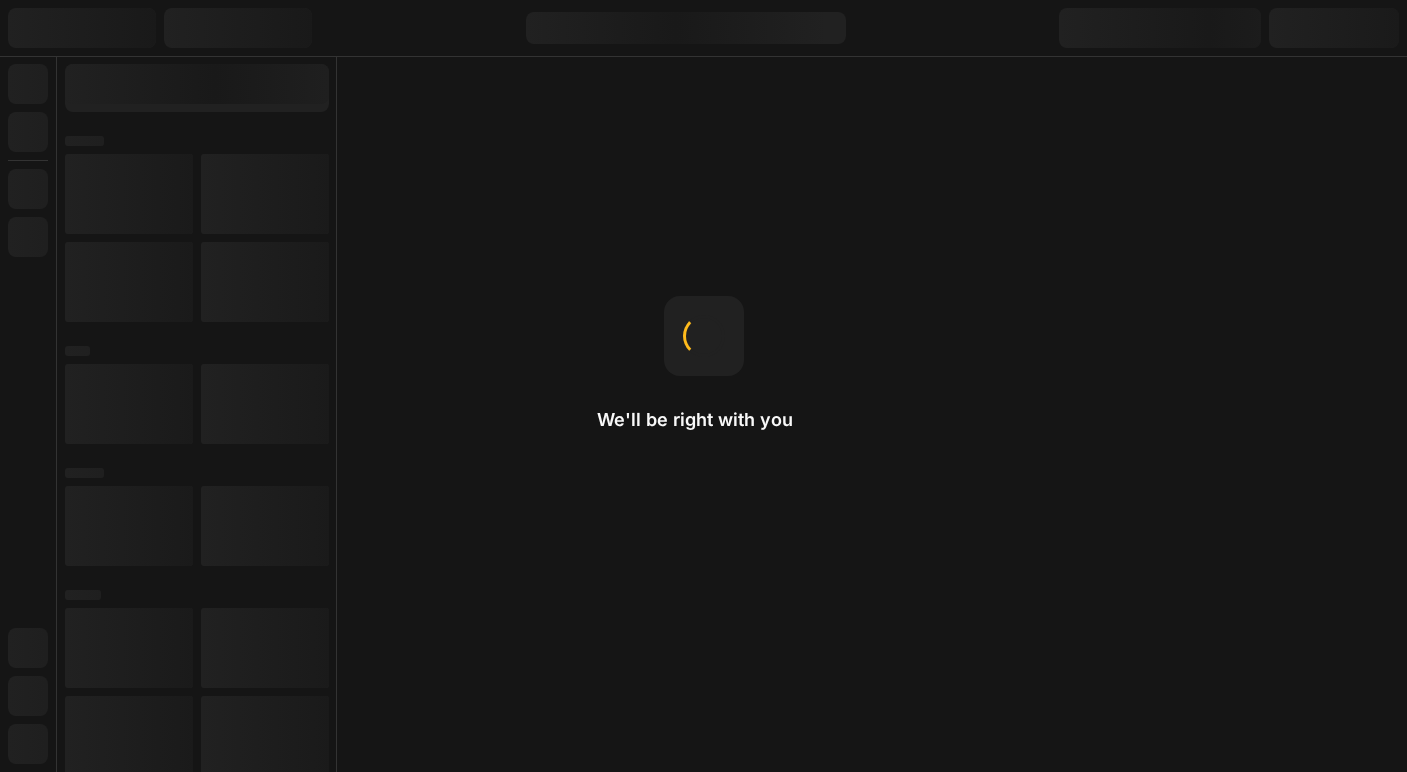 scroll, scrollTop: 0, scrollLeft: 0, axis: both 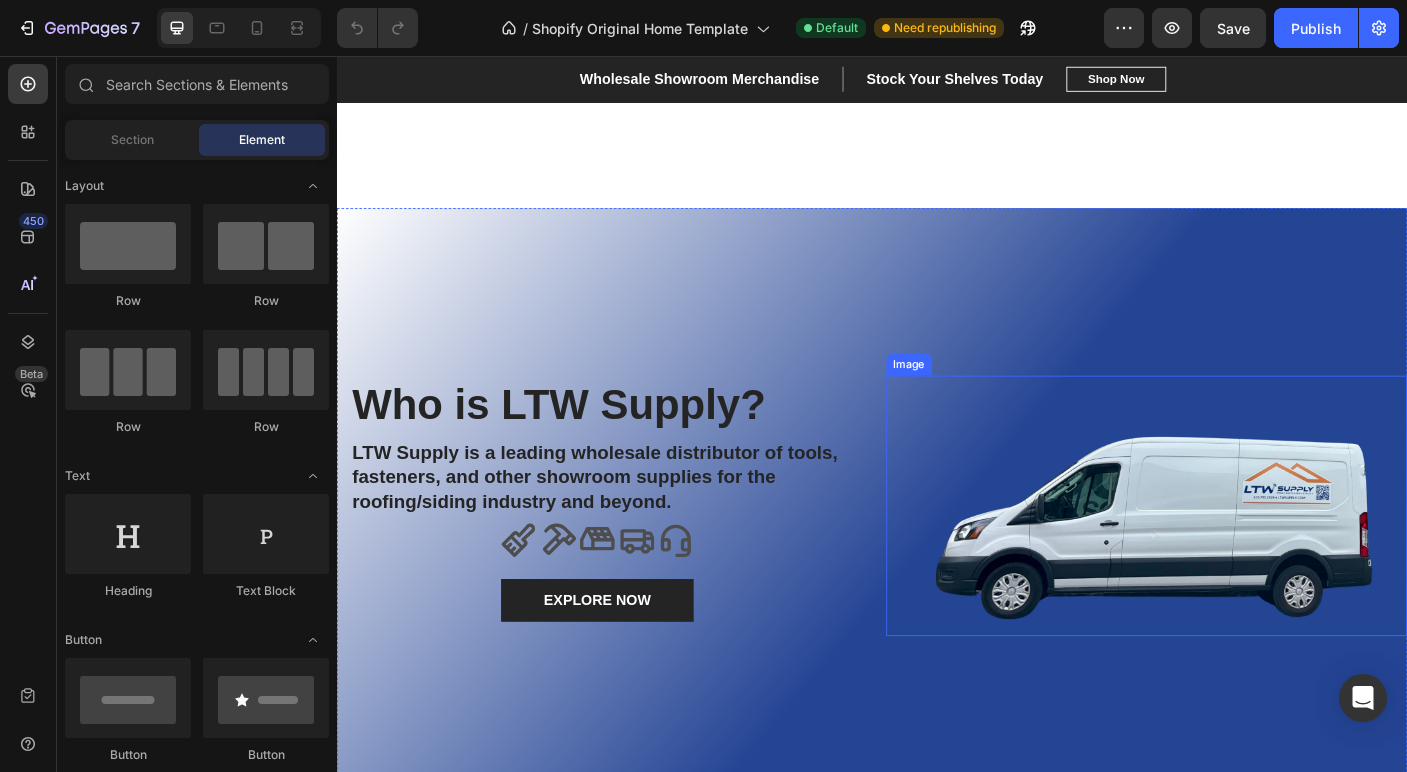 click at bounding box center (1245, 560) 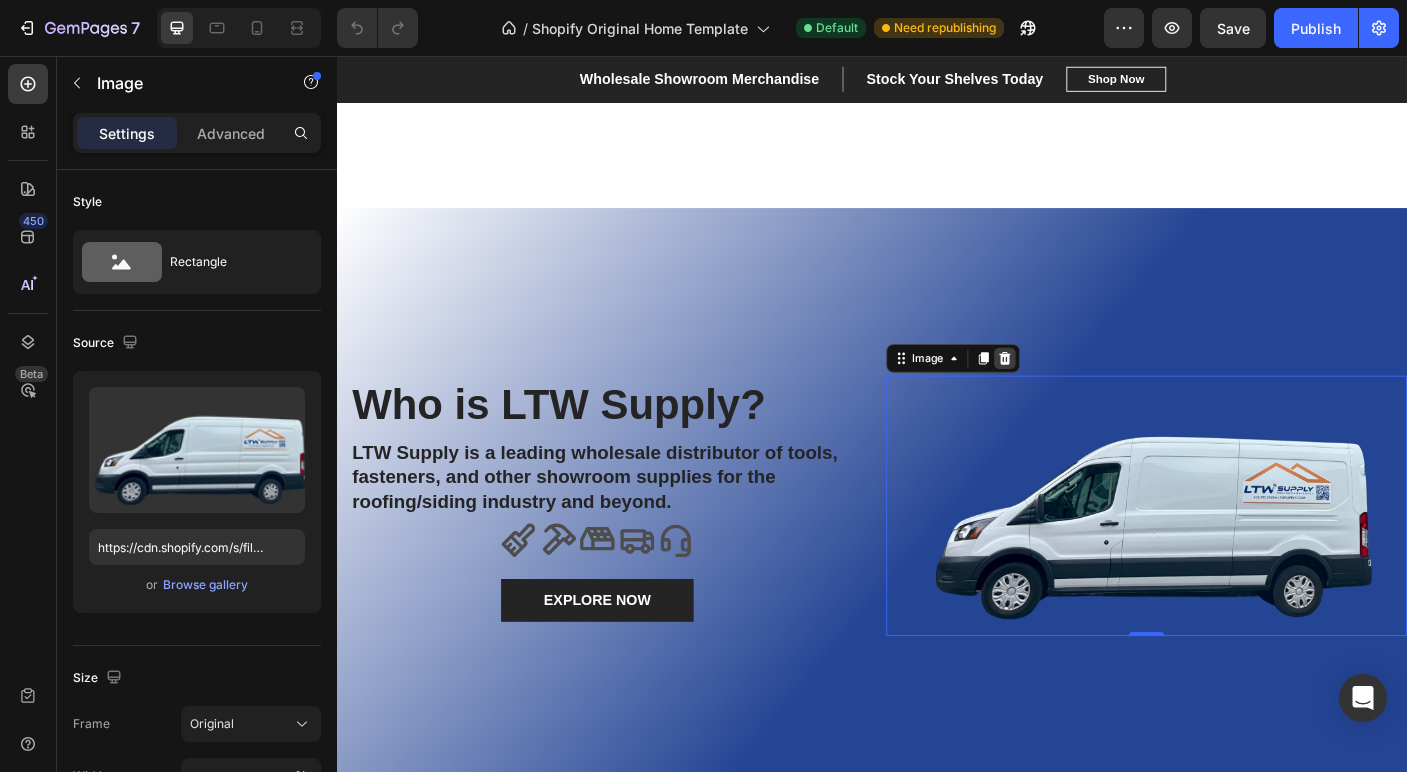 click 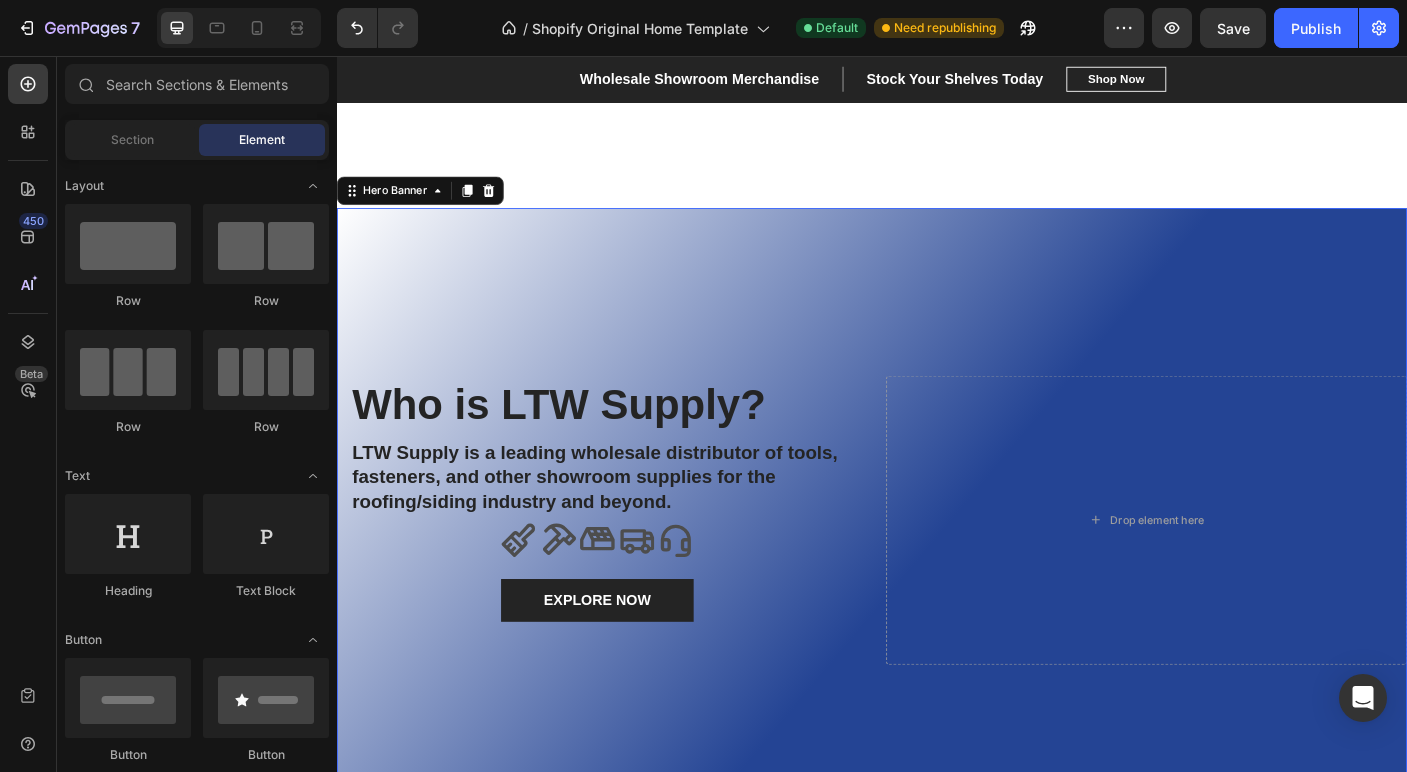 click at bounding box center [937, 576] 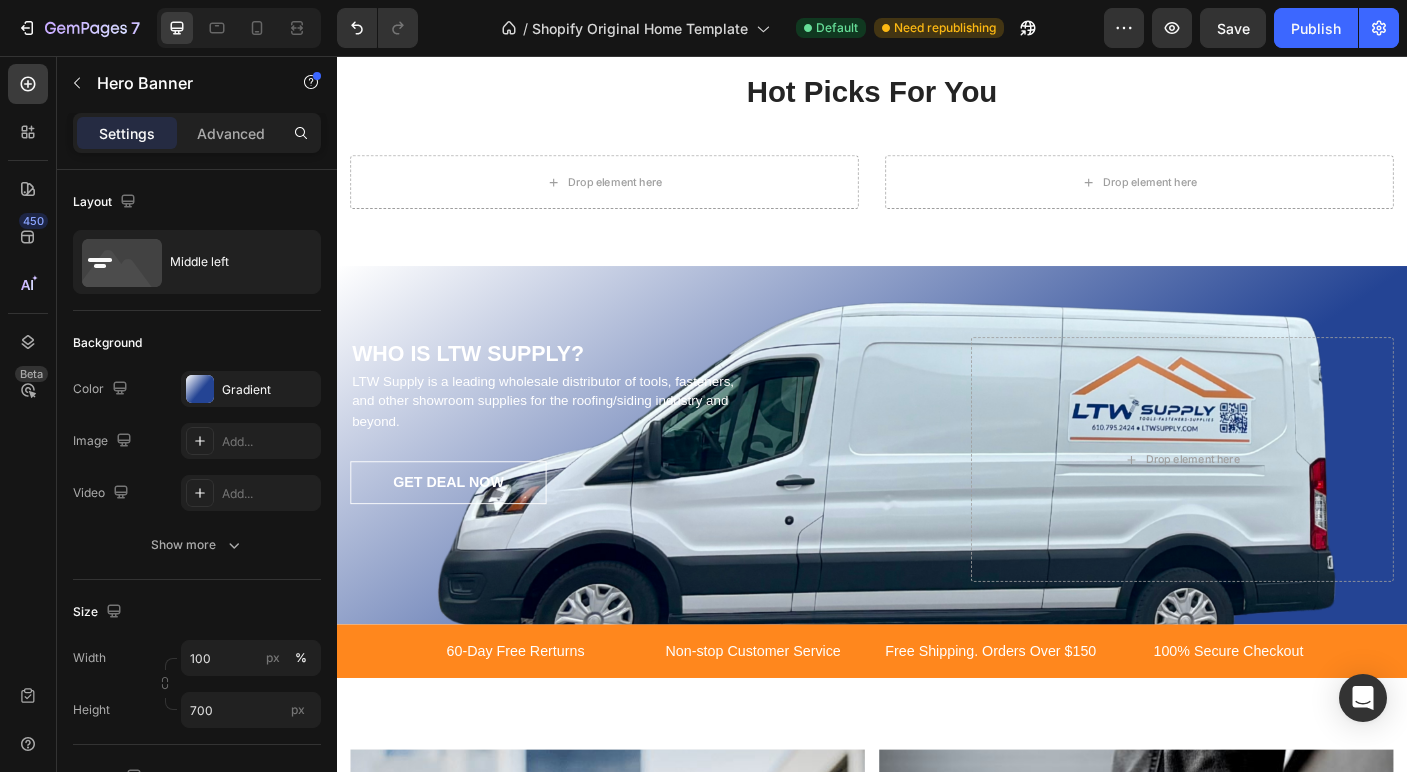 scroll, scrollTop: 2848, scrollLeft: 0, axis: vertical 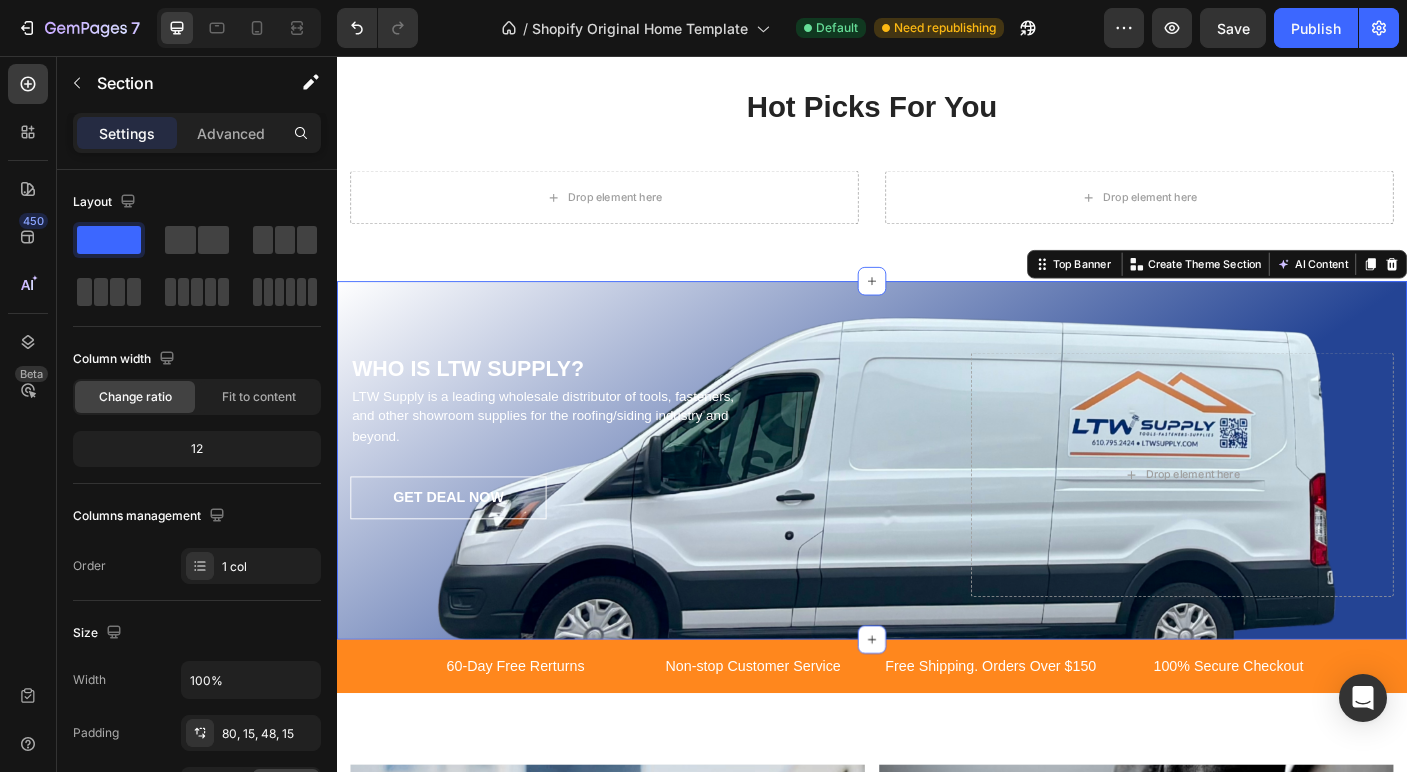 click on "WHO IS LTW SUPPLY? Heading LTW Supply is a leading wholesale distributor of tools, fasteners, and other showroom supplies for the roofing/siding industry and beyond. Text block GET DEAL NOW Button
Drop element here Row Top Banner   You can create reusable sections Create Theme Section AI Content Write with GemAI What would you like to describe here? Tone and Voice Persuasive Product Getting products... Show more Generate" at bounding box center (937, 509) 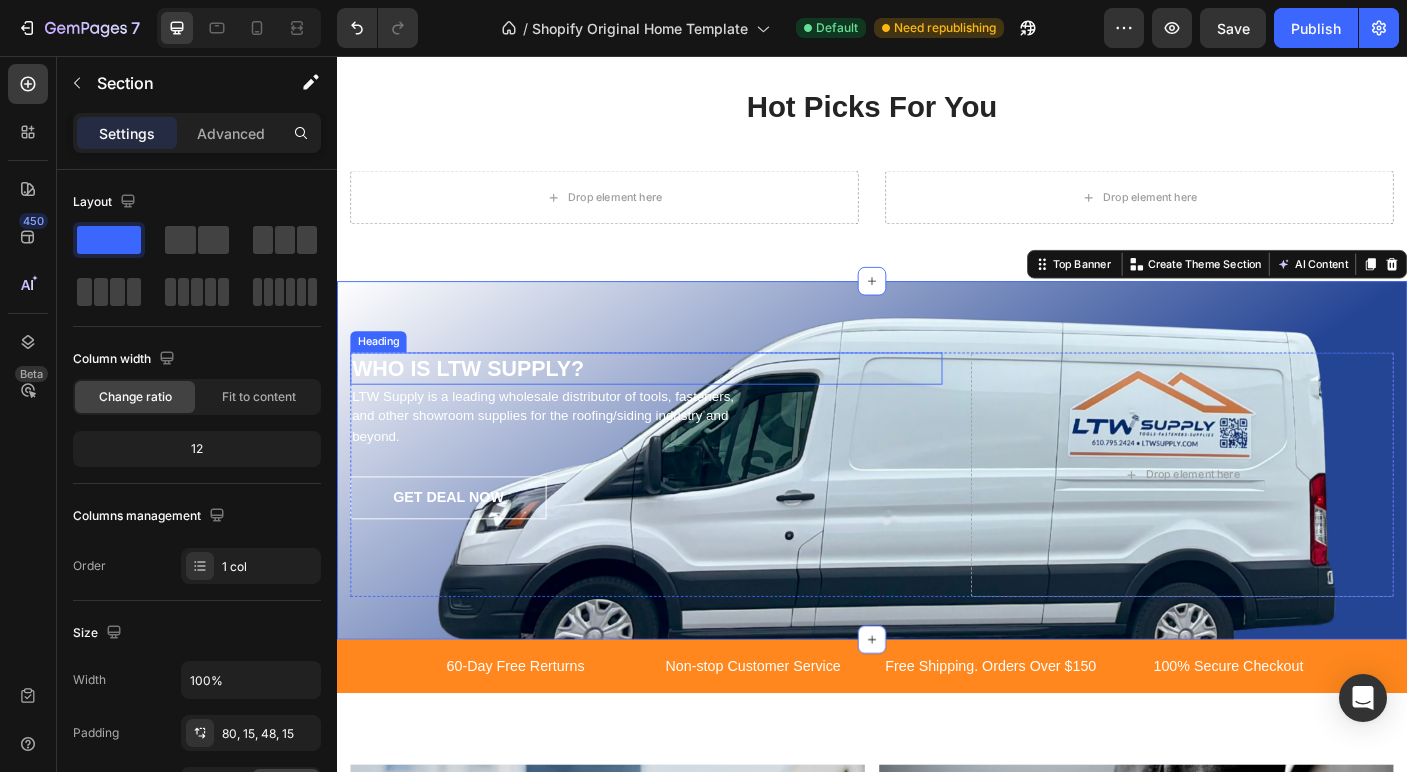 click on "WHO IS LTW SUPPLY?" at bounding box center [684, 405] 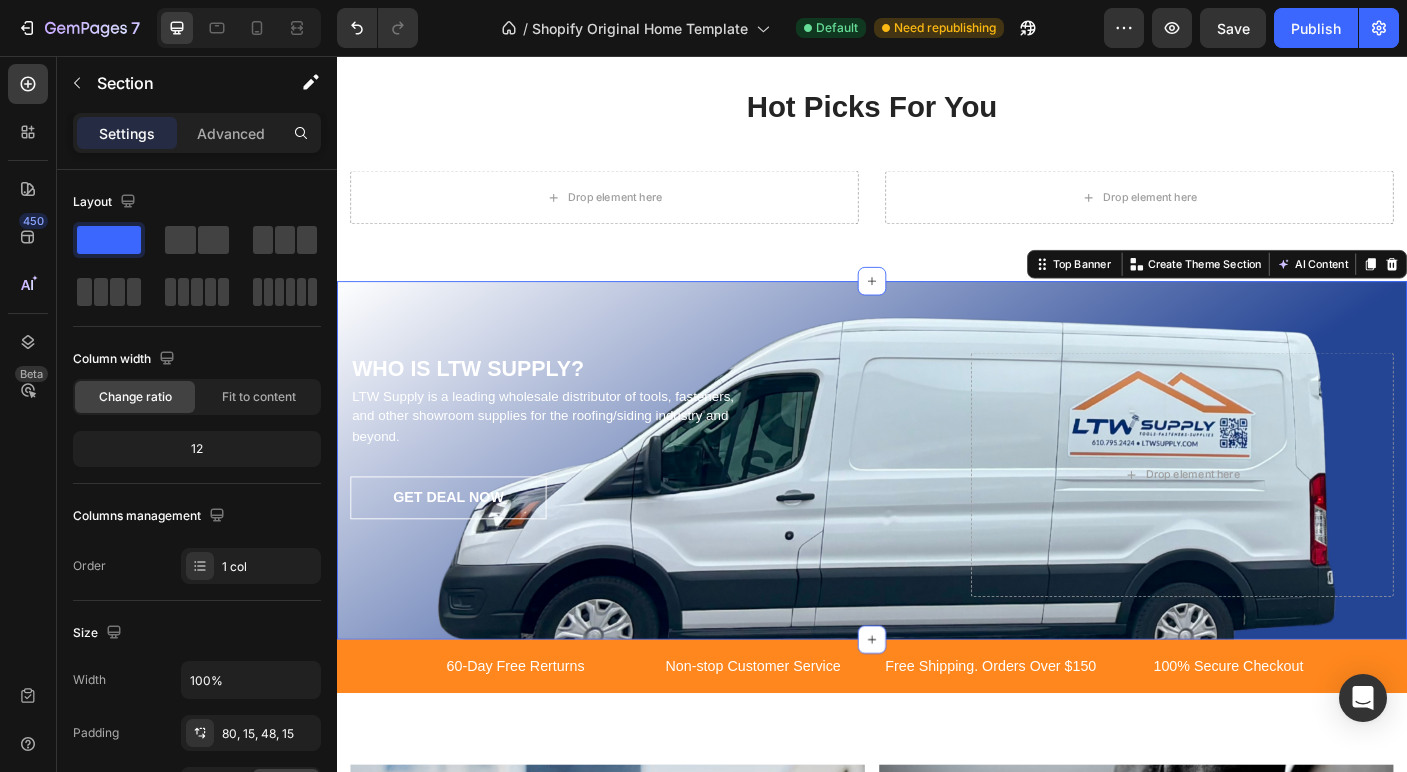 click on "WHO IS LTW SUPPLY? Heading LTW Supply is a leading wholesale distributor of tools, fasteners, and other showroom supplies for the roofing/siding industry and beyond. Text block GET DEAL NOW Button
Drop element here Row Top Banner   You can create reusable sections Create Theme Section AI Content Write with GemAI What would you like to describe here? Tone and Voice Persuasive Product Rivet #44 Wicker (100/bag)  [100-229] Show more Generate" at bounding box center [937, 509] 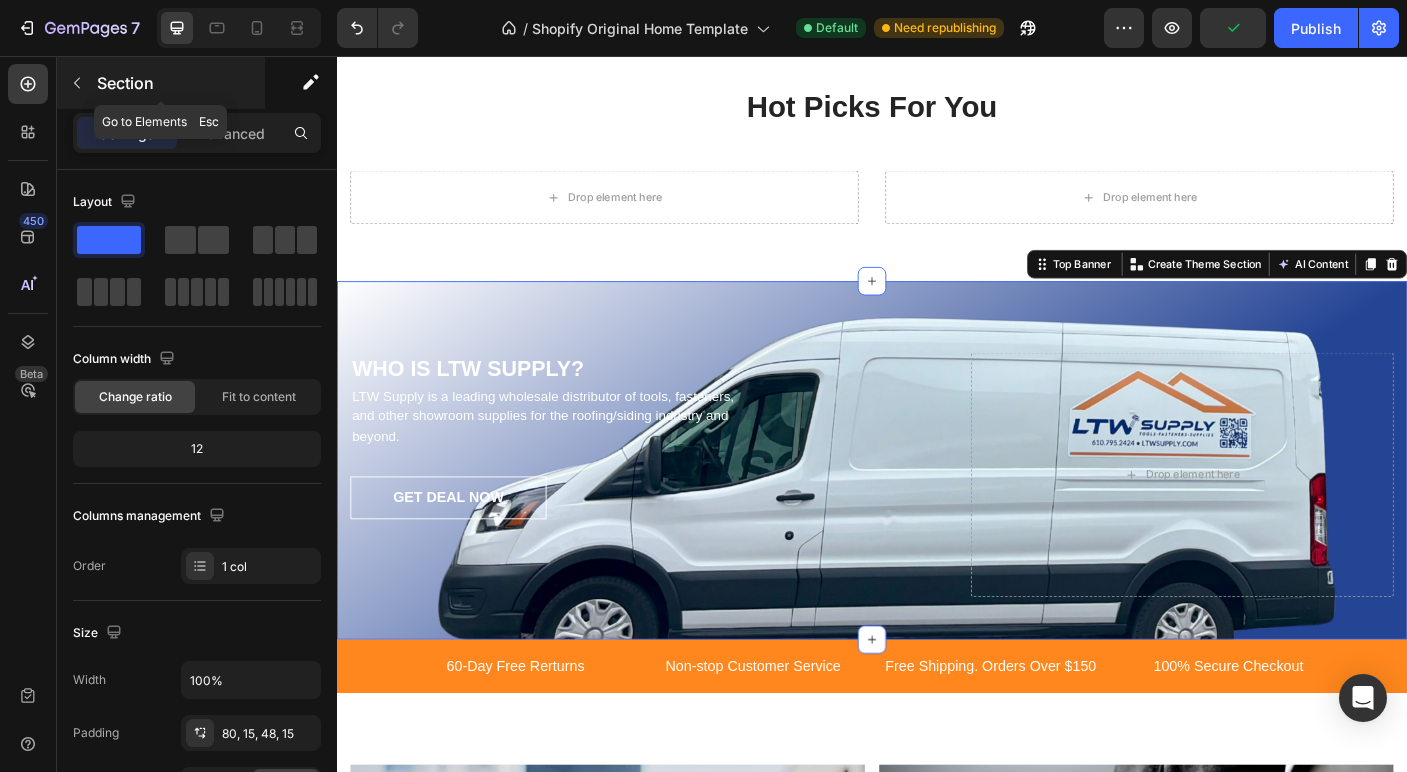 click 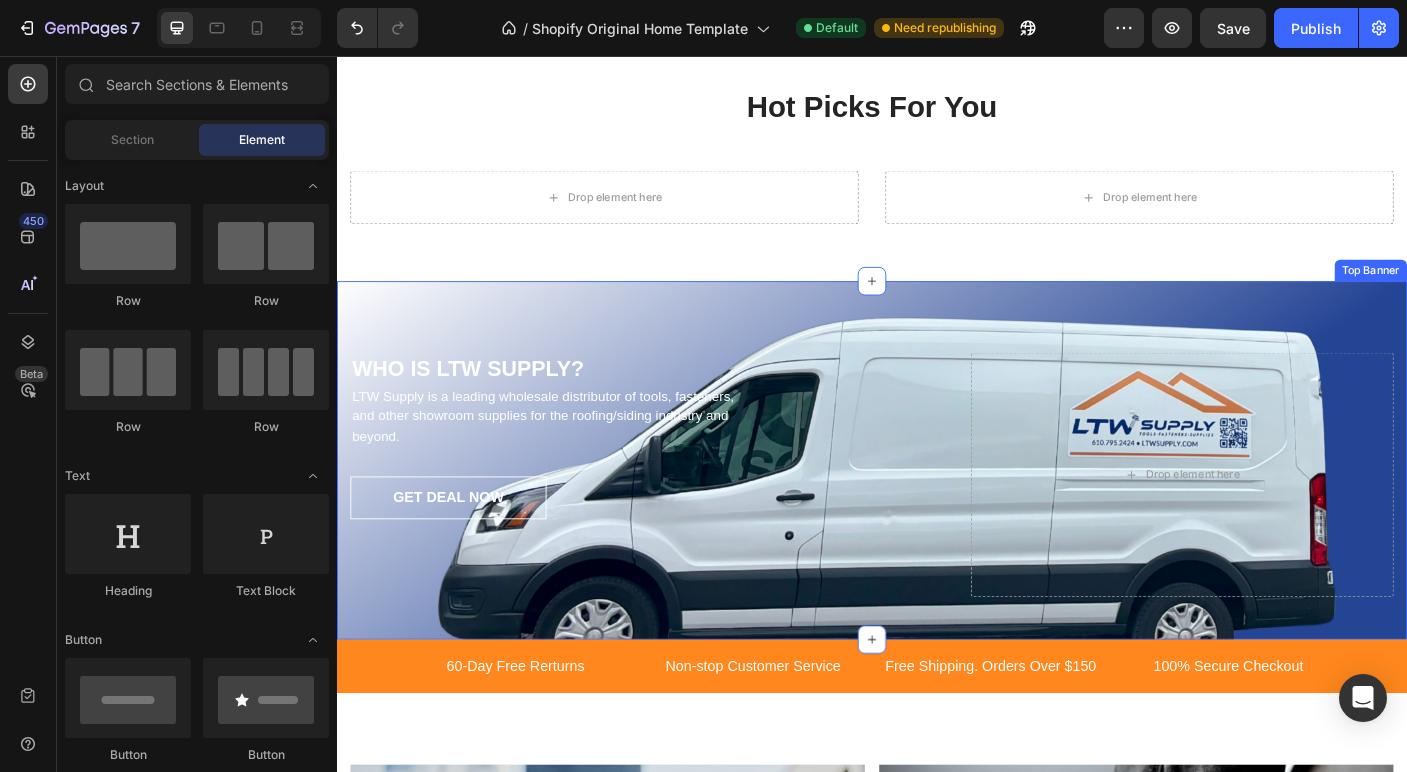 click on "WHO IS LTW SUPPLY? Heading LTW Supply is a leading wholesale distributor of tools, fasteners, and other showroom supplies for the roofing/siding industry and beyond. Text block GET DEAL NOW Button
Drop element here Row Top Banner" at bounding box center (937, 509) 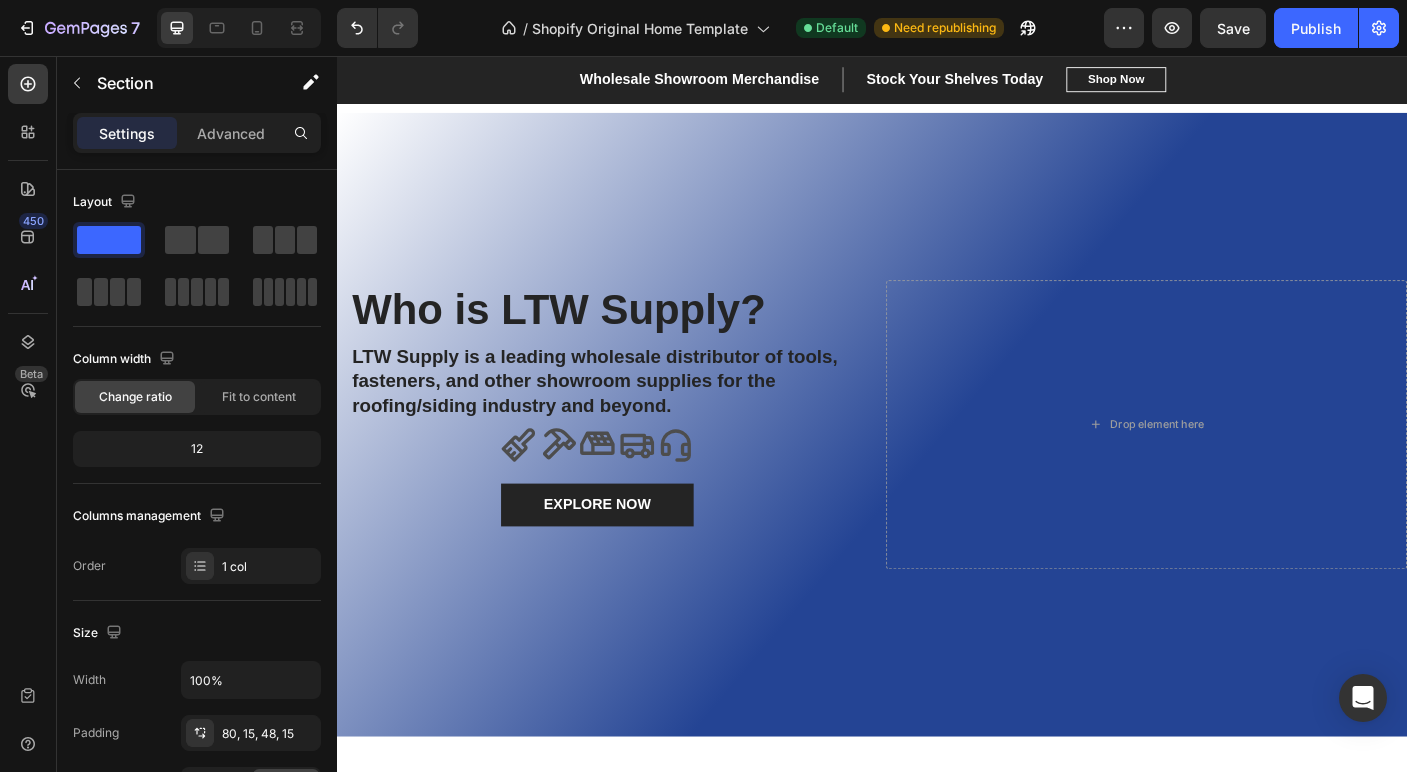 scroll, scrollTop: 897, scrollLeft: 0, axis: vertical 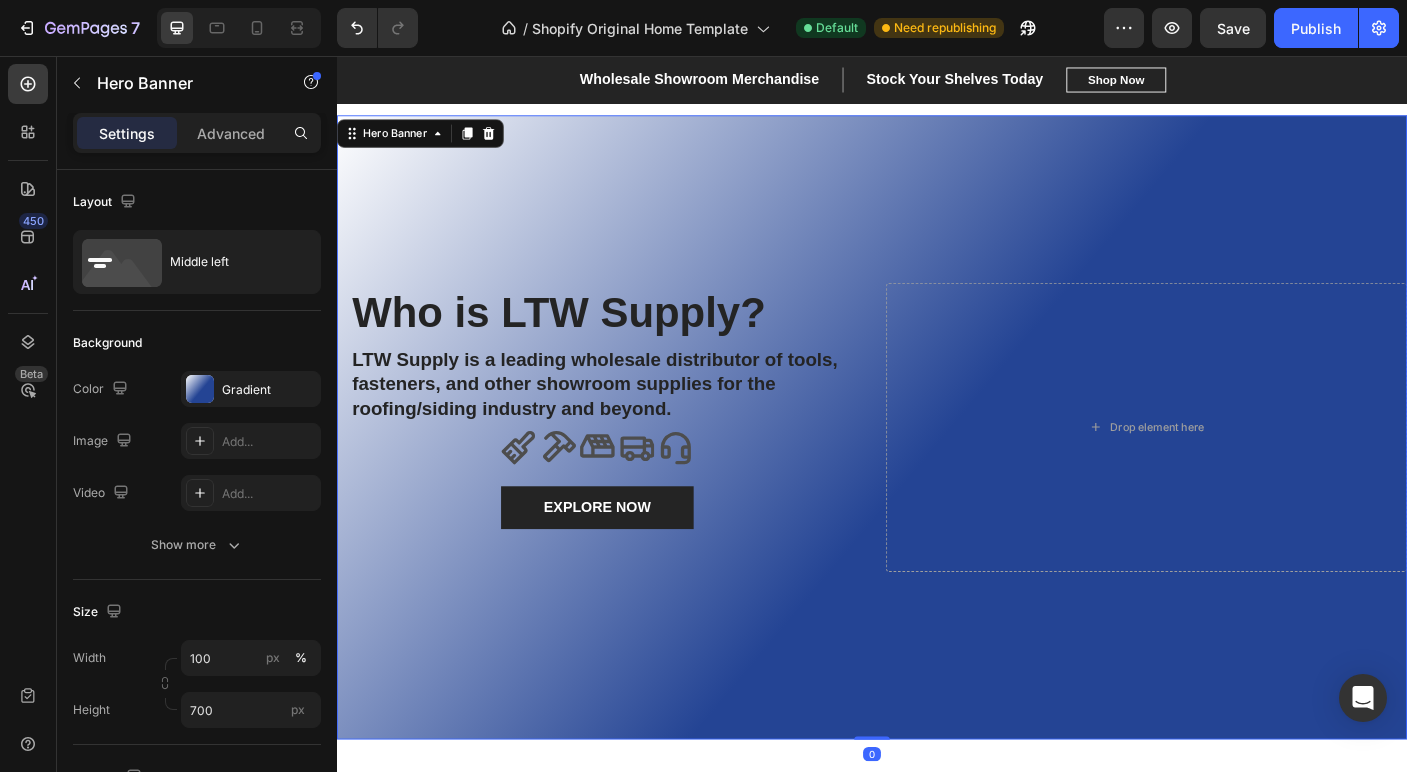 click at bounding box center (937, 472) 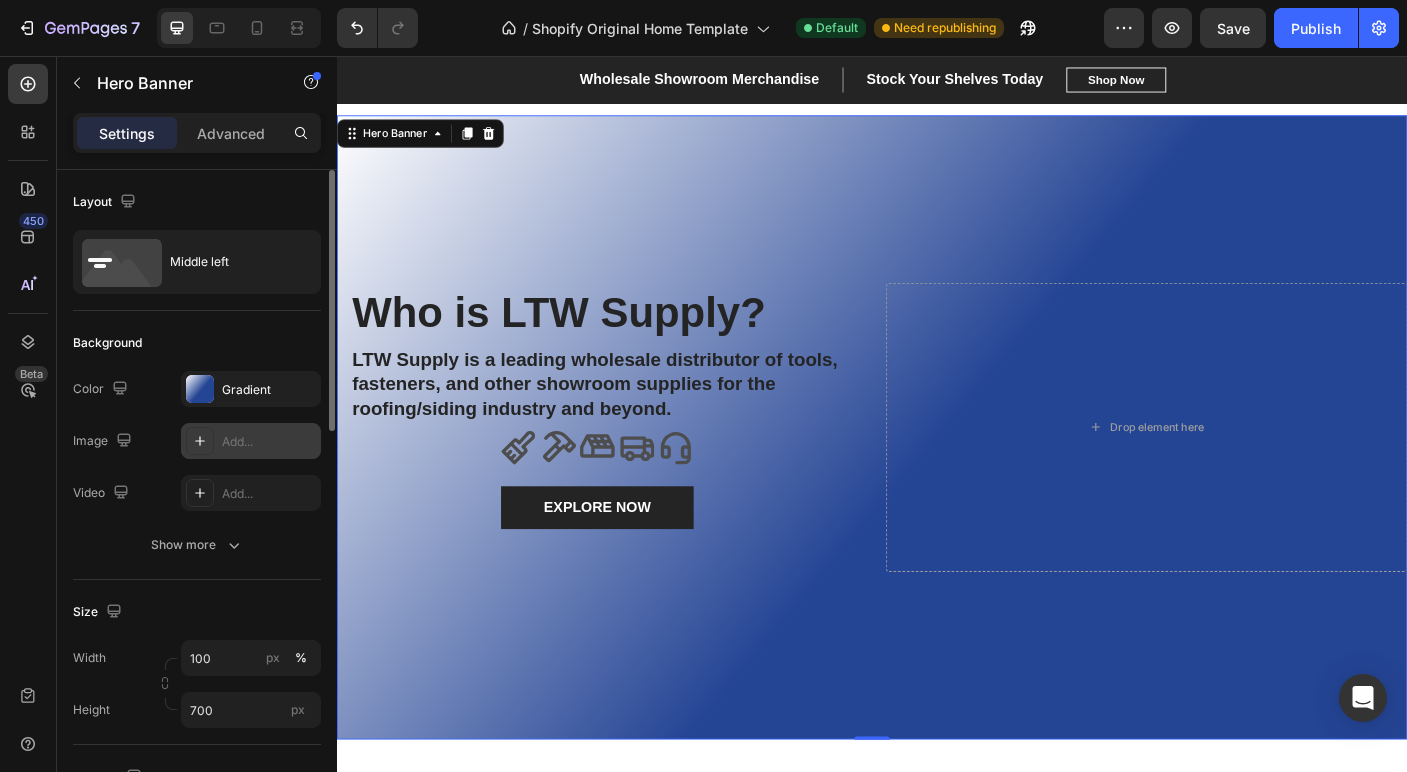 click 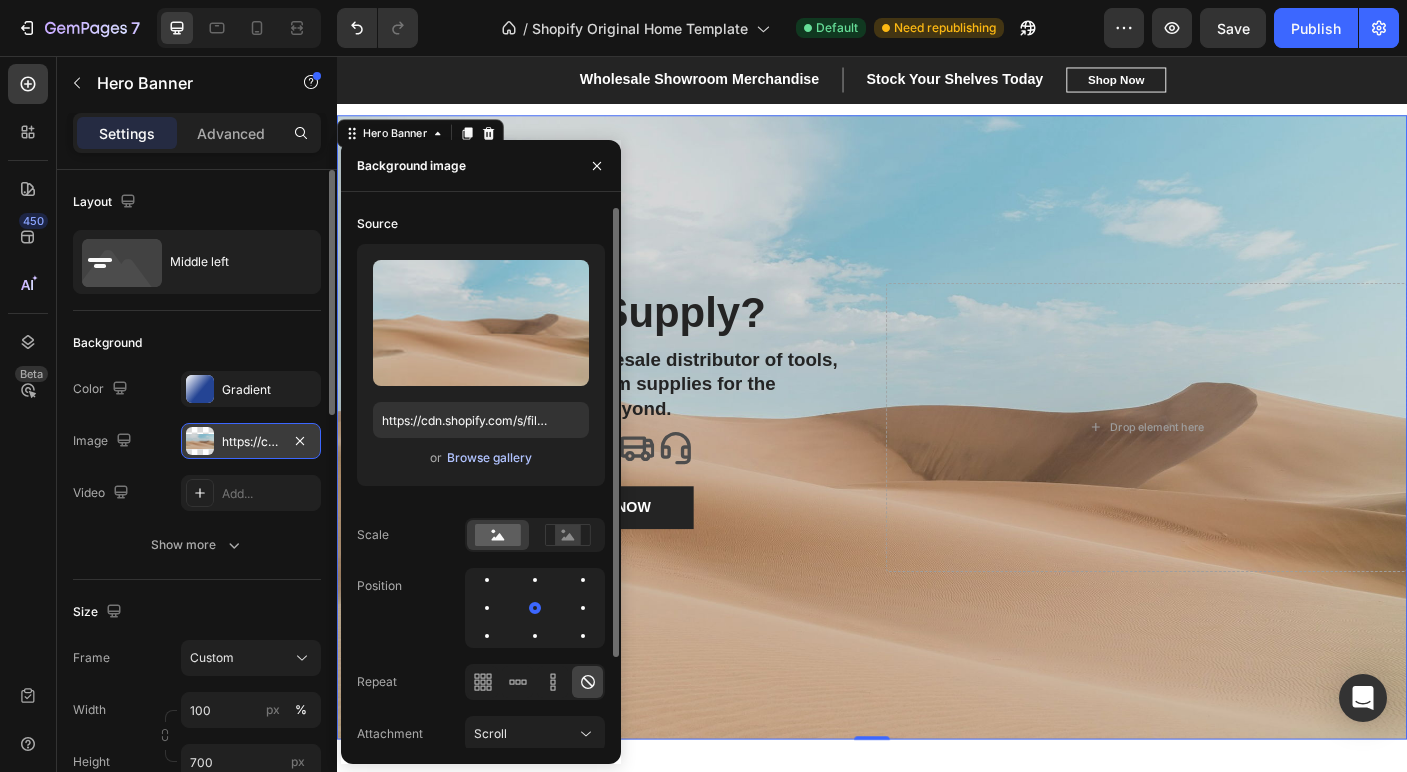 click on "Browse gallery" at bounding box center [489, 458] 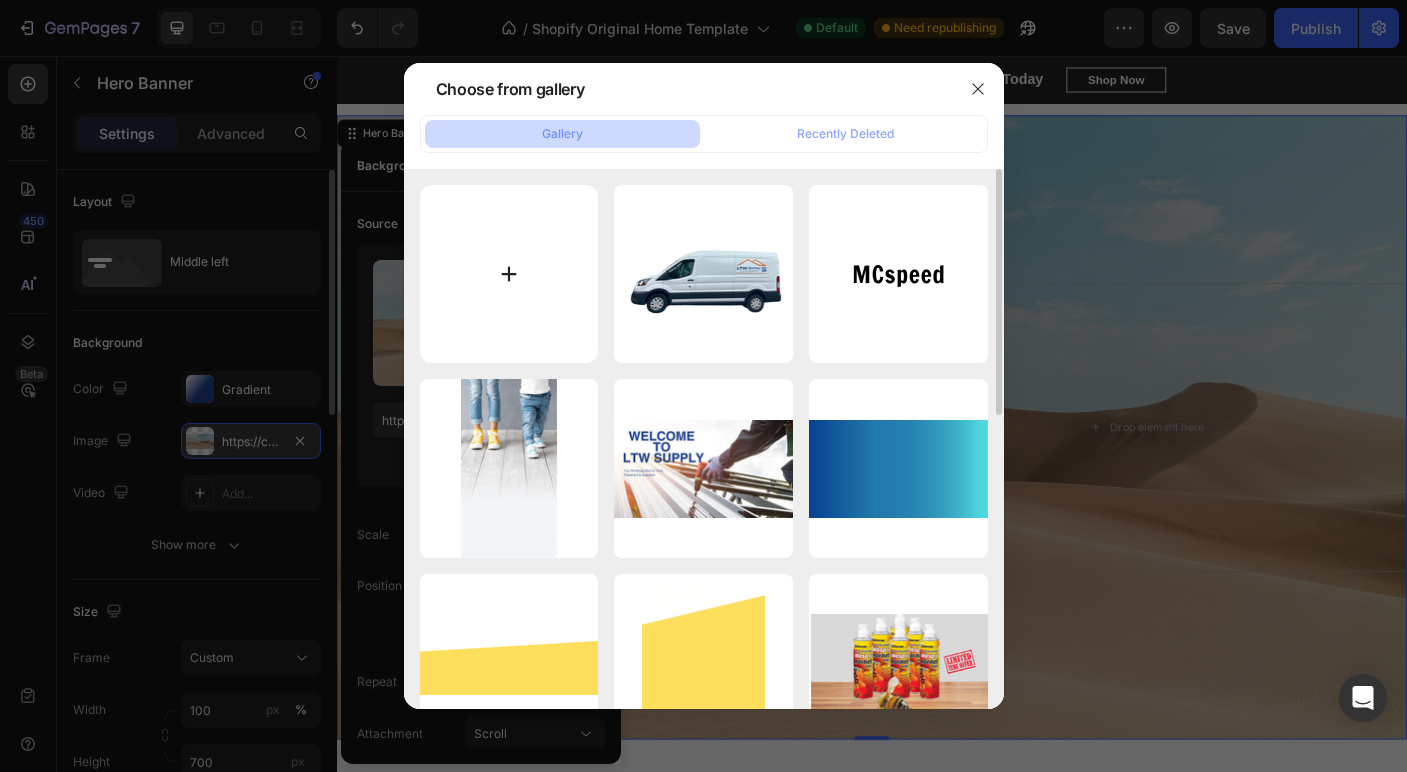 click at bounding box center (509, 274) 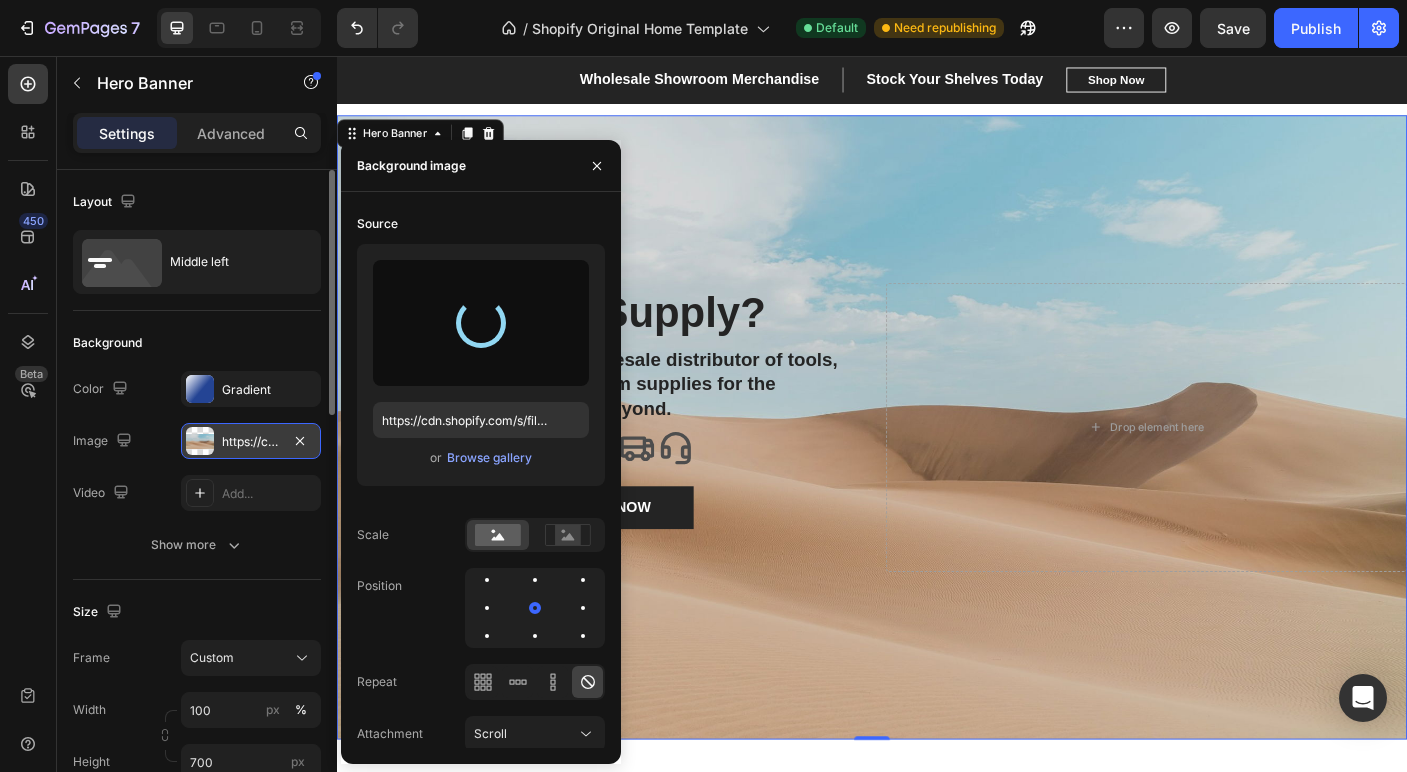 type on "https://cdn.shopify.com/s/files/1/0866/8541/7757/files/gempages_575308380566979146-7856f913-c7cc-4a3b-bce7-af62fbd75246.png" 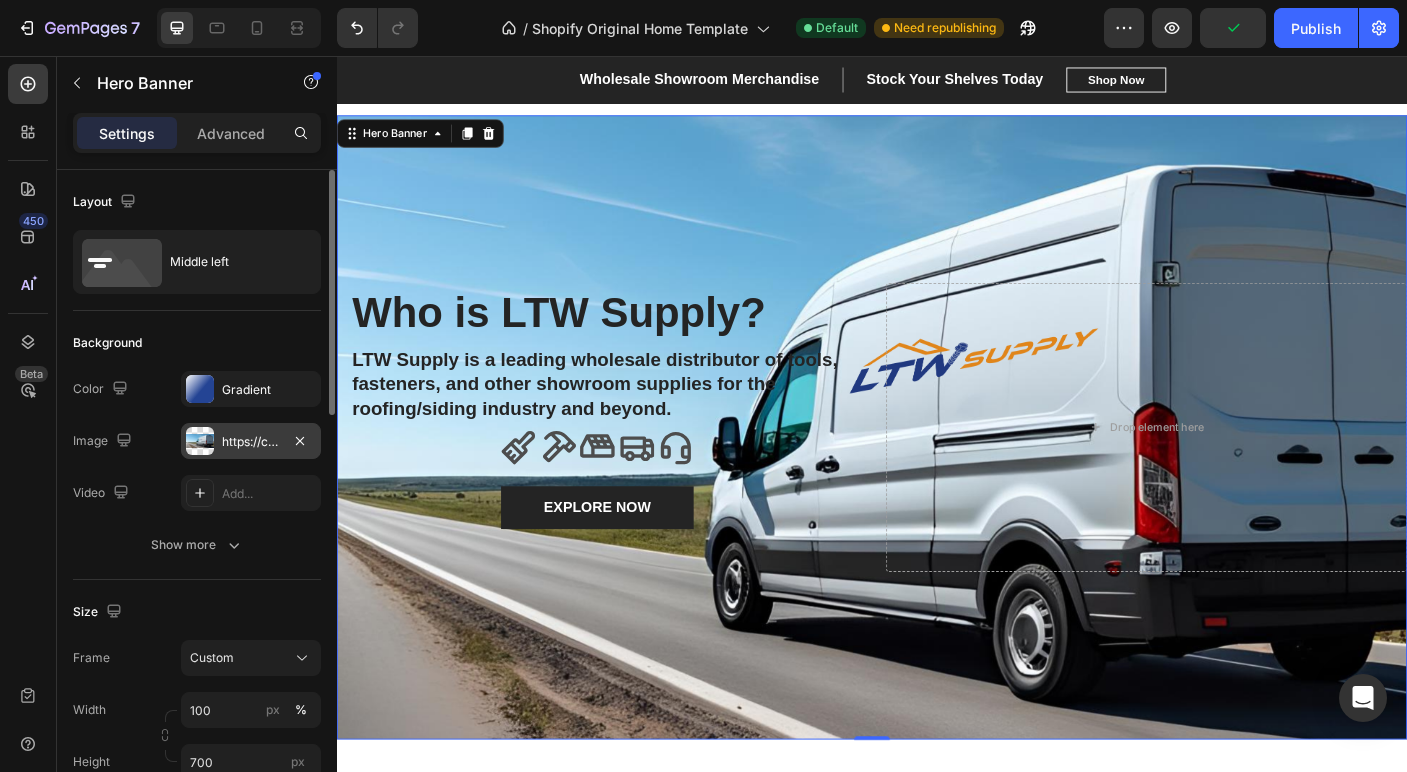 click at bounding box center (937, 472) 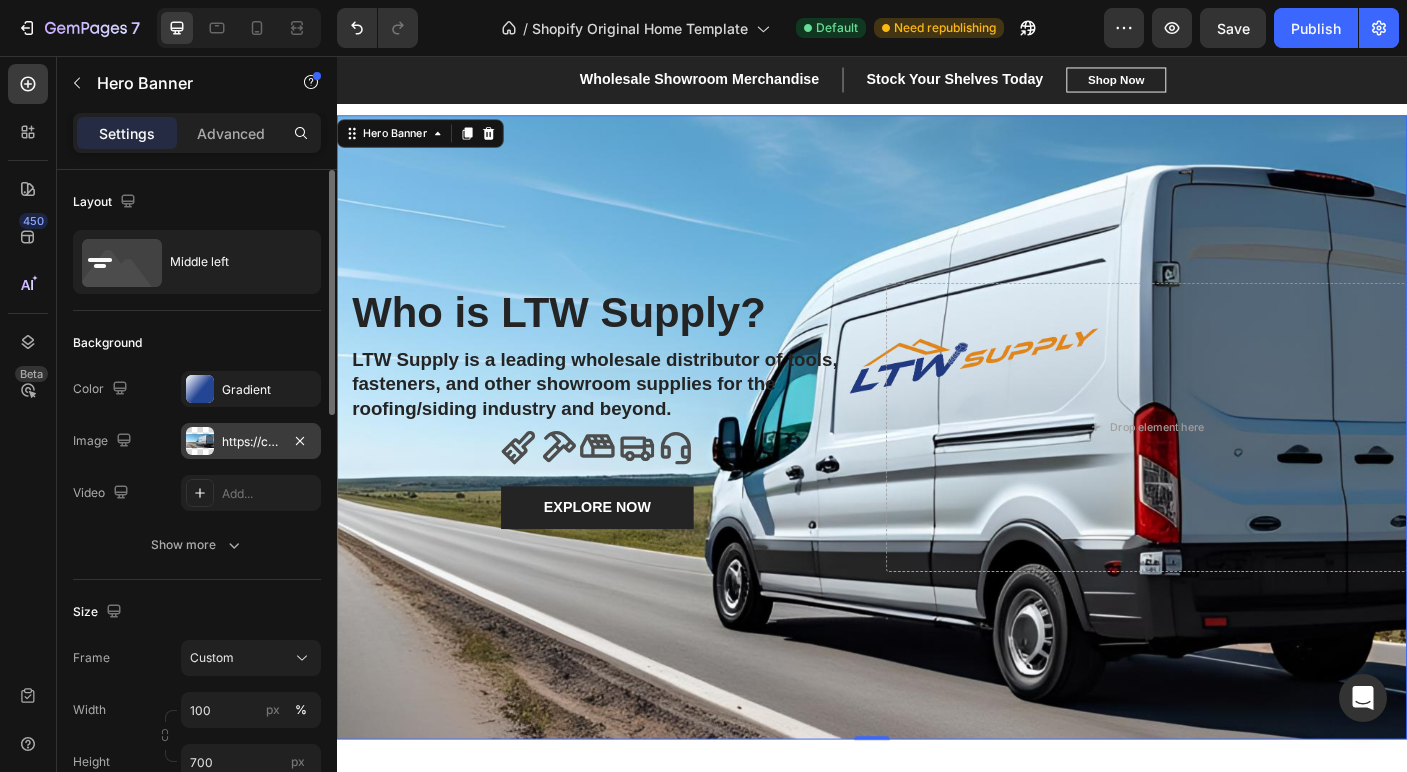click at bounding box center (937, 472) 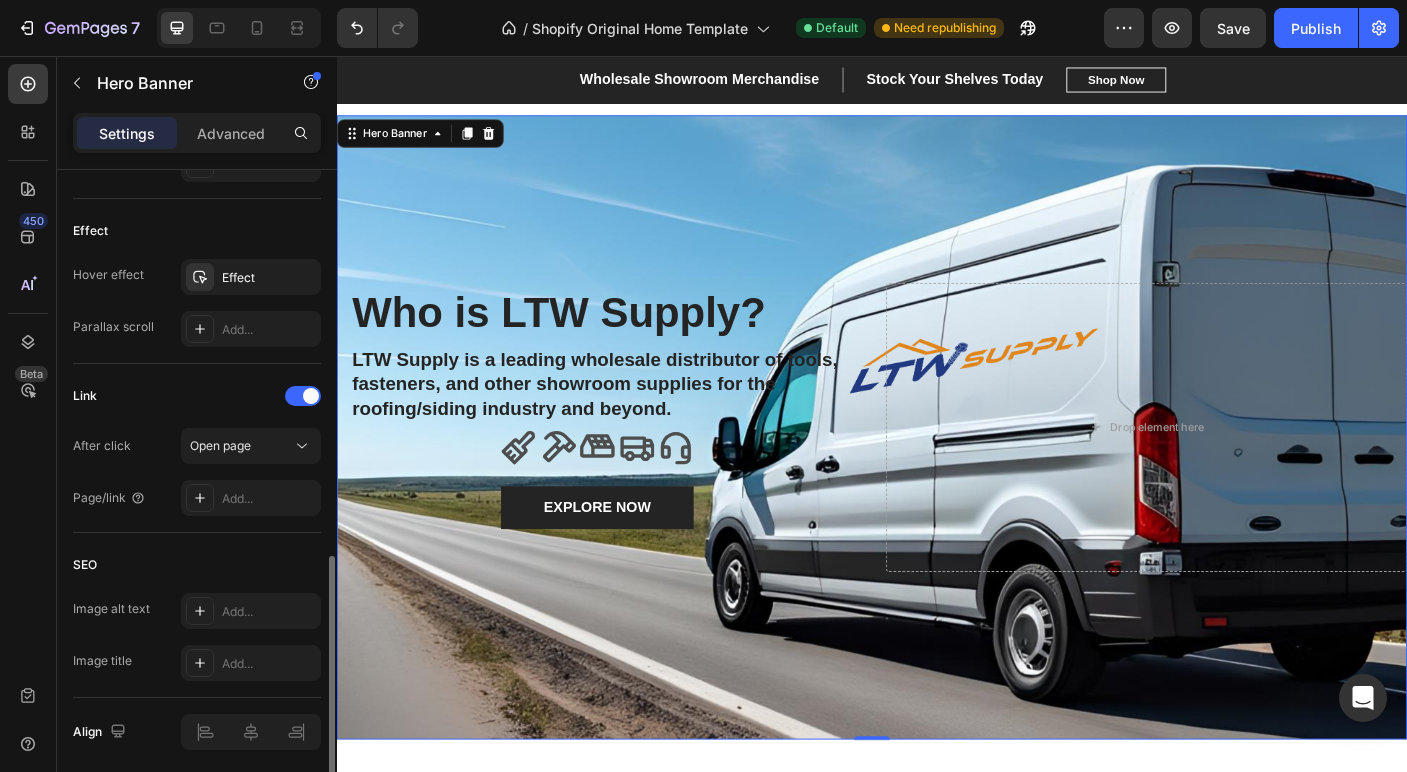 scroll, scrollTop: 1035, scrollLeft: 0, axis: vertical 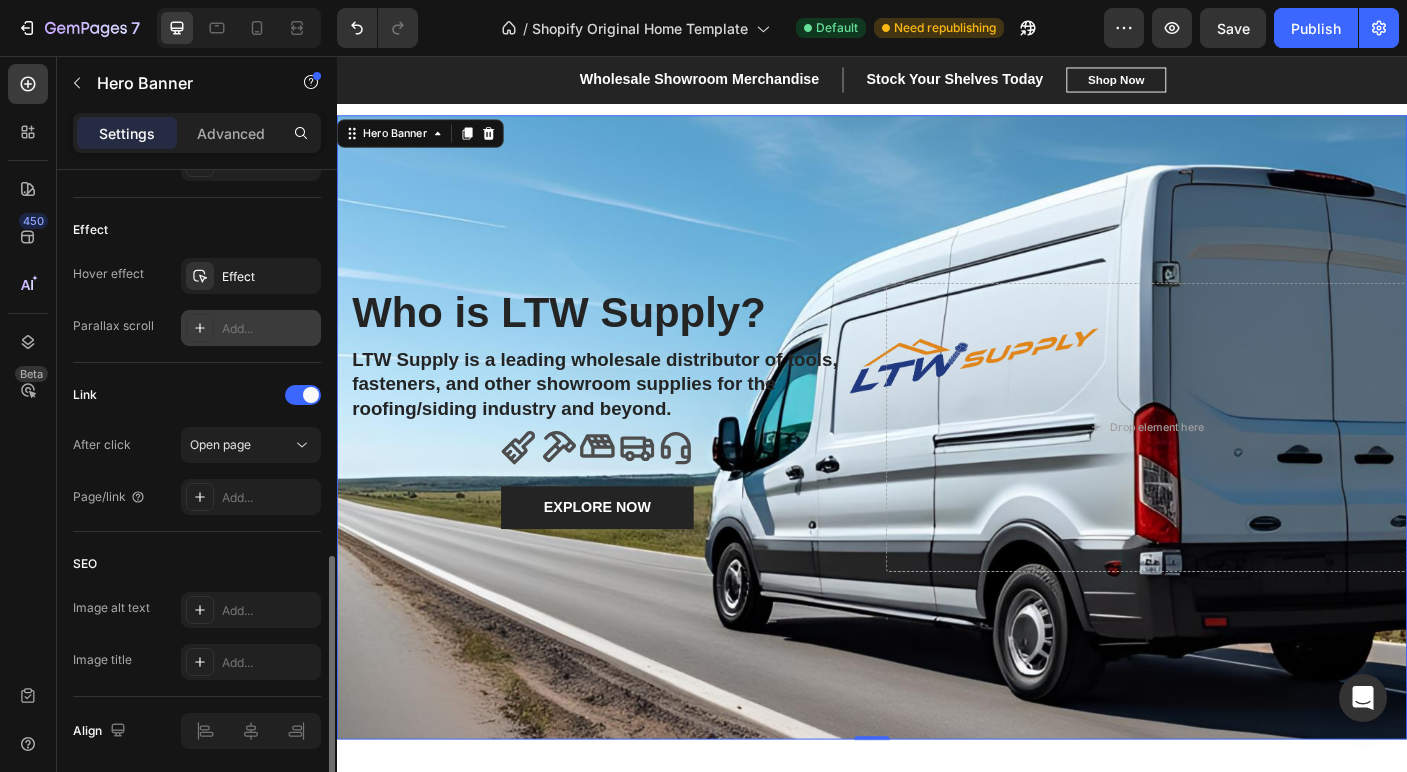 click 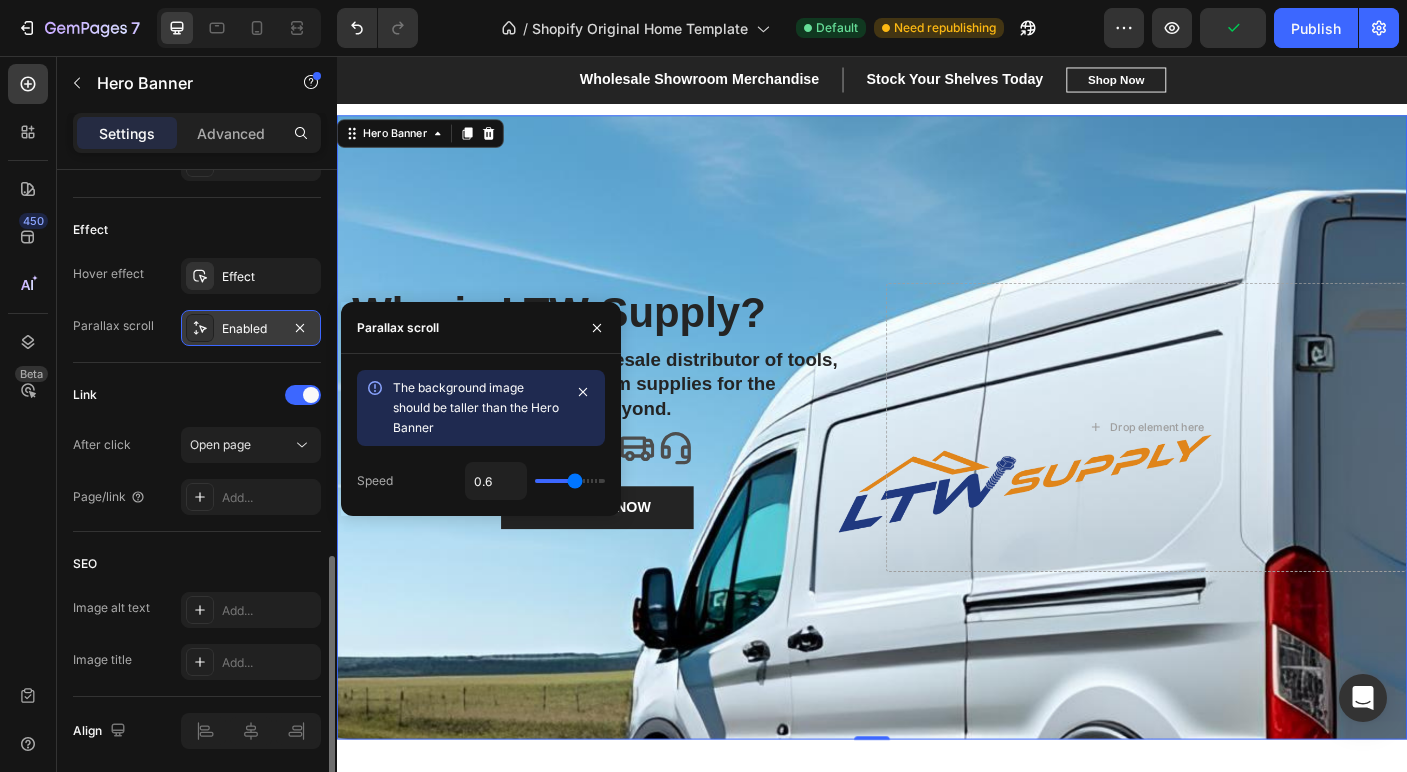 scroll, scrollTop: 800, scrollLeft: 0, axis: vertical 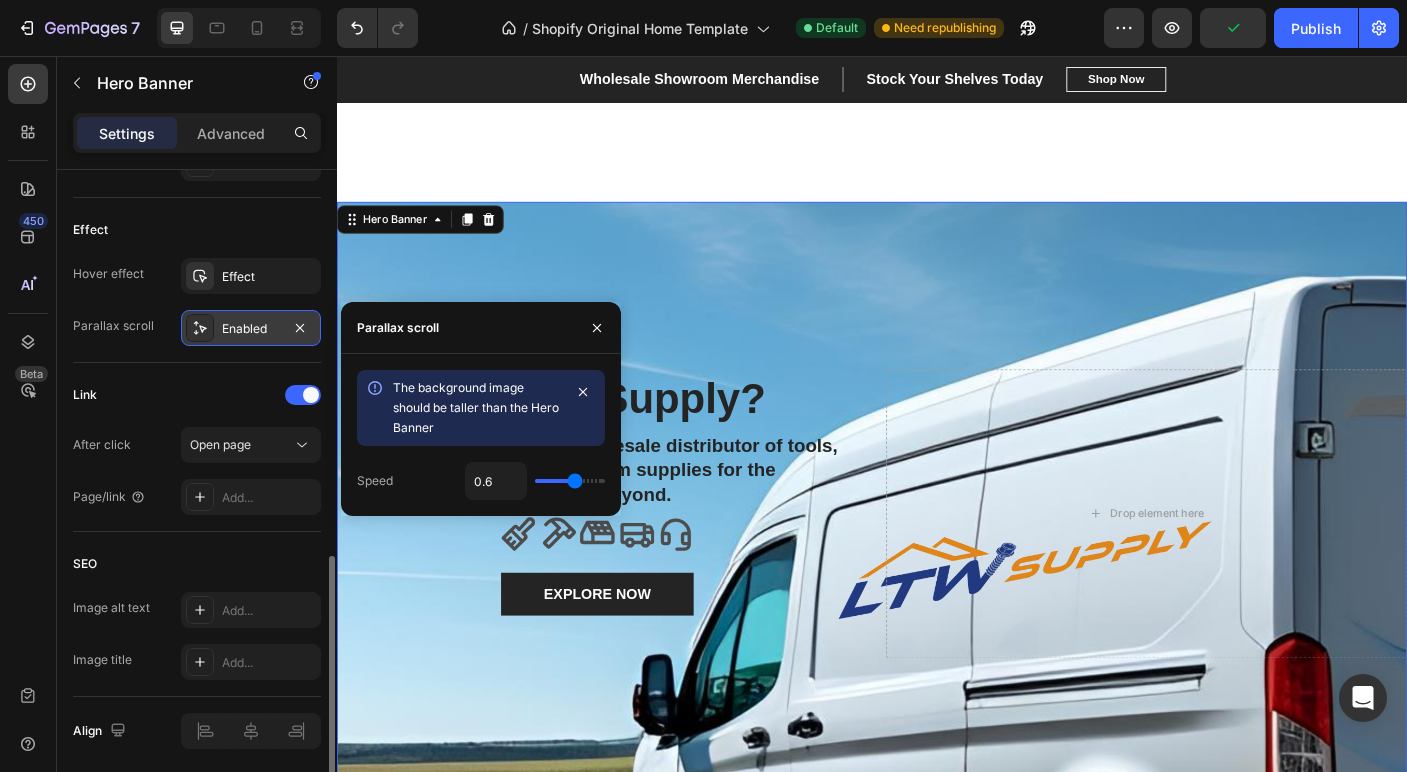 click at bounding box center (937, 569) 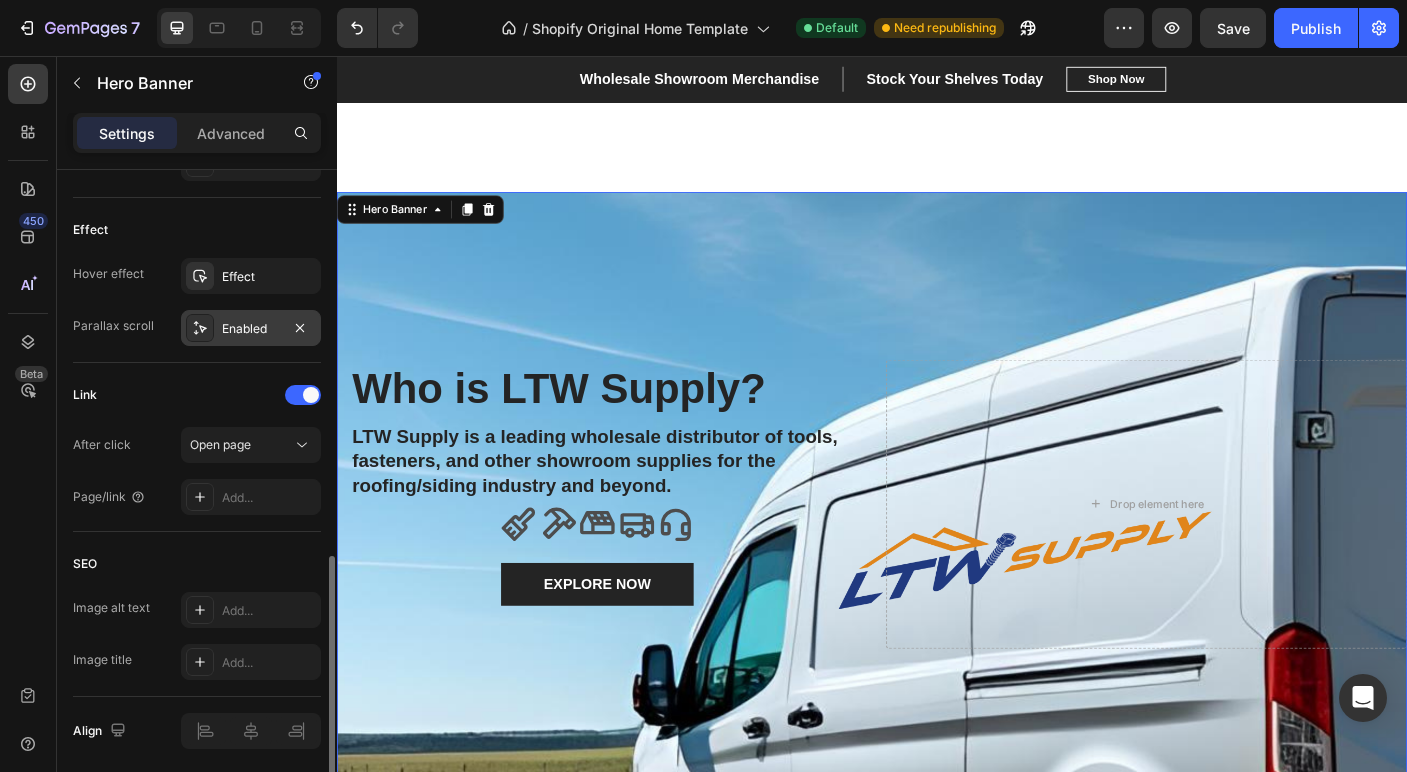 scroll, scrollTop: 810, scrollLeft: 0, axis: vertical 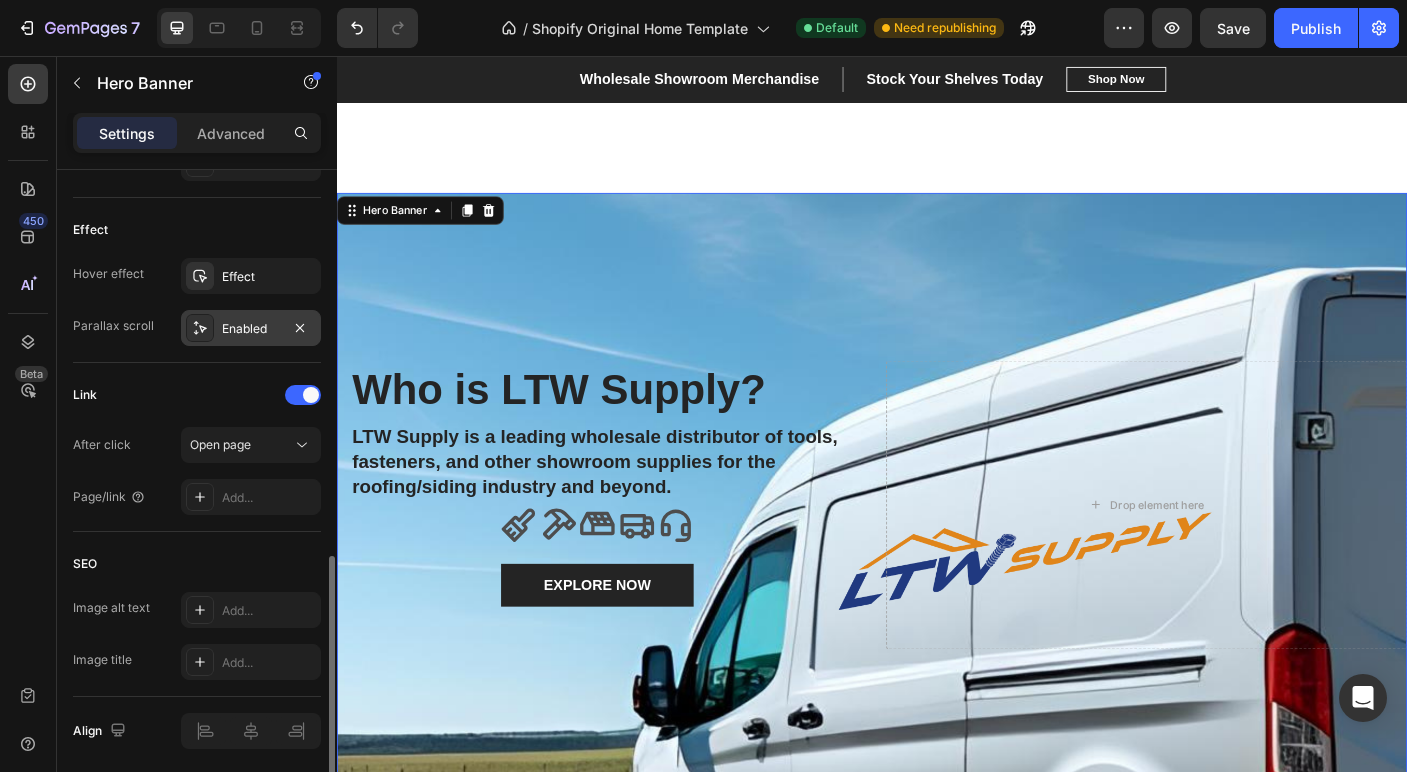 click on "Enabled" at bounding box center [251, 328] 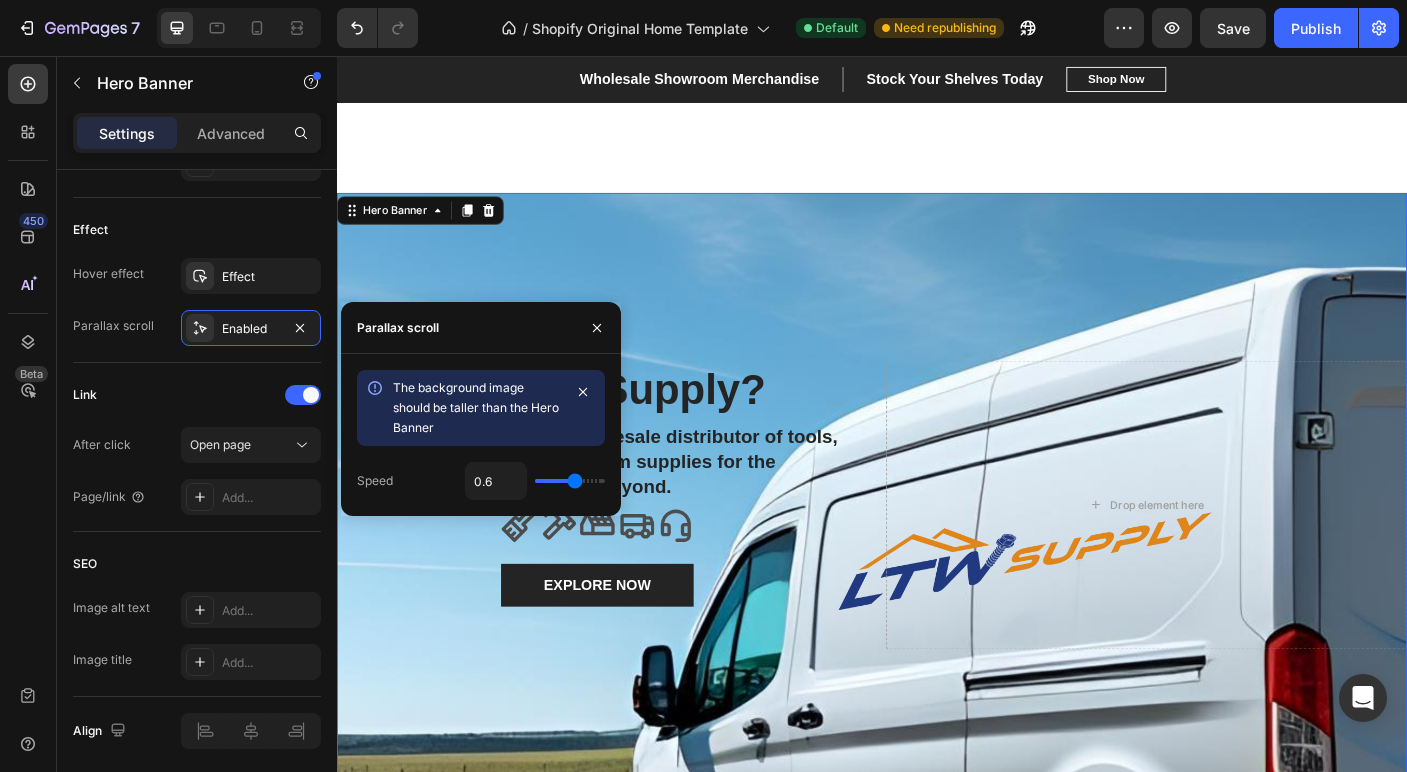 type on "0.4" 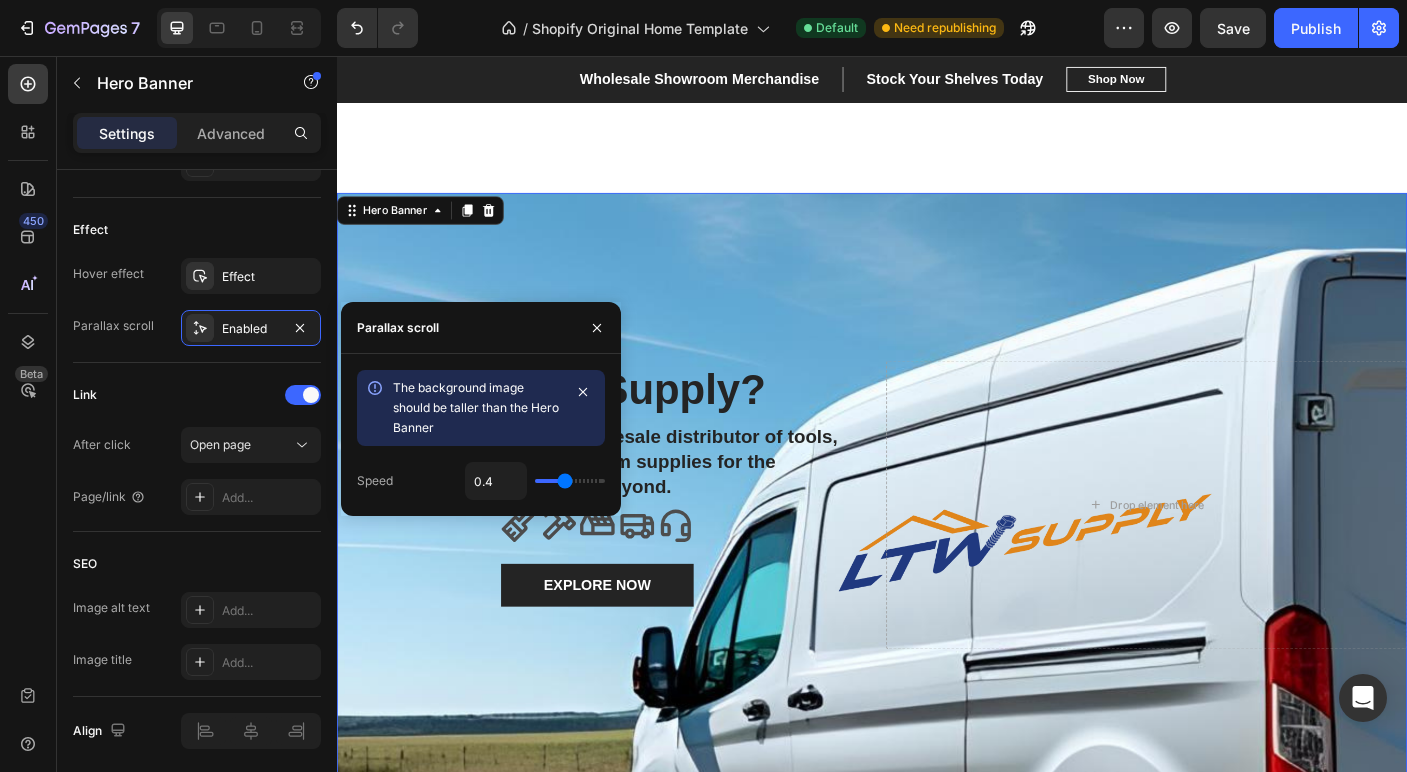 type on "0.2" 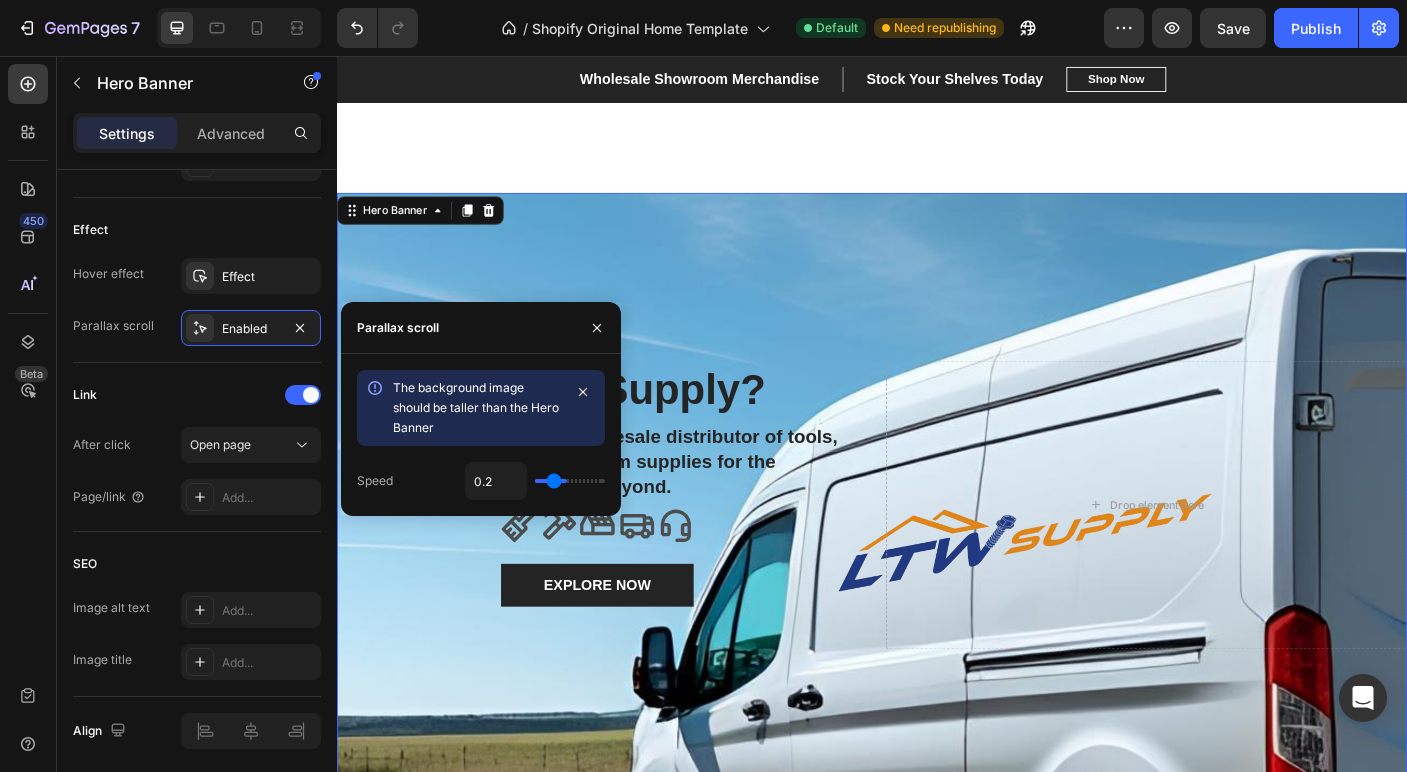 type on "0.1" 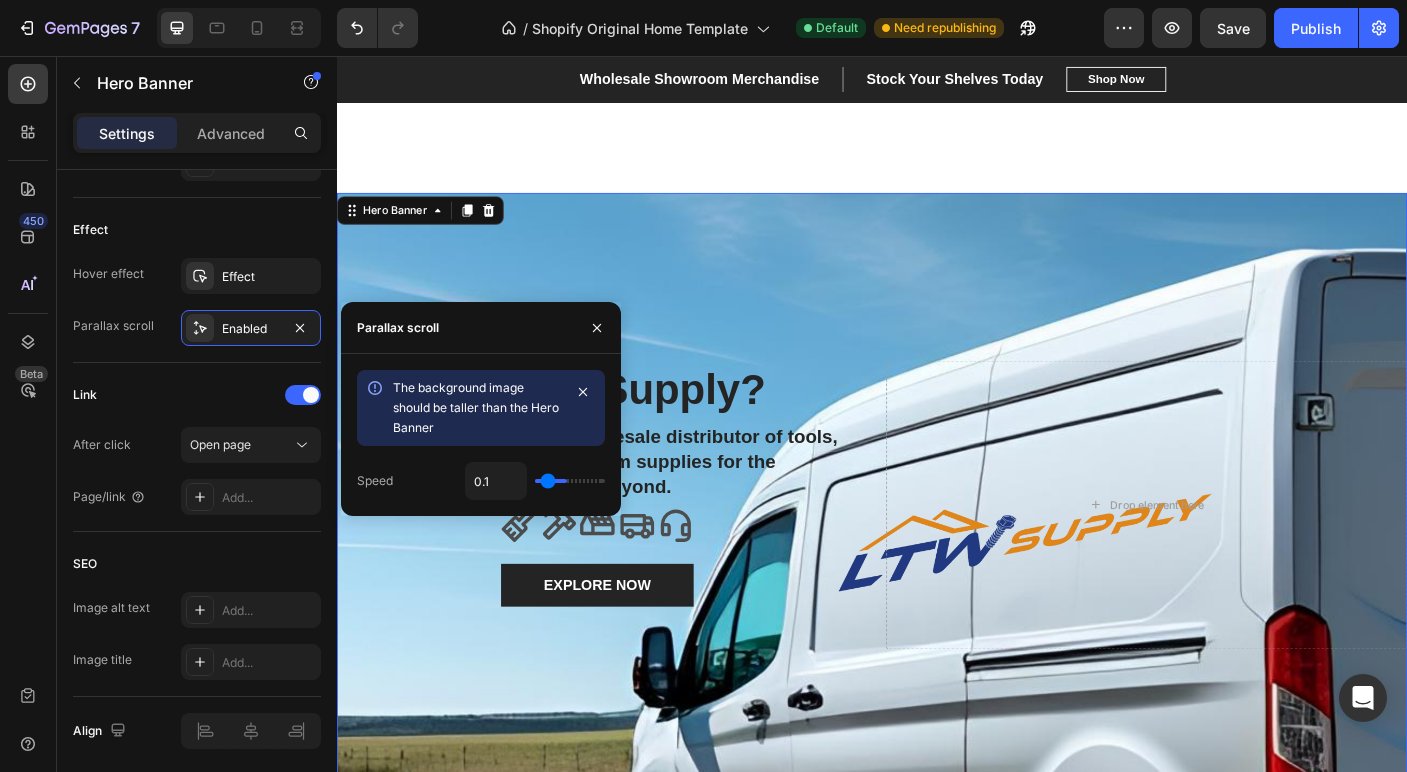 type on "0" 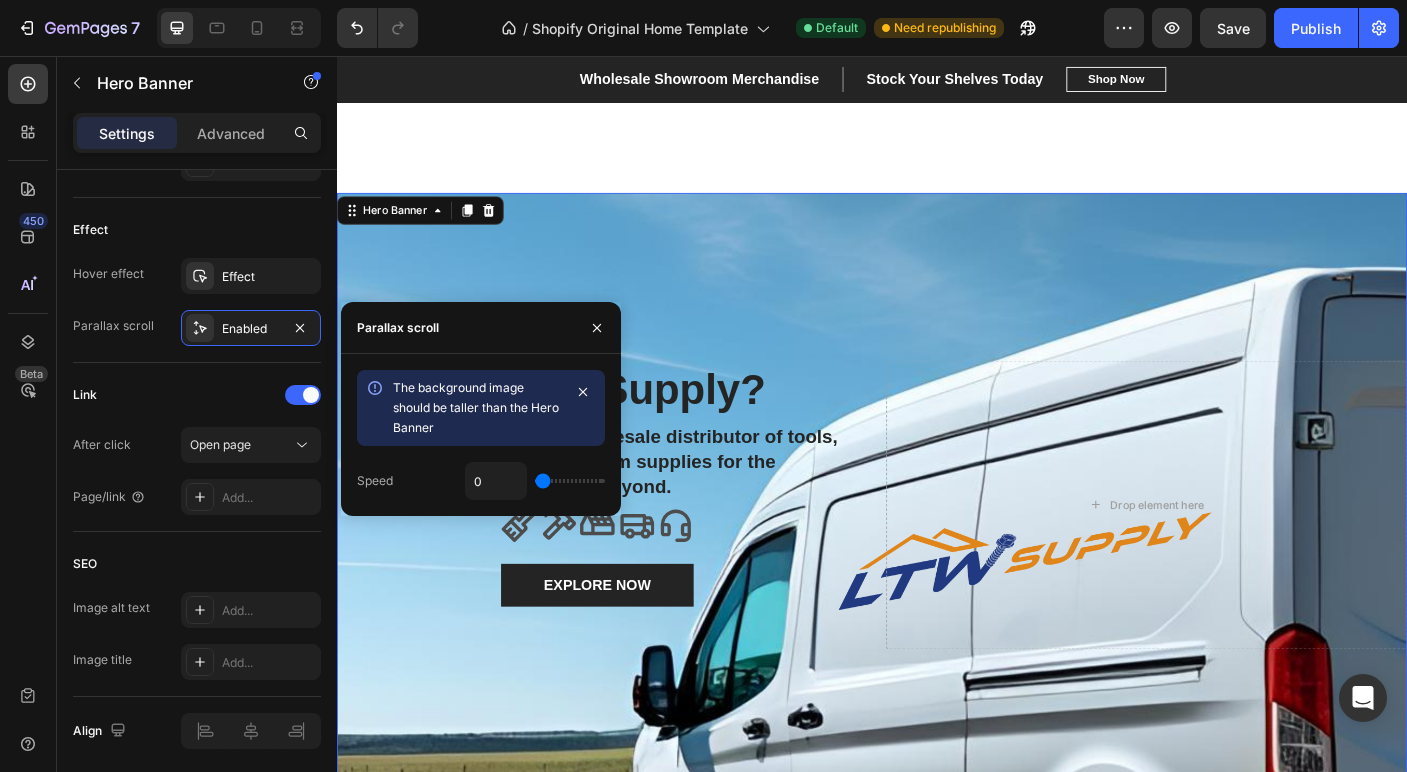 type on "0.1" 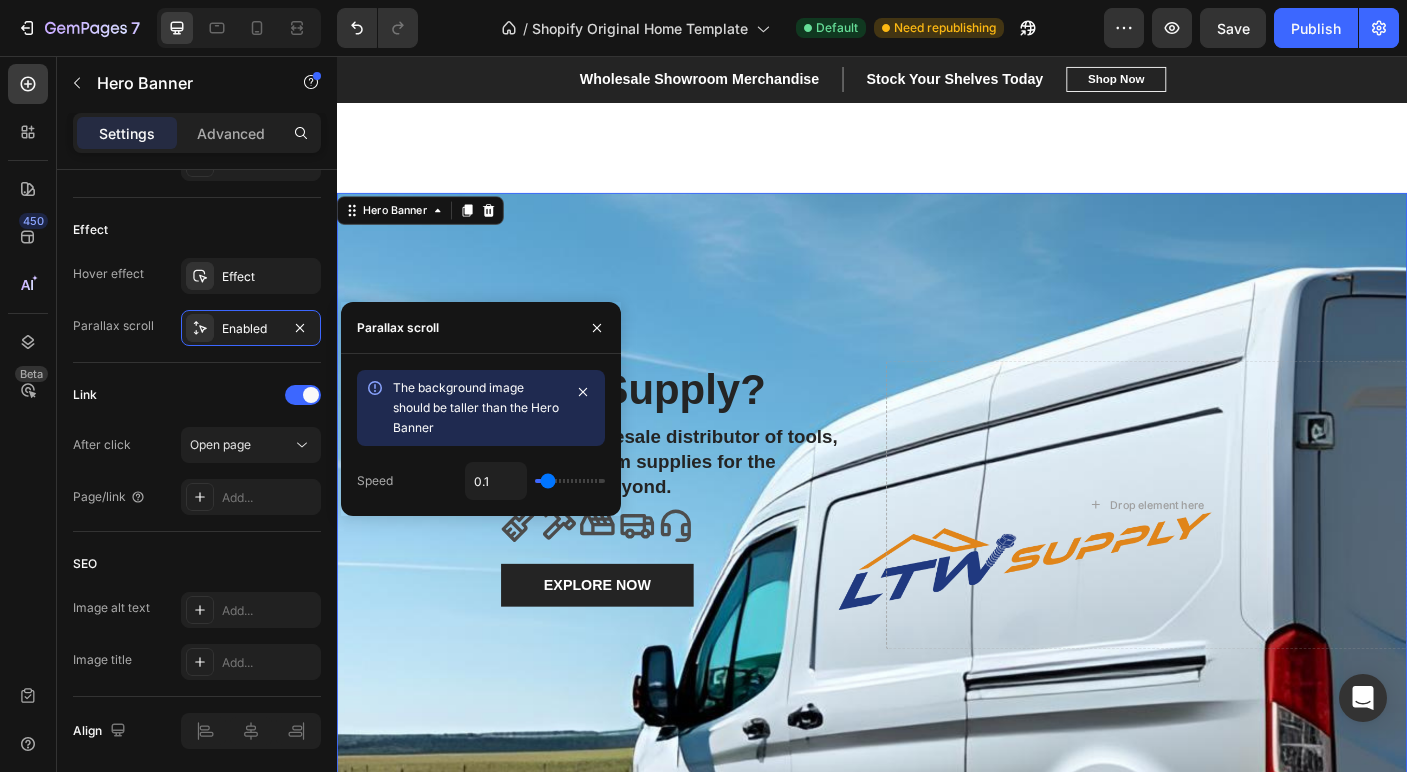 type on "0.2" 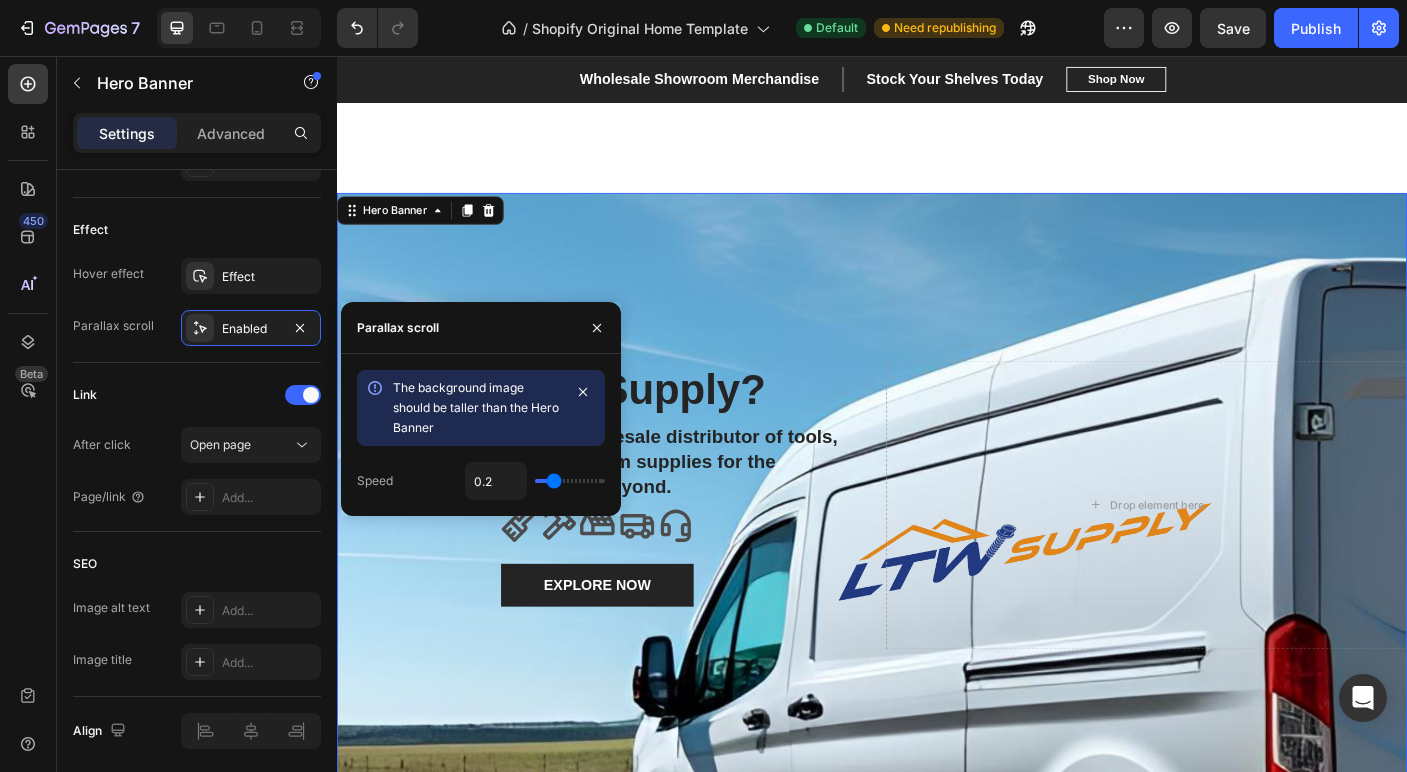 type on "0.3" 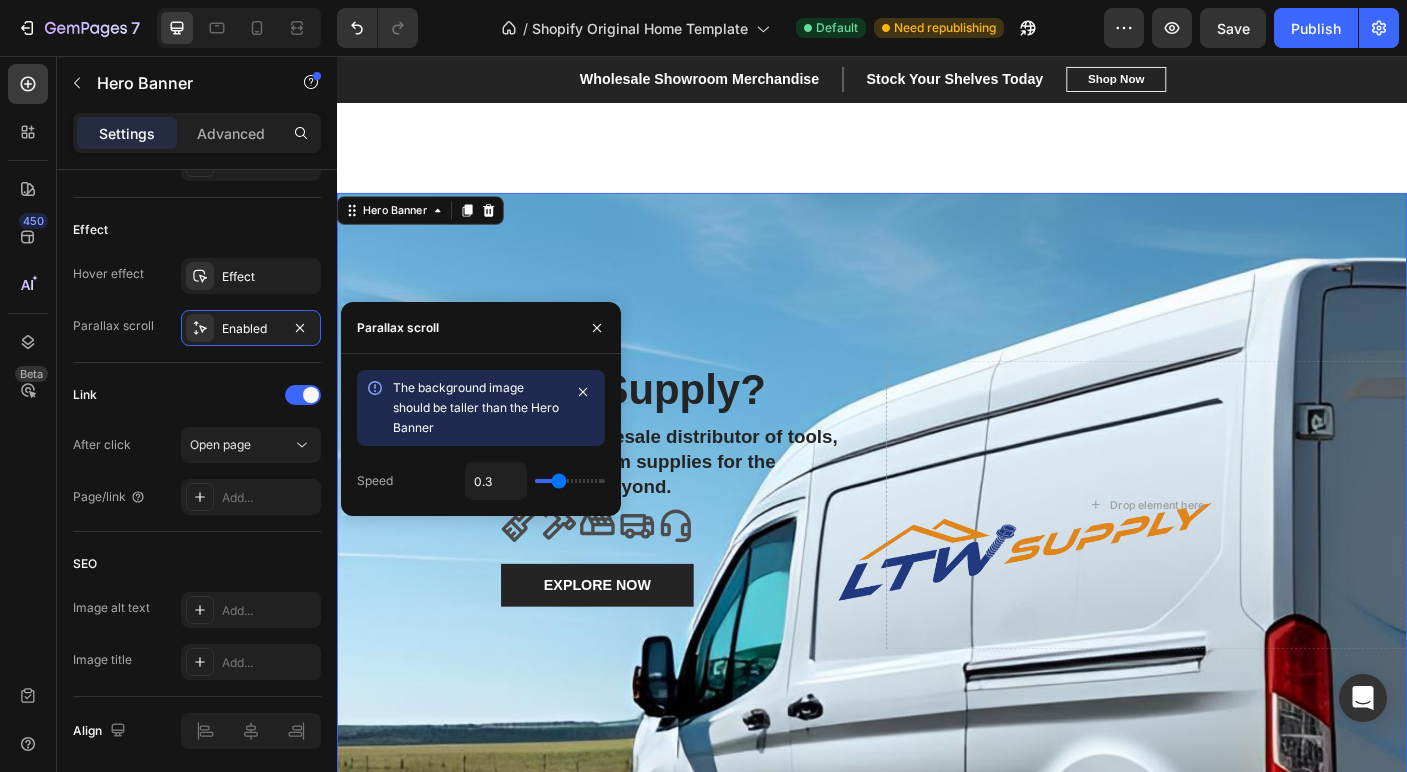 type on "0.4" 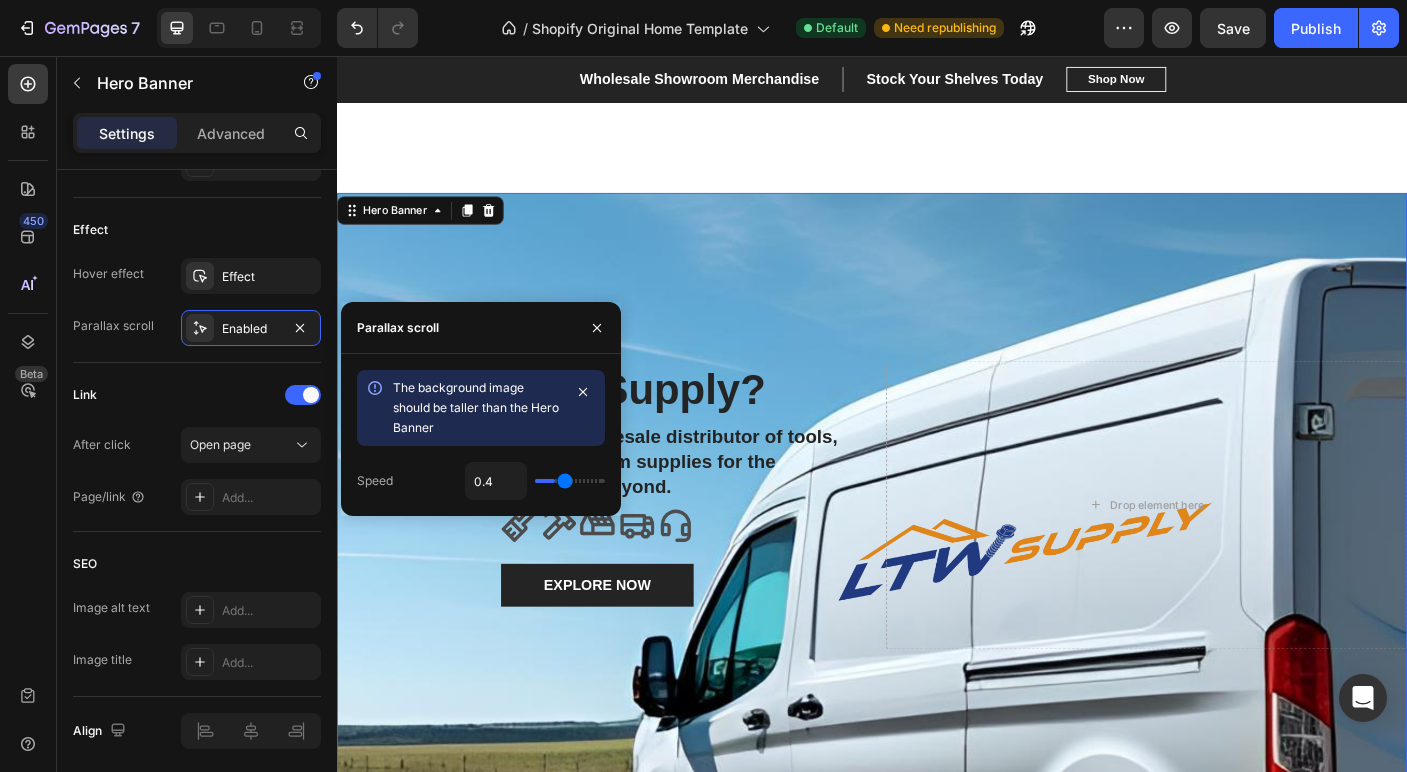 type on "0.5" 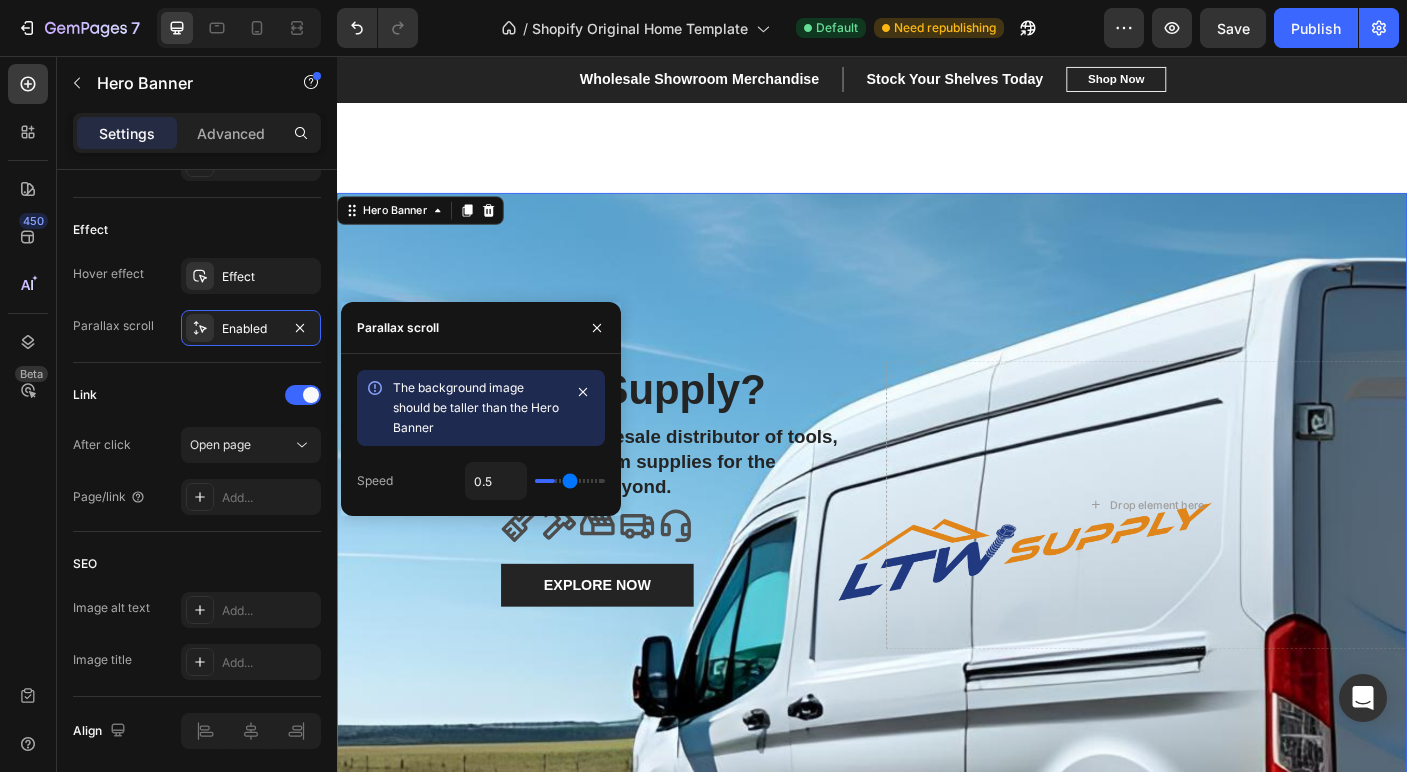 type on "0.6" 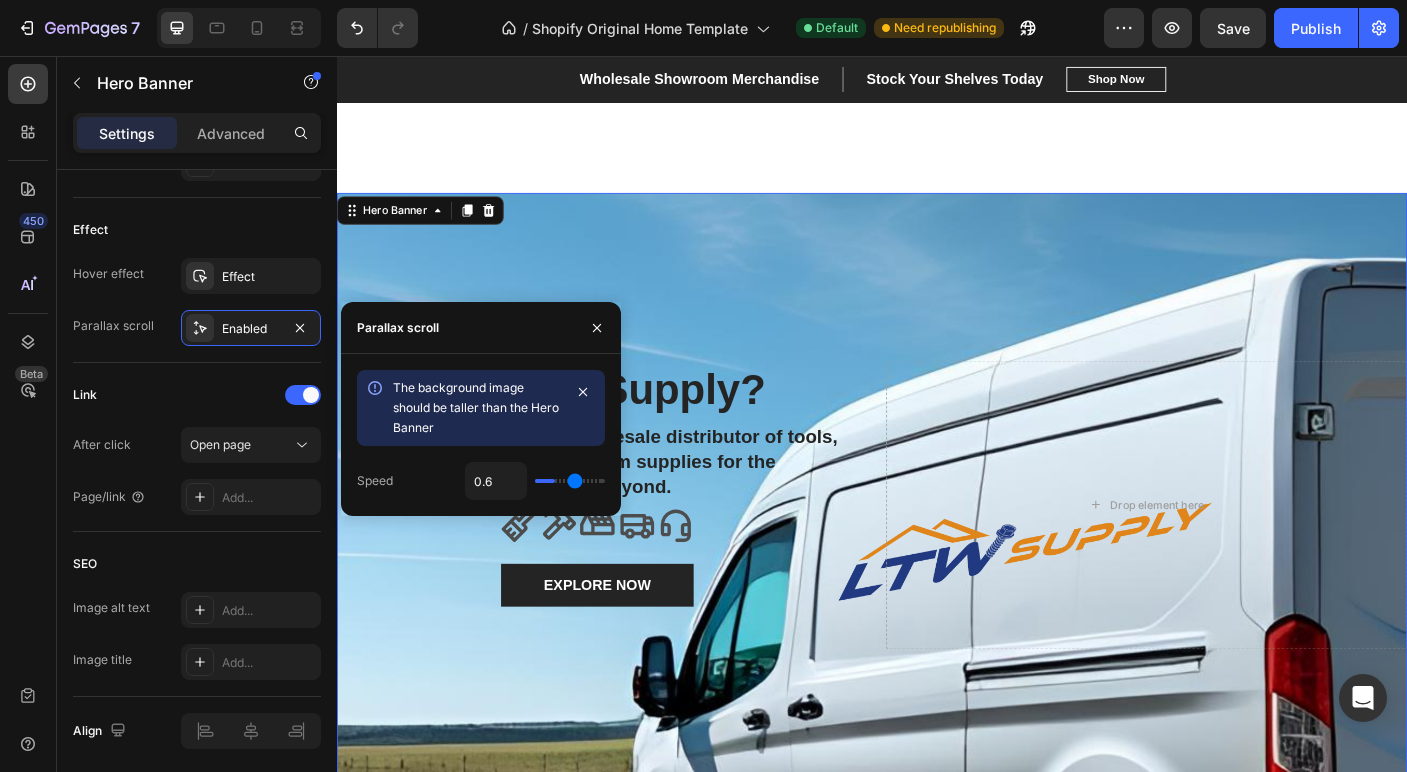 type on "0.7" 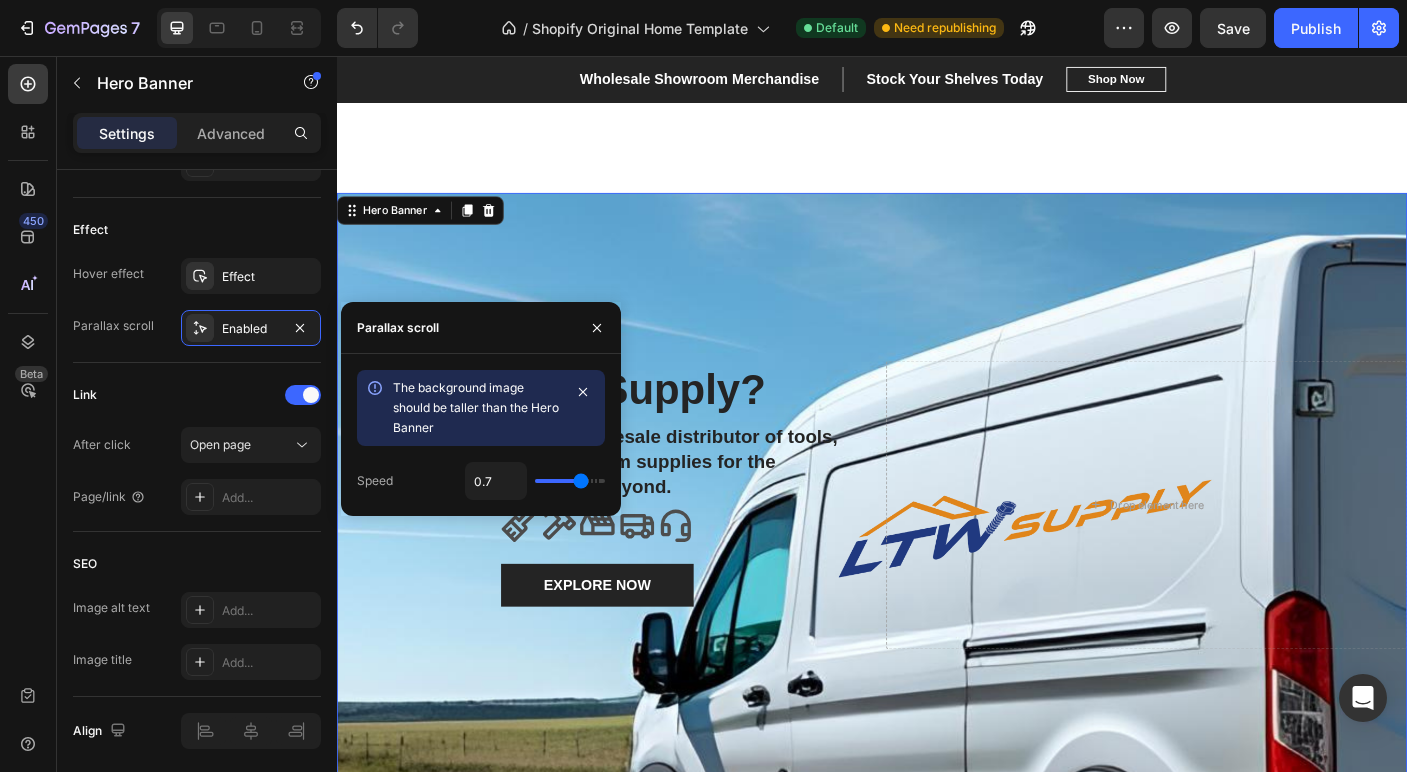 type on "0.8" 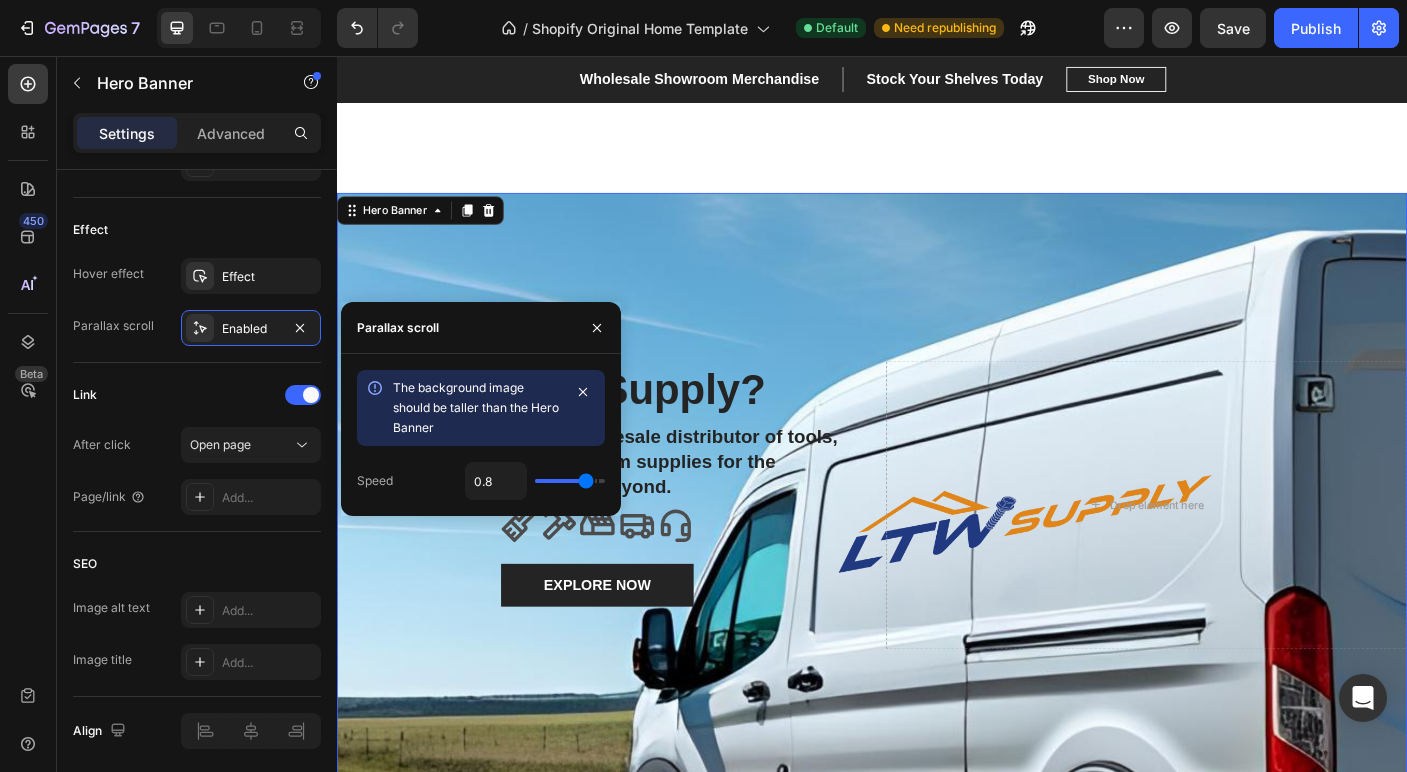 type on "0.9" 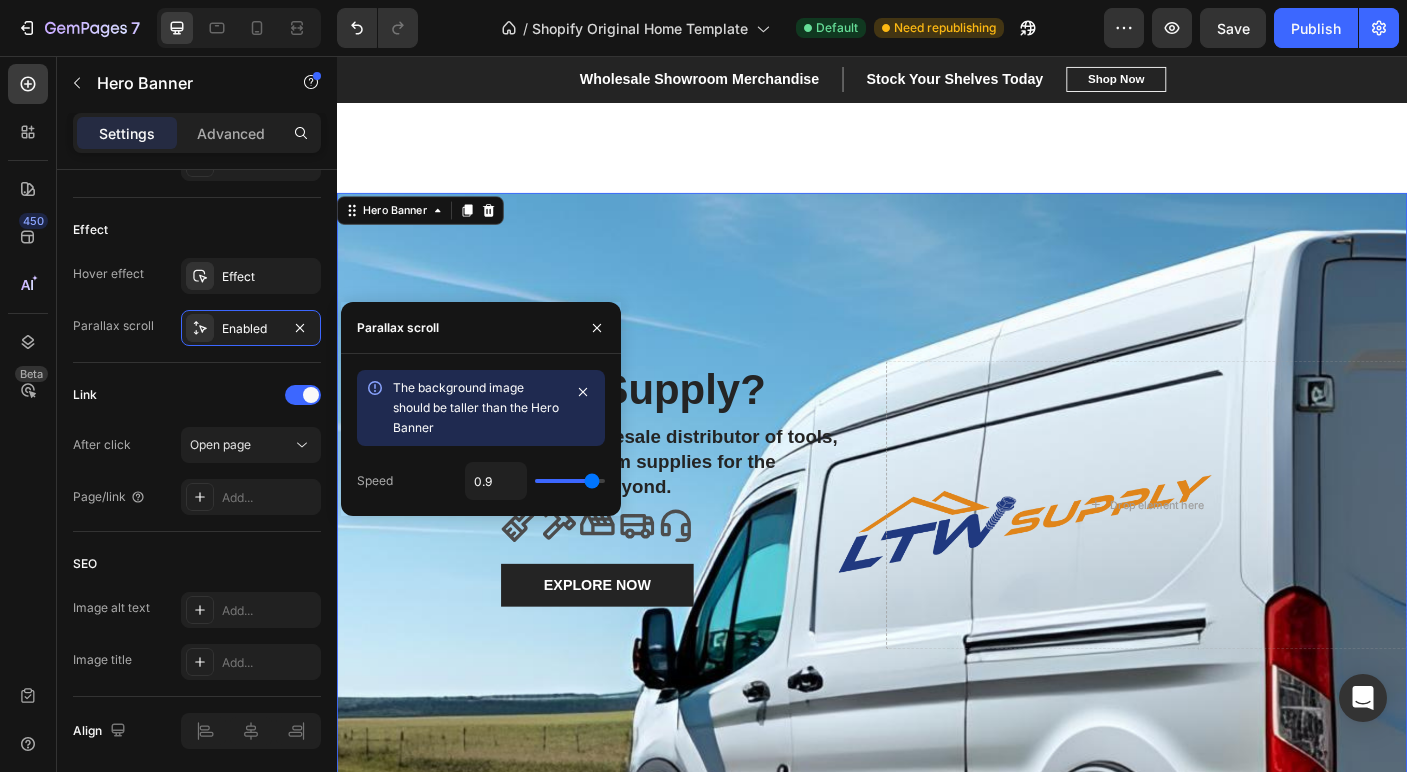 type on "1" 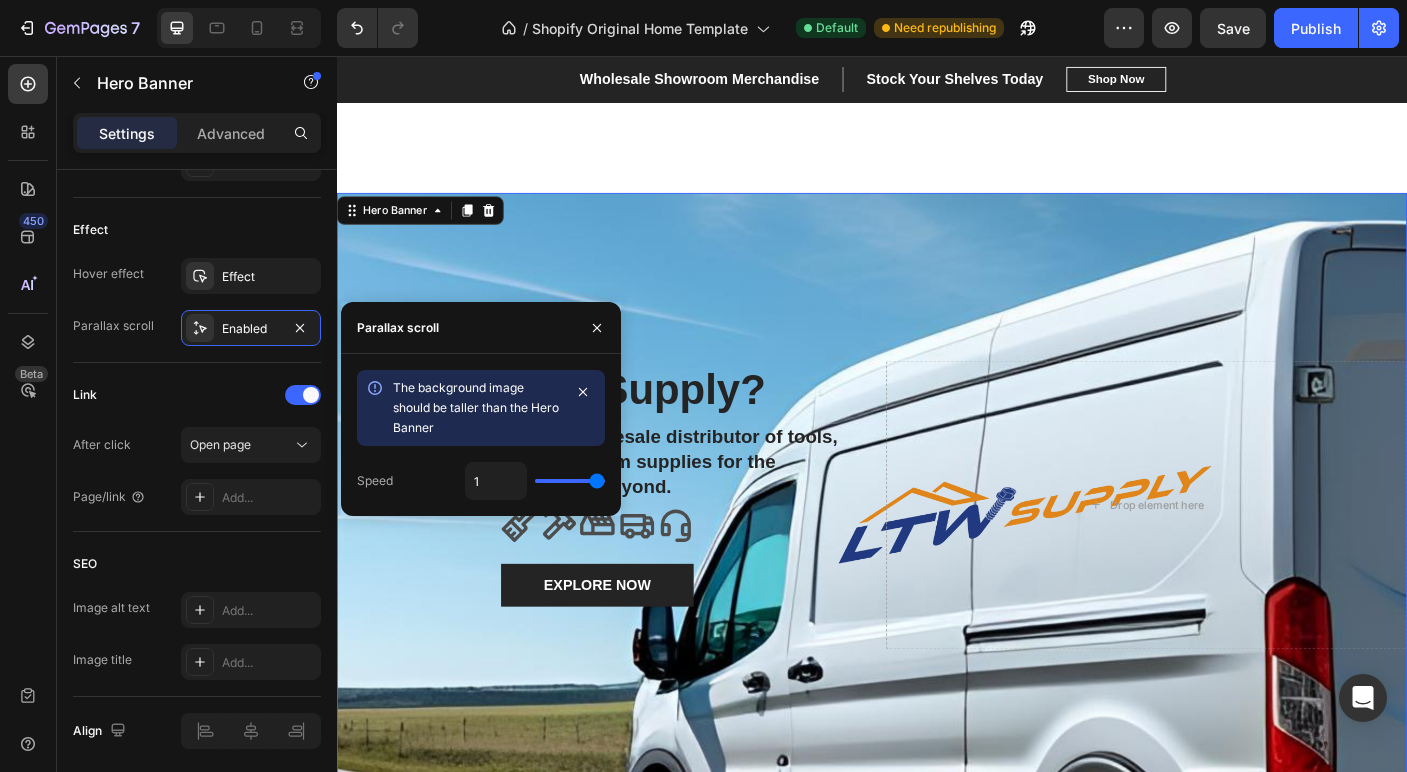 type on "0.9" 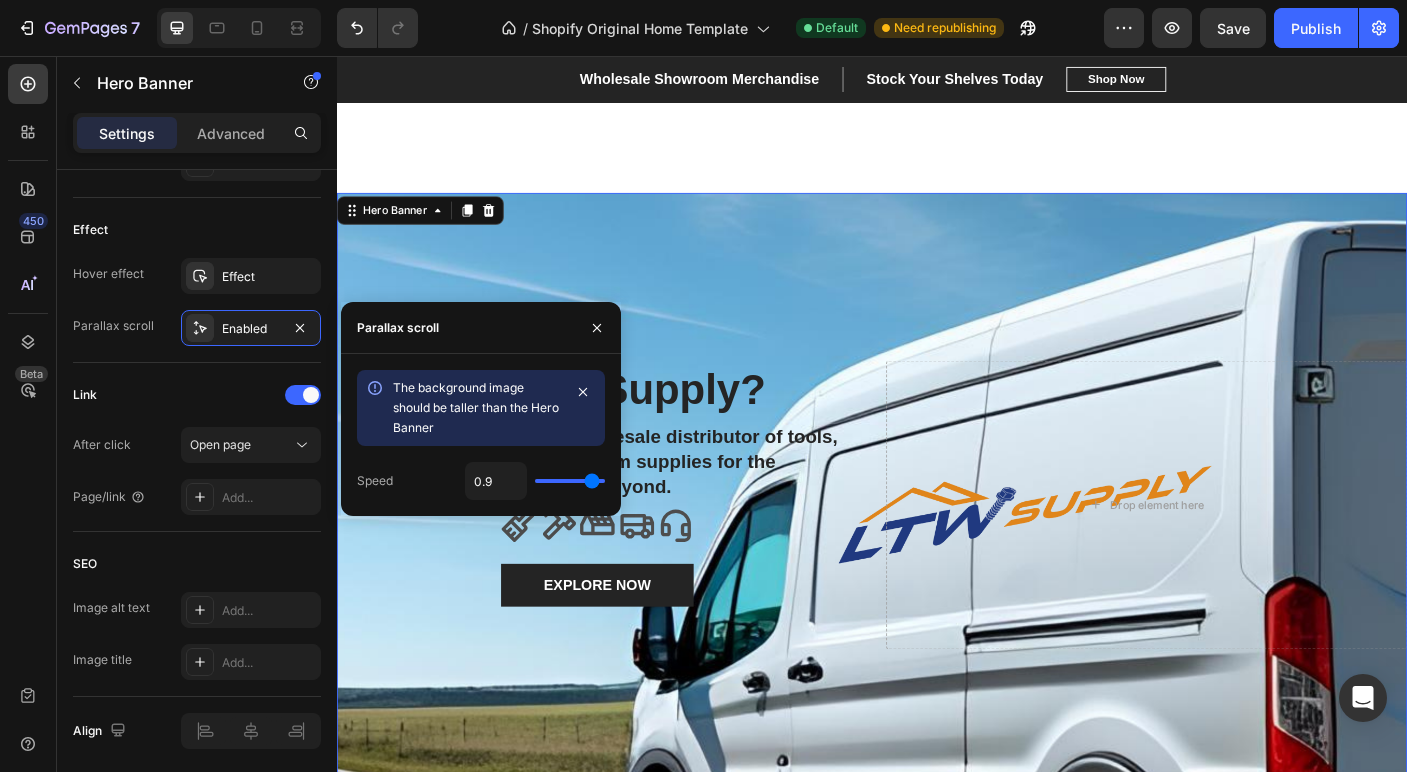 type on "0.8" 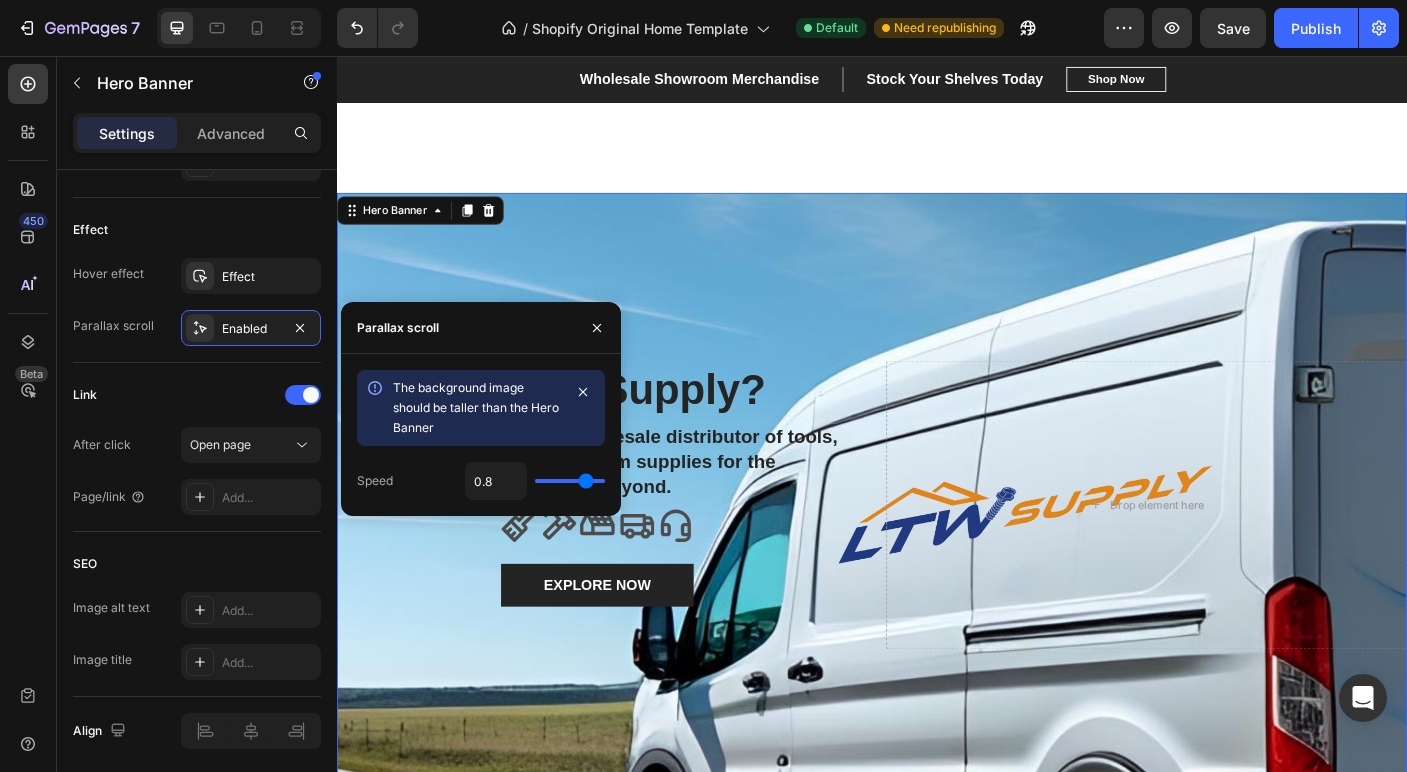 drag, startPoint x: 564, startPoint y: 481, endPoint x: 585, endPoint y: 476, distance: 21.587032 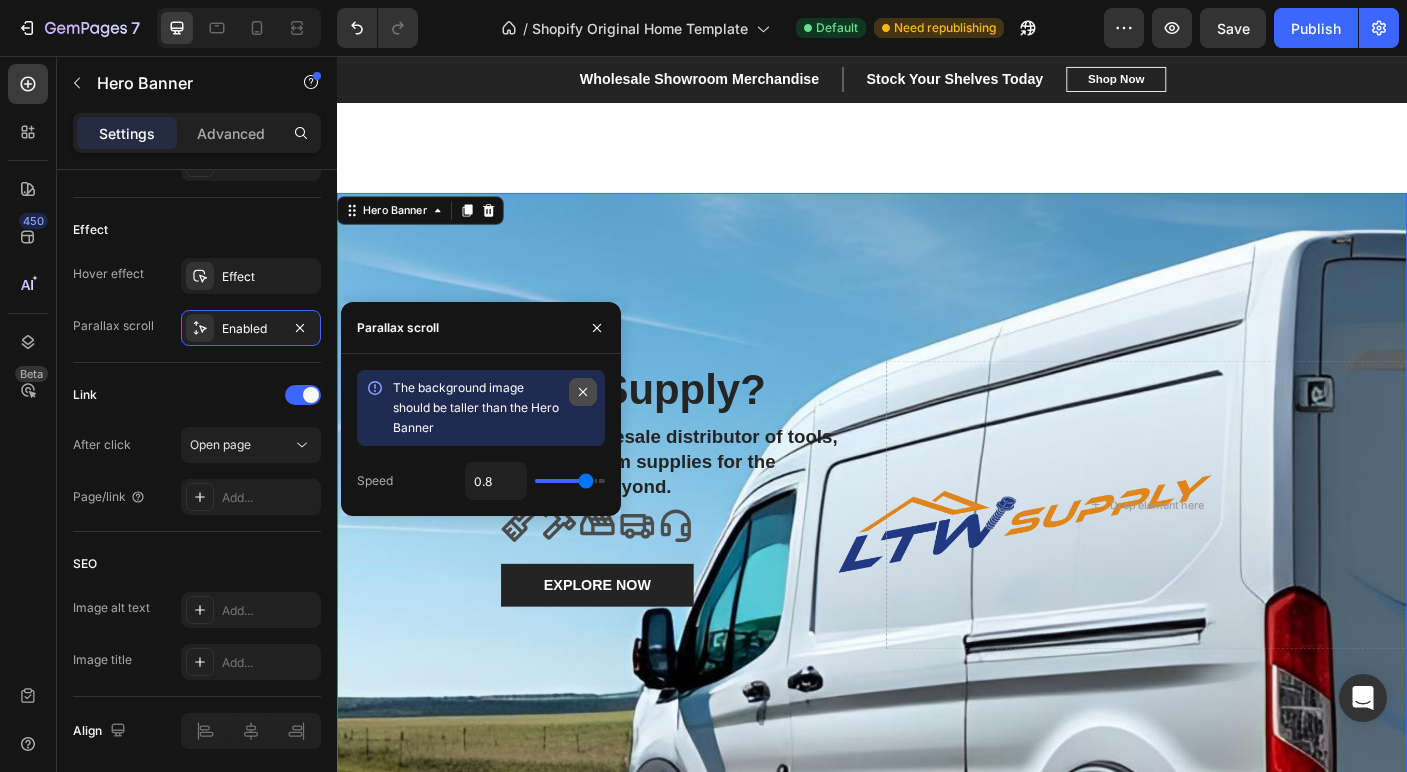 click 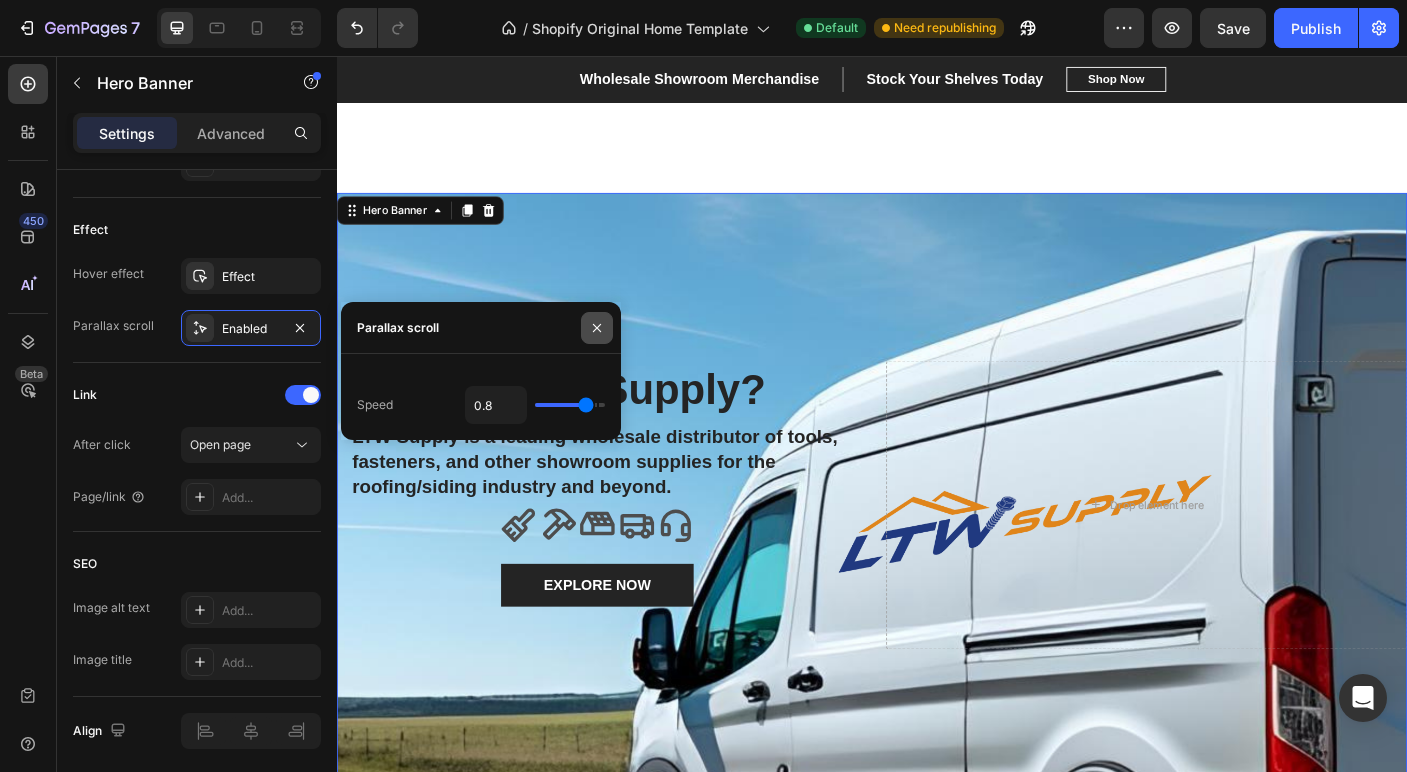 click 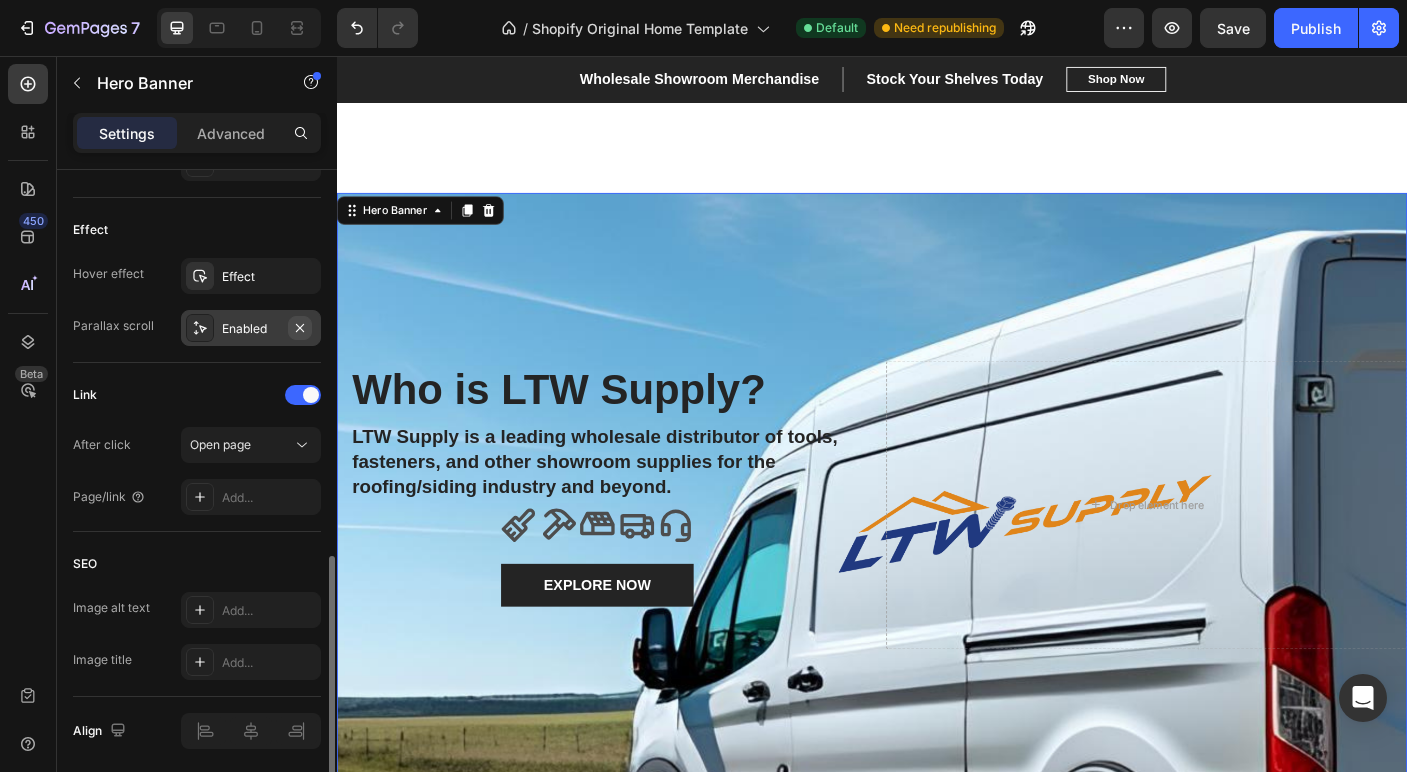 click 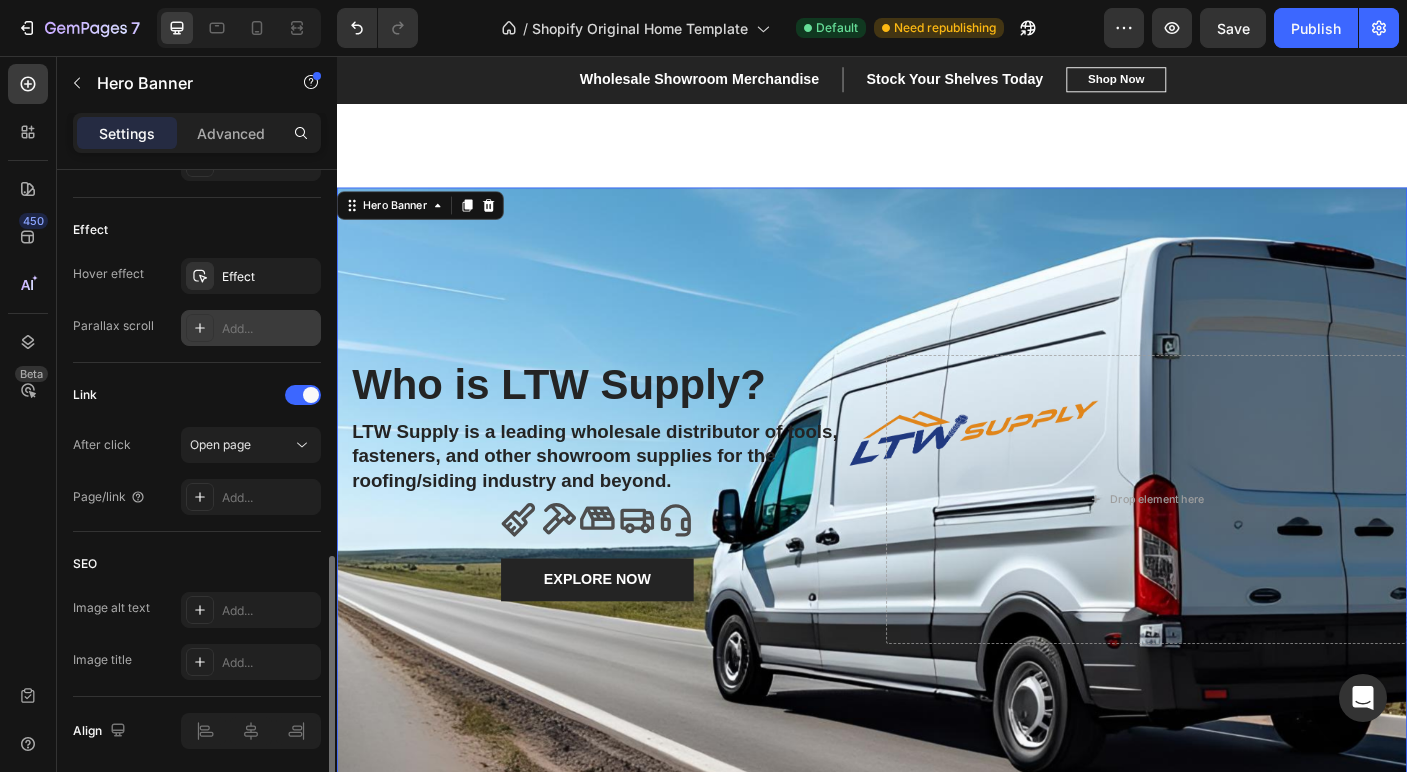 scroll, scrollTop: 806, scrollLeft: 0, axis: vertical 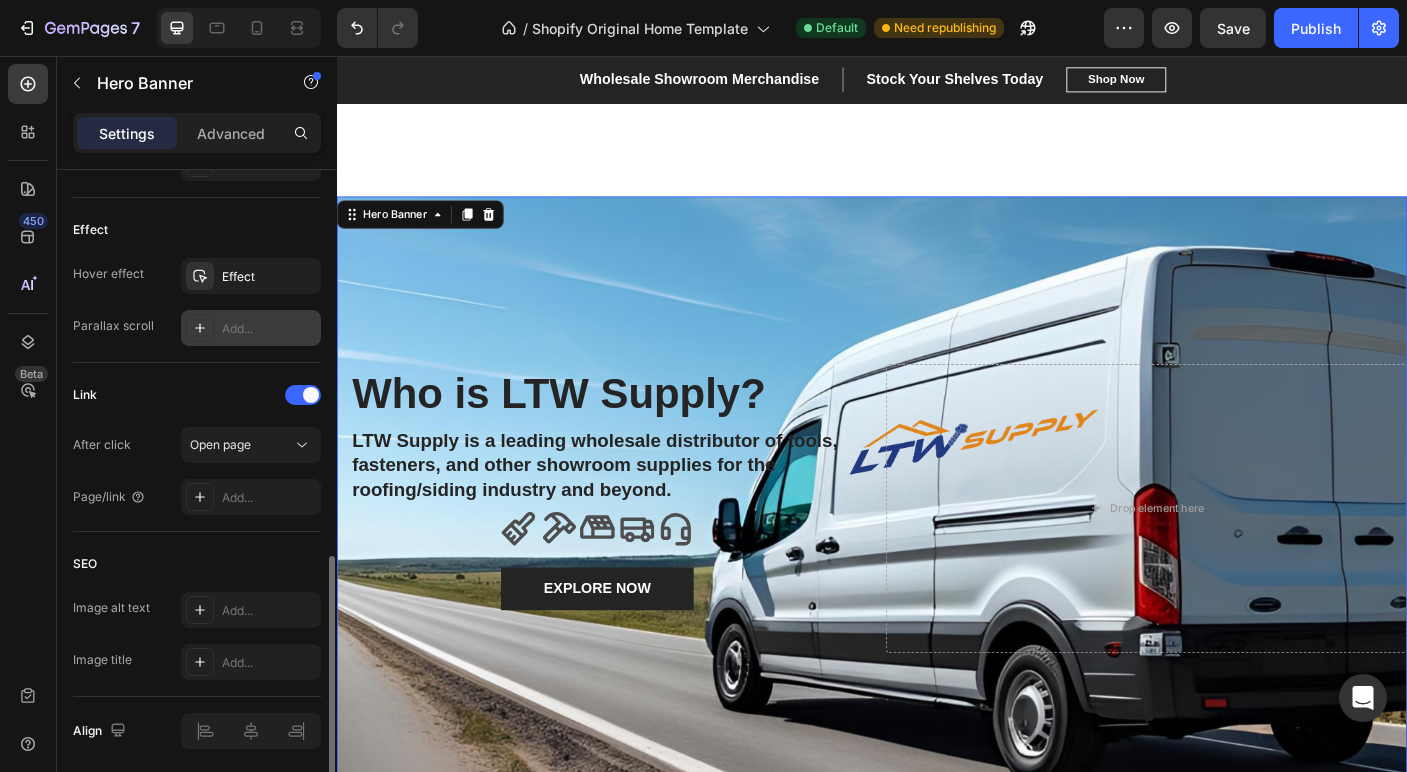 click at bounding box center (937, 563) 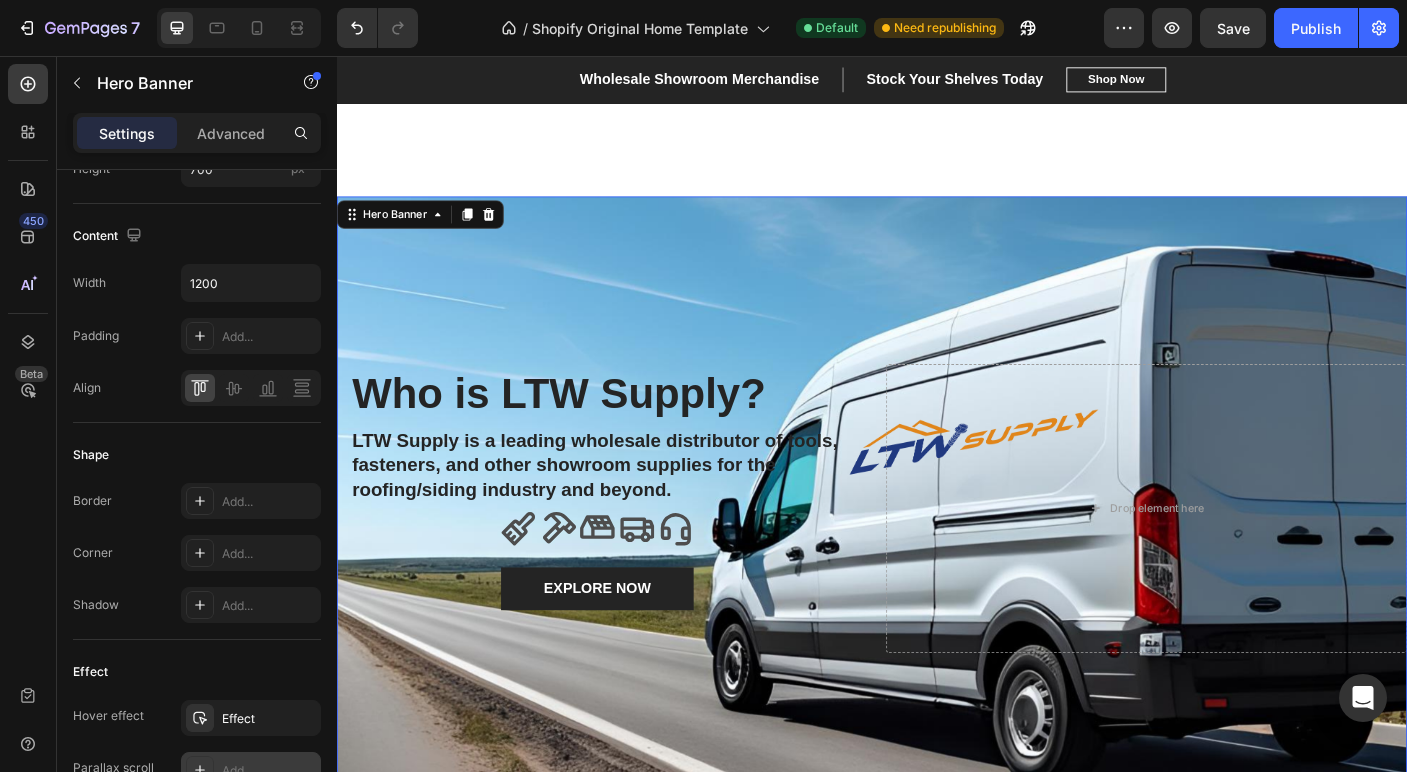 scroll, scrollTop: 219, scrollLeft: 0, axis: vertical 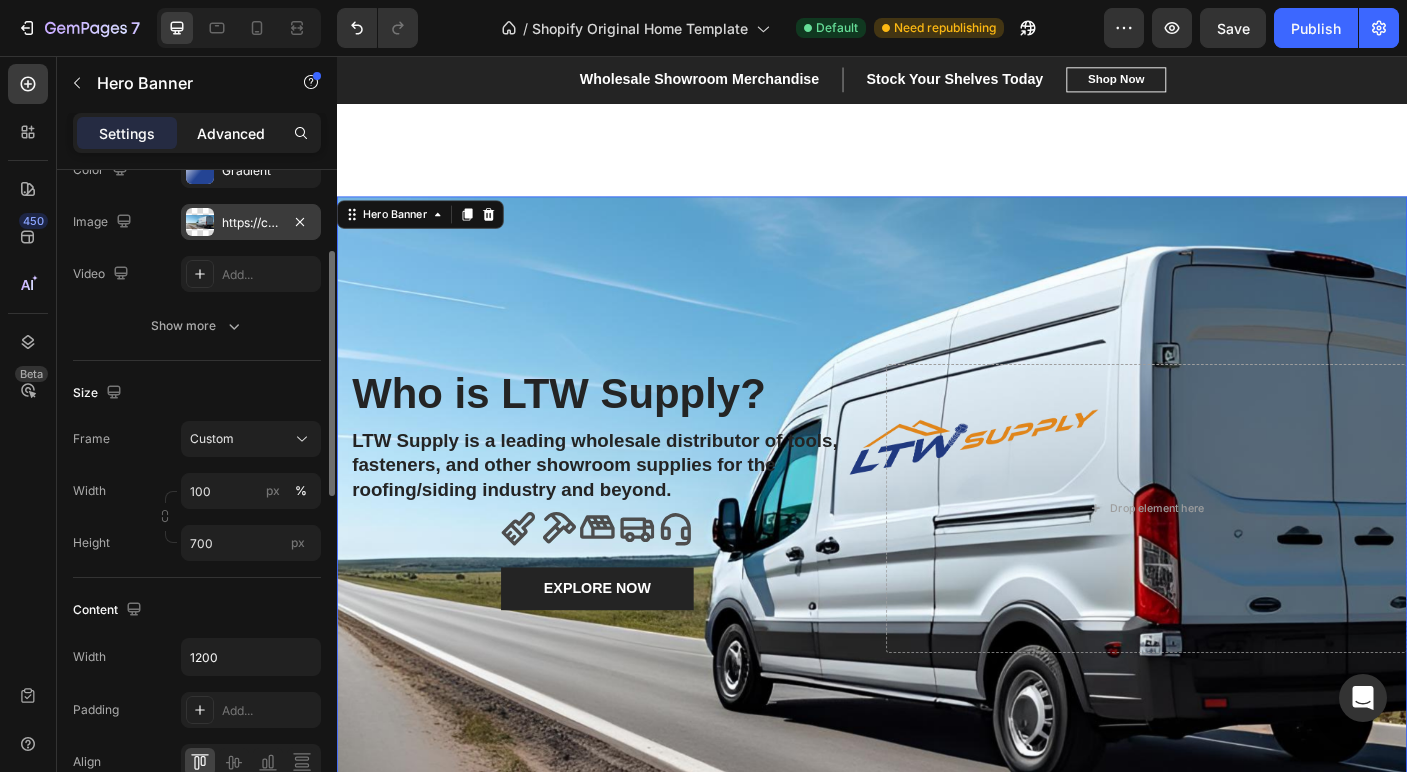 click on "Advanced" at bounding box center (231, 133) 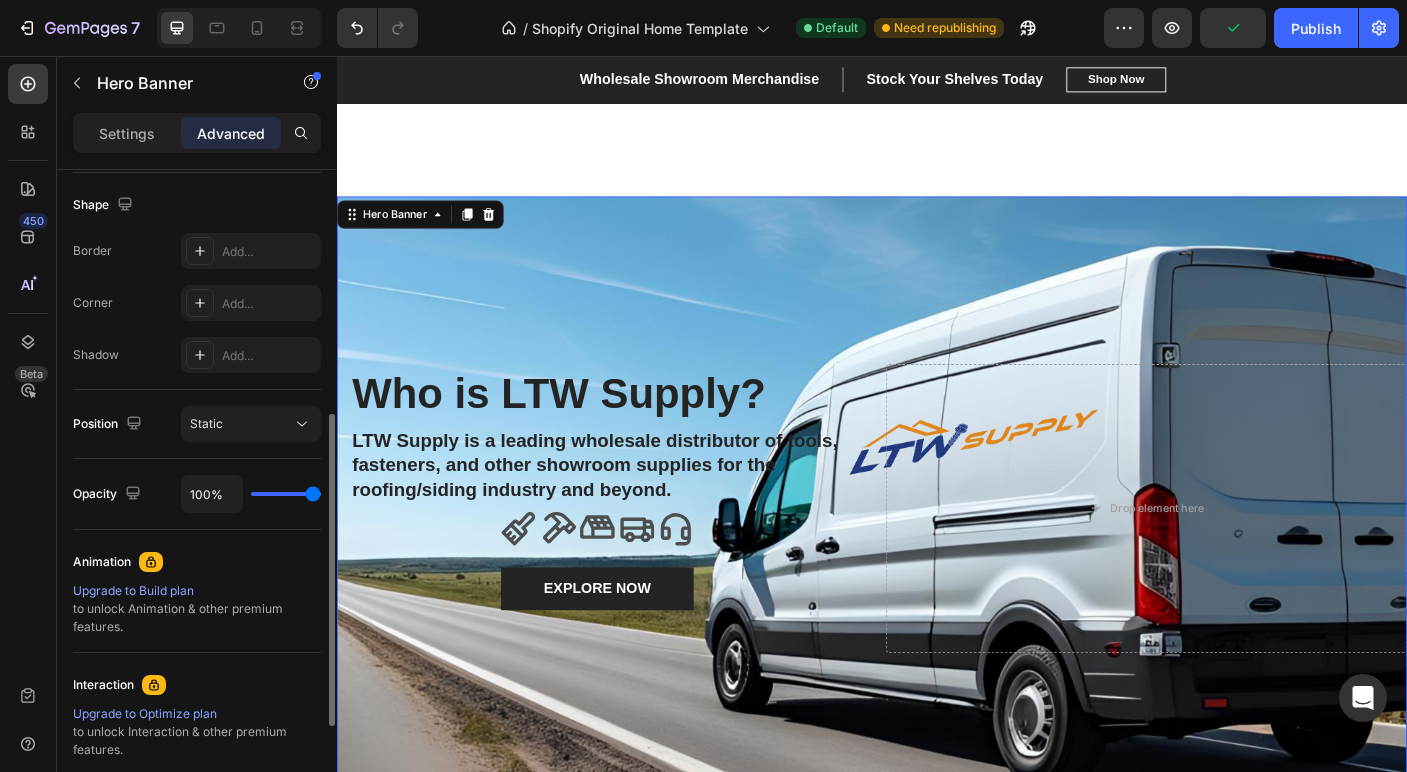 scroll, scrollTop: 512, scrollLeft: 0, axis: vertical 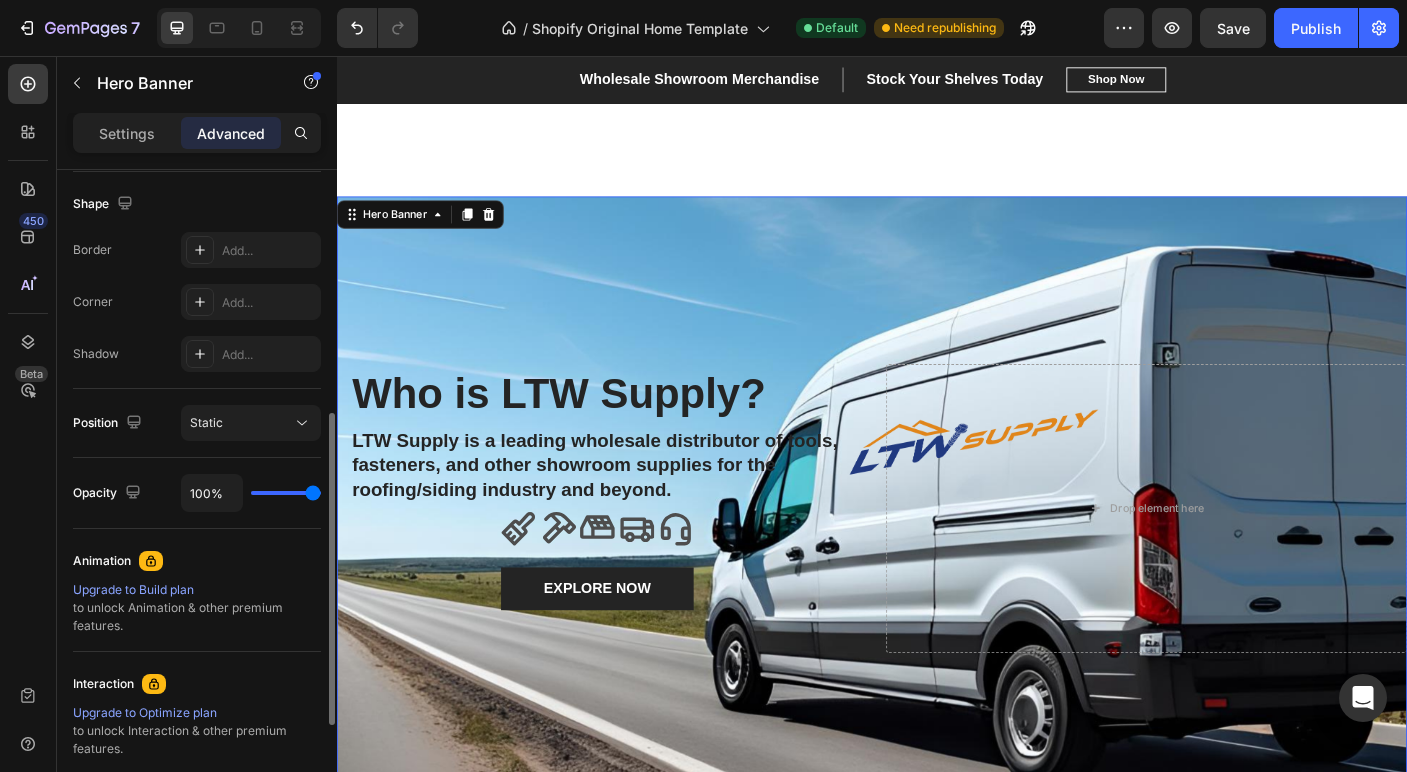 type on "80%" 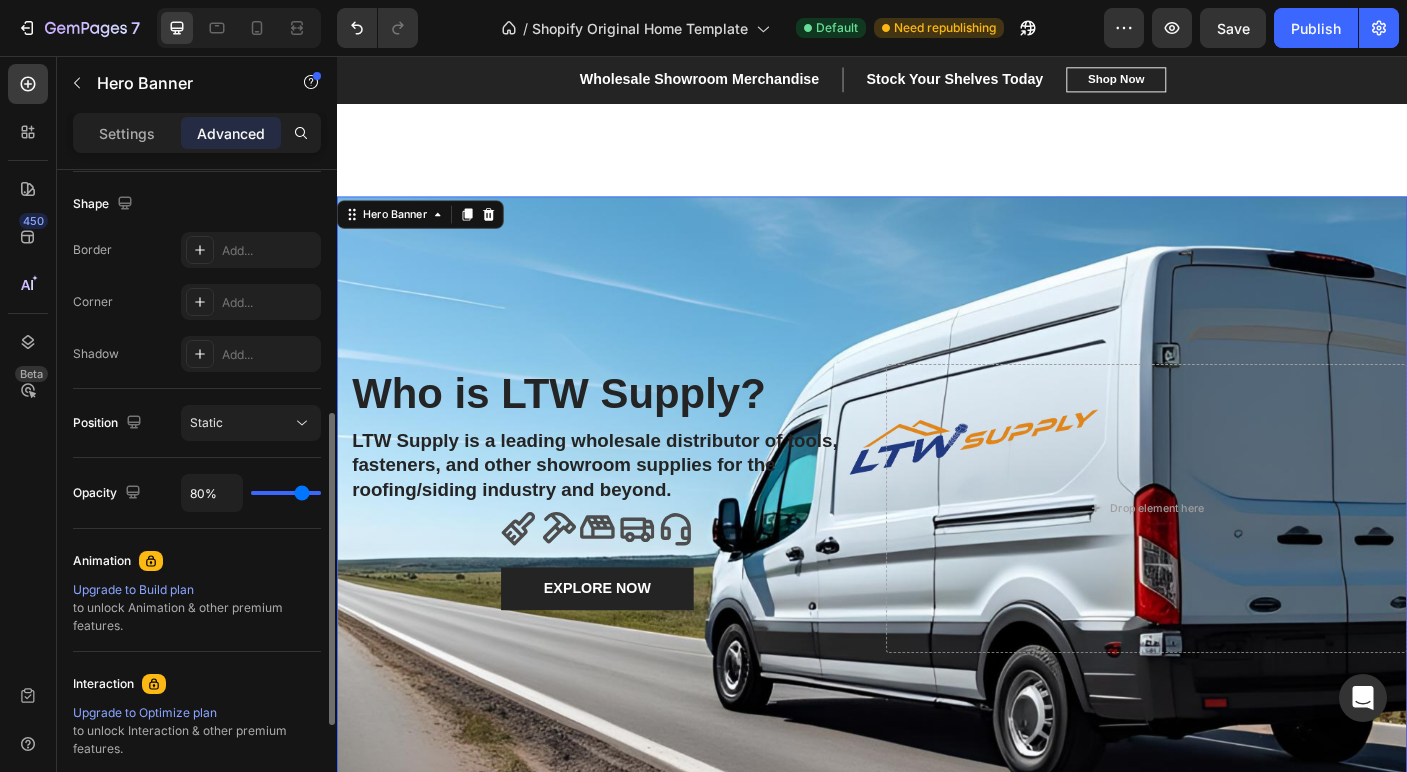 type on "78%" 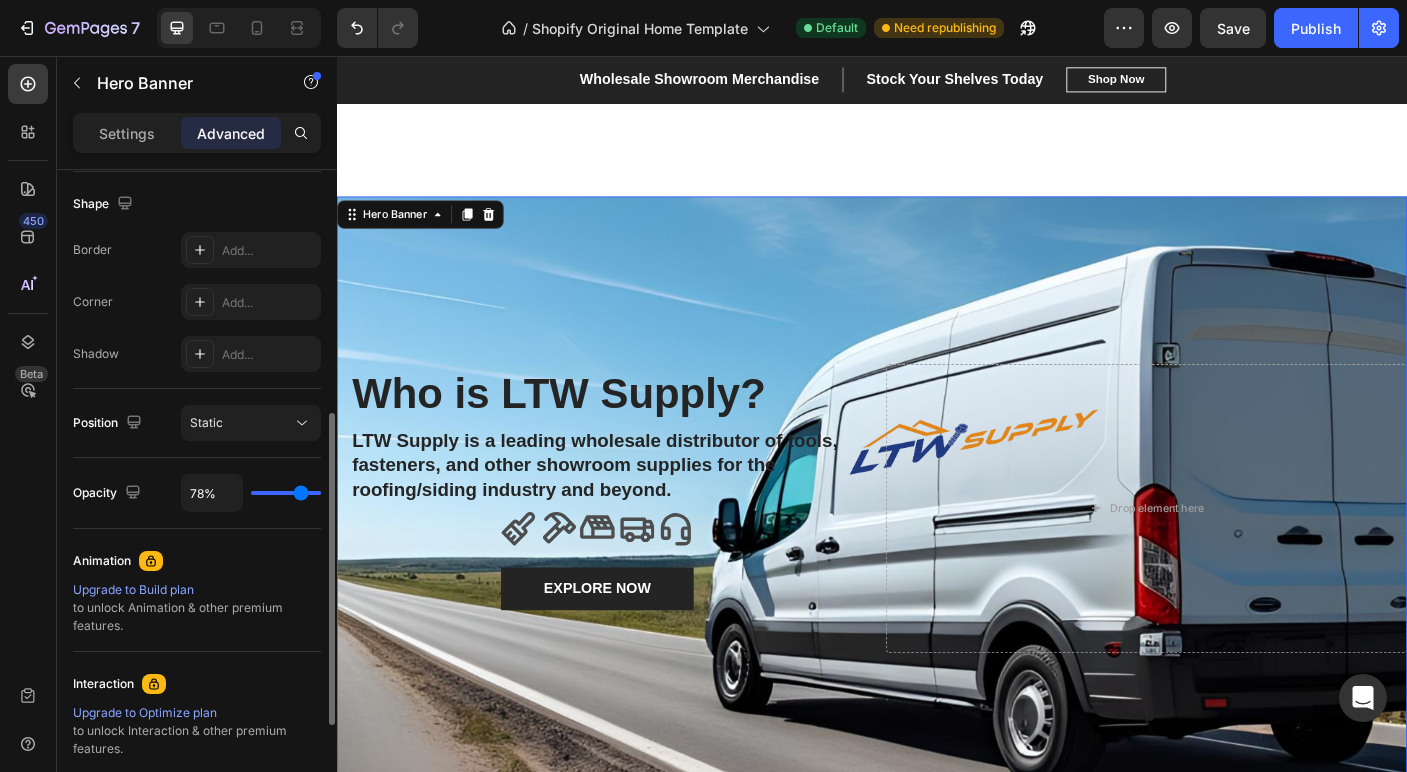 type on "76%" 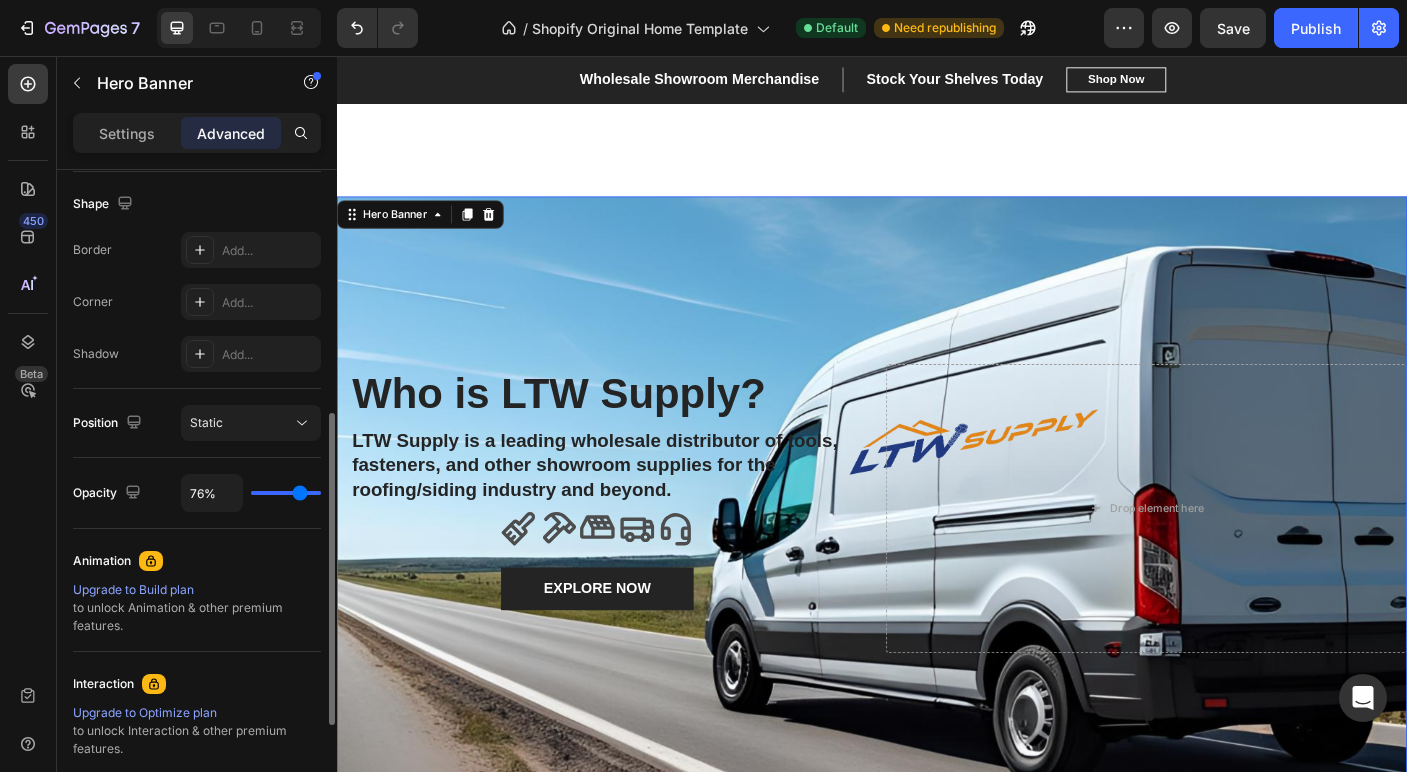 type on "75%" 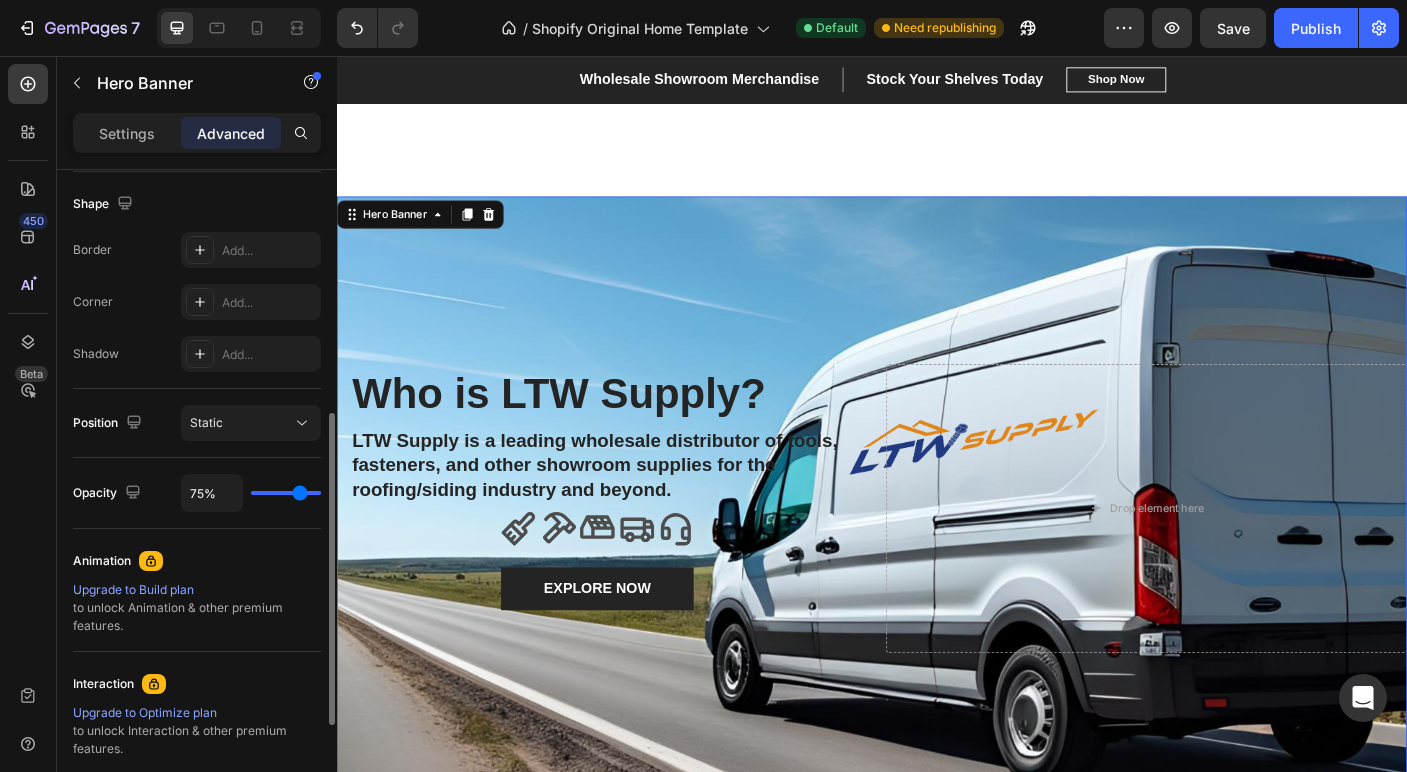 type on "74%" 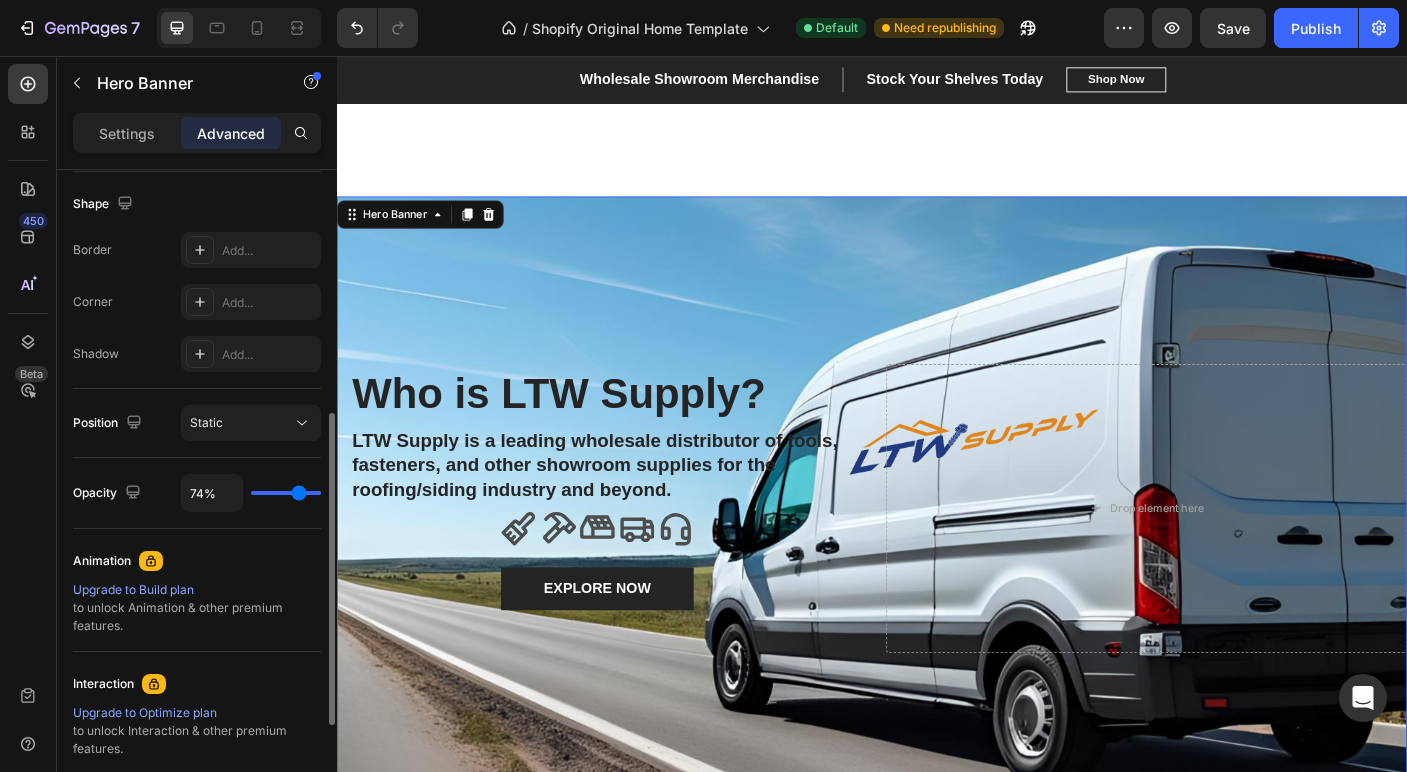 type on "72%" 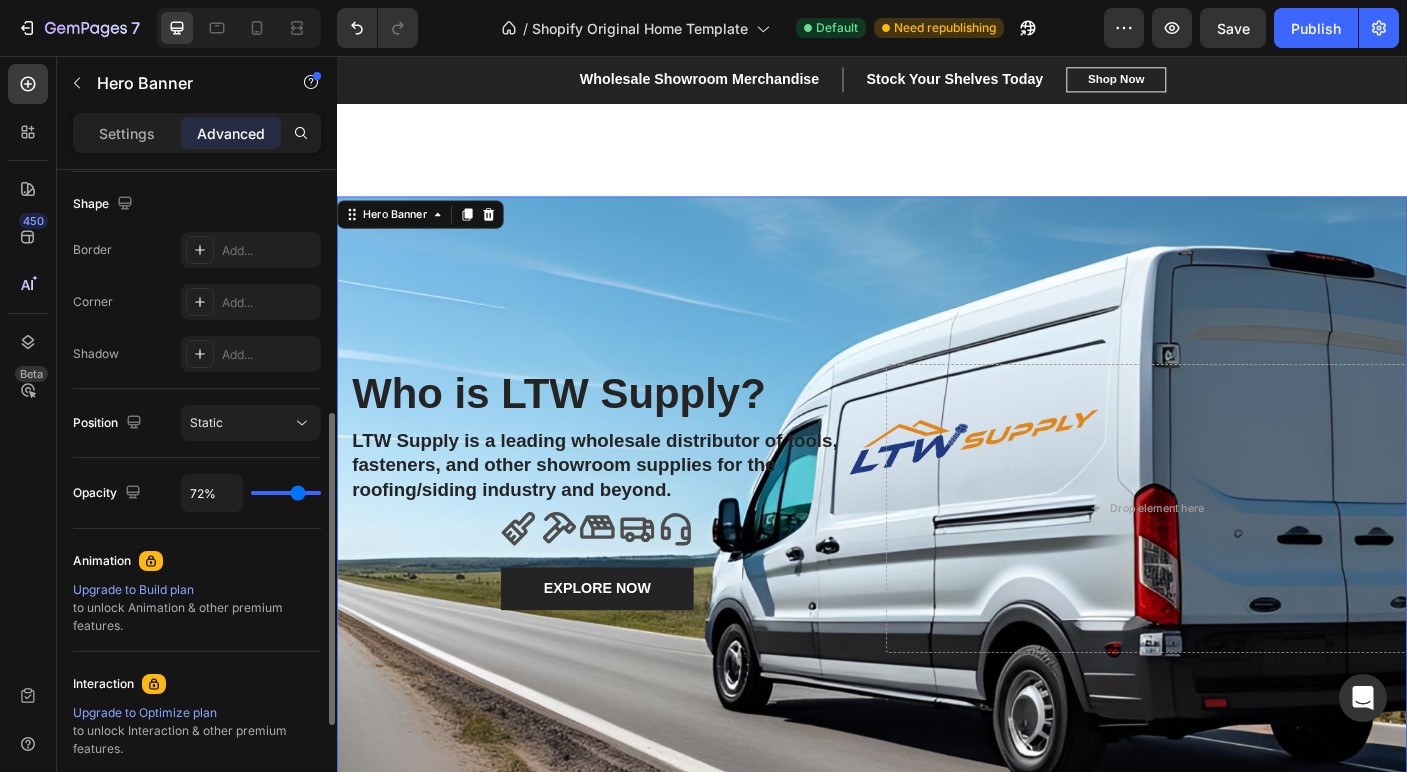 type on "70%" 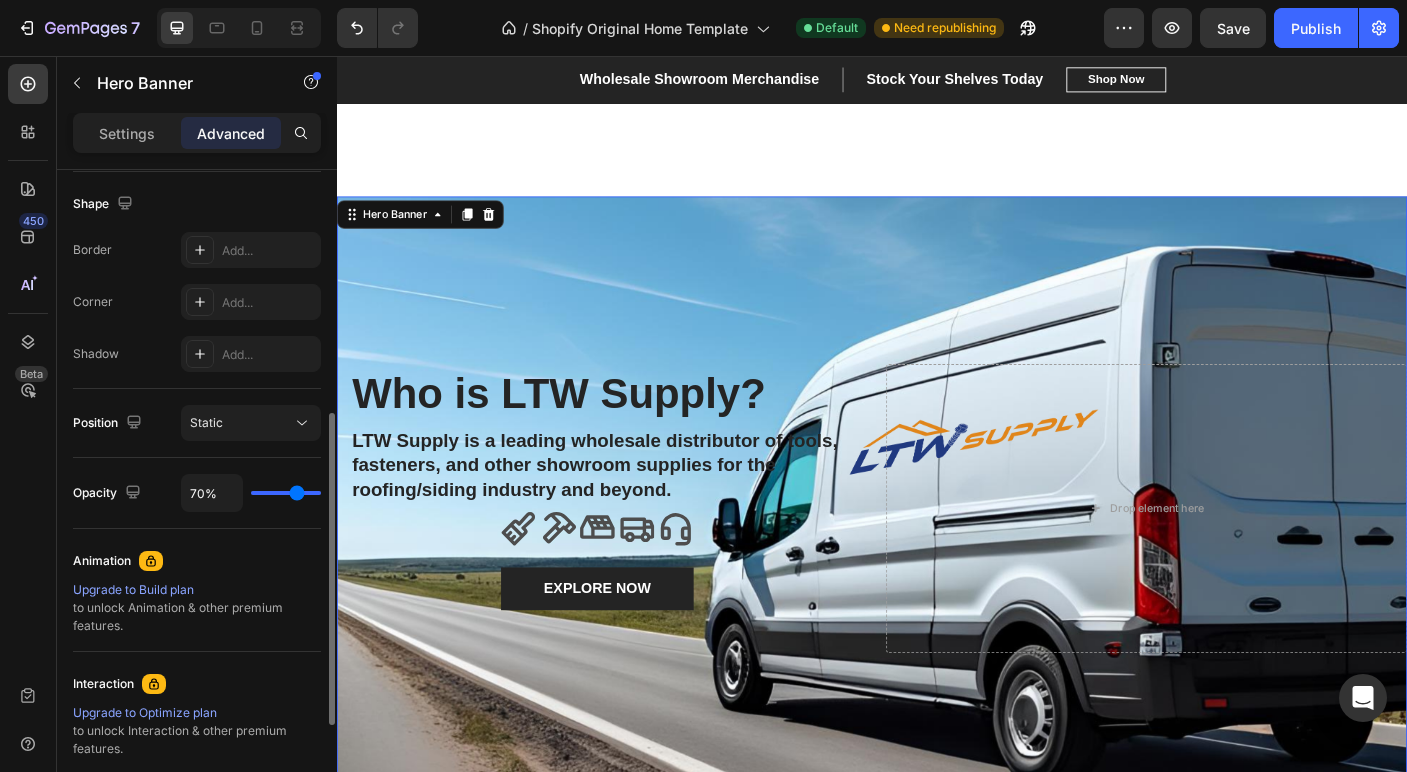 type on "69%" 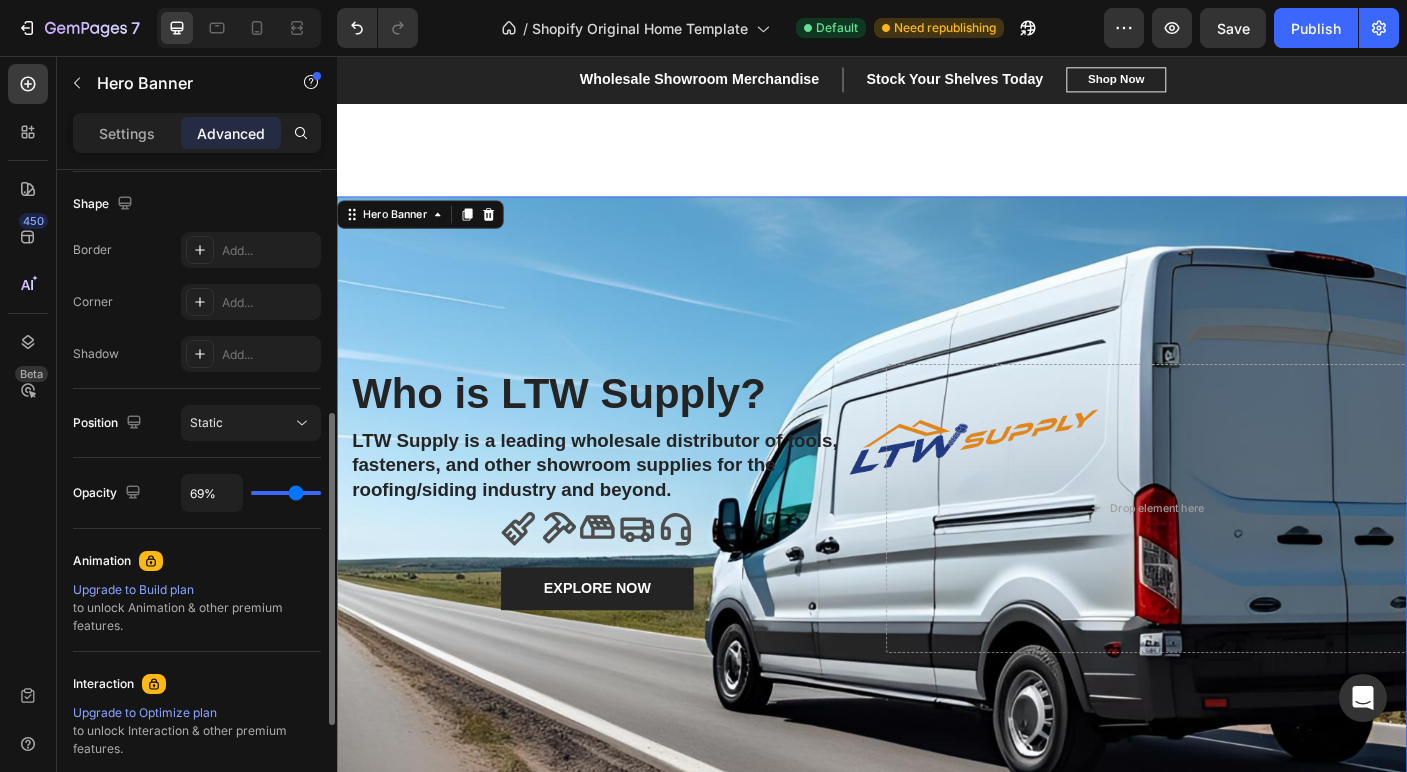 type on "68%" 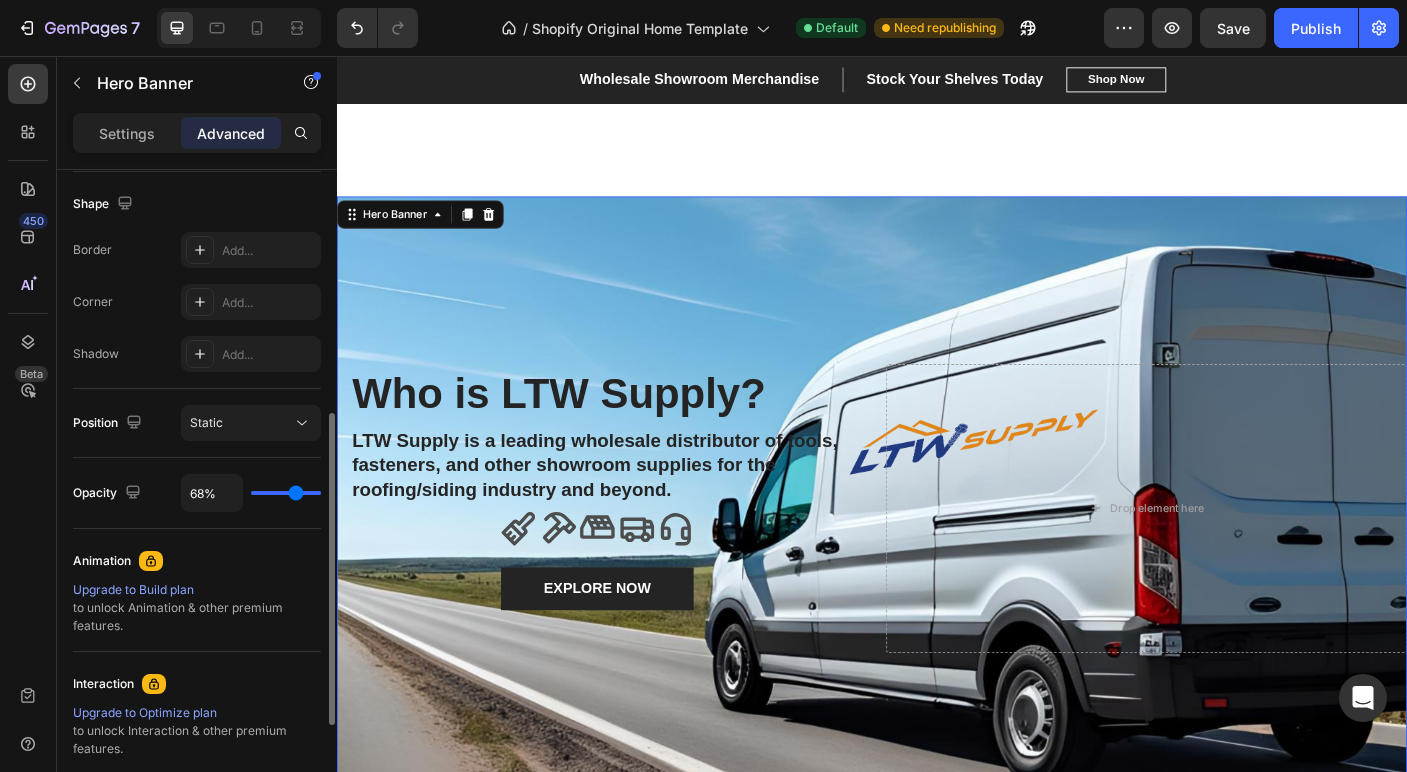 type on "67%" 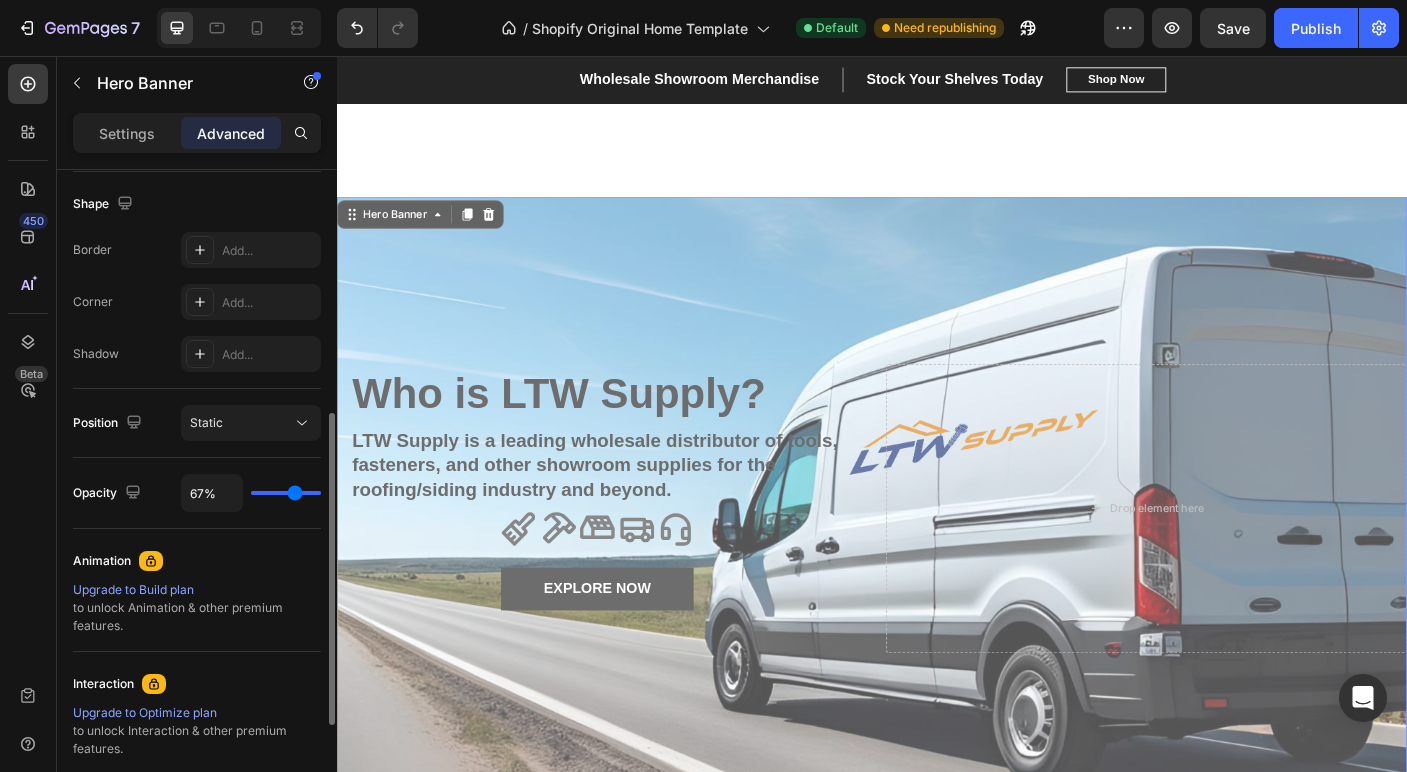 type on "66%" 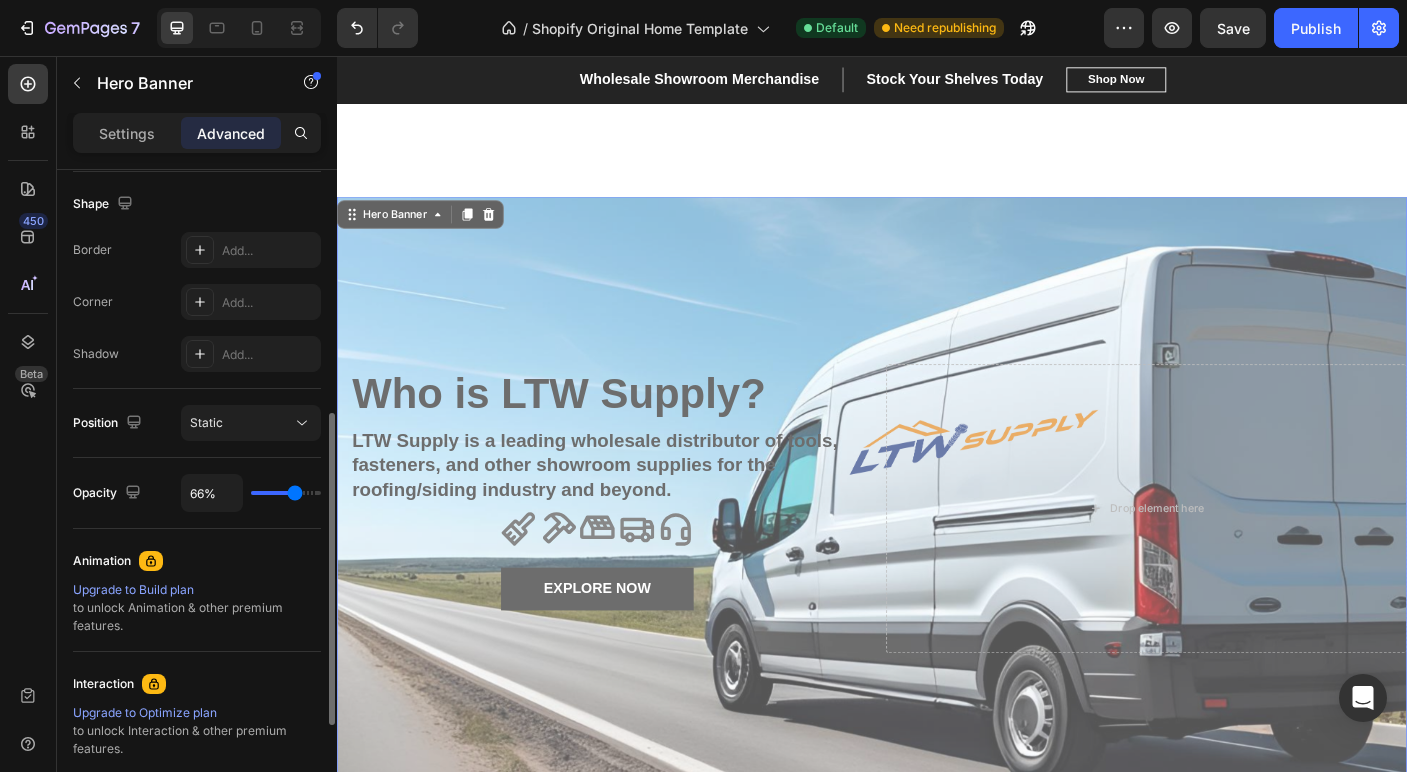 type on "65%" 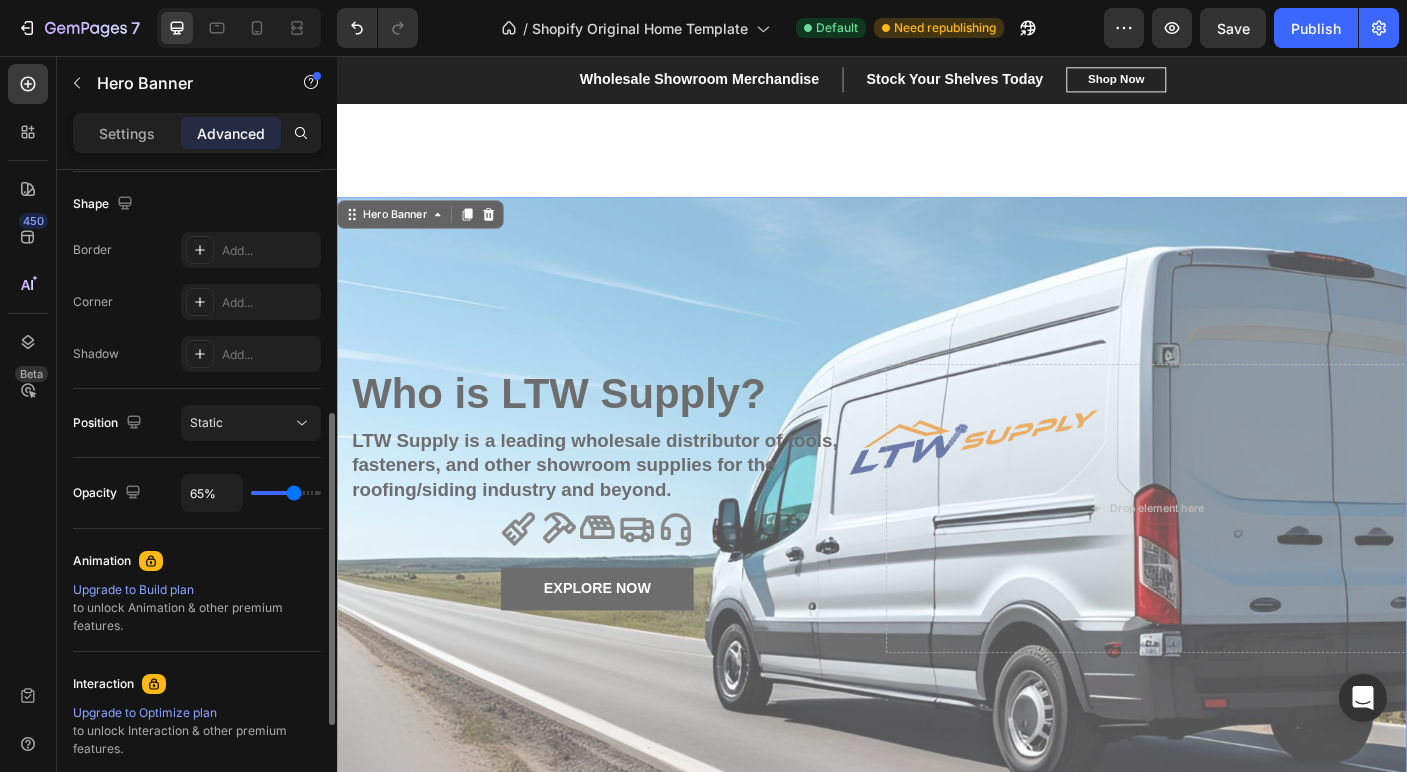 type on "64%" 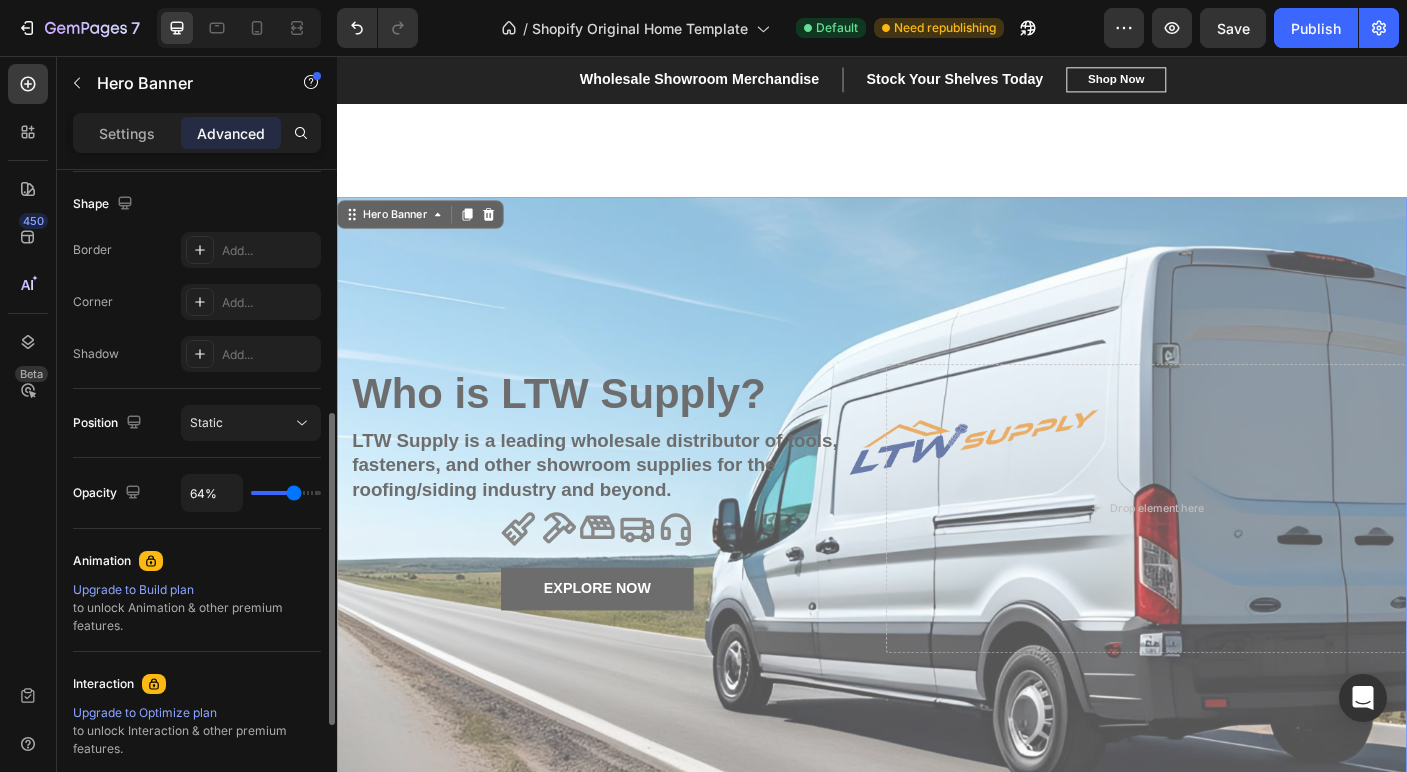 type on "63%" 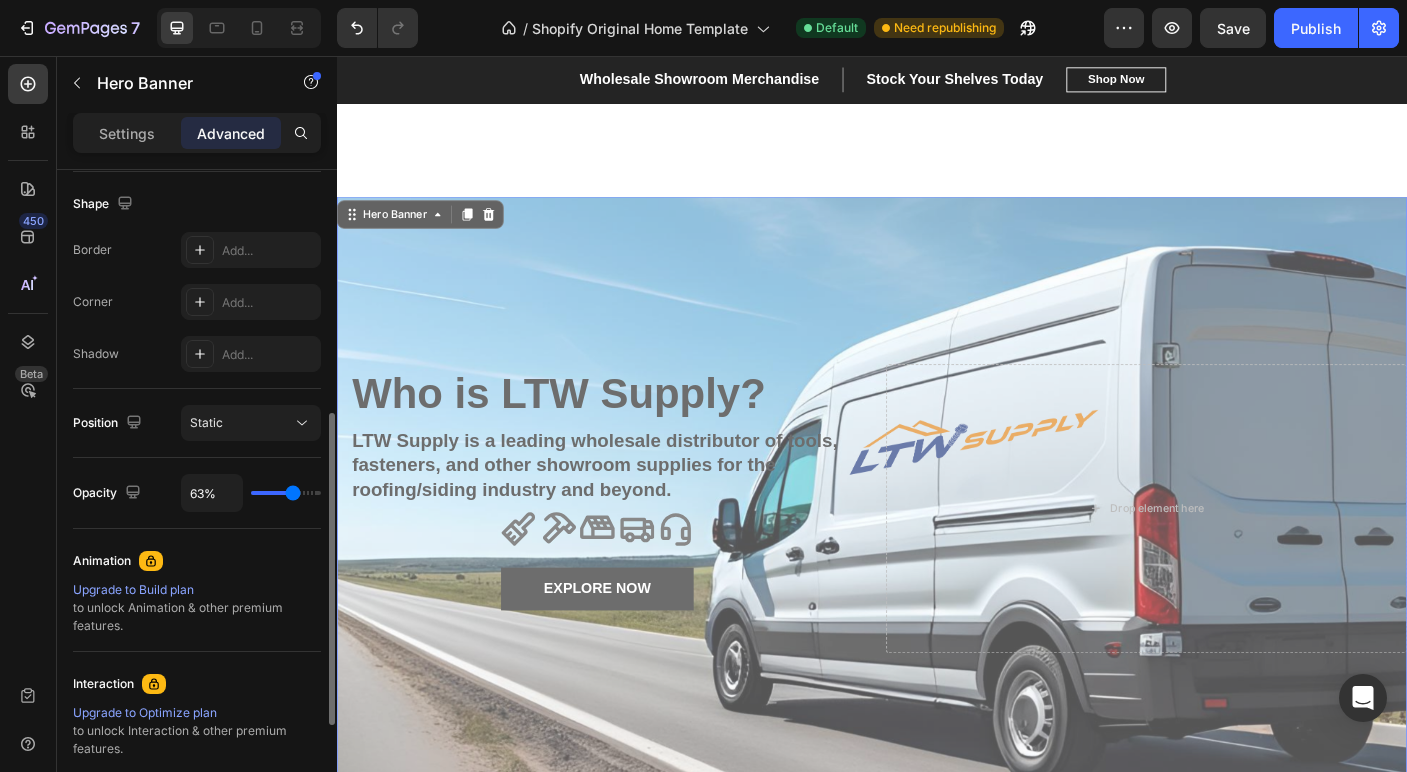 type on "62%" 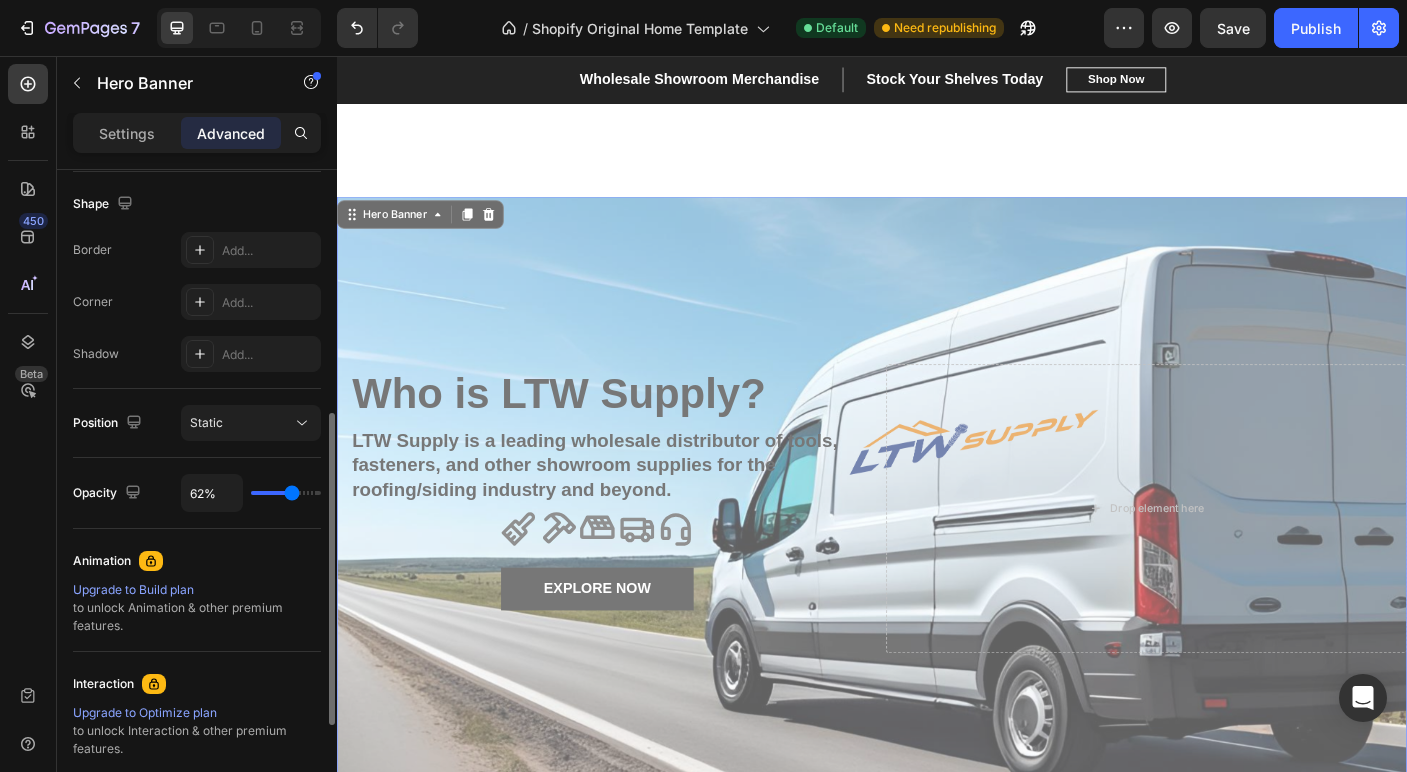 type on "61%" 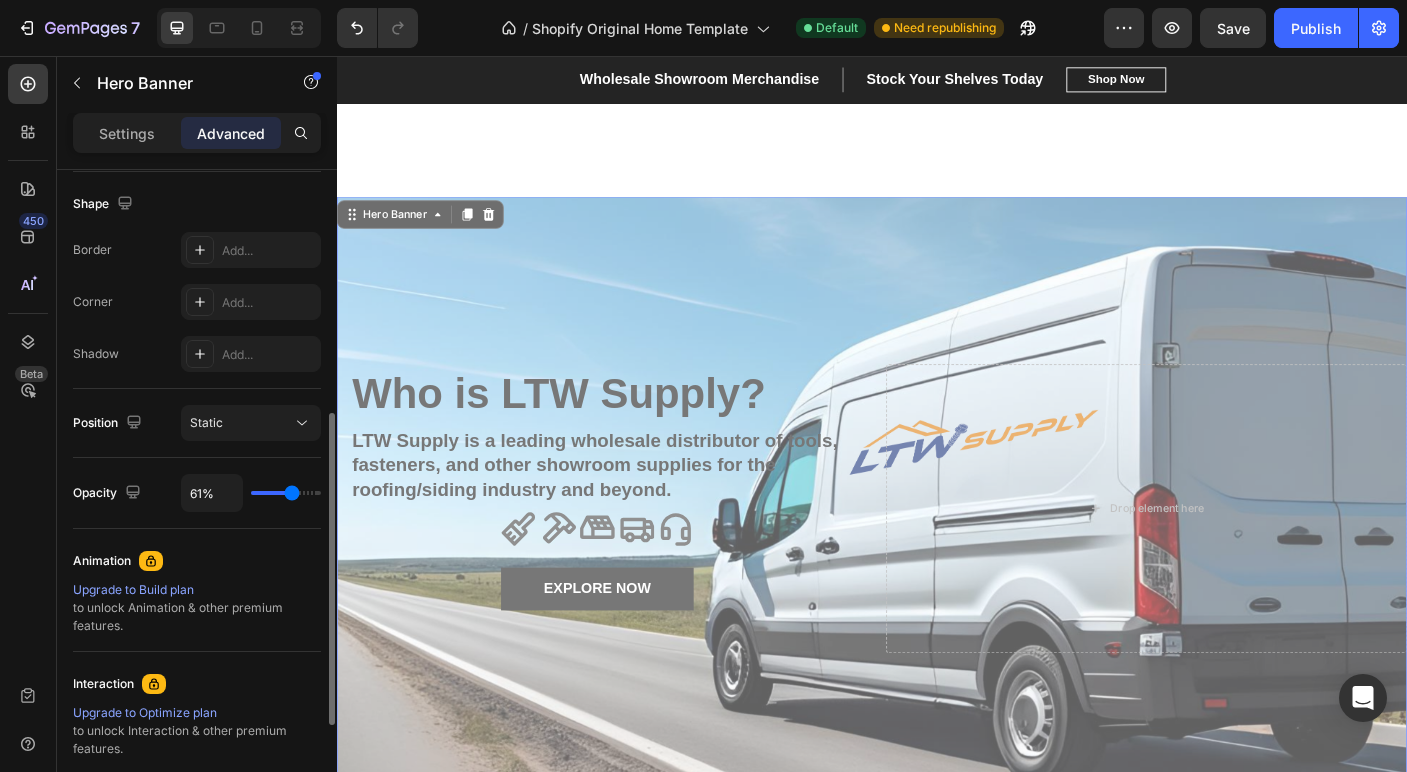 type on "59%" 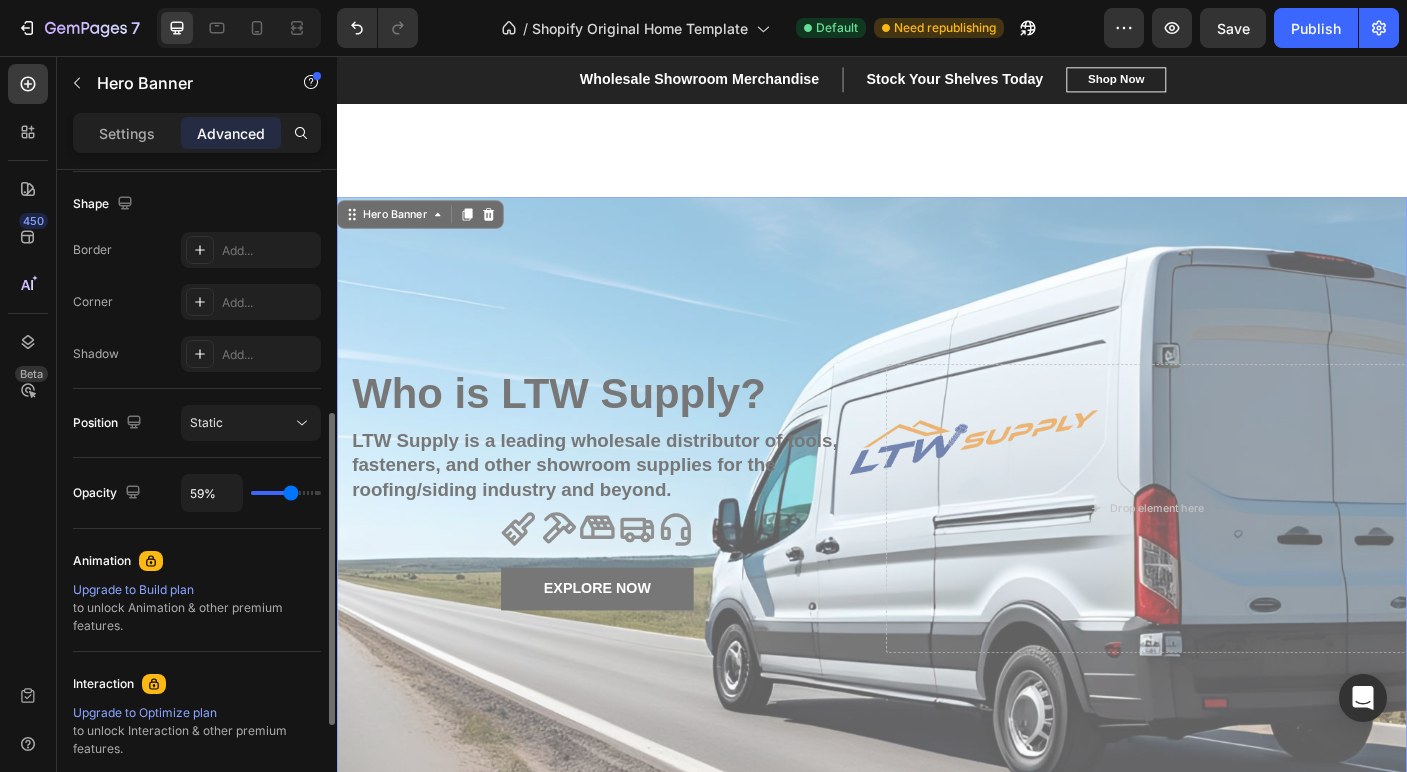 type on "57%" 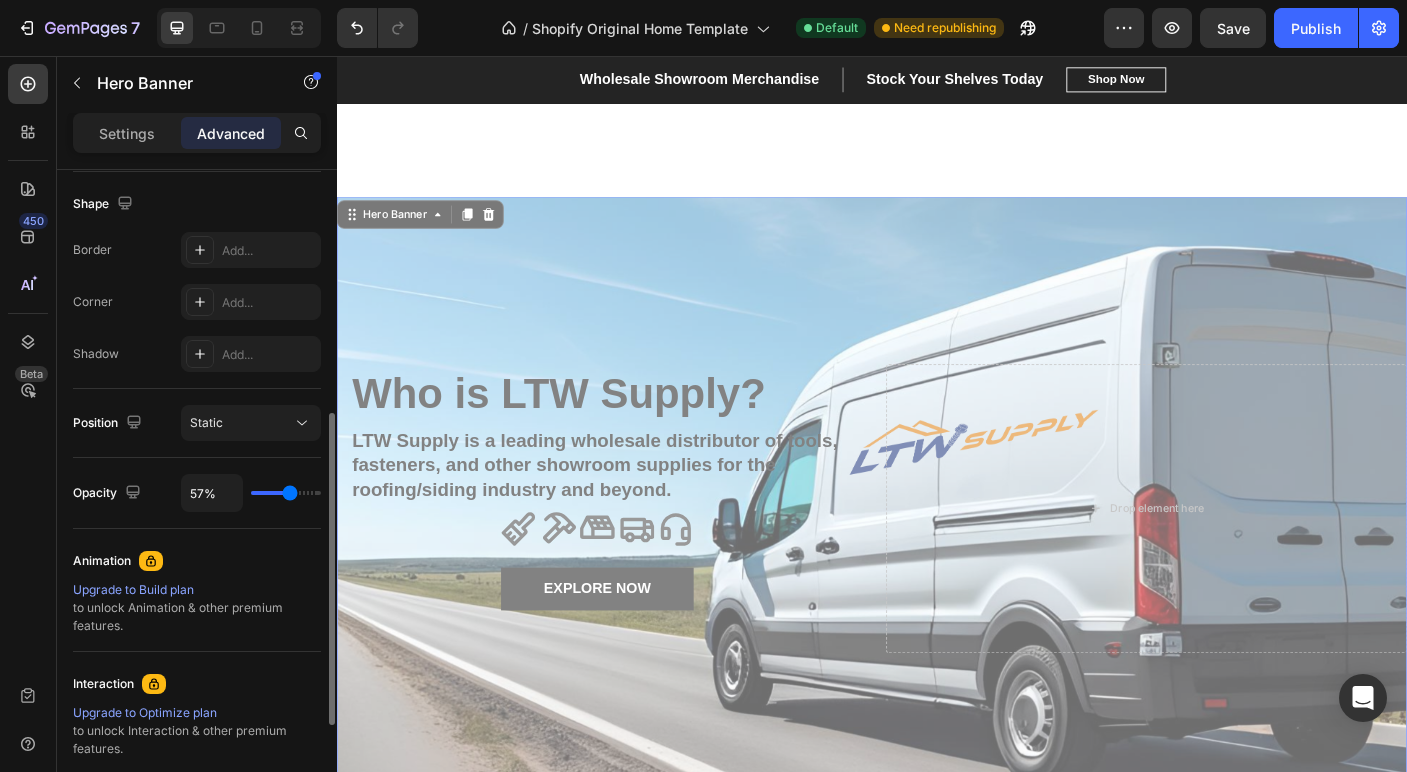 type on "56%" 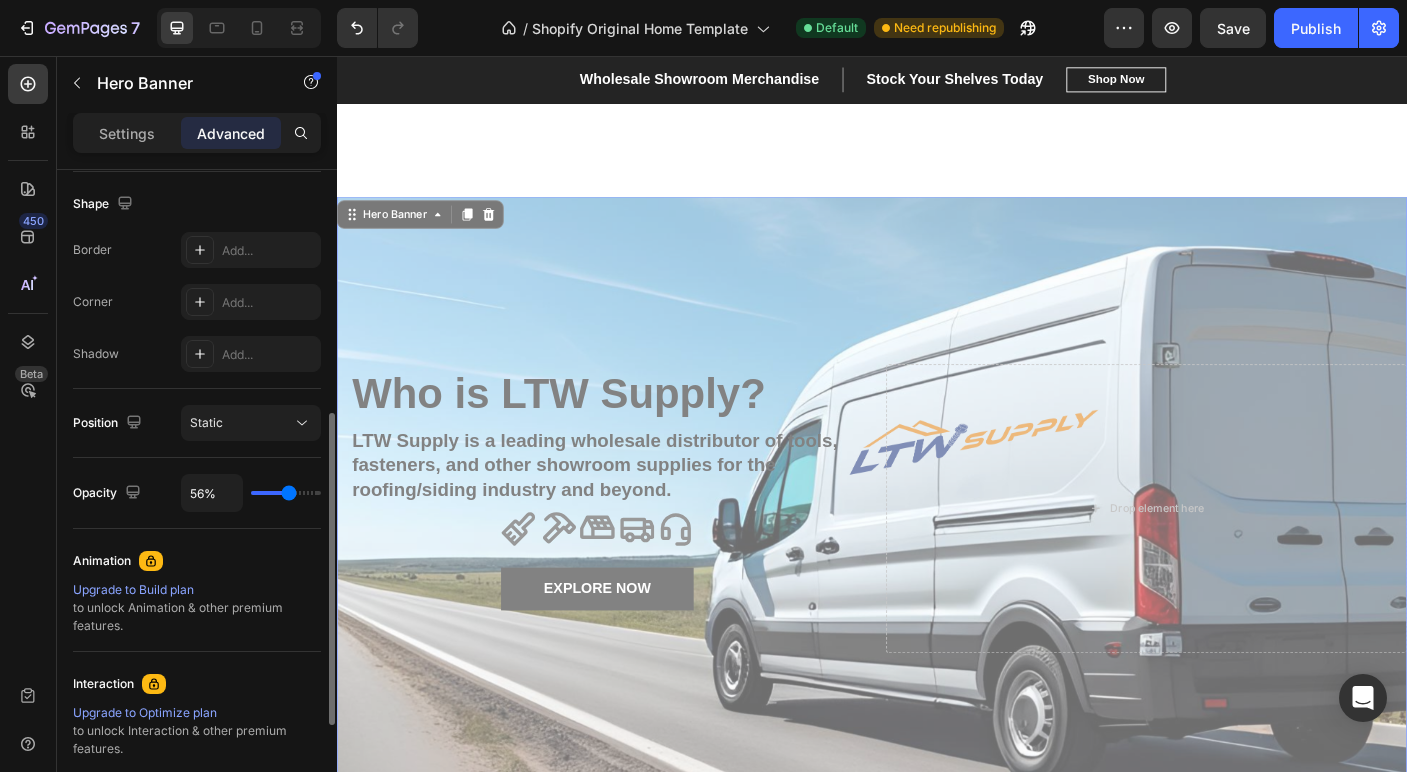 type on "55%" 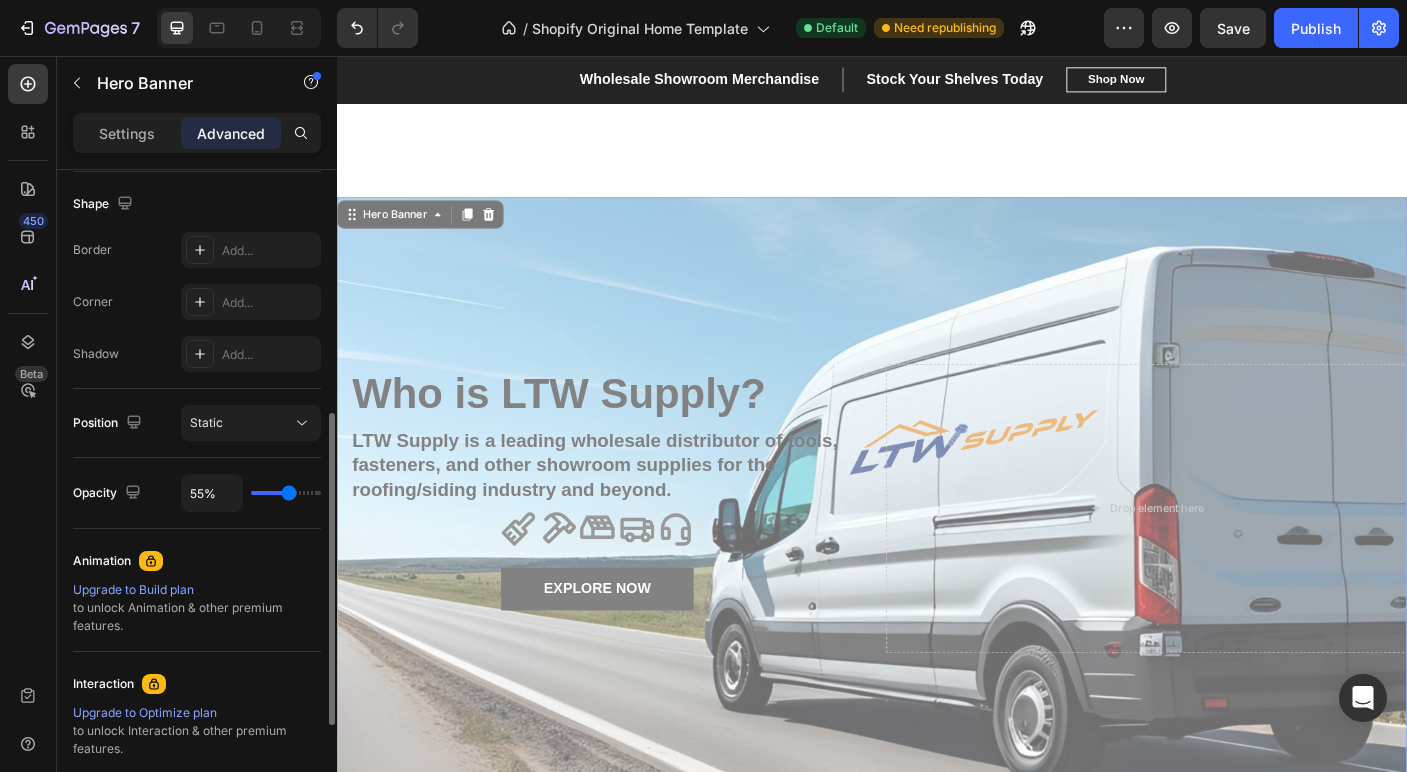 type on "54%" 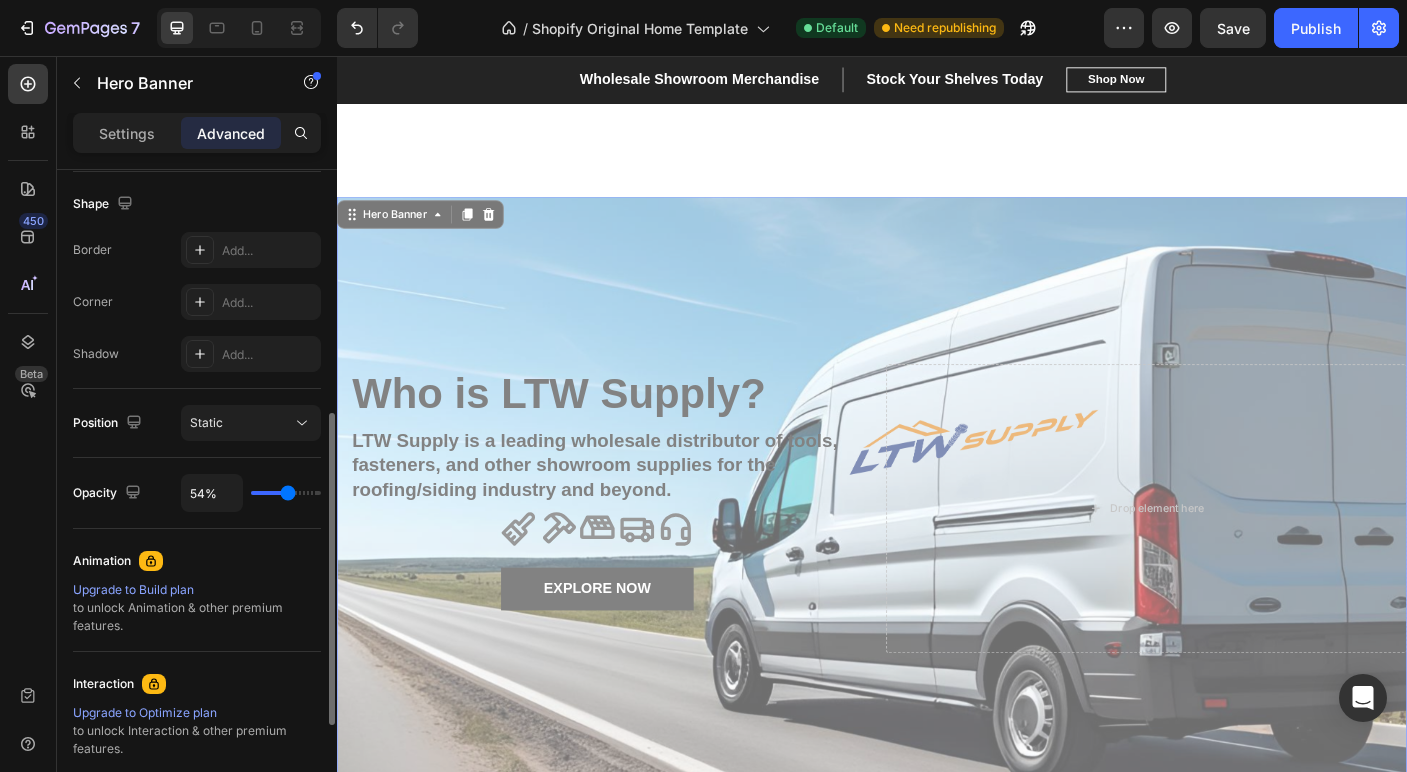 type on "53%" 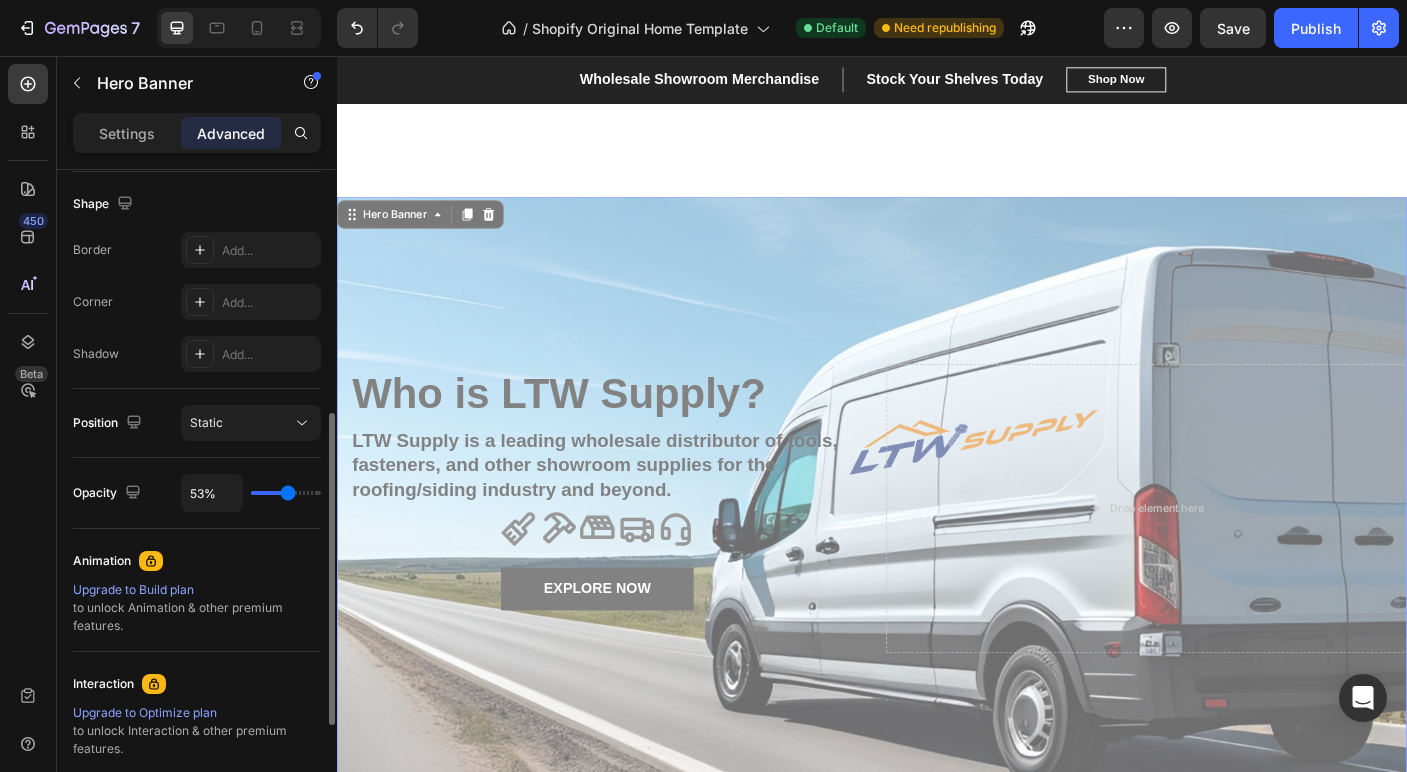 type on "52%" 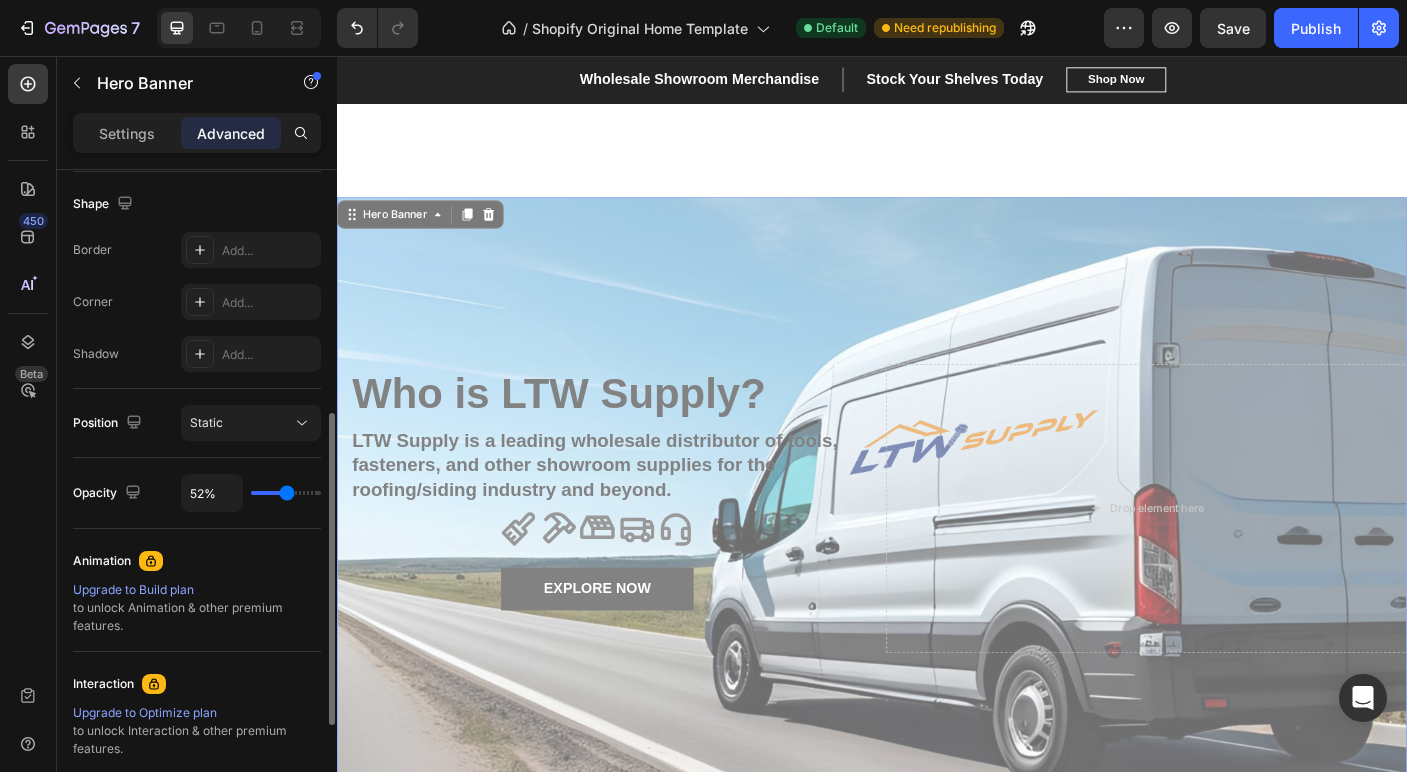 type on "50%" 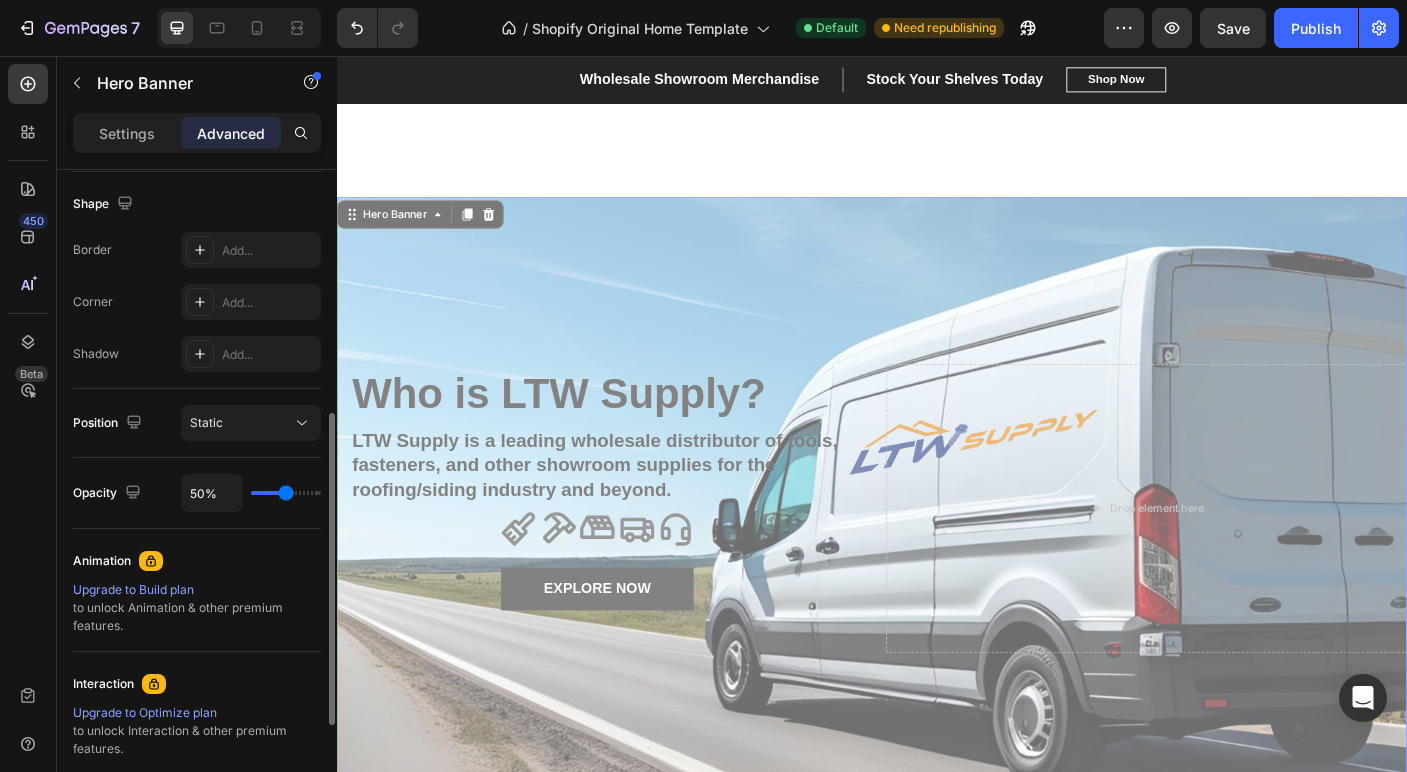 type on "49%" 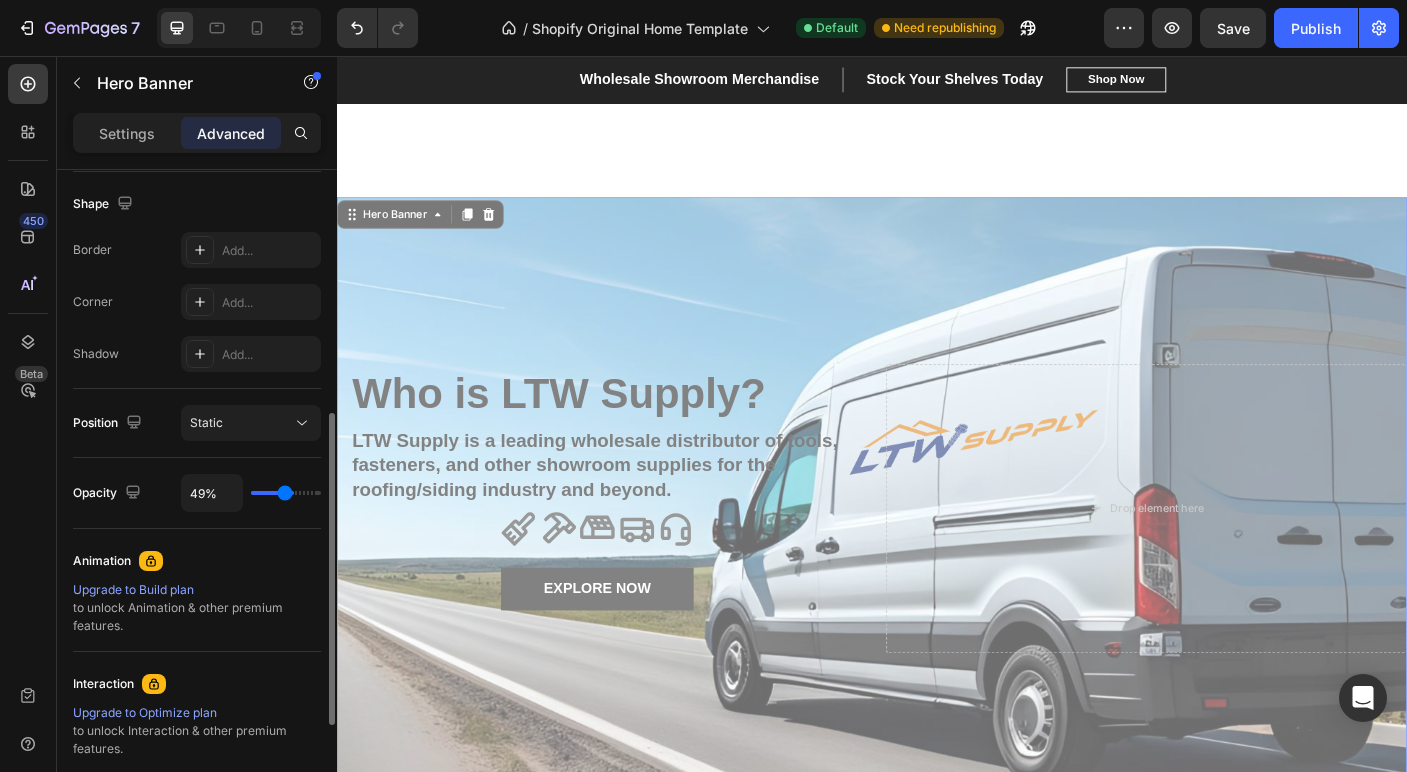 type on "48%" 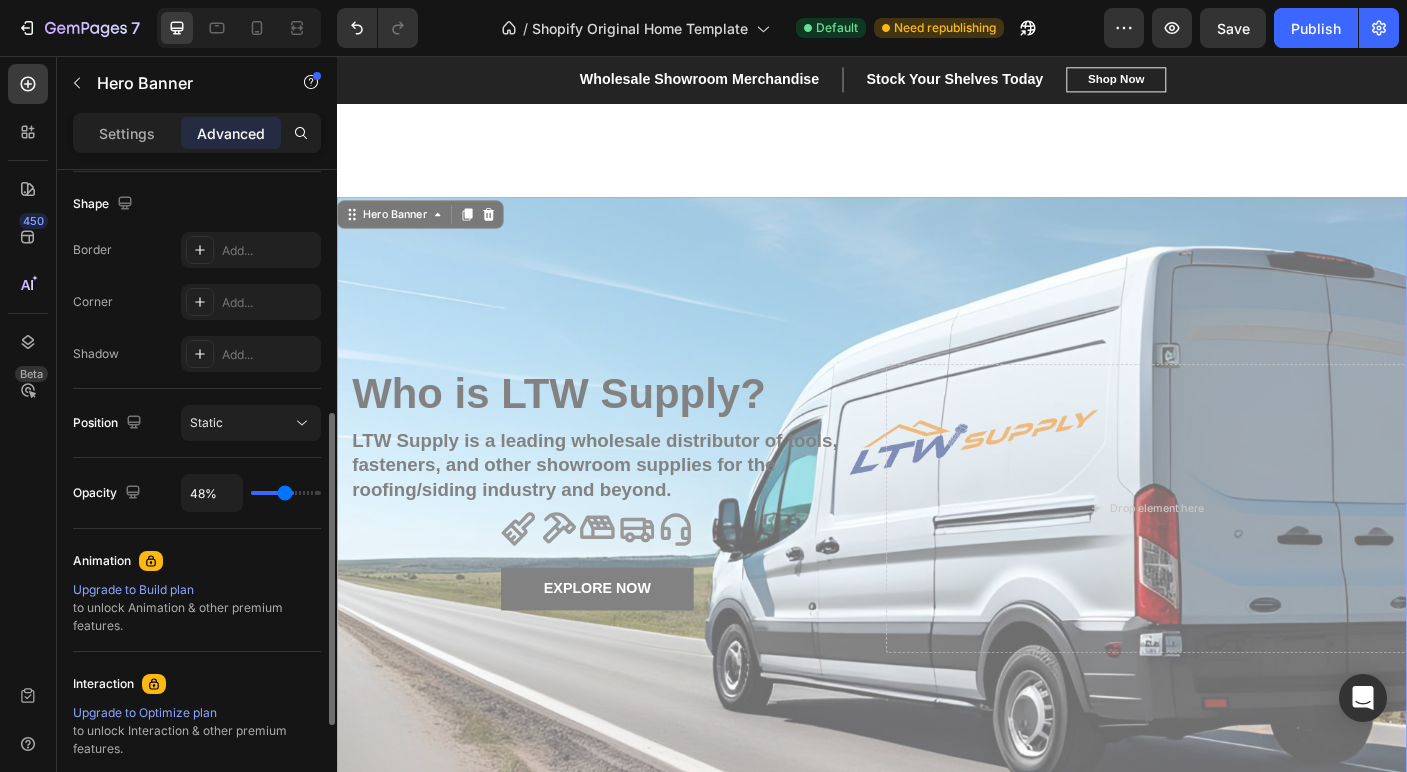 type on "46%" 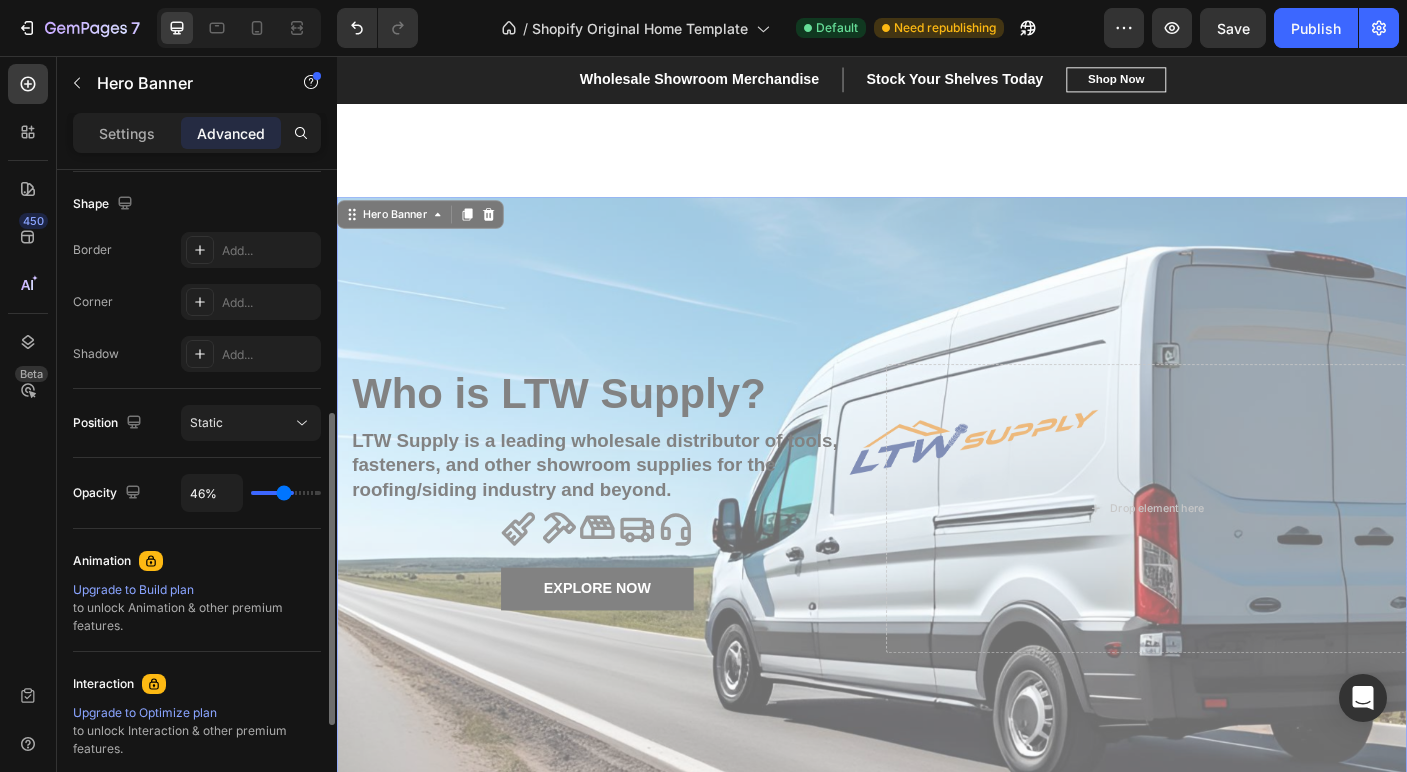 type on "45%" 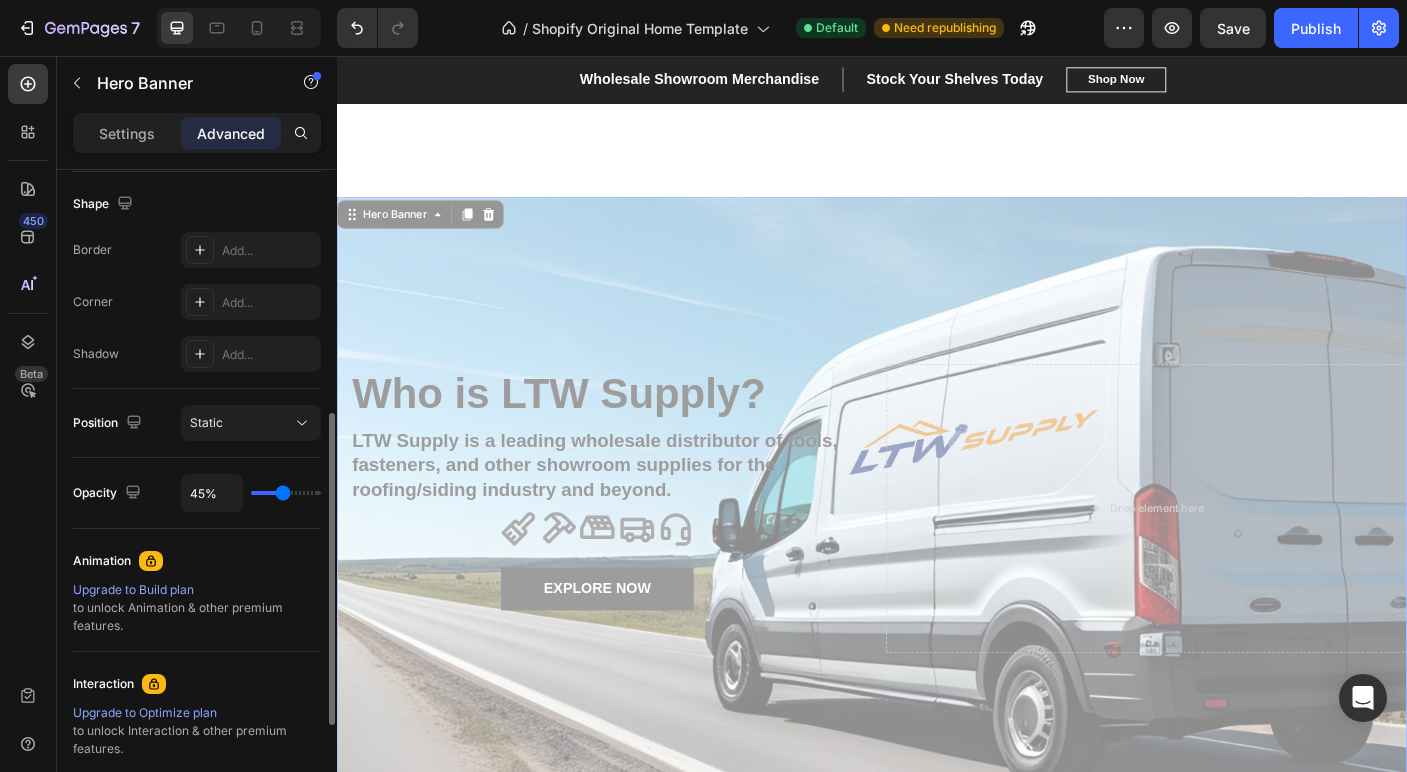 type on "47%" 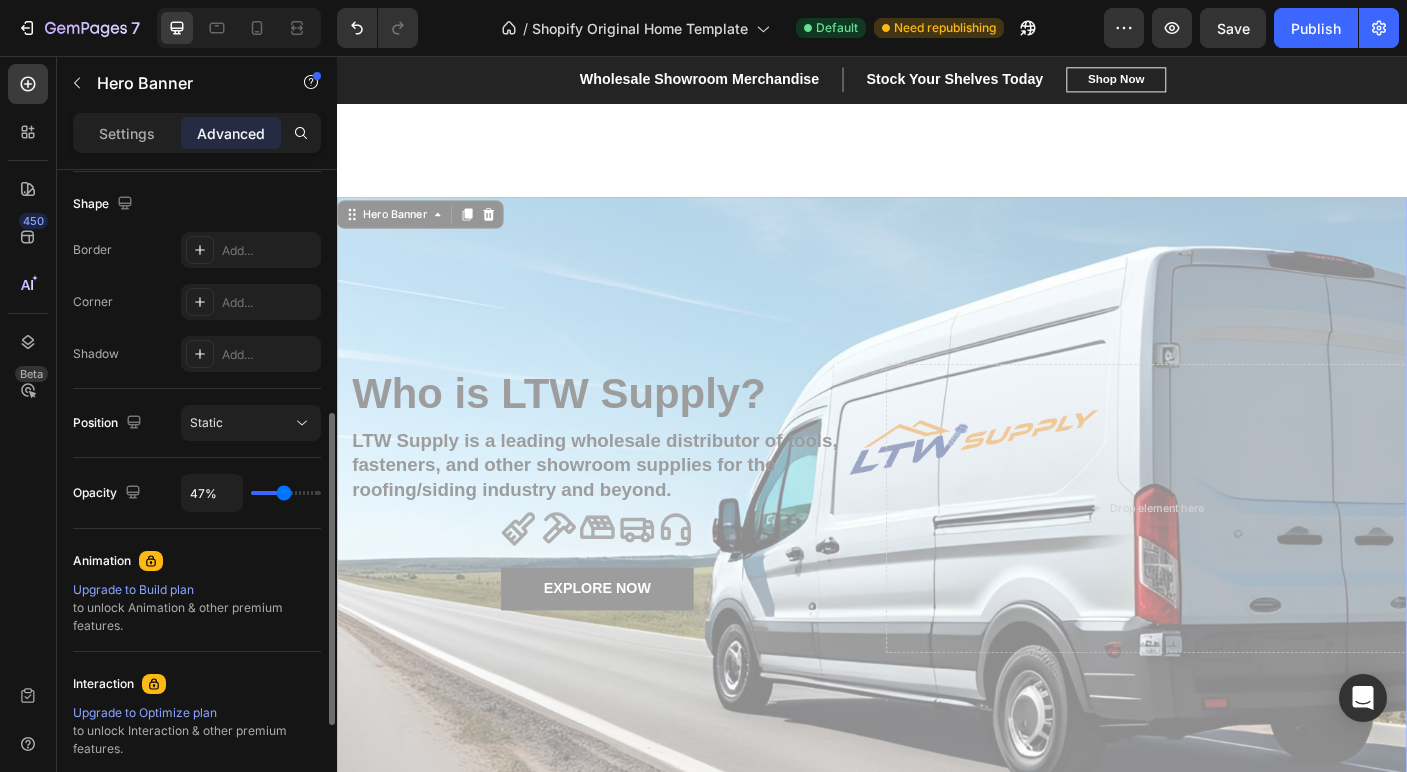 type on "57%" 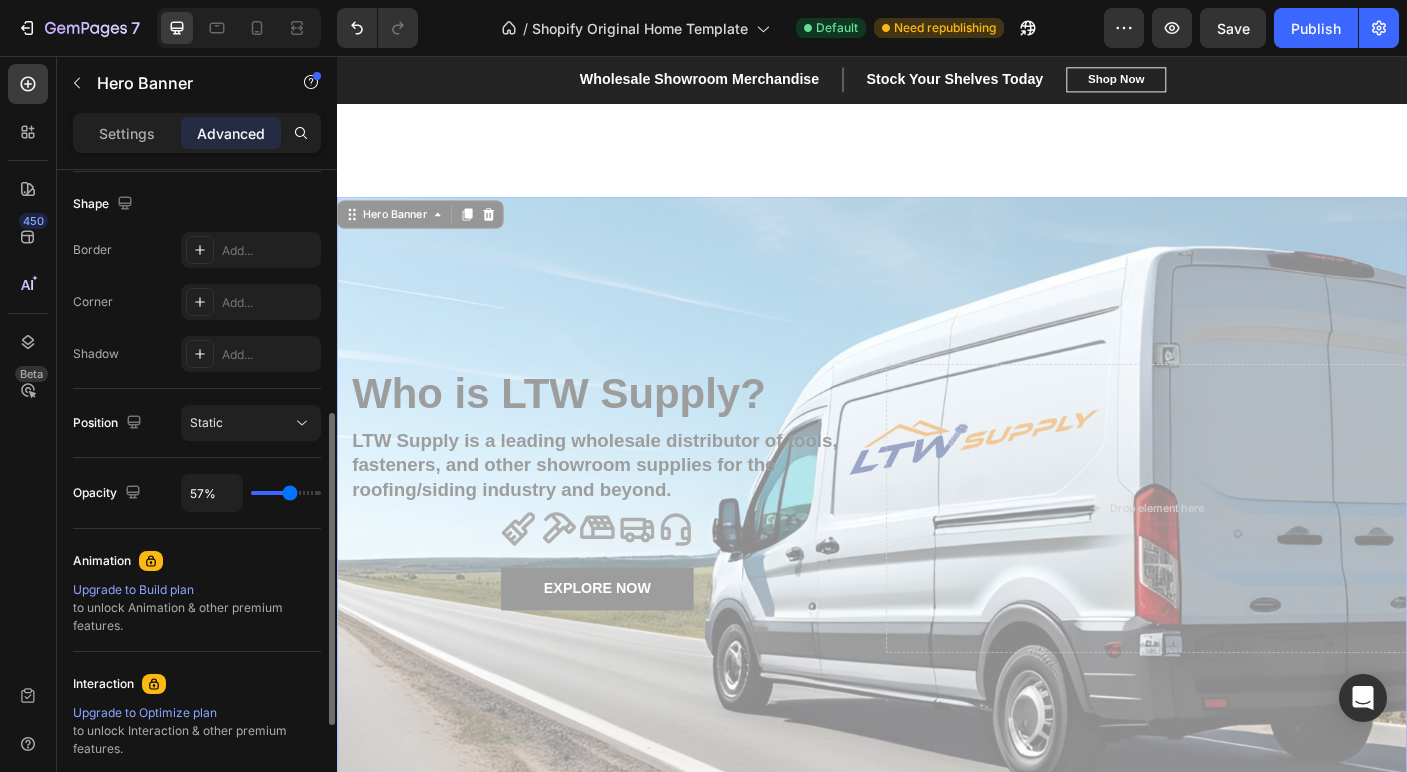 type on "58%" 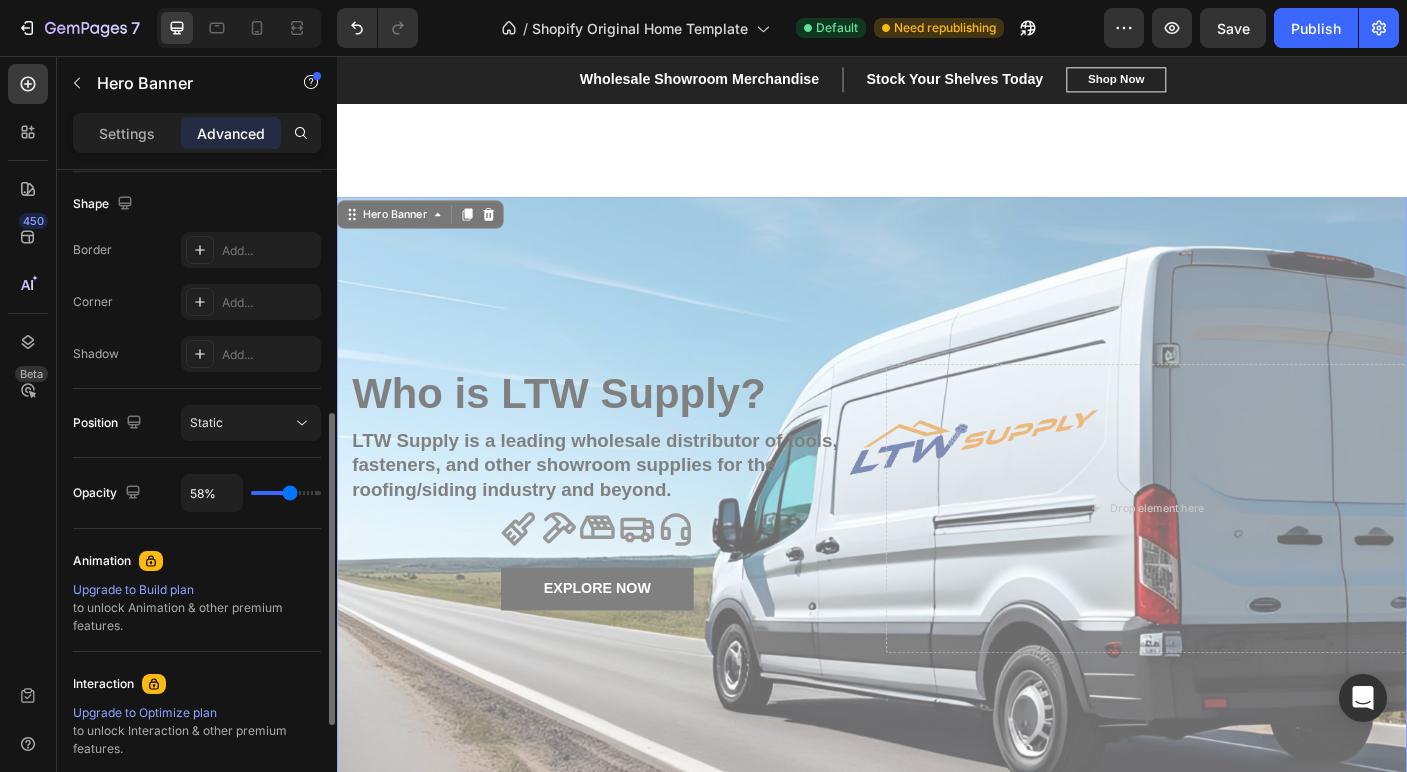 type on "59%" 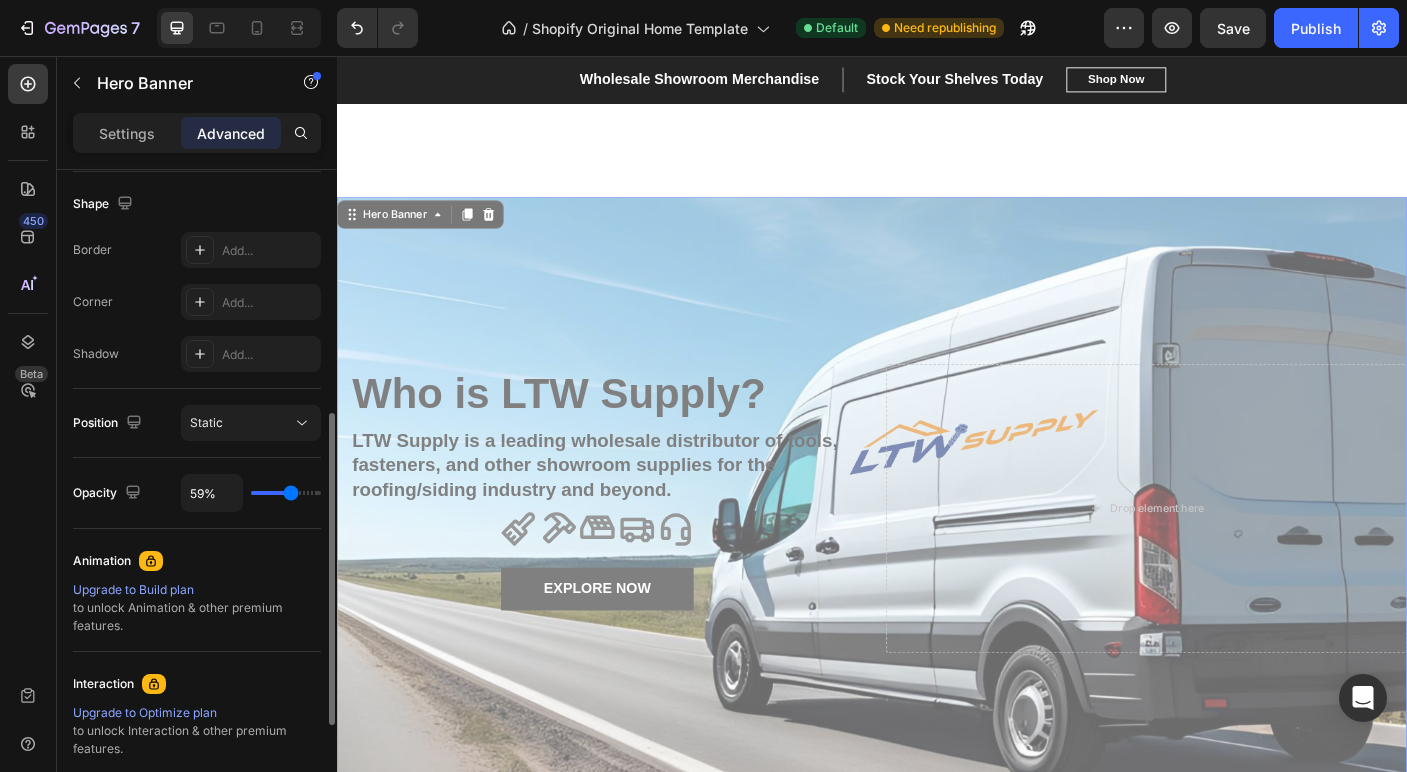type on "60%" 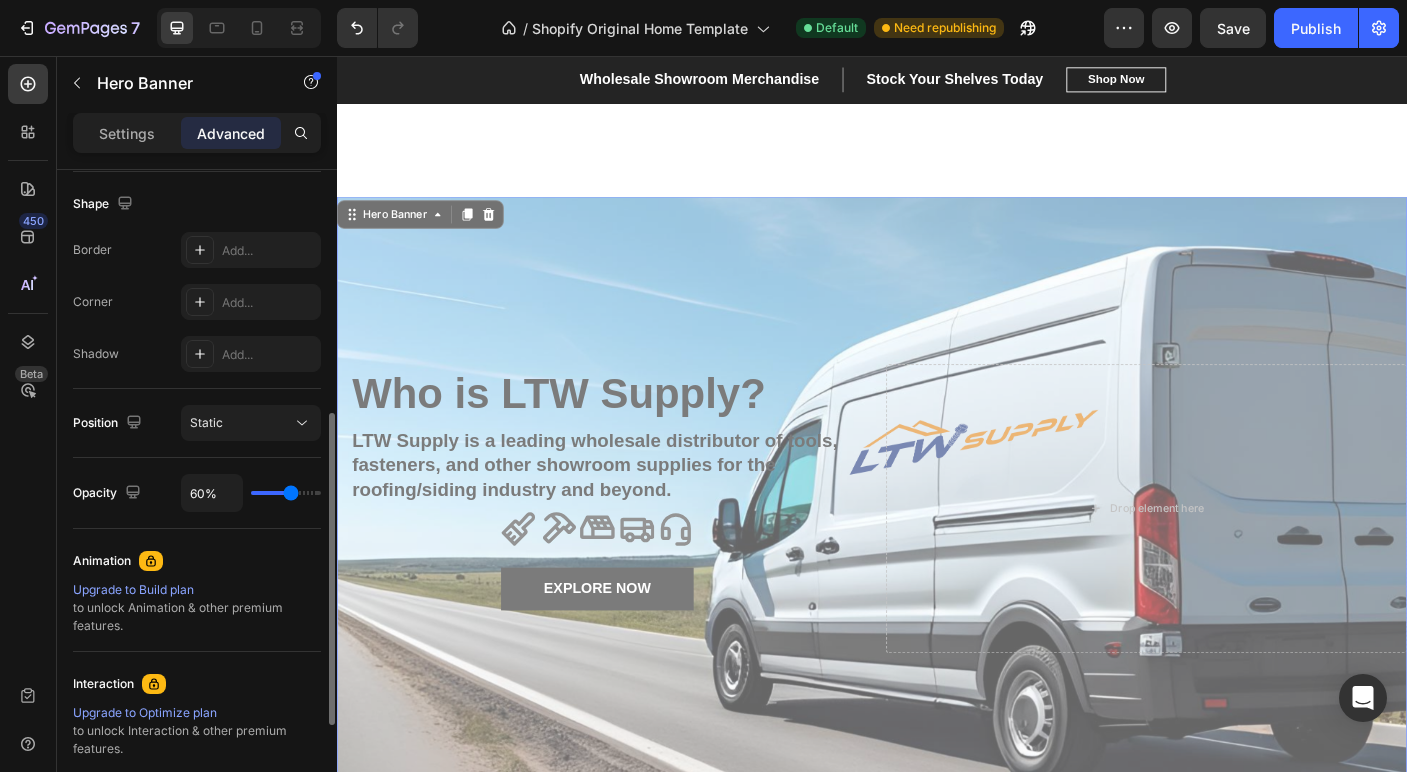 type on "51%" 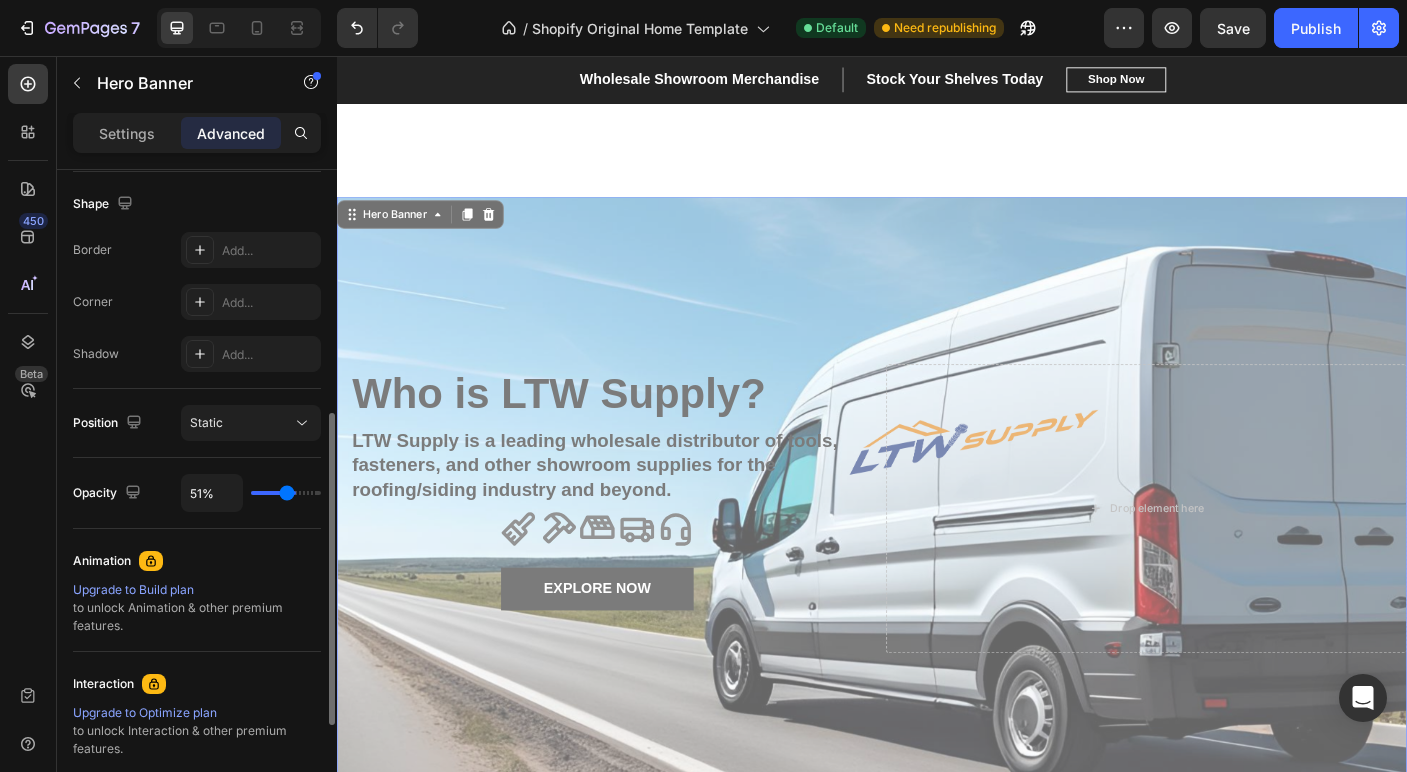 type on "50%" 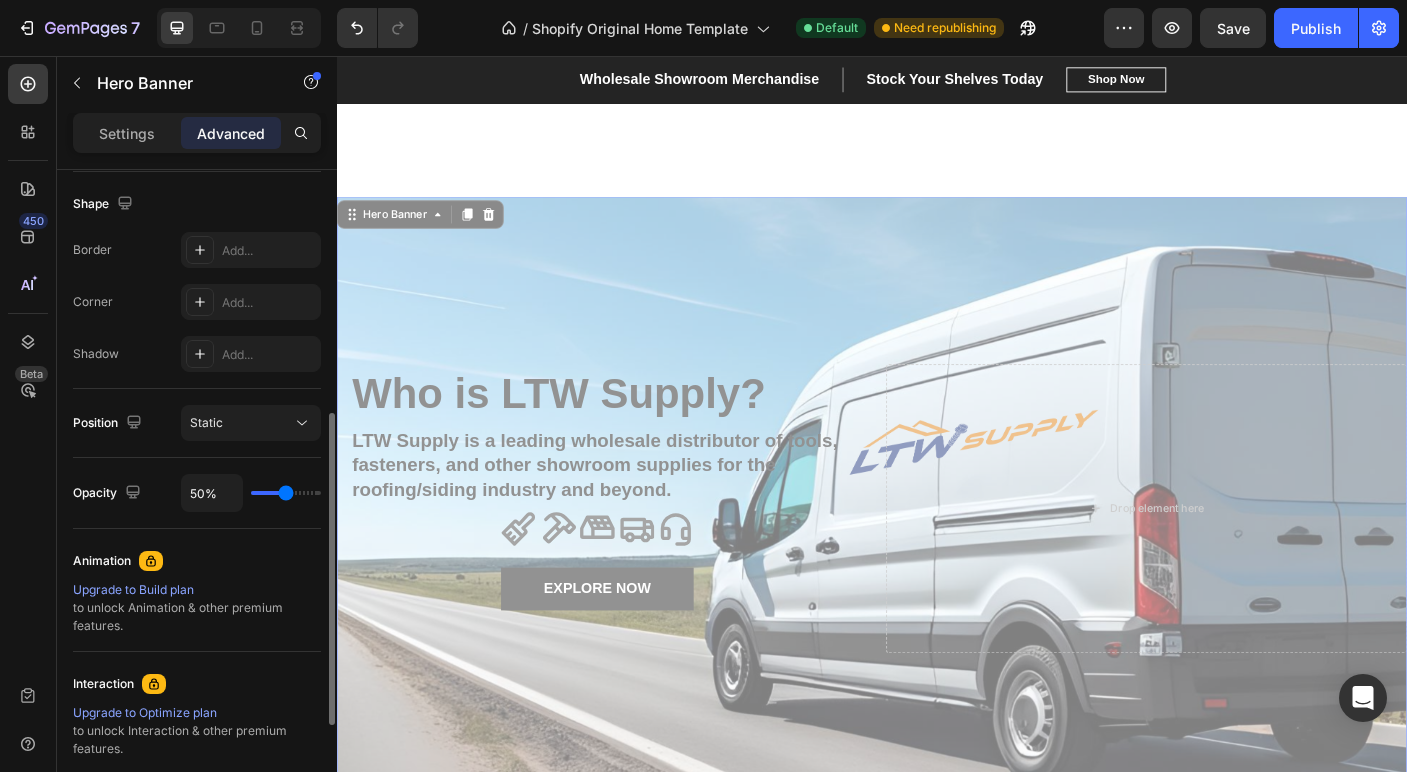type on "49%" 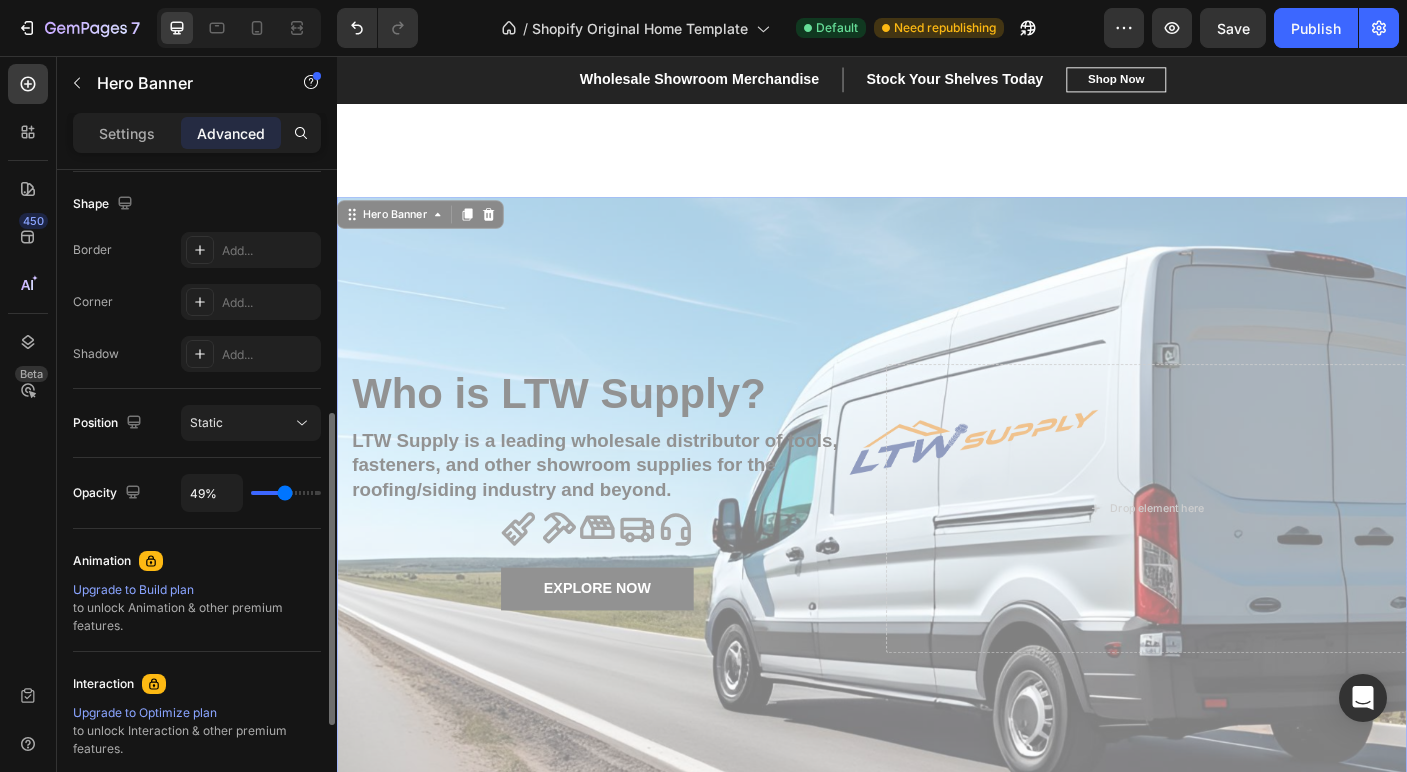 type on "48%" 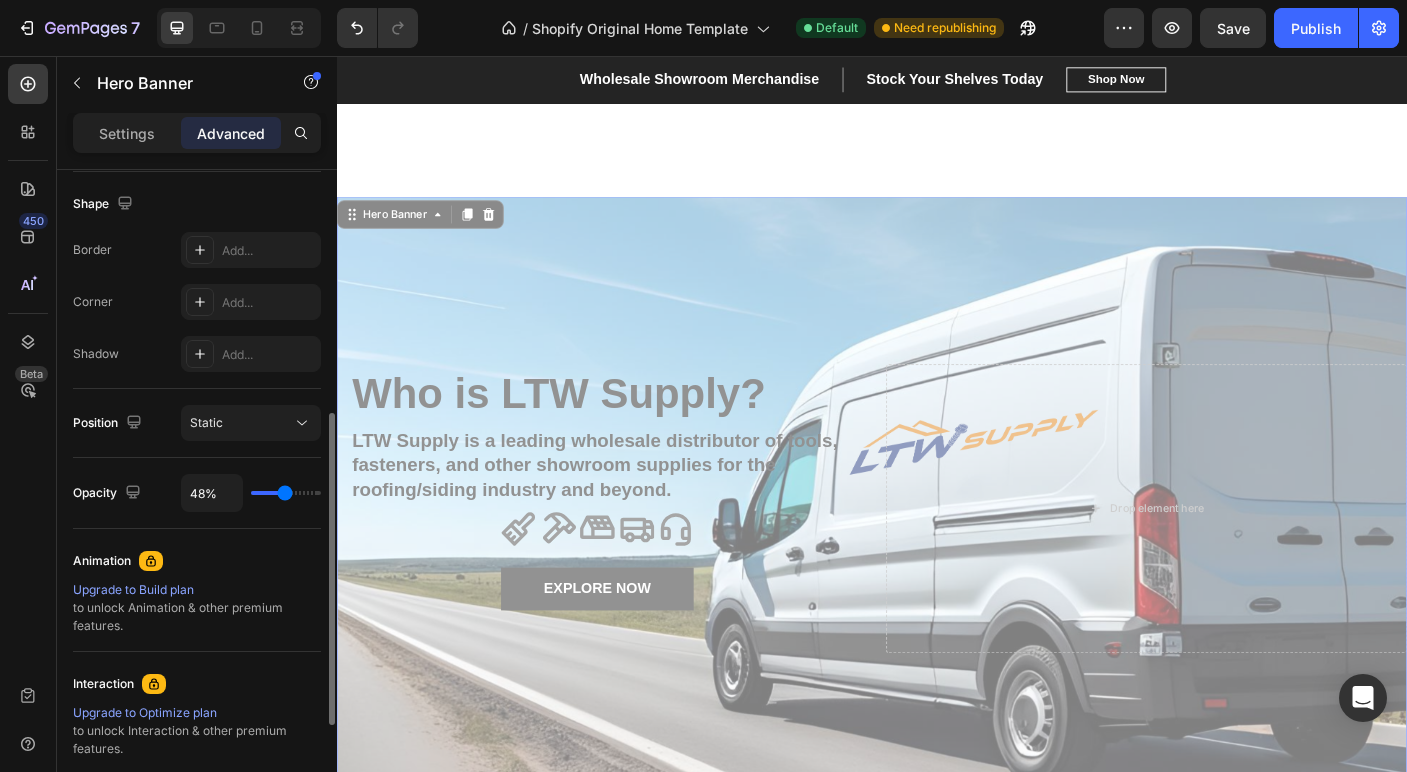 type on "47%" 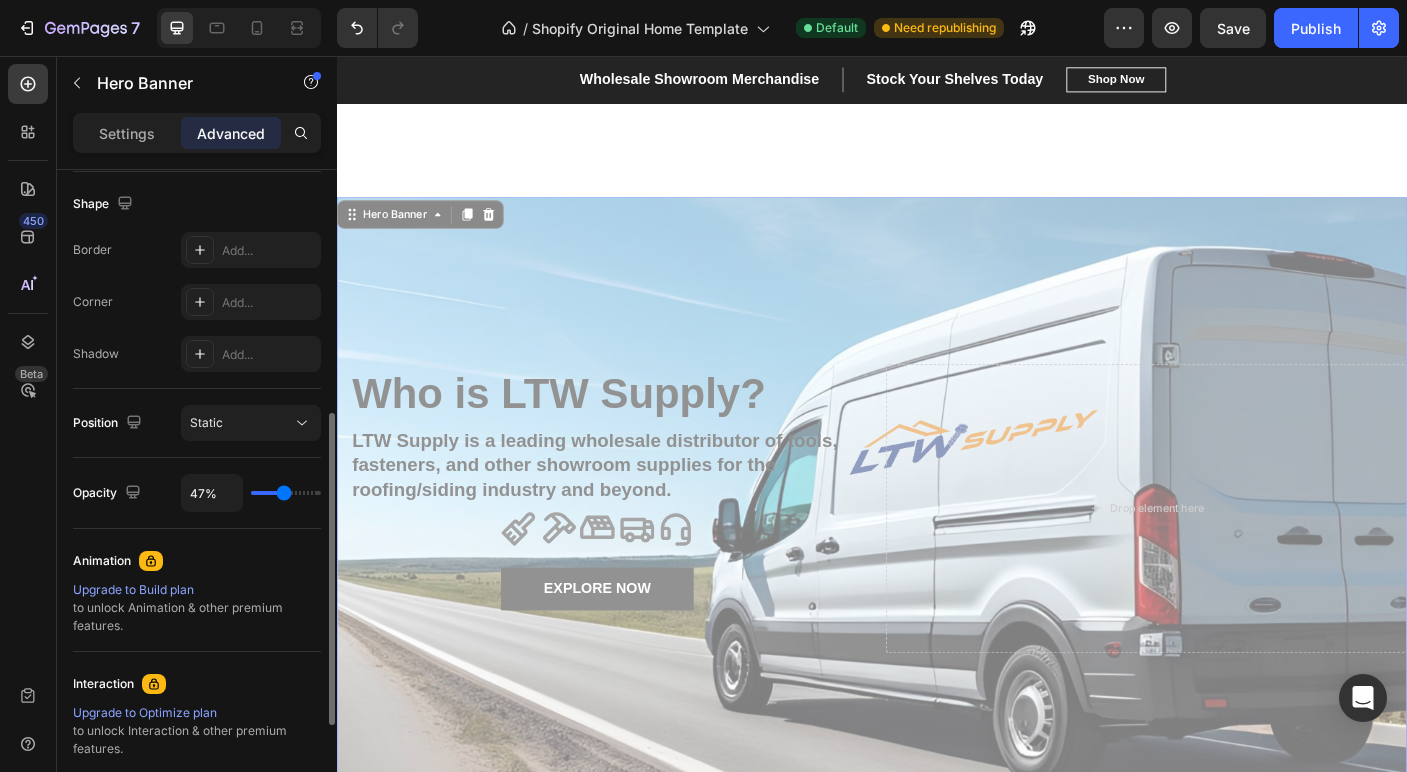 type on "46%" 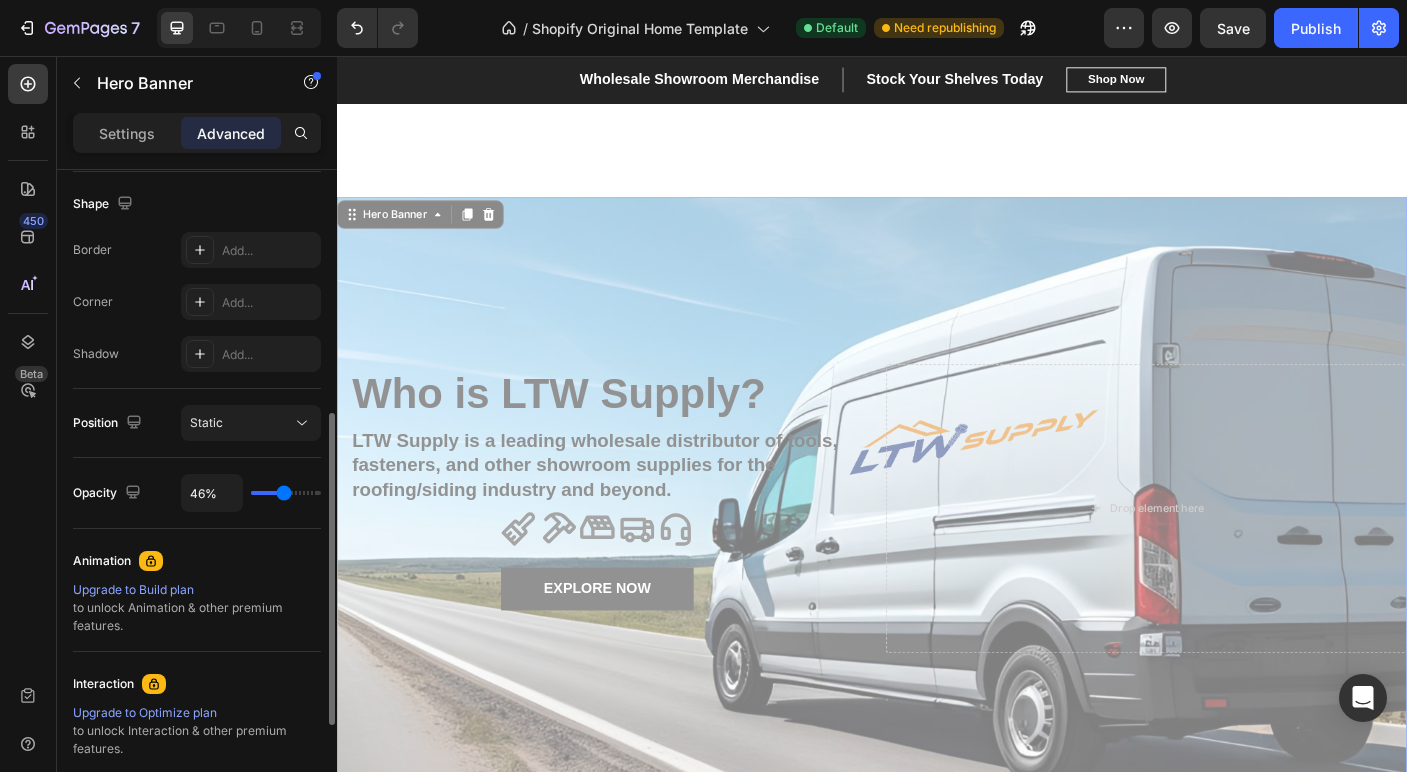 type on "45%" 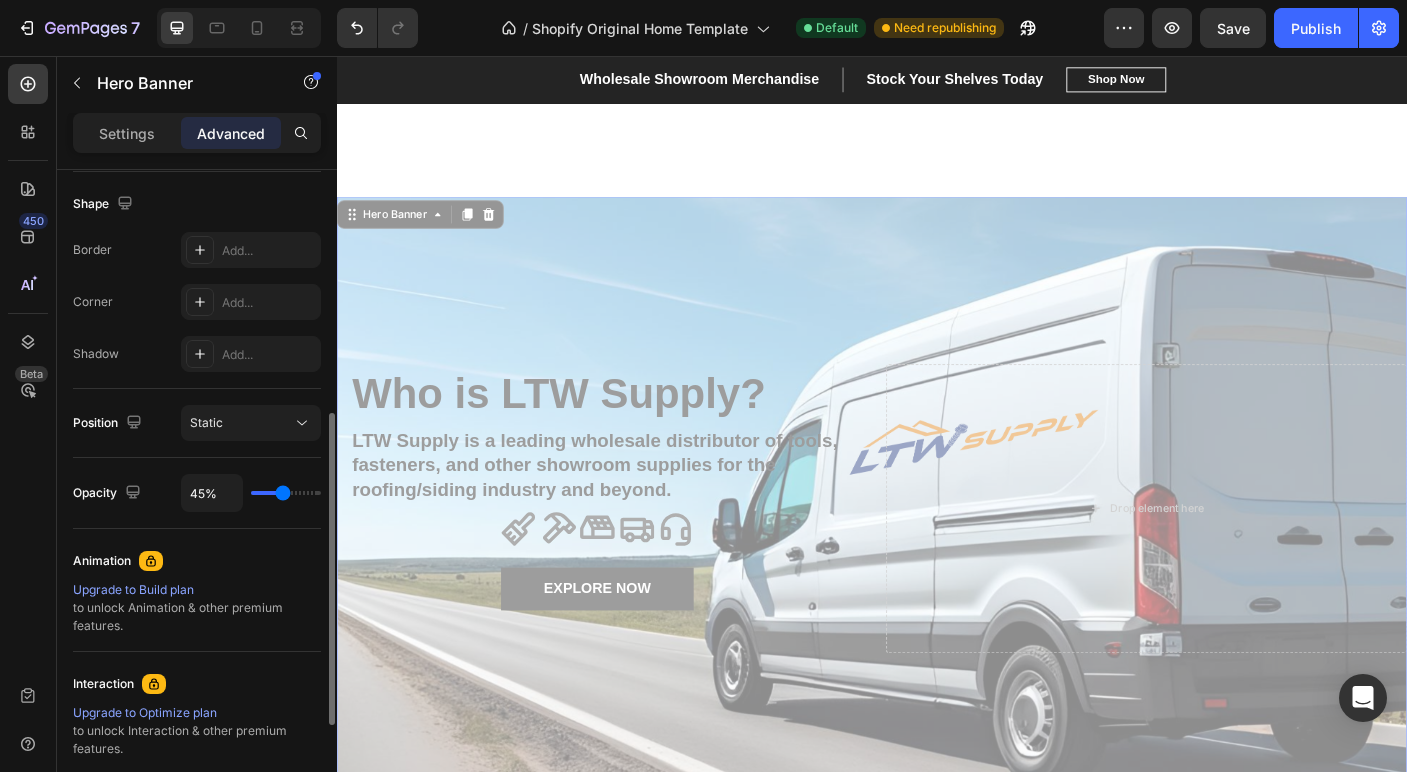 type on "56%" 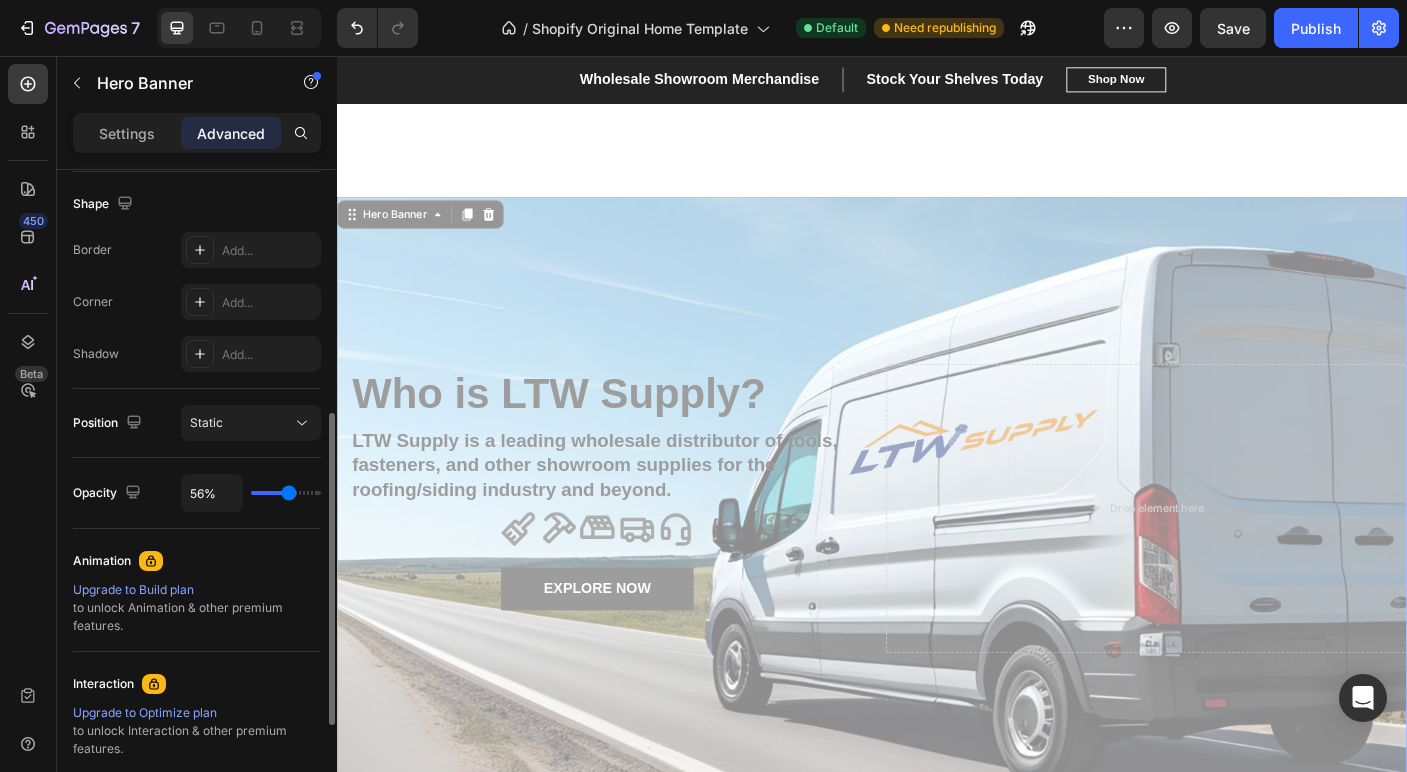 type on "57%" 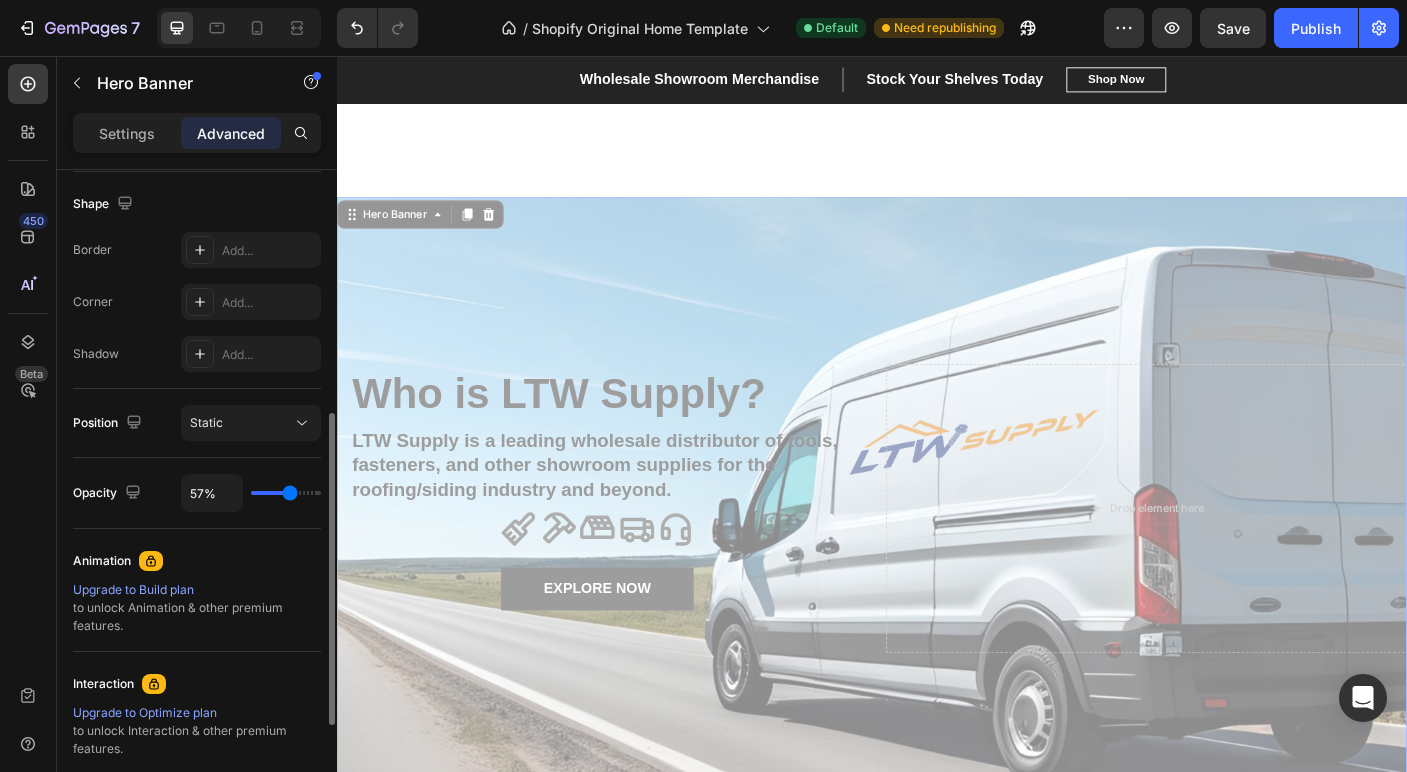 type on "58%" 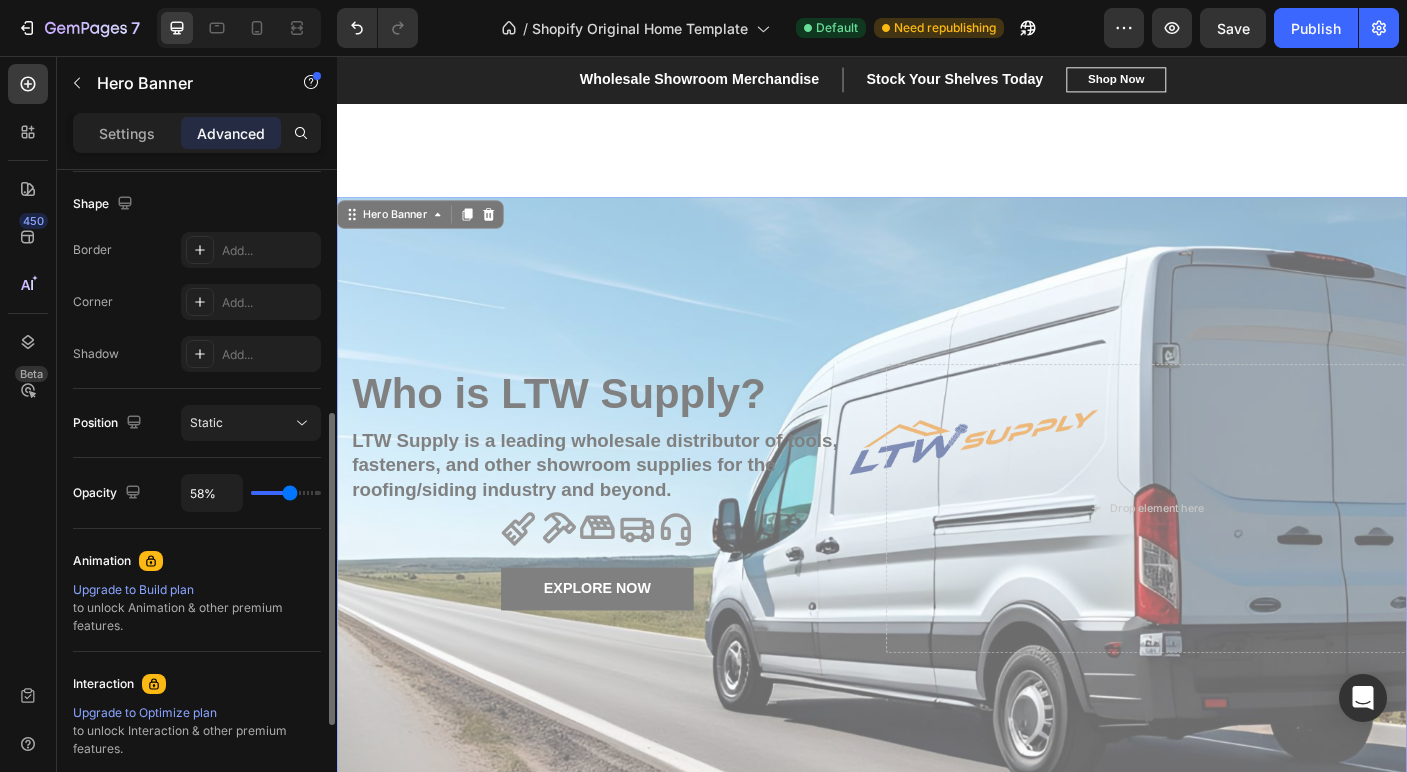 type on "60%" 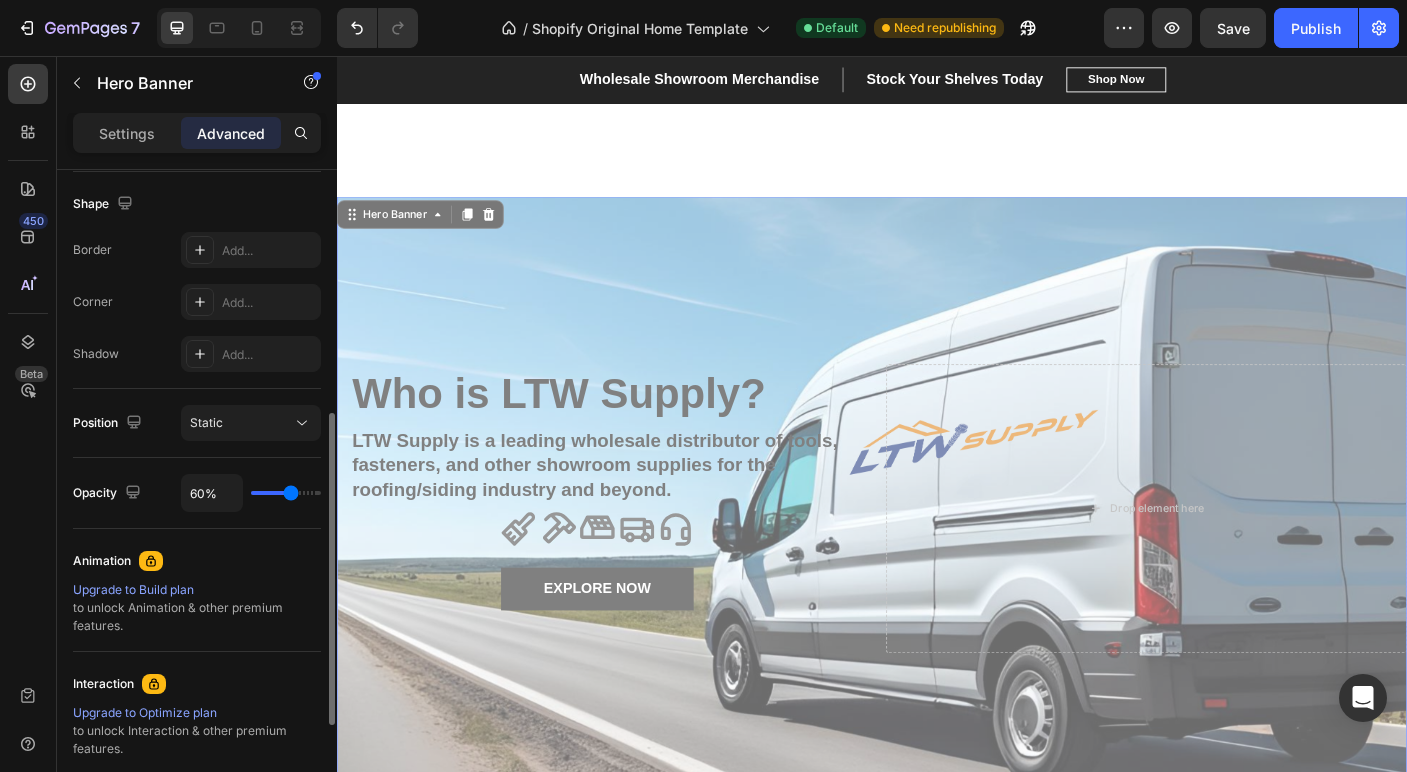 type on "61%" 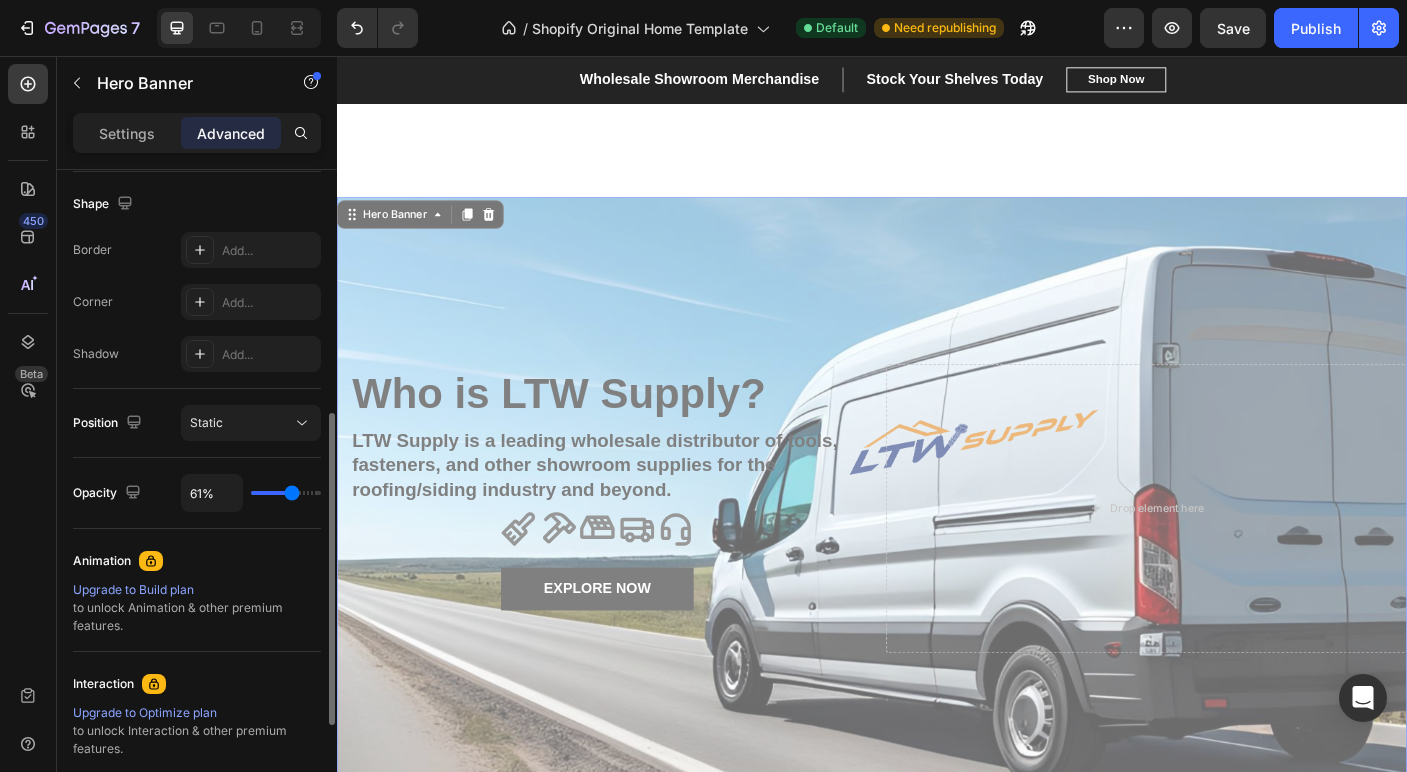 type on "62%" 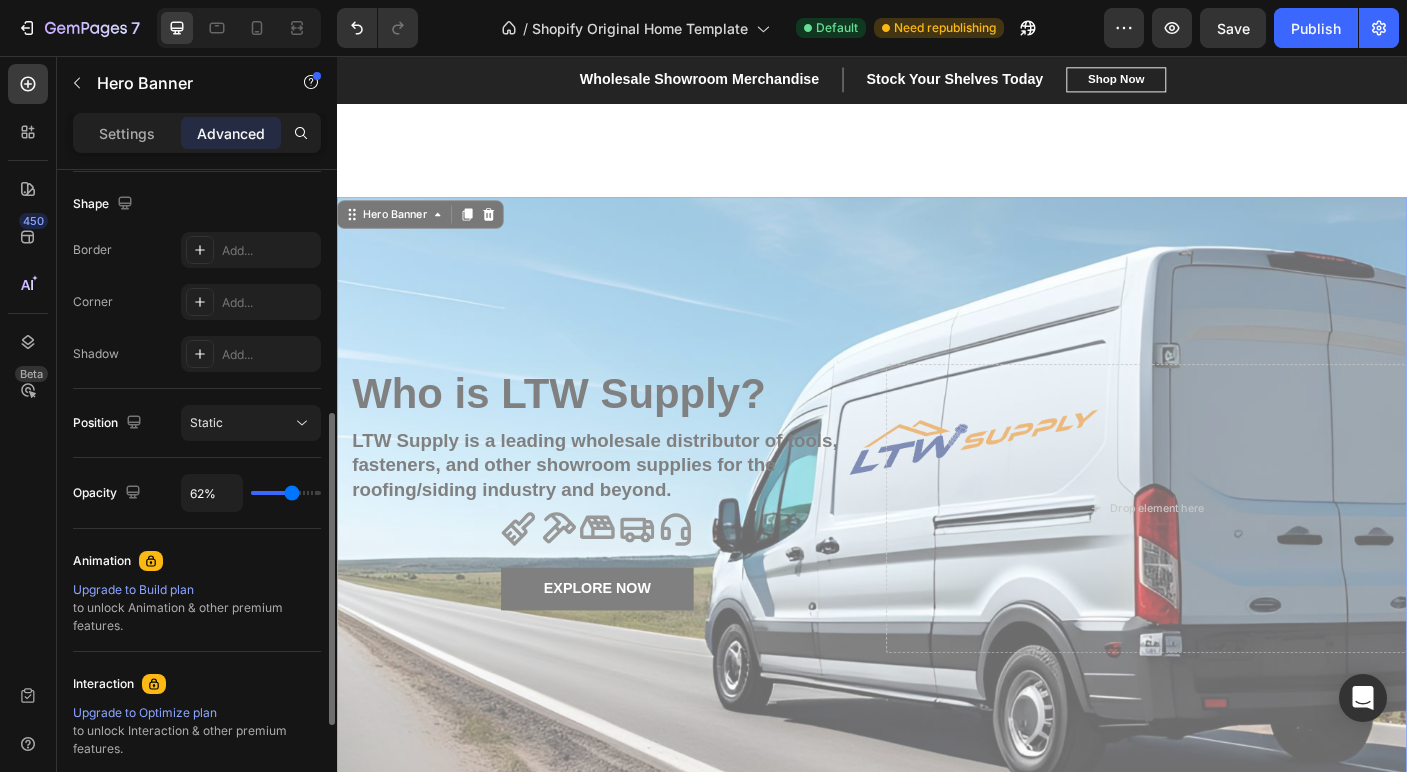 type on "63%" 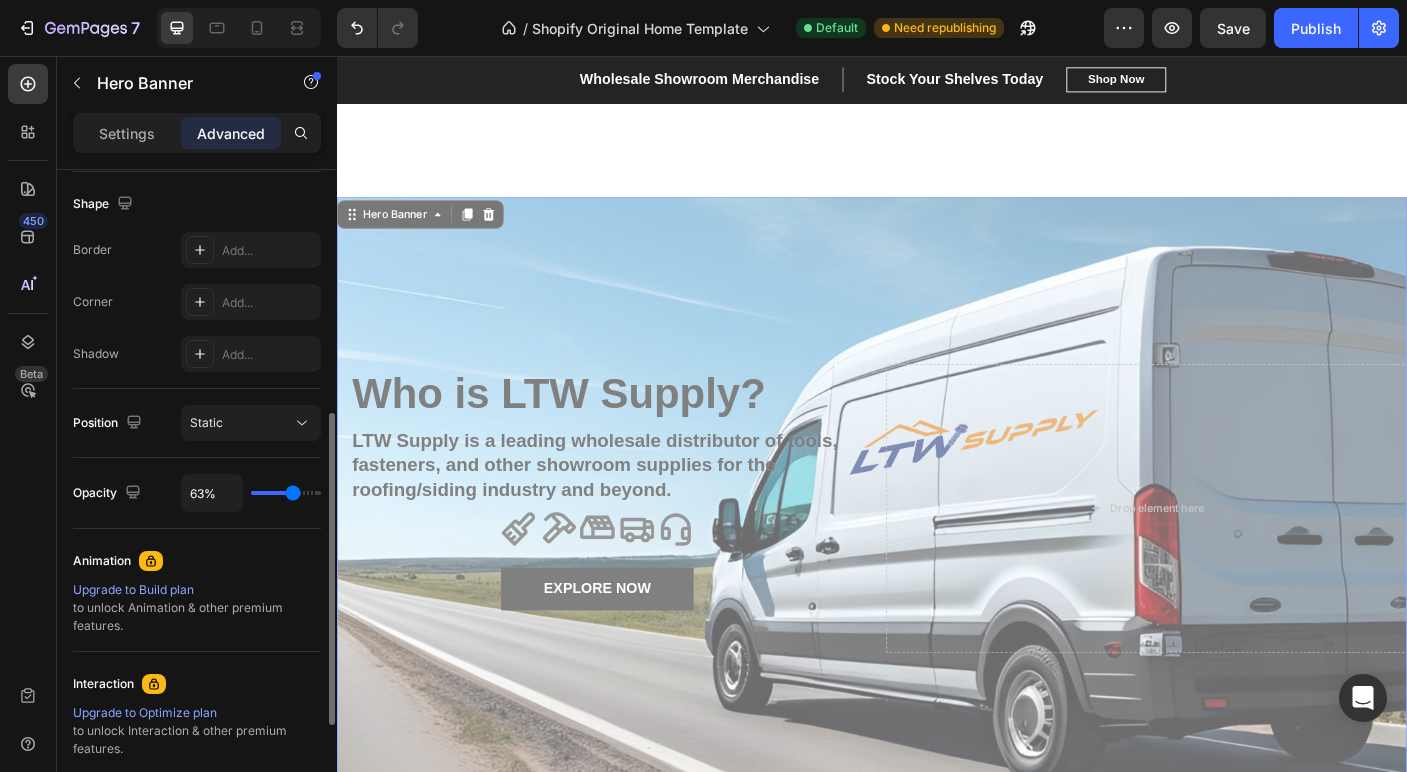 type on "64%" 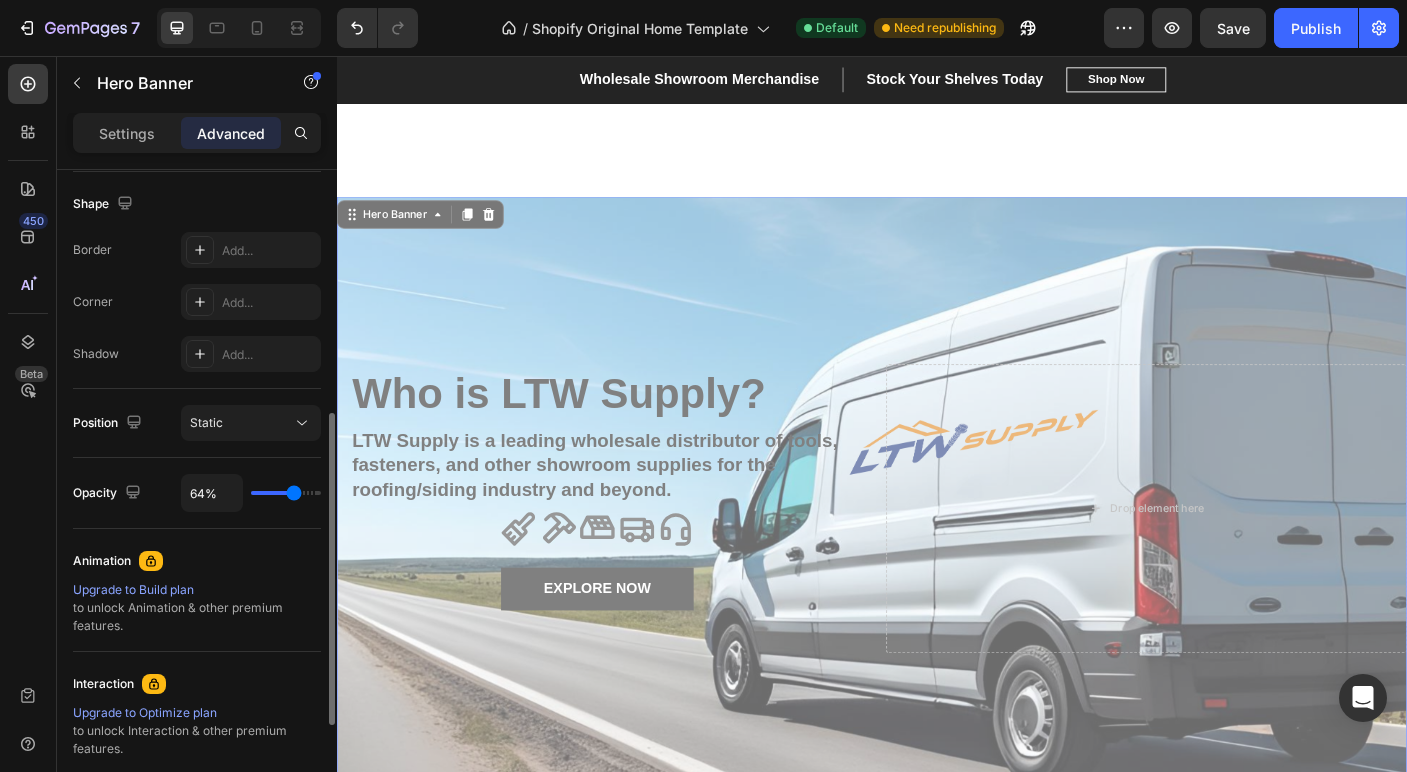type on "65%" 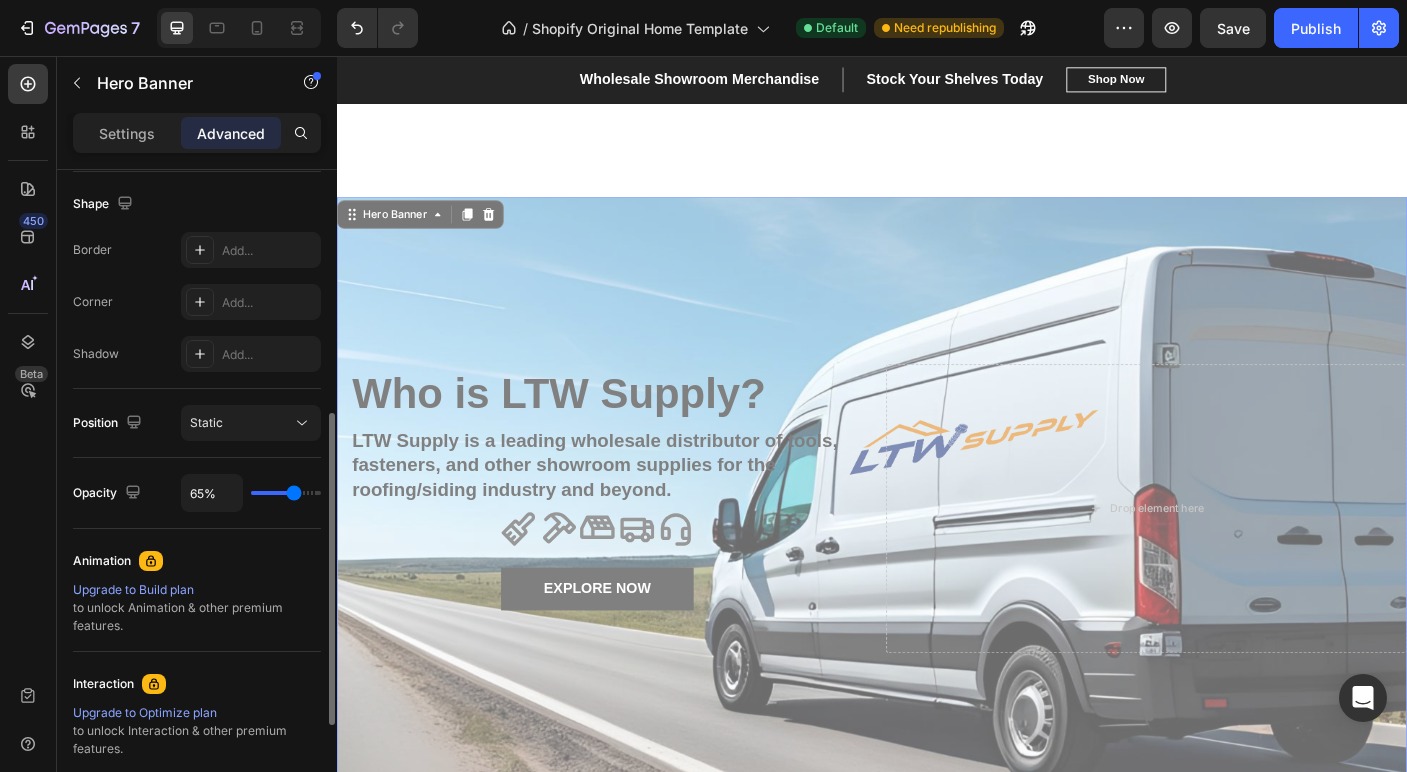 type on "66%" 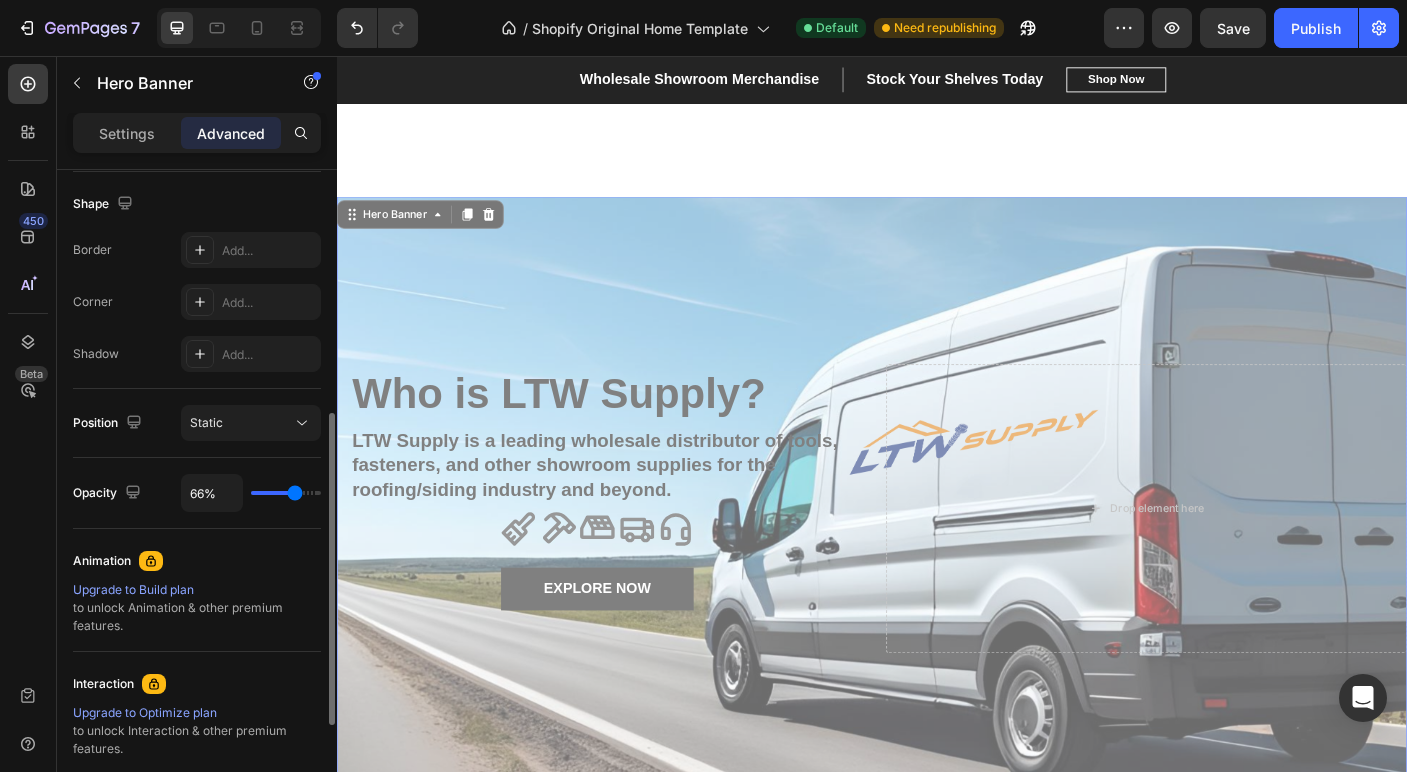 type on "67%" 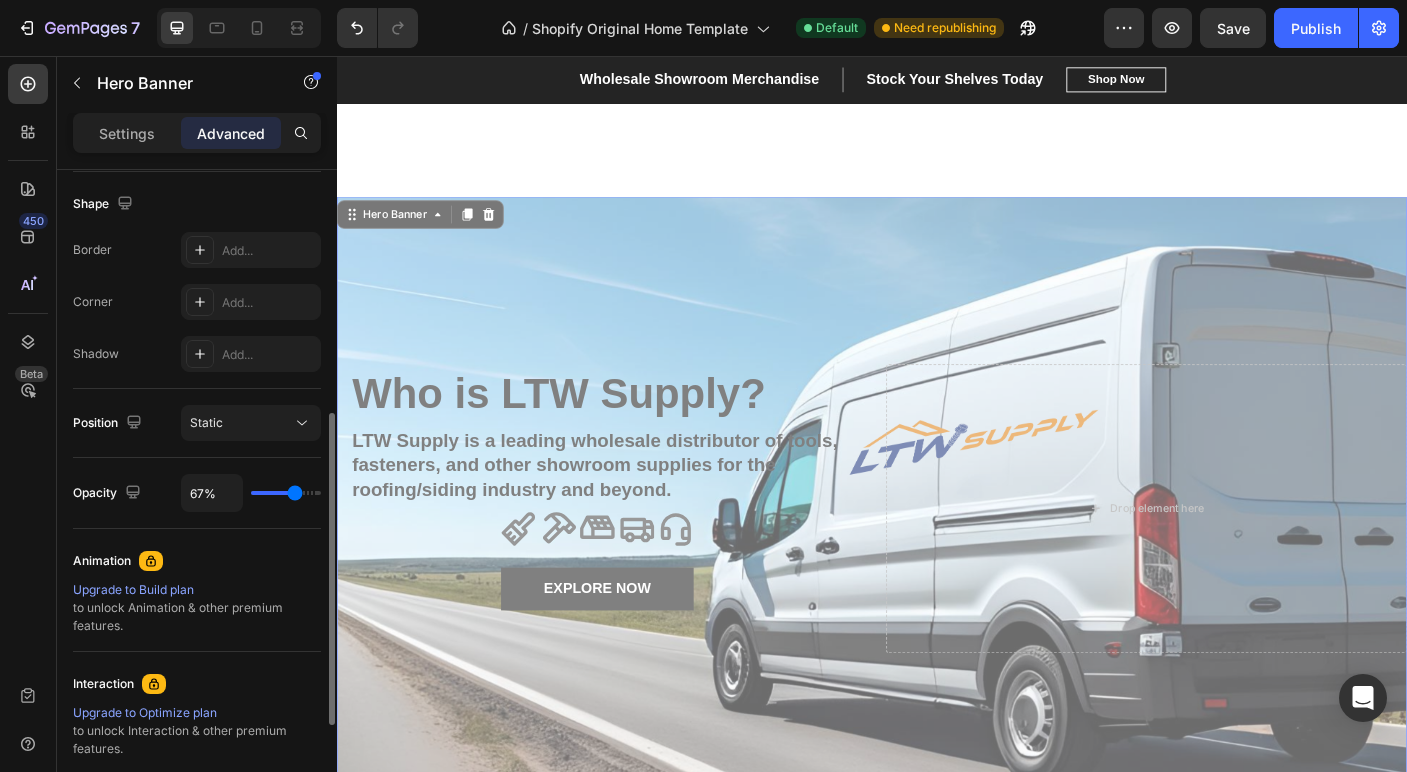 type on "68%" 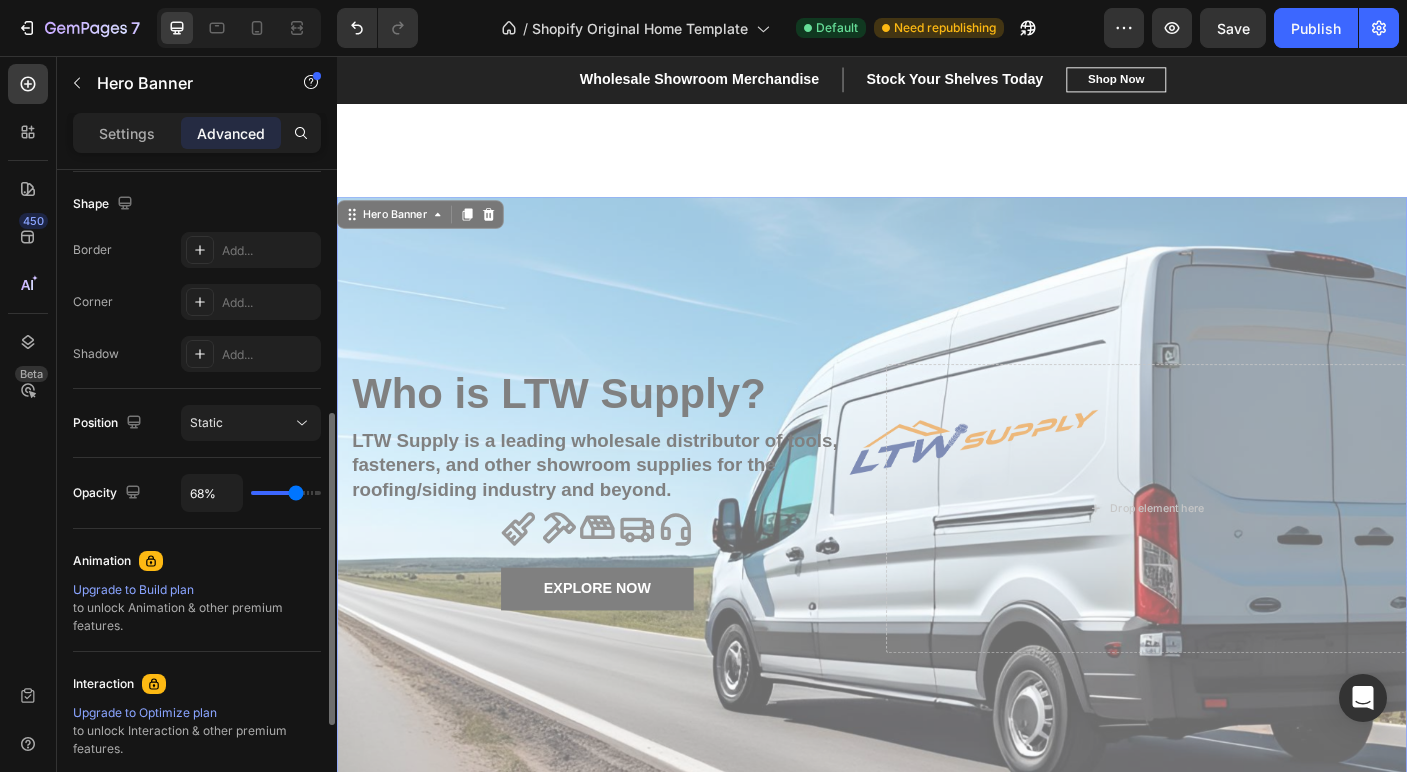 type on "69%" 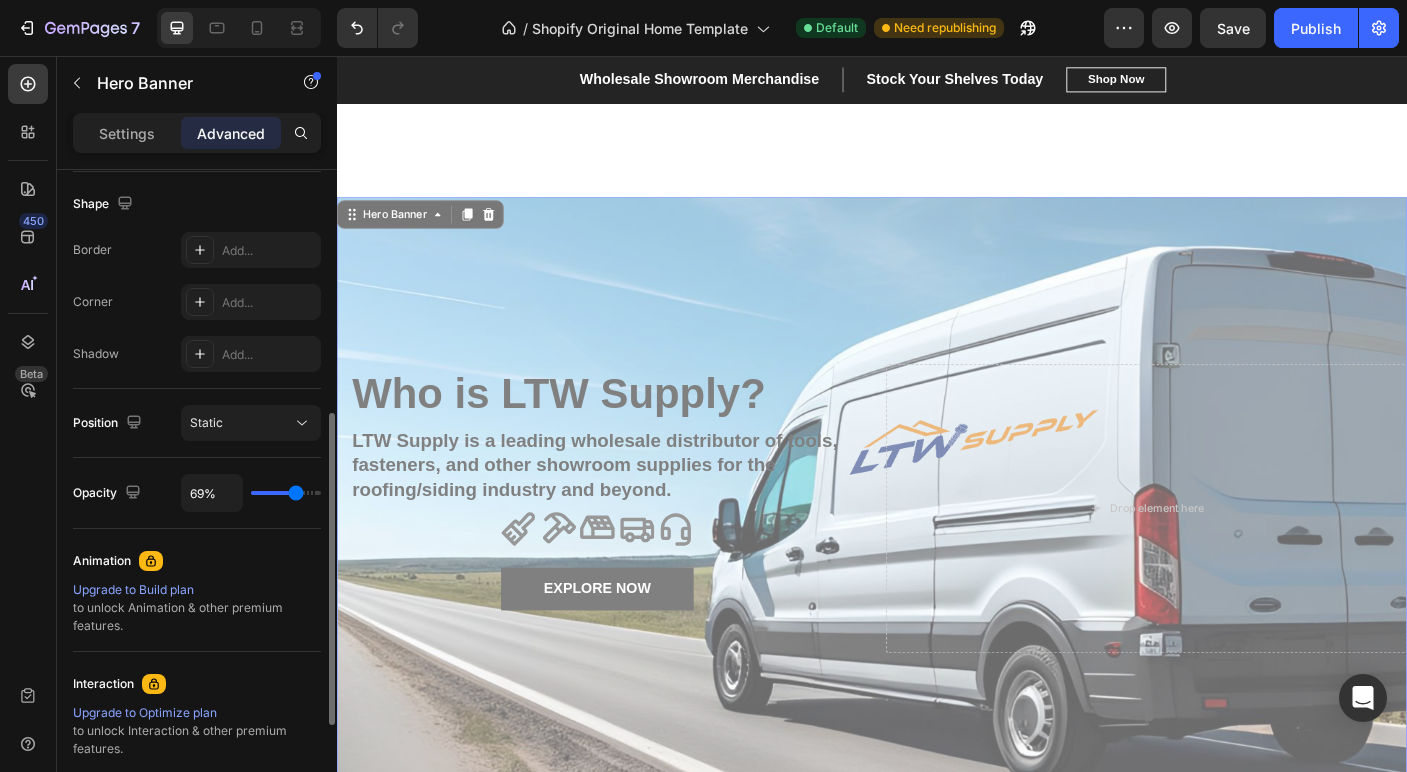type on "70%" 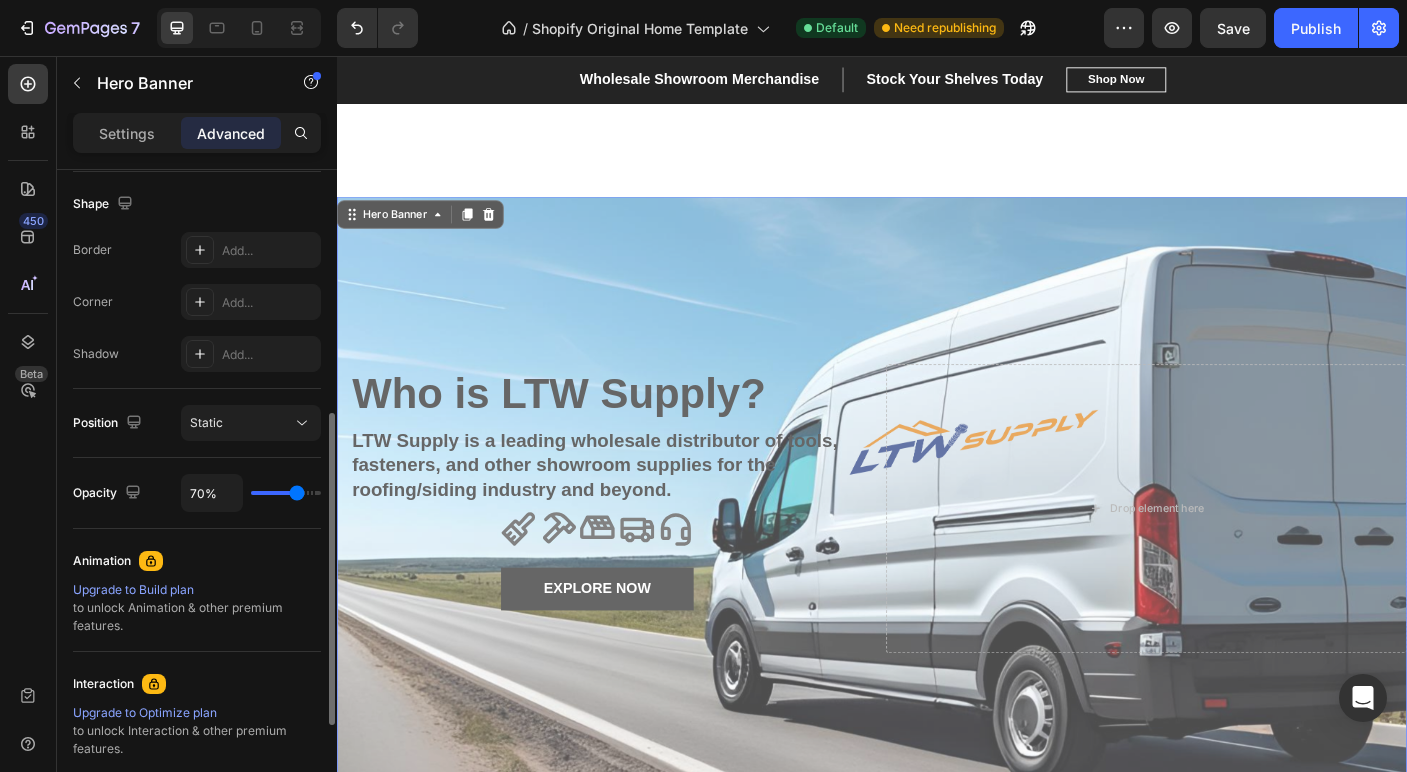 type on "74%" 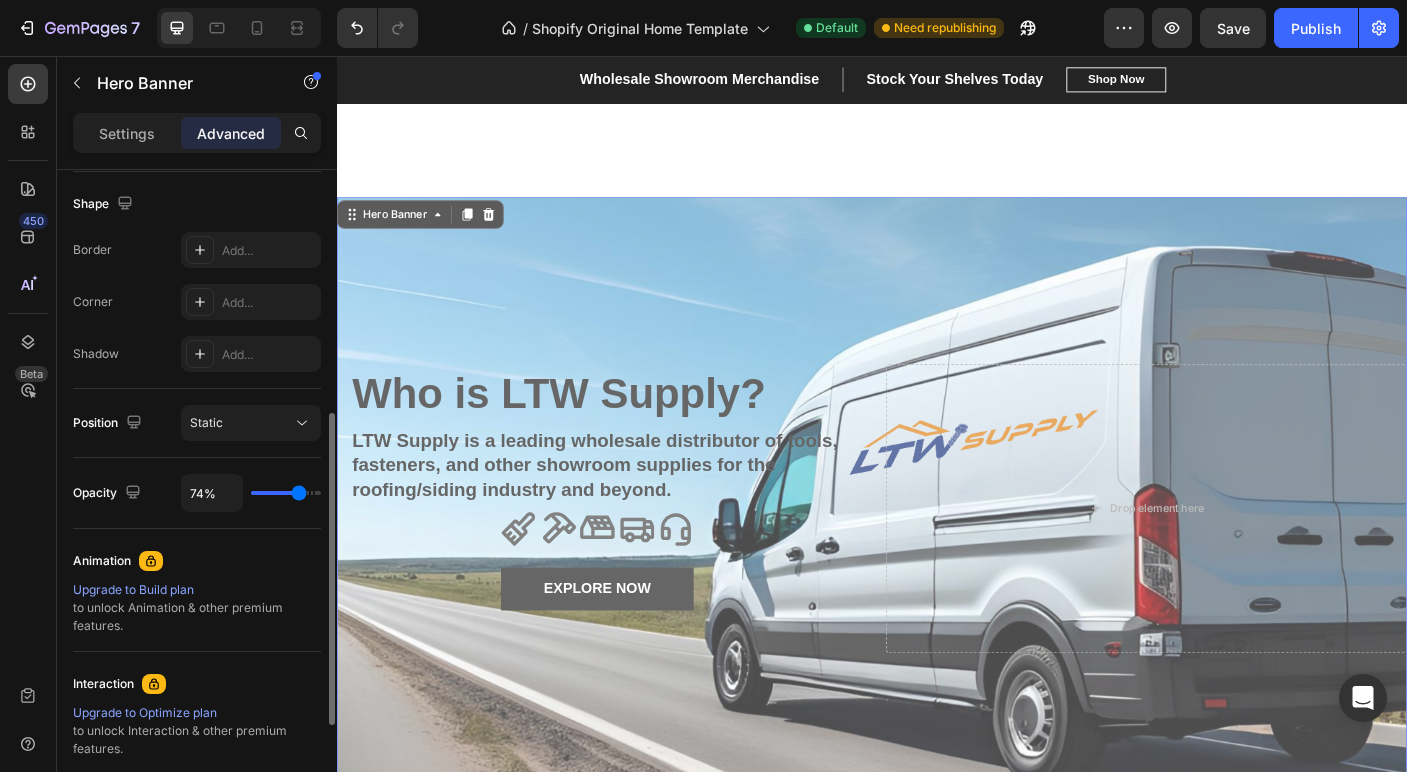 type on "76%" 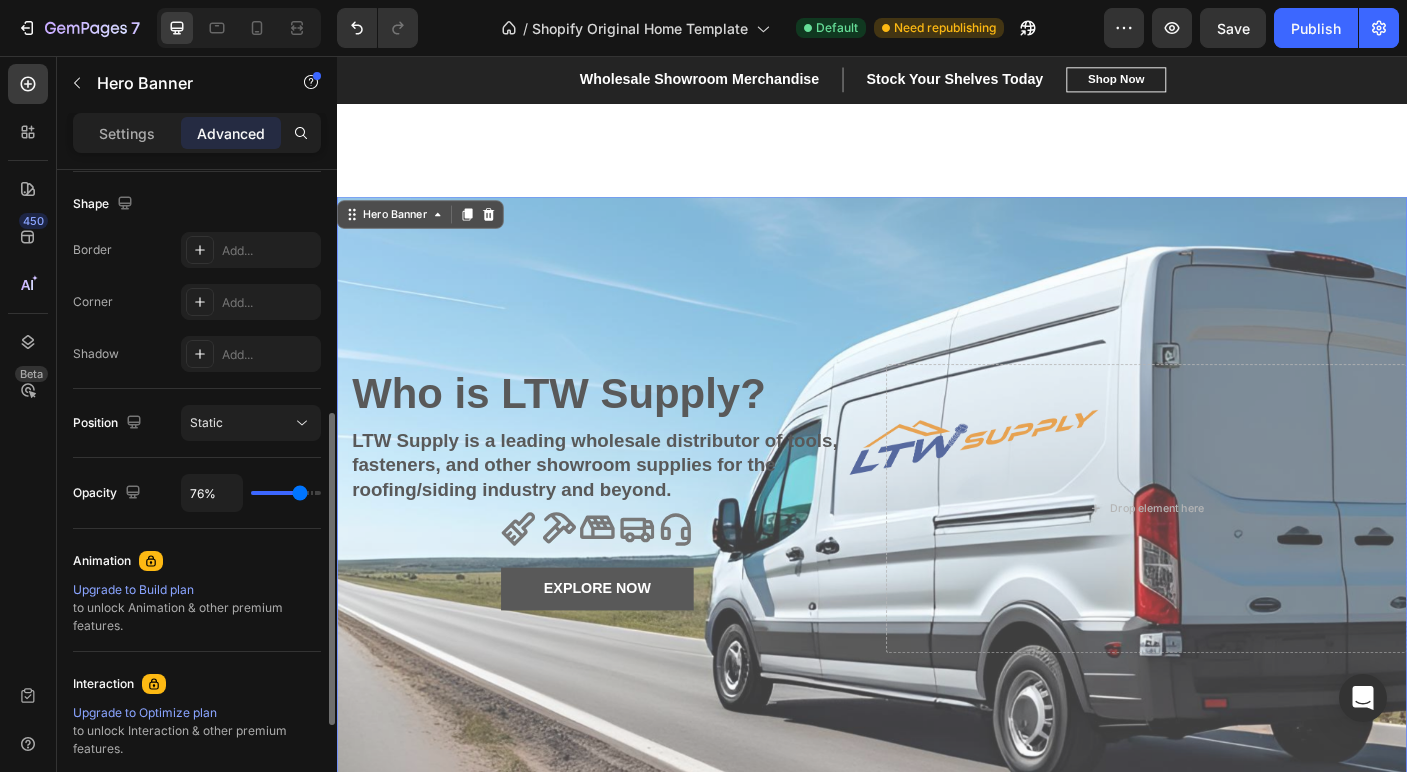 type on "77%" 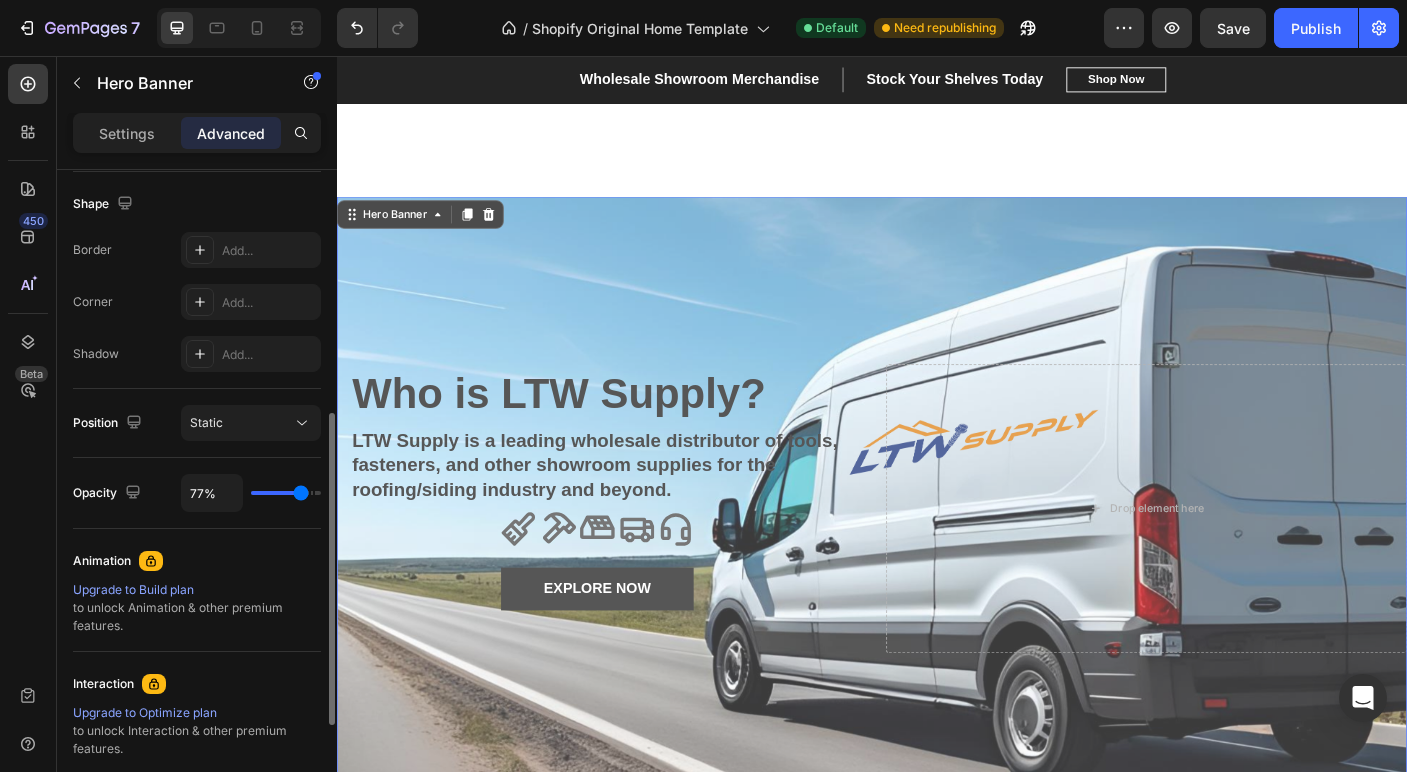 type on "68%" 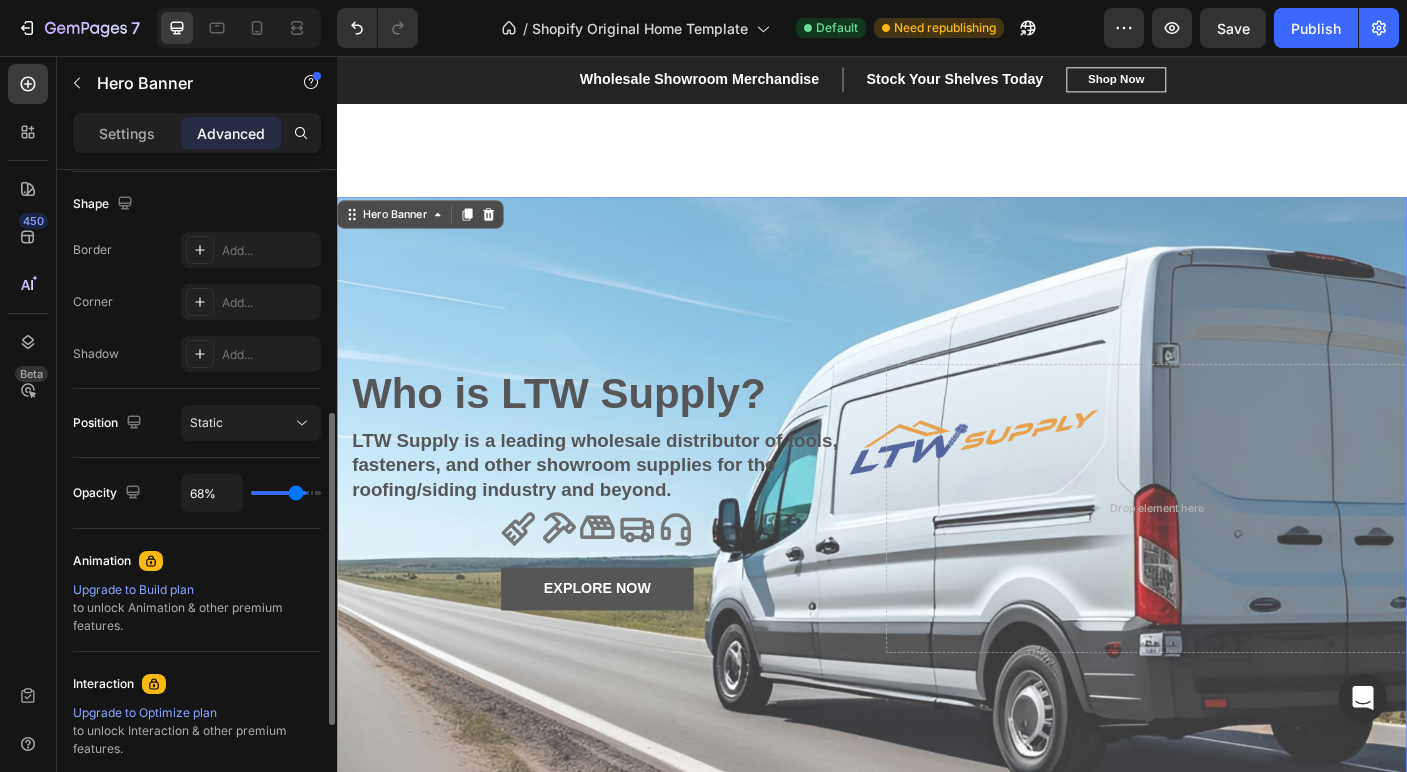 type on "67%" 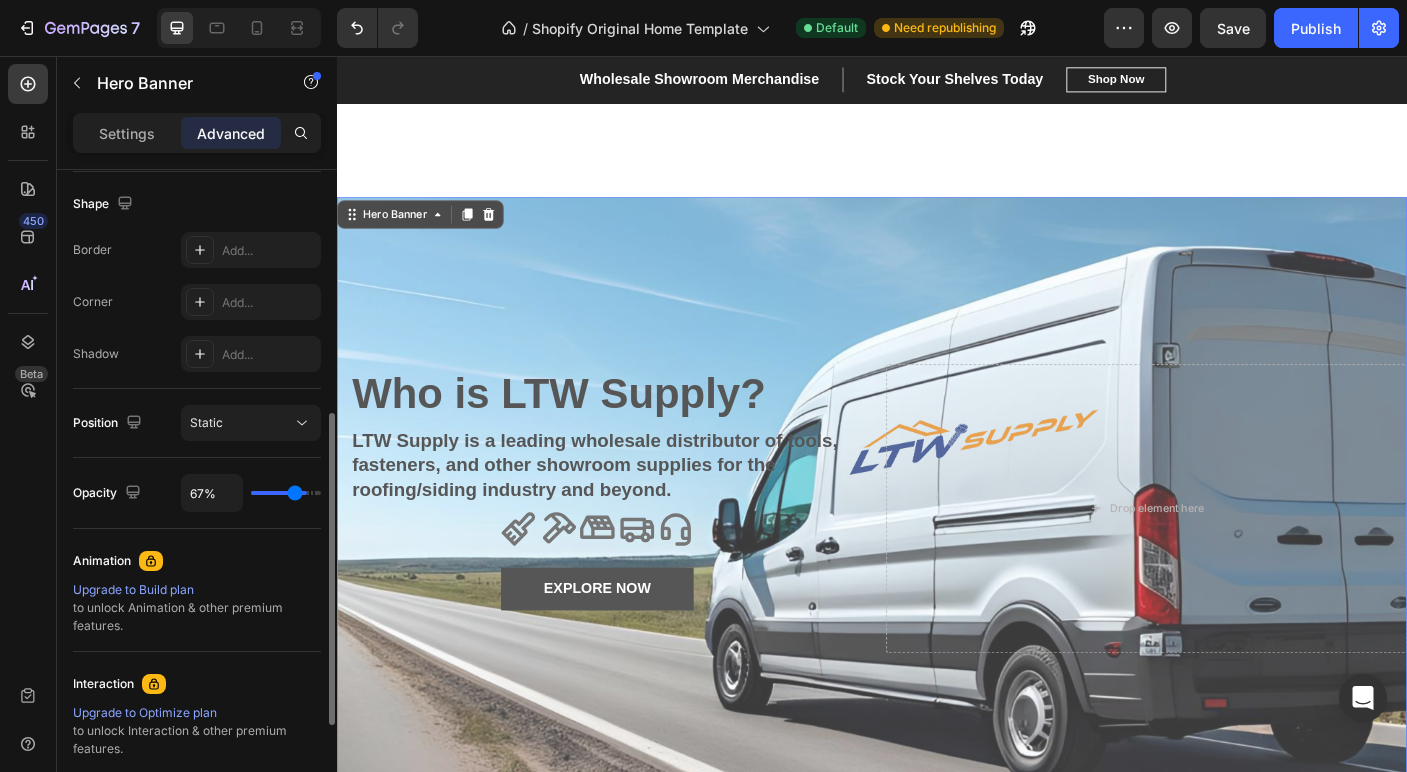 type on "66%" 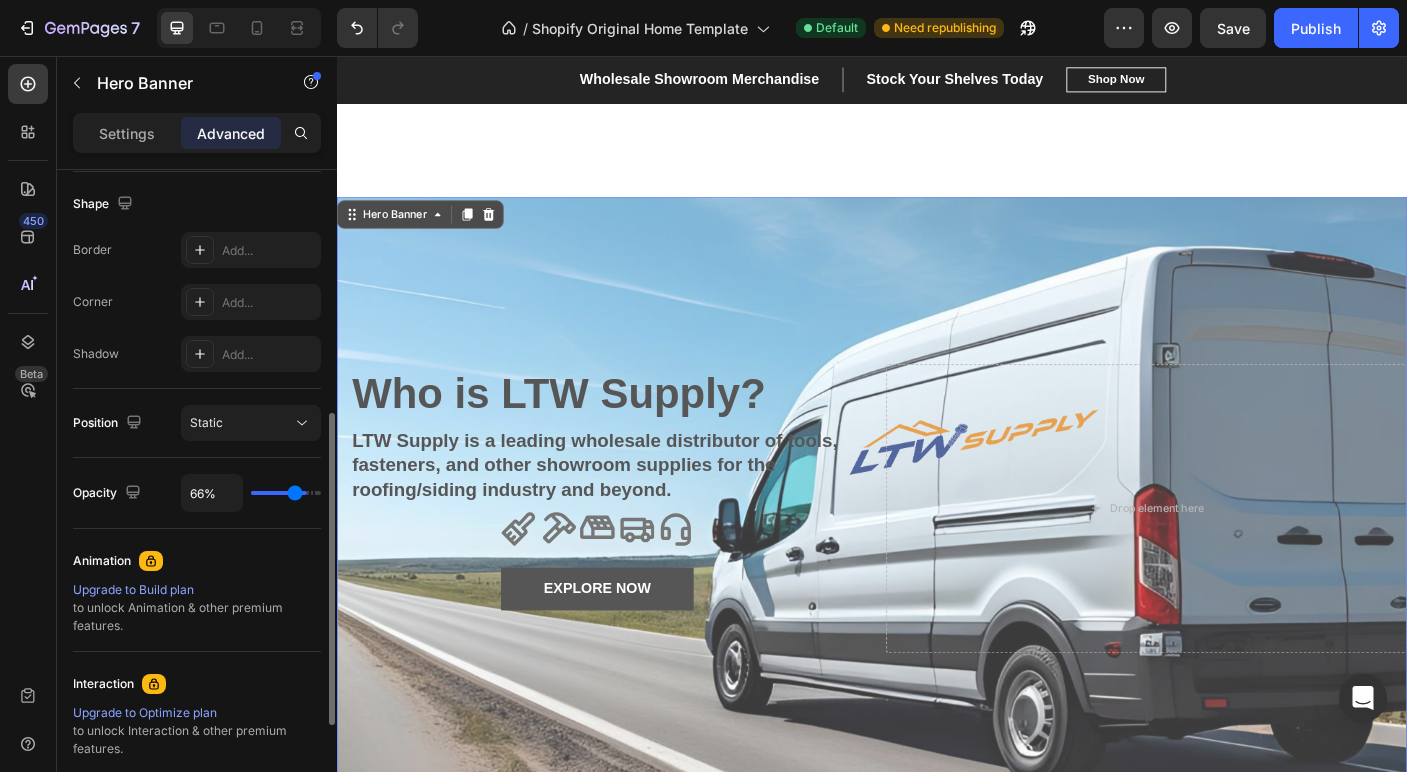 type on "65%" 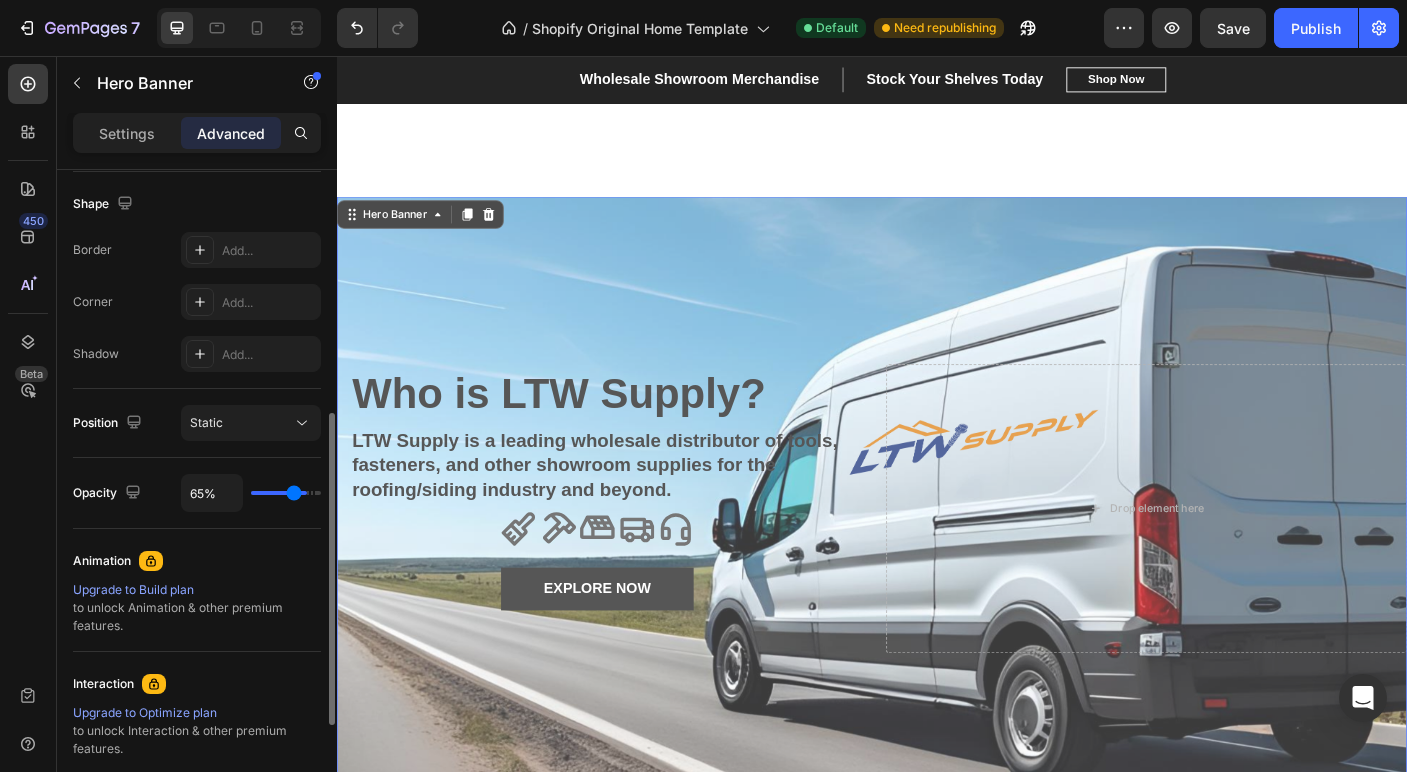 type on "64%" 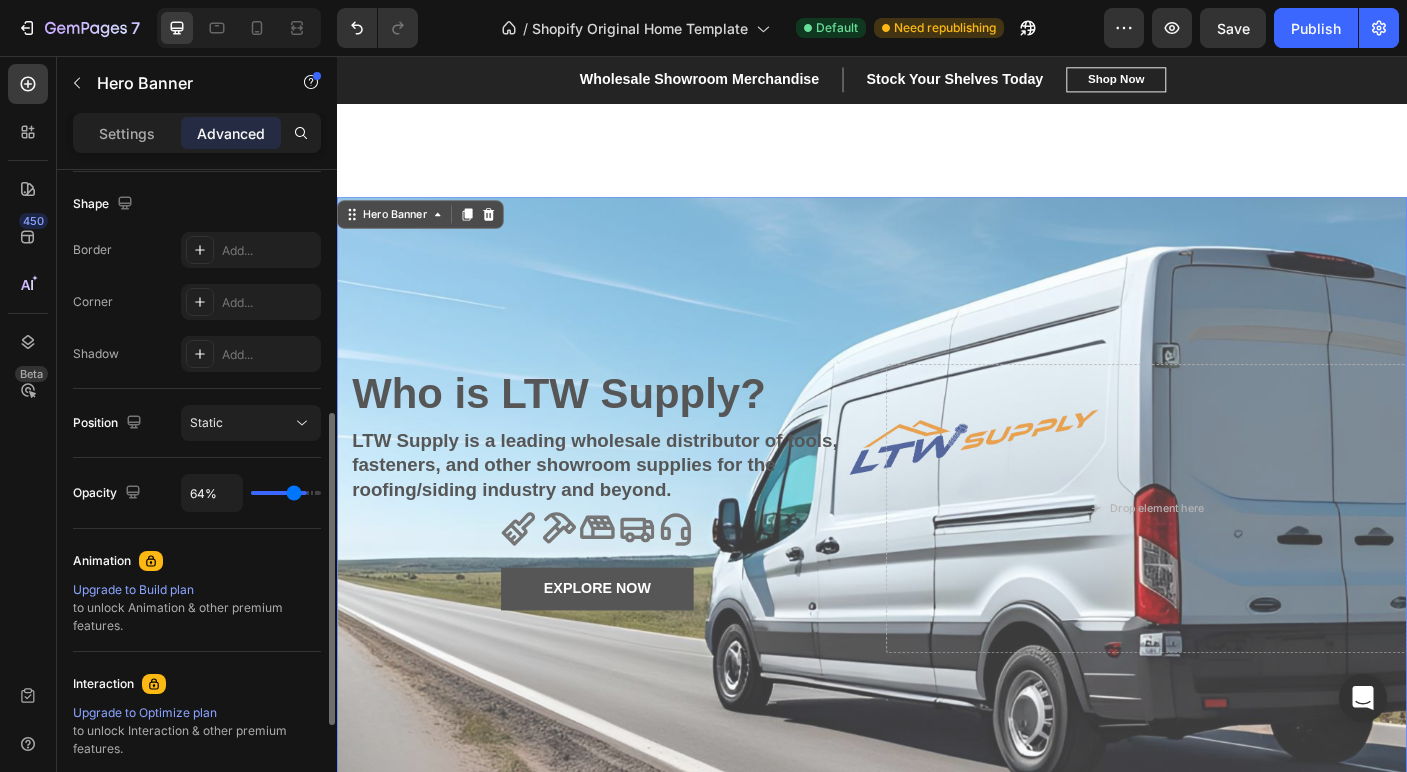 type on "63%" 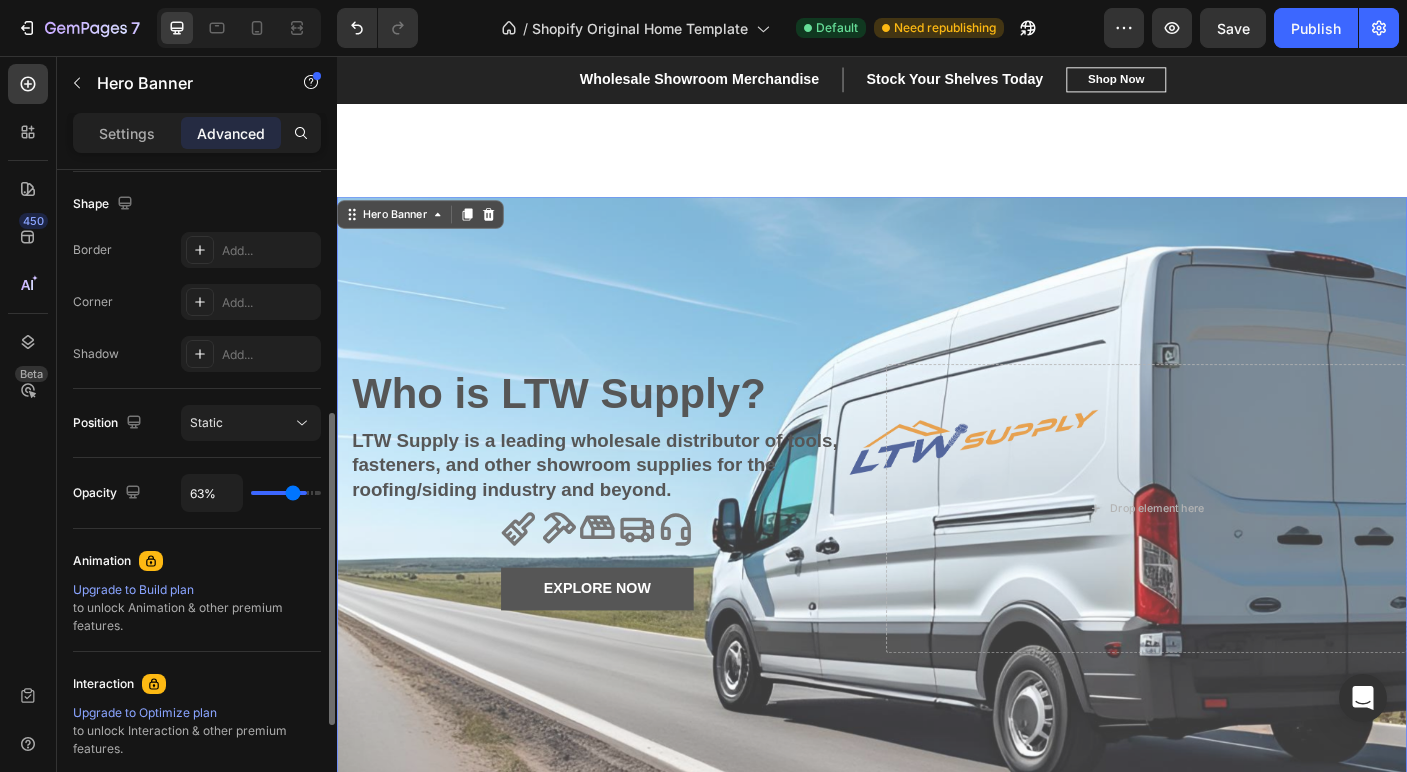type on "62%" 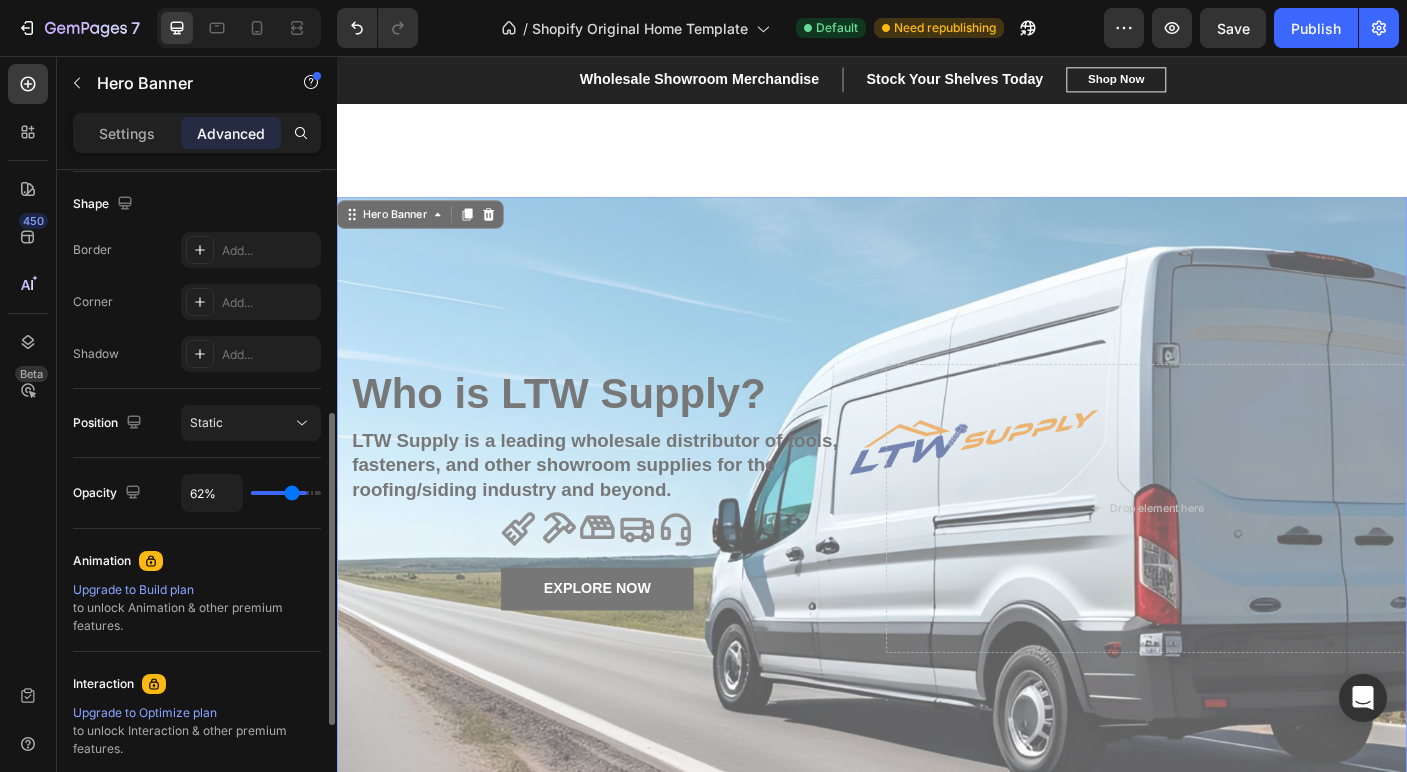 type on "61%" 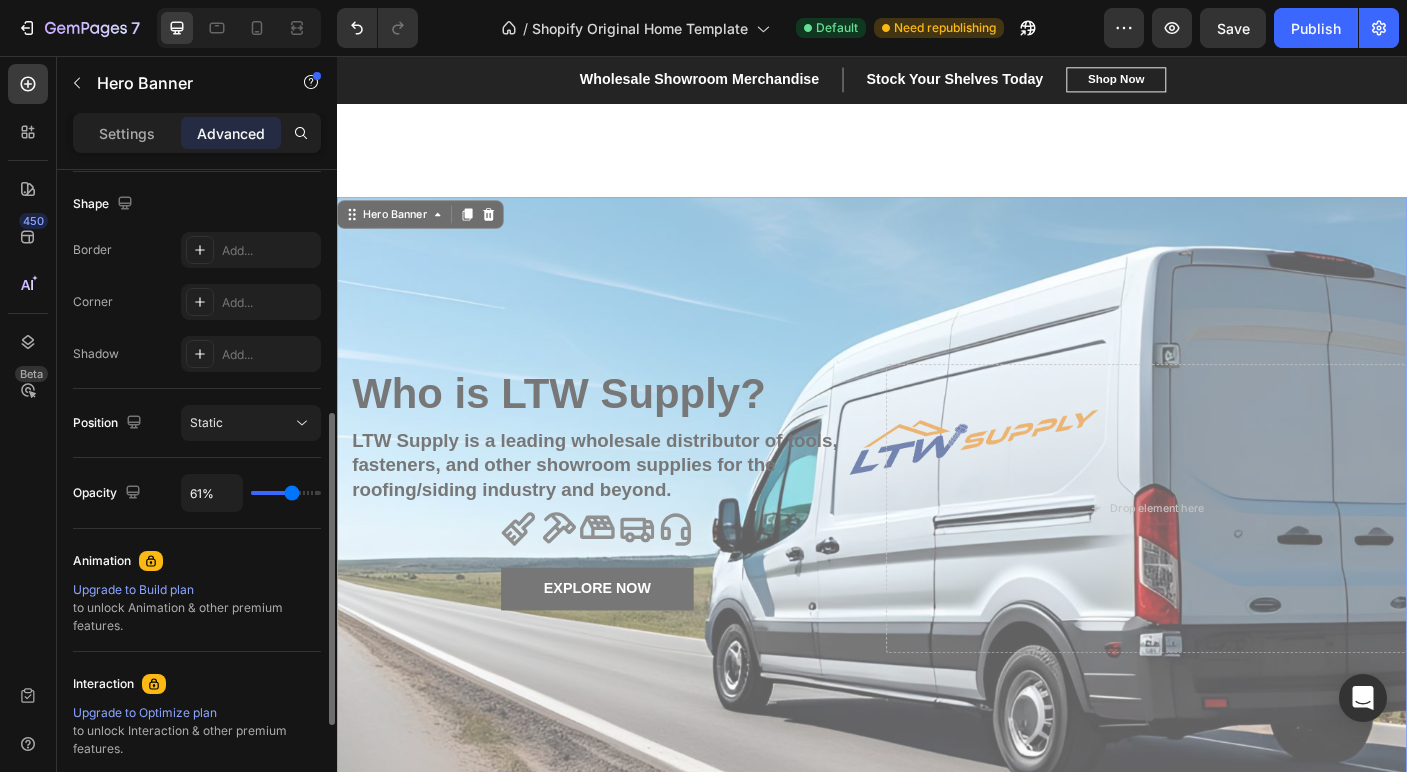 type on "60%" 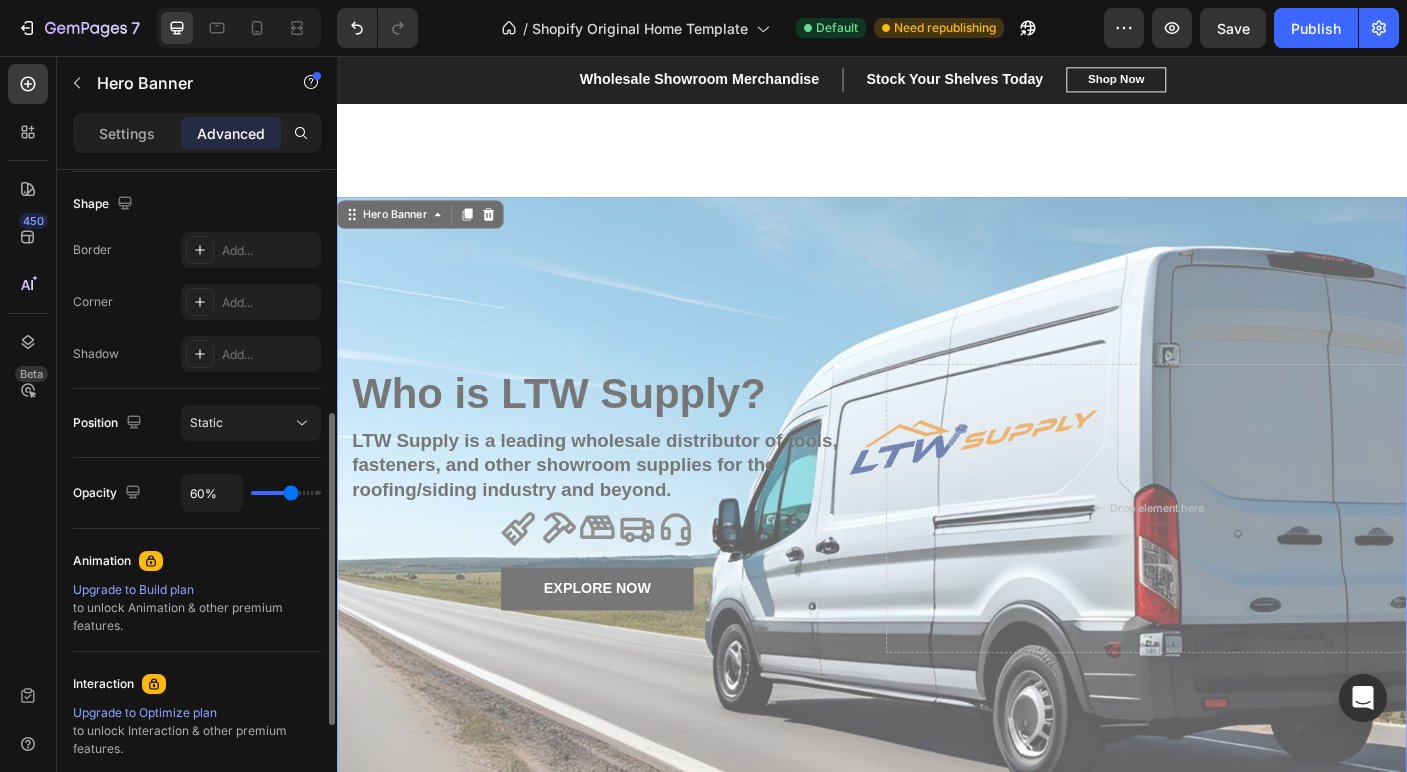 type on "66%" 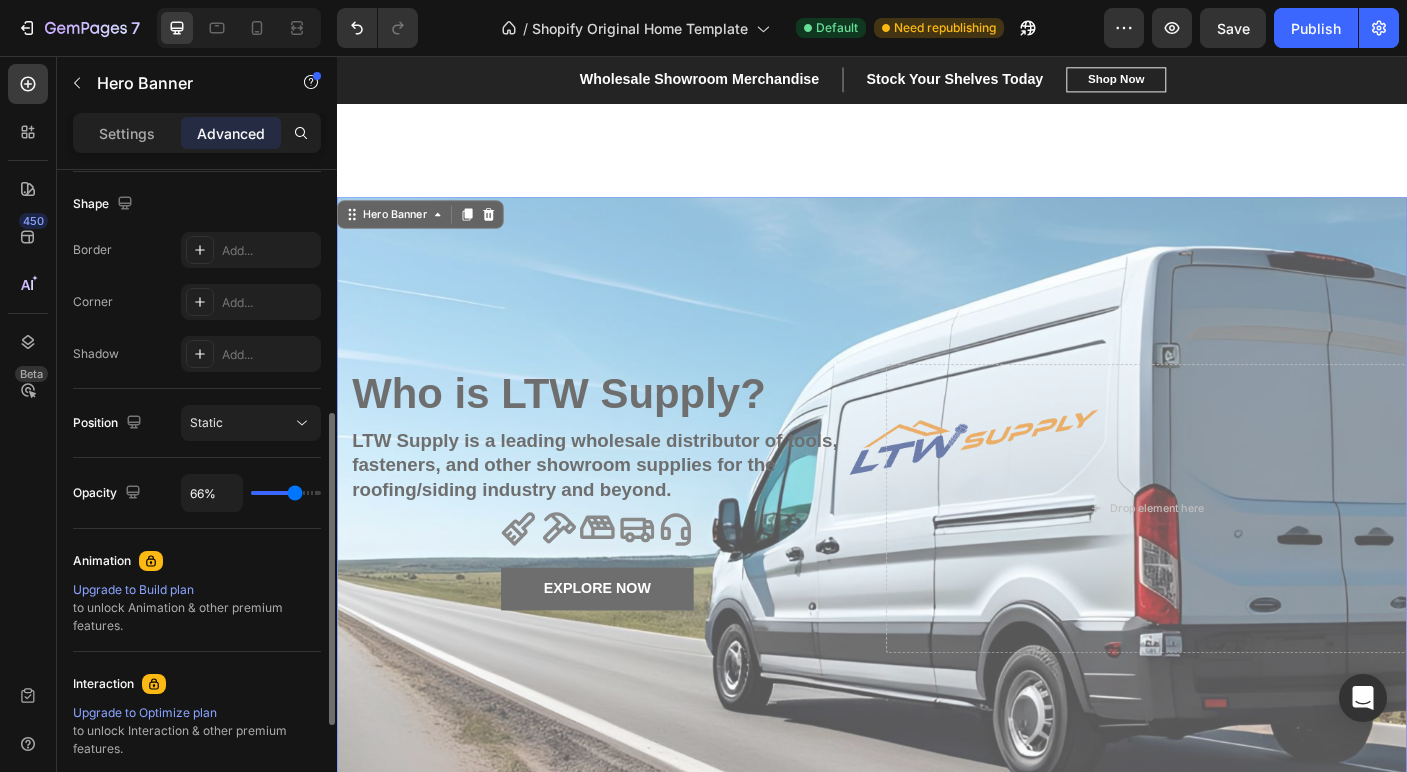 type on "65%" 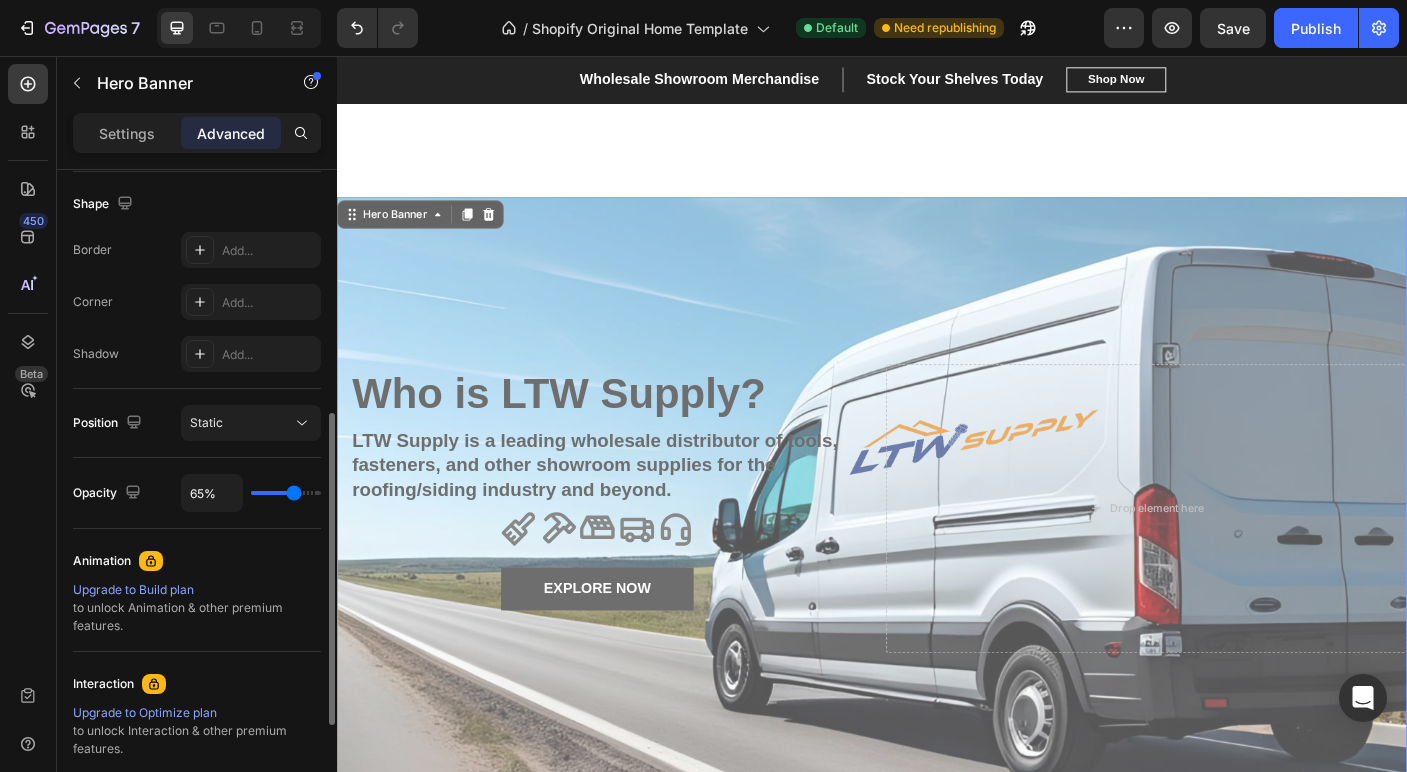 type on "64%" 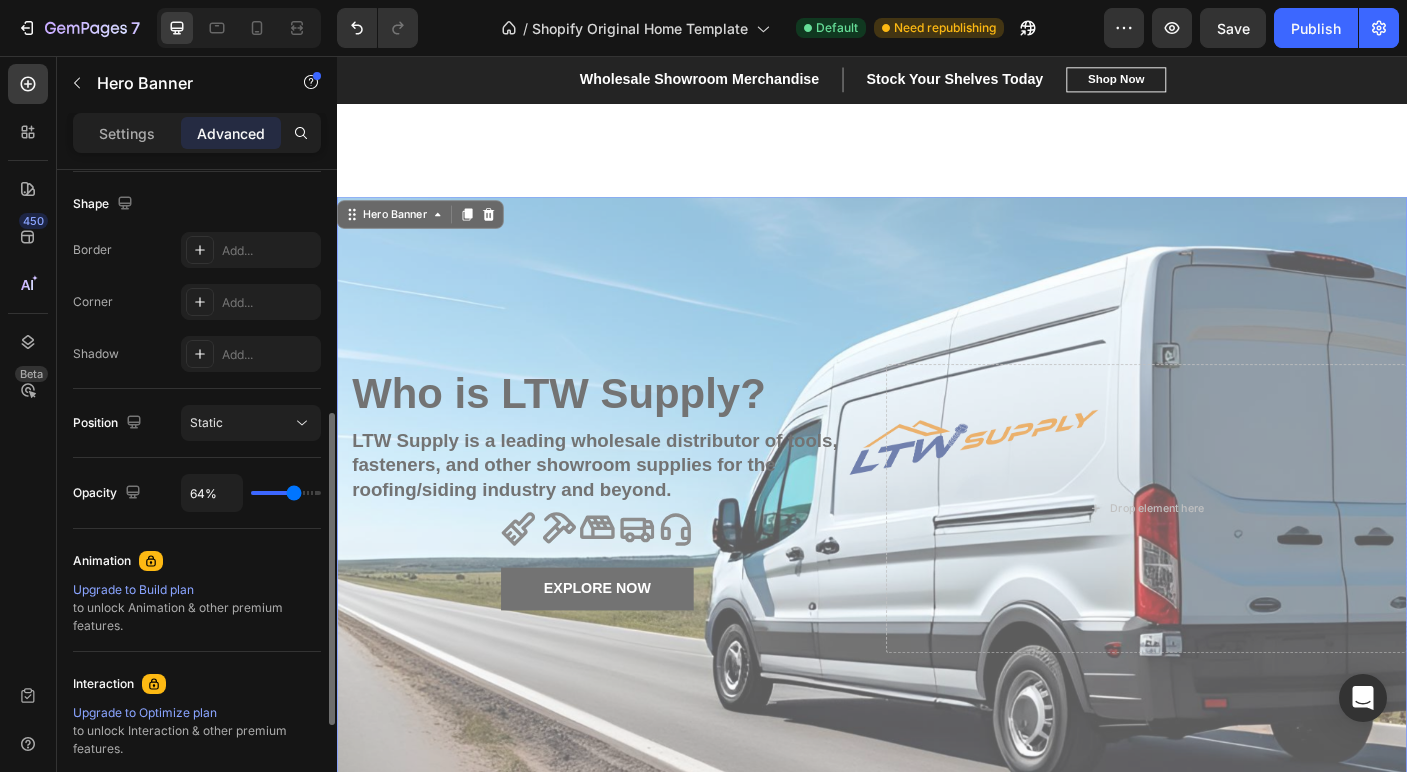 type on "63%" 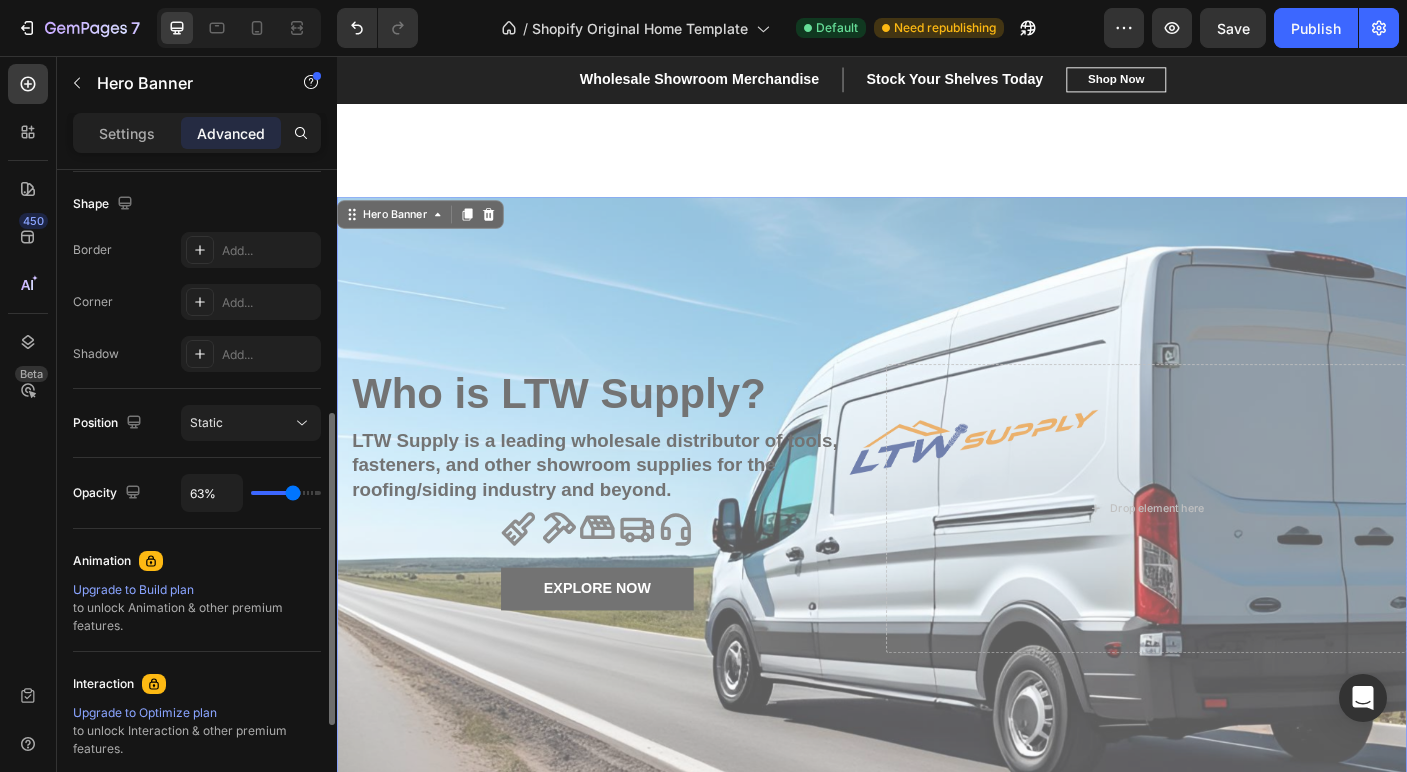 type on "61%" 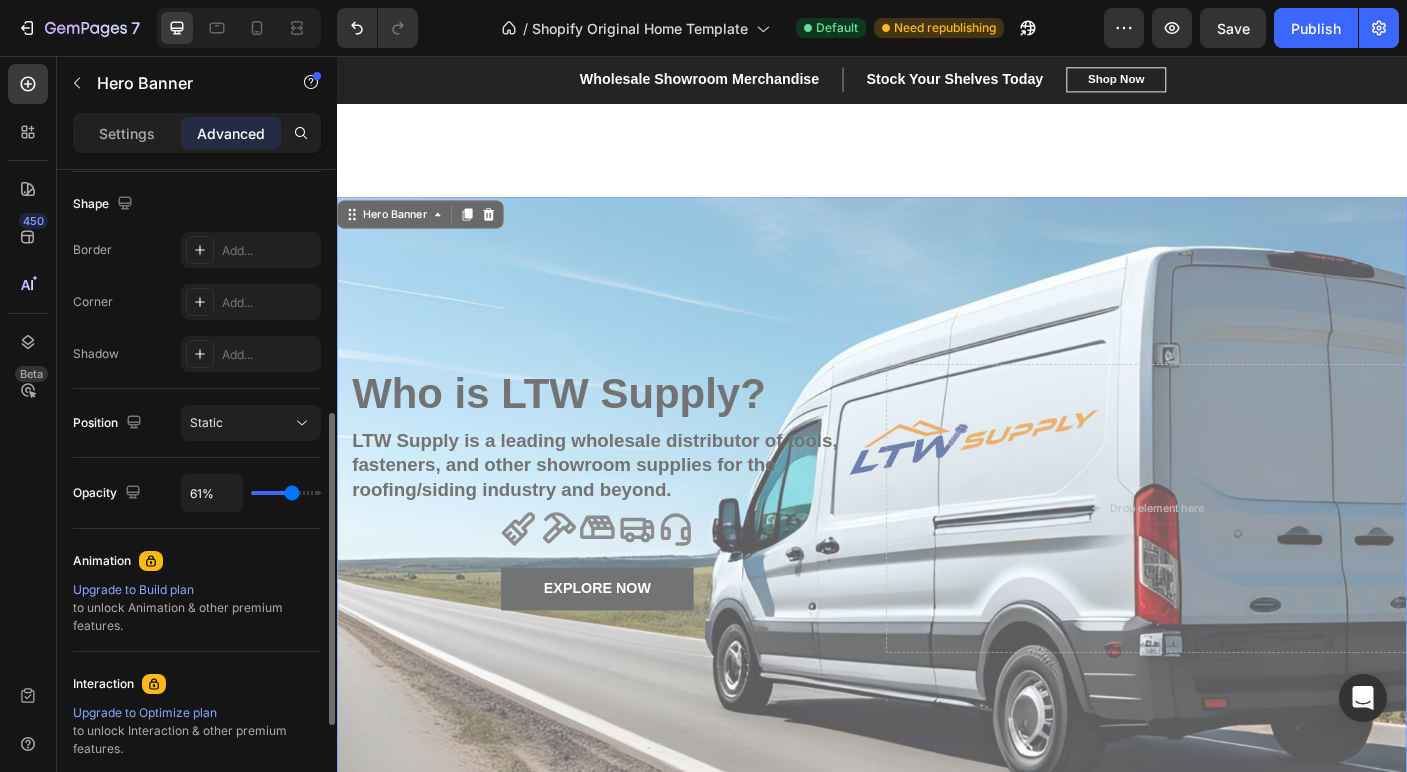 type on "56%" 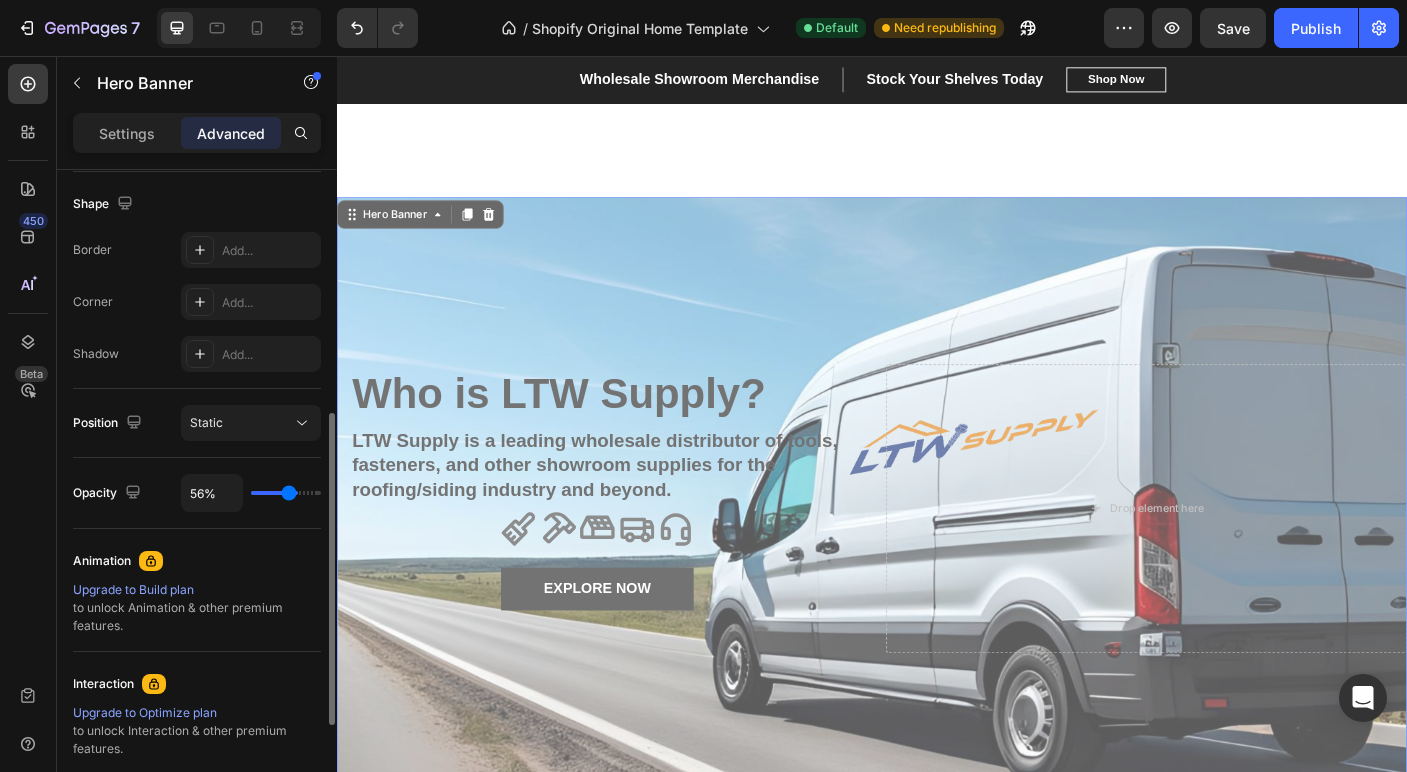 type on "55%" 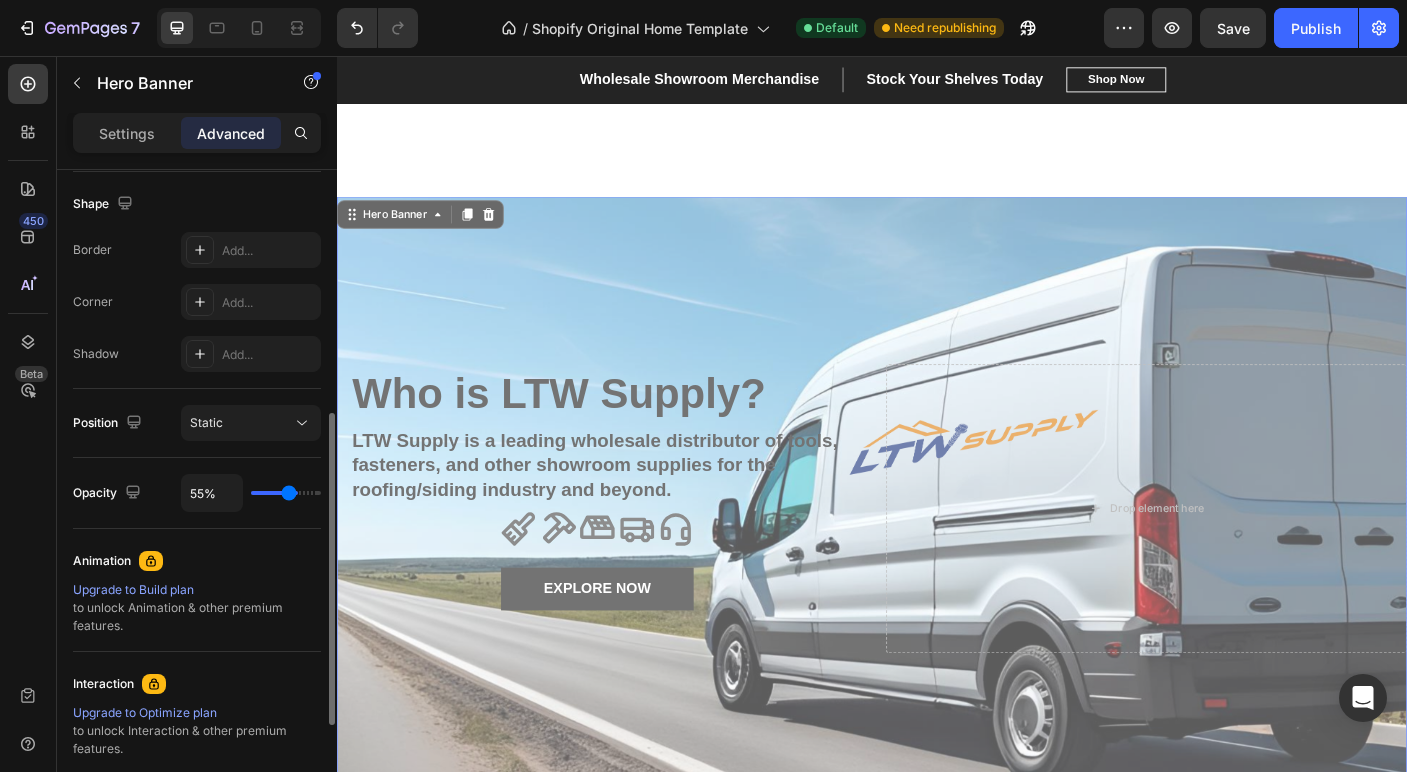 type on "50%" 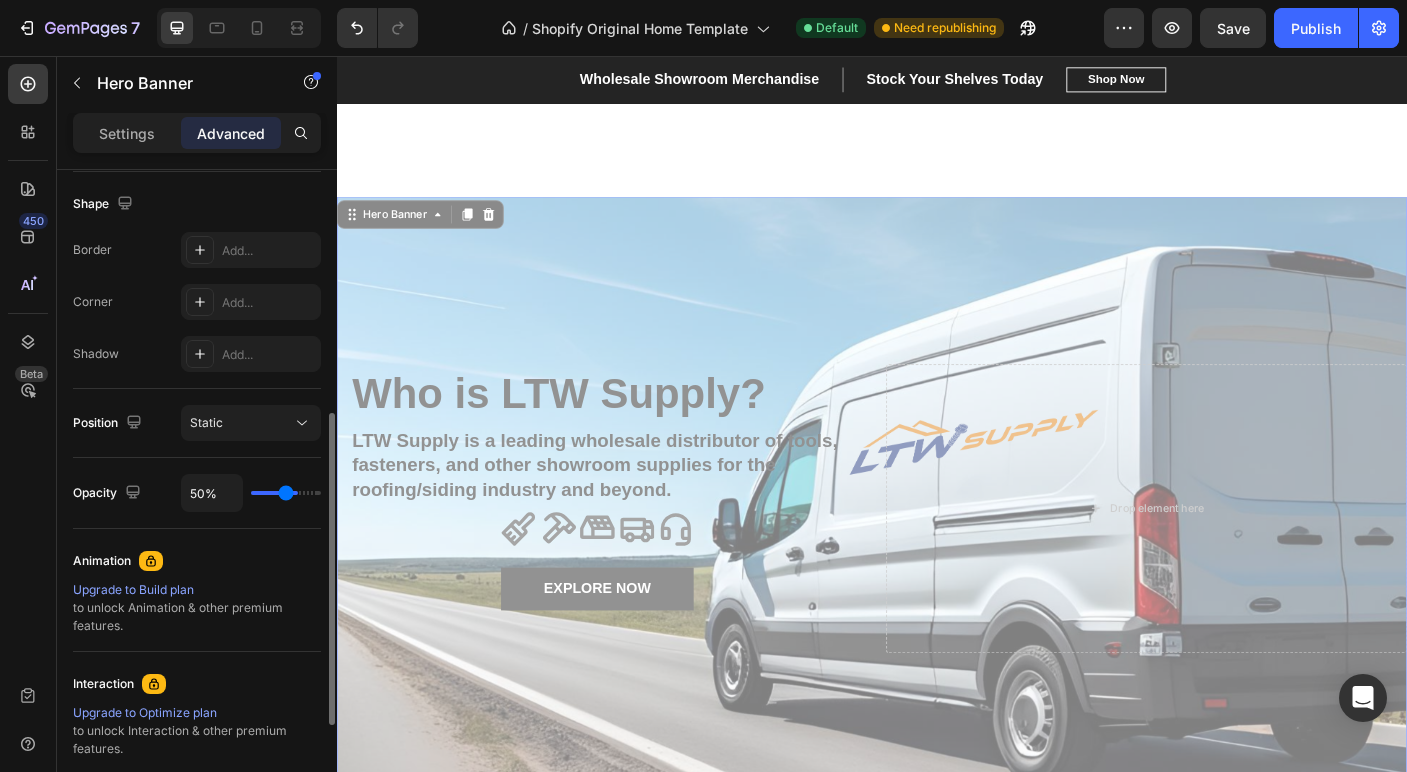 type on "49%" 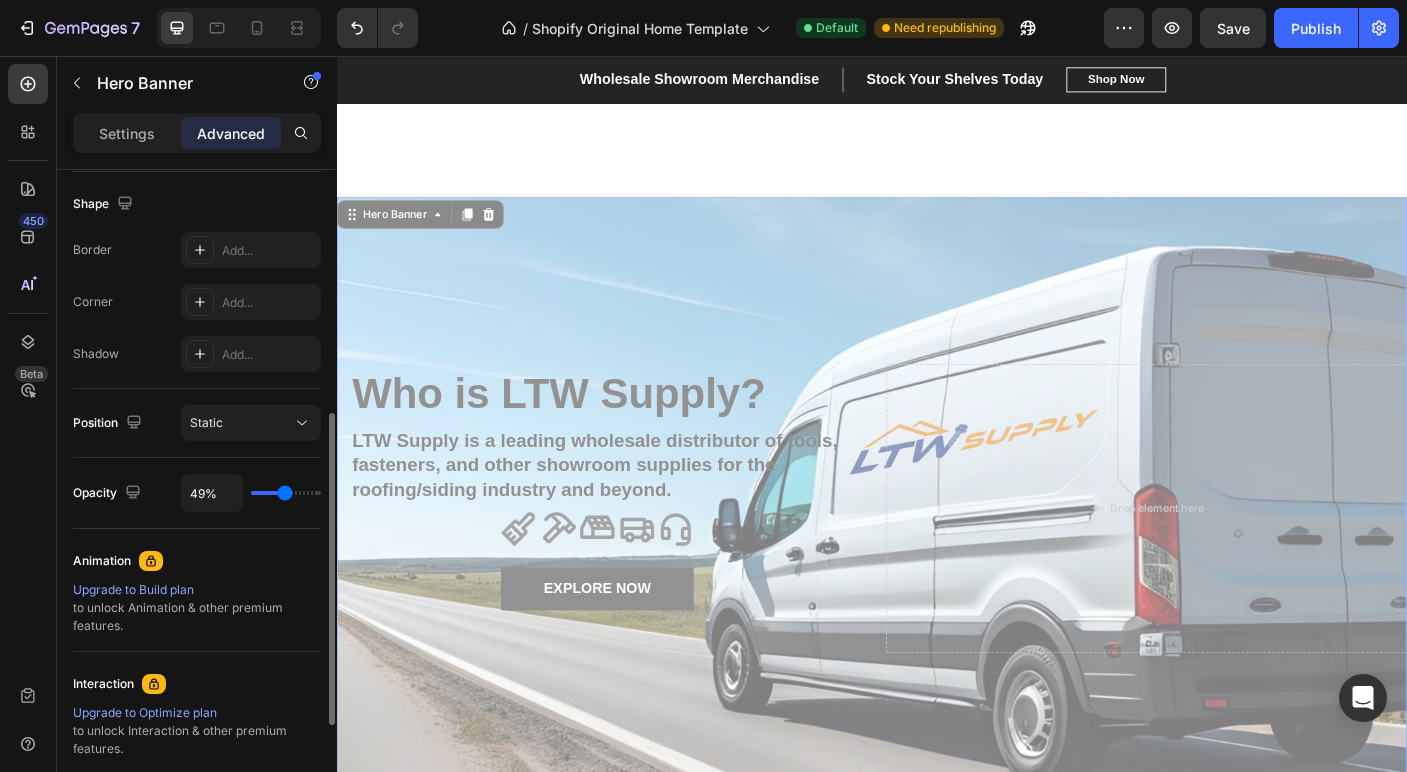 type on "48%" 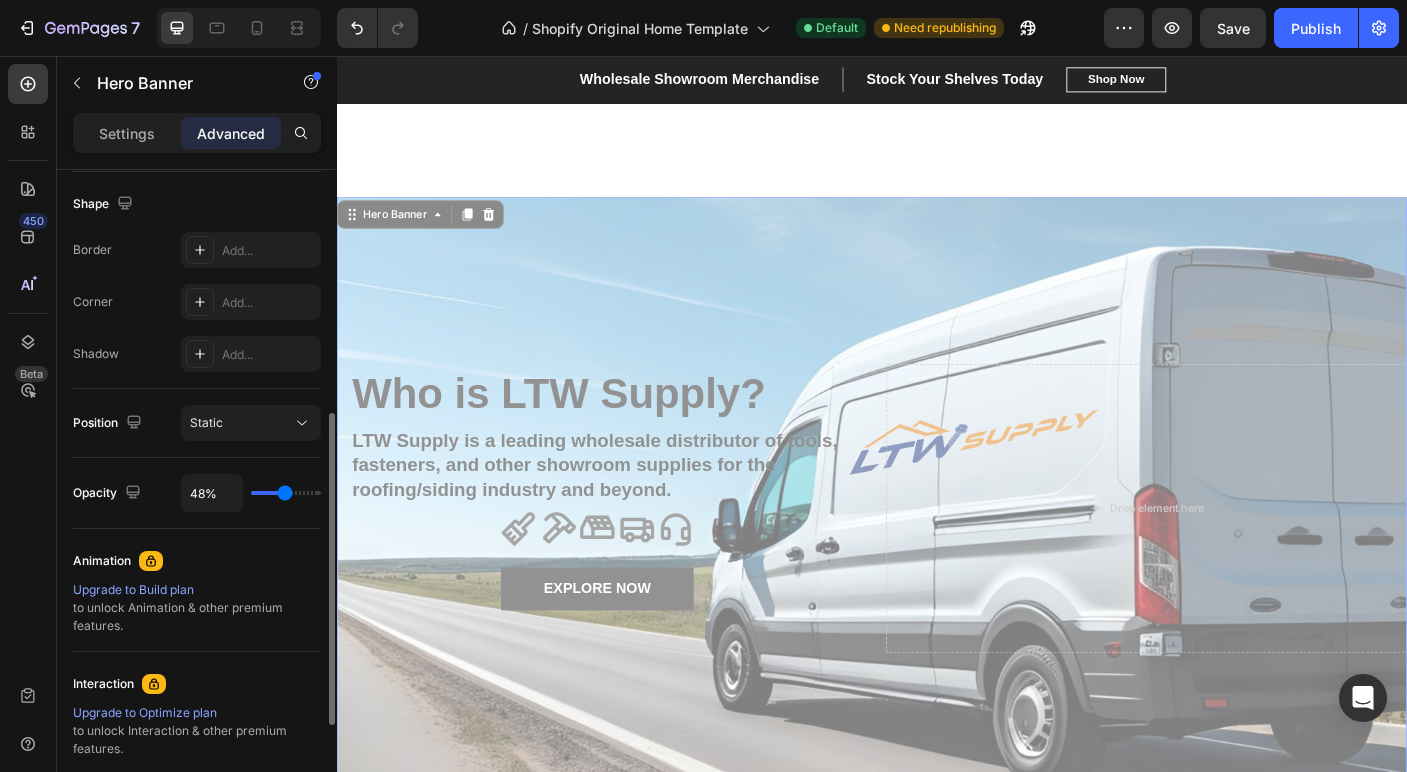 type on "47%" 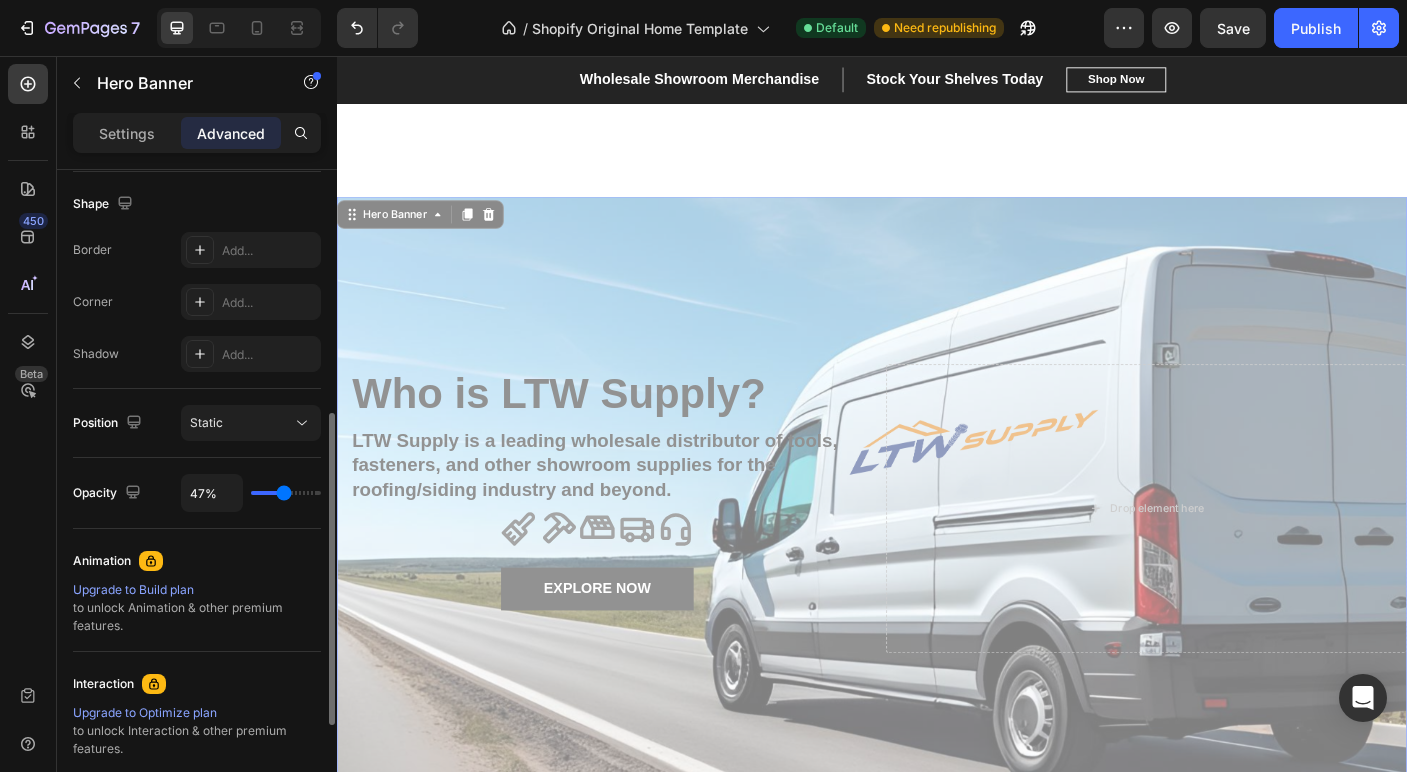 type on "39%" 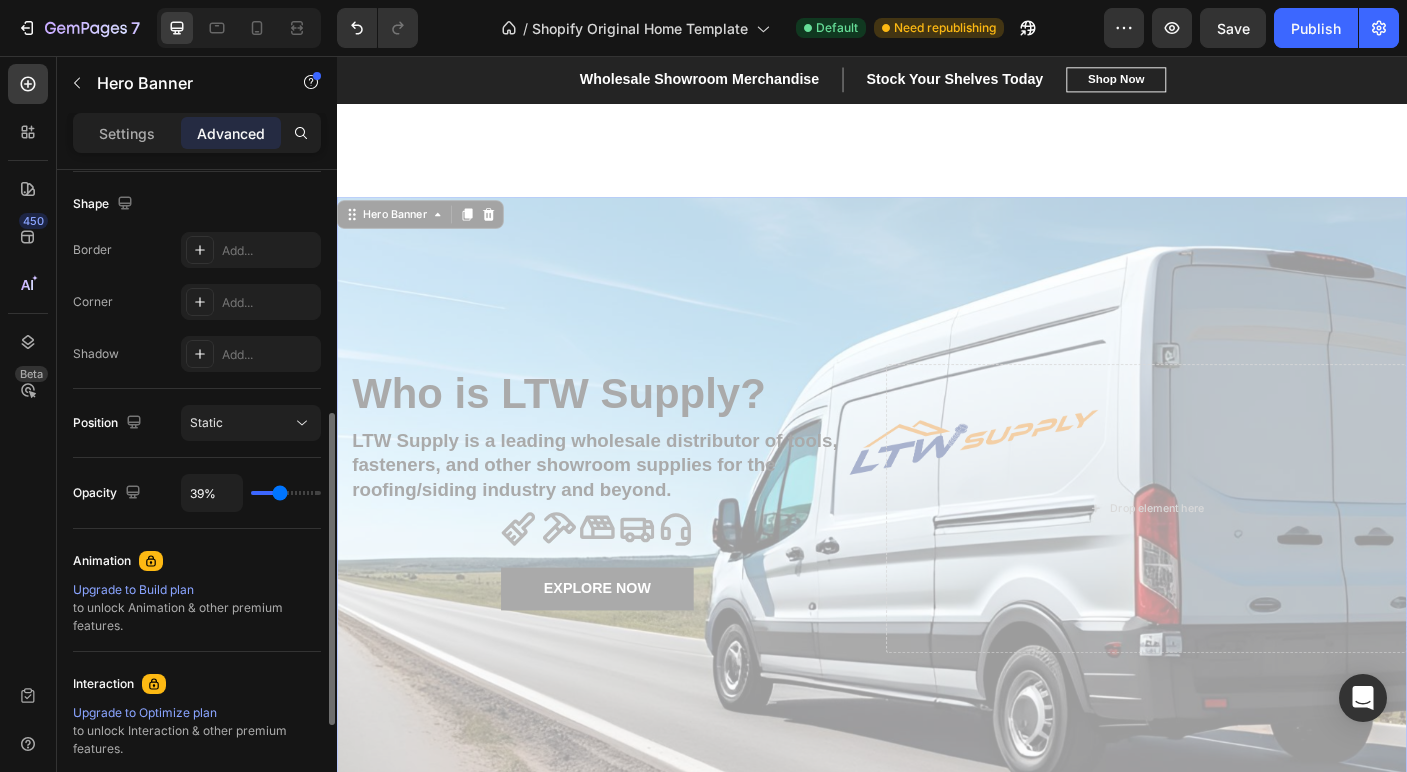 type on "38%" 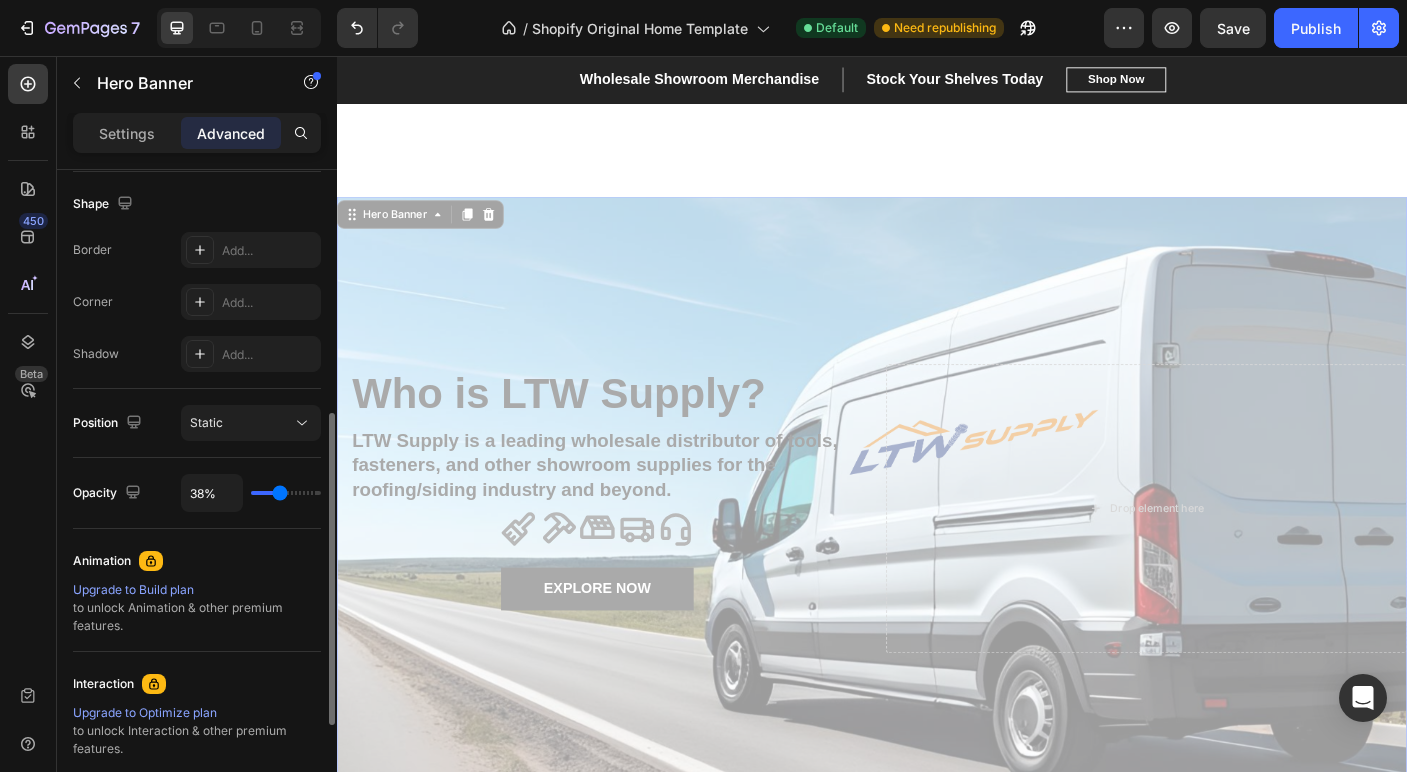type on "37%" 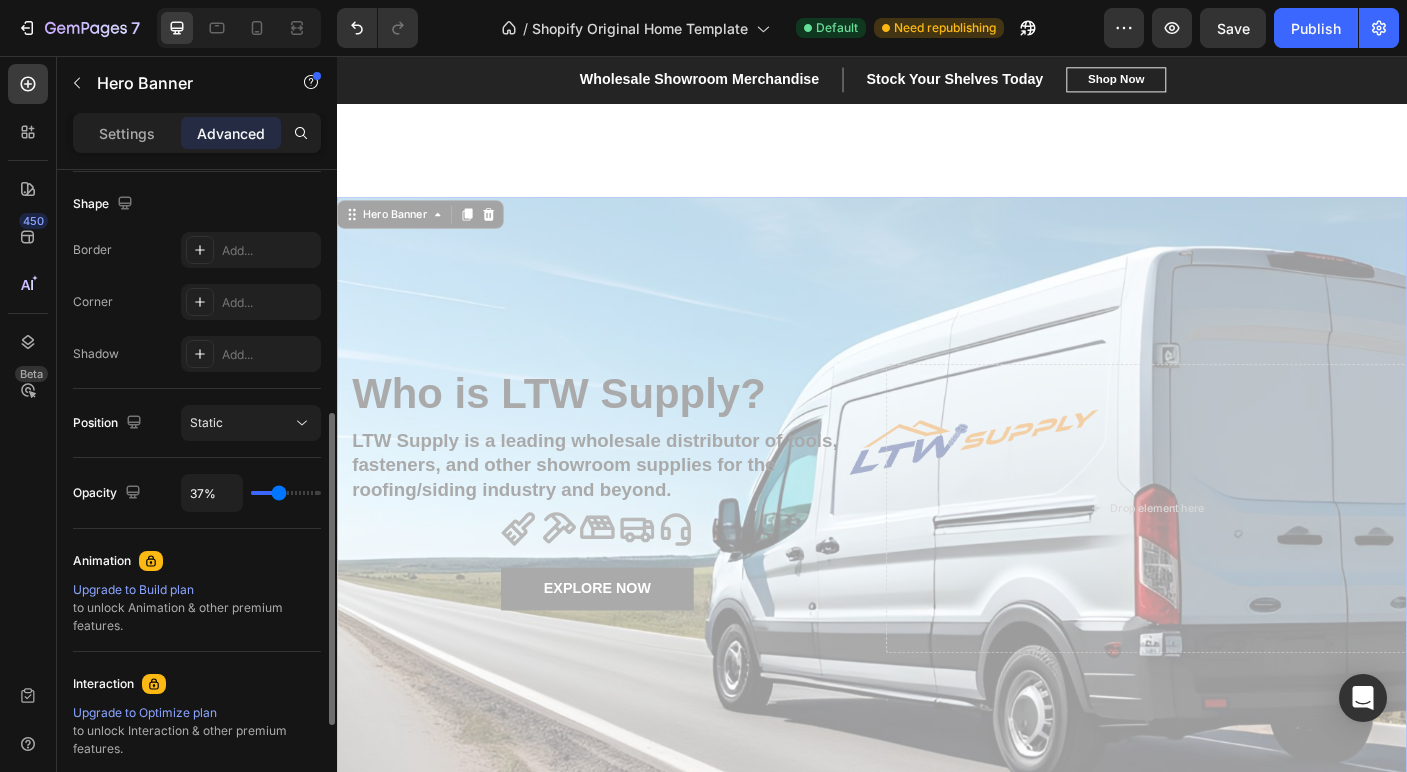 type on "36%" 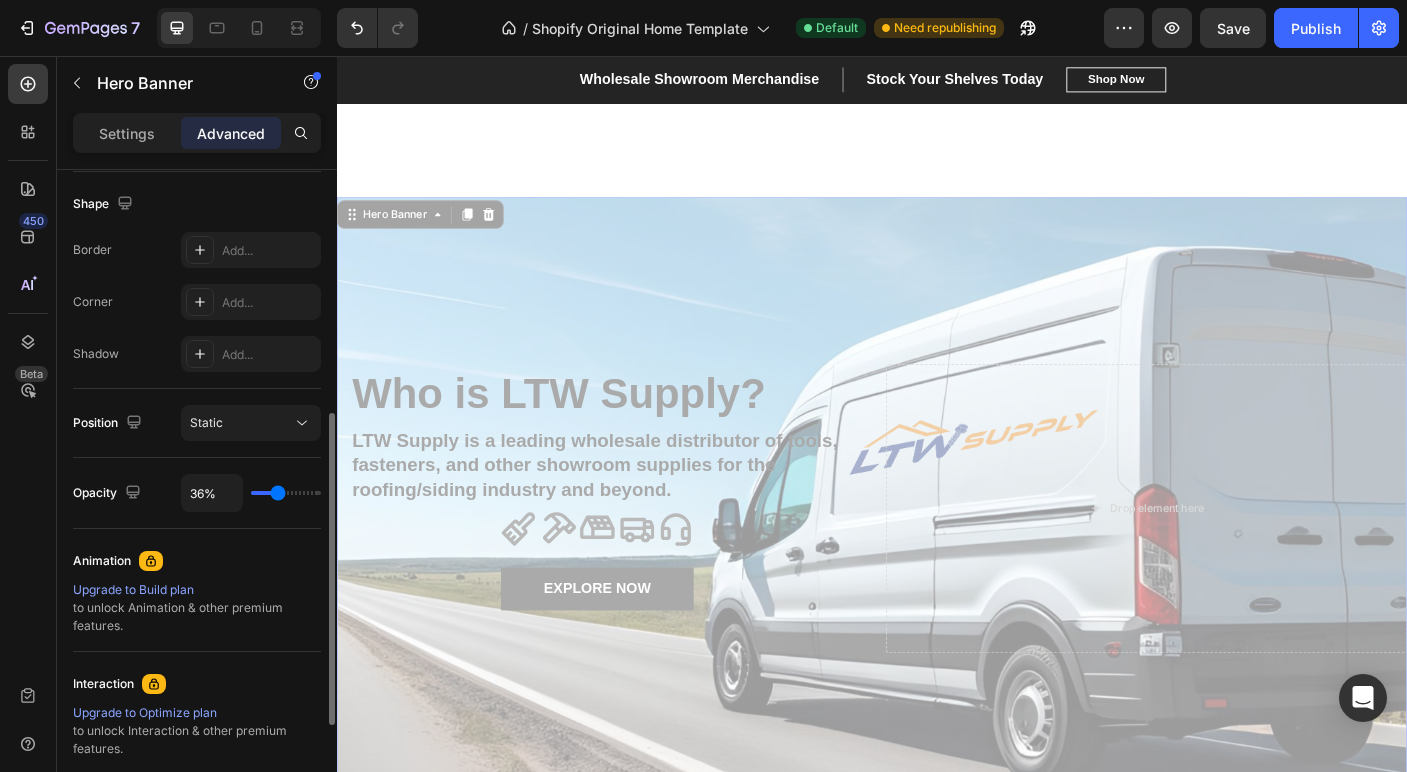 type on "35%" 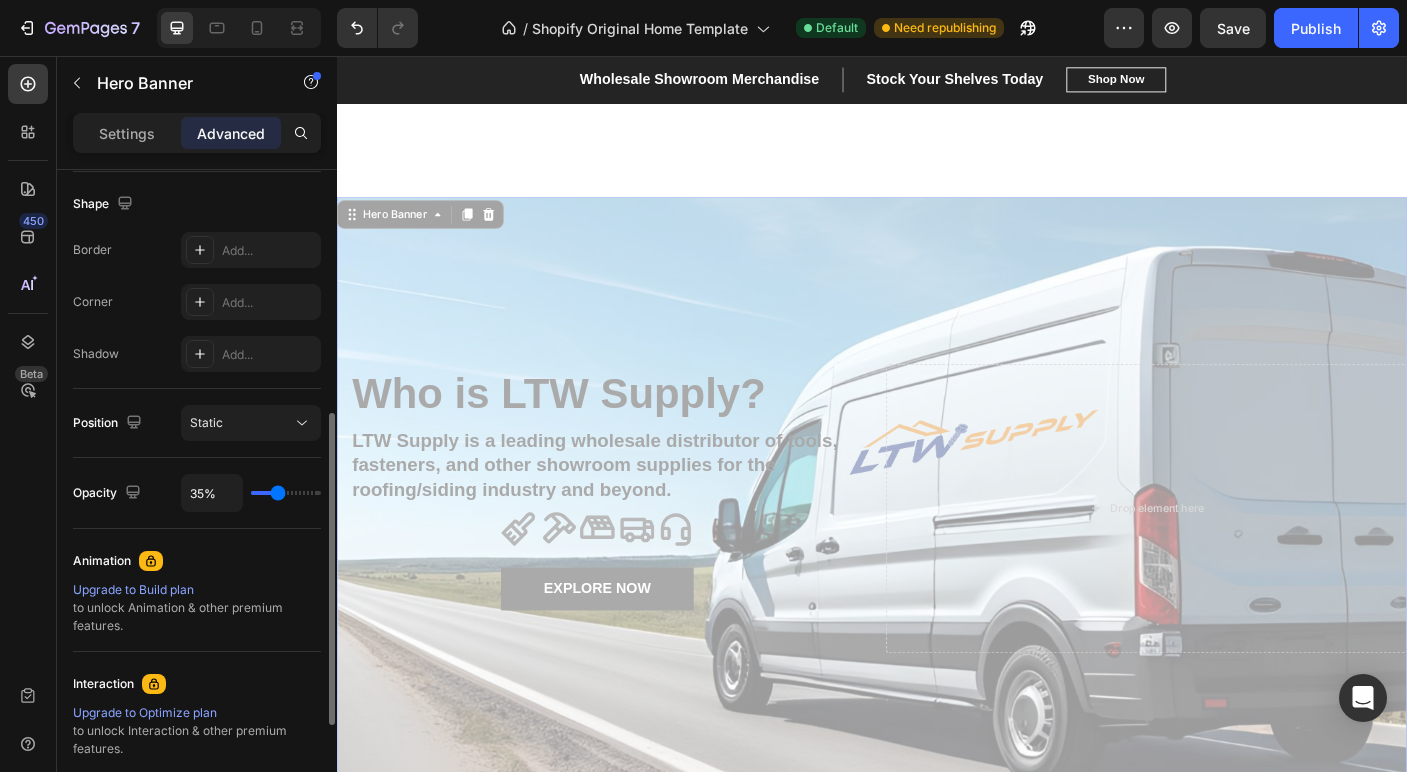 type on "33%" 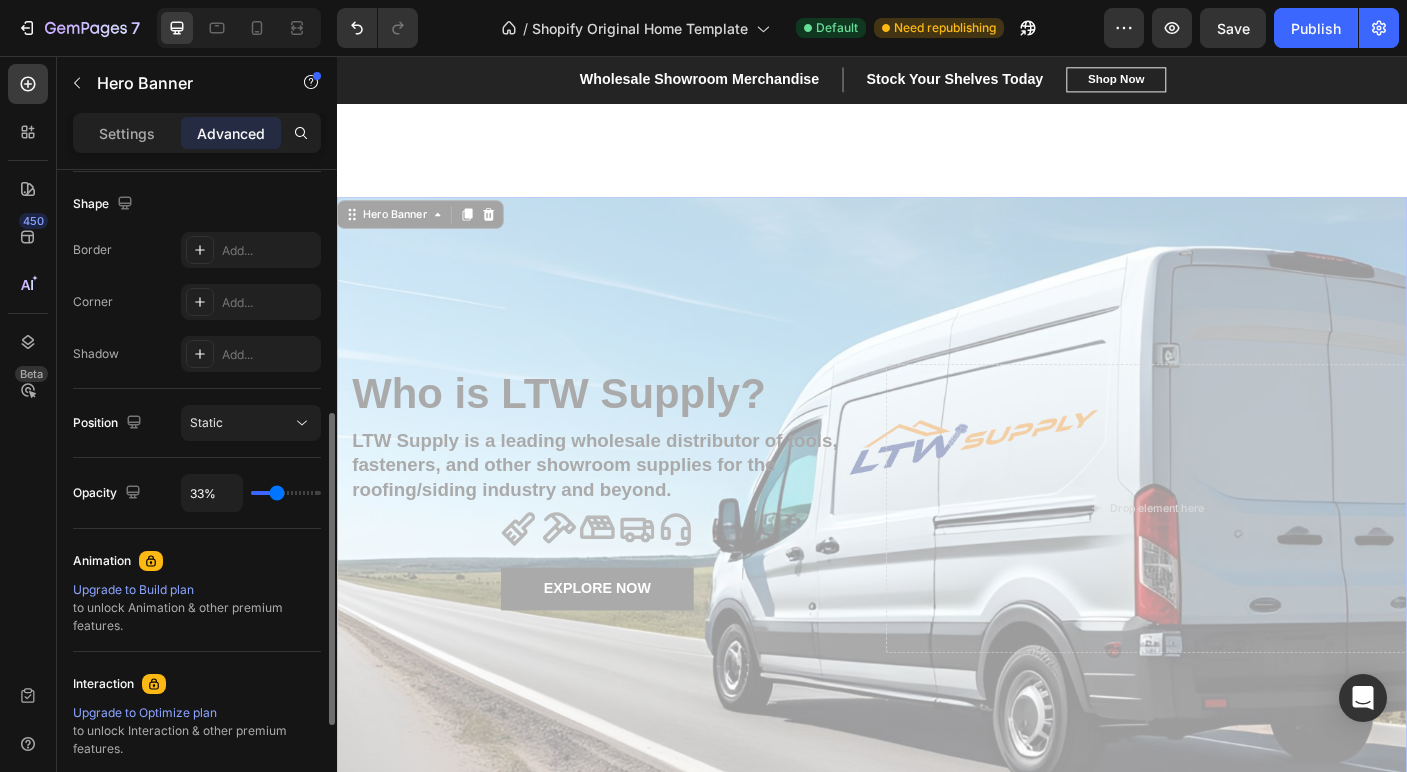 type 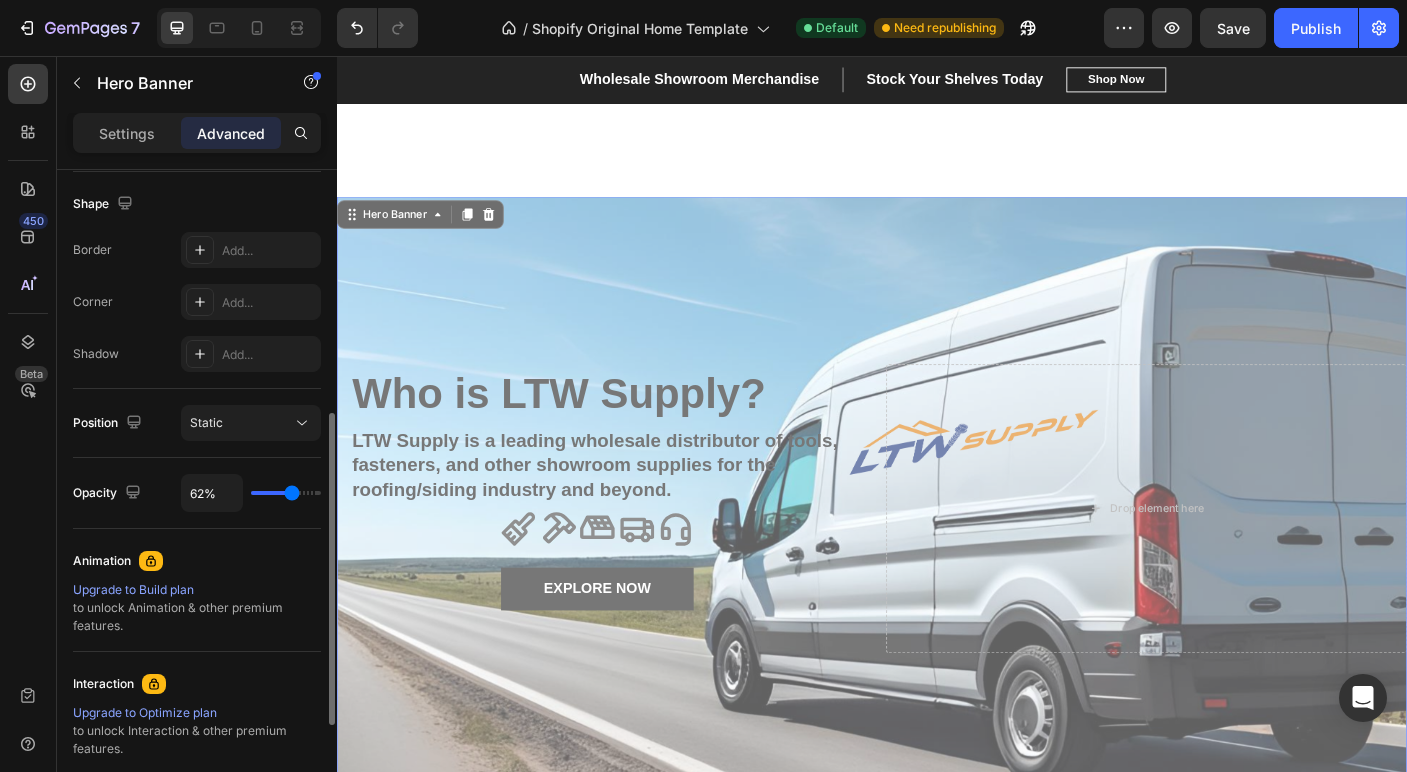 drag, startPoint x: 308, startPoint y: 493, endPoint x: 292, endPoint y: 494, distance: 16.03122 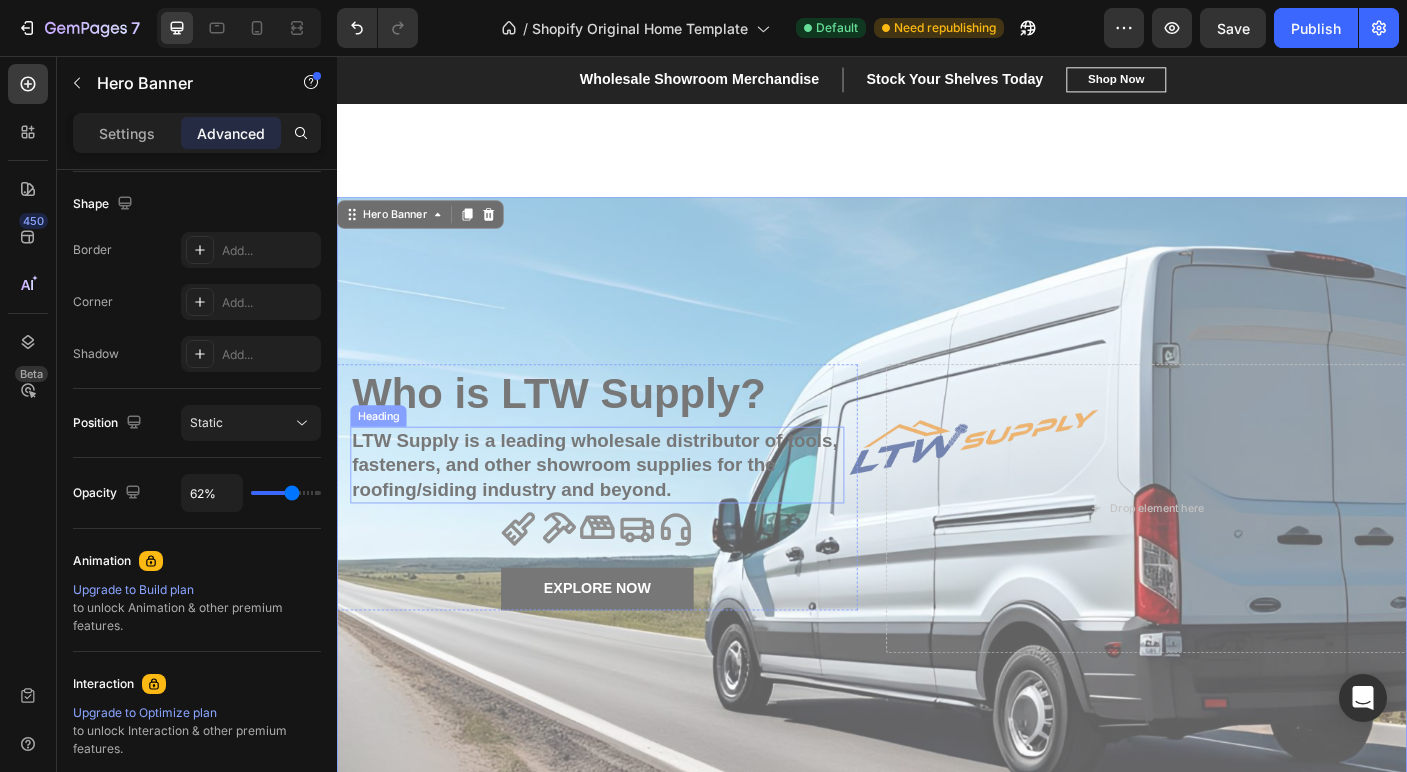 click on "LTW Supply is a leading wholesale distributor of tools, fasteners, and other showroom supplies for the roofing/siding industry and beyond." at bounding box center [629, 514] 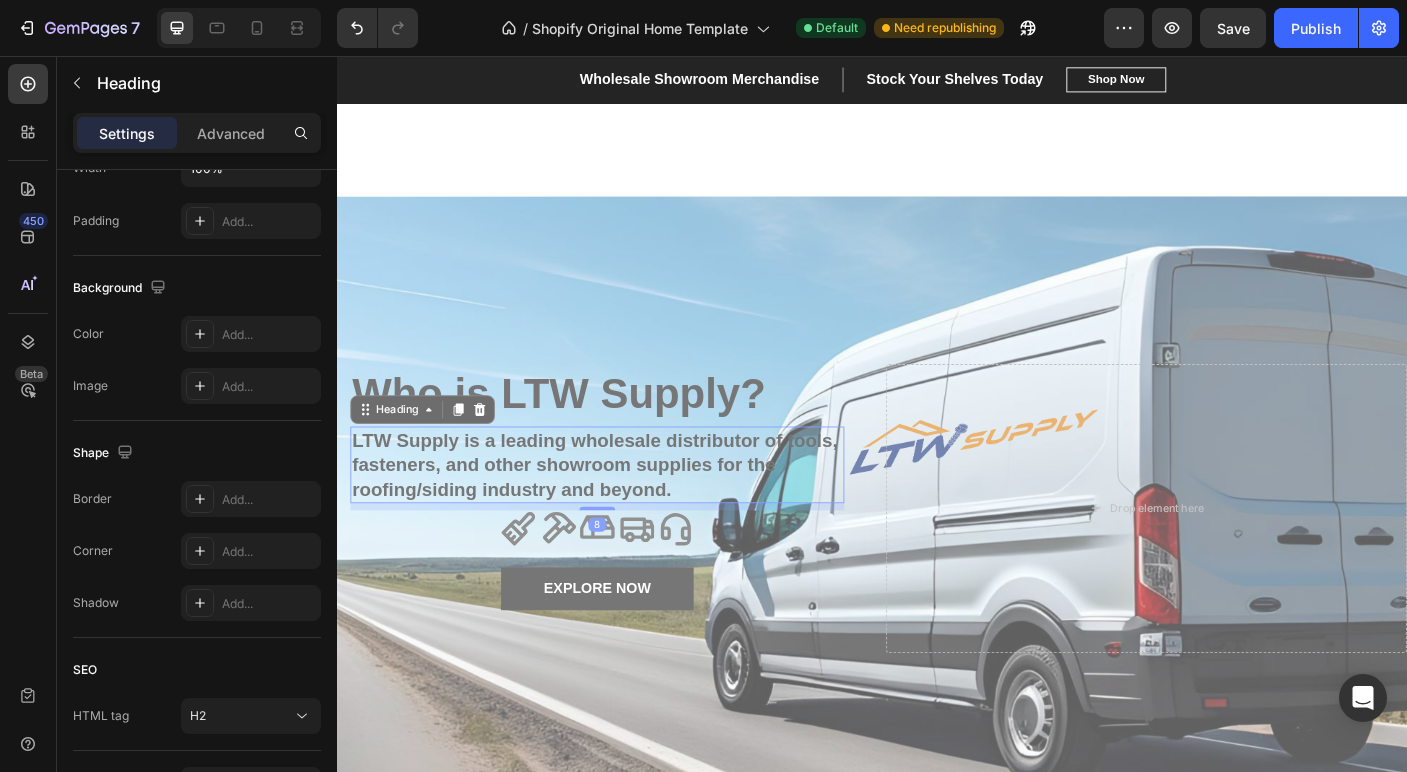 scroll, scrollTop: 0, scrollLeft: 0, axis: both 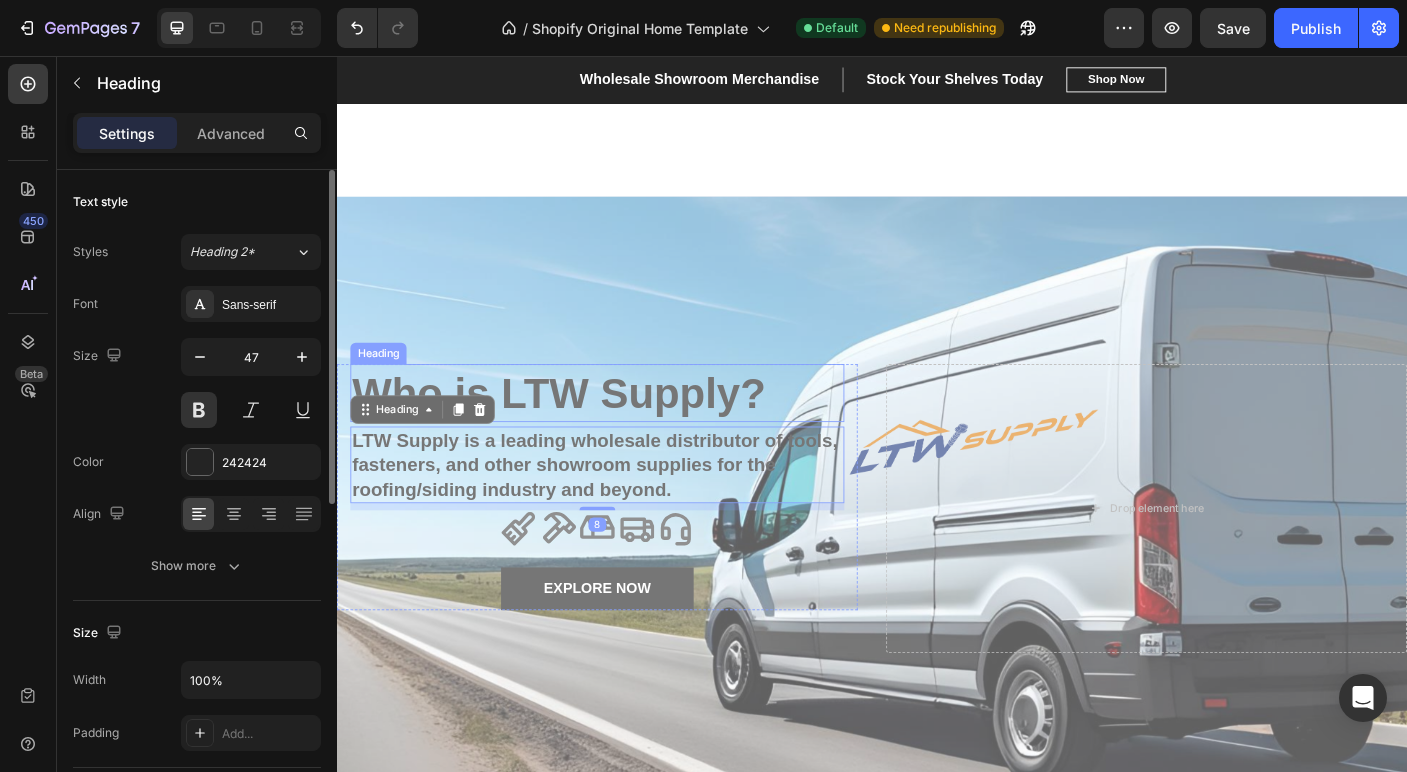 click on "Who is LTW Supply?" at bounding box center [629, 433] 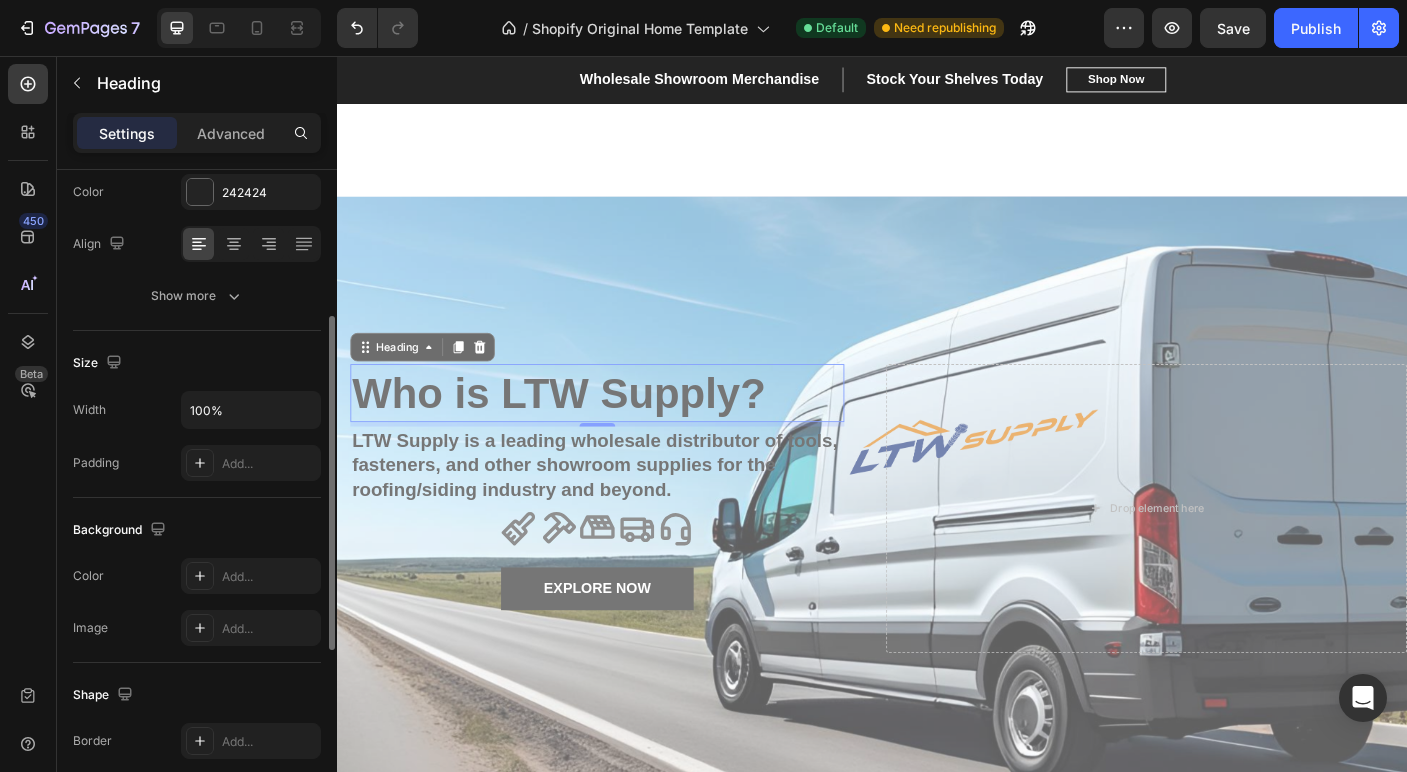 scroll, scrollTop: 267, scrollLeft: 0, axis: vertical 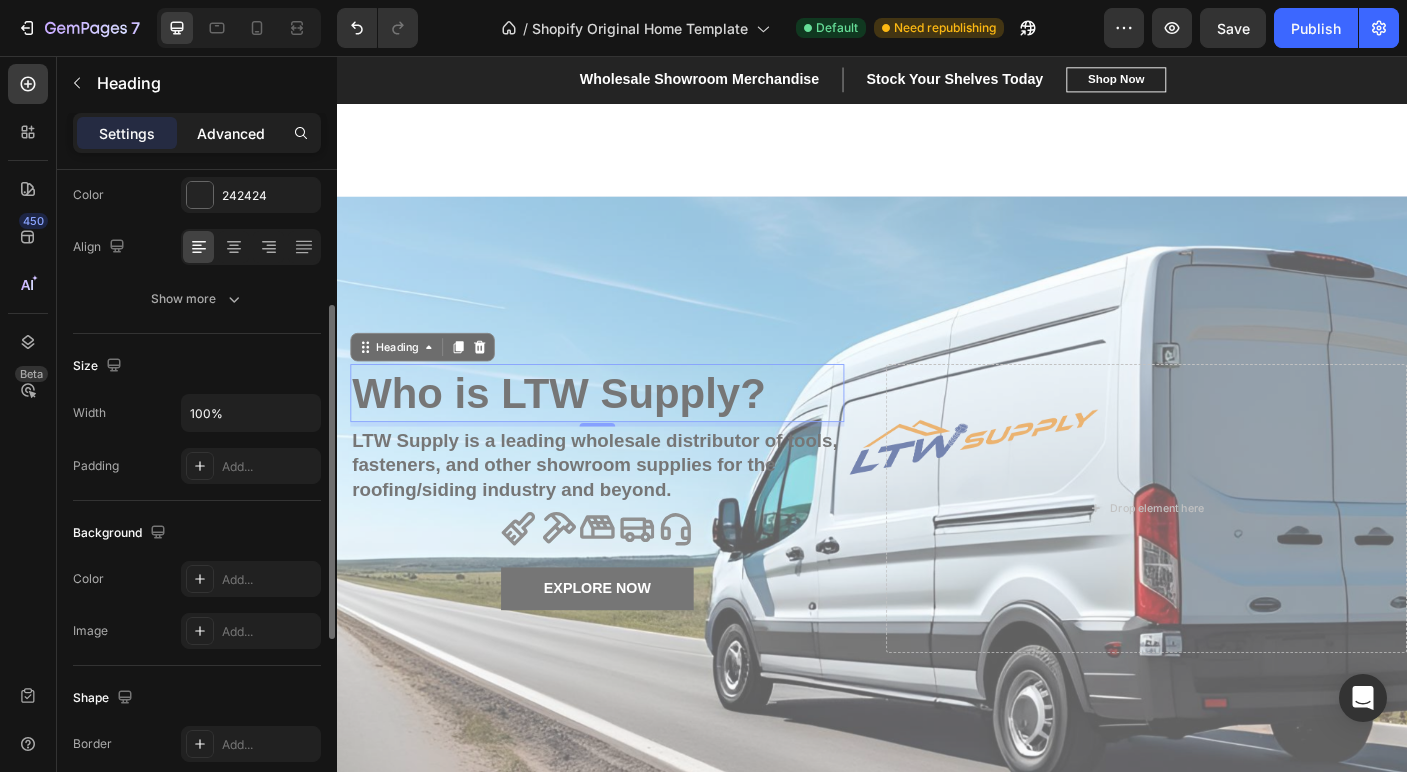 click on "Advanced" at bounding box center (231, 133) 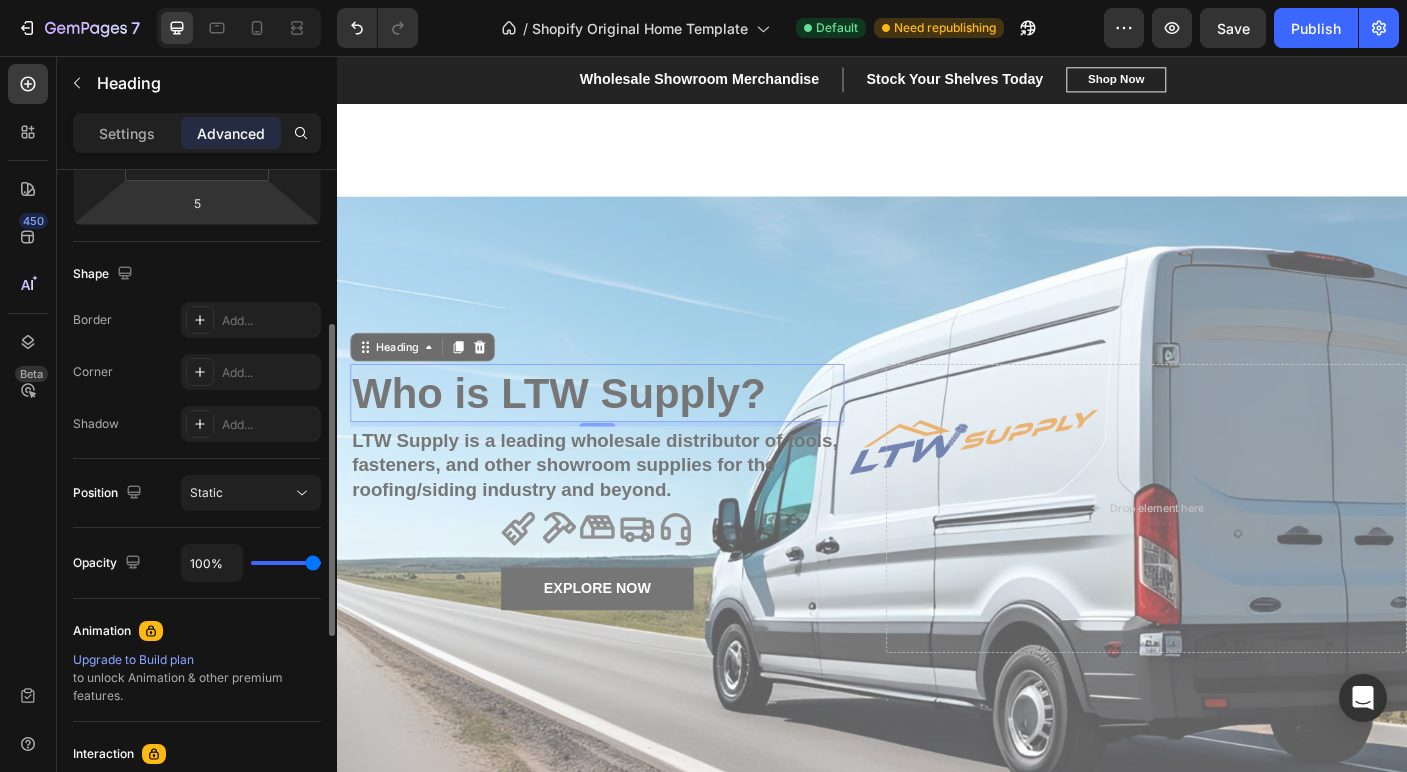 scroll, scrollTop: 611, scrollLeft: 0, axis: vertical 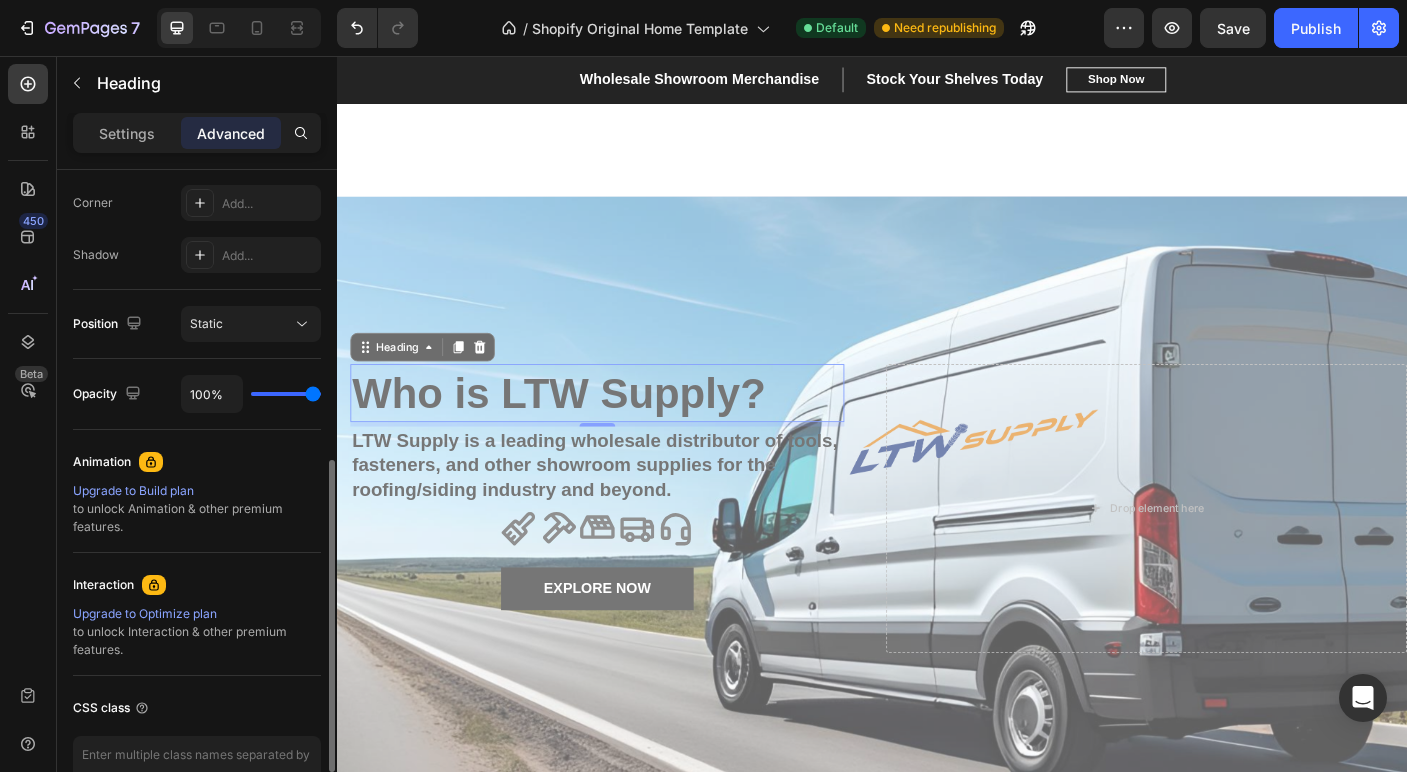 drag, startPoint x: 316, startPoint y: 399, endPoint x: 405, endPoint y: 403, distance: 89.08984 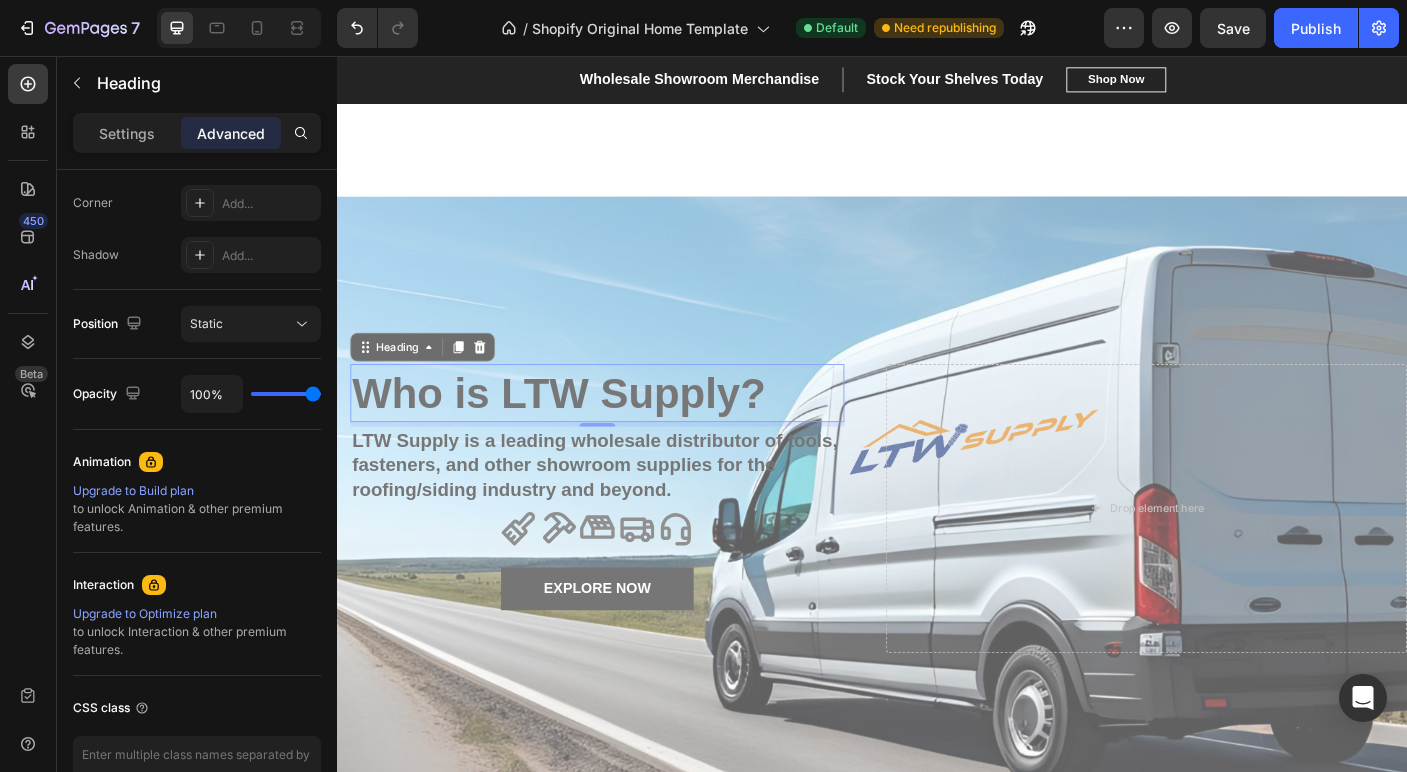 click on "Who is LTW Supply?" at bounding box center [629, 433] 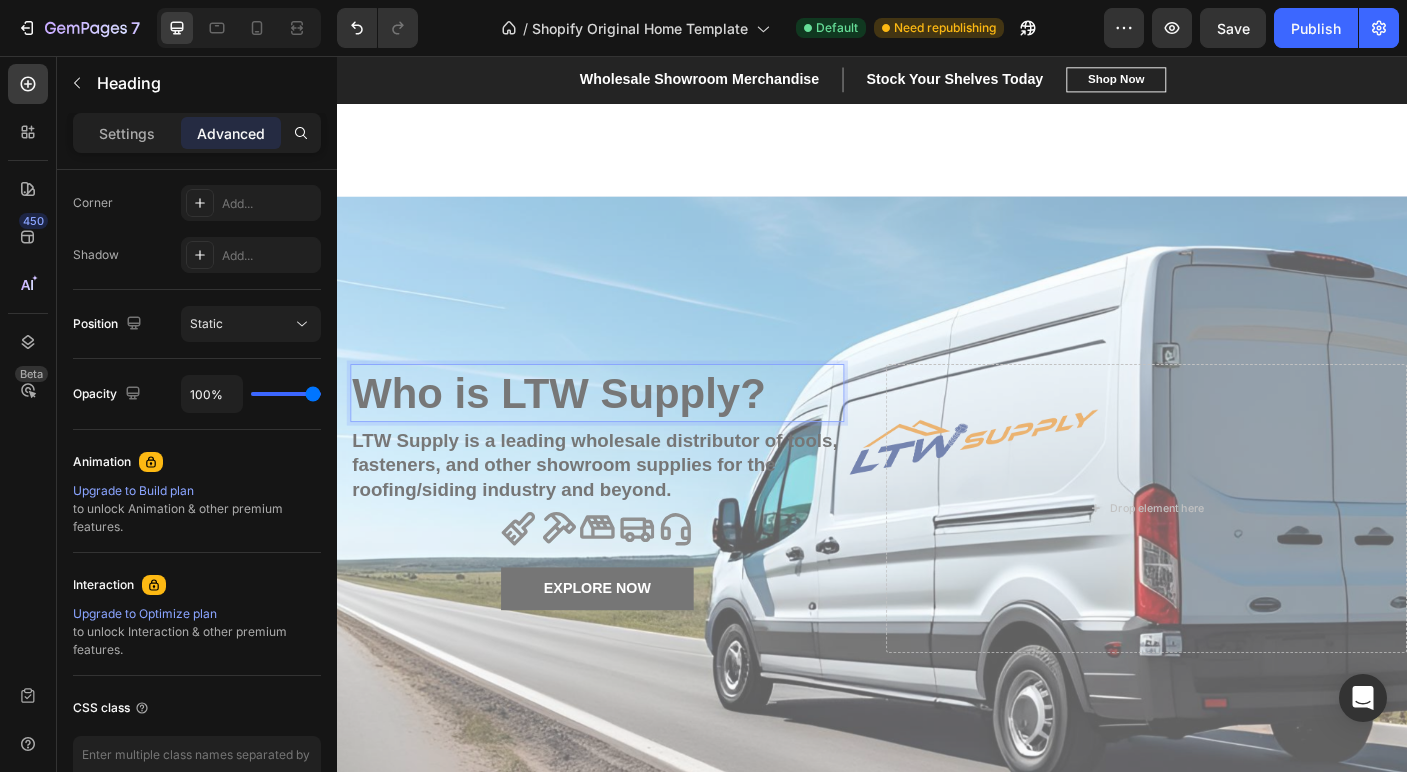 click on "Who is LTW Supply?" at bounding box center (629, 433) 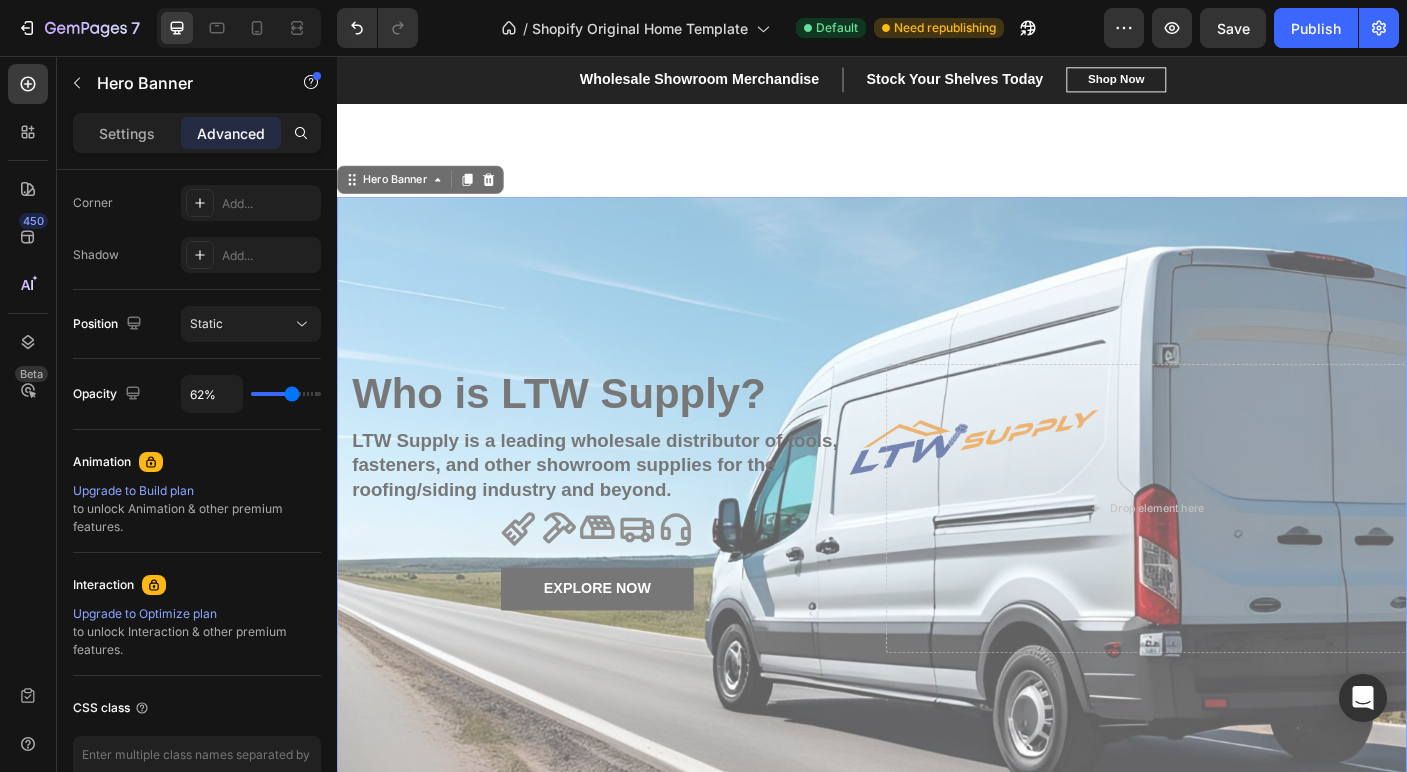click at bounding box center [937, 563] 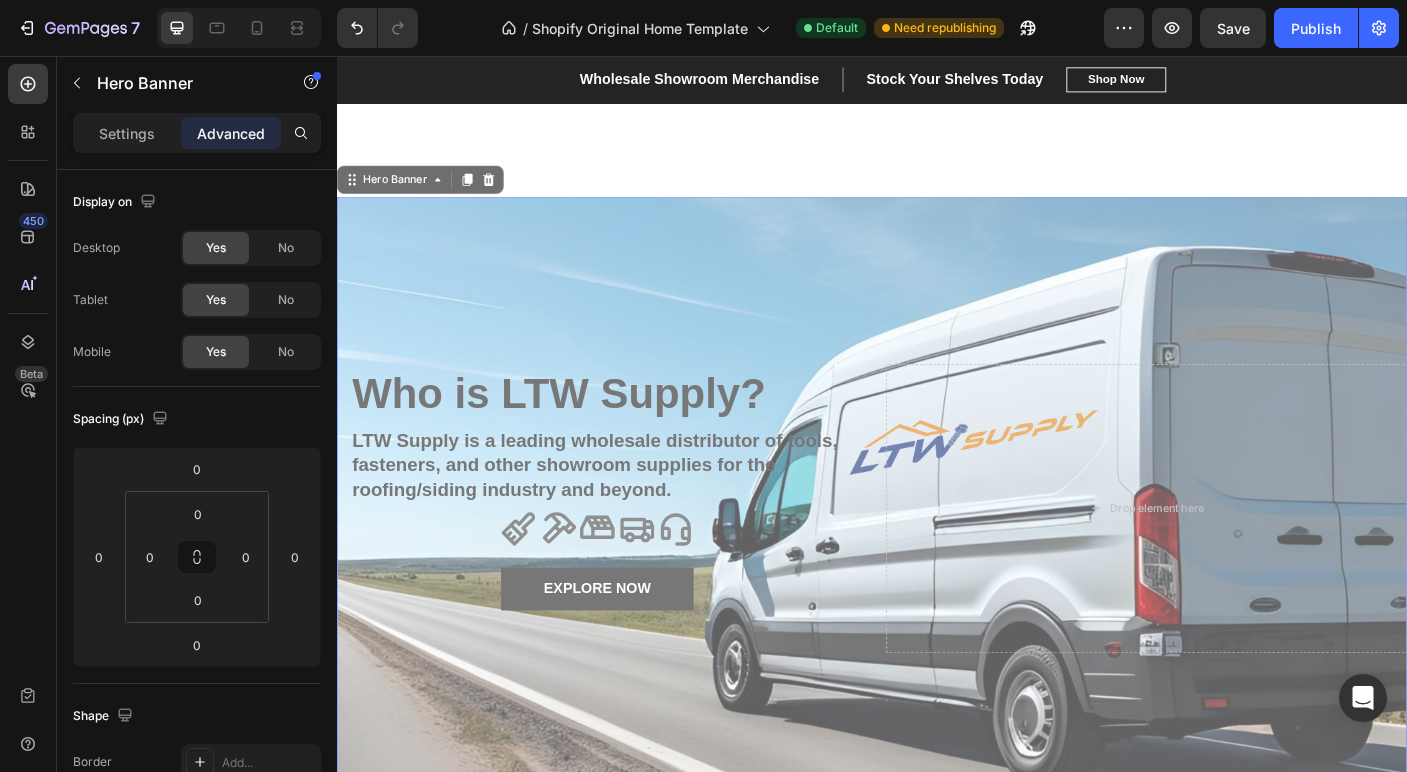 click at bounding box center (937, 563) 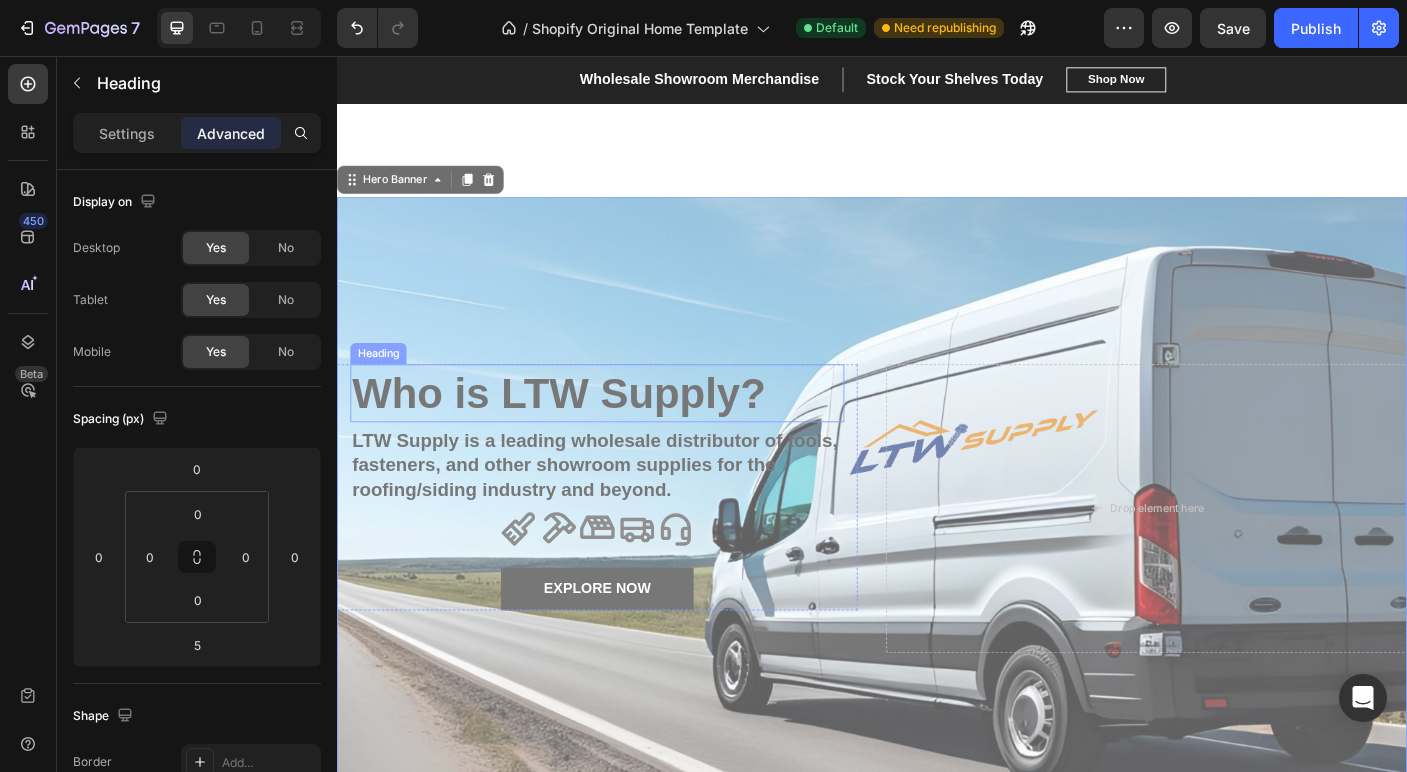 click on "Who is LTW Supply?" at bounding box center [629, 433] 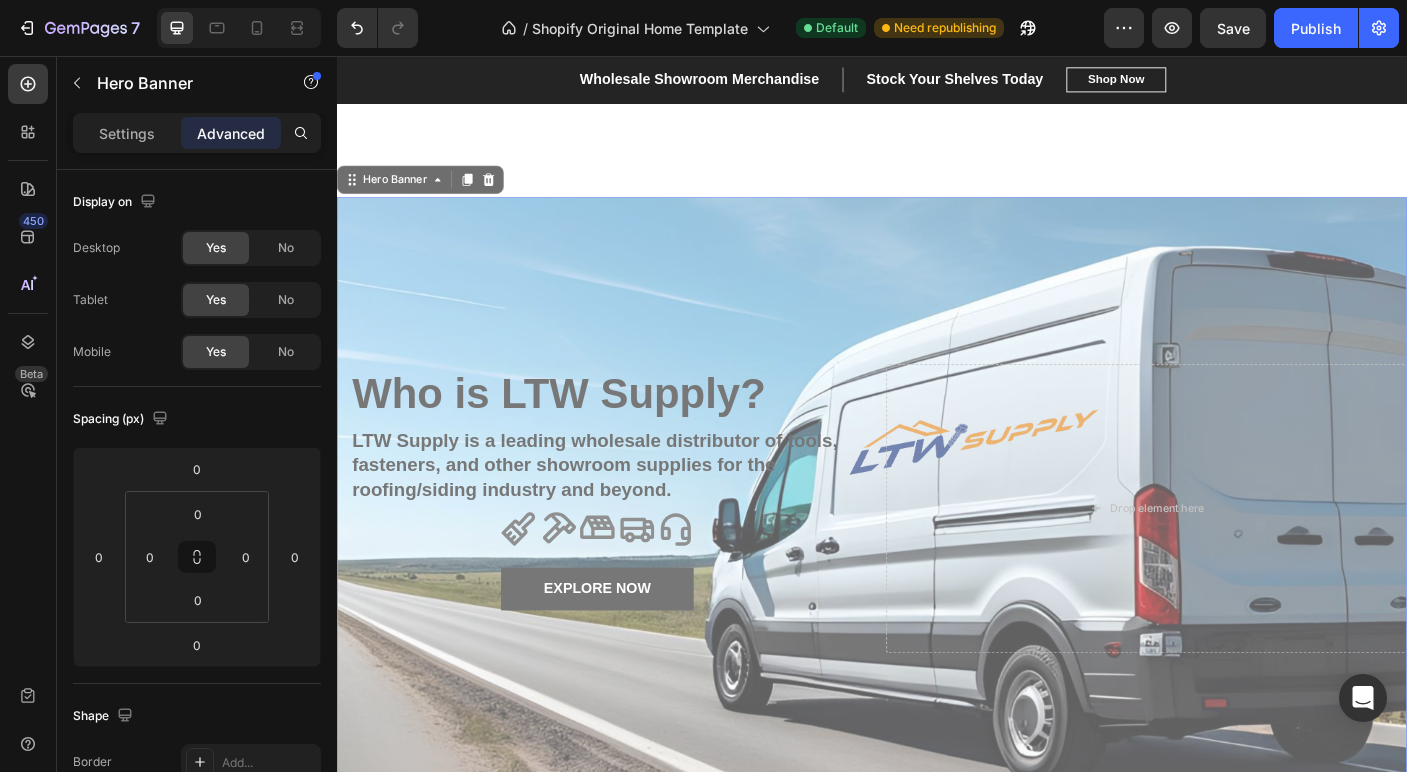 click at bounding box center (937, 563) 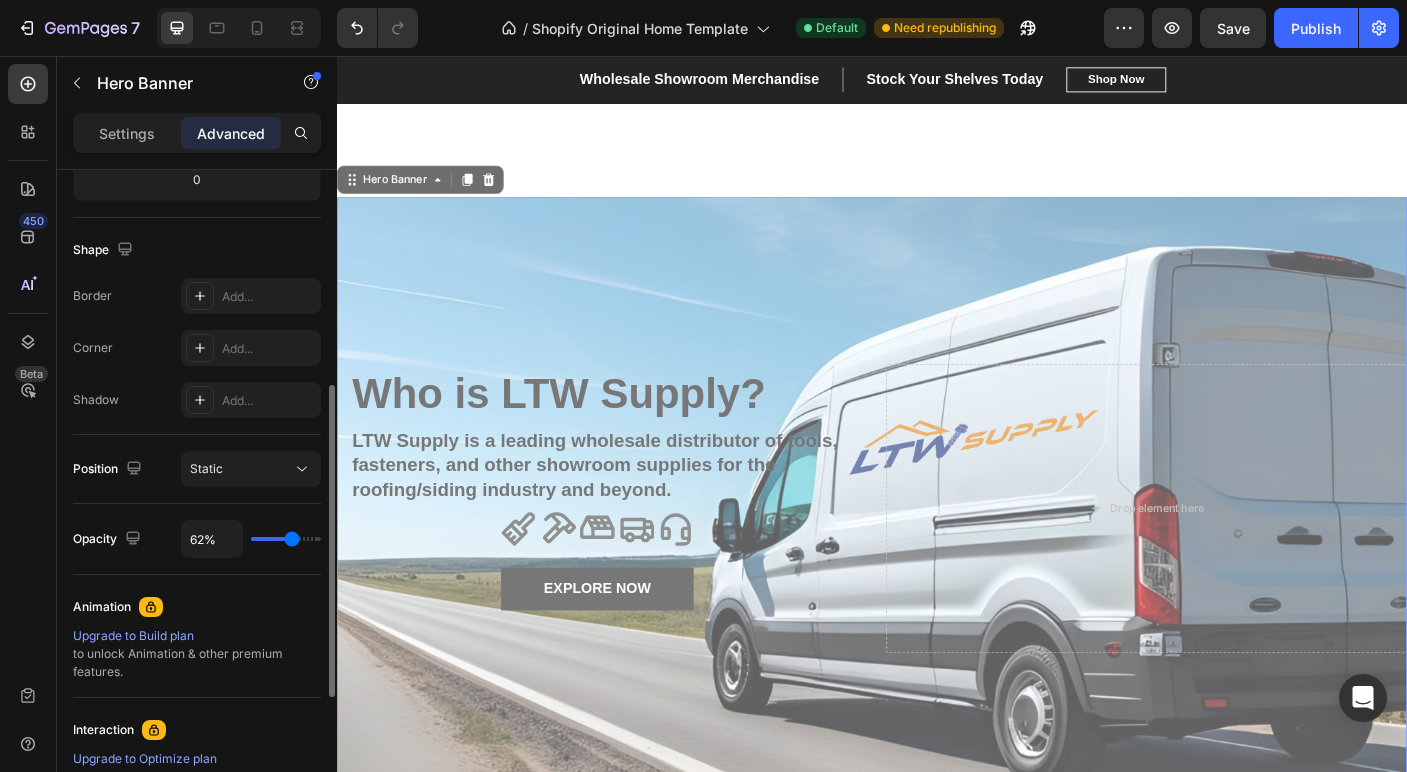 scroll, scrollTop: 470, scrollLeft: 0, axis: vertical 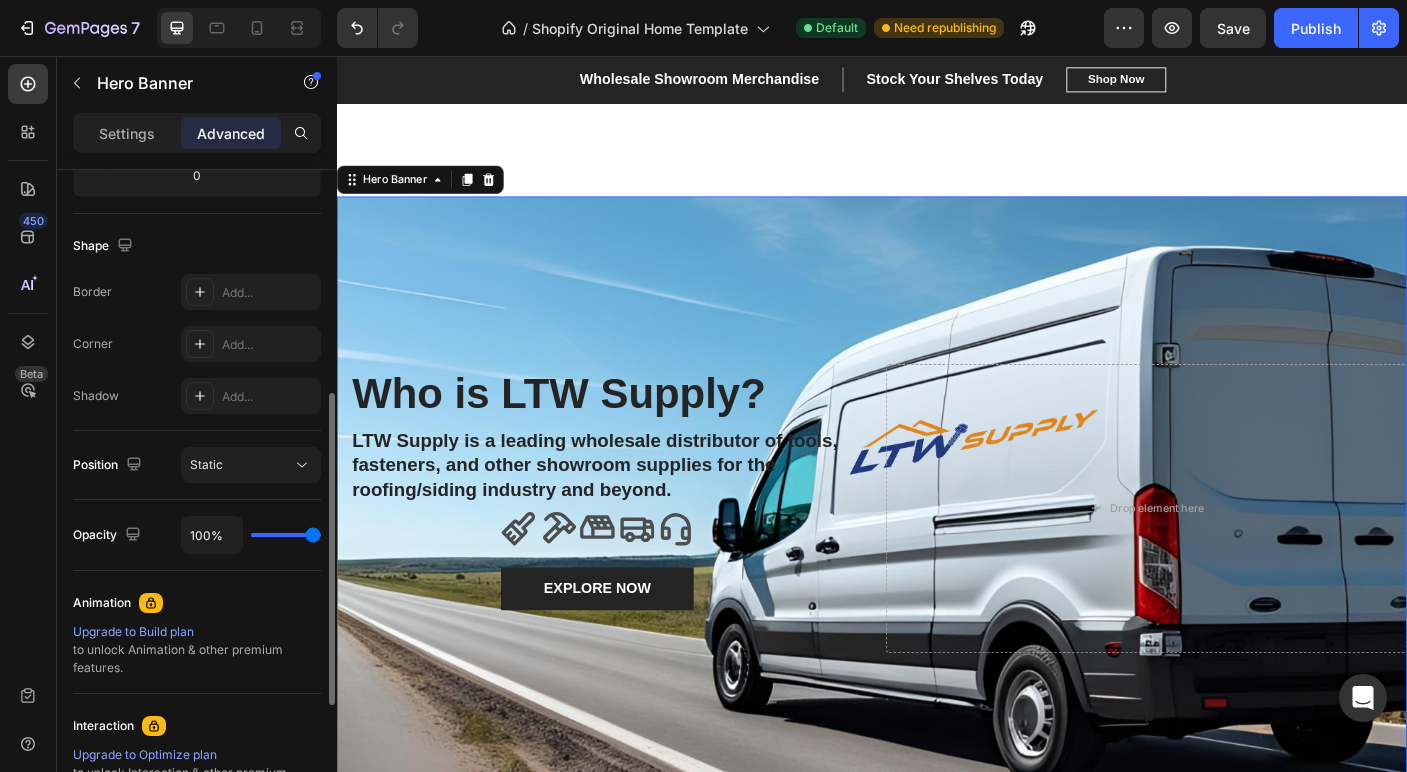 drag, startPoint x: 277, startPoint y: 535, endPoint x: 332, endPoint y: 528, distance: 55.443665 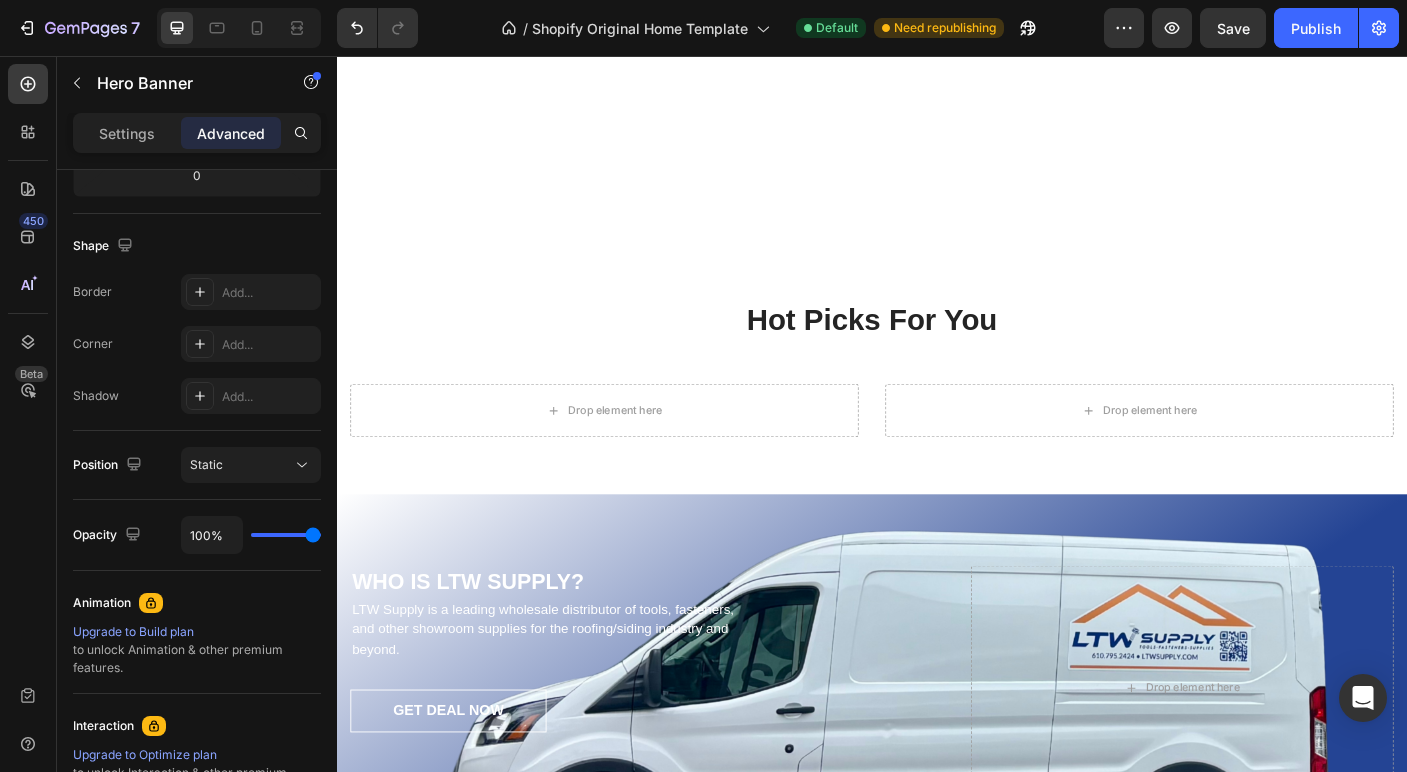 scroll, scrollTop: 2972, scrollLeft: 0, axis: vertical 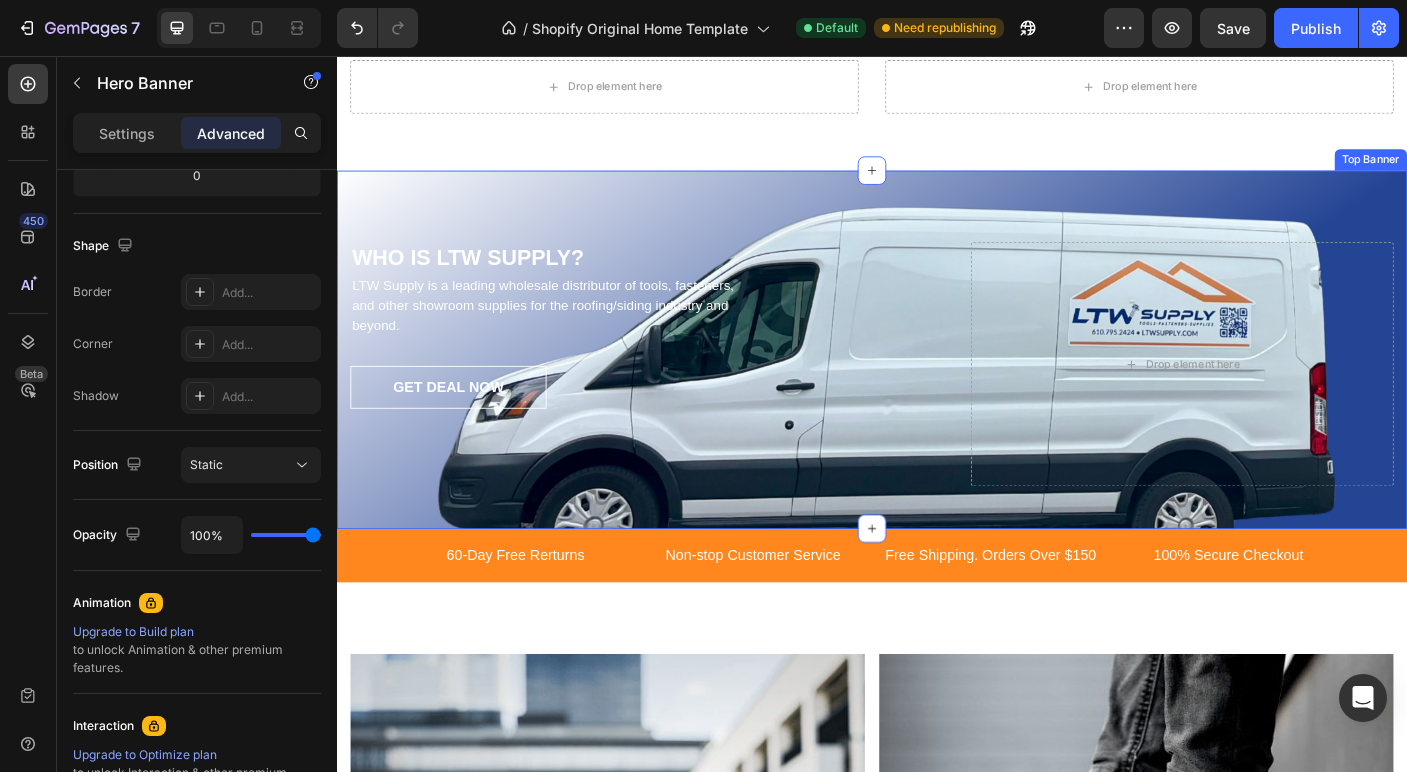 click on "WHO IS LTW SUPPLY? Heading LTW Supply is a leading wholesale distributor of tools, fasteners, and other showroom supplies for the roofing/siding industry and beyond. Text block GET DEAL NOW Button
Drop element here Row Top Banner" at bounding box center (937, 385) 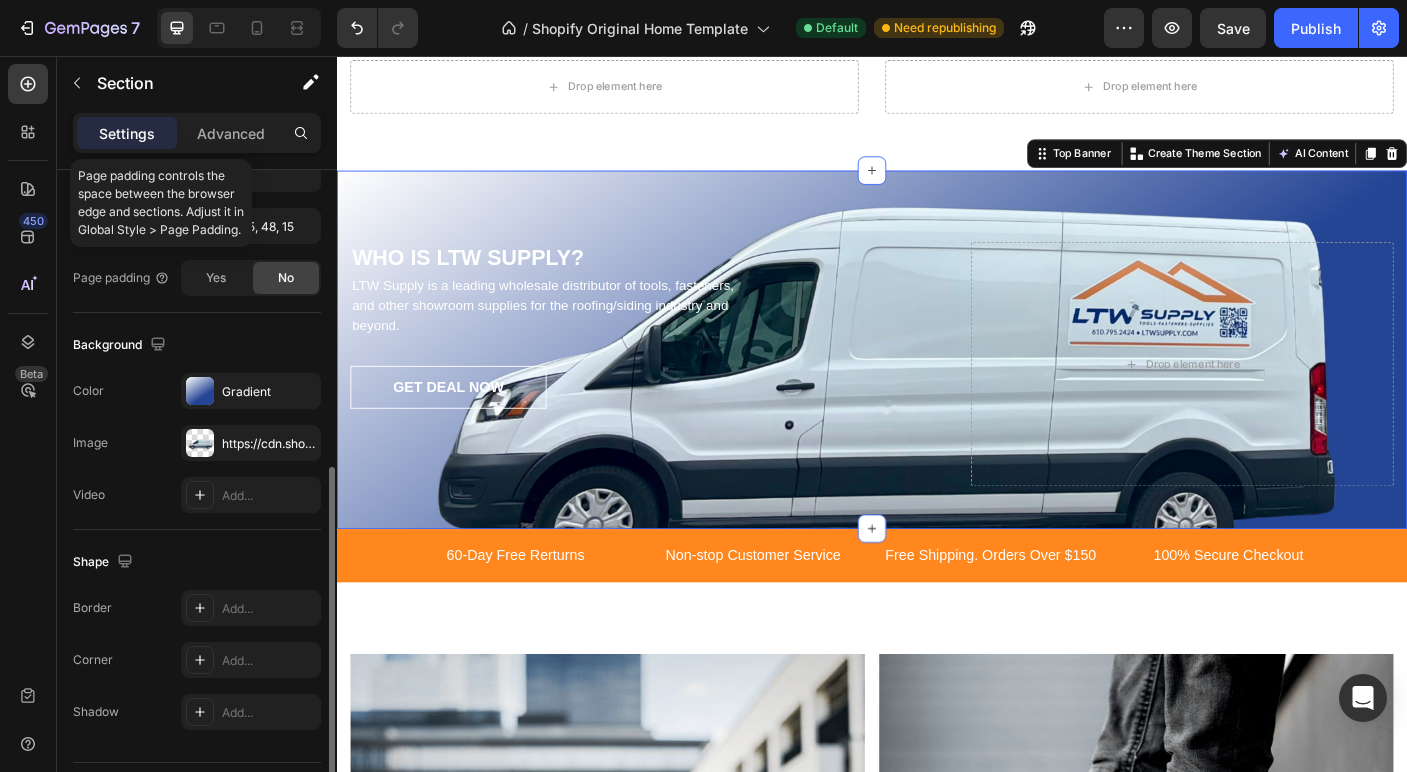 scroll, scrollTop: 522, scrollLeft: 0, axis: vertical 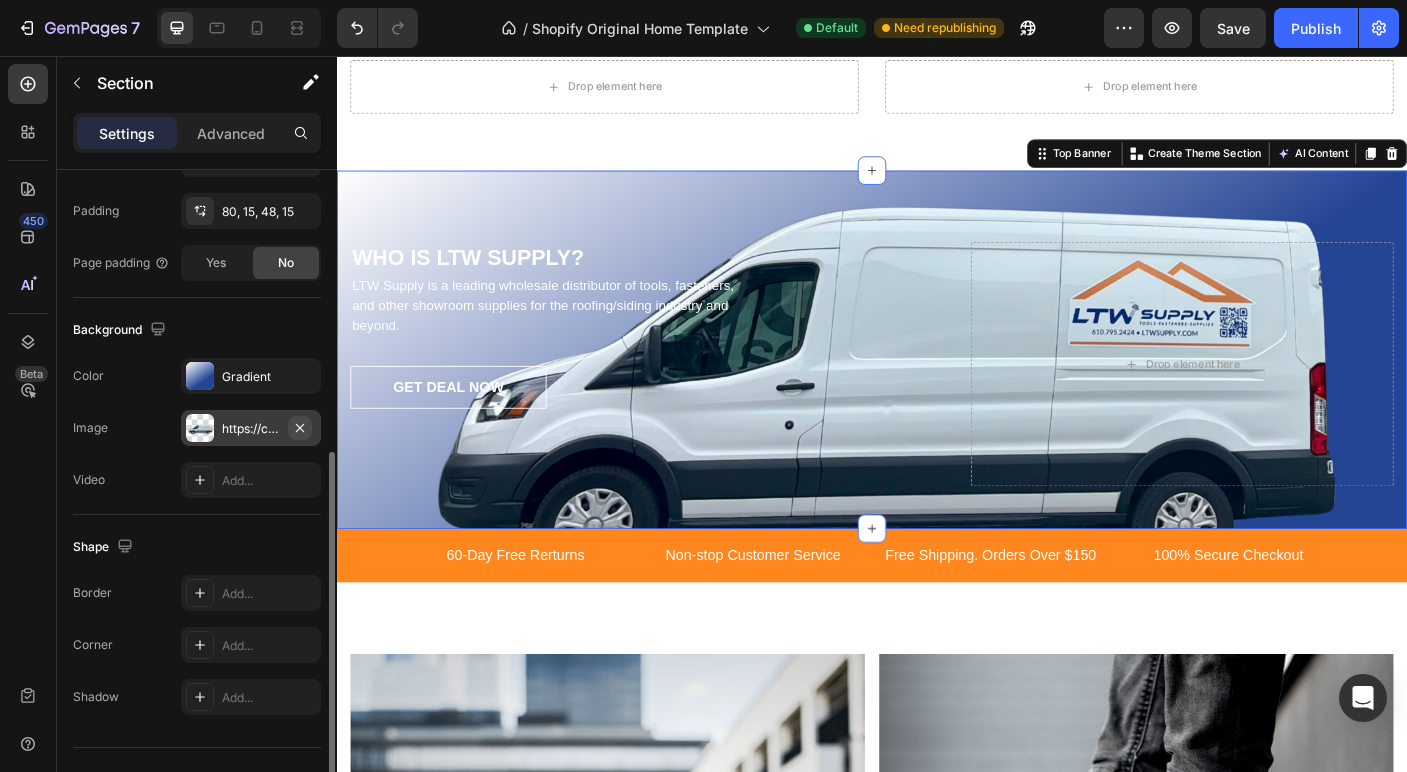click 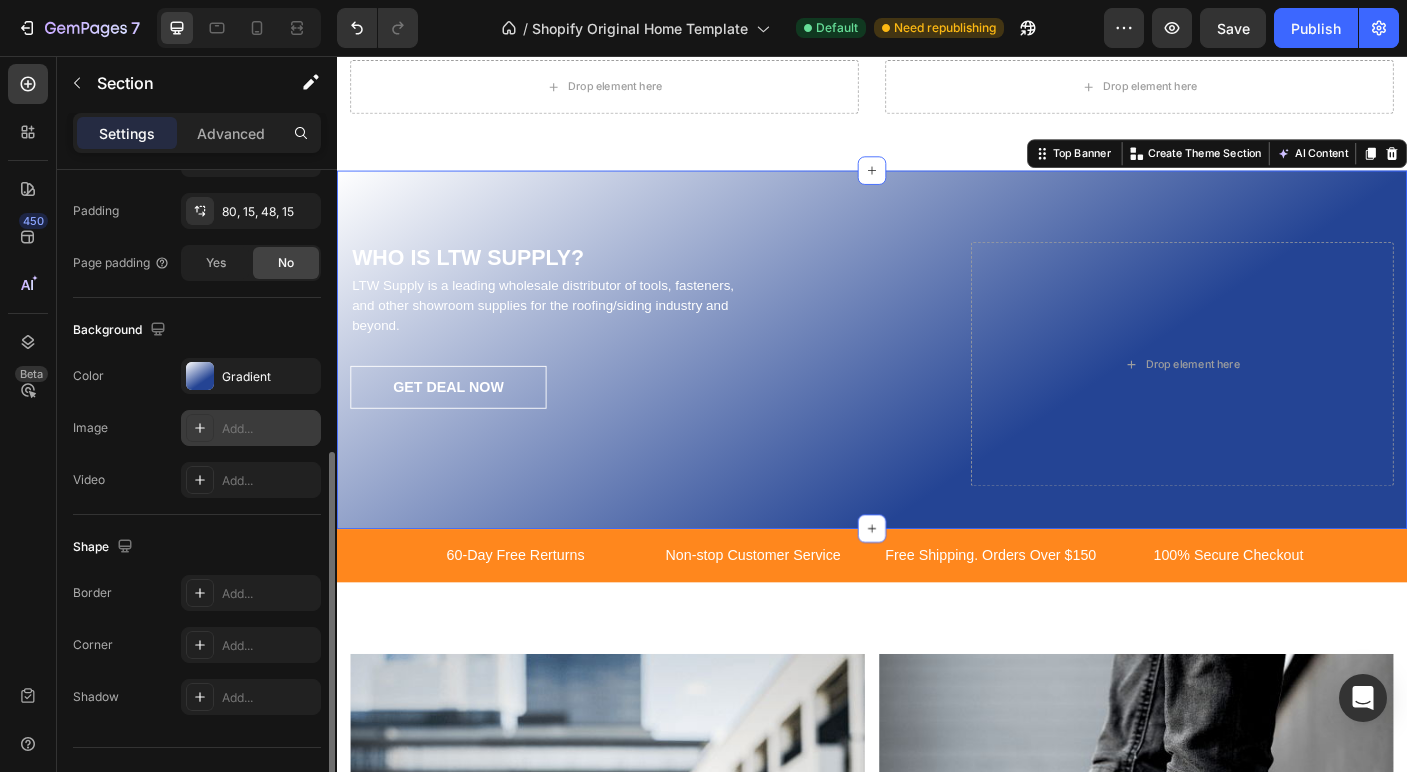 click on "Add..." at bounding box center (269, 429) 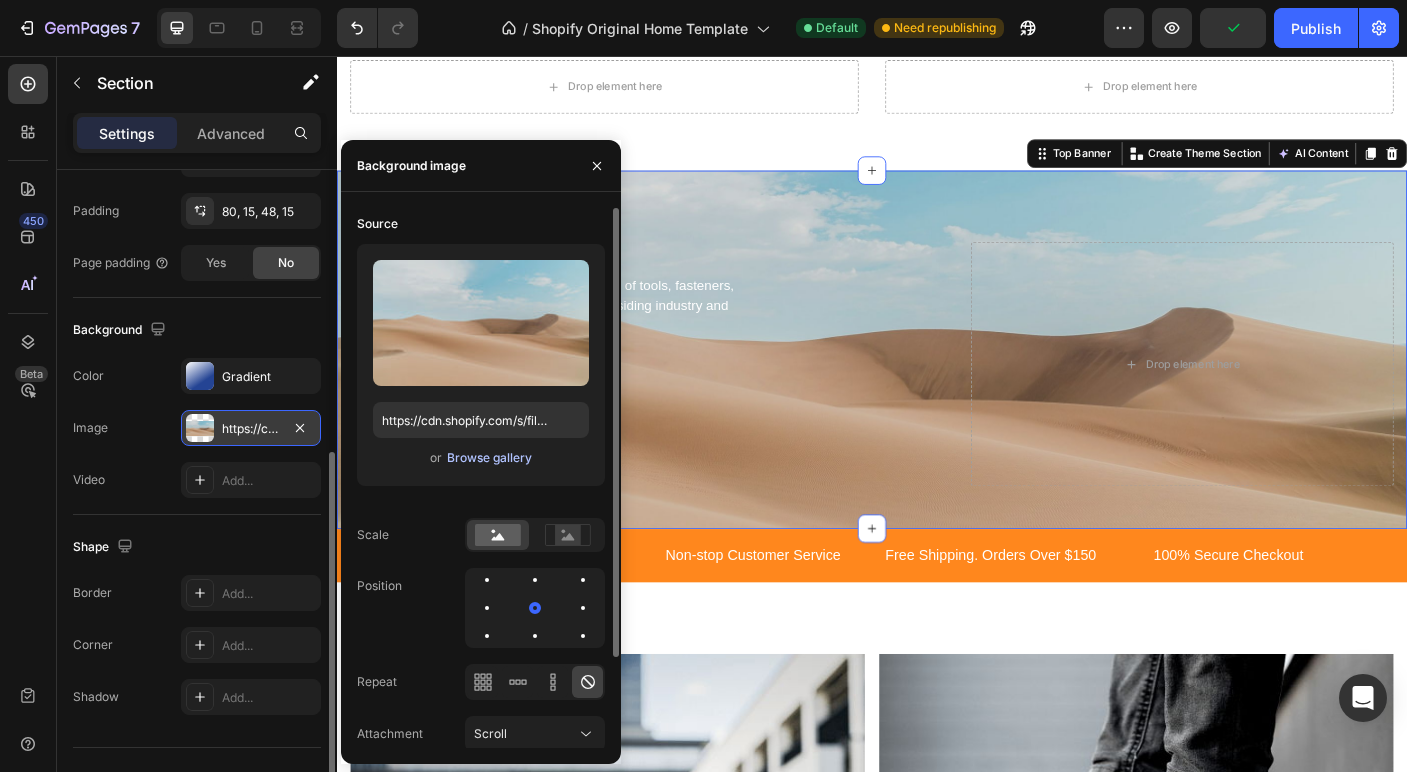 click on "Browse gallery" at bounding box center (489, 458) 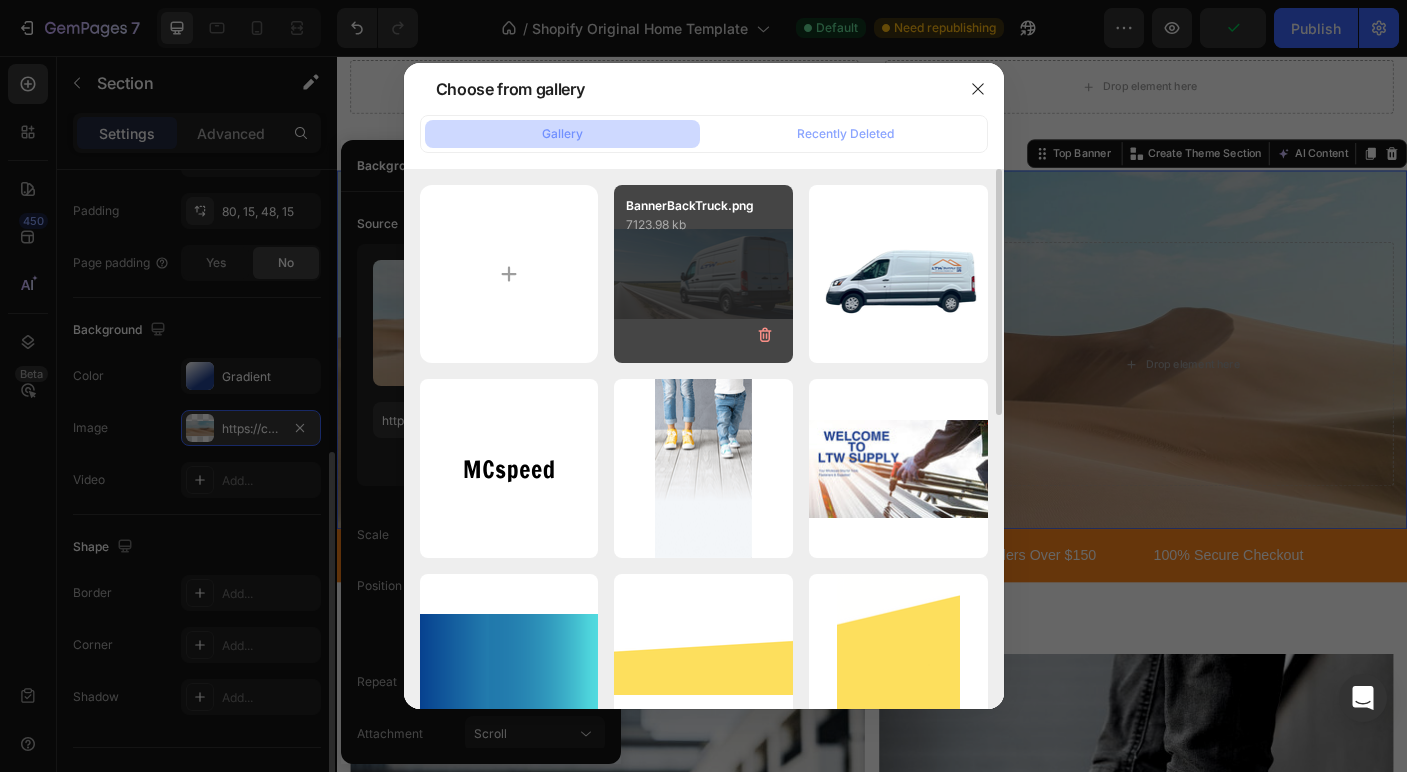 click on "BannerBackTruck.png 7123.98 kb" at bounding box center (703, 274) 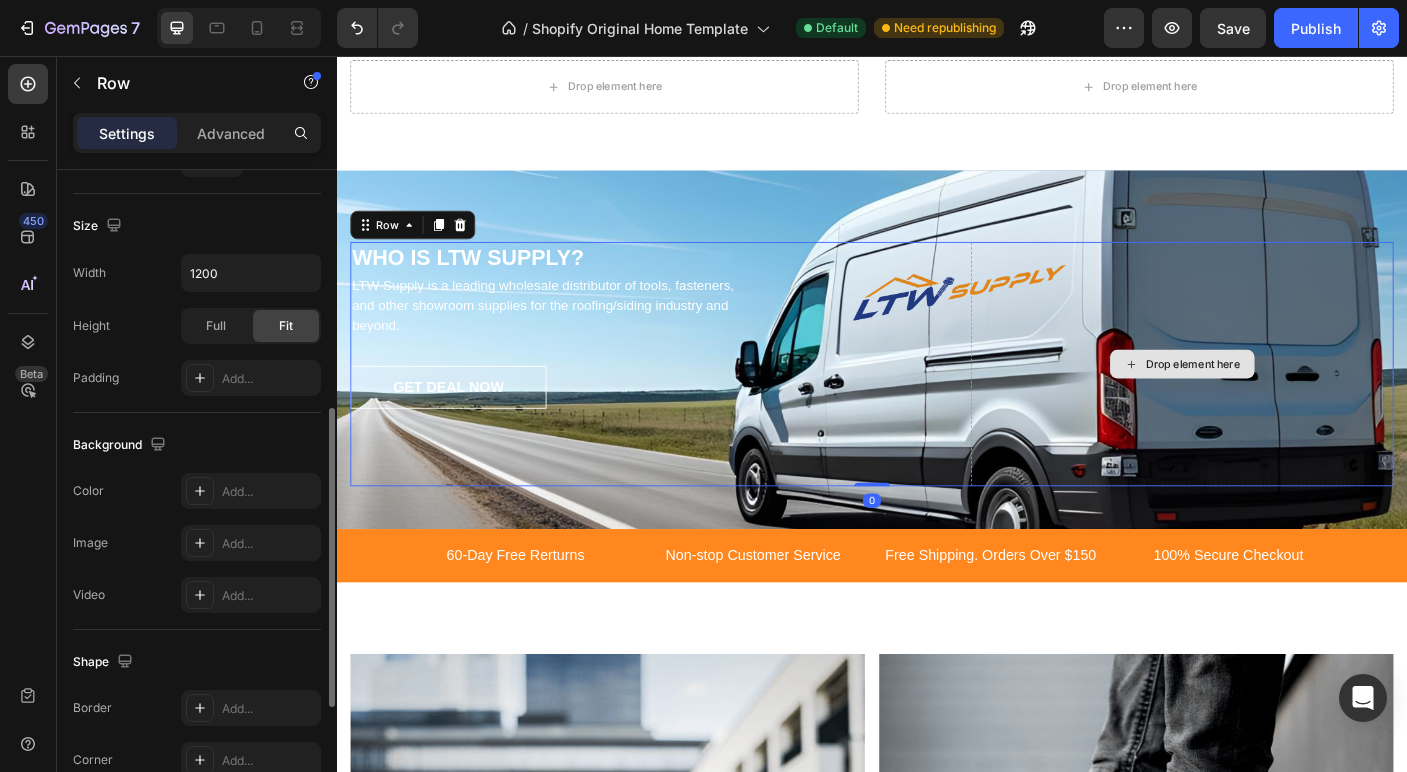 click on "Drop element here" at bounding box center (1285, 401) 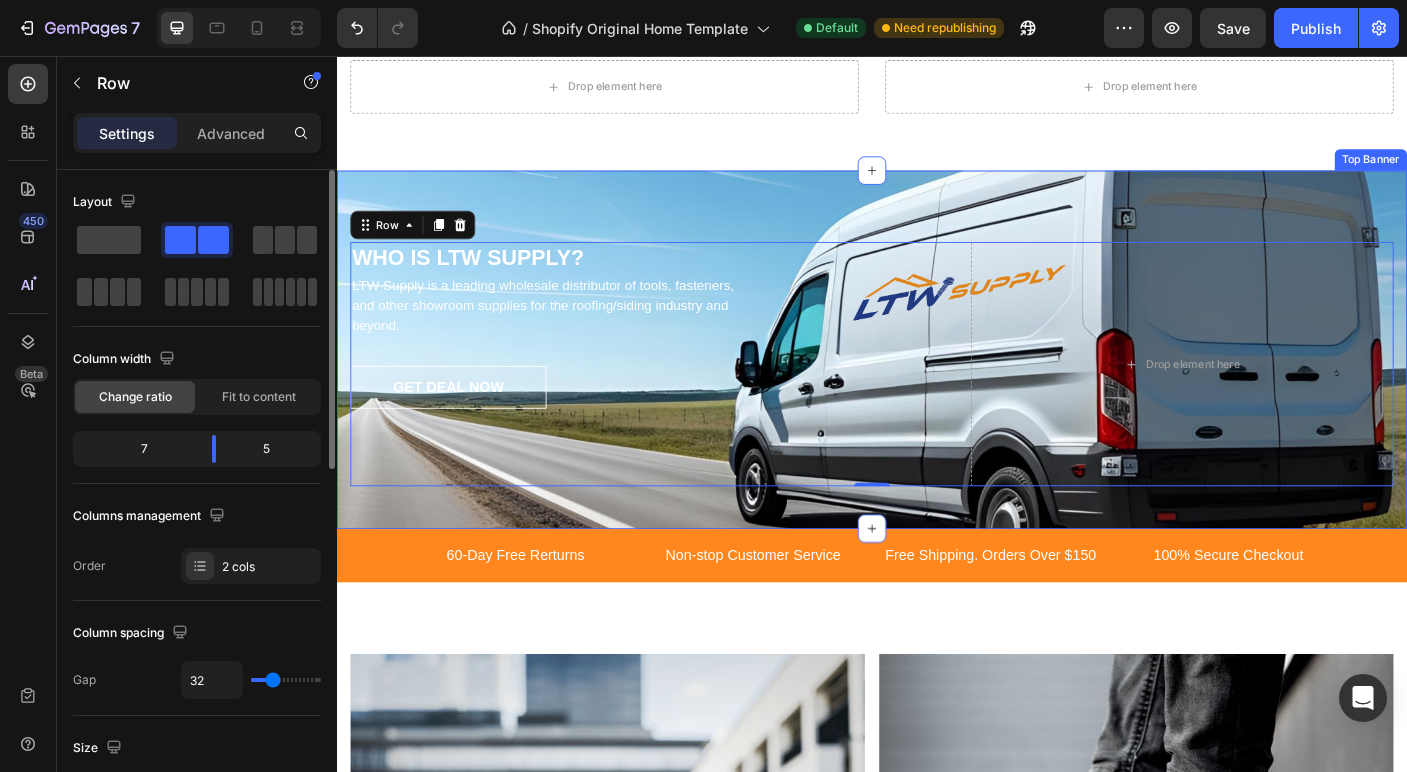 click on "WHO IS LTW SUPPLY? Heading LTW Supply is a leading wholesale distributor of tools, fasteners, and other showroom supplies for the roofing/siding industry and beyond. Text block GET DEAL NOW Button
Drop element here Row   0 Top Banner" at bounding box center (937, 385) 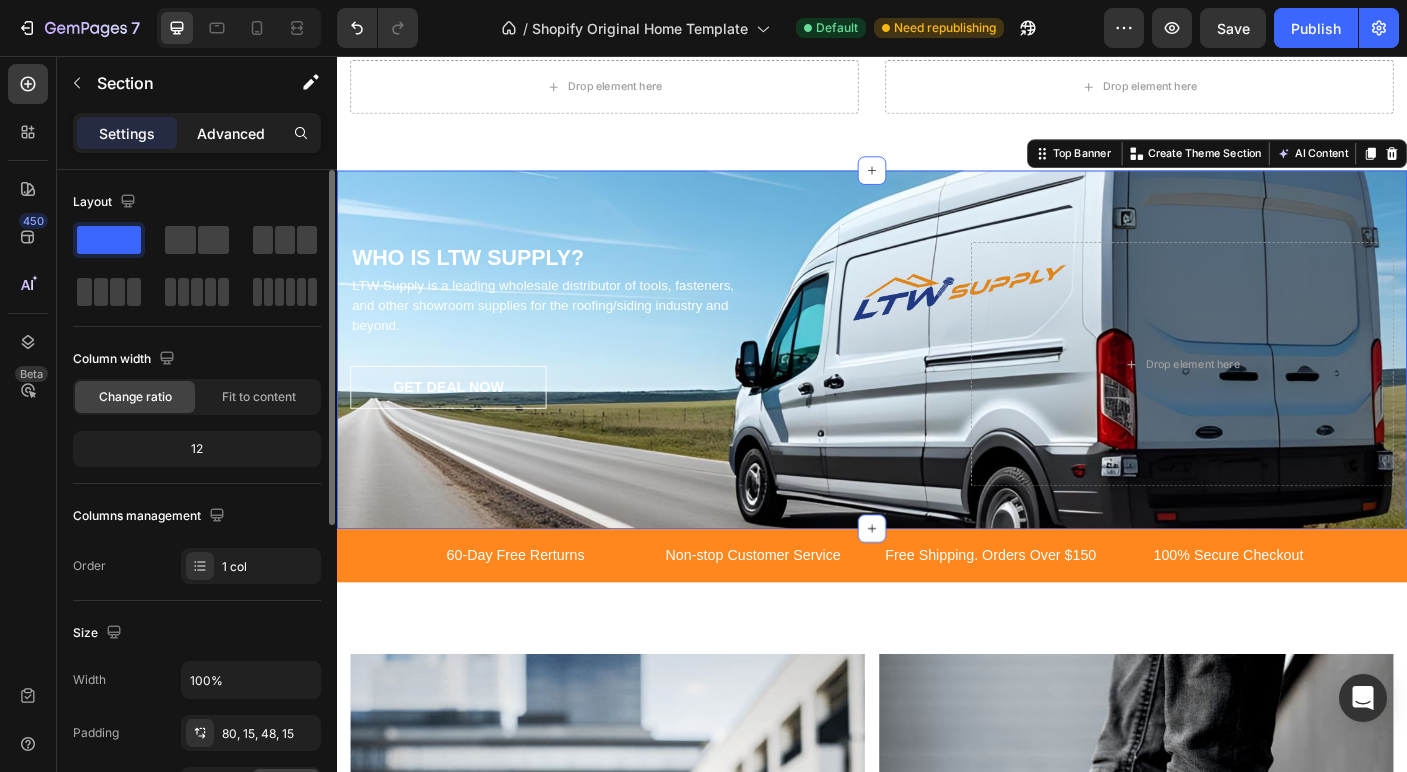 click on "Advanced" at bounding box center (231, 133) 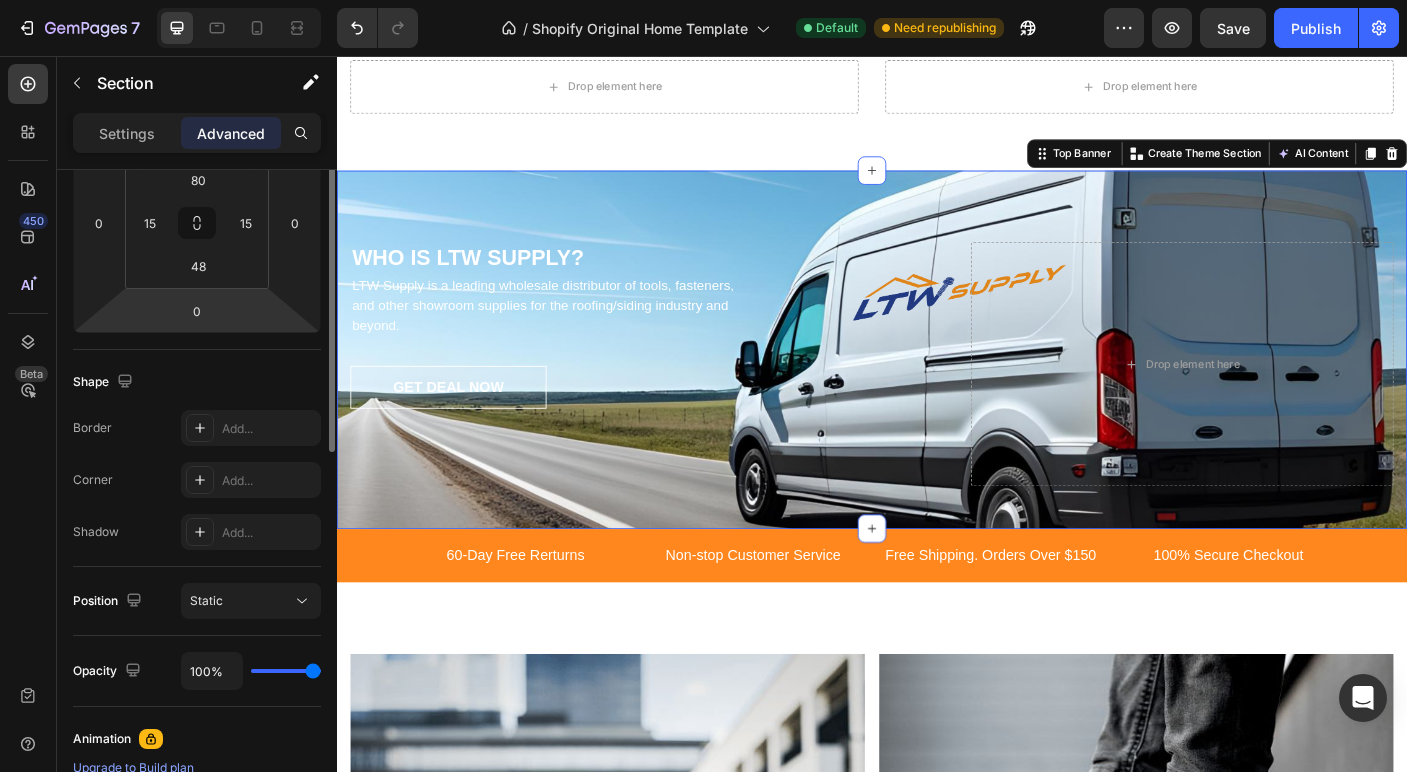 scroll, scrollTop: 729, scrollLeft: 0, axis: vertical 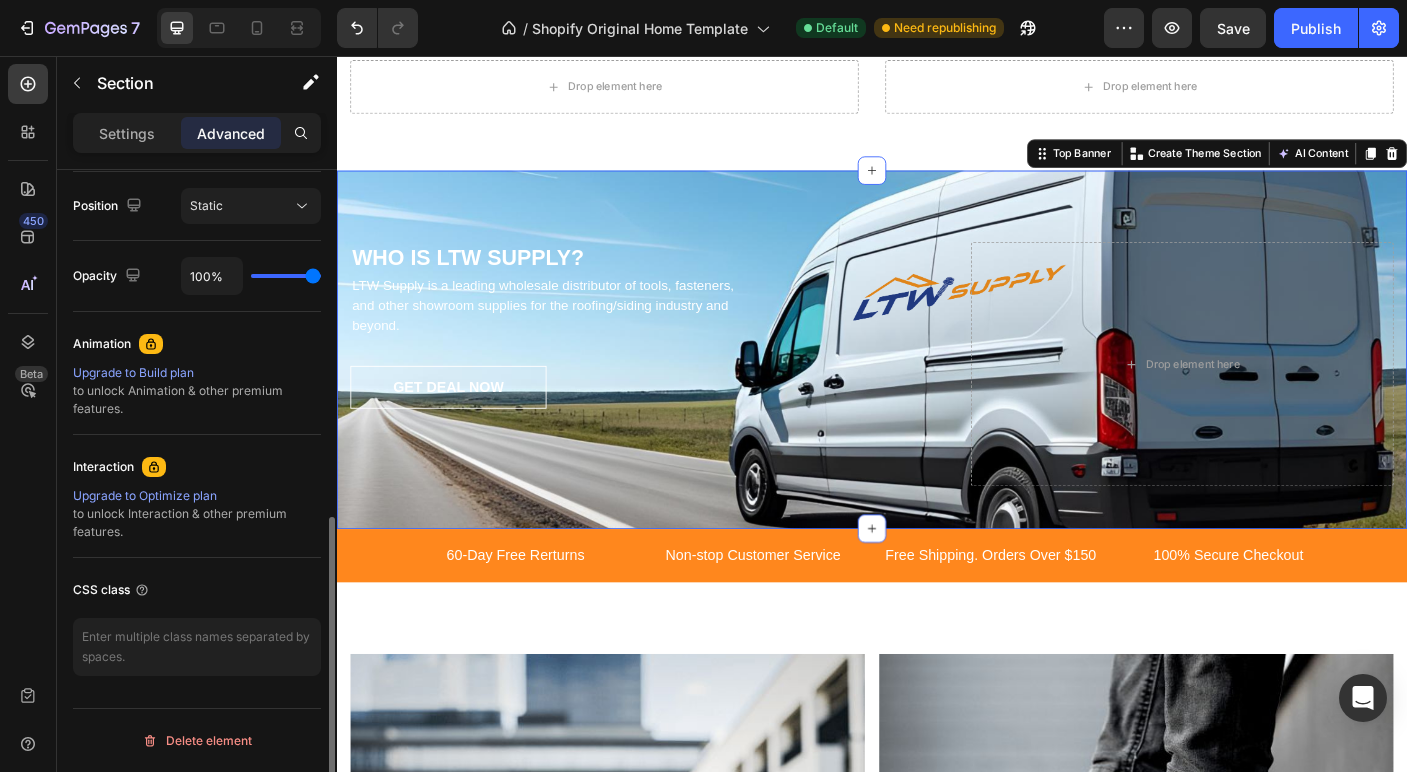 drag, startPoint x: 303, startPoint y: 272, endPoint x: 266, endPoint y: 279, distance: 37.65634 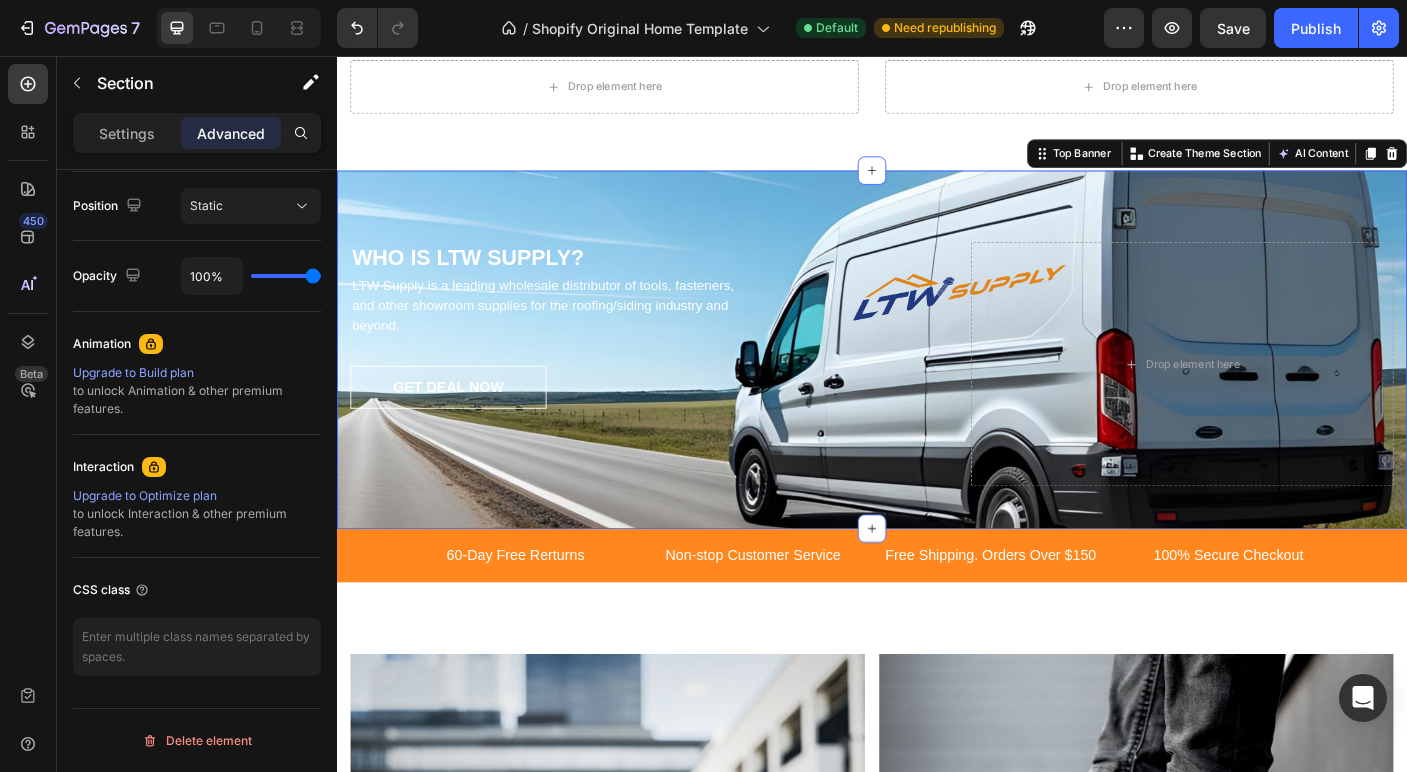 click on "WHO IS LTW SUPPLY? Heading LTW Supply is a leading wholesale distributor of tools, fasteners, and other showroom supplies for the roofing/siding industry and beyond. Text block GET DEAL NOW Button
Drop element here Row Top Banner   You can create reusable sections Create Theme Section AI Content Write with GemAI What would you like to describe here? Tone and Voice Persuasive Product Rivet #44 Wicker (100/bag)  [100-229] Show more Generate" at bounding box center (937, 385) 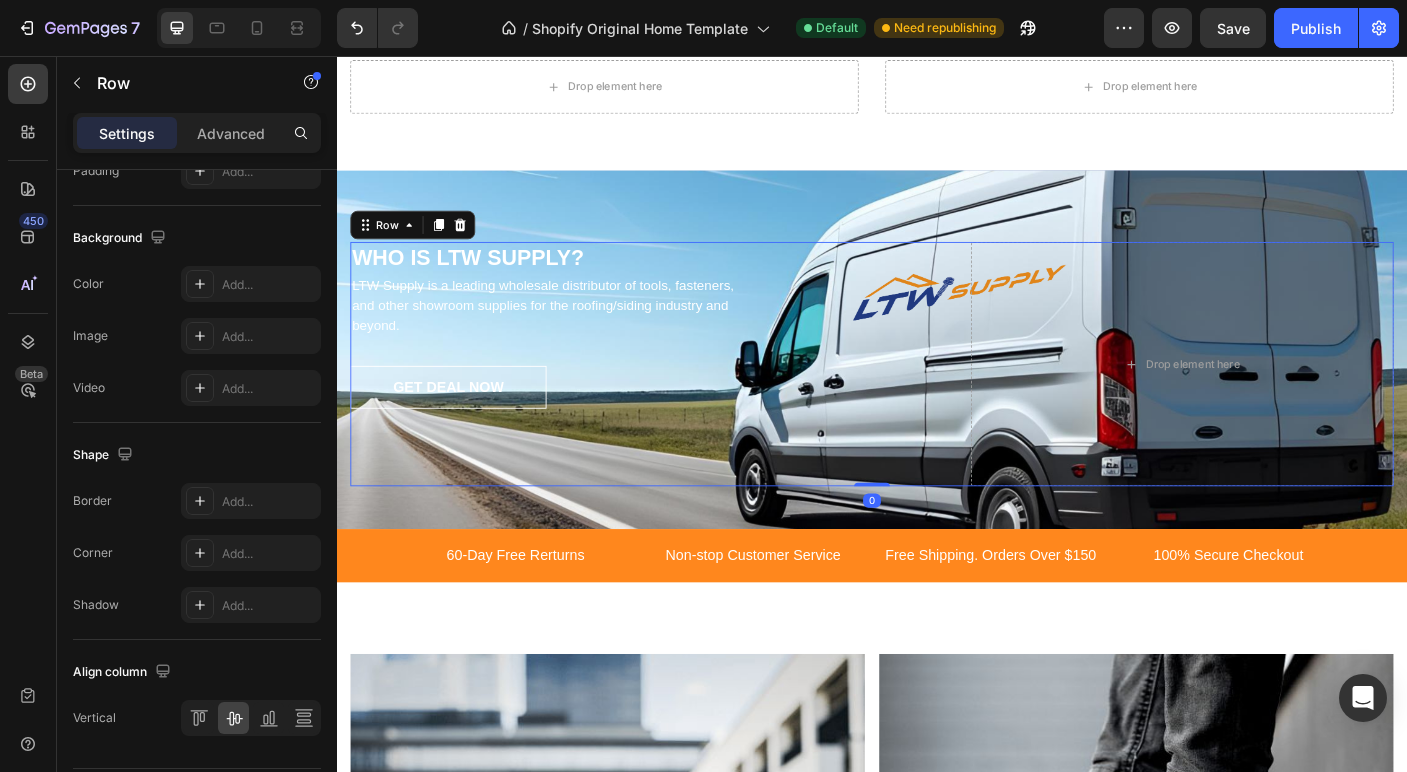 click on "GET DEAL NOW Button" at bounding box center [684, 470] 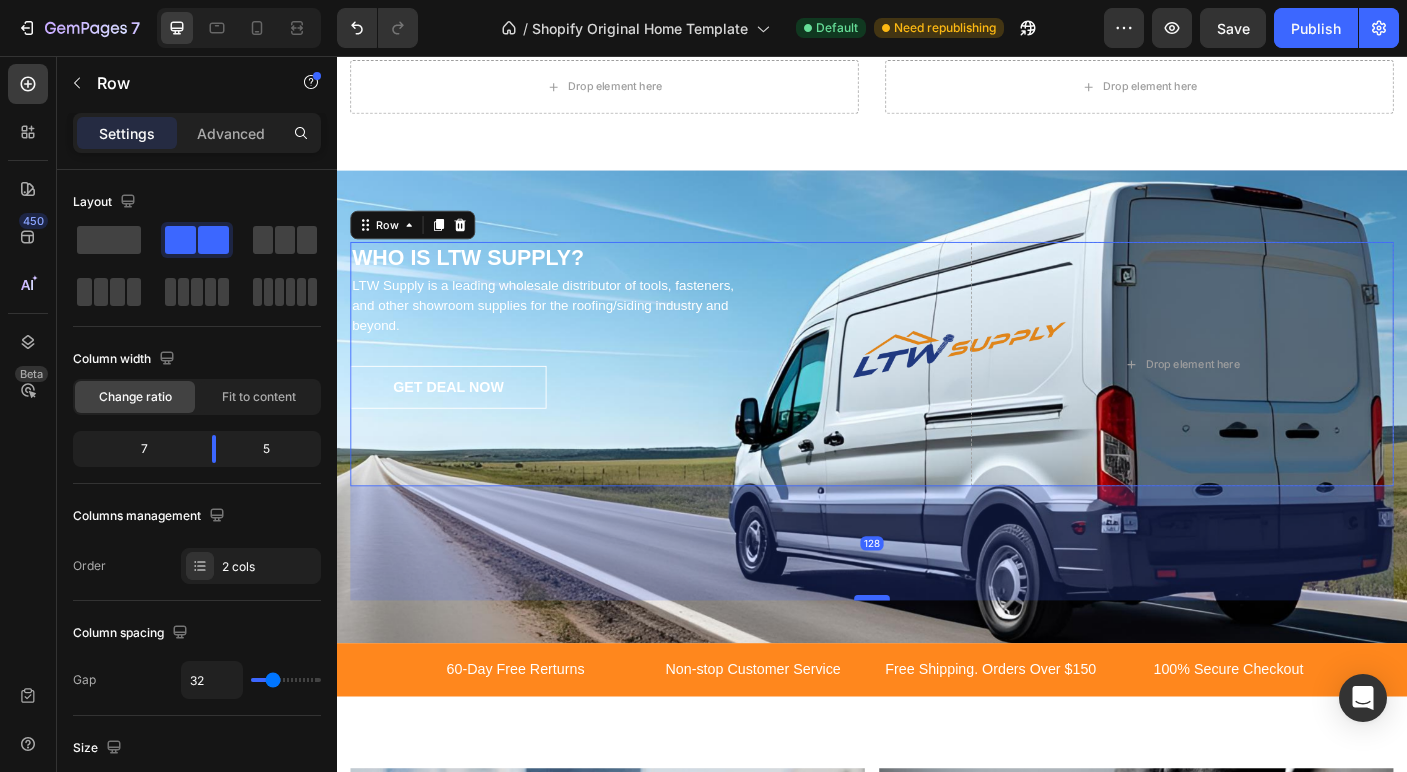 drag, startPoint x: 940, startPoint y: 536, endPoint x: 930, endPoint y: 667, distance: 131.38112 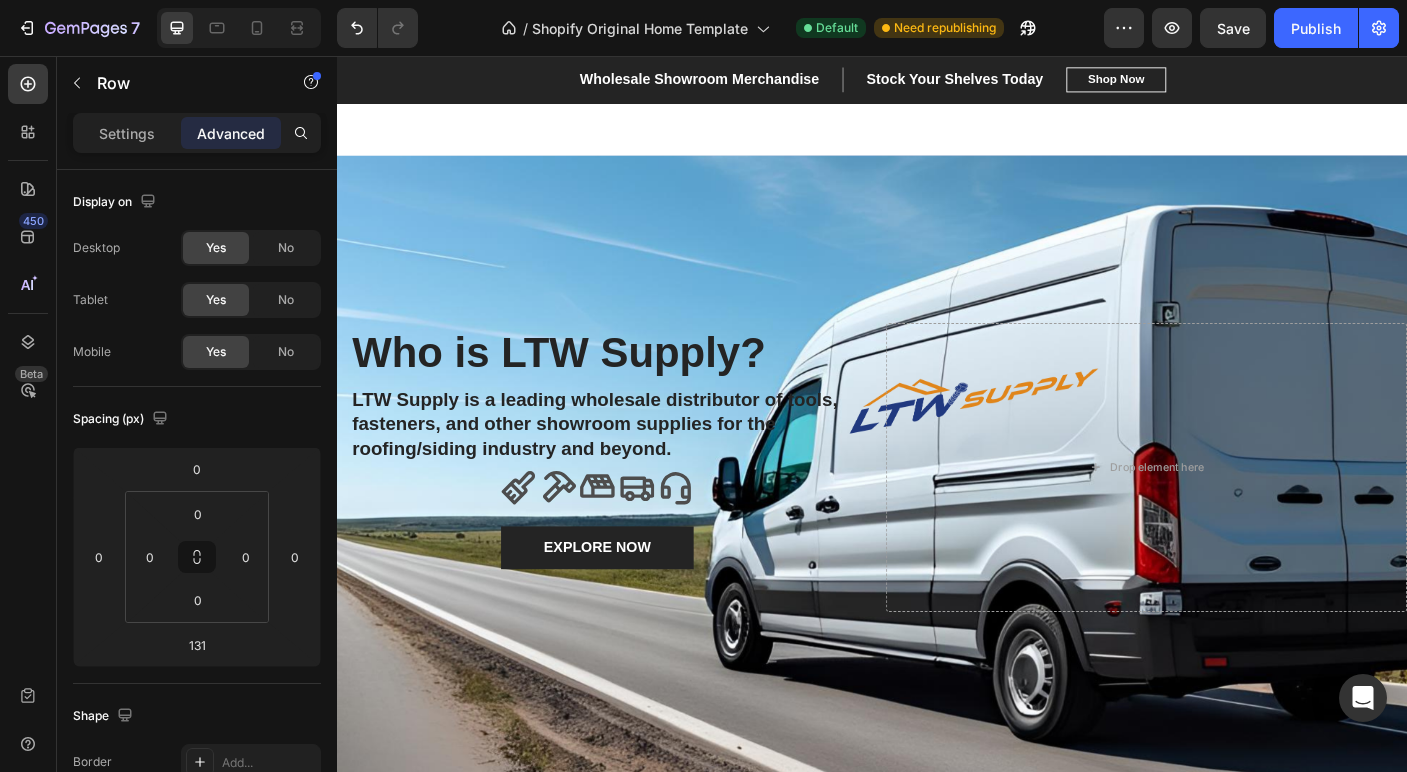 scroll, scrollTop: 944, scrollLeft: 0, axis: vertical 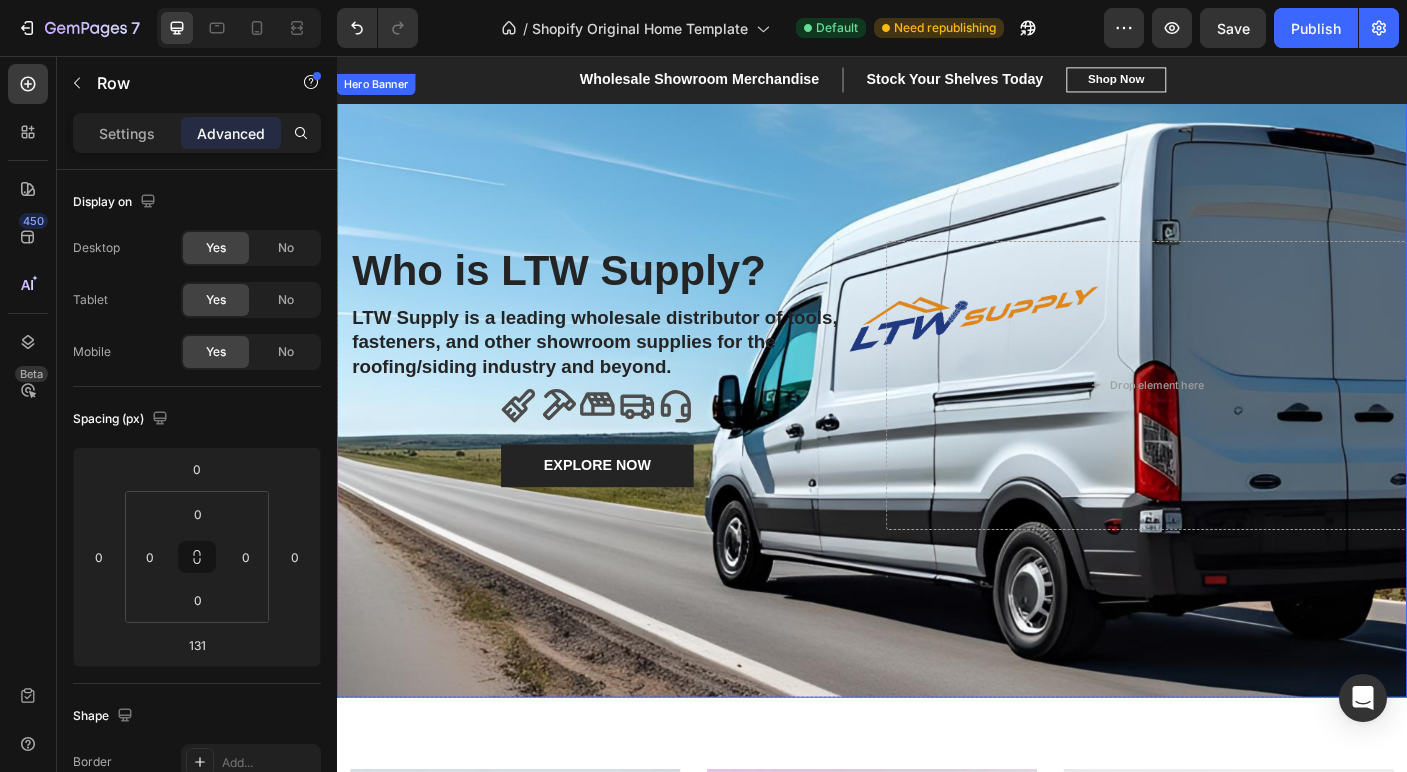 click at bounding box center [937, 425] 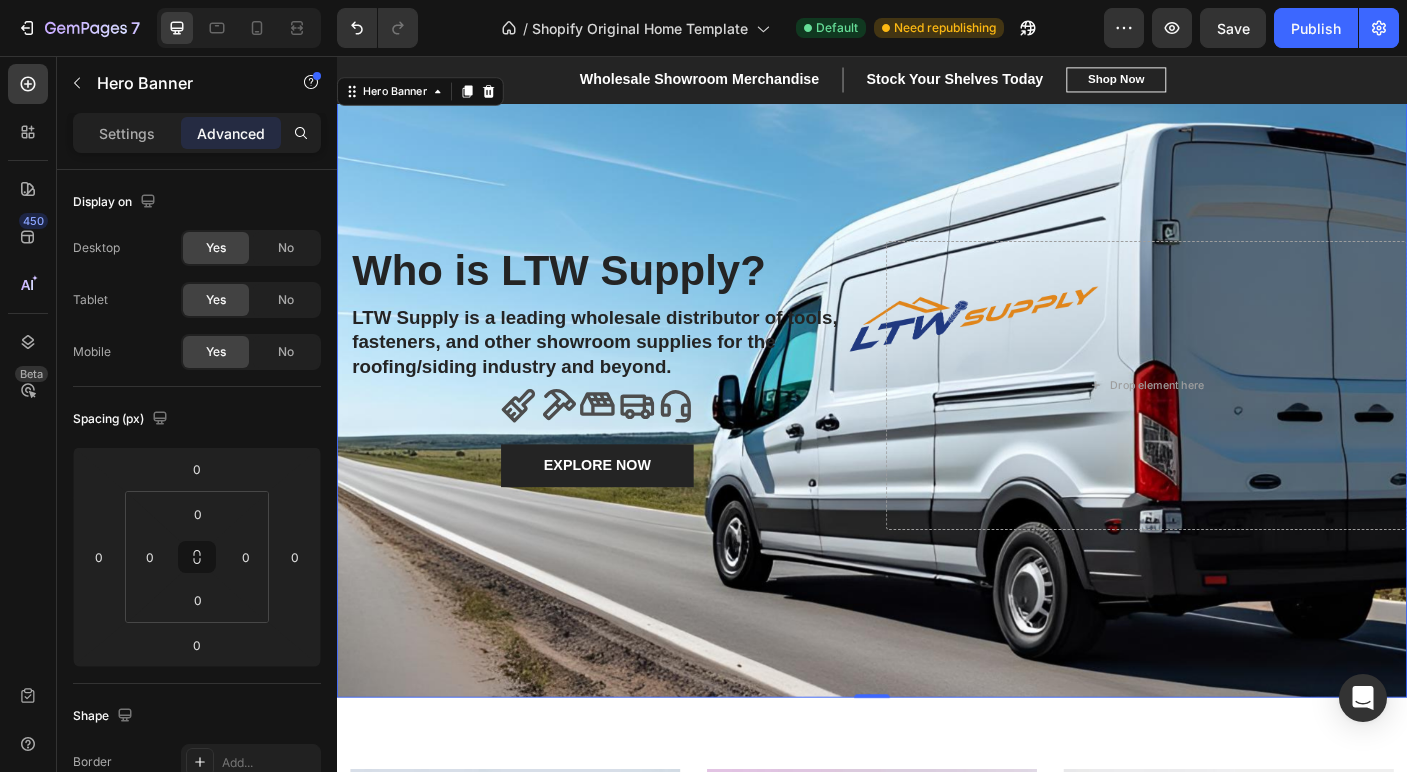 click at bounding box center (937, 425) 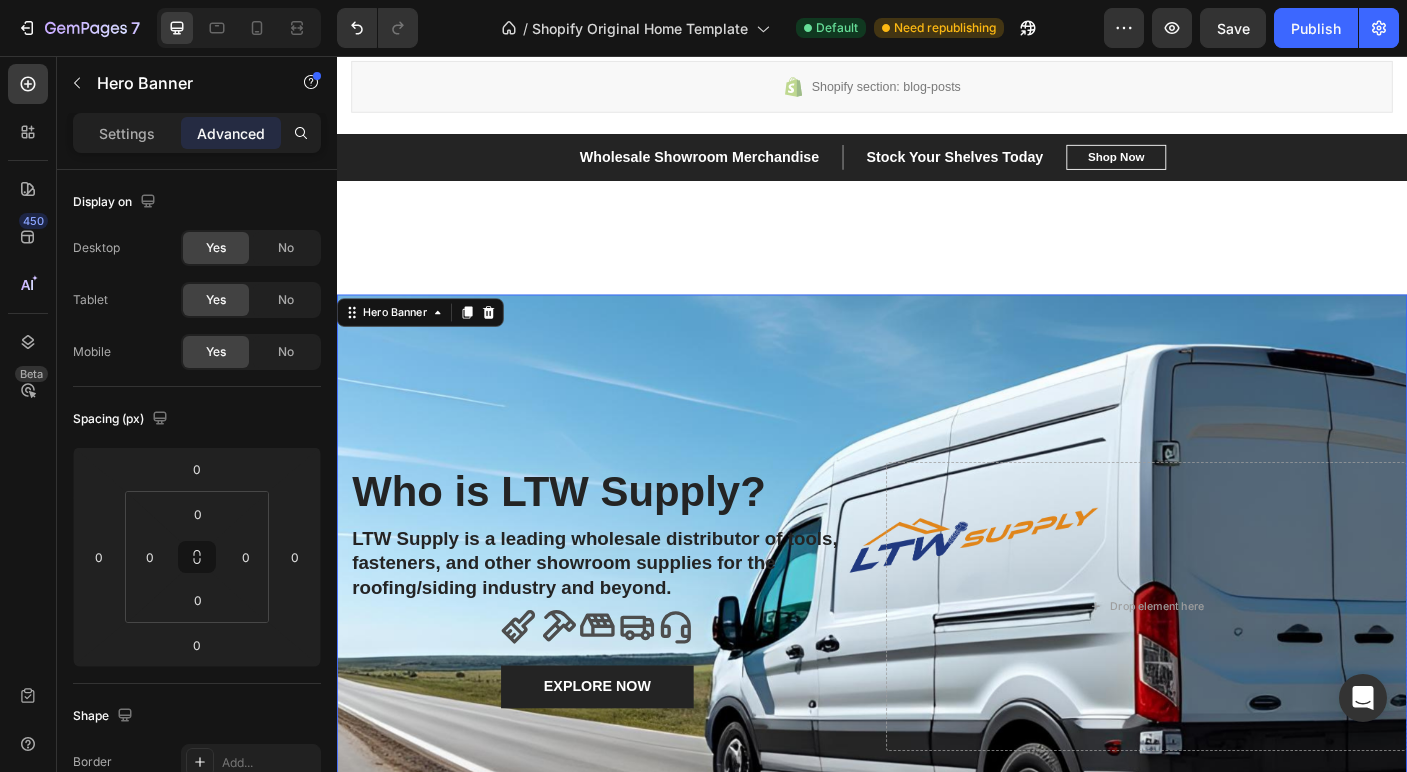 scroll, scrollTop: 685, scrollLeft: 0, axis: vertical 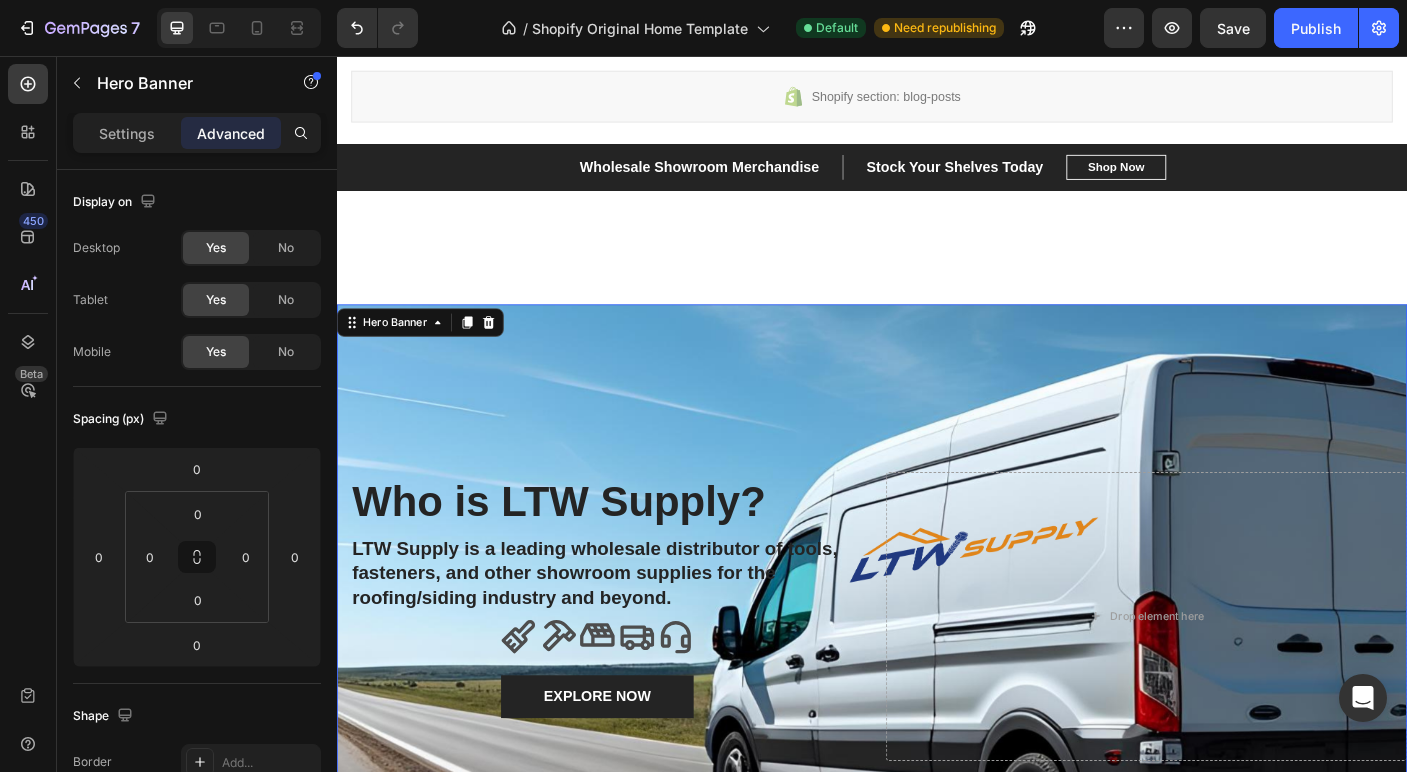 click at bounding box center (937, 684) 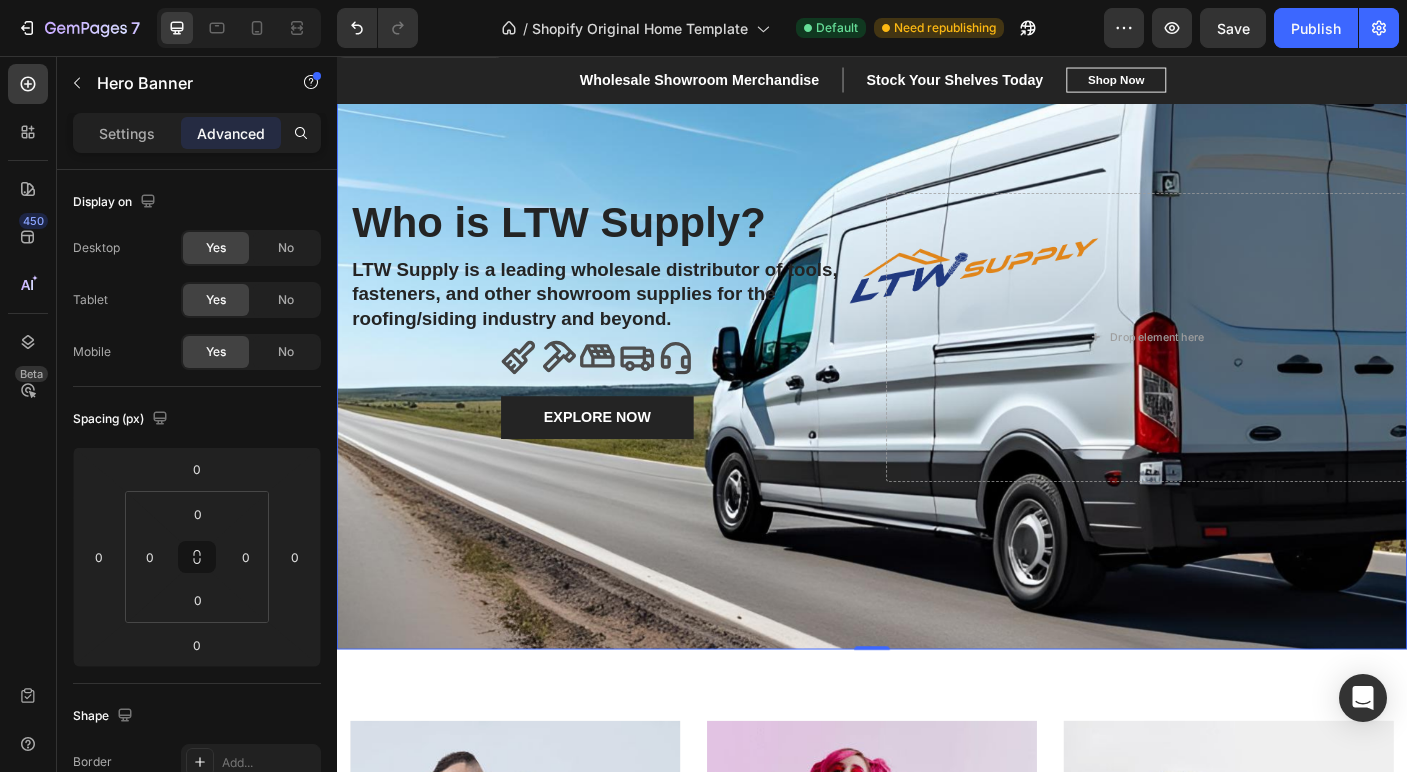 scroll, scrollTop: 1019, scrollLeft: 0, axis: vertical 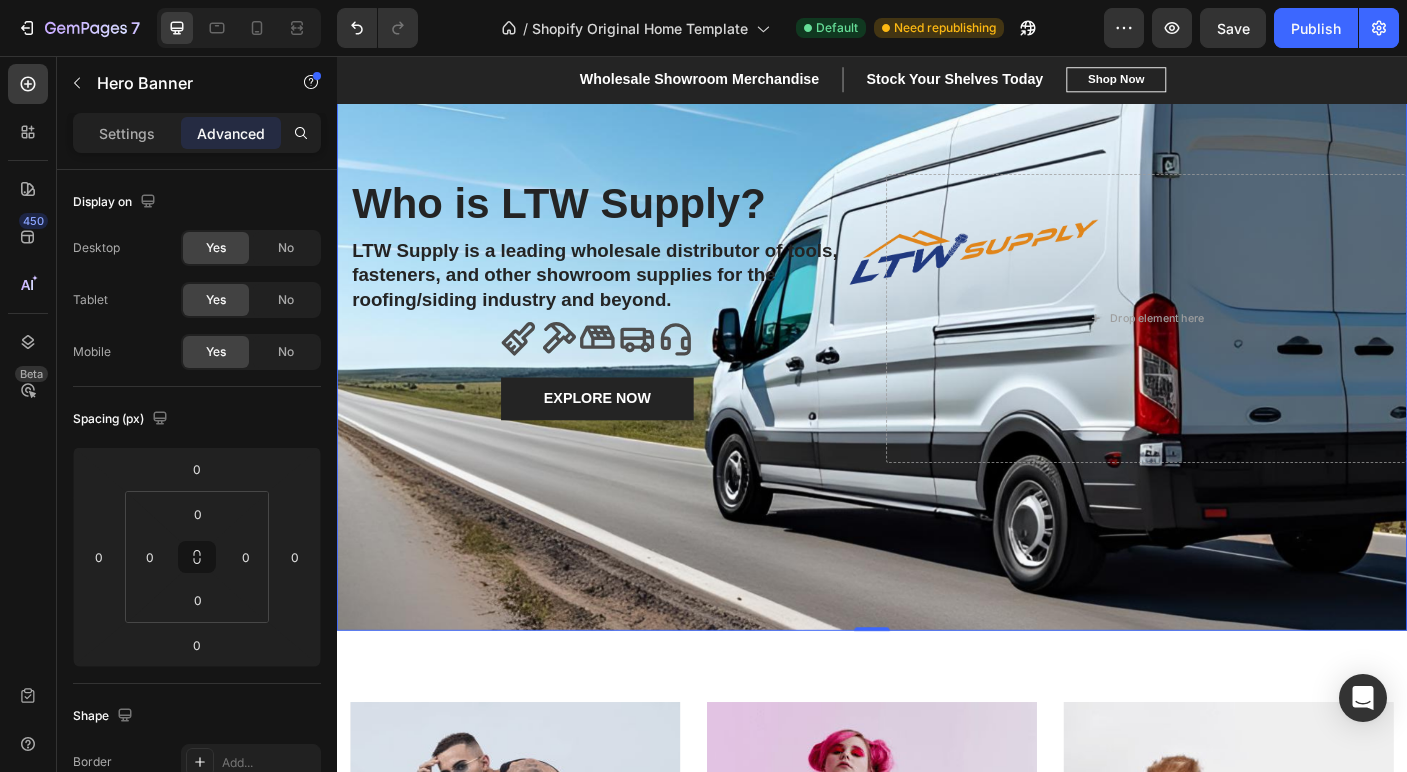 click at bounding box center [937, 350] 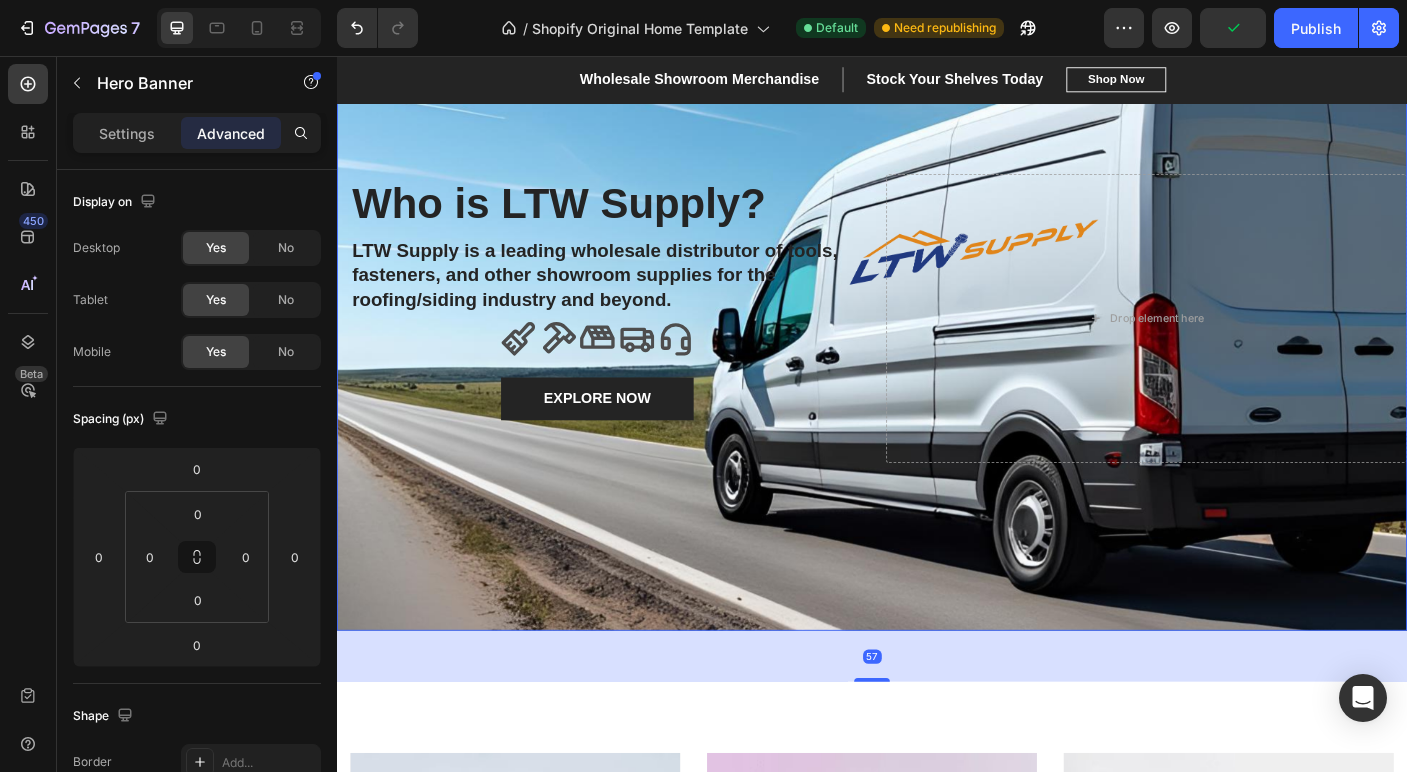 drag, startPoint x: 943, startPoint y: 694, endPoint x: 948, endPoint y: 738, distance: 44.28318 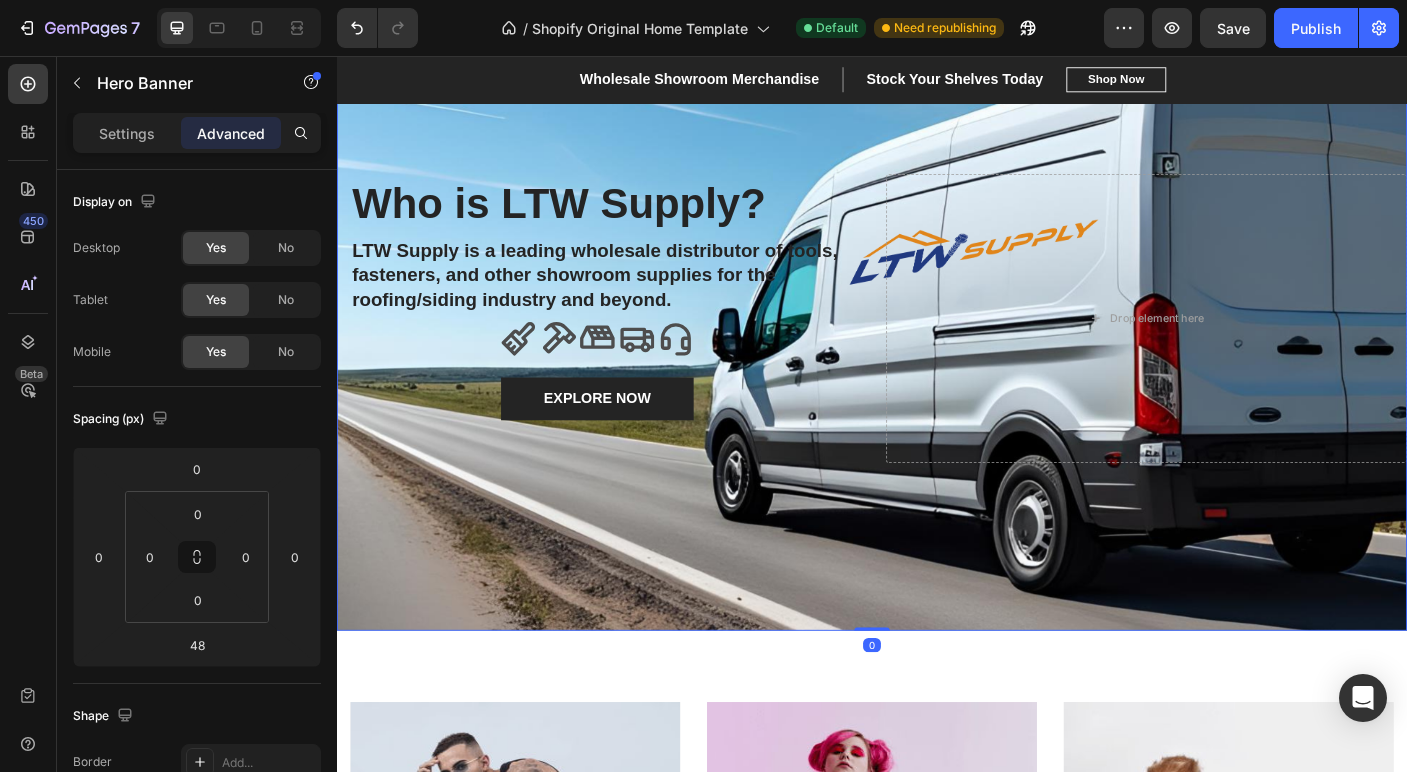 drag, startPoint x: 951, startPoint y: 743, endPoint x: 946, endPoint y: 615, distance: 128.09763 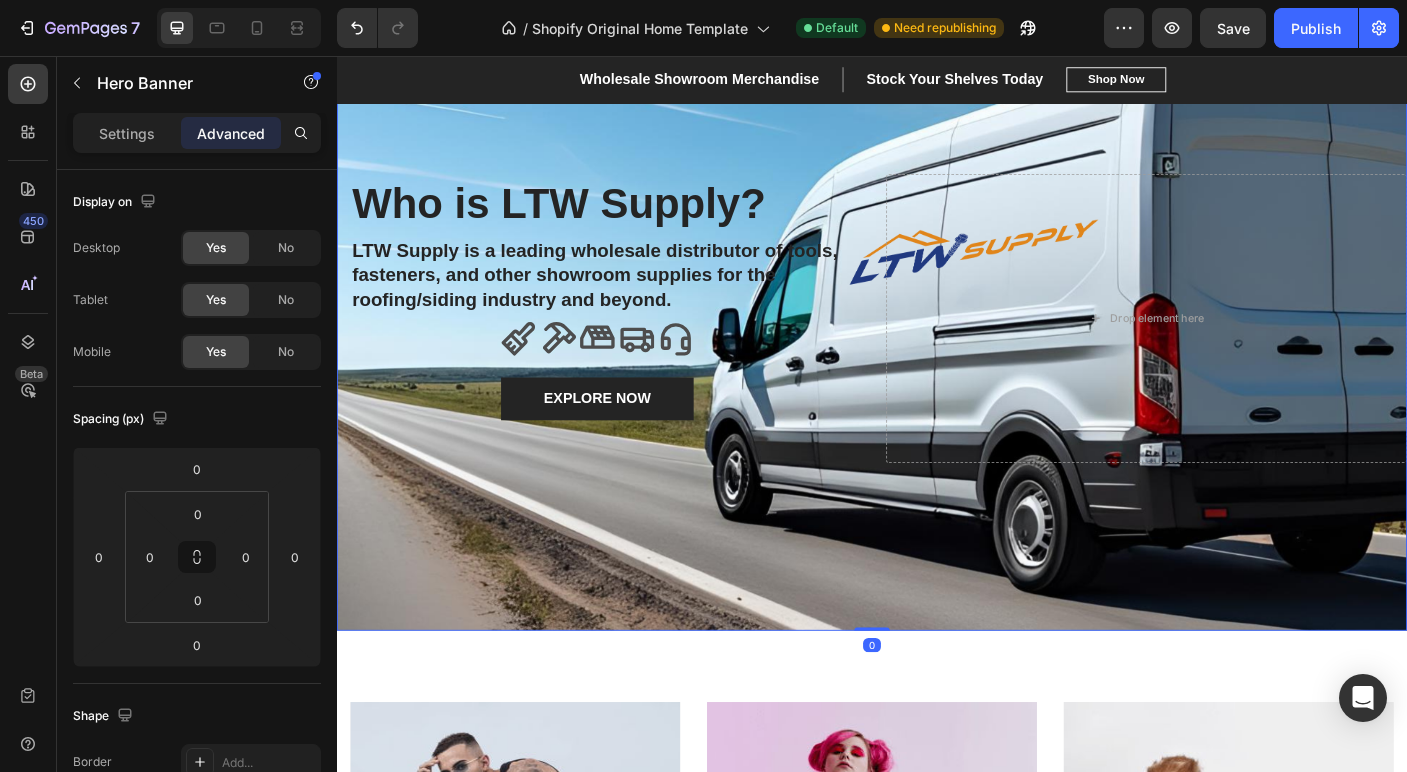 click at bounding box center [937, 350] 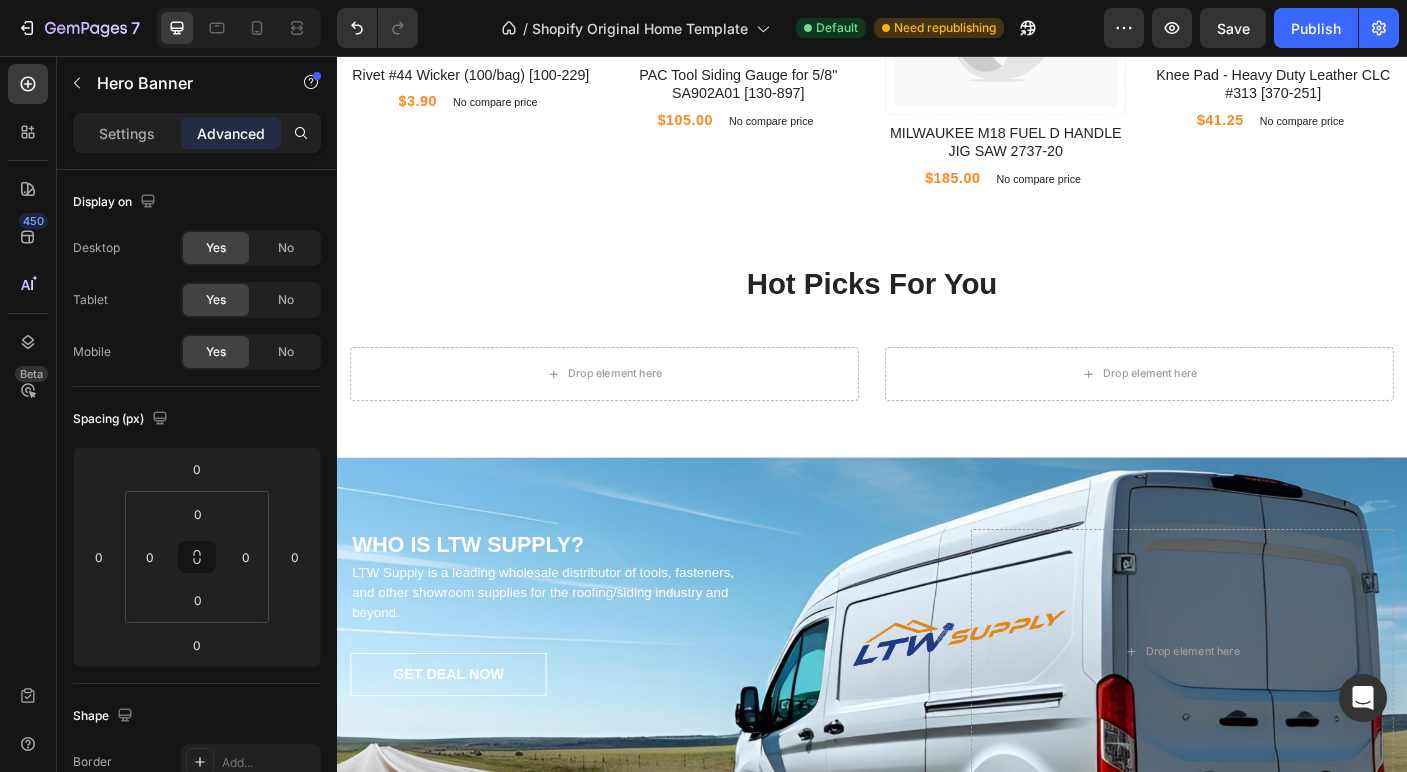 scroll, scrollTop: 2719, scrollLeft: 0, axis: vertical 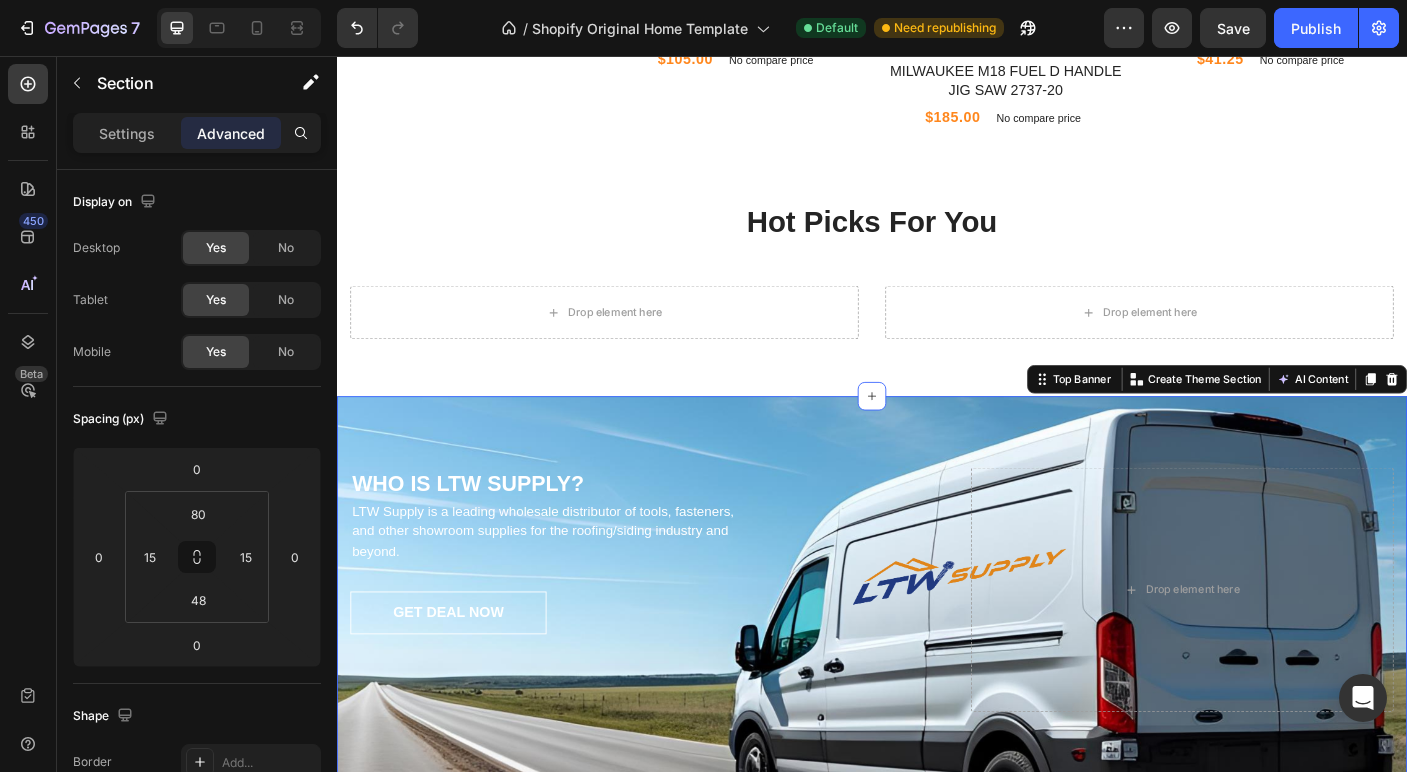 click on "WHO IS LTW SUPPLY? Heading LTW Supply is a leading wholesale distributor of tools, fasteners, and other showroom supplies for the roofing/siding industry and beyond. Text block GET DEAL NOW Button
Drop element here Row Top Banner   You can create reusable sections Create Theme Section AI Content Write with GemAI What would you like to describe here? Tone and Voice Persuasive Product Rivet #44 Wicker (100/bag)  [100-229] Show more Generate" at bounding box center [937, 703] 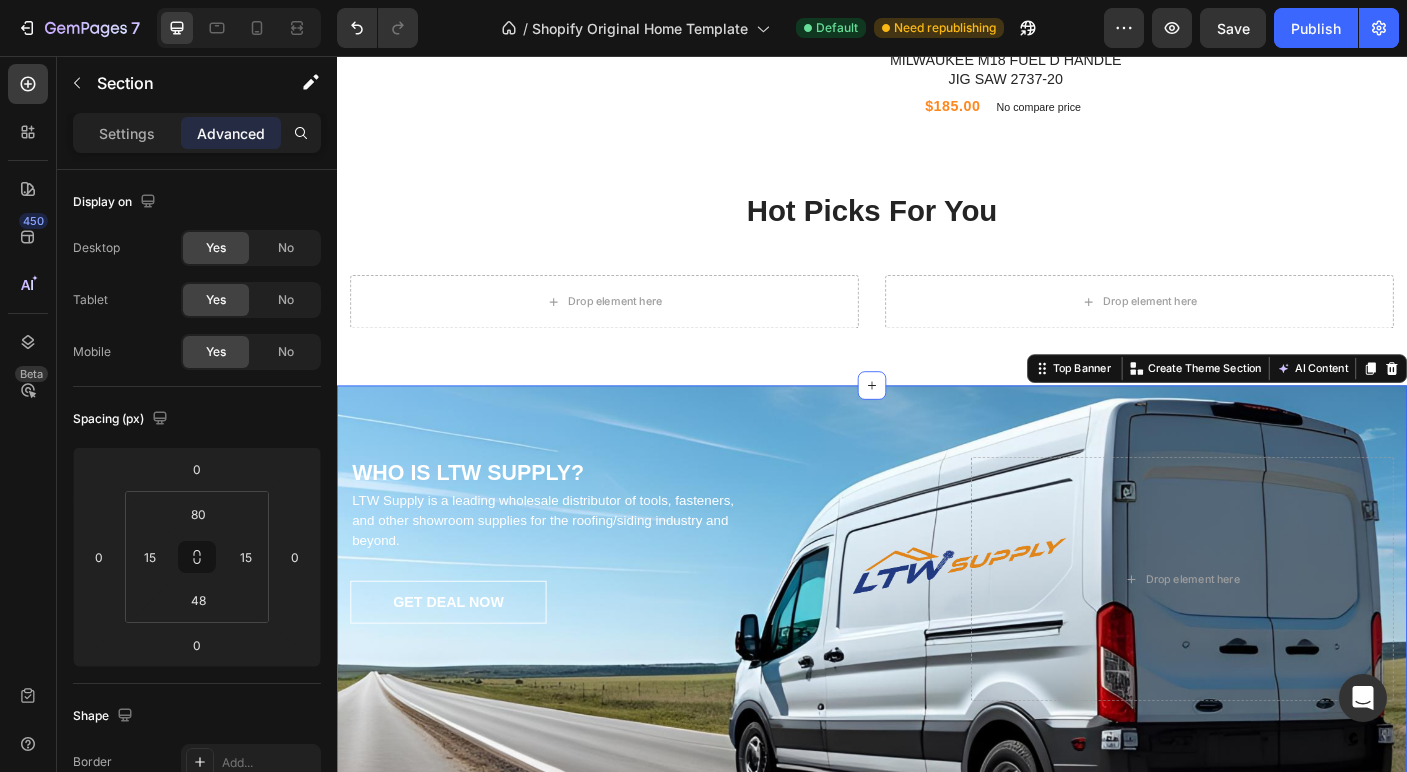 scroll, scrollTop: 2724, scrollLeft: 0, axis: vertical 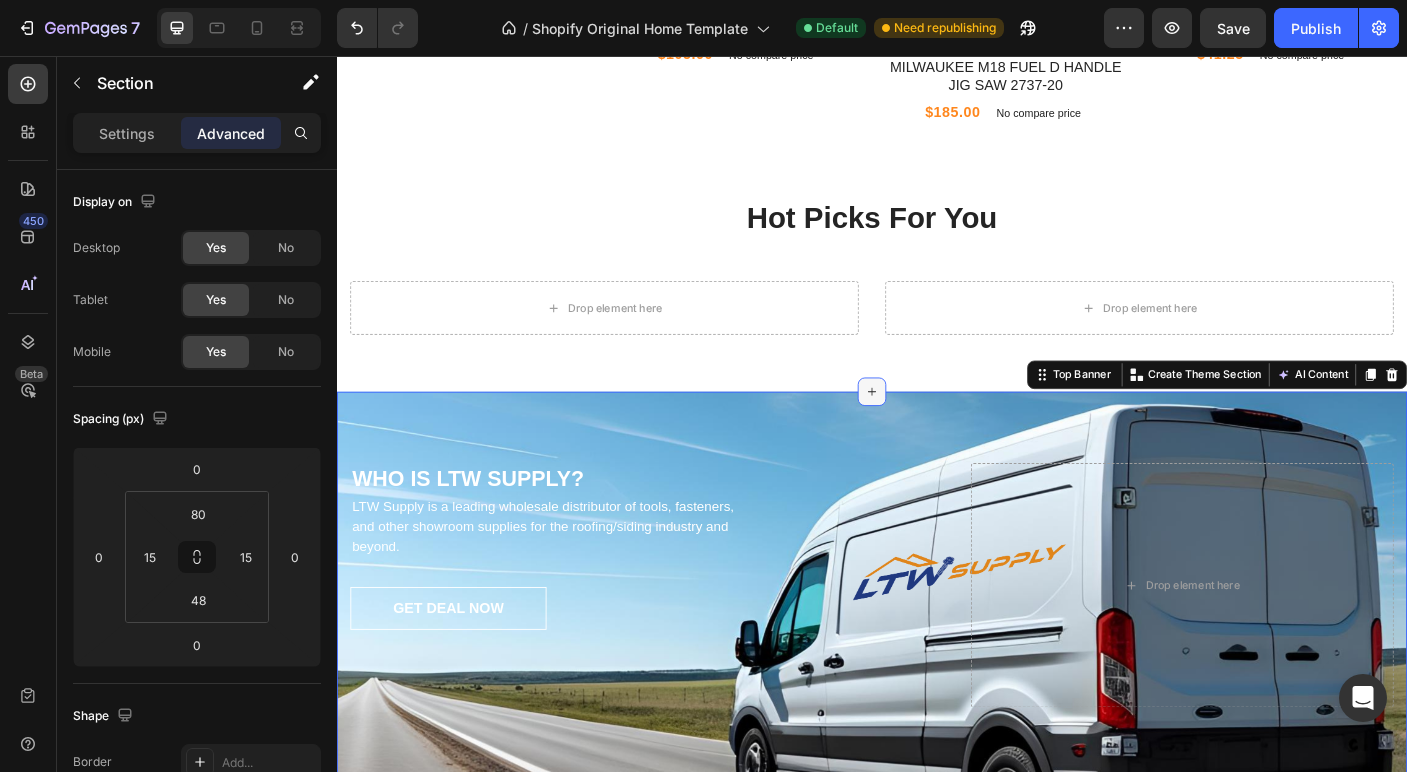 click at bounding box center (937, 432) 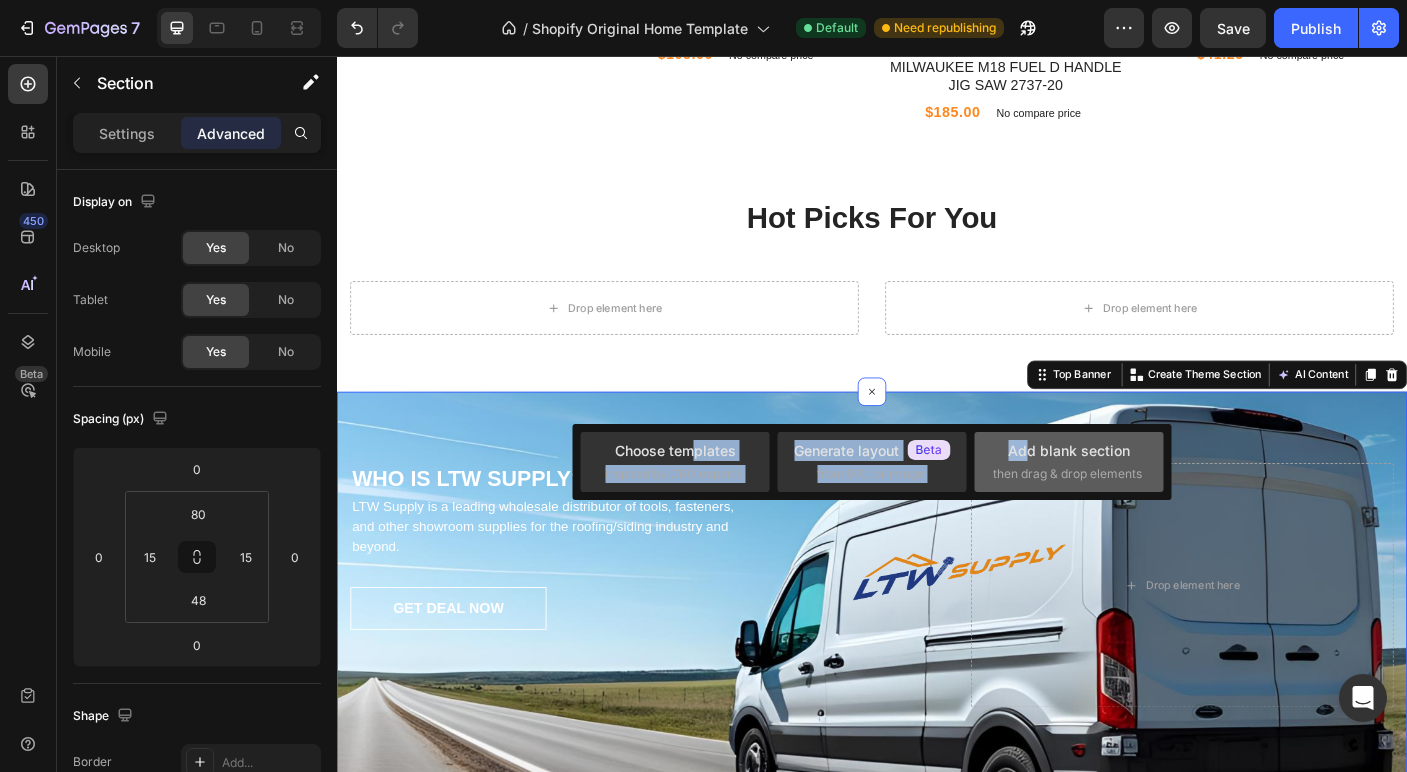 drag, startPoint x: 694, startPoint y: 445, endPoint x: 1030, endPoint y: 450, distance: 336.0372 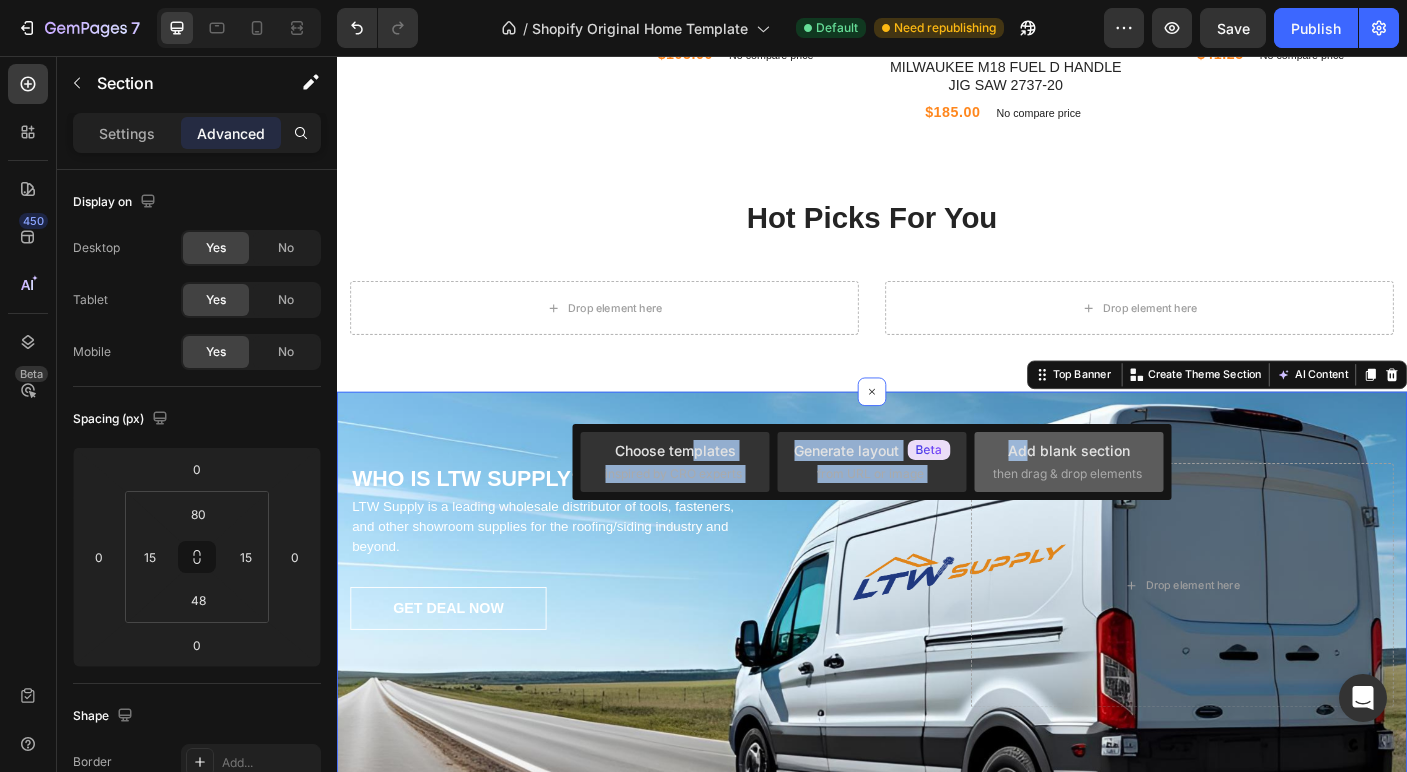 click on "Choose templates  inspired by CRO experts Generate layout  from URL or image Add blank section  then drag & drop elements" at bounding box center (872, 462) 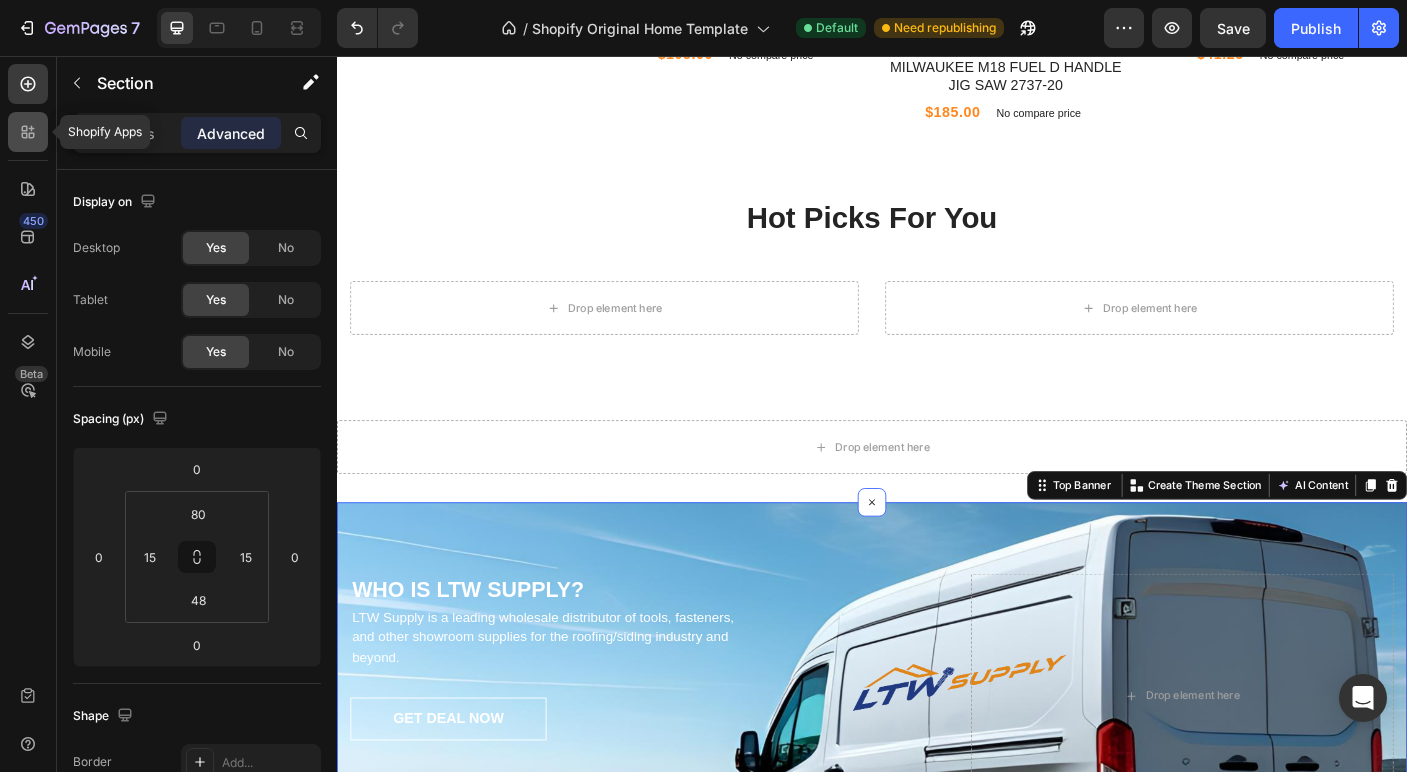 click 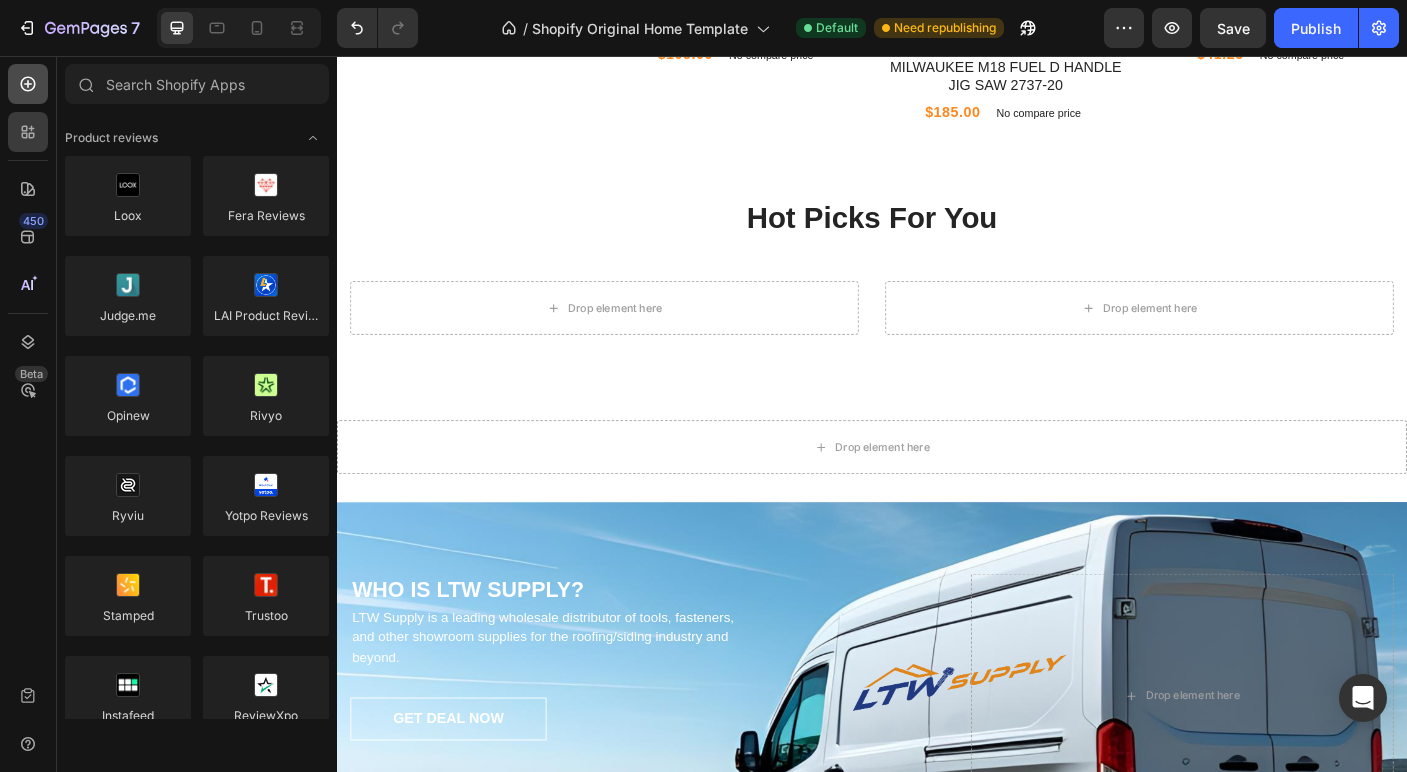 click 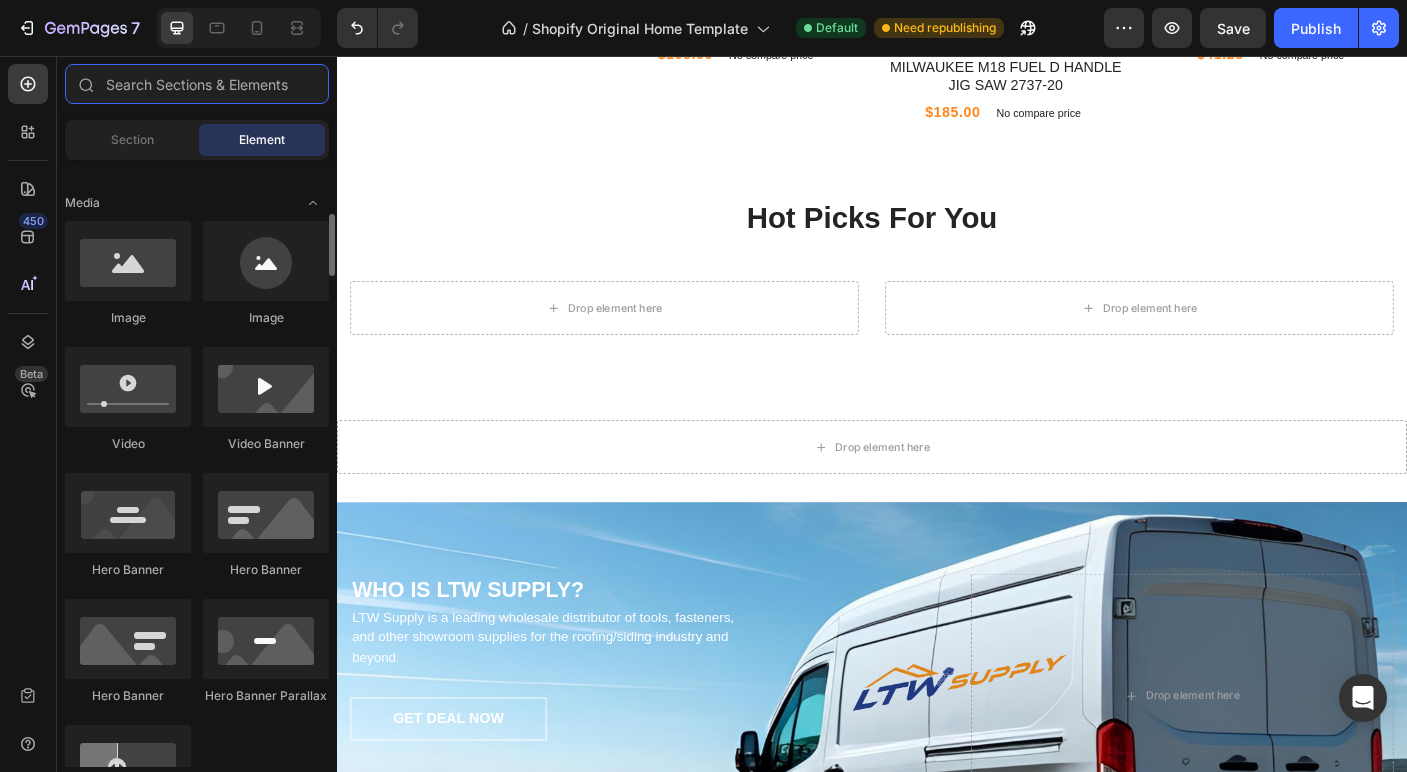 scroll, scrollTop: 588, scrollLeft: 0, axis: vertical 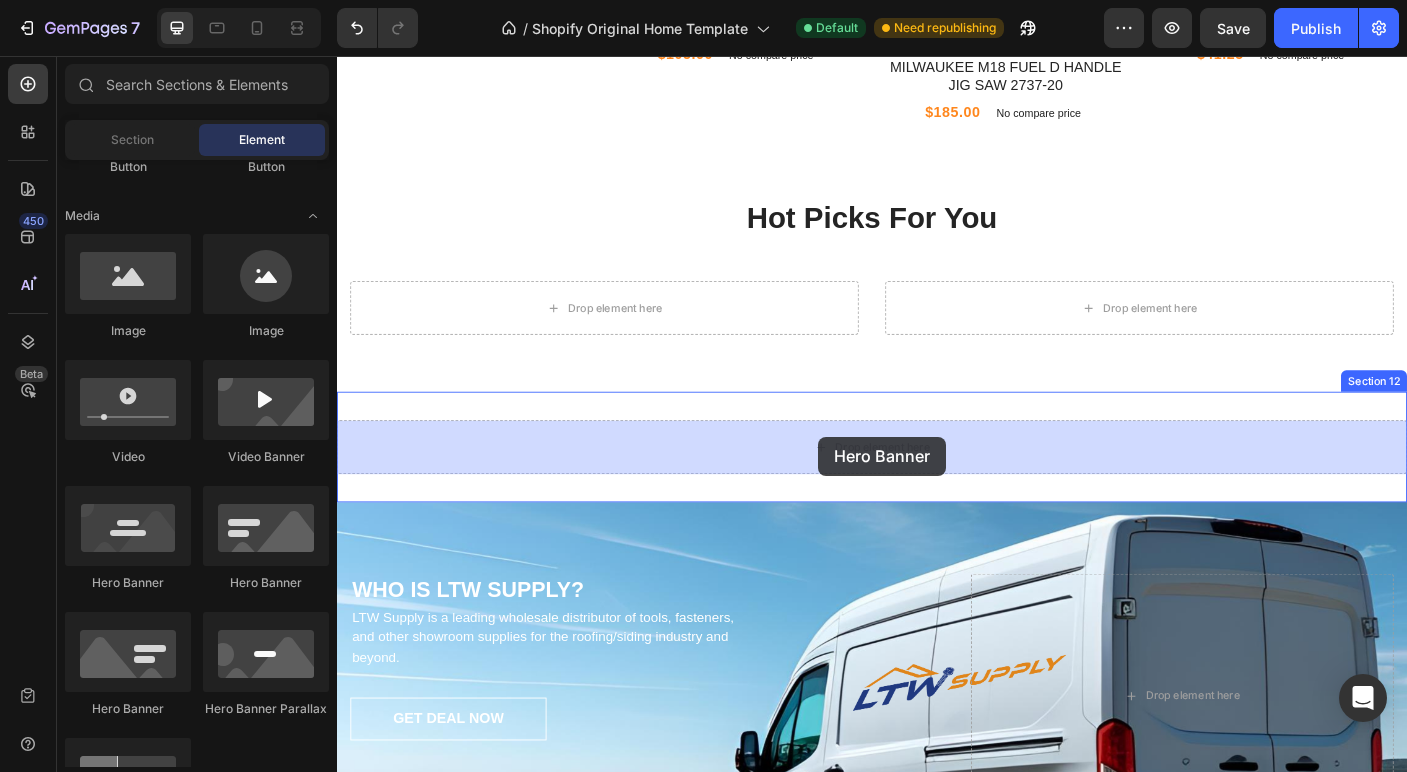 drag, startPoint x: 629, startPoint y: 593, endPoint x: 876, endPoint y: 483, distance: 270.38675 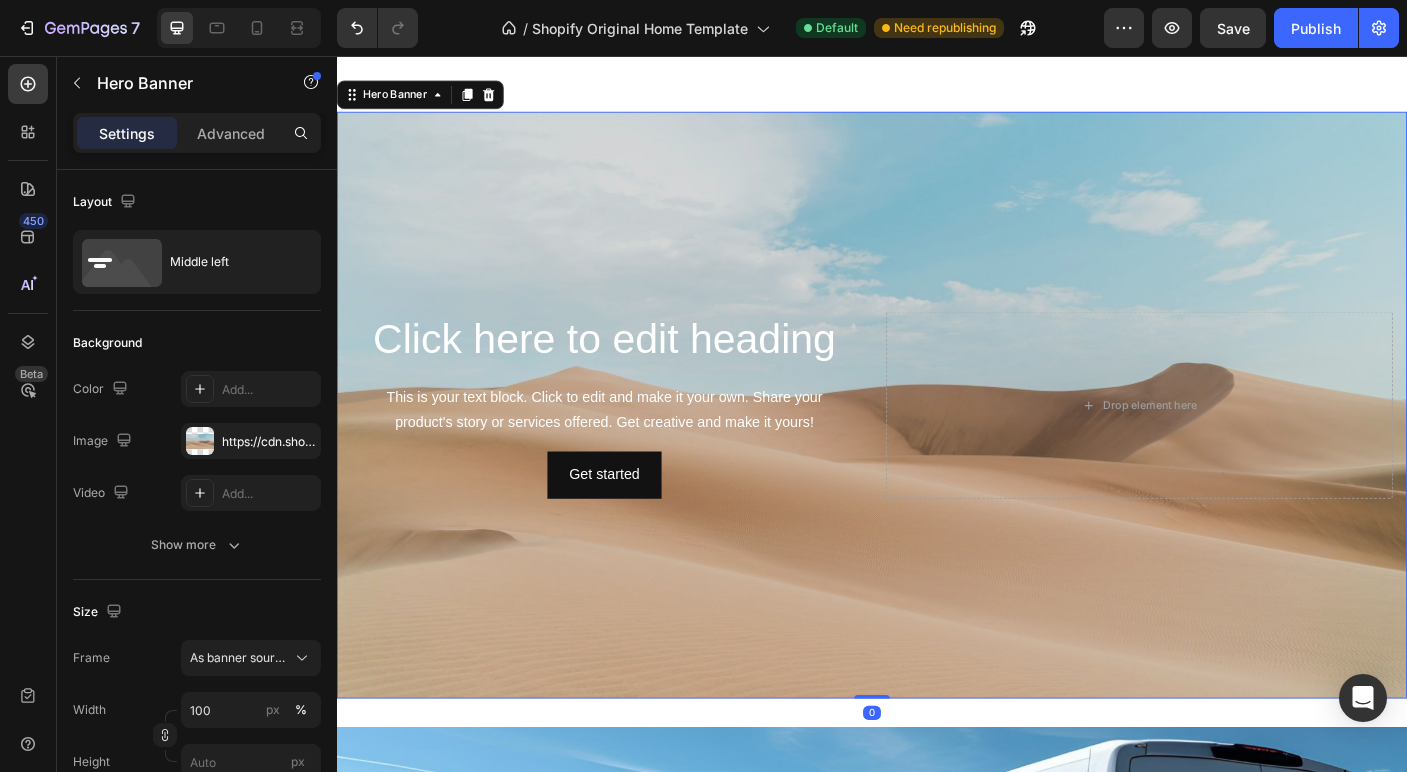 scroll, scrollTop: 3068, scrollLeft: 0, axis: vertical 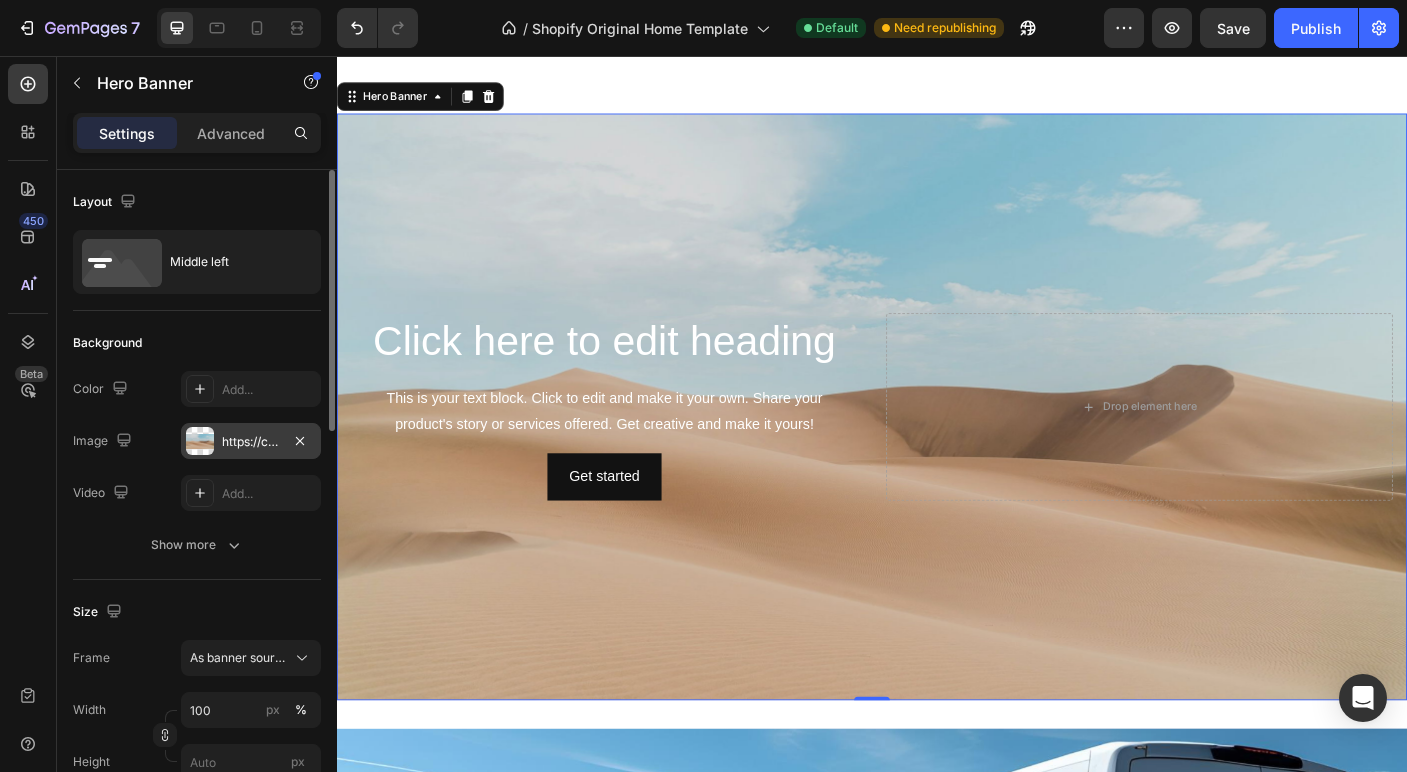 click on "https://cdn.shopify.com/s/files/1/2005/9307/files/background_settings.jpg" at bounding box center (251, 442) 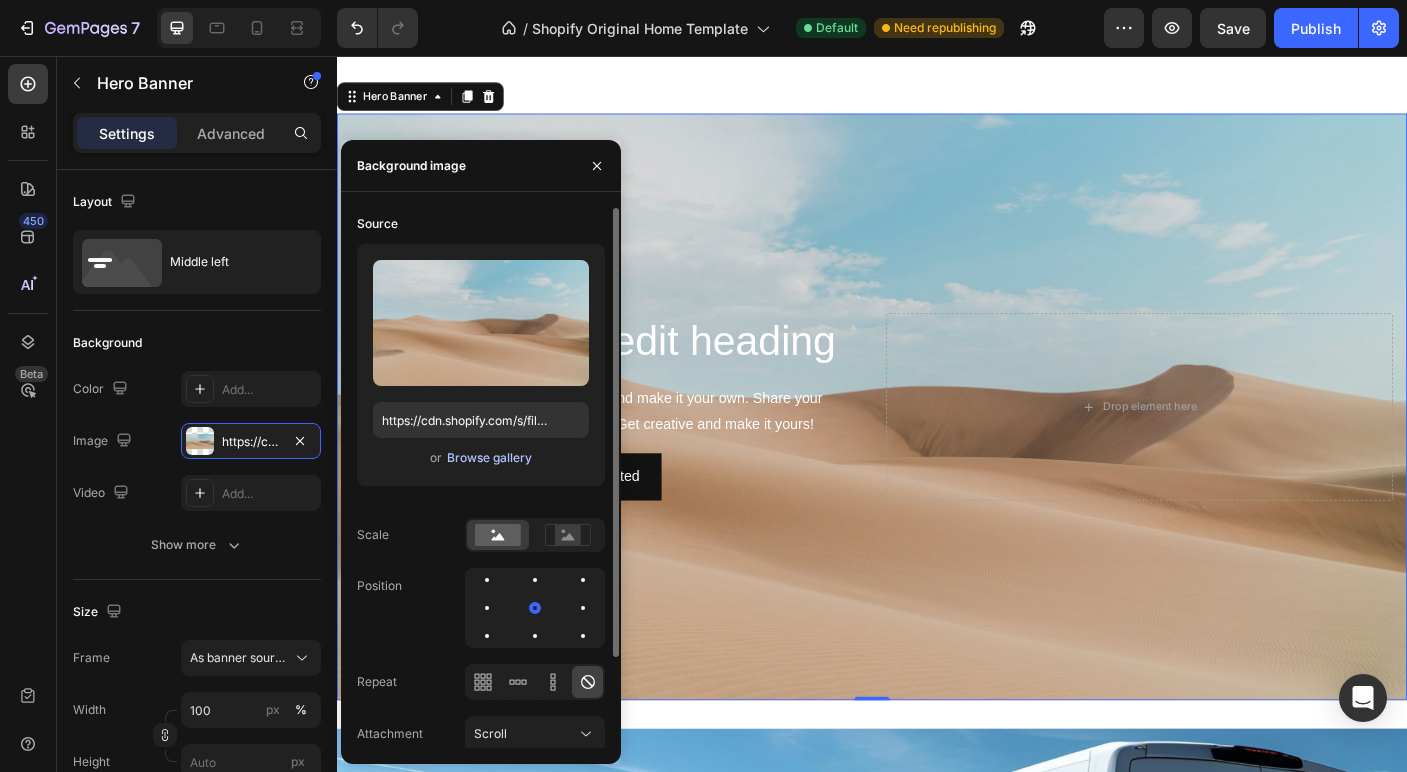 click on "Browse gallery" at bounding box center (489, 458) 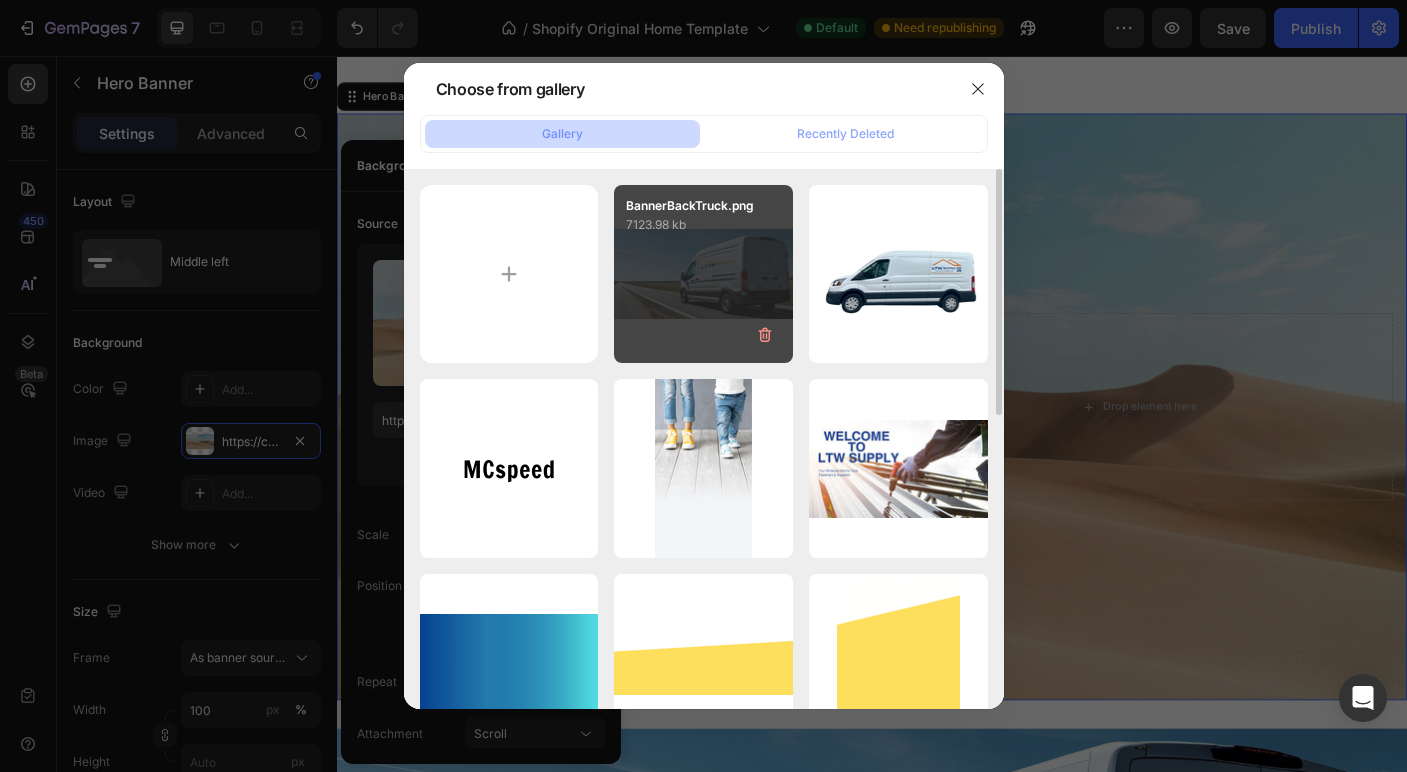 click on "BannerBackTruck.png 7123.98 kb" at bounding box center (703, 274) 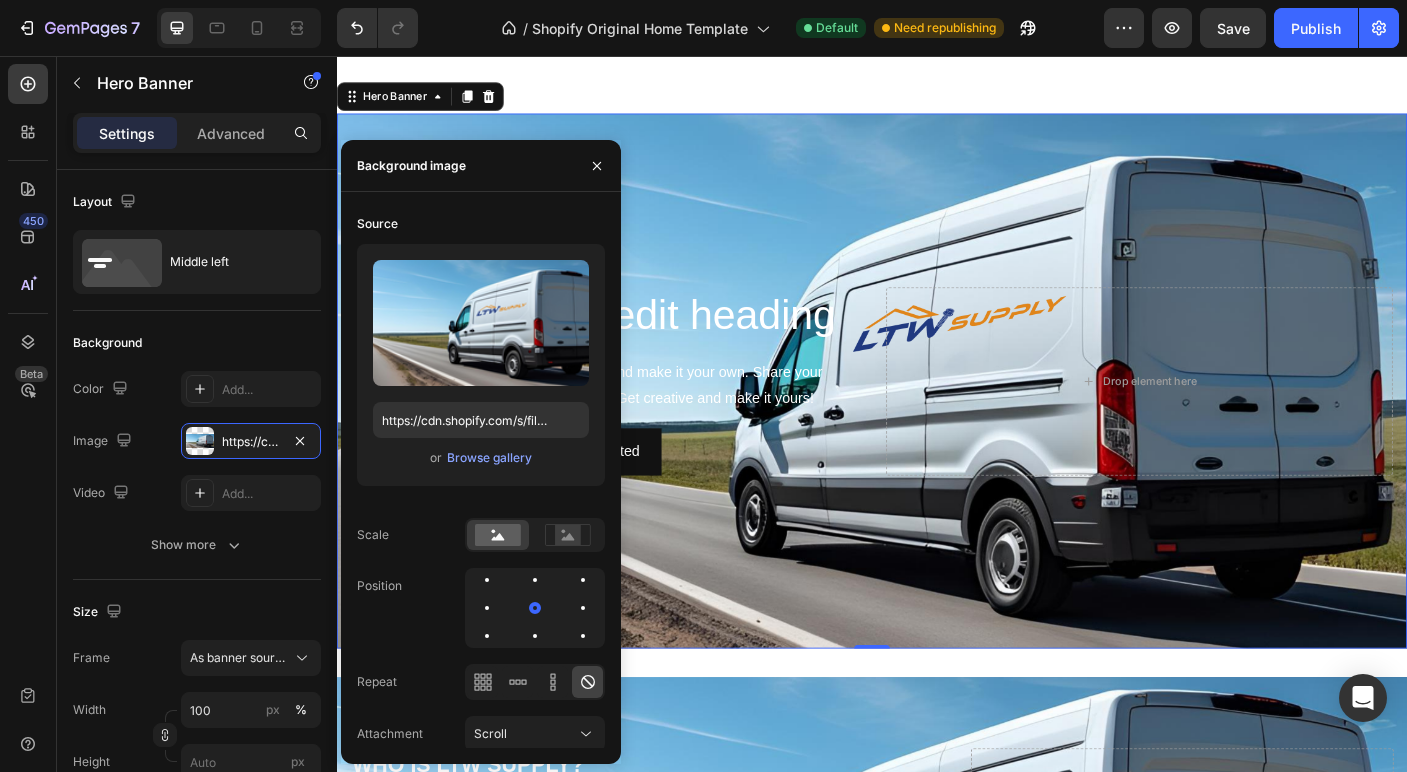 click at bounding box center (937, 420) 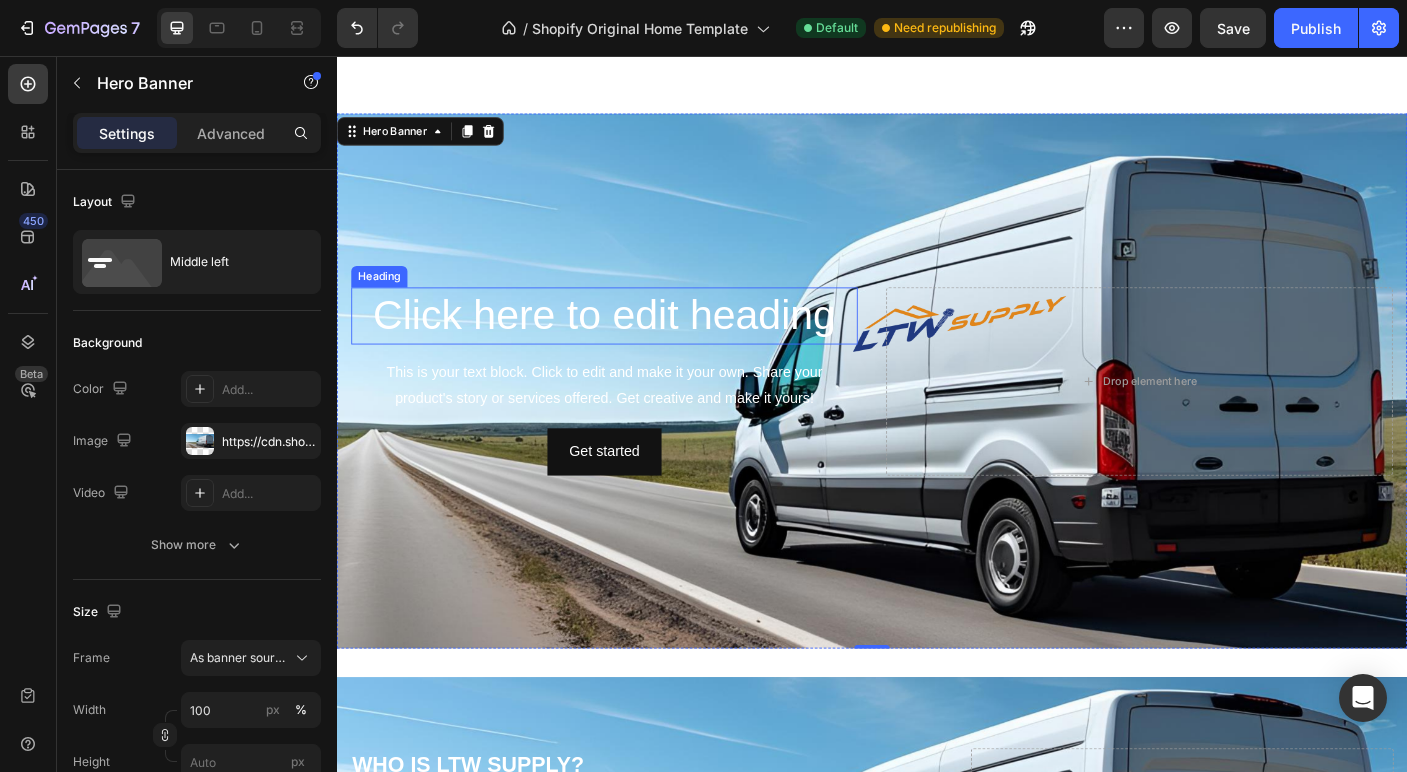 click on "Click here to edit heading" at bounding box center (637, 347) 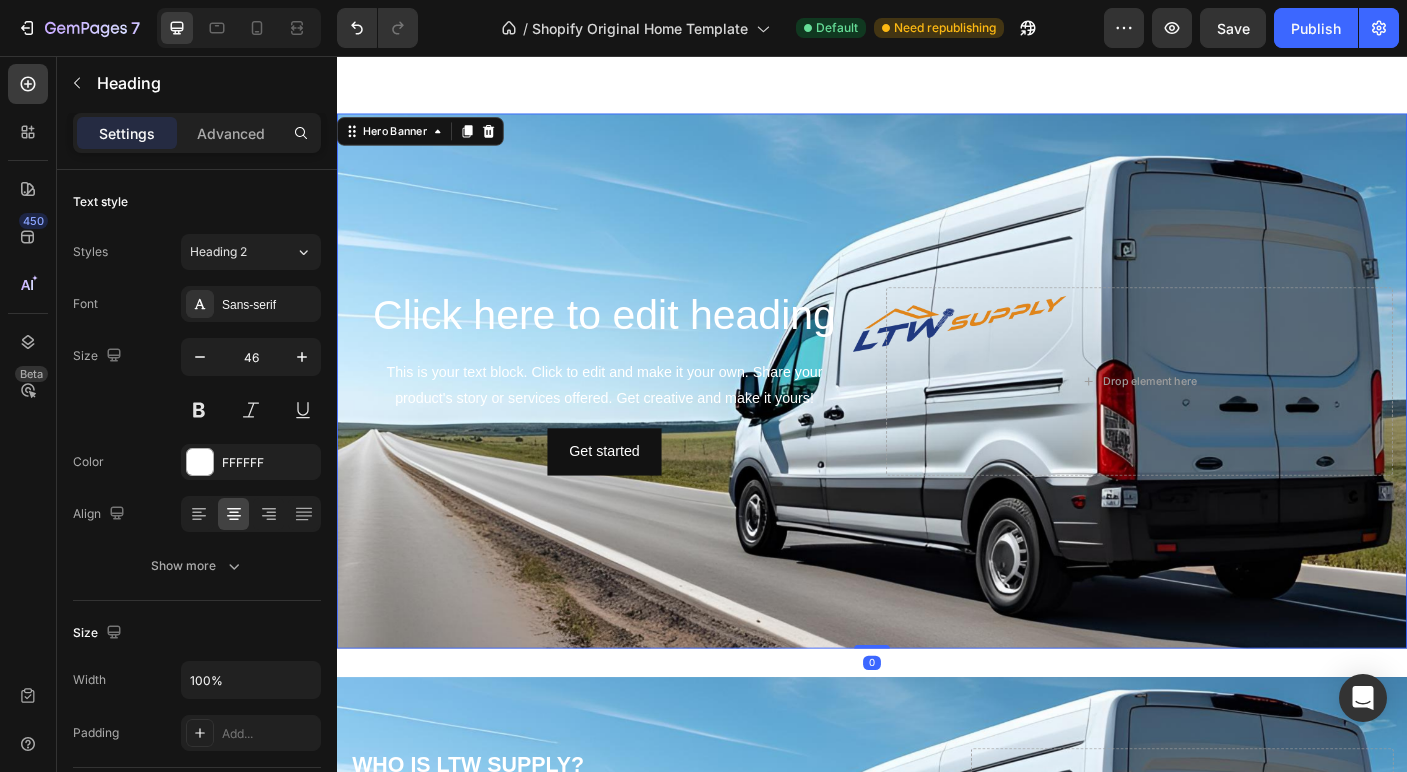 click at bounding box center [937, 420] 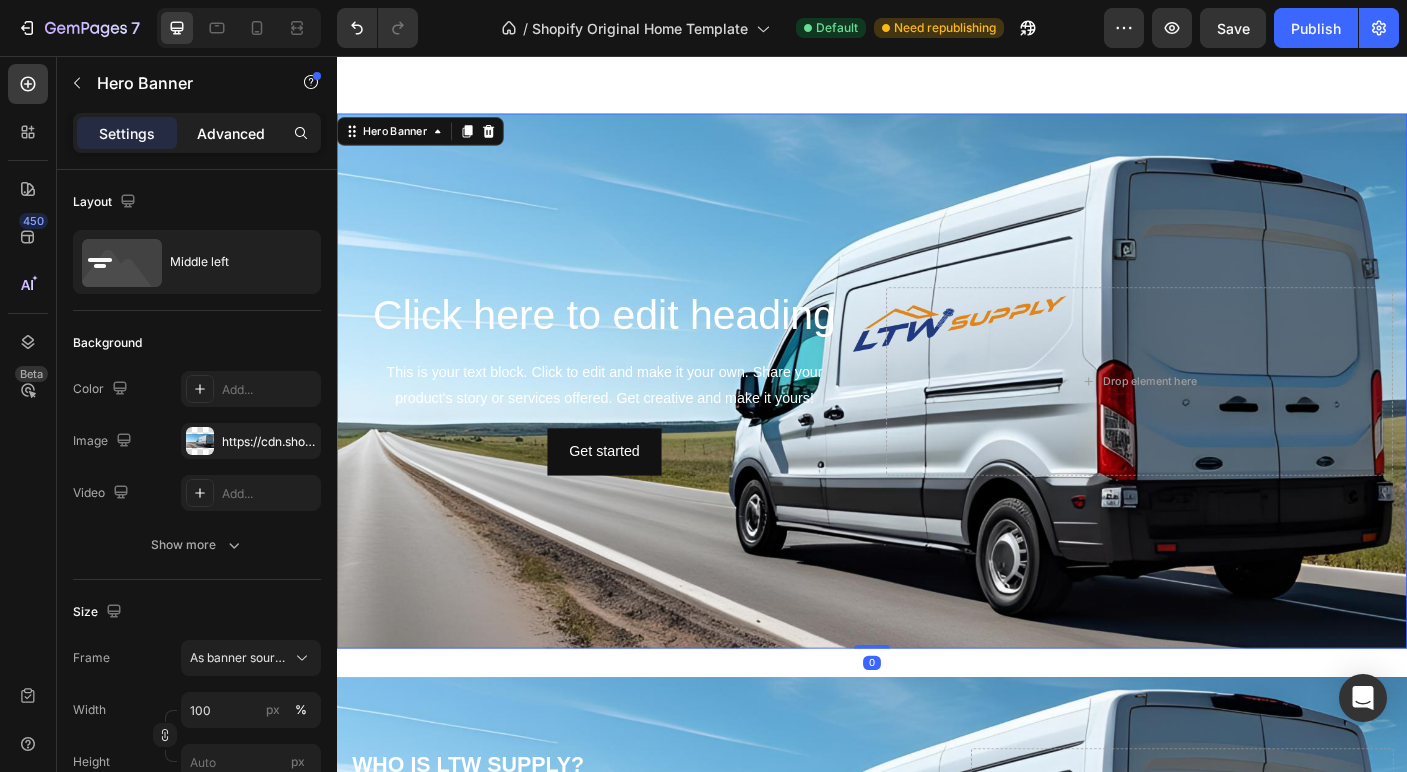 click on "Advanced" at bounding box center [231, 133] 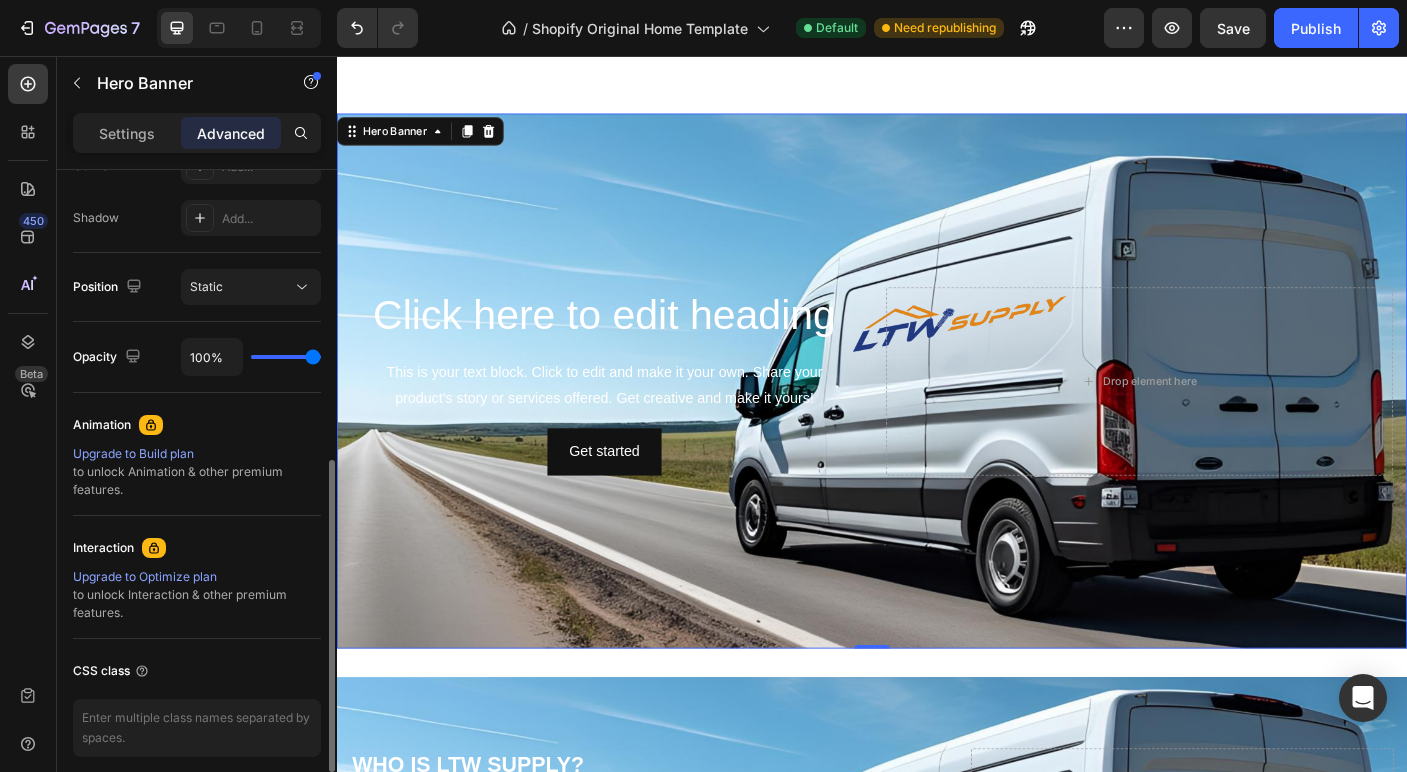 scroll, scrollTop: 652, scrollLeft: 0, axis: vertical 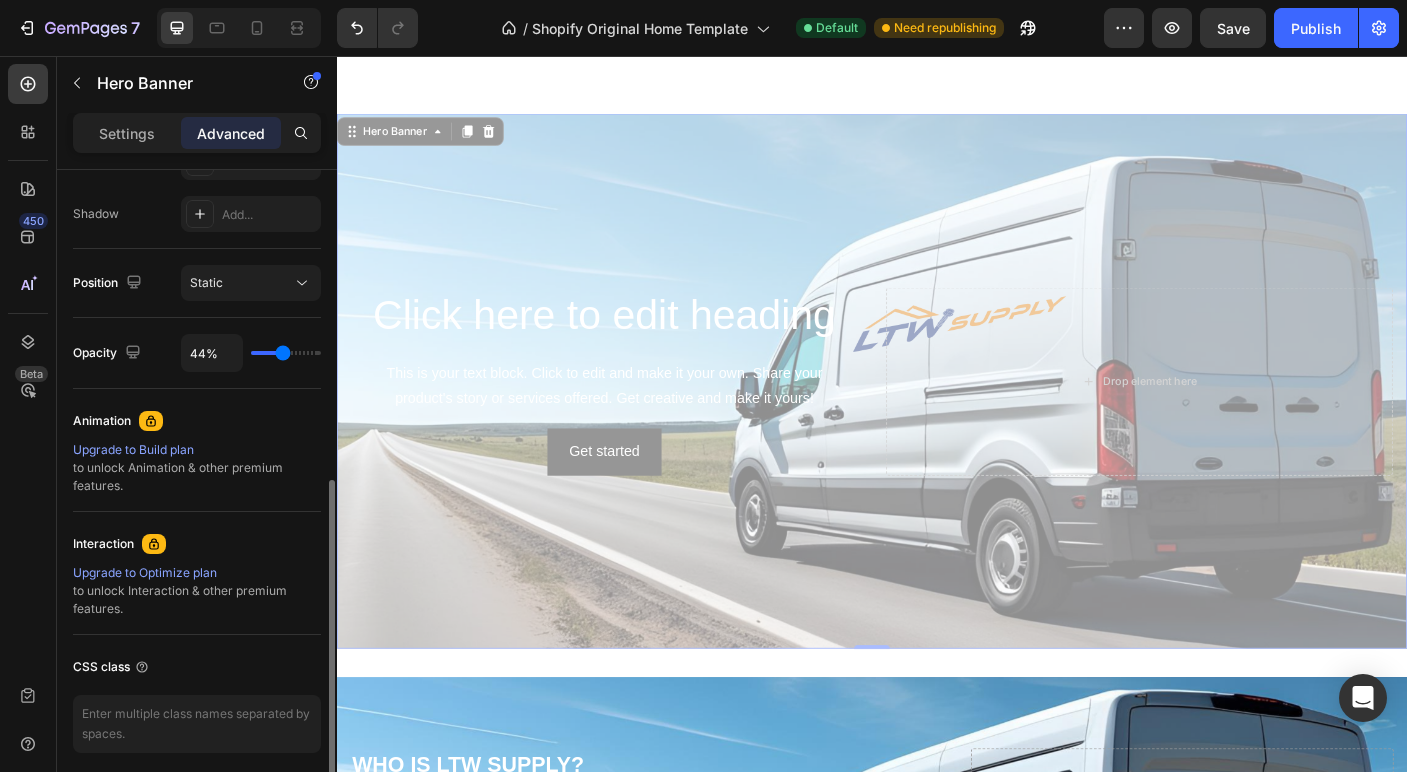 drag, startPoint x: 310, startPoint y: 356, endPoint x: 282, endPoint y: 361, distance: 28.442924 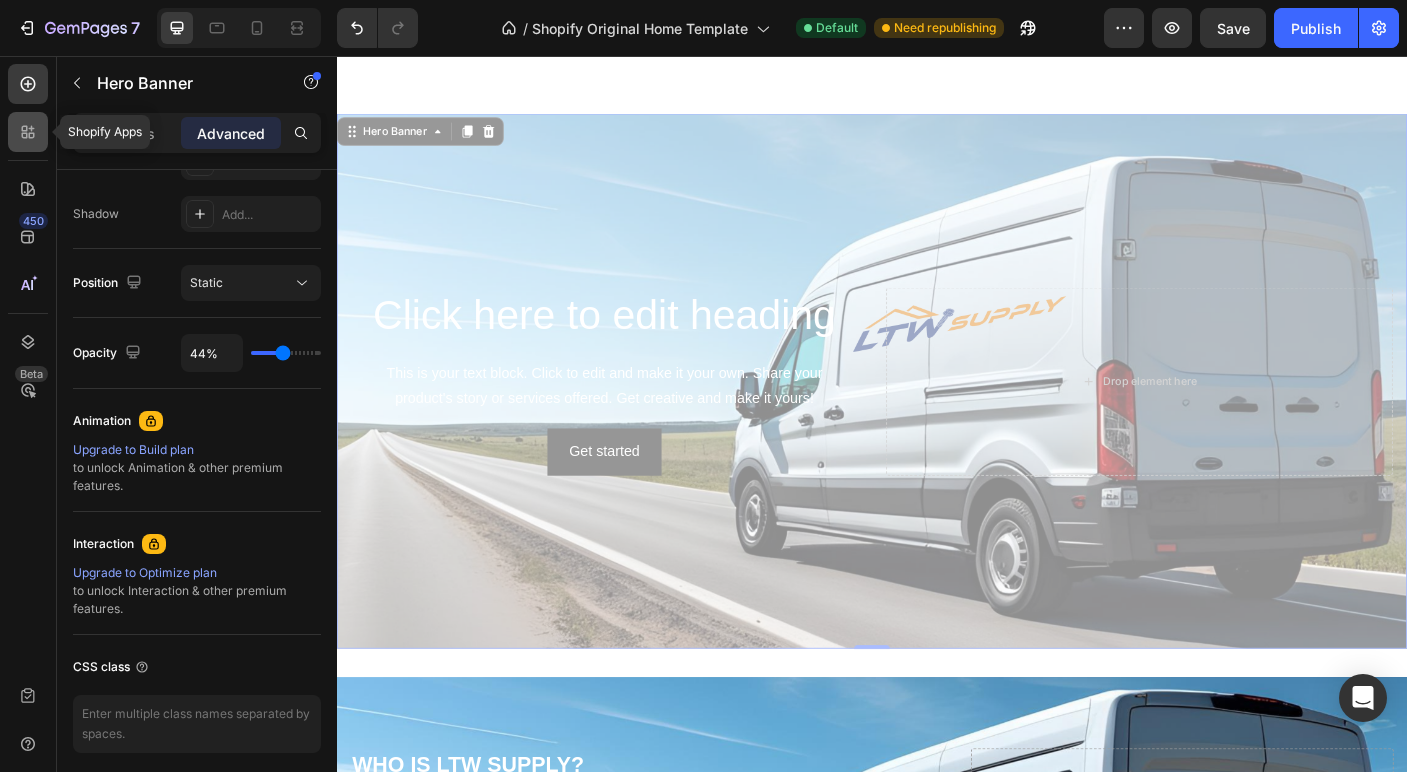 click 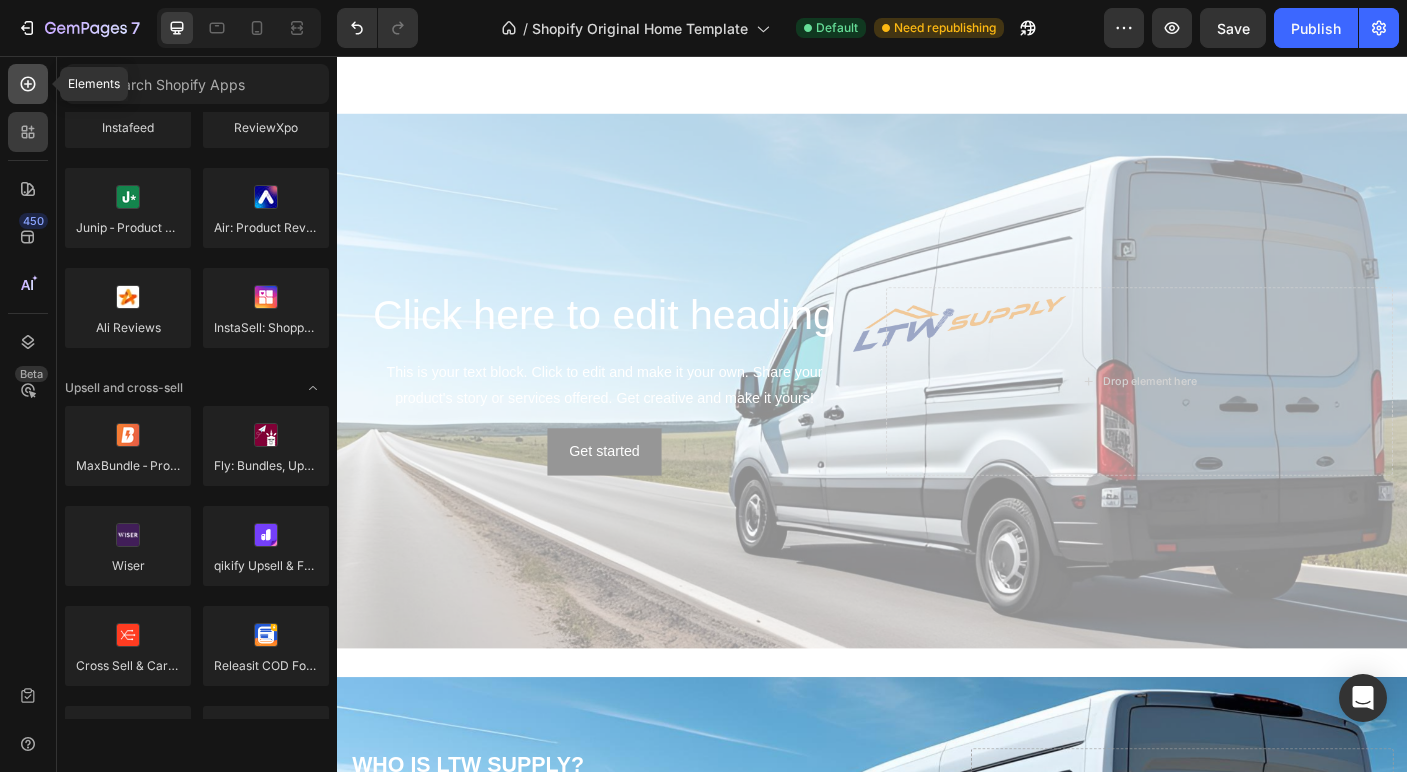 click 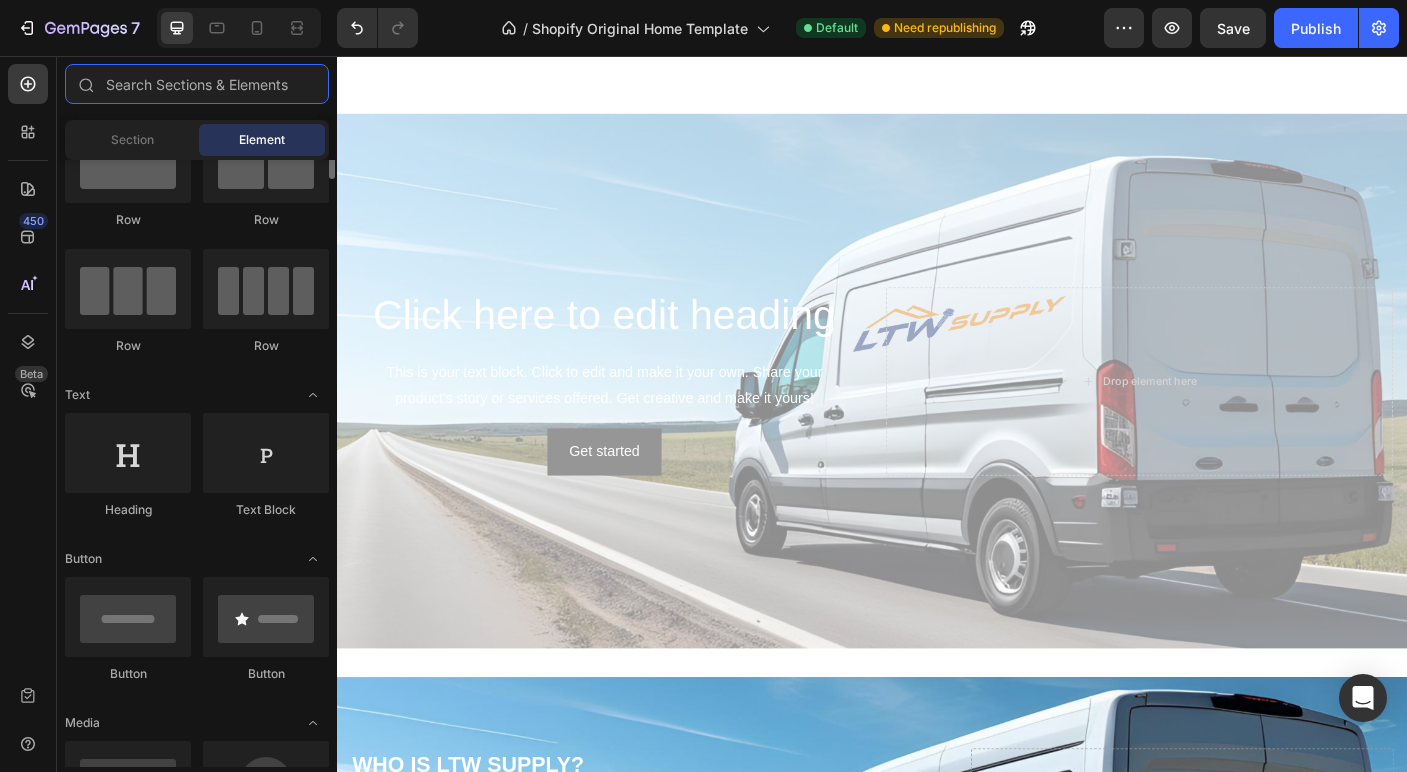 scroll, scrollTop: 136, scrollLeft: 0, axis: vertical 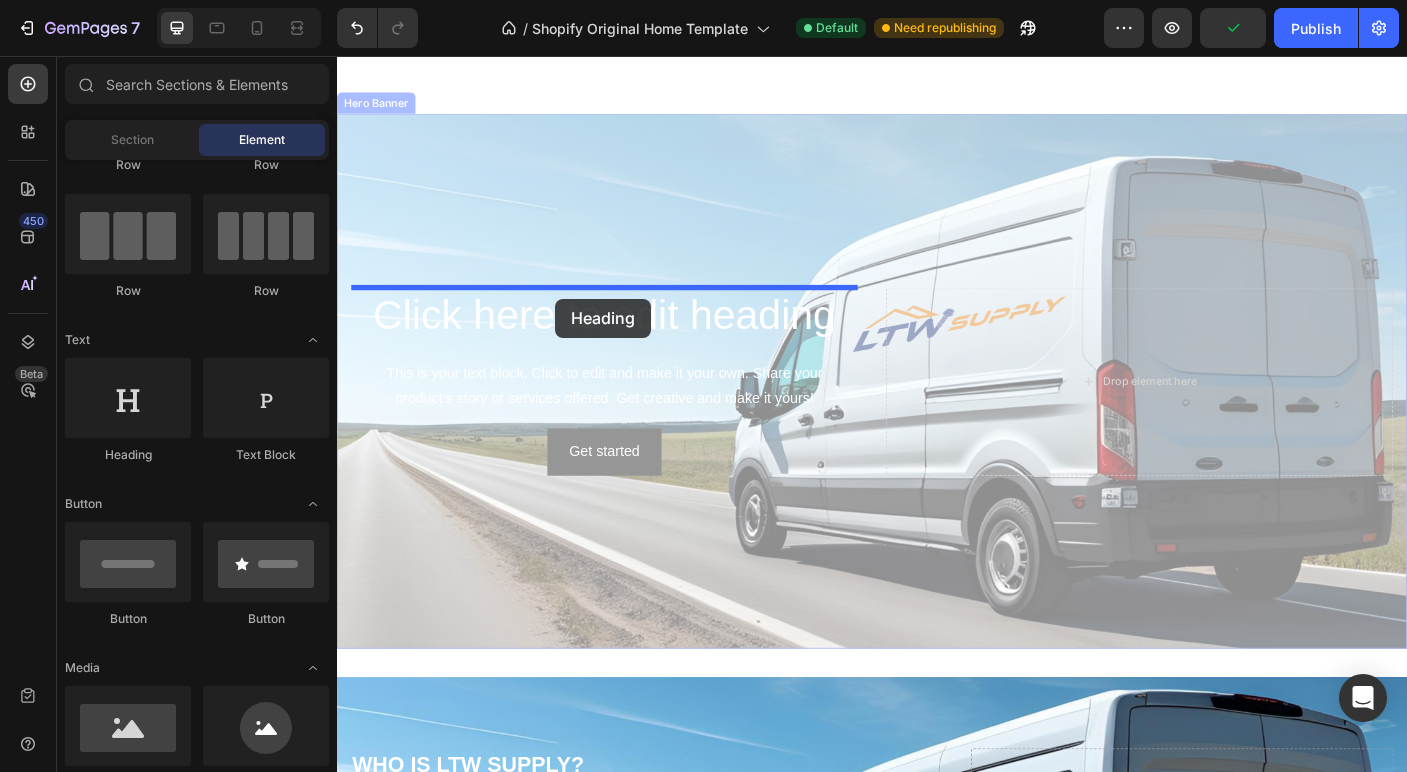 drag, startPoint x: 479, startPoint y: 438, endPoint x: 581, endPoint y: 328, distance: 150.01334 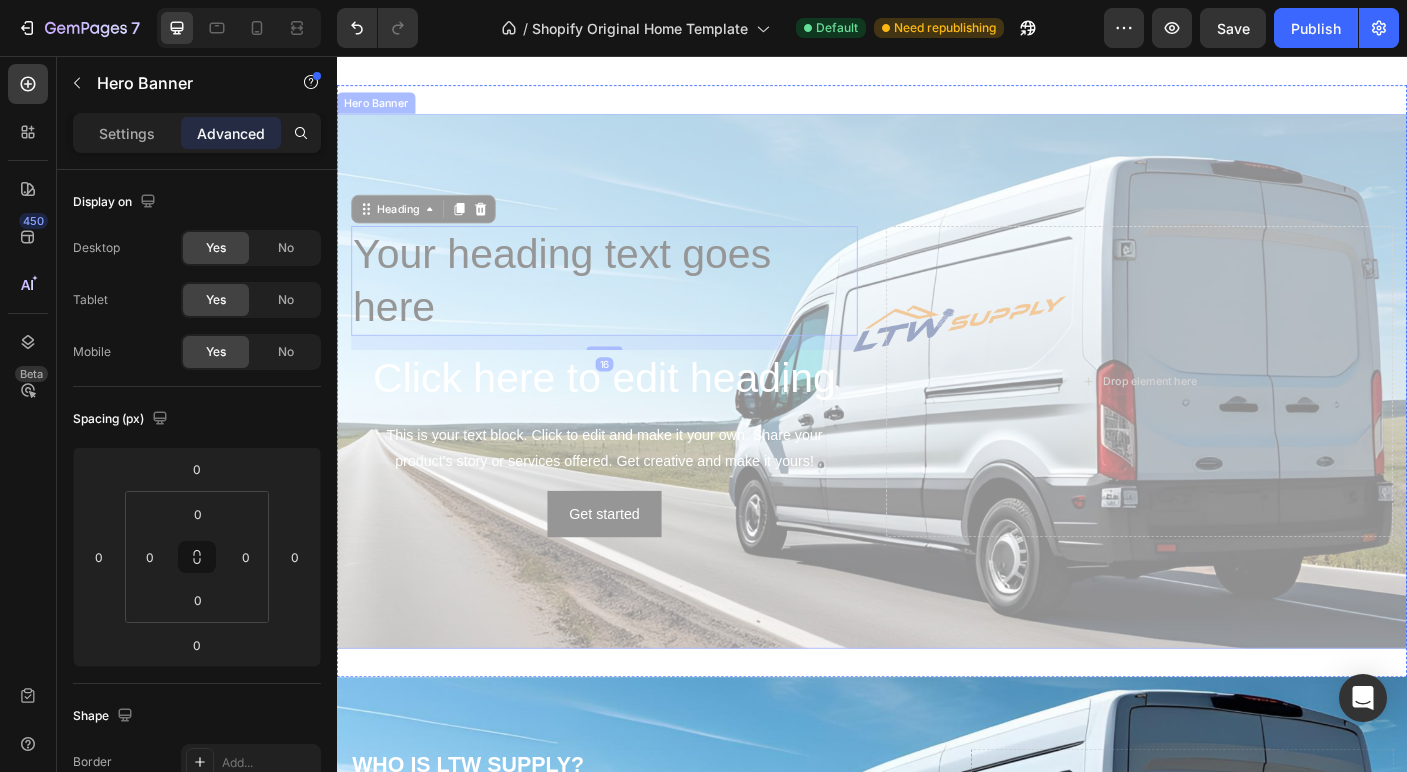 click at bounding box center (937, 420) 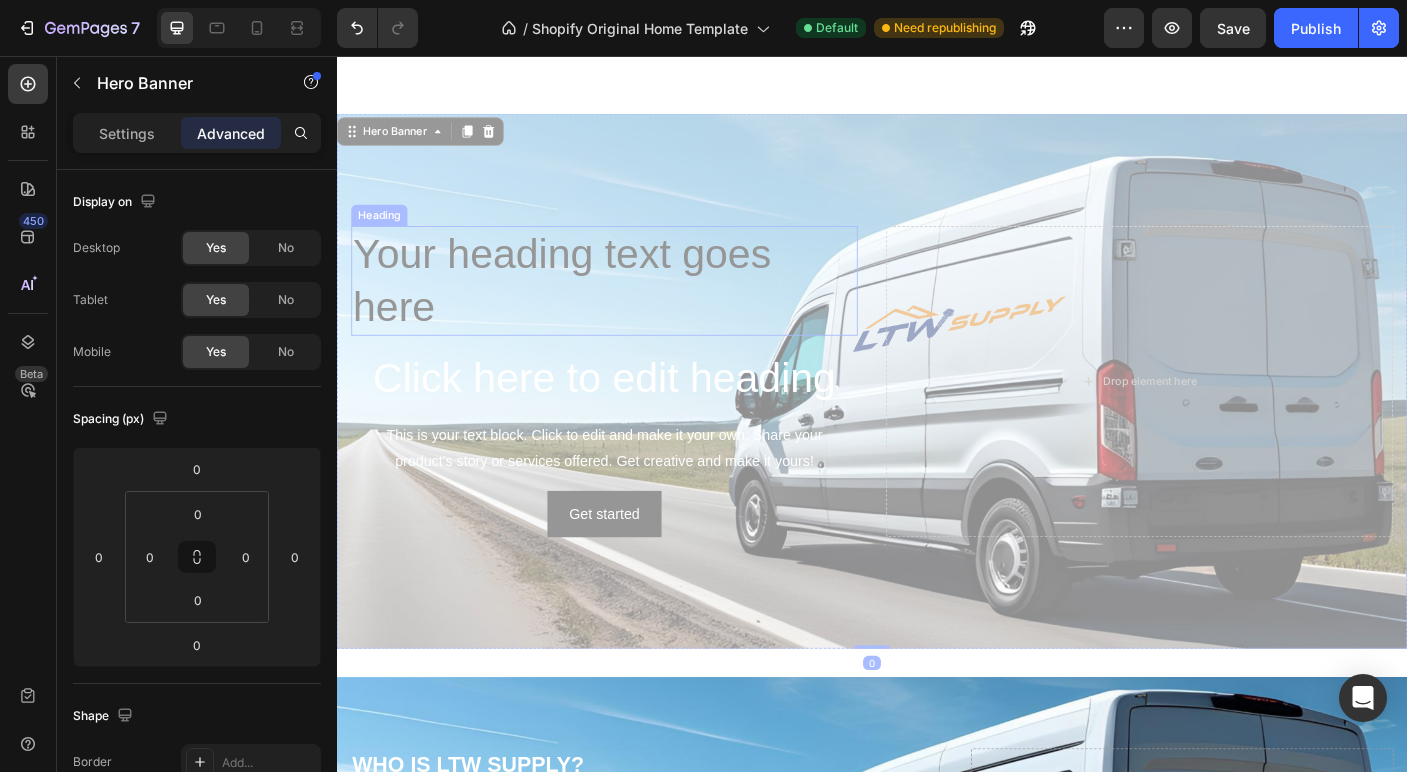 click on "Your heading text goes here" at bounding box center [637, 308] 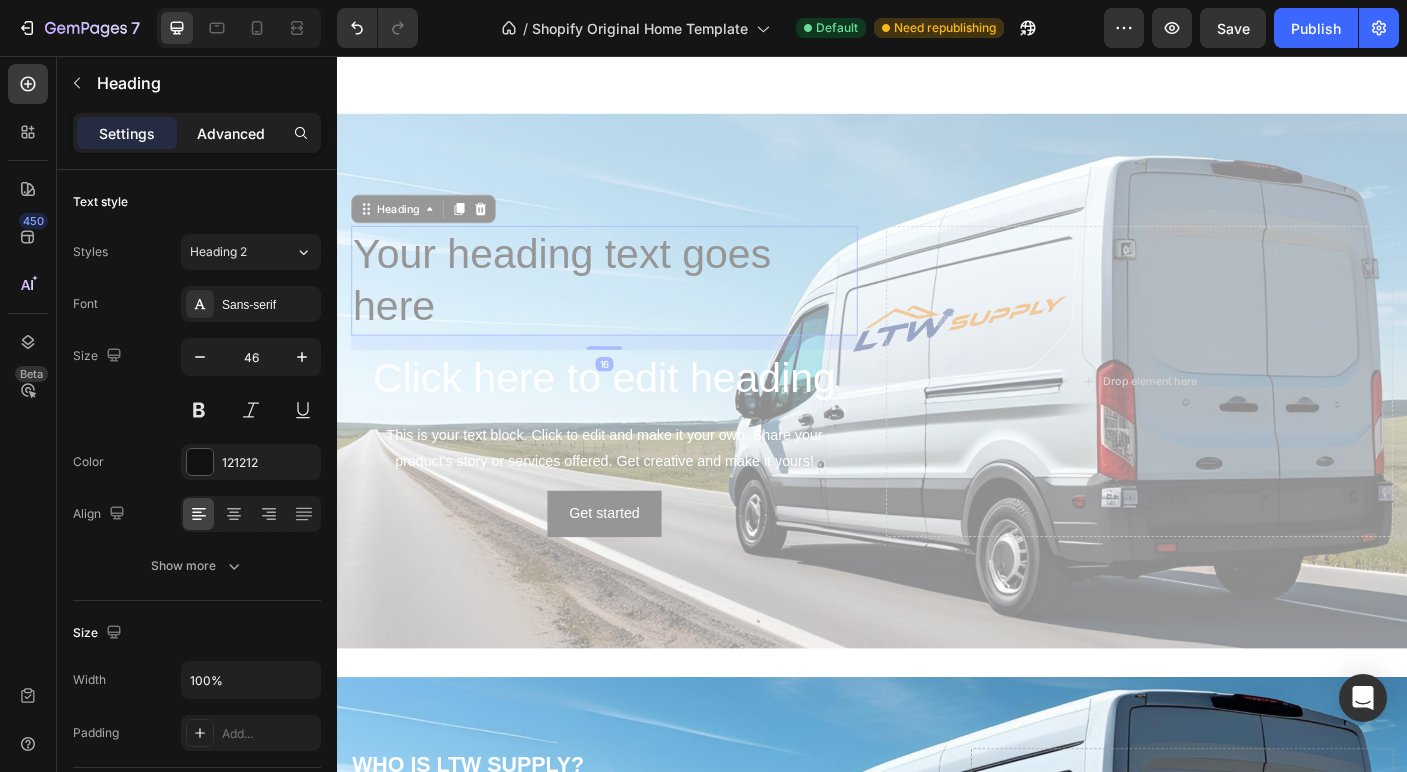 click on "Advanced" at bounding box center [231, 133] 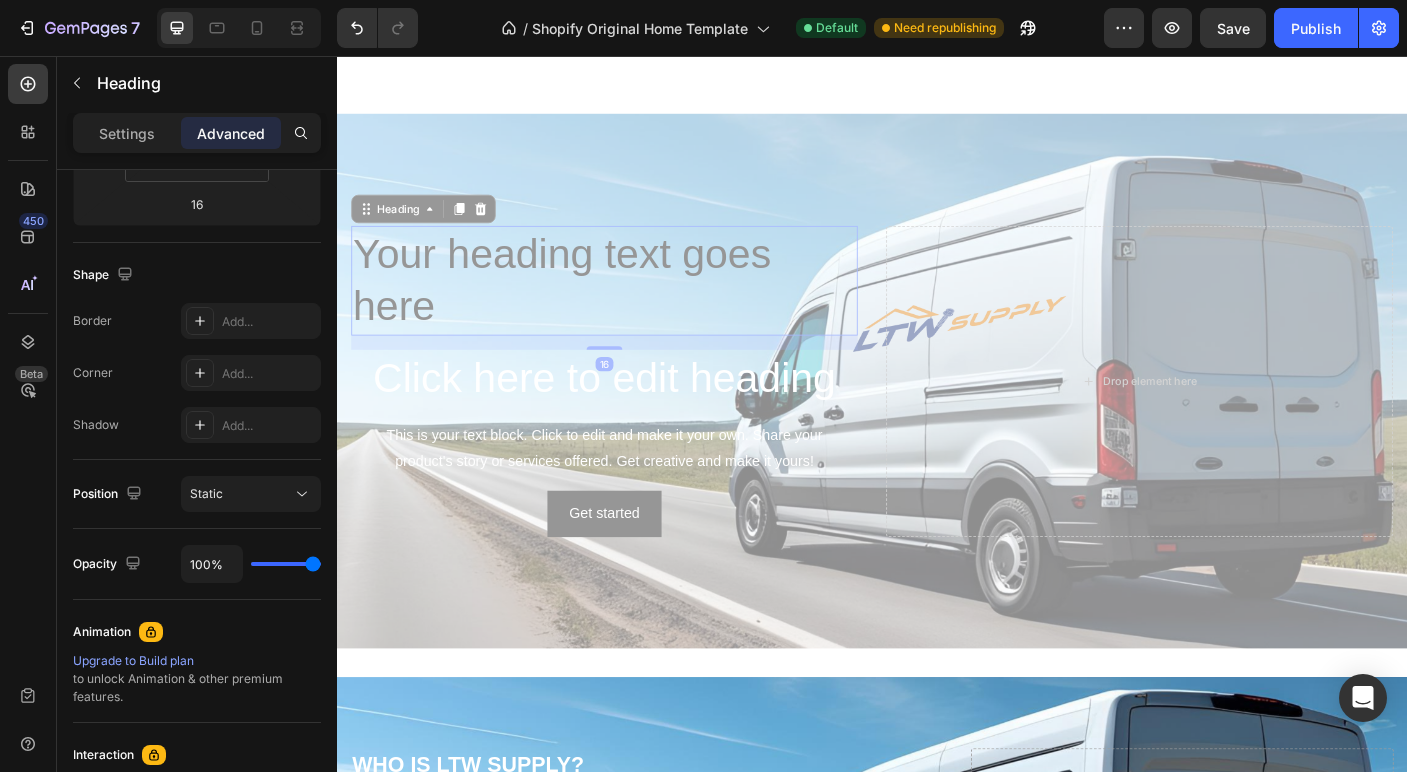 scroll, scrollTop: 729, scrollLeft: 0, axis: vertical 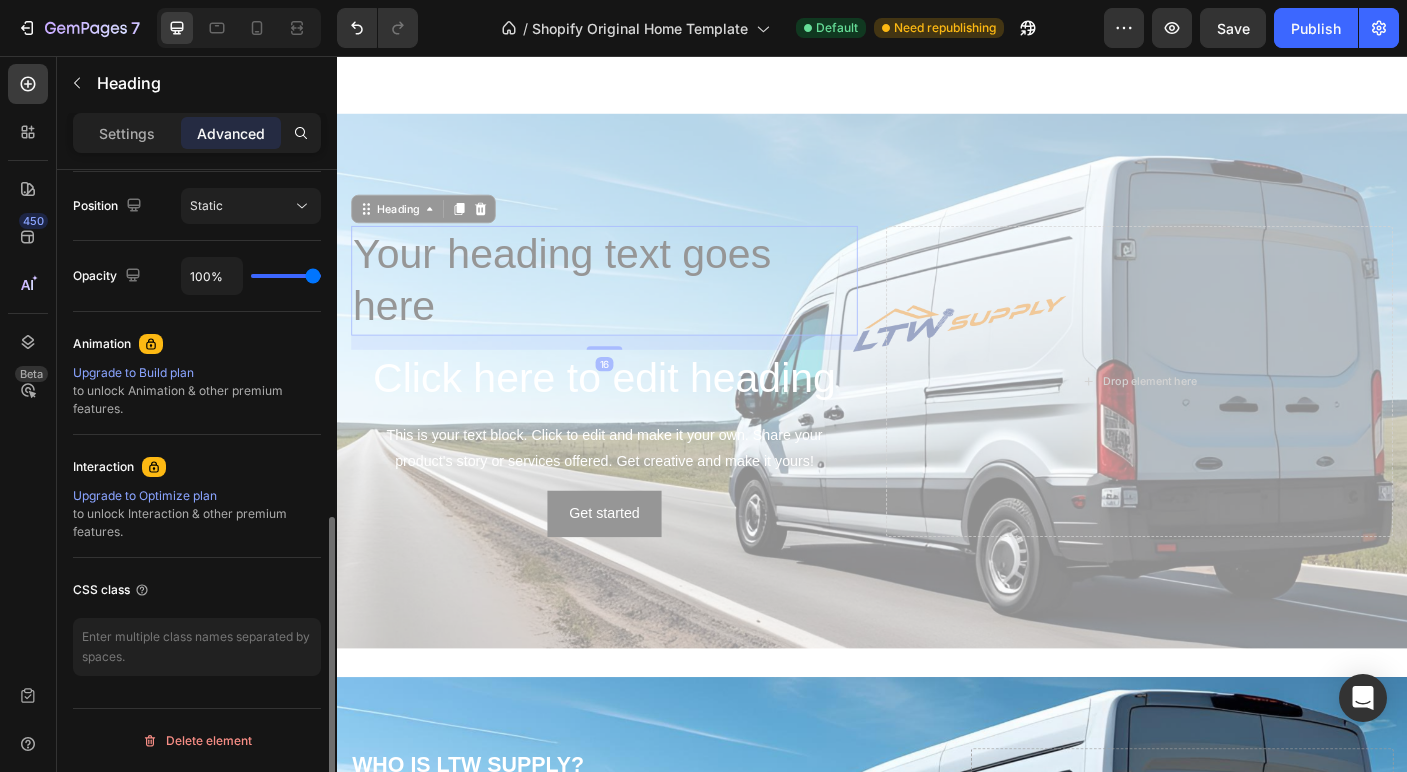 drag, startPoint x: 314, startPoint y: 274, endPoint x: 350, endPoint y: 271, distance: 36.124783 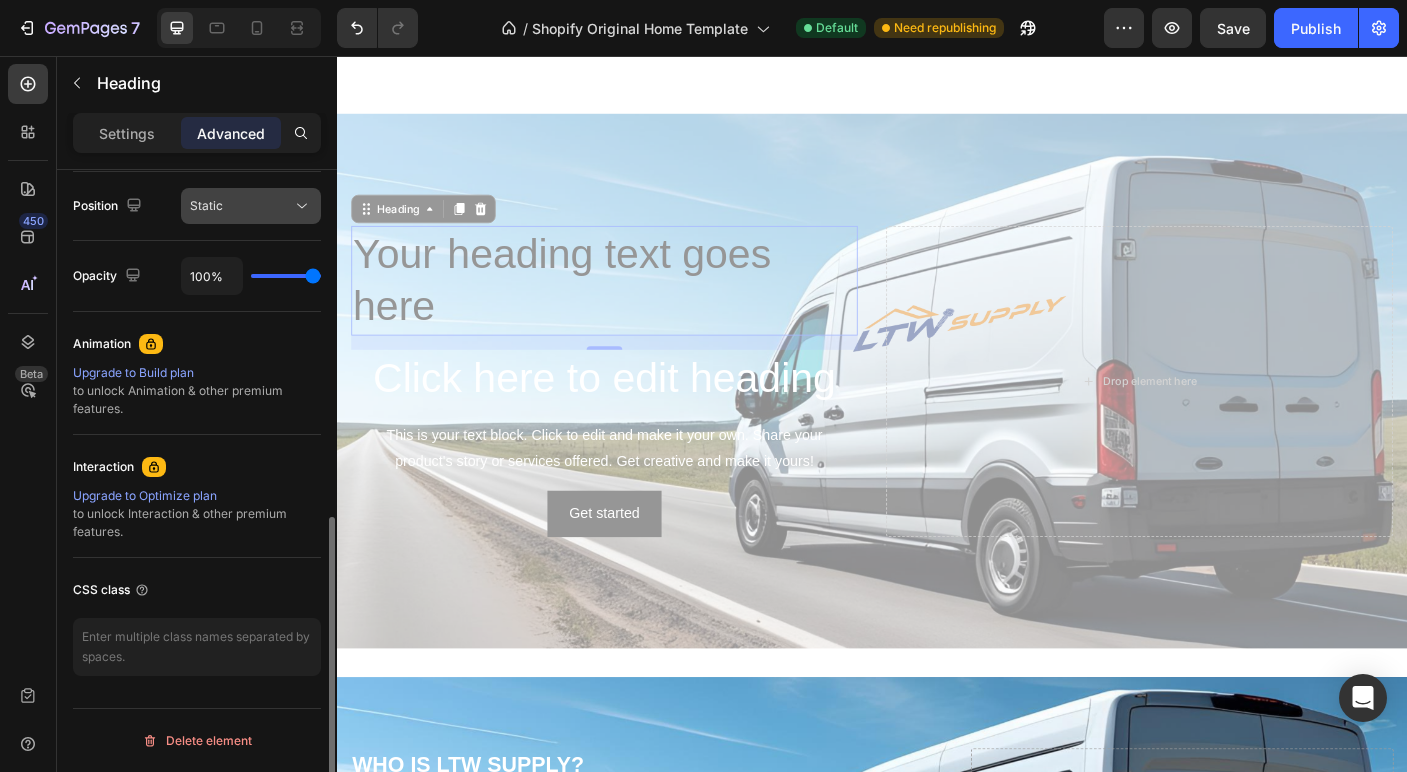 click 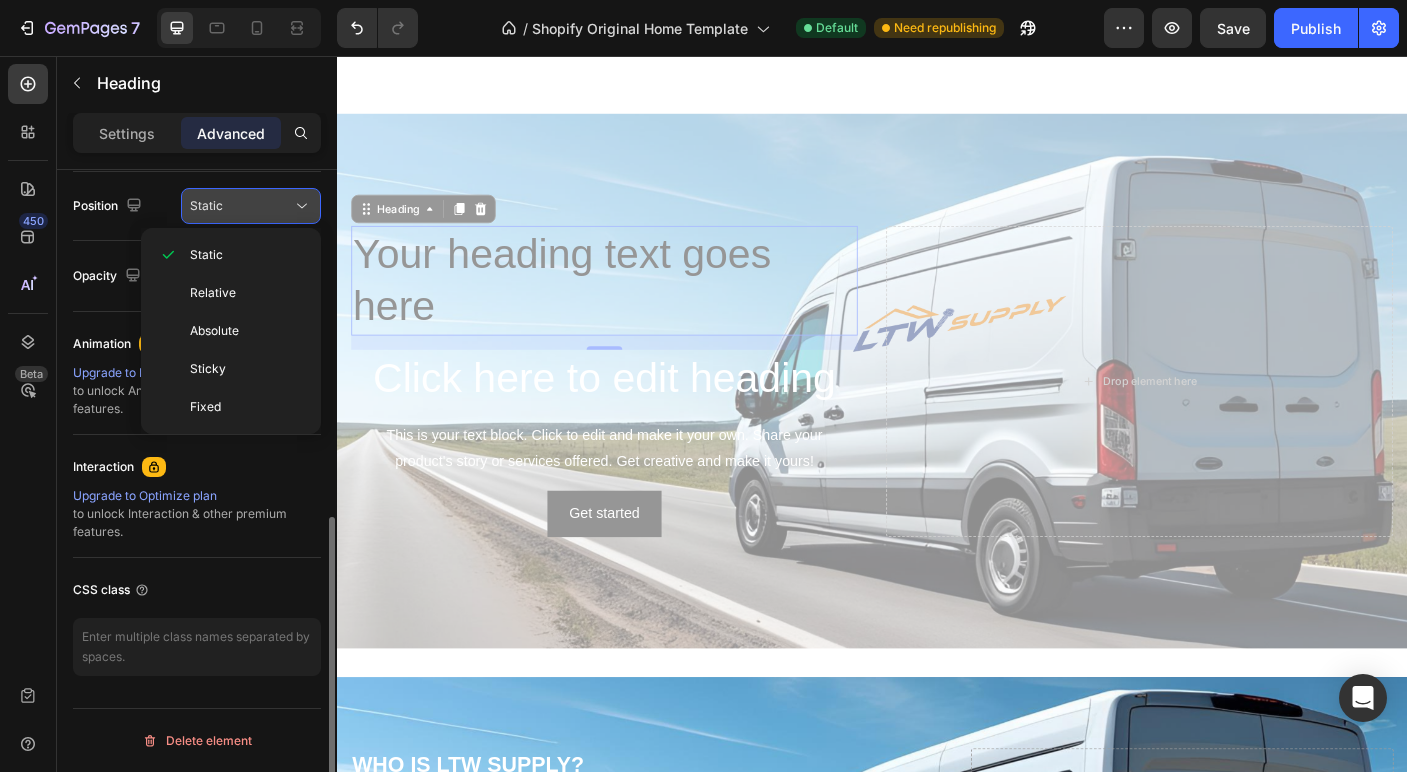 click 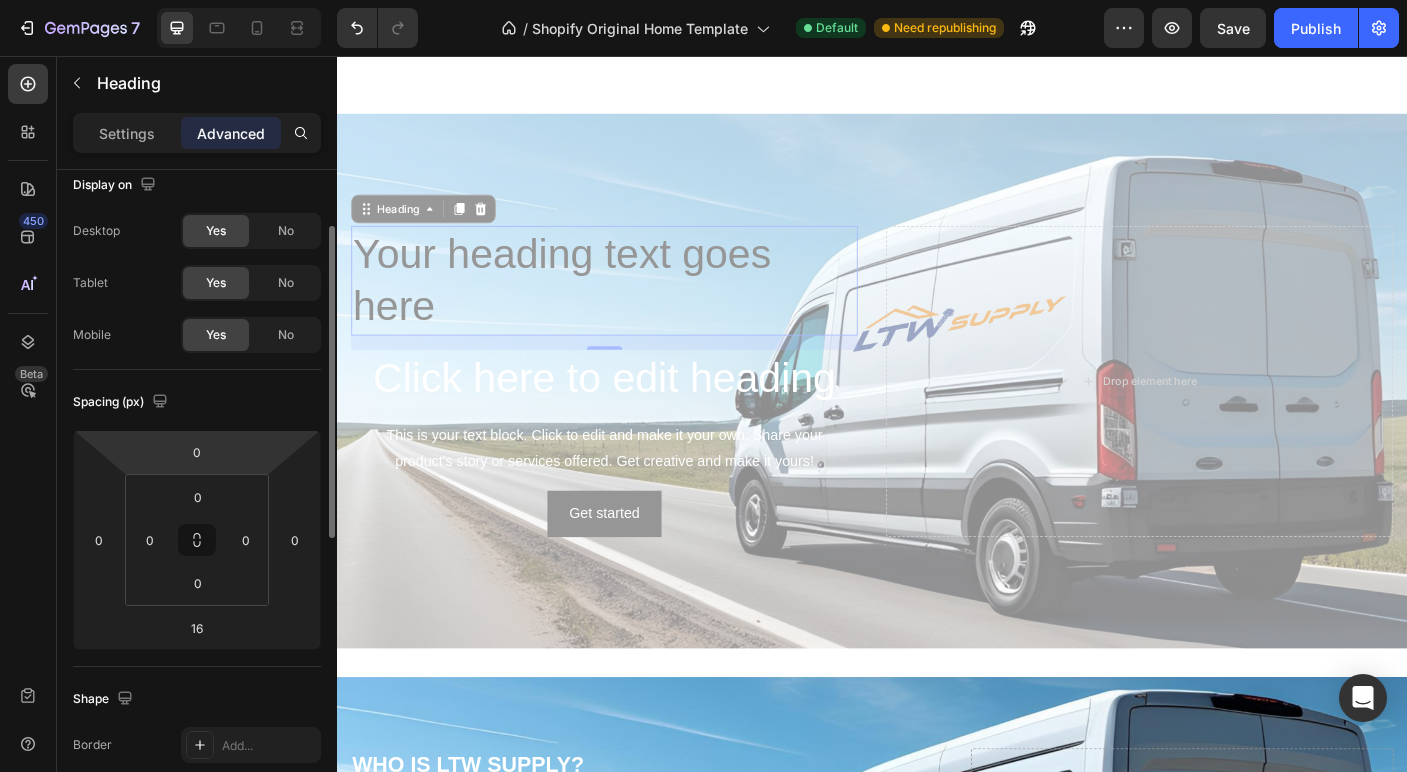 scroll, scrollTop: 0, scrollLeft: 0, axis: both 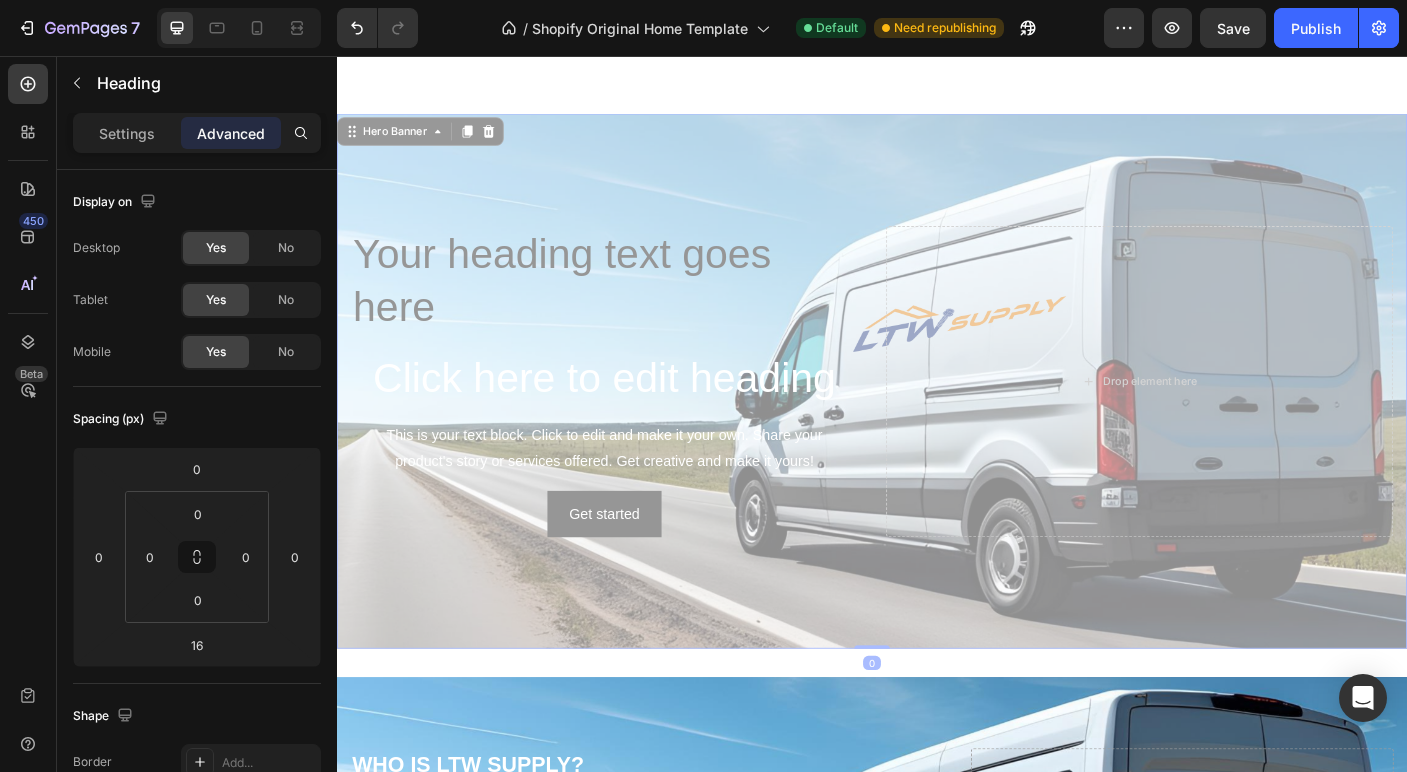click at bounding box center [937, 420] 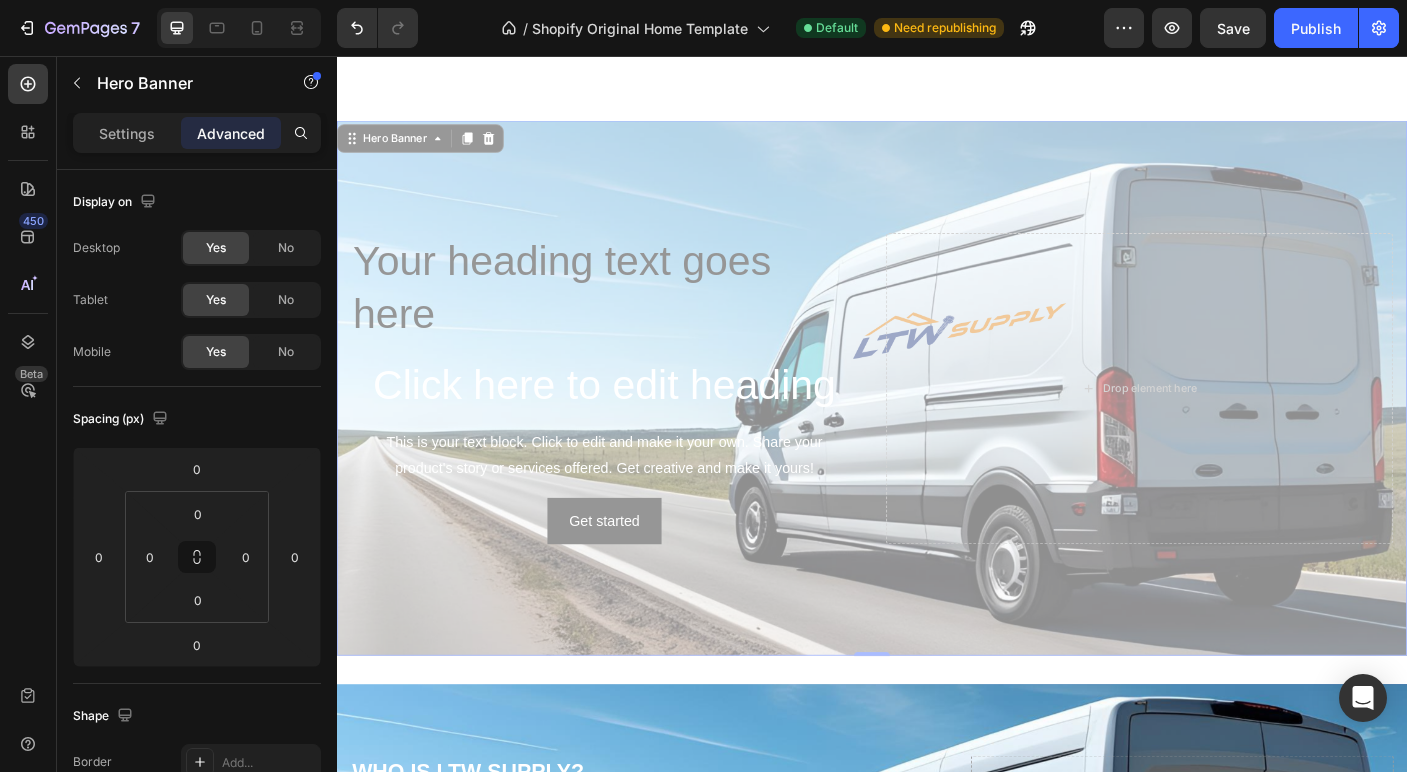 scroll, scrollTop: 3058, scrollLeft: 0, axis: vertical 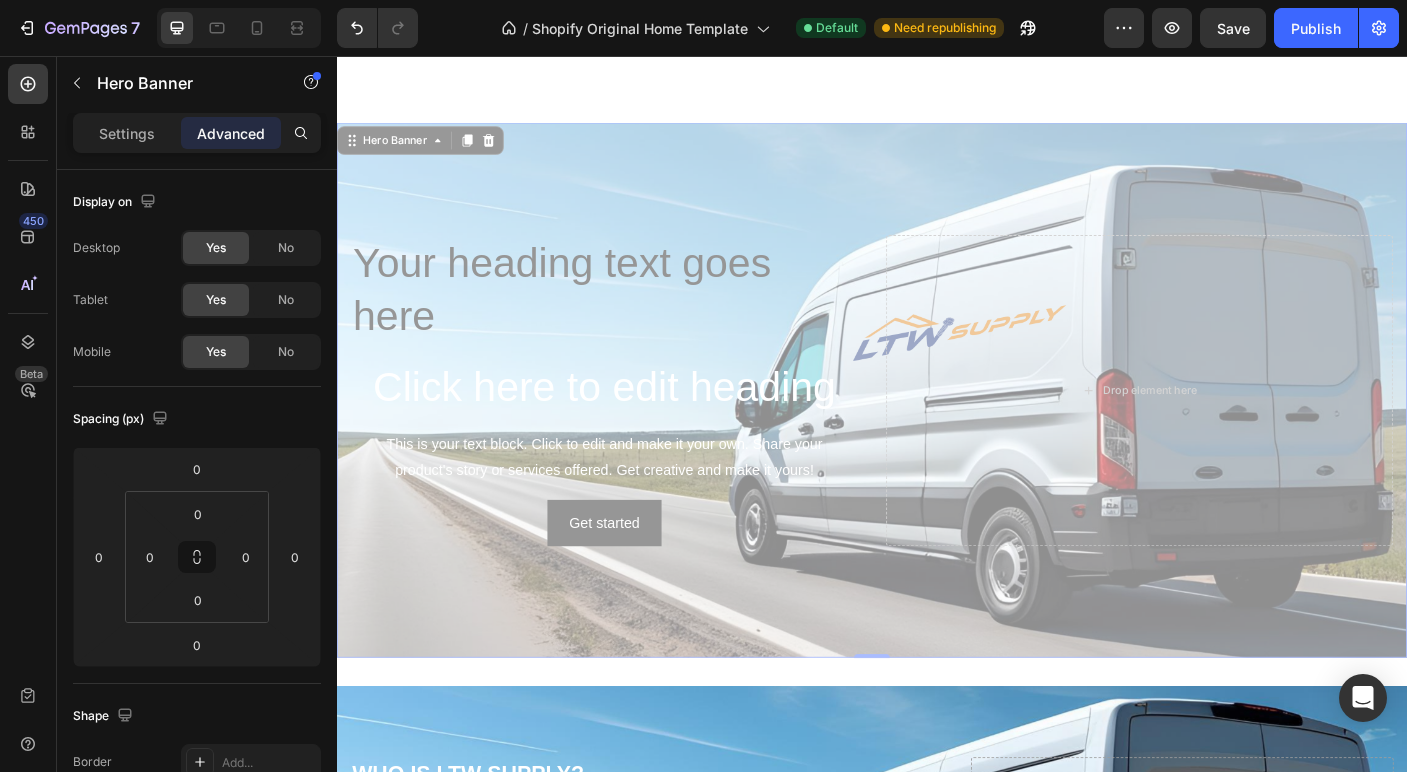click at bounding box center (937, 430) 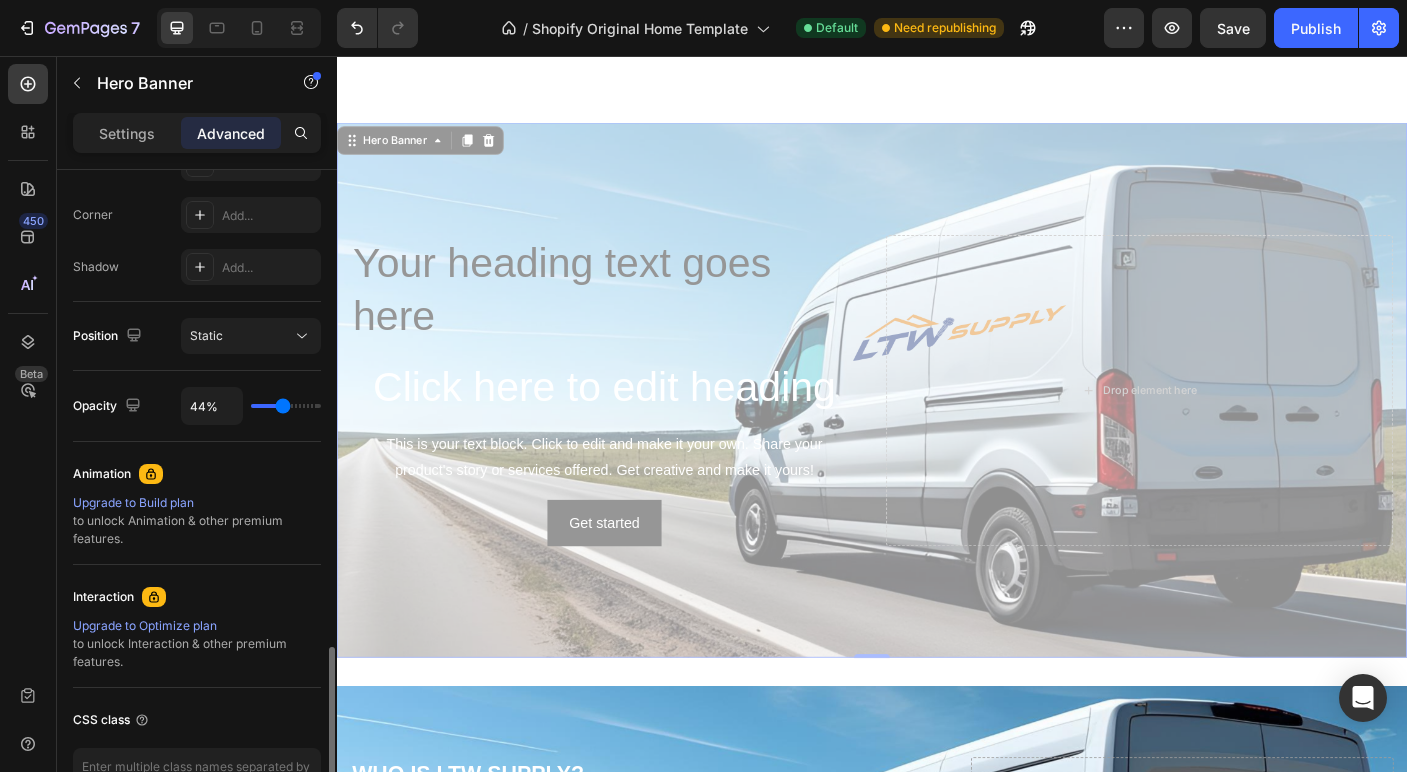 scroll, scrollTop: 729, scrollLeft: 0, axis: vertical 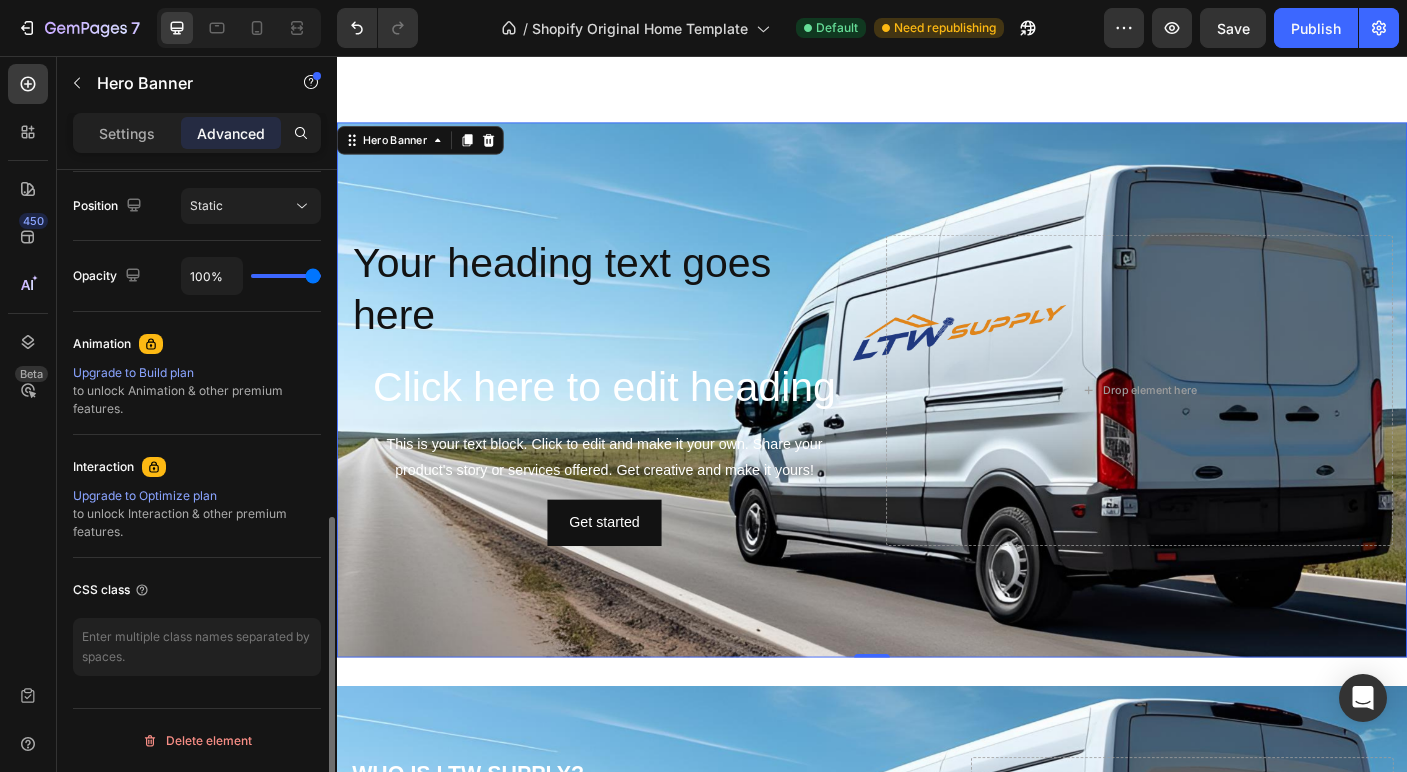 drag, startPoint x: 274, startPoint y: 276, endPoint x: 384, endPoint y: 274, distance: 110.01818 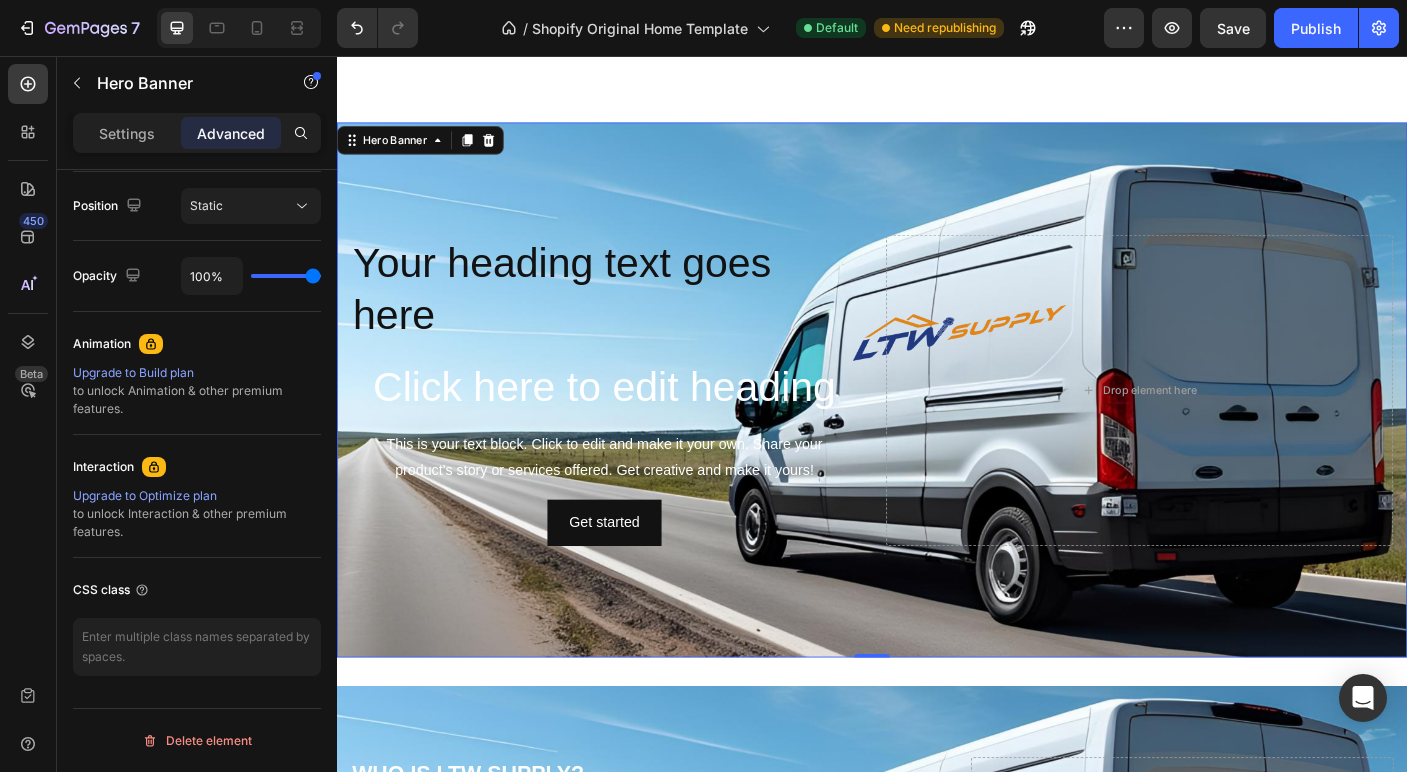 click at bounding box center [937, 430] 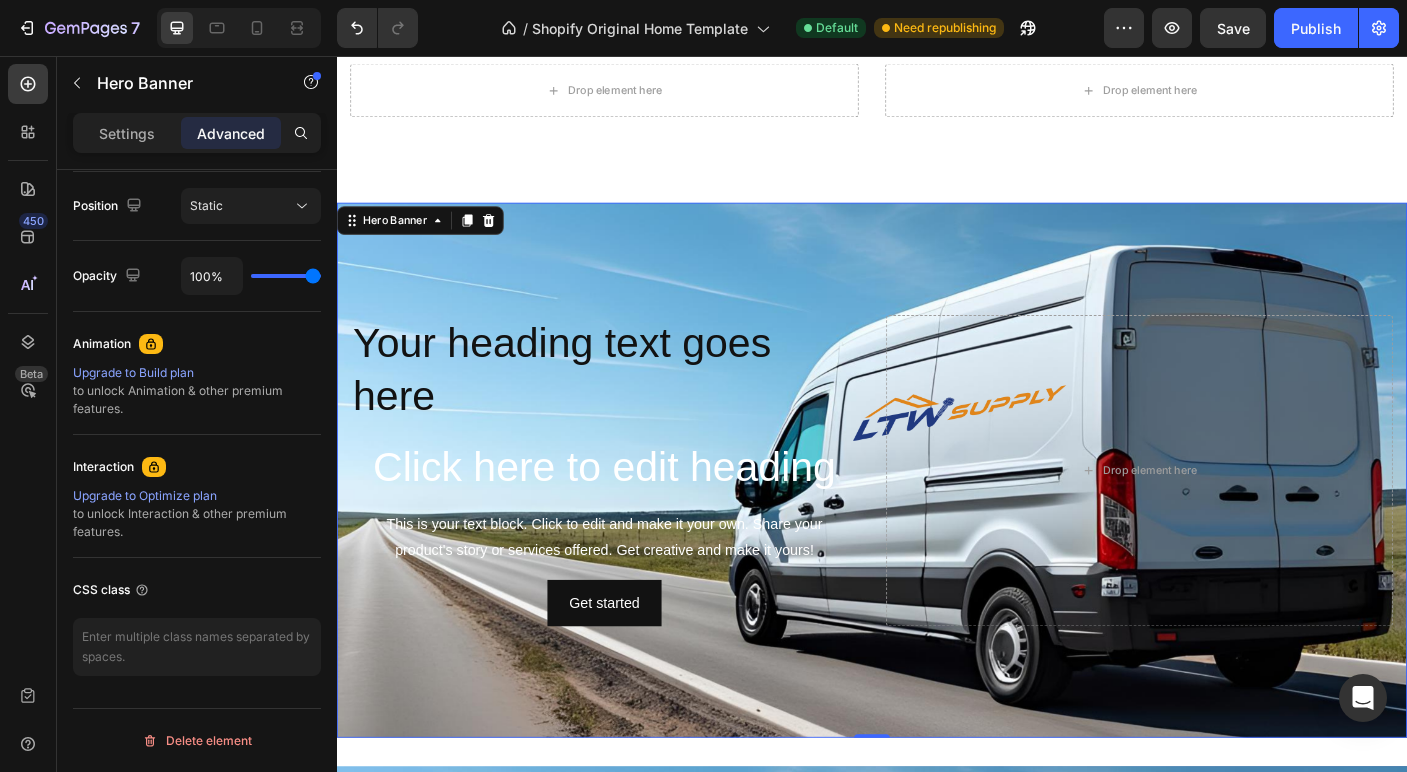 scroll, scrollTop: 2965, scrollLeft: 0, axis: vertical 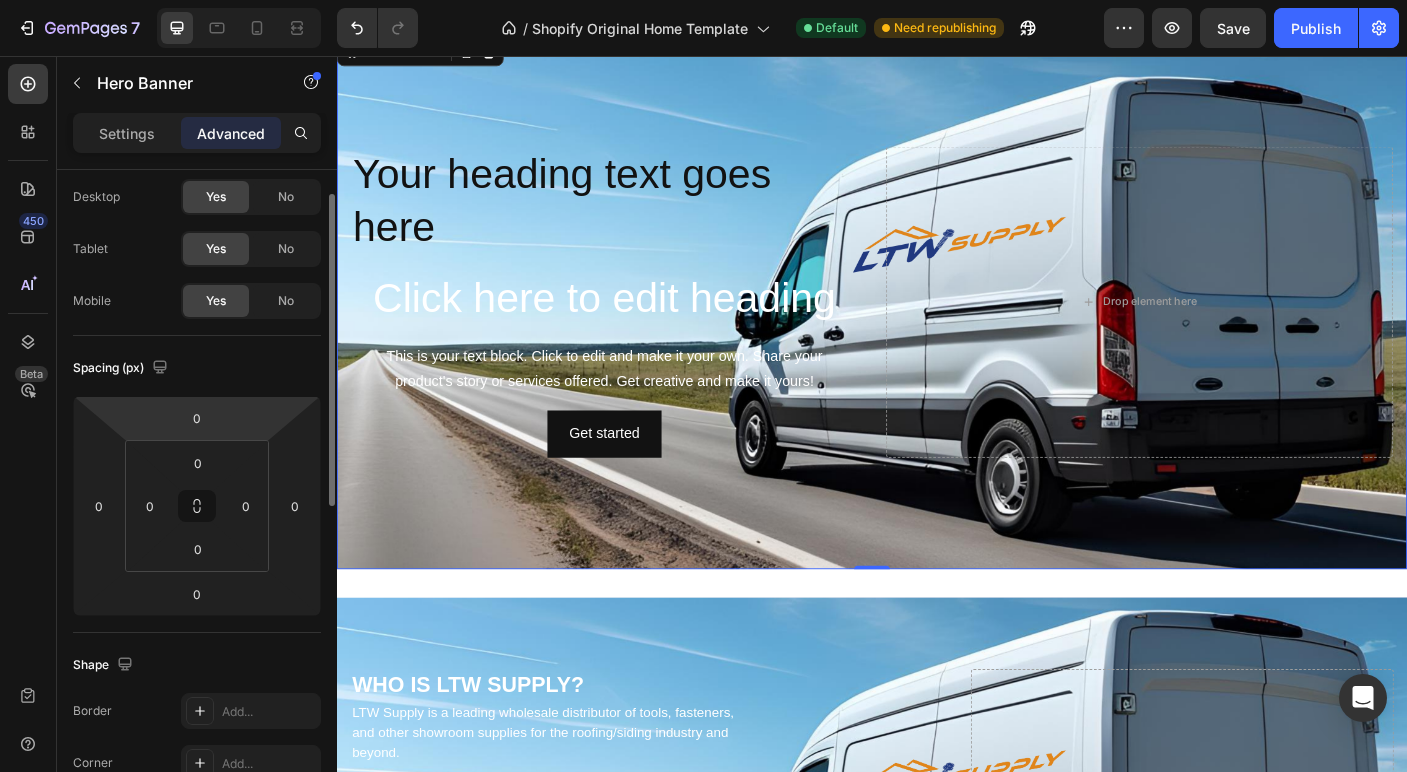 click on "Settings Advanced" at bounding box center (197, 141) 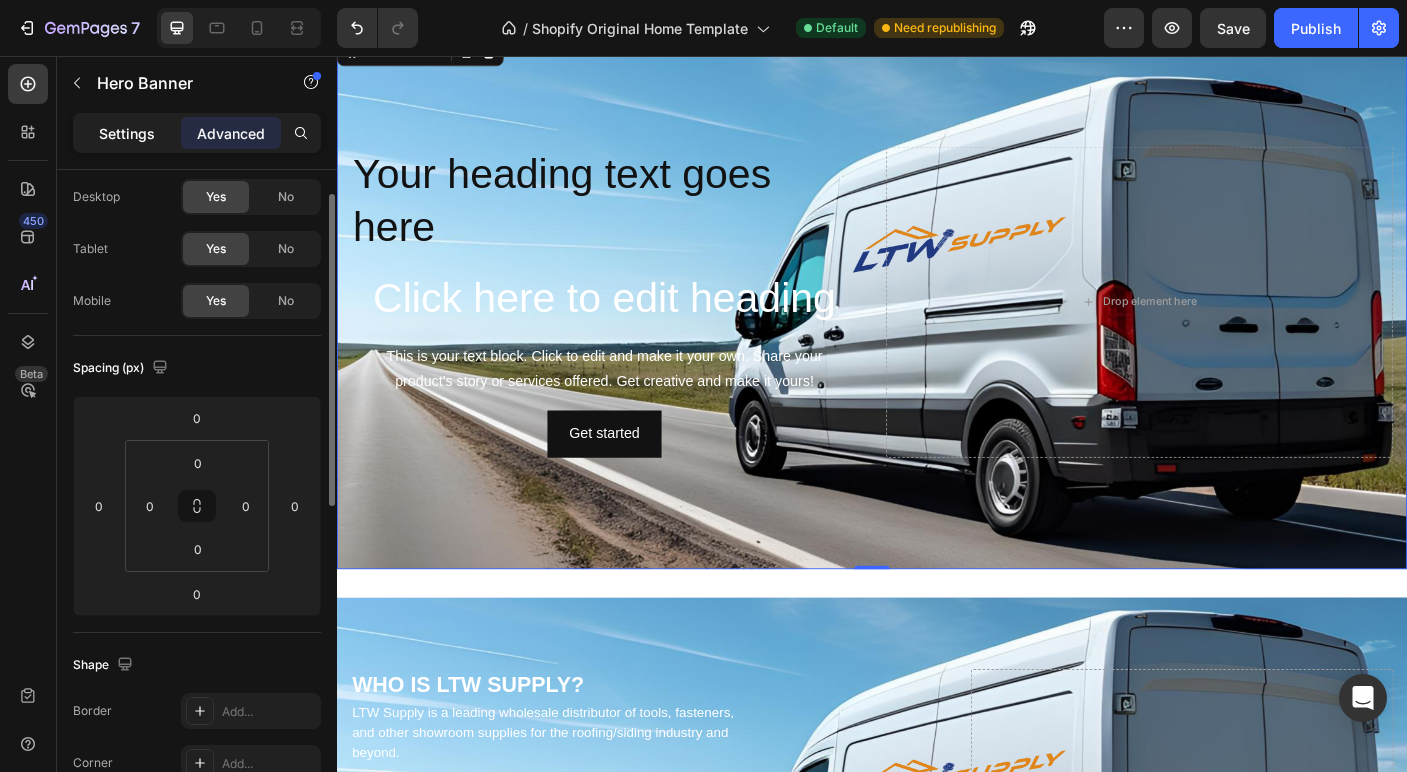 click on "Settings" at bounding box center (127, 133) 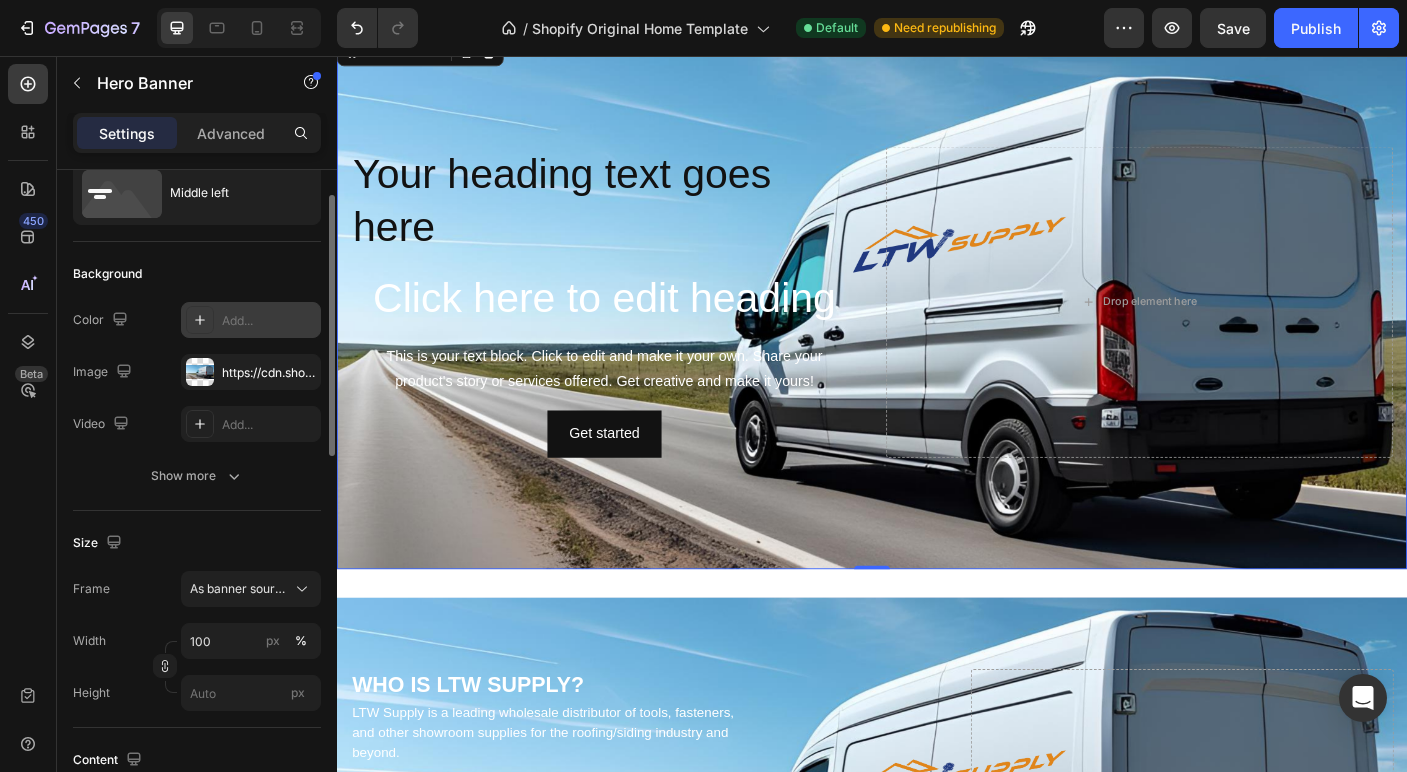 scroll, scrollTop: 75, scrollLeft: 0, axis: vertical 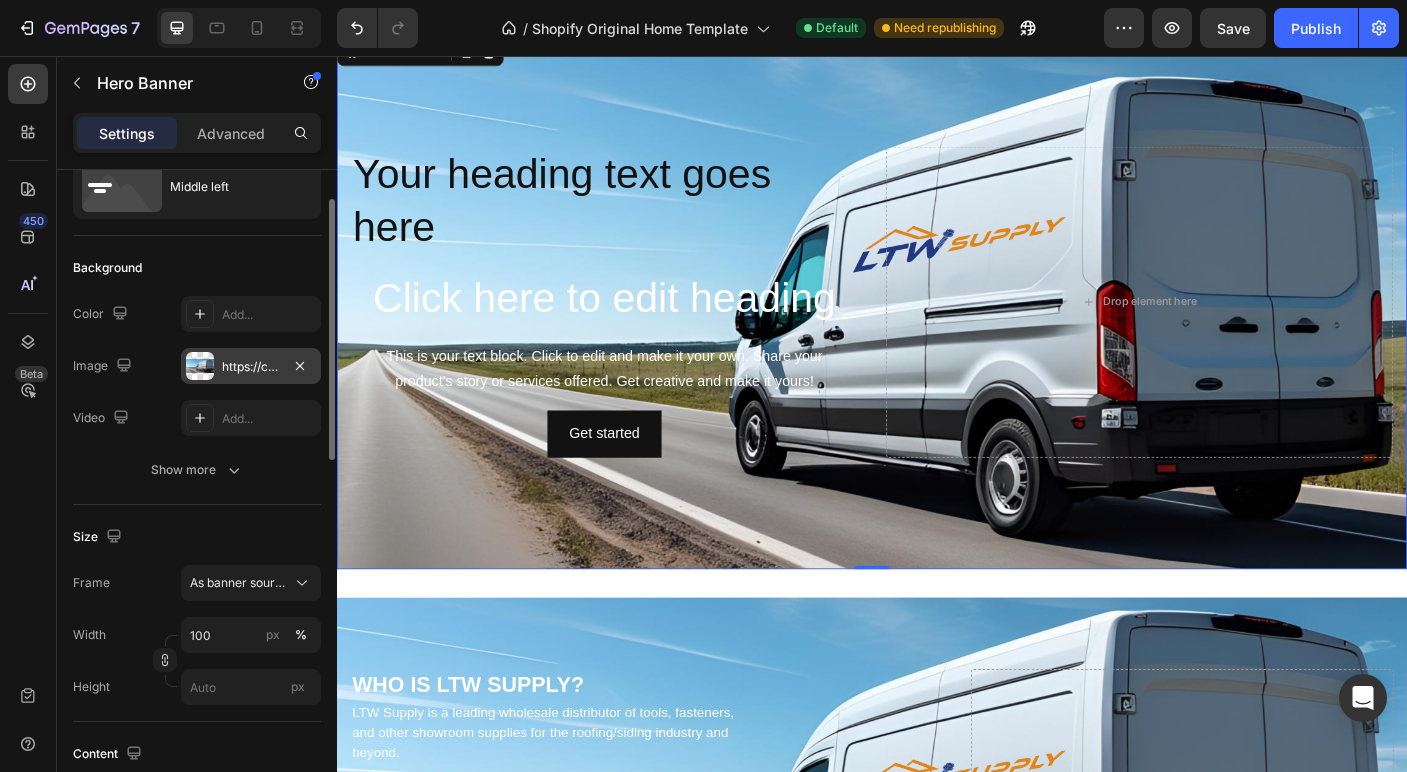 click on "https://cdn.shopify.com/s/files/1/0866/8541/7757/files/gempages_575308380566979146-7856f913-c7cc-4a3b-bce7-af62fbd75246.png" at bounding box center [251, 367] 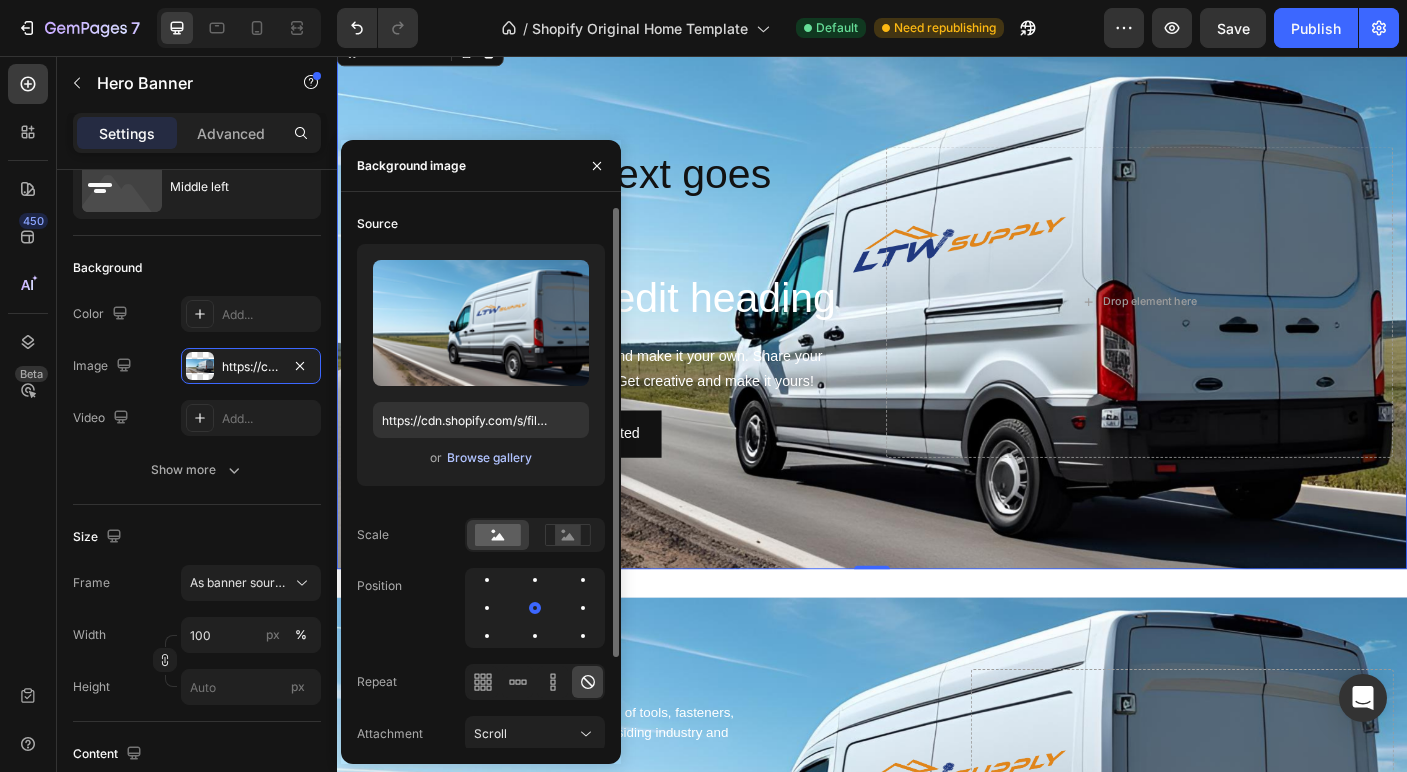 click on "Browse gallery" at bounding box center (489, 458) 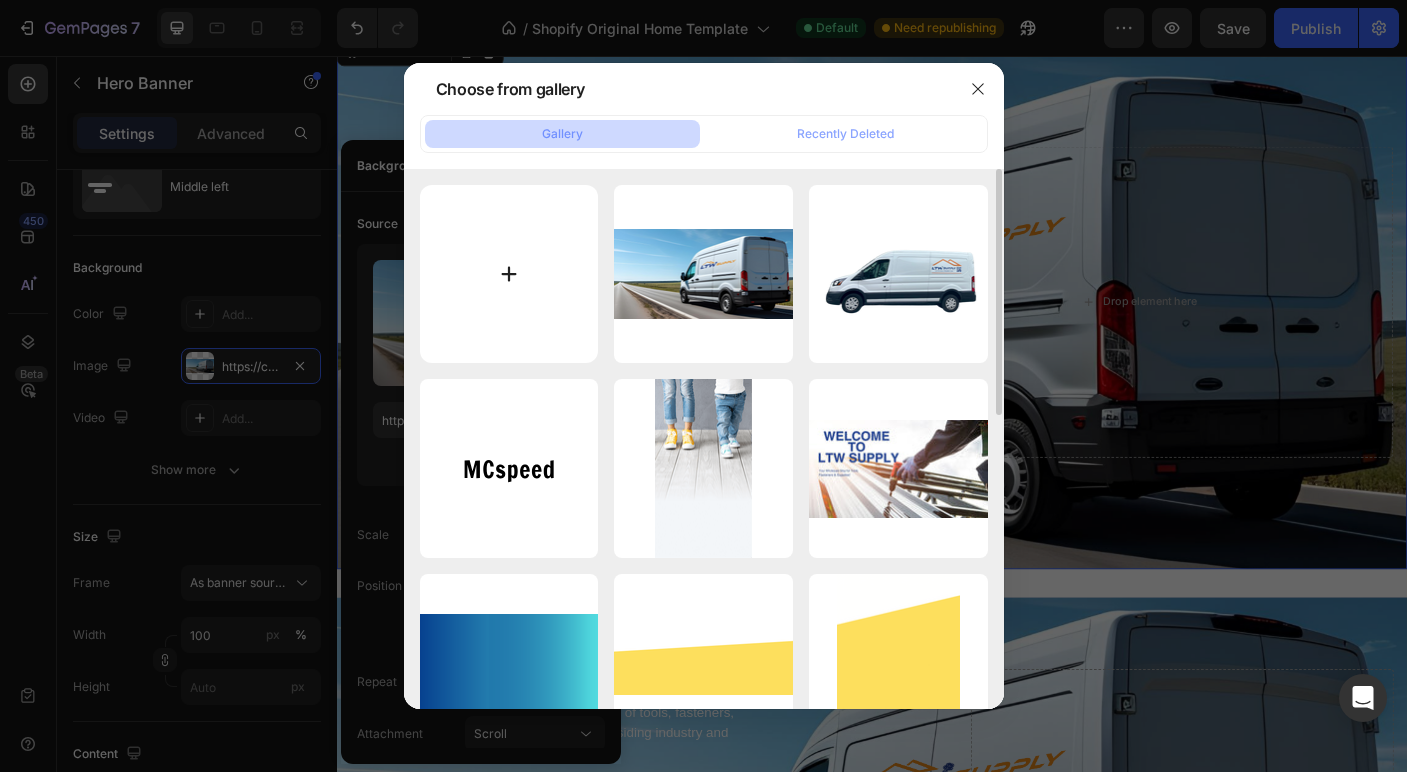 click at bounding box center [509, 274] 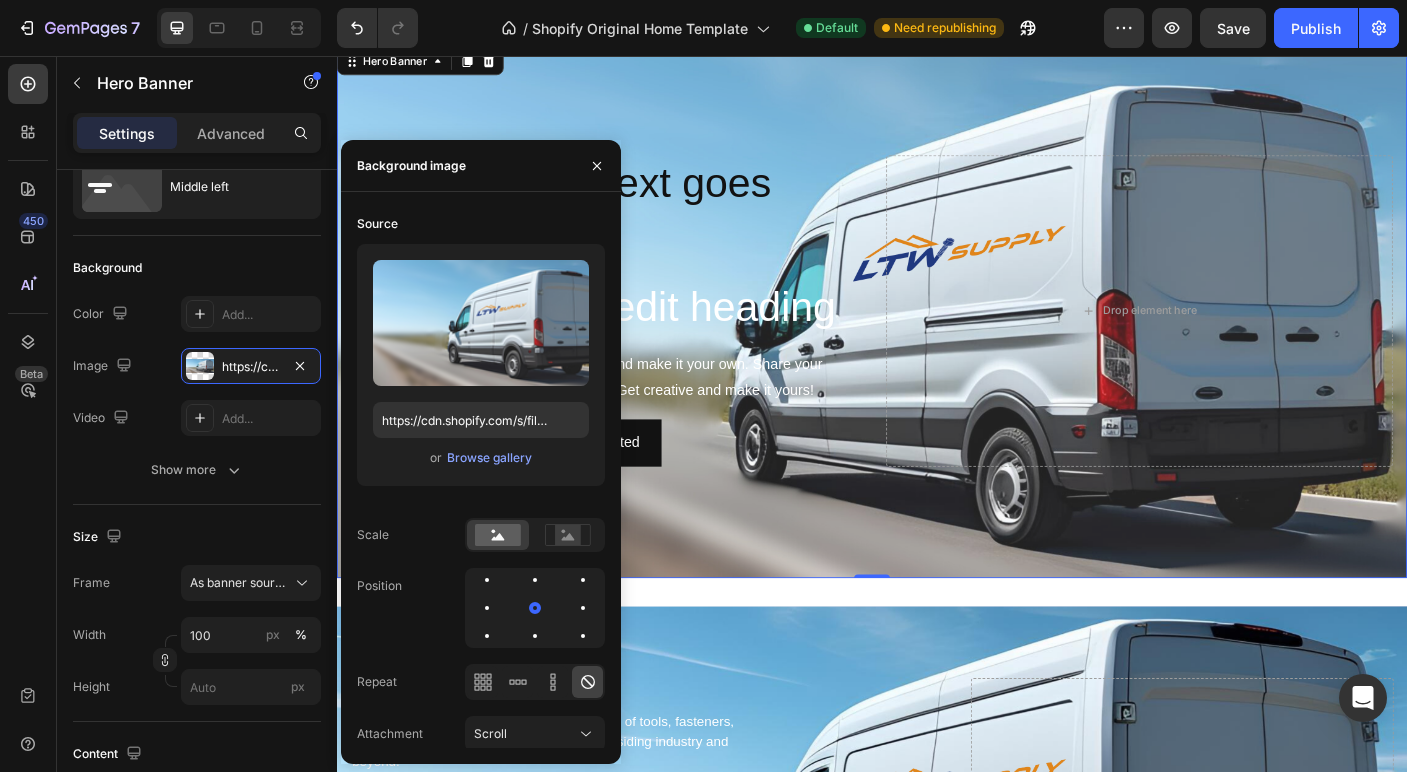scroll, scrollTop: 3155, scrollLeft: 0, axis: vertical 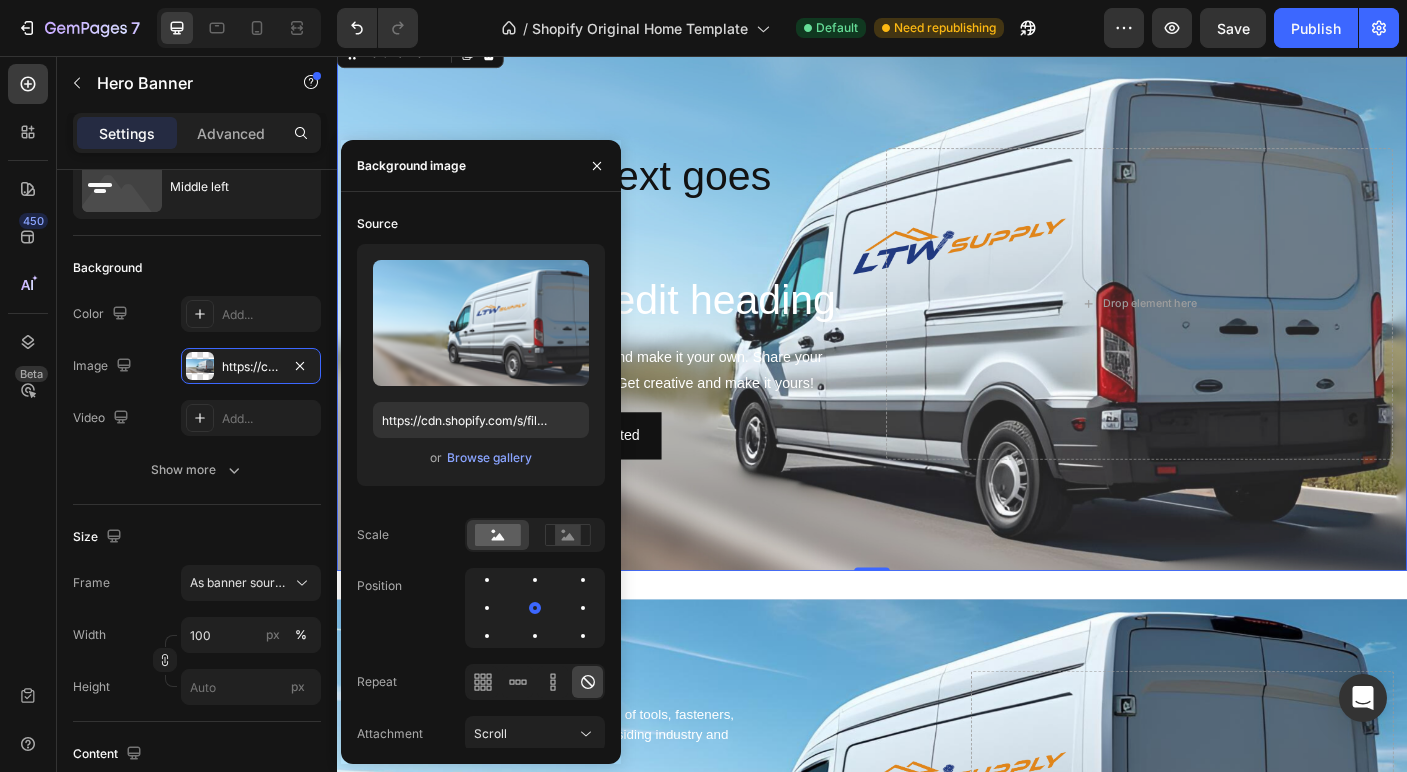 click at bounding box center (937, 333) 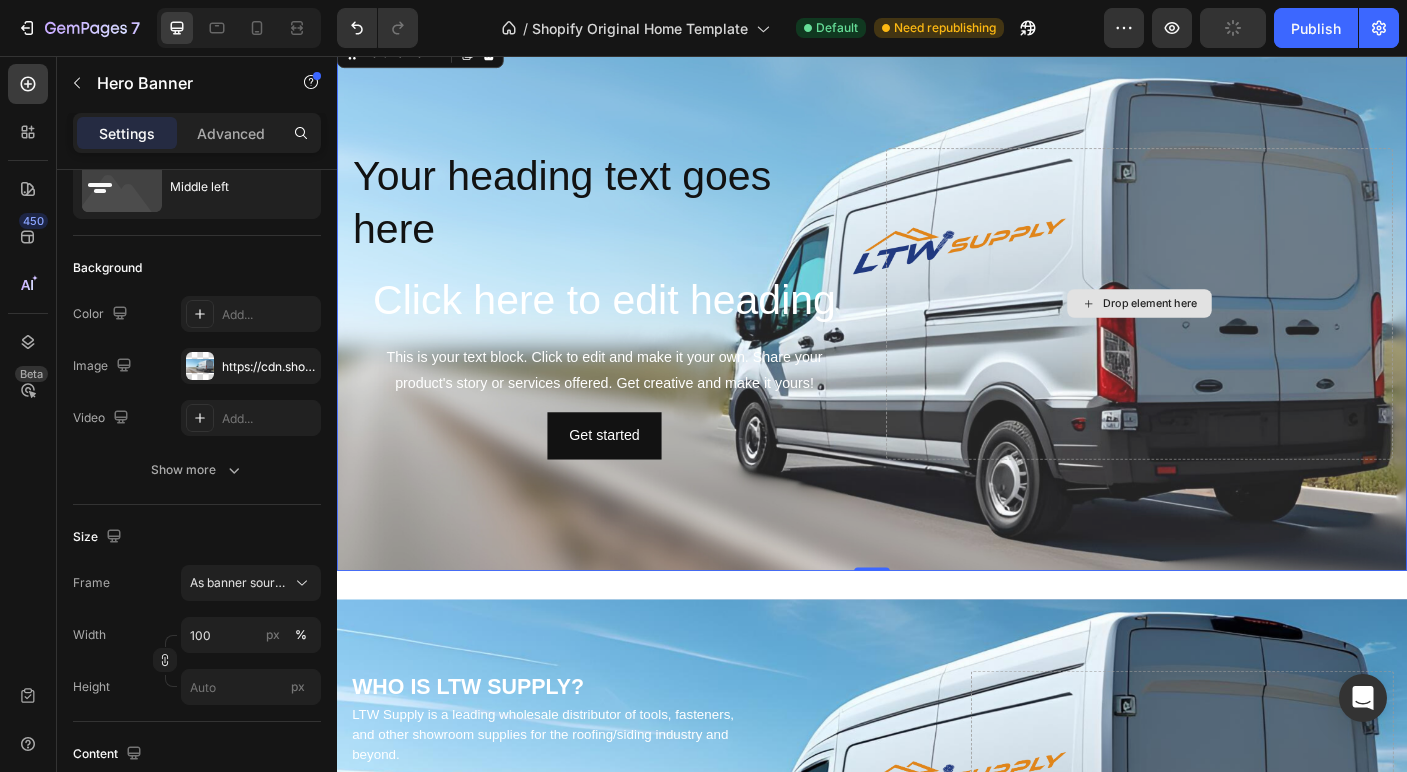 click on "Drop element here" at bounding box center (1237, 334) 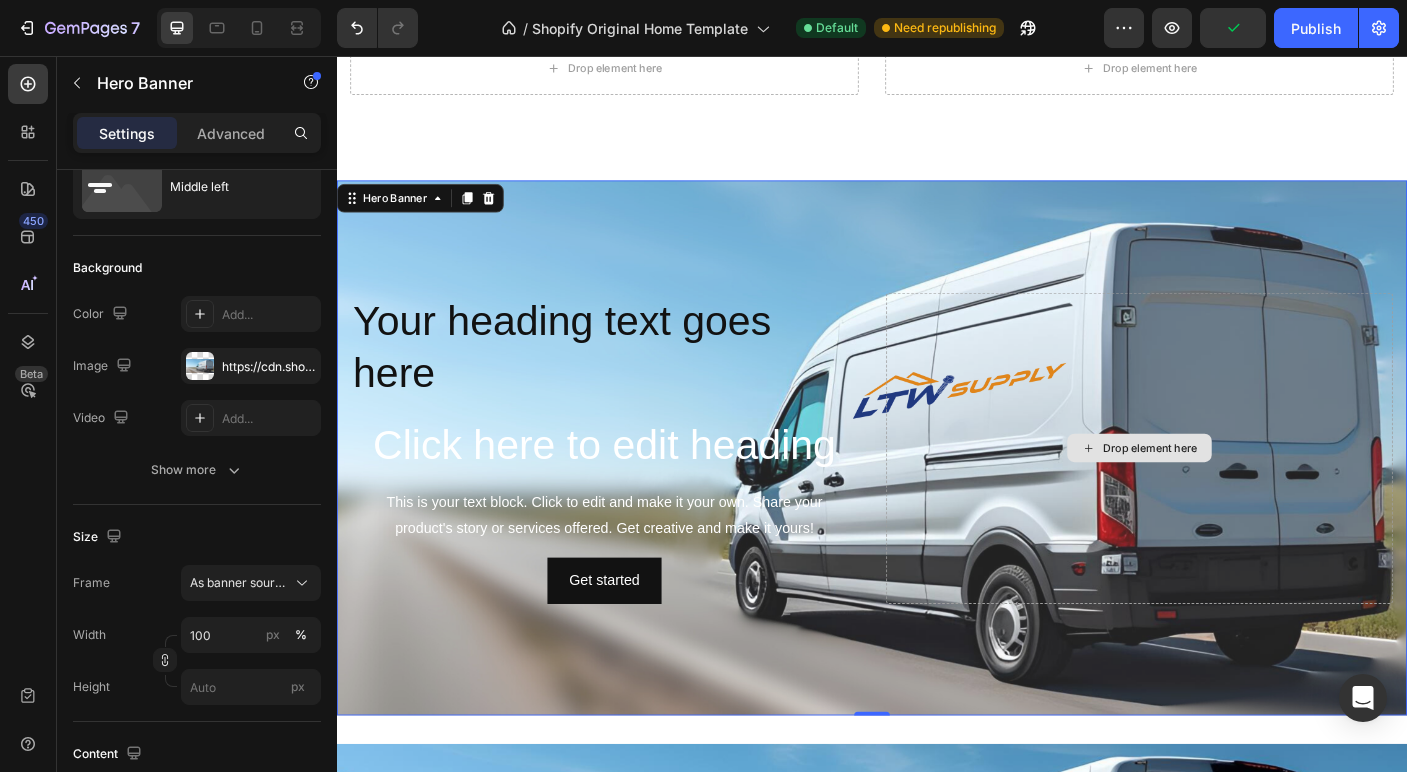 scroll, scrollTop: 2981, scrollLeft: 0, axis: vertical 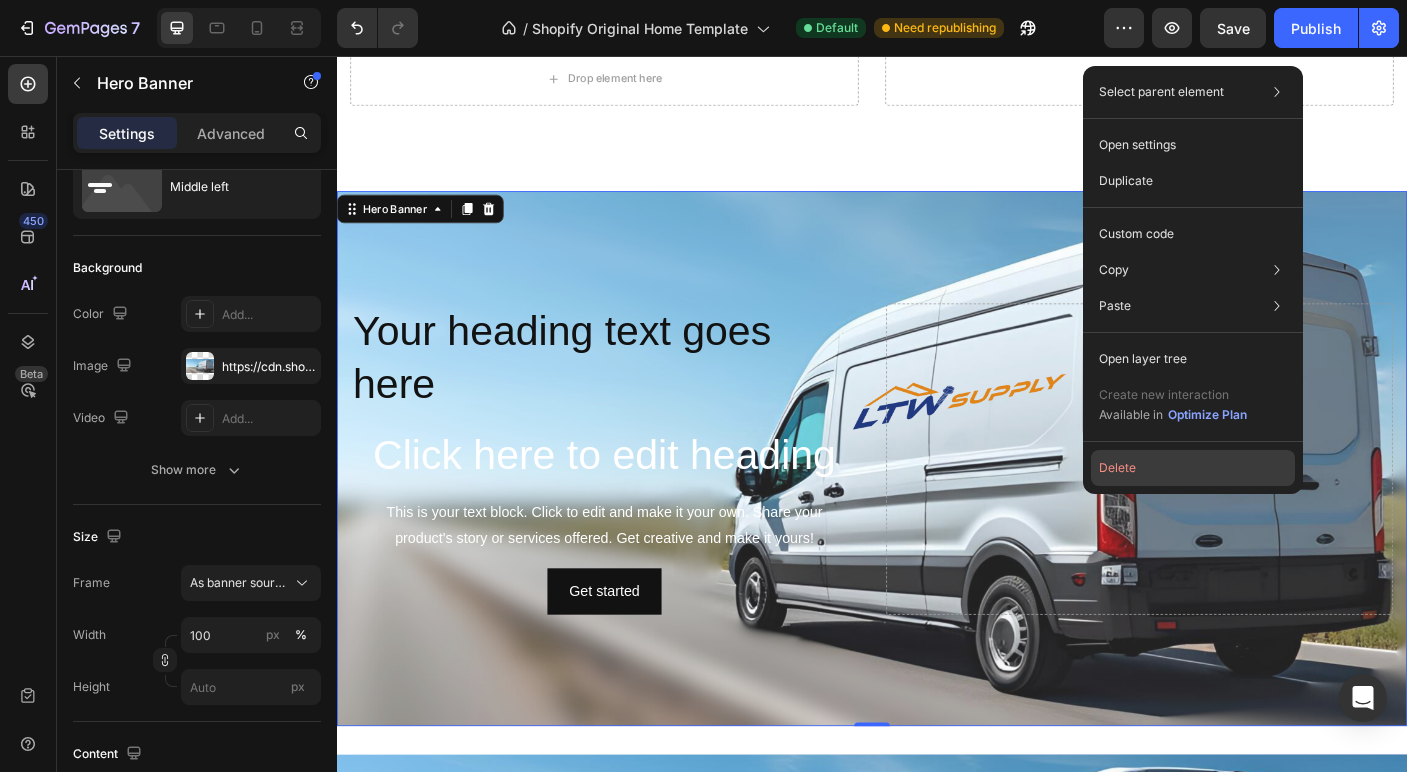 click on "Delete" 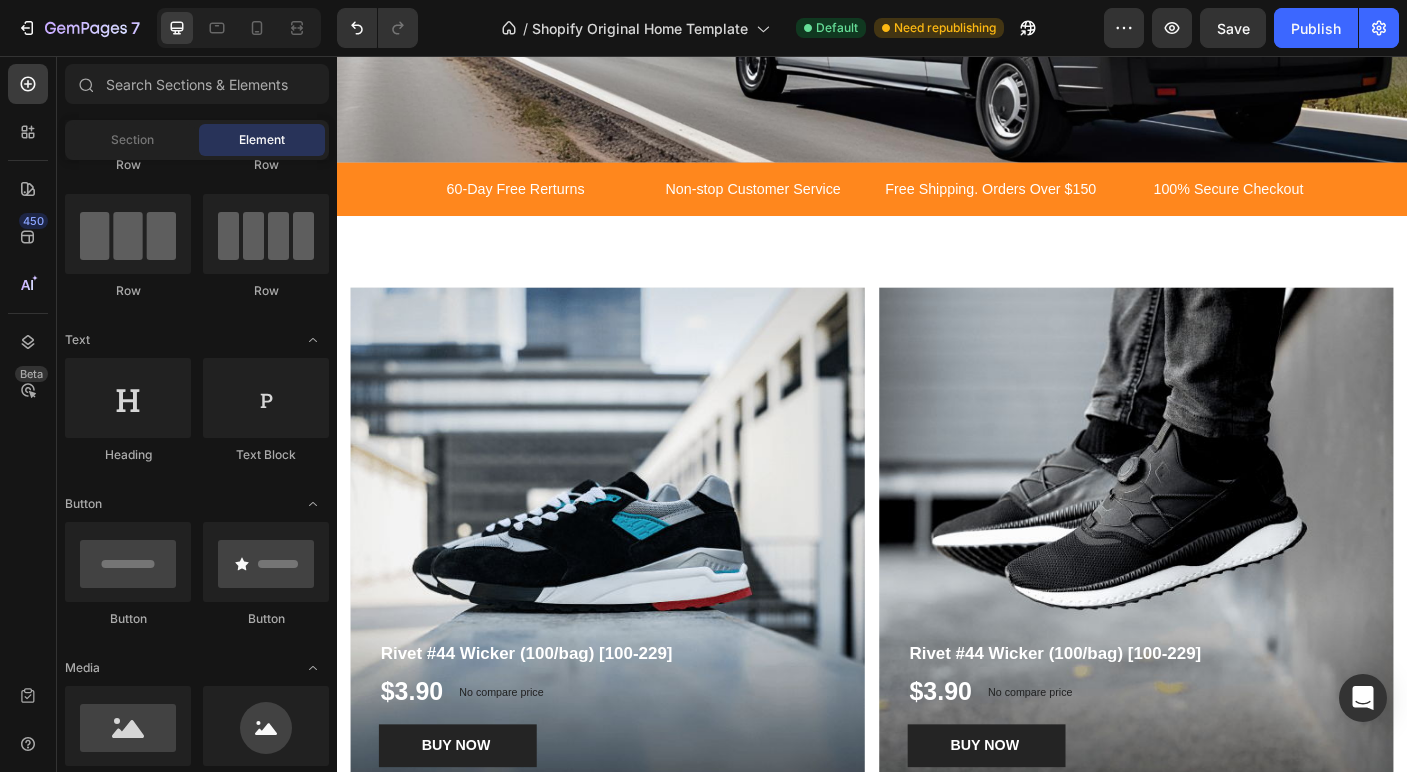 scroll, scrollTop: 3630, scrollLeft: 0, axis: vertical 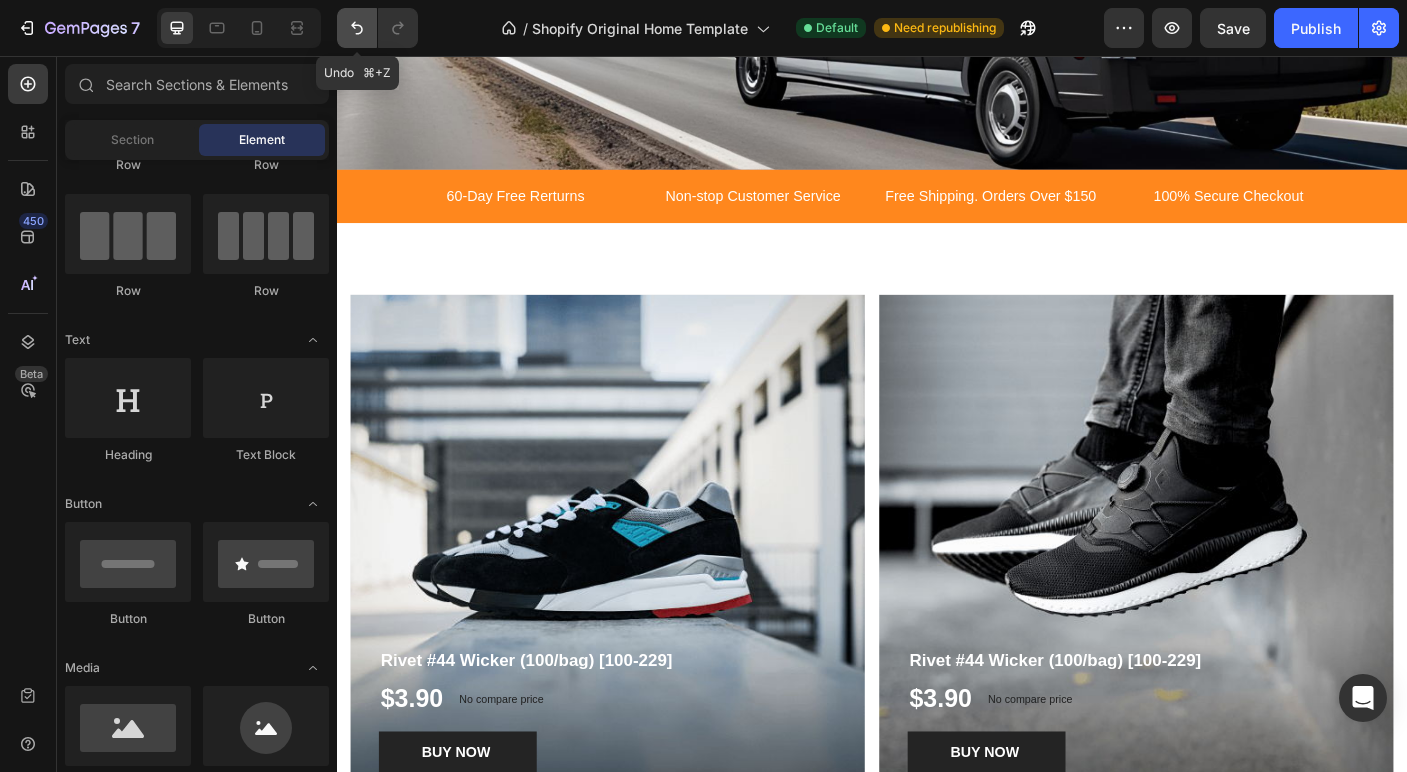 click 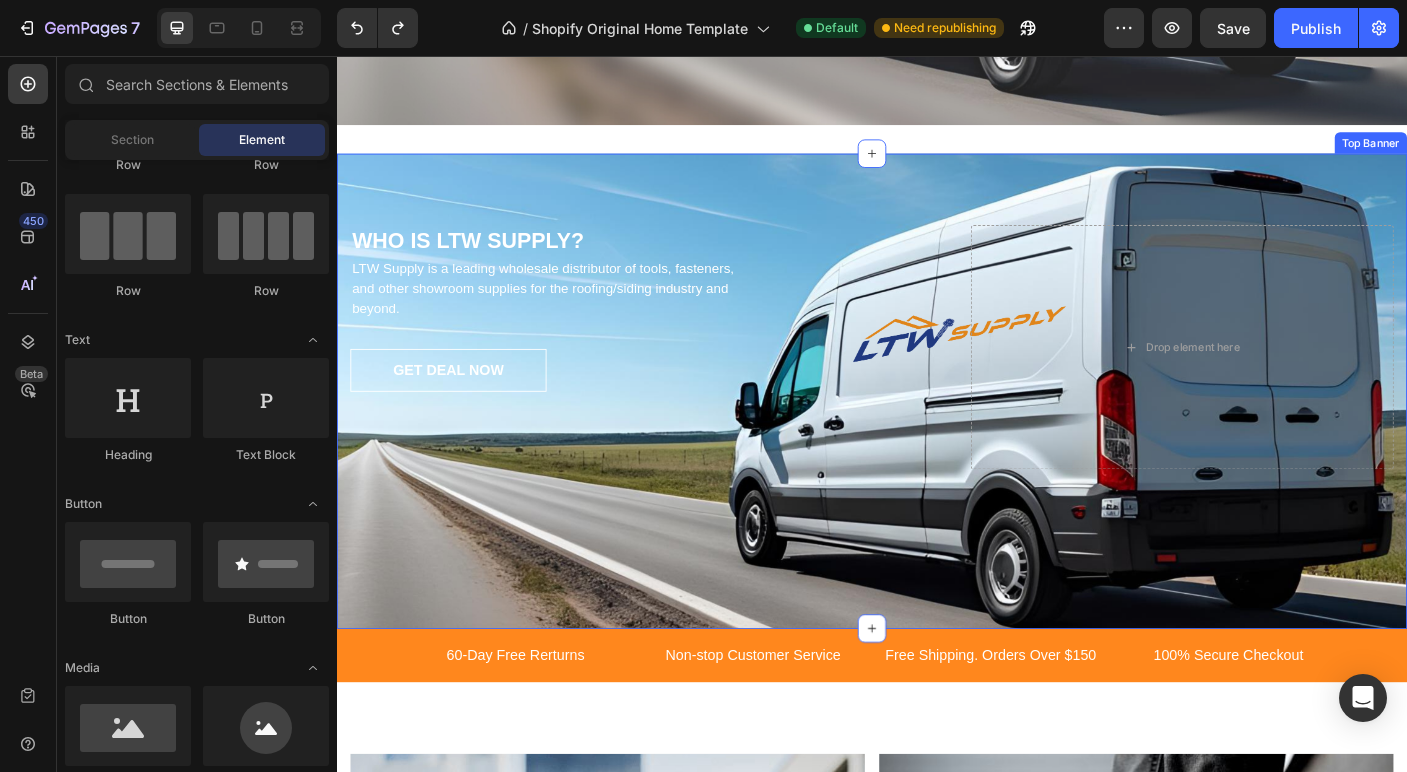 scroll, scrollTop: 3658, scrollLeft: 0, axis: vertical 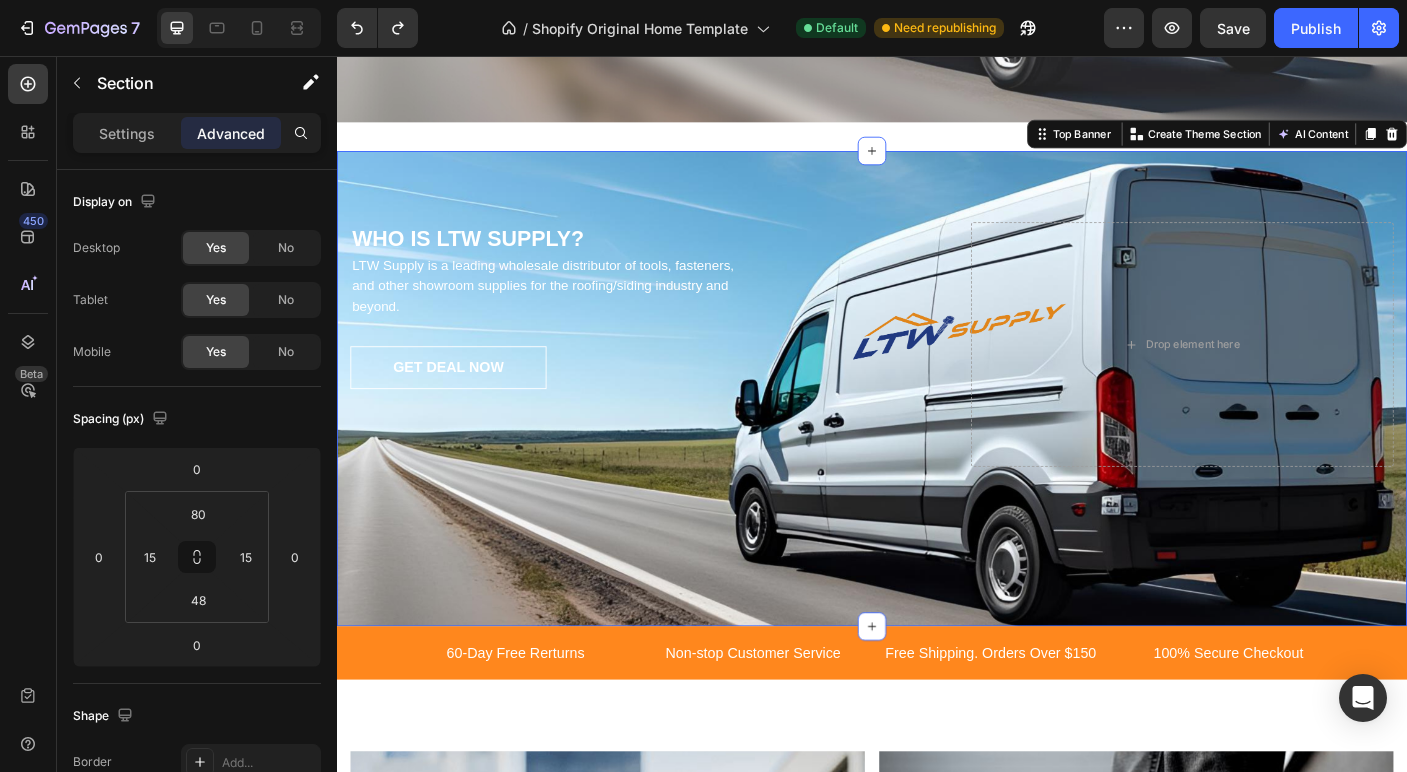 click on "WHO IS LTW SUPPLY? Heading LTW Supply is a leading wholesale distributor of tools, fasteners, and other showroom supplies for the roofing/siding industry and beyond. Text block GET DEAL NOW Button
Drop element here Row Top Banner   You can create reusable sections Create Theme Section AI Content Write with GemAI What would you like to describe here? Tone and Voice Persuasive Product Rivet #44 Wicker (100/bag)  [100-229] Show more Generate" at bounding box center (937, 428) 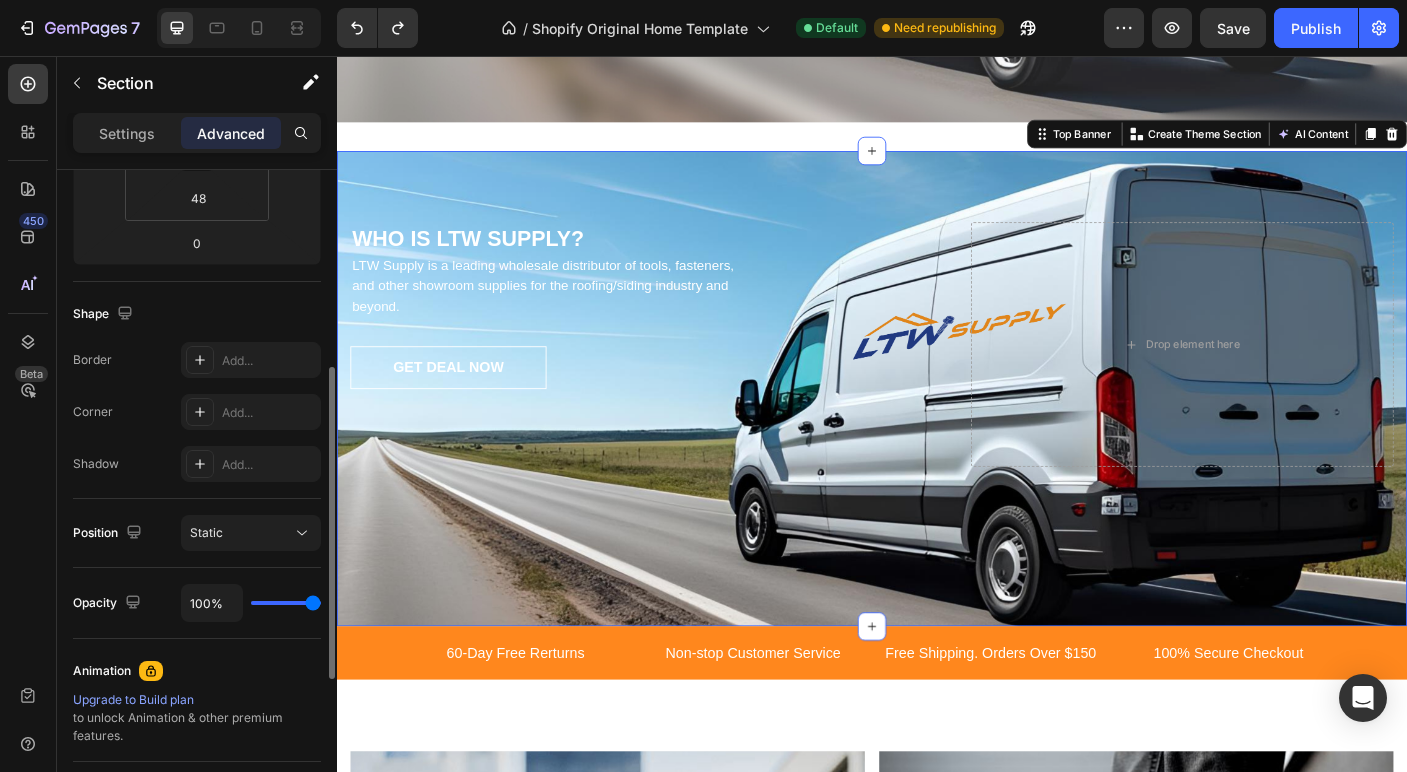 scroll, scrollTop: 407, scrollLeft: 0, axis: vertical 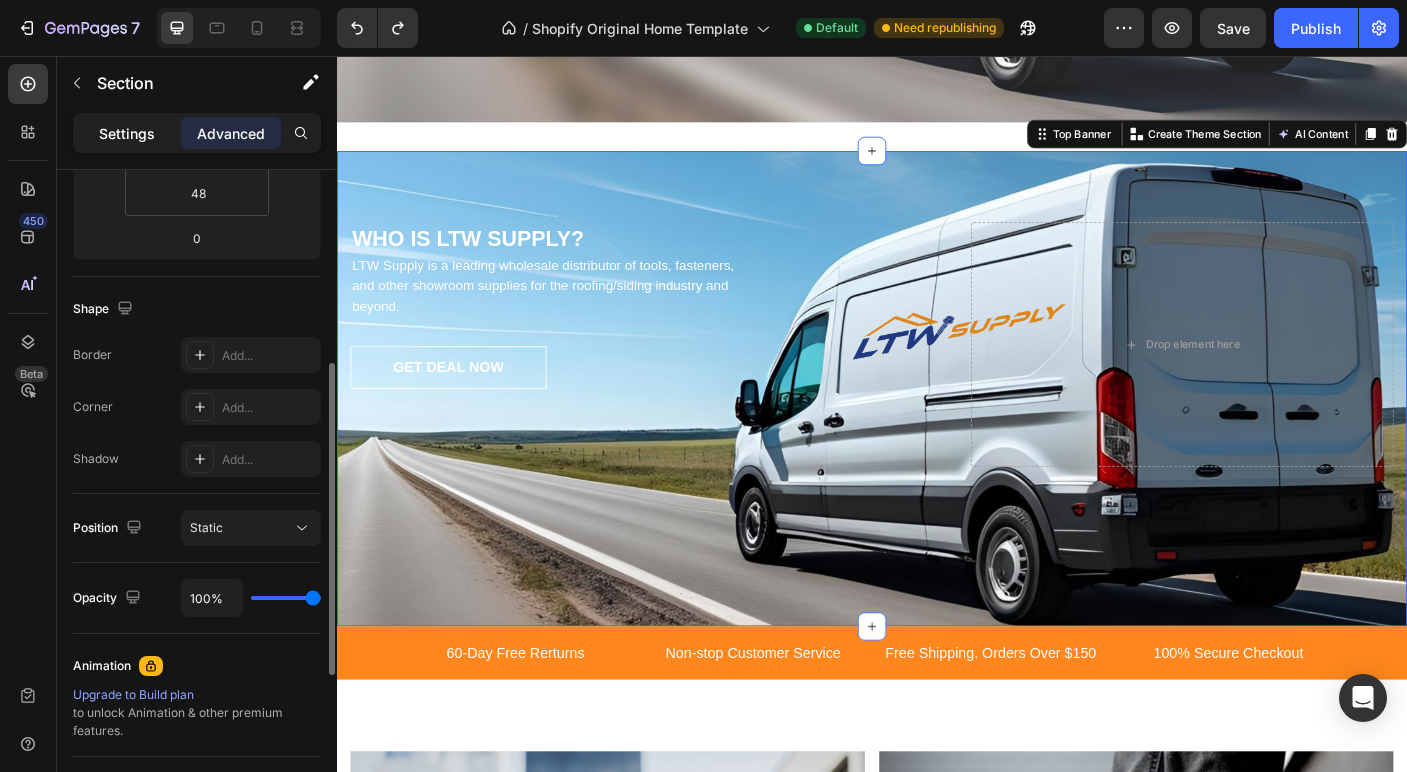 click on "Settings" 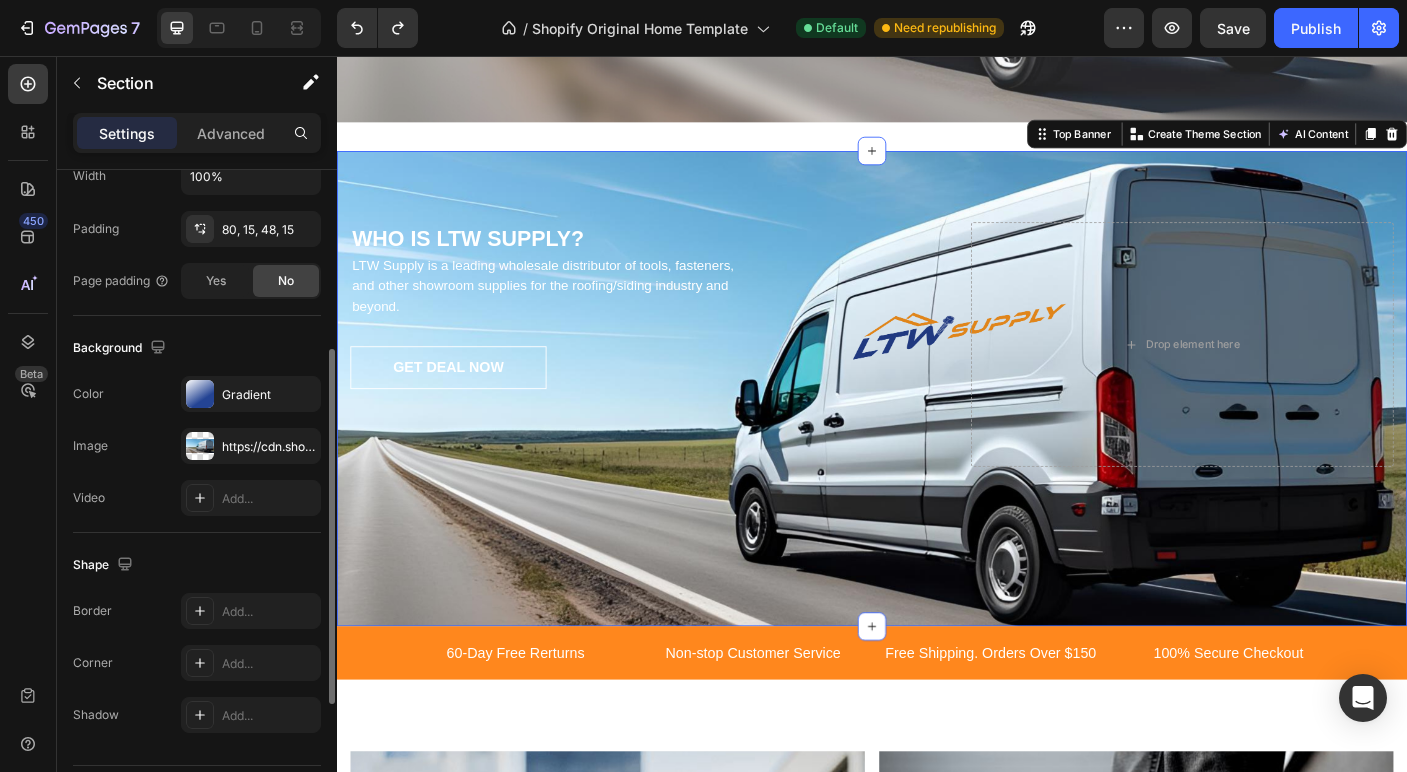 scroll, scrollTop: 551, scrollLeft: 0, axis: vertical 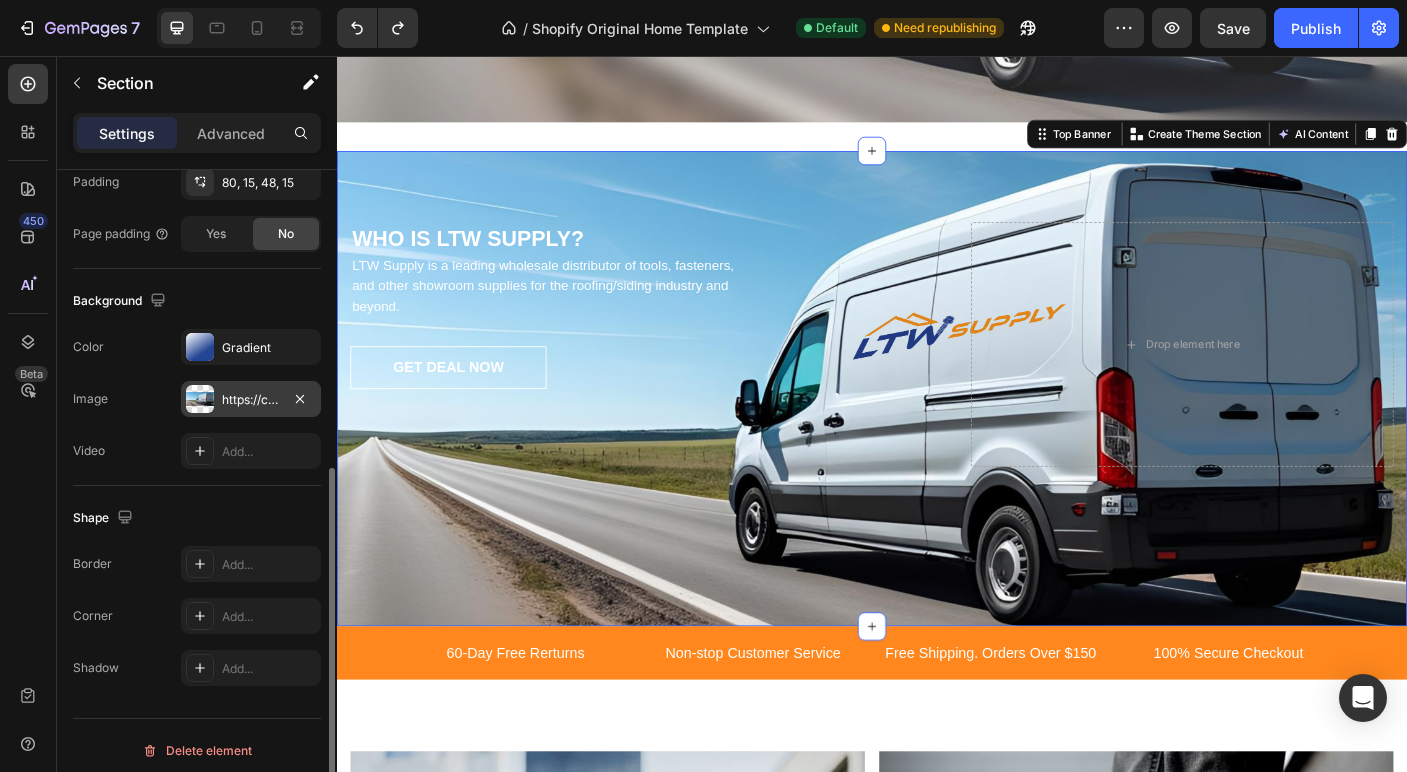click on "https://cdn.shopify.com/s/files/1/0866/8541/7757/files/gempages_575308380566979146-7856f913-c7cc-4a3b-bce7-af62fbd75246.png" at bounding box center [251, 400] 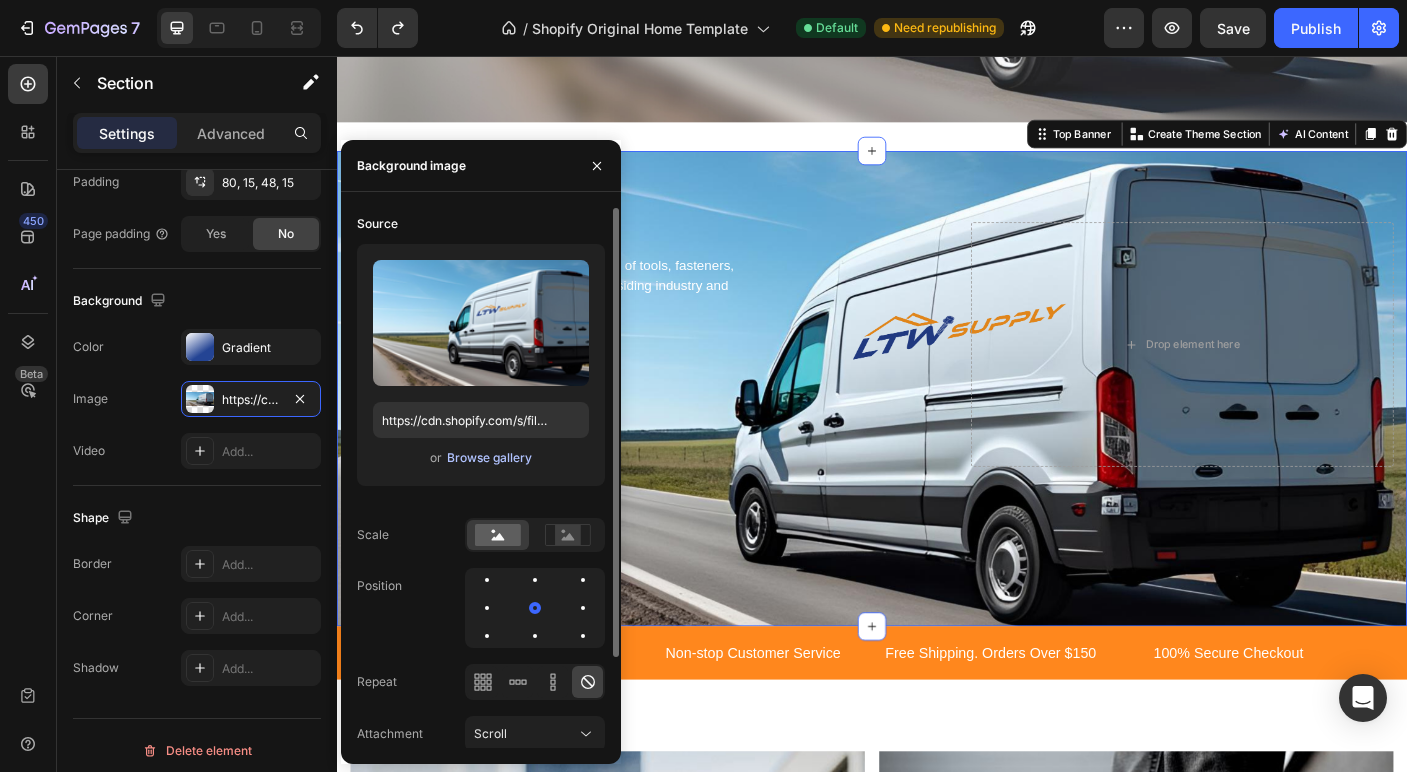 click on "Browse gallery" at bounding box center (489, 458) 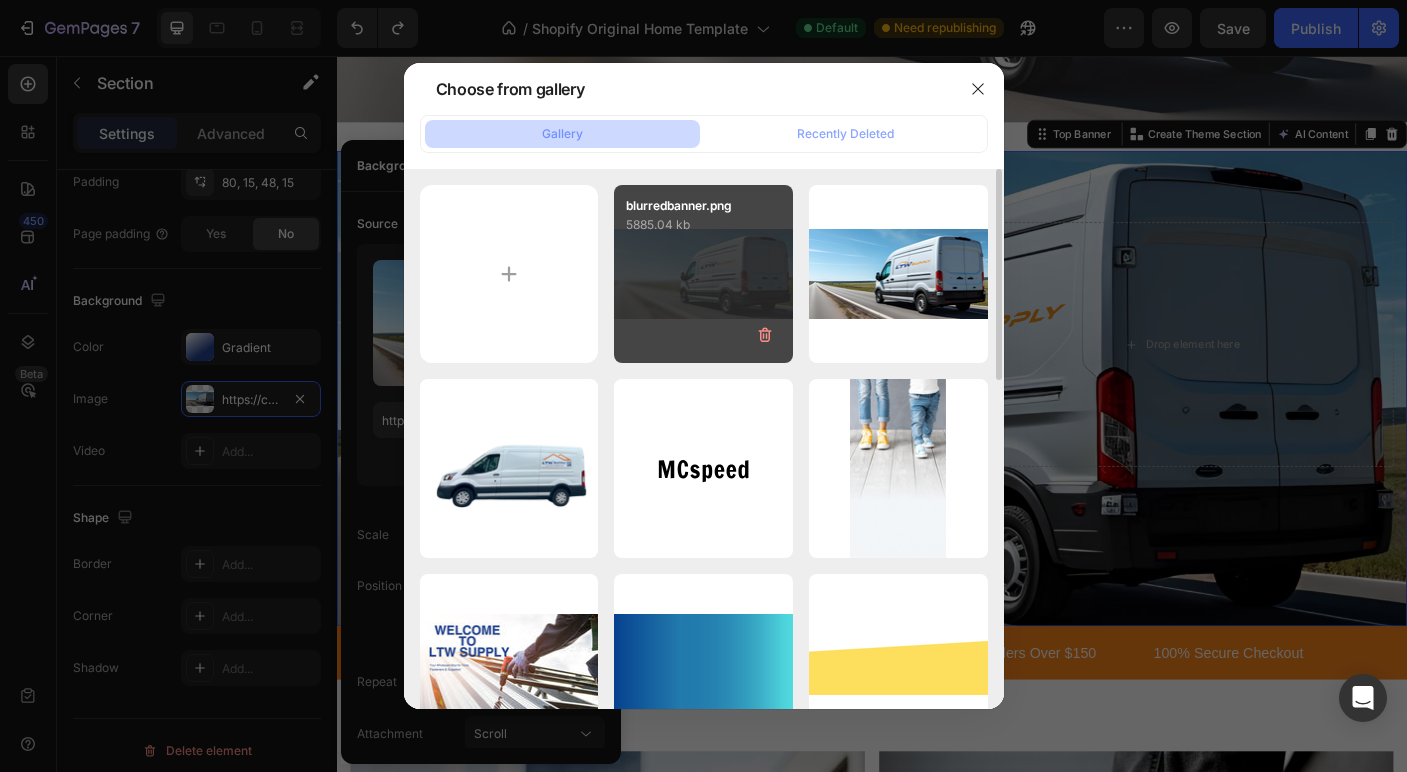 click on "blurredbanner.png 5885.04 kb" at bounding box center (703, 274) 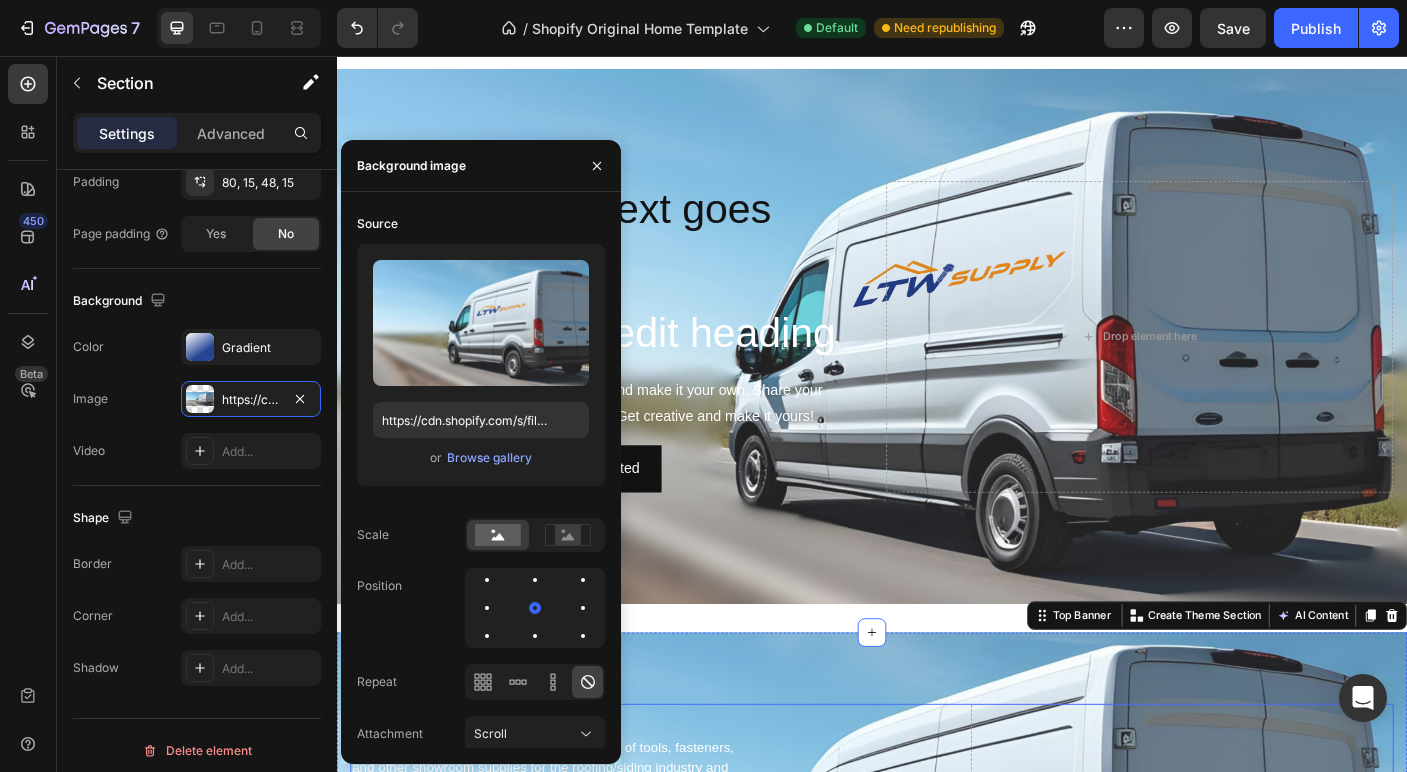 scroll, scrollTop: 3107, scrollLeft: 0, axis: vertical 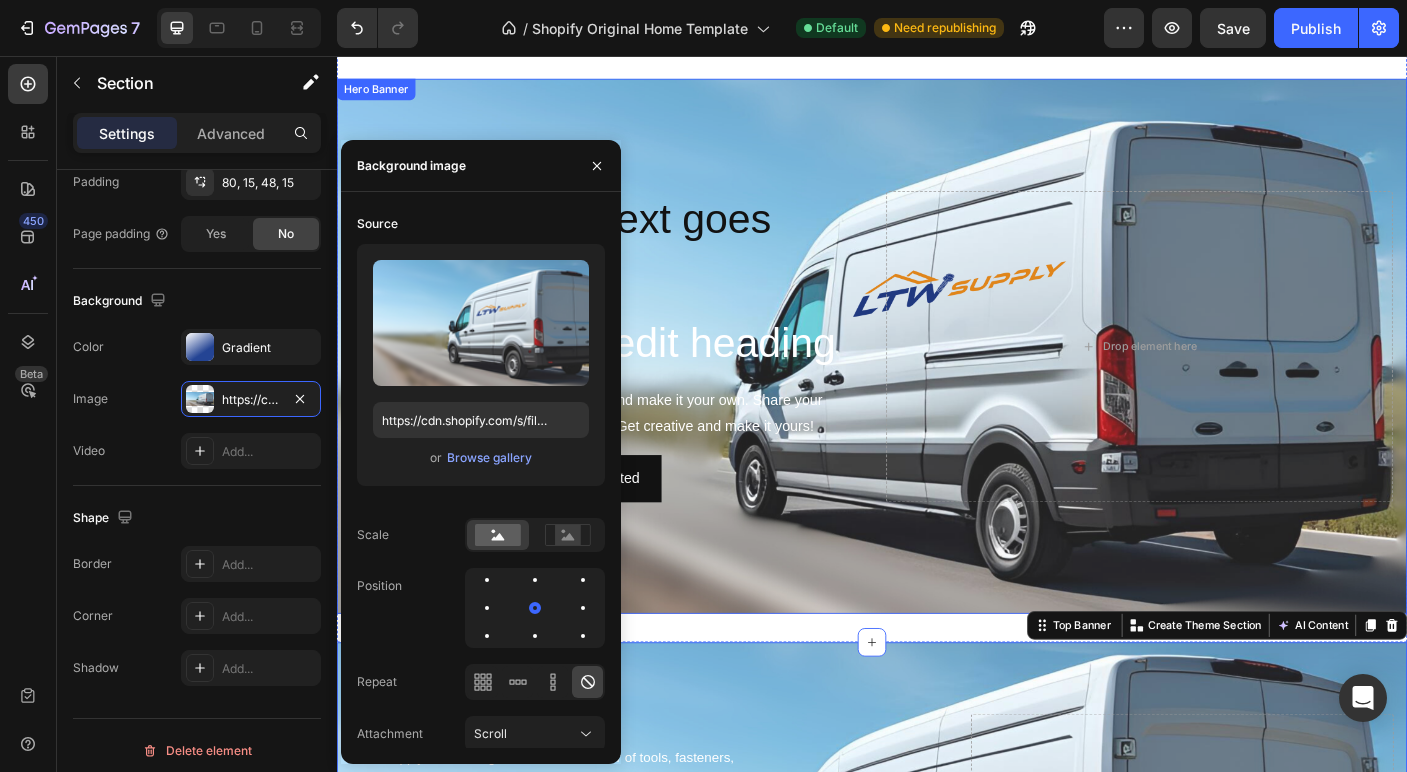 click at bounding box center (937, 381) 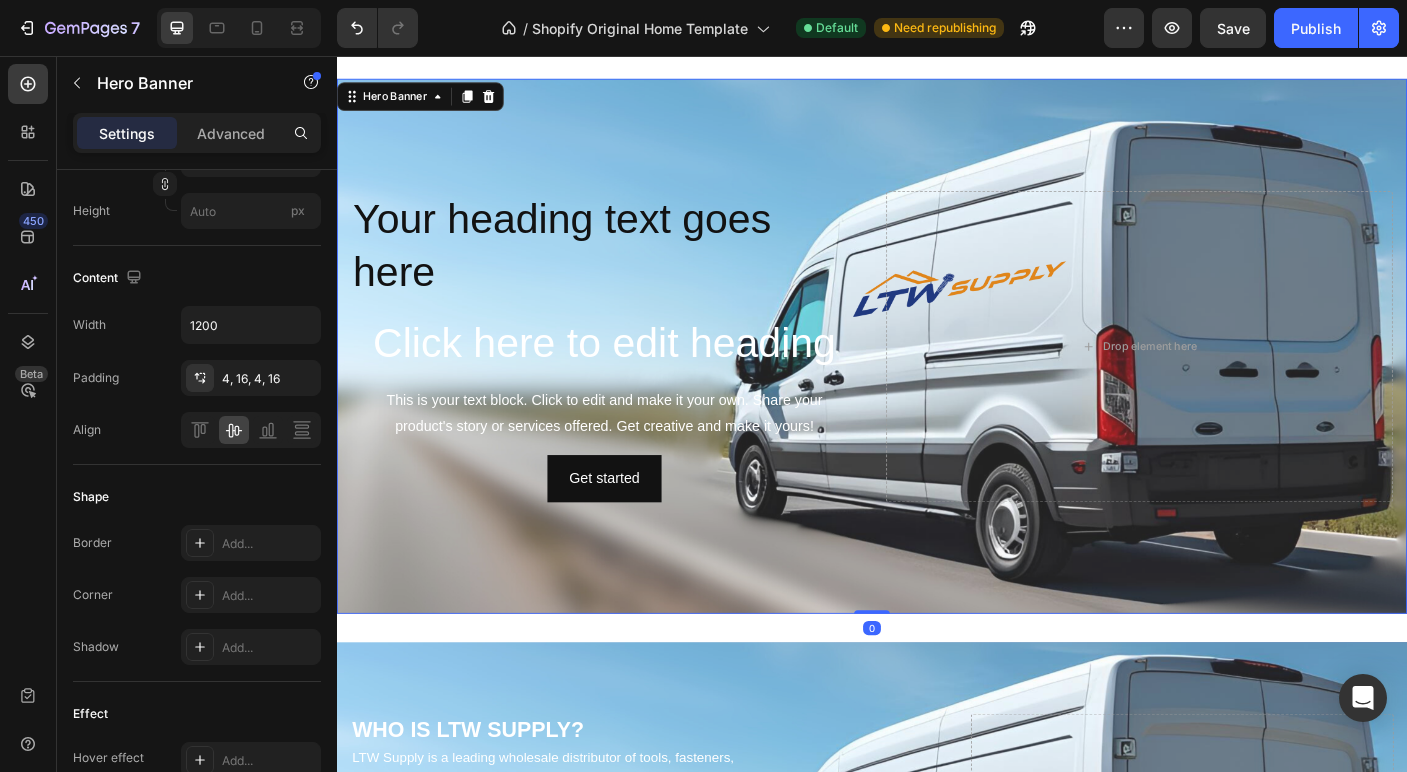 scroll, scrollTop: 0, scrollLeft: 0, axis: both 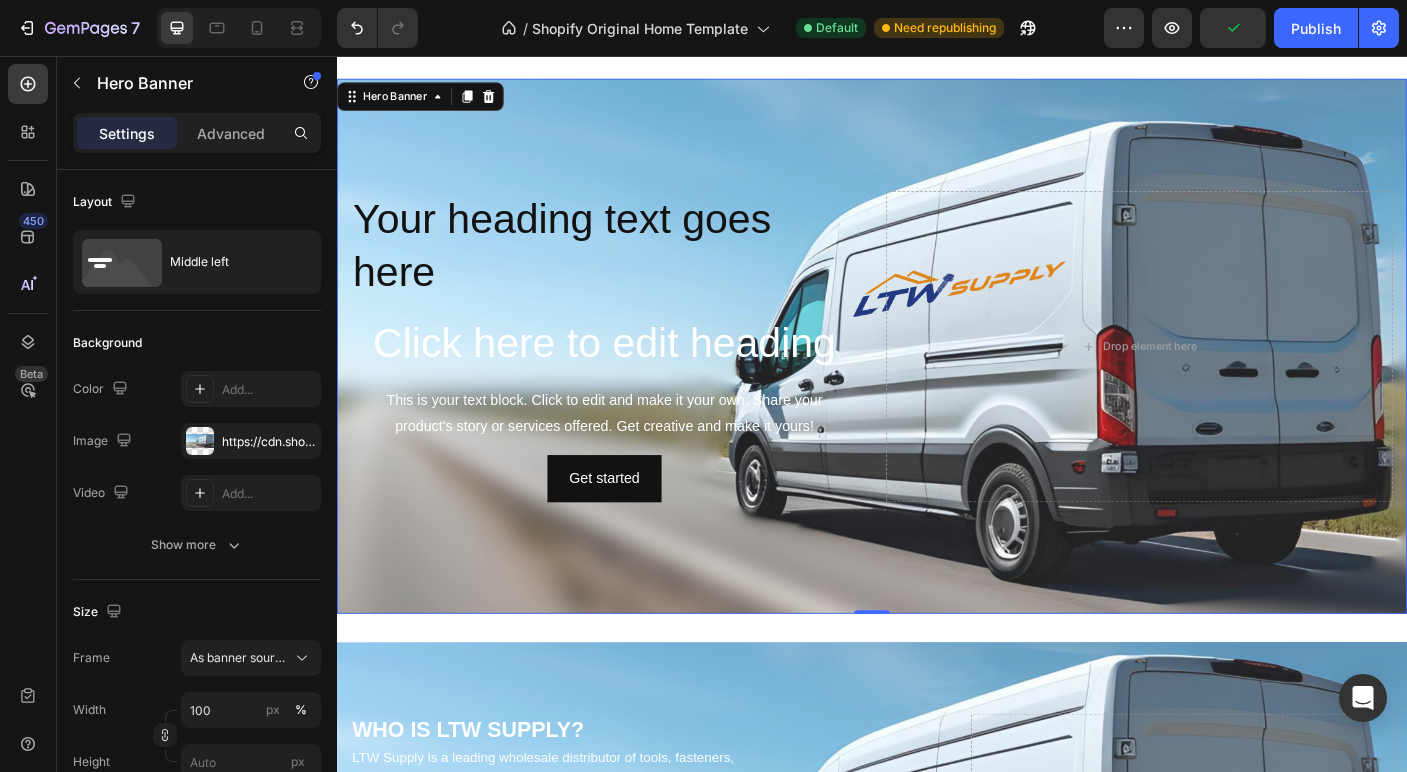 click at bounding box center (937, 381) 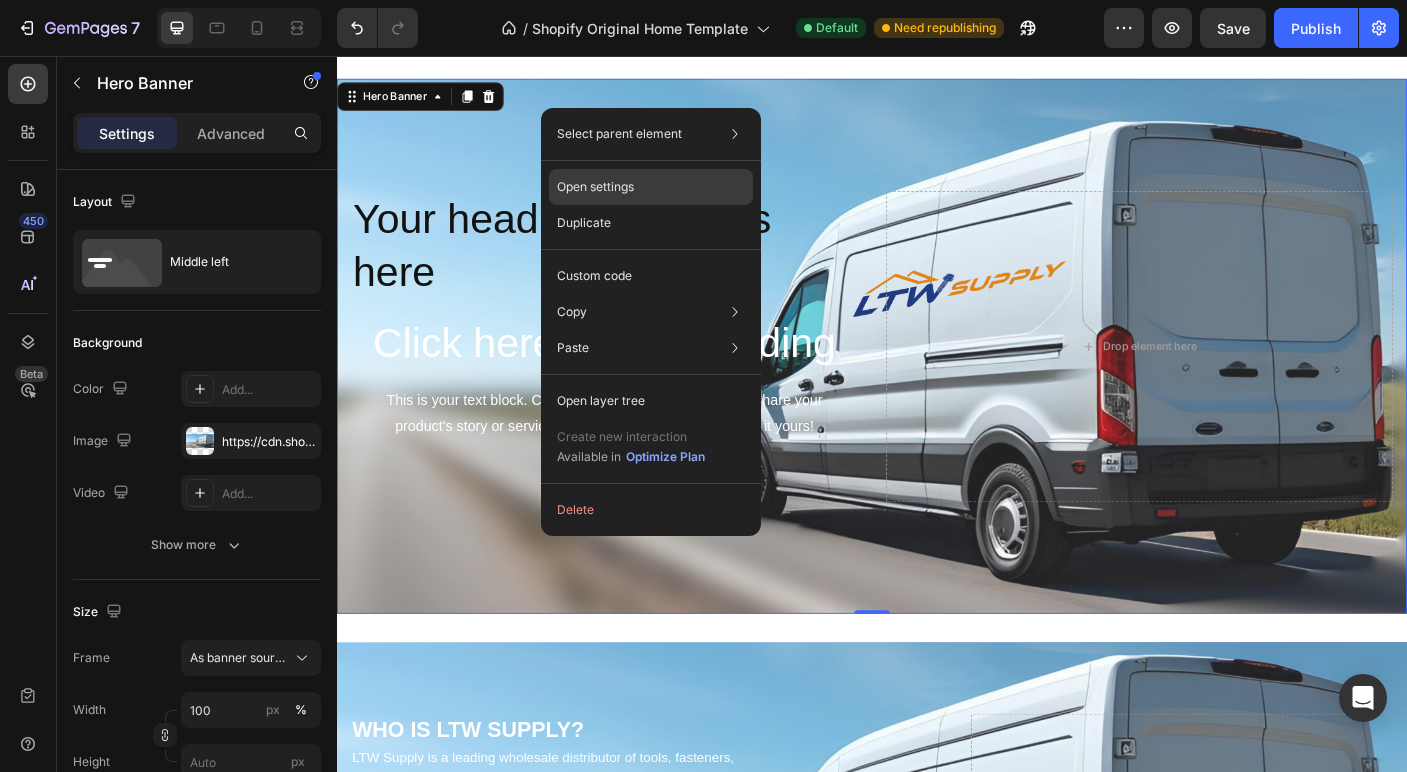 click on "Open settings" 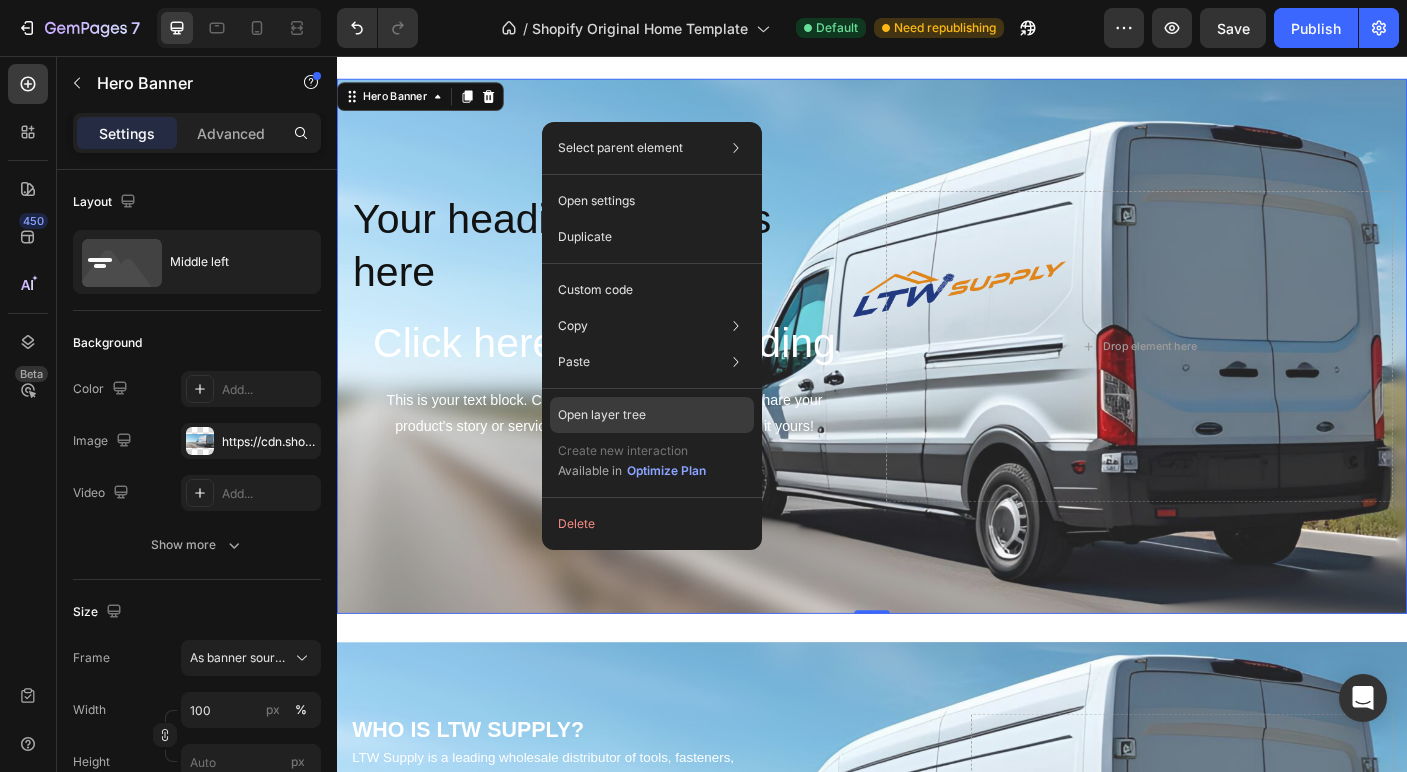 click on "Open layer tree" at bounding box center (602, 415) 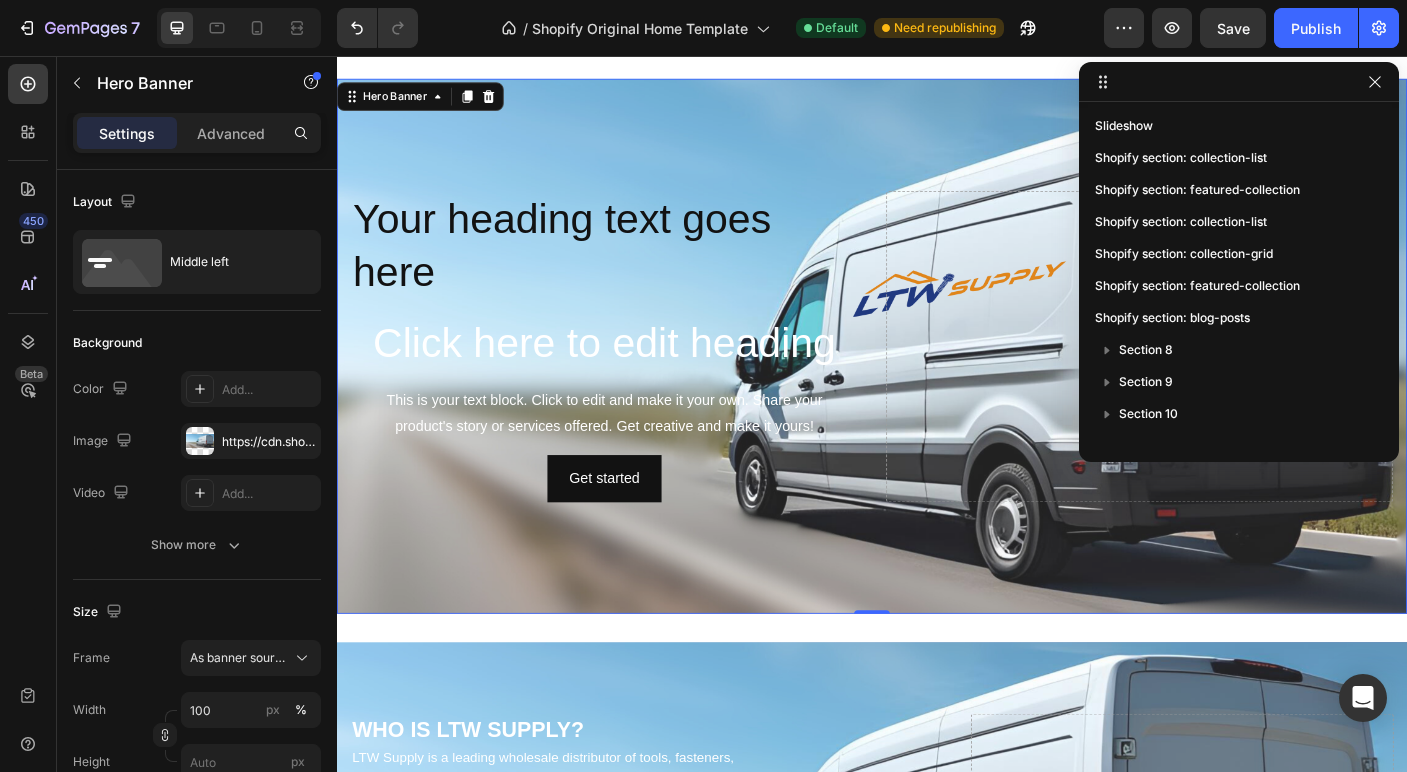 scroll, scrollTop: 282, scrollLeft: 0, axis: vertical 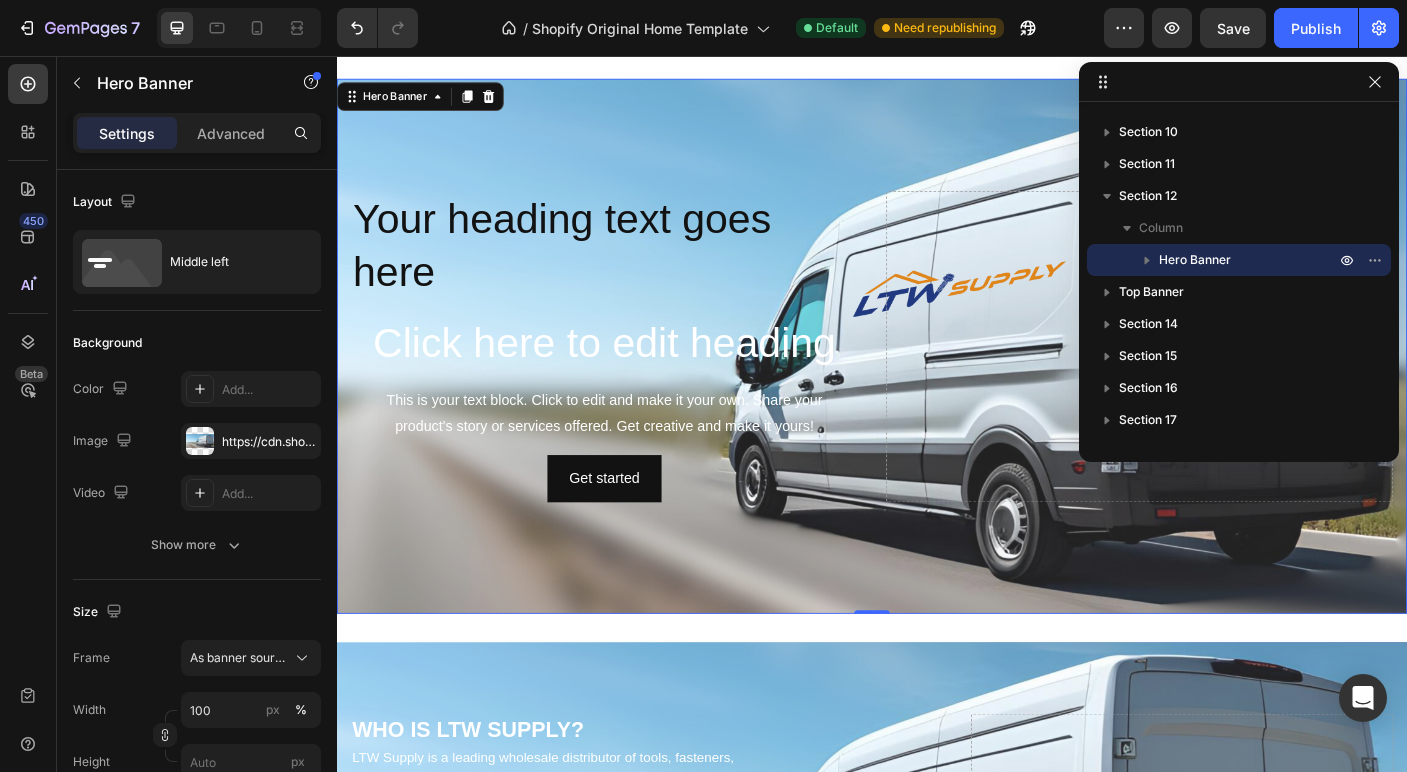 click at bounding box center (937, 381) 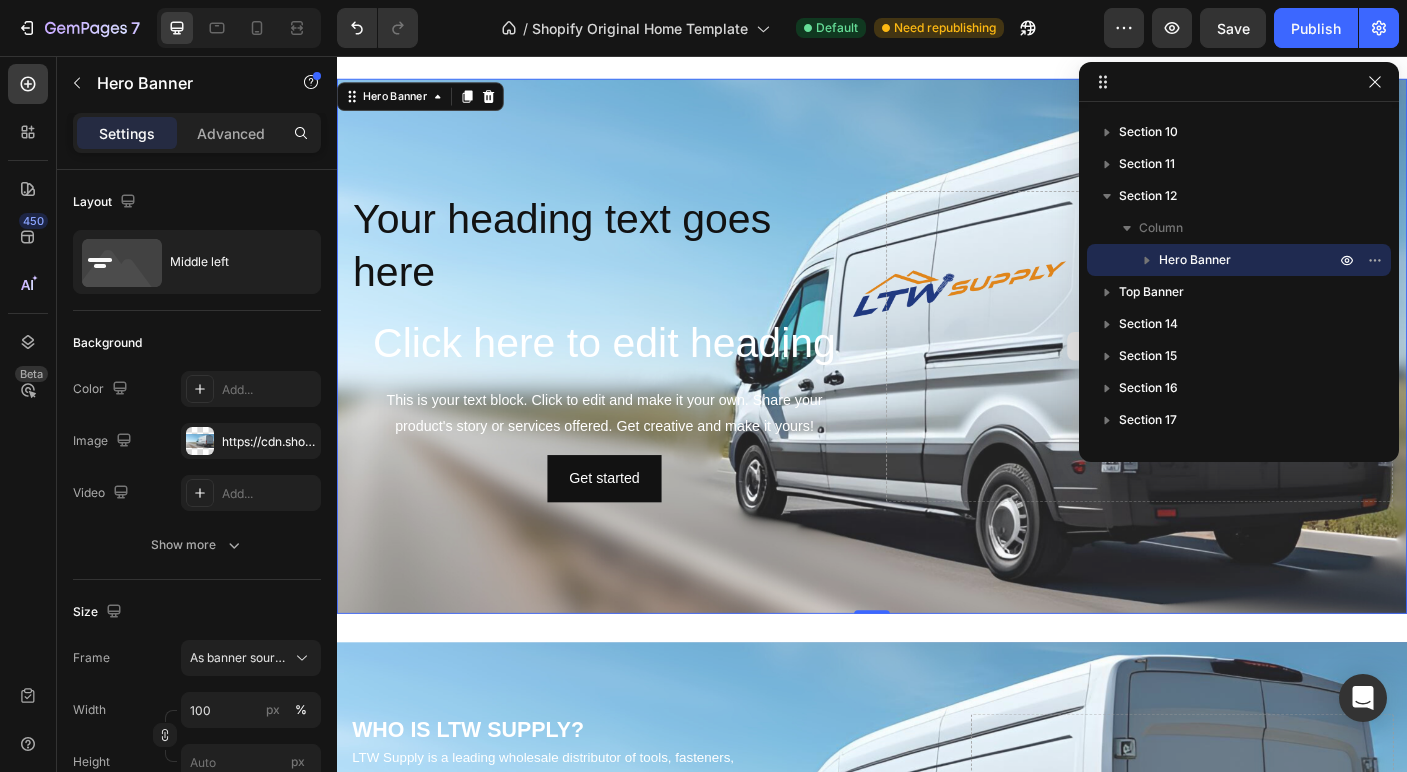 click on "Drop element here" at bounding box center [1237, 382] 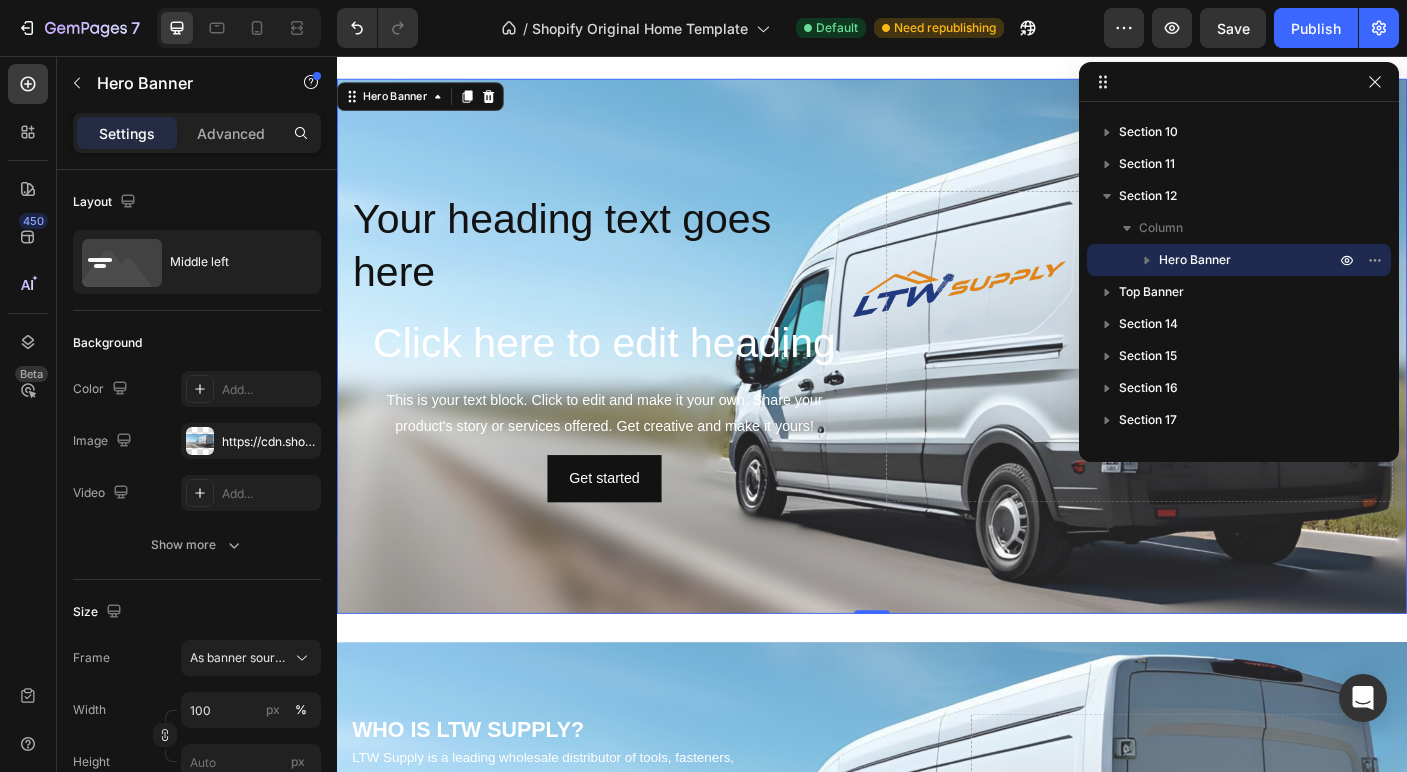 click at bounding box center [937, 381] 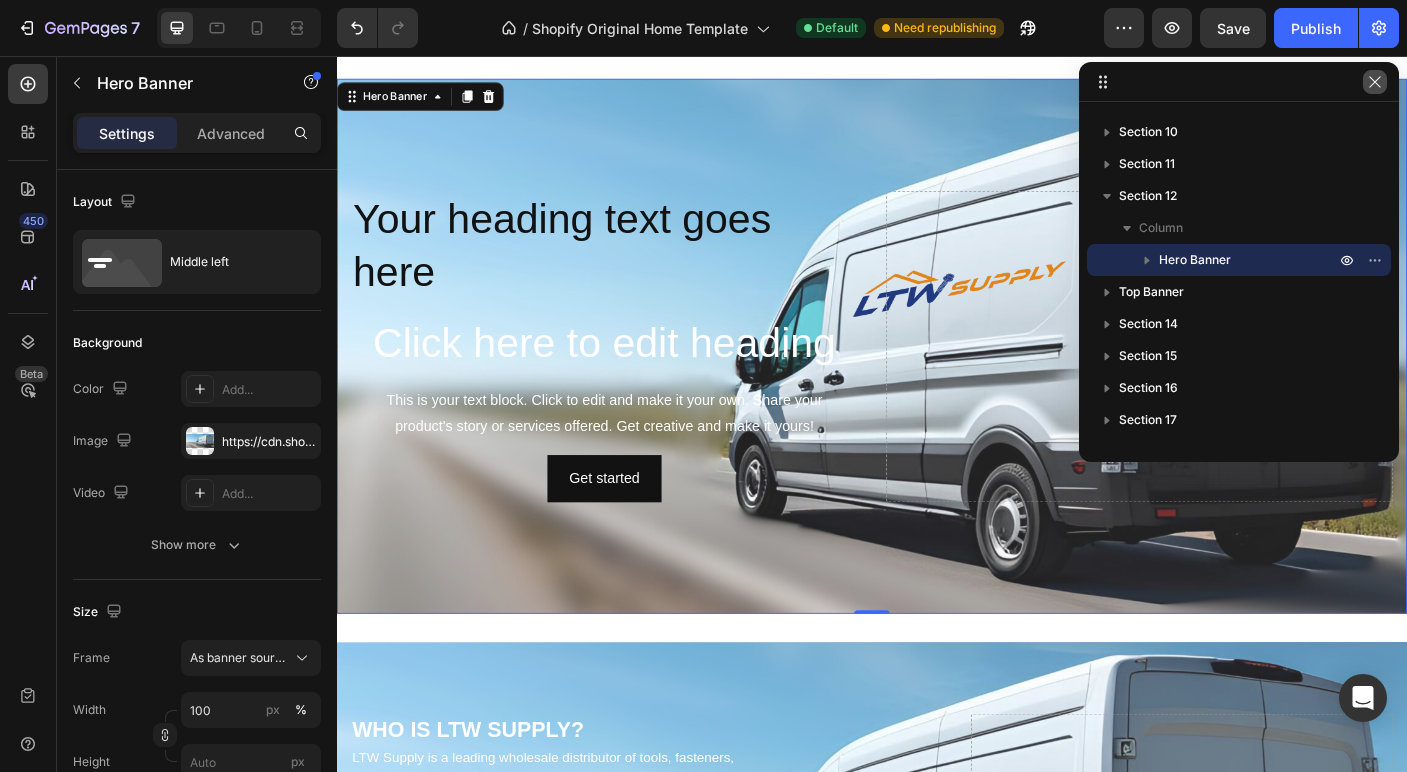 click 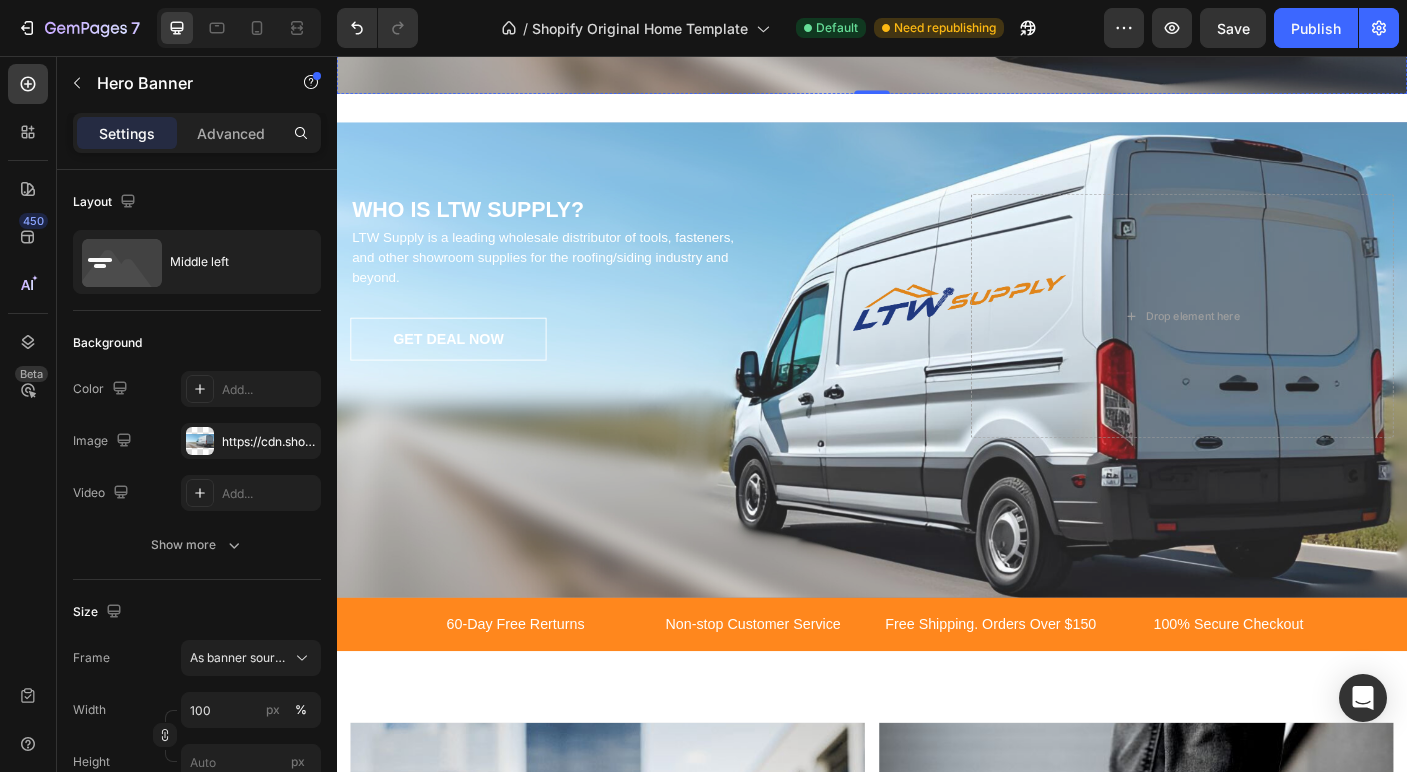 scroll, scrollTop: 3671, scrollLeft: 0, axis: vertical 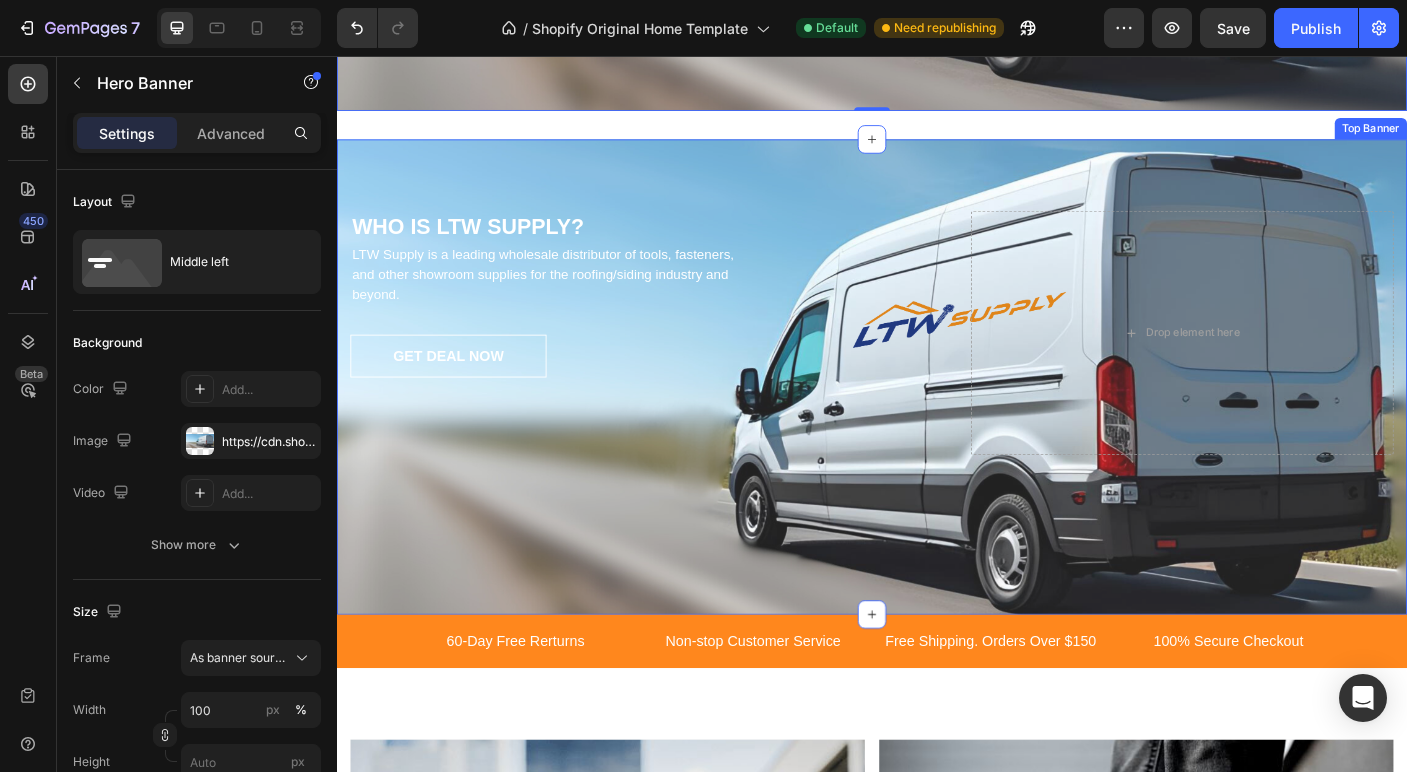 click on "WHO IS LTW SUPPLY? Heading LTW Supply is a leading wholesale distributor of tools, fasteners, and other showroom supplies for the roofing/siding industry and beyond. Text block GET DEAL NOW Button
Drop element here Row" at bounding box center (937, 431) 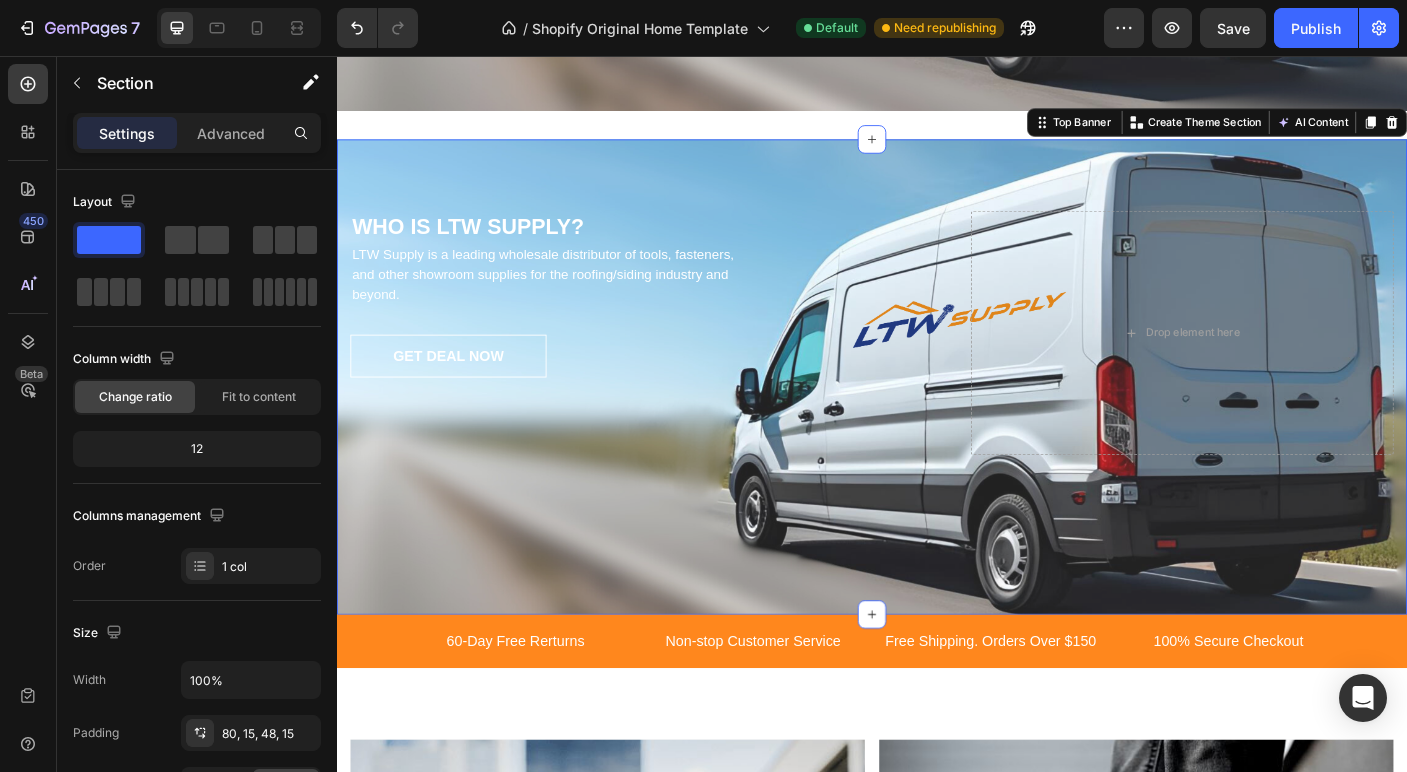 click on "WHO IS LTW SUPPLY? Heading LTW Supply is a leading wholesale distributor of tools, fasteners, and other showroom supplies for the roofing/siding industry and beyond. Text block GET DEAL NOW Button
Drop element here Row Top Banner   You can create reusable sections Create Theme Section AI Content Write with GemAI What would you like to describe here? Tone and Voice Persuasive Product Rivet #44 Wicker (100/bag)  [100-229] Show more Generate" at bounding box center [937, 415] 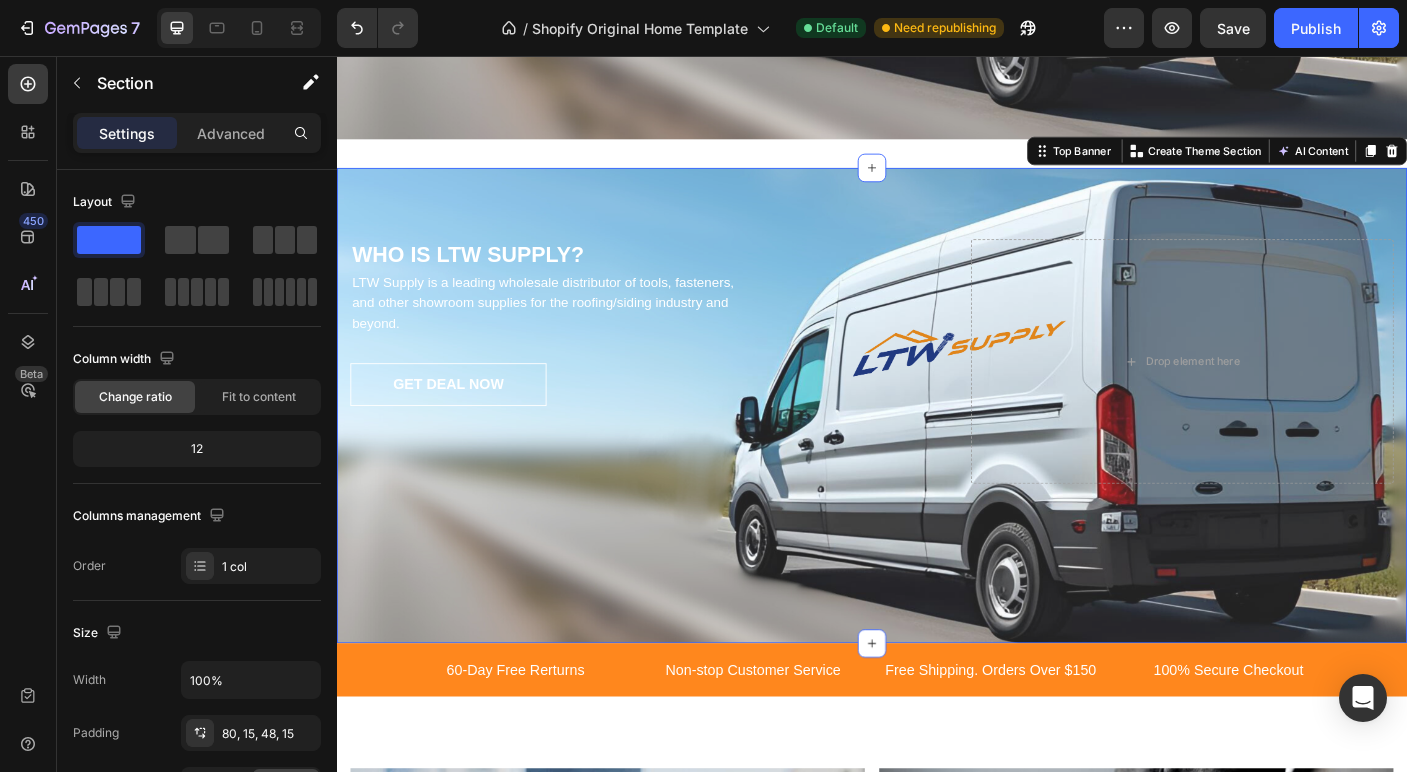 scroll, scrollTop: 3632, scrollLeft: 0, axis: vertical 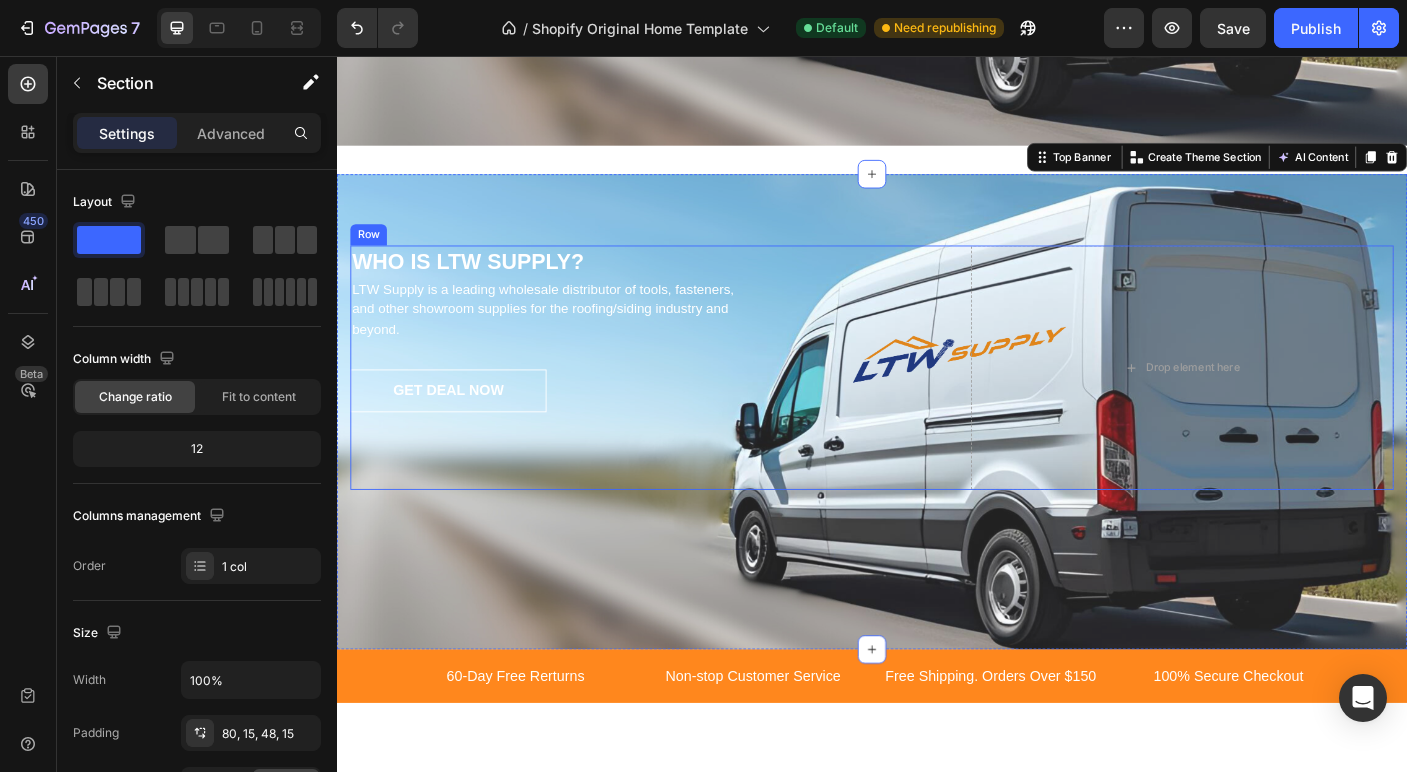 click on "GET DEAL NOW Button" at bounding box center [684, 474] 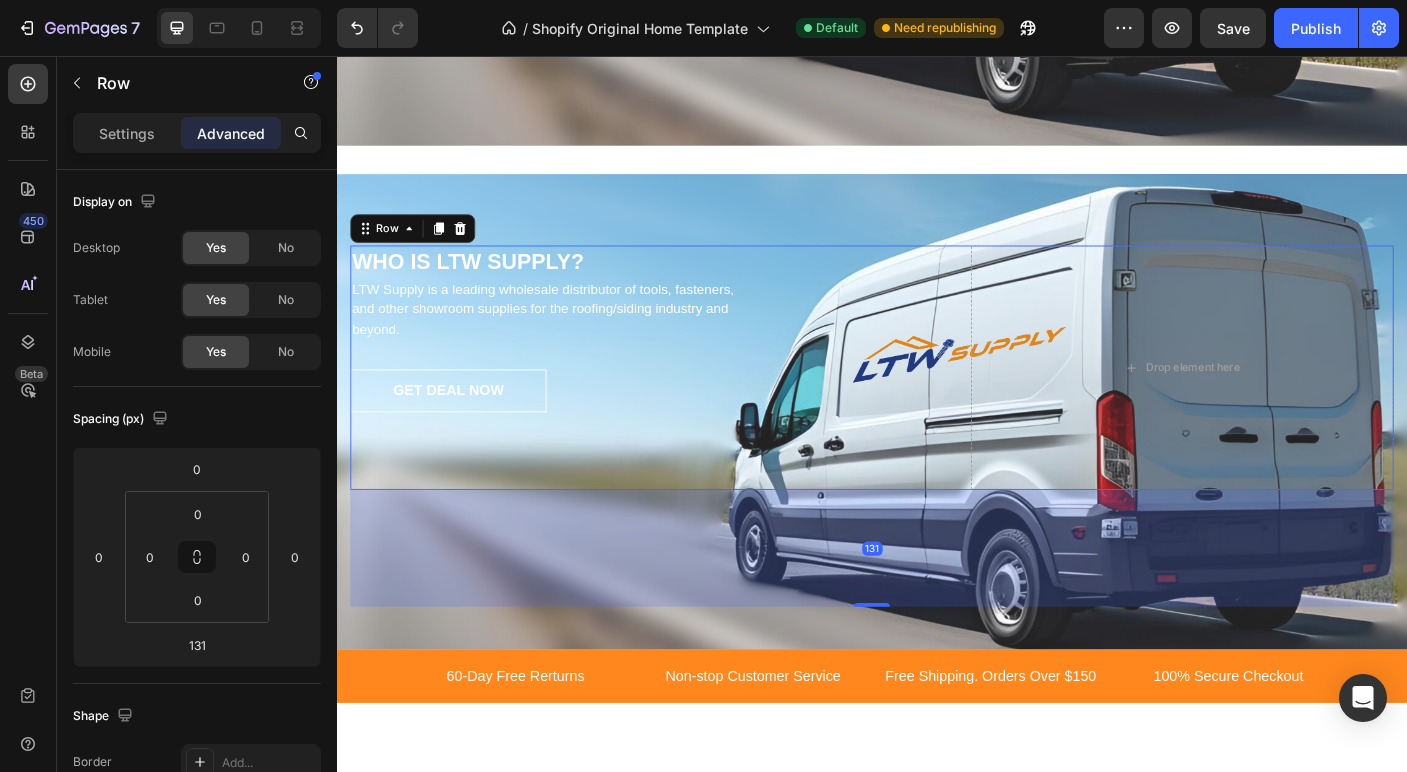 click on "131" at bounding box center [937, 607] 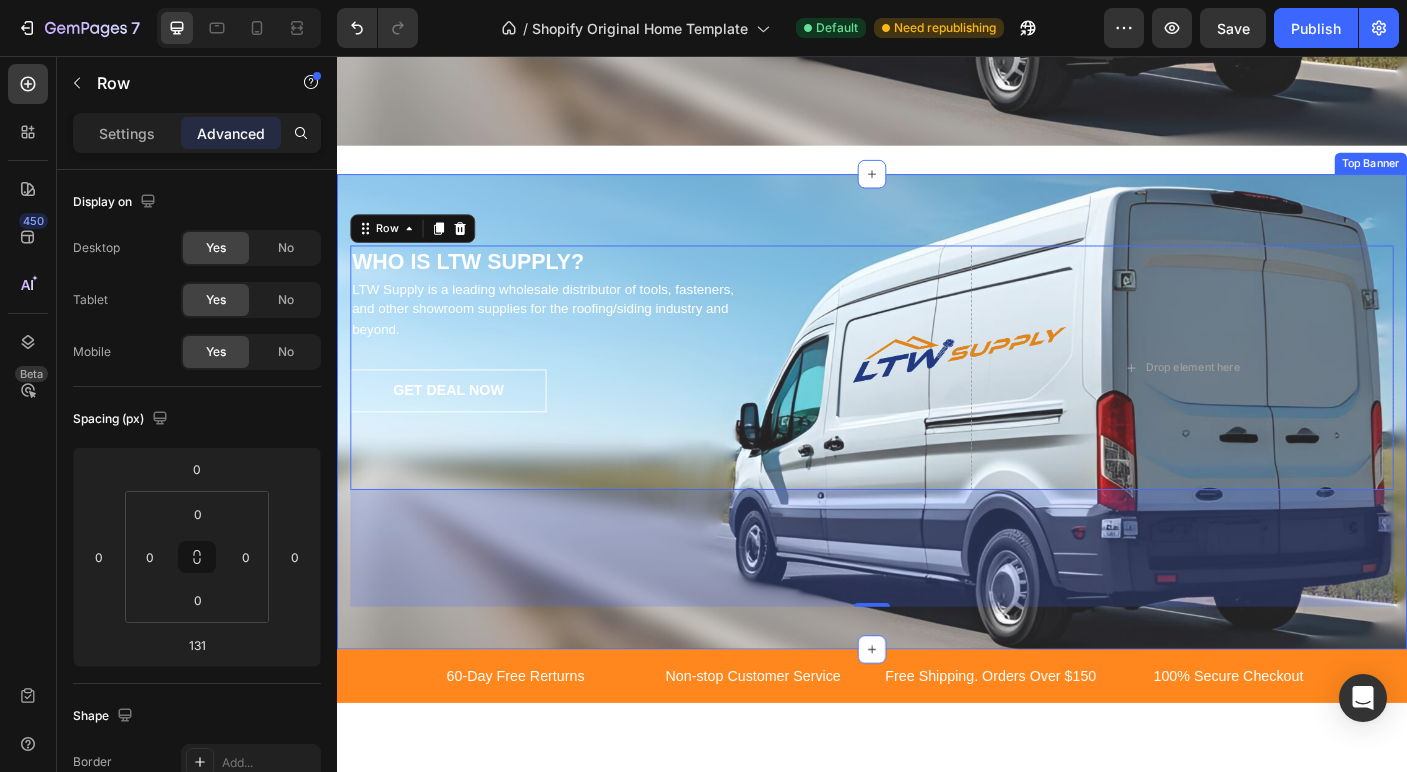 click on "WHO IS LTW SUPPLY? Heading LTW Supply is a leading wholesale distributor of tools, fasteners, and other showroom supplies for the roofing/siding industry and beyond. Text block GET DEAL NOW Button
Drop element here Row   131 Top Banner" at bounding box center (937, 454) 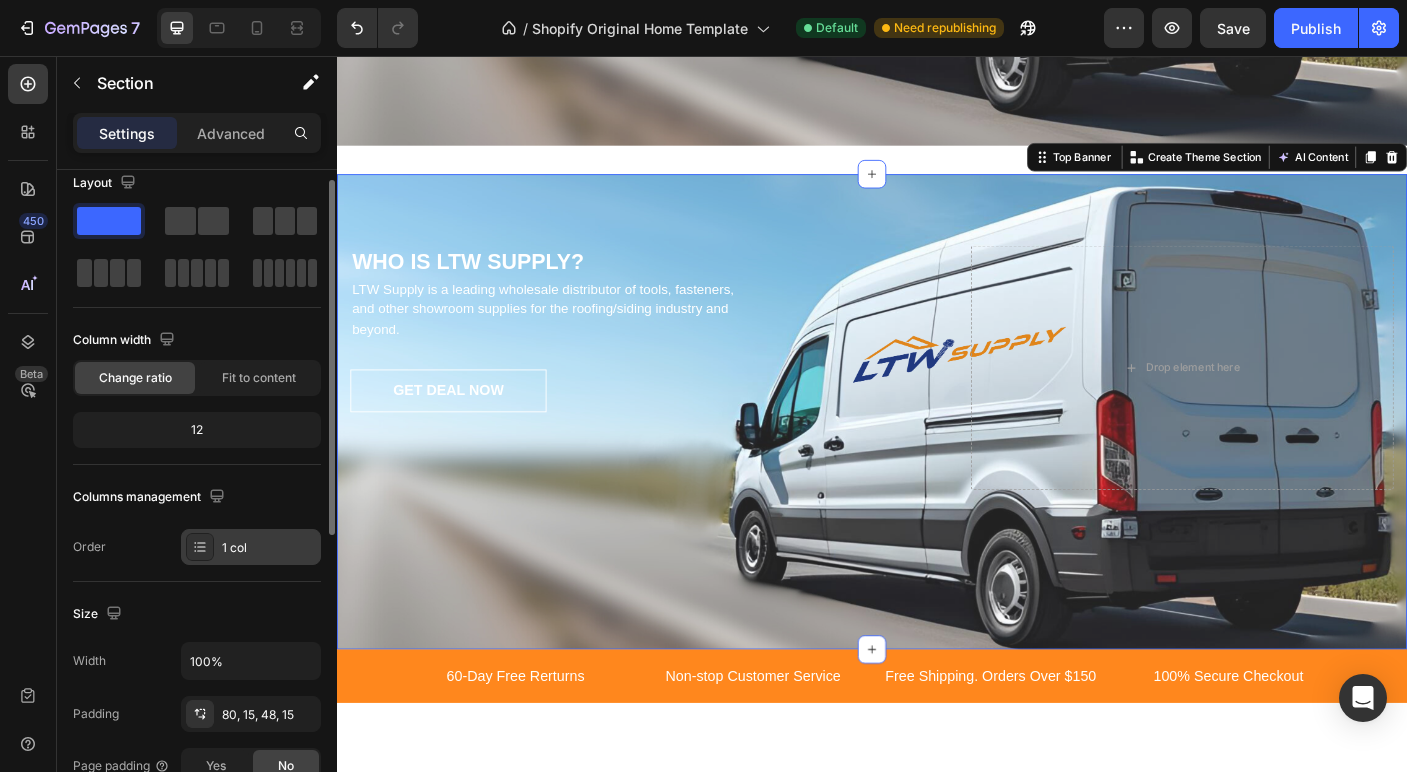 scroll, scrollTop: 0, scrollLeft: 0, axis: both 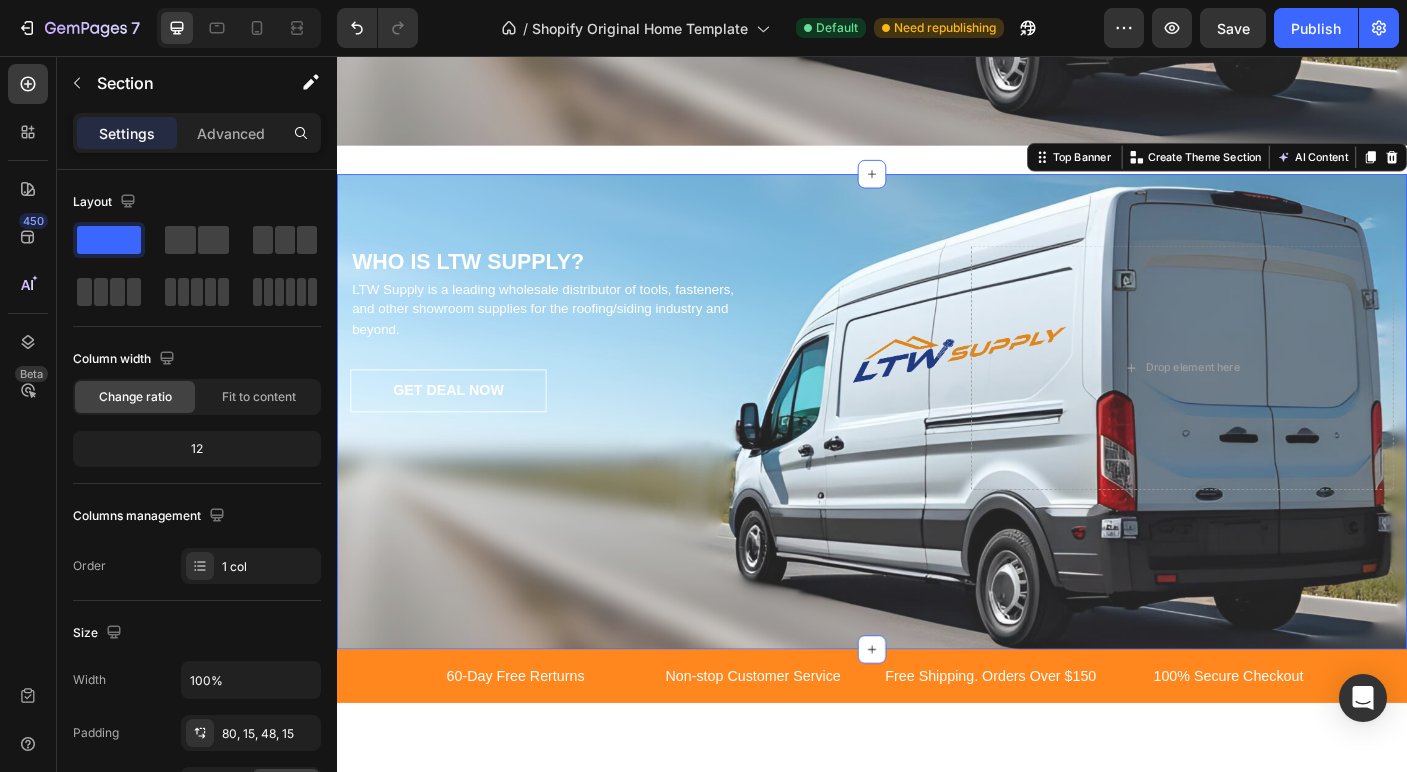 click on "WHO IS LTW SUPPLY? Heading LTW Supply is a leading wholesale distributor of tools, fasteners, and other showroom supplies for the roofing/siding industry and beyond. Text block GET DEAL NOW Button
Drop element here Row Top Banner   You can create reusable sections Create Theme Section AI Content Write with GemAI What would you like to describe here? Tone and Voice Persuasive Product Rivet #44 Wicker (100/bag)  [100-229] Show more Generate" at bounding box center (937, 454) 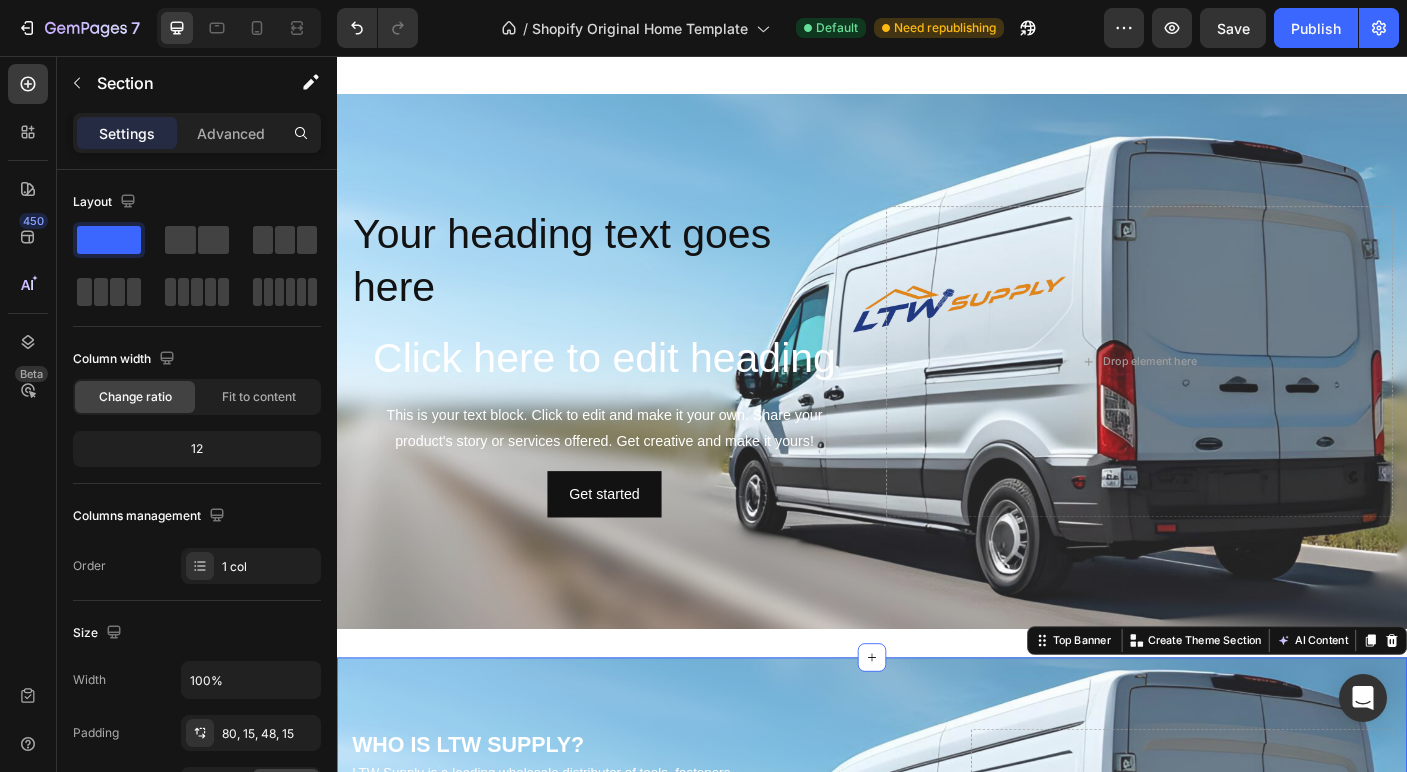 scroll, scrollTop: 3081, scrollLeft: 0, axis: vertical 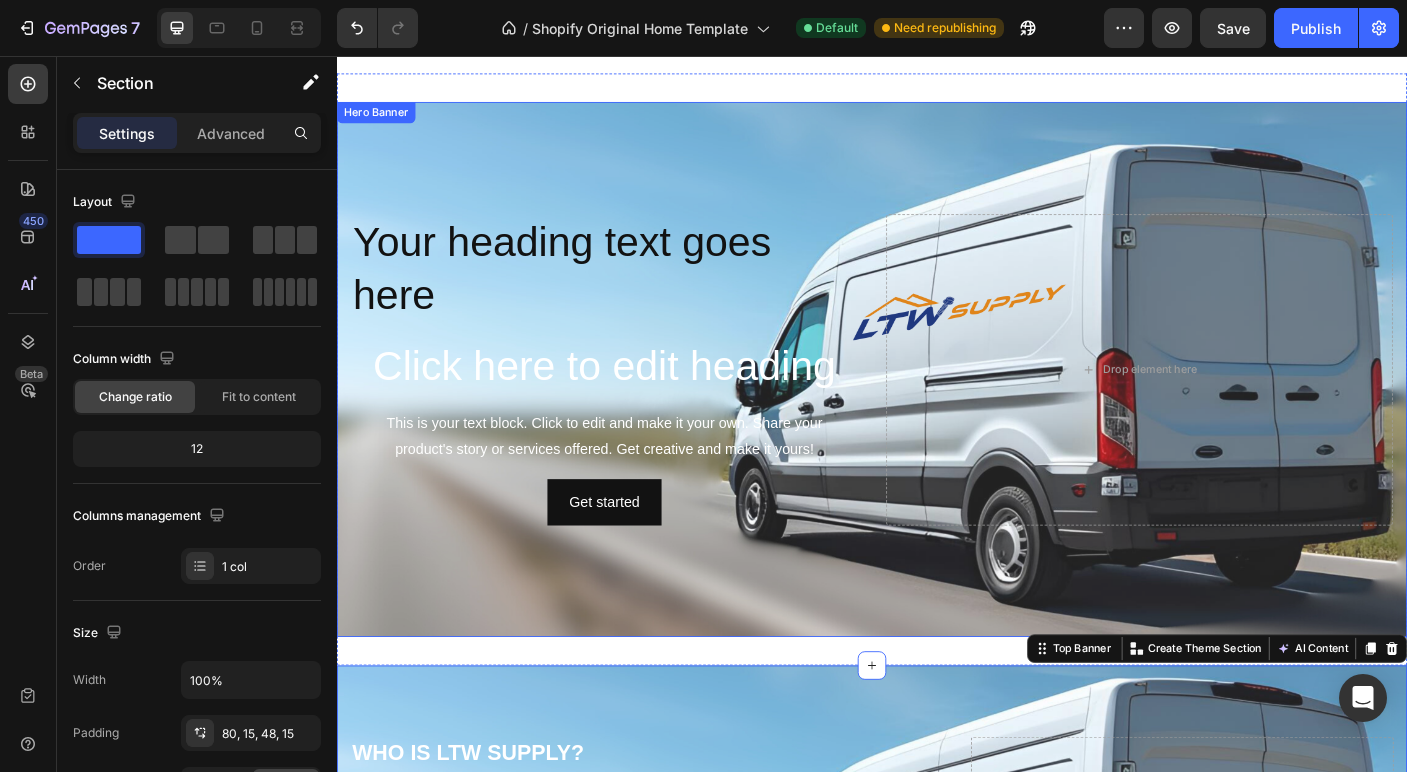 click at bounding box center [937, 407] 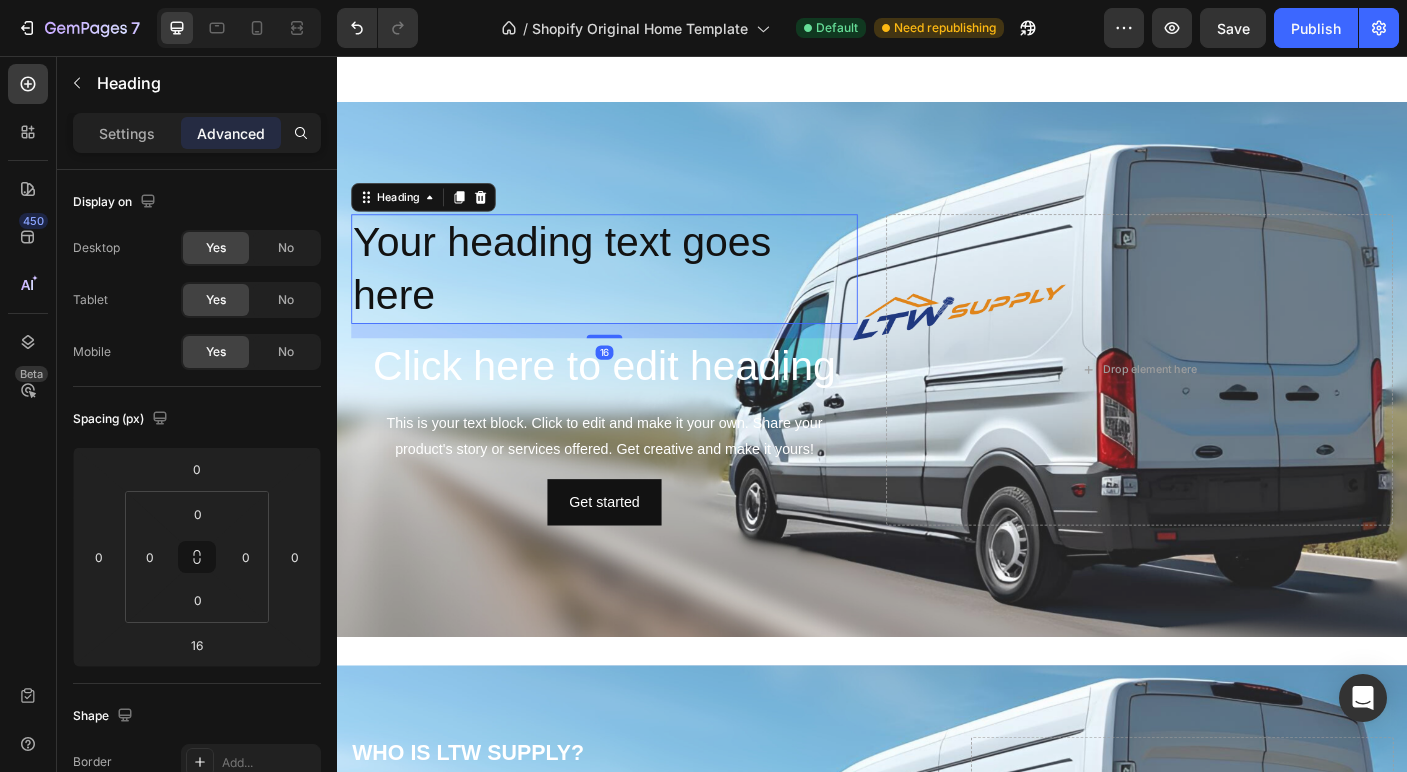 click on "Your heading text goes here" at bounding box center [637, 295] 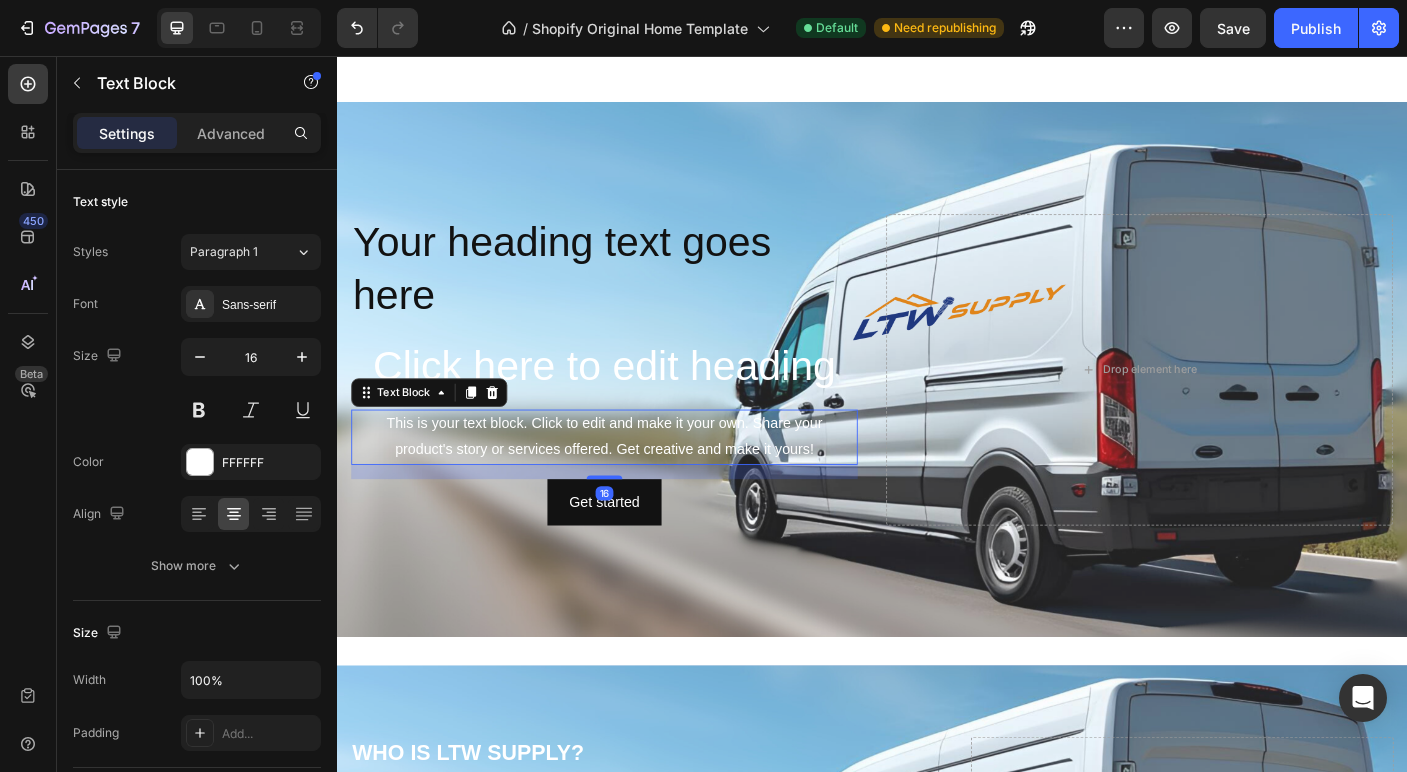 click on "This is your text block. Click to edit and make it your own. Share your                       product's story or services offered. Get creative and make it yours!" at bounding box center (637, 483) 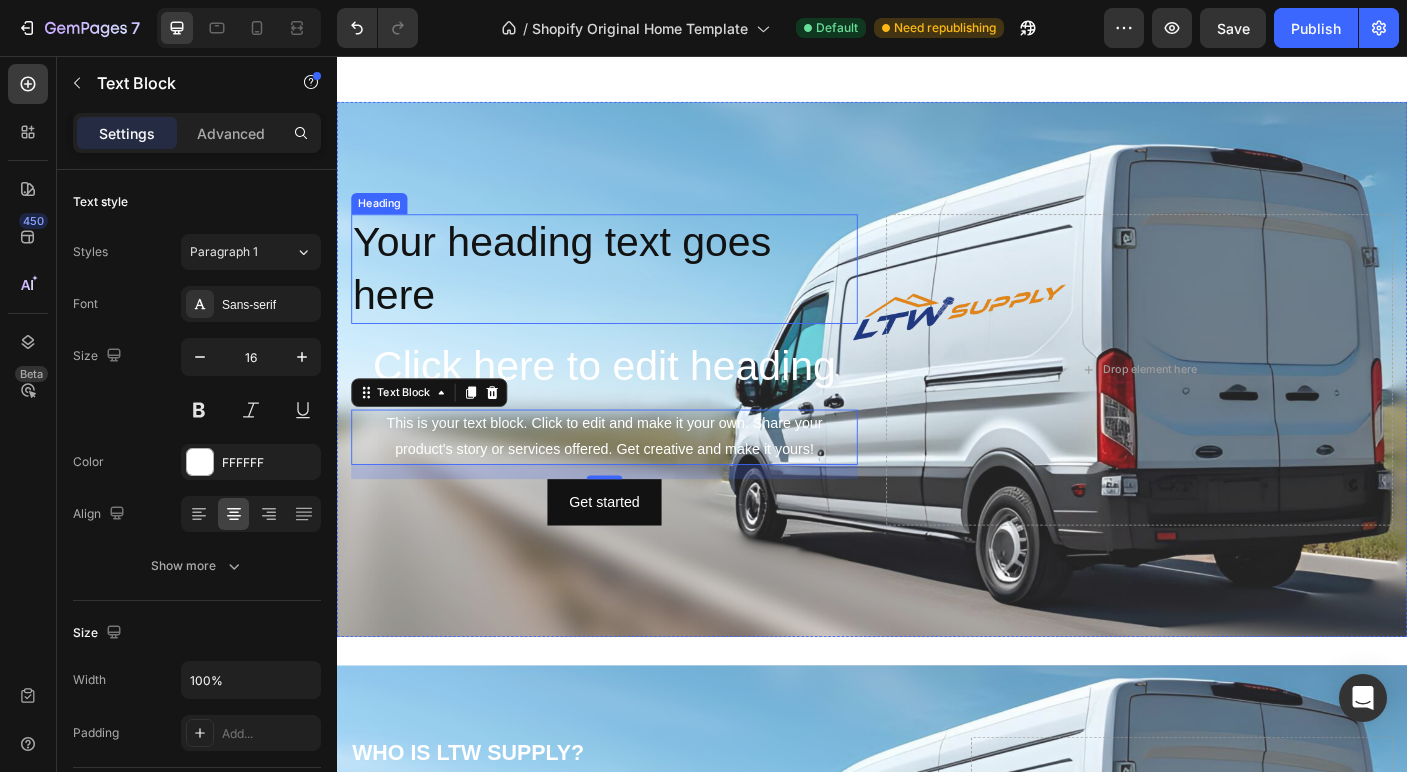 click on "Your heading text goes here" at bounding box center (637, 295) 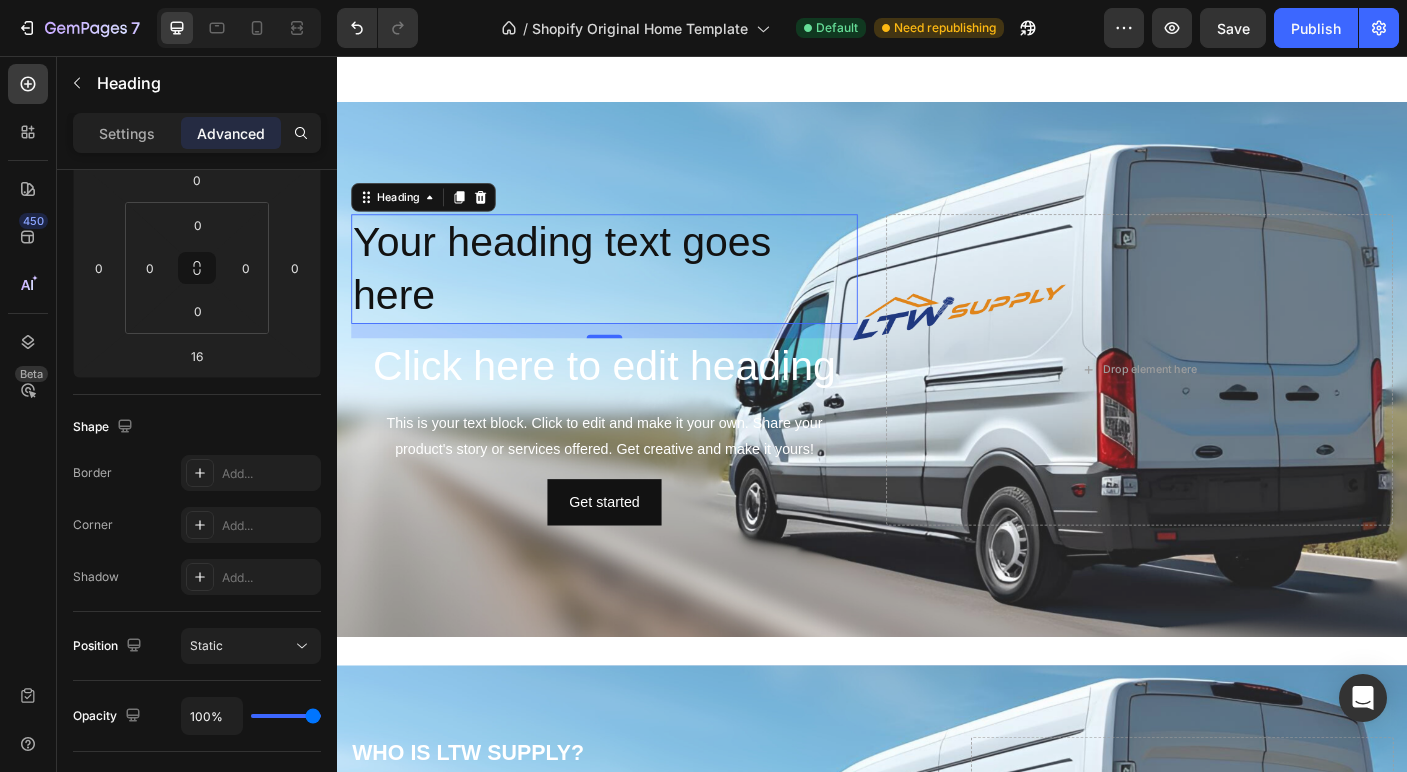 scroll, scrollTop: 0, scrollLeft: 0, axis: both 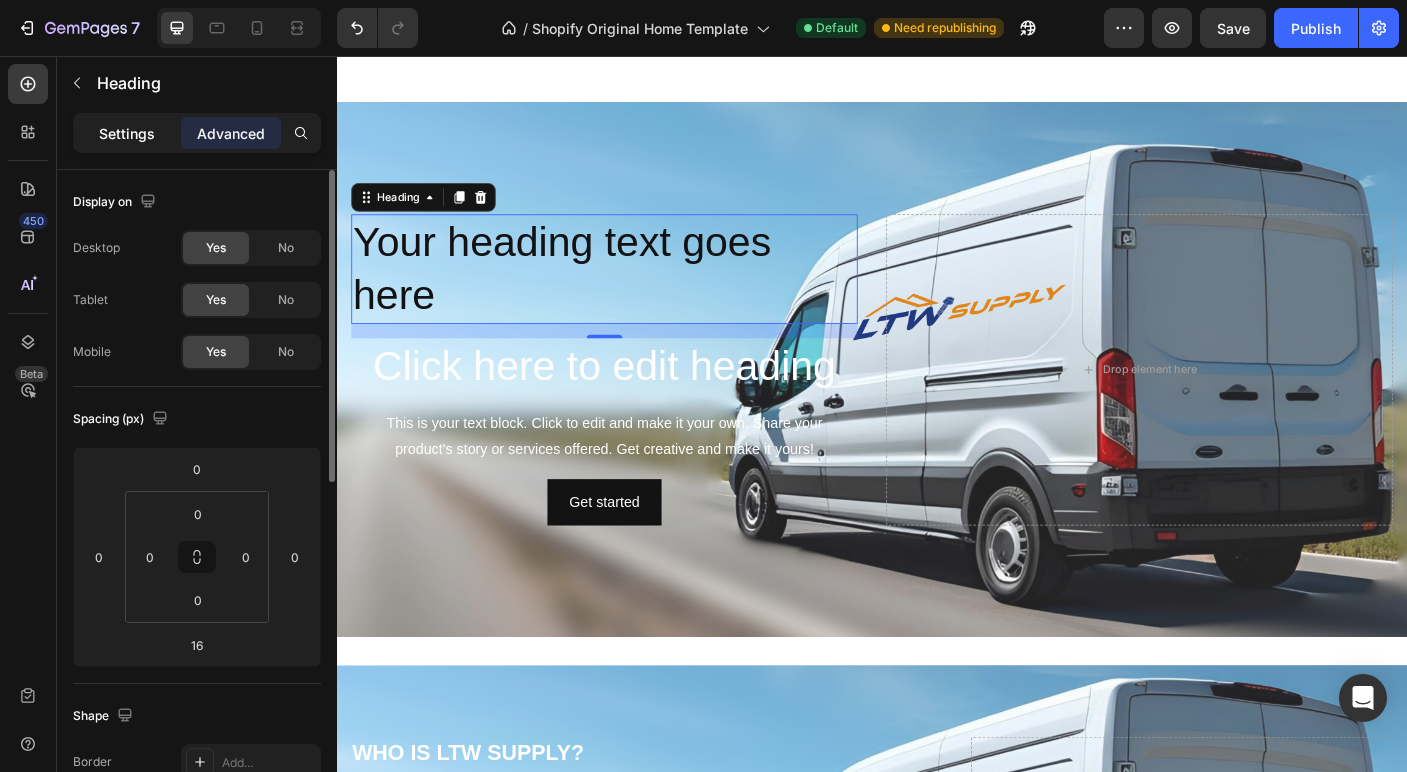 click on "Settings" at bounding box center (127, 133) 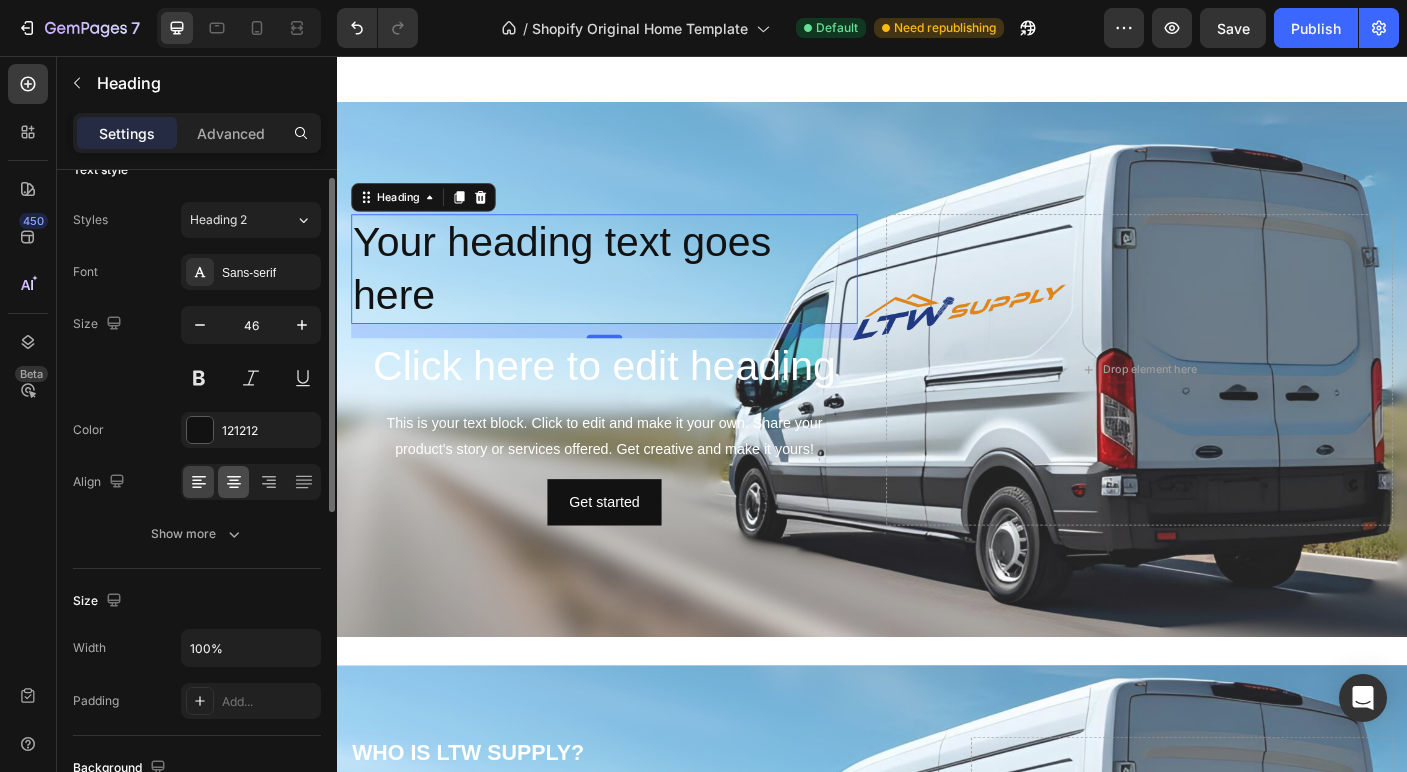 scroll, scrollTop: 41, scrollLeft: 0, axis: vertical 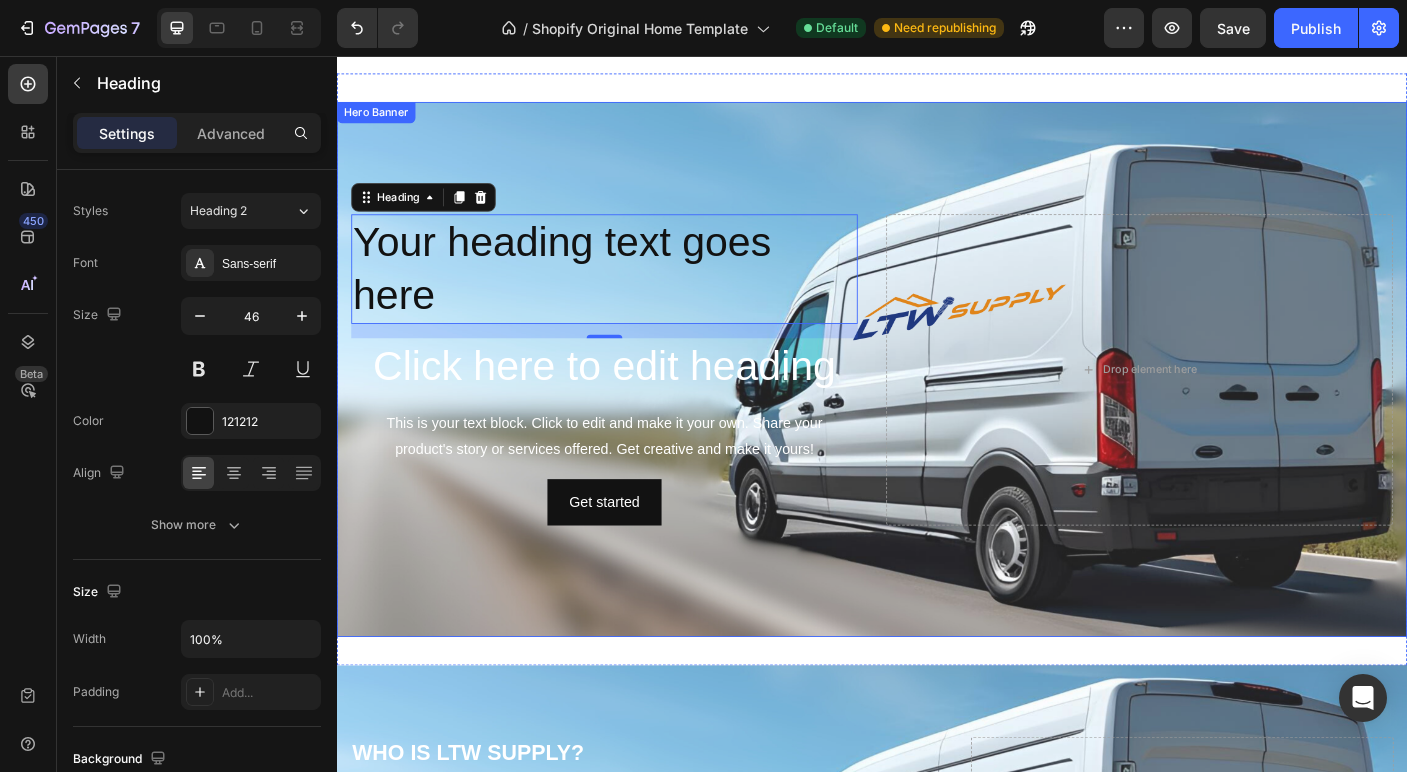click at bounding box center [937, 407] 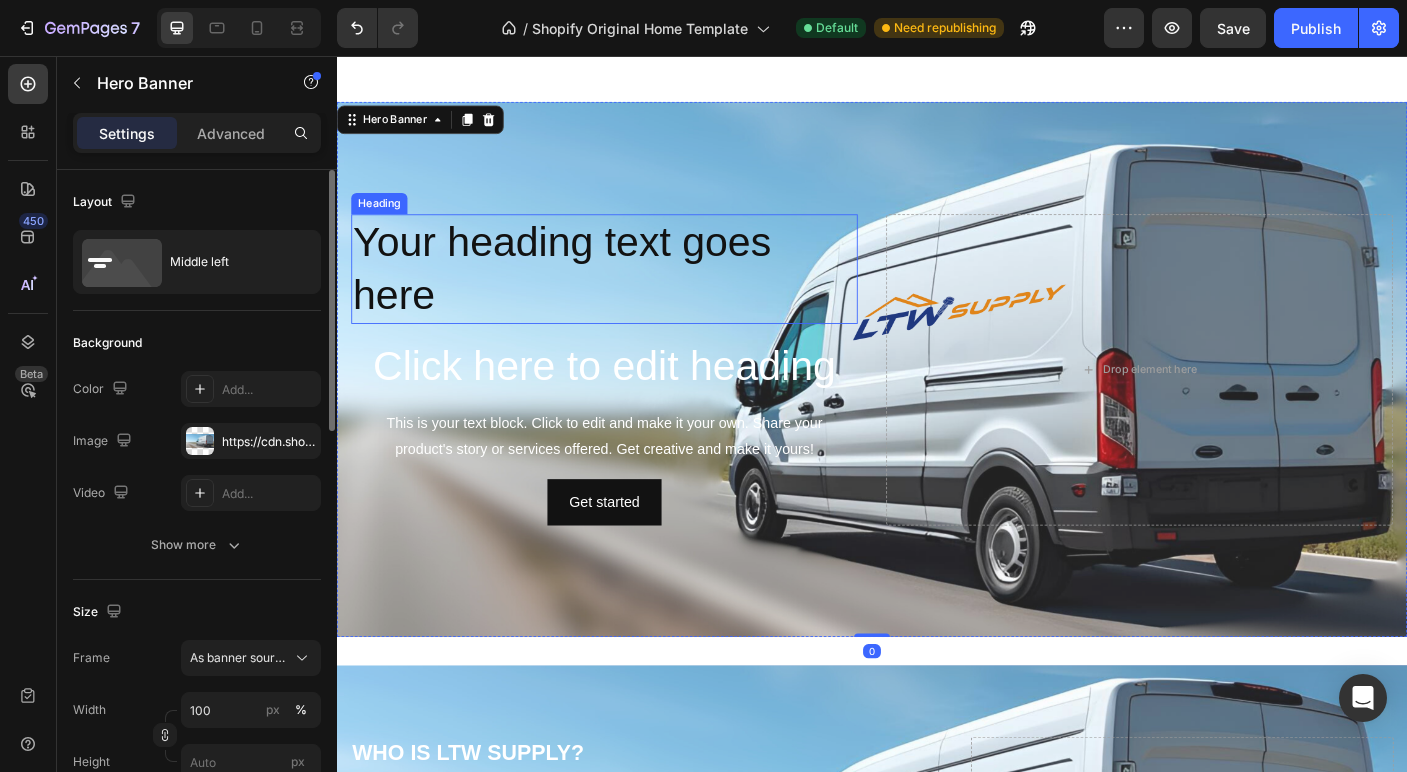 click on "Your heading text goes here" at bounding box center (637, 295) 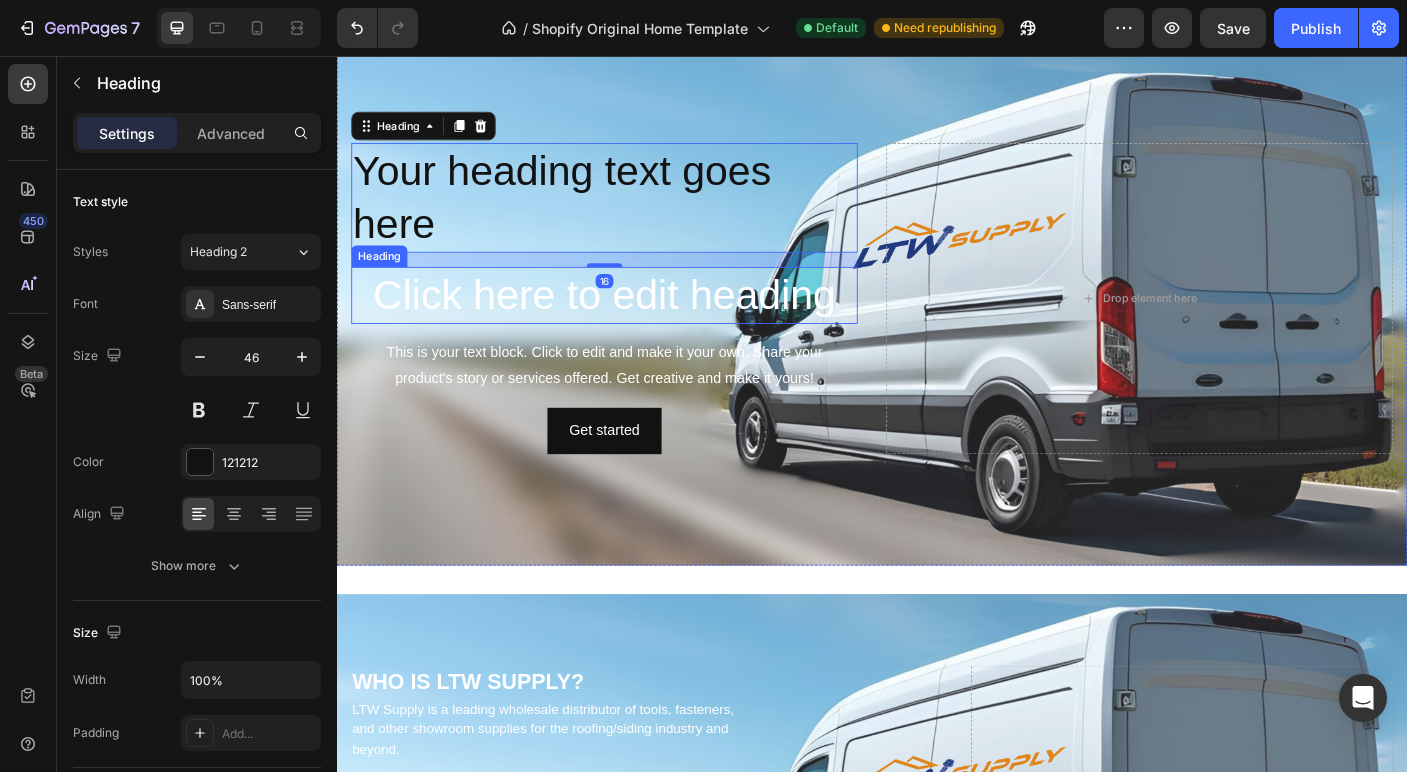 scroll, scrollTop: 3026, scrollLeft: 0, axis: vertical 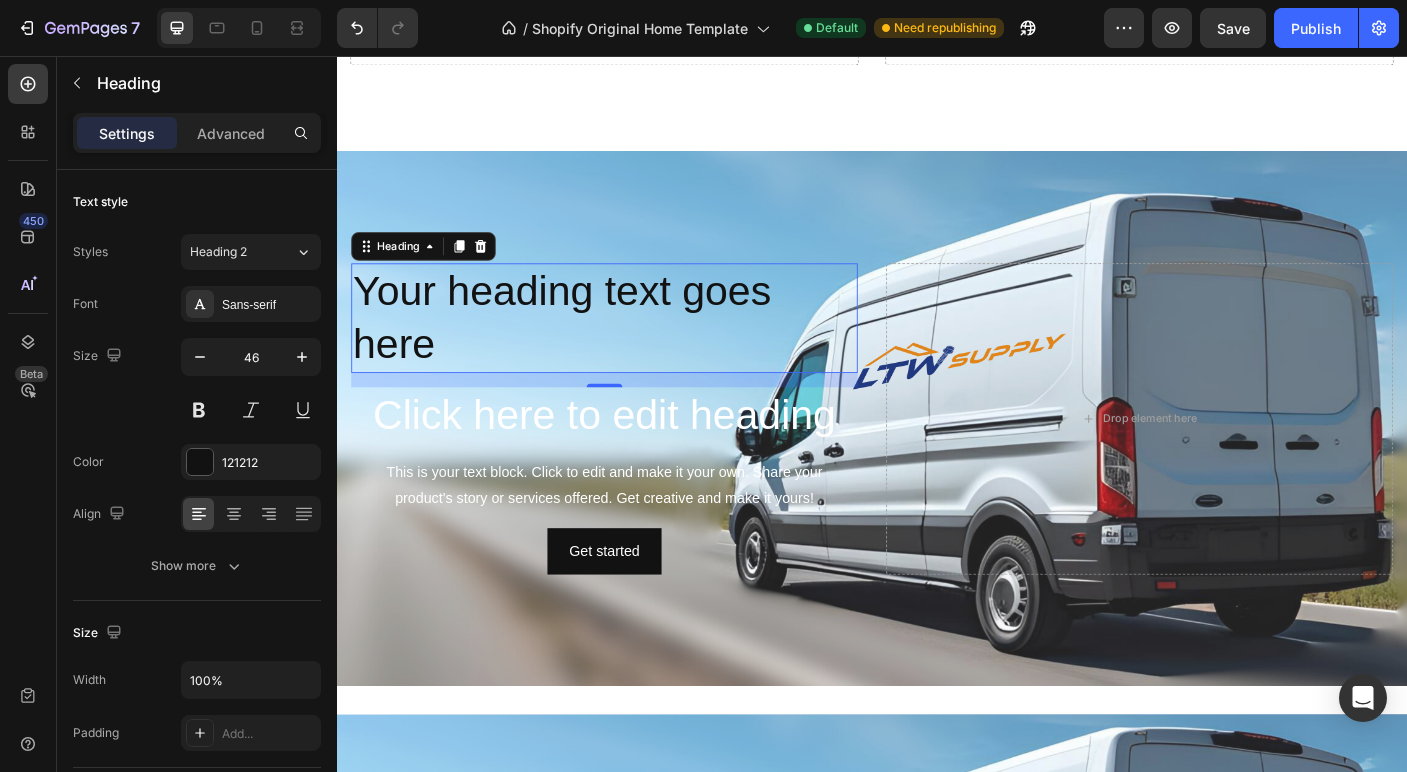 click on "Your heading text goes here" at bounding box center (637, 350) 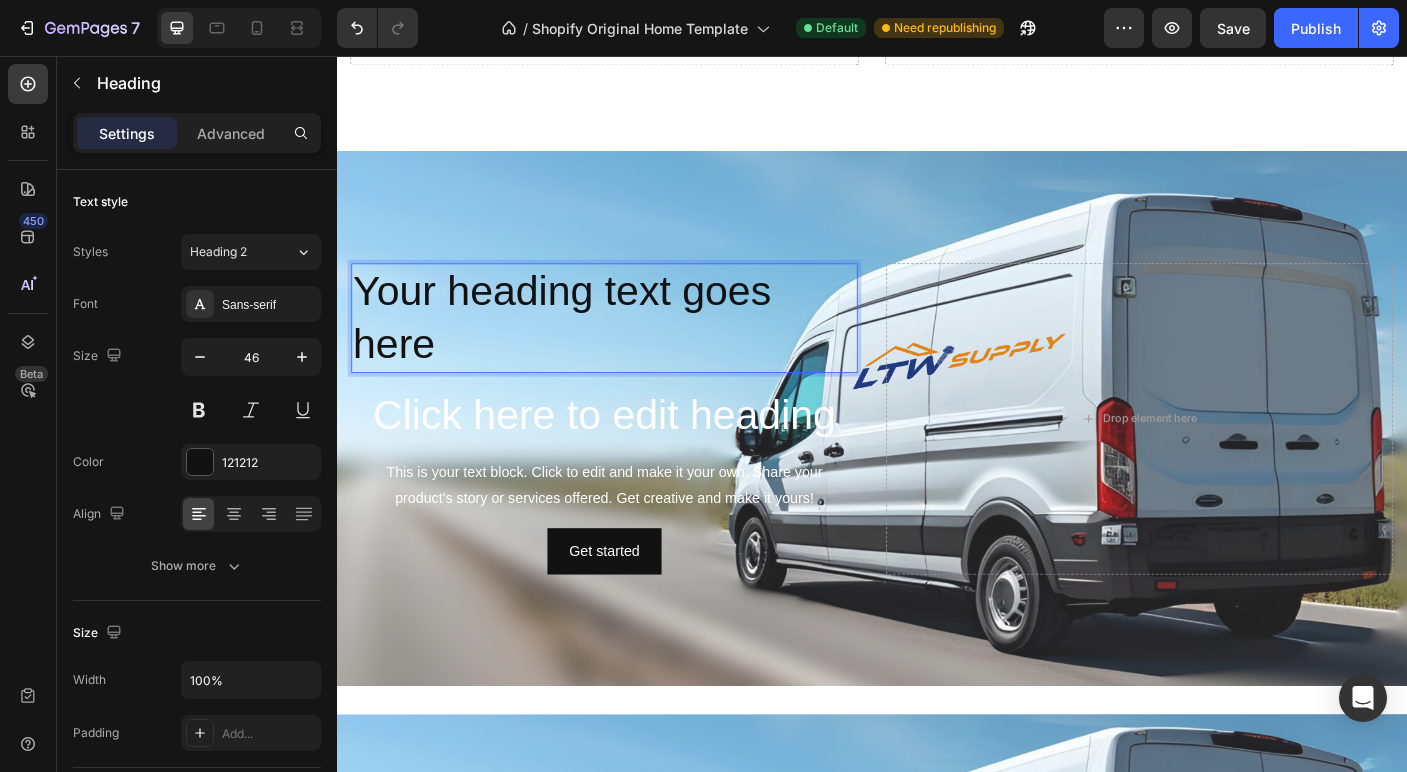 click on "Your heading text goes here" at bounding box center (637, 350) 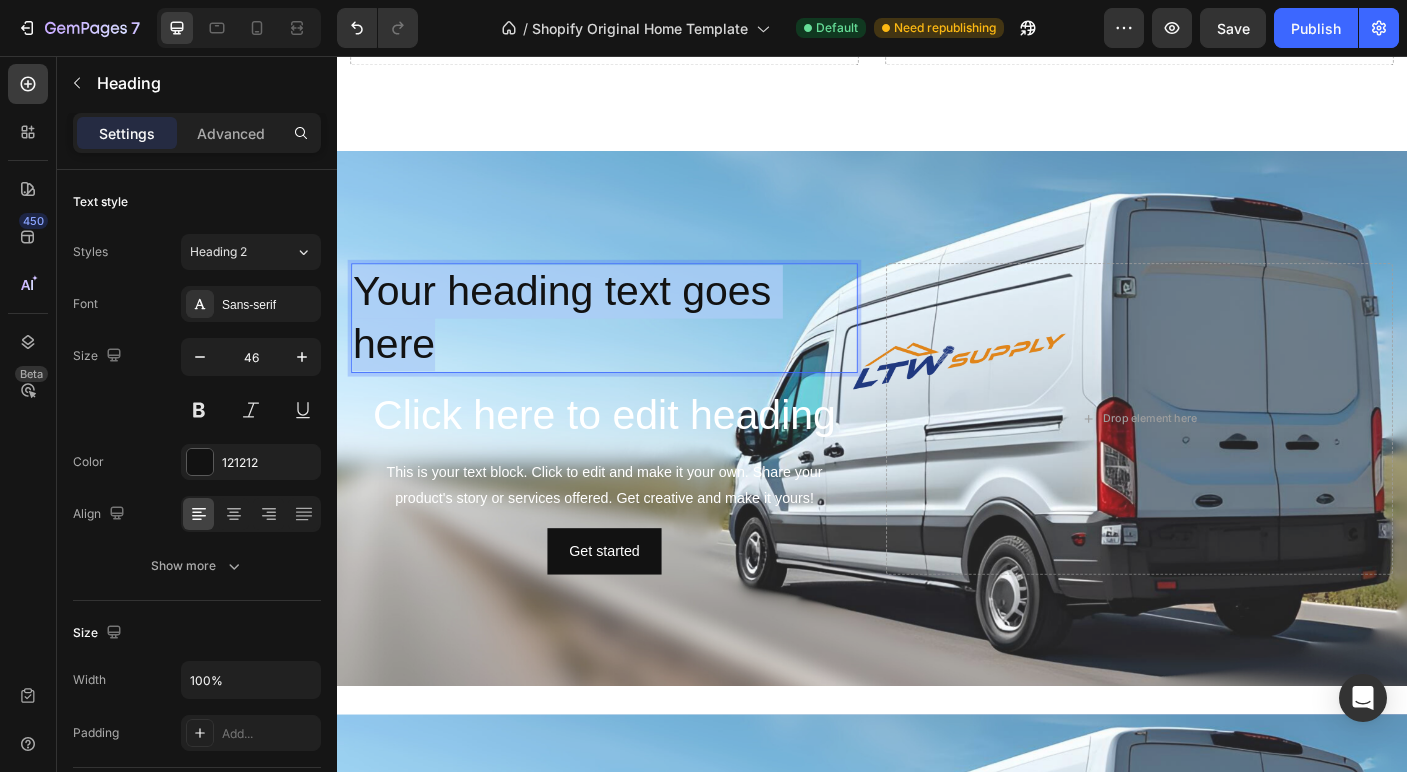 click on "Your heading text goes here" at bounding box center [637, 350] 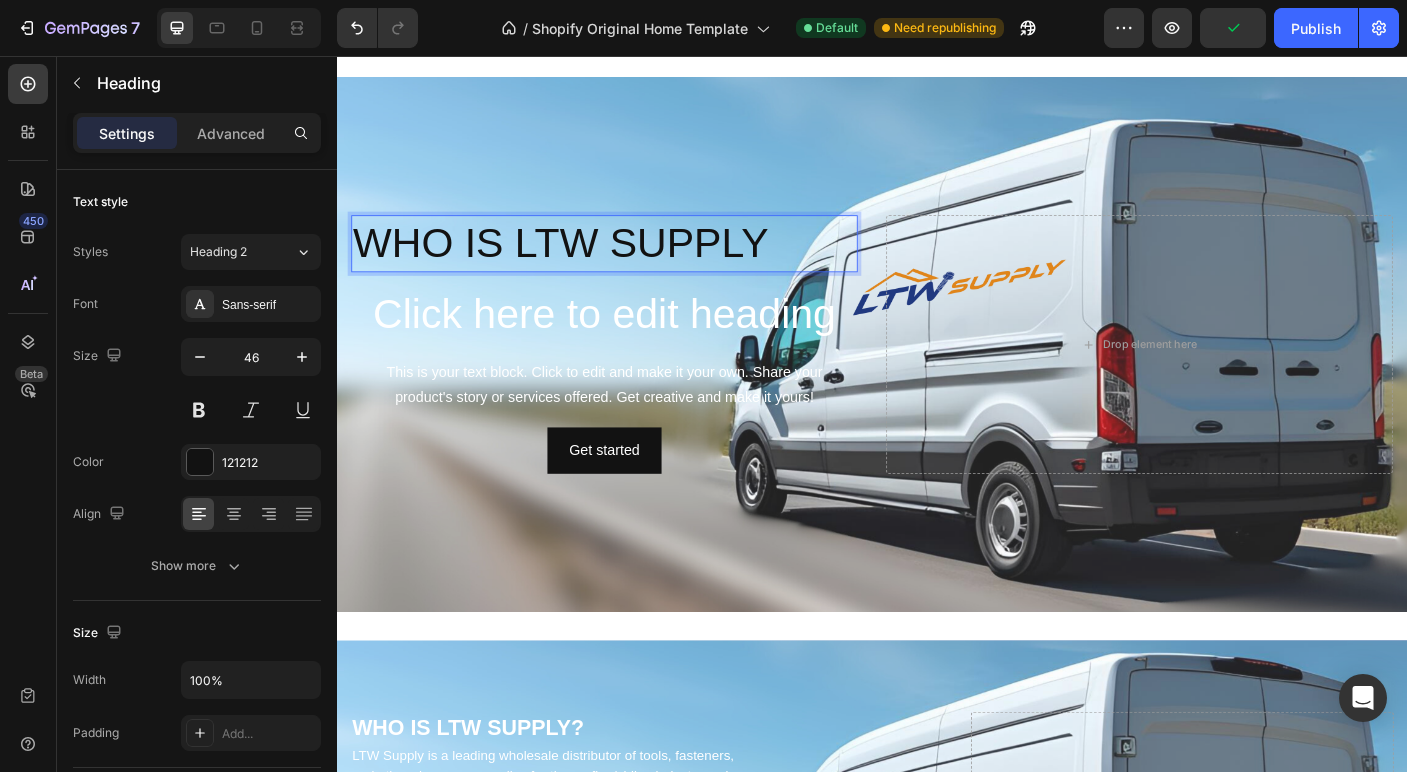 scroll, scrollTop: 3111, scrollLeft: 0, axis: vertical 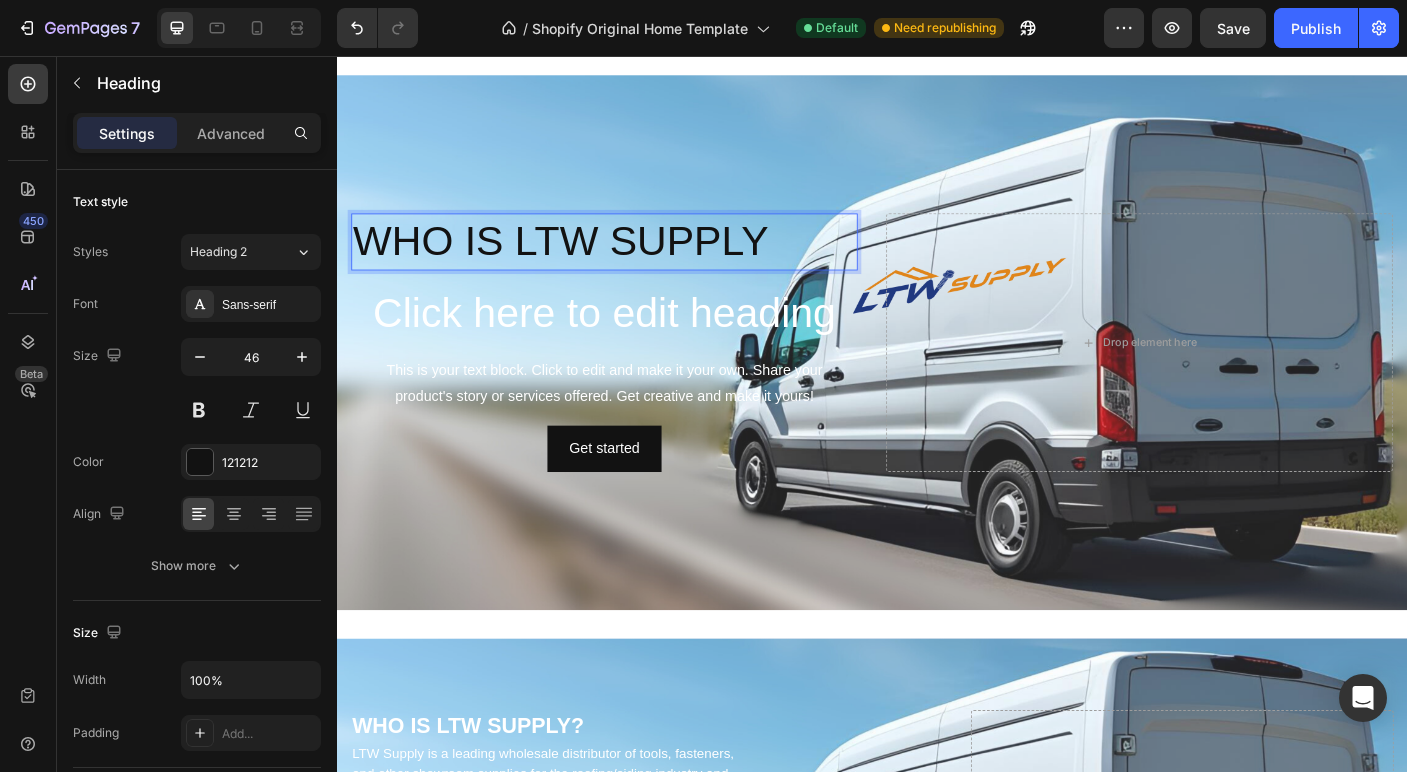 click on "WHO IS LTW SUPPLY" at bounding box center (637, 264) 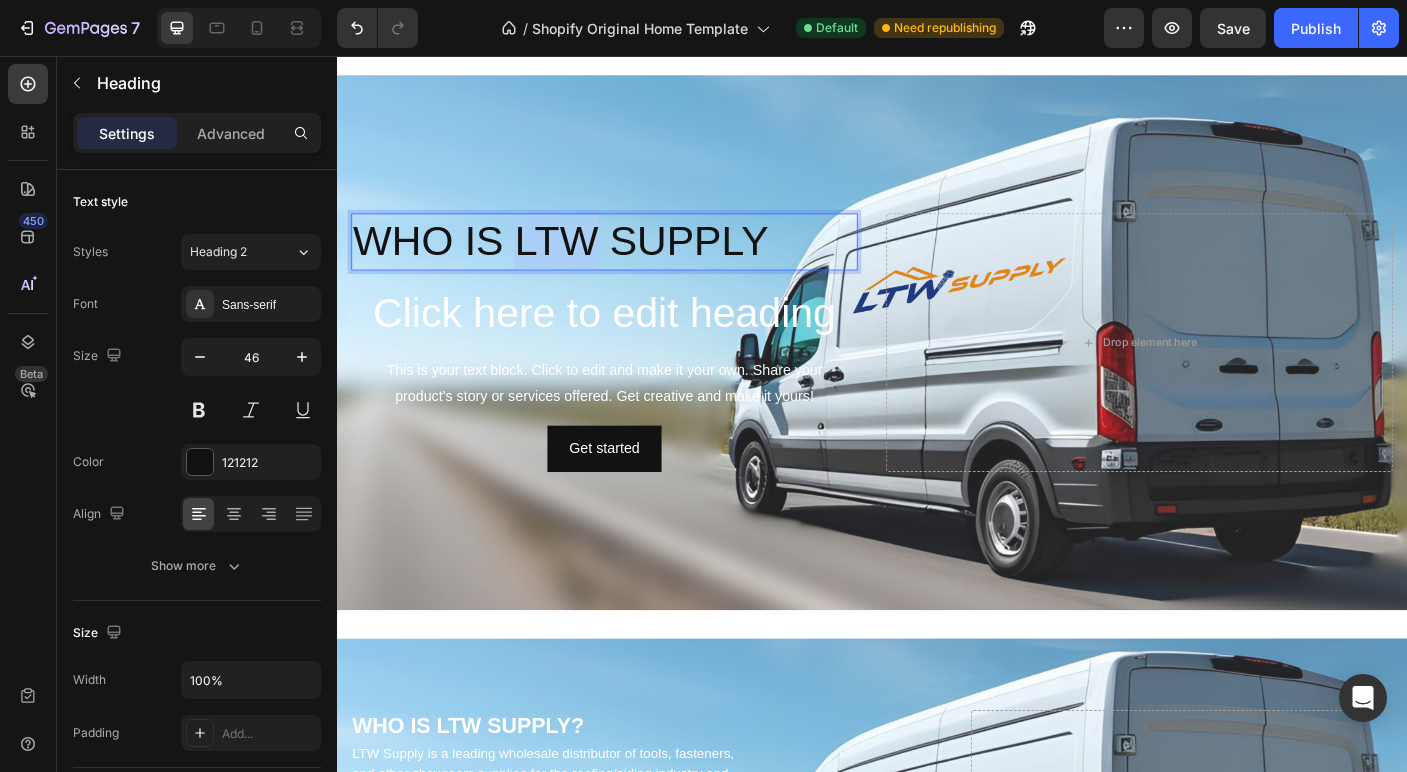 click on "WHO IS LTW SUPPLY" at bounding box center (637, 264) 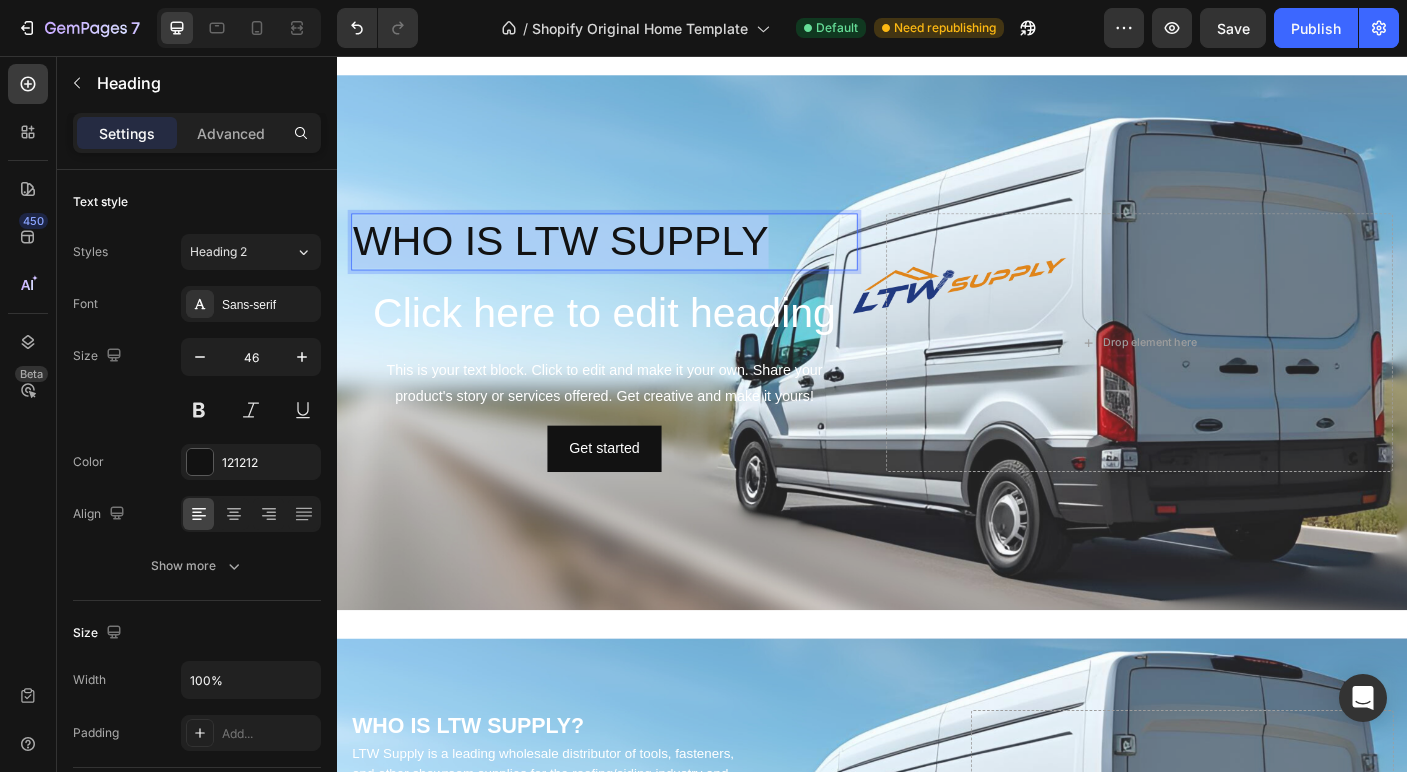 click on "WHO IS LTW SUPPLY" at bounding box center (637, 264) 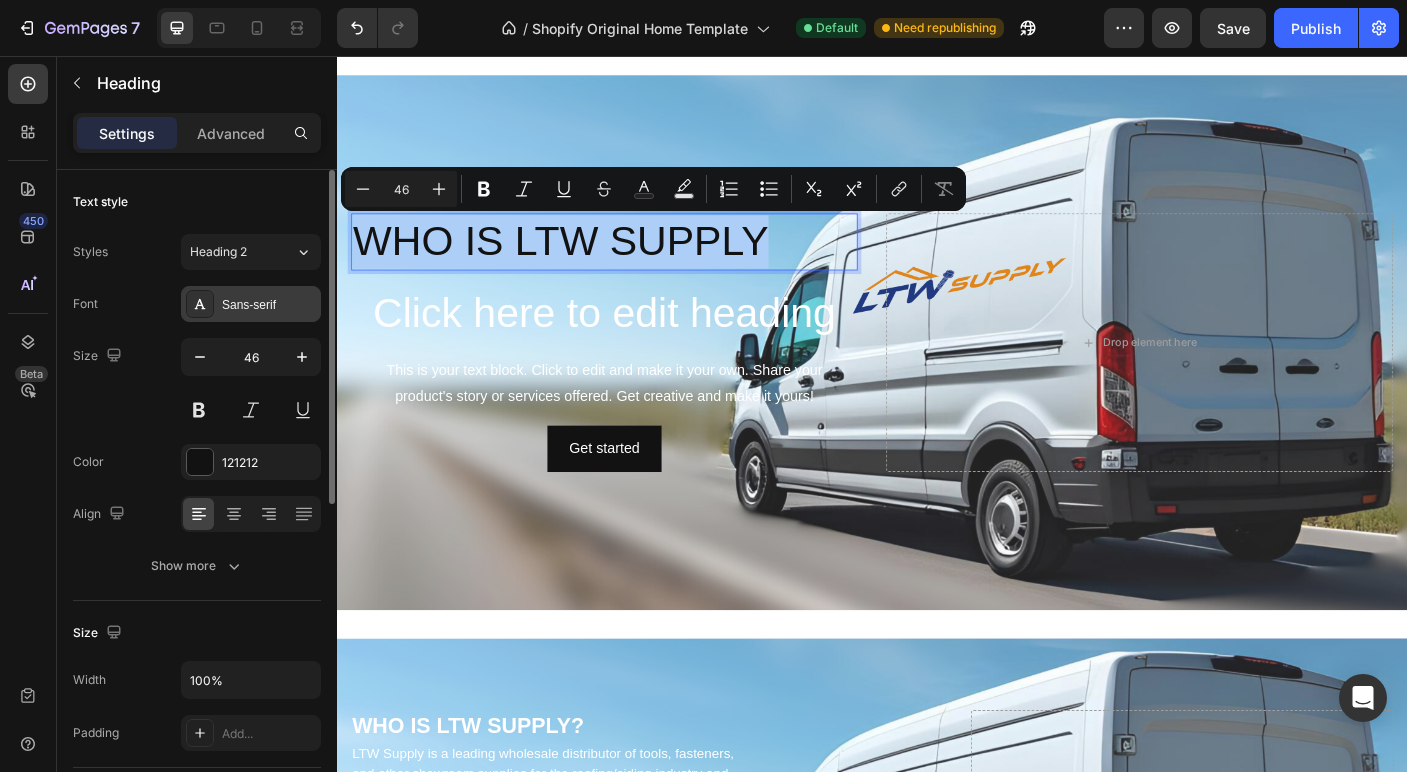click on "Sans-serif" at bounding box center (269, 305) 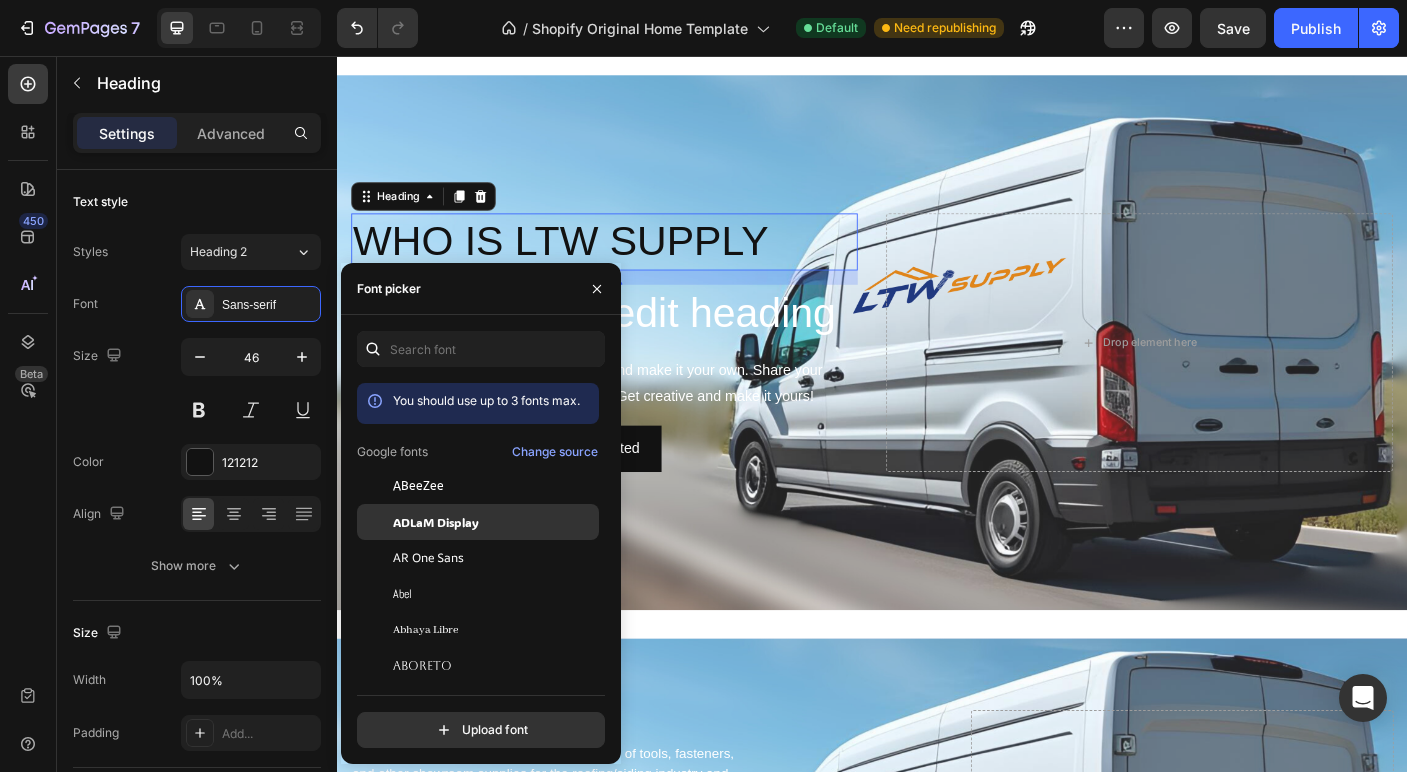 click on "ADLaM Display" at bounding box center (436, 522) 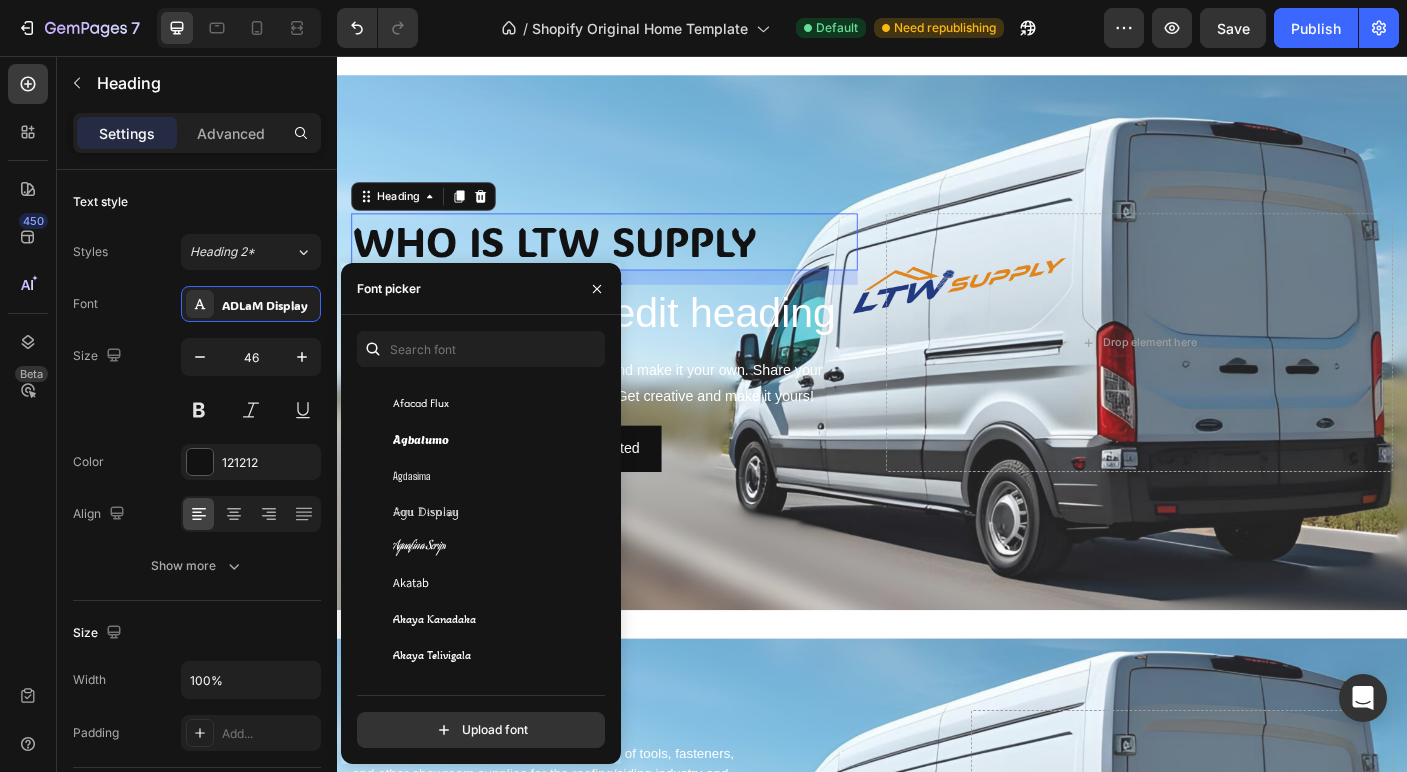 scroll, scrollTop: 660, scrollLeft: 0, axis: vertical 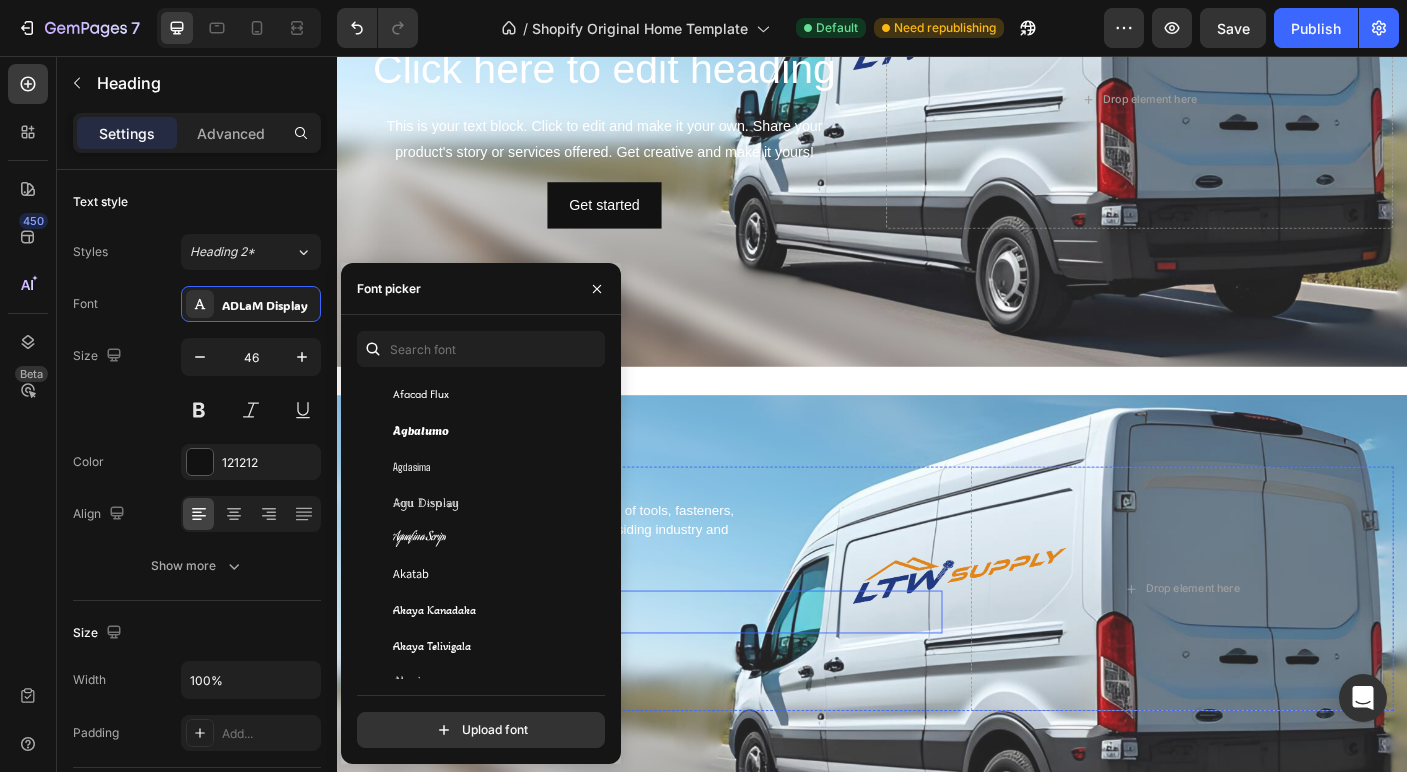 click on "GET DEAL NOW Button" at bounding box center (684, 679) 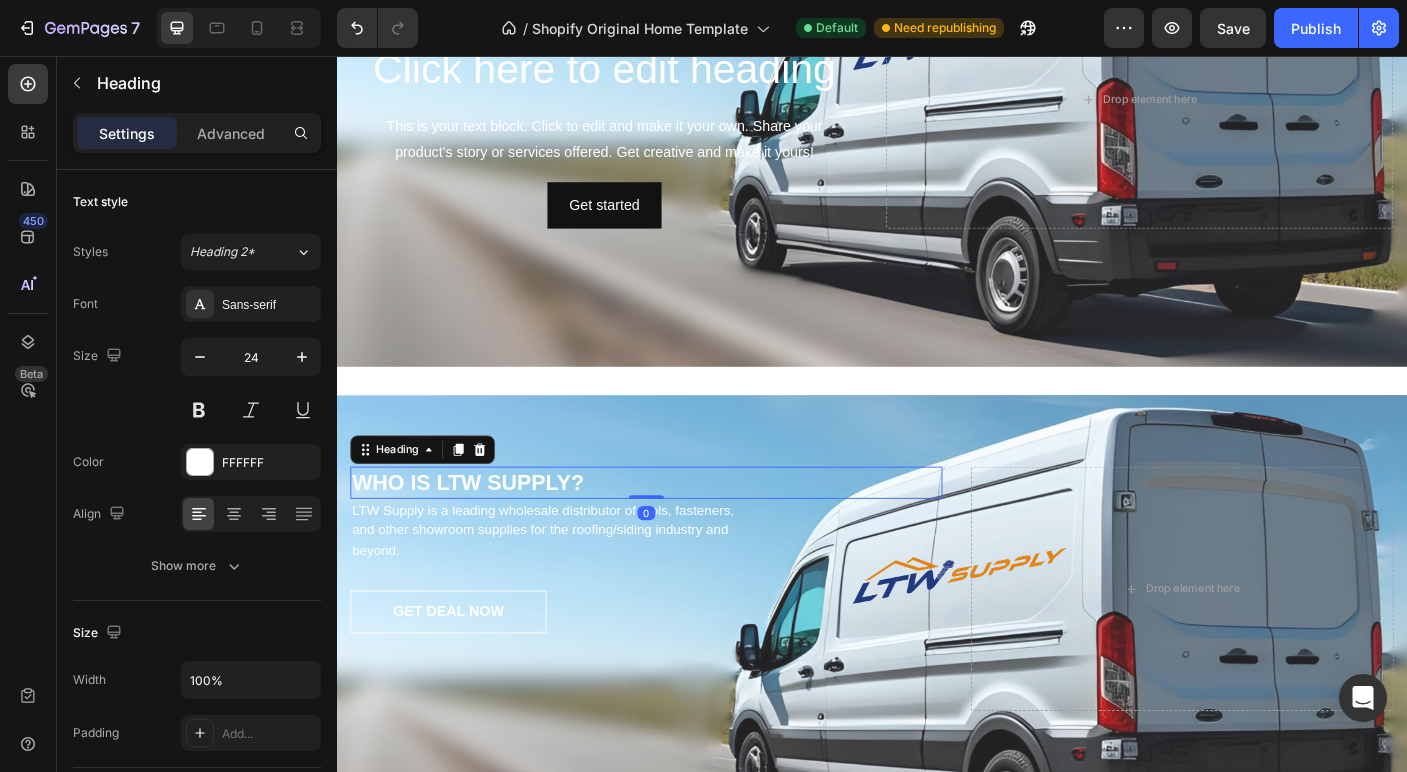 click on "WHO IS LTW SUPPLY?" at bounding box center (684, 533) 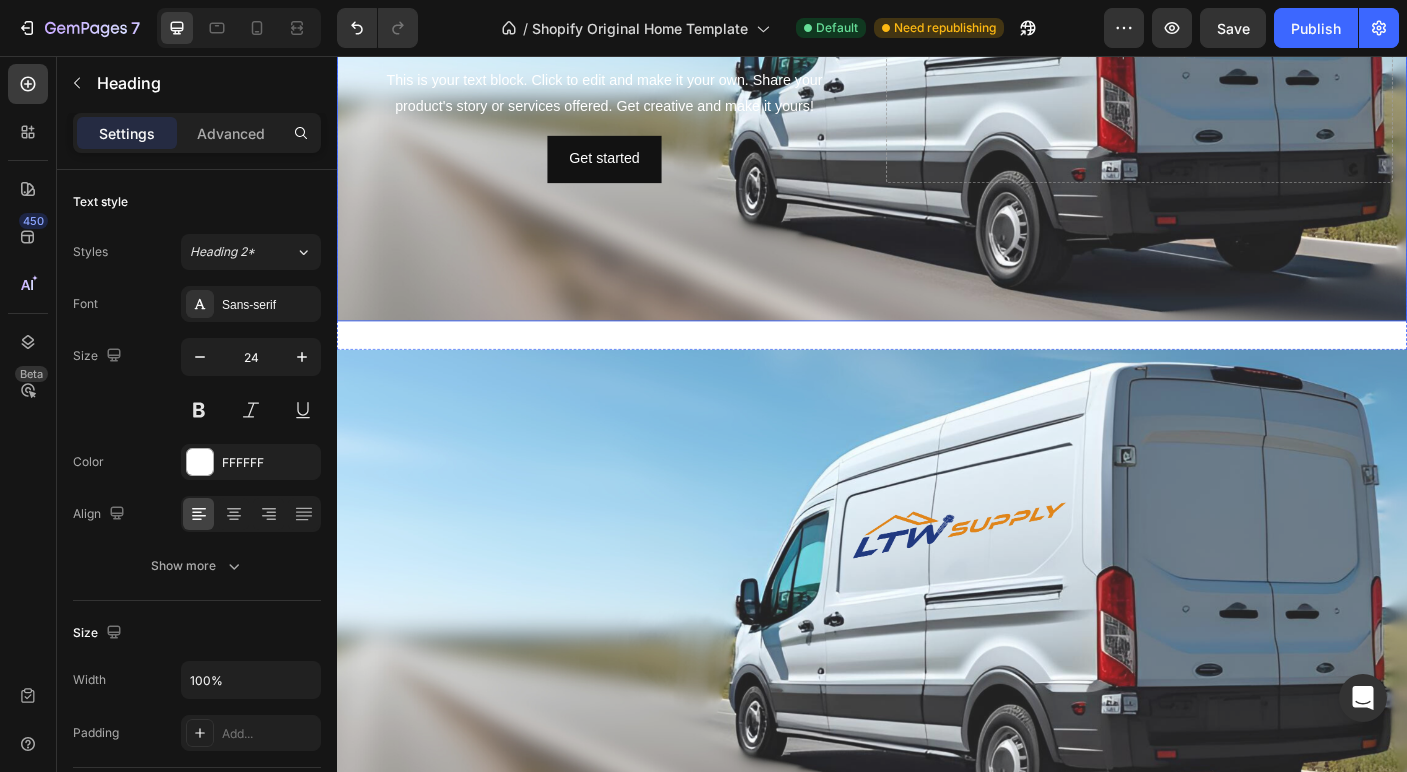 scroll, scrollTop: 2845, scrollLeft: 0, axis: vertical 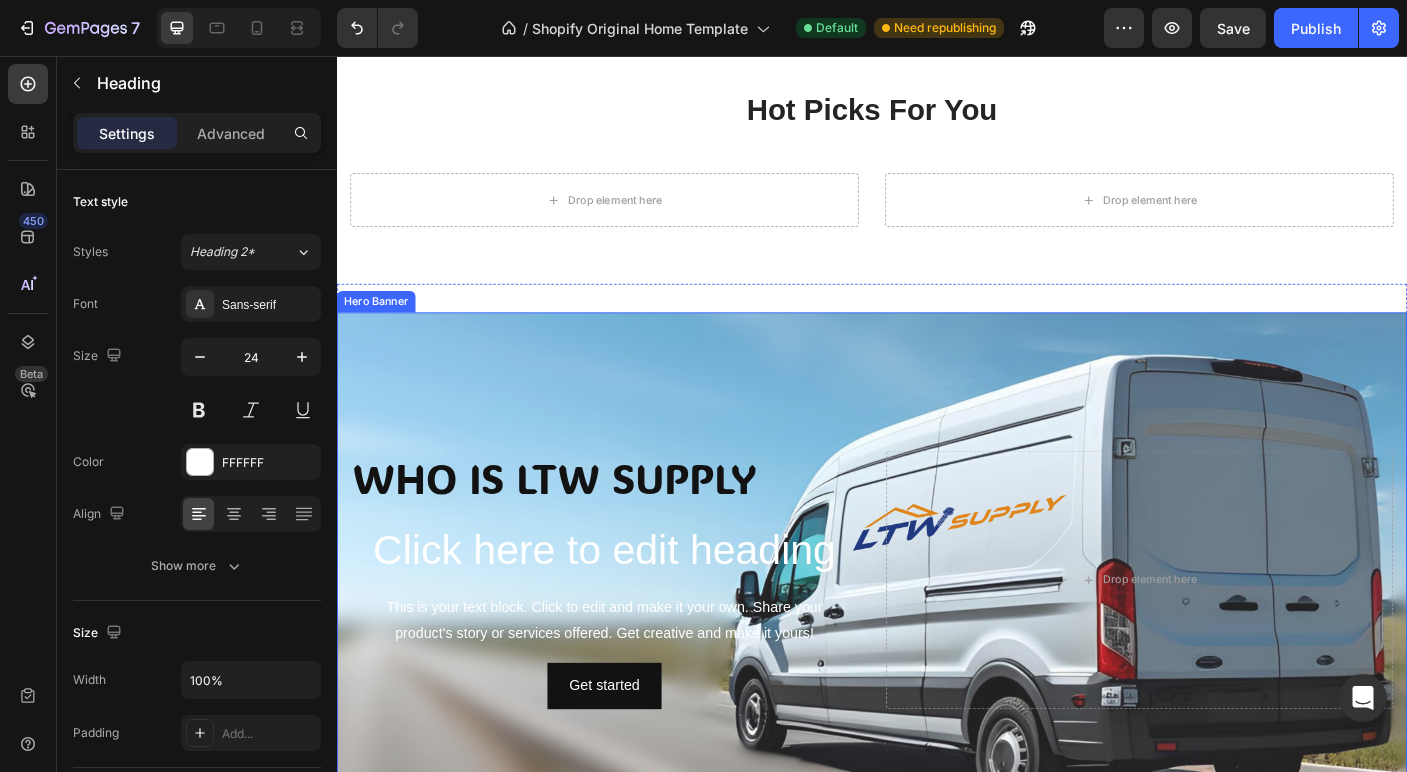 click on "WHO IS LTW SUPPLY Heading Click here to edit heading Heading This is your text block. Click to edit and make it your own. Share your                       product's story or services offered. Get creative and make it yours! Text Block Get started Button" at bounding box center (637, 643) 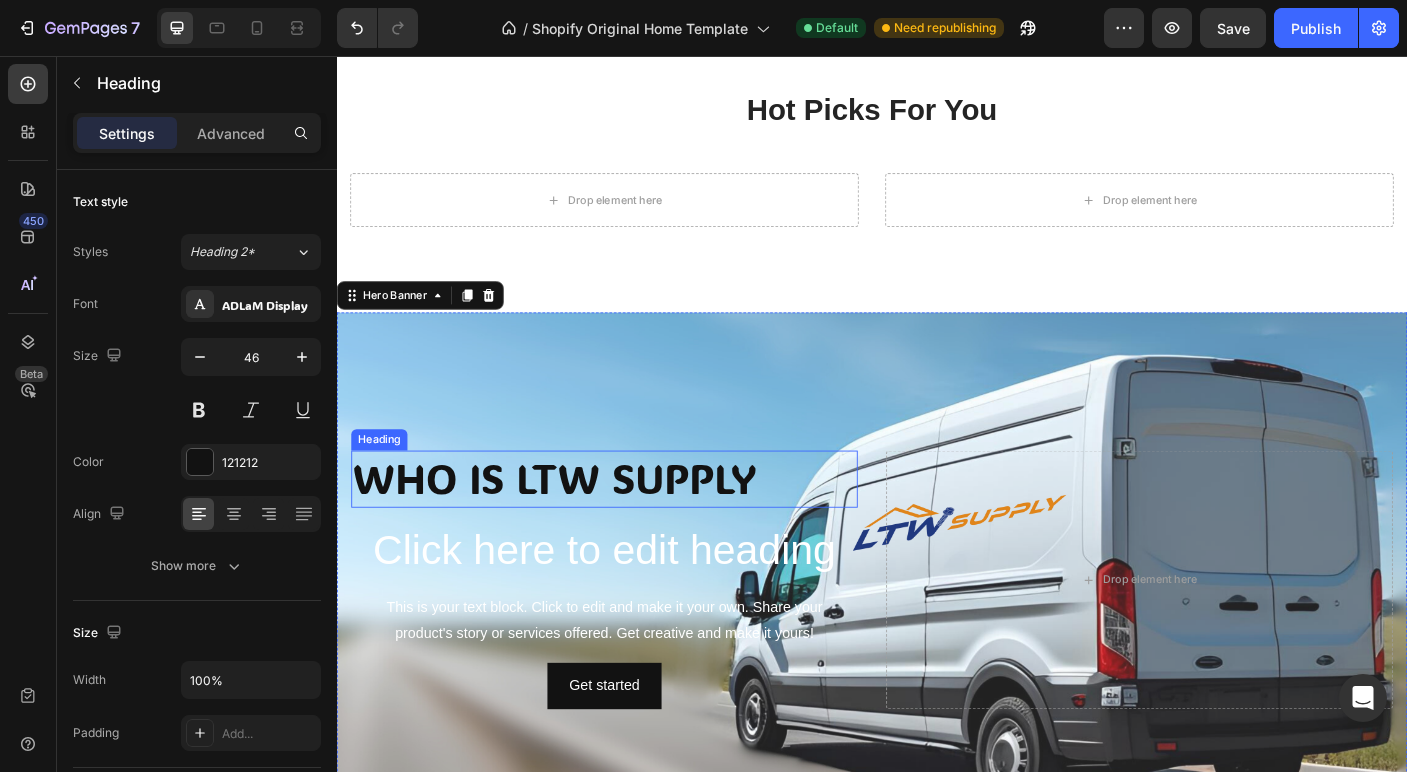 click on "WHO IS LTW SUPPLY" at bounding box center [637, 530] 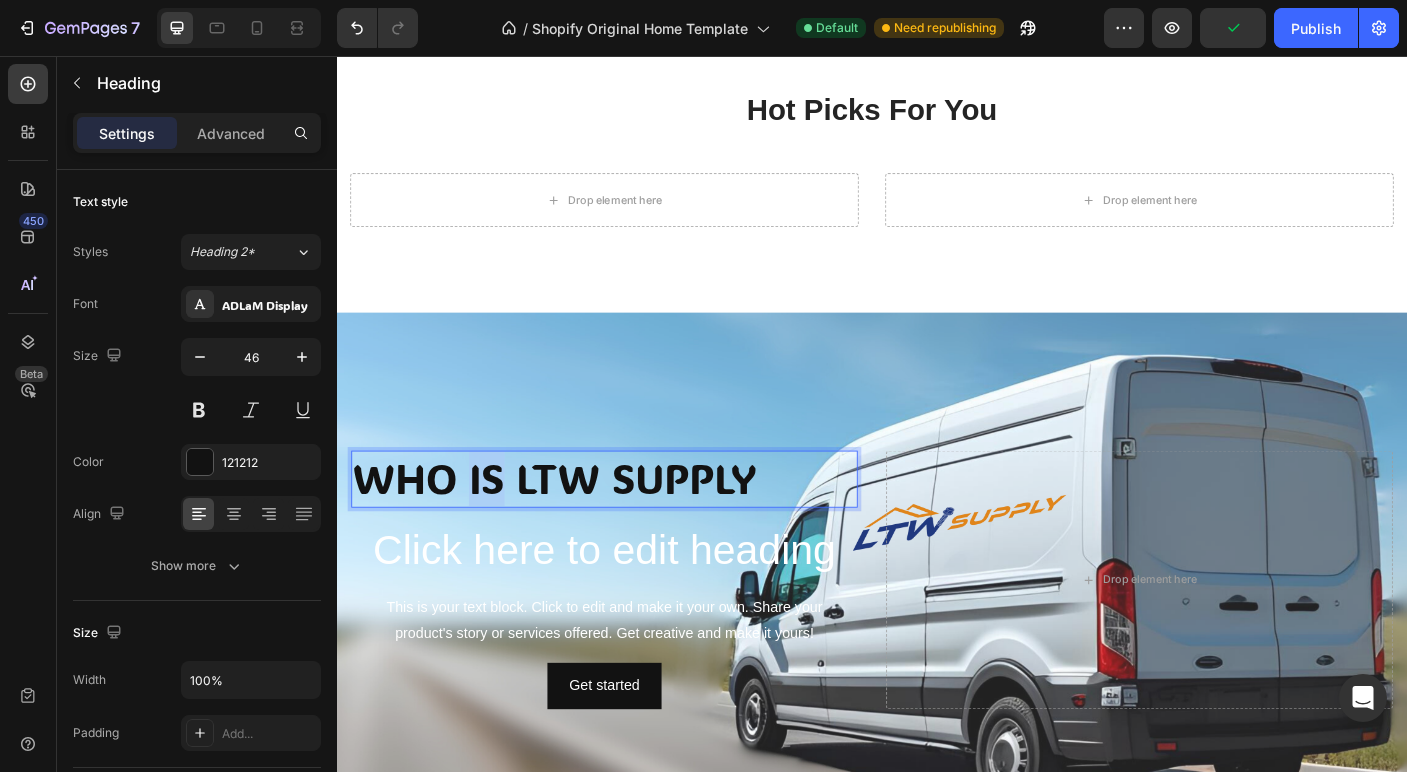 click on "WHO IS LTW SUPPLY" at bounding box center [637, 530] 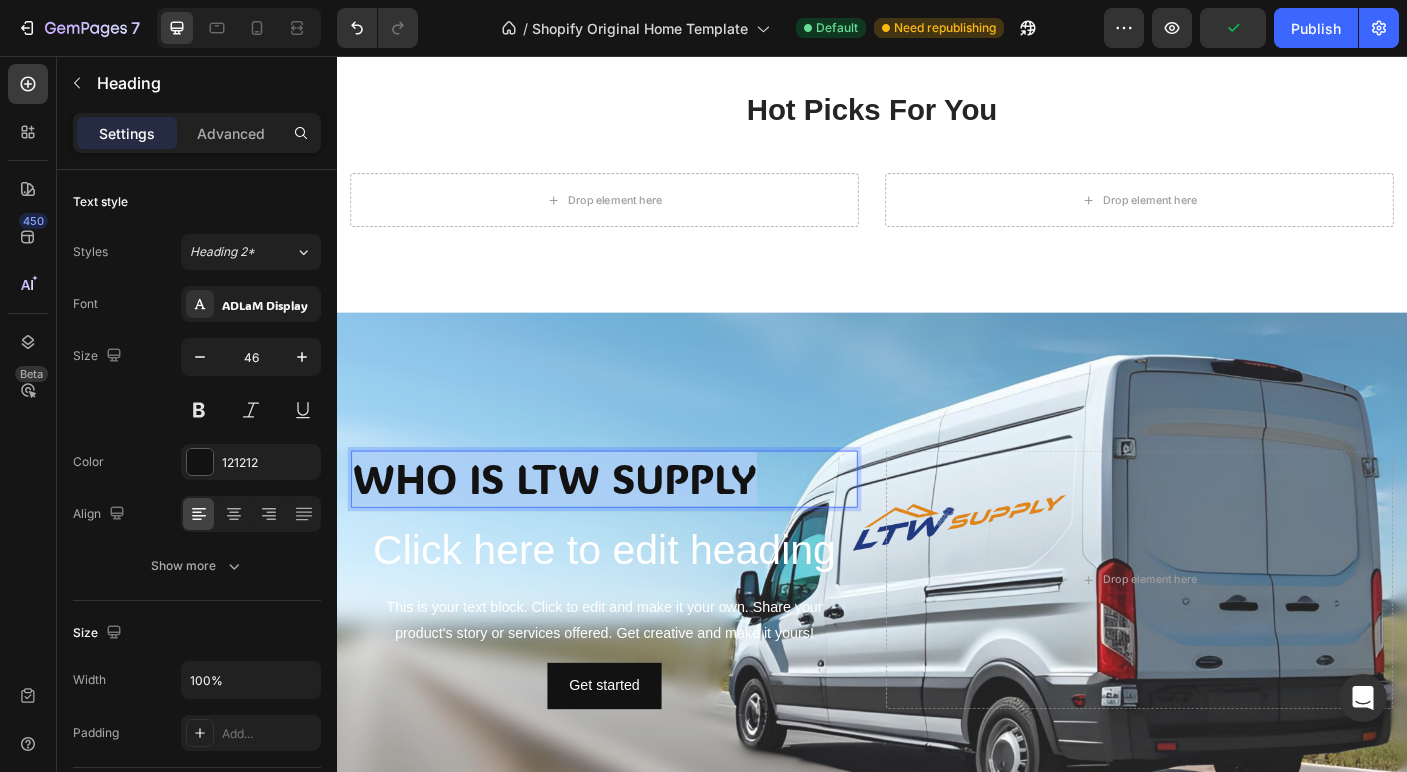 click on "WHO IS LTW SUPPLY" at bounding box center (637, 530) 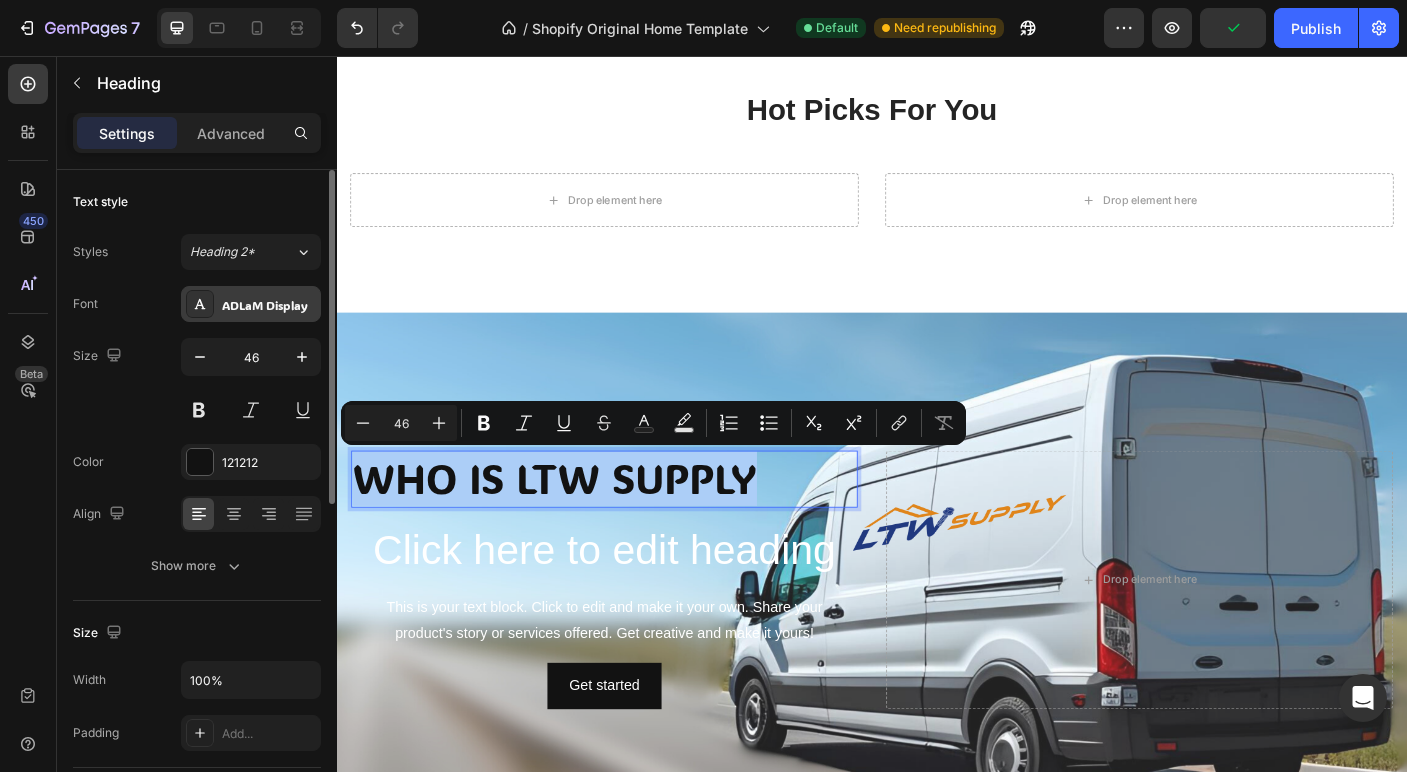 click on "ADLaM Display" at bounding box center (269, 305) 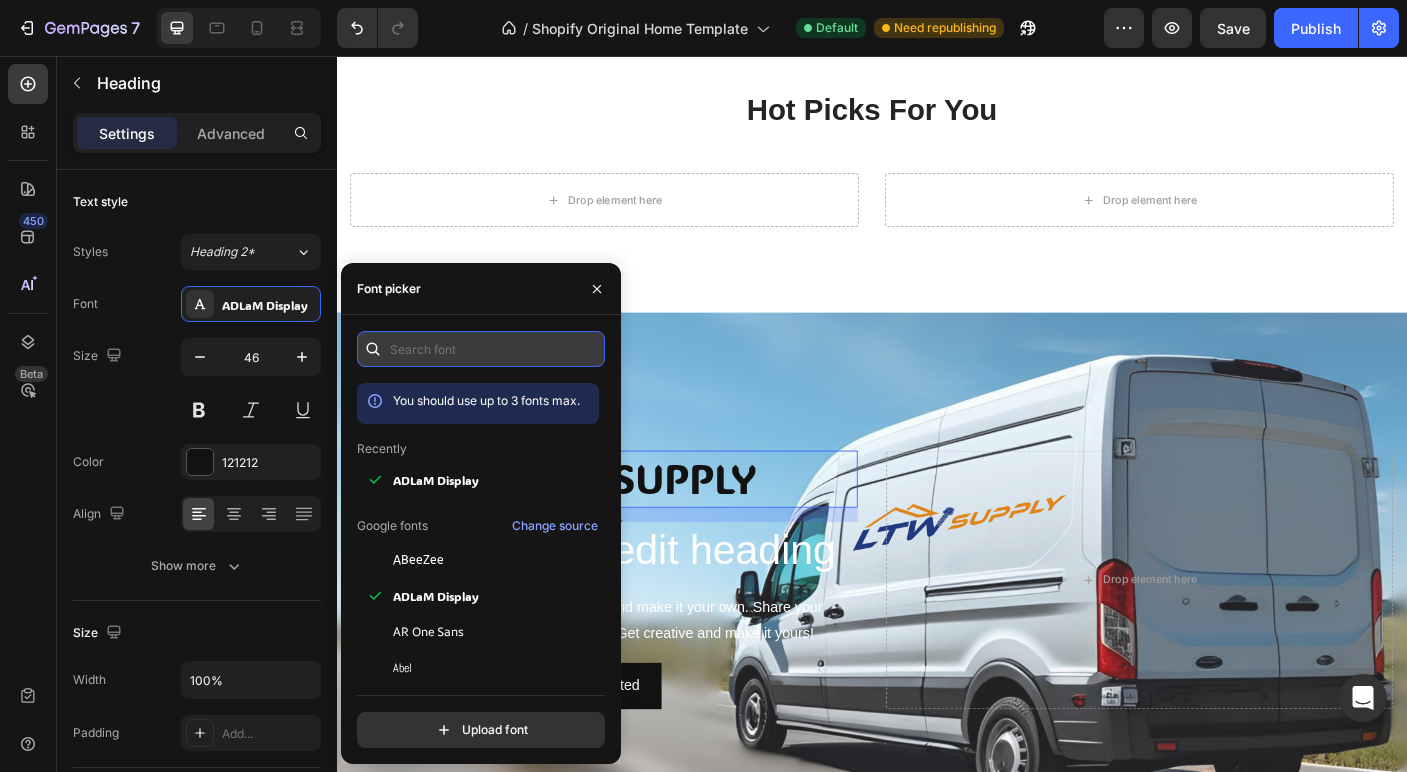 click at bounding box center [481, 349] 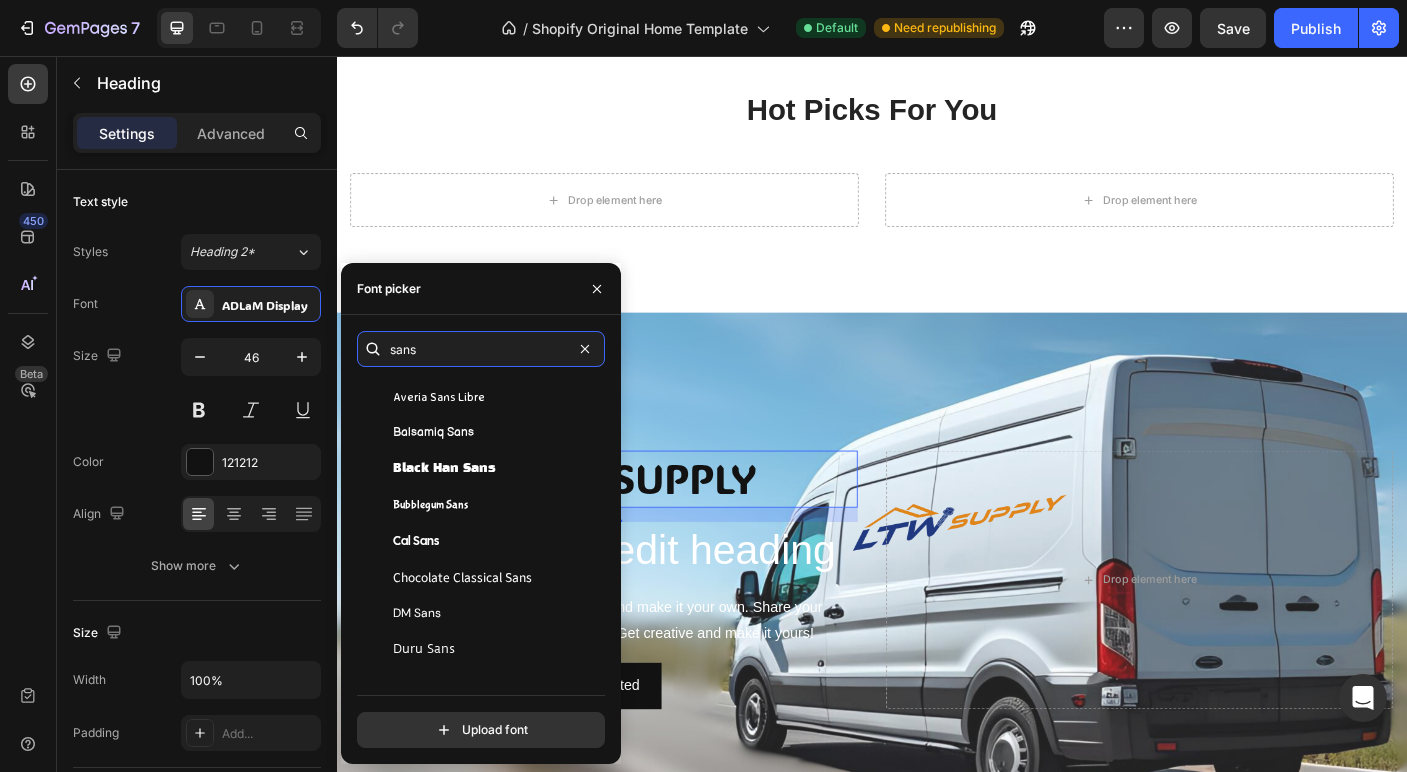 scroll, scrollTop: 545, scrollLeft: 0, axis: vertical 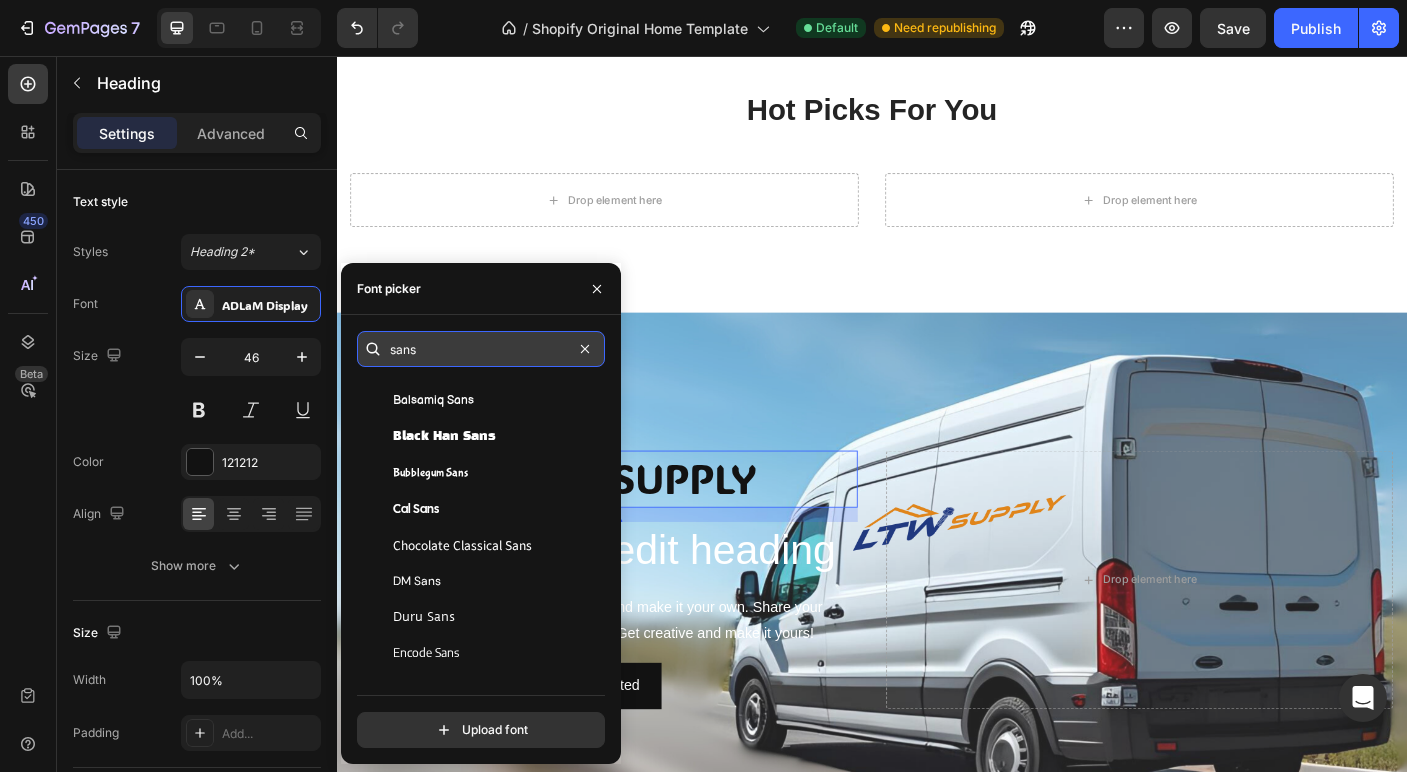 click on "sans" at bounding box center [481, 349] 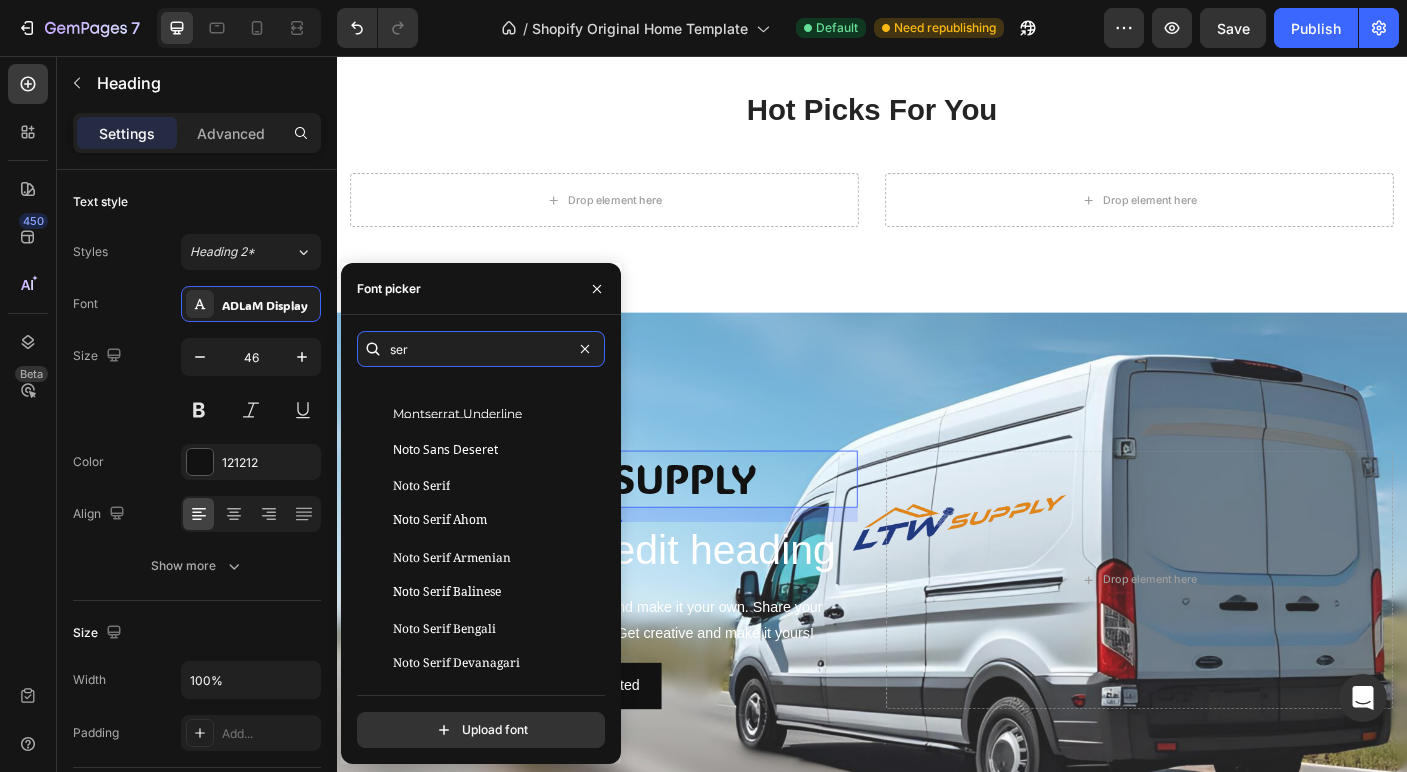 scroll, scrollTop: 575, scrollLeft: 0, axis: vertical 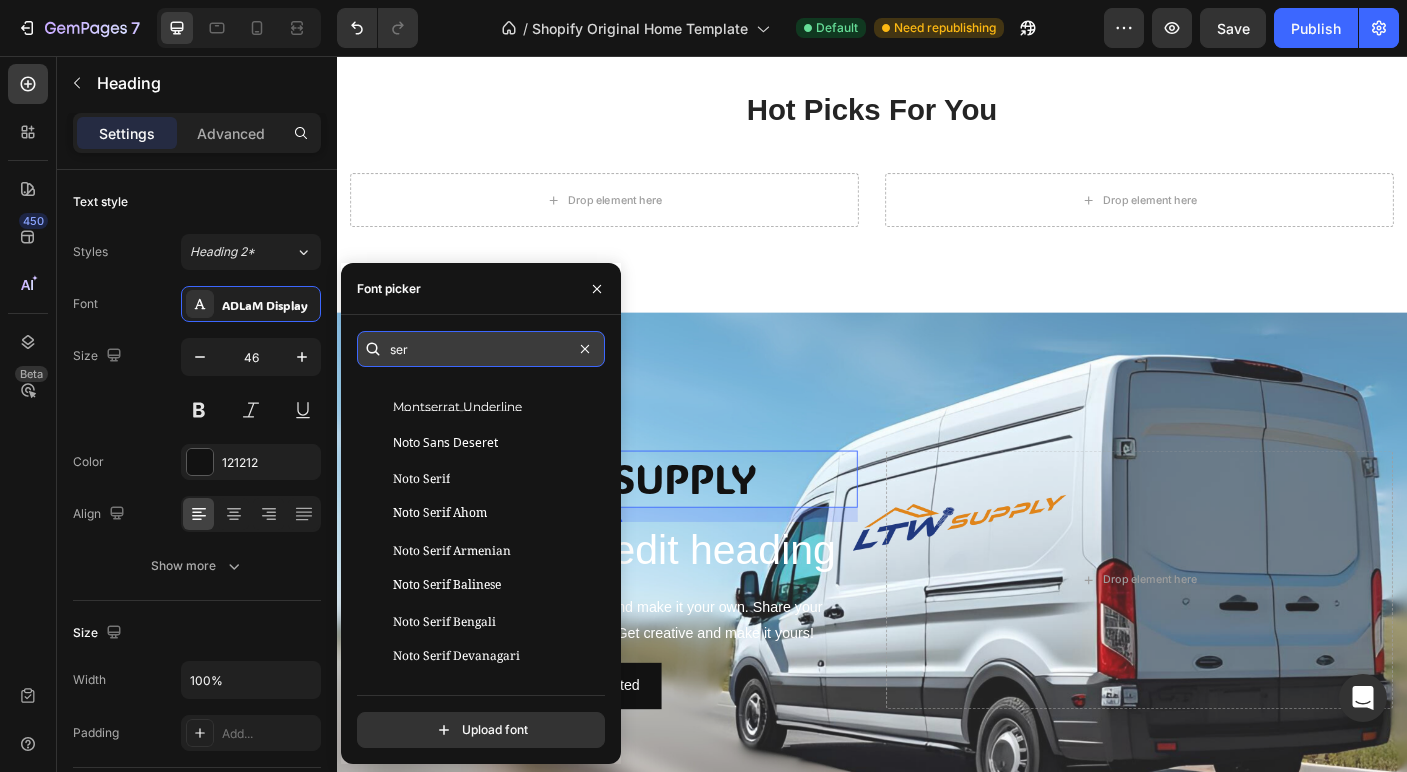 click on "ser" at bounding box center (481, 349) 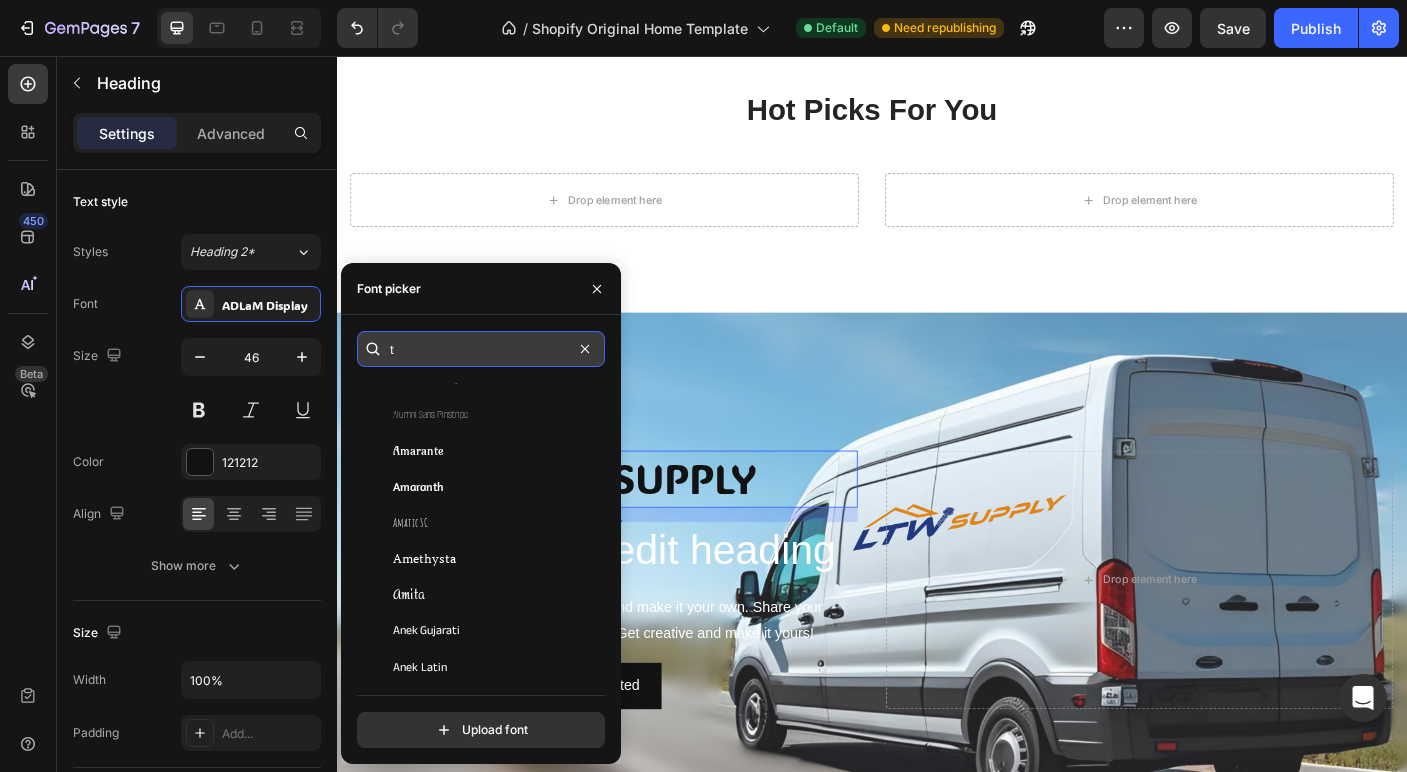 scroll, scrollTop: 0, scrollLeft: 0, axis: both 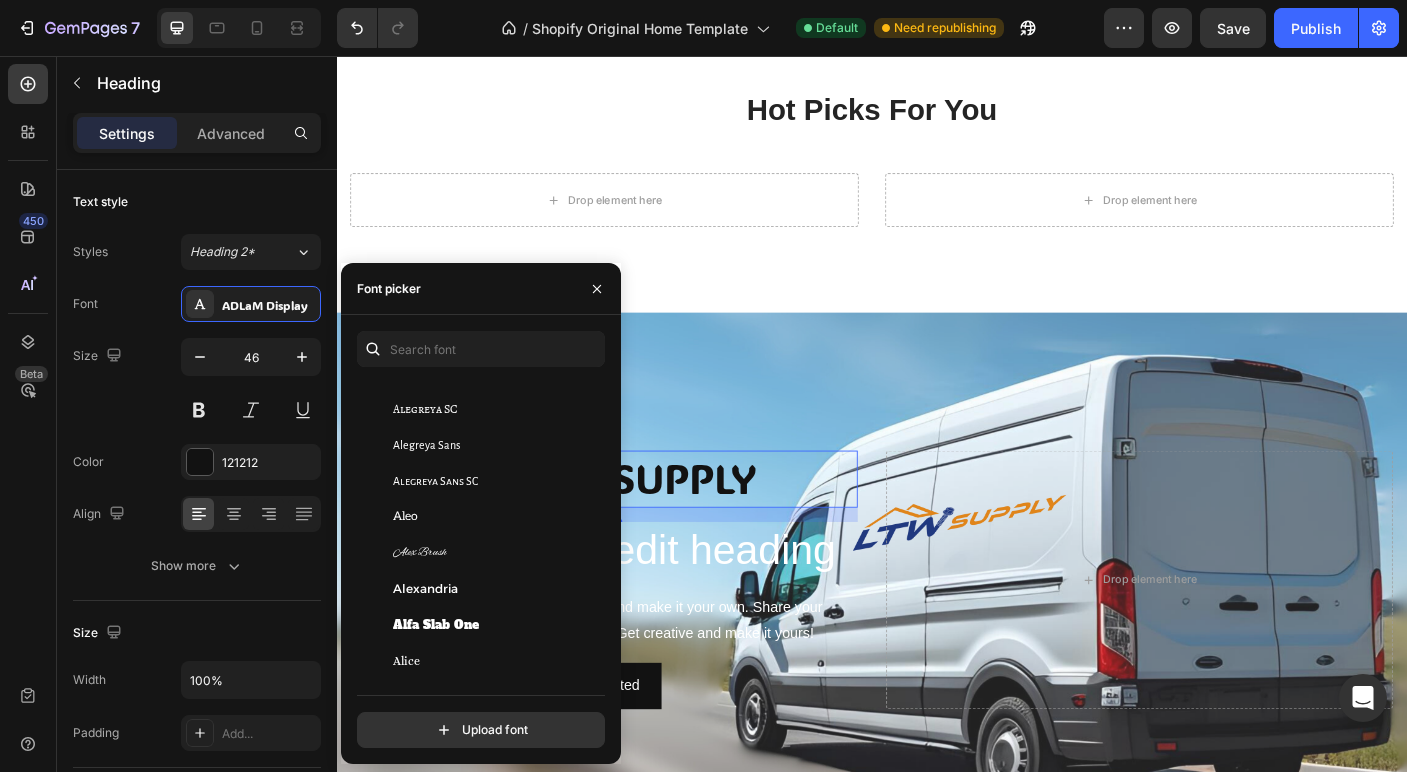 click on "Alexandria" 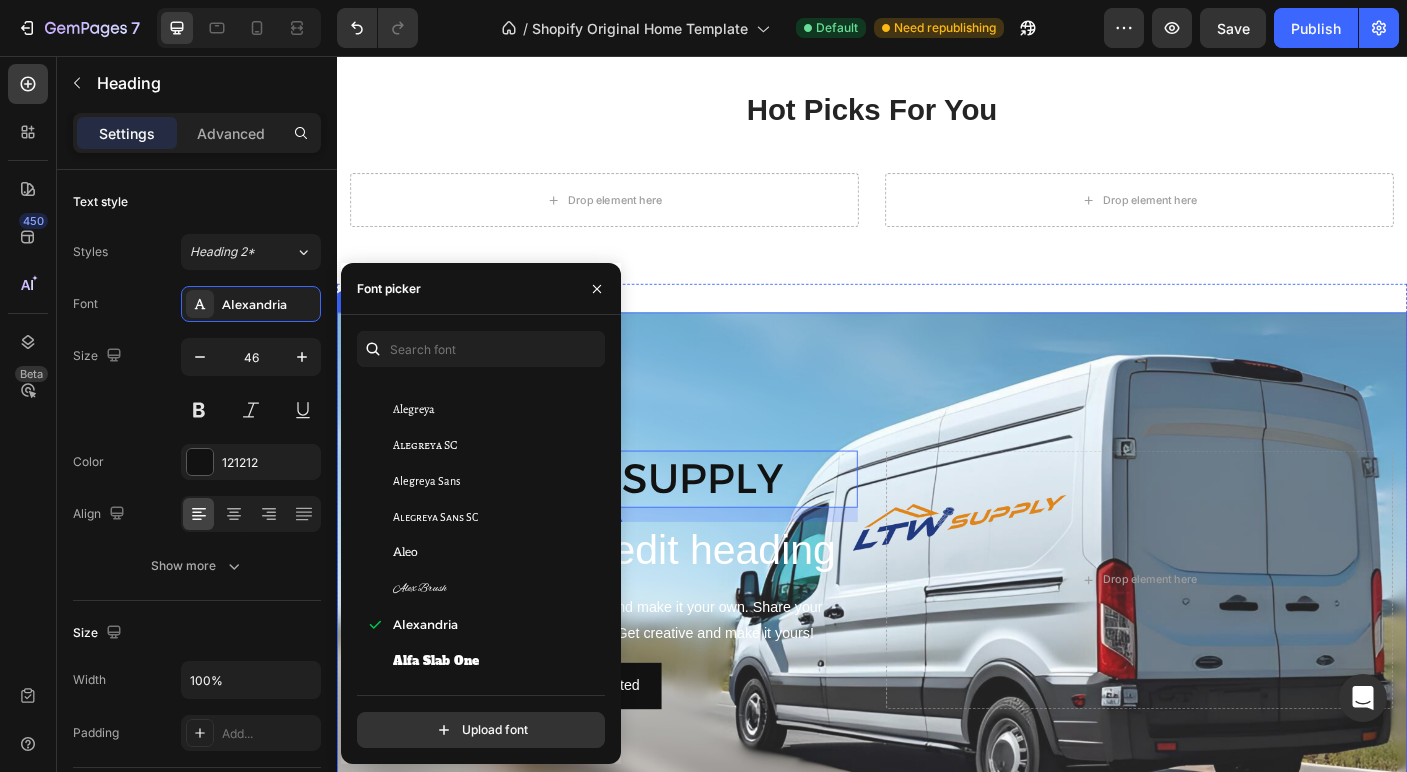 click at bounding box center (937, 643) 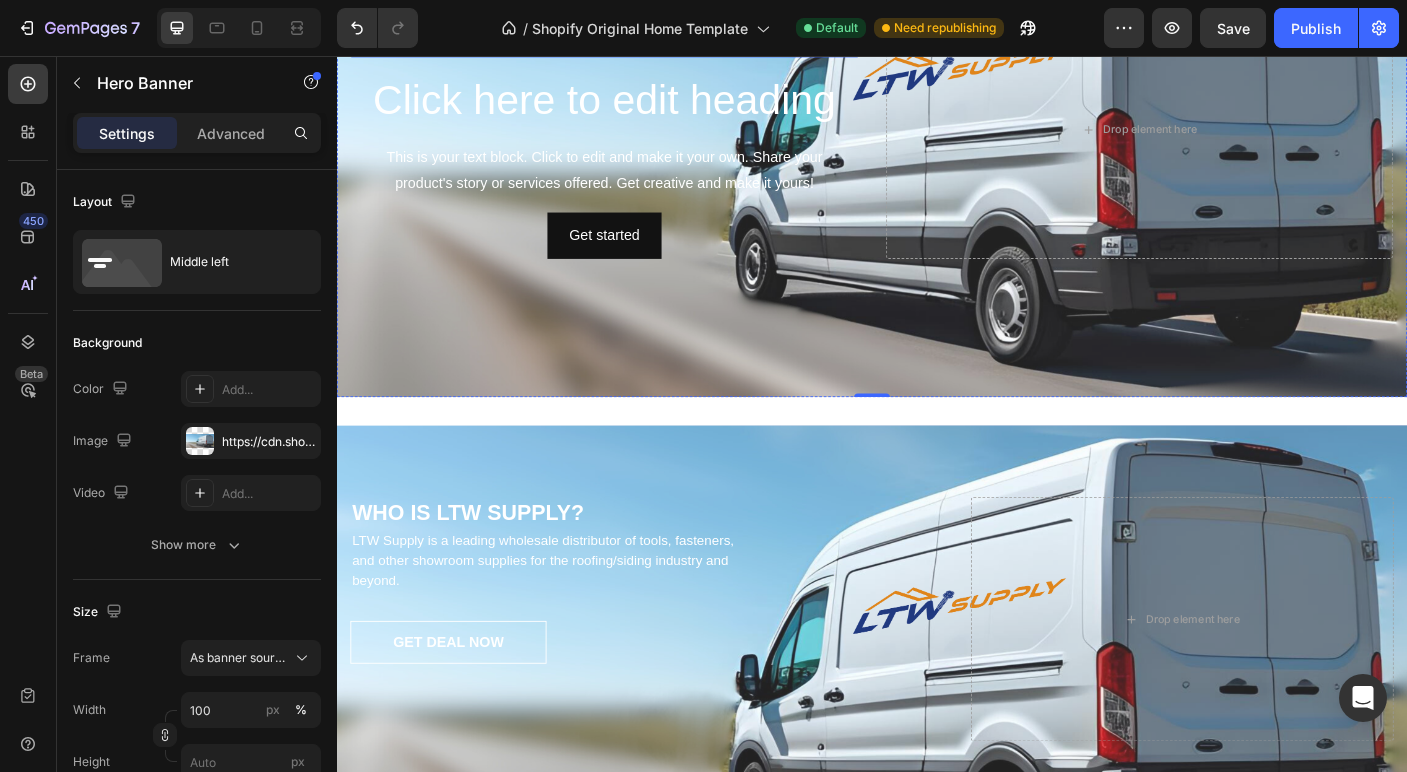 scroll, scrollTop: 3452, scrollLeft: 0, axis: vertical 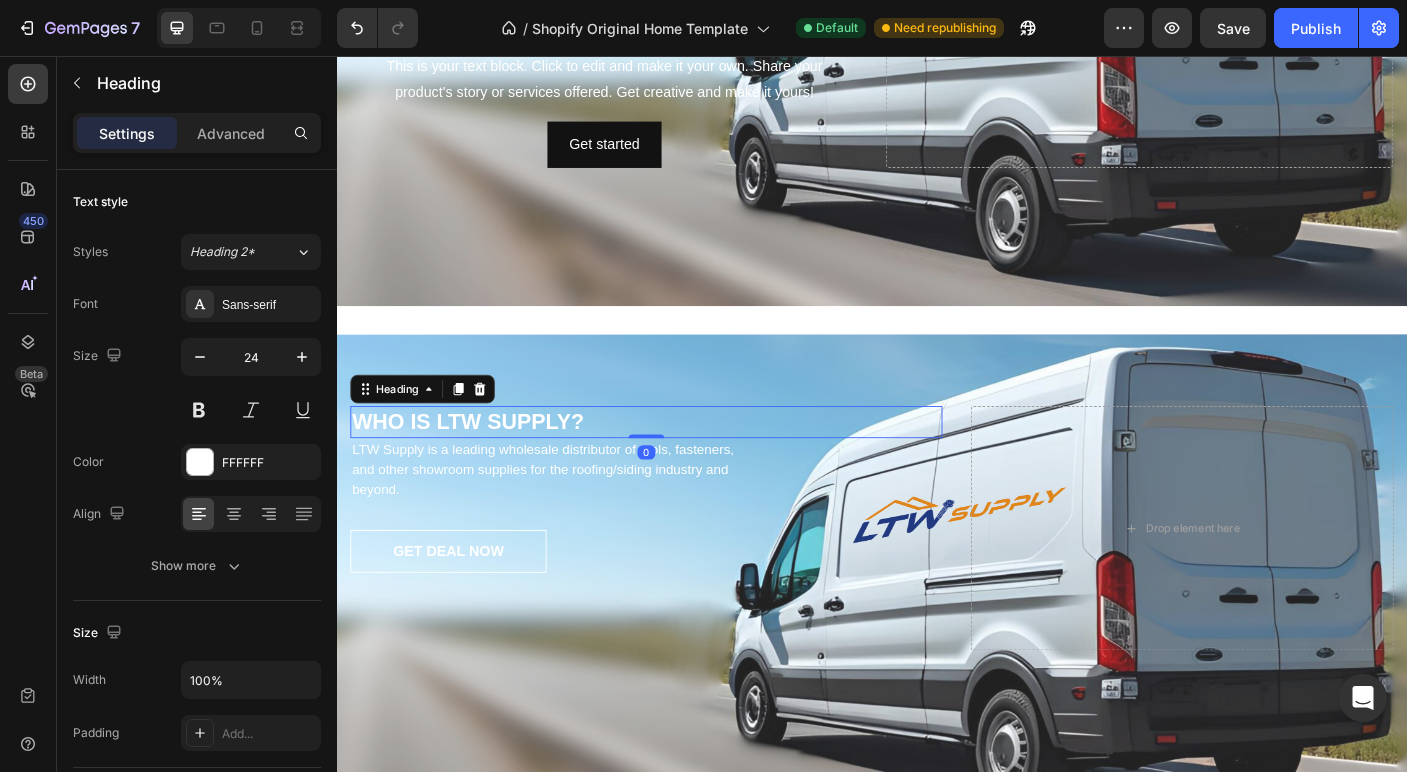 click on "WHO IS LTW SUPPLY?" at bounding box center [684, 465] 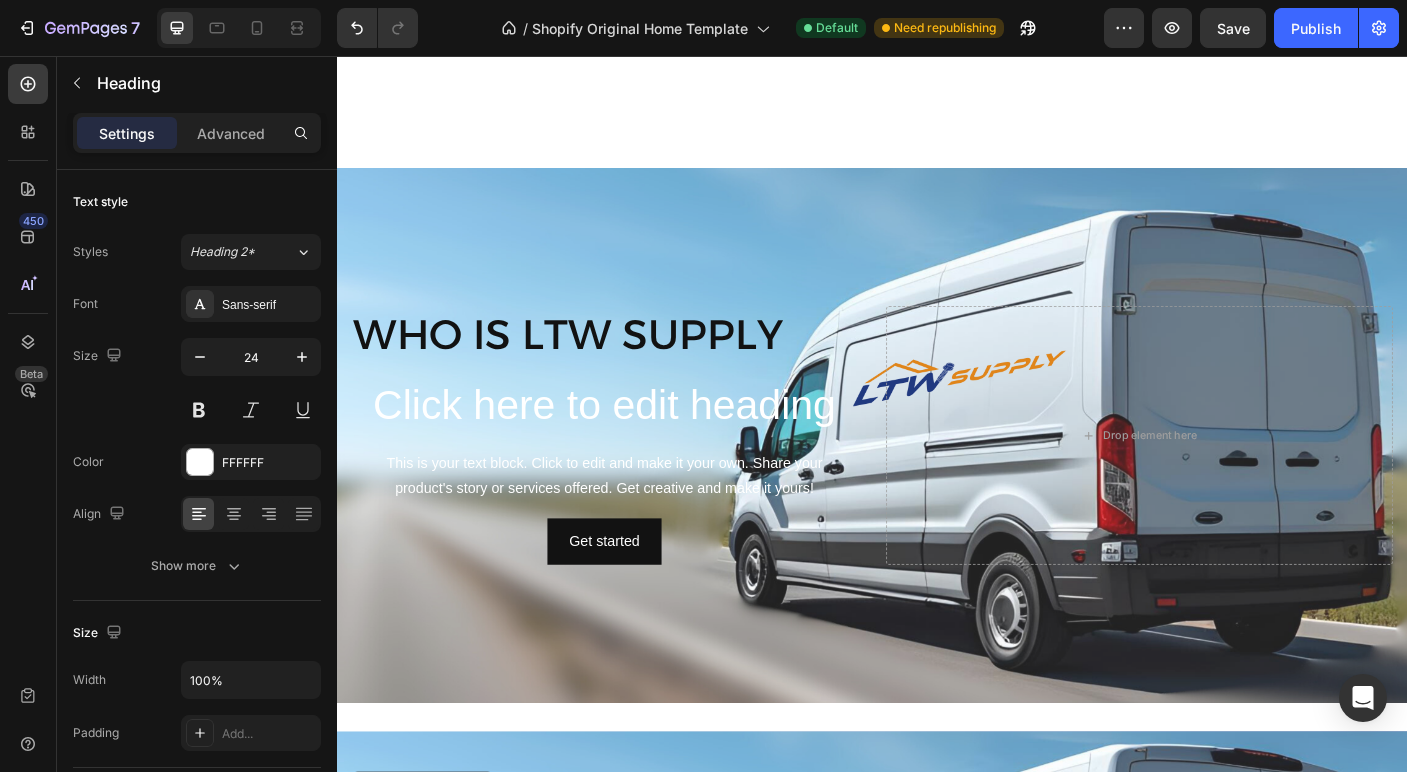 scroll, scrollTop: 2991, scrollLeft: 0, axis: vertical 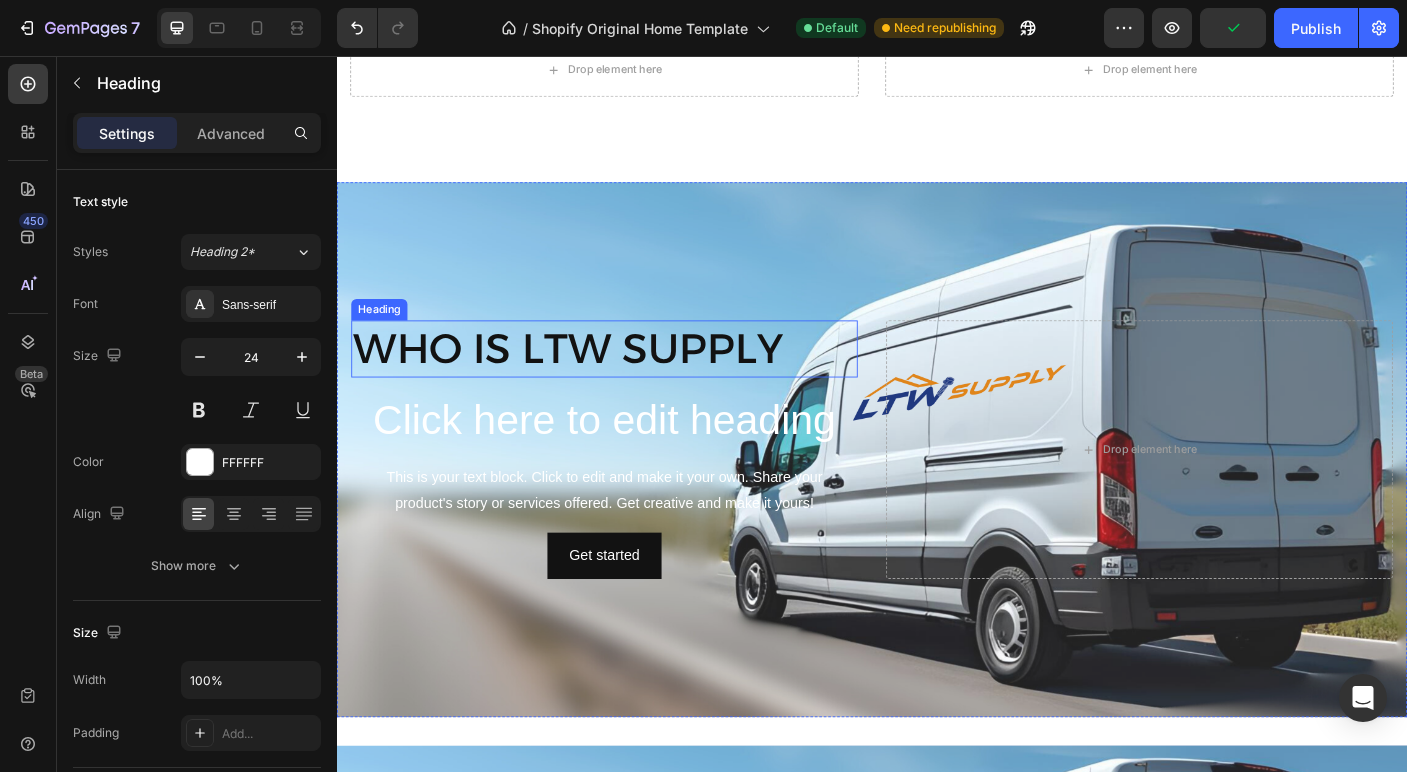 click on "WHO IS LTW SUPPLY" at bounding box center (637, 384) 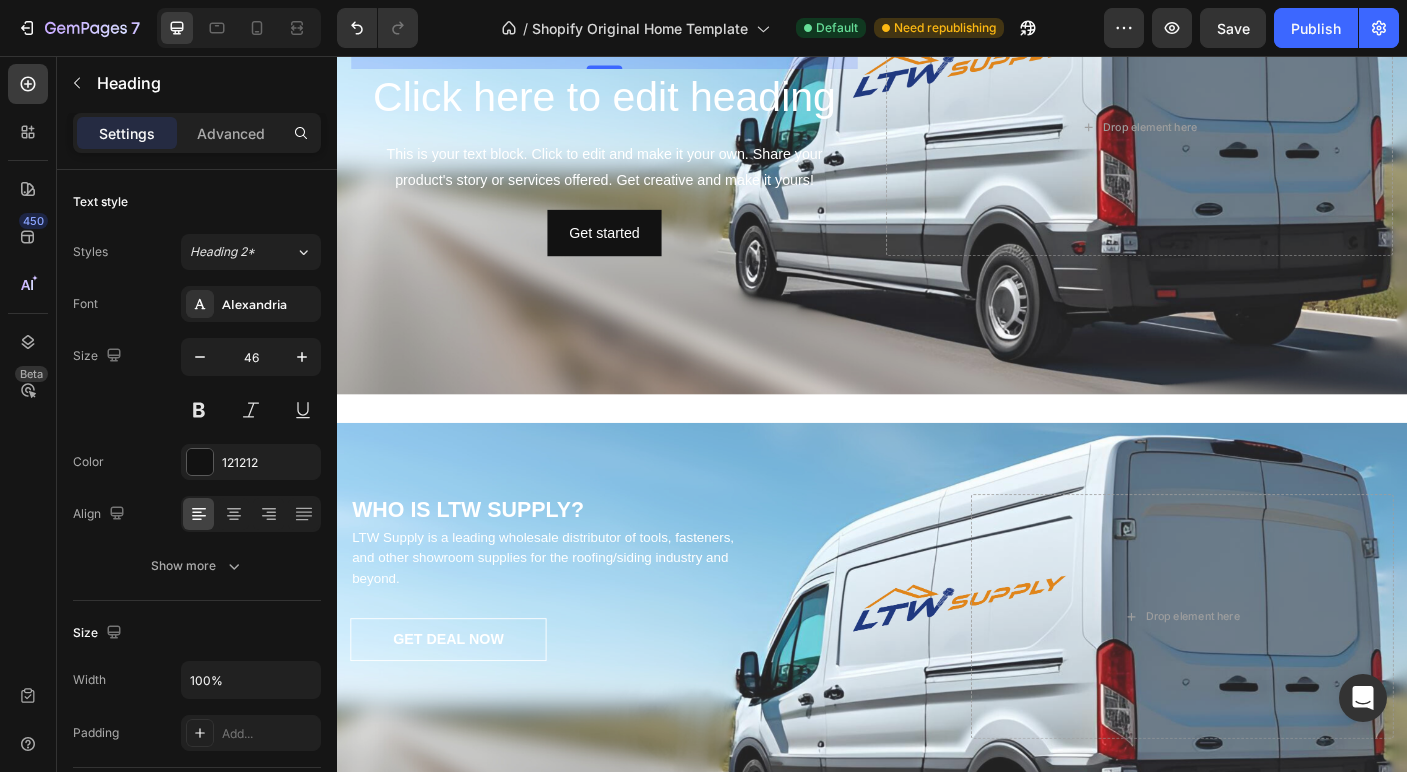 scroll, scrollTop: 3380, scrollLeft: 0, axis: vertical 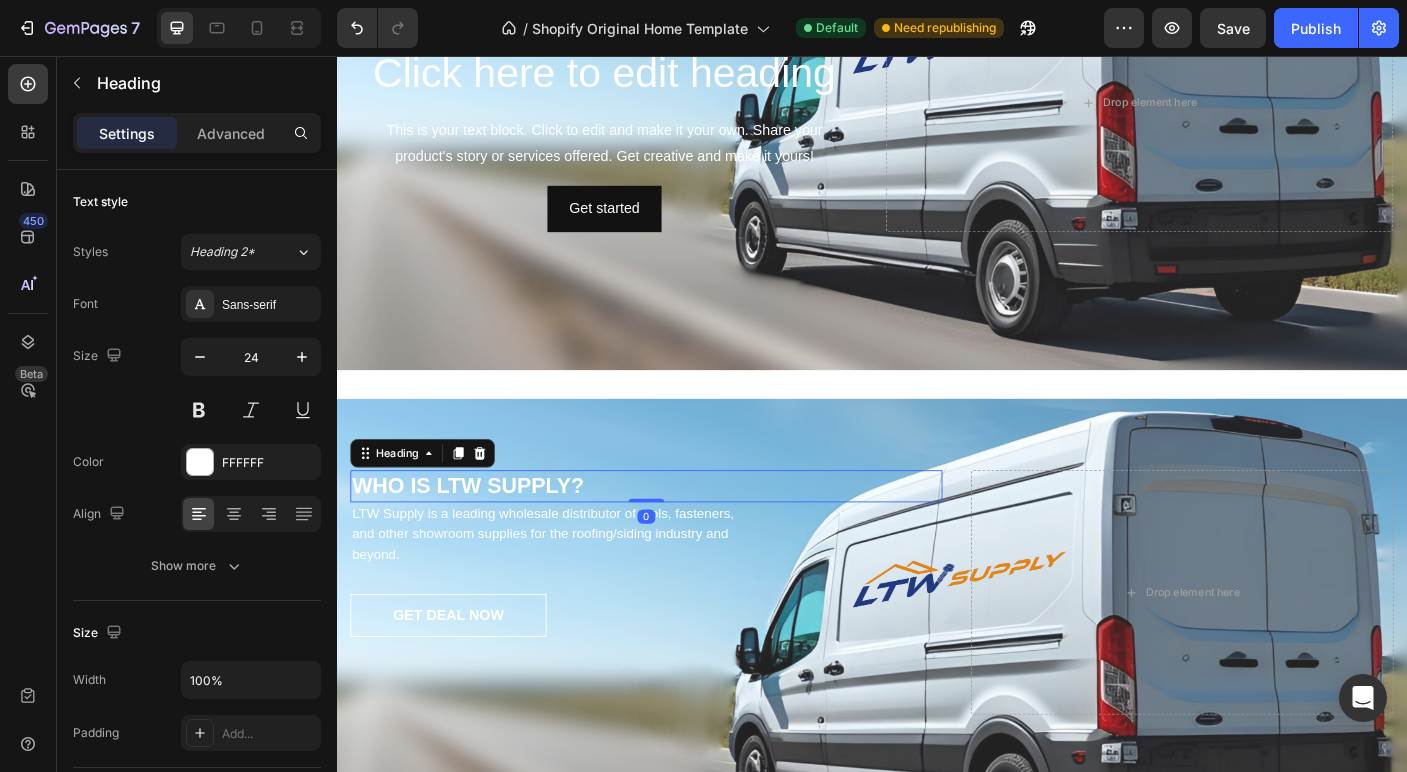 click on "WHO IS LTW SUPPLY?" at bounding box center (684, 537) 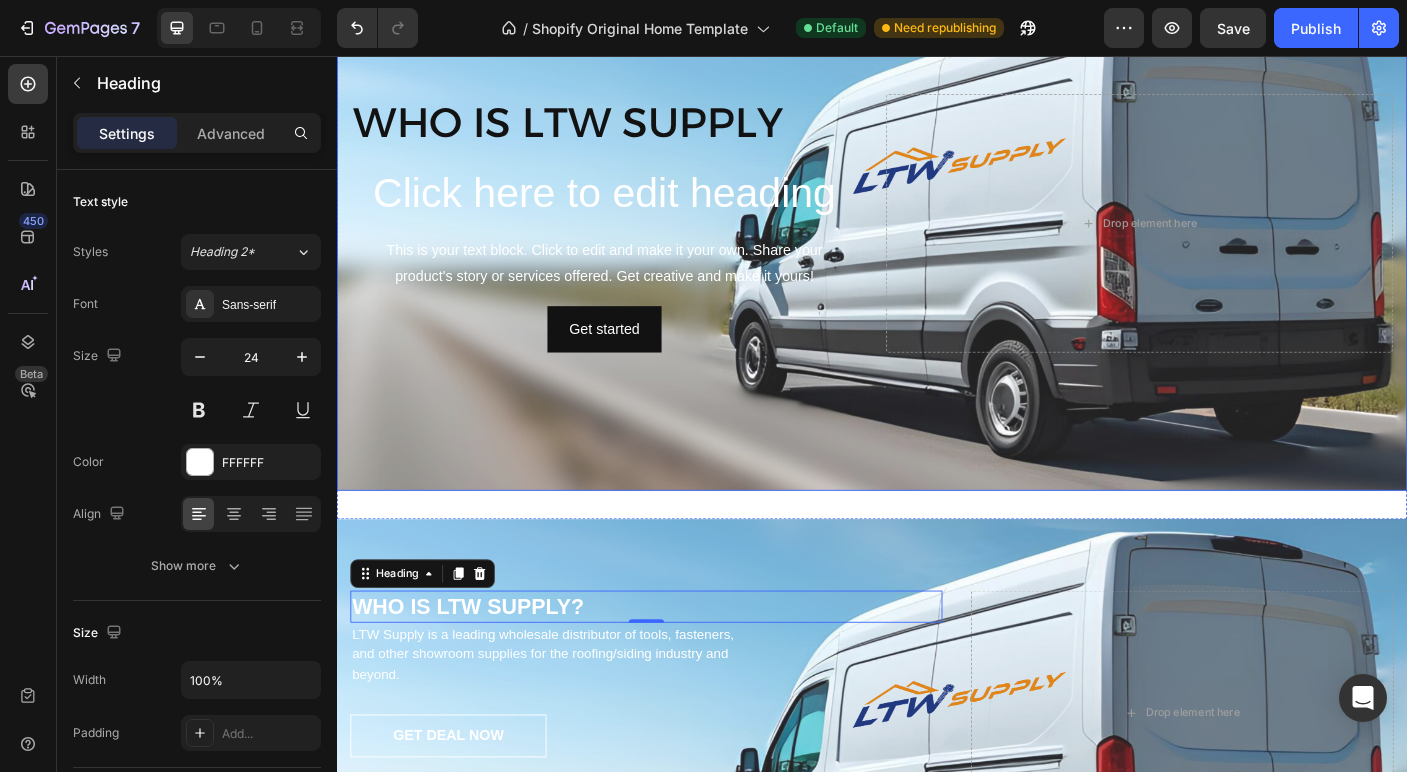 scroll, scrollTop: 3166, scrollLeft: 0, axis: vertical 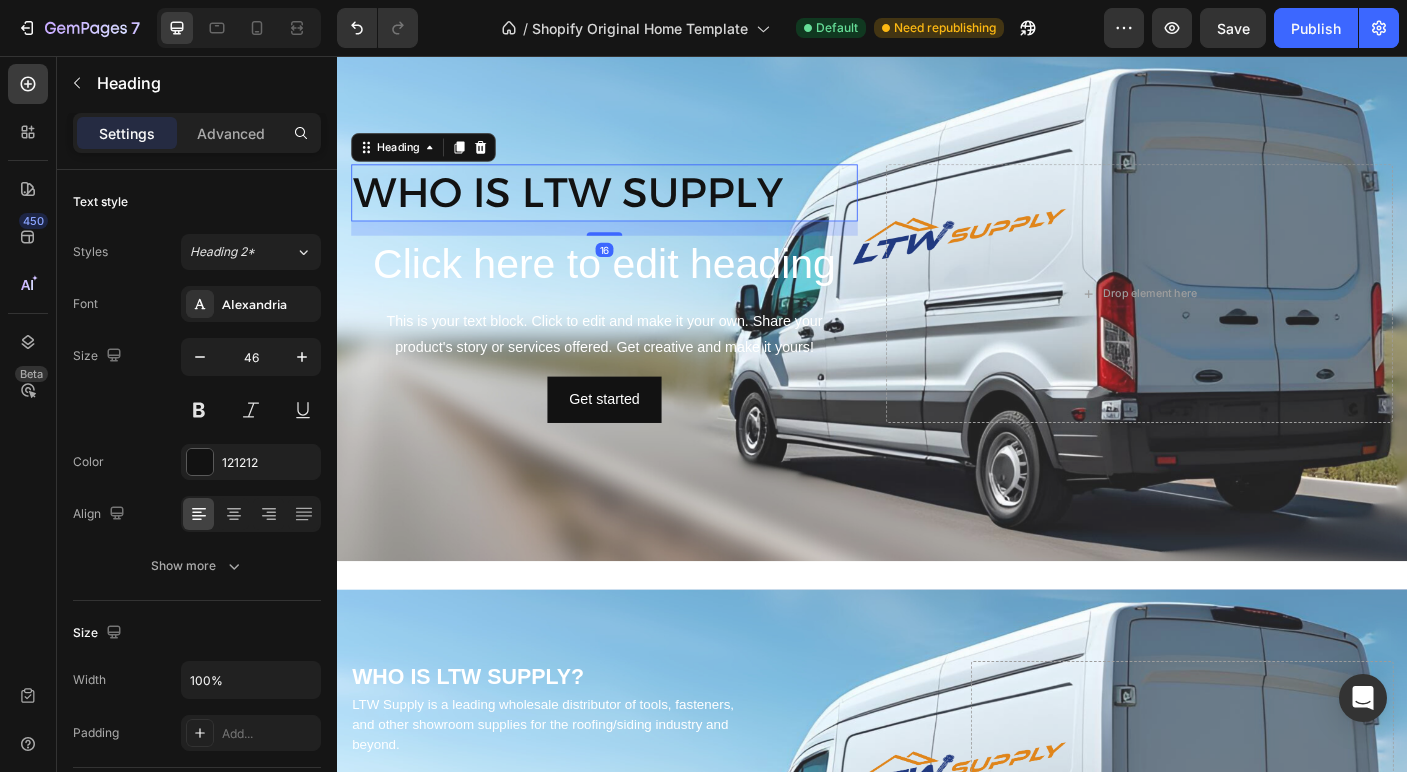 click on "WHO IS LTW SUPPLY" at bounding box center (637, 209) 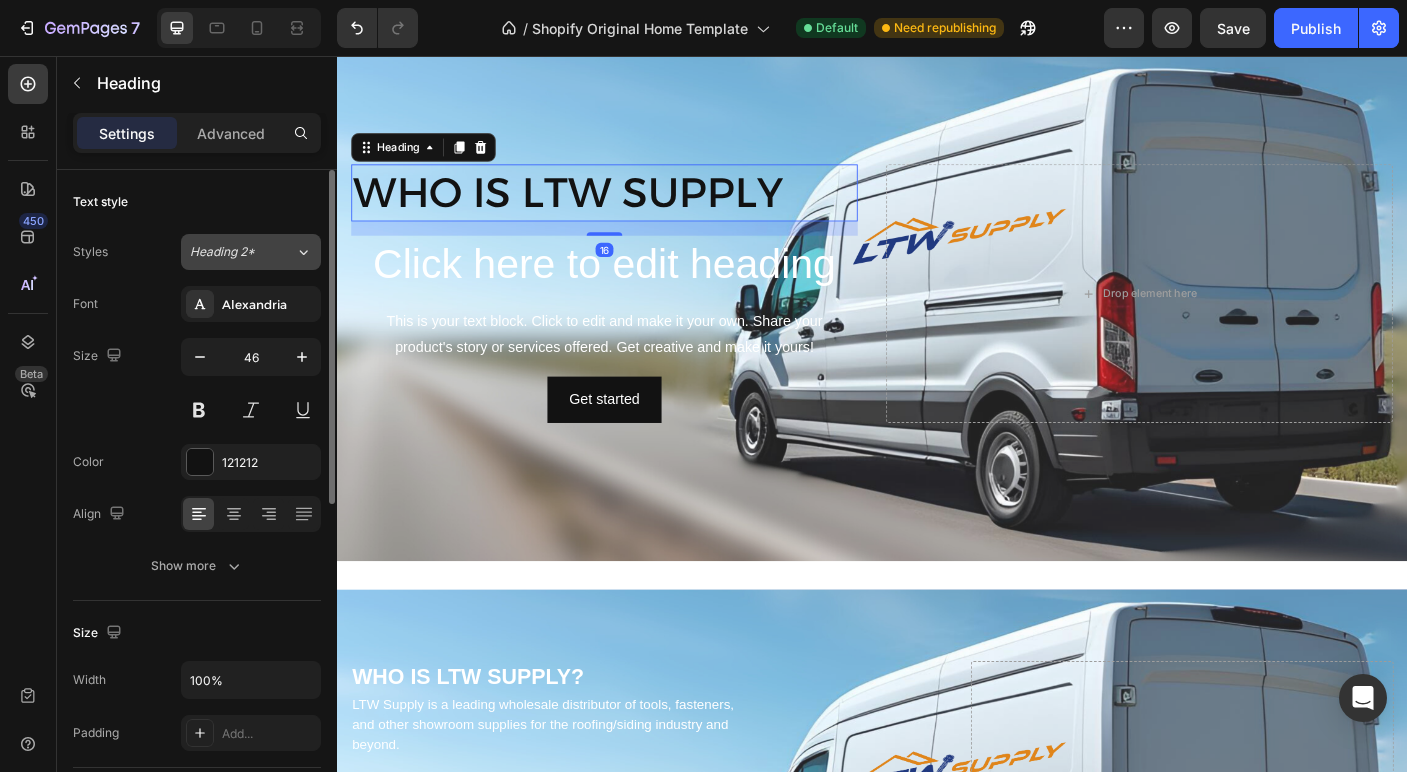 click on "Heading 2*" 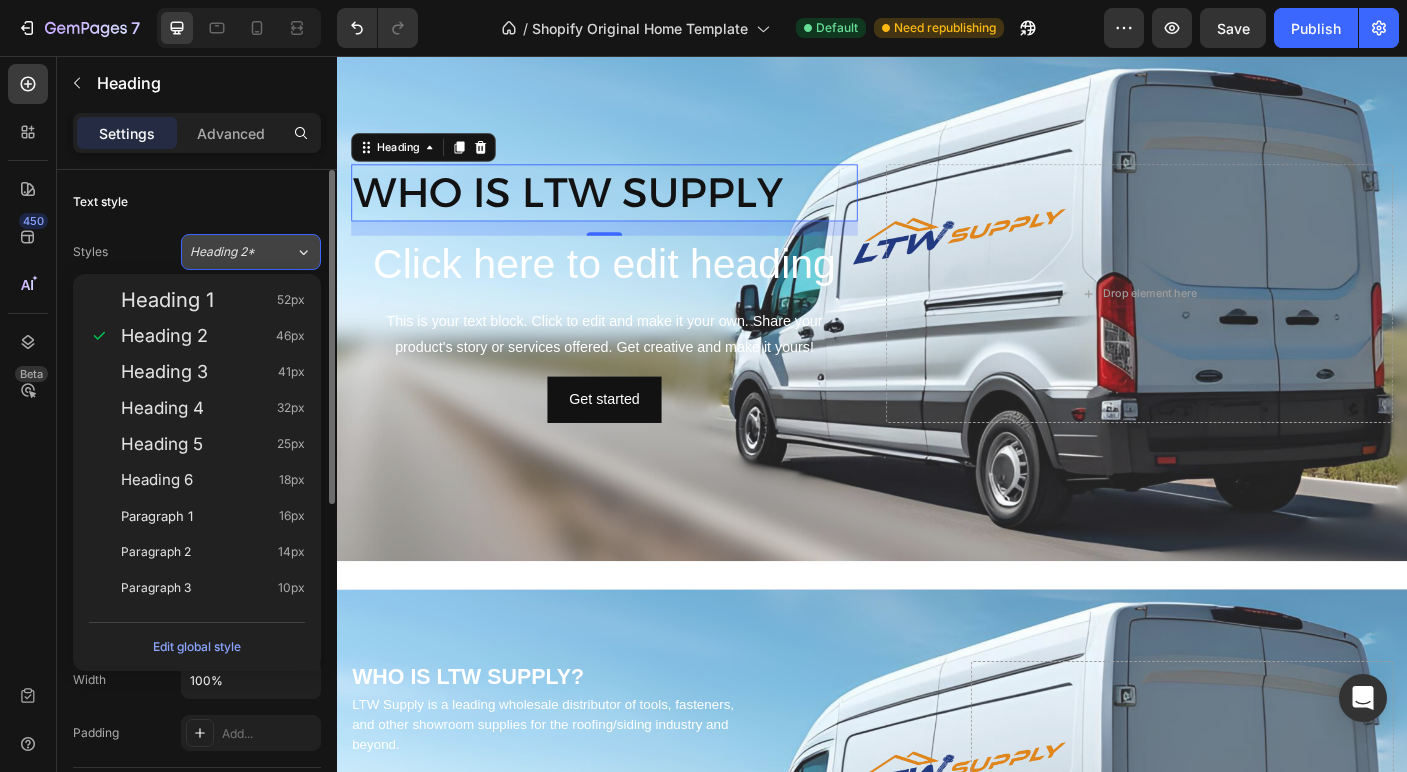 click on "Heading 2*" 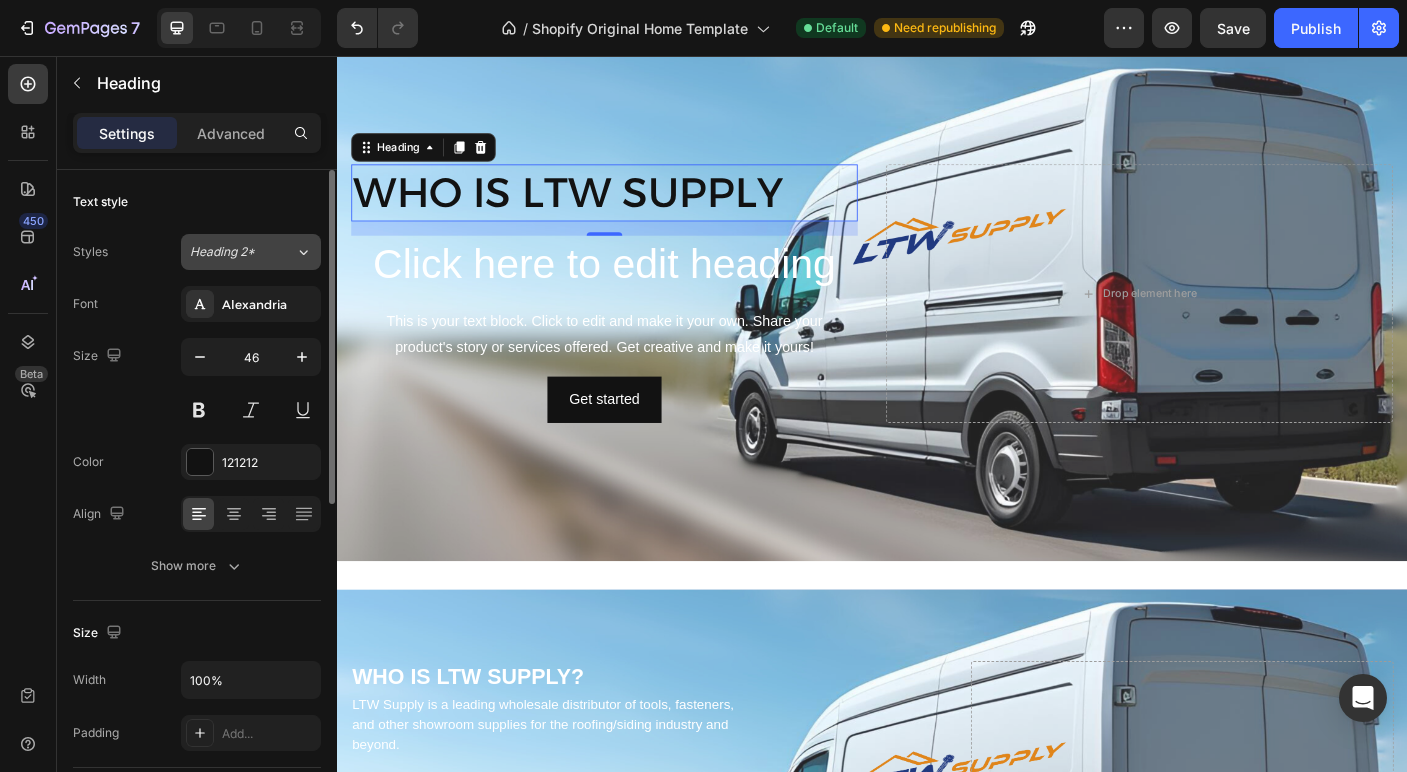 click on "Heading 2*" 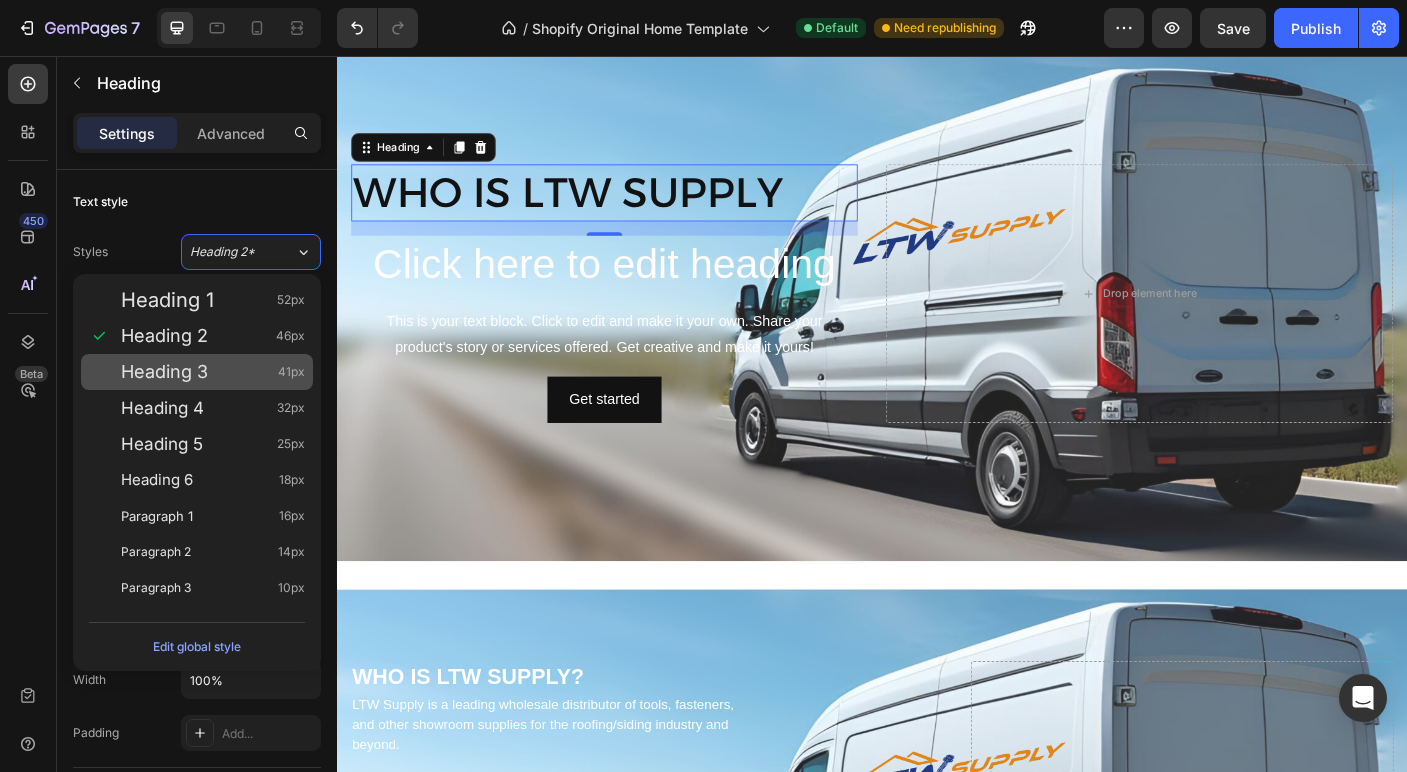 click on "Heading 3 41px" at bounding box center (213, 372) 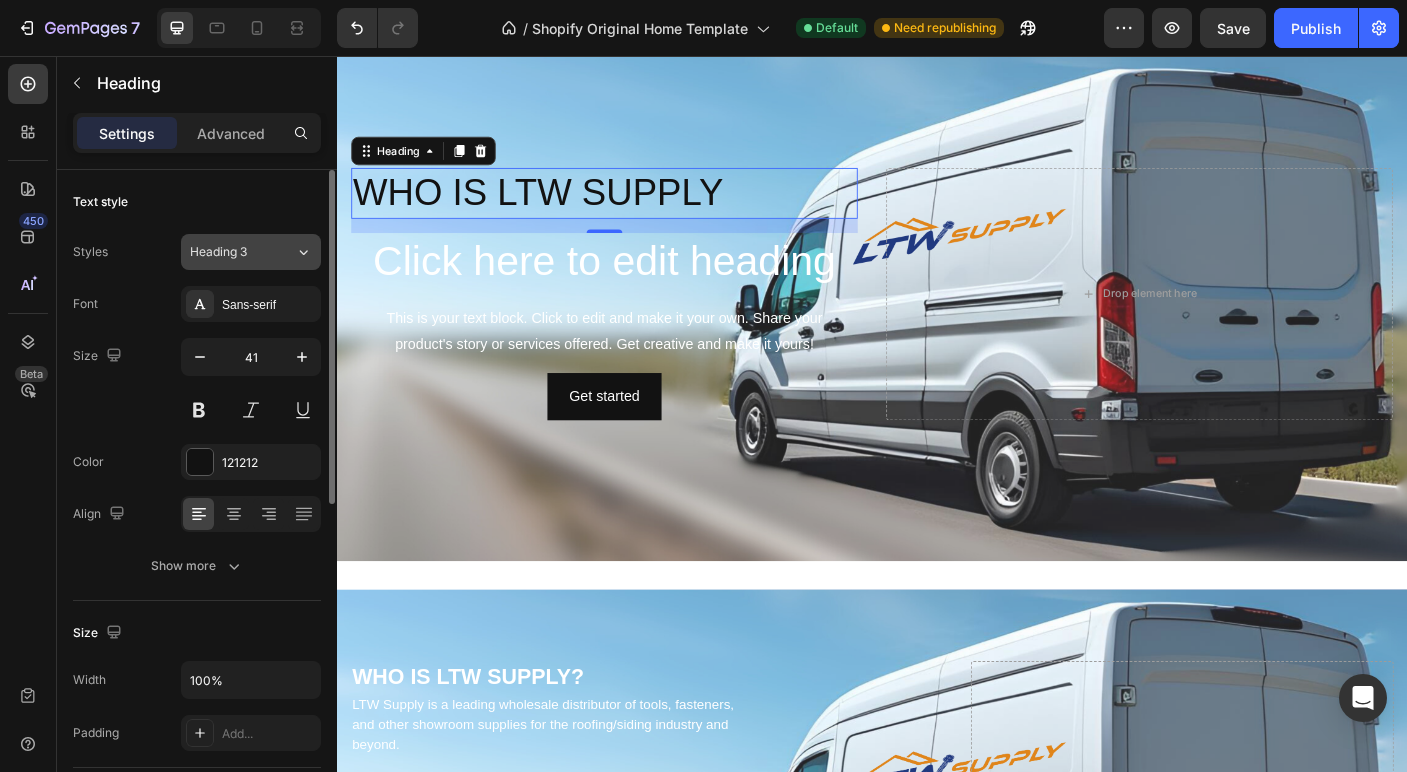 click on "Heading 3" at bounding box center [230, 252] 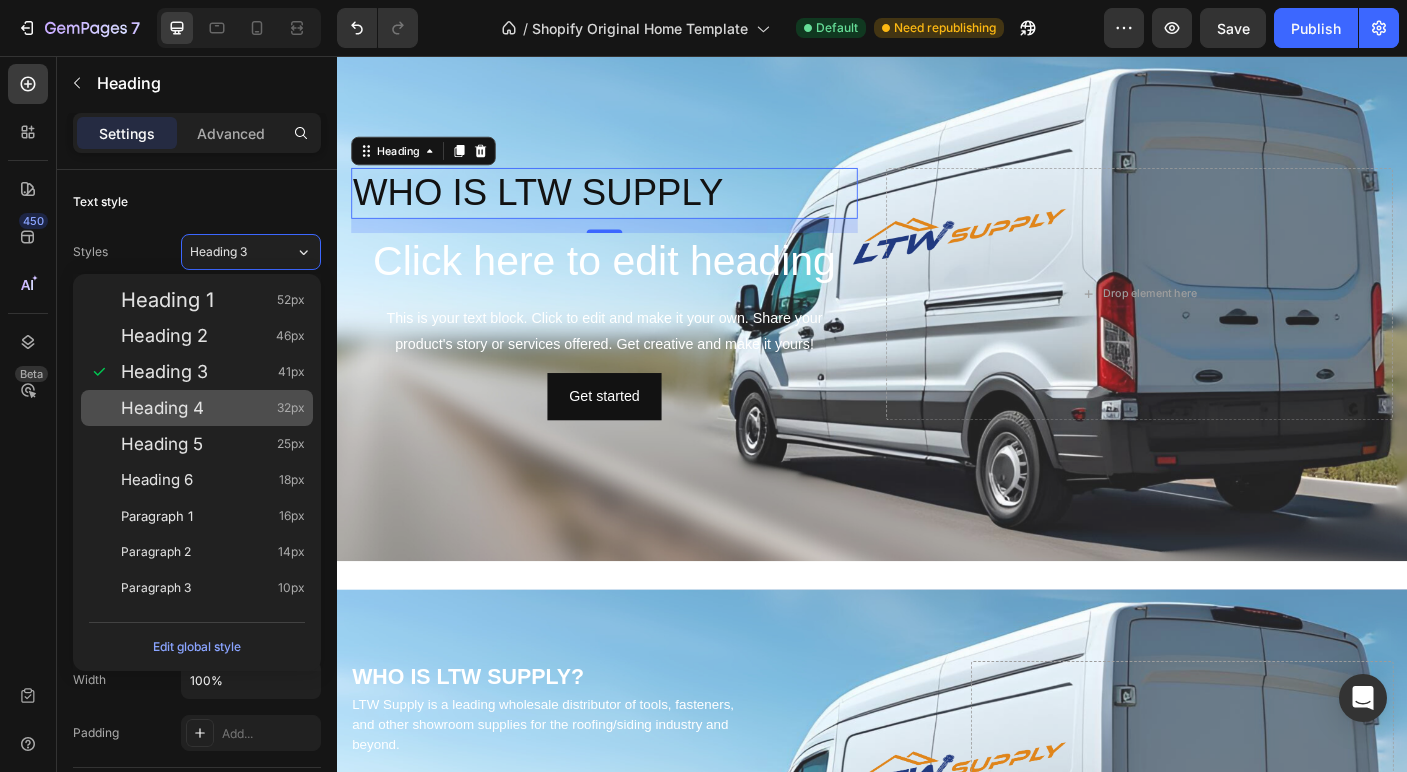 click on "Heading 4 32px" at bounding box center [213, 408] 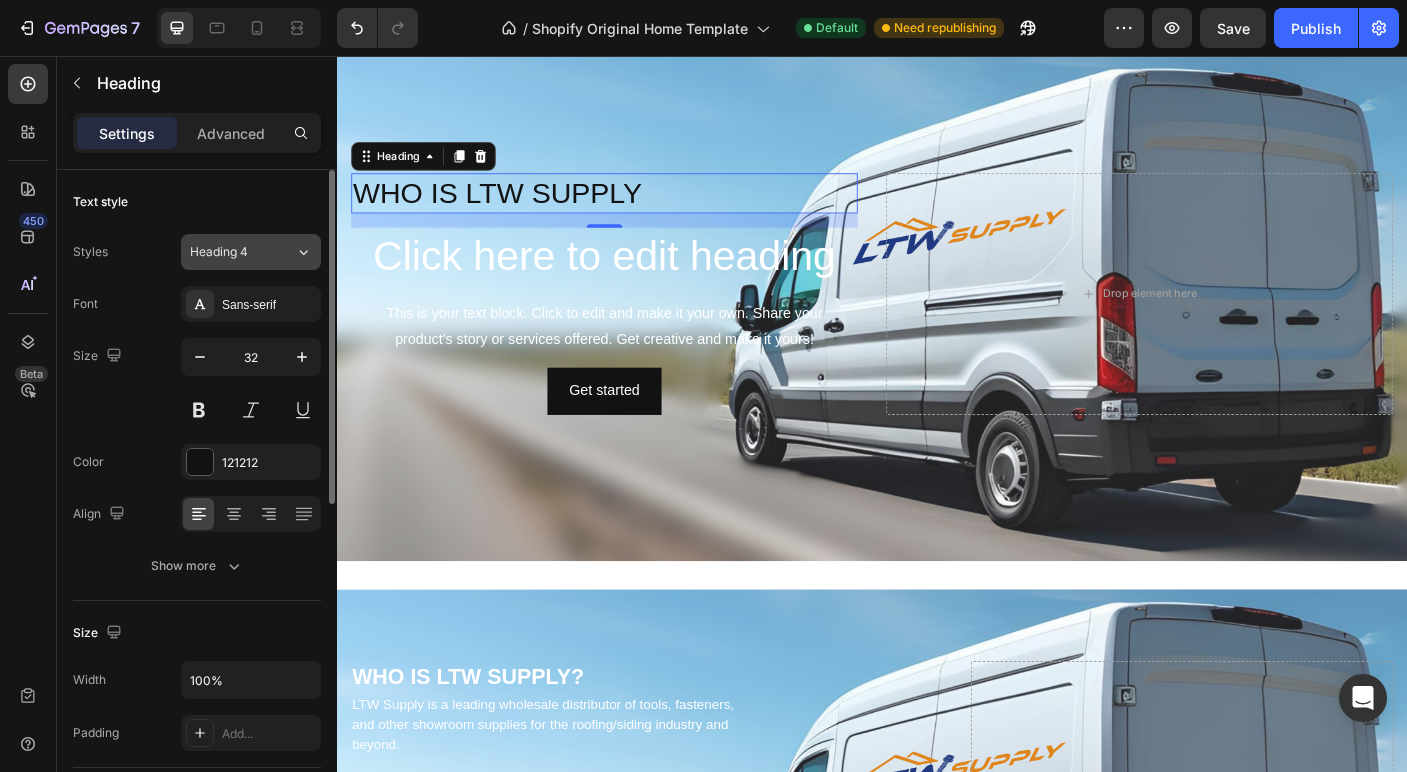 click on "Heading 4" at bounding box center [230, 252] 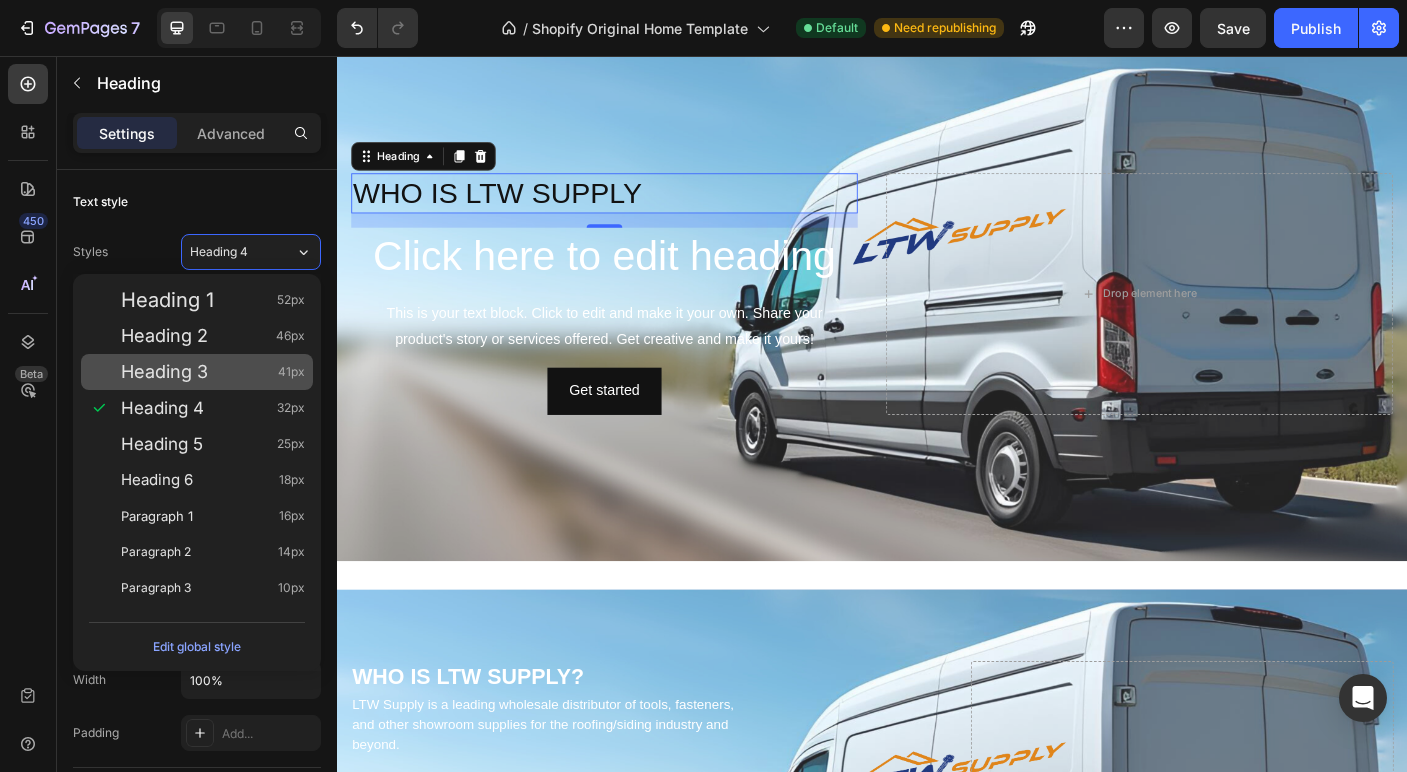 click on "Heading 3" at bounding box center (164, 372) 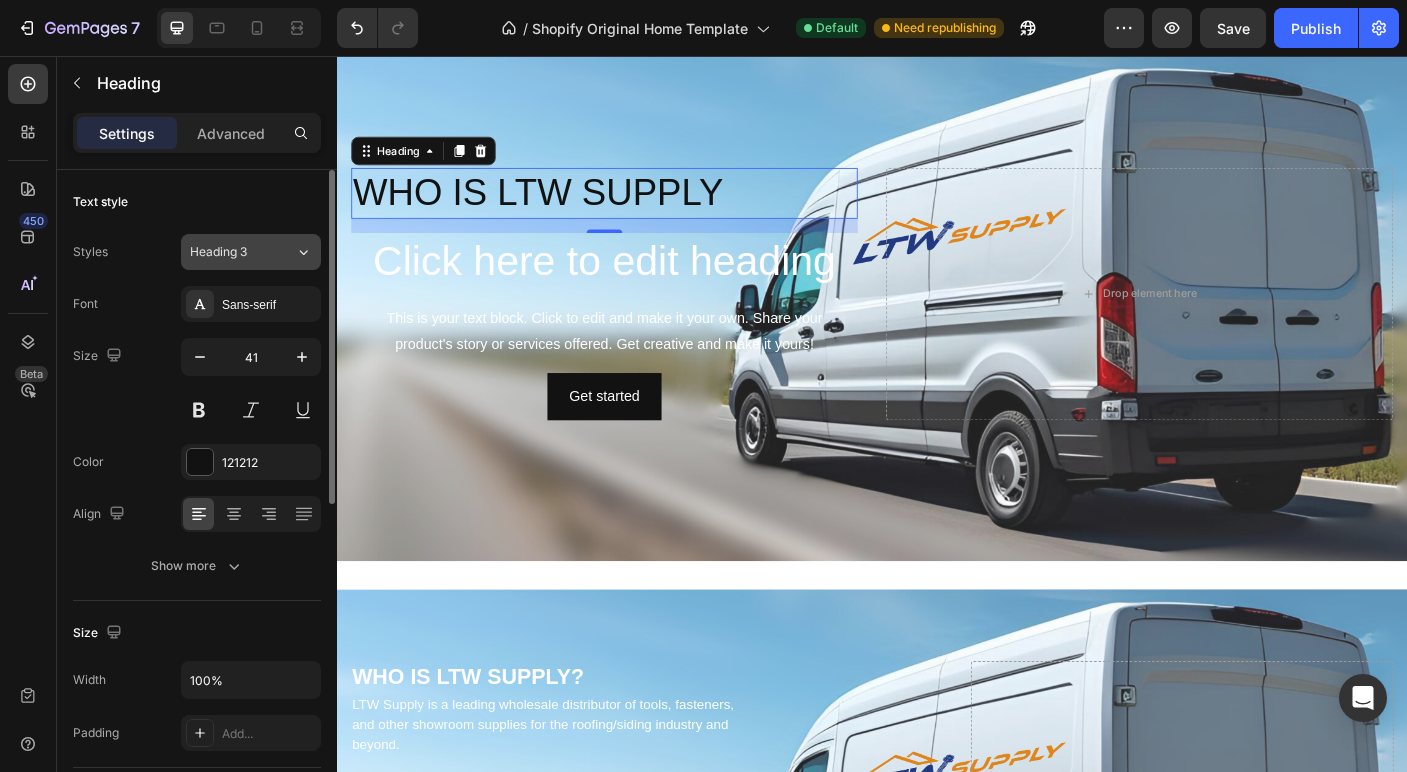 click on "Heading 3" at bounding box center (230, 252) 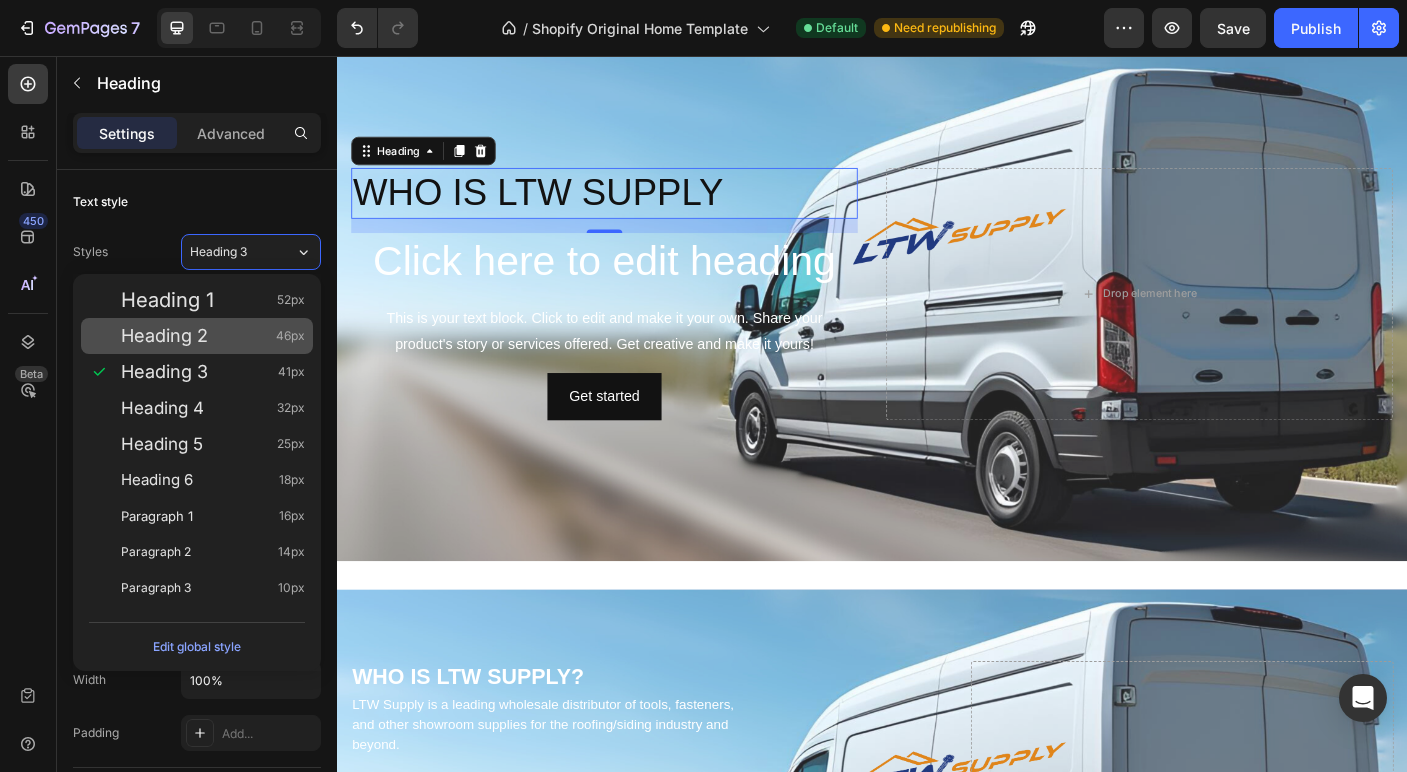 click on "Heading 2" at bounding box center (164, 336) 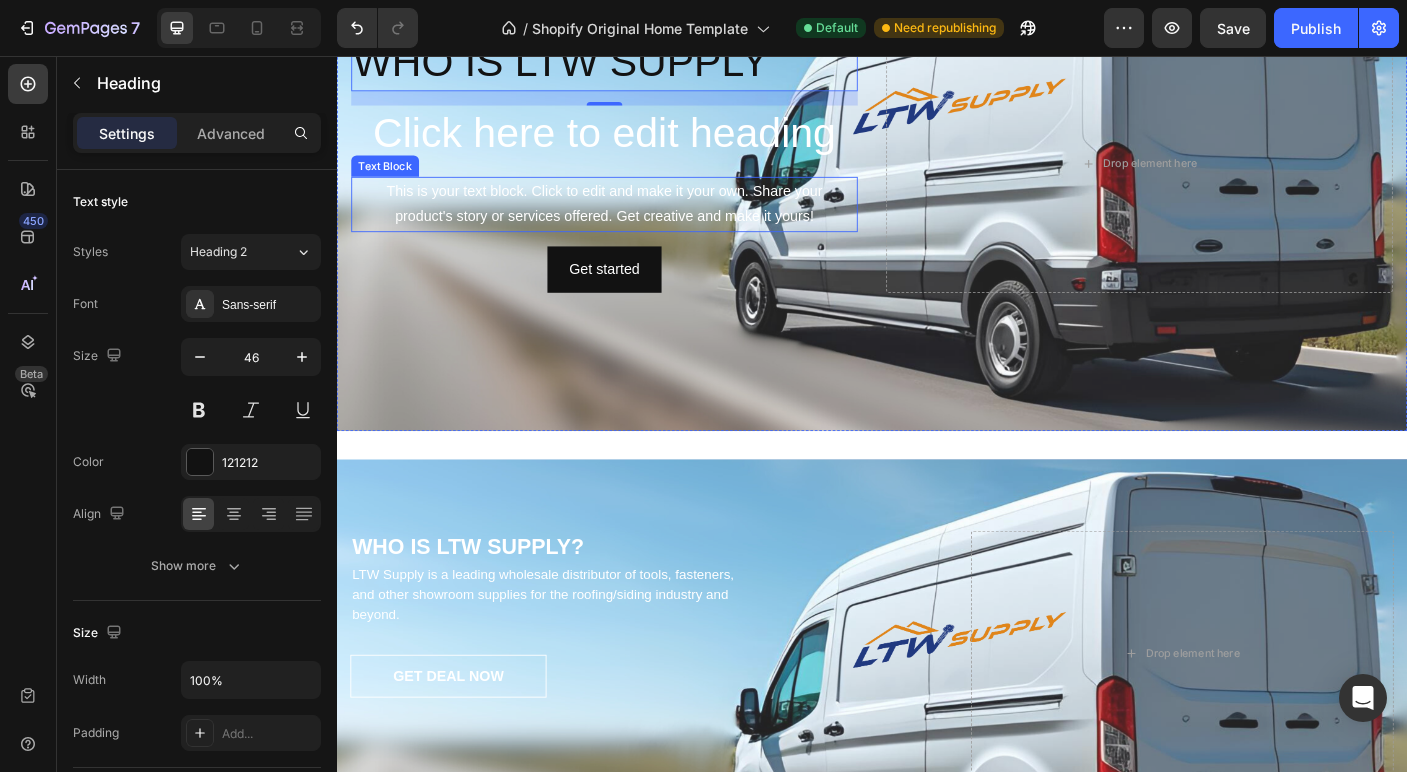 scroll, scrollTop: 3376, scrollLeft: 0, axis: vertical 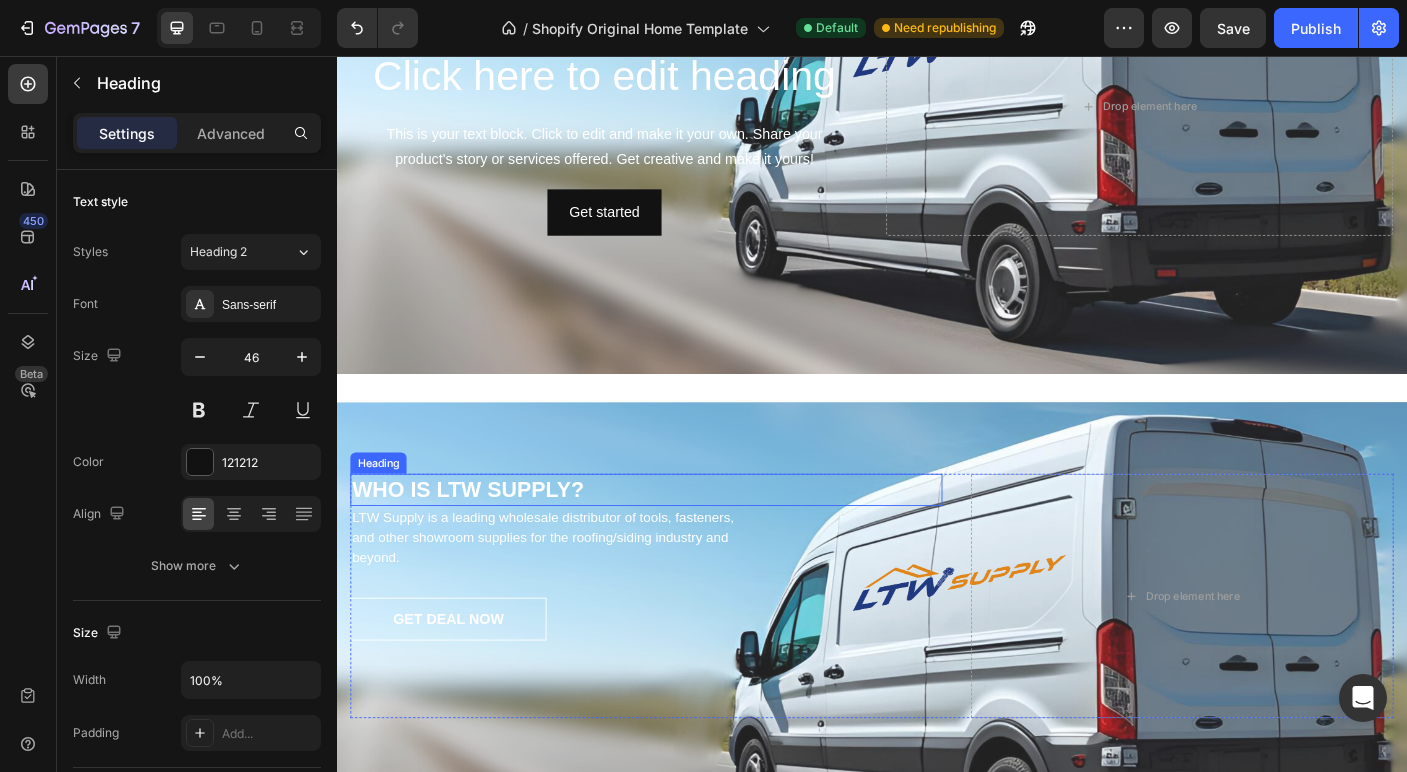 click on "WHO IS LTW SUPPLY?" at bounding box center (684, 541) 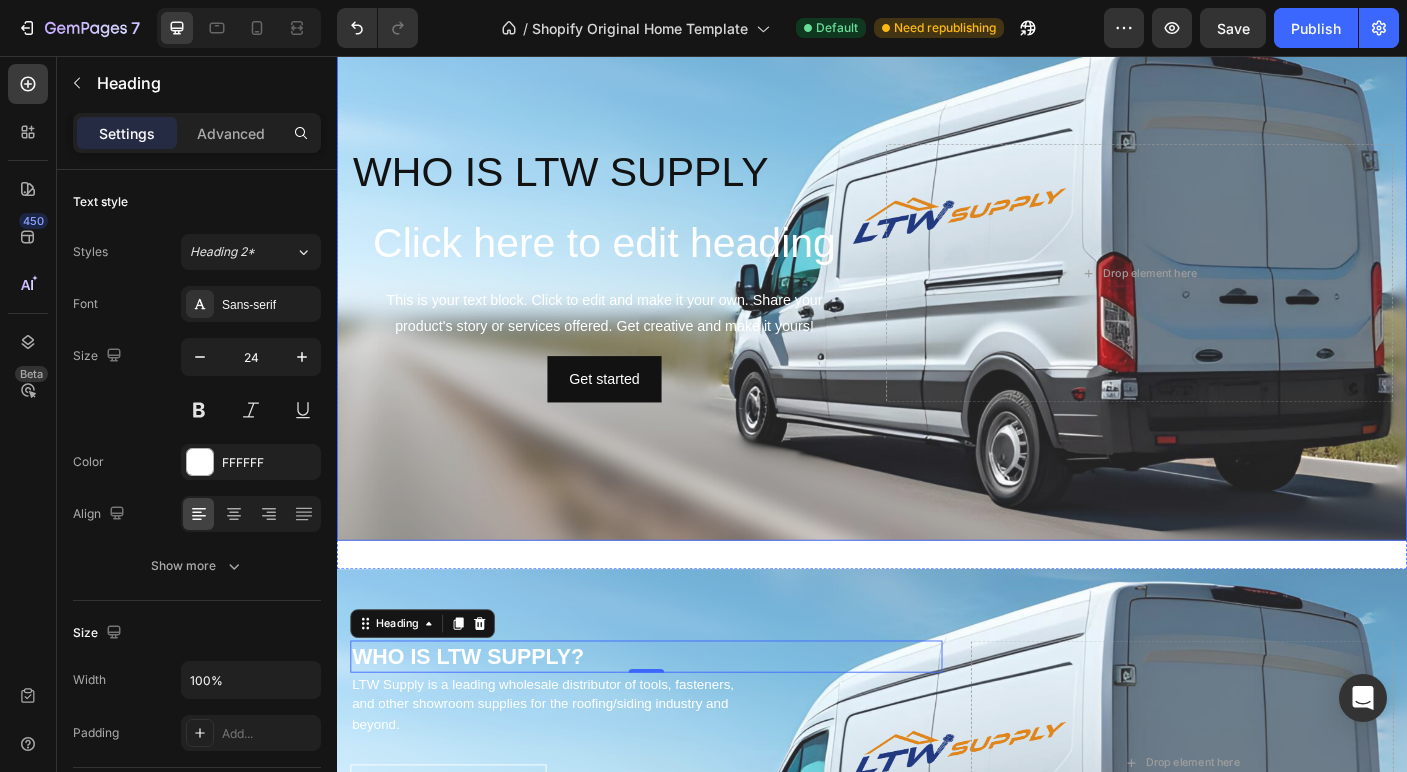 scroll, scrollTop: 3175, scrollLeft: 0, axis: vertical 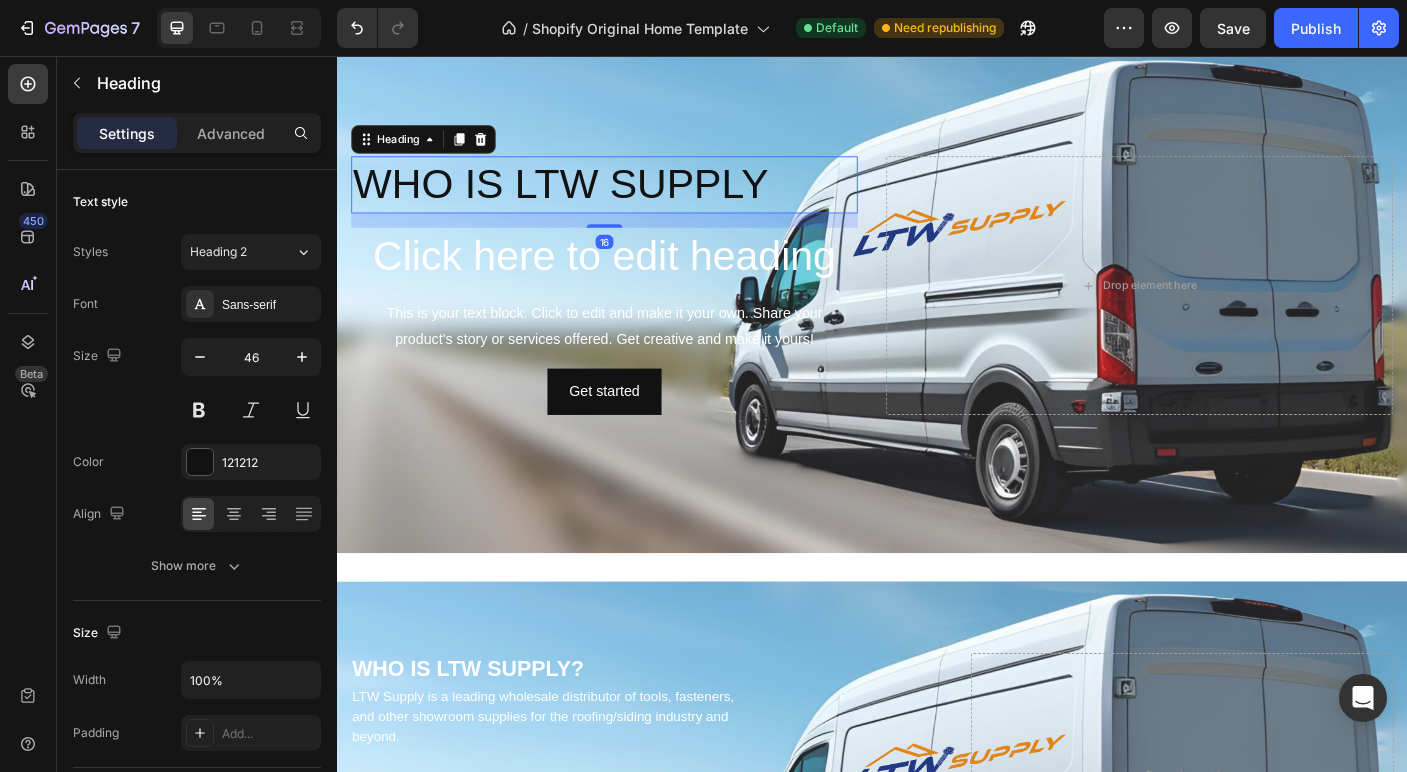 click on "WHO IS LTW SUPPLY" at bounding box center [637, 200] 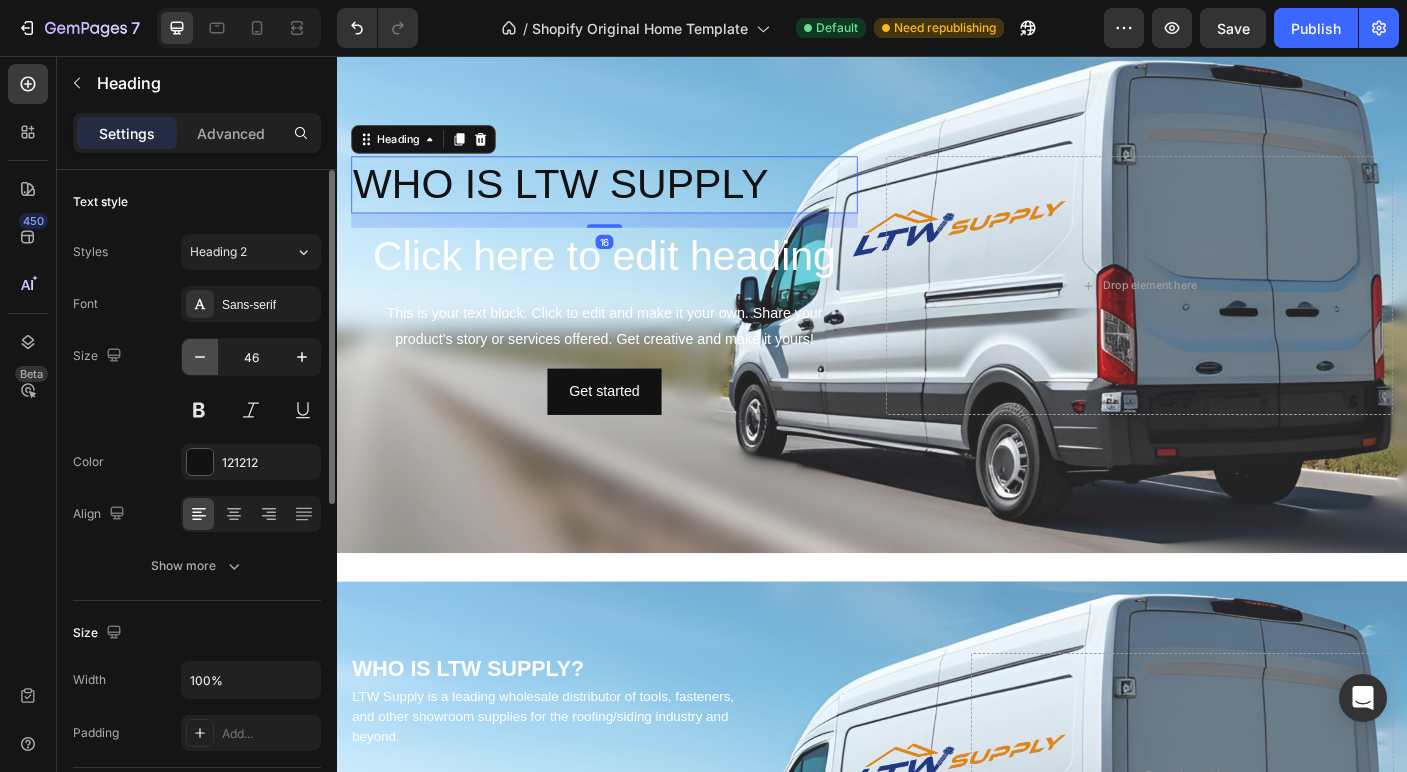 click 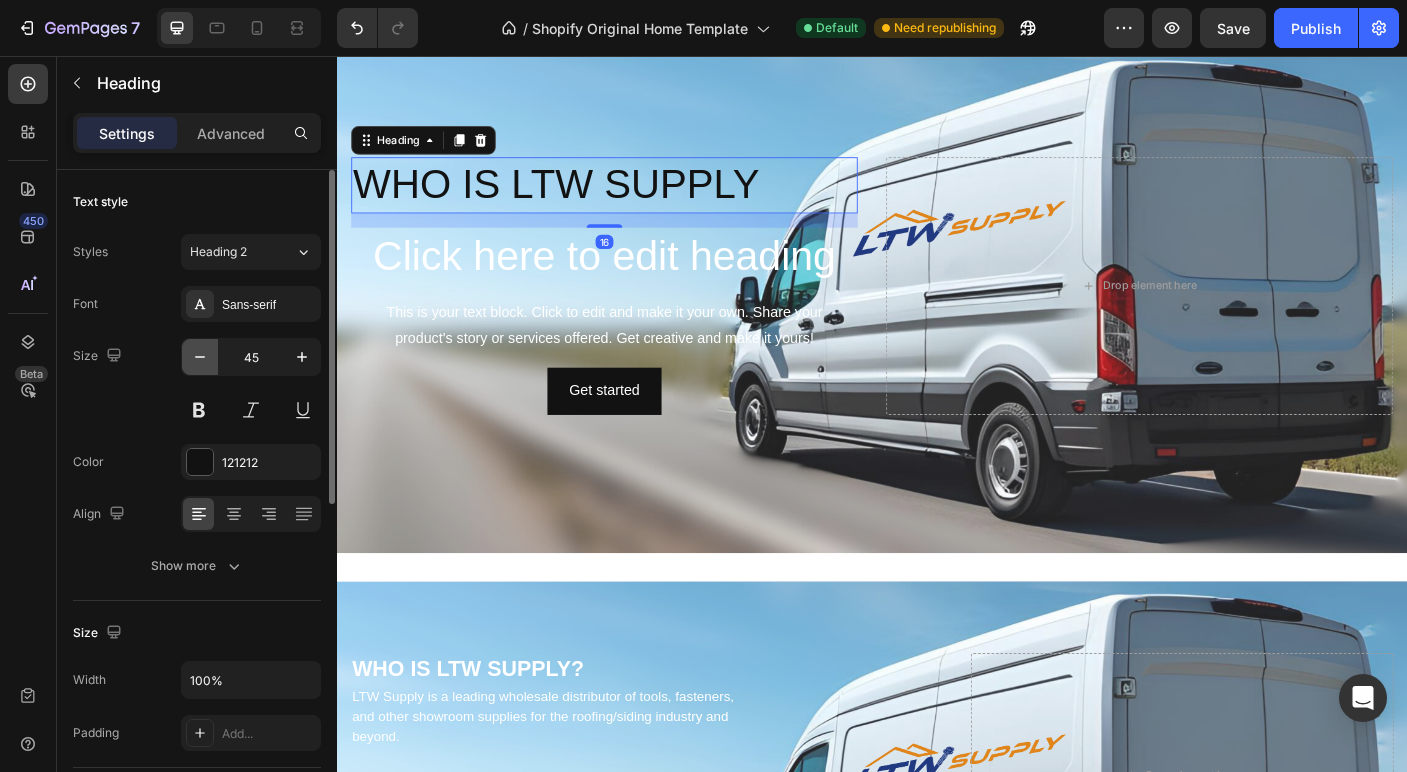 click 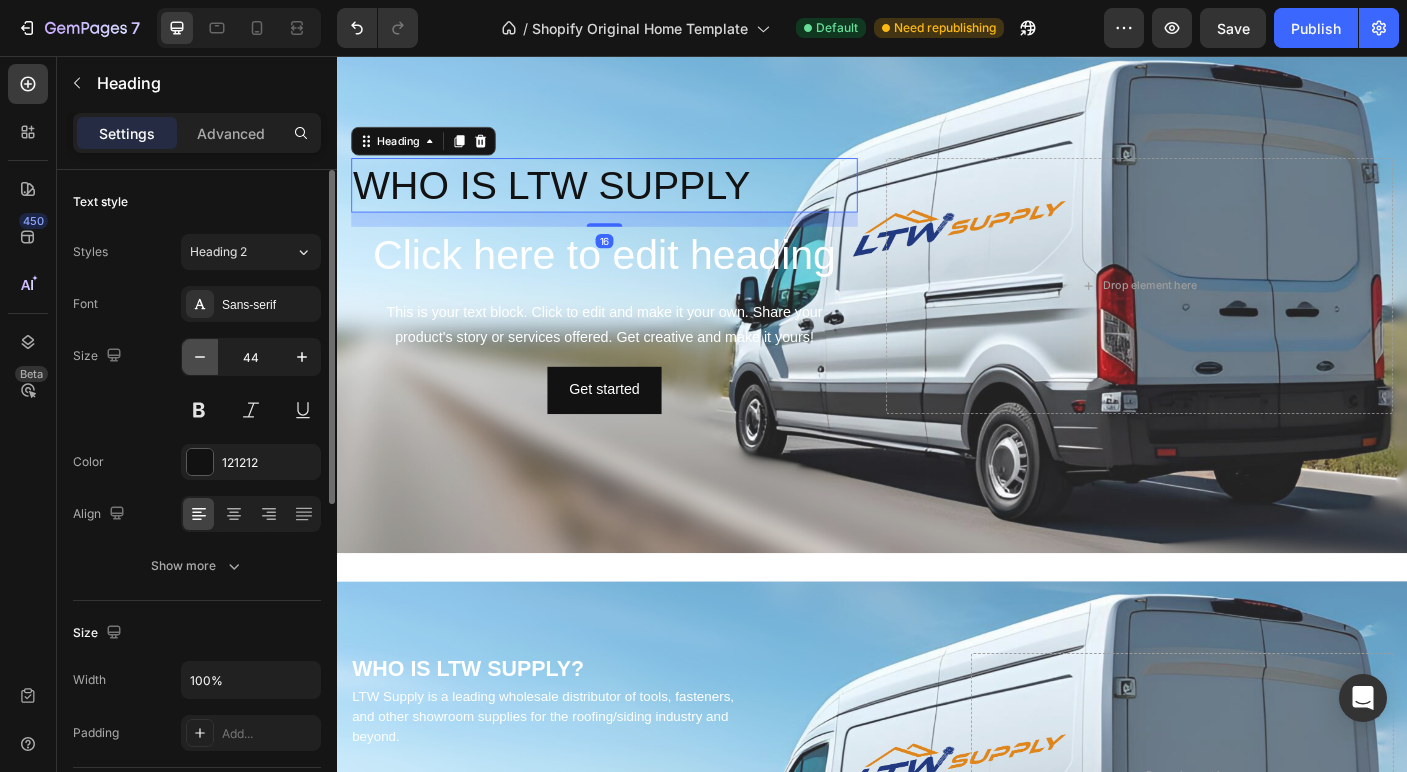 click 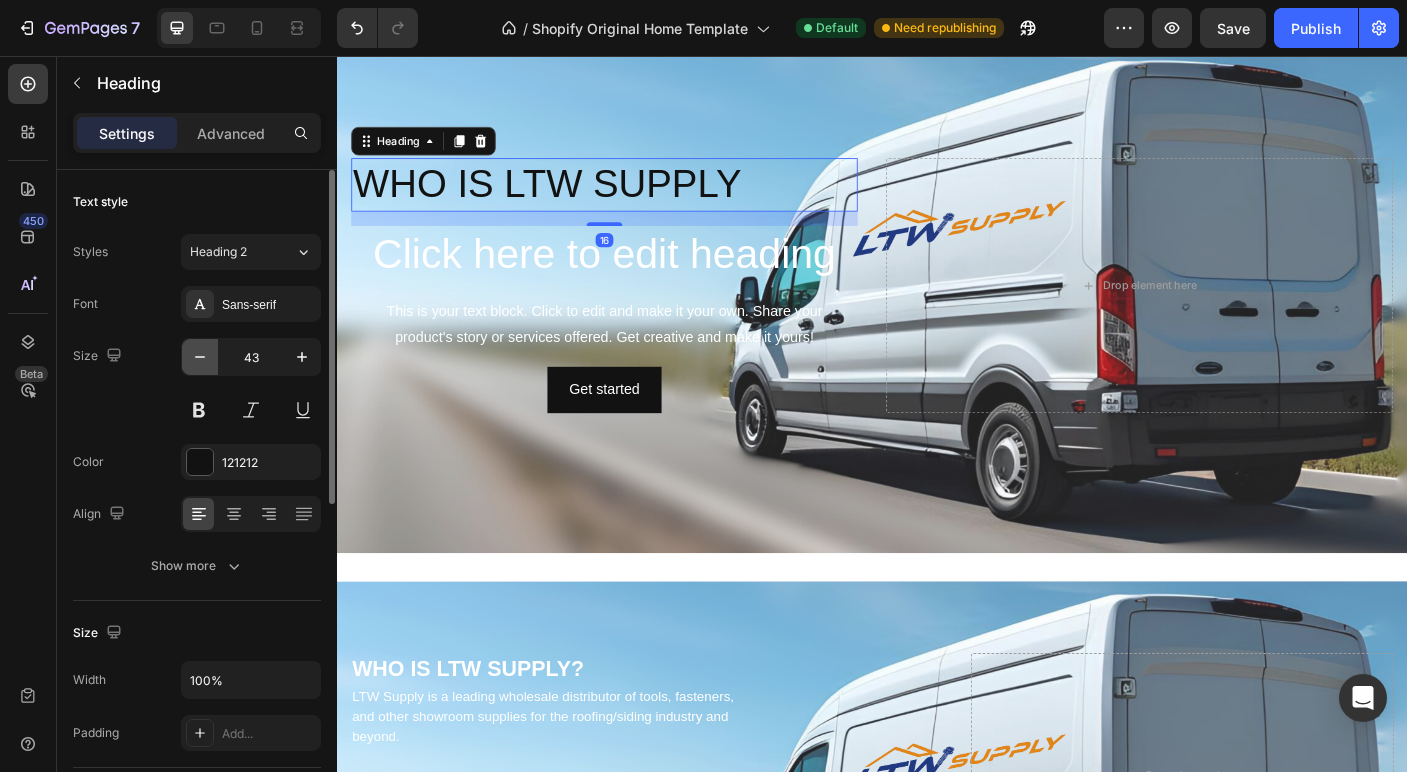 click 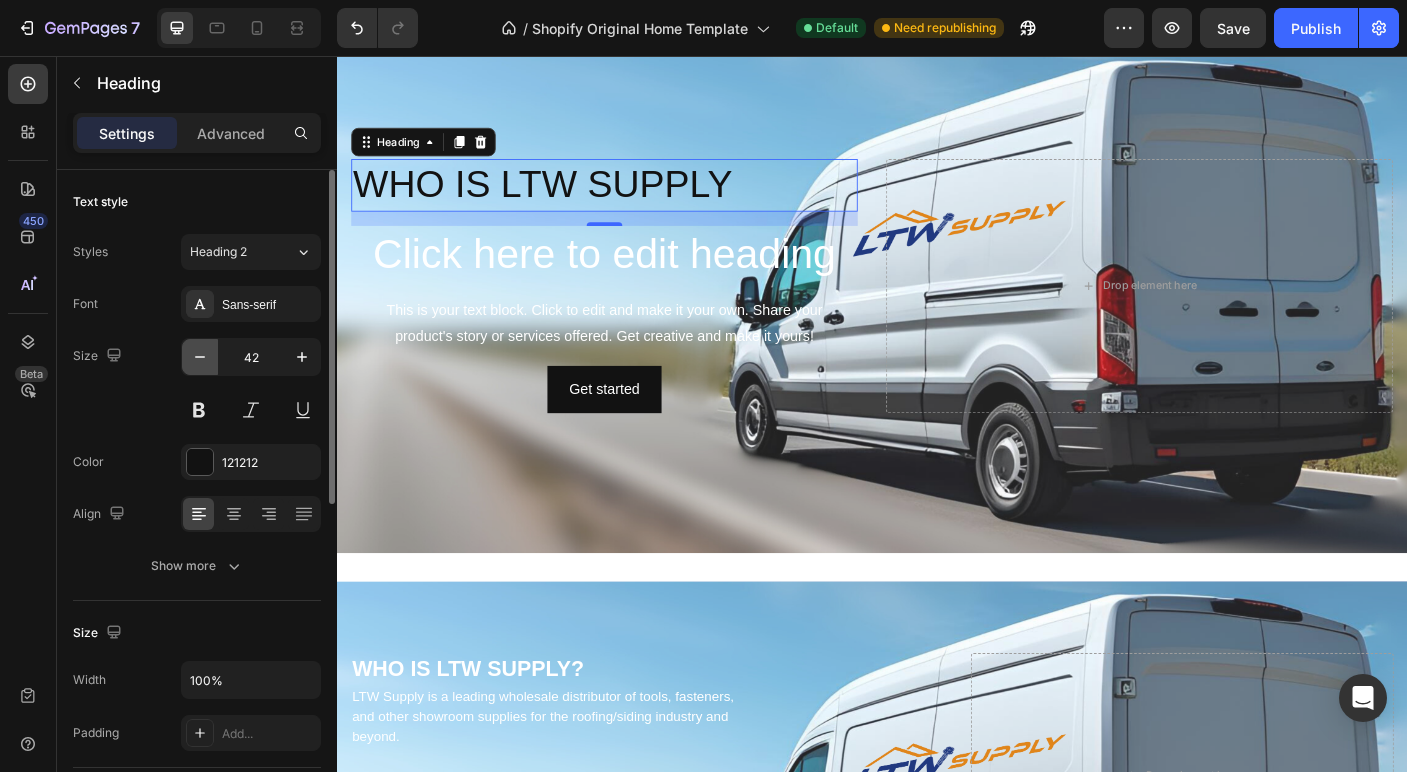 click 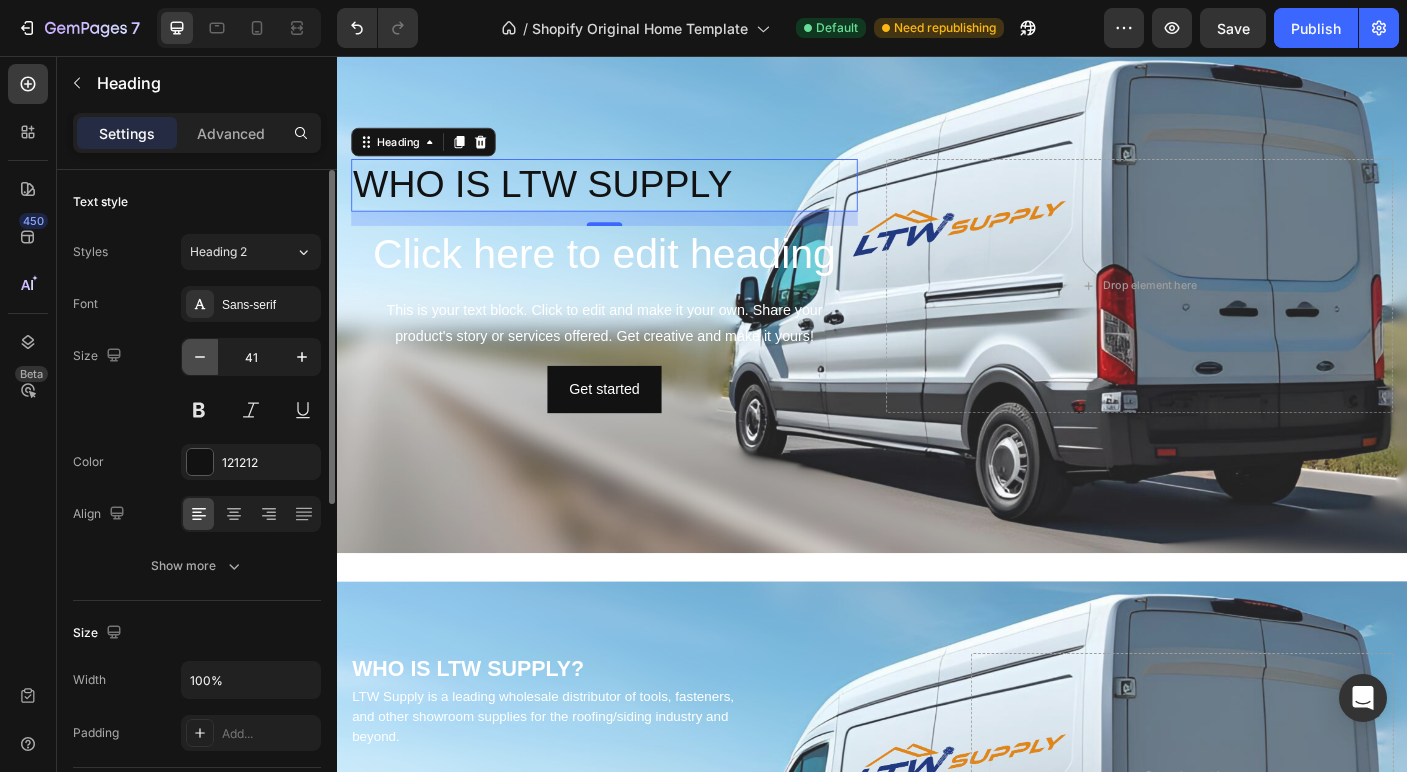 click 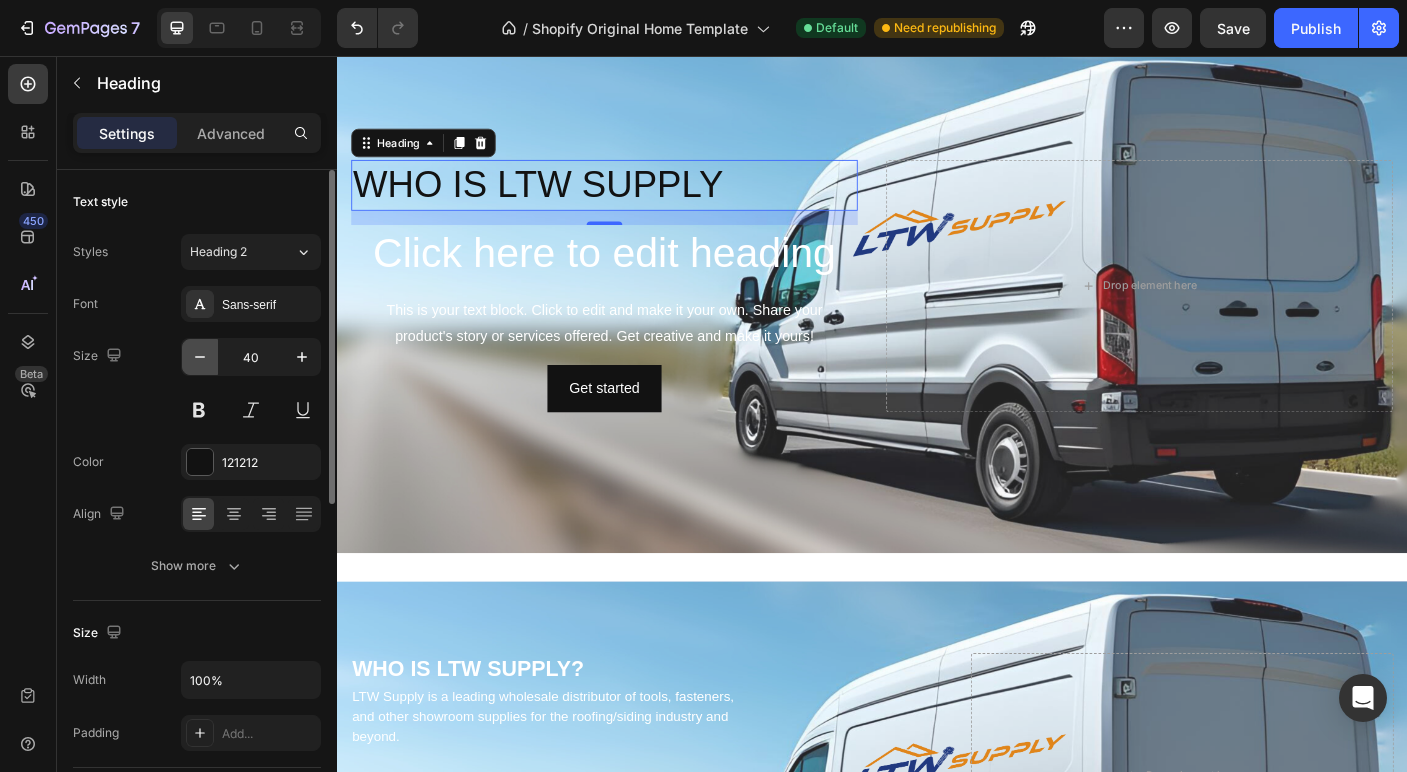 click 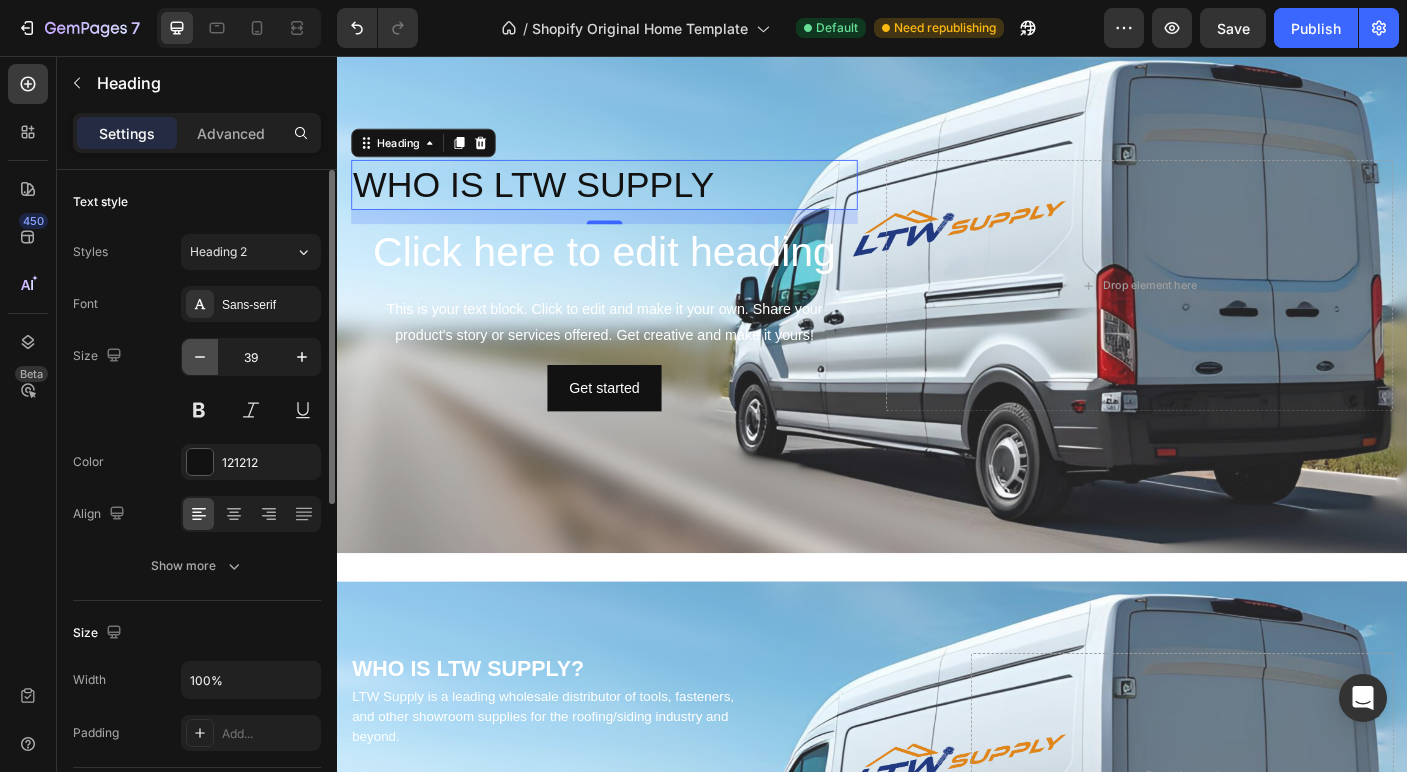 click 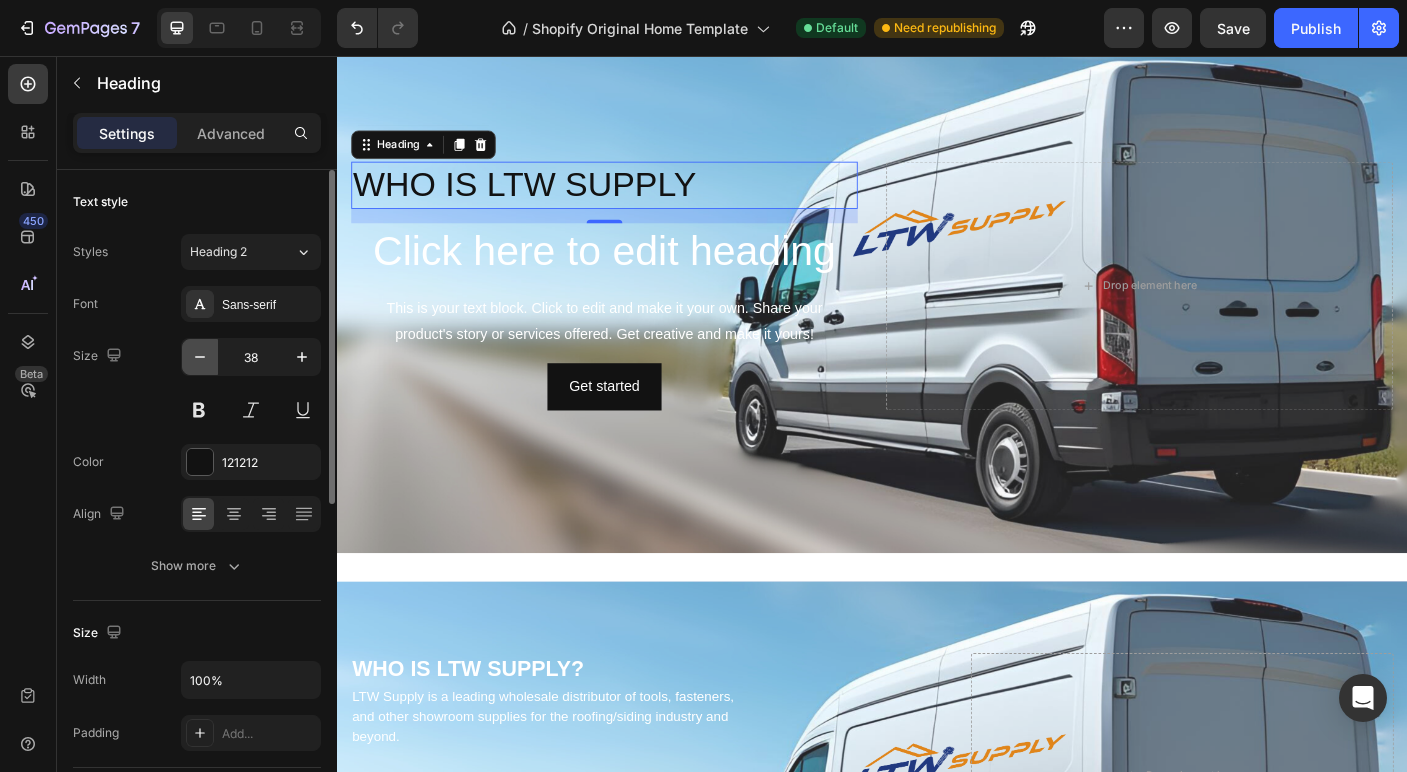 click 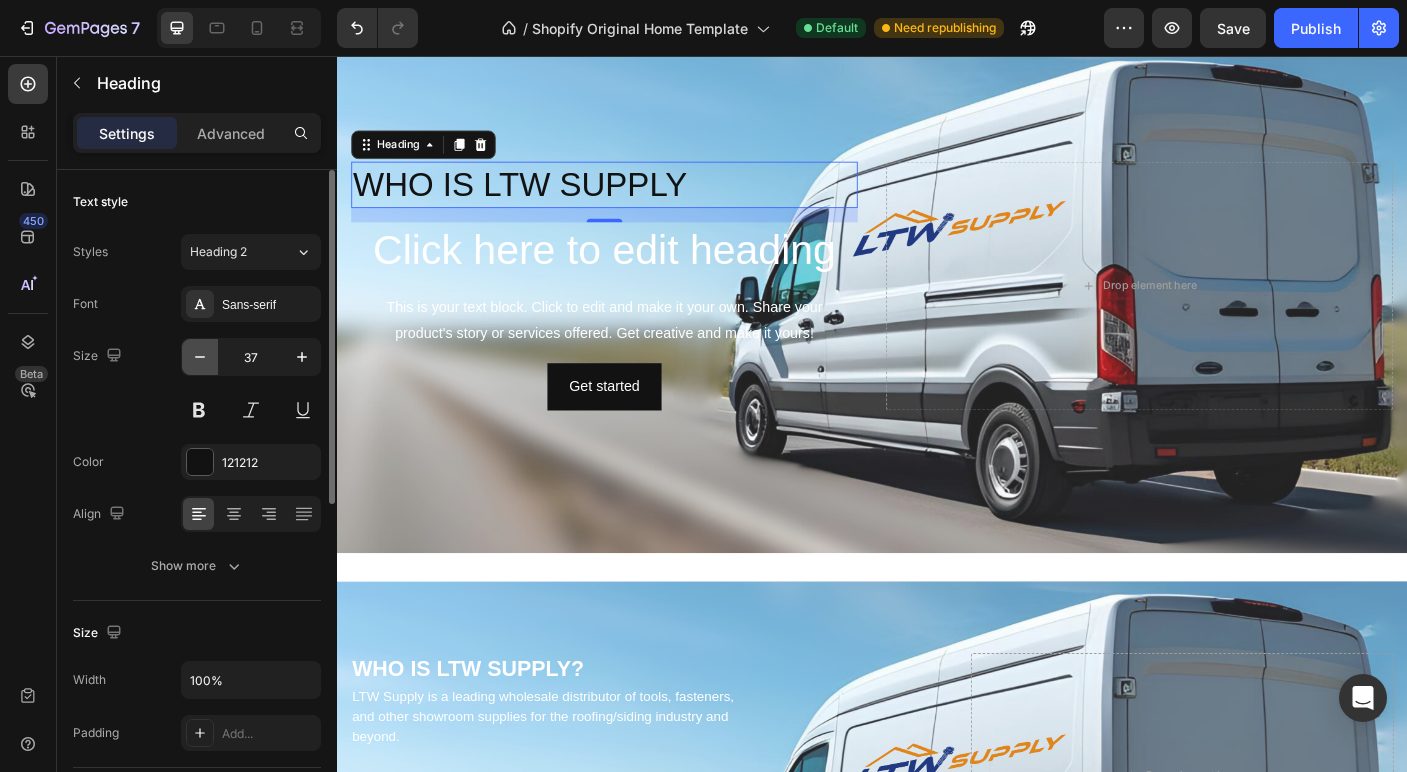 click 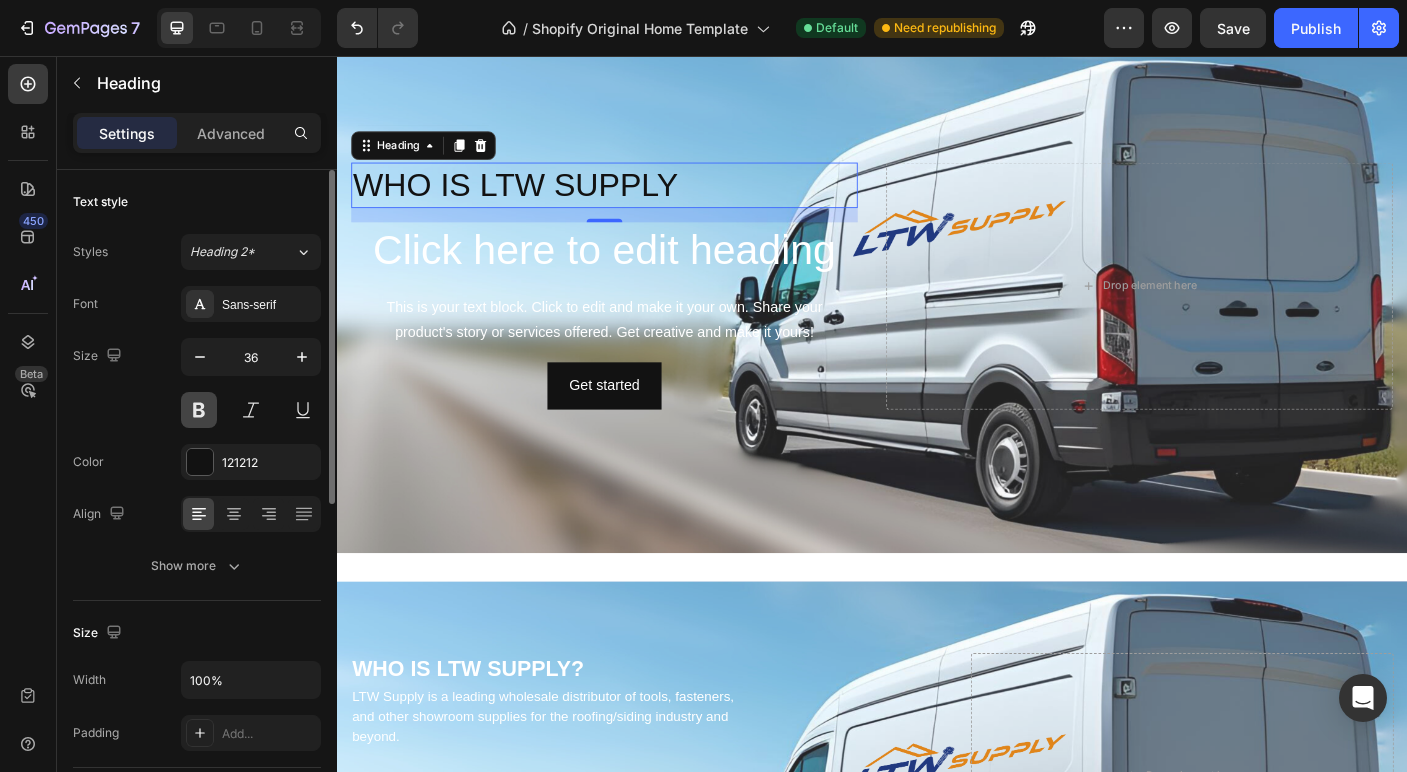 click at bounding box center (199, 410) 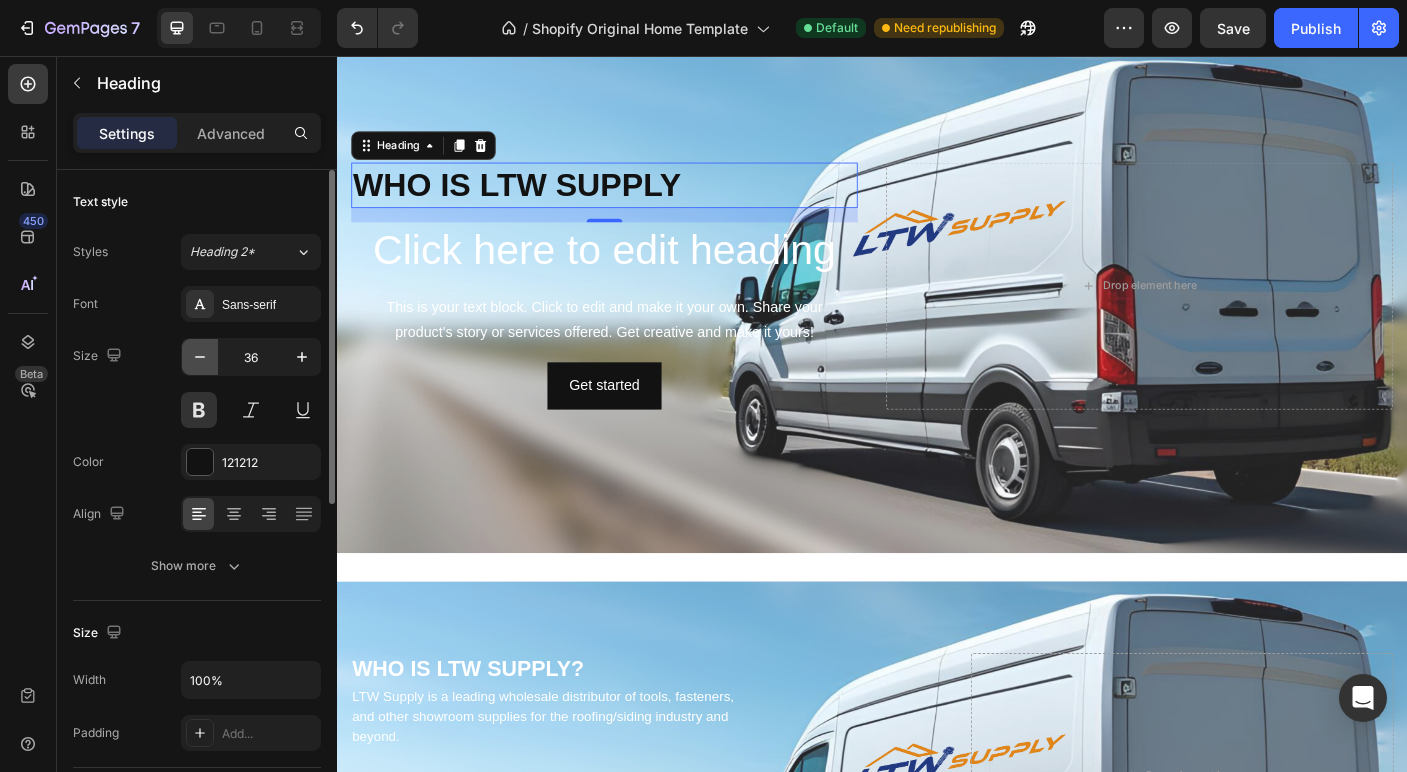 click 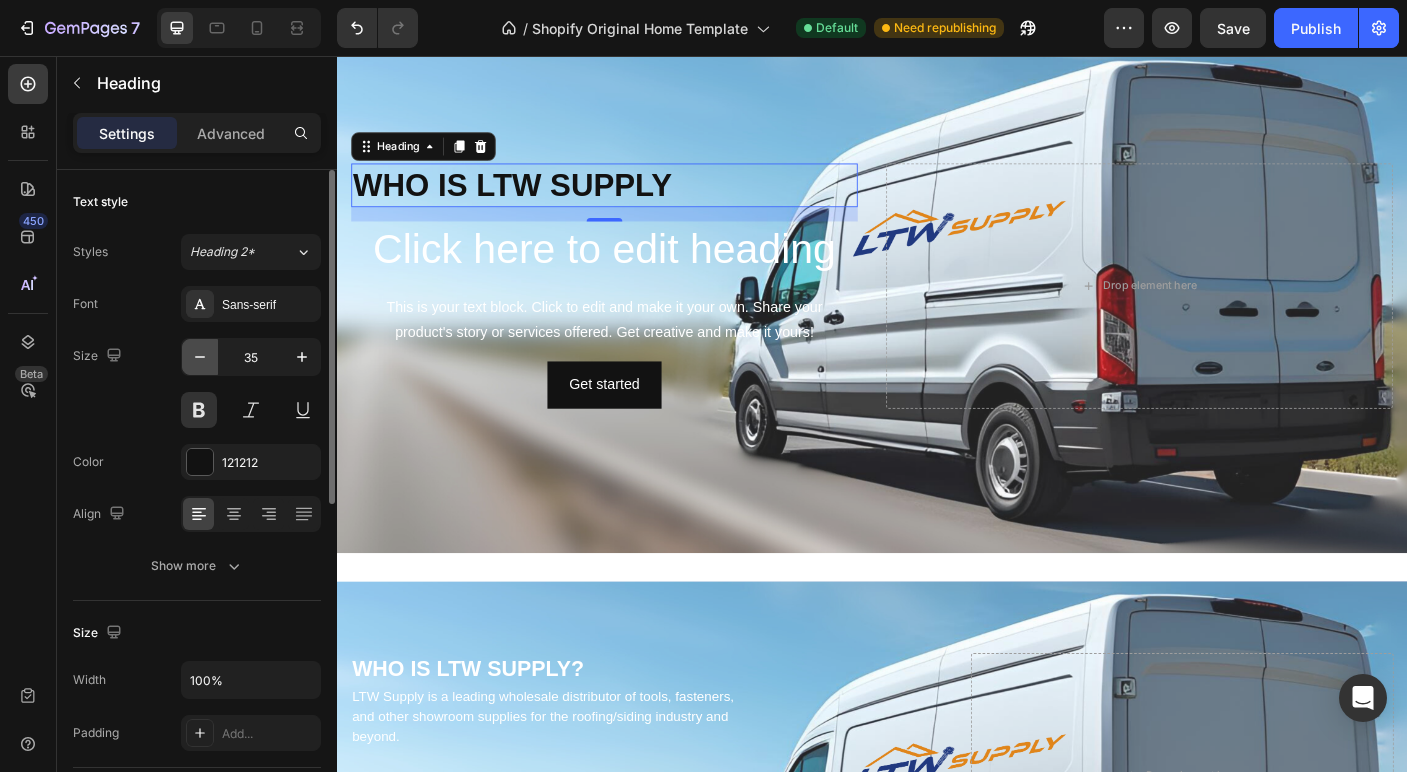 click 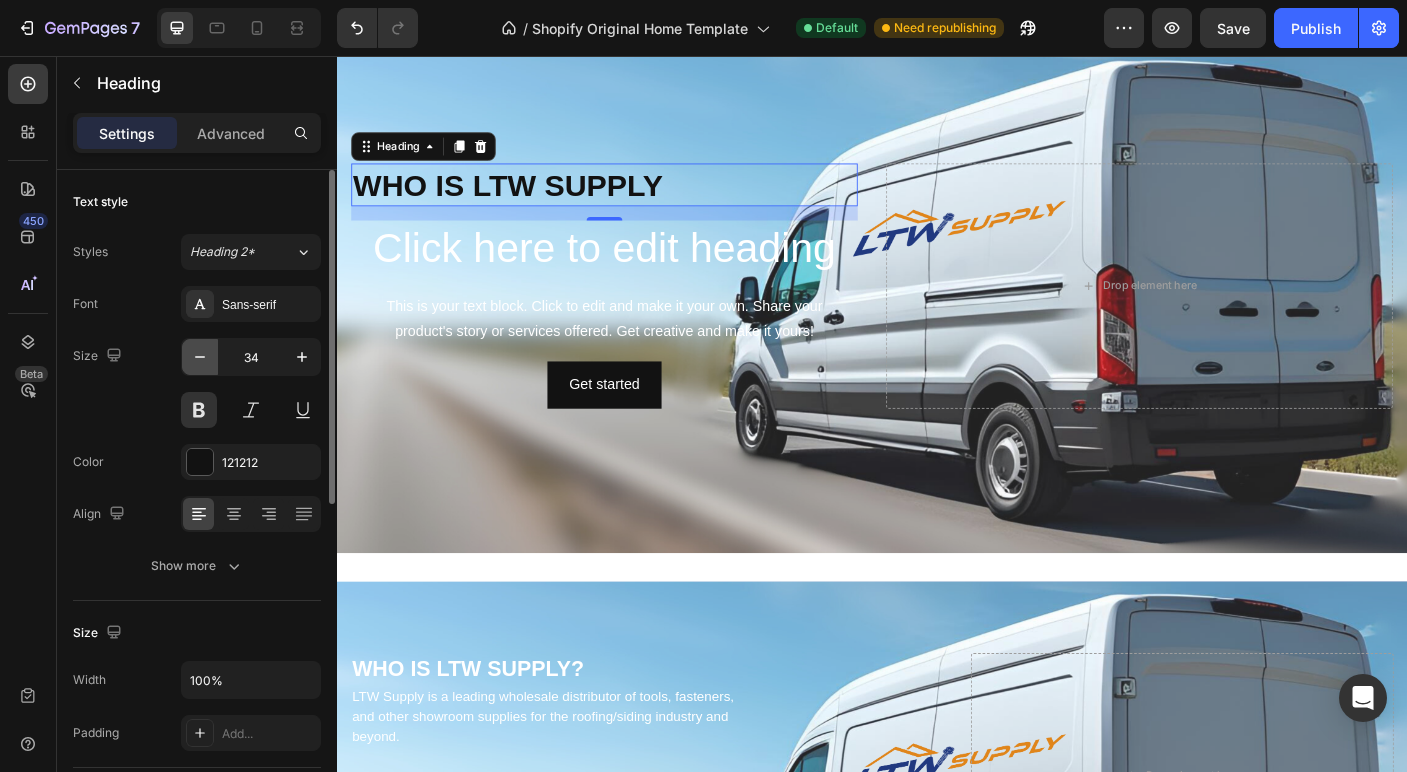 click 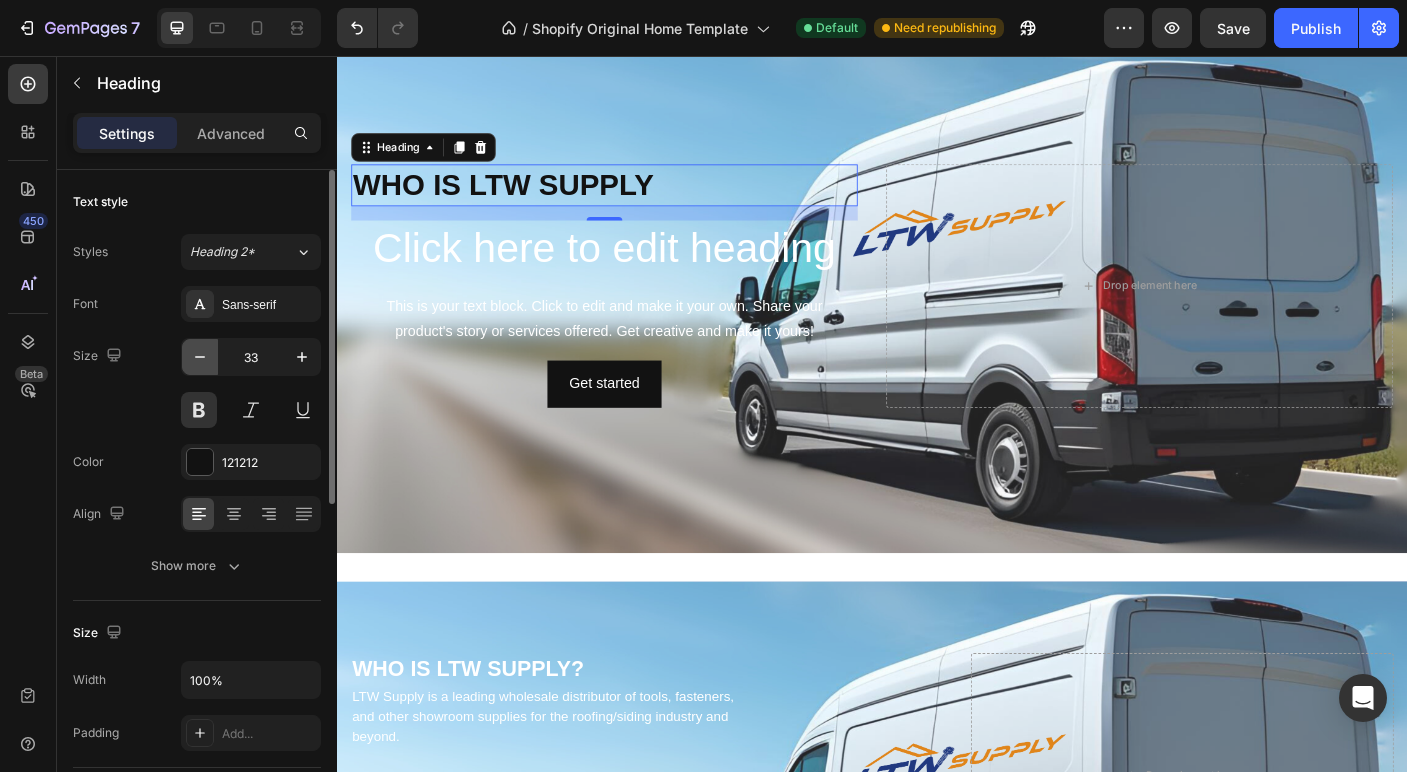 click 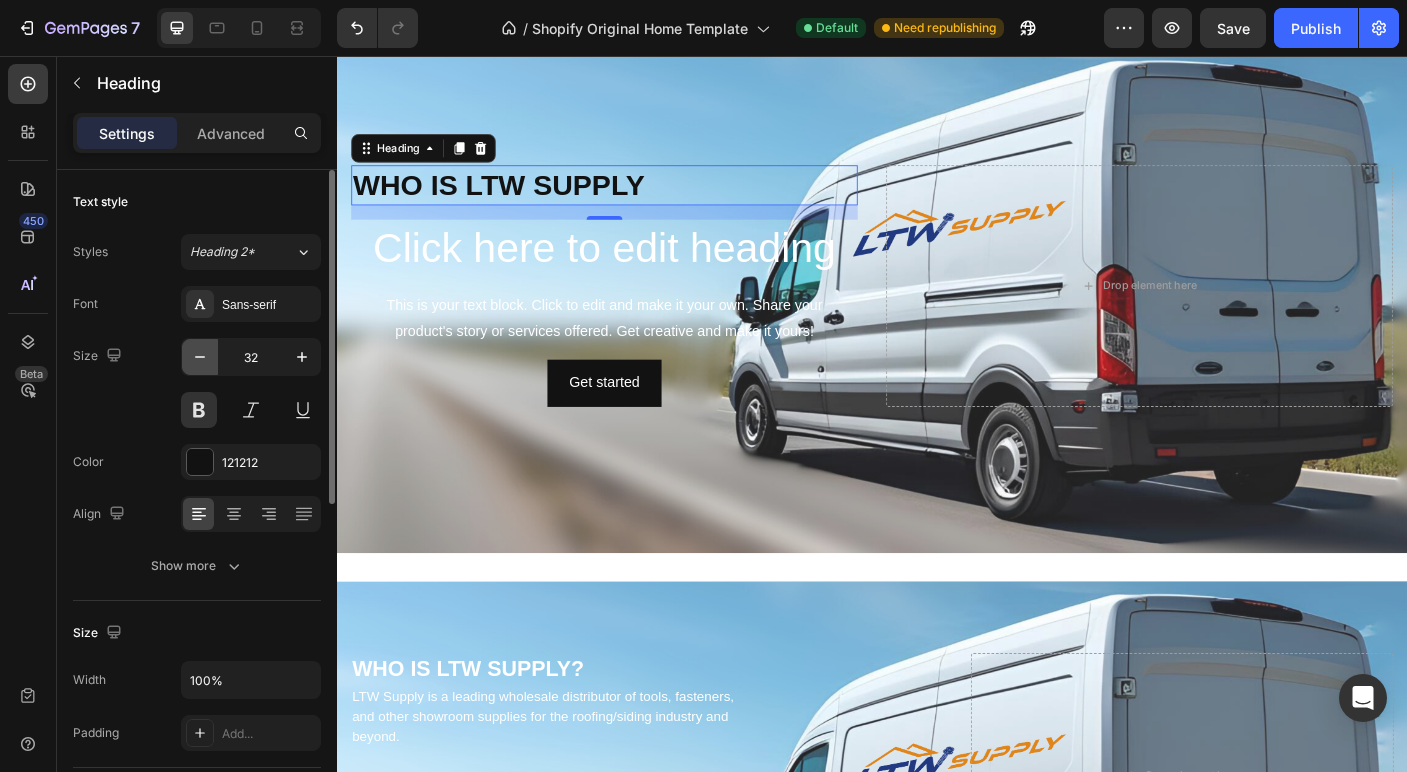 click 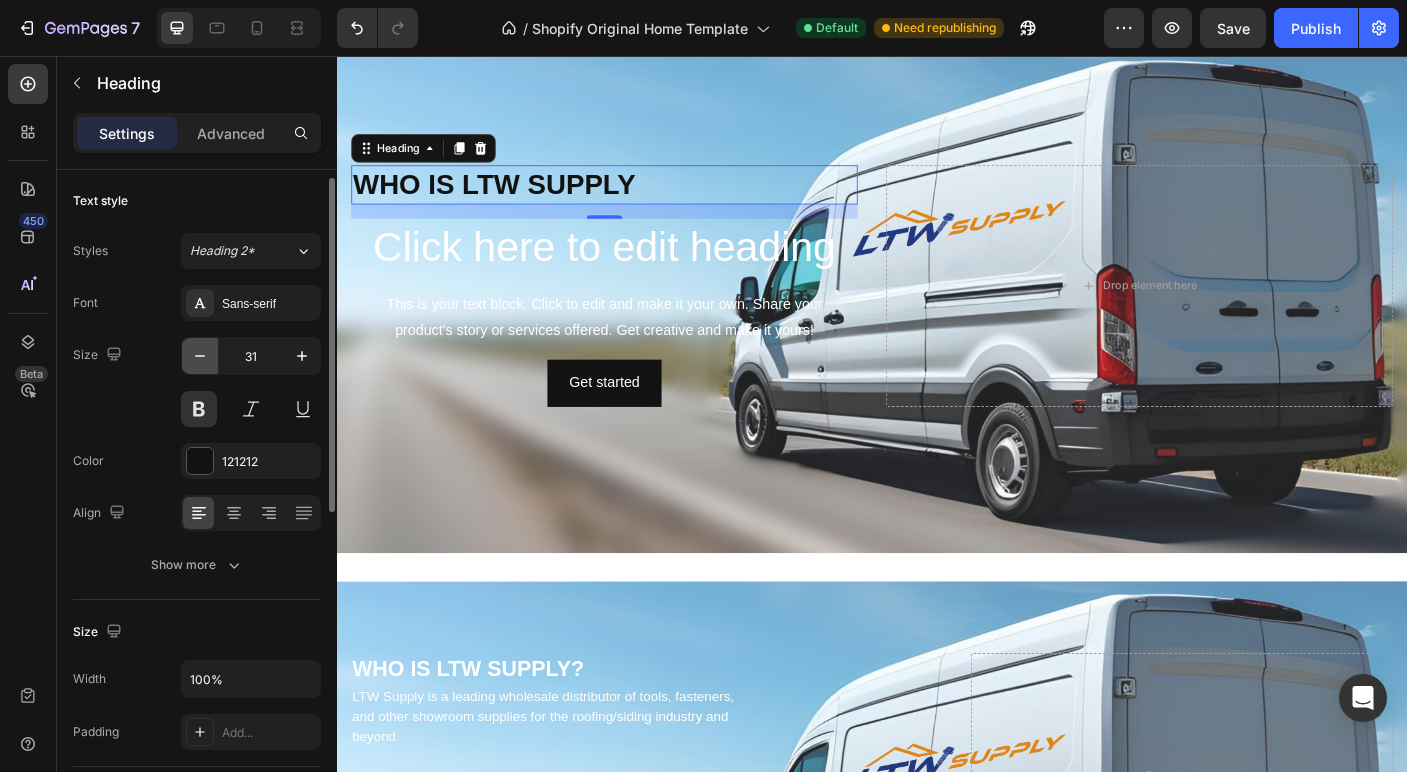 scroll, scrollTop: 14, scrollLeft: 0, axis: vertical 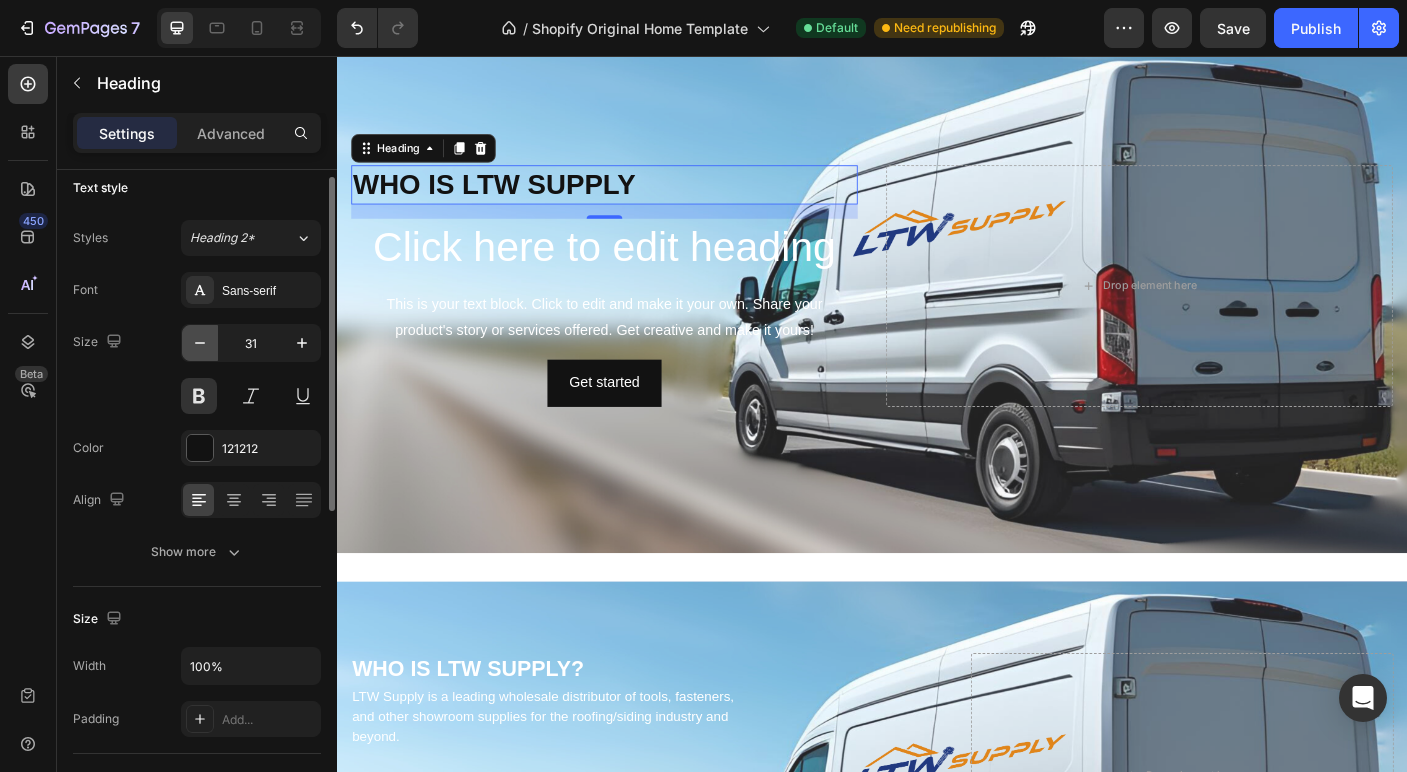 click 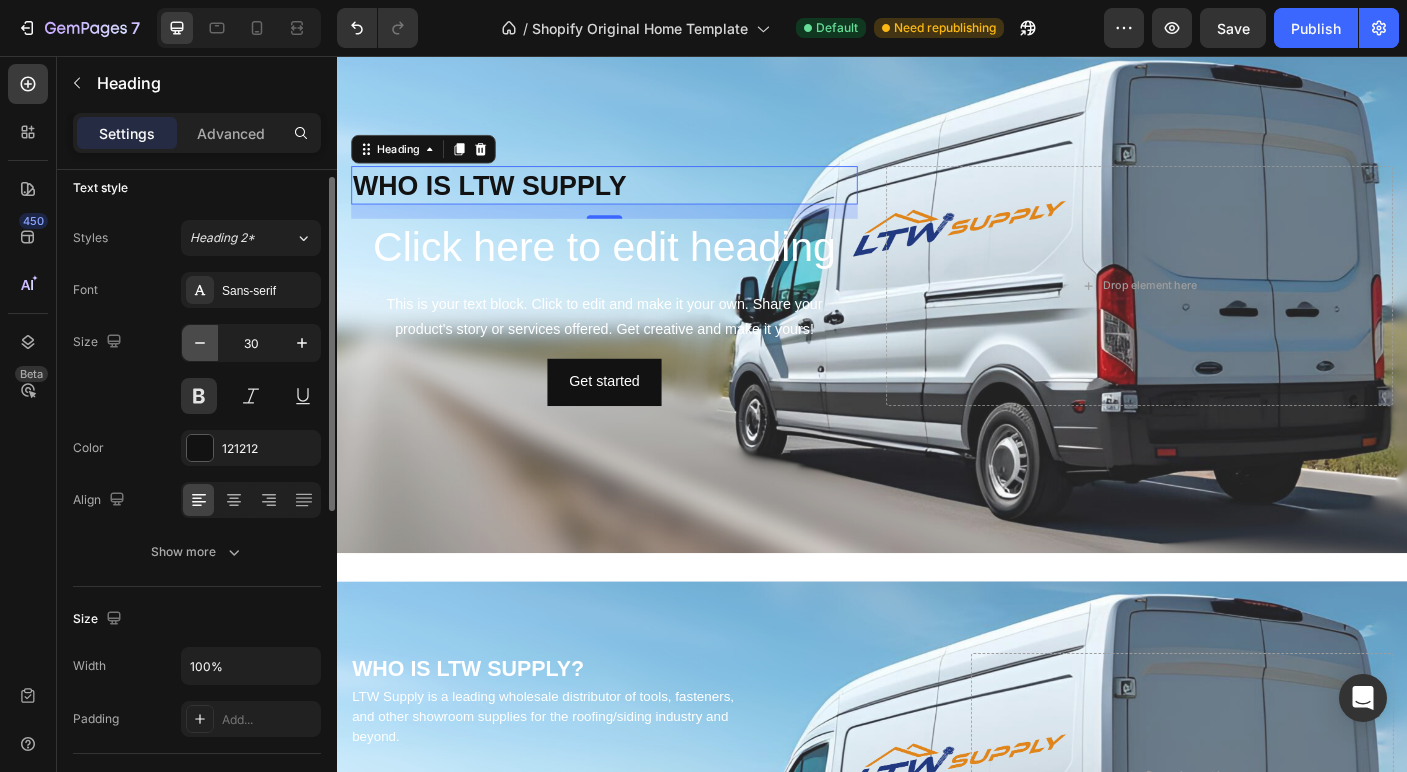 click 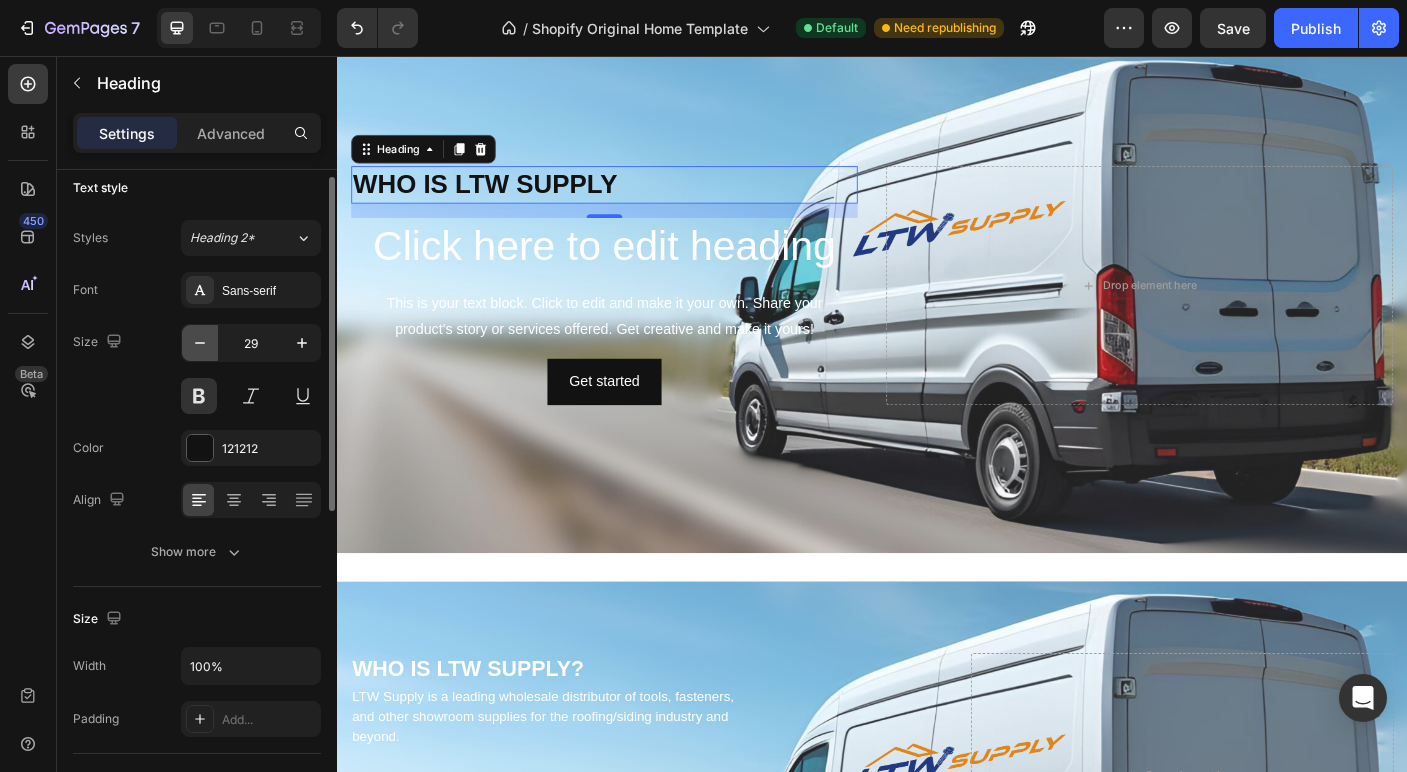click 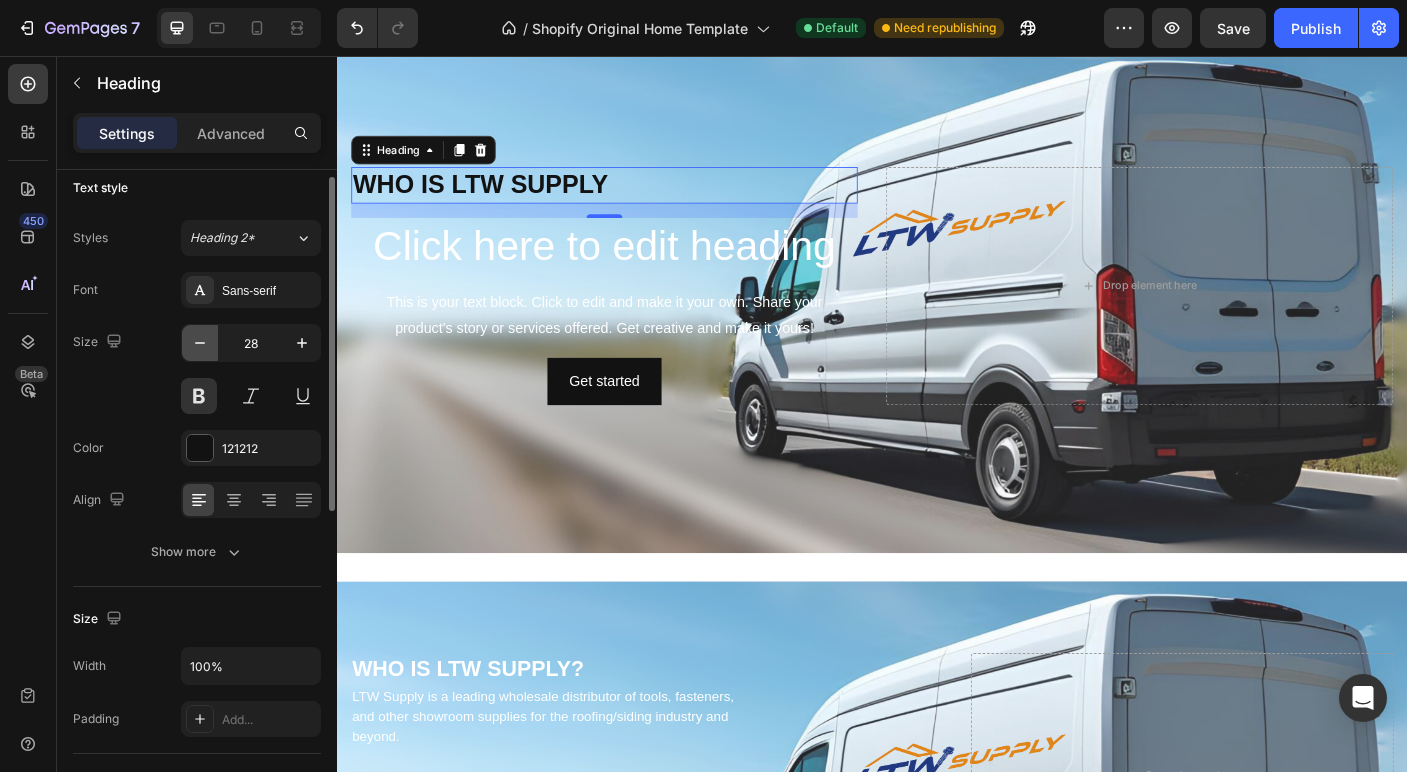 click 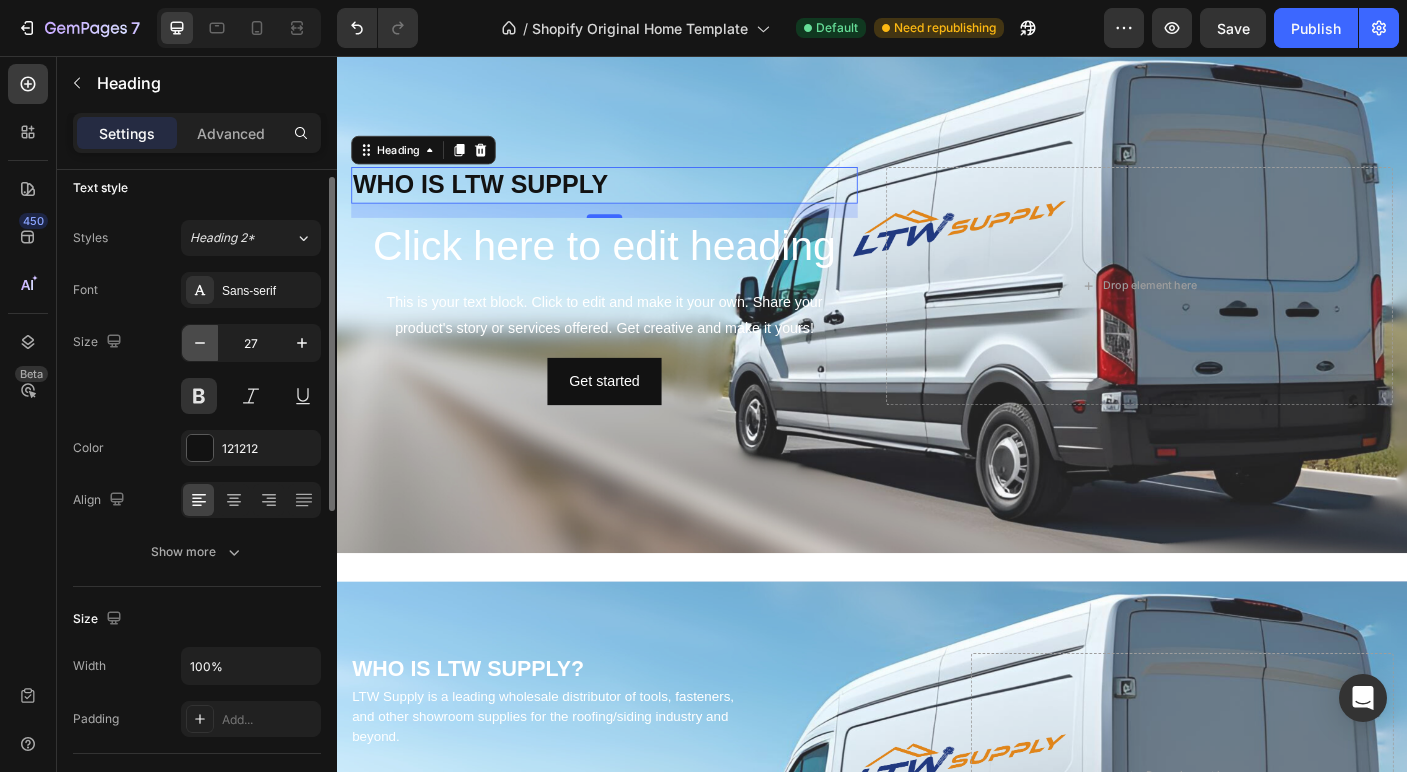 click 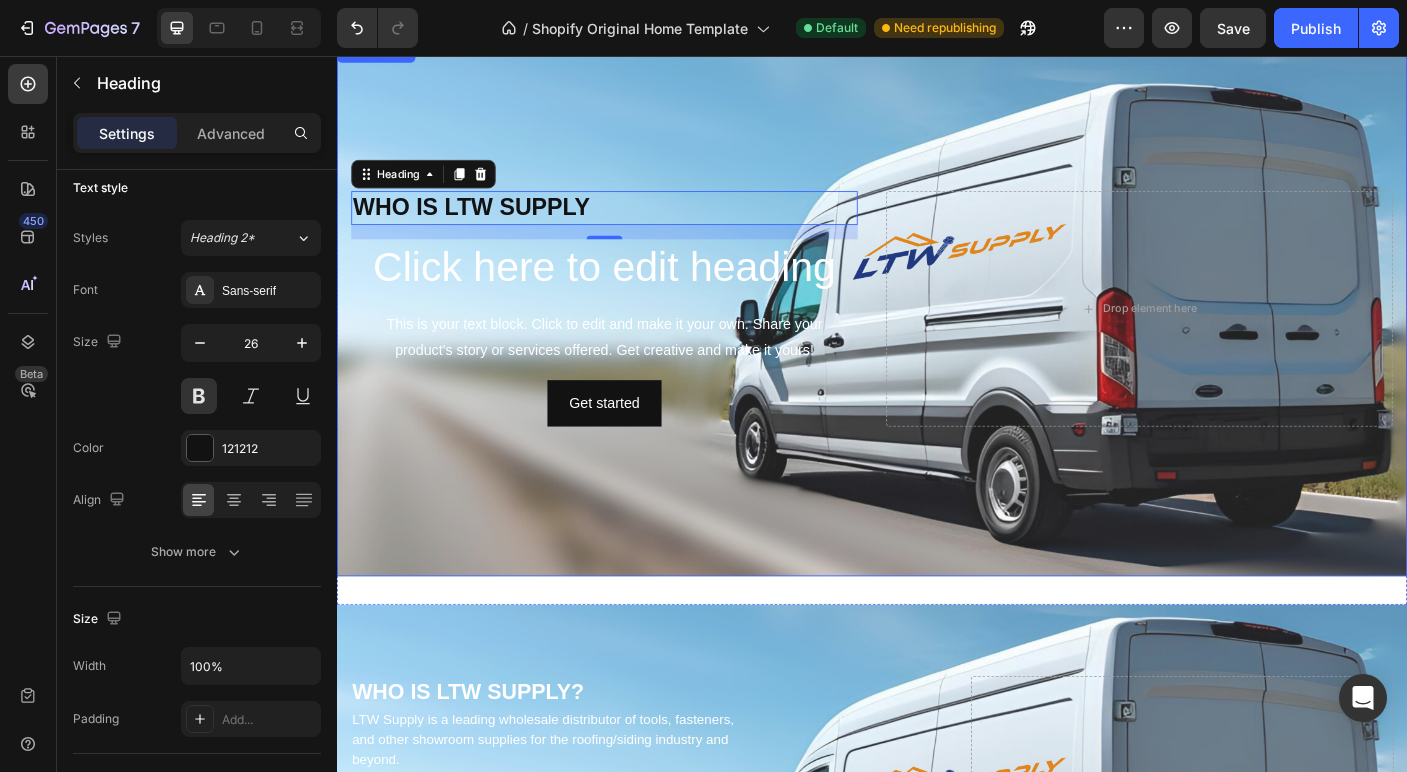 scroll, scrollTop: 3105, scrollLeft: 0, axis: vertical 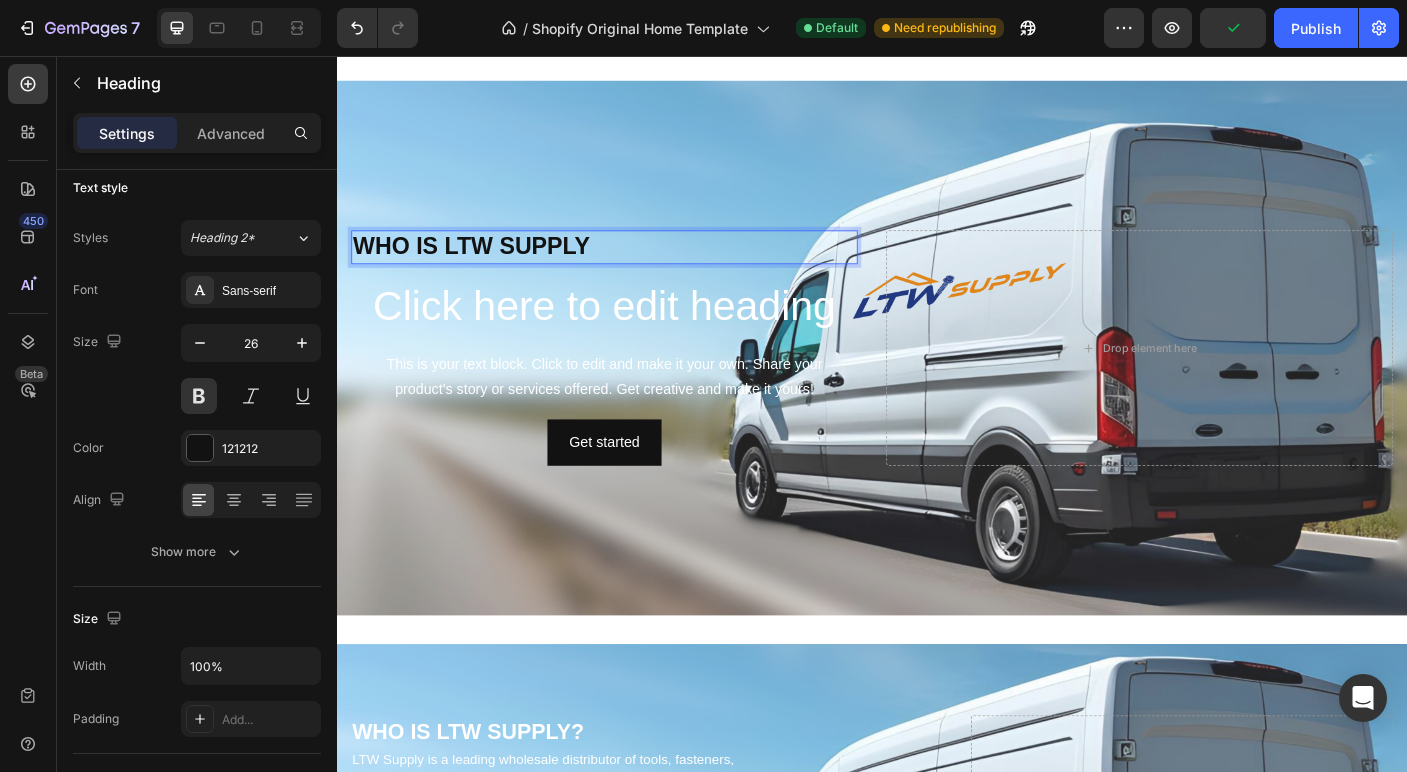click on "WHO IS LTW SUPPLY" at bounding box center [637, 270] 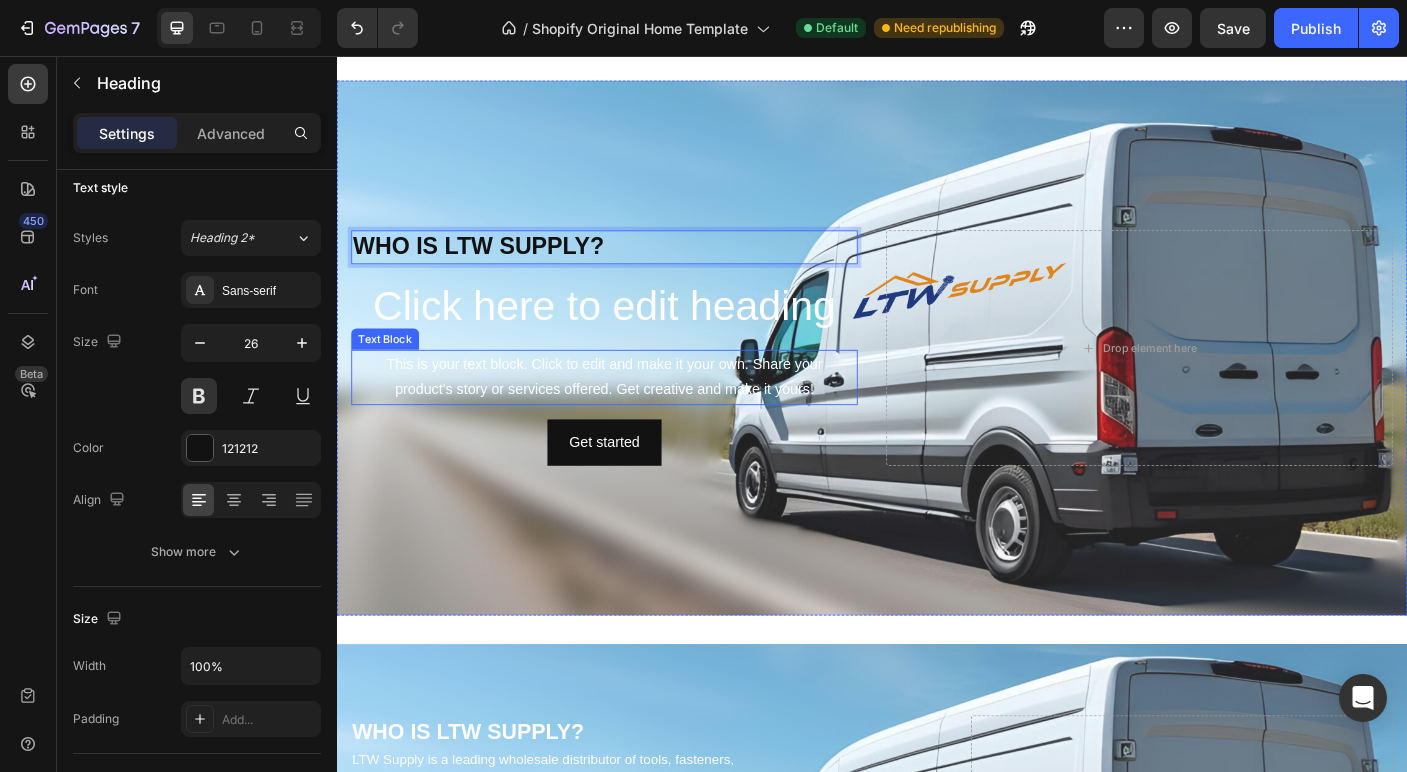 scroll, scrollTop: 3124, scrollLeft: 0, axis: vertical 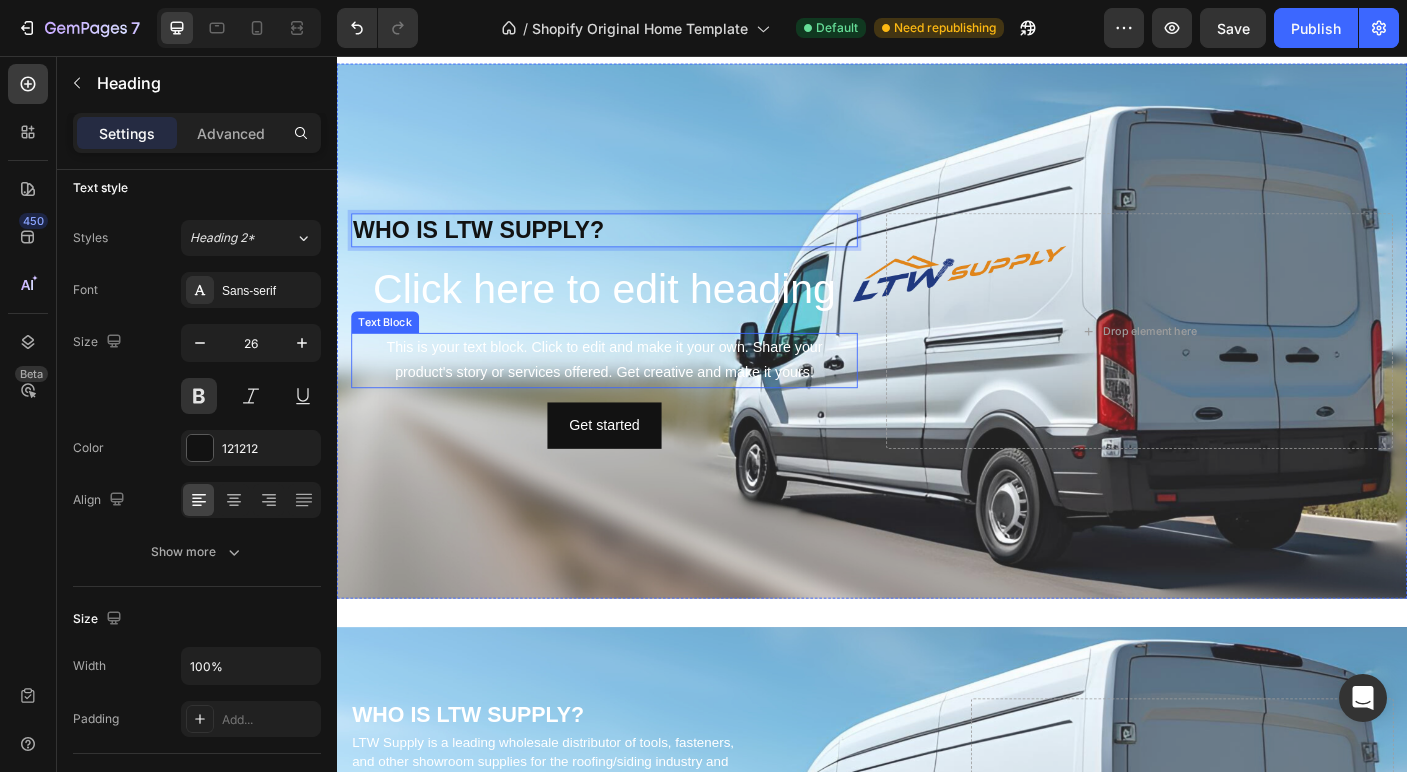 click on "This is your text block. Click to edit and make it your own. Share your                       product's story or services offered. Get creative and make it yours!" at bounding box center (637, 397) 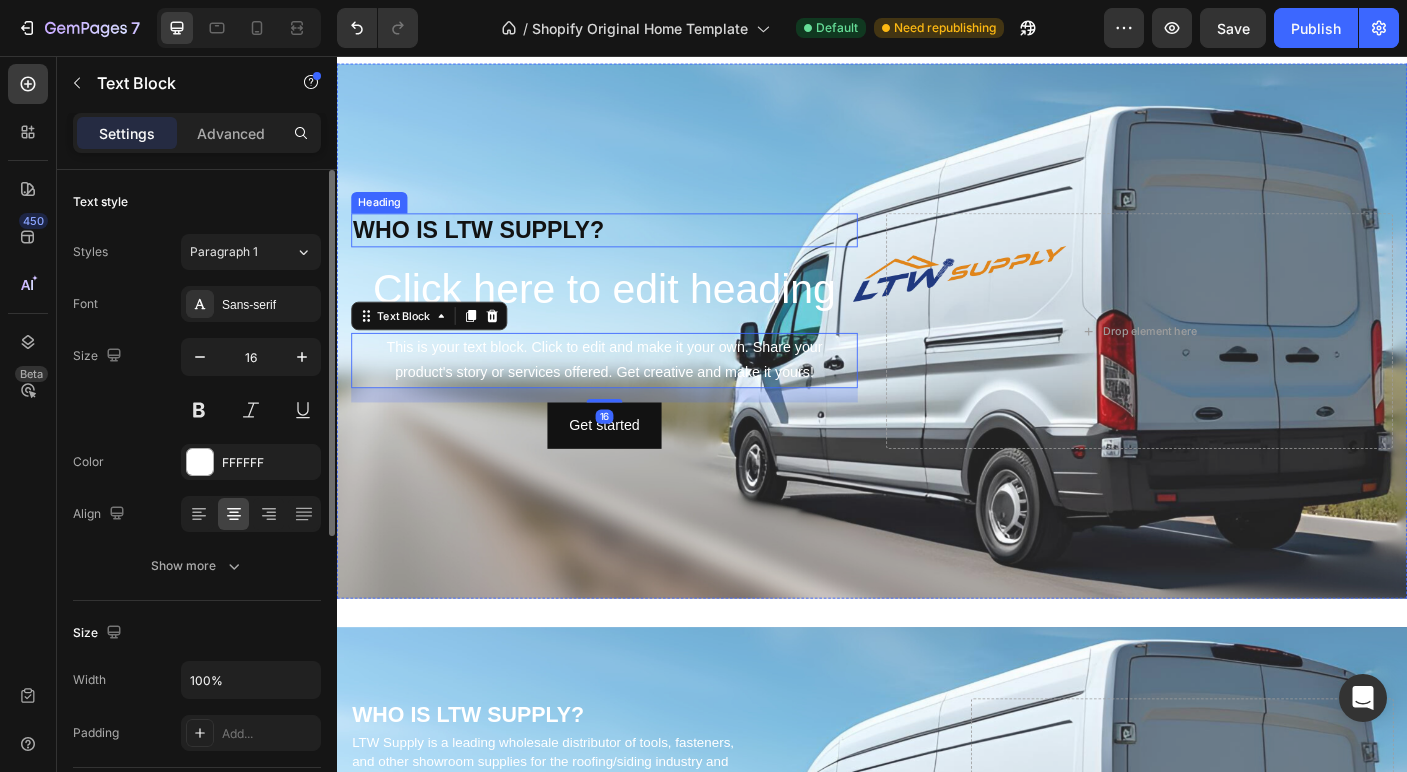 click on "WHO IS LTW SUPPLY?" at bounding box center (637, 251) 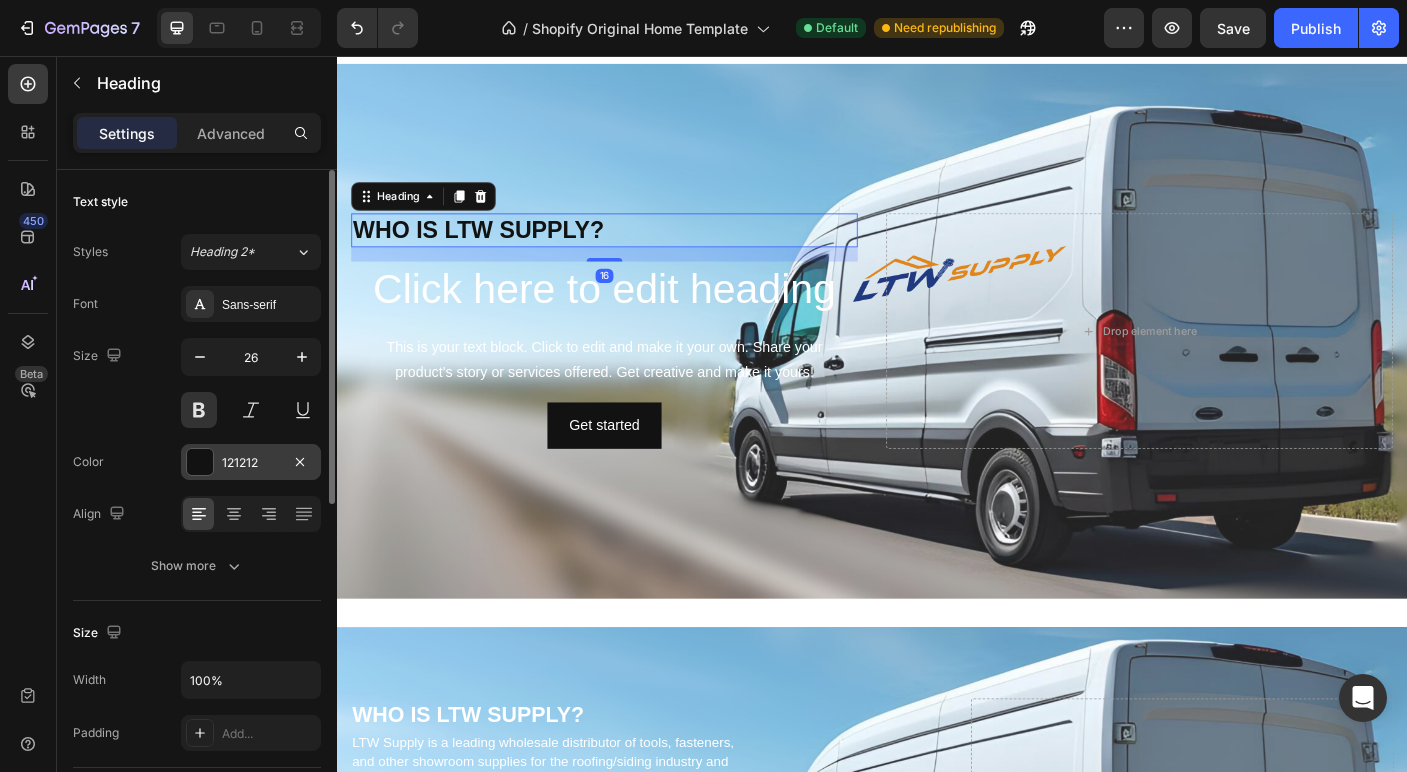click at bounding box center (200, 462) 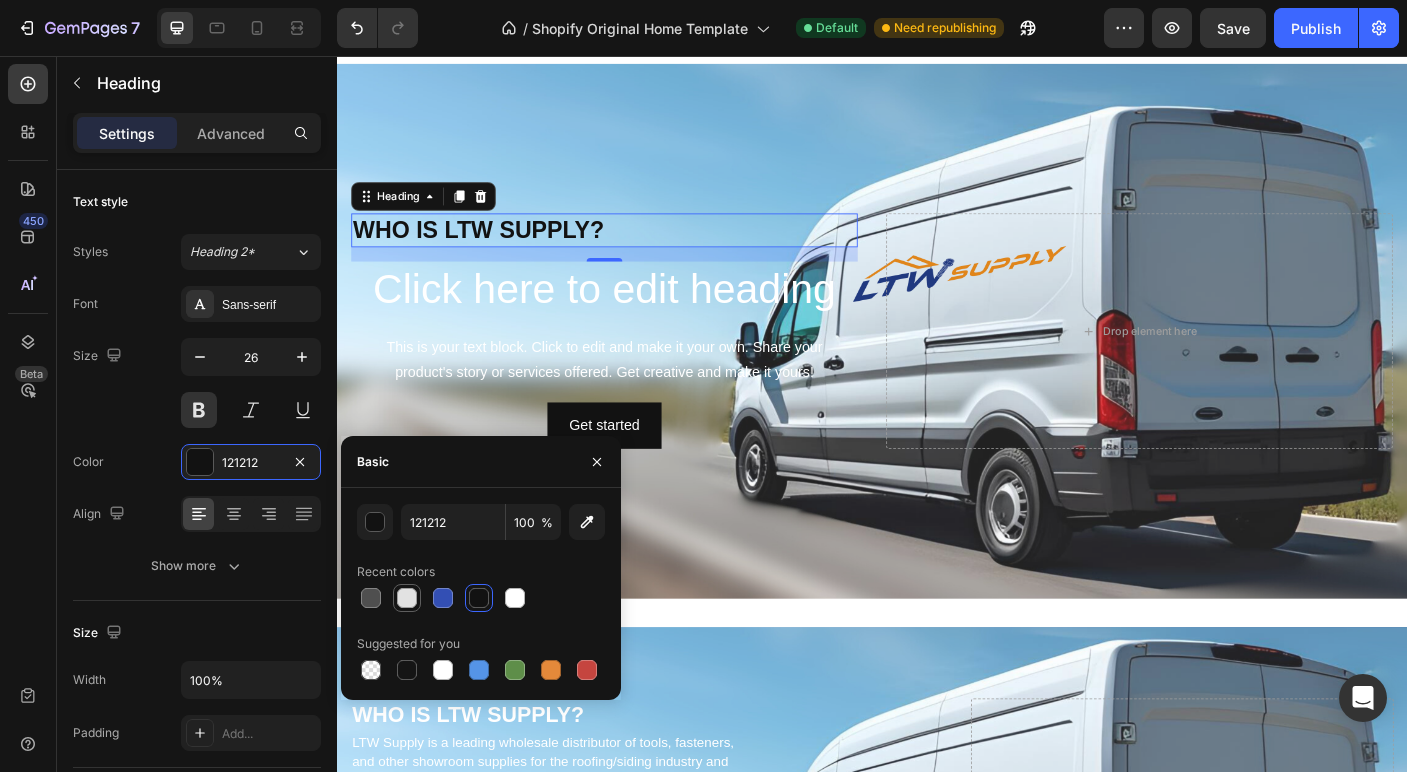 click at bounding box center [407, 598] 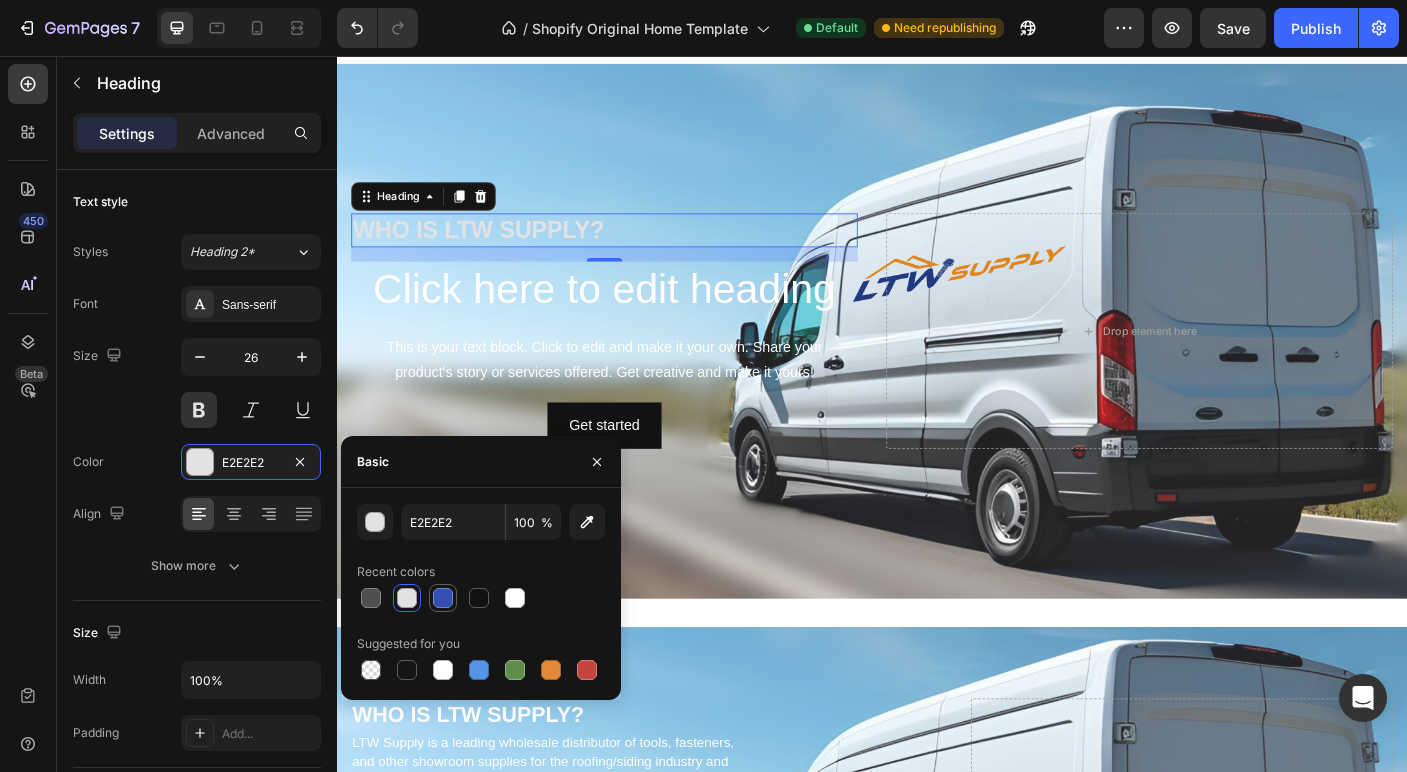 click at bounding box center [443, 598] 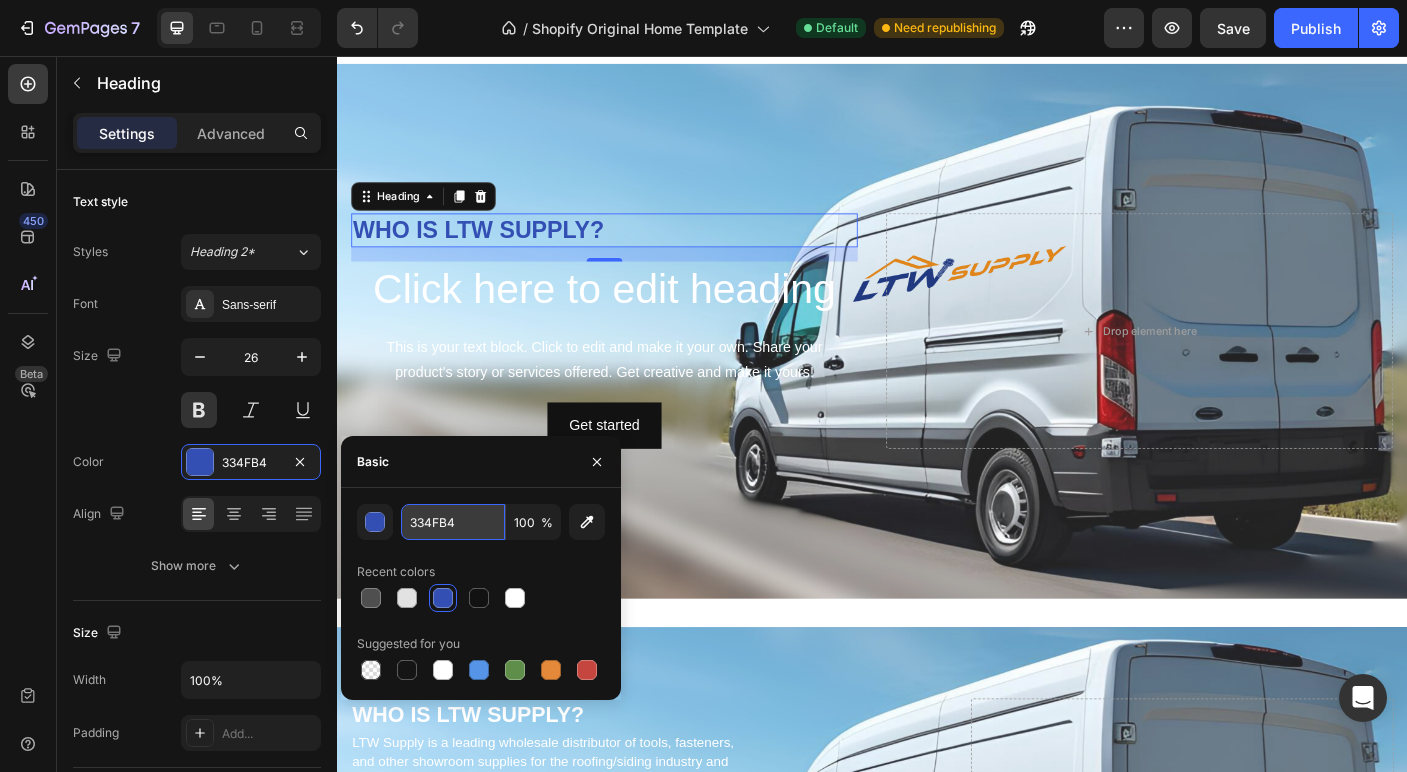 click on "334FB4" at bounding box center (453, 522) 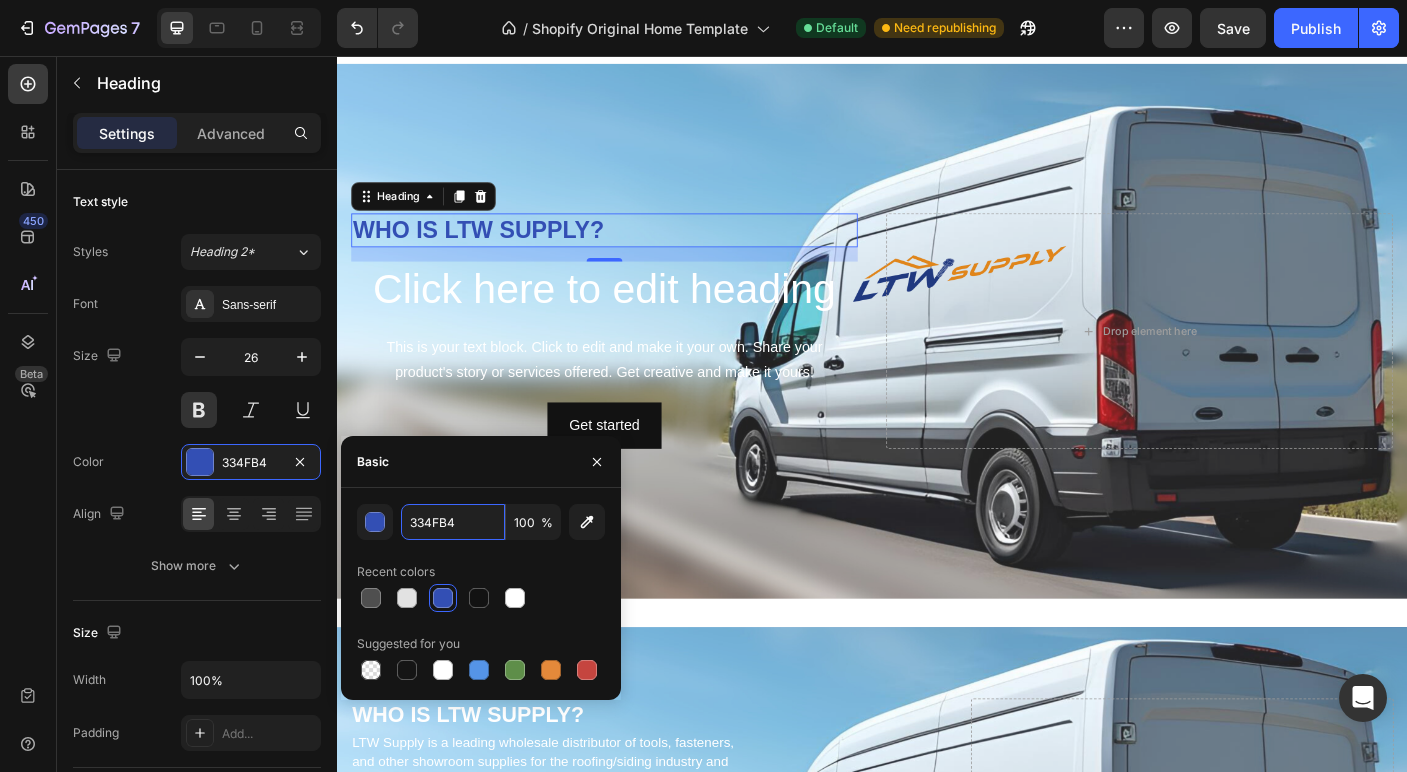 paste on "24449" 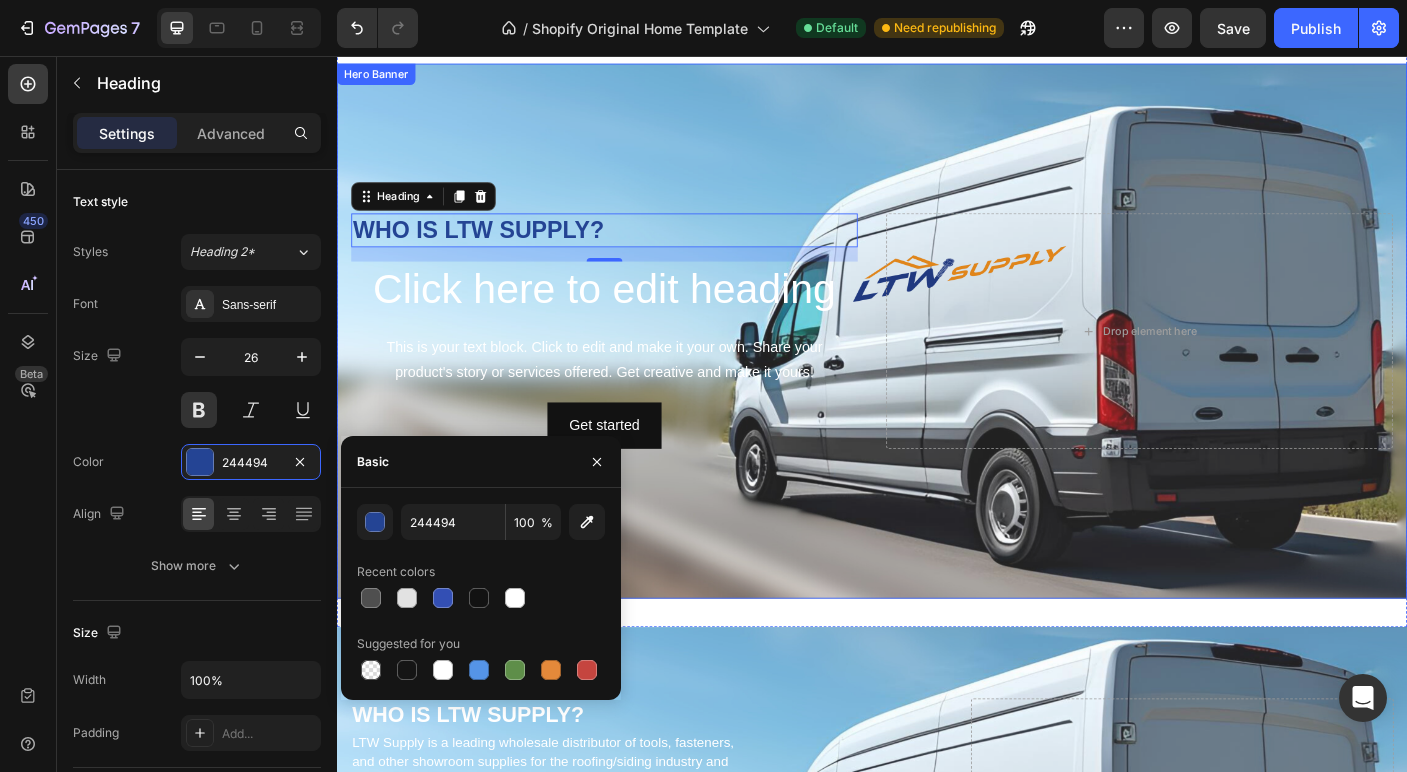 click at bounding box center (937, 364) 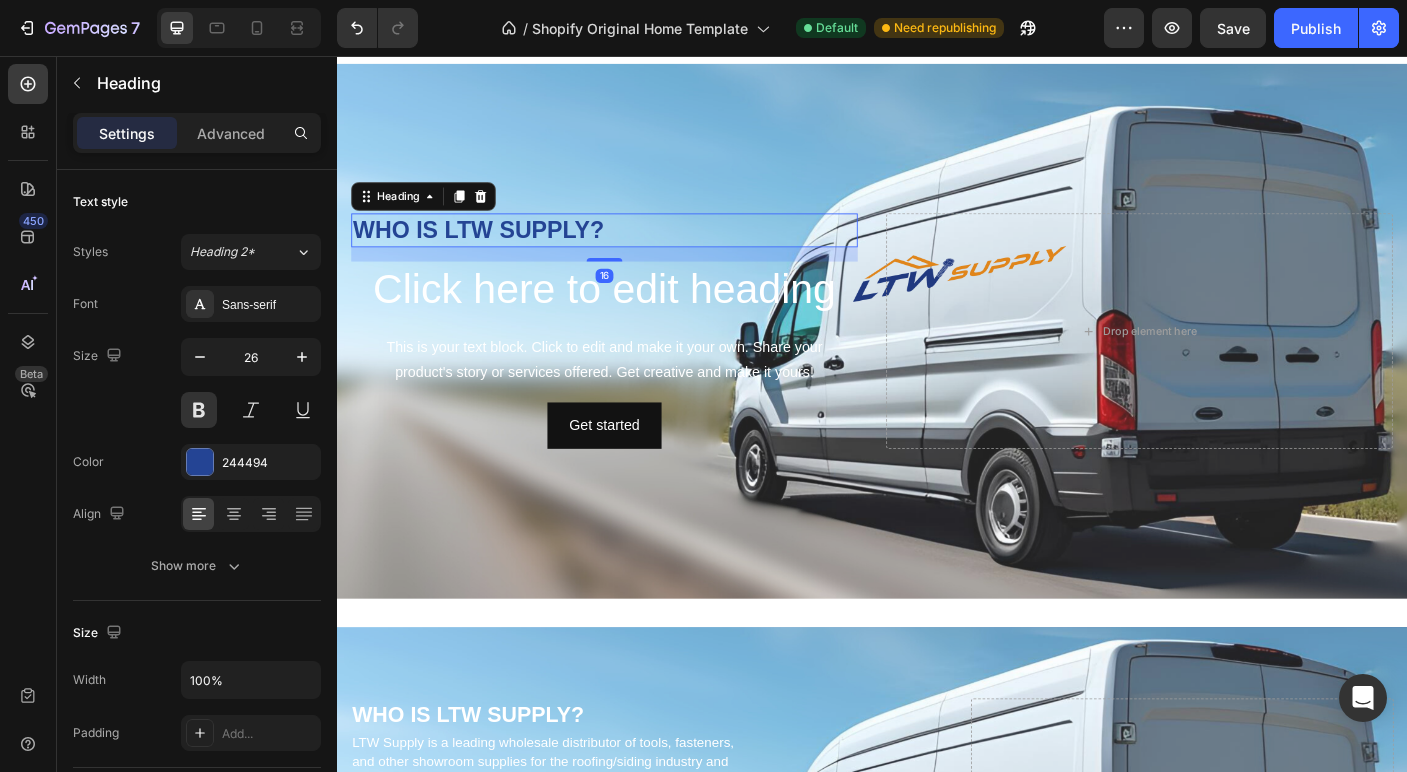 click on "WHO IS LTW SUPPLY?" at bounding box center (637, 251) 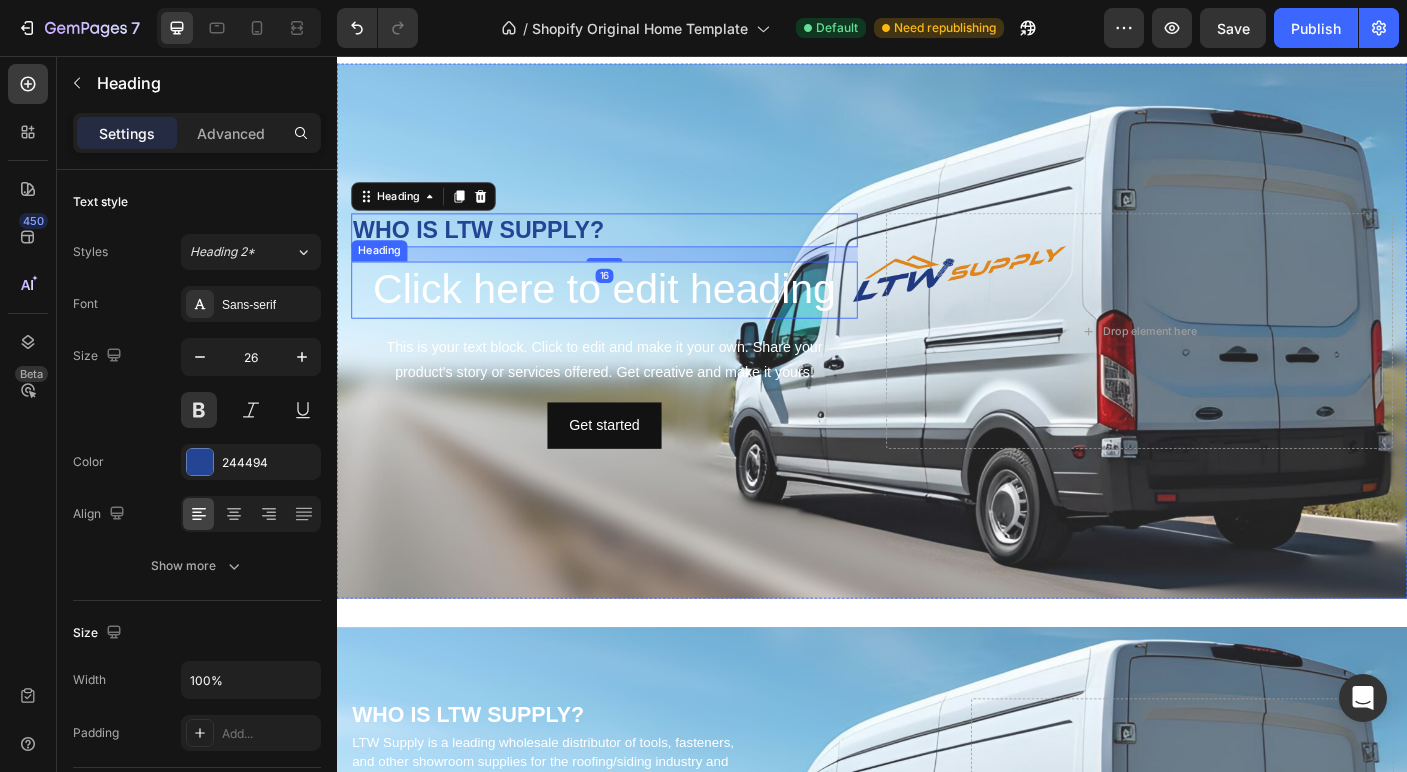 click on "Click here to edit heading" at bounding box center (637, 318) 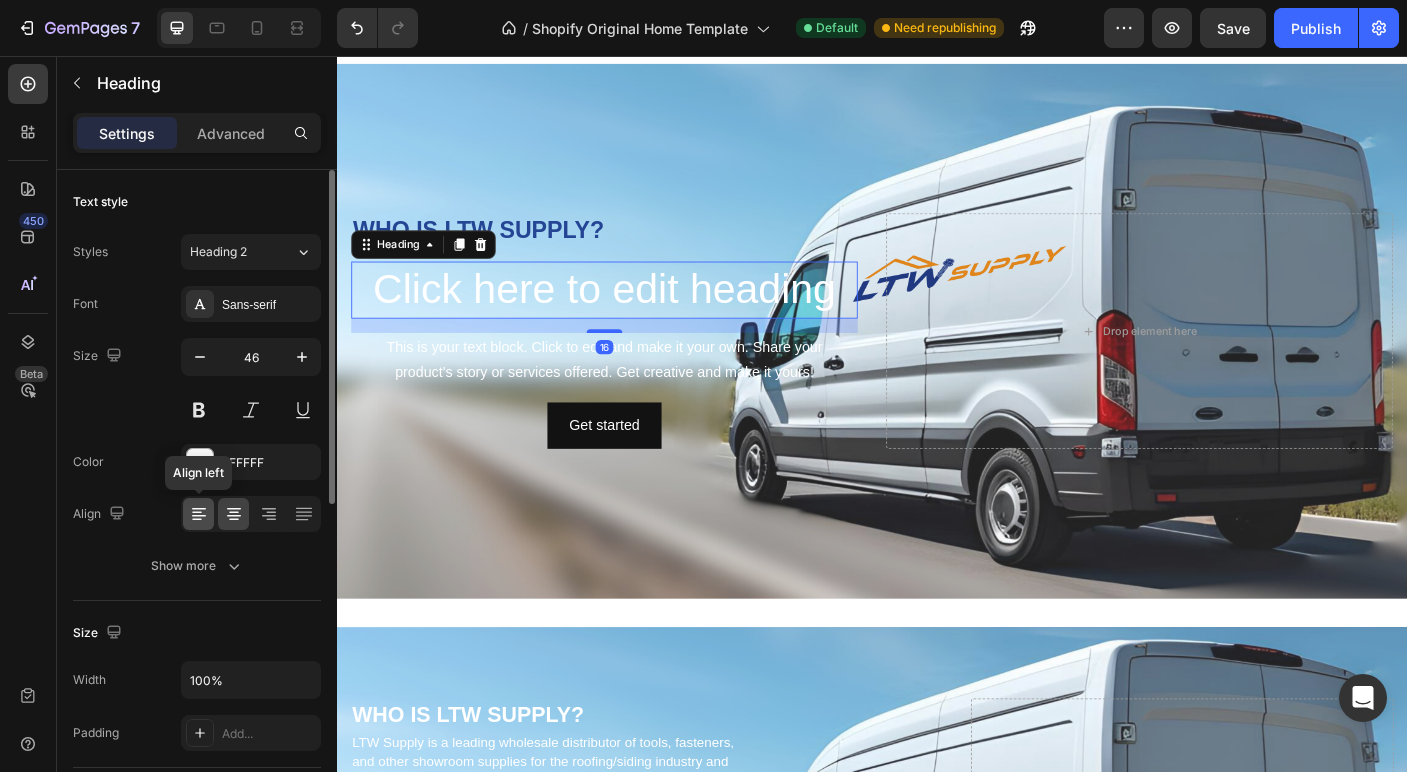 click 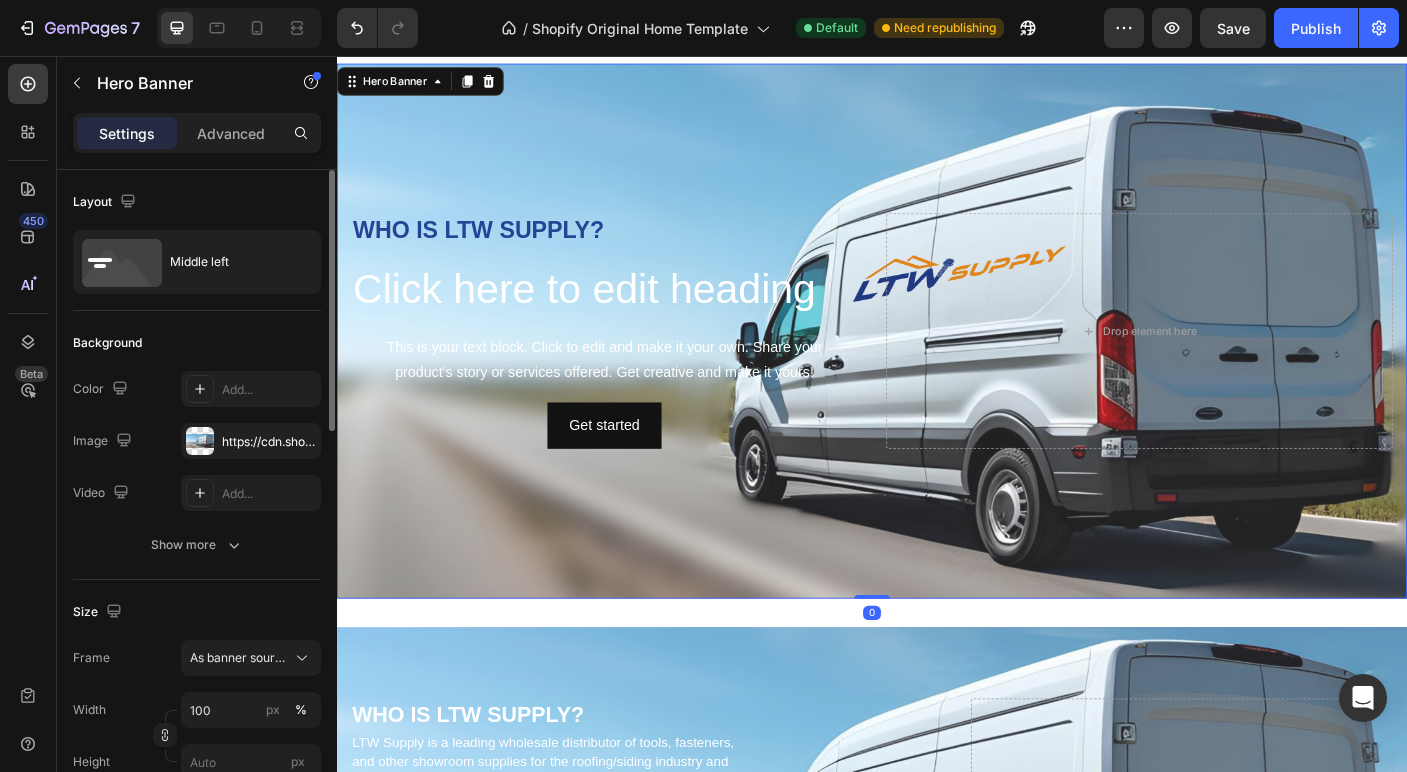 click at bounding box center [937, 364] 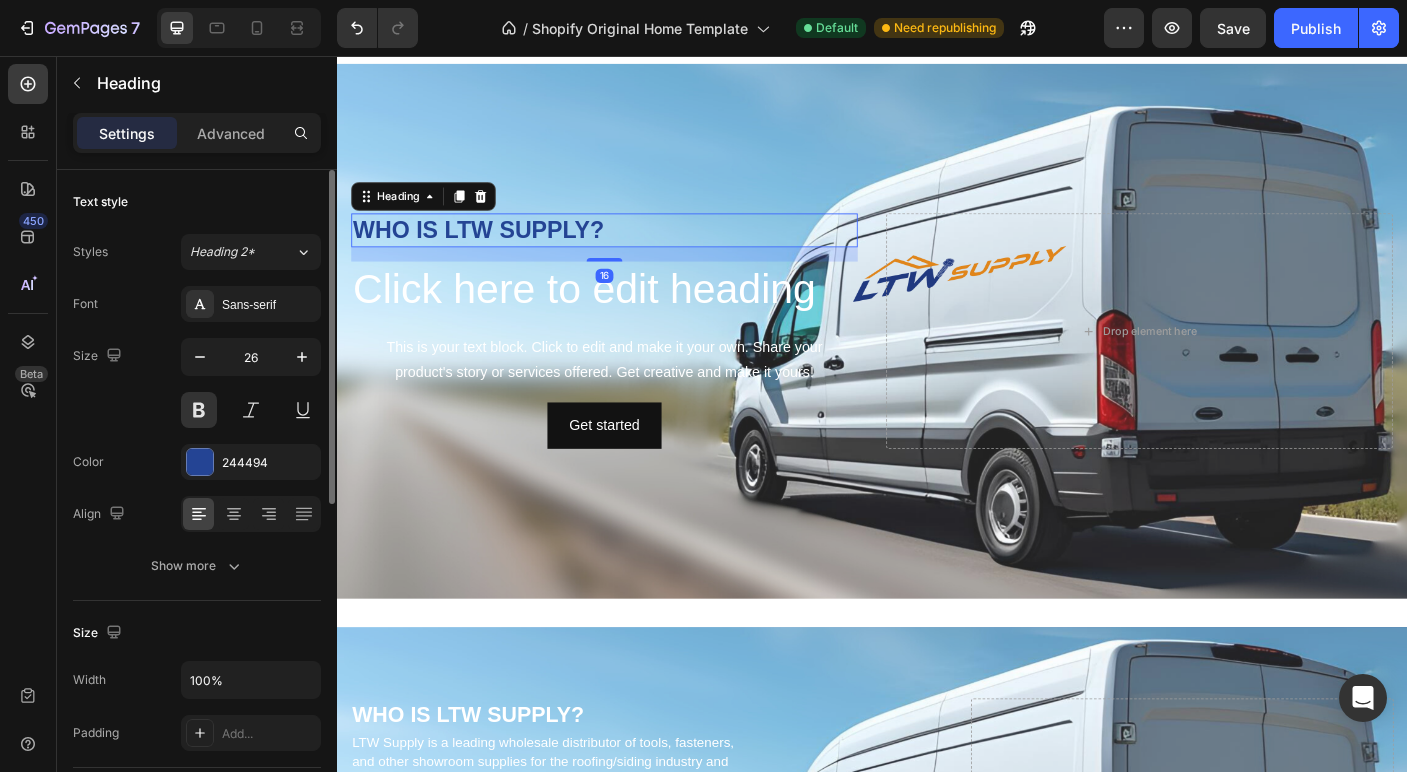 click on "WHO IS LTW SUPPLY?" at bounding box center (637, 251) 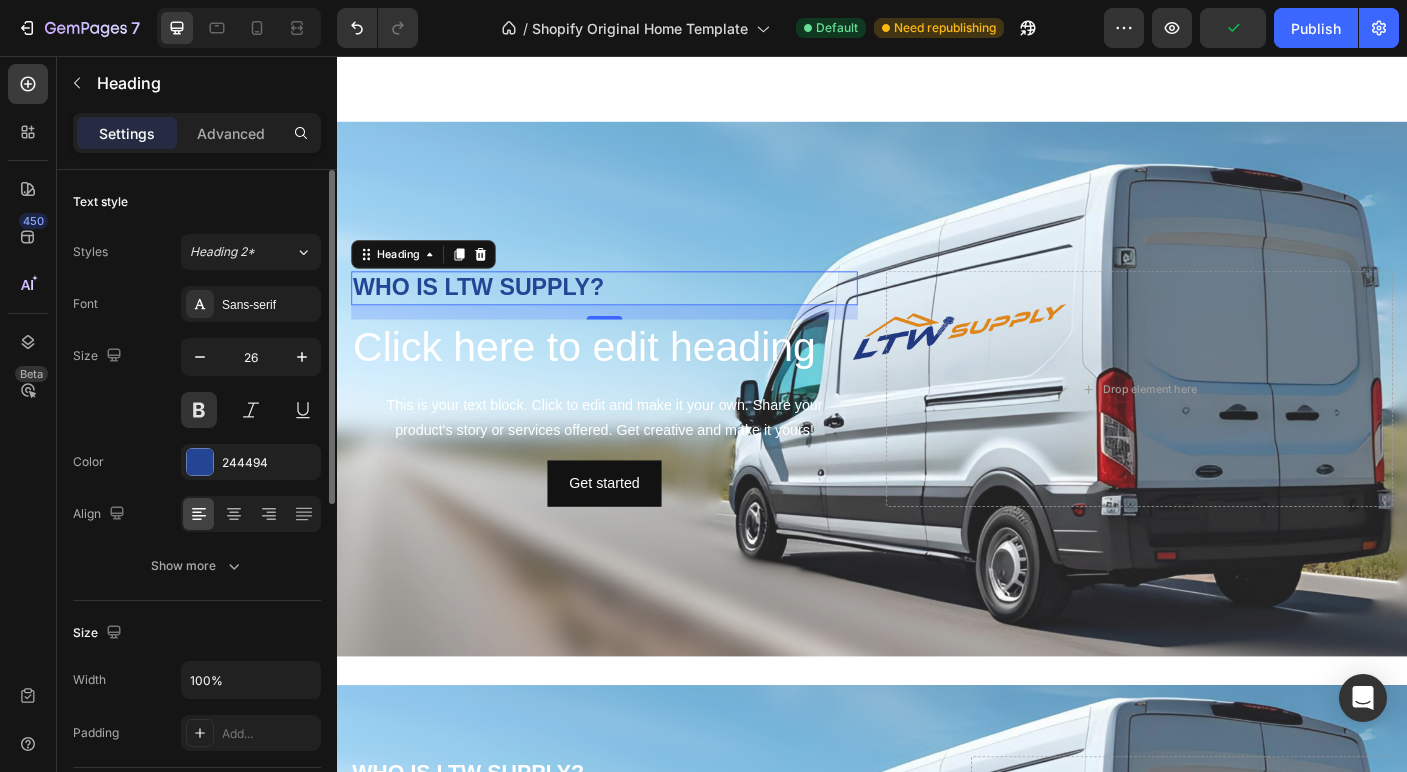 scroll, scrollTop: 3076, scrollLeft: 0, axis: vertical 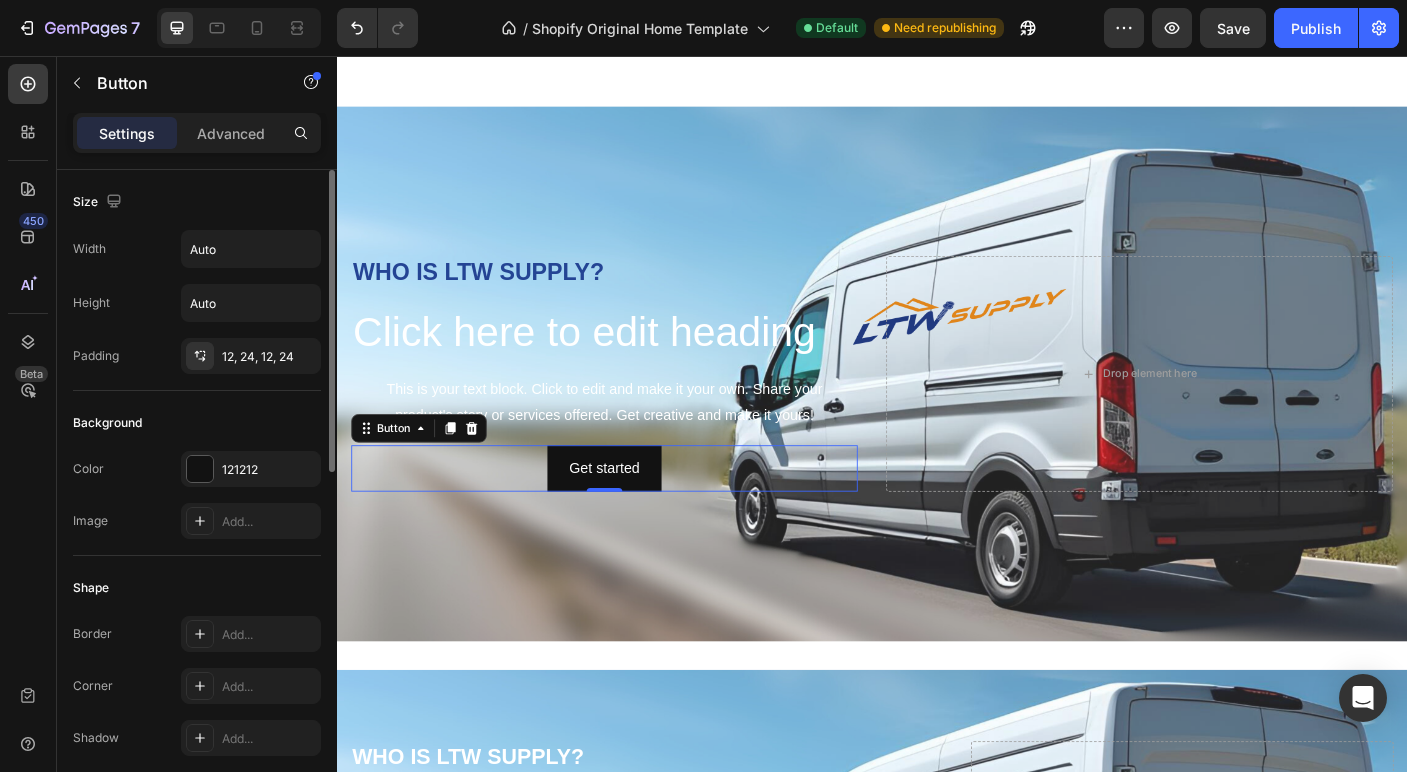 click on "Get started Button   0" at bounding box center [637, 518] 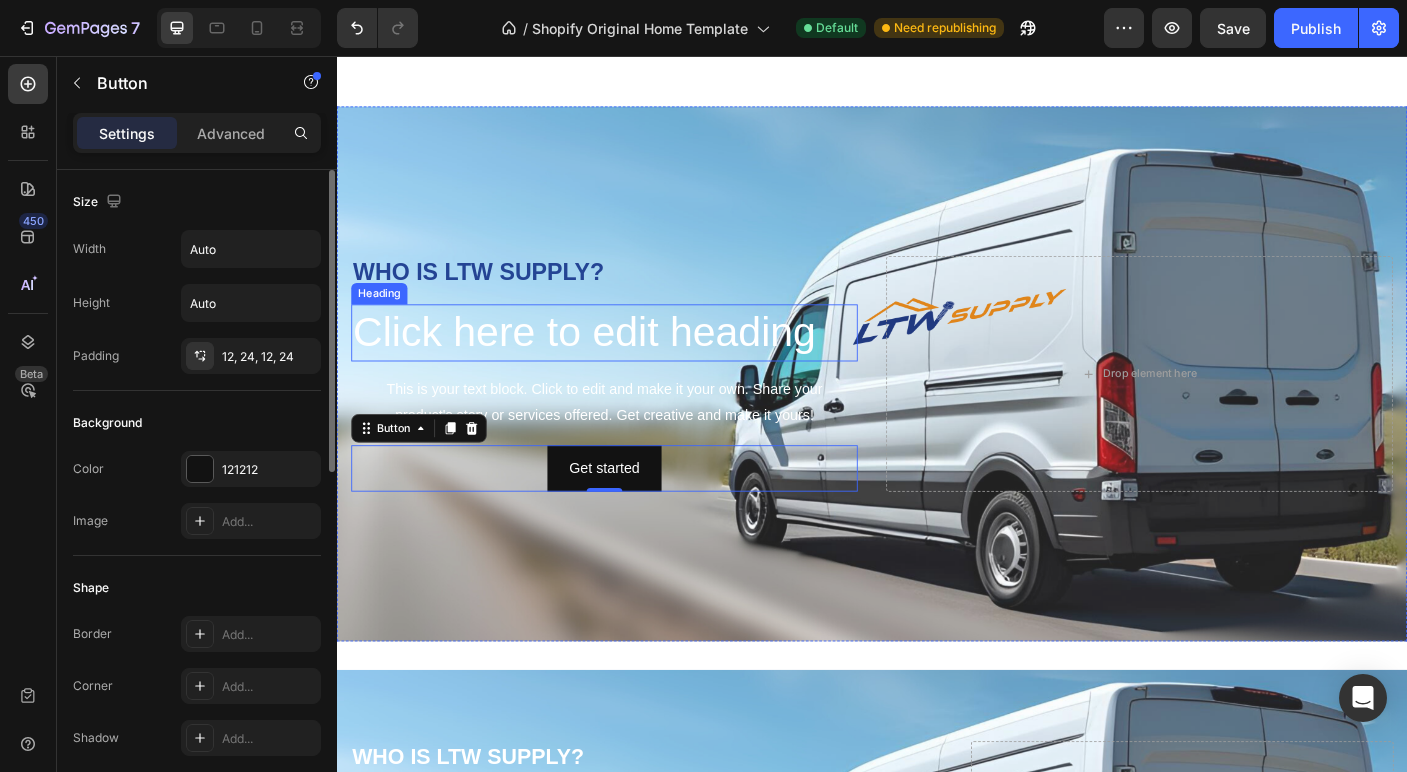 click on "Click here to edit heading" at bounding box center [637, 366] 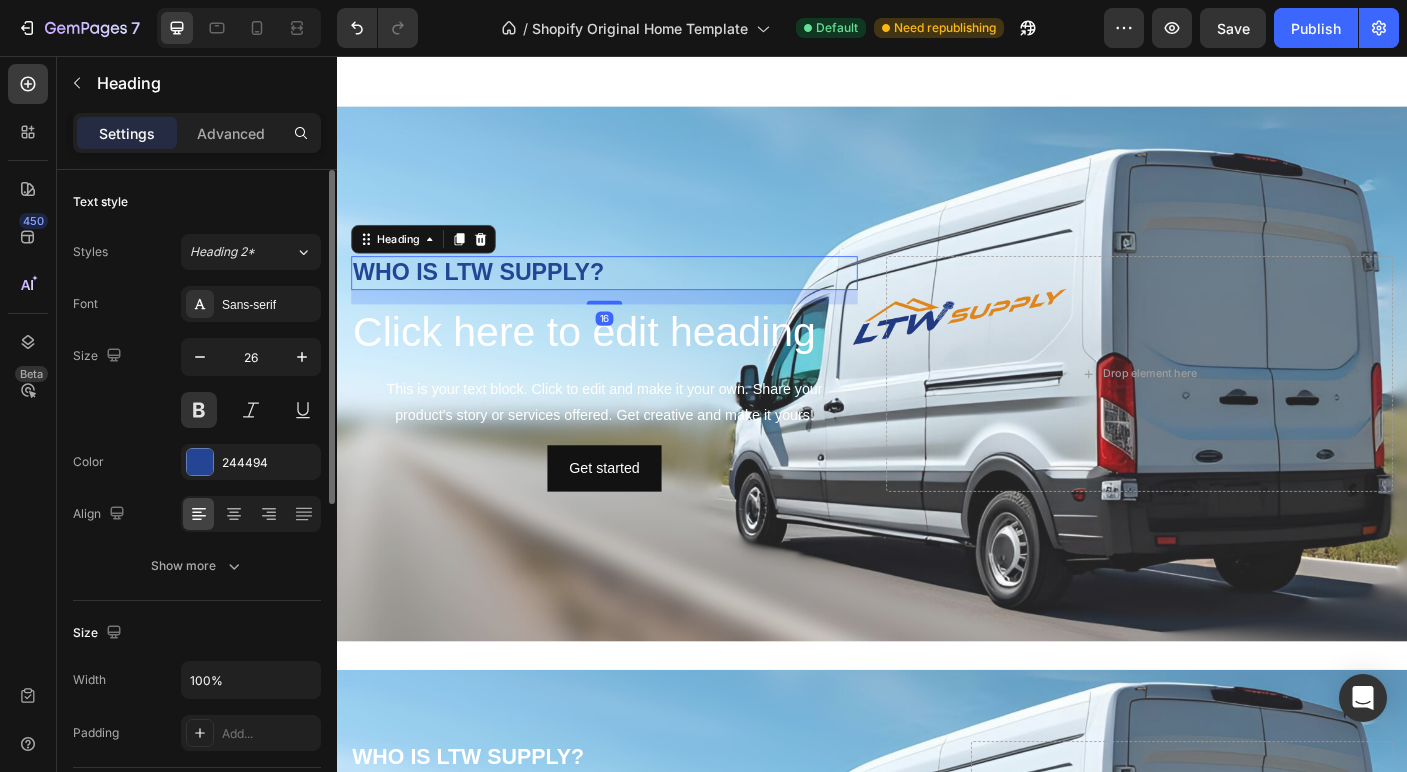 click on "WHO IS LTW SUPPLY?" at bounding box center (637, 299) 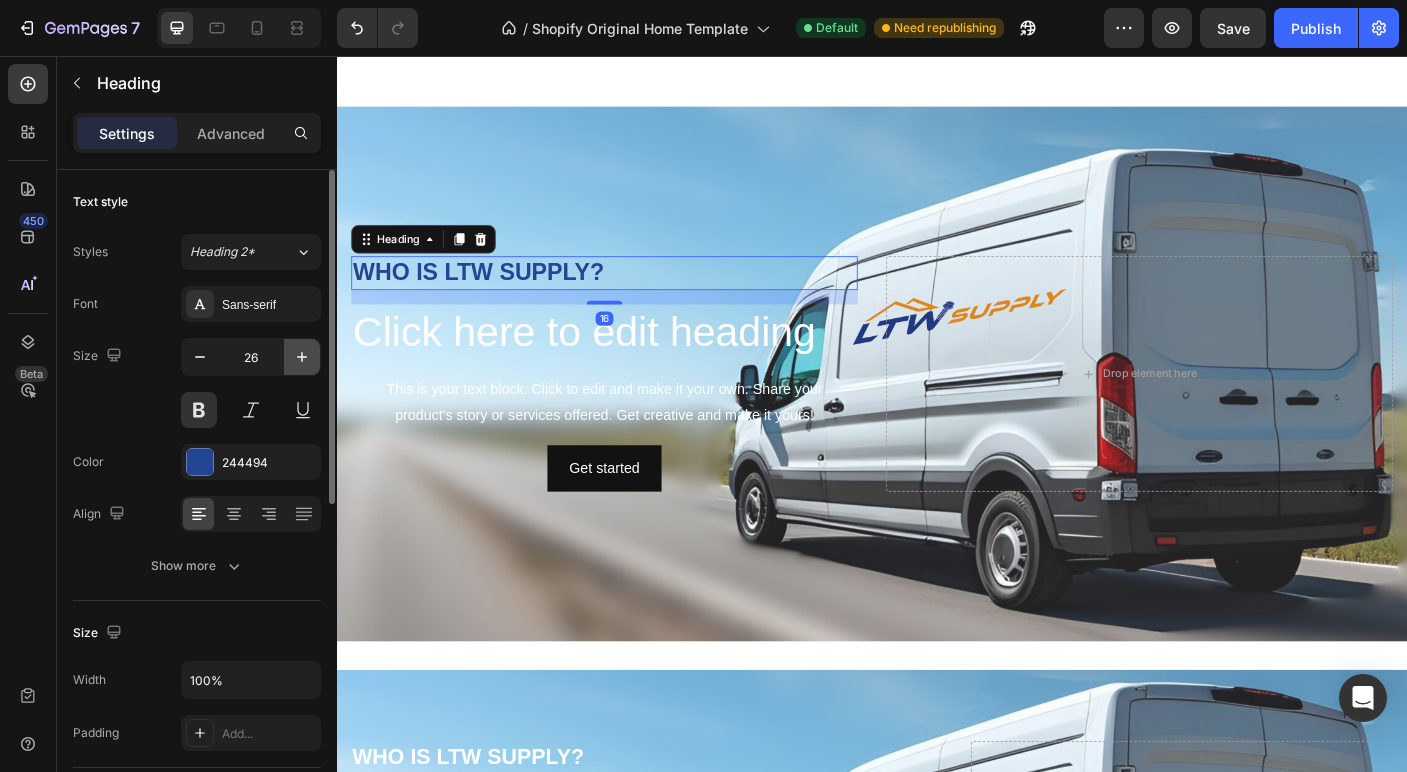 click 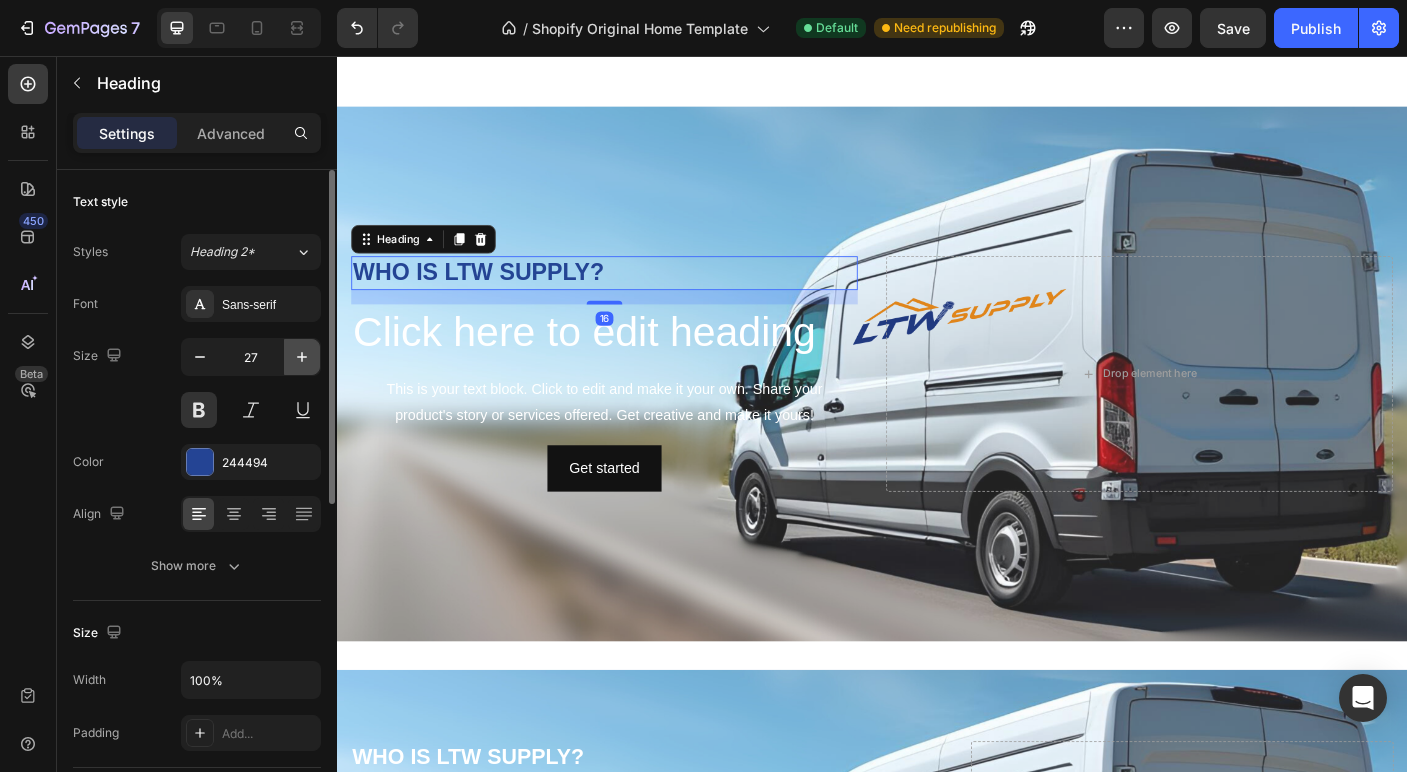 click 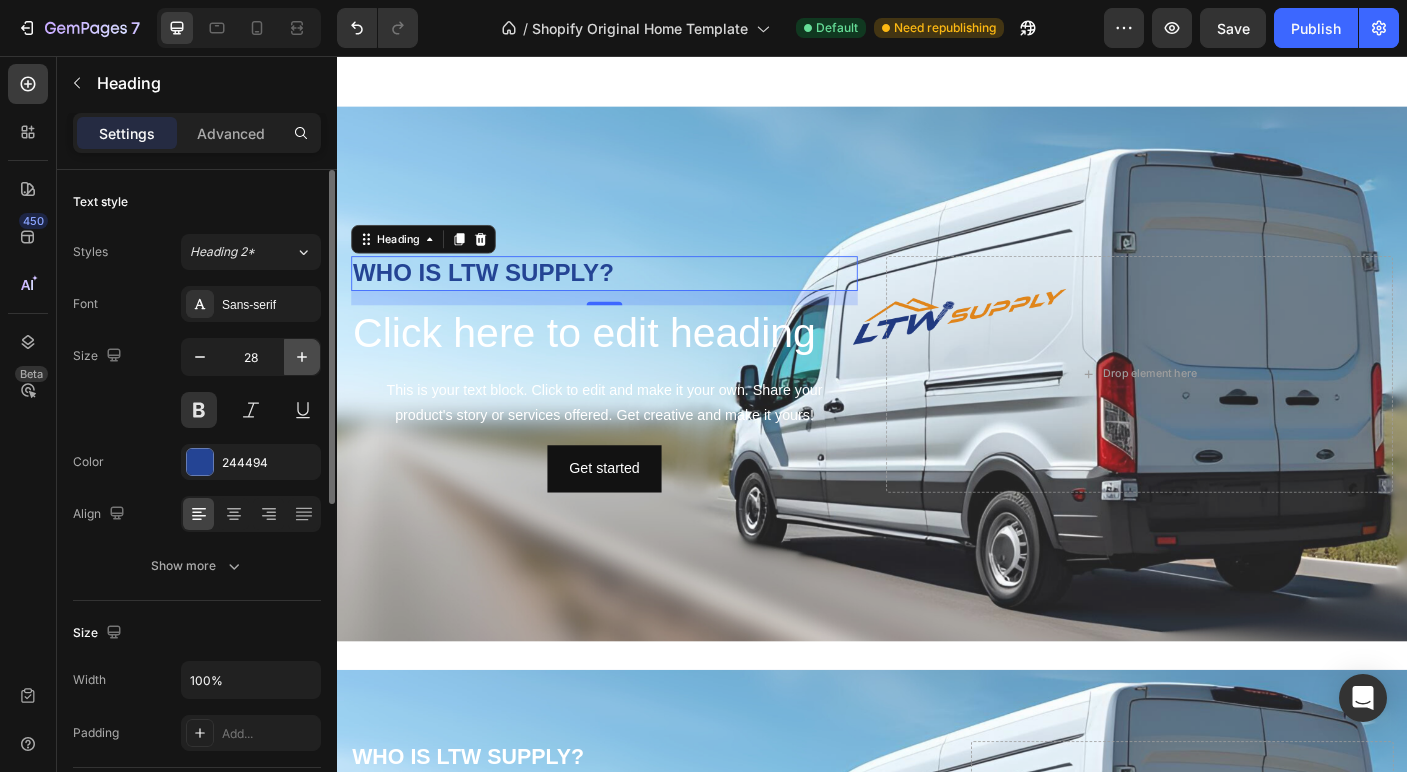 click 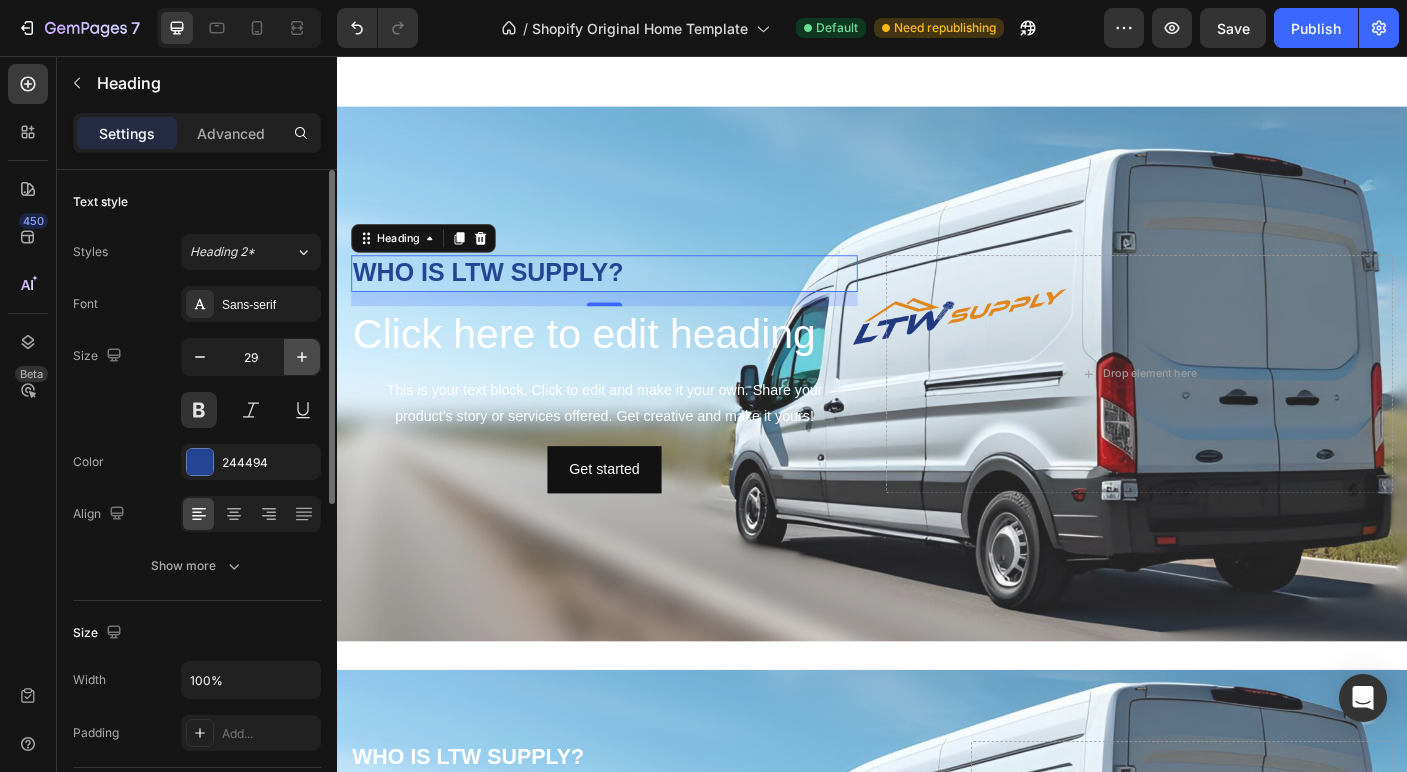 click 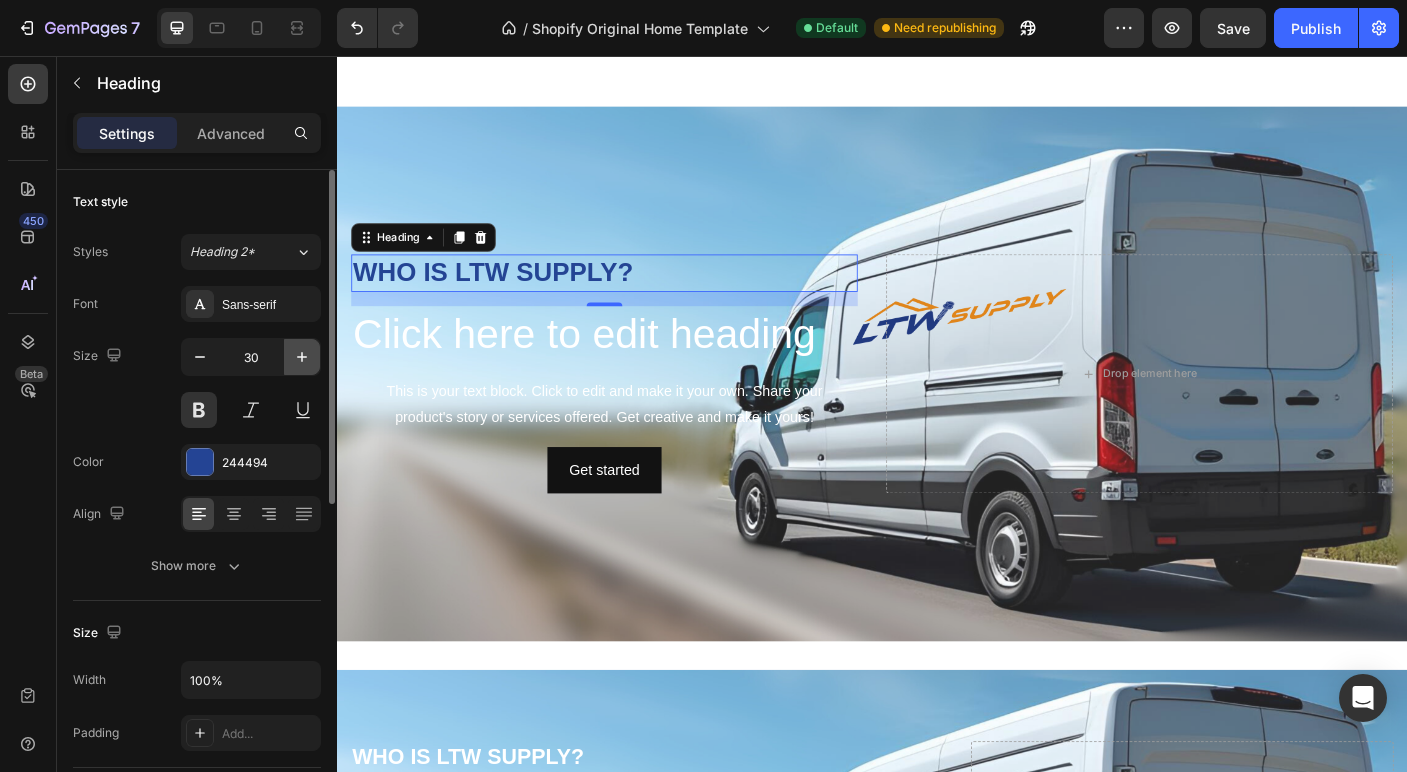 click 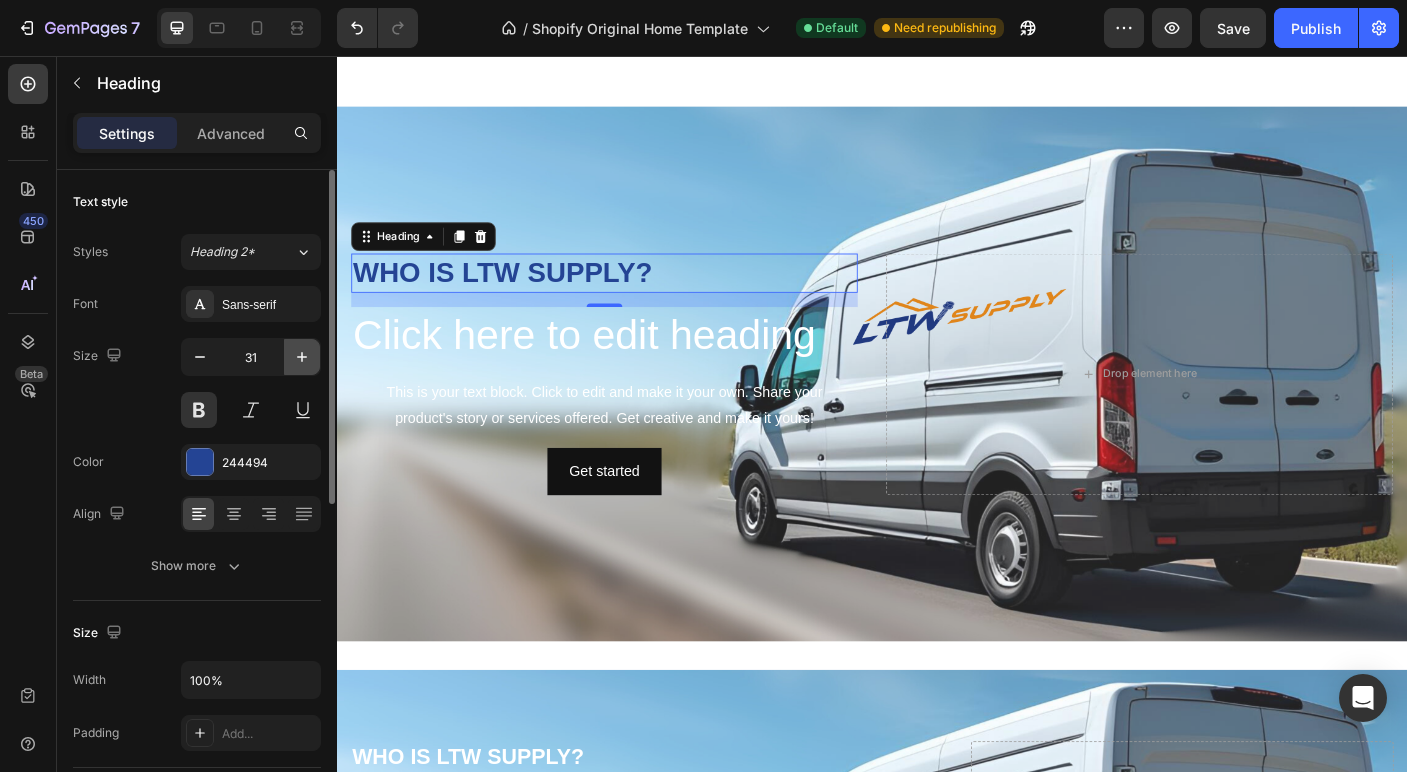 click 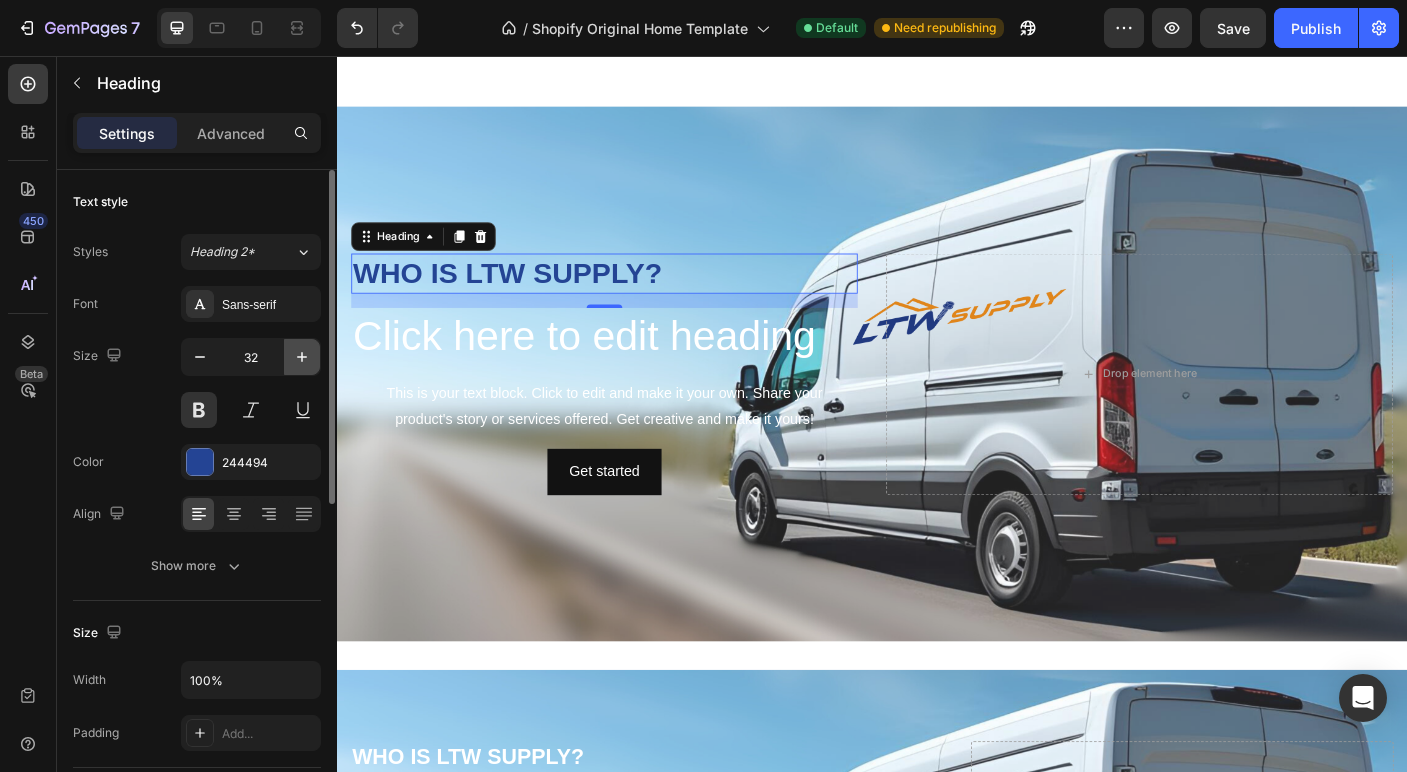 click 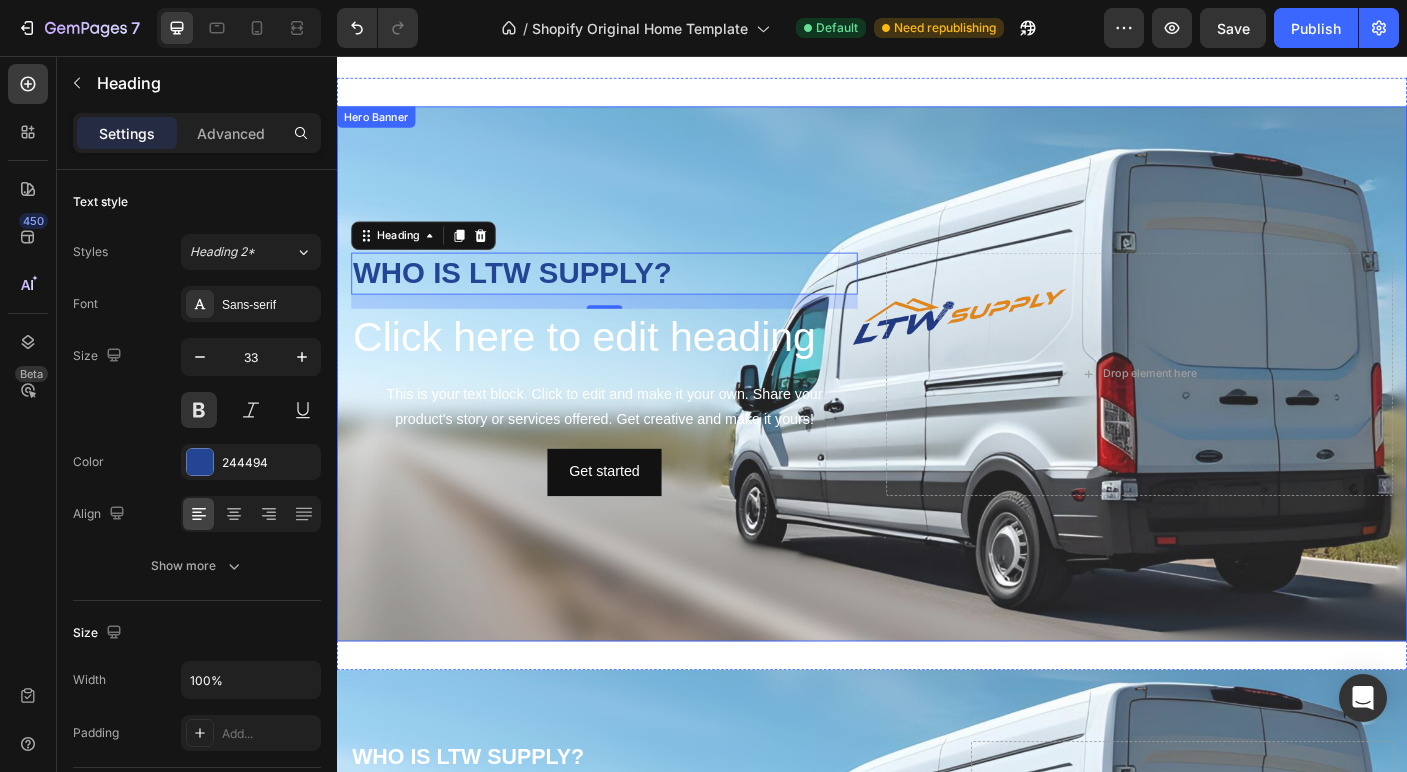 click at bounding box center [937, 412] 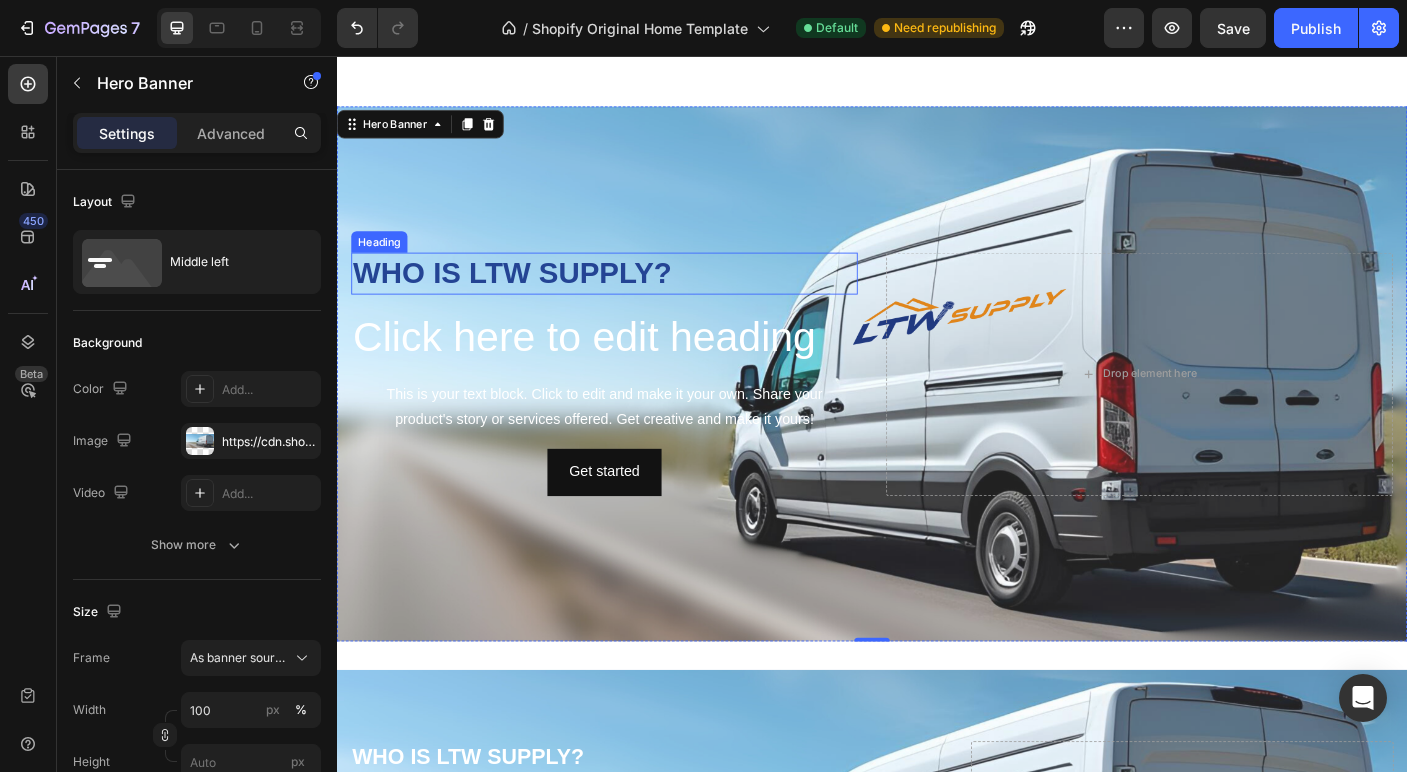 click on "WHO IS LTW SUPPLY?" at bounding box center [637, 299] 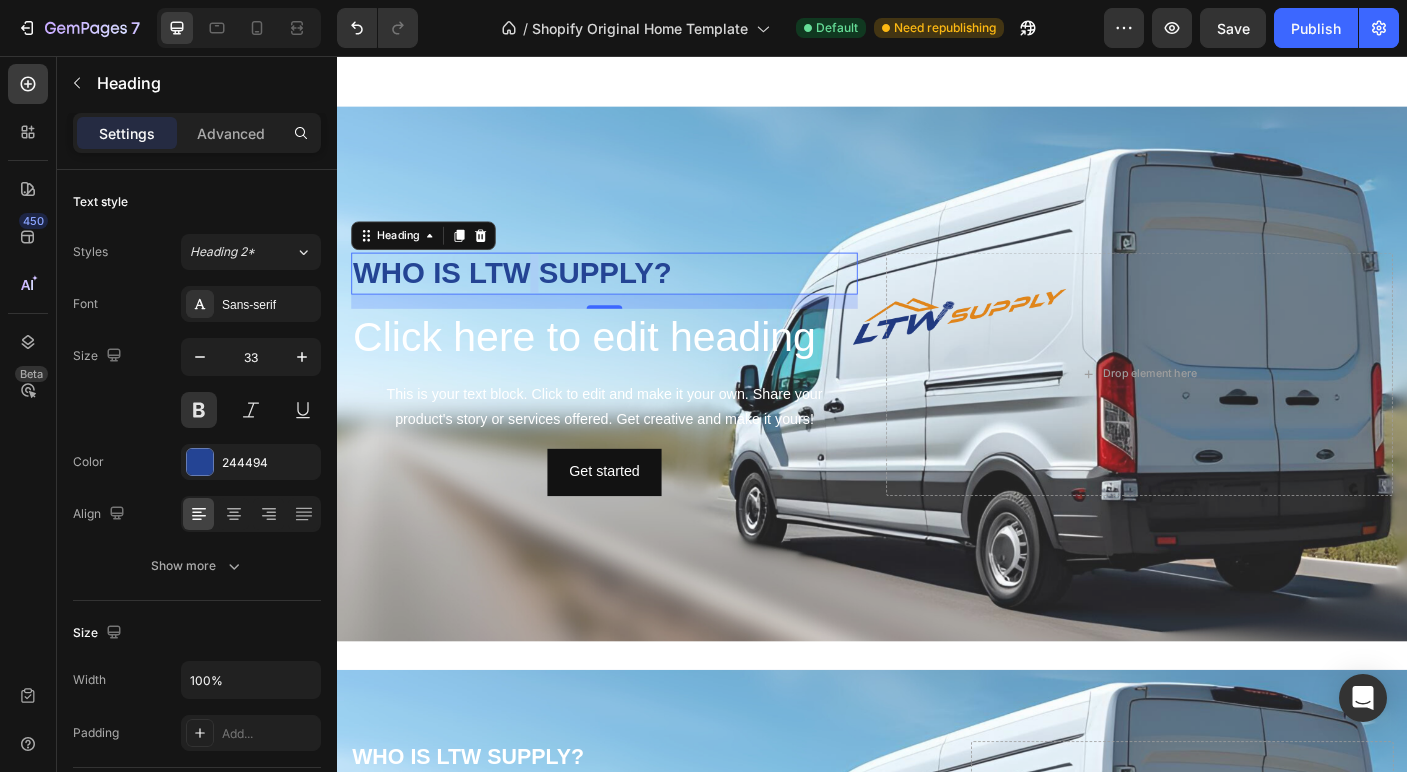 click on "WHO IS LTW SUPPLY?" at bounding box center [637, 299] 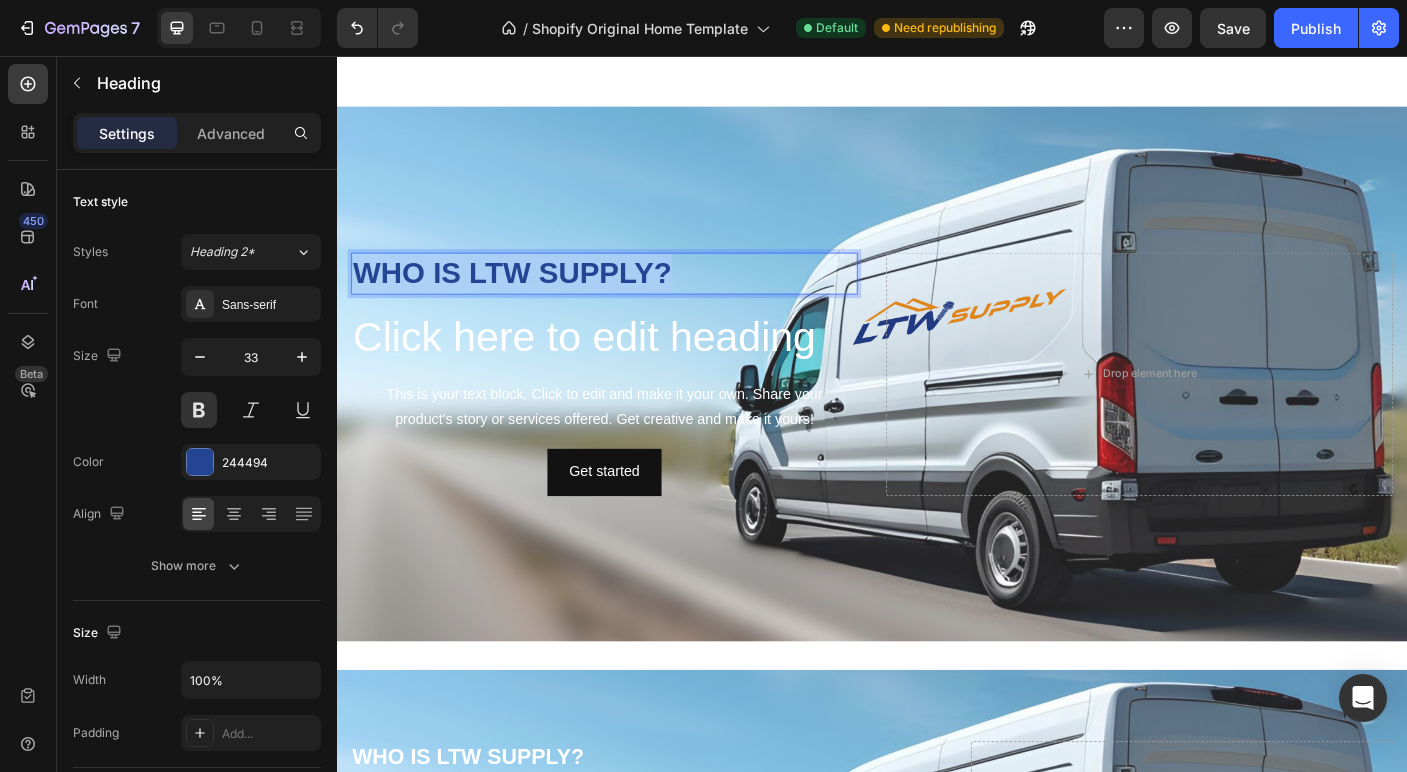 click on "WHO IS LTW SUPPLY?" at bounding box center (637, 299) 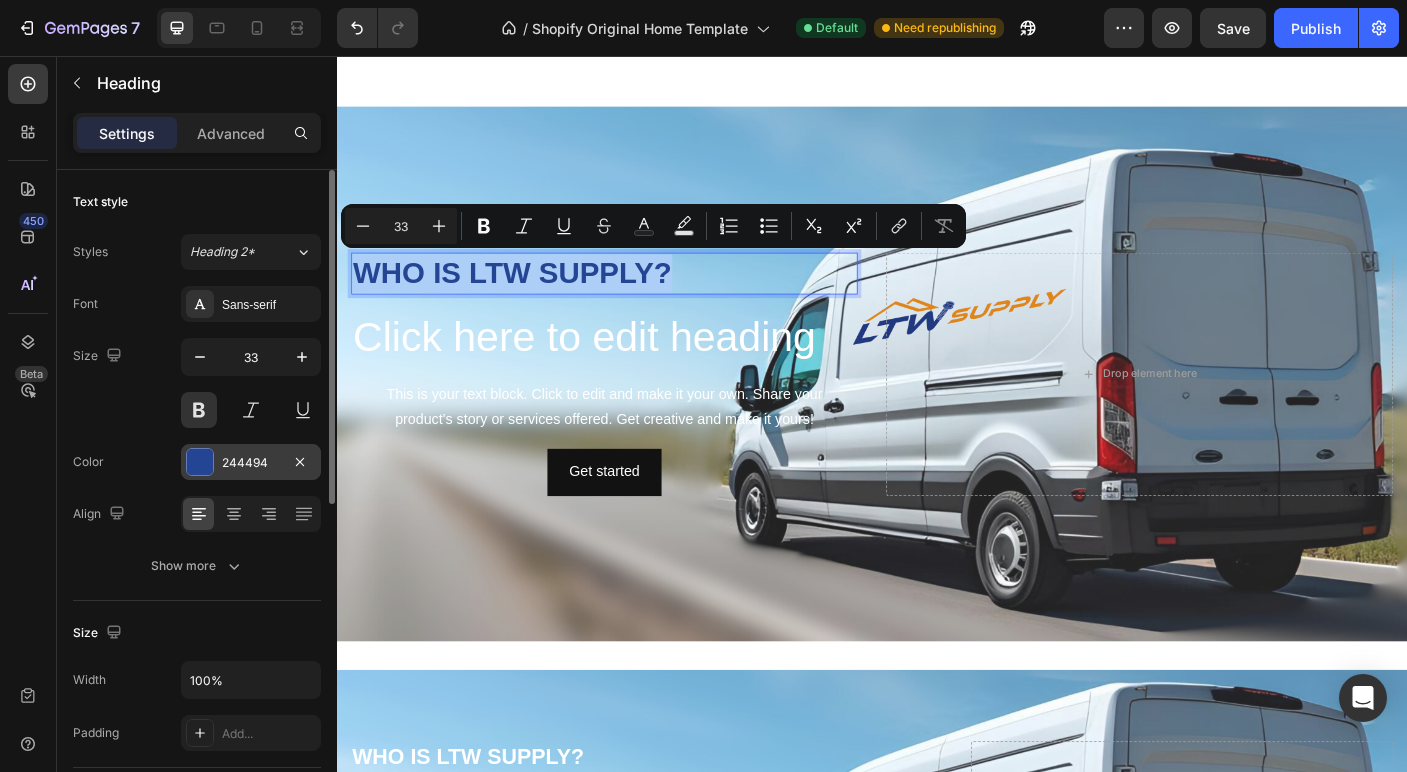 click at bounding box center (200, 462) 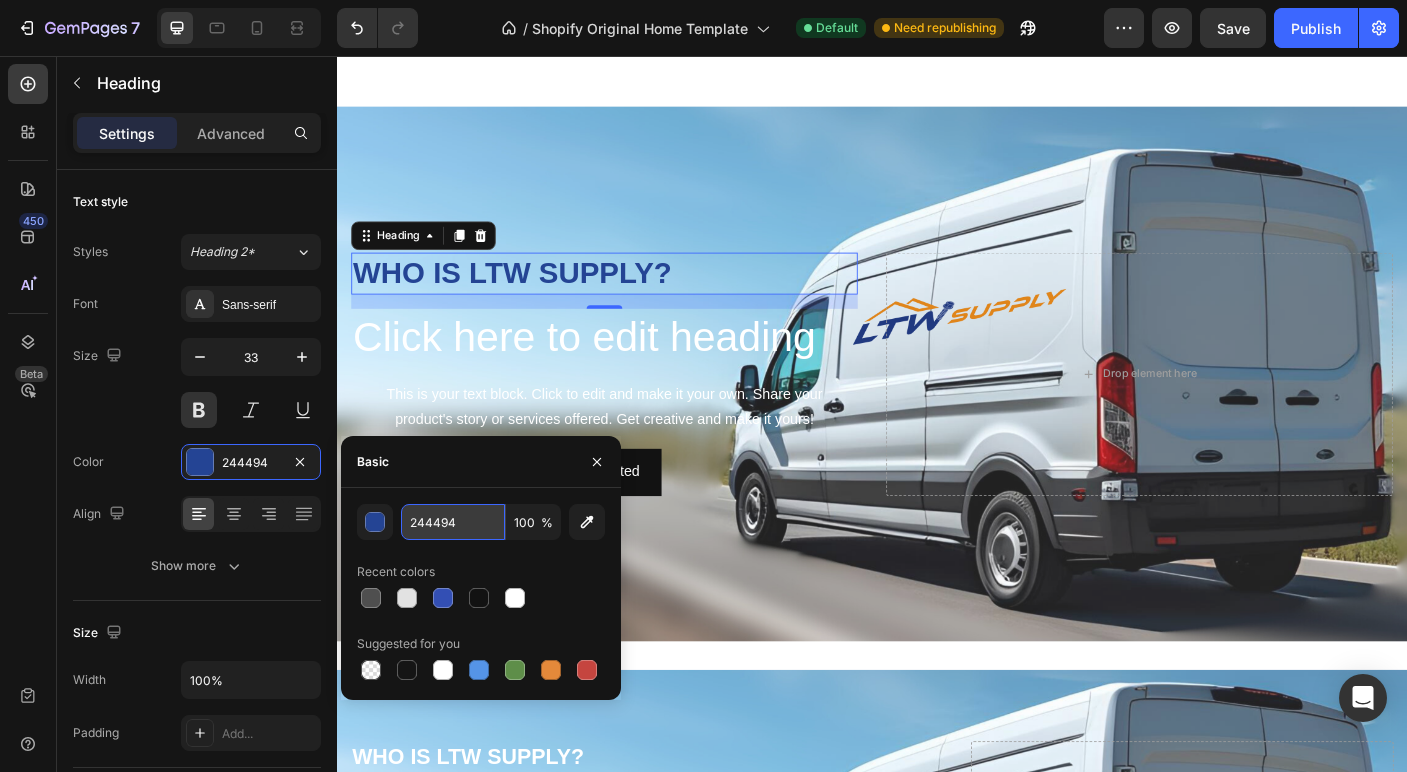 click on "244494" at bounding box center (453, 522) 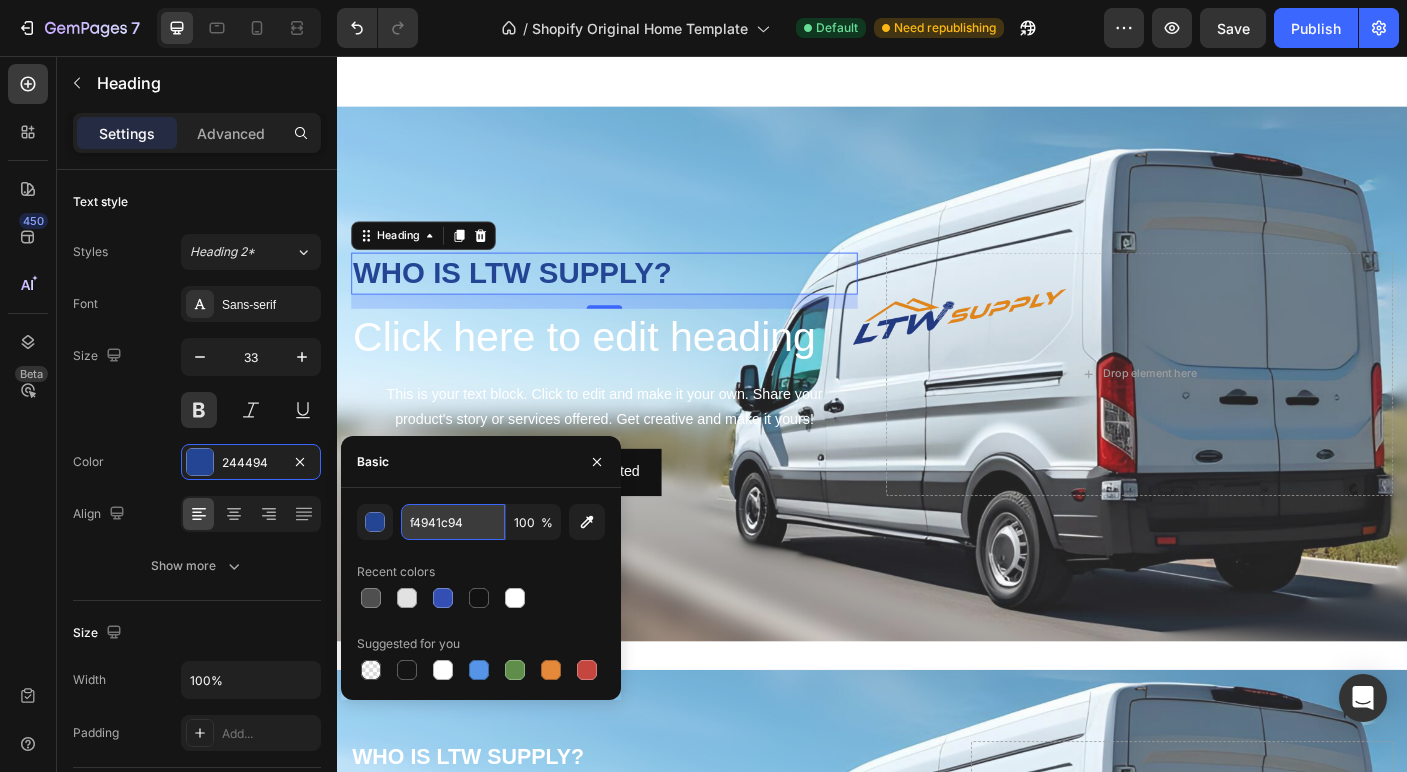 click on "f4941c94" at bounding box center (453, 522) 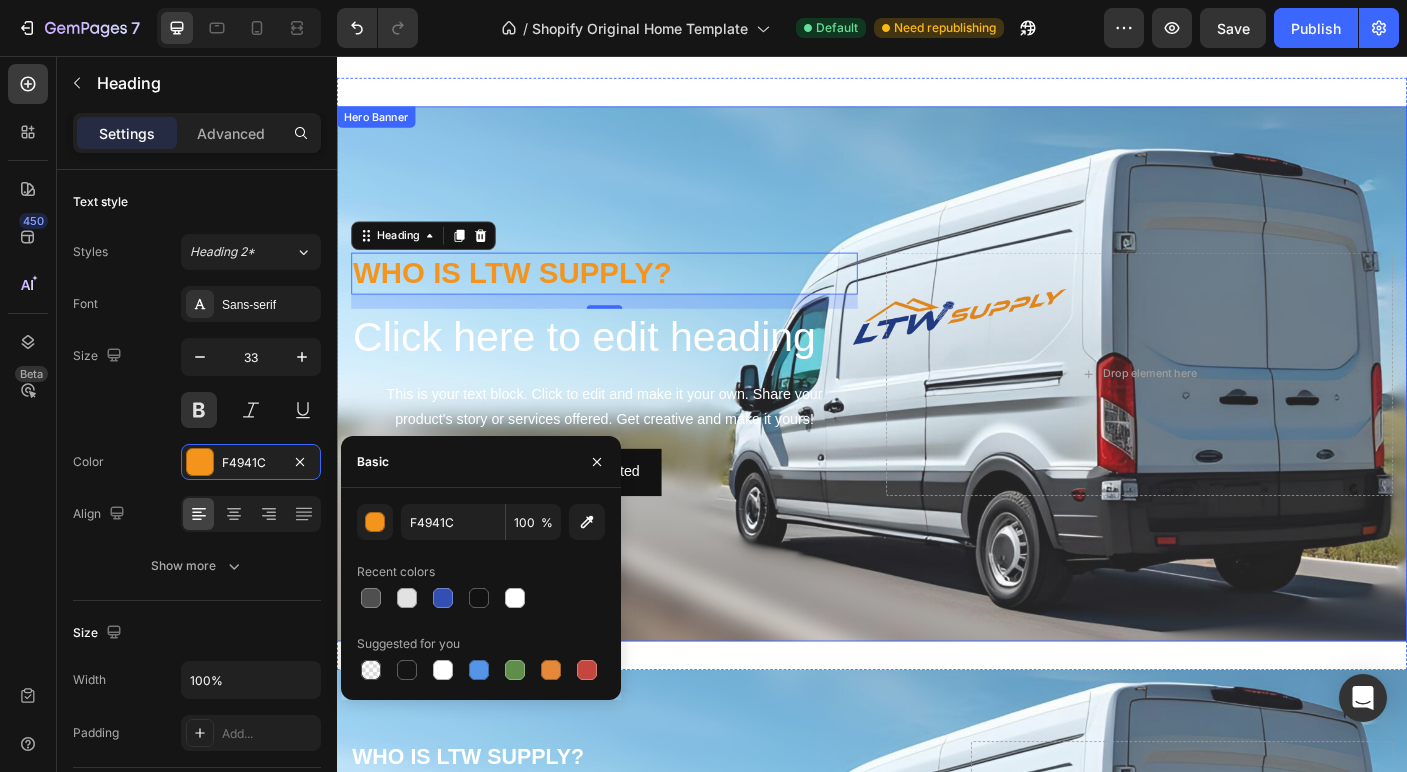 click at bounding box center [937, 412] 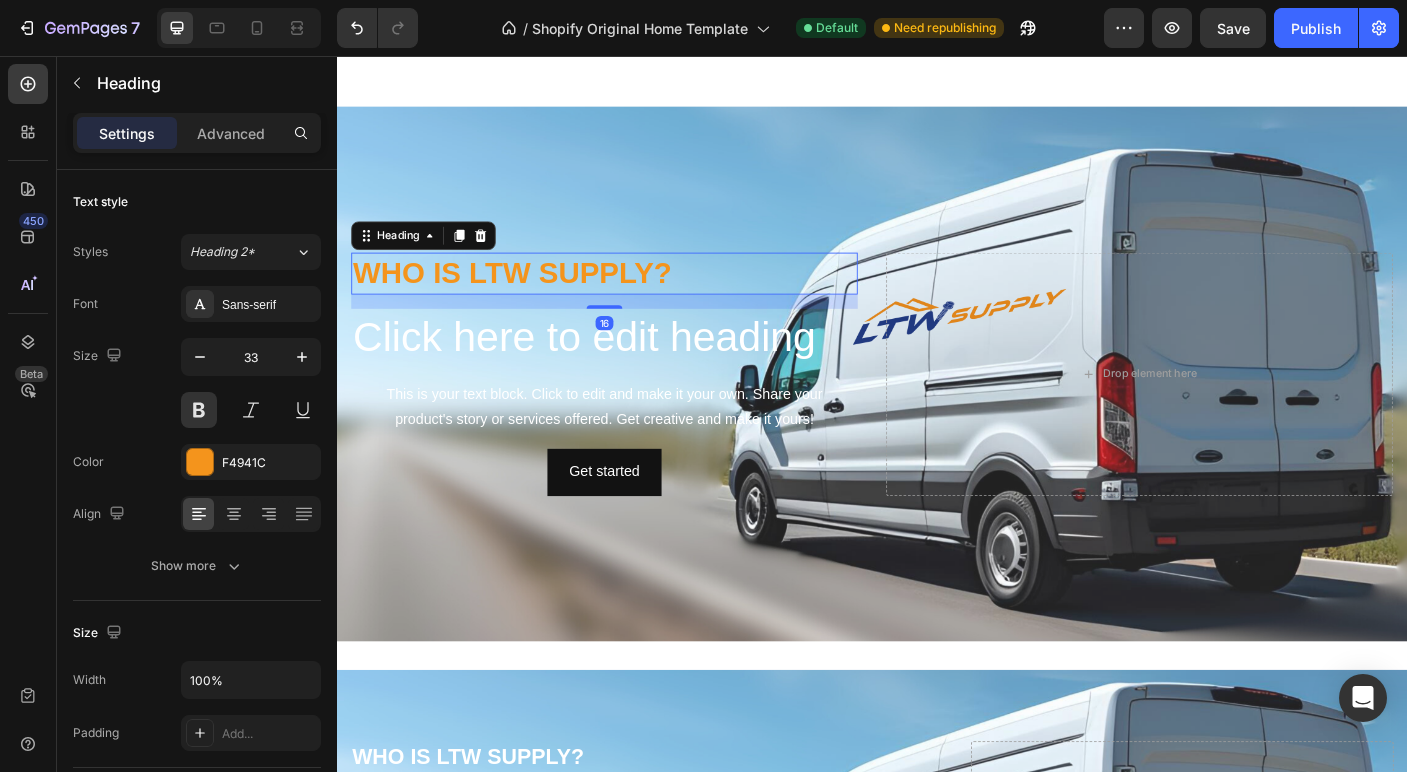 click on "WHO IS LTW SUPPLY?" at bounding box center [637, 299] 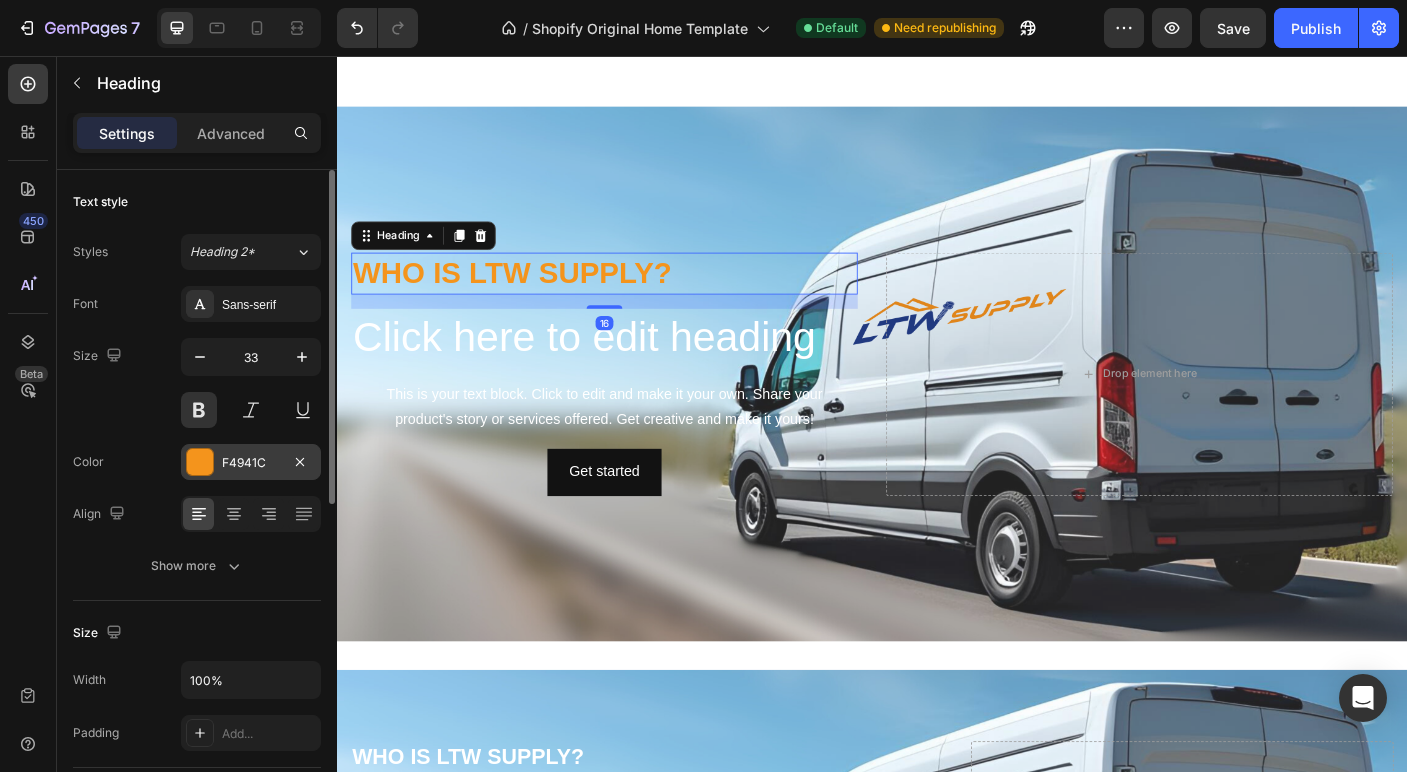 click on "F4941C" at bounding box center (251, 463) 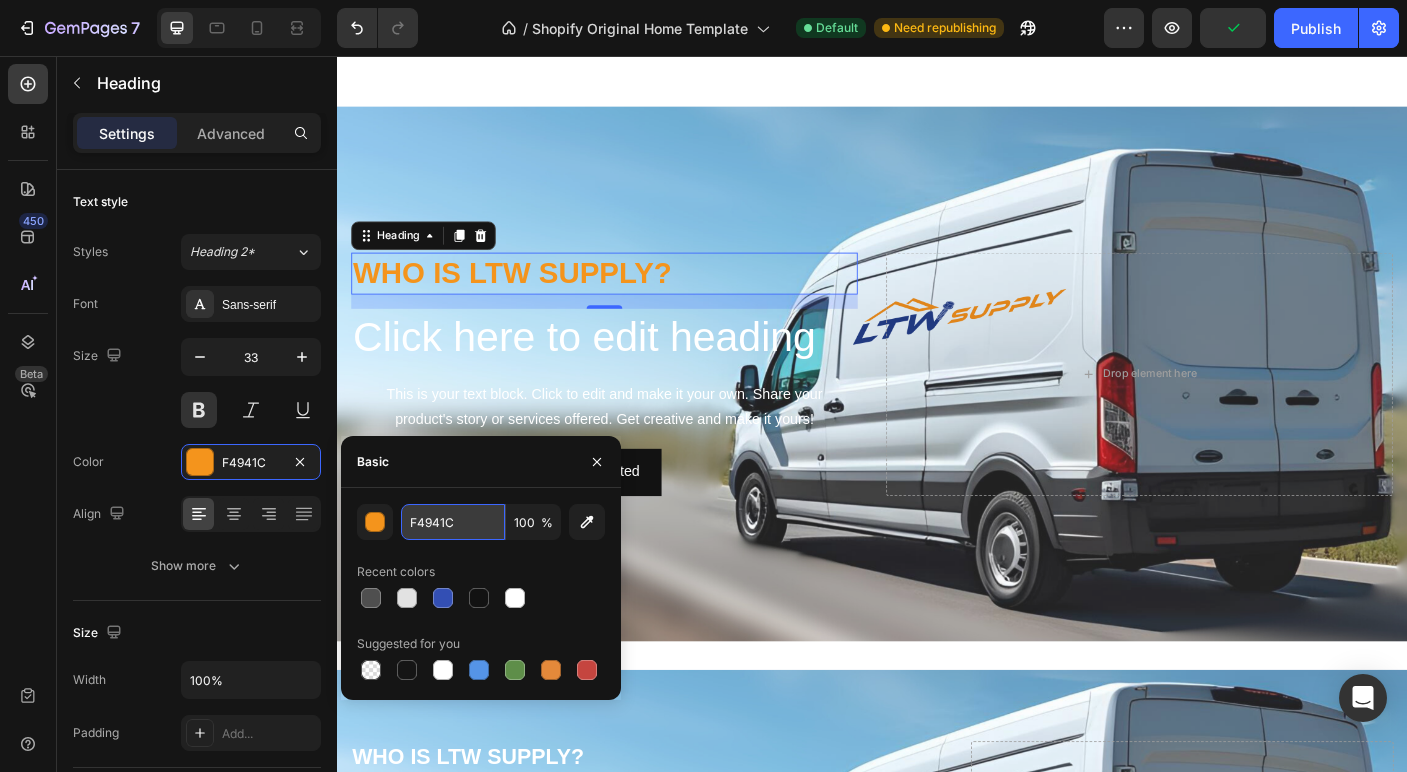 click on "F4941C" at bounding box center (453, 522) 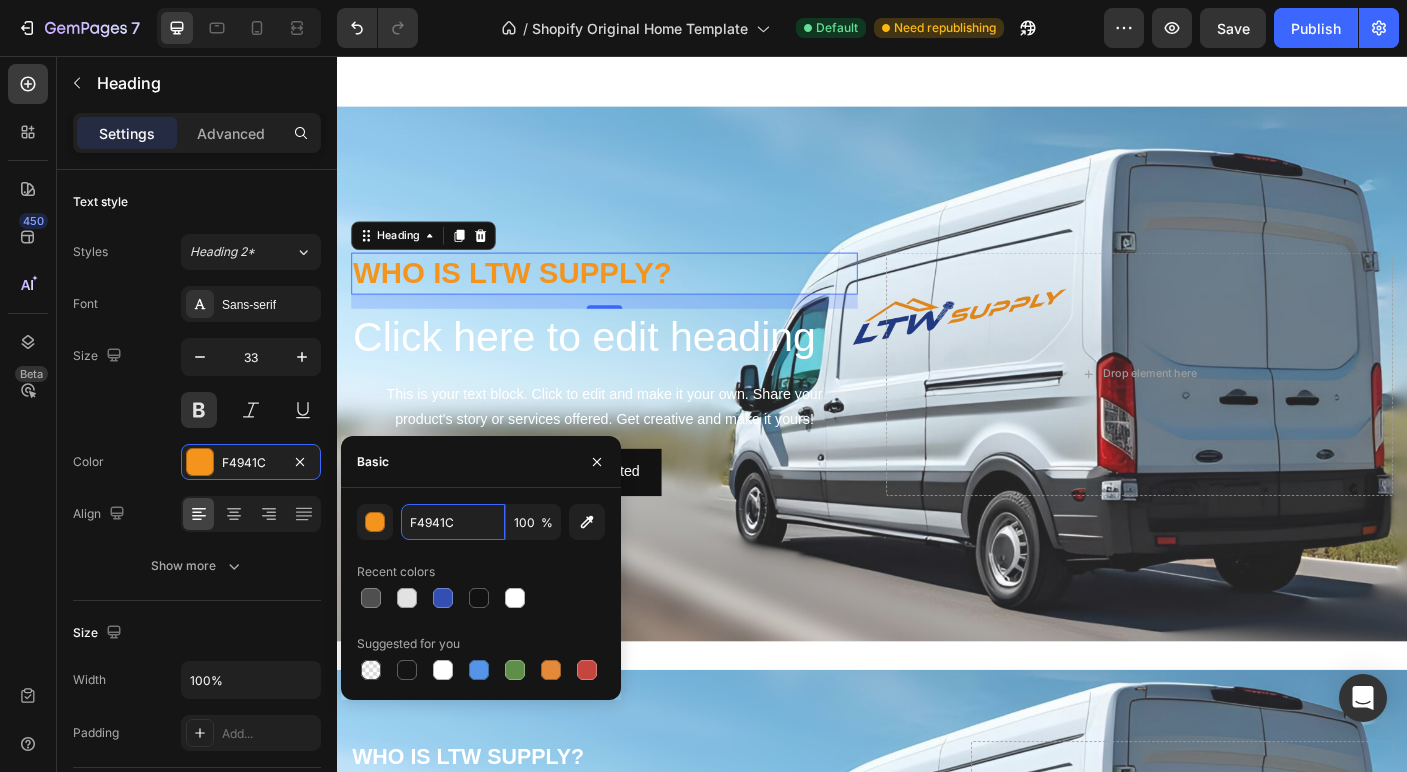 paste on "244494" 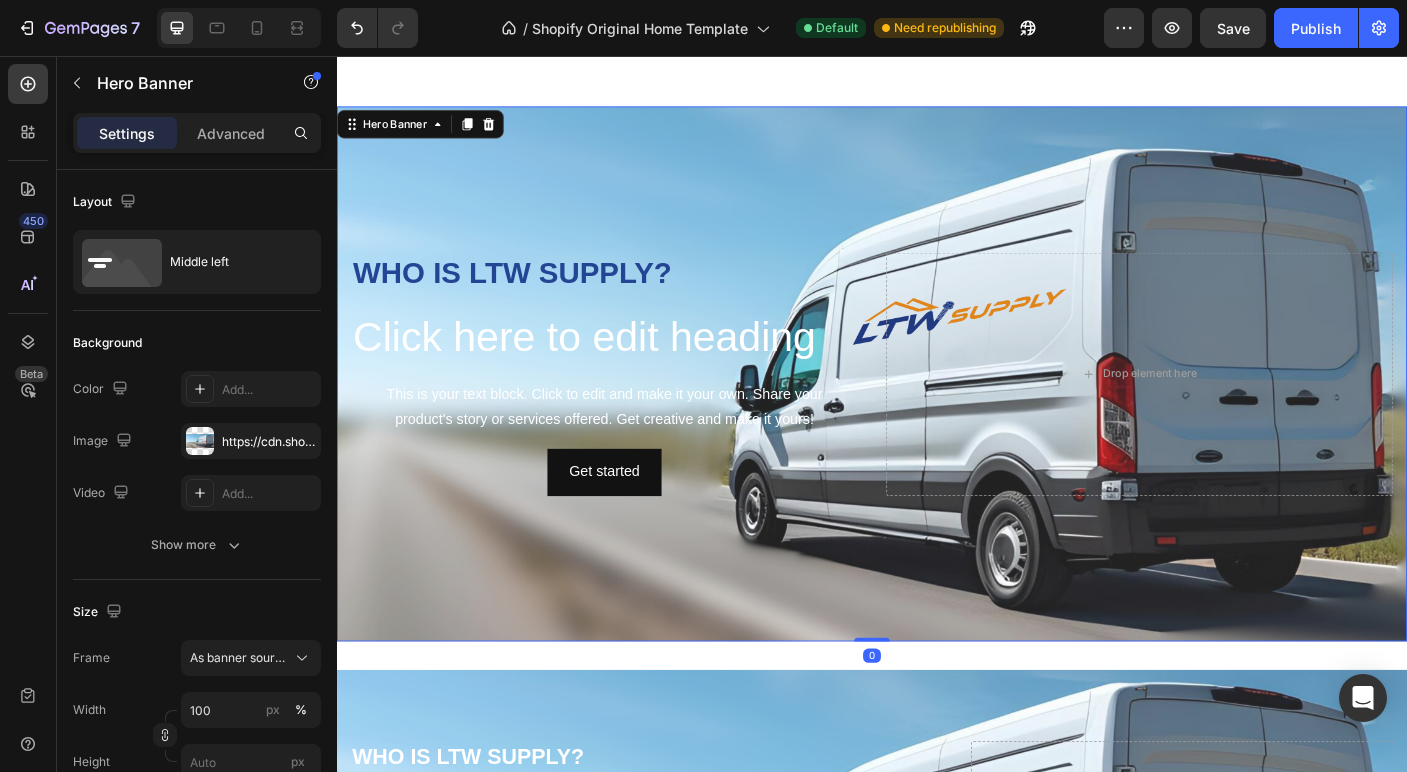 click at bounding box center [937, 412] 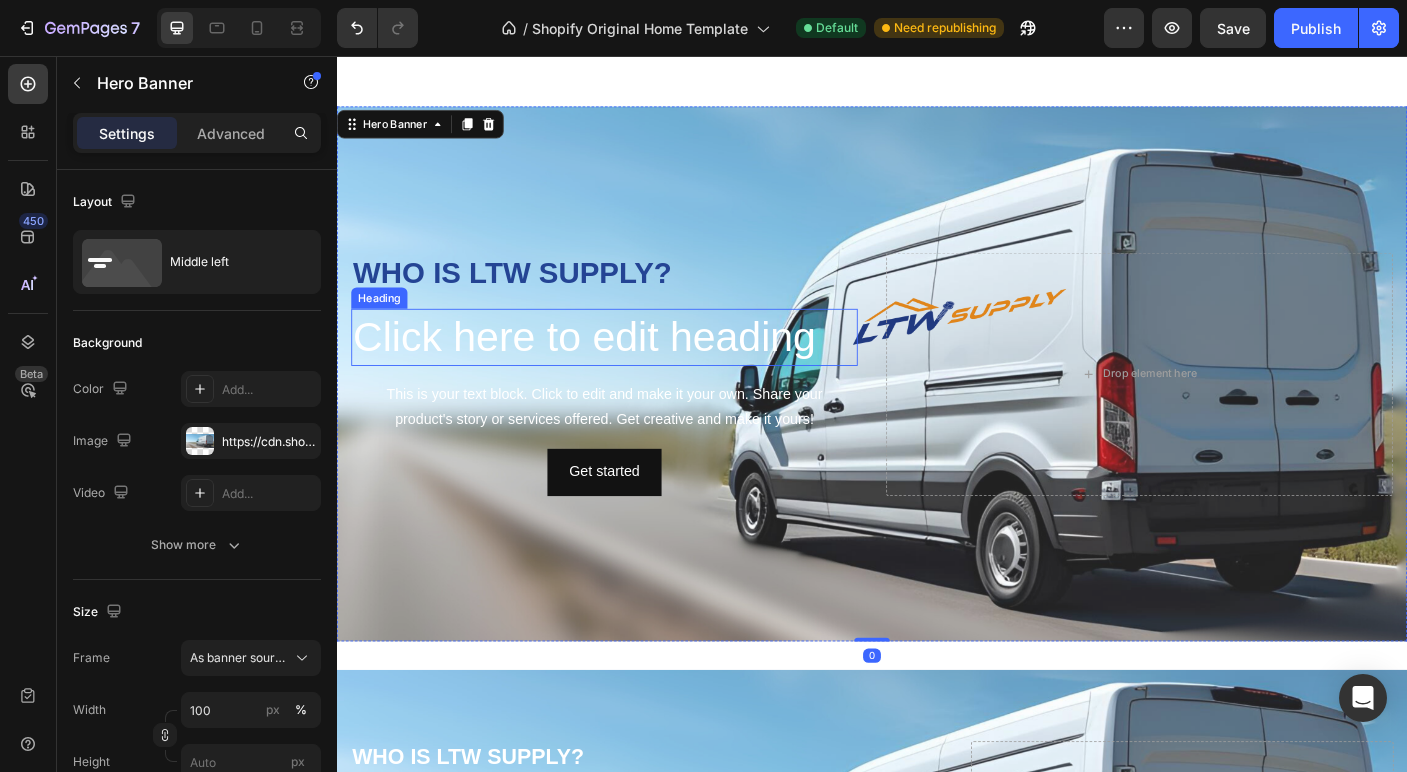 click on "Click here to edit heading" at bounding box center [637, 371] 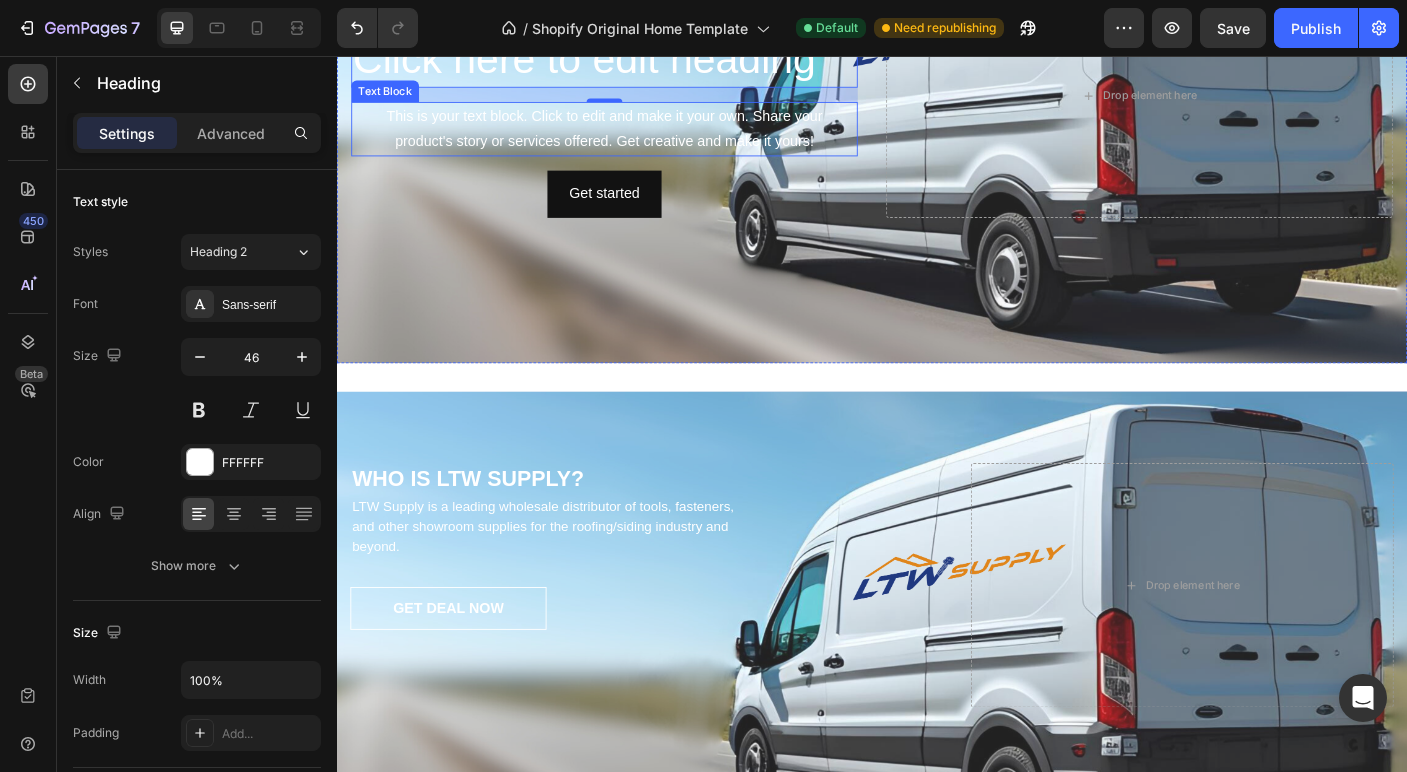 scroll, scrollTop: 3429, scrollLeft: 0, axis: vertical 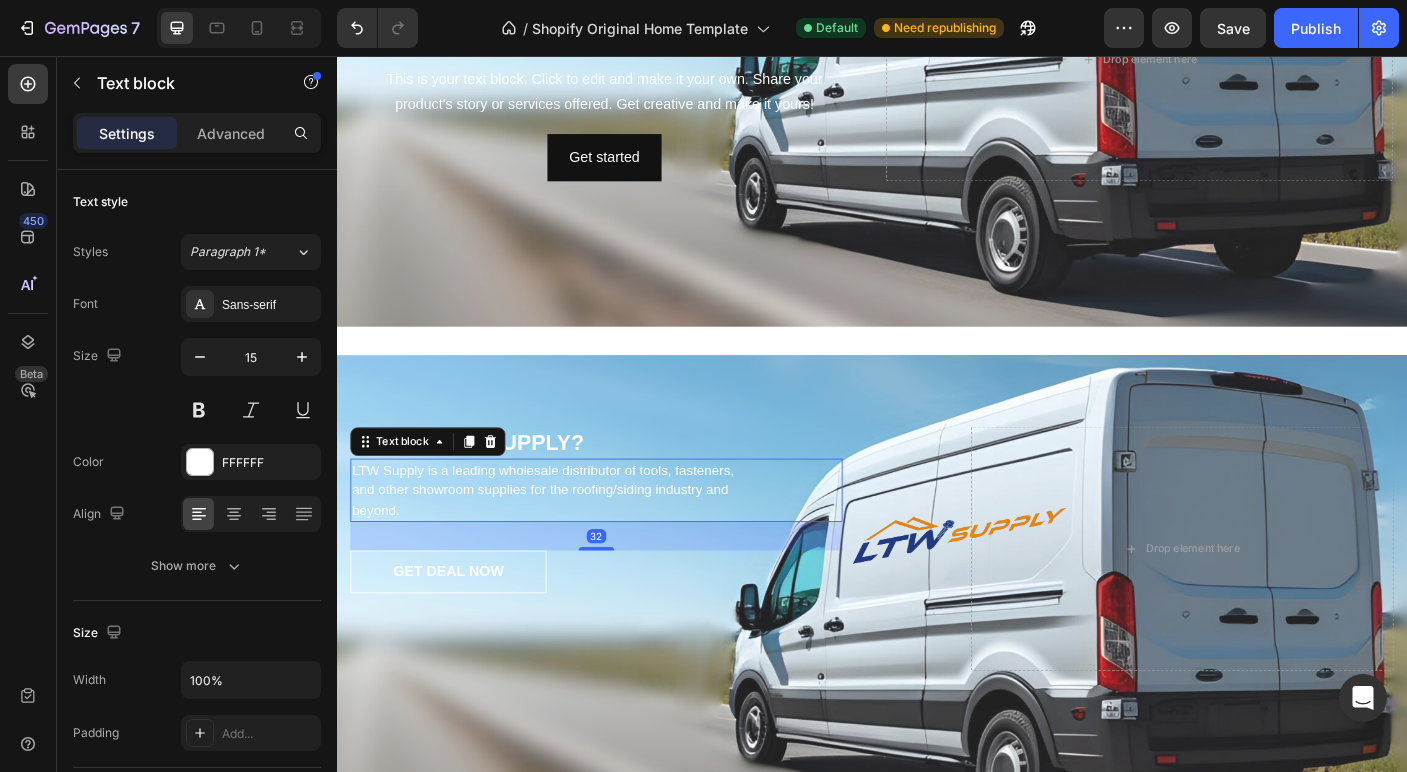 click on "LTW Supply is a leading wholesale distributor of tools, fasteners, and other showroom supplies for the roofing/siding industry and beyond." at bounding box center [572, 543] 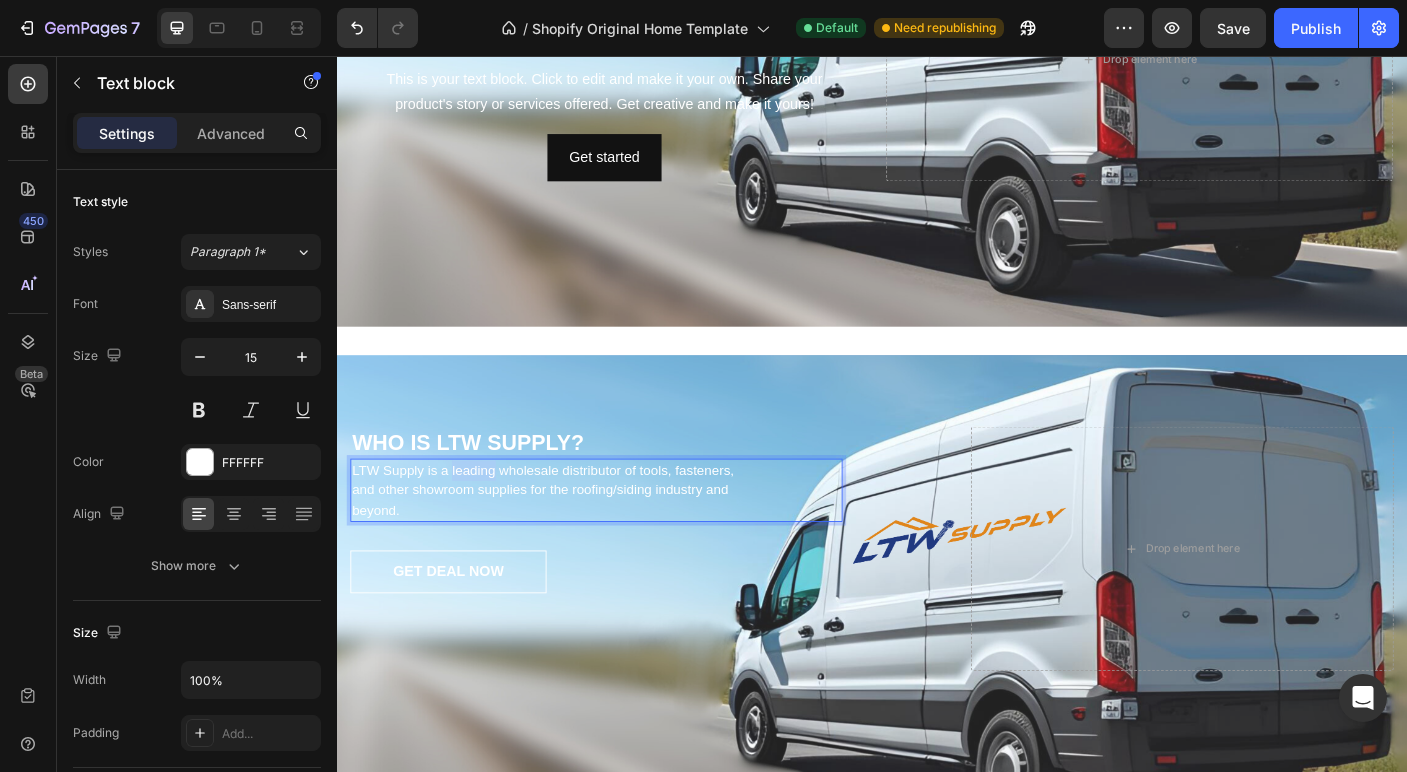 click on "LTW Supply is a leading wholesale distributor of tools, fasteners, and other showroom supplies for the roofing/siding industry and beyond." at bounding box center (572, 543) 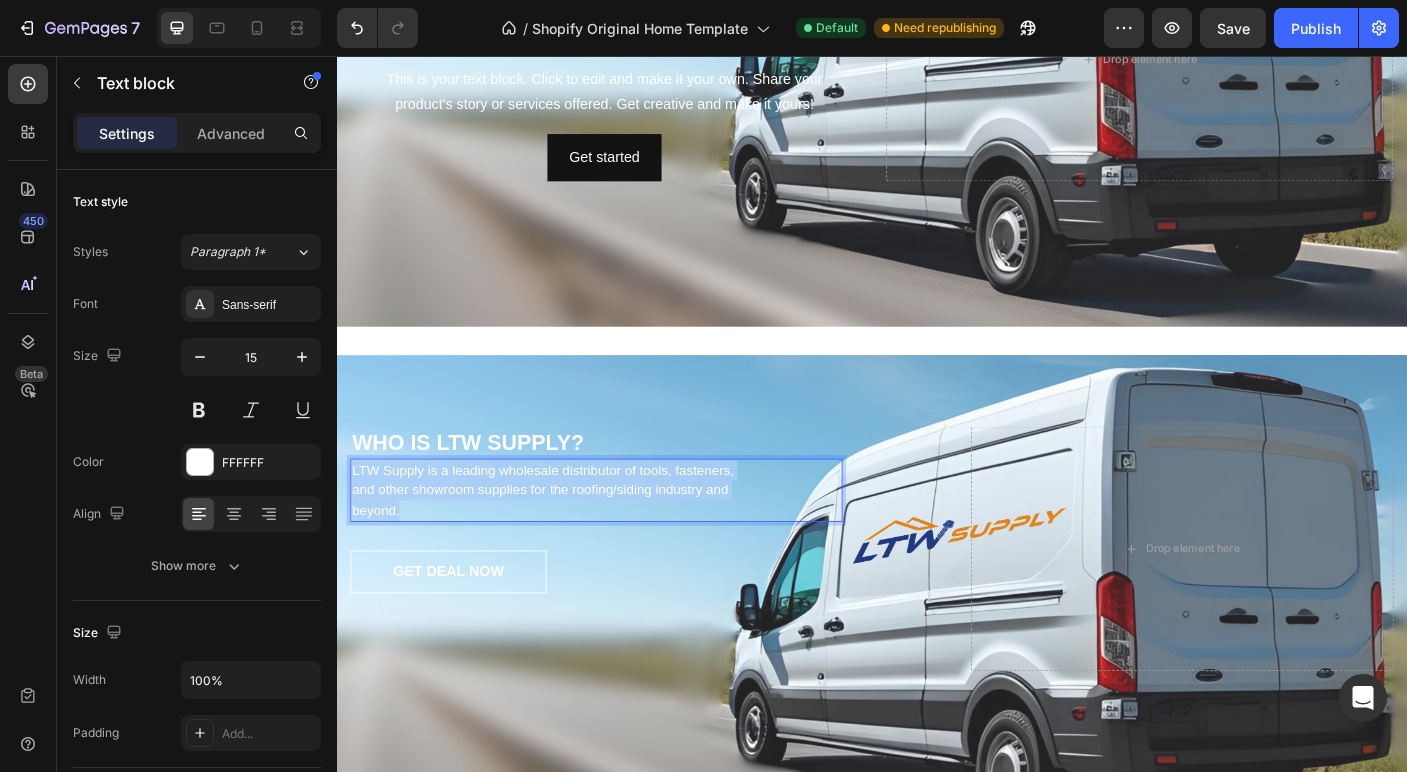 click on "LTW Supply is a leading wholesale distributor of tools, fasteners, and other showroom supplies for the roofing/siding industry and beyond." at bounding box center (572, 543) 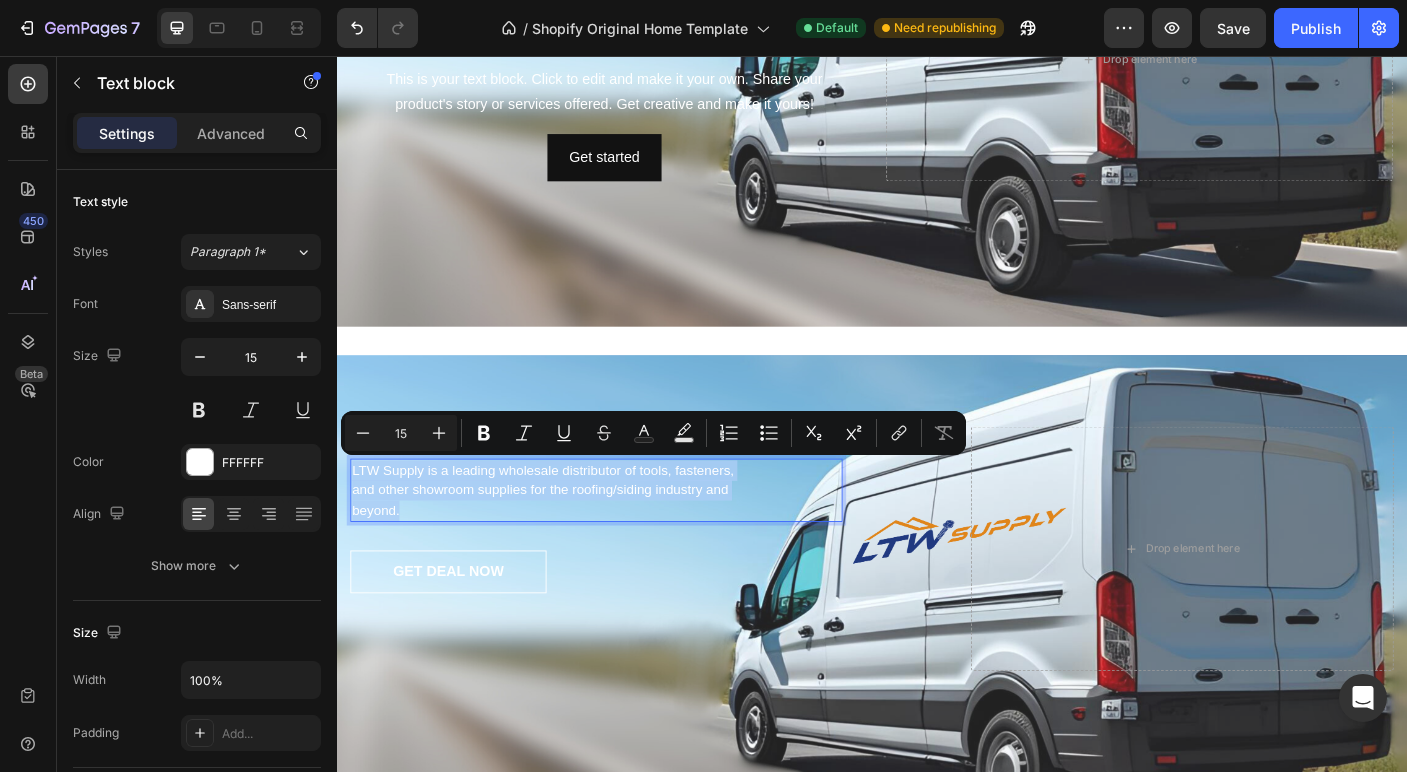 copy on "LTW Supply is a leading wholesale distributor of tools, fasteners, and other showroom supplies for the roofing/siding industry and beyond." 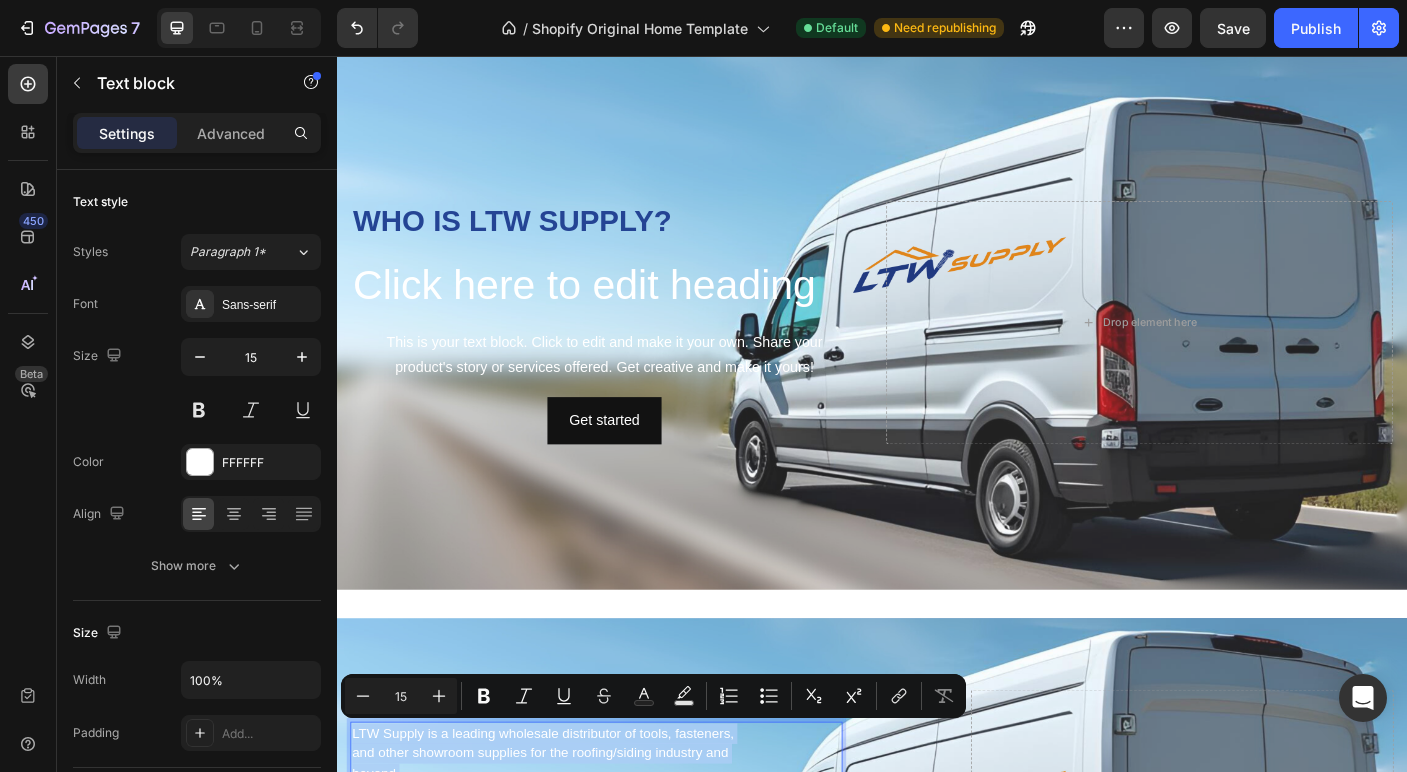 scroll, scrollTop: 3102, scrollLeft: 0, axis: vertical 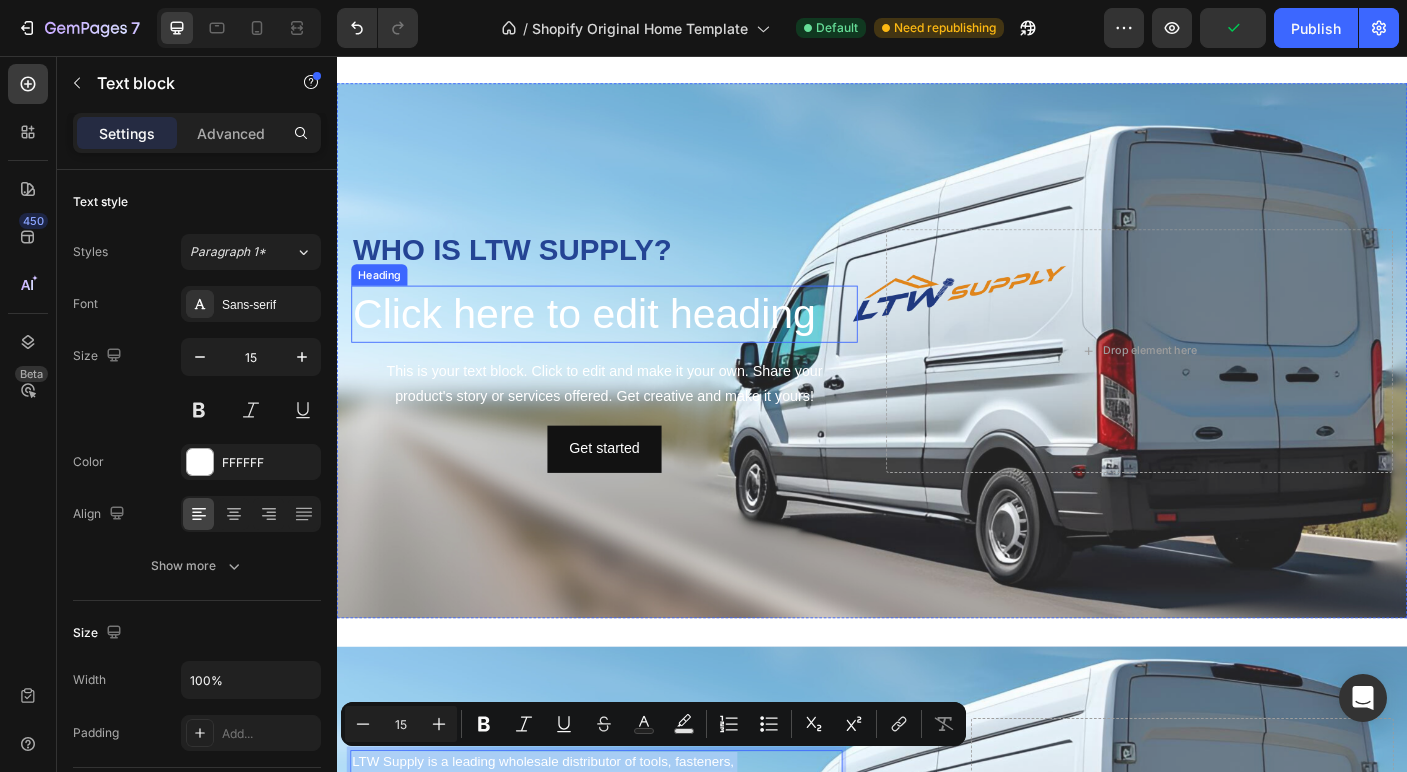 click on "Click here to edit heading" at bounding box center [637, 345] 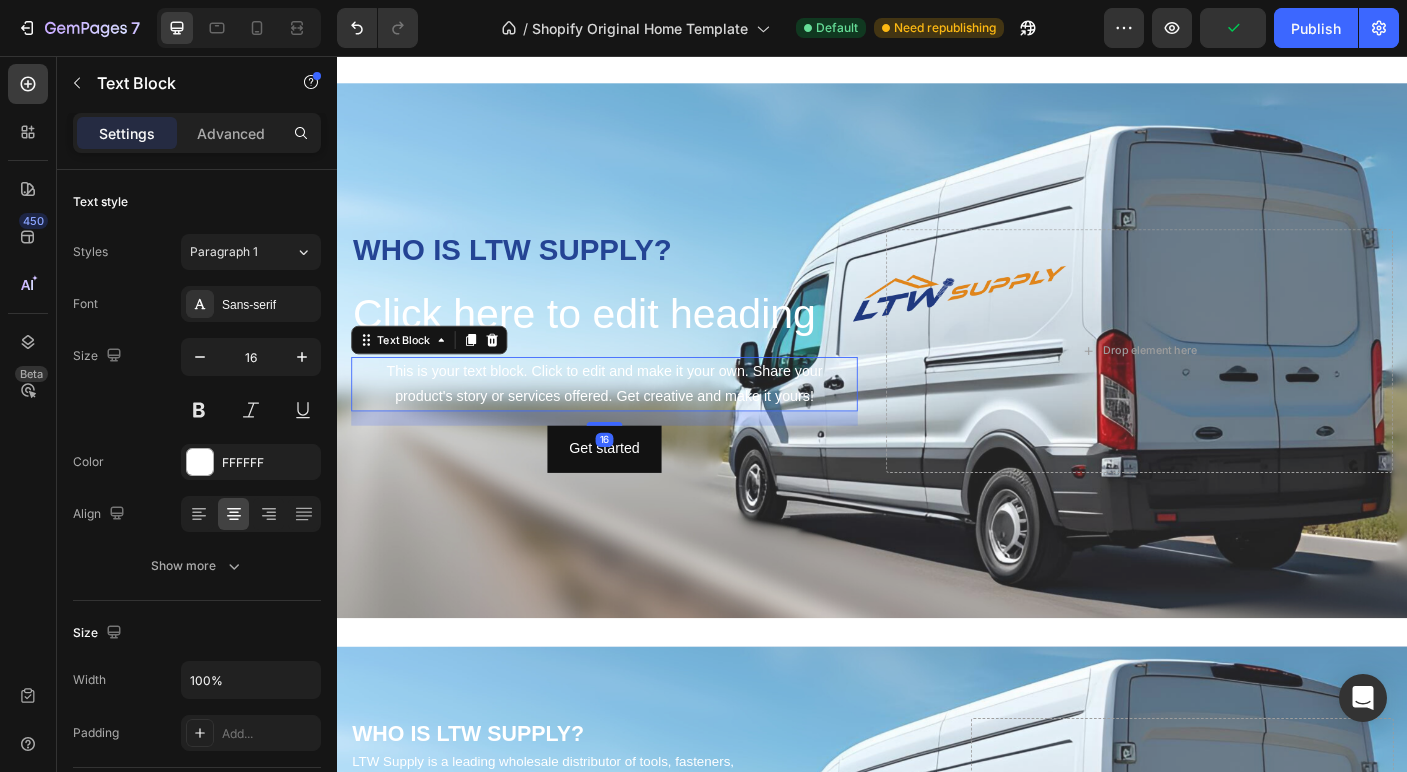click on "This is your text block. Click to edit and make it your own. Share your                       product's story or services offered. Get creative and make it yours!" at bounding box center [637, 424] 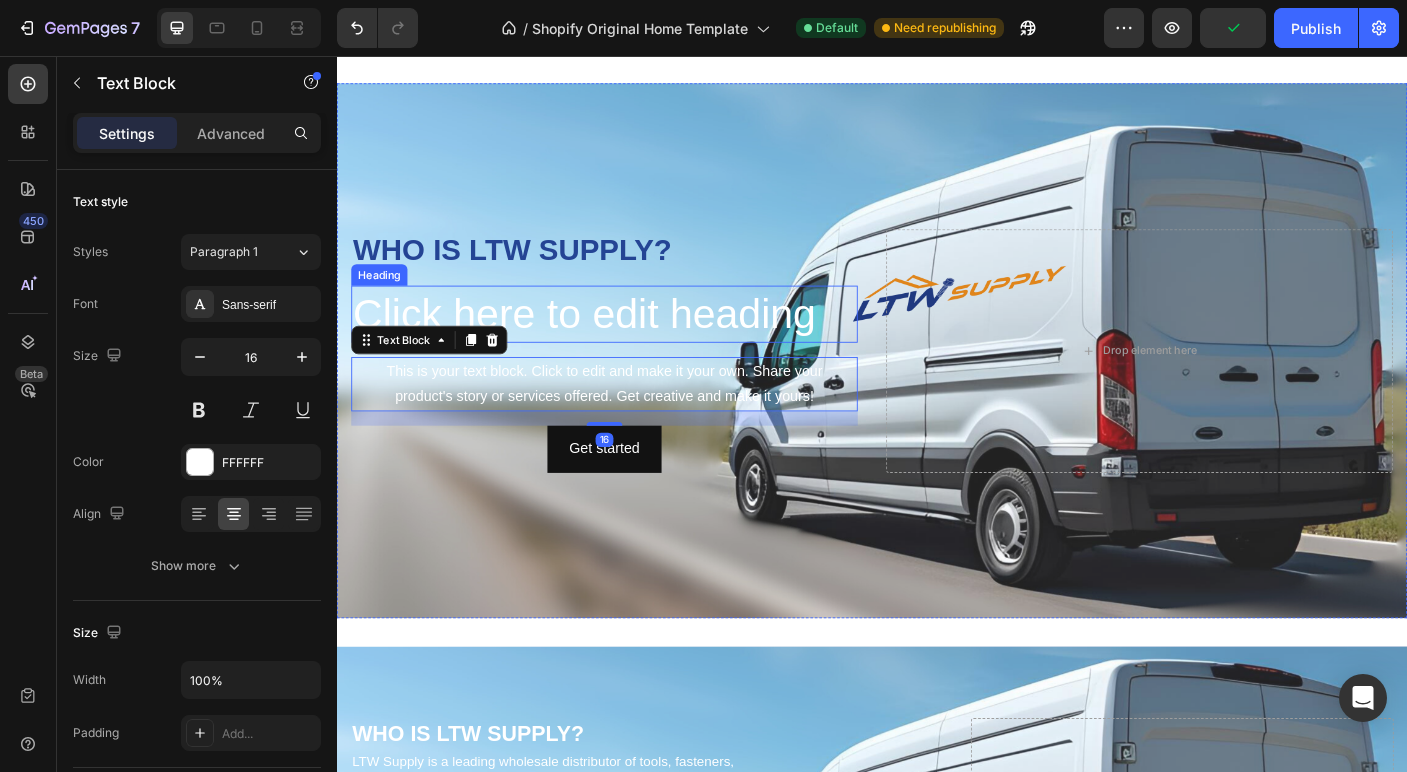 click on "Click here to edit heading" at bounding box center [637, 345] 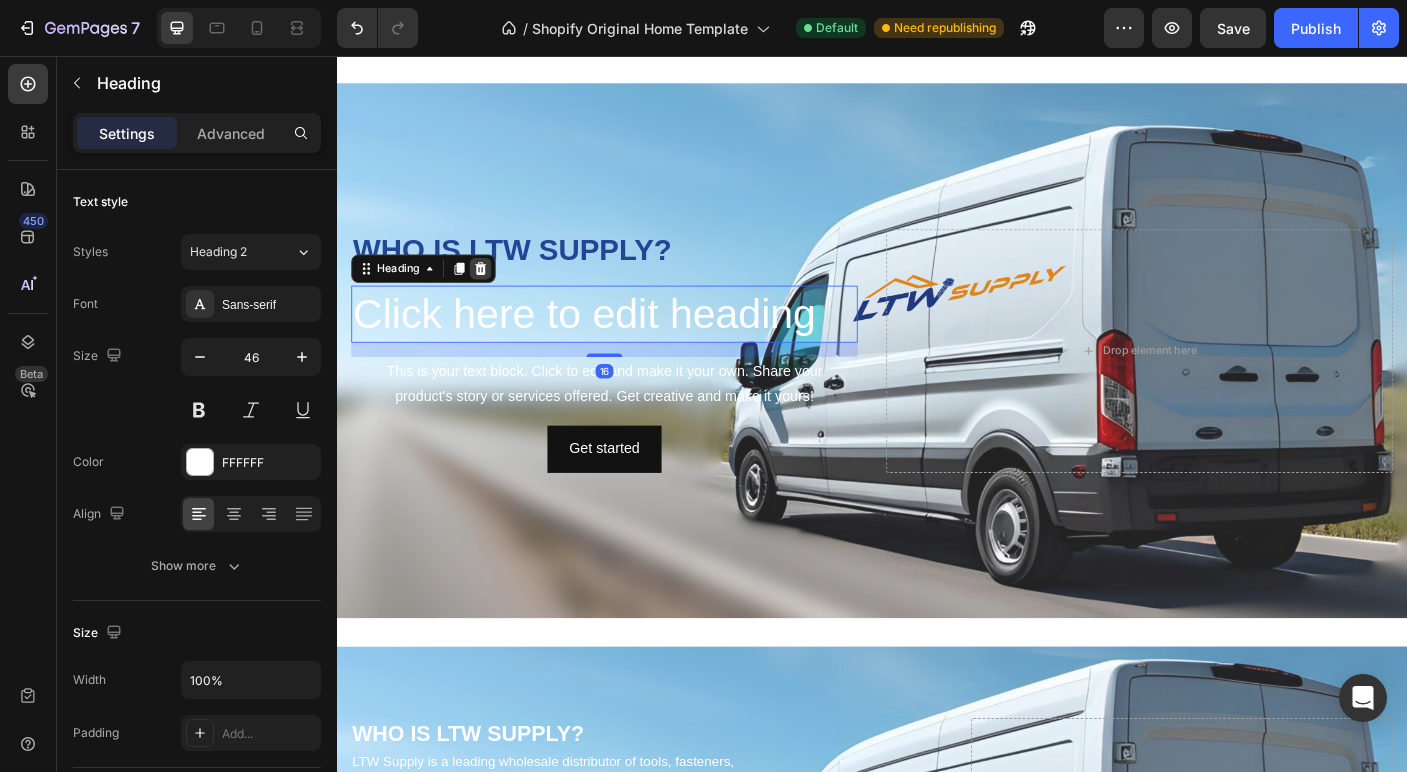click 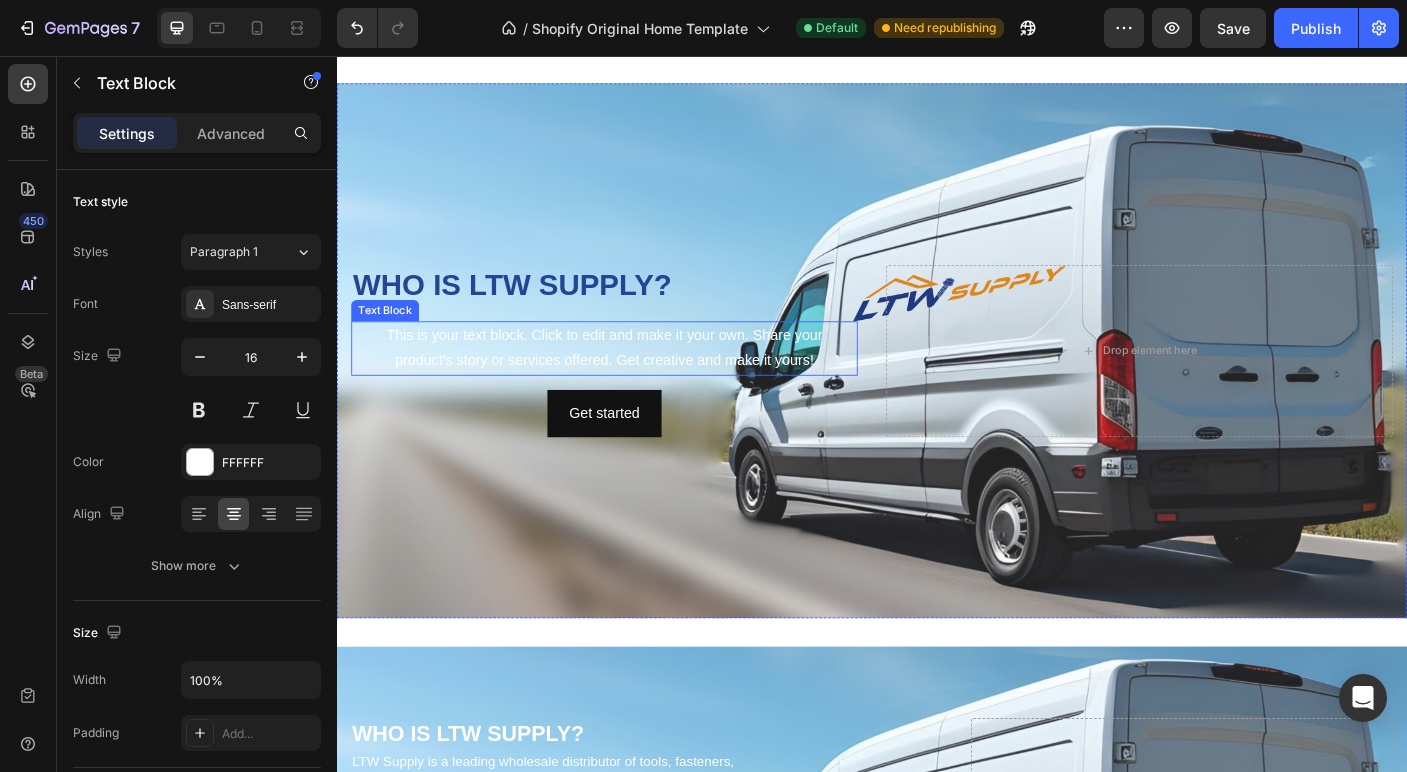 click on "This is your text block. Click to edit and make it your own. Share your                       product's story or services offered. Get creative and make it yours!" at bounding box center (637, 384) 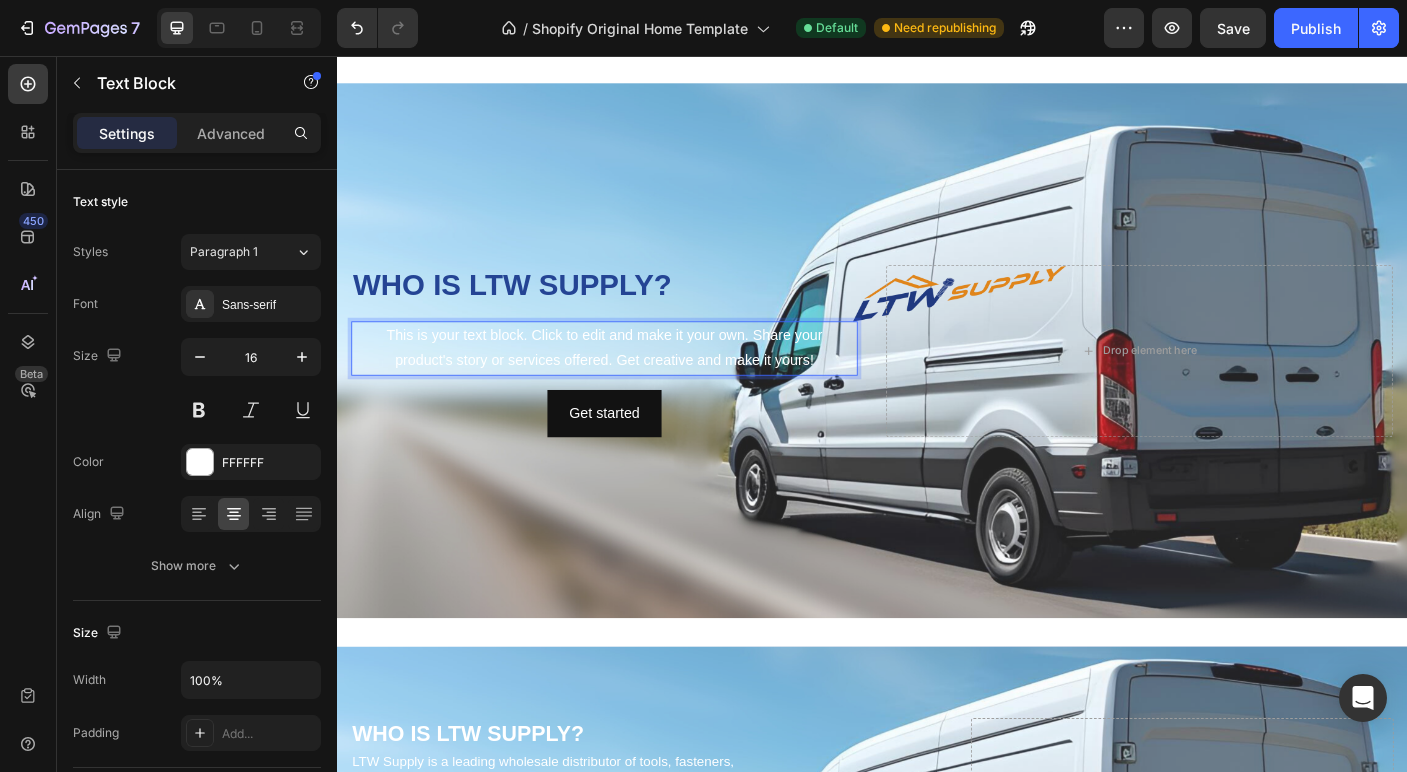 click on "This is your text block. Click to edit and make it your own. Share your product's story or services offered. Get creative and make it yours!" at bounding box center [637, 384] 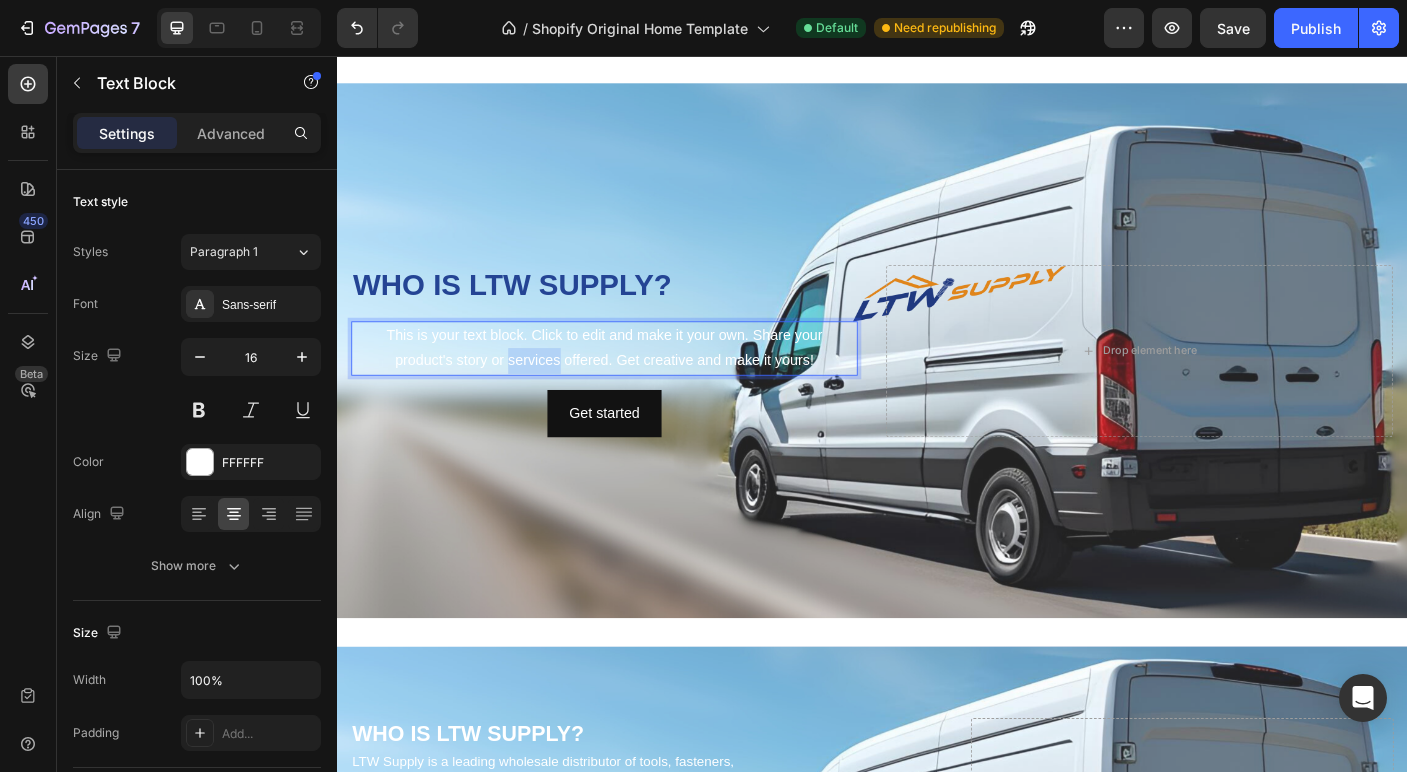 click on "This is your text block. Click to edit and make it your own. Share your product's story or services offered. Get creative and make it yours!" at bounding box center [637, 384] 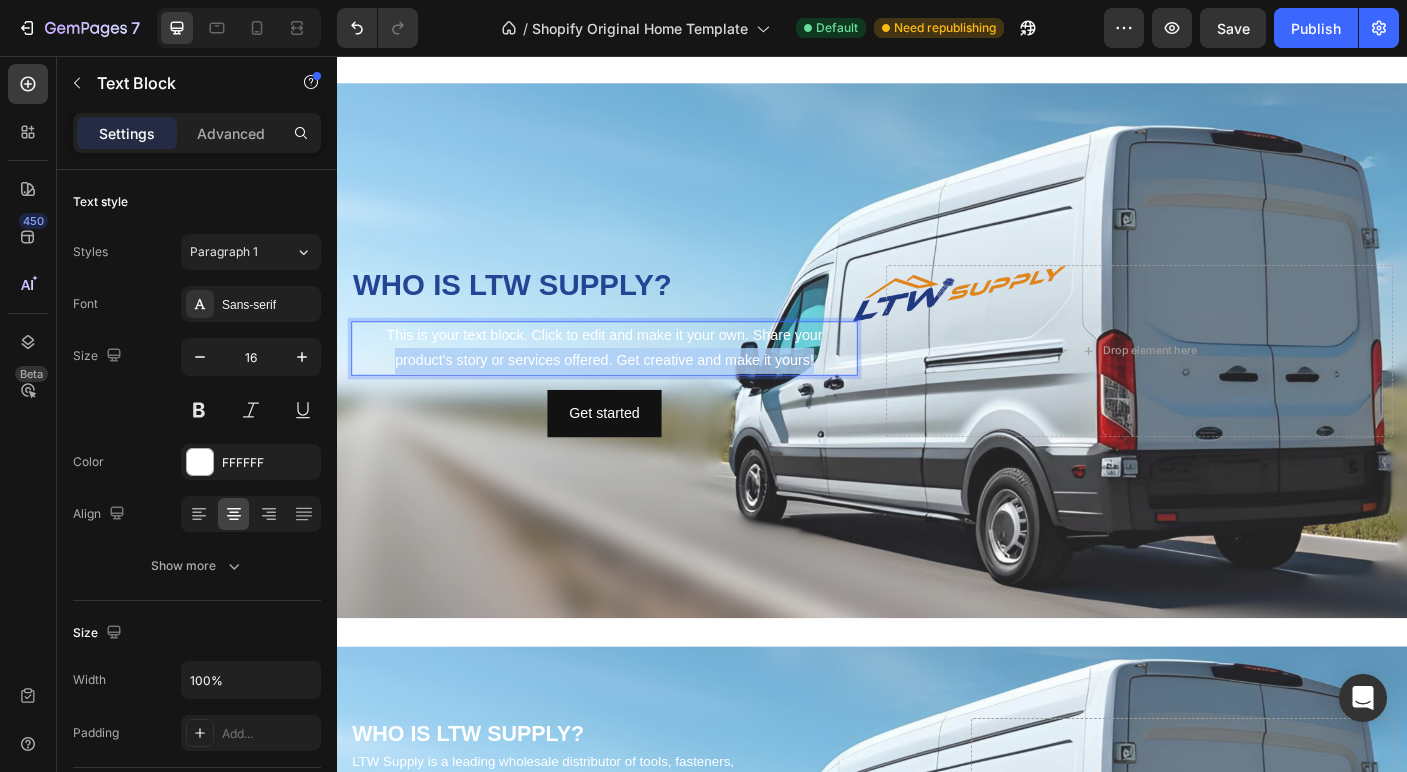click on "This is your text block. Click to edit and make it your own. Share your product's story or services offered. Get creative and make it yours!" at bounding box center (637, 384) 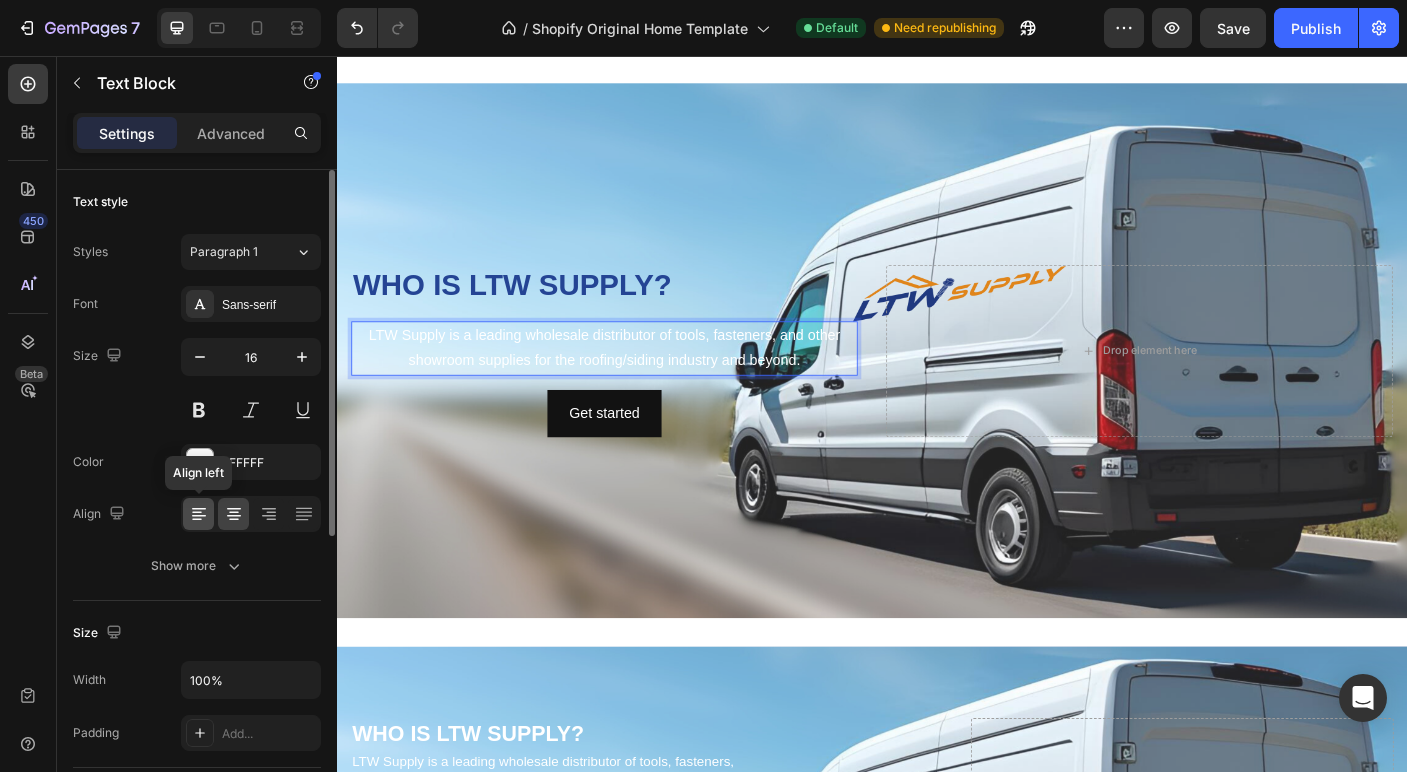 click 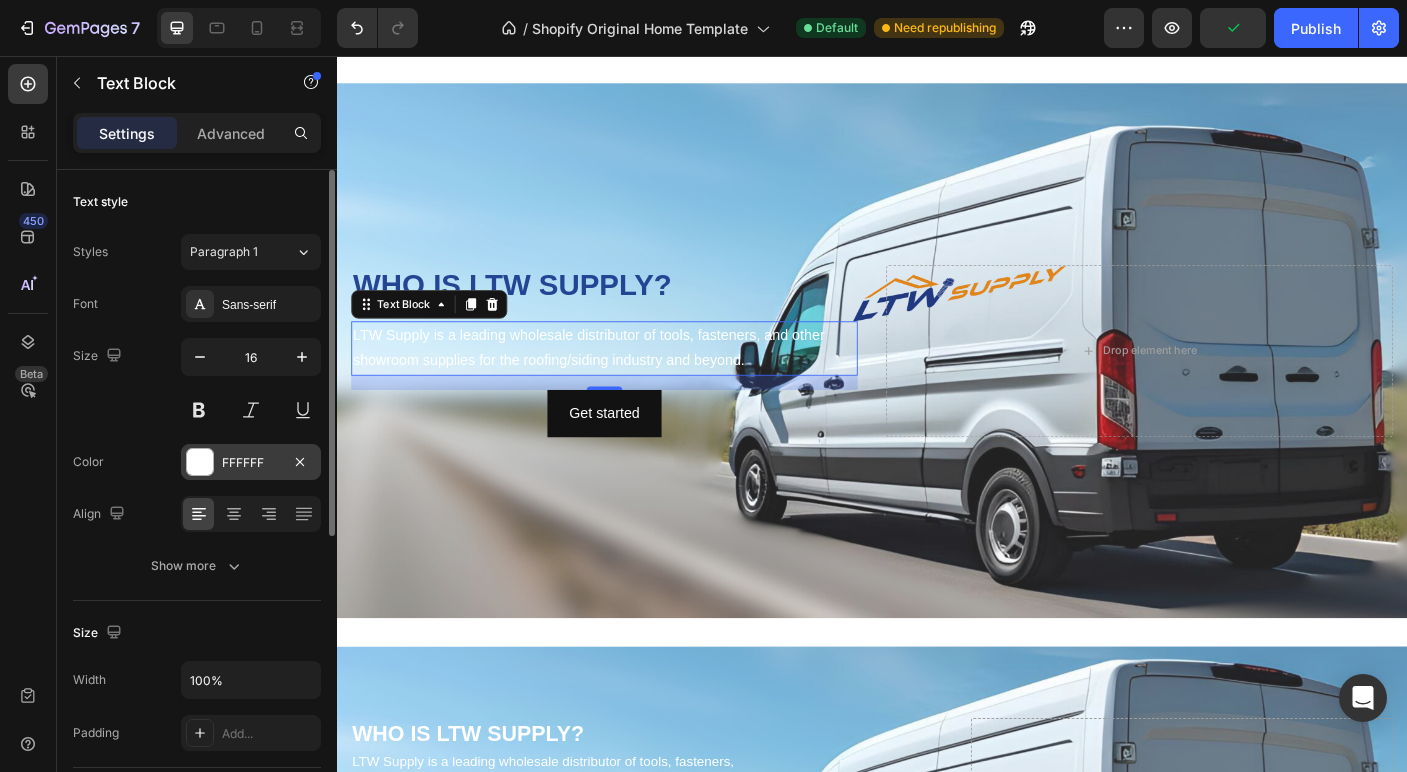 click at bounding box center [200, 462] 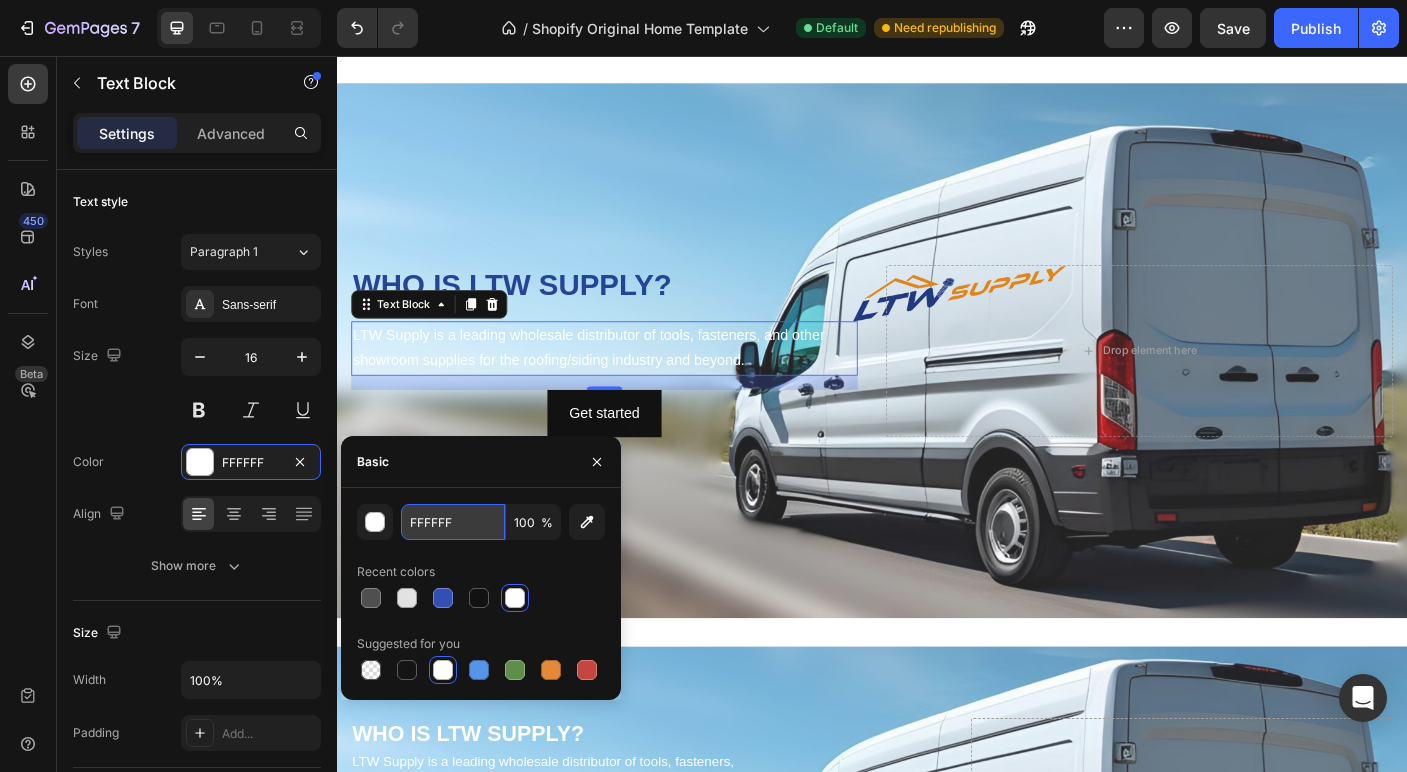 click on "FFFFFF" at bounding box center (453, 522) 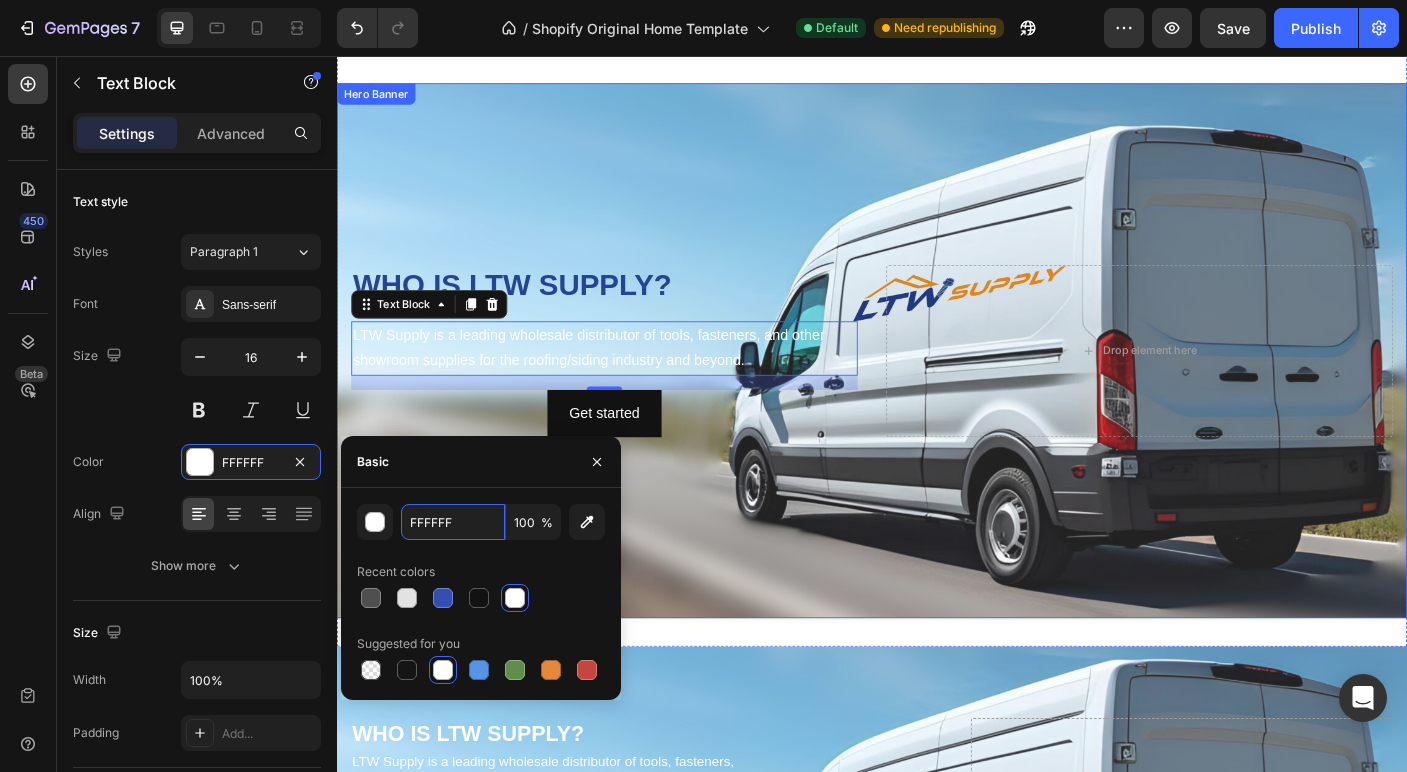 paste on "244494" 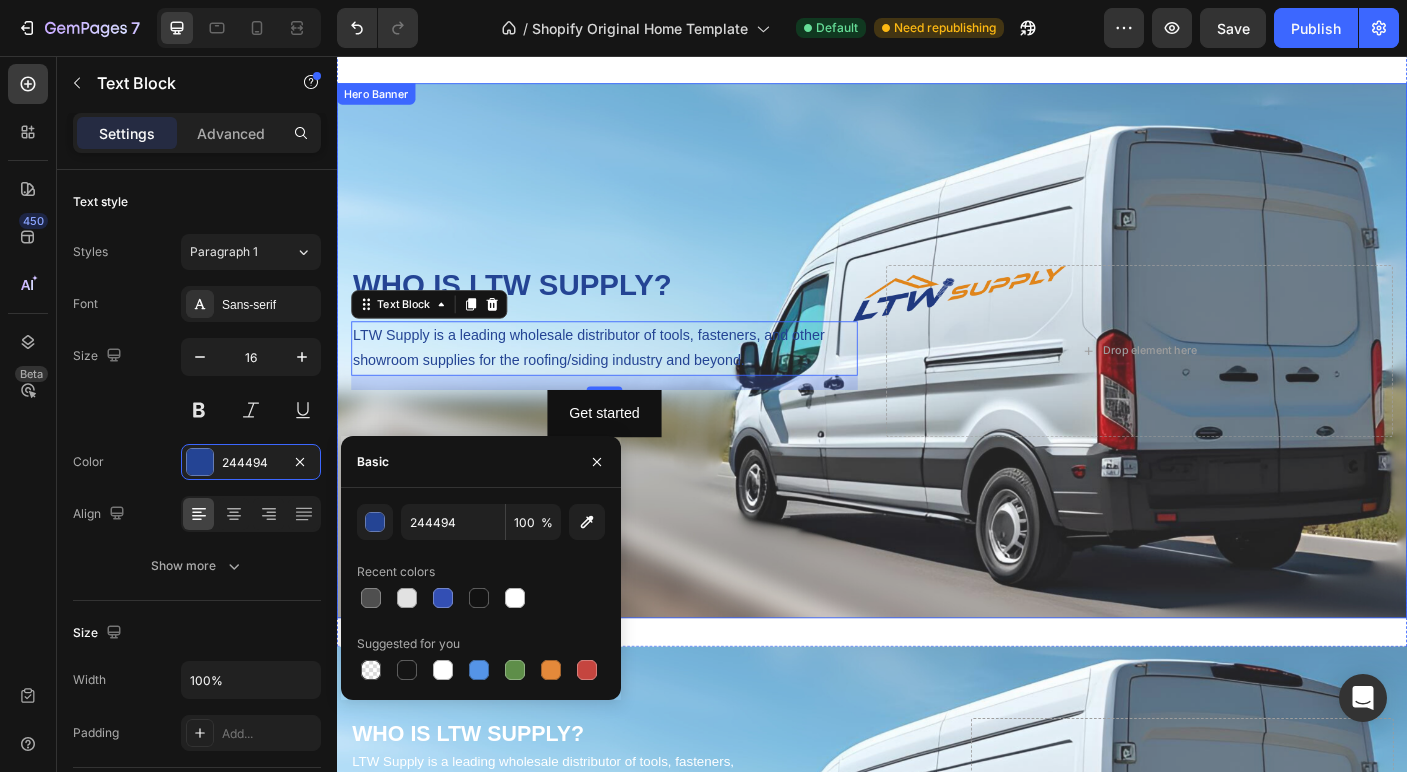 click at bounding box center (937, 386) 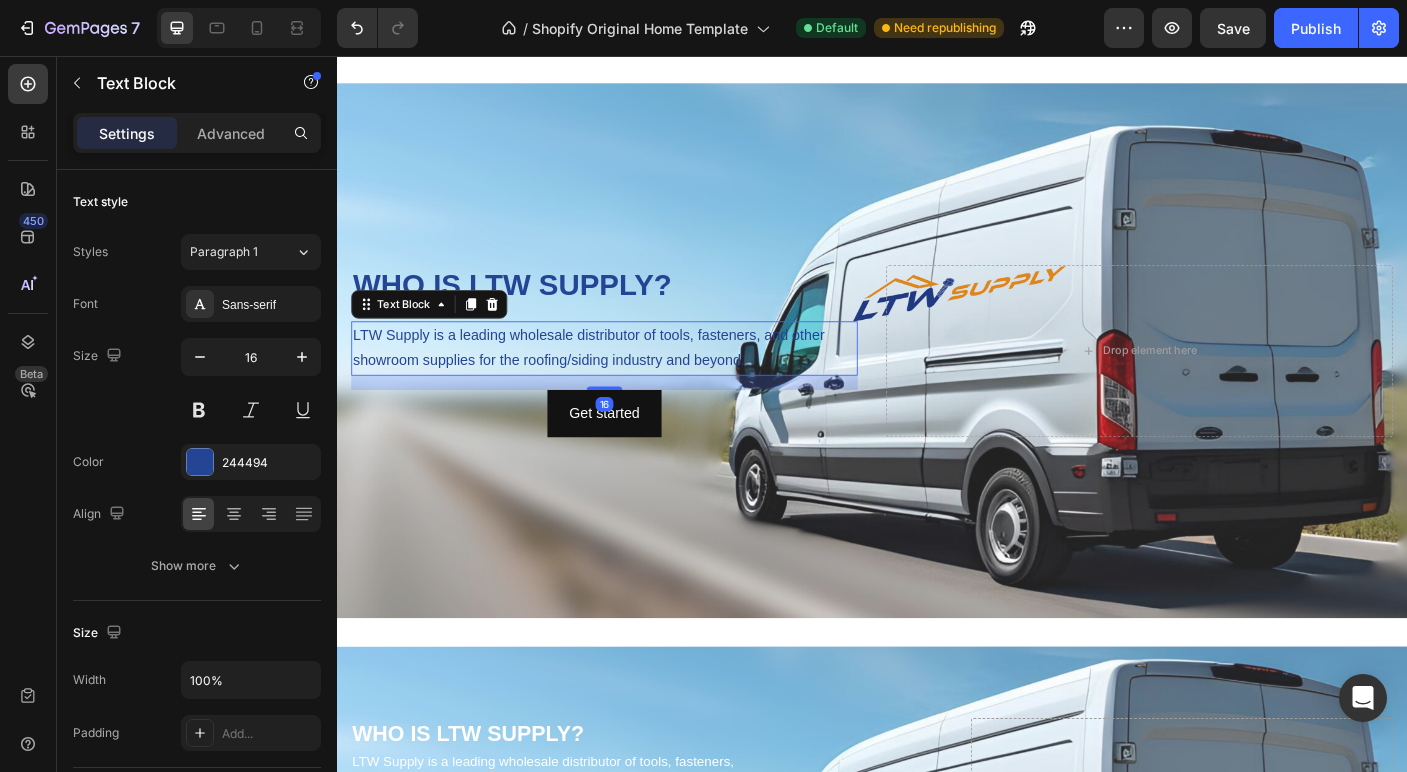 click on "LTW Supply is a leading wholesale distributor of tools, fasteners, and other showroom supplies for the roofing/siding industry and beyond." at bounding box center (637, 384) 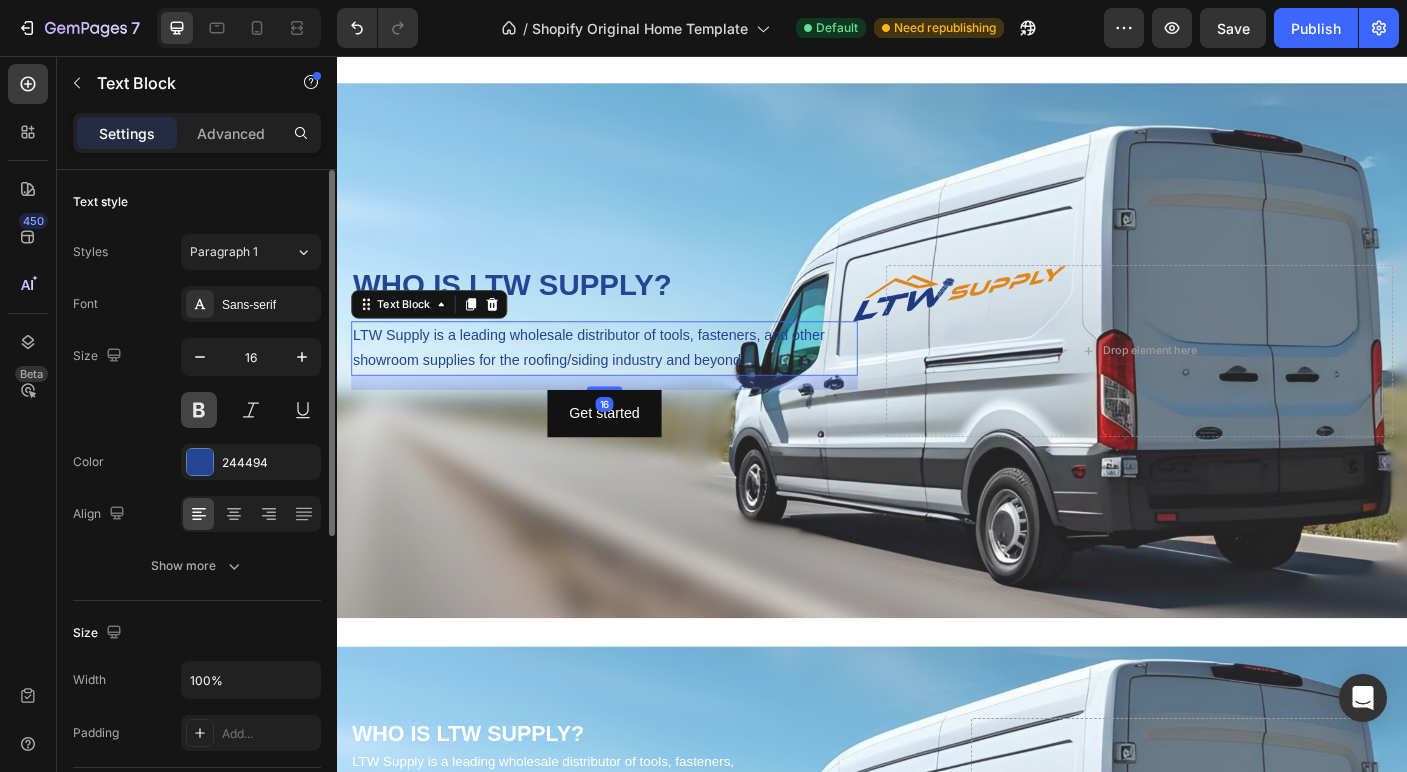 click at bounding box center (199, 410) 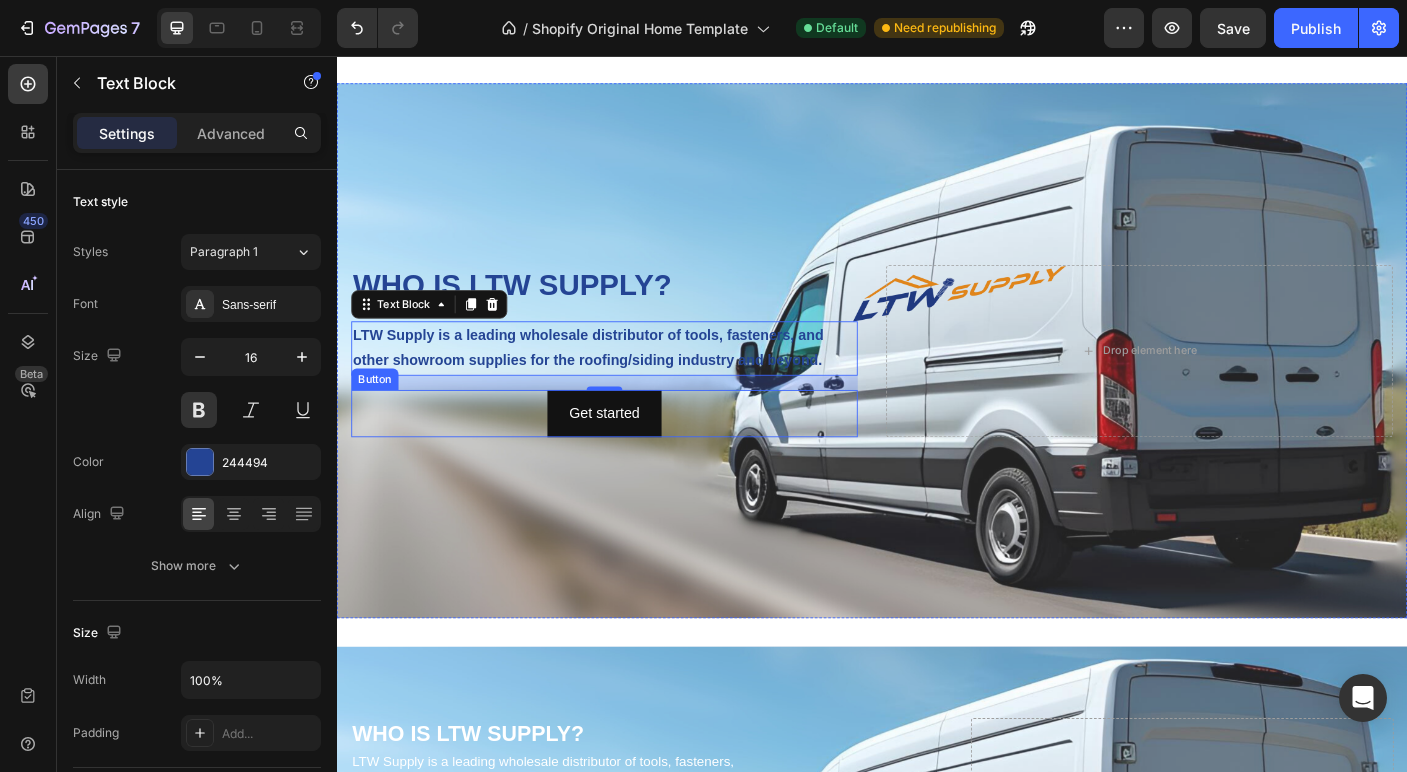 click on "Get started Button" at bounding box center (637, 456) 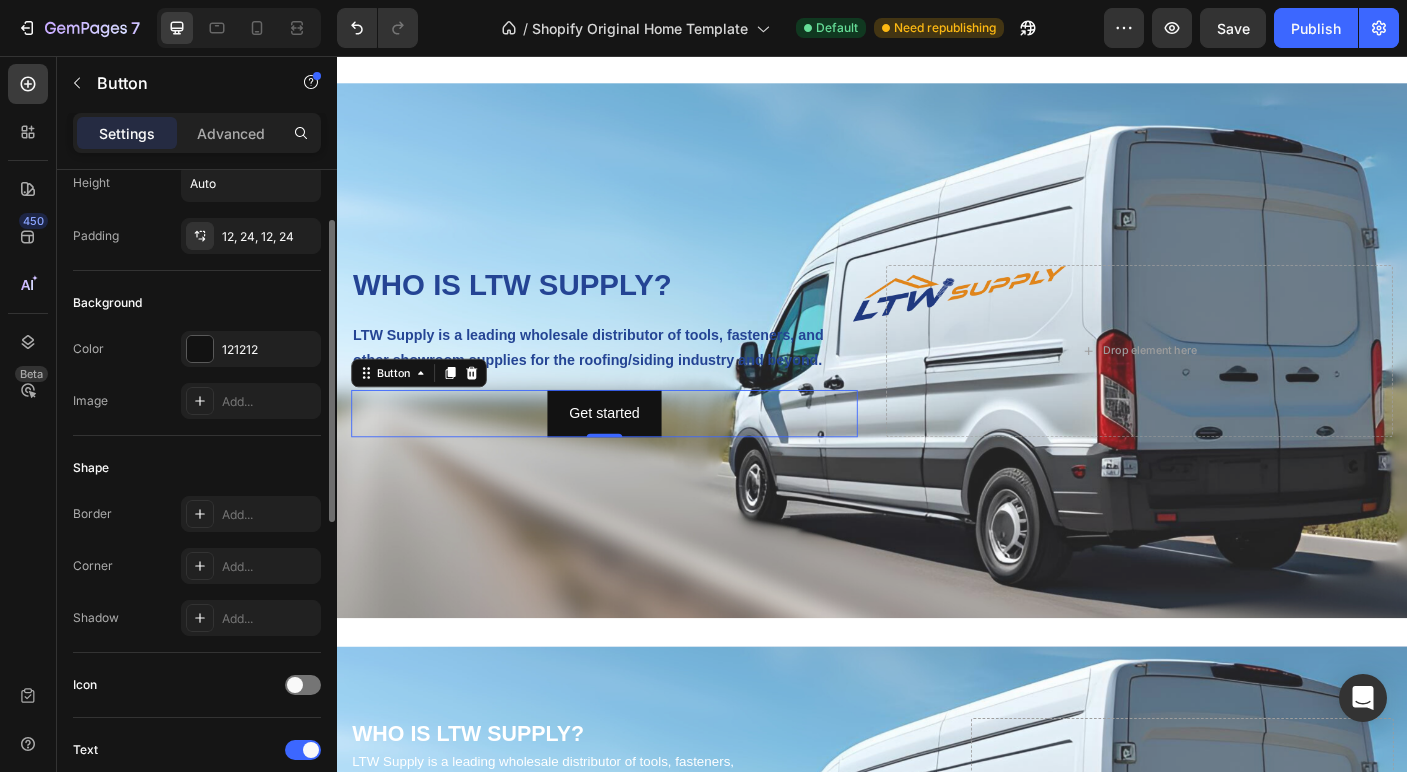 scroll, scrollTop: 115, scrollLeft: 0, axis: vertical 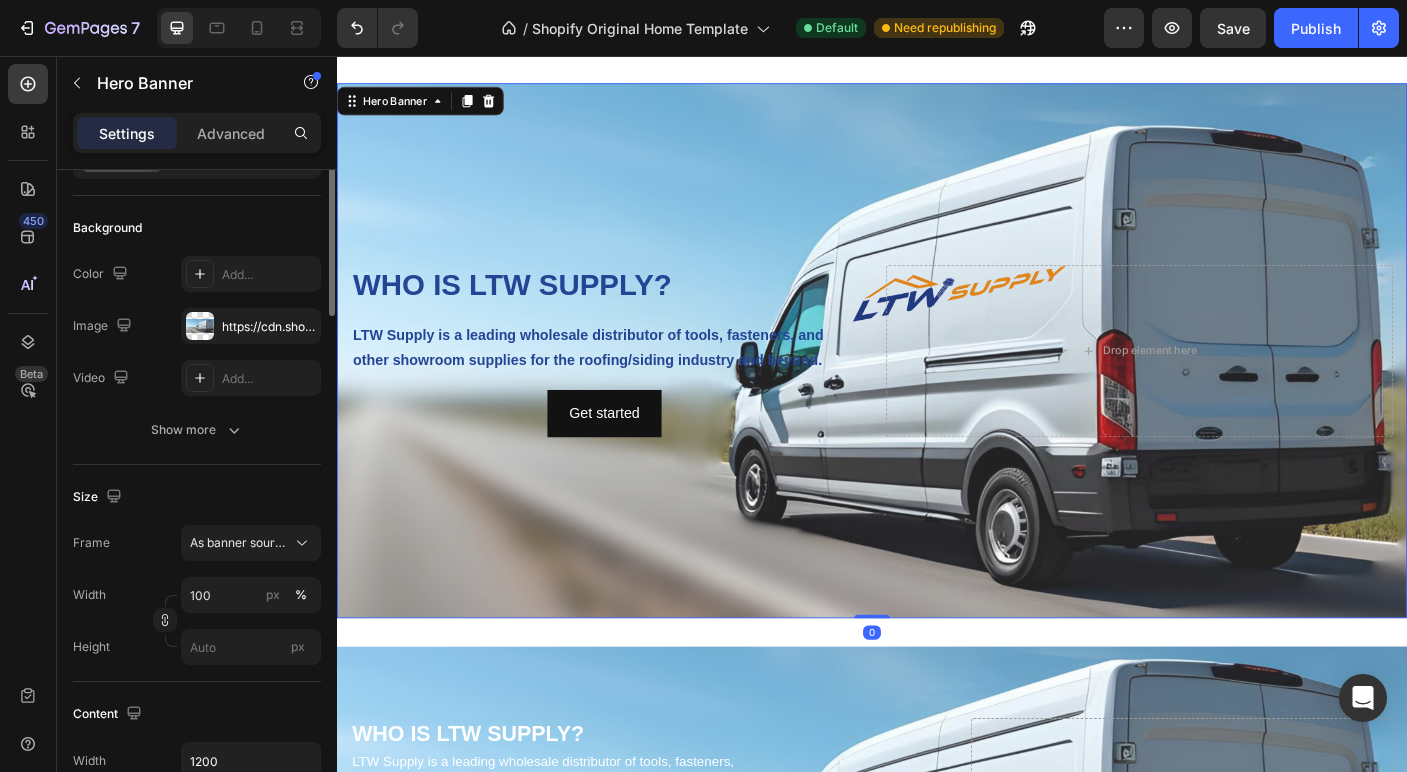 click at bounding box center [937, 386] 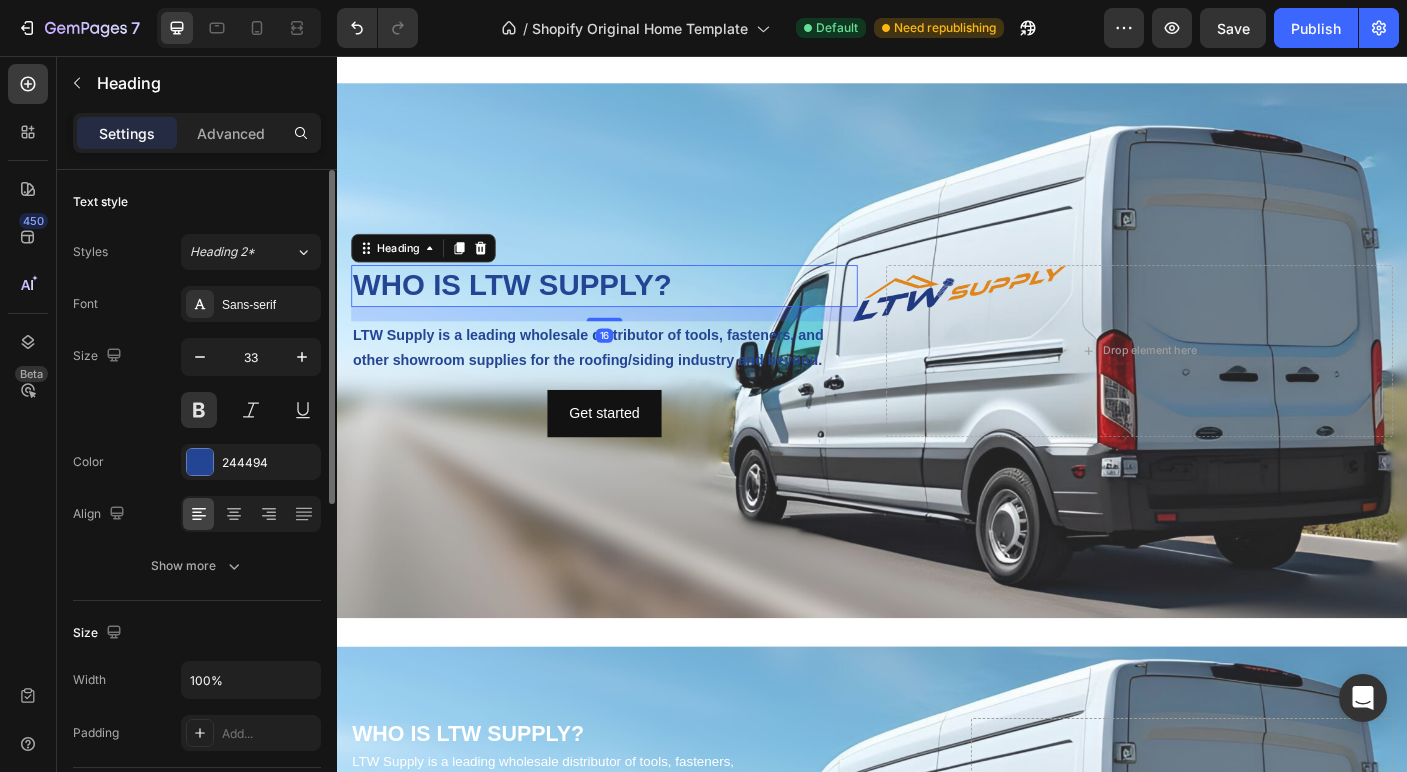 click on "WHO IS LTW SUPPLY?" at bounding box center (637, 313) 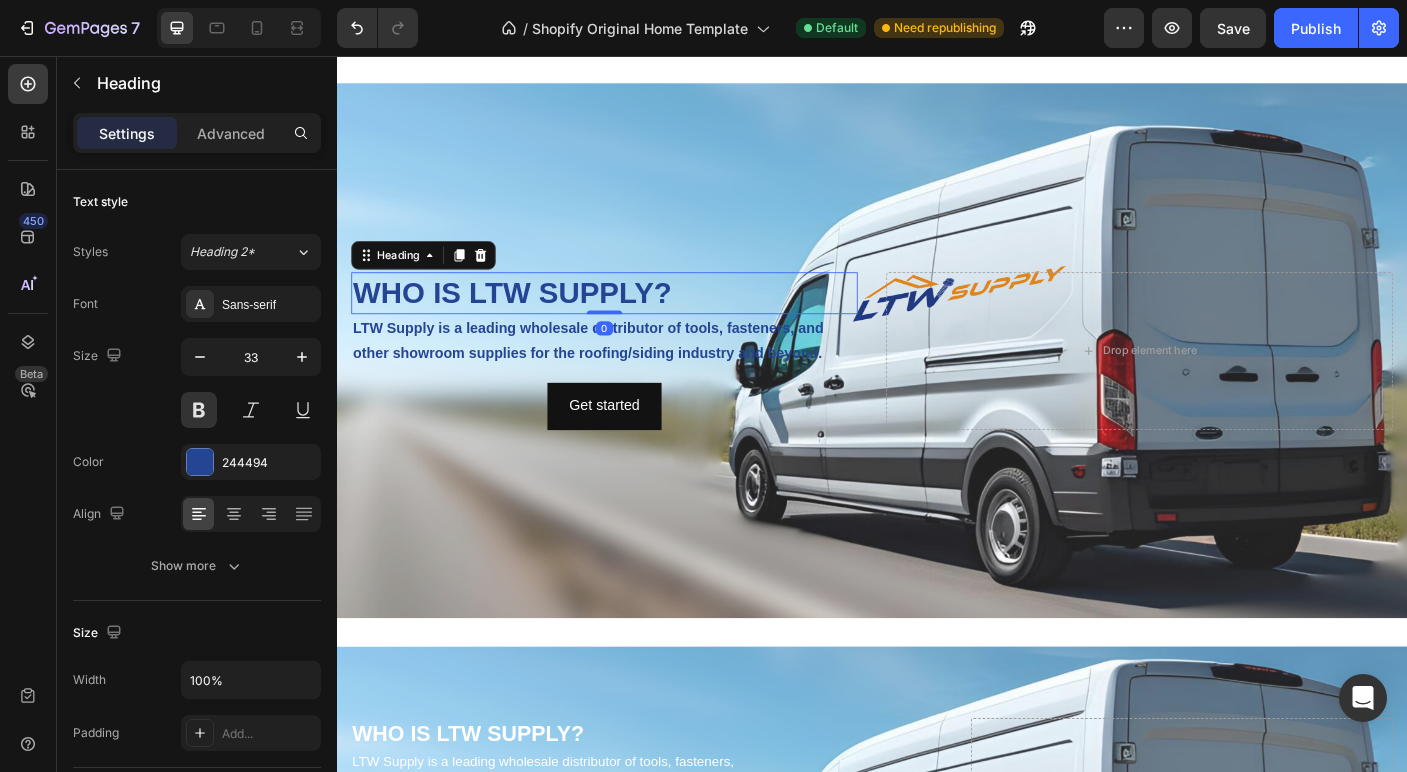 drag, startPoint x: 644, startPoint y: 347, endPoint x: 646, endPoint y: 226, distance: 121.016525 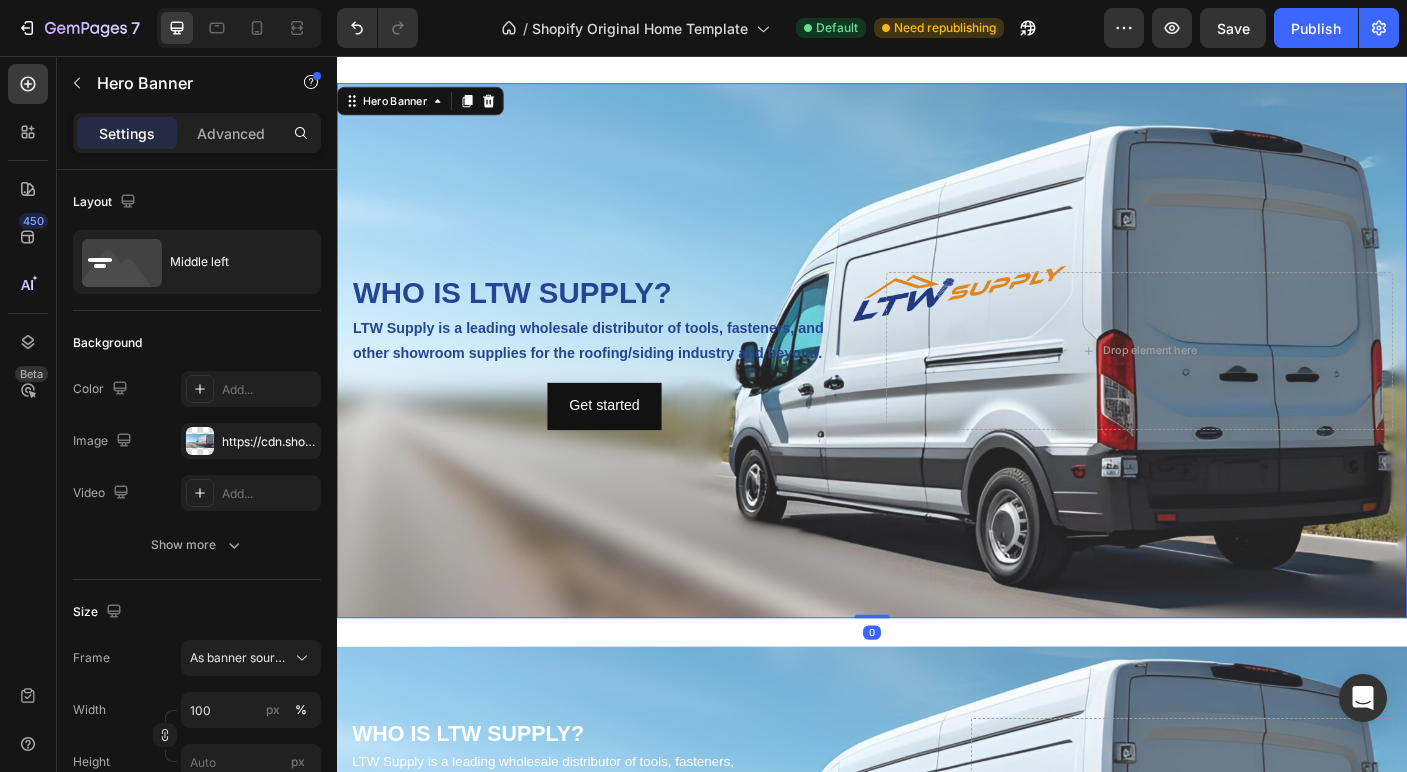 click at bounding box center (937, 386) 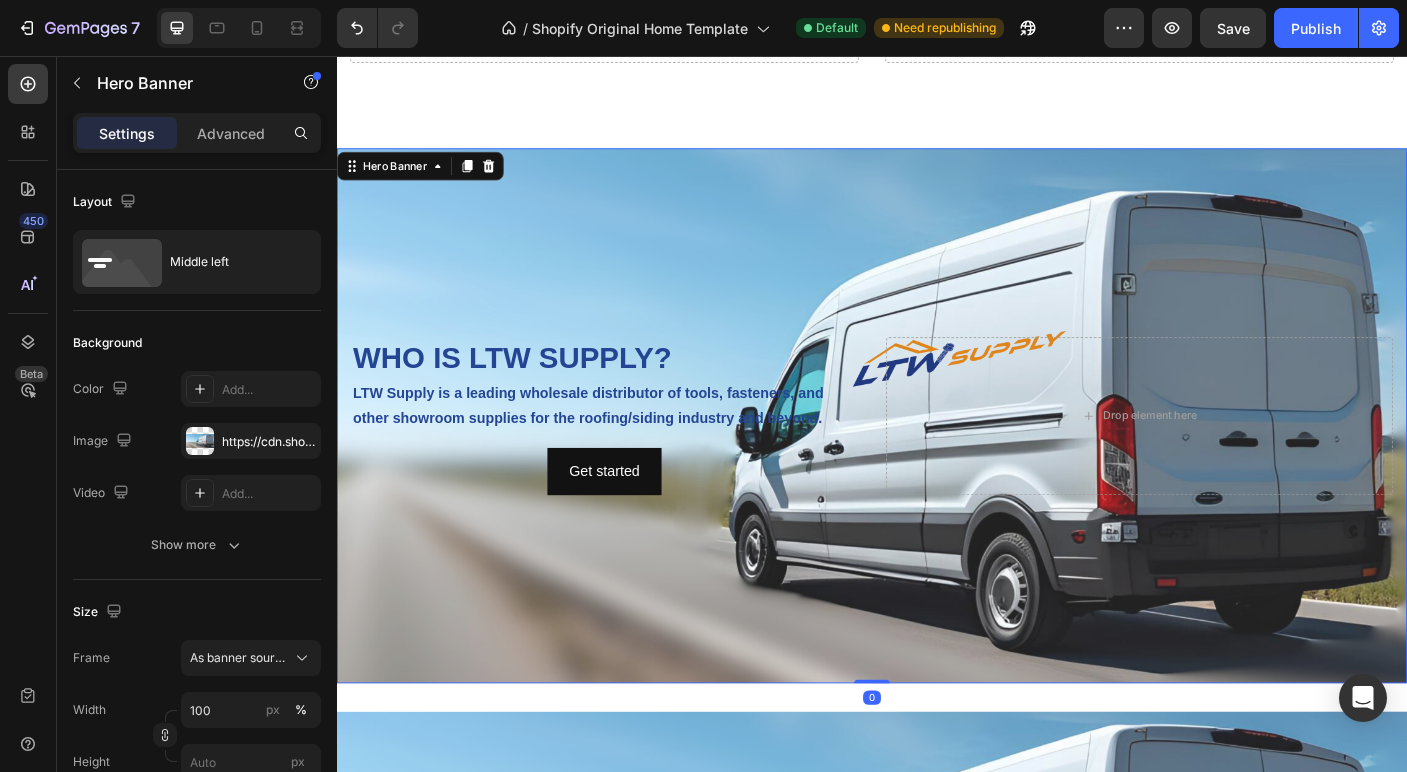 scroll, scrollTop: 3006, scrollLeft: 0, axis: vertical 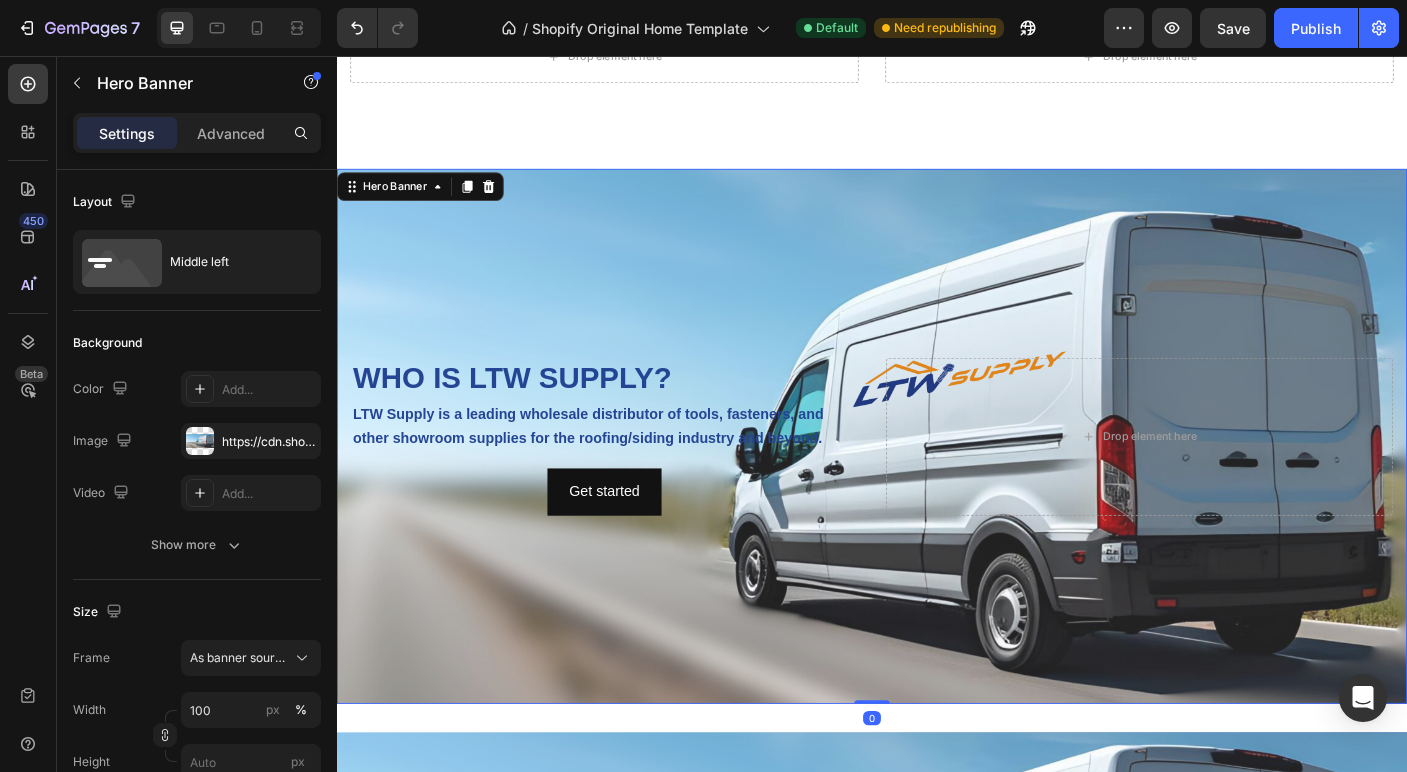 click at bounding box center (937, 482) 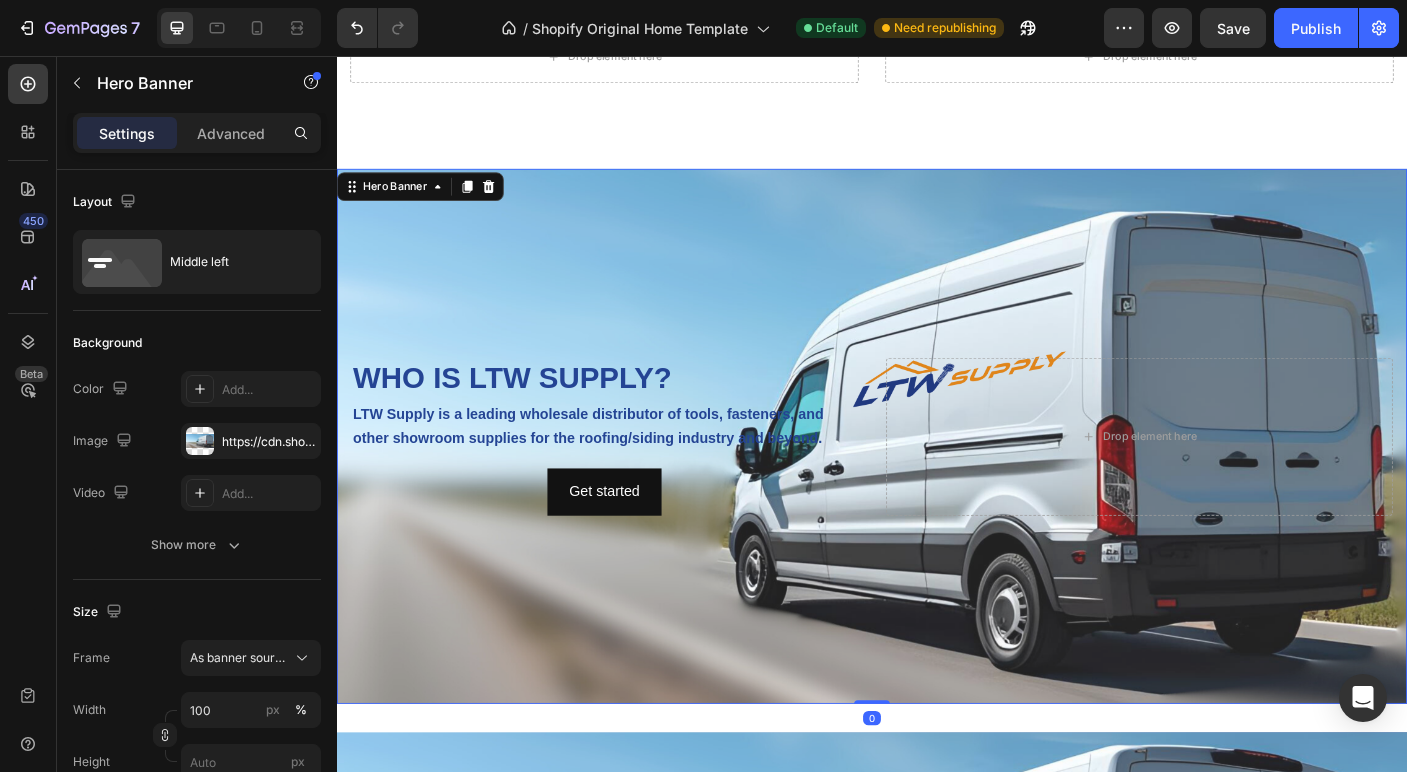 drag, startPoint x: 932, startPoint y: 781, endPoint x: 929, endPoint y: 685, distance: 96.04687 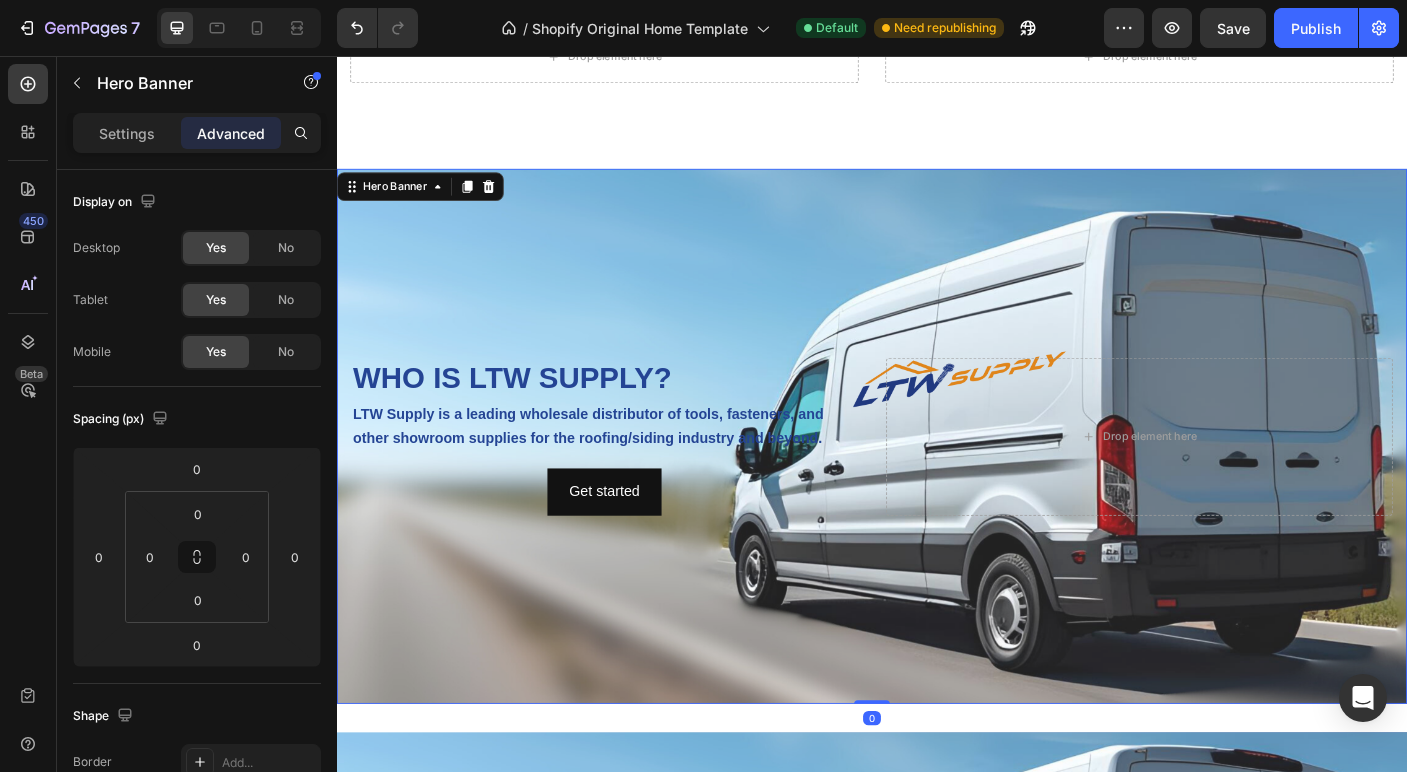 click at bounding box center [937, 482] 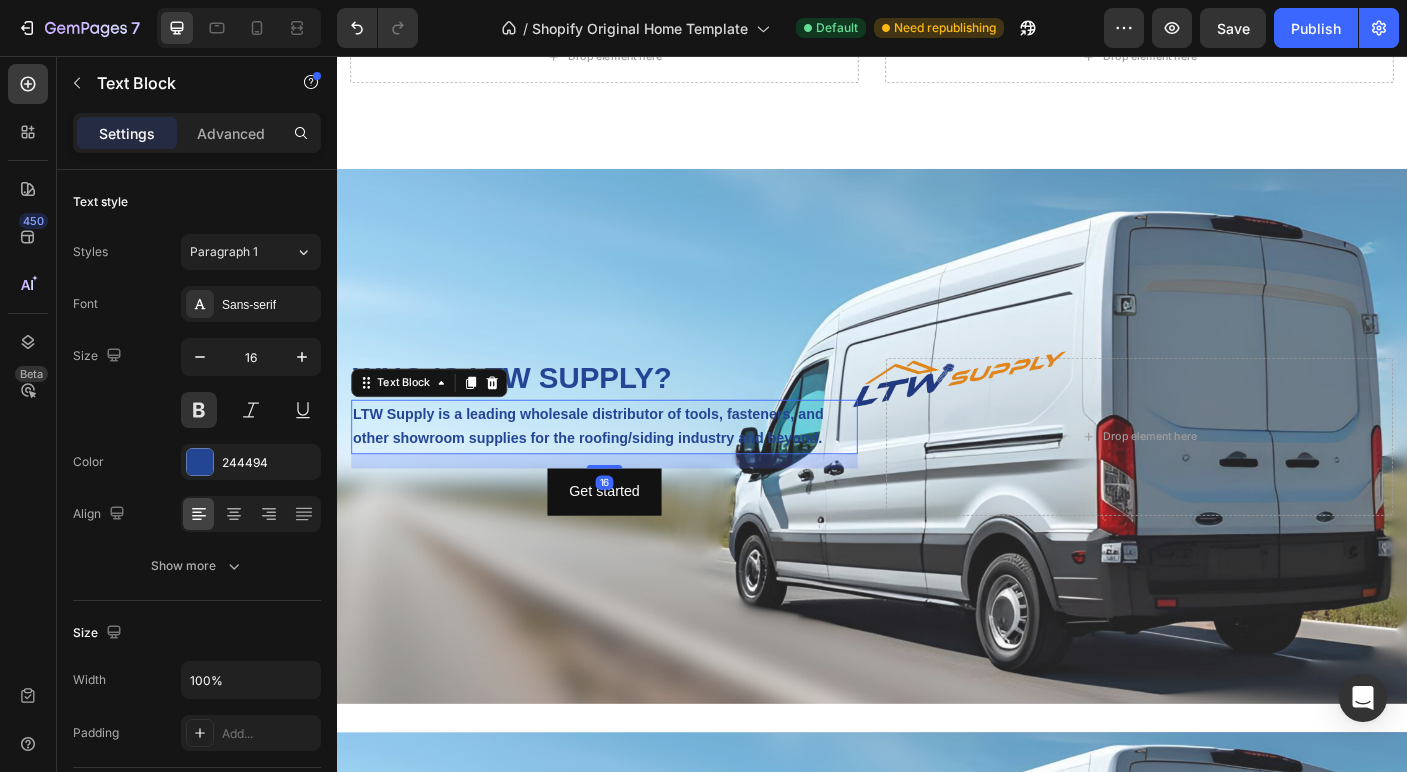 click on "LTW Supply is a leading wholesale distributor of tools, fasteners, and other showroom supplies for the roofing/siding industry and beyond." at bounding box center [637, 472] 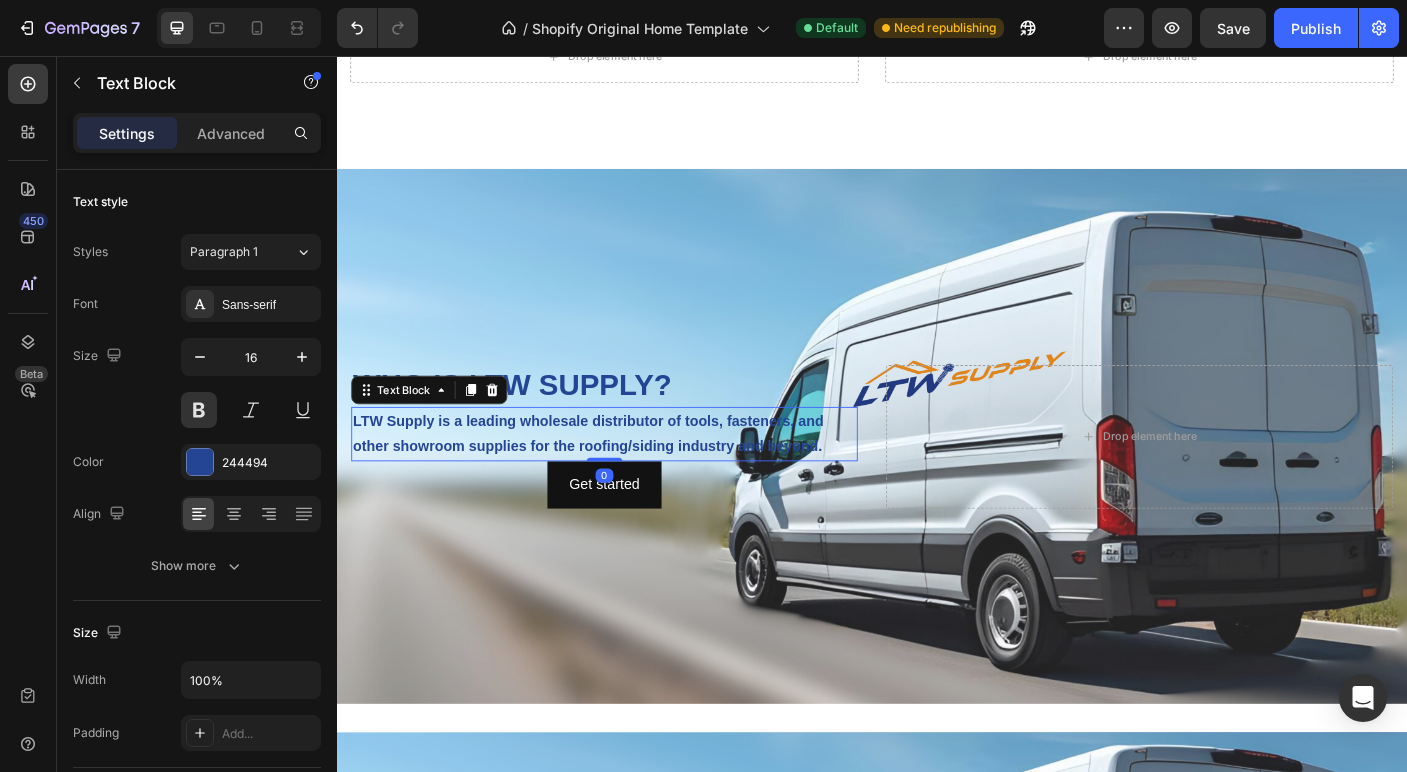 drag, startPoint x: 637, startPoint y: 513, endPoint x: 651, endPoint y: 447, distance: 67.46851 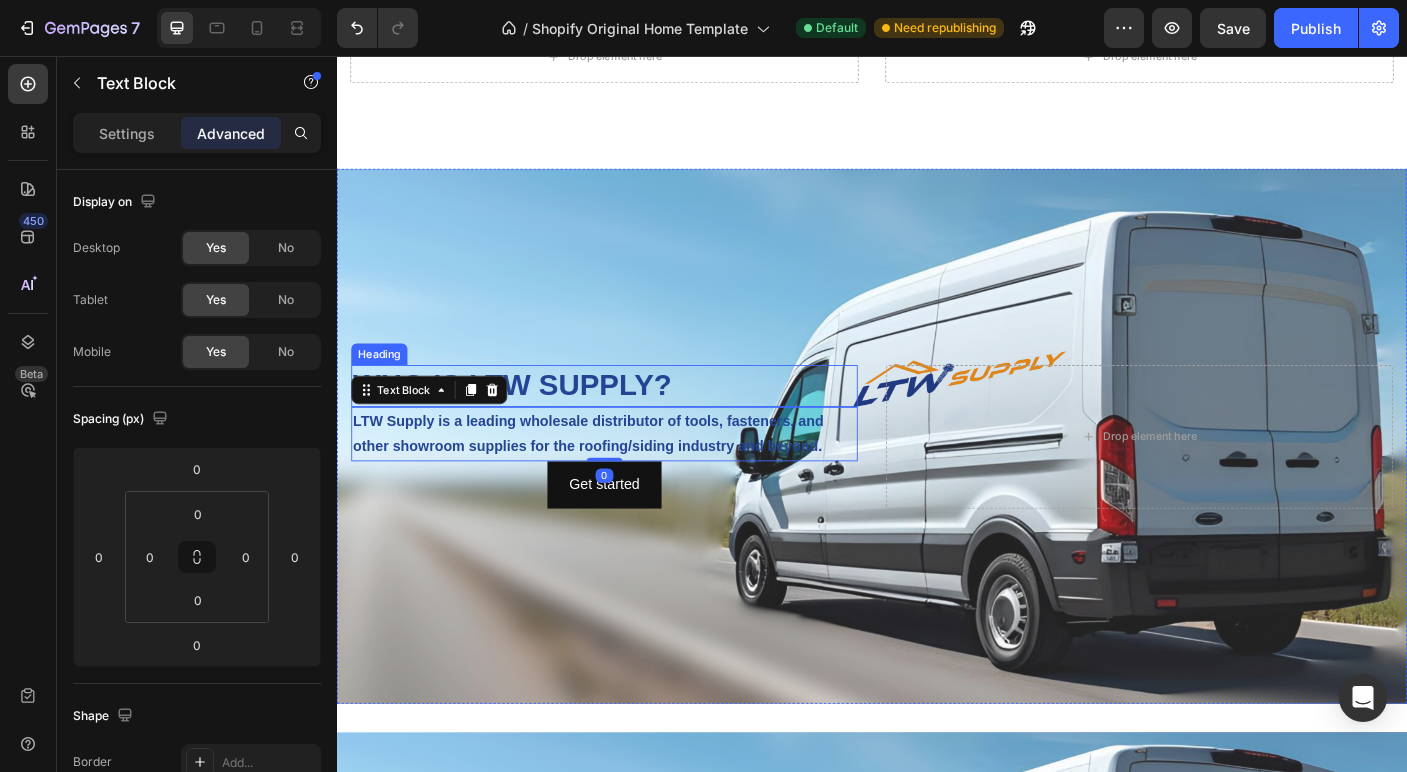 click on "WHO IS LTW SUPPLY?" at bounding box center [637, 425] 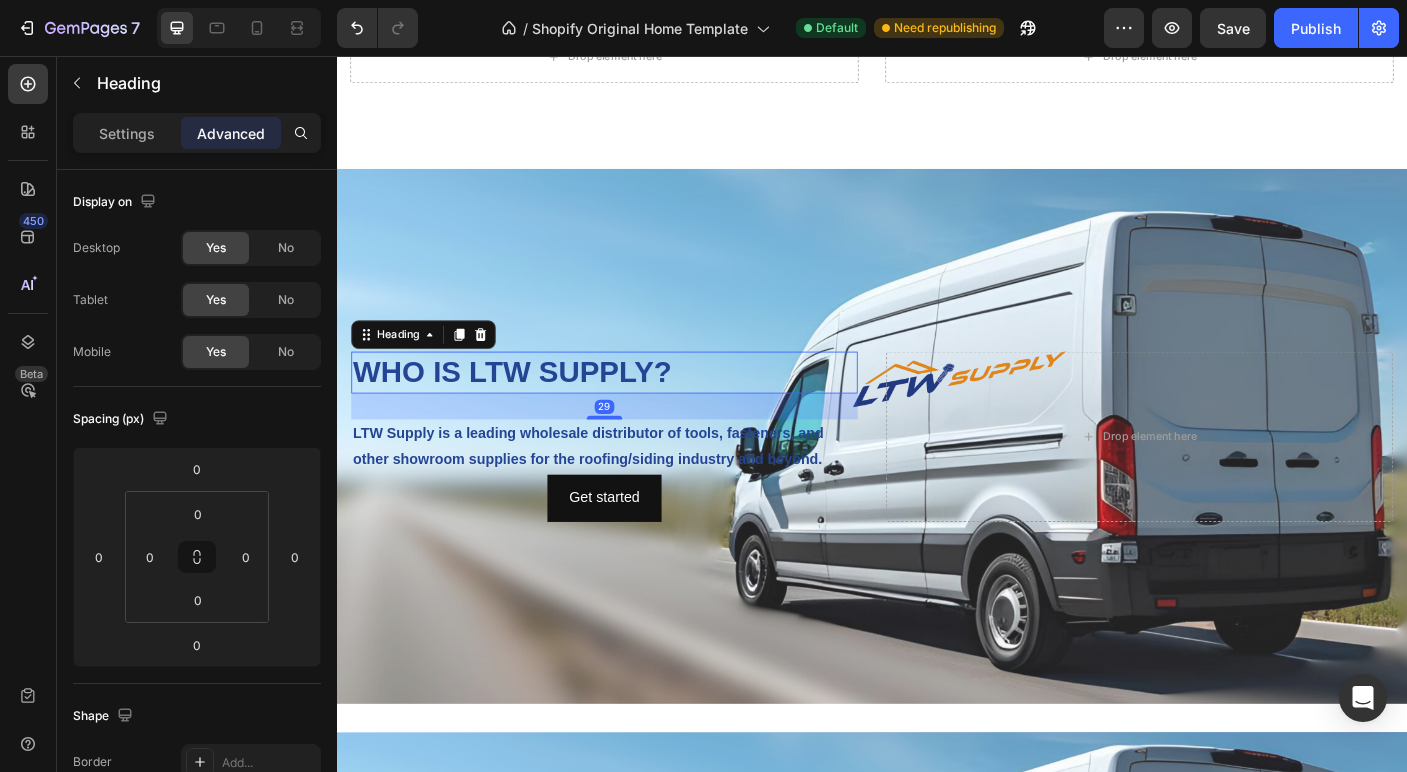 drag, startPoint x: 631, startPoint y: 447, endPoint x: 629, endPoint y: 476, distance: 29.068884 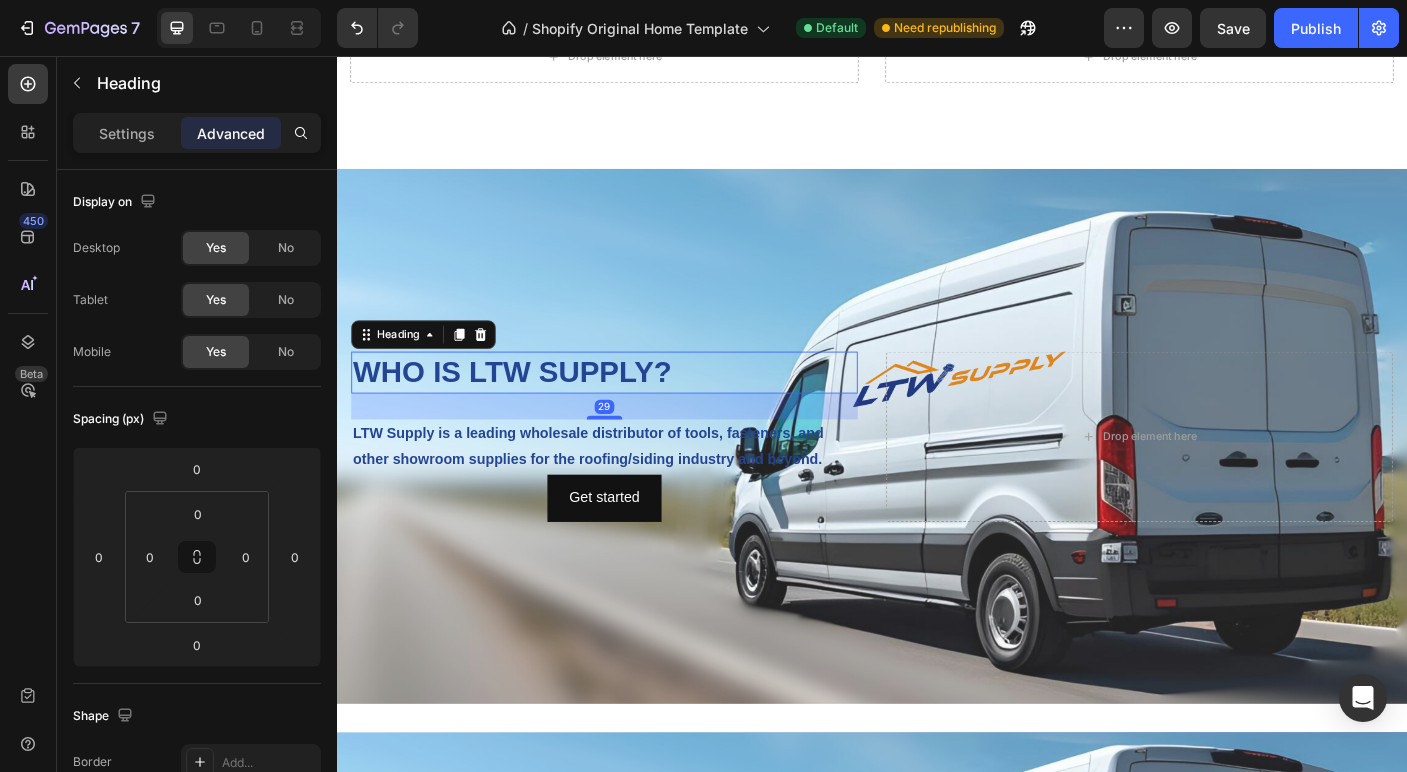 click on "WHO IS LTW SUPPLY? Heading   29 LTW Supply is a leading wholesale distributor of tools, fasteners, and other showroom supplies for the roofing/siding industry and beyond. Text Block Get started Button" at bounding box center (637, 482) 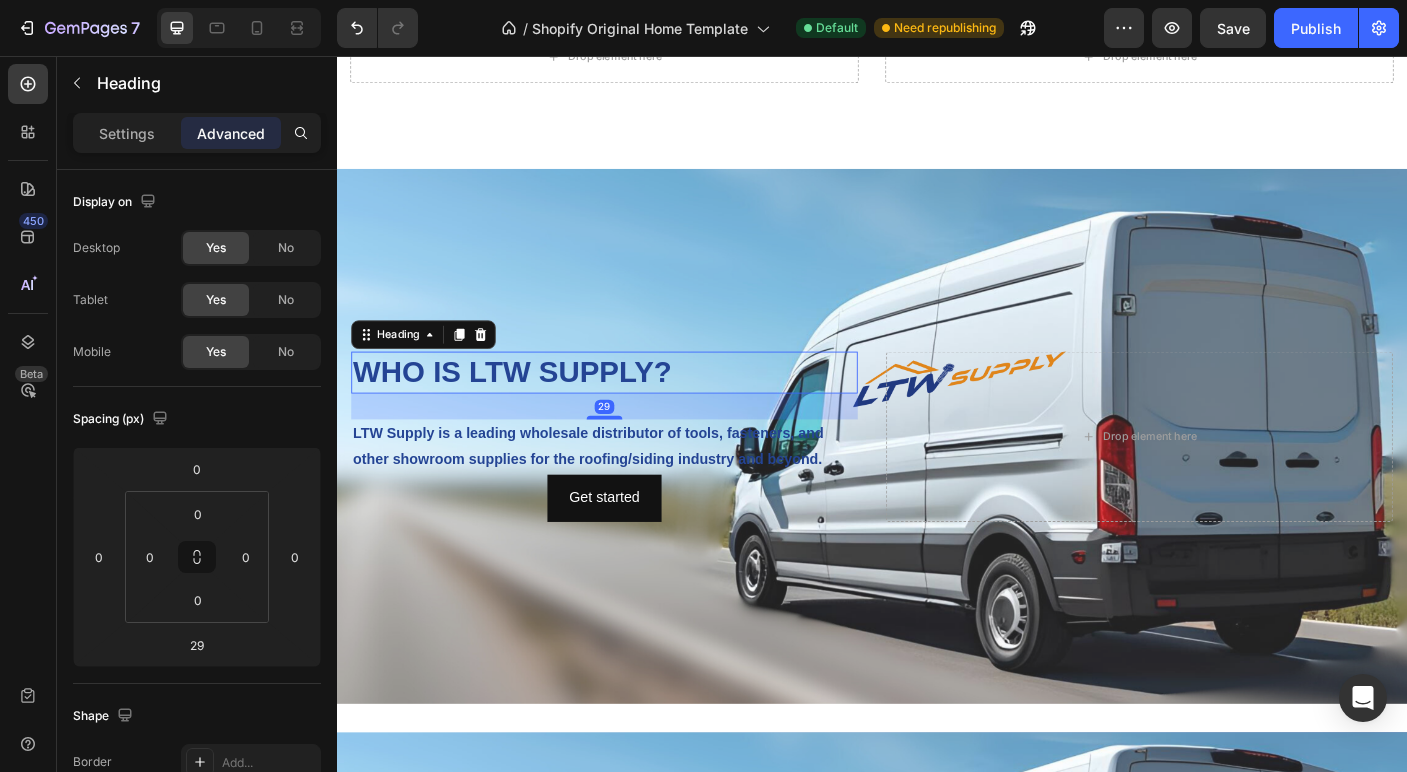 click at bounding box center (937, 482) 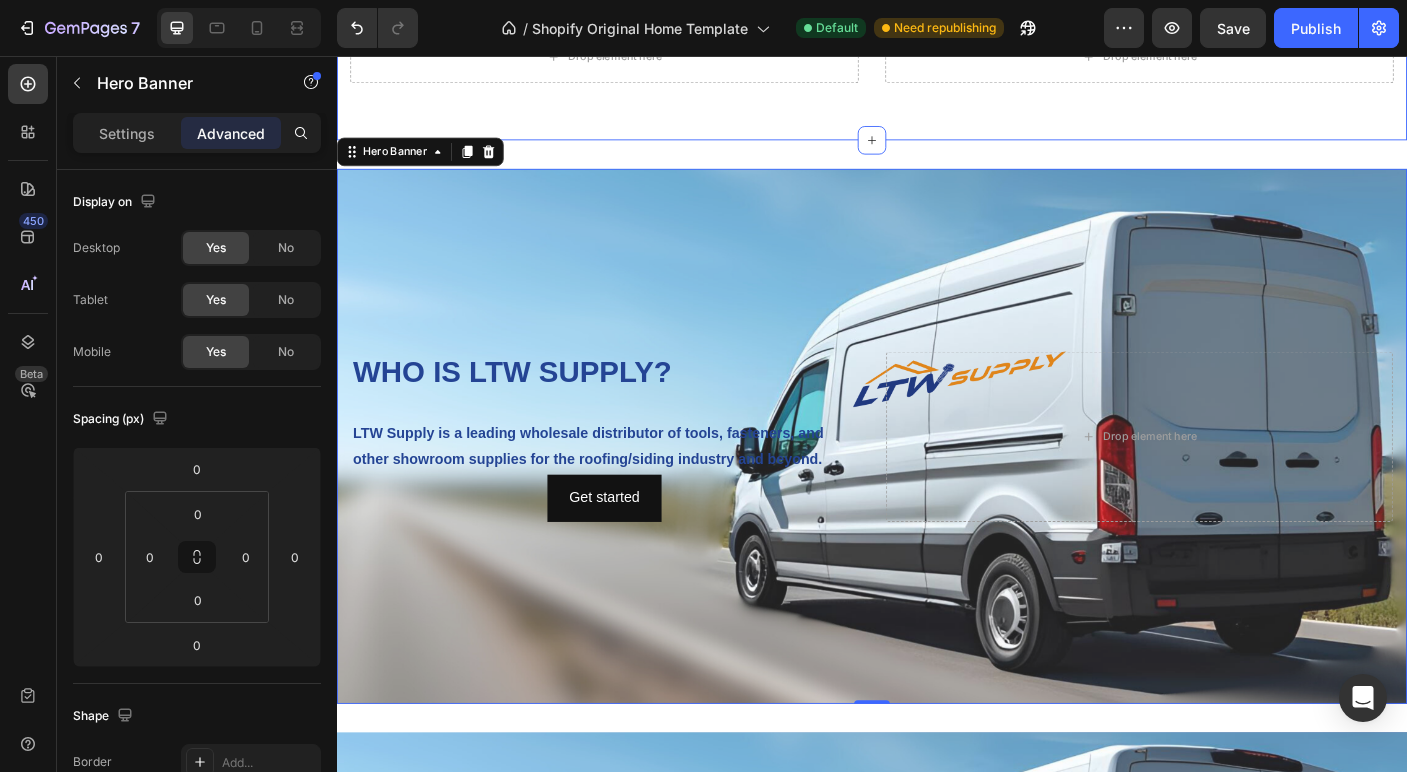 click on "Hot Picks For You Heading Row
Drop element here
Drop element here Row Section 11" at bounding box center [937, 41] 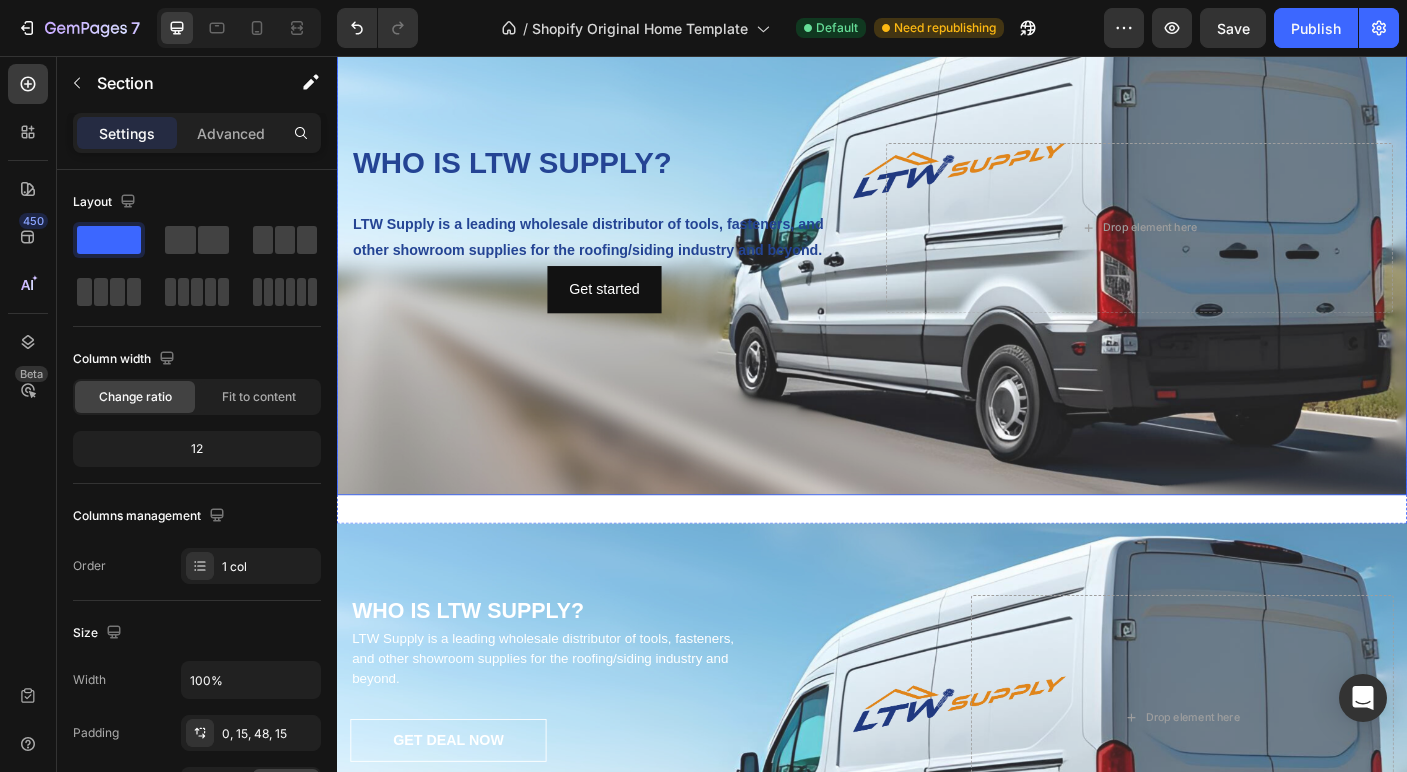 scroll, scrollTop: 3242, scrollLeft: 0, axis: vertical 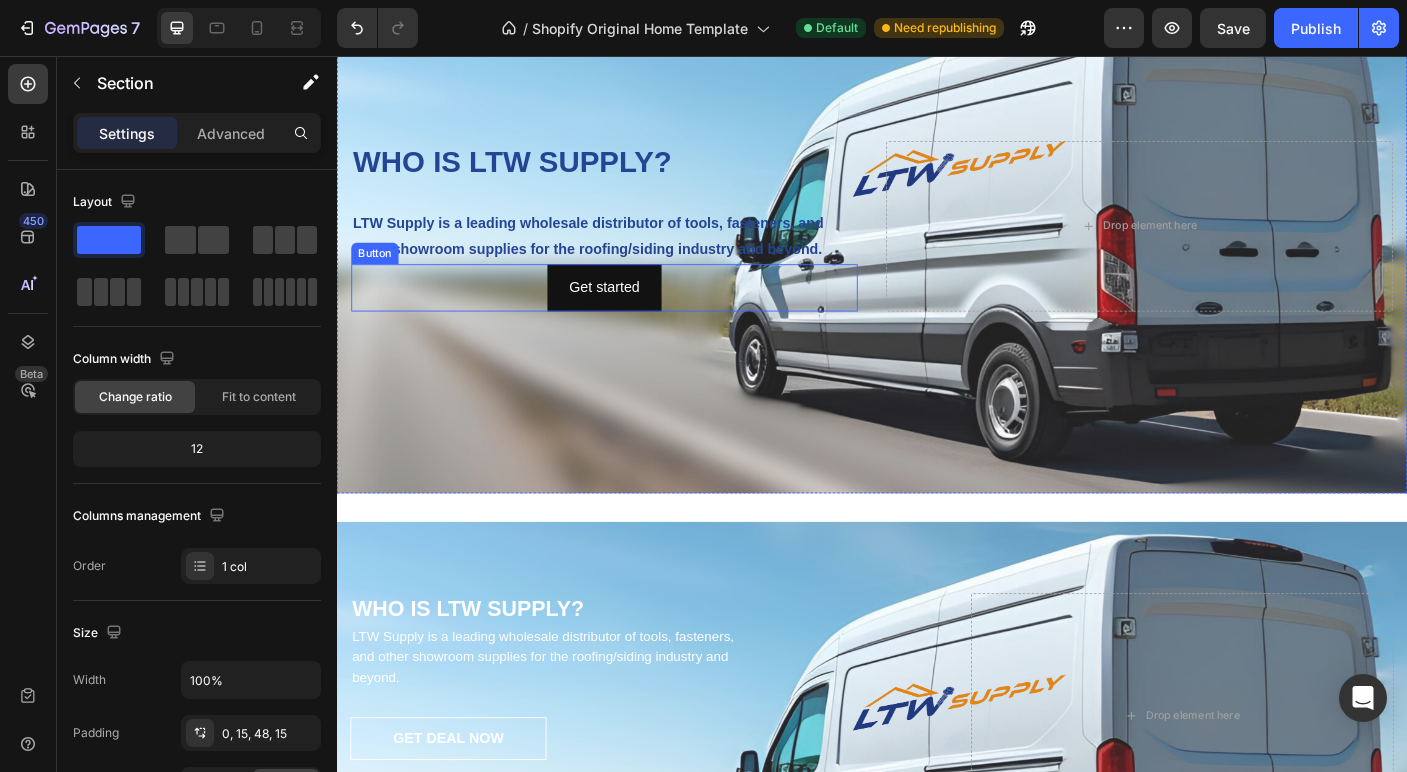 click on "Get started Button" at bounding box center [637, 315] 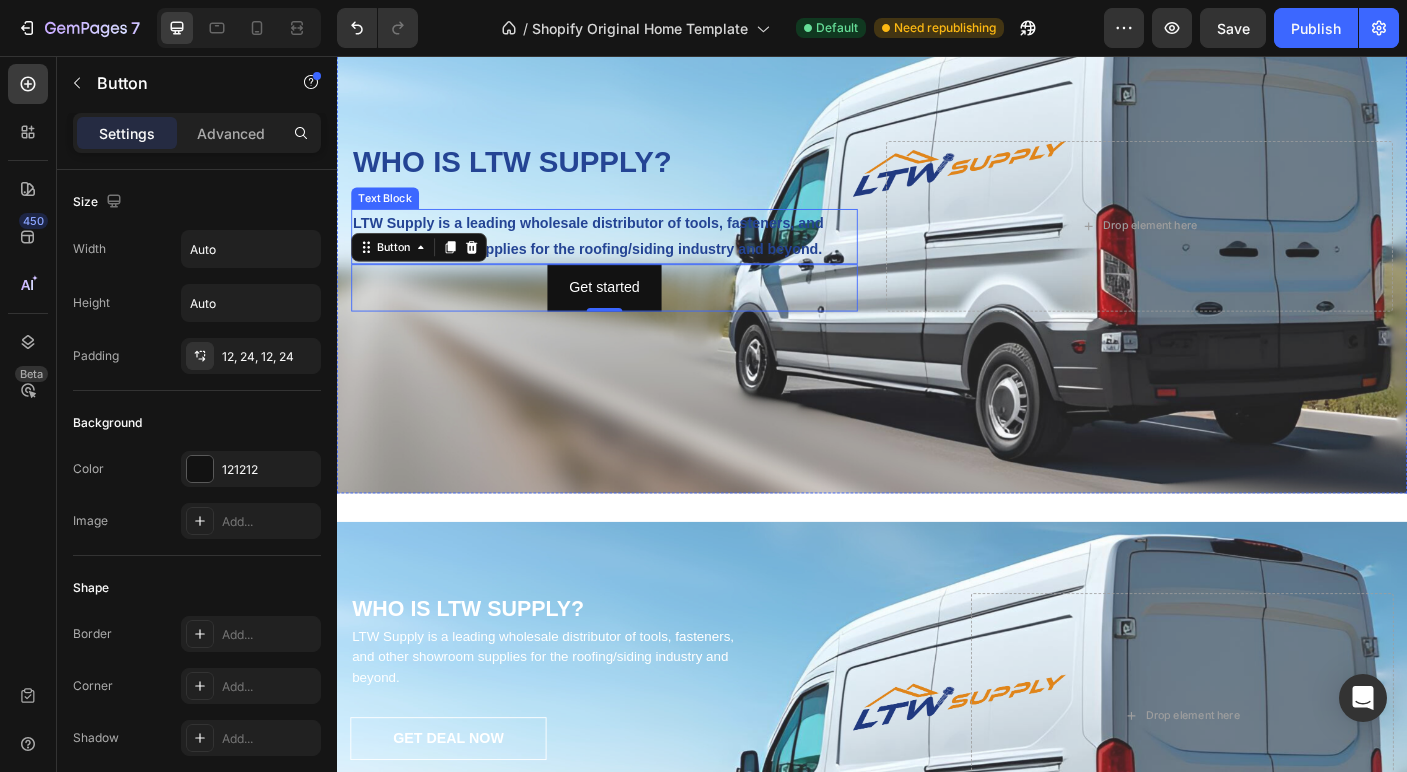 click on "LTW Supply is a leading wholesale distributor of tools, fasteners, and other showroom supplies for the roofing/siding industry and beyond." at bounding box center [637, 258] 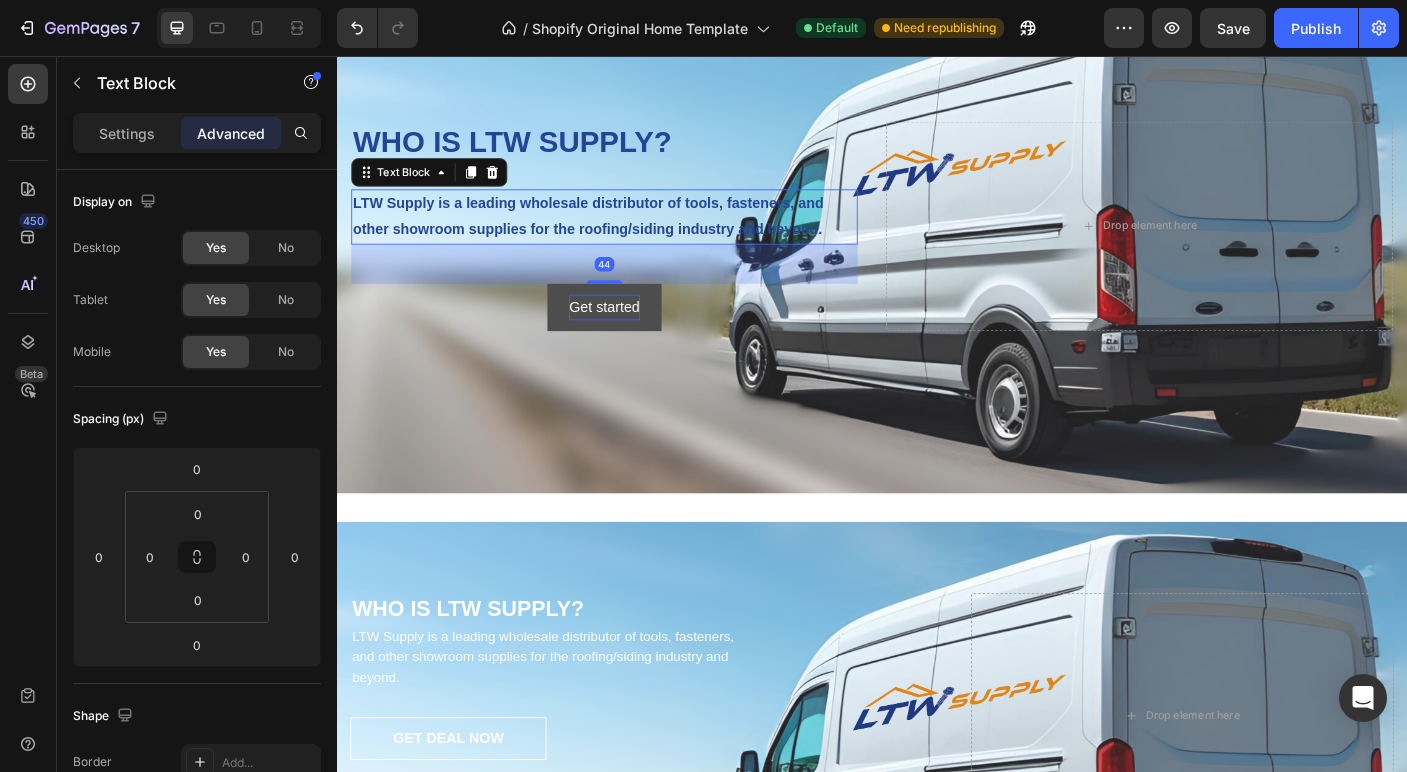 drag, startPoint x: 638, startPoint y: 286, endPoint x: 630, endPoint y: 330, distance: 44.72136 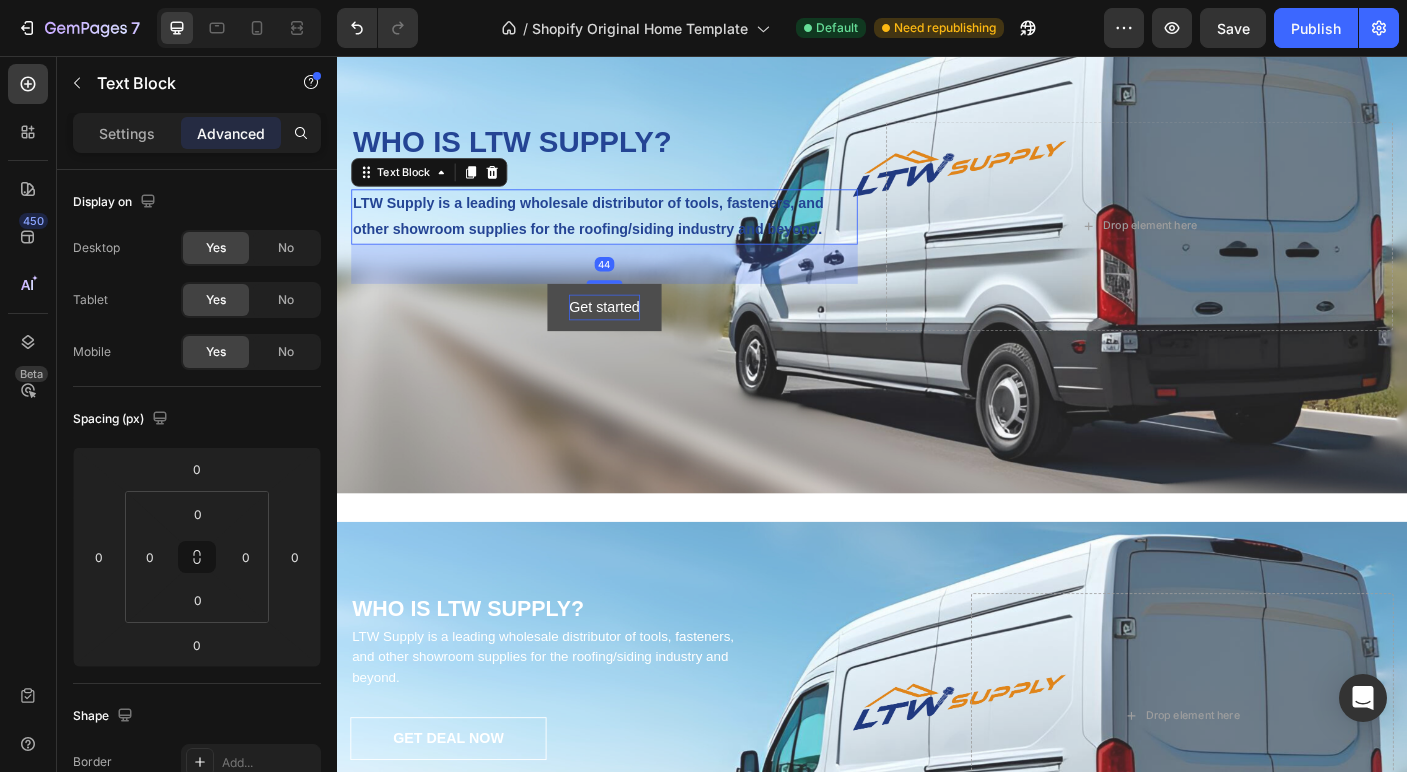 click on "WHO IS LTW SUPPLY? Heading LTW Supply is a leading wholesale distributor of tools, fasteners, and other showroom supplies for the roofing/siding industry and beyond. Text Block   44 Get started Button" at bounding box center (637, 246) 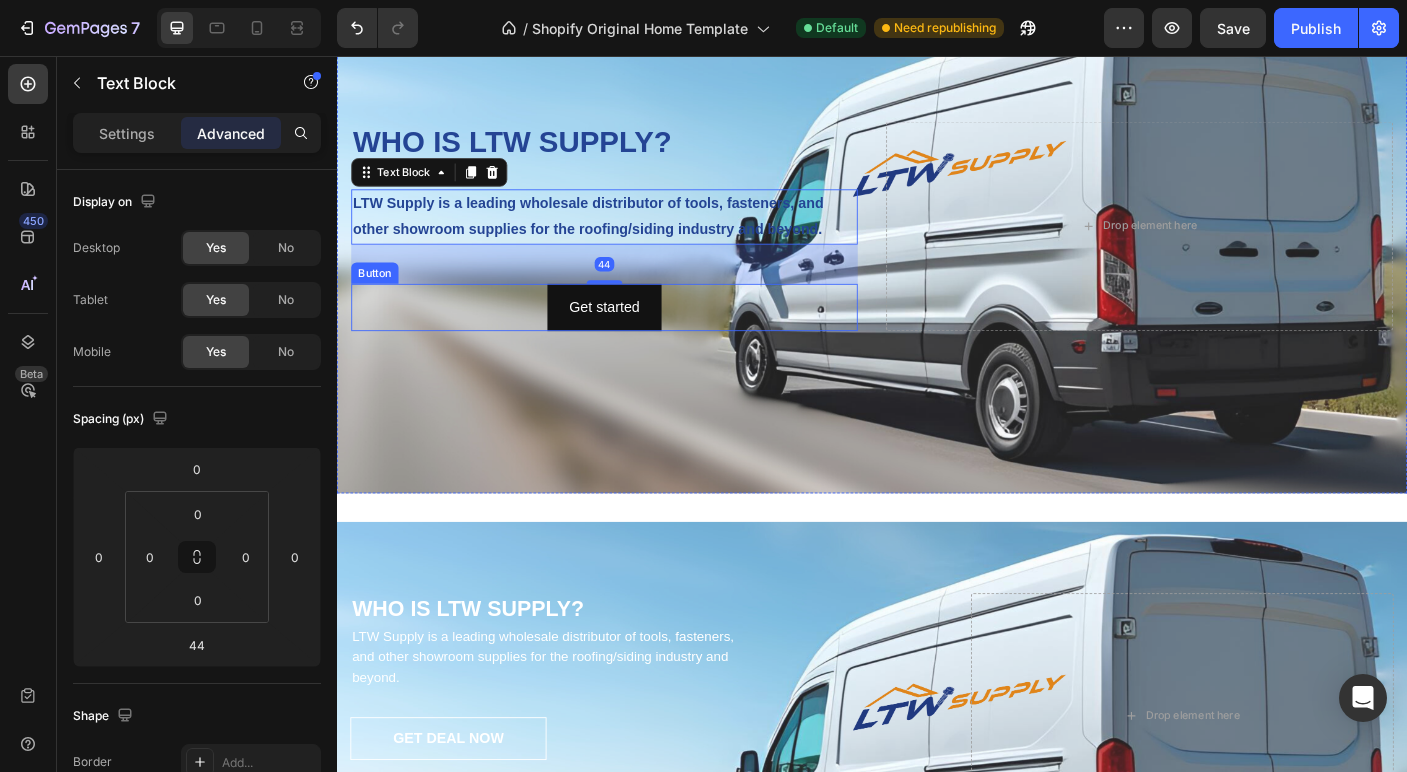 click at bounding box center [937, 246] 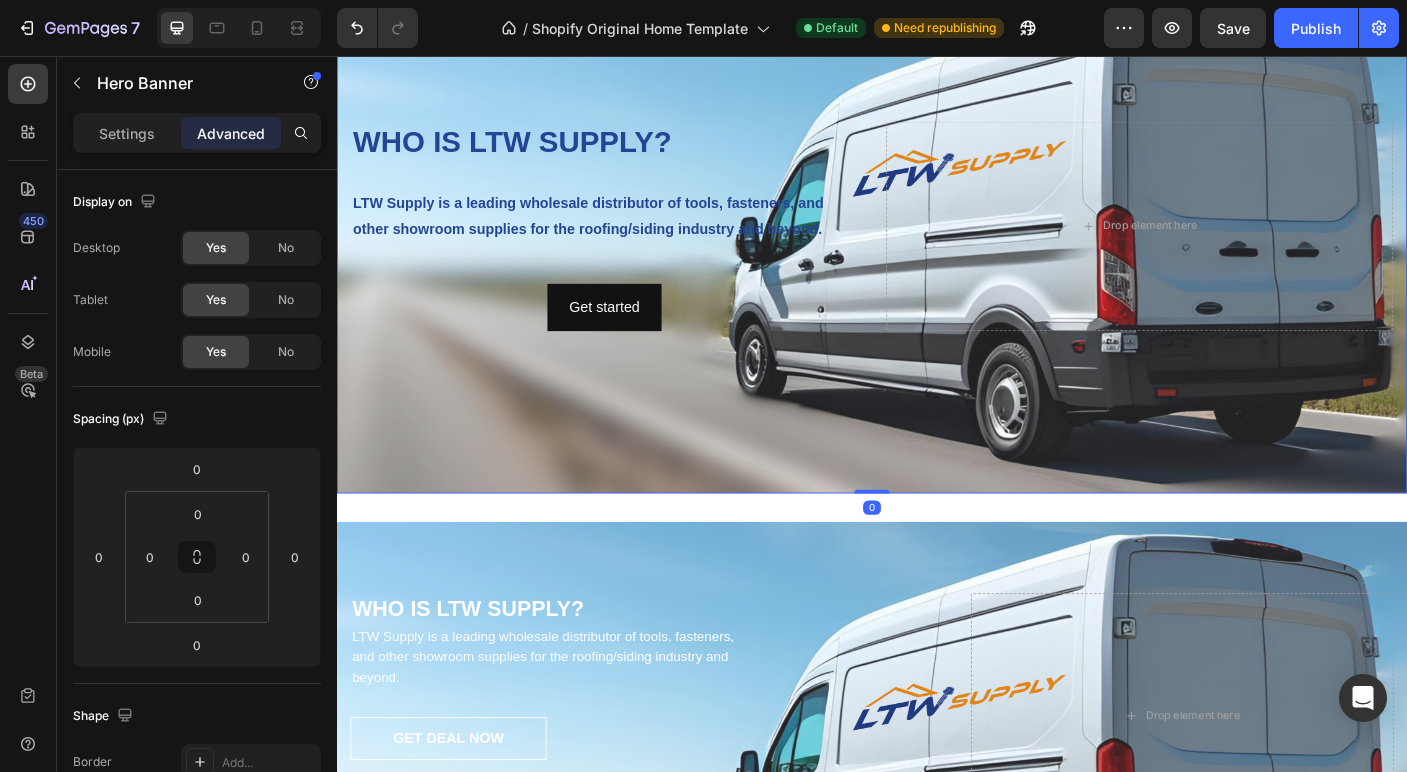 click at bounding box center [937, 246] 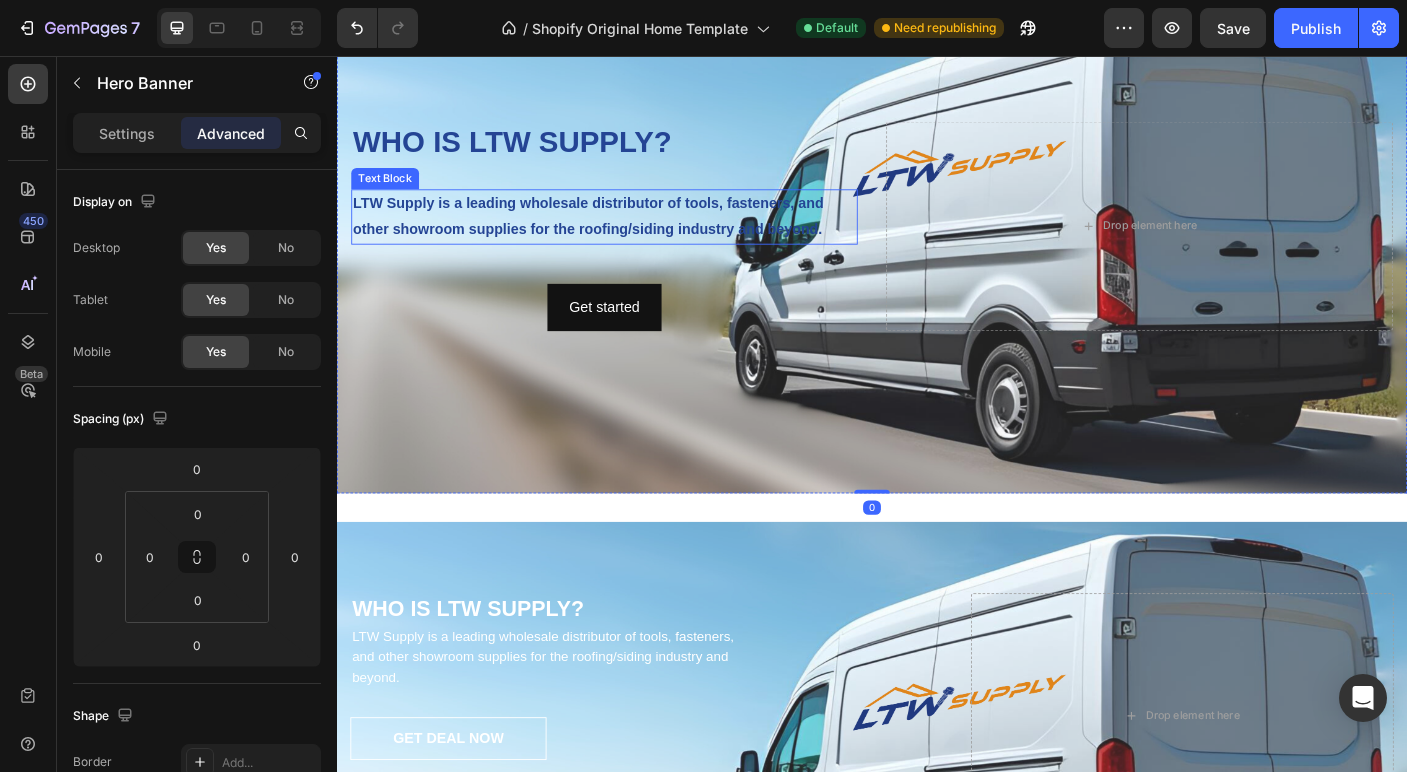click on "LTW Supply is a leading wholesale distributor of tools, fasteners, and other showroom supplies for the roofing/siding industry and beyond." at bounding box center (637, 236) 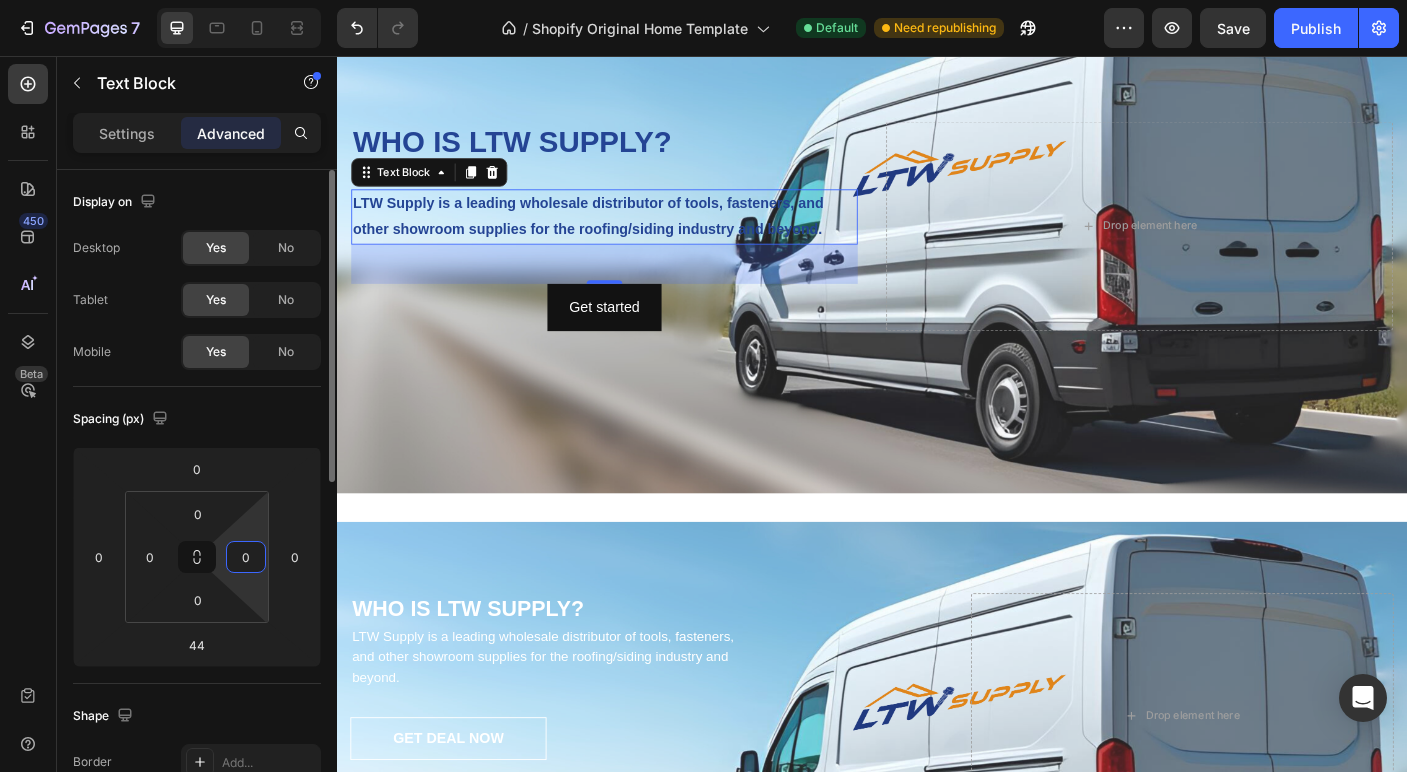 click on "0" at bounding box center [246, 557] 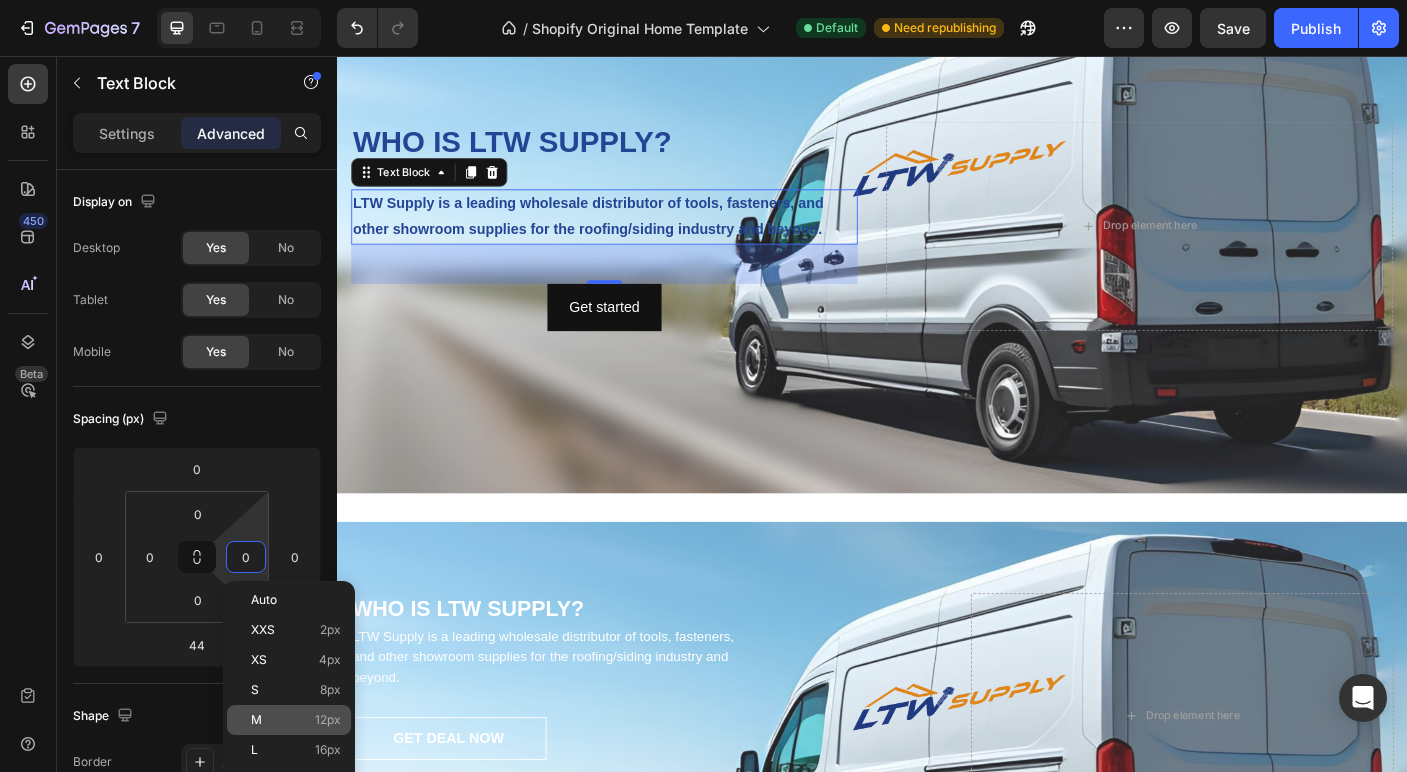 click on "M 12px" at bounding box center [296, 720] 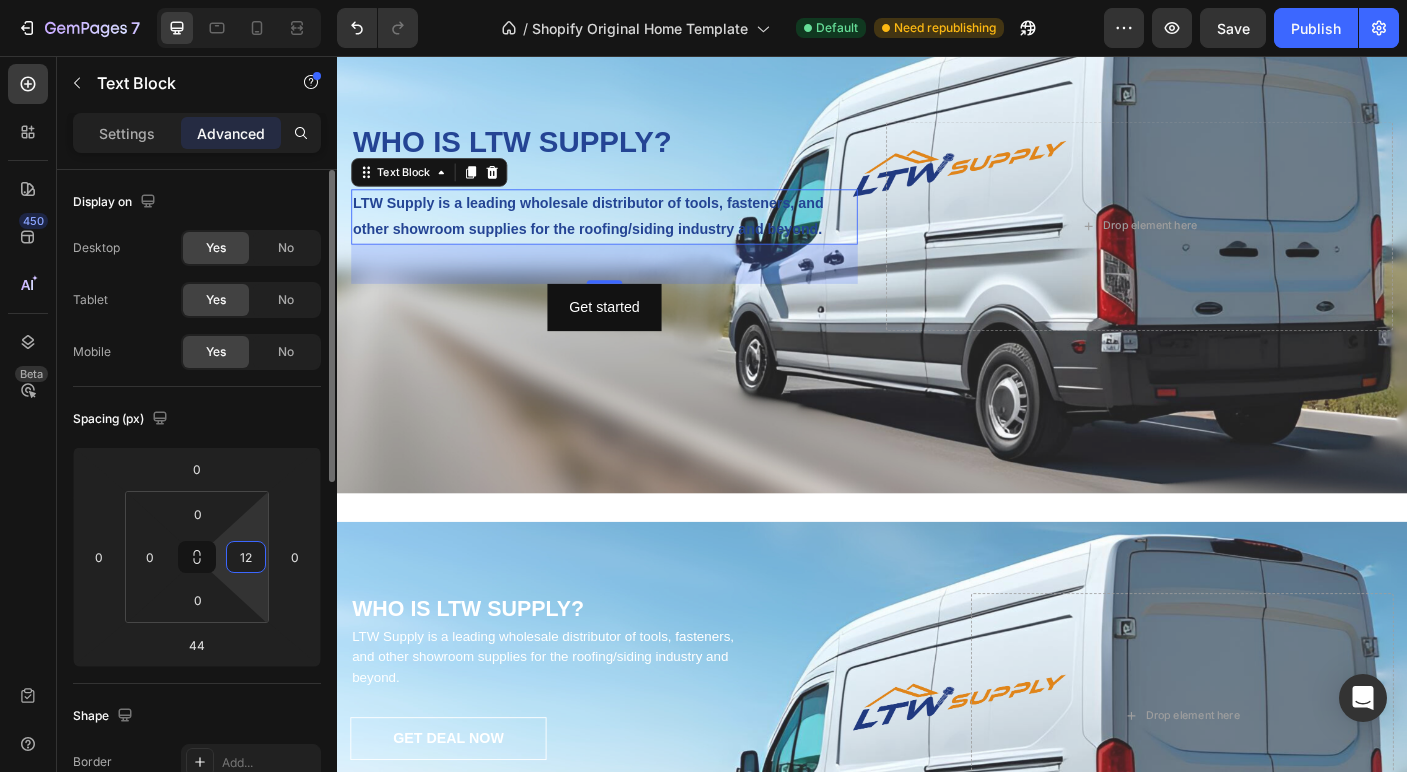 click on "12" at bounding box center (246, 557) 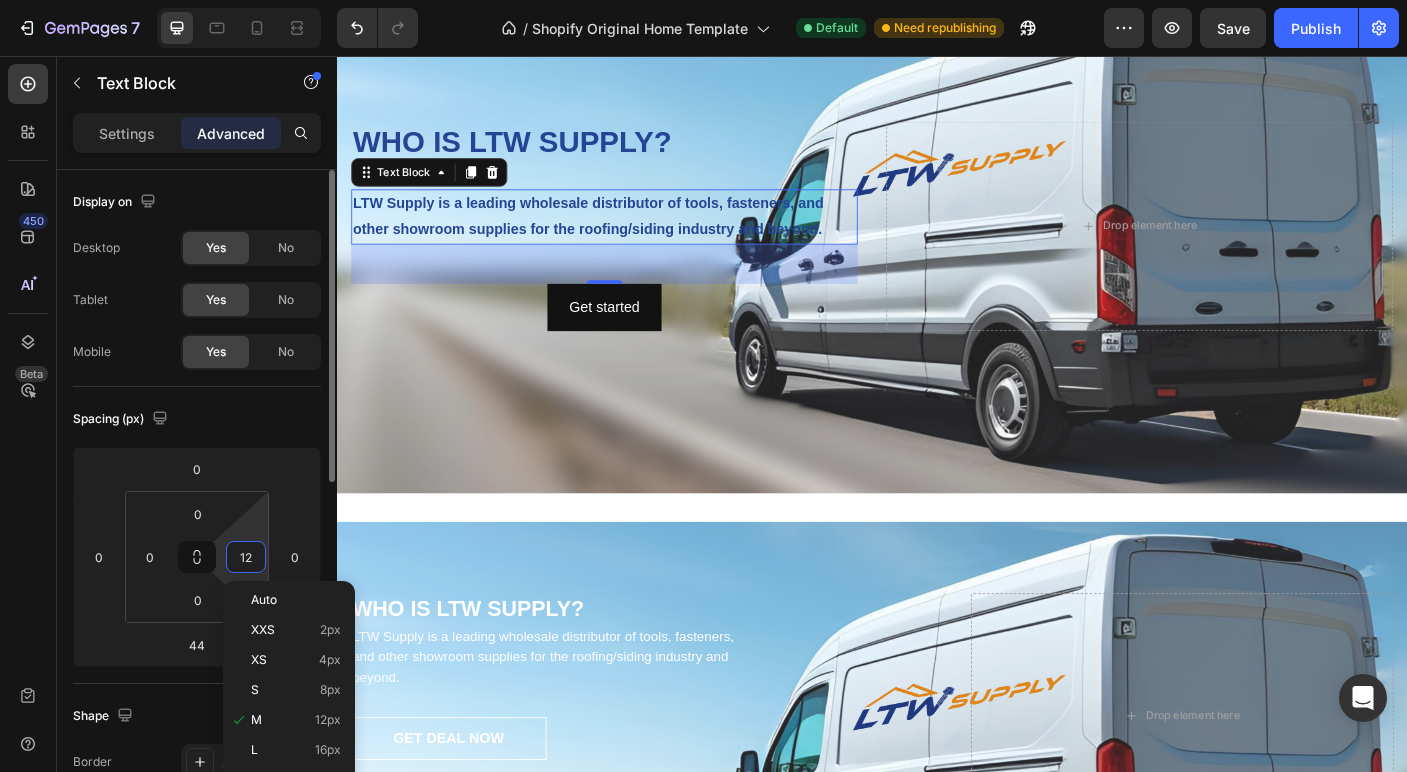 click on "12" at bounding box center [246, 557] 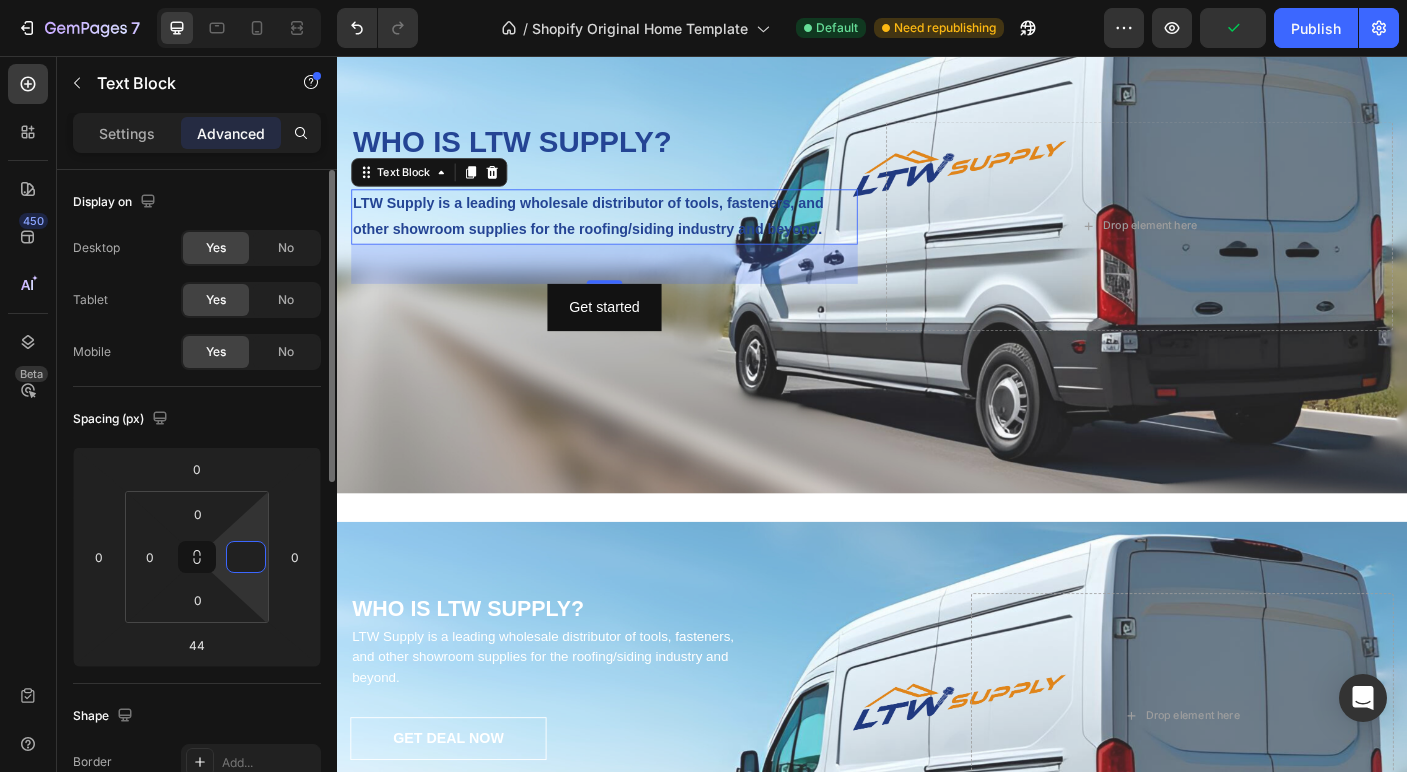 click at bounding box center [246, 557] 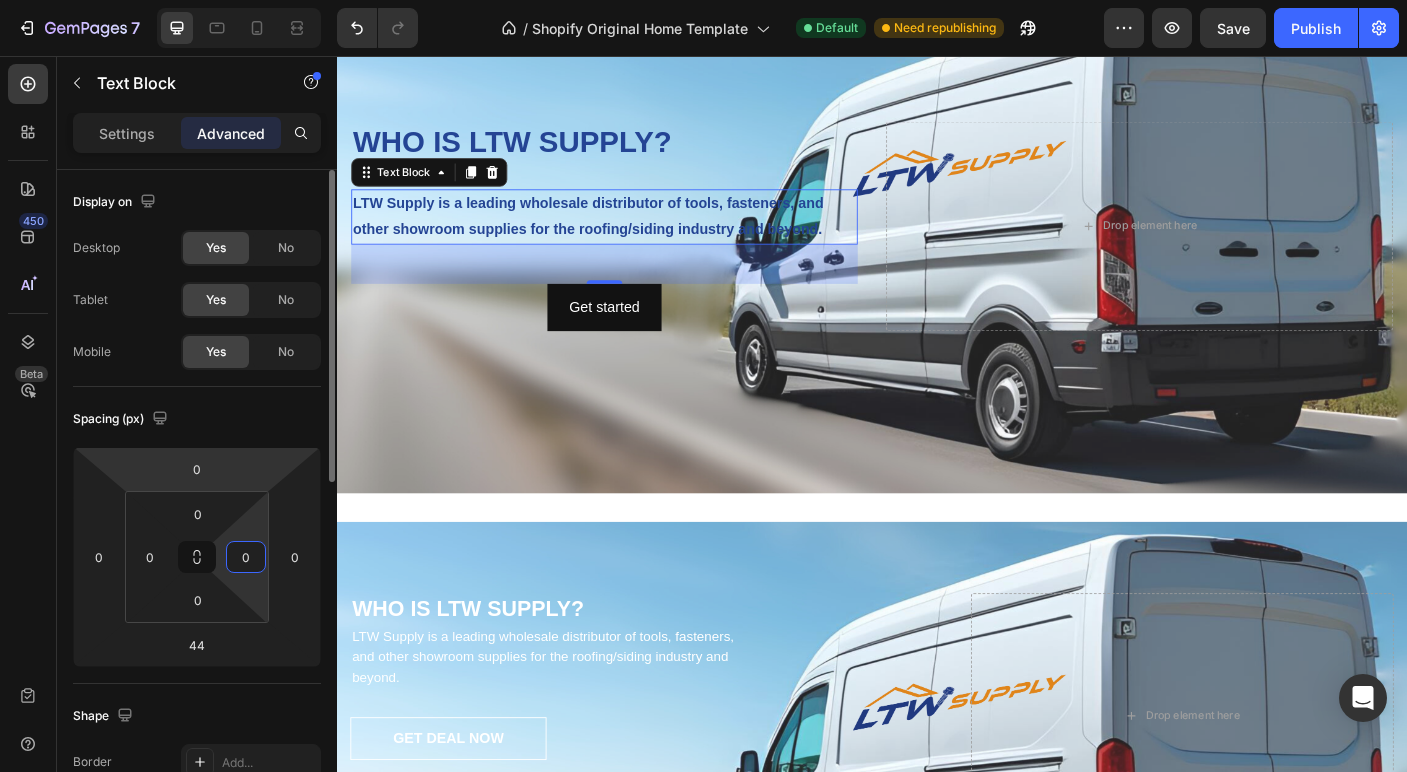 scroll, scrollTop: 54, scrollLeft: 0, axis: vertical 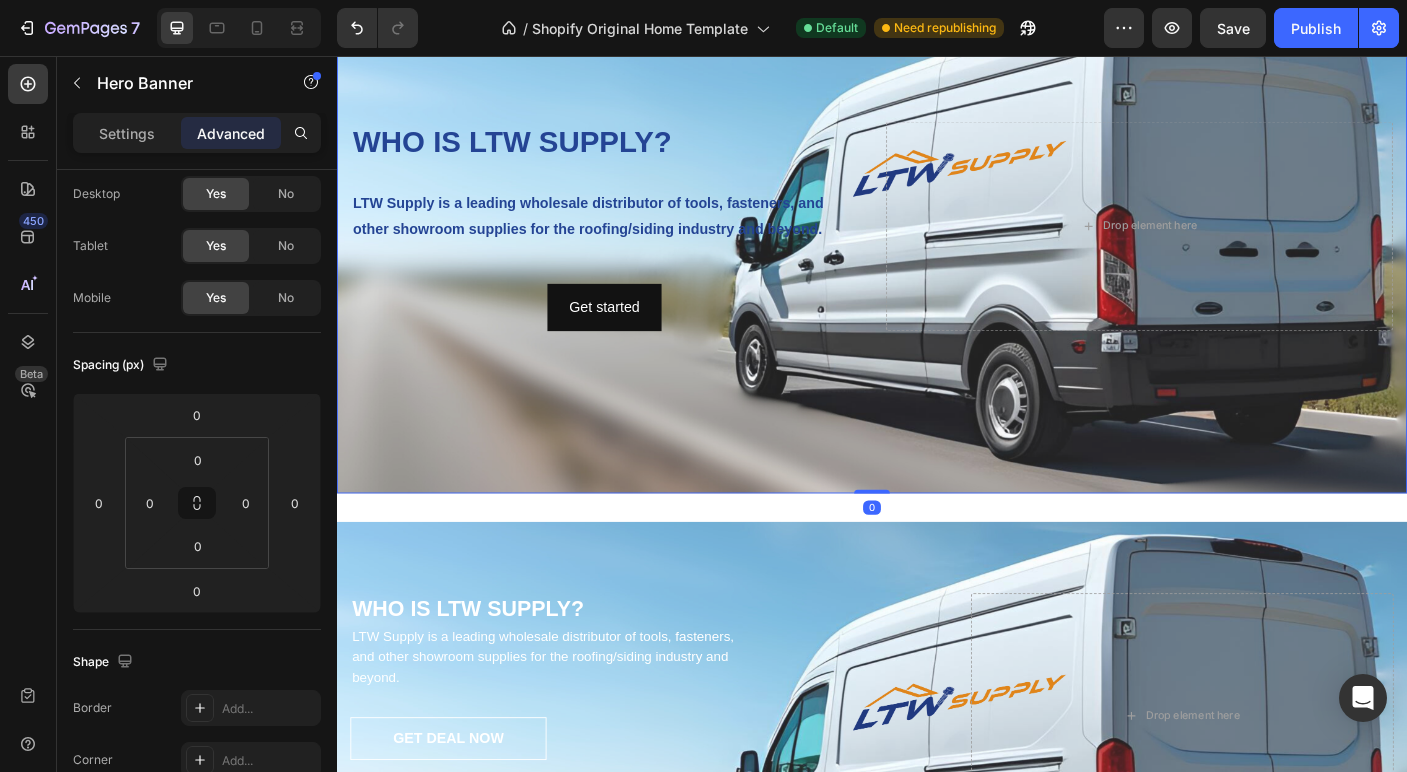 click on "WHO IS LTW SUPPLY? Heading LTW Supply is a leading wholesale distributor of tools, fasteners, and other showroom supplies for the roofing/siding industry and beyond. Text Block Get started Button
Drop element here" at bounding box center [937, 246] 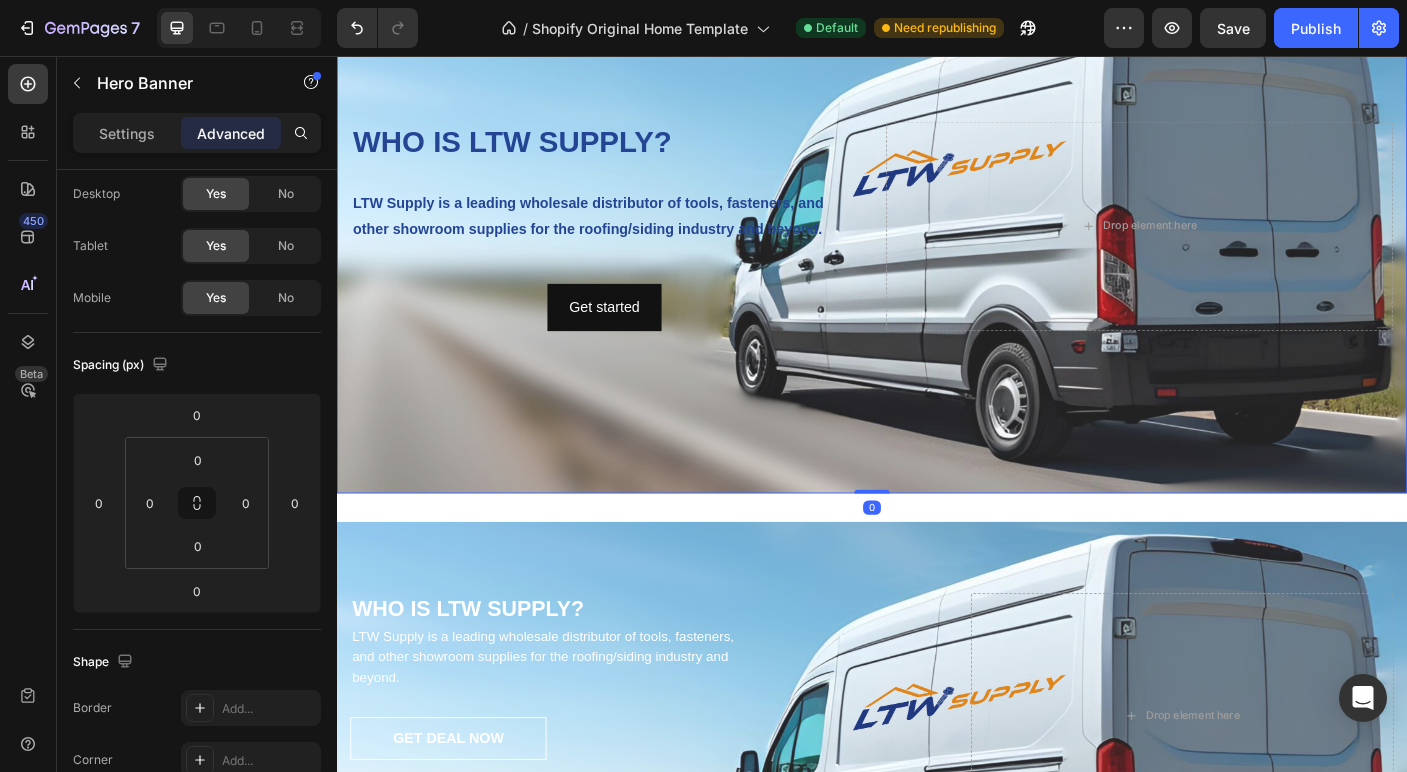 scroll, scrollTop: 0, scrollLeft: 0, axis: both 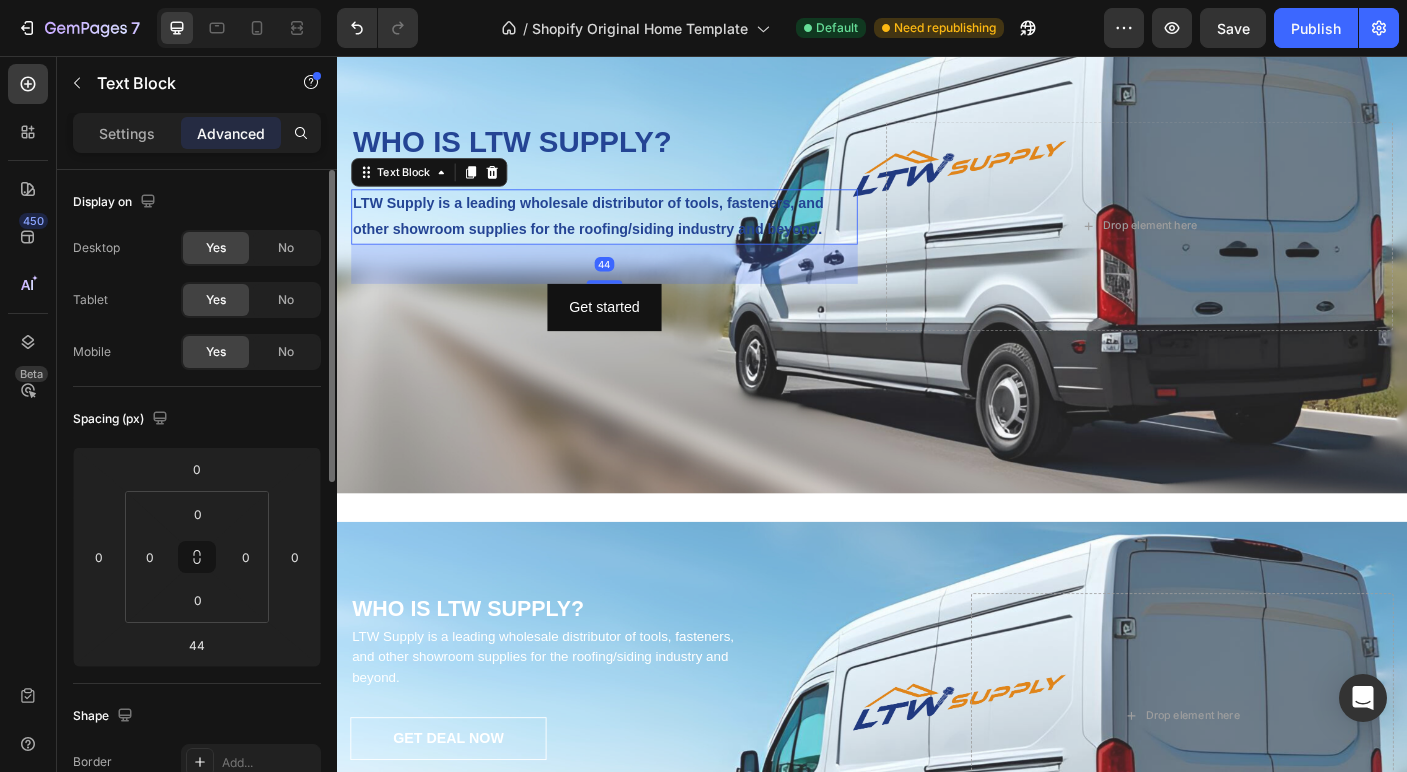 click on "LTW Supply is a leading wholesale distributor of tools, fasteners, and other showroom supplies for the roofing/siding industry and beyond." at bounding box center (637, 236) 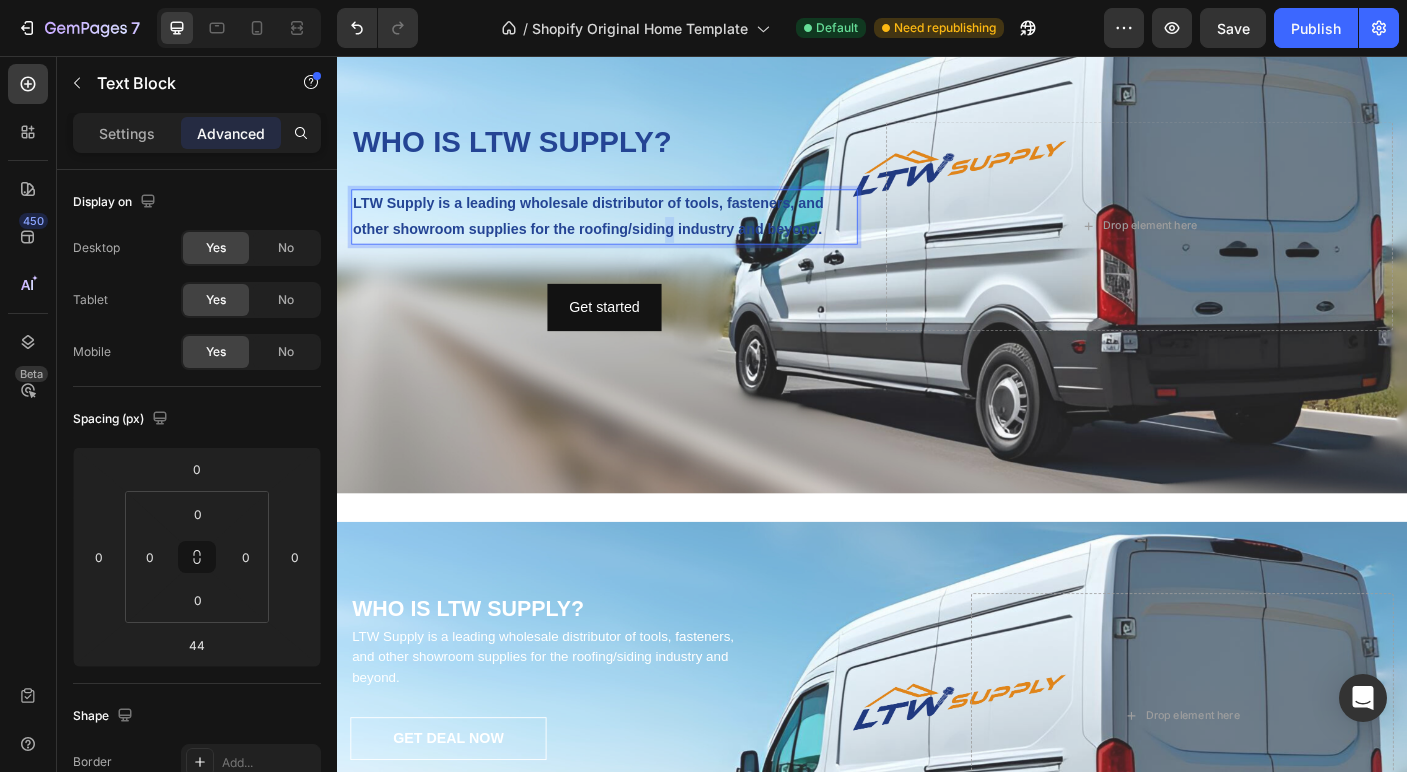 click on "LTW Supply is a leading wholesale distributor of tools, fasteners, and other showroom supplies for the roofing/siding industry and beyond." at bounding box center [637, 236] 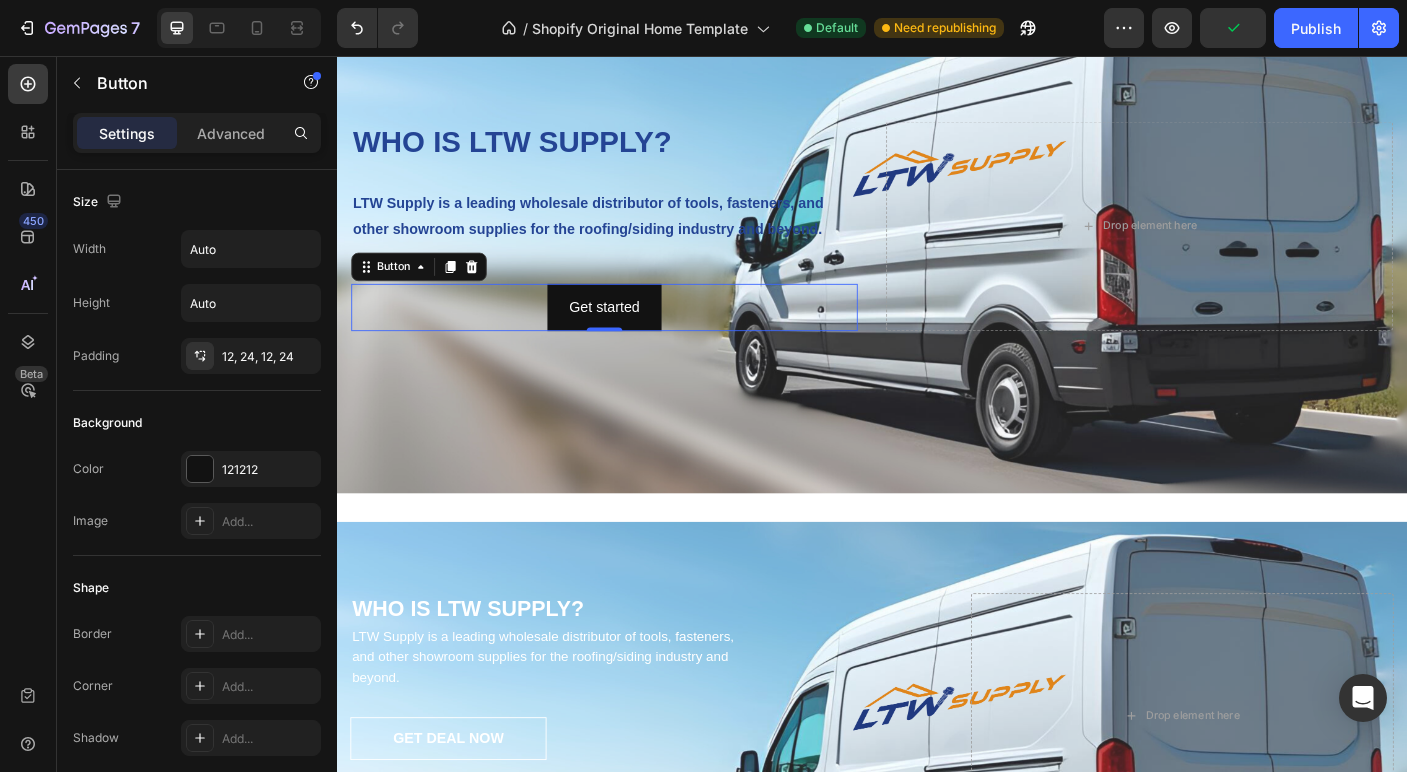 click on "Get started Button   0" at bounding box center (637, 337) 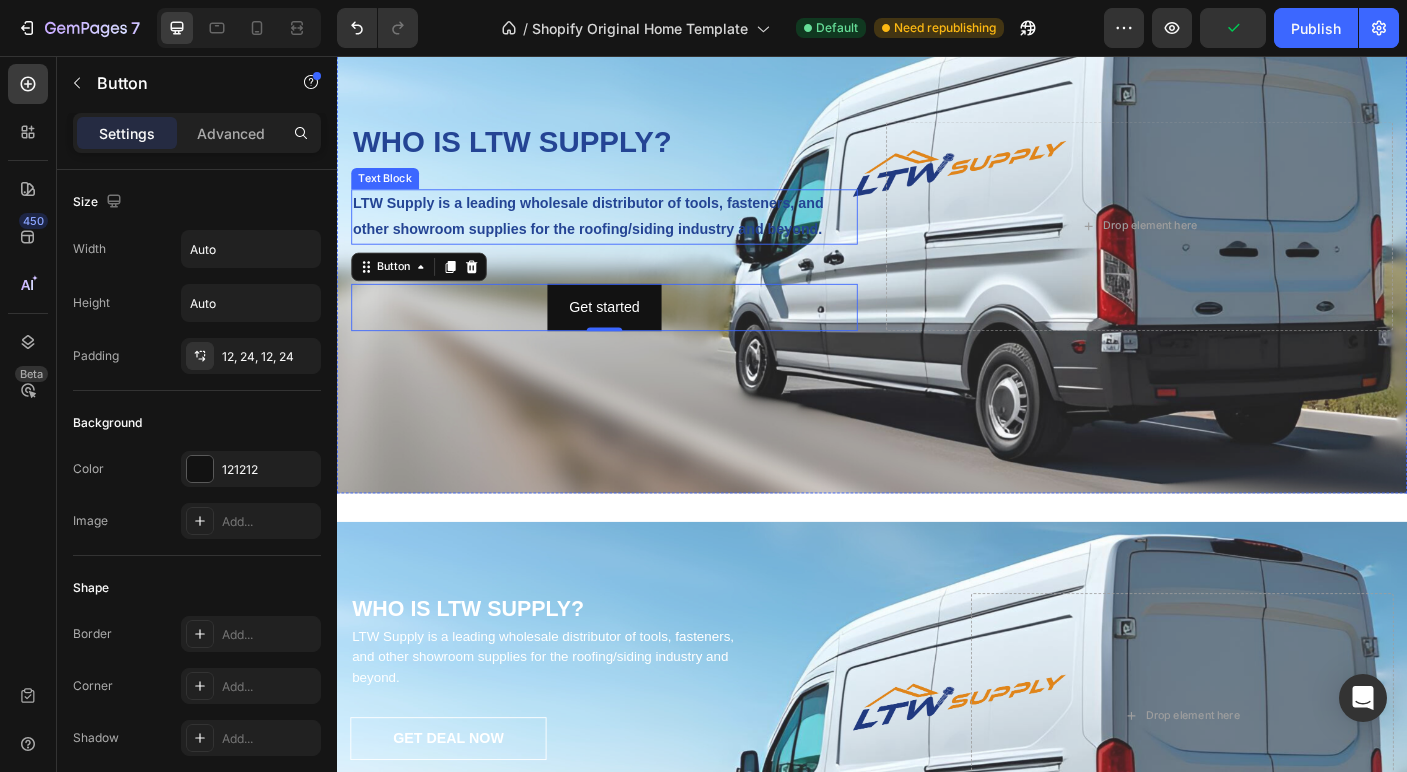 click on "LTW Supply is a leading wholesale distributor of tools, fasteners, and other showroom supplies for the roofing/siding industry and beyond." at bounding box center (637, 236) 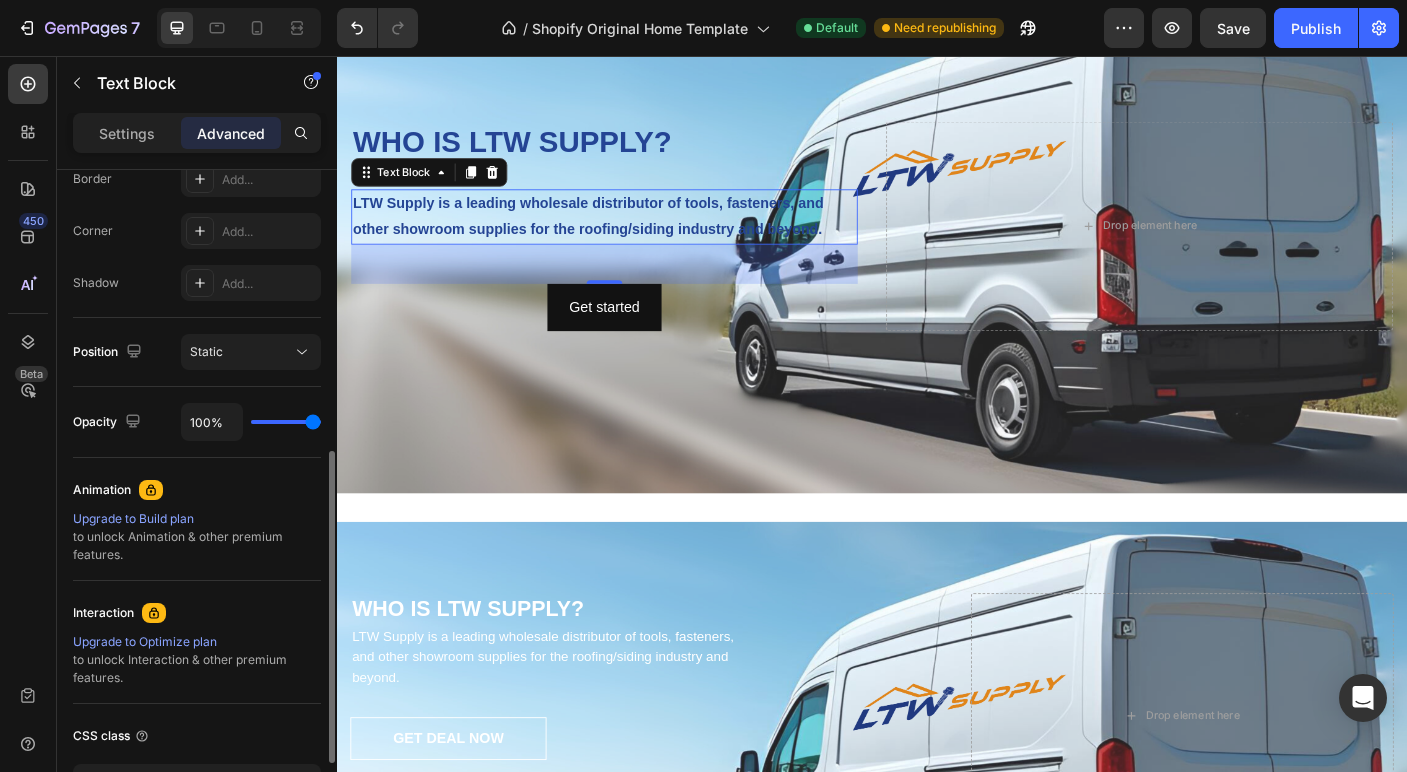 scroll, scrollTop: 586, scrollLeft: 0, axis: vertical 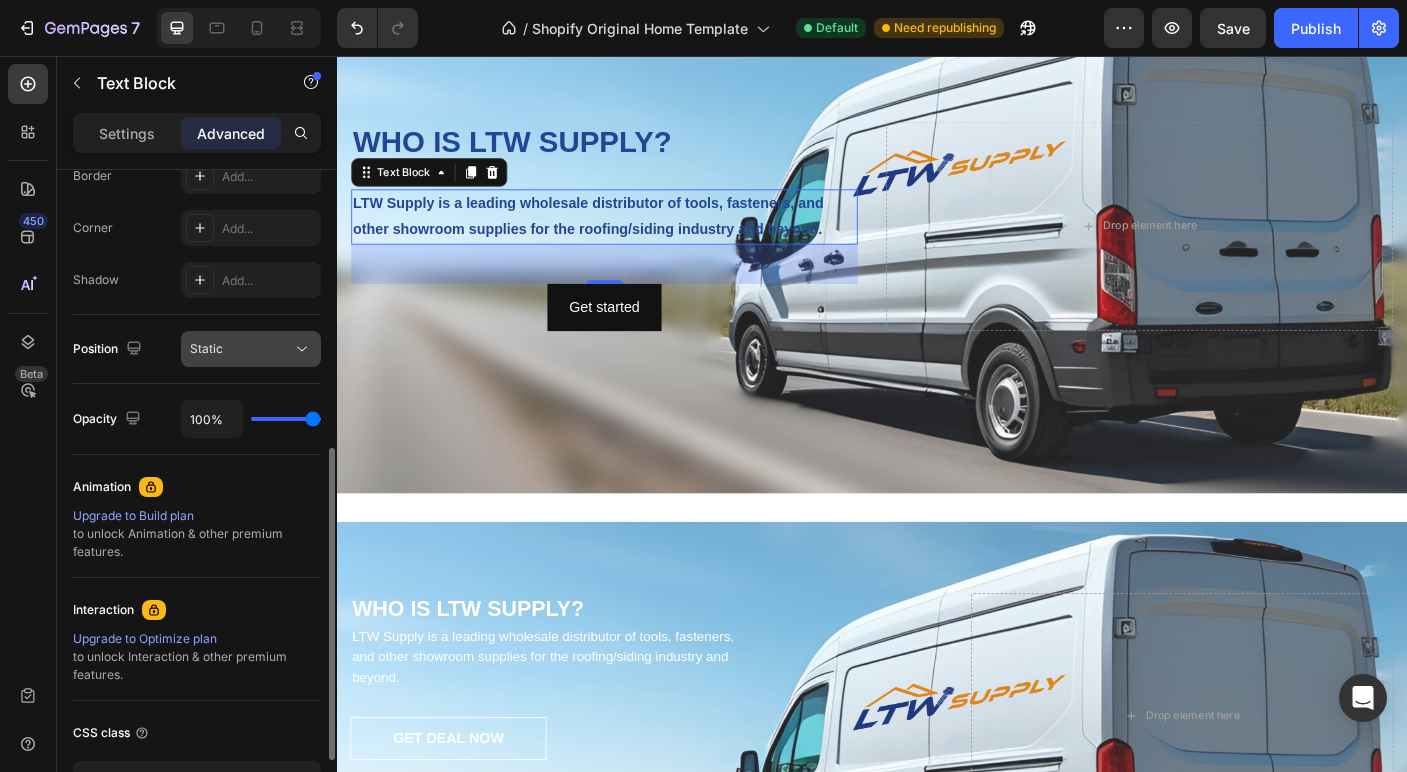 click on "Static" 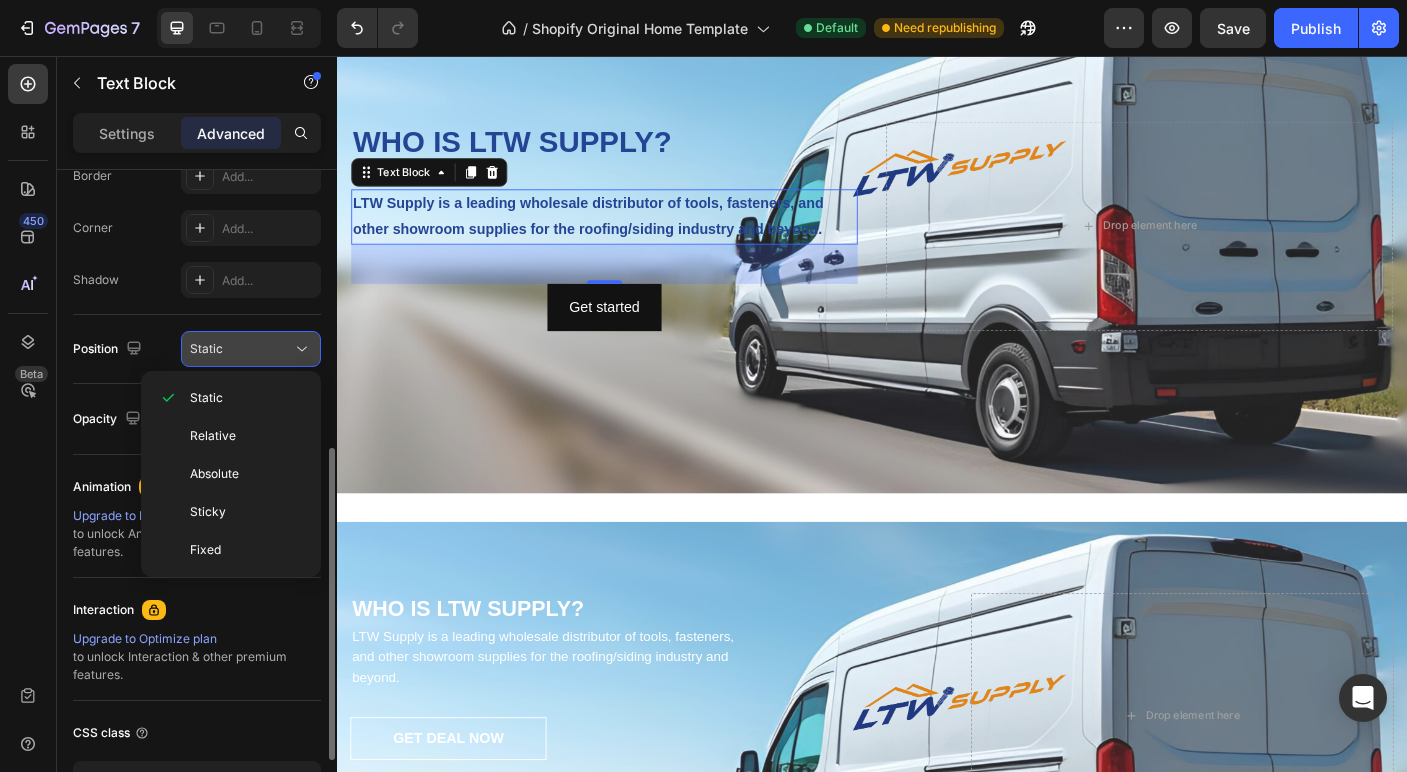 click on "Static" 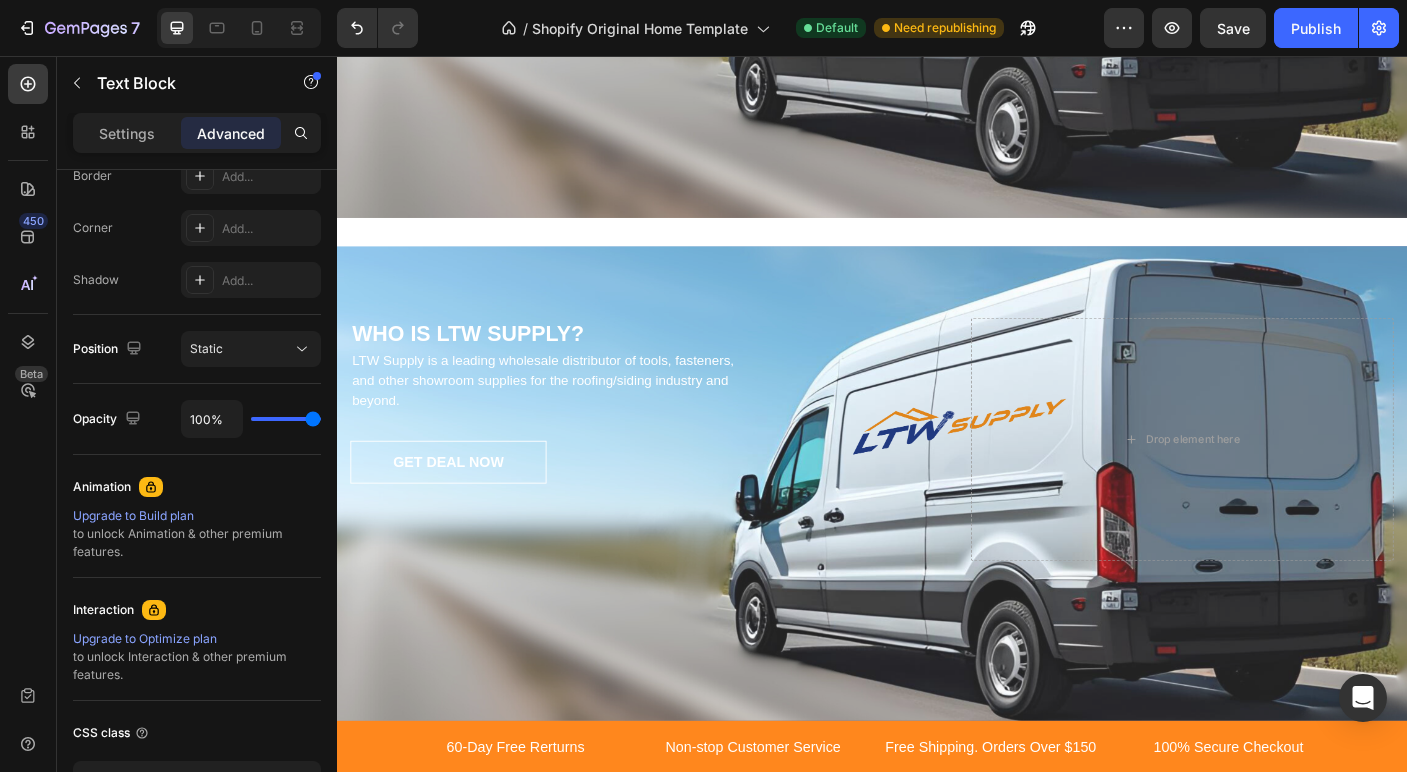 scroll, scrollTop: 3148, scrollLeft: 0, axis: vertical 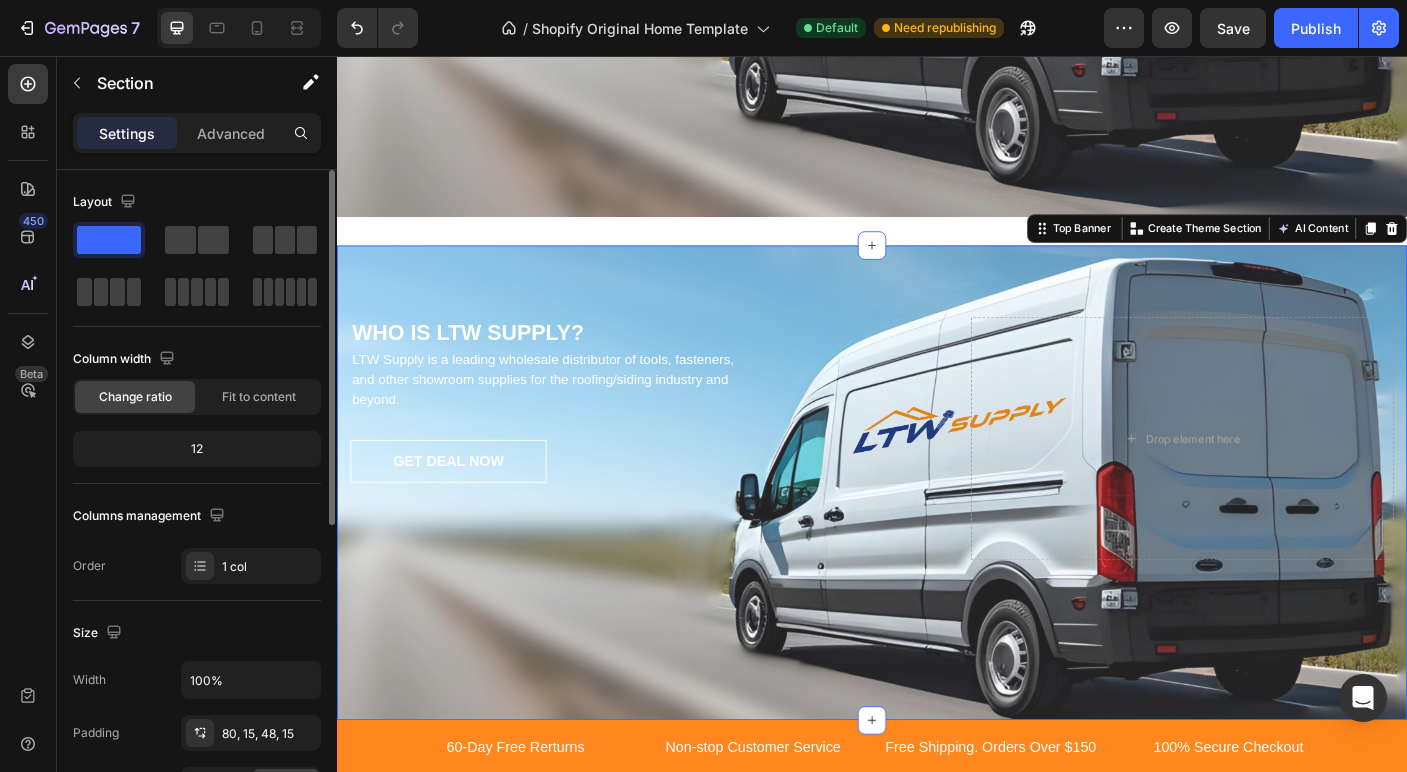 click on "WHO IS LTW SUPPLY? Heading LTW Supply is a leading wholesale distributor of tools, fasteners, and other showroom supplies for the roofing/siding industry and beyond. Text block GET DEAL NOW Button
Drop element here Row Top Banner   You can create reusable sections Create Theme Section AI Content Write with GemAI What would you like to describe here? Tone and Voice Persuasive Product Rivet #44 Wicker (100/bag)  [100-229] Show more Generate" at bounding box center (937, 534) 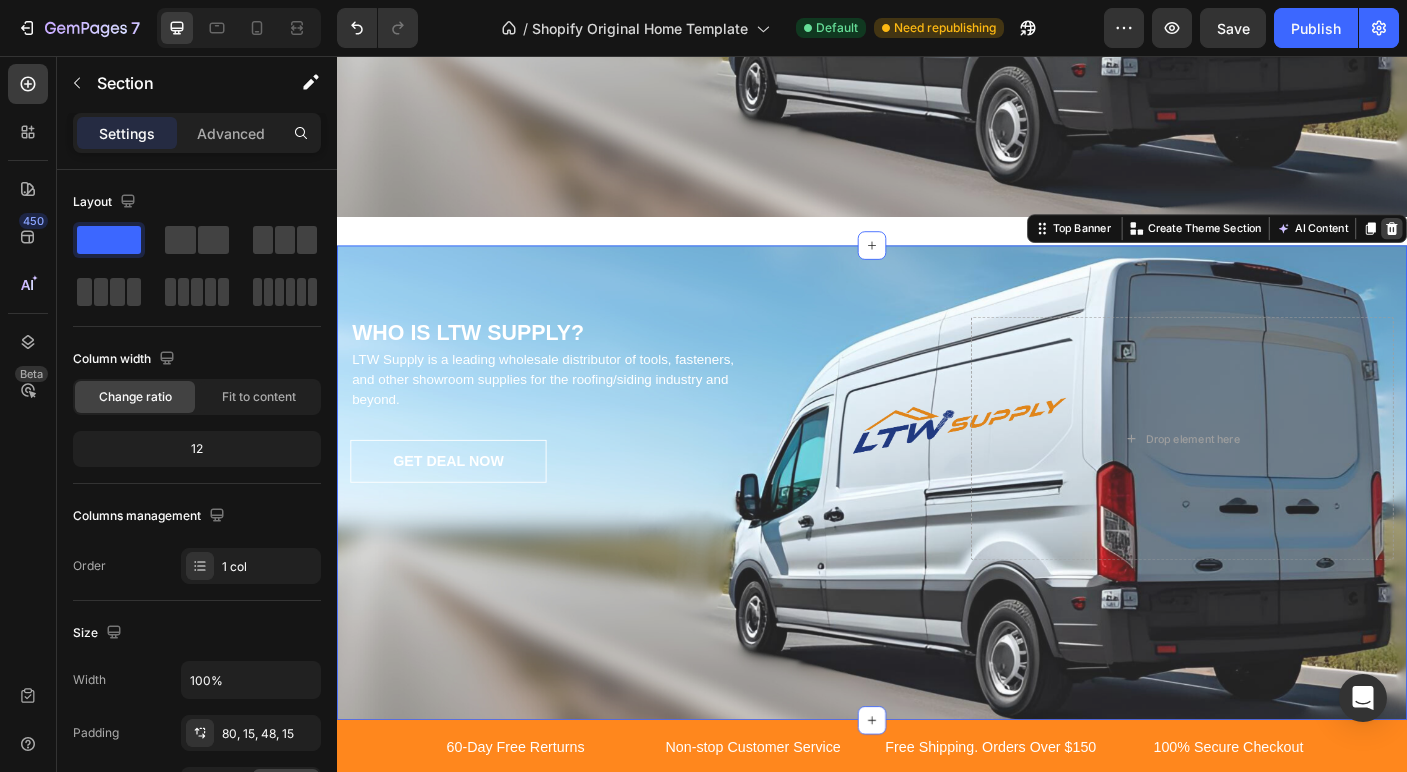 click 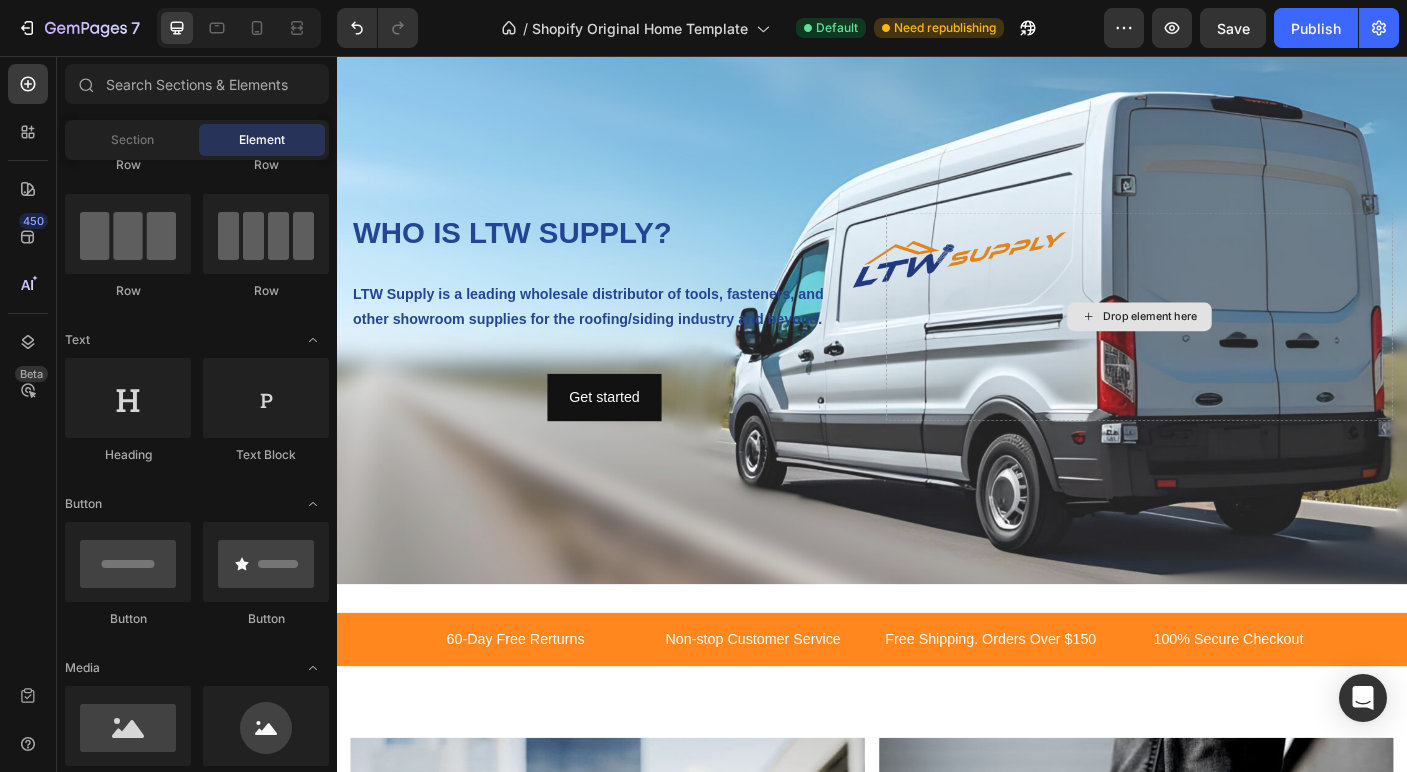 scroll, scrollTop: 2768, scrollLeft: 0, axis: vertical 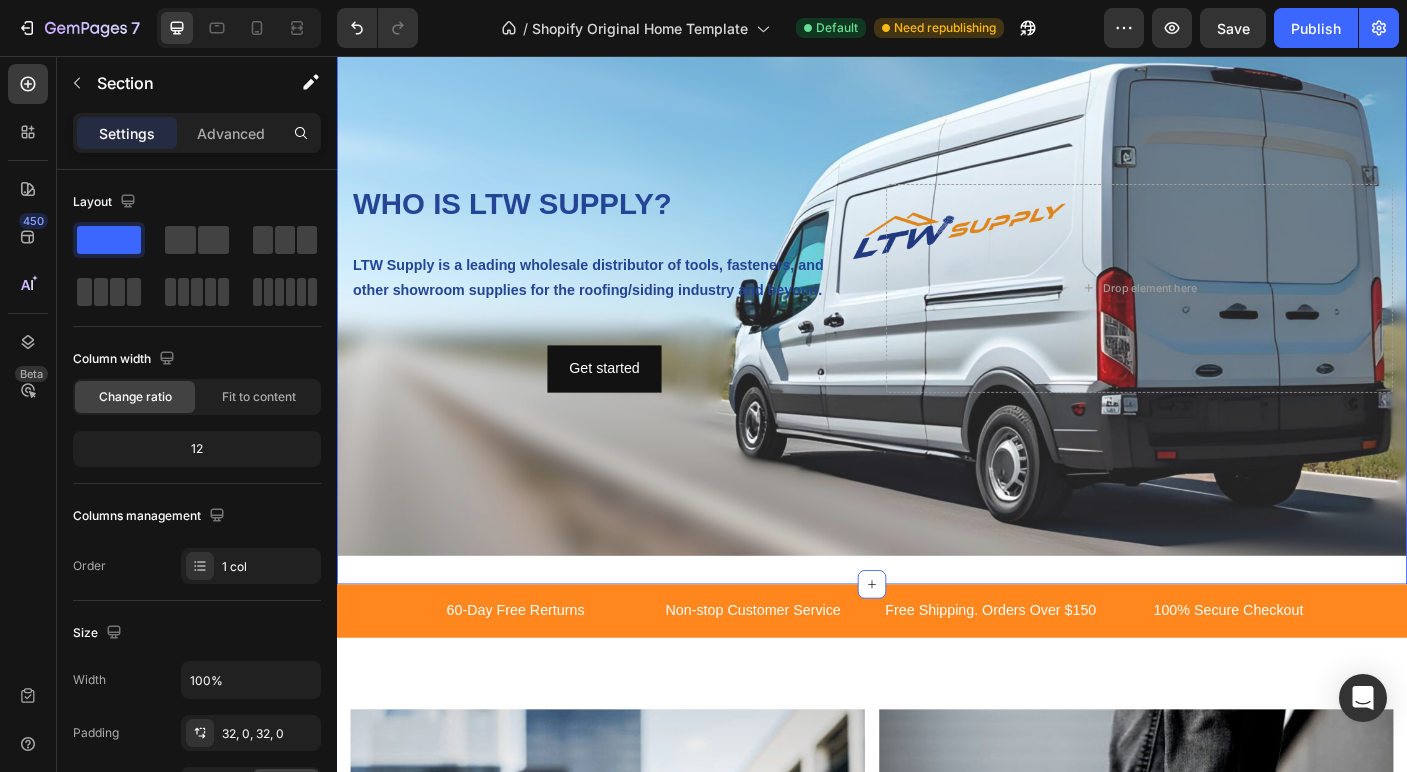 click on "WHO IS LTW SUPPLY? Heading LTW Supply is a leading wholesale distributor of tools, fasteners, and other showroom supplies for the roofing/siding industry and beyond. Text Block Get started Button
Drop element here Hero Banner Section 12   You can create reusable sections Create Theme Section AI Content Write with GemAI What would you like to describe here? Tone and Voice Persuasive Product Rivet #44 Wicker (100/bag)  [100-229] Show more Generate" at bounding box center (937, 316) 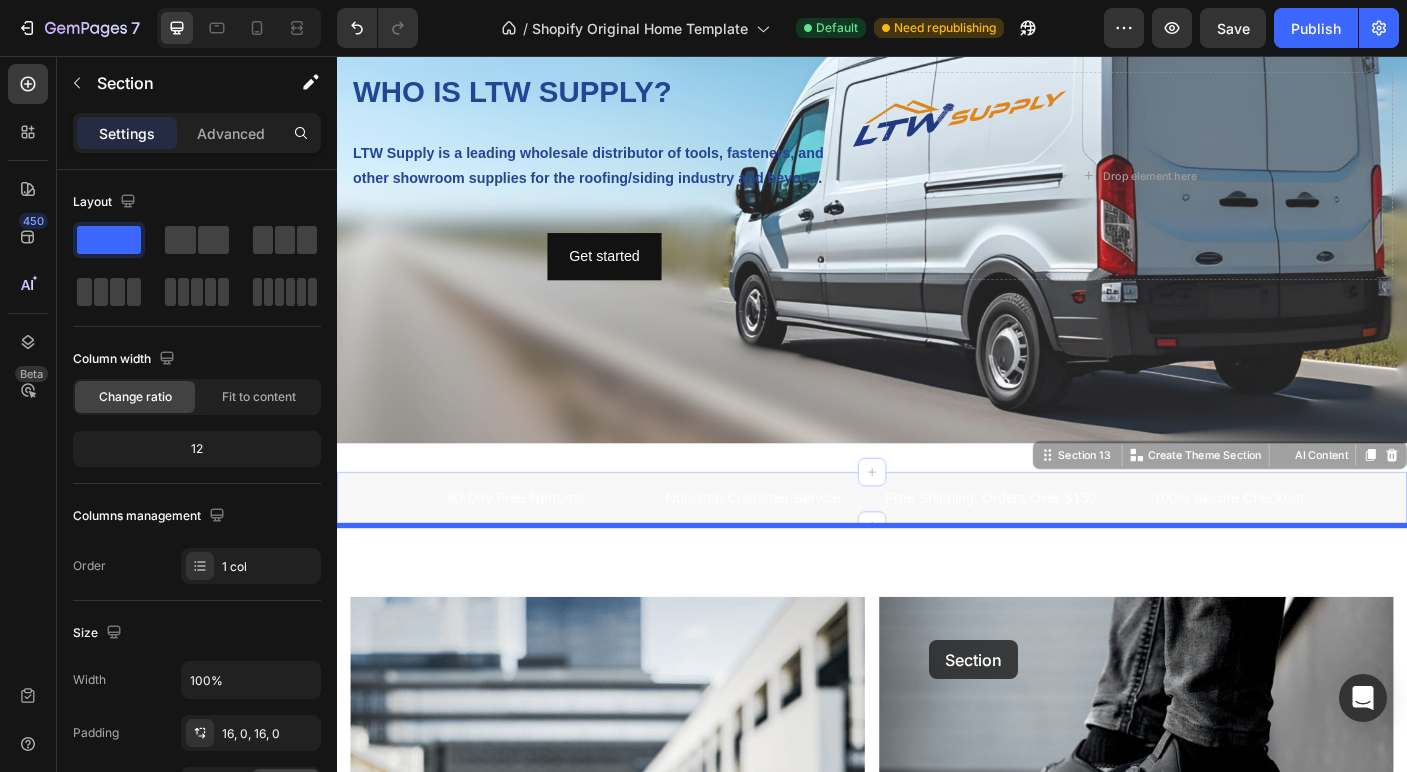 scroll, scrollTop: 2942, scrollLeft: 0, axis: vertical 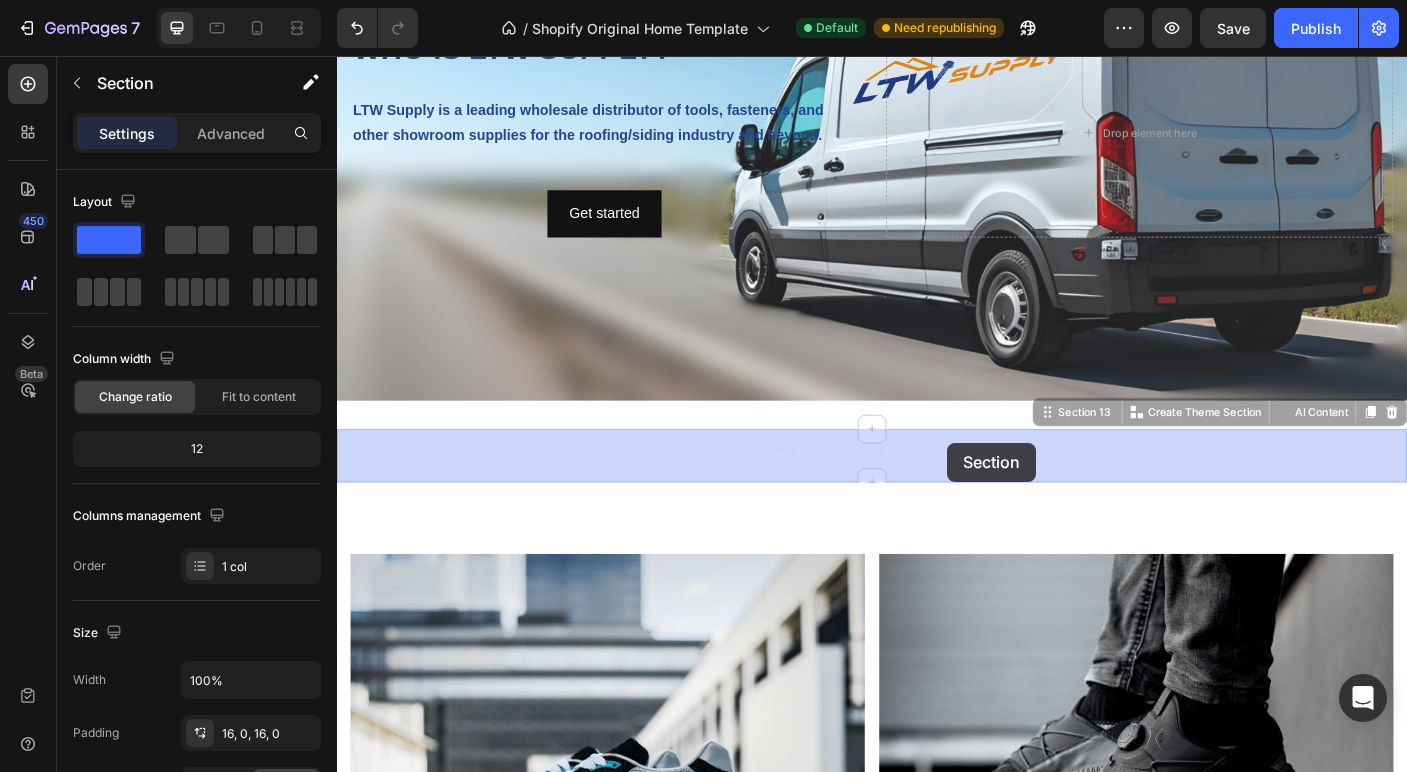 drag, startPoint x: 1068, startPoint y: 652, endPoint x: 1021, endPoint y: 490, distance: 168.68018 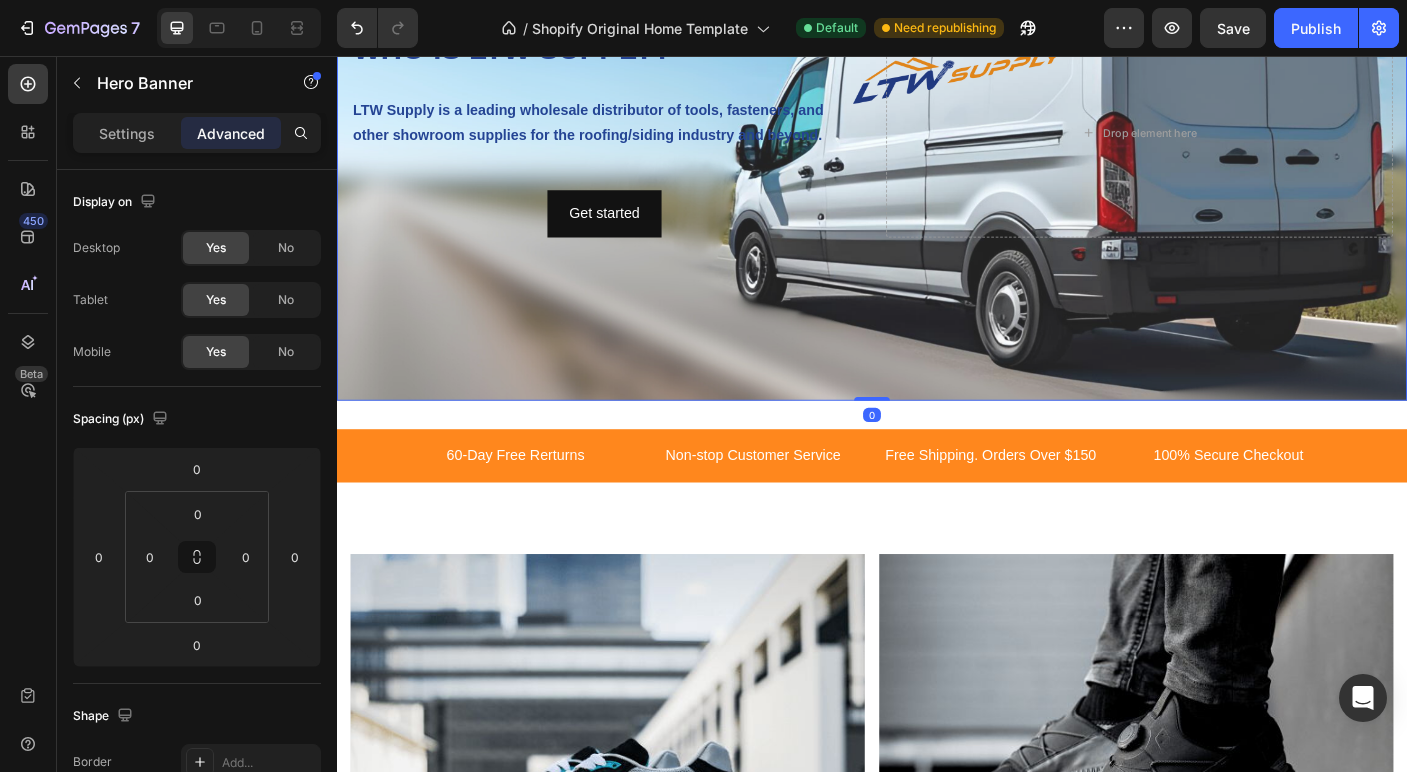 click at bounding box center [937, 142] 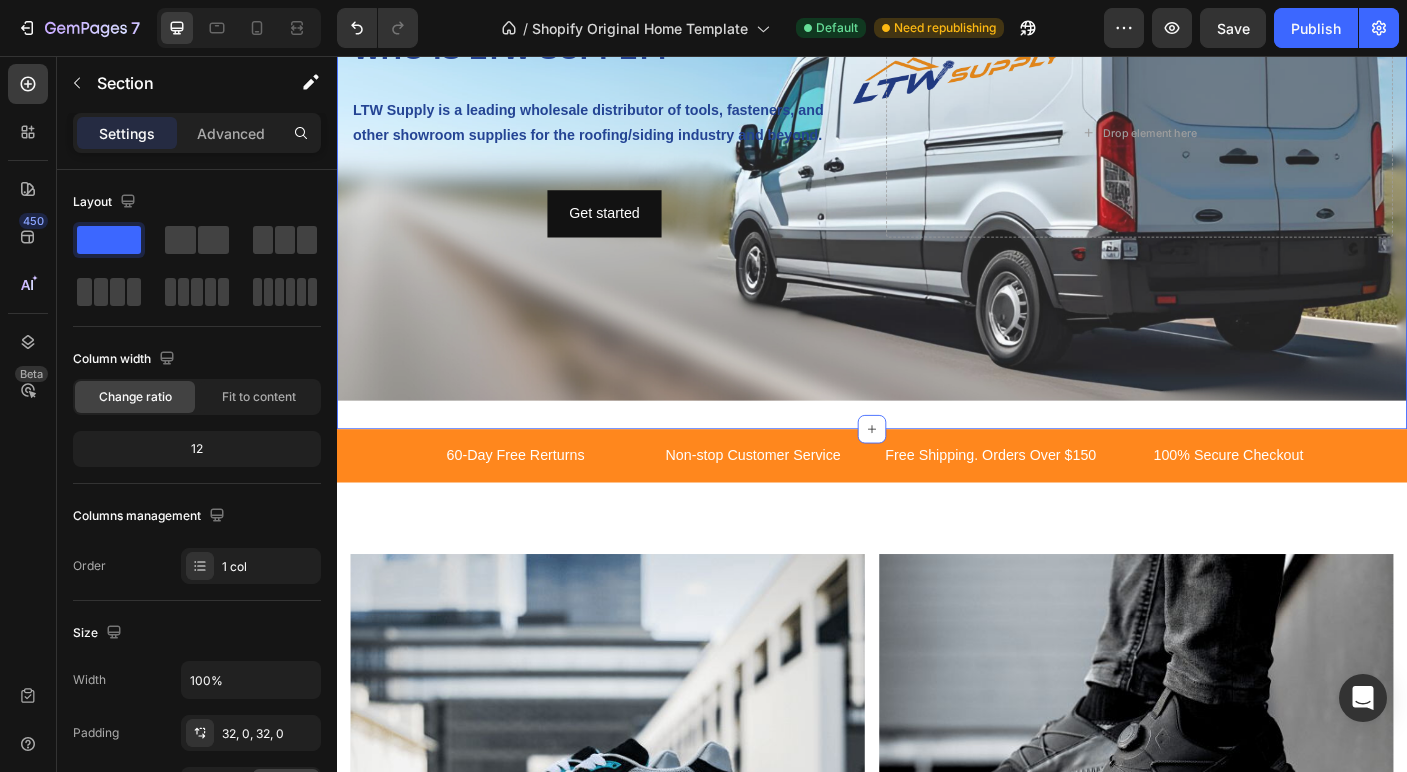 click on "WHO IS LTW SUPPLY? Heading LTW Supply is a leading wholesale distributor of tools, fasteners, and other showroom supplies for the roofing/siding industry and beyond. Text Block Get started Button
Drop element here Hero Banner Section 12   You can create reusable sections Create Theme Section AI Content Write with GemAI What would you like to describe here? Tone and Voice Persuasive Product Rivet #44 Wicker (100/bag)  [100-229] Show more Generate" at bounding box center [937, 142] 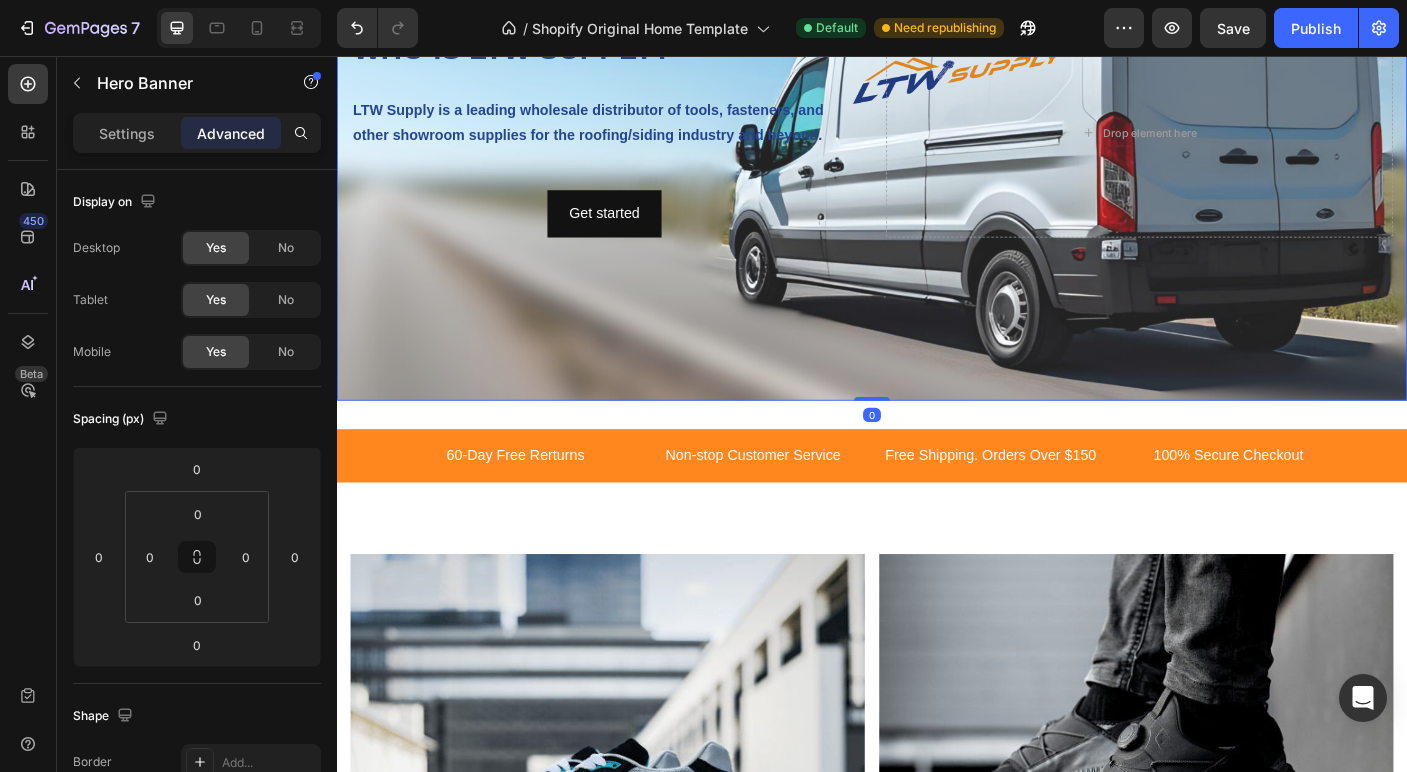 drag, startPoint x: 941, startPoint y: 438, endPoint x: 947, endPoint y: 339, distance: 99.18165 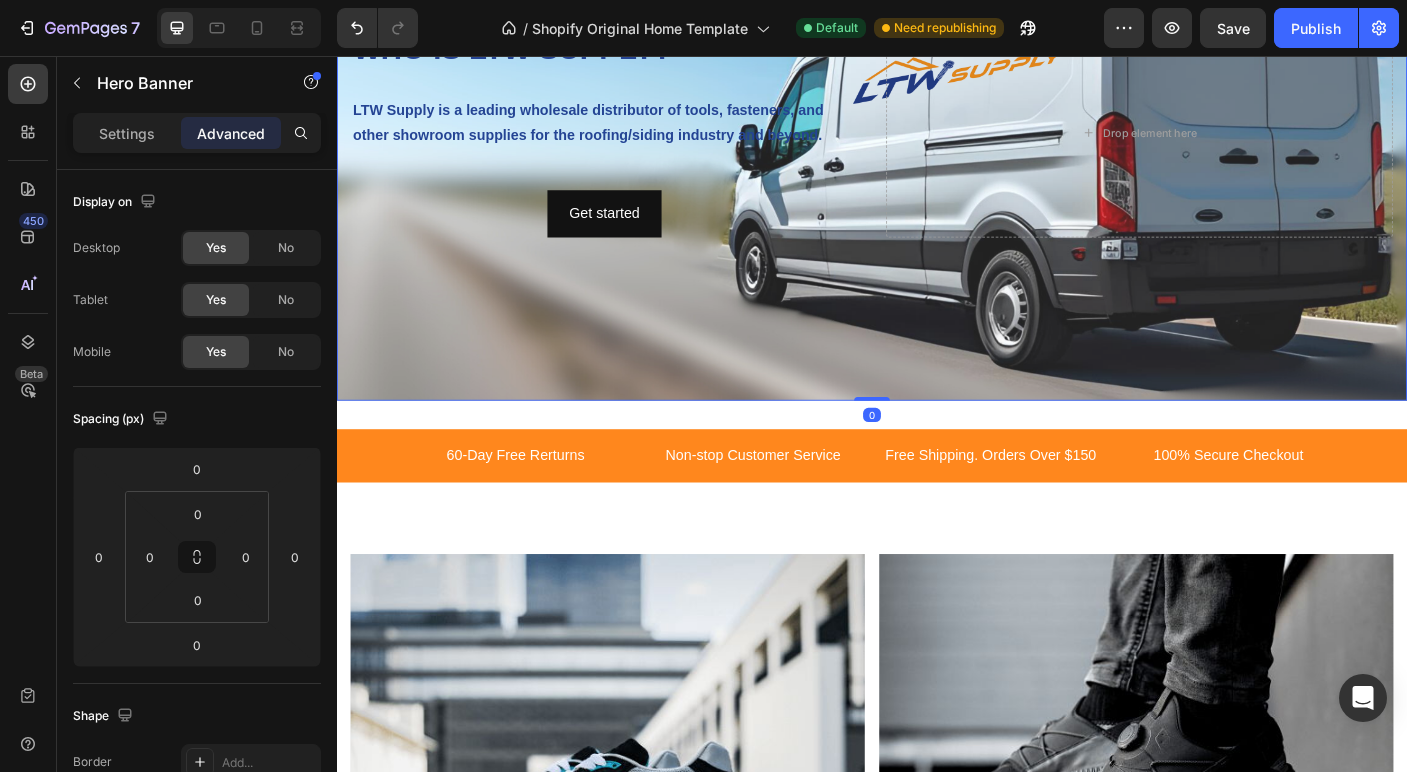 click on "WHO IS LTW SUPPLY? Heading LTW Supply is a leading wholesale distributor of tools, fasteners, and other showroom supplies for the roofing/siding industry and beyond. Text Block Get started Button
Drop element here Hero Banner   0" at bounding box center [937, 142] 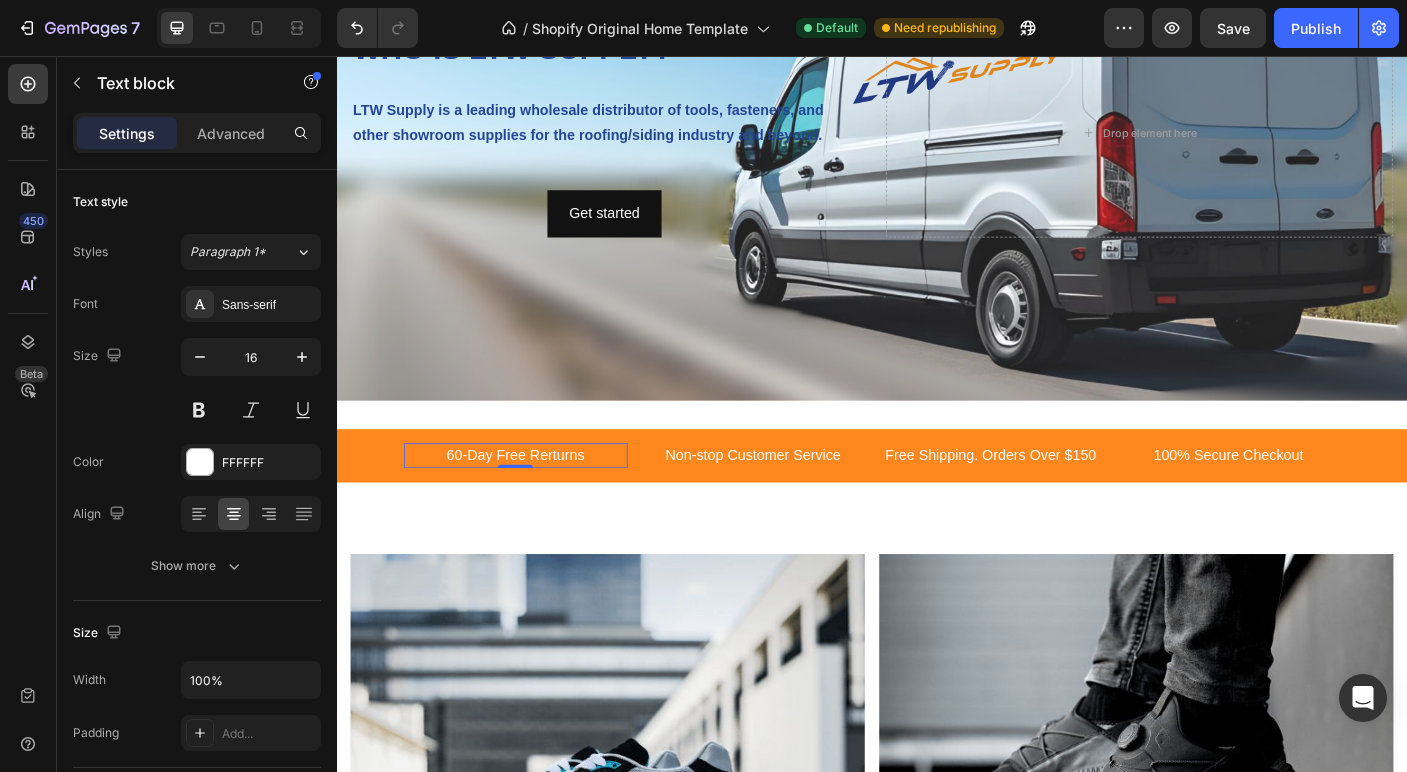 click on "60-Day Free Rerturns" at bounding box center [537, 504] 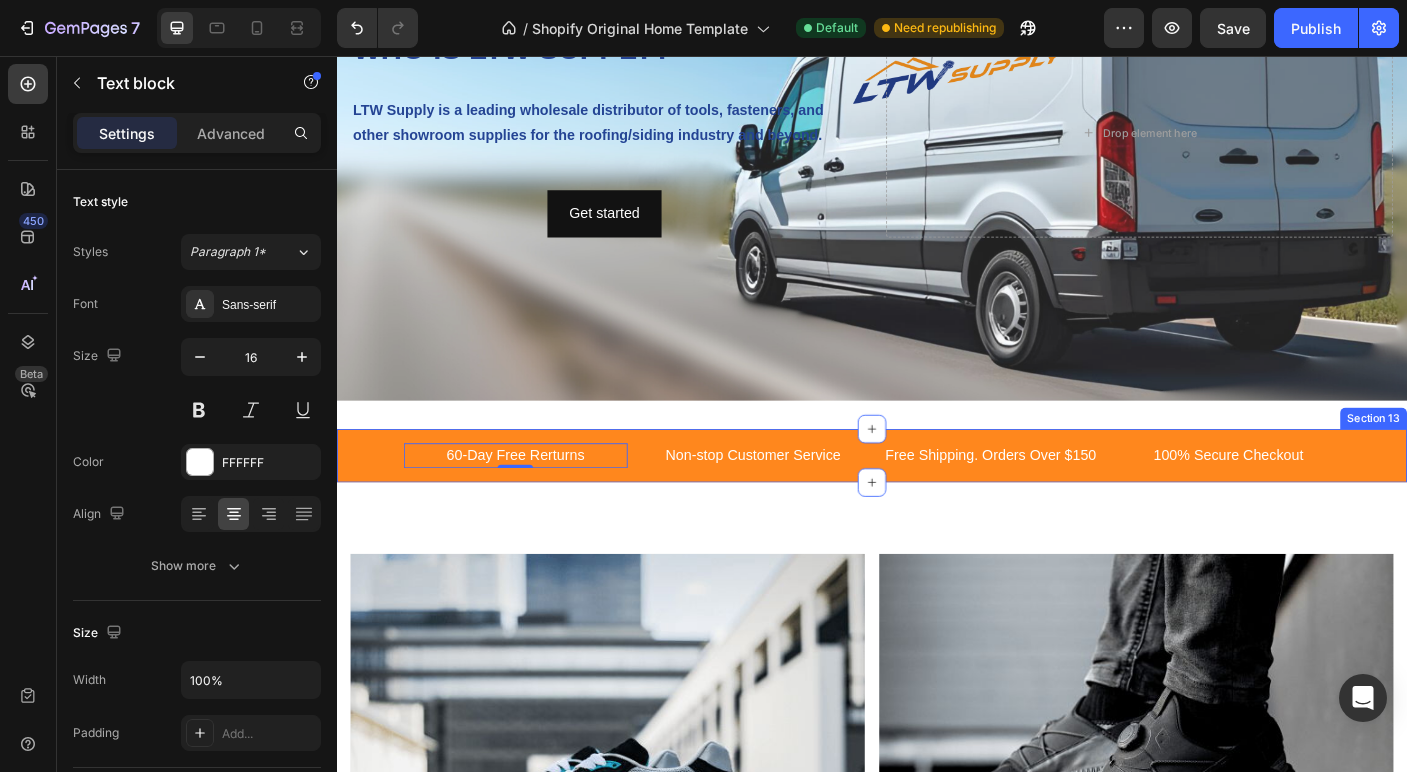 click on "60-Day Free Rerturns Text block   0 Non-stop Customer Service Text block Free Shipping. Orders Over $150 Text block 100% Secure Checkout Text block Carousel Row Section 13" at bounding box center [937, 504] 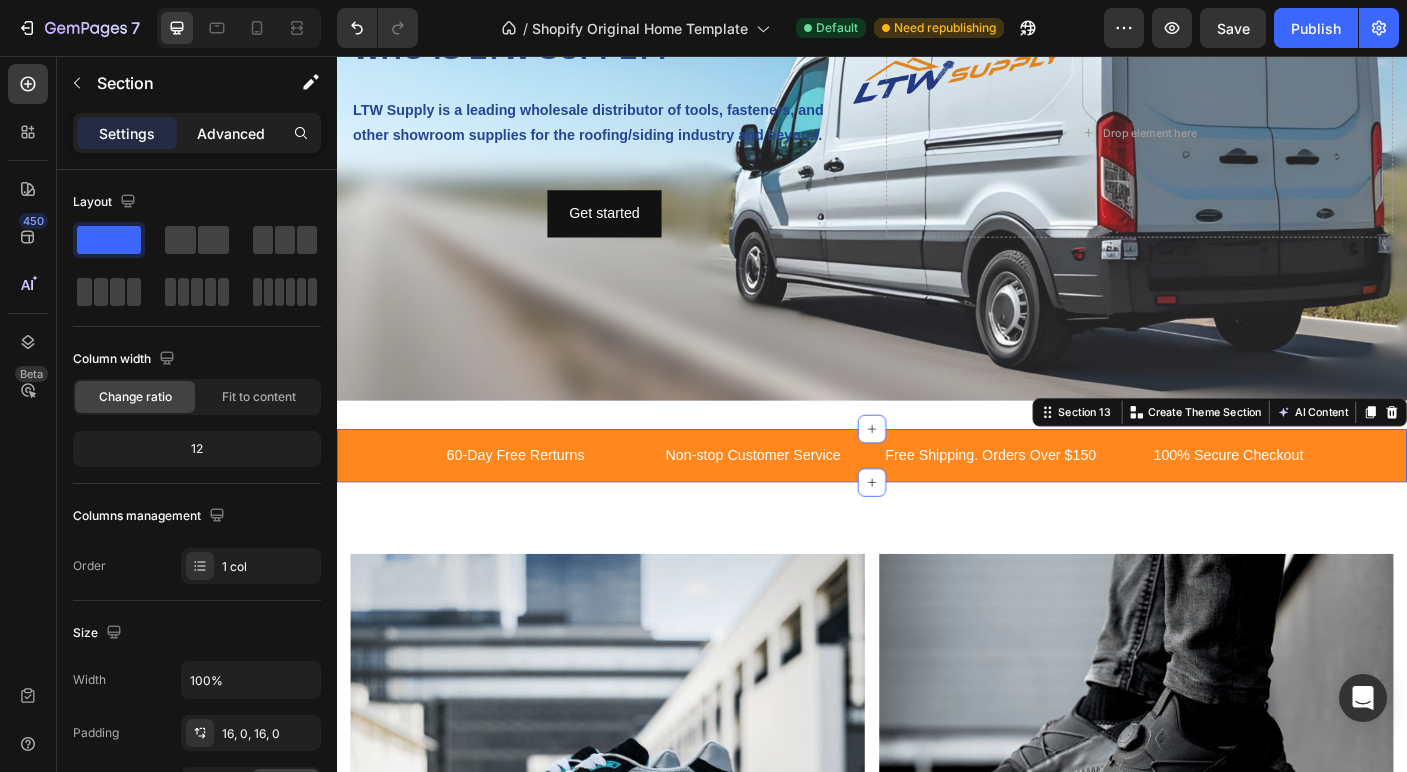 click on "Advanced" at bounding box center (231, 133) 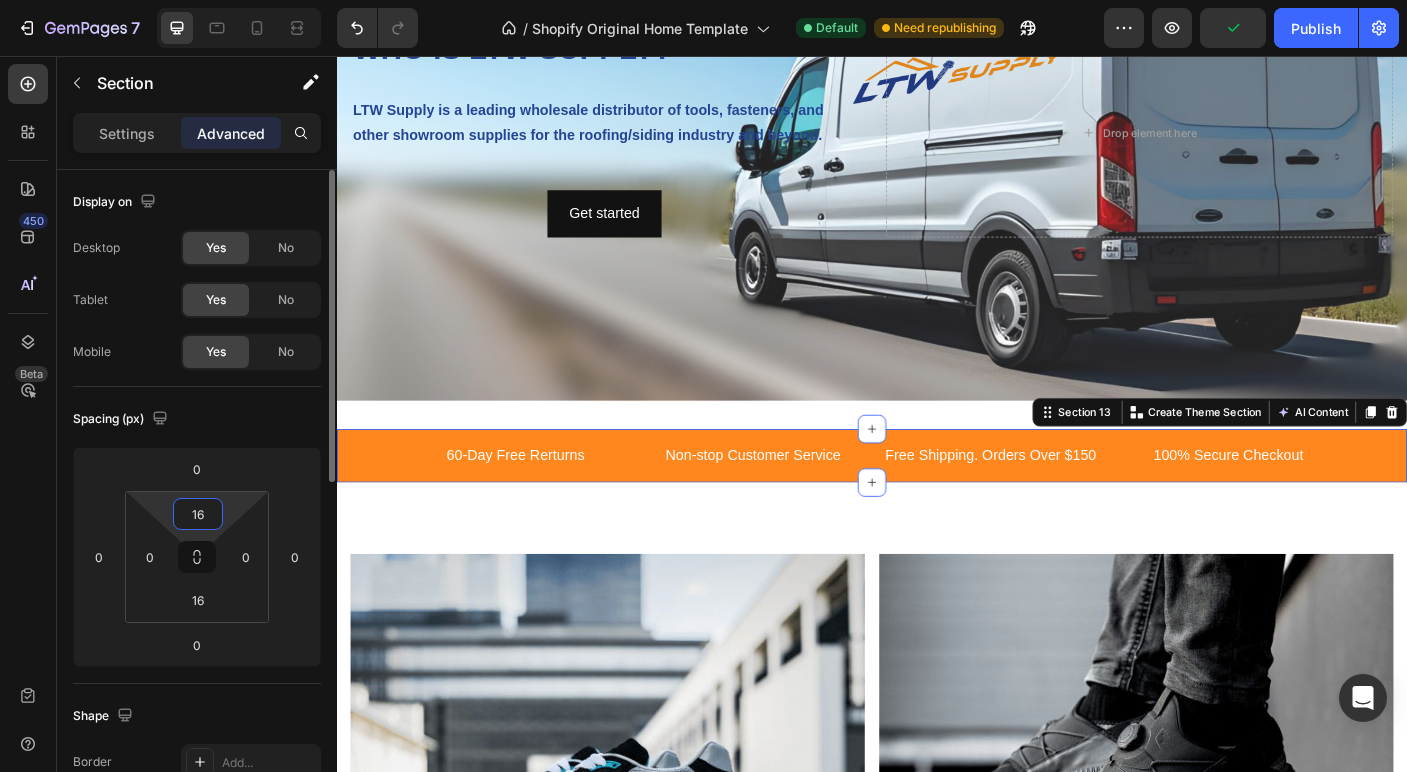click on "16" at bounding box center [198, 514] 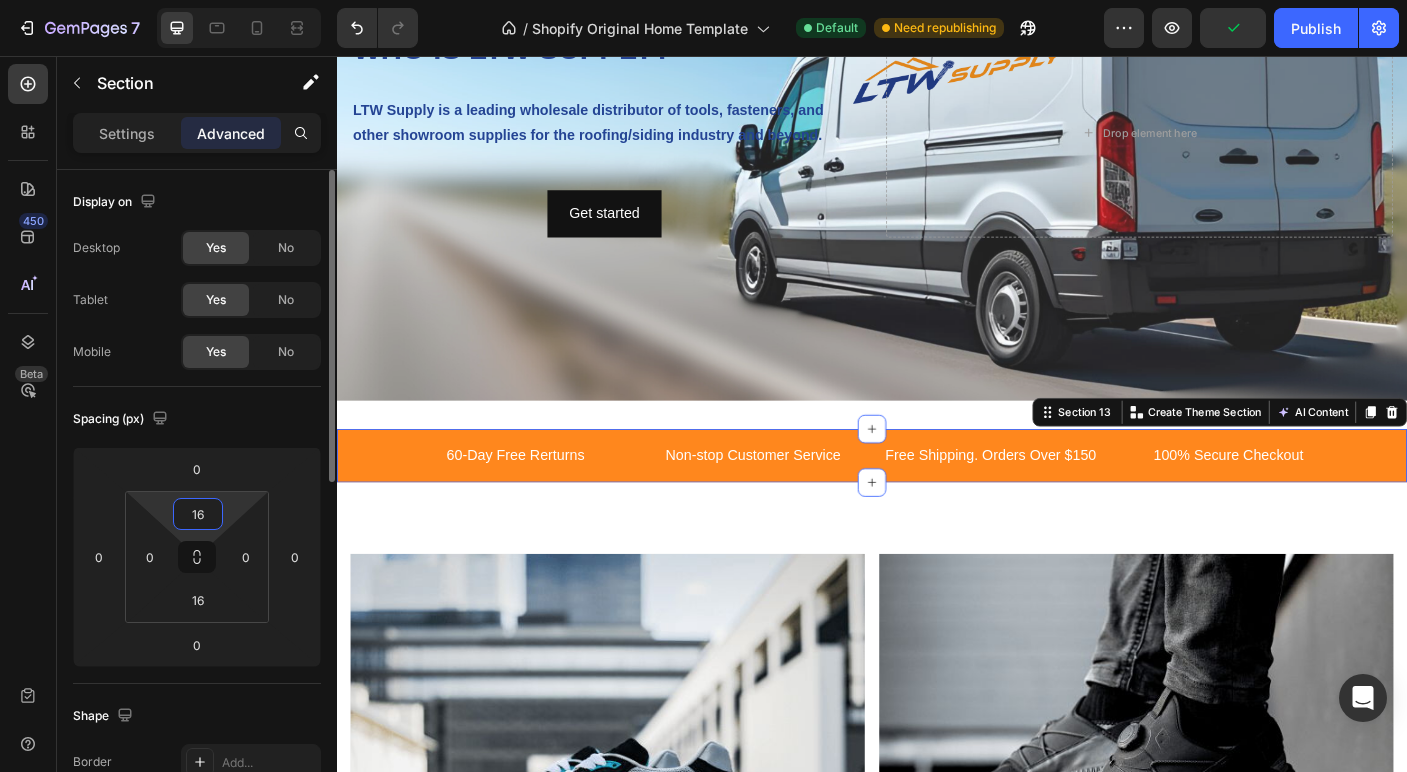 click on "16" at bounding box center (198, 514) 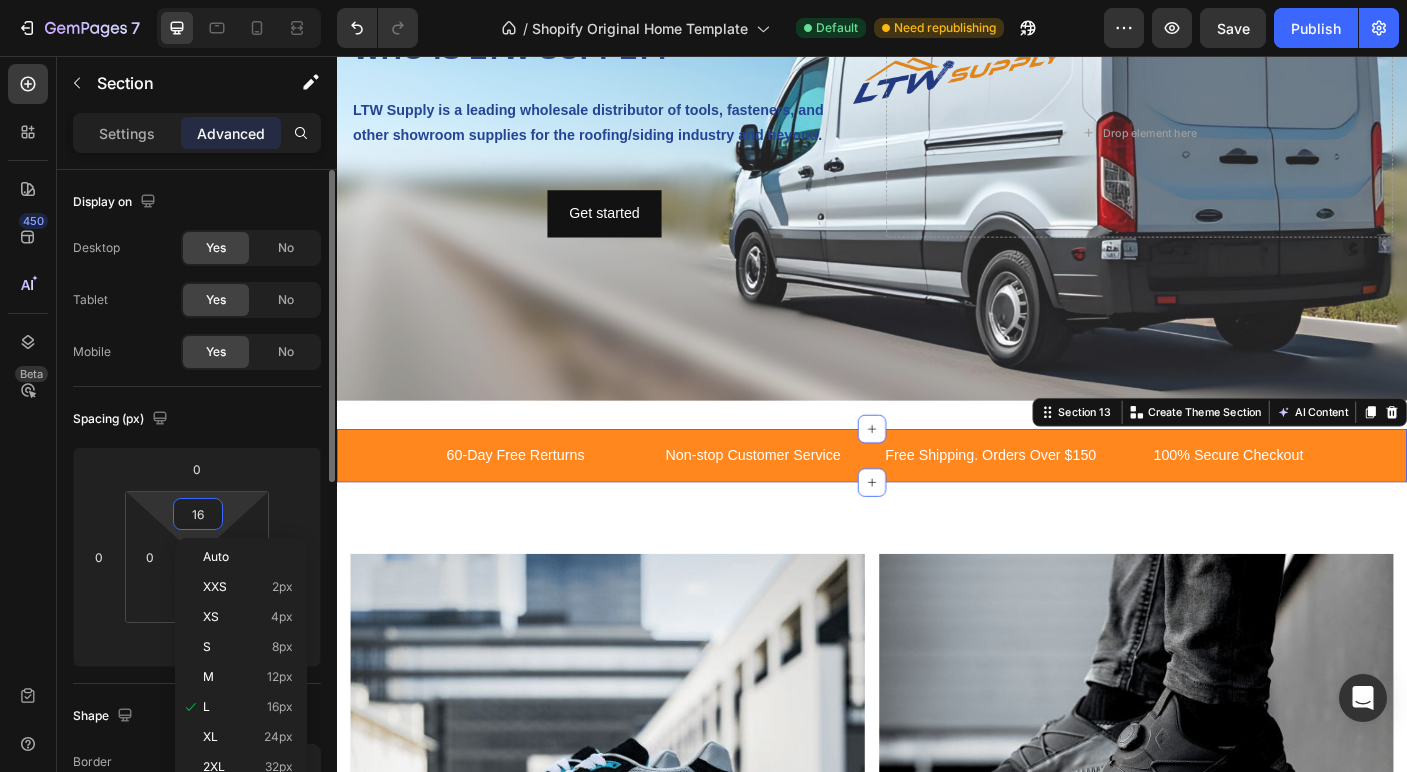 click on "16" at bounding box center [198, 514] 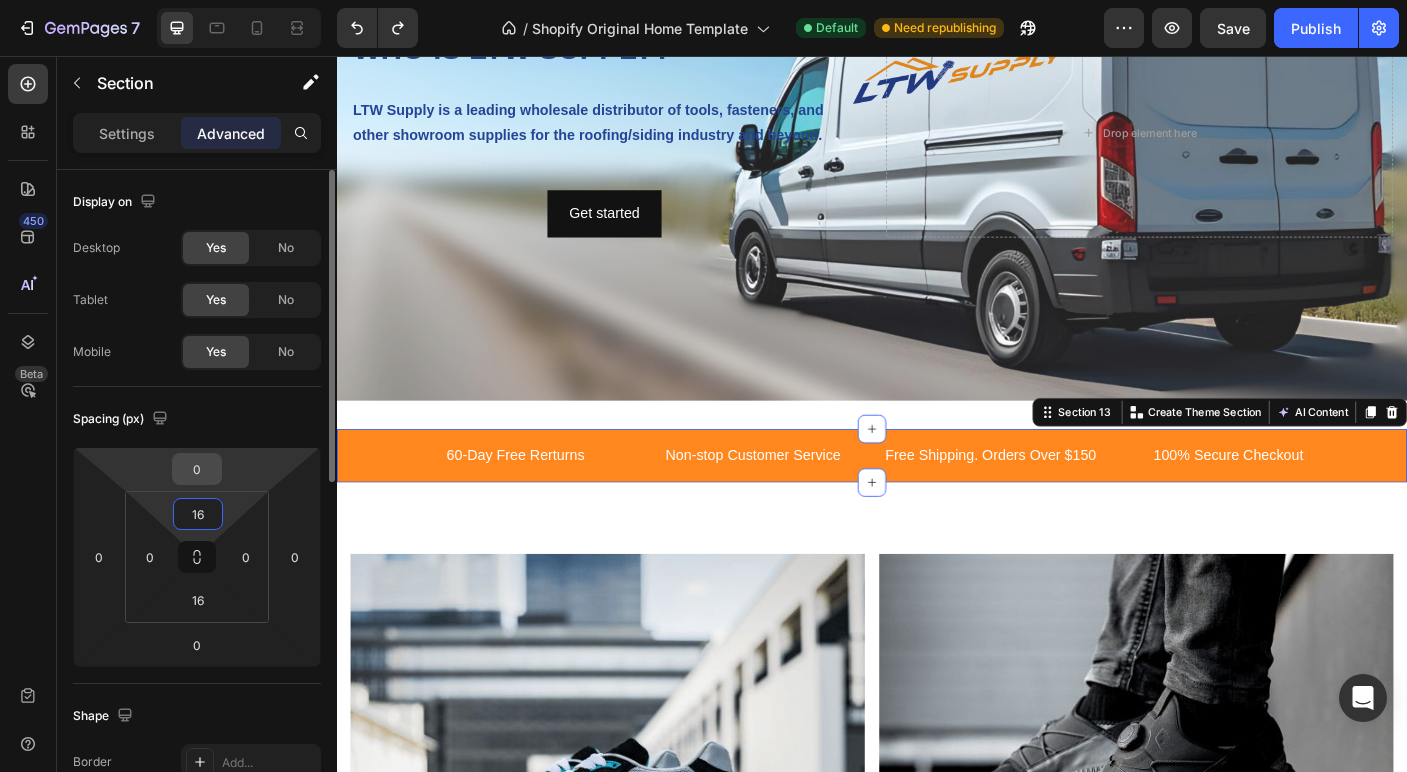 click on "0" at bounding box center (197, 469) 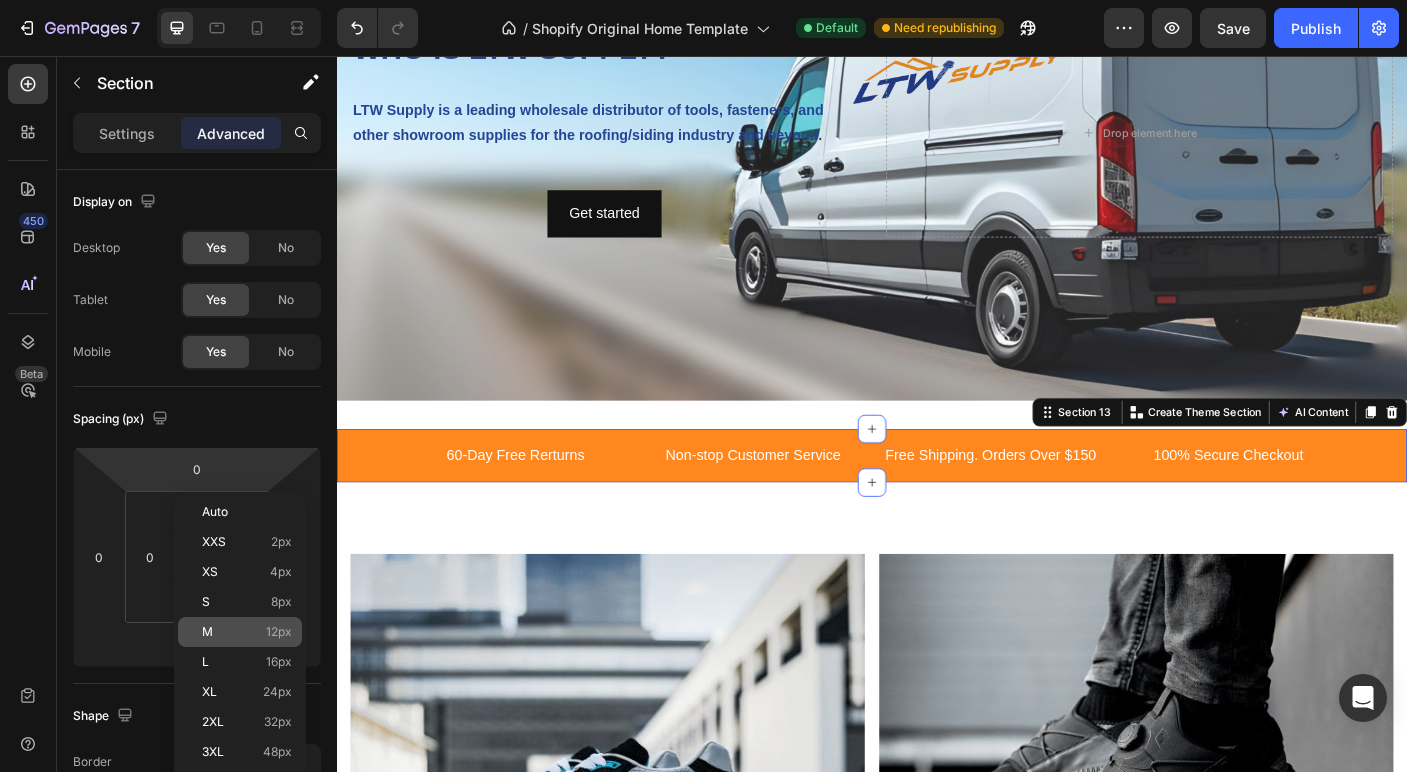 click on "M 12px" 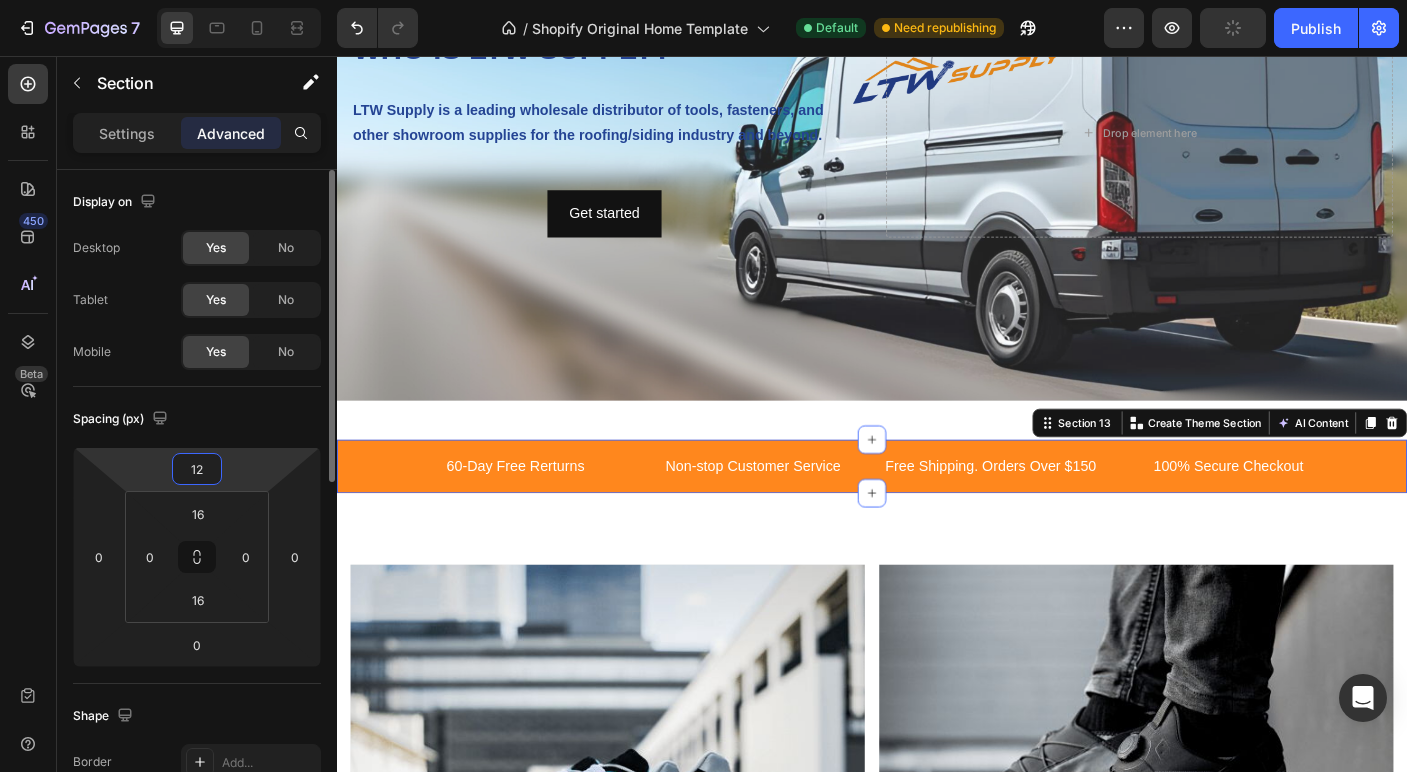 click on "12" at bounding box center [197, 469] 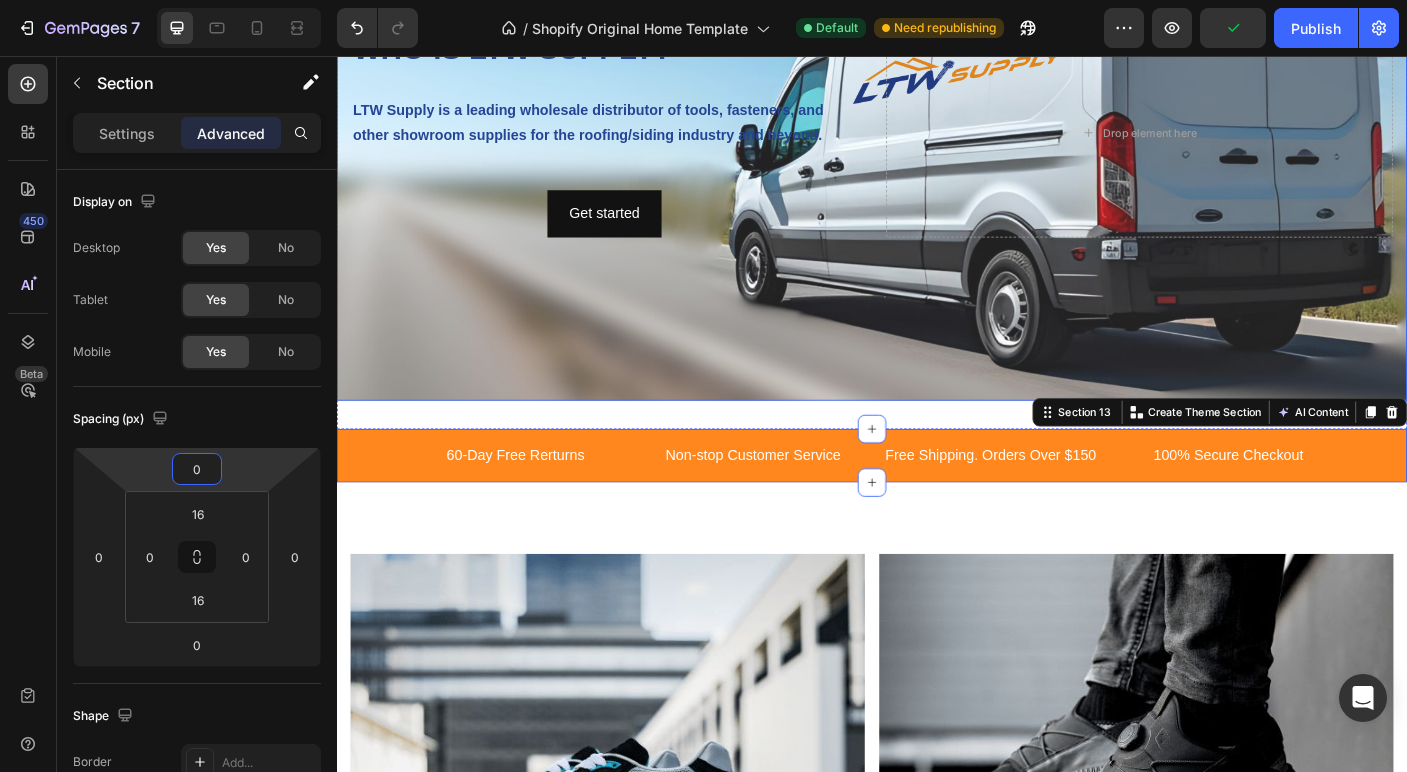 click at bounding box center (937, 142) 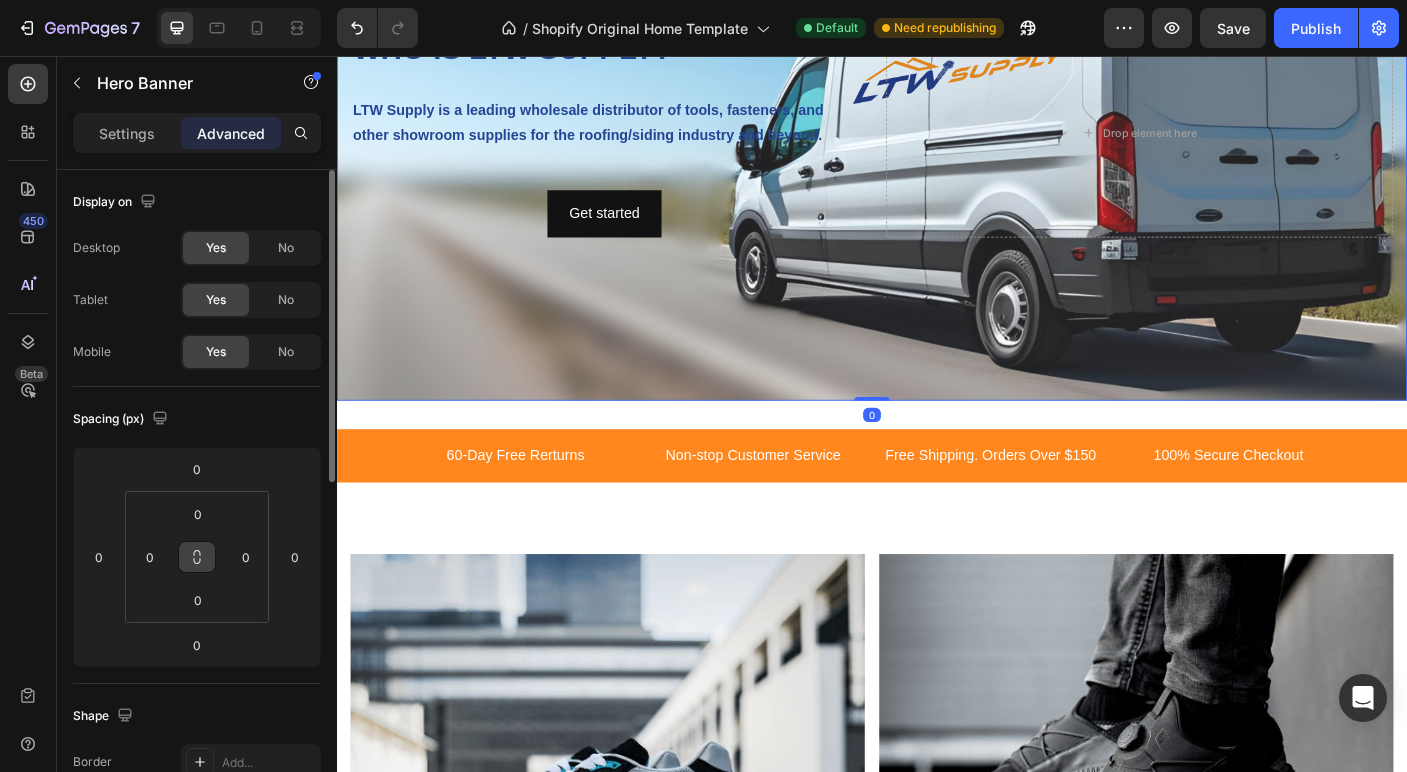 click 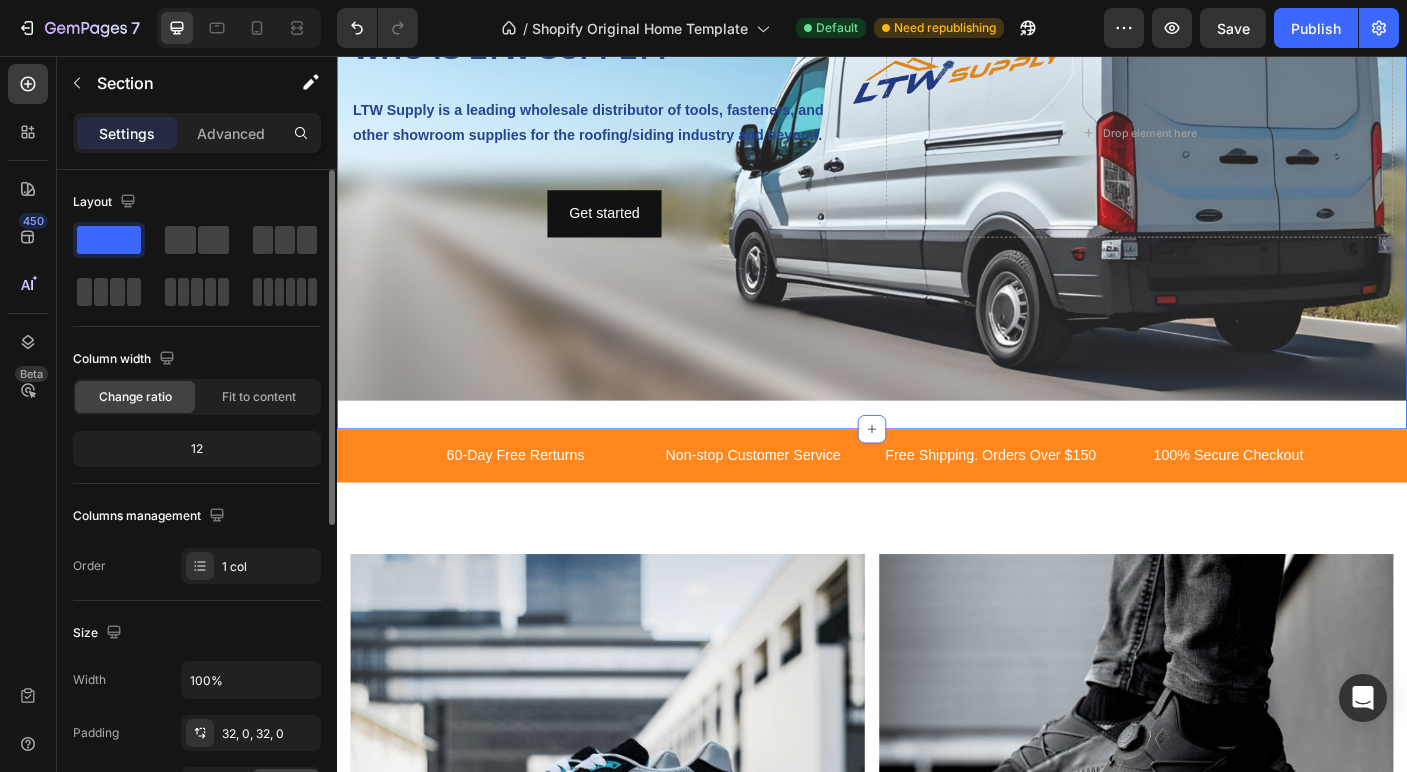 click on "WHO IS LTW SUPPLY? Heading LTW Supply is a leading wholesale distributor of tools, fasteners, and other showroom supplies for the roofing/siding industry and beyond. Text Block Get started Button
Drop element here Hero Banner Section 12   You can create reusable sections Create Theme Section AI Content Write with GemAI What would you like to describe here? Tone and Voice Persuasive Product Rivet #44 Wicker (100/bag)  [100-229] Show more Generate" at bounding box center (937, 142) 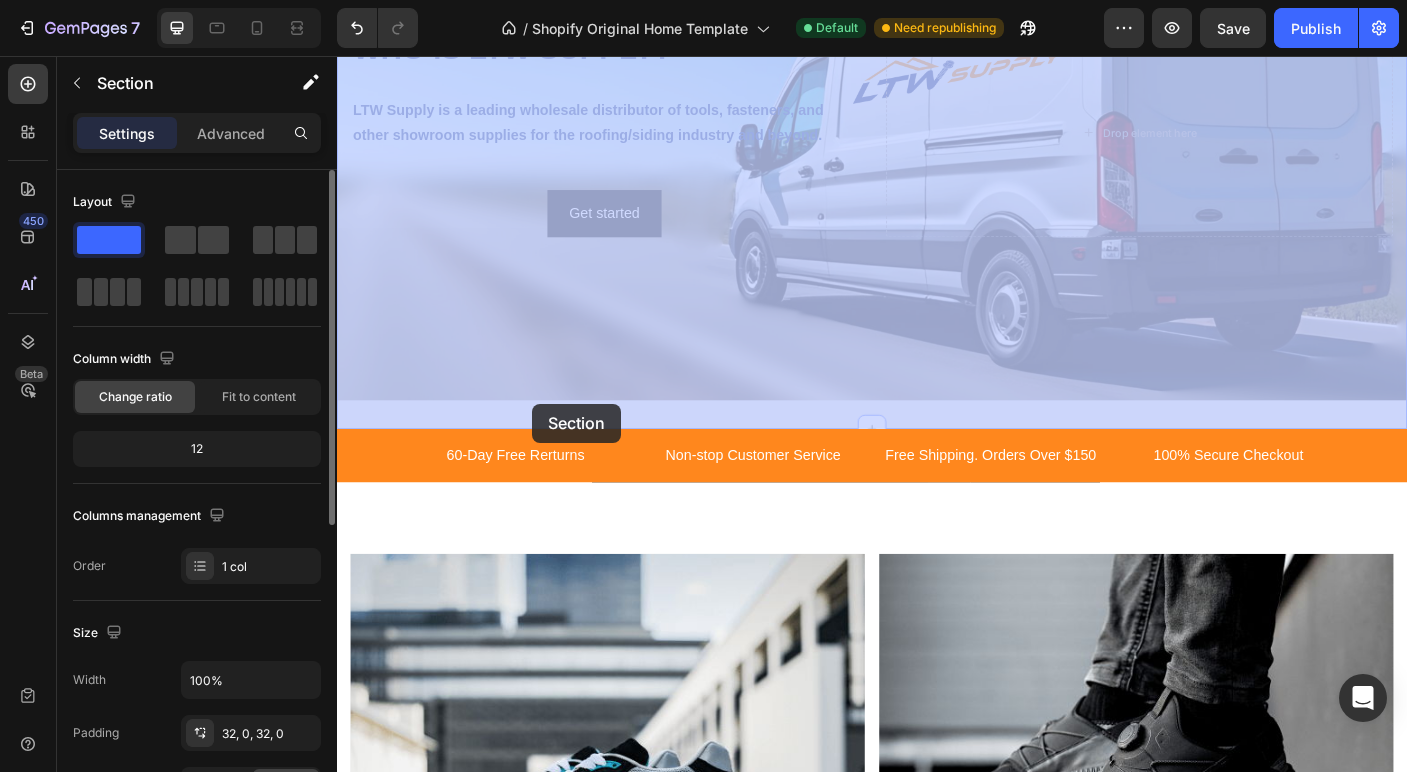 drag, startPoint x: 573, startPoint y: 454, endPoint x: 556, endPoint y: 446, distance: 18.788294 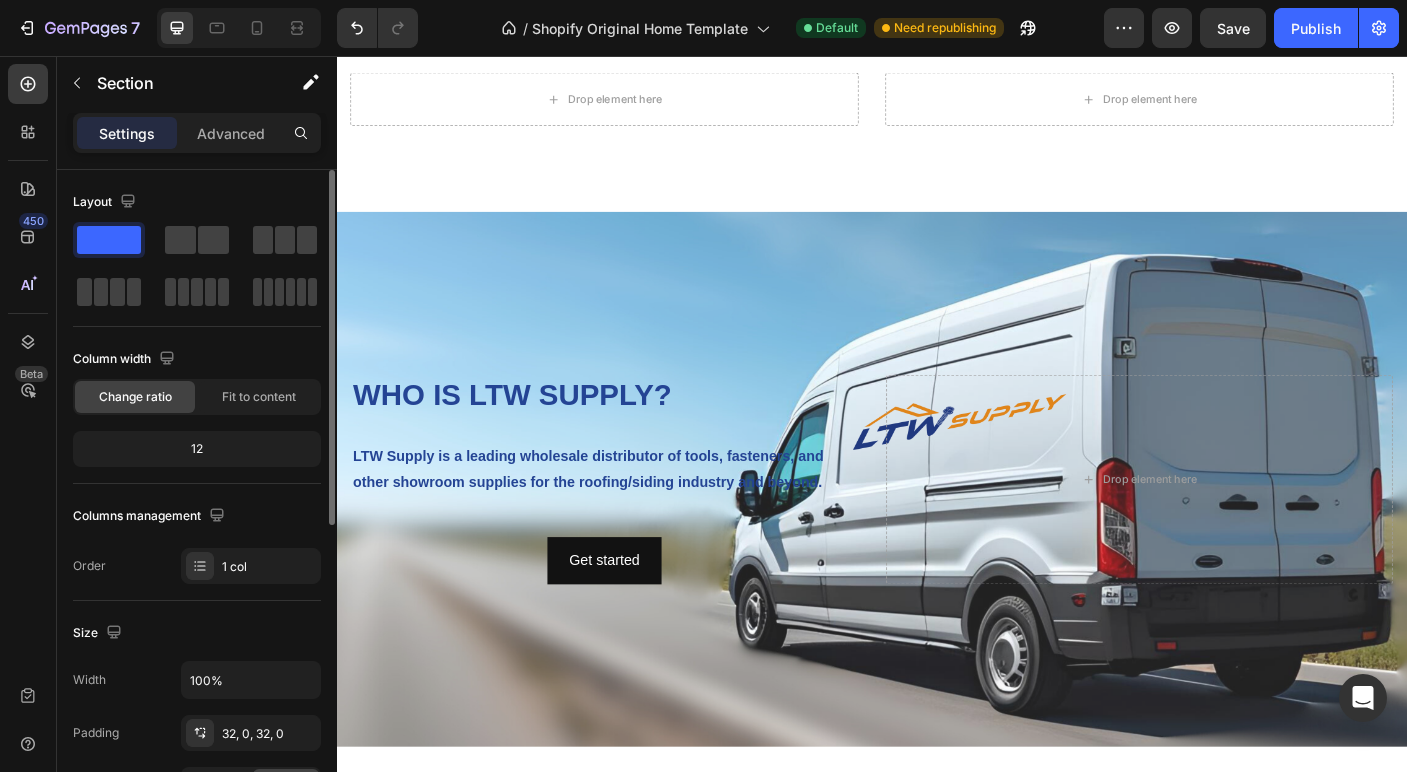 scroll, scrollTop: 3331, scrollLeft: 0, axis: vertical 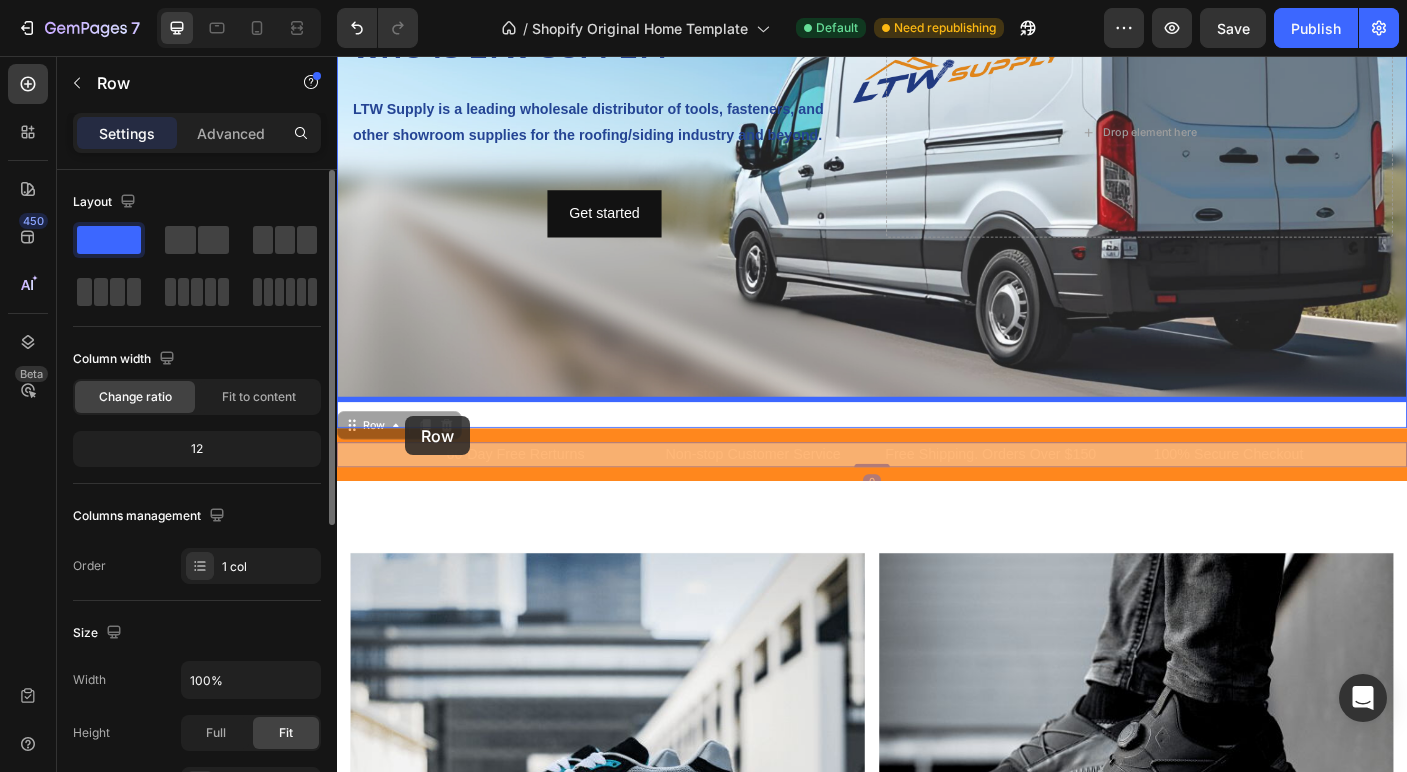 drag, startPoint x: 395, startPoint y: 503, endPoint x: 413, endPoint y: 461, distance: 45.694637 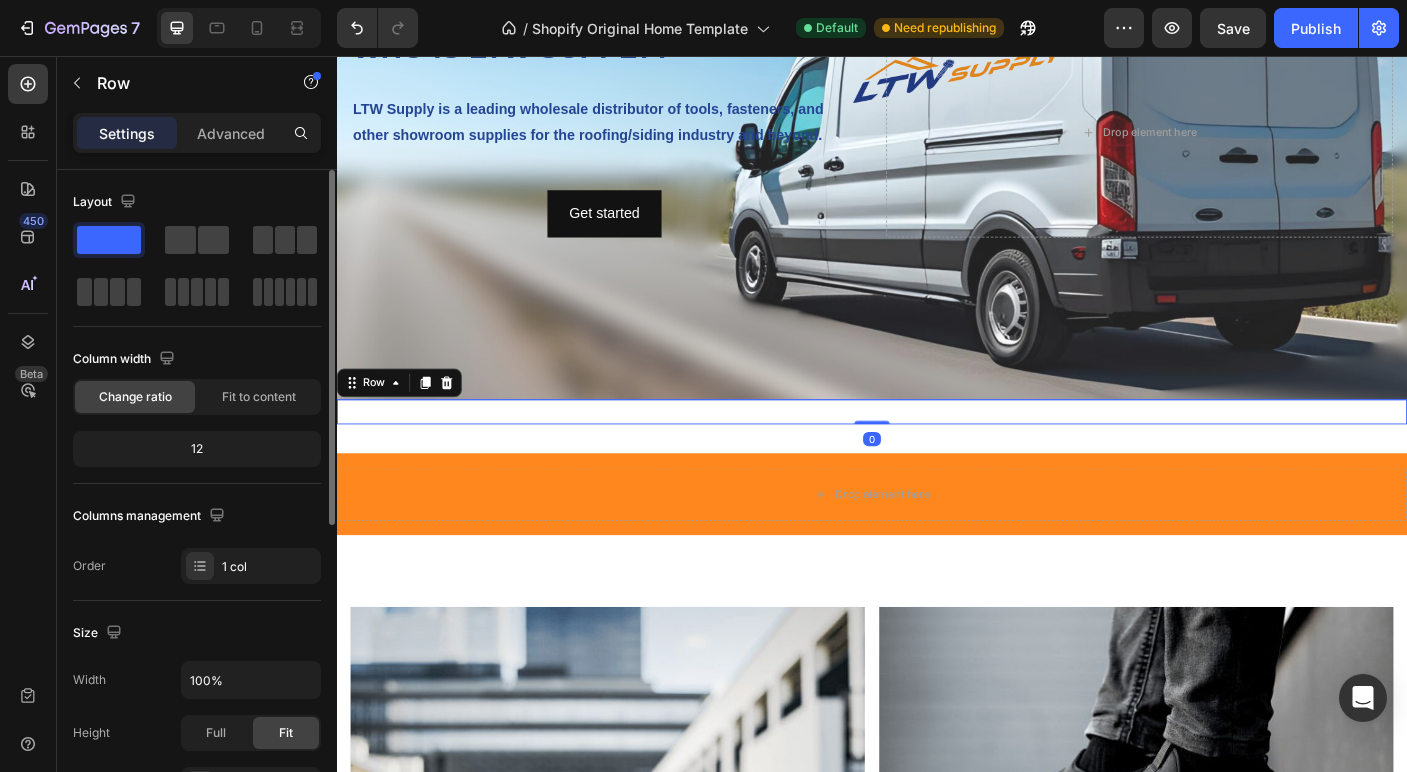 scroll, scrollTop: 3359, scrollLeft: 0, axis: vertical 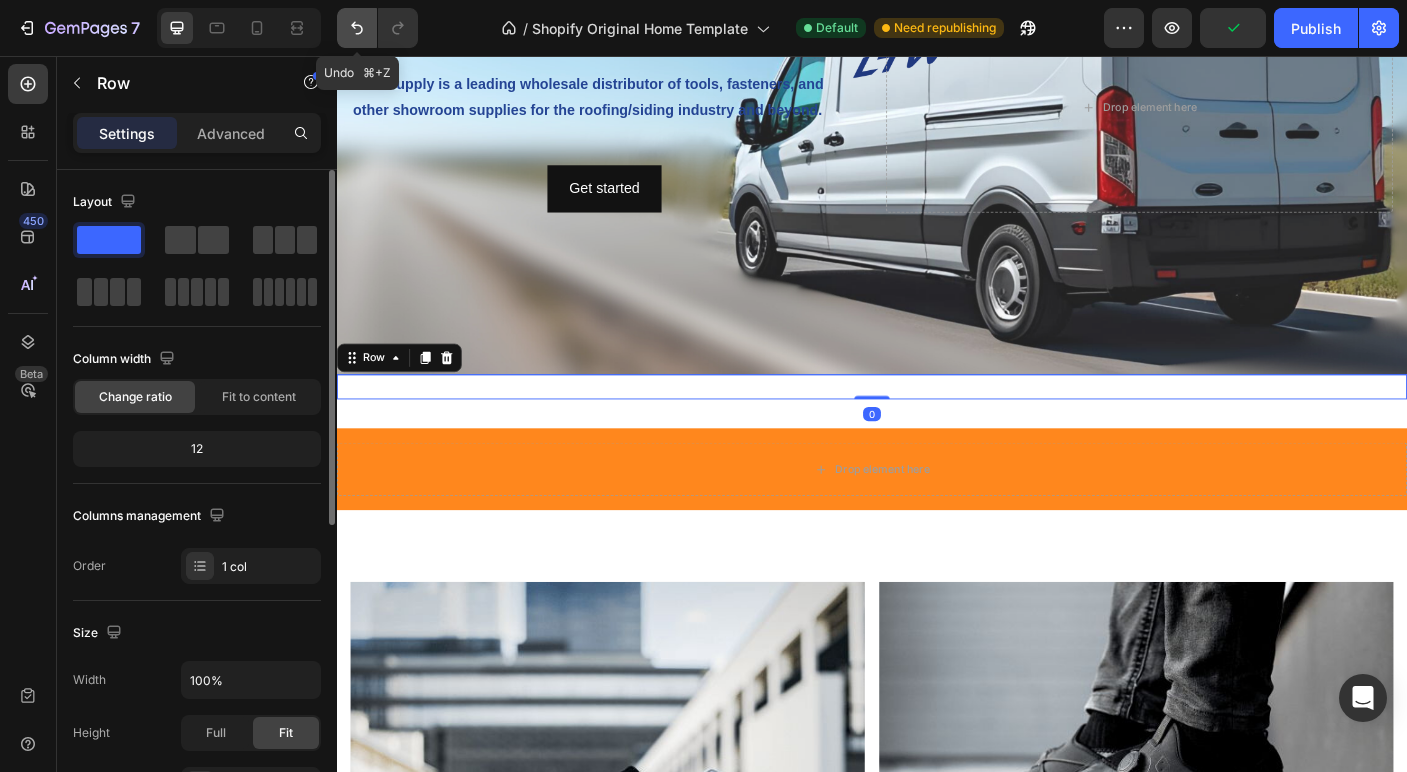click 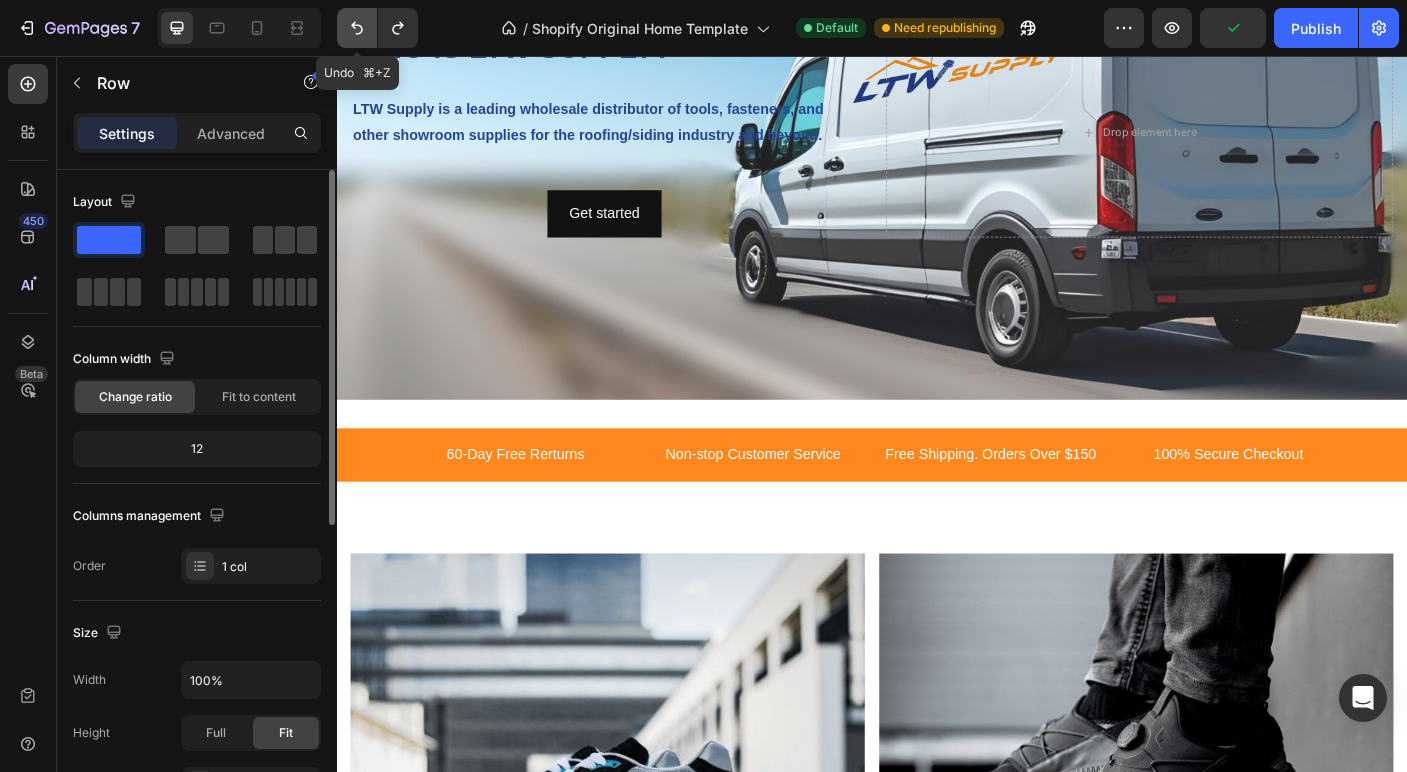 click 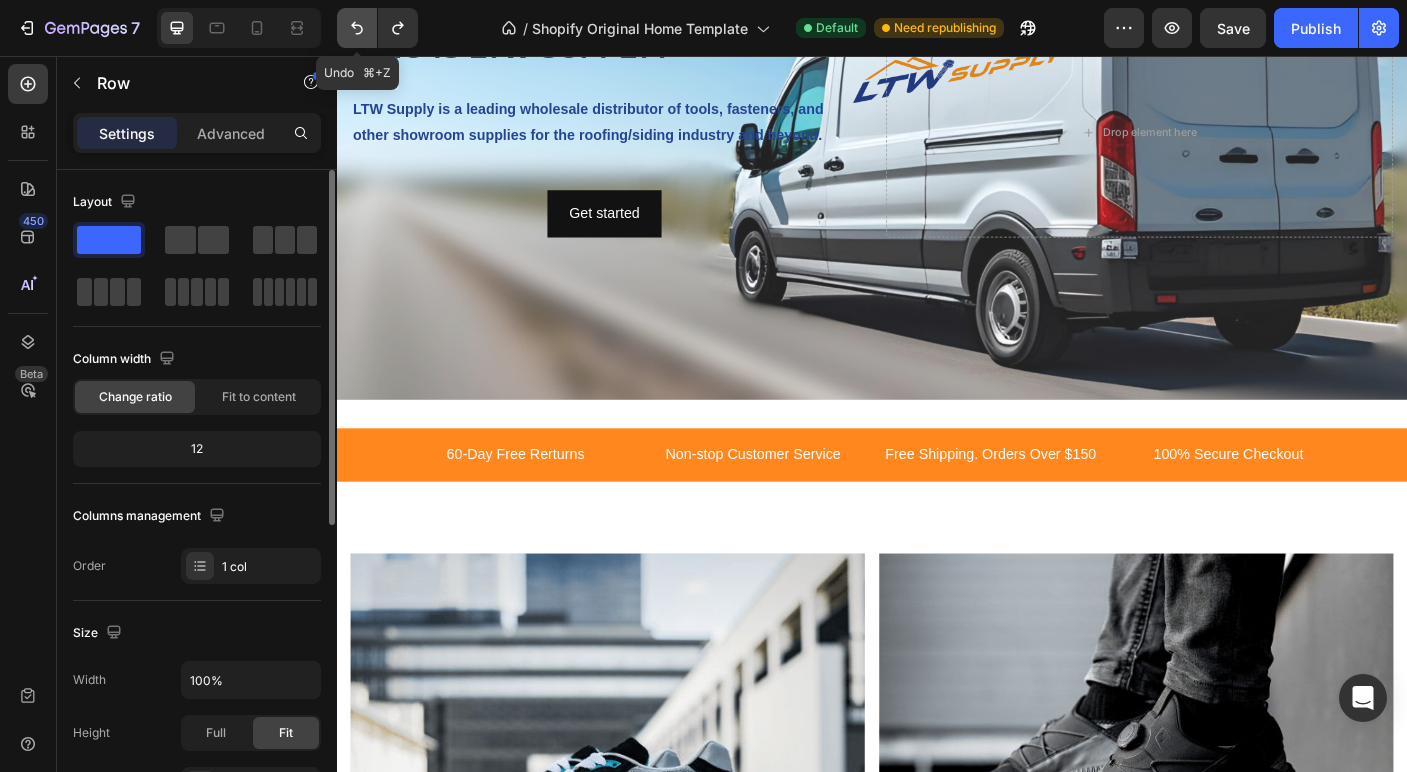 click 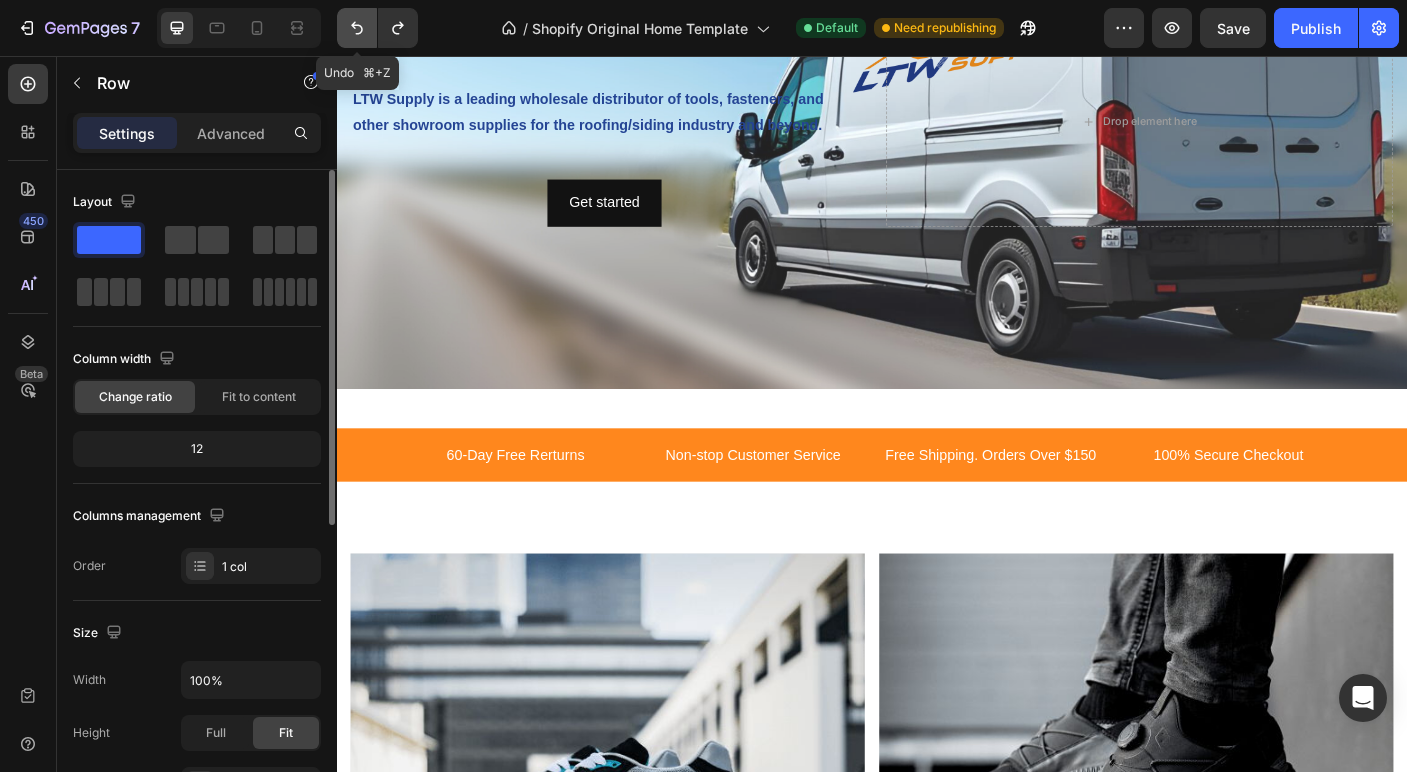 click 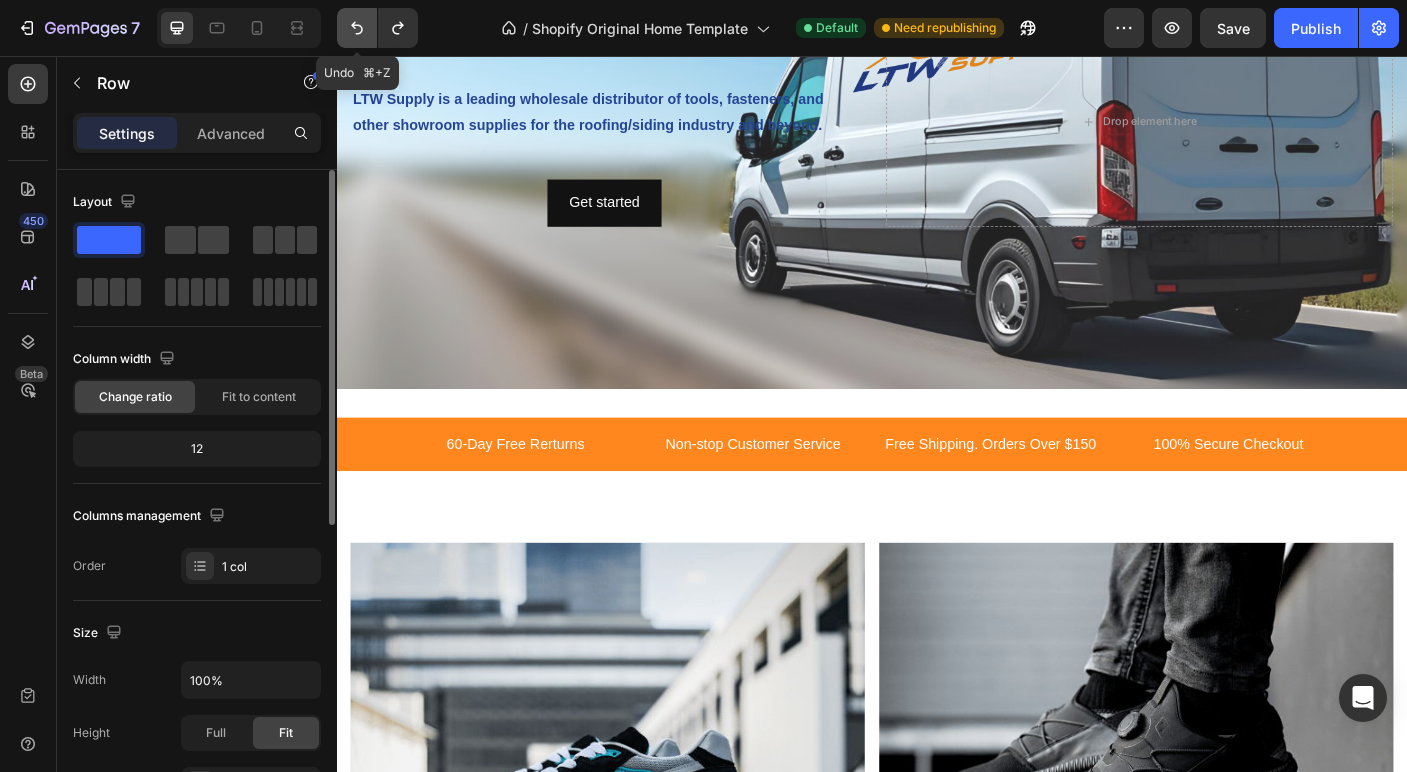 scroll, scrollTop: 3331, scrollLeft: 0, axis: vertical 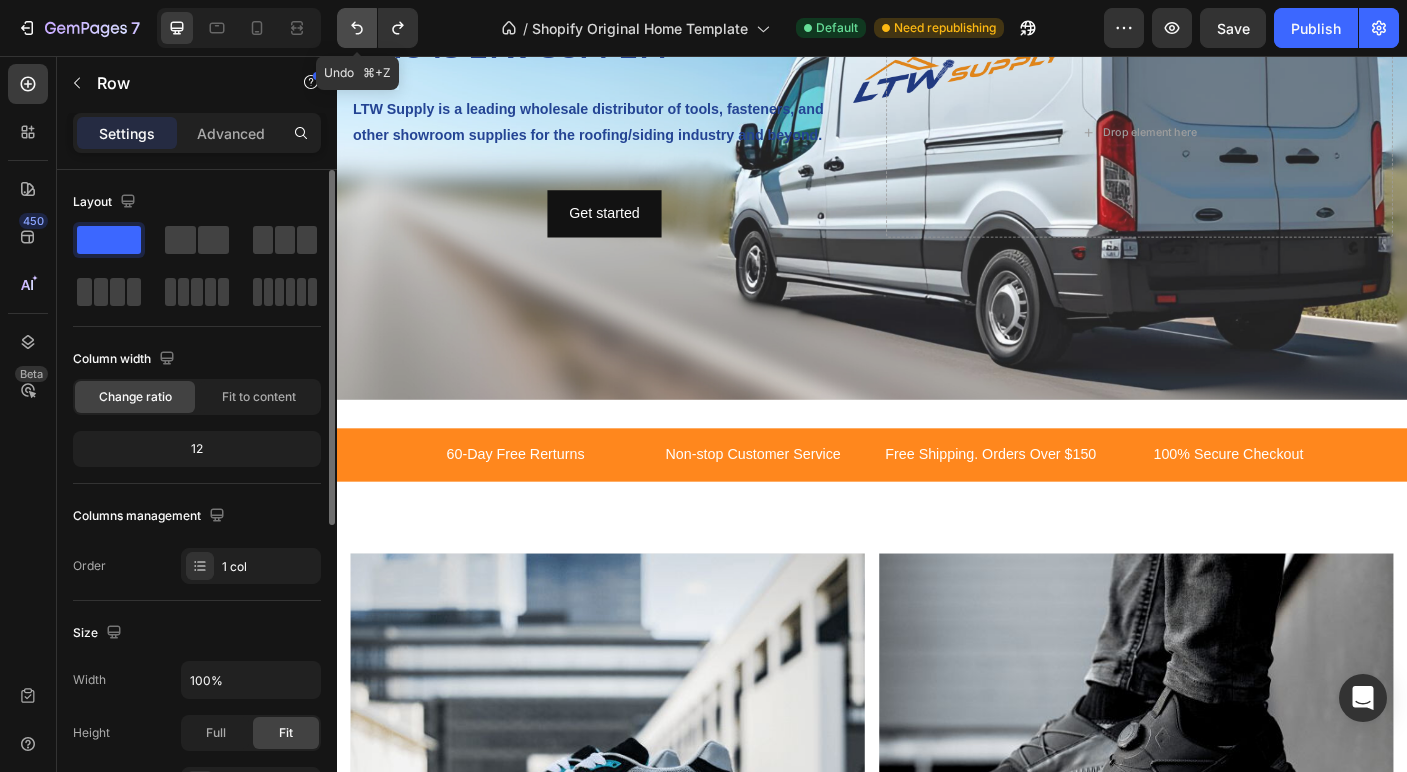 click 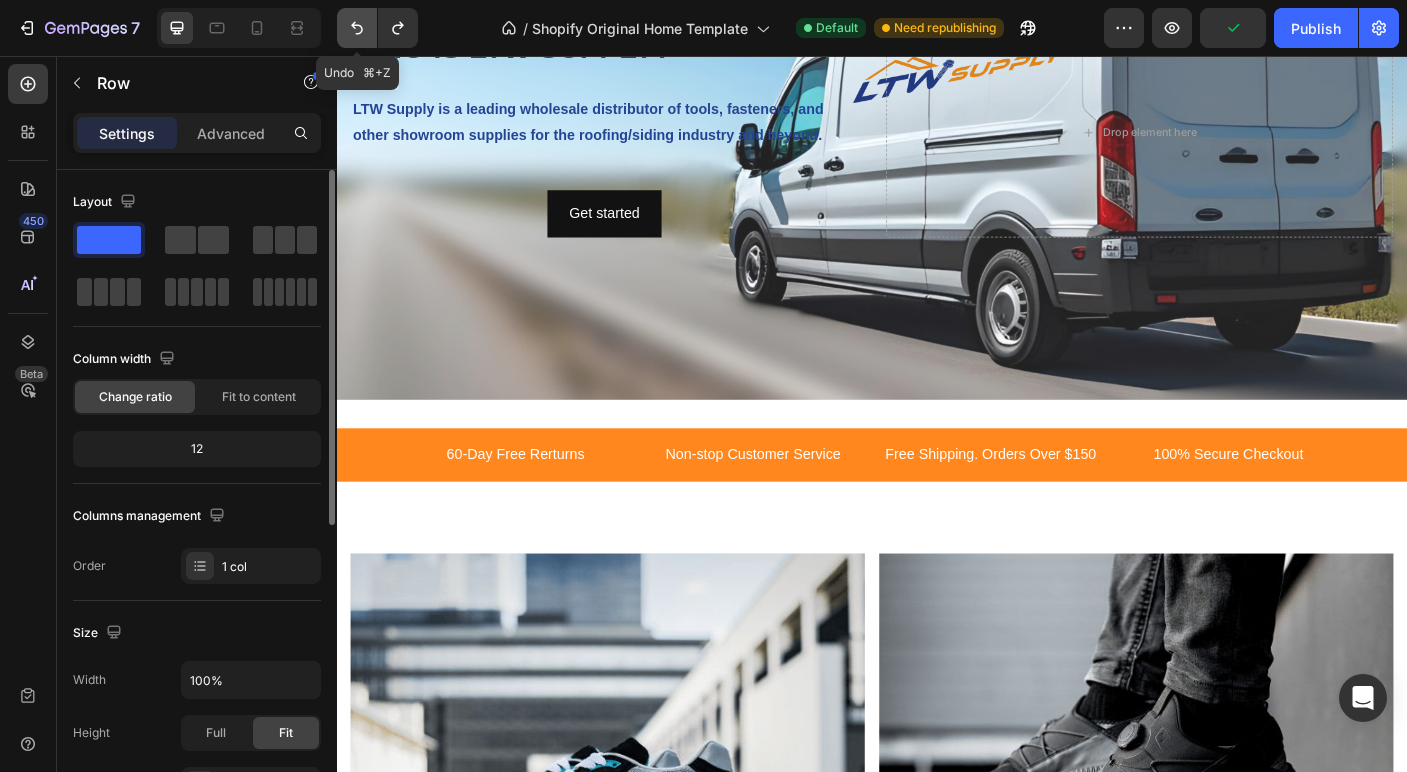 click 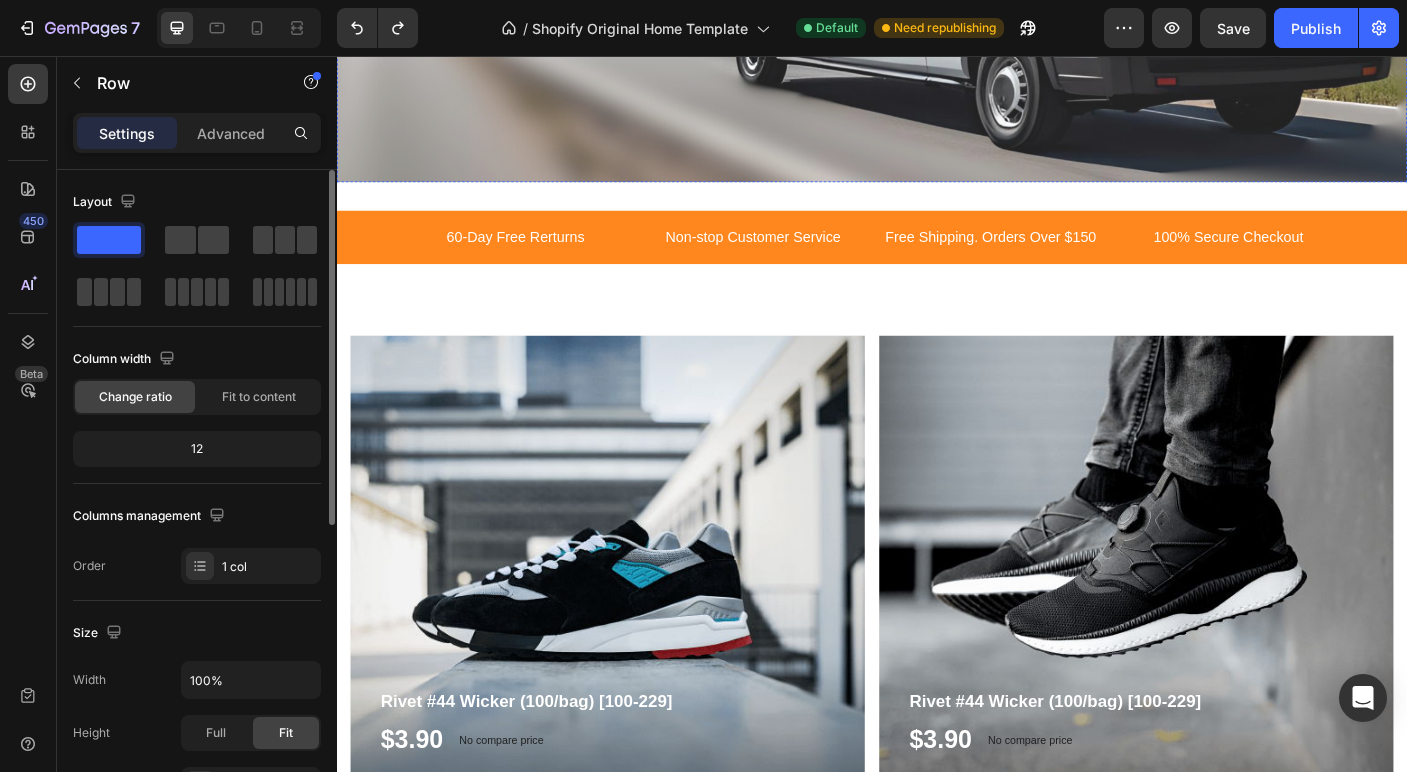 scroll, scrollTop: 3195, scrollLeft: 0, axis: vertical 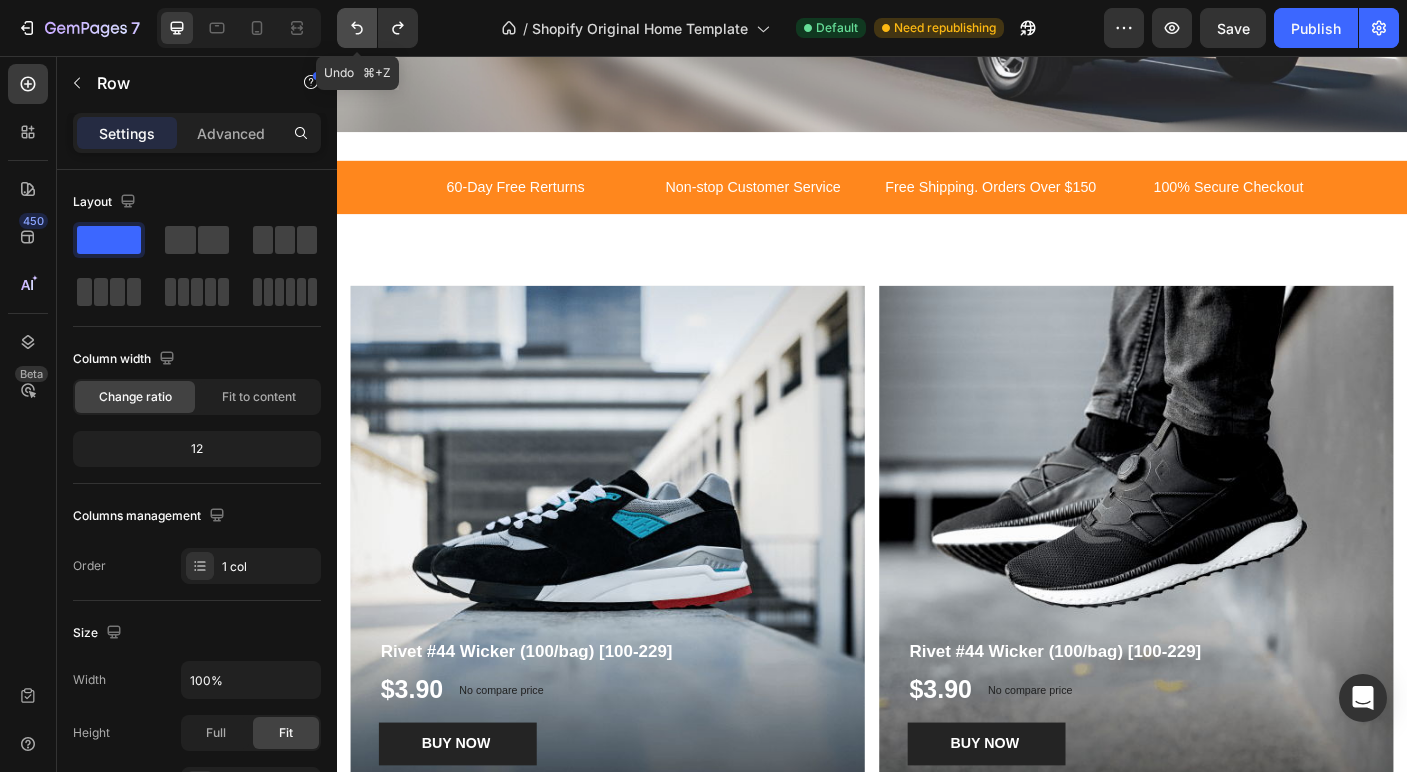 click 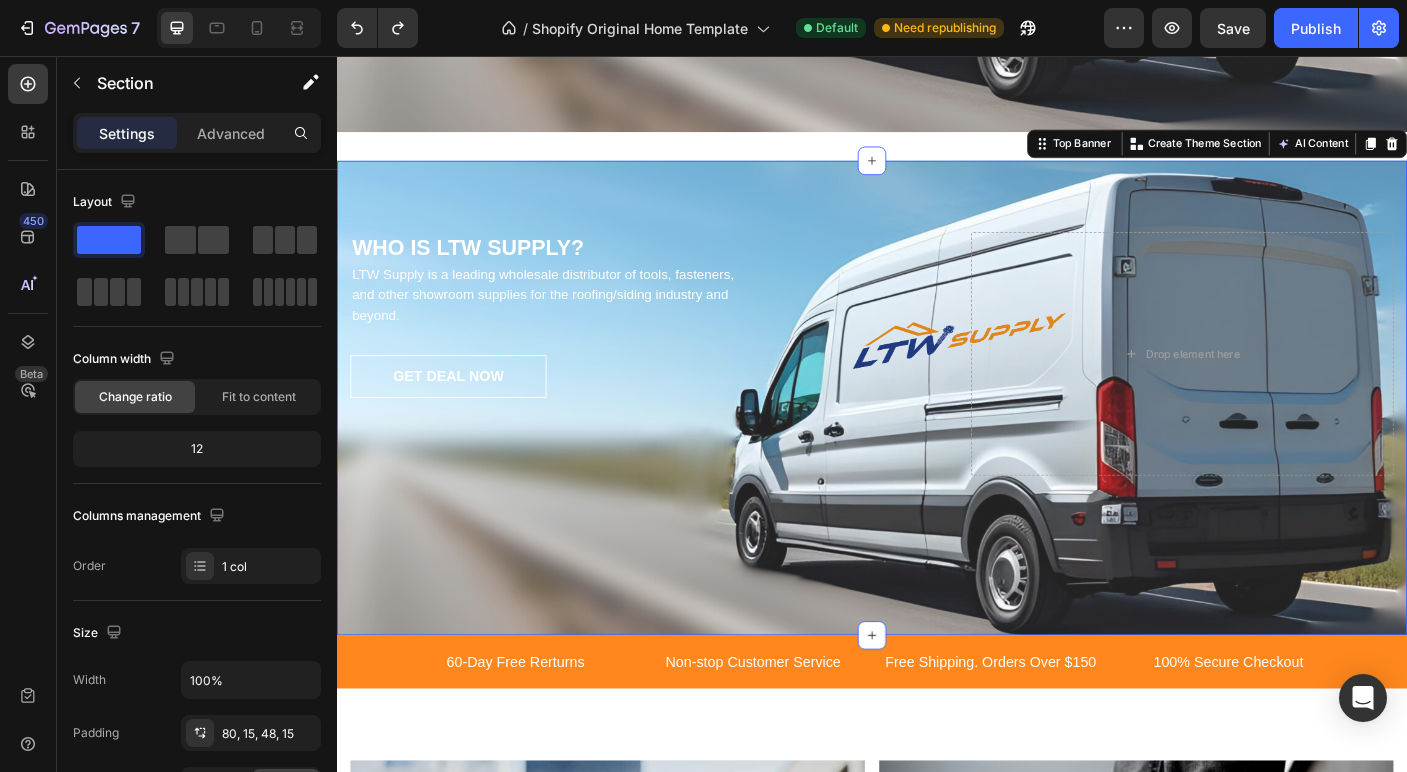 click on "WHO IS LTW SUPPLY? Heading LTW Supply is a leading wholesale distributor of tools, fasteners, and other showroom supplies for the roofing/siding industry and beyond. Text block GET DEAL NOW Button
Drop element here Row Top Banner   You can create reusable sections Create Theme Section AI Content Write with GemAI What would you like to describe here? Tone and Voice Persuasive Product Rivet #44 Wicker (100/bag)  [100-229] Show more Generate" at bounding box center (937, 439) 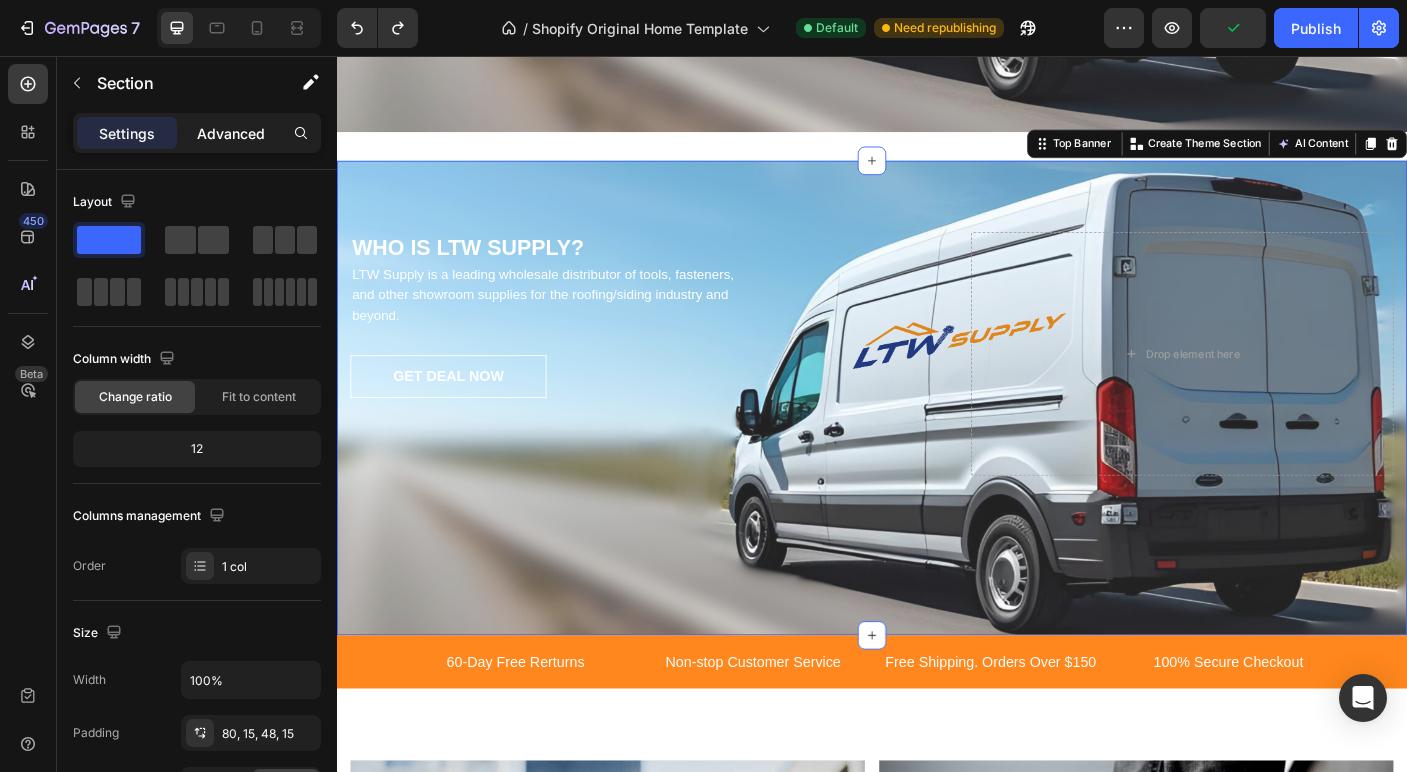 click on "Advanced" 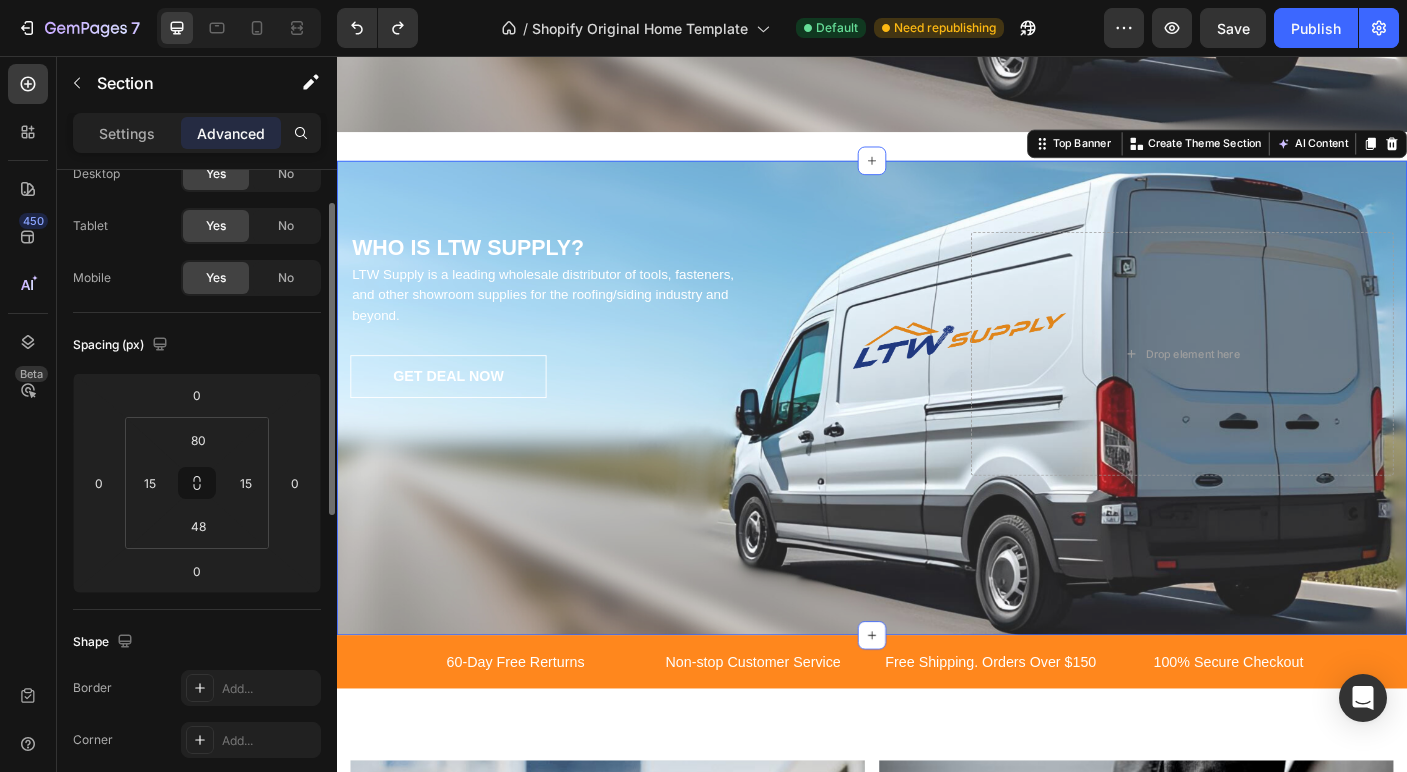 scroll, scrollTop: 77, scrollLeft: 0, axis: vertical 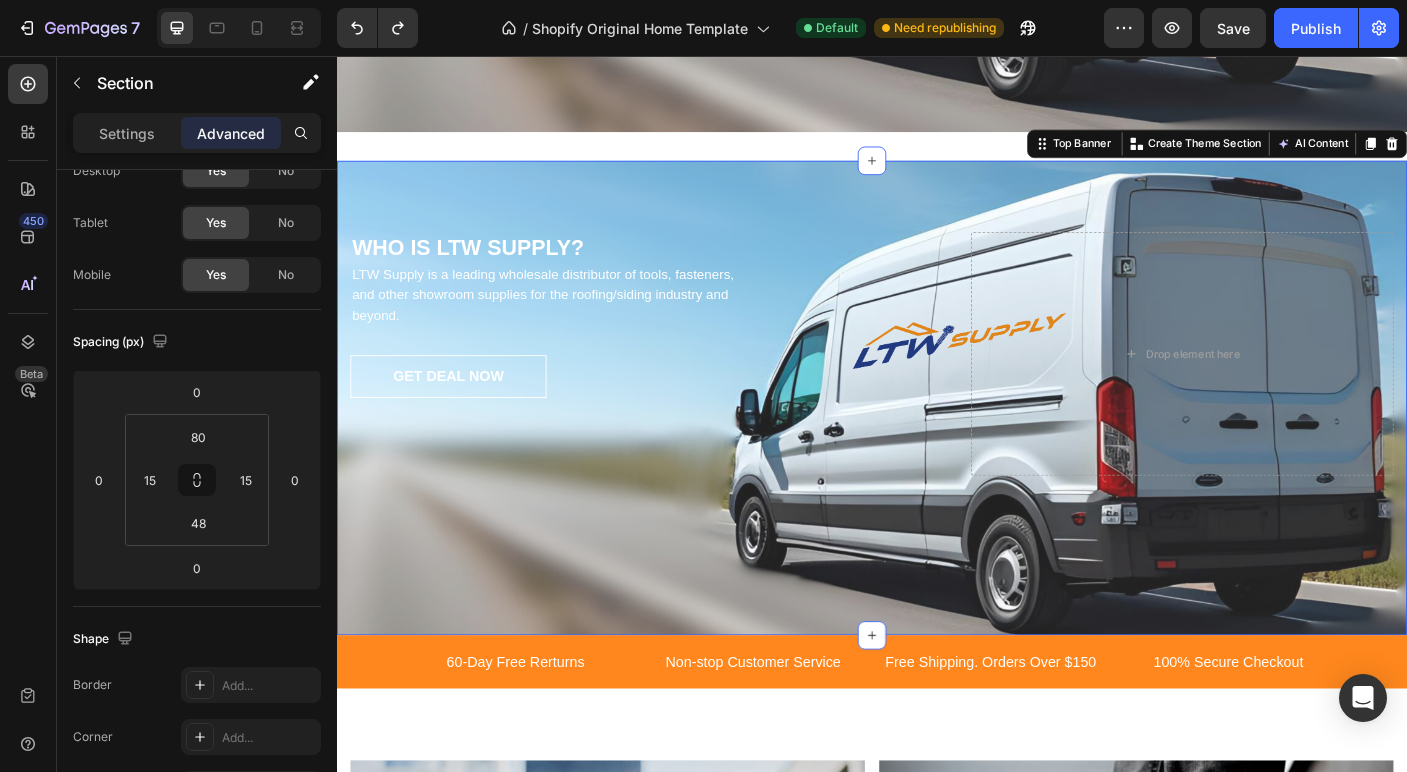 click on "WHO IS LTW SUPPLY? Heading LTW Supply is a leading wholesale distributor of tools, fasteners, and other showroom supplies for the roofing/siding industry and beyond. Text block GET DEAL NOW Button
Drop element here Row" at bounding box center [937, 455] 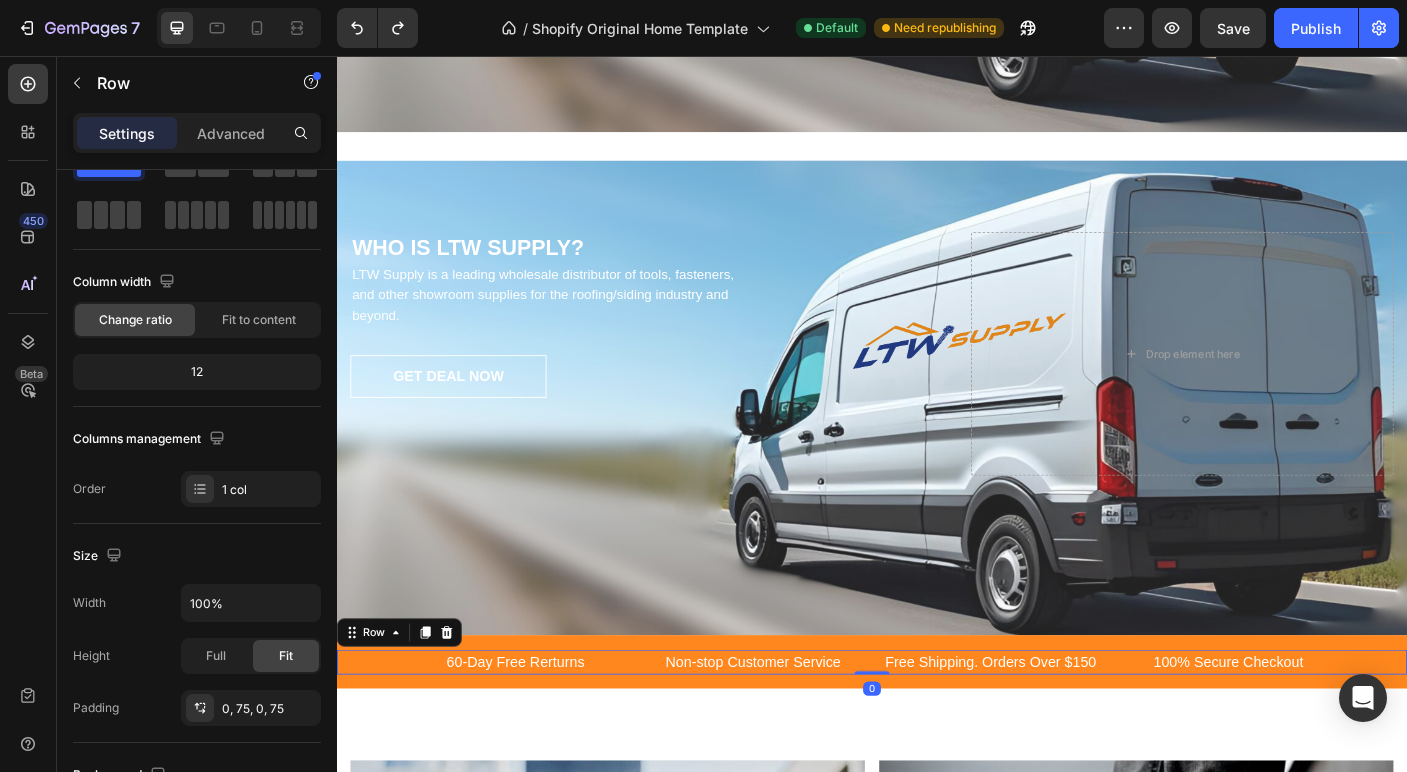 click on "60-Day Free Rerturns Text block Non-stop Customer Service Text block Free Shipping. Orders Over $150 Text block 100% Secure Checkout Text block Carousel Row   0" at bounding box center [937, 735] 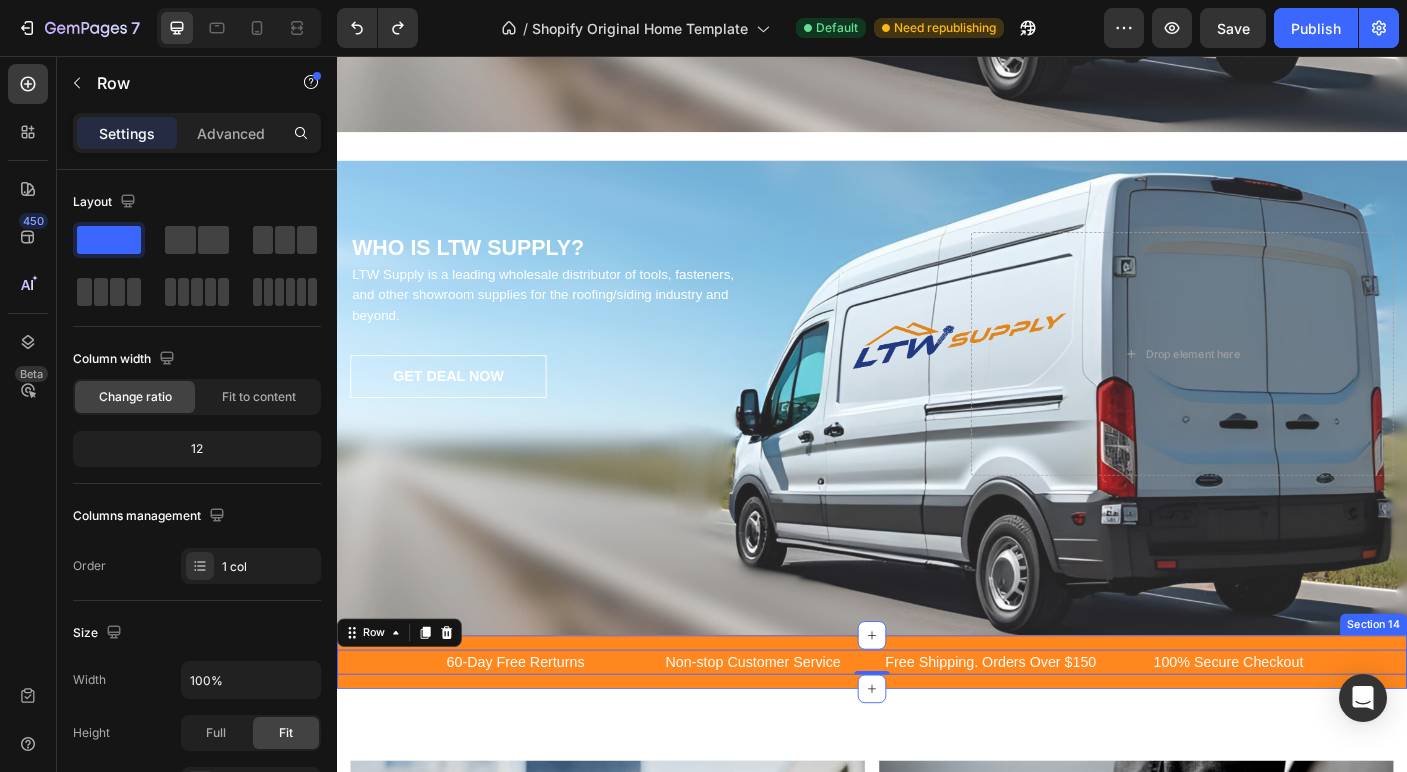 click on "60-Day Free Rerturns Text block Non-stop Customer Service Text block Free Shipping. Orders Over $150 Text block 100% Secure Checkout Text block Carousel Row   0 Section 14" at bounding box center [937, 735] 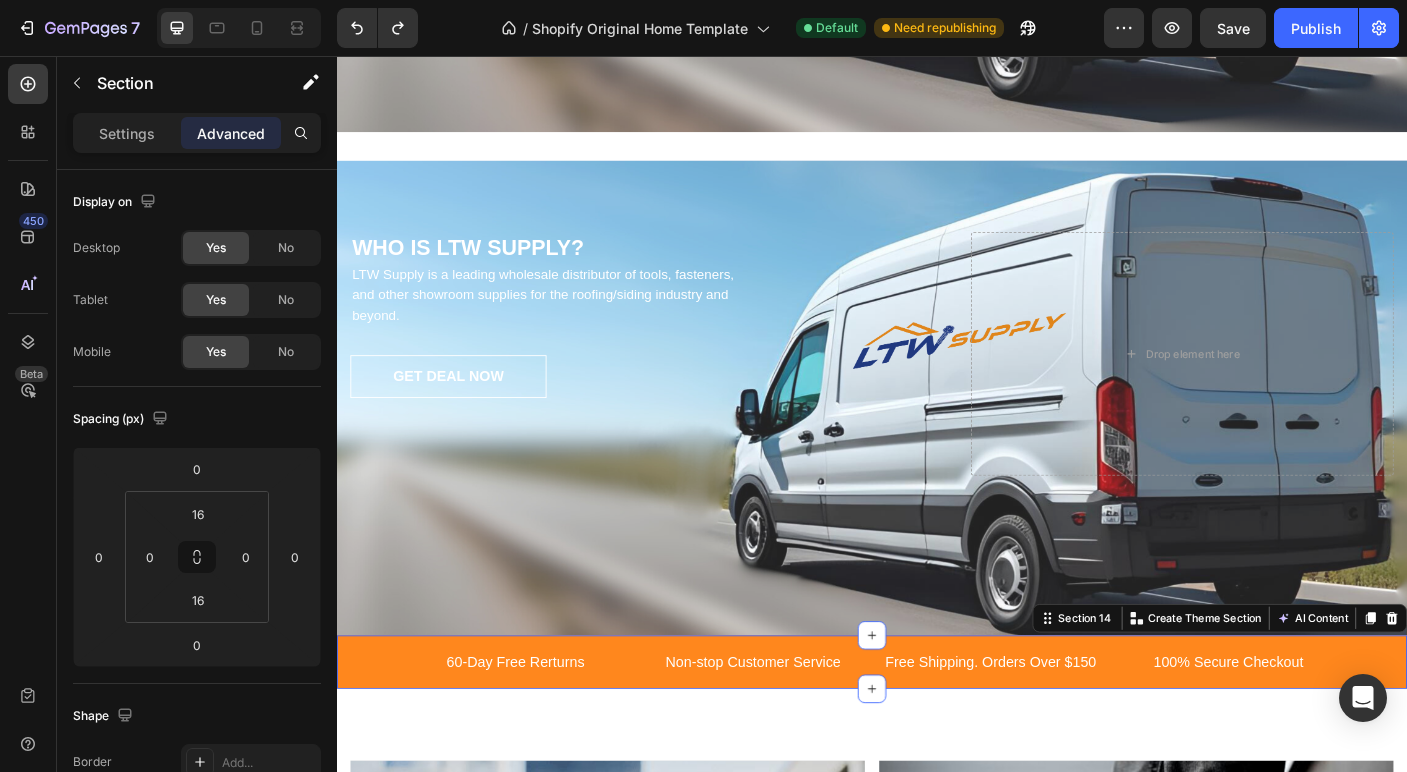 click on "60-Day Free Rerturns Text block Non-stop Customer Service Text block Free Shipping. Orders Over $150 Text block 100% Secure Checkout Text block Carousel Row Section 14   You can create reusable sections Create Theme Section AI Content Write with GemAI What would you like to describe here? Tone and Voice Persuasive Product Rivet #44 Wicker (100/bag)  [100-229] Show more Generate" at bounding box center (937, 735) 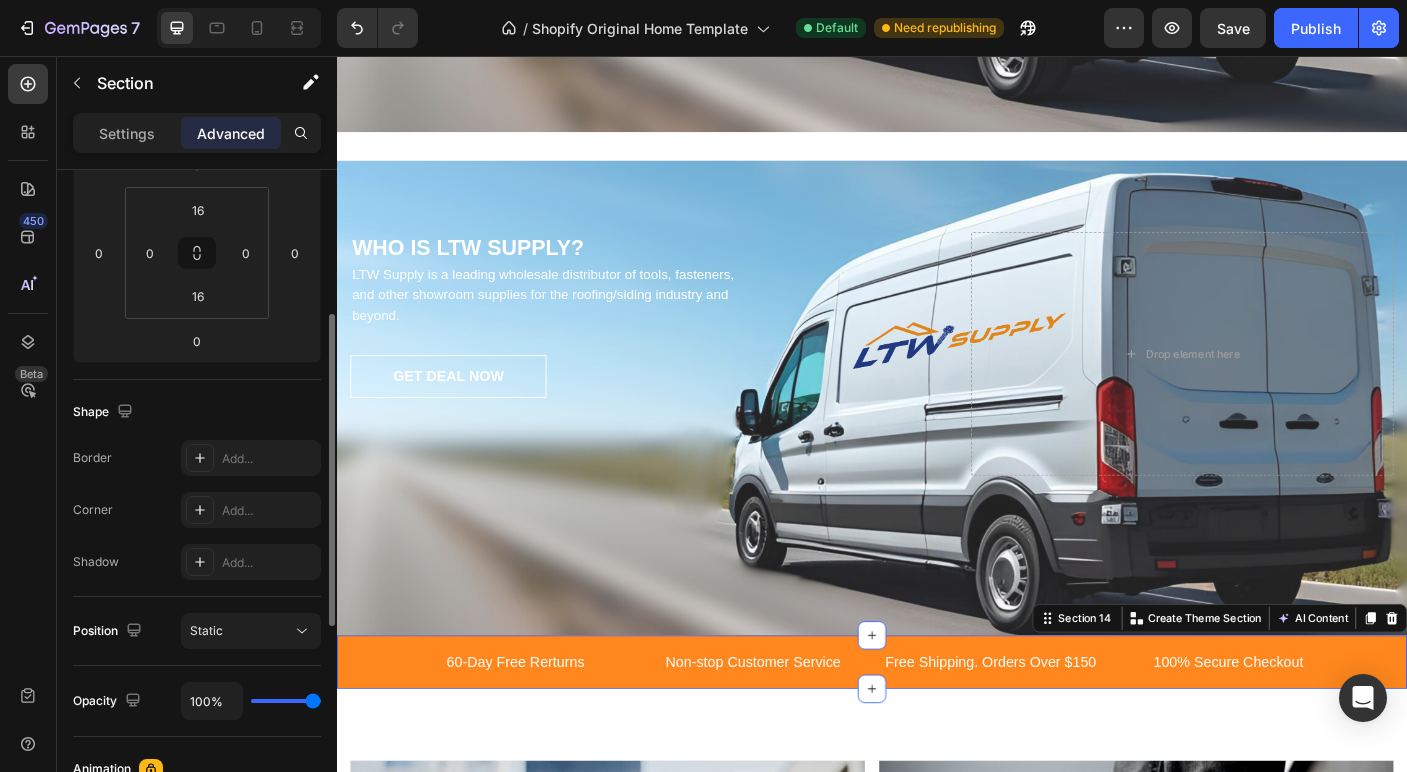 scroll, scrollTop: 305, scrollLeft: 0, axis: vertical 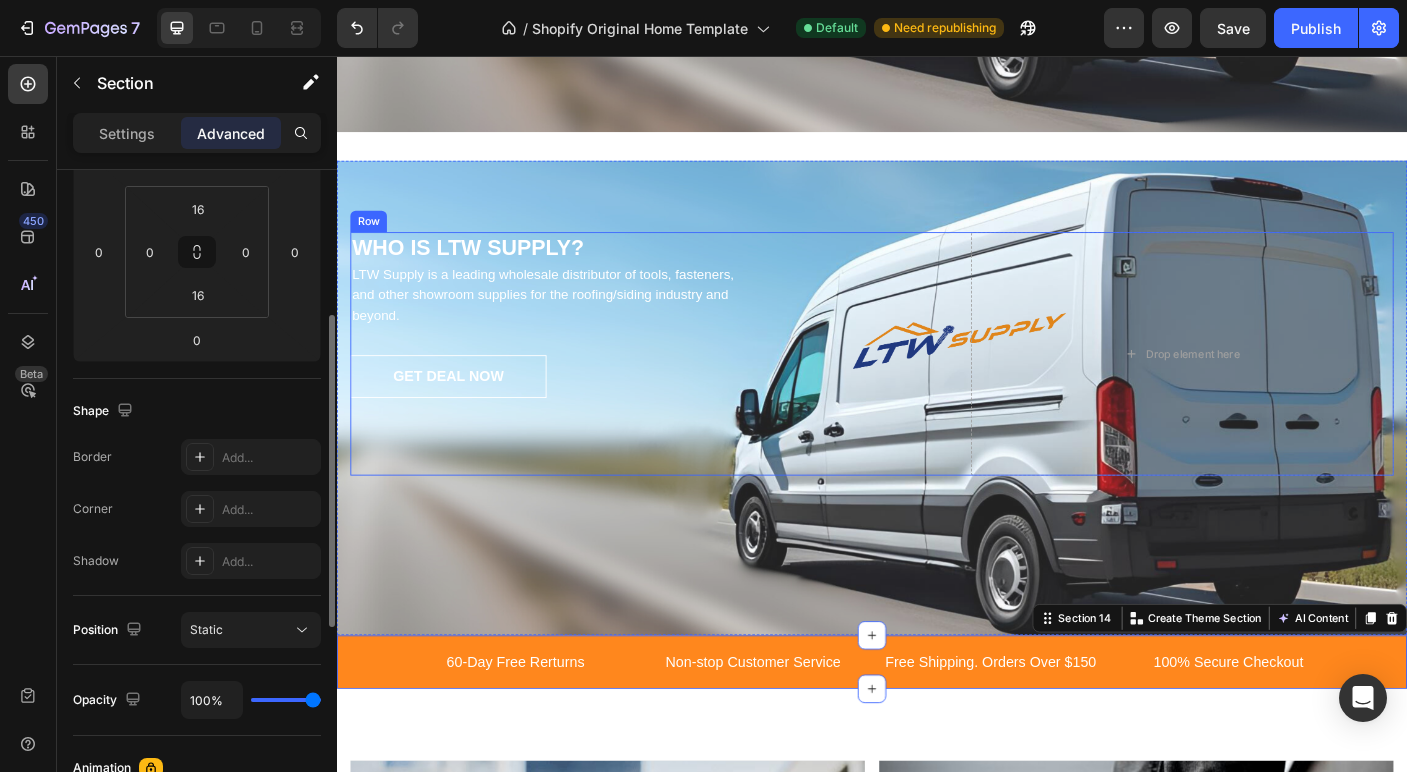 click on "WHO IS LTW SUPPLY? Heading LTW Supply is a leading wholesale distributor of tools, fasteners, and other showroom supplies for the roofing/siding industry and beyond. Text block GET DEAL NOW Button
Drop element here Row" at bounding box center (937, 455) 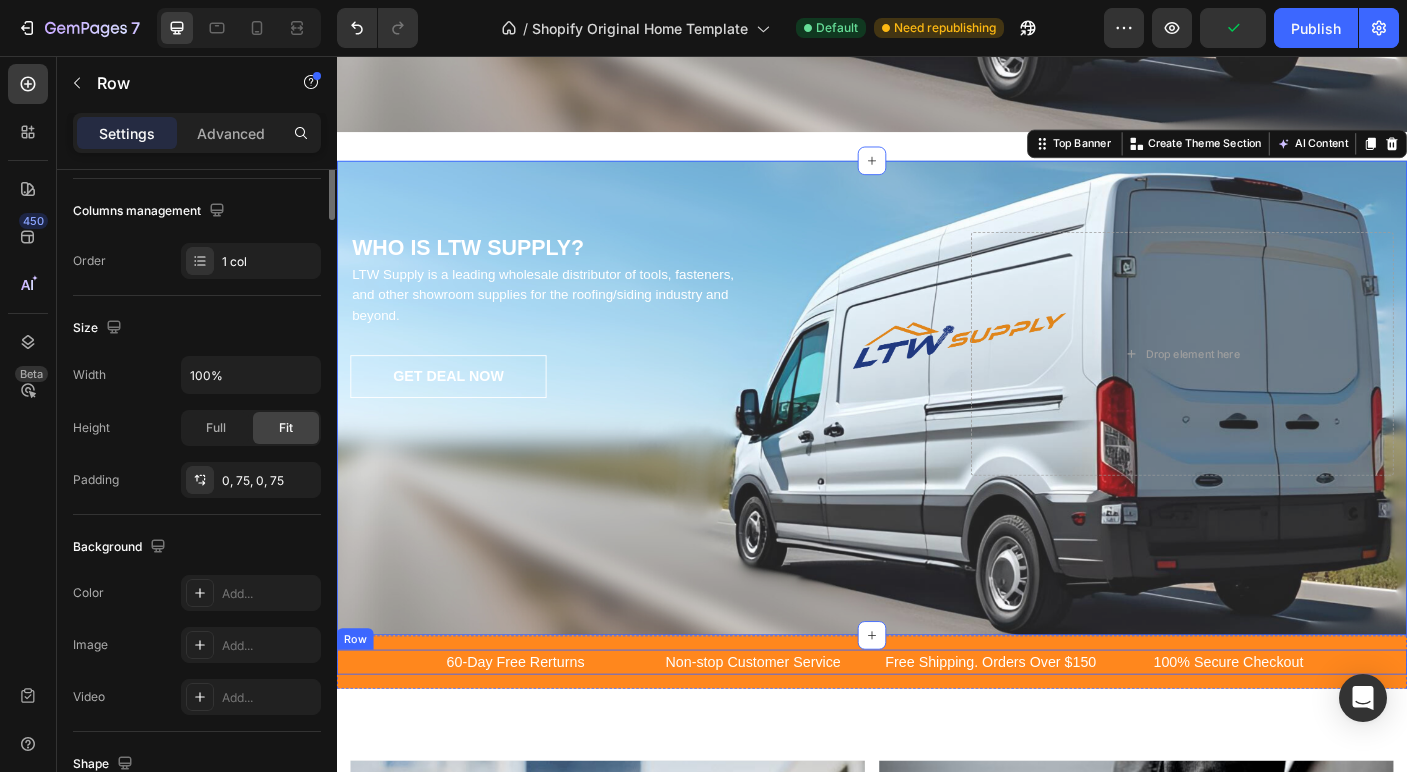 click on "60-Day Free Rerturns Text block Non-stop Customer Service Text block Free Shipping. Orders Over $150 Text block 100% Secure Checkout Text block Carousel Row" at bounding box center (937, 735) 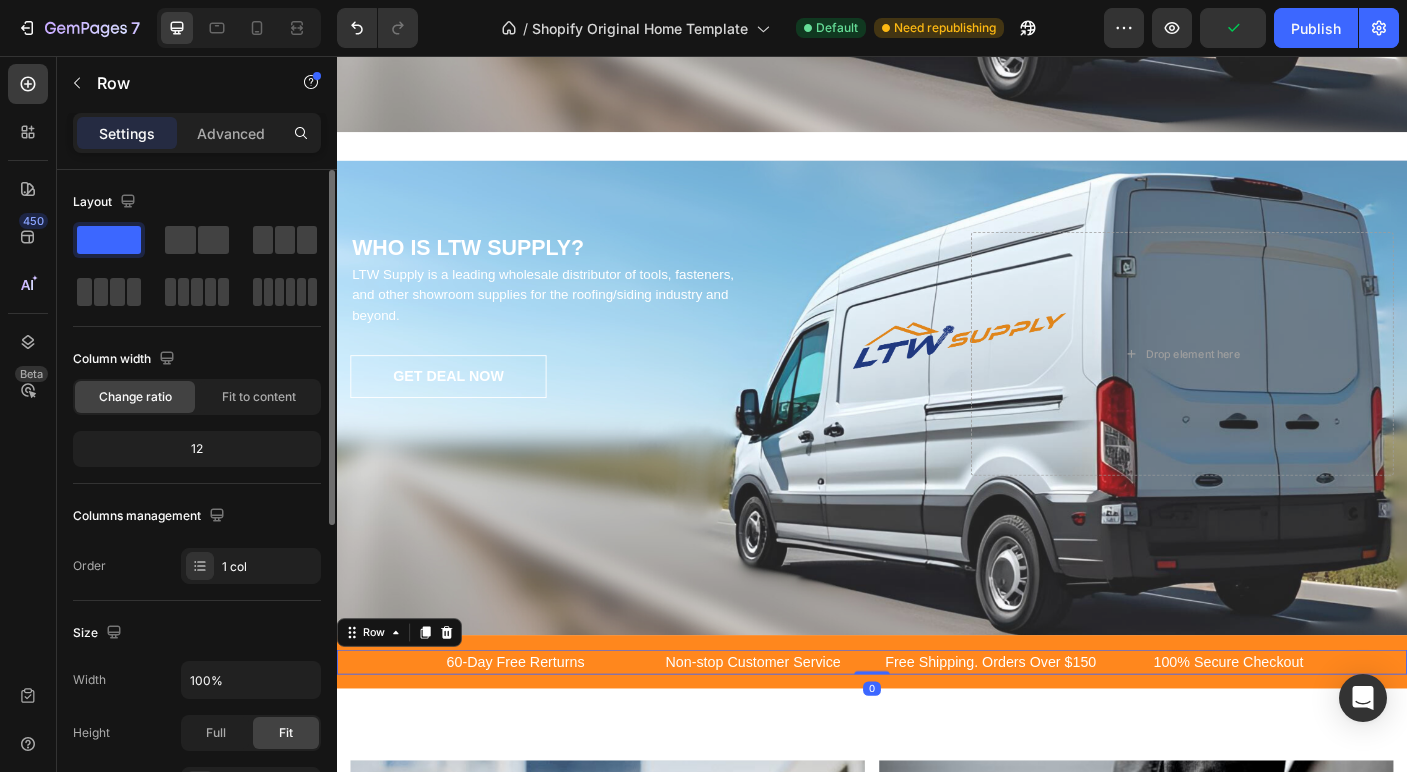 click on "WHO IS LTW SUPPLY? Heading LTW Supply is a leading wholesale distributor of tools, fasteners, and other showroom supplies for the roofing/siding industry and beyond. Text block GET DEAL NOW Button
Drop element here Row" at bounding box center [937, 455] 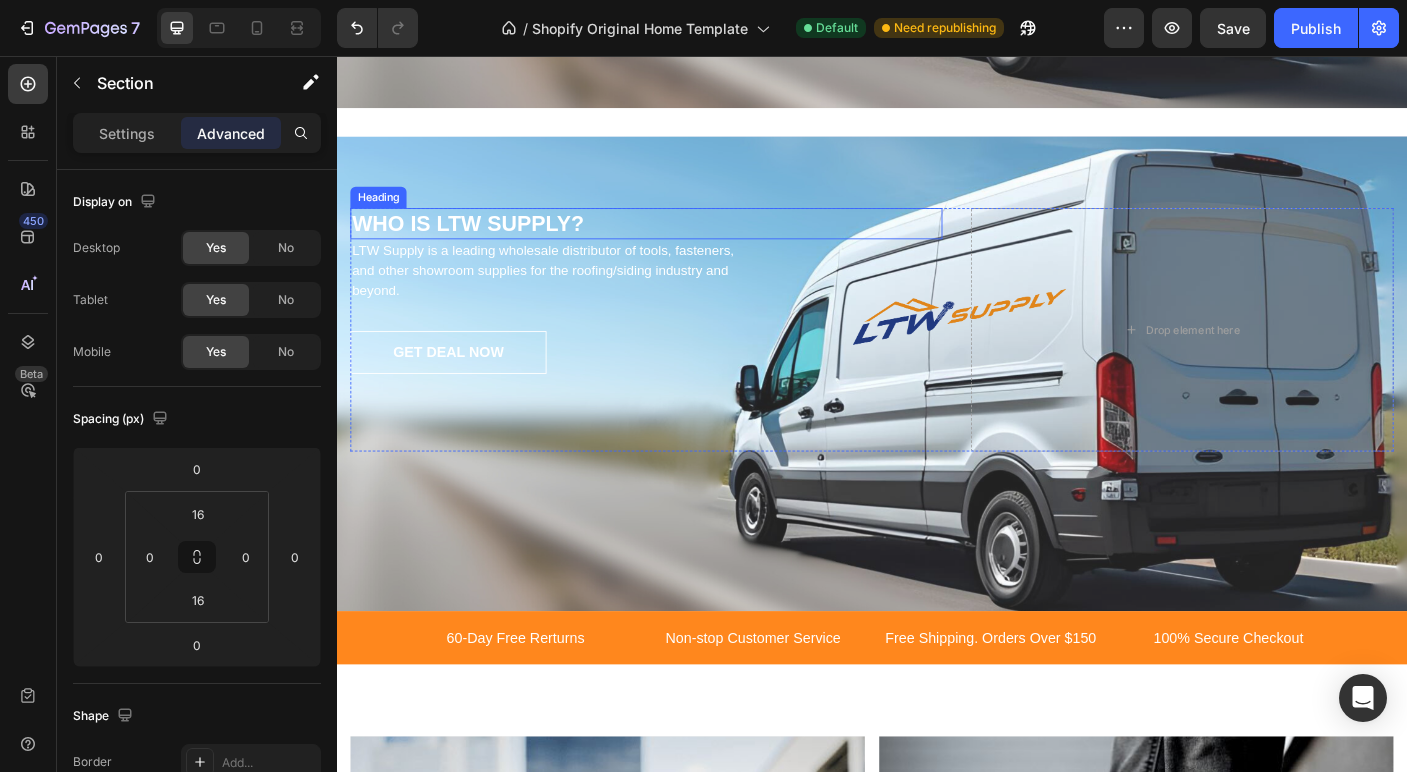 scroll, scrollTop: 3261, scrollLeft: 0, axis: vertical 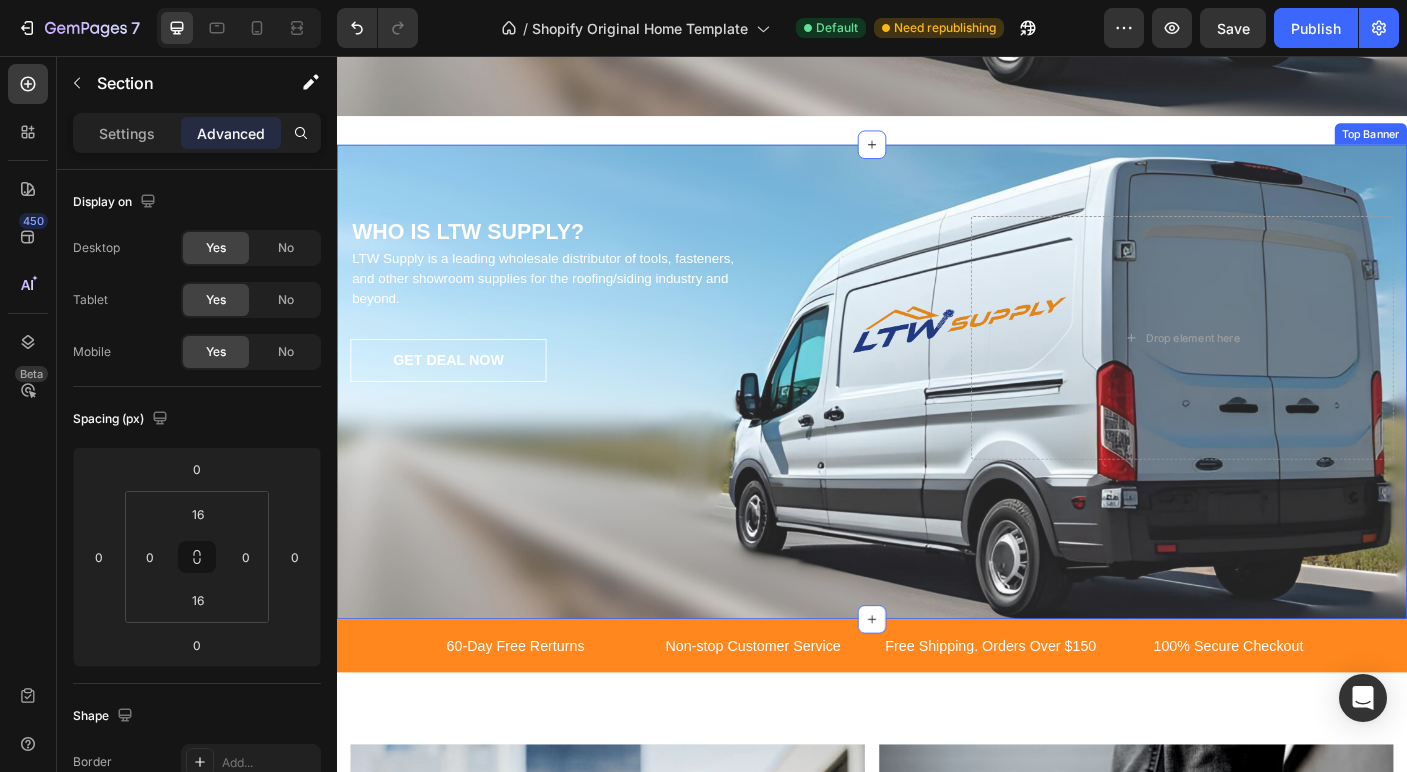 click on "WHO IS LTW SUPPLY? Heading LTW Supply is a leading wholesale distributor of tools, fasteners, and other showroom supplies for the roofing/siding industry and beyond. Text block GET DEAL NOW Button
Drop element here Row" at bounding box center [937, 437] 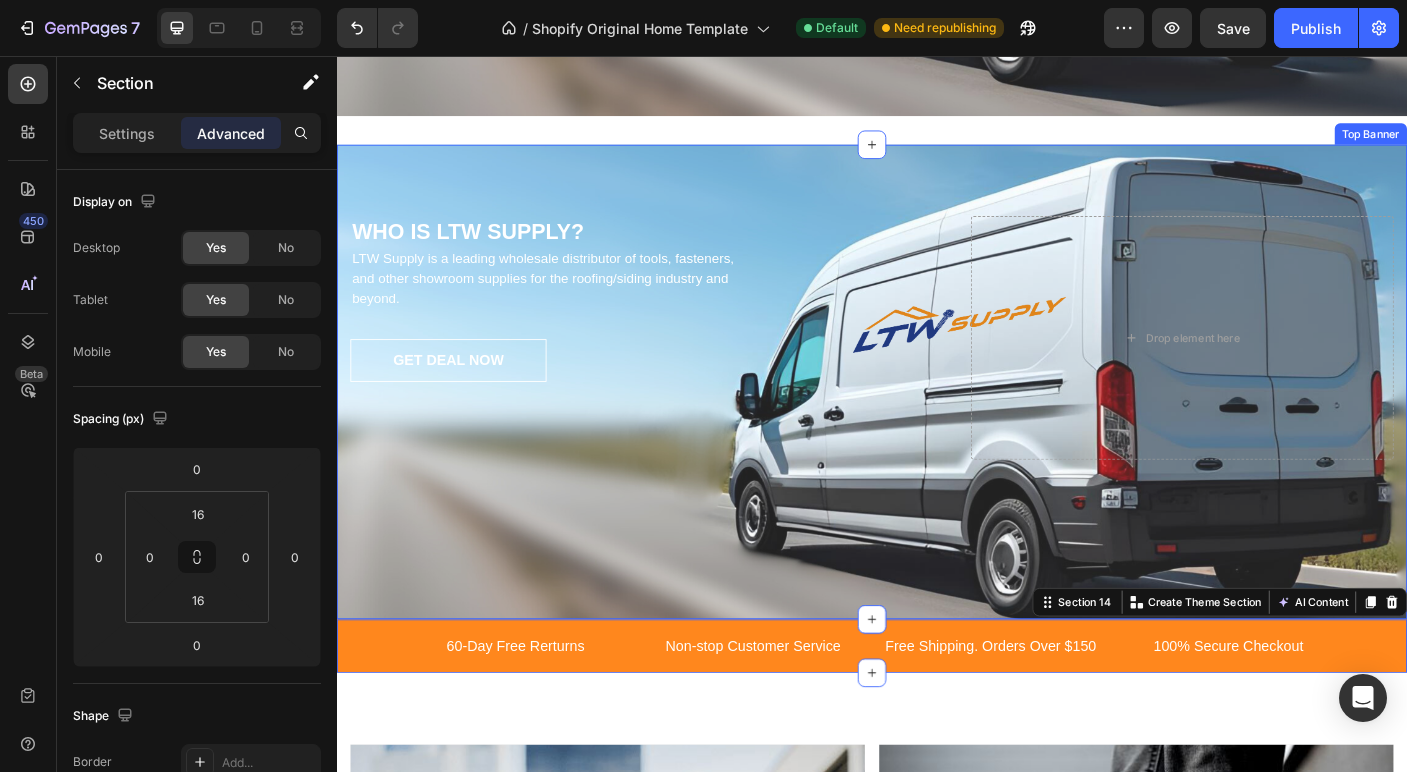 click on "WHO IS LTW SUPPLY? Heading LTW Supply is a leading wholesale distributor of tools, fasteners, and other showroom supplies for the roofing/siding industry and beyond. Text block GET DEAL NOW Button
Drop element here Row" at bounding box center [937, 437] 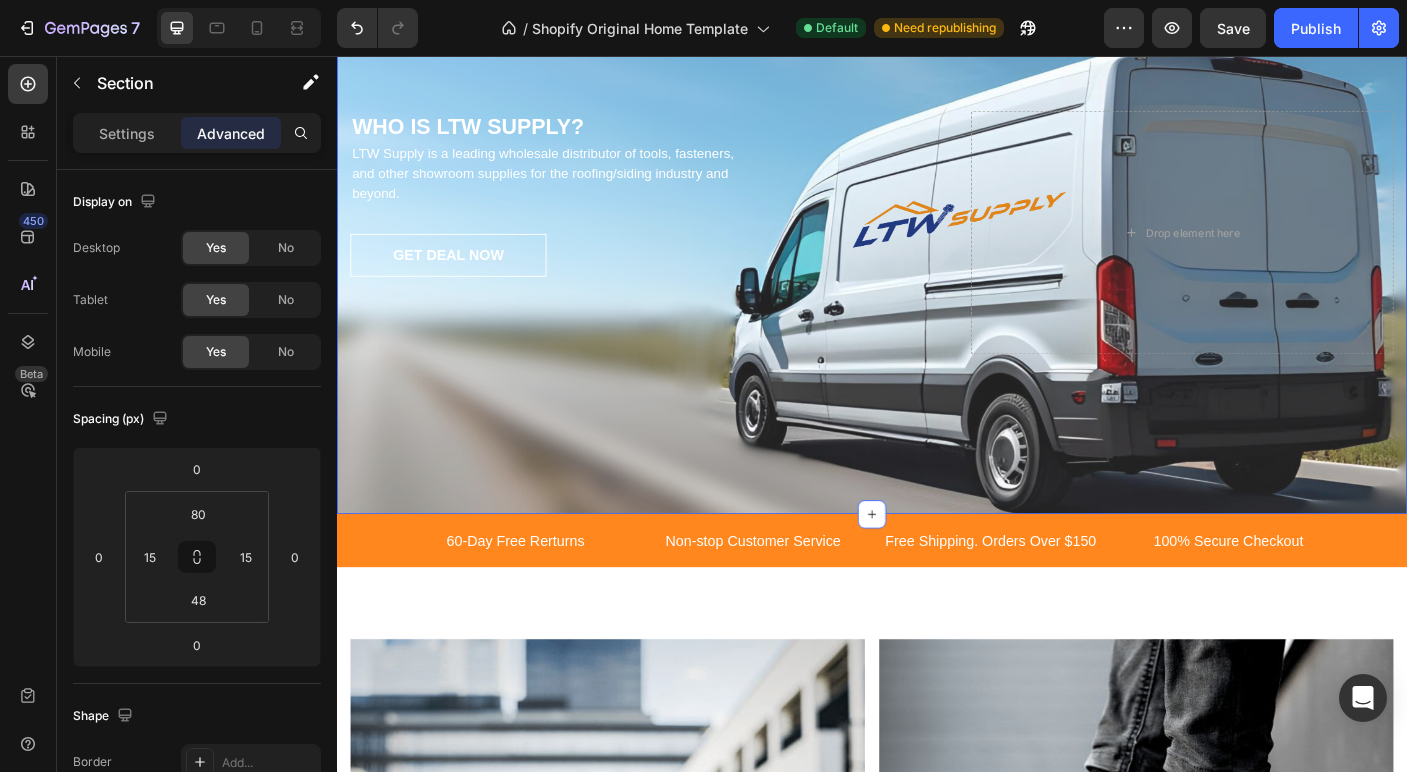 scroll, scrollTop: 3478, scrollLeft: 0, axis: vertical 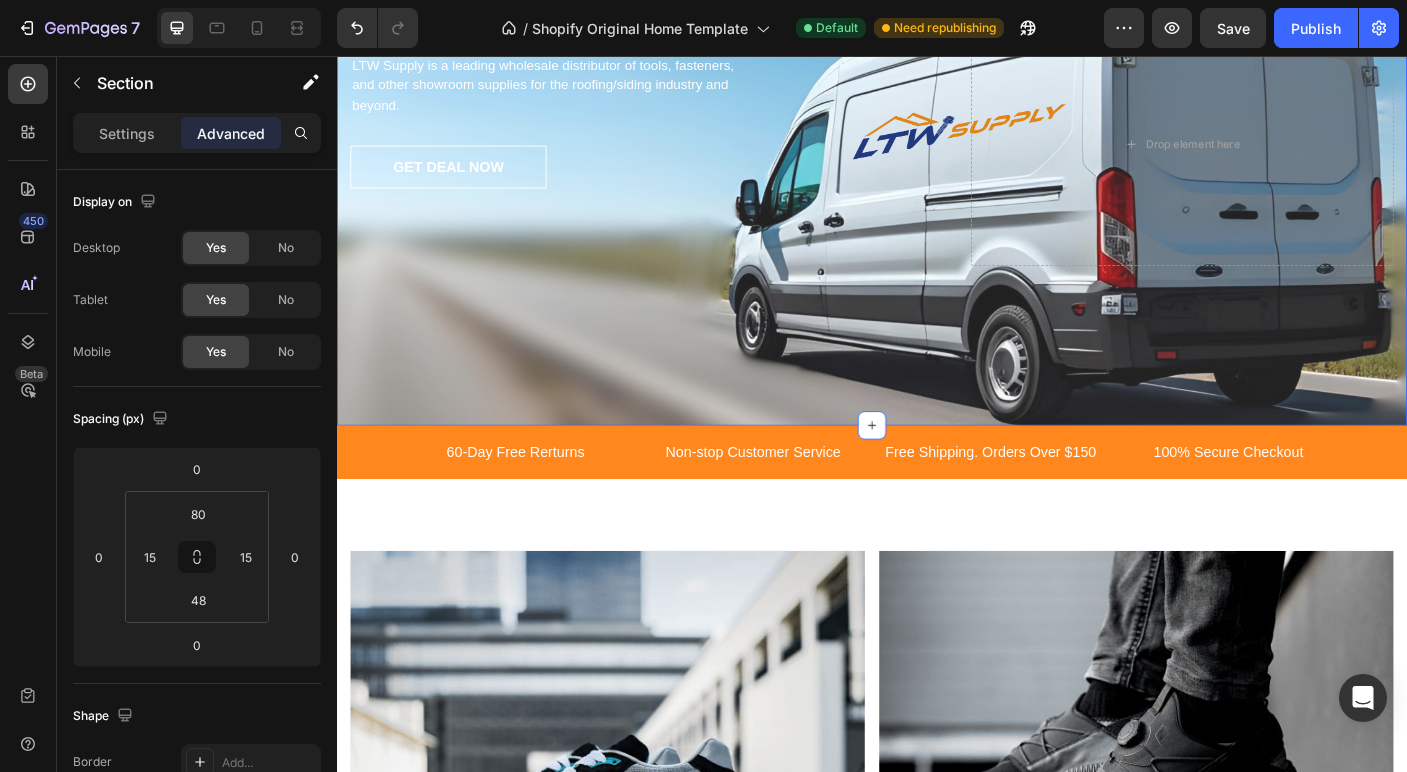 click on "WHO IS LTW SUPPLY? Heading LTW Supply is a leading wholesale distributor of tools, fasteners, and other showroom supplies for the roofing/siding industry and beyond. Text block GET DEAL NOW Button
Drop element here Row" at bounding box center [937, 220] 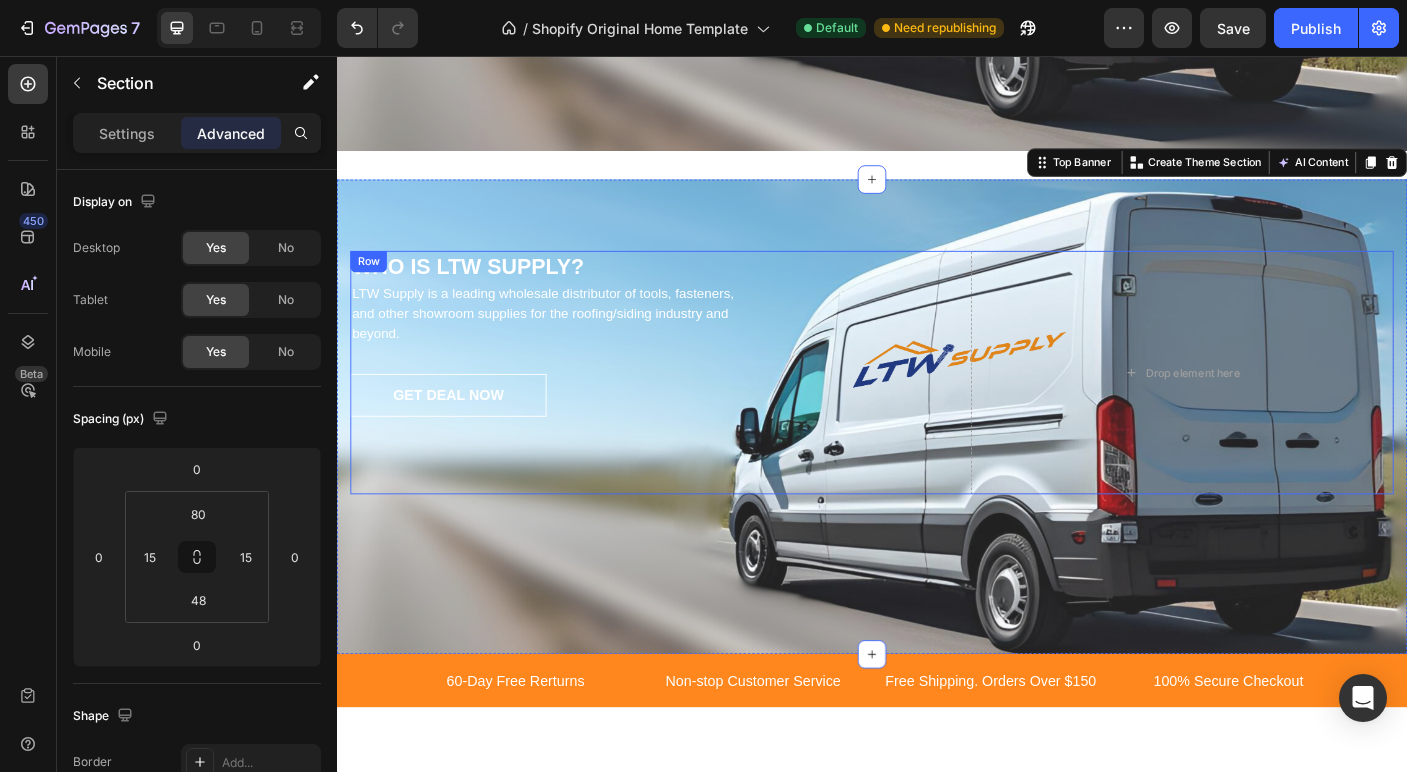 scroll, scrollTop: 3194, scrollLeft: 0, axis: vertical 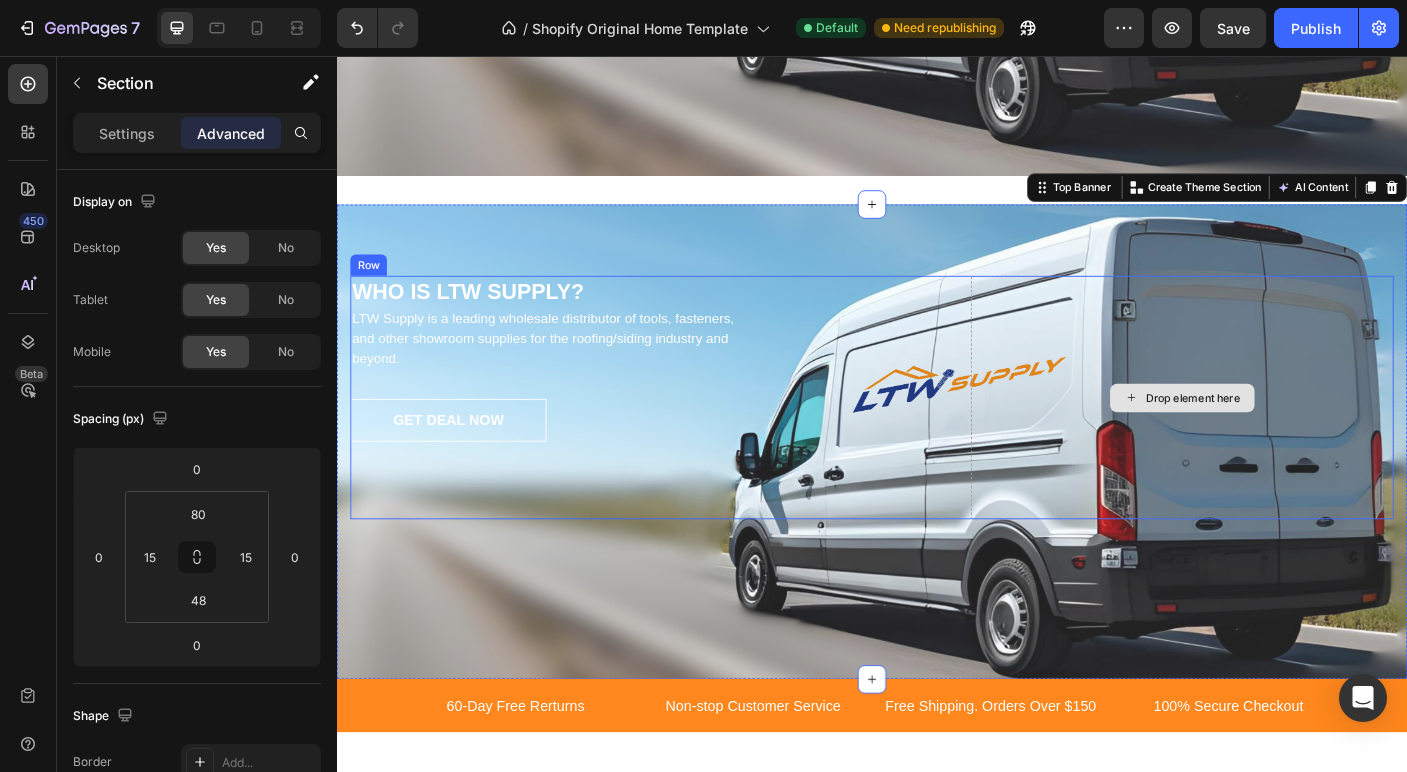 click on "Drop element here" at bounding box center [1285, 439] 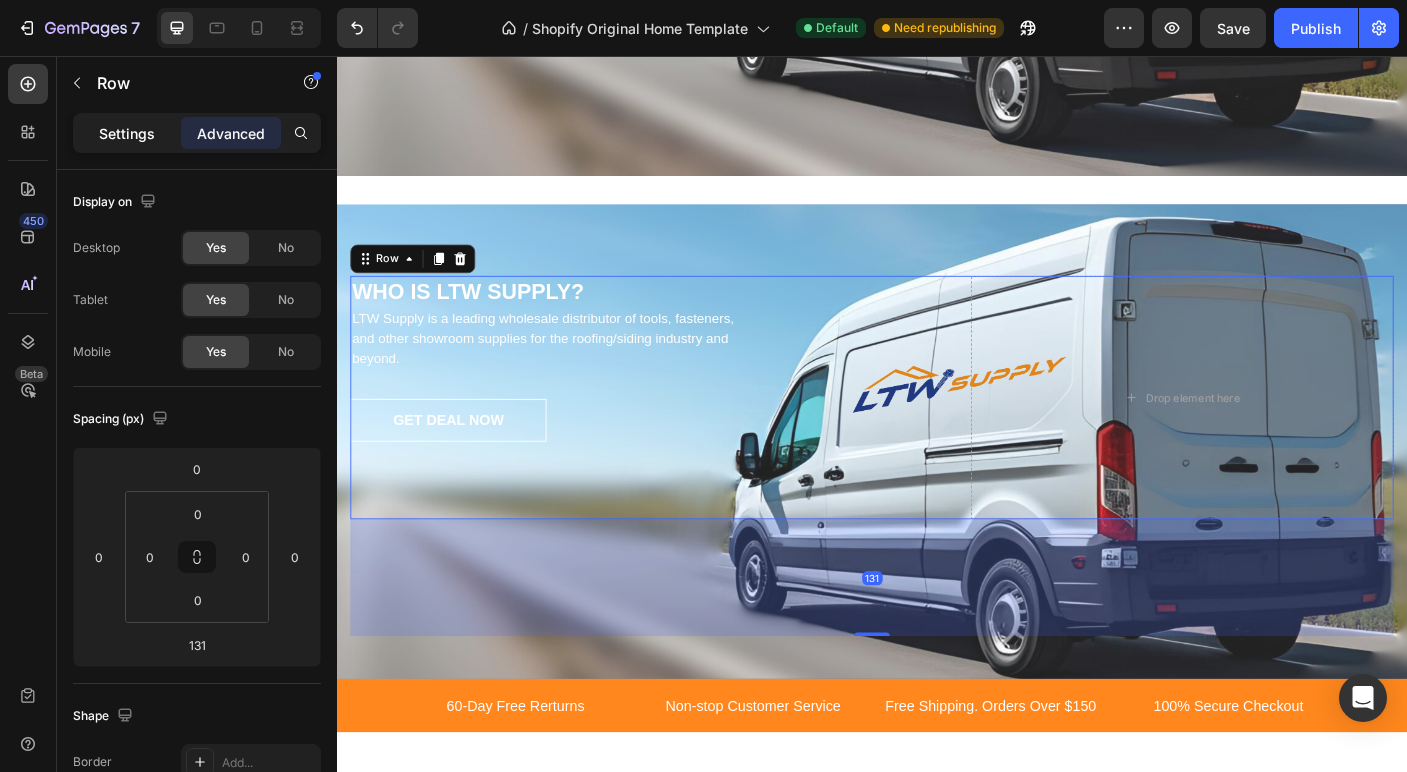 click on "Settings" at bounding box center (127, 133) 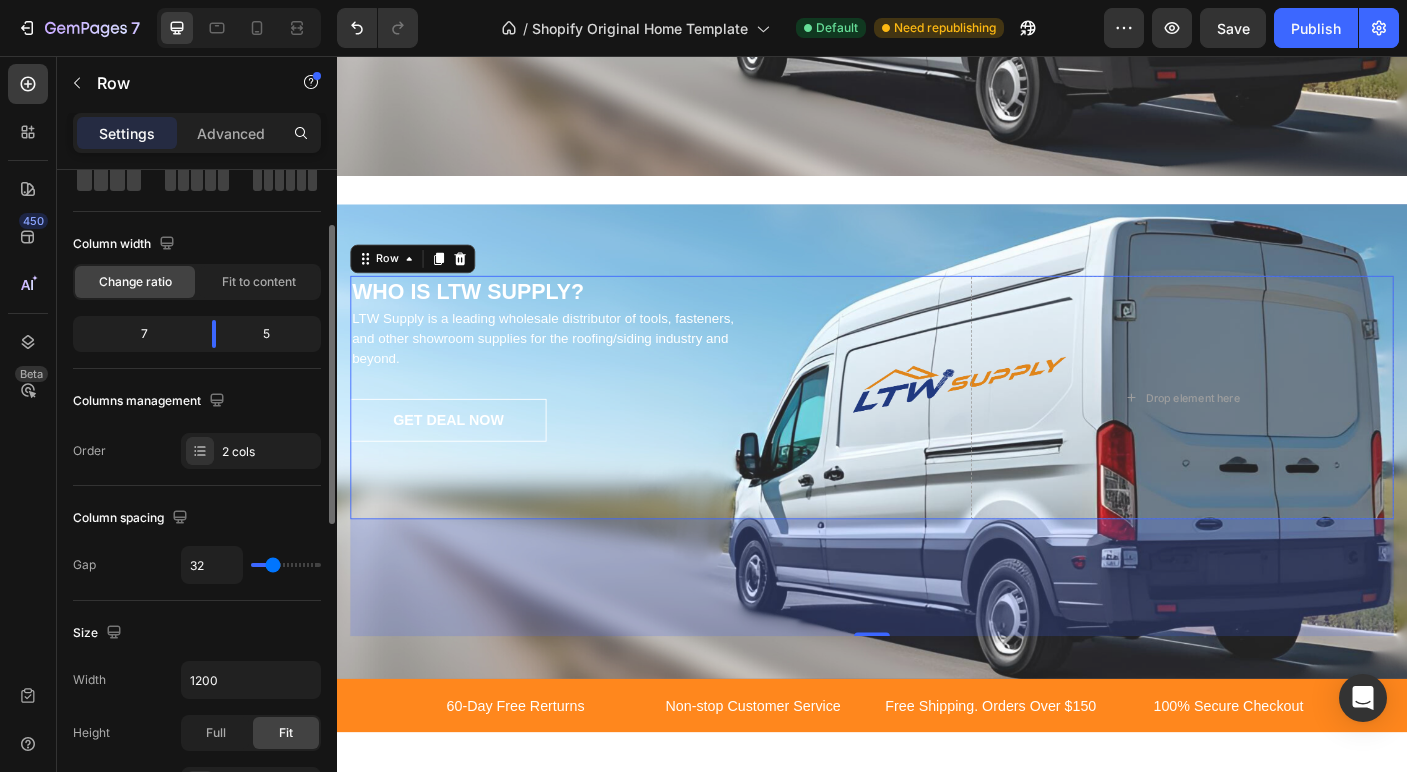 scroll, scrollTop: 127, scrollLeft: 0, axis: vertical 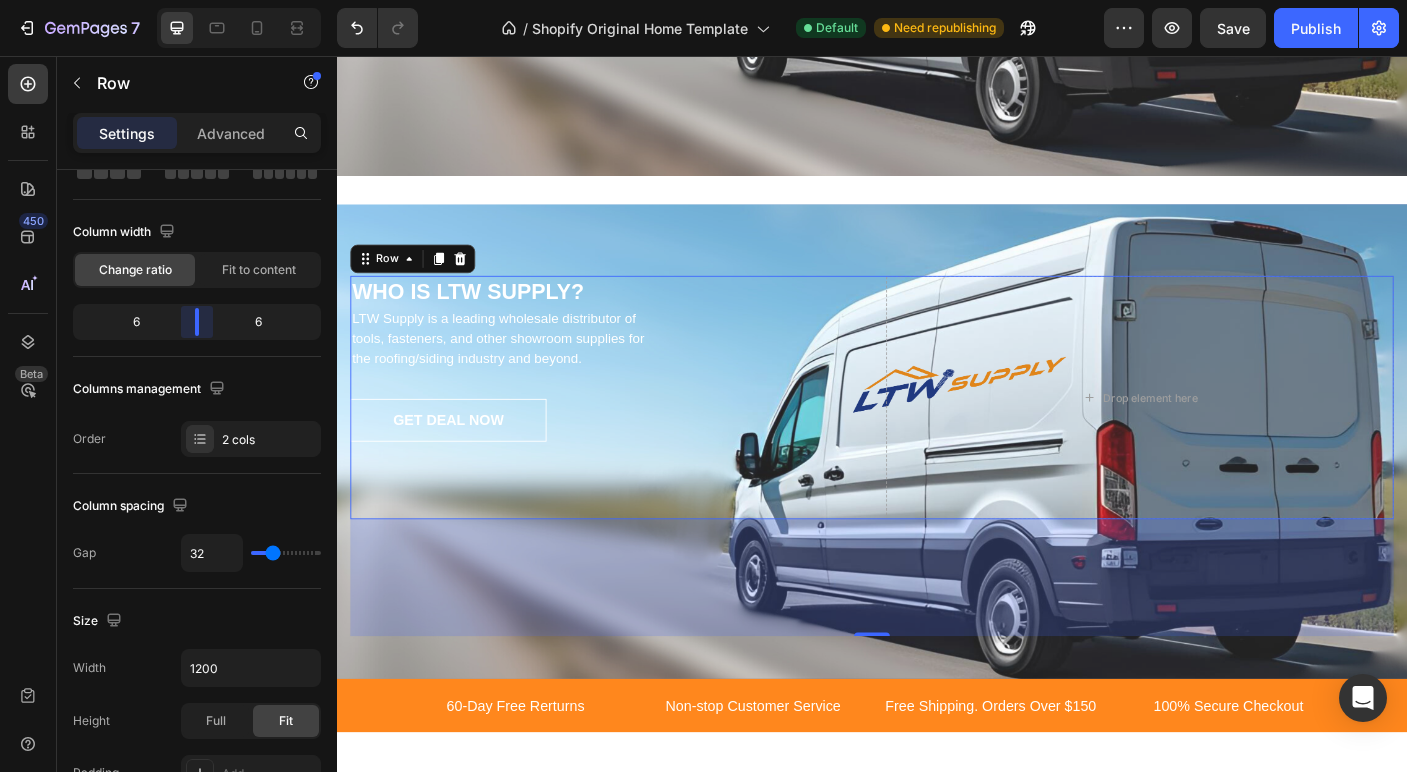 drag, startPoint x: 214, startPoint y: 321, endPoint x: 200, endPoint y: 325, distance: 14.56022 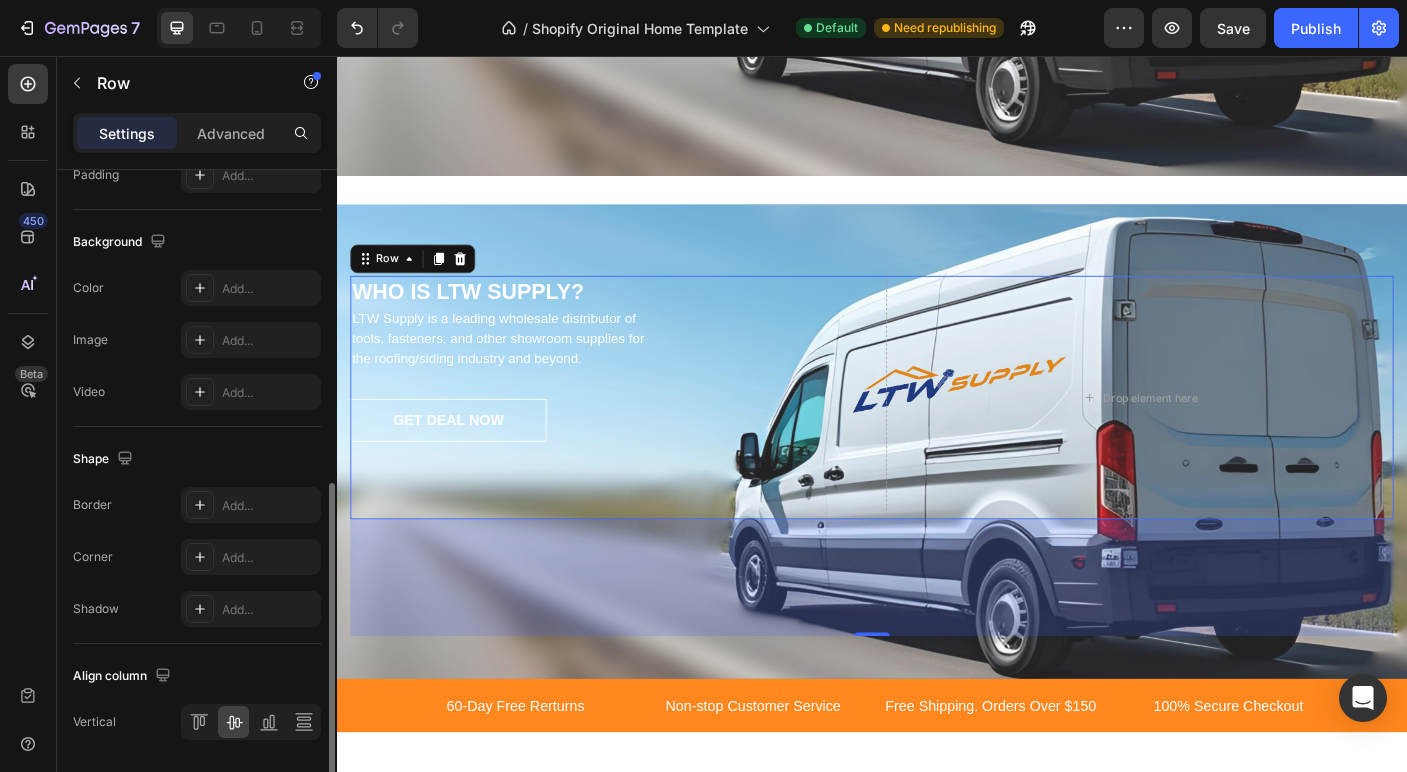 scroll, scrollTop: 789, scrollLeft: 0, axis: vertical 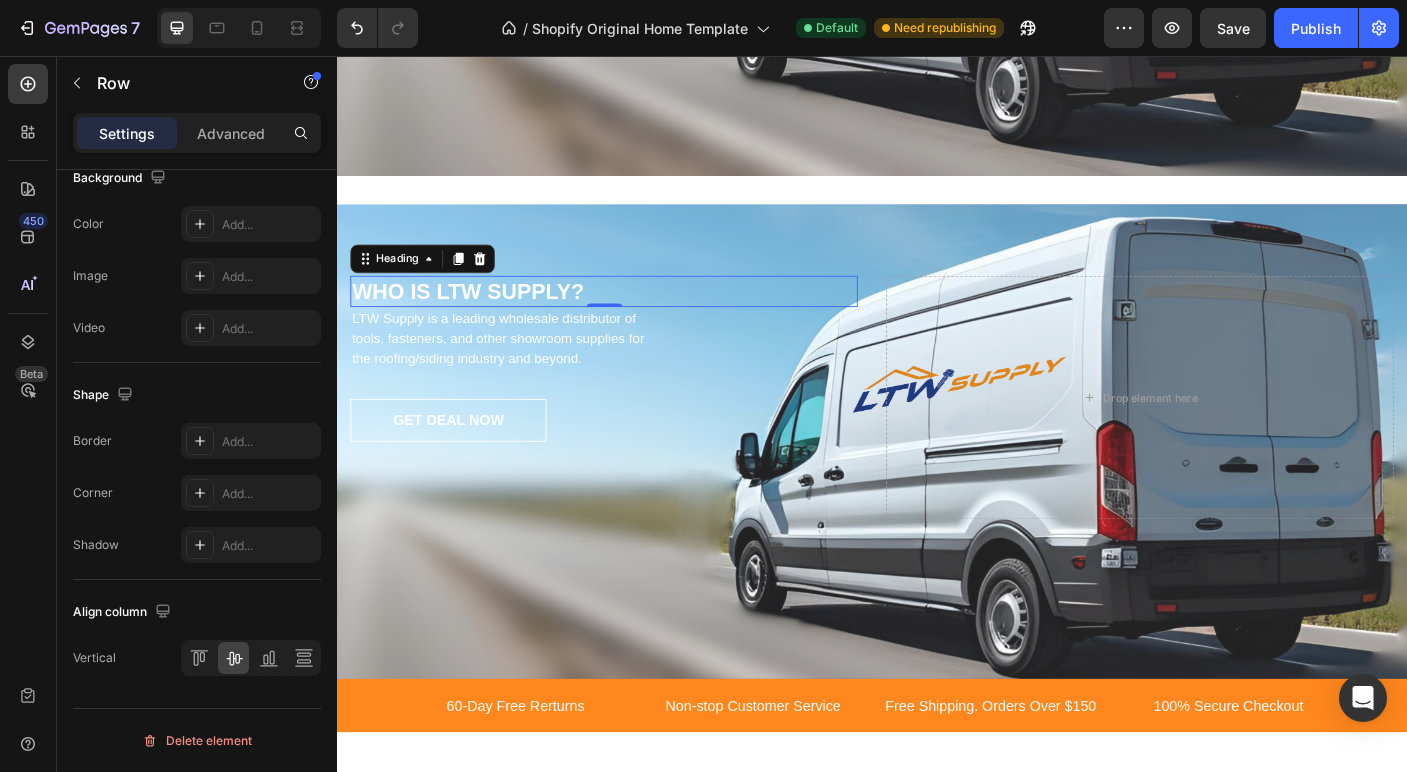 click on "WHO IS LTW SUPPLY?" at bounding box center (636, 319) 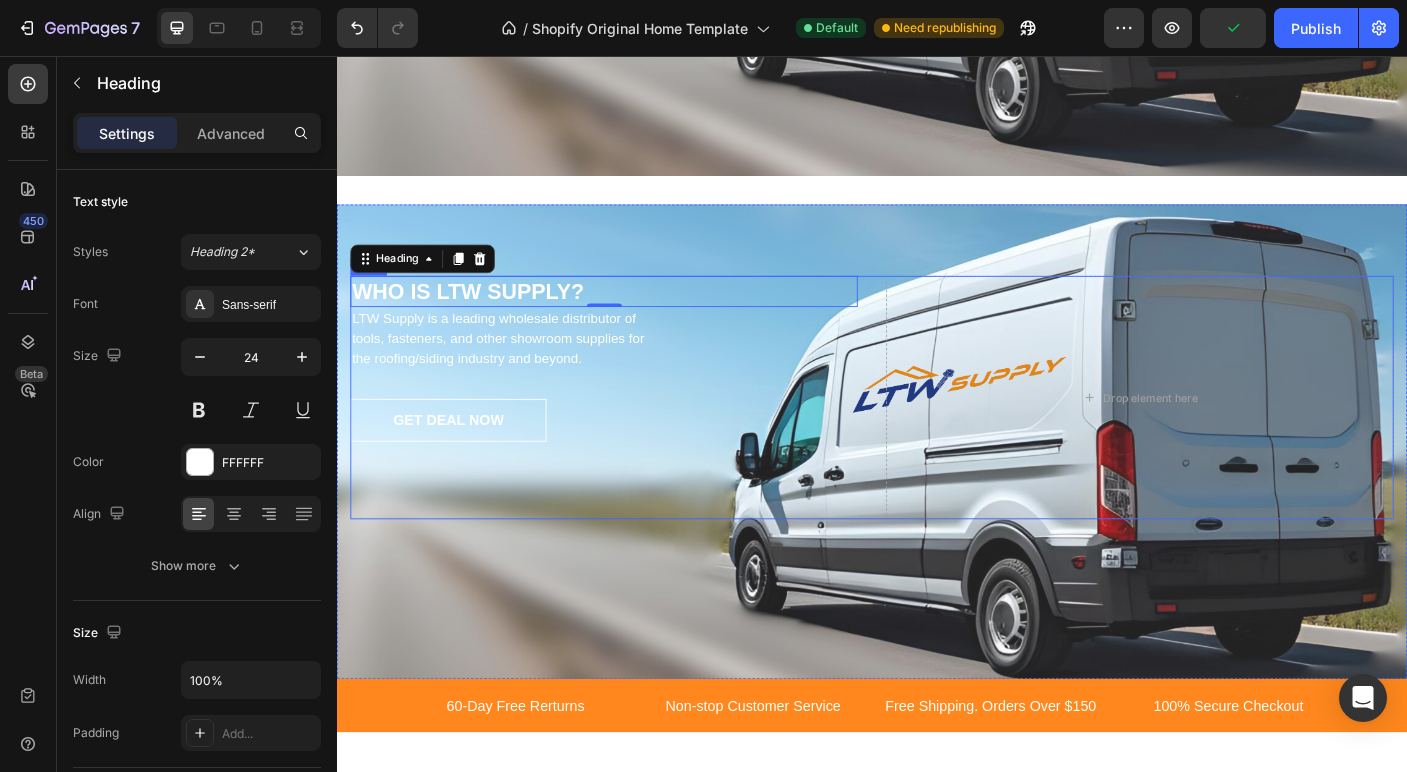 click on "GET DEAL NOW Button" at bounding box center [636, 507] 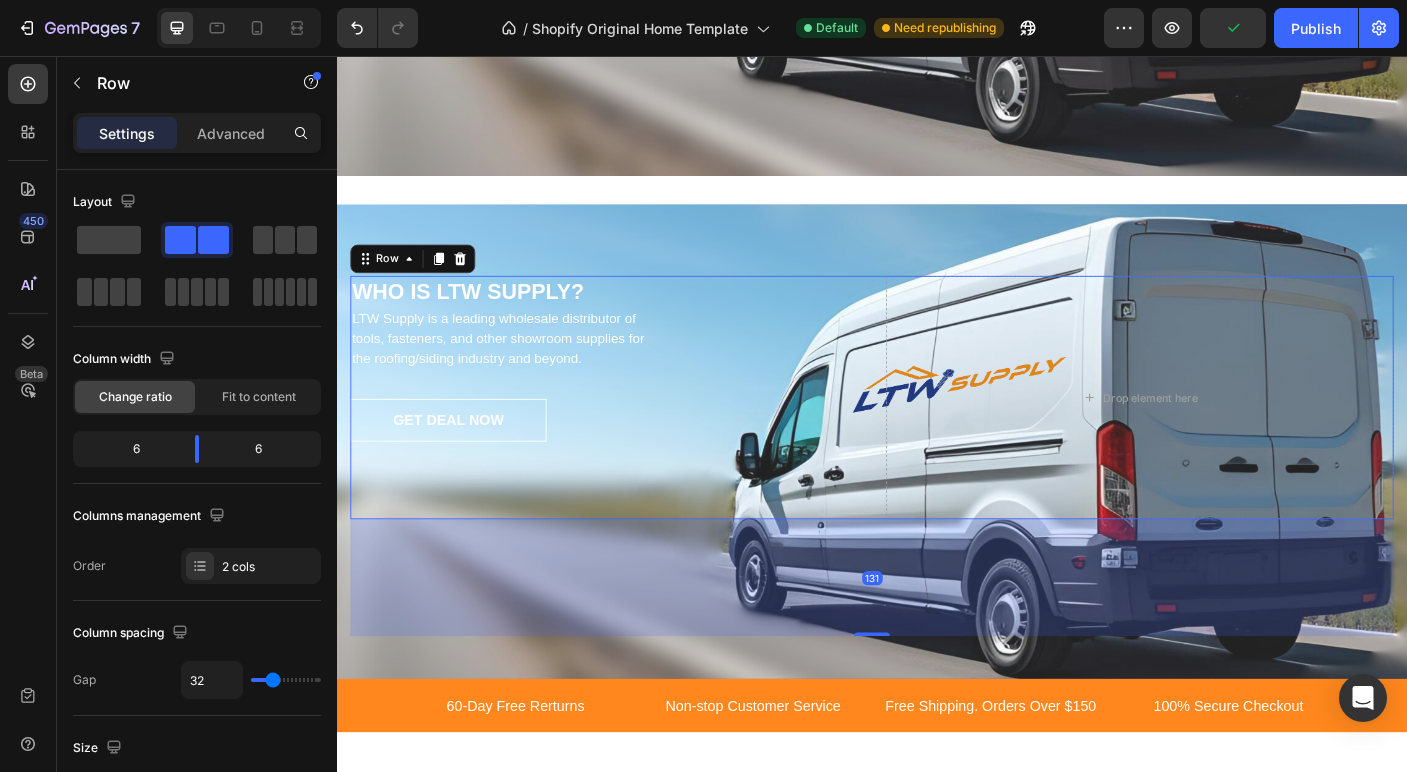 click on "GET DEAL NOW Button" at bounding box center (636, 507) 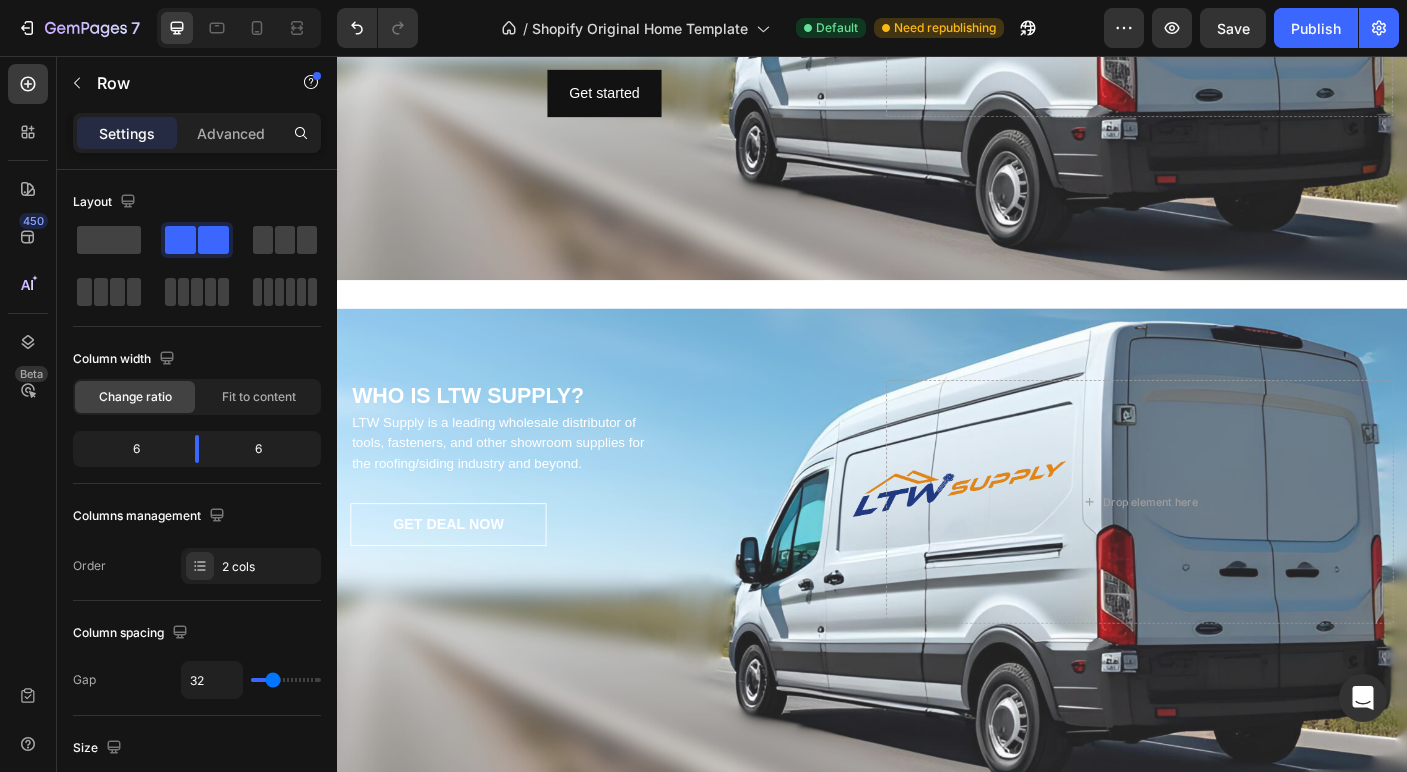scroll, scrollTop: 3486, scrollLeft: 0, axis: vertical 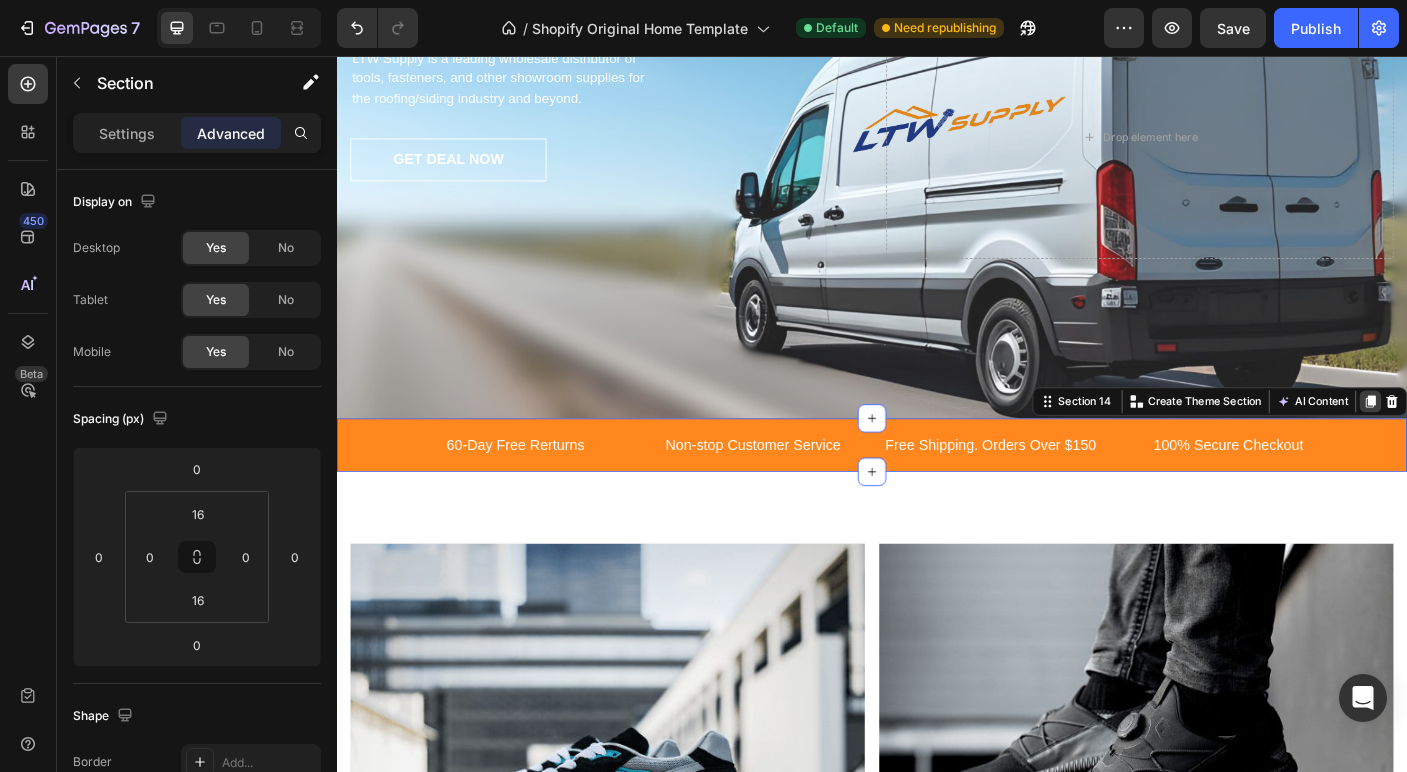 click 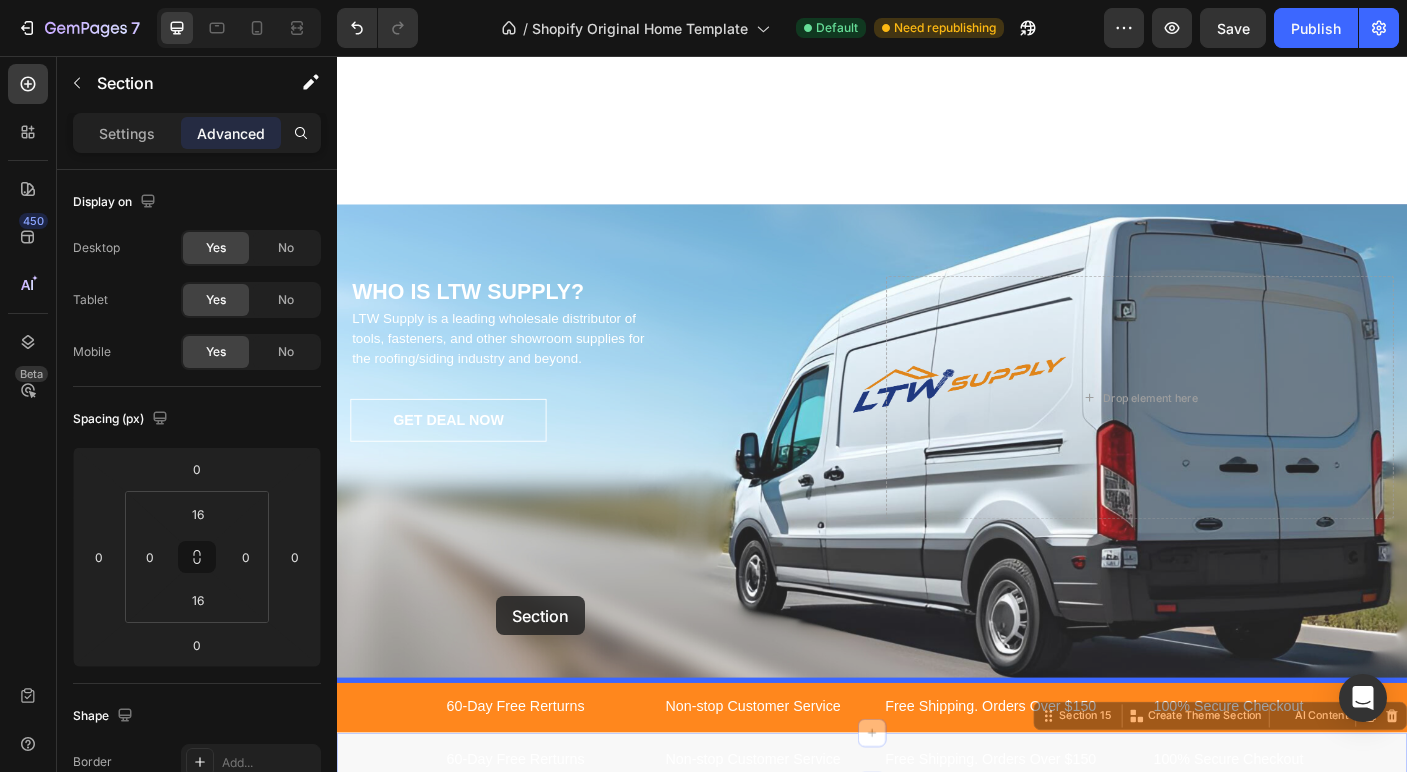 scroll, scrollTop: 3404, scrollLeft: 0, axis: vertical 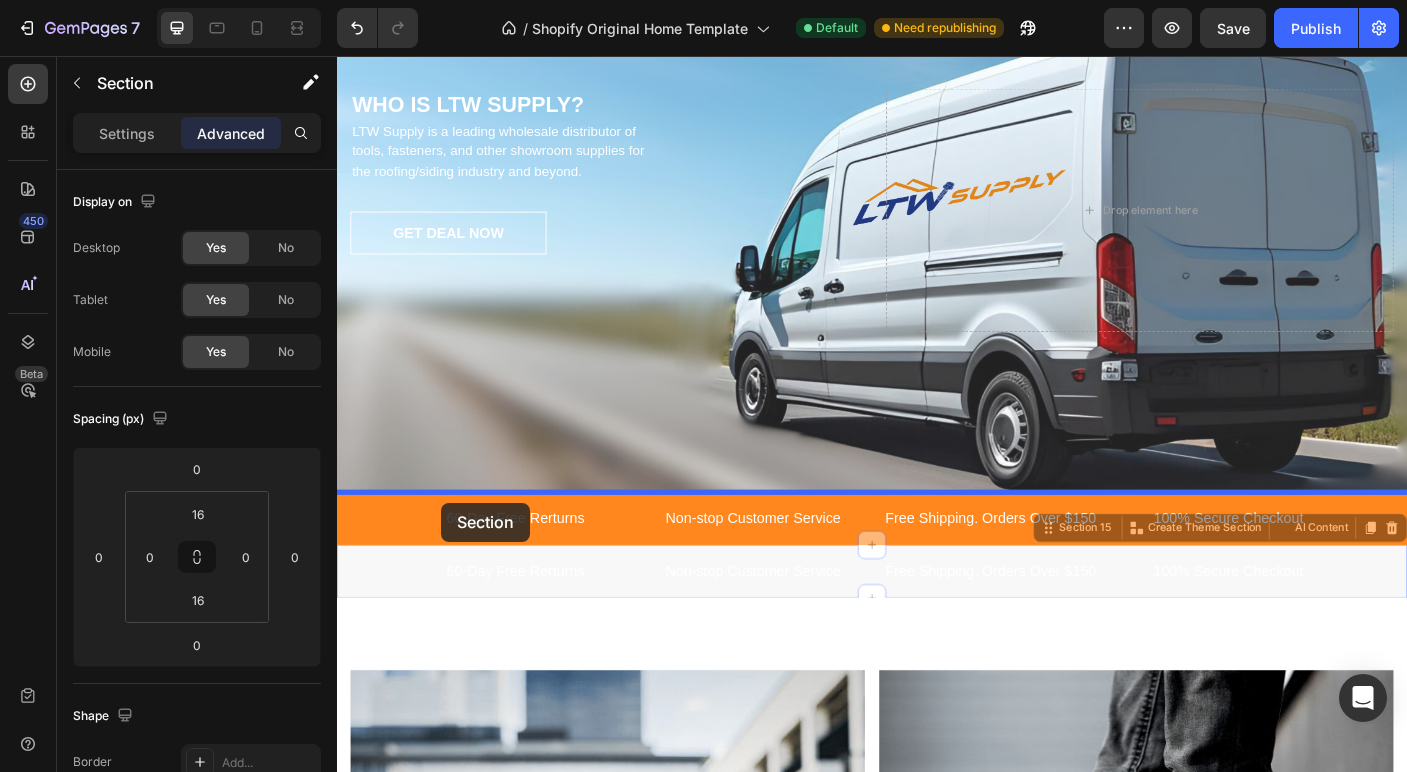 drag, startPoint x: 343, startPoint y: 528, endPoint x: 454, endPoint y: 557, distance: 114.72576 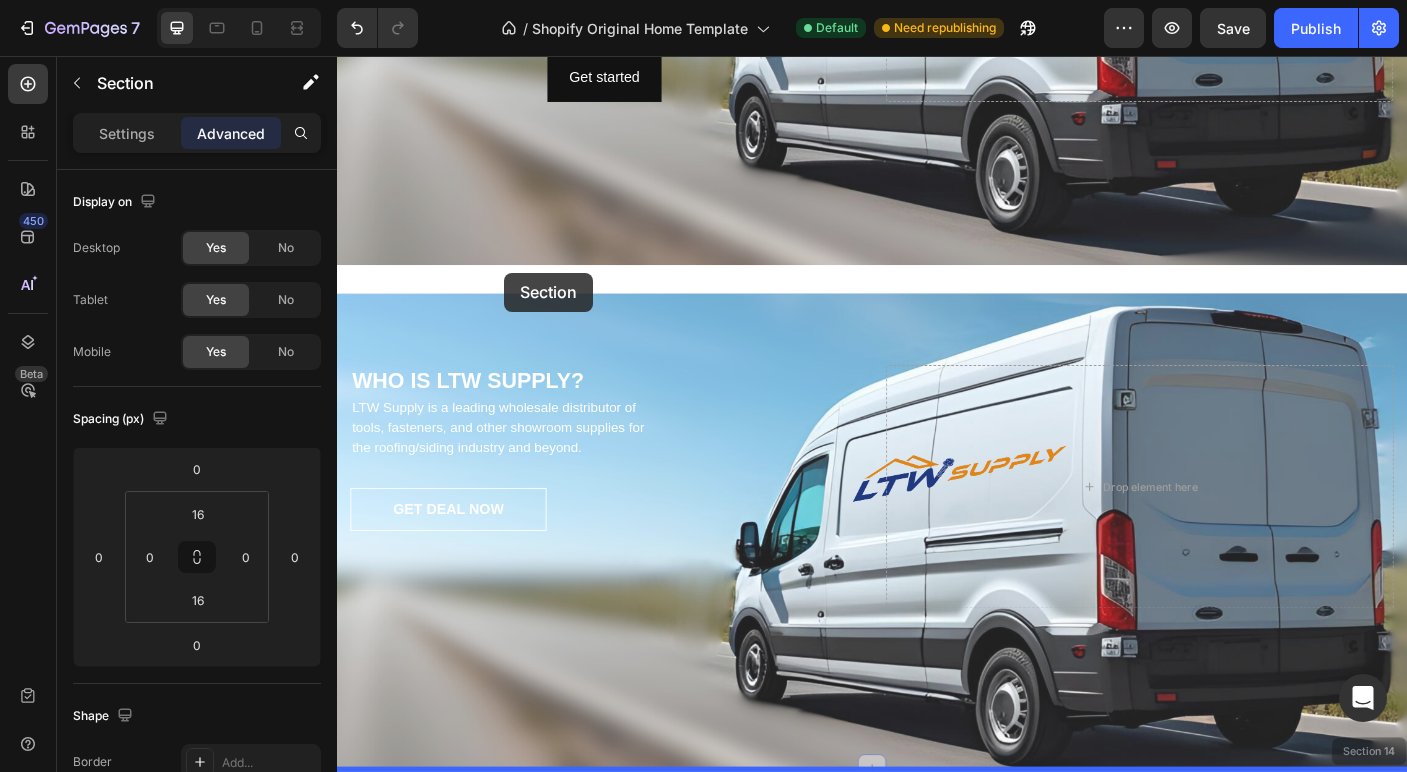 scroll, scrollTop: 3022, scrollLeft: 0, axis: vertical 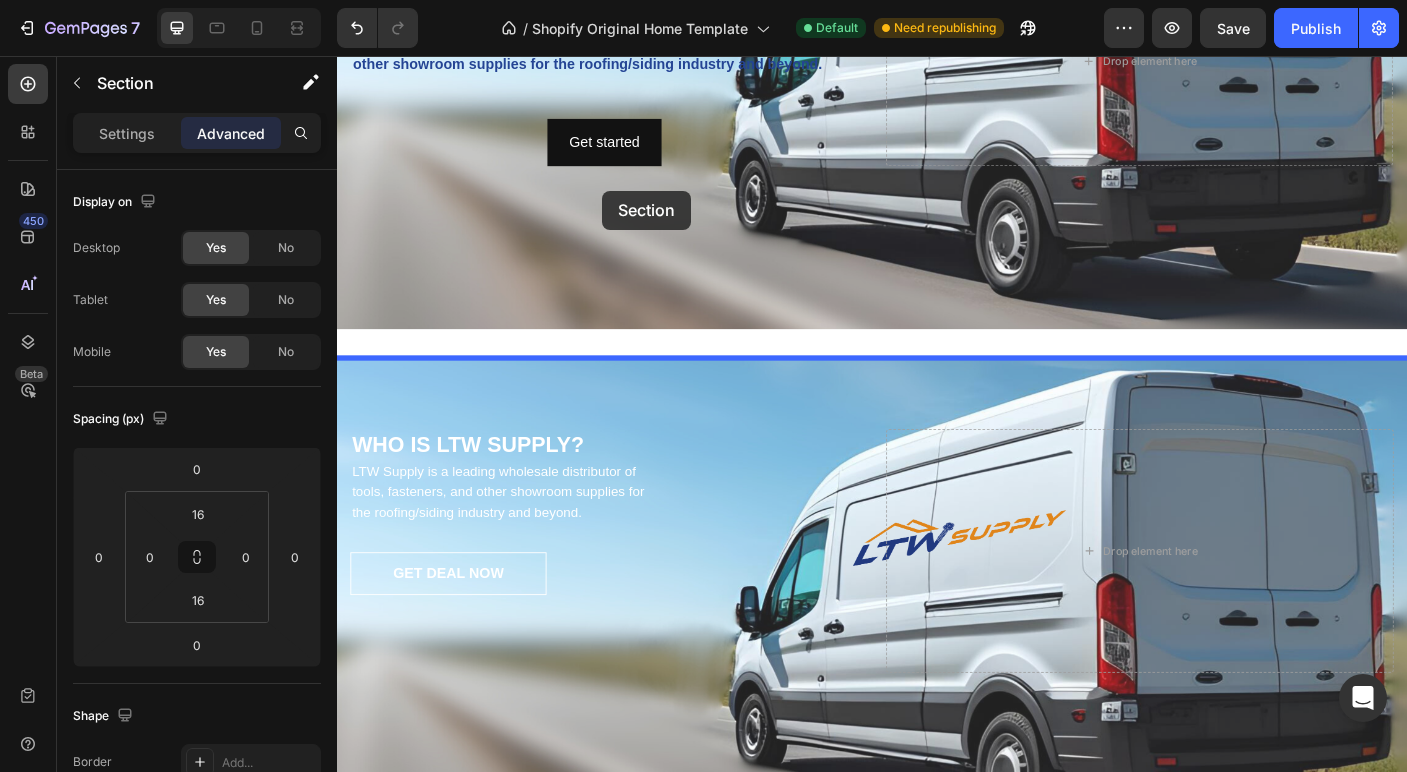 drag, startPoint x: 393, startPoint y: 555, endPoint x: 634, endPoint y: 207, distance: 423.3025 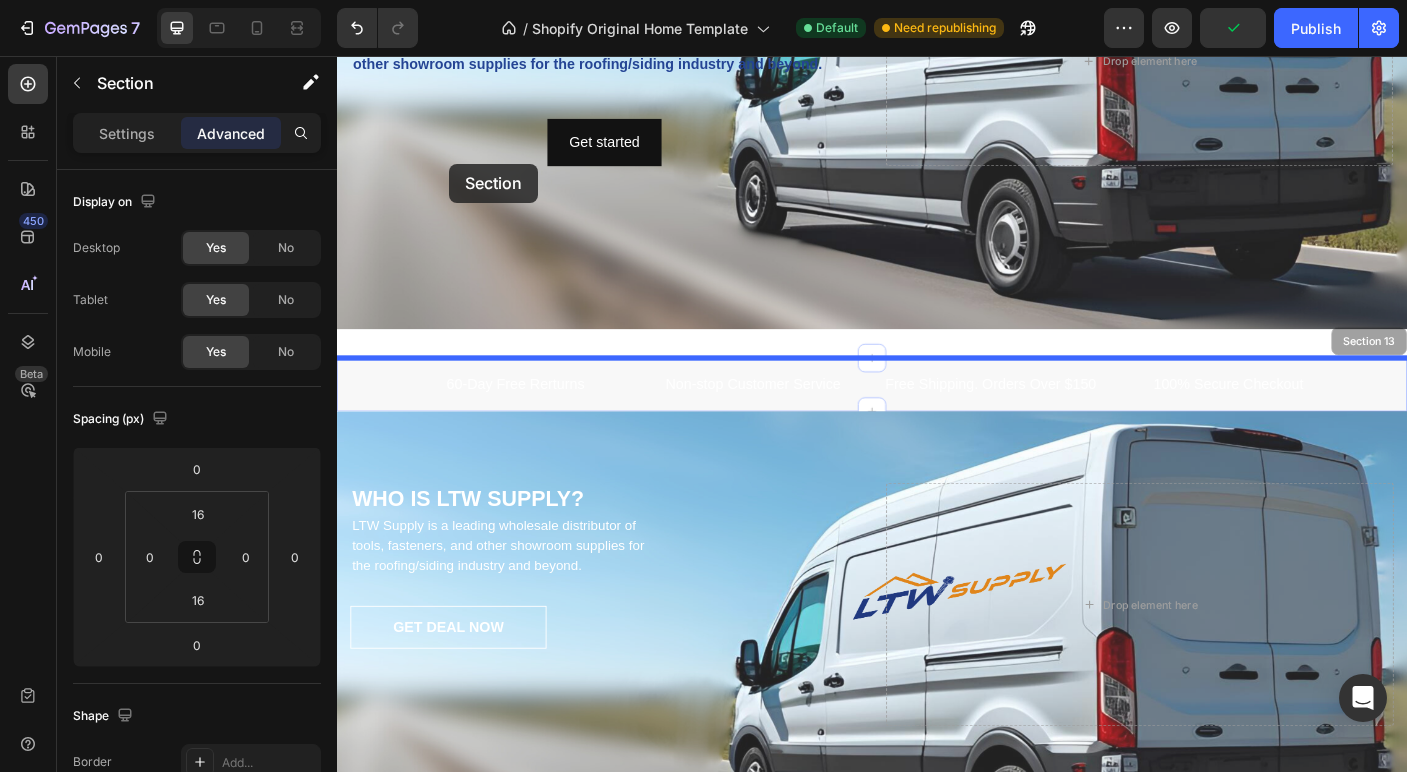drag, startPoint x: 383, startPoint y: 403, endPoint x: 463, endPoint y: 177, distance: 239.74153 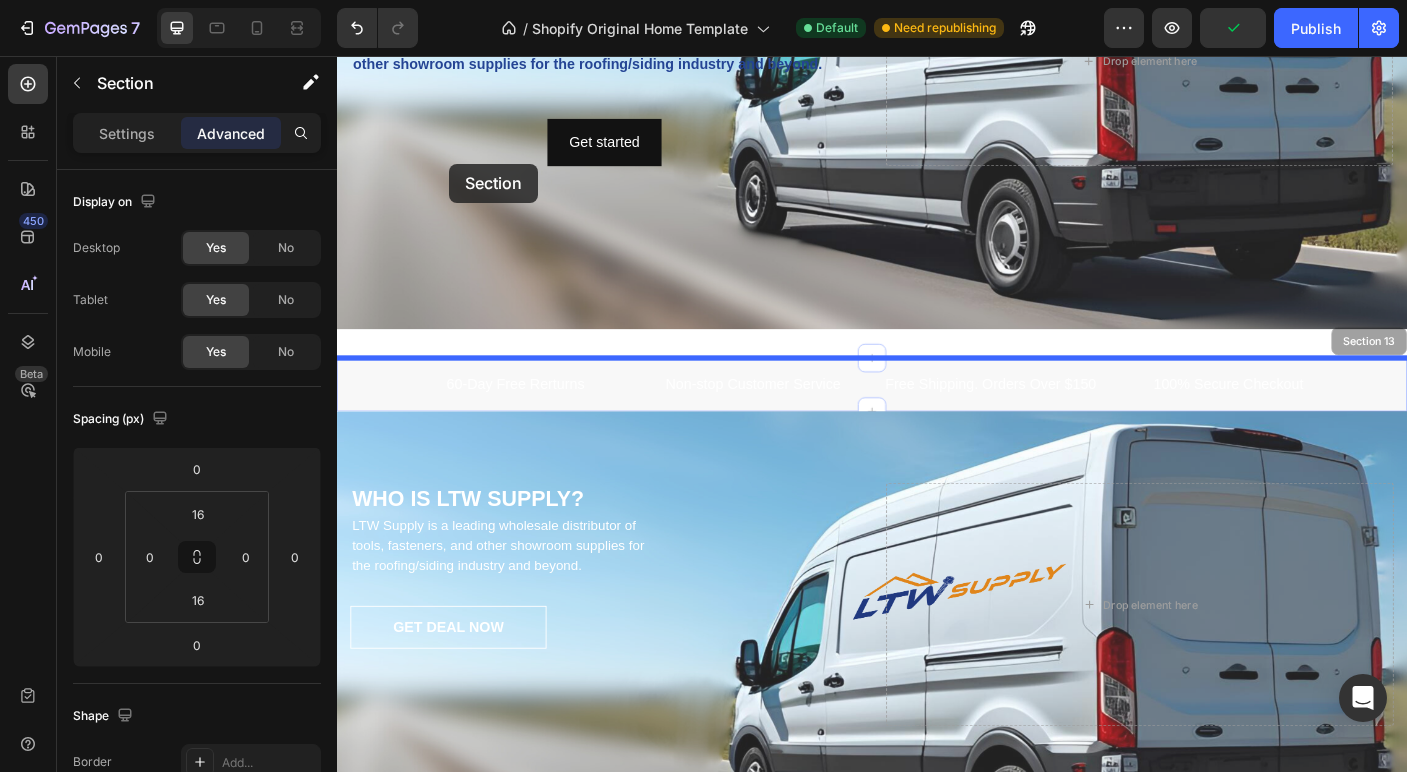 click on "WHO IS LTW SUPPLY? Heading LTW Supply is a leading wholesale distributor of tools, fasteners, and other showroom supplies for the roofing/siding industry and beyond. Text Block Get started Button
Drop element here Hero Banner Section 12 60-Day Free Rerturns Text block Non-stop Customer Service Text block Free Shipping. Orders Over $150 Text block 100% Secure Checkout Text block Carousel Row Section 13 60-Day Free Rerturns Text block Non-stop Customer Service Text block Free Shipping. Orders Over $150 Text block 100% Secure Checkout Text block Carousel Row Section 13 WHO IS LTW SUPPLY? Heading LTW Supply is a leading wholesale distributor of tools, fasteners, and other showroom supplies for the roofing/siding industry and beyond. Text block GET DEAL NOW Button
Drop element here Row Top Banner Root Start with Sections from sidebar Add sections Add elements Start with Generating from URL or image Add section Choose templates inspired by CRO experts Generate layout" at bounding box center (937, 77) 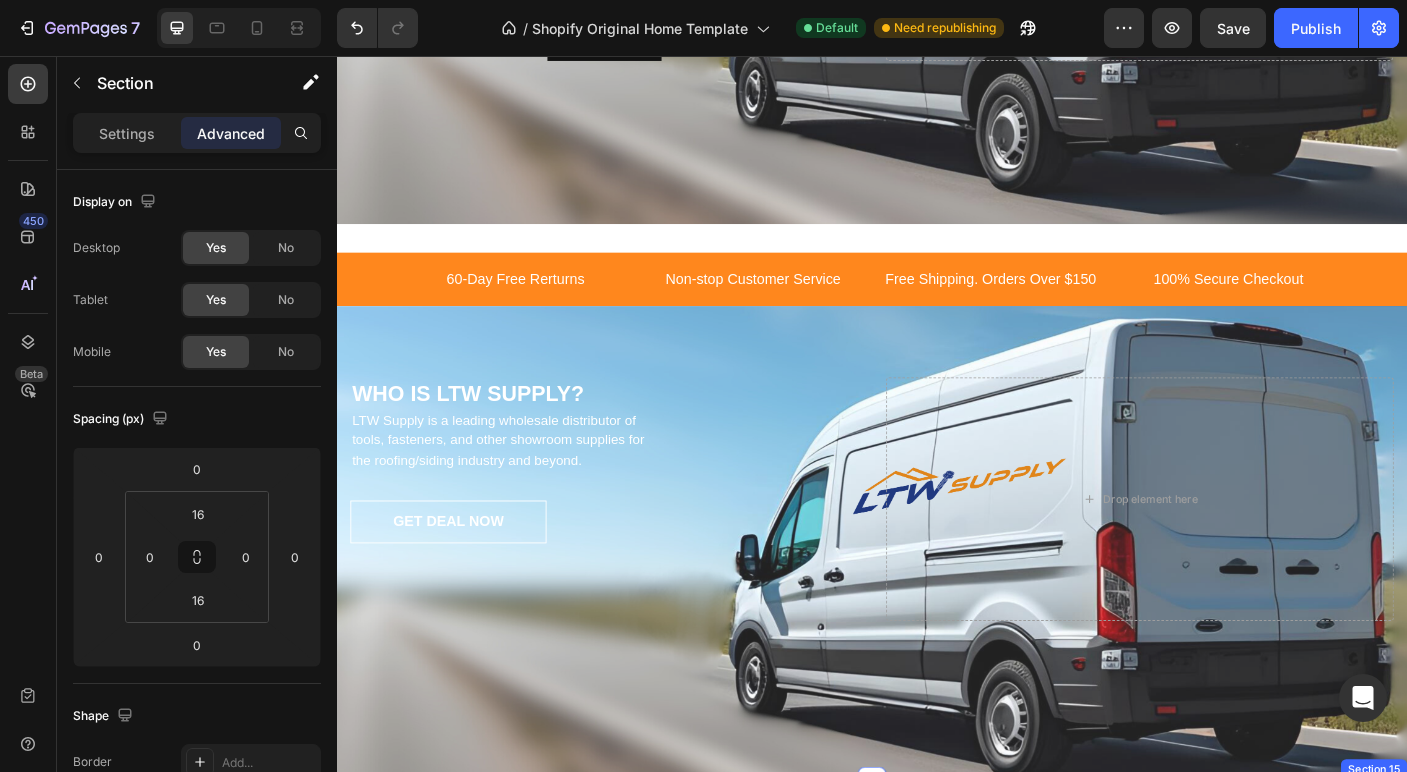 scroll, scrollTop: 3044, scrollLeft: 0, axis: vertical 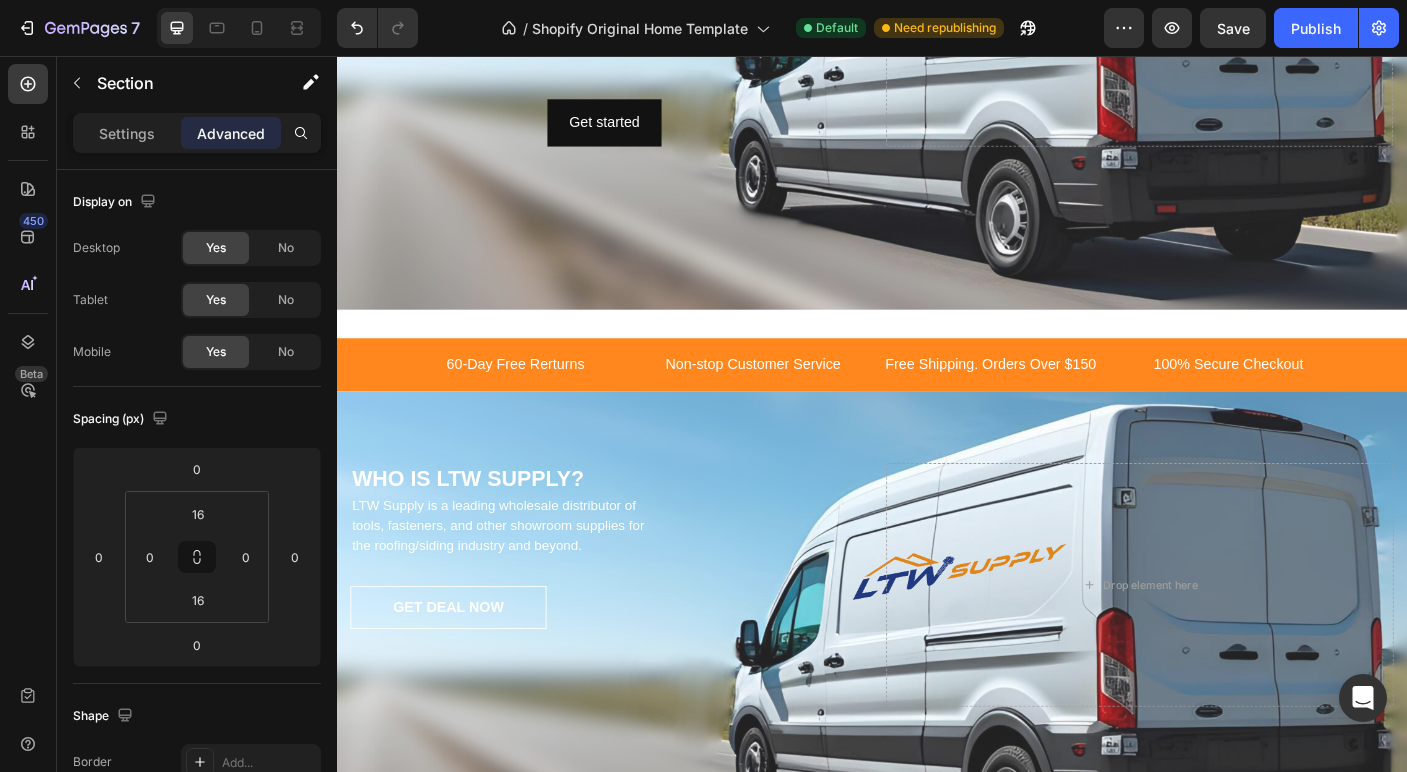 click on "60-Day Free Rerturns Text block Non-stop Customer Service Text block Free Shipping. Orders Over $150 Text block 100% Secure Checkout Text block Carousel Row Section 13" at bounding box center (937, 402) 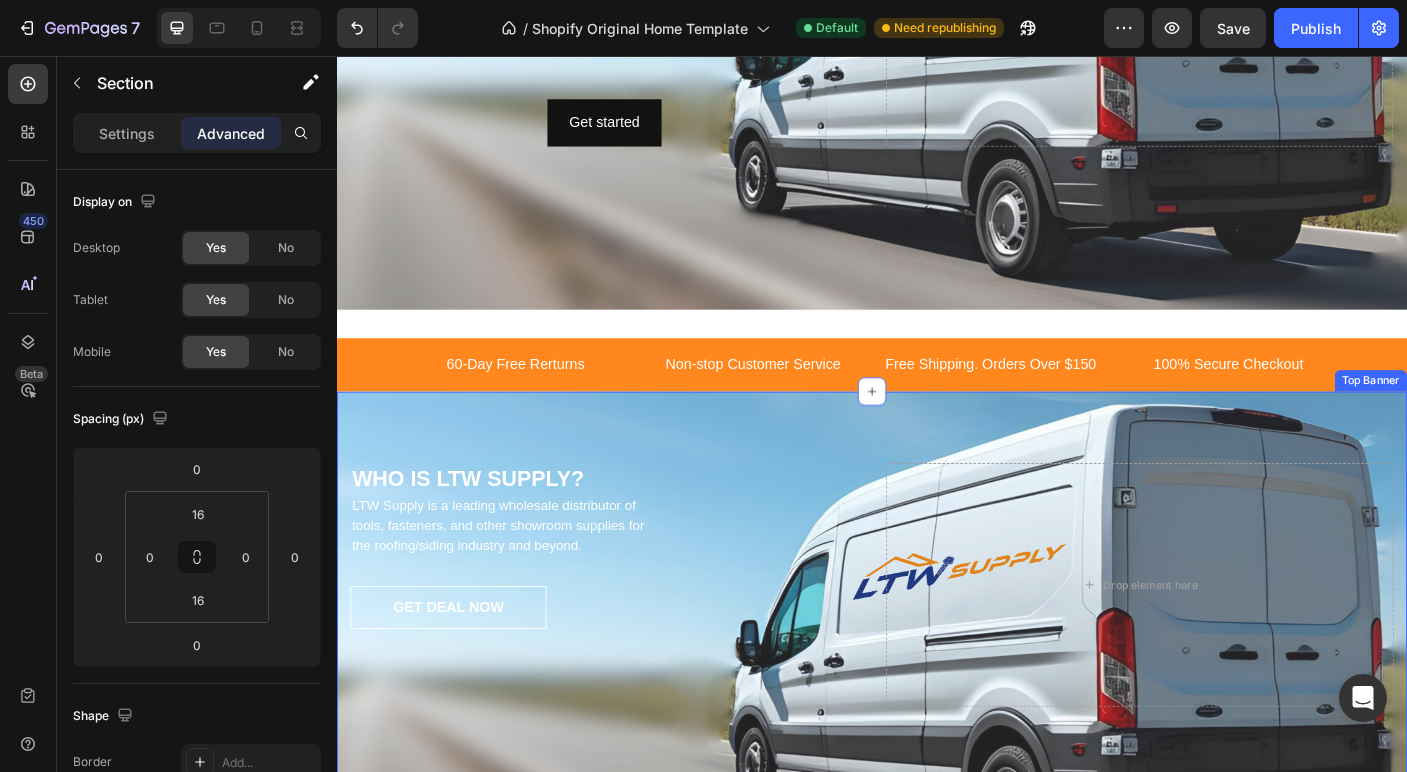 scroll, scrollTop: 3034, scrollLeft: 0, axis: vertical 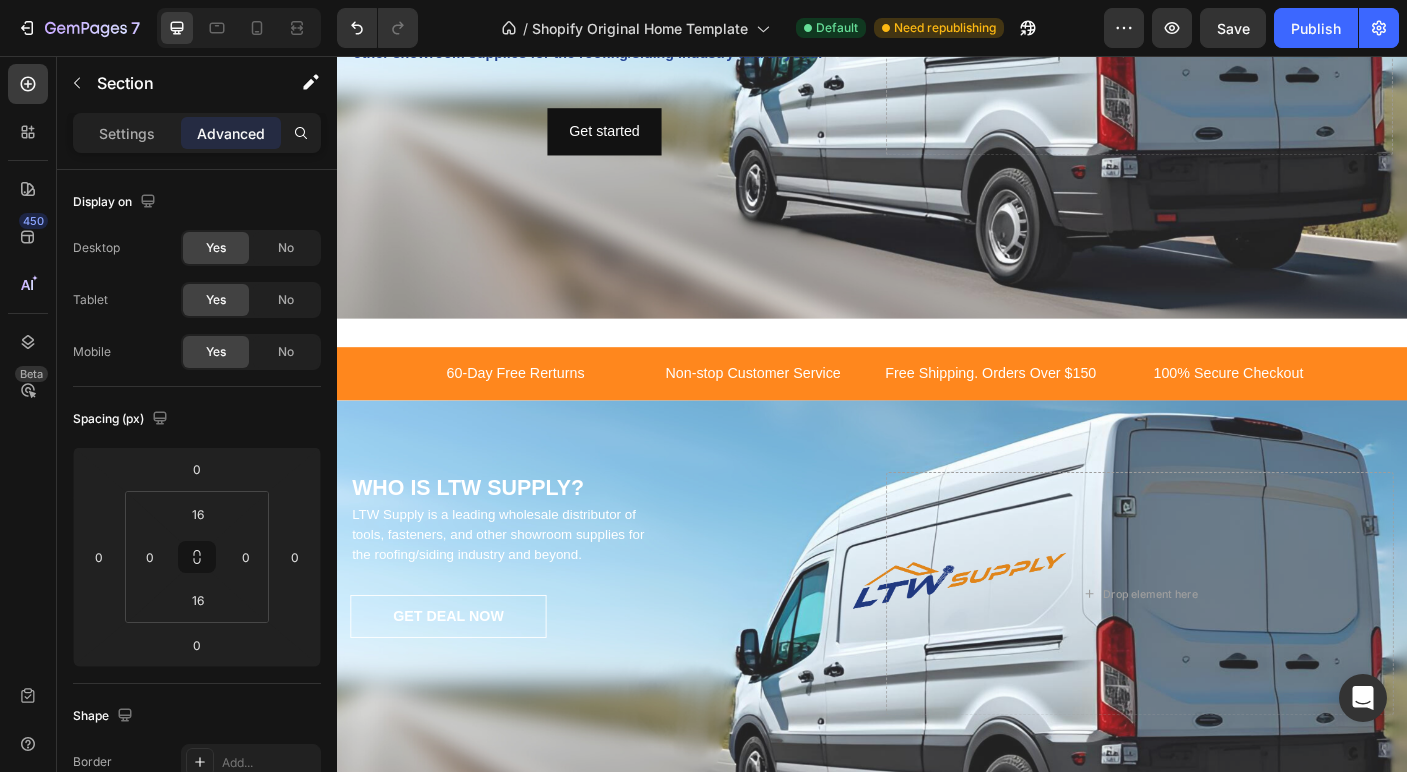 click on "60-Day Free Rerturns Text block Non-stop Customer Service Text block Free Shipping. Orders Over $150 Text block 100% Secure Checkout Text block Carousel Row Section 13" at bounding box center [937, 412] 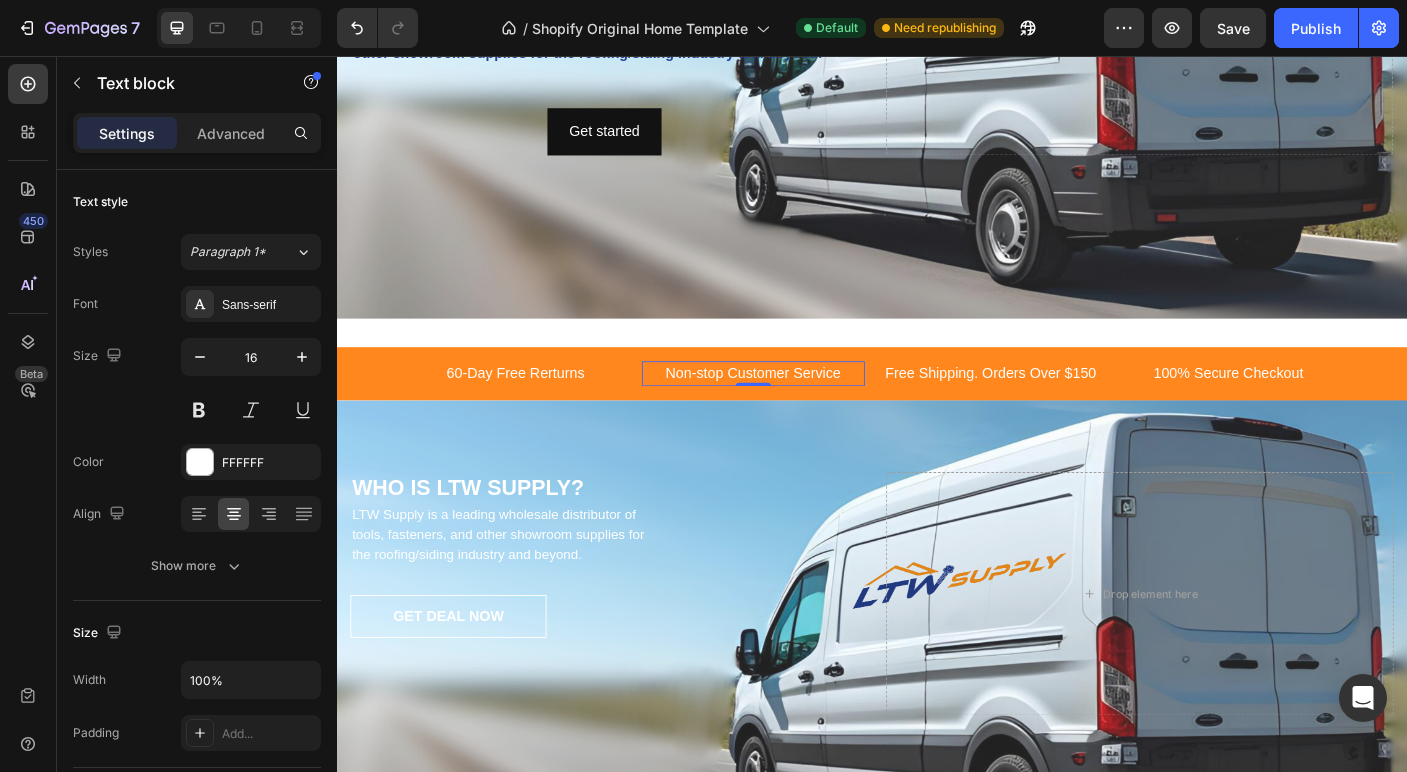 click on "Non-stop Customer Service" at bounding box center [804, 412] 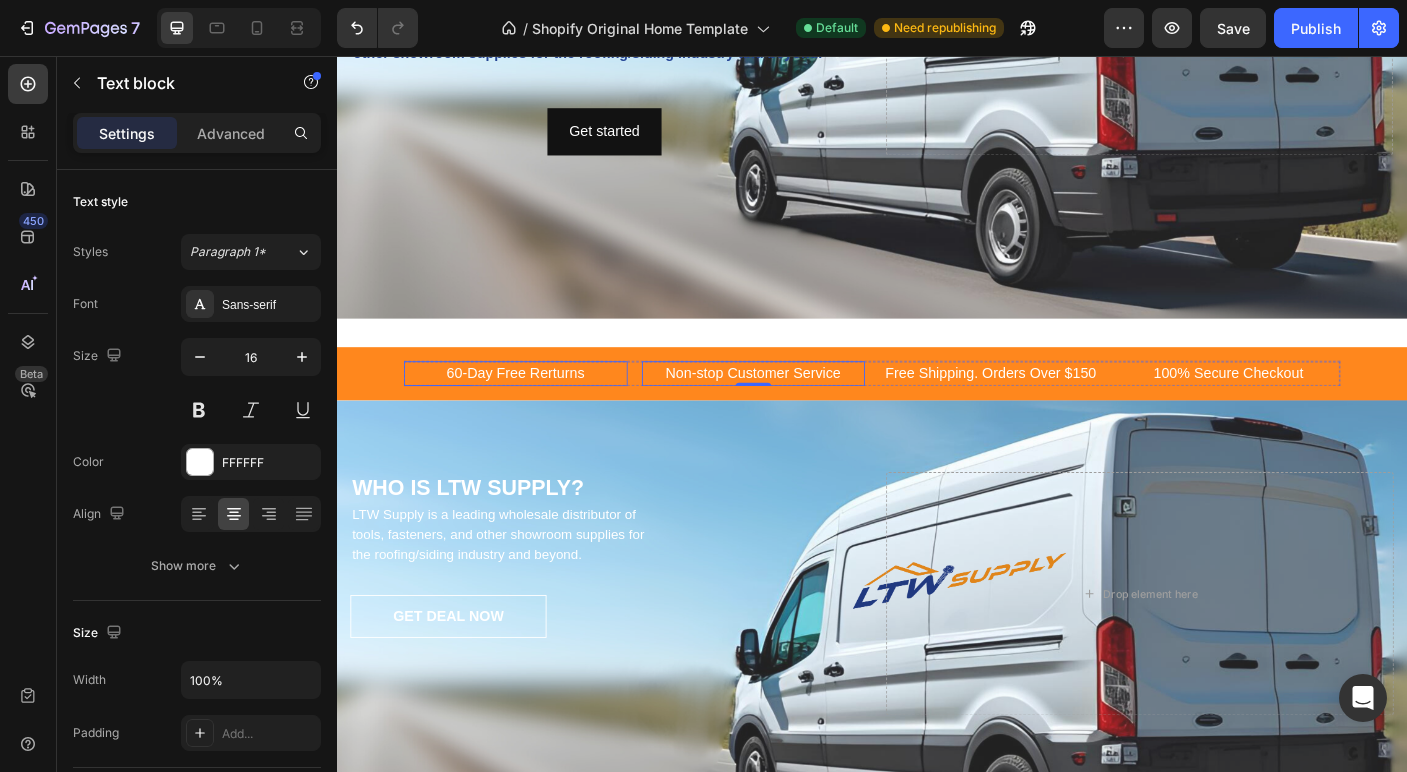 click on "60-Day Free Rerturns Text block Non-stop Customer Service Text block   0 Free Shipping. Orders Over $150 Text block 100% Secure Checkout Text block Carousel Row Section 13" at bounding box center (937, 412) 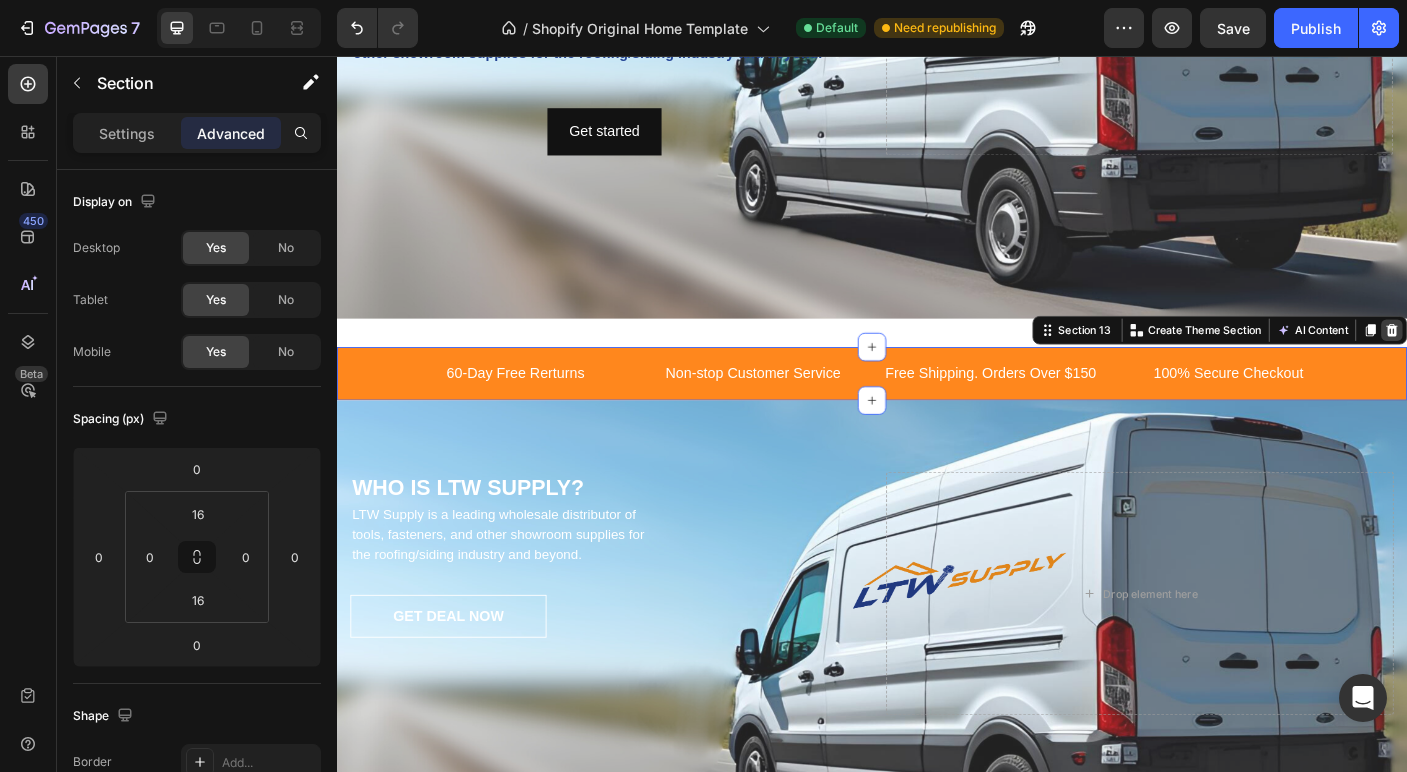 click 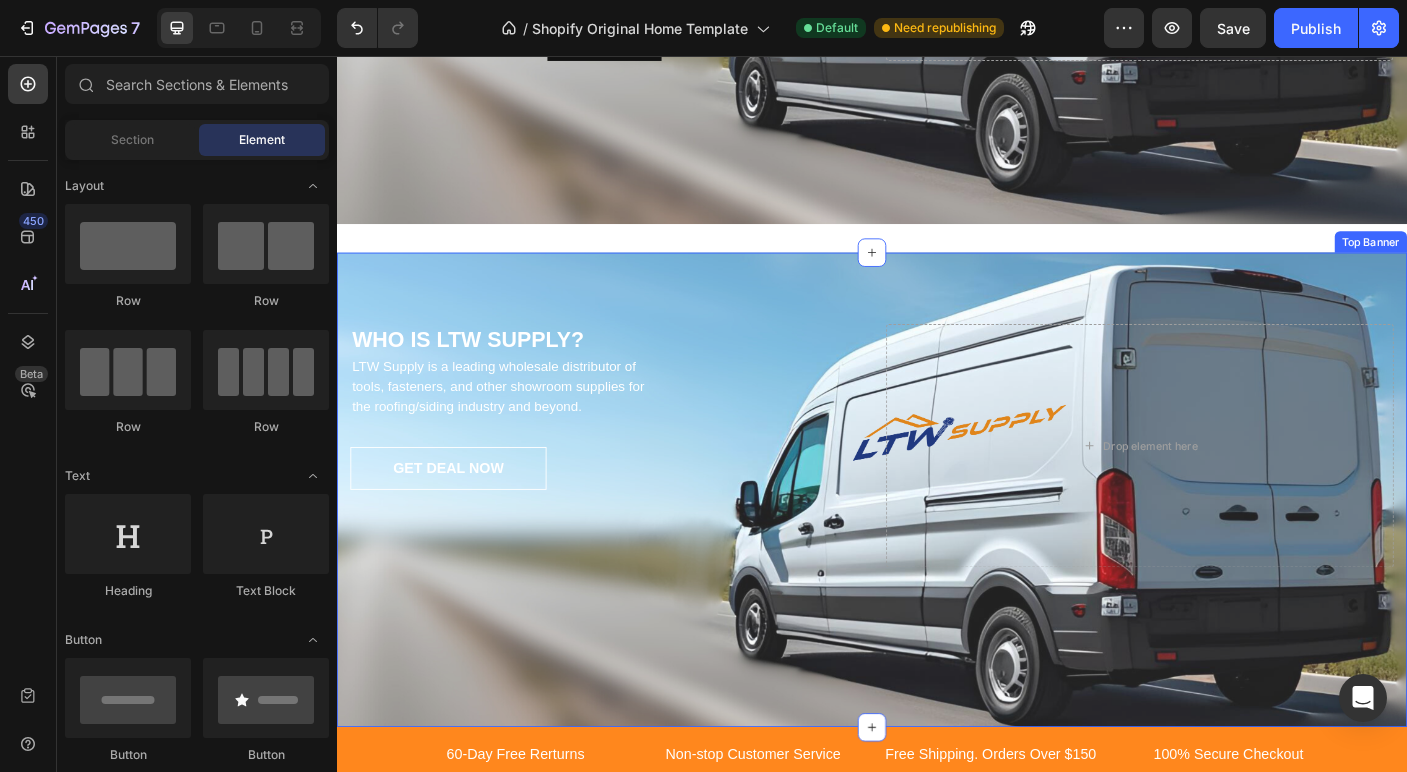 click on "WHO IS LTW SUPPLY? Heading LTW Supply is a leading wholesale distributor of tools, fasteners, and other showroom supplies for the roofing/siding industry and beyond. Text block GET DEAL NOW Button
Drop element here Row Top Banner" at bounding box center (937, 542) 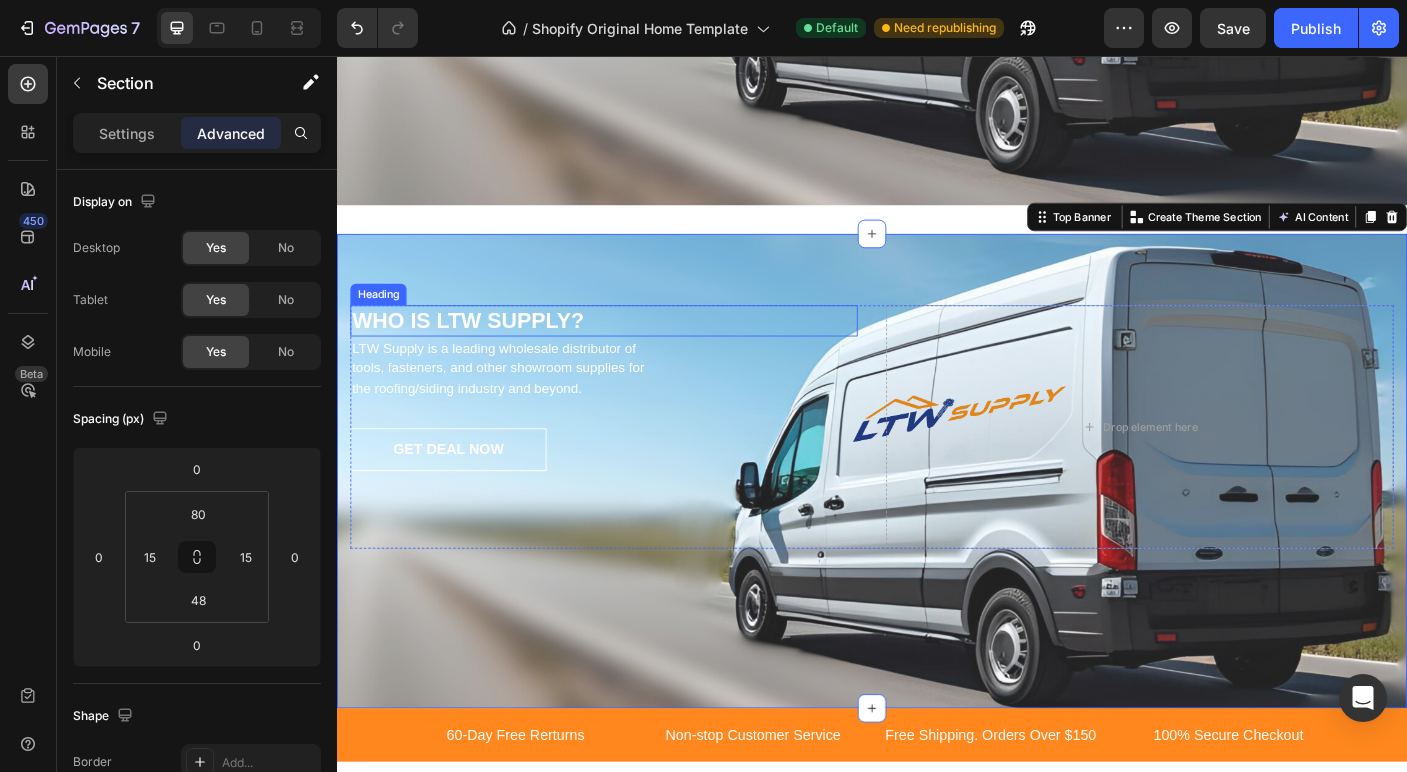 click on "LTW Supply is a leading wholesale distributor of tools, fasteners, and other showroom supplies for the roofing/siding industry and beyond." at bounding box center [524, 406] 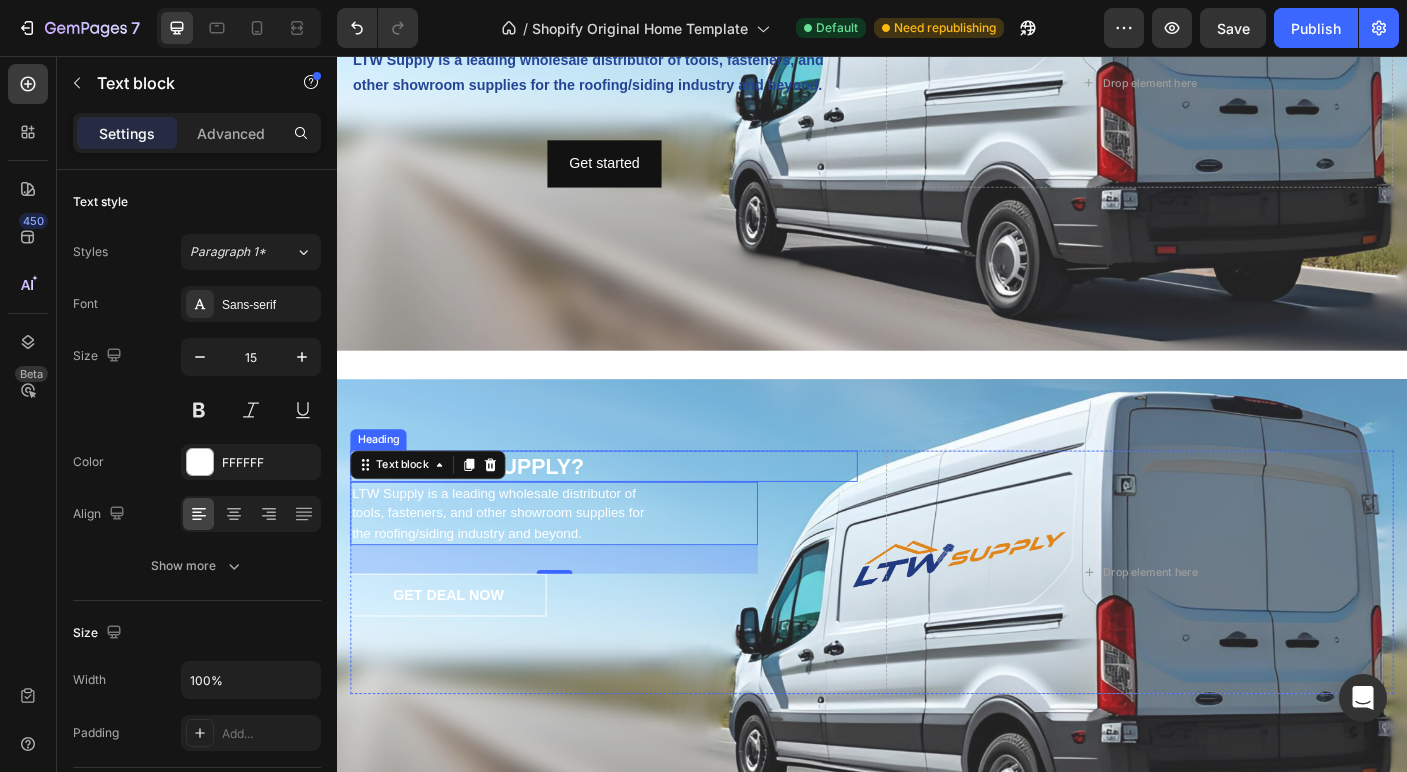 scroll, scrollTop: 3010, scrollLeft: 0, axis: vertical 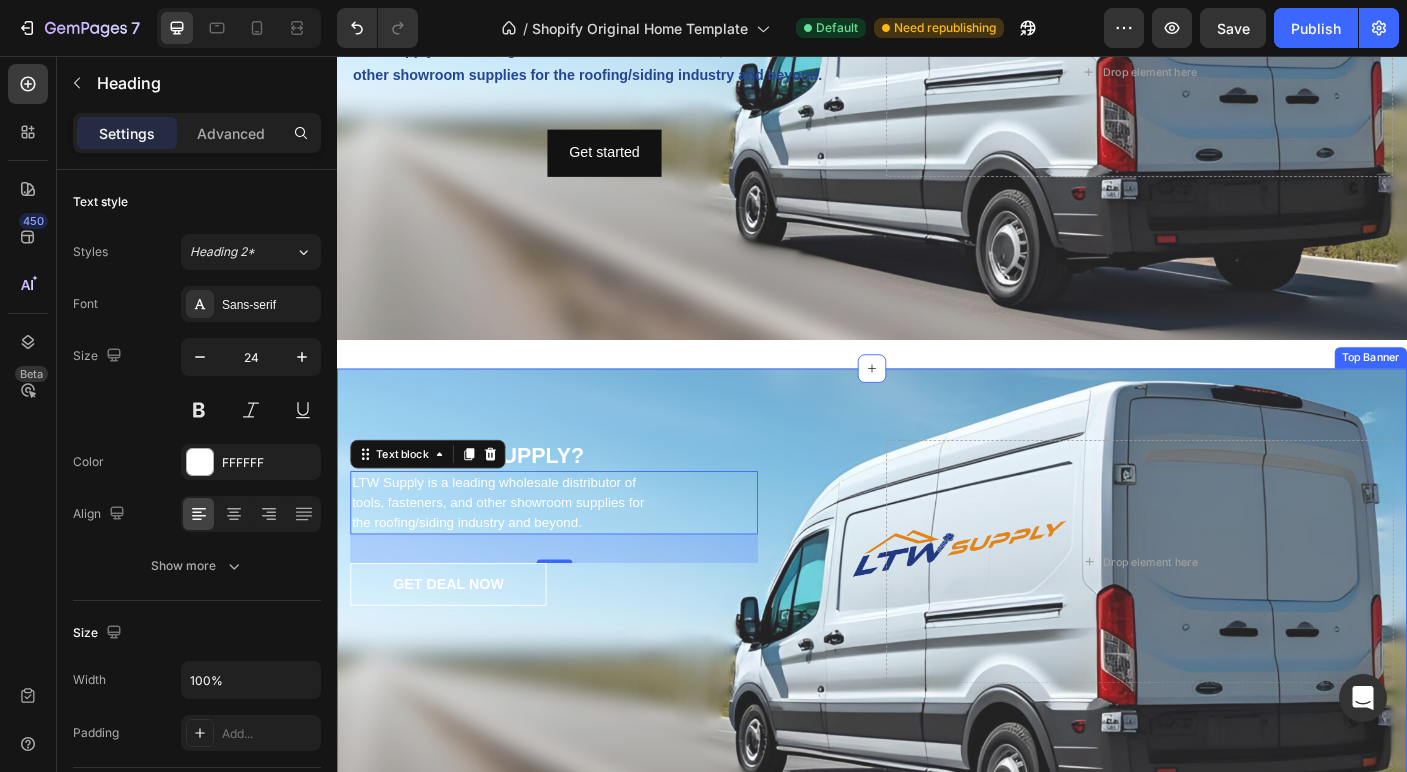 click on "WHO IS LTW SUPPLY?" at bounding box center (636, 503) 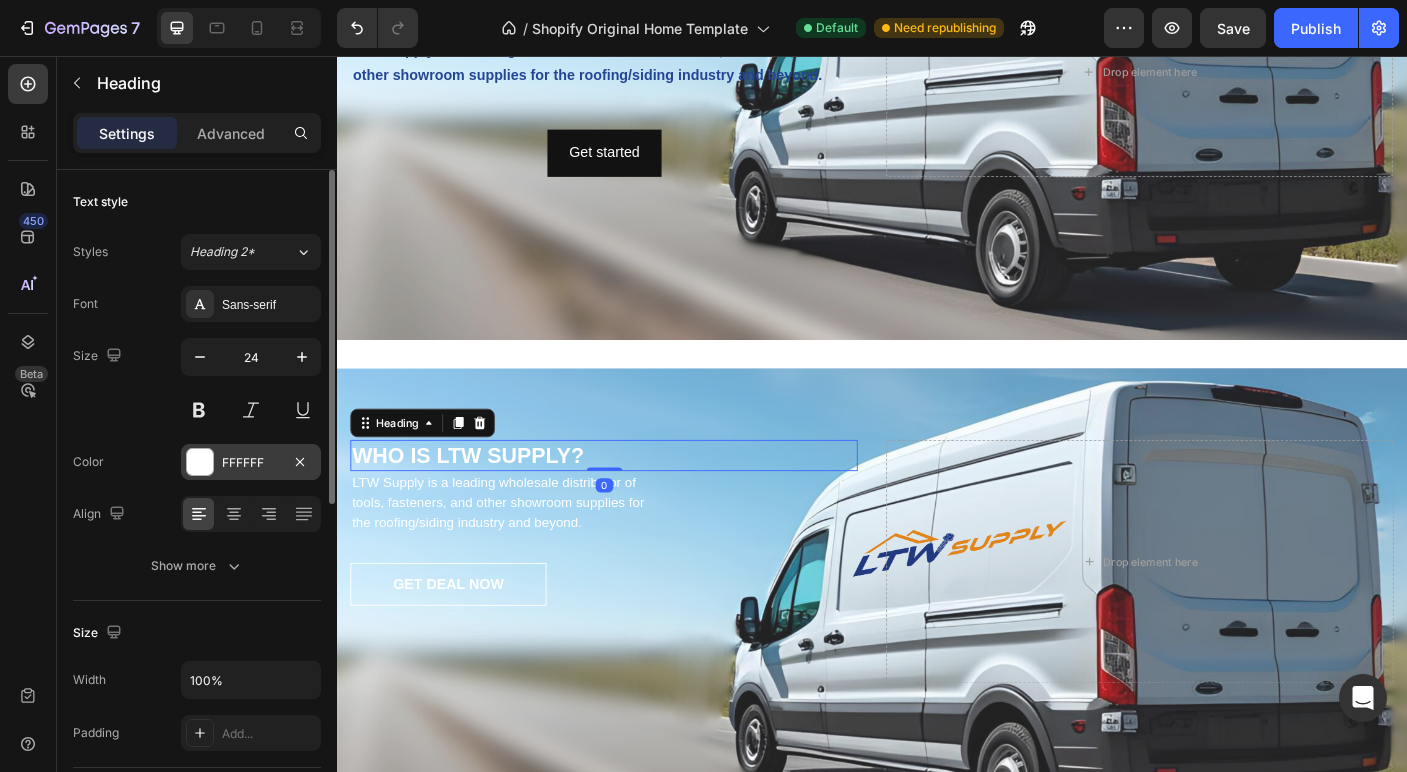 click at bounding box center [200, 462] 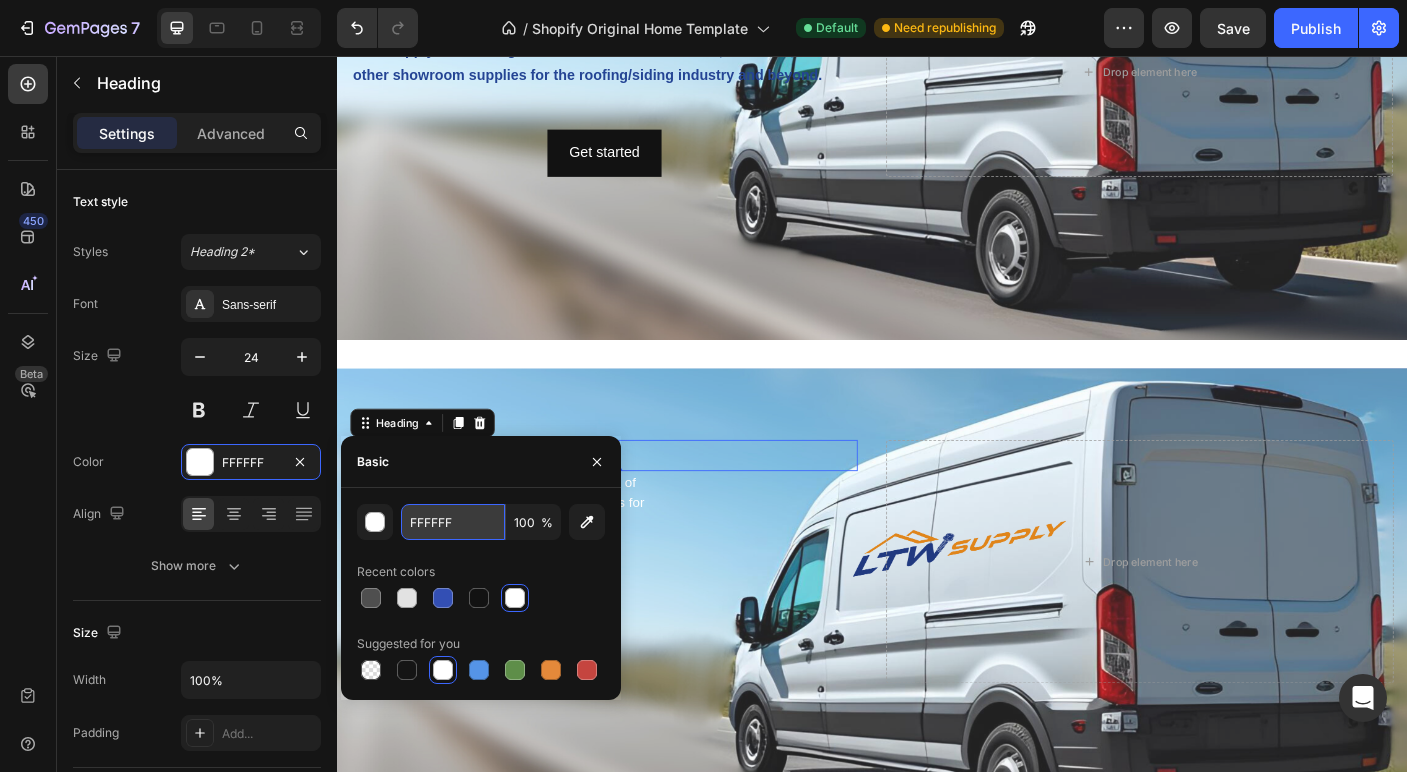click on "FFFFFF" at bounding box center [453, 522] 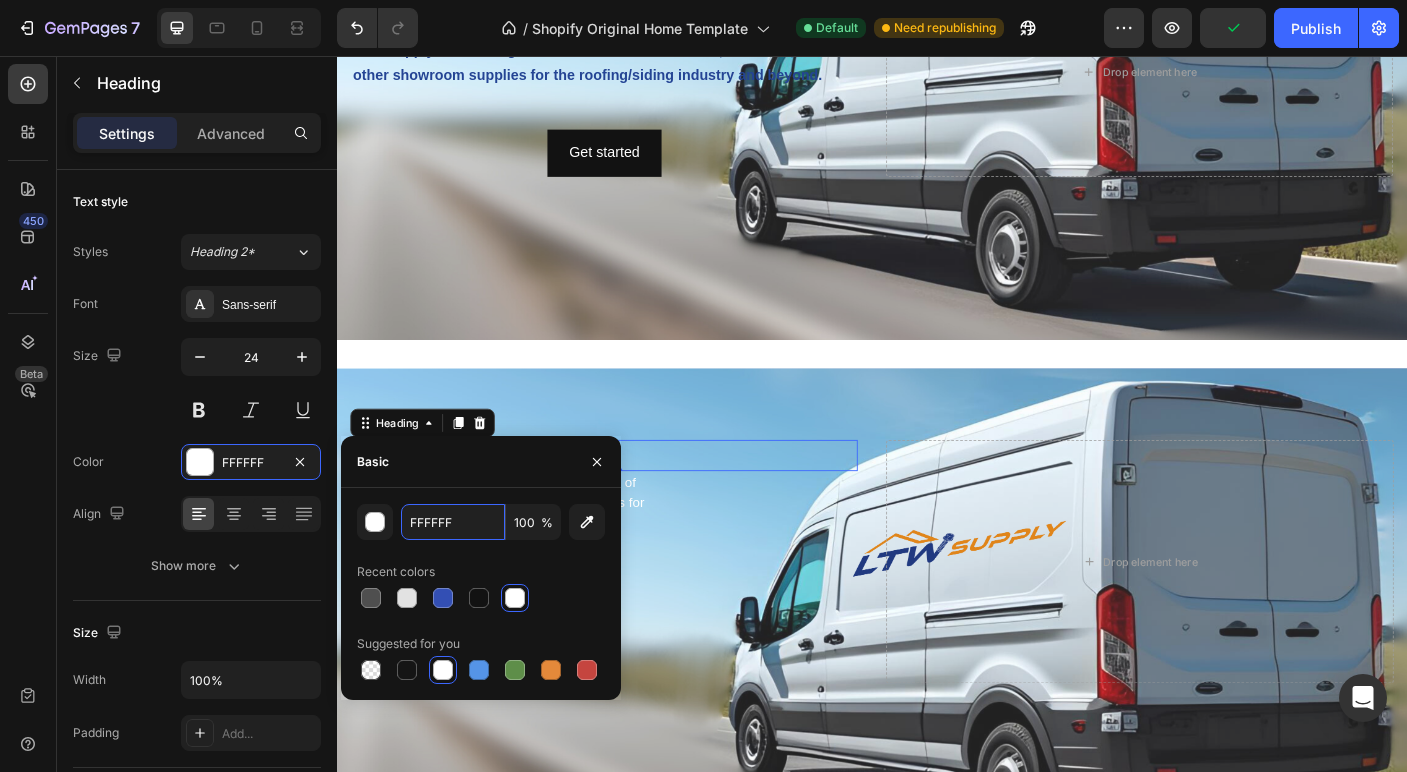 paste on "244494" 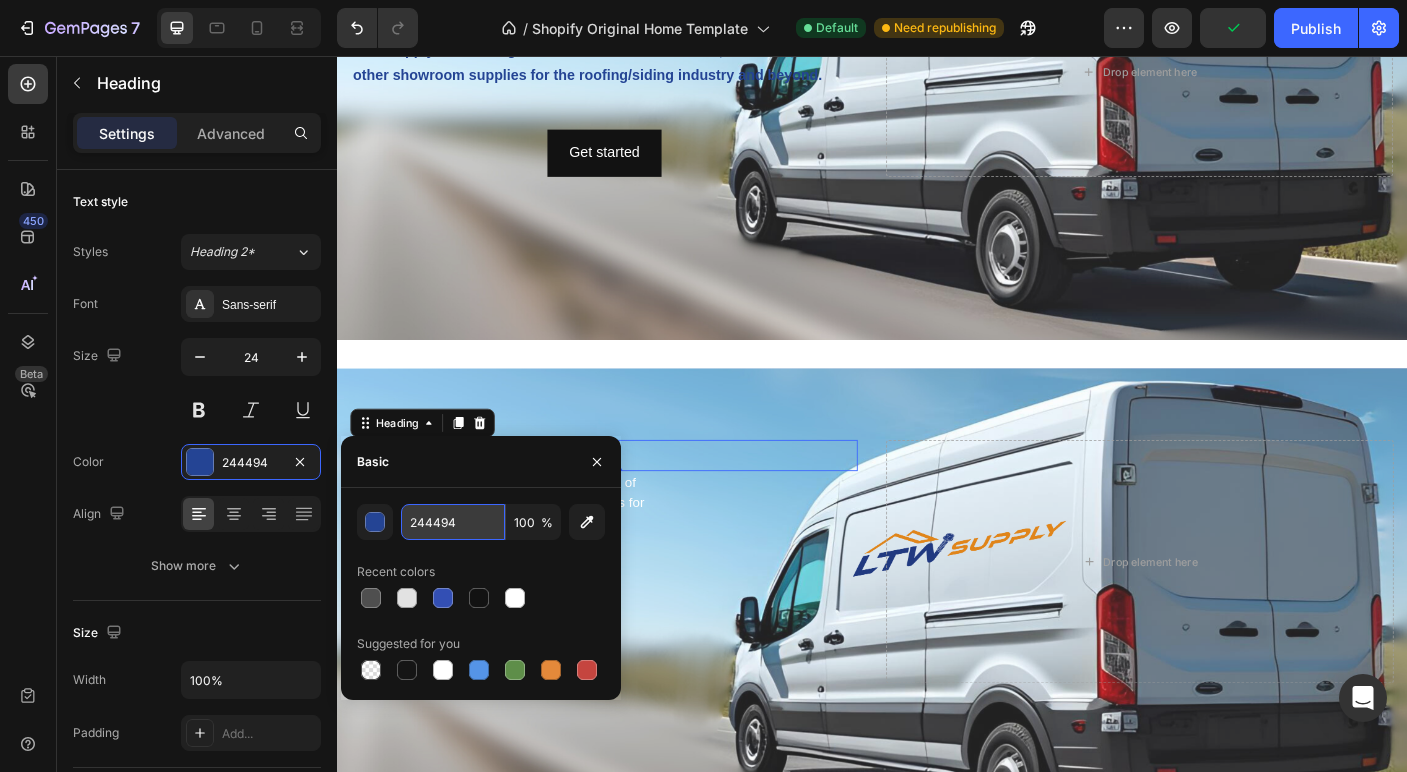 click on "244494" at bounding box center (453, 522) 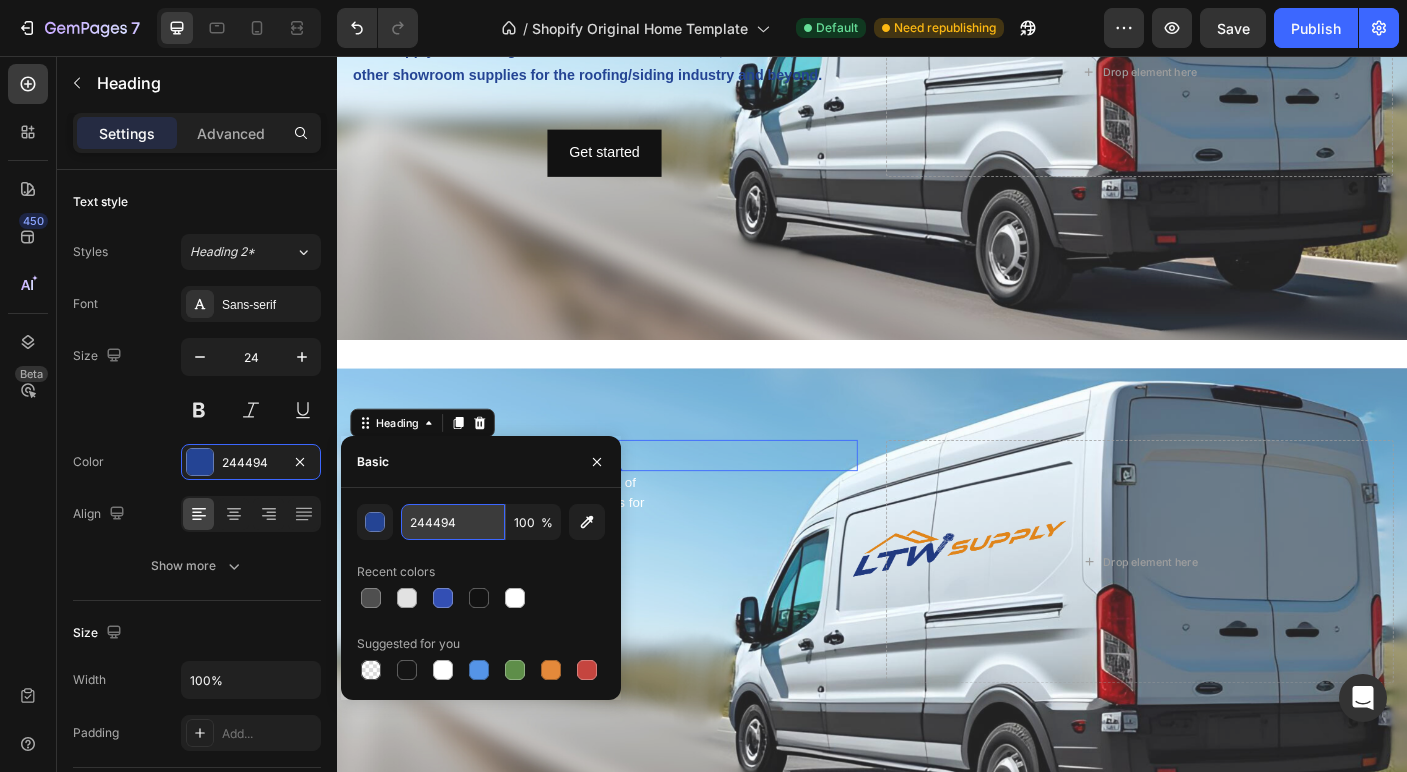click on "244494" at bounding box center [453, 522] 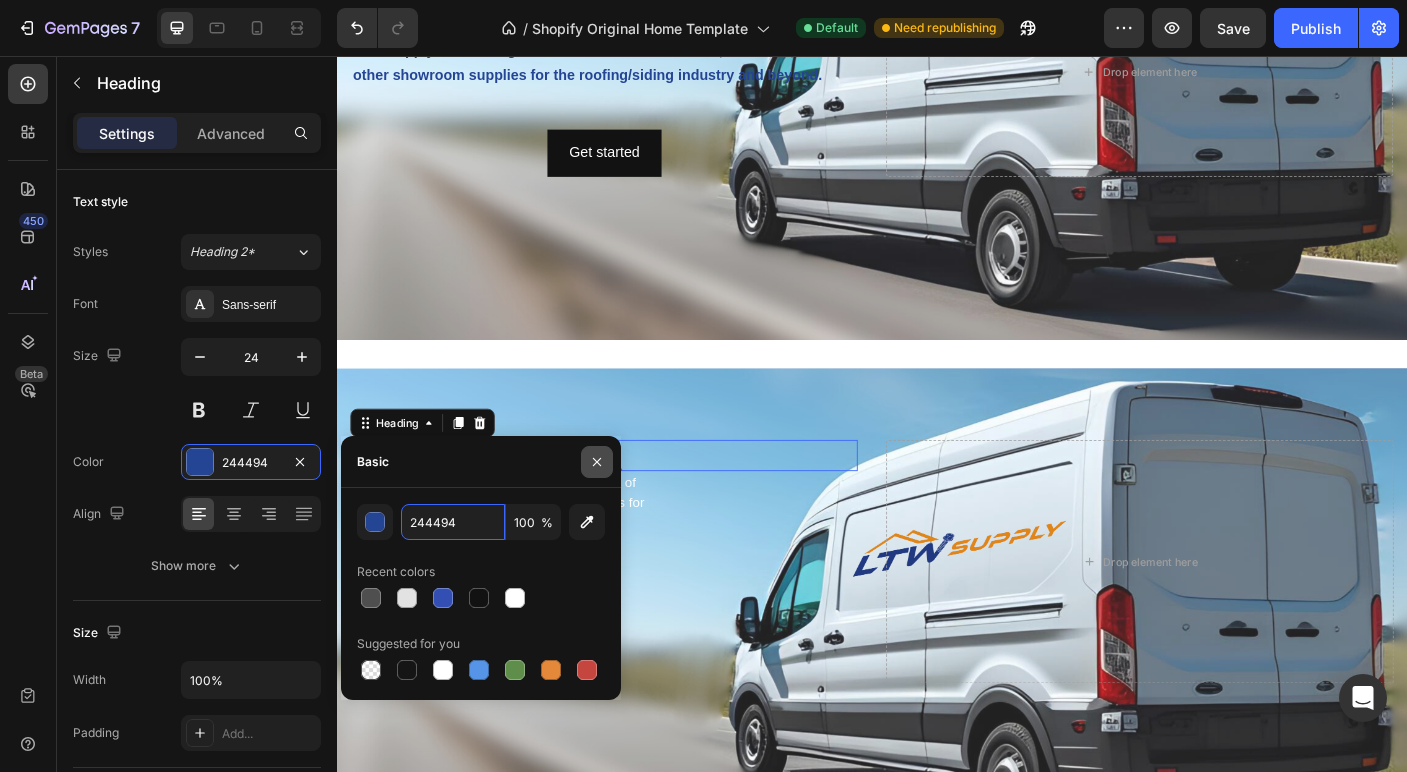 type on "244494" 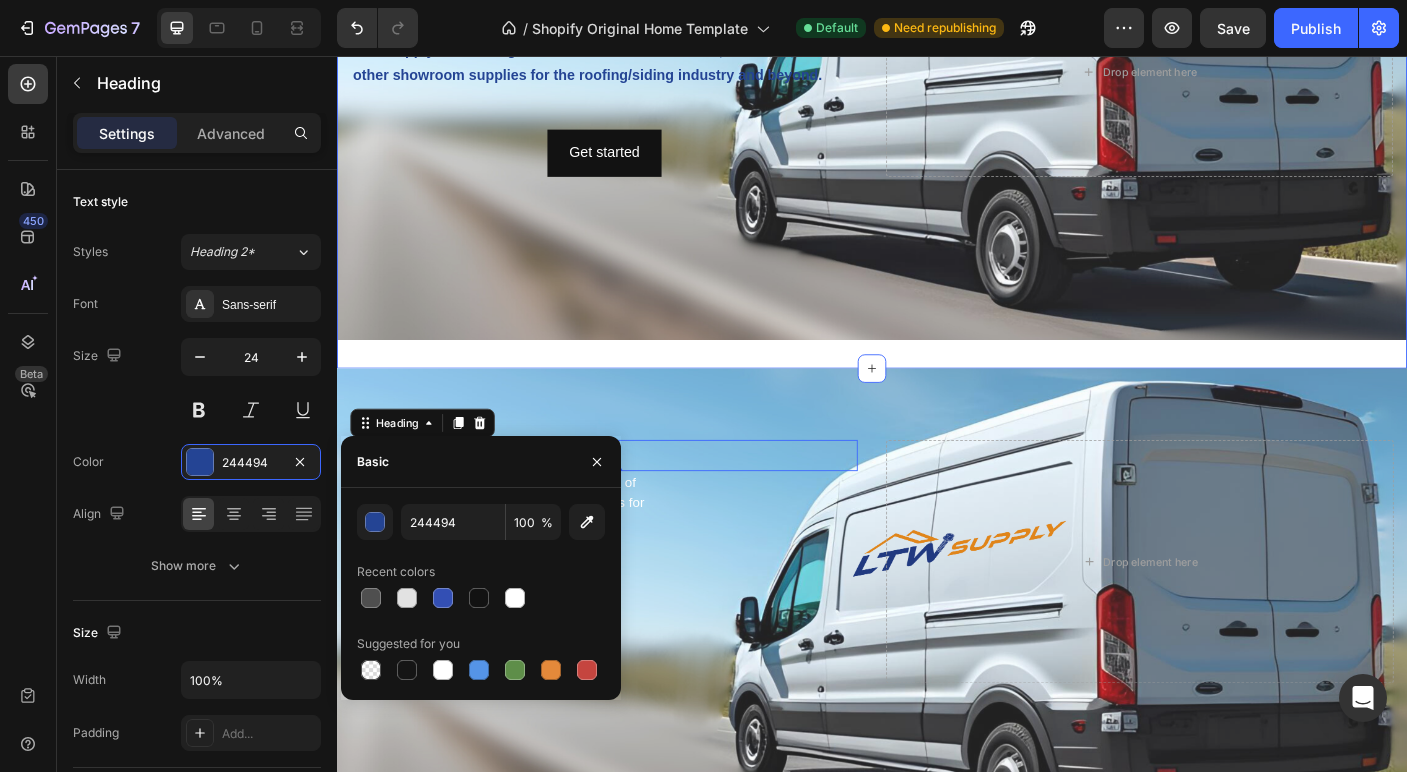 click on "WHO IS LTW SUPPLY? Heading LTW Supply is a leading wholesale distributor of tools, fasteners, and other showroom supplies for the roofing/siding industry and beyond. Text Block Get started Button
Drop element here Hero Banner Section 12" at bounding box center (937, 74) 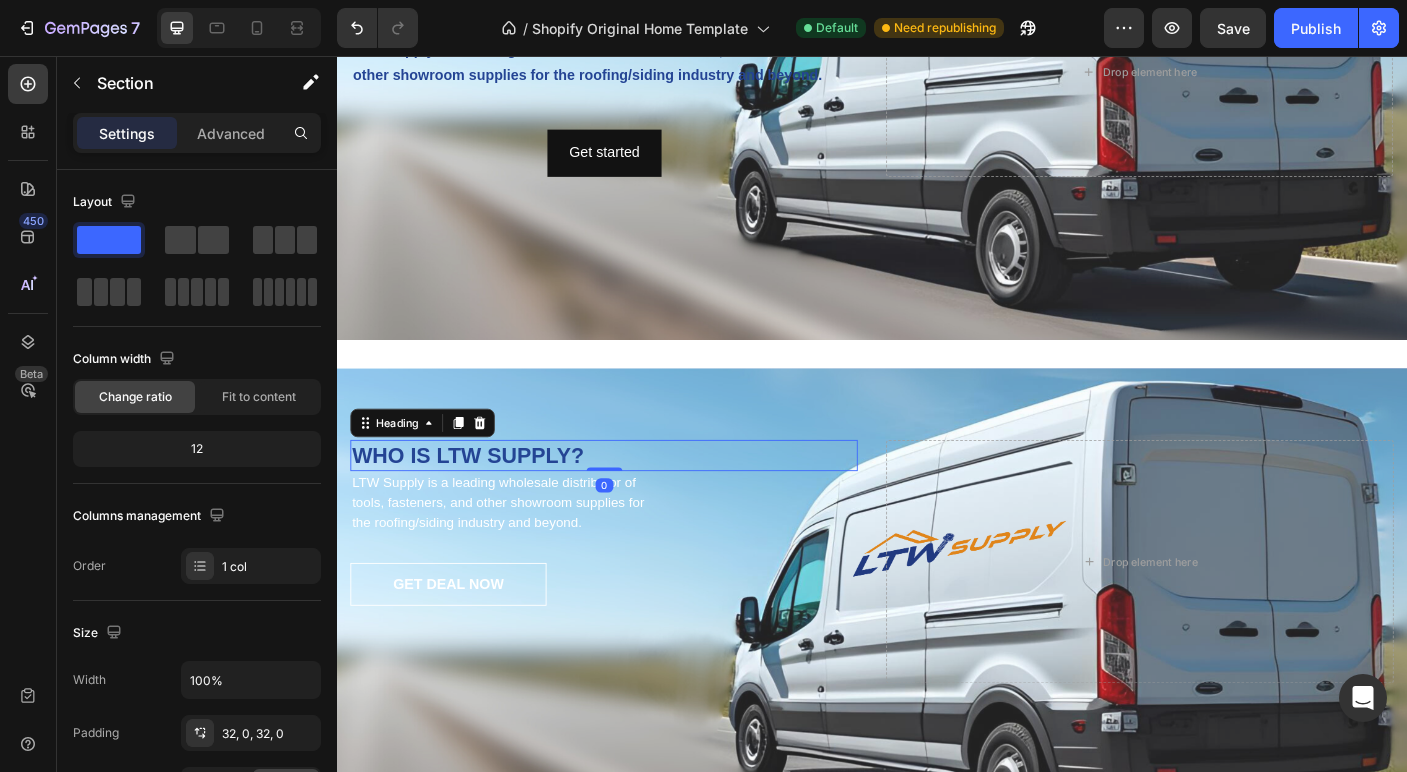 click on "WHO IS LTW SUPPLY?" at bounding box center [636, 503] 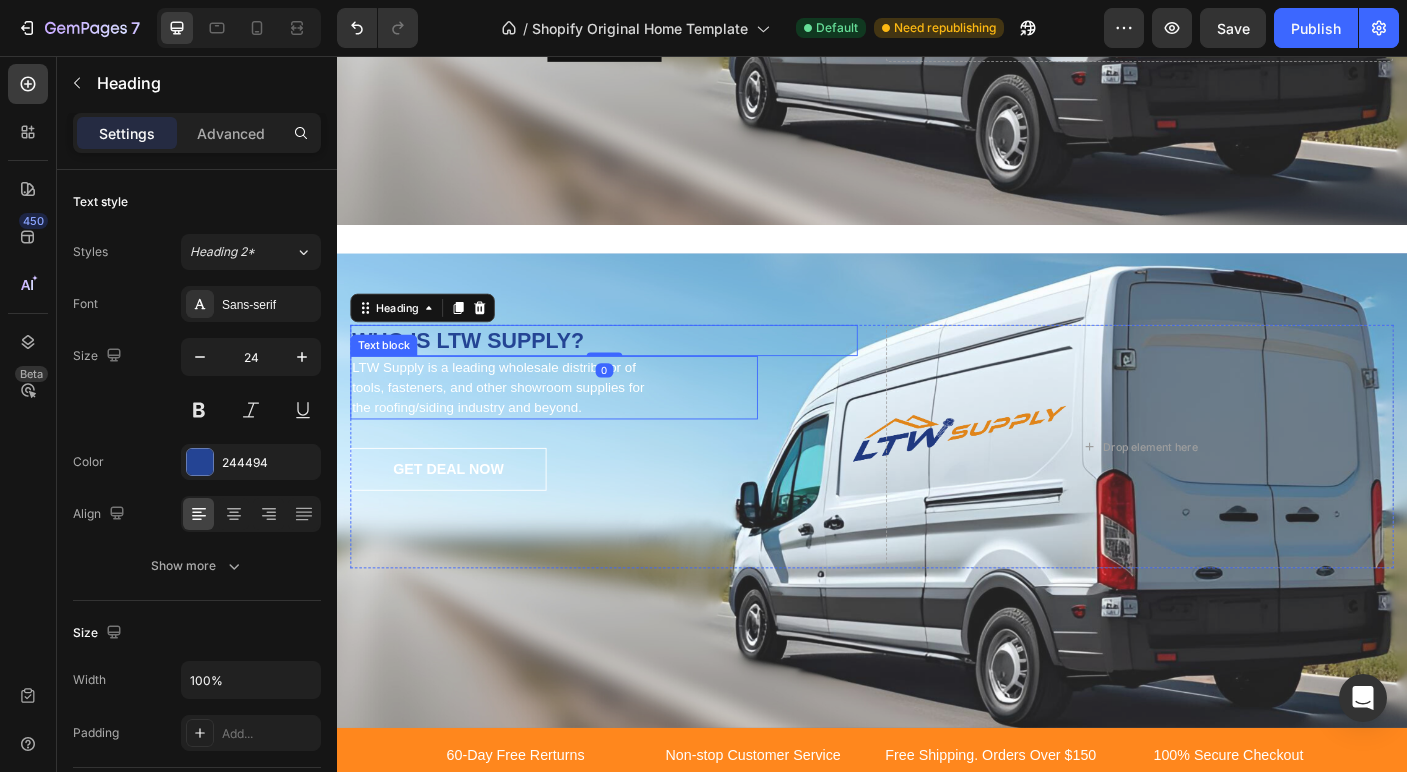 scroll, scrollTop: 3154, scrollLeft: 0, axis: vertical 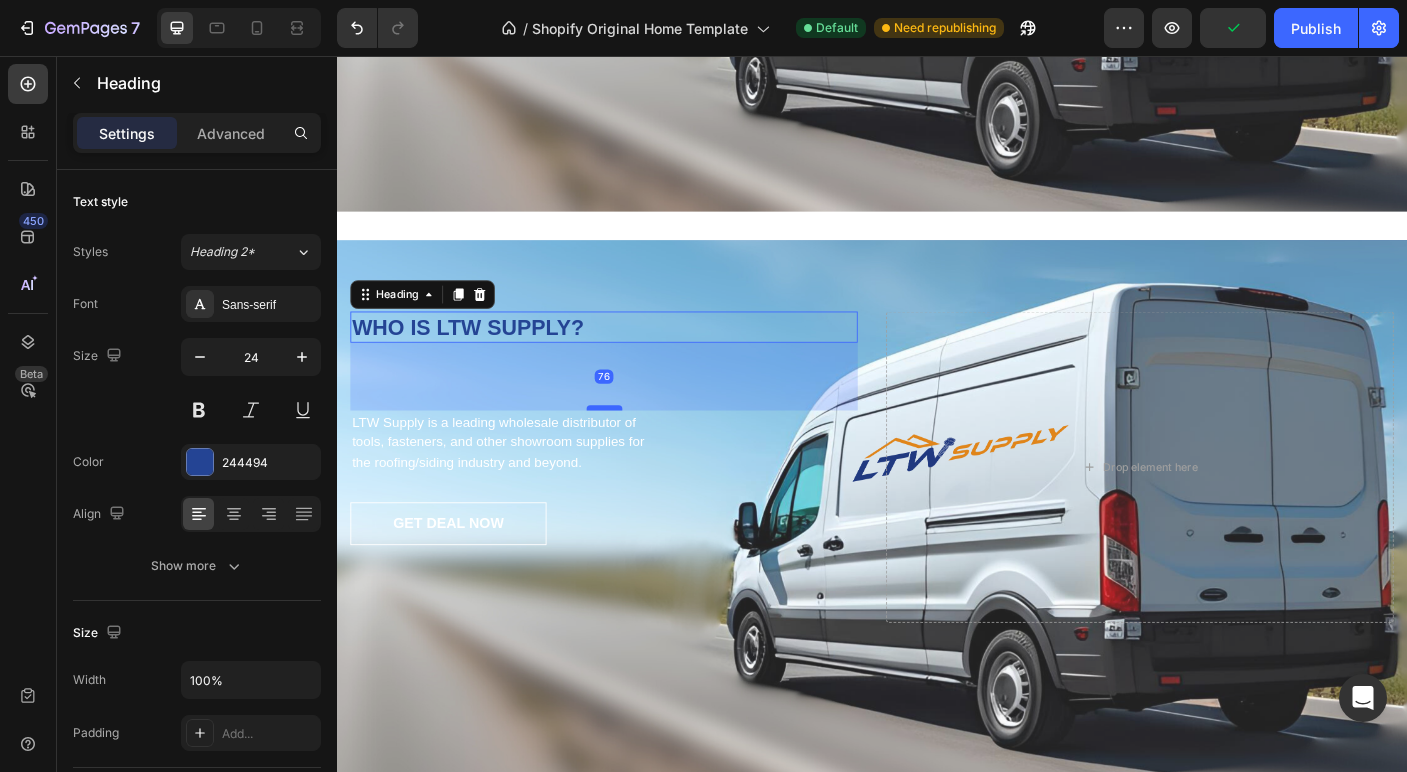 drag, startPoint x: 638, startPoint y: 374, endPoint x: 641, endPoint y: 450, distance: 76.05919 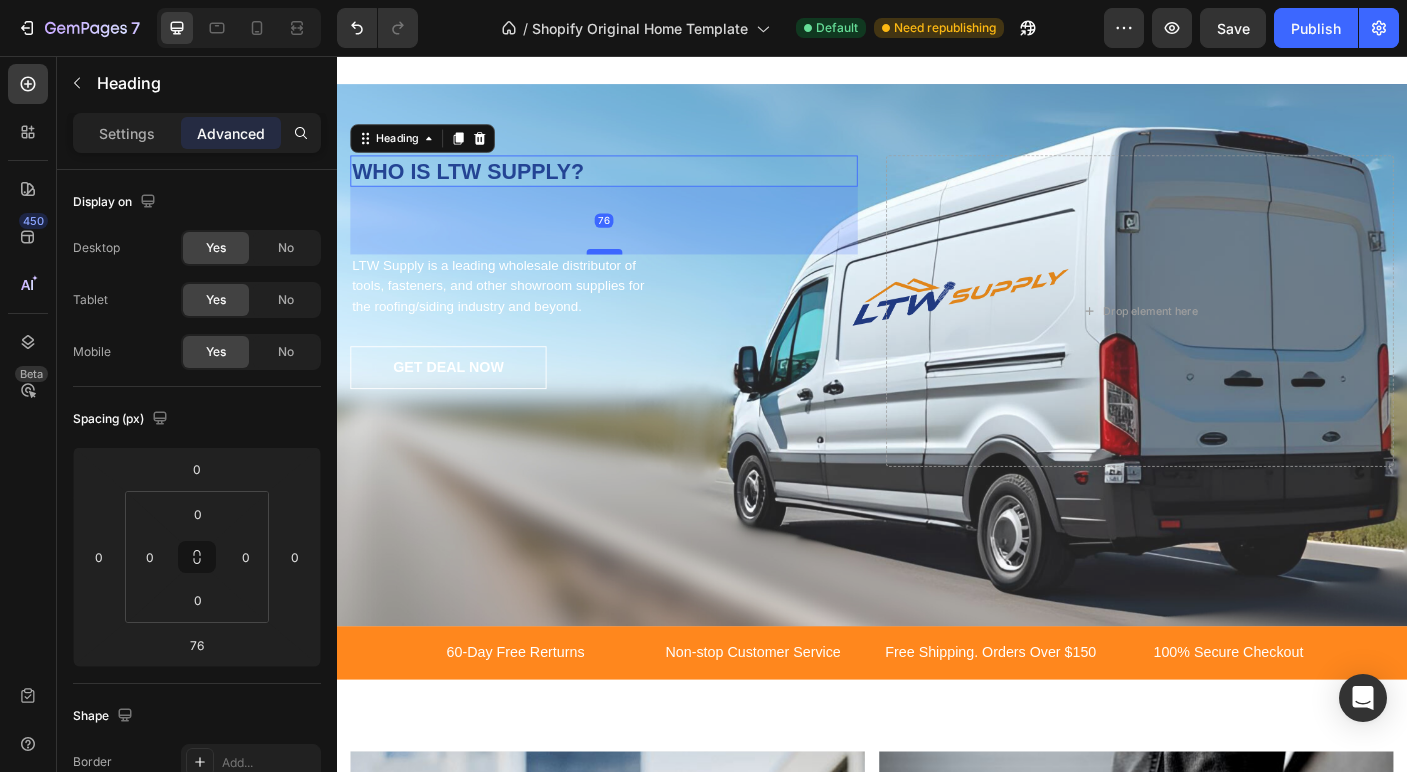 scroll, scrollTop: 3294, scrollLeft: 0, axis: vertical 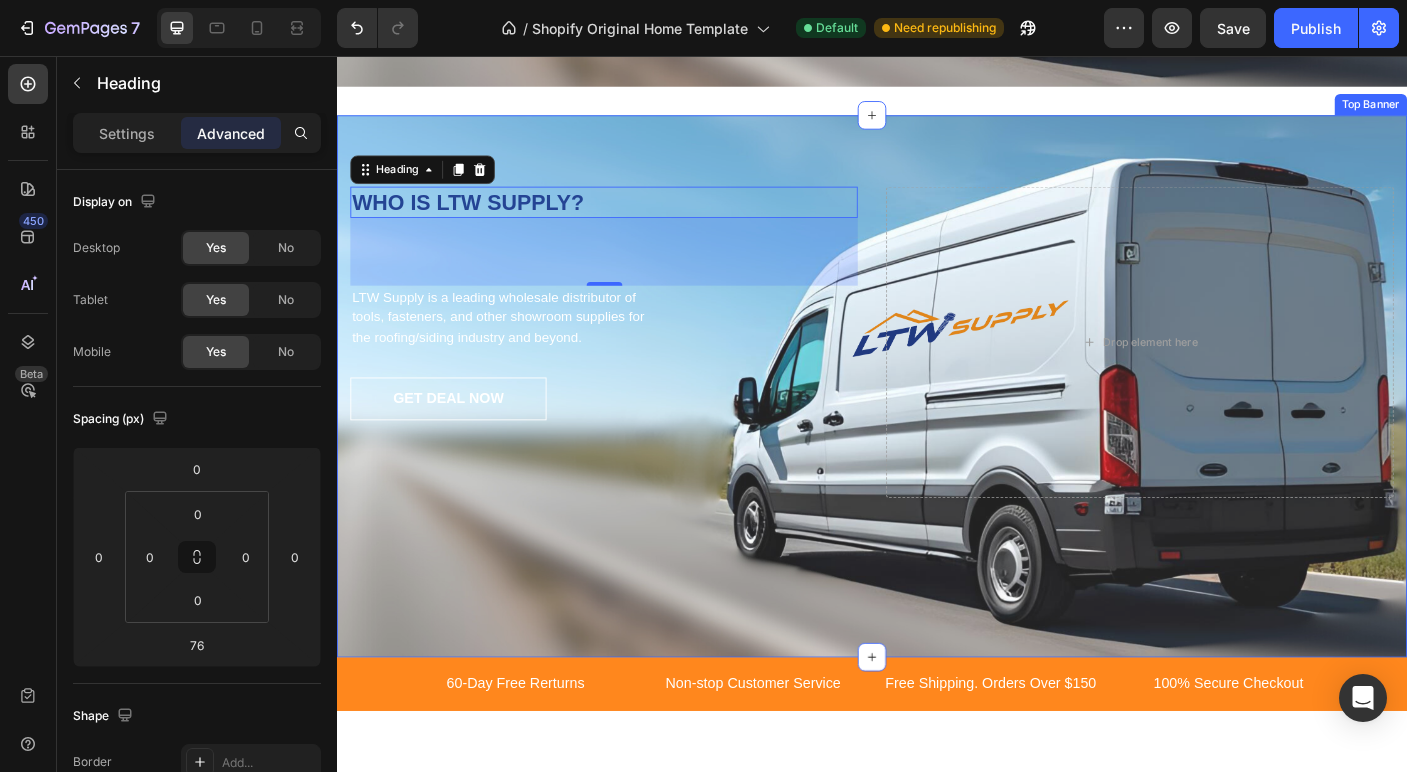click on "WHO IS LTW SUPPLY? Heading   76 LTW Supply is a leading wholesale distributor of tools, fasteners, and other showroom supplies for the roofing/siding industry and beyond. Text block GET DEAL NOW Button
Drop element here Row Top Banner" at bounding box center (937, 426) 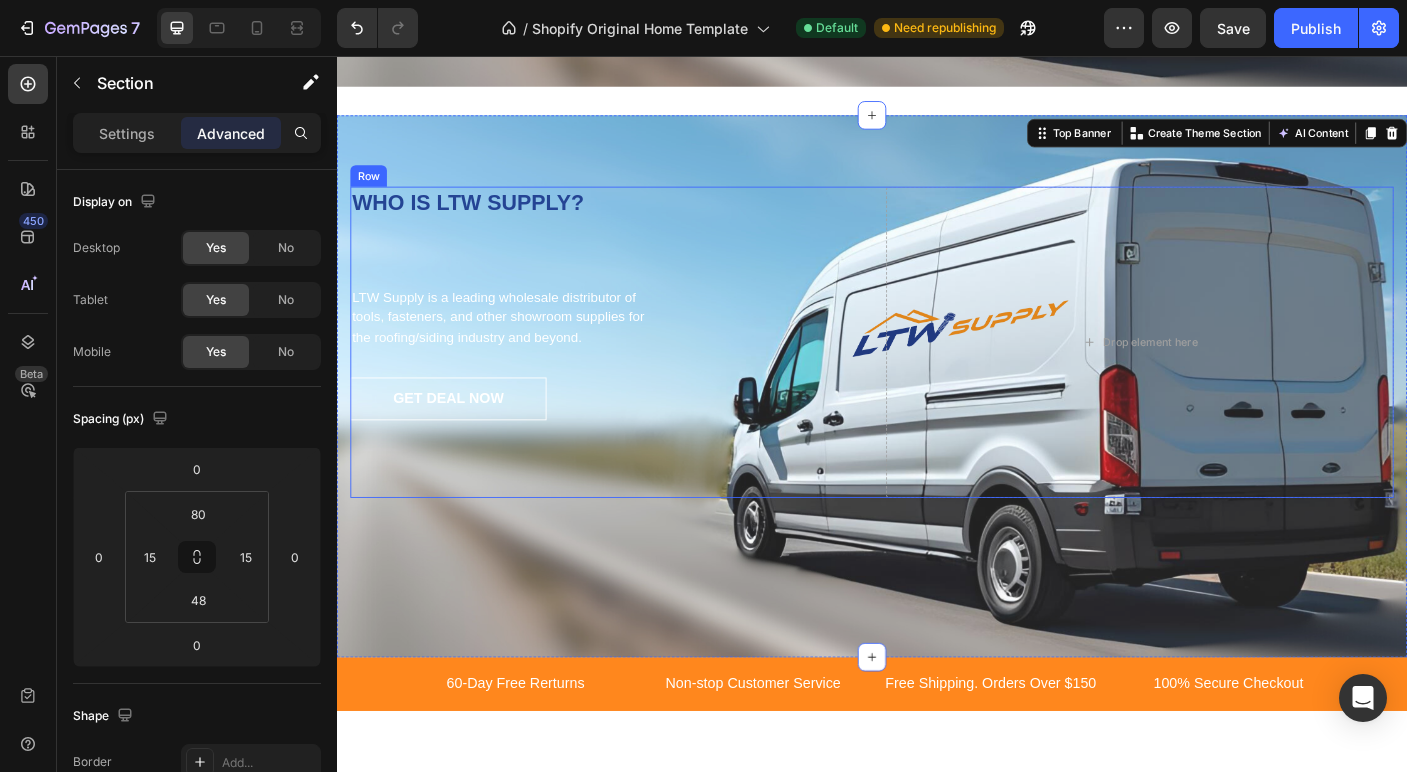 click on "WHO IS LTW SUPPLY? Heading LTW Supply is a leading wholesale distributor of tools, fasteners, and other showroom supplies for the roofing/siding industry and beyond. Text block GET DEAL NOW Button
Drop element here Row" at bounding box center (937, 377) 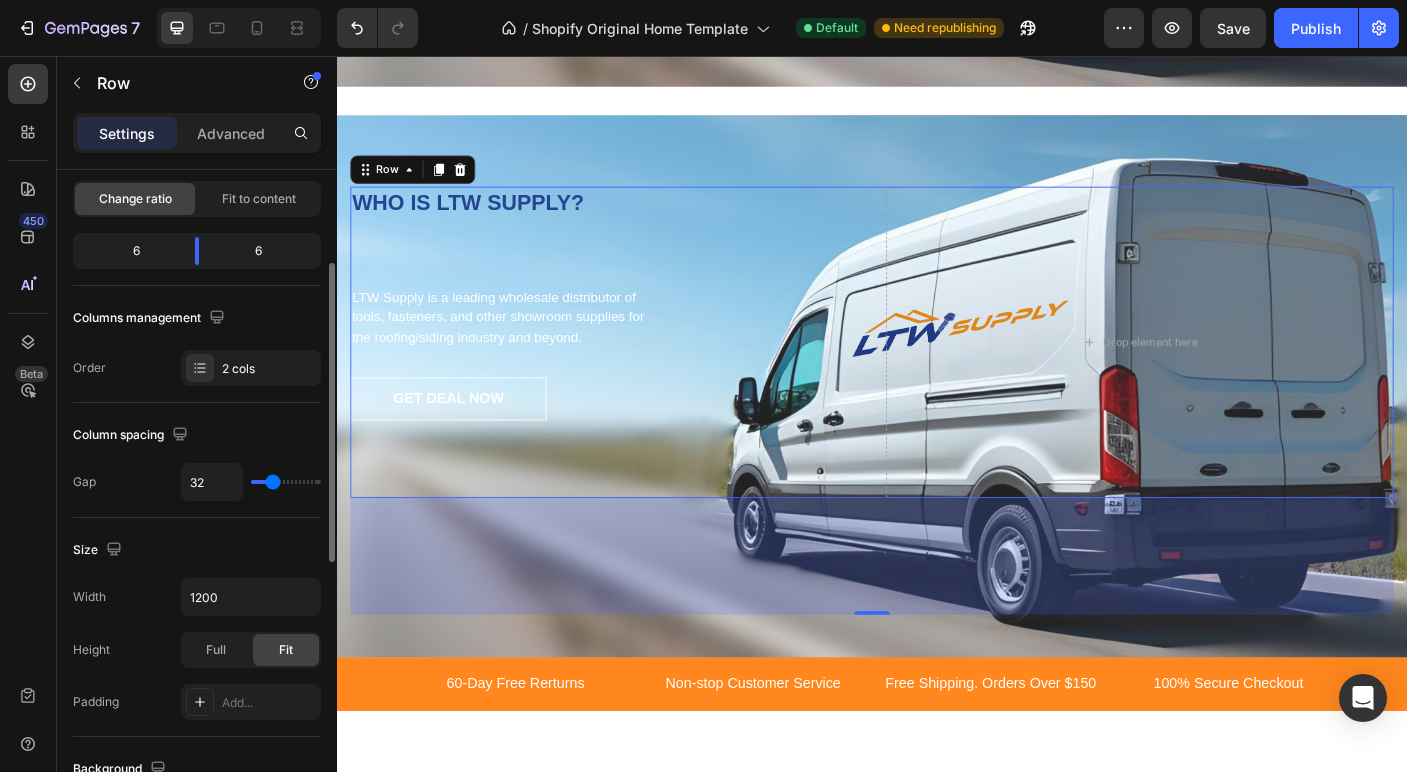 scroll, scrollTop: 200, scrollLeft: 0, axis: vertical 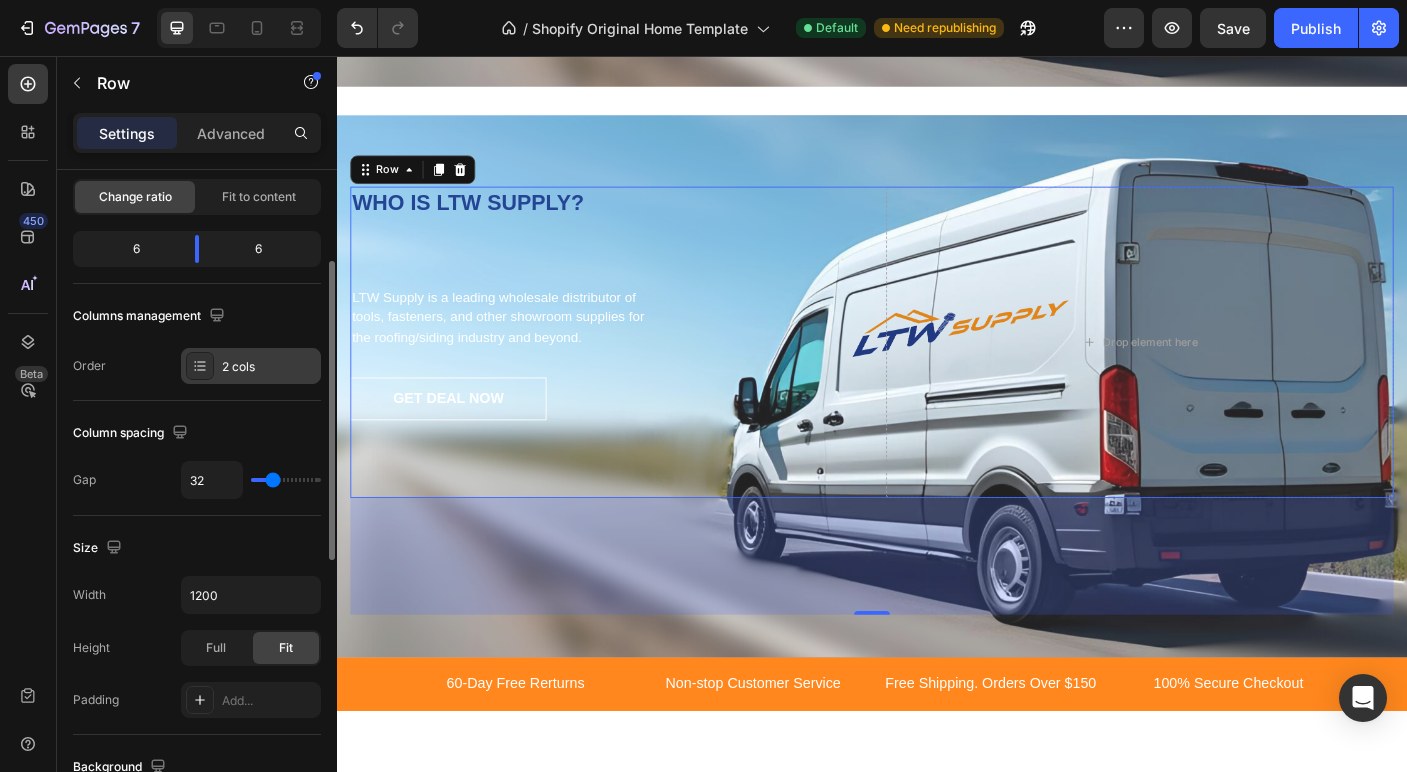 click 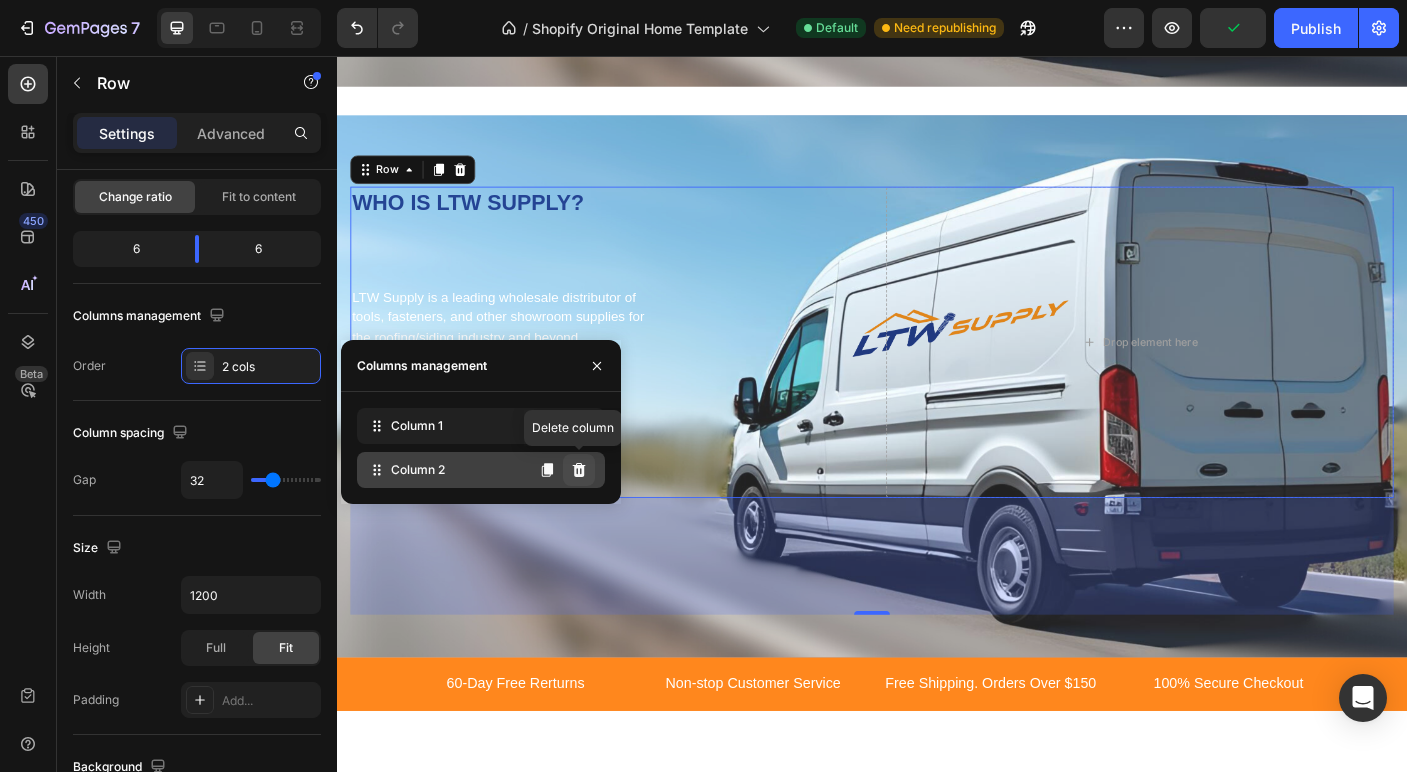 click 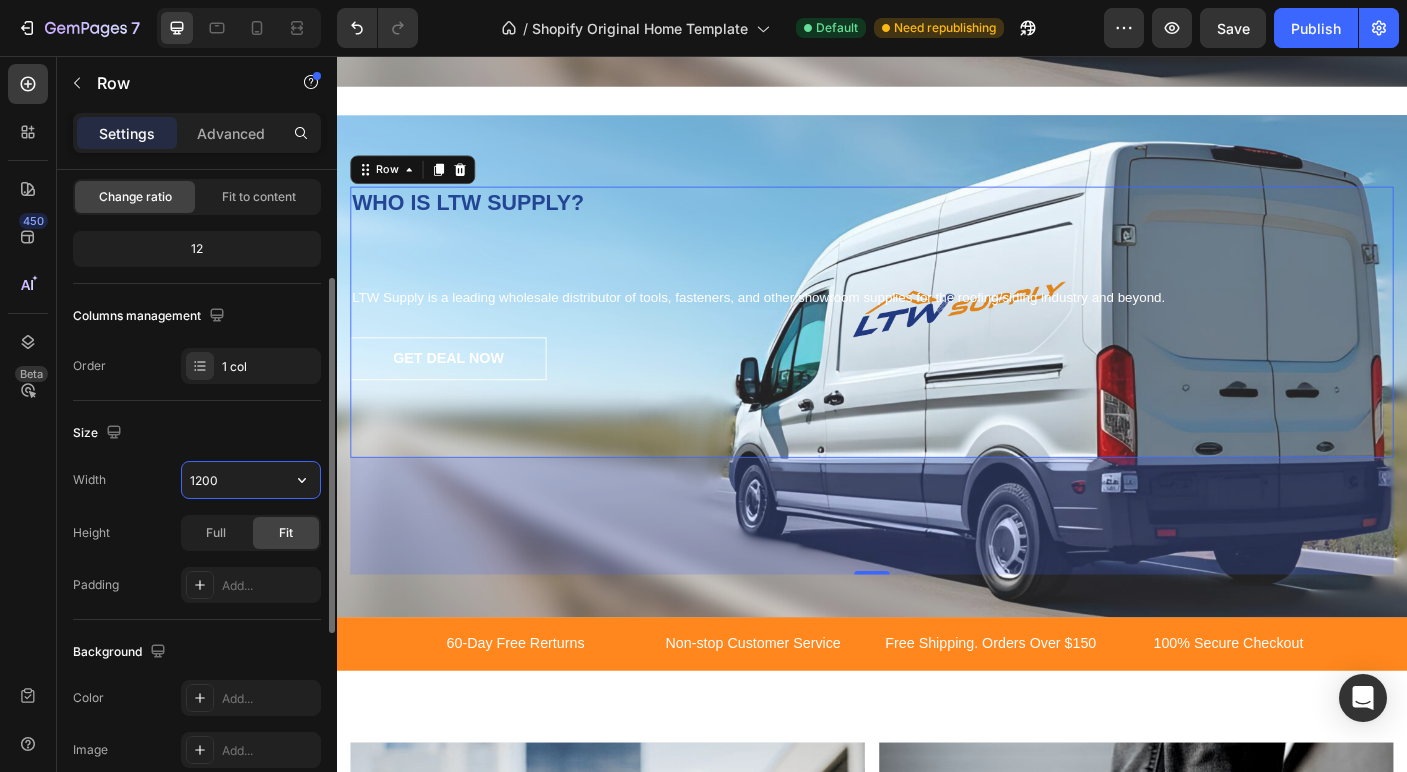 click on "1200" at bounding box center [251, 480] 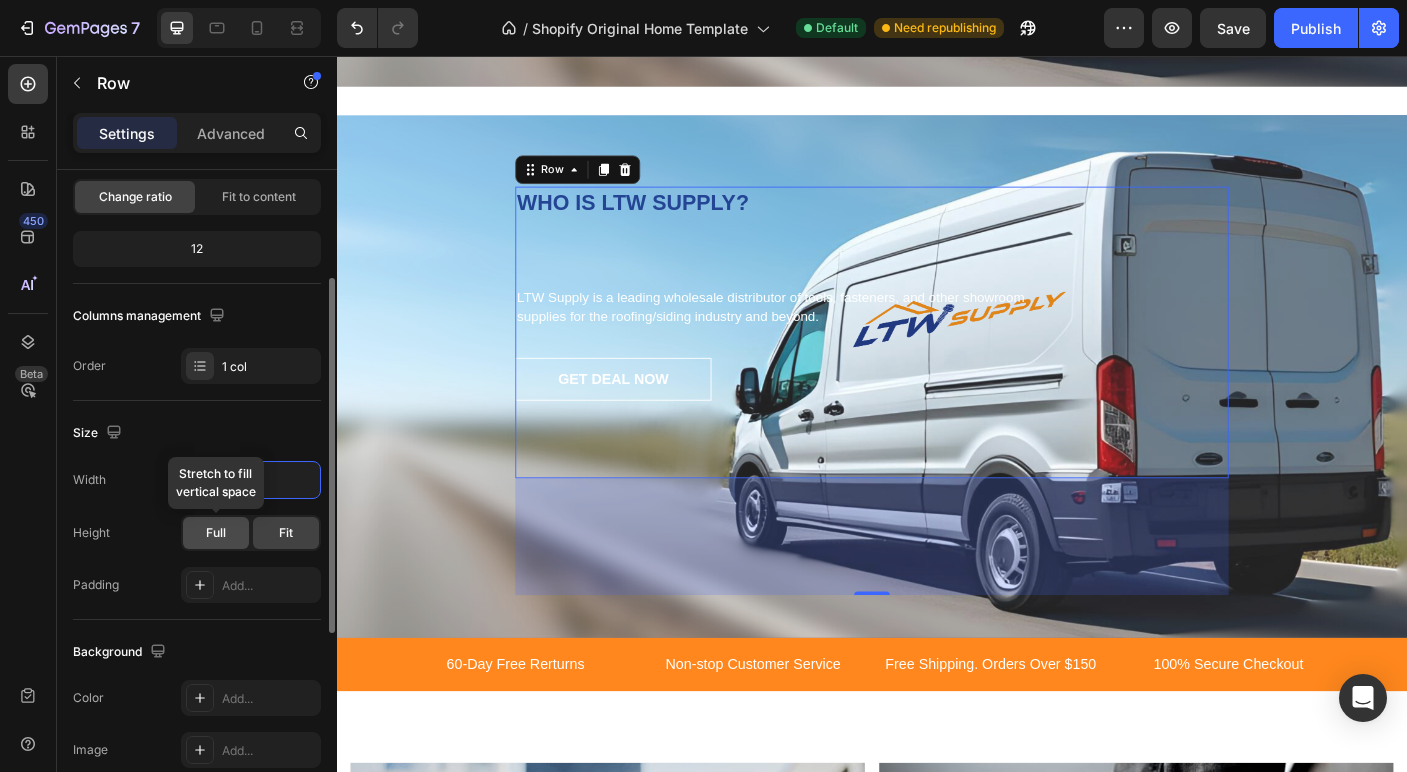 type on "800" 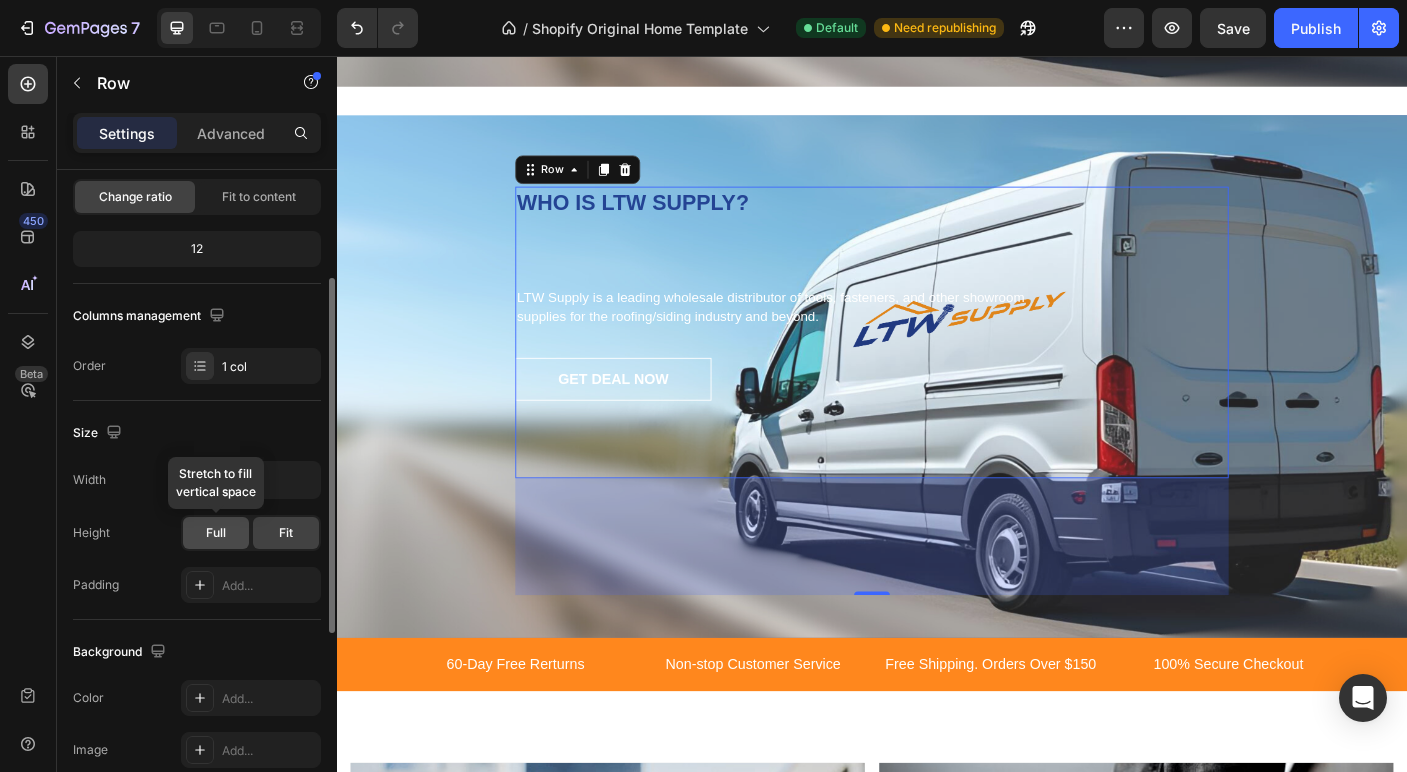 click on "Full" 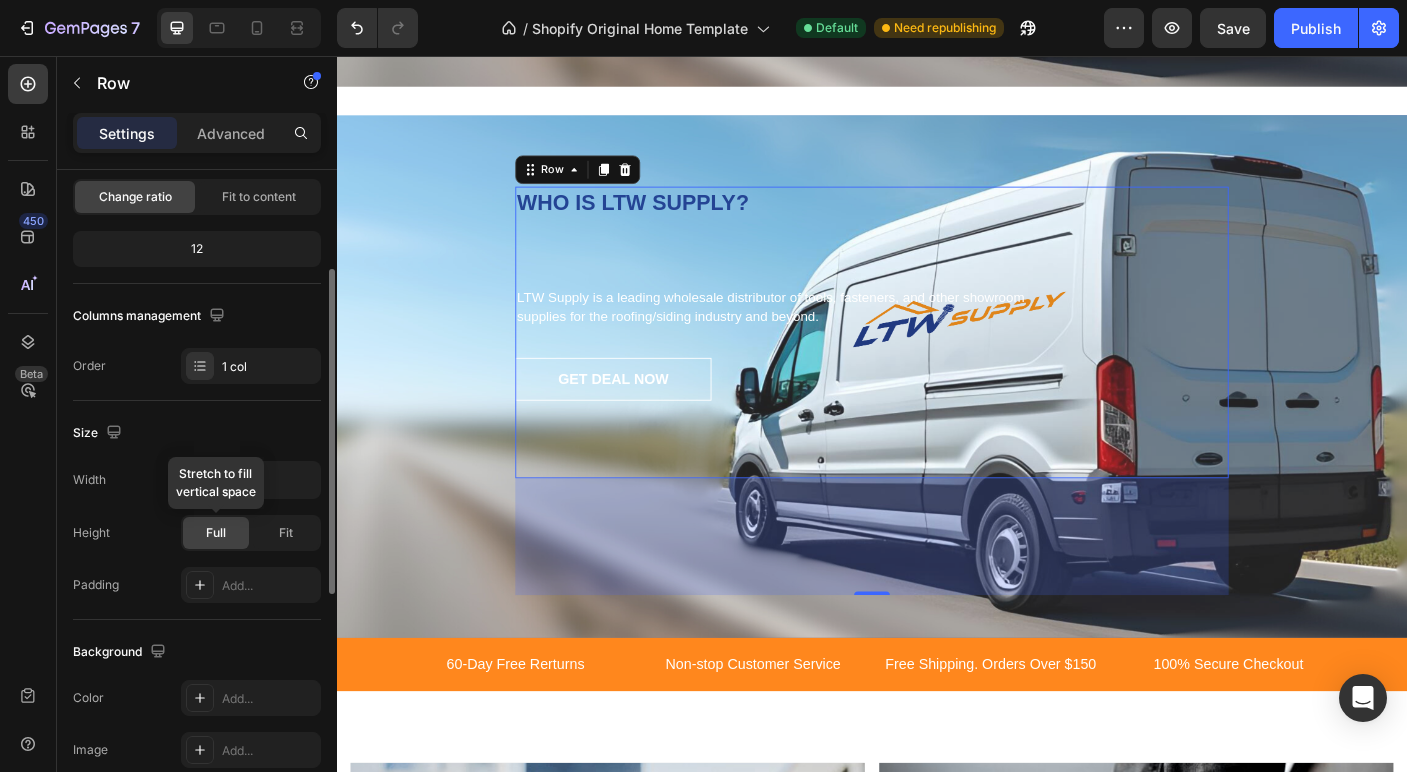 click on "Full" 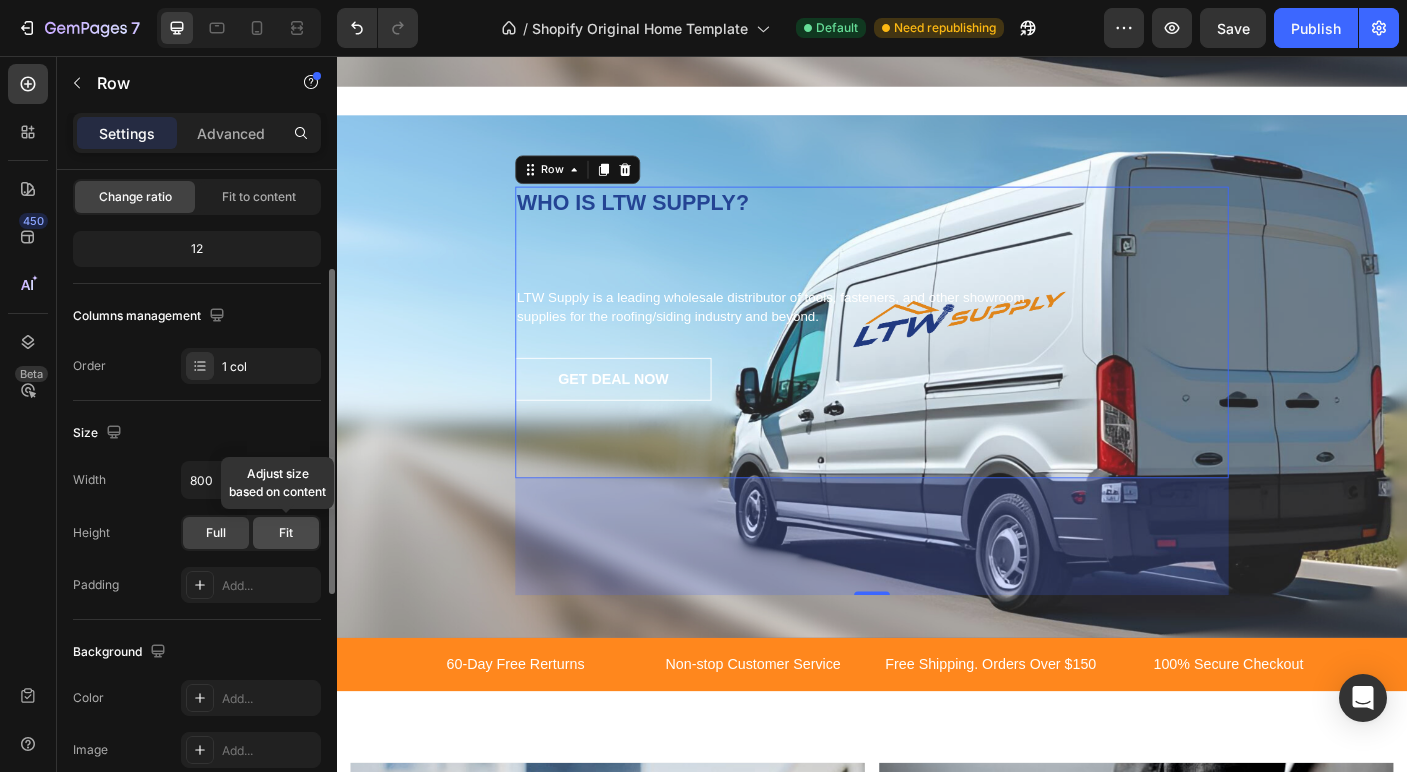click on "Fit" 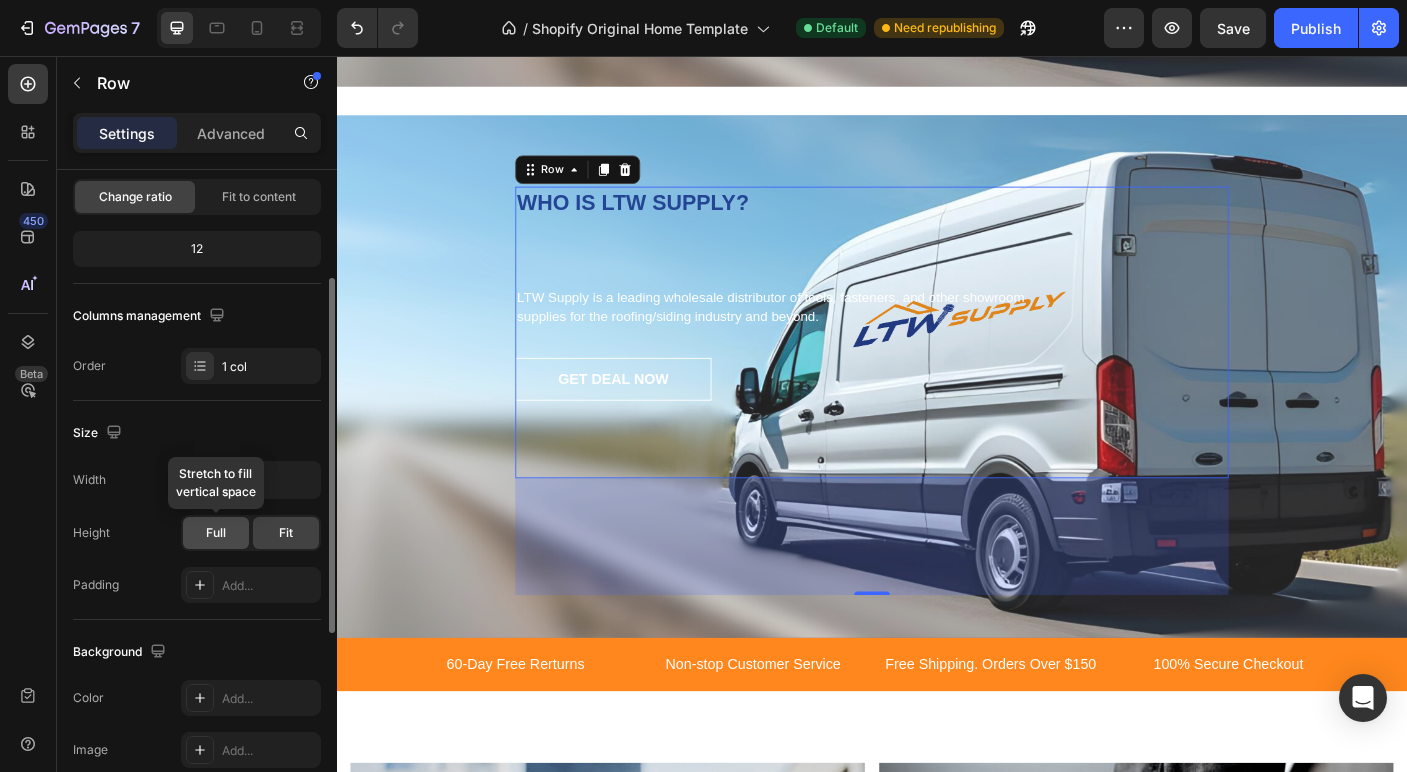 click on "Full" 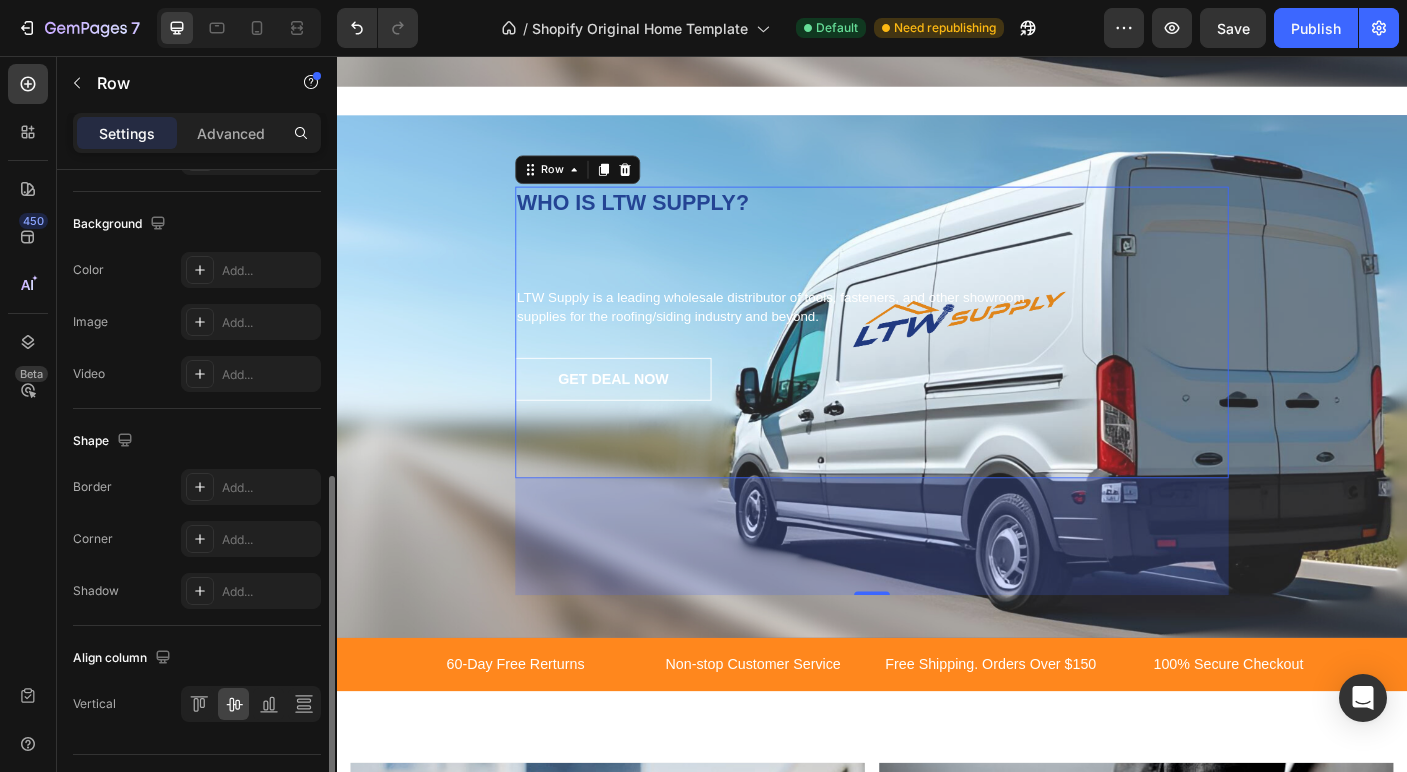 scroll, scrollTop: 674, scrollLeft: 0, axis: vertical 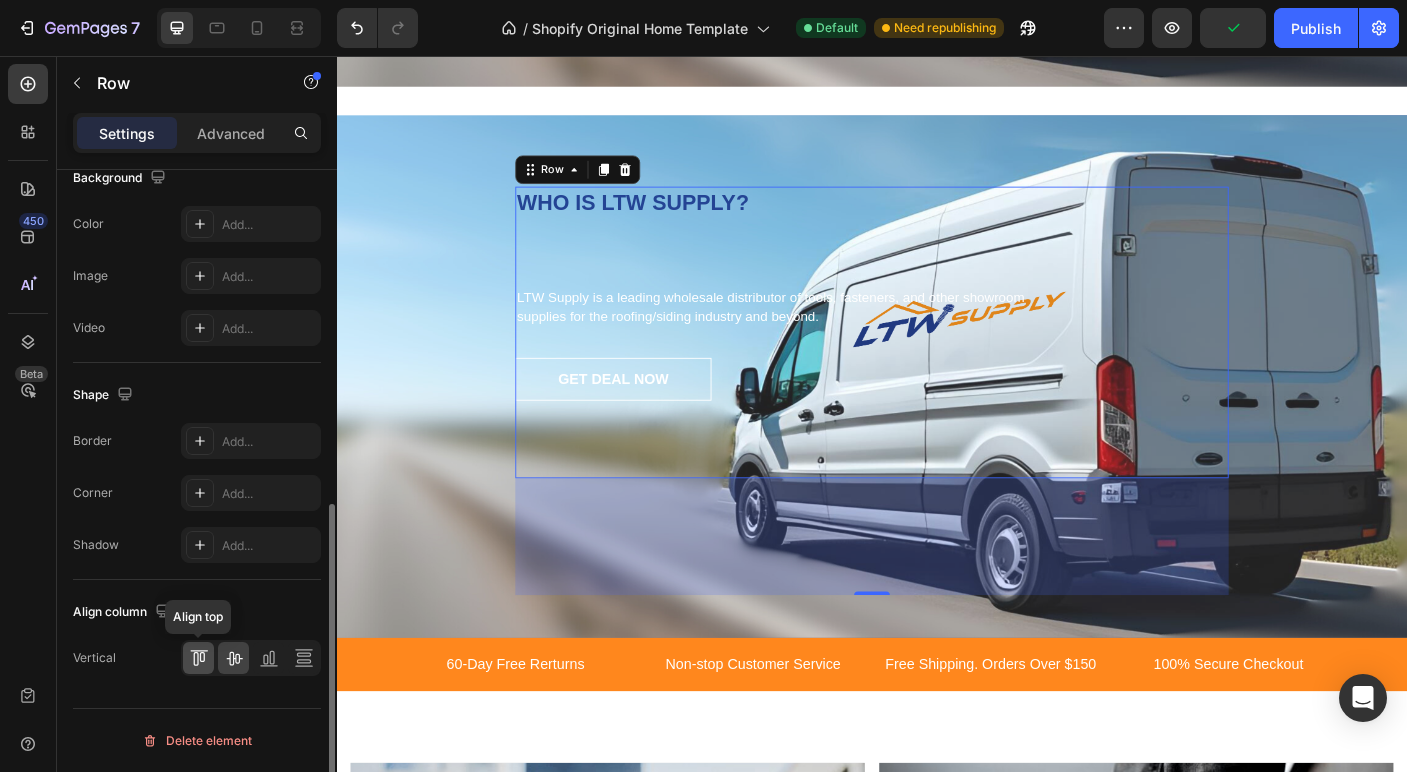 click 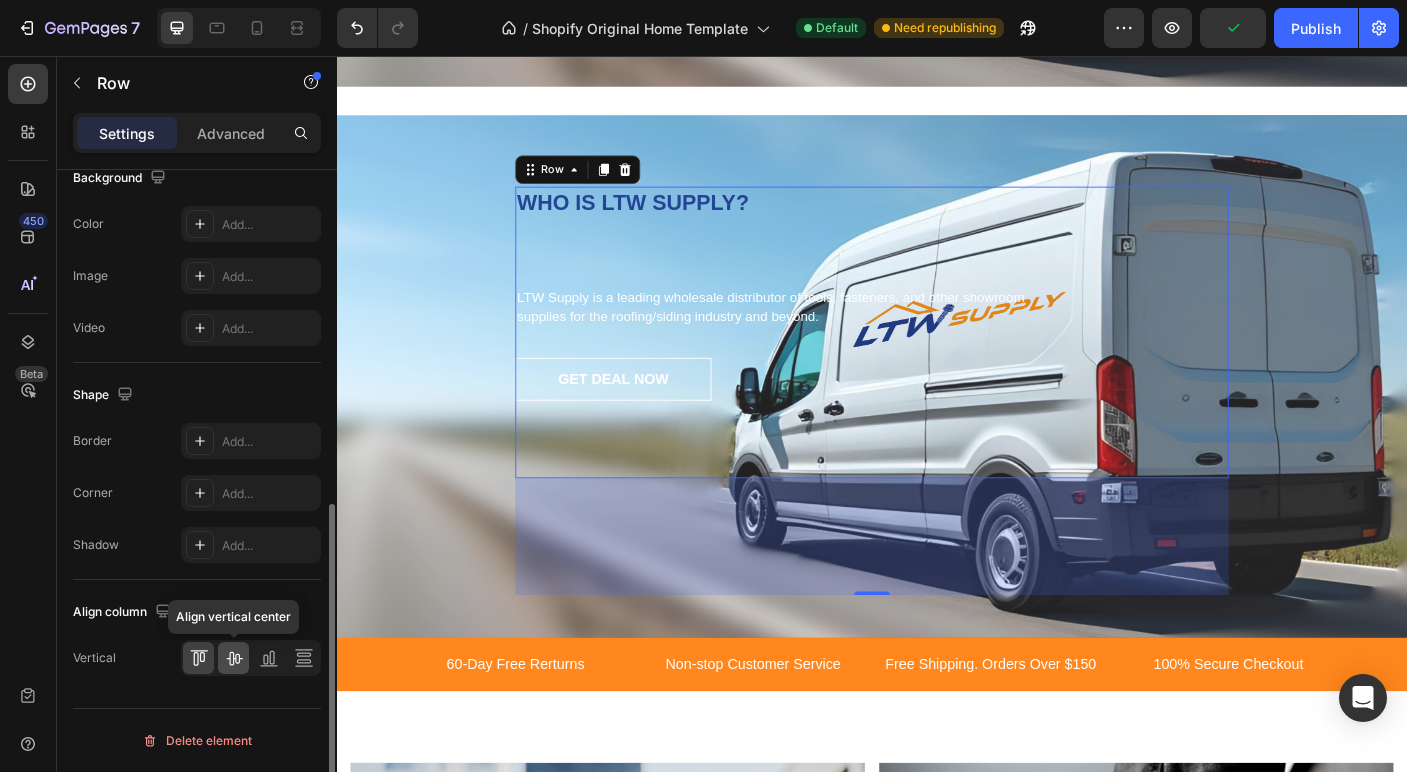 click 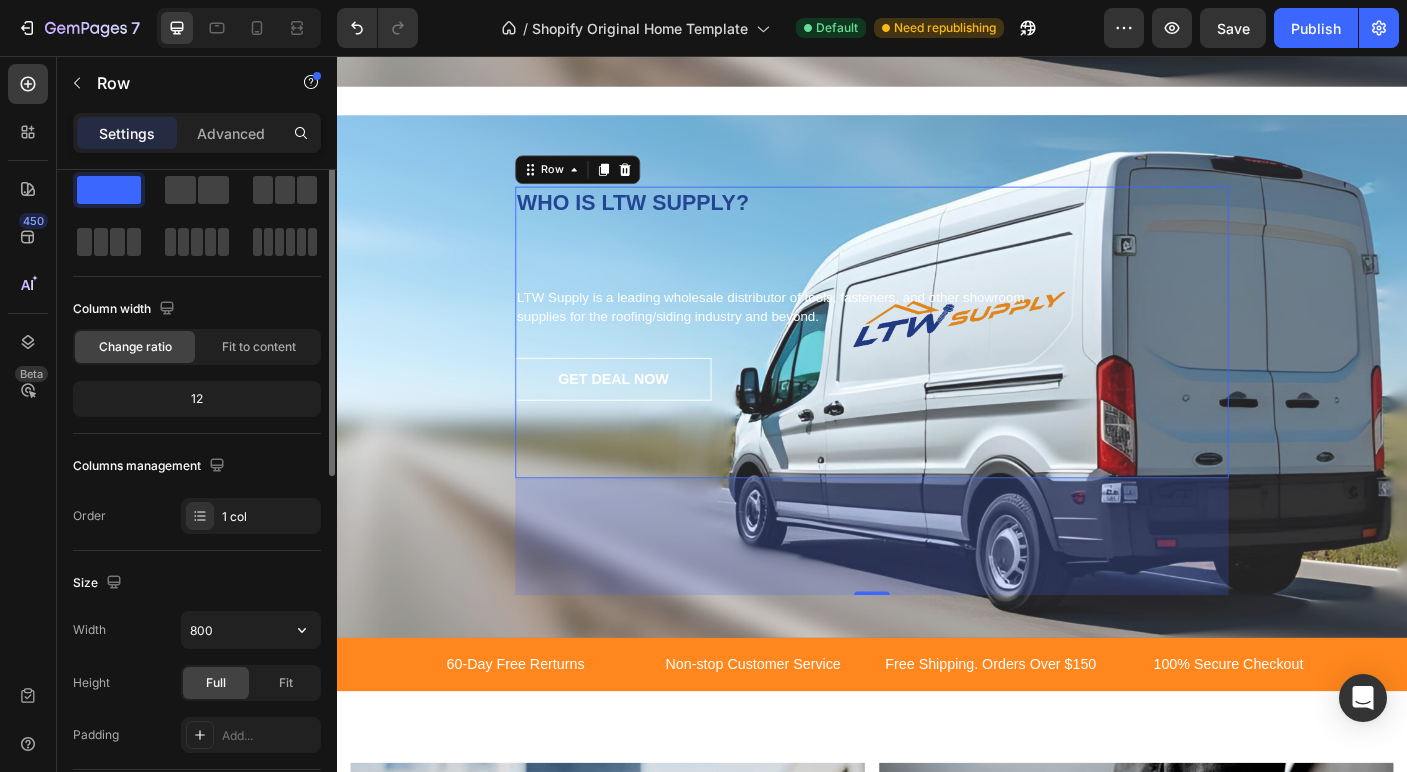 scroll, scrollTop: 0, scrollLeft: 0, axis: both 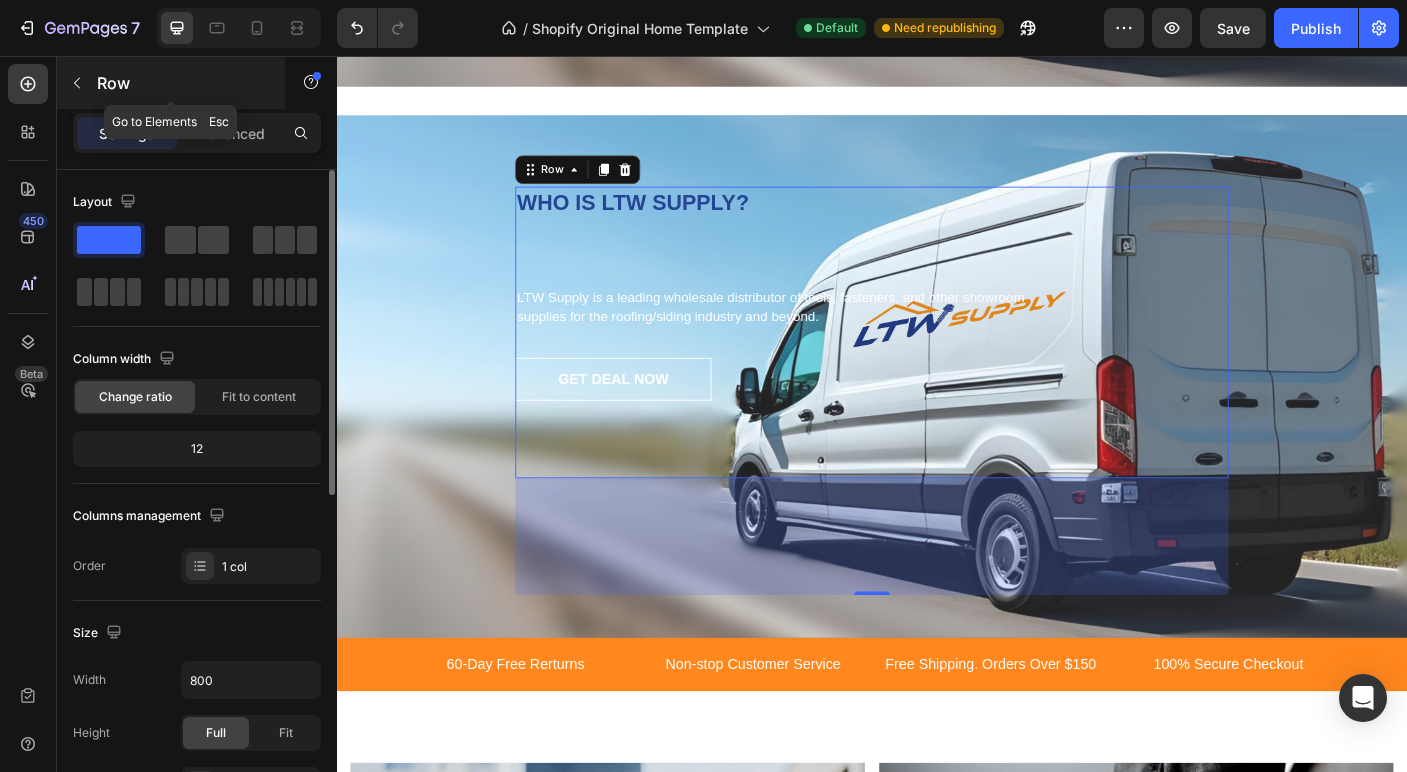 click 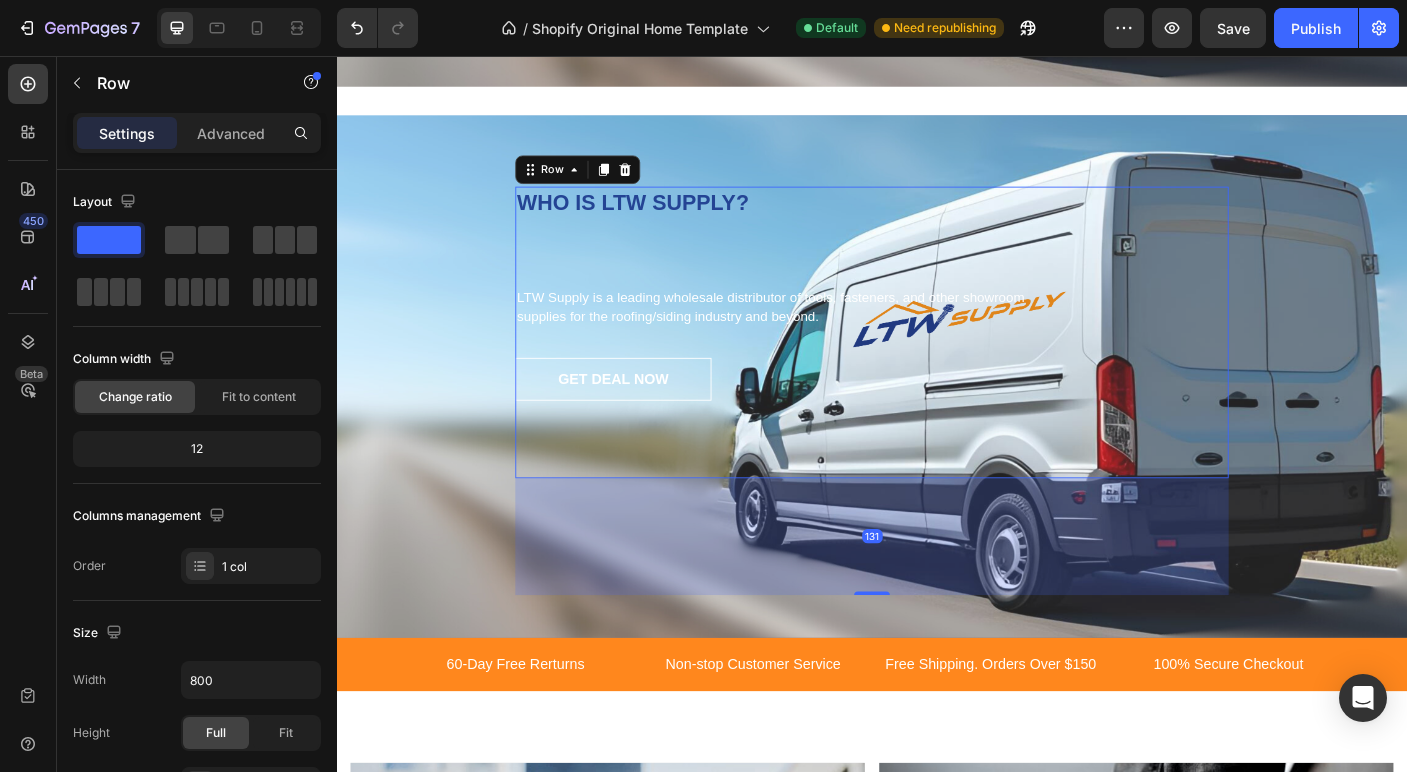 click on "GET DEAL NOW Button" at bounding box center [937, 461] 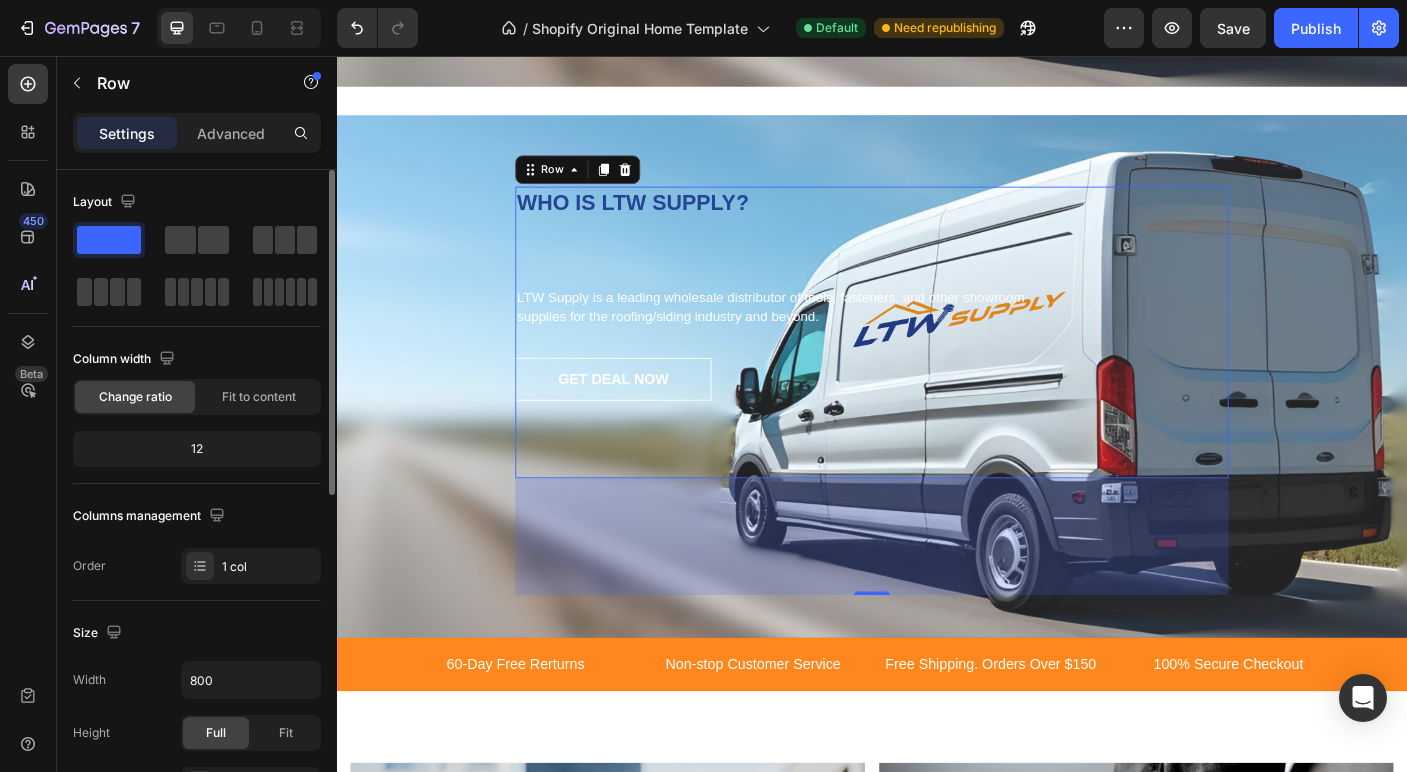 click on "12" 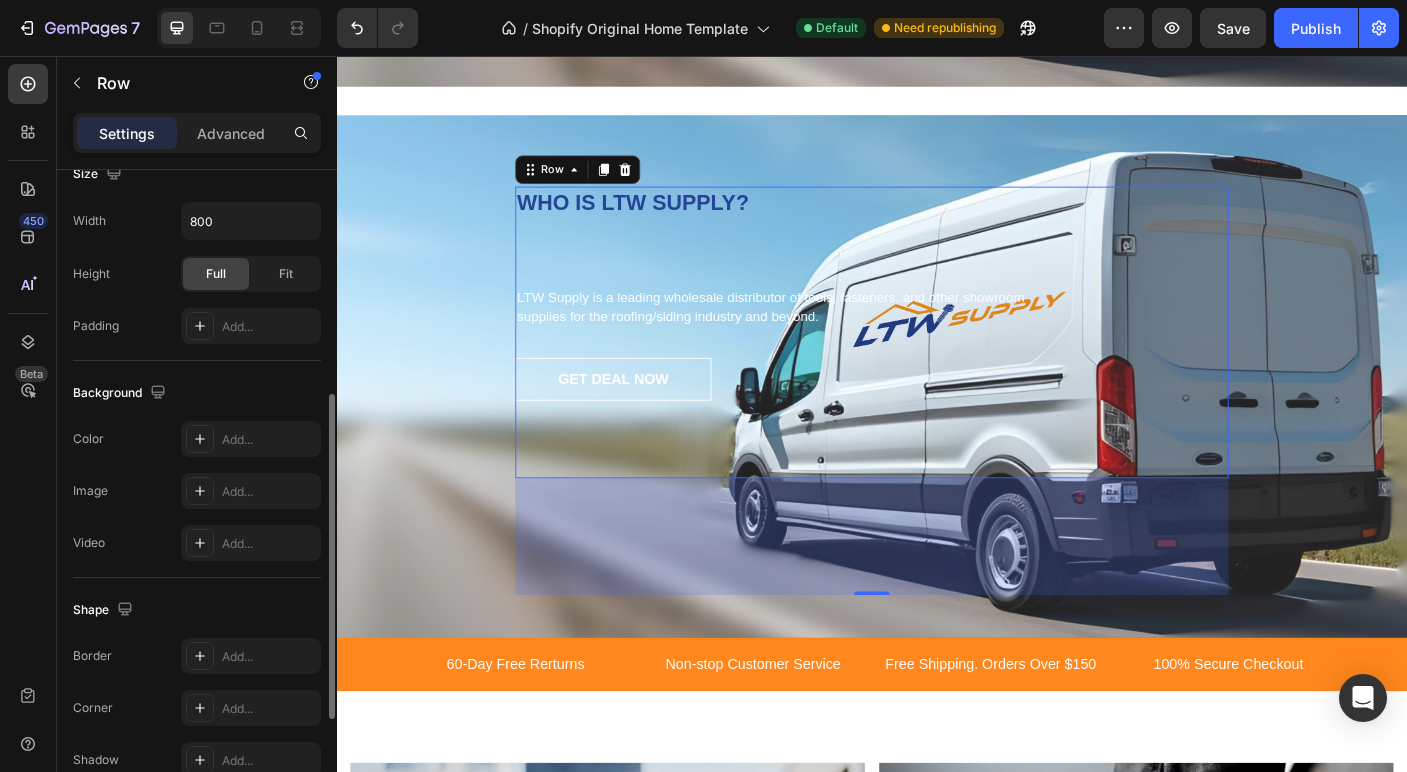 scroll, scrollTop: 464, scrollLeft: 0, axis: vertical 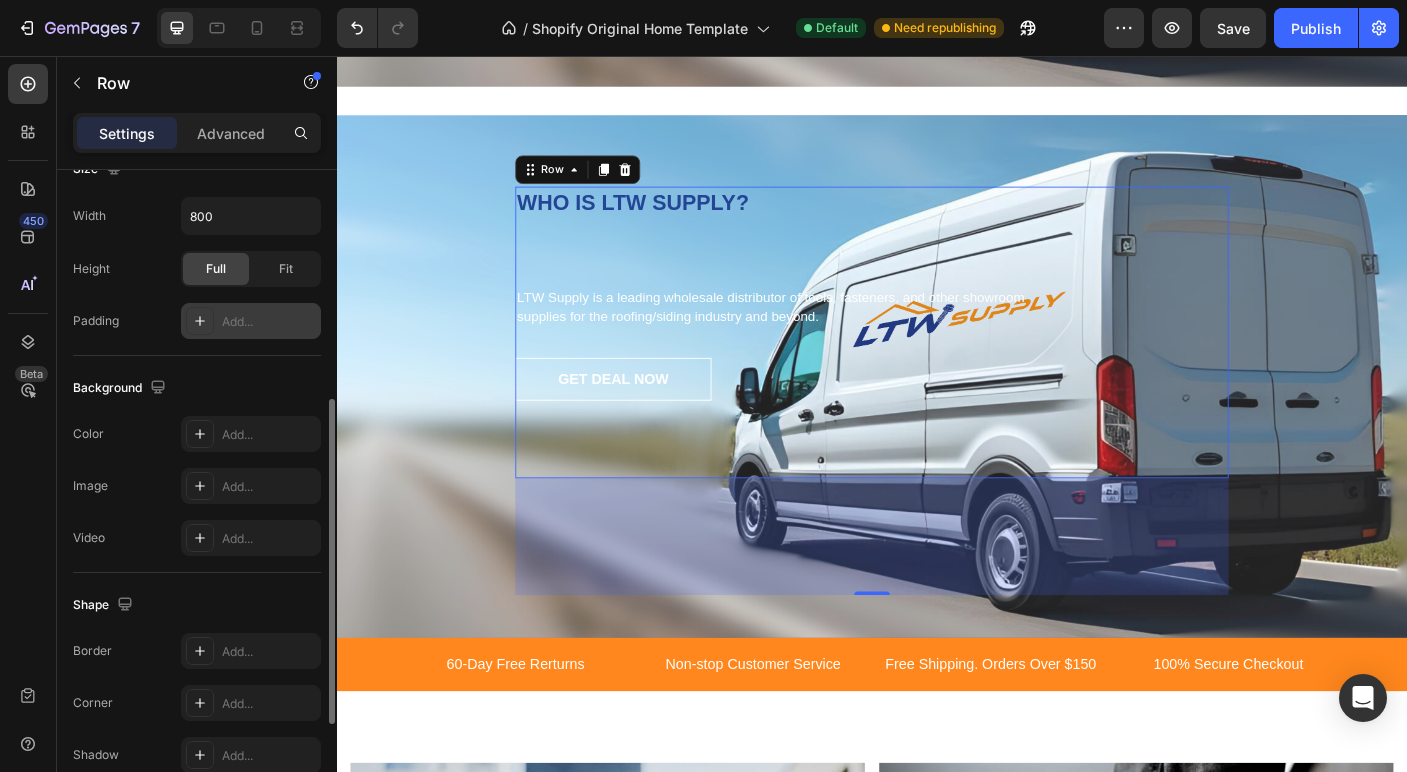 click 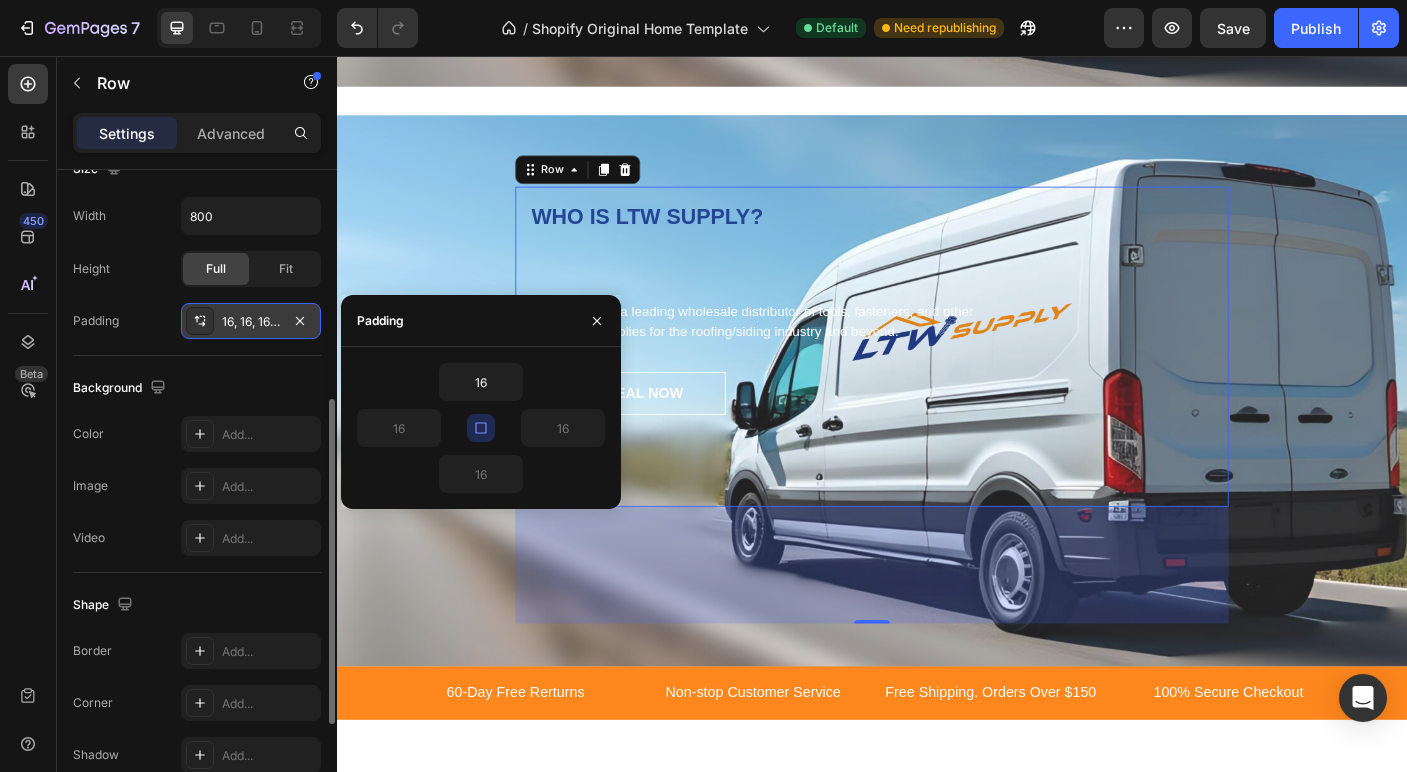 click 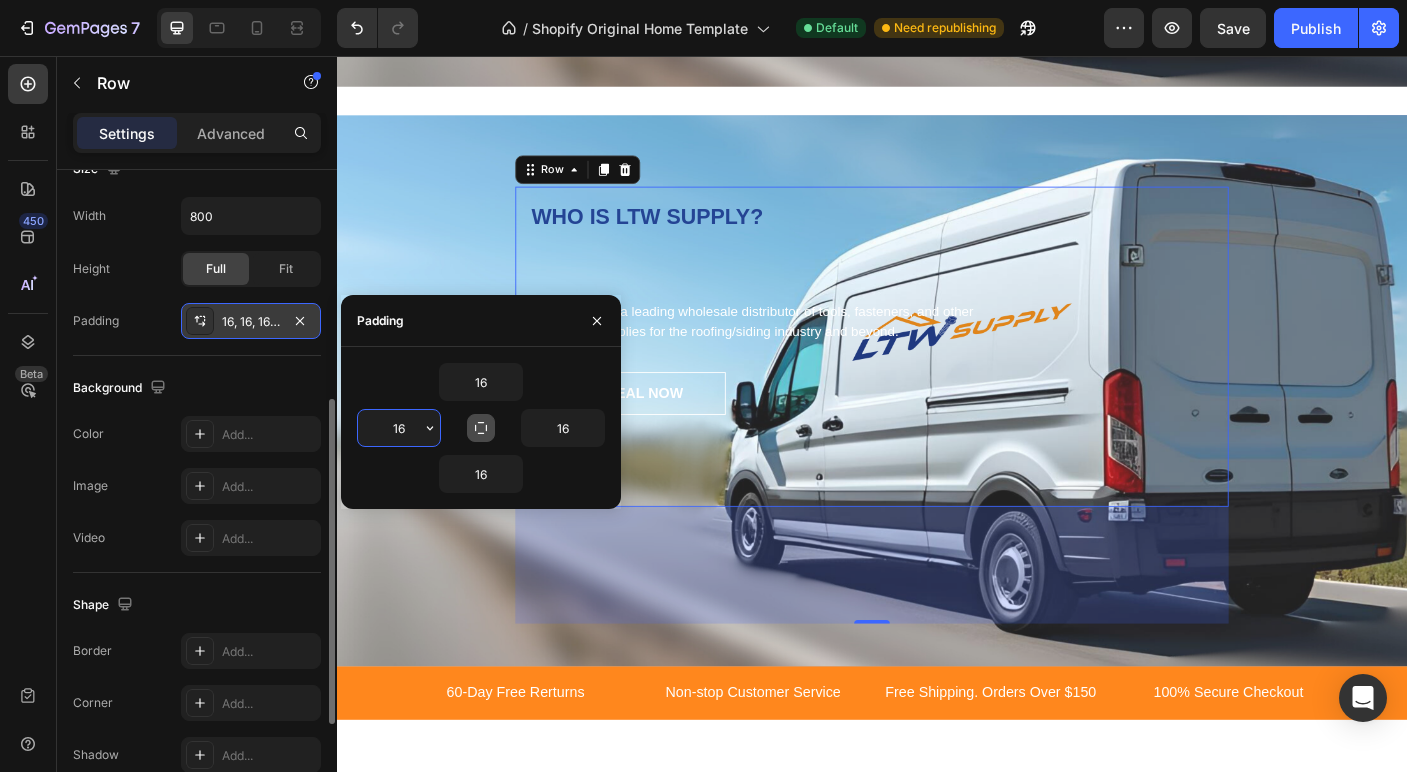 click on "16" at bounding box center (399, 428) 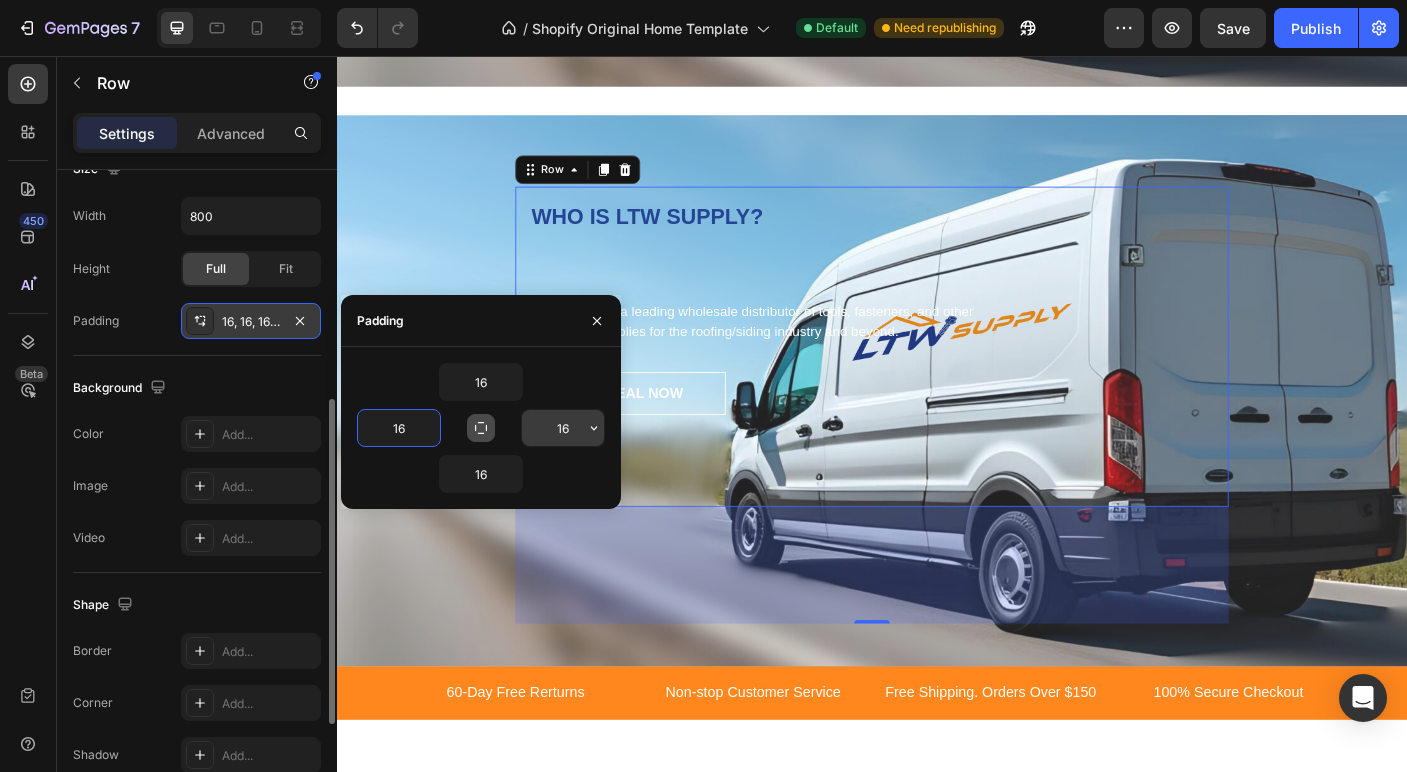 click on "16" at bounding box center (563, 428) 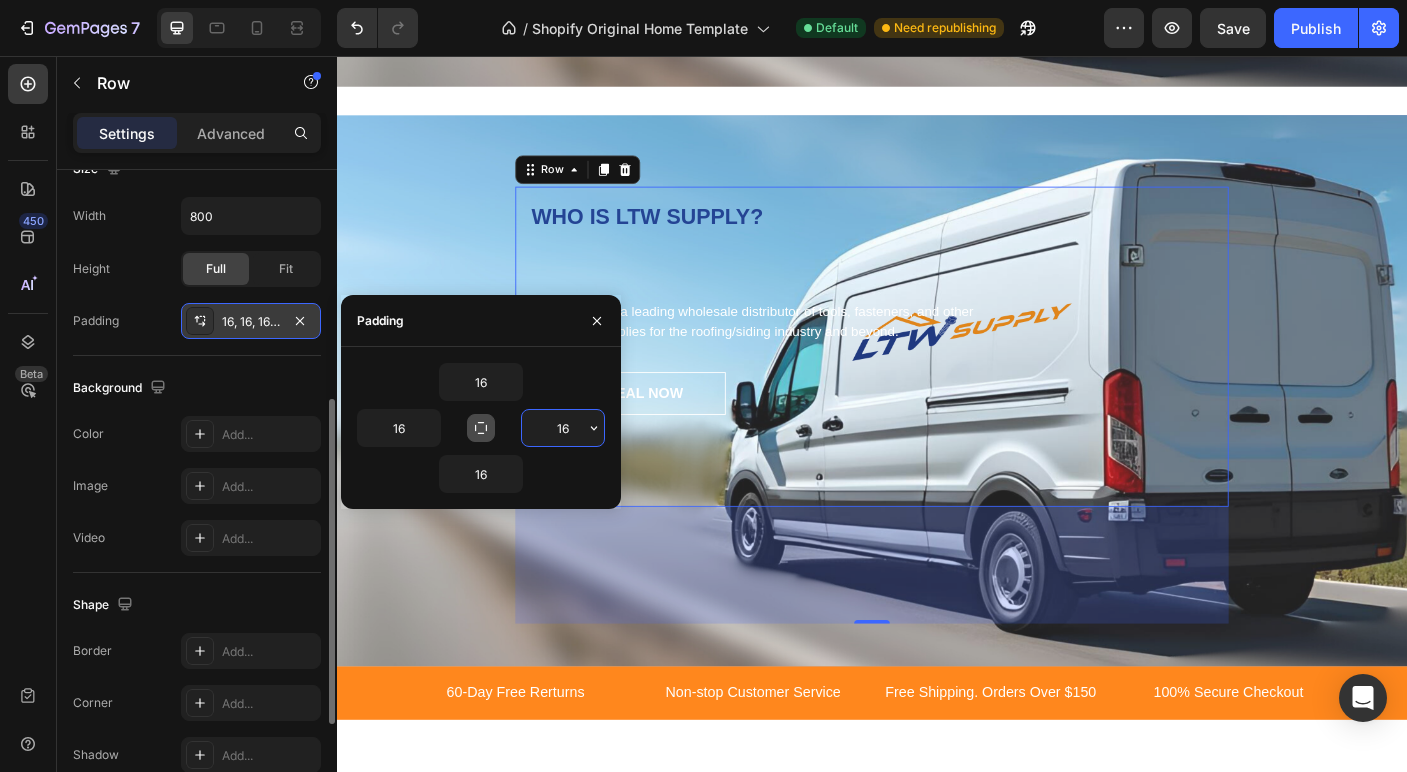 click on "16" at bounding box center [563, 428] 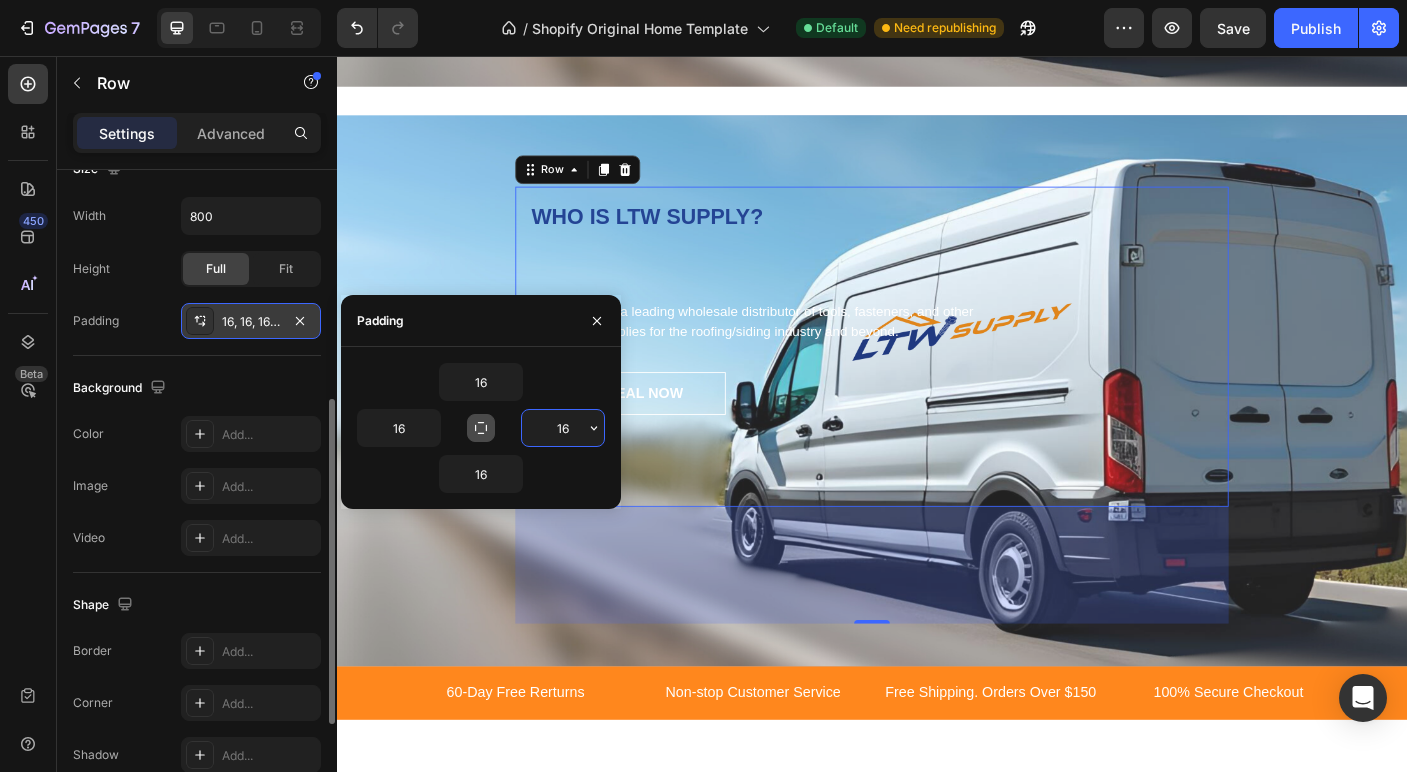 click on "16" at bounding box center [563, 428] 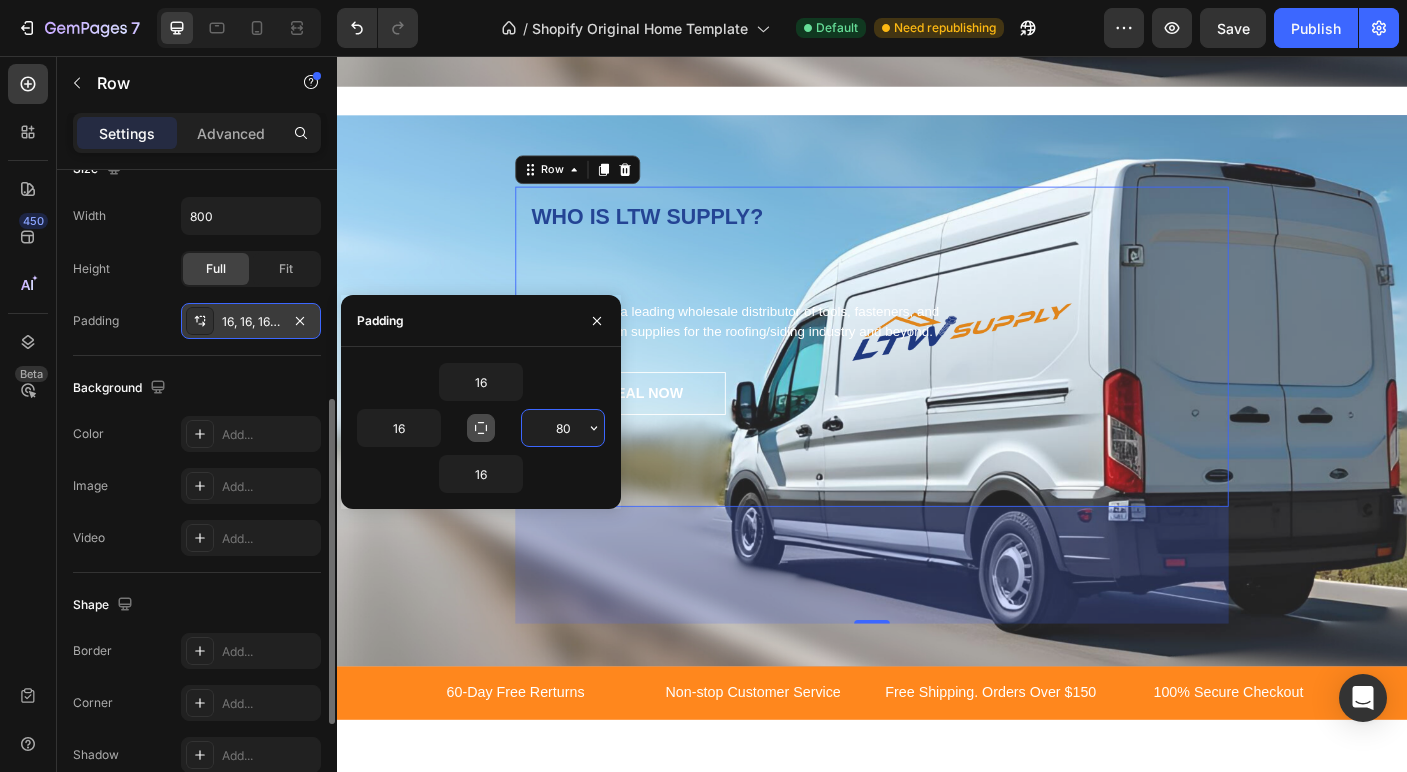 type on "80" 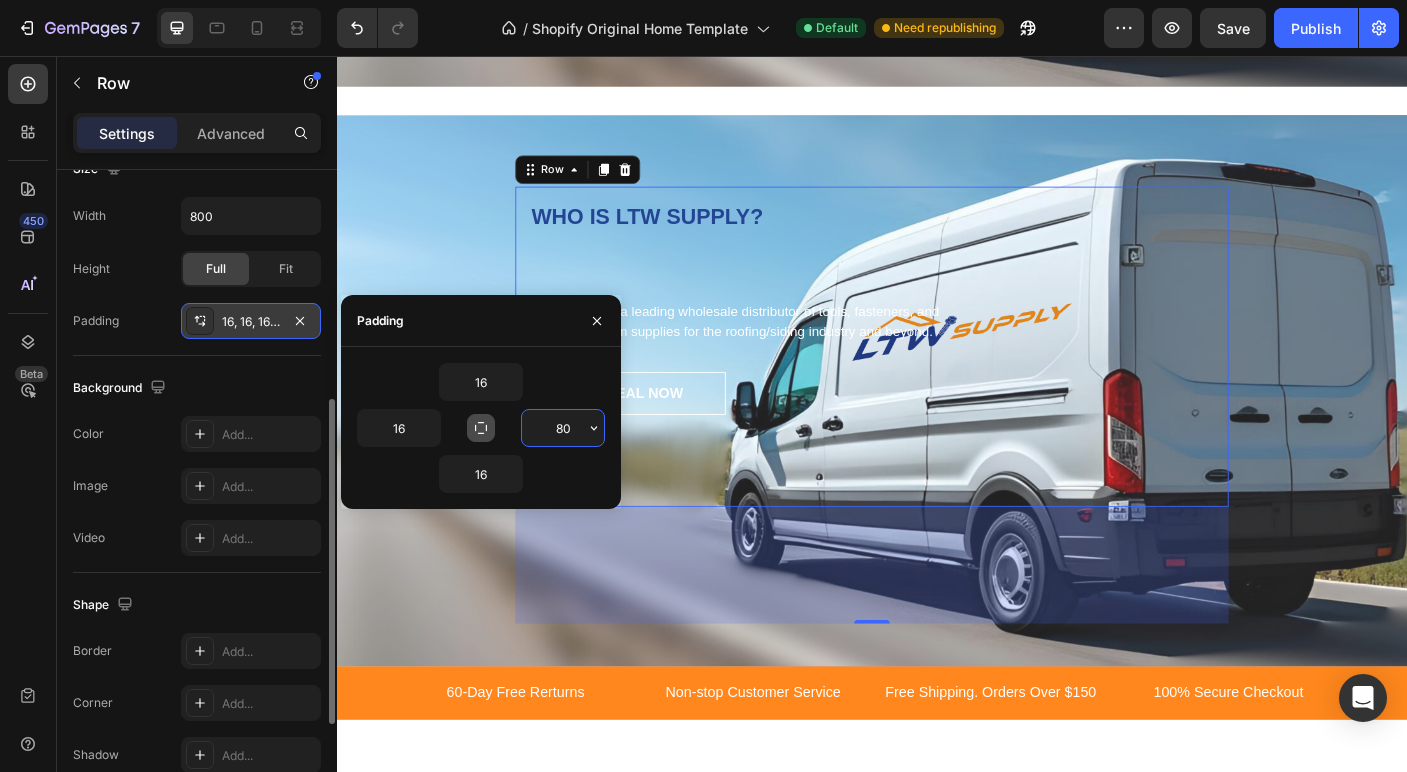 type on "80" 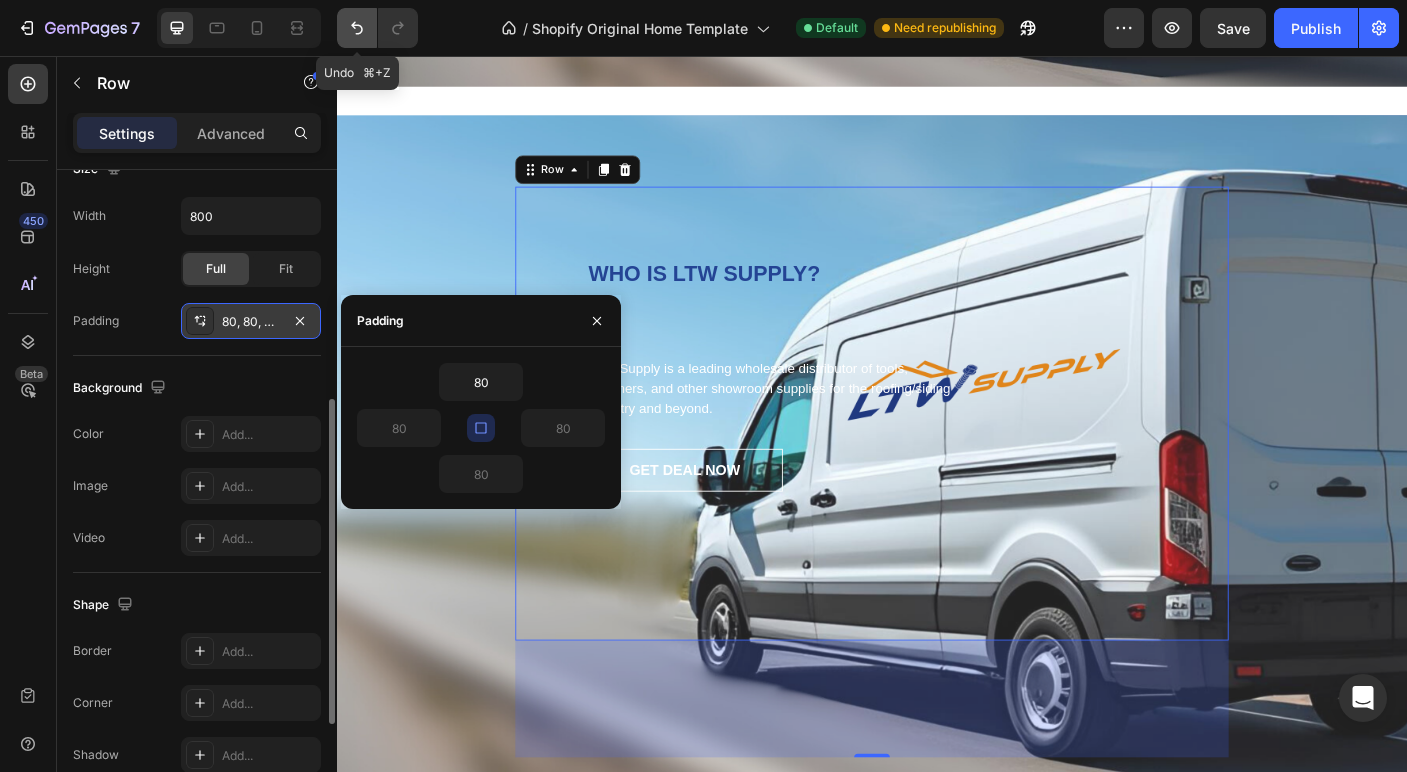 click 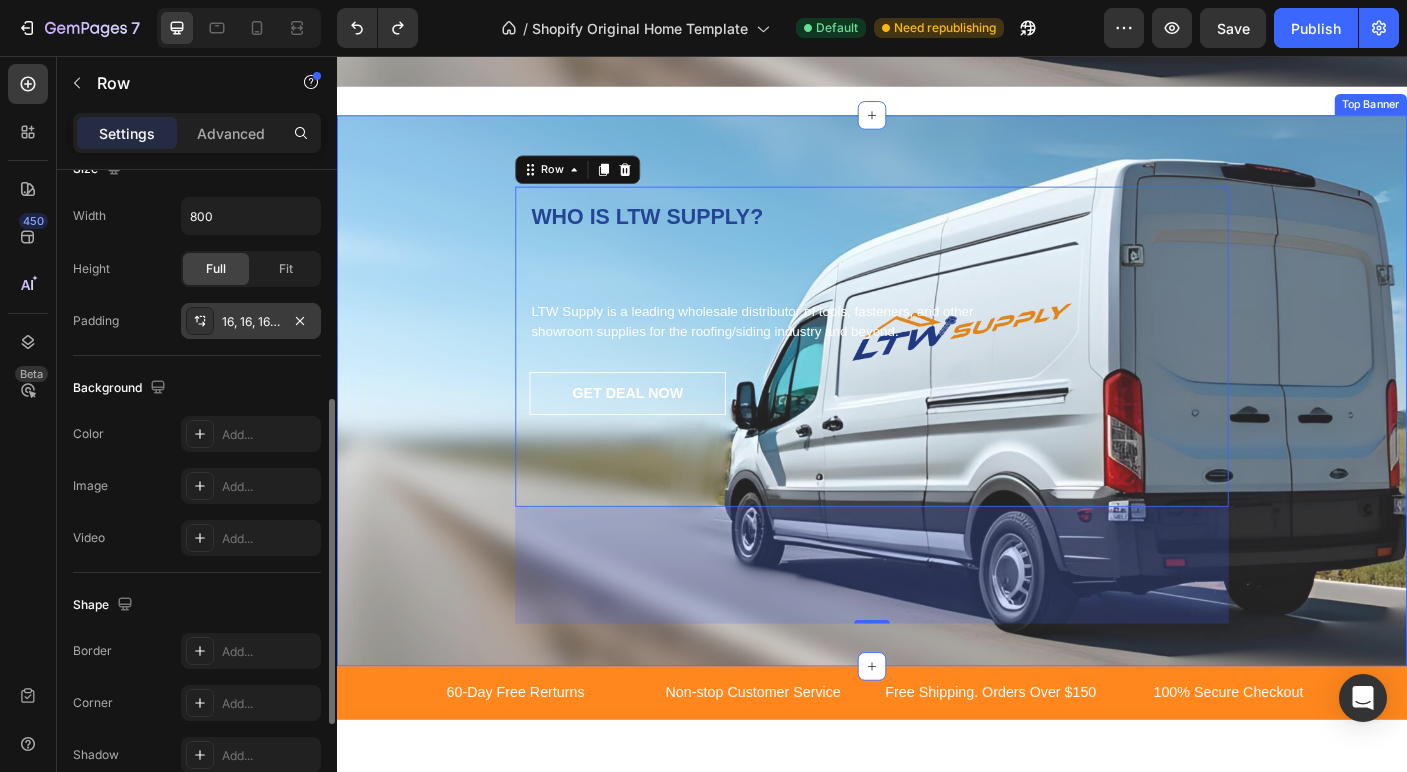 click on "WHO IS LTW SUPPLY? Heading LTW Supply is a leading wholesale distributor of tools, fasteners, and other showroom supplies for the roofing/siding industry and beyond. Text block GET DEAL NOW Button Row   131" at bounding box center (937, 447) 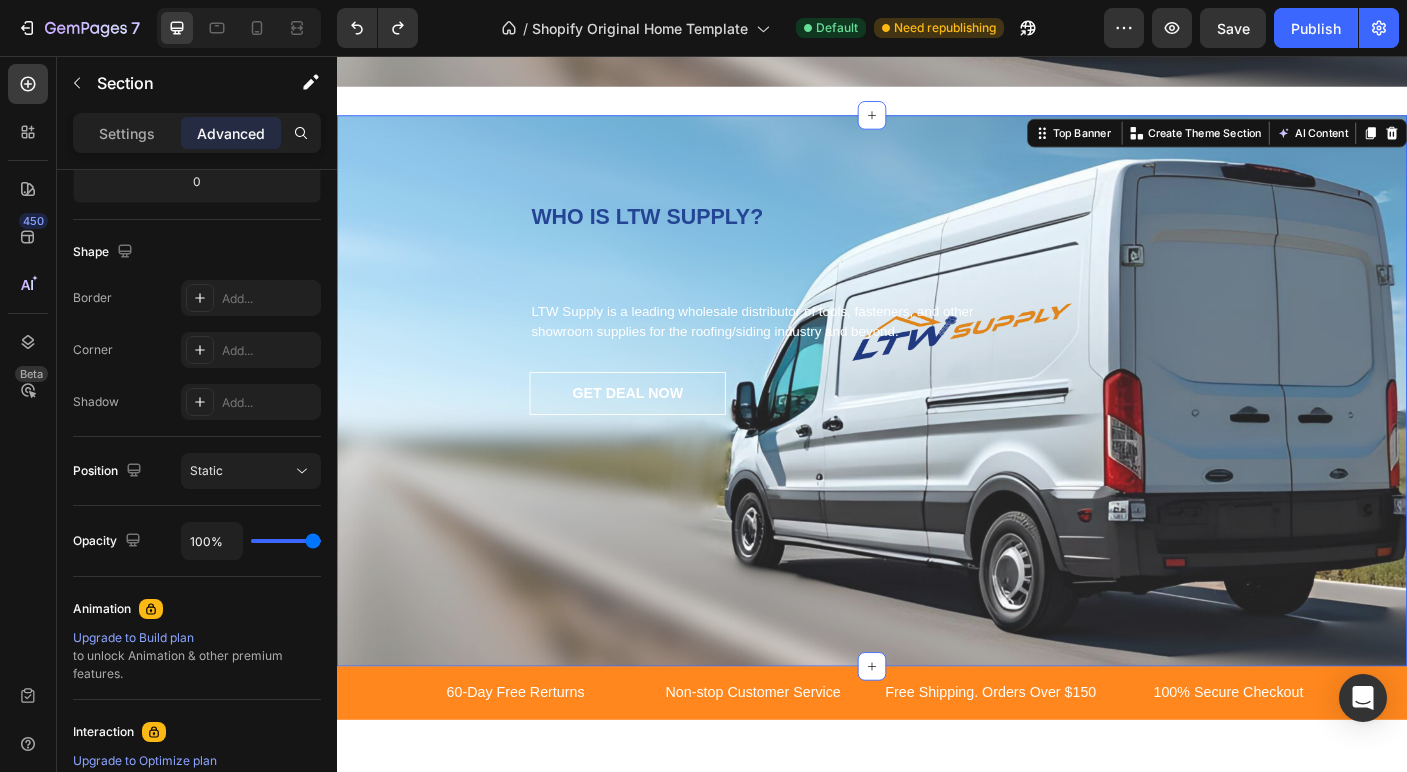 scroll, scrollTop: 0, scrollLeft: 0, axis: both 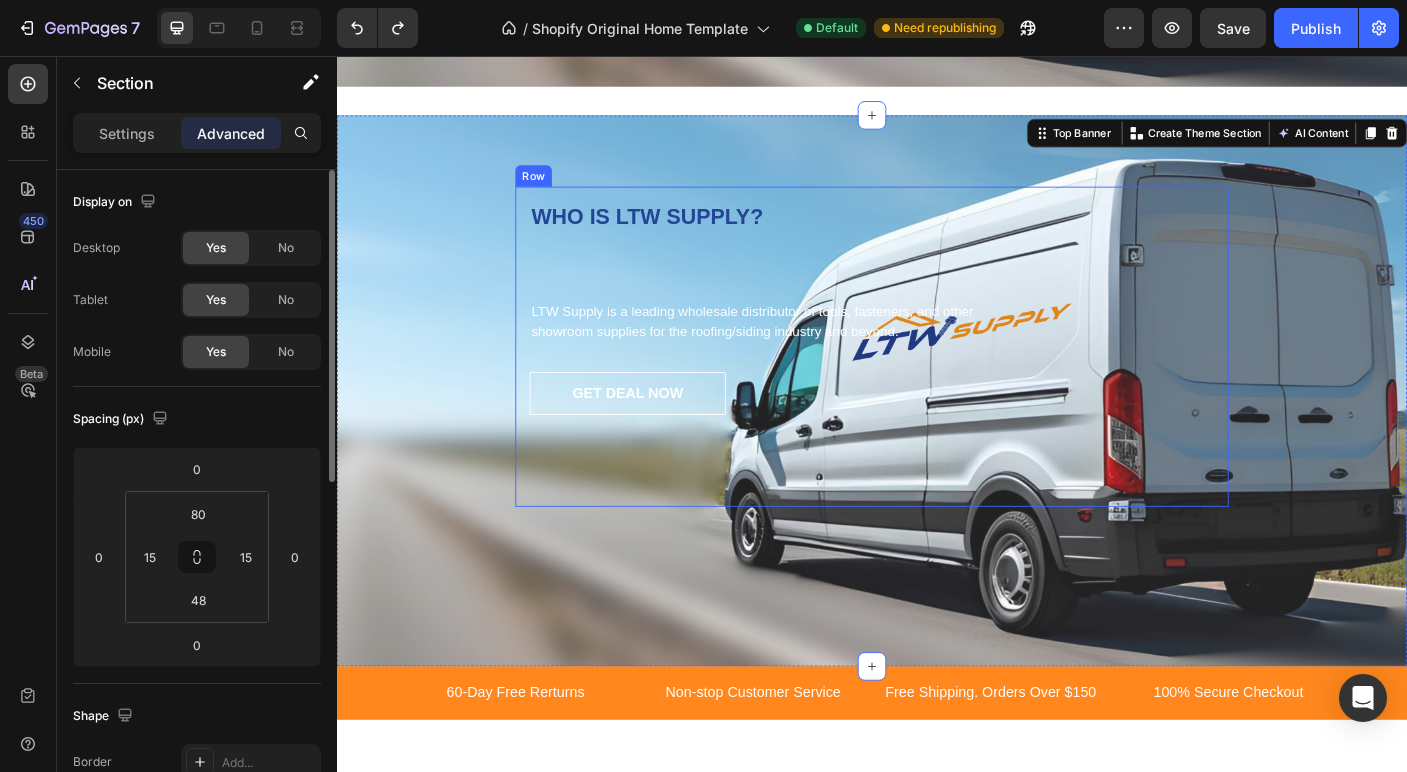 click on "WHO IS LTW SUPPLY? Heading LTW Supply is a leading wholesale distributor of tools, fasteners, and other showroom supplies for the roofing/siding industry and beyond. Text block GET DEAL NOW Button" at bounding box center [937, 381] 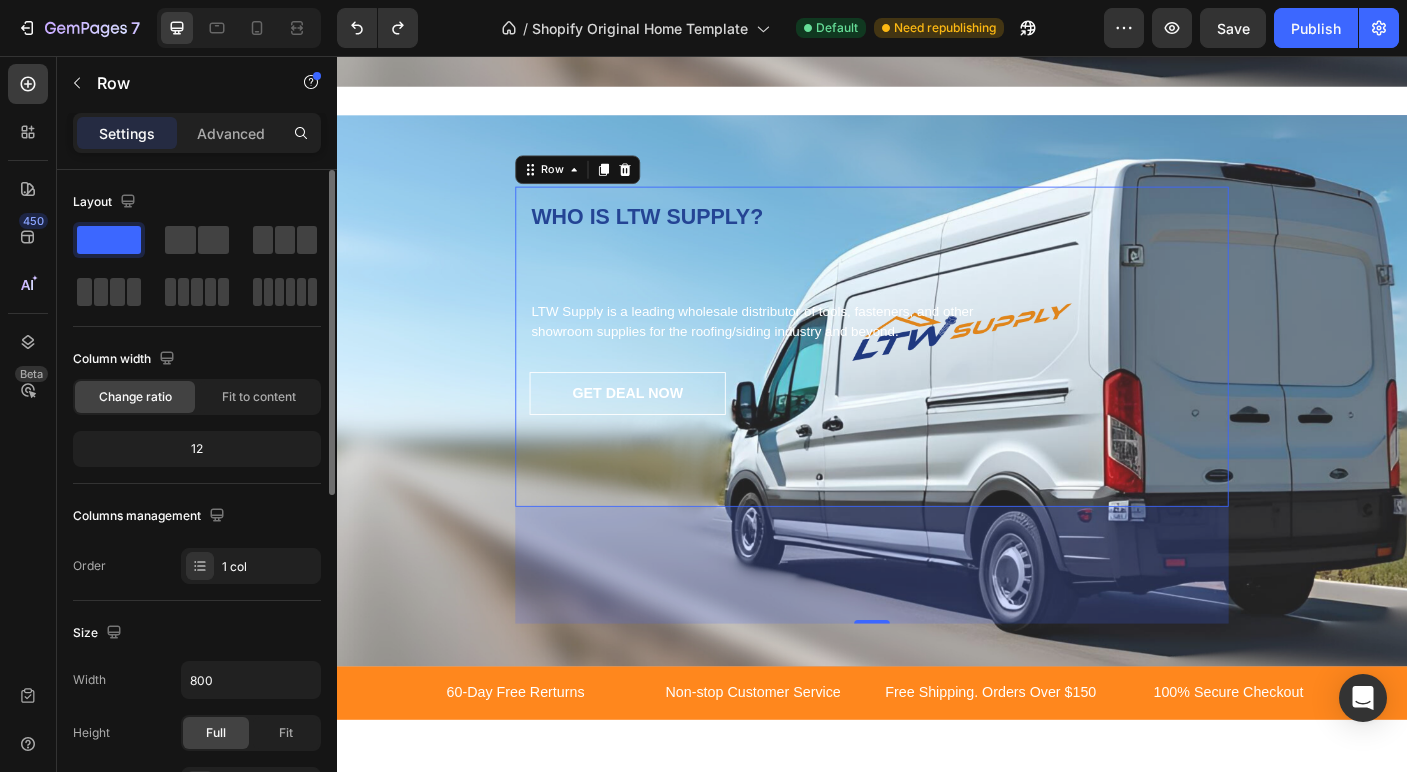 click on "131" at bounding box center [937, 626] 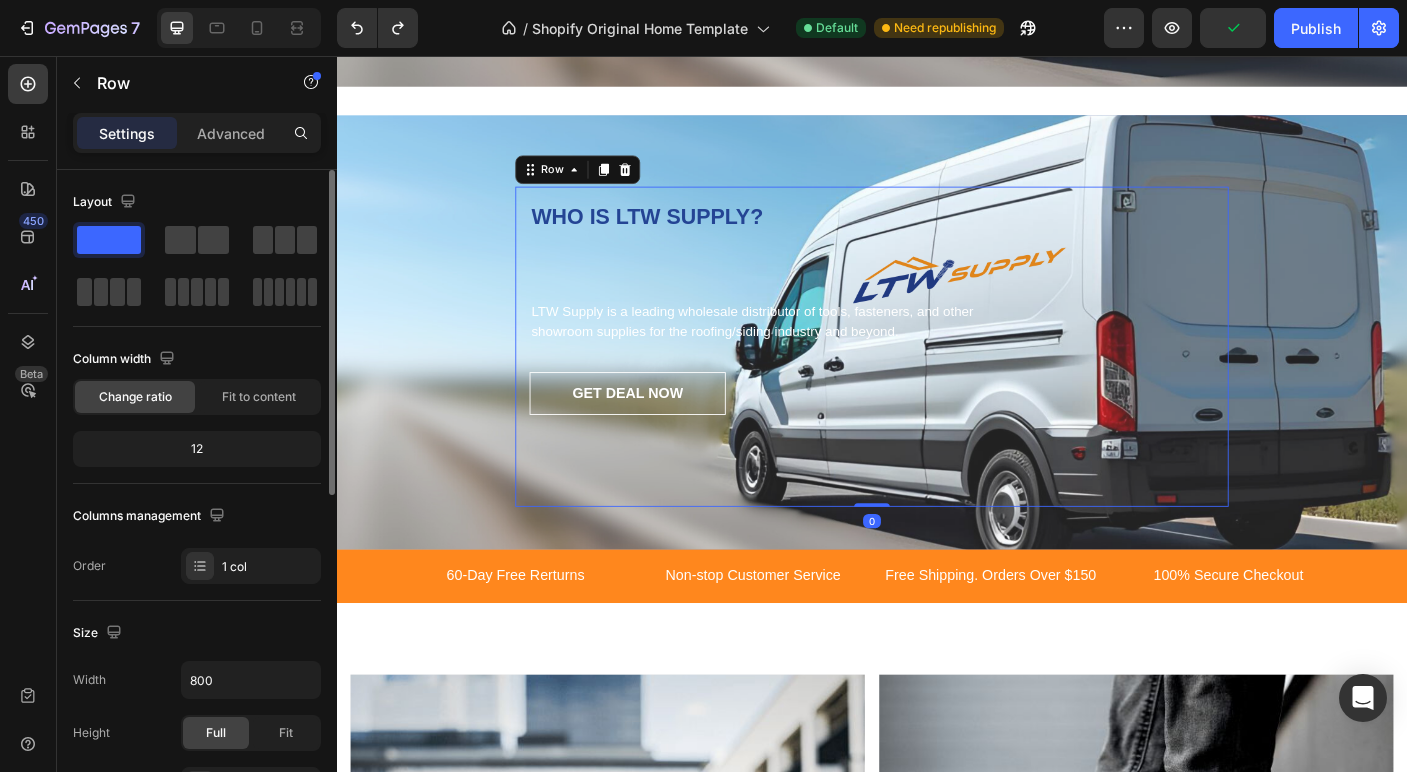 drag, startPoint x: 935, startPoint y: 691, endPoint x: 953, endPoint y: 481, distance: 210.77002 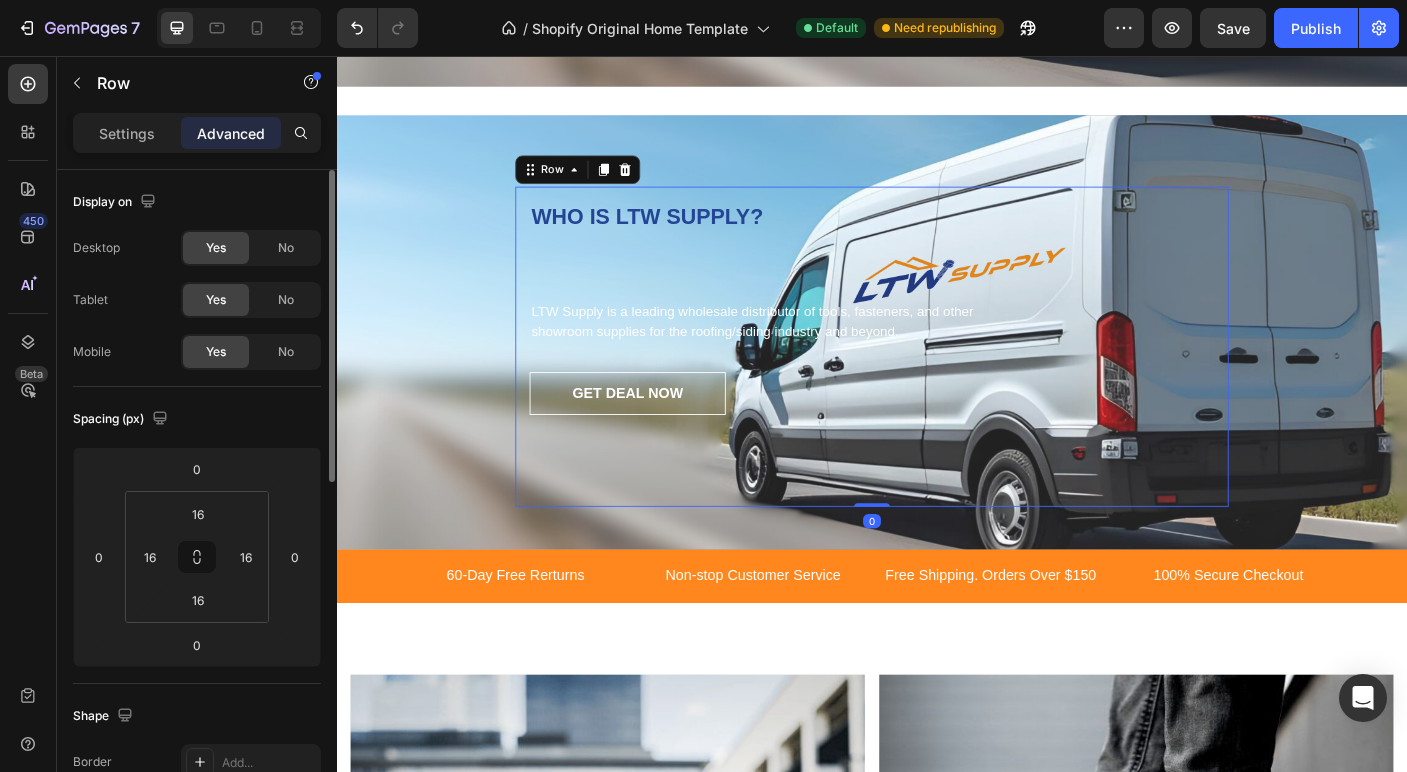 click on "GET DEAL NOW Button" at bounding box center [937, 477] 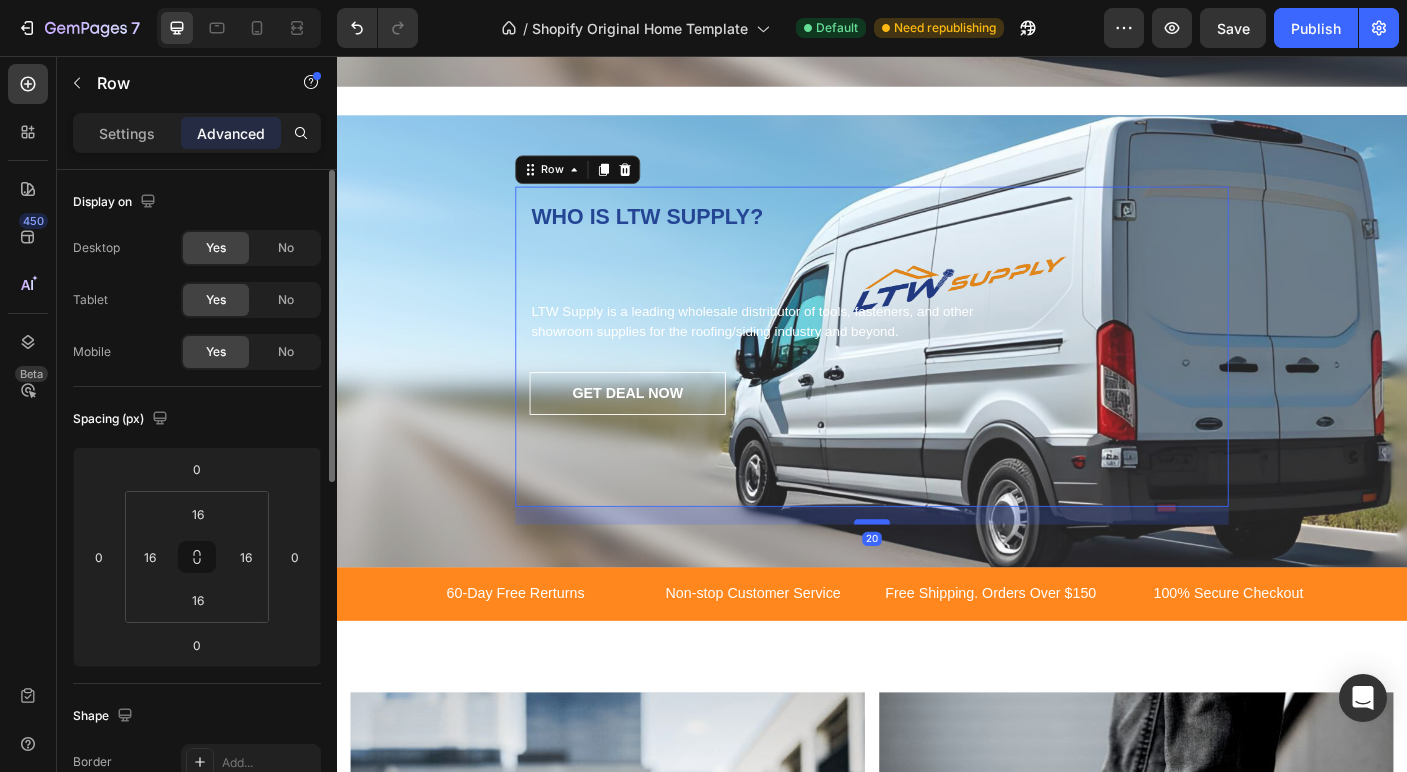 drag, startPoint x: 940, startPoint y: 558, endPoint x: 939, endPoint y: 579, distance: 21.023796 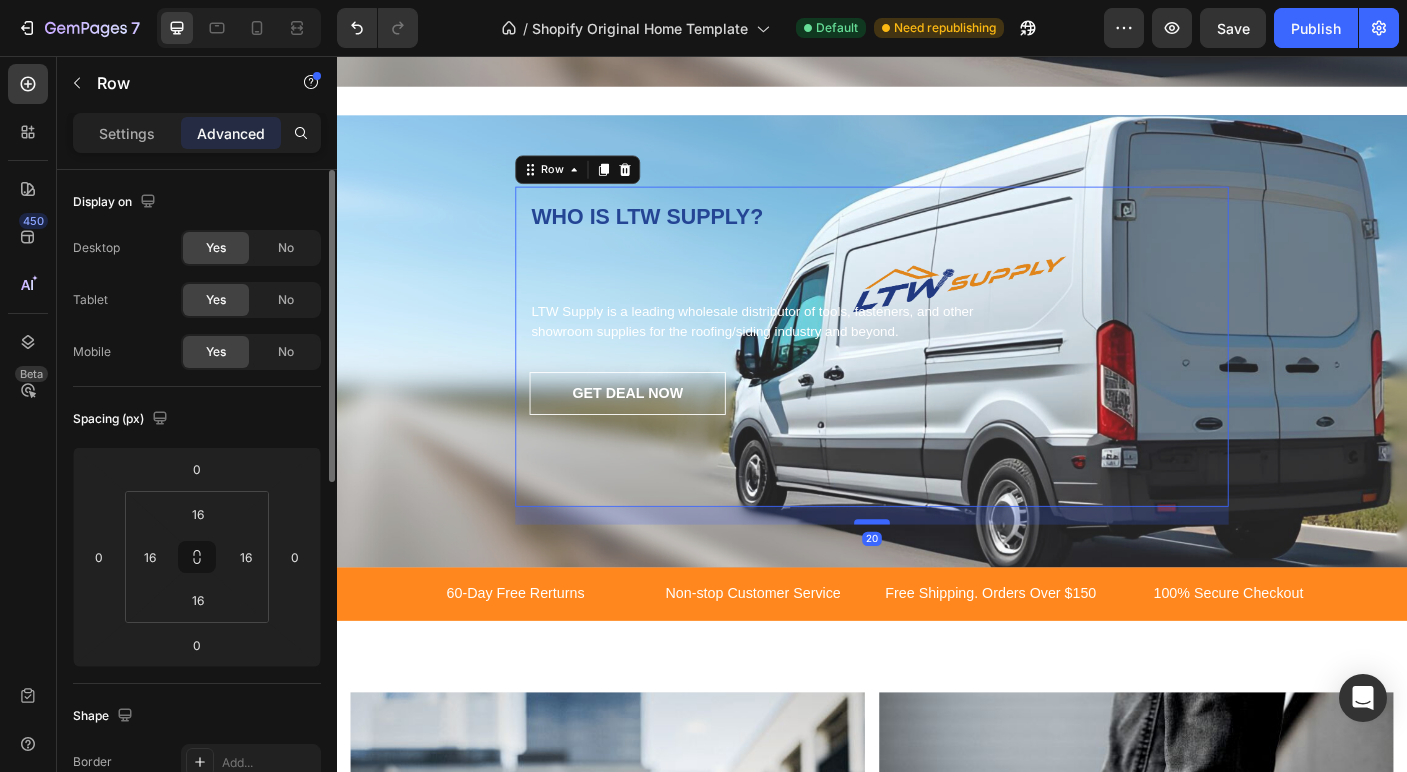 click at bounding box center (937, 578) 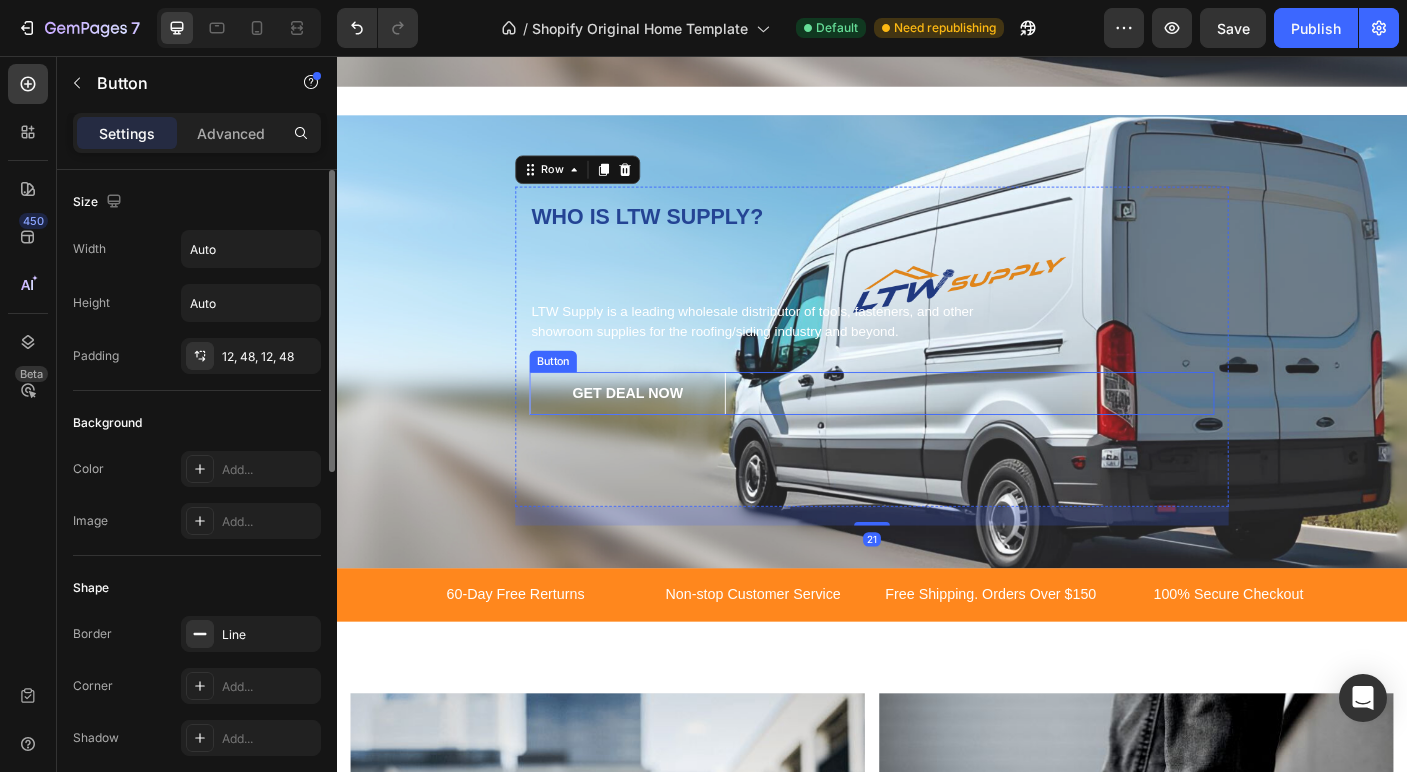 click on "GET DEAL NOW Button" at bounding box center (937, 434) 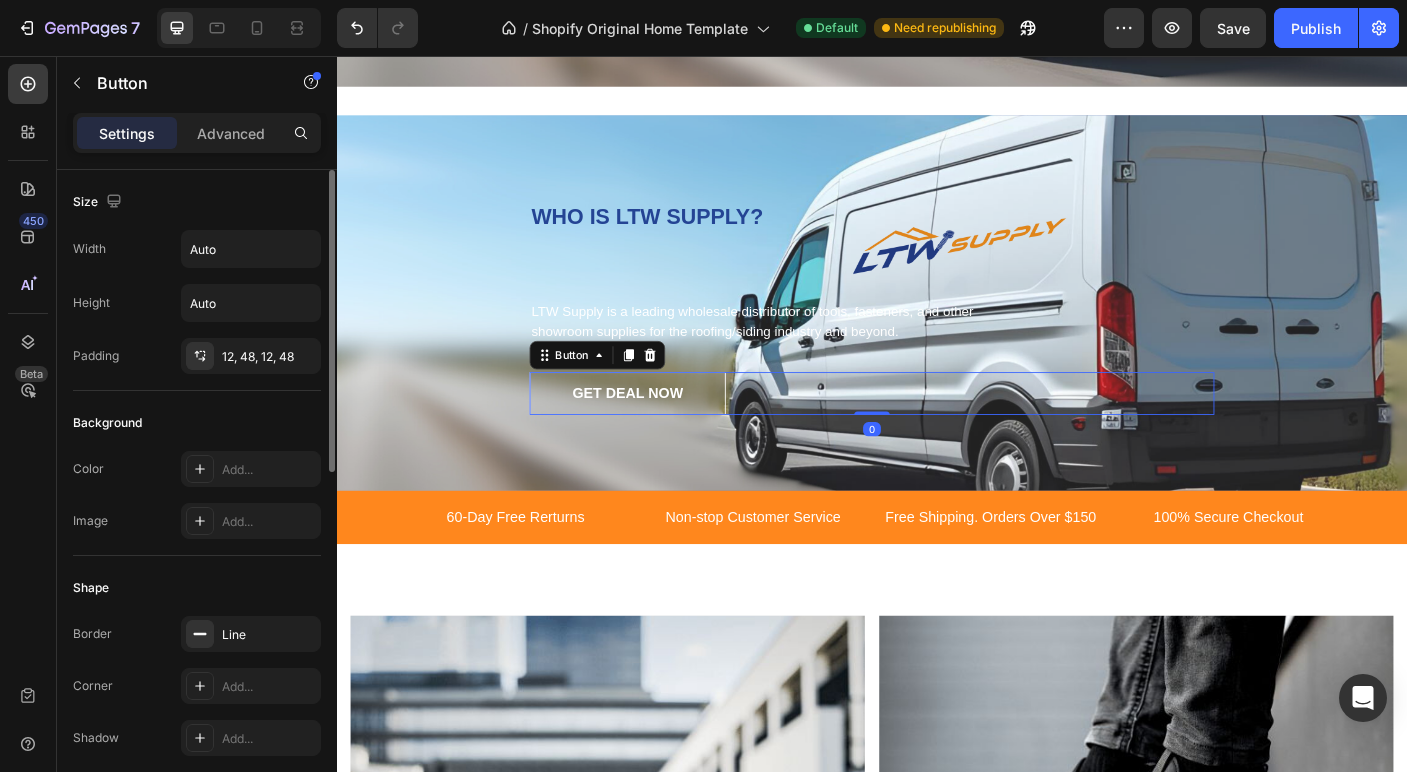 drag, startPoint x: 943, startPoint y: 540, endPoint x: 954, endPoint y: 354, distance: 186.32498 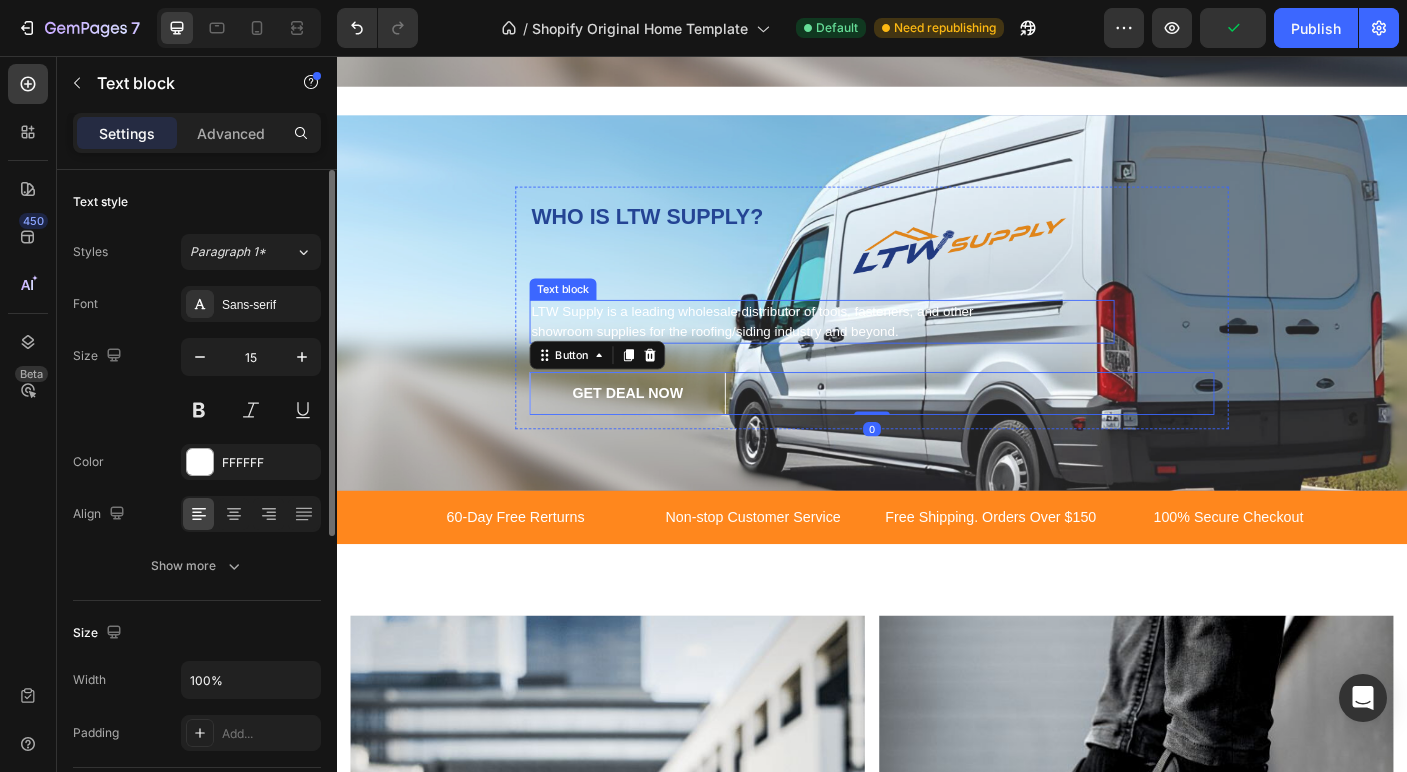 click on "LTW Supply is a leading wholesale distributor of tools, fasteners, and other showroom supplies for the roofing/siding industry and beyond." at bounding box center (825, 353) 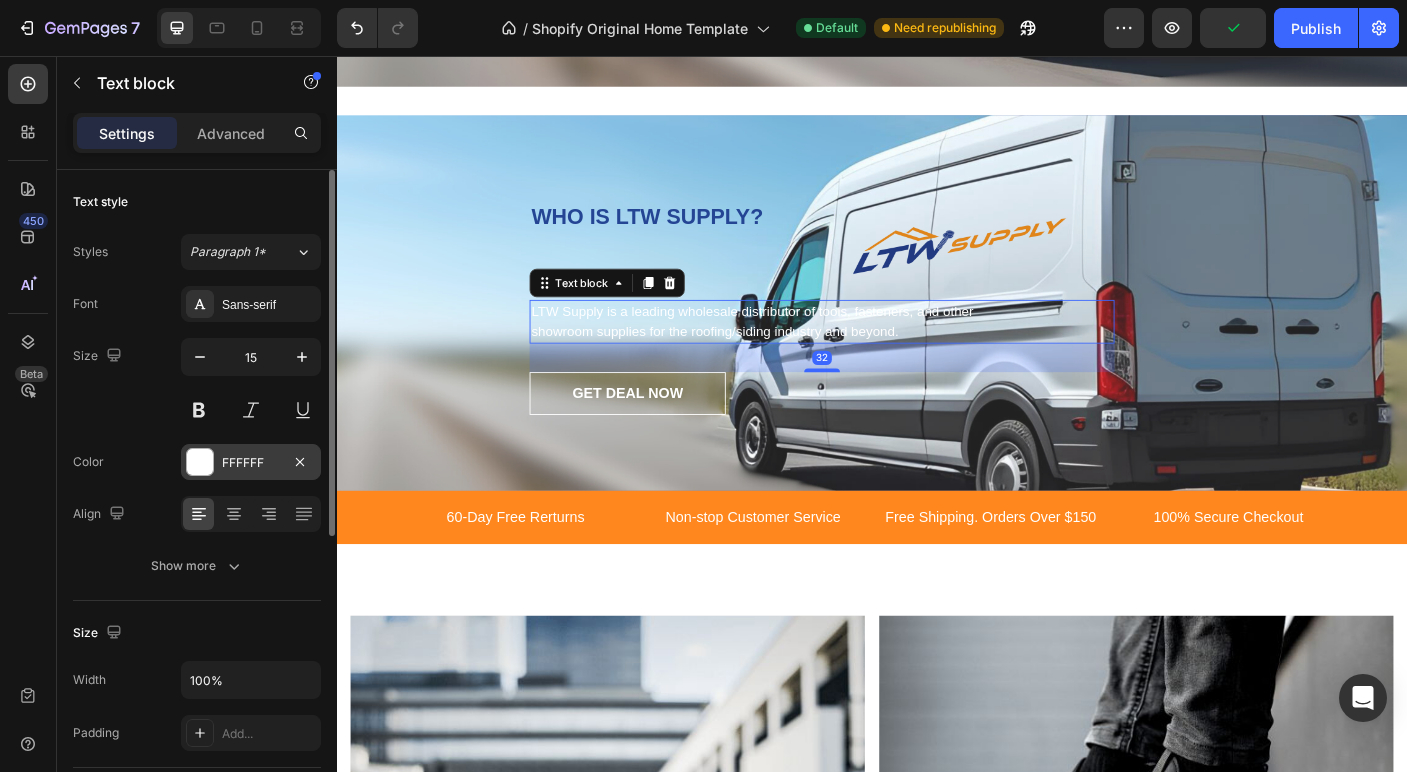 click at bounding box center [200, 462] 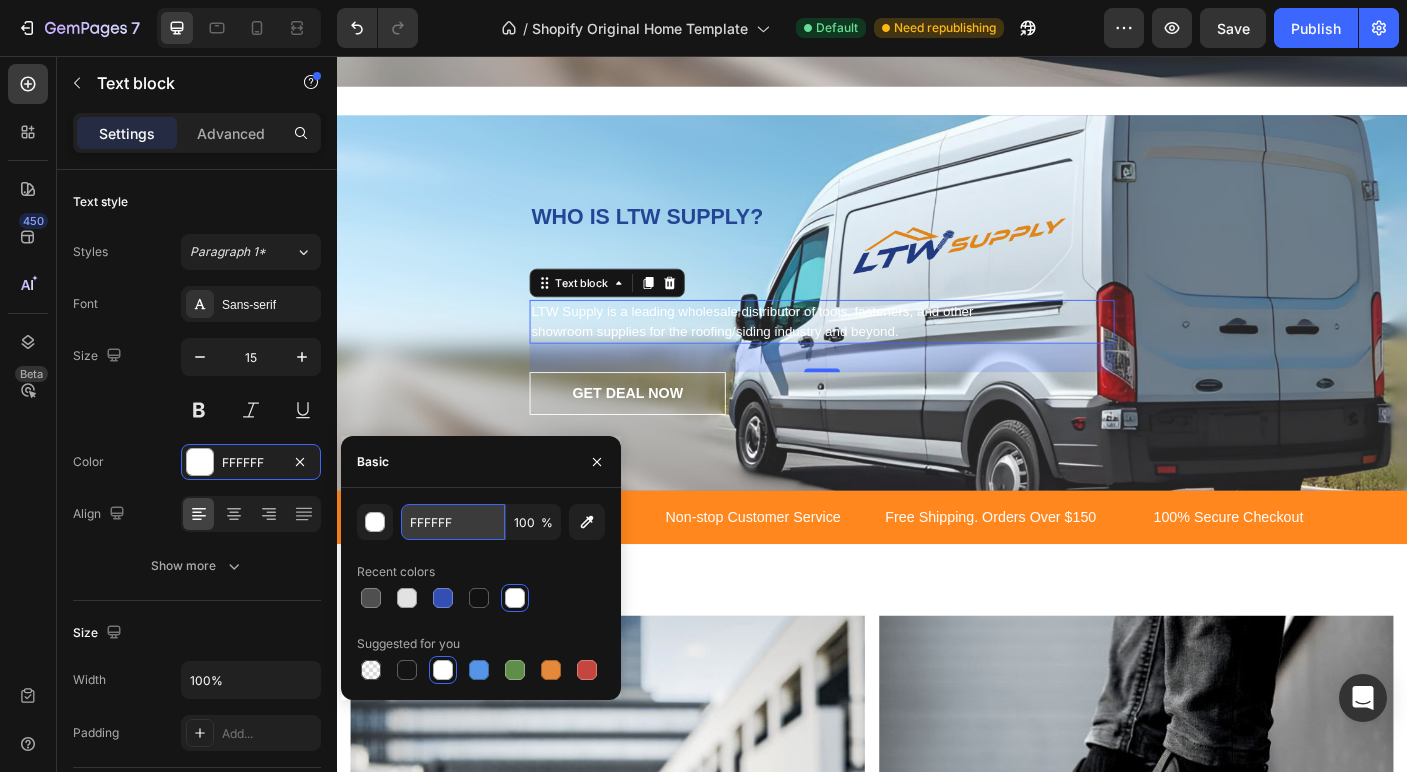 click on "FFFFFF" at bounding box center [453, 522] 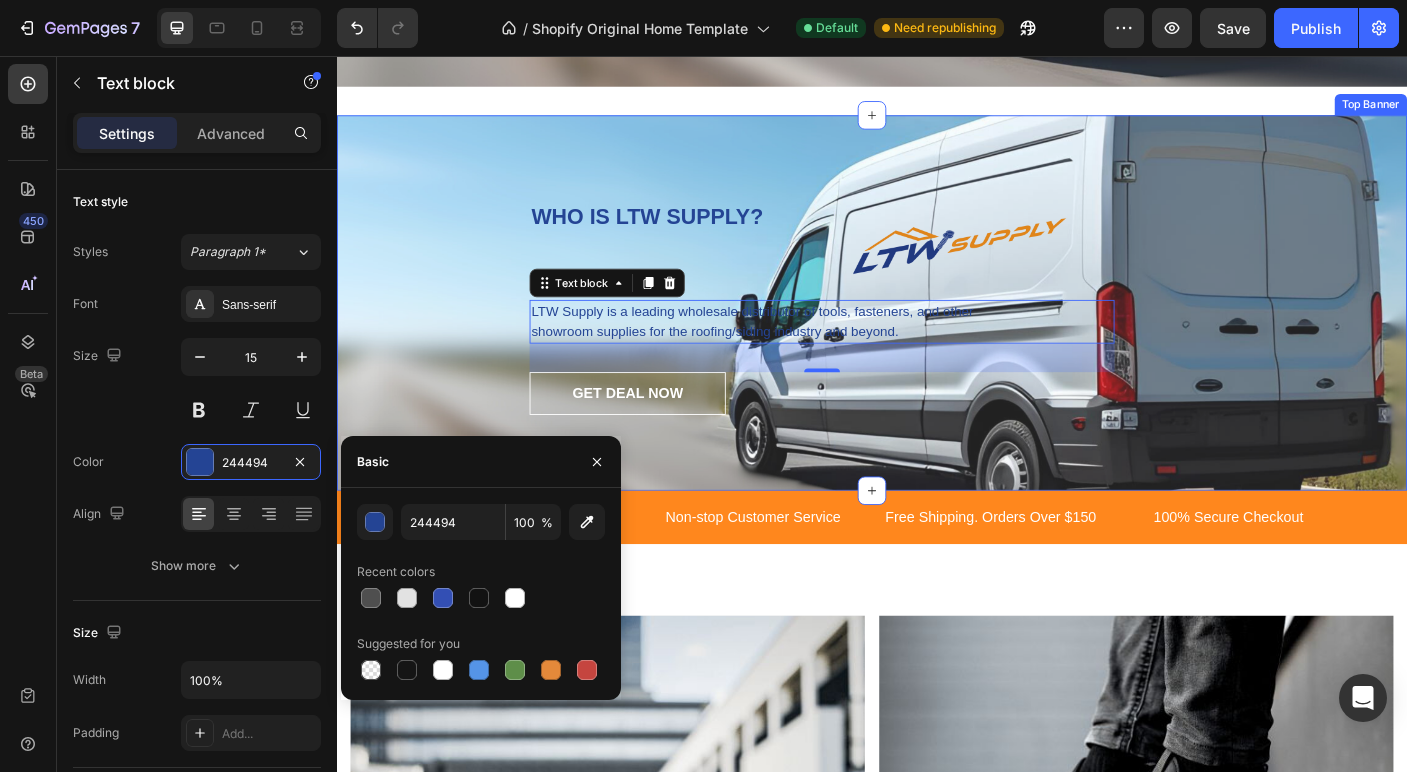 click on "WHO IS LTW SUPPLY? Heading LTW Supply is a leading wholesale distributor of tools, fasteners, and other showroom supplies for the roofing/siding industry and beyond. Text block   32 GET DEAL NOW Button Row" at bounding box center (937, 348) 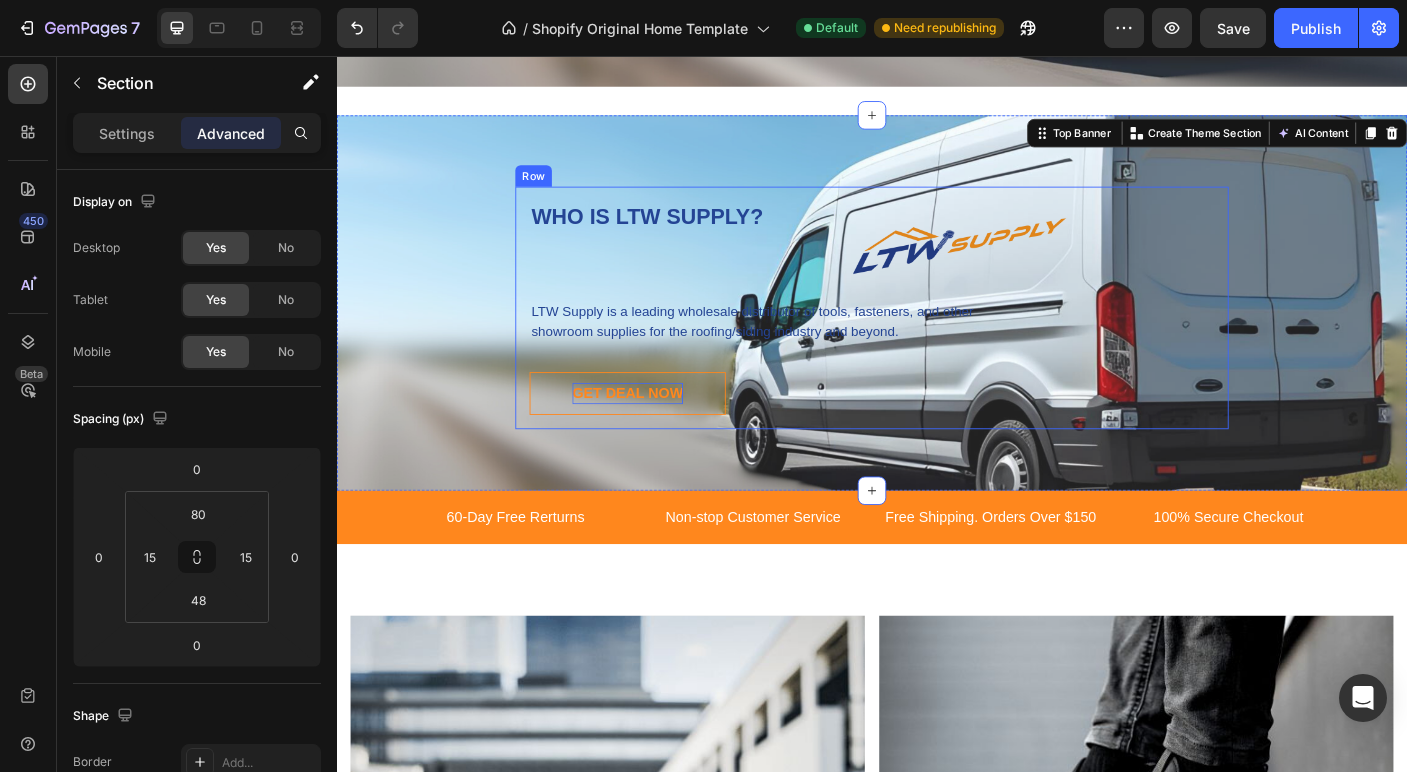 click on "GET DEAL NOW" at bounding box center (663, 434) 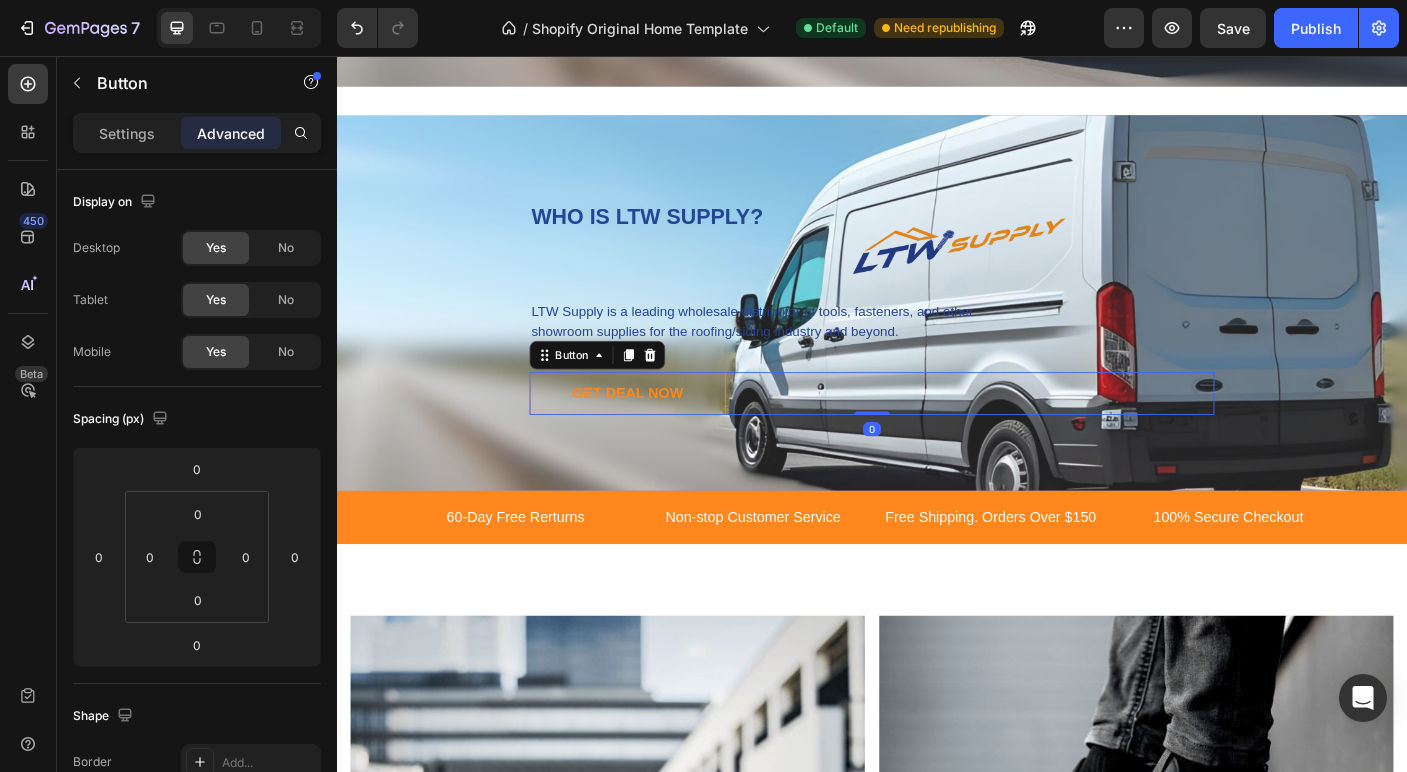 click on "GET DEAL NOW" at bounding box center (663, 434) 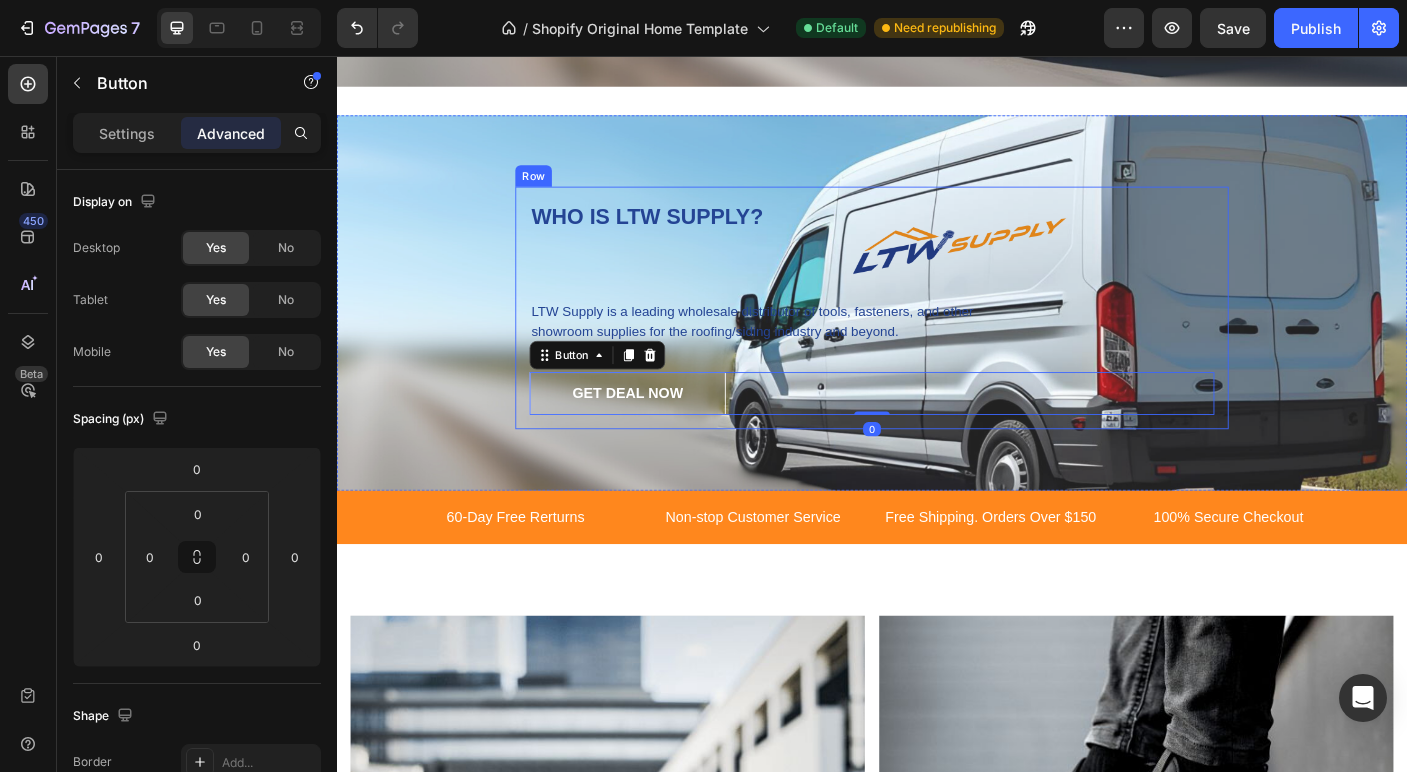 click on "WHO IS LTW SUPPLY? Heading LTW Supply is a leading wholesale distributor of tools, fasteners, and other showroom supplies for the roofing/siding industry and beyond. Text block GET DEAL NOW Button   0 Row" at bounding box center [937, 348] 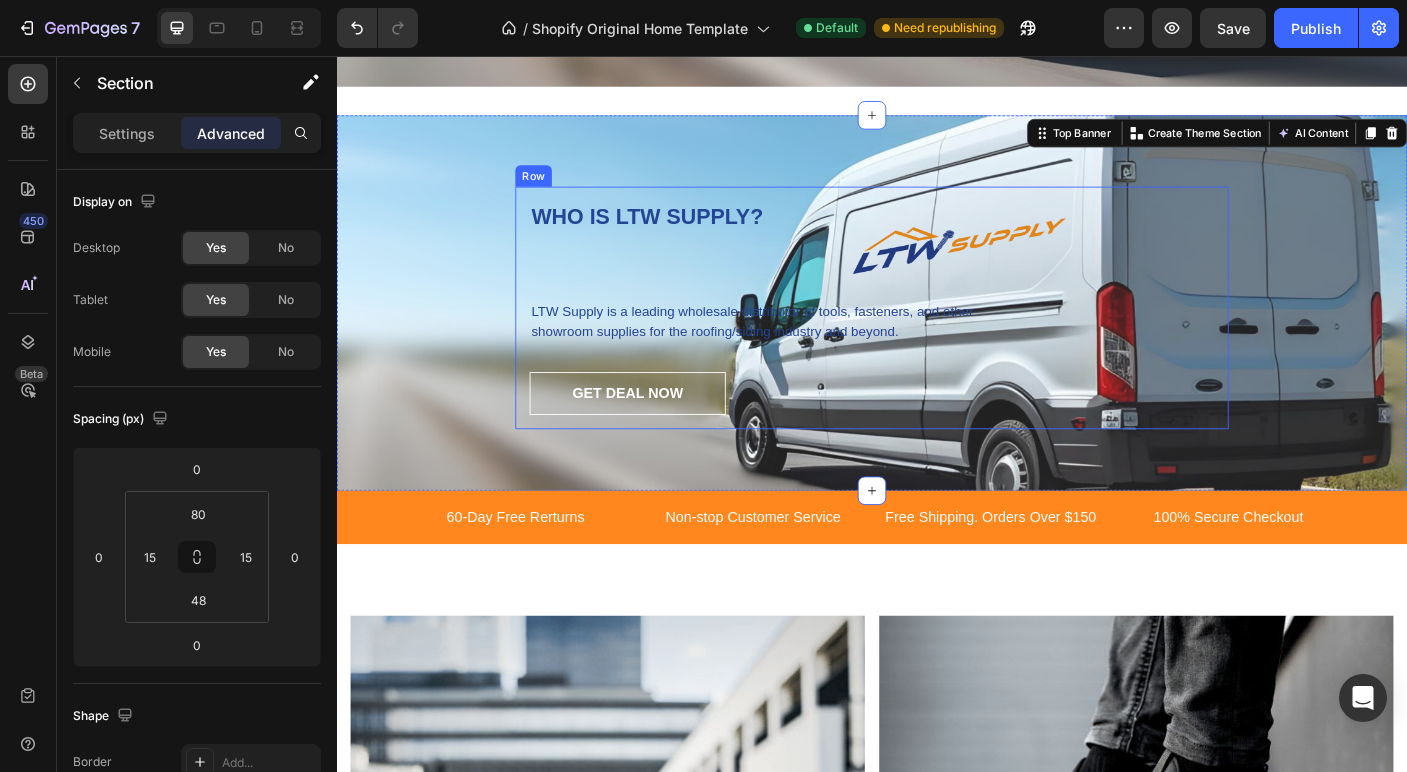 click on "WHO IS LTW SUPPLY? Heading LTW Supply is a leading wholesale distributor of tools, fasteners, and other showroom supplies for the roofing/siding industry and beyond. Text block GET DEAL NOW Button" at bounding box center [937, 338] 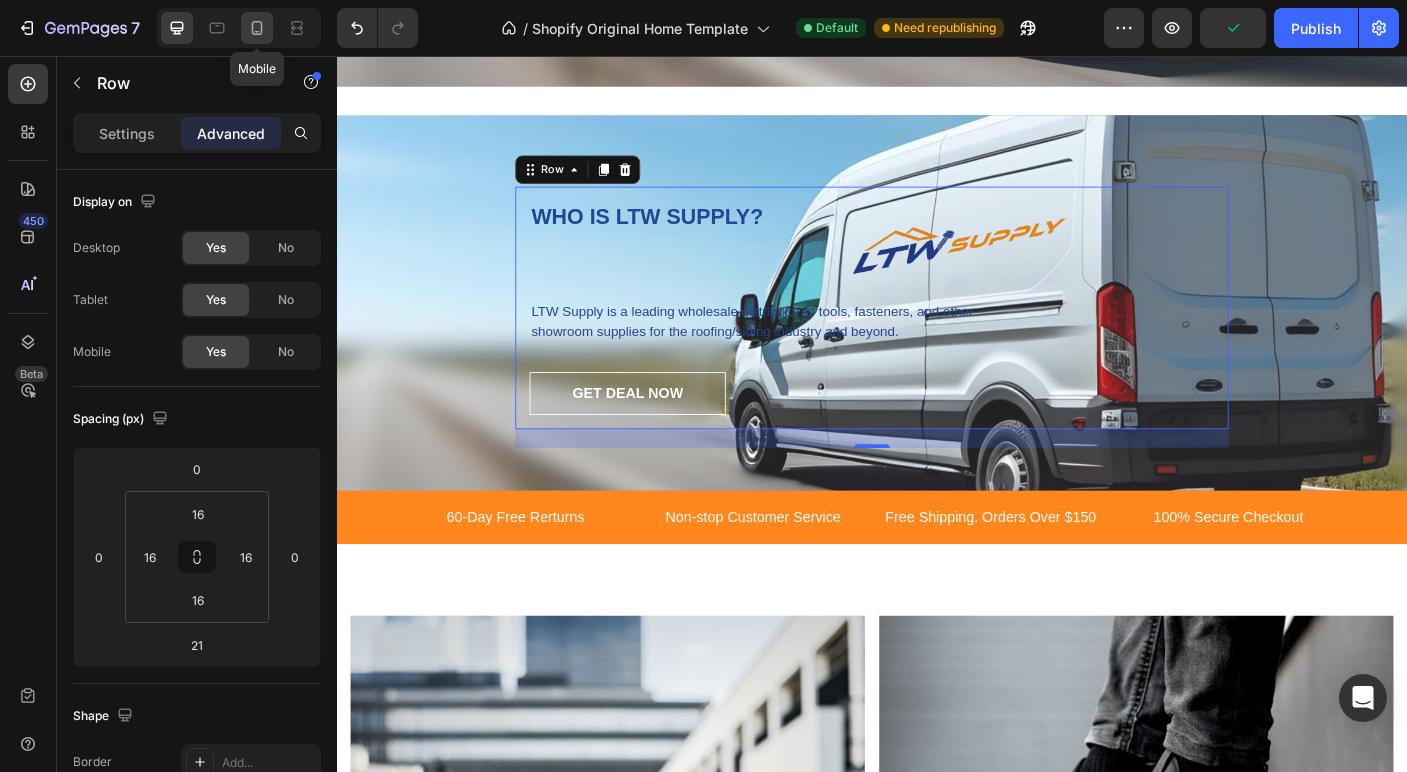 click 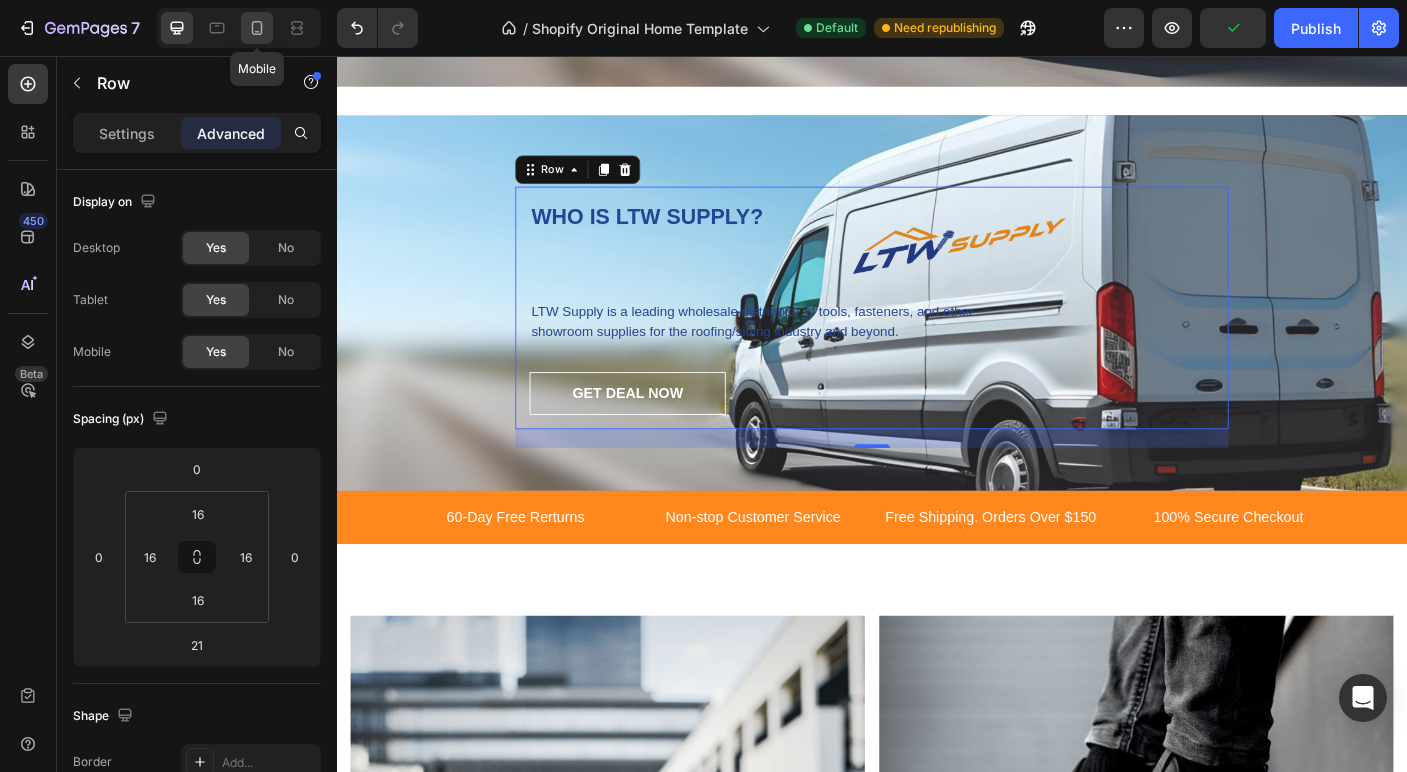 type on "0" 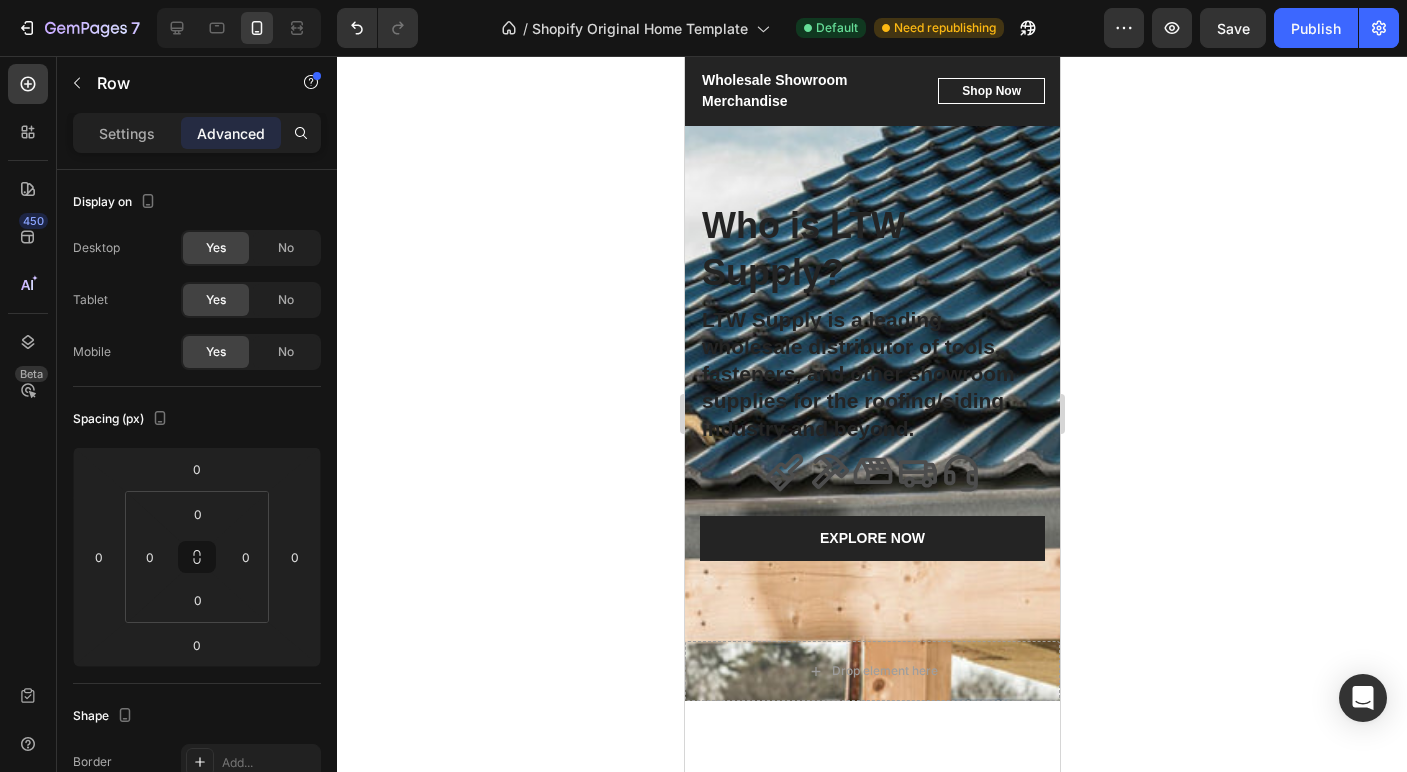 scroll, scrollTop: 1291, scrollLeft: 0, axis: vertical 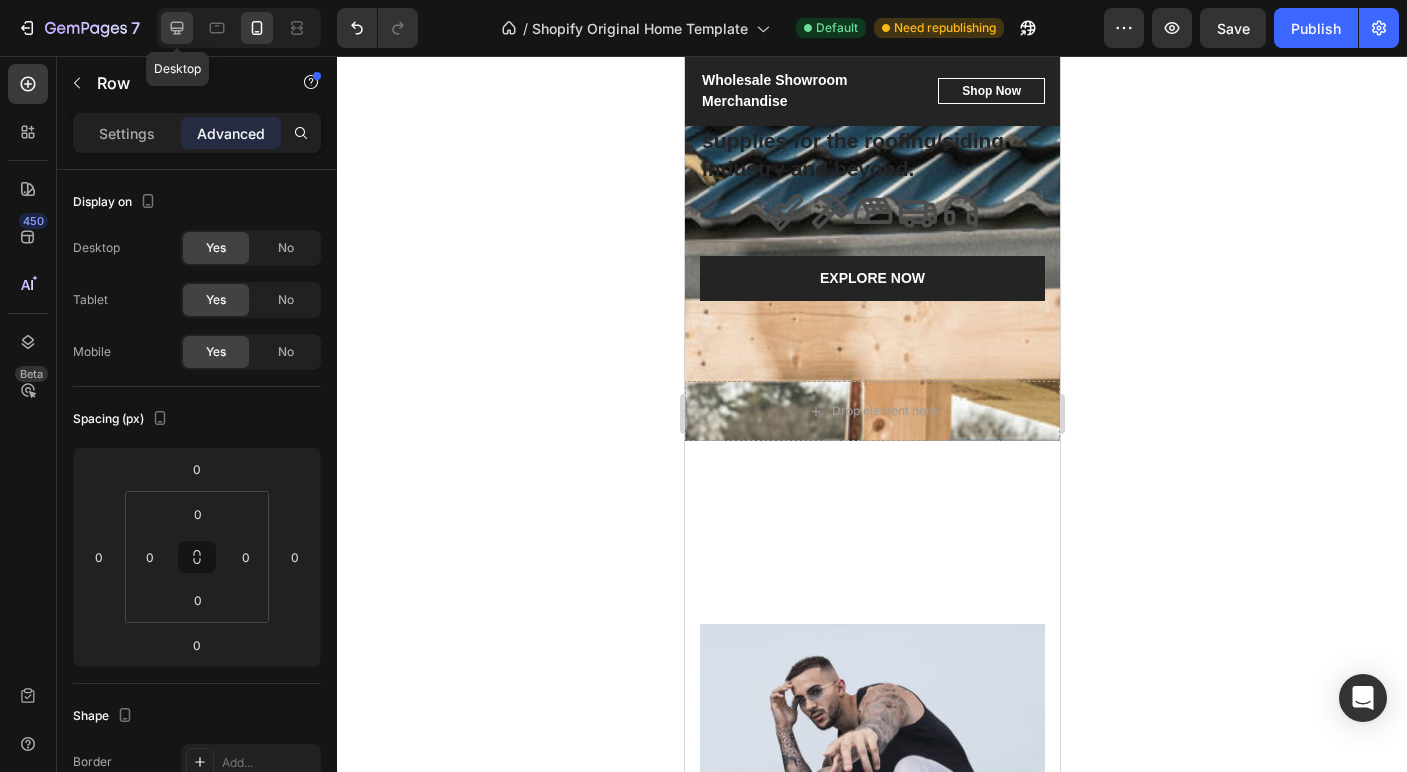 click 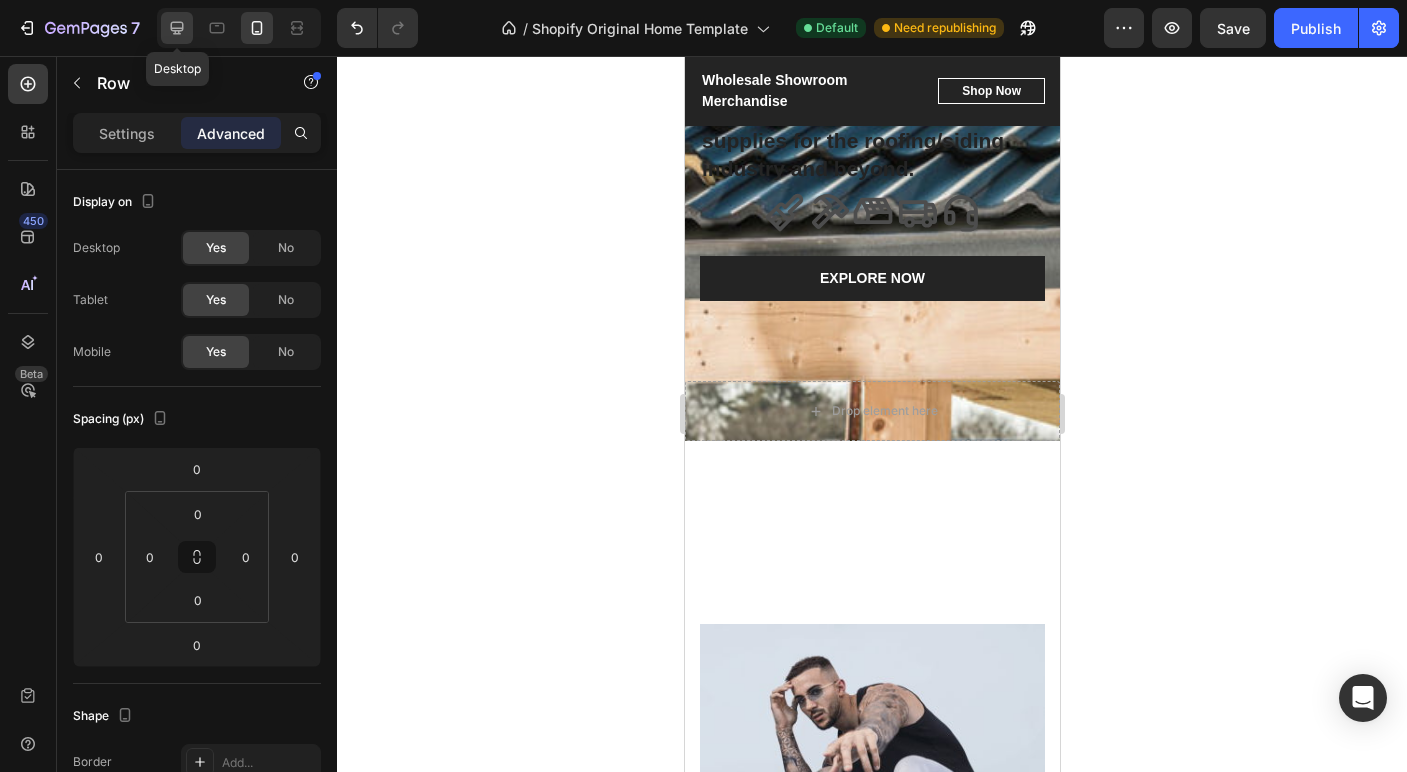 type on "21" 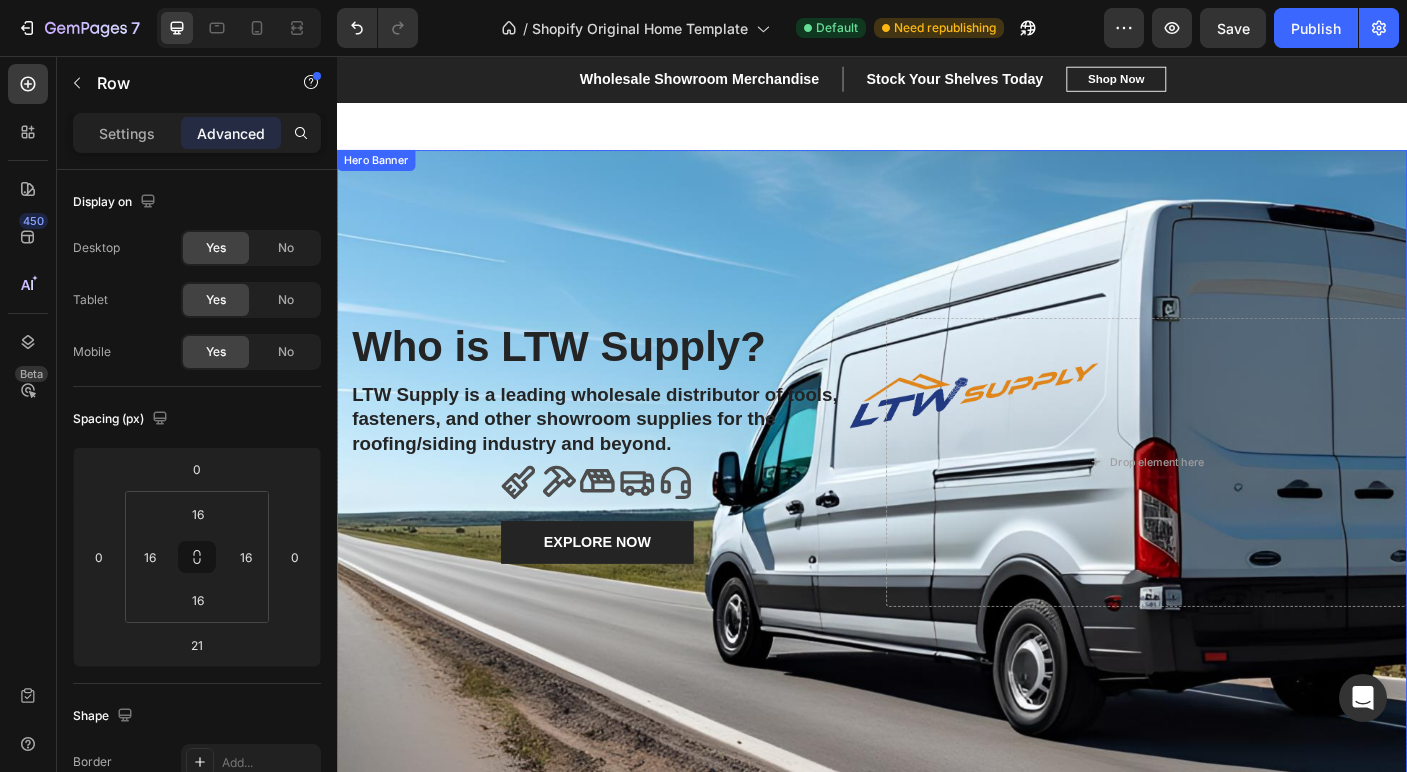 scroll, scrollTop: 930, scrollLeft: 0, axis: vertical 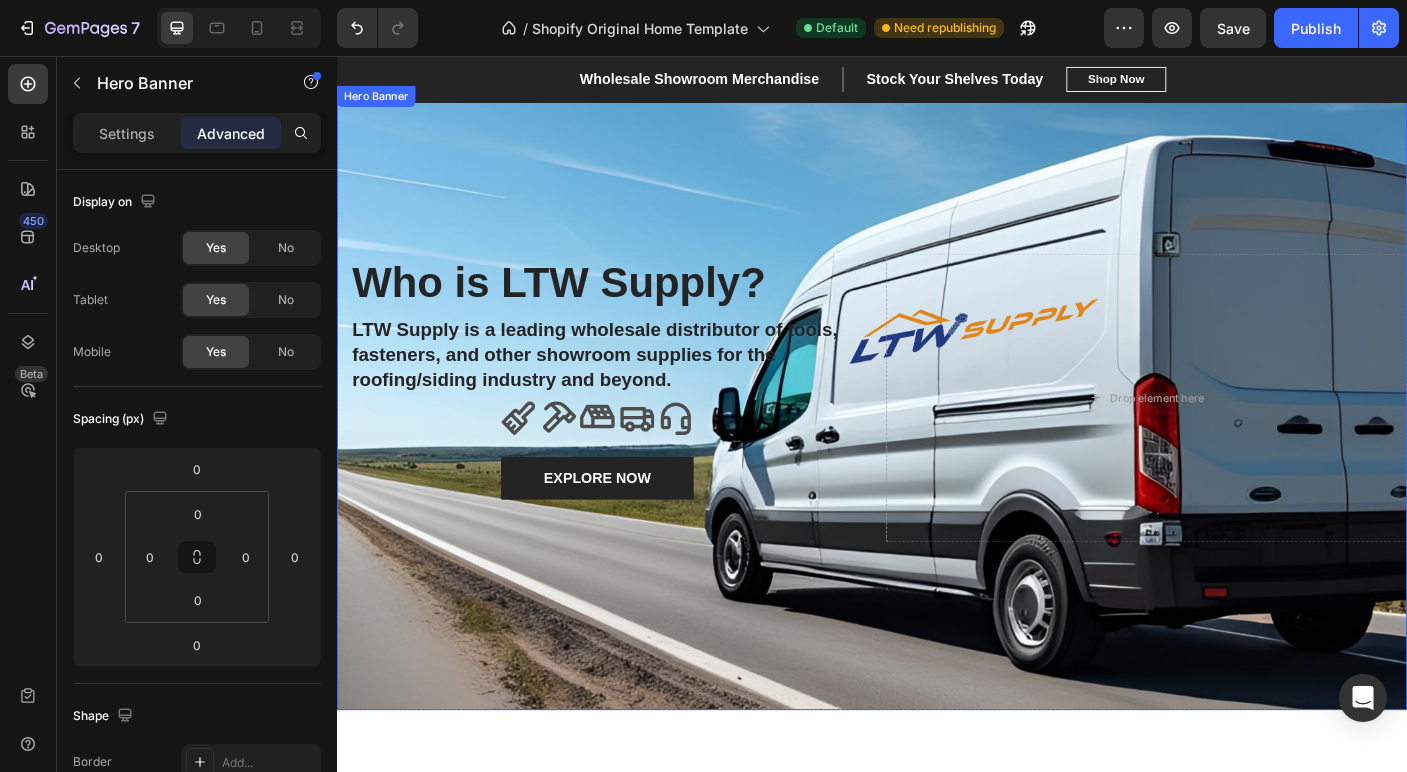 click at bounding box center [937, 439] 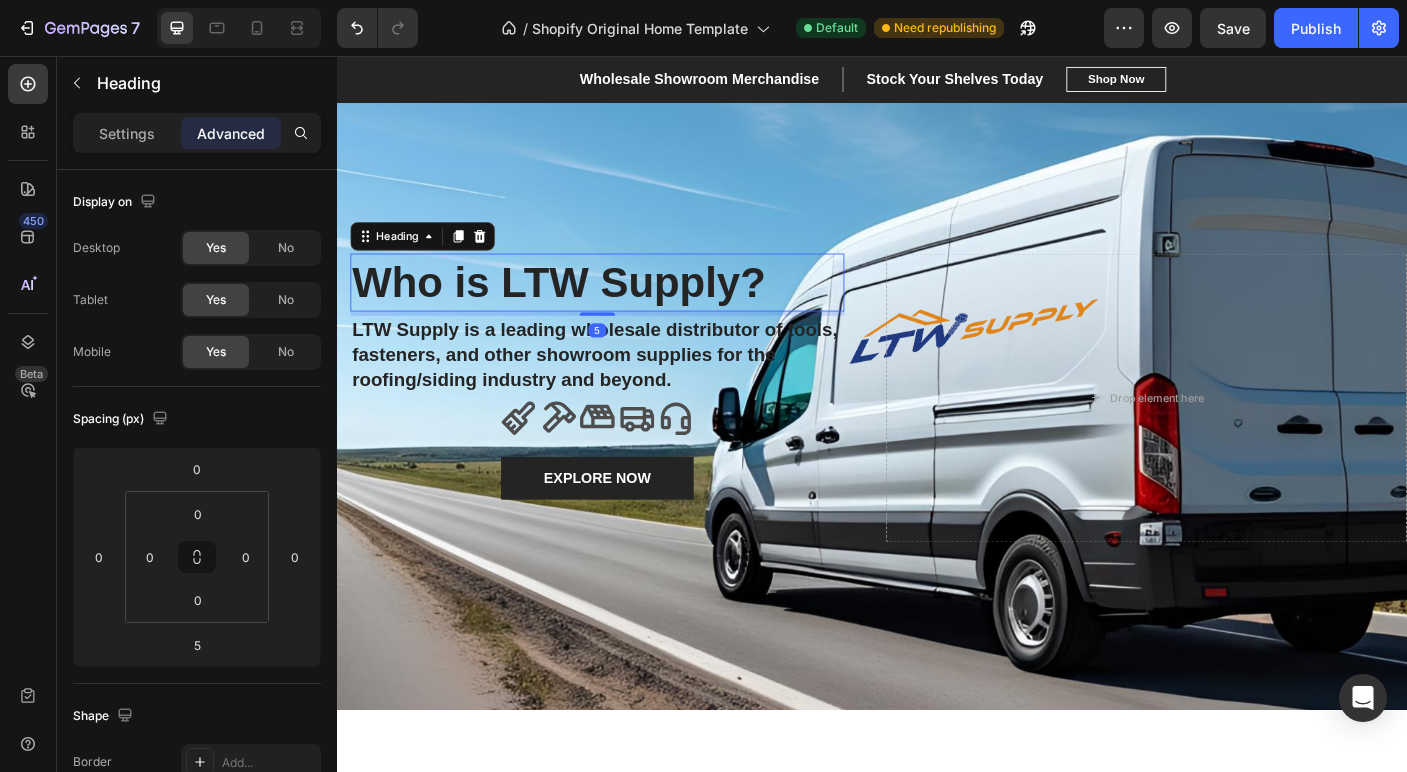 click on "Who is LTW Supply?" at bounding box center (629, 309) 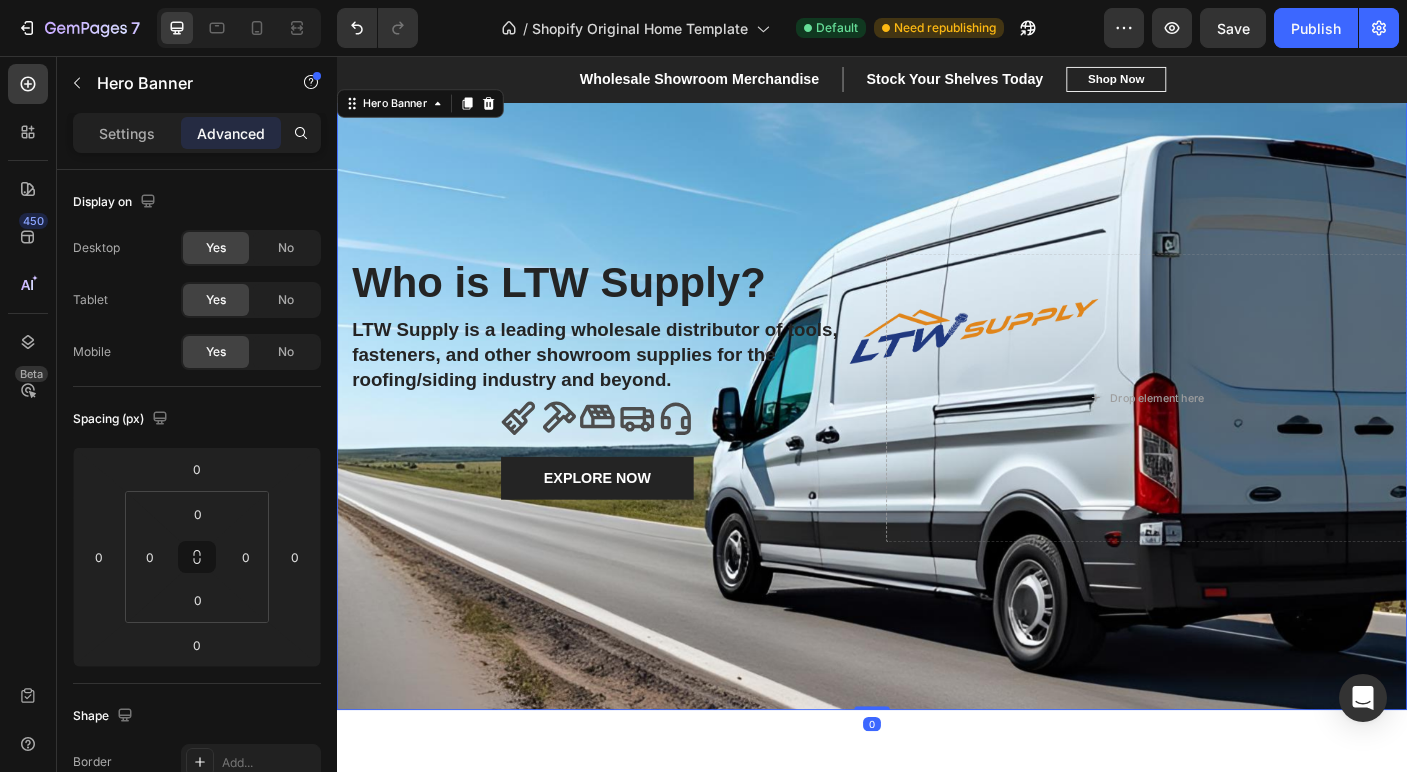 click at bounding box center [937, 439] 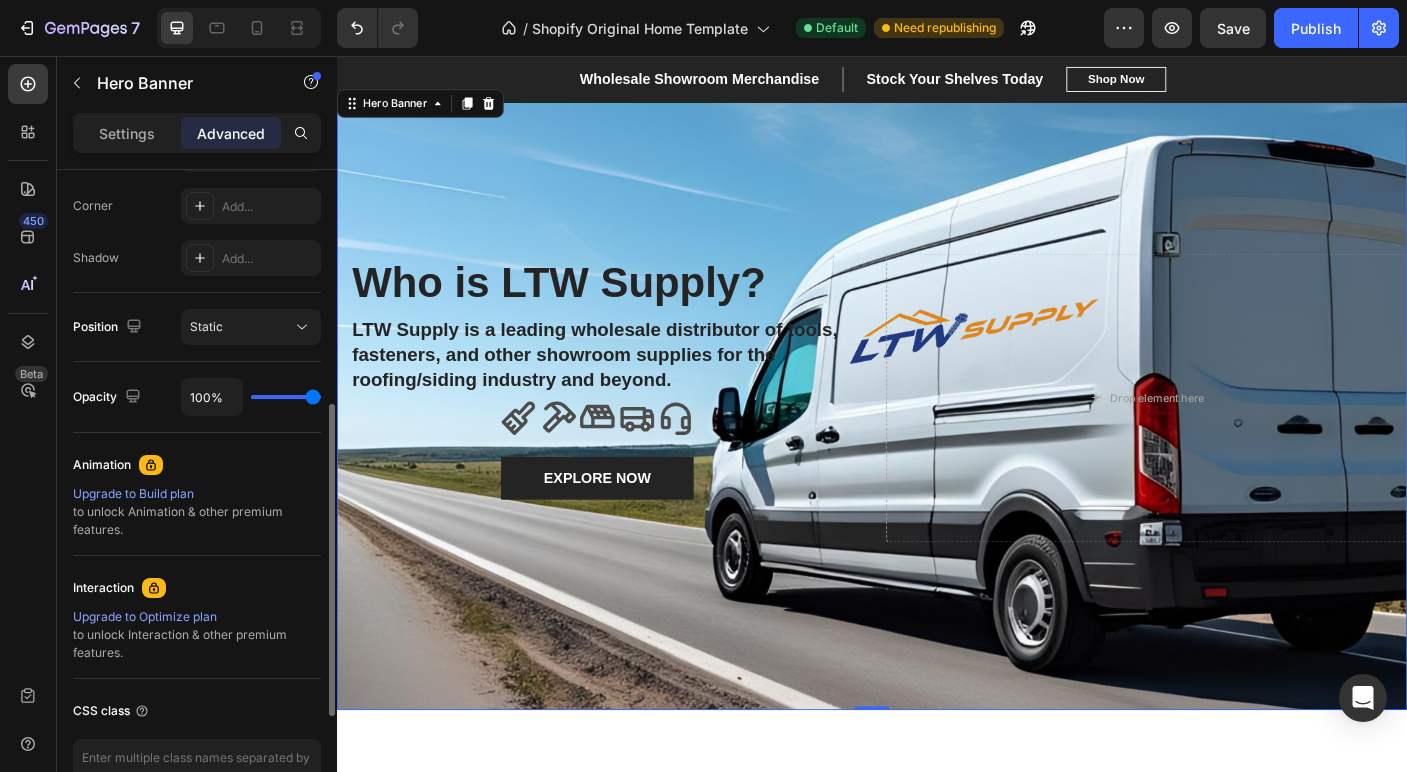 scroll, scrollTop: 729, scrollLeft: 0, axis: vertical 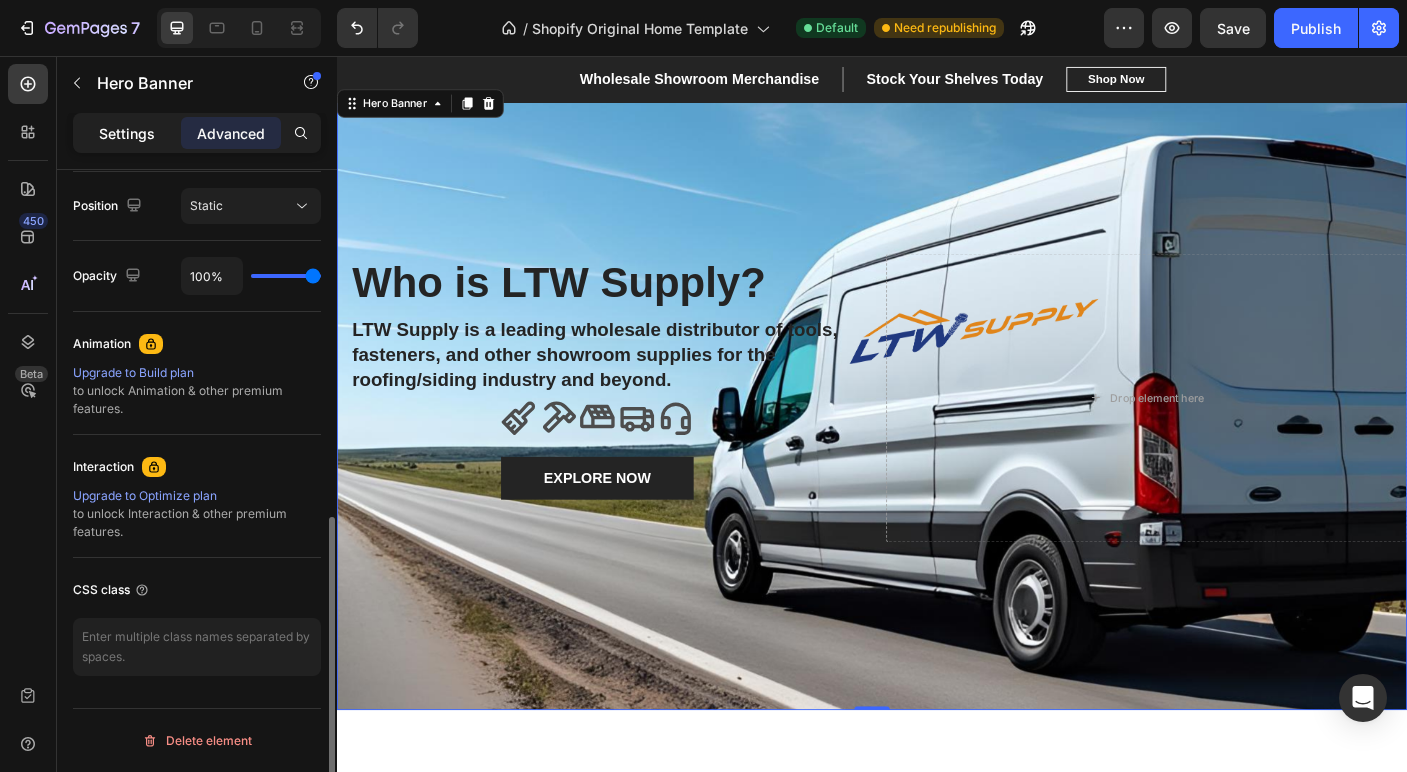 click on "Settings" at bounding box center [127, 133] 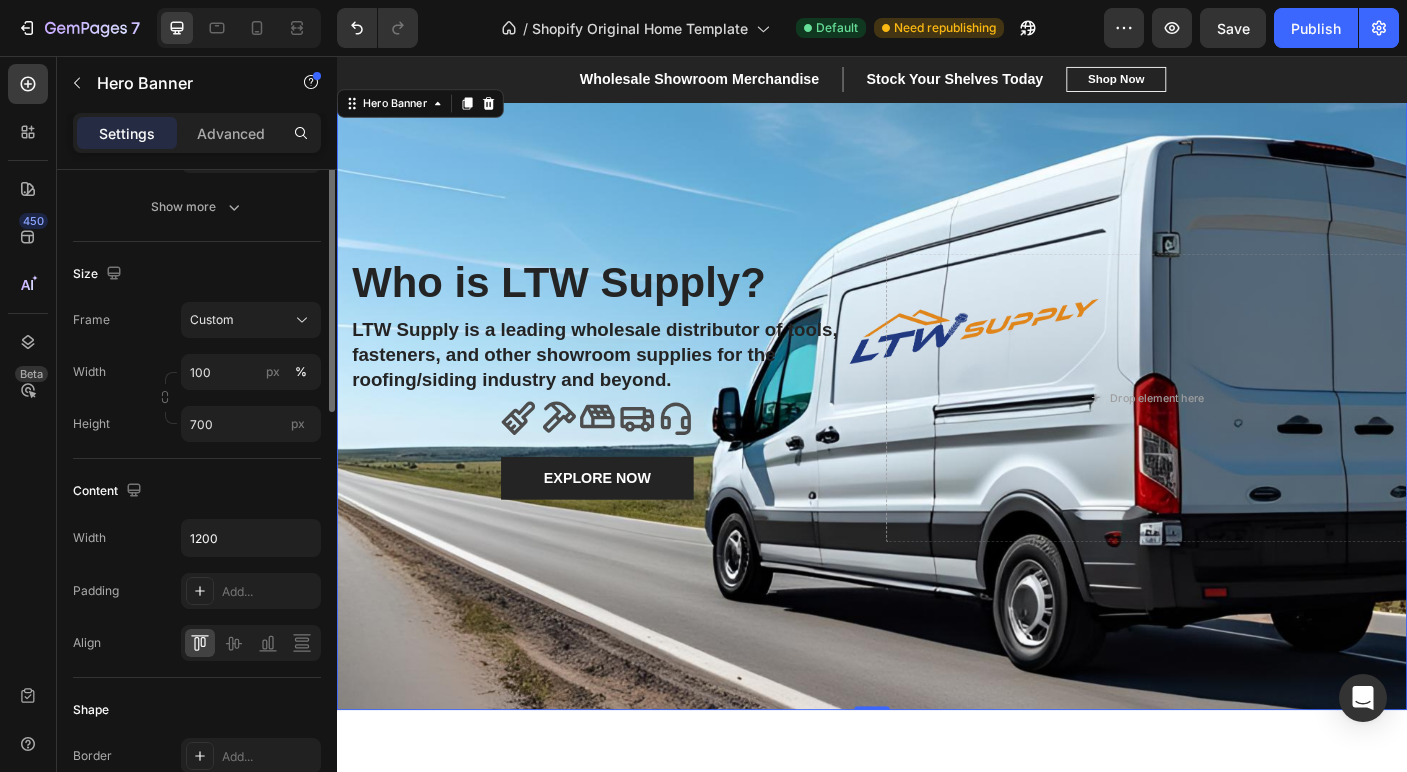 scroll, scrollTop: 0, scrollLeft: 0, axis: both 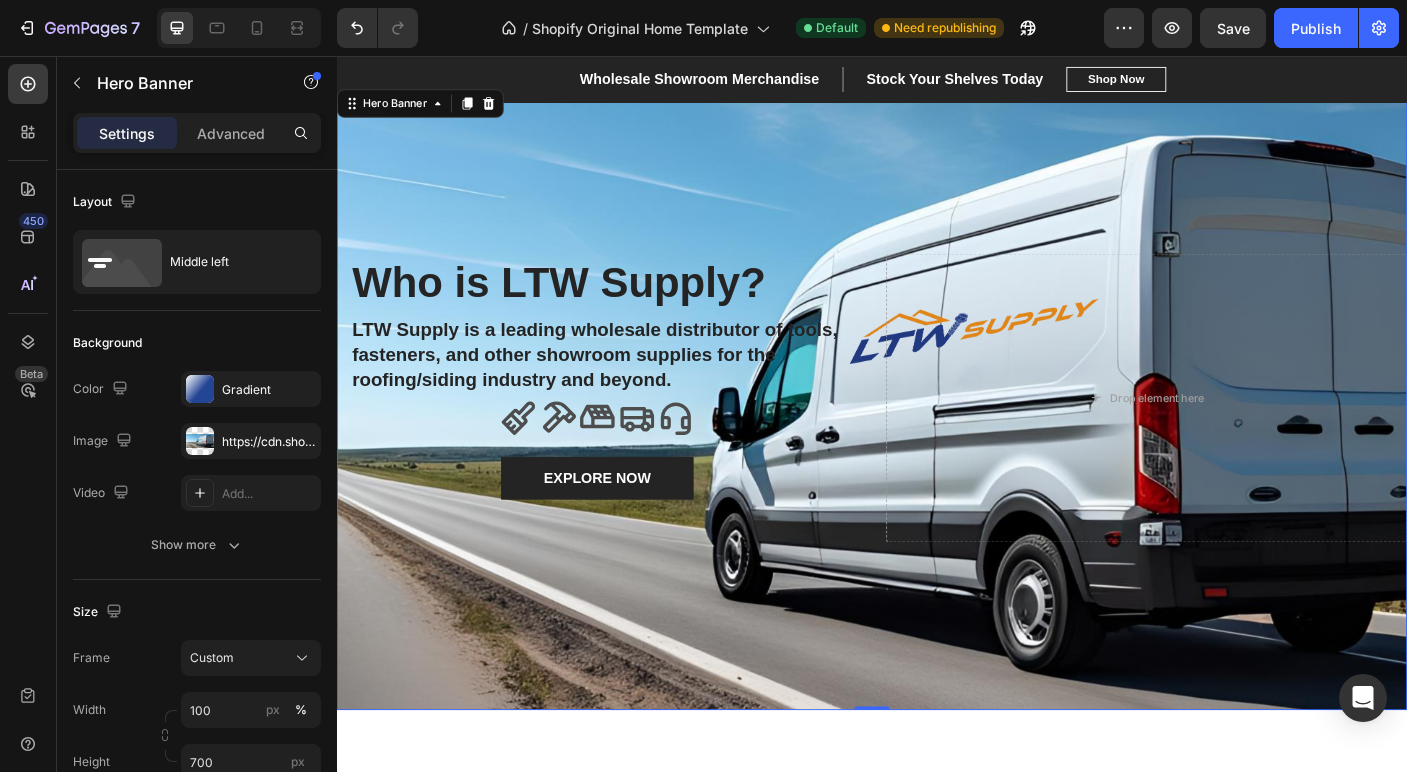 click at bounding box center (937, 439) 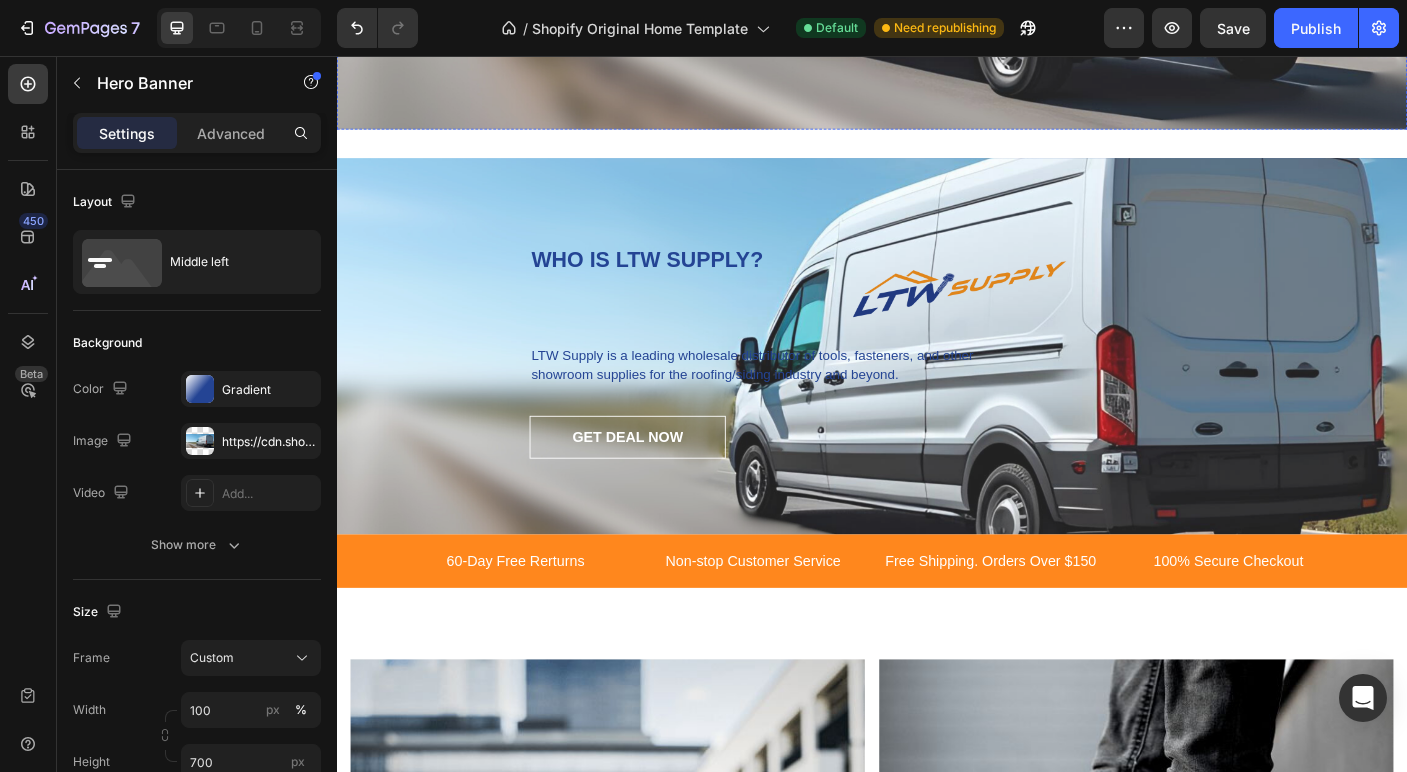 scroll, scrollTop: 3644, scrollLeft: 0, axis: vertical 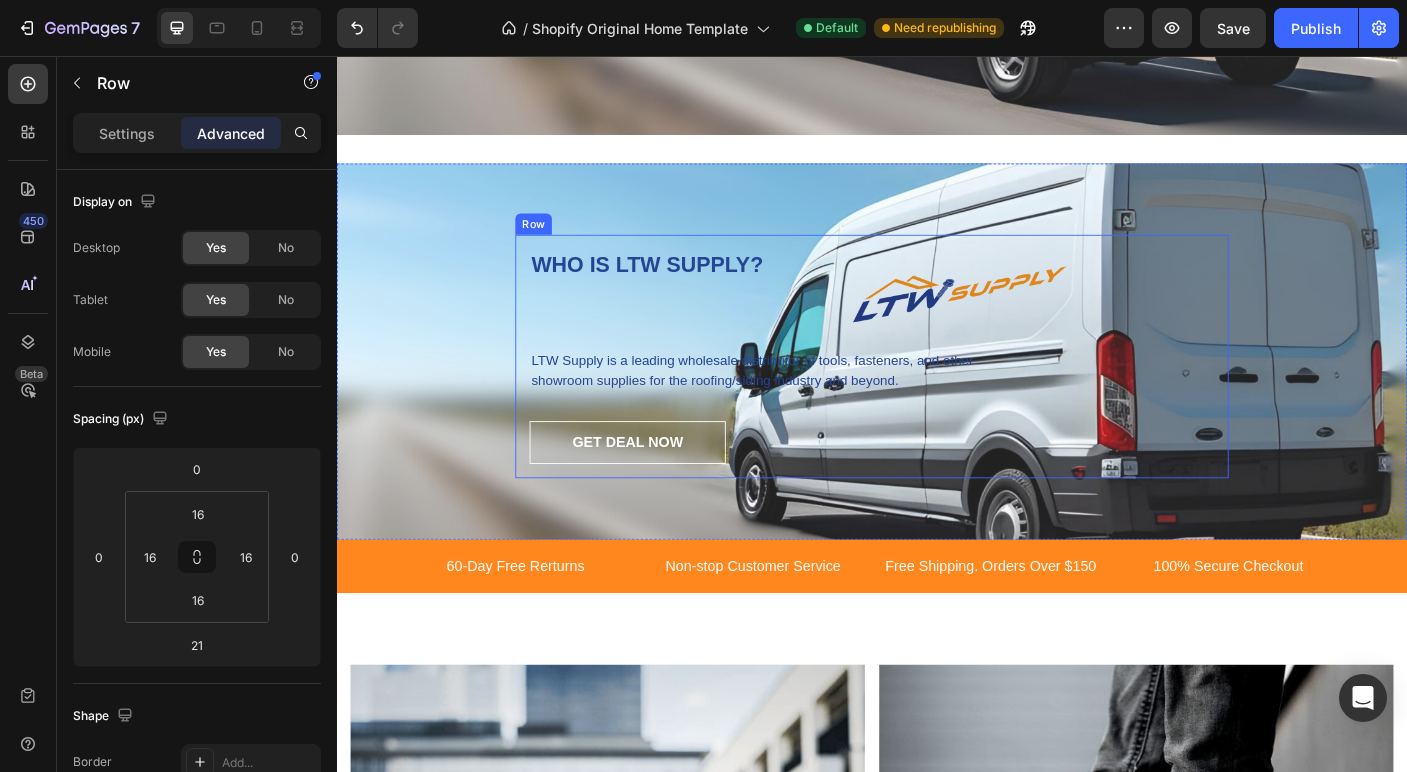 click on "WHO IS LTW SUPPLY? Heading LTW Supply is a leading wholesale distributor of tools, fasteners, and other showroom supplies for the roofing/siding industry and beyond. Text block GET DEAL NOW Button" at bounding box center (937, 392) 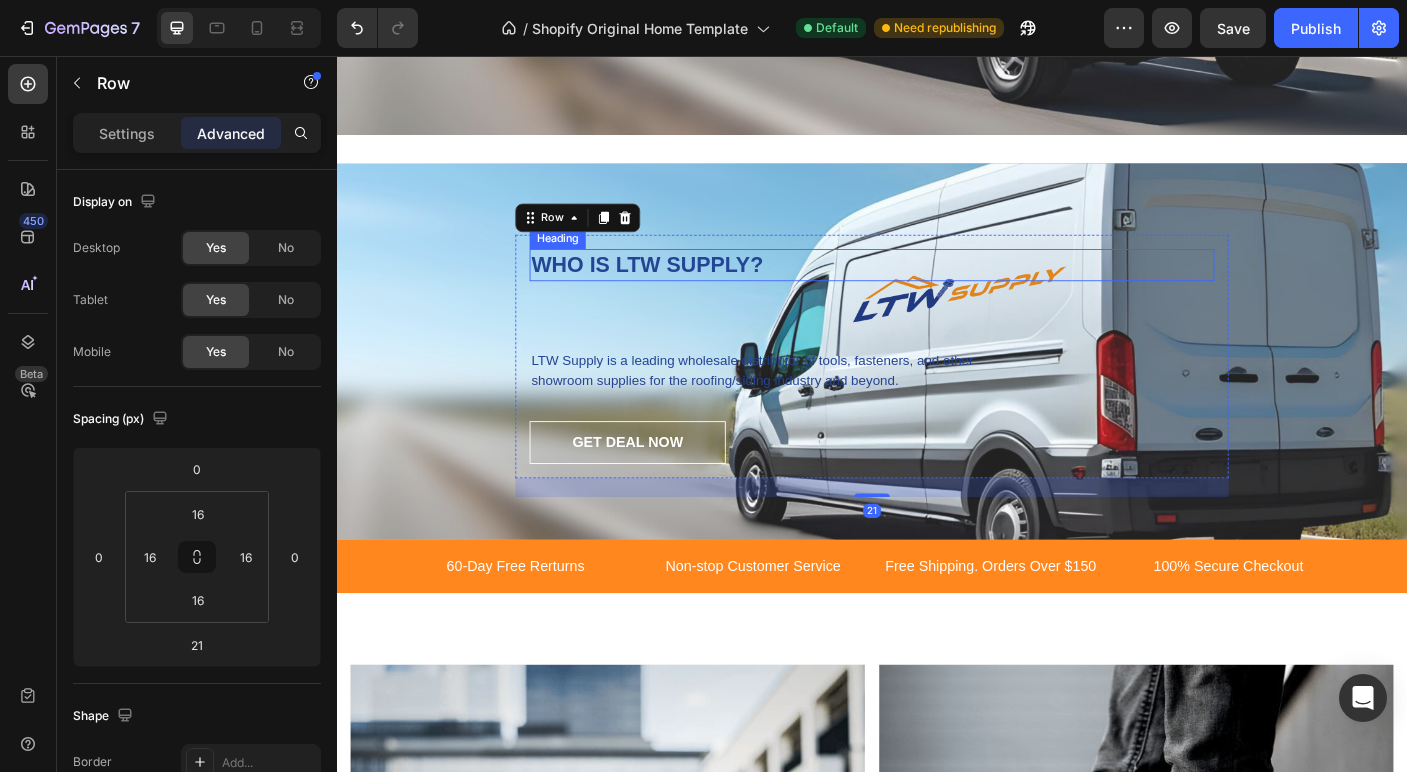 click on "WHO IS LTW SUPPLY?" at bounding box center (937, 289) 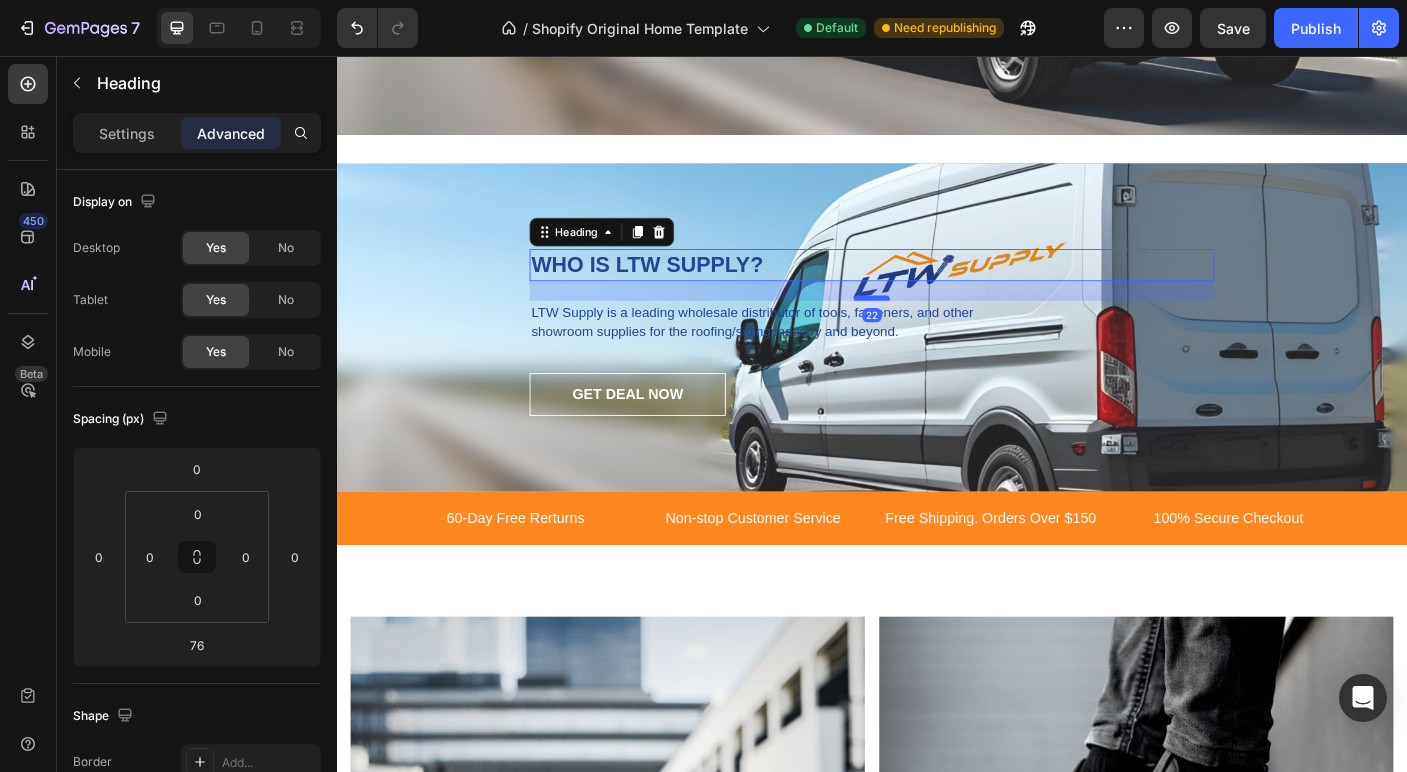 drag, startPoint x: 949, startPoint y: 378, endPoint x: 949, endPoint y: 324, distance: 54 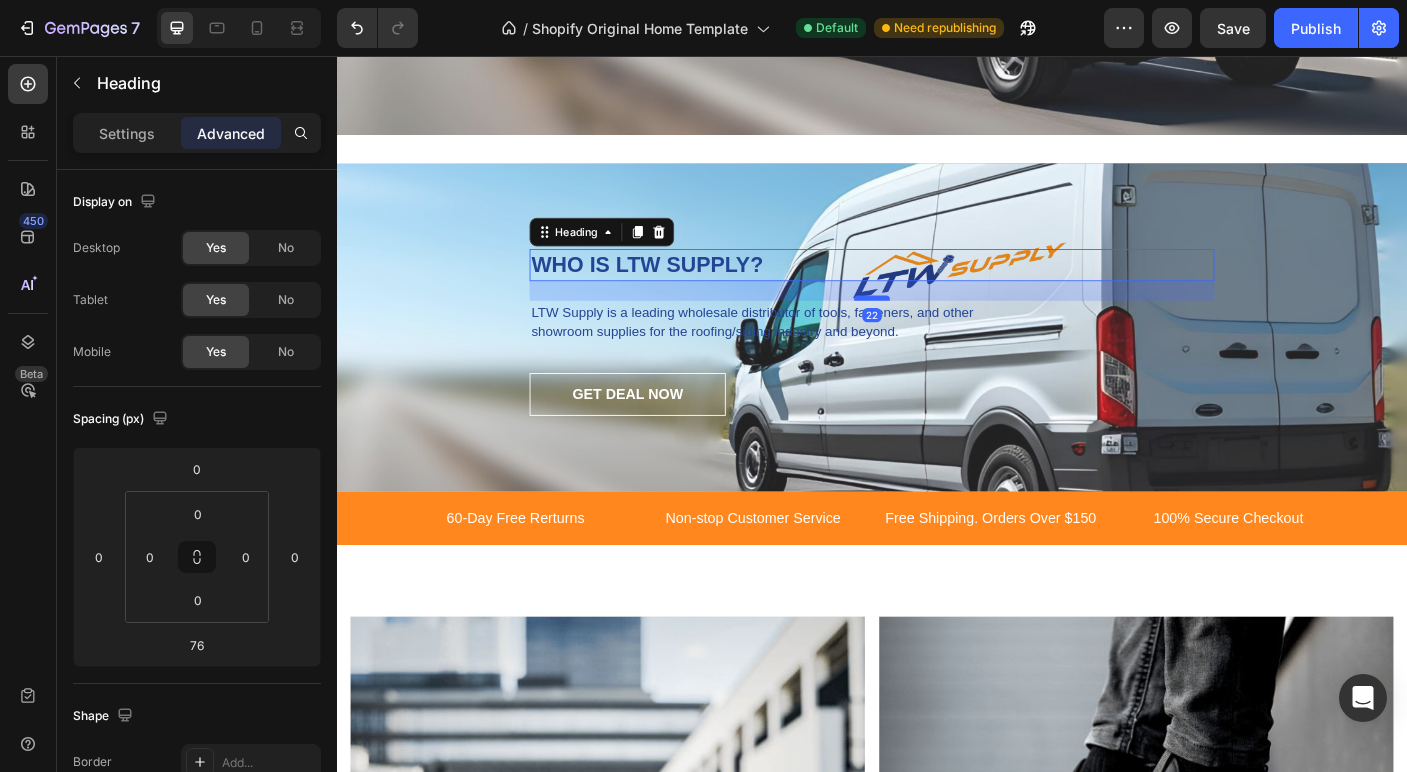 click at bounding box center [937, 327] 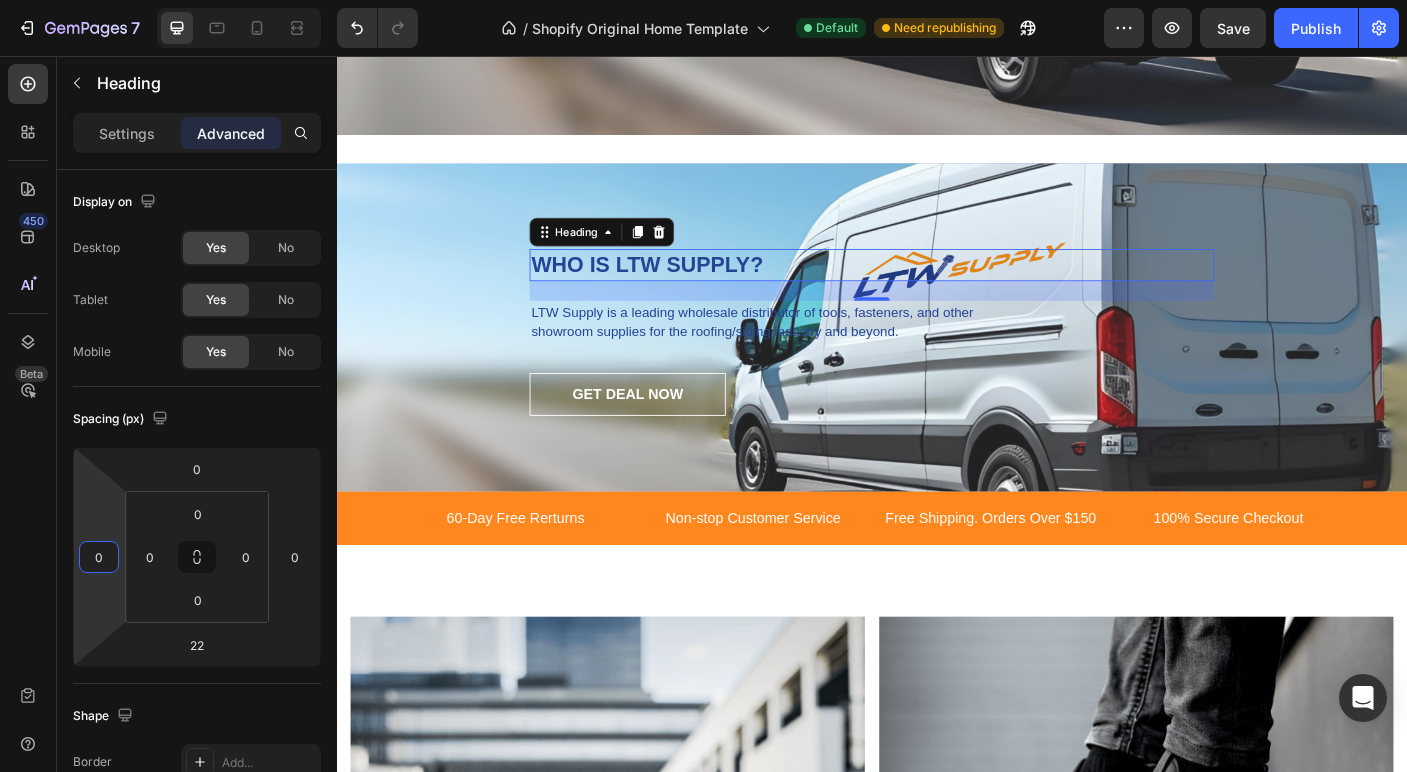 click on "0" at bounding box center (99, 557) 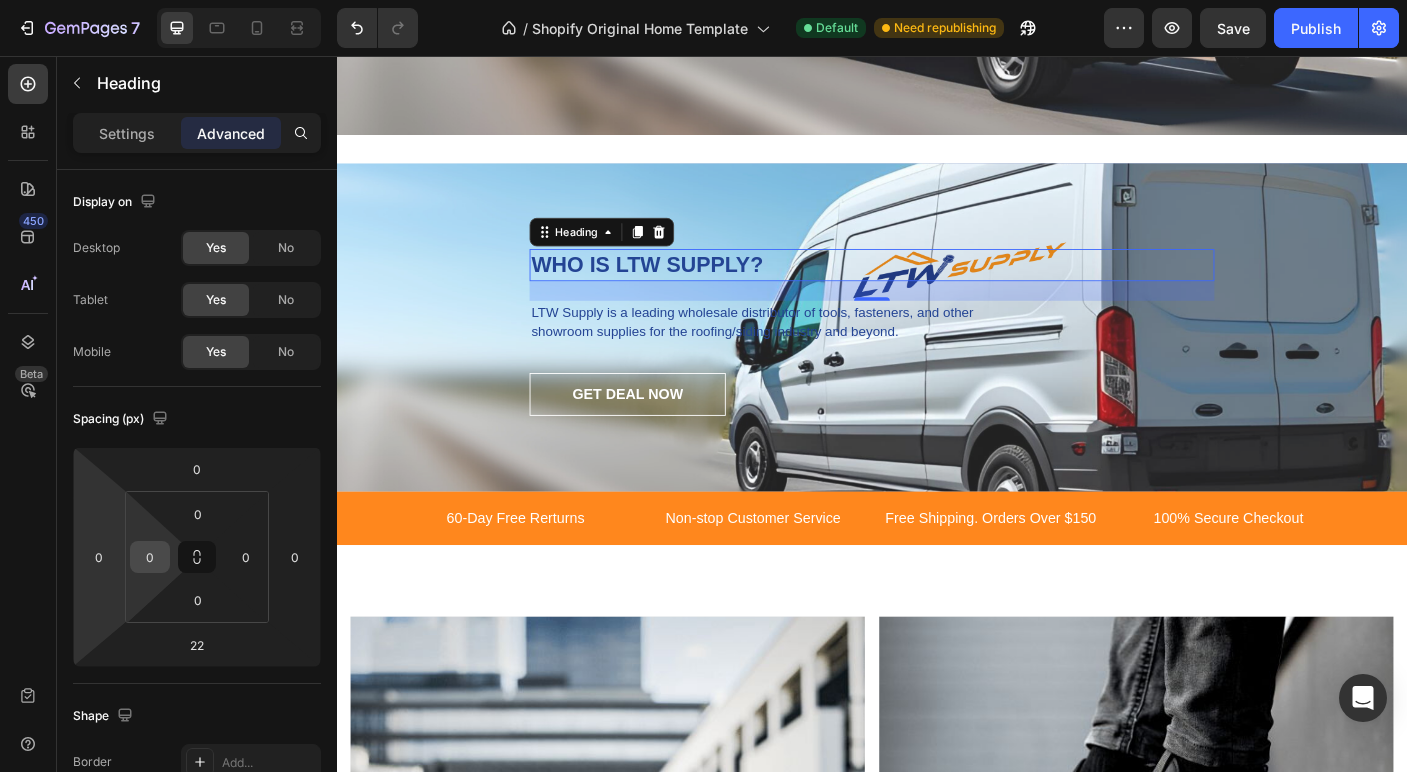click on "0" at bounding box center (150, 557) 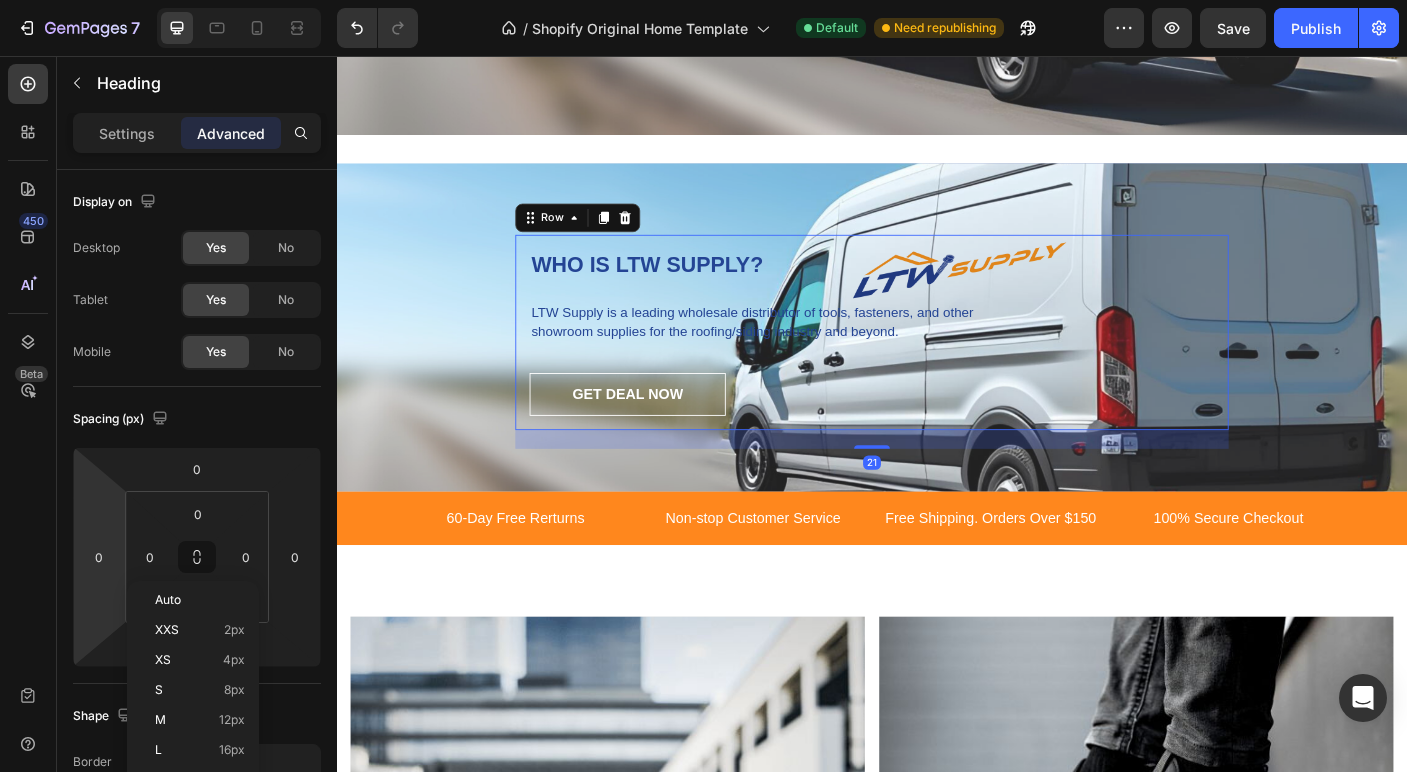 click on "WHO IS LTW SUPPLY? Heading LTW Supply is a leading wholesale distributor of tools, fasteners, and other showroom supplies for the roofing/siding industry and beyond. Text block GET DEAL NOW Button" at bounding box center [937, 365] 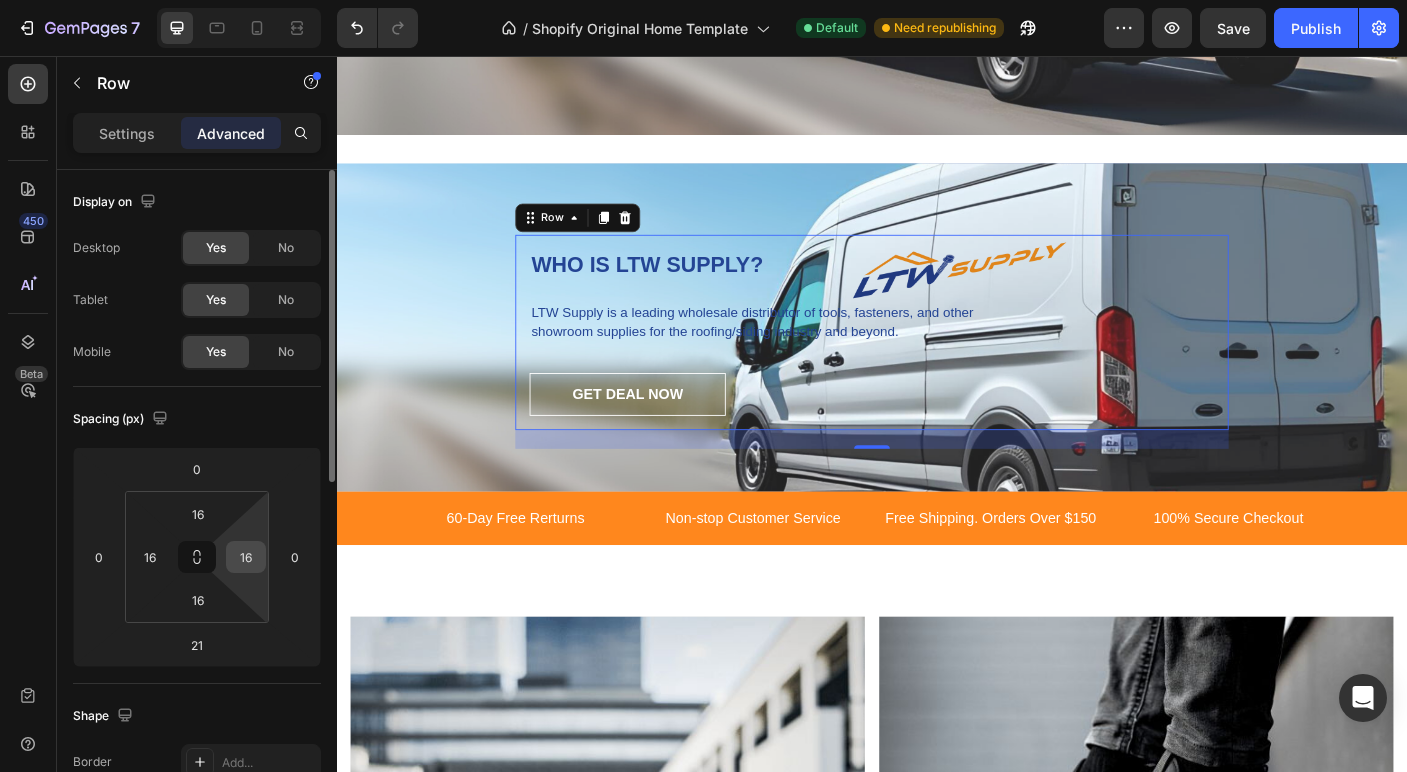 click on "16" at bounding box center (246, 557) 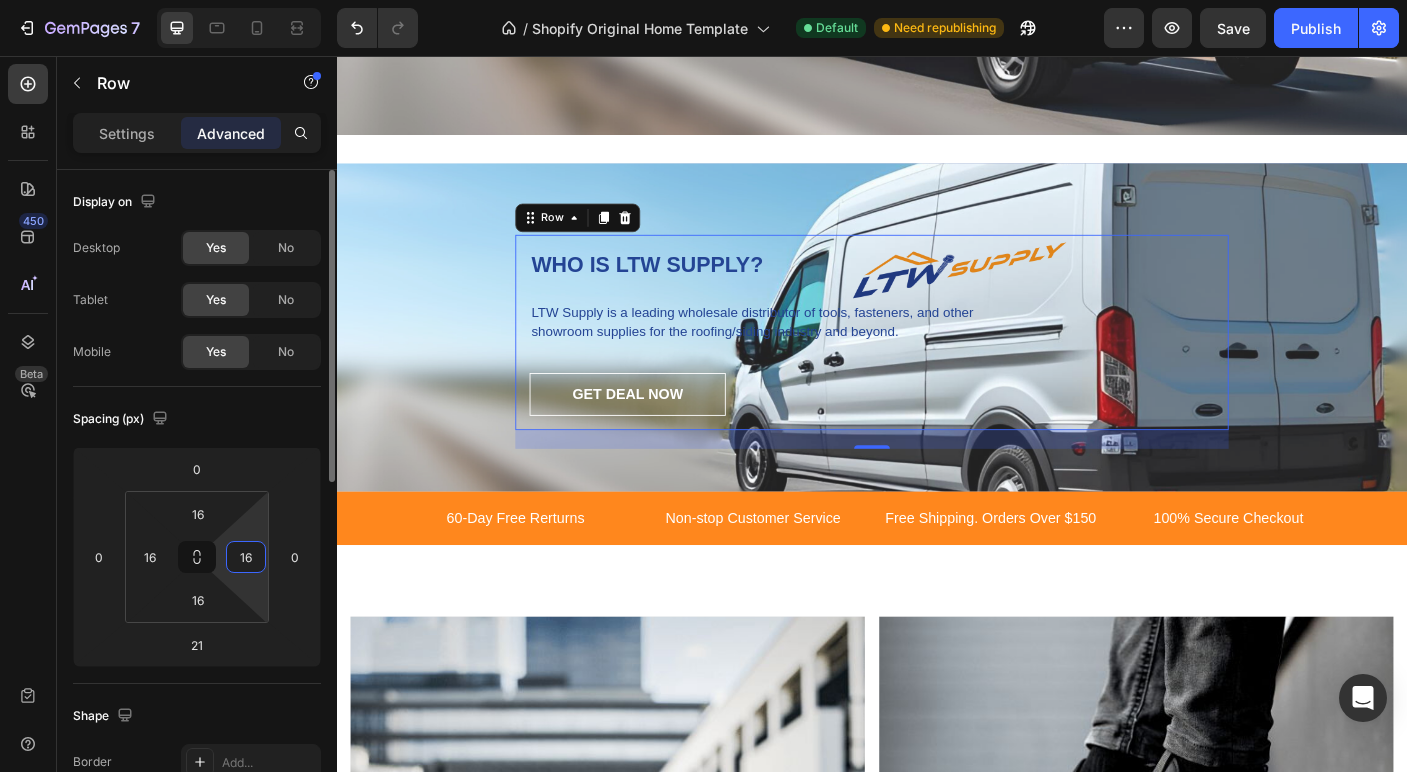 click on "16" at bounding box center (246, 557) 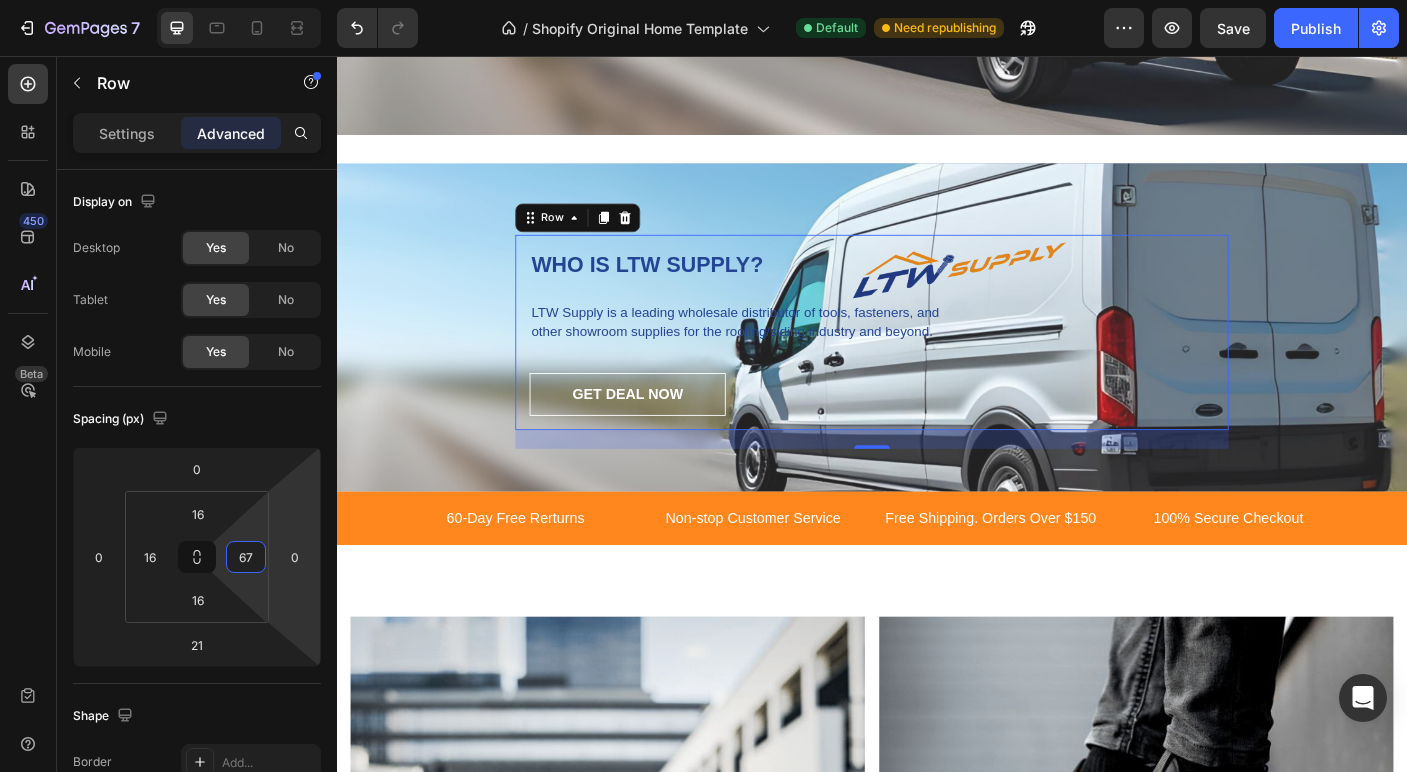 type on "67" 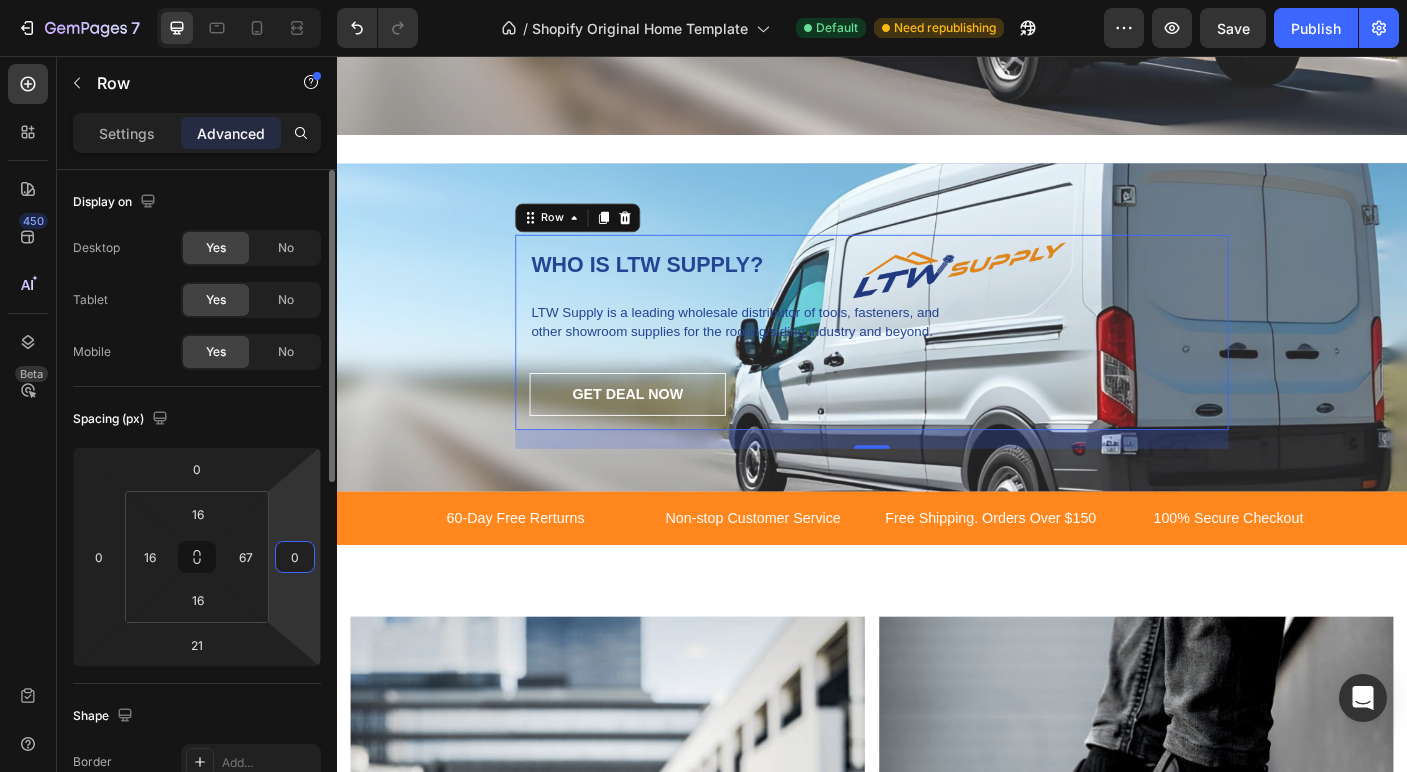 click on "0" at bounding box center (295, 557) 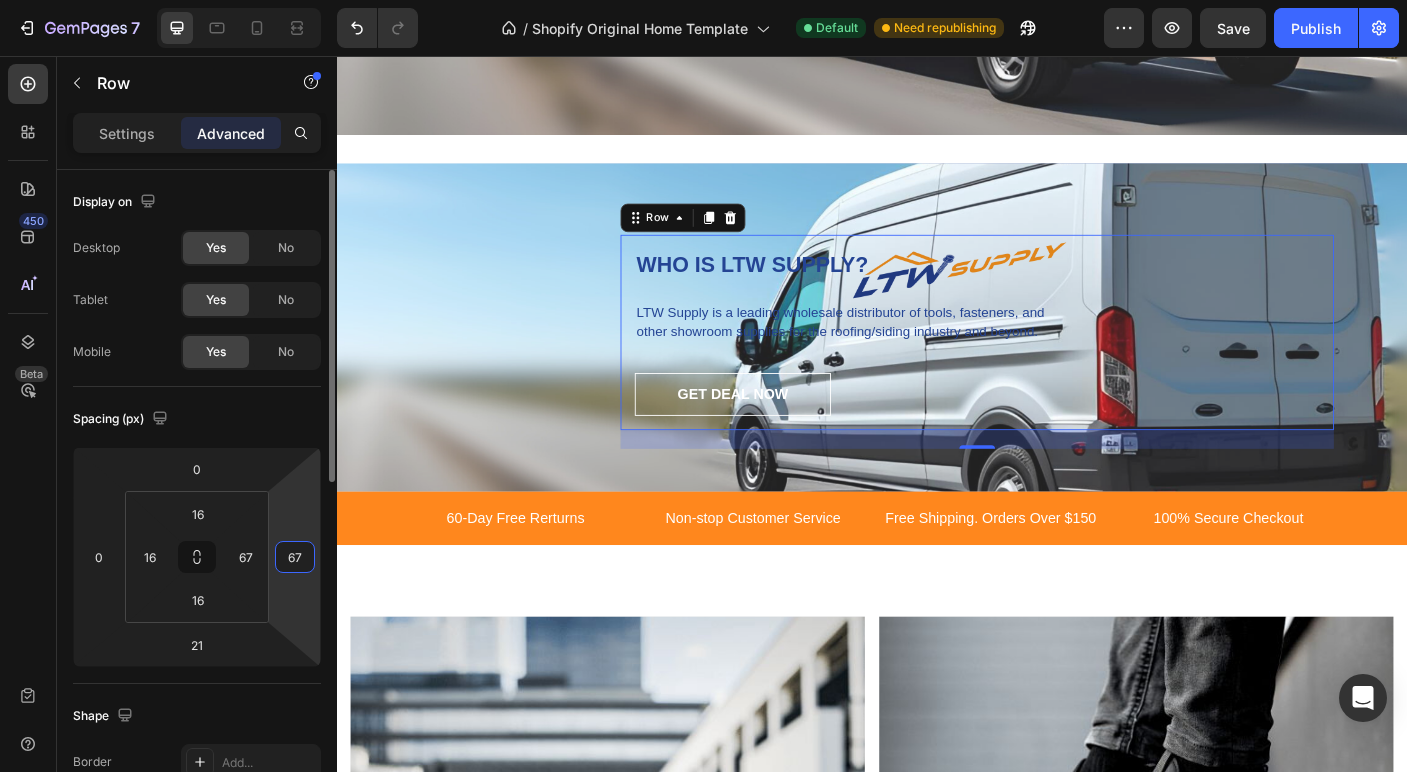 click on "67" at bounding box center [295, 557] 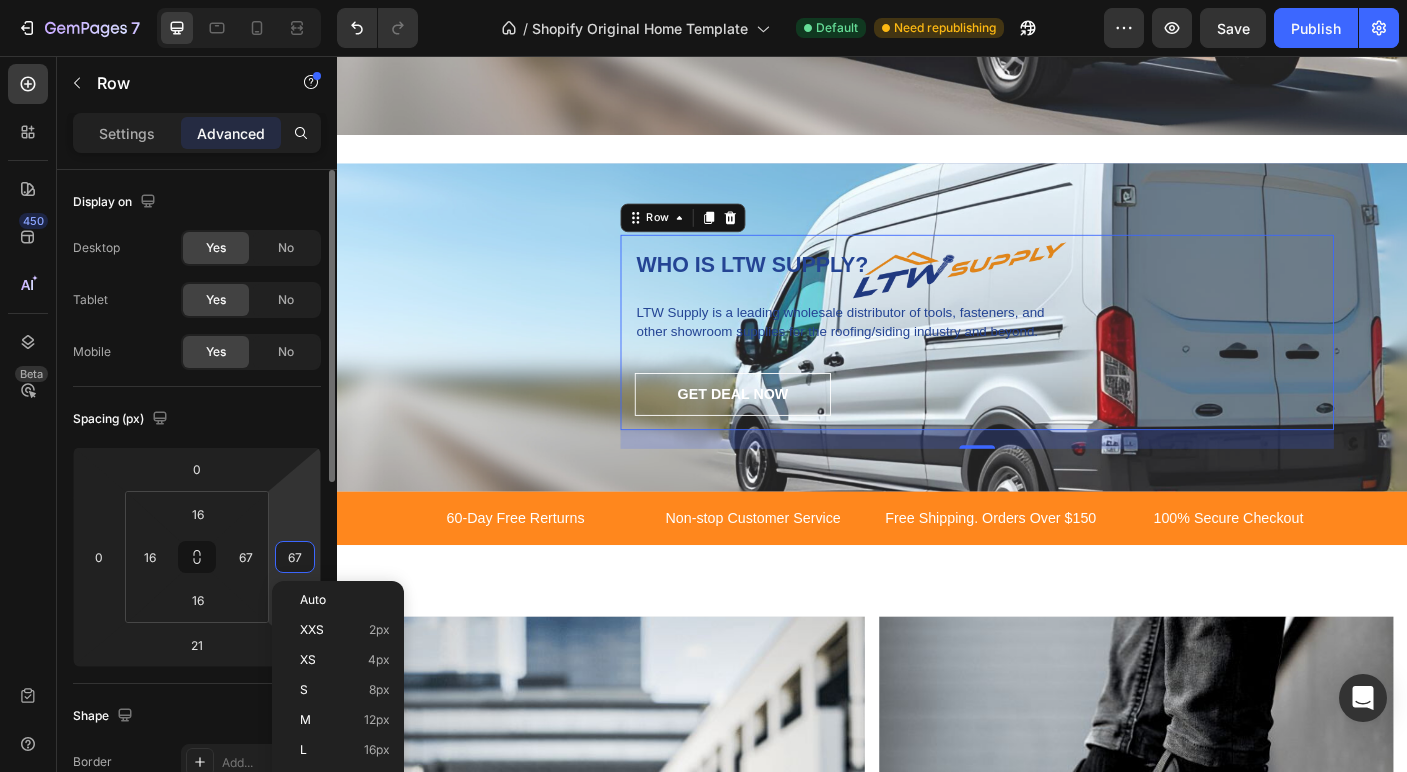 click on "67" at bounding box center [295, 557] 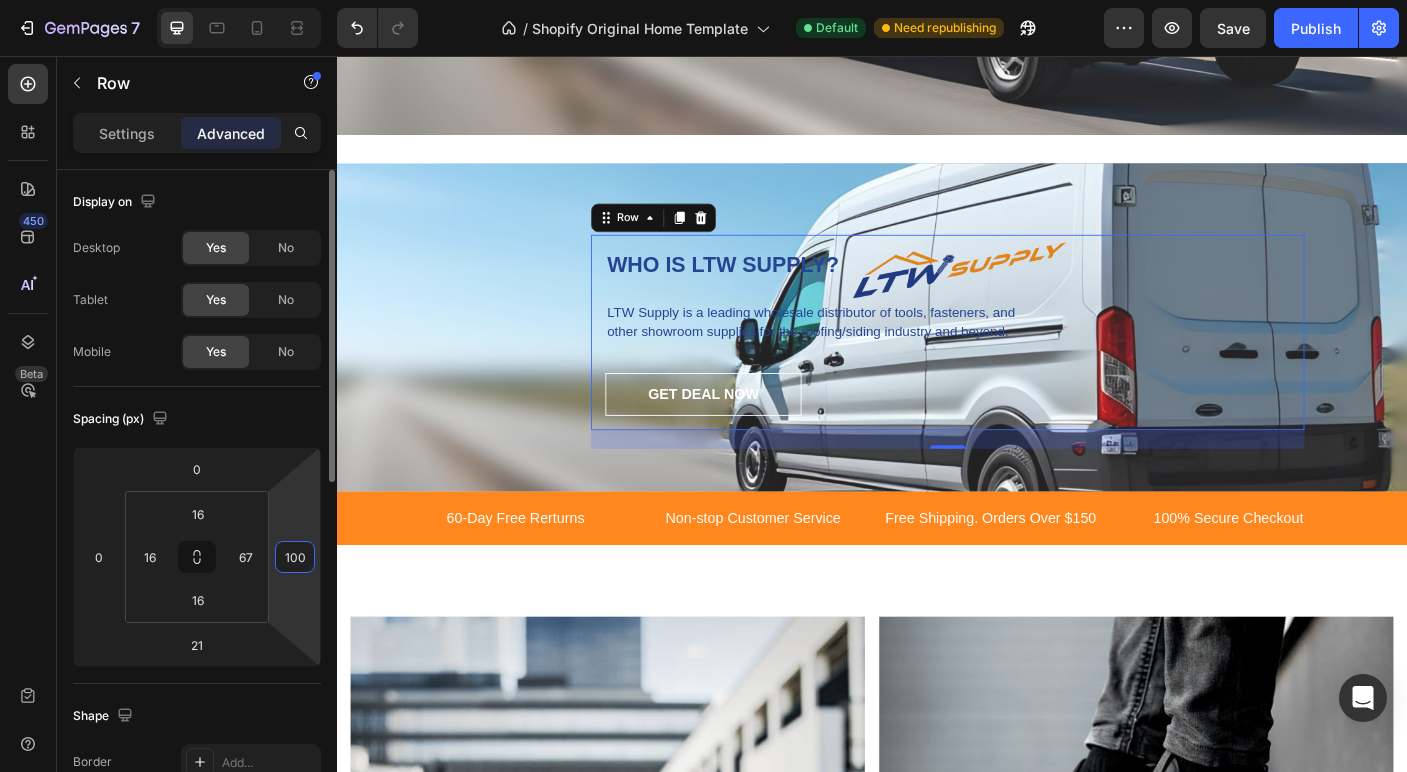 click on "100" at bounding box center (295, 557) 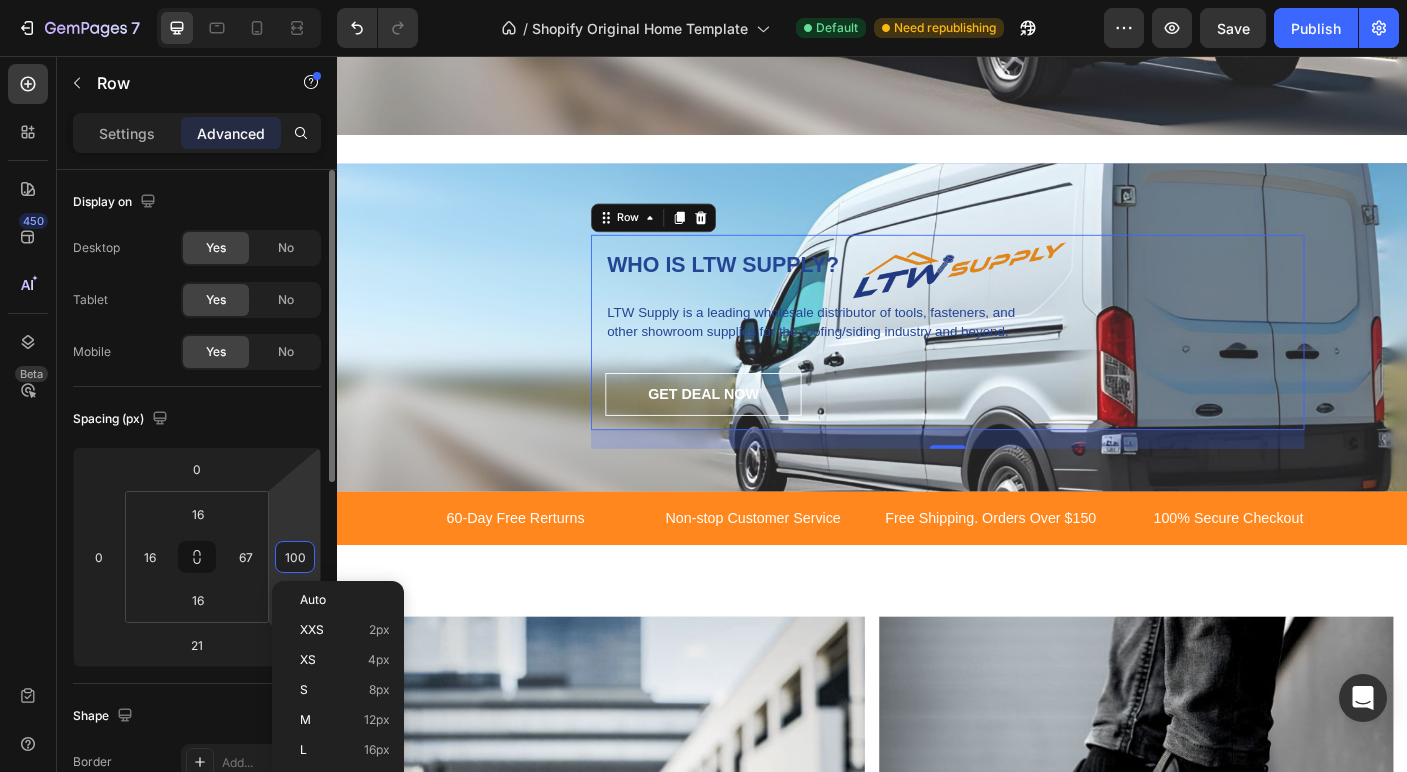 click on "100" at bounding box center [295, 557] 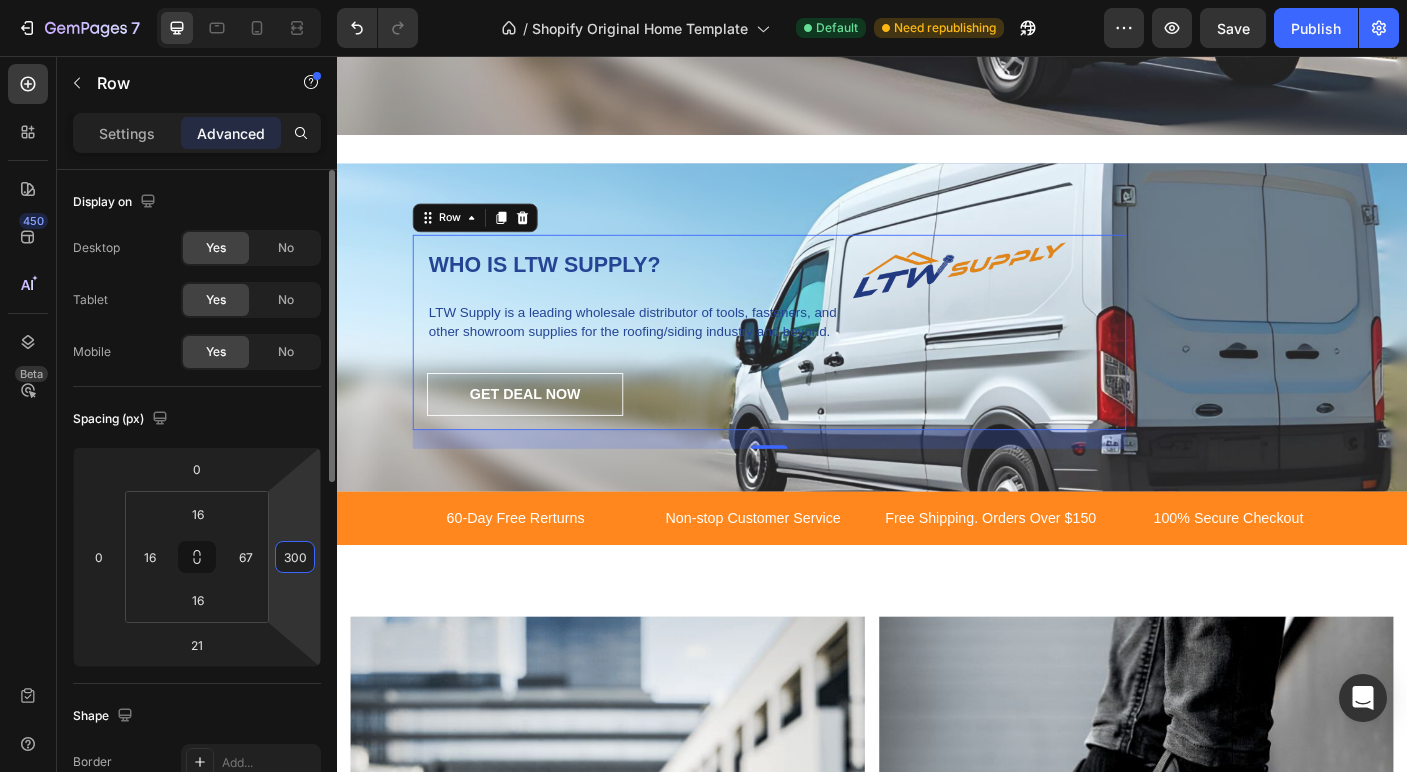 click on "300" at bounding box center [295, 557] 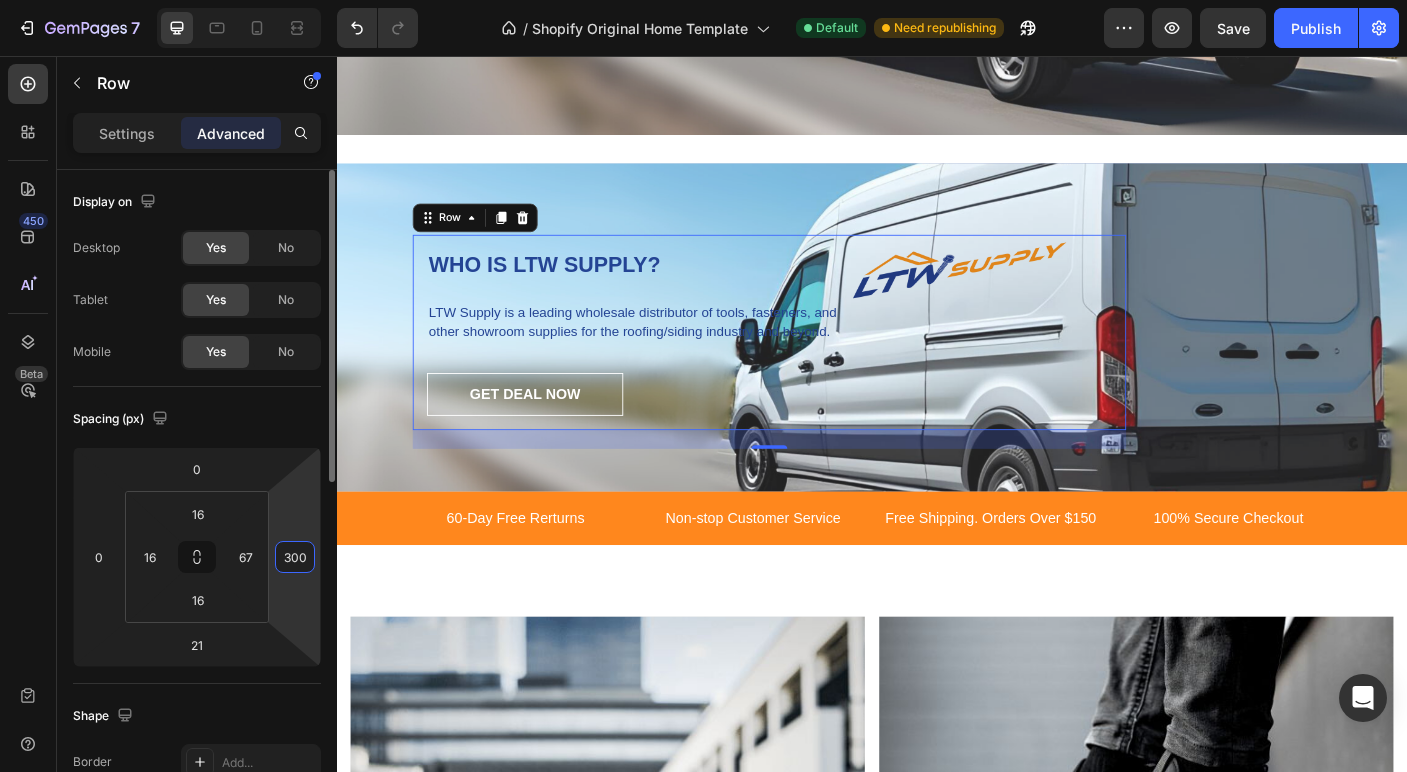 click on "300" at bounding box center [295, 557] 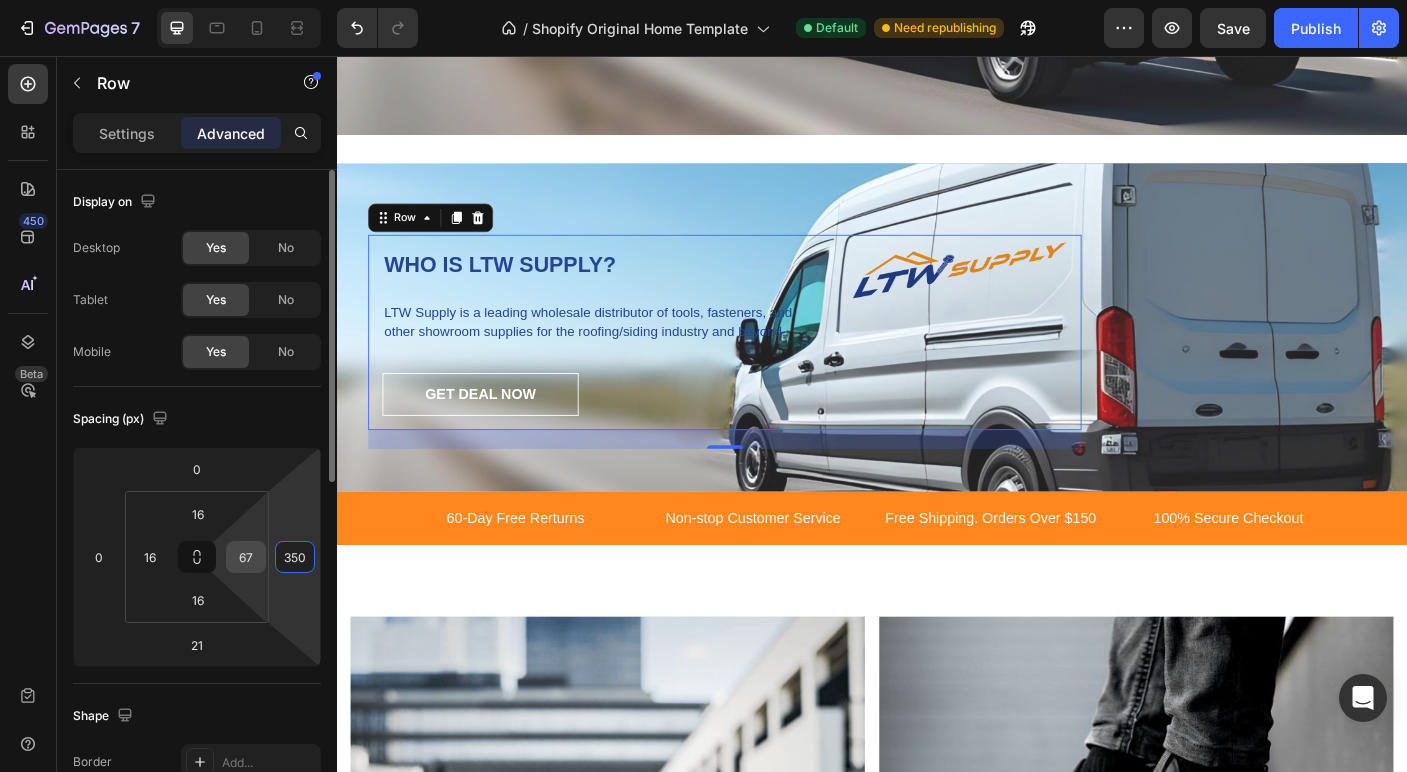 type on "350" 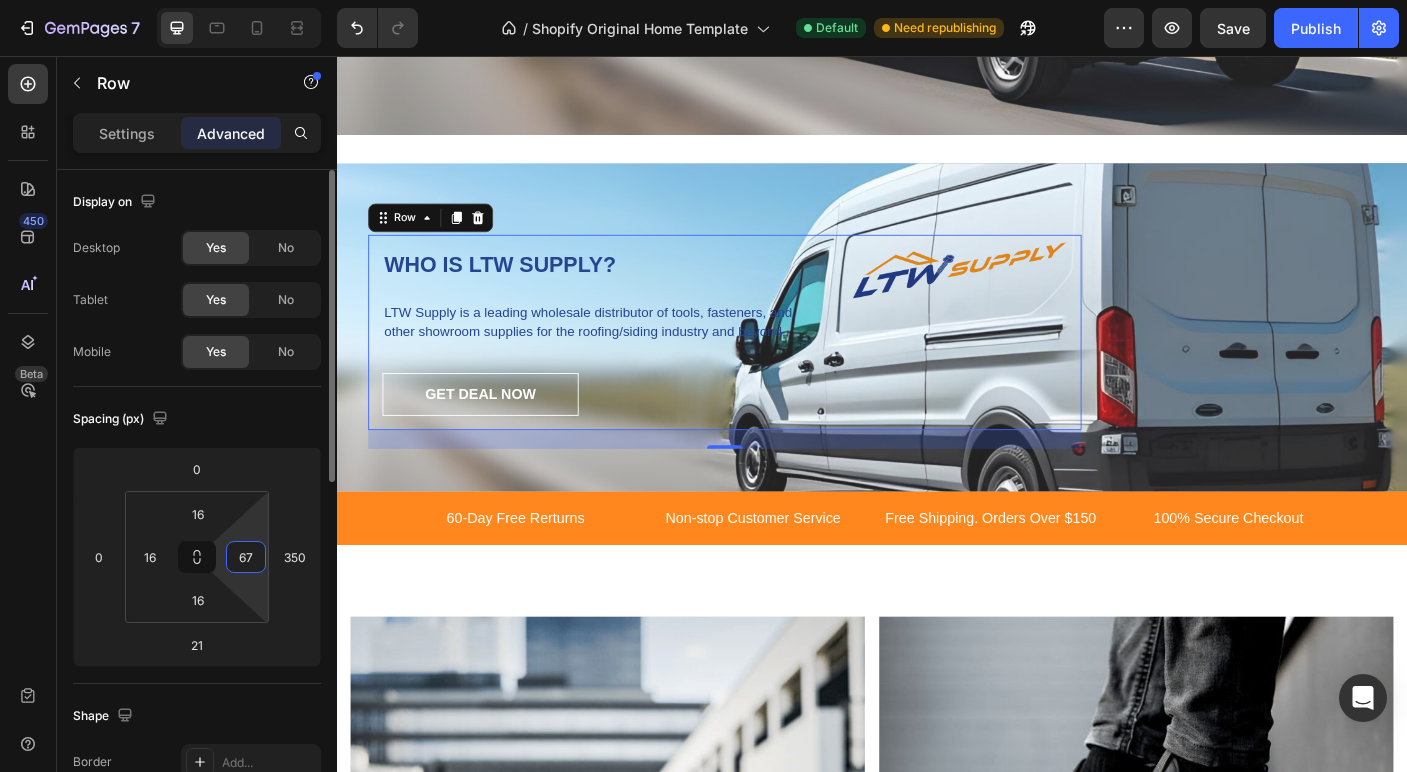 click on "67" at bounding box center [246, 557] 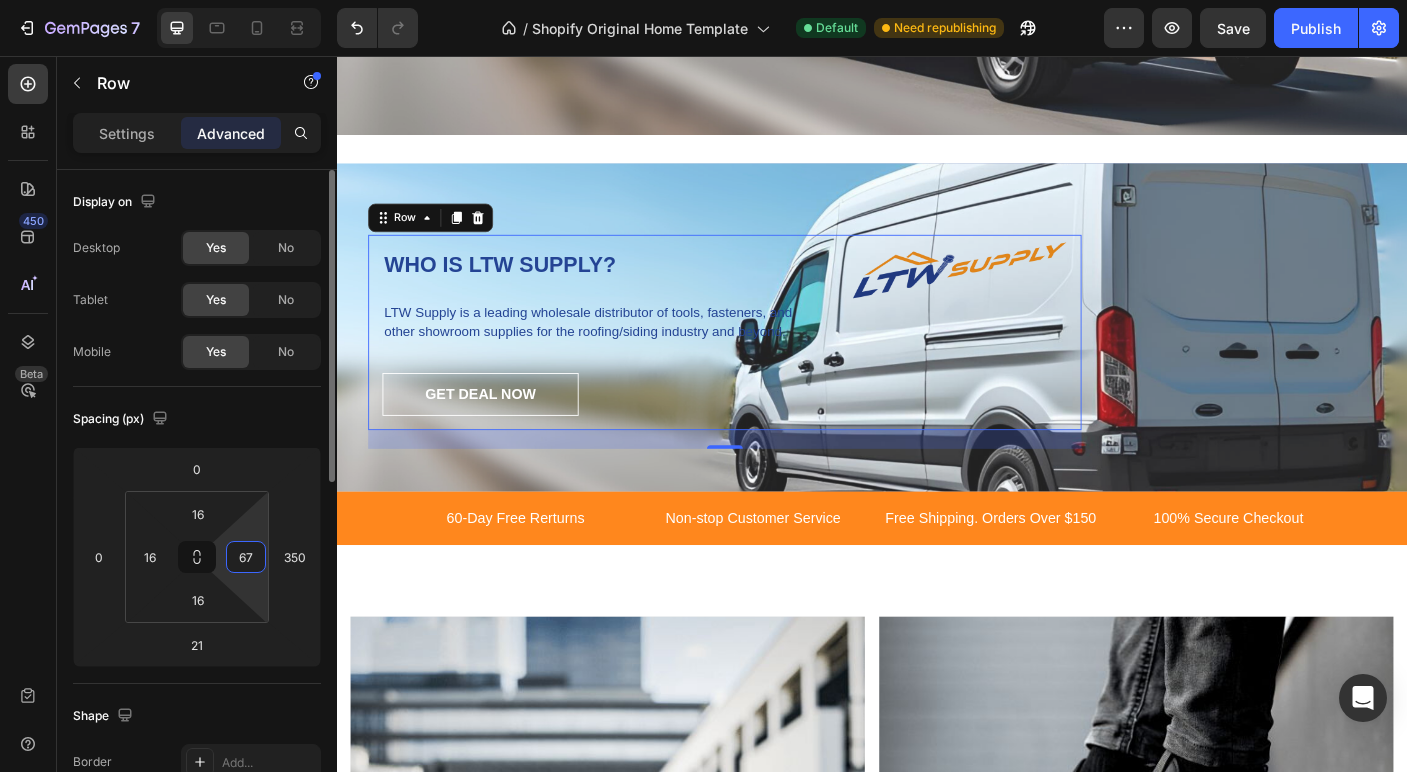 click on "67" at bounding box center [246, 557] 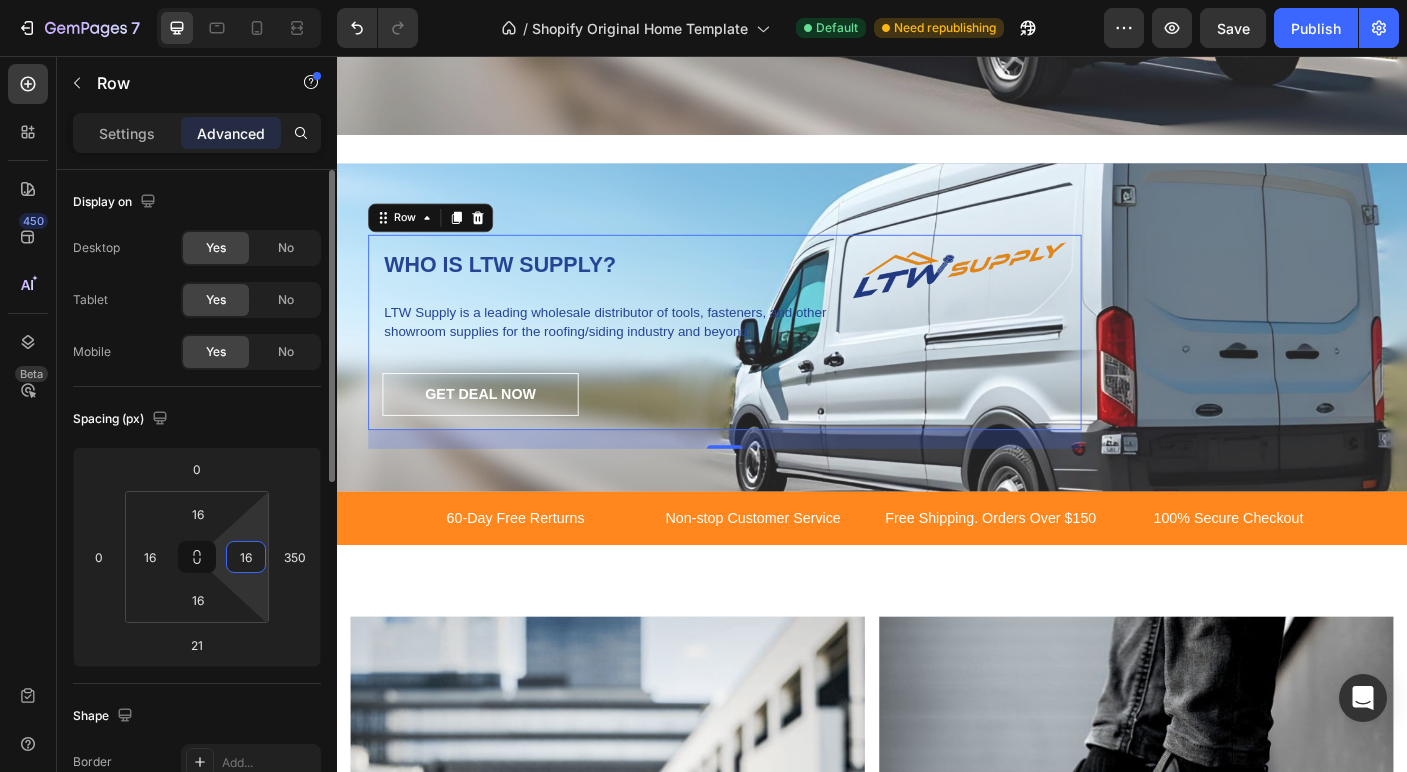 type on "16" 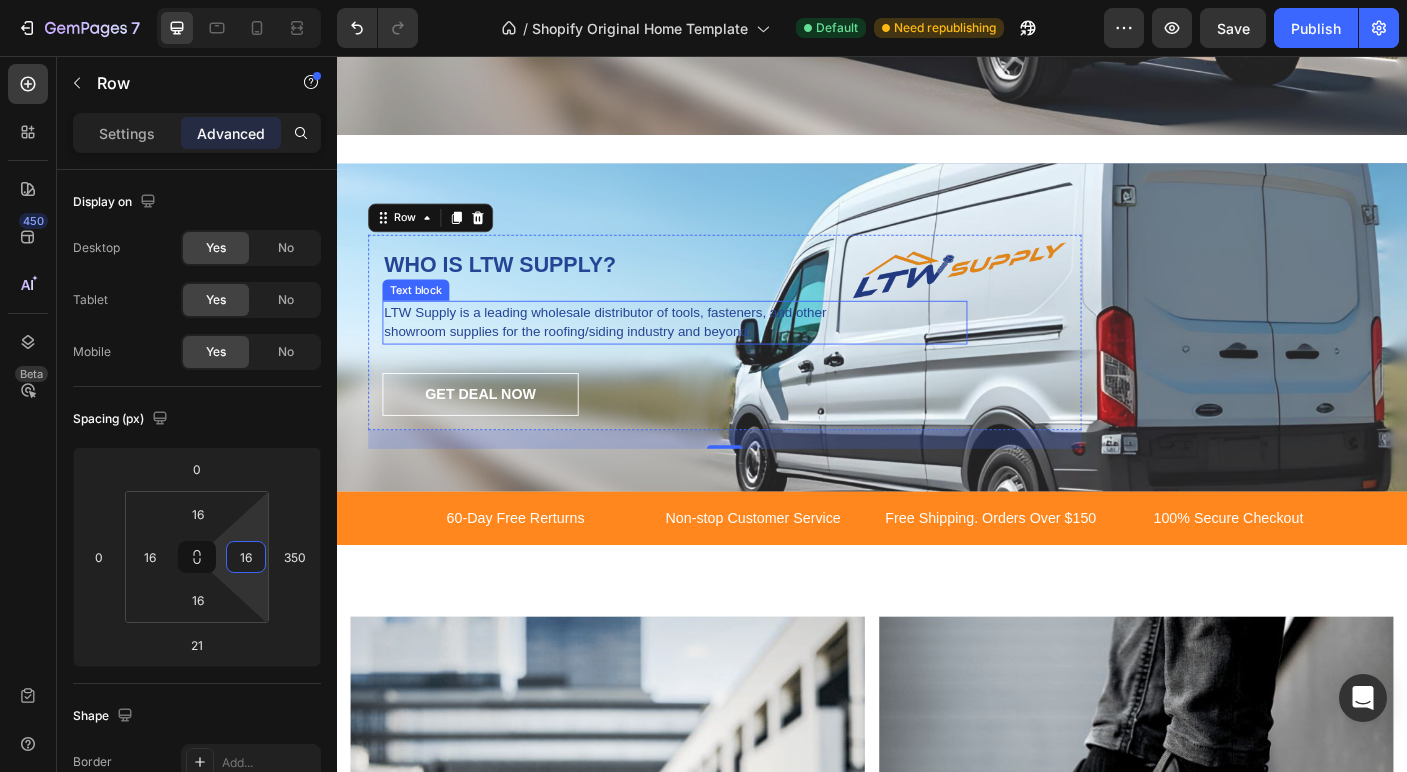 click on "LTW Supply is a leading wholesale distributor of tools, fasteners, and other showroom supplies for the roofing/siding industry and beyond." at bounding box center [660, 354] 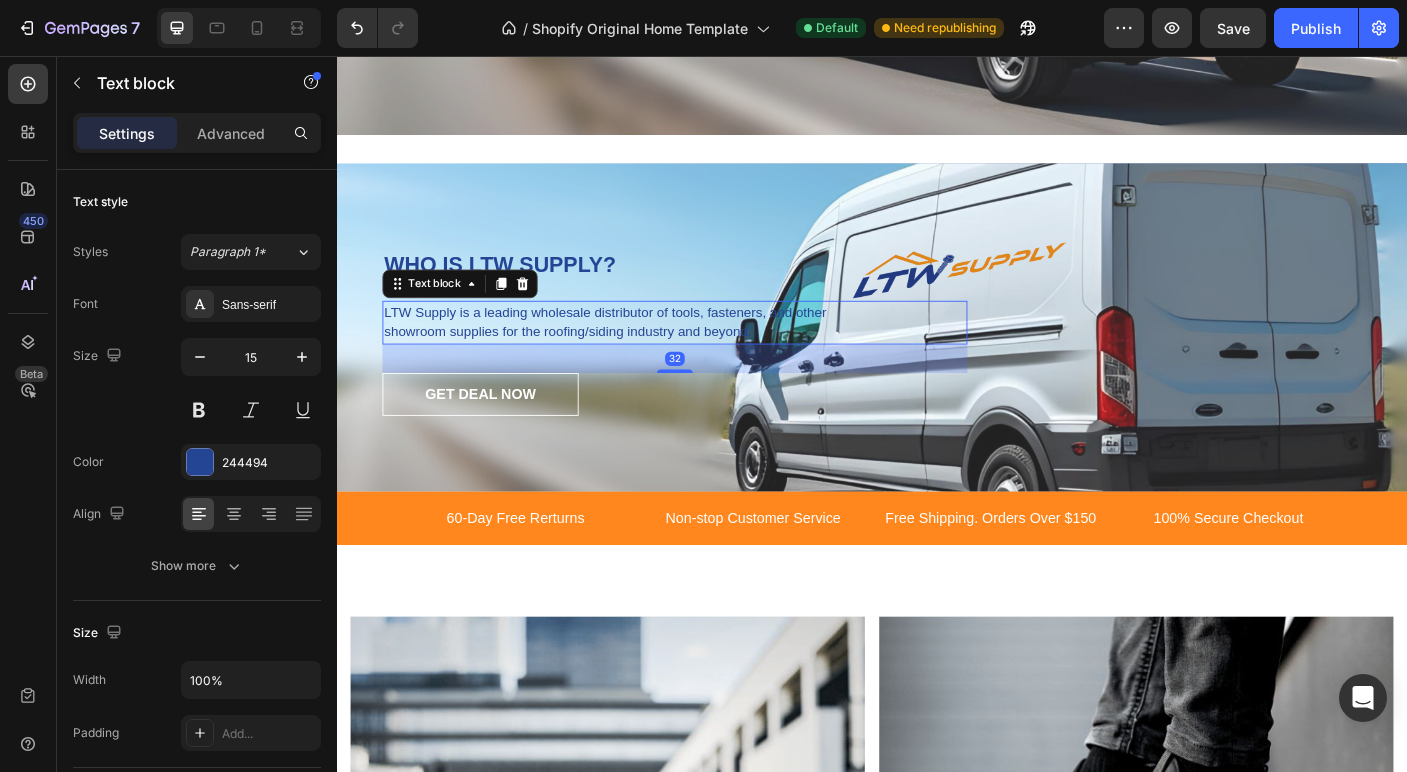 click on "LTW Supply is a leading wholesale distributor of tools, fasteners, and other showroom supplies for the roofing/siding industry and beyond. Text block   32" at bounding box center (716, 354) 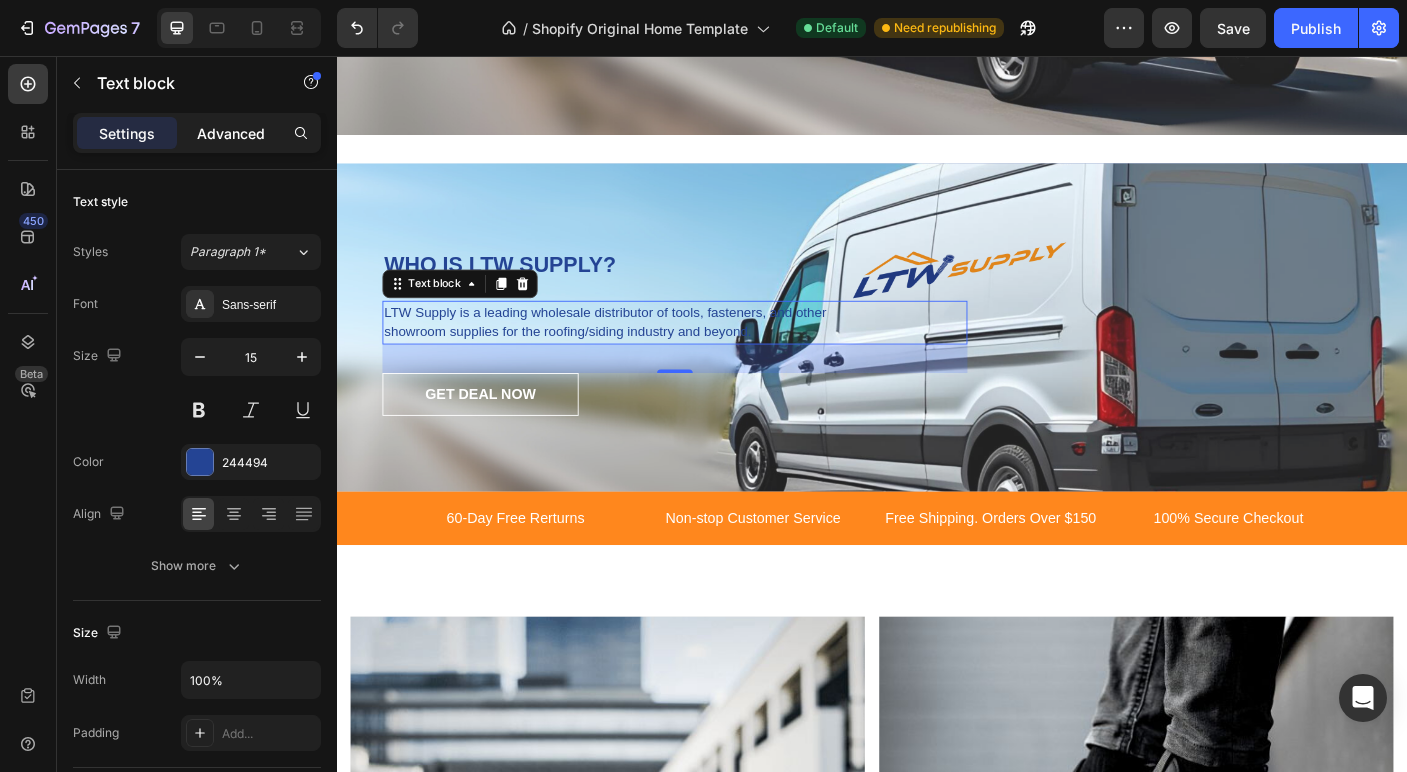click on "Advanced" at bounding box center [231, 133] 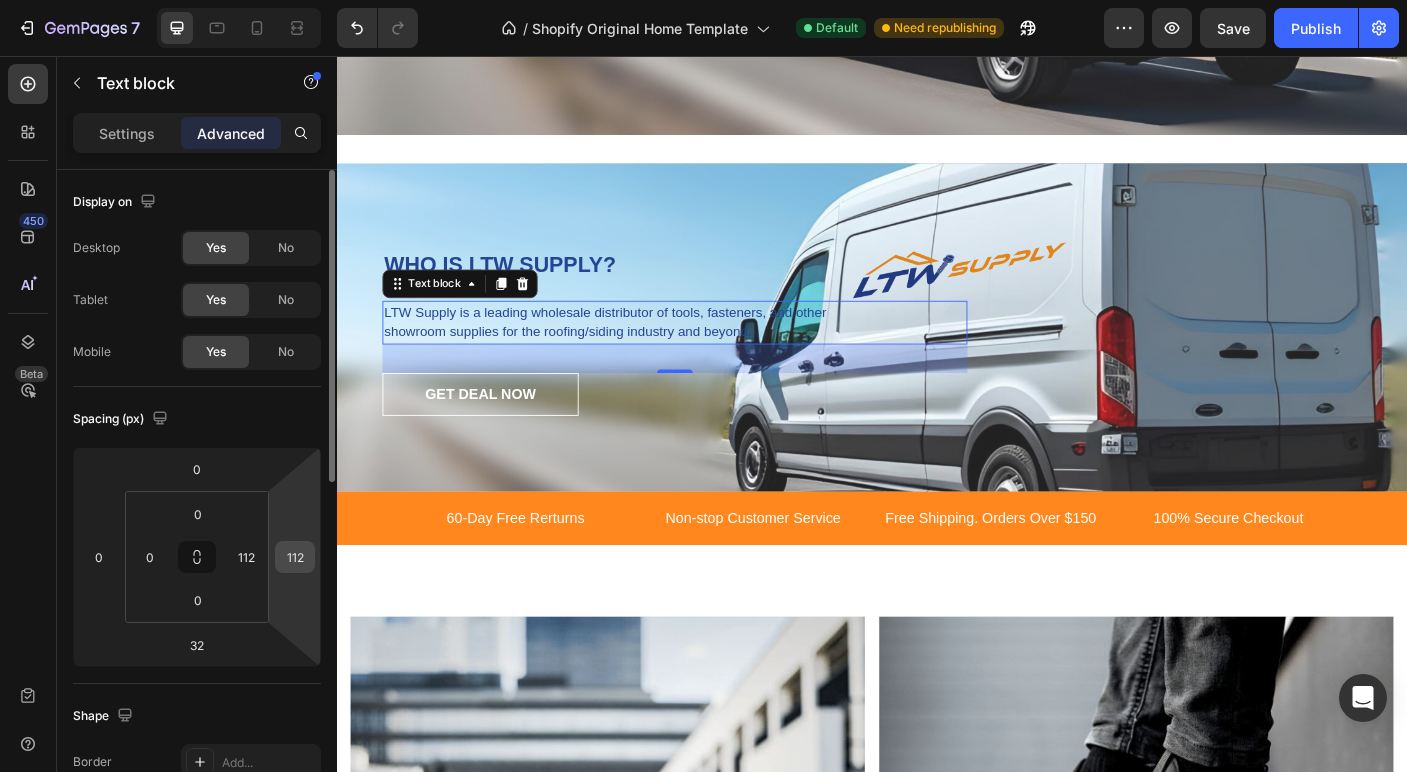 click on "112" at bounding box center [295, 557] 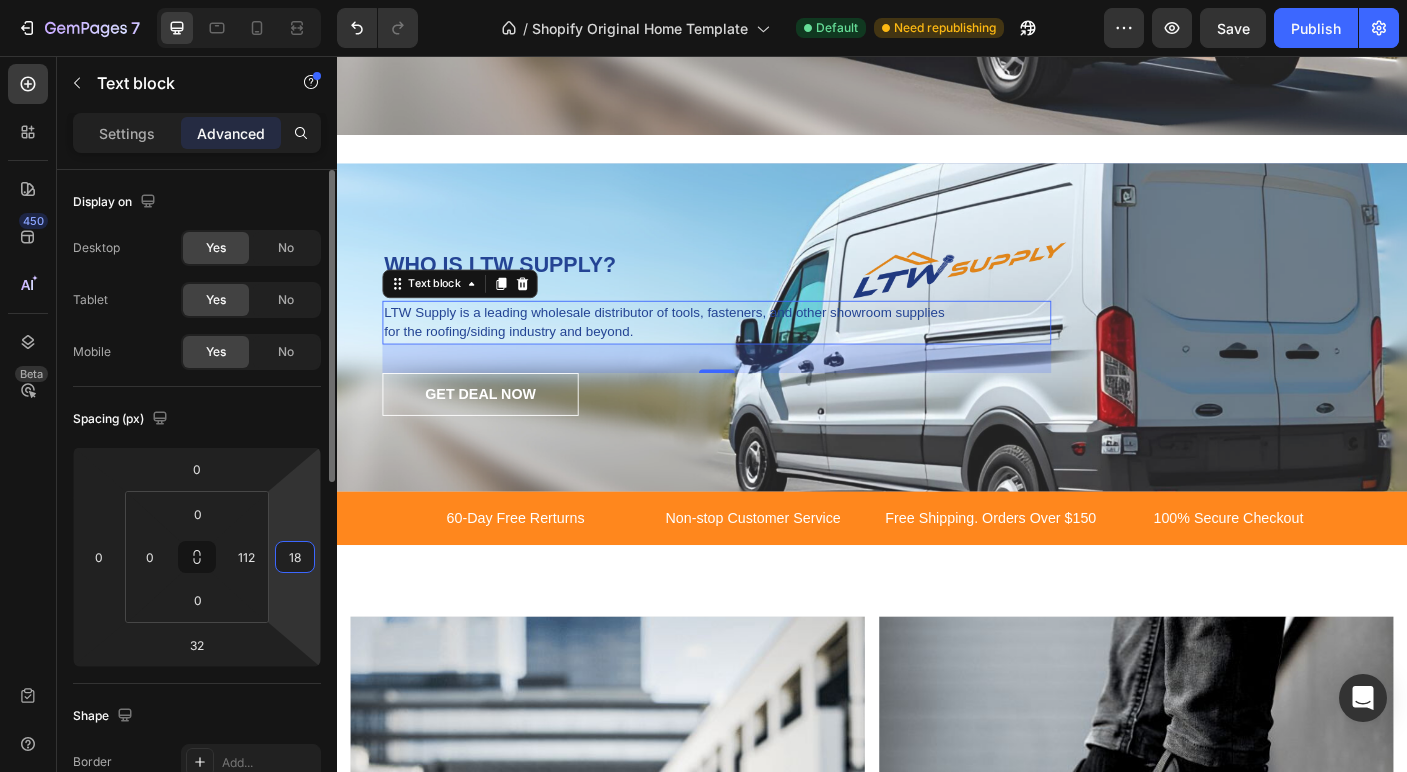 type on "1" 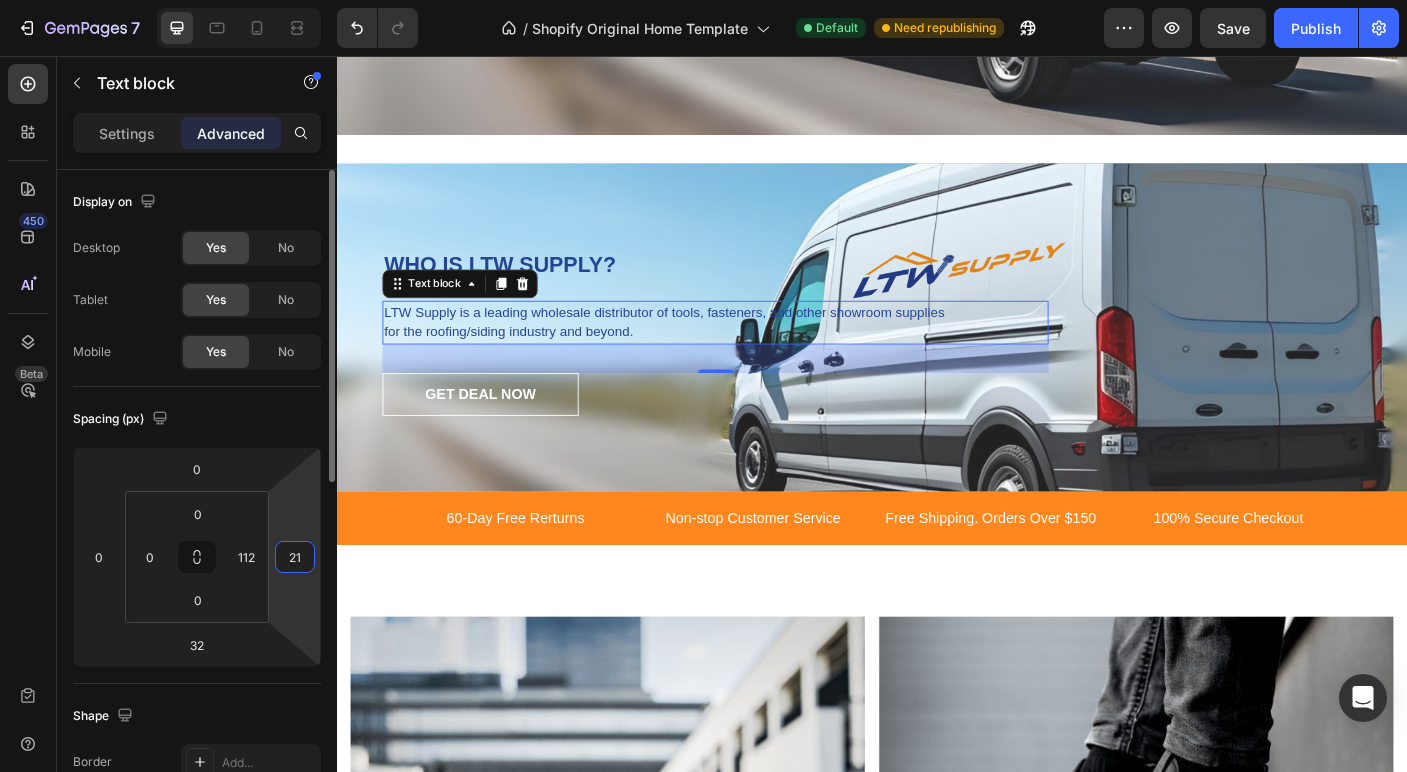 type on "2" 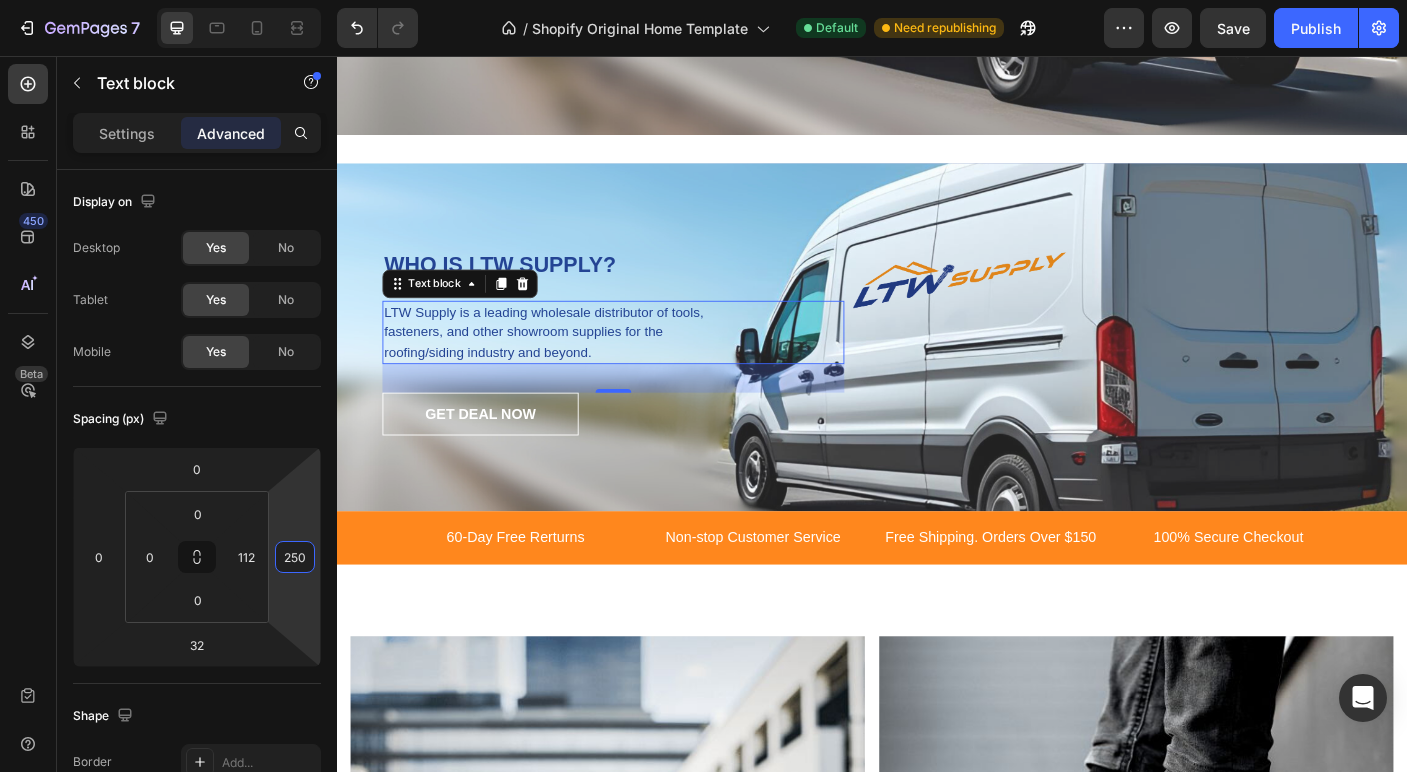 type on "250" 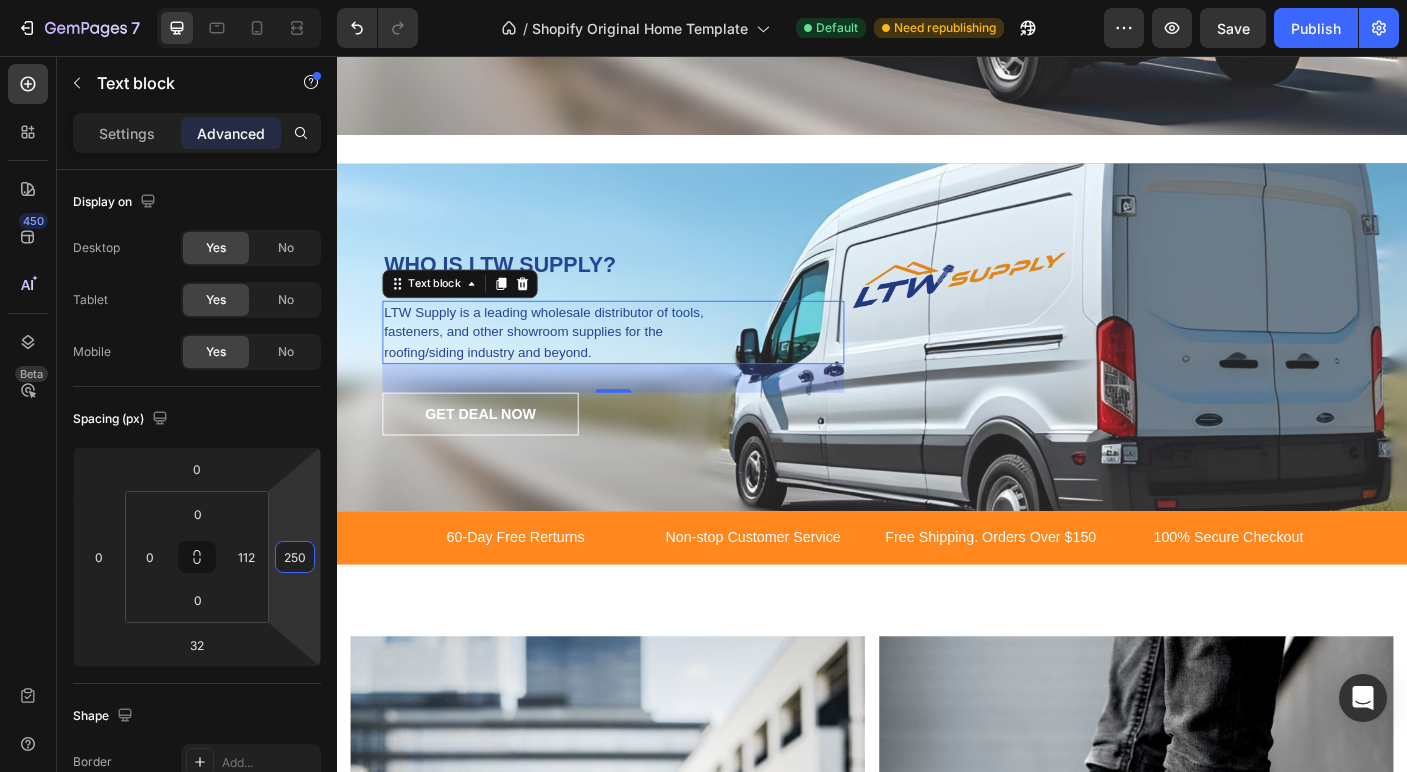 click on "LTW Supply is a leading wholesale distributor of tools, fasteners, and other showroom supplies for the roofing/siding industry and beyond." at bounding box center (591, 366) 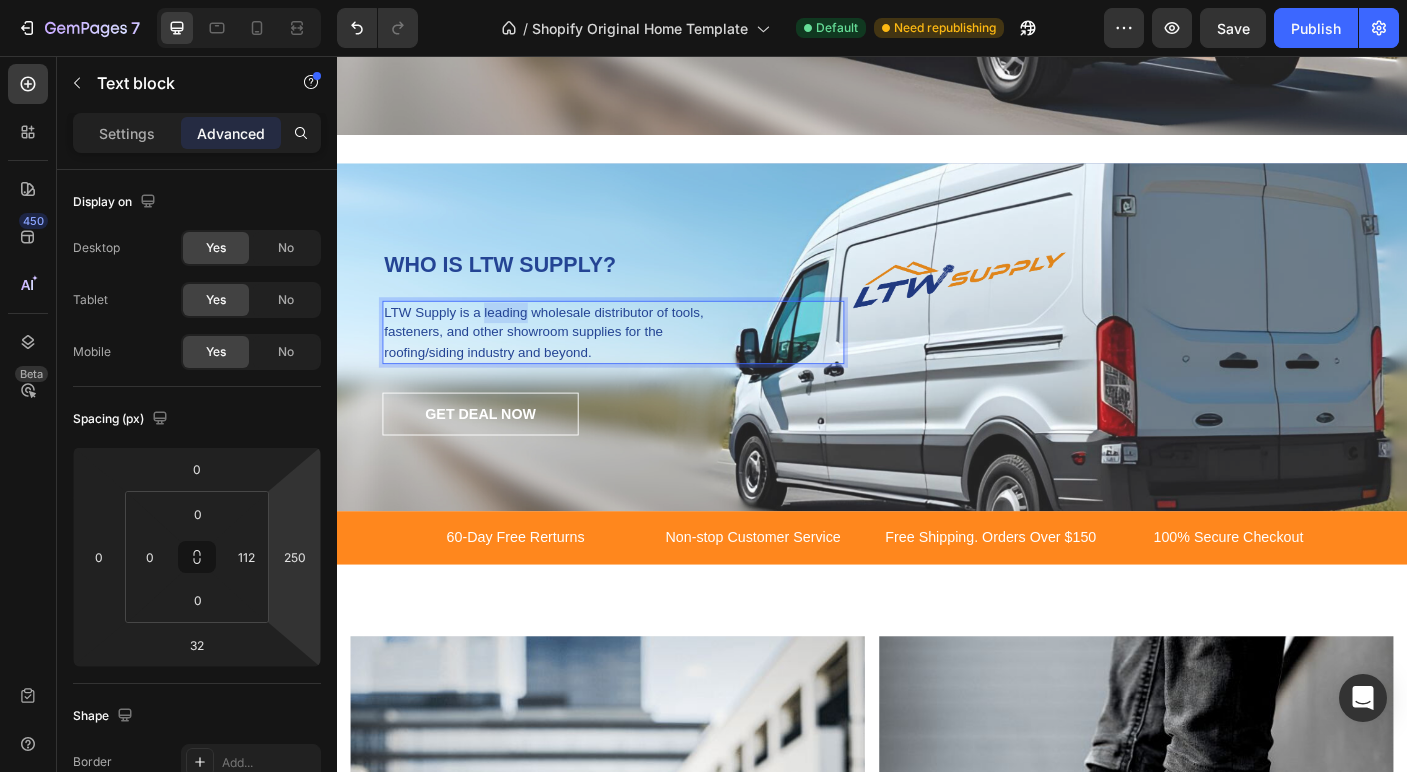 click on "LTW Supply is a leading wholesale distributor of tools, fasteners, and other showroom supplies for the roofing/siding industry and beyond." at bounding box center (591, 366) 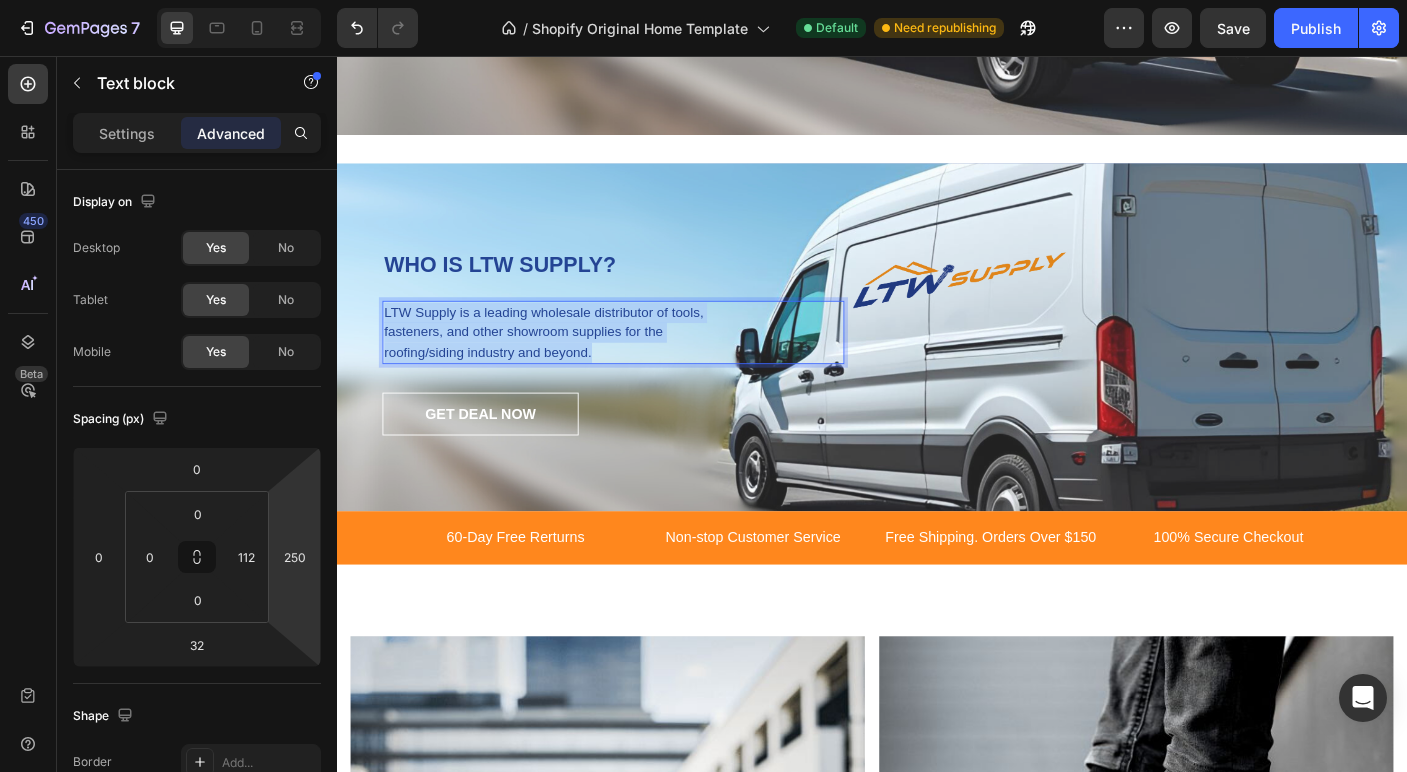 click on "LTW Supply is a leading wholesale distributor of tools, fasteners, and other showroom supplies for the roofing/siding industry and beyond." at bounding box center (591, 366) 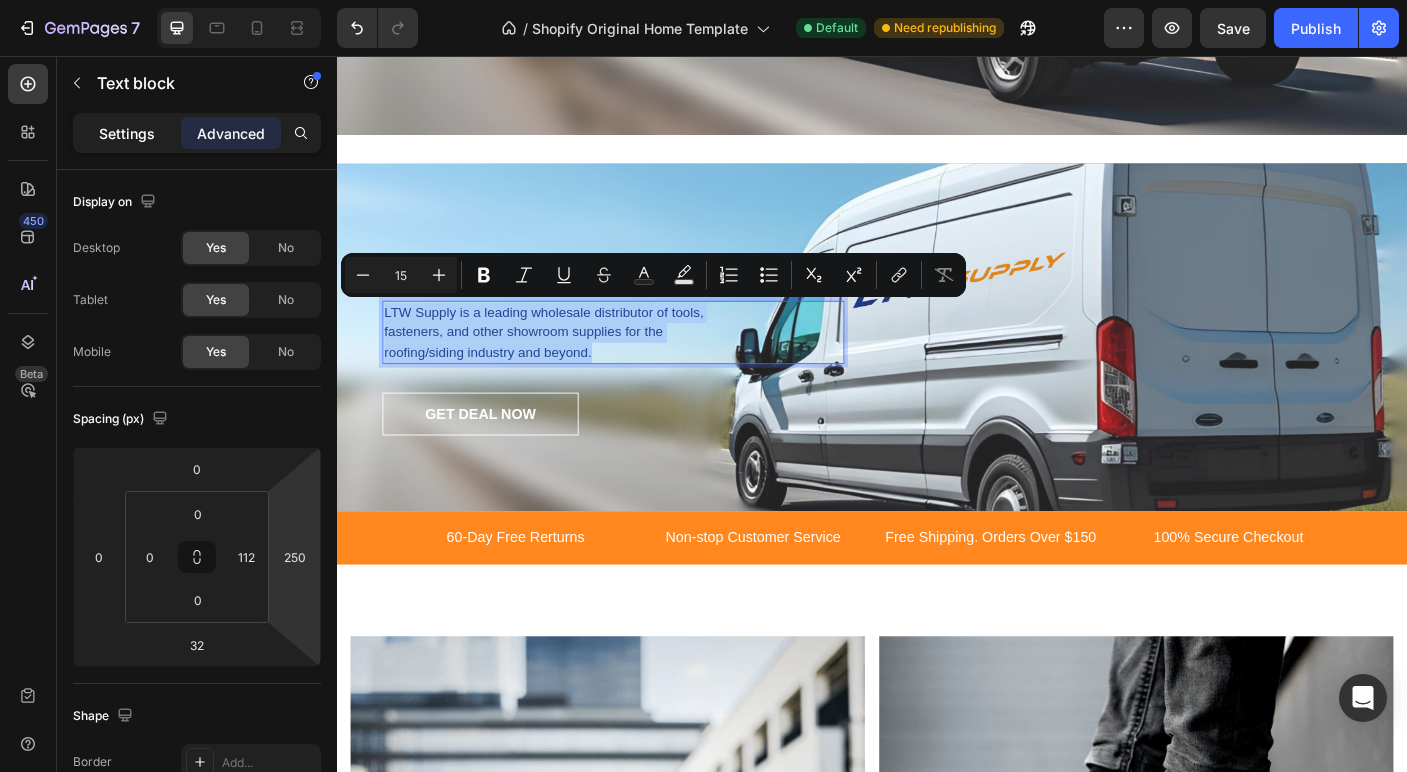 click on "Settings" at bounding box center [127, 133] 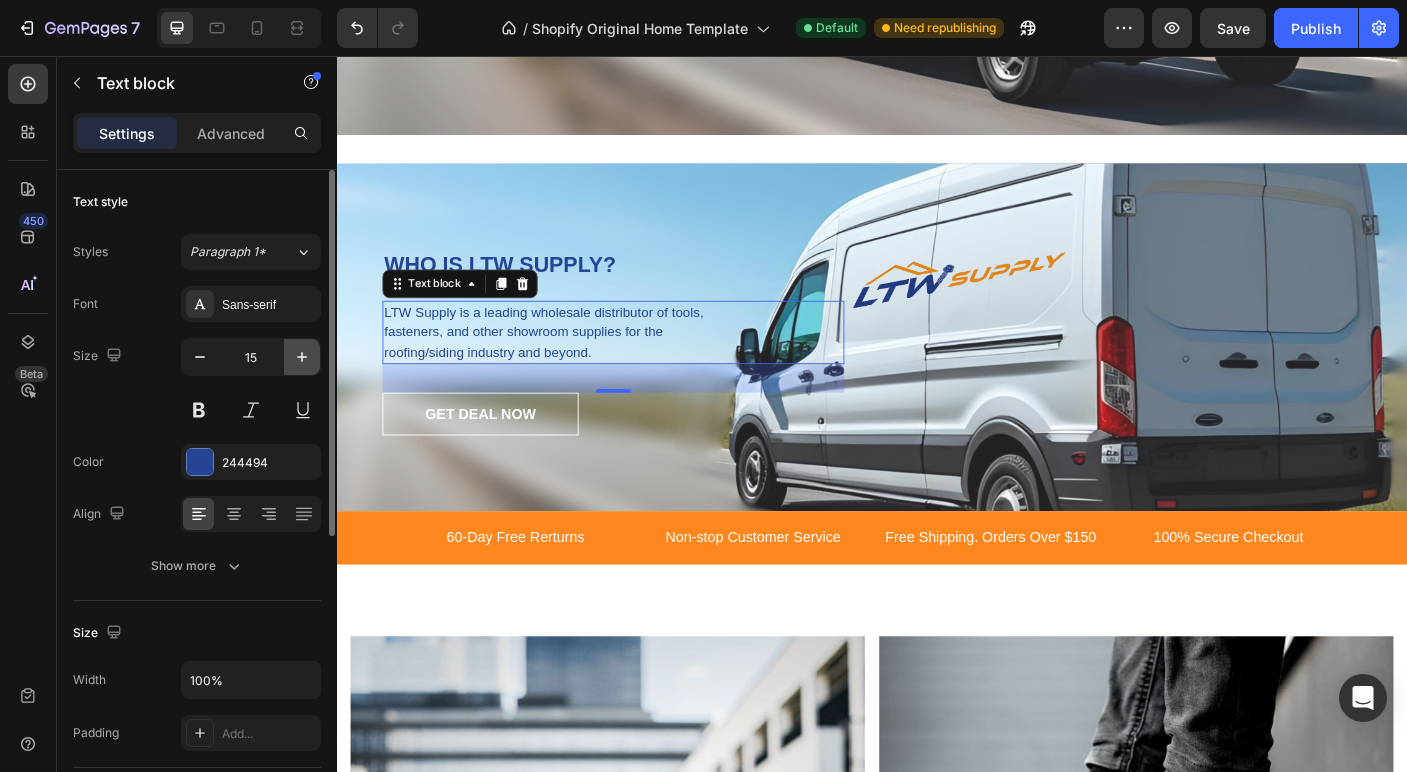 click 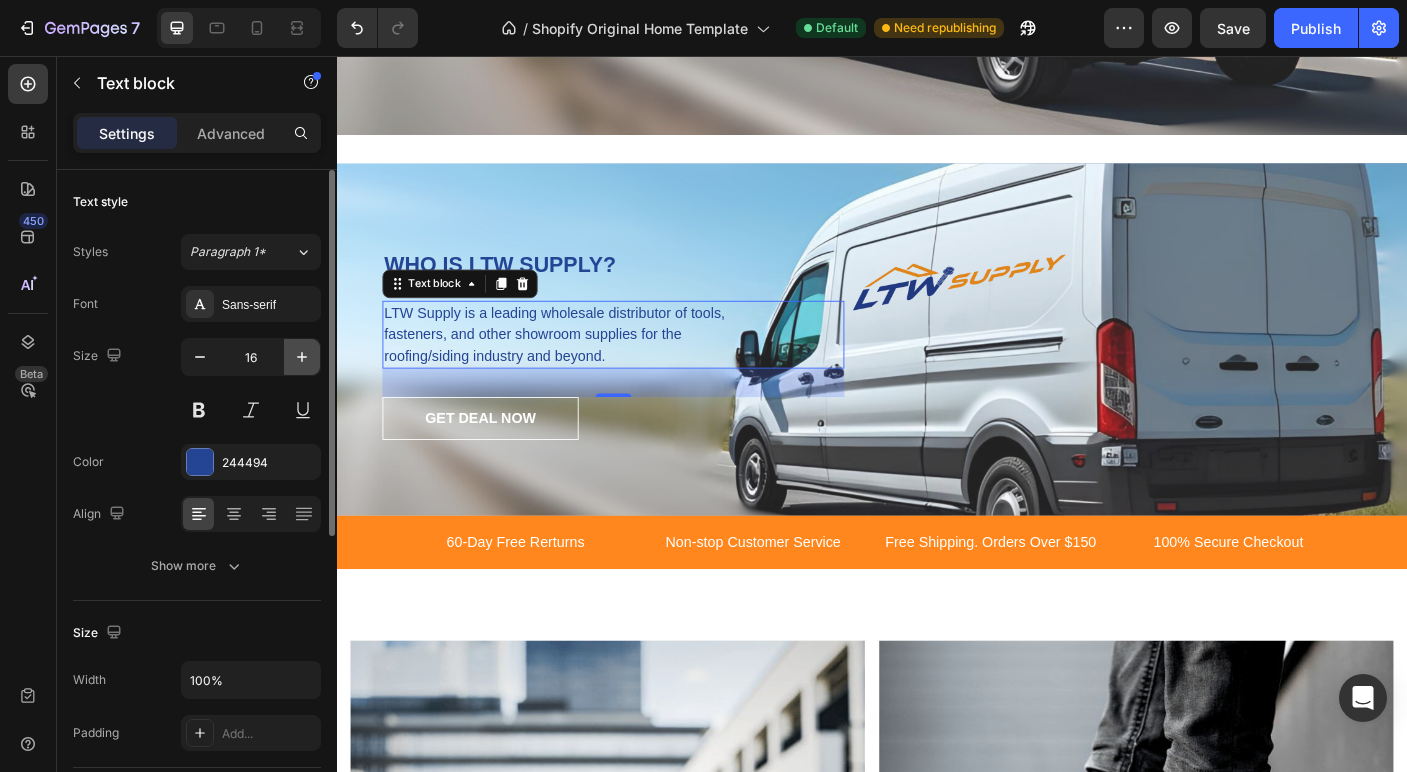 click 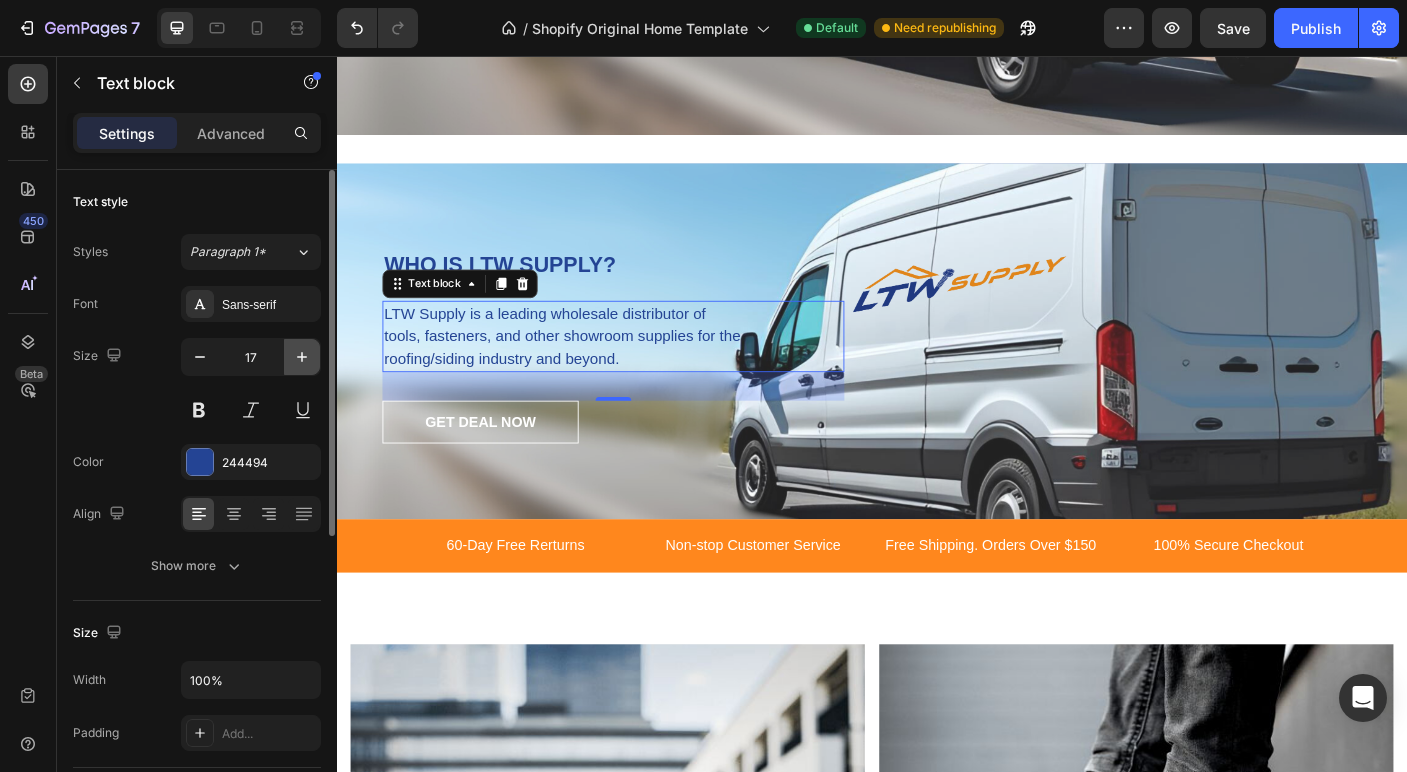 click 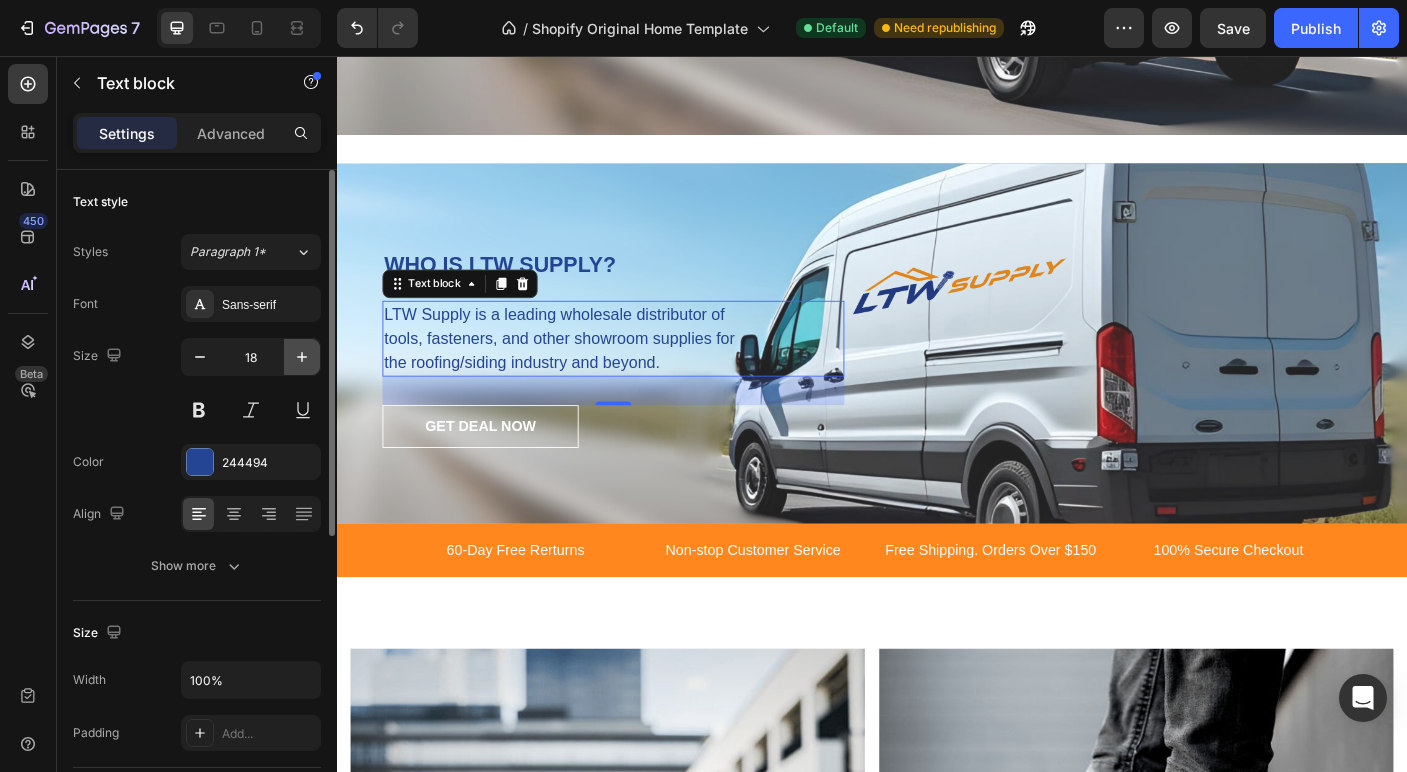 click 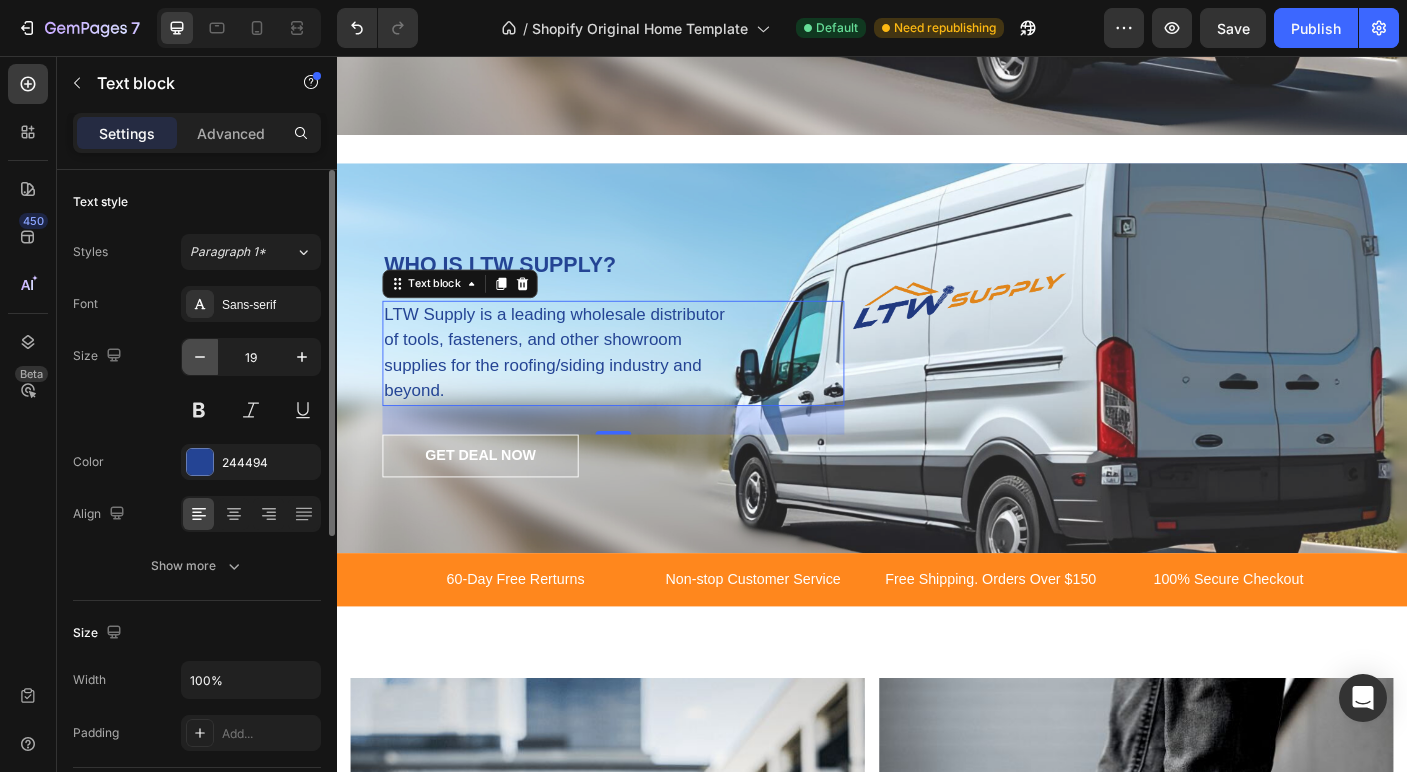 click 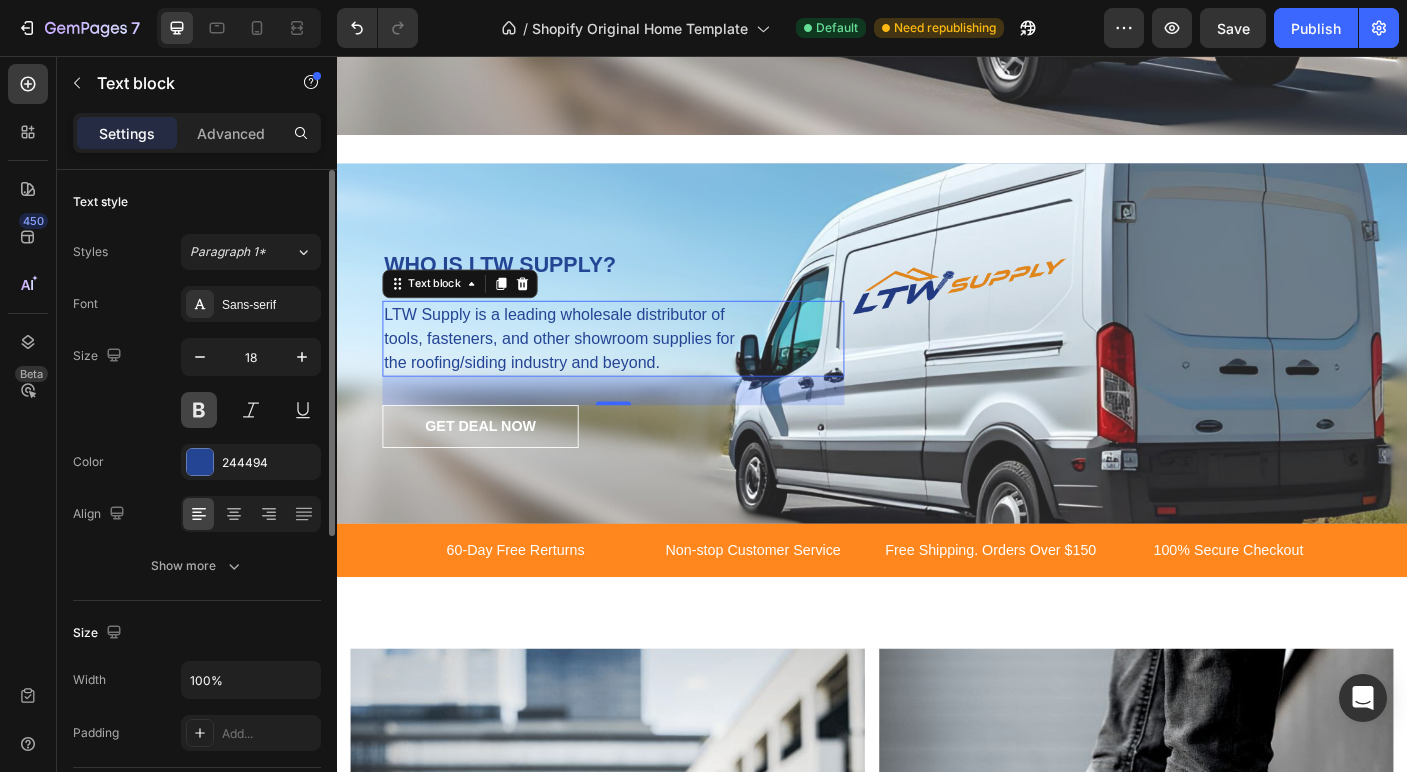 click at bounding box center [199, 410] 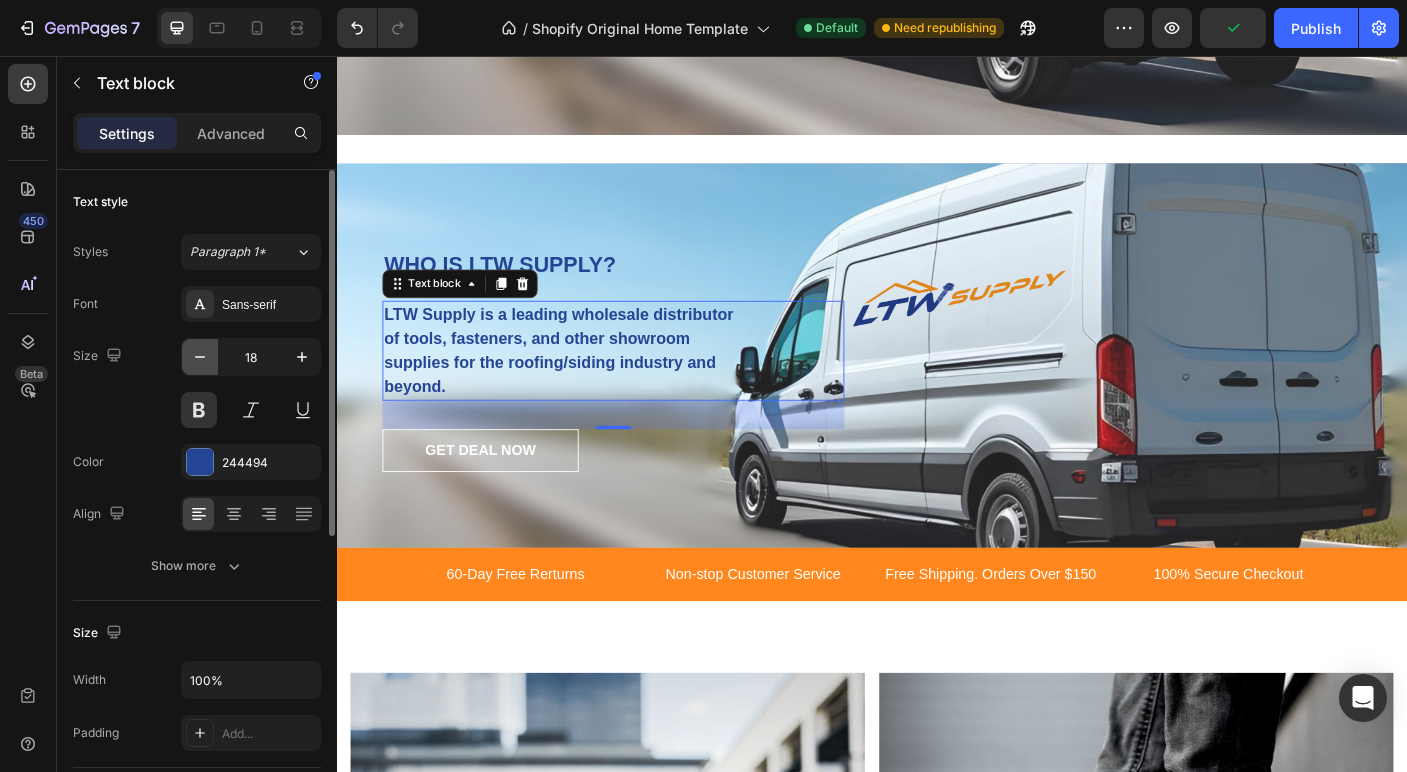 click 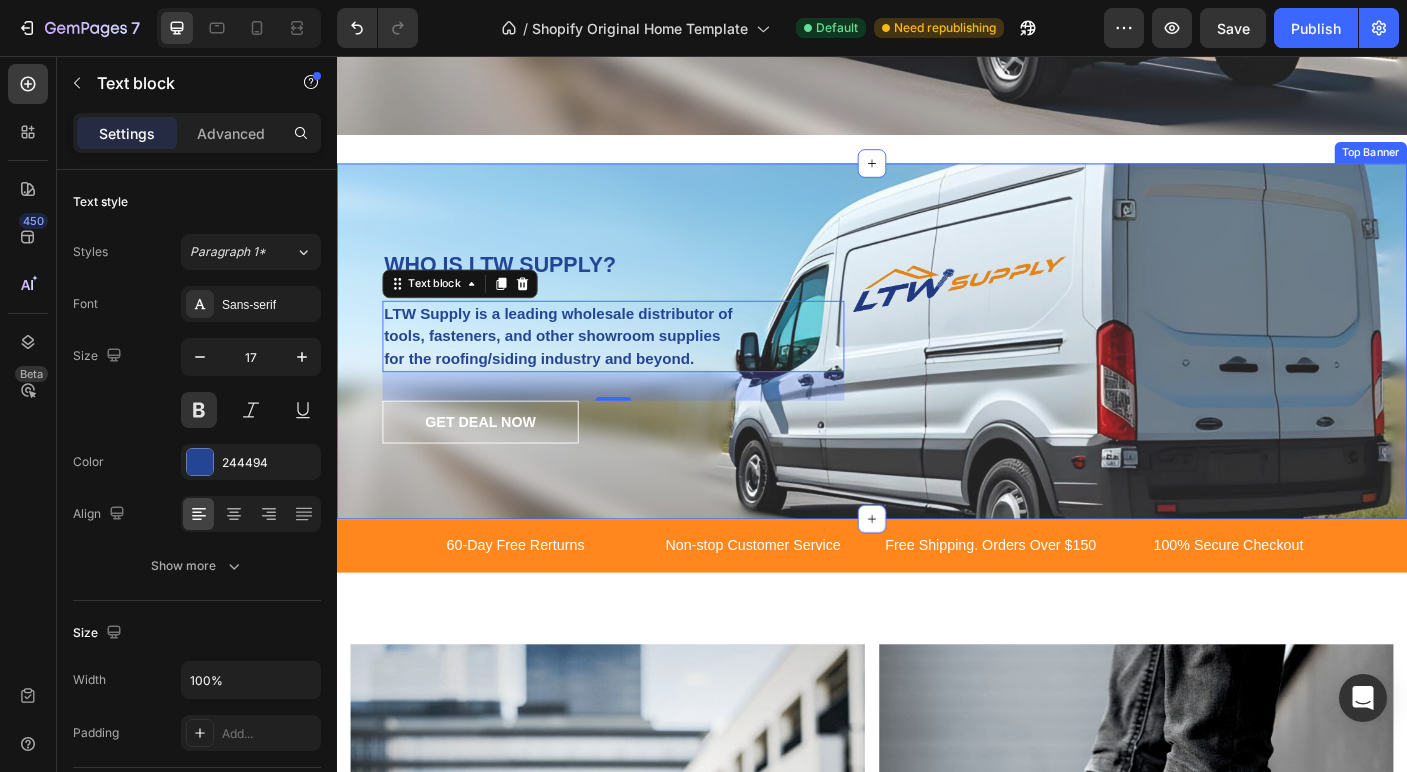 click on "WHO IS LTW SUPPLY? Heading LTW Supply is a leading wholesale distributor of tools, fasteners, and other showroom supplies for the roofing/siding industry and beyond. Text block   32 GET DEAL NOW Button Row" at bounding box center [937, 391] 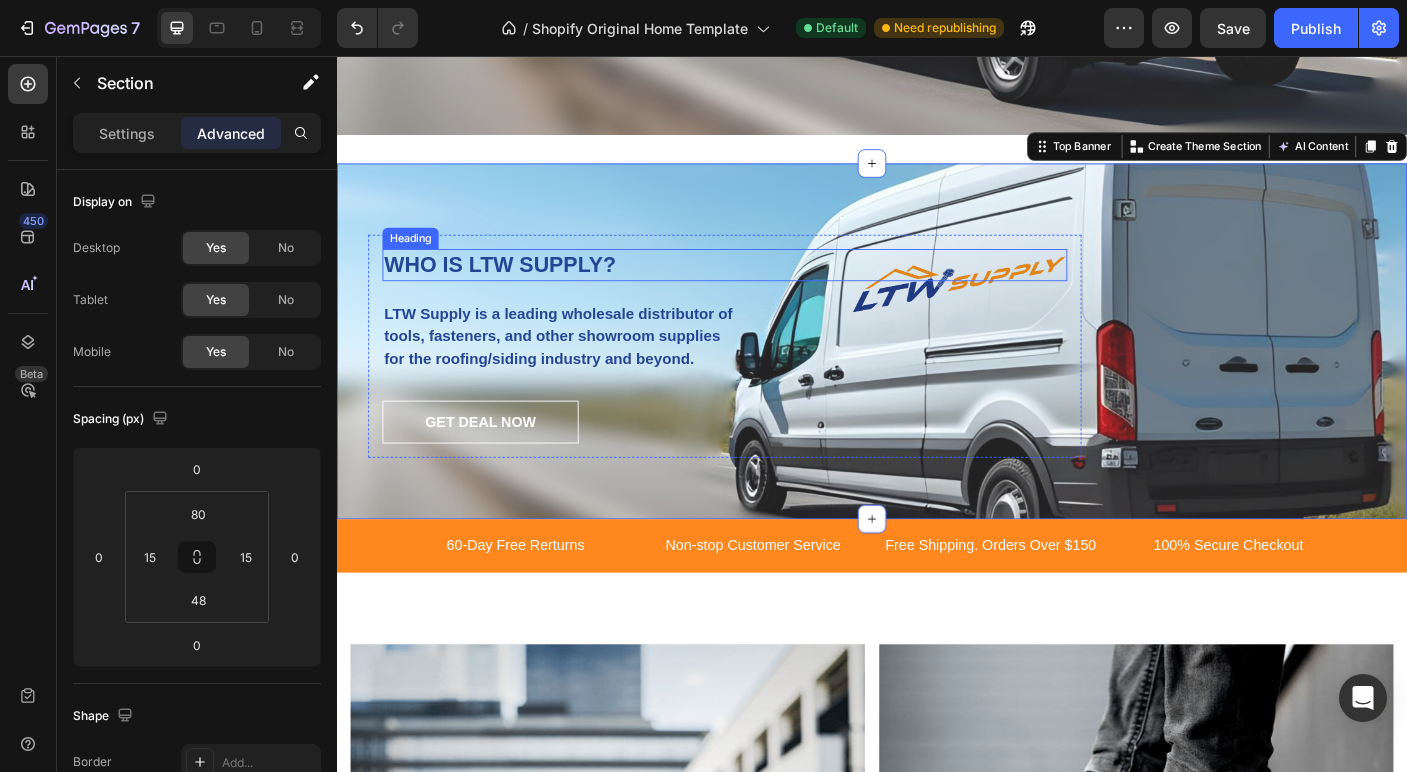 click on "WHO IS LTW SUPPLY?" at bounding box center (772, 289) 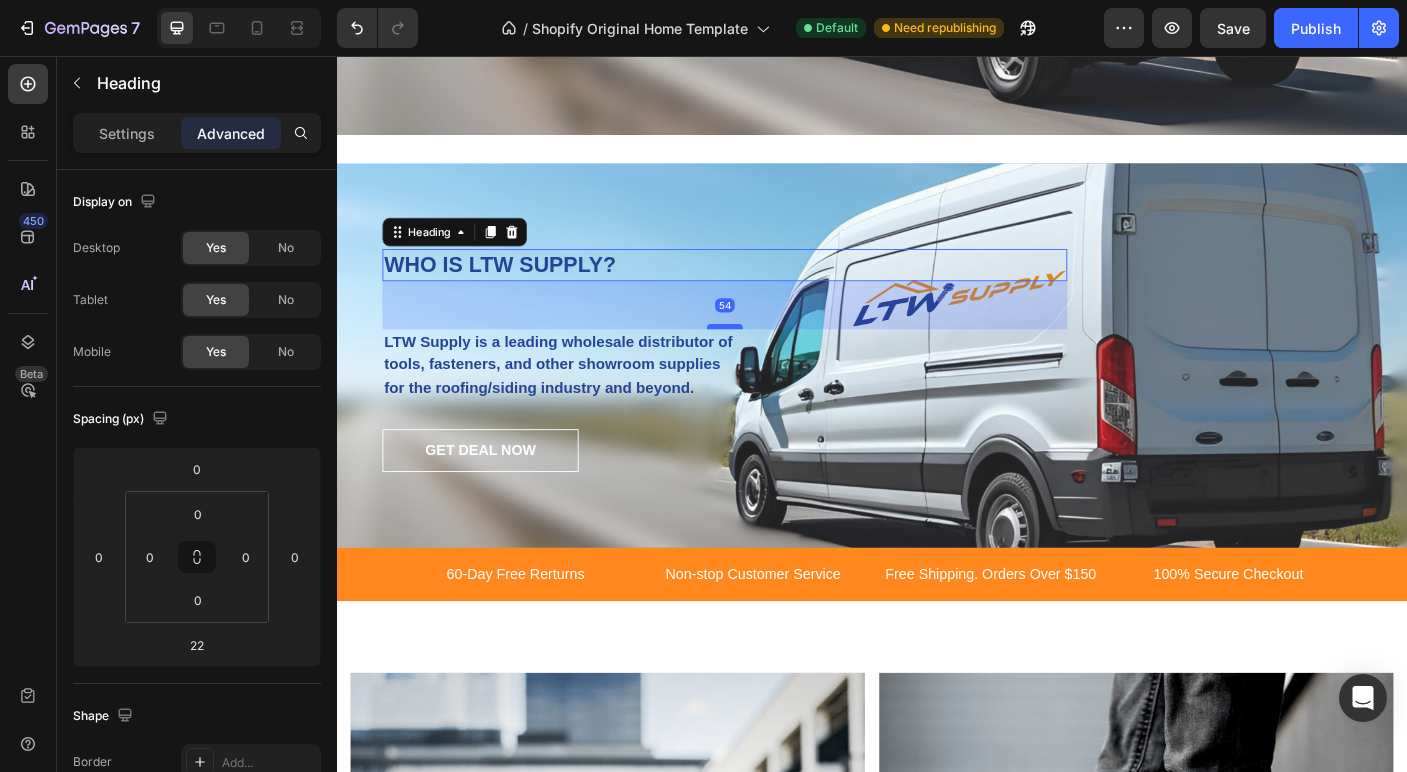 drag, startPoint x: 771, startPoint y: 326, endPoint x: 779, endPoint y: 351, distance: 26.24881 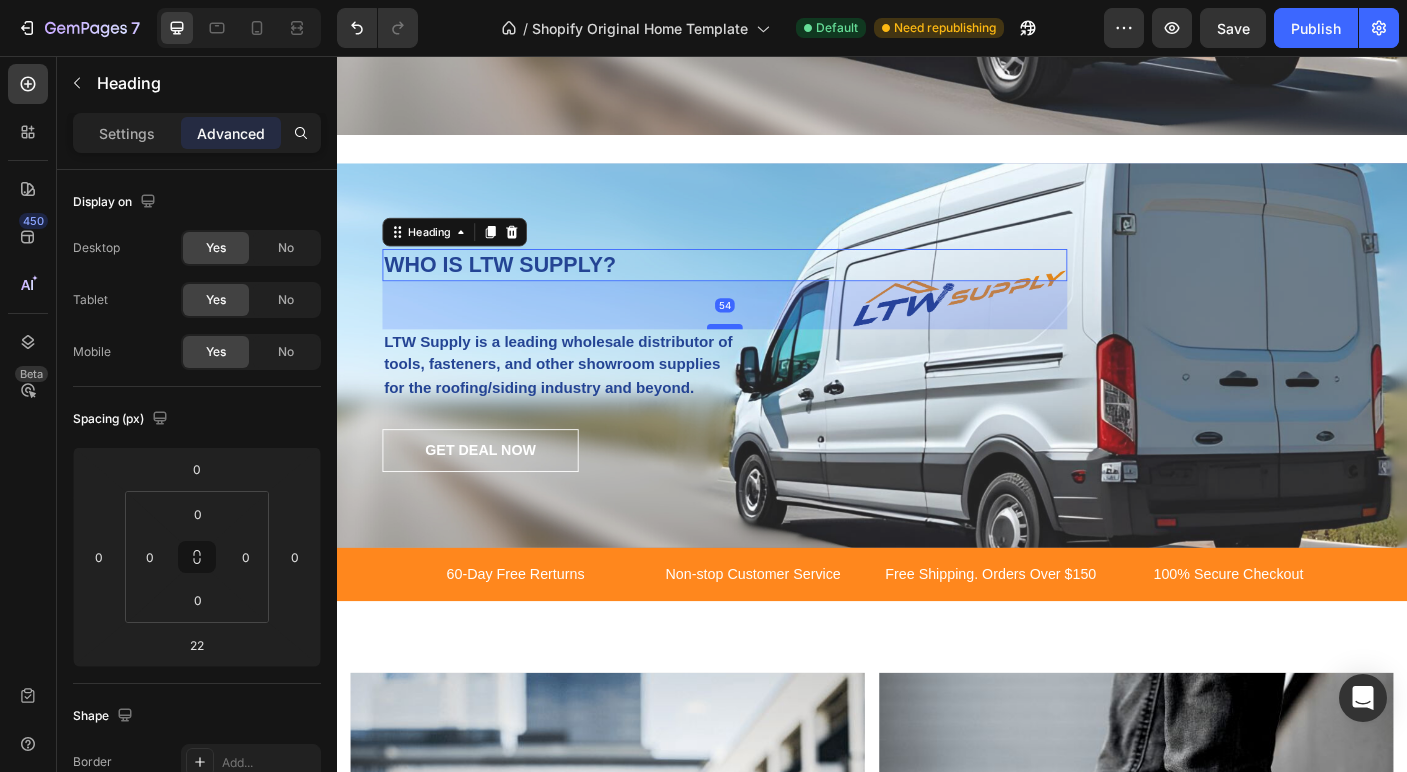 click at bounding box center [772, 359] 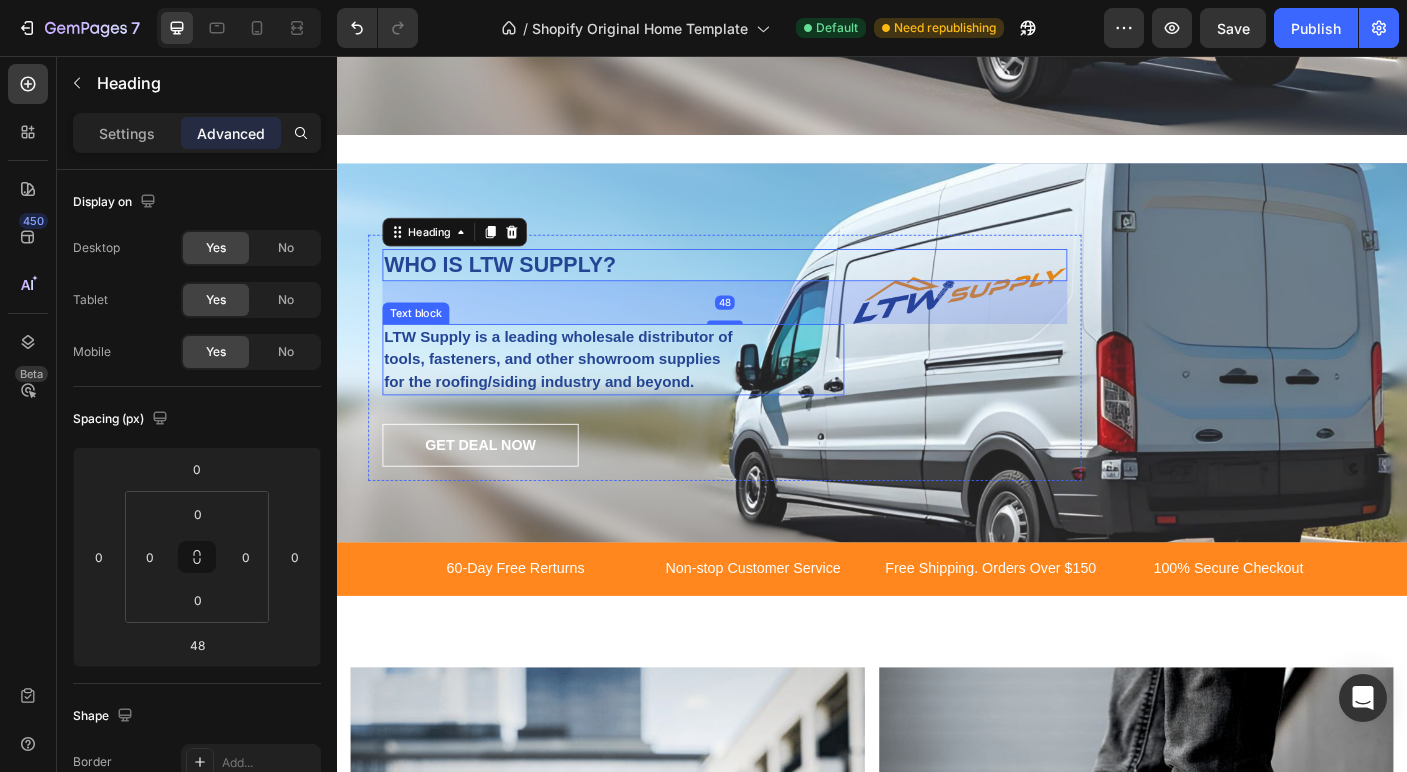 click on "LTW Supply is a leading wholesale distributor of tools, fasteners, and other showroom supplies for the roofing/siding industry and beyond." at bounding box center [591, 396] 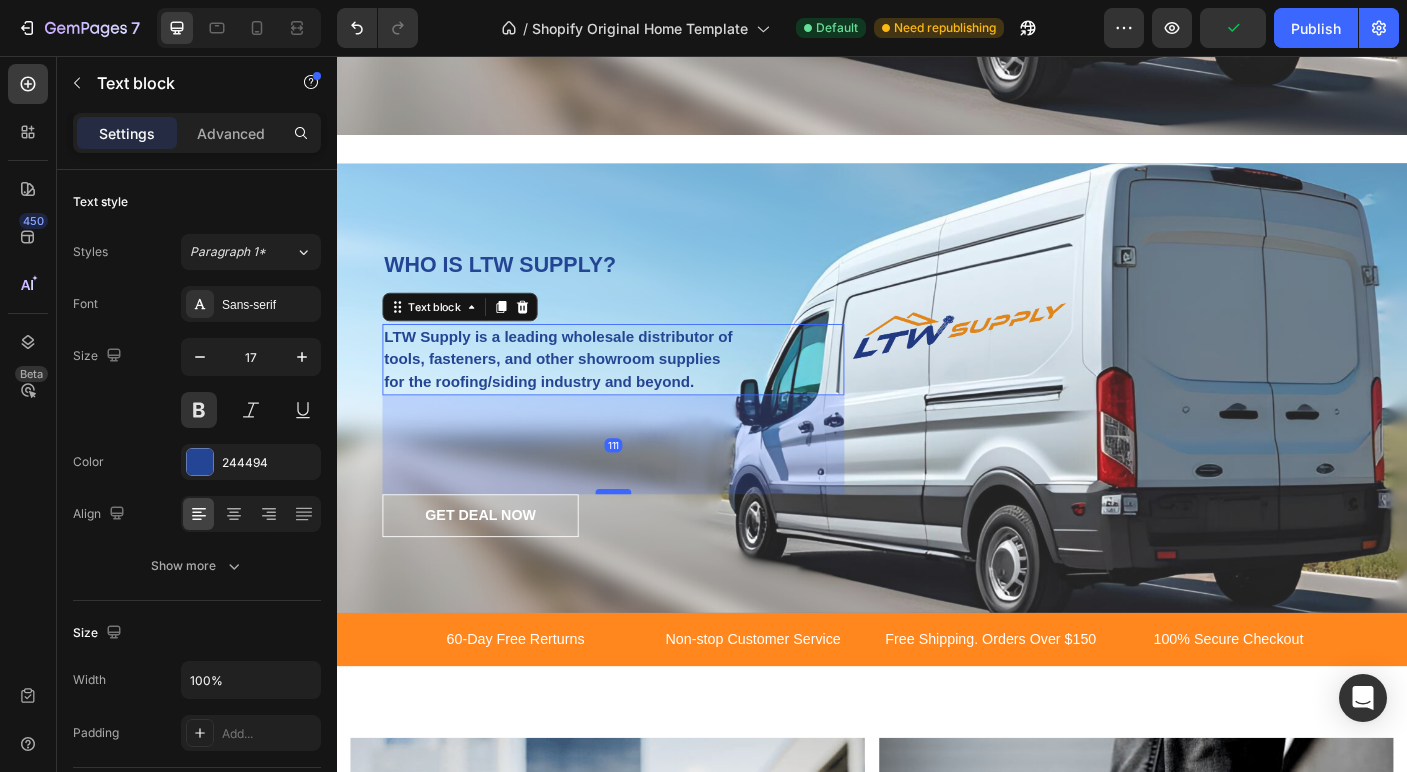 drag, startPoint x: 649, startPoint y: 463, endPoint x: 651, endPoint y: 542, distance: 79.025314 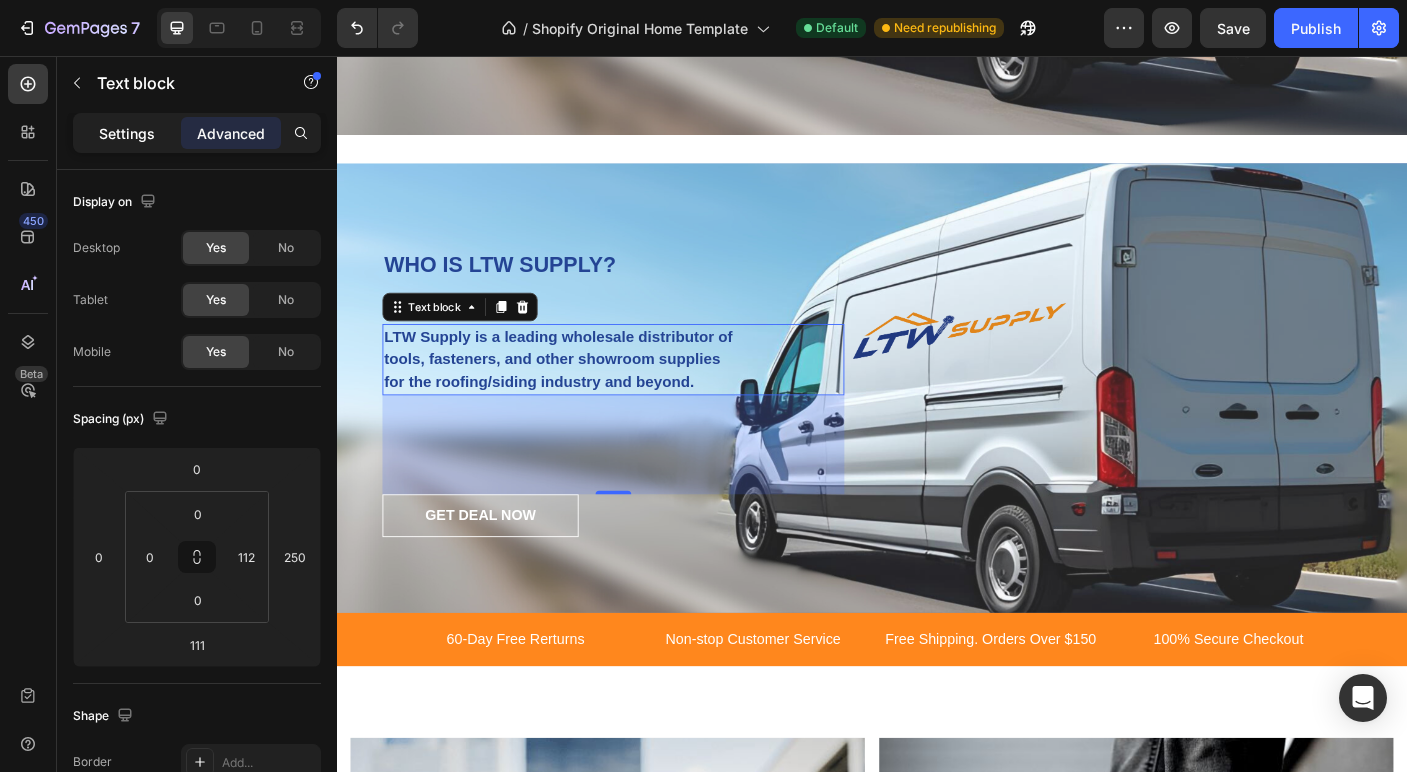 click on "Settings" at bounding box center [127, 133] 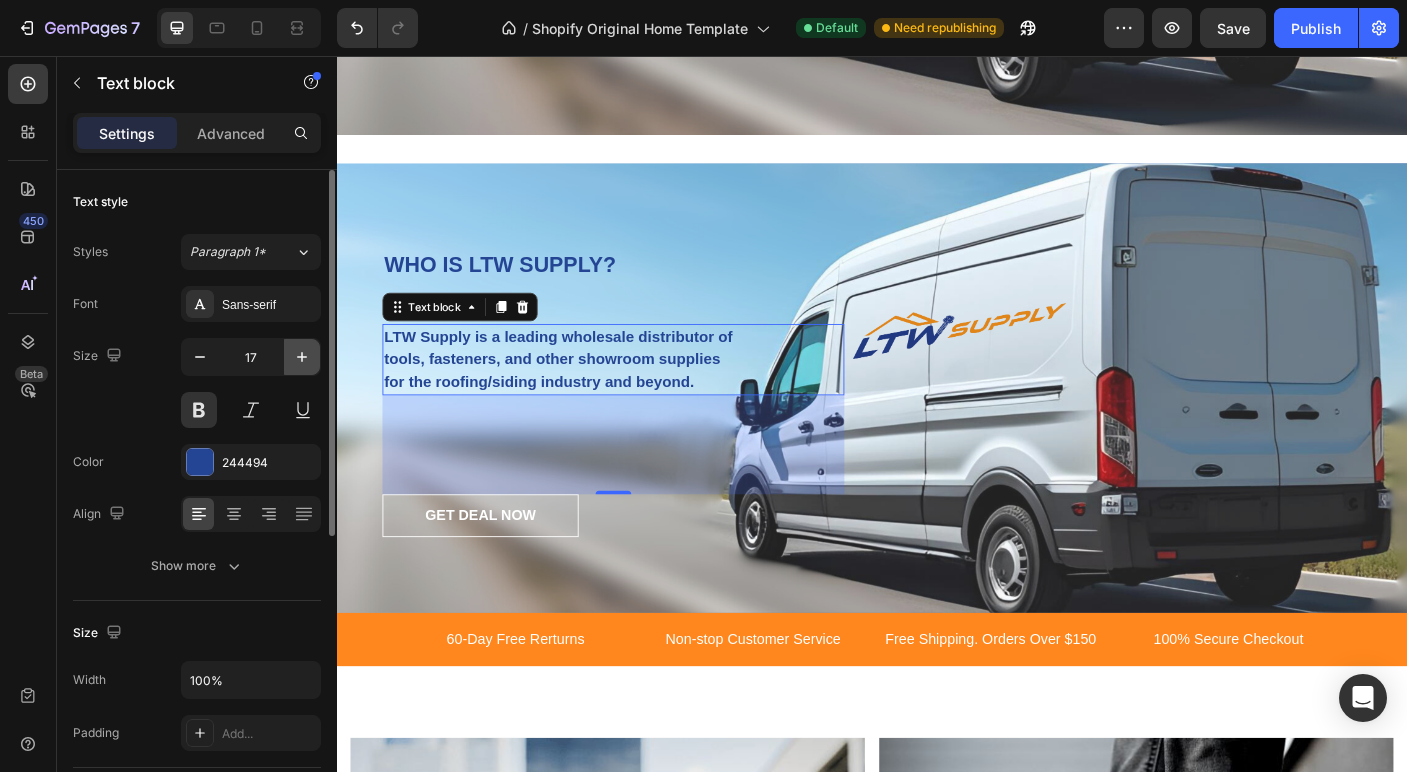 click 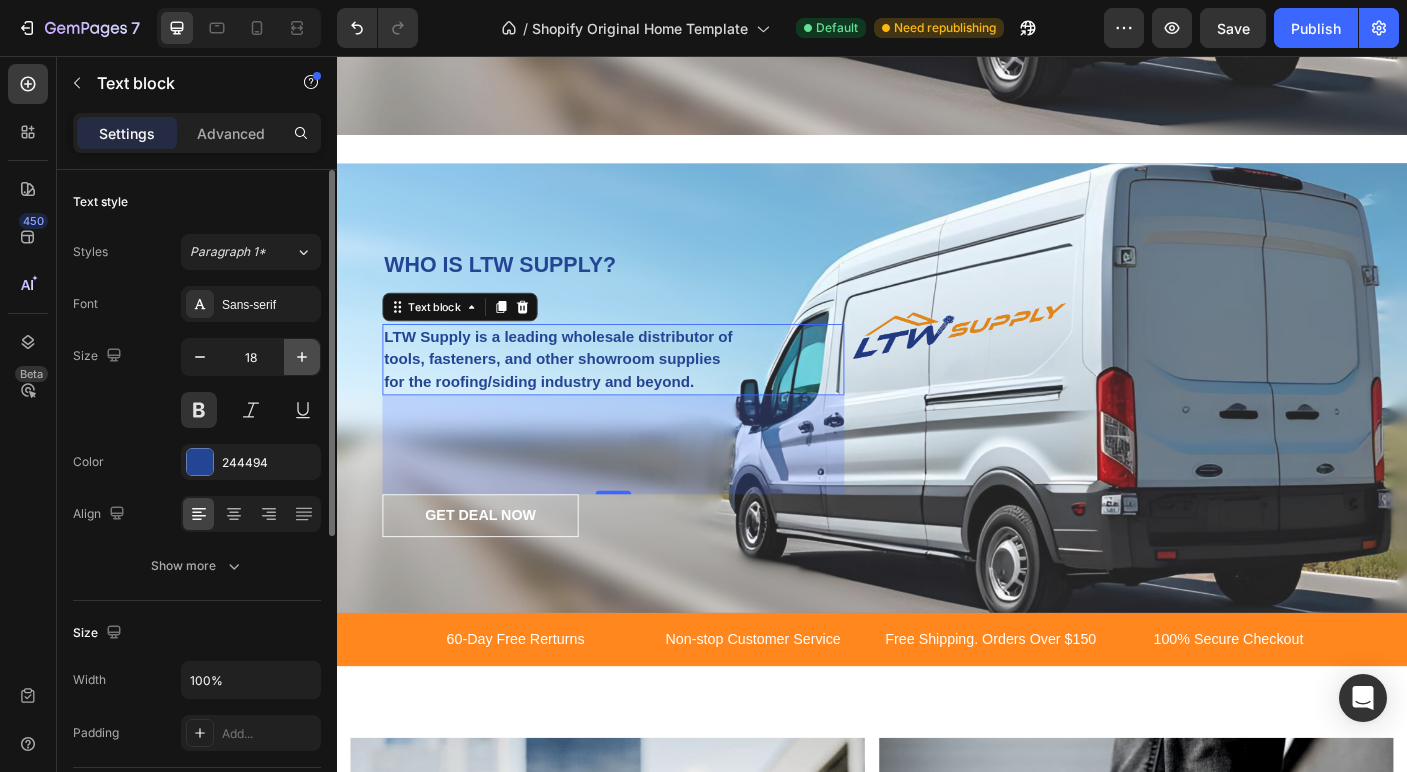 click 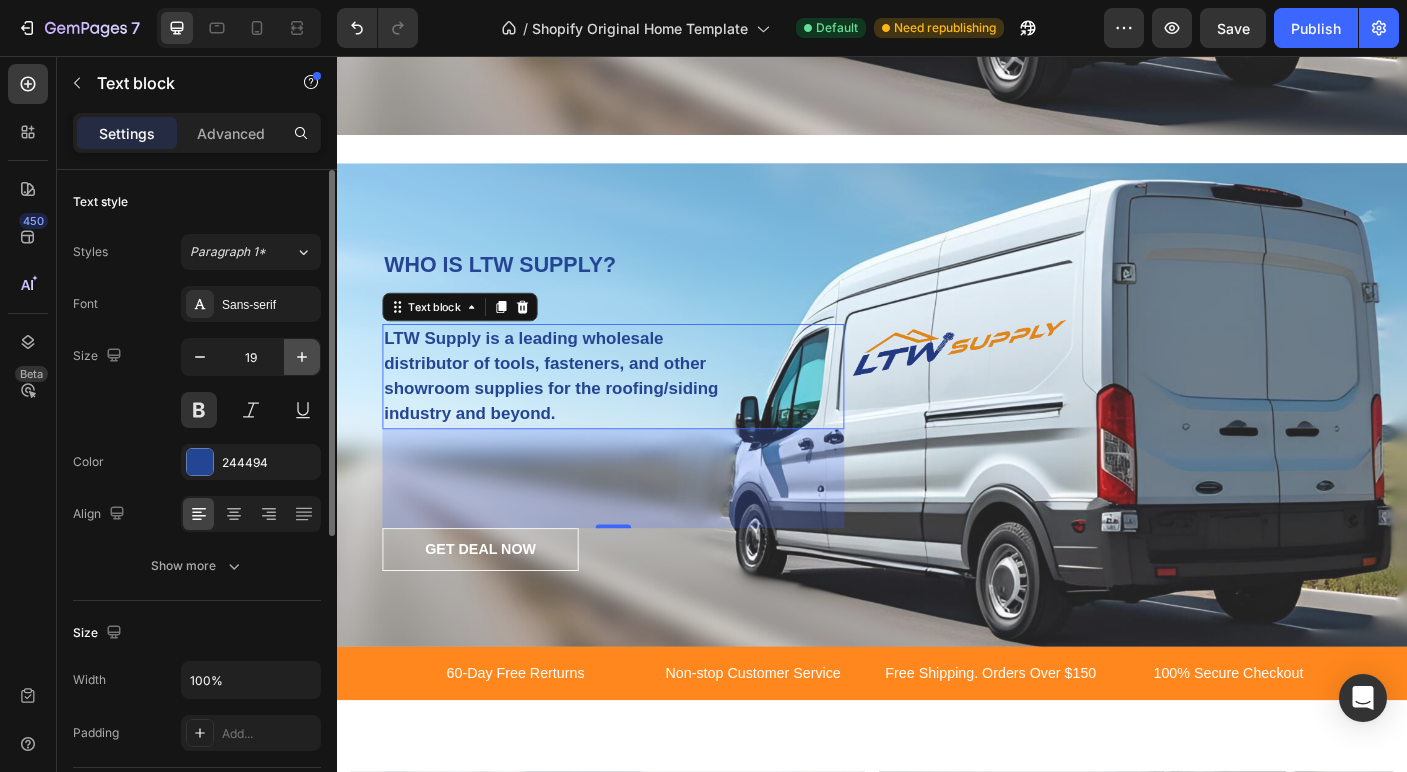 click 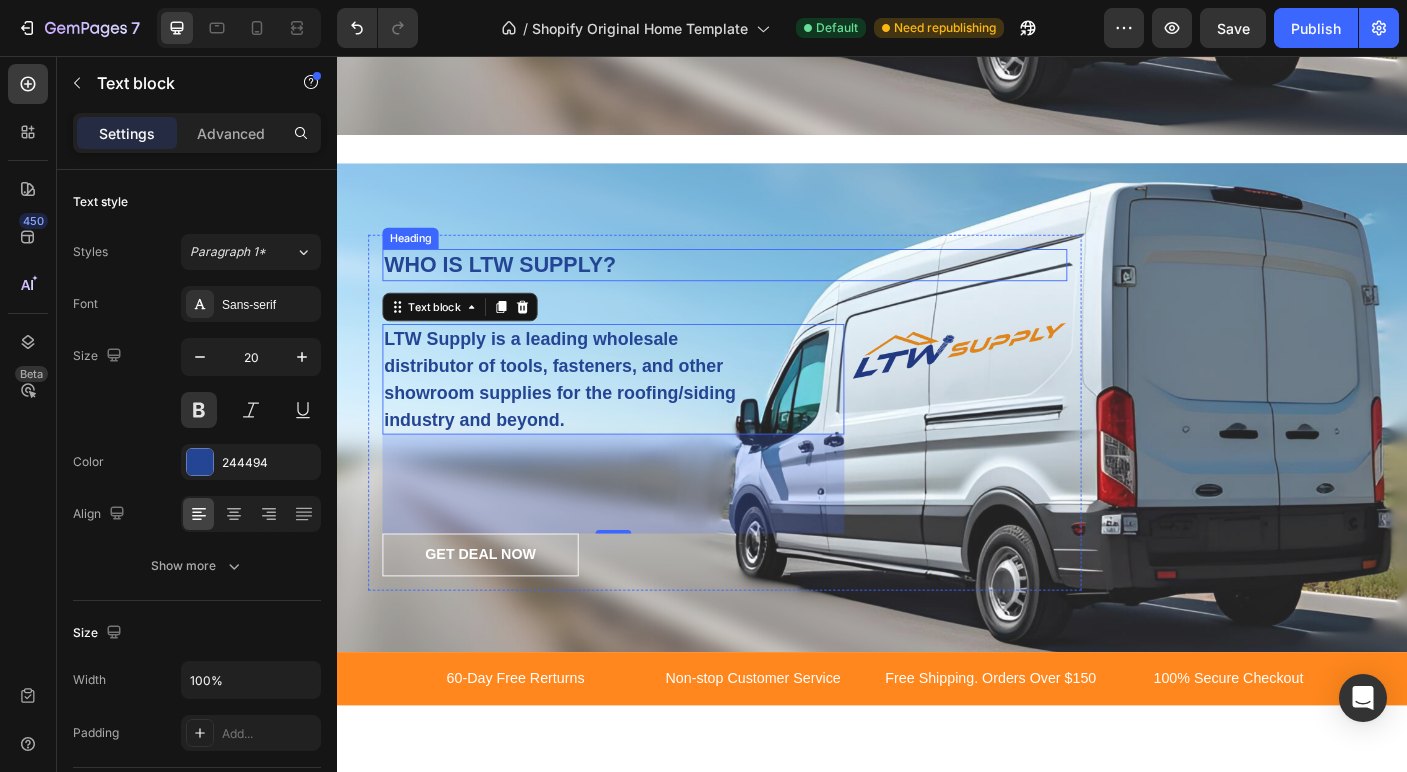 click on "WHO IS LTW SUPPLY? Heading LTW Supply is a leading wholesale distributor of tools, fasteners, and other showroom supplies for the roofing/siding industry and beyond. Text block   111 GET DEAL NOW Button Row" at bounding box center [772, 455] 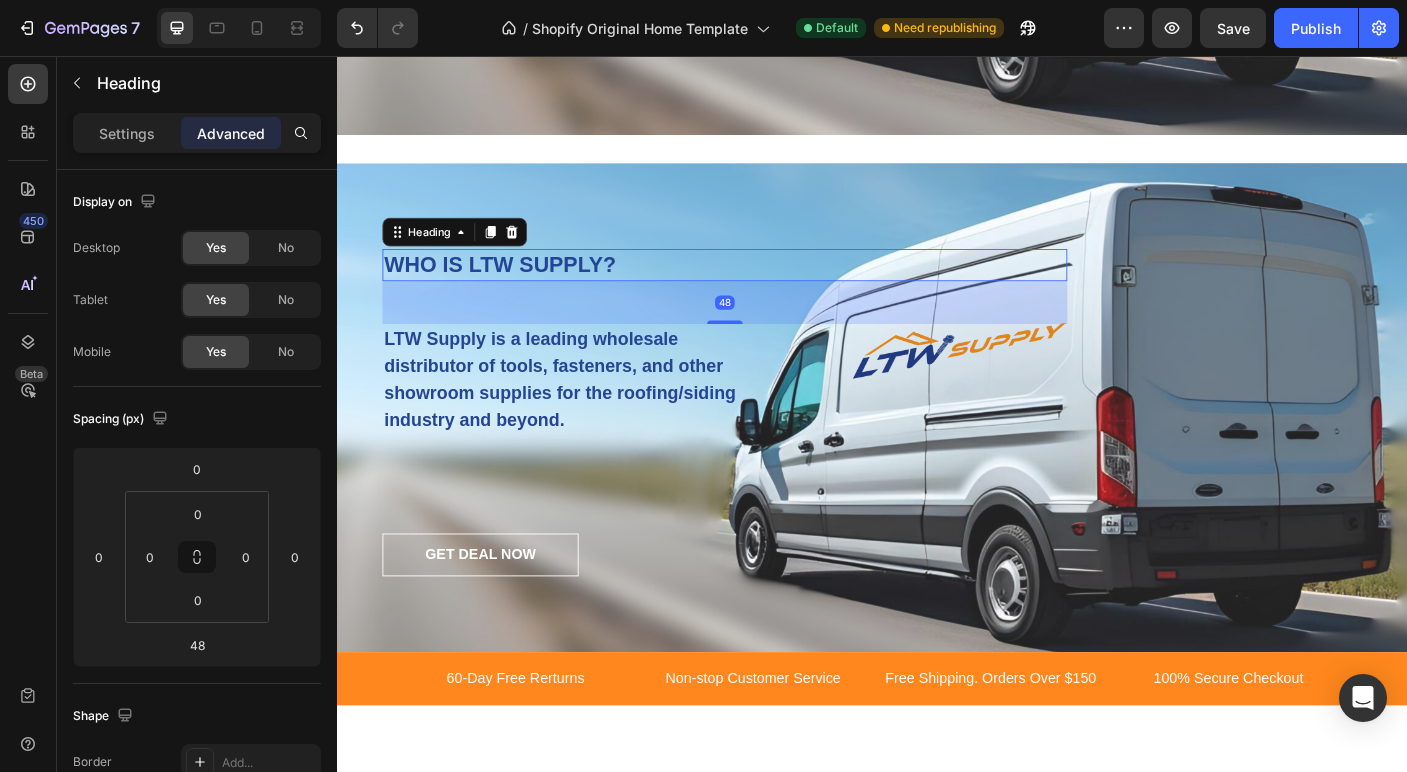 click on "WHO IS LTW SUPPLY?" at bounding box center [772, 289] 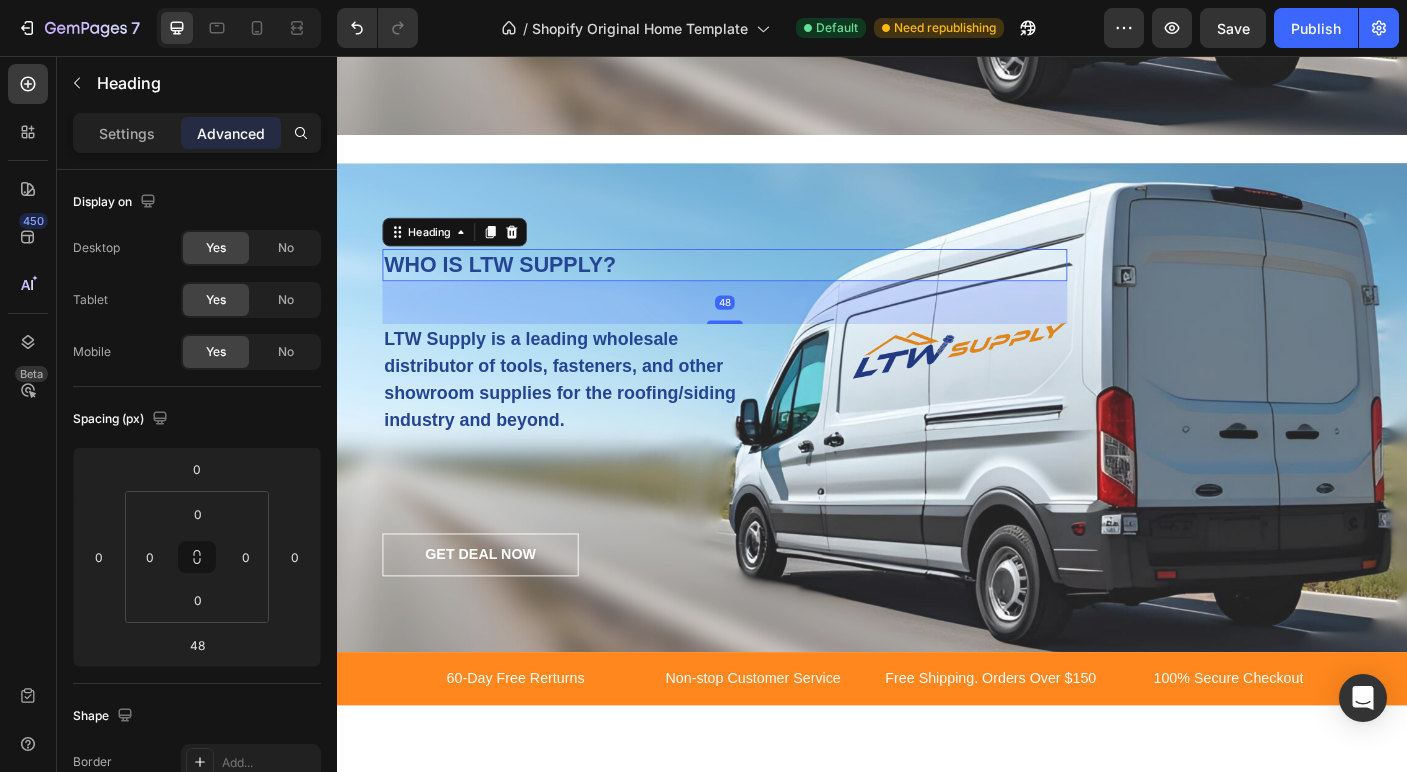 click on "WHO IS LTW SUPPLY?" at bounding box center [772, 289] 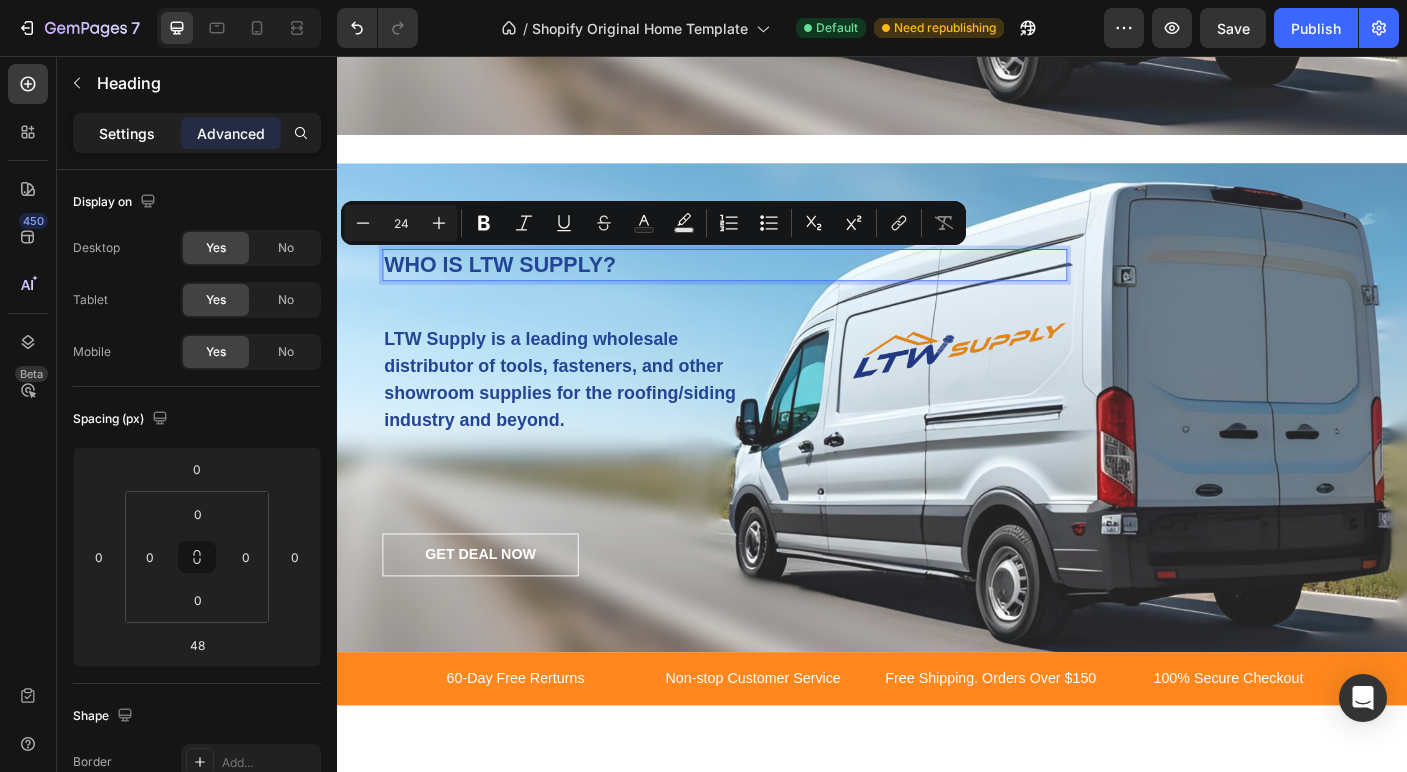 click on "Settings" at bounding box center [127, 133] 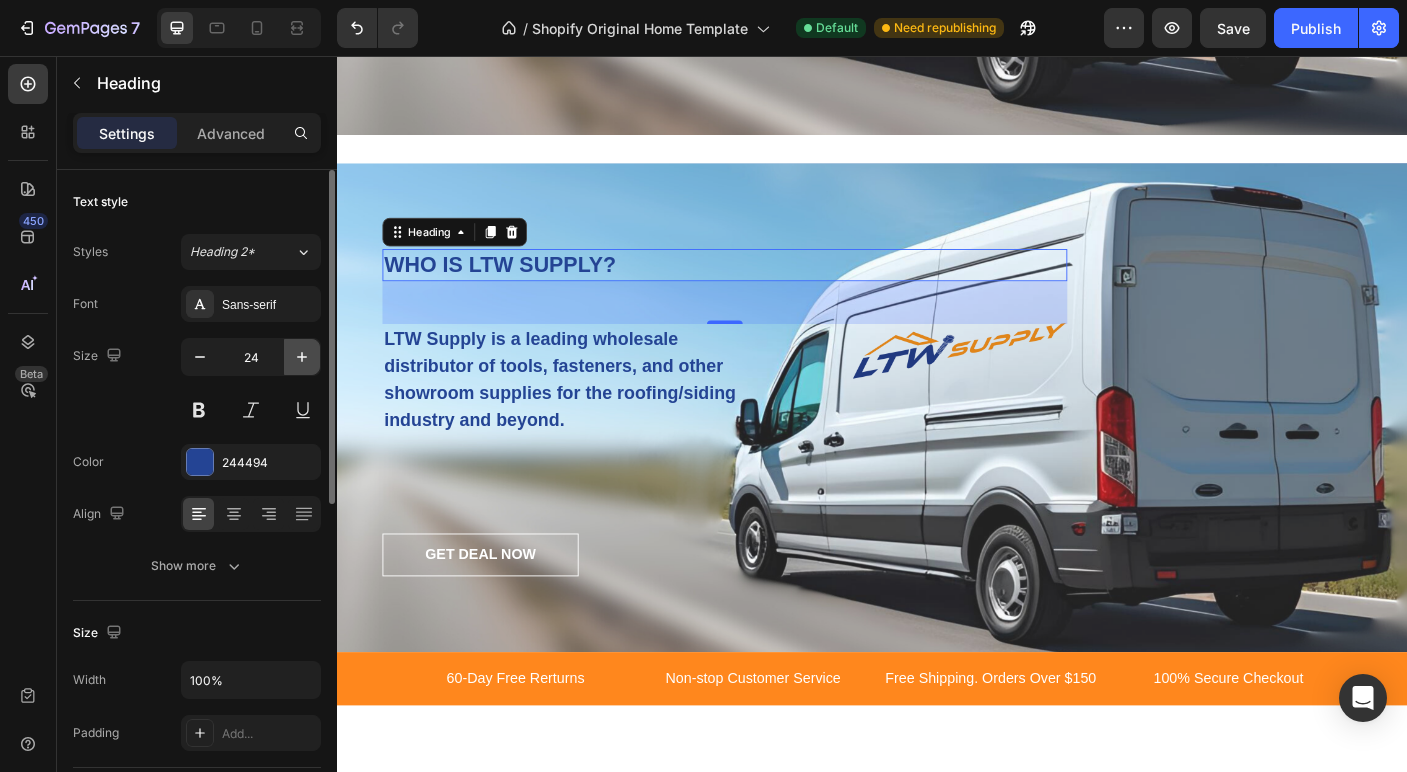 click 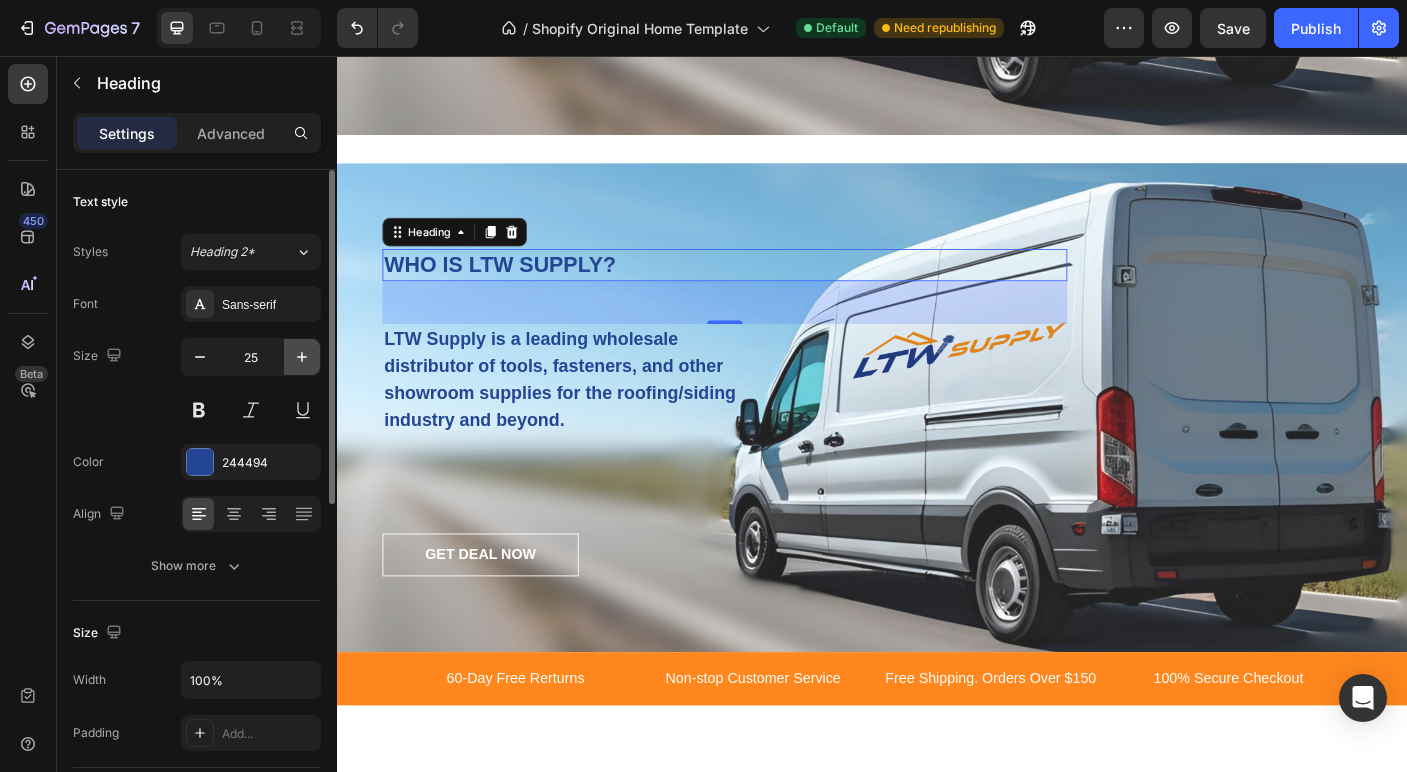 click 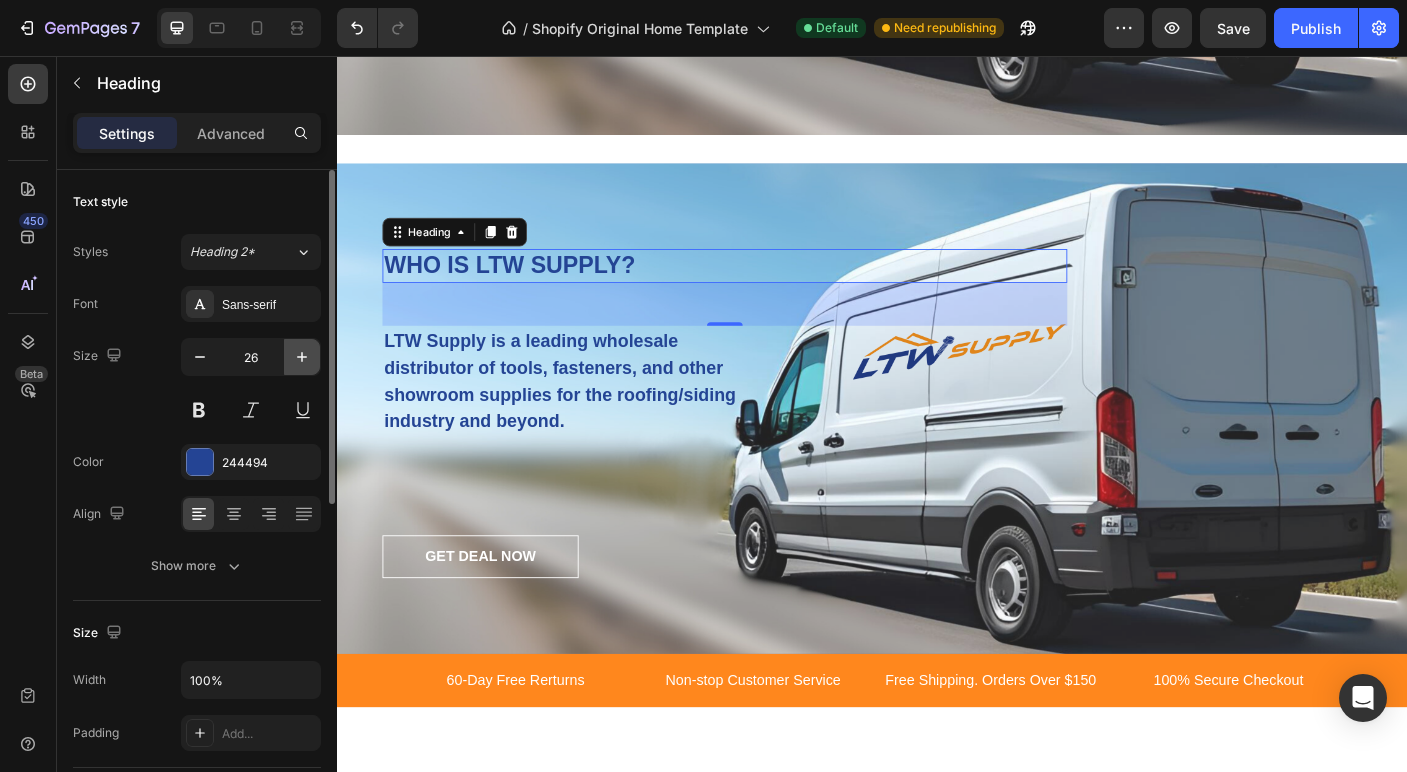 click 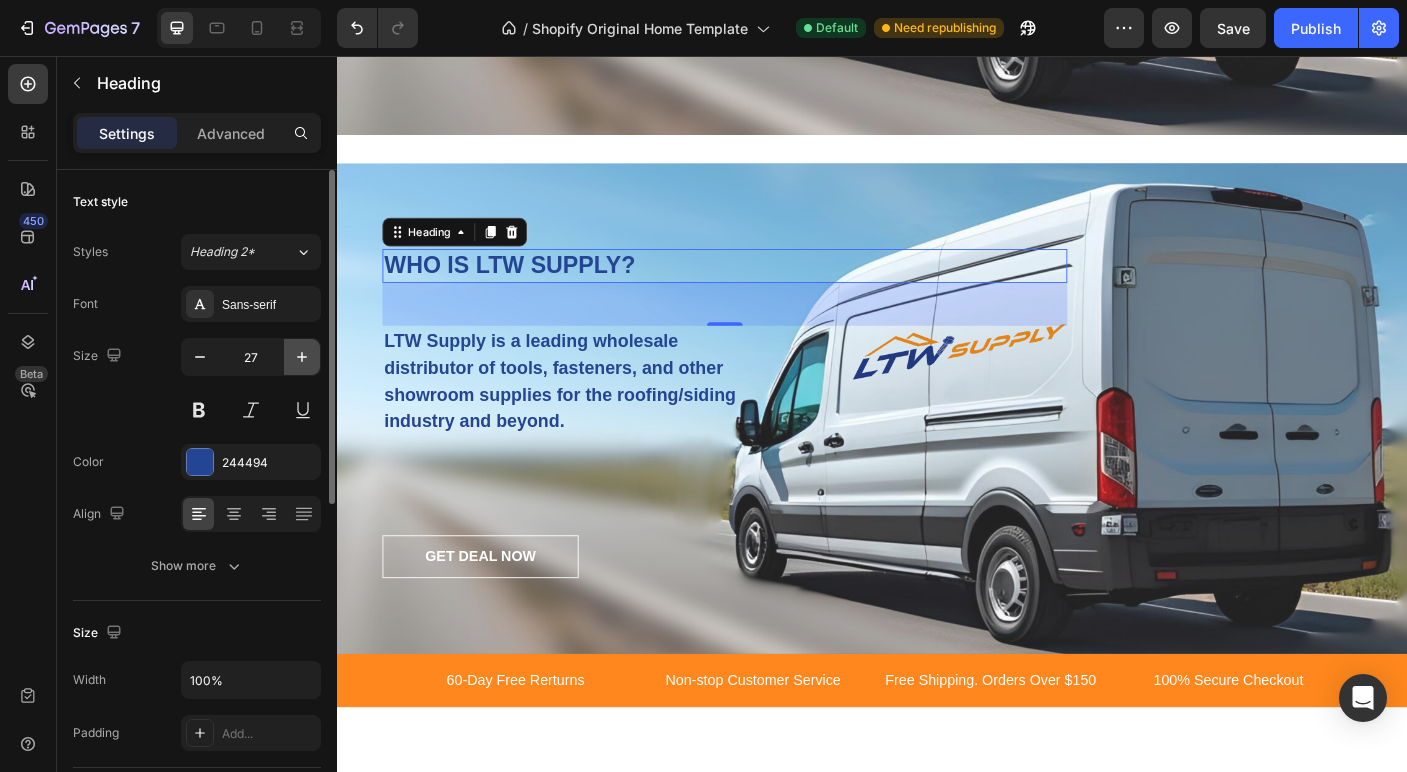 click 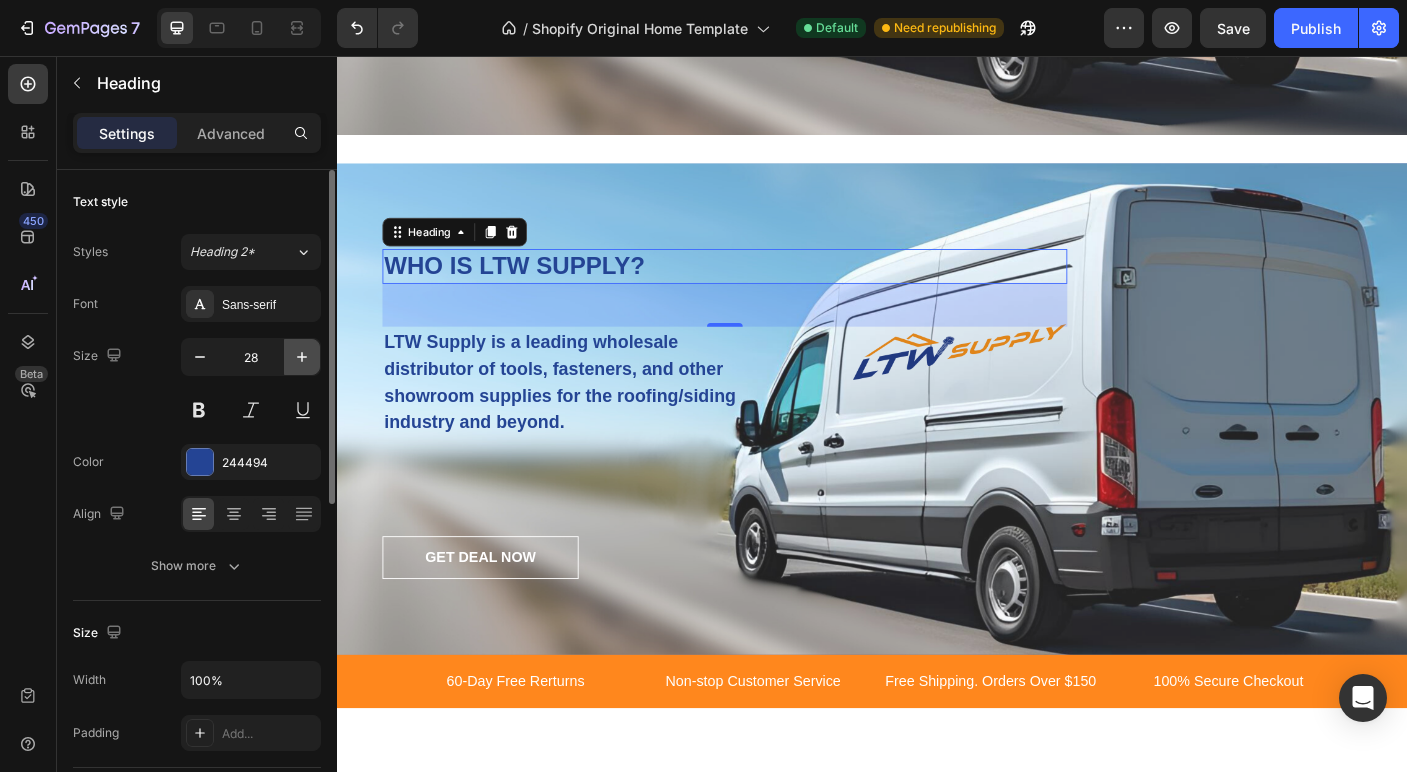 click 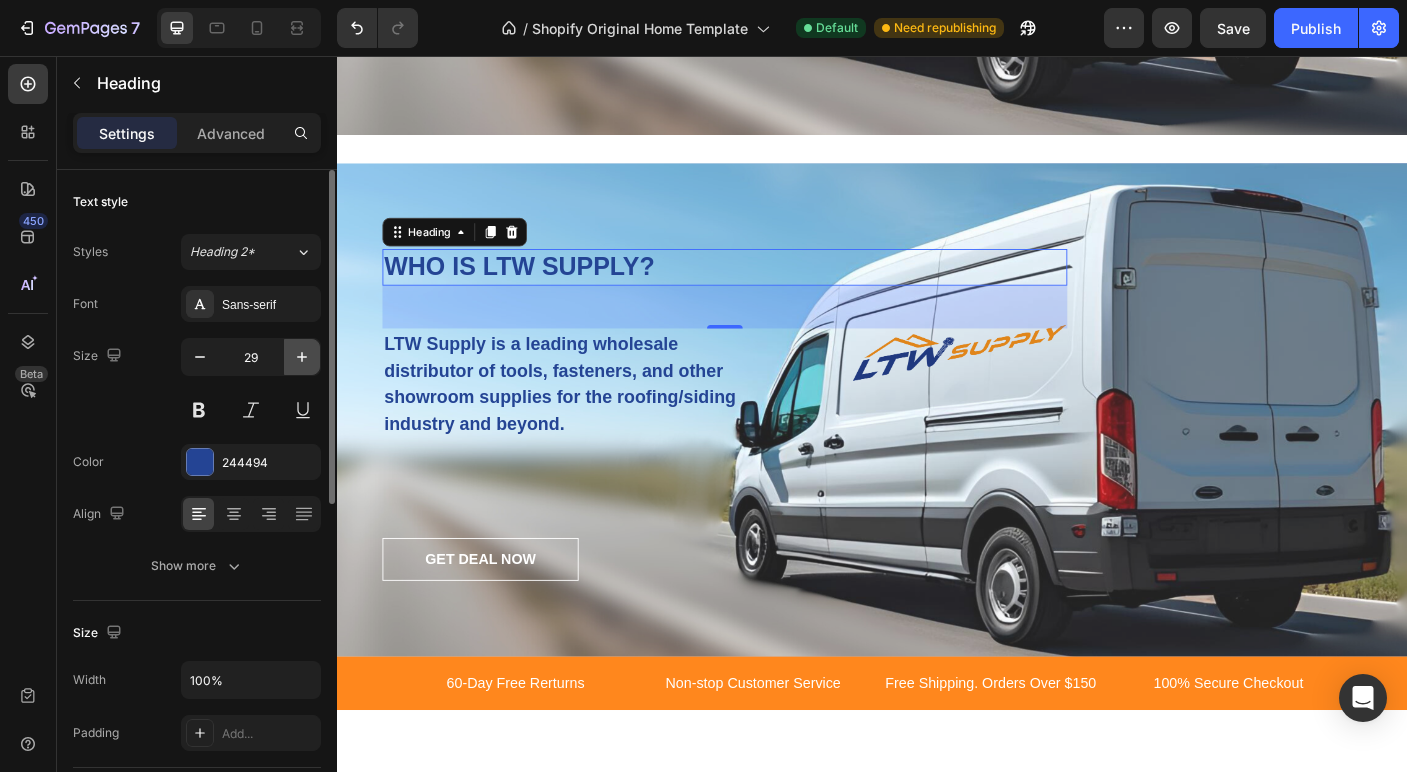 click 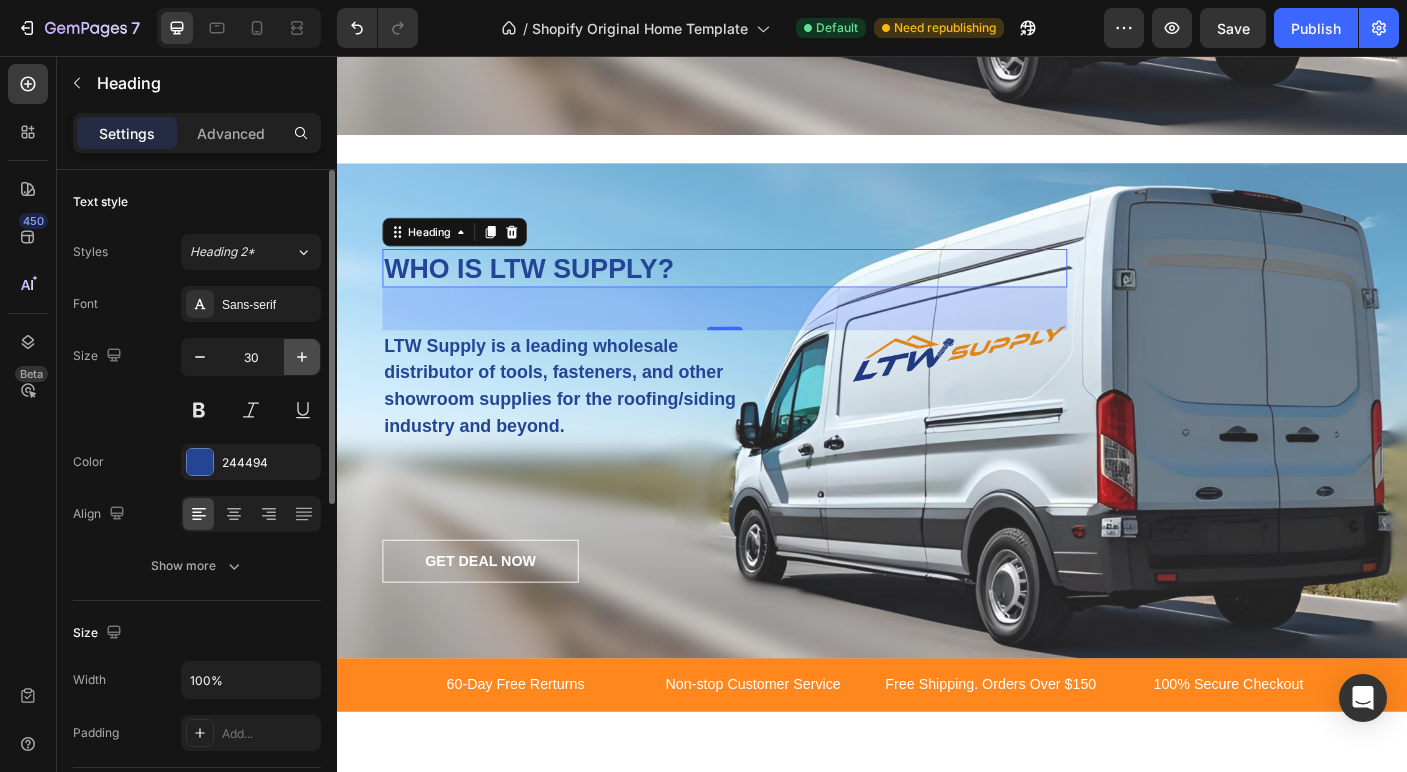 click 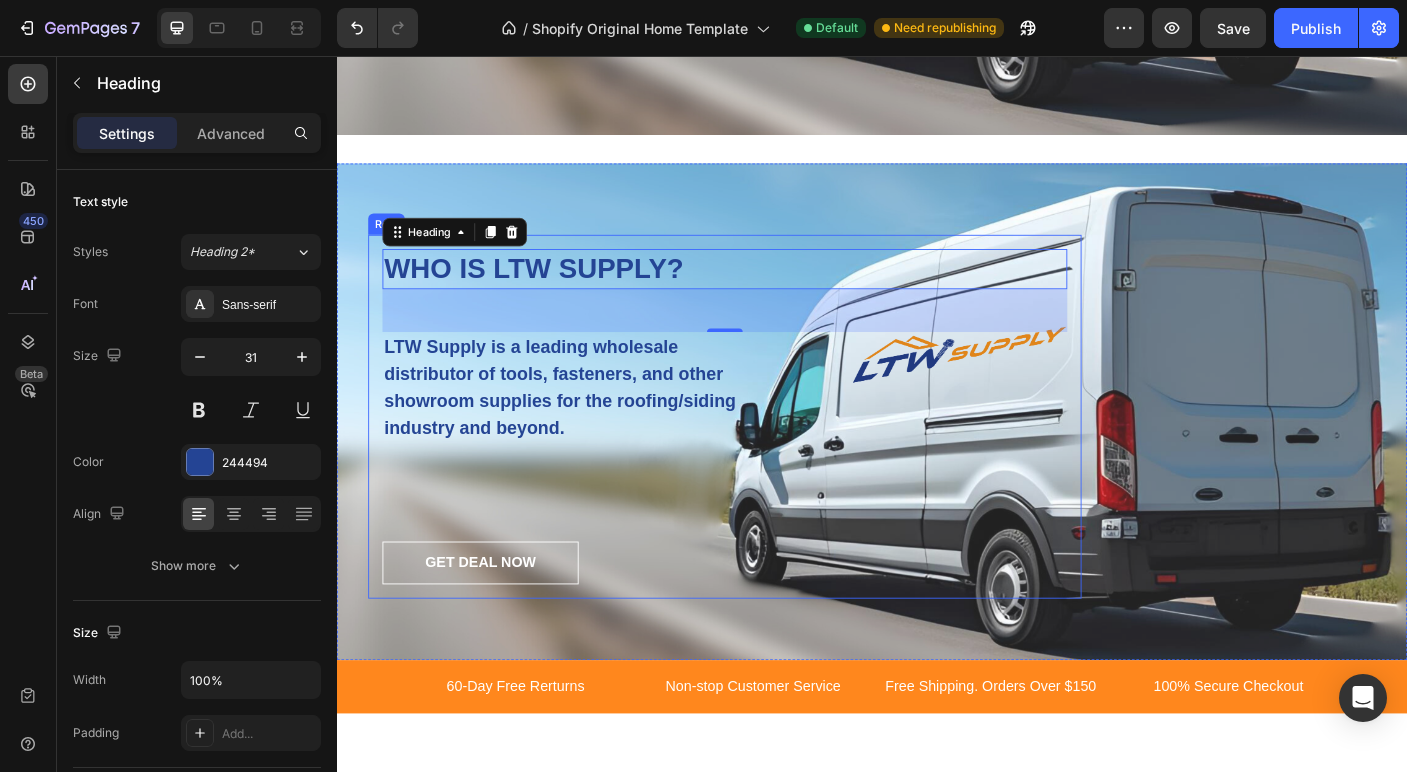 click on "GET DEAL NOW Button" at bounding box center [772, 624] 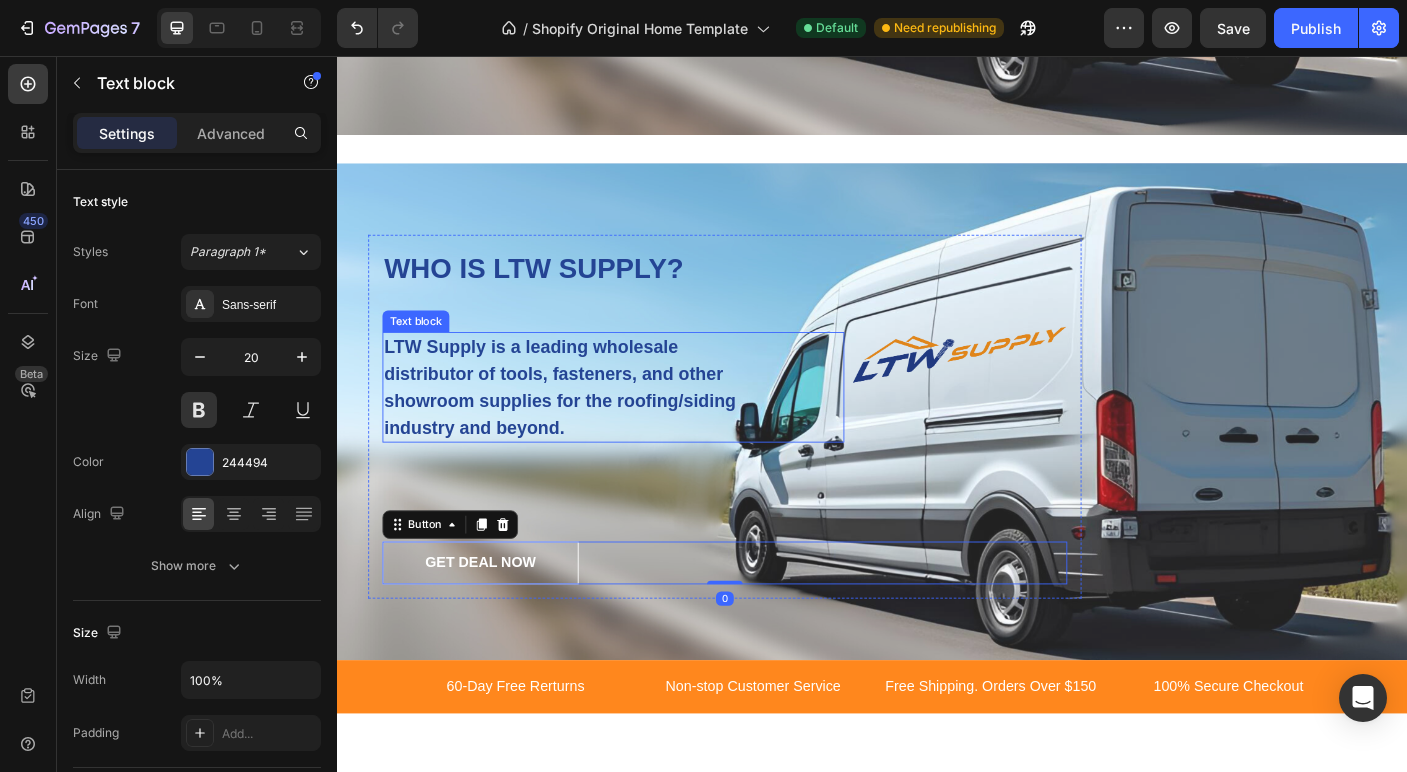 click on "LTW Supply is a leading wholesale distributor of tools, fasteners, and other showroom supplies for the roofing/siding industry and beyond." at bounding box center [591, 427] 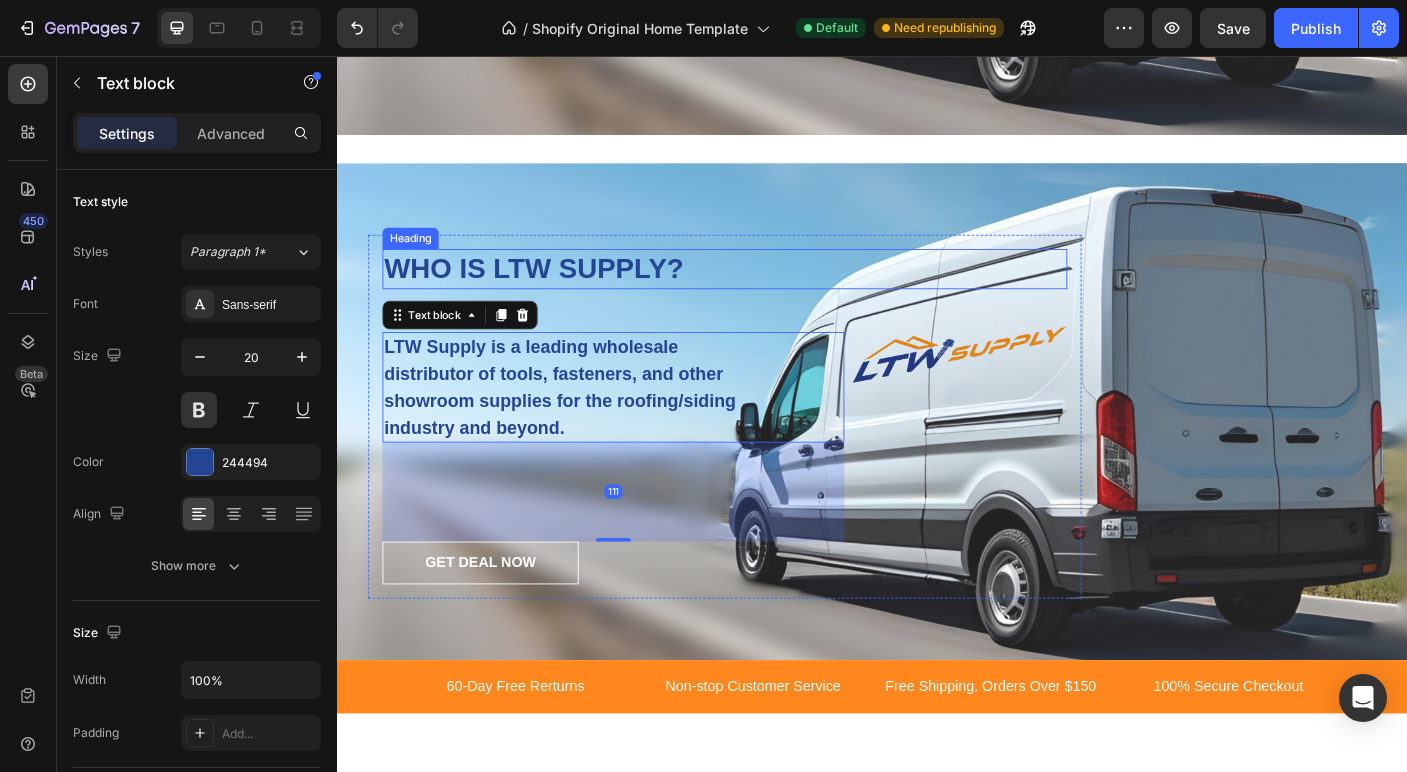click on "WHO IS LTW SUPPLY?" at bounding box center (772, 294) 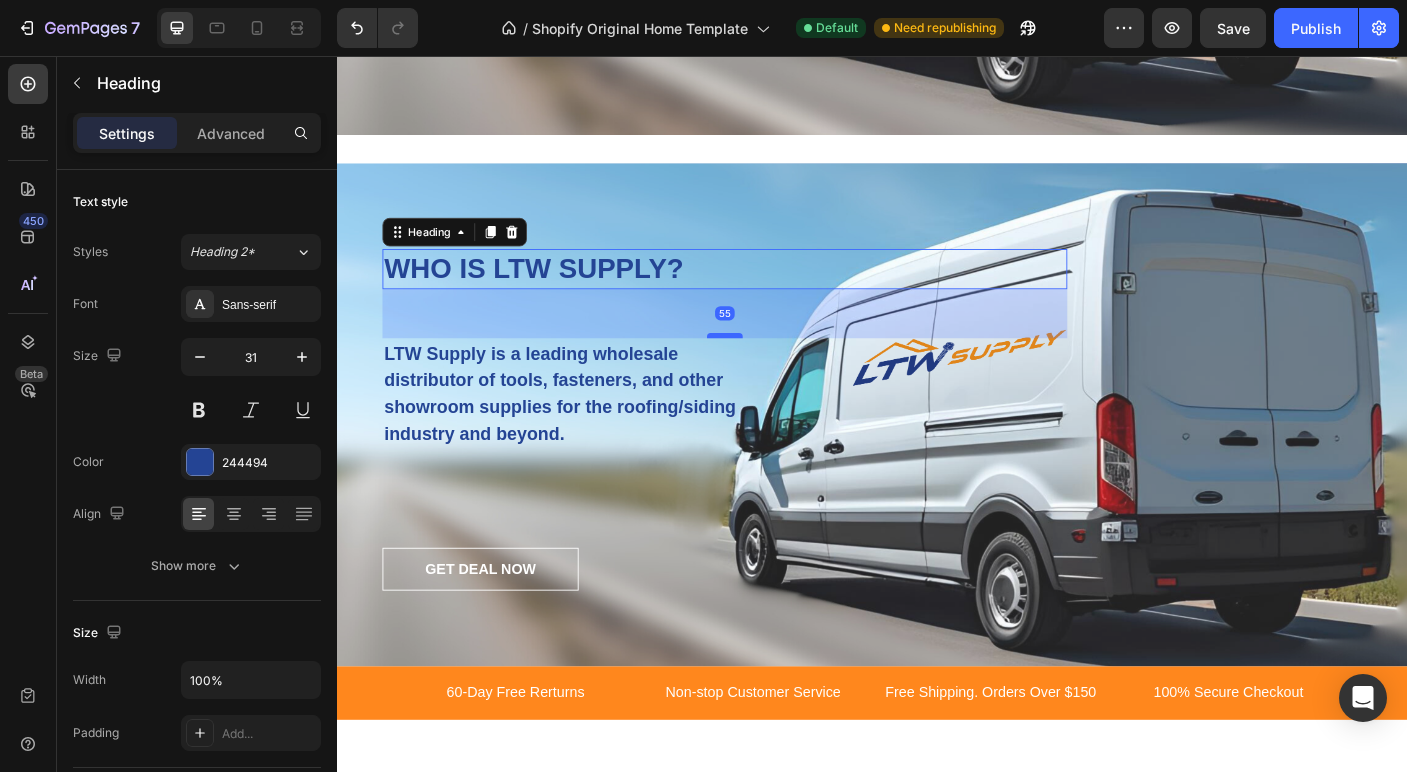 click at bounding box center [772, 369] 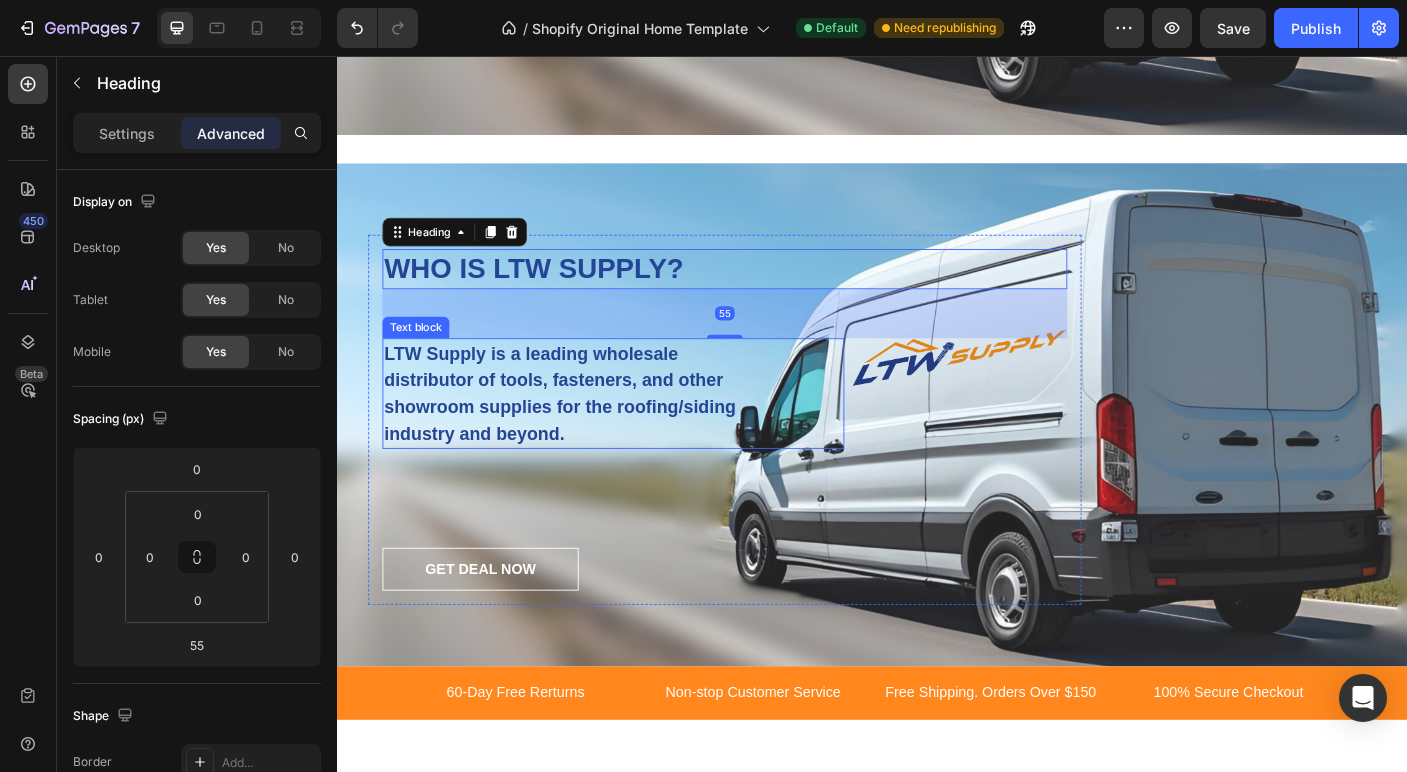 click on "GET DEAL NOW Button" at bounding box center (772, 631) 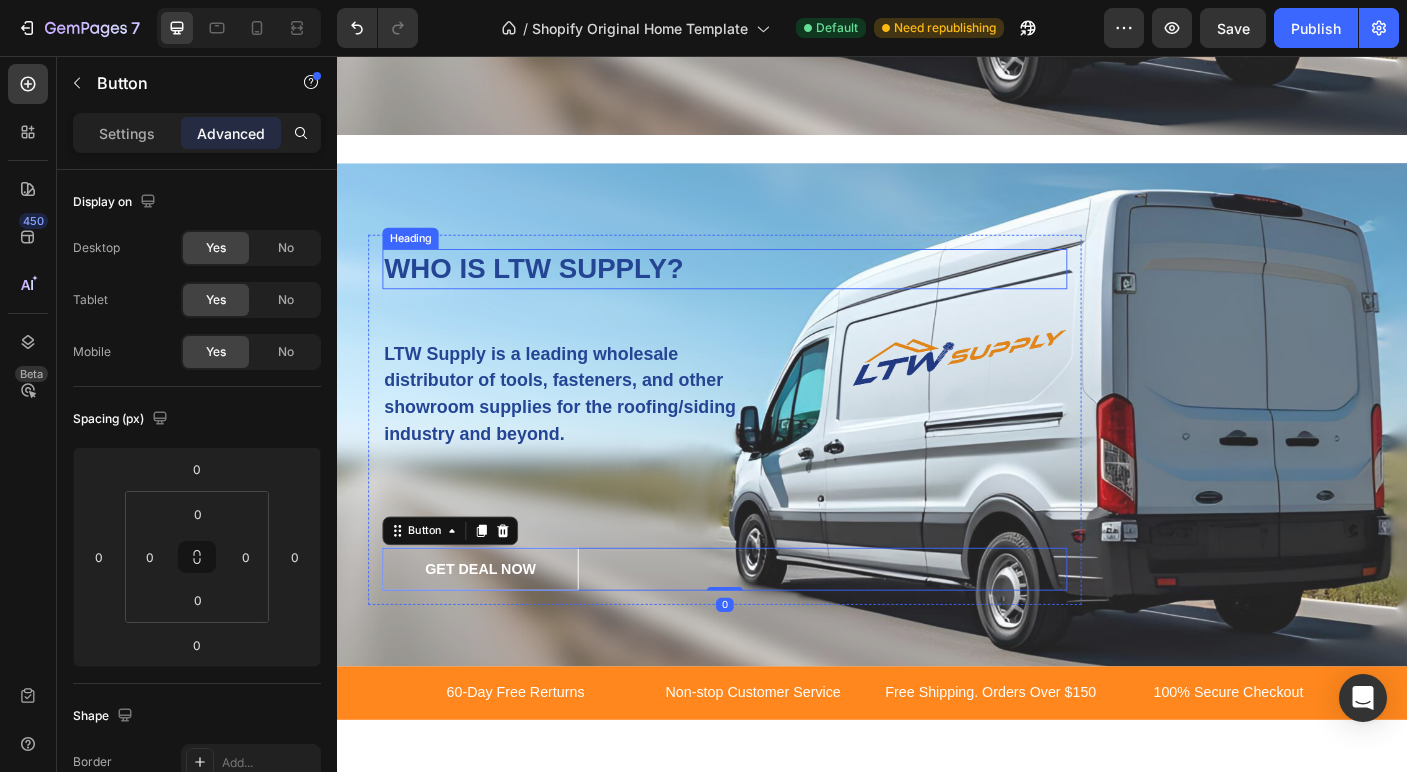 click on "WHO IS LTW SUPPLY?" at bounding box center (772, 294) 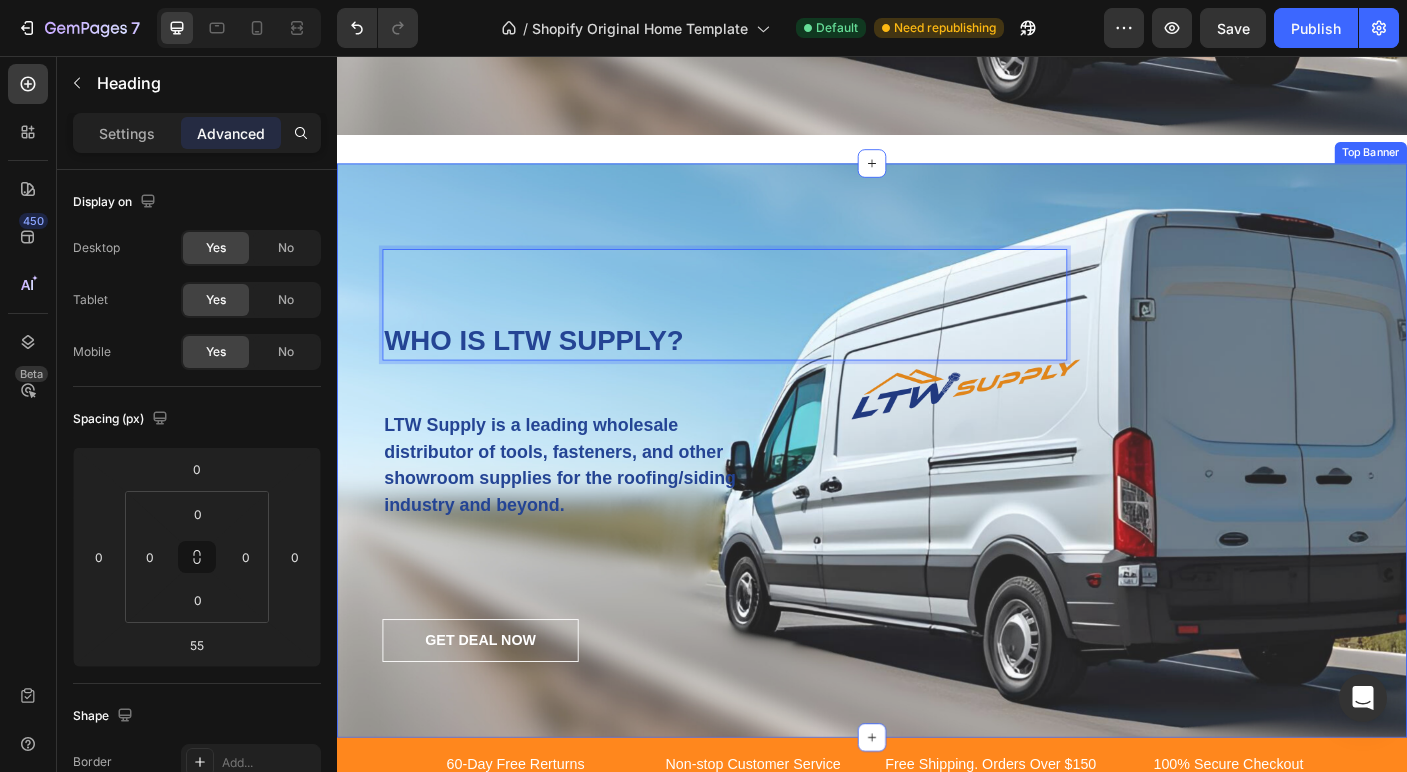click on "WHO IS LTW SUPPLY? Heading   55 LTW Supply is a leading wholesale distributor of tools, fasteners, and other showroom supplies for the roofing/siding industry and beyond. Text block GET DEAL NOW Button Row Top Banner" at bounding box center [937, 498] 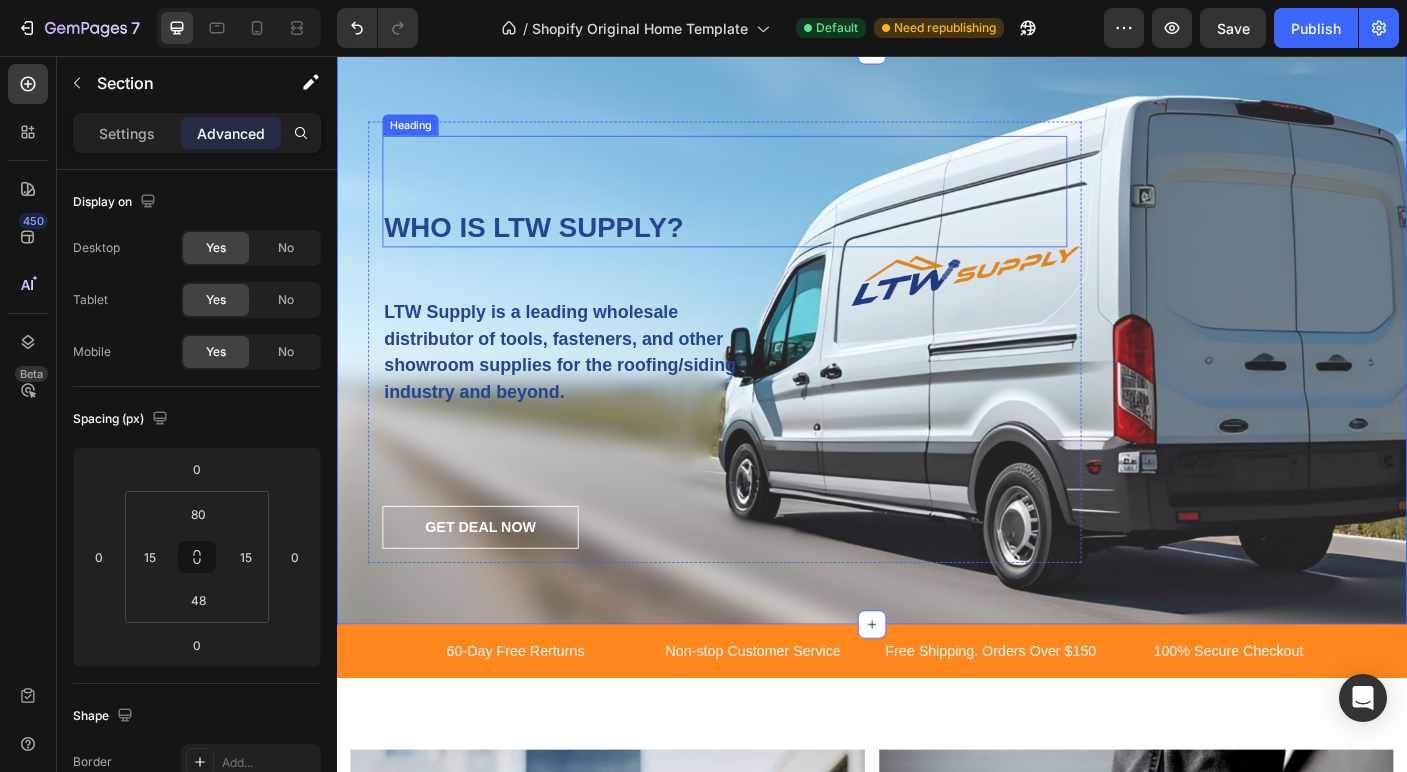 scroll, scrollTop: 3751, scrollLeft: 0, axis: vertical 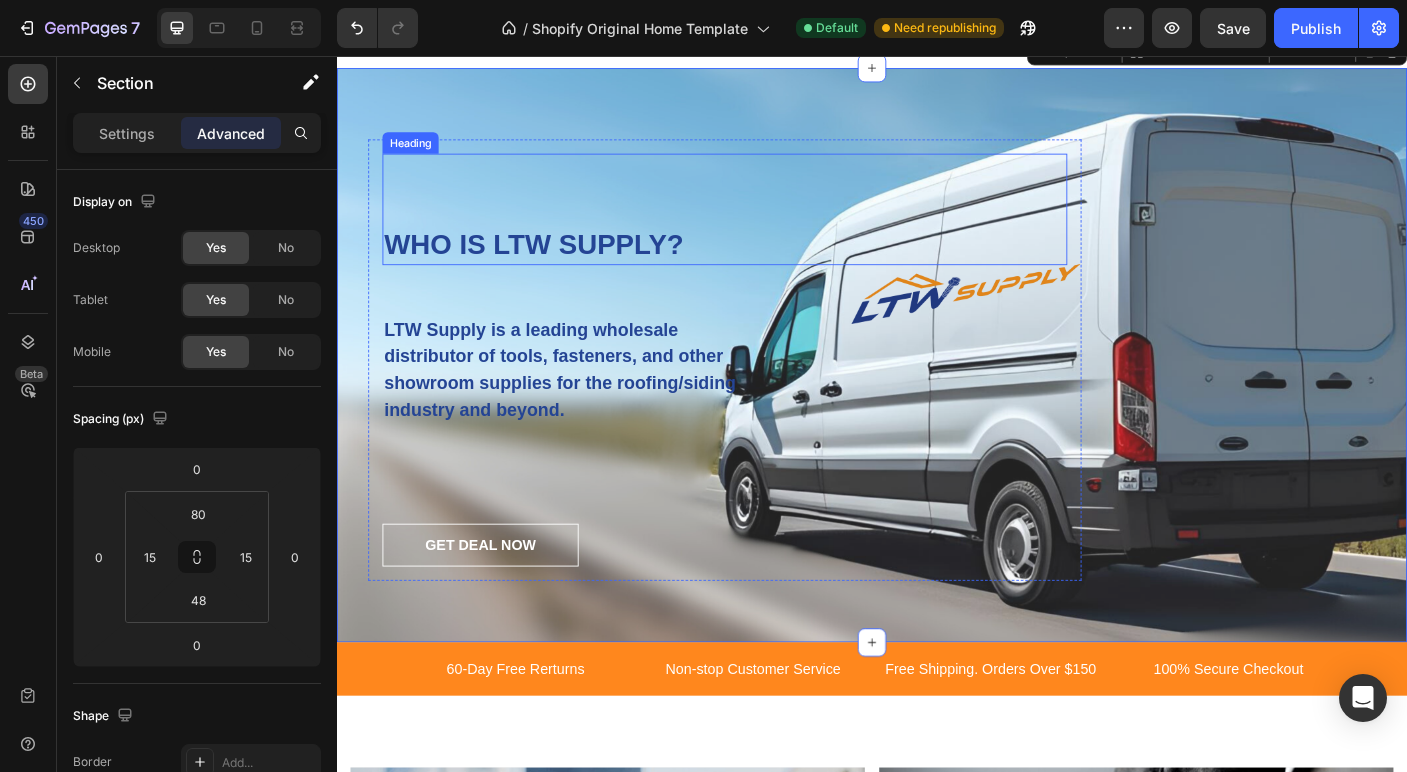 click on "⁠⁠⁠⁠⁠⁠⁠ WHO IS LTW SUPPLY?" at bounding box center [772, 227] 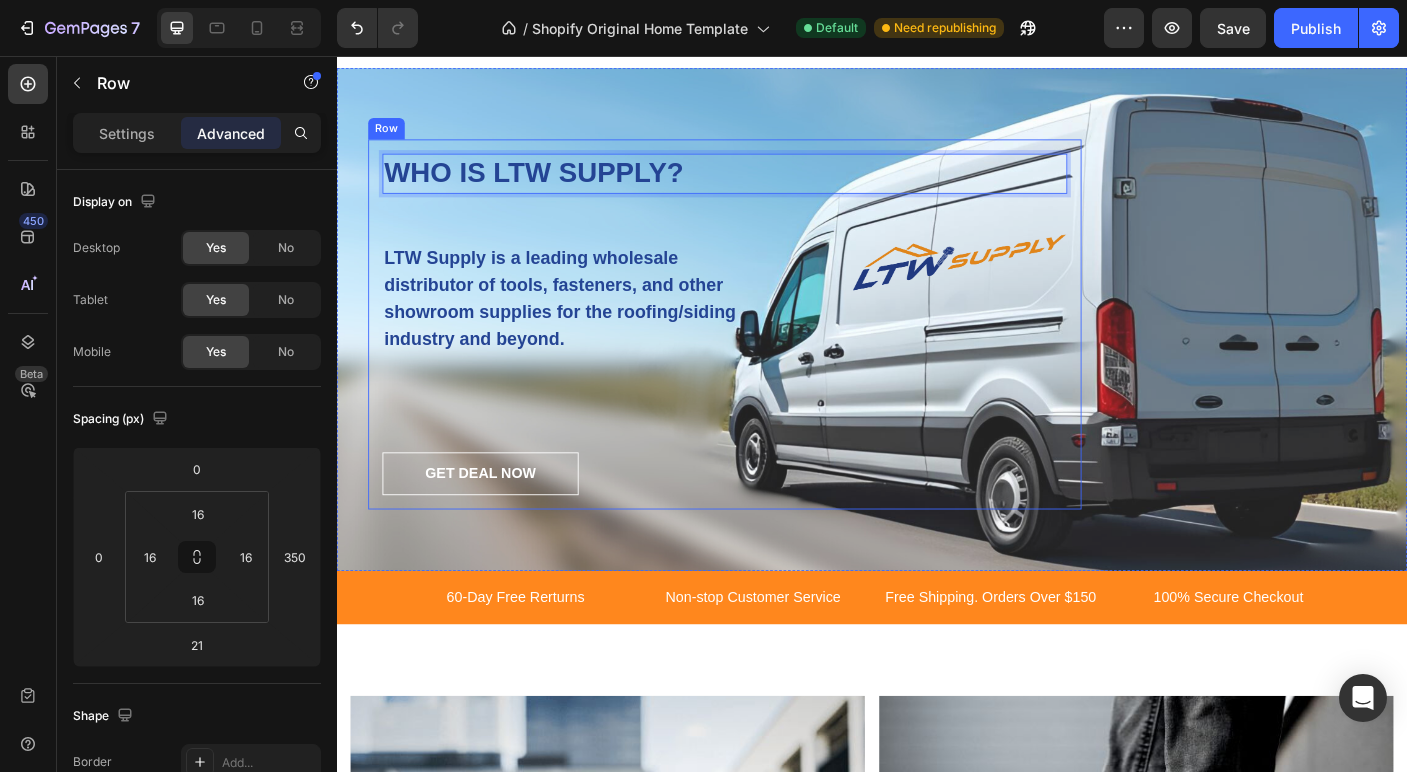 click on "WHO IS LTW SUPPLY? Heading   55 LTW Supply is a leading wholesale distributor of tools, fasteners, and other showroom supplies for the roofing/siding industry and beyond. Text block GET DEAL NOW Button Row" at bounding box center (772, 356) 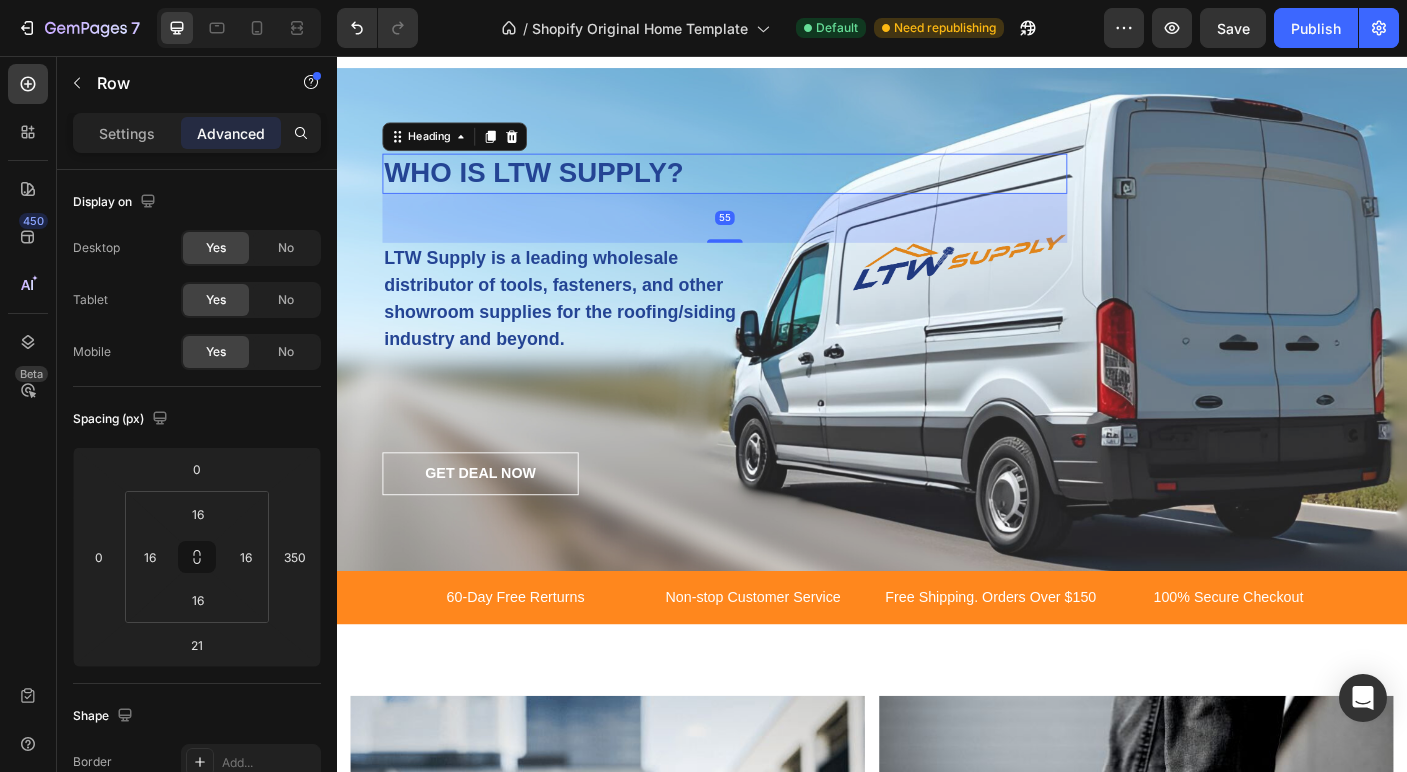 click on "WHO IS LTW SUPPLY?" at bounding box center [772, 187] 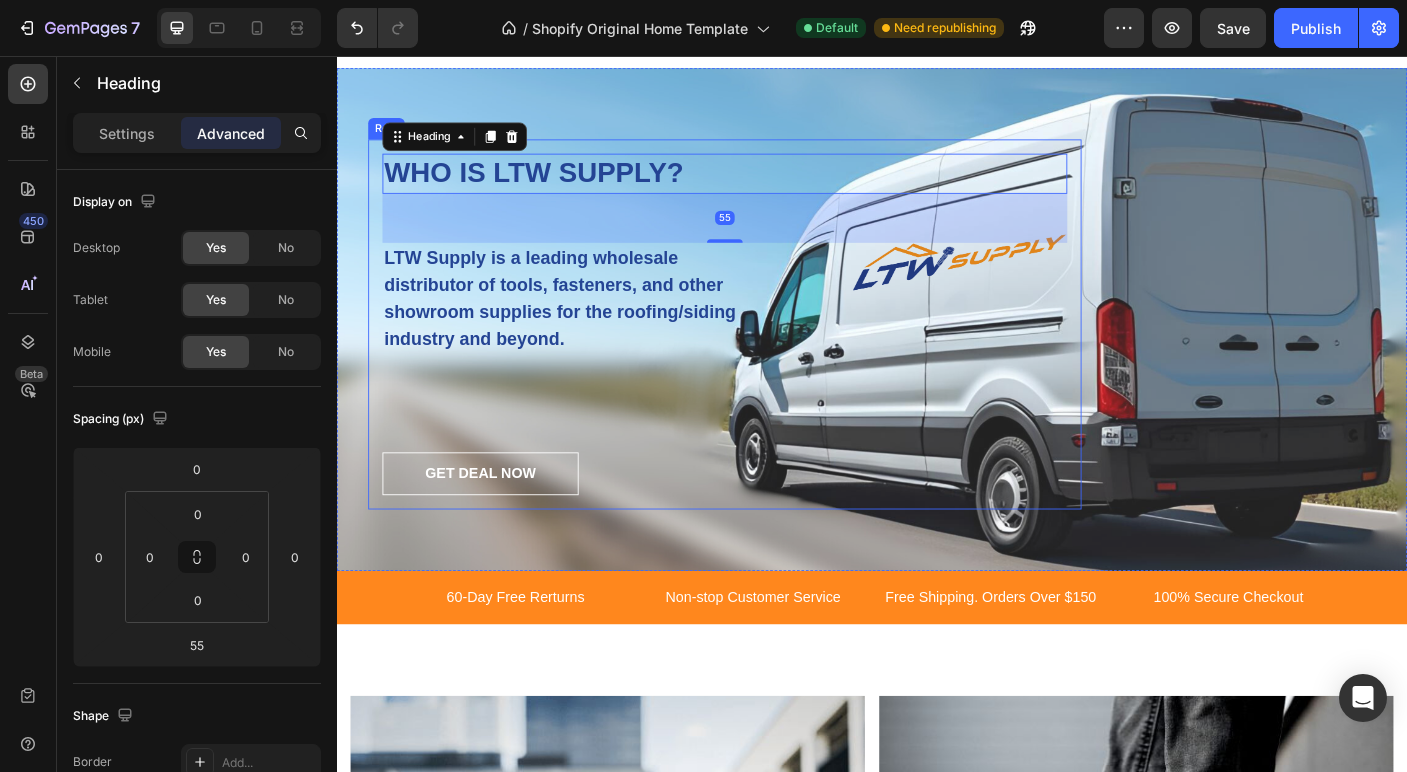 click on "WHO IS LTW SUPPLY? Heading   55 LTW Supply is a leading wholesale distributor of tools, fasteners, and other showroom supplies for the roofing/siding industry and beyond. Text block GET DEAL NOW Button" at bounding box center [772, 356] 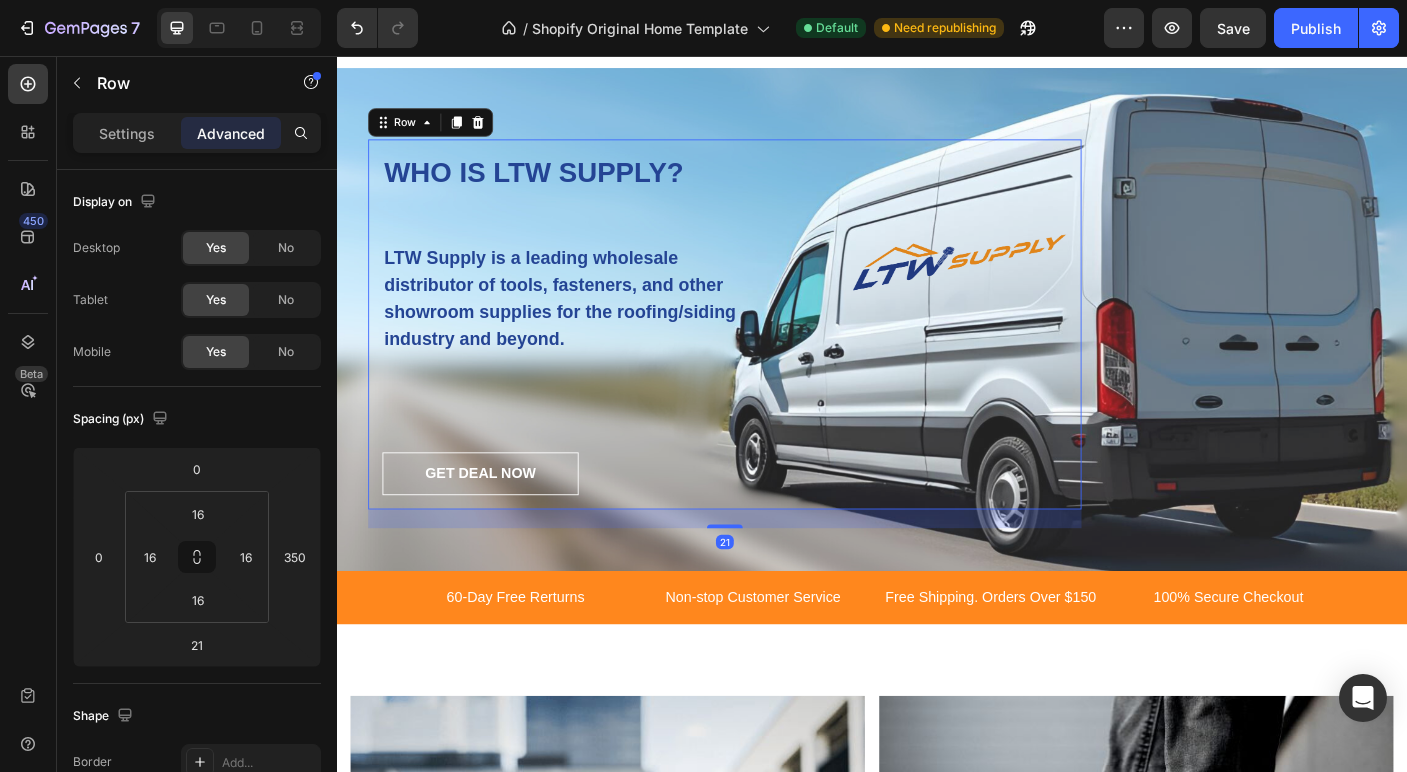 click on "WHO IS LTW SUPPLY? Heading LTW Supply is a leading wholesale distributor of tools, fasteners, and other showroom supplies for the roofing/siding industry and beyond. Text block GET DEAL NOW Button" at bounding box center (772, 356) 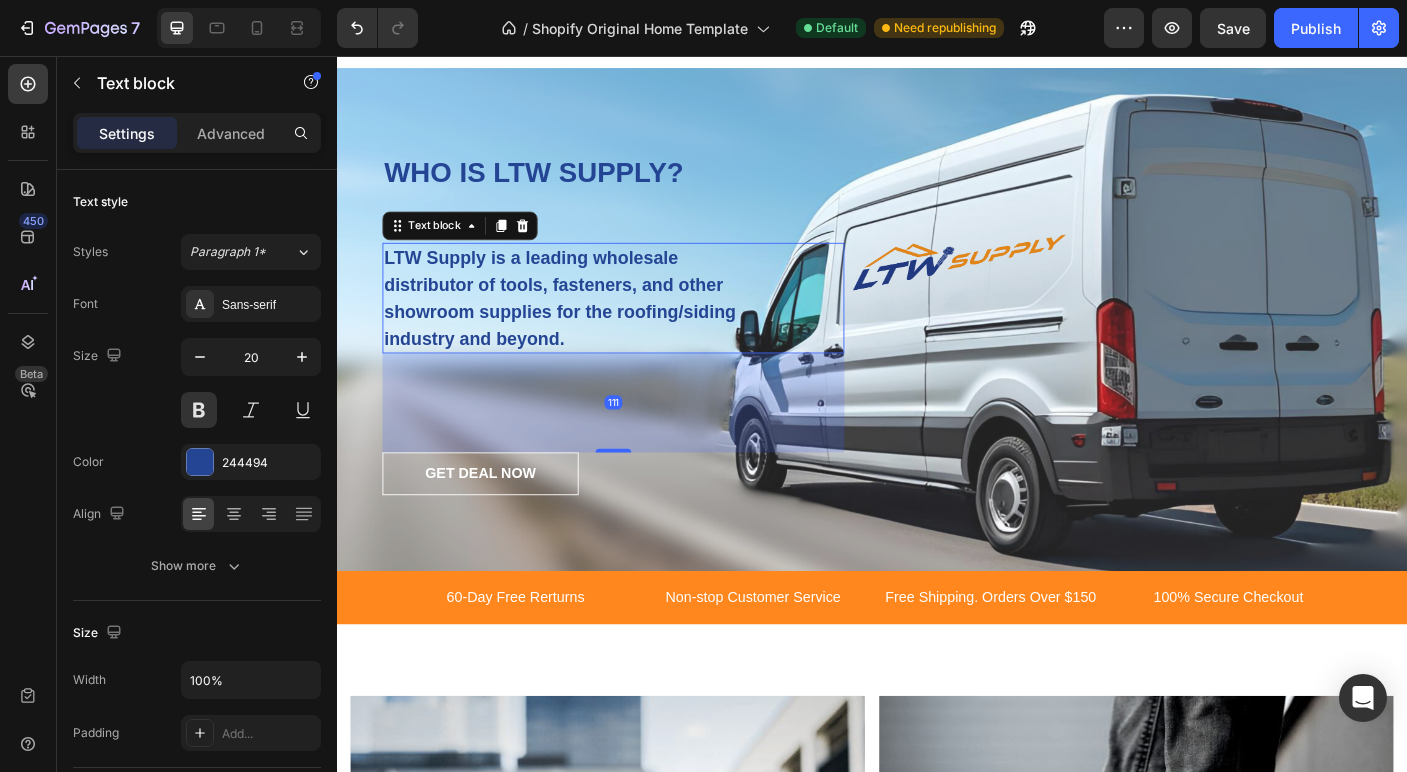 click on "LTW Supply is a leading wholesale distributor of tools, fasteners, and other showroom supplies for the roofing/siding industry and beyond." at bounding box center [591, 327] 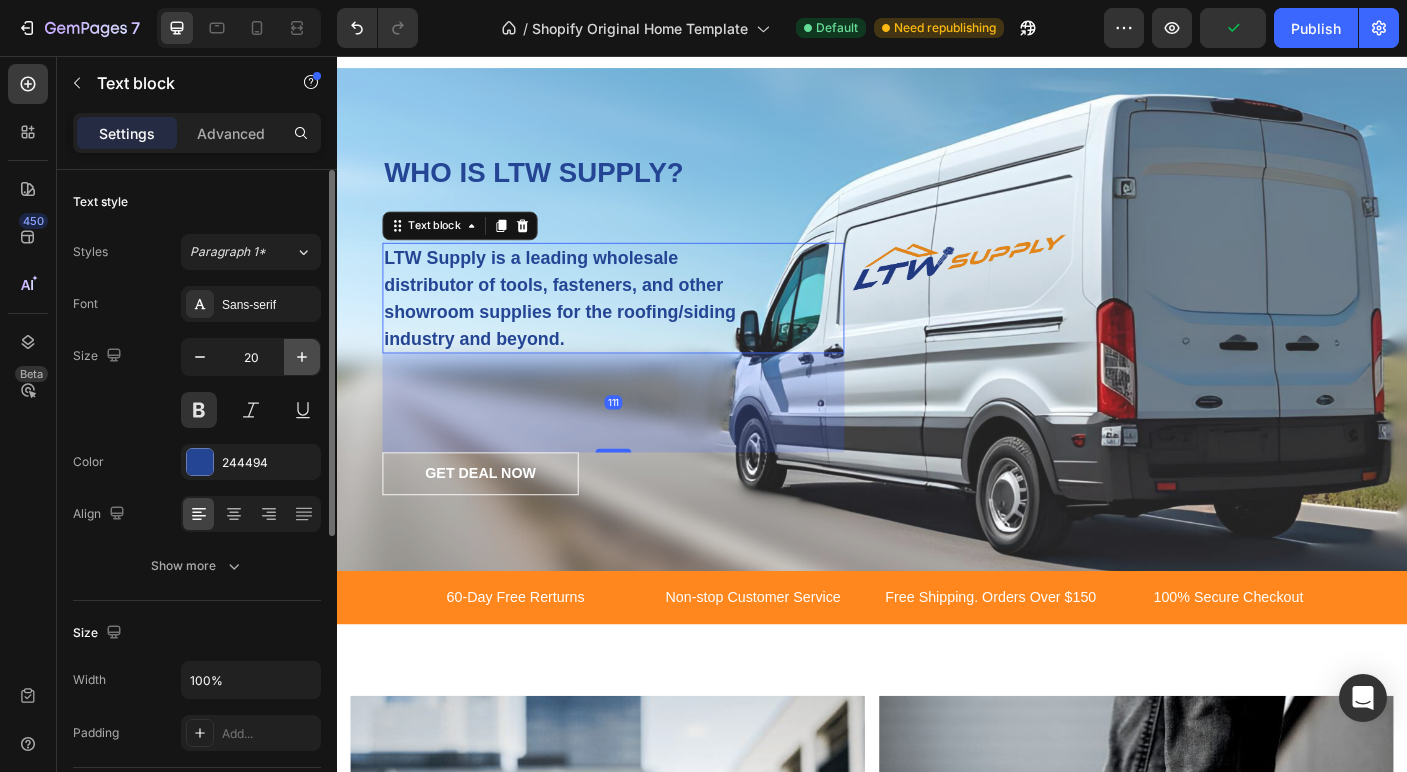 click 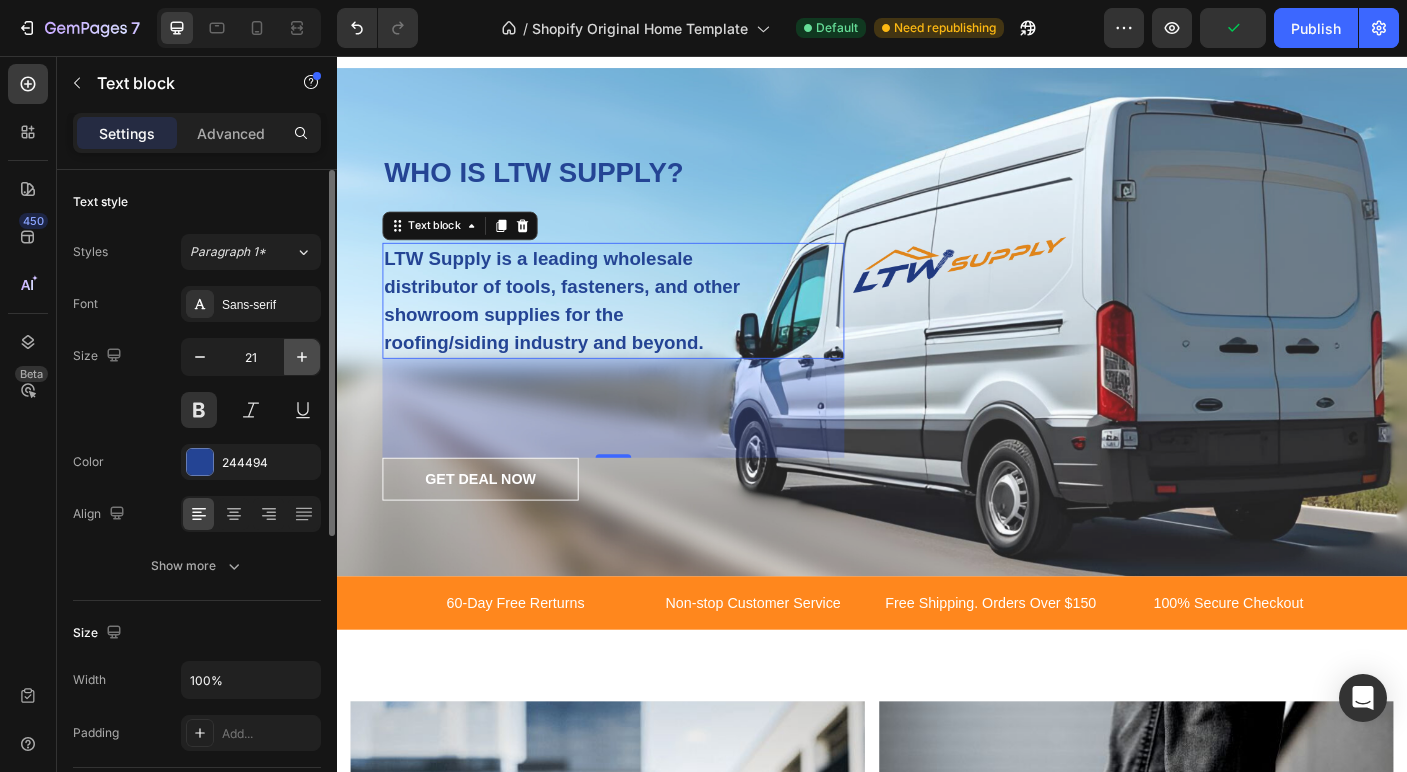 click 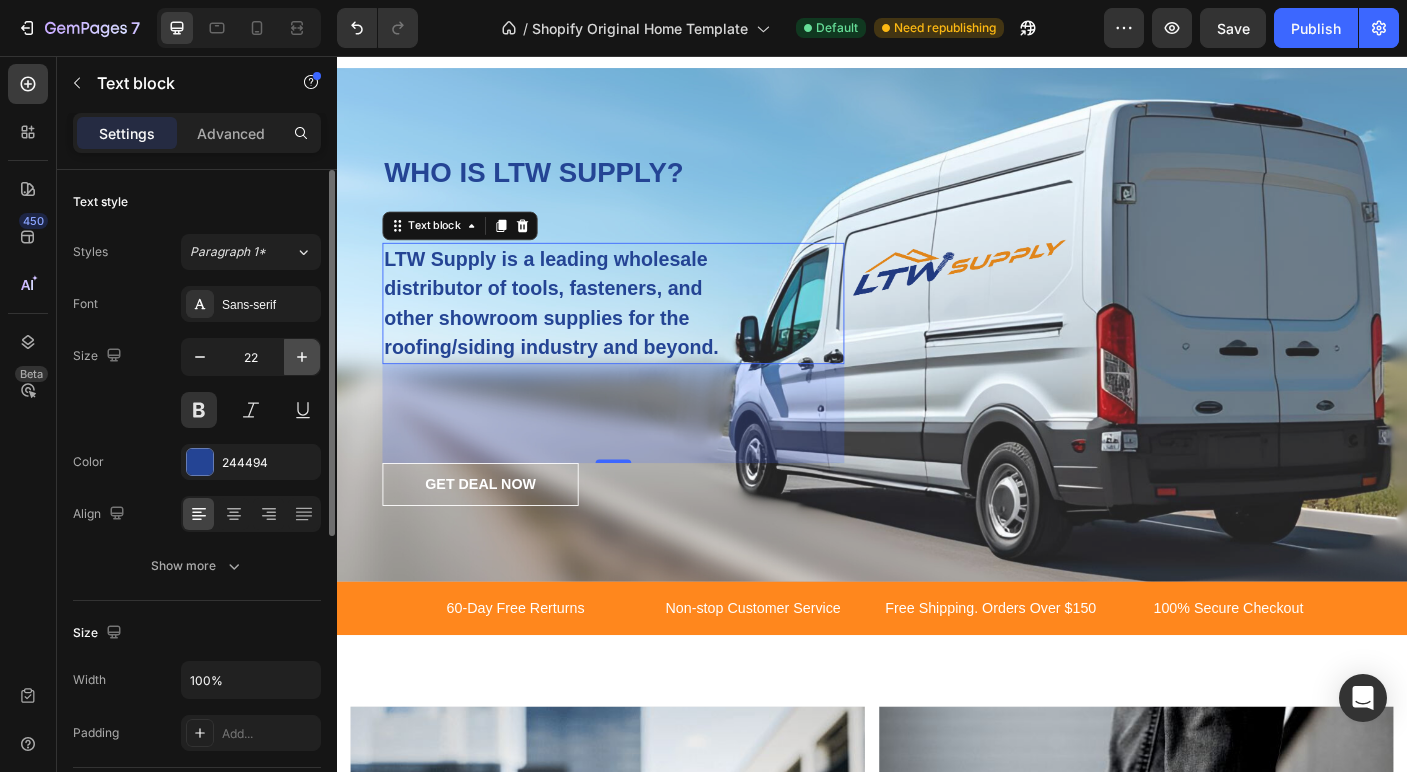 click 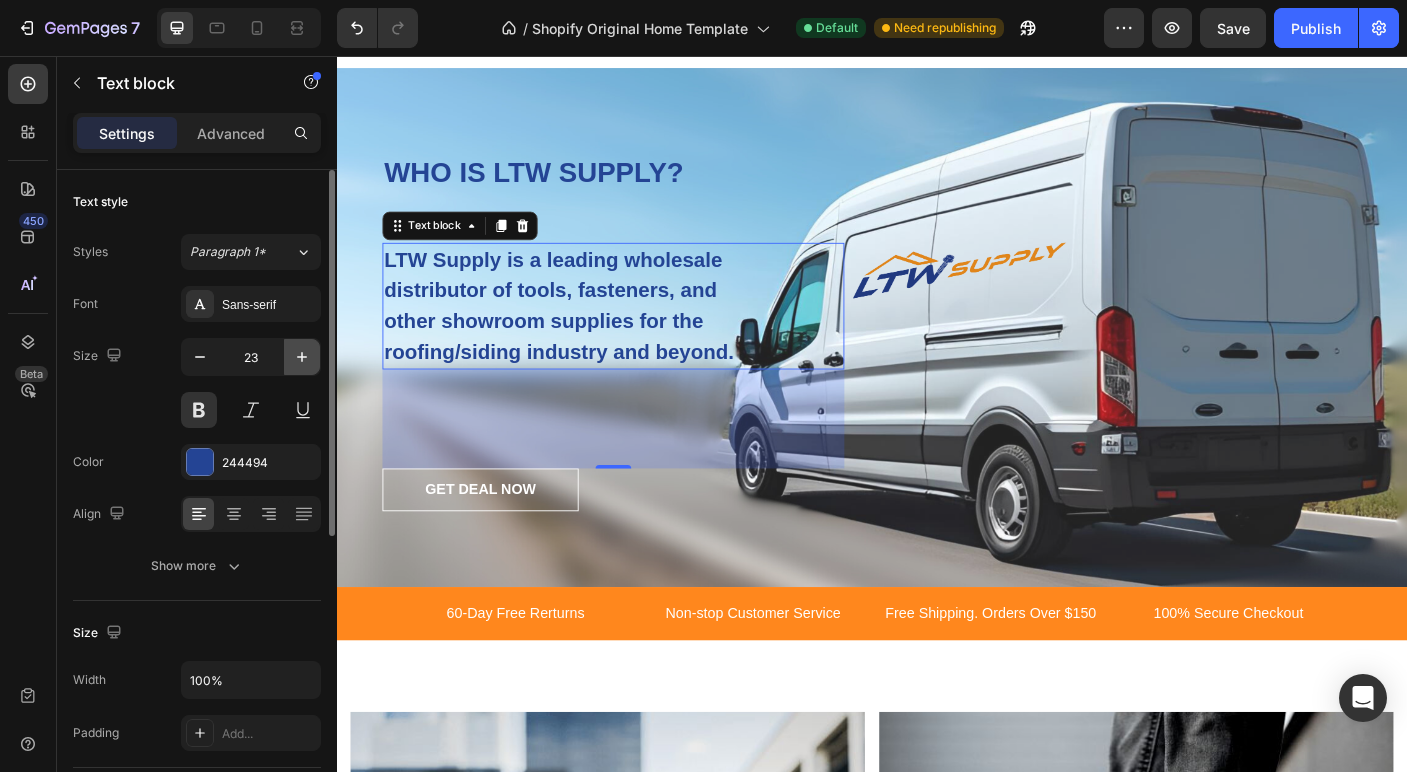 click 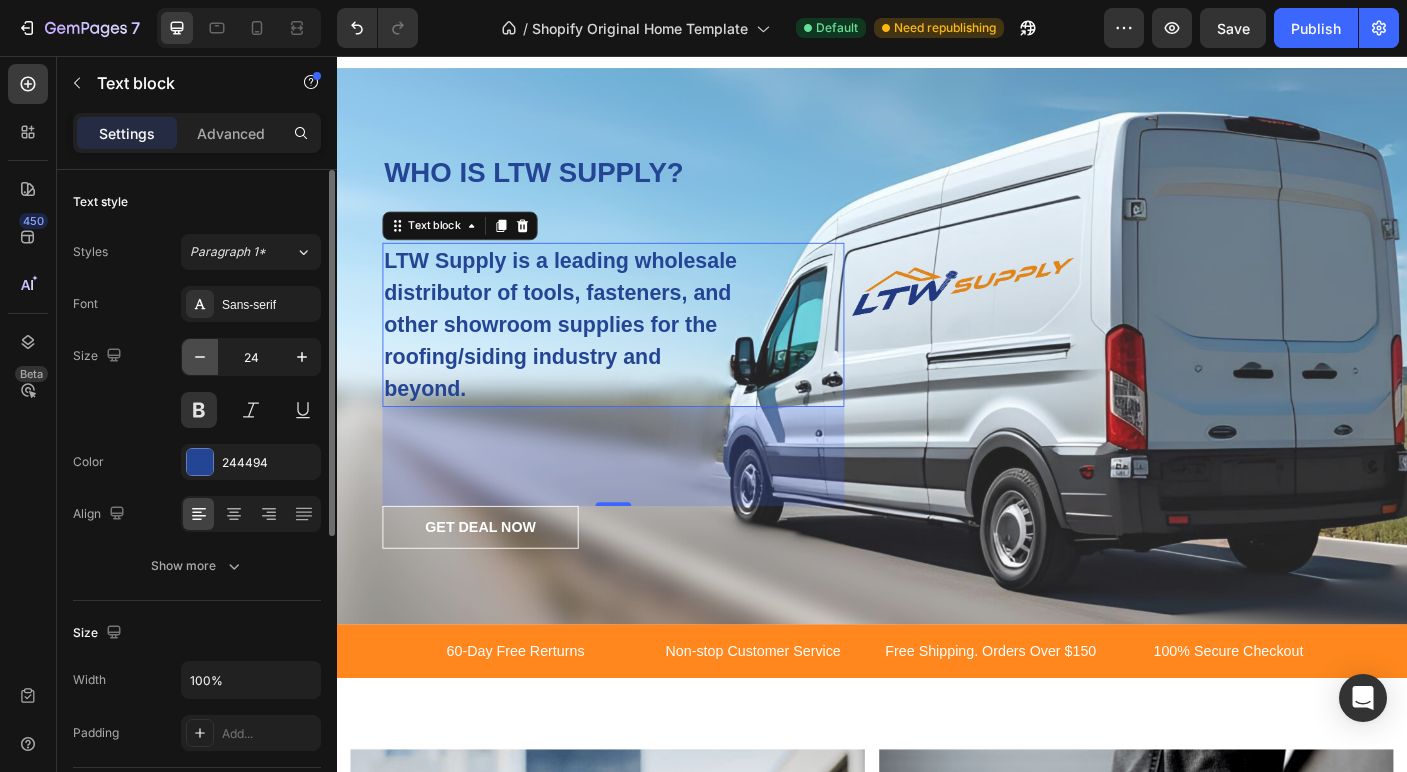 click 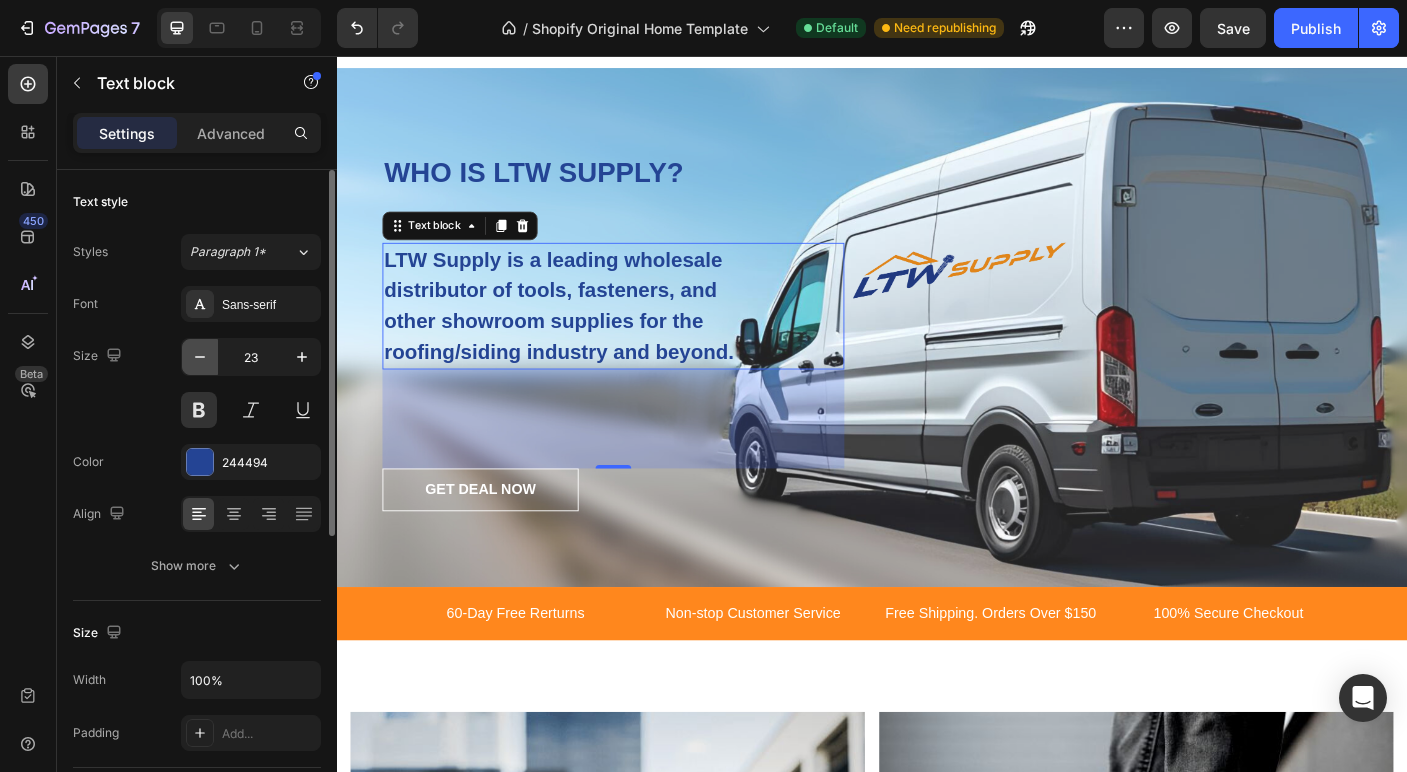 click 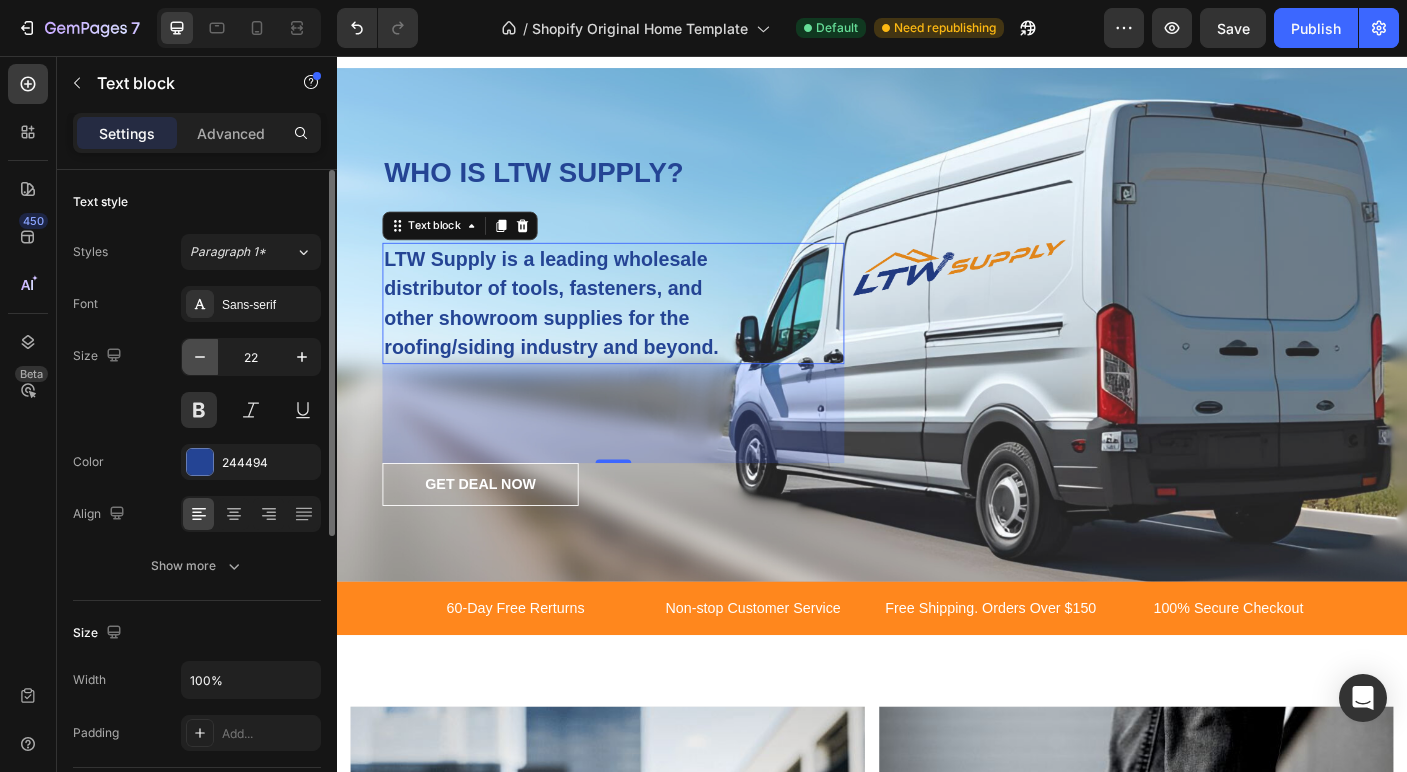 click 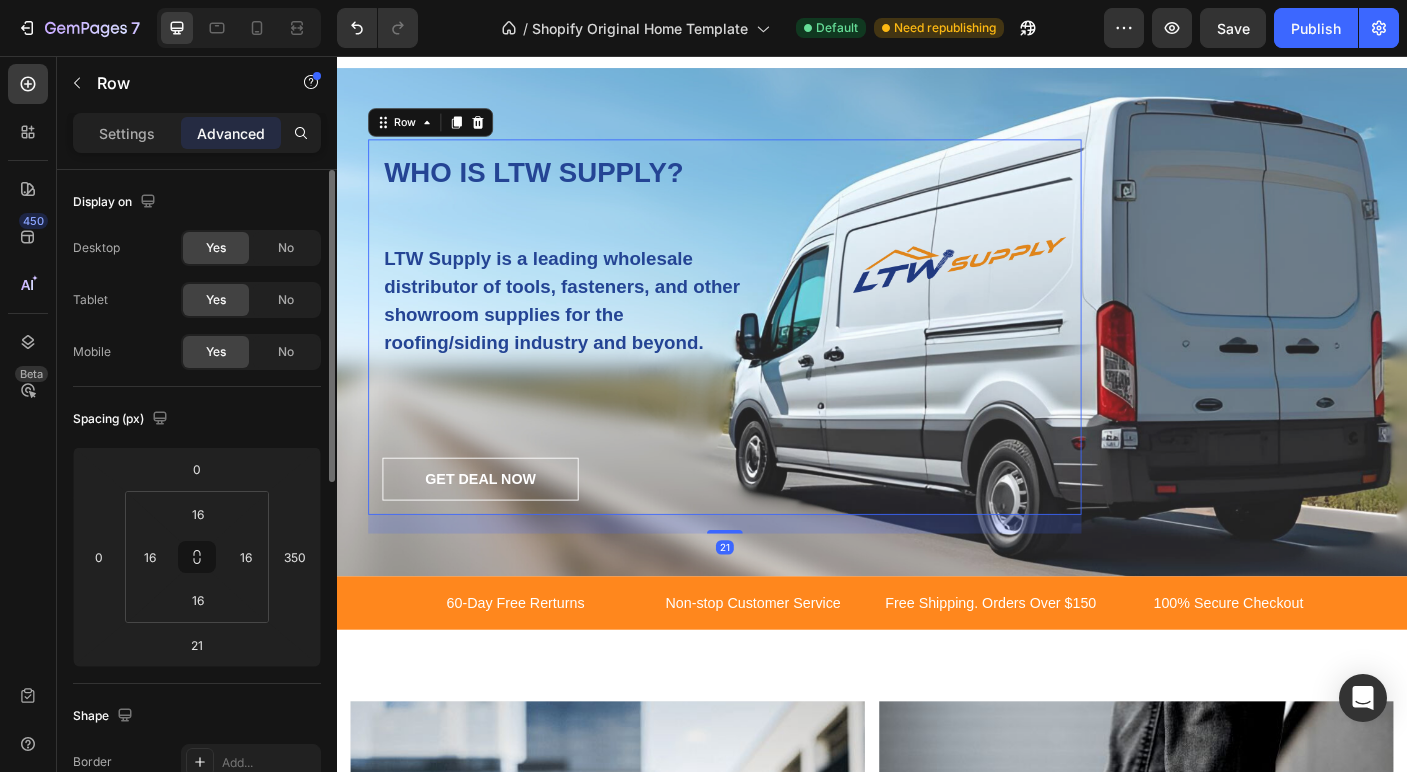 click on "WHO IS LTW SUPPLY? Heading LTW Supply is a leading wholesale distributor of tools, fasteners, and other showroom supplies for the roofing/siding industry and beyond. Text block GET DEAL NOW Button" at bounding box center (772, 359) 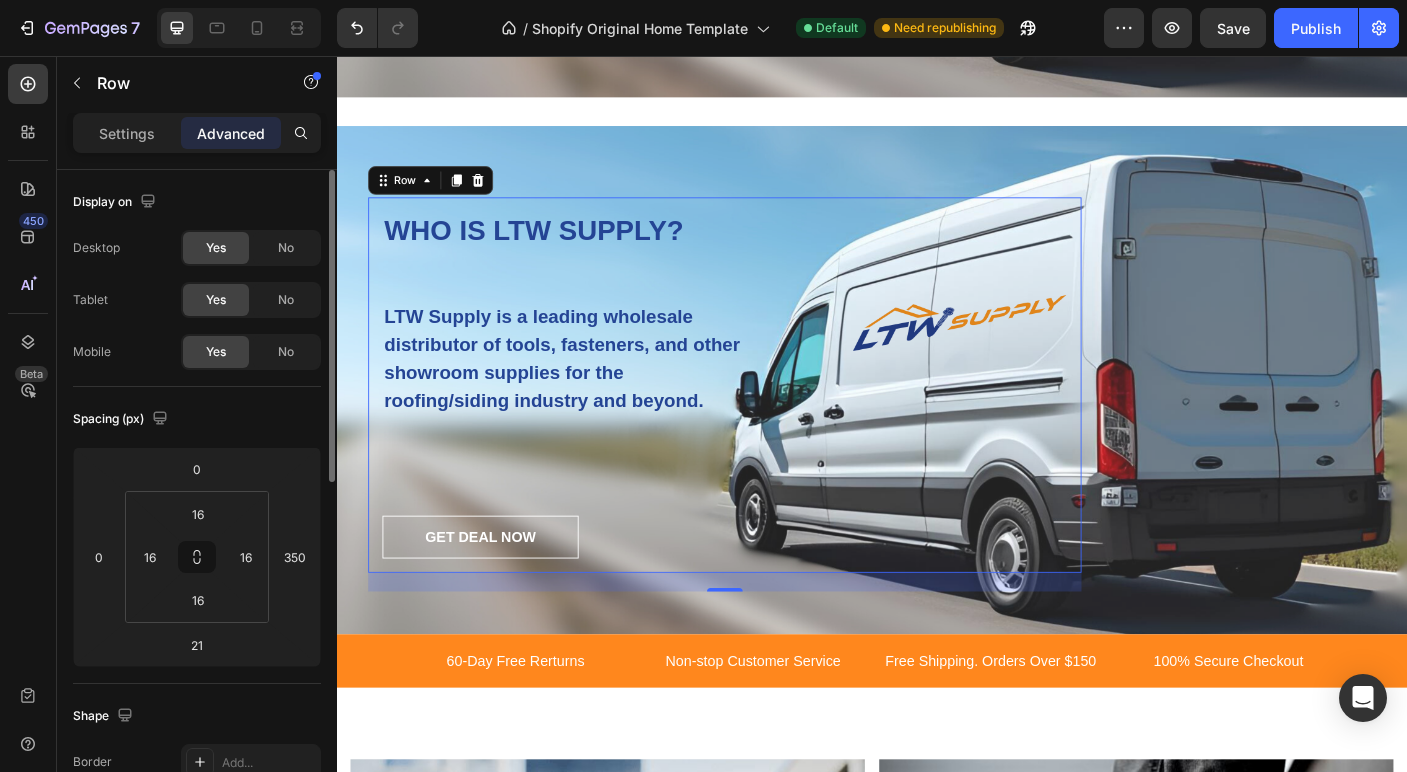 scroll, scrollTop: 3688, scrollLeft: 0, axis: vertical 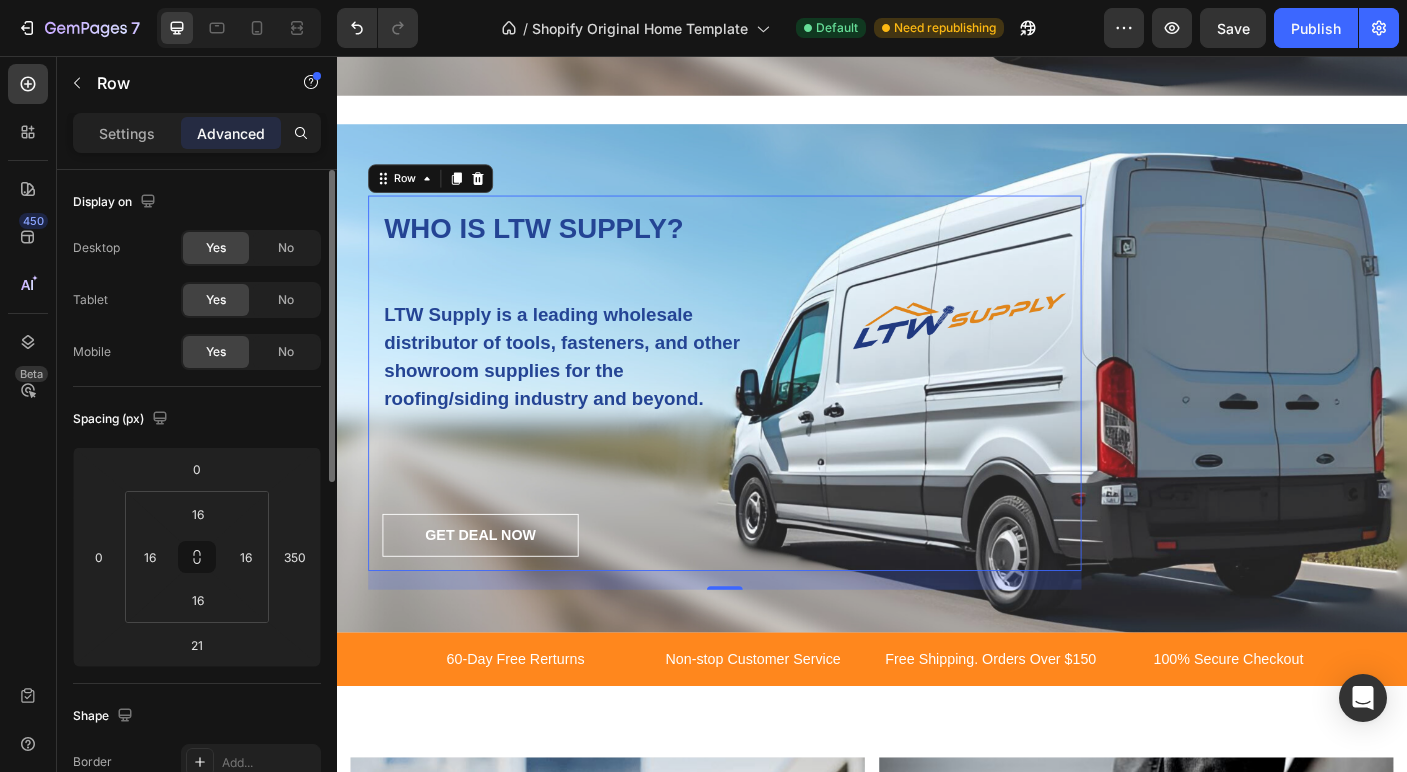 click on "WHO IS LTW SUPPLY? Heading LTW Supply is a leading wholesale distributor of tools, fasteners, and other showroom supplies for the roofing/siding industry and beyond. Text block GET DEAL NOW Button" at bounding box center (772, 422) 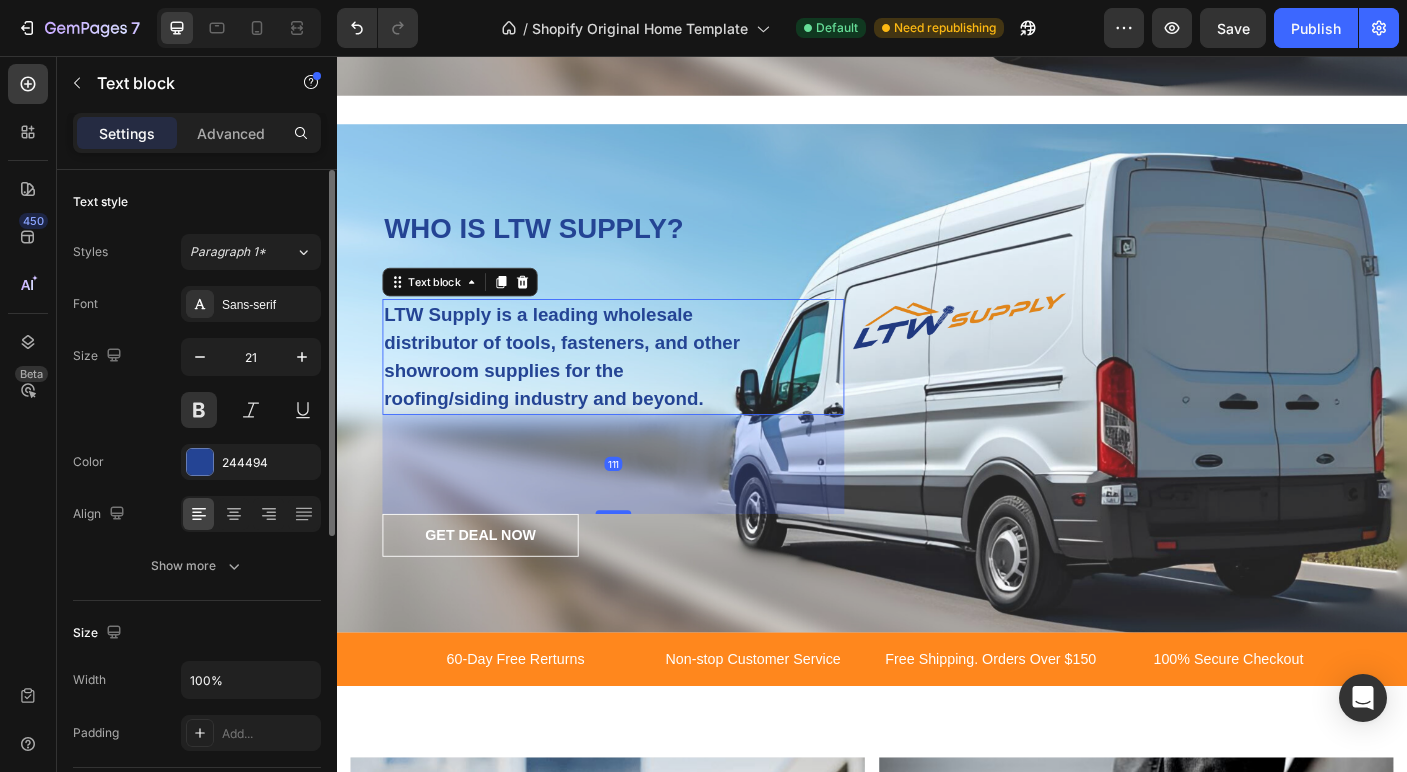 click on "LTW Supply is a leading wholesale distributor of tools, fasteners, and other showroom supplies for the roofing/siding industry and beyond." at bounding box center [591, 393] 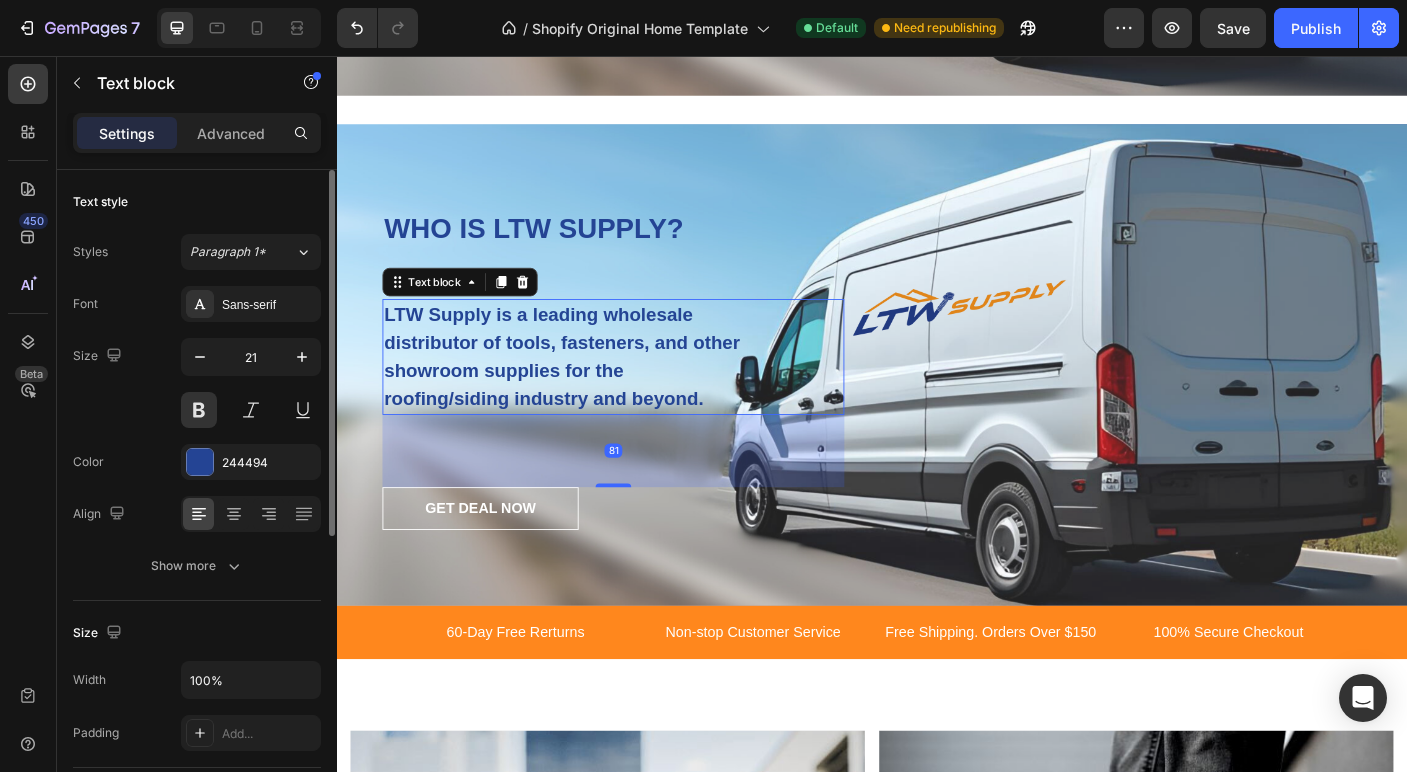 drag, startPoint x: 654, startPoint y: 568, endPoint x: 652, endPoint y: 538, distance: 30.066593 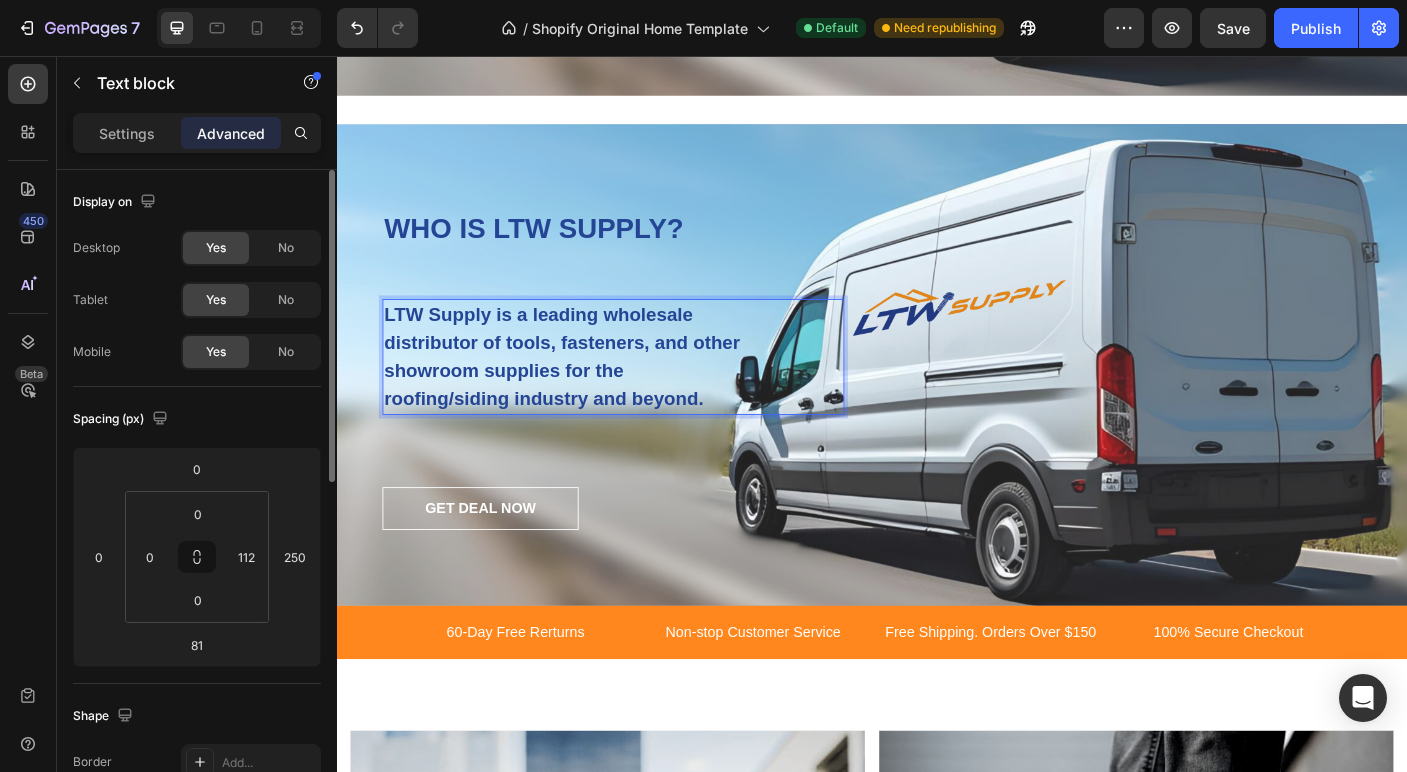 click on "LTW Supply is a leading wholesale distributor of tools, fasteners, and other showroom supplies for the roofing/siding industry and beyond." at bounding box center [591, 393] 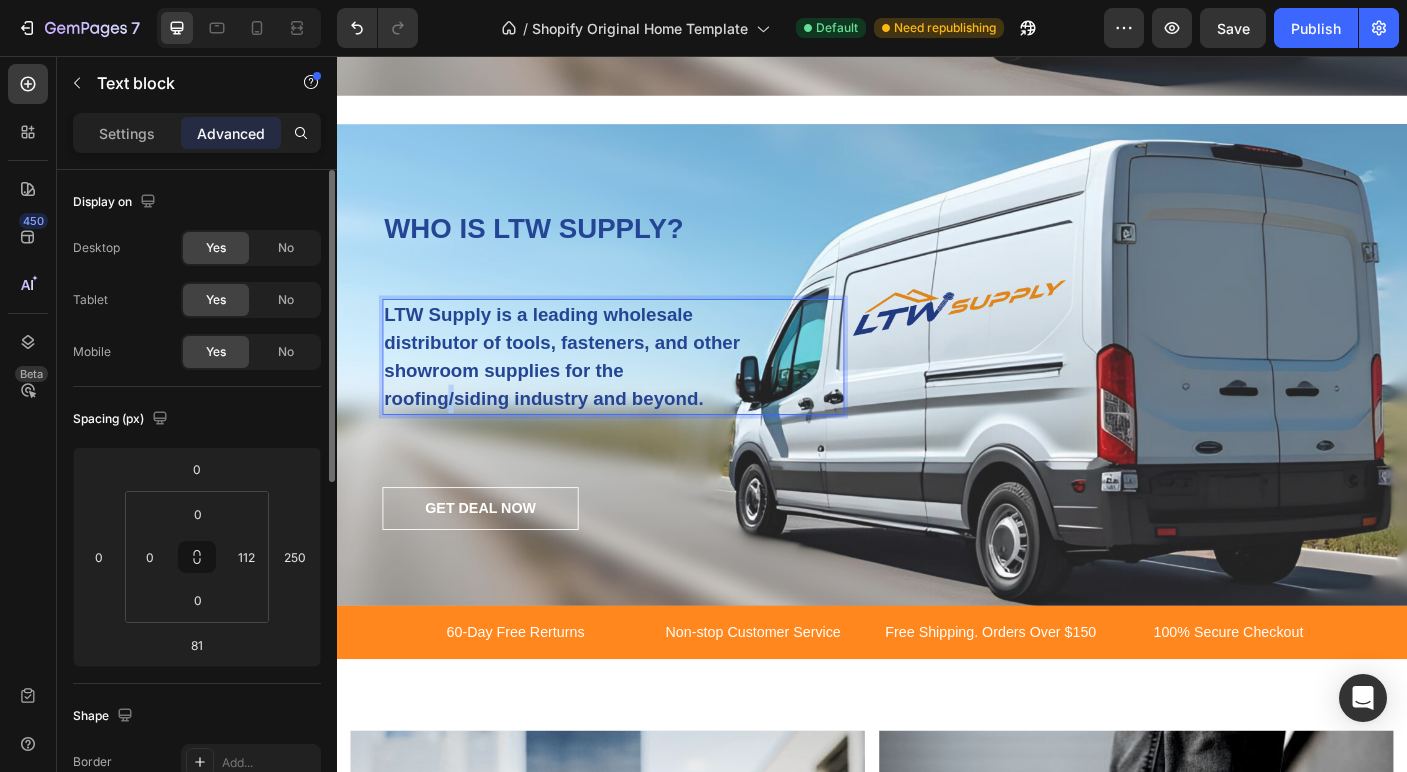 click on "LTW Supply is a leading wholesale distributor of tools, fasteners, and other showroom supplies for the roofing/siding industry and beyond." at bounding box center (591, 393) 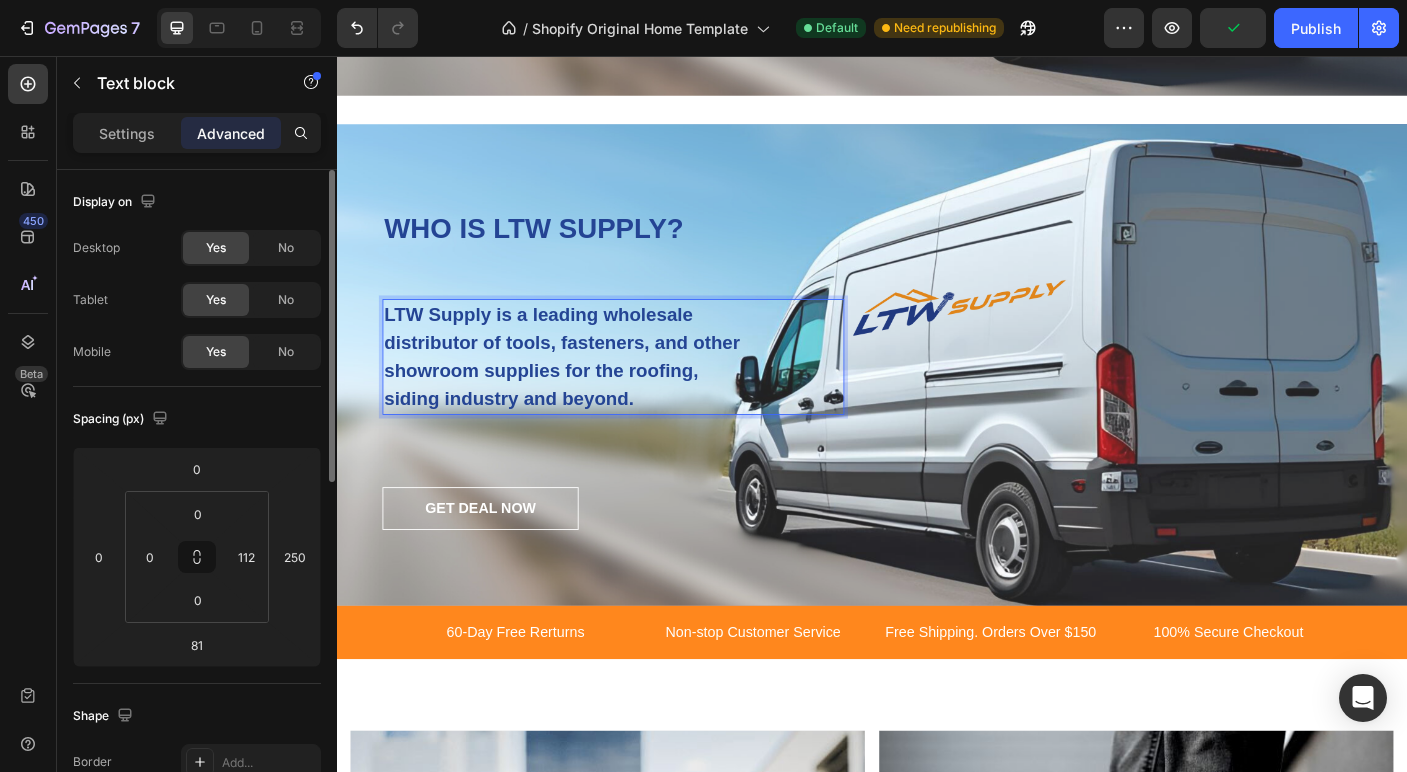click on "LTW Supply is a leading wholesale distributor of tools, fasteners, and other showroom supplies for the roofing, siding industry and beyond." at bounding box center [591, 393] 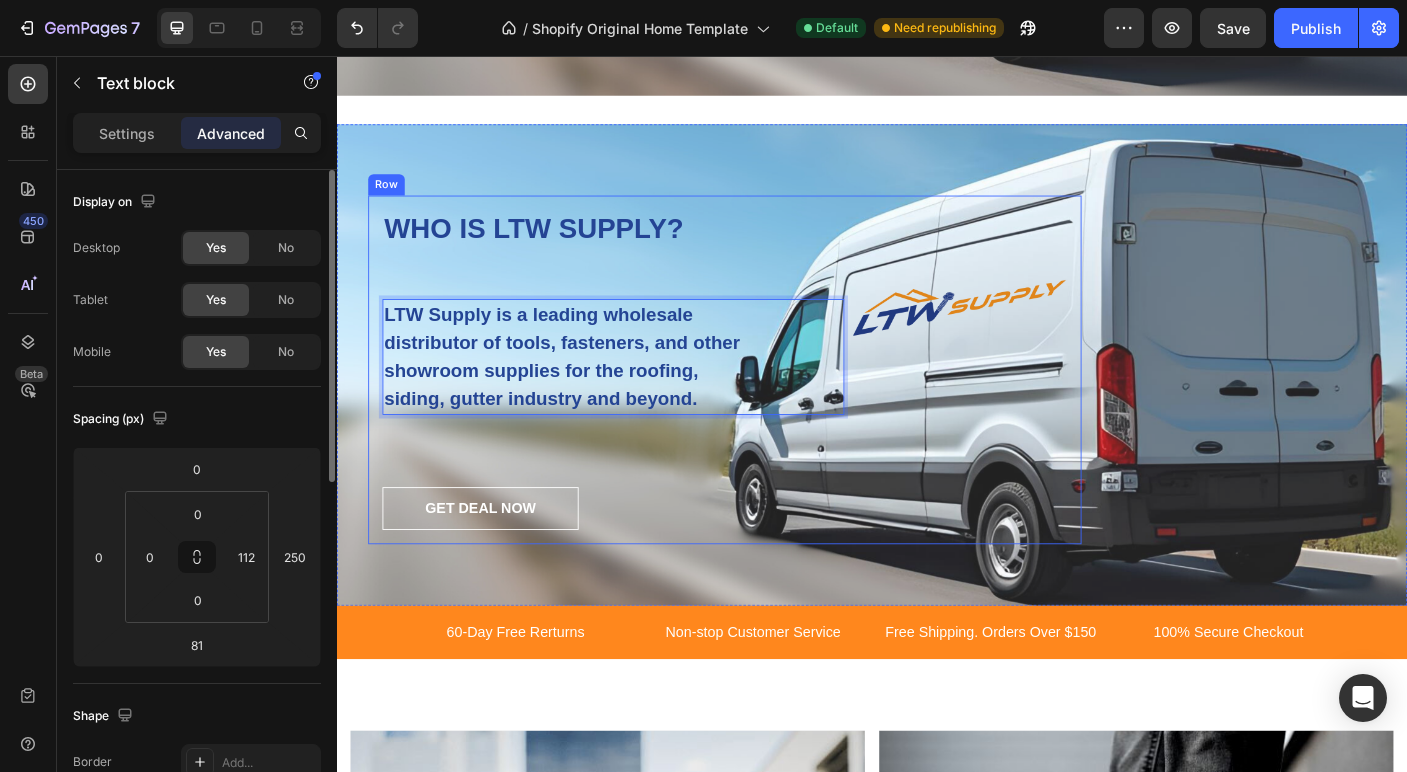 click on "WHO IS LTW SUPPLY? Heading LTW Supply is a leading wholesale distributor of tools, fasteners, and other showroom supplies for the roofing, siding, gutter industry and beyond. Text block   81 GET DEAL NOW Button" at bounding box center [772, 407] 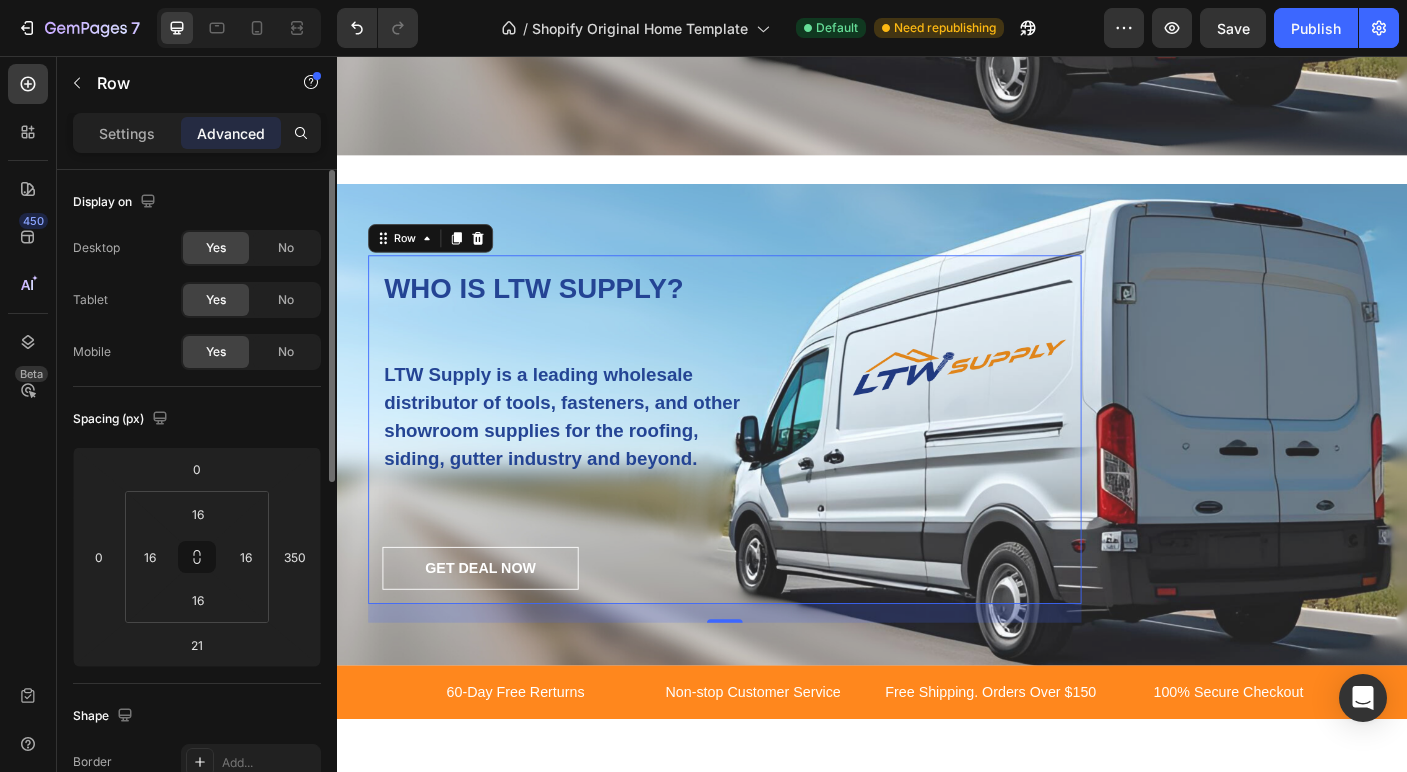 scroll, scrollTop: 3617, scrollLeft: 0, axis: vertical 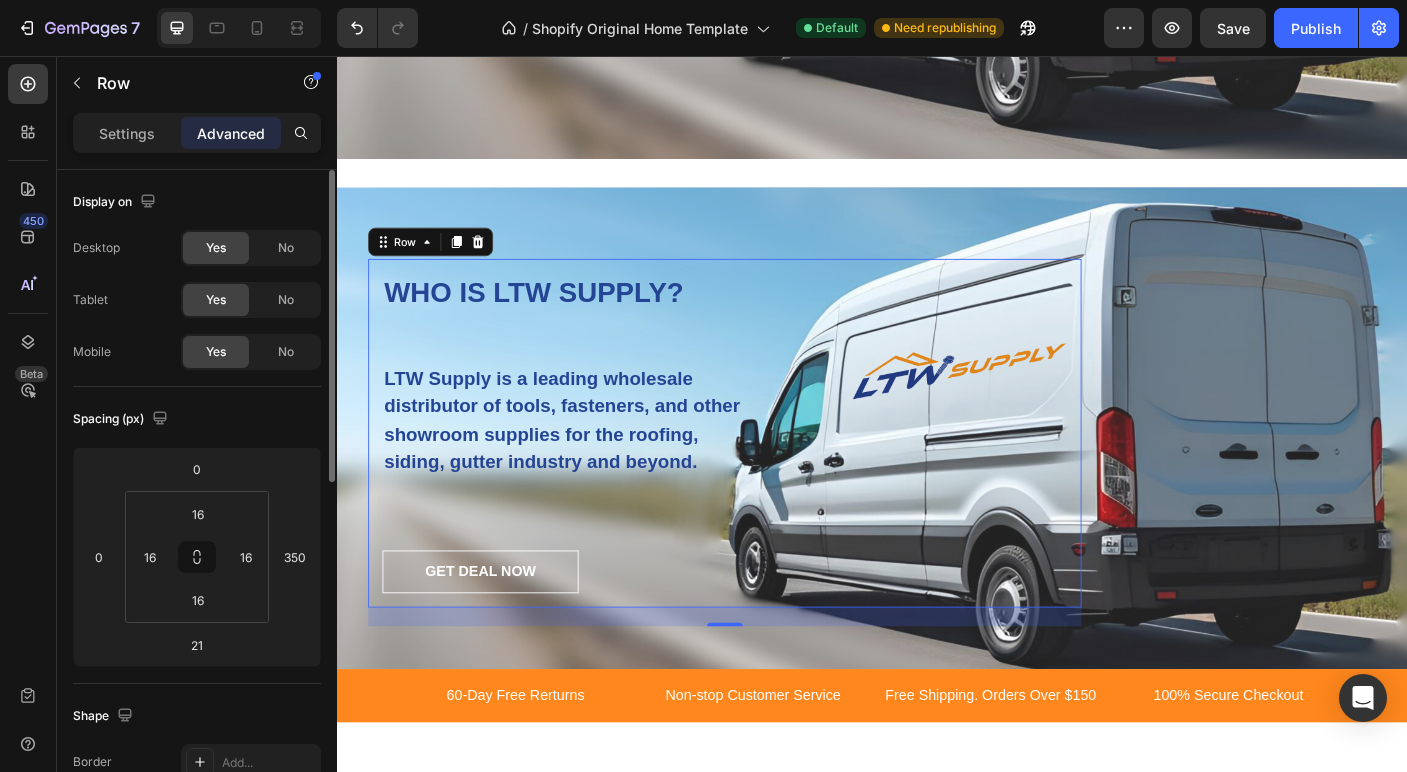 click on "WHO IS LTW SUPPLY? Heading LTW Supply is a leading wholesale distributor of tools, fasteners, and other showroom supplies for the roofing, siding, gutter industry and beyond. Text block GET DEAL NOW Button" at bounding box center (772, 478) 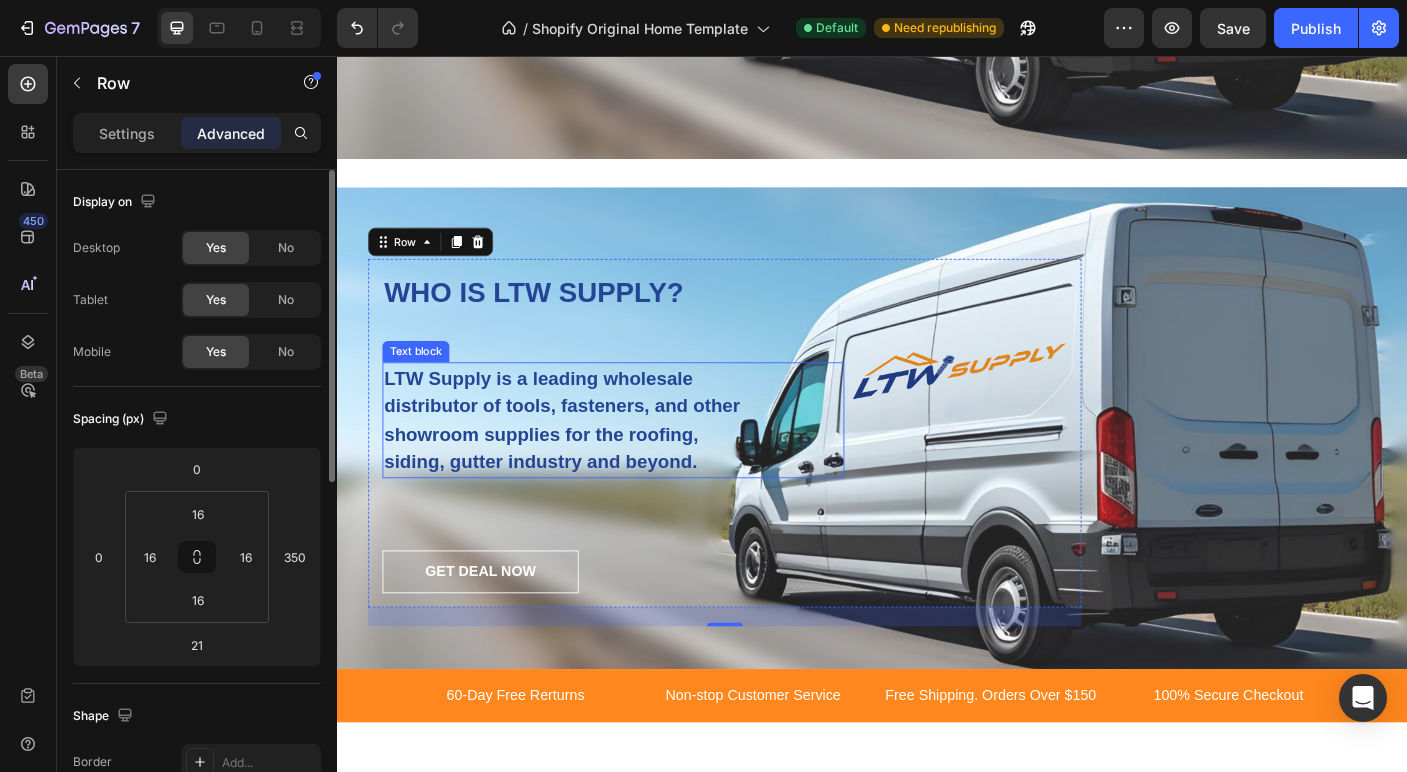 click on "LTW Supply is a leading wholesale distributor of tools, fasteners, and other showroom supplies for the roofing, siding, gutter industry and beyond." at bounding box center (591, 464) 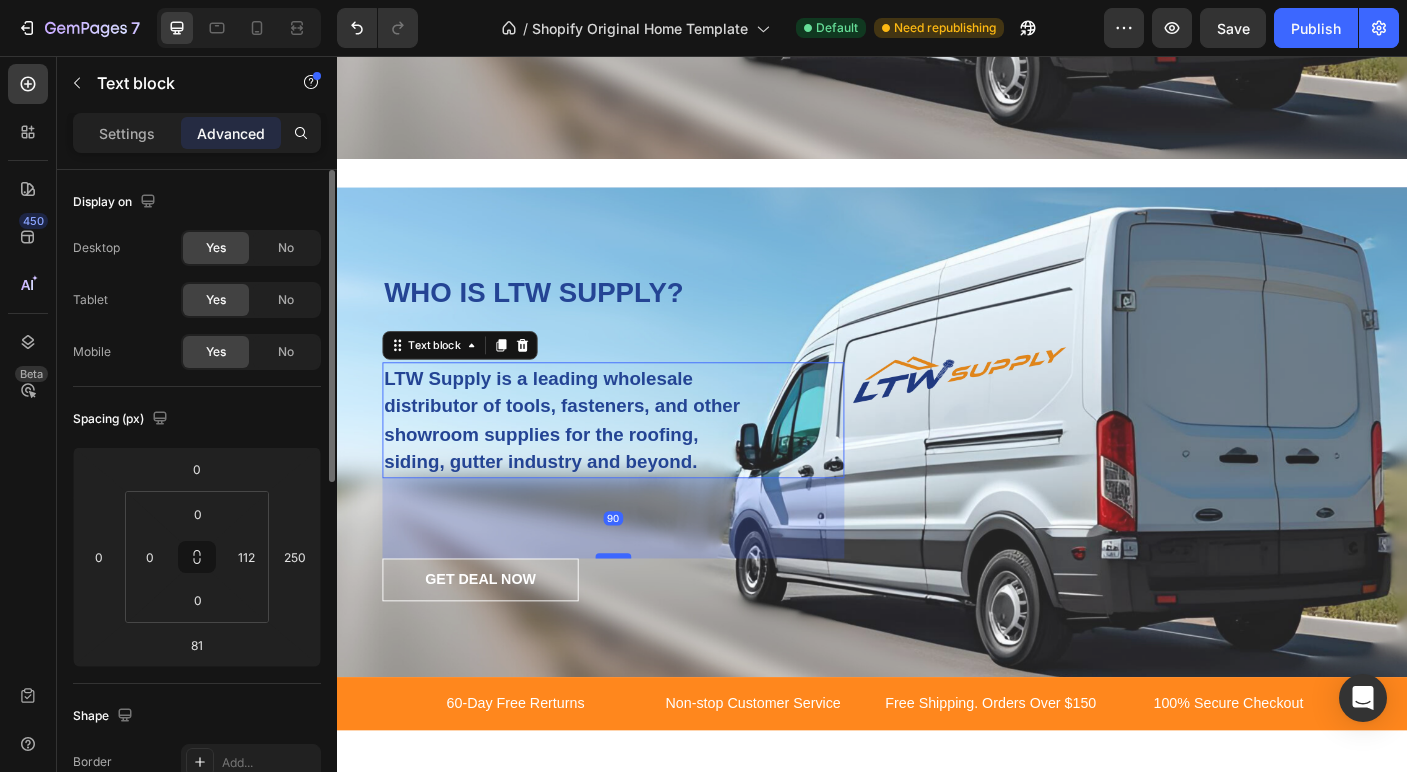 drag, startPoint x: 649, startPoint y: 608, endPoint x: 660, endPoint y: 617, distance: 14.21267 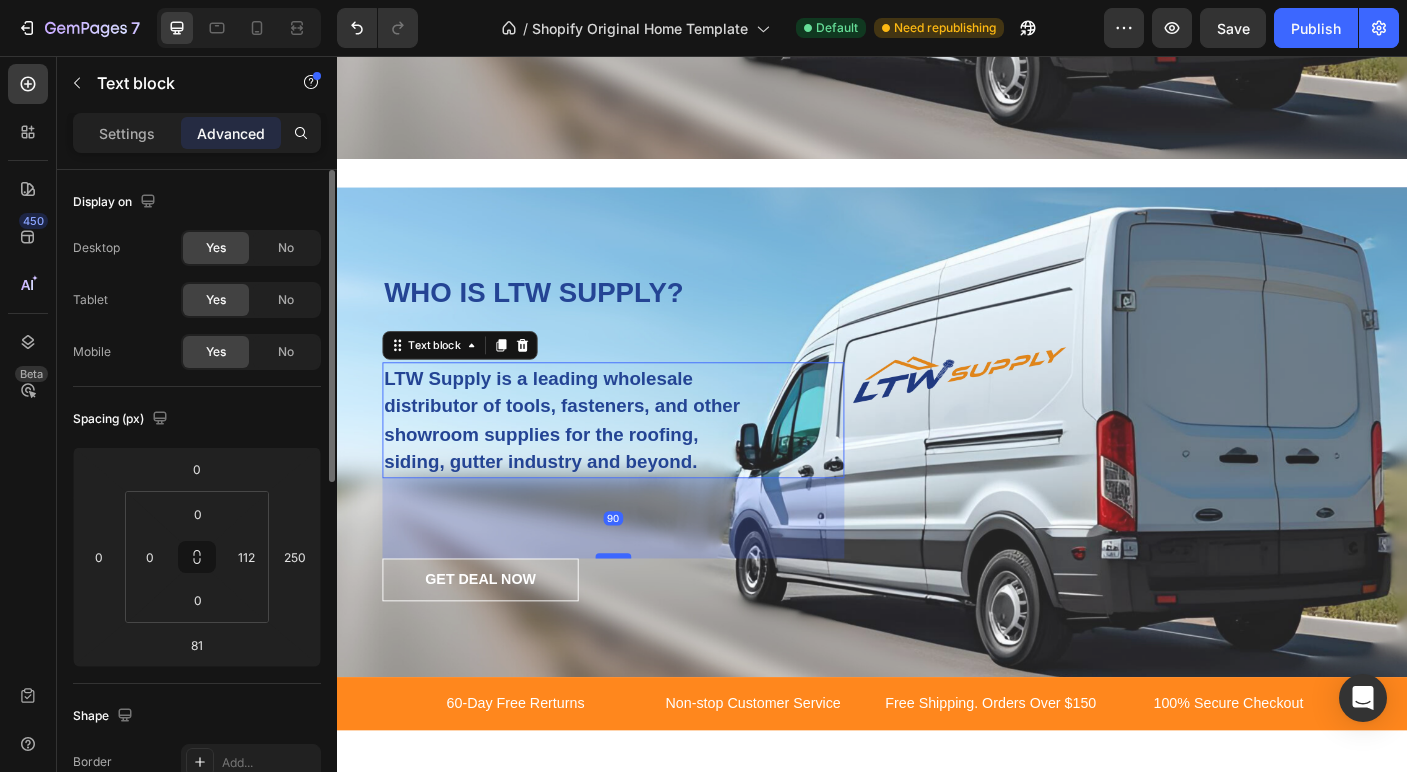 click at bounding box center (647, 616) 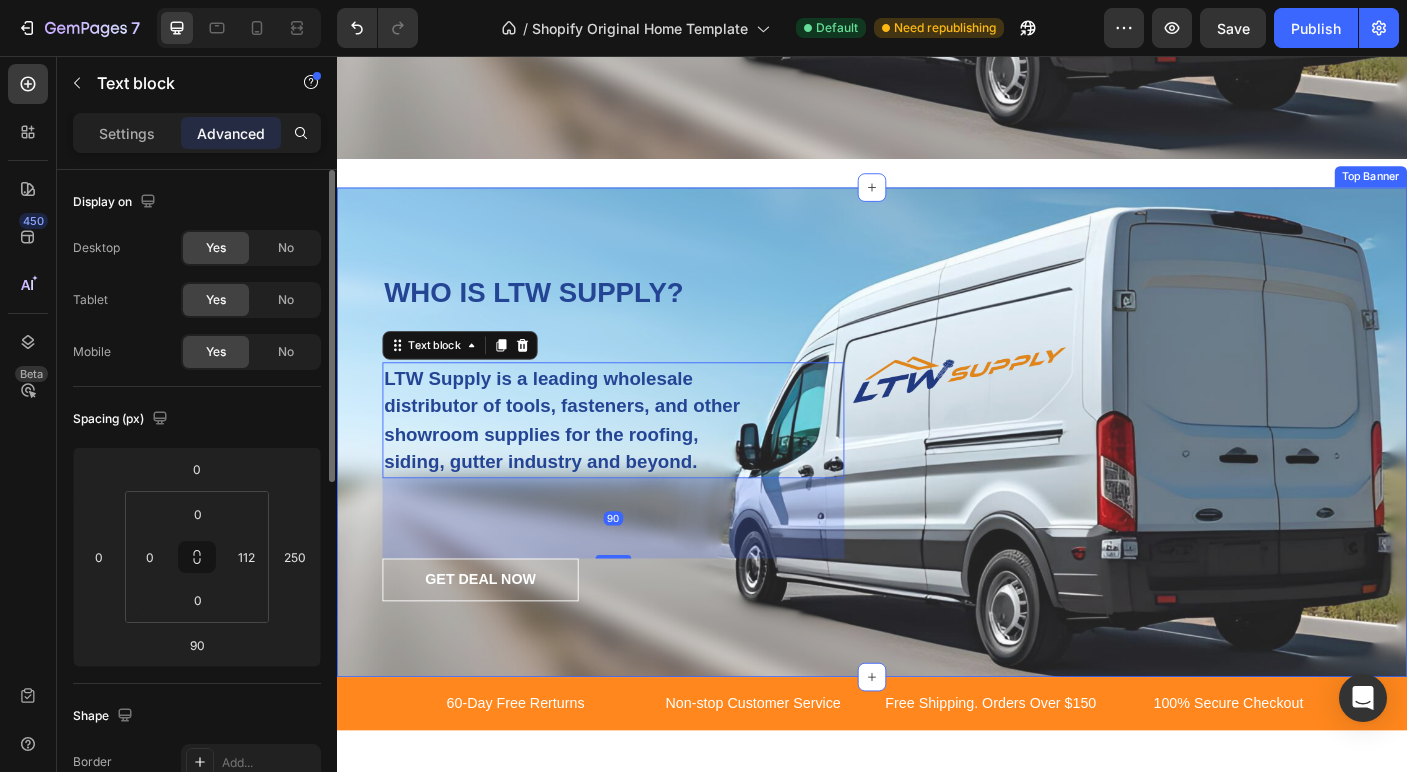 click on "WHO IS LTW SUPPLY? Heading LTW Supply is a leading wholesale distributor of tools, fasteners, and other showroom supplies for the roofing, siding, gutter industry and beyond. Text block   90 GET DEAL NOW Button Row Top Banner" at bounding box center (937, 477) 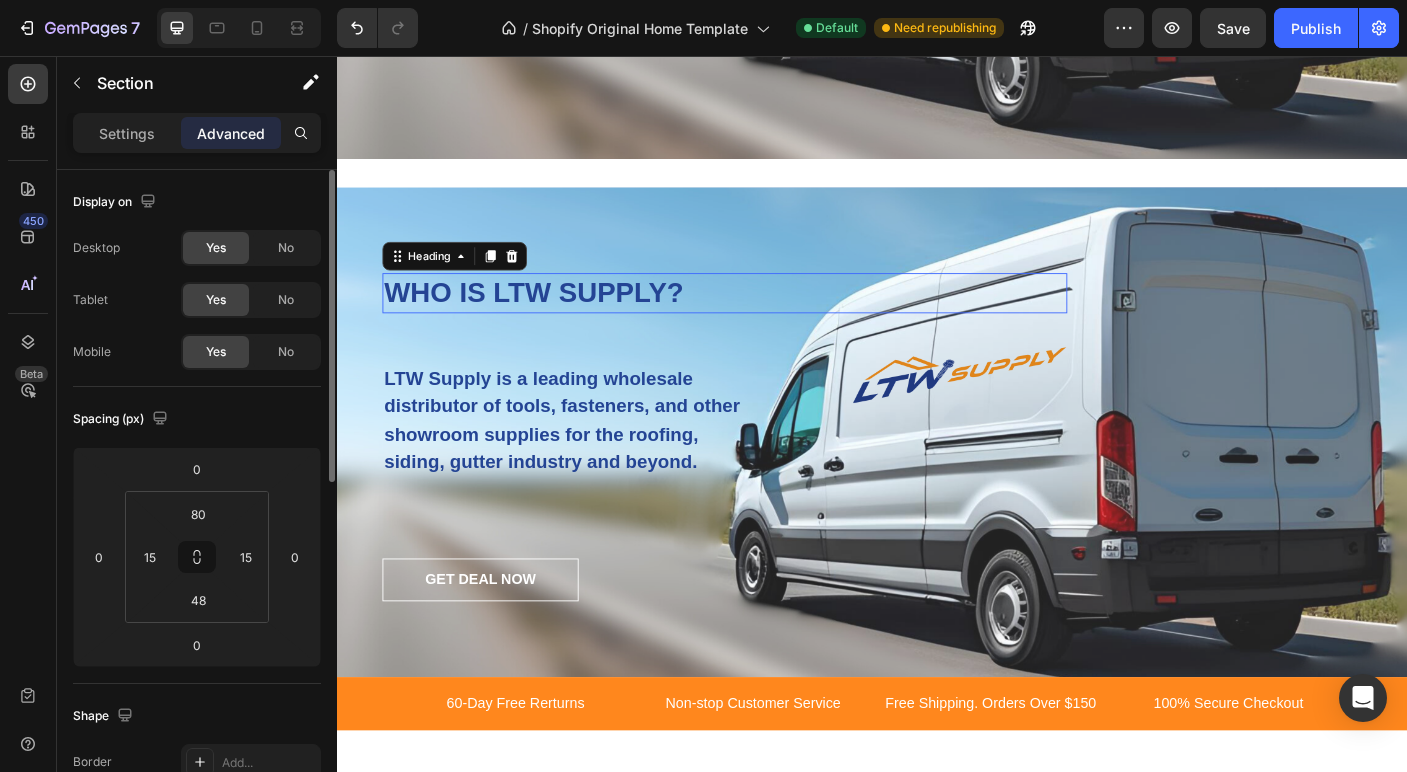 click on "WHO IS LTW SUPPLY?" at bounding box center (772, 321) 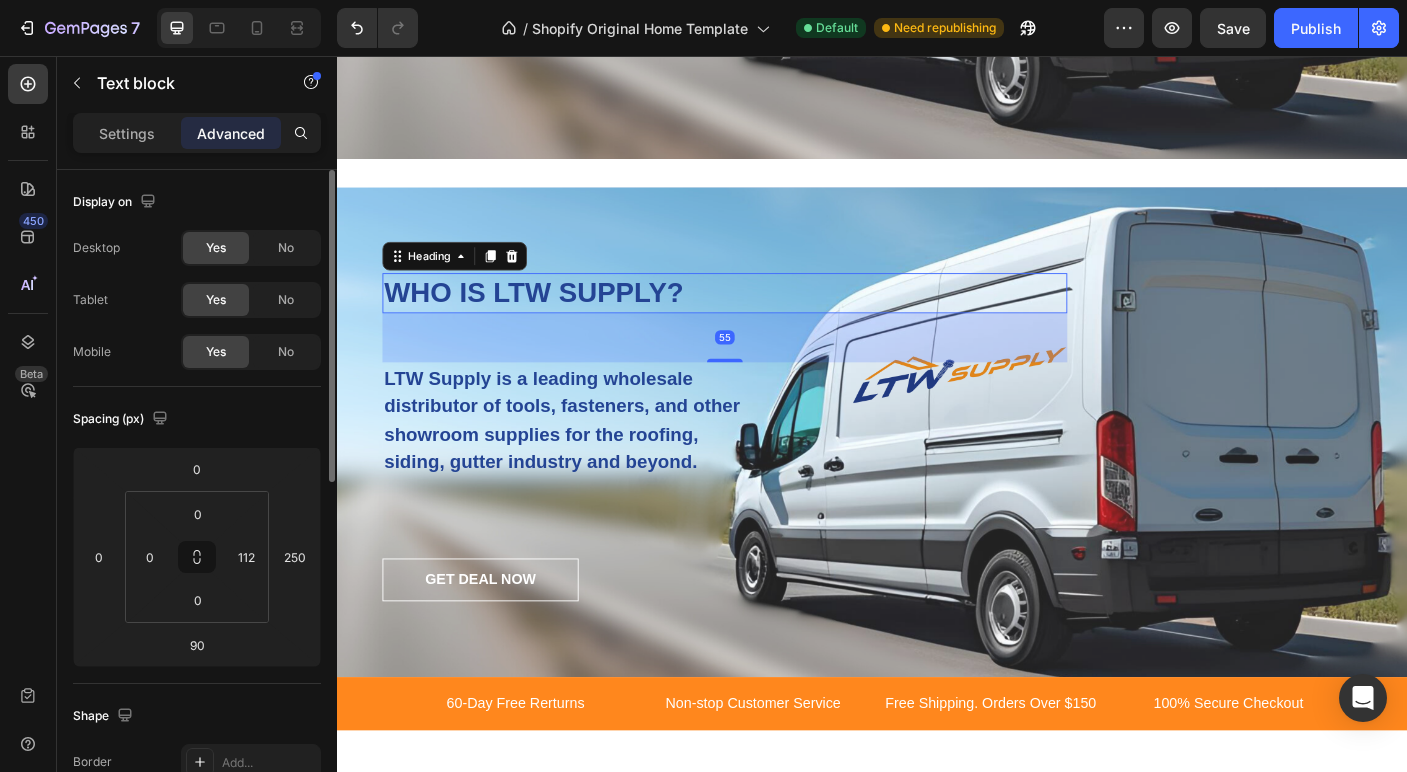 click on "WHO IS LTW SUPPLY?" at bounding box center (772, 321) 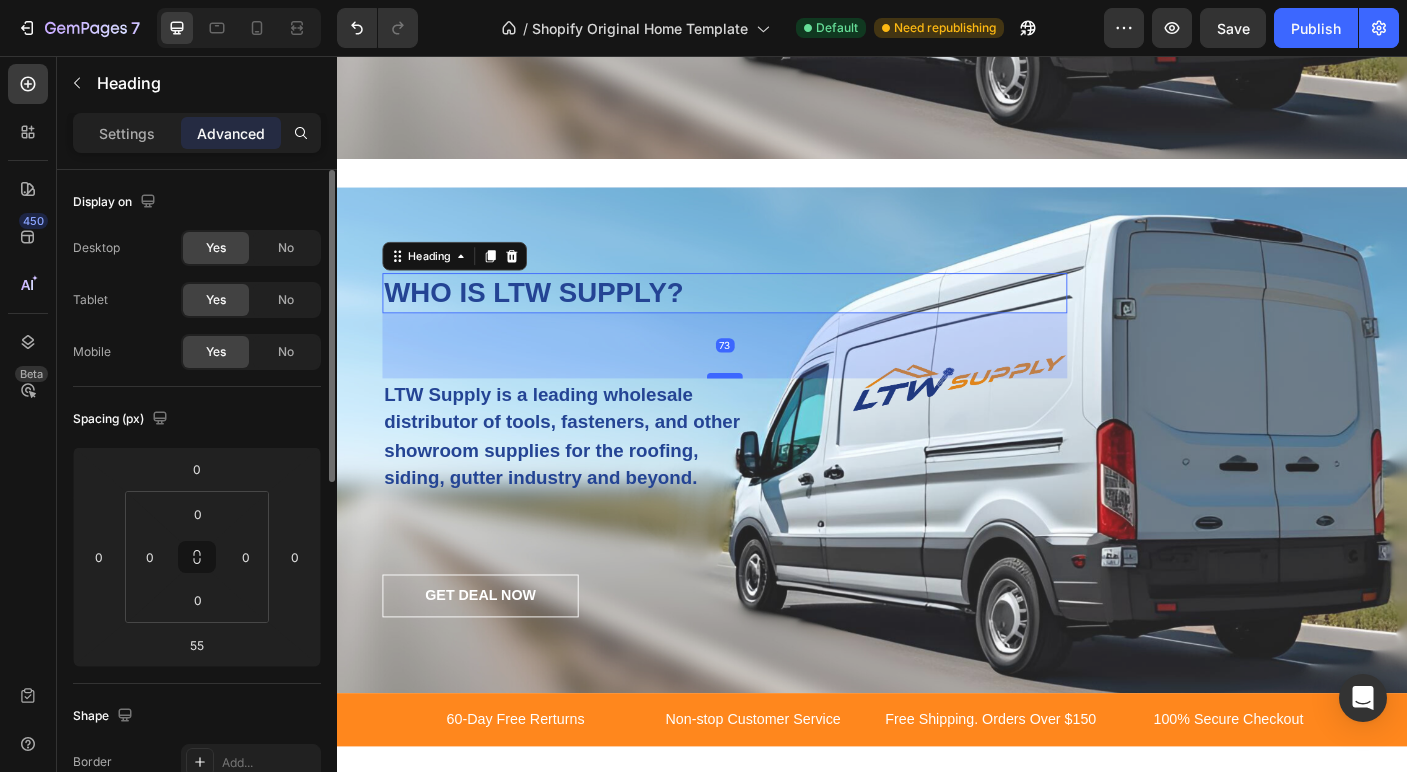 drag, startPoint x: 780, startPoint y: 397, endPoint x: 775, endPoint y: 415, distance: 18.681541 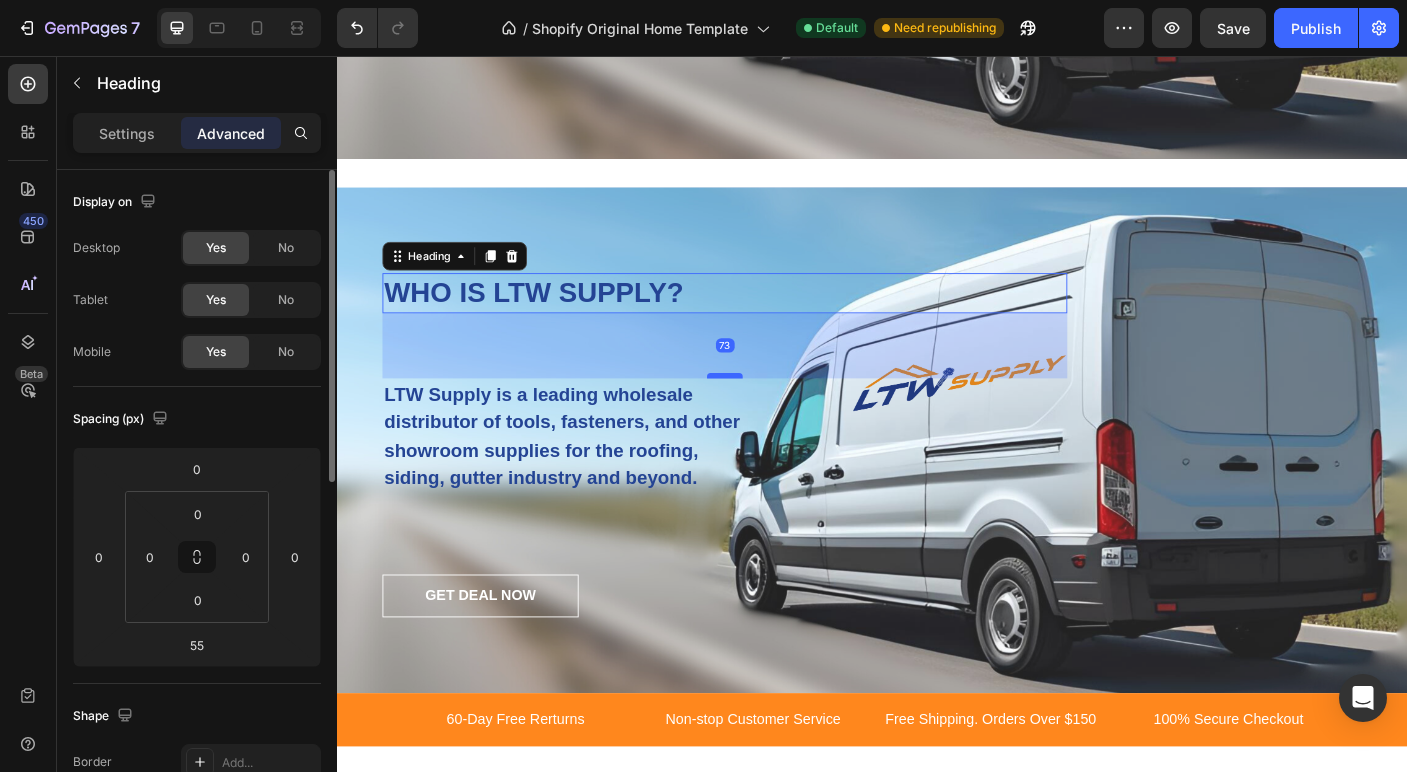 click at bounding box center (772, 414) 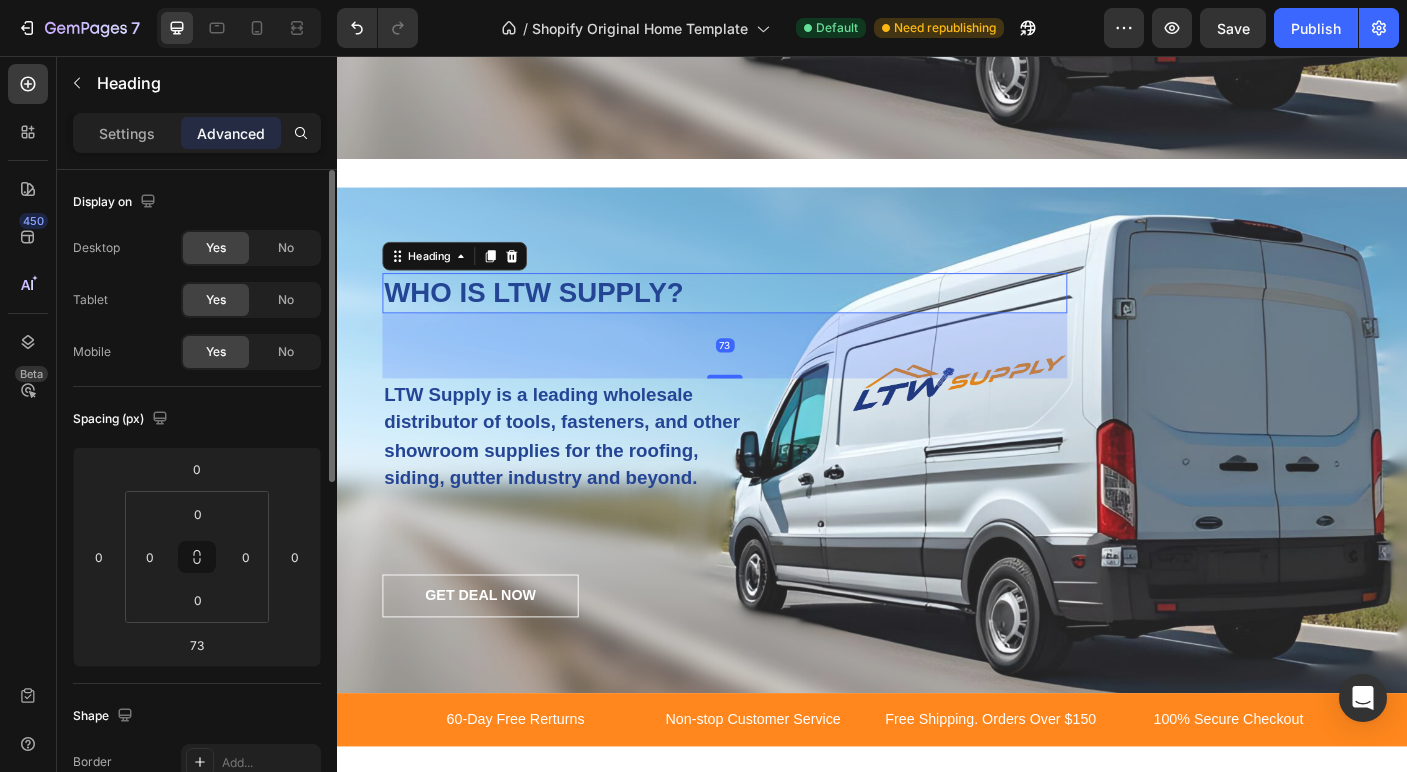 click on "WHO IS LTW SUPPLY? Heading   73 LTW Supply is a leading wholesale distributor of tools, fasteners, and other showroom supplies for the roofing, siding, gutter industry and beyond. Text block GET DEAL NOW Button Row Top Banner" at bounding box center [937, 486] 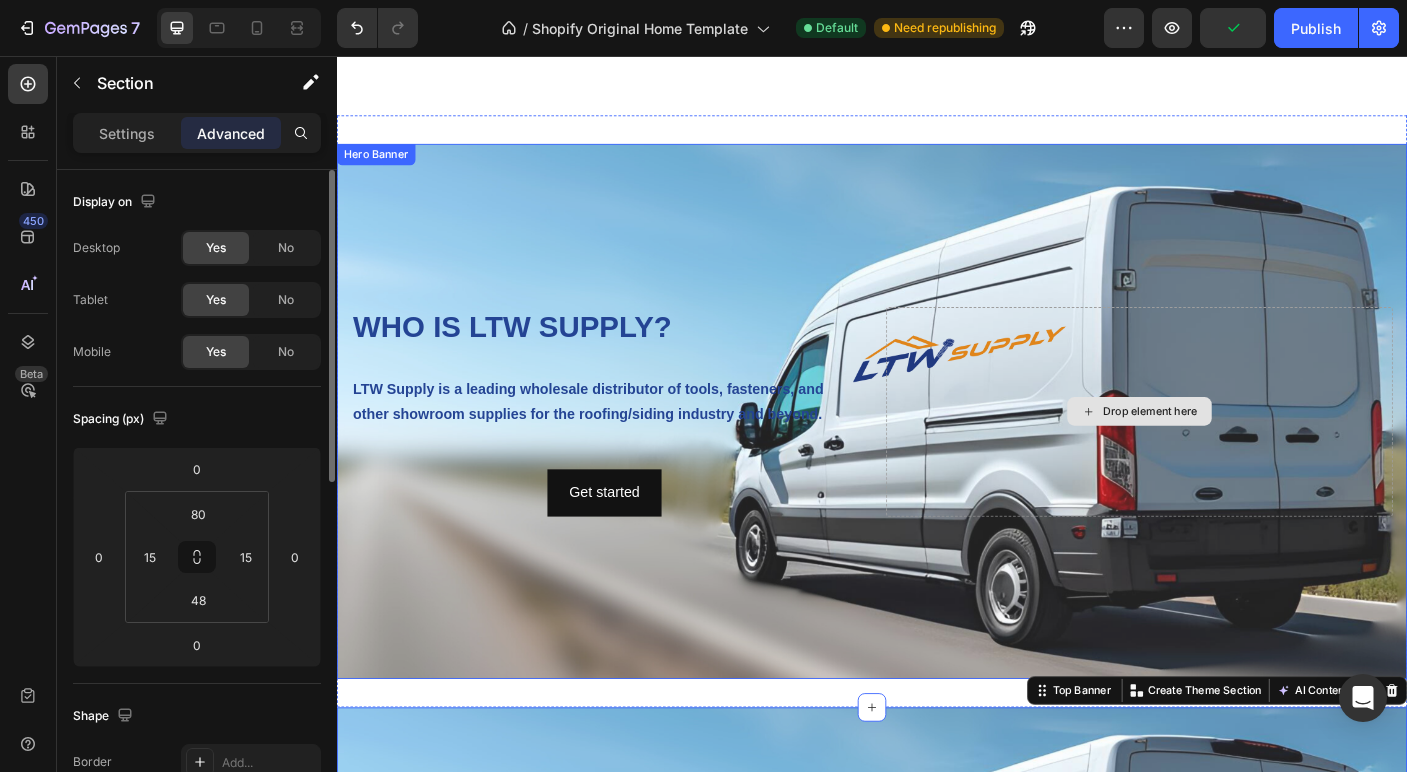 scroll, scrollTop: 2983, scrollLeft: 0, axis: vertical 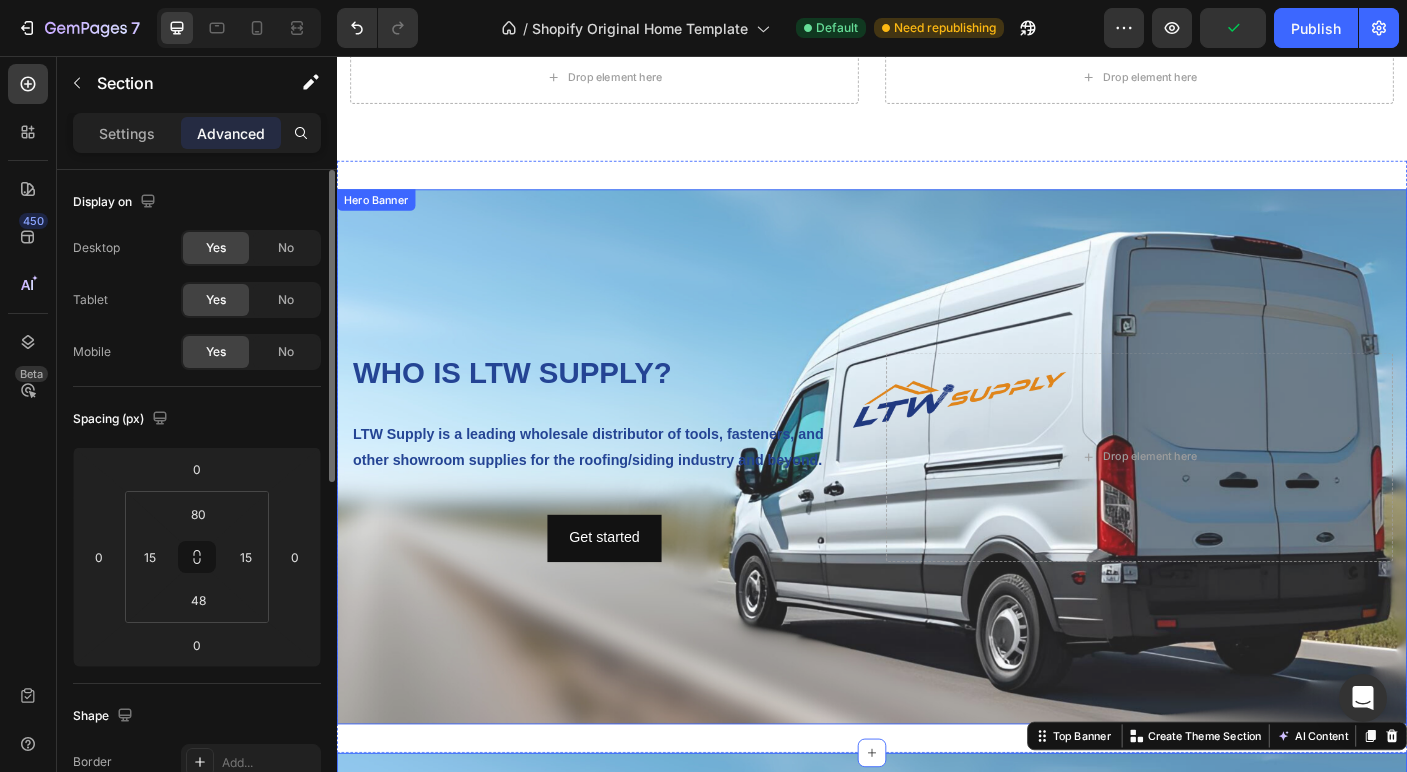 click at bounding box center (937, 505) 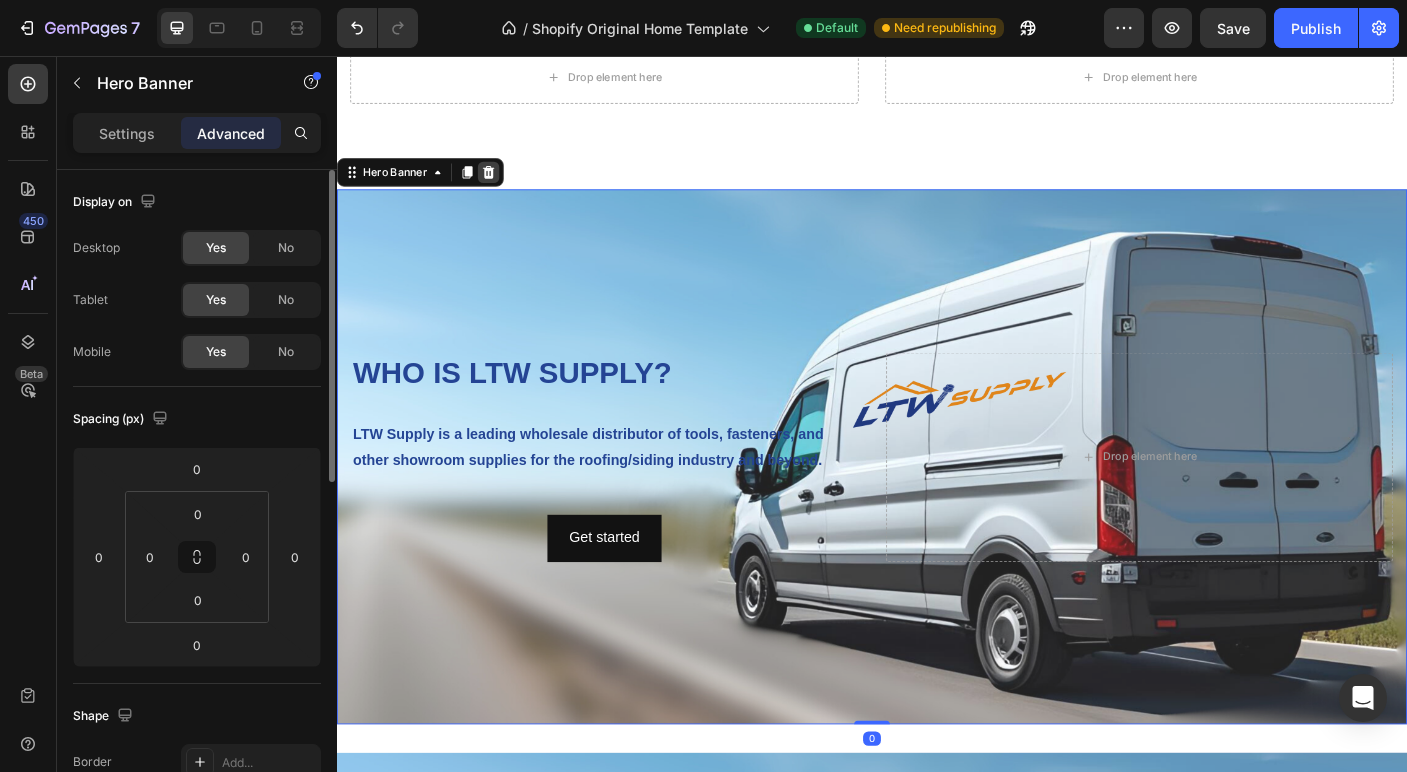 click 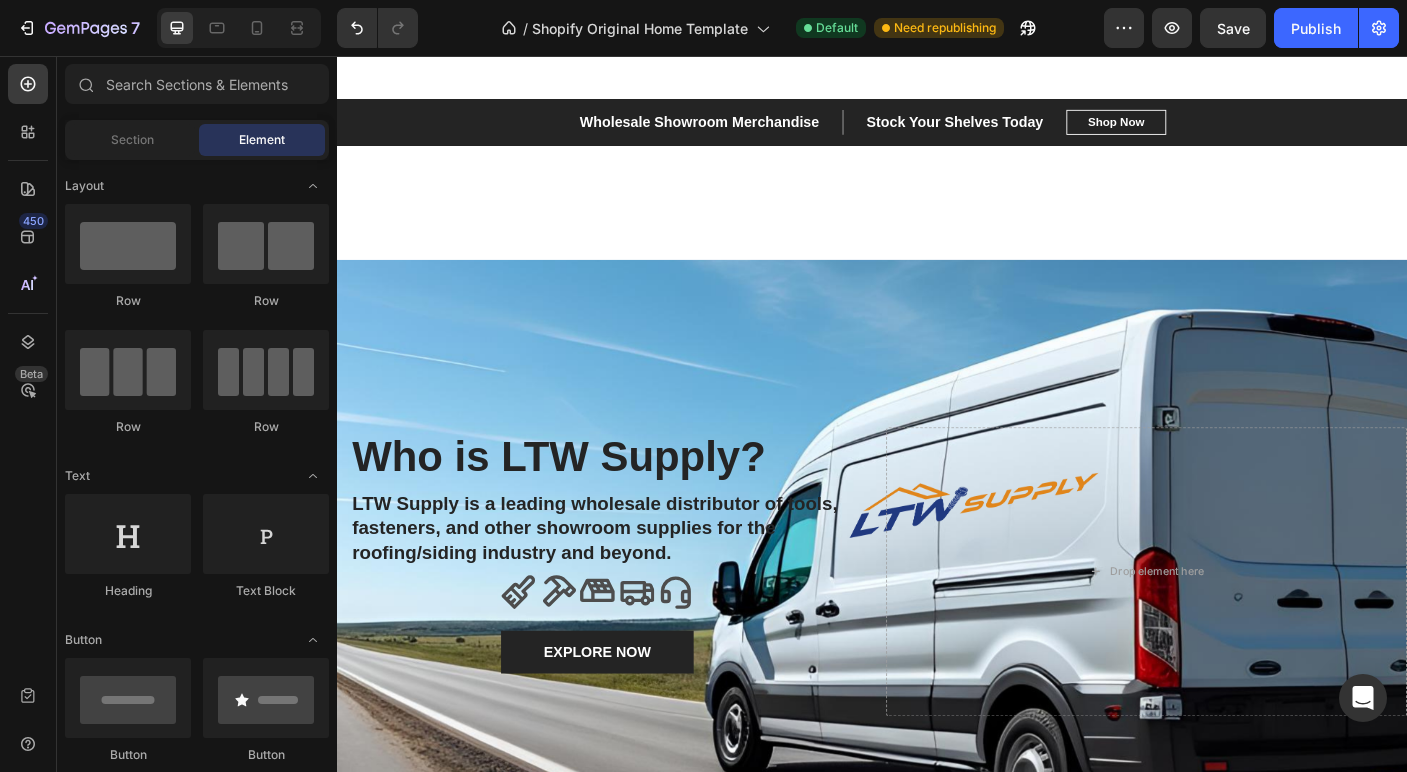 scroll, scrollTop: 711, scrollLeft: 0, axis: vertical 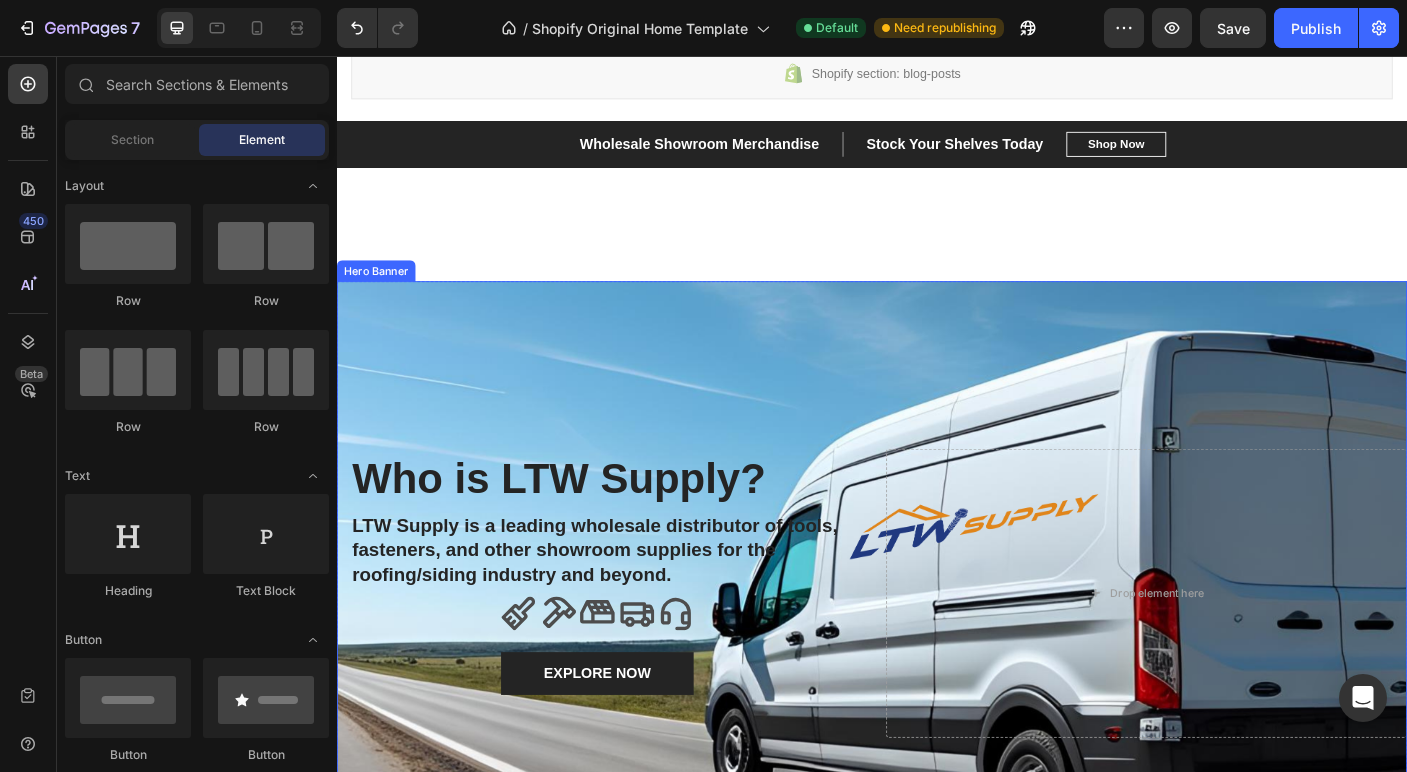 click at bounding box center (937, 658) 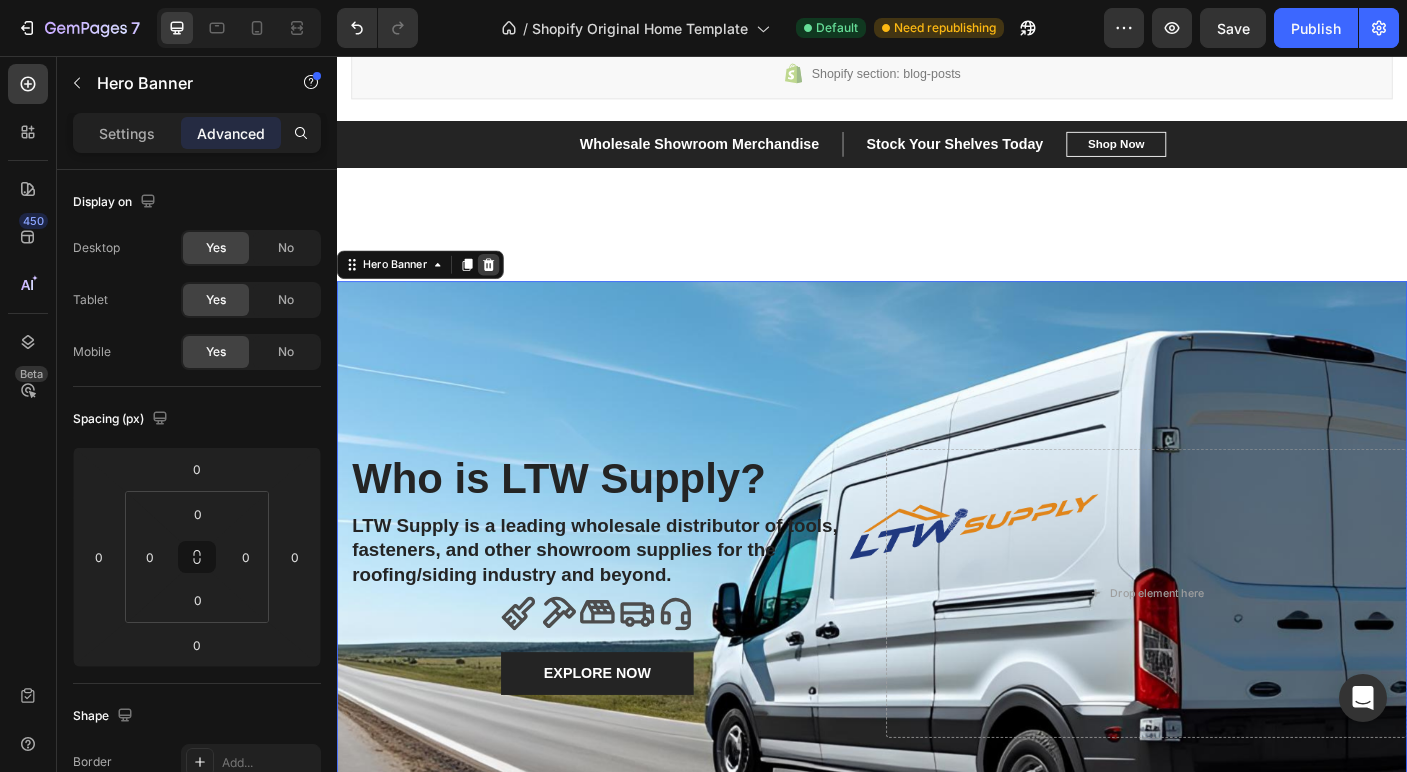click at bounding box center [507, 289] 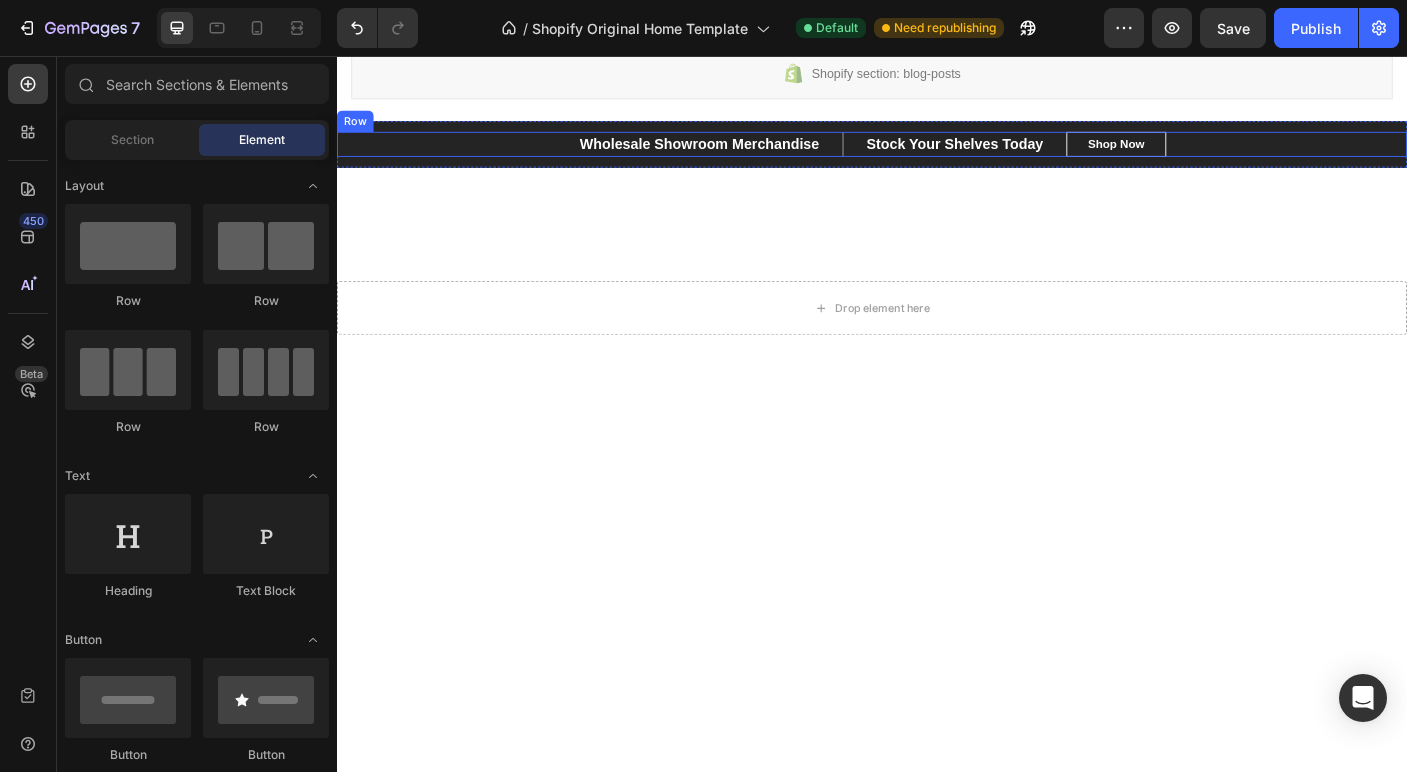 click on "Wholesale Showroom Merchandise Text block Stock Your Shelves Today Text block Row Wholesale Showroom Merchandise Text block Shop Now Button Row" at bounding box center (937, 154) 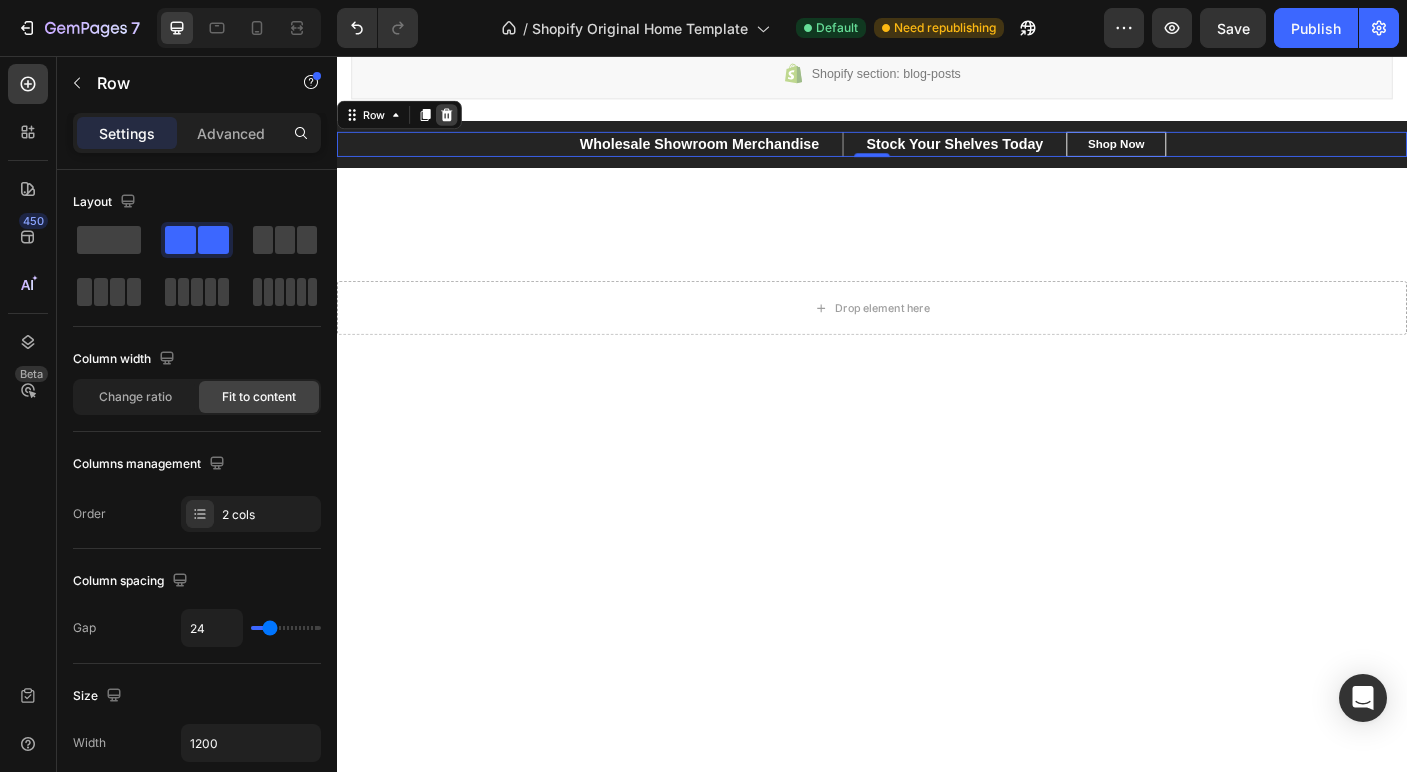 click 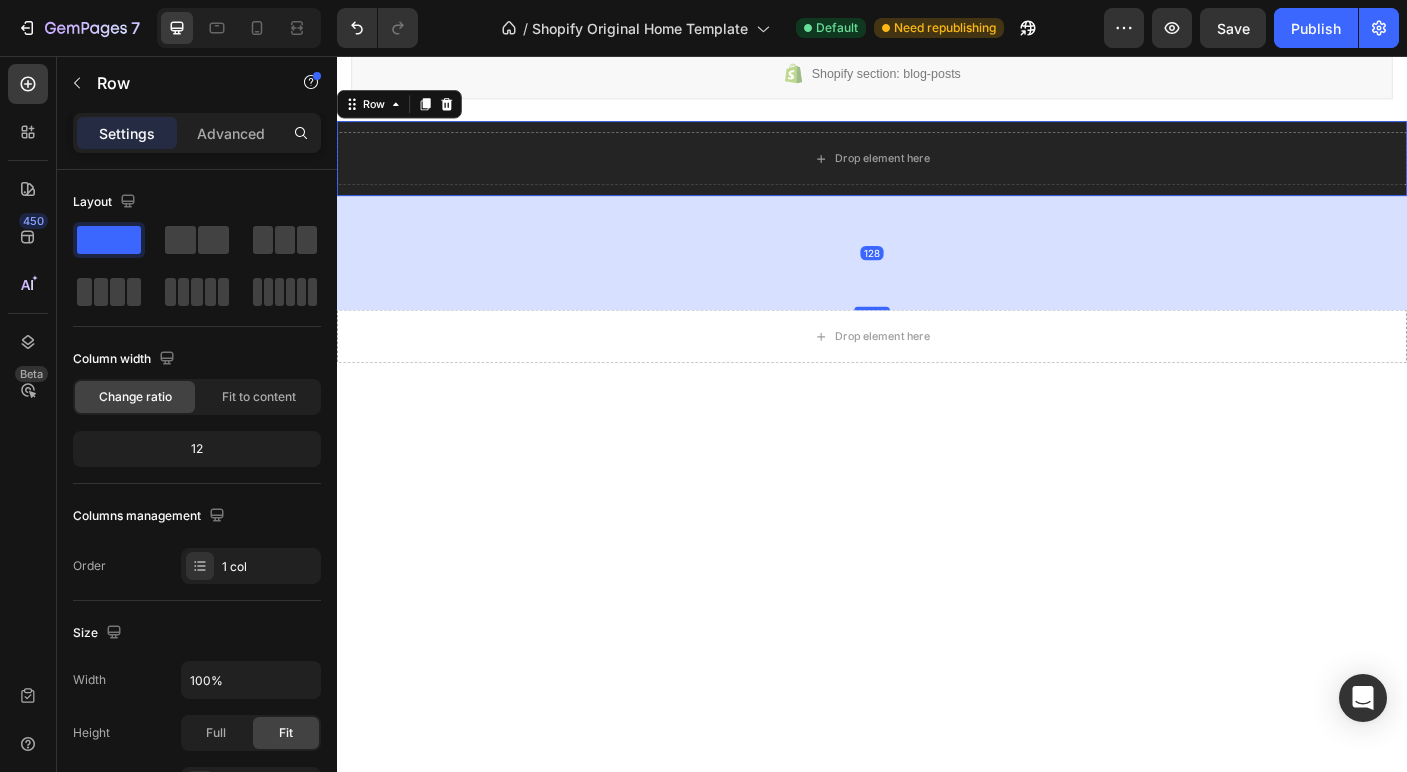 click on "Drop element here Row   128" at bounding box center [937, 170] 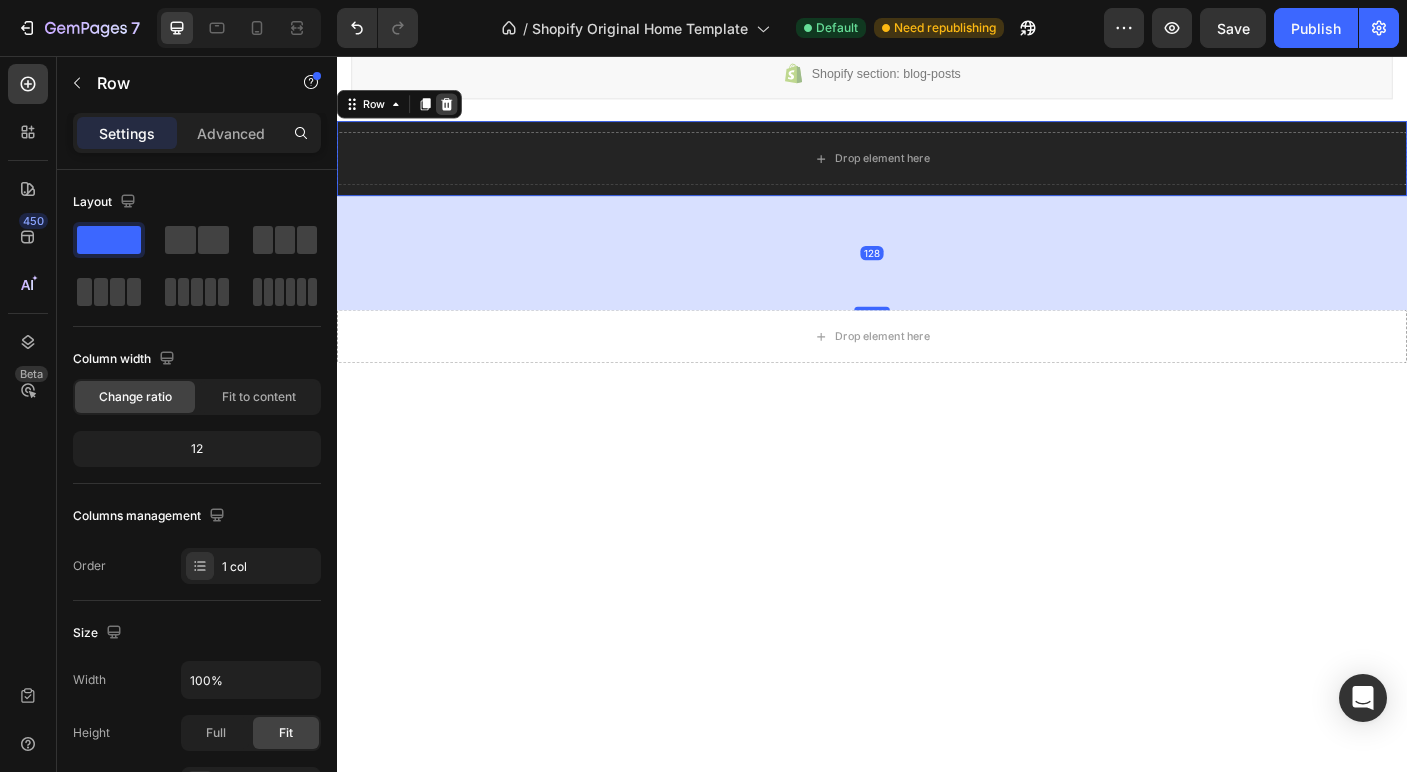 click 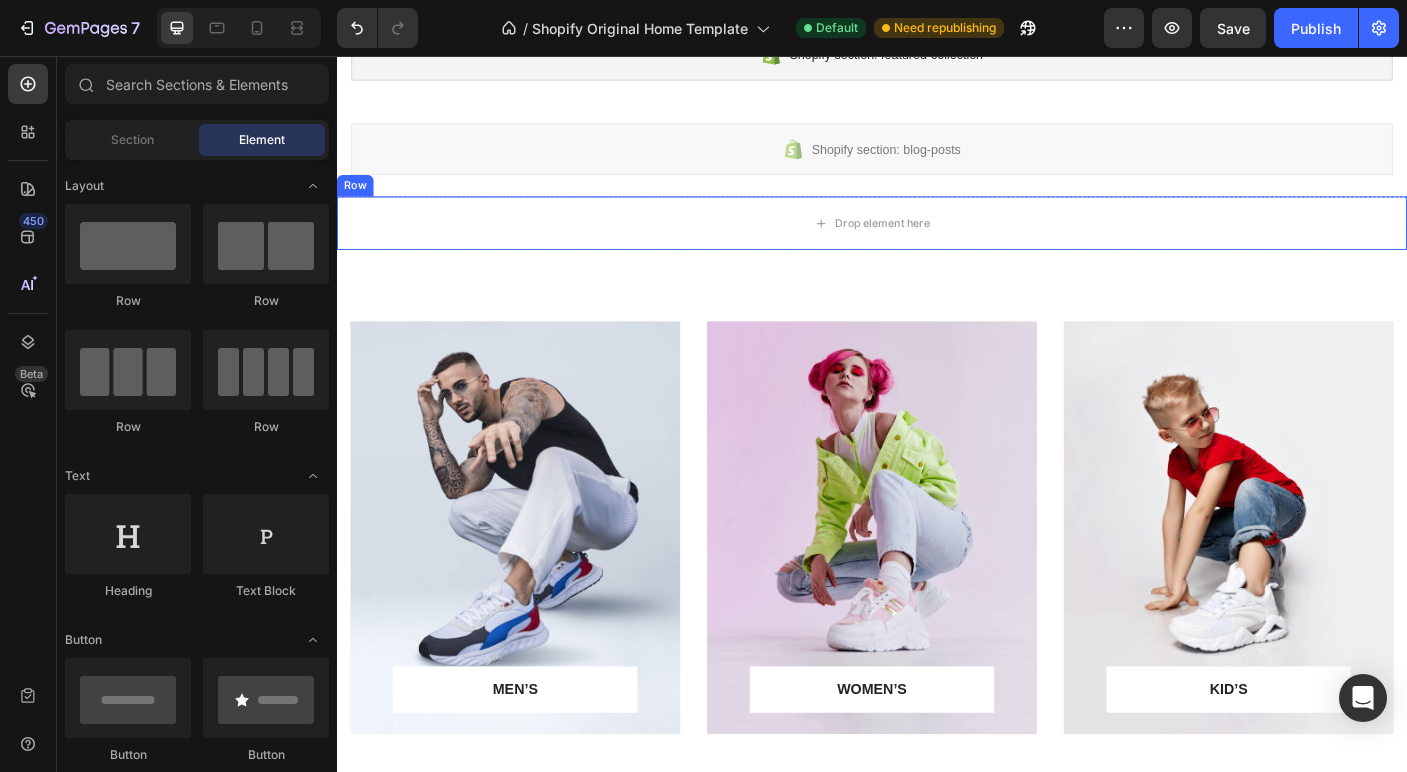 scroll, scrollTop: 630, scrollLeft: 0, axis: vertical 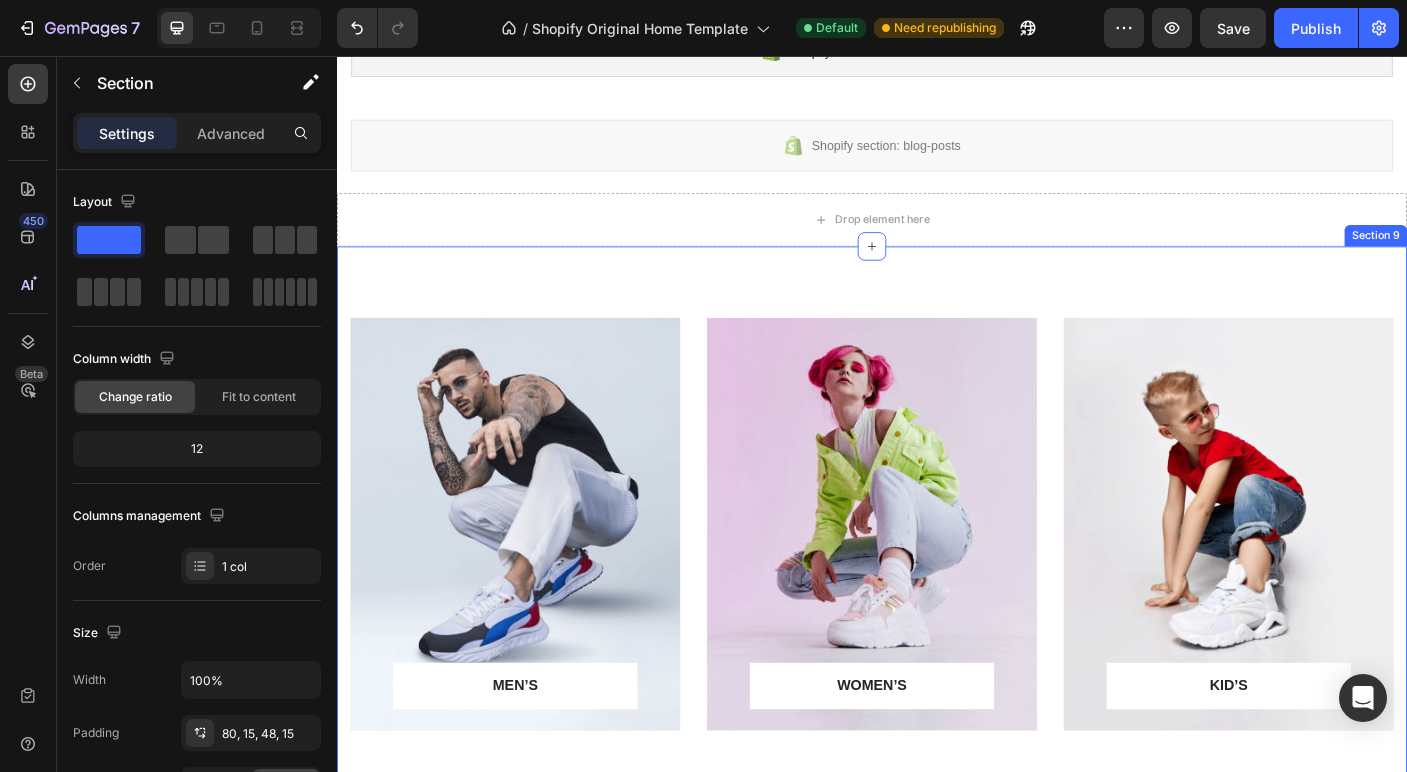 click on "MEN’S Text block Row Row Hero Banner WOMEN’S Text block Row Row Hero Banner KID’S Text block Row Row Hero Banner Row Section 9" at bounding box center [937, 580] 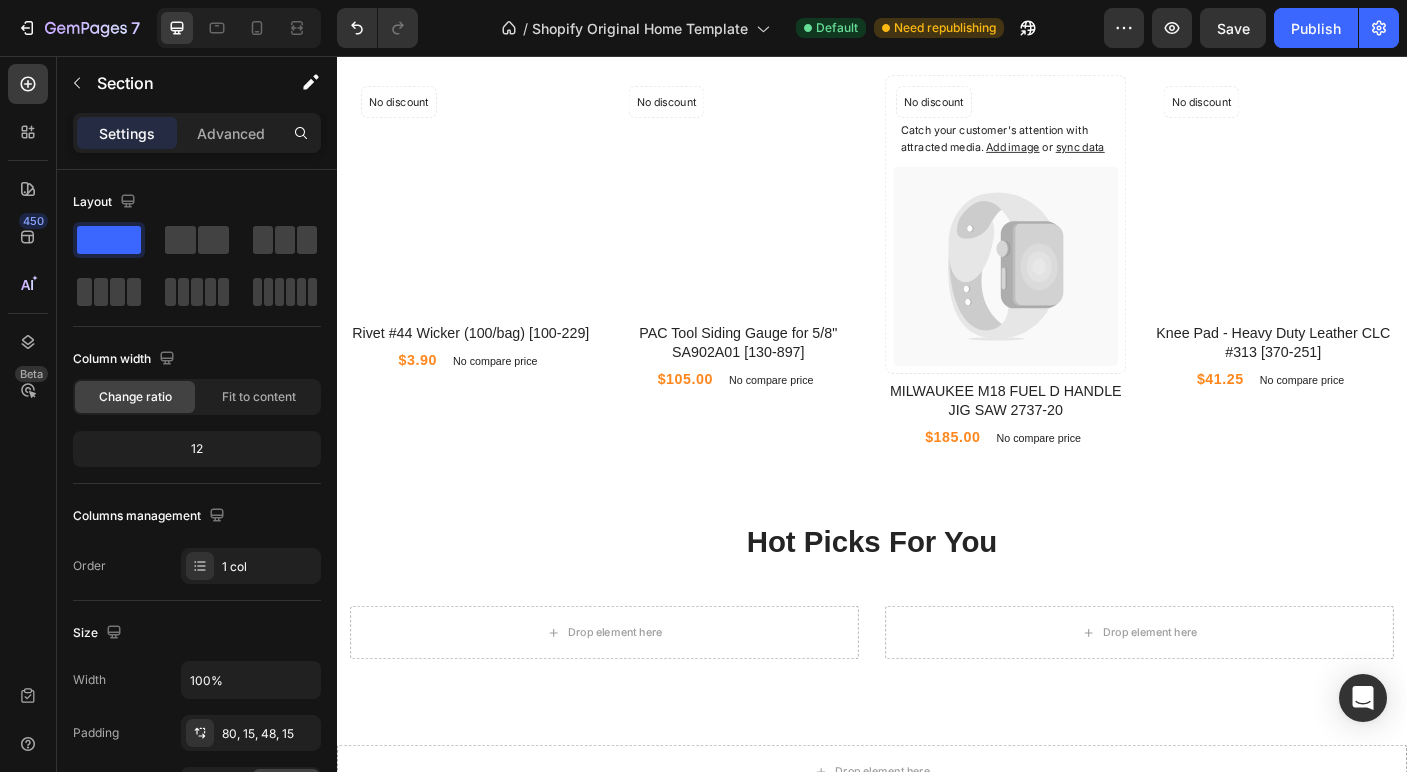 scroll, scrollTop: 1545, scrollLeft: 0, axis: vertical 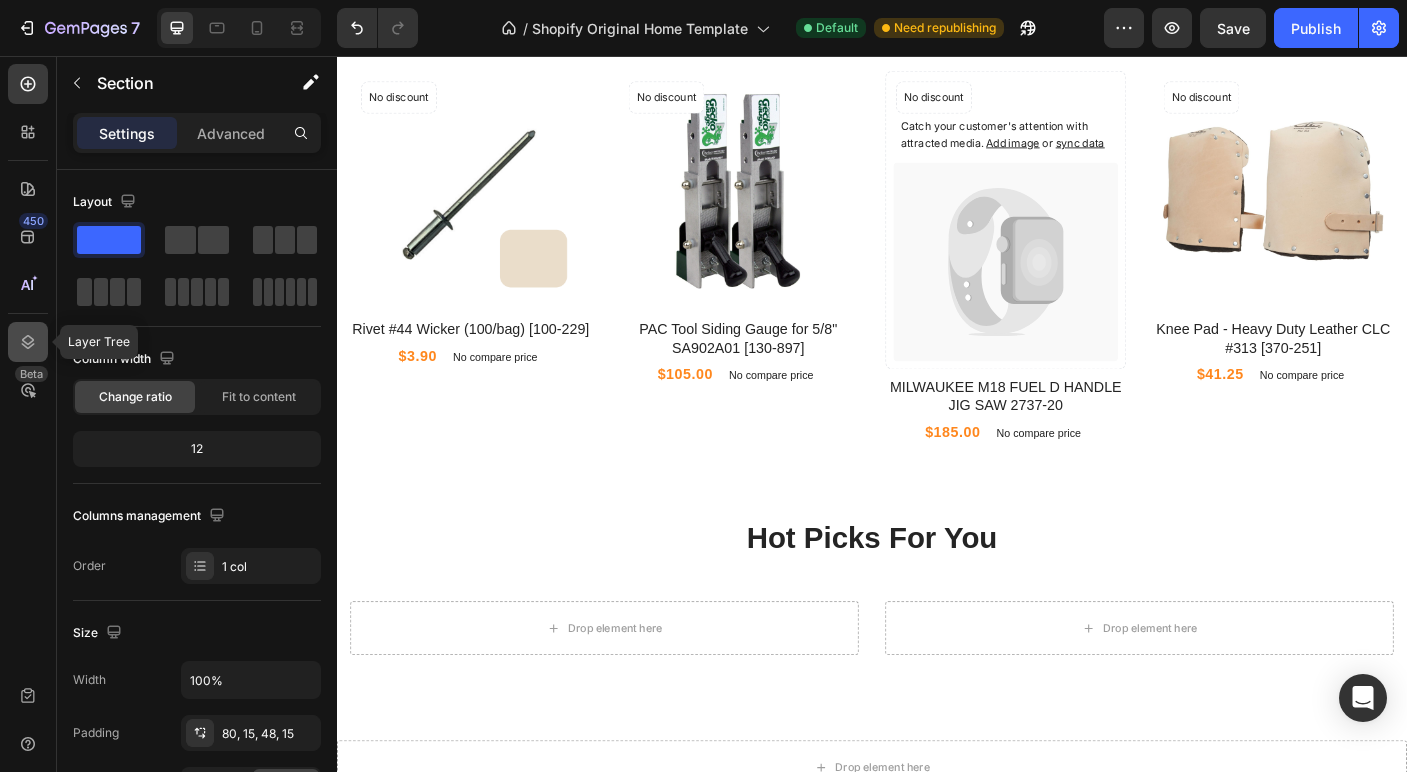click 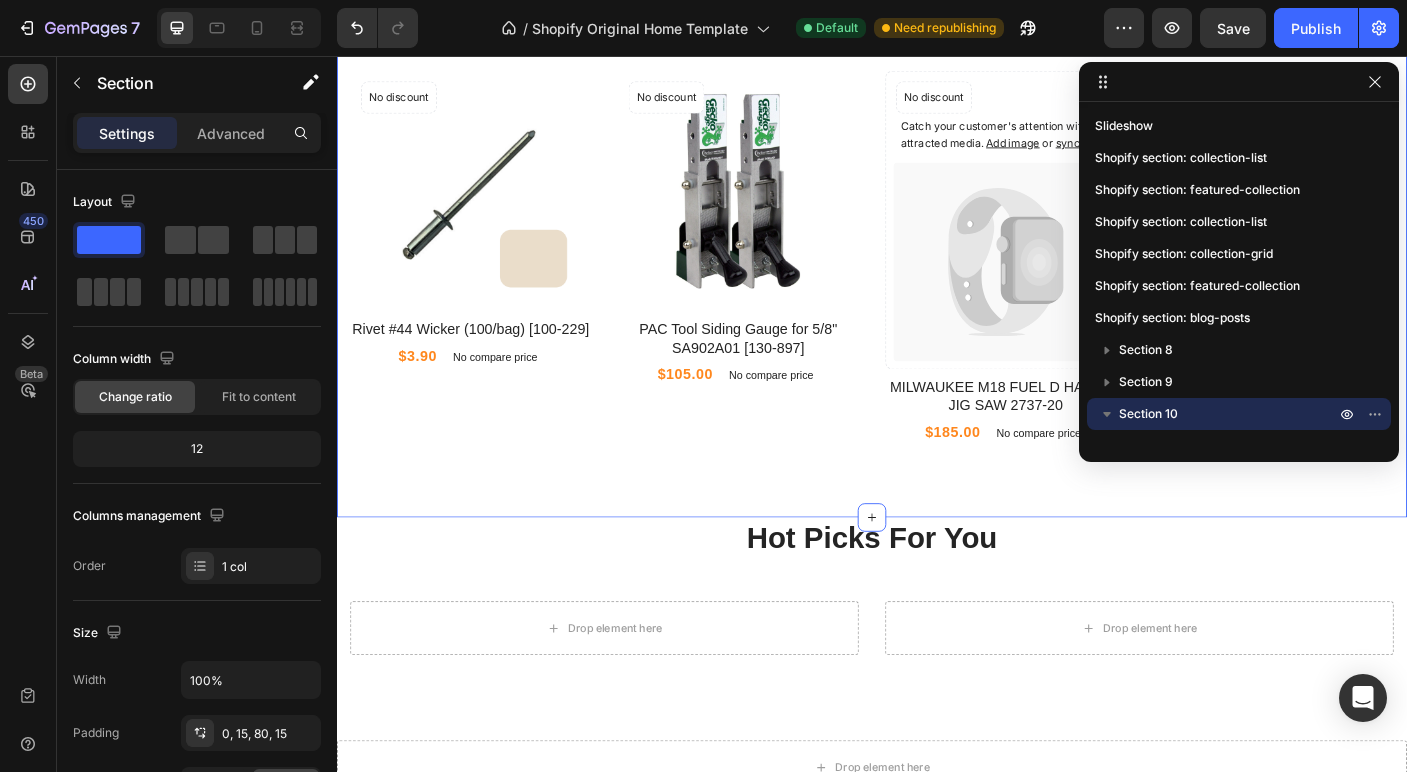 click on "Our Best-Sellers Heading Product Images No discount   Not be displayed when published Product Badge Row Rivet #44 Wicker (100/bag)  [100-229] Product Title $3.90 Product Price Product Price No compare price Product Price Row Product List Product Images No discount   Not be displayed when published Product Badge Row PAC Tool Siding Gauge for 5/8" SA902A01  [130-897] Product Title $105.00 Product Price Product Price No compare price Product Price Row Product List Catch your customer's attention with attracted media.       Add image   or   sync data
Product Images No discount   Not be displayed when published Product Badge Row MILWAUKEE M18 FUEL D HANDLE JIG SAW 2737-20 Product Title $185.00 Product Price Product Price No compare price Product Price Row Product List Product Images" at bounding box center [937, 275] 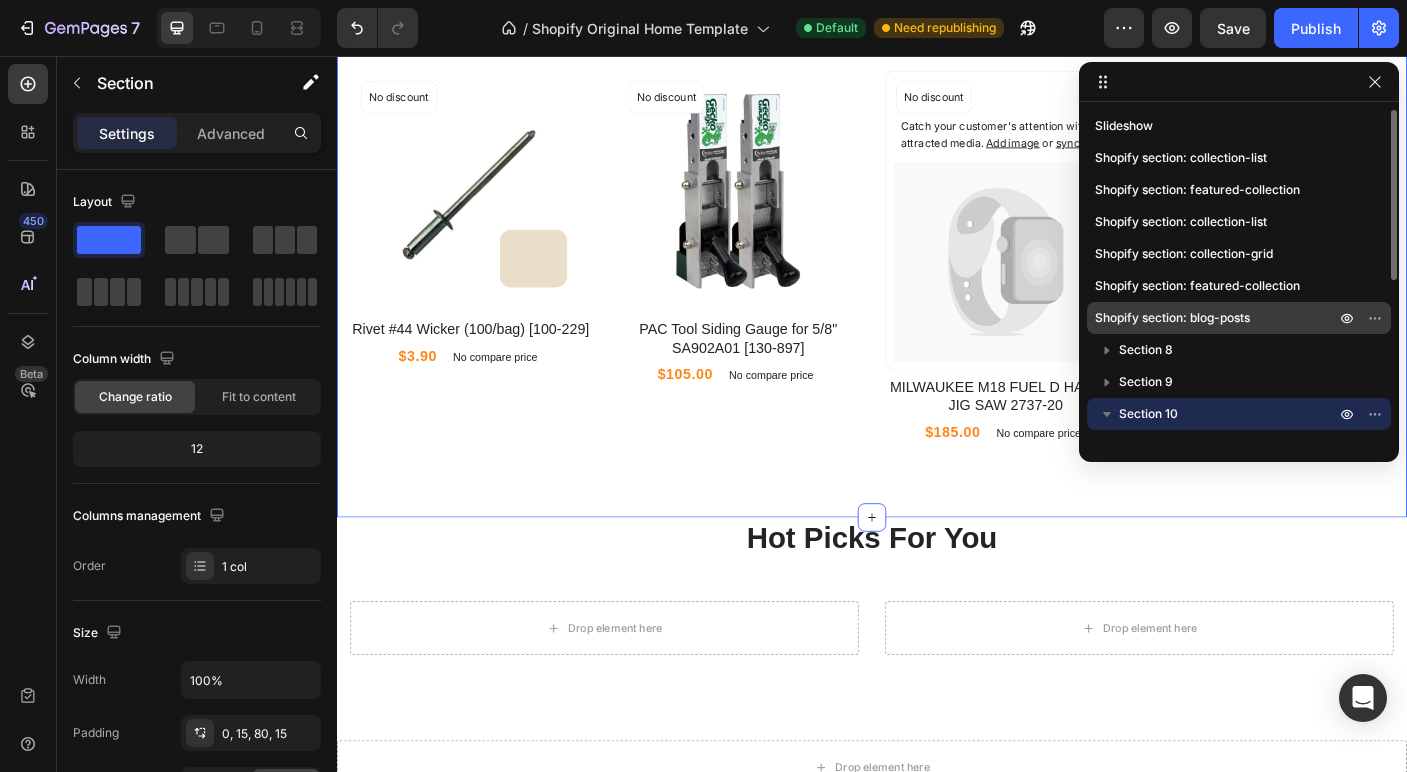 drag, startPoint x: 1108, startPoint y: 314, endPoint x: 1171, endPoint y: 313, distance: 63.007935 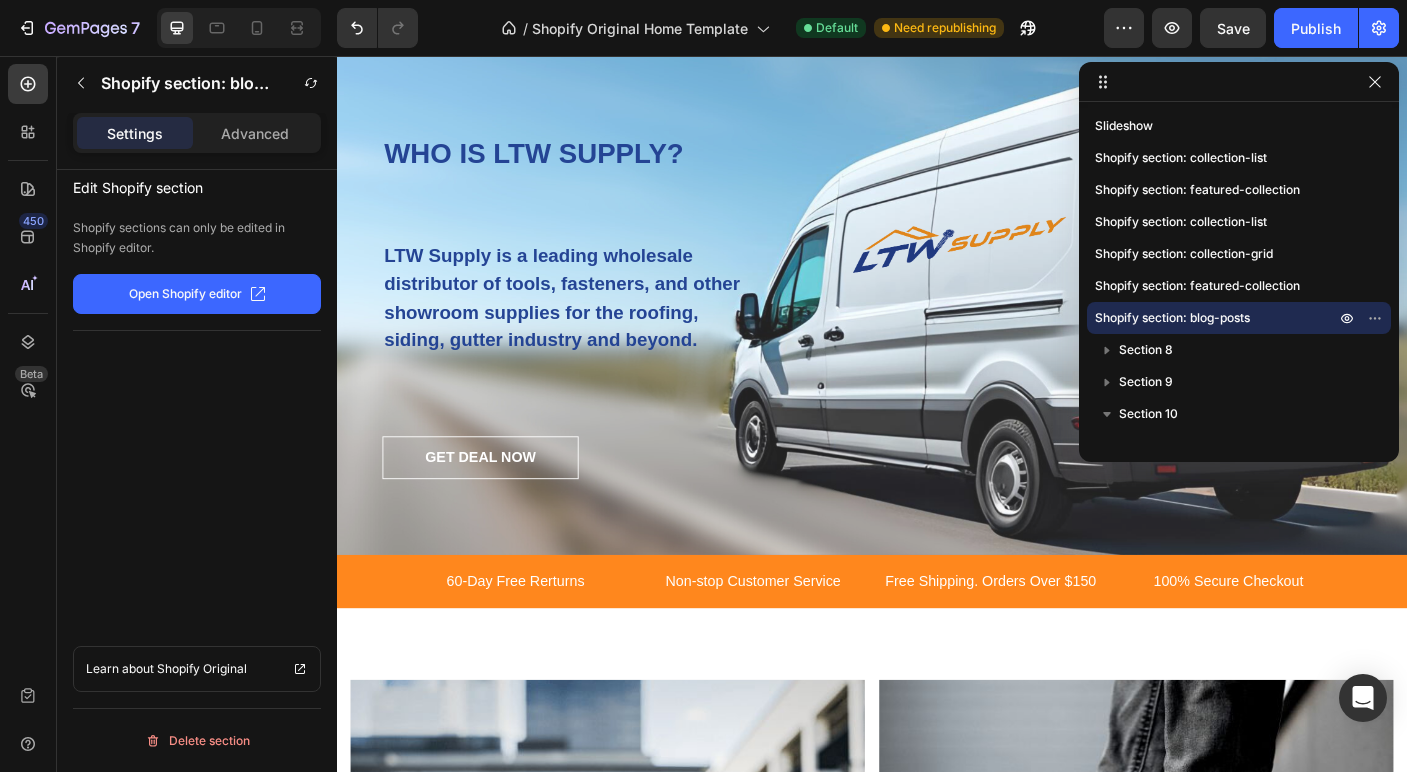scroll, scrollTop: 2415, scrollLeft: 0, axis: vertical 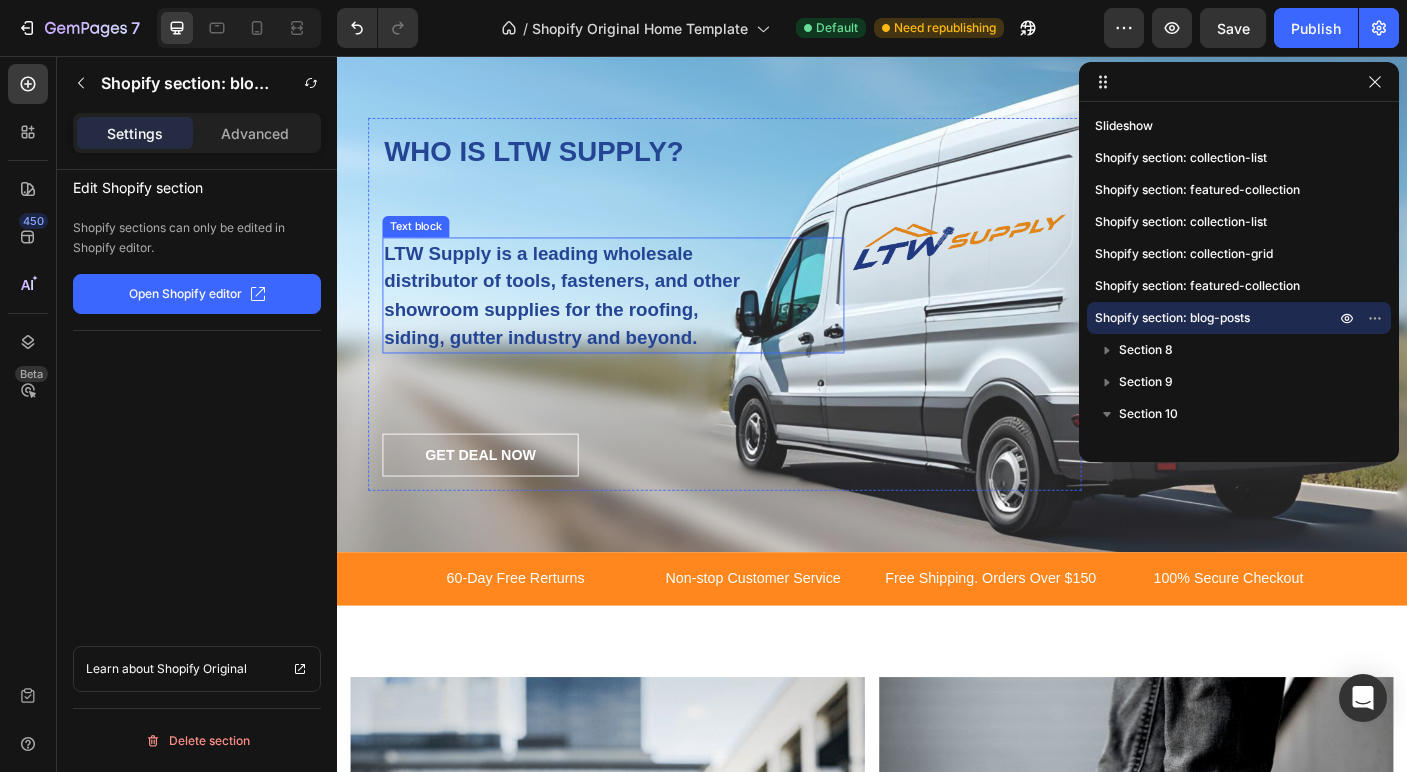click on "LTW Supply is a leading wholesale distributor of tools, fasteners, and other showroom supplies for the roofing, siding, gutter industry and beyond. Text block" at bounding box center (647, 324) 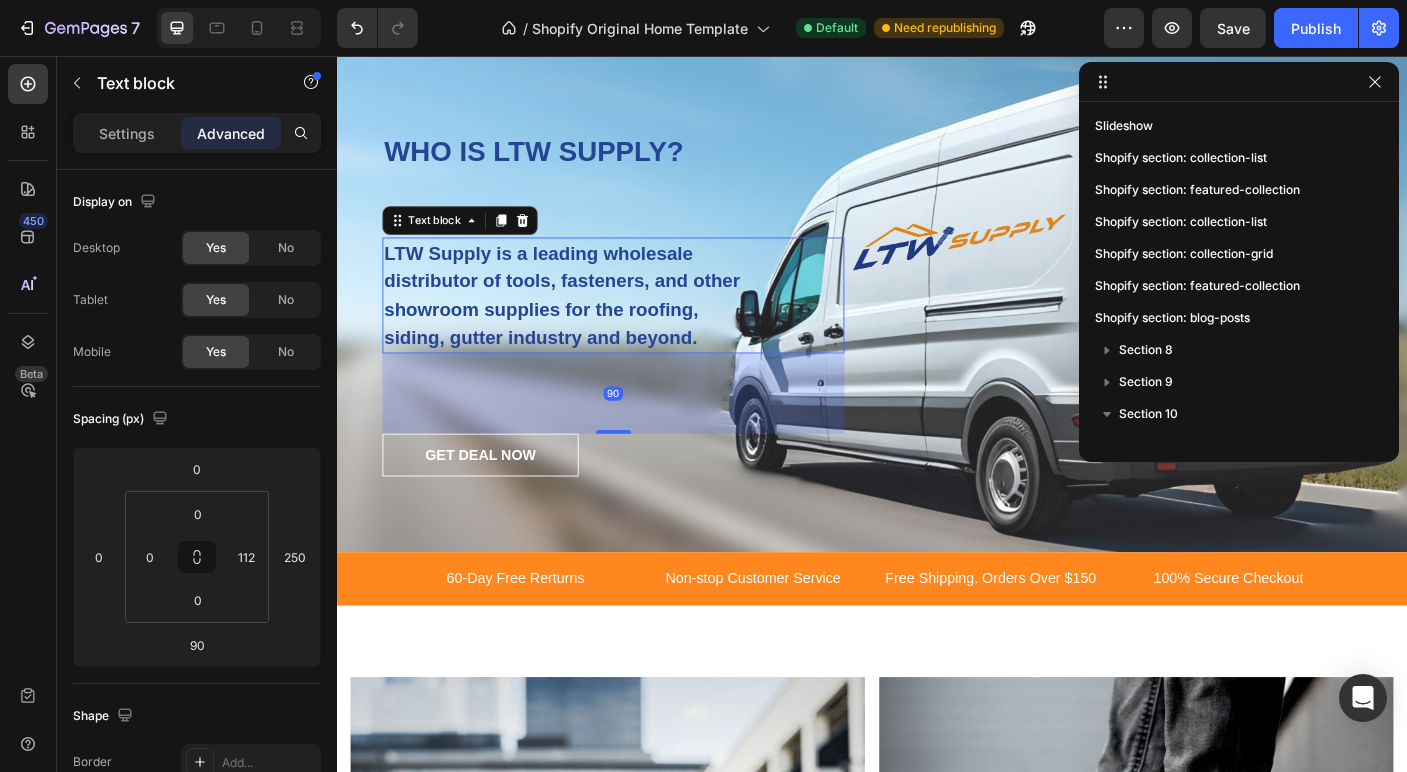scroll, scrollTop: 474, scrollLeft: 0, axis: vertical 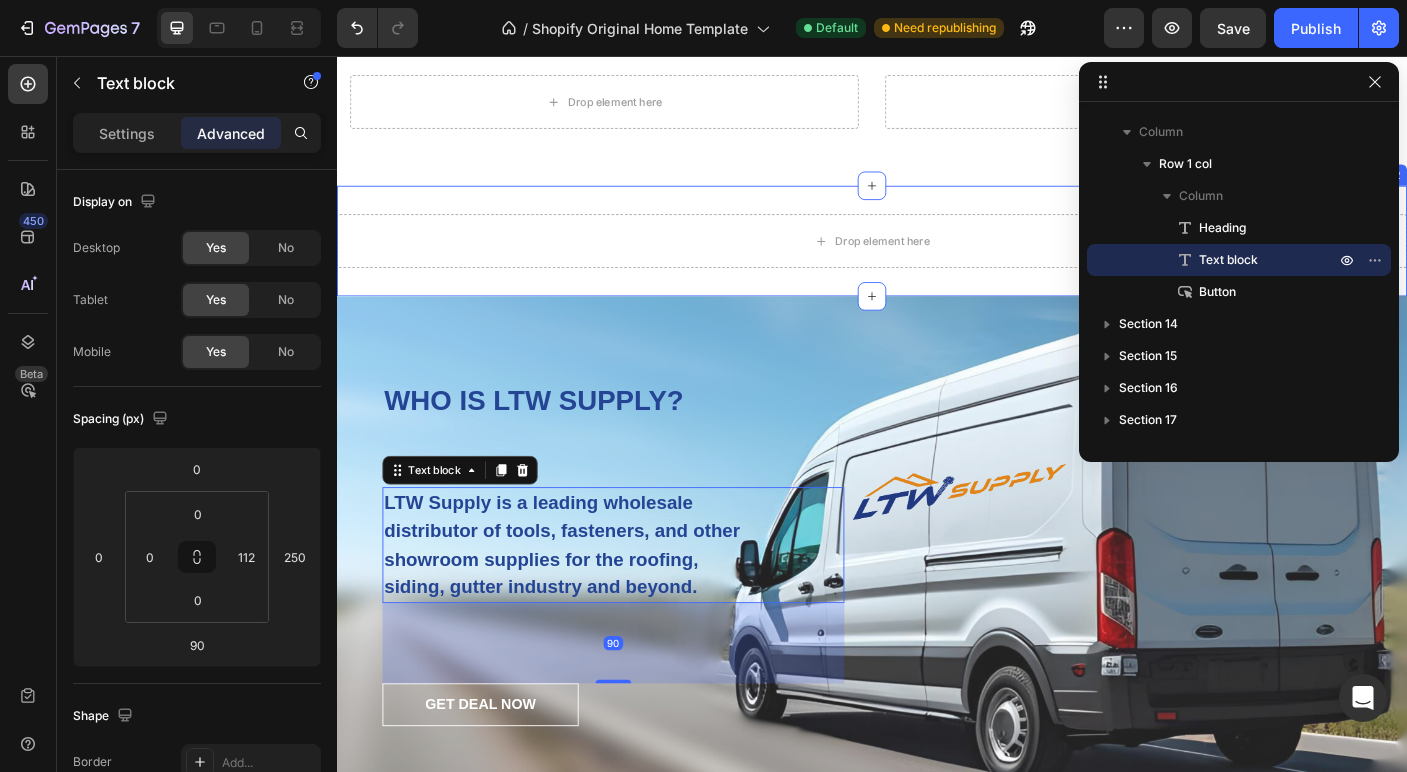 click on "Drop element here Section 12" at bounding box center (937, 263) 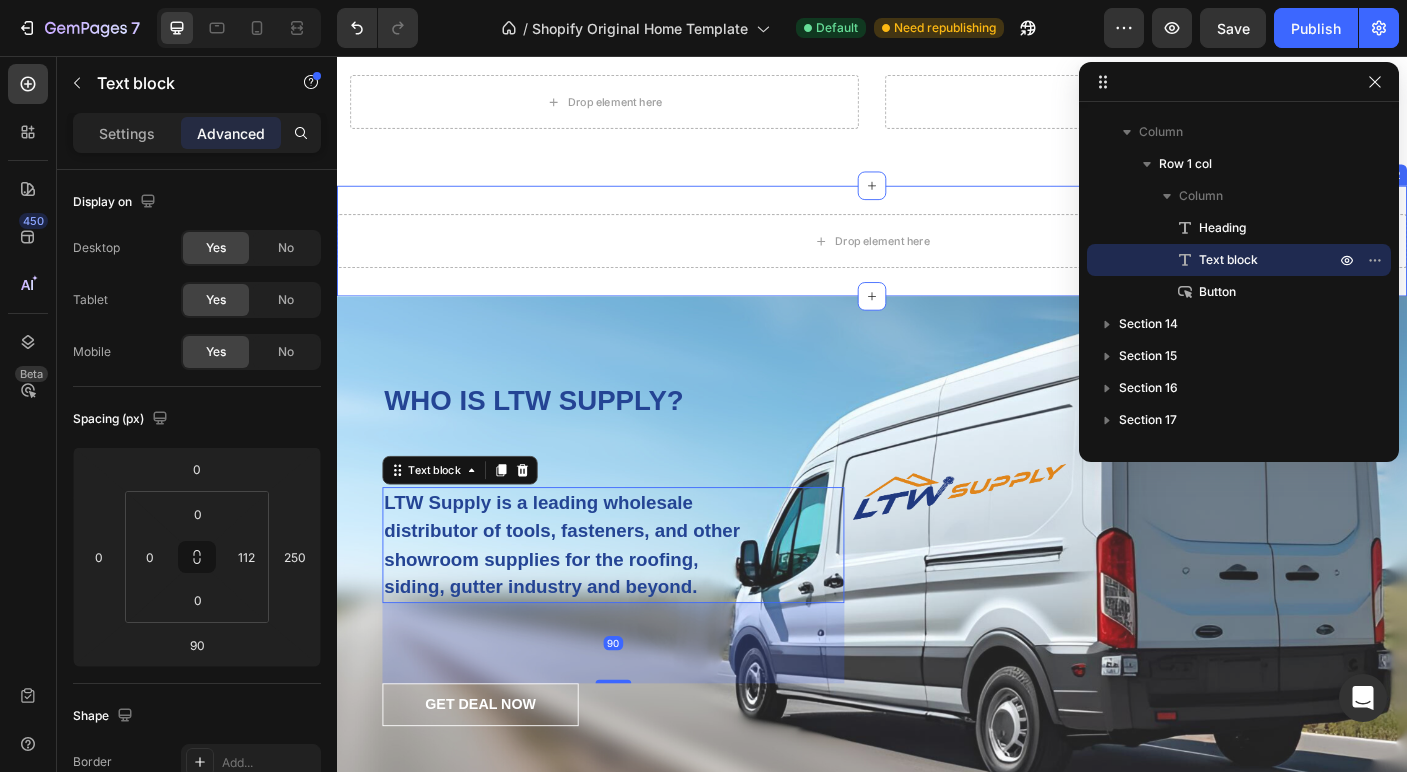 scroll, scrollTop: 282, scrollLeft: 0, axis: vertical 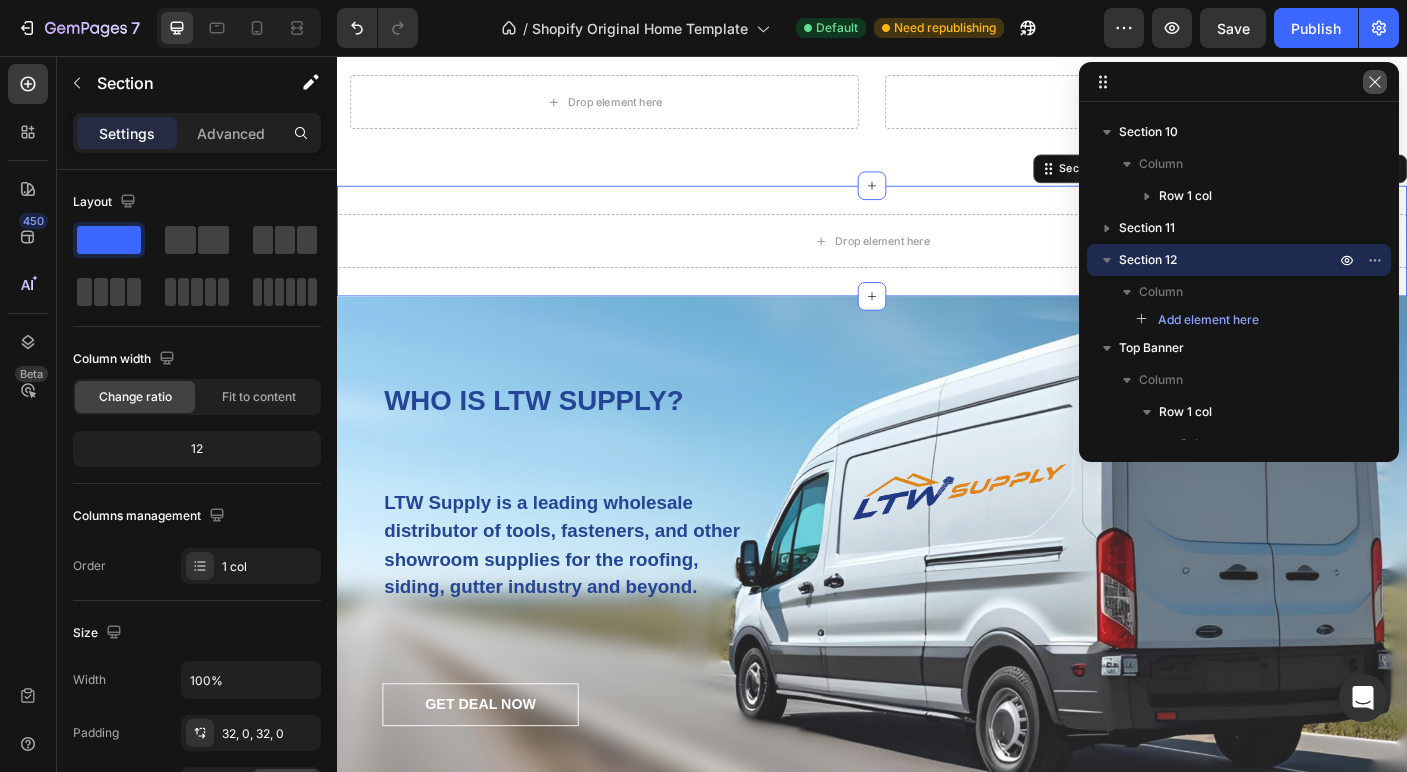 click 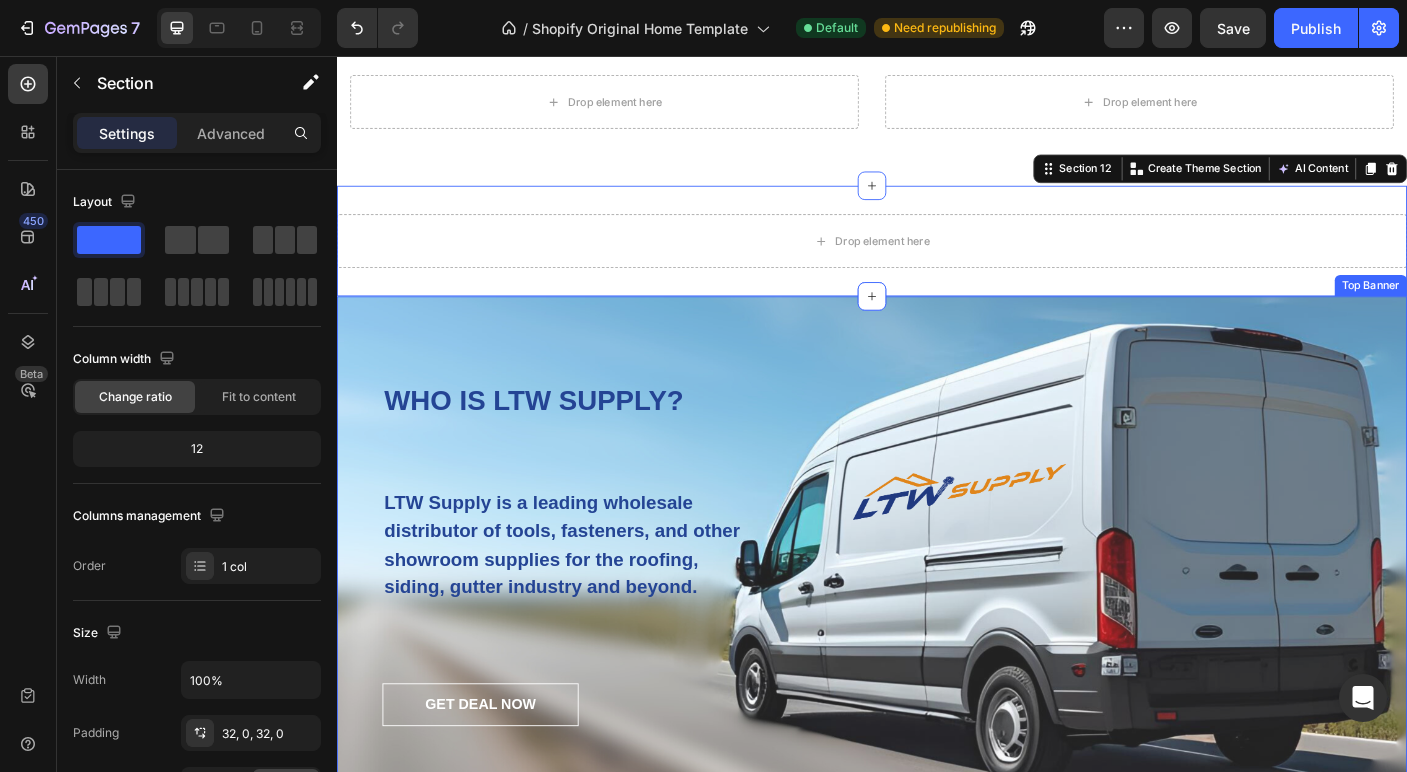 click on "WHO IS LTW SUPPLY? Heading LTW Supply is a leading wholesale distributor of tools, fasteners, and other showroom supplies for the roofing, siding, gutter industry and beyond. Text block GET DEAL NOW Button Row Top Banner" at bounding box center [937, 608] 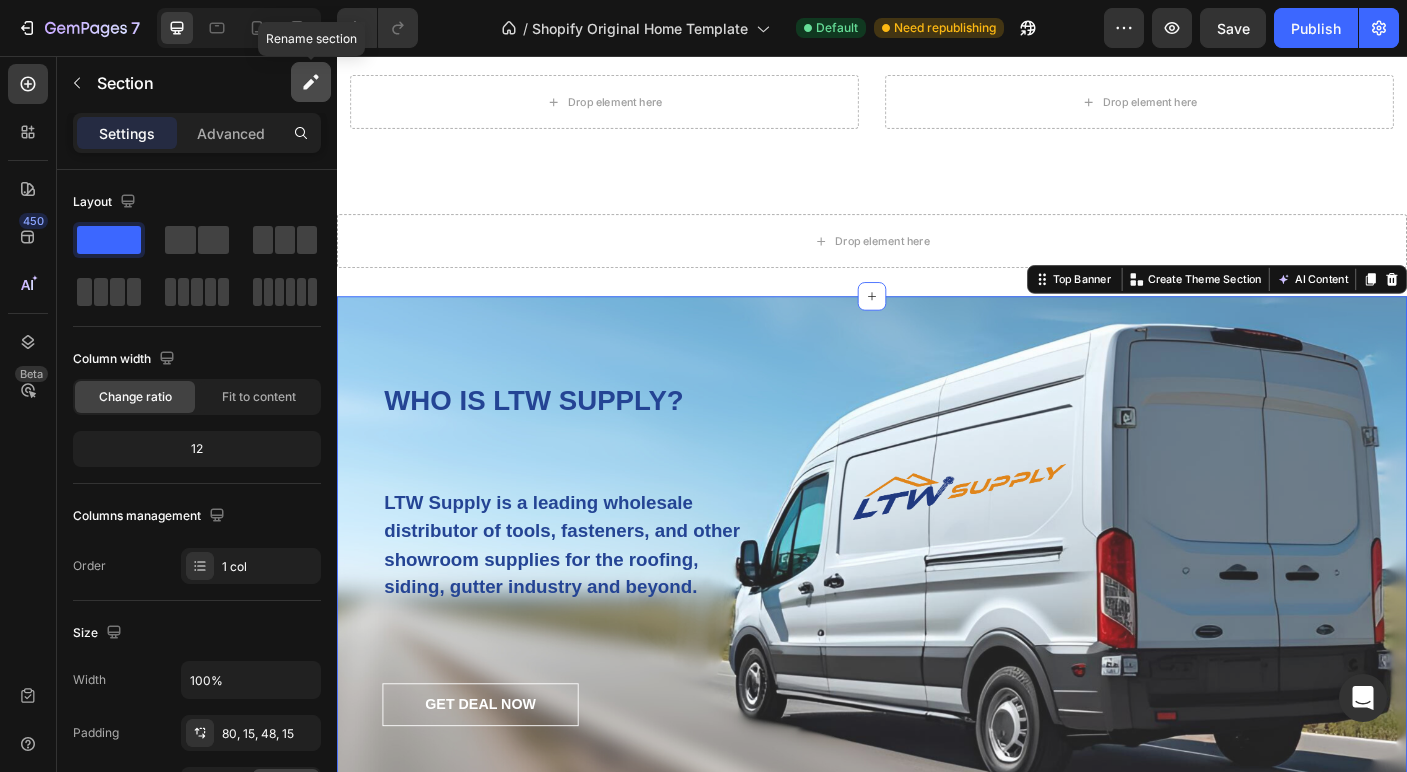 click 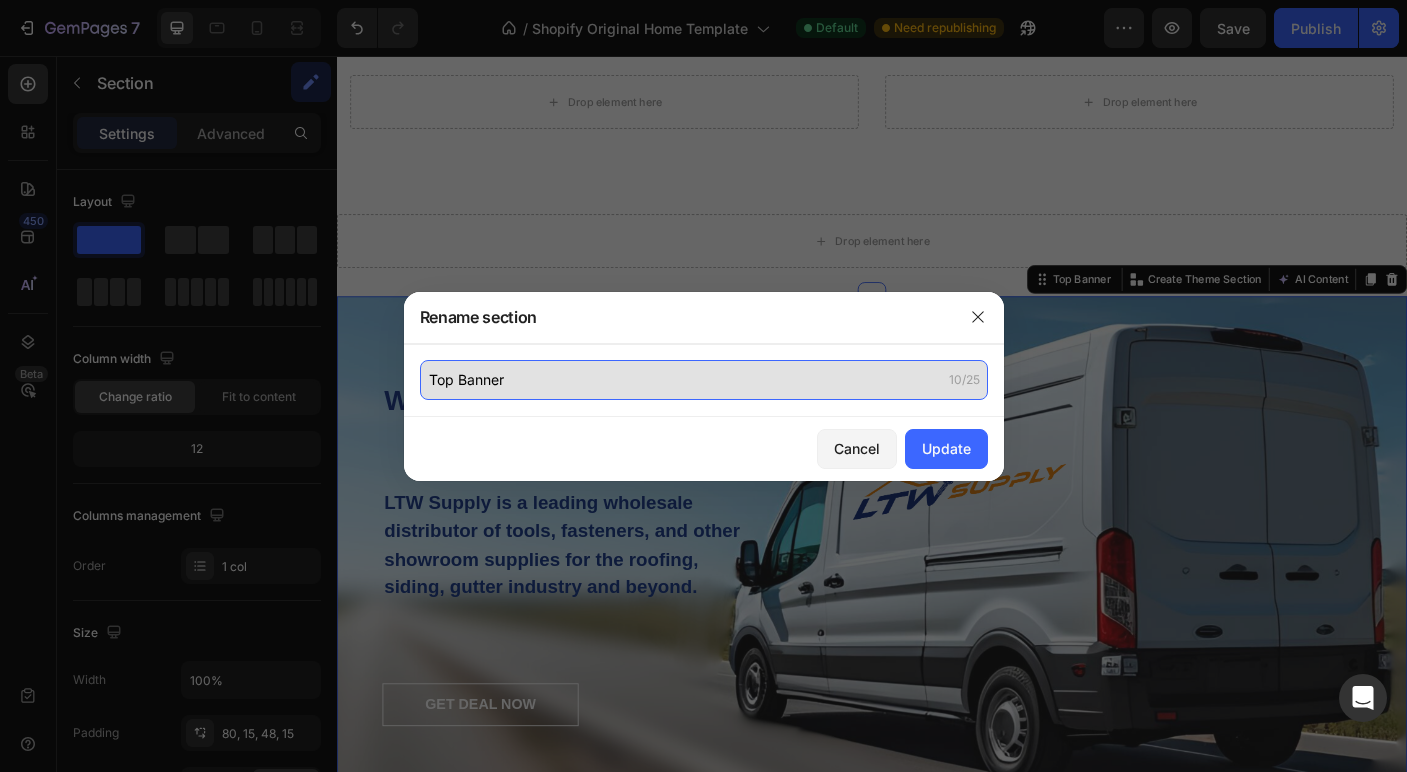 click on "Top Banner" 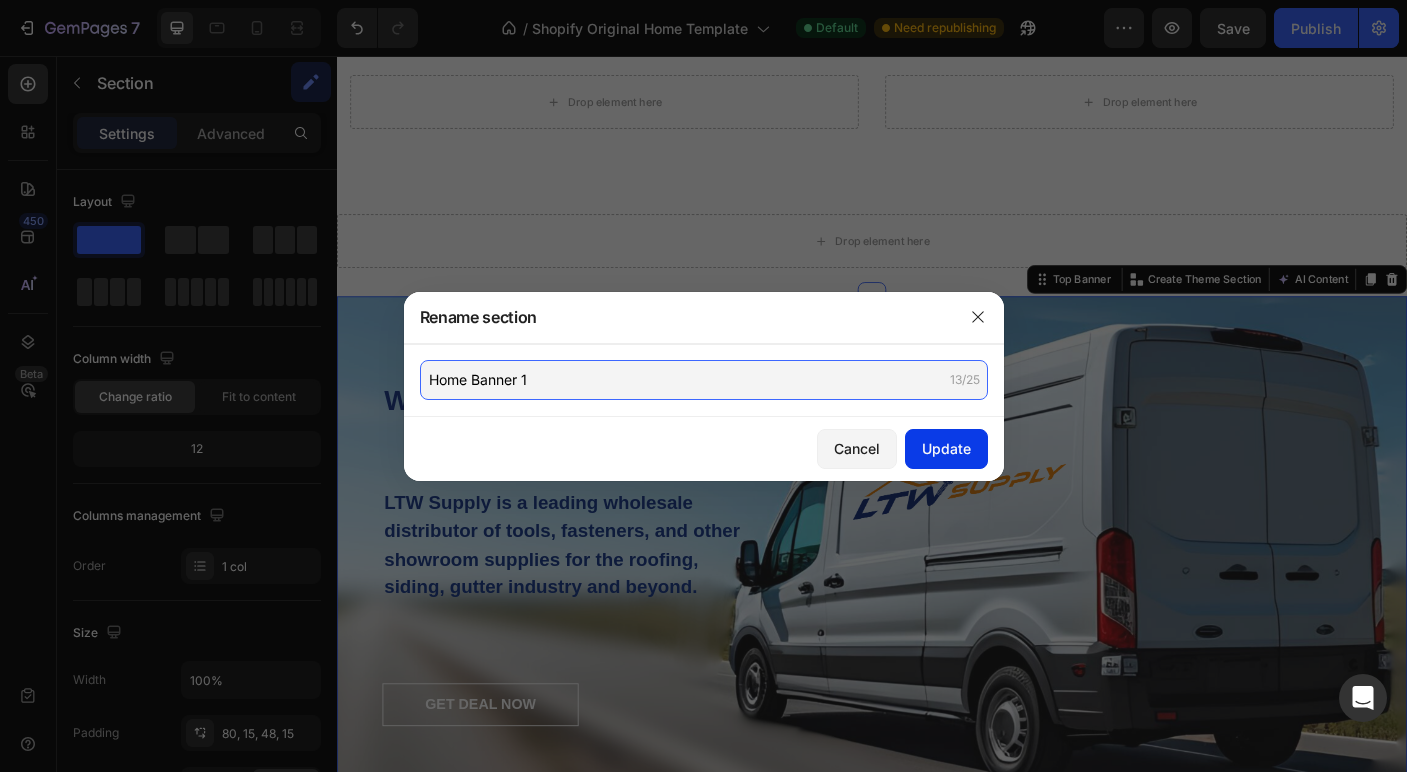 type on "Home Banner 1" 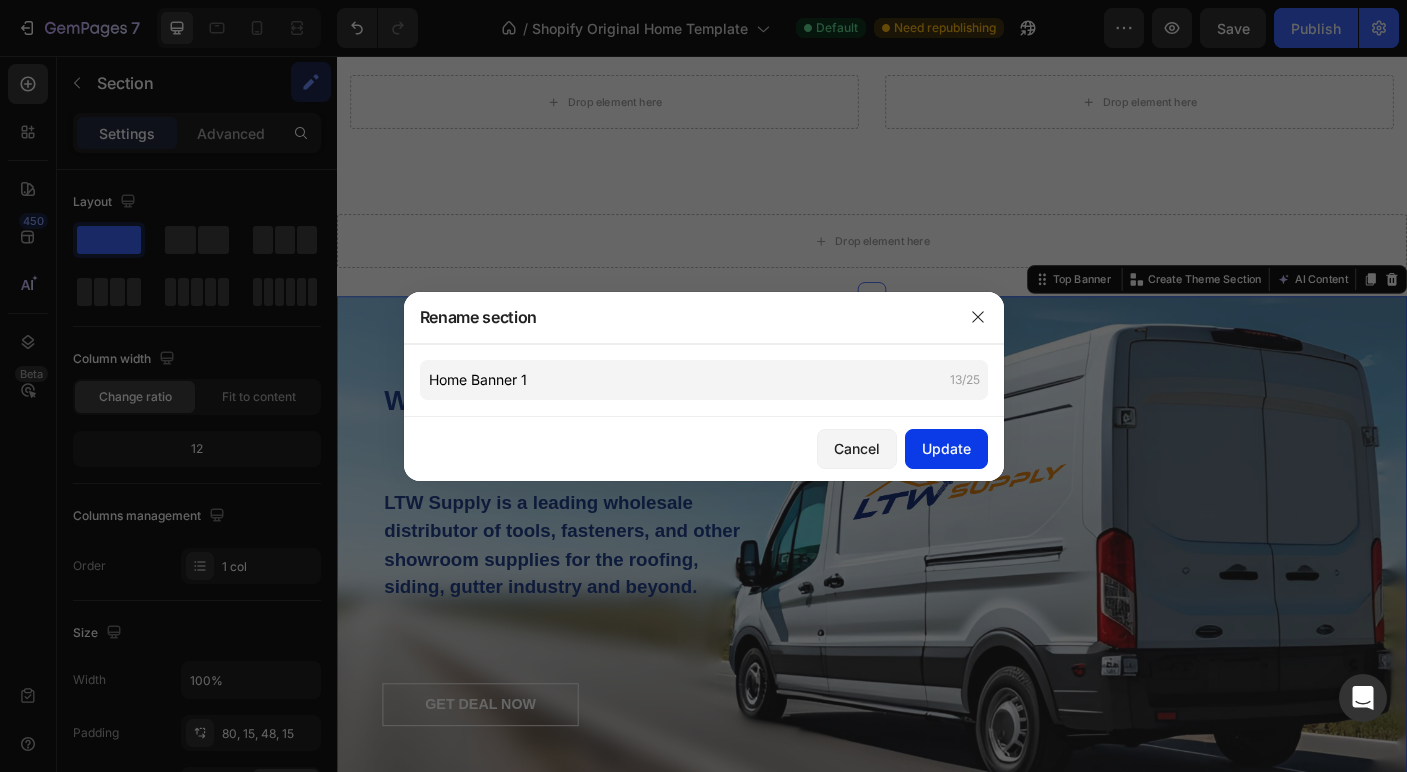 click on "Update" 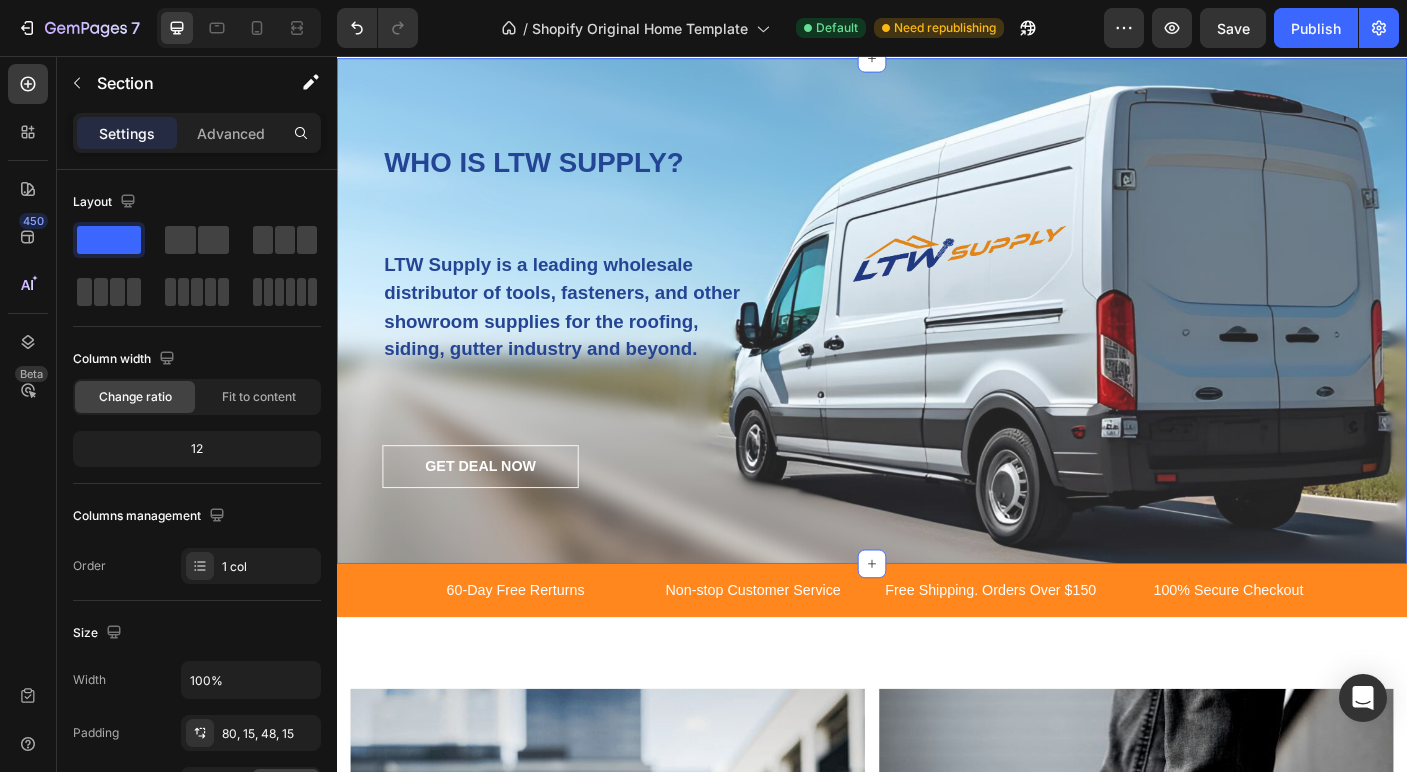 scroll, scrollTop: 2392, scrollLeft: 0, axis: vertical 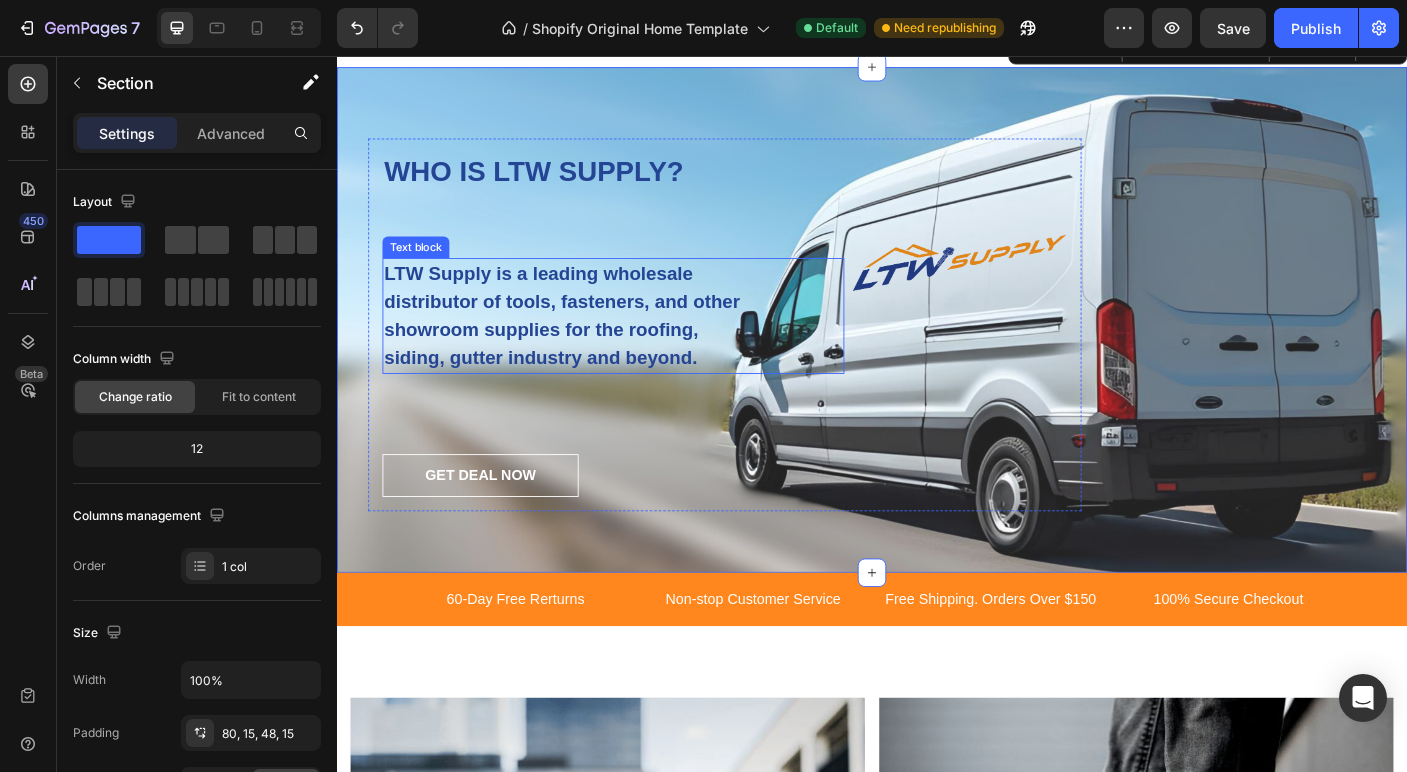 click on "LTW Supply is a leading wholesale distributor of tools, fasteners, and other showroom supplies for the roofing, siding, gutter industry and beyond." at bounding box center [591, 347] 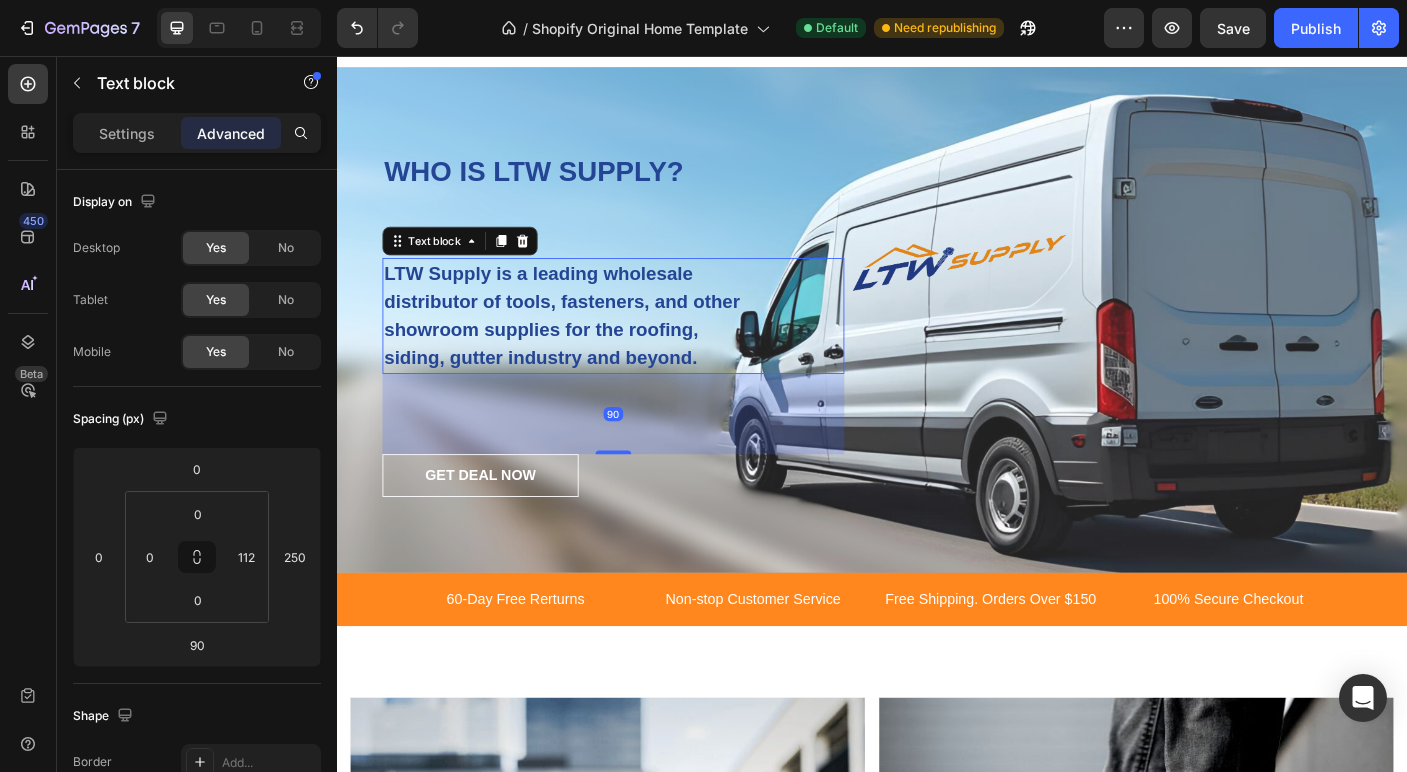 click on "LTW Supply is a leading wholesale distributor of tools, fasteners, and other showroom supplies for the roofing, siding, gutter industry and beyond." at bounding box center [591, 347] 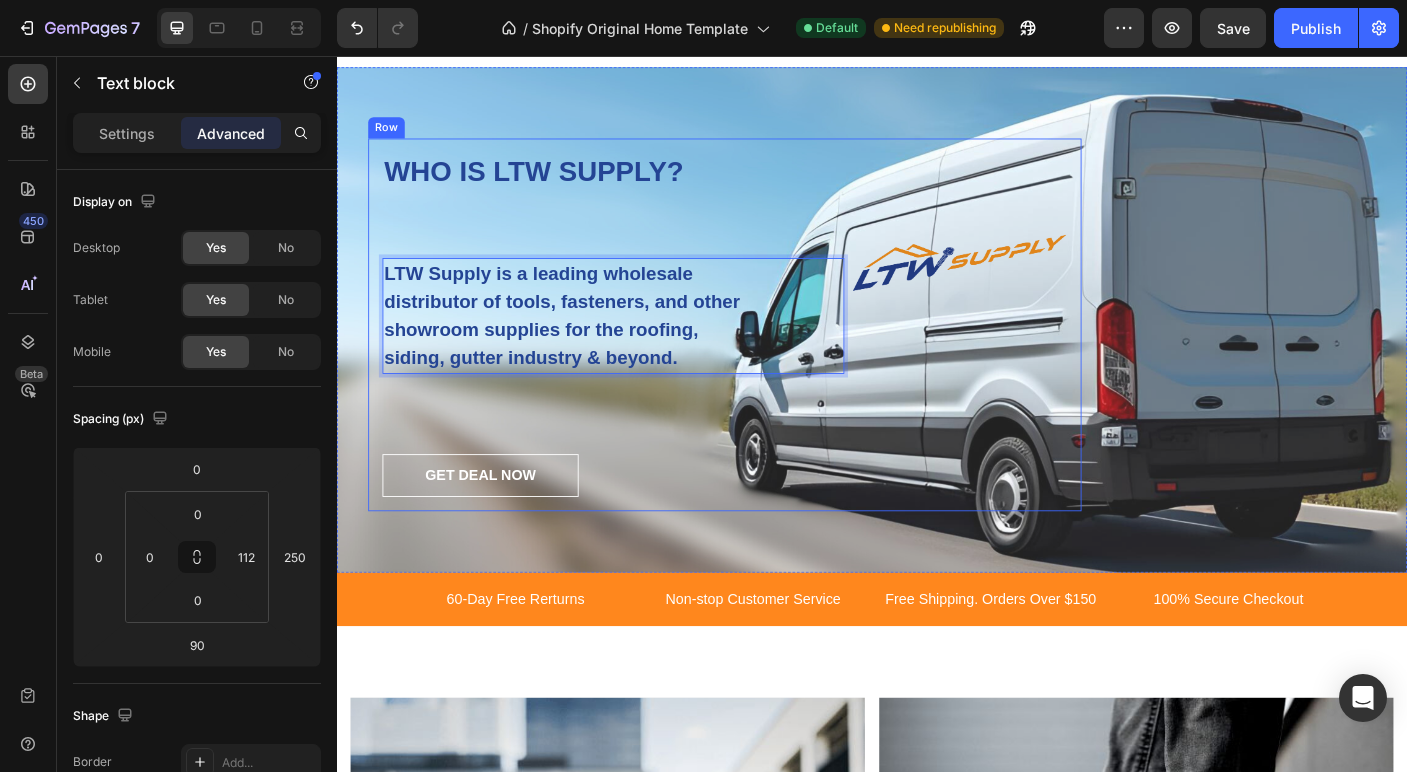 click on "WHO IS LTW SUPPLY? Heading LTW Supply is a leading wholesale distributor of tools, fasteners, and other showroom supplies for the roofing, siding, gutter industry & beyond. Text block   90 GET DEAL NOW Button" at bounding box center (772, 356) 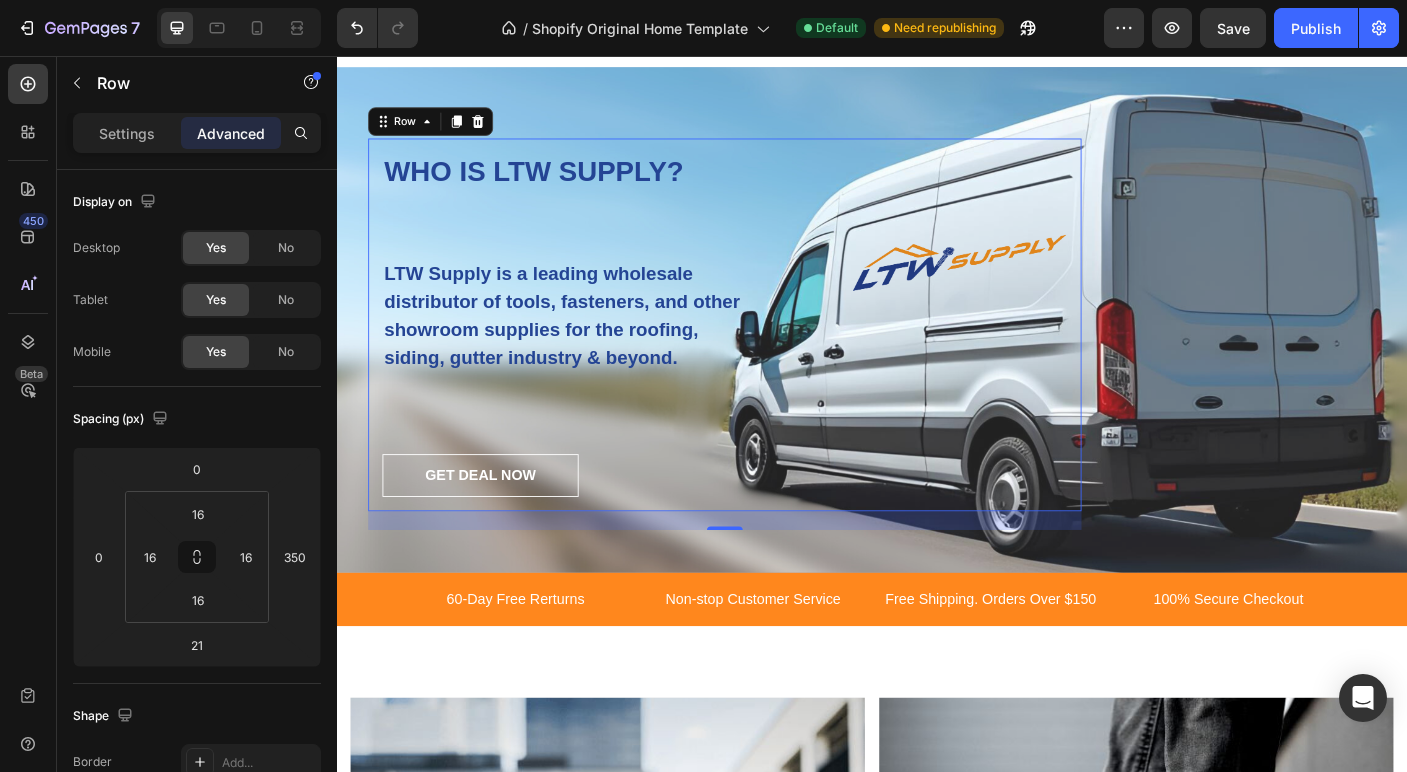 click on "WHO IS LTW SUPPLY? Heading LTW Supply is a leading wholesale distributor of tools, fasteners, and other showroom supplies for the roofing, siding, gutter industry & beyond. Text block GET DEAL NOW Button" at bounding box center (772, 356) 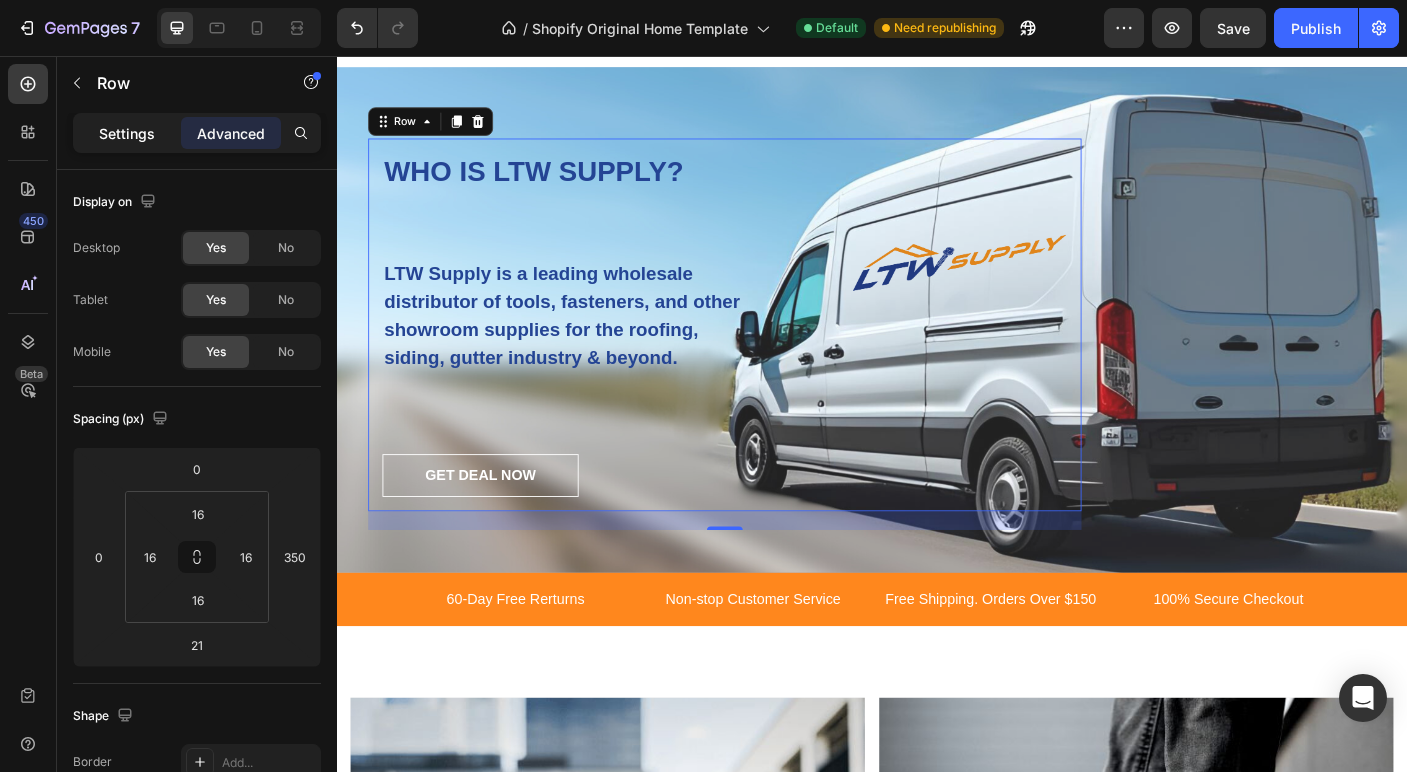 click on "Settings" at bounding box center (127, 133) 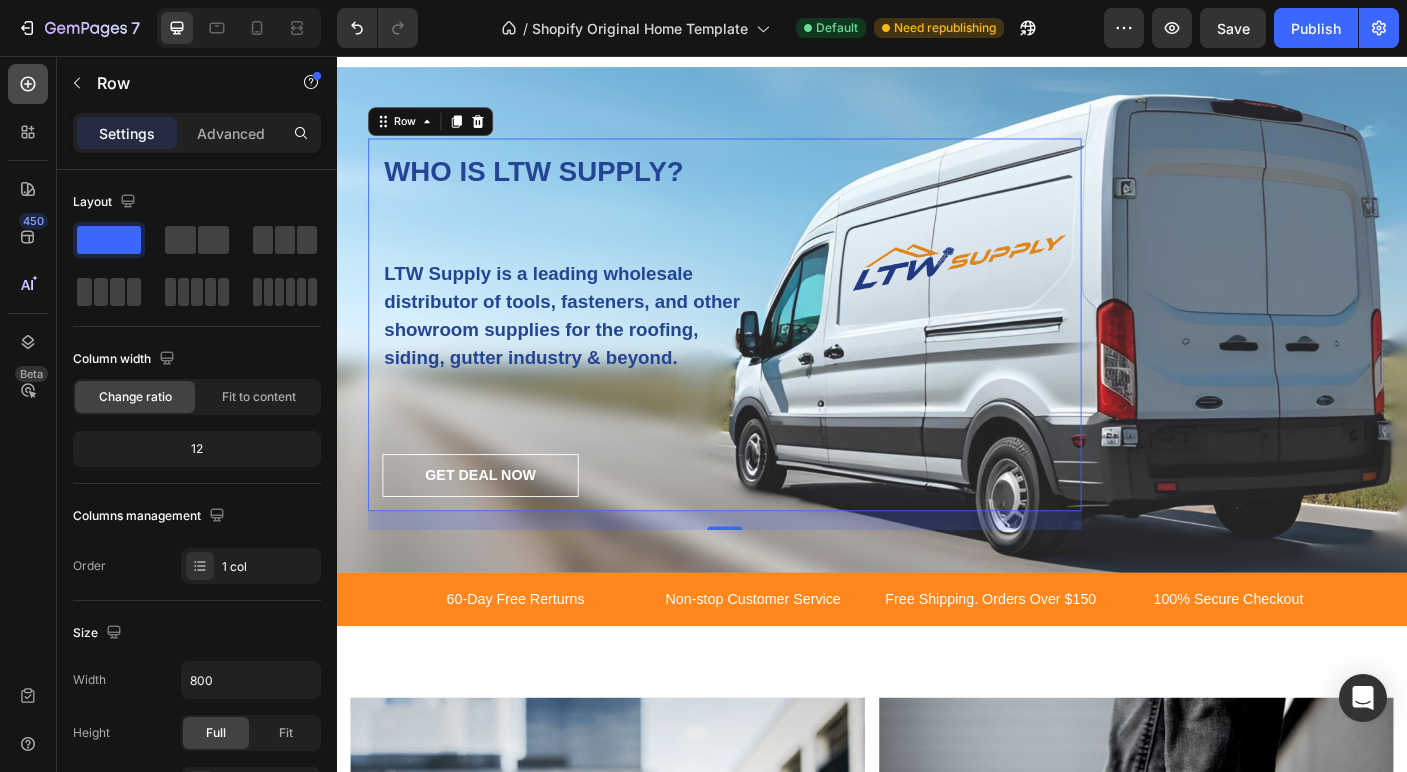 click 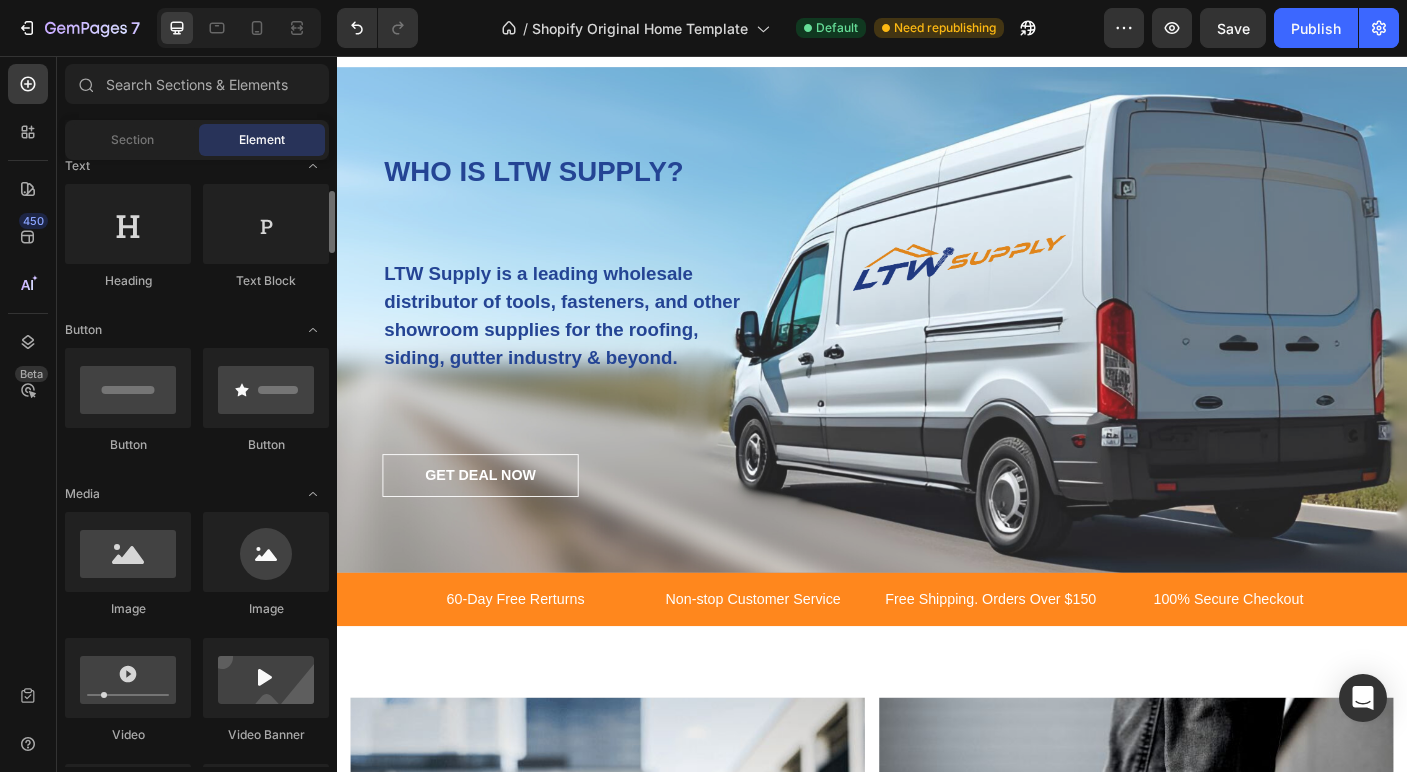 scroll, scrollTop: 312, scrollLeft: 0, axis: vertical 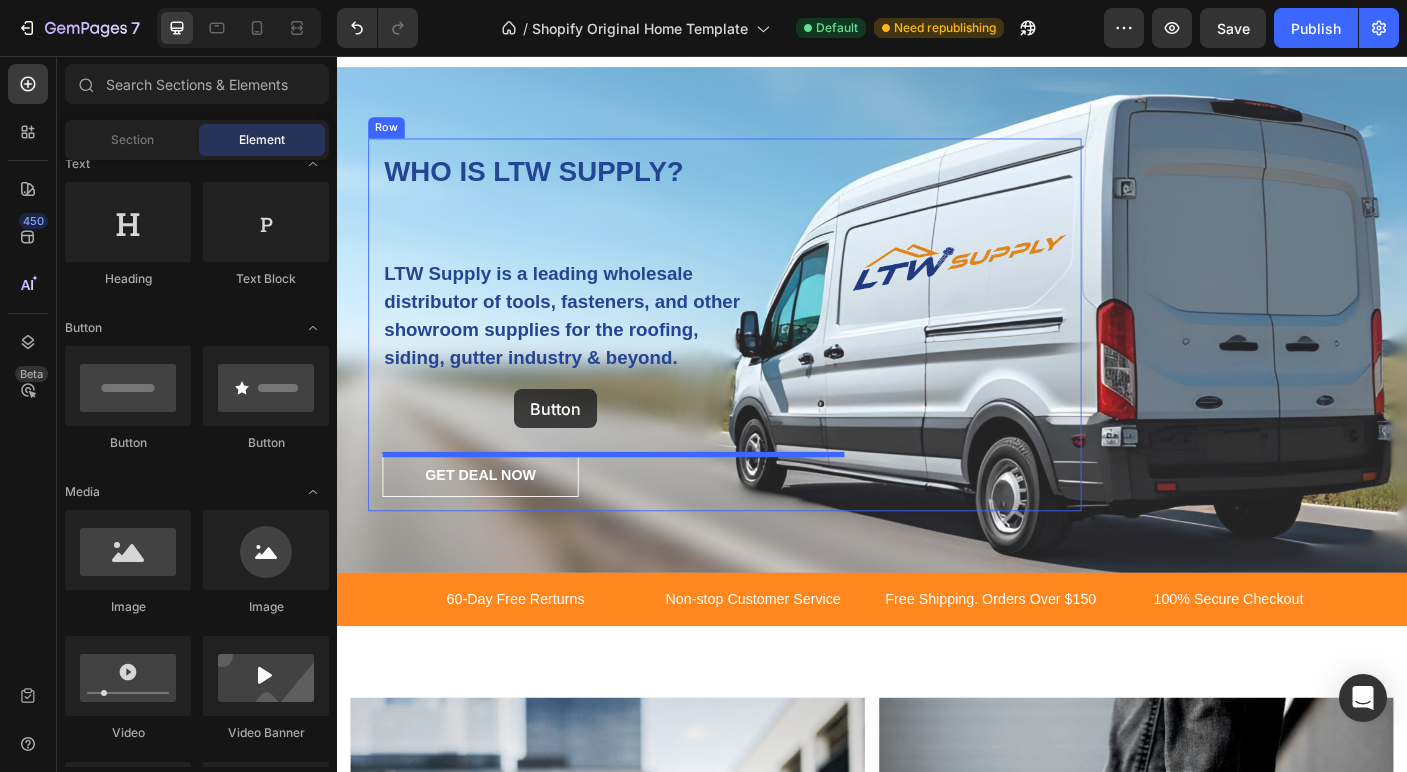 drag, startPoint x: 580, startPoint y: 447, endPoint x: 535, endPoint y: 430, distance: 48.104053 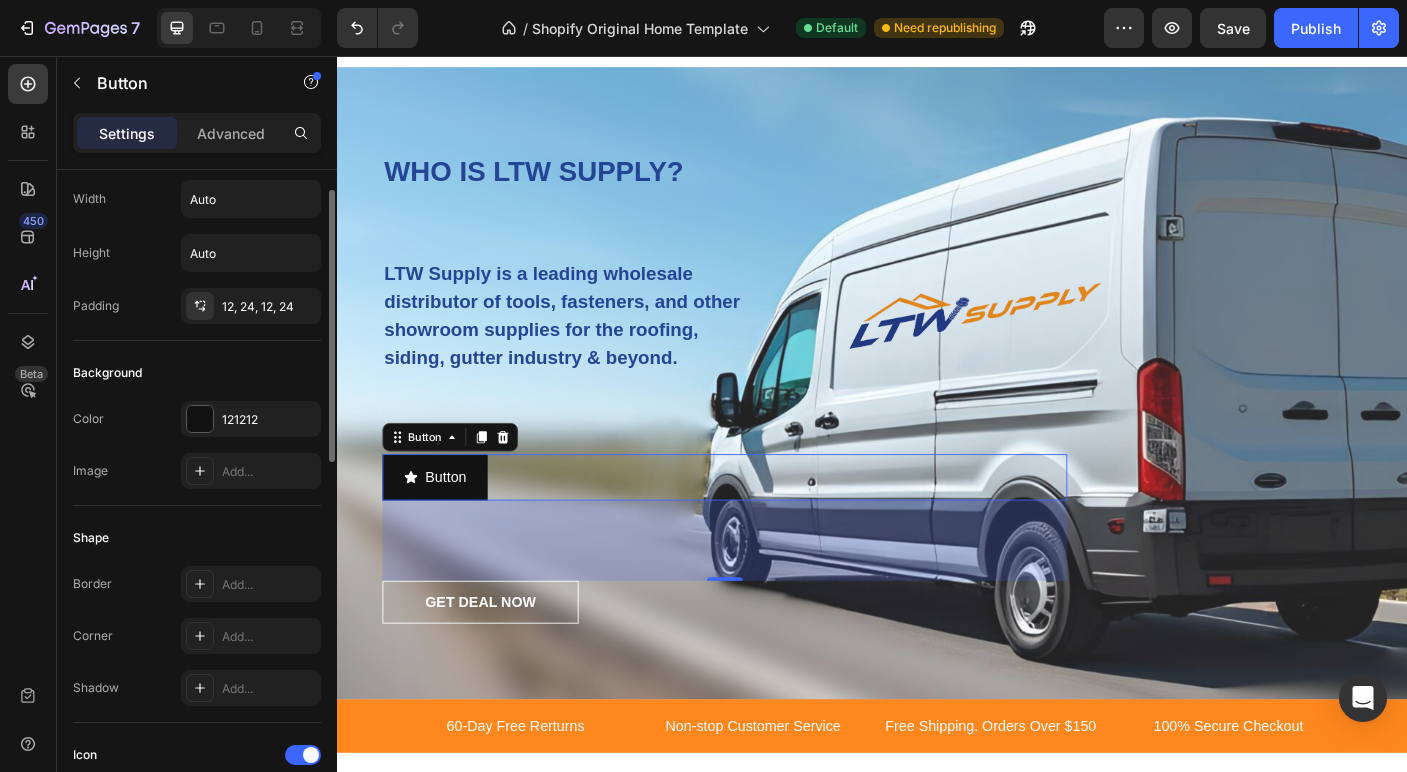 scroll, scrollTop: 0, scrollLeft: 0, axis: both 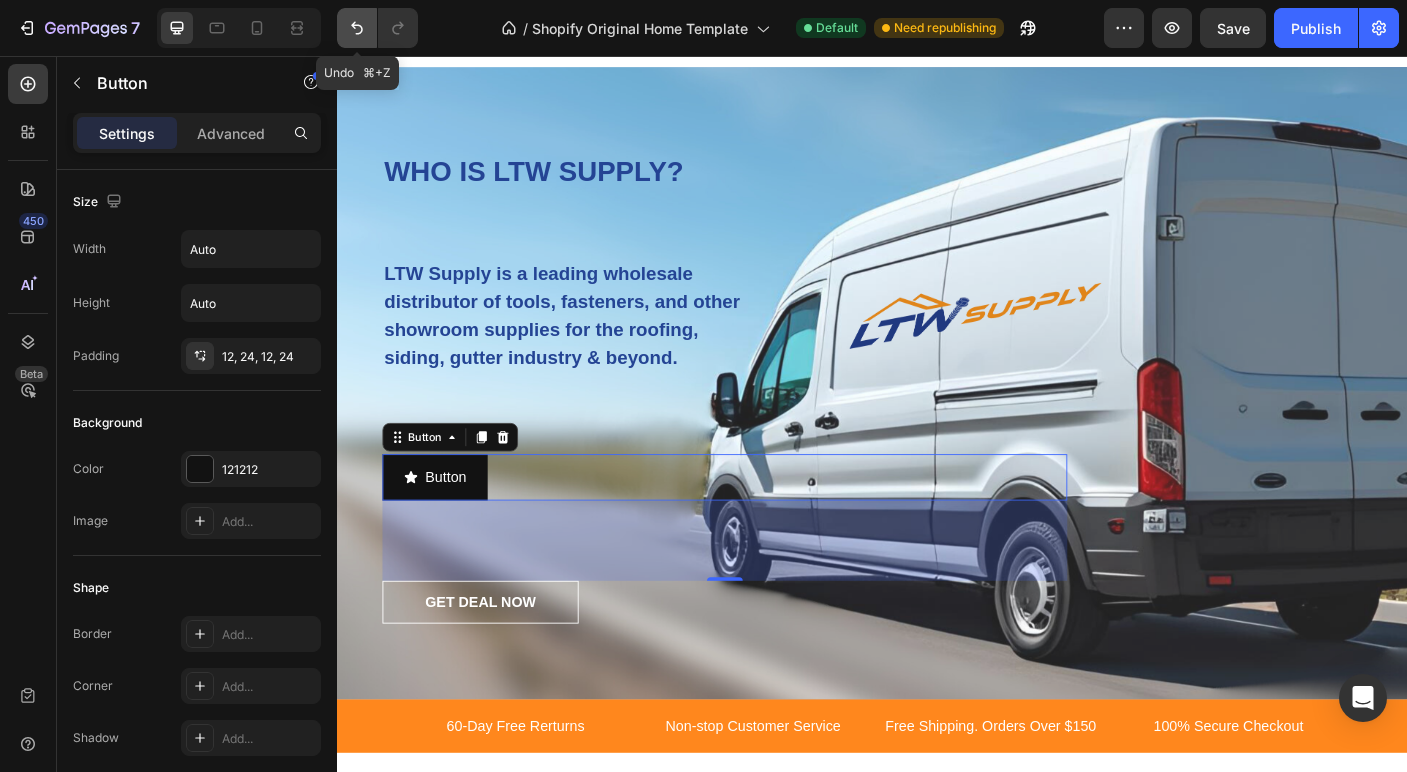 click 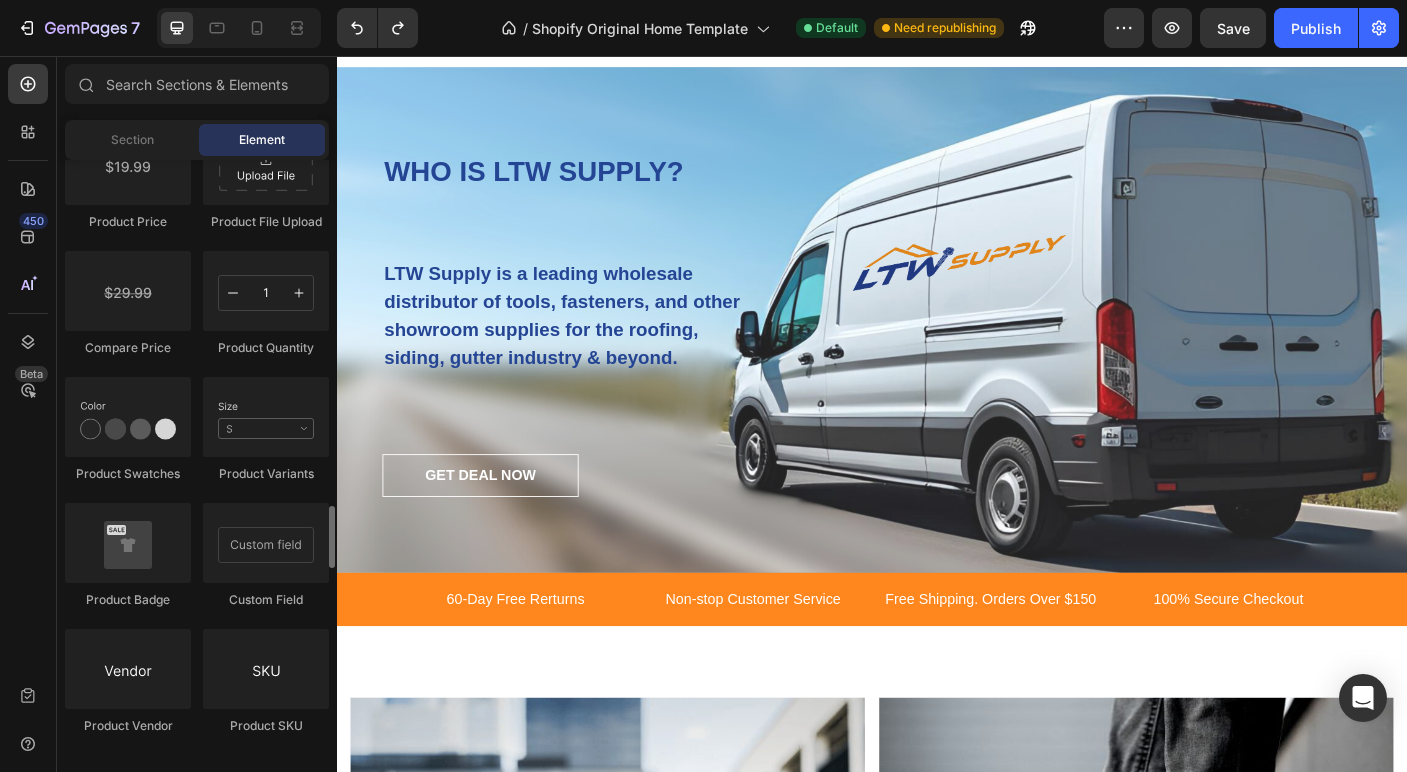 scroll, scrollTop: 3379, scrollLeft: 0, axis: vertical 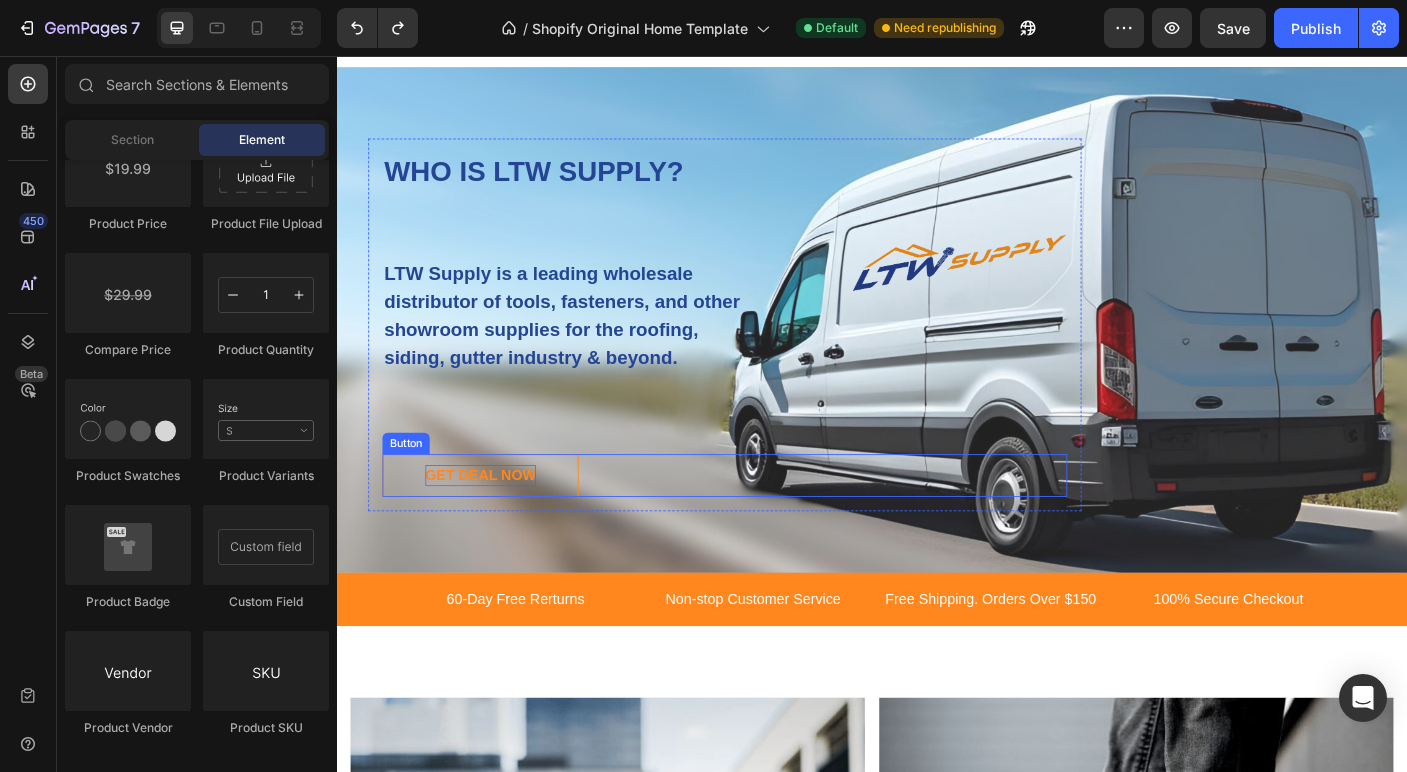 click on "GET DEAL NOW" at bounding box center [498, 526] 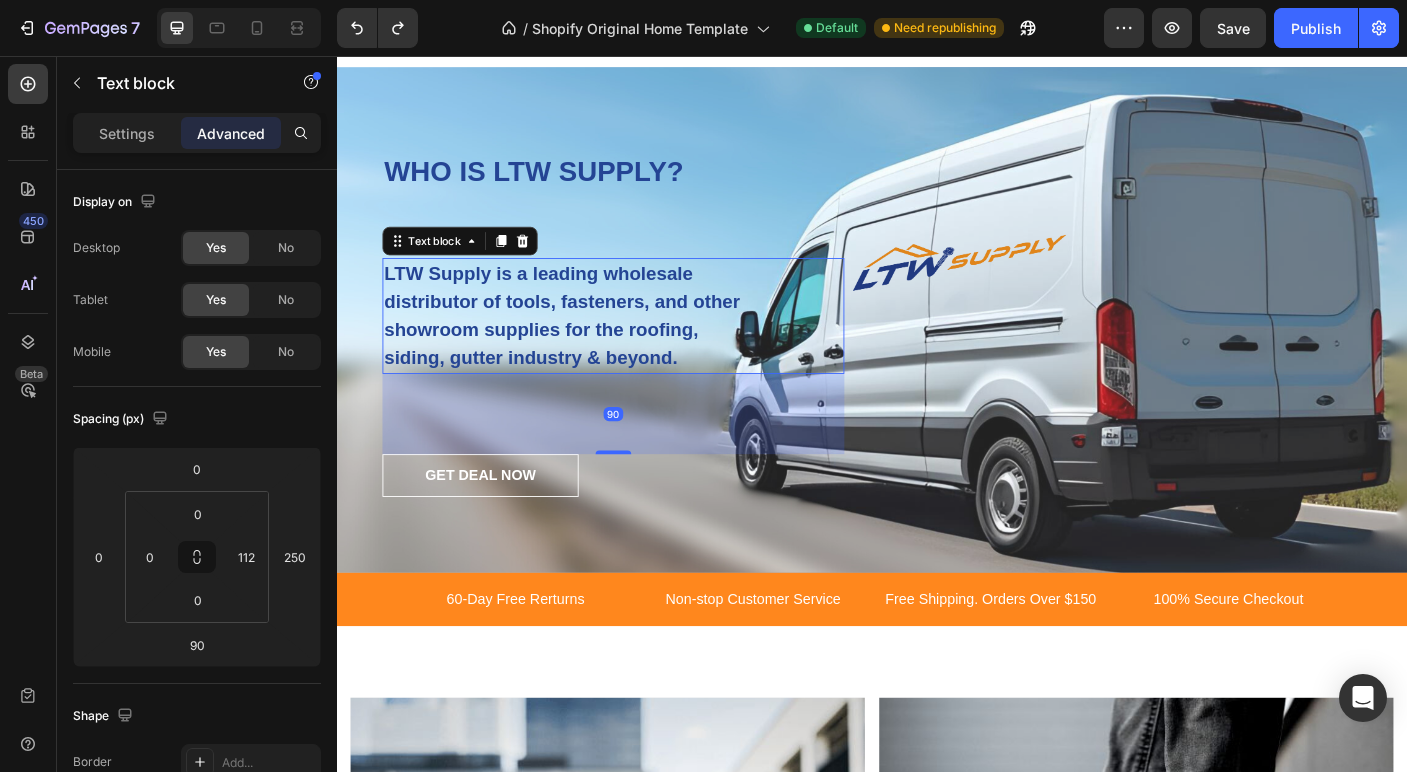 click on "LTW Supply is a leading wholesale distributor of tools, fasteners, and other showroom supplies for the roofing, siding, gutter industry & beyond." at bounding box center [591, 347] 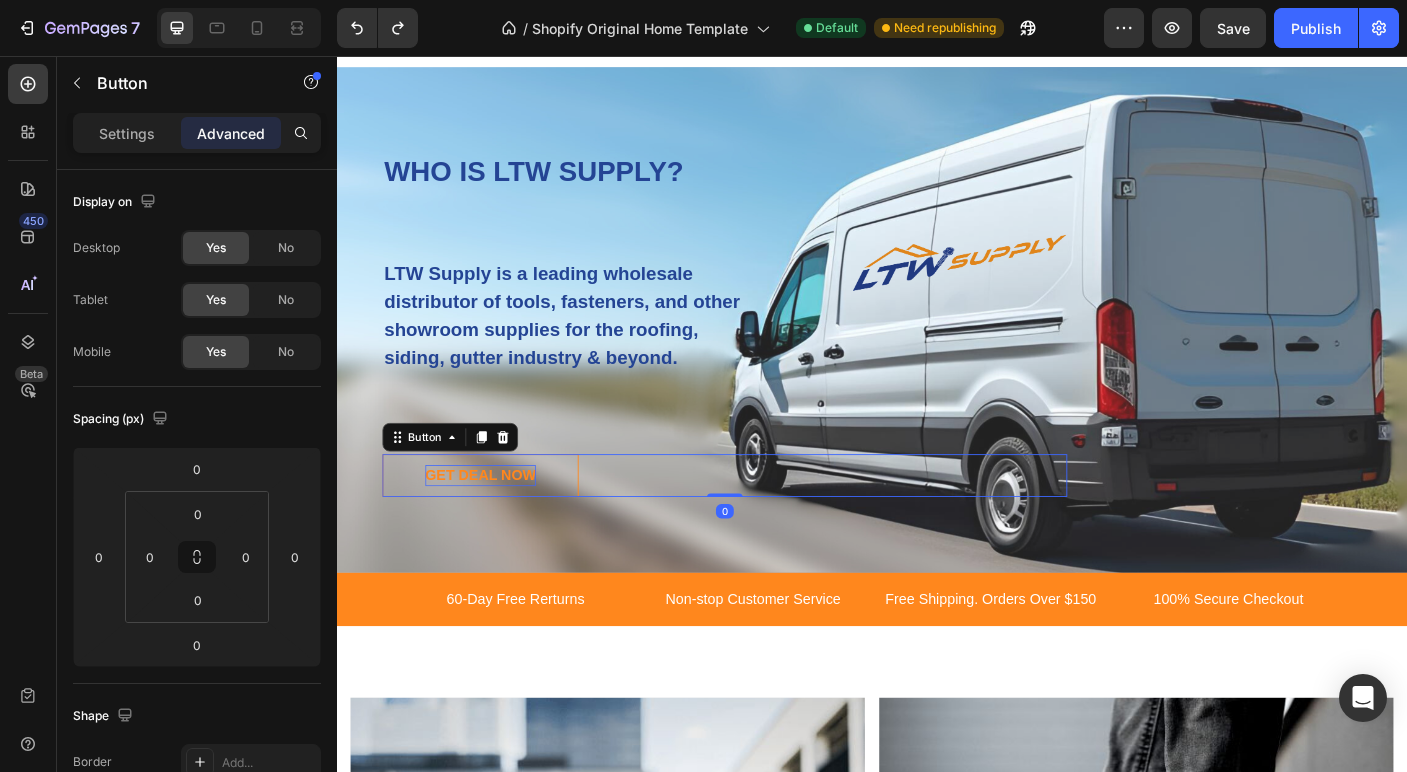 click on "GET DEAL NOW" at bounding box center (498, 526) 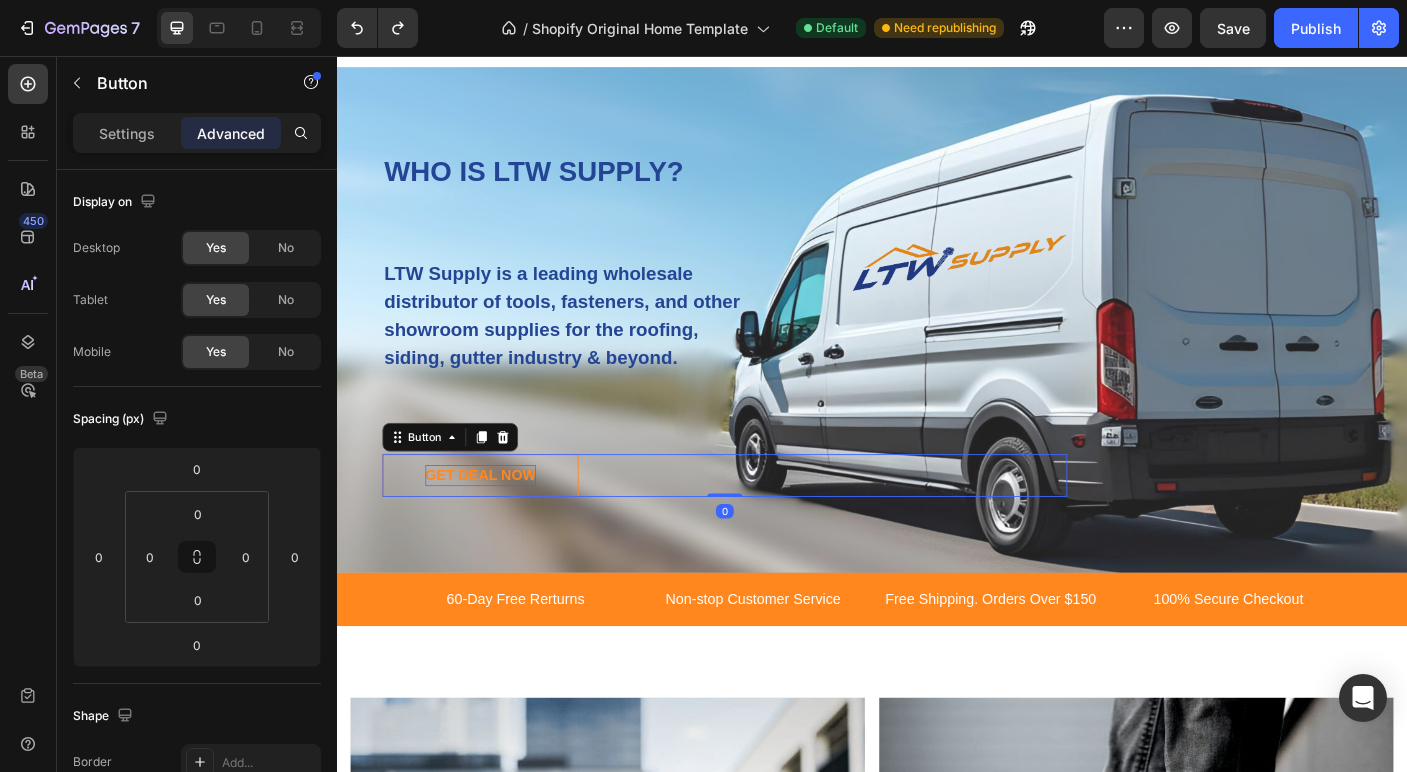 click on "GET DEAL NOW" at bounding box center (498, 526) 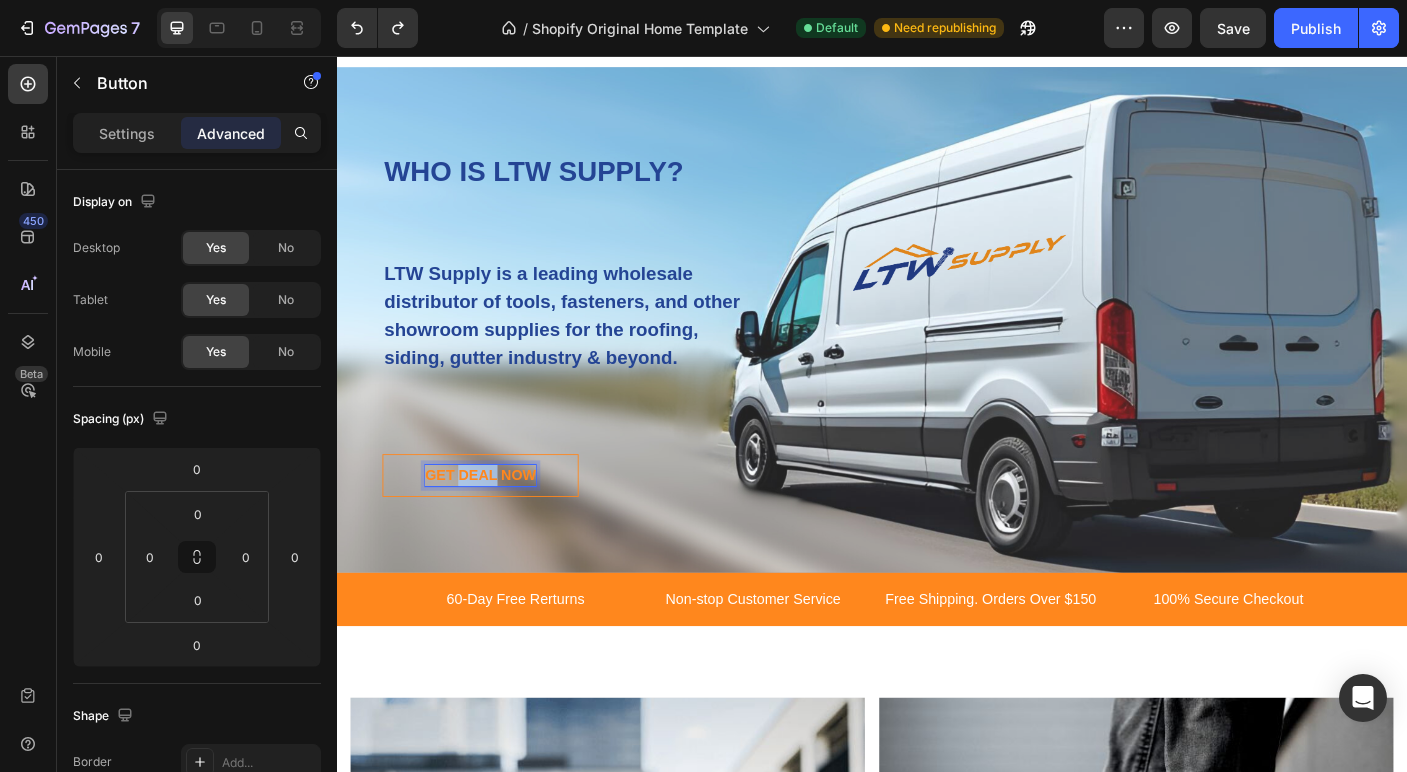 click on "GET DEAL NOW" at bounding box center [498, 526] 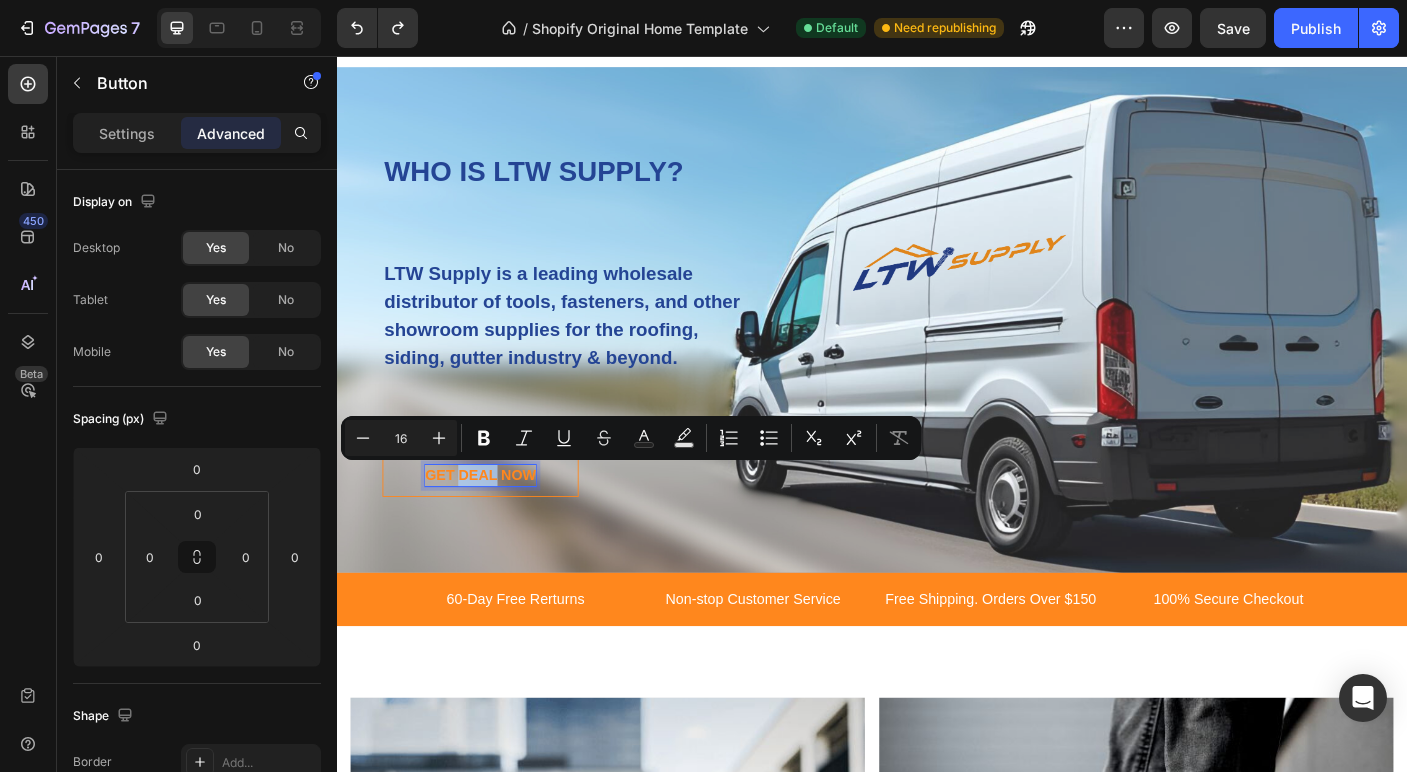 click on "GET DEAL NOW" at bounding box center (498, 526) 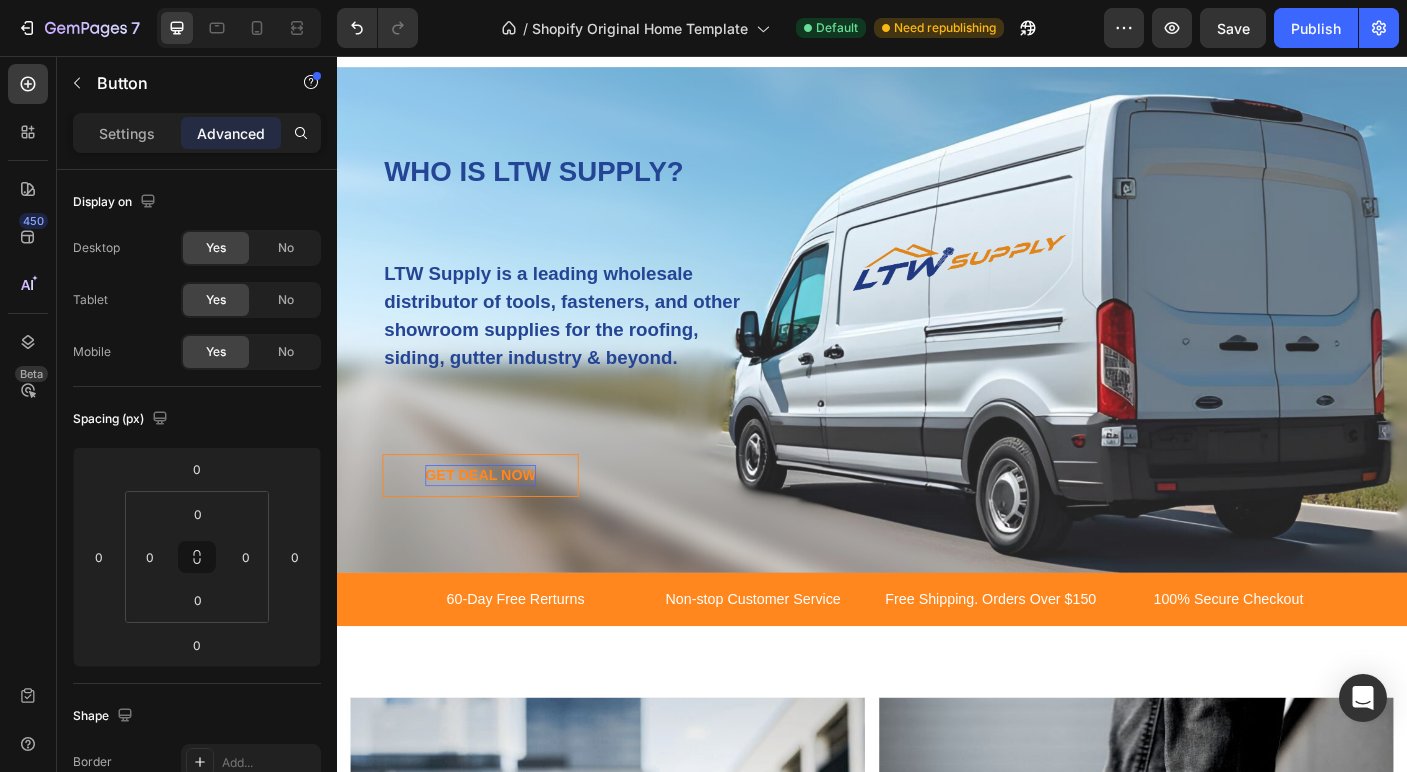 click on "GET DEAL NOW" at bounding box center [498, 526] 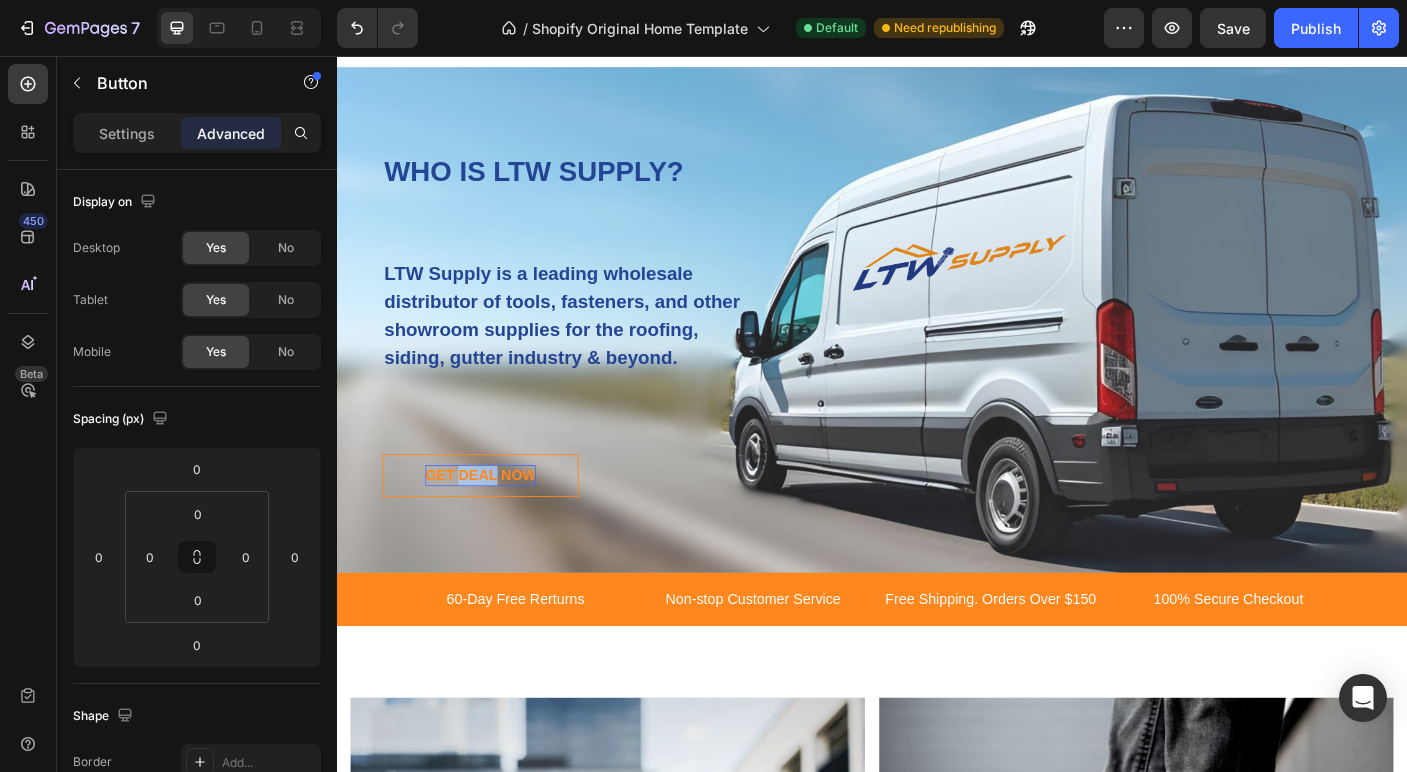 click on "GET DEAL NOW" at bounding box center (498, 526) 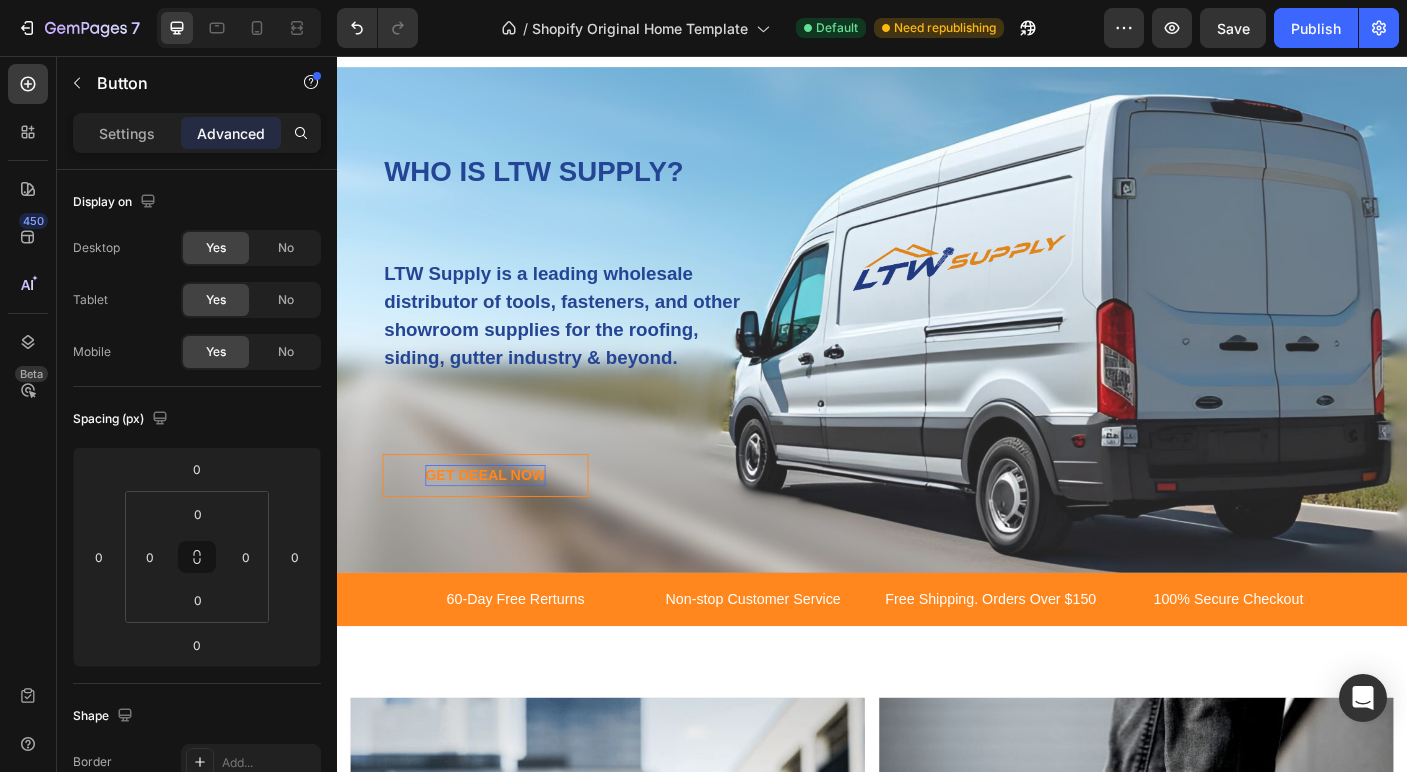 click on "GET DEEAL NOW" at bounding box center [503, 526] 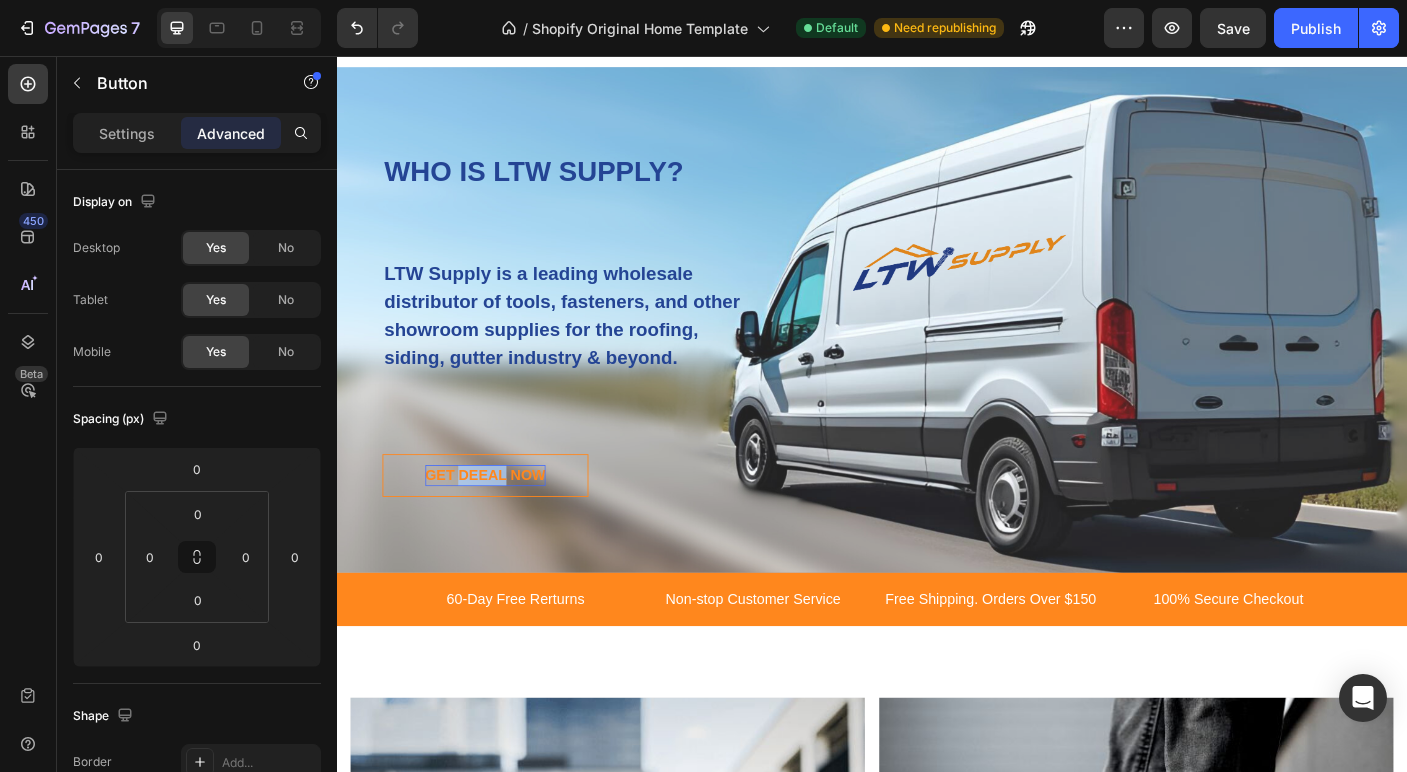 click on "GET DEEAL NOW" at bounding box center (503, 526) 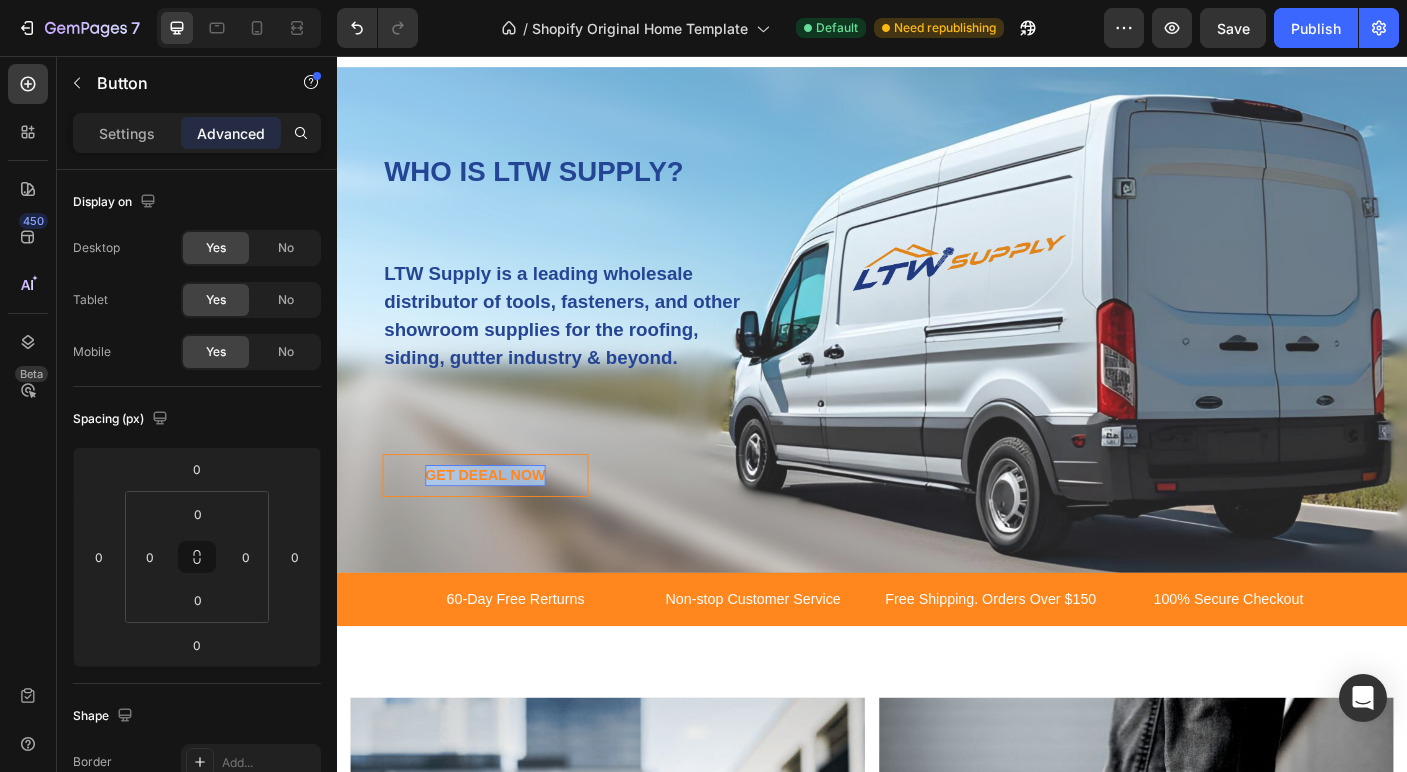 click on "GET DEEAL NOW" at bounding box center [503, 526] 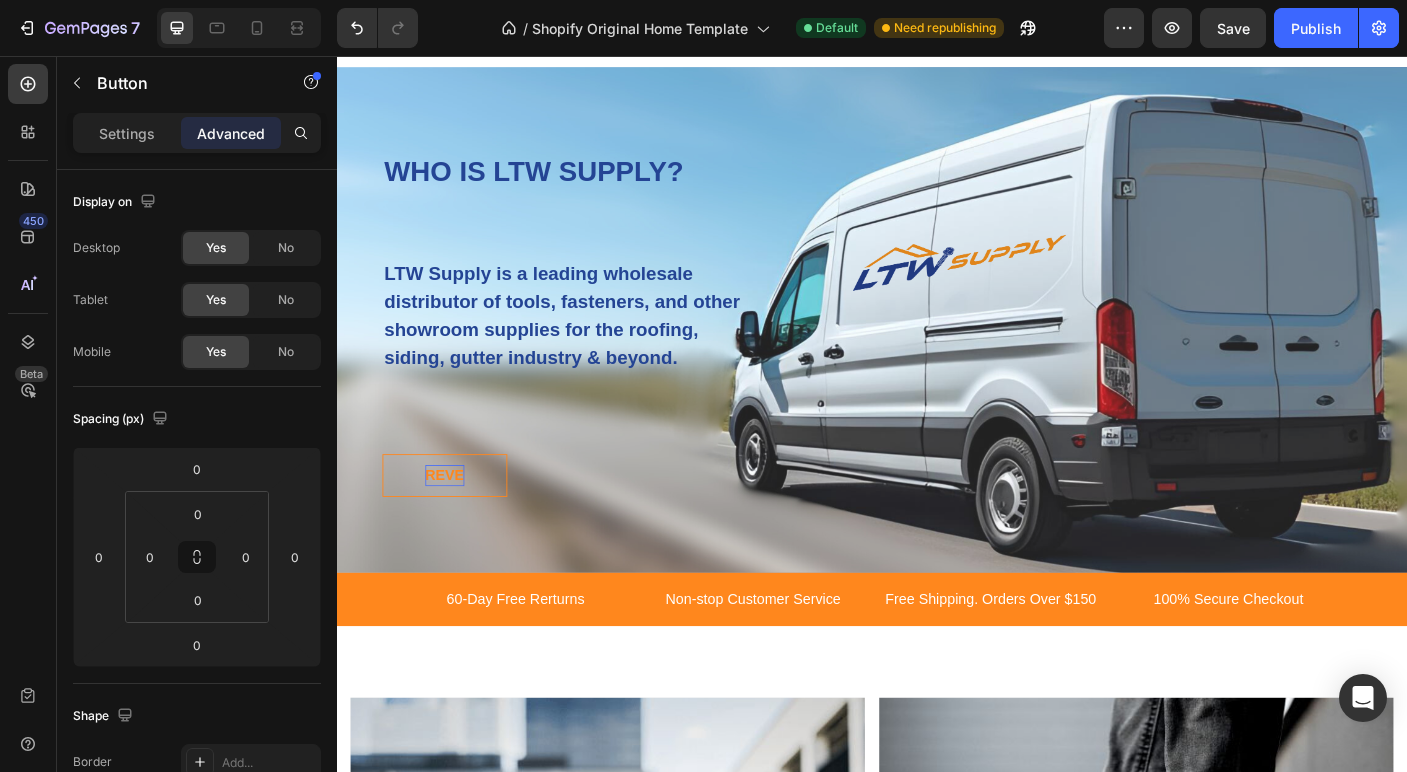 click on "REVE" at bounding box center (458, 526) 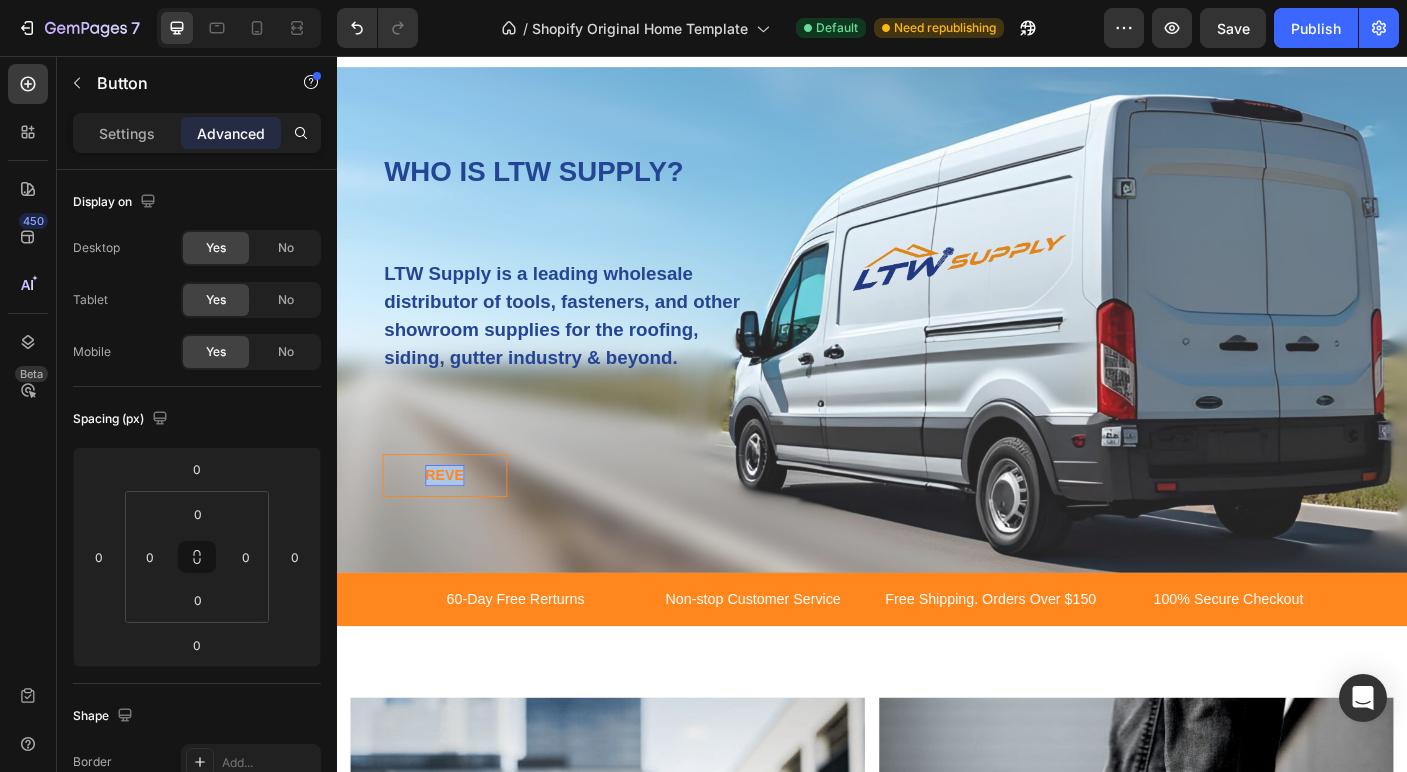 click on "REVE" at bounding box center [458, 526] 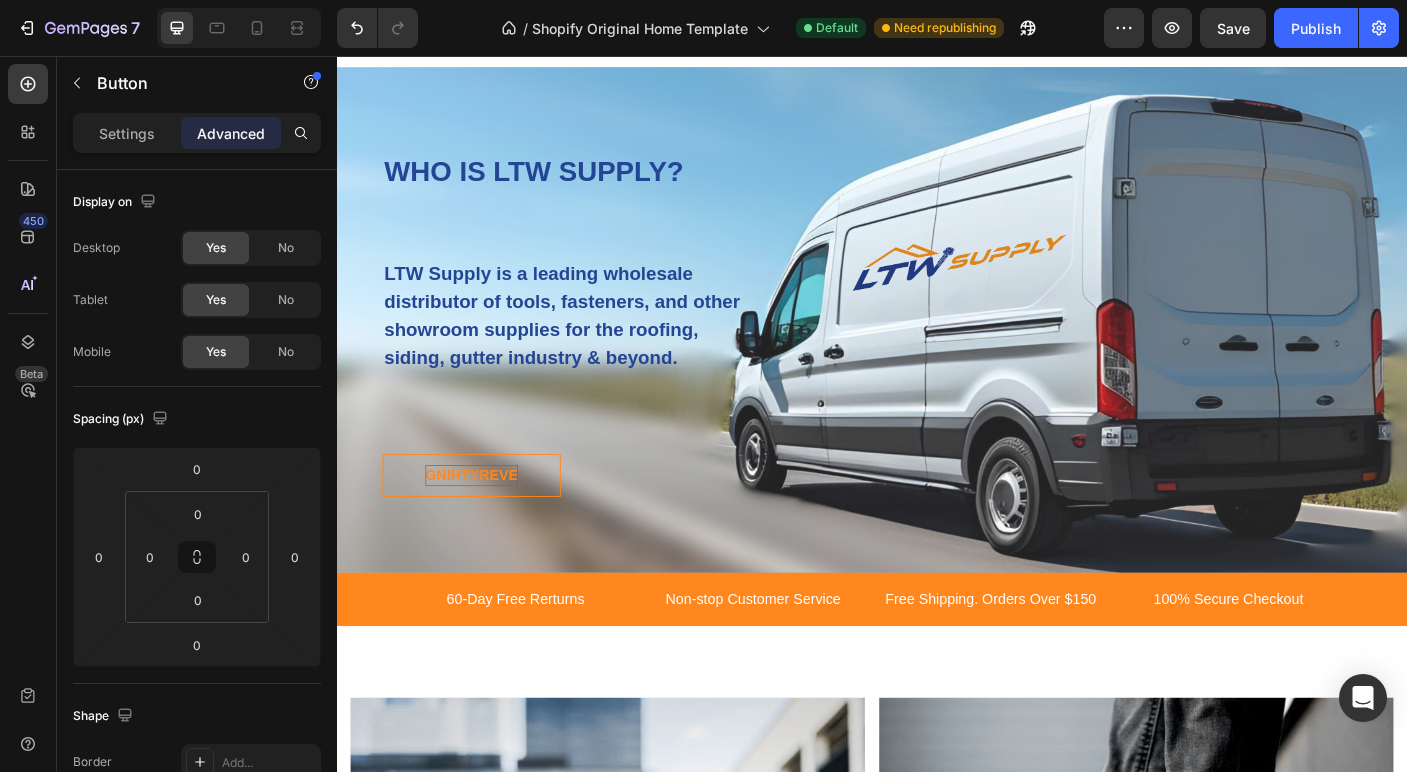 click on "GNIHTYREVE" at bounding box center (488, 526) 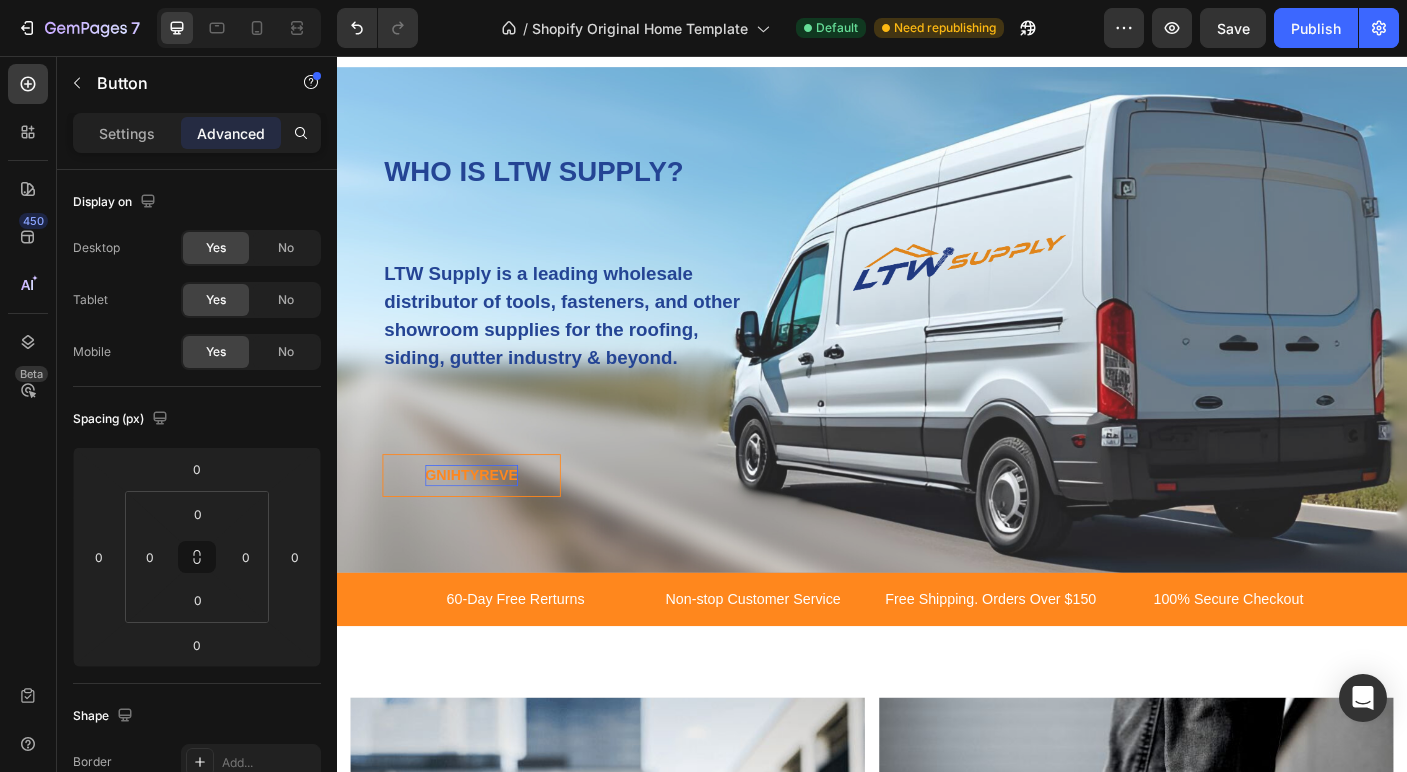 click on "GNIHTYREVE Button   0" at bounding box center [772, 526] 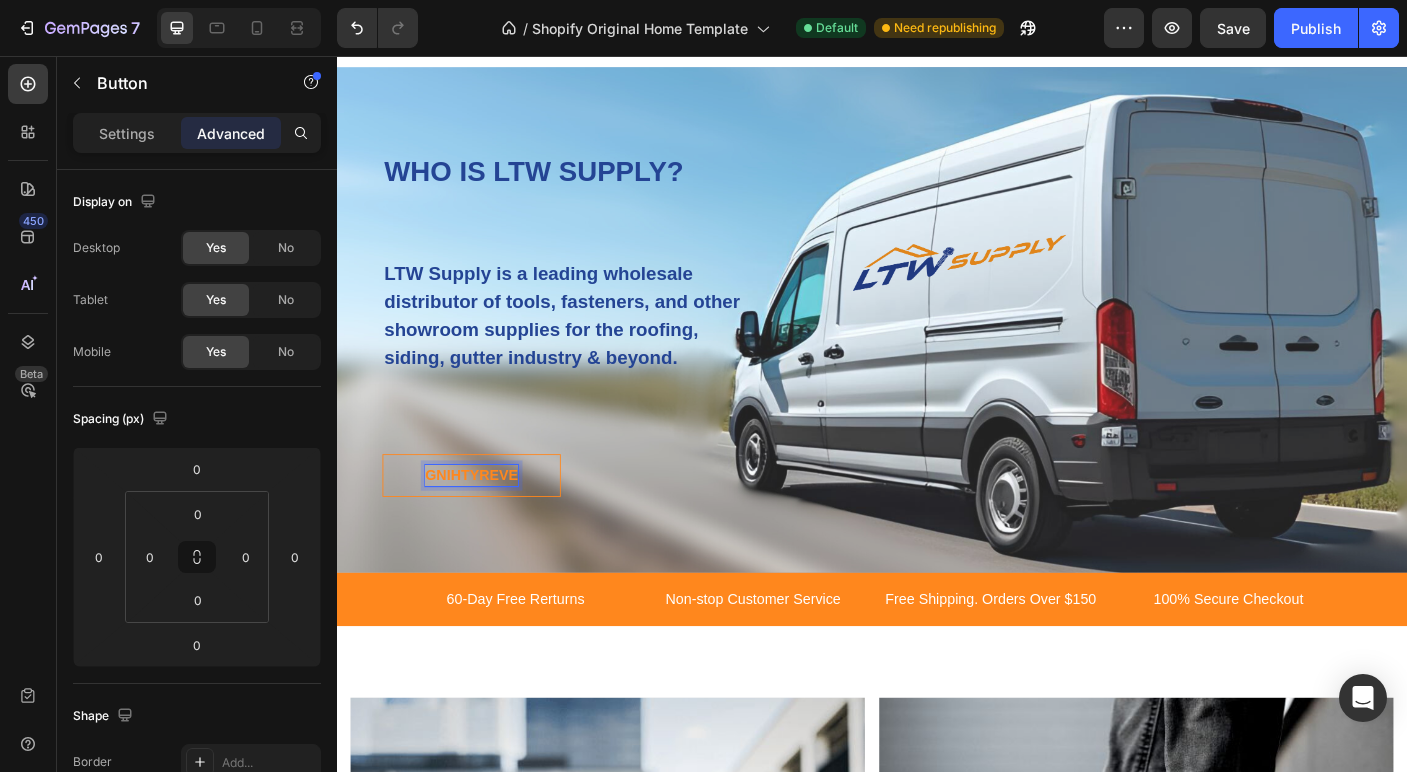 click on "GNIHTYREVE" at bounding box center [488, 526] 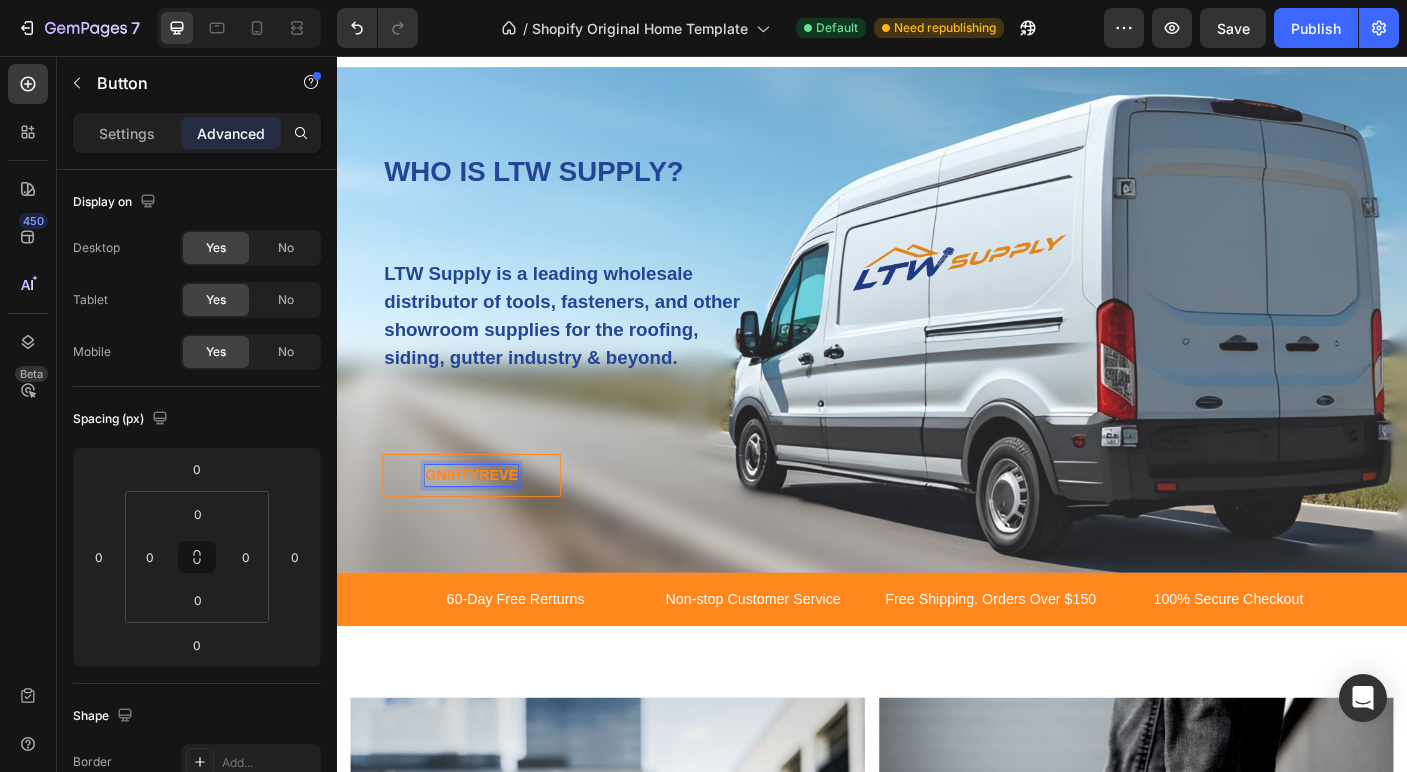 click on "GNIHTYREVE" at bounding box center [488, 526] 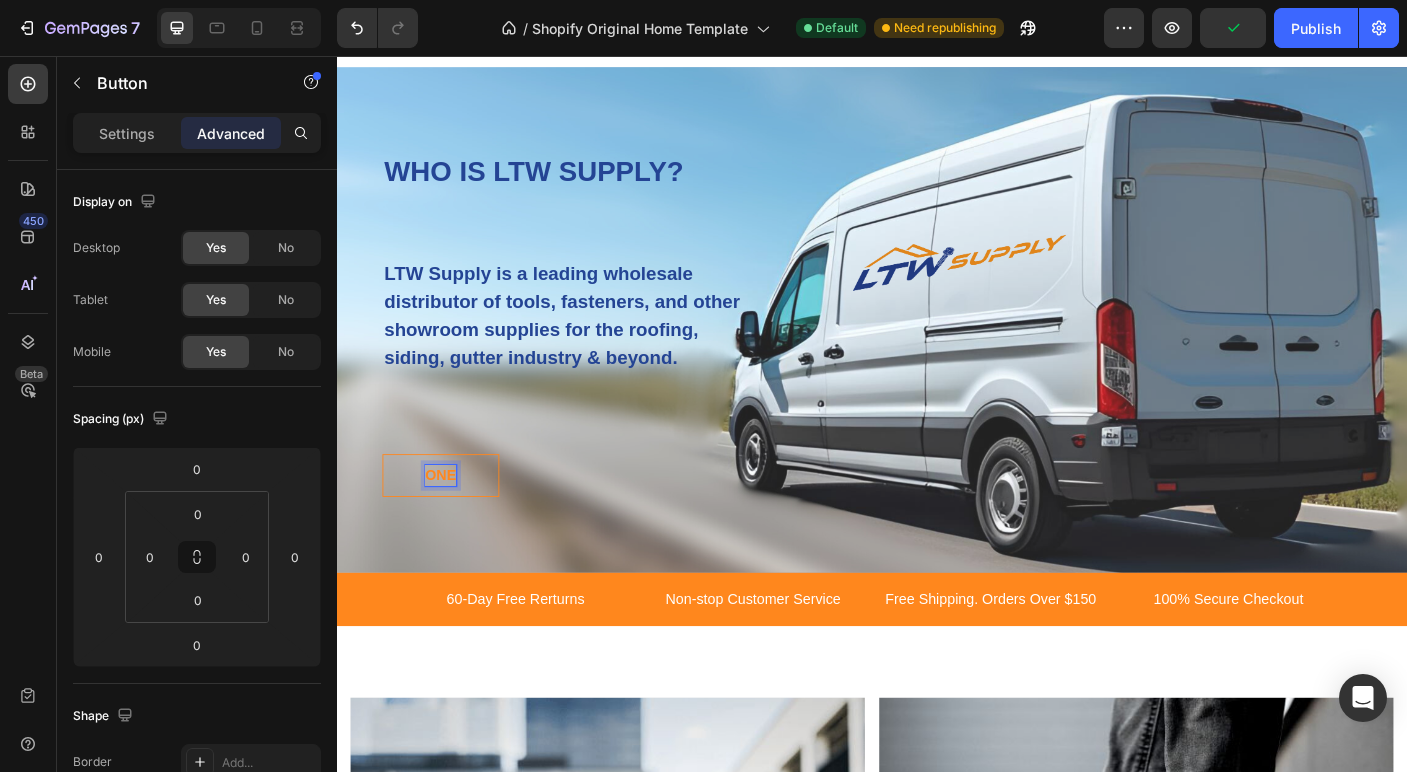 click on "ONE" at bounding box center [453, 526] 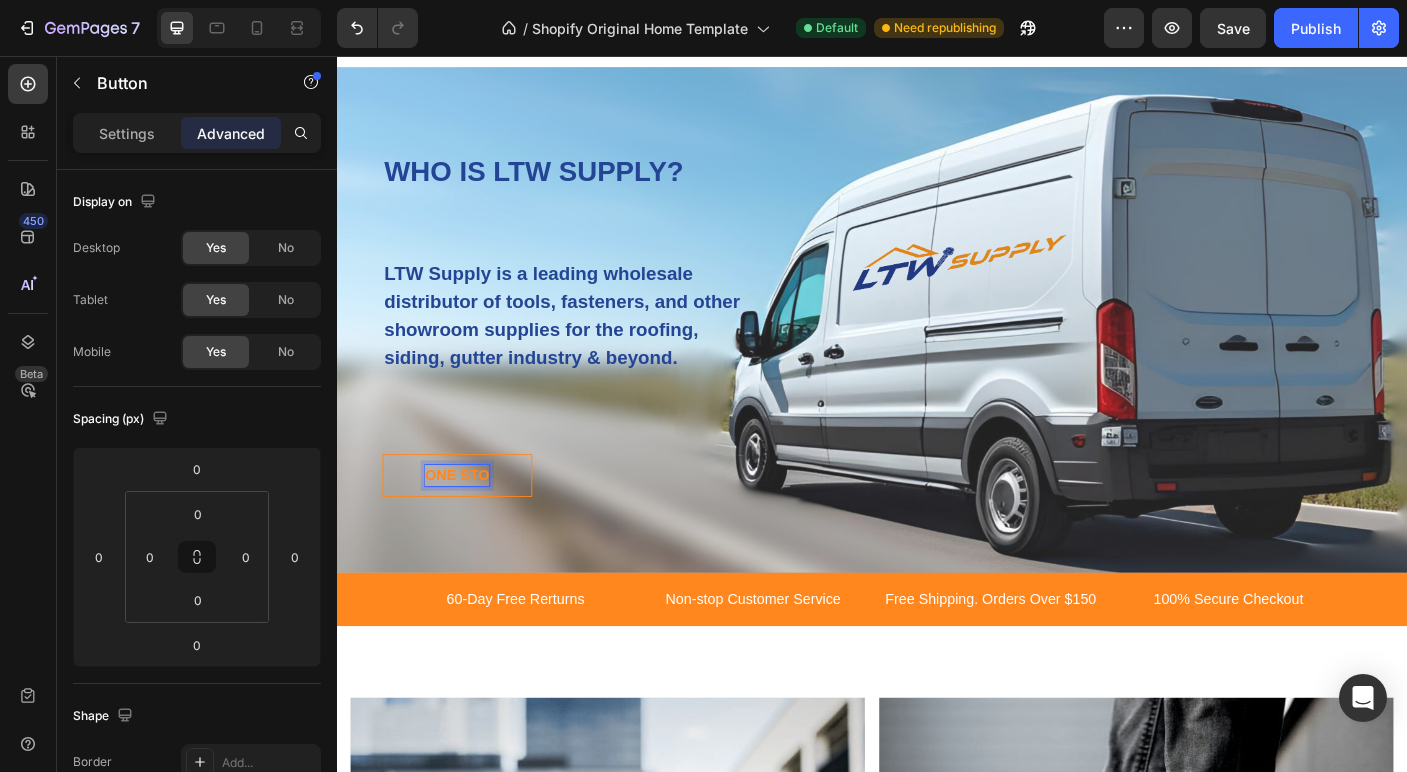 click on "ONE STO" at bounding box center (472, 526) 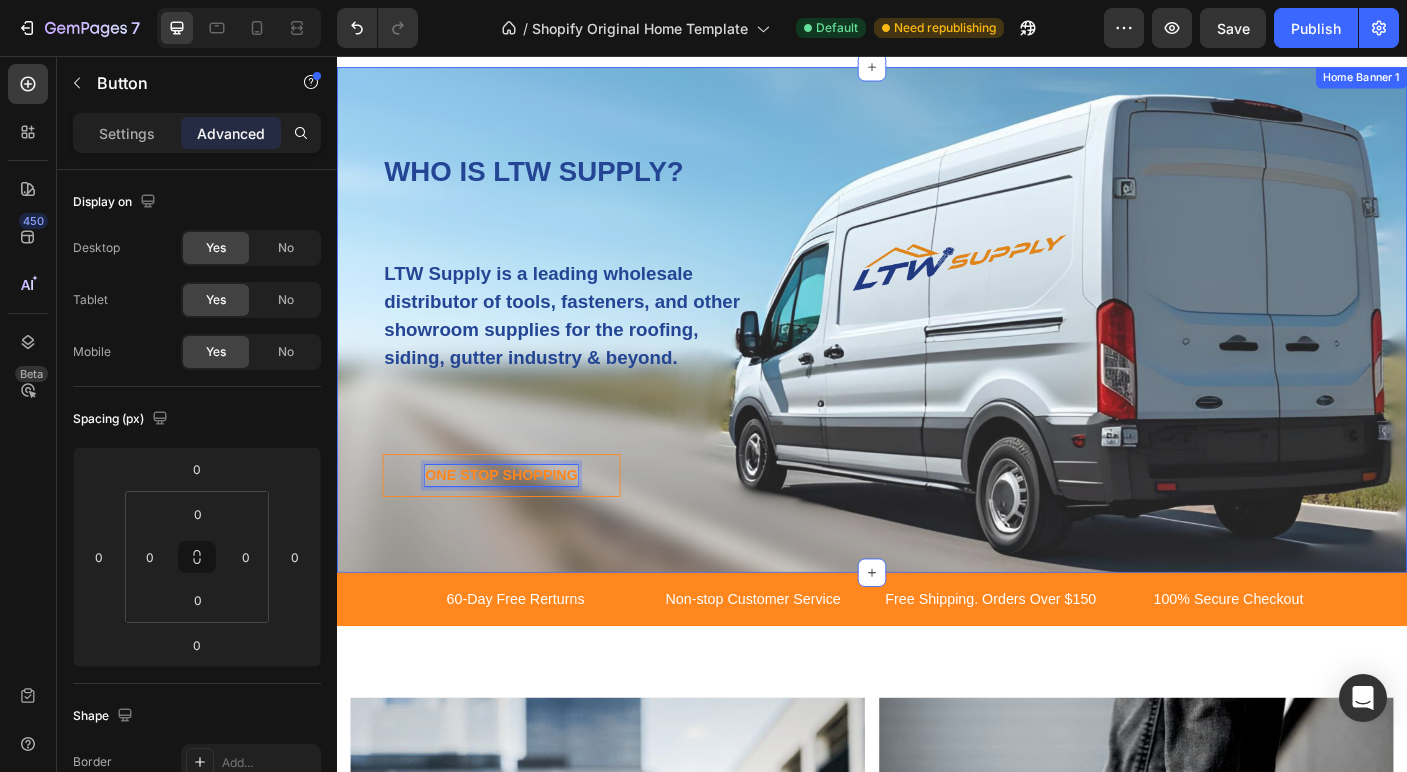click on "WHO IS LTW SUPPLY? Heading LTW Supply is a leading wholesale distributor of tools, fasteners, and other showroom supplies for the roofing, siding, gutter industry & beyond. Text block ONE STOP SHOPPING Button   0 Row" at bounding box center [937, 367] 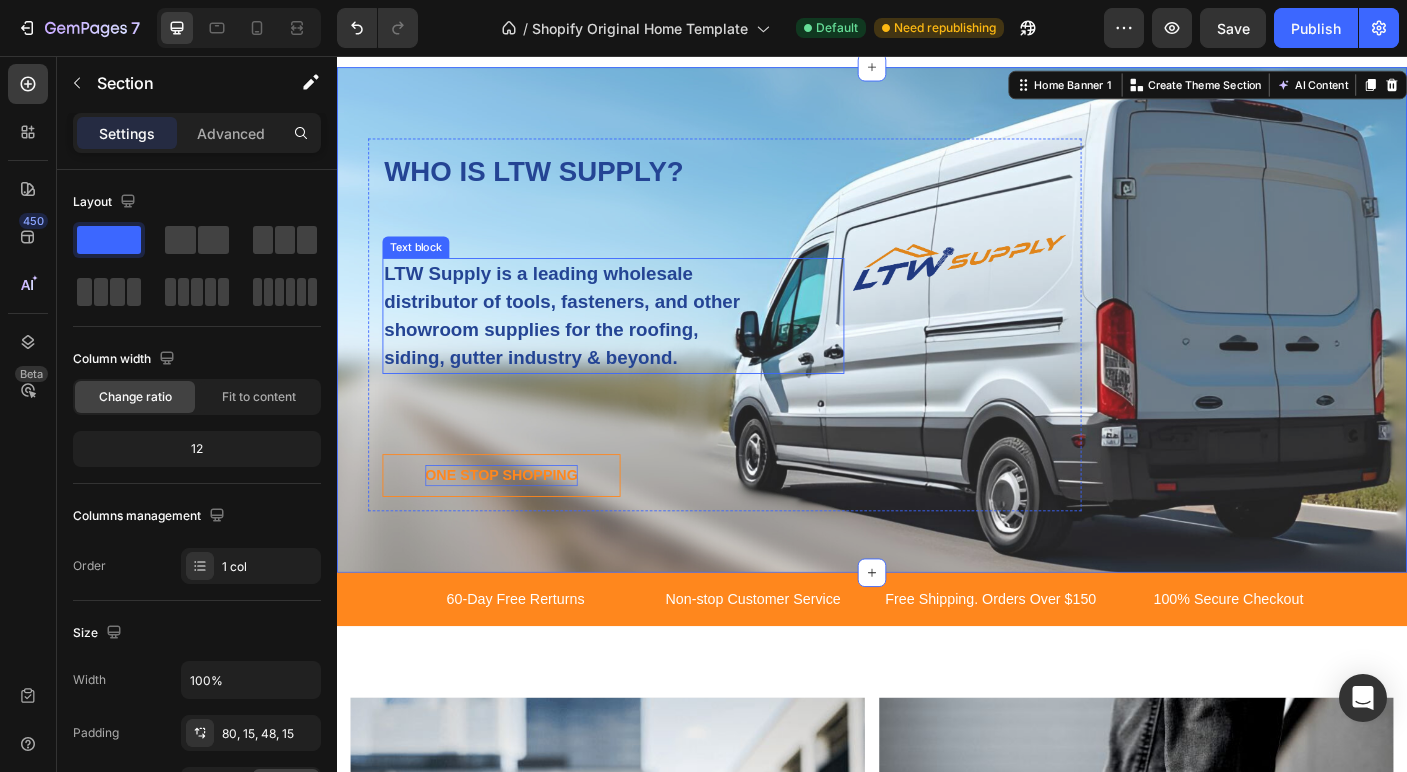 click on "LTW Supply is a leading wholesale distributor of tools, fasteners, and other showroom supplies for the roofing, siding, gutter industry & beyond." at bounding box center [591, 347] 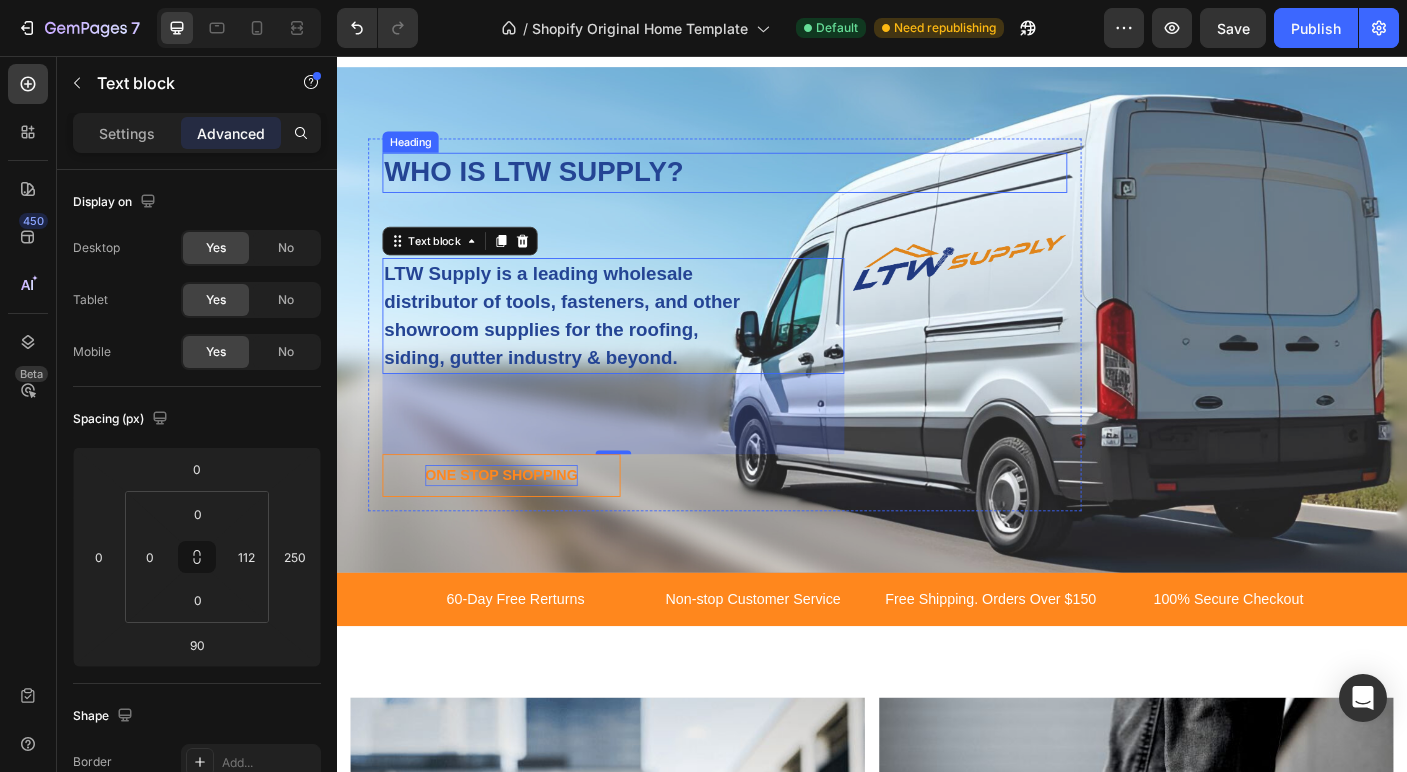 click on "WHO IS LTW SUPPLY?" at bounding box center (772, 186) 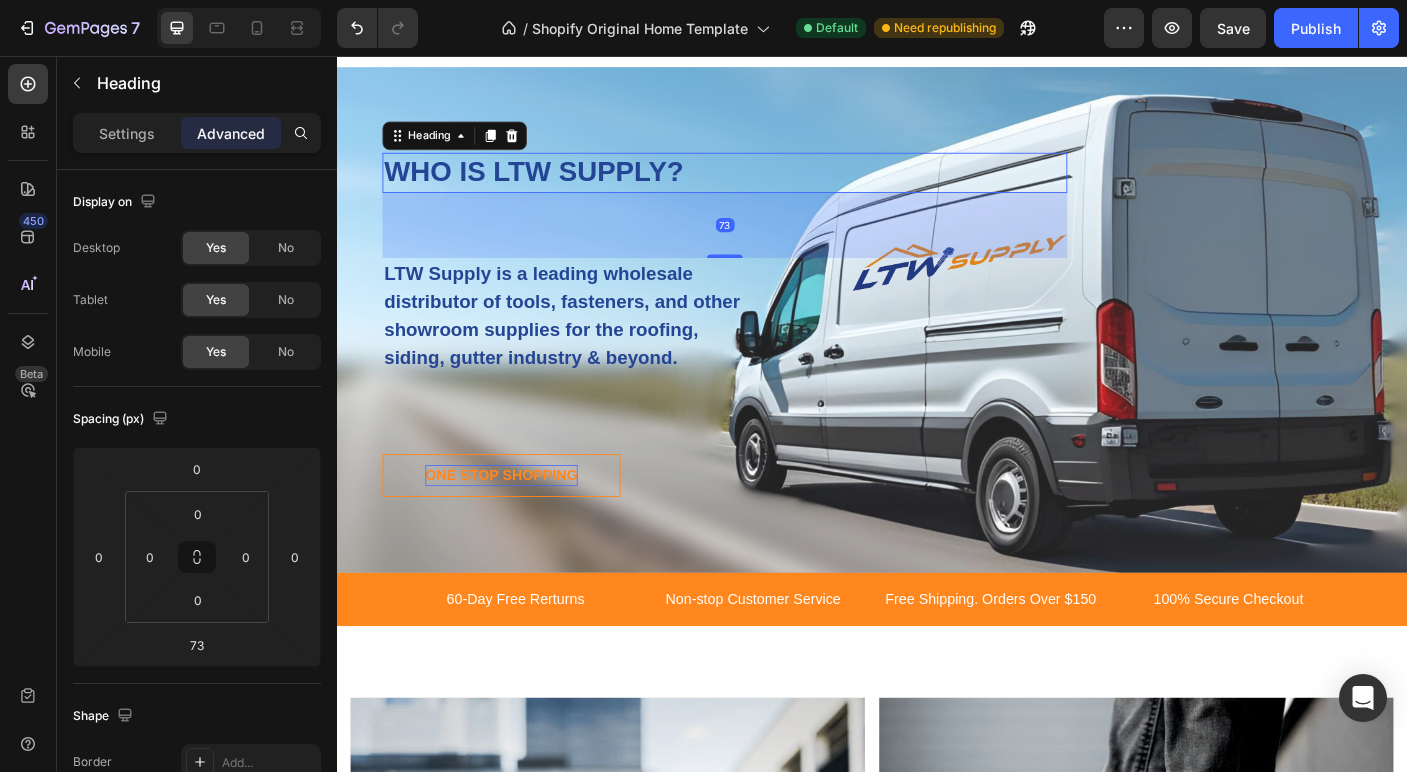 click on "WHO IS LTW SUPPLY?" at bounding box center [772, 186] 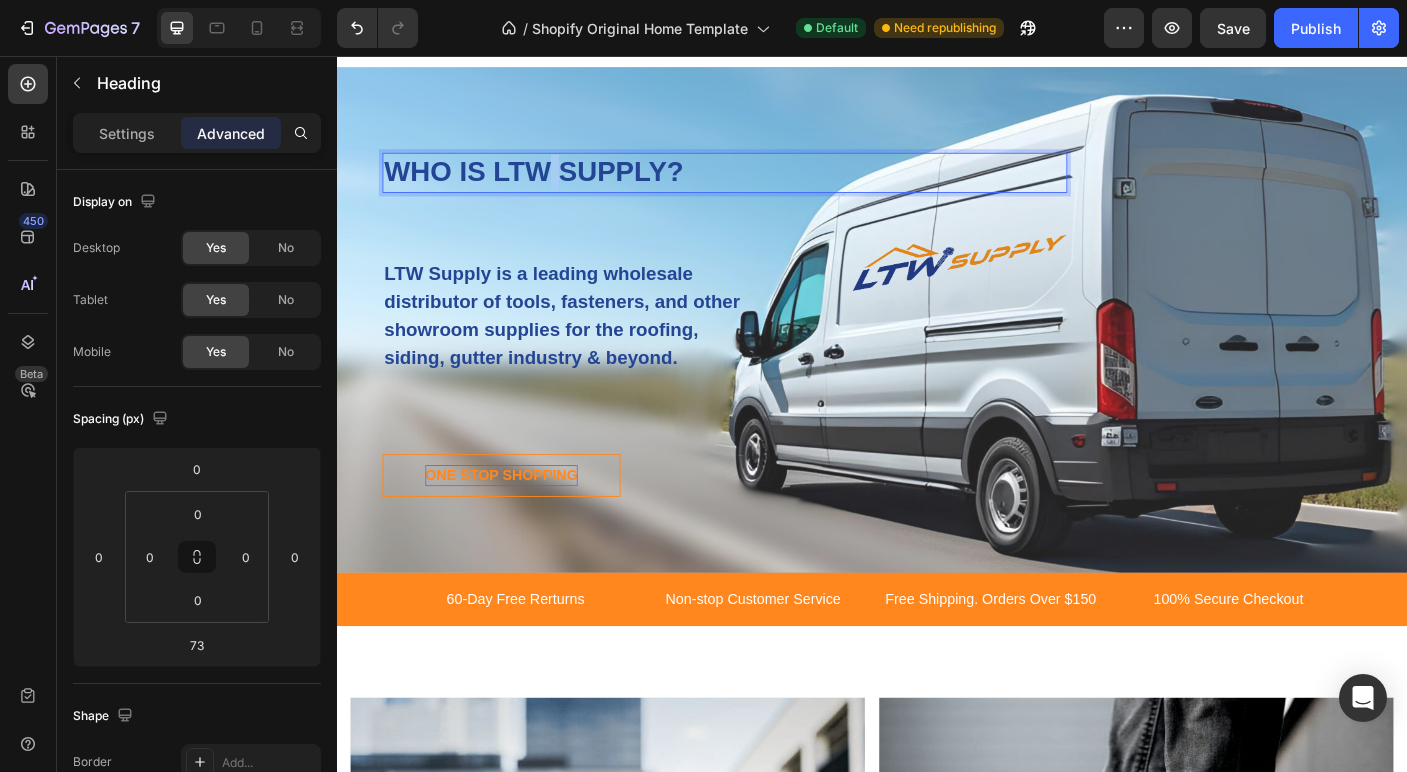 click on "WHO IS LTW SUPPLY?" at bounding box center [772, 186] 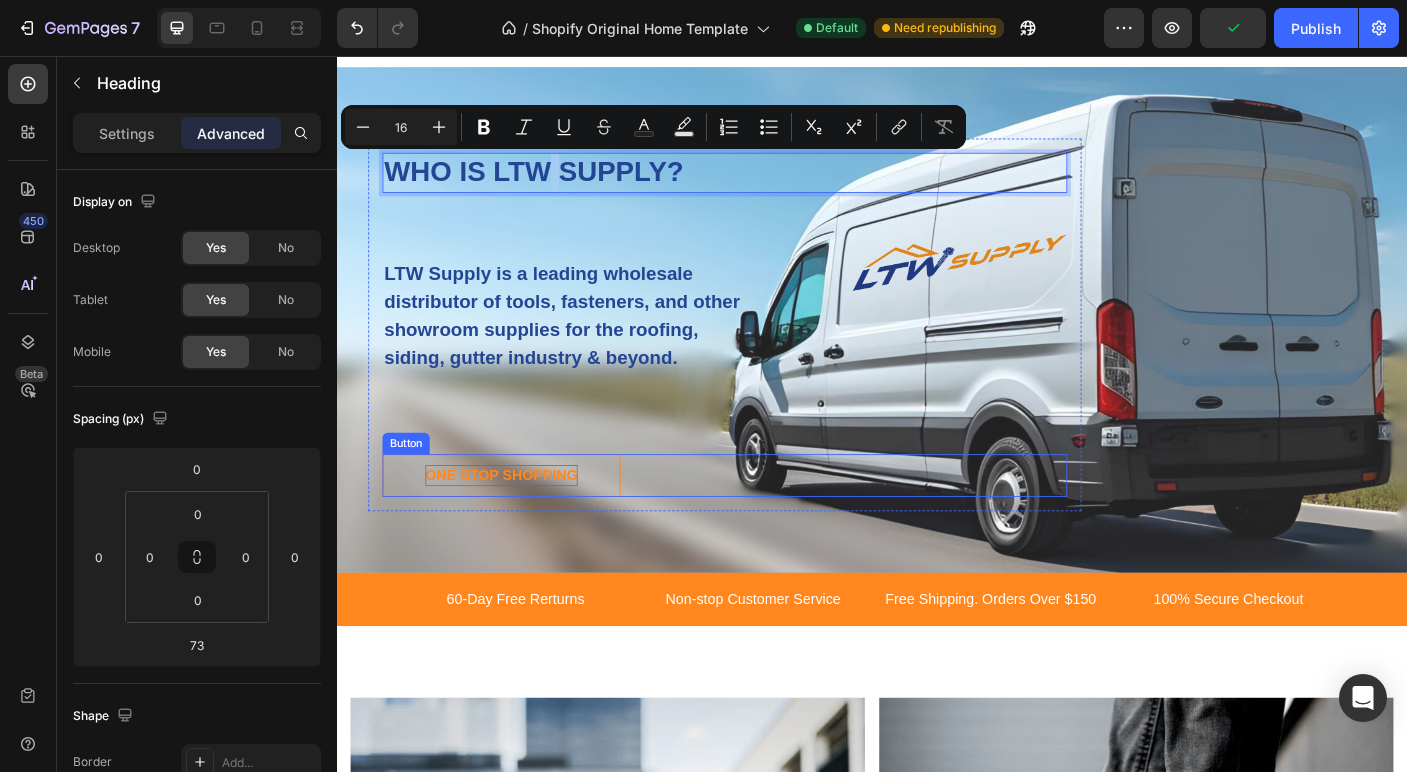 click on "ONE STOP SHOPPING" at bounding box center [521, 526] 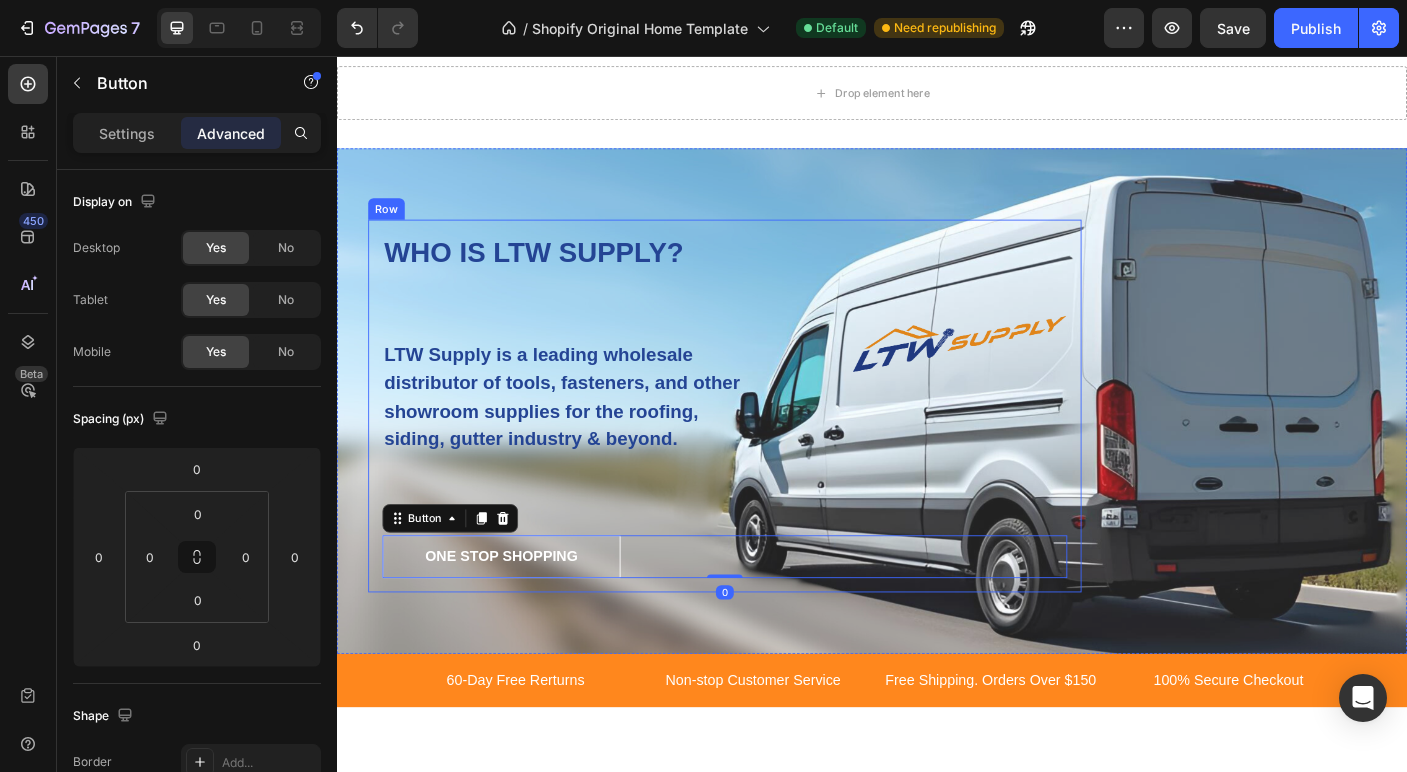 scroll, scrollTop: 2256, scrollLeft: 0, axis: vertical 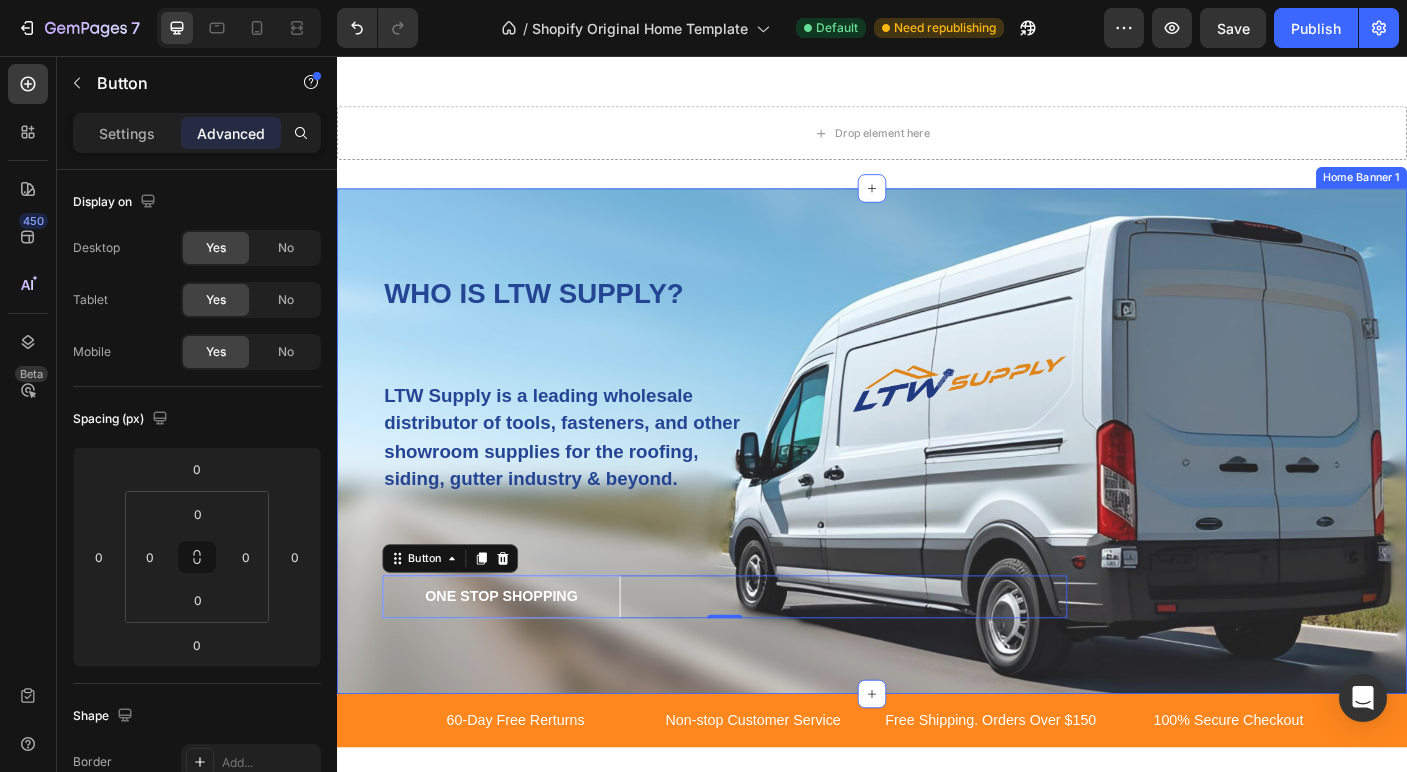 click on "WHO IS LTW SUPPLY? Heading LTW Supply is a leading wholesale distributor of tools, fasteners, and other showroom supplies for the roofing, siding, gutter industry & beyond. Text block ONE STOP SHOPPING Button   0 Row Home Banner 1" at bounding box center [937, 487] 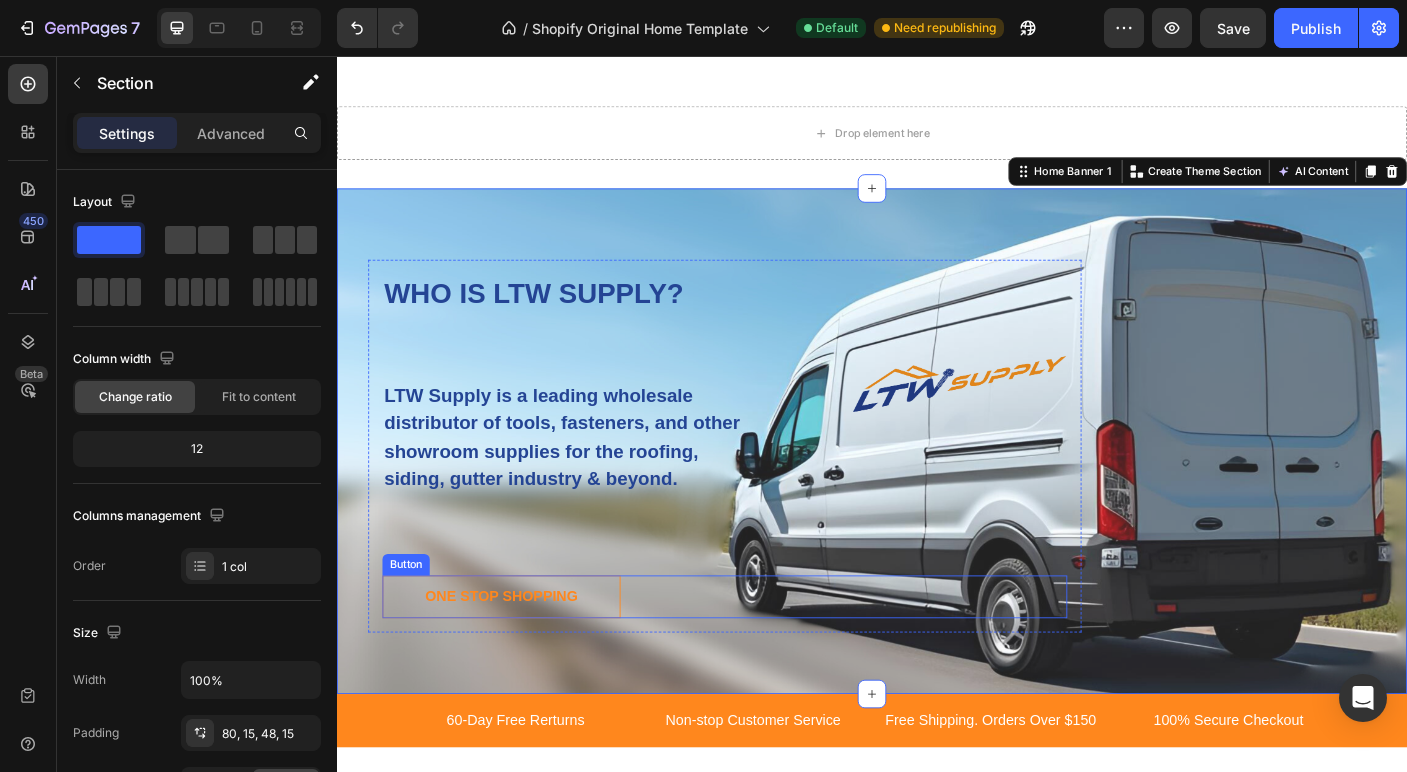 click on "ONE STOP SHOPPING" at bounding box center [521, 662] 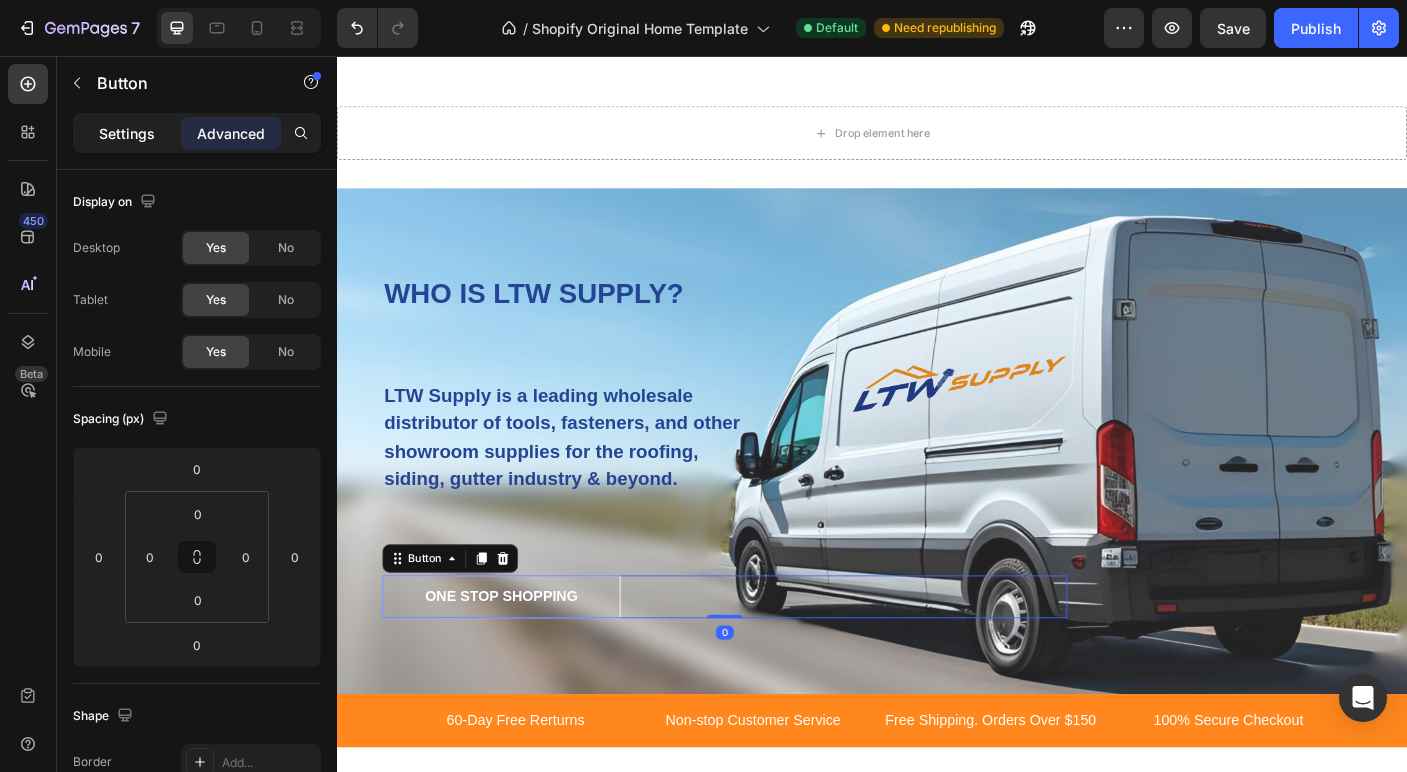 click on "Settings" 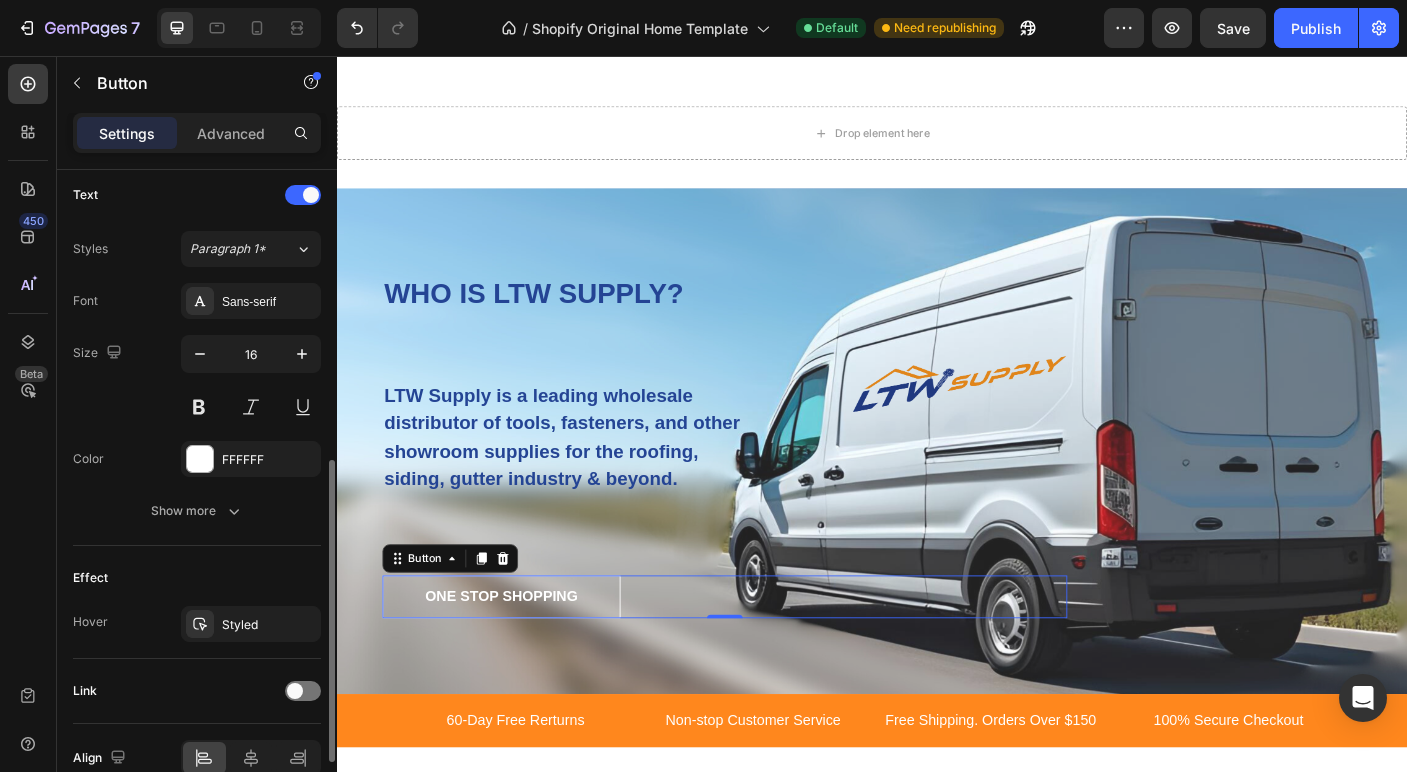scroll, scrollTop: 775, scrollLeft: 0, axis: vertical 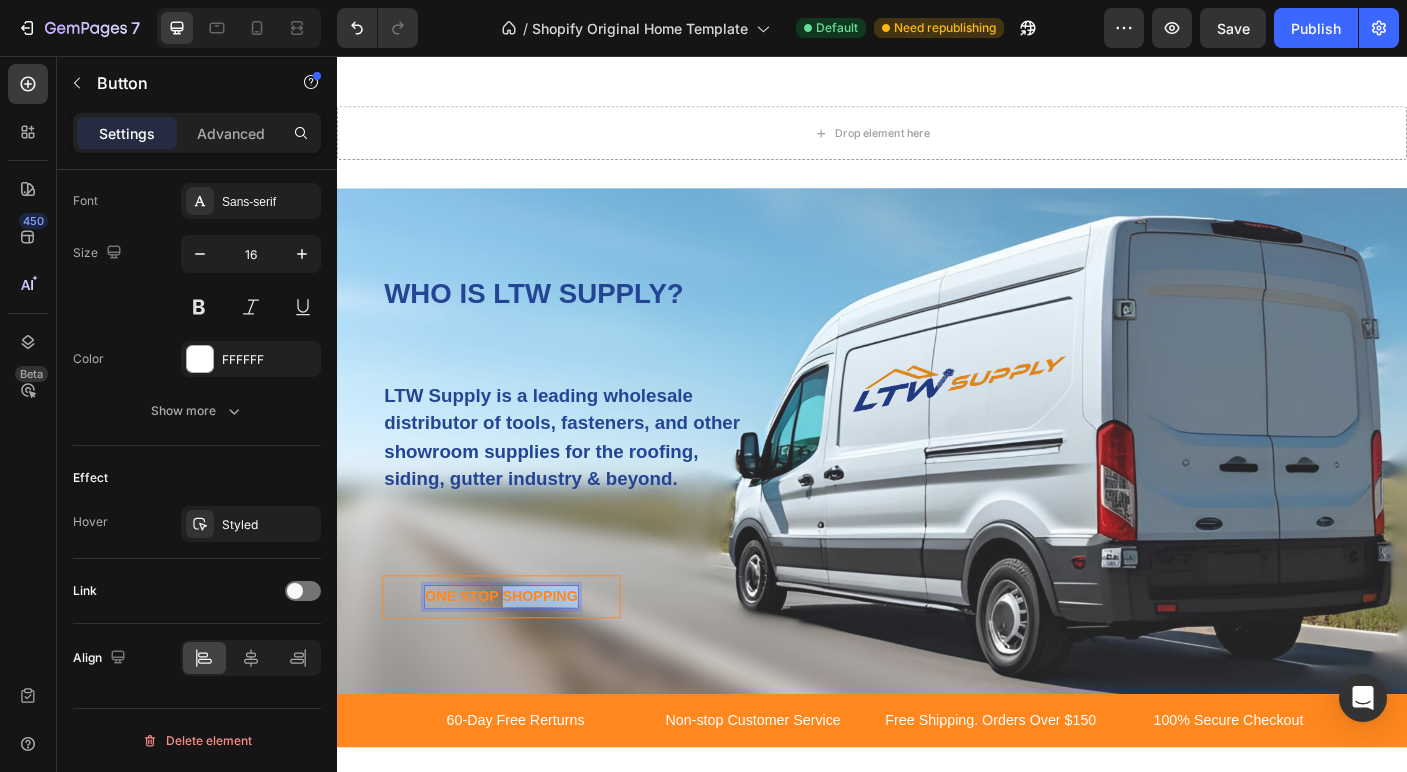 click on "ONE STOP SHOPPING" at bounding box center (521, 662) 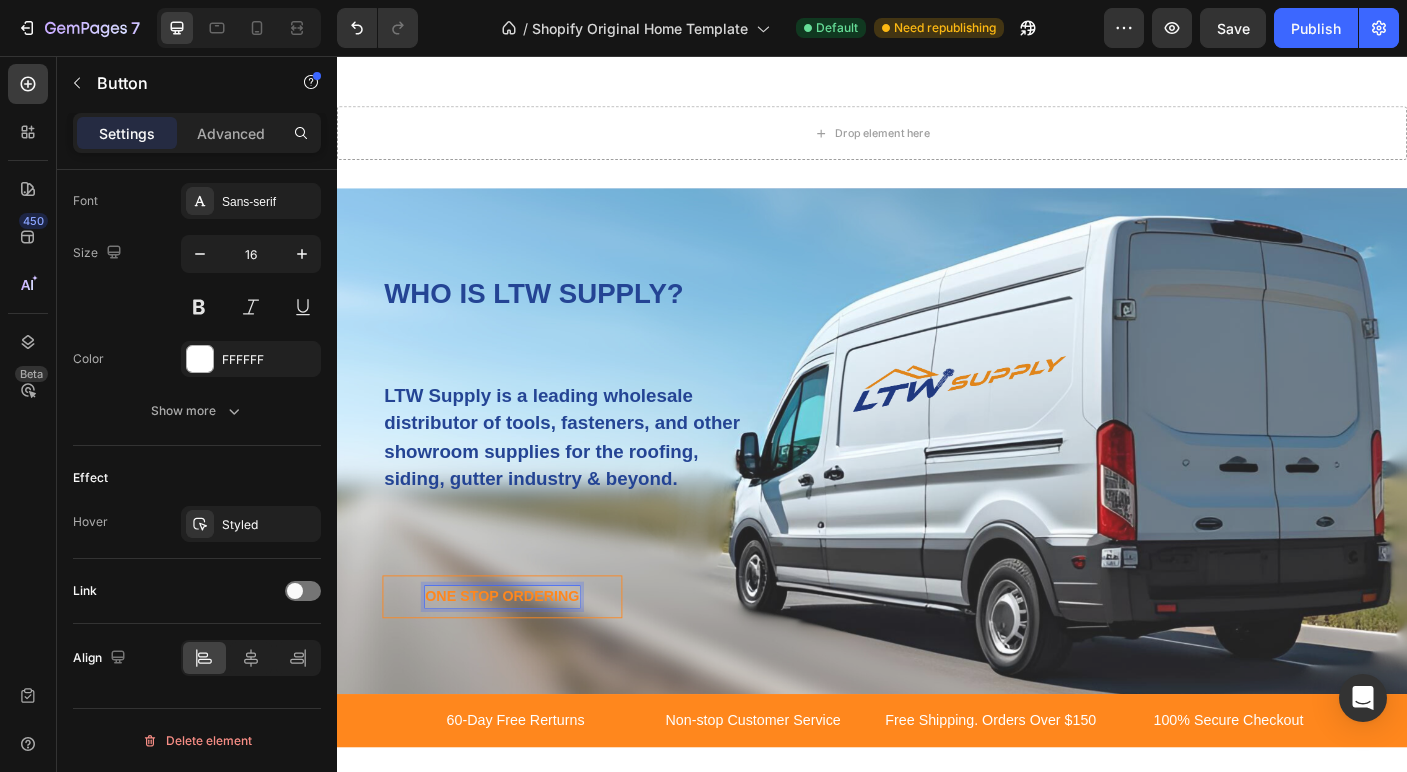 click on "ONE STOP ORDERING" at bounding box center (522, 662) 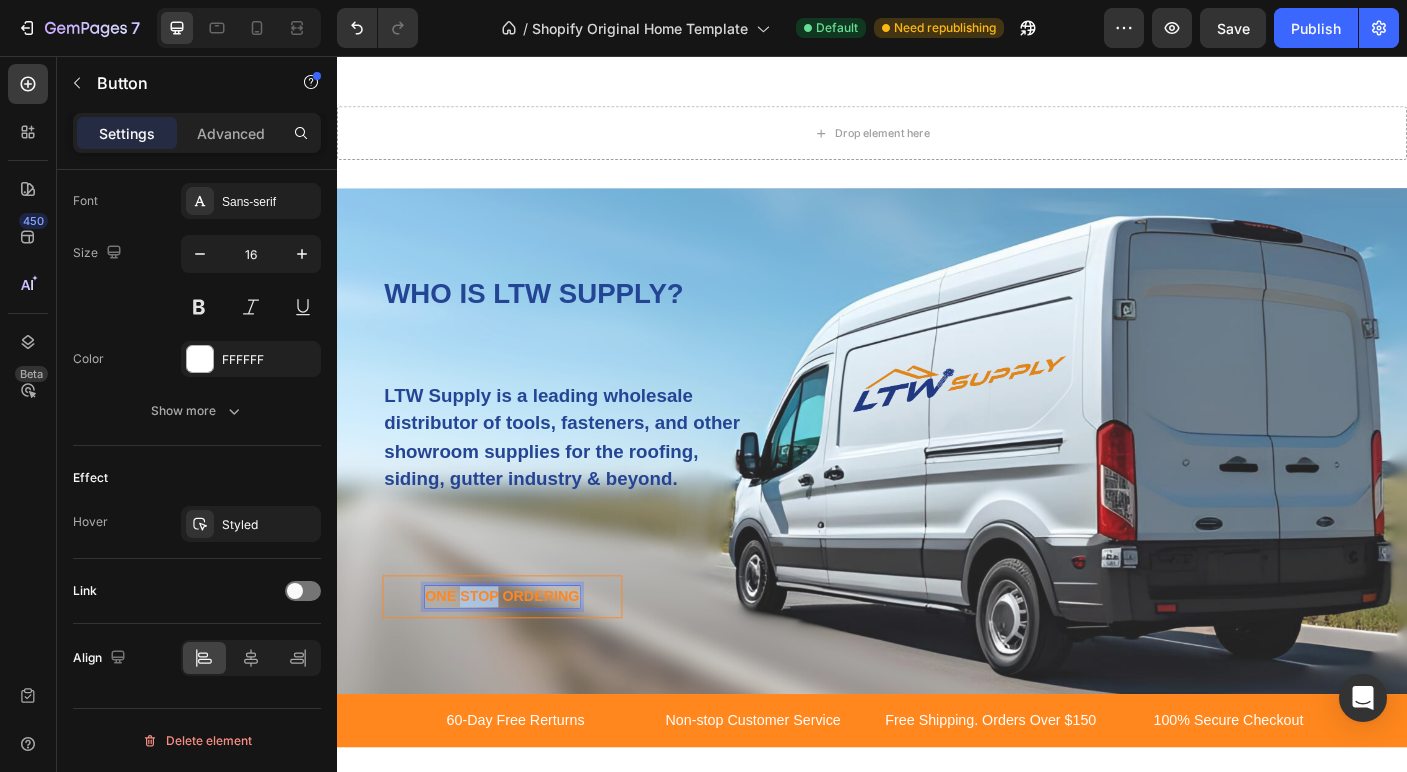 click on "ONE STOP ORDERING" at bounding box center [522, 662] 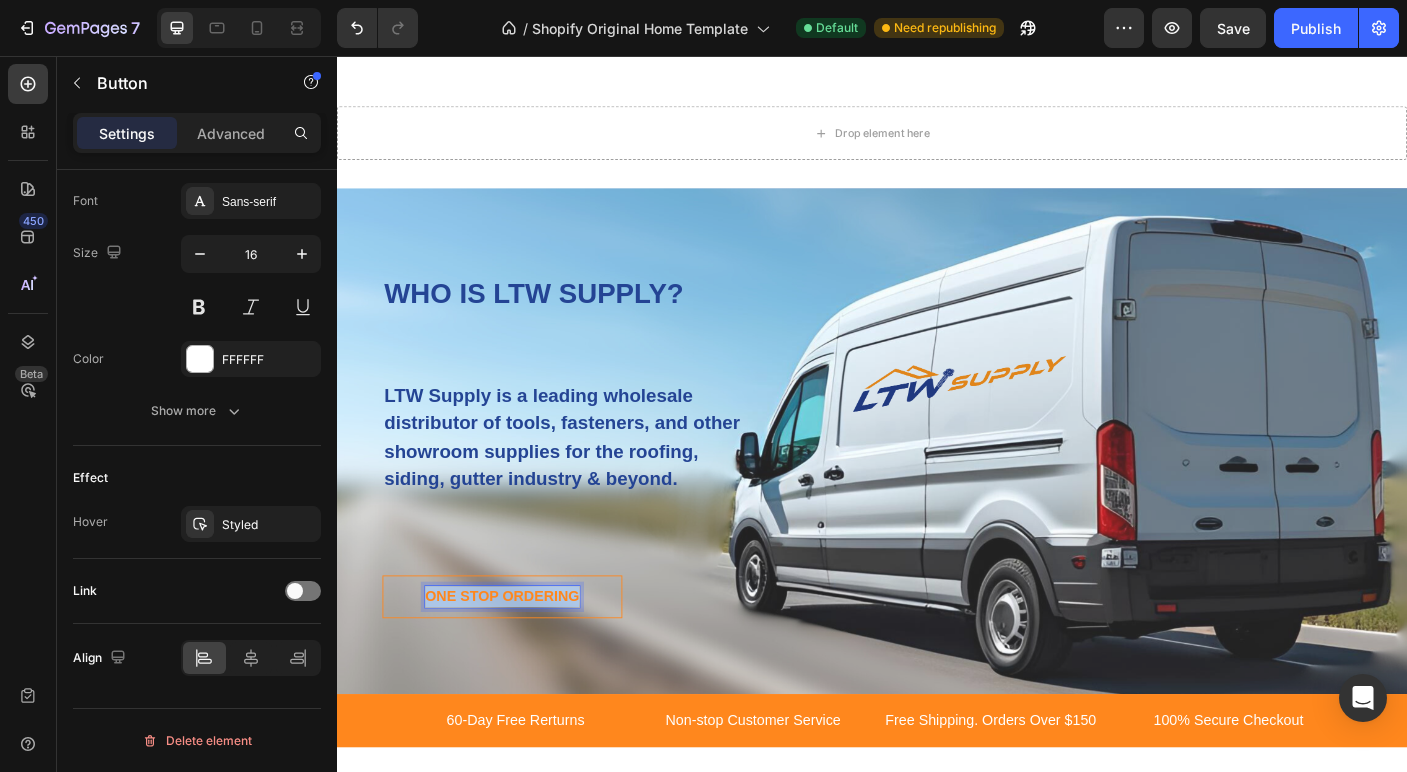 click on "ONE STOP ORDERING" at bounding box center (522, 662) 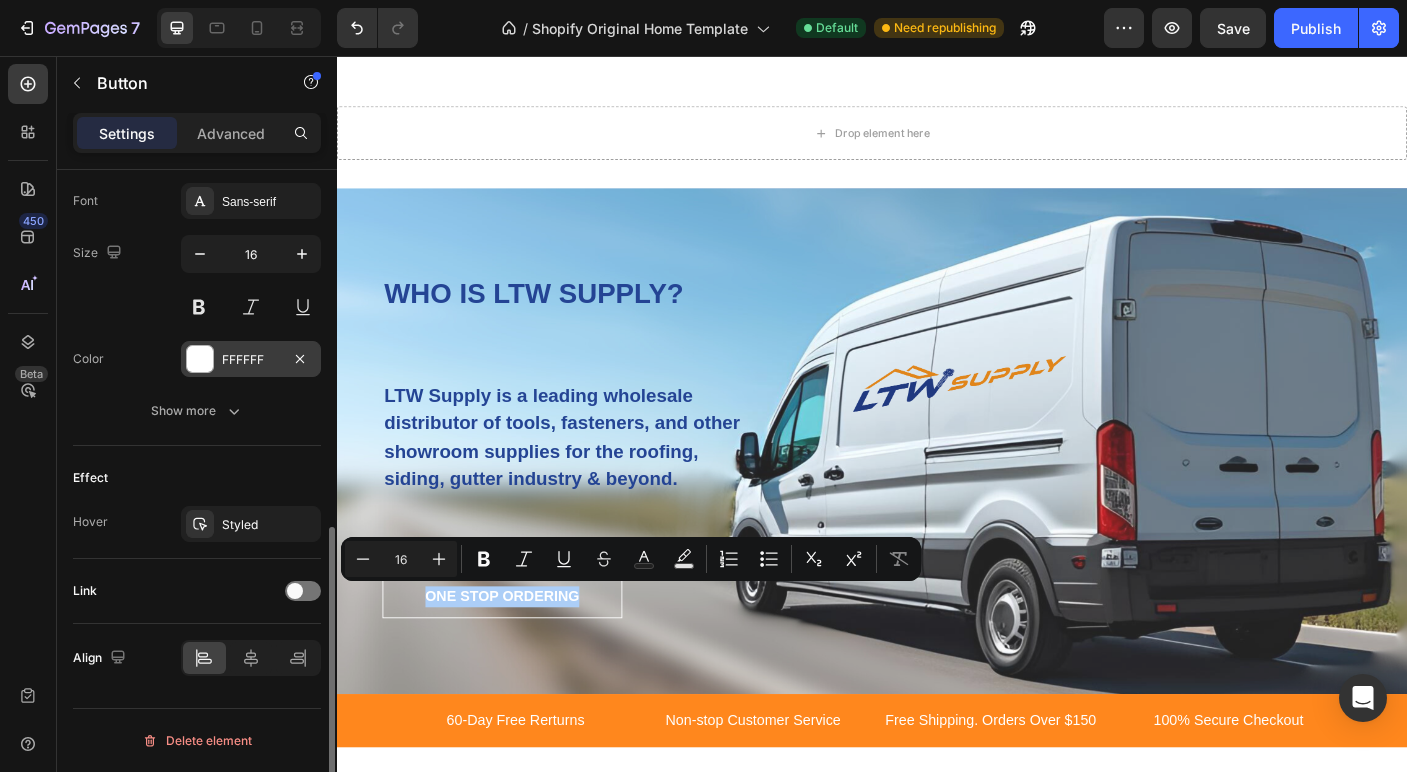 click at bounding box center [200, 359] 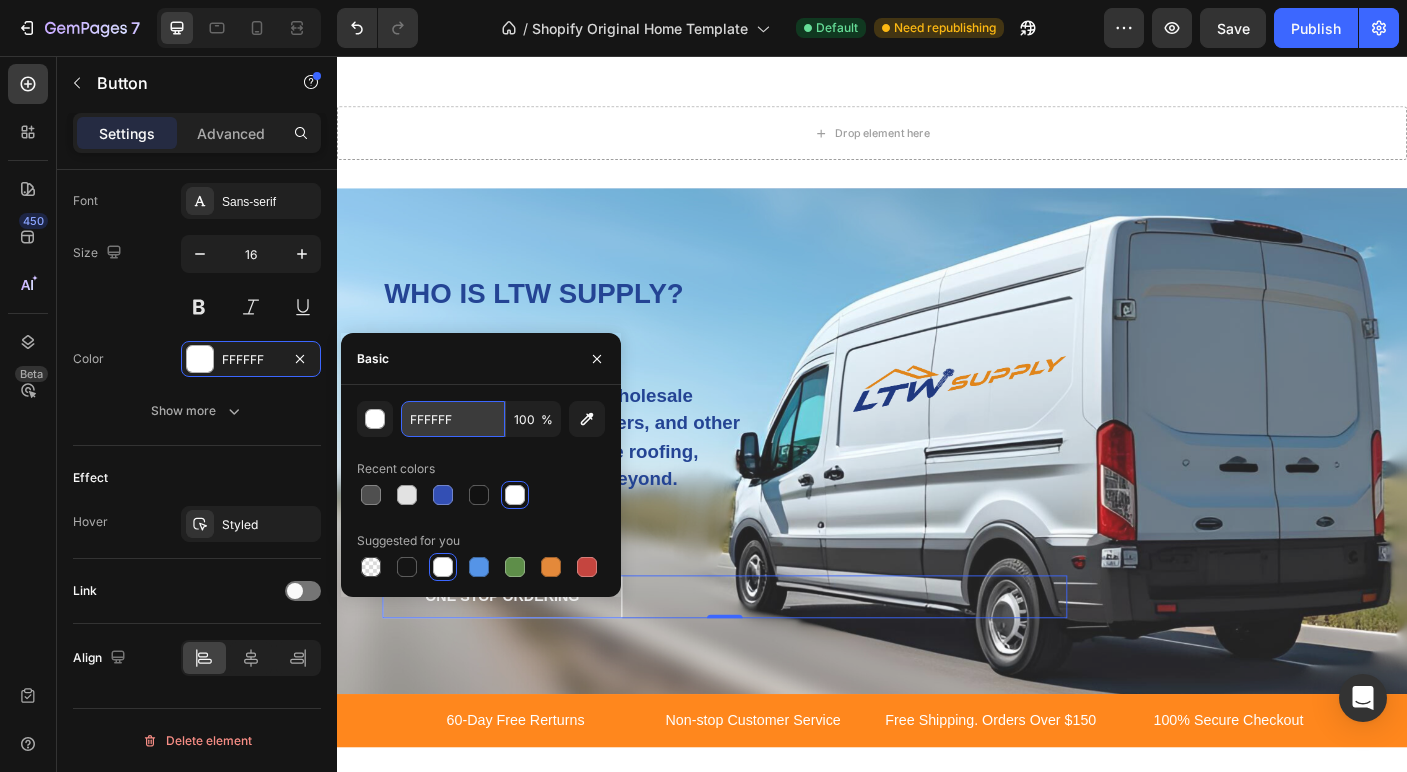 click on "FFFFFF" at bounding box center (453, 419) 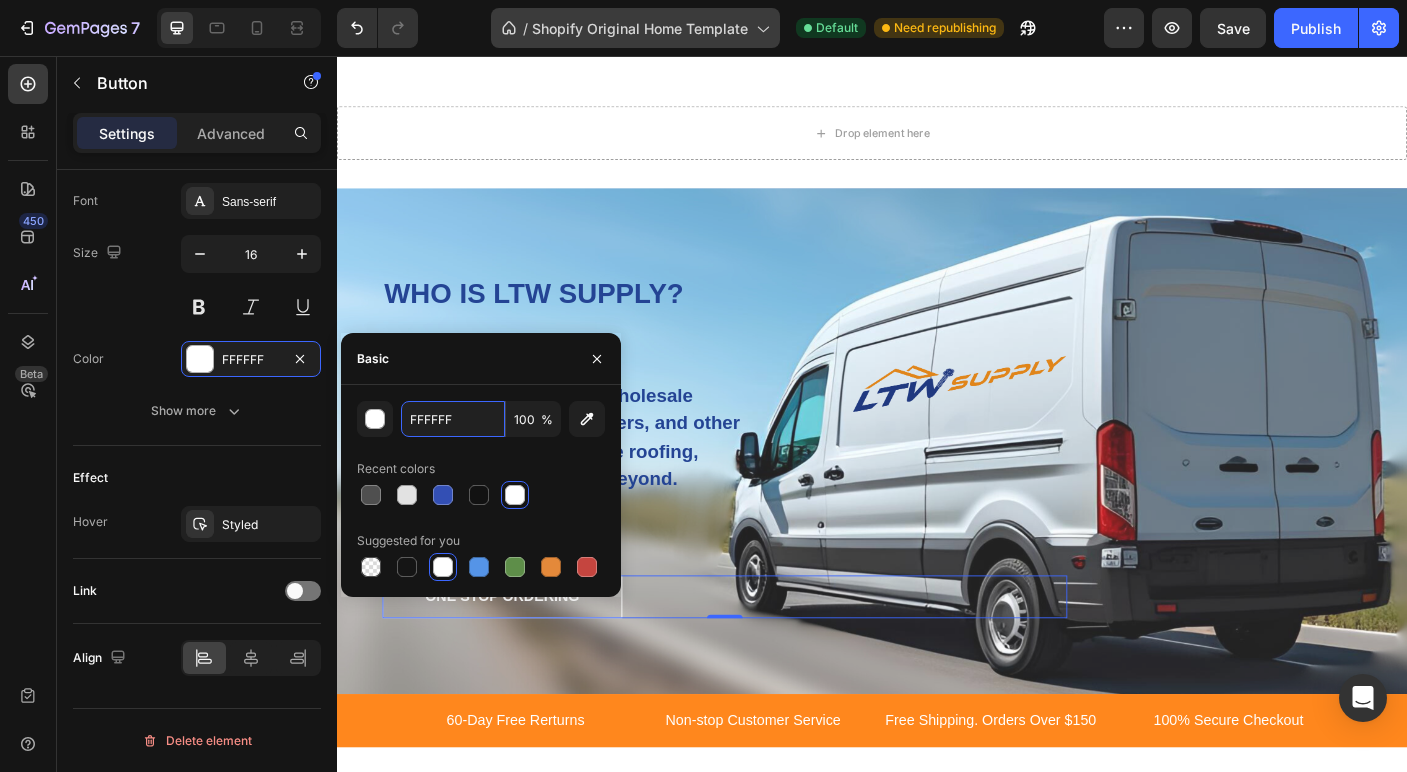 paste on "244494" 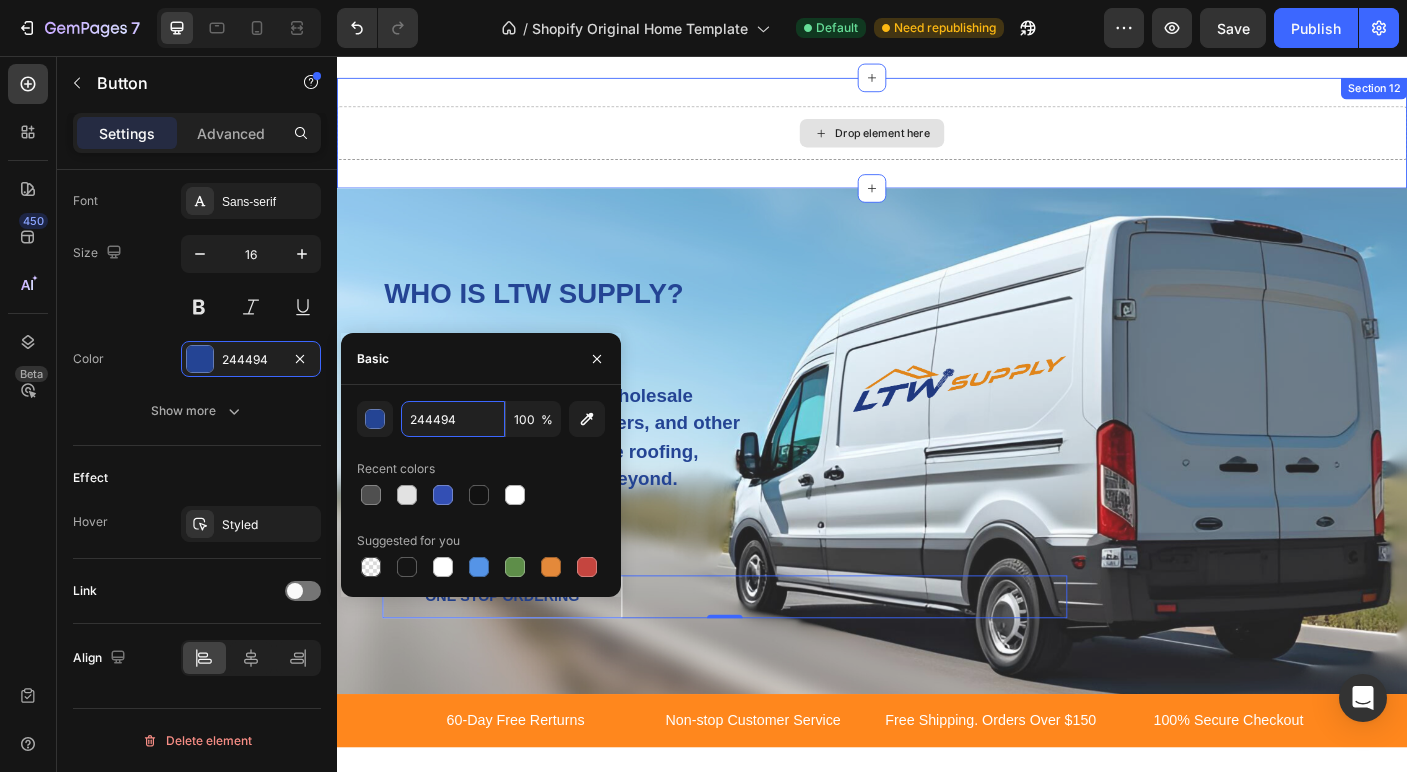 type on "244494" 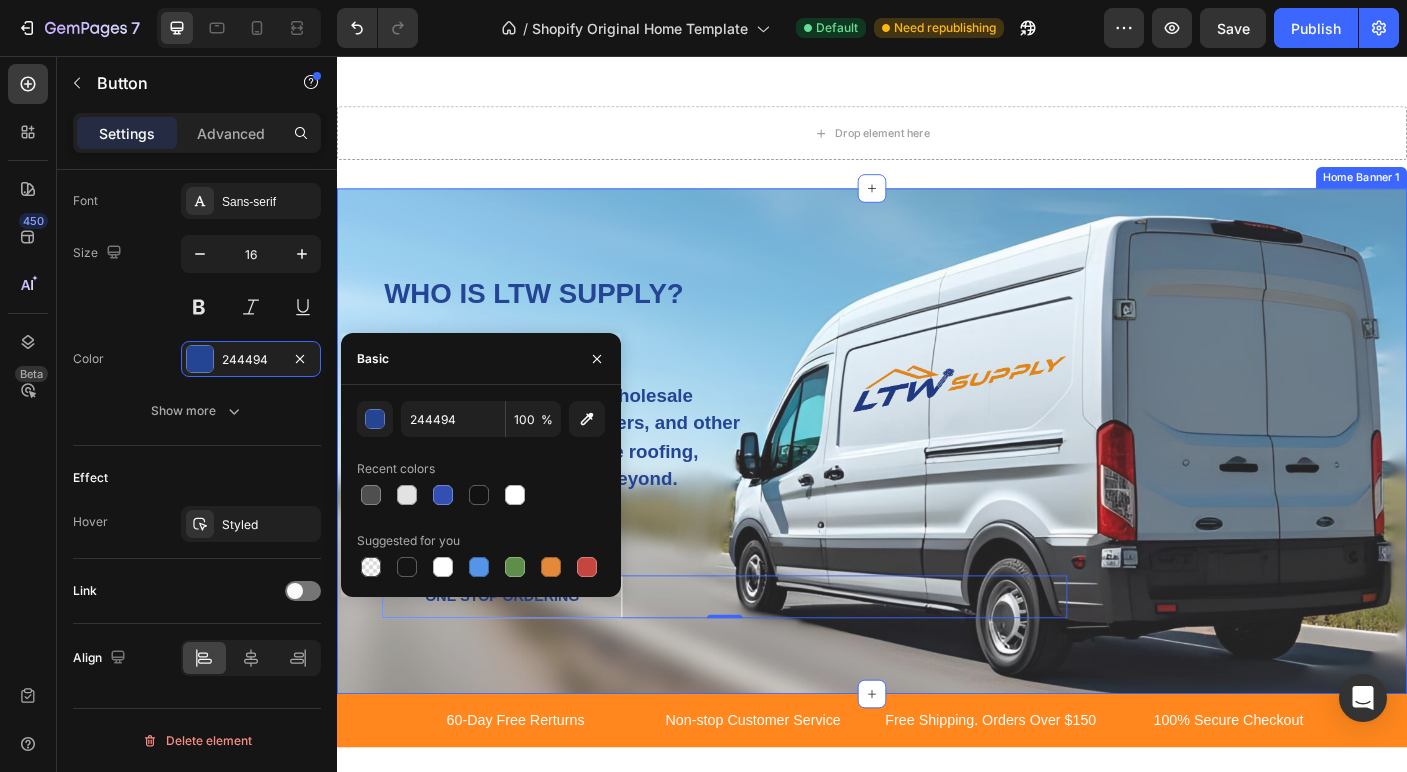 click on "WHO IS LTW SUPPLY? Heading LTW Supply is a leading wholesale distributor of tools, fasteners, and other showroom supplies for the roofing, siding, gutter industry & beyond. Text block ONE STOP ORDERING Button   0 Row Home Banner 1" at bounding box center [937, 487] 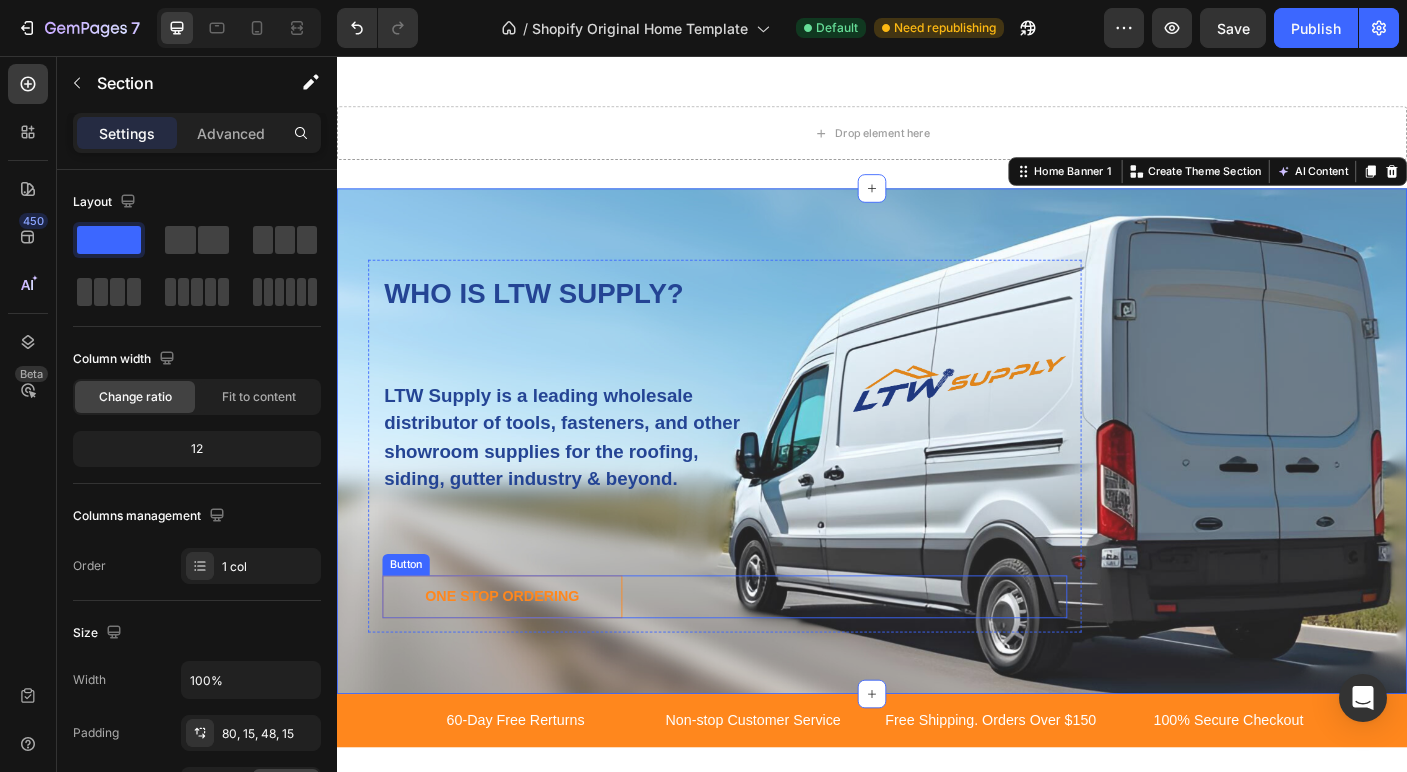 click on "ONE STOP ORDERING" at bounding box center (522, 662) 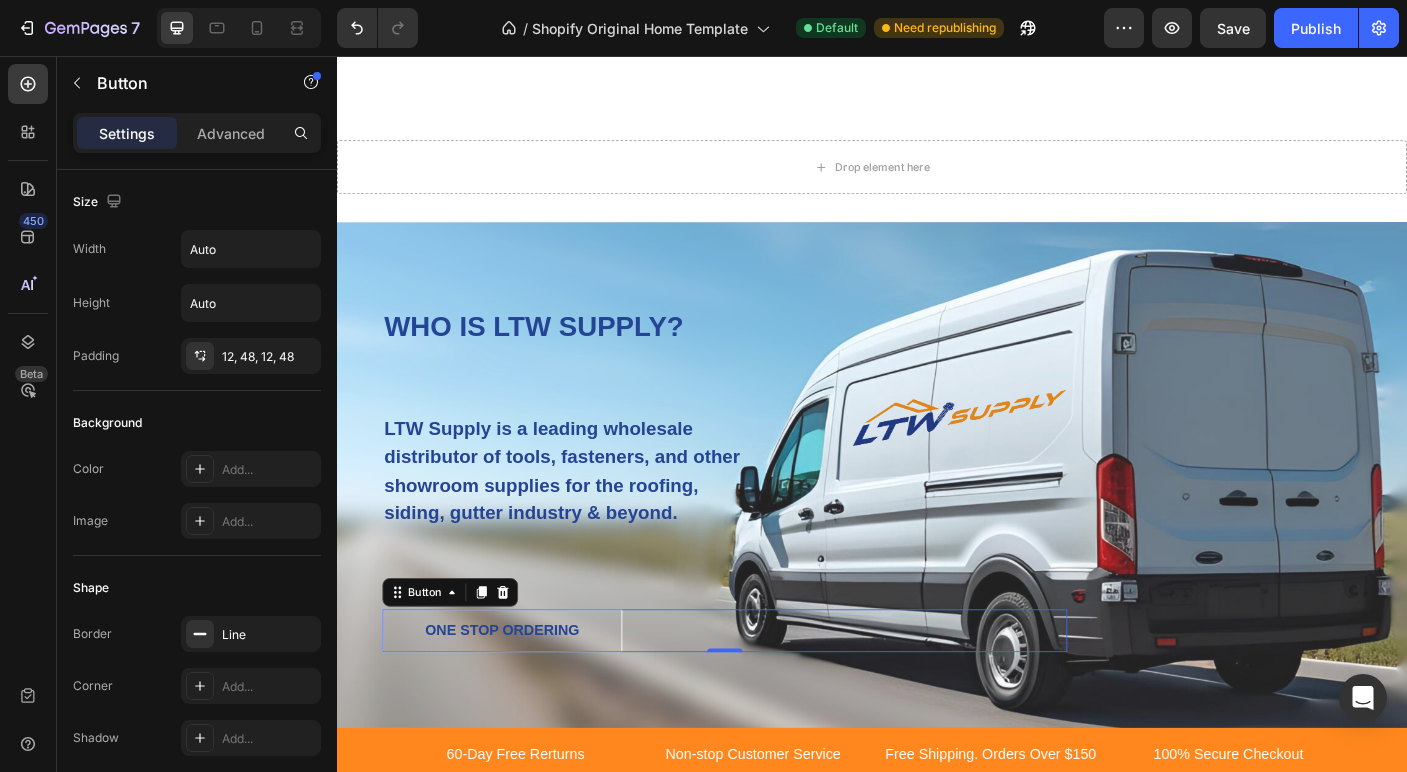 scroll, scrollTop: 2217, scrollLeft: 0, axis: vertical 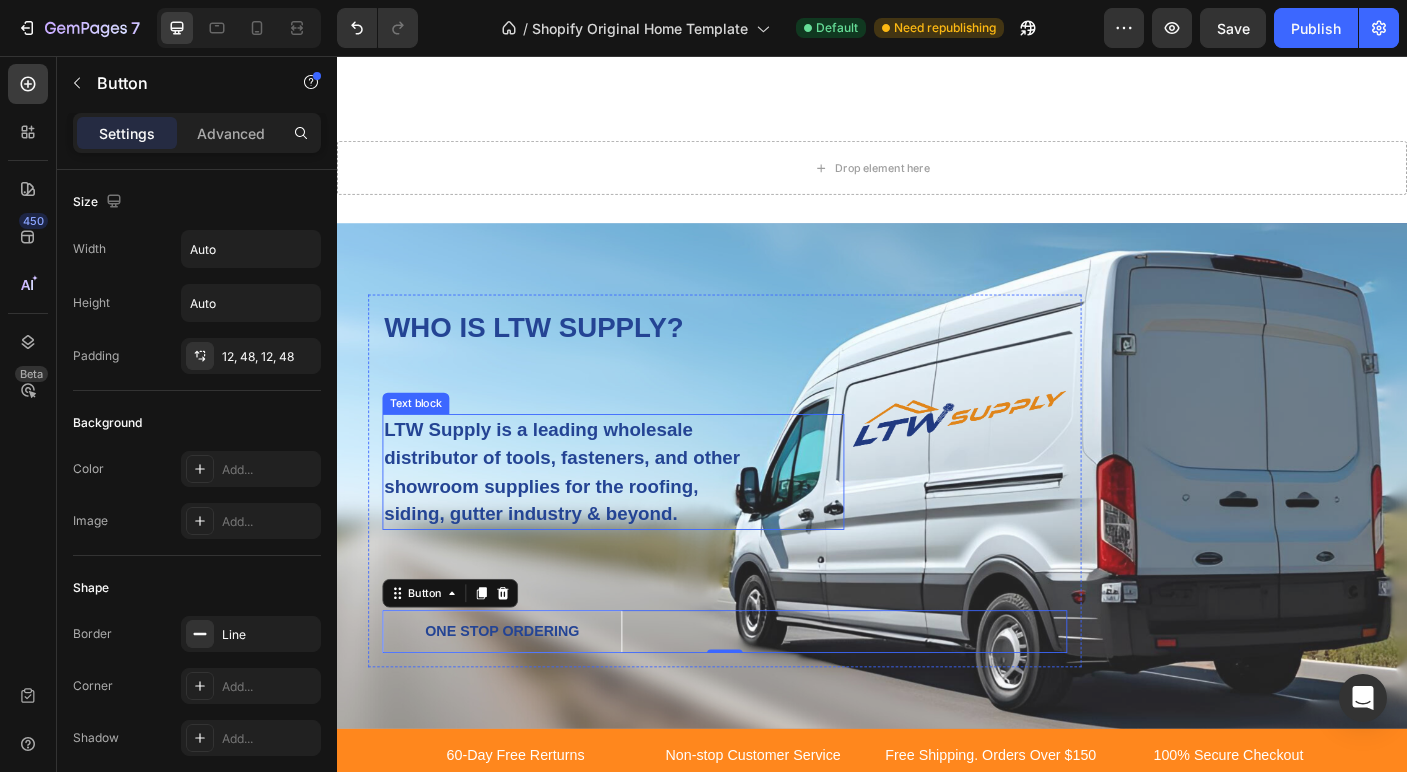 click on "LTW Supply is a leading wholesale distributor of tools, fasteners, and other showroom supplies for the roofing, siding, gutter industry & beyond." at bounding box center [591, 522] 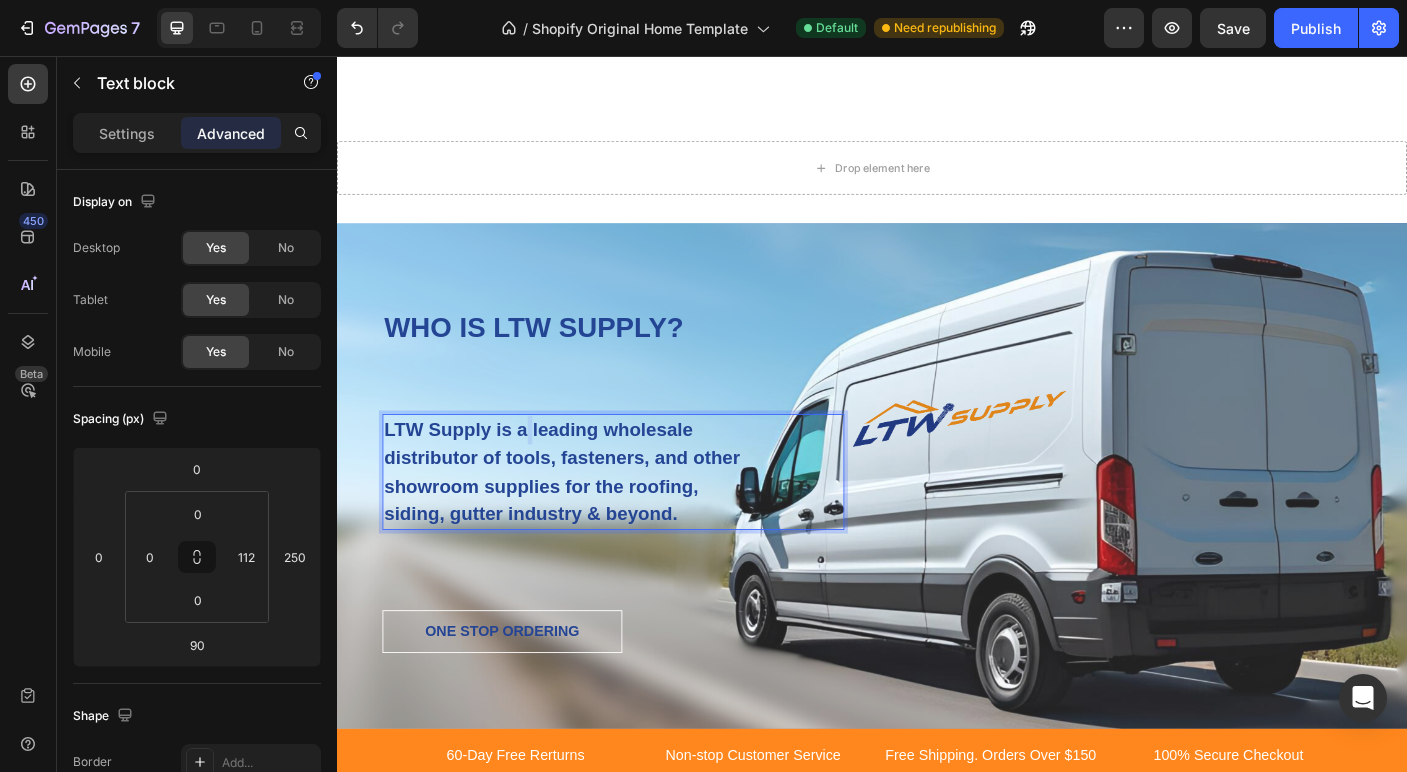 click on "LTW Supply is a leading wholesale distributor of tools, fasteners, and other showroom supplies for the roofing, siding, gutter industry & beyond." at bounding box center [591, 522] 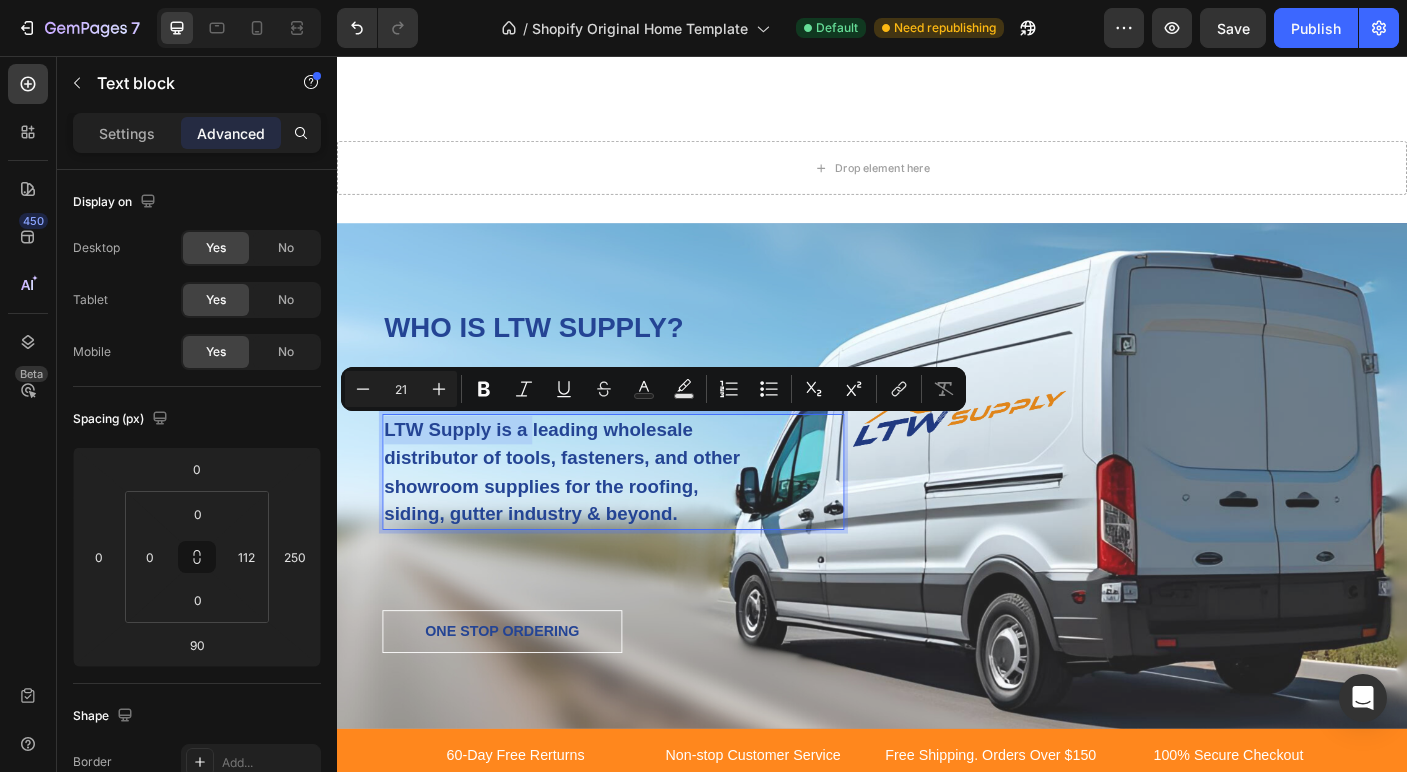 drag, startPoint x: 551, startPoint y: 475, endPoint x: 400, endPoint y: 474, distance: 151.00331 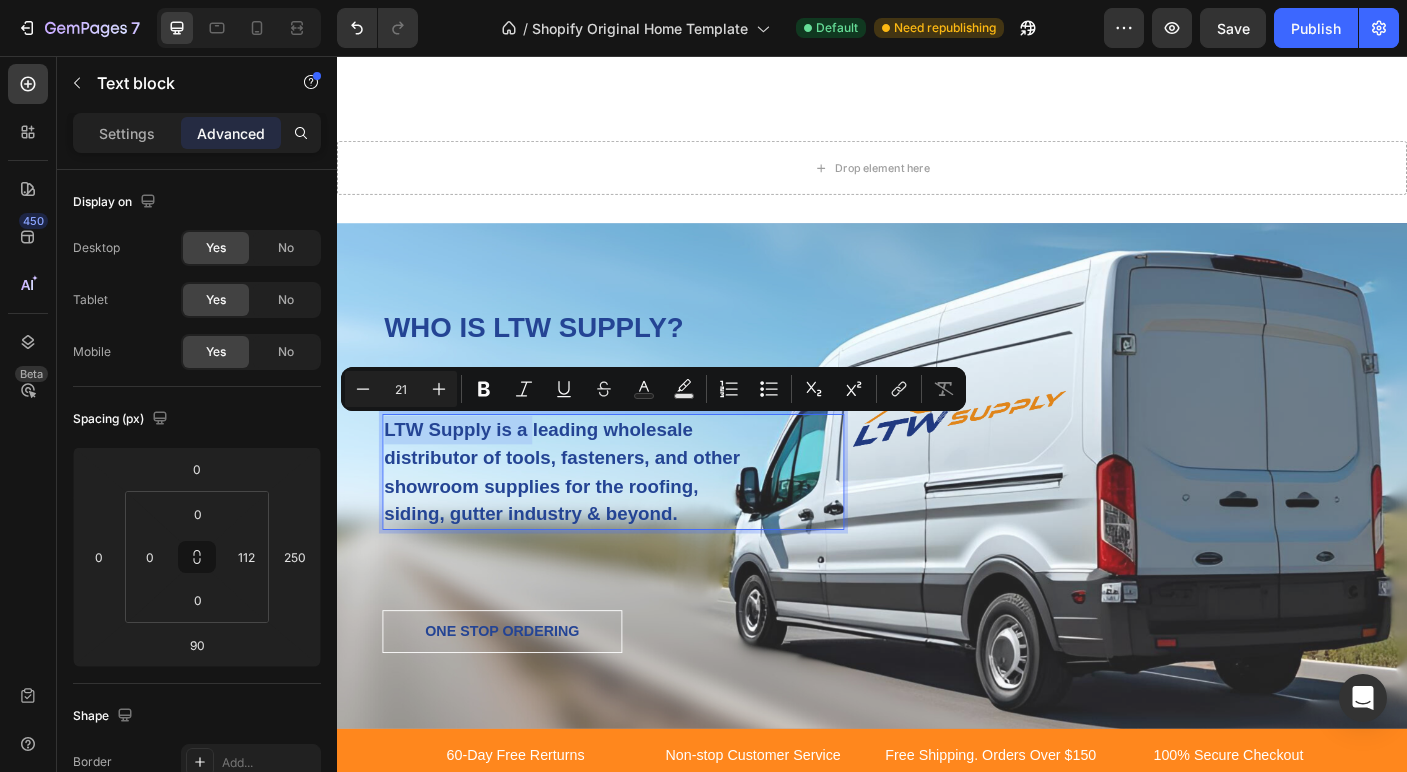 click on "LTW Supply is a leading wholesale distributor of tools, fasteners, and other showroom supplies for the roofing, siding, gutter industry & beyond." at bounding box center (591, 522) 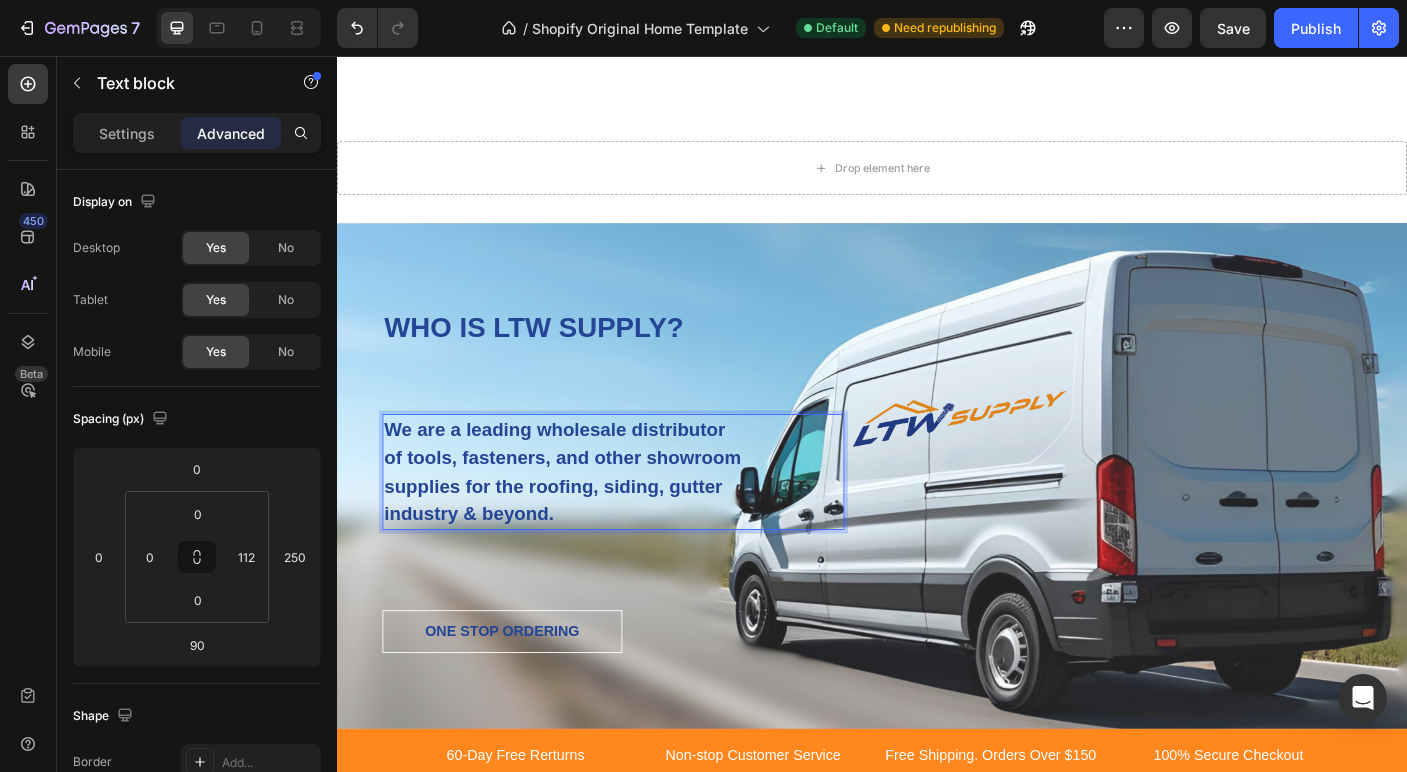 click on "We are a leading wholesale distributor of tools, fasteners, and other showroom supplies for the roofing, siding, gutter industry & beyond." at bounding box center (591, 522) 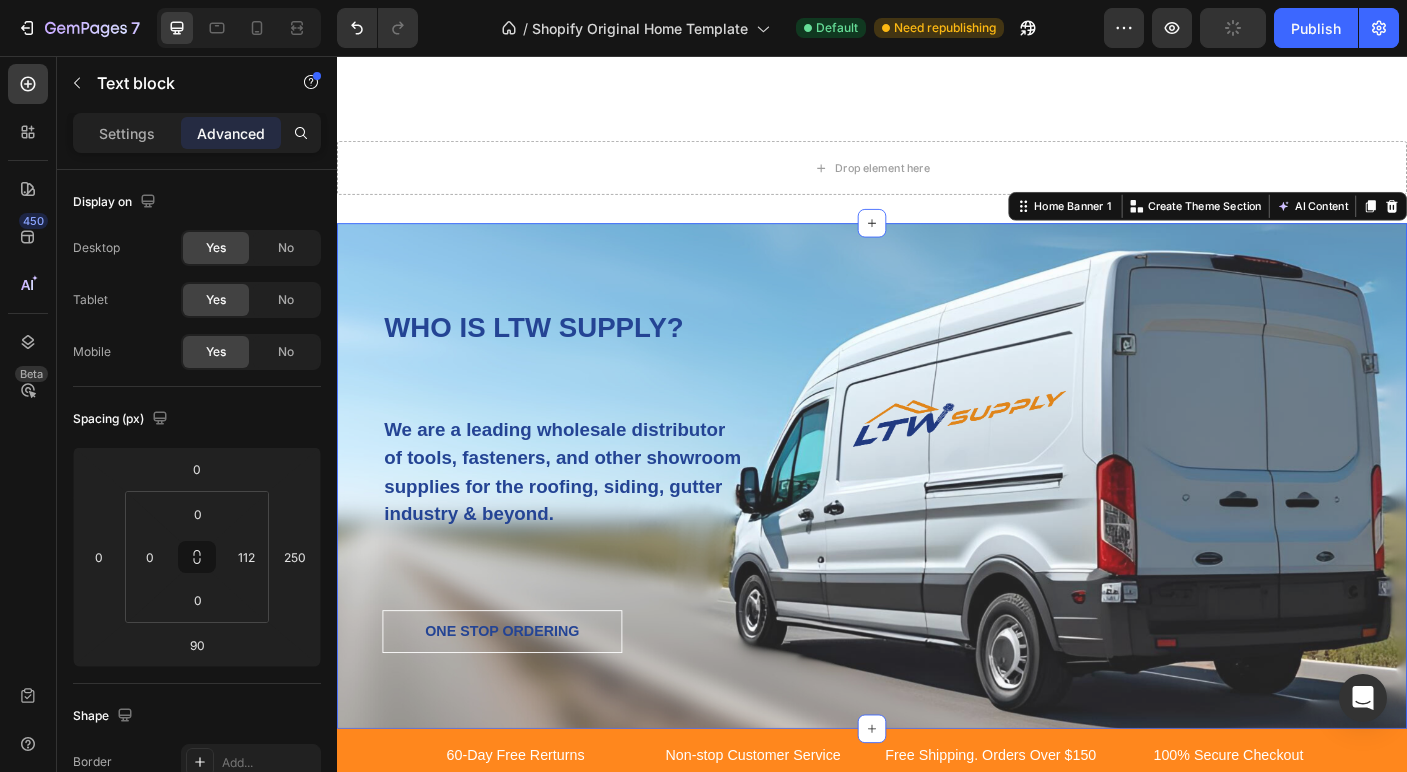 click on "WHO IS LTW SUPPLY? Heading We are a leading wholesale distributor of tools, fasteners, and other showroom supplies for the roofing, siding, gutter industry & beyond. Text block ONE STOP ORDERING Button Row Home Banner 1   You can create reusable sections Create Theme Section AI Content Write with GemAI What would you like to describe here? Tone and Voice Persuasive Product Rivet #44 Wicker (100/bag)  [100-229] Show more Generate" at bounding box center (937, 526) 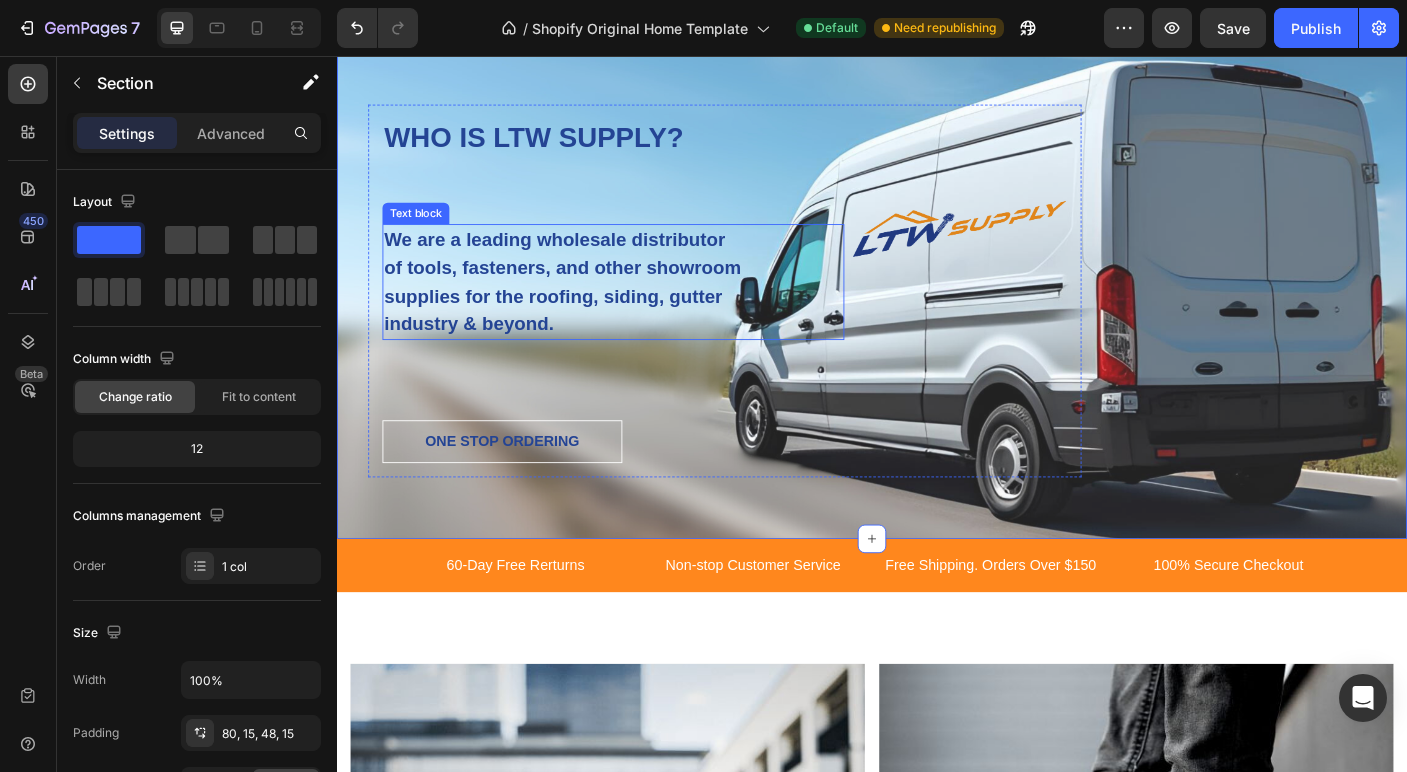 scroll, scrollTop: 2432, scrollLeft: 0, axis: vertical 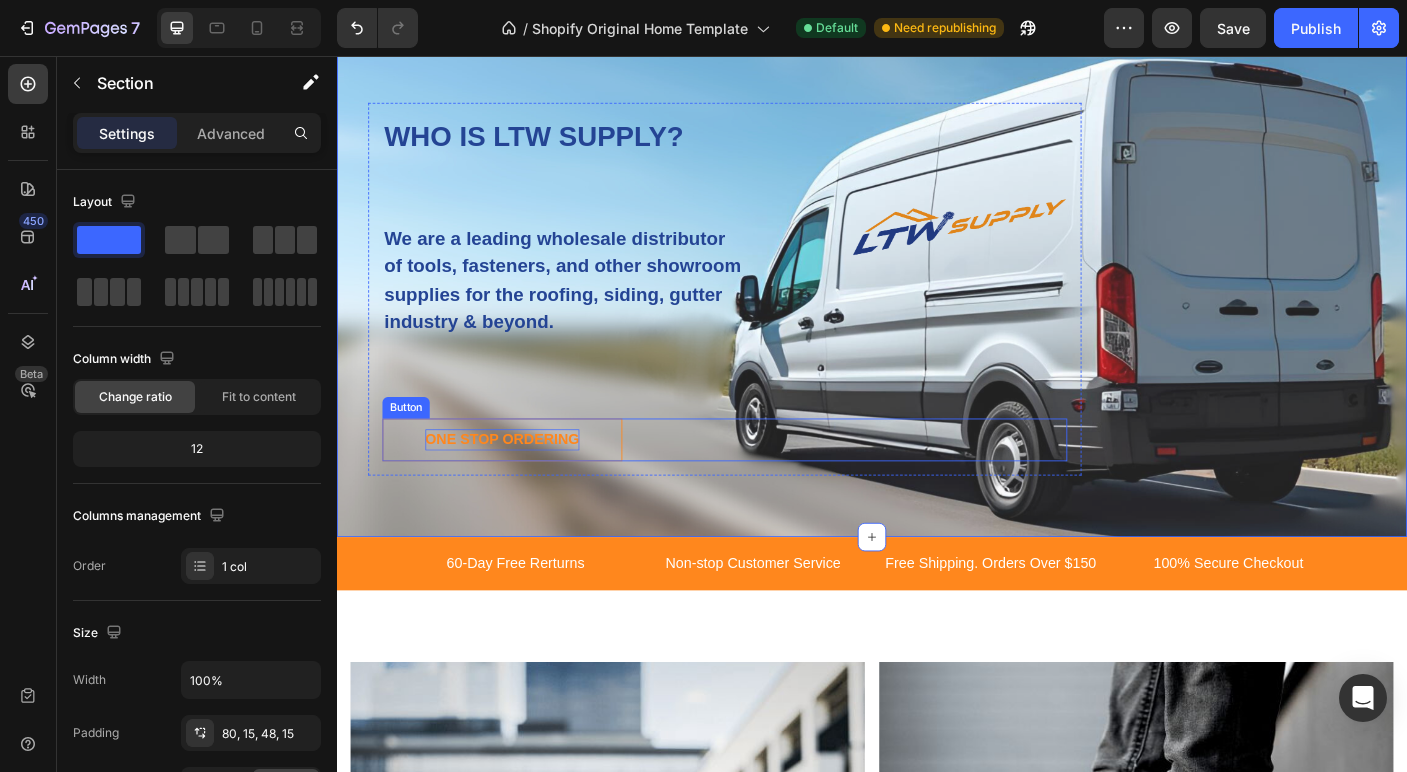 click on "ONE STOP ORDERING" at bounding box center (522, 486) 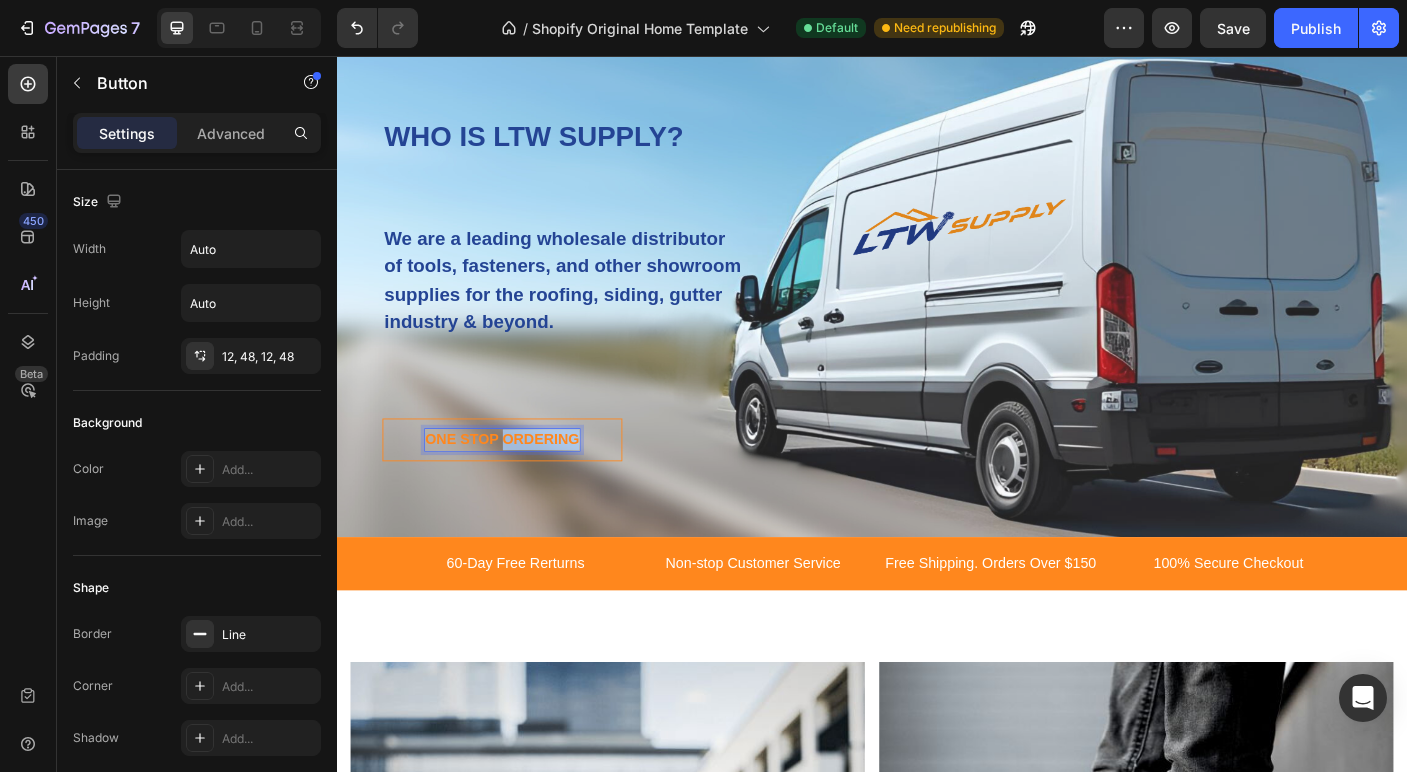 click on "ONE STOP ORDERING" at bounding box center [522, 486] 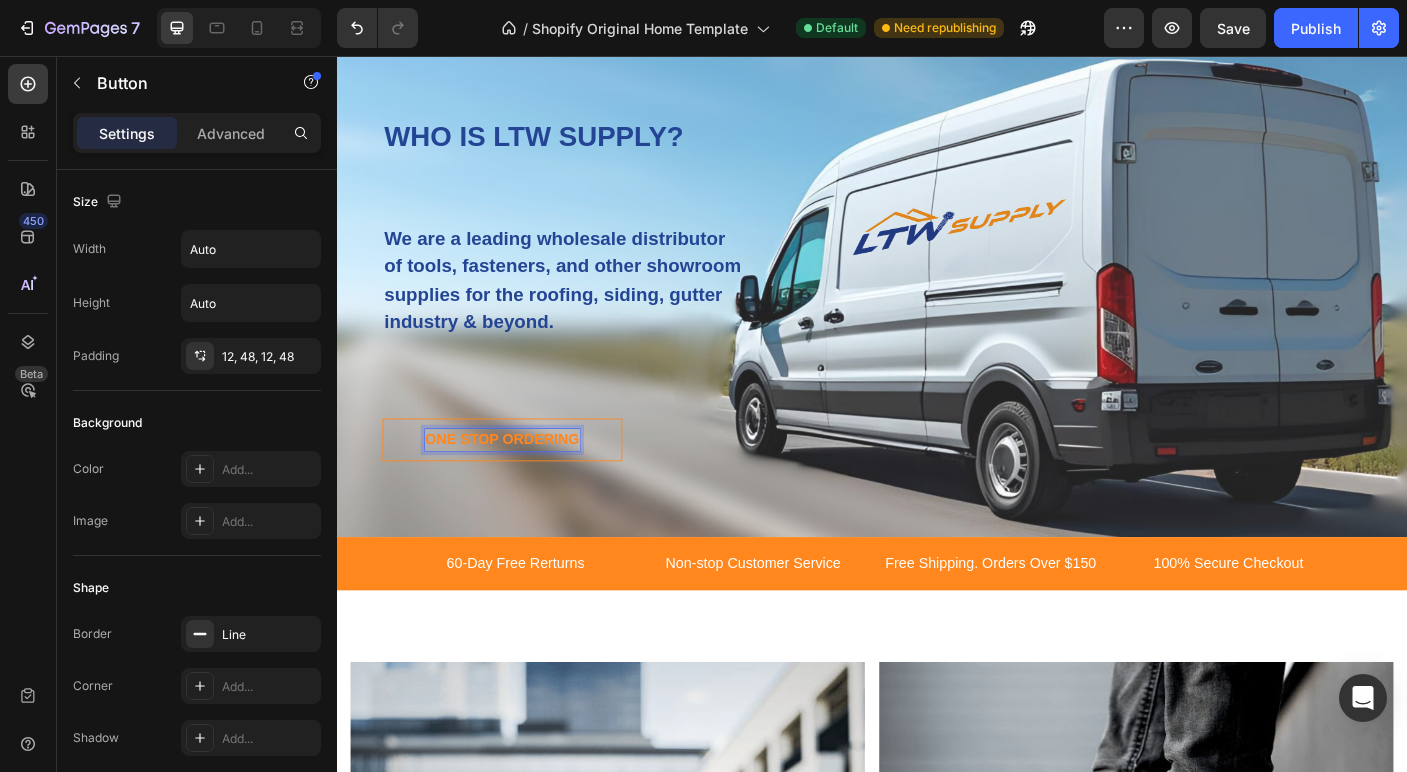 click on "ONE STOP ORDERING" at bounding box center (522, 486) 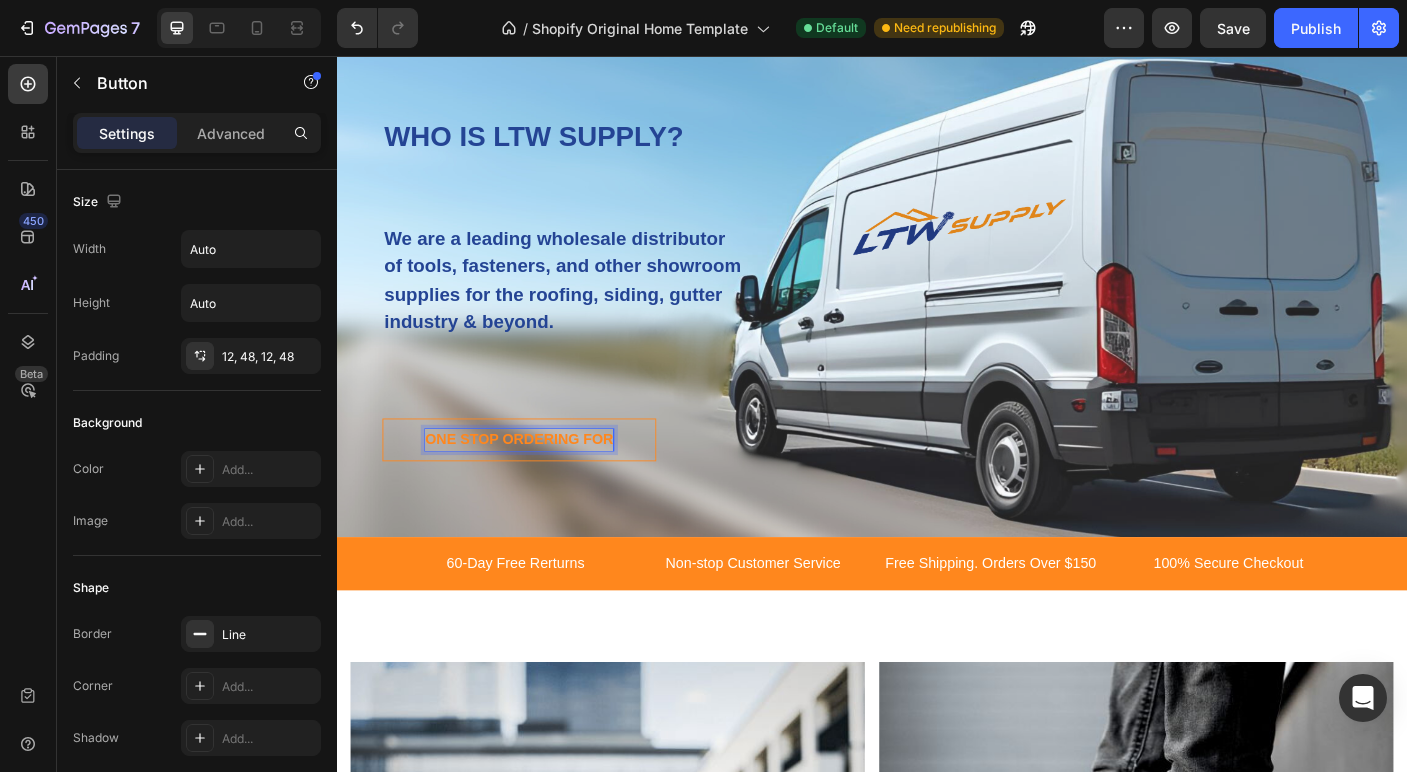 click on "ONE STOP ORDERING FOR" at bounding box center [541, 486] 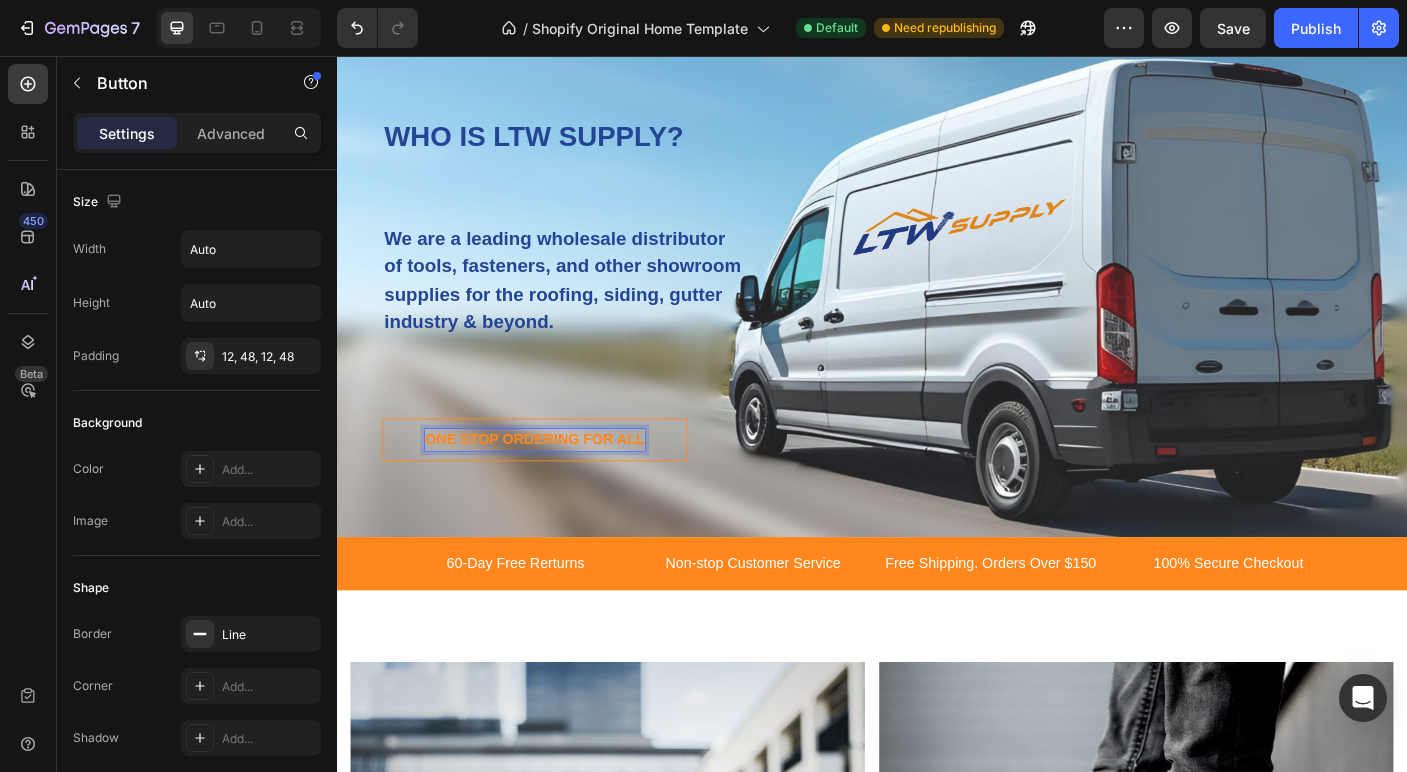 click on "ONE STOP ORDERING FOR ALL" at bounding box center (559, 486) 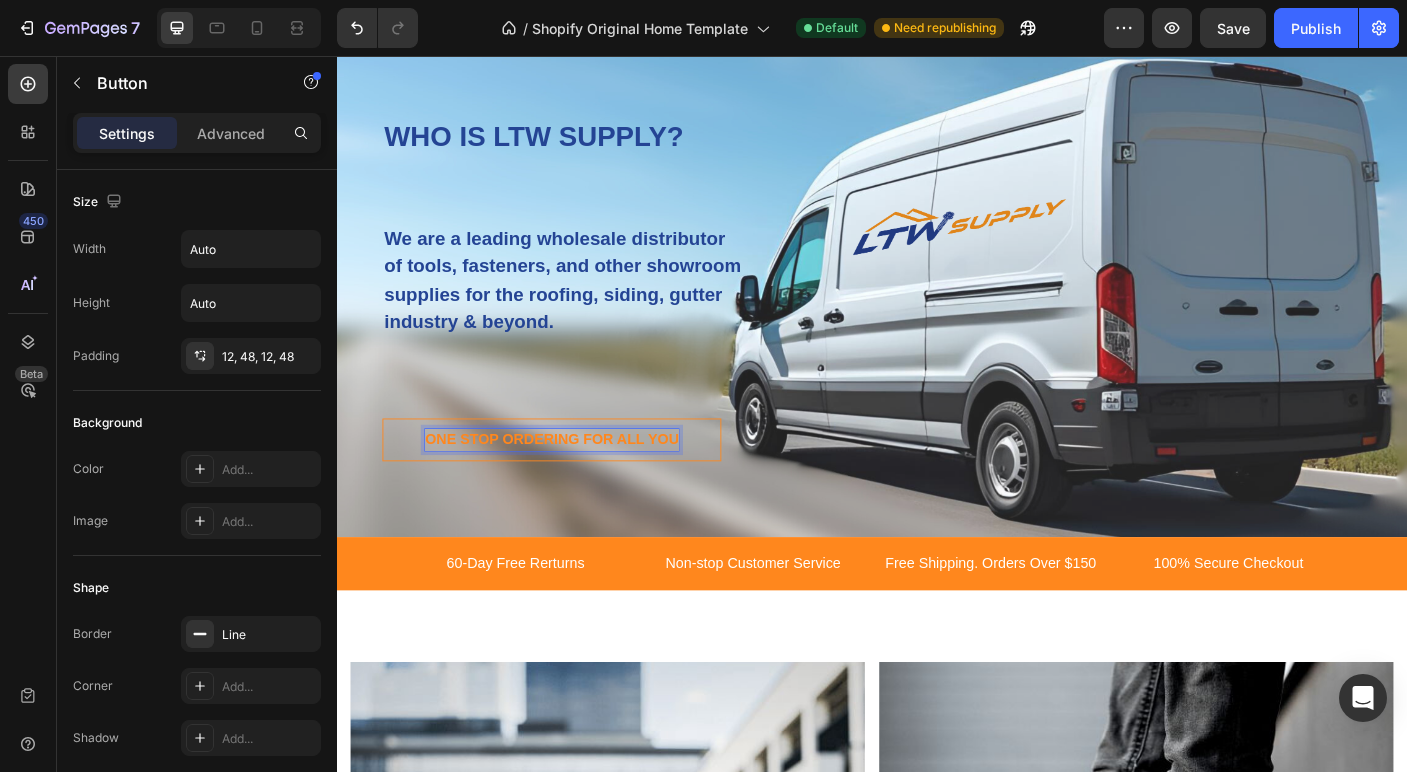 click on "ONE STOP ORDERING FOR ALL YOU" at bounding box center [578, 486] 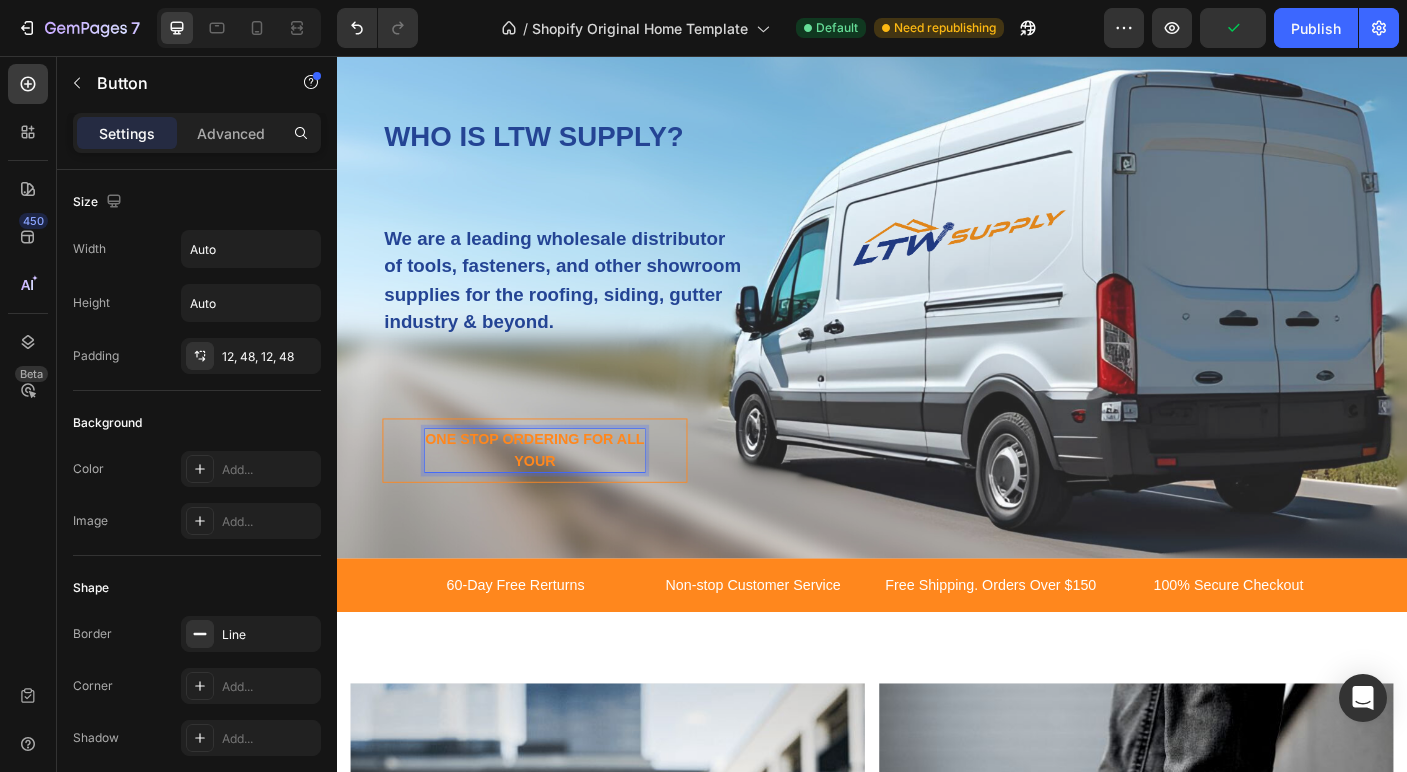 click on "ONE STOP ORDERING FOR ALL YOUR" at bounding box center [559, 498] 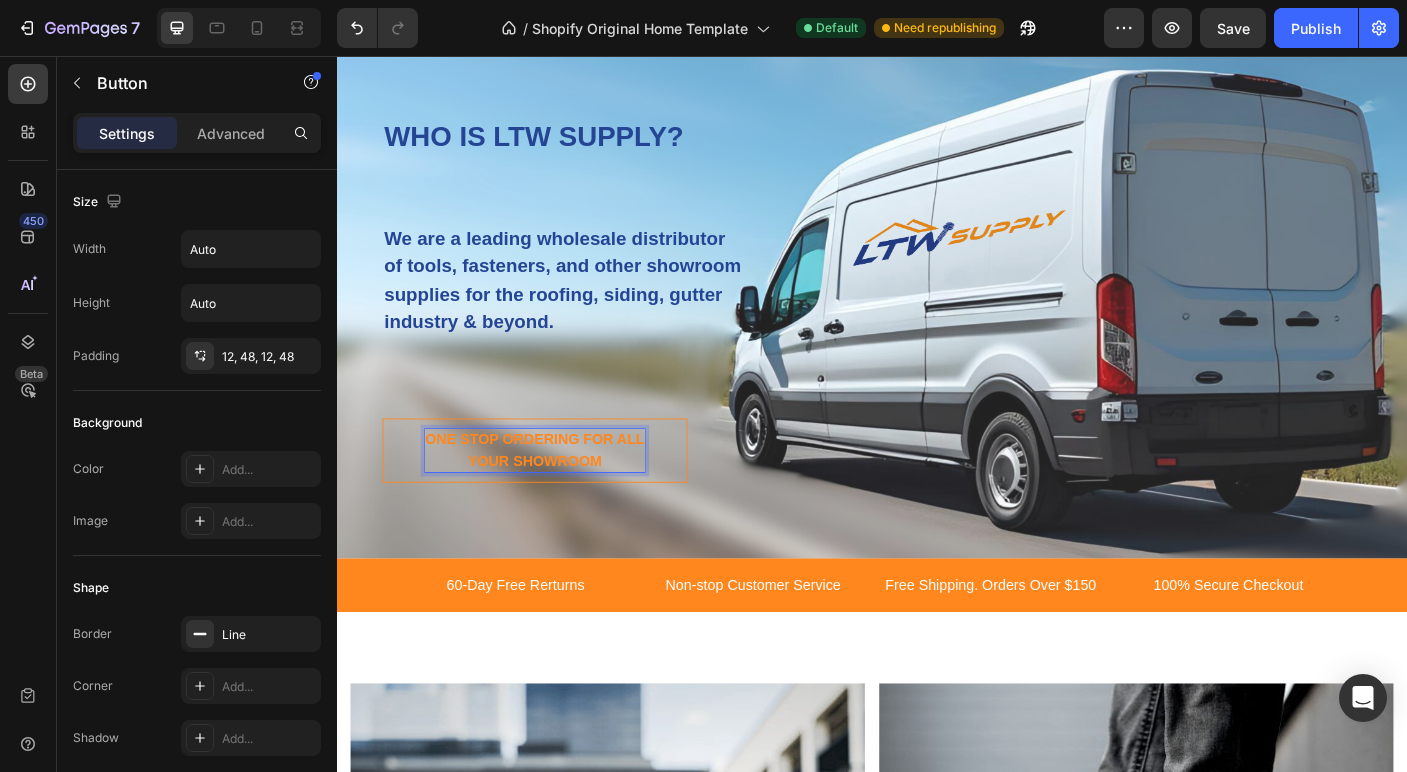click on "ONE STOP ORDERING FOR ALL YOUR SHOWROOM" at bounding box center [559, 498] 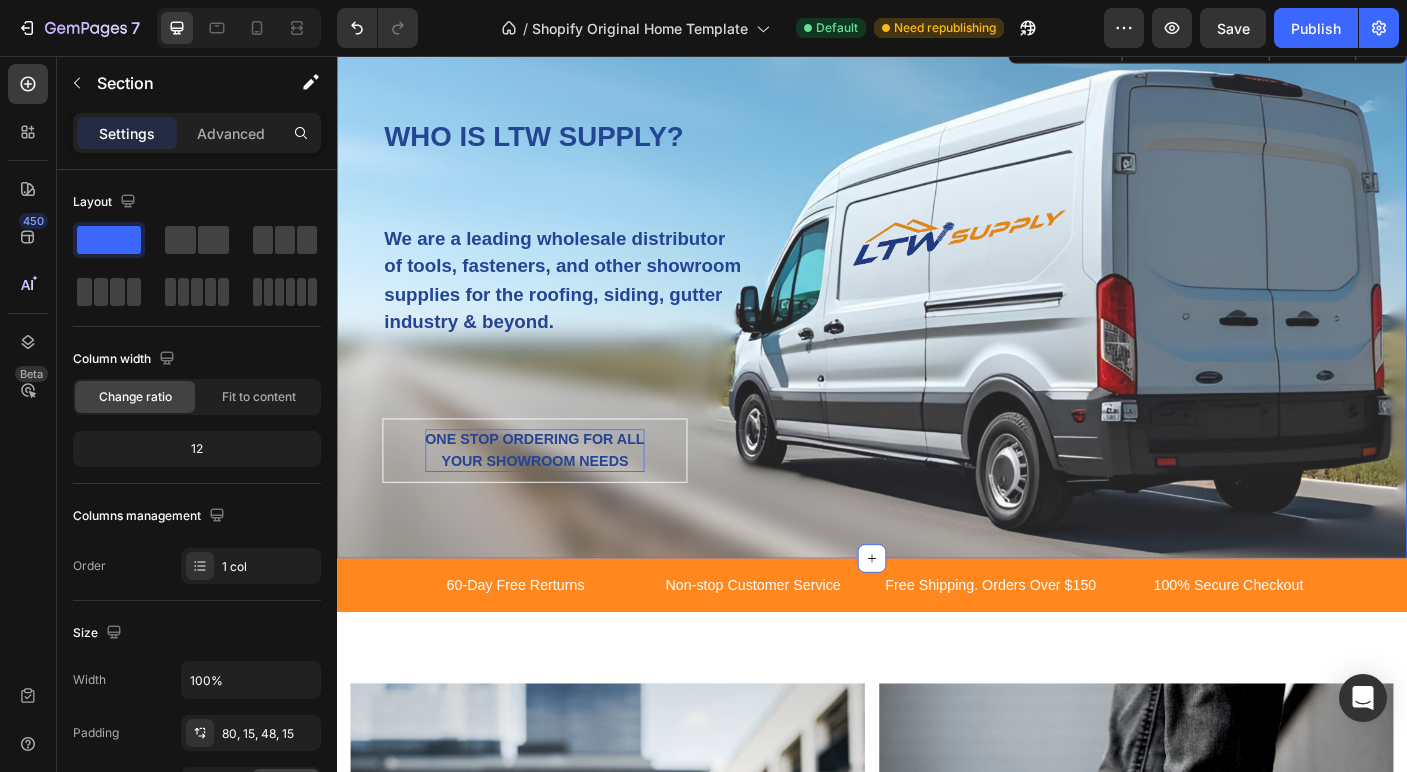 click on "WHO IS LTW SUPPLY? Heading We are a leading wholesale distributor of tools, fasteners, and other showroom supplies for the roofing, siding, gutter industry & beyond. Text block ONE STOP ORDERING FOR ALL YOUR SHOWROOM NEEDS Button Row" at bounding box center (937, 339) 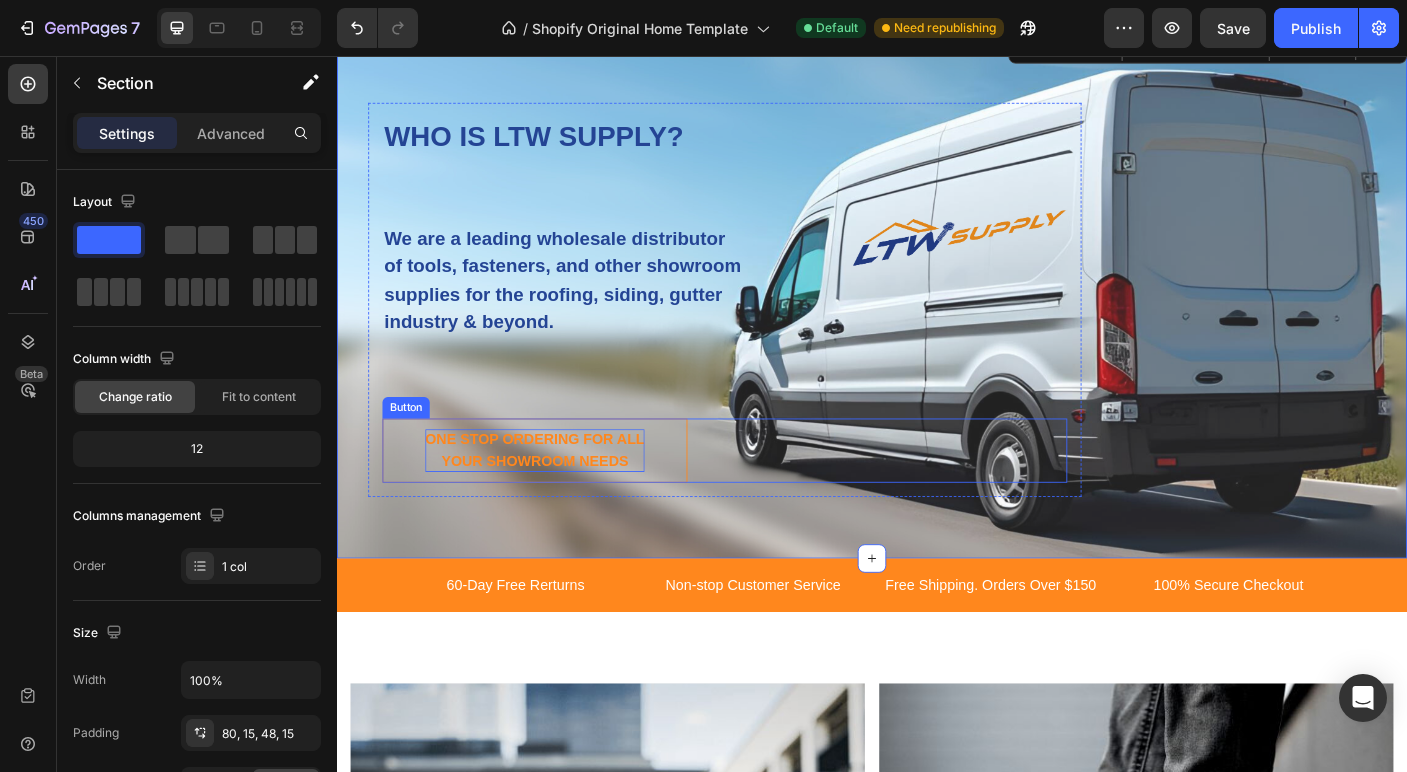 click on "ONE STOP ORDERING FOR ALL YOUR SHOWROOM NEEDS" at bounding box center (559, 498) 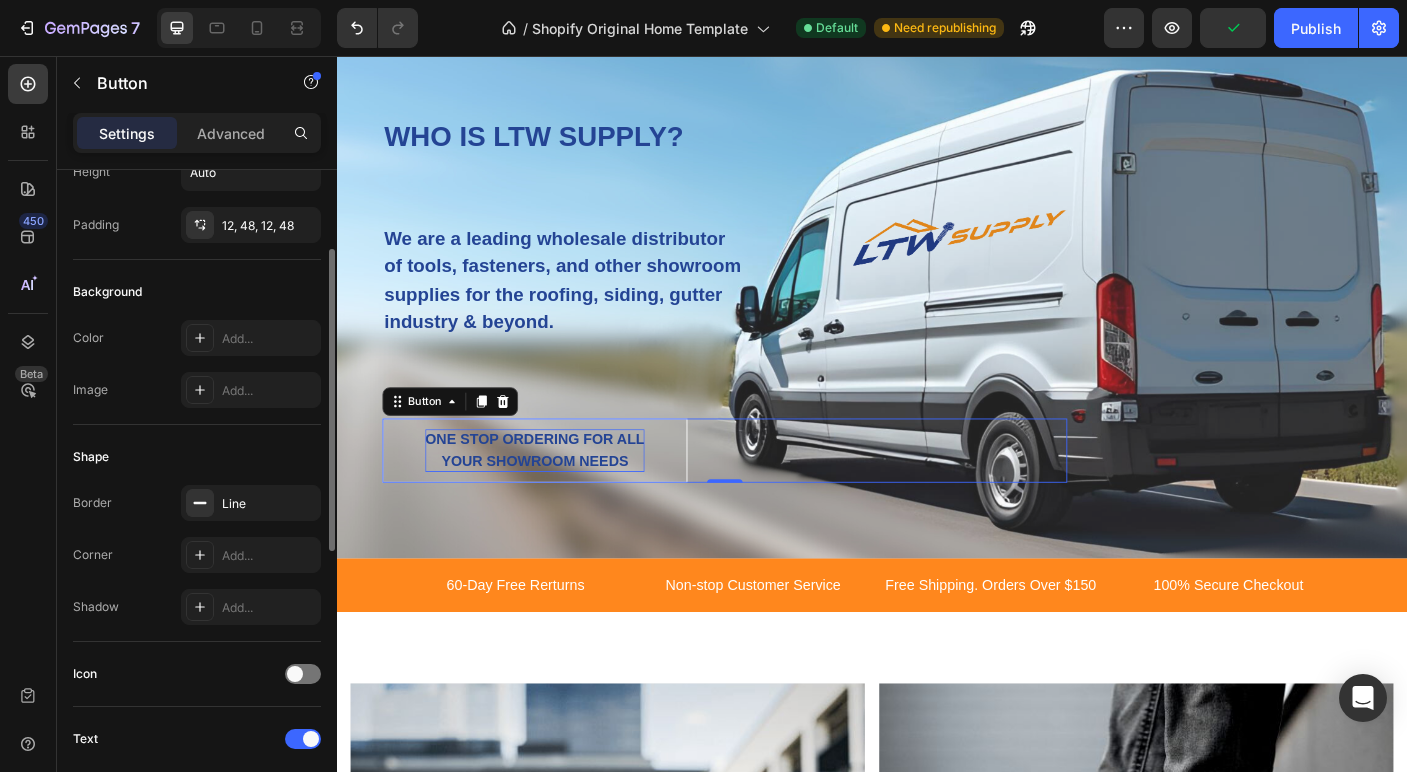 scroll, scrollTop: 144, scrollLeft: 0, axis: vertical 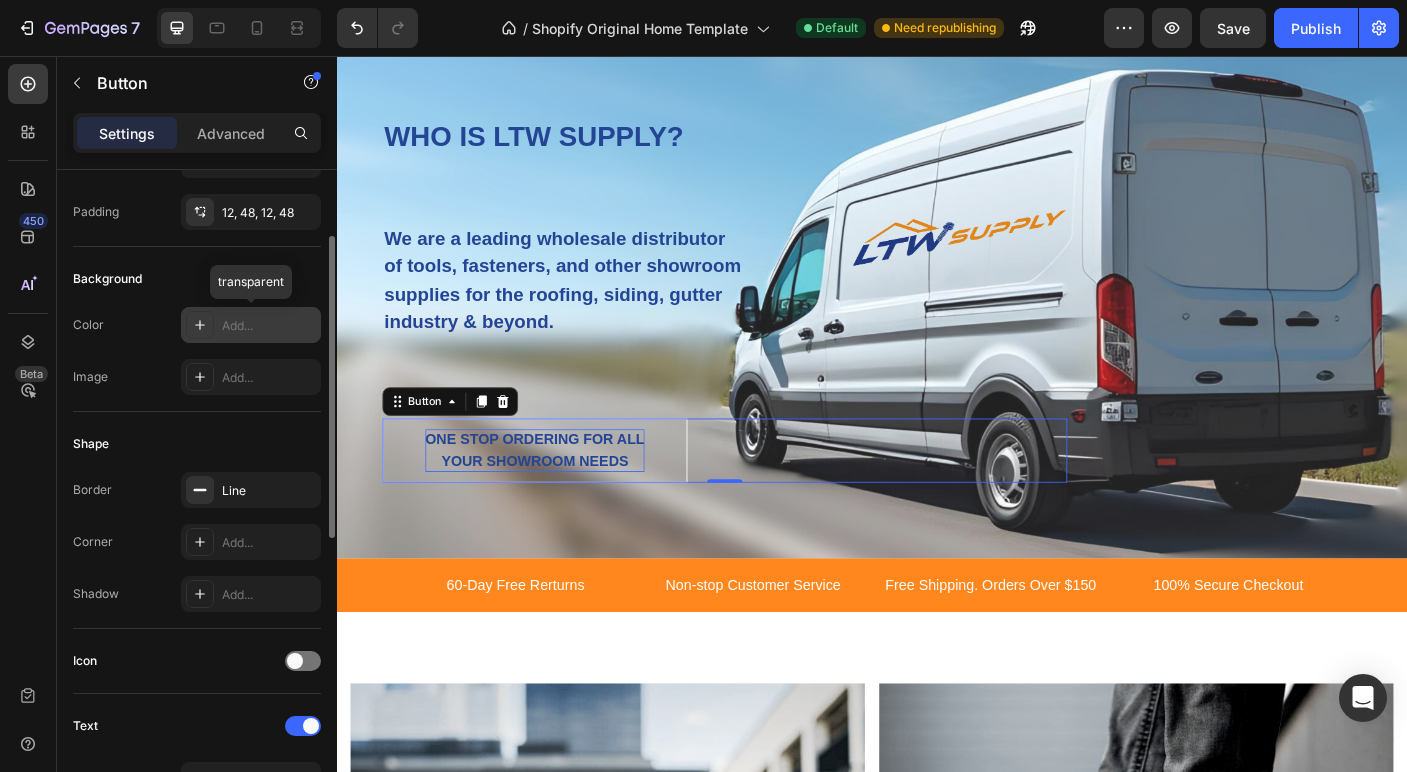 click 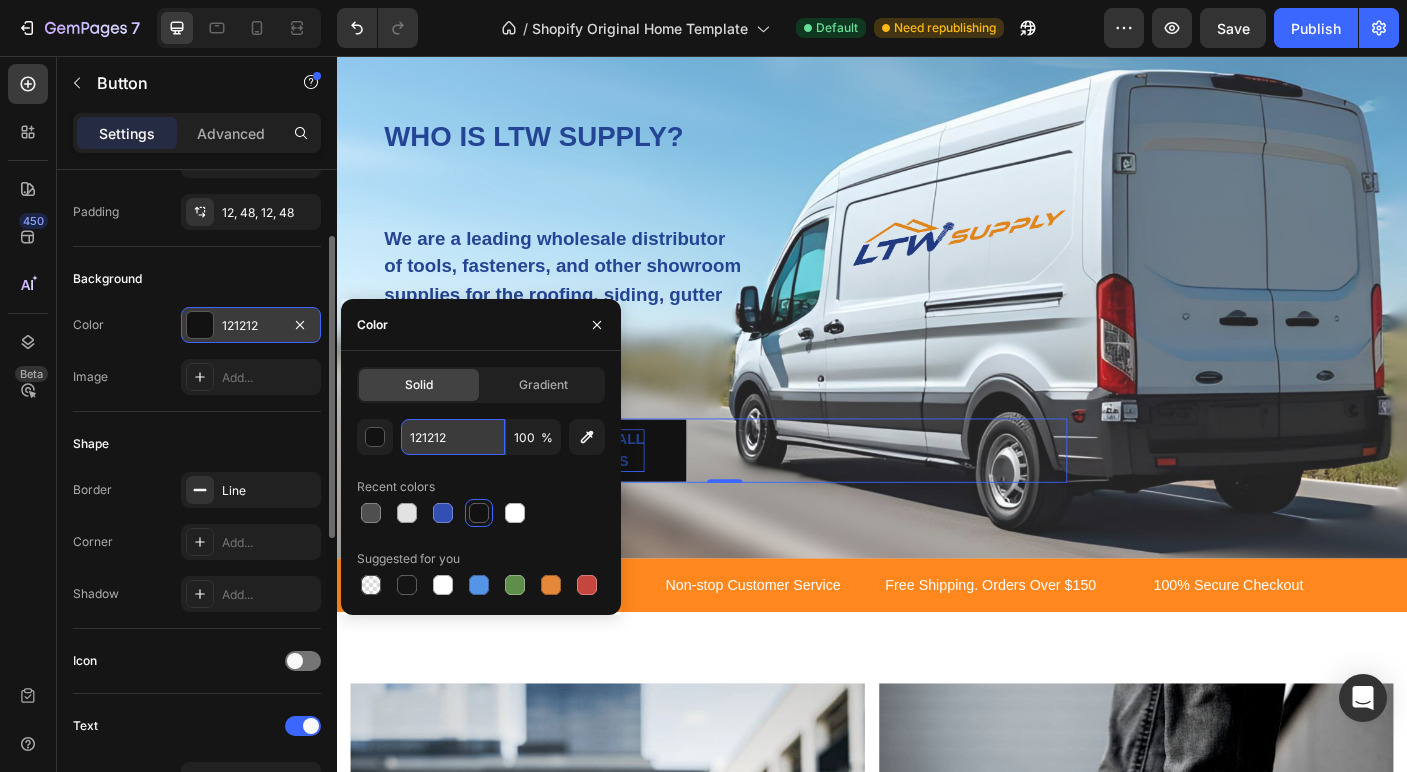 click on "121212" at bounding box center [453, 437] 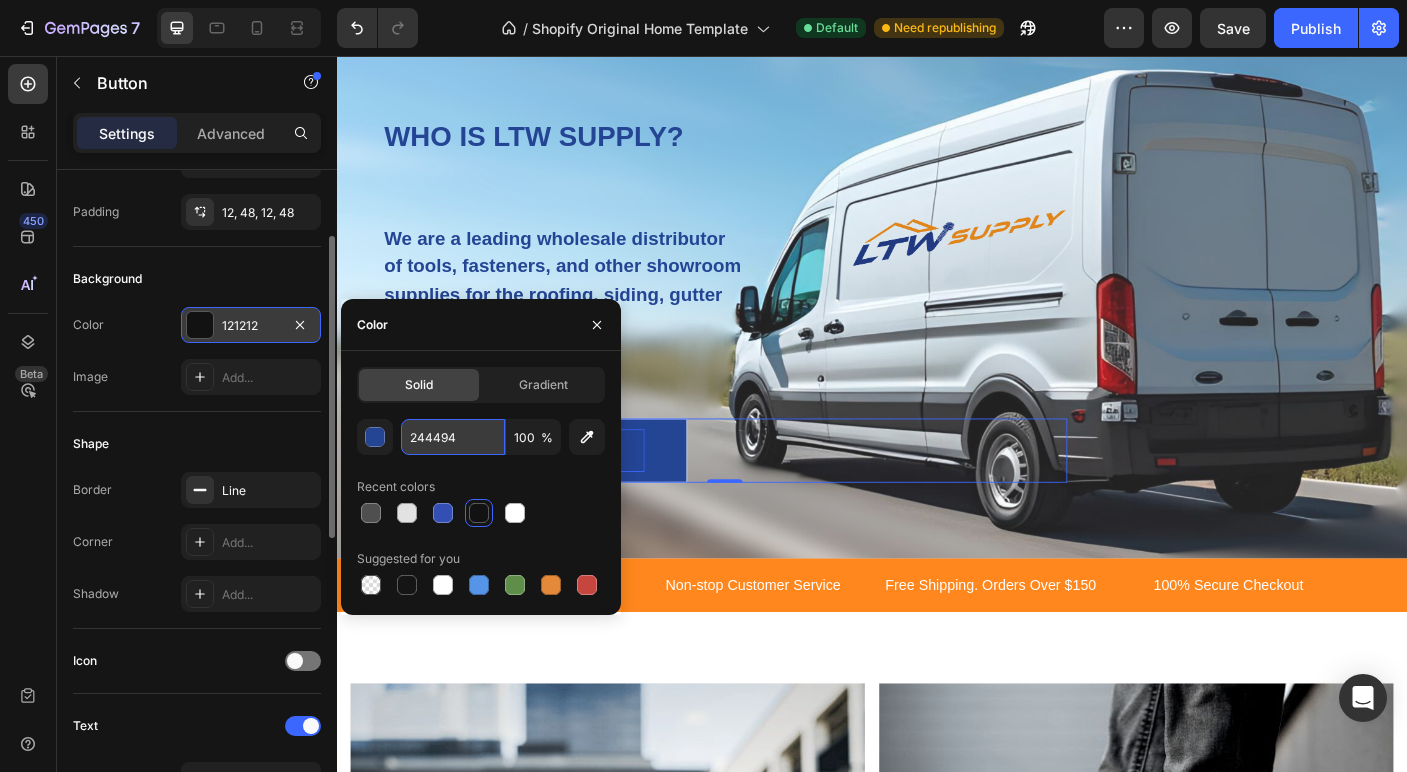 type on "244494" 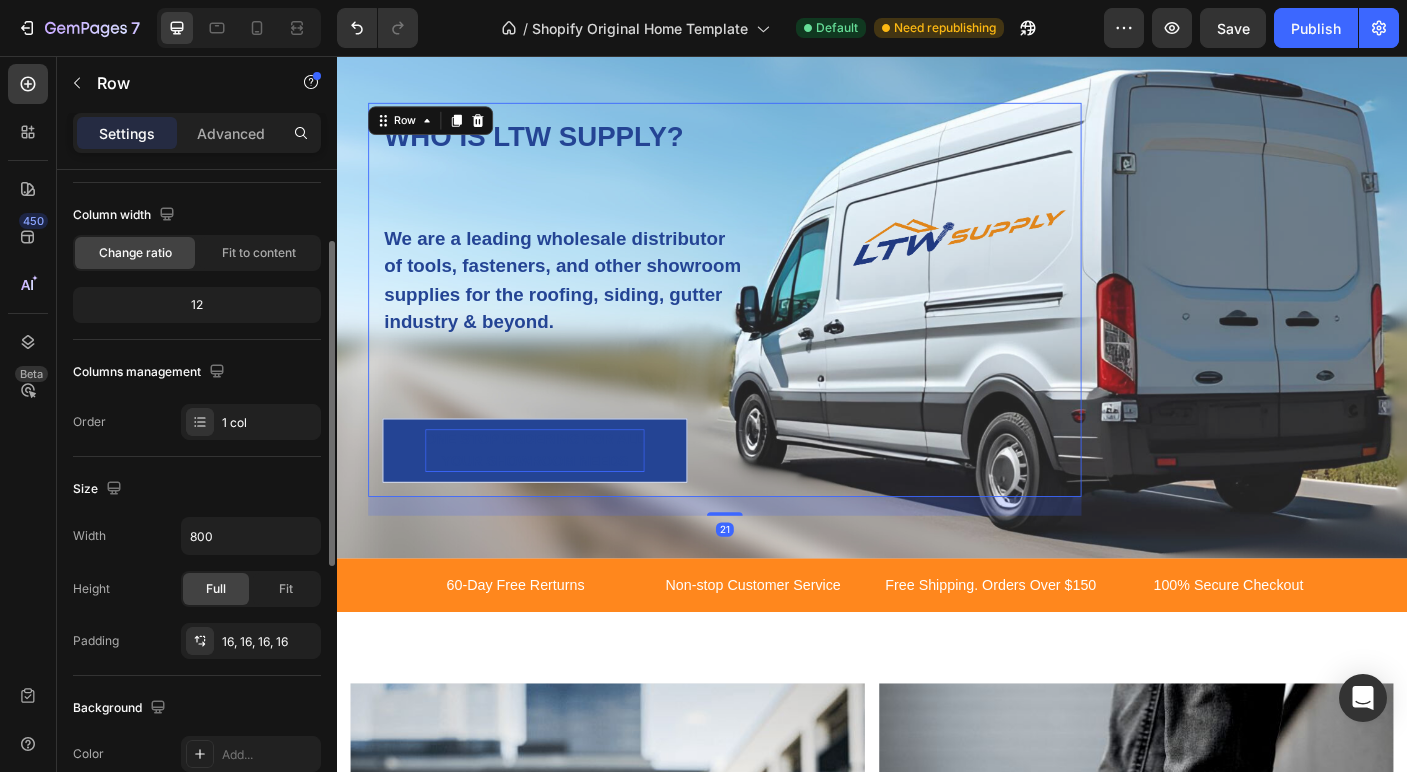 click on "WHO IS LTW SUPPLY? Heading We are a leading wholesale distributor of tools, fasteners, and other showroom supplies for the roofing, siding, gutter industry & beyond. Text block ONE STOP ORDERING FOR ALL YOUR SHOWROOM NEEDS Button Row   21" at bounding box center (772, 328) 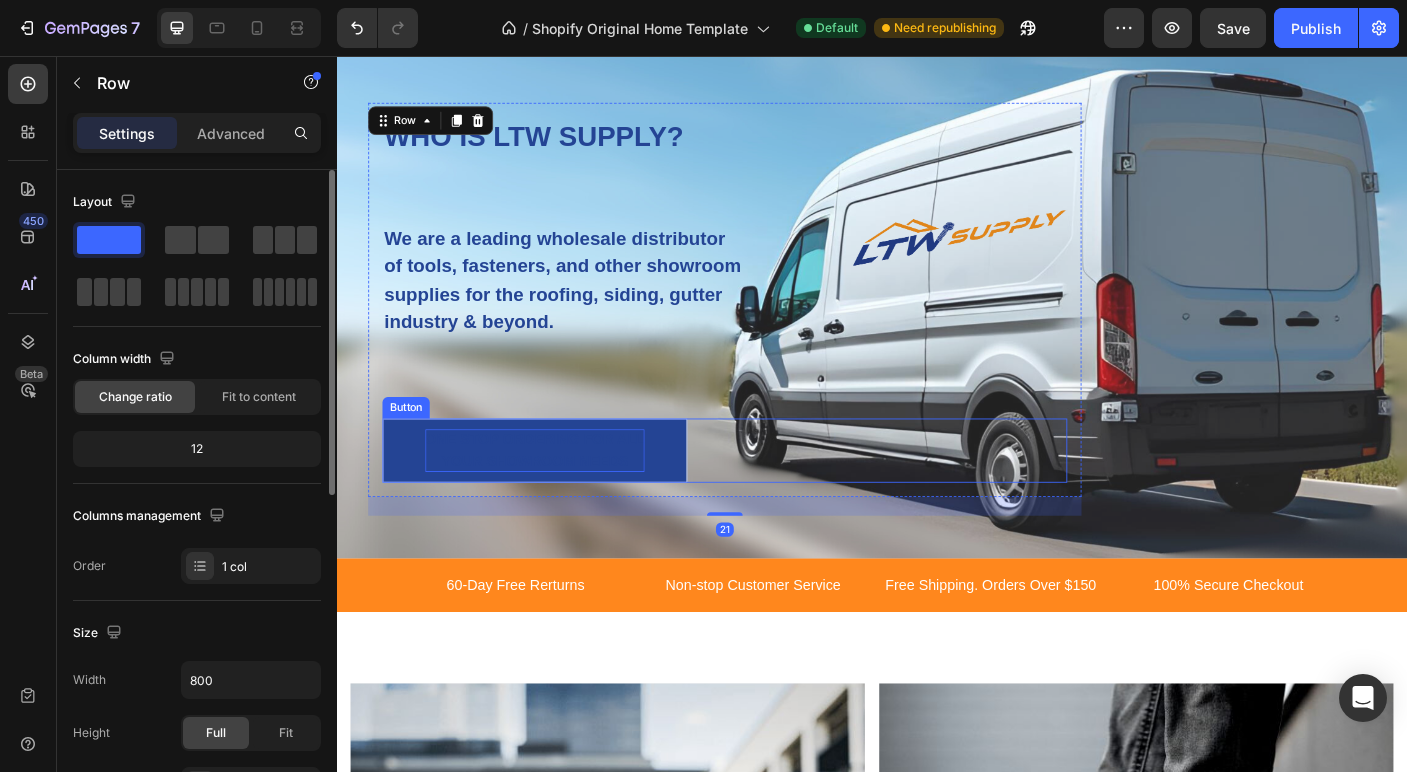 click on "ONE STOP ORDERING FOR ALL YOUR SHOWROOM NEEDS" at bounding box center [559, 498] 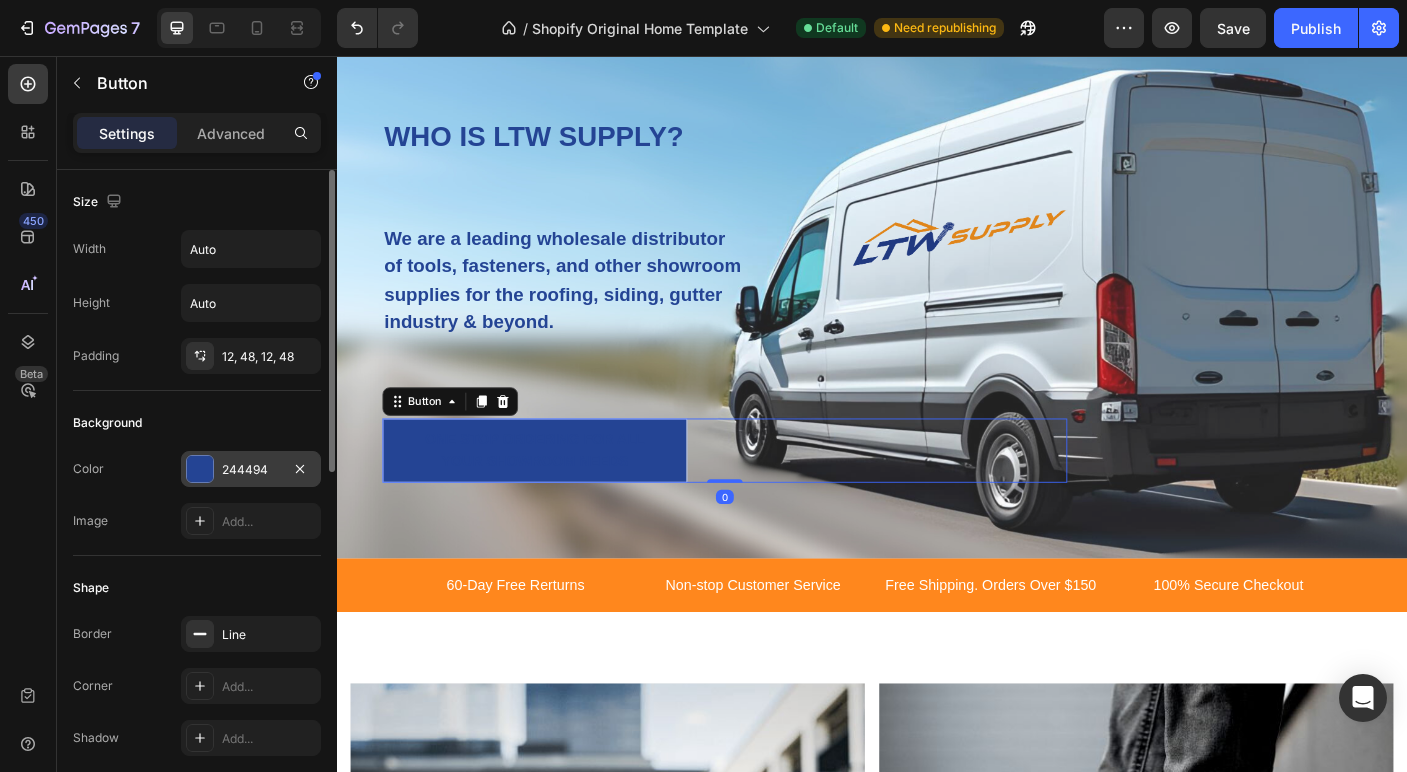 click at bounding box center [200, 469] 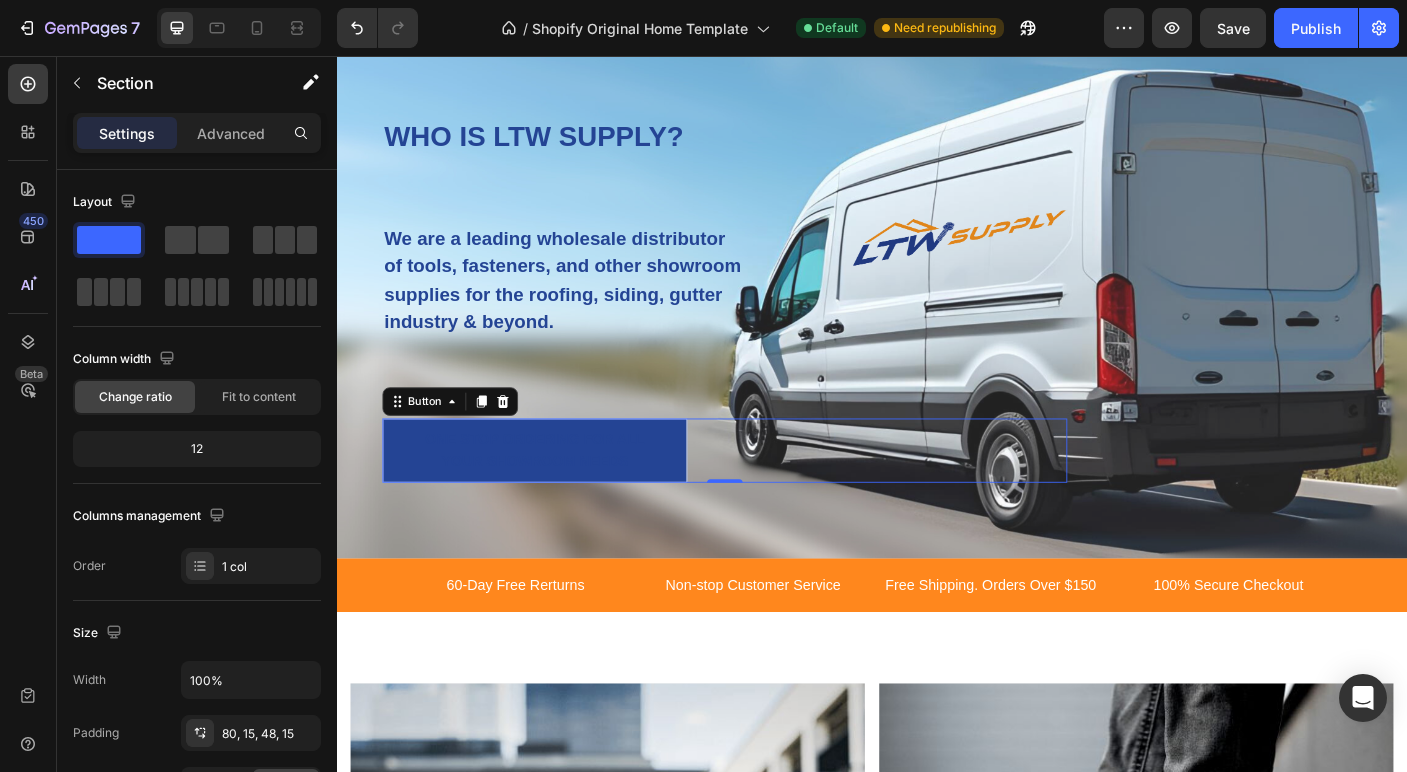 click on "WHO IS LTW SUPPLY? Heading We are a leading wholesale distributor of tools, fasteners, and other showroom supplies for the roofing, siding, gutter industry & beyond. Text block ONE STOP ORDERING FOR ALL YOUR SHOWROOM NEEDS Button   0 Row Home Banner 1" at bounding box center (937, 323) 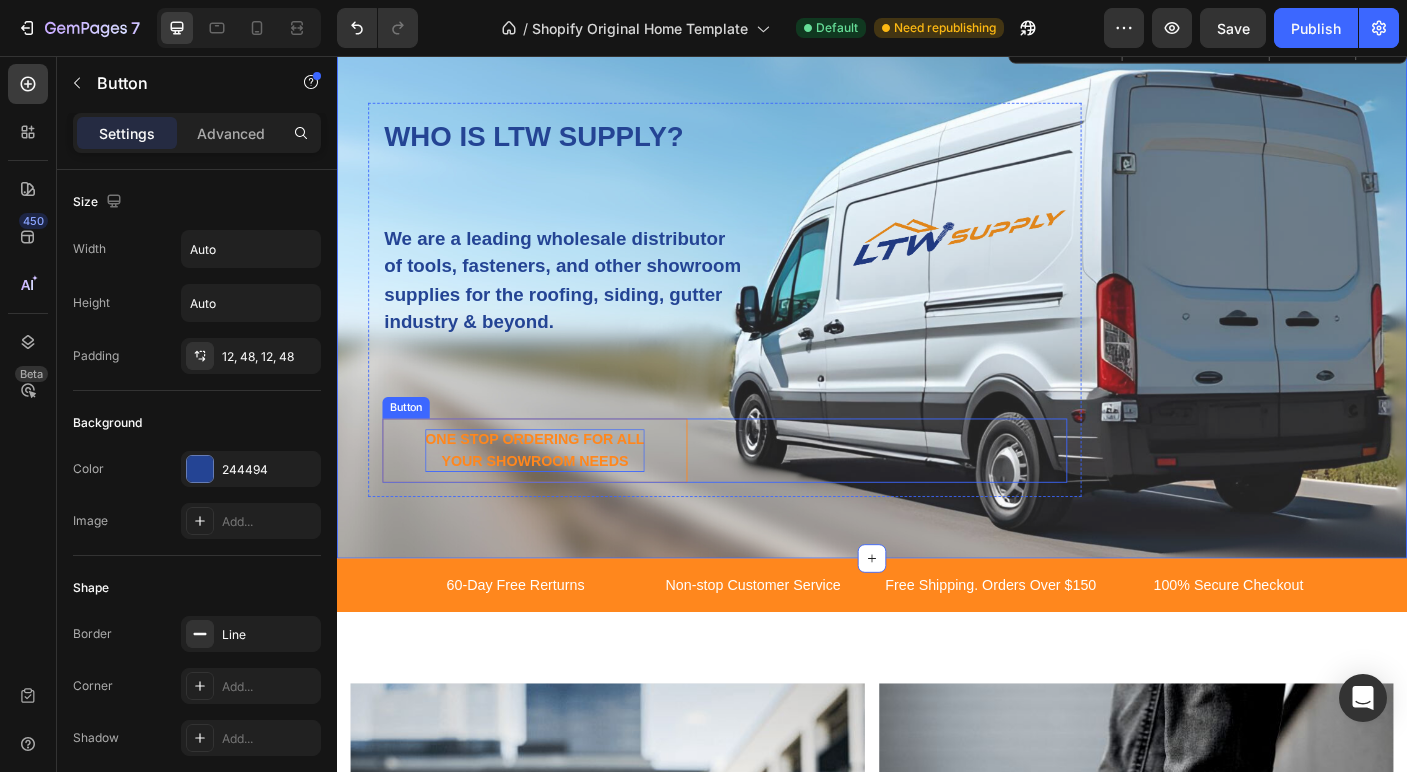 click on "ONE STOP ORDERING FOR ALL YOUR SHOWROOM NEEDS" at bounding box center (559, 498) 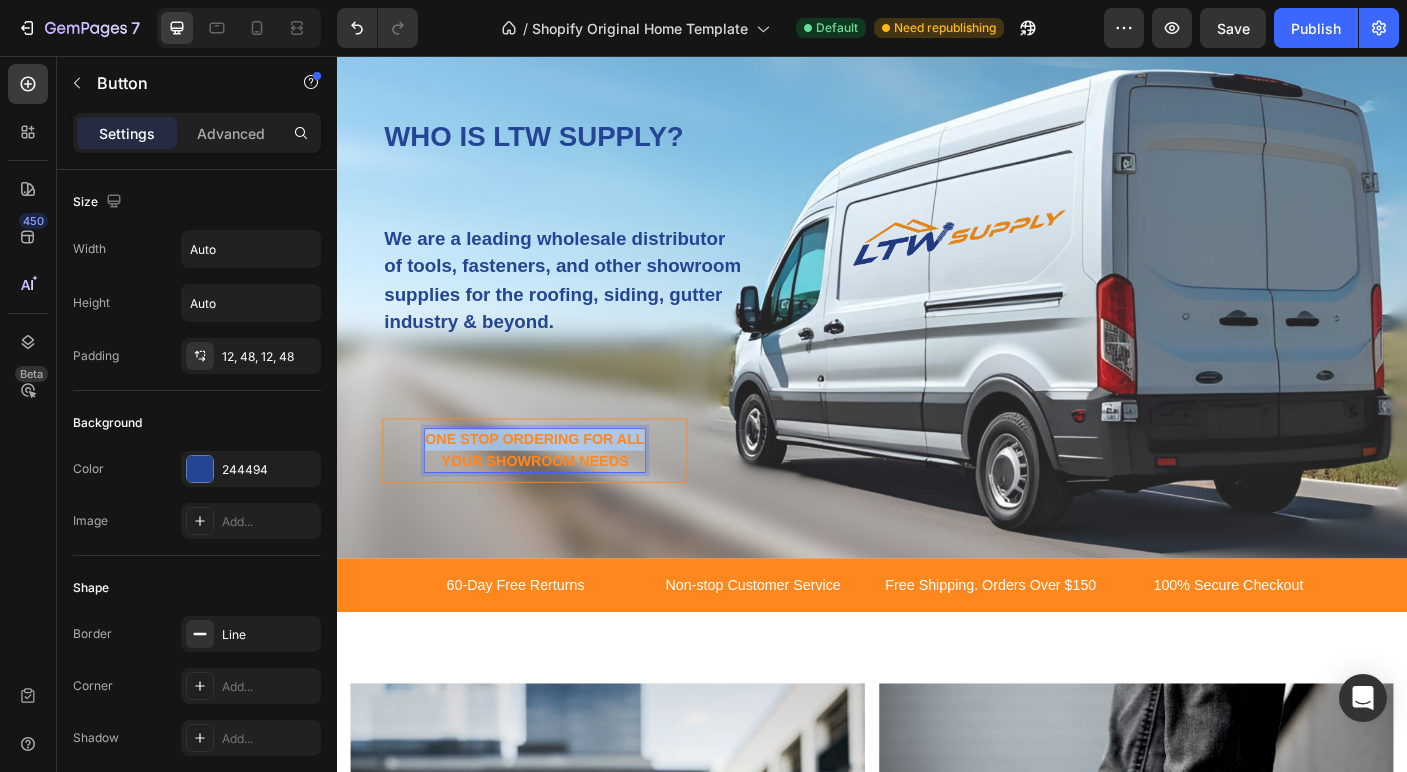 click on "ONE STOP ORDERING FOR ALL YOUR SHOWROOM NEEDS" at bounding box center [559, 498] 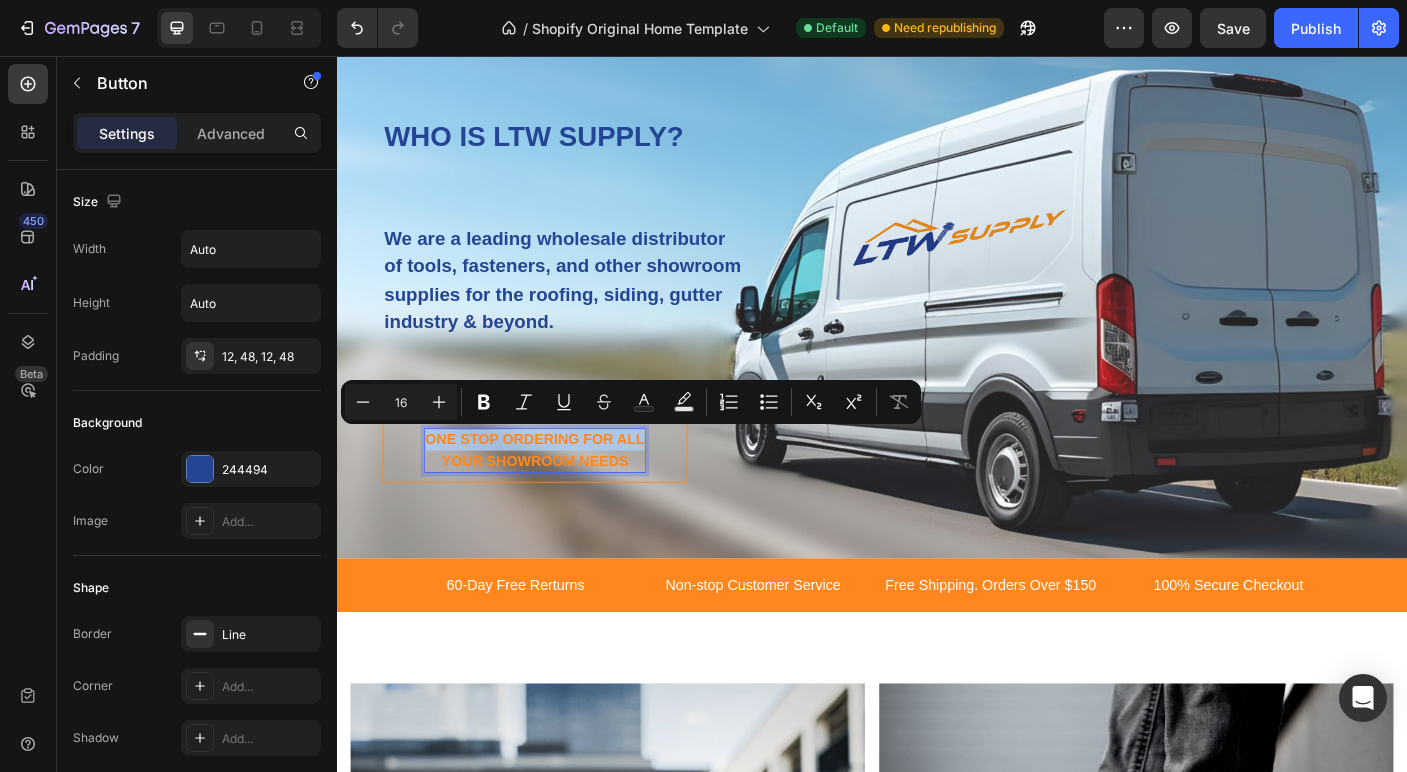 click on "ONE STOP ORDERING FOR ALL YOUR SHOWROOM NEEDS" at bounding box center [559, 498] 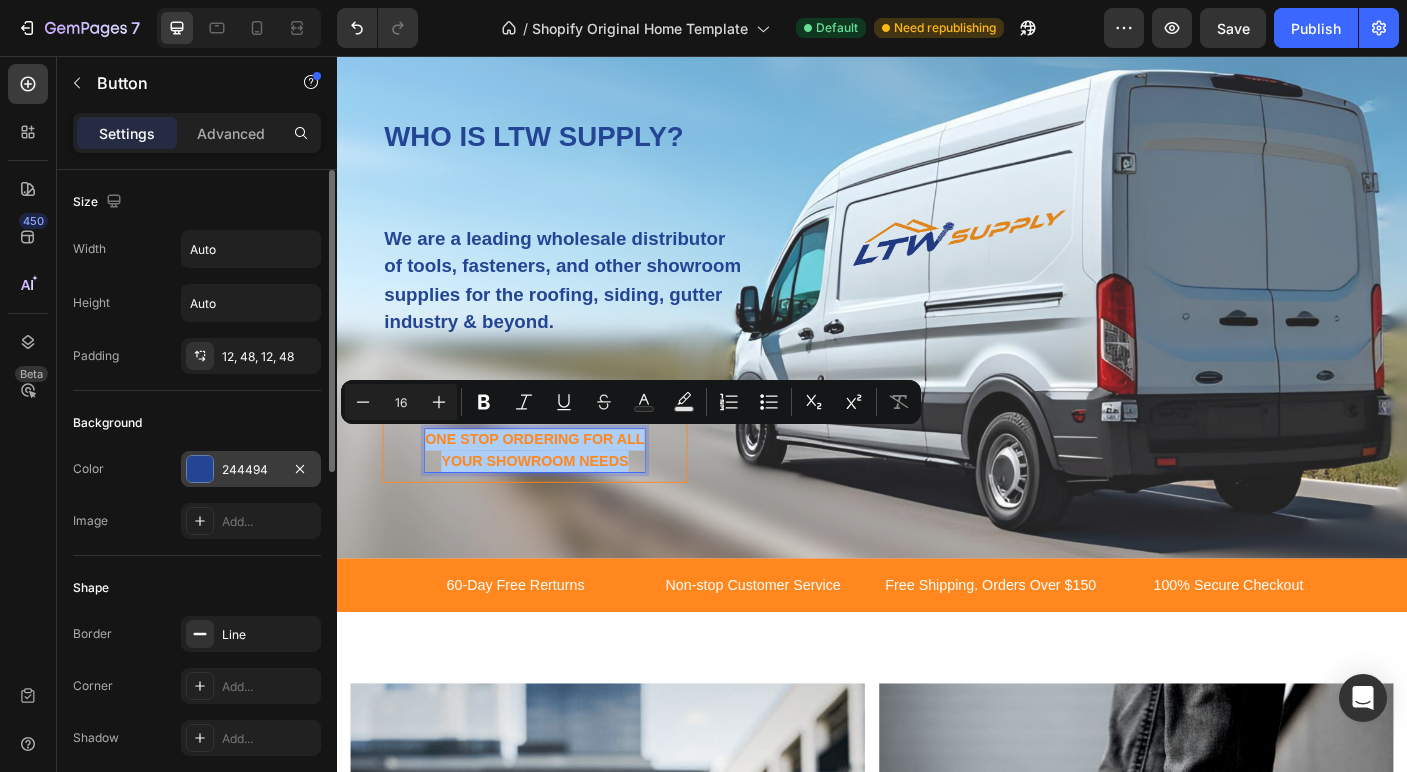 click at bounding box center (200, 469) 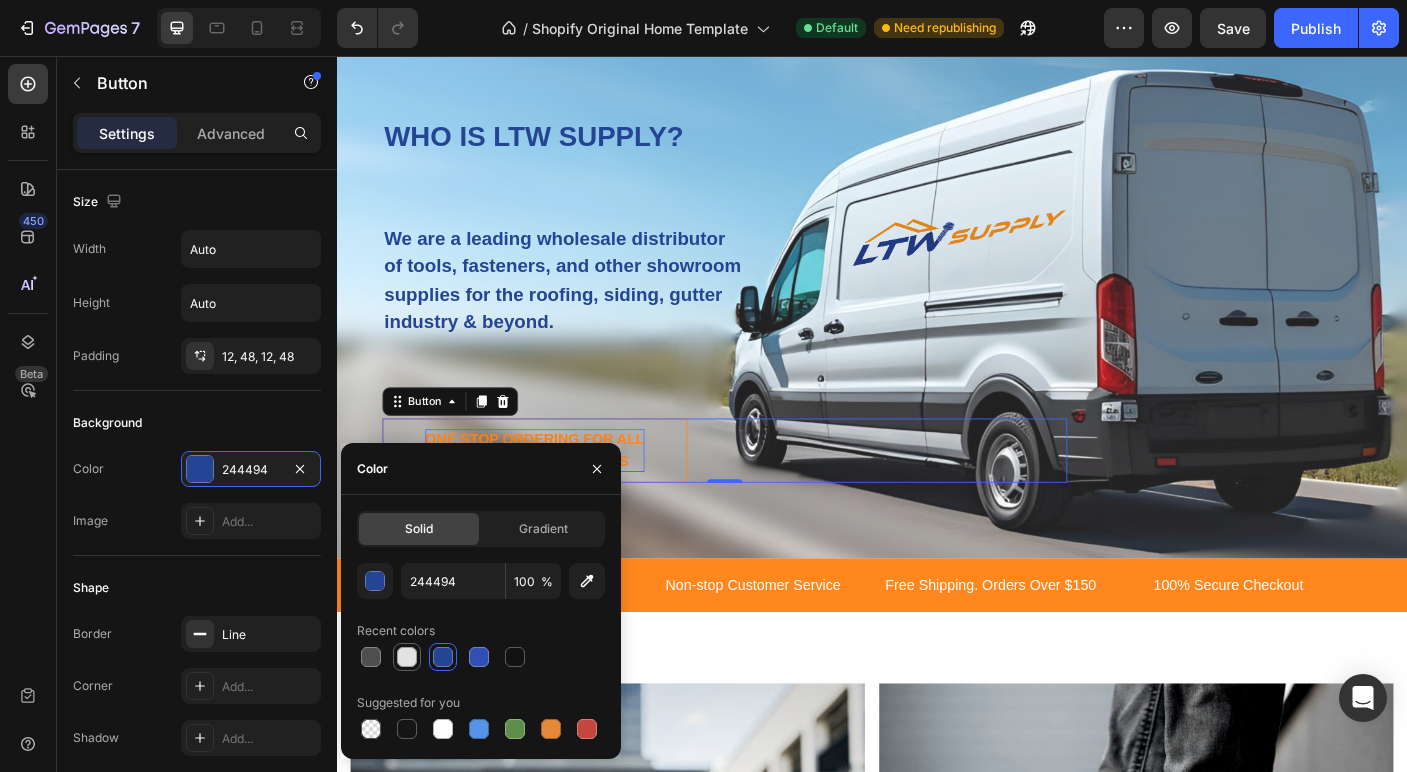 click at bounding box center [407, 657] 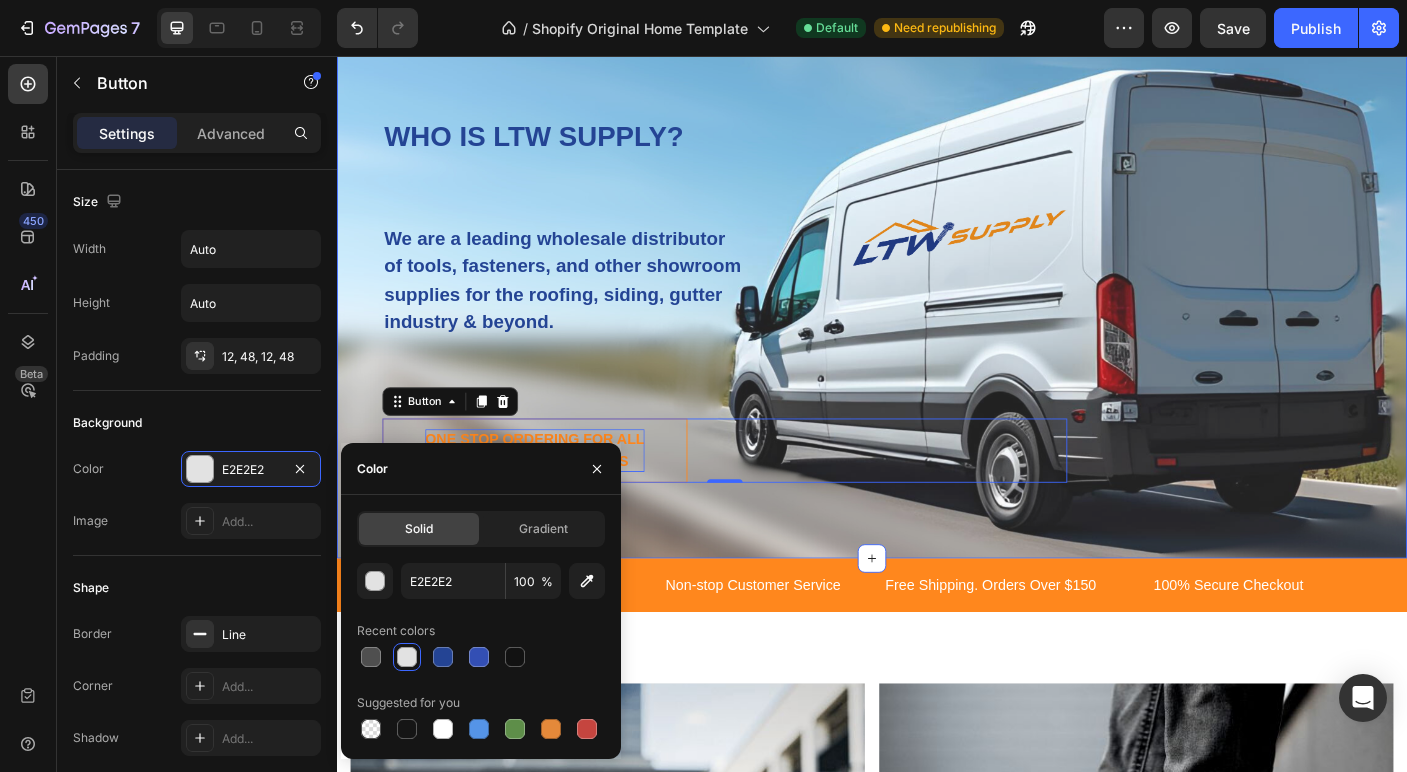 click on "WHO IS LTW SUPPLY? Heading We are a leading wholesale distributor of tools, fasteners, and other showroom supplies for the roofing, siding, gutter industry & beyond. Text block ONE STOP ORDERING FOR ALL YOUR SHOWROOM NEEDS Button   0 Row" at bounding box center [937, 339] 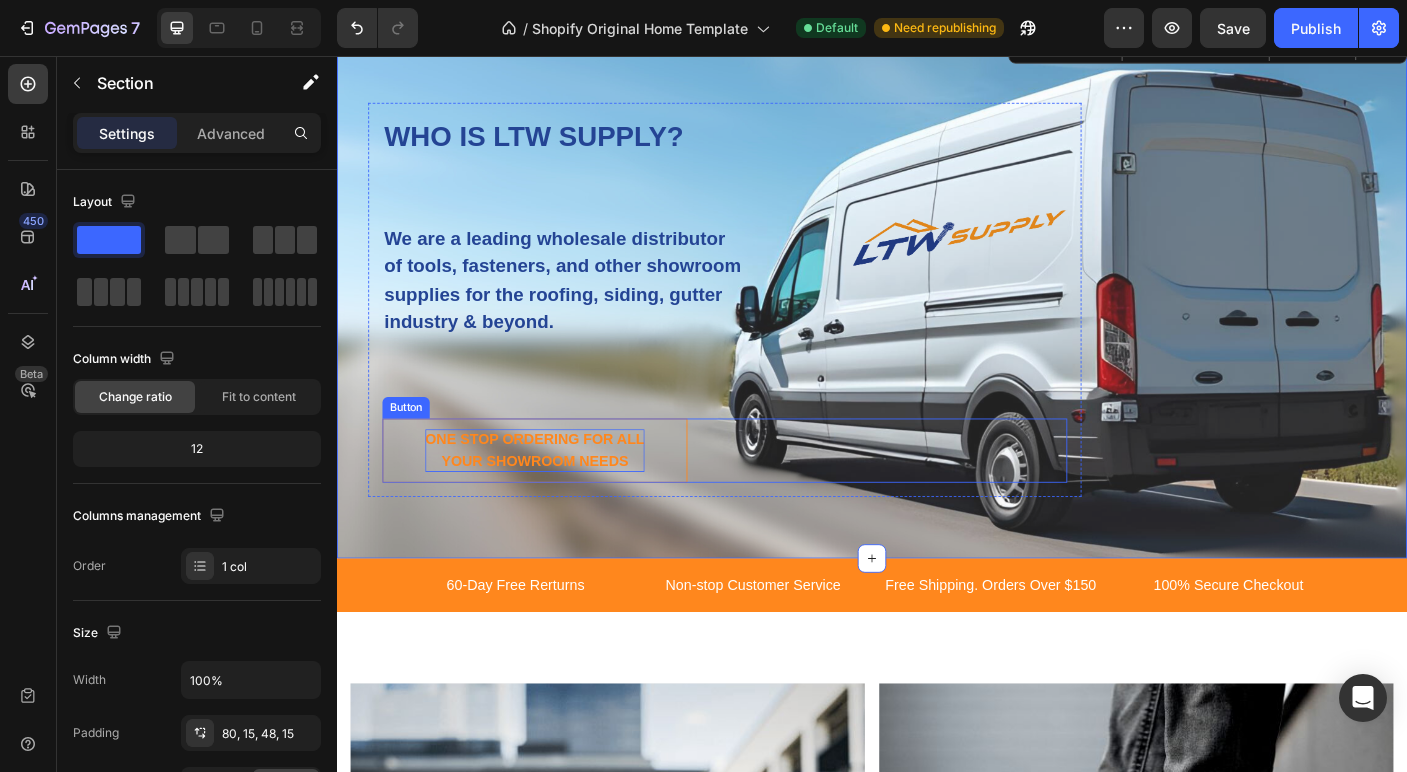 click on "ONE STOP ORDERING FOR ALL YOUR SHOWROOM NEEDS" at bounding box center (559, 498) 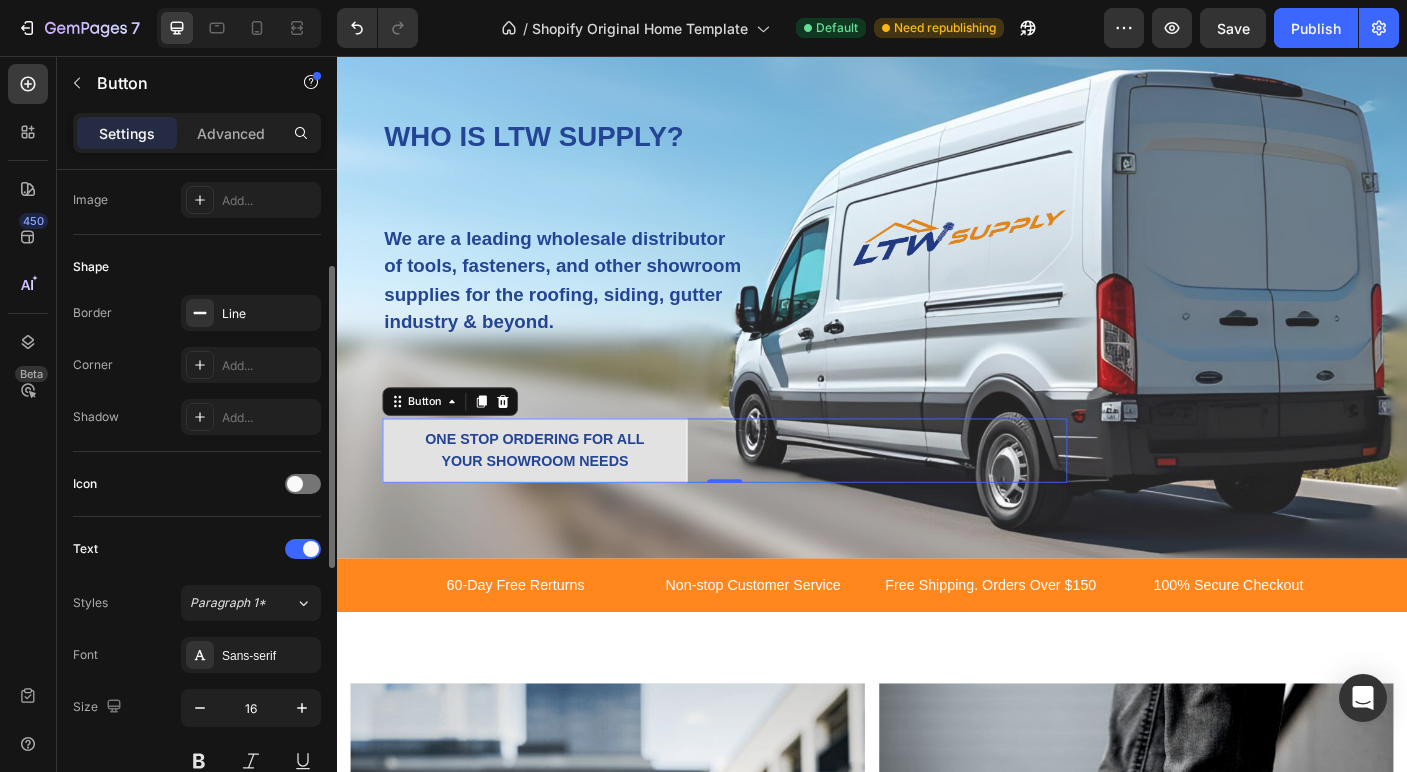 scroll, scrollTop: 368, scrollLeft: 0, axis: vertical 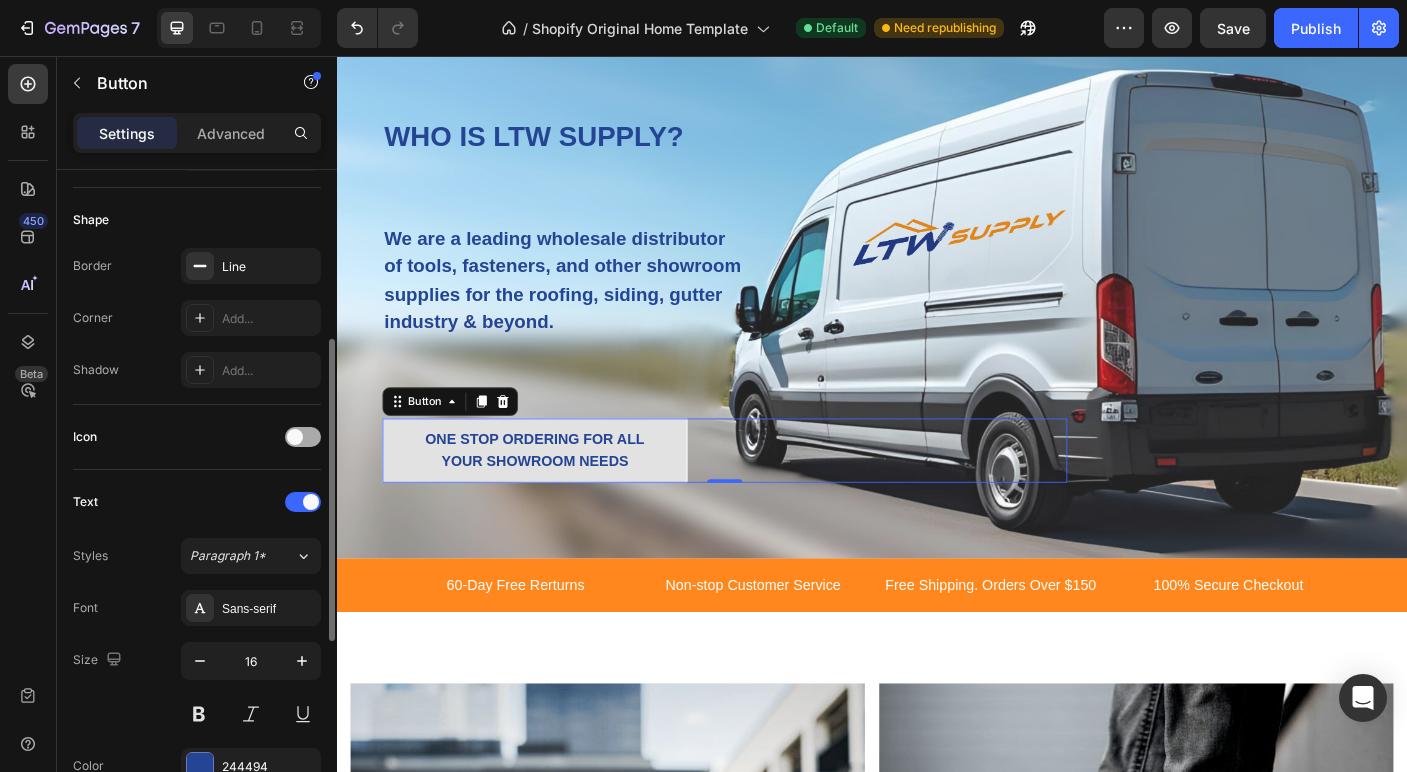 click at bounding box center (303, 437) 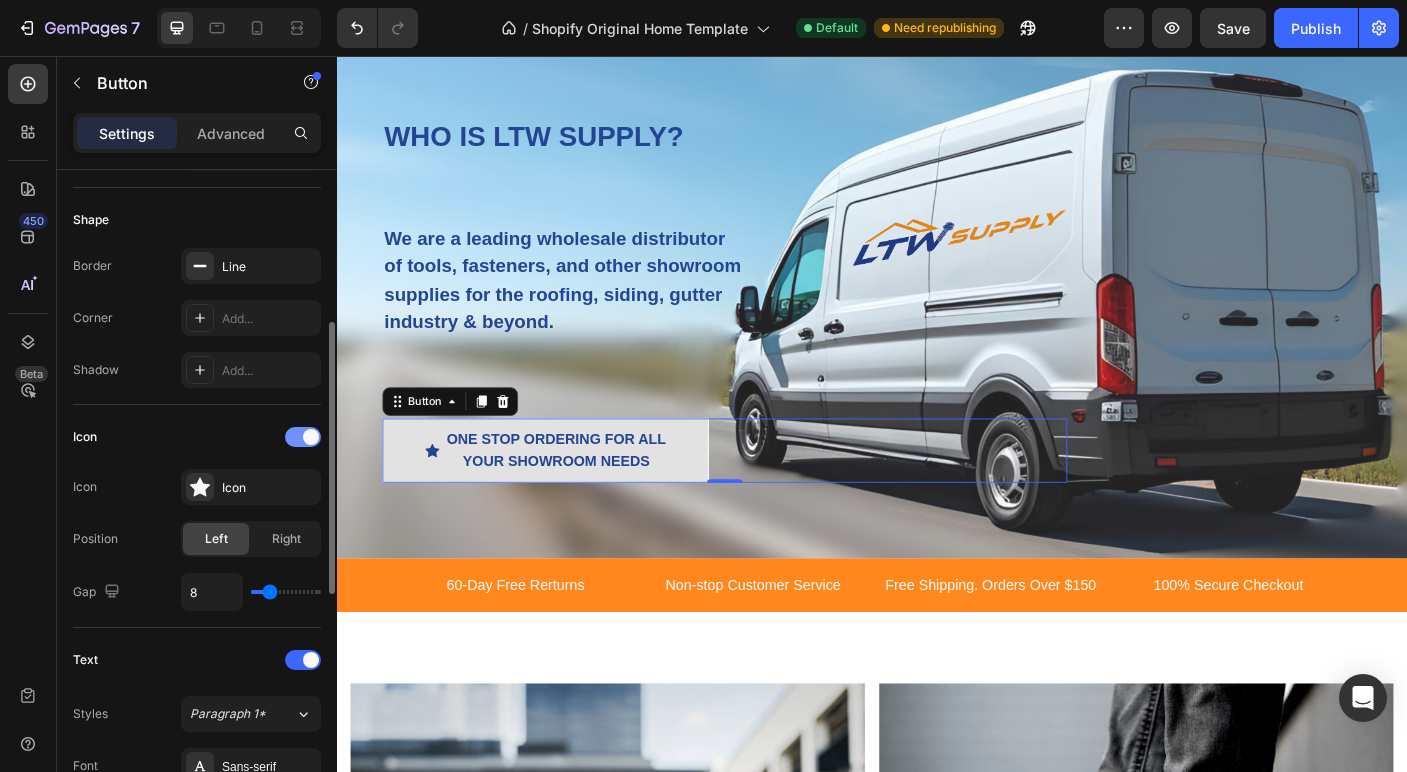 click at bounding box center [303, 437] 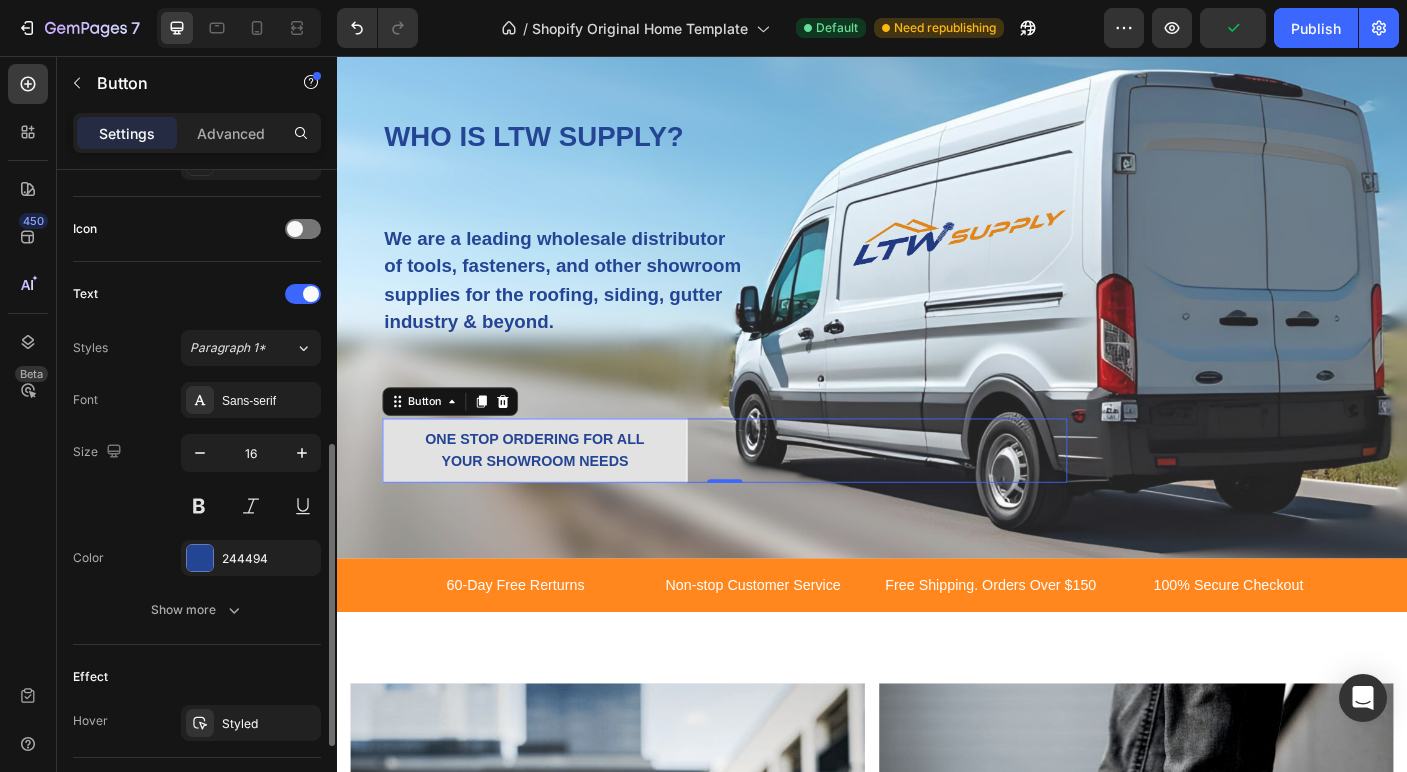 scroll, scrollTop: 604, scrollLeft: 0, axis: vertical 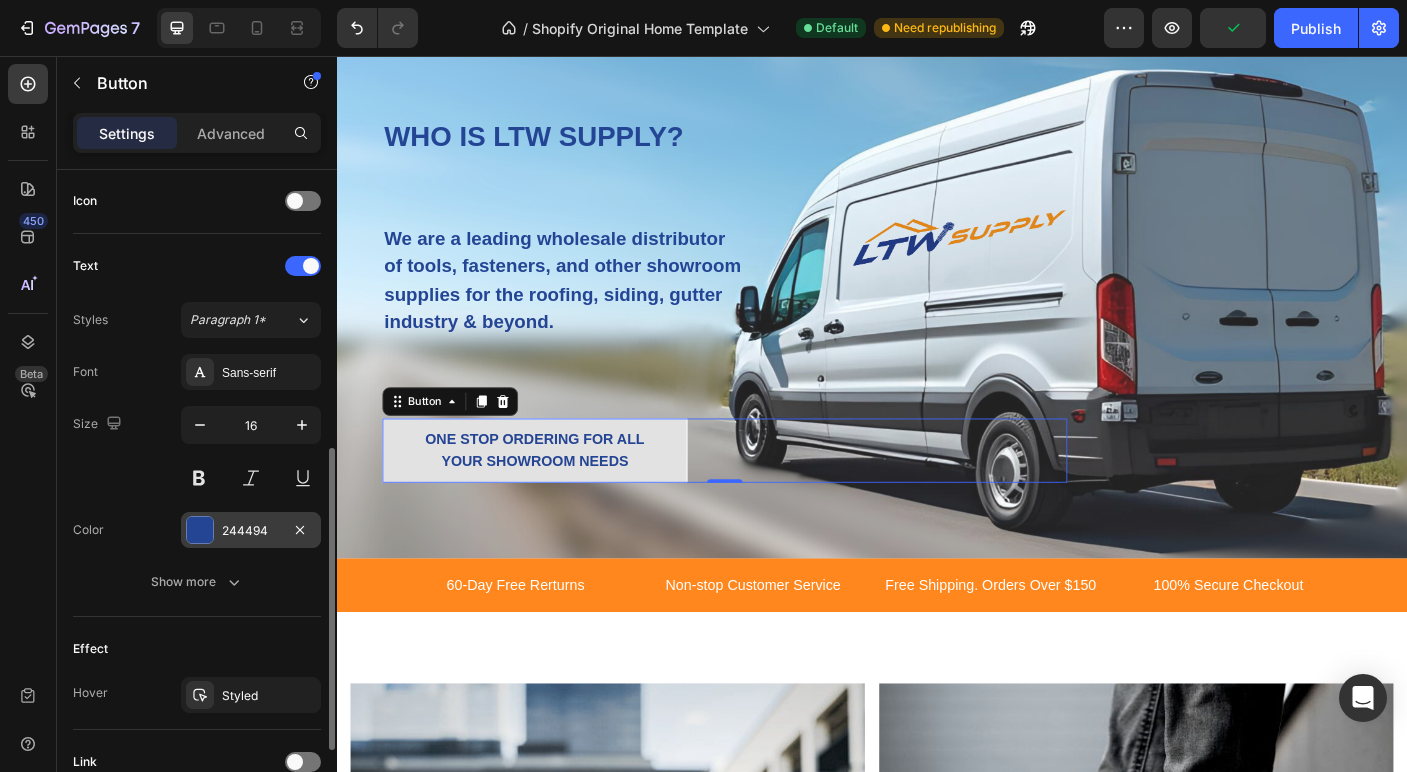 click at bounding box center [200, 530] 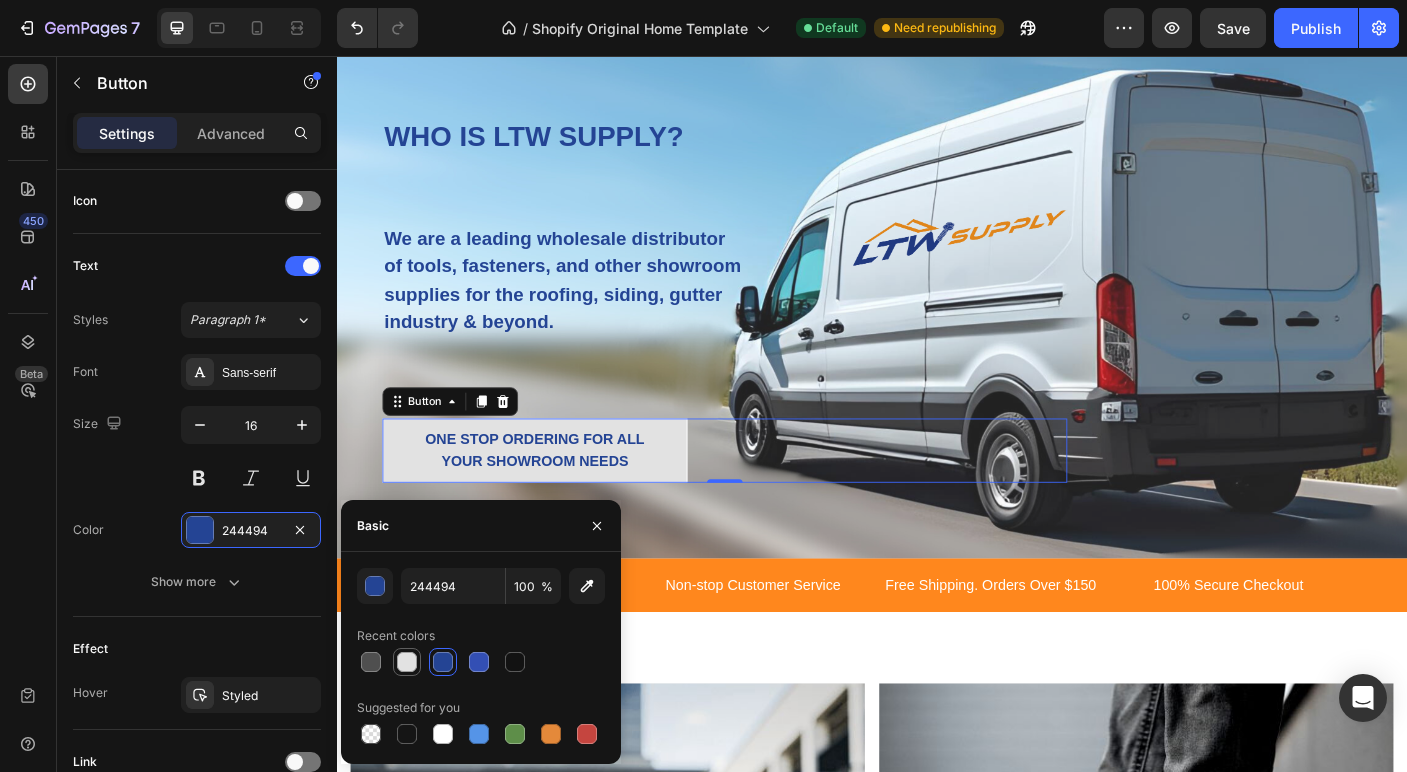 click at bounding box center (407, 662) 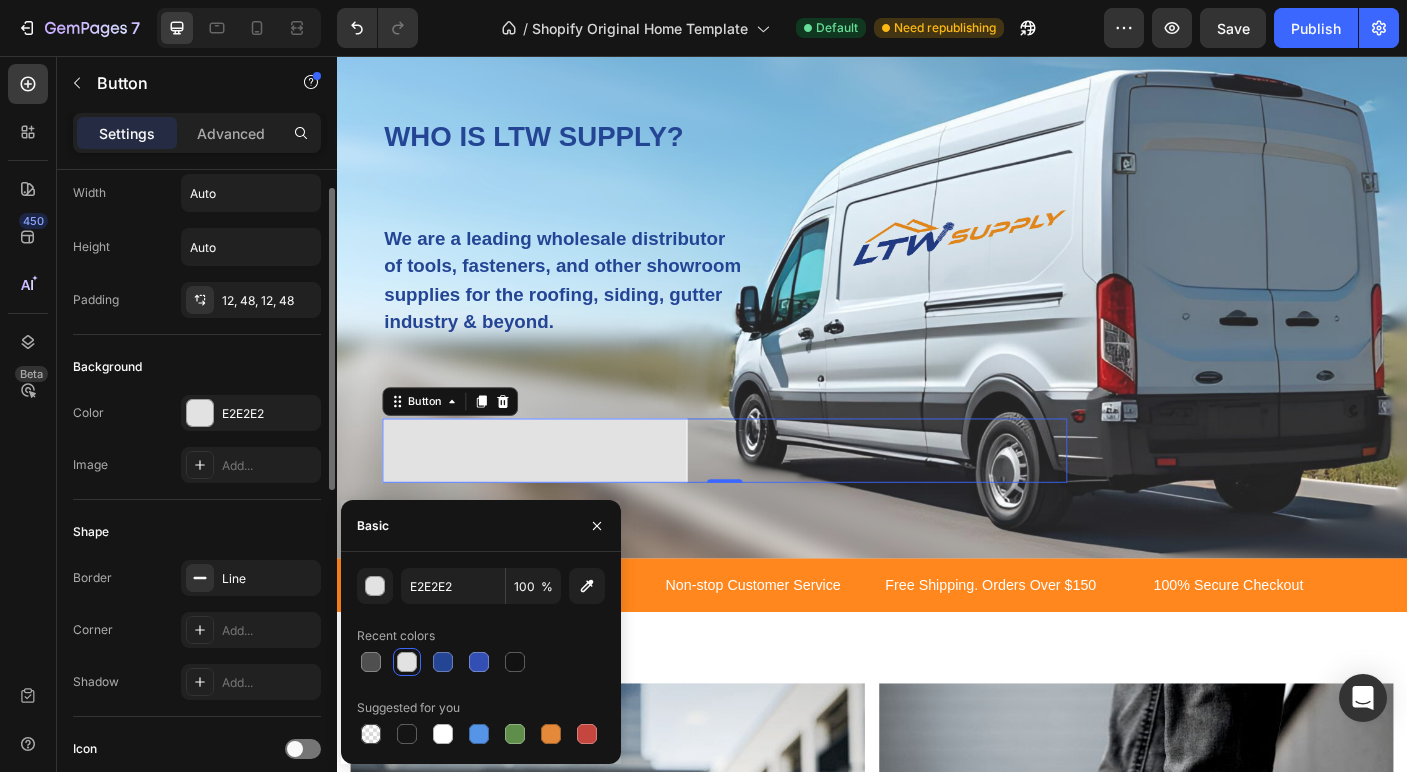 scroll, scrollTop: 51, scrollLeft: 0, axis: vertical 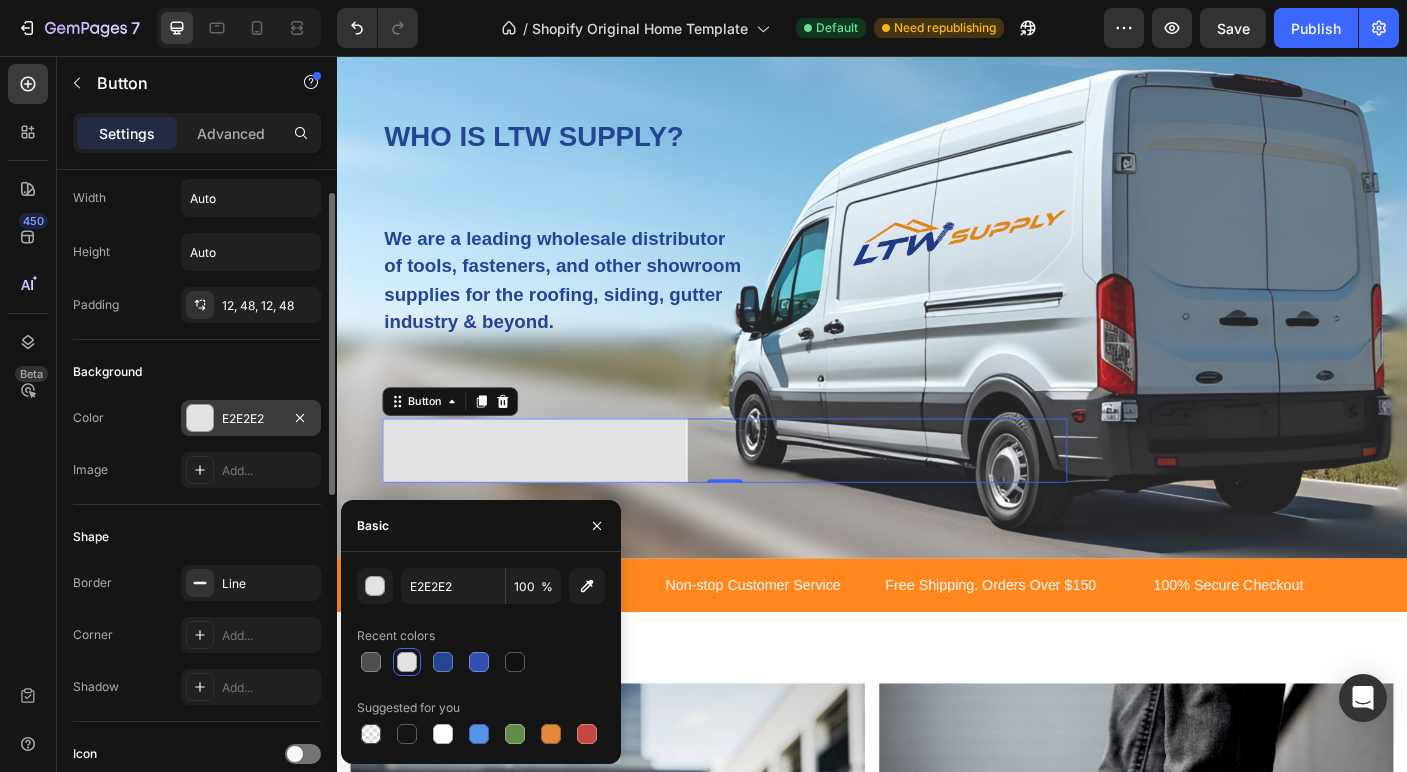 click at bounding box center [200, 418] 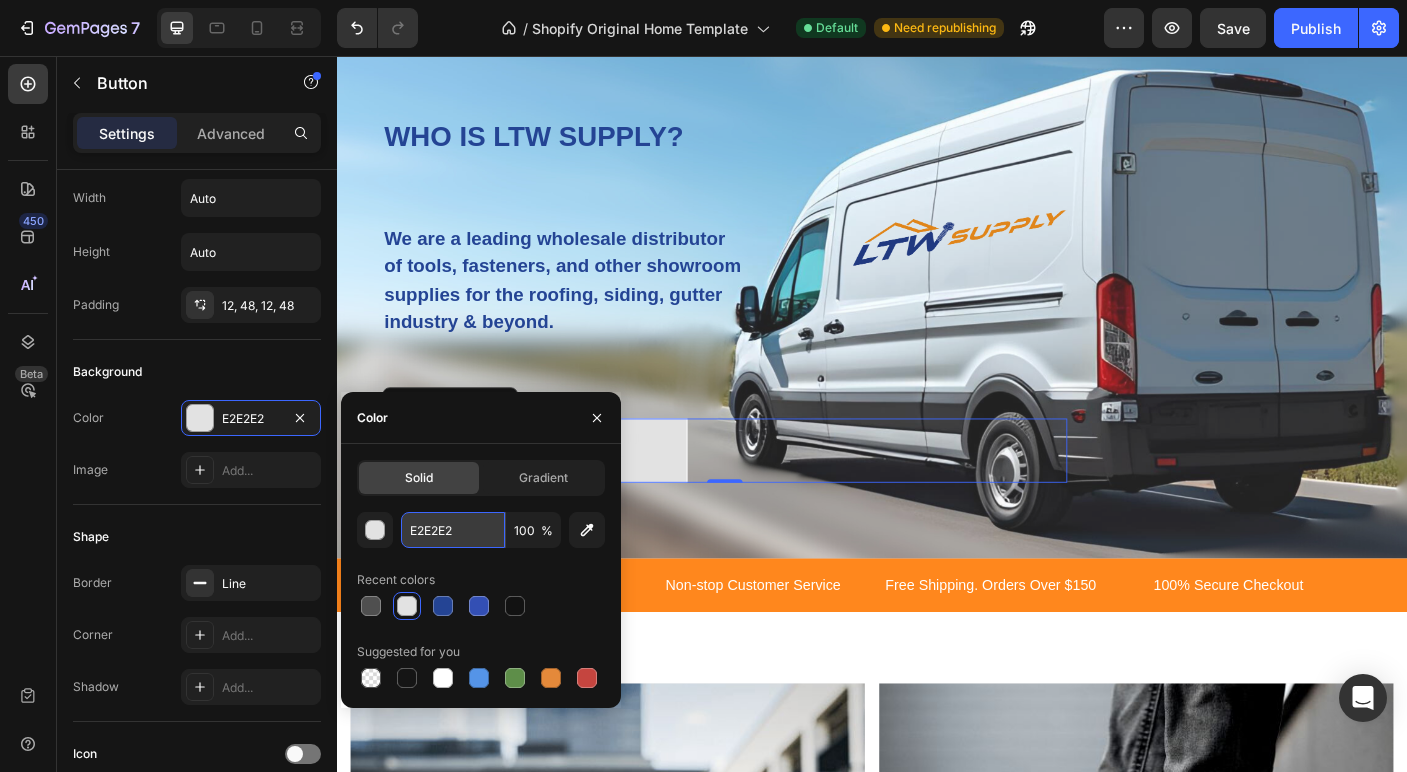 click on "E2E2E2" at bounding box center (453, 530) 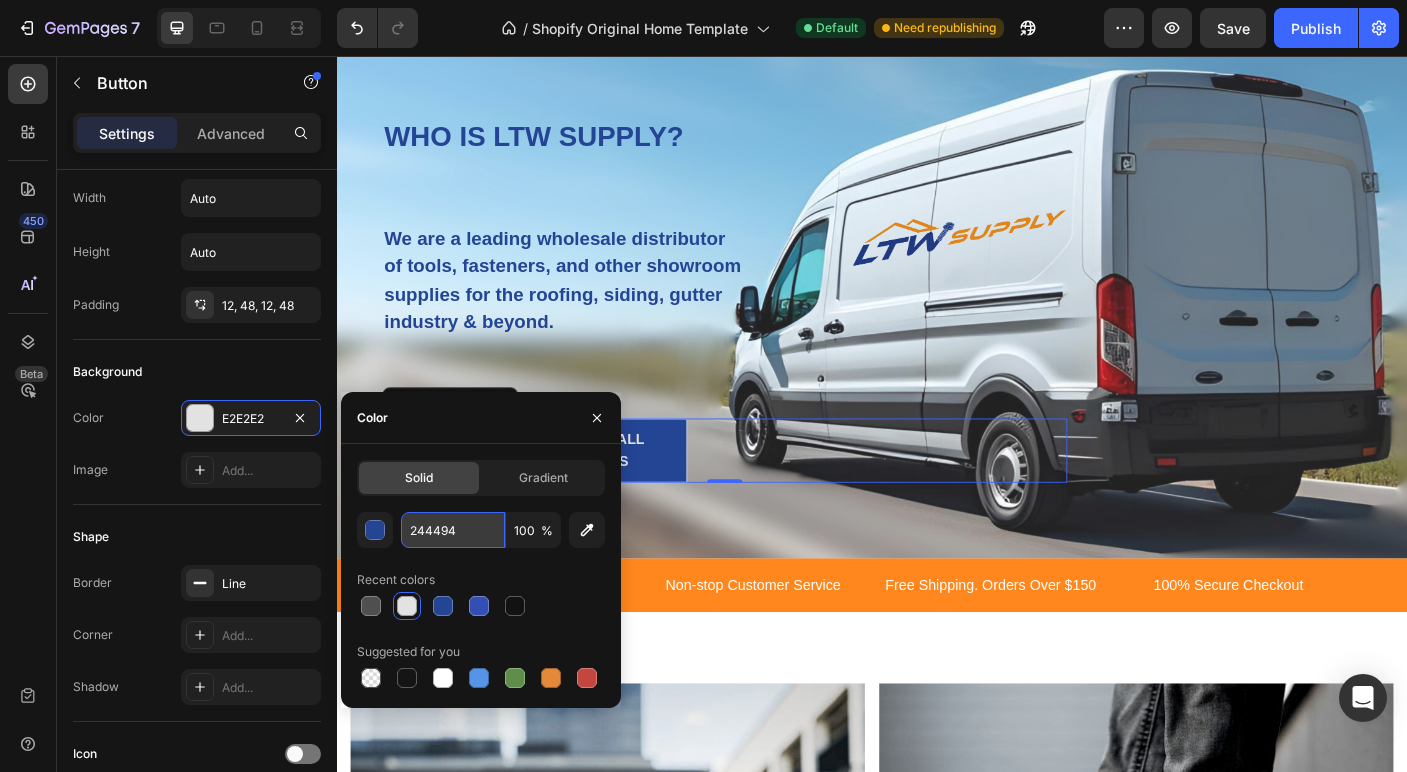 type on "244494" 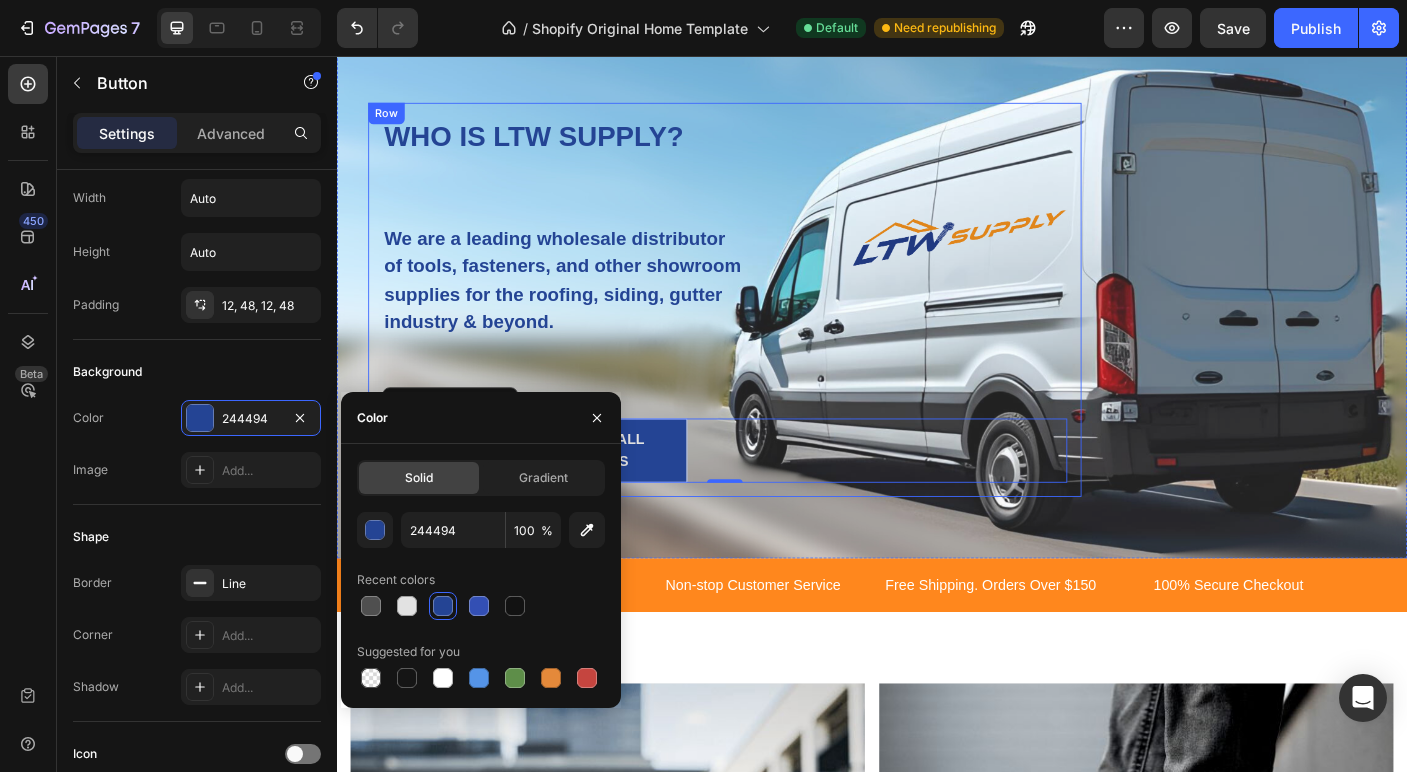 click on "WHO IS LTW SUPPLY? Heading We are a leading wholesale distributor of tools, fasteners, and other showroom supplies for the roofing, siding, gutter industry & beyond. Text block ONE STOP ORDERING FOR ALL YOUR SHOWROOM NEEDS Button   0" at bounding box center [772, 328] 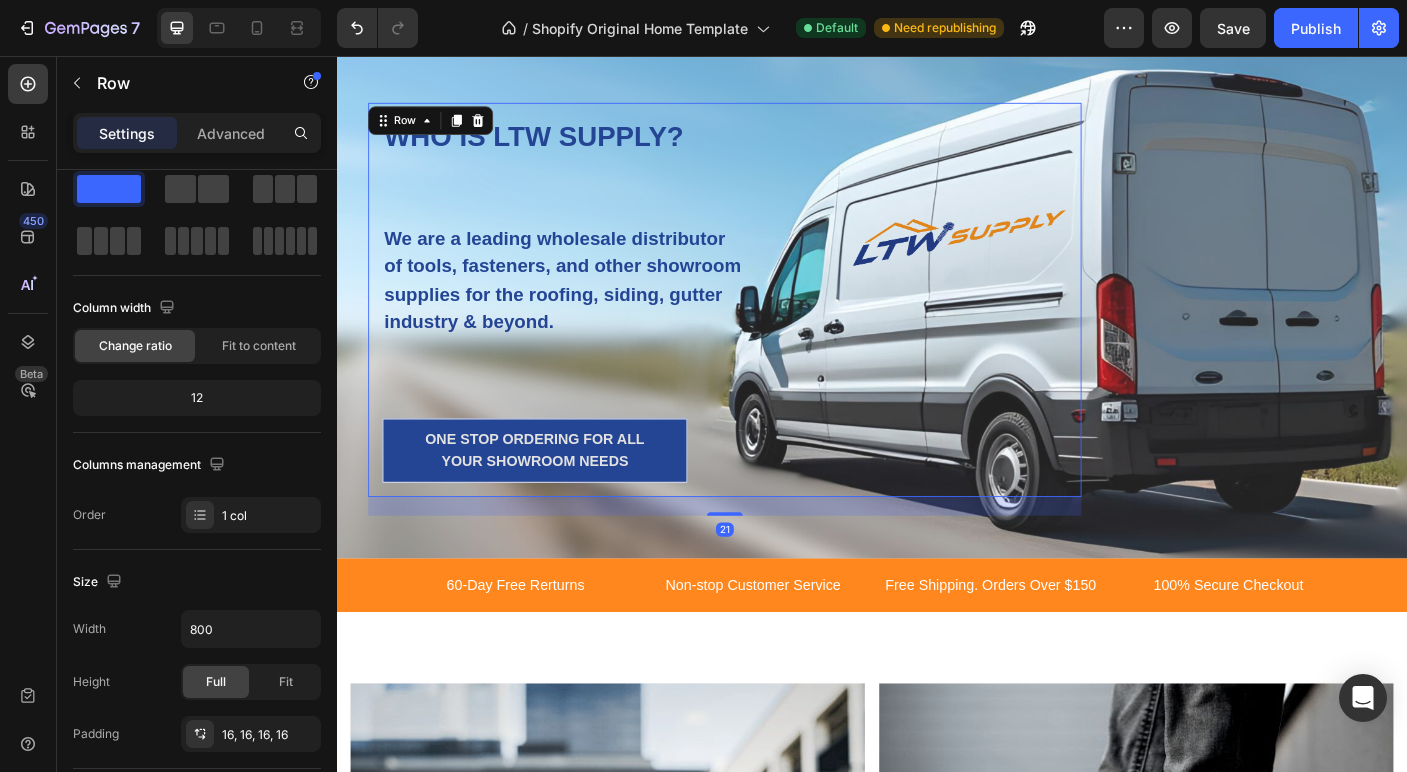 scroll, scrollTop: 0, scrollLeft: 0, axis: both 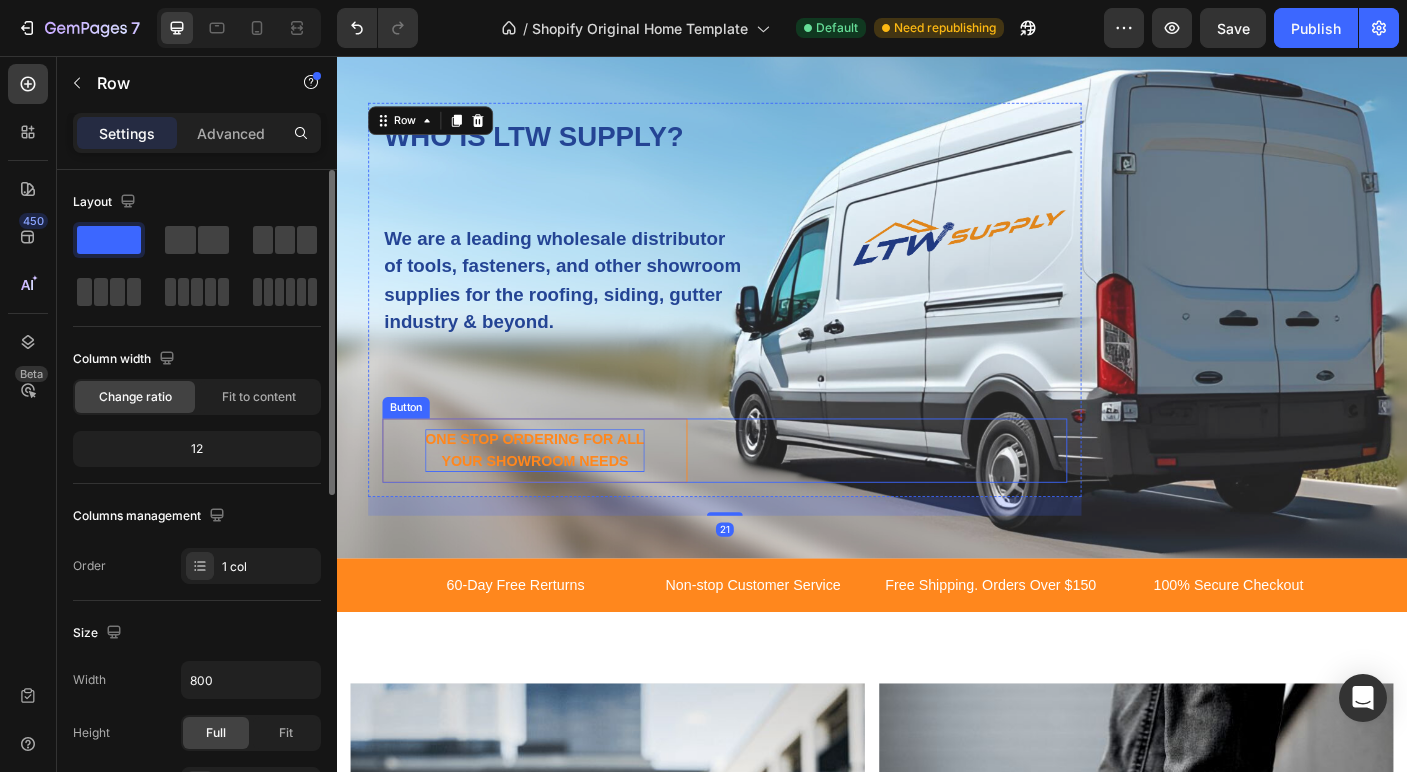click on "ONE STOP ORDERING FOR ALL YOUR SHOWROOM NEEDS" at bounding box center (559, 498) 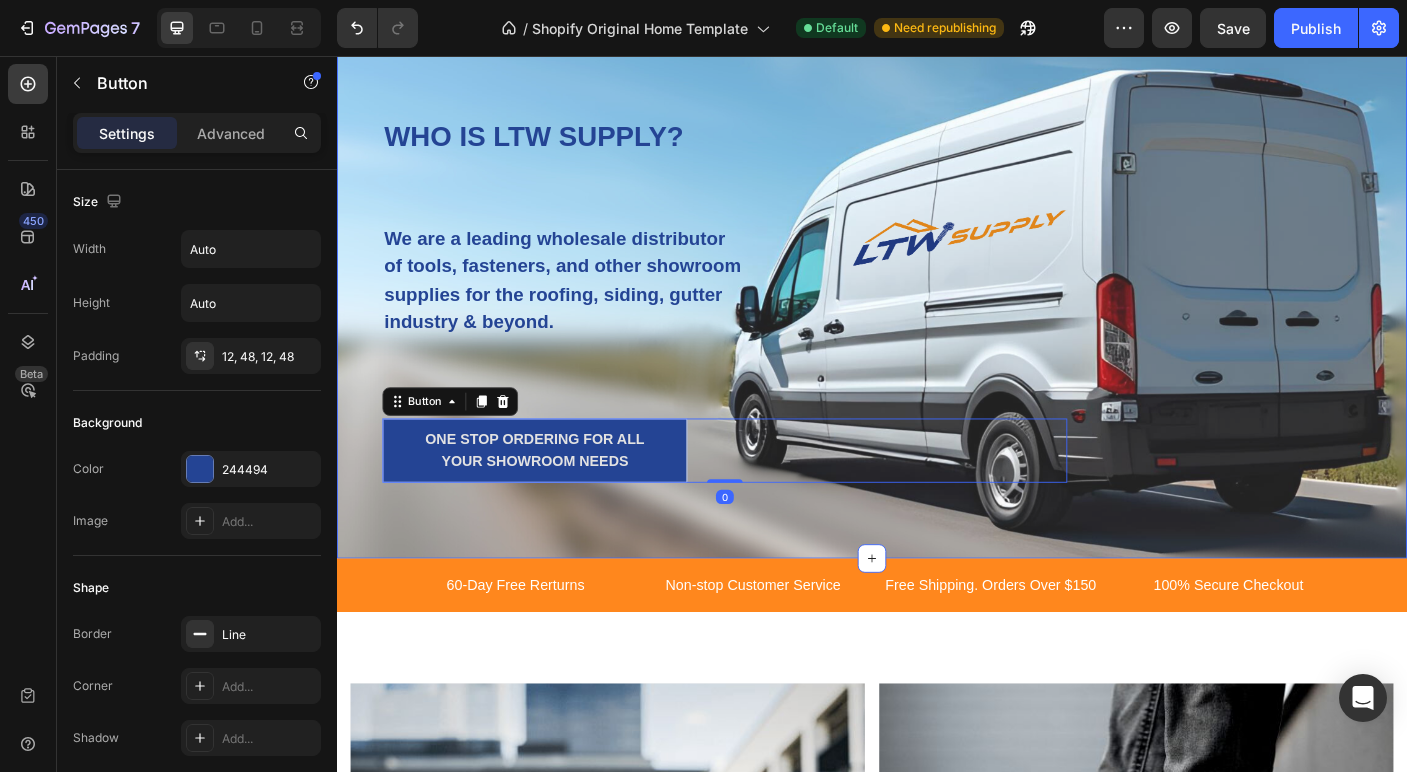 click on "WHO IS LTW SUPPLY? Heading We are a leading wholesale distributor of tools, fasteners, and other showroom supplies for the roofing, siding, gutter industry & beyond. Text block ONE STOP ORDERING FOR ALL YOUR SHOWROOM NEEDS Button   0 Row Home Banner 1" at bounding box center [937, 323] 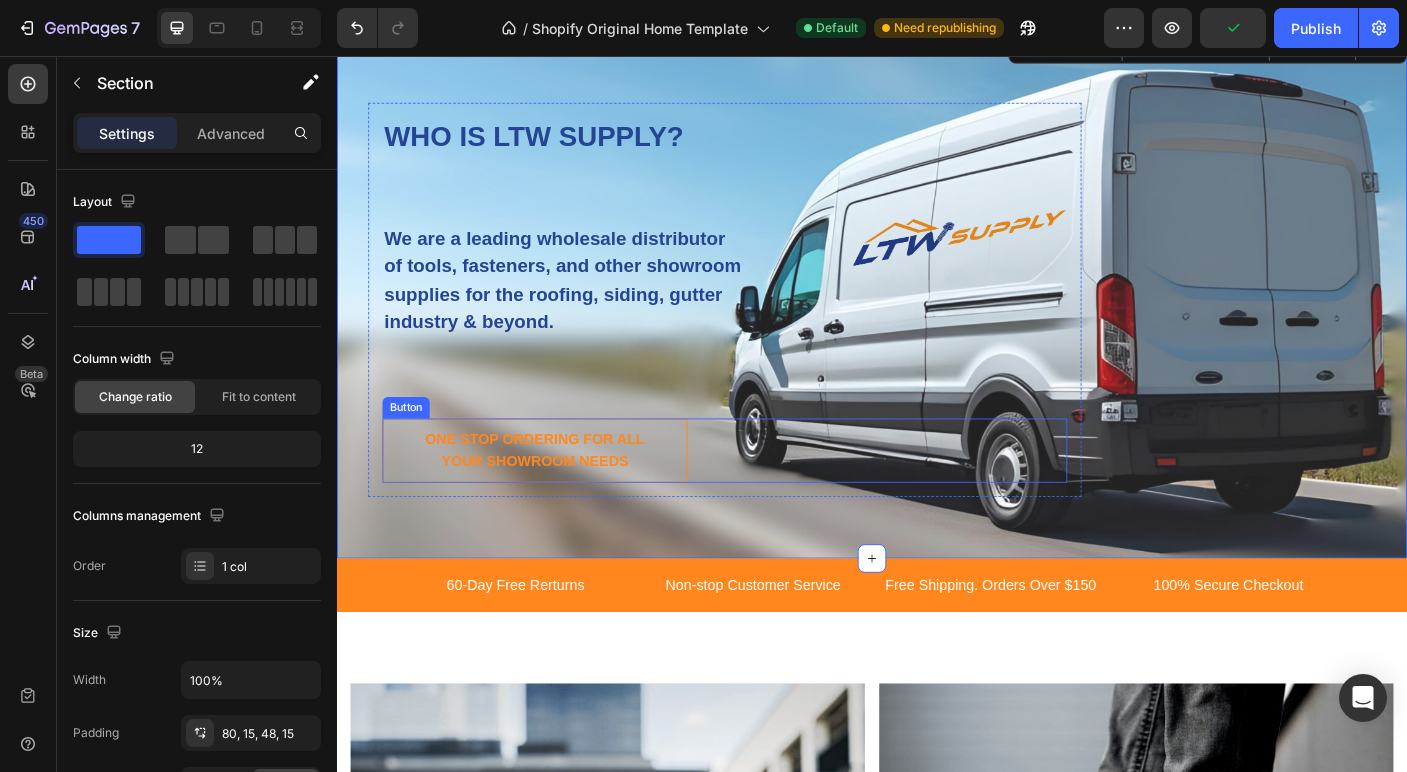 click on "ONE STOP ORDERING FOR ALL YOUR SHOWROOM NEEDS" at bounding box center [559, 498] 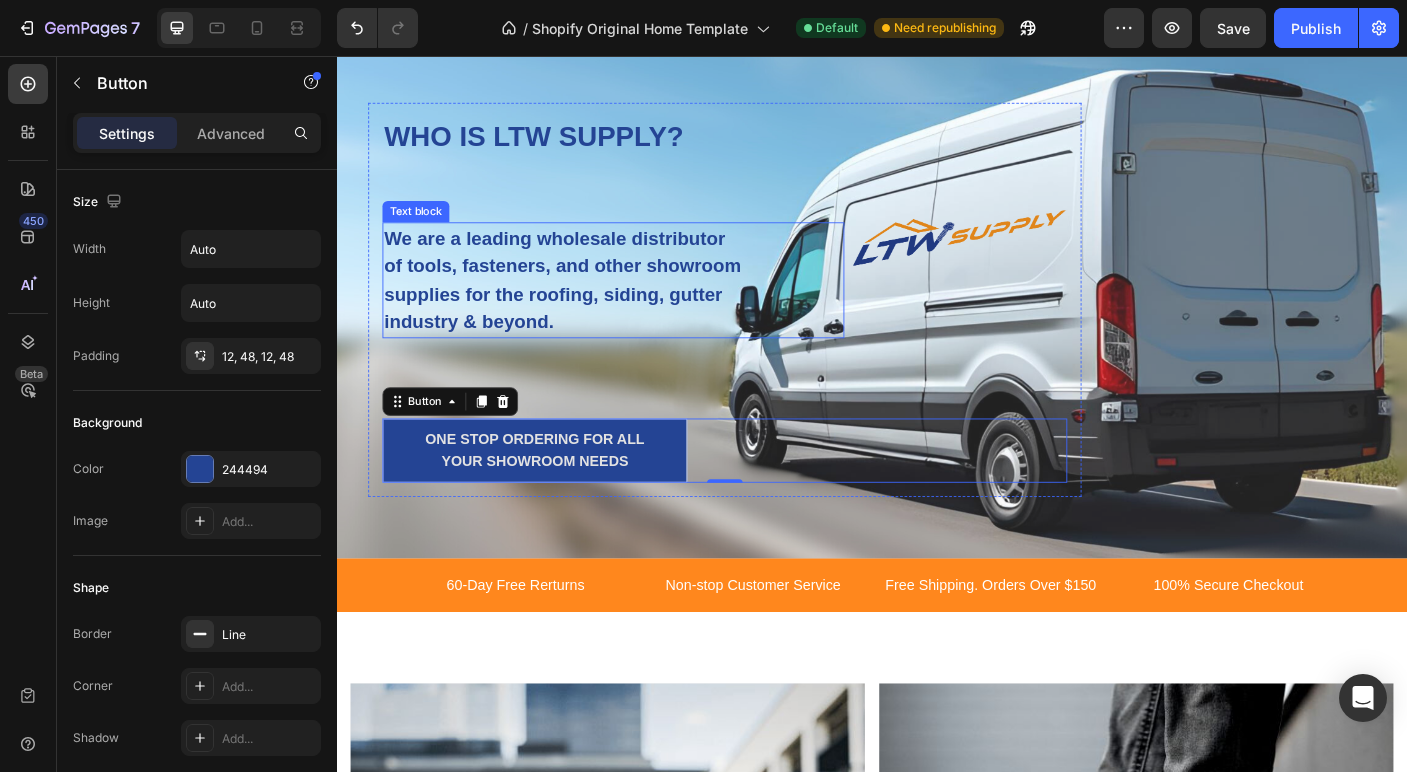 click on "We are a leading wholesale distributor of tools, fasteners, and other showroom supplies for the roofing, siding, gutter industry & beyond." at bounding box center [591, 307] 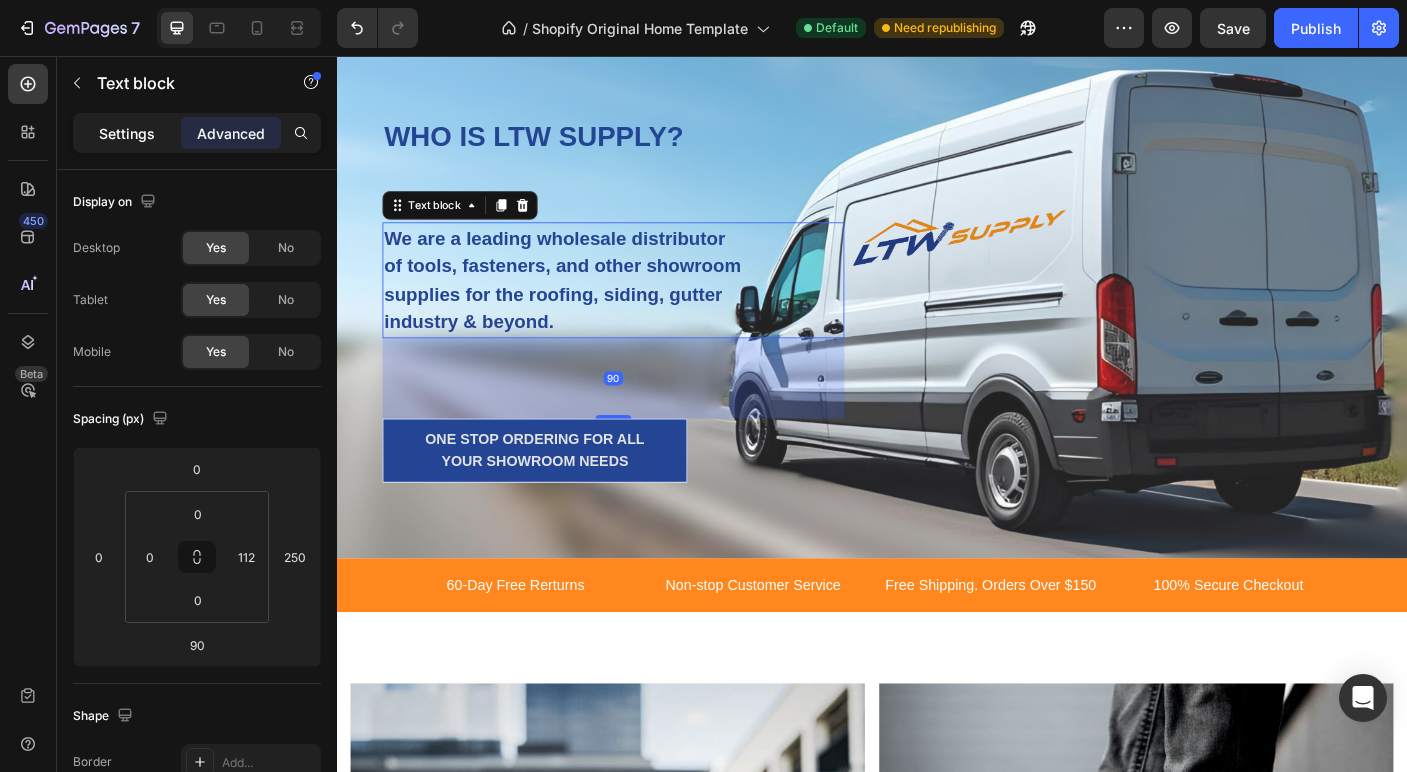 click on "Settings" at bounding box center (127, 133) 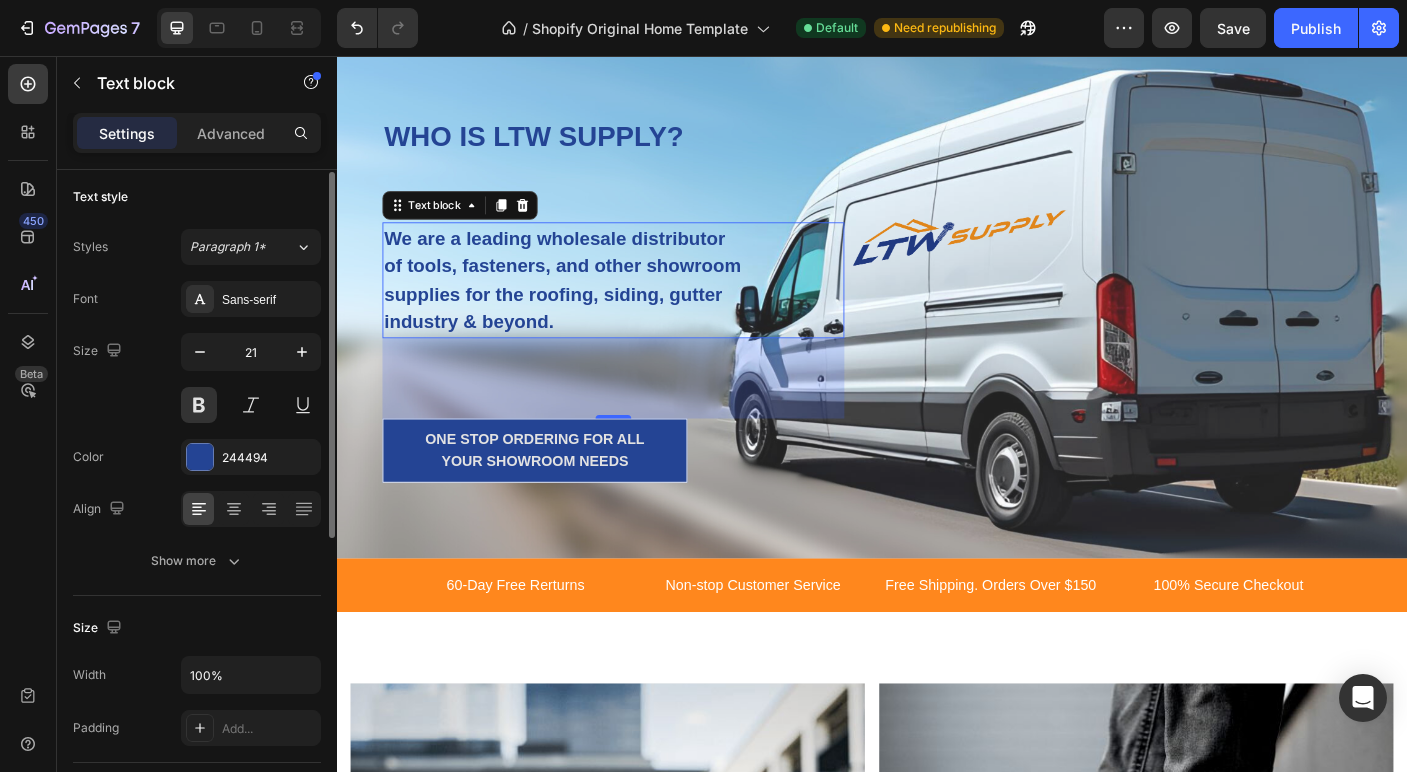 scroll, scrollTop: 9, scrollLeft: 0, axis: vertical 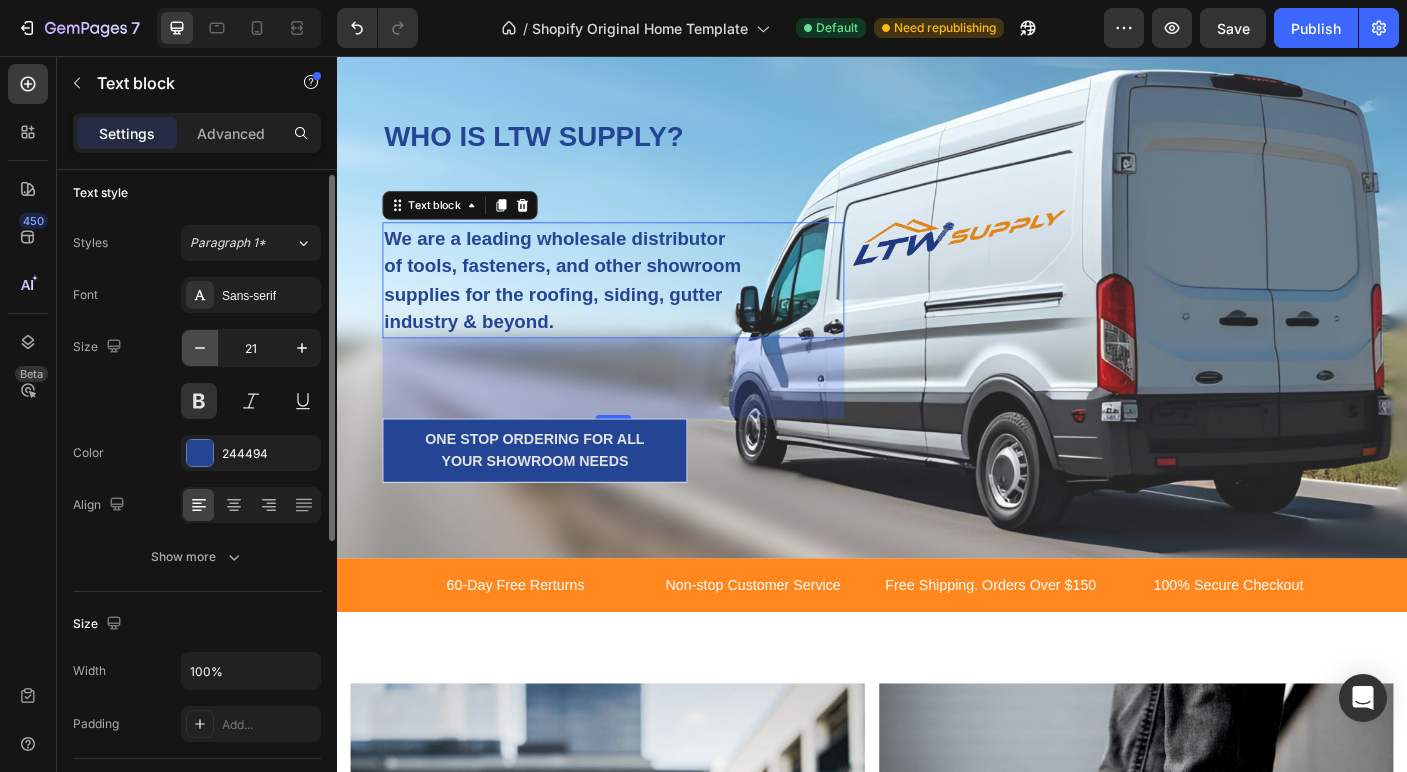 click 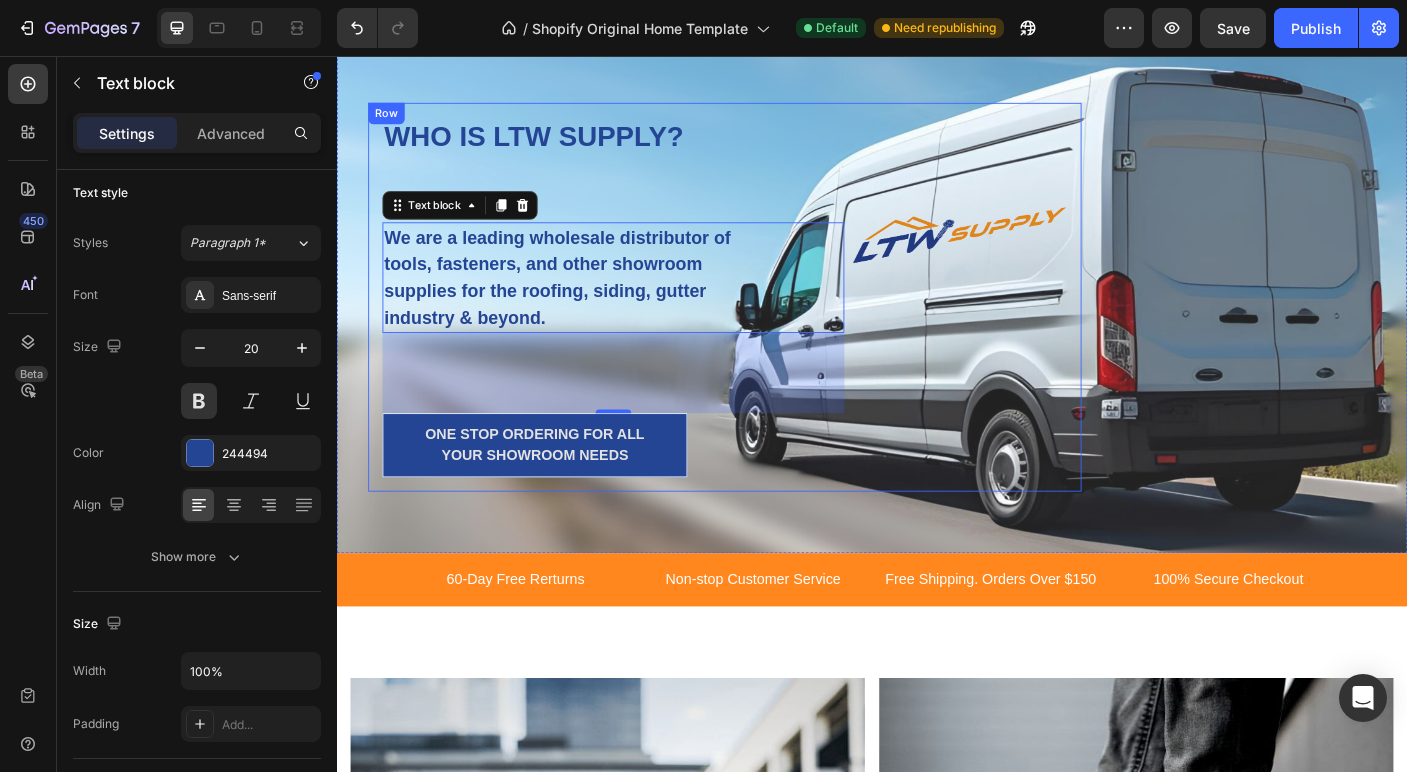 click on "WHO IS LTW SUPPLY? Heading We are a leading wholesale distributor of tools, fasteners, and other showroom supplies for the roofing, siding, gutter industry & beyond. Text block   90 ONE STOP ORDERING FOR ALL YOUR SHOWROOM NEEDS Button" at bounding box center [772, 325] 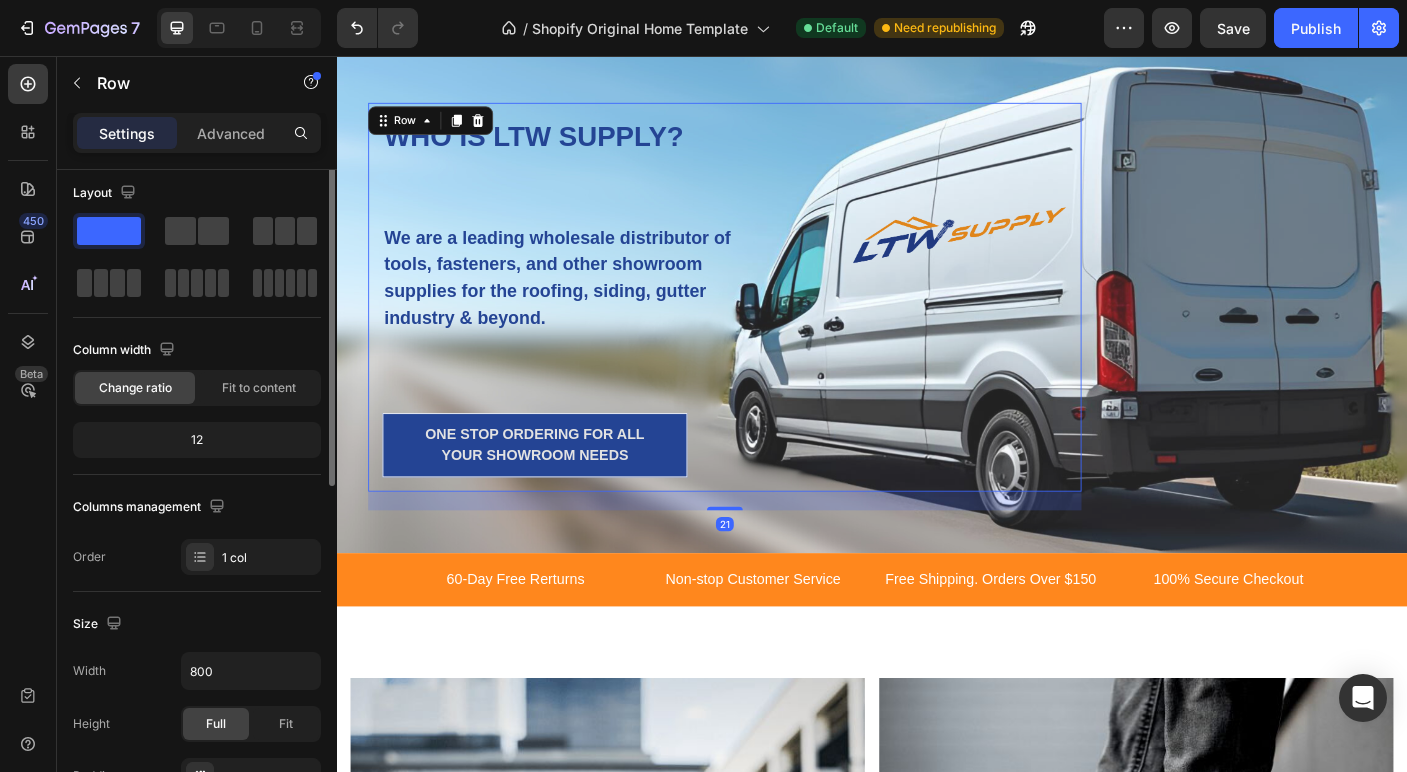 scroll, scrollTop: 0, scrollLeft: 0, axis: both 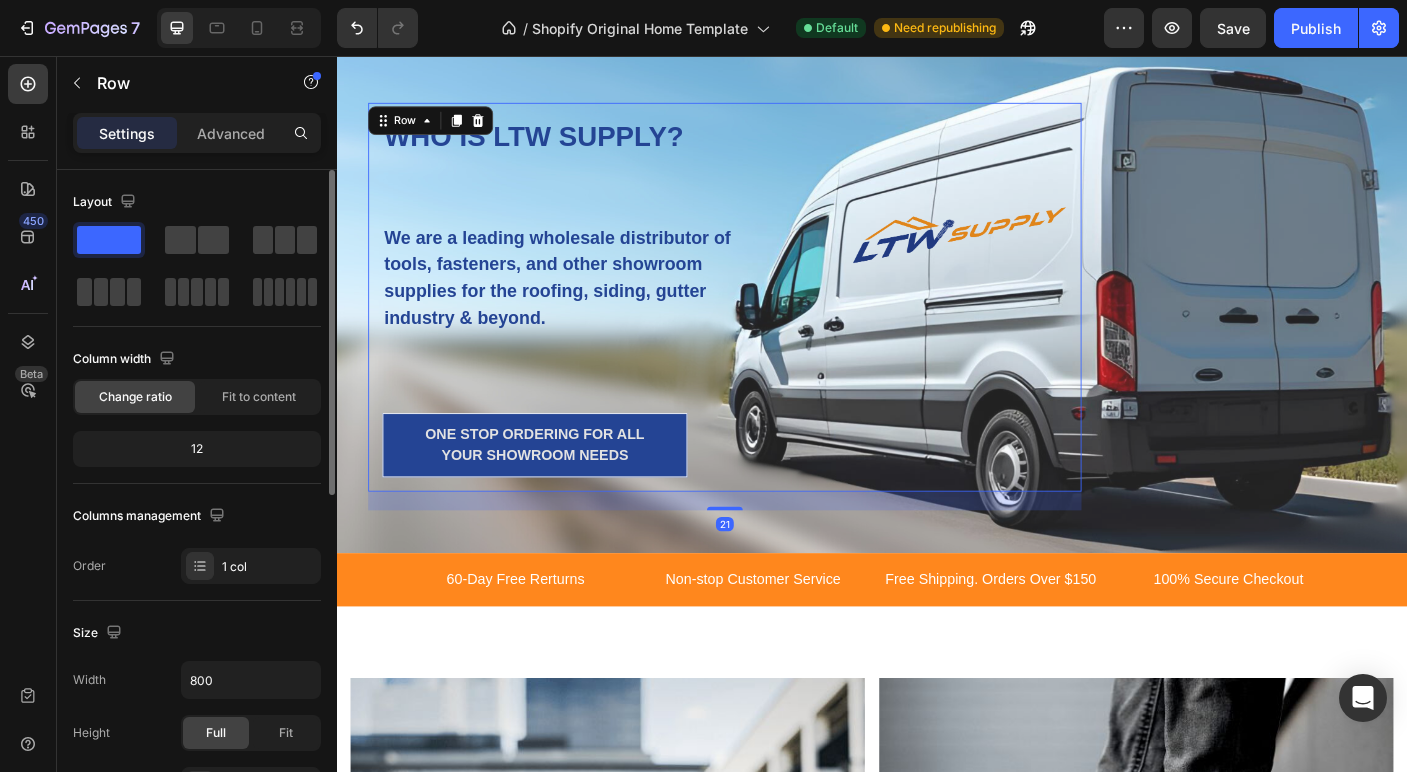click on "WHO IS LTW SUPPLY?" at bounding box center (772, 146) 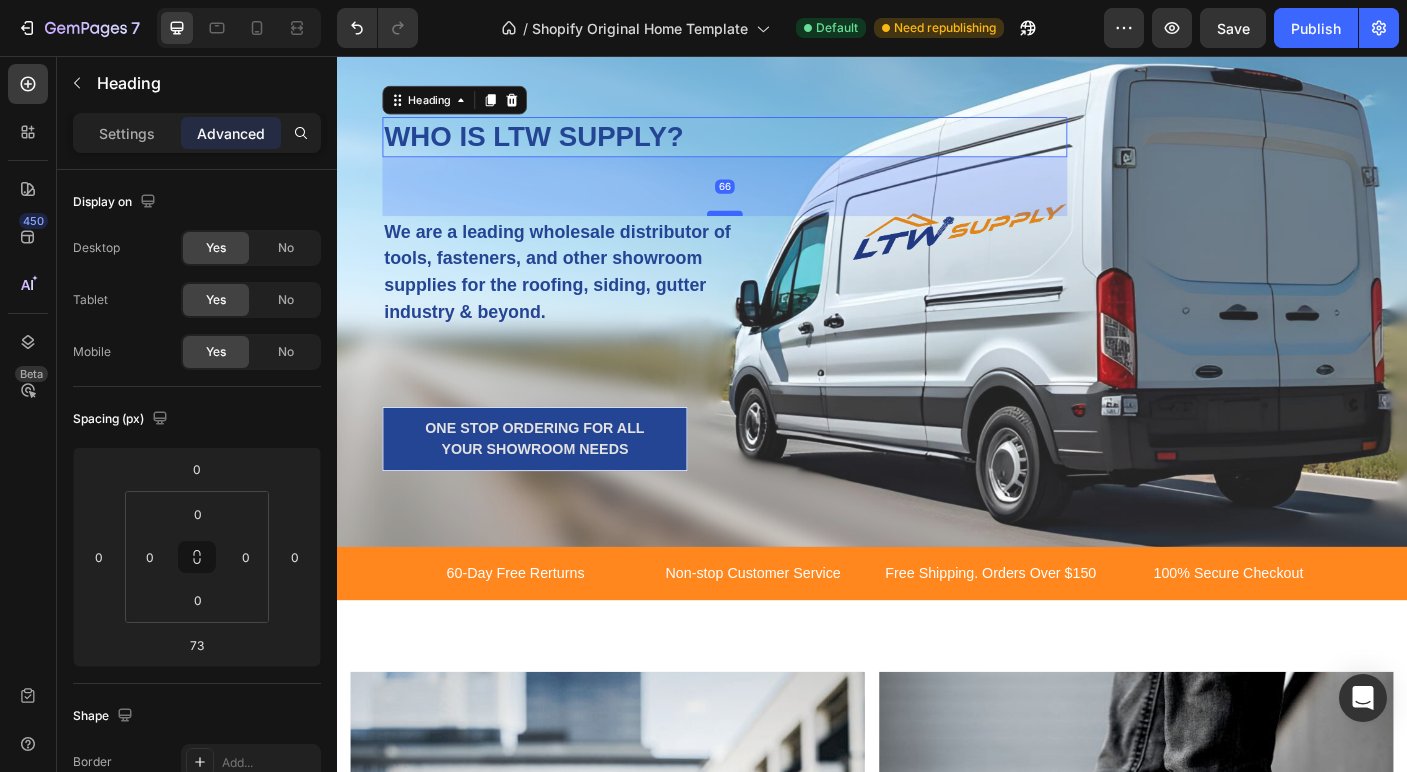 click at bounding box center [772, 232] 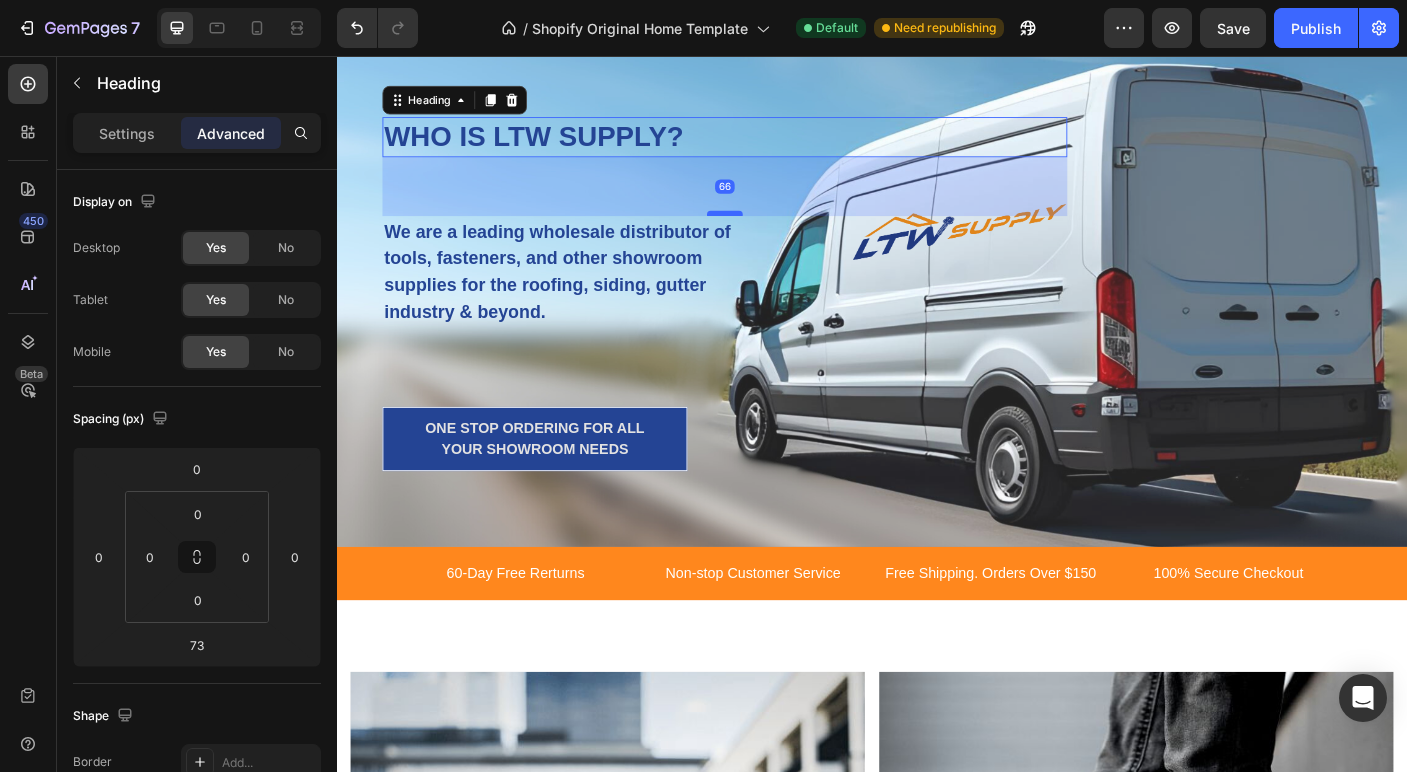 type on "66" 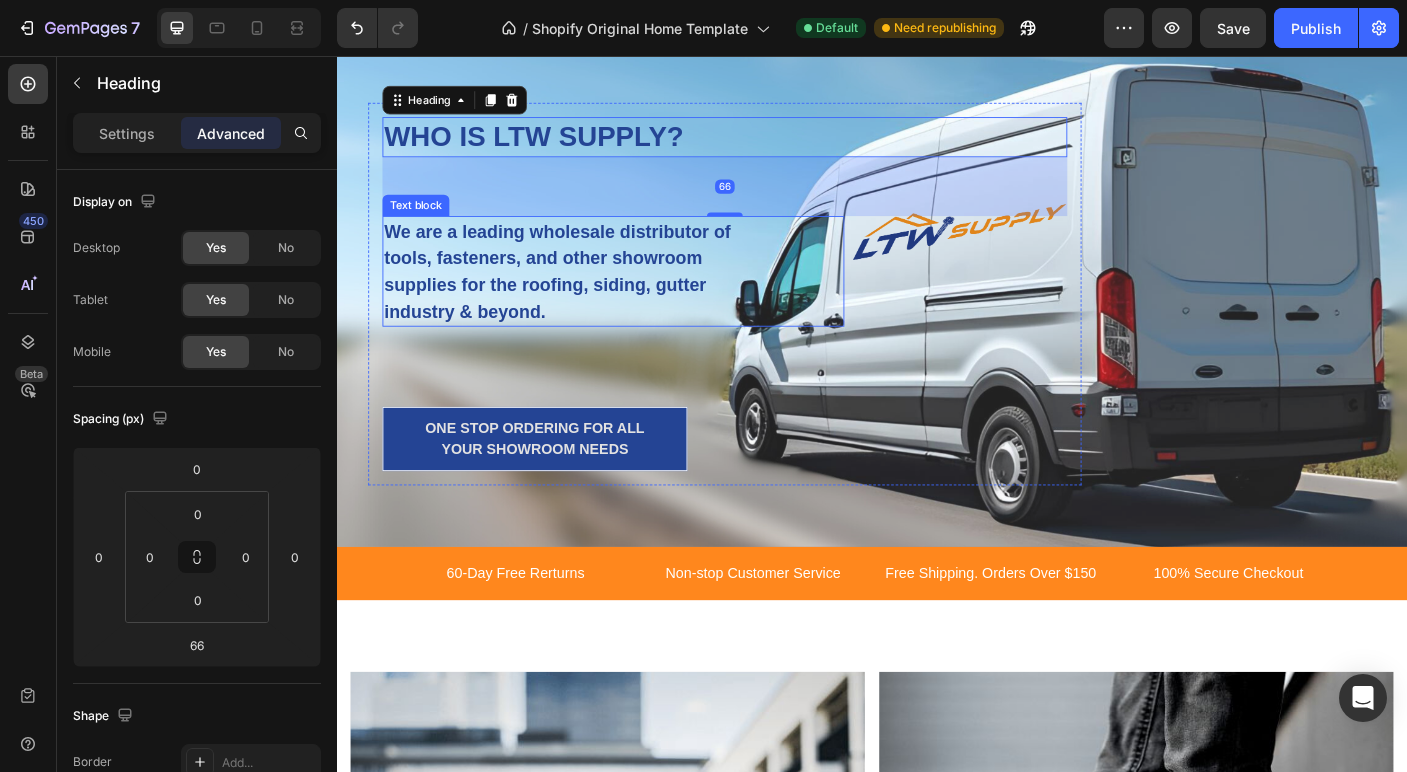click on "WHO IS LTW SUPPLY? Heading   66 We are a leading wholesale distributor of tools, fasteners, and other showroom supplies for the roofing, siding, gutter industry & beyond. Text block ONE STOP ORDERING FOR ALL YOUR SHOWROOM NEEDS Button" at bounding box center (772, 322) 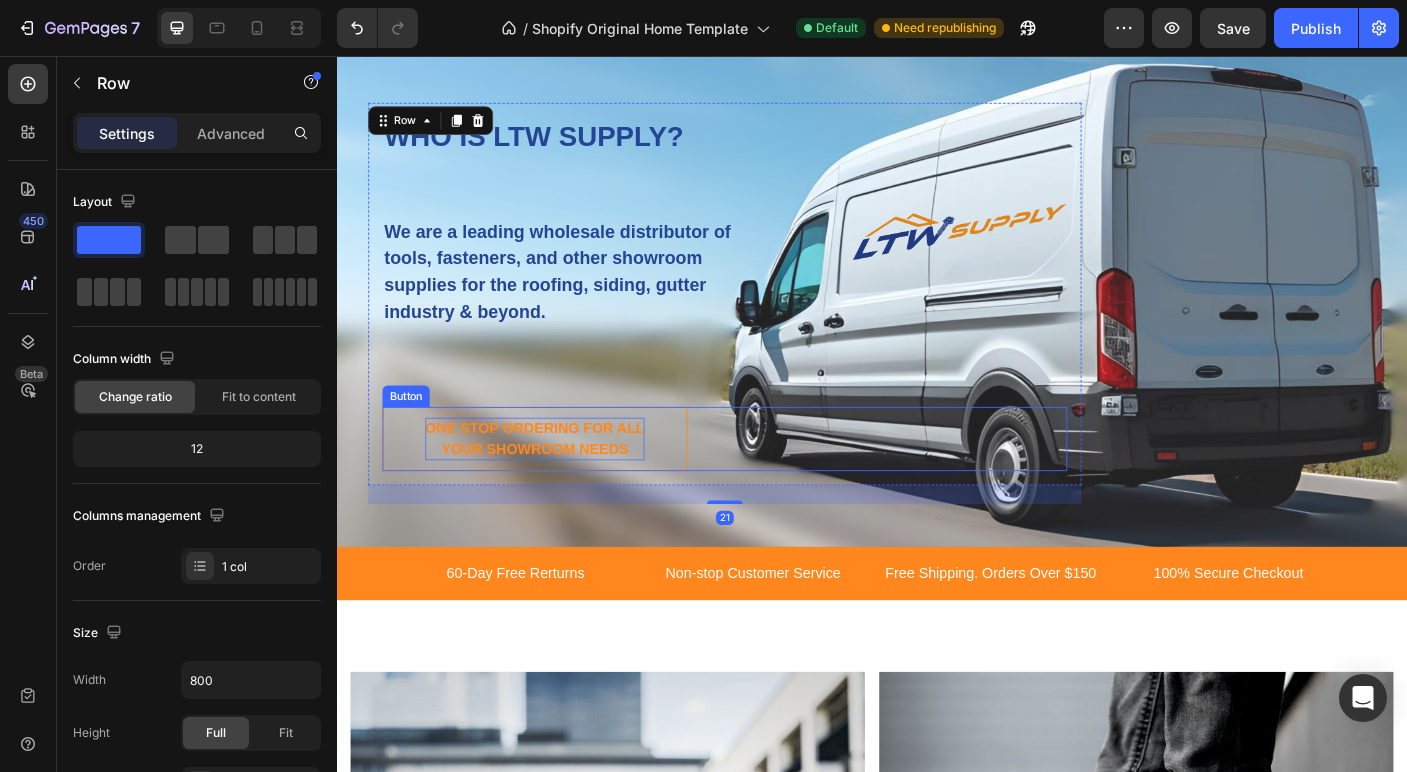 click on "ONE STOP ORDERING FOR ALL YOUR SHOWROOM NEEDS" at bounding box center [559, 485] 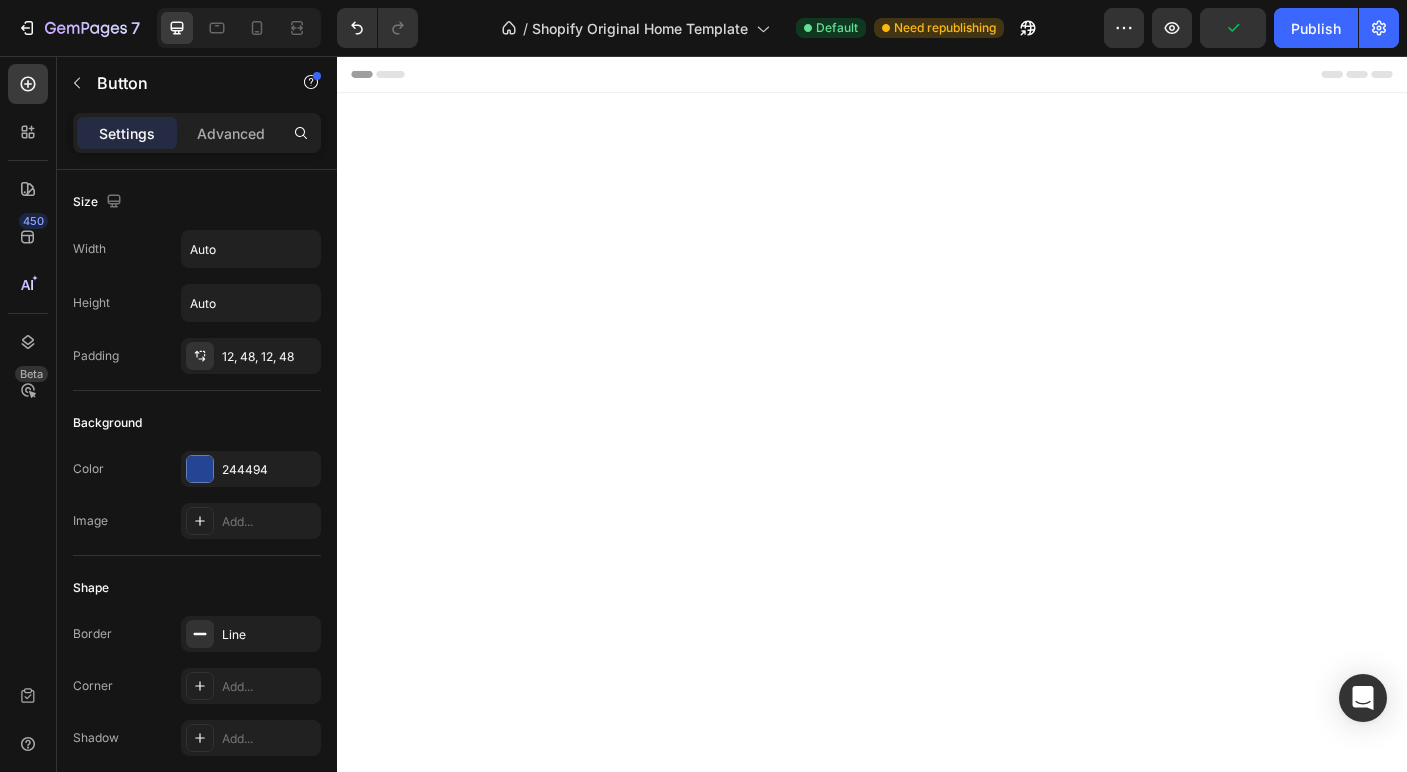 scroll, scrollTop: 2432, scrollLeft: 0, axis: vertical 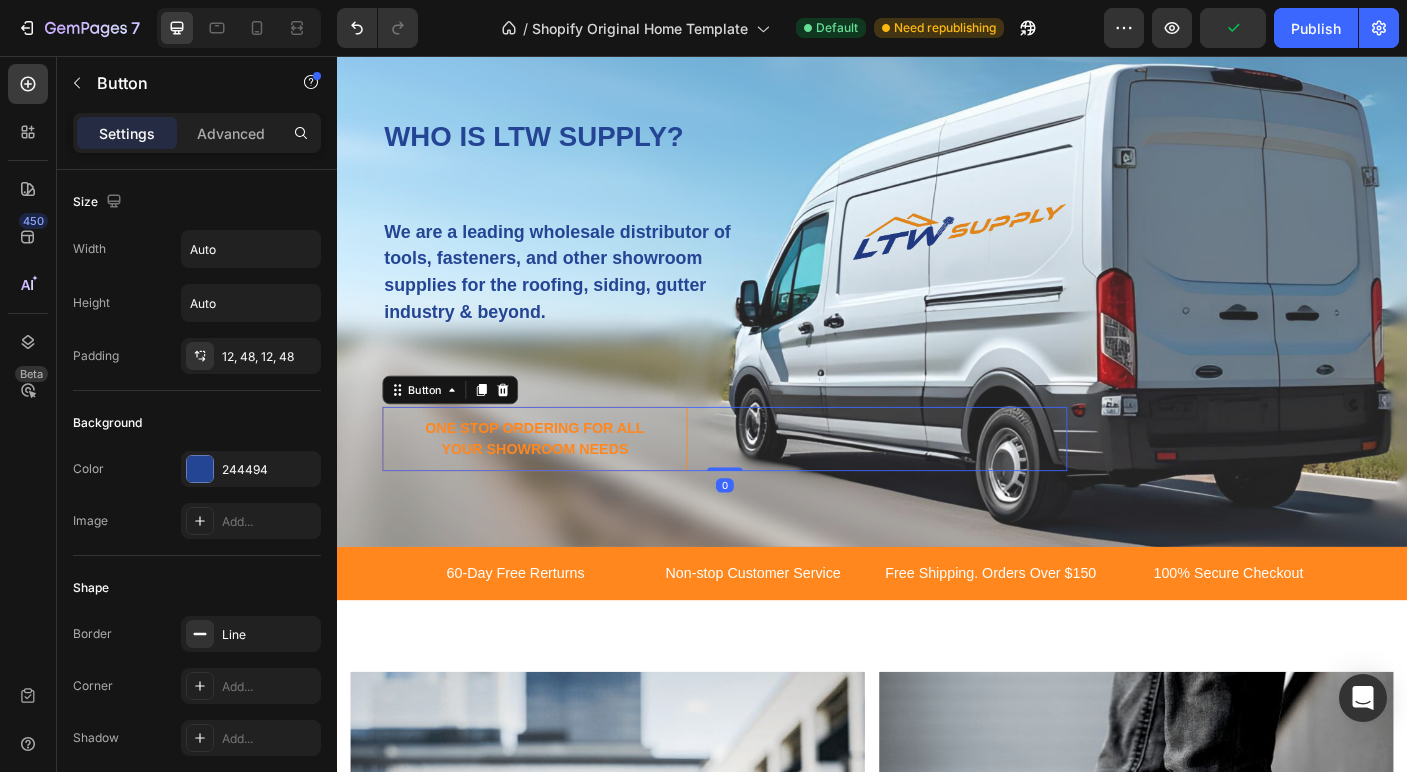 click on "ONE STOP ORDERING FOR ALL YOUR SHOWROOM NEEDS" at bounding box center [559, 485] 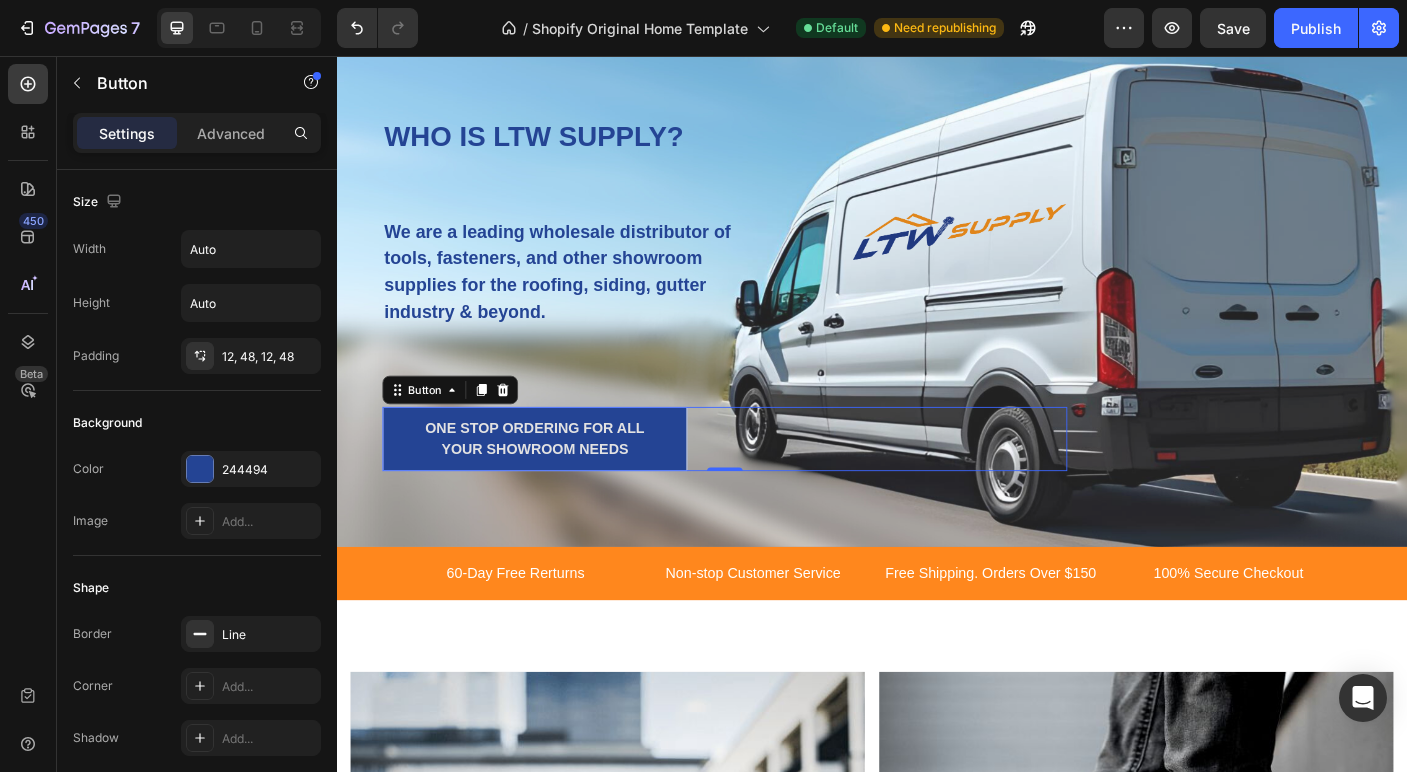 click on "ONE STOP ORDERING FOR ALL YOUR SHOWROOM NEEDS Button   0" at bounding box center (772, 485) 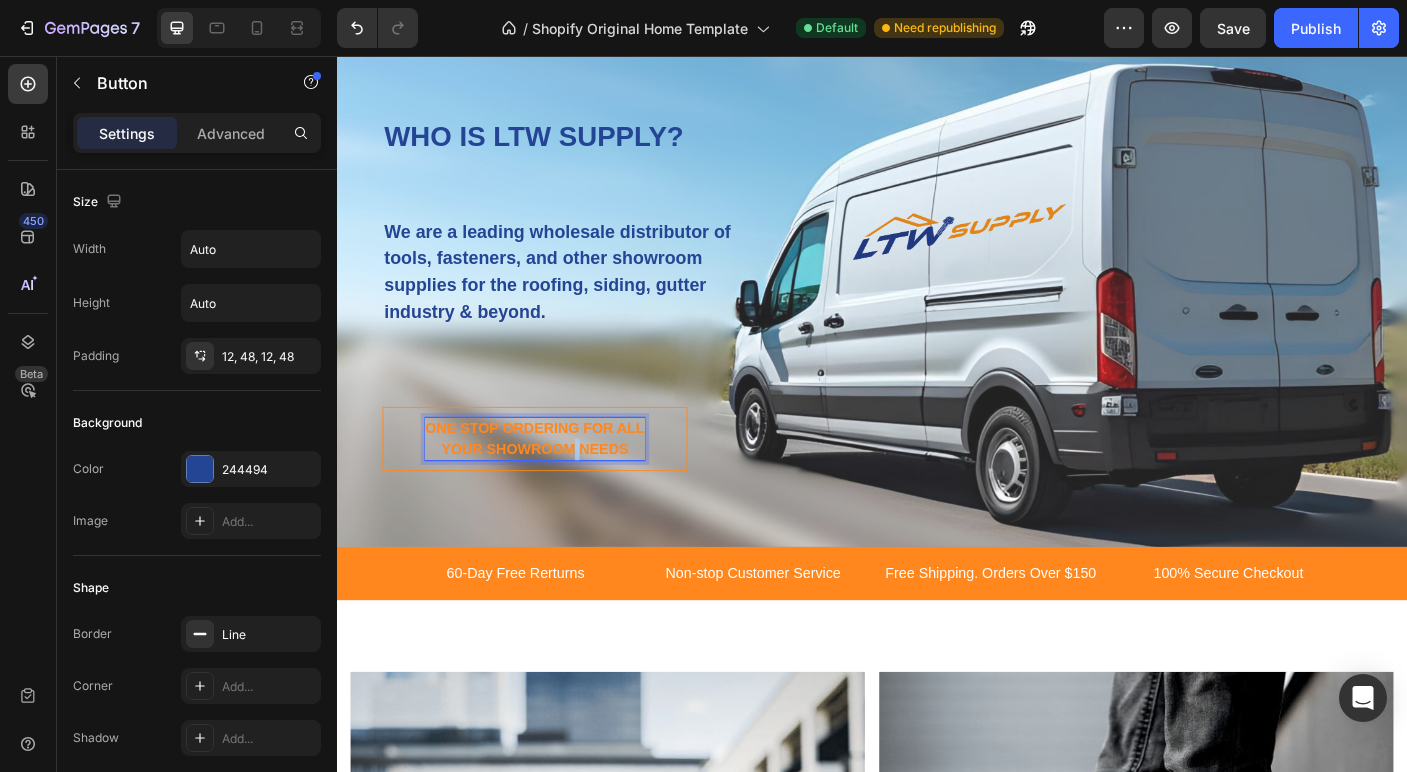click on "ONE STOP ORDERING FOR ALL YOUR SHOWROOM NEEDS" at bounding box center [559, 485] 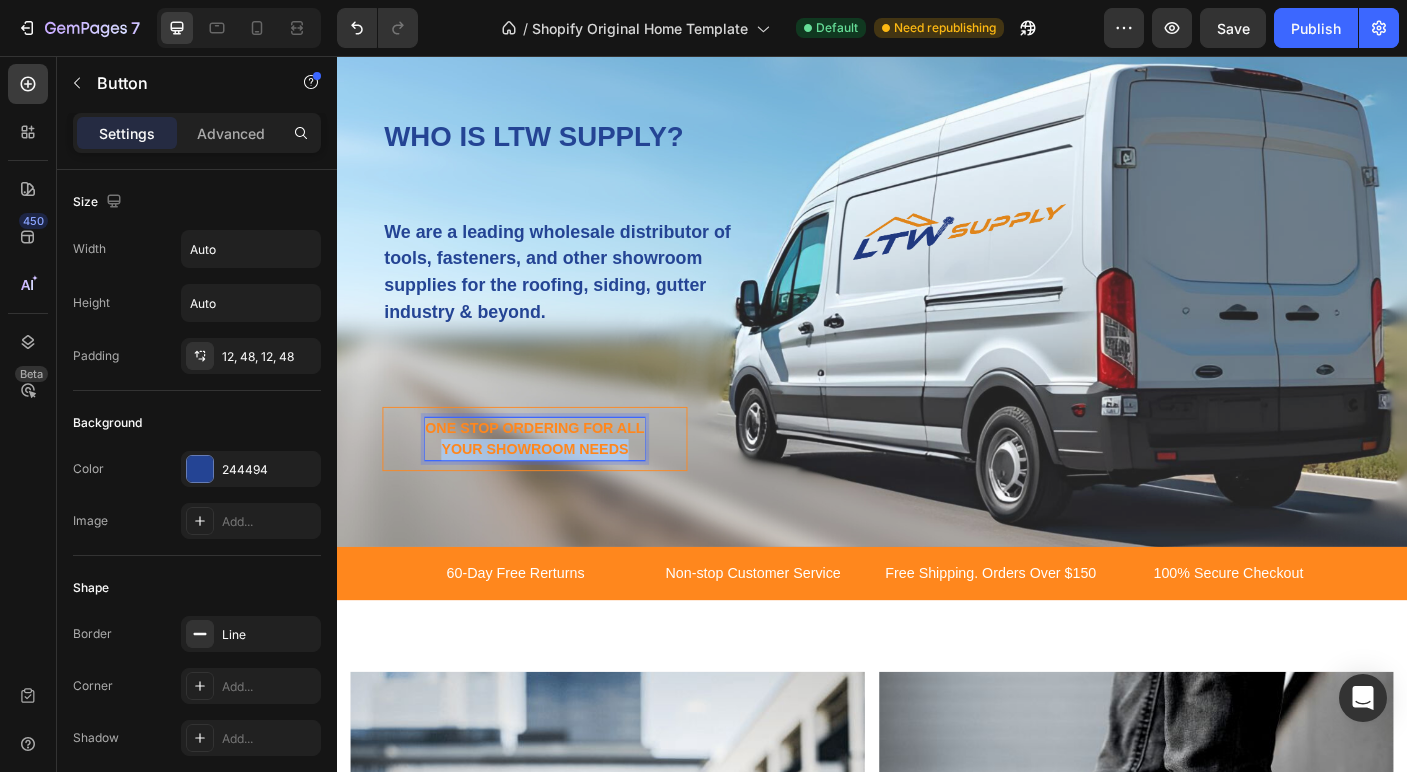 click on "ONE STOP ORDERING FOR ALL YOUR SHOWROOM NEEDS" at bounding box center [559, 485] 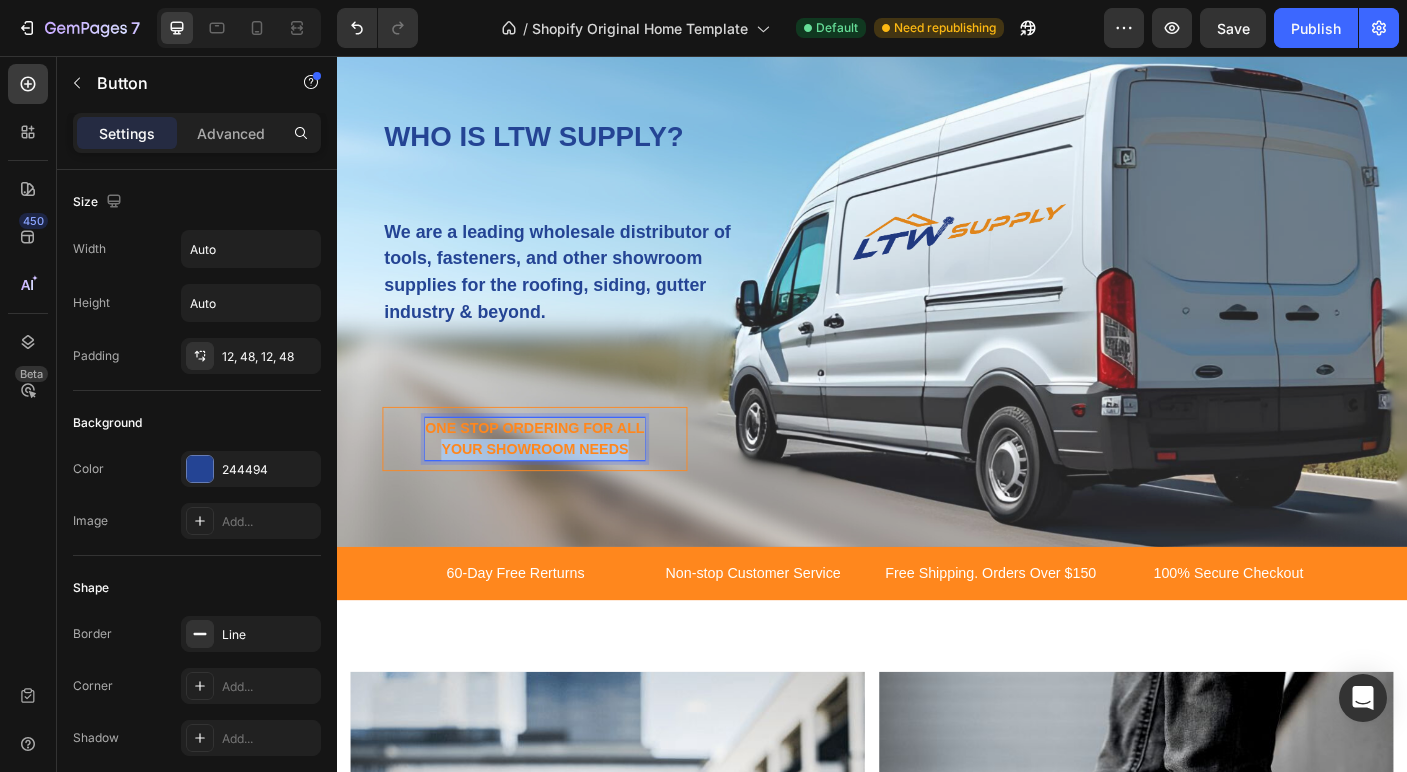 click on "ONE STOP ORDERING FOR ALL YOUR SHOWROOM NEEDS" at bounding box center [559, 485] 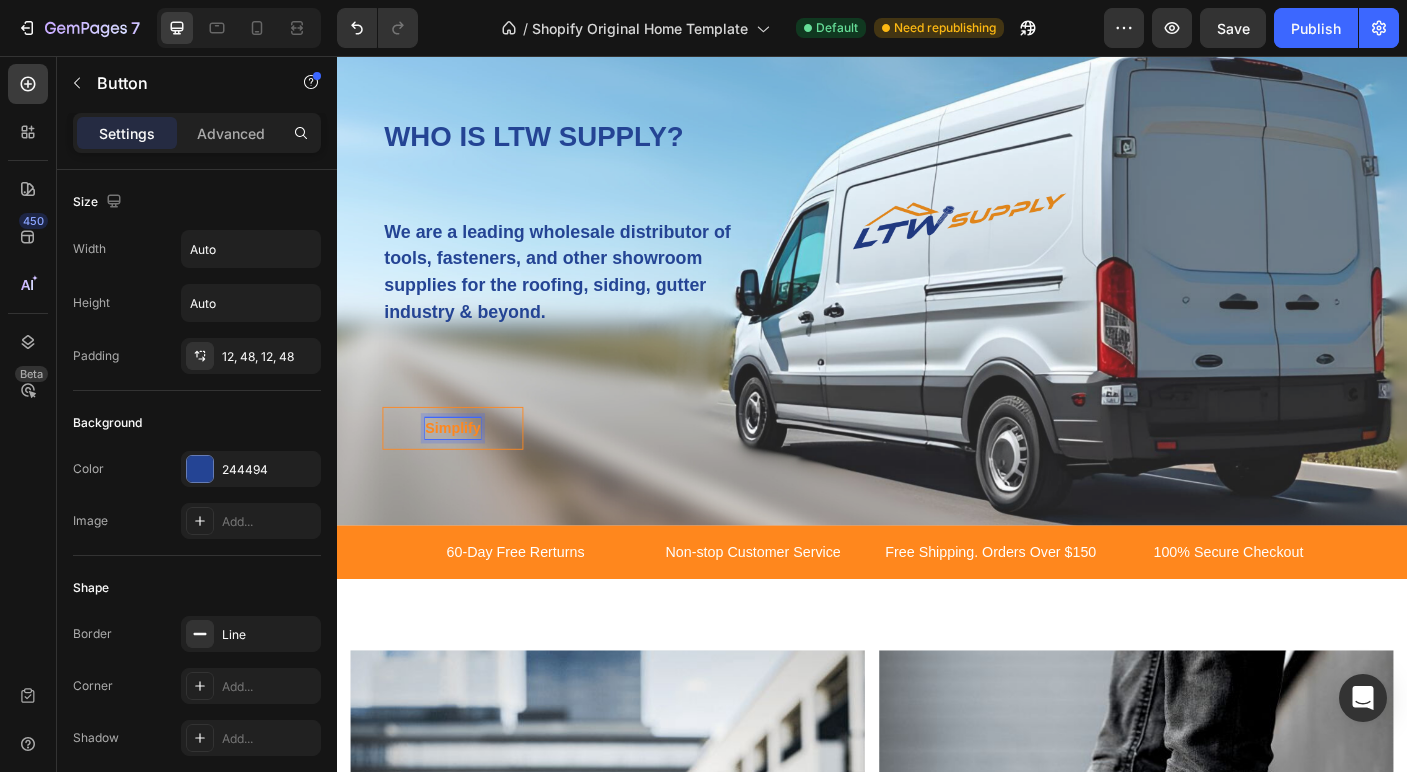 click on "Simplify" at bounding box center (467, 473) 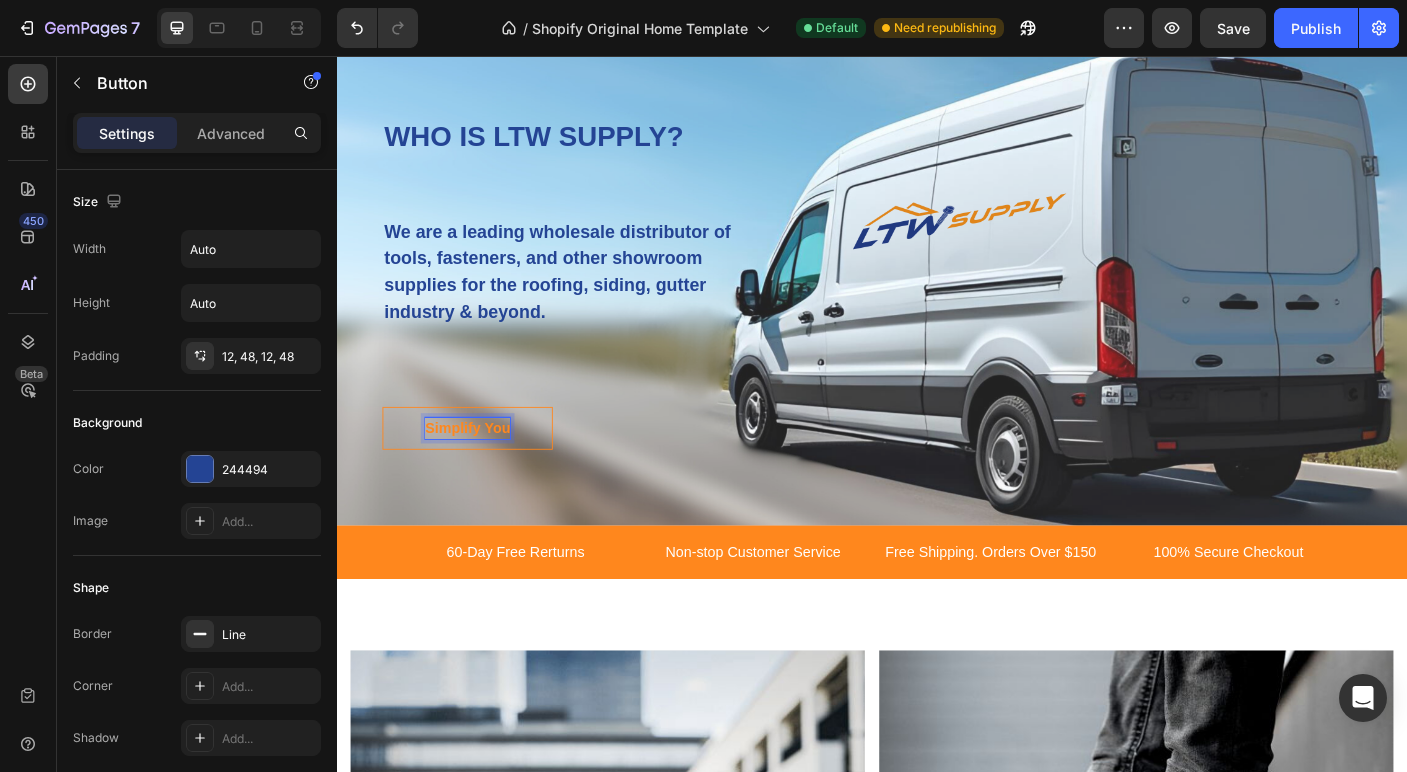 click on "Simplify You" at bounding box center [483, 473] 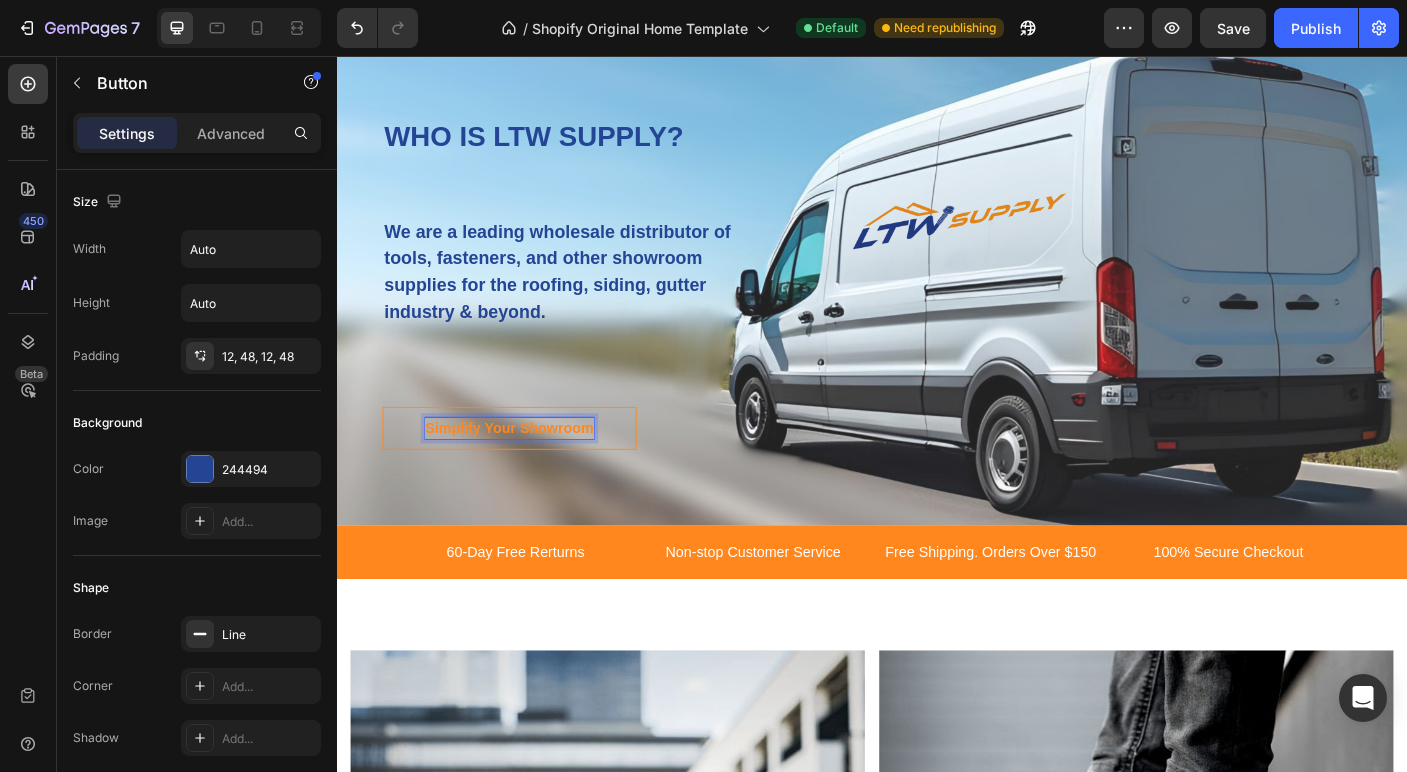 click on "Simplify Your Showroom" at bounding box center (530, 473) 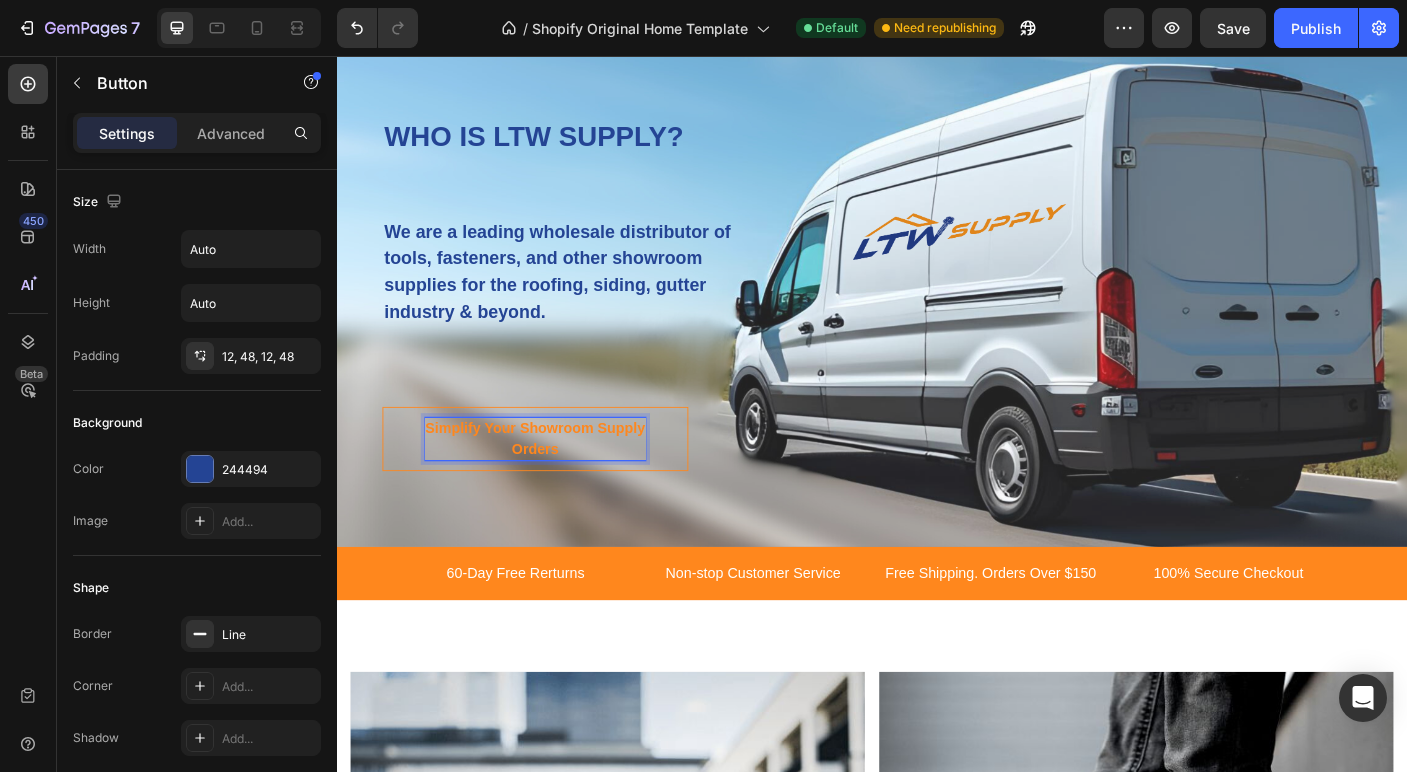 click on "Simplify Your Showroom Supply Orders" at bounding box center [559, 485] 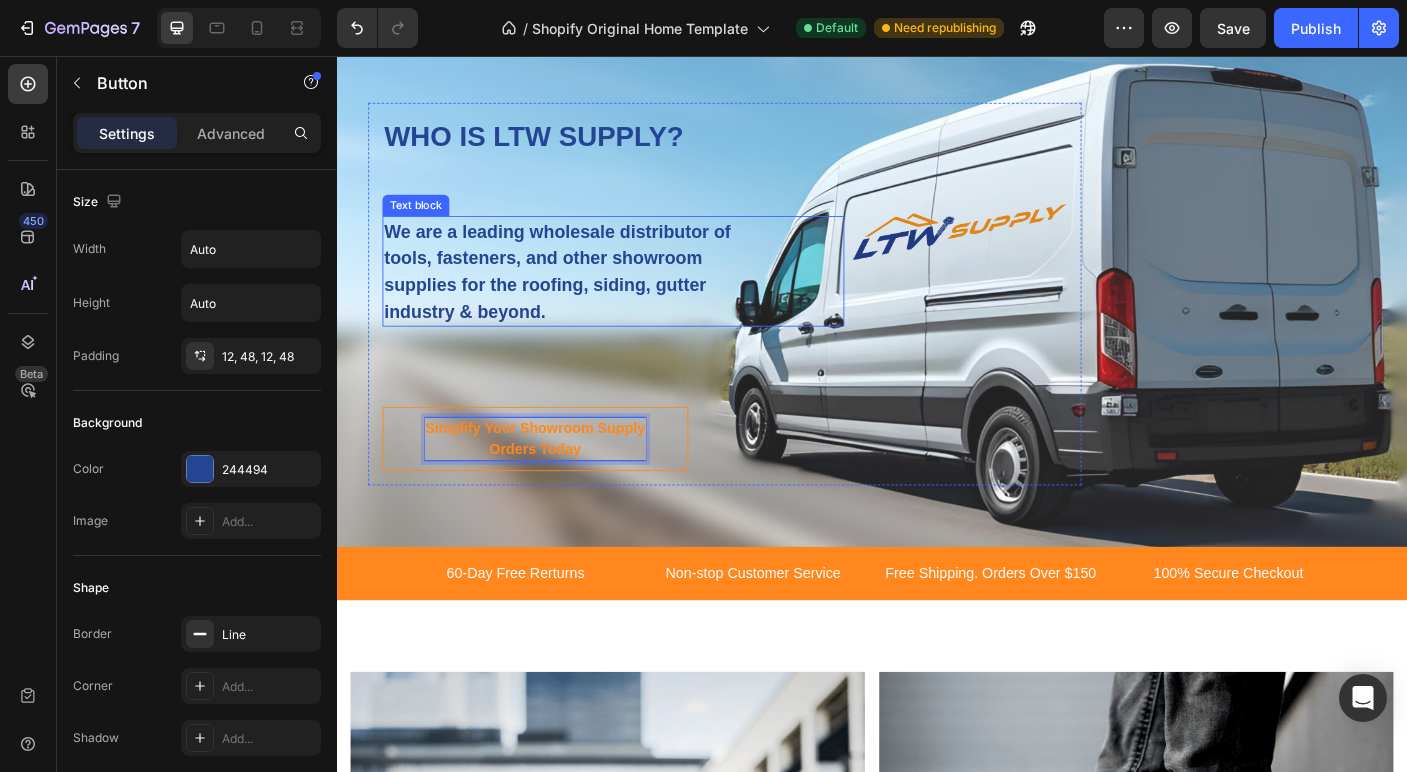 click on "We are a leading wholesale distributor of tools, fasteners, and other showroom supplies for the roofing, siding, gutter industry & beyond." at bounding box center [591, 297] 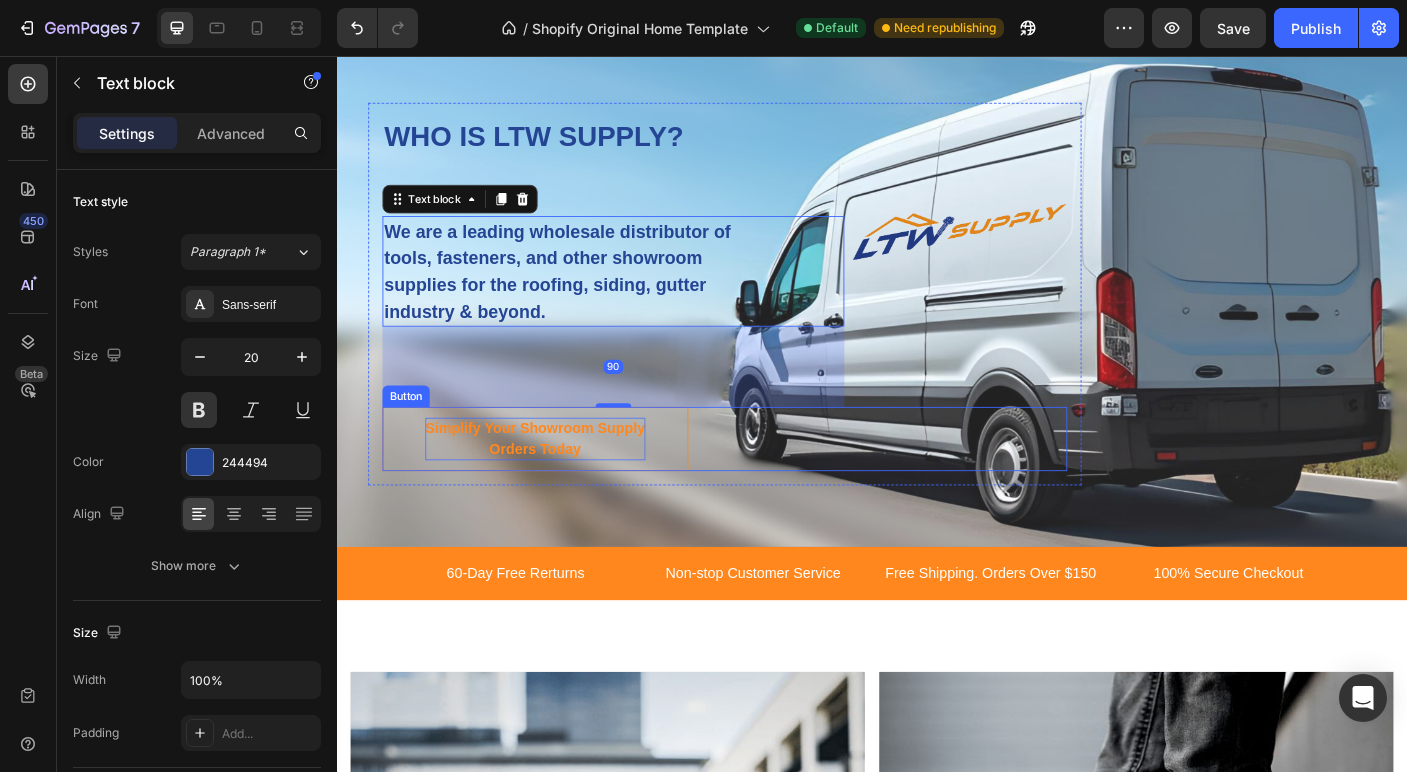 click on "Simplify Your Showroom Supply Orders Today" at bounding box center [559, 485] 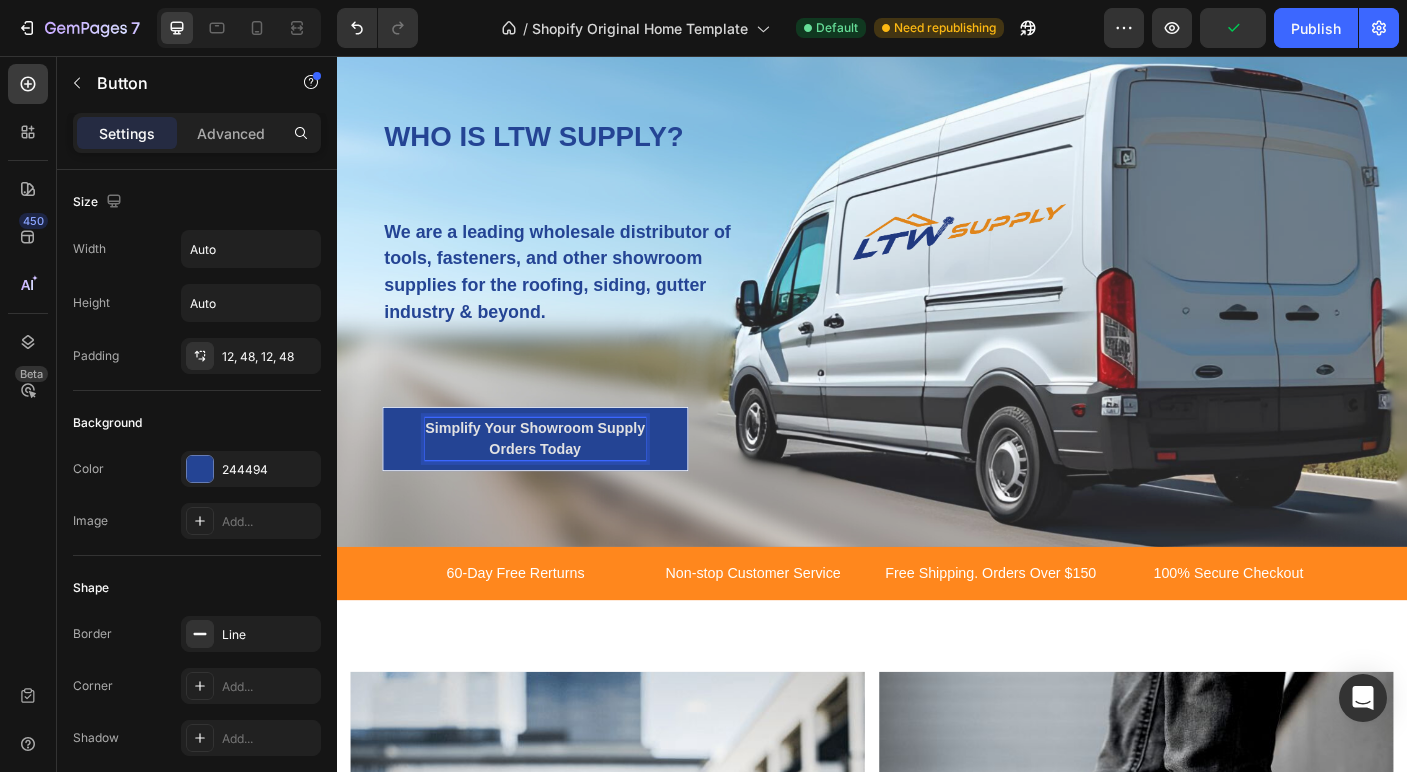 click on "Simplify Your Showroom Supply Orders Today" at bounding box center (559, 485) 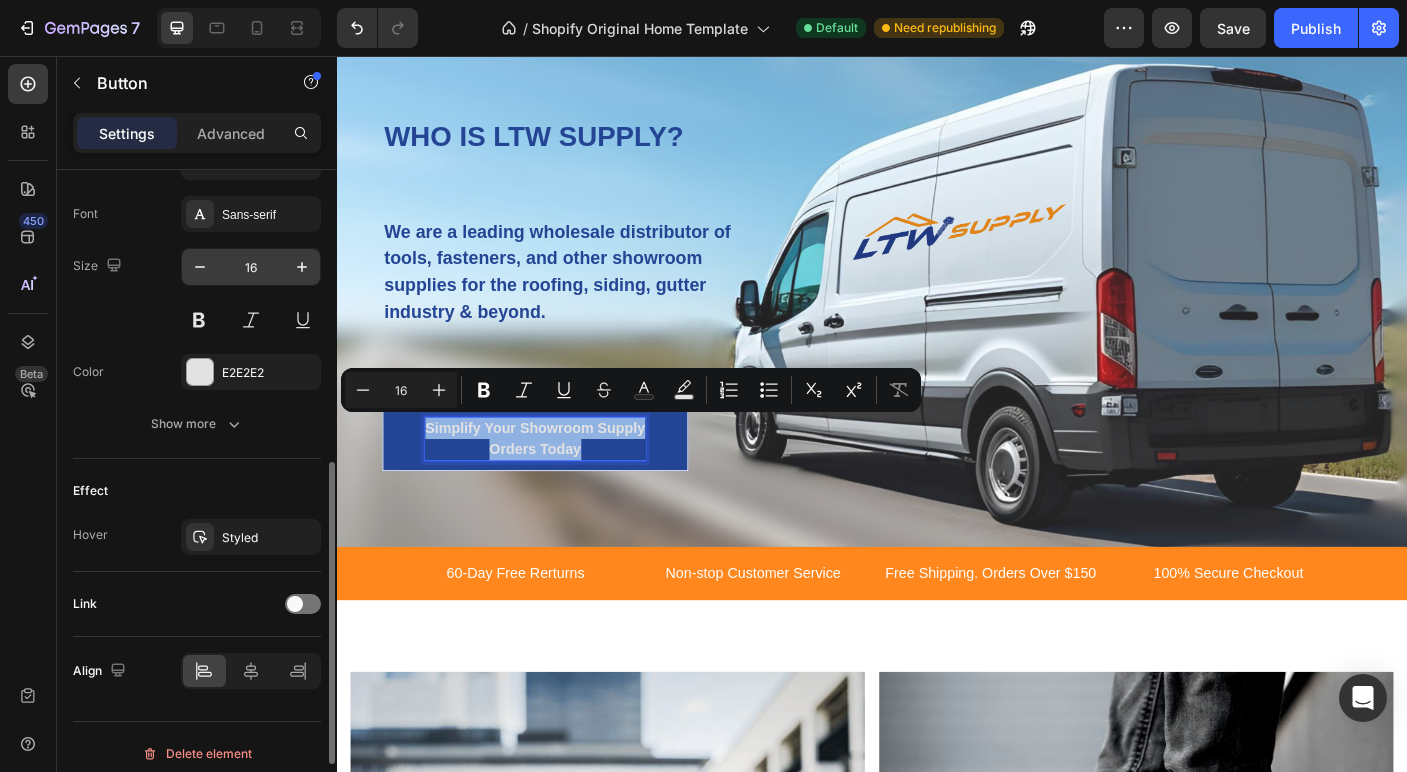 scroll, scrollTop: 775, scrollLeft: 0, axis: vertical 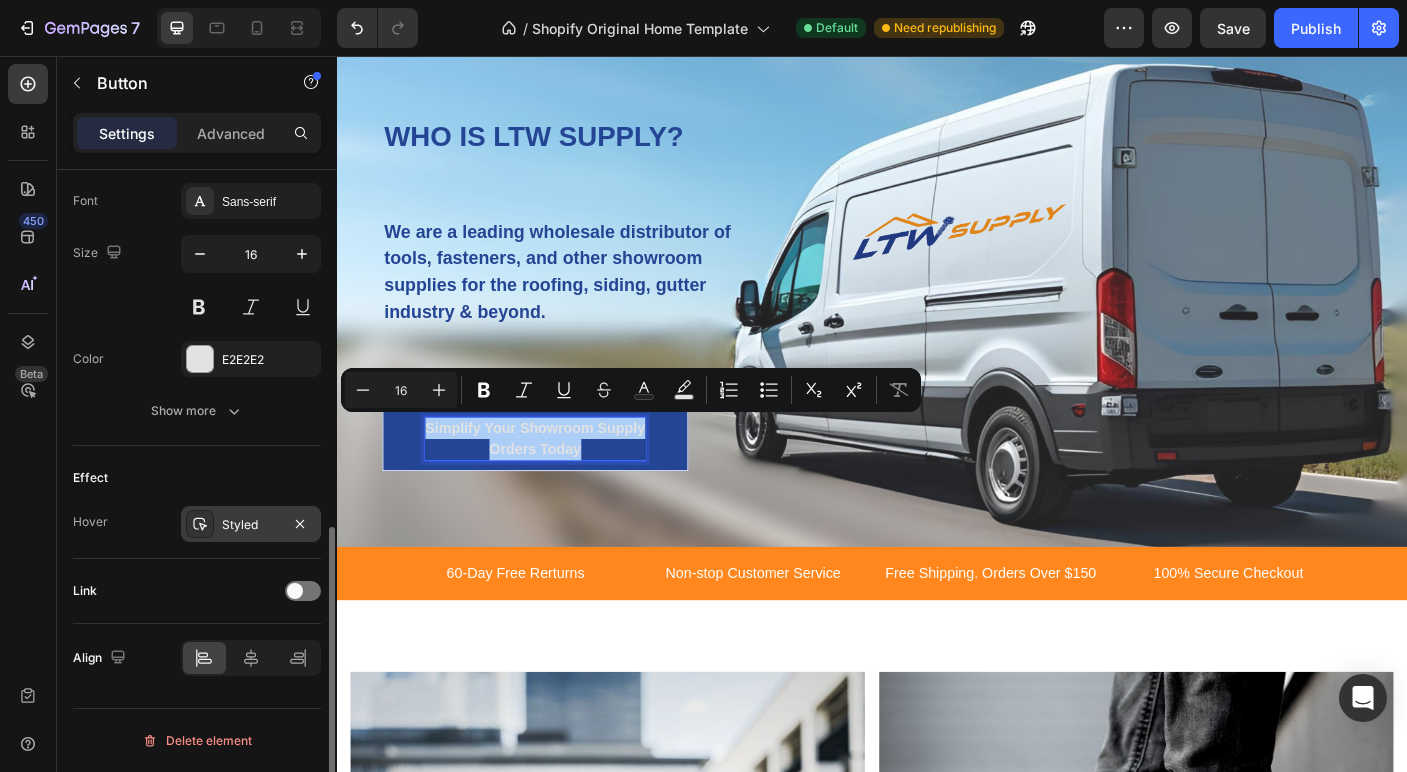 click on "Styled" at bounding box center [251, 524] 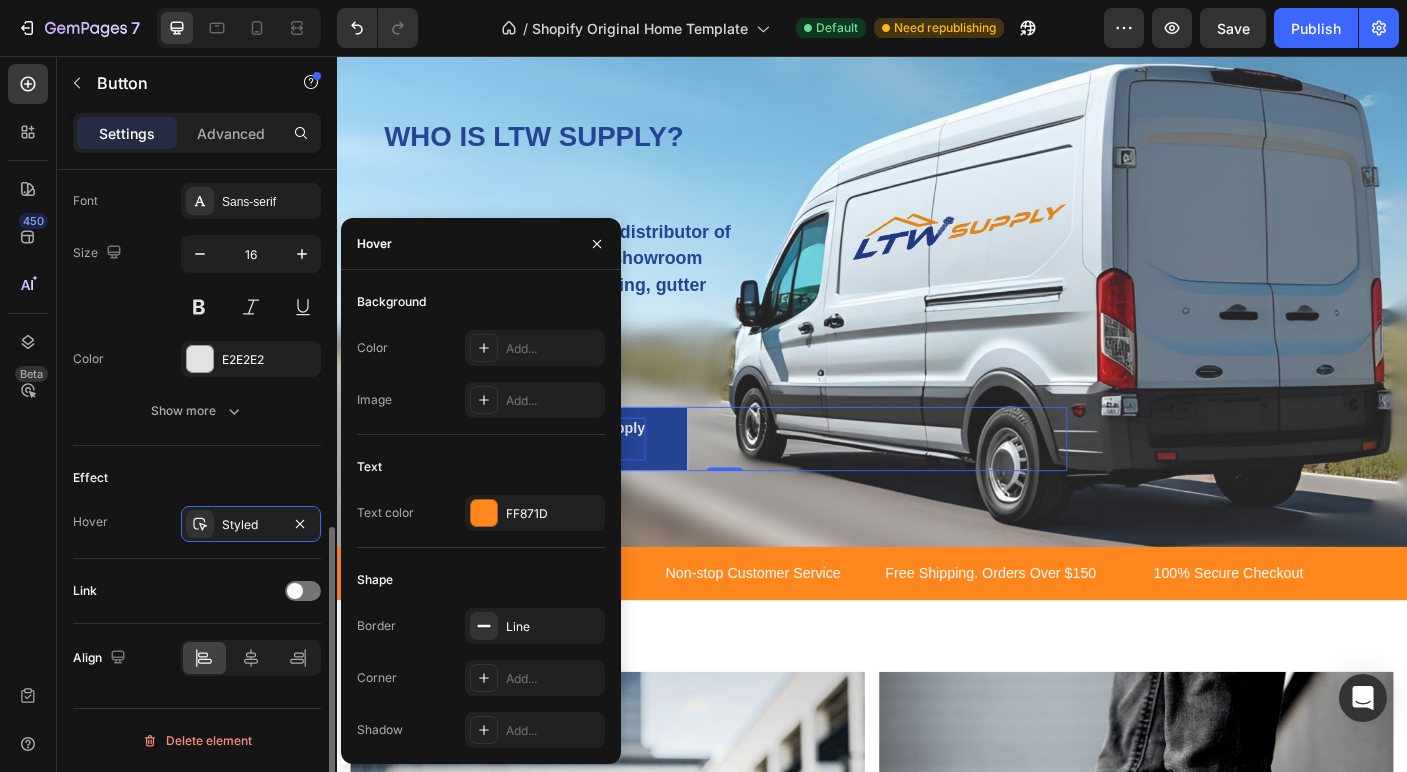 click on "Effect" at bounding box center [197, 478] 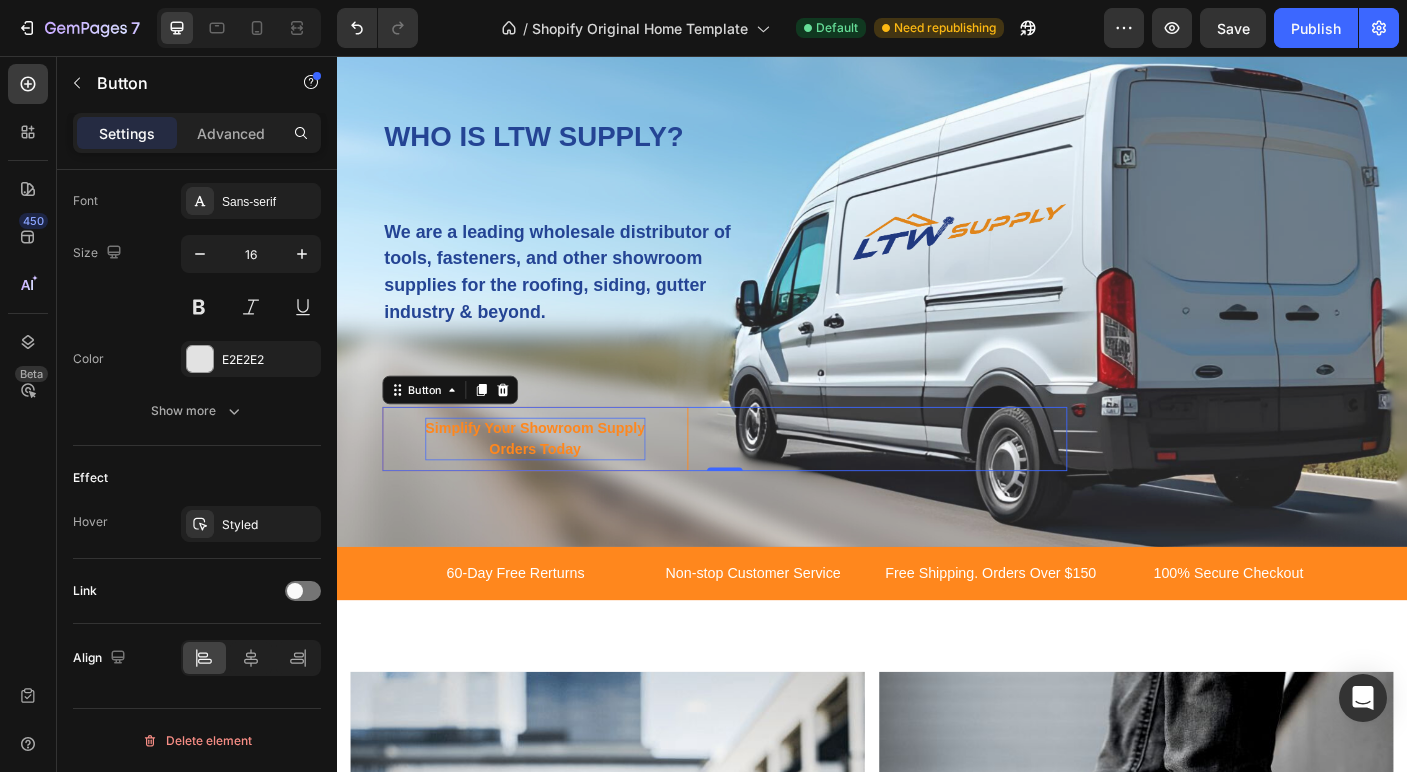 click on "Simplify Your Showroom Supply Orders Today" at bounding box center [559, 485] 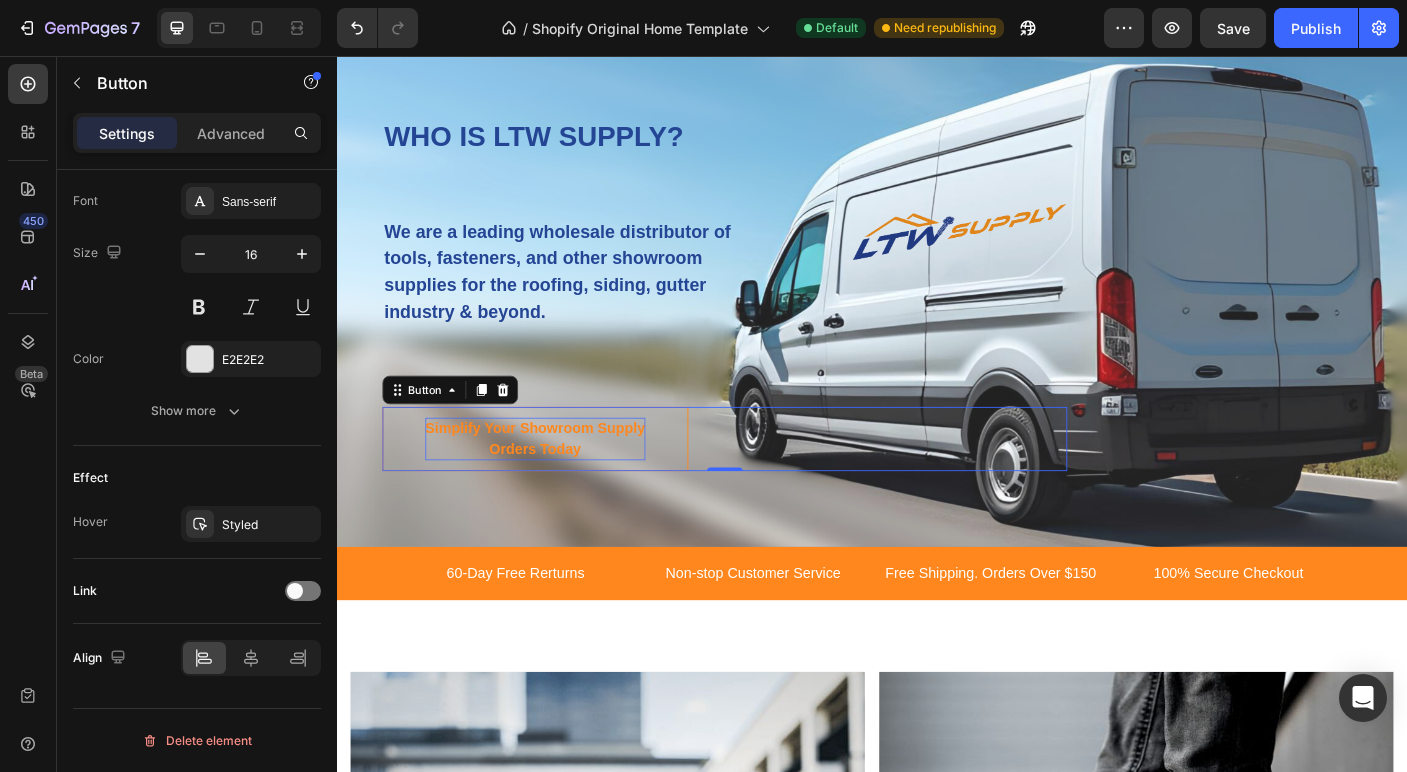 click on "Simplify Your Showroom Supply Orders Today" at bounding box center [559, 485] 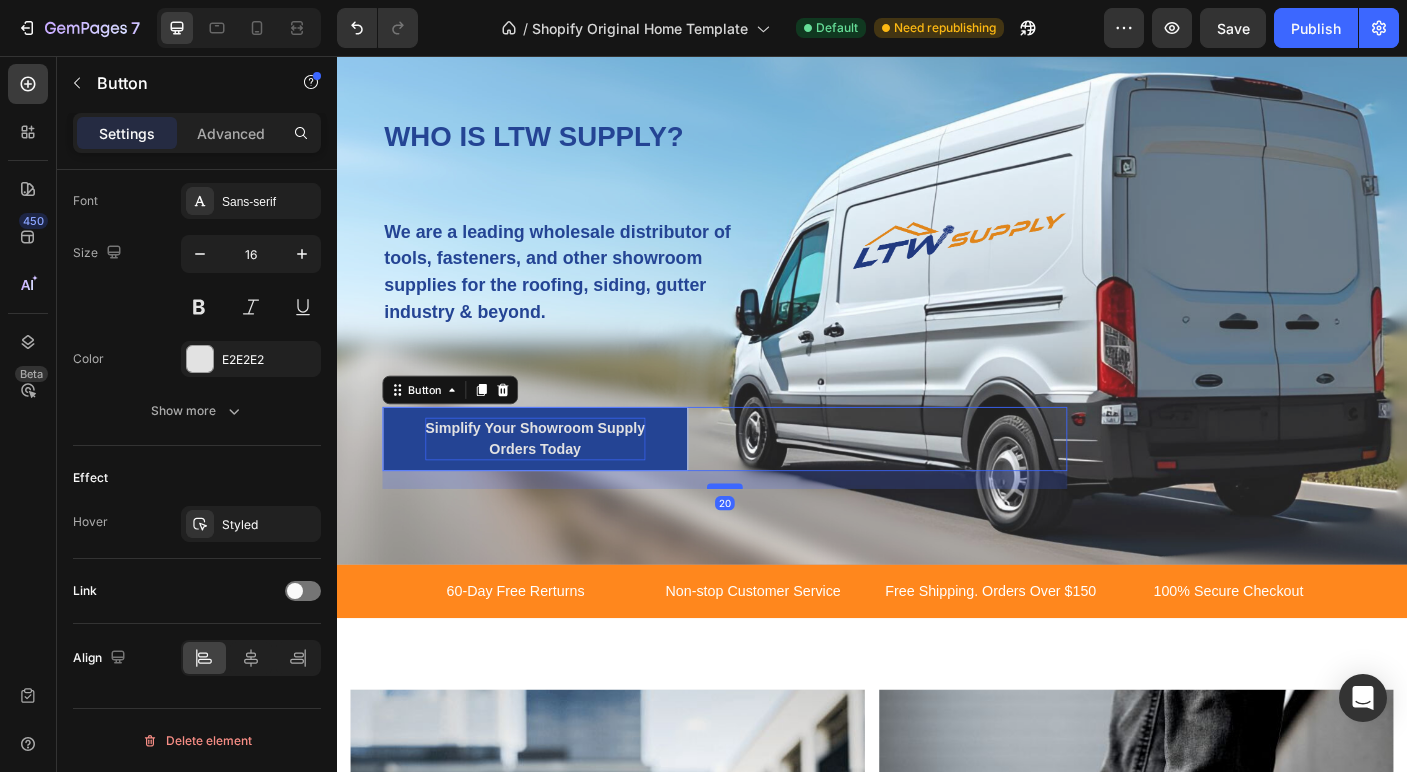 drag, startPoint x: 779, startPoint y: 518, endPoint x: 788, endPoint y: 538, distance: 21.931713 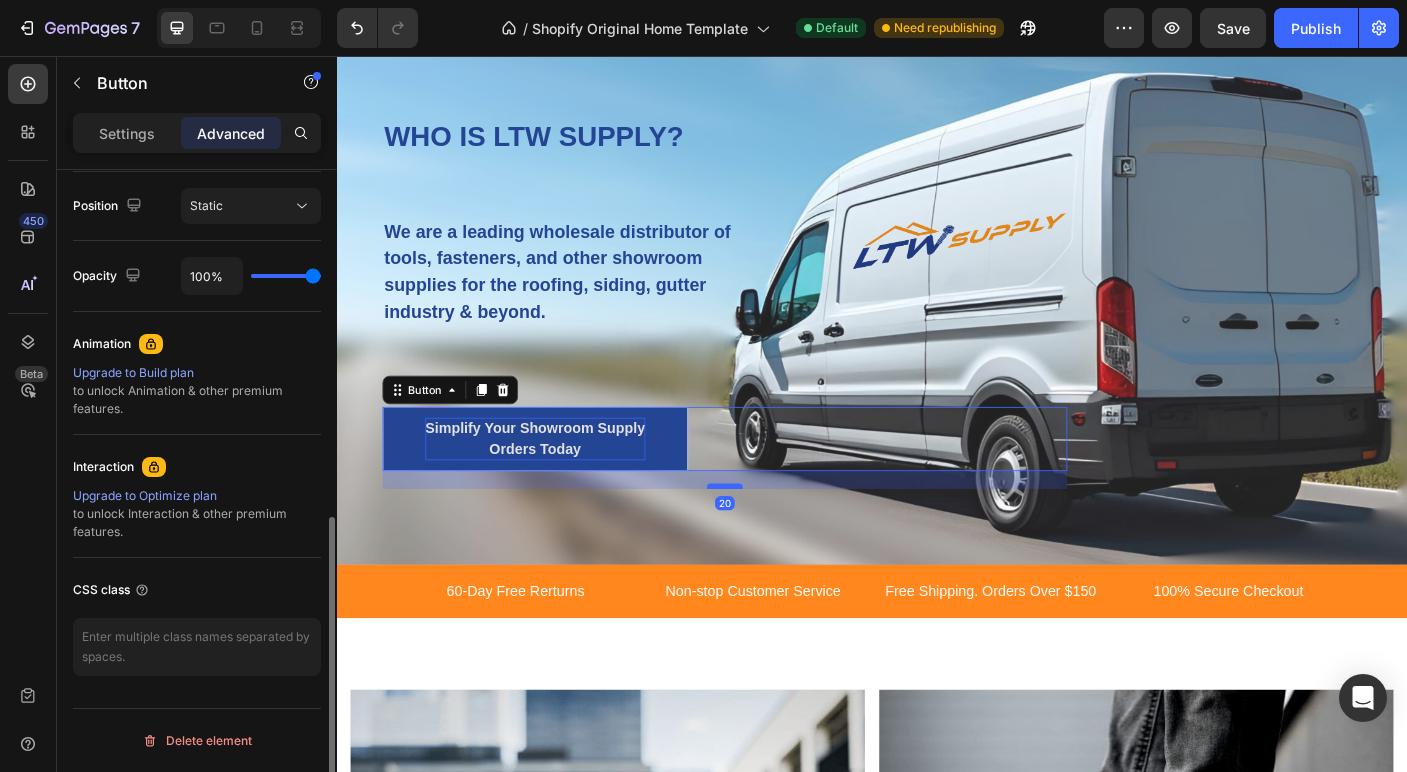 scroll, scrollTop: 729, scrollLeft: 0, axis: vertical 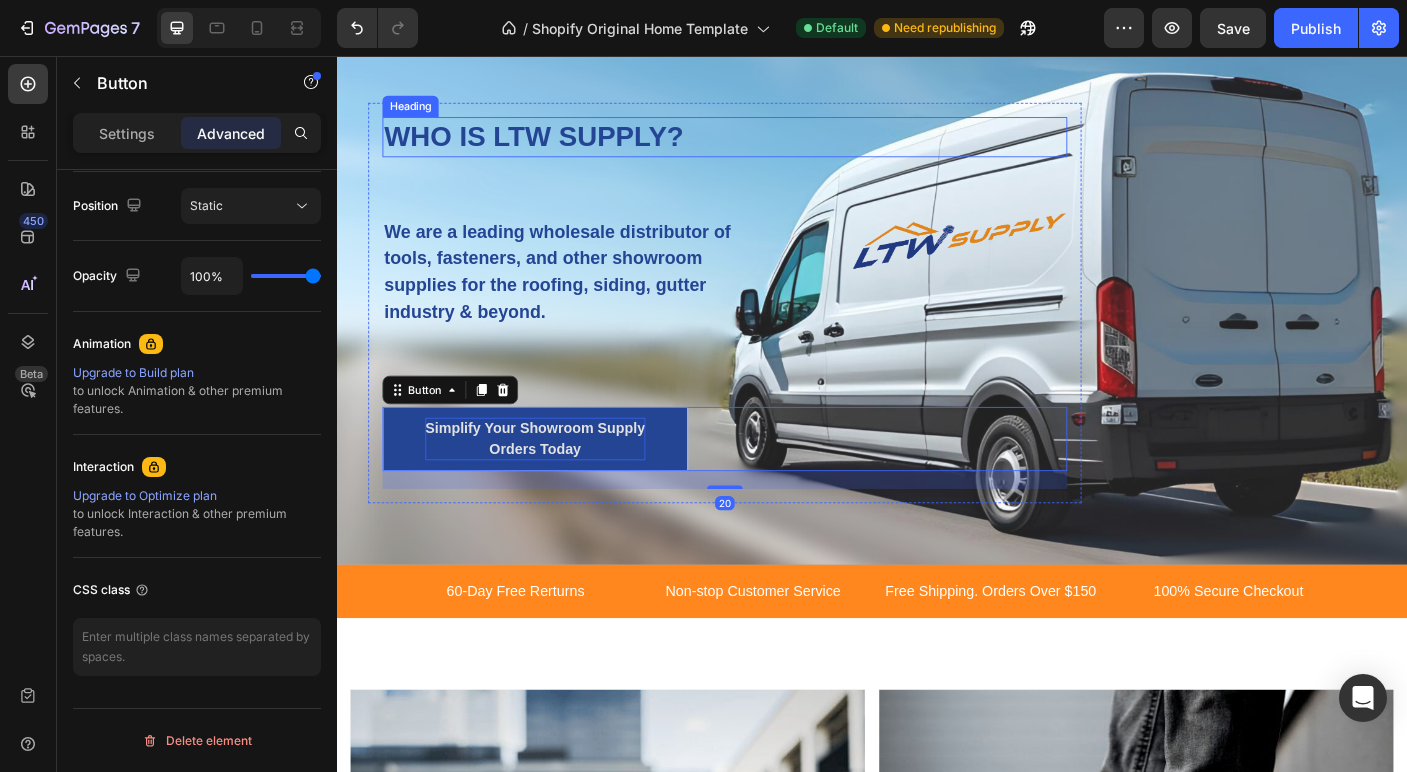 click on "WHO IS LTW SUPPLY?" at bounding box center (772, 146) 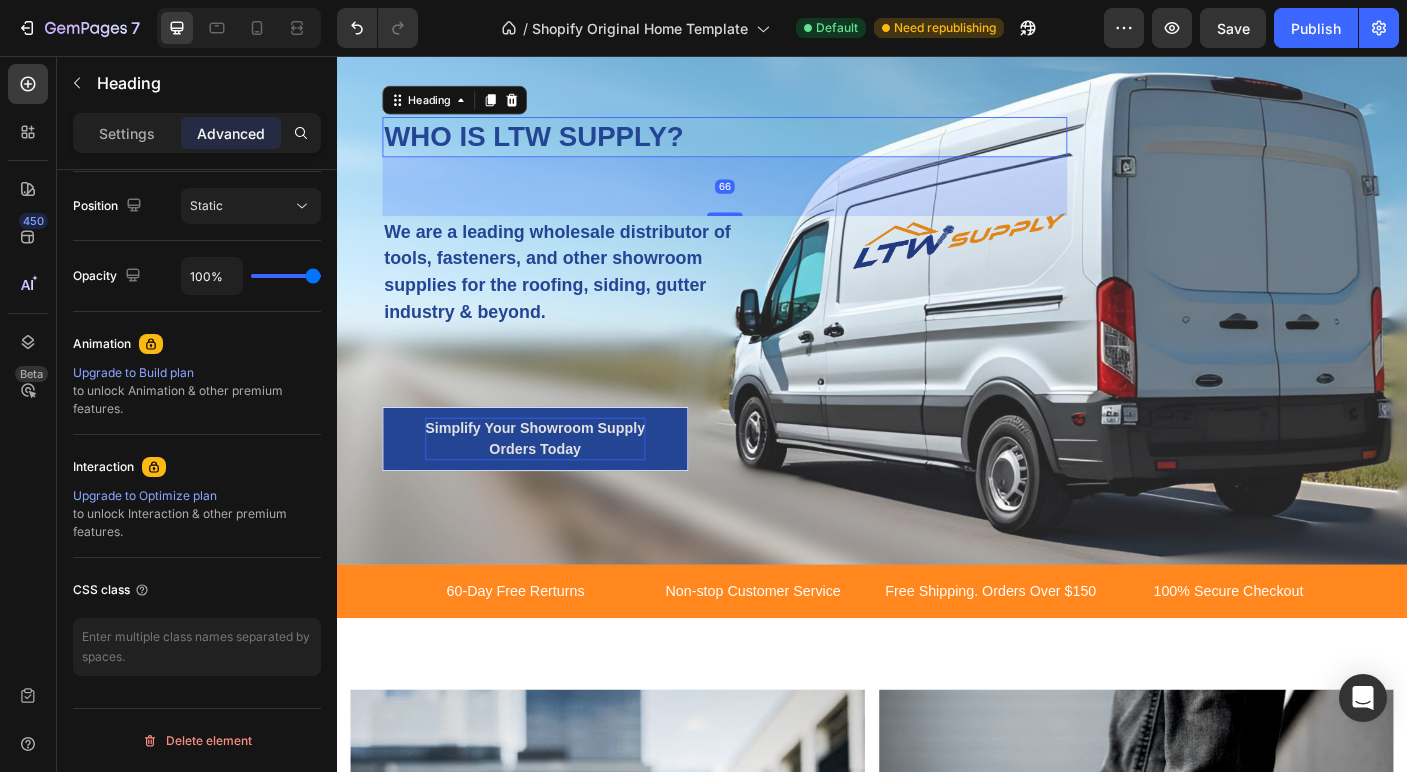 scroll, scrollTop: 0, scrollLeft: 0, axis: both 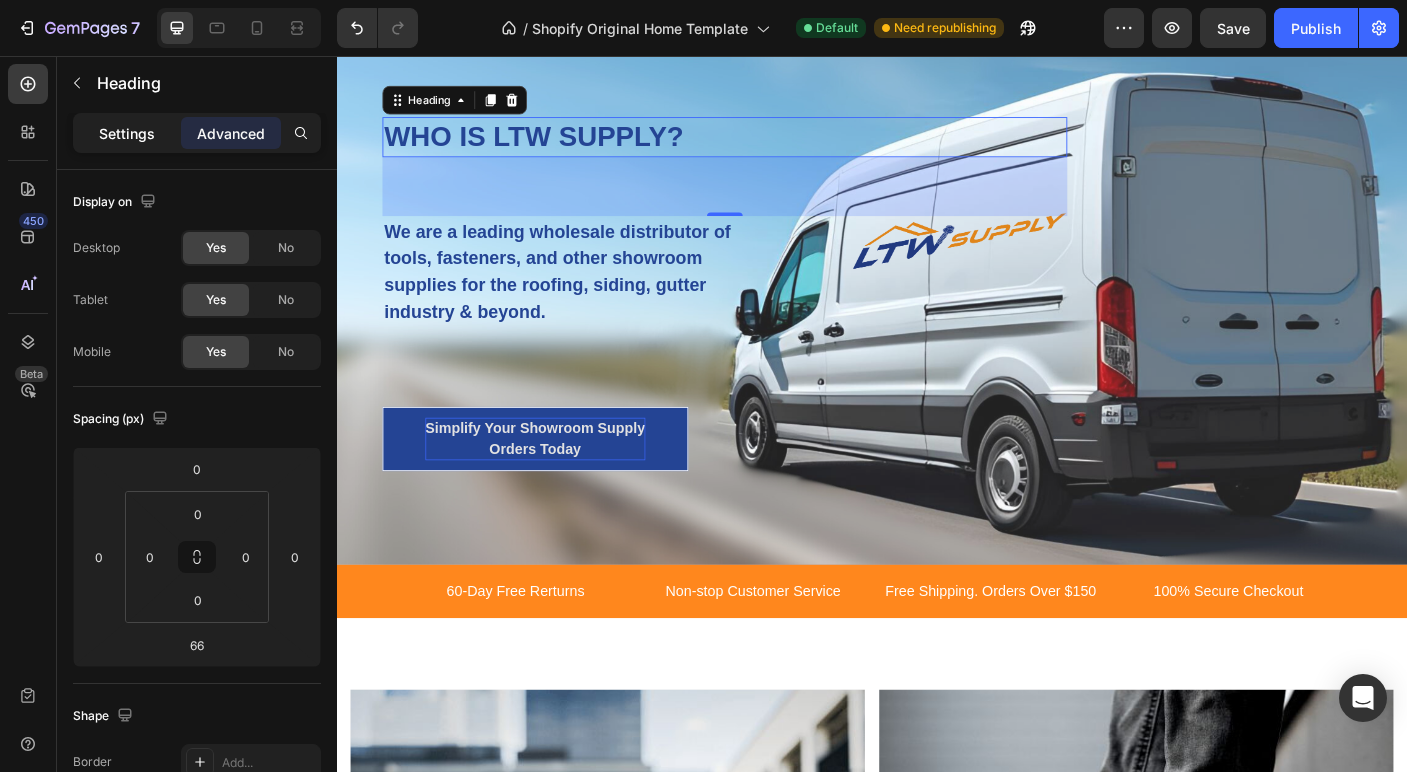 click on "Settings" at bounding box center [127, 133] 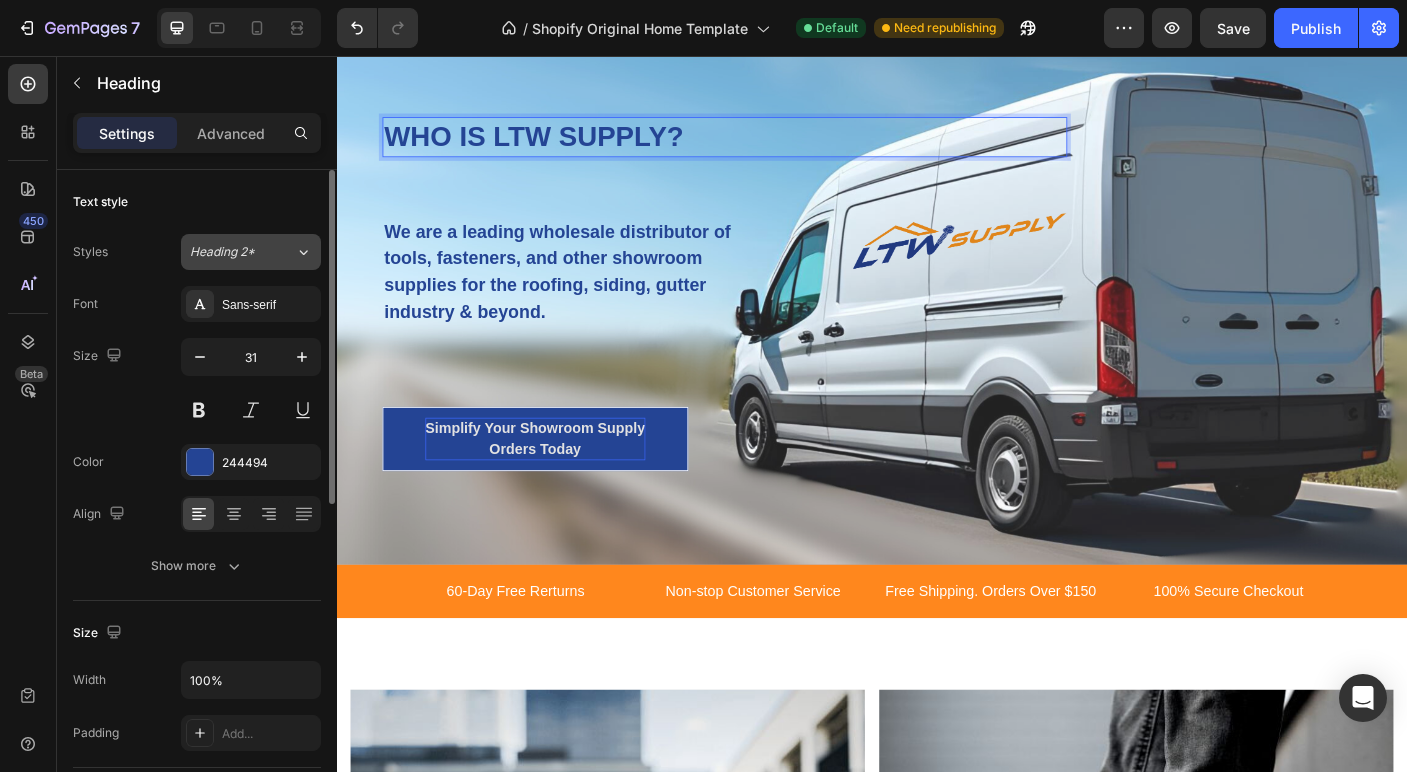 click on "Heading 2*" at bounding box center [230, 252] 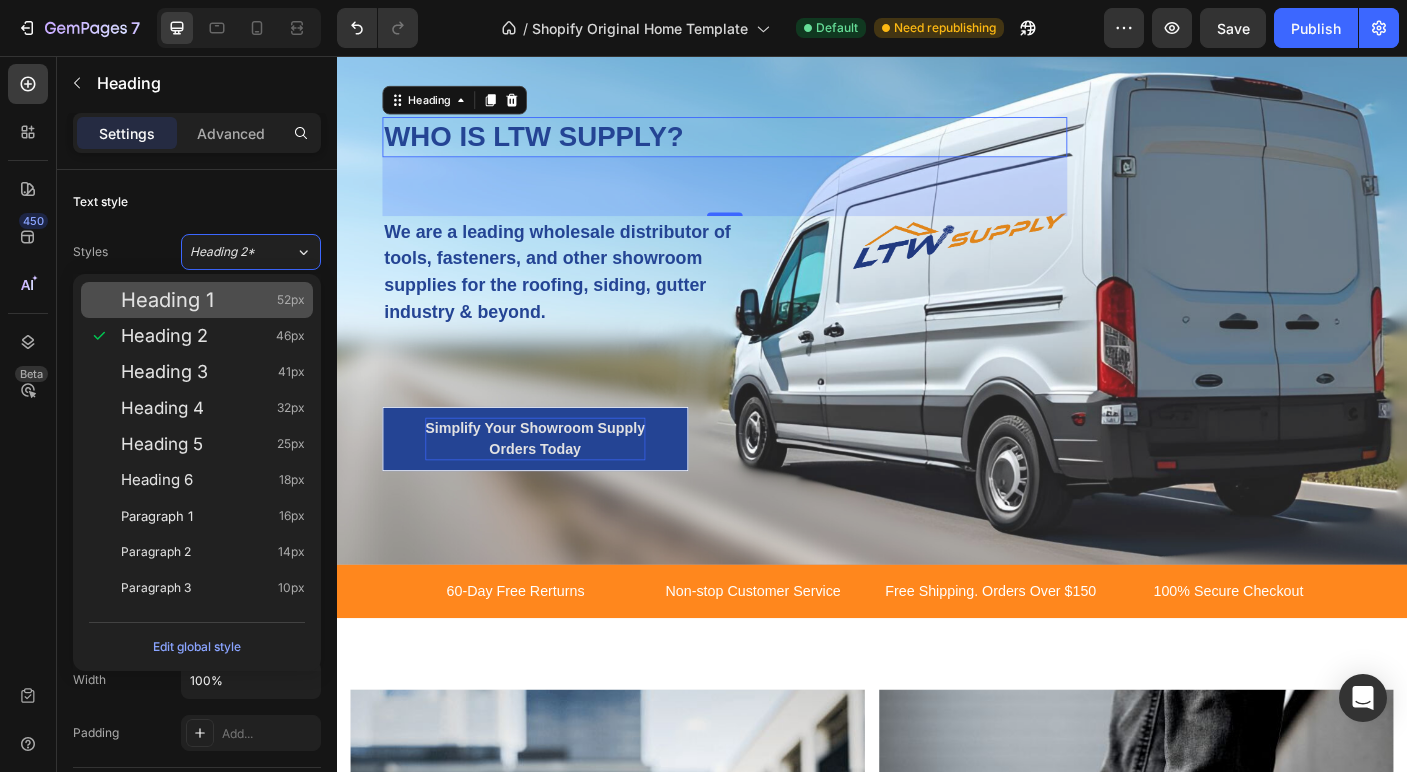click on "Heading 1 52px" at bounding box center (213, 300) 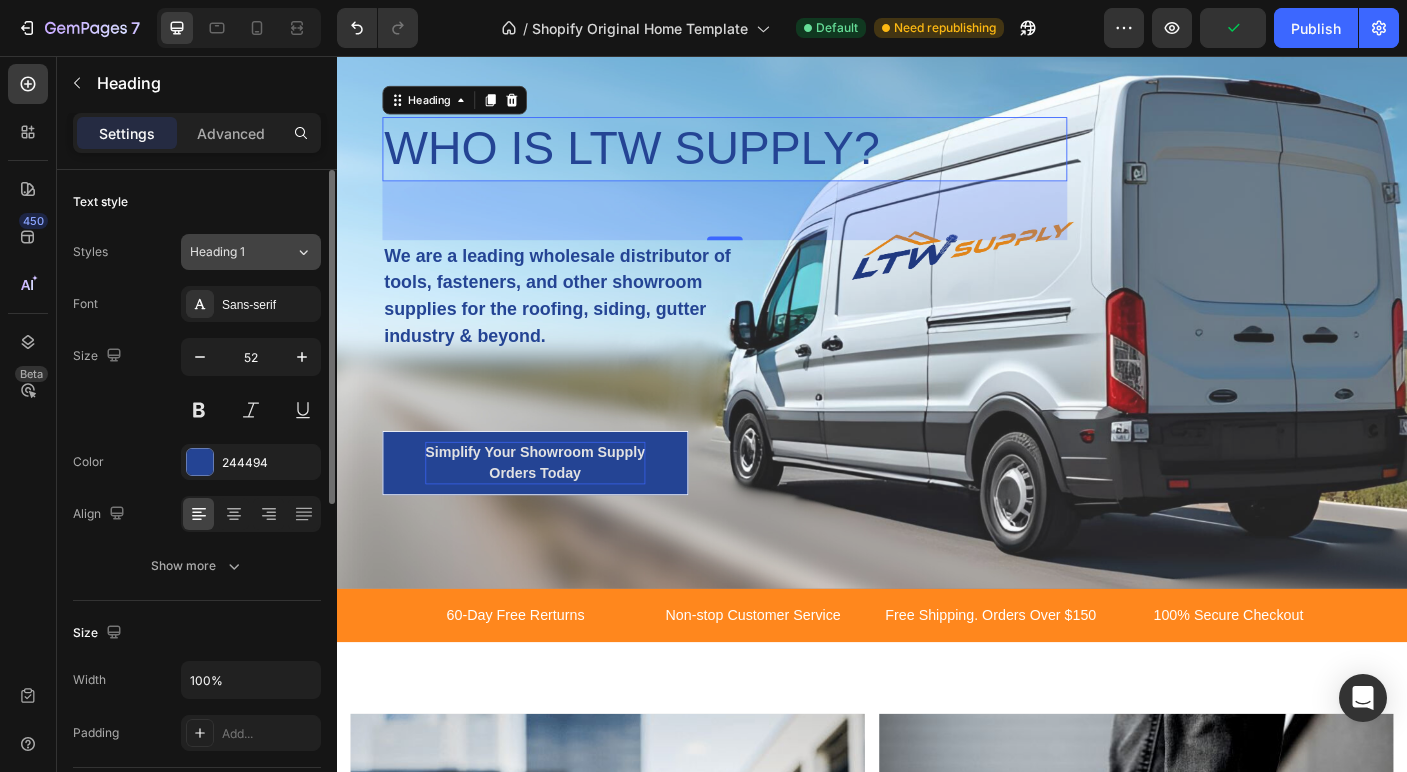 click on "Heading 1" at bounding box center (230, 252) 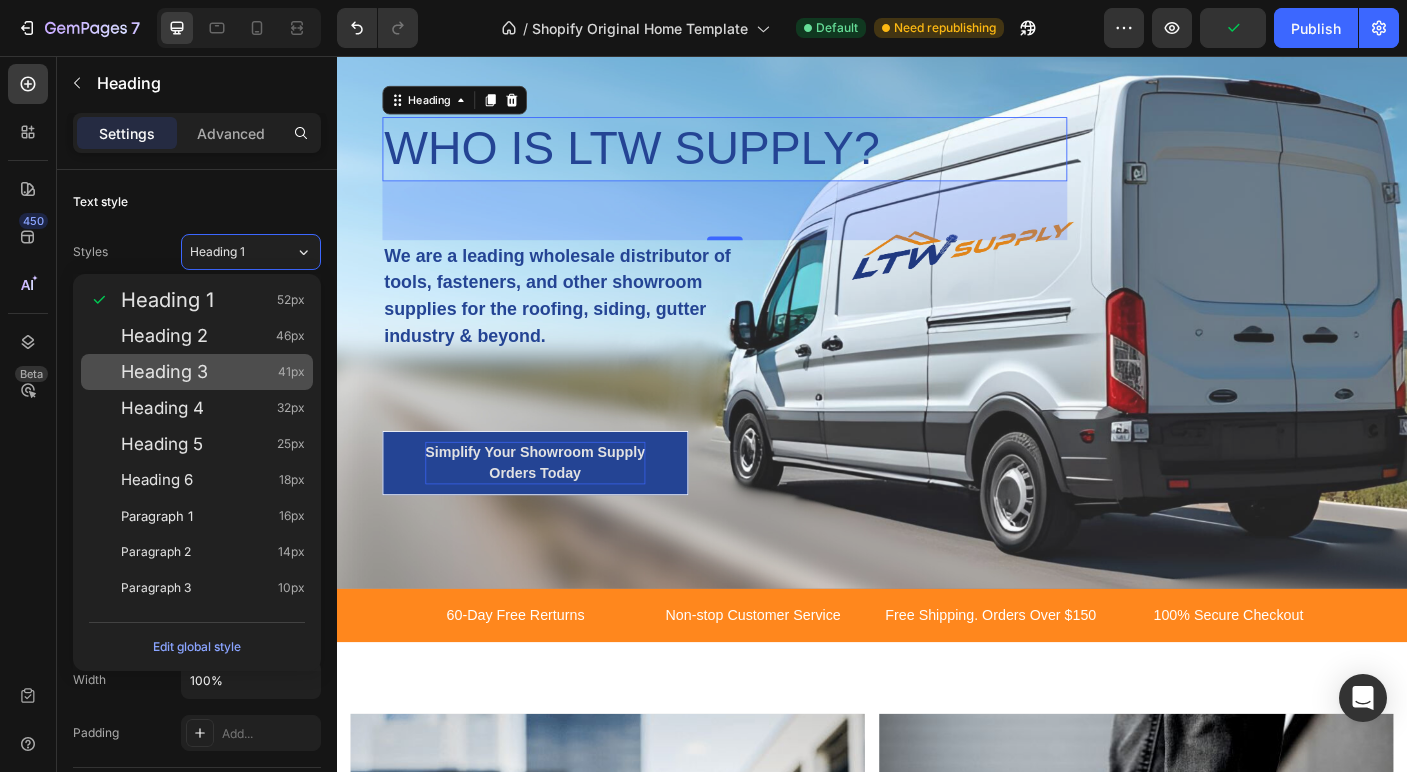 click on "Heading 3" at bounding box center (164, 372) 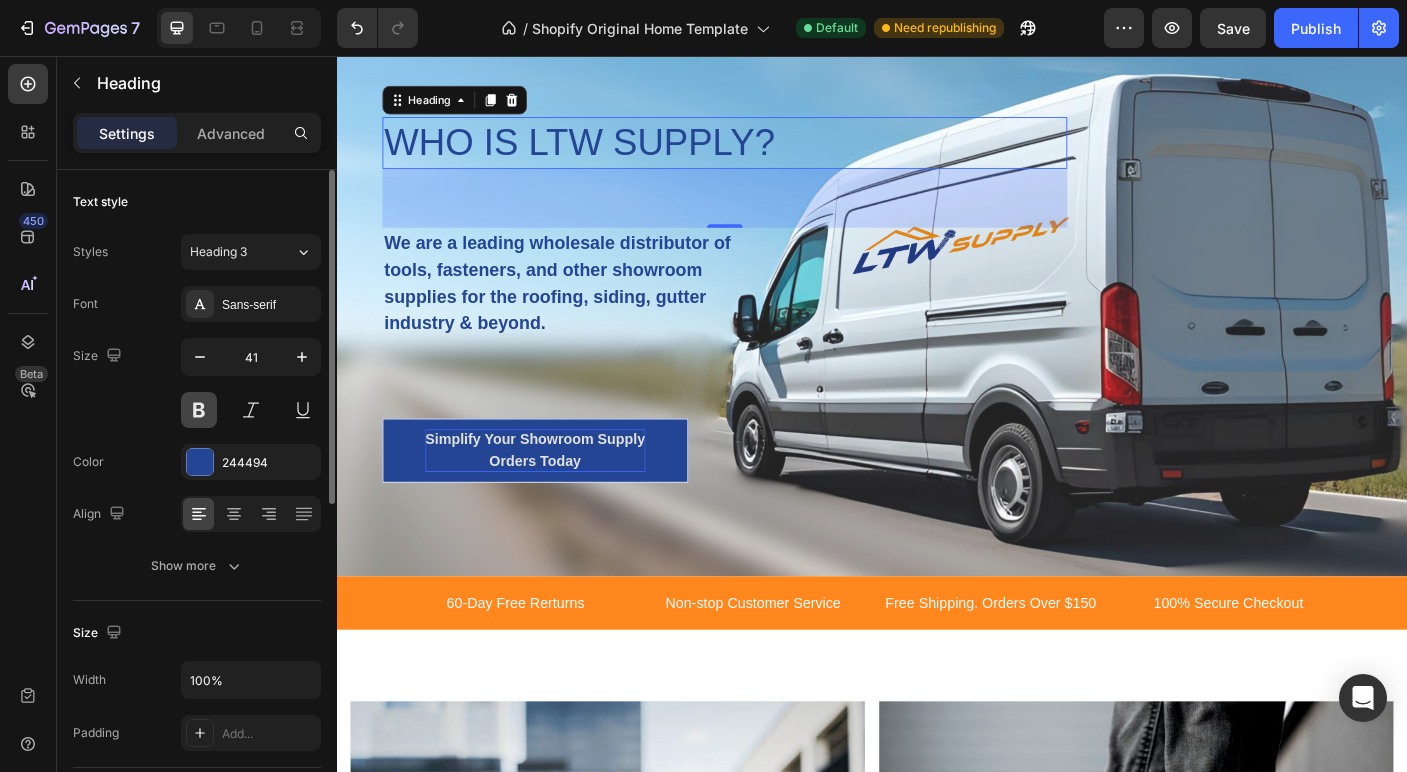 click at bounding box center (199, 410) 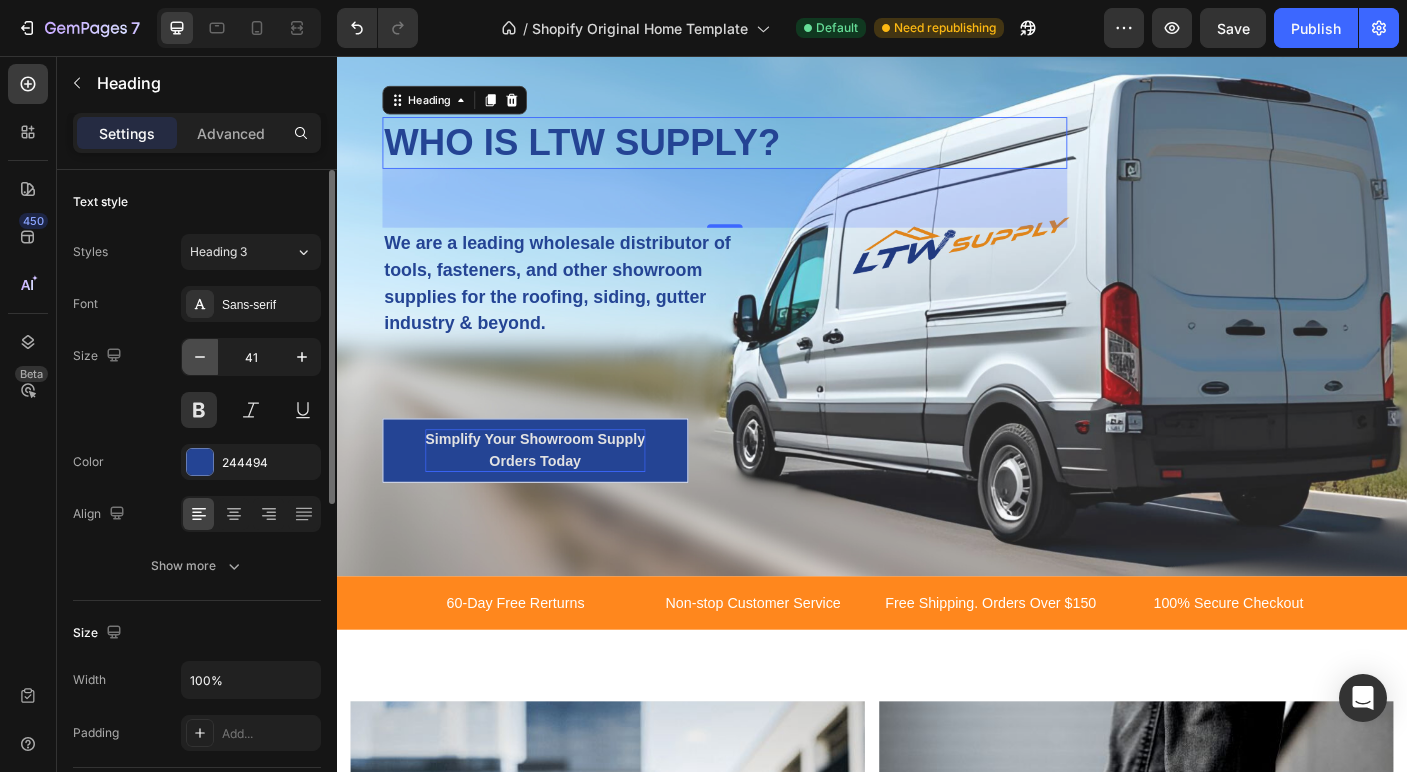 click 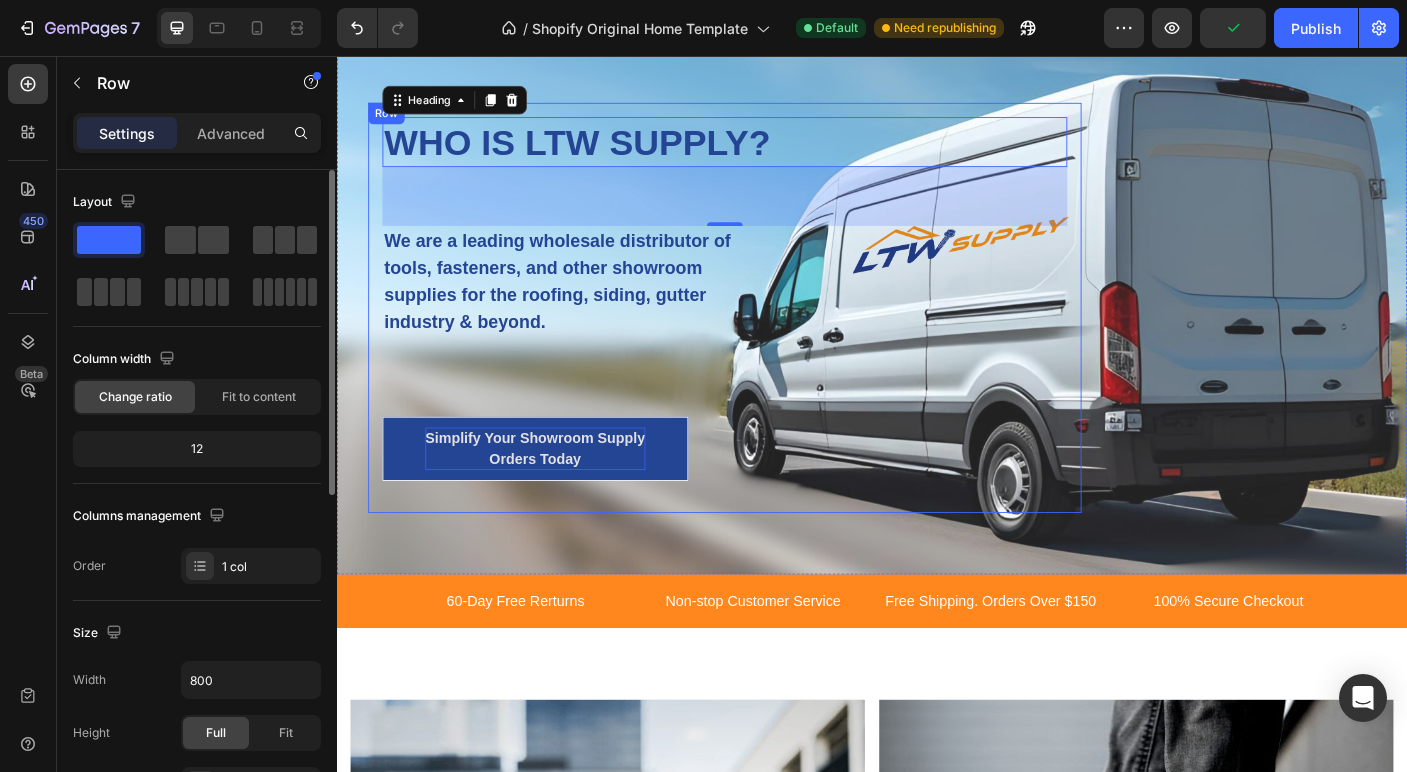 click on "WHO IS LTW SUPPLY? Heading   66 We are a leading wholesale distributor of tools, fasteners, and other showroom supplies for the roofing, siding, gutter industry & beyond. Text block Simplify Your Showroom Supply Orders Today Button" at bounding box center (772, 338) 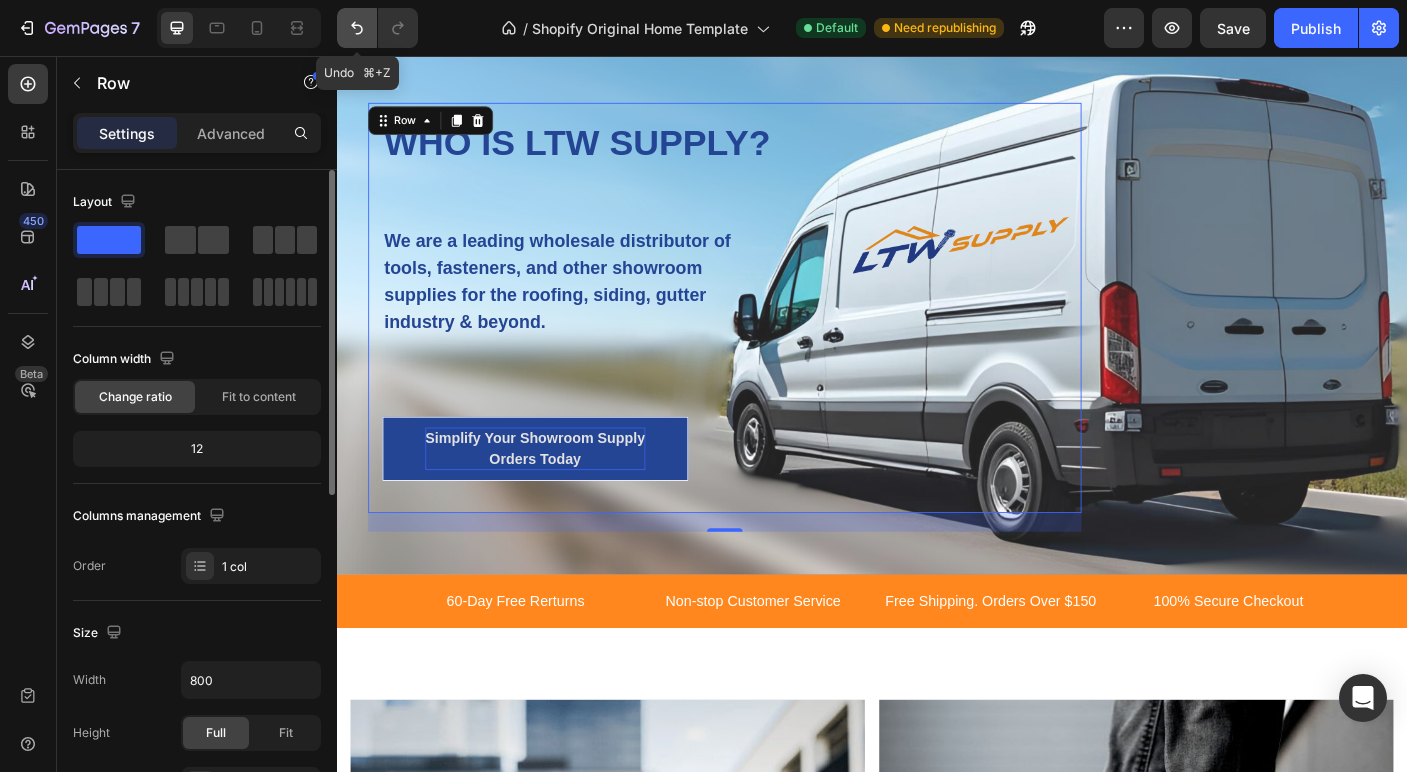 click 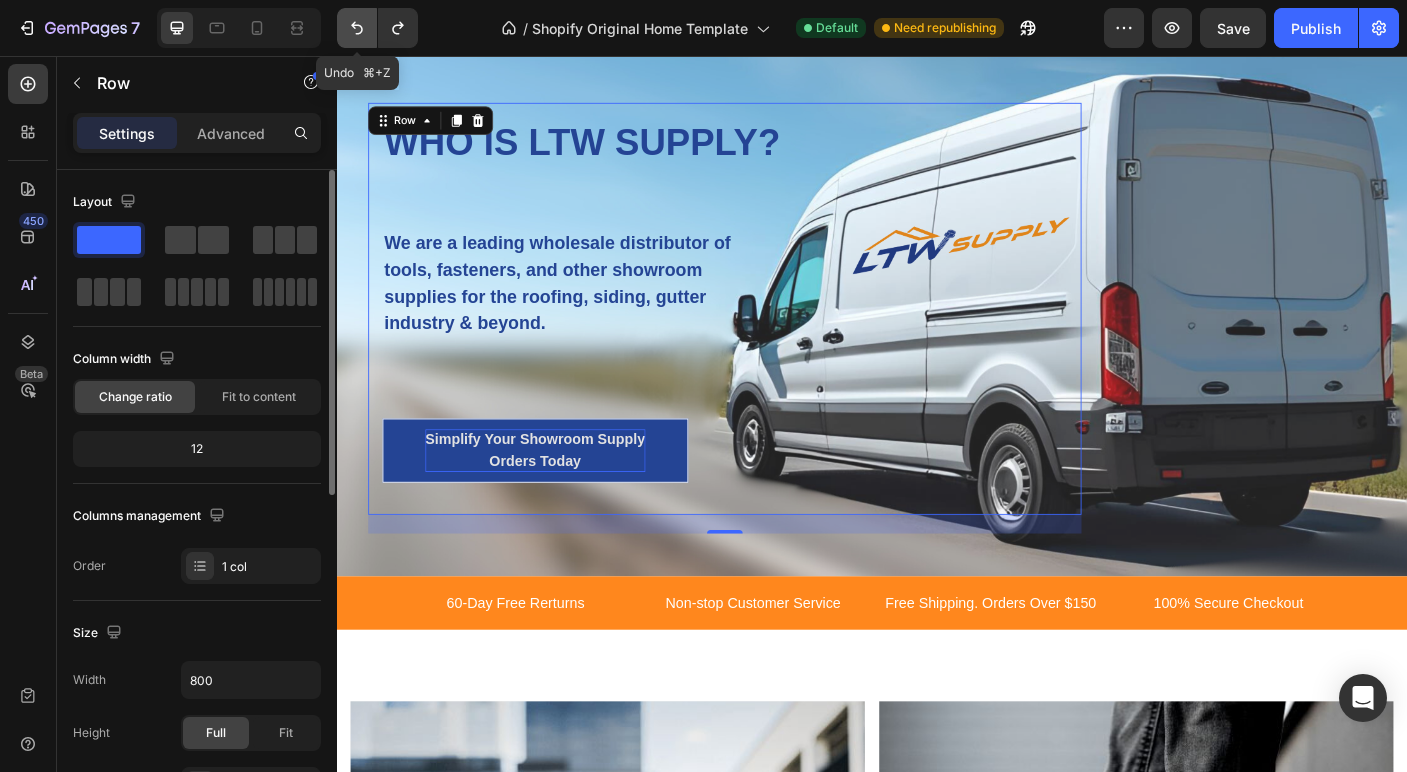 click 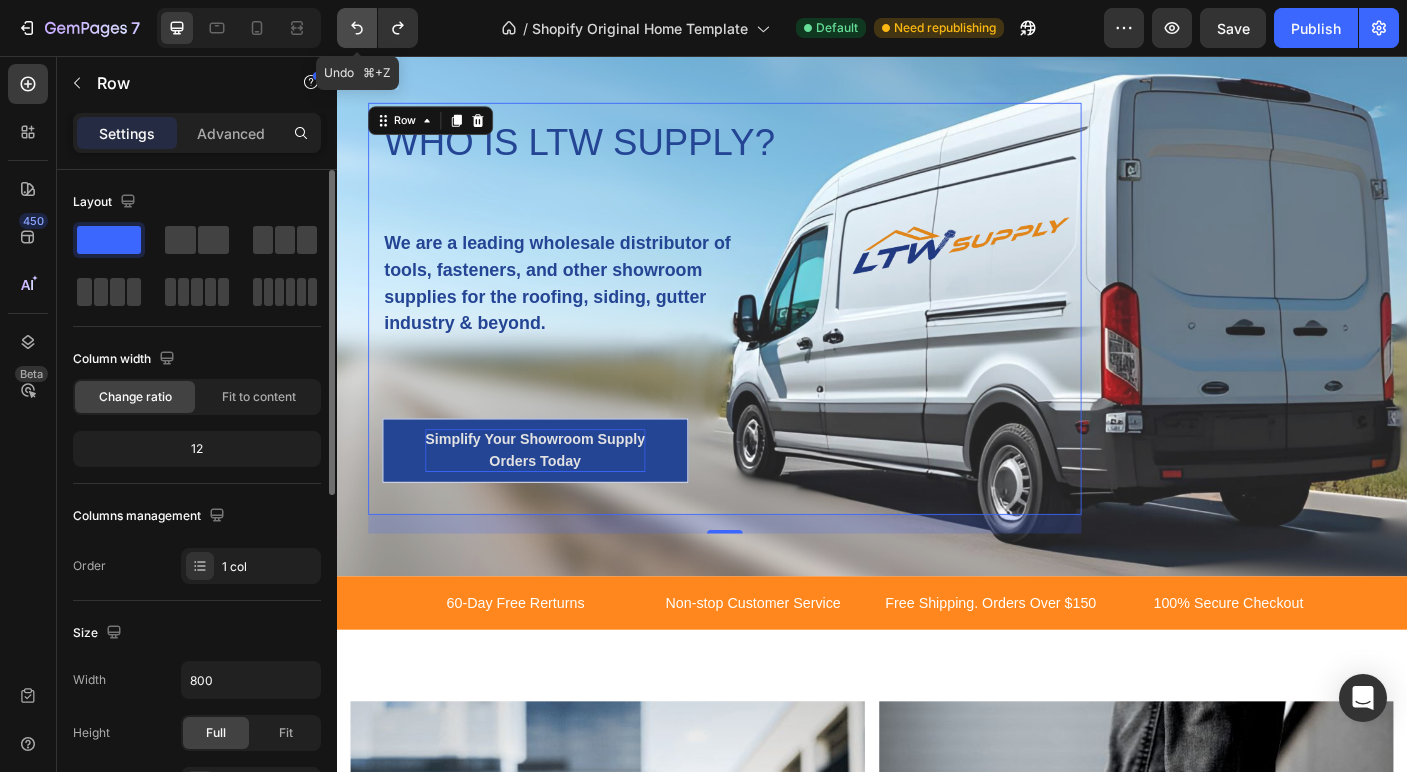 click 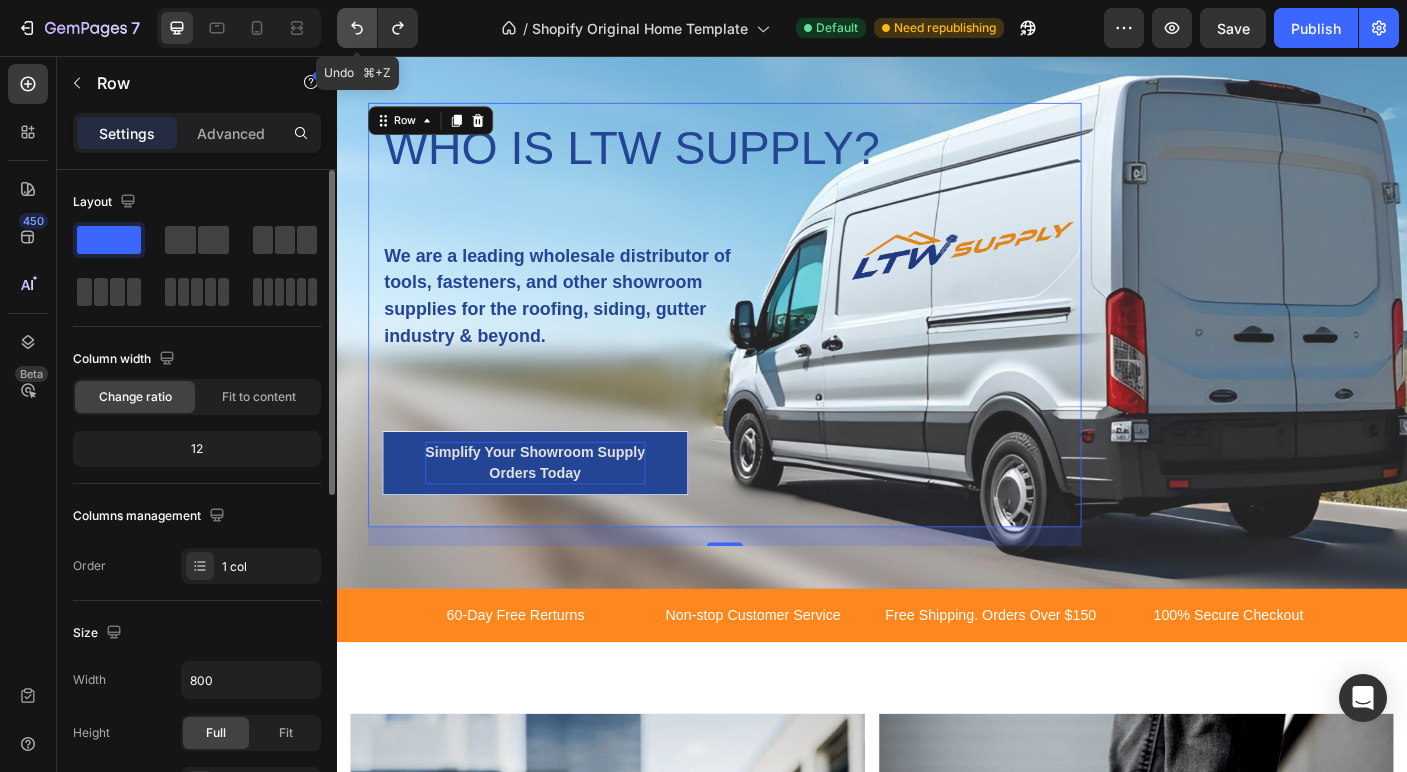 click 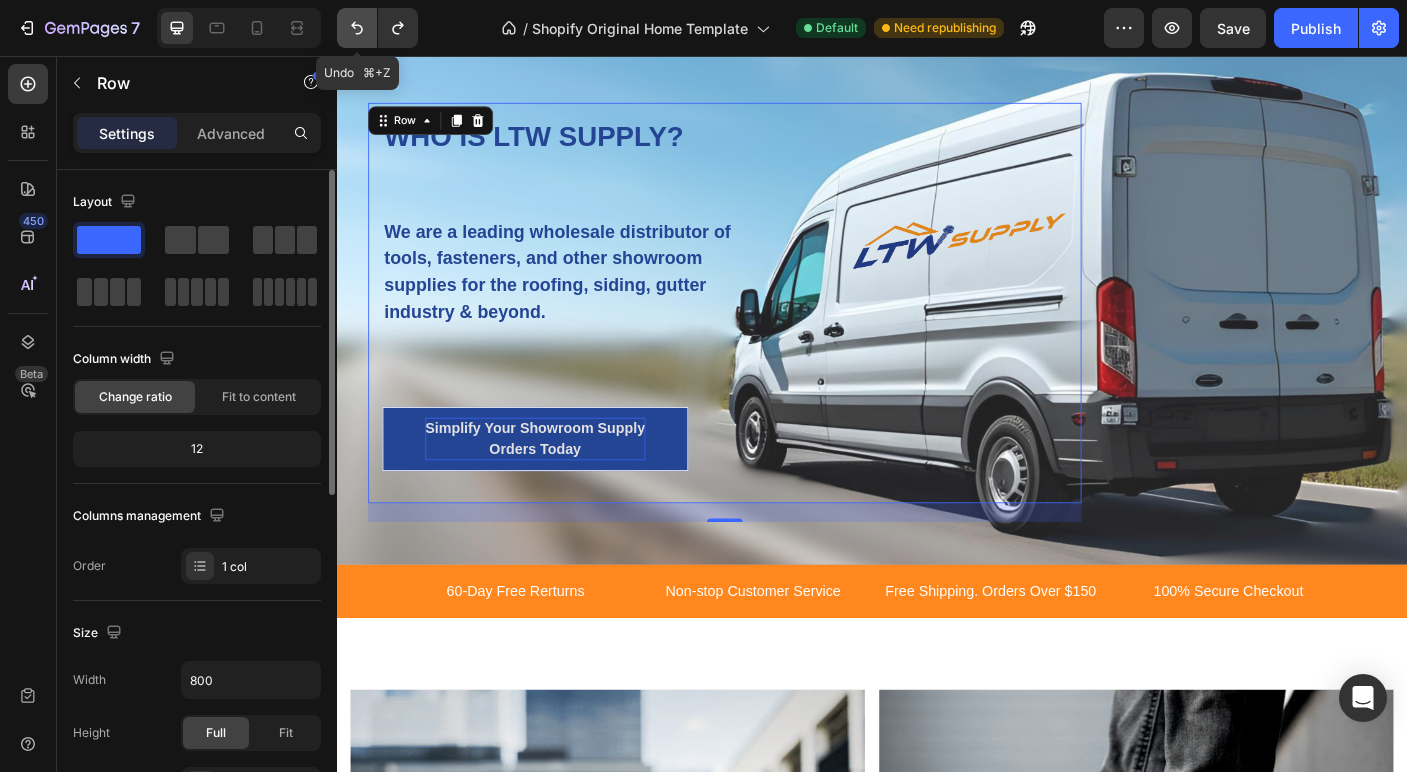 click 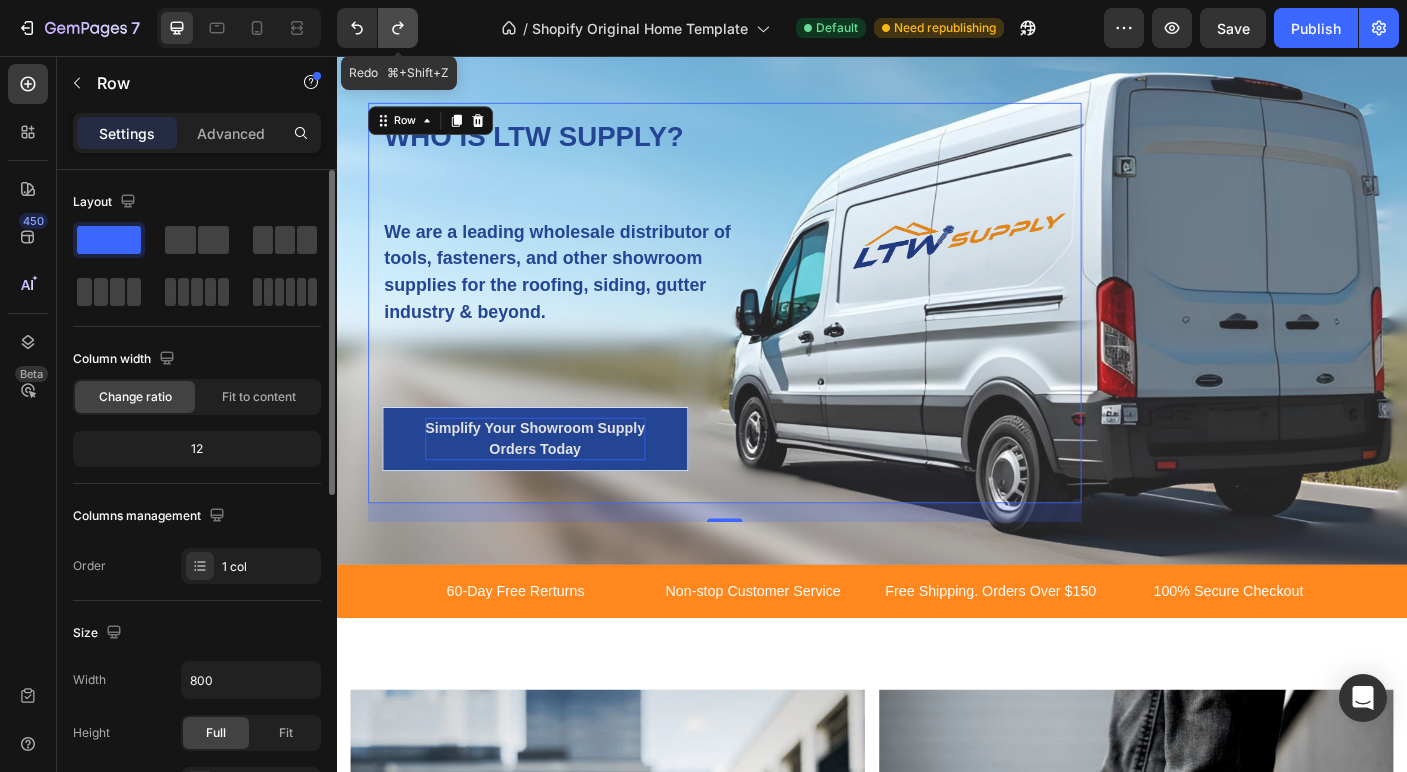 click 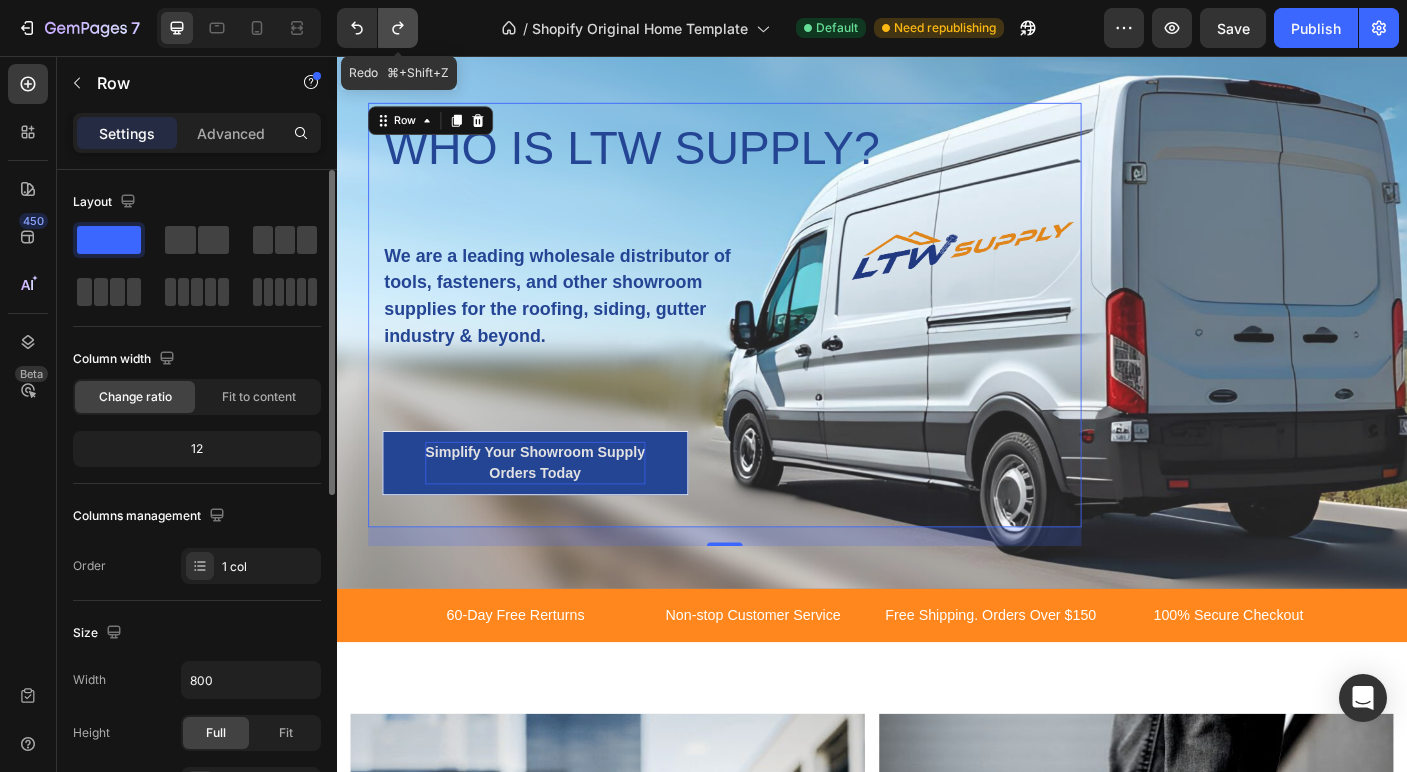 click 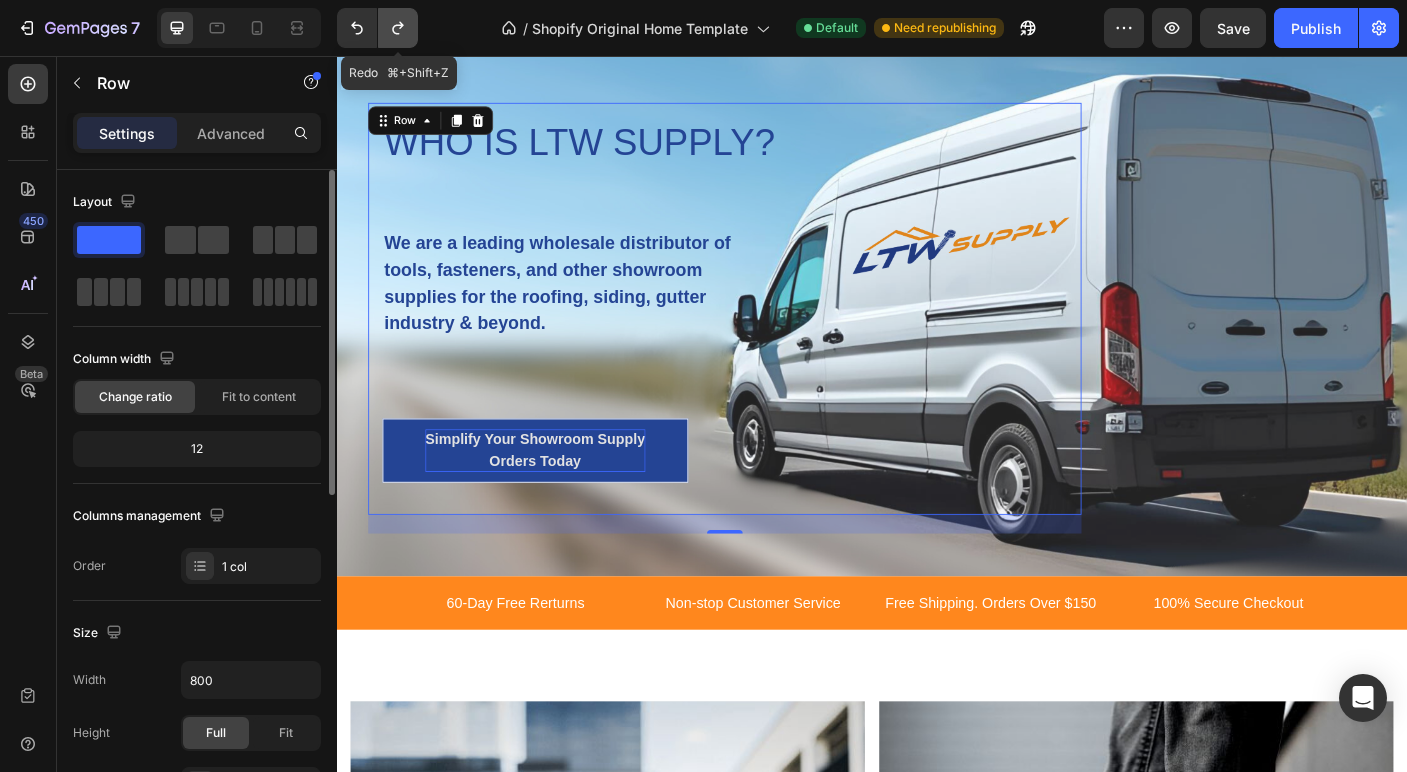 click 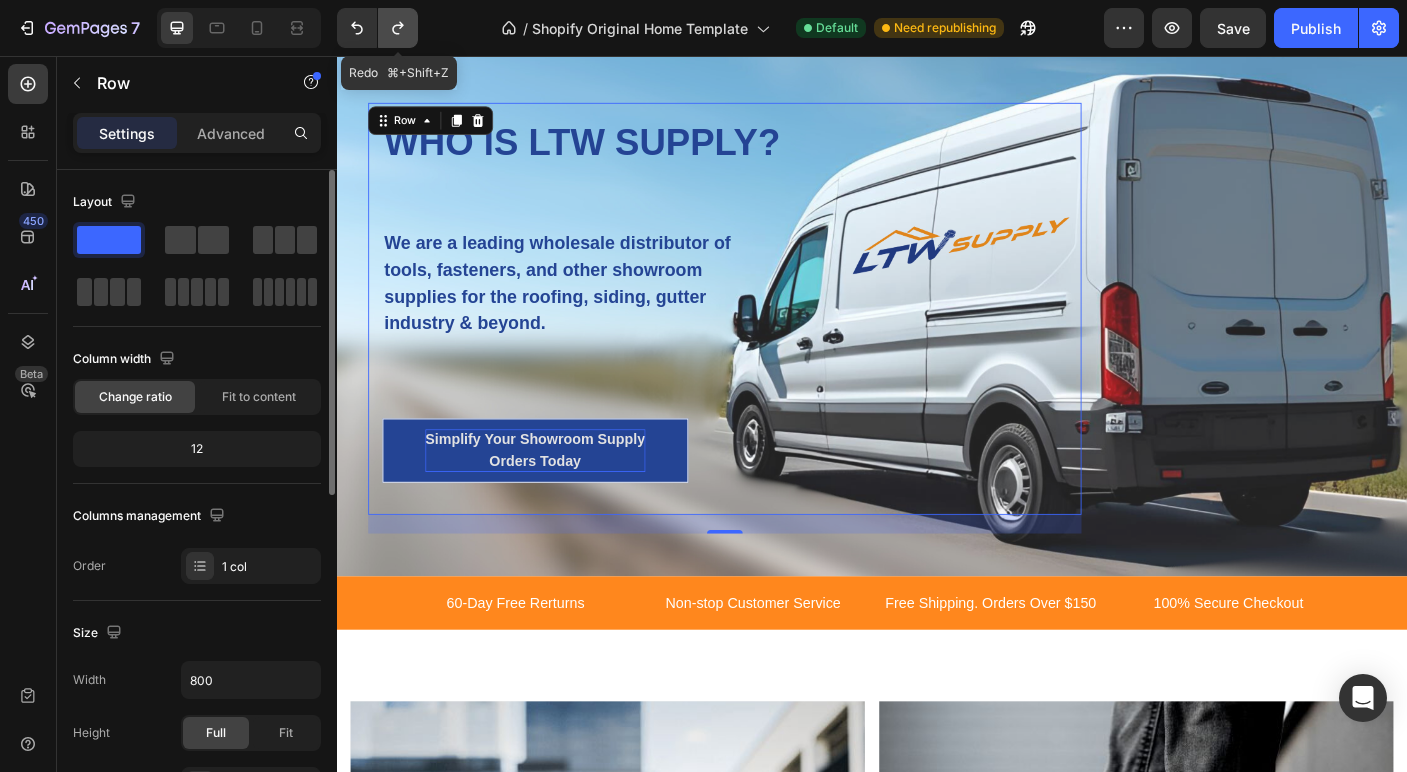 click 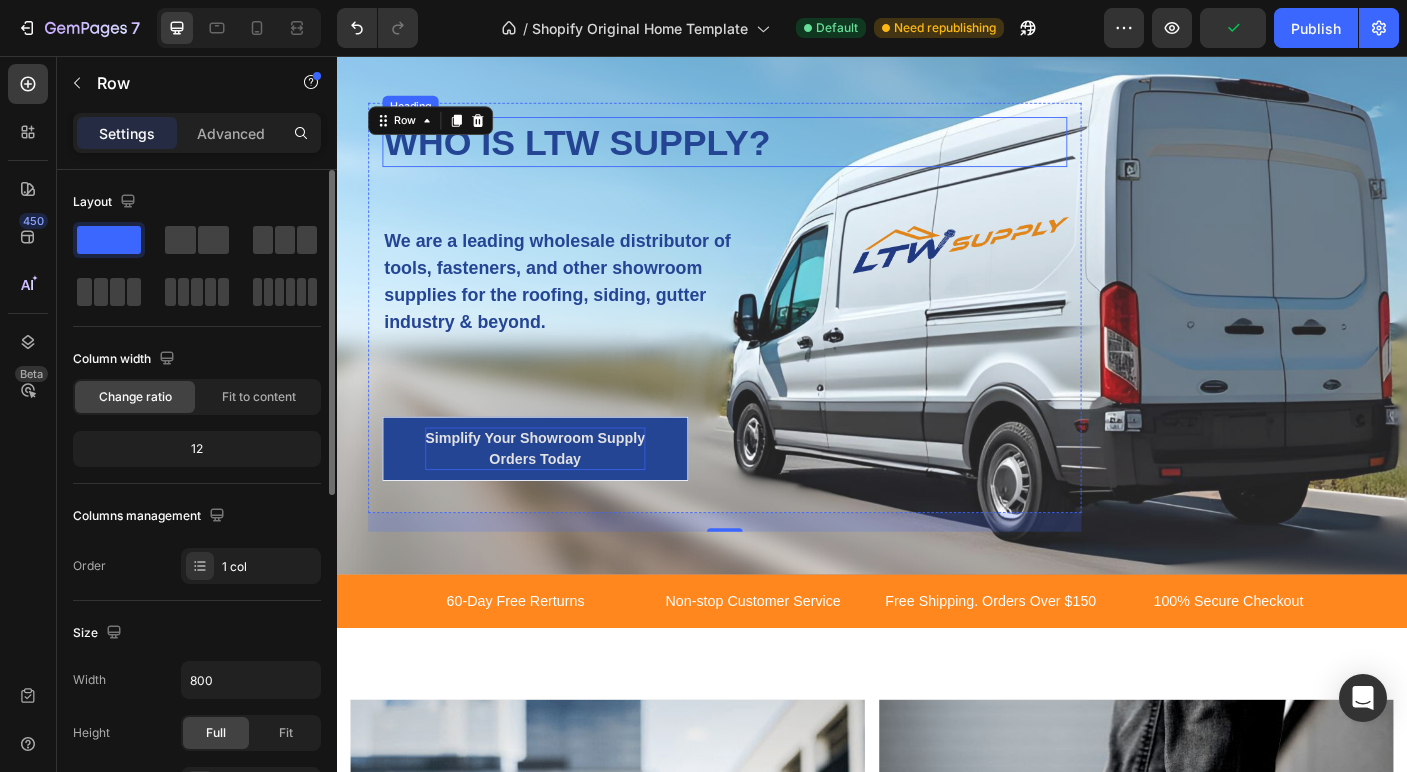 click on "WHO IS LTW SUPPLY?" at bounding box center (772, 152) 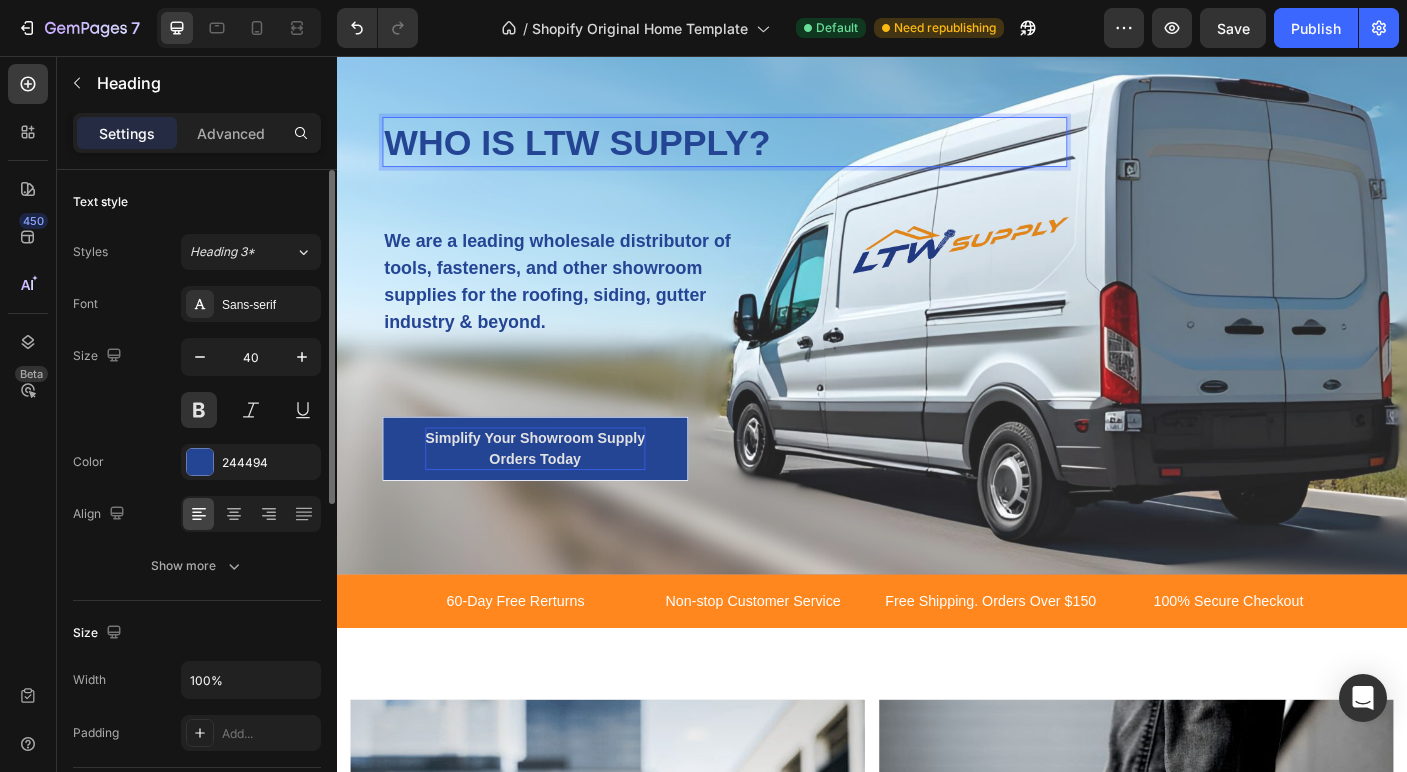 click on "WHO IS LTW SUPPLY?" at bounding box center [772, 152] 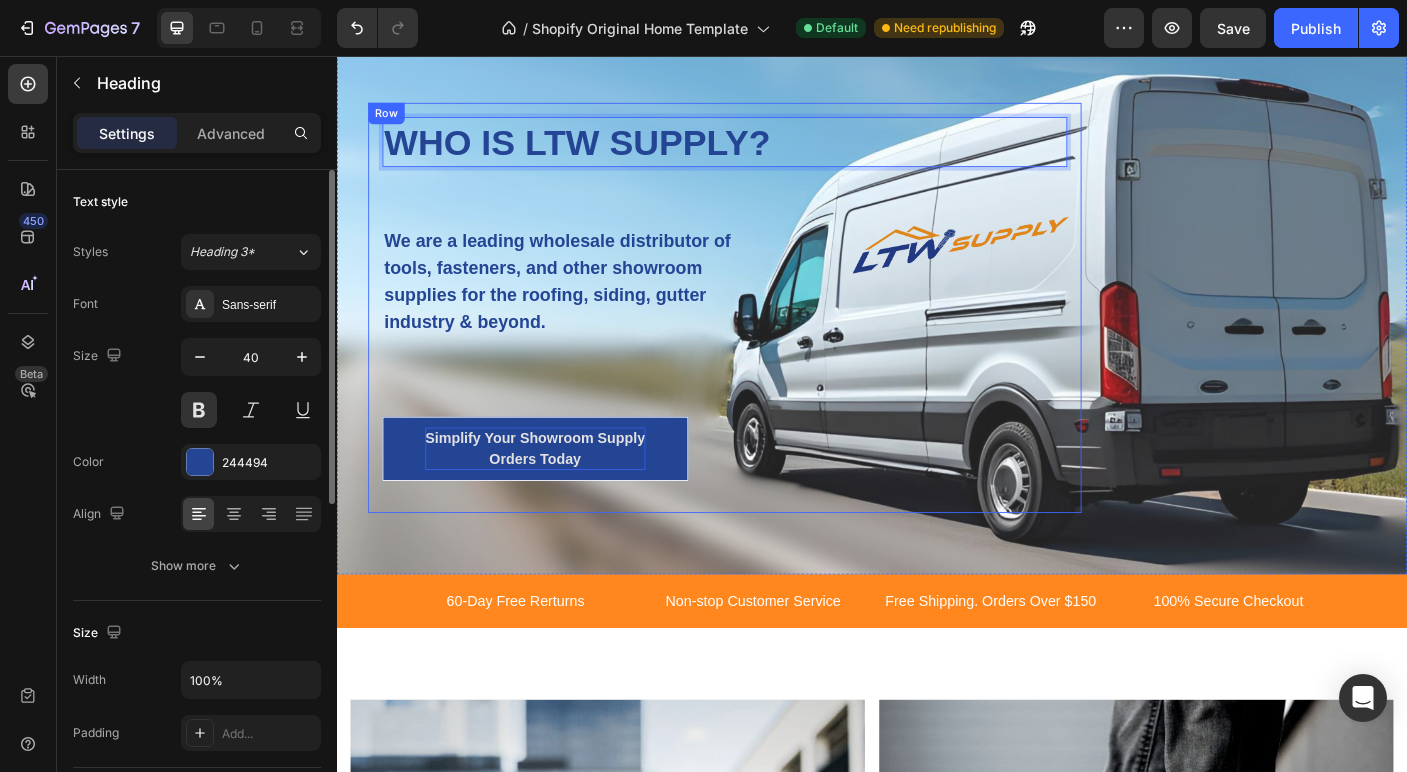 click on "WHO IS LTW SUPPLY? Heading   66 We are a leading wholesale distributor of tools, fasteners, and other showroom supplies for the roofing, siding, gutter industry & beyond. Text block Simplify Your Showroom Supply Orders Today Button" at bounding box center [772, 338] 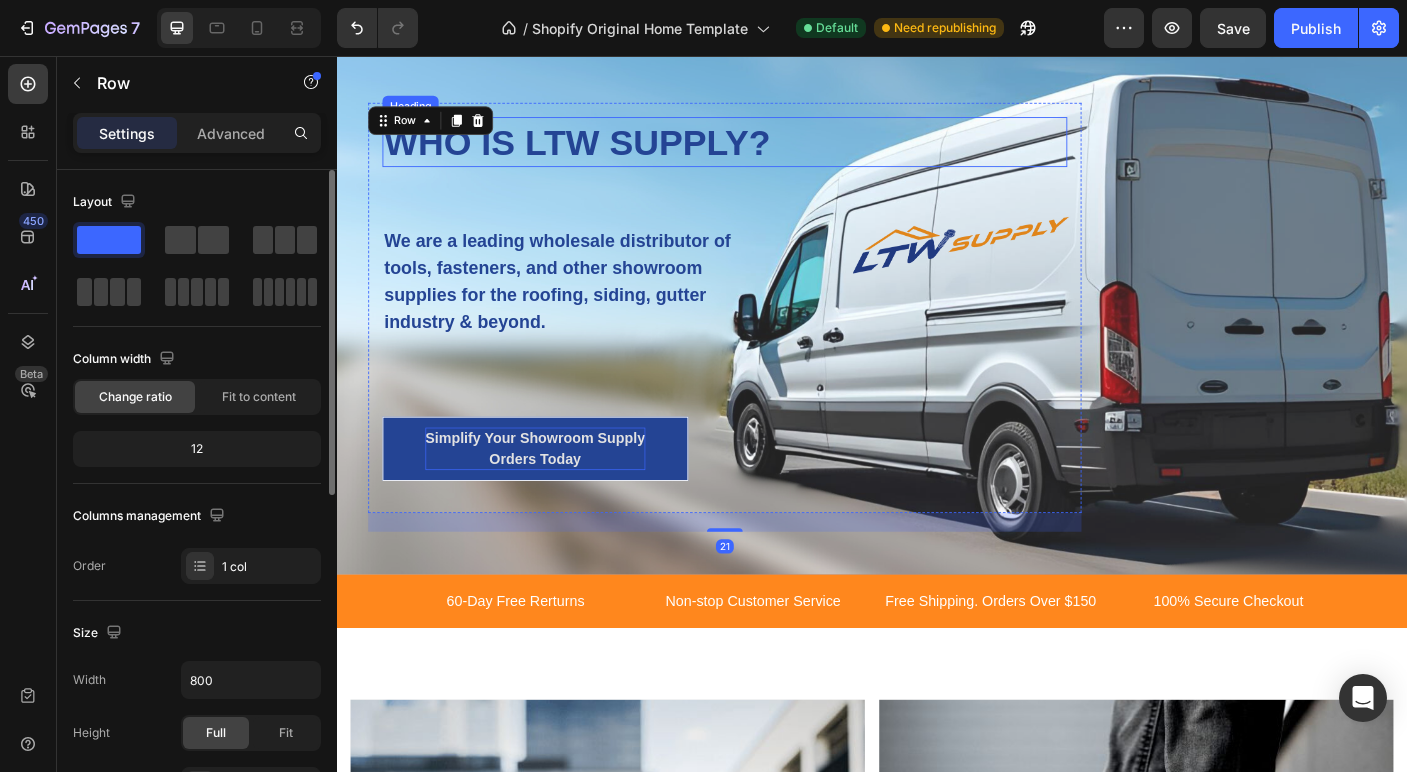 click on "WHO IS LTW SUPPLY?" at bounding box center [772, 152] 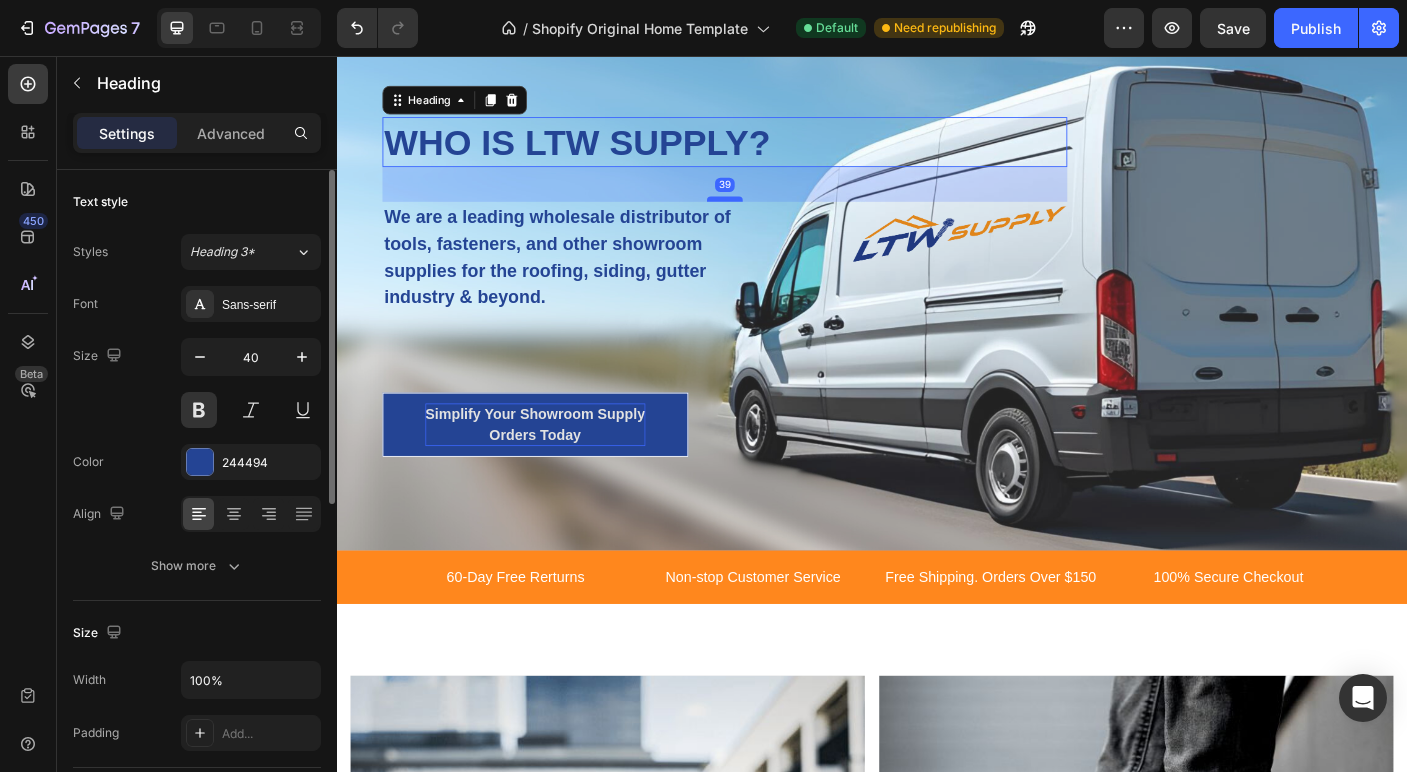 drag, startPoint x: 770, startPoint y: 244, endPoint x: 774, endPoint y: 217, distance: 27.294687 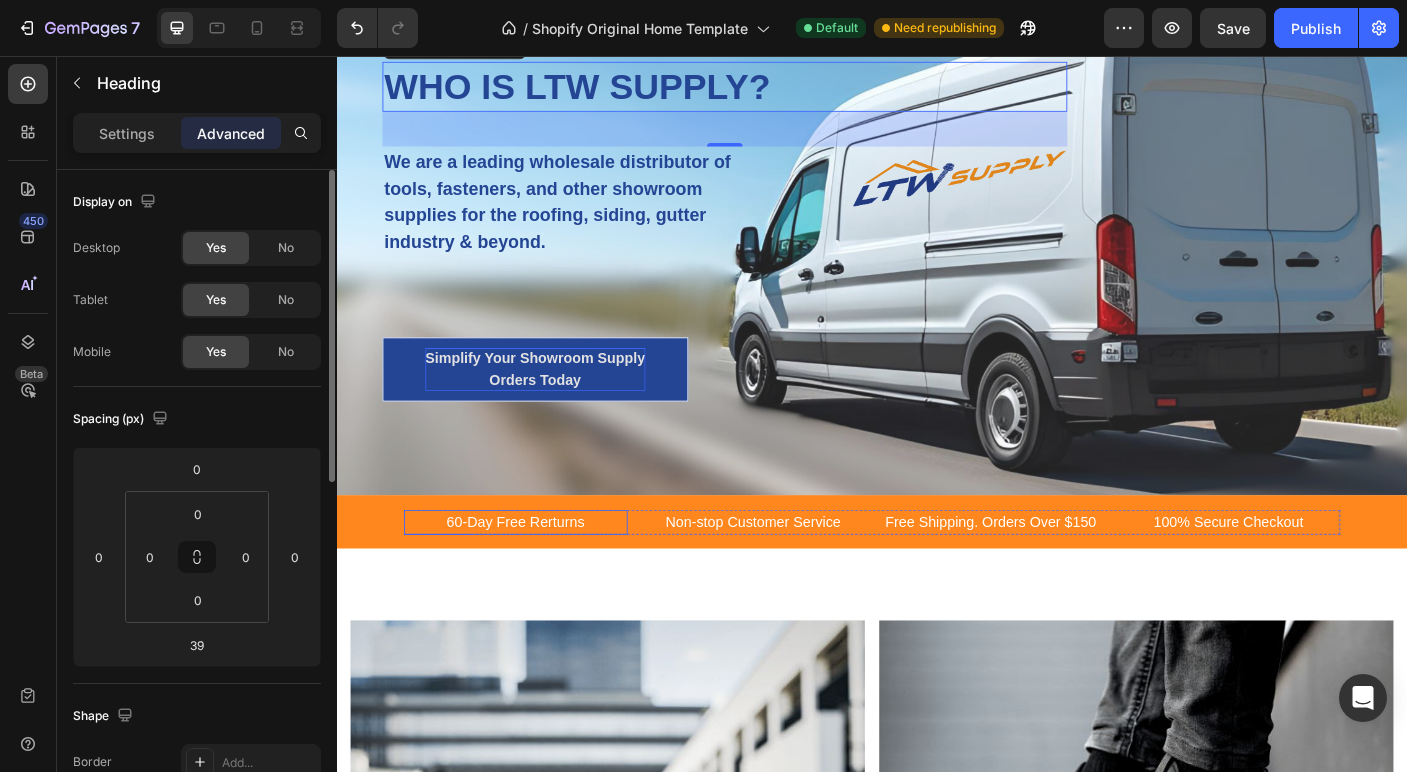 scroll, scrollTop: 2476, scrollLeft: 0, axis: vertical 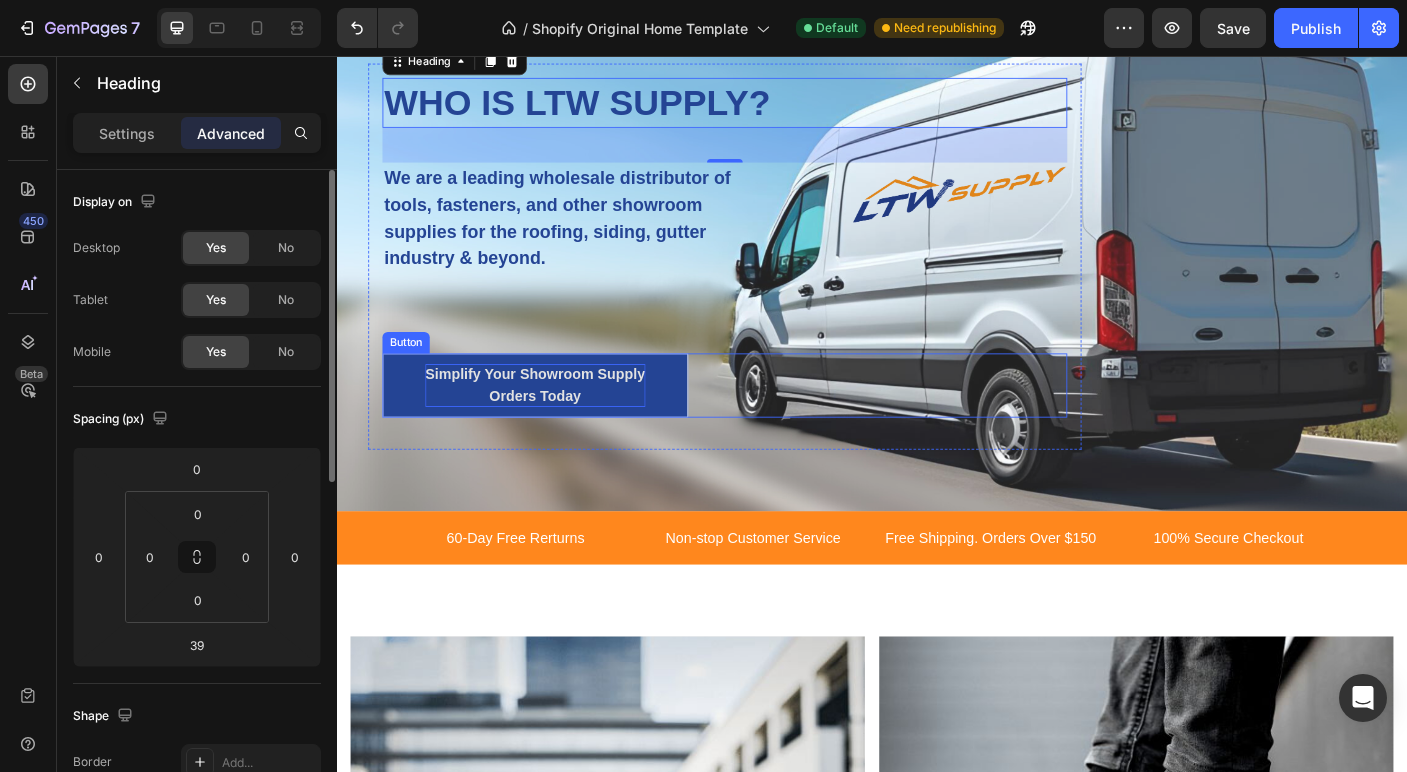 click on "Simplify Your Showroom Supply Orders Today" at bounding box center [559, 425] 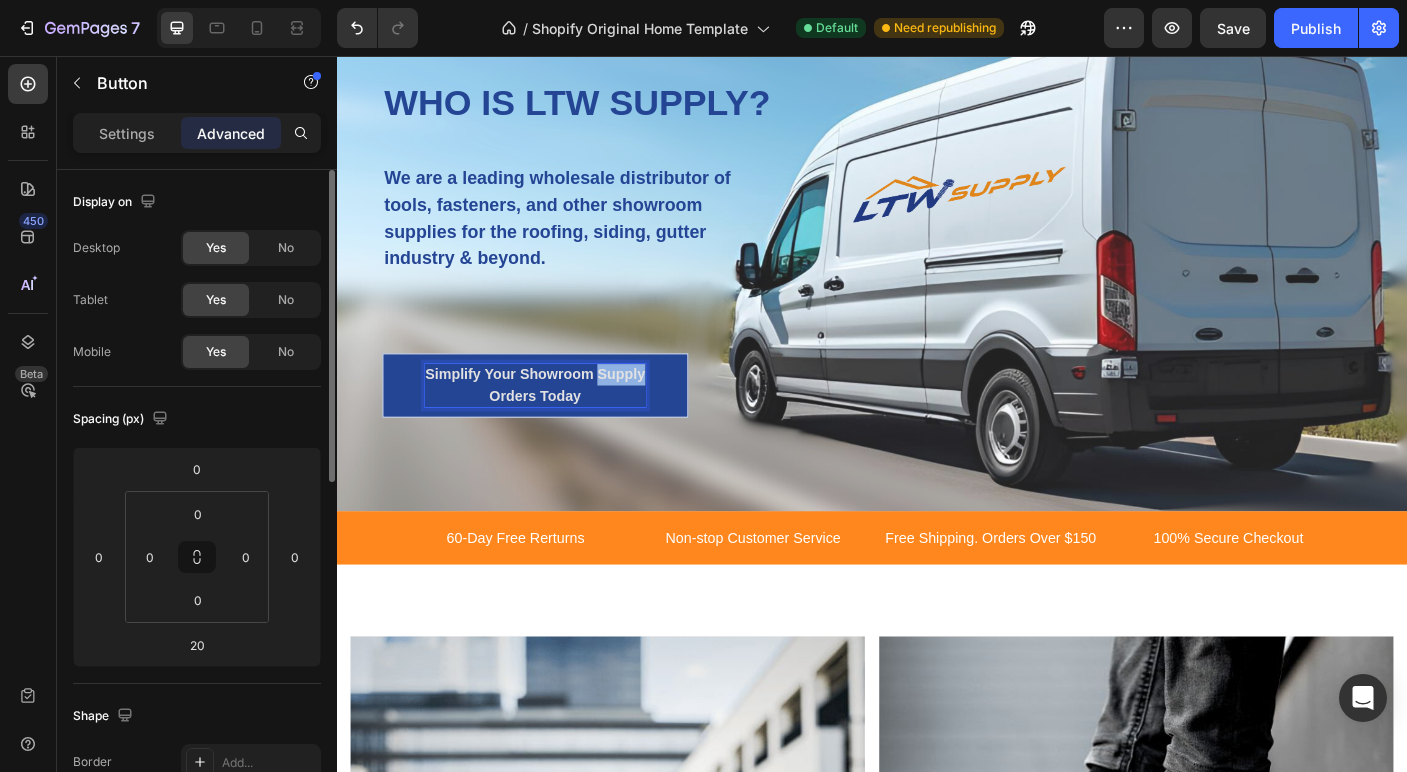 click on "Simplify Your Showroom Supply Orders Today" at bounding box center (559, 425) 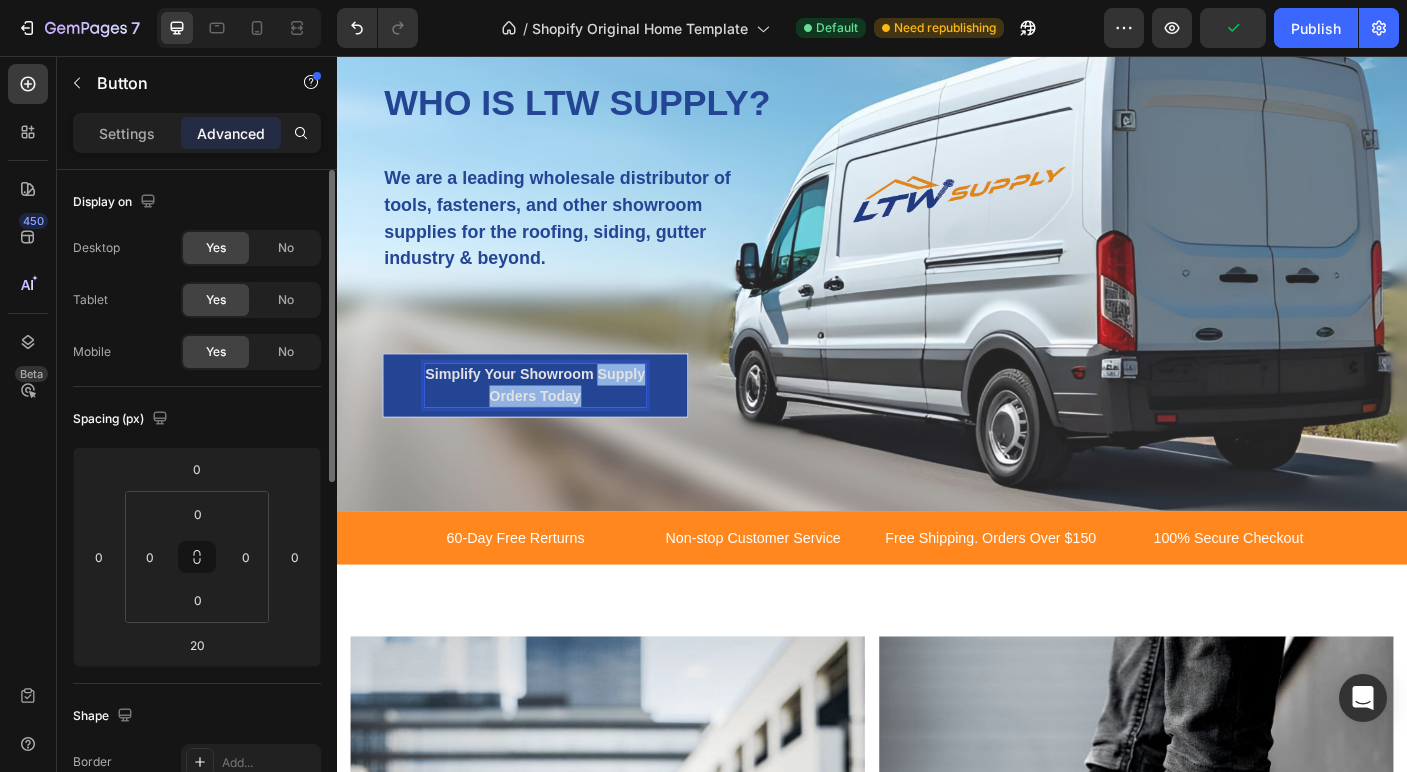 drag, startPoint x: 627, startPoint y: 434, endPoint x: 627, endPoint y: 409, distance: 25 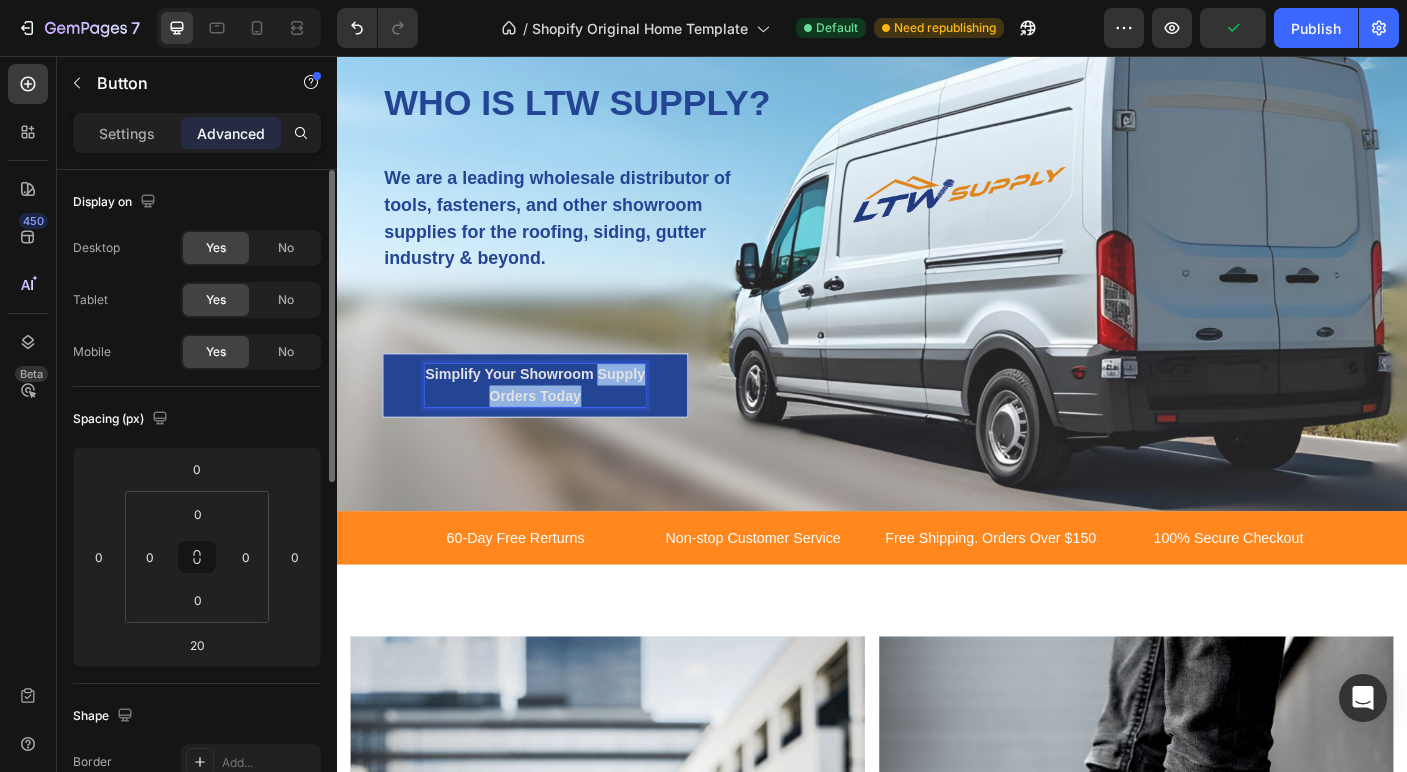 click on "Simplify Your Showroom Supply Orders Today" at bounding box center [559, 425] 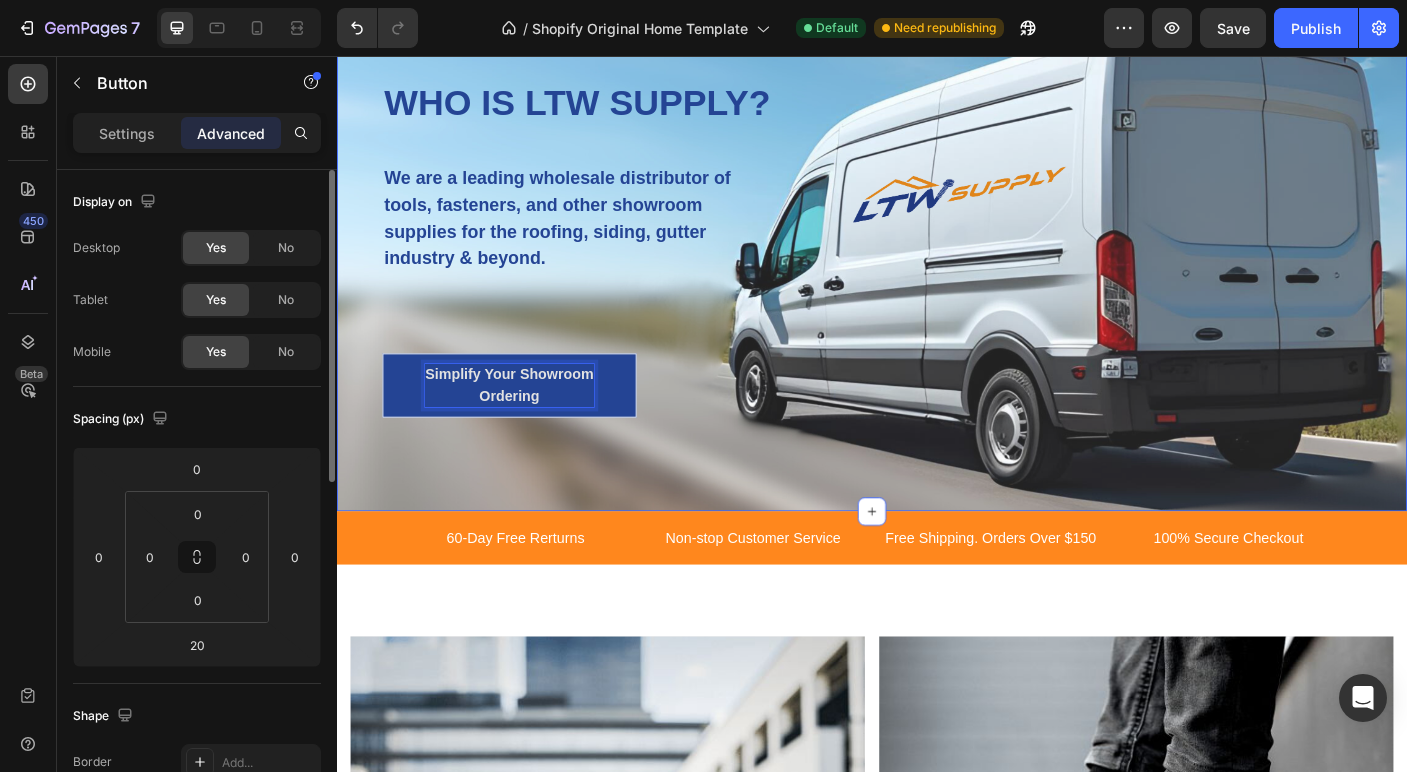 click on "Simplify Your Showroom Ordering" at bounding box center (530, 425) 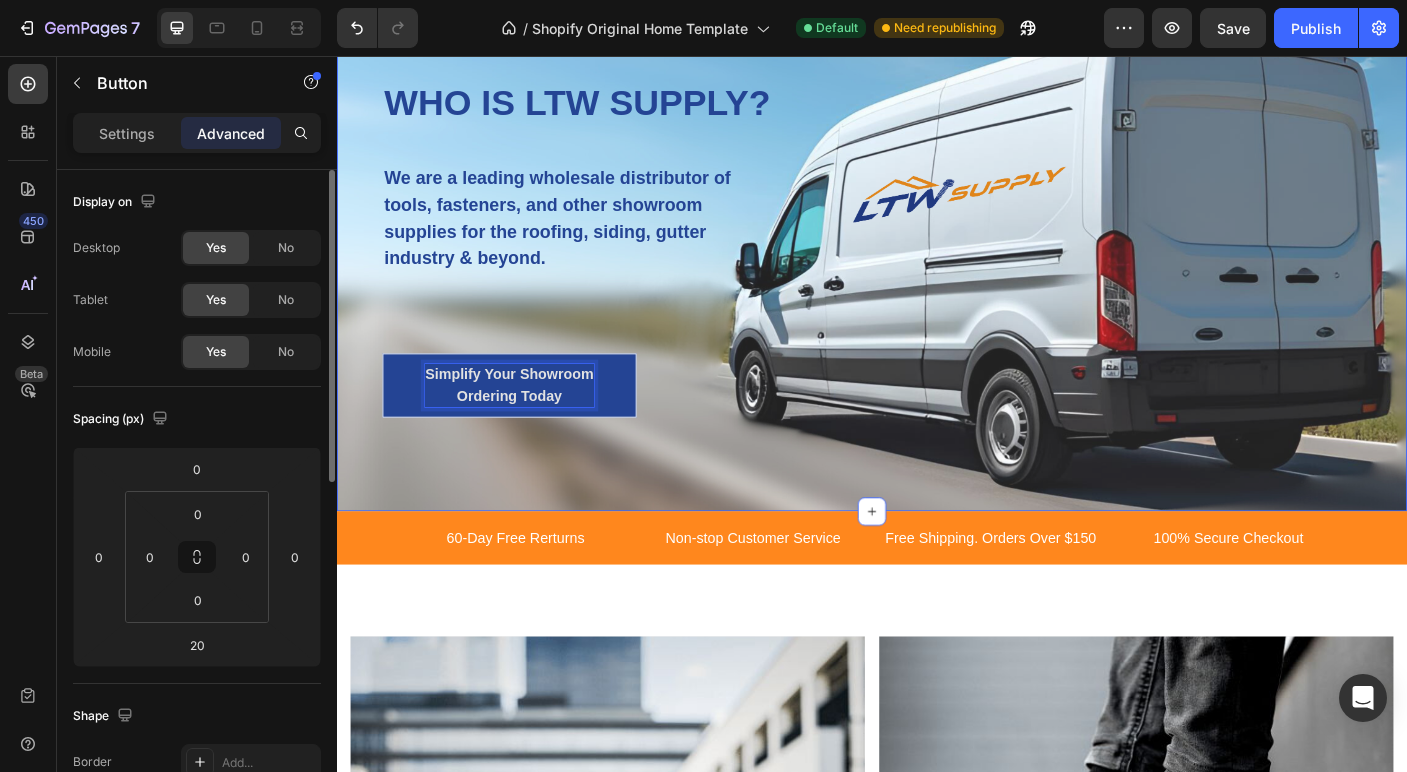 click on "WHO IS LTW SUPPLY? Heading We are a leading wholesale distributor of tools, fasteners, and other showroom supplies for the roofing, siding, gutter industry & beyond. Text block Simplify Your Showroom Ordering Today Button 20 Row Home Banner 1" at bounding box center [937, 275] 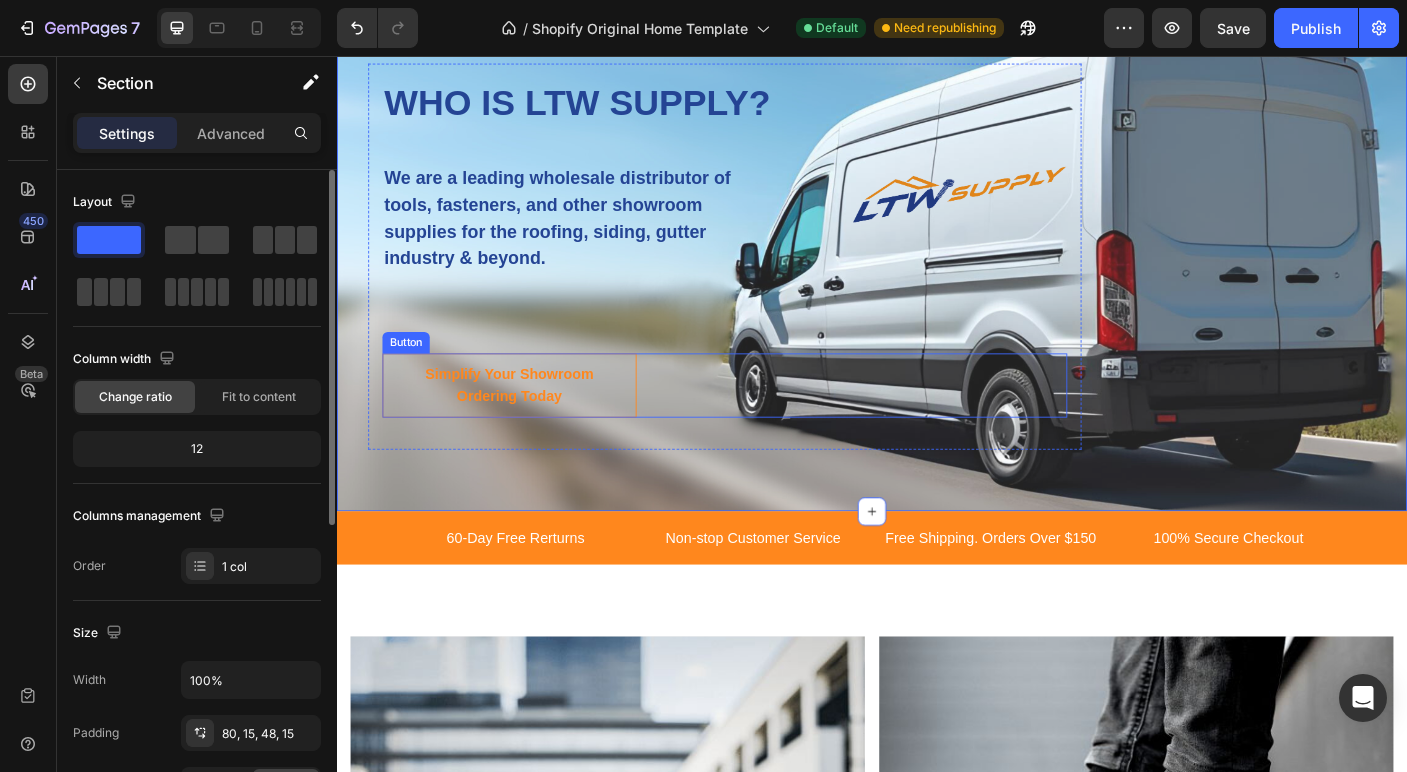 click on "Simplify Your Showroom Ordering Today" at bounding box center [530, 425] 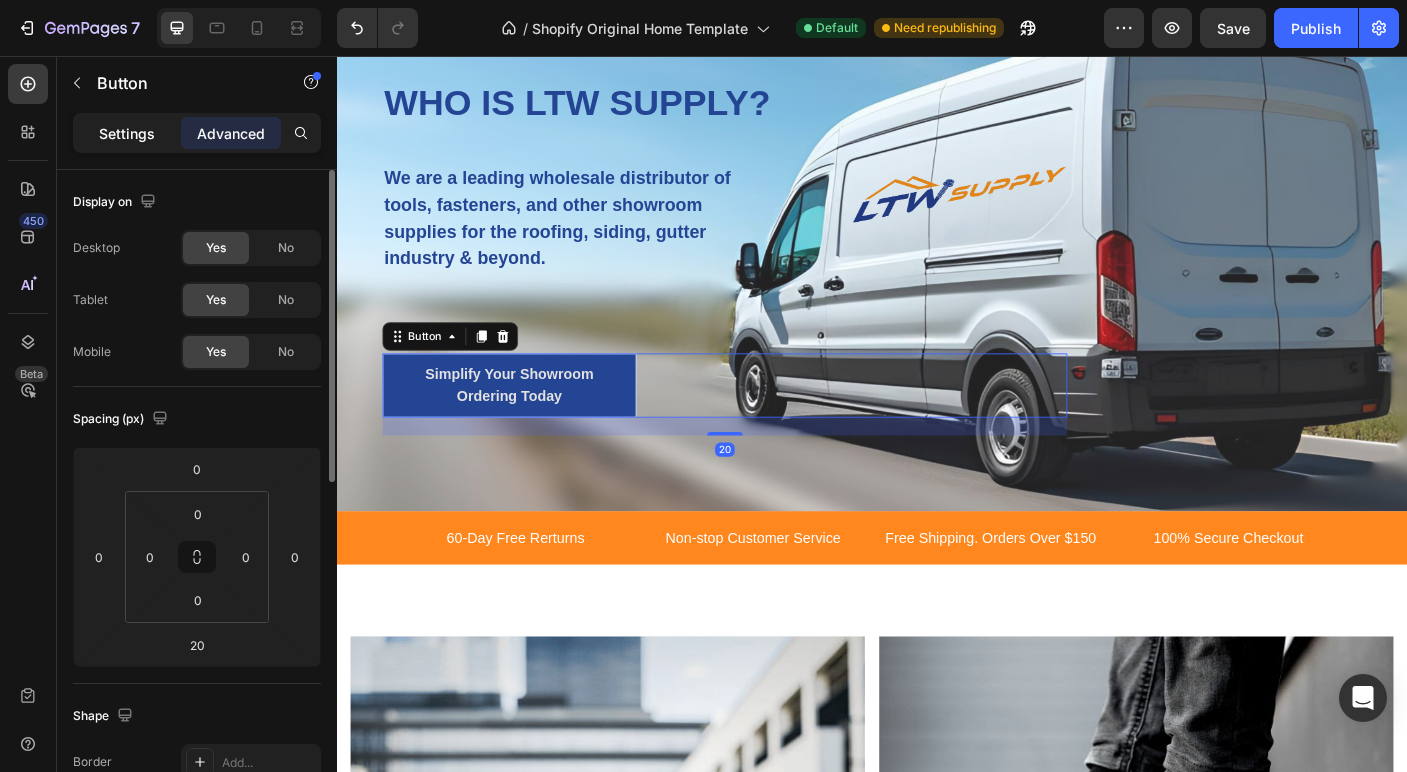 click on "Settings" at bounding box center (127, 133) 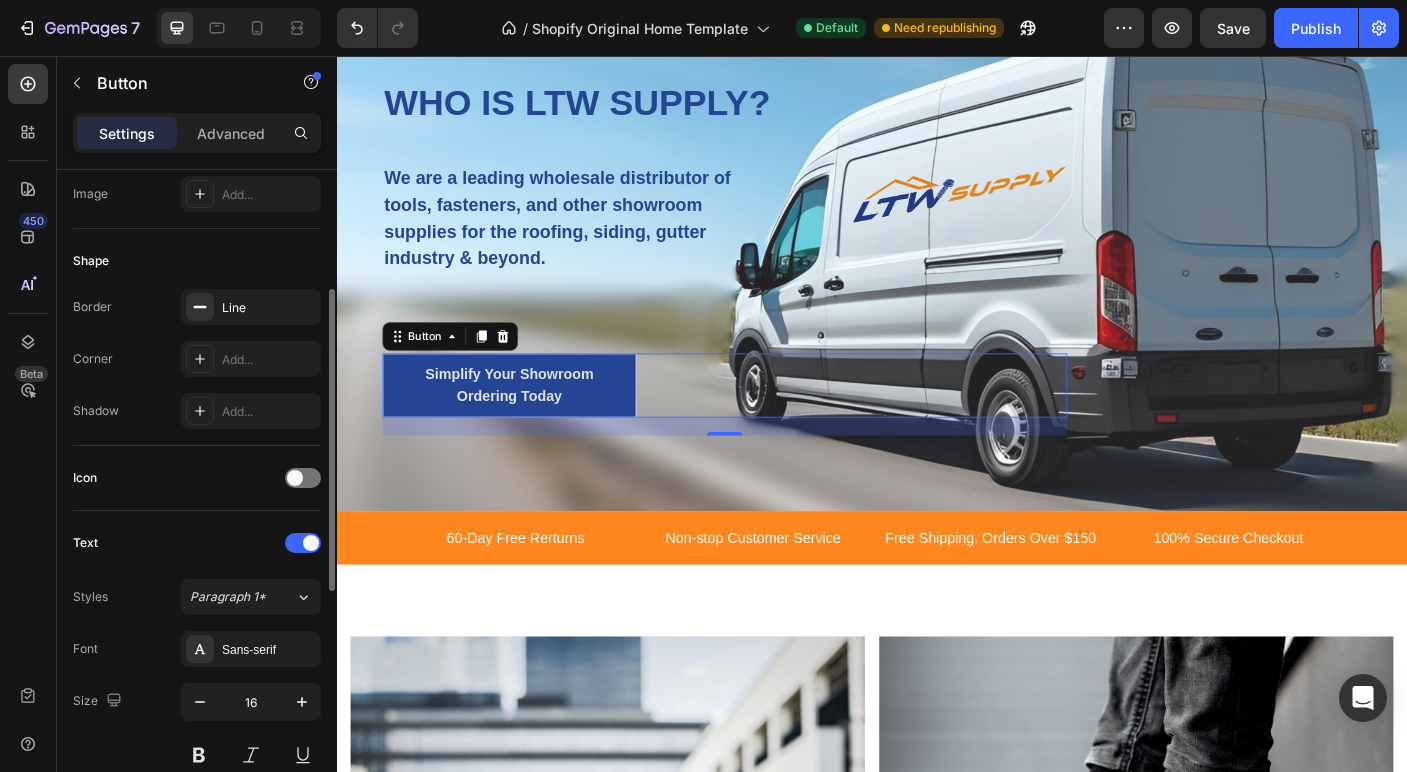 scroll, scrollTop: 344, scrollLeft: 0, axis: vertical 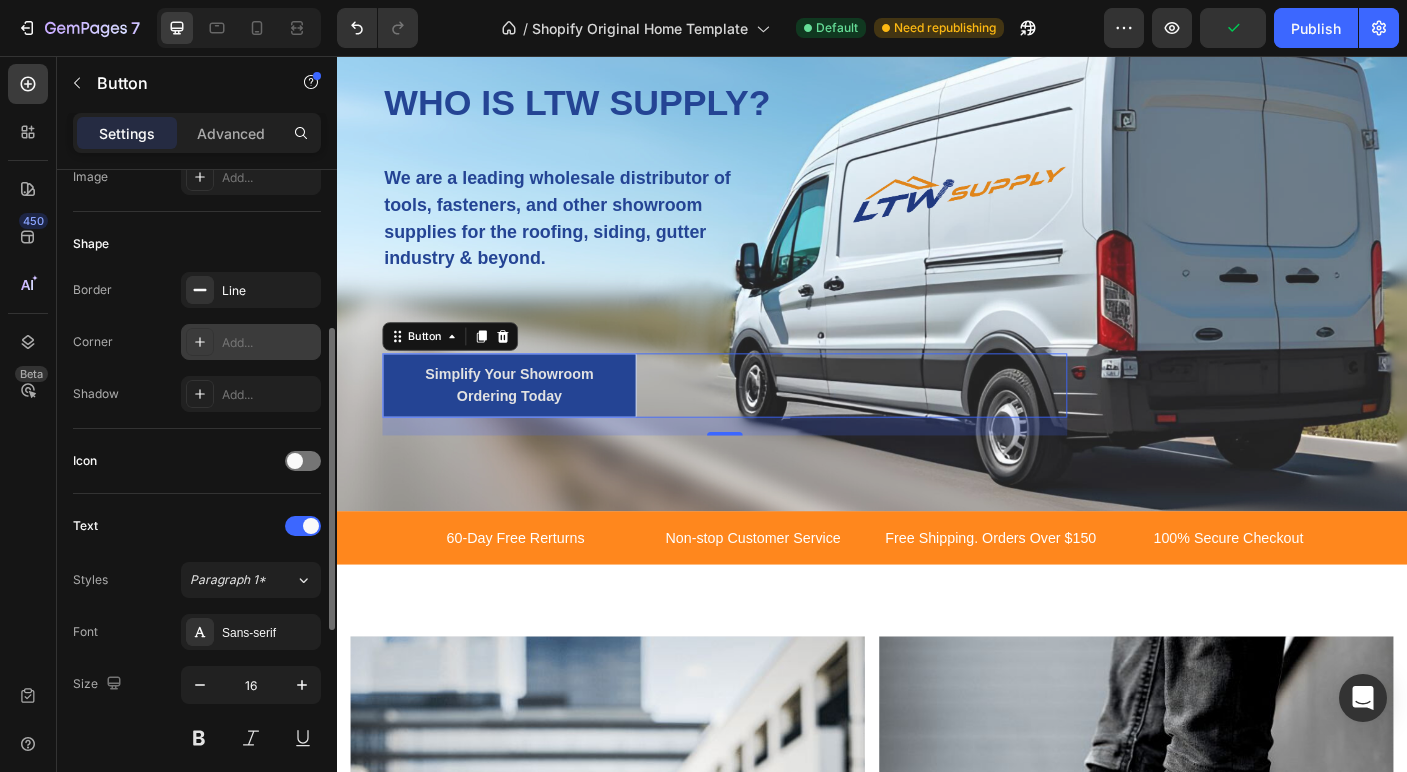 click 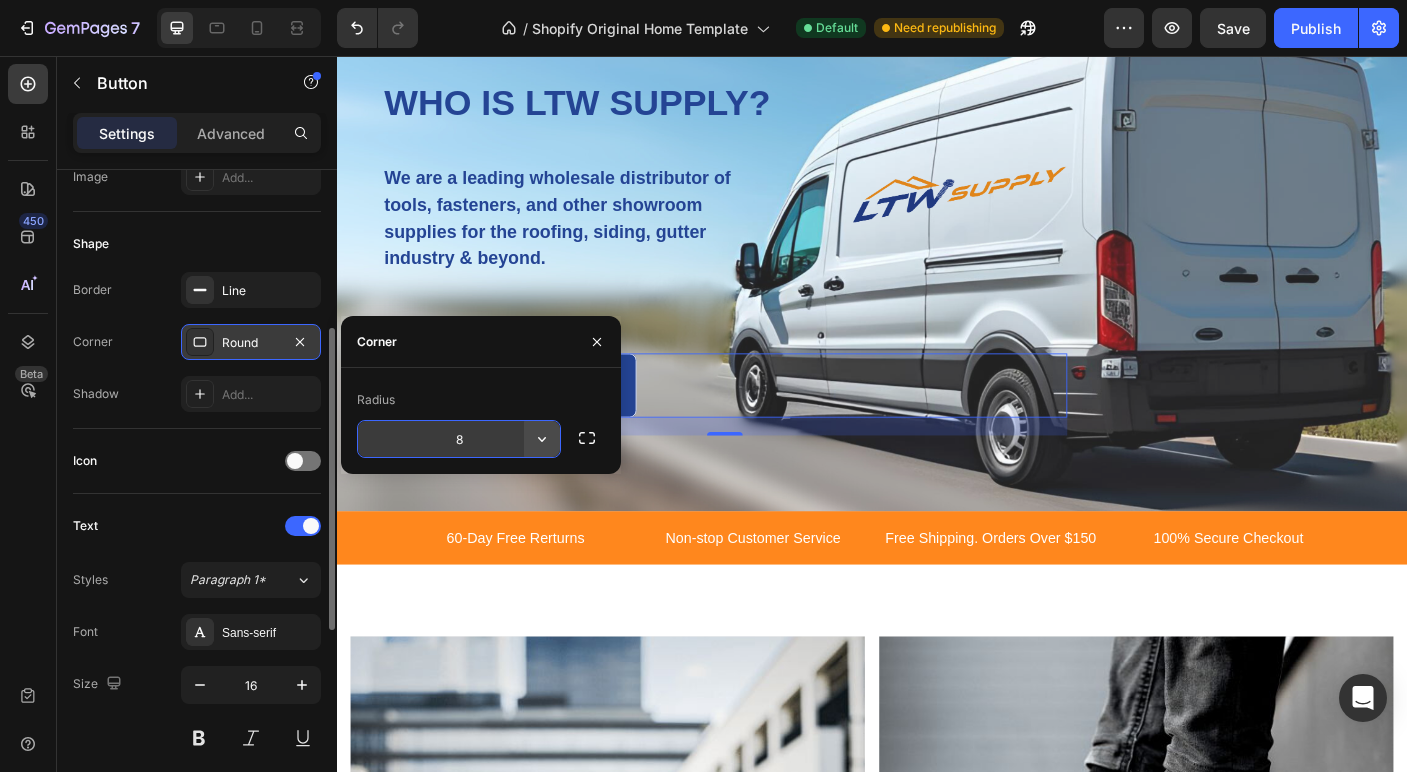 click 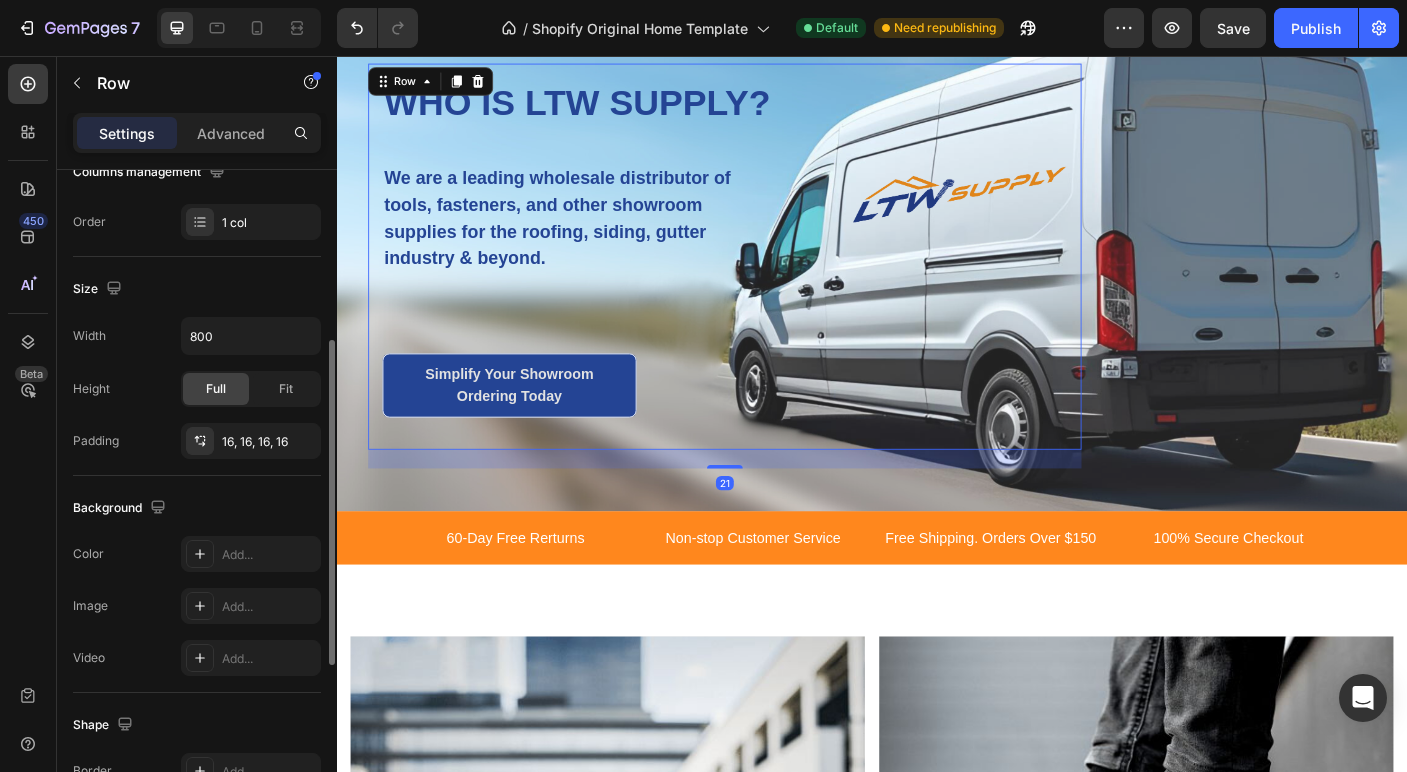 click on "WHO IS LTW SUPPLY? Heading We are a leading wholesale distributor of tools, fasteners, and other showroom supplies for the roofing, siding, gutter industry & beyond. Text block Simplify Your Showroom Ordering Today Button" at bounding box center (772, 280) 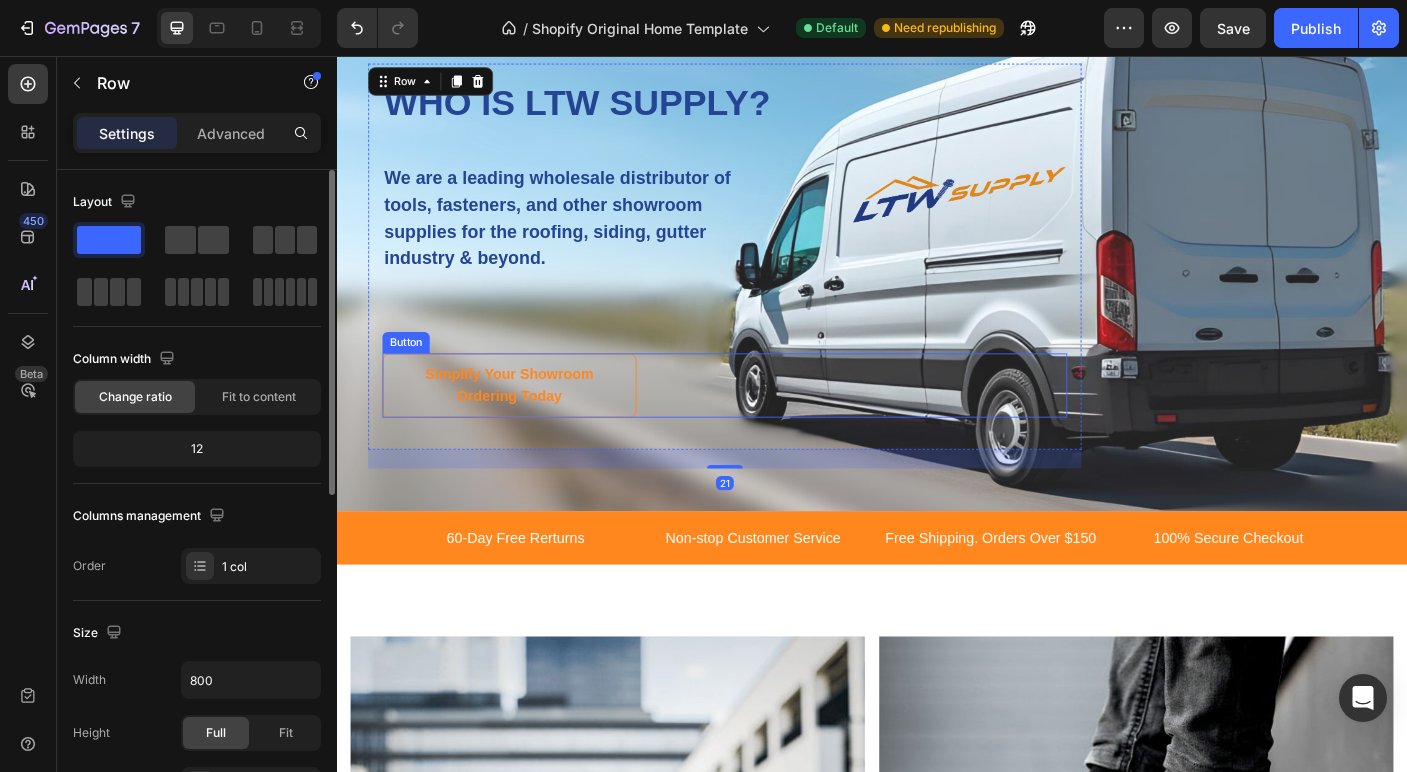 click on "Simplify Your Showroom Ordering Today" at bounding box center [530, 425] 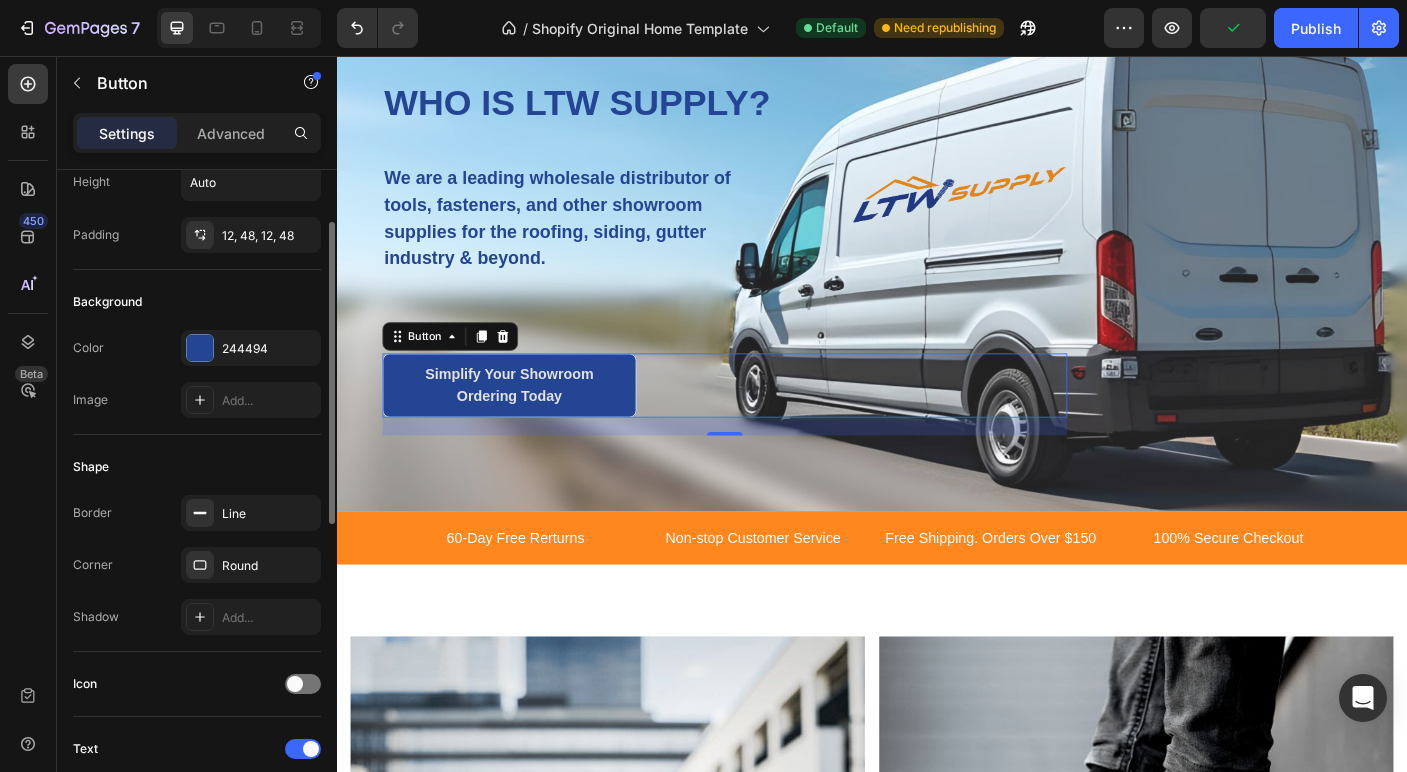 scroll, scrollTop: 125, scrollLeft: 0, axis: vertical 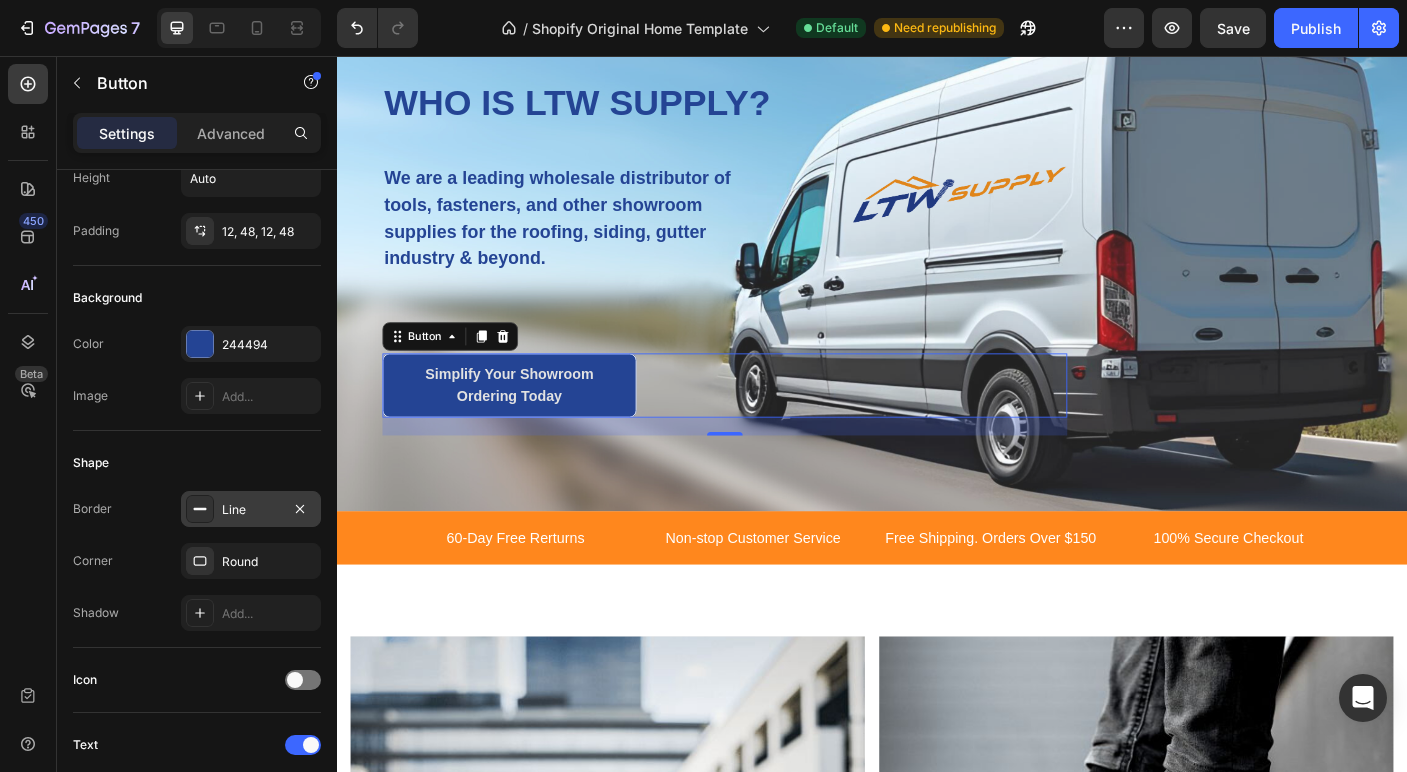 click 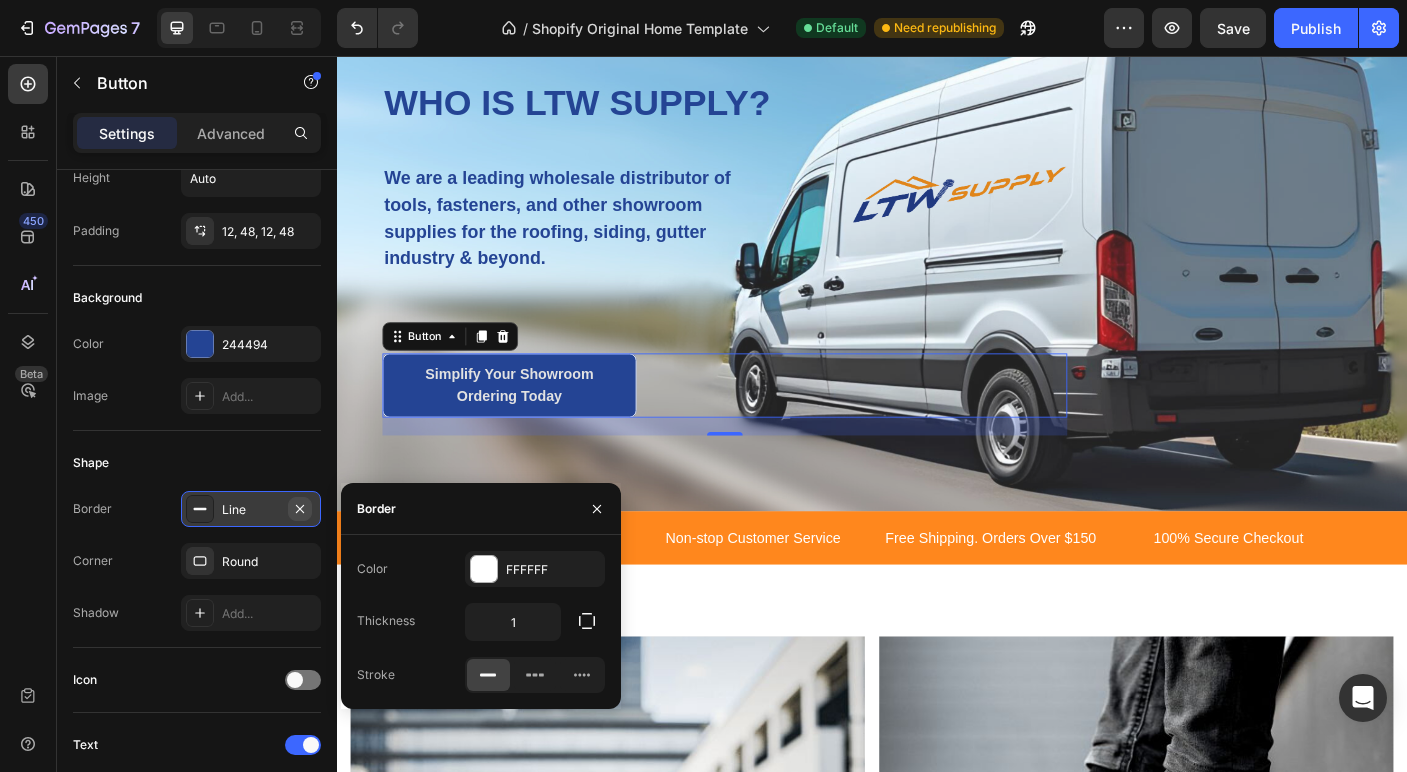 click 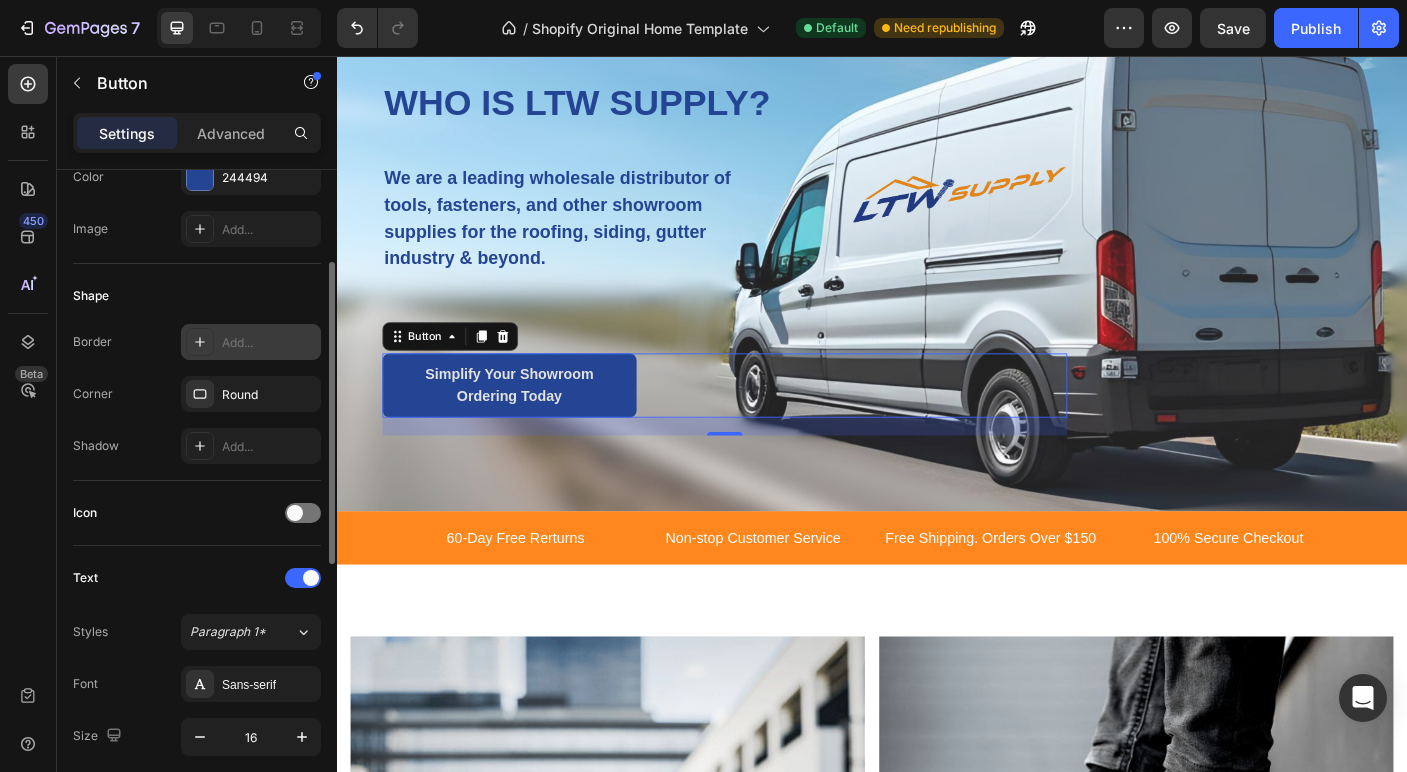 scroll, scrollTop: 296, scrollLeft: 0, axis: vertical 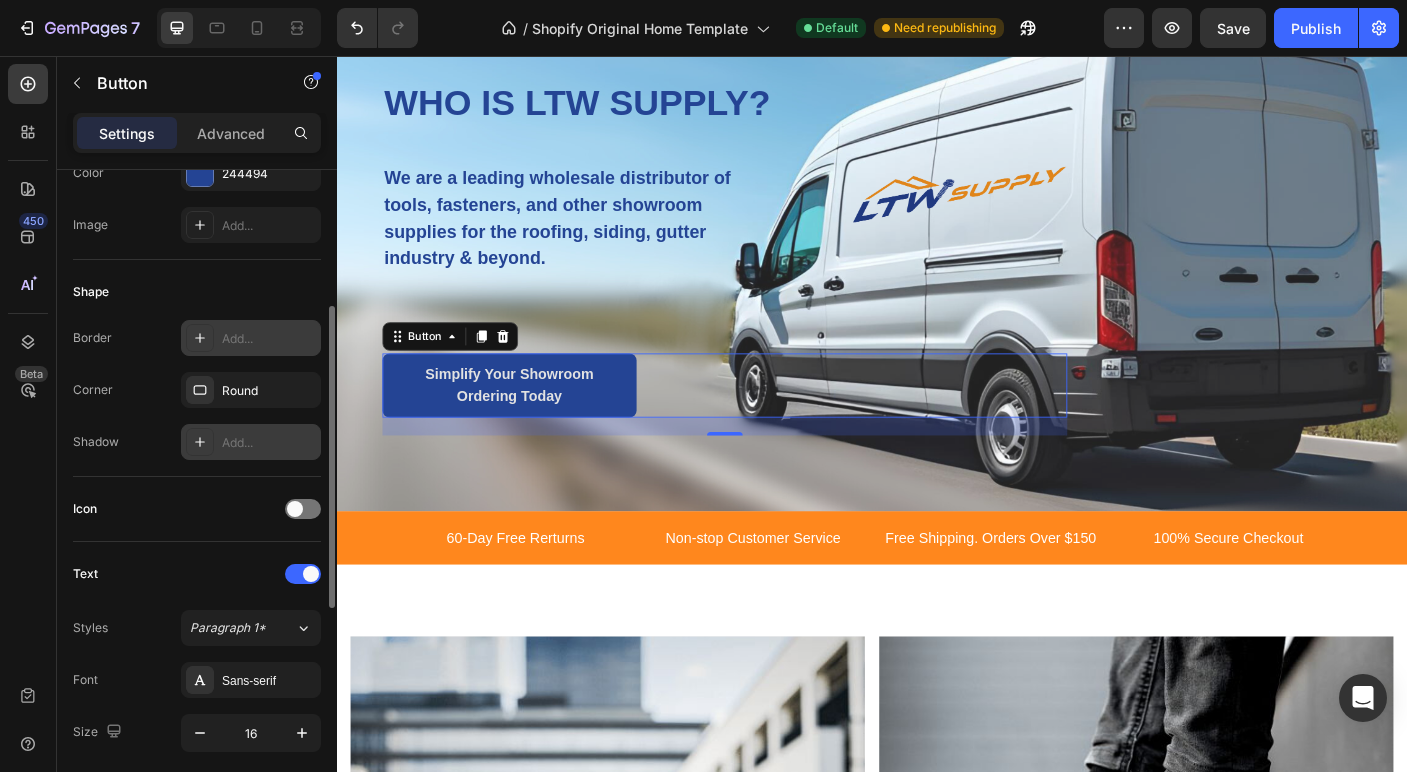 click 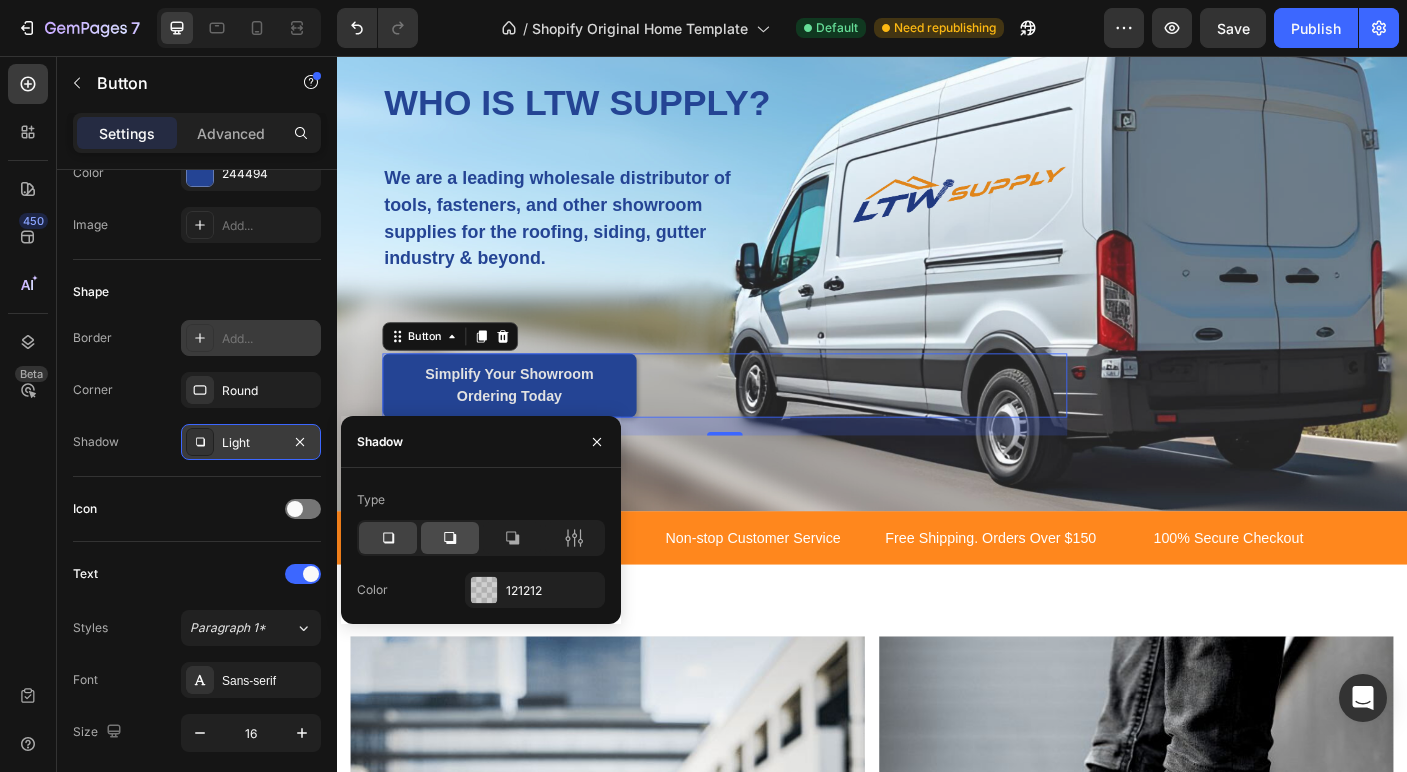 click 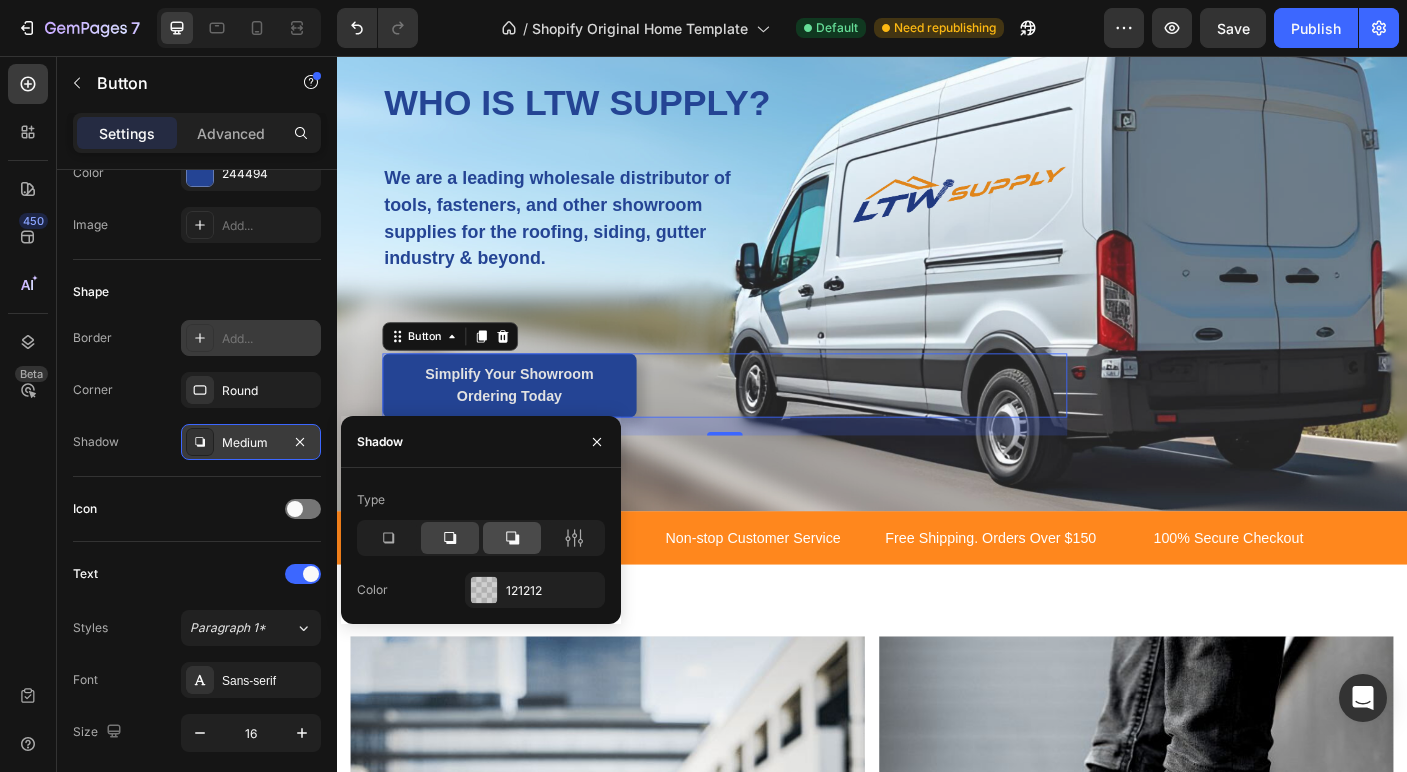 click 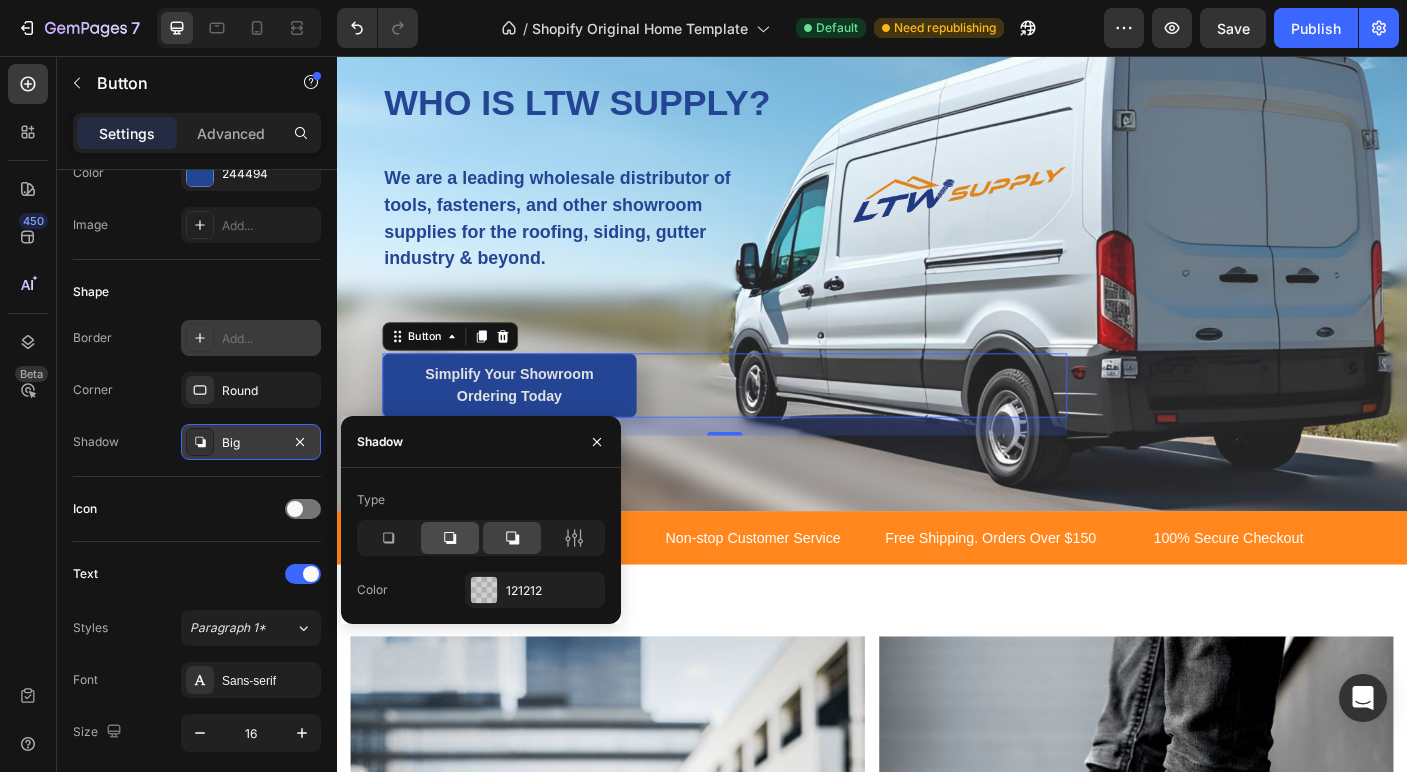 click 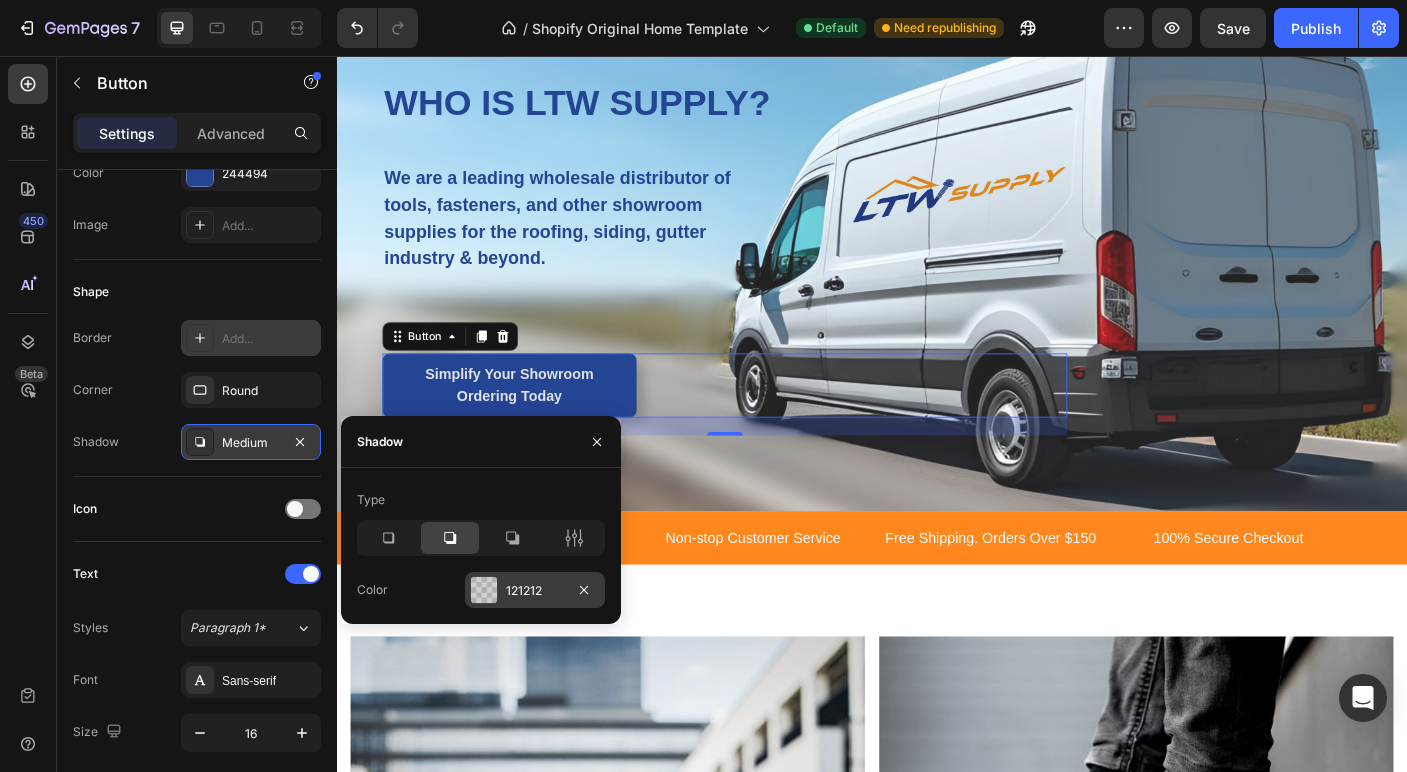 click at bounding box center (484, 590) 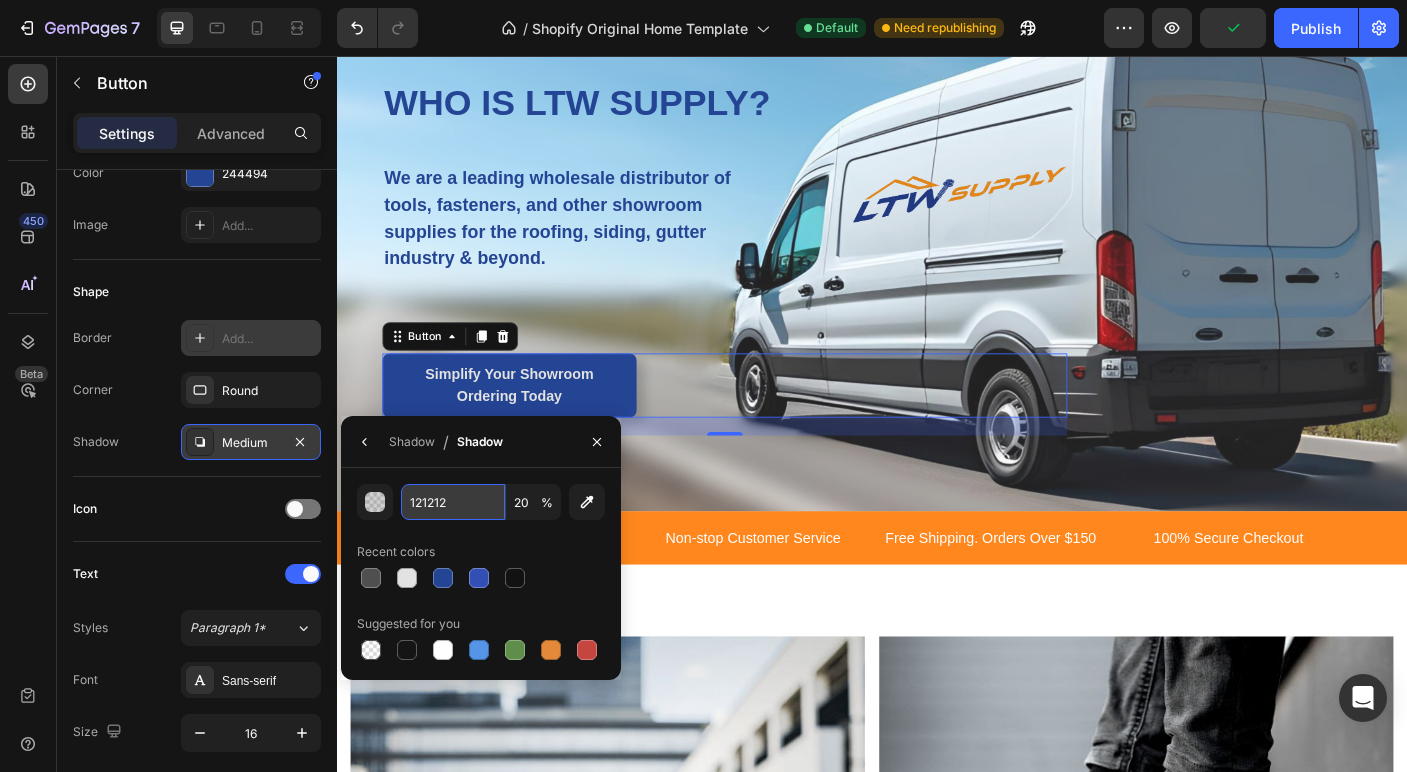 click on "121212" at bounding box center (453, 502) 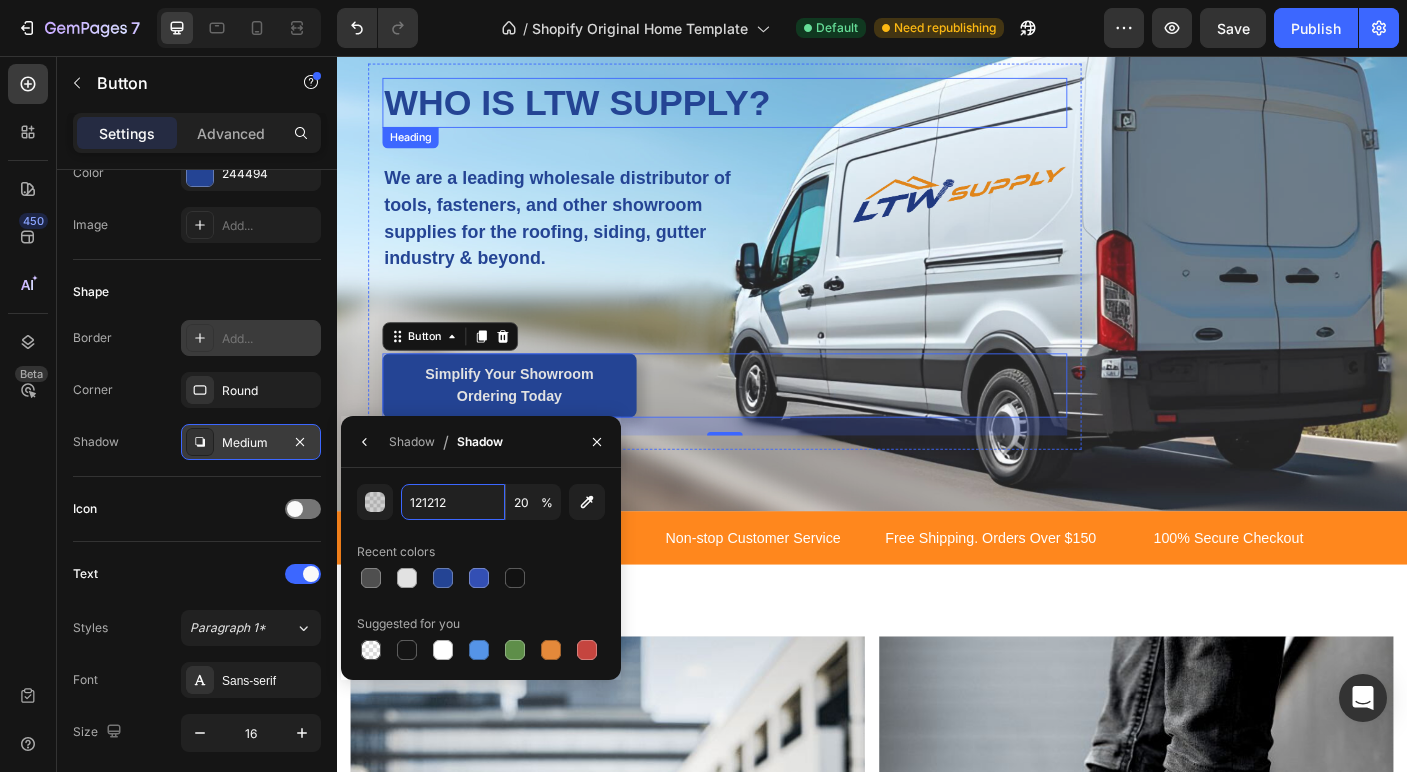 paste on "f4941c" 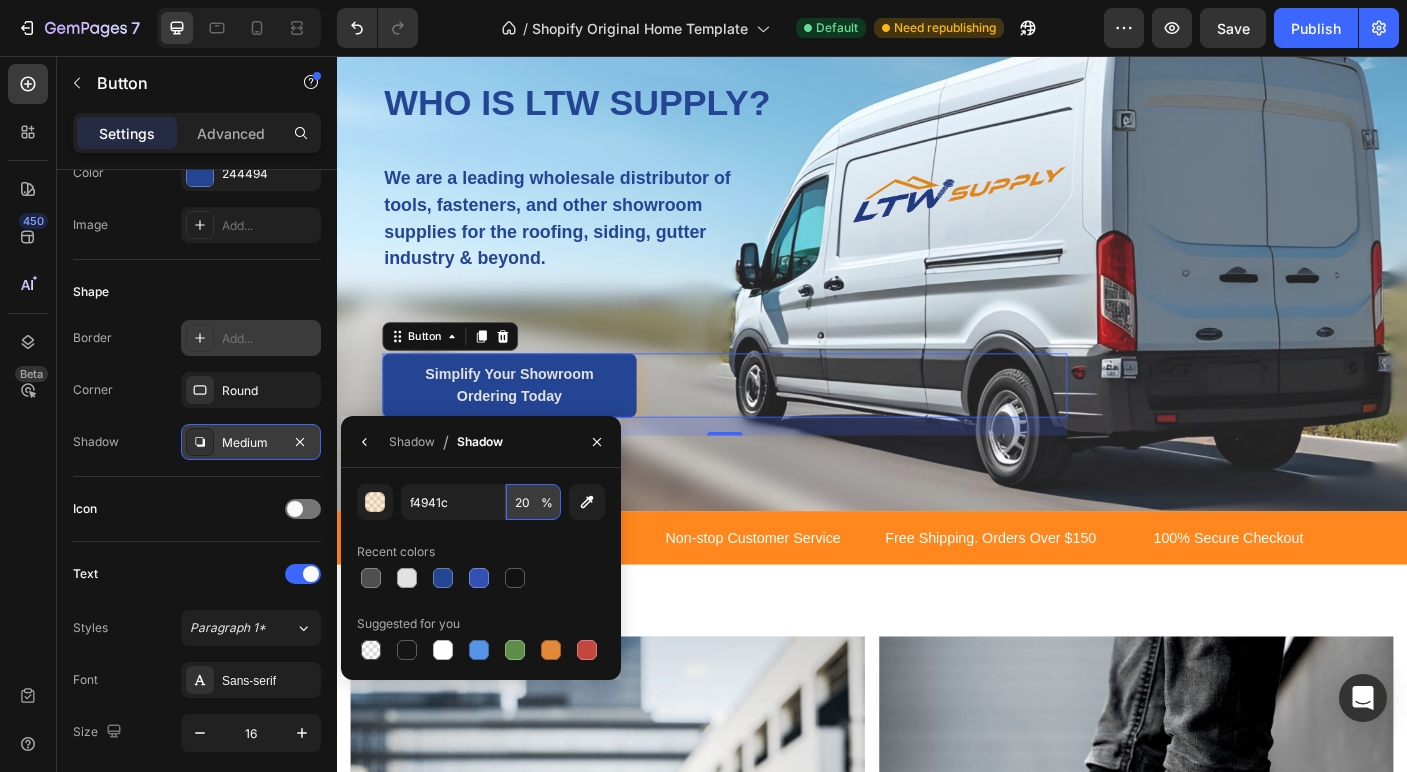 type on "F4941C" 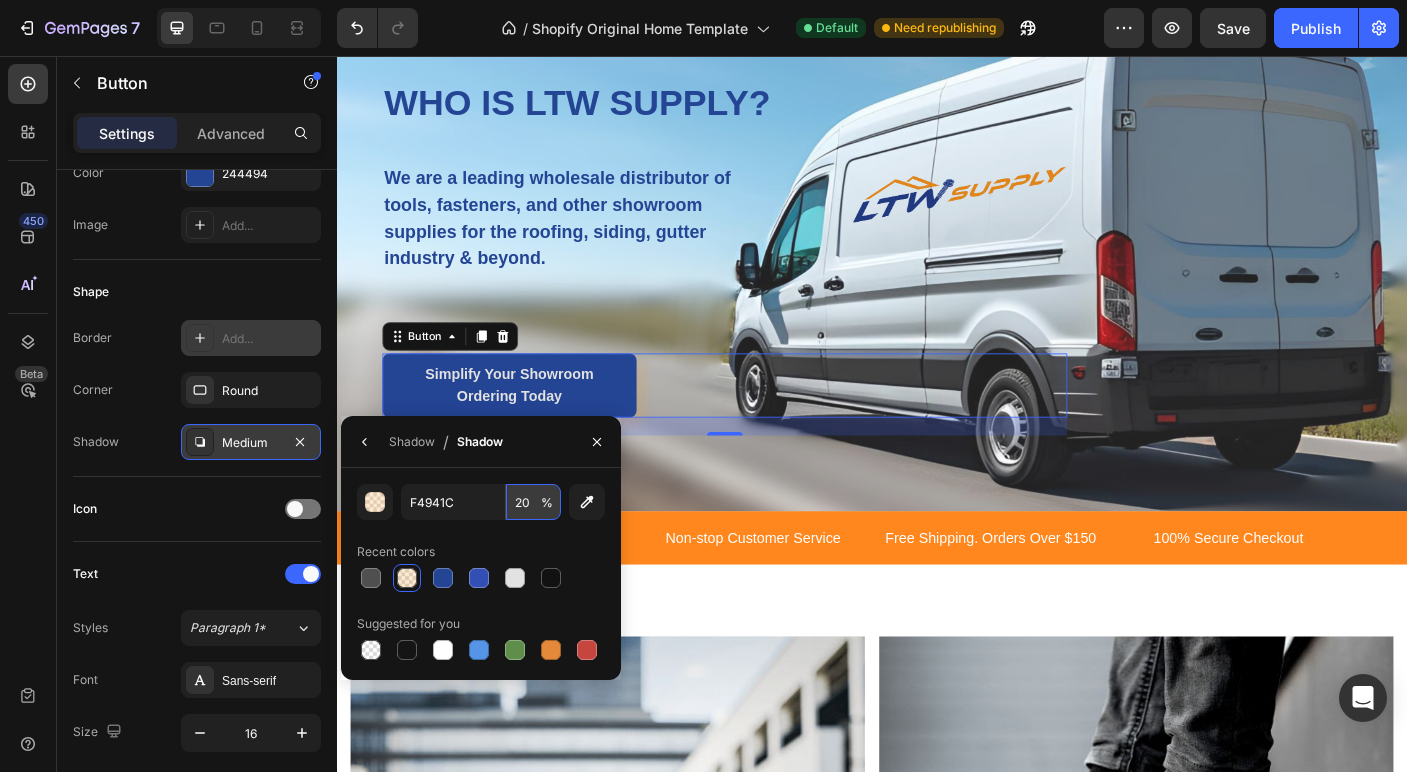click on "20" at bounding box center [533, 502] 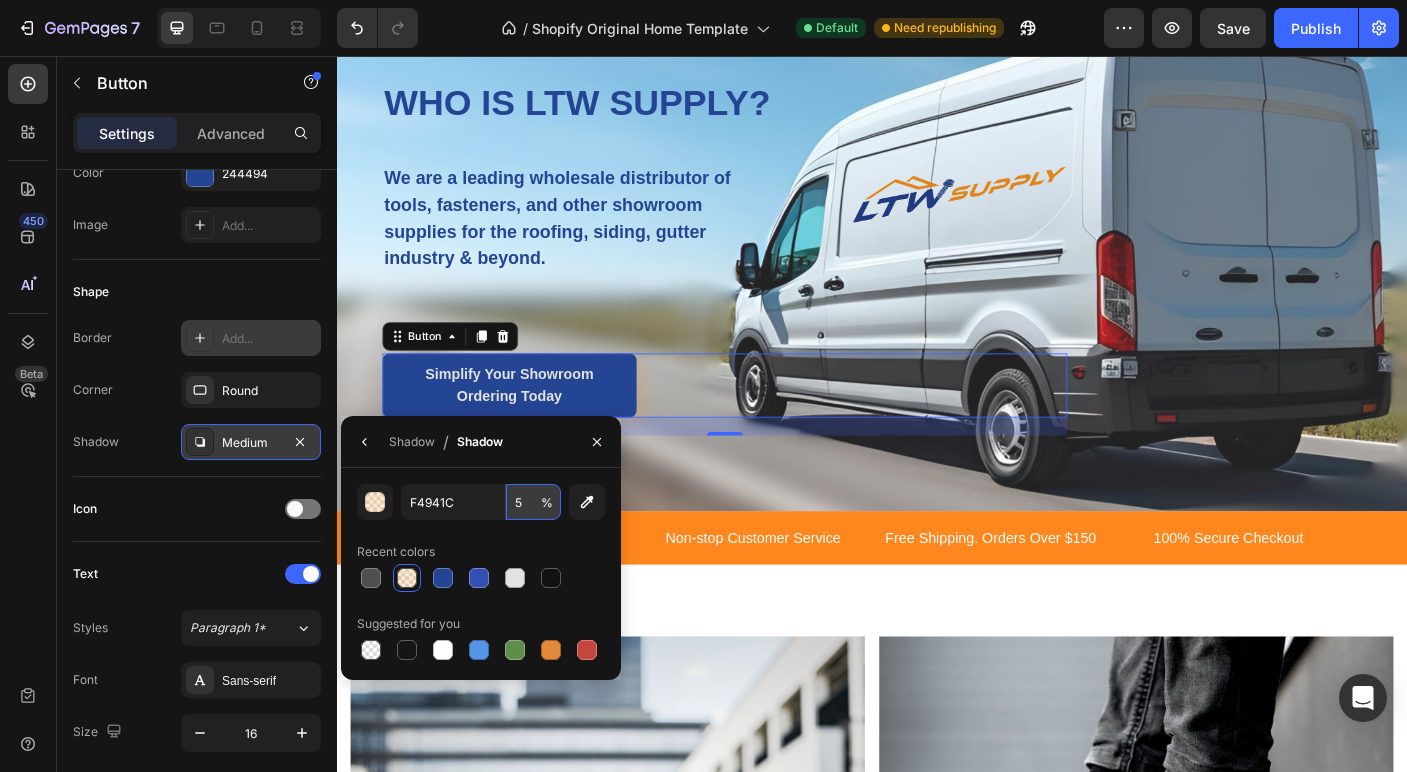 type on "50" 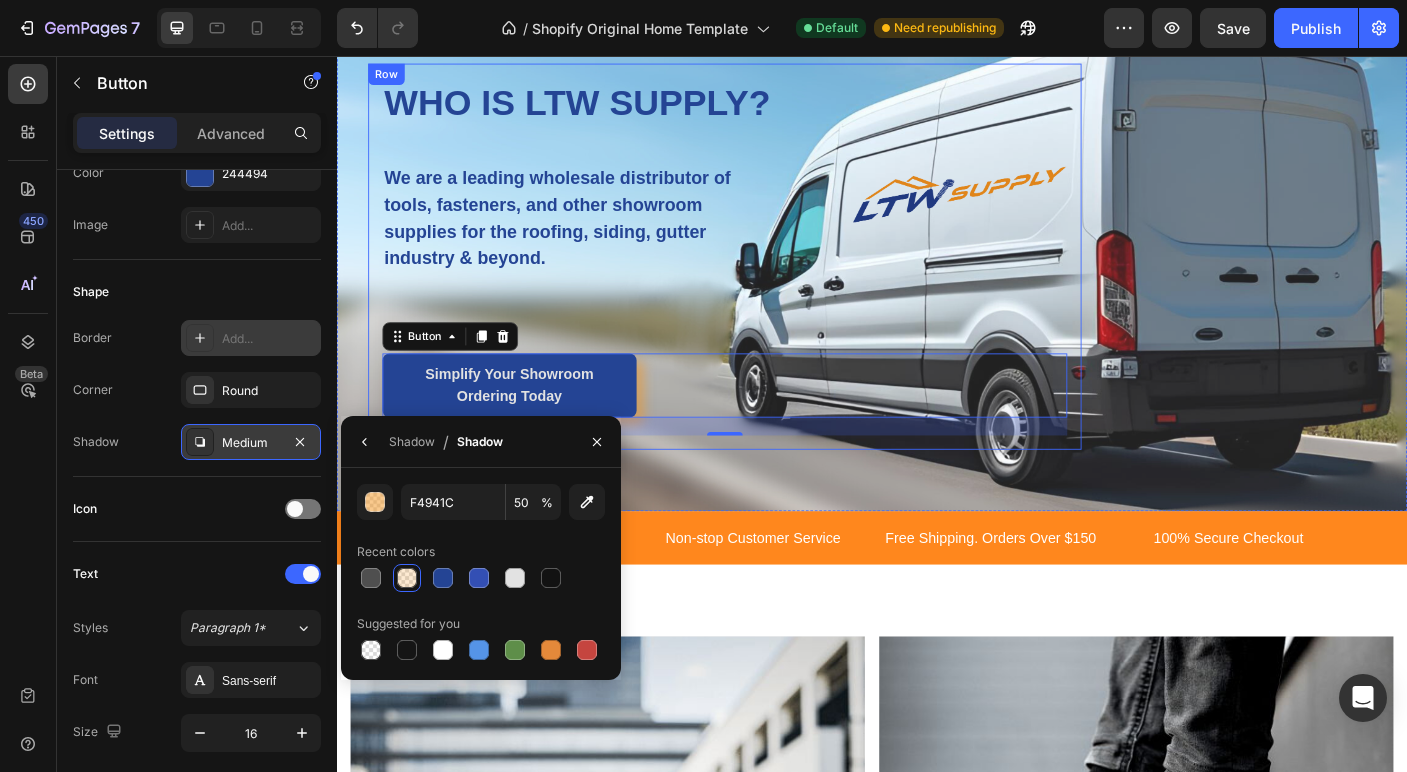 click on "WHO IS LTW SUPPLY? Heading We are a leading wholesale distributor of tools, fasteners, and other showroom supplies for the roofing, siding, gutter industry & beyond. Text block Simplify Your Showroom Ordering Today Button   20" at bounding box center [772, 280] 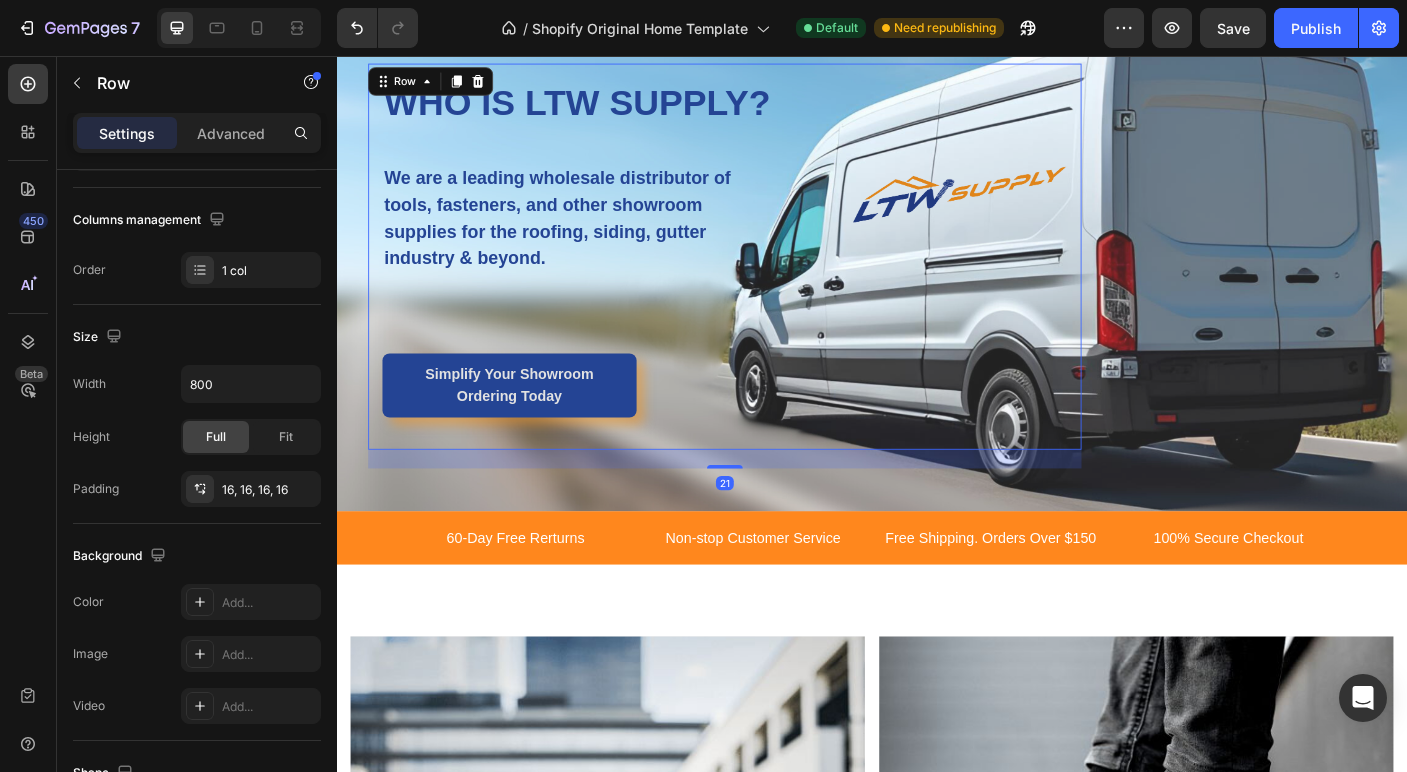 scroll, scrollTop: 0, scrollLeft: 0, axis: both 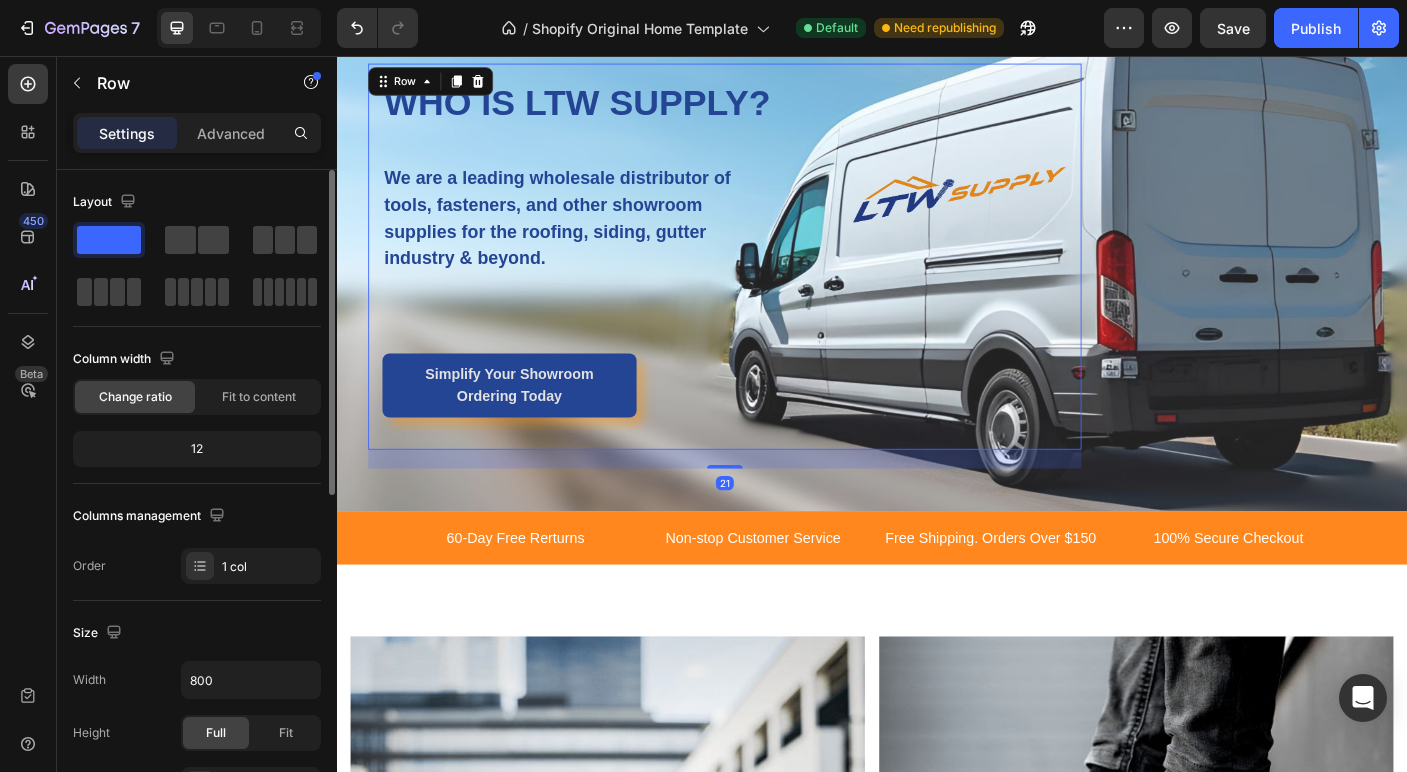 click on "Simplify Your Showroom Ordering Today Button" at bounding box center (772, 435) 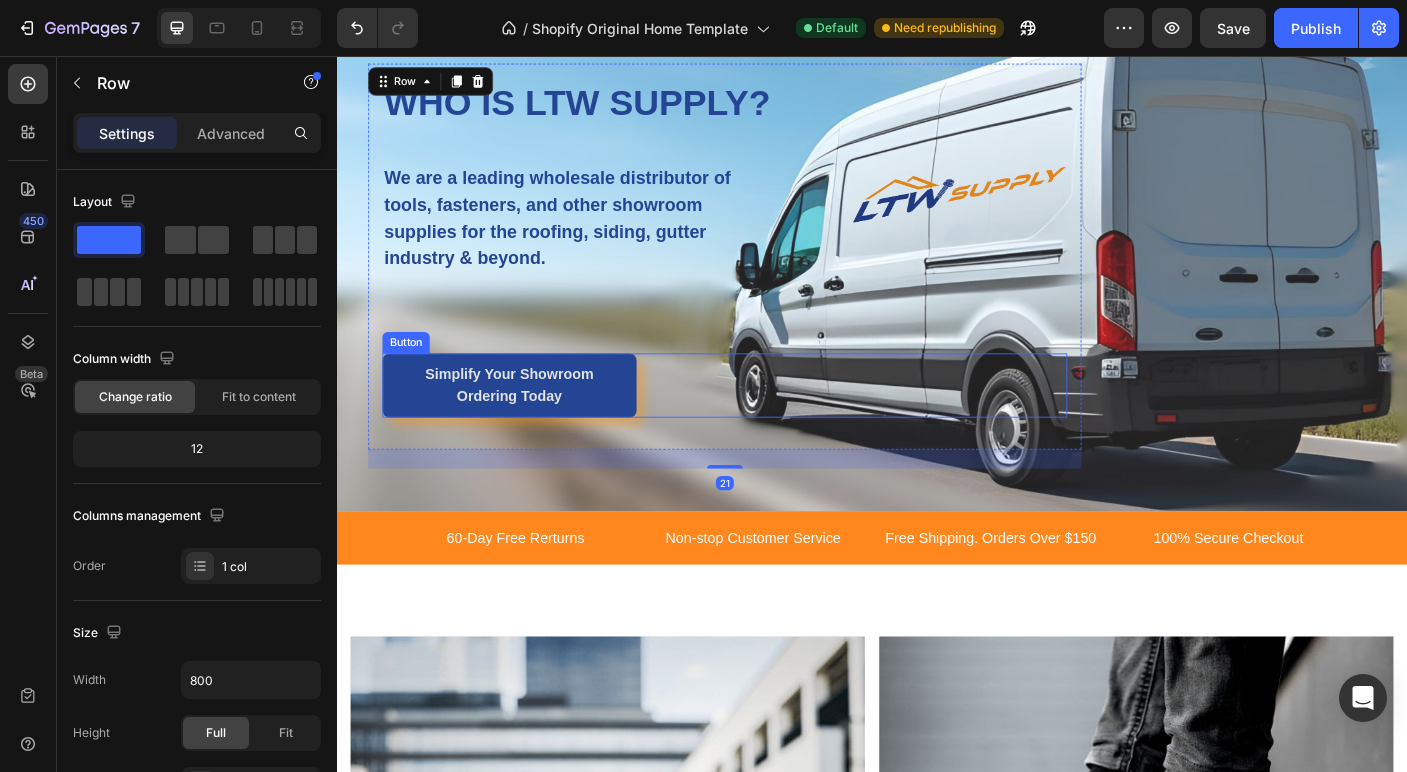 click on "WHO IS LTW SUPPLY? Heading We are a leading wholesale distributor of tools, fasteners, and other showroom supplies for the roofing, siding, gutter industry & beyond. Text block Simplify Your Showroom Ordering Today Button" at bounding box center [772, 280] 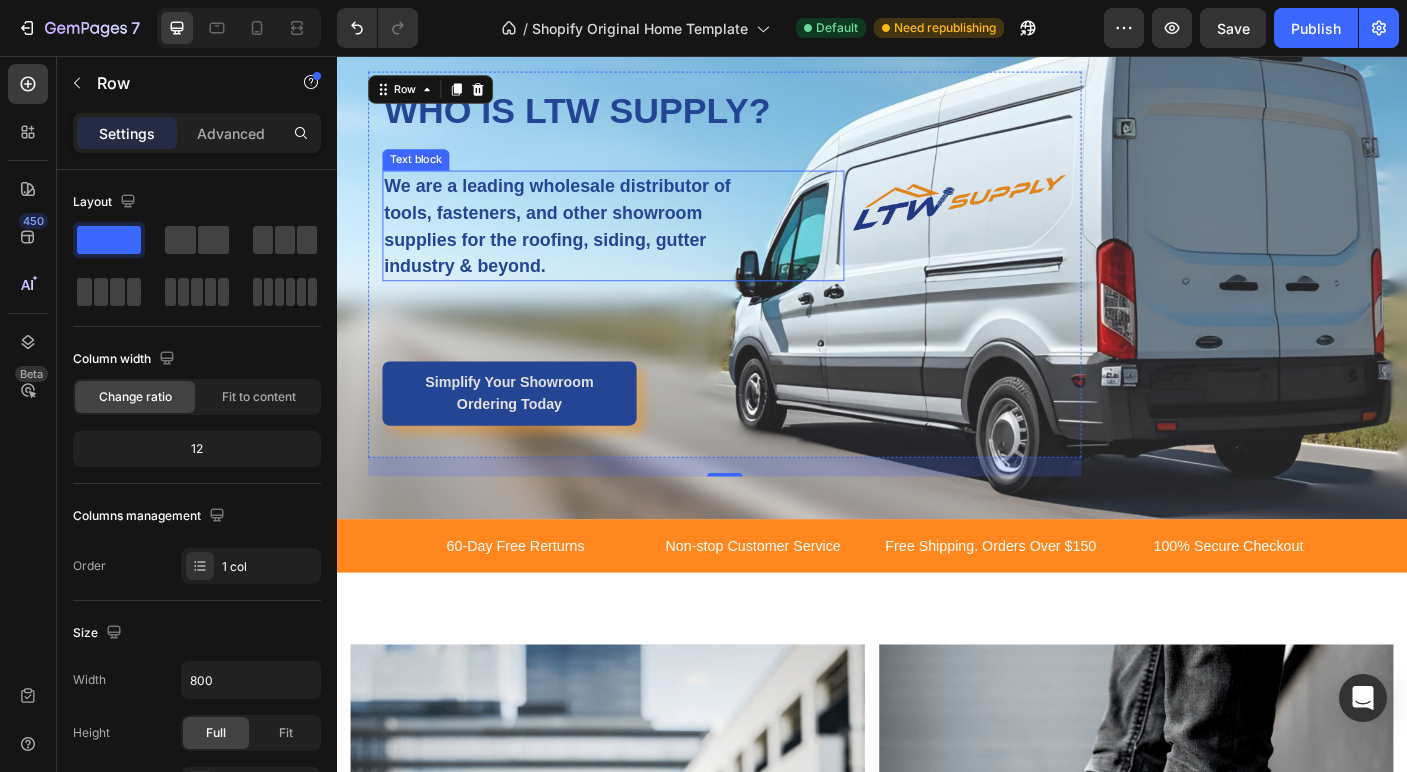 scroll, scrollTop: 2475, scrollLeft: 0, axis: vertical 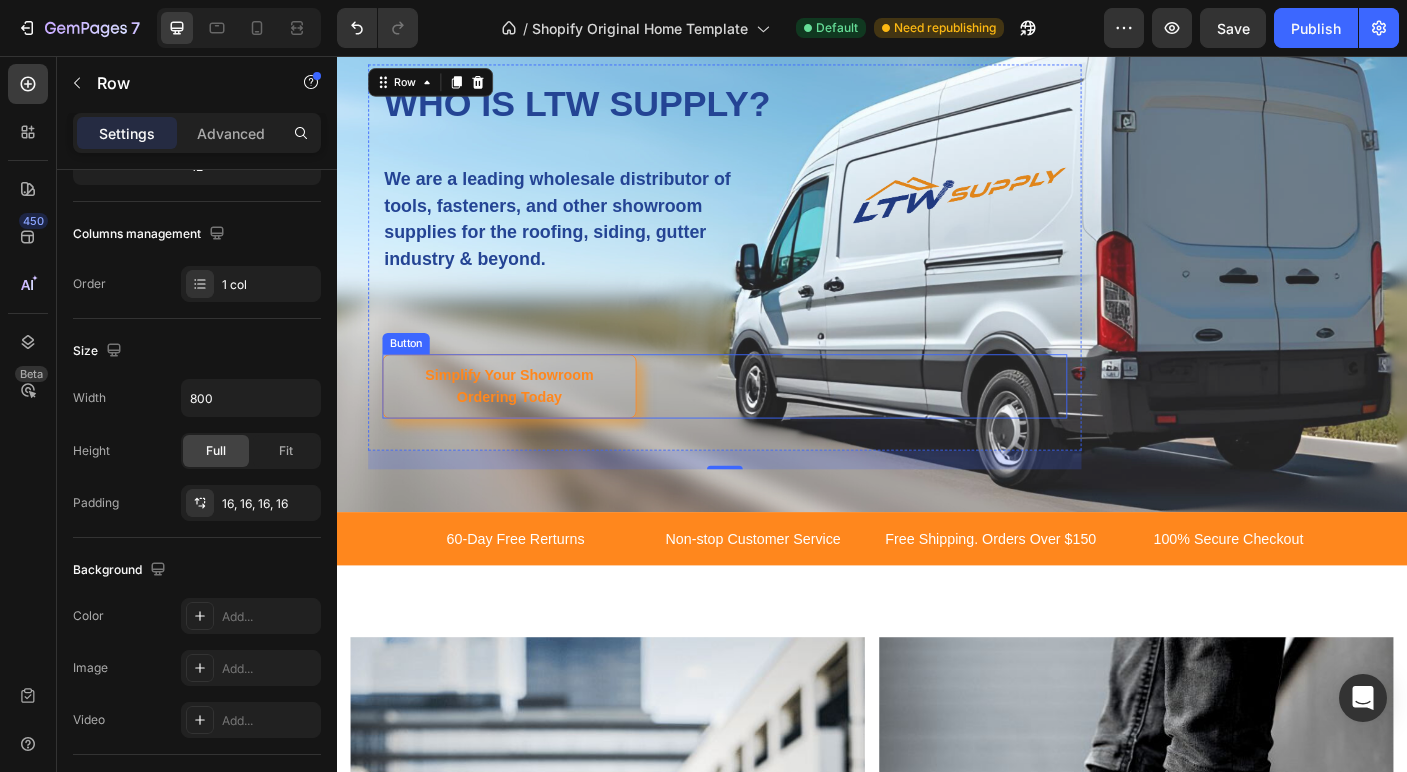 click on "Simplify Your Showroom Ordering Today" at bounding box center (530, 426) 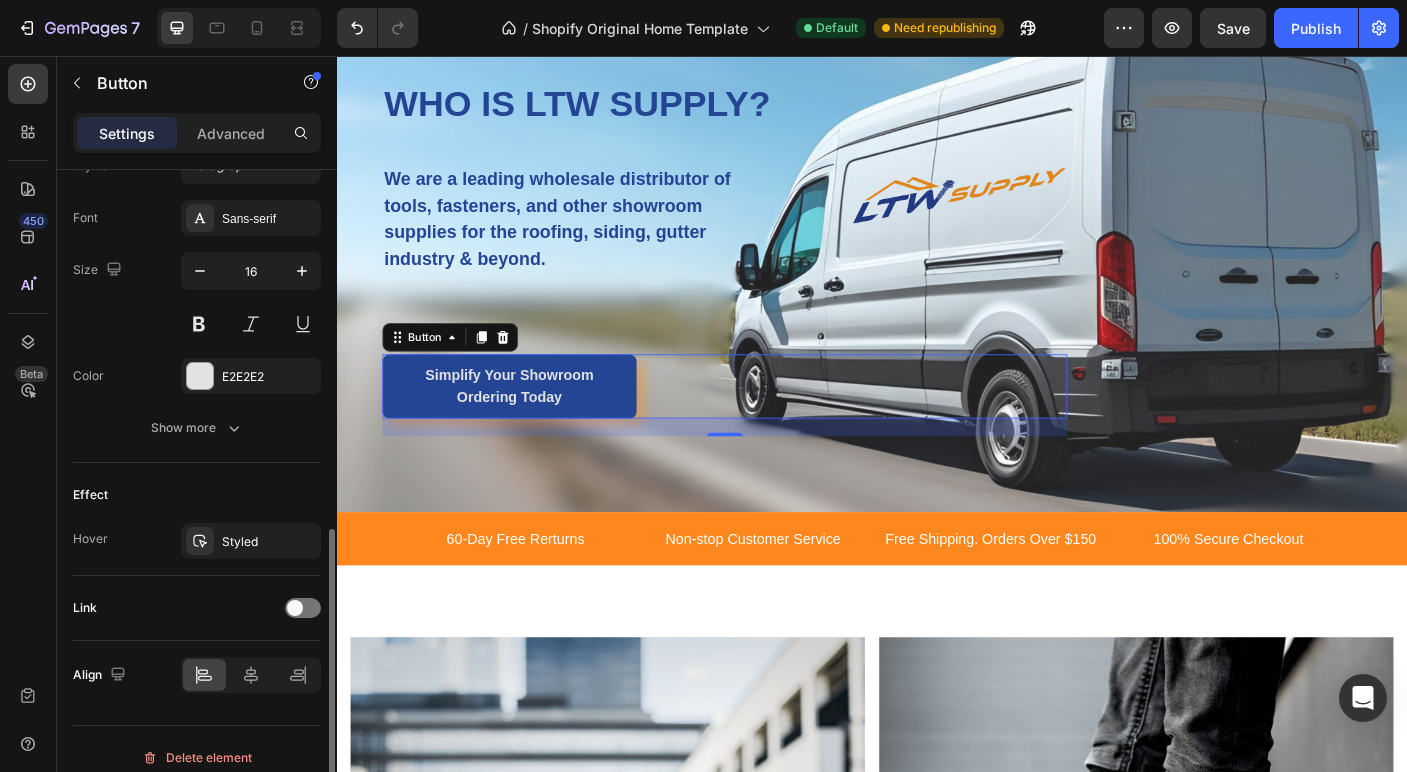 scroll, scrollTop: 775, scrollLeft: 0, axis: vertical 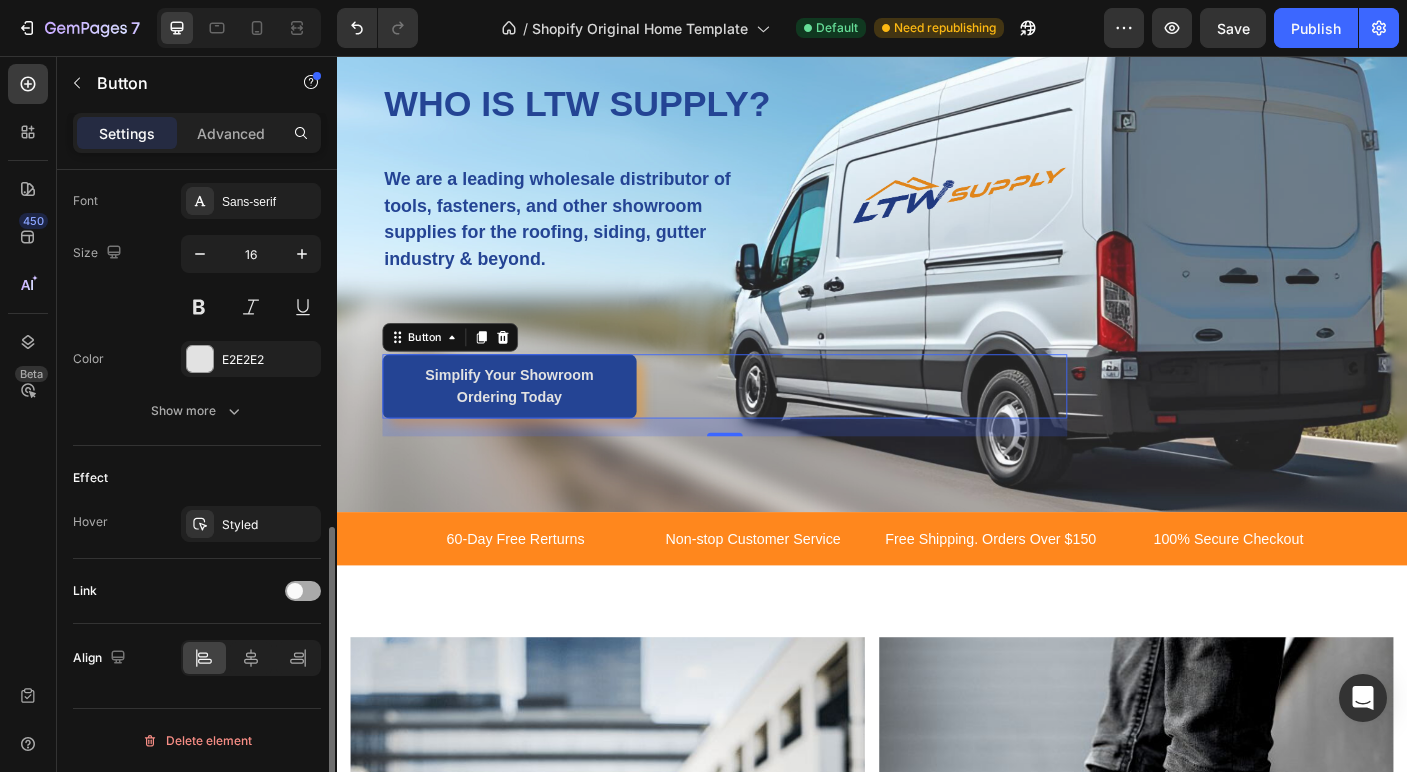 click at bounding box center (303, 591) 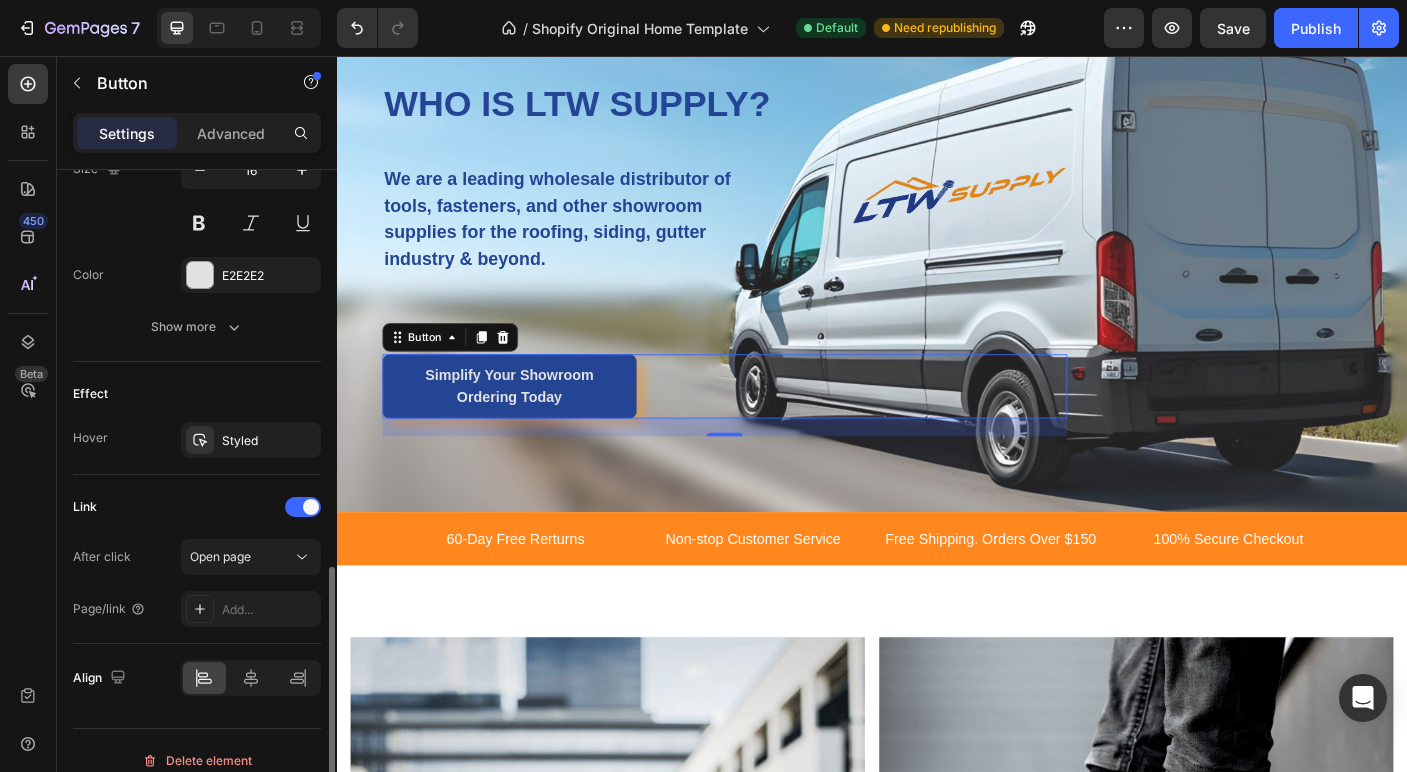 scroll, scrollTop: 879, scrollLeft: 0, axis: vertical 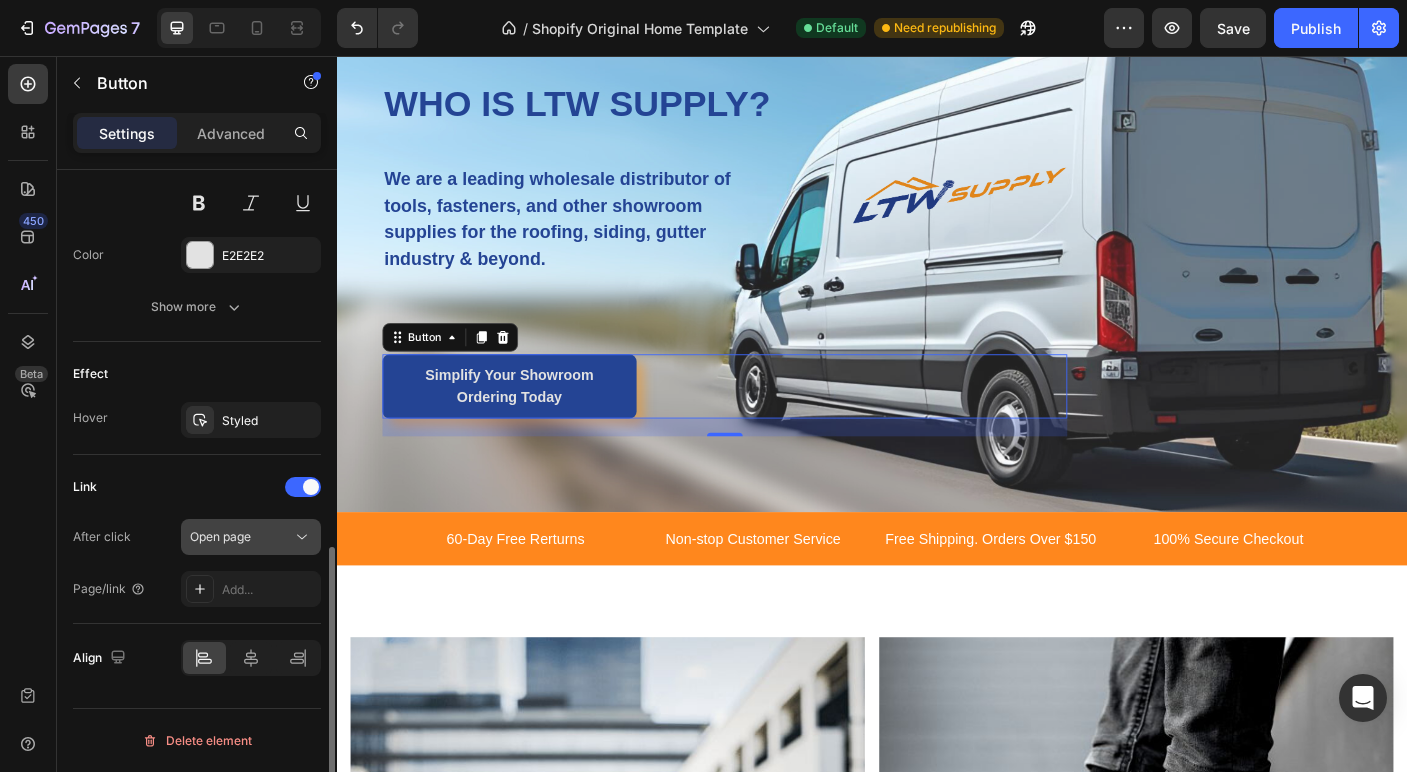 click on "Open page" 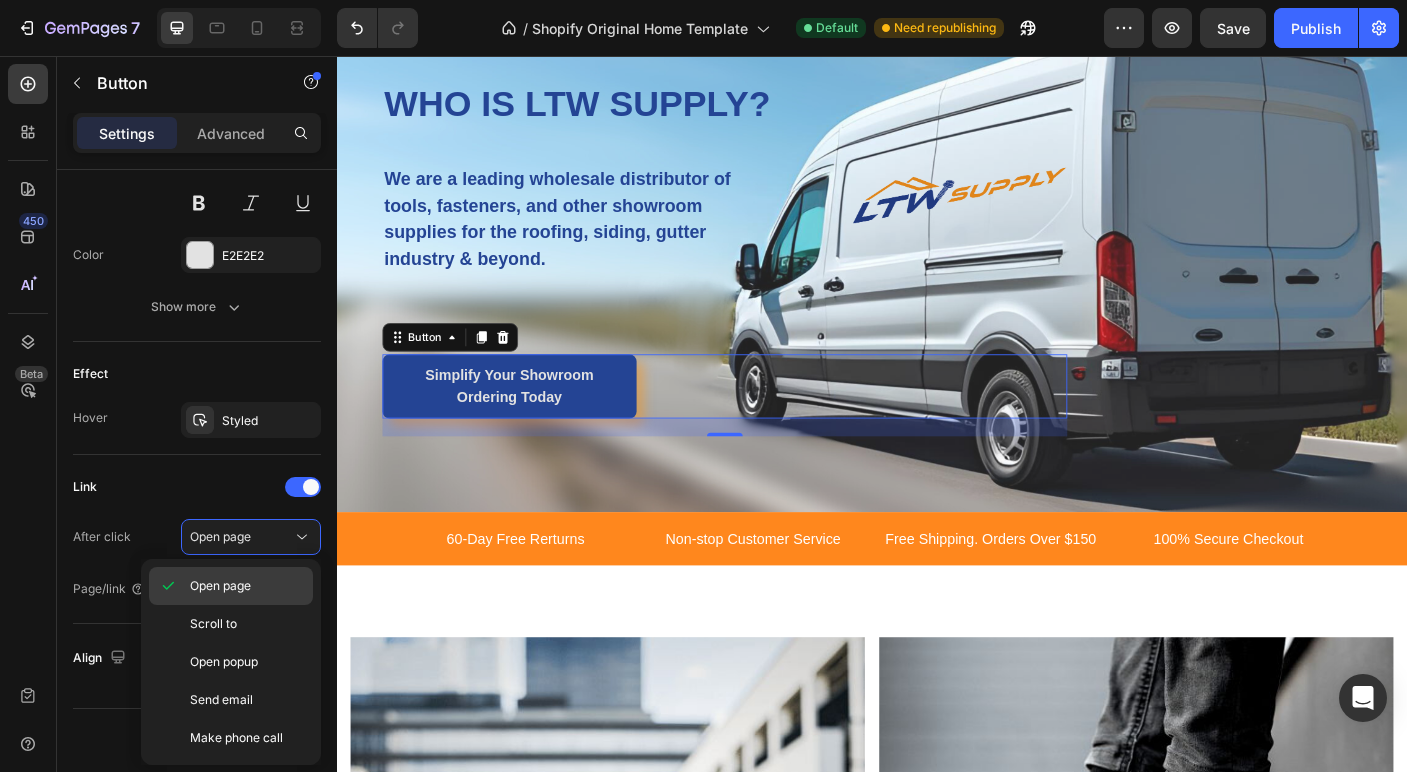 click on "Open page" at bounding box center (220, 586) 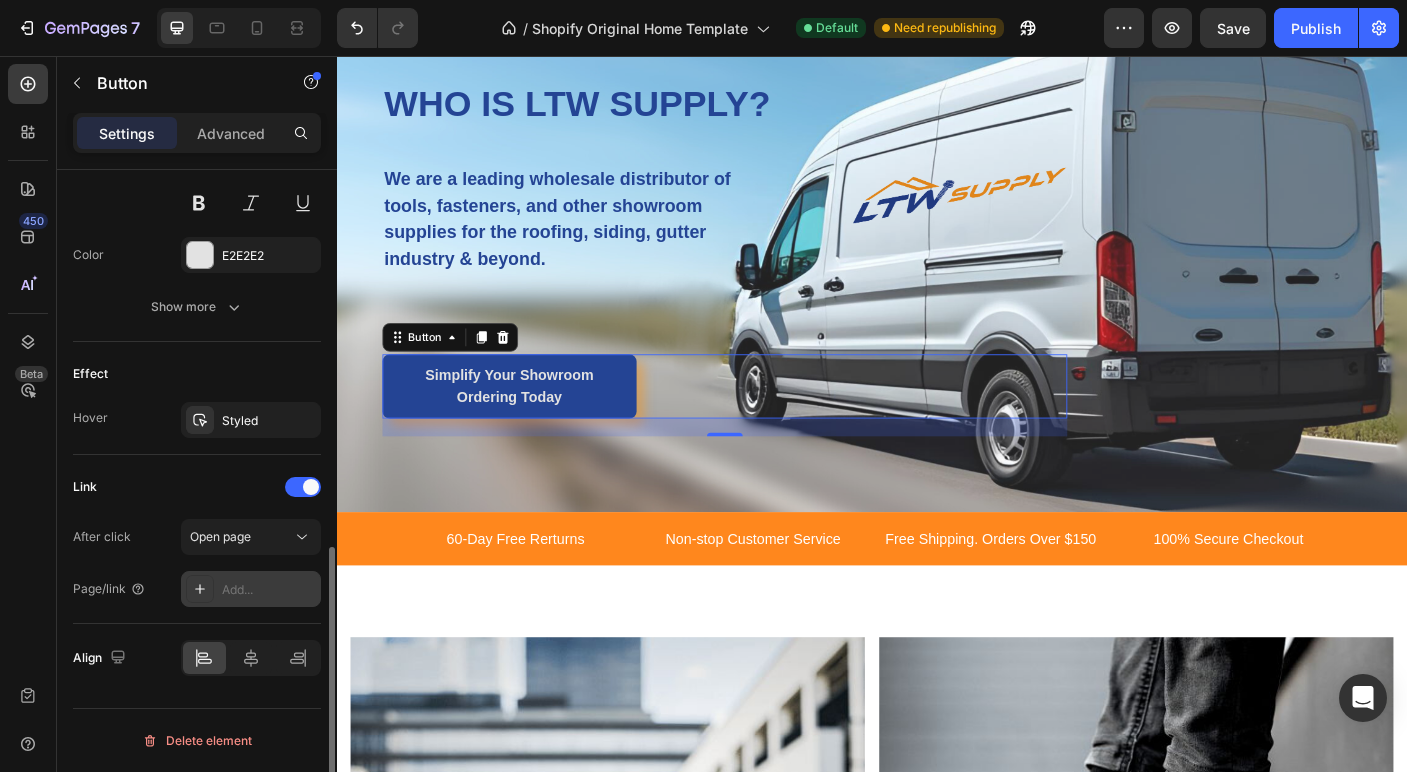 click on "Add..." at bounding box center (269, 590) 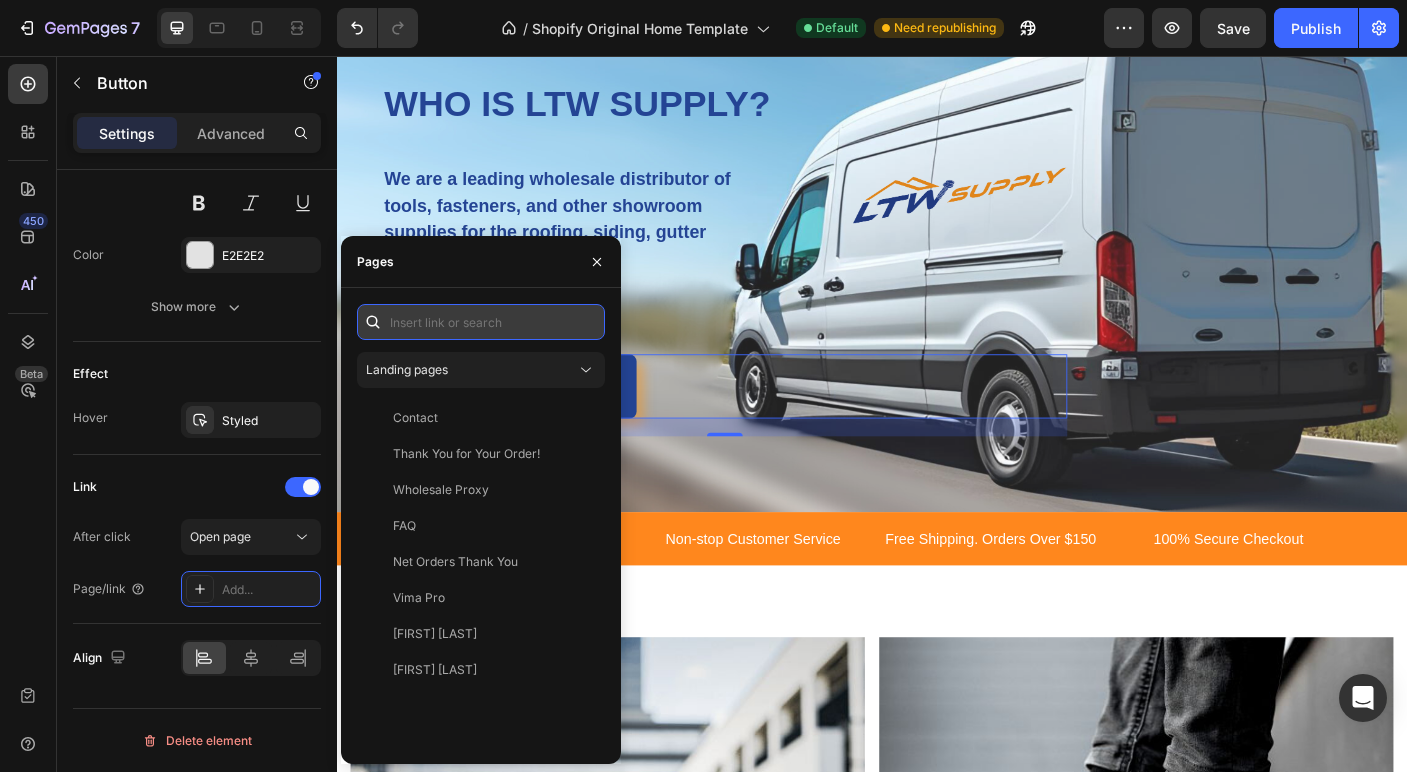 click at bounding box center [481, 322] 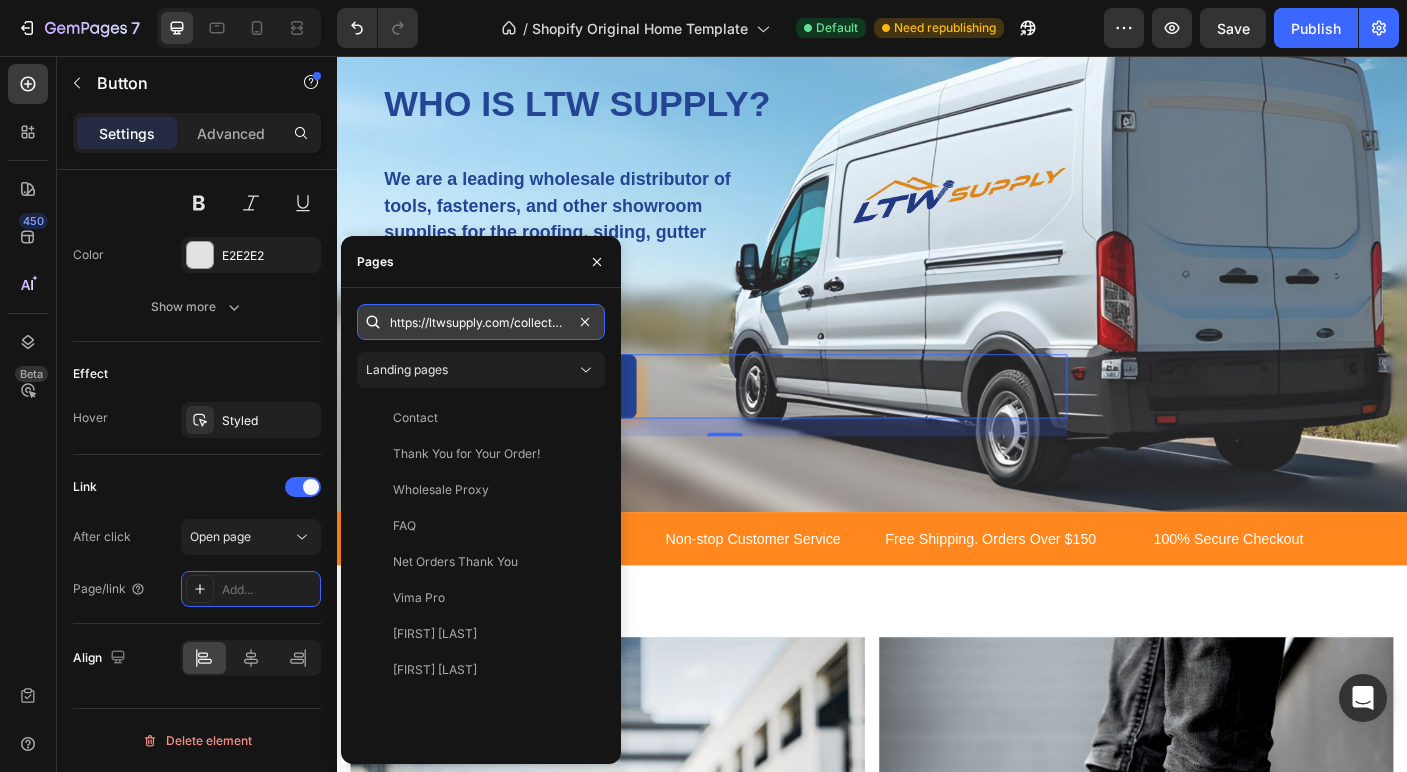 scroll, scrollTop: 0, scrollLeft: 87, axis: horizontal 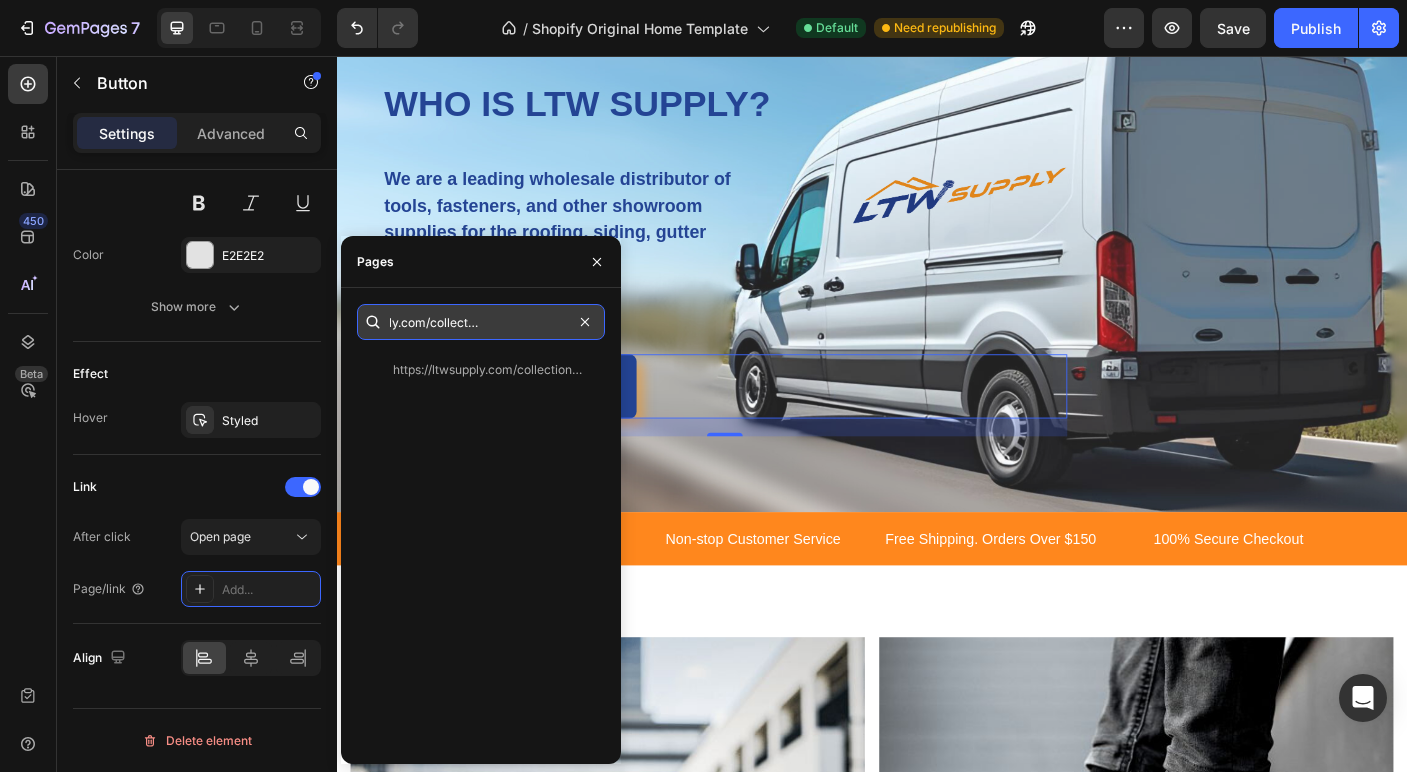 type 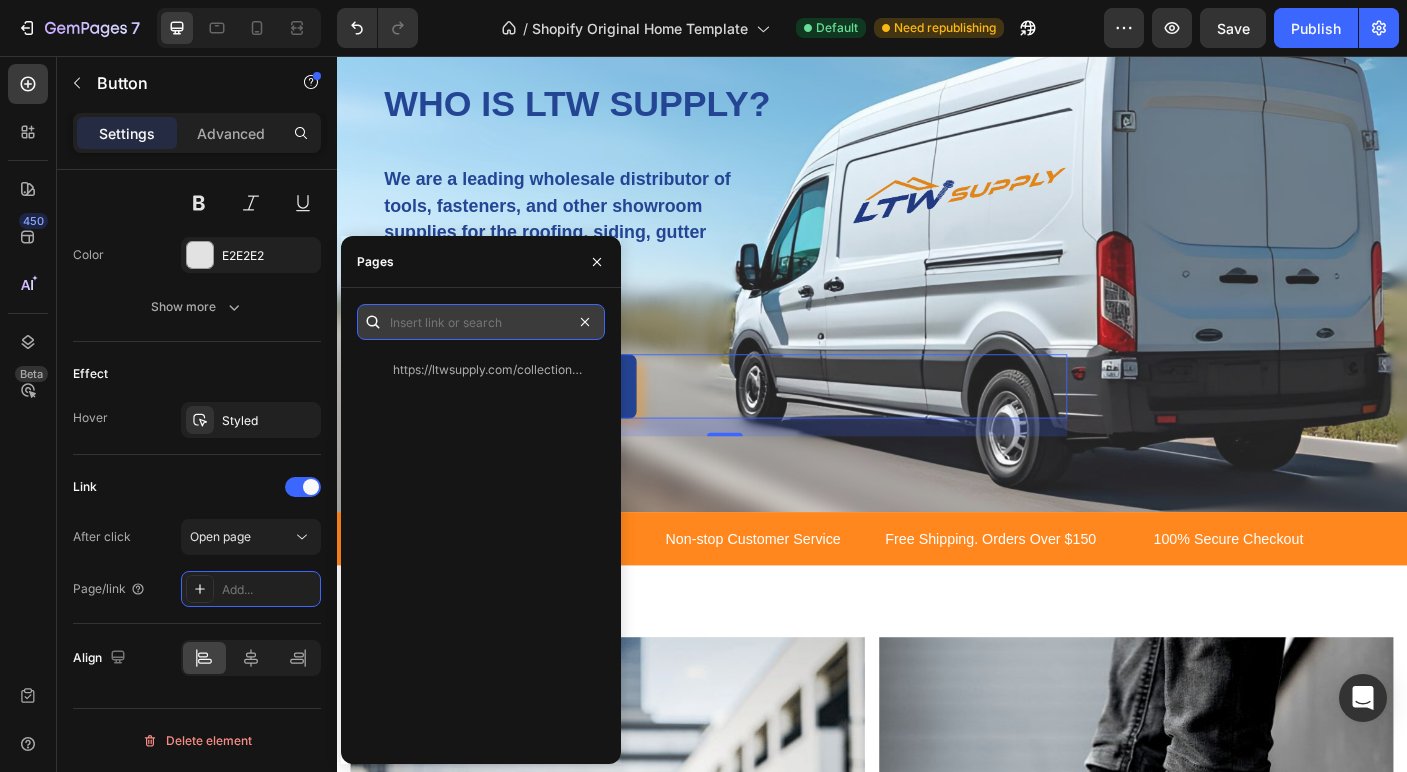 scroll, scrollTop: 0, scrollLeft: 0, axis: both 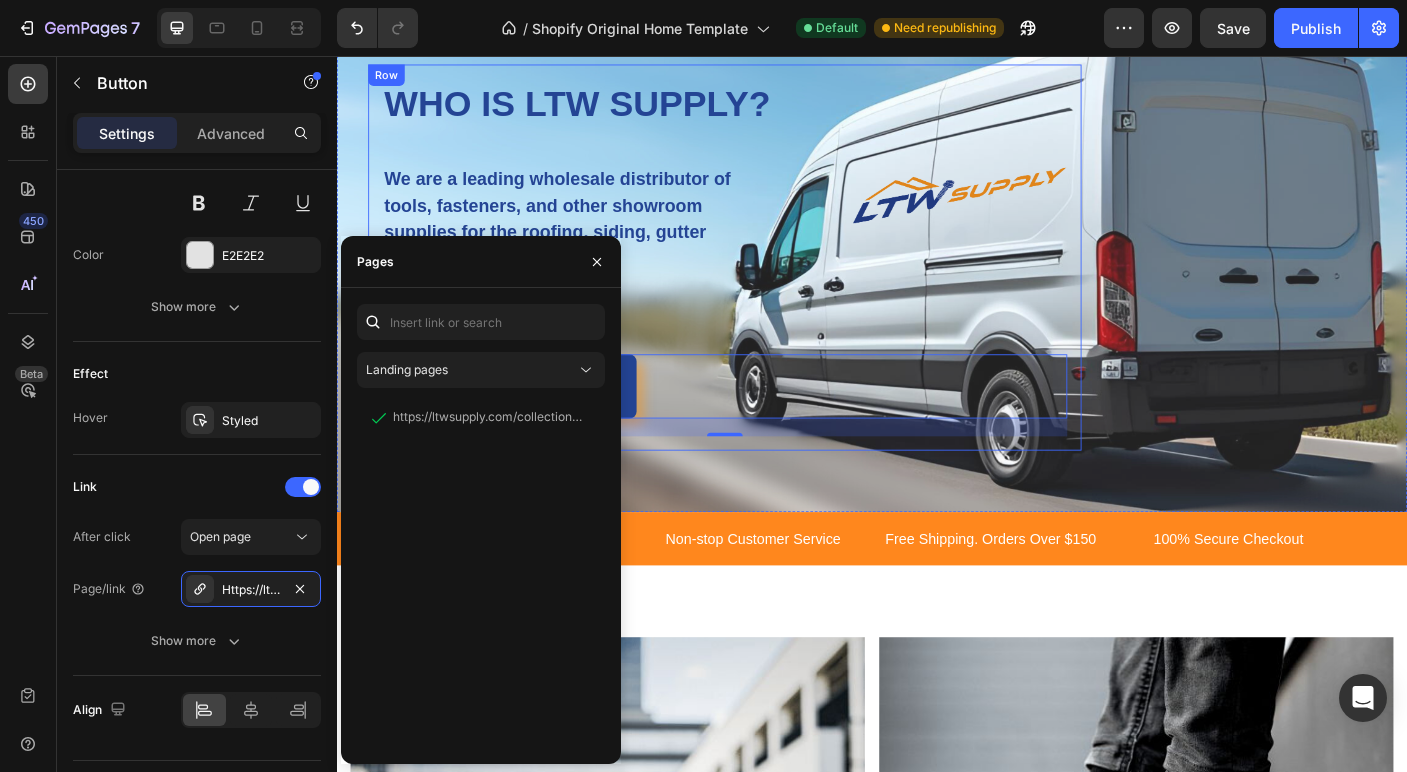 click on "WHO IS LTW SUPPLY? Heading We are a leading wholesale distributor of tools, fasteners, and other showroom supplies for the roofing, siding, gutter industry & beyond. Text block Simplify Your Showroom Ordering Today Button   20" at bounding box center [772, 281] 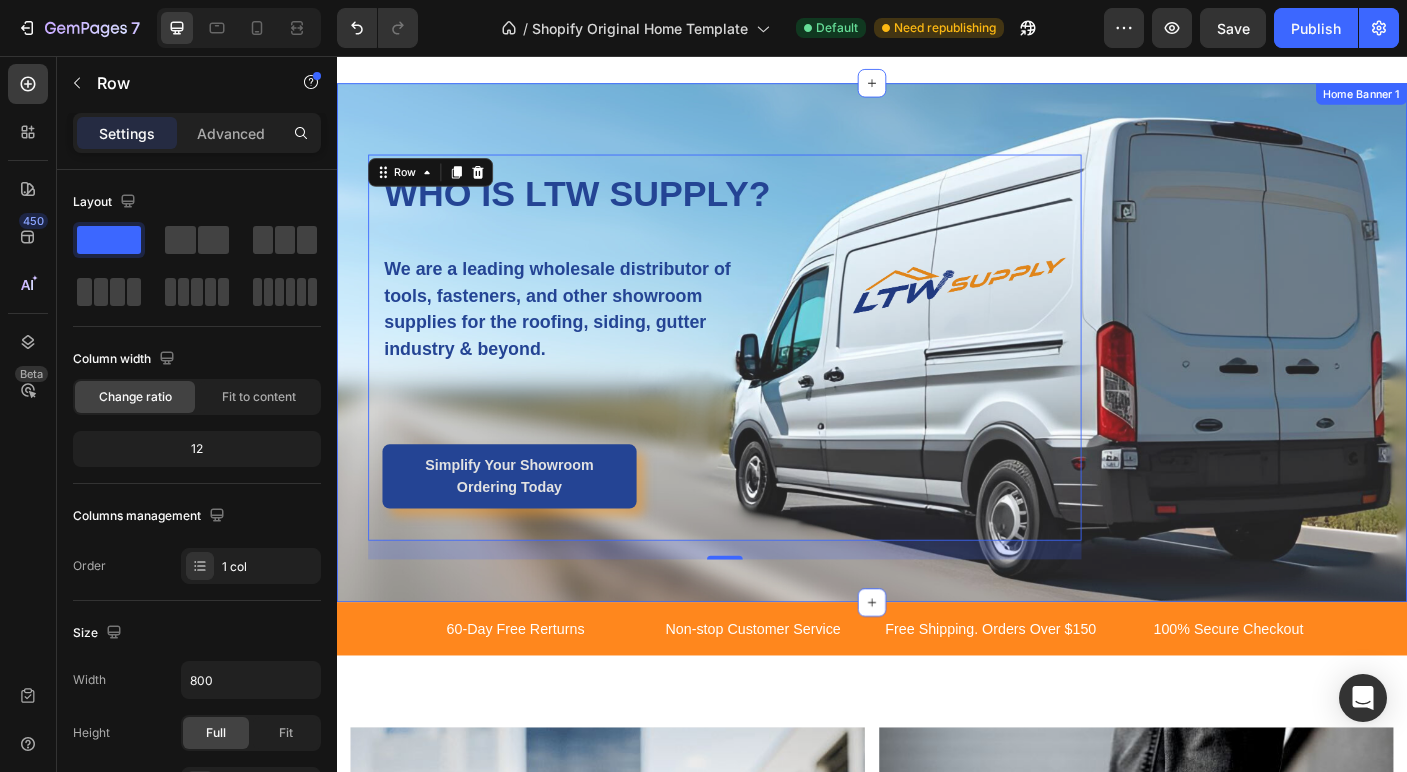 scroll, scrollTop: 2397, scrollLeft: 0, axis: vertical 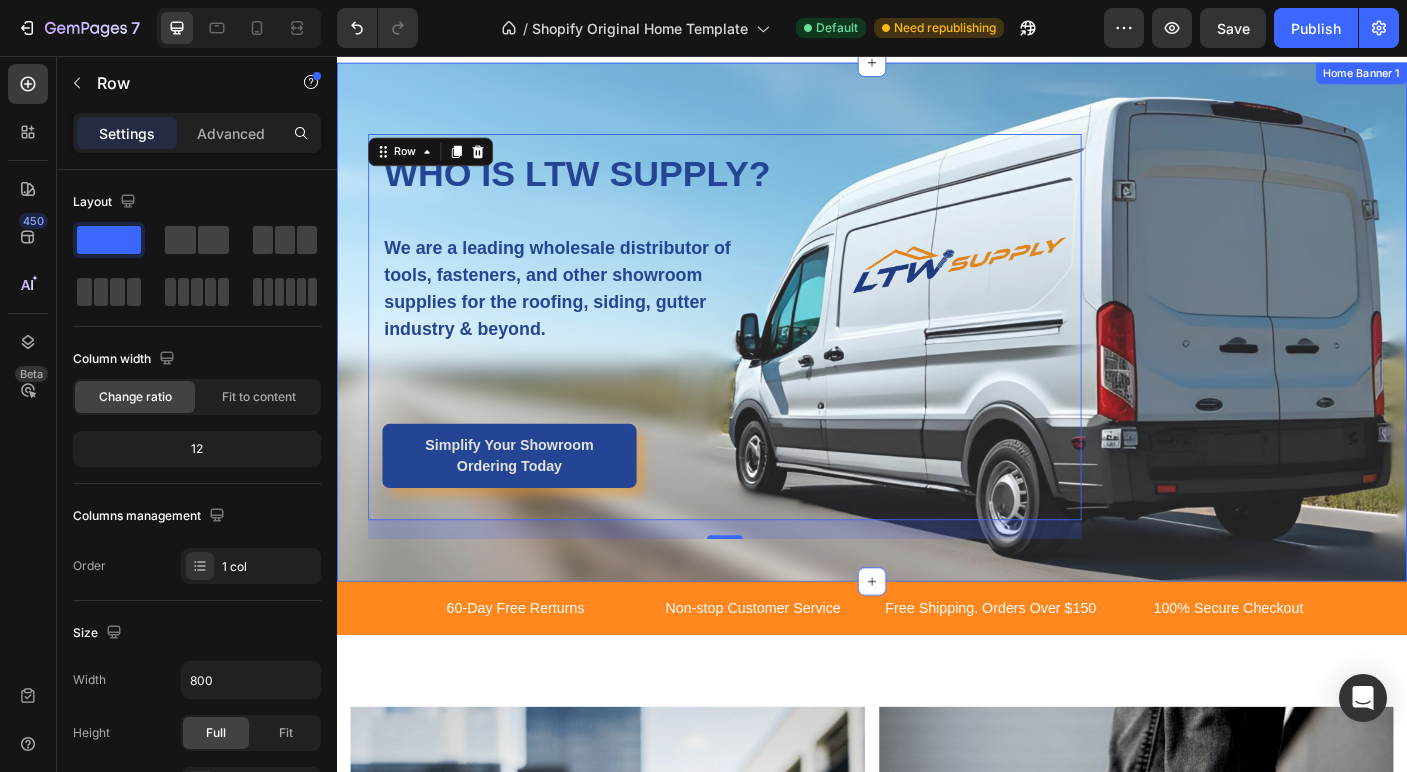 click on "WHO IS LTW SUPPLY? Heading We are a leading wholesale distributor of tools, fasteners, and other showroom supplies for the roofing, siding, gutter industry & beyond. Text block Simplify Your Showroom Ordering Today Button Row   21 Home Banner 1" at bounding box center [937, 354] 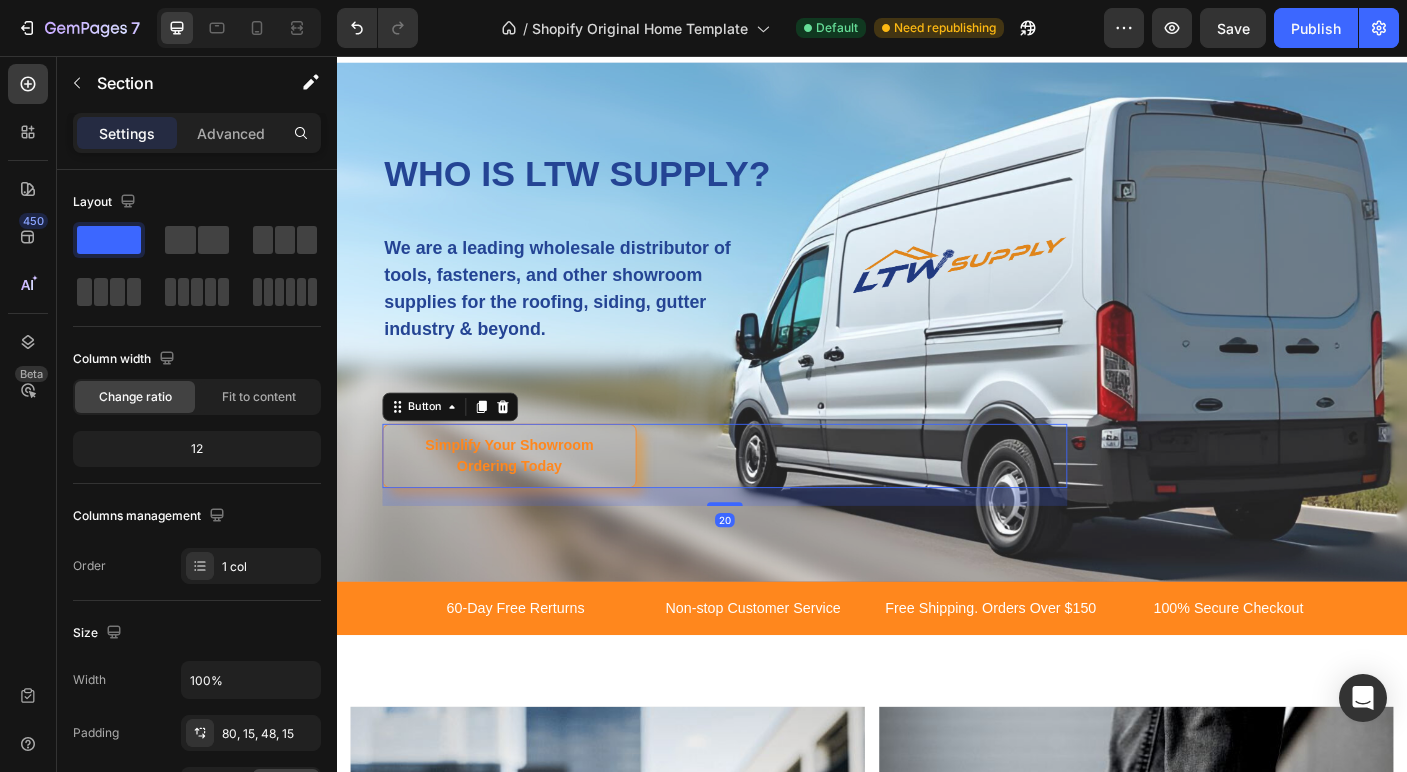 click on "Simplify Your Showroom Ordering Today" at bounding box center [530, 504] 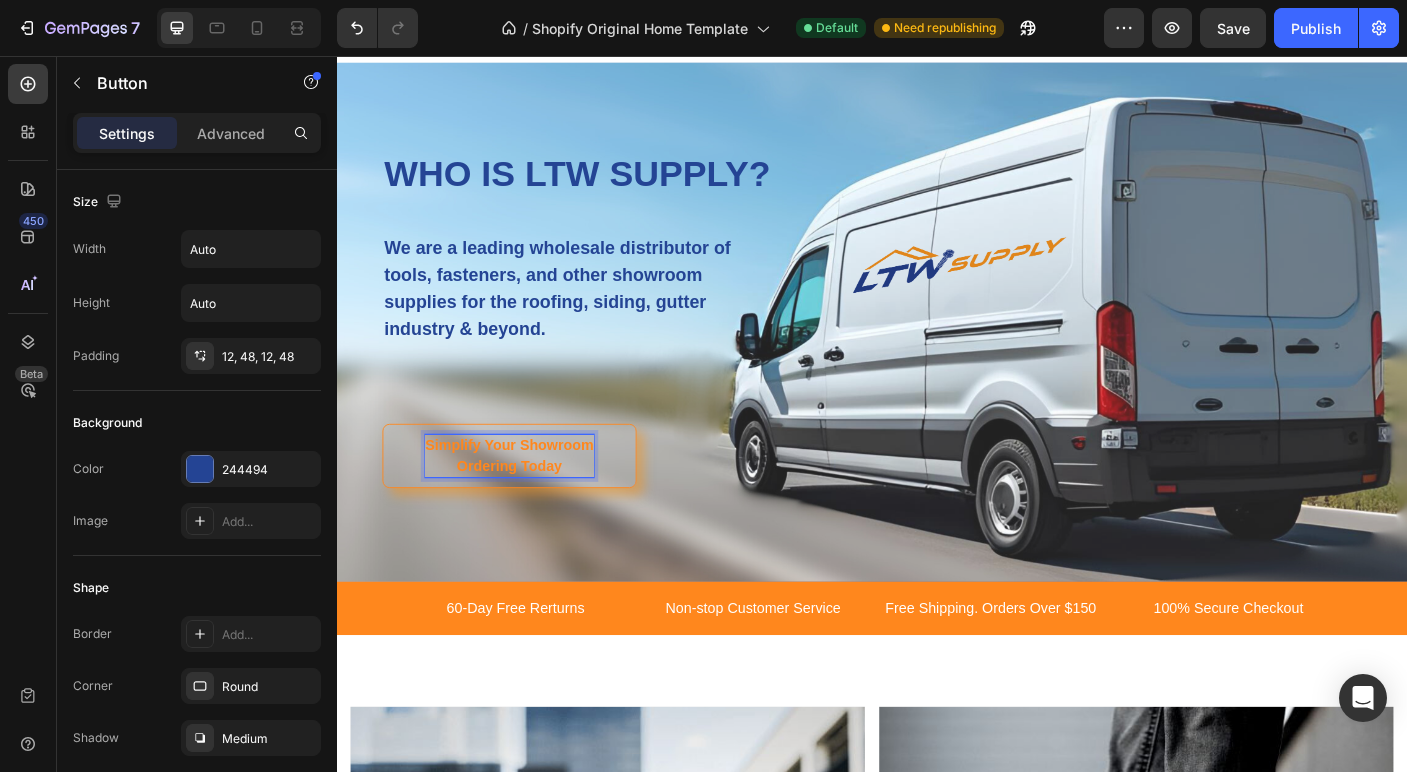 click on "Simplify Your Showroom Ordering Today" at bounding box center [530, 504] 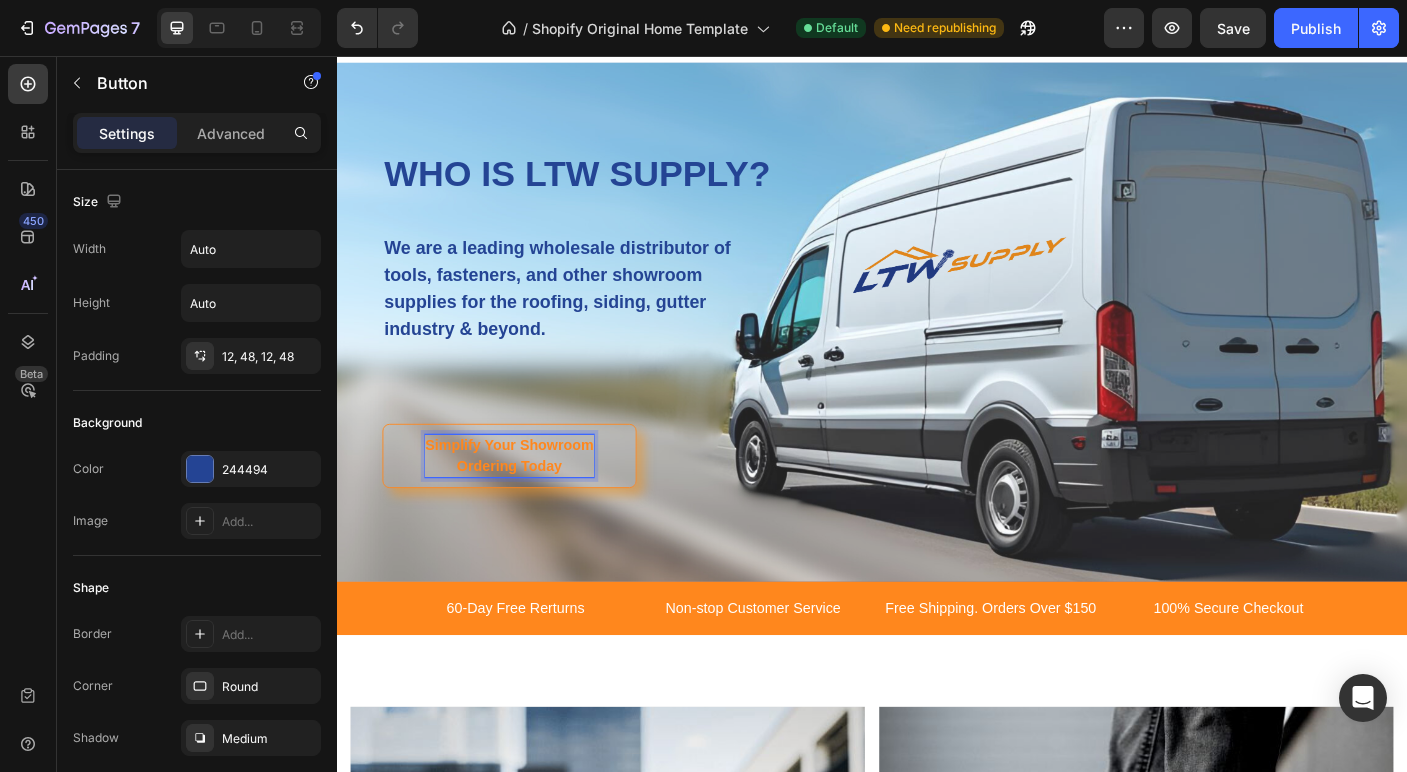 click on "Simplify Your Showroom Ordering Today" at bounding box center (530, 504) 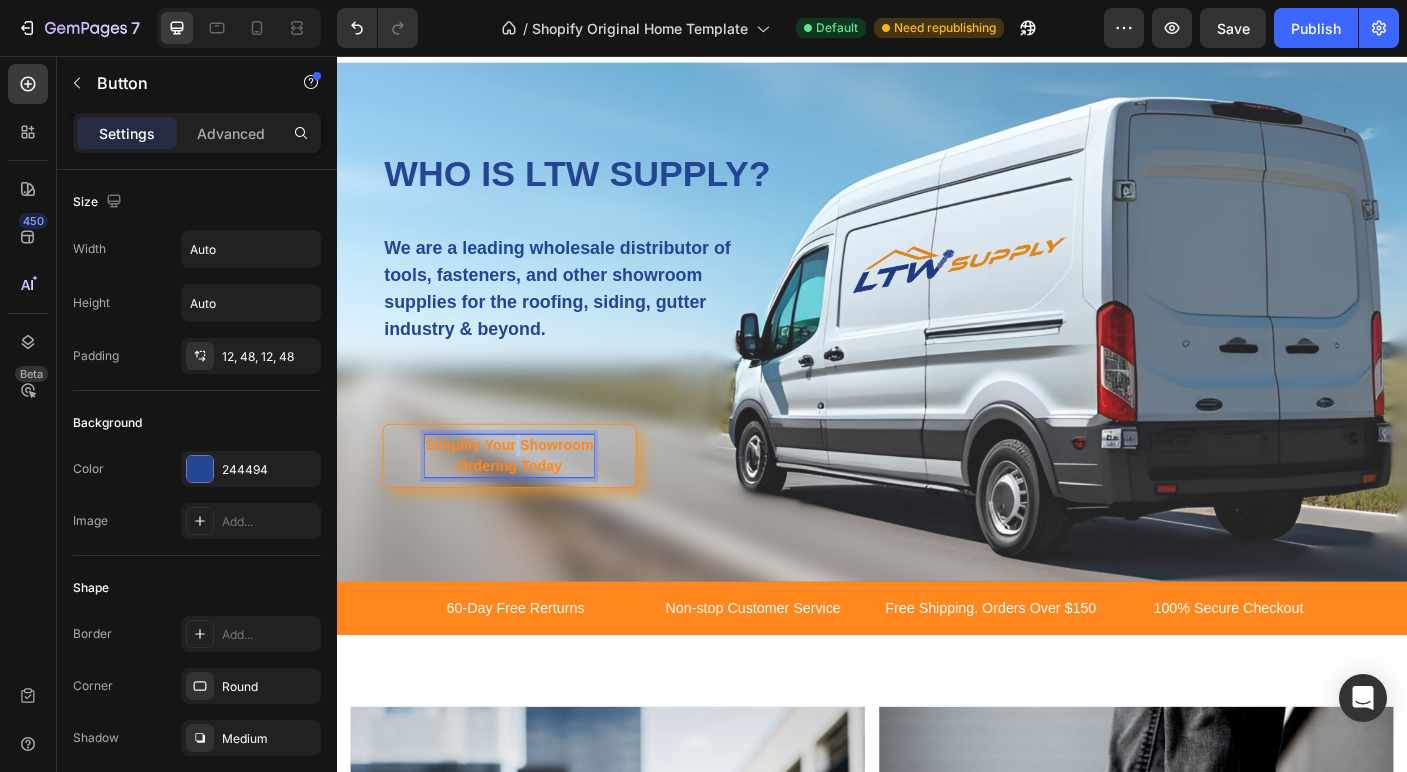 click on "Simplify Your Showroom Ordering Today" at bounding box center (530, 504) 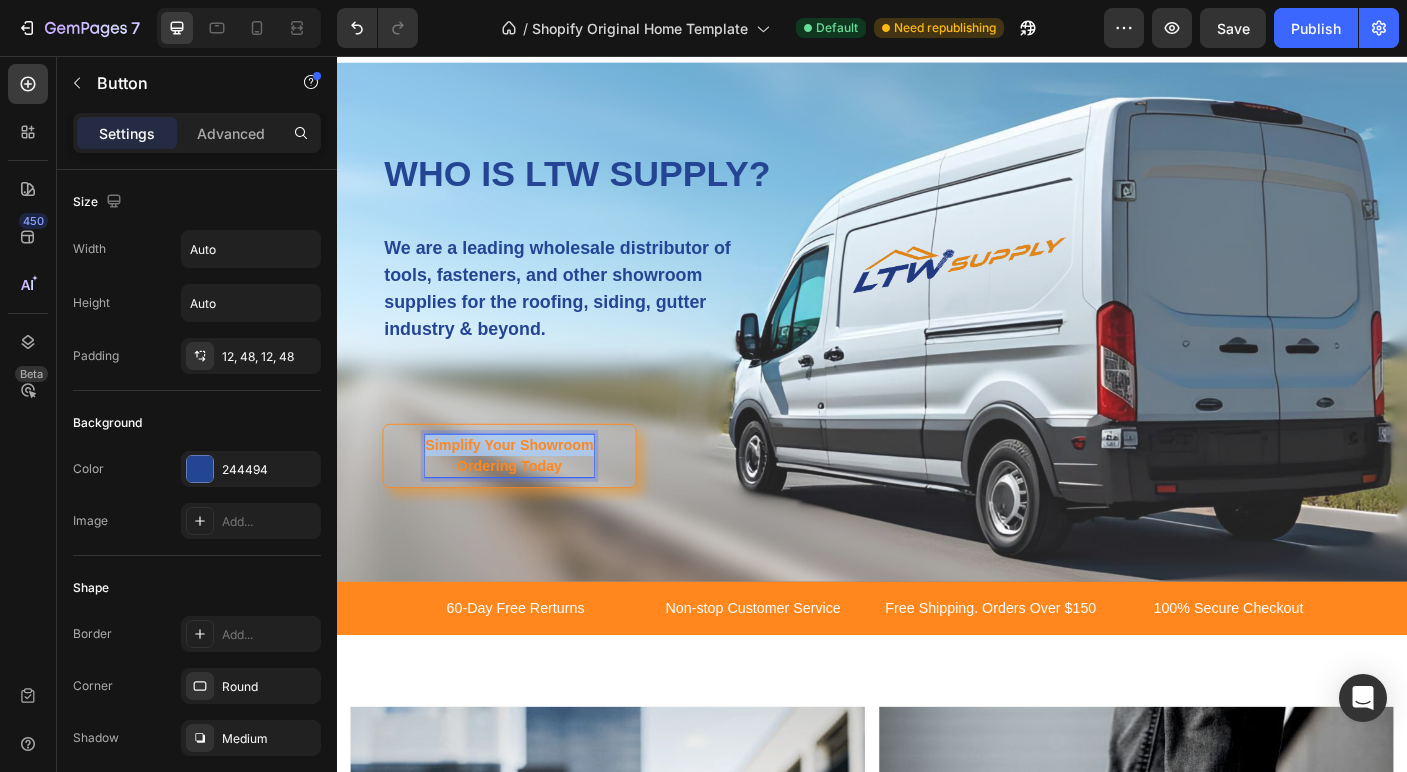 click on "Simplify Your Showroom Ordering Today" at bounding box center [530, 504] 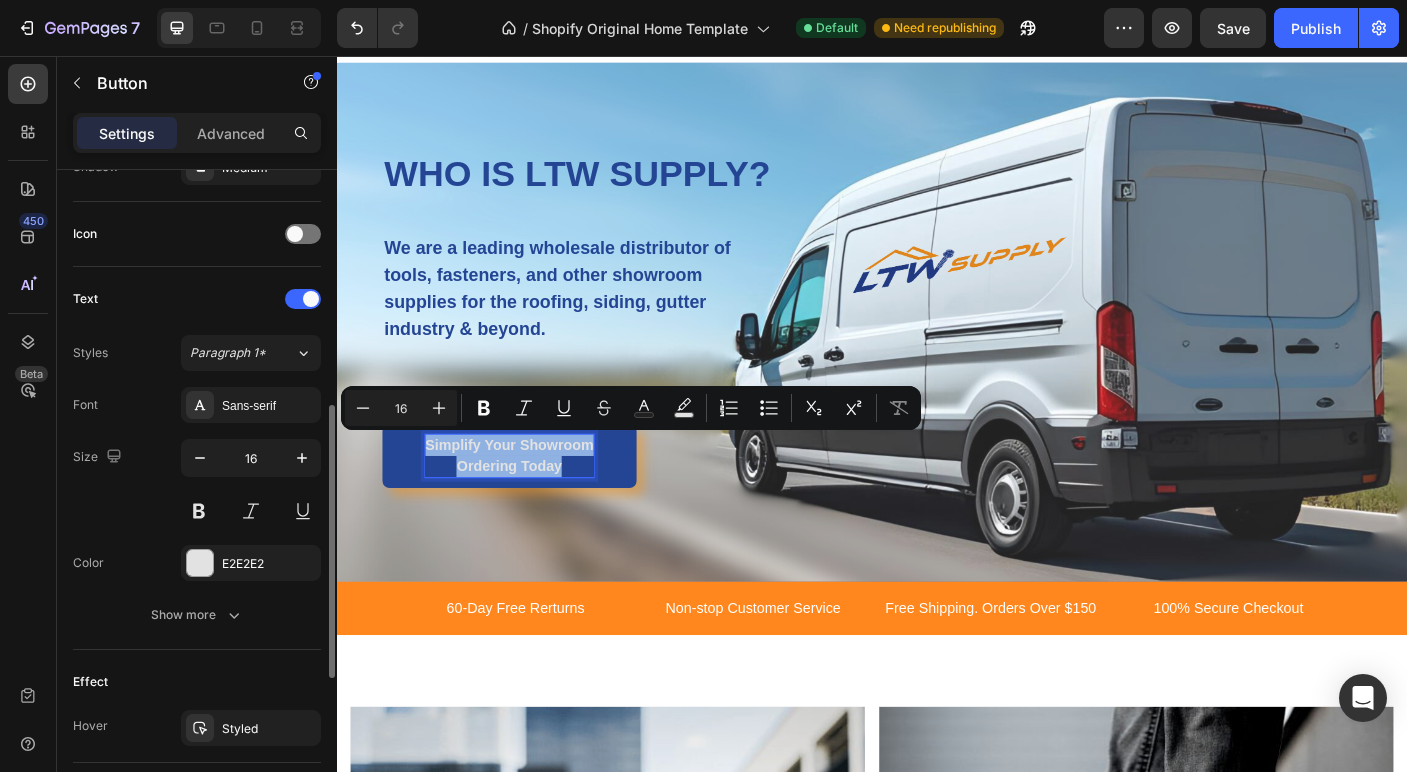 scroll, scrollTop: 579, scrollLeft: 0, axis: vertical 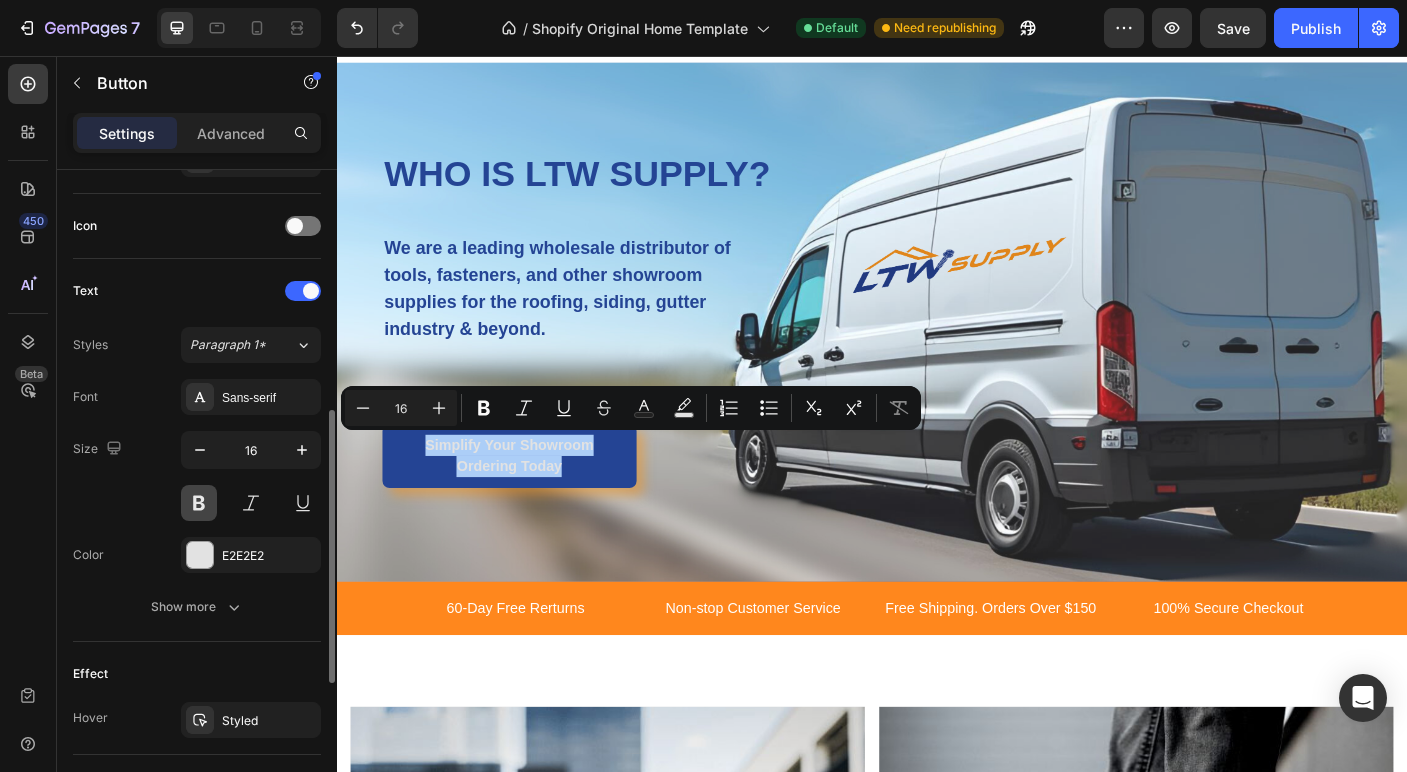 click at bounding box center (199, 503) 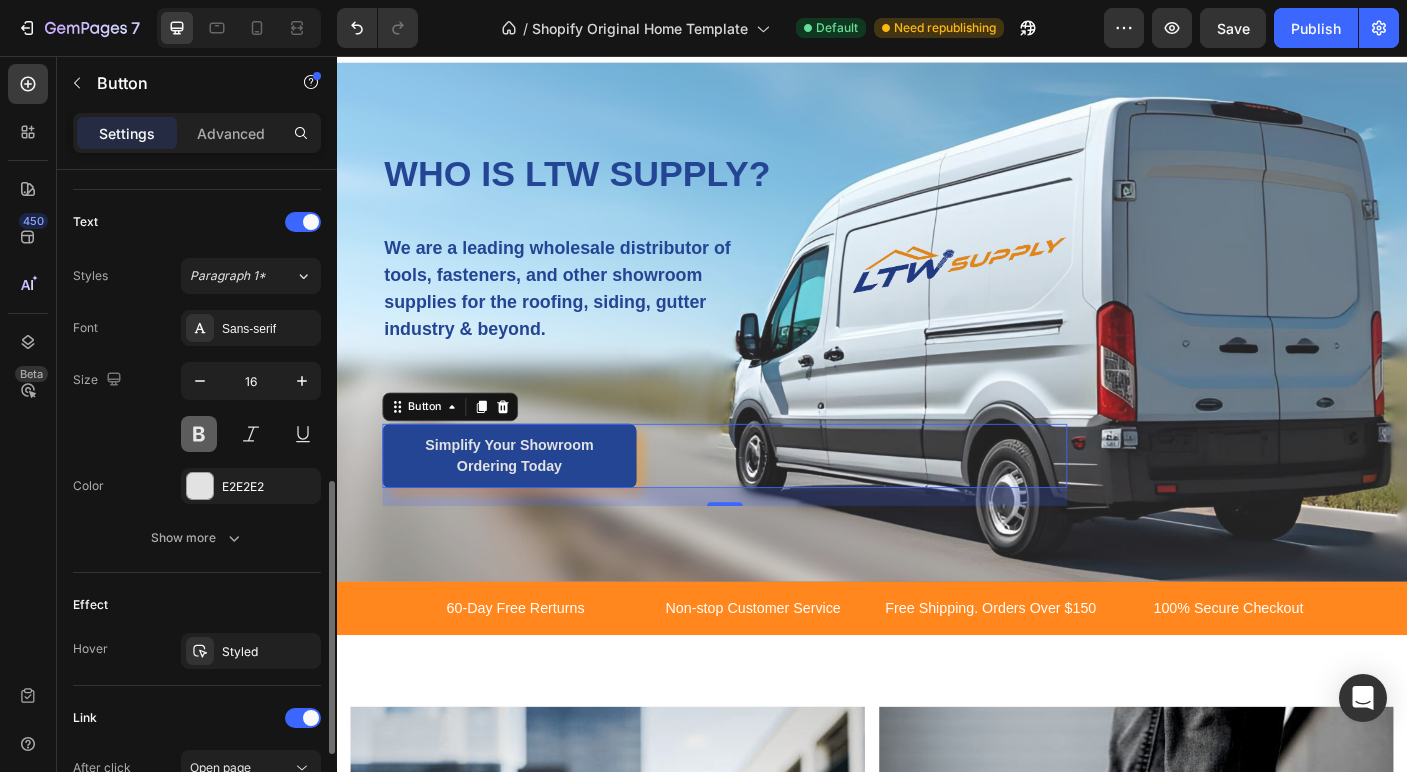 scroll, scrollTop: 678, scrollLeft: 0, axis: vertical 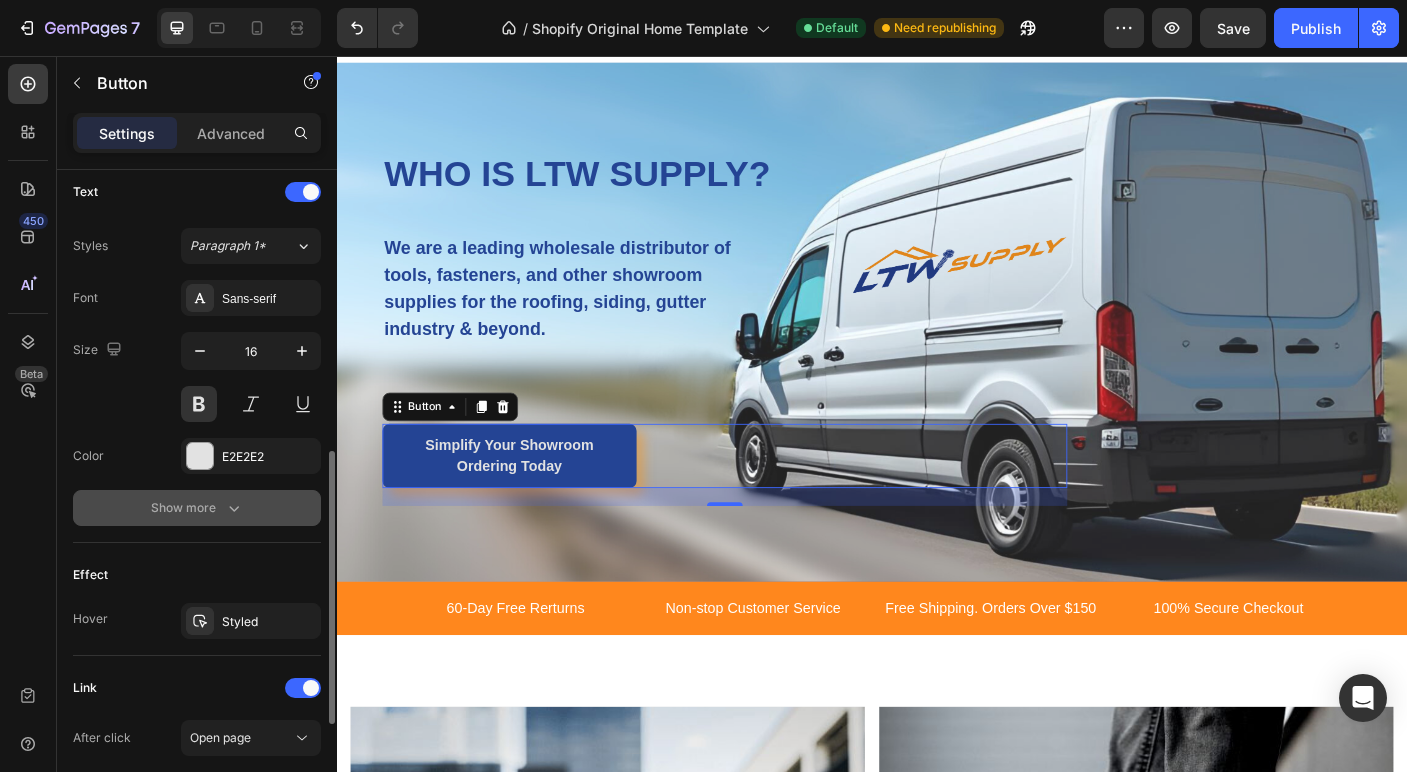 click on "Show more" at bounding box center [197, 508] 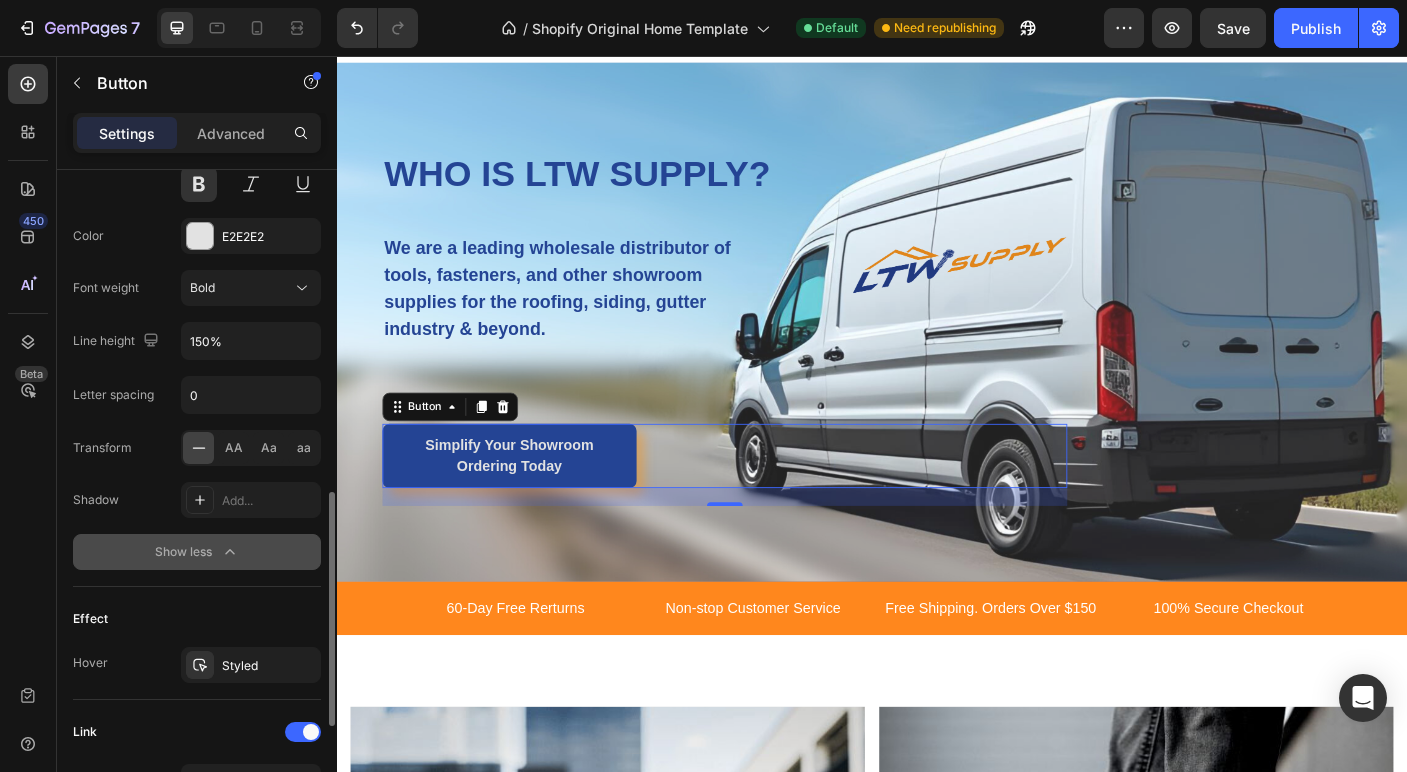 scroll, scrollTop: 903, scrollLeft: 0, axis: vertical 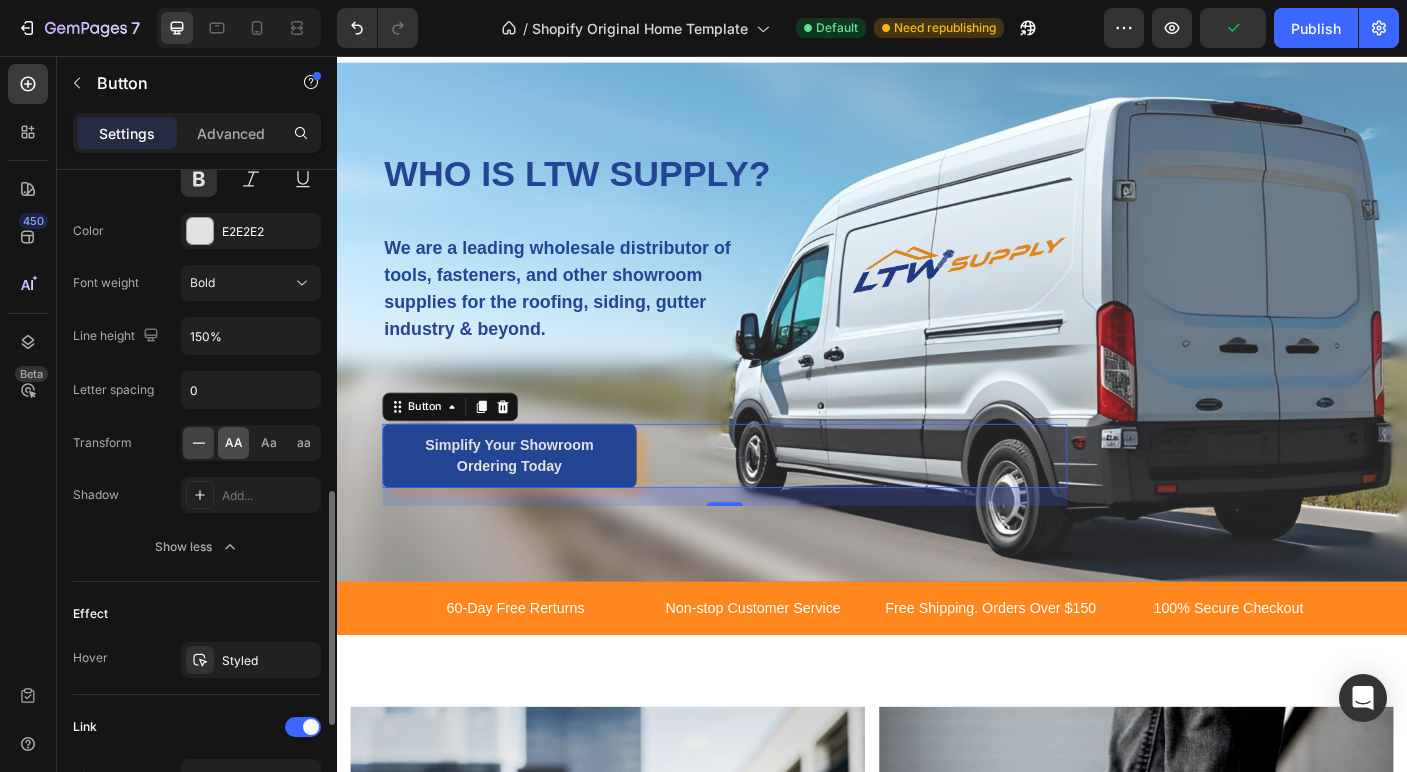 click on "AA" 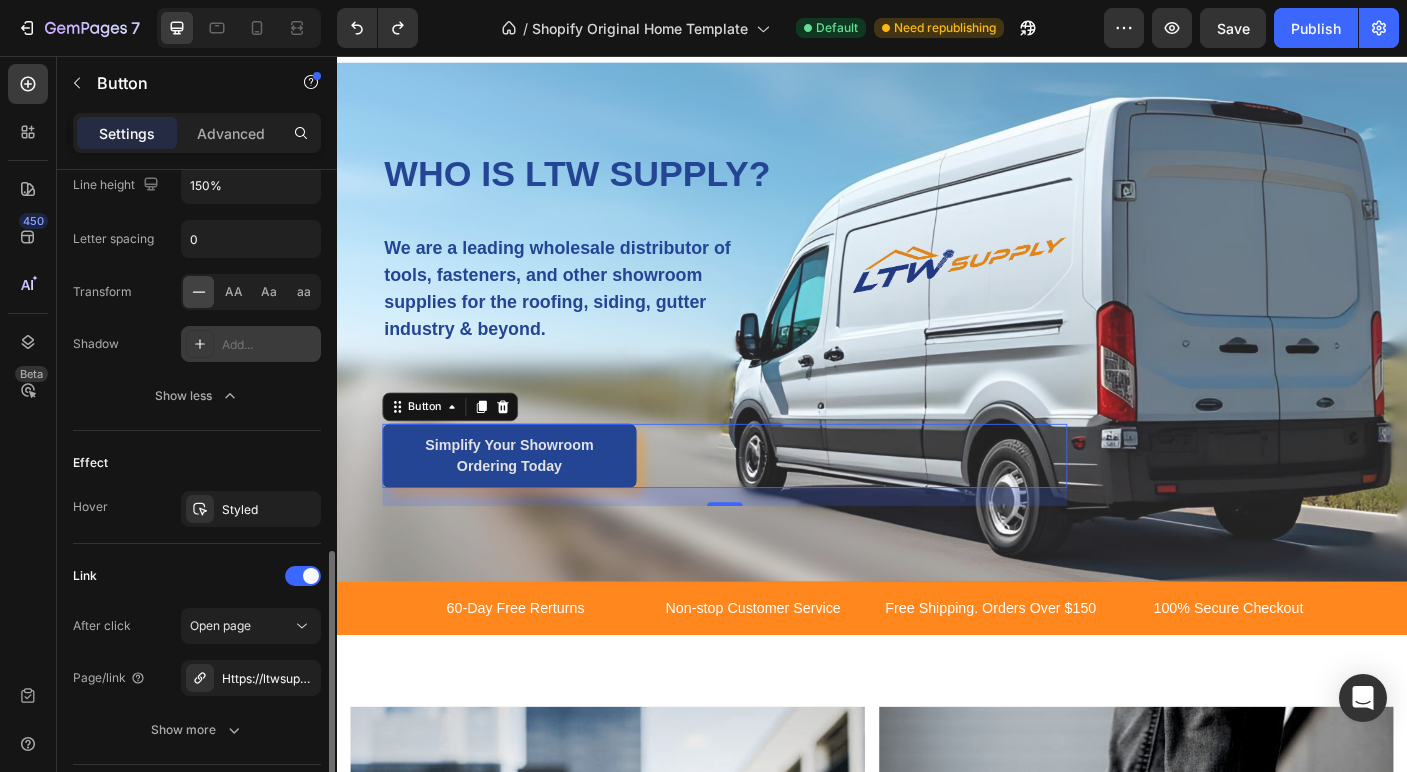 scroll, scrollTop: 1063, scrollLeft: 0, axis: vertical 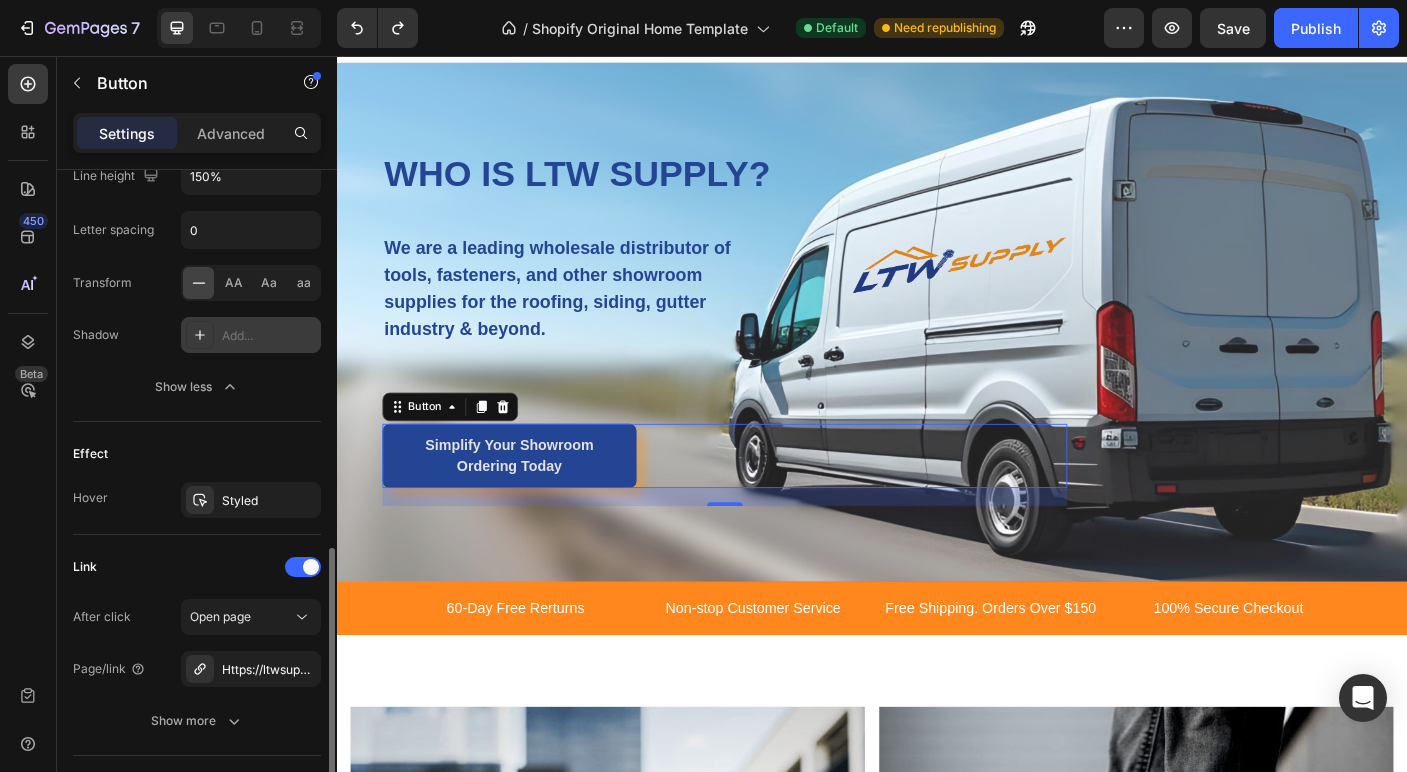 click 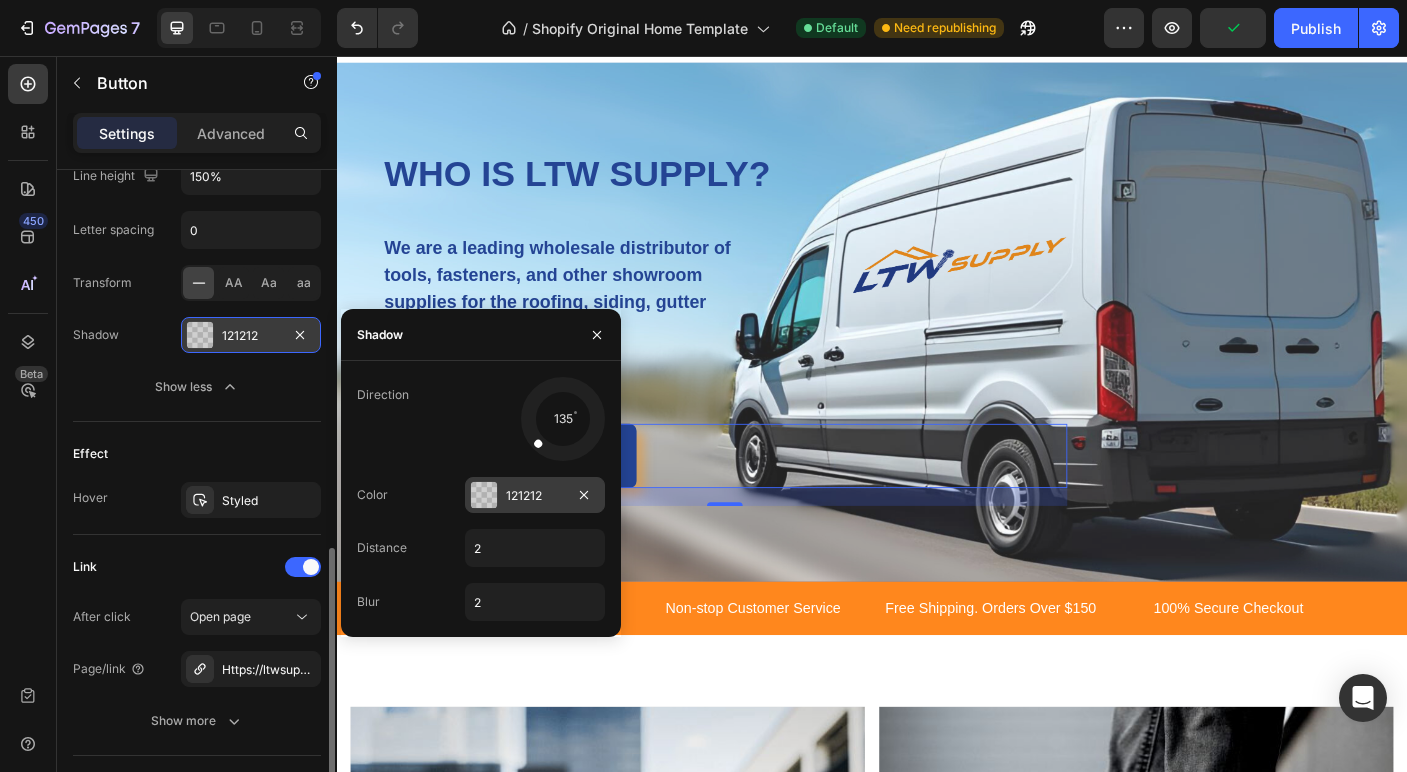 click at bounding box center (484, 495) 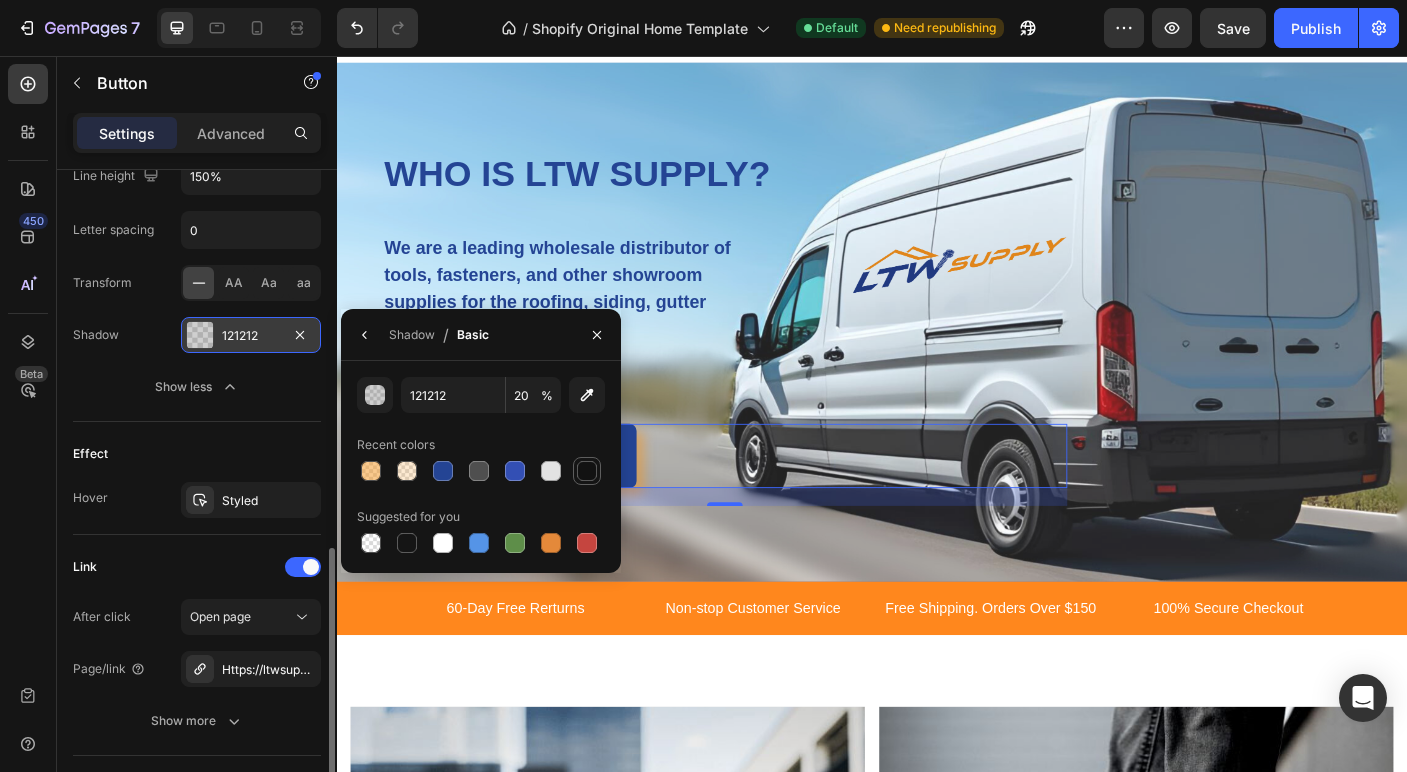 click at bounding box center [587, 471] 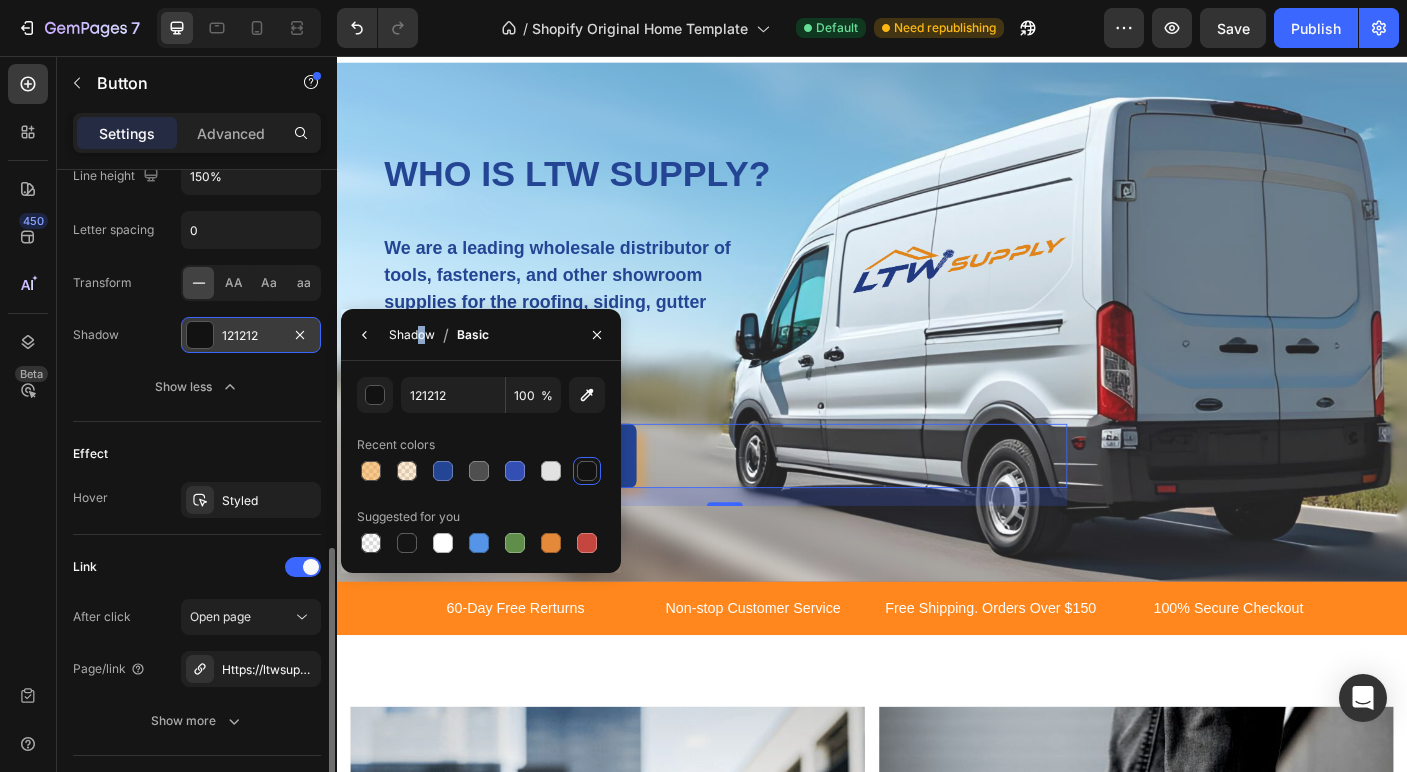 click on "Shadow" at bounding box center [412, 335] 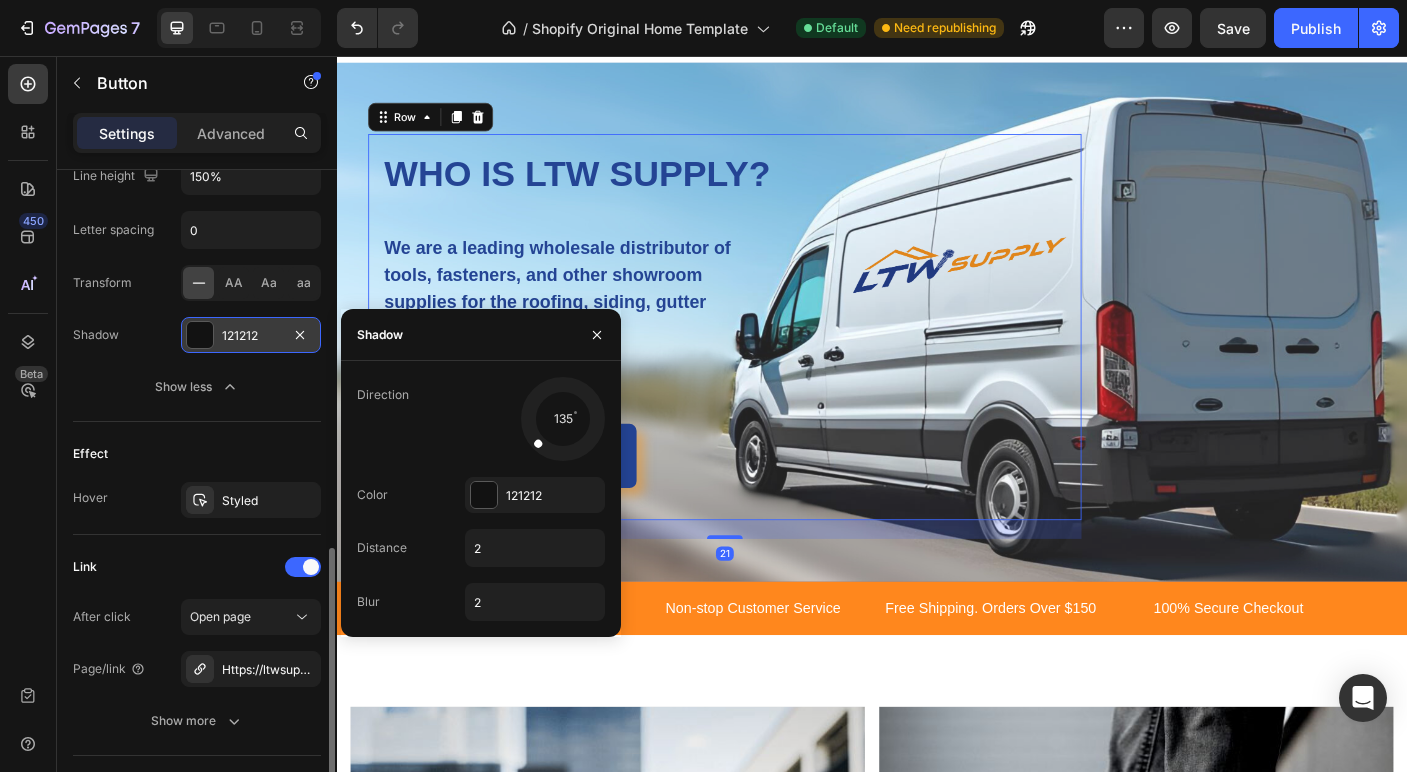 click on "WHO IS LTW SUPPLY? Heading We are a leading wholesale distributor of tools, fasteners, and other showroom supplies for the roofing, siding, gutter industry & beyond. Text block Simplify Your Showroom Ordering Today Button" at bounding box center (772, 359) 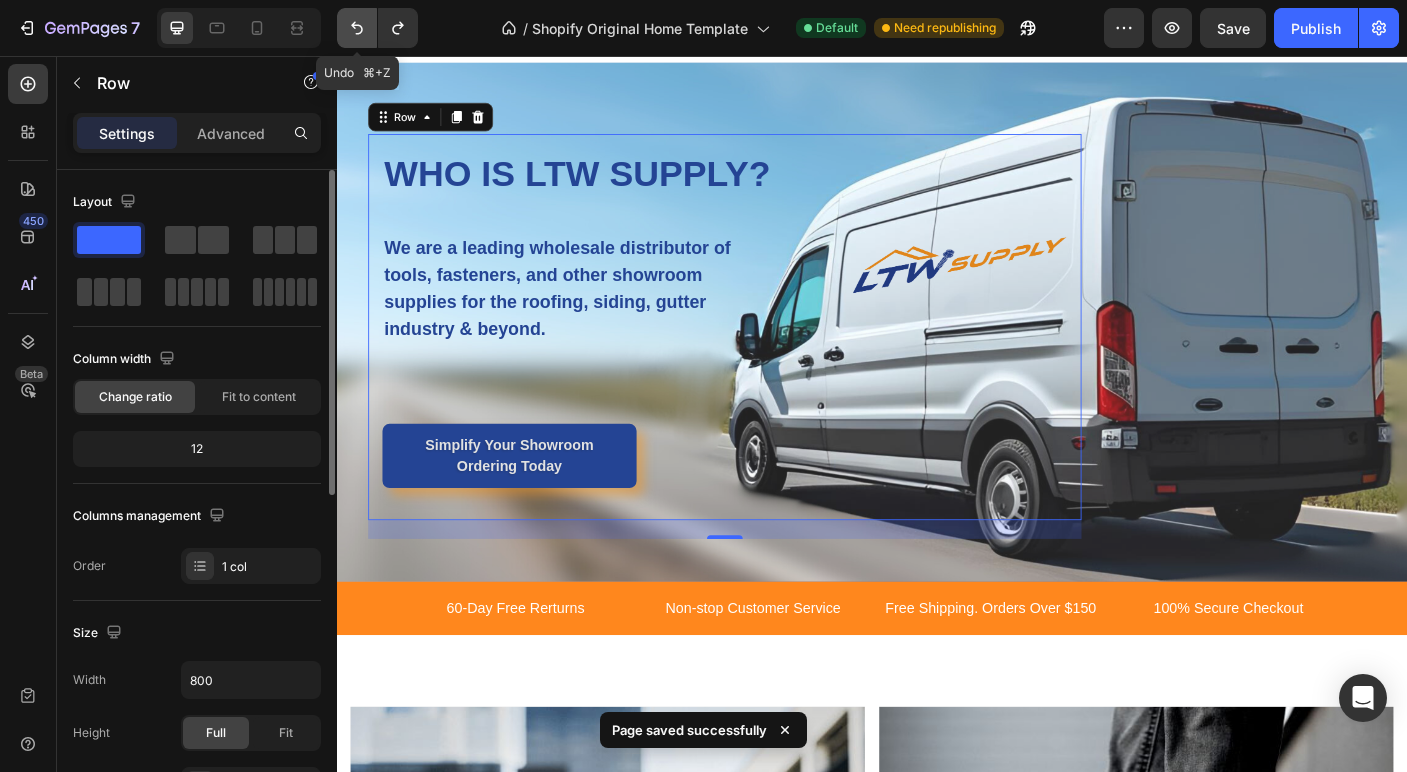 click 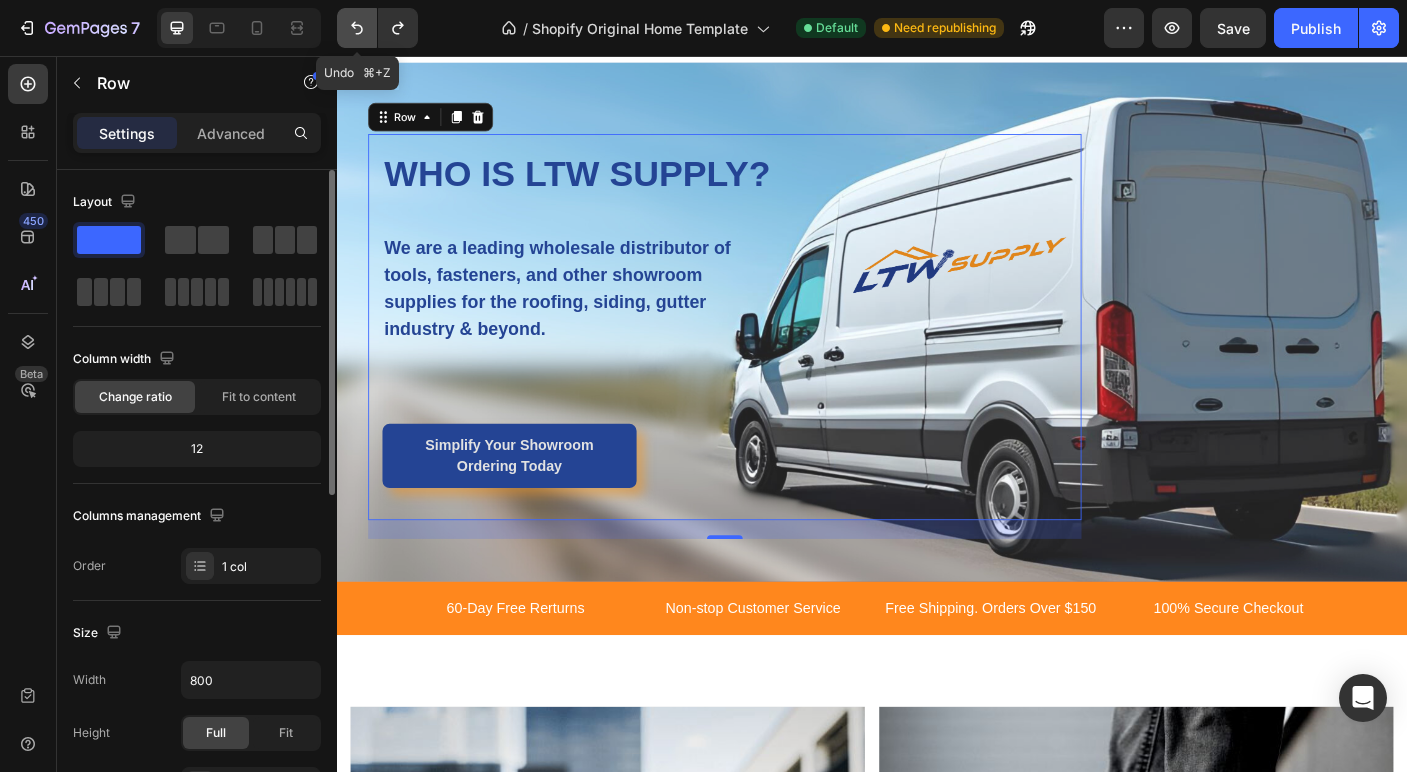 click 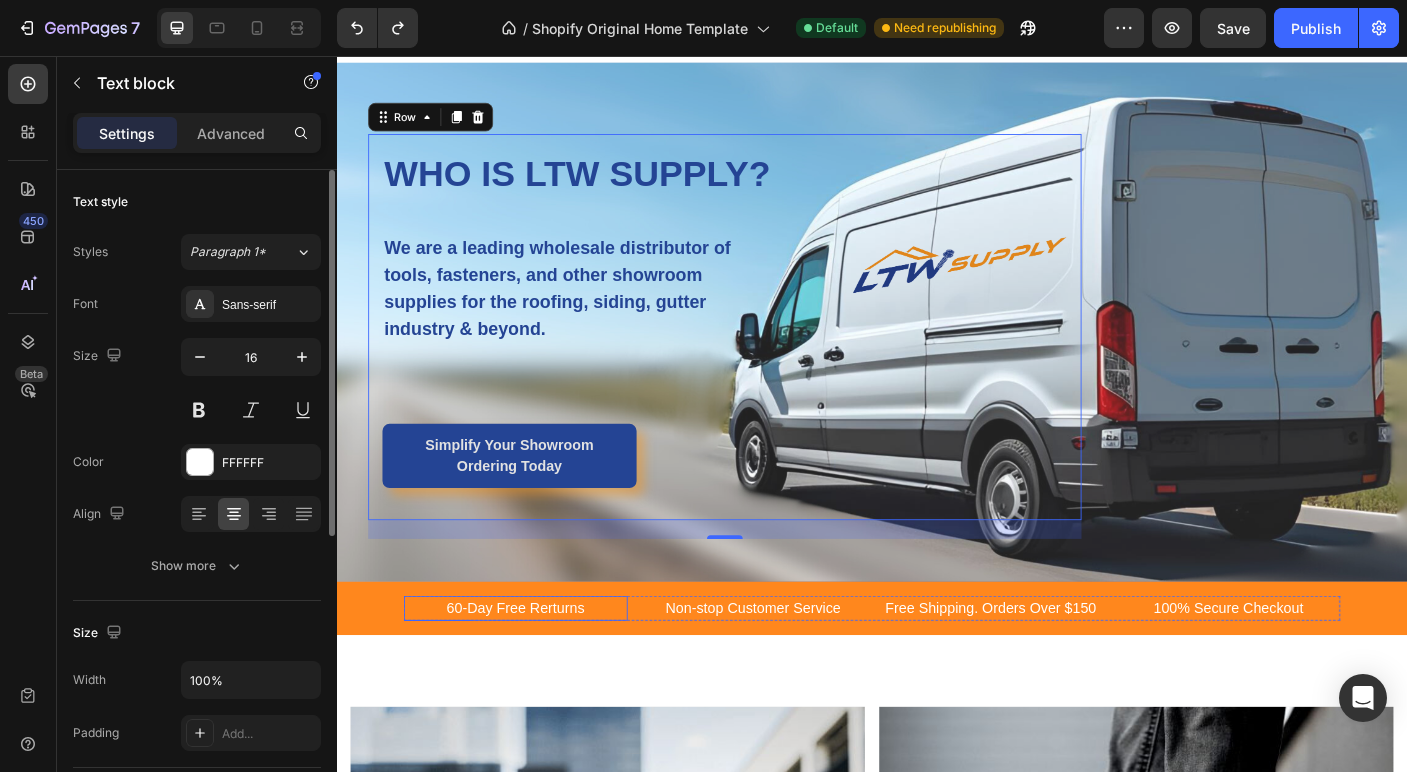 click on "60-Day Free Rerturns" at bounding box center [537, 675] 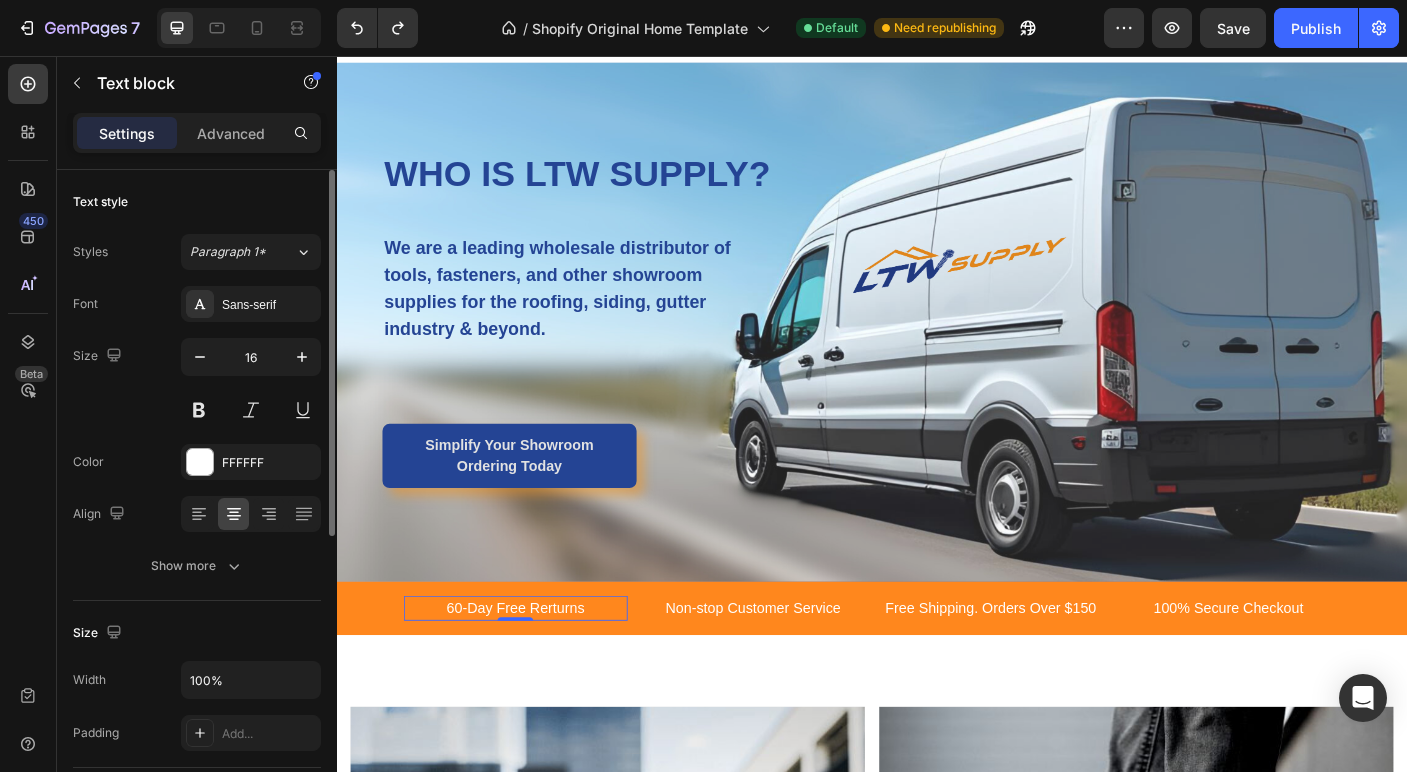 click on "60-Day Free Rerturns" at bounding box center (537, 675) 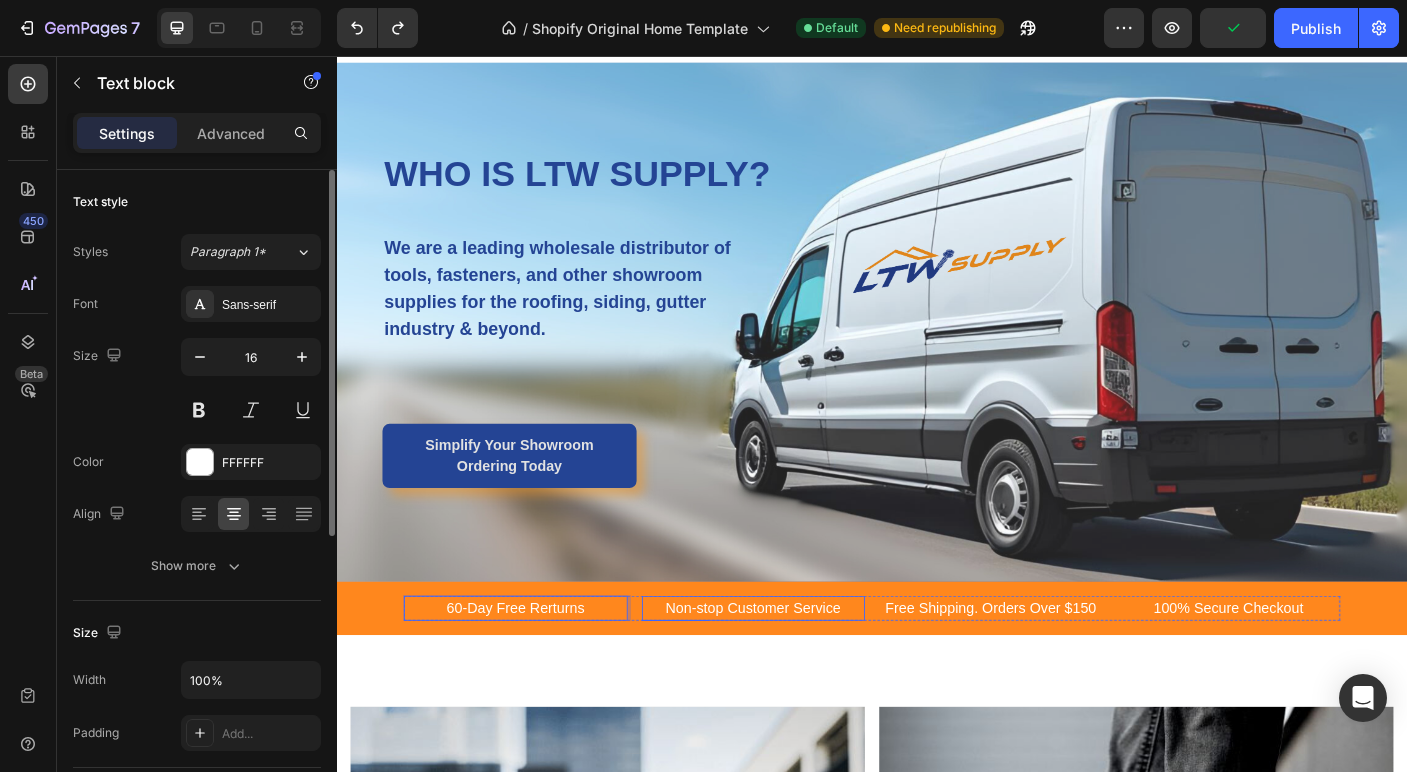 click on "Non-stop Customer Service" at bounding box center (804, 675) 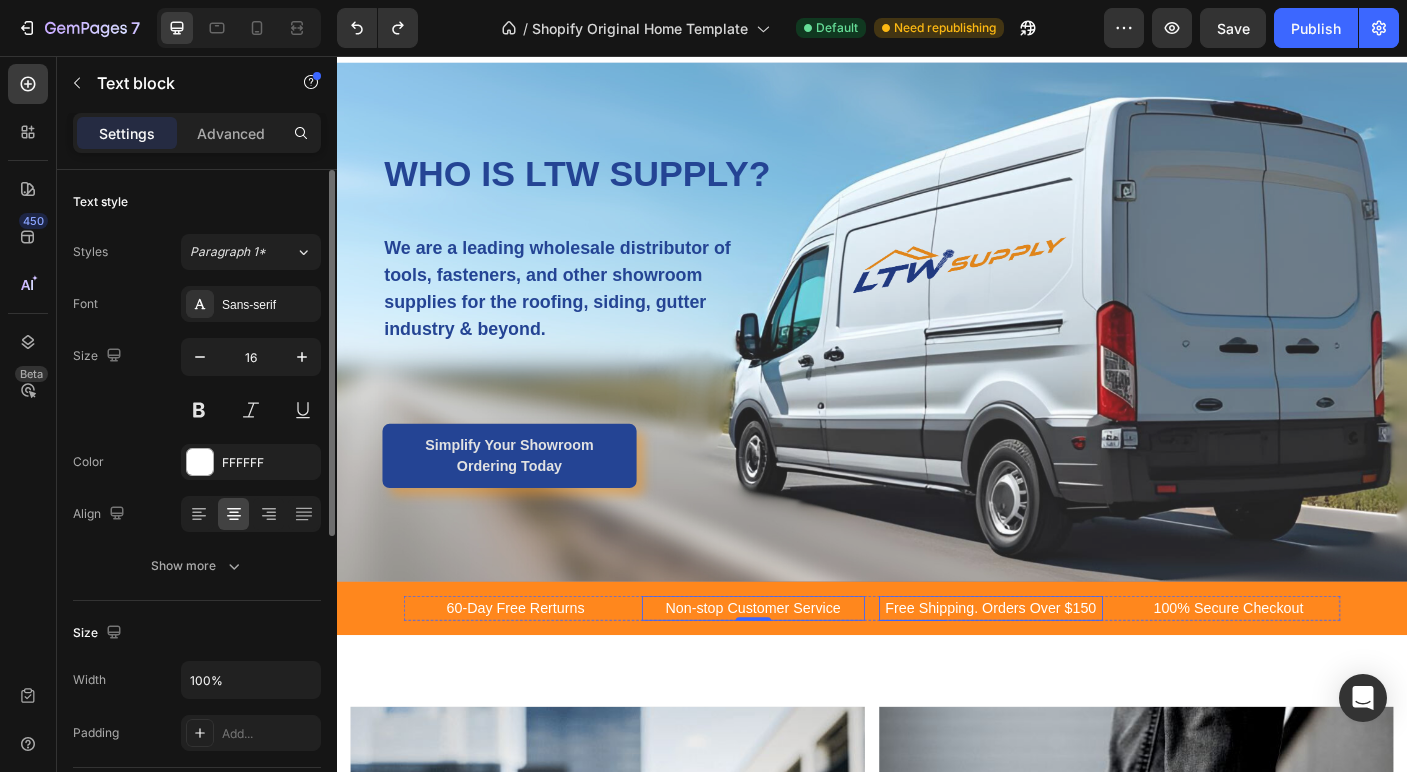 click on "Free Shipping. Orders Over $150" at bounding box center (1070, 675) 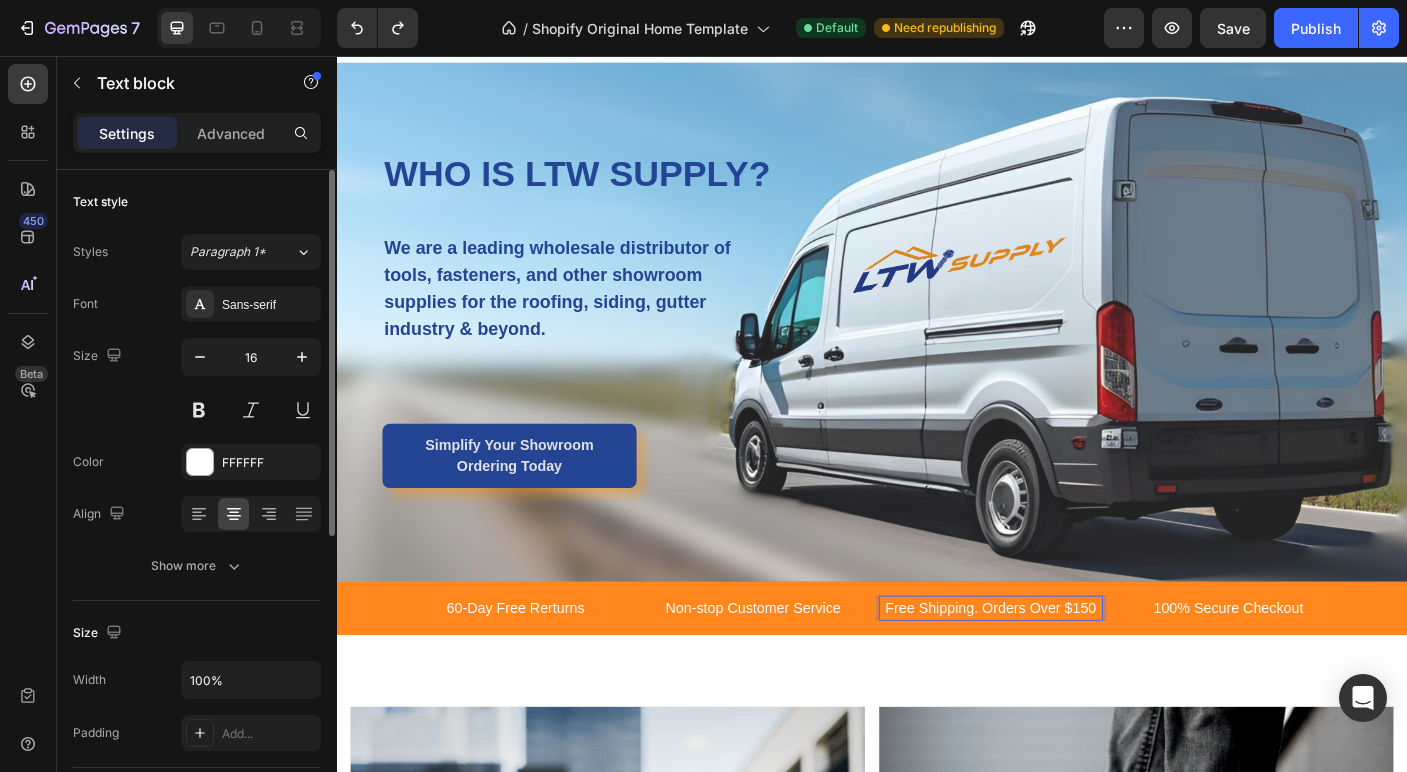 click on "Free Shipping. Orders Over $150" at bounding box center [1070, 675] 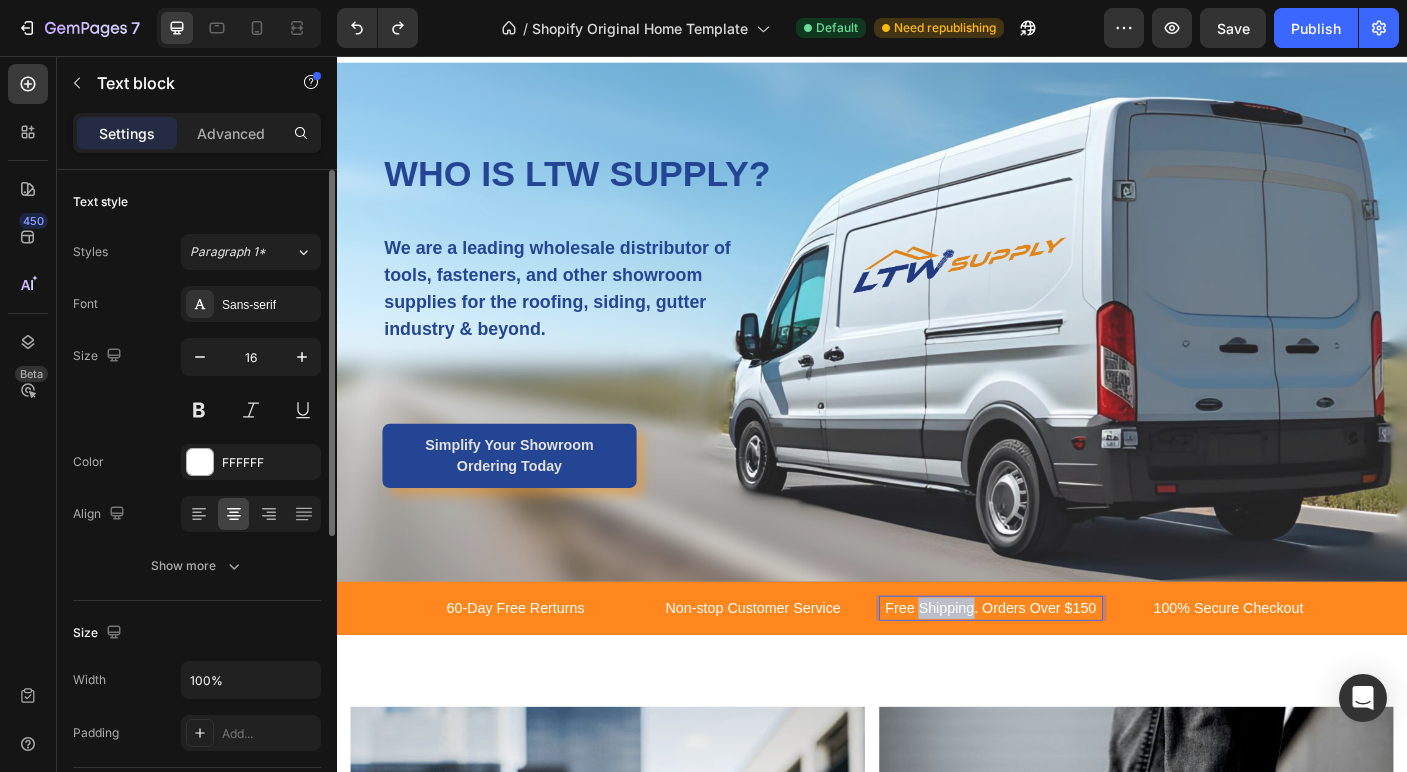 click on "Free Shipping. Orders Over $150" at bounding box center [1070, 675] 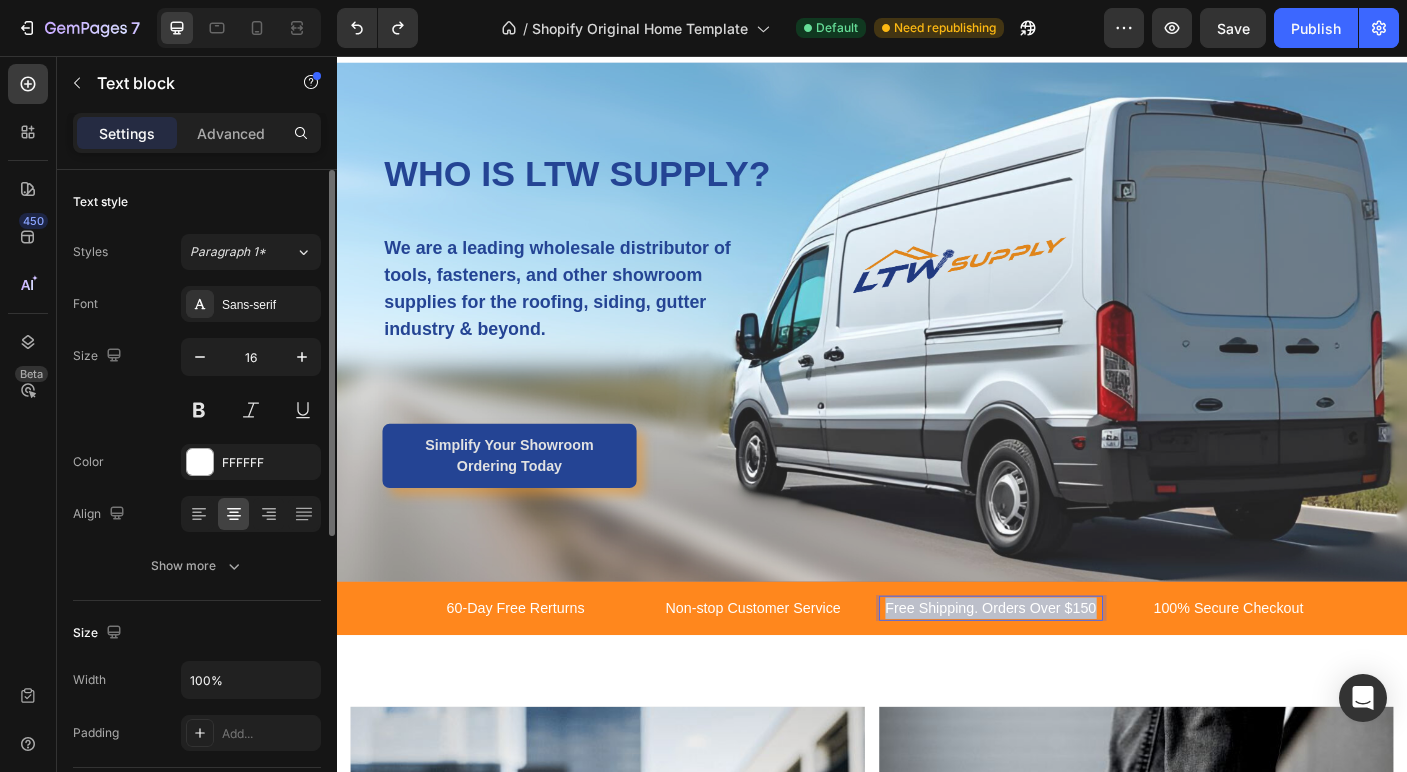 click on "Free Shipping. Orders Over $150" at bounding box center (1070, 675) 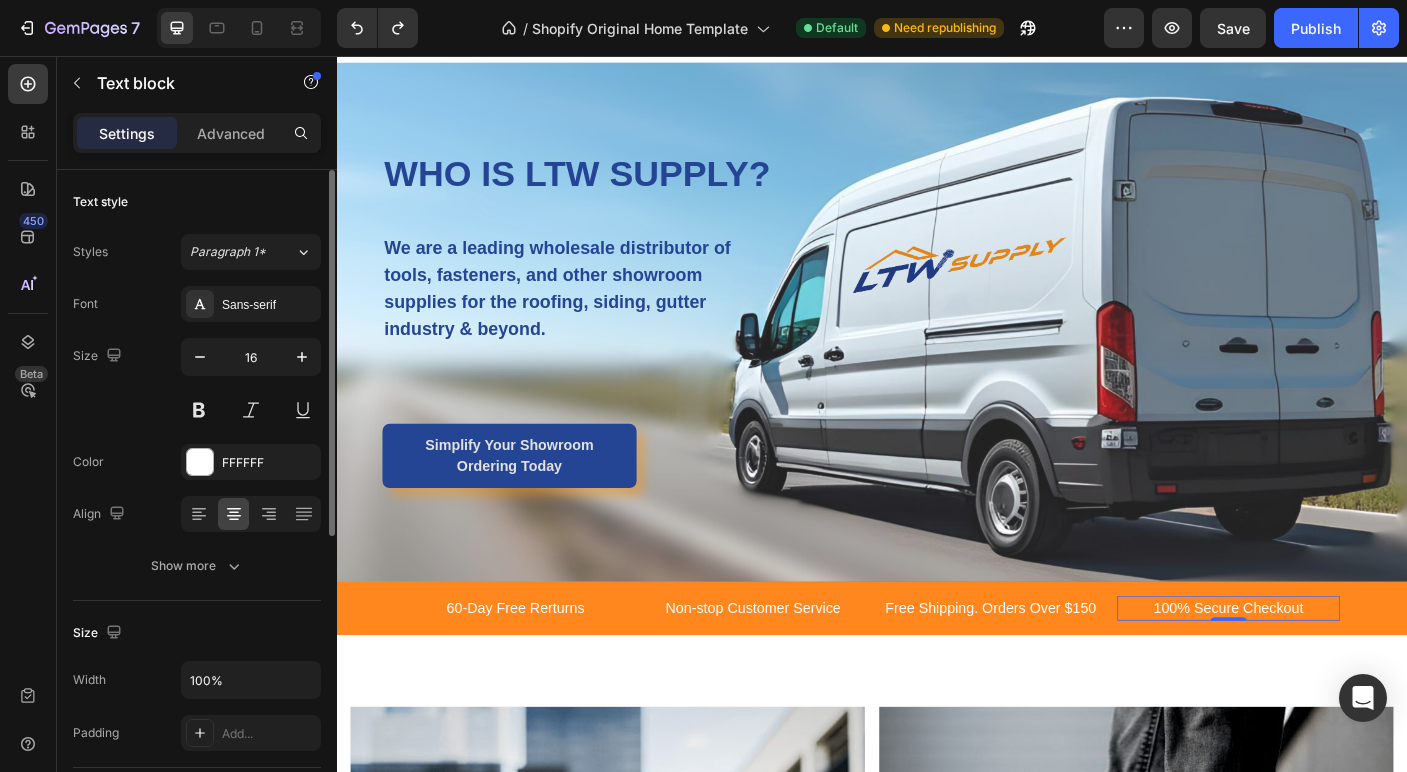 click on "100% Secure Checkout" at bounding box center [1337, 675] 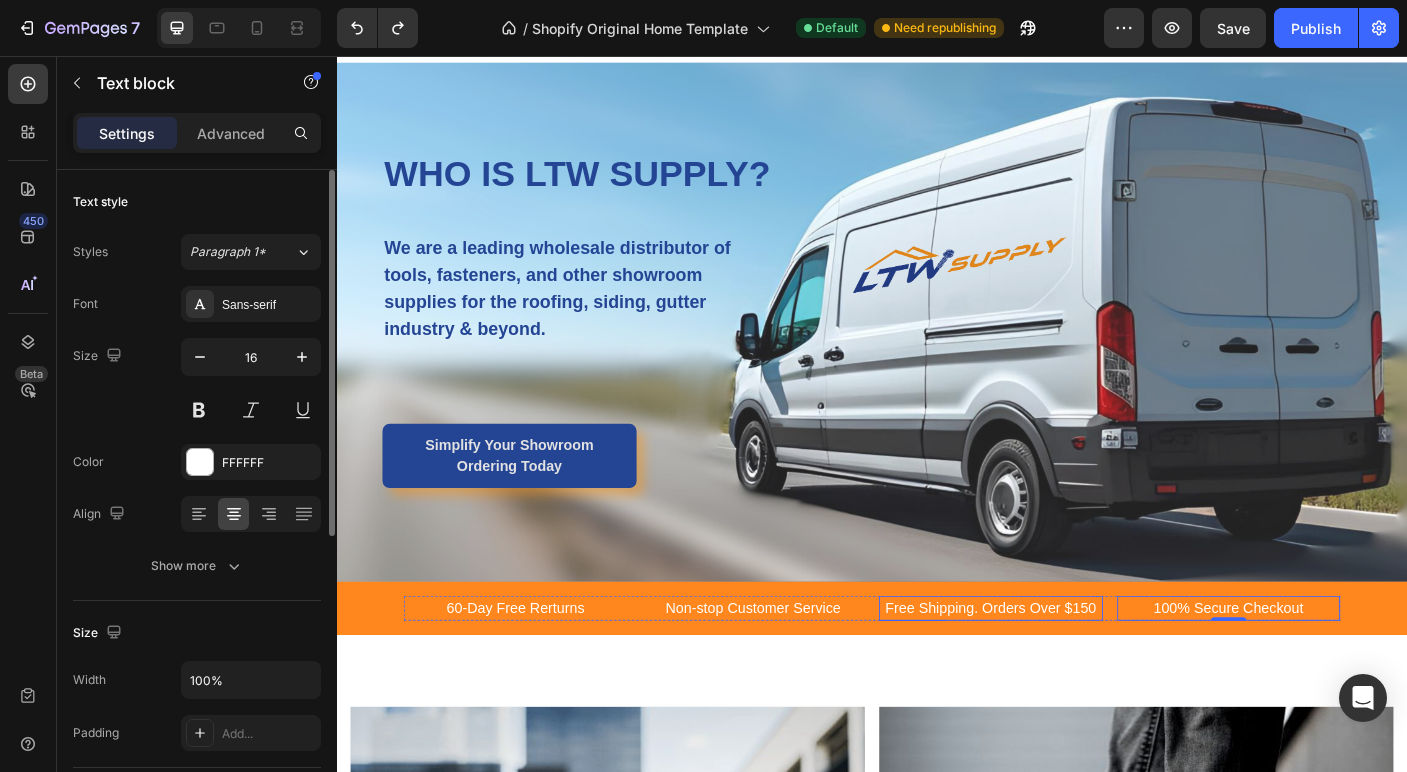 click on "Free Shipping. Orders Over $150" at bounding box center (1070, 675) 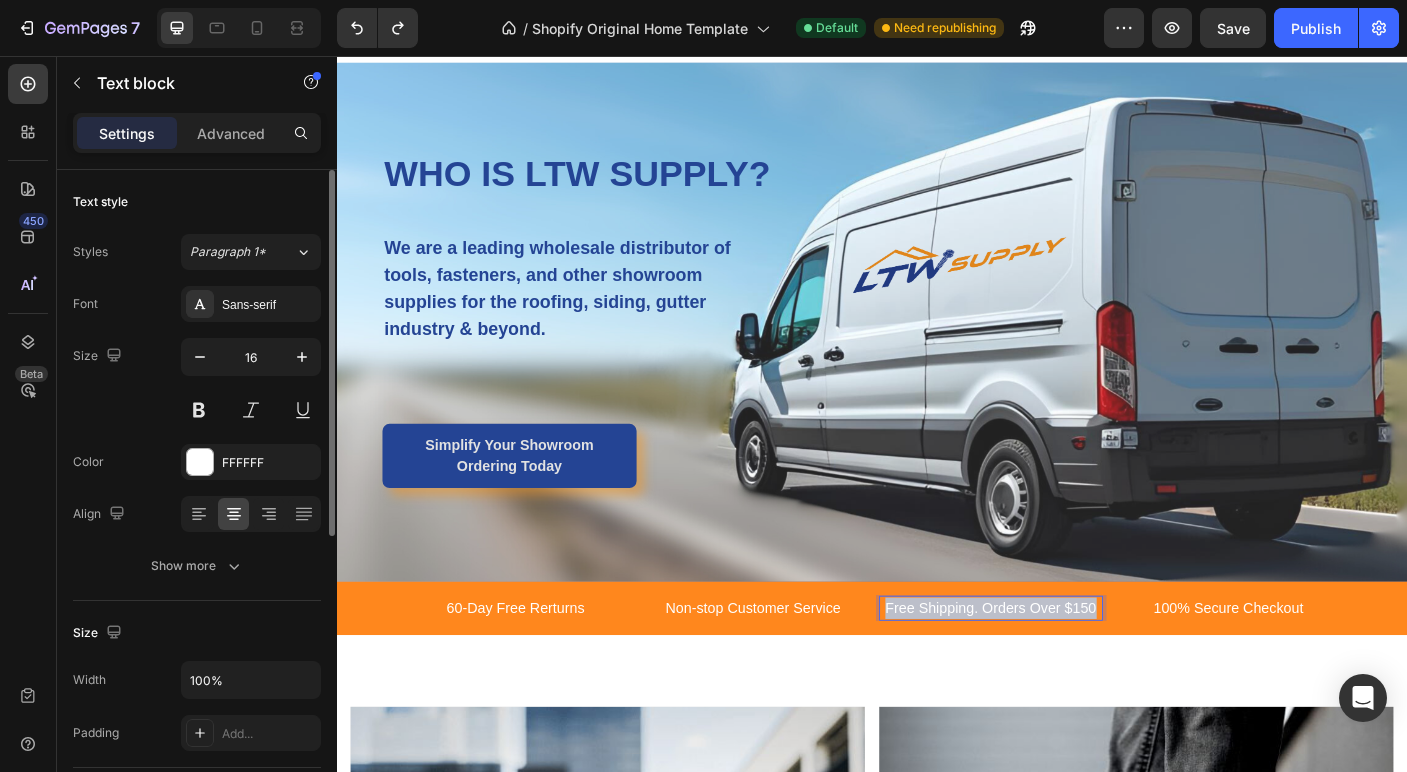 click on "Free Shipping. Orders Over $150" at bounding box center [1070, 675] 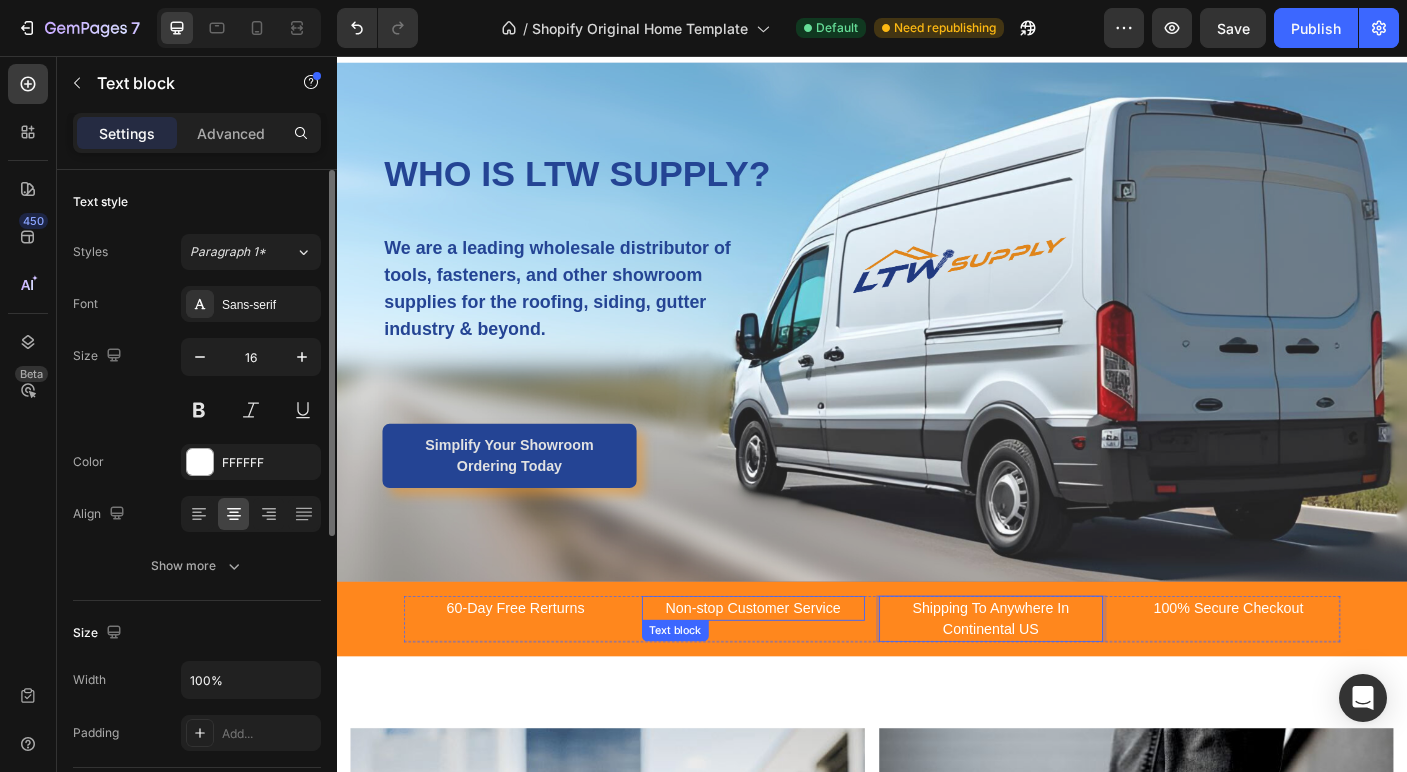 click on "Non-stop Customer Service" at bounding box center (804, 675) 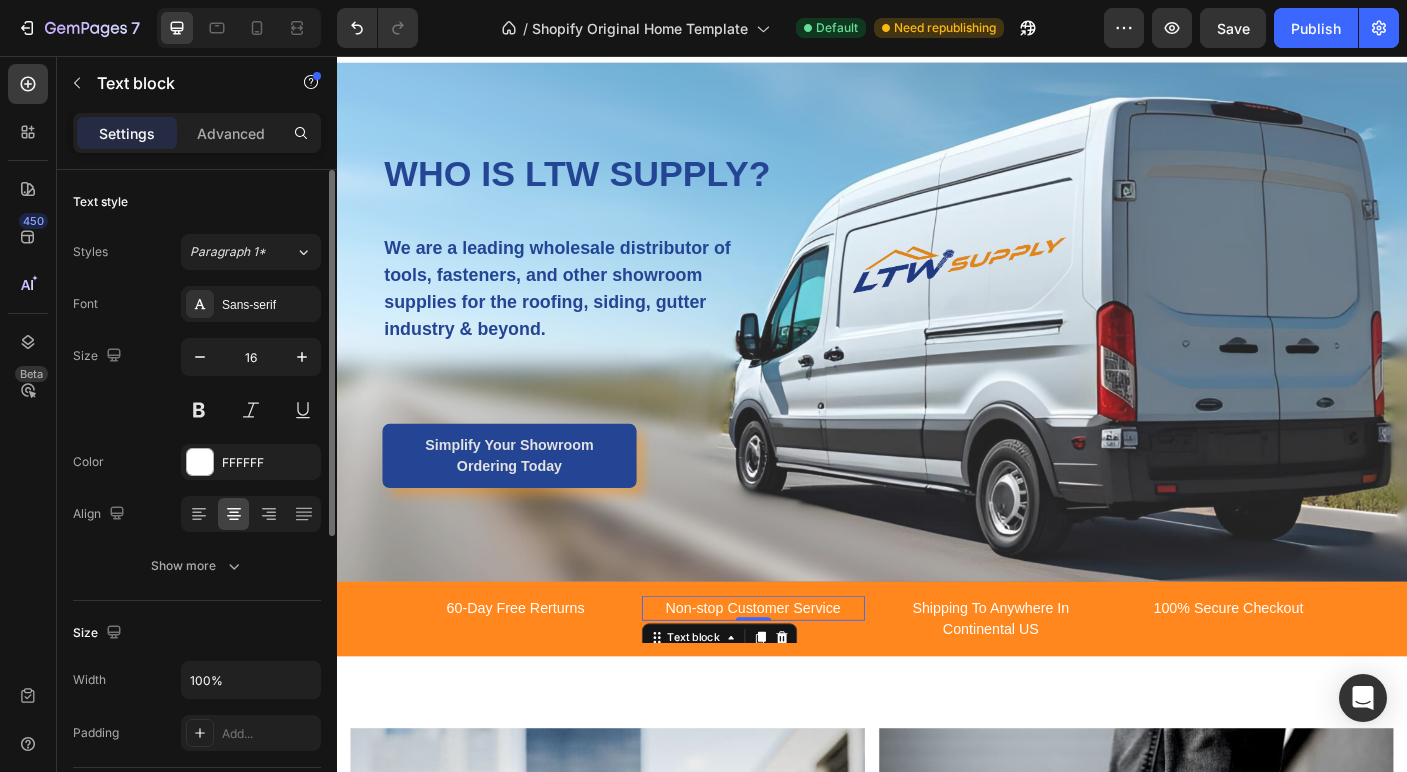 click on "Non-stop Customer Service" at bounding box center [804, 675] 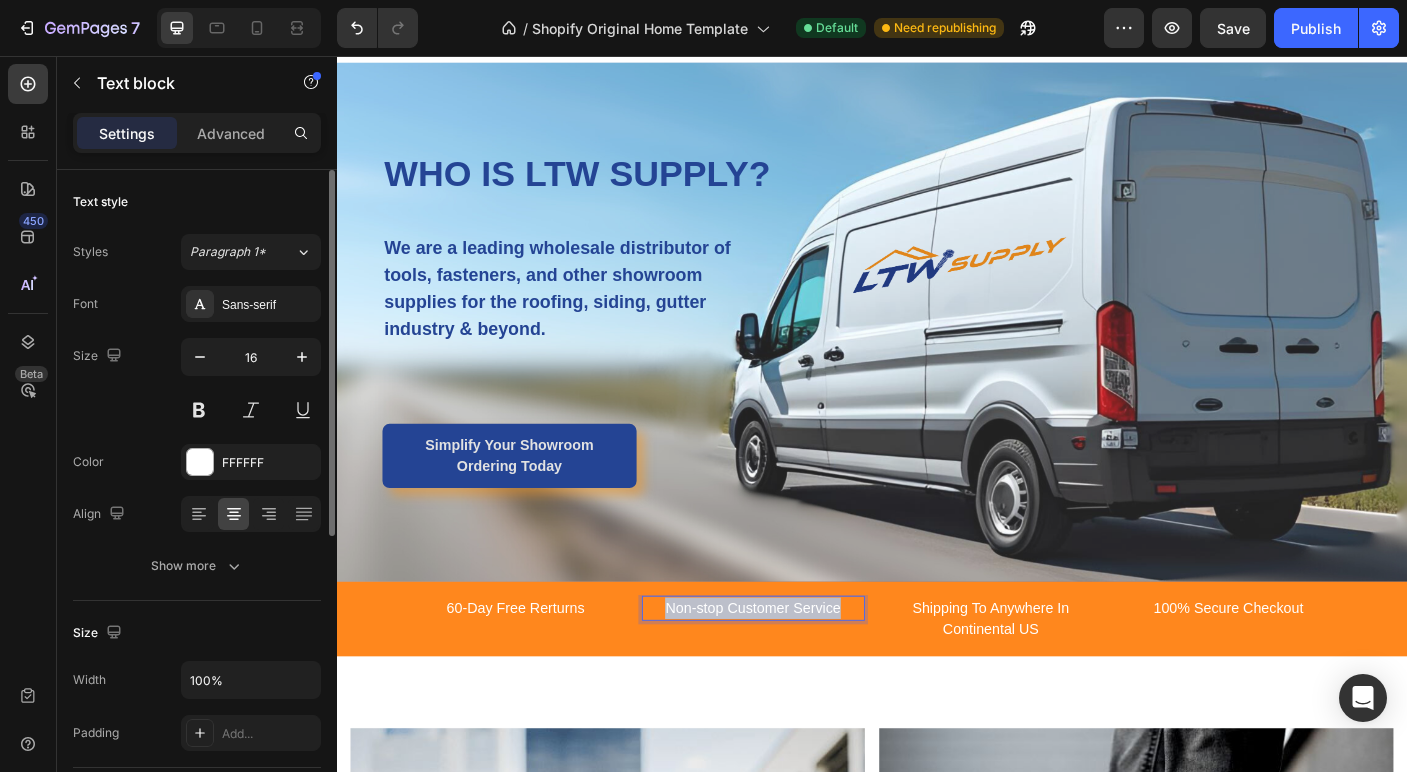 click on "Non-stop Customer Service" at bounding box center (804, 675) 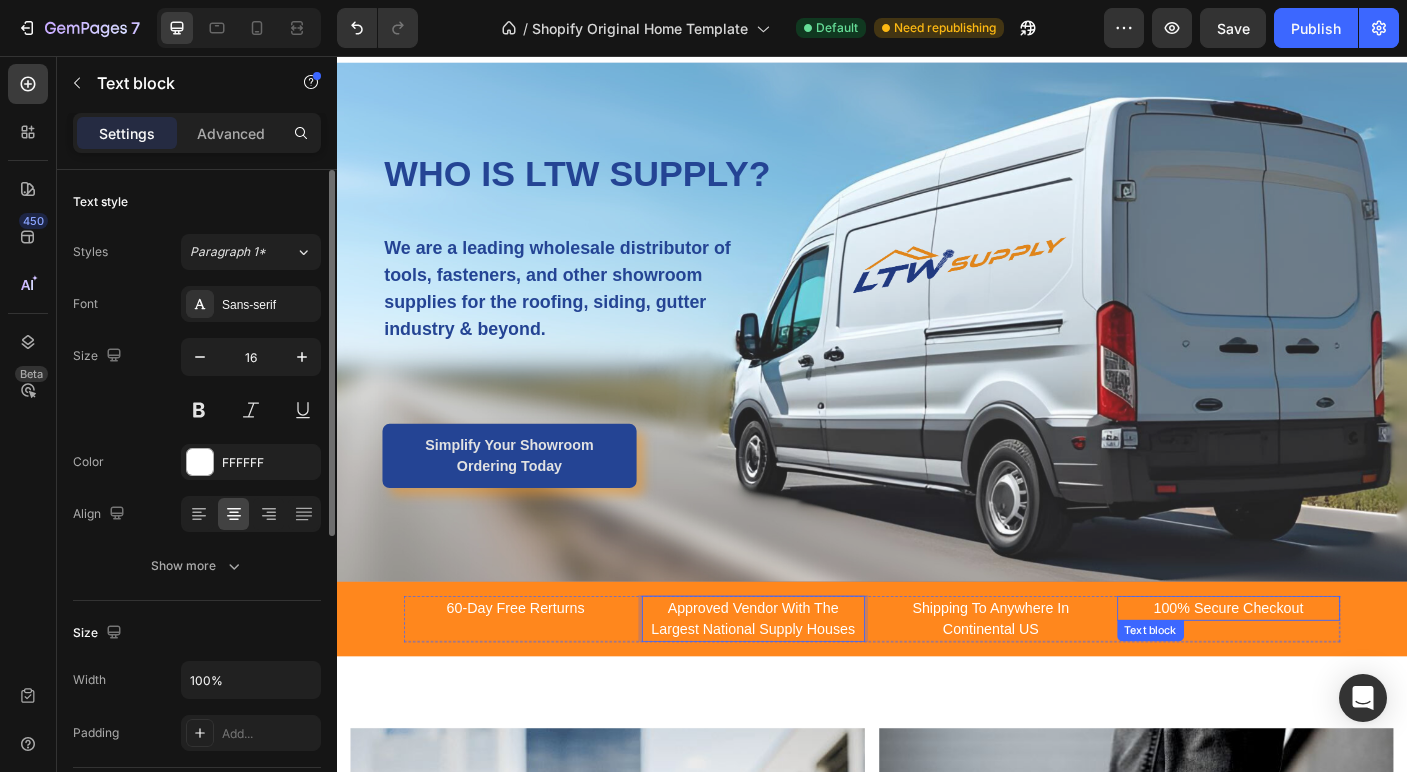 click on "100% Secure Checkout" at bounding box center (1337, 675) 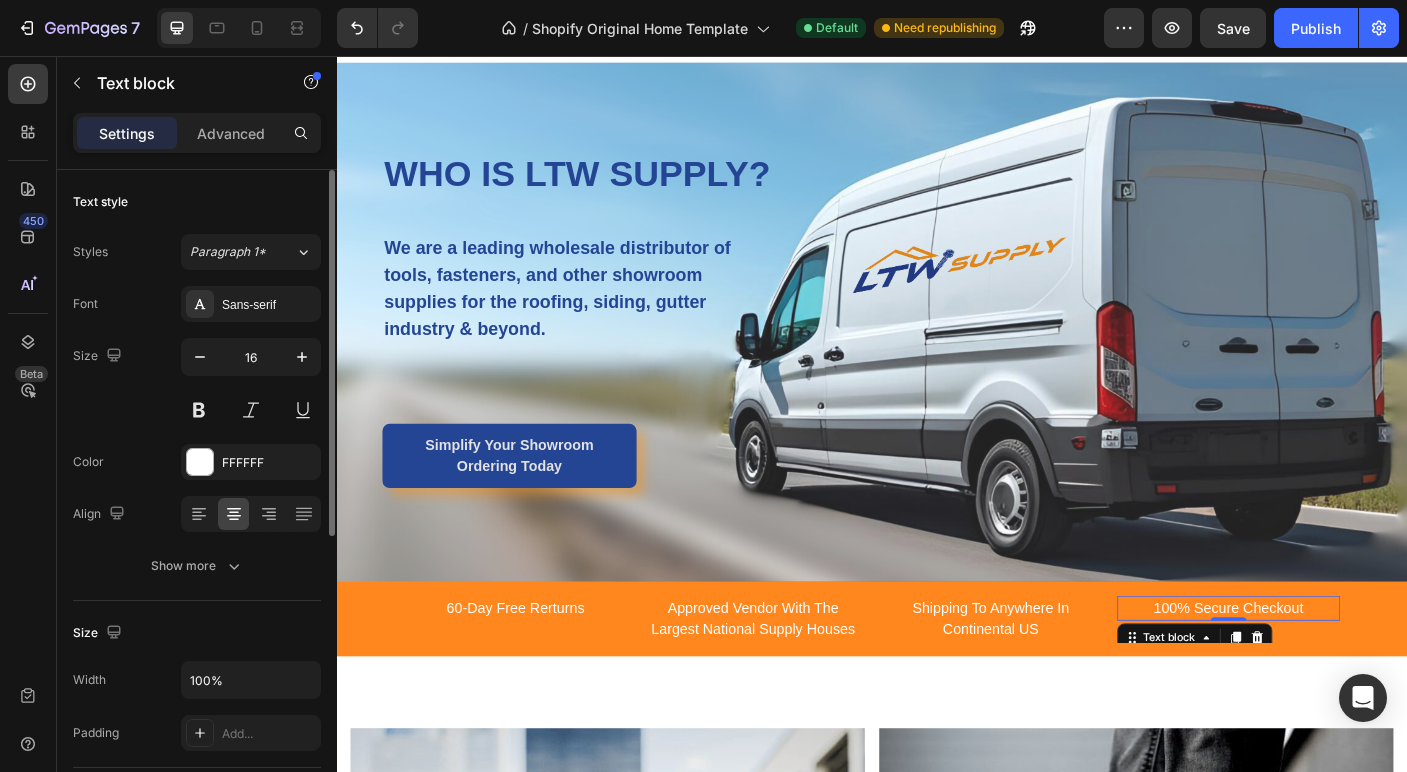 click on "100% Secure Checkout" at bounding box center [1337, 675] 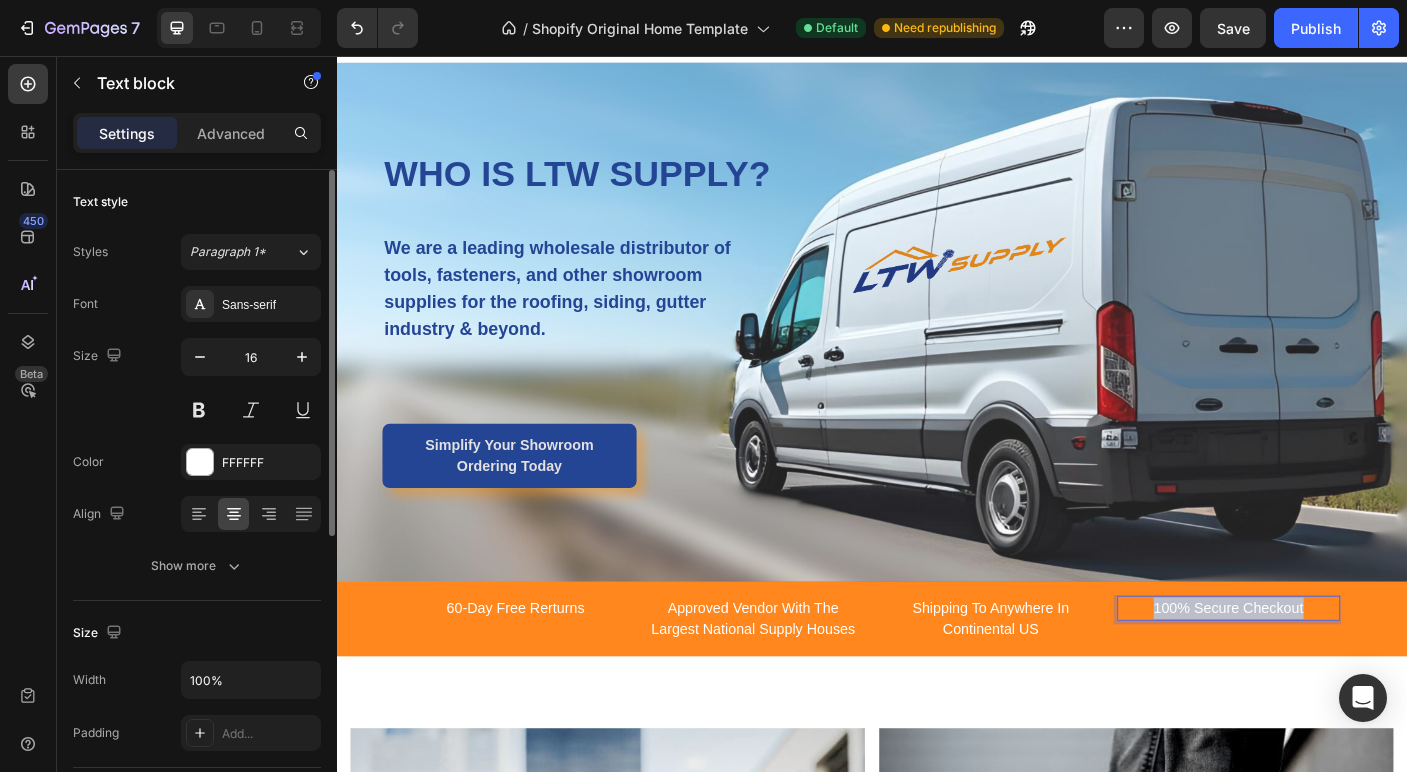 click on "100% Secure Checkout" at bounding box center [1337, 675] 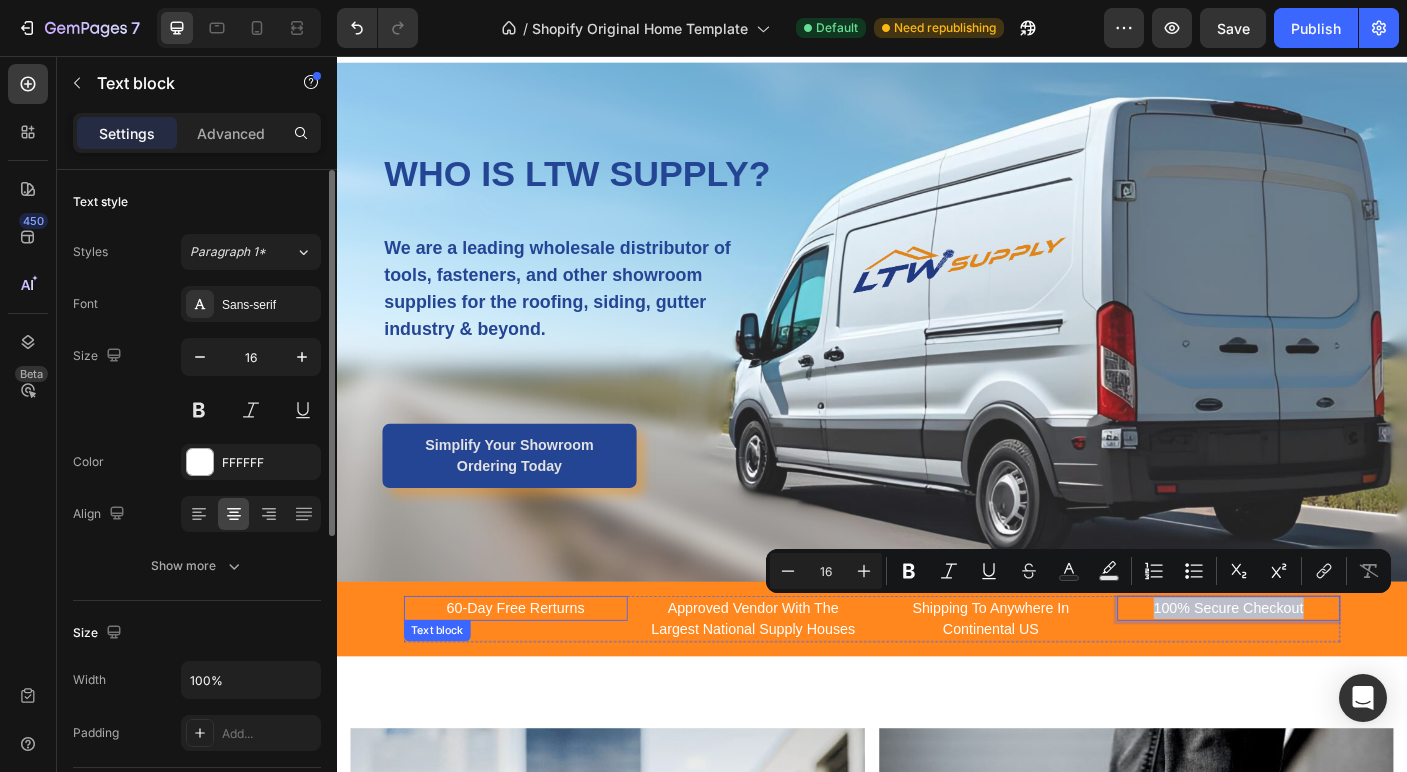 click on "60-Day Free Rerturns" at bounding box center (537, 675) 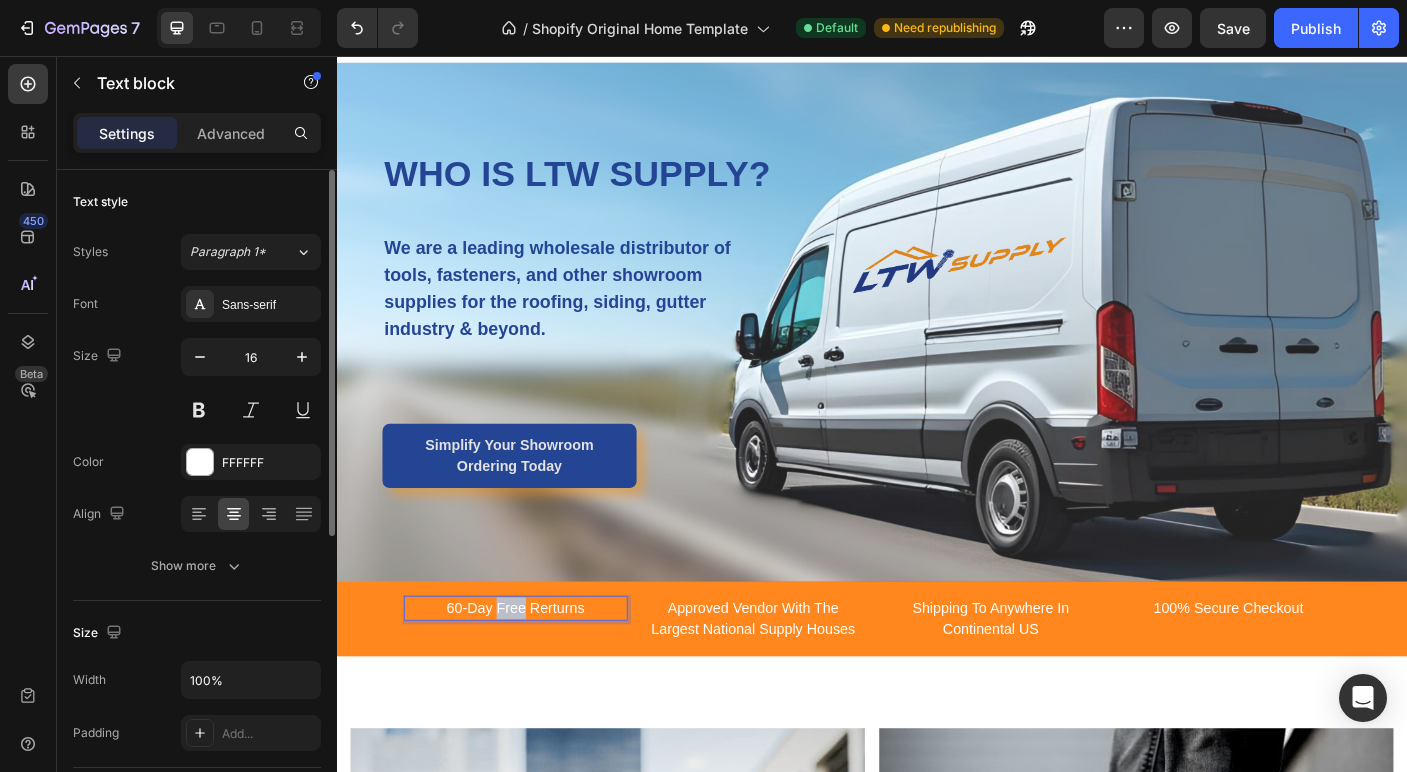 click on "60-Day Free Rerturns" at bounding box center [537, 675] 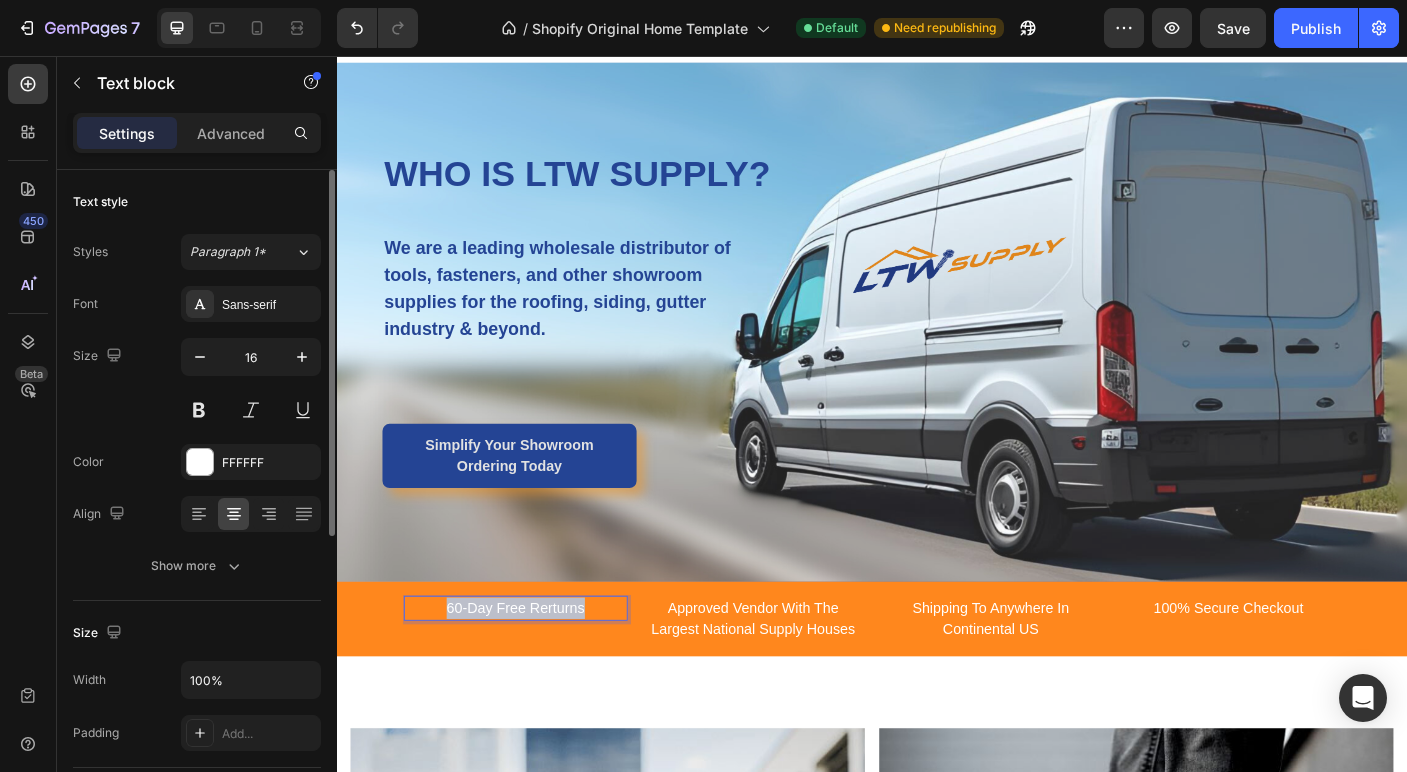 click on "60-Day Free Rerturns" at bounding box center (537, 675) 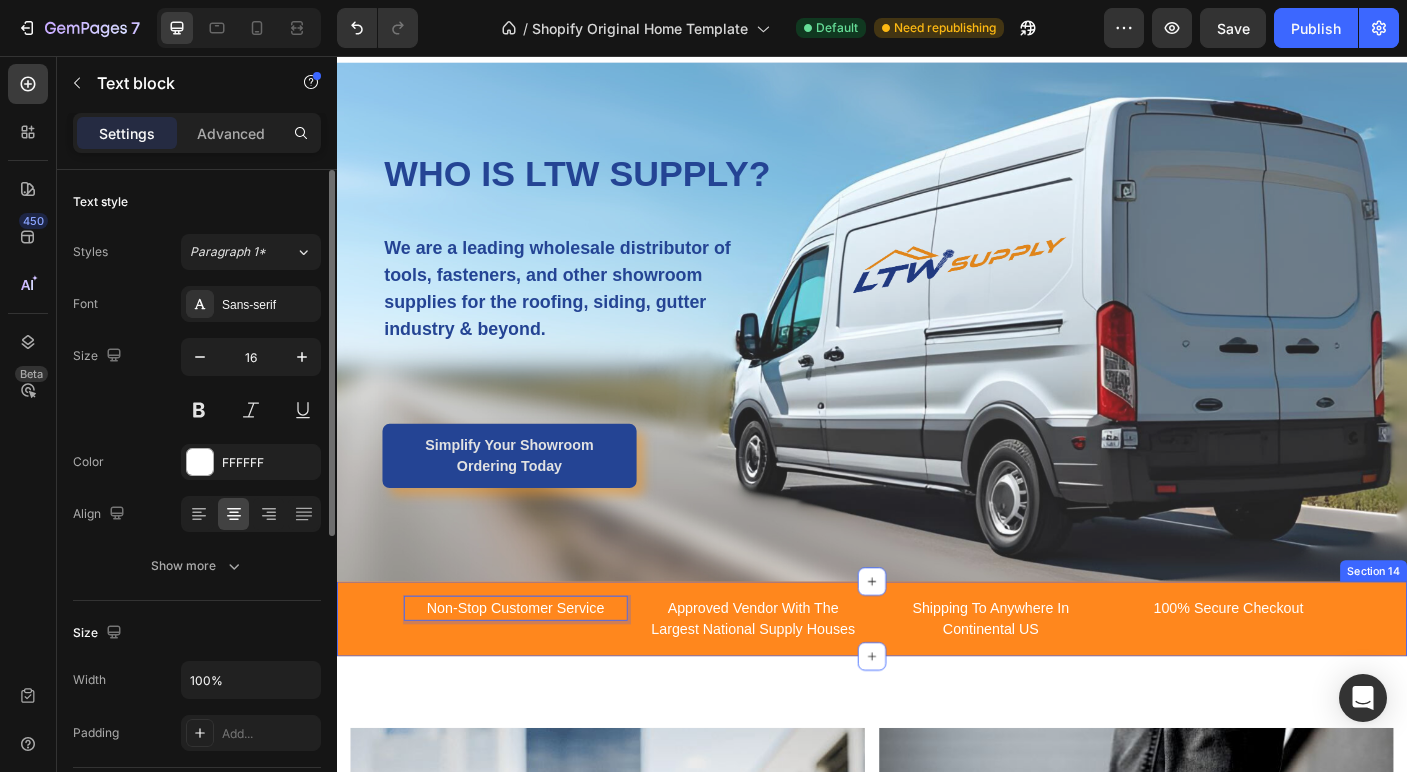 click on "Non-Stop Customer Service Text block   0 Approved Vendor With The Largest National Supply Houses Text block Shipping To Anywhere In Continental US Text block 100% Secure Checkout Text block Carousel Row Section 14" at bounding box center (937, 687) 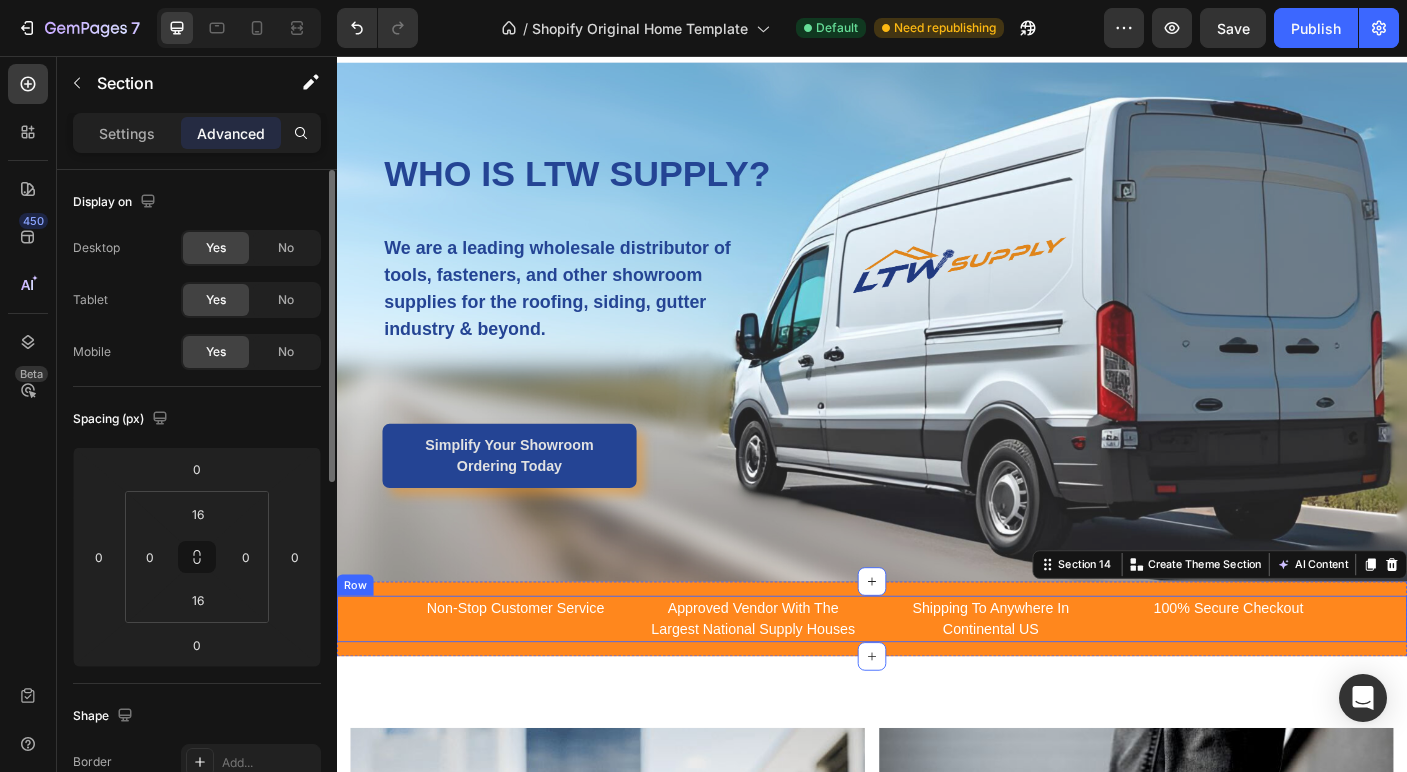 click on "Non-Stop Customer Service Text block Approved Vendor With The Largest National Supply Houses Text block Shipping To Anywhere In Continental US Text block 100% Secure Checkout Text block Carousel Row" at bounding box center [937, 687] 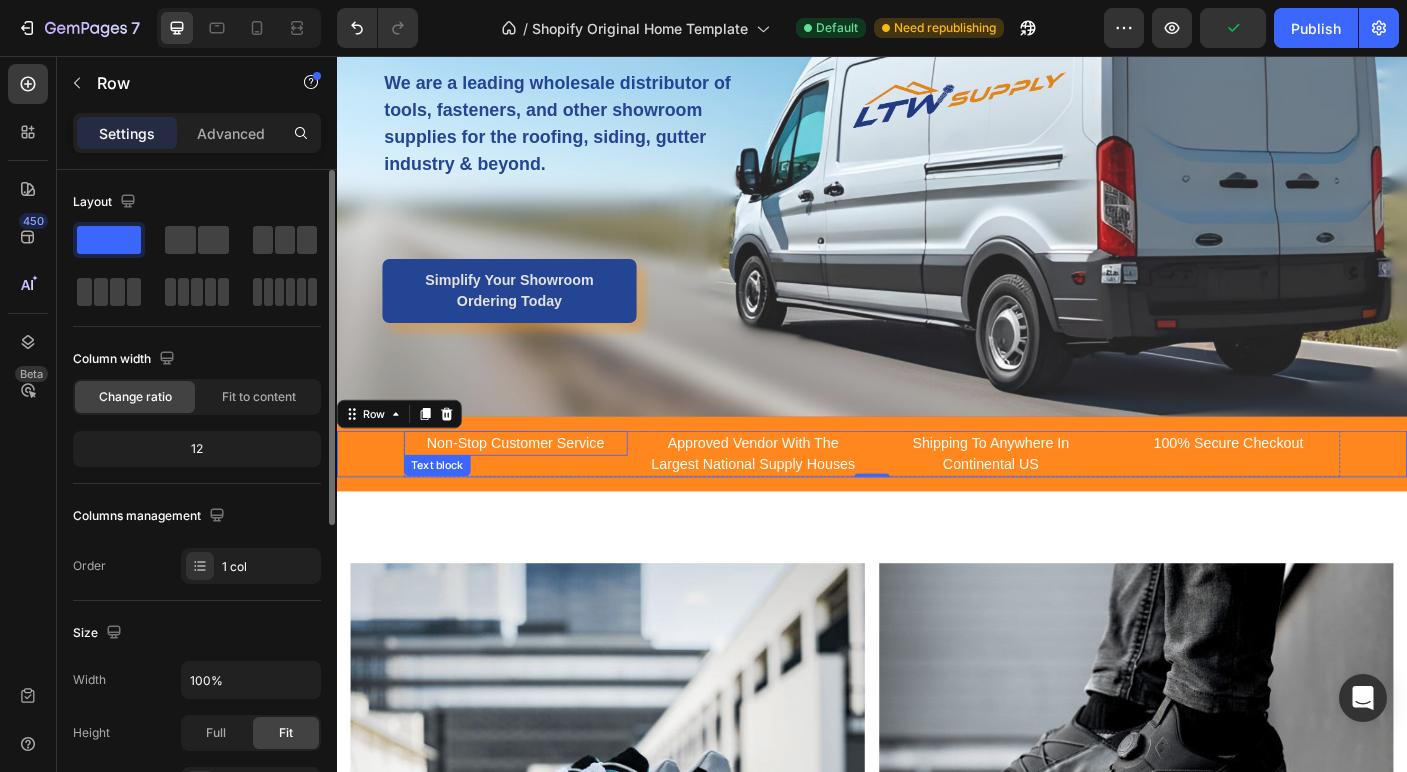scroll, scrollTop: 2611, scrollLeft: 0, axis: vertical 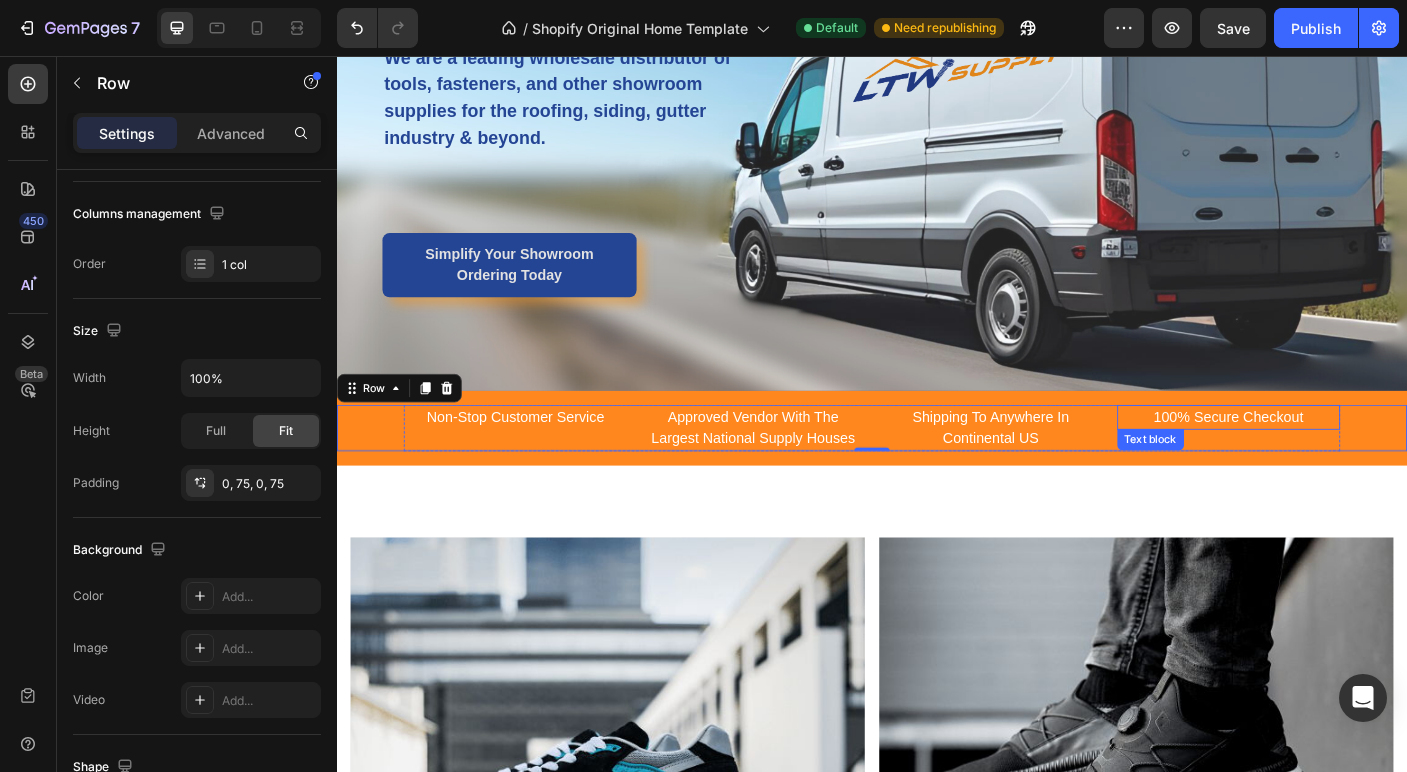 click on "100% Secure Checkout" at bounding box center (1337, 461) 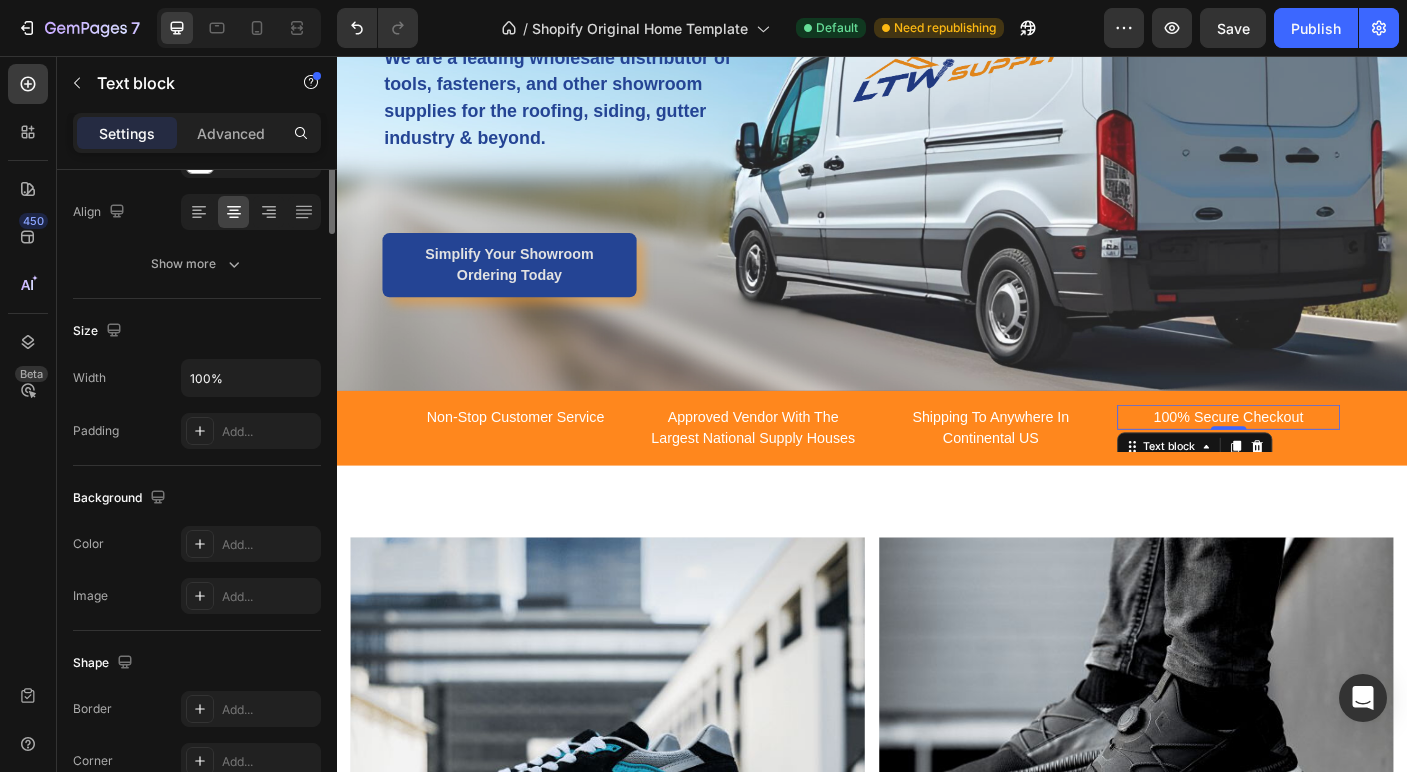 scroll, scrollTop: 0, scrollLeft: 0, axis: both 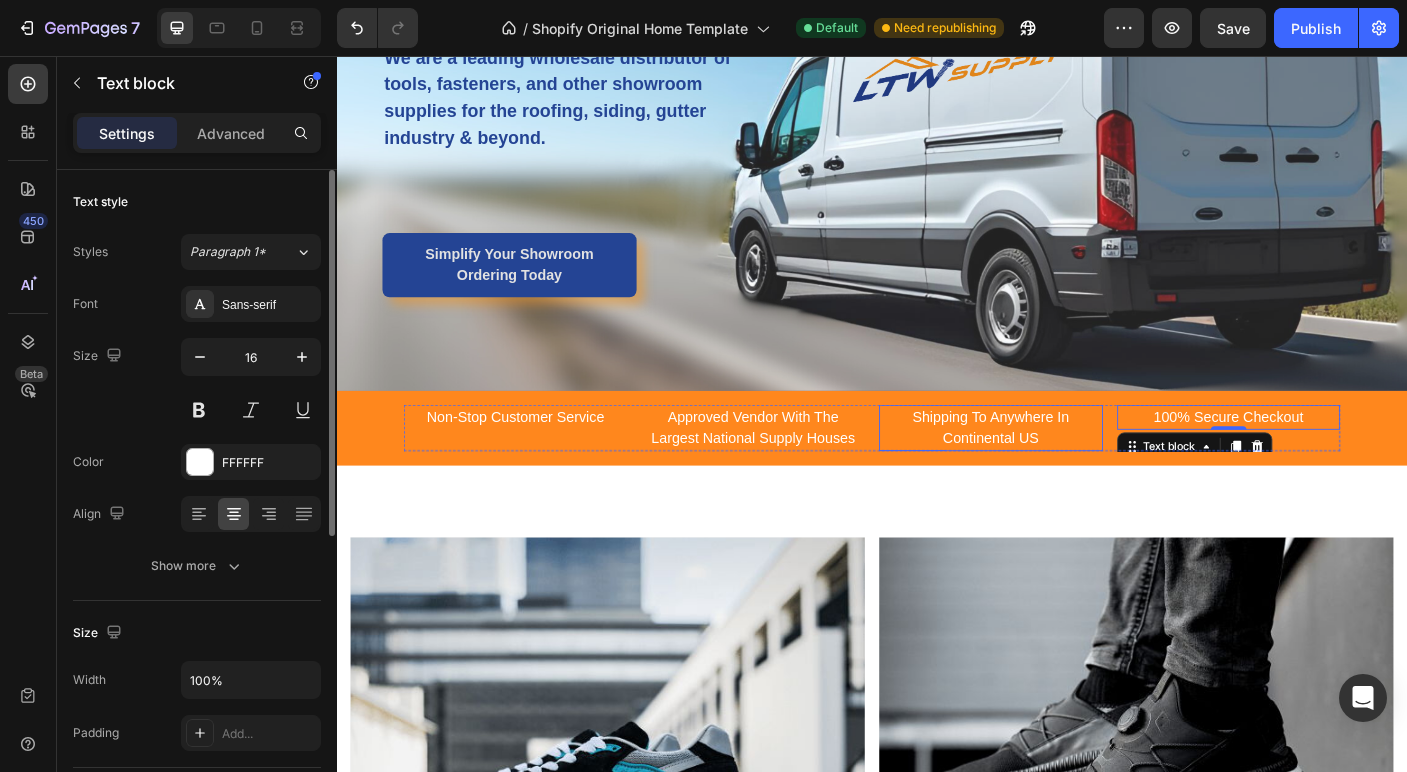 click on "Shipping To Anywhere In Continental US" at bounding box center [1070, 473] 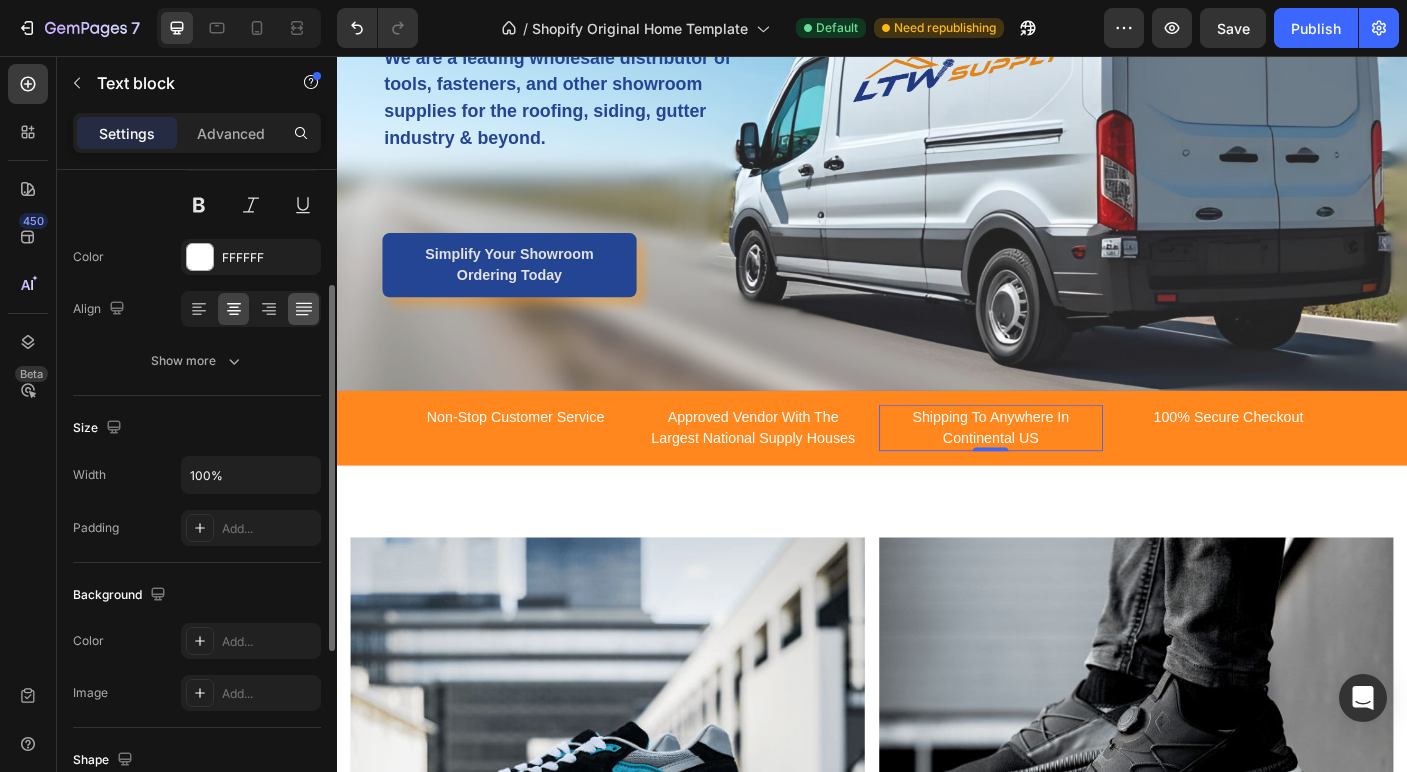 scroll, scrollTop: 206, scrollLeft: 0, axis: vertical 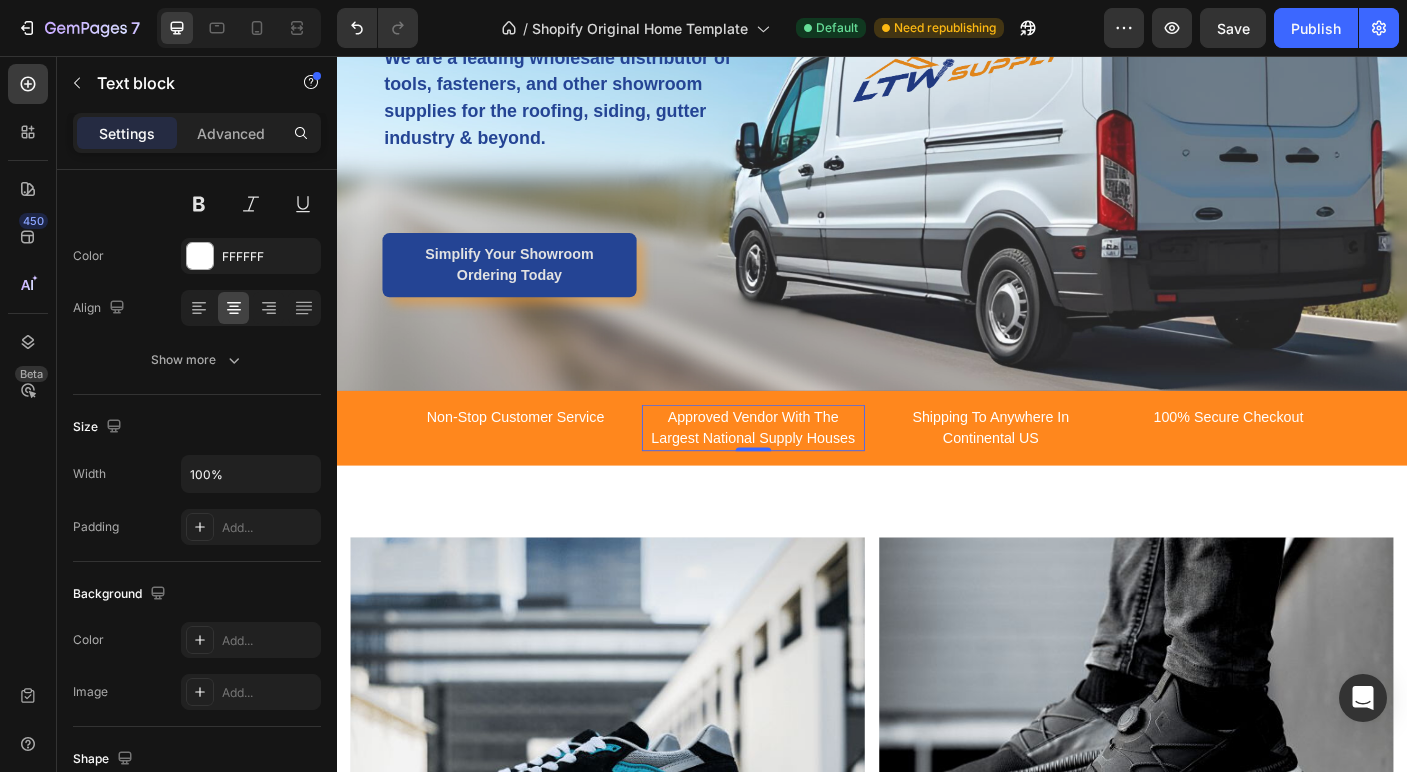 click on "Approved Vendor With The Largest National Supply Houses" at bounding box center [804, 473] 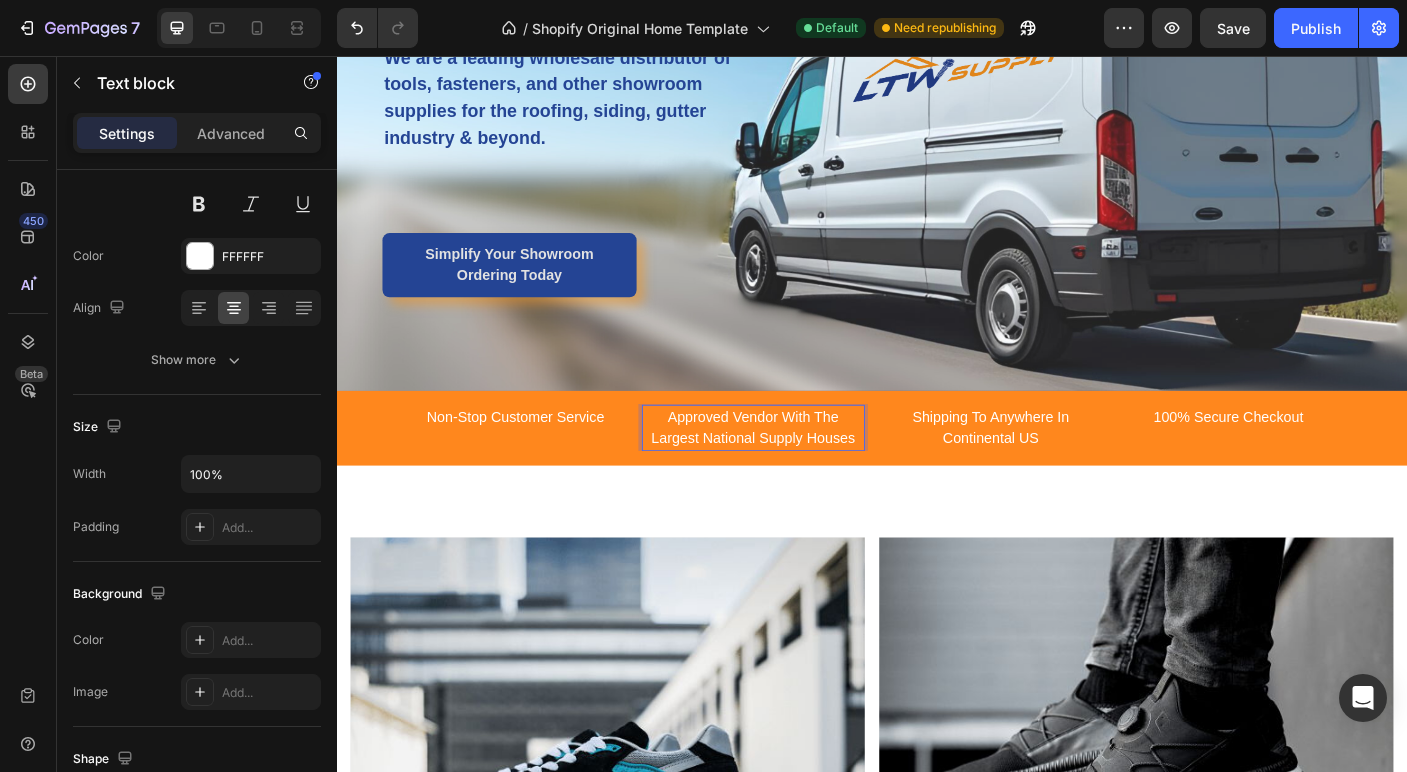 click on "Approved Vendor With The Largest National Supply Houses" at bounding box center [804, 473] 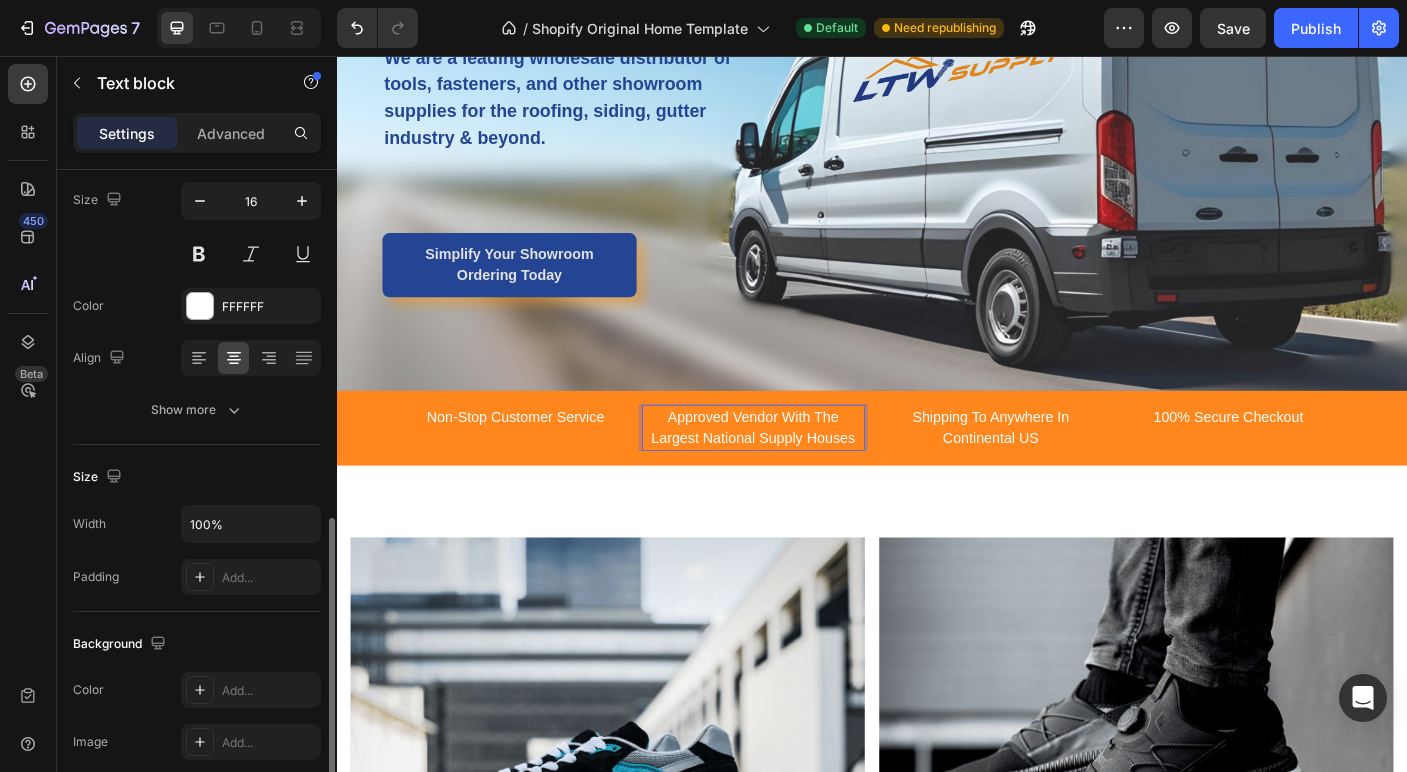 scroll, scrollTop: 0, scrollLeft: 0, axis: both 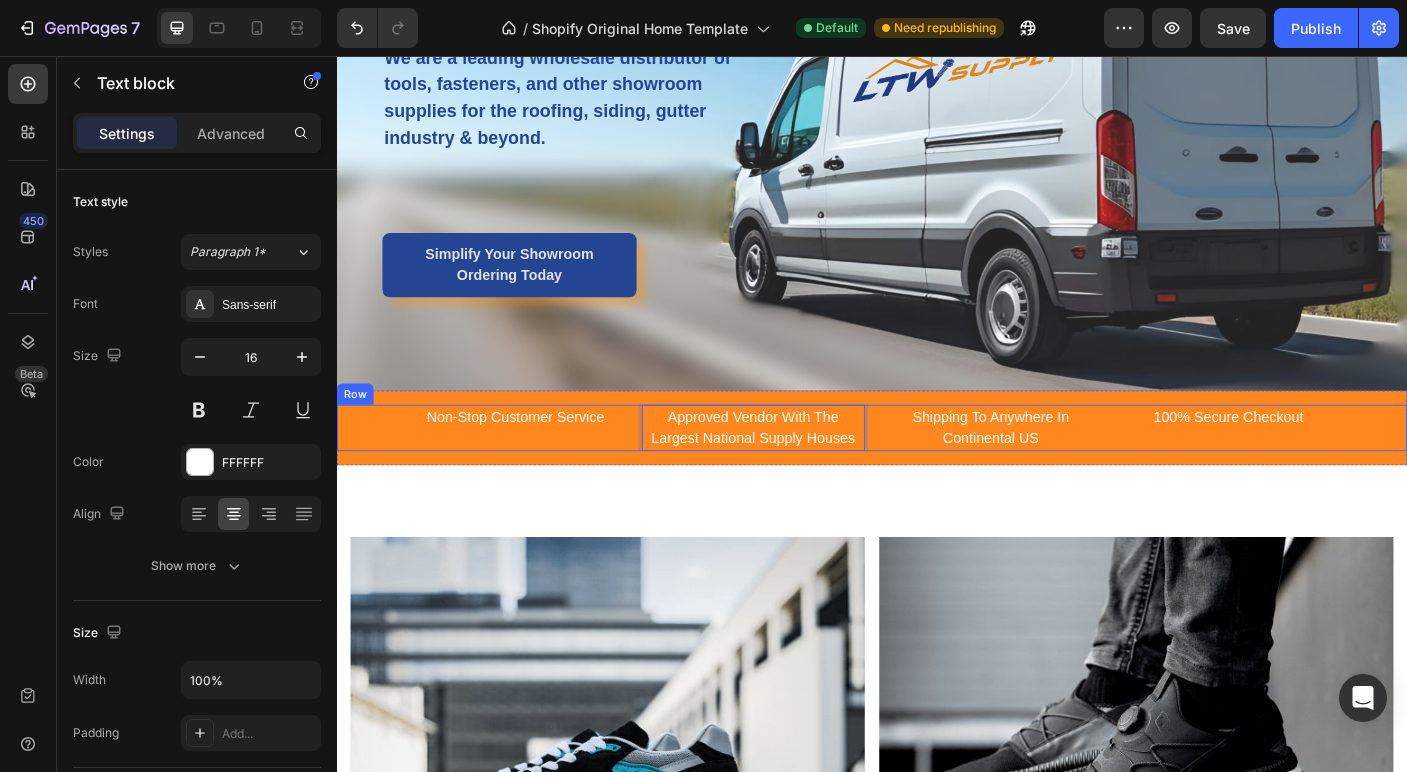click on "Non-Stop Customer Service Text block Approved Vendor With The Largest National Supply Houses Text block   0 Shipping To Anywhere In Continental US Text block 100% Secure Checkout Text block Carousel Row" at bounding box center [937, 473] 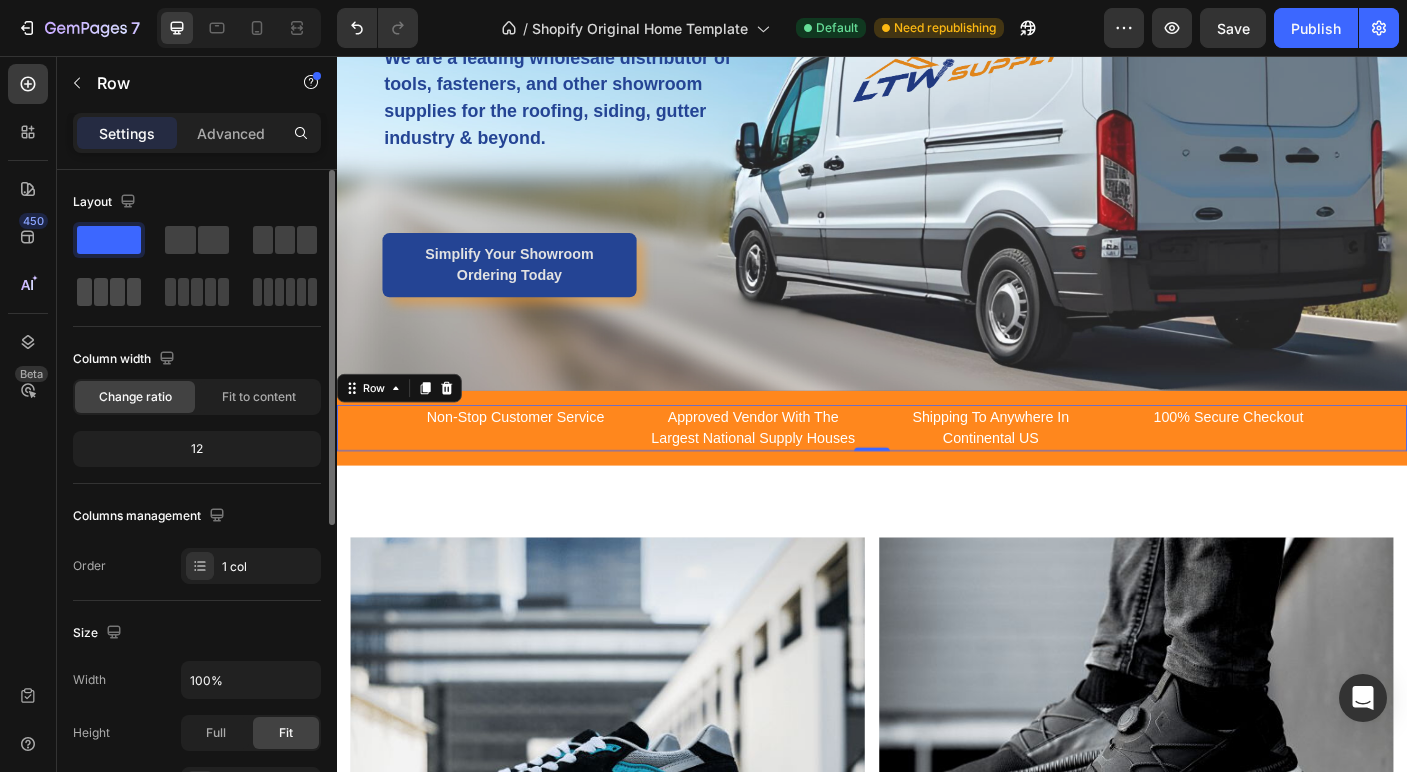 click 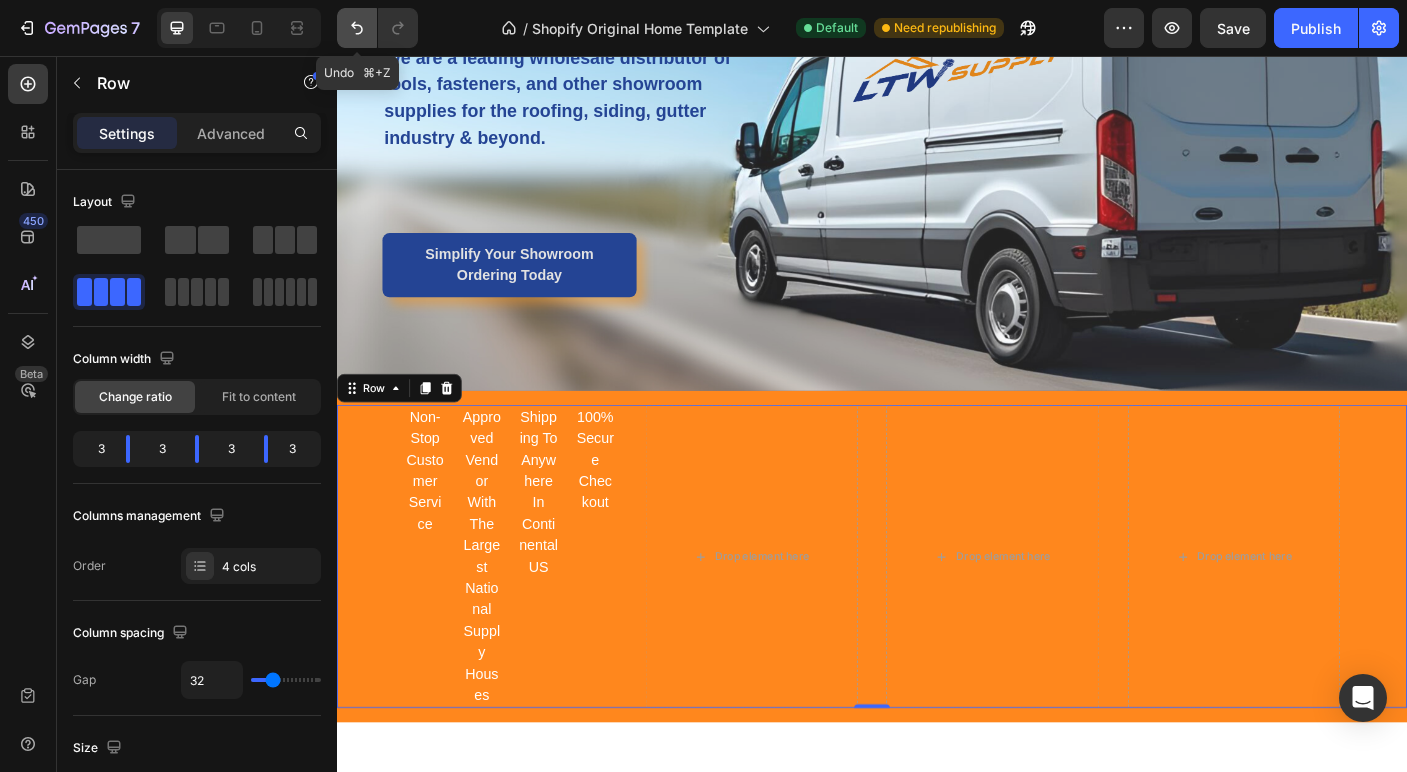 click 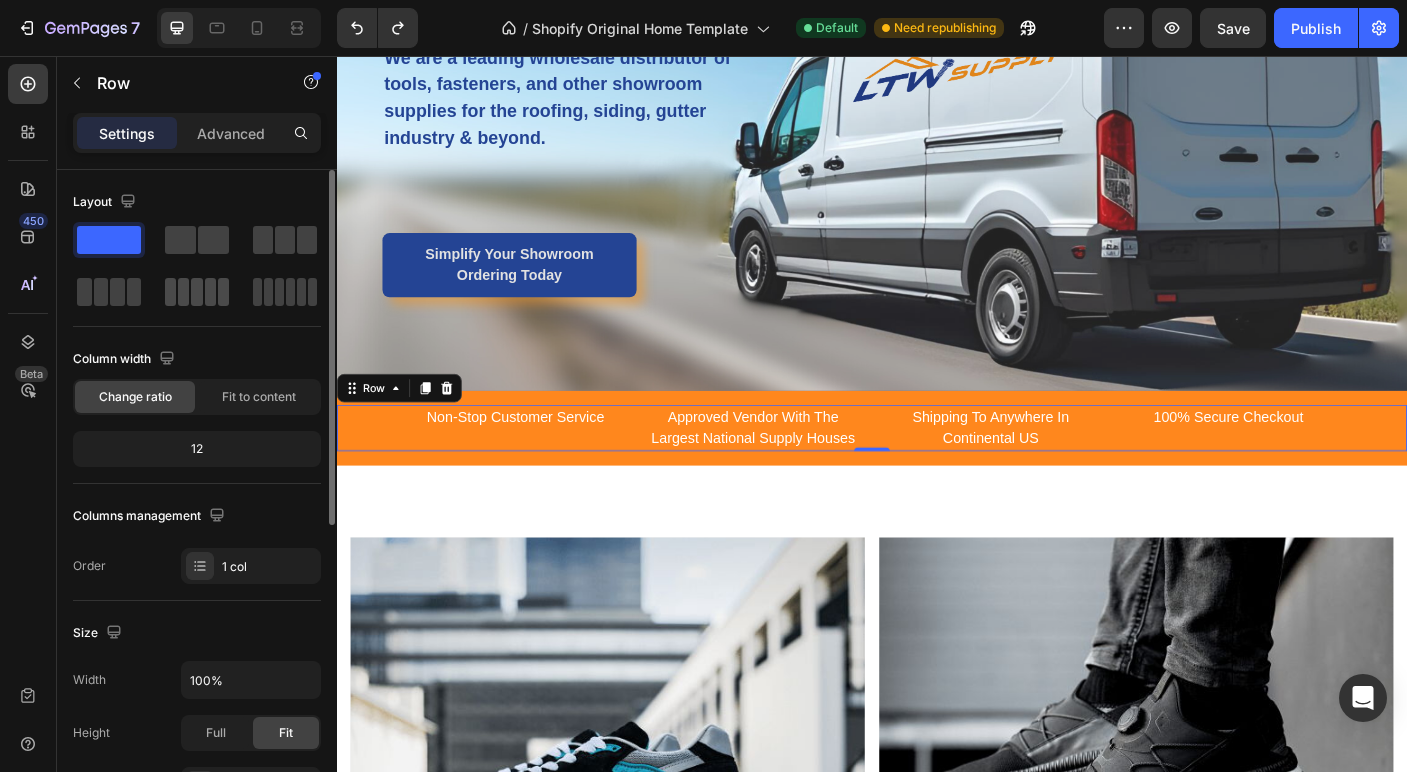 click 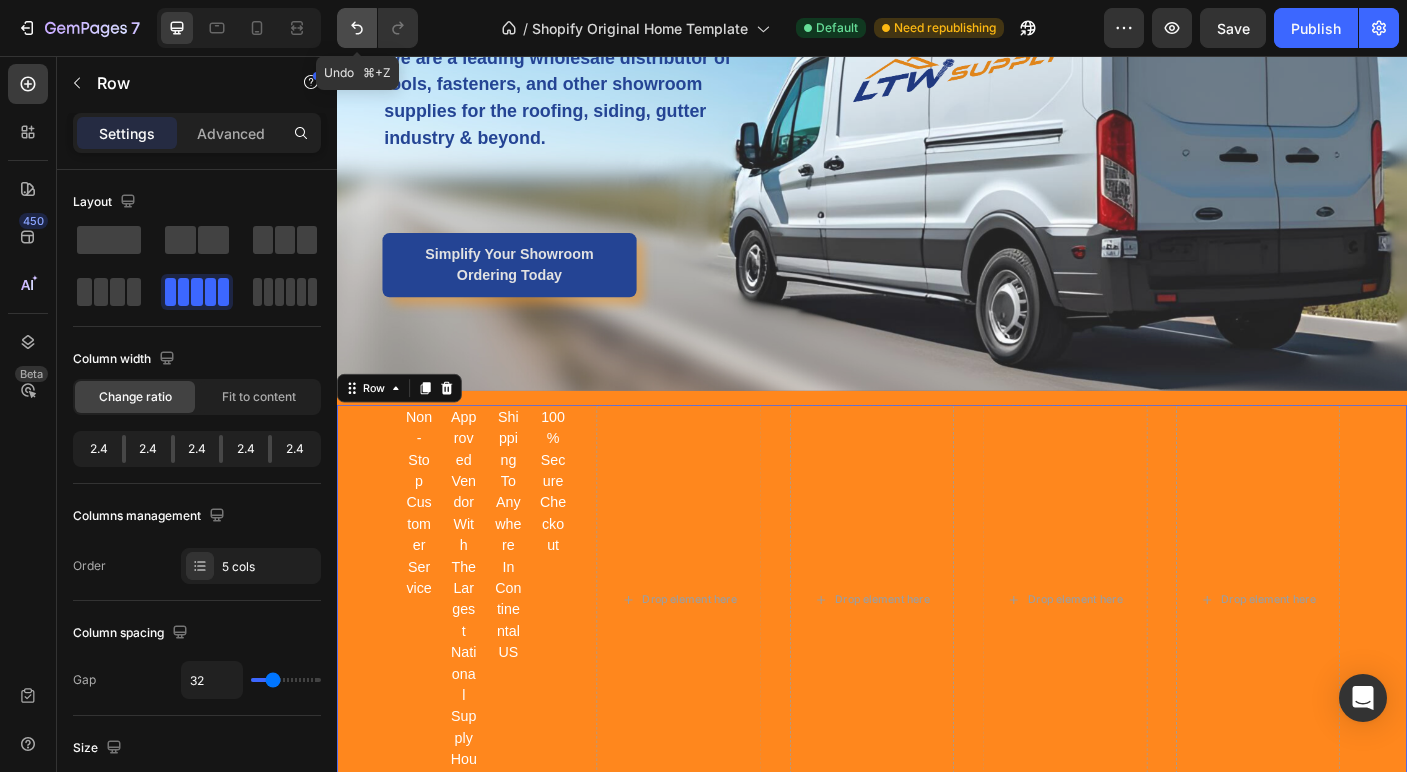 click 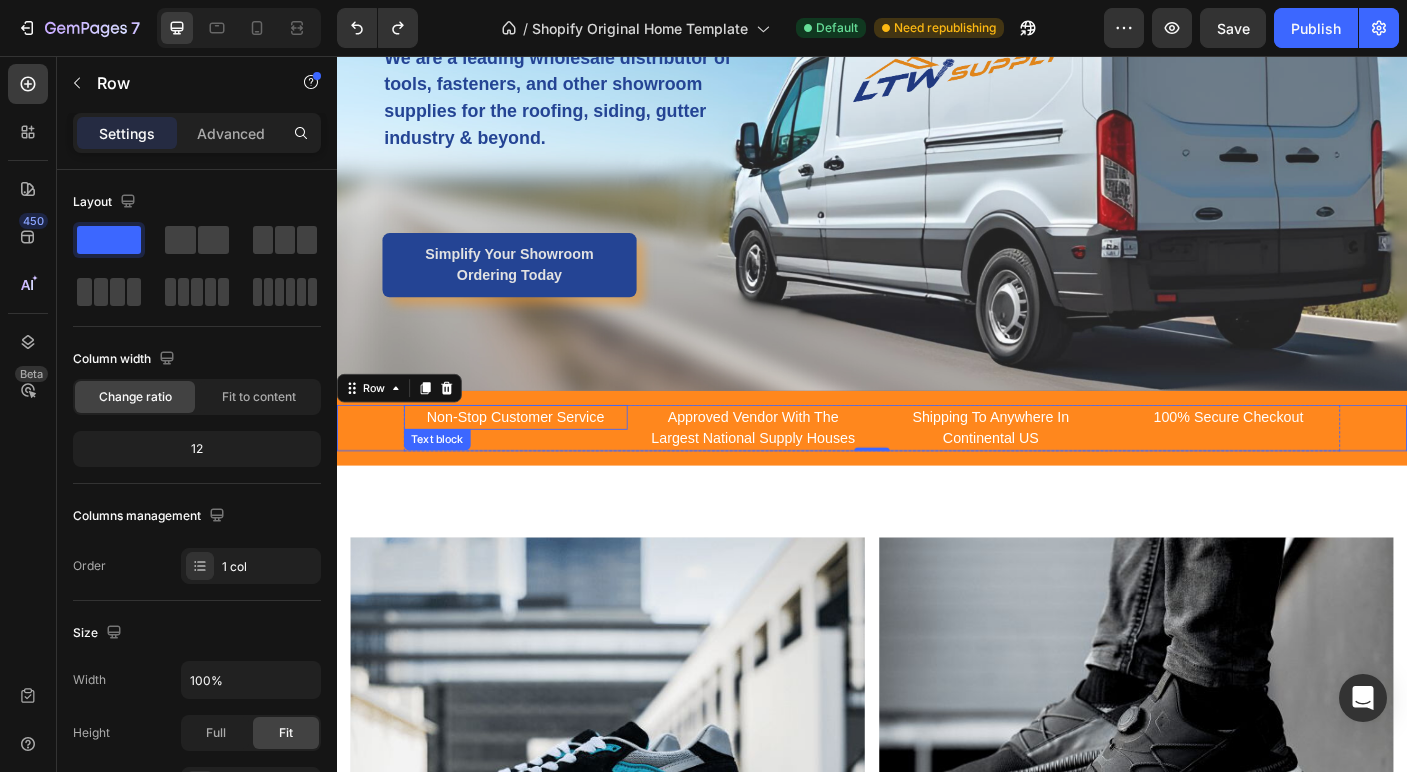 click on "Non-Stop Customer Service" at bounding box center (537, 461) 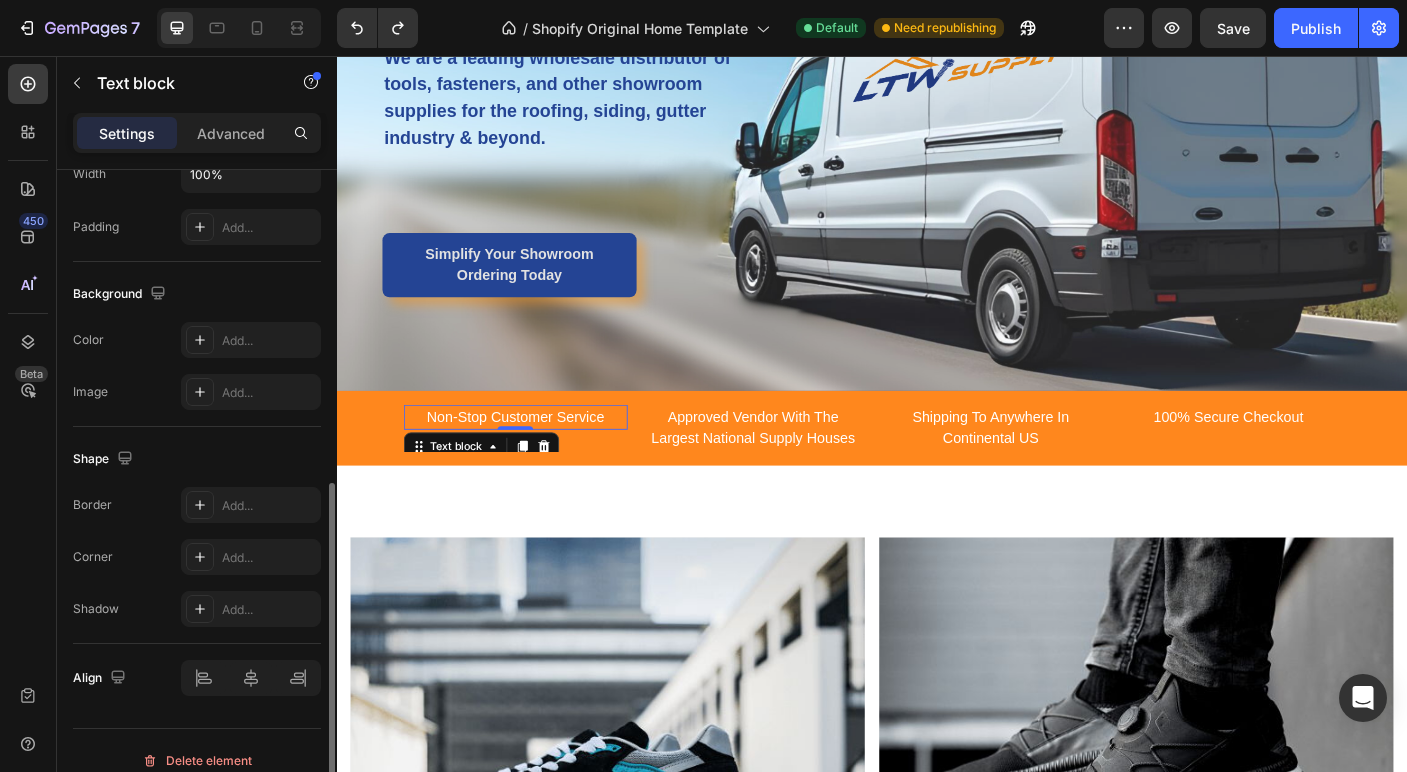 scroll, scrollTop: 526, scrollLeft: 0, axis: vertical 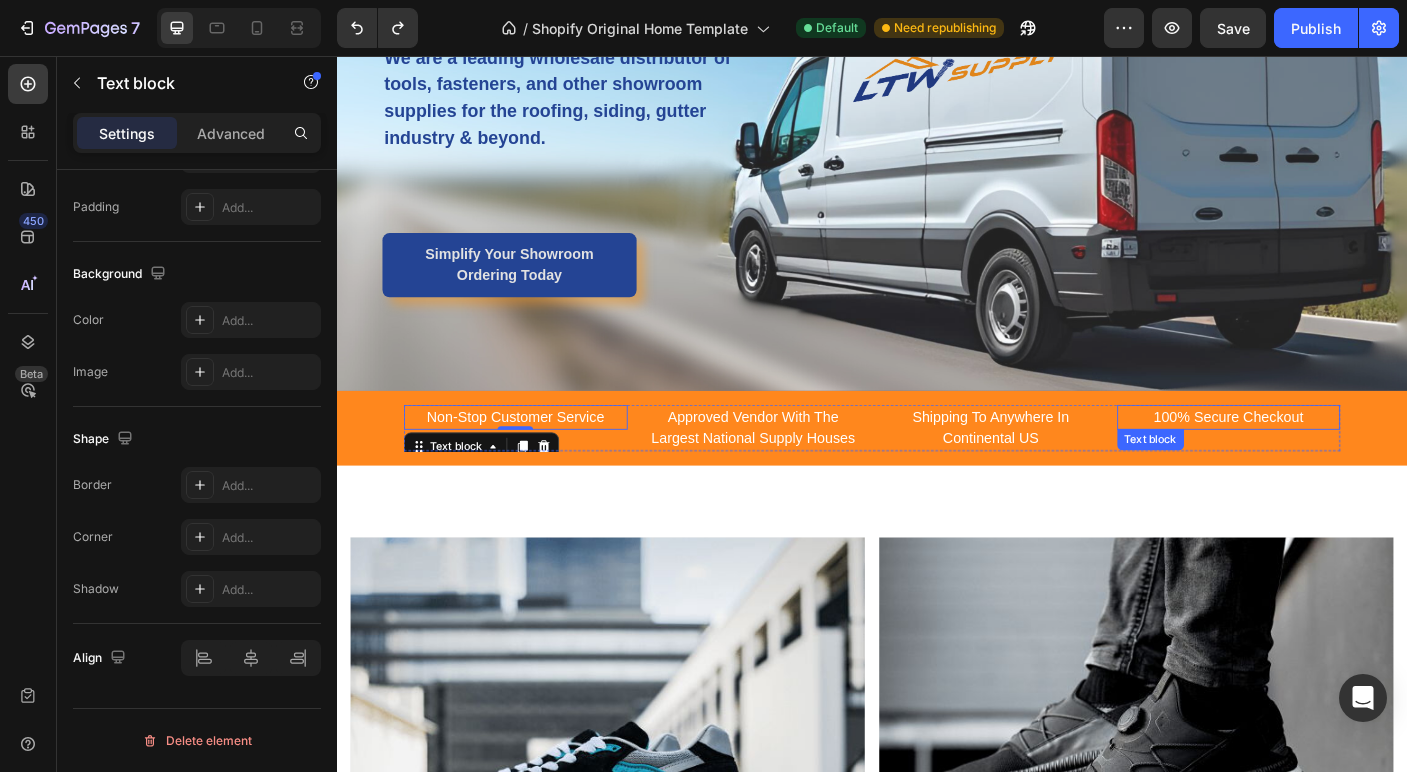 click on "100% Secure Checkout" at bounding box center [1337, 461] 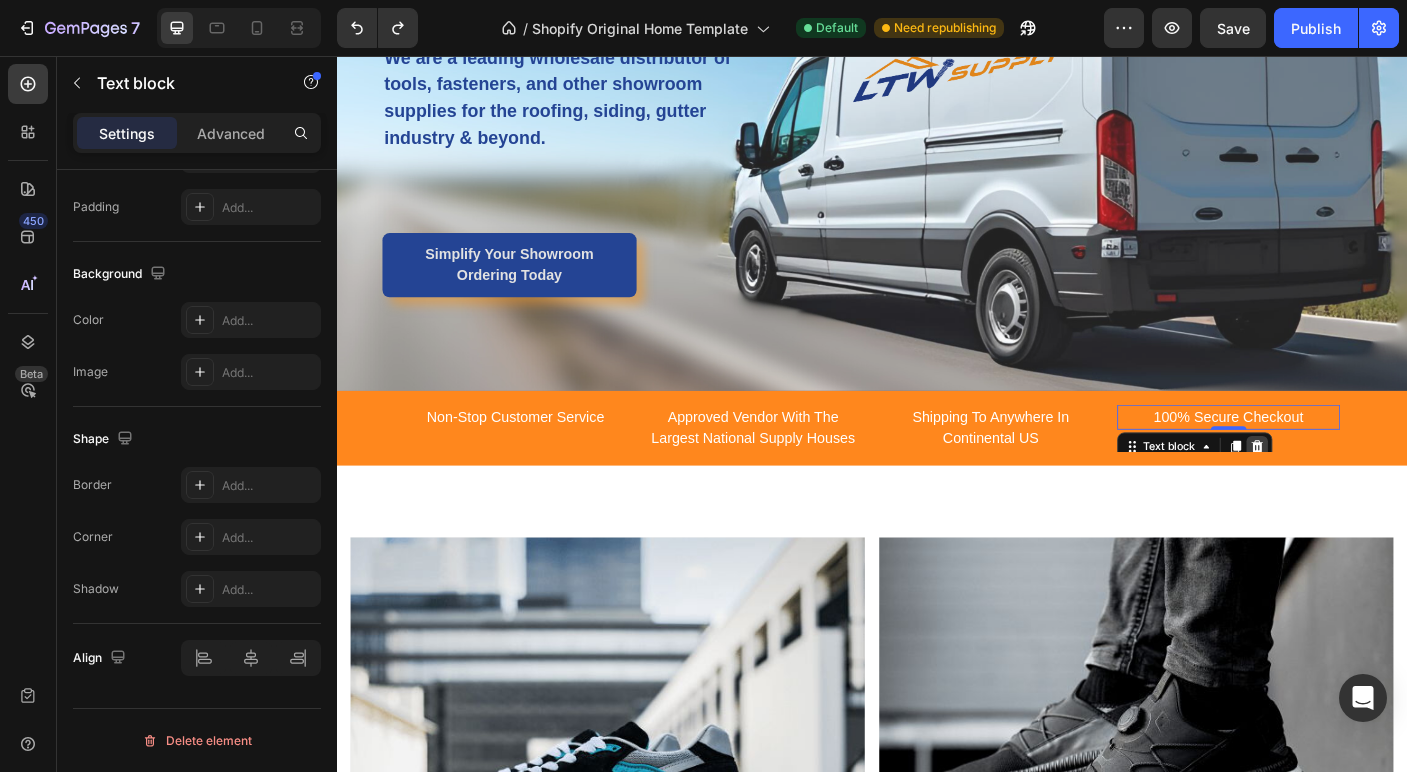 click 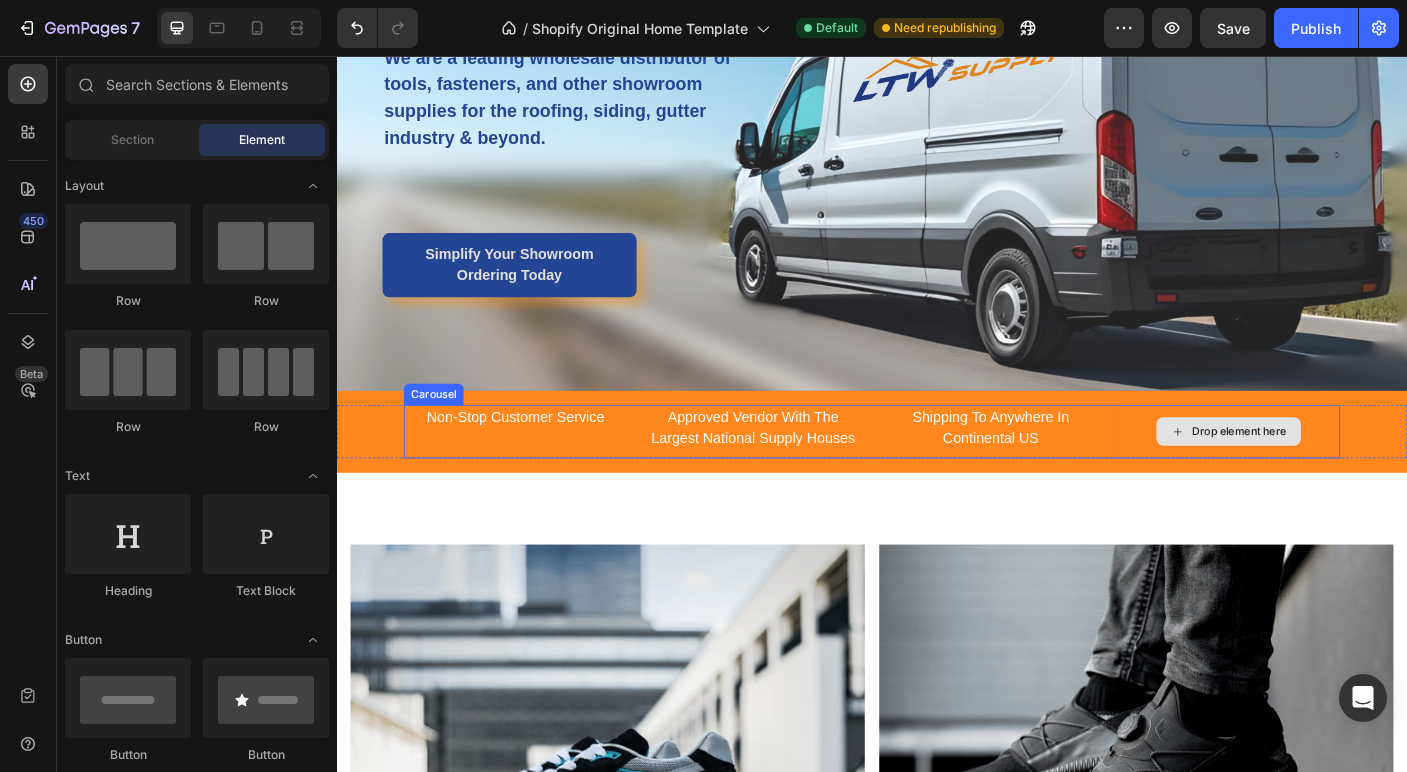 click on "Drop element here" at bounding box center (1337, 477) 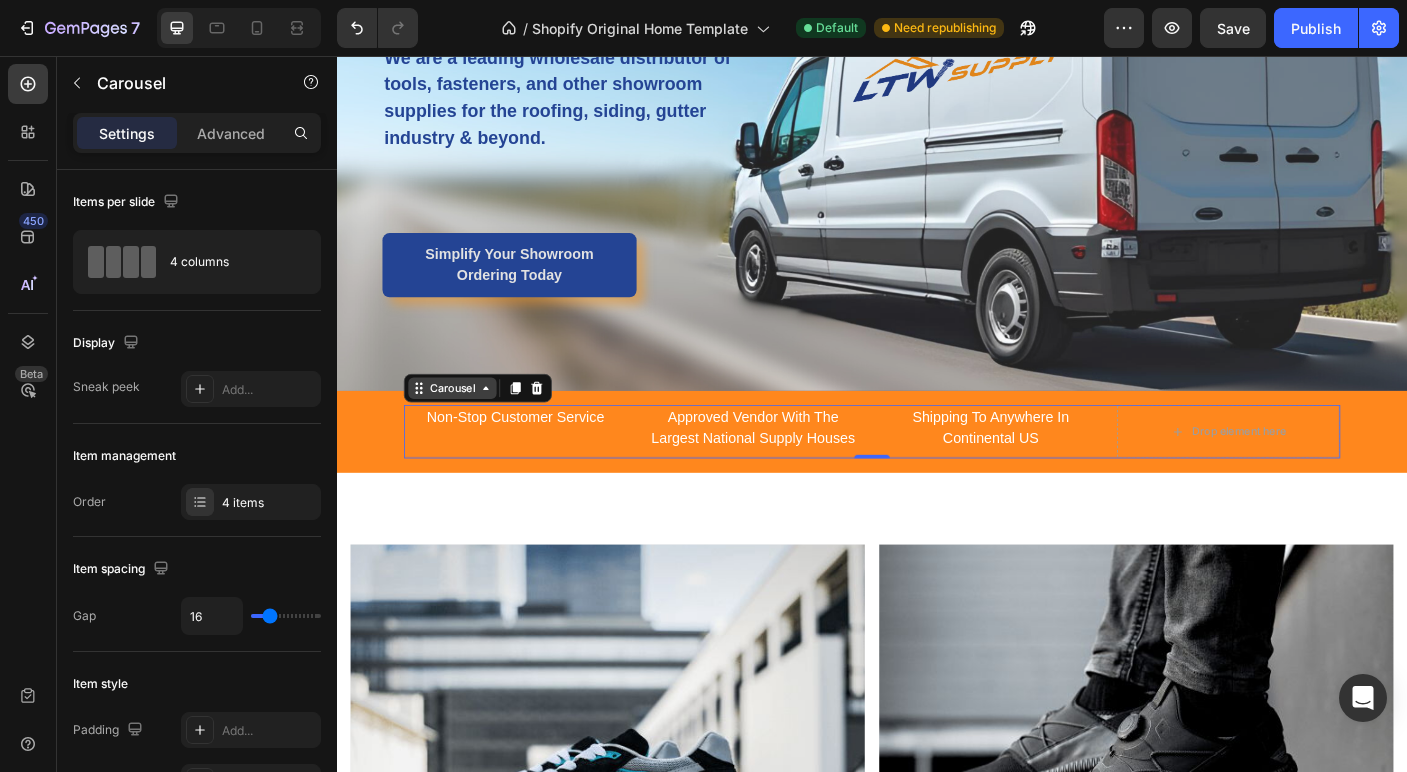 click 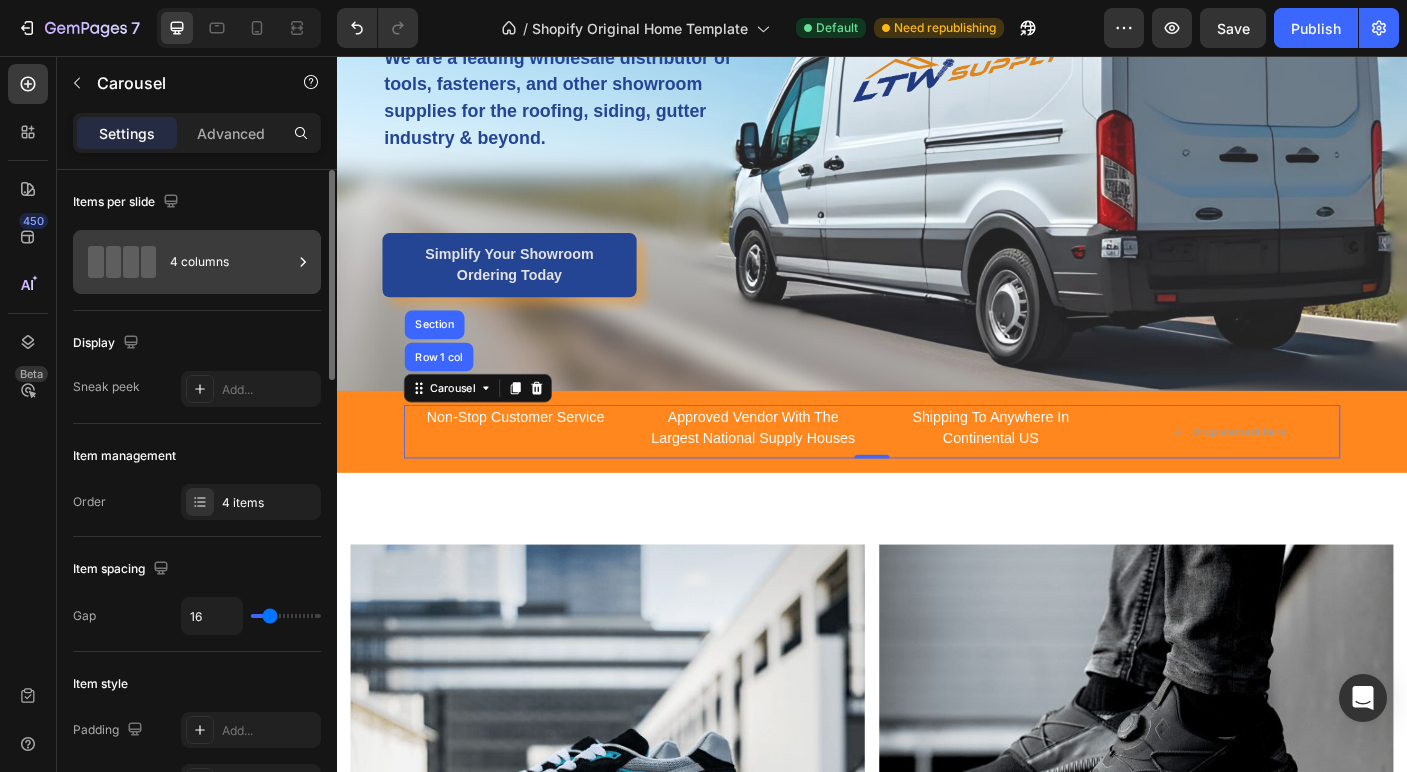 click on "4 columns" at bounding box center [231, 262] 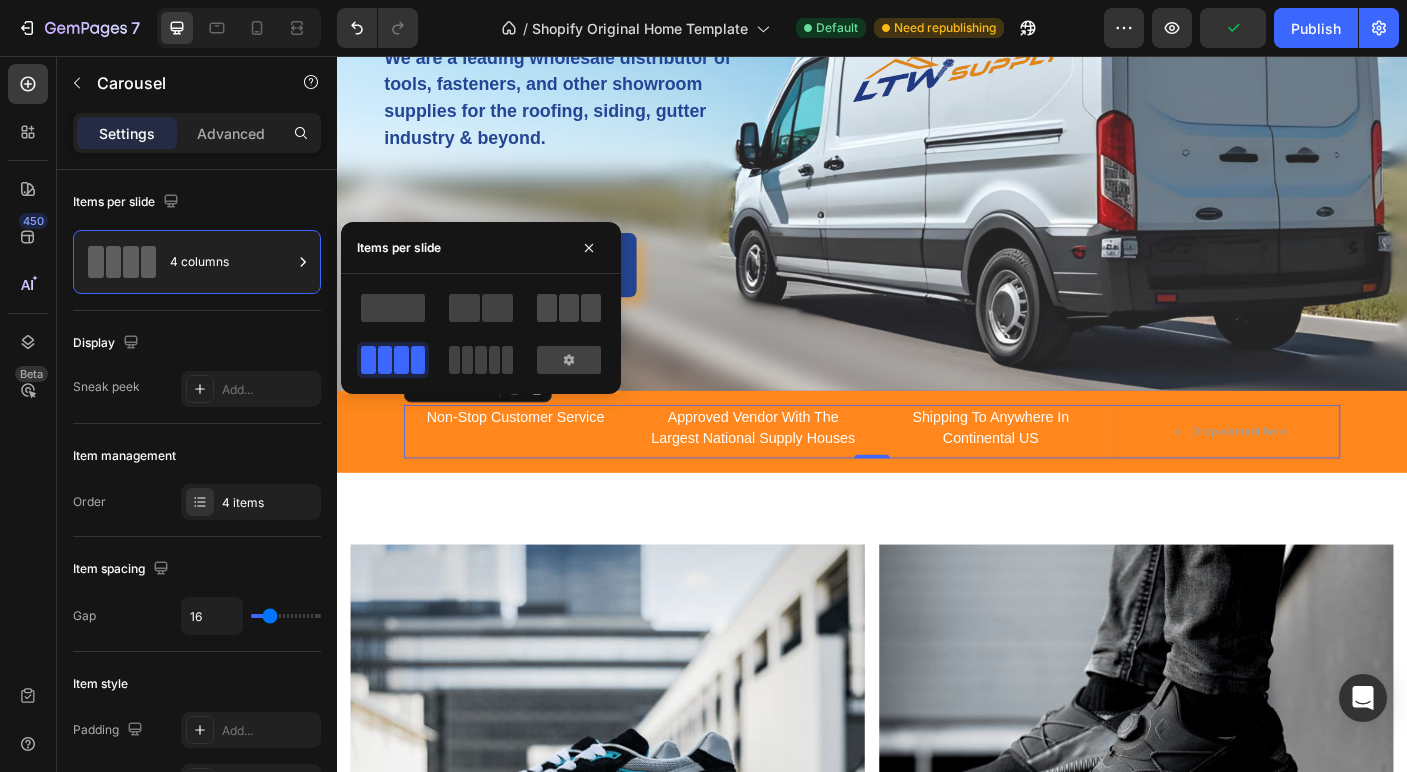 click 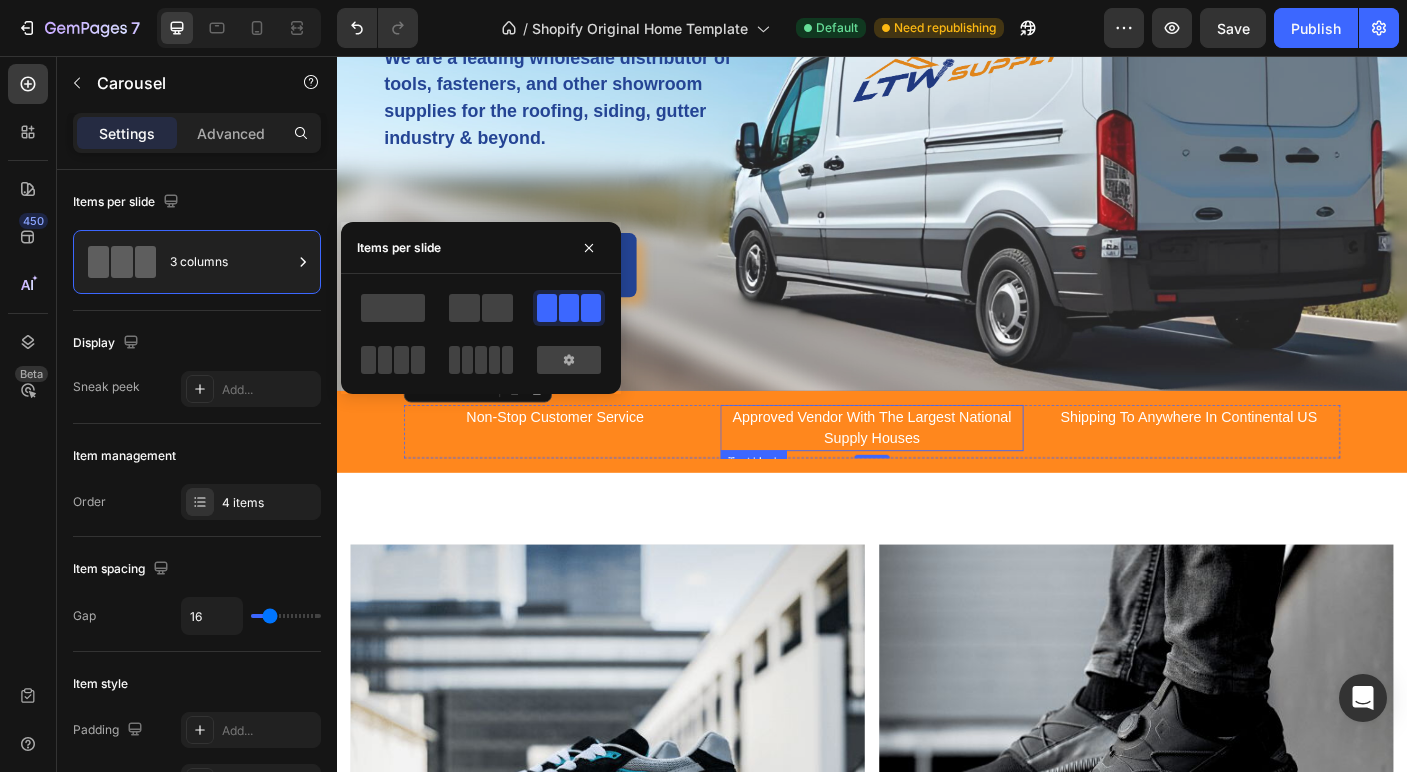 click on "Approved Vendor With The Largest National Supply Houses" at bounding box center [936, 473] 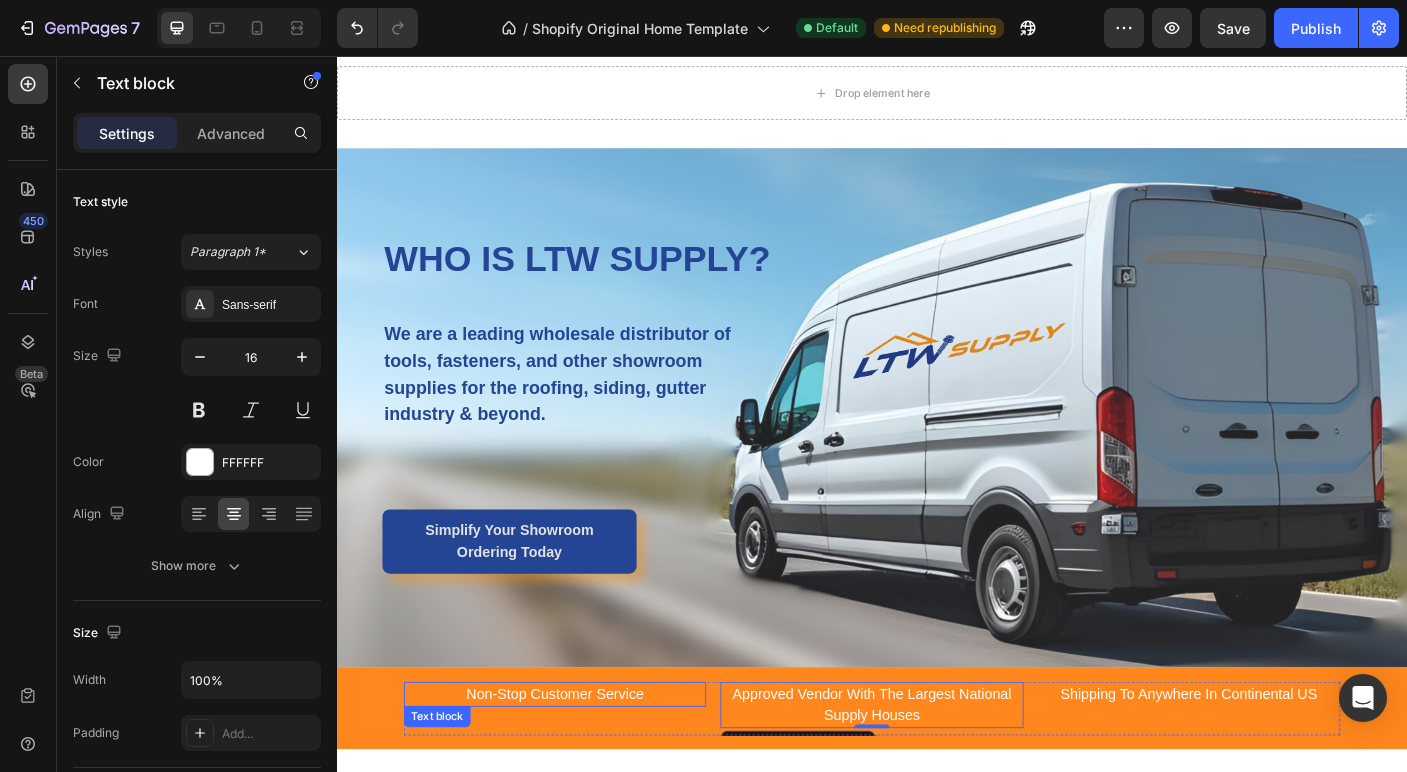scroll, scrollTop: 2298, scrollLeft: 0, axis: vertical 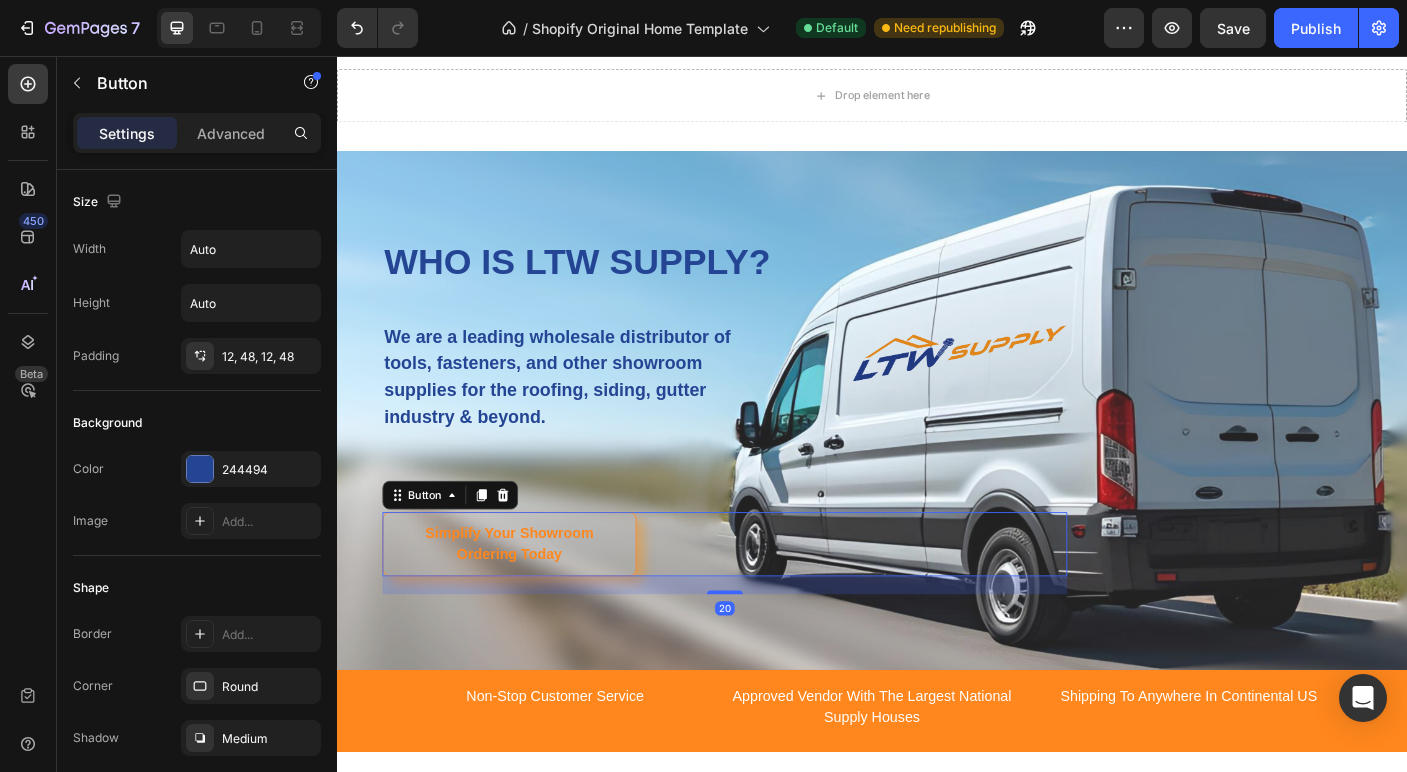 click on "Simplify Your Showroom Ordering Today" at bounding box center [530, 603] 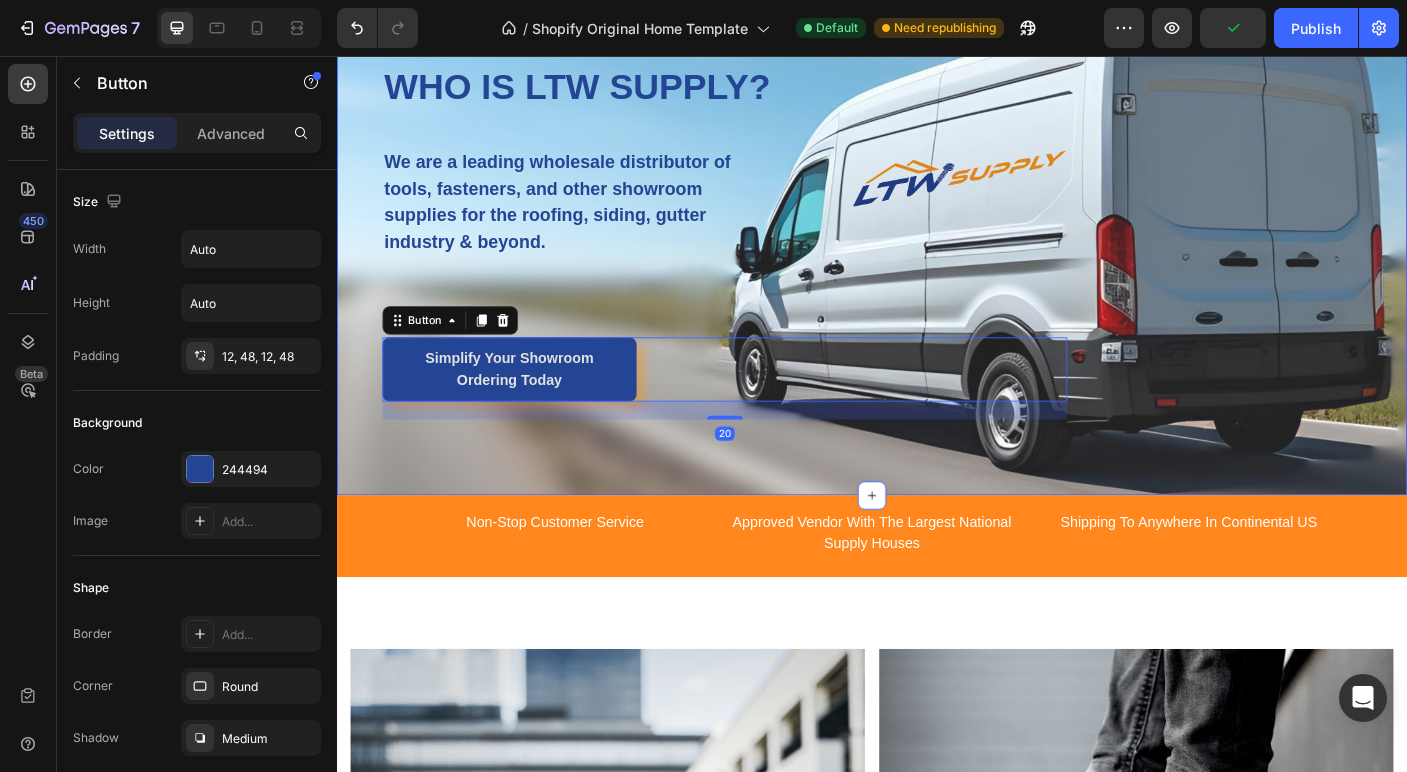 scroll, scrollTop: 2508, scrollLeft: 0, axis: vertical 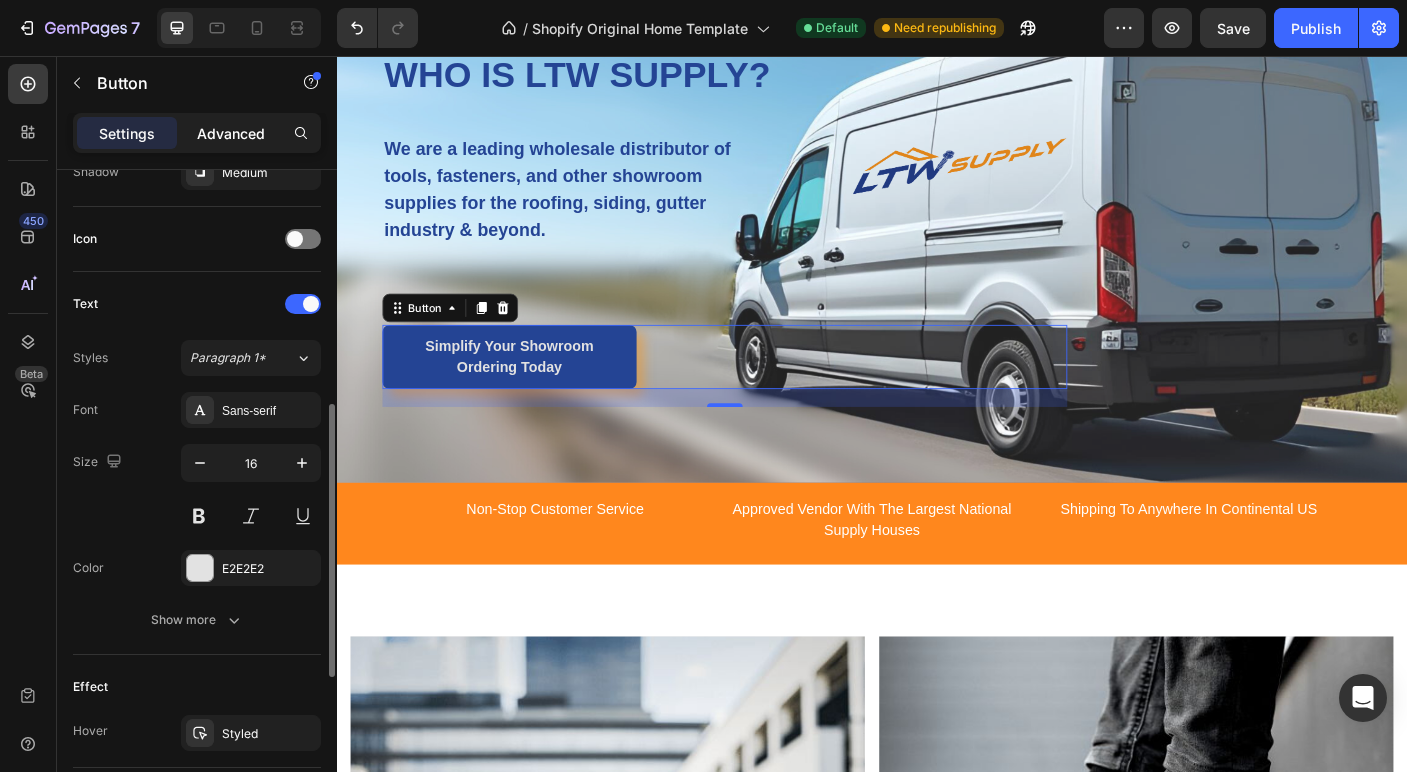 click on "Advanced" 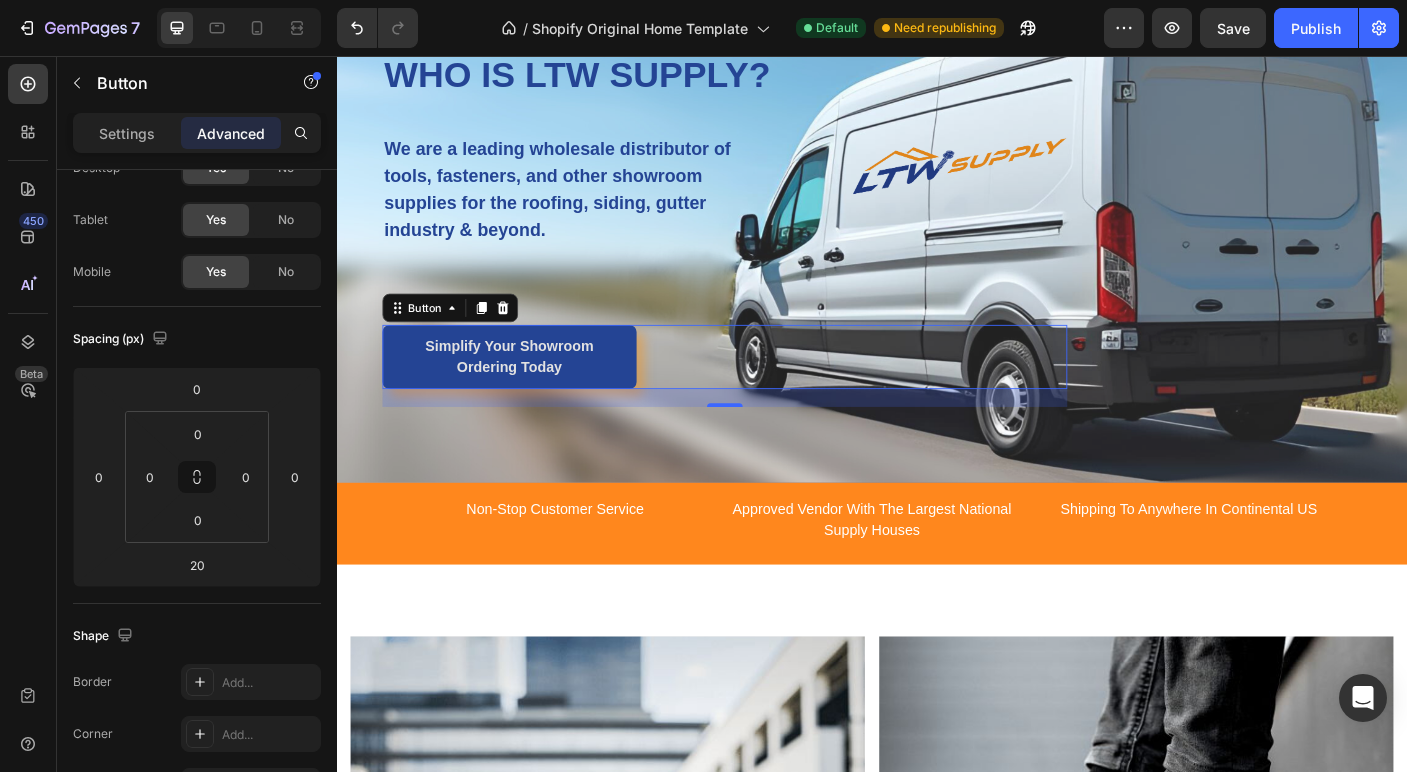 scroll, scrollTop: 0, scrollLeft: 0, axis: both 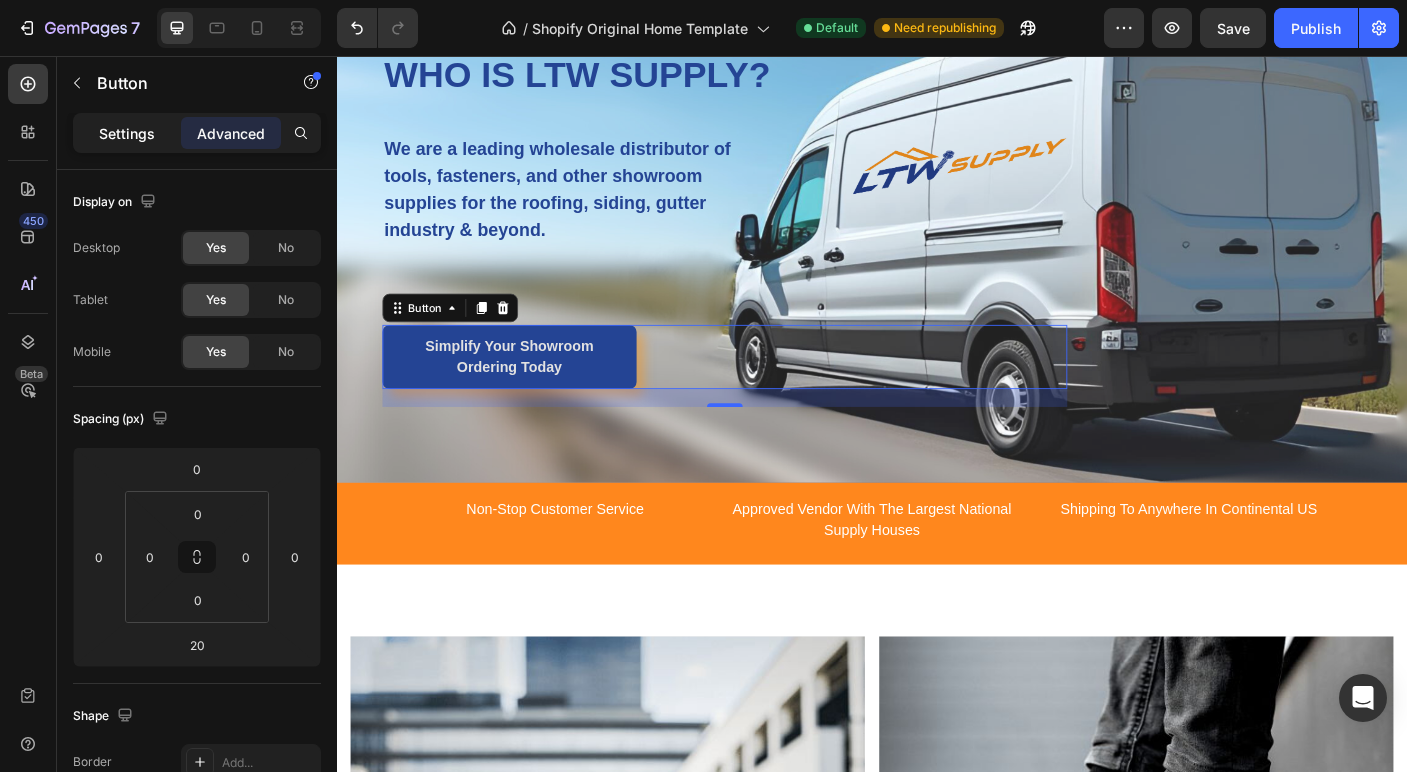 click on "Settings" at bounding box center (127, 133) 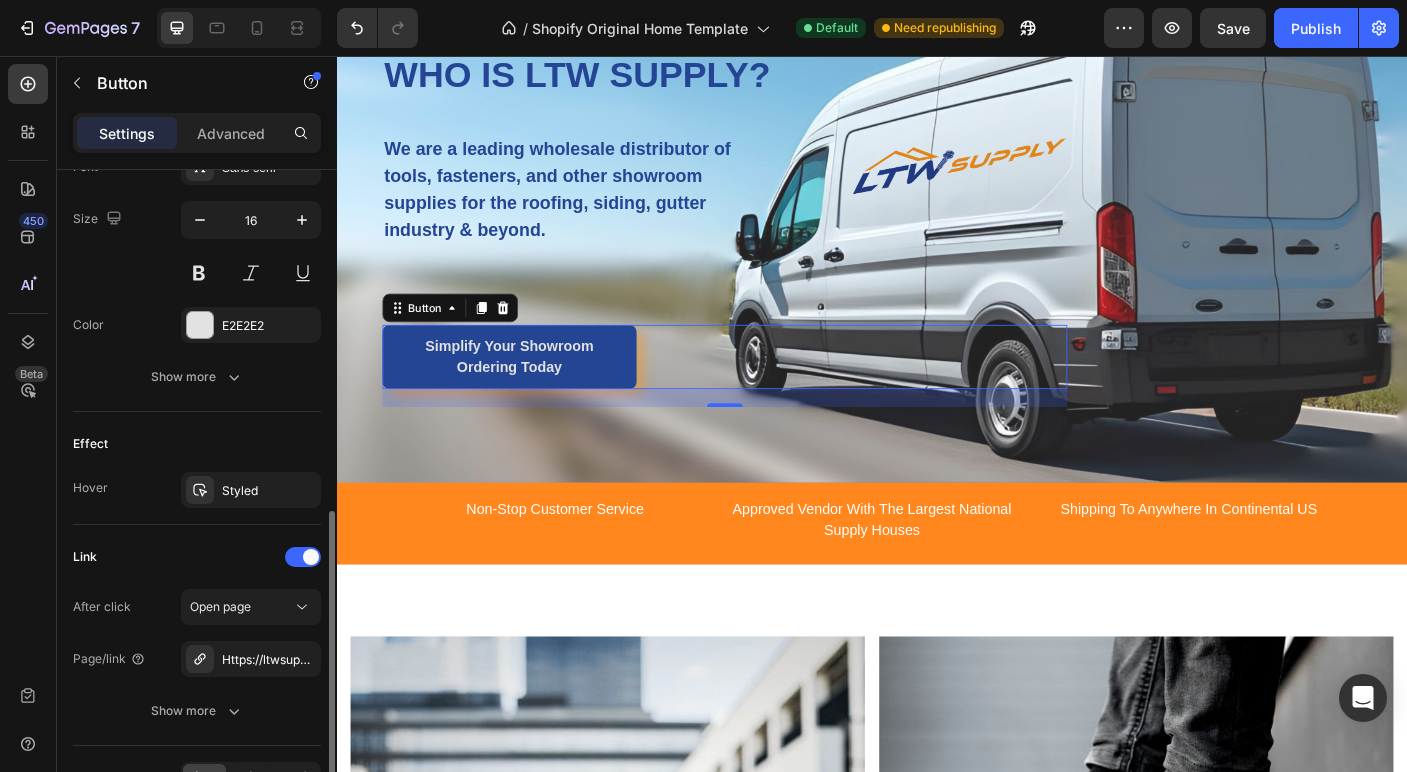 scroll, scrollTop: 815, scrollLeft: 0, axis: vertical 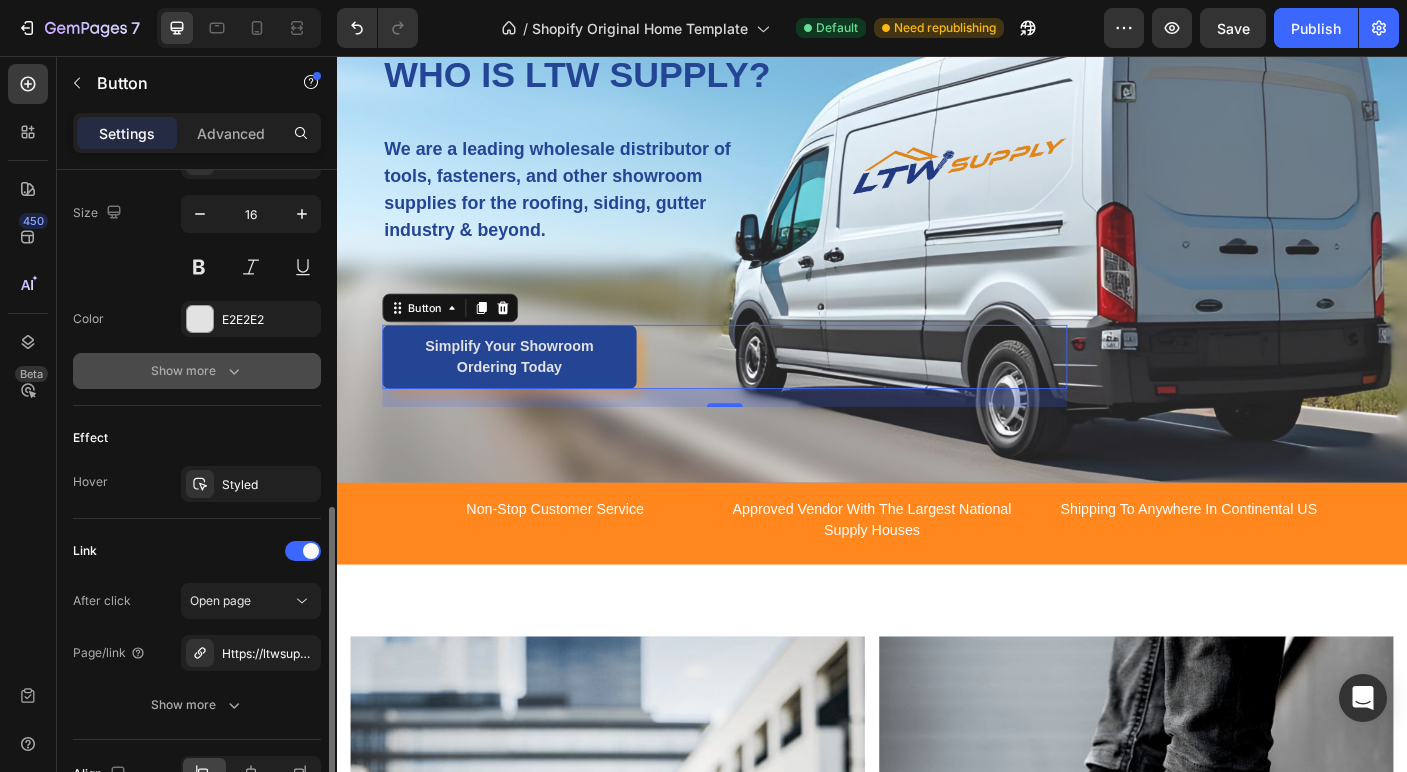 click 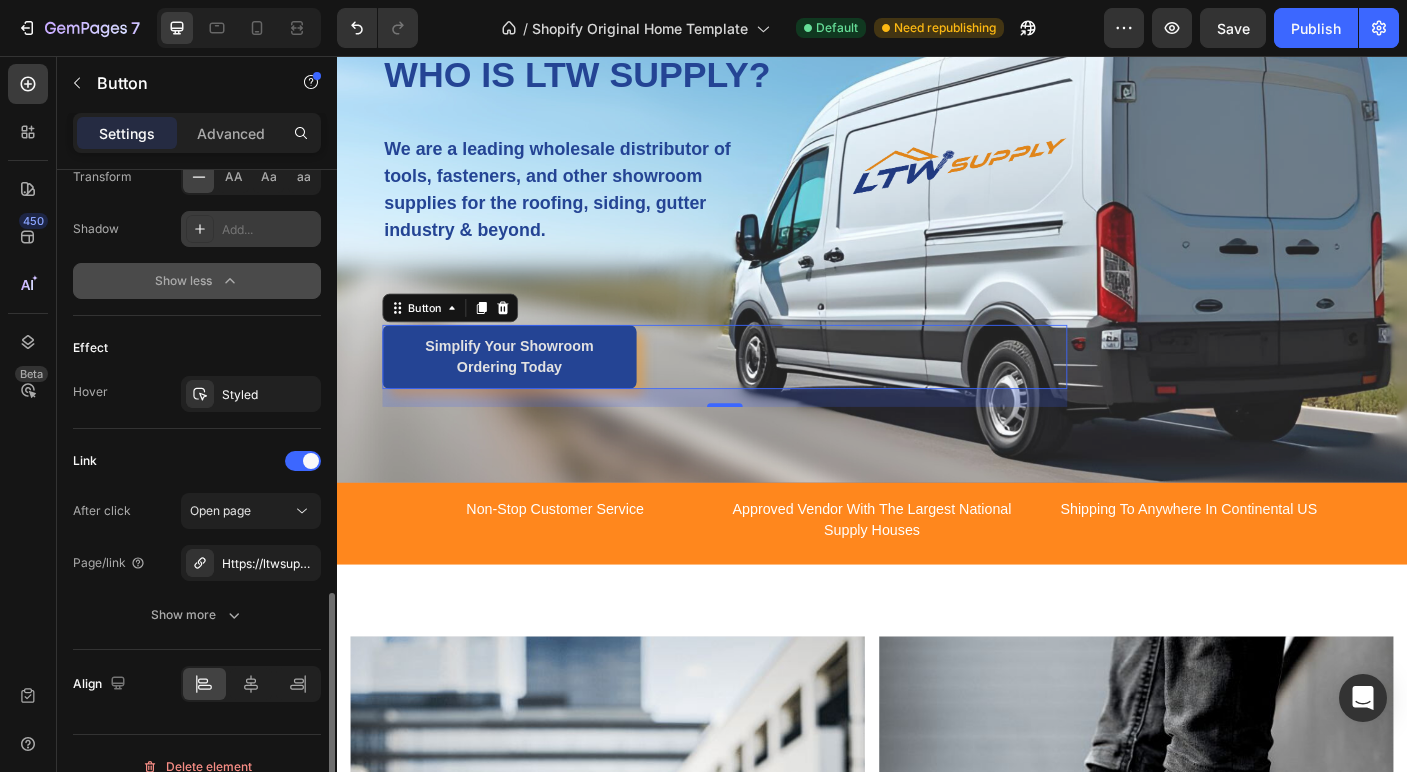 scroll, scrollTop: 1175, scrollLeft: 0, axis: vertical 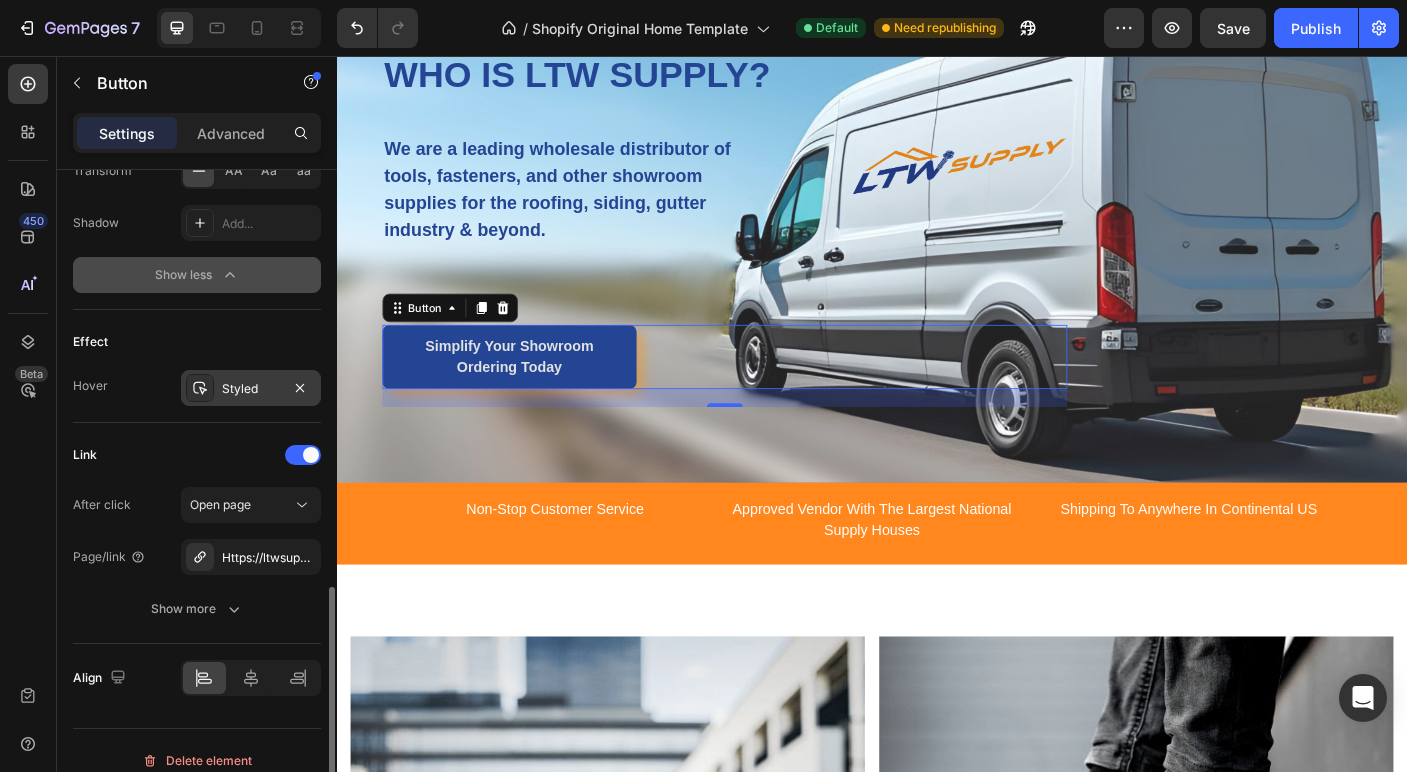 click on "Styled" at bounding box center (251, 389) 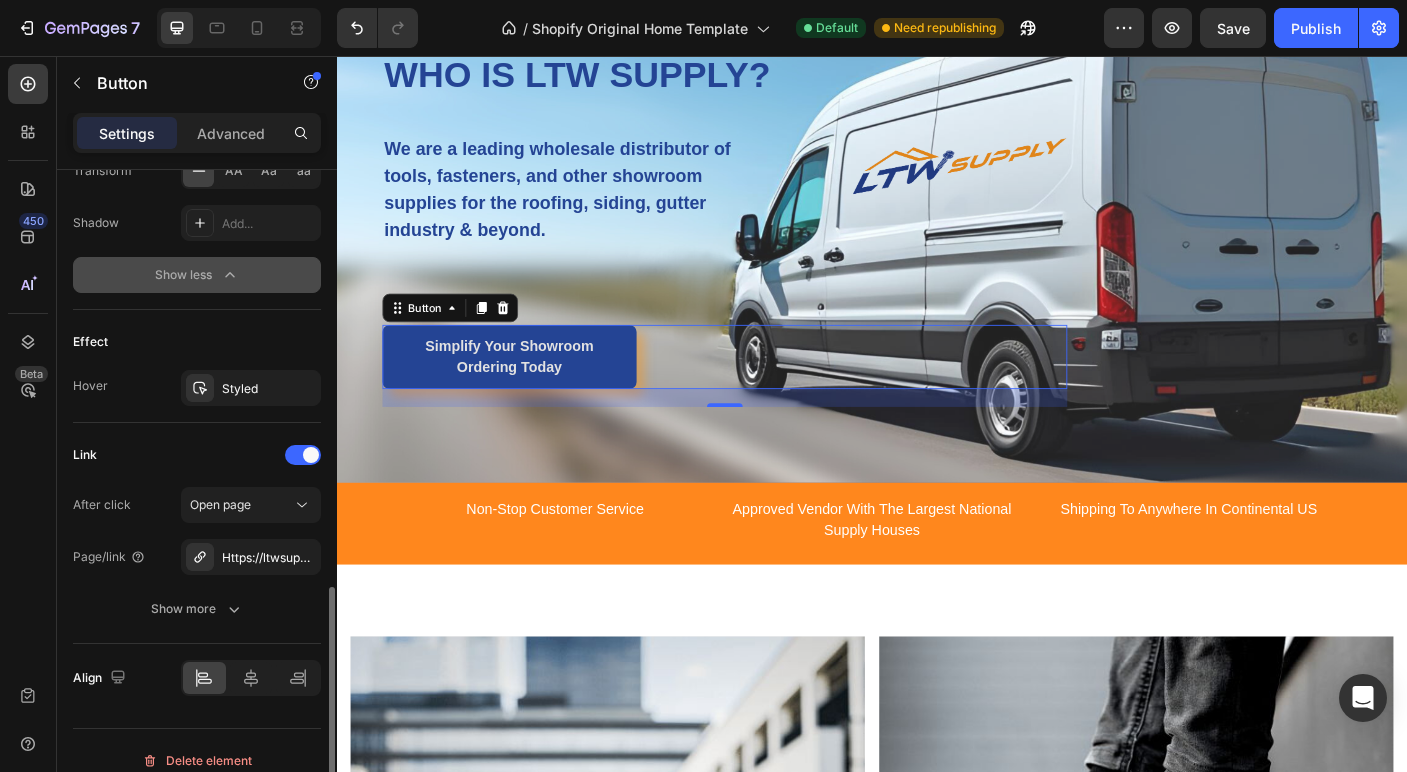 click on "Link" at bounding box center (197, 455) 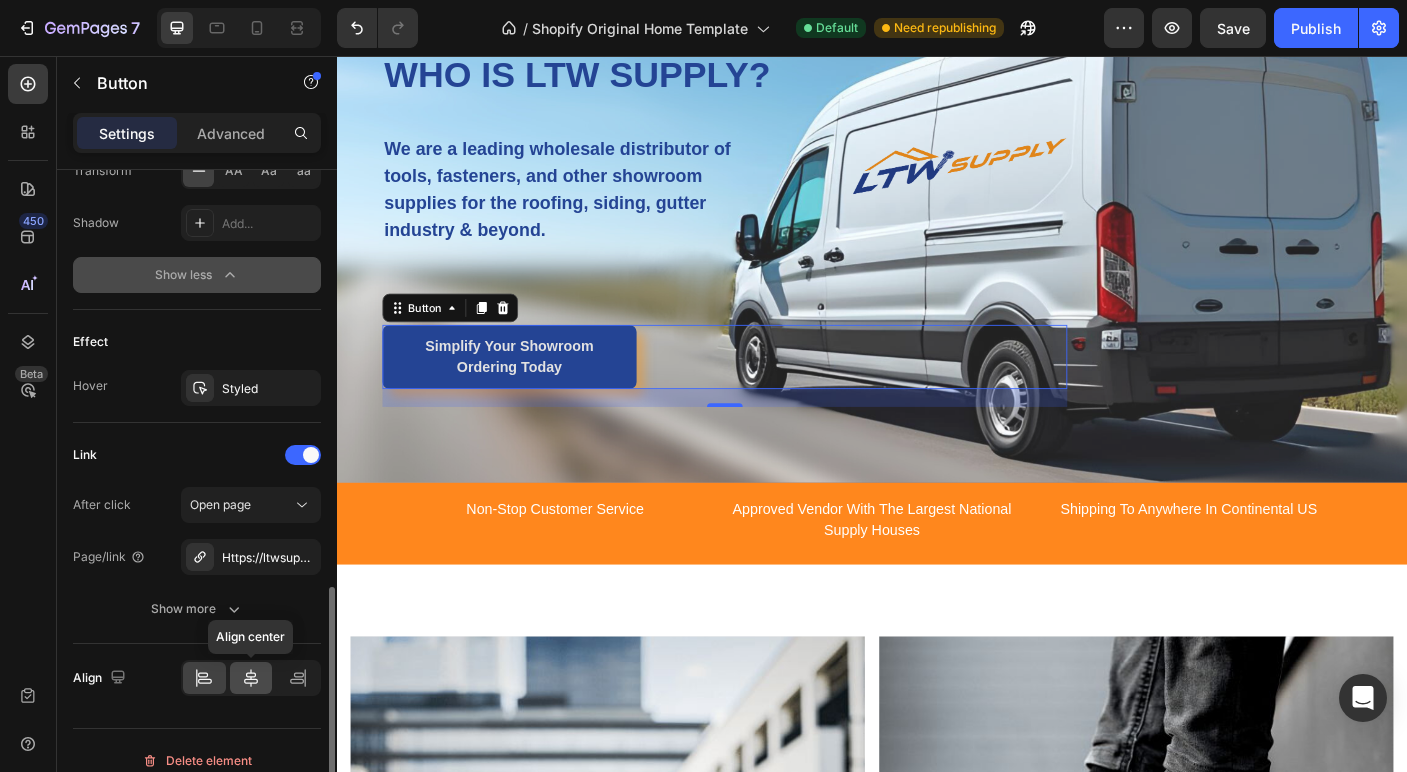 click 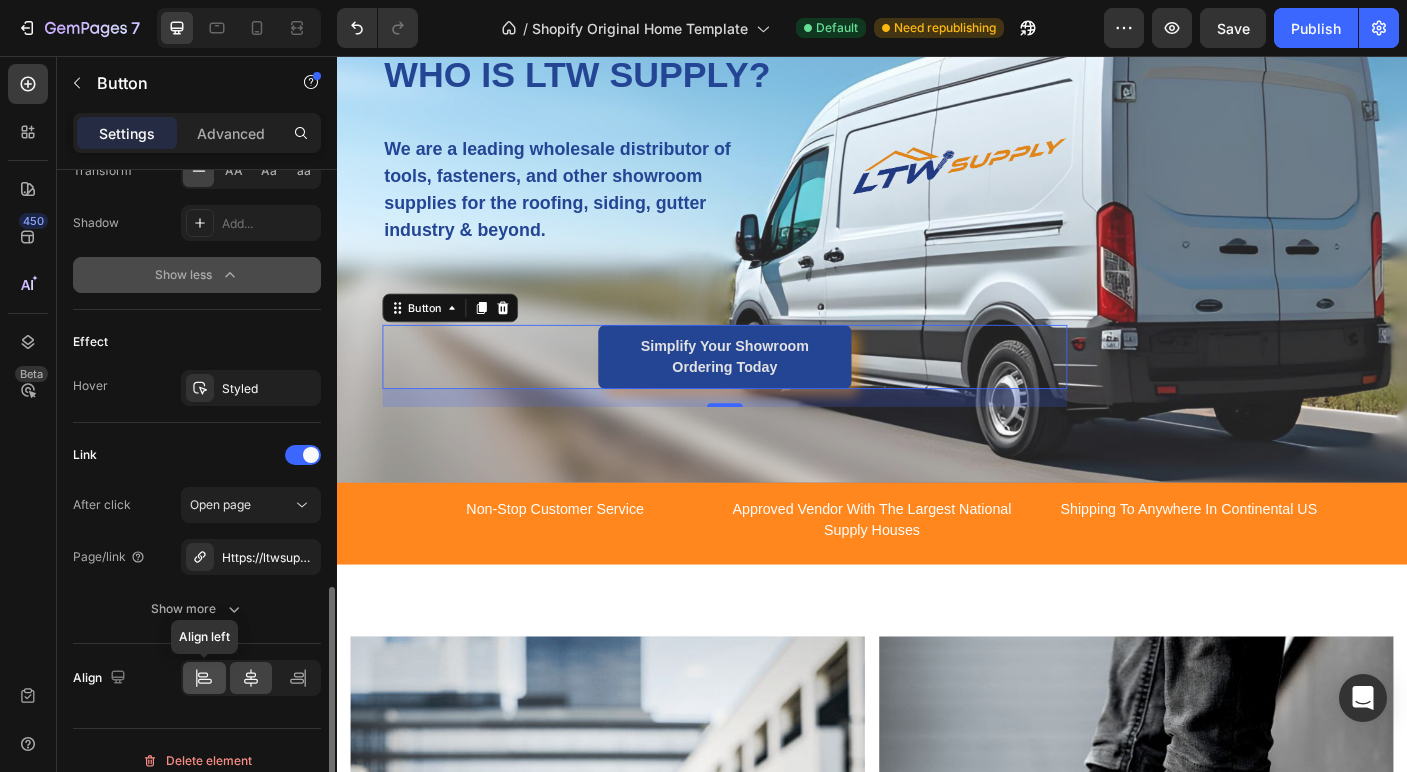 click 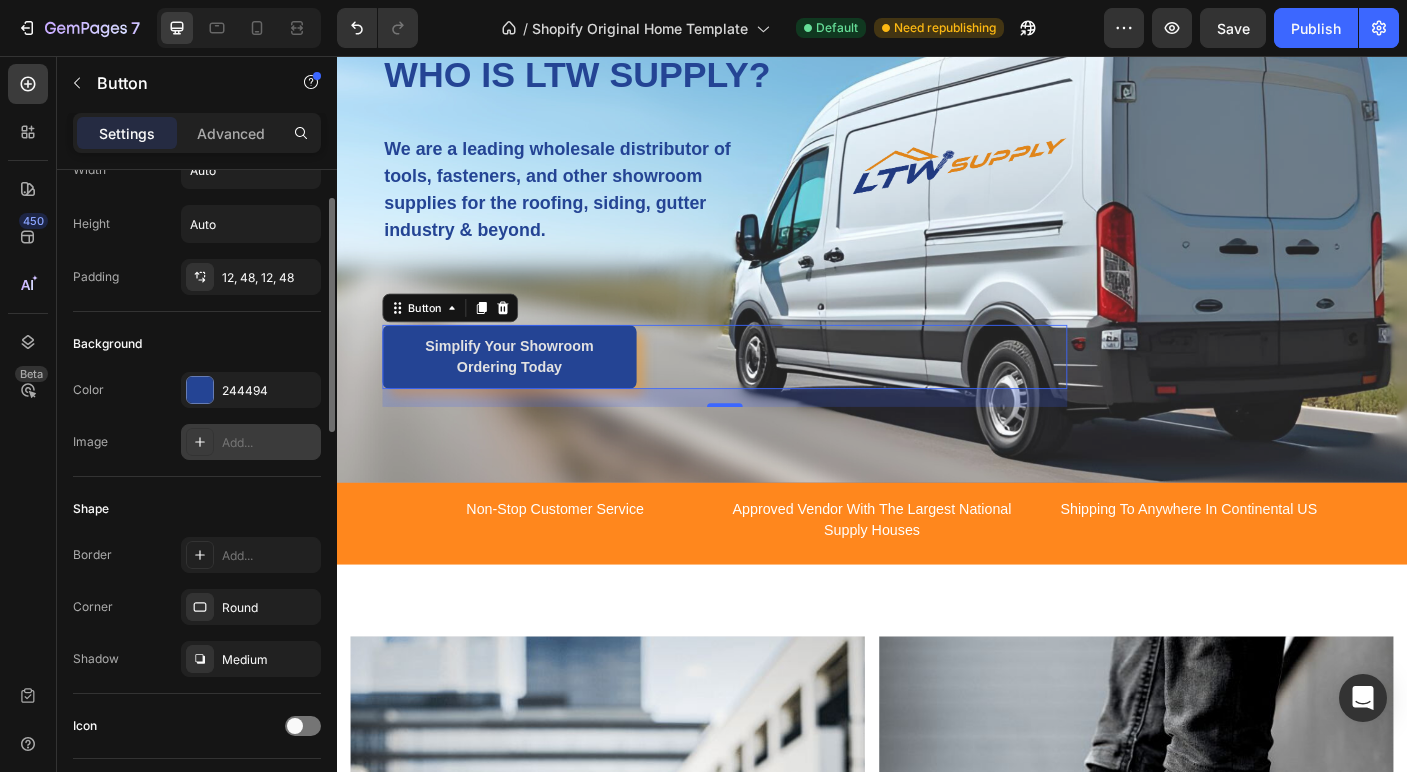 scroll, scrollTop: 0, scrollLeft: 0, axis: both 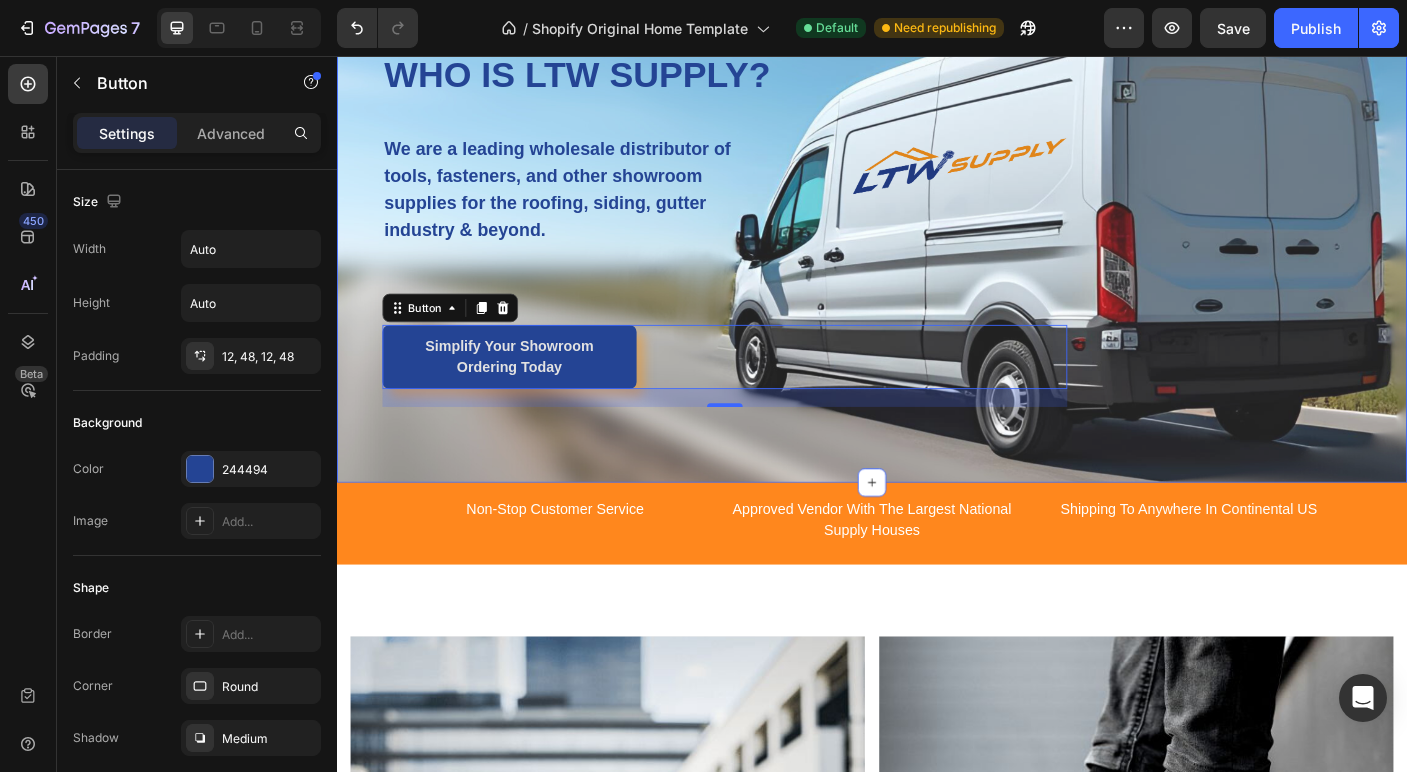 click on "WHO IS LTW SUPPLY? Heading We are a leading wholesale distributor of tools, fasteners, and other showroom supplies for the roofing, siding, gutter industry & beyond. Text block Simplify Your Showroom Ordering Today Button   20 Row Home Banner 1" at bounding box center (937, 243) 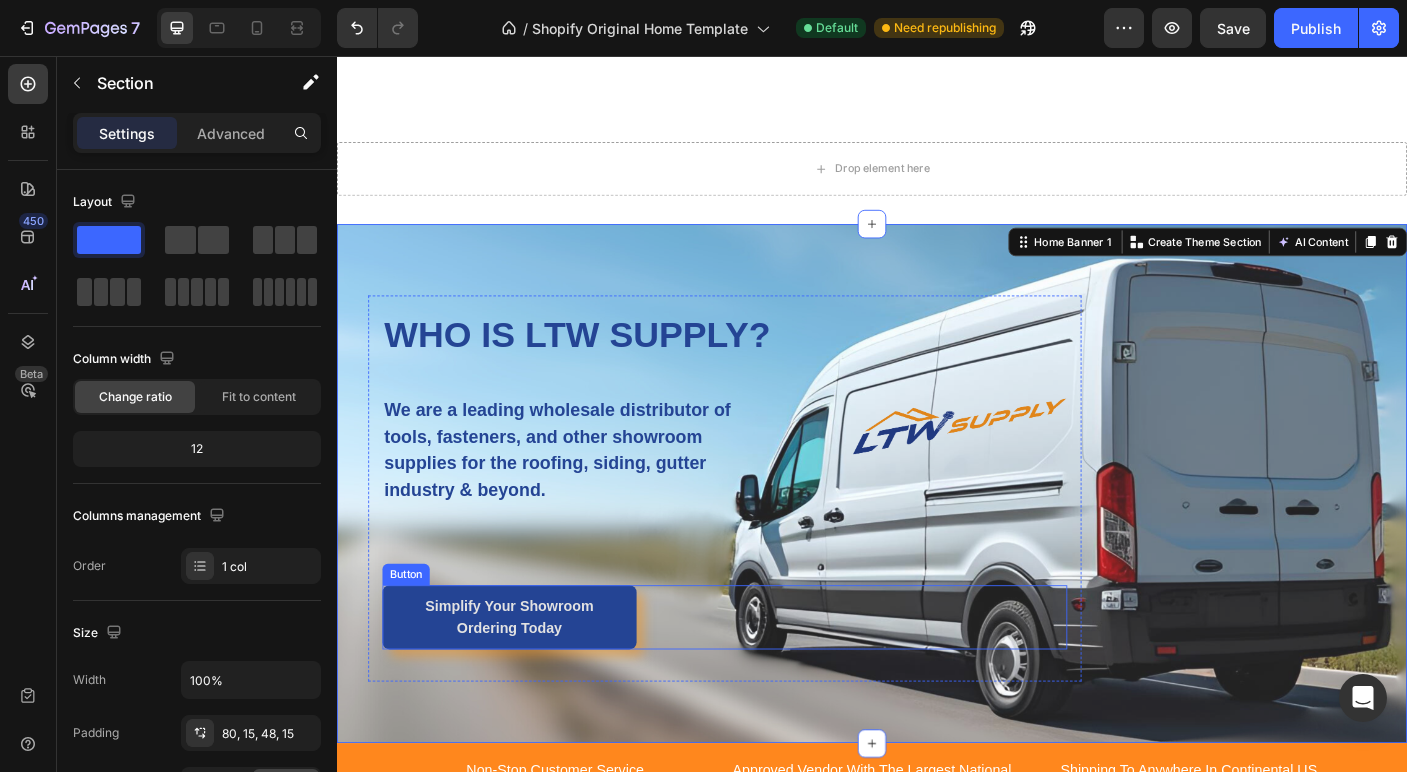 scroll, scrollTop: 2212, scrollLeft: 0, axis: vertical 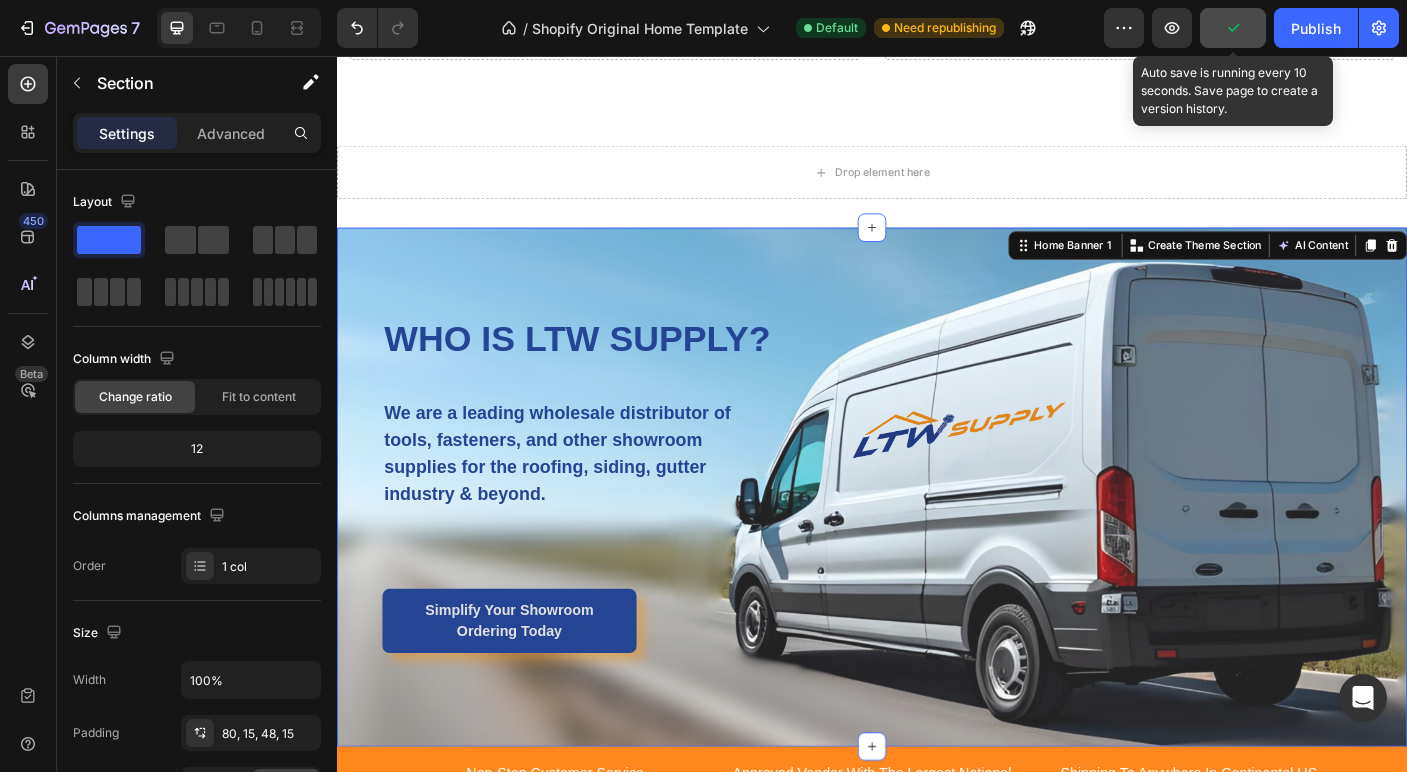 click 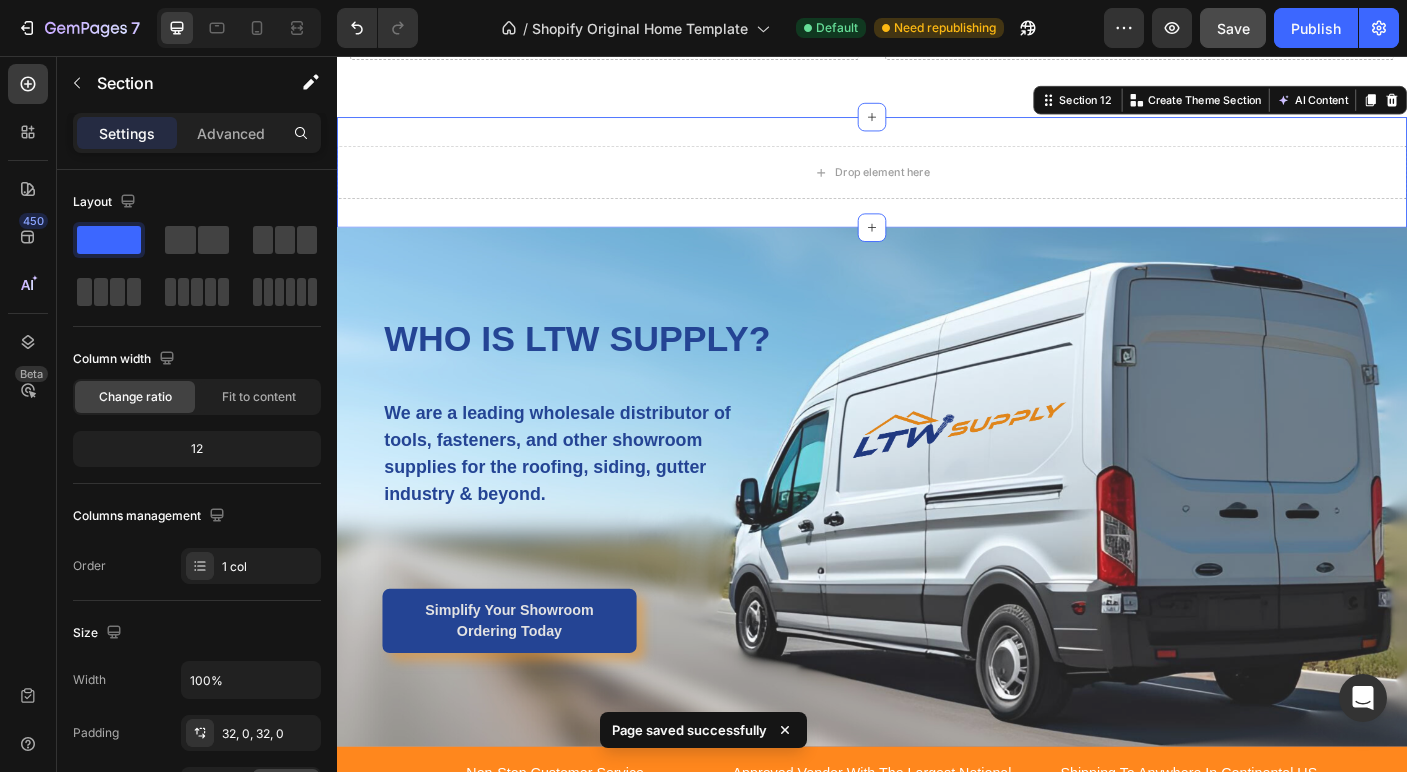 click on "Drop element here Section 12   You can create reusable sections Create Theme Section AI Content Write with GemAI What would you like to describe here? Tone and Voice Persuasive Product Rivet #44 Wicker (100/bag)  [100-229] Show more Generate" at bounding box center (937, 186) 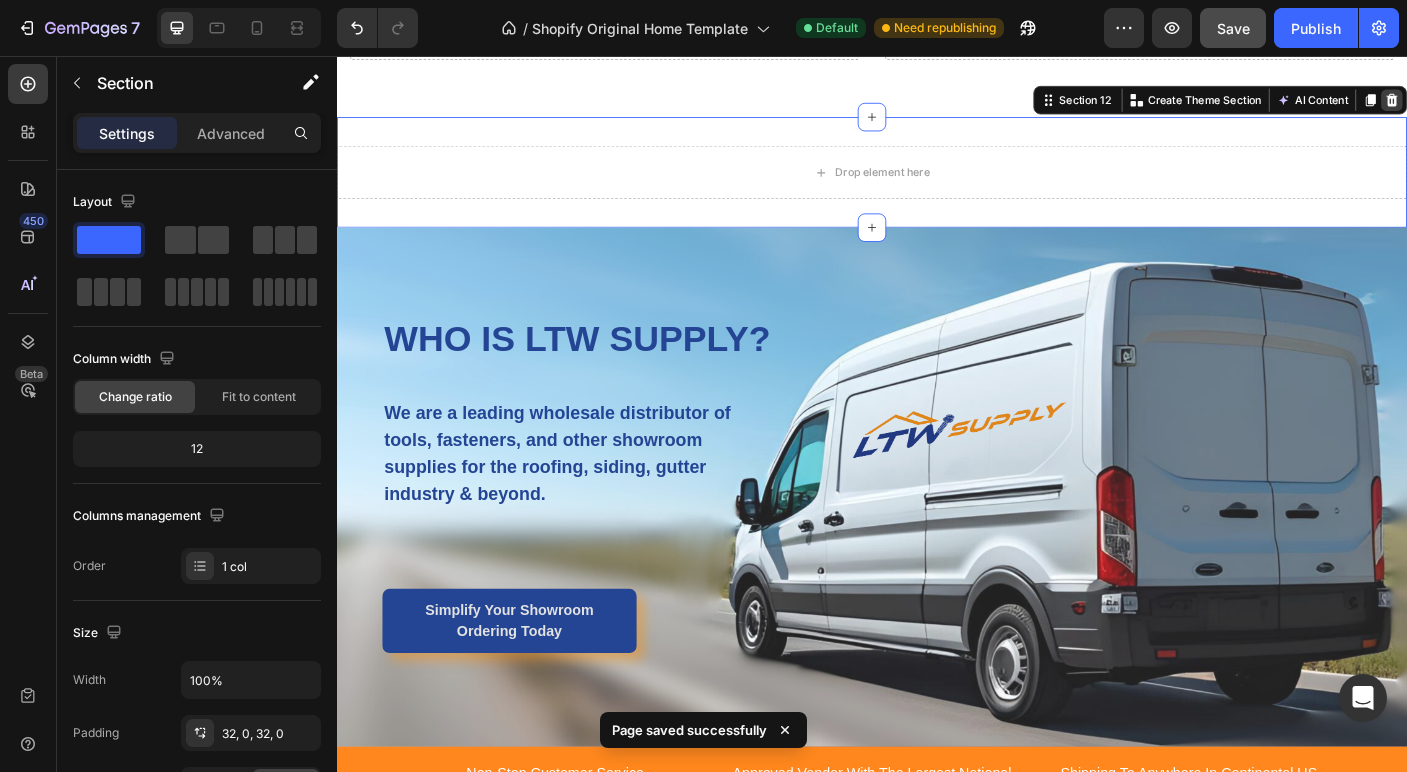 click at bounding box center (1520, 105) 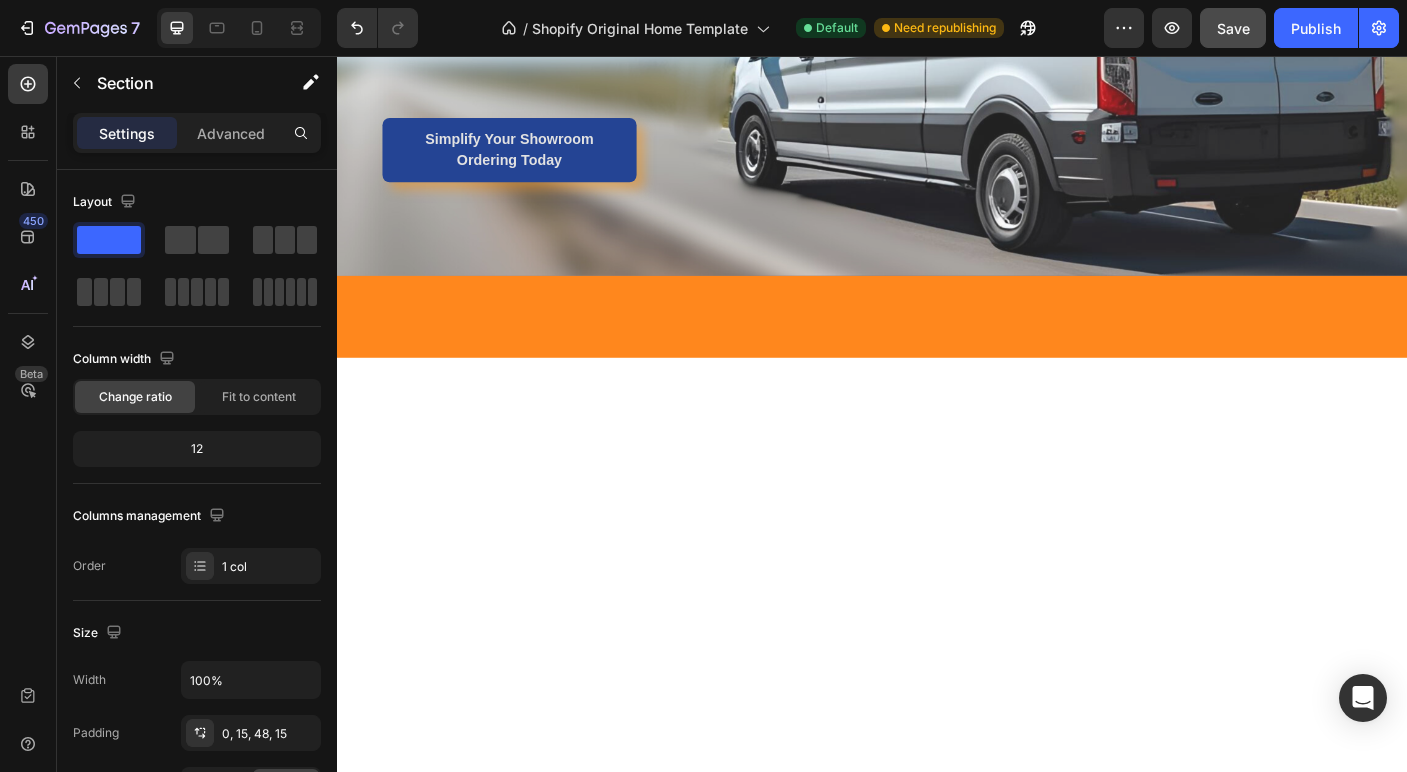 click on "Our Best-Sellers Heading Product List Row Section 10 Hot Picks For You Heading Row
Drop element here
Drop element here Row Section 11   You can create reusable sections Create Theme Section AI Content Write with GemAI What would you like to describe here? Tone and Voice Persuasive Product Show more Generate WHO IS LTW SUPPLY? Heading We are a leading wholesale distributor of tools, fasteners, and other showroom supplies for the roofing, siding, gutter industry & beyond. Text block Simplify Your Showroom Ordering Today Button Row Home Banner 1 Root" at bounding box center [937, 56] 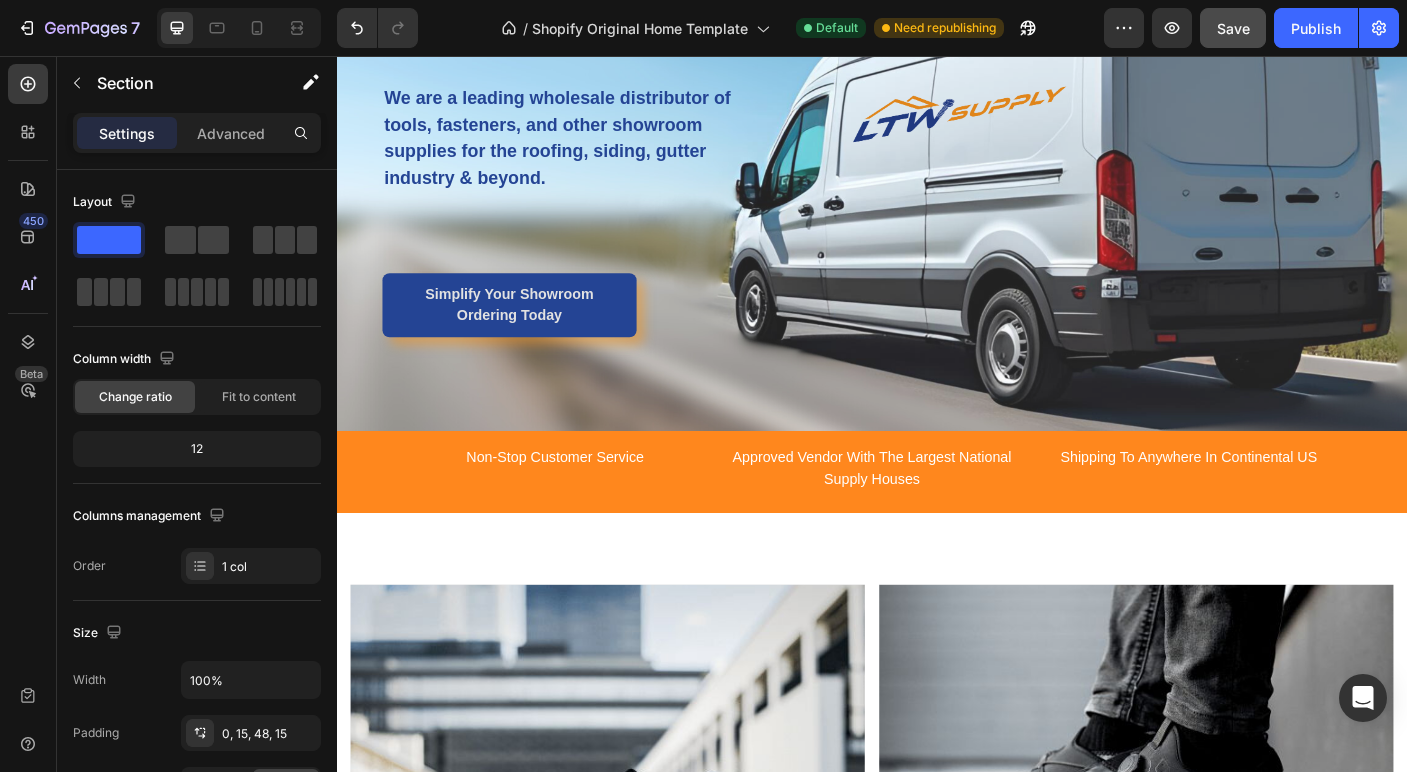 scroll, scrollTop: 2446, scrollLeft: 0, axis: vertical 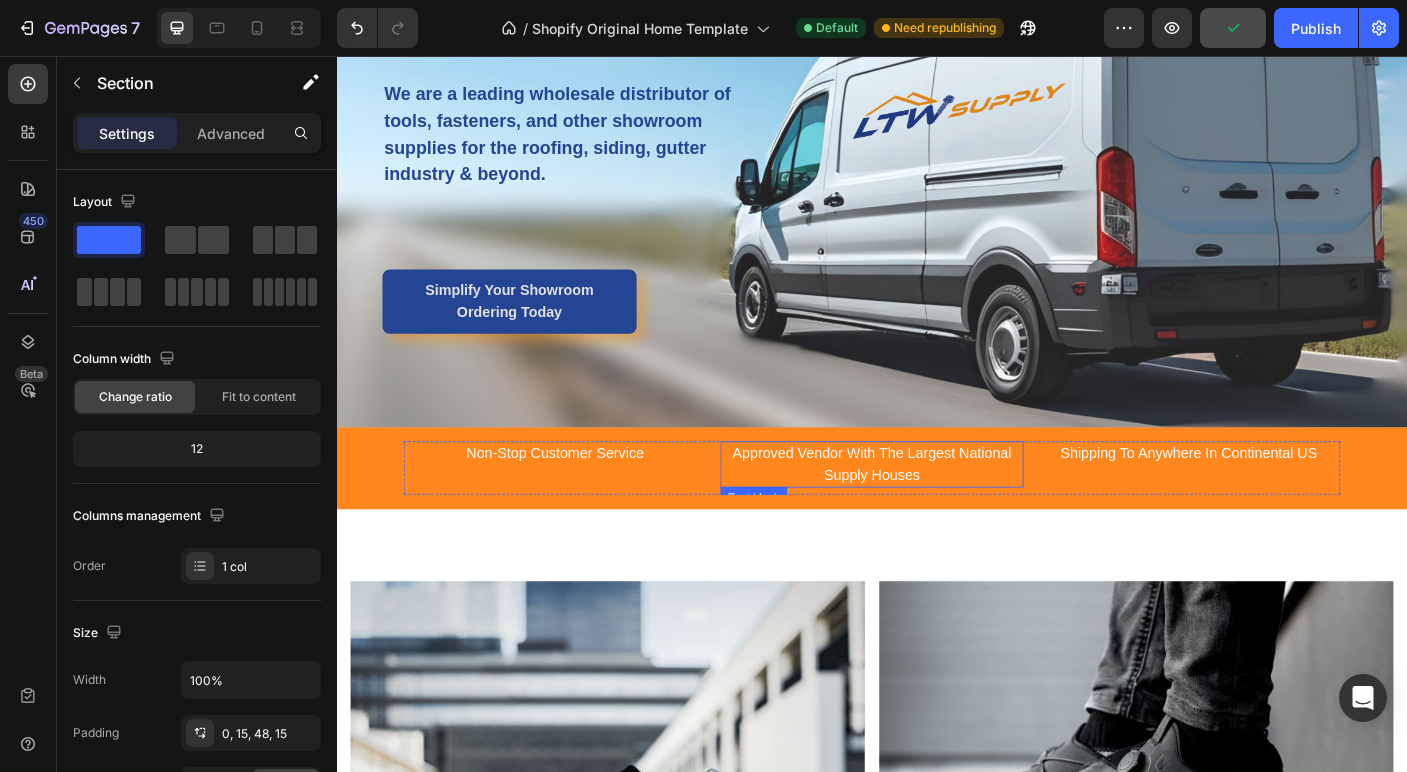 click on "Approved Vendor With The Largest National Supply Houses" at bounding box center (936, 514) 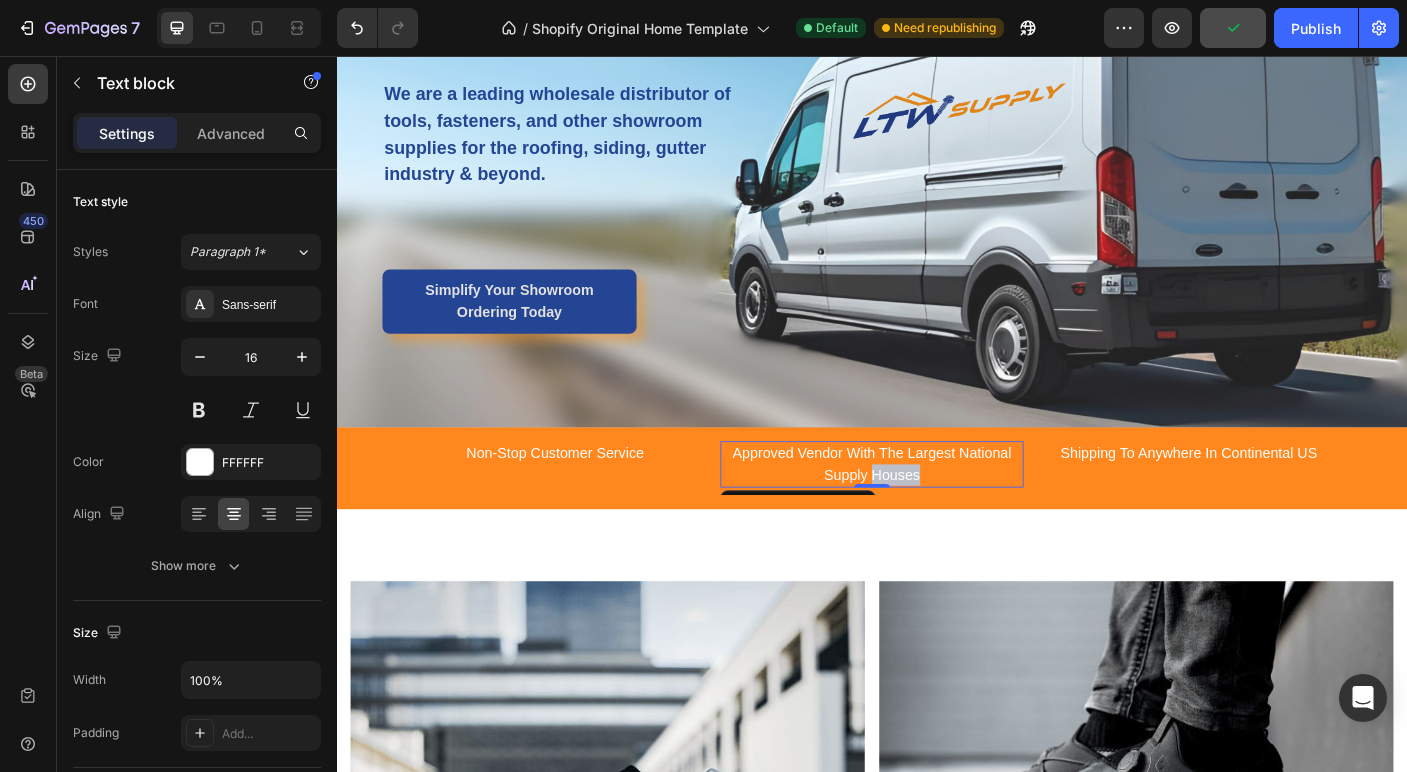 click on "Approved Vendor With The Largest National Supply Houses" at bounding box center [936, 514] 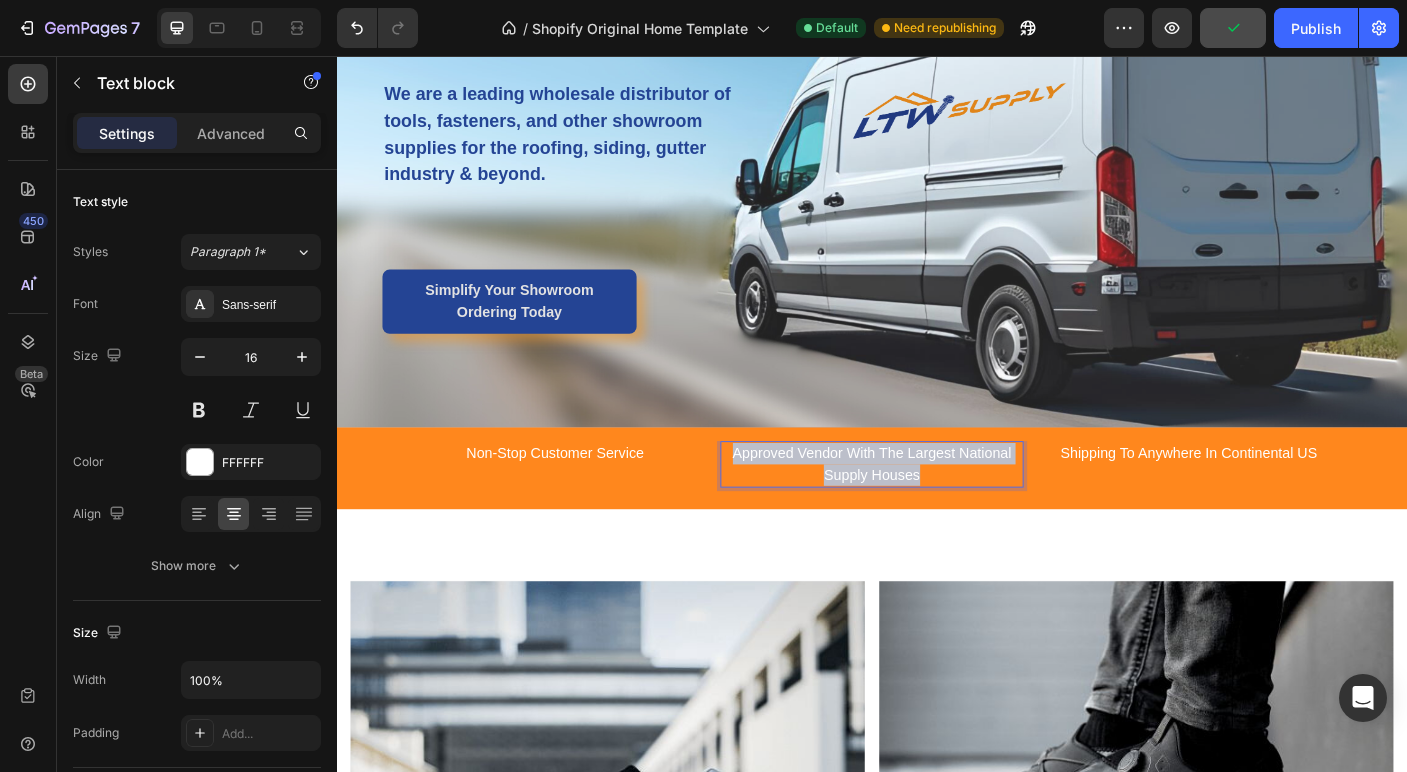 click on "Approved Vendor With The Largest National Supply Houses" at bounding box center [936, 514] 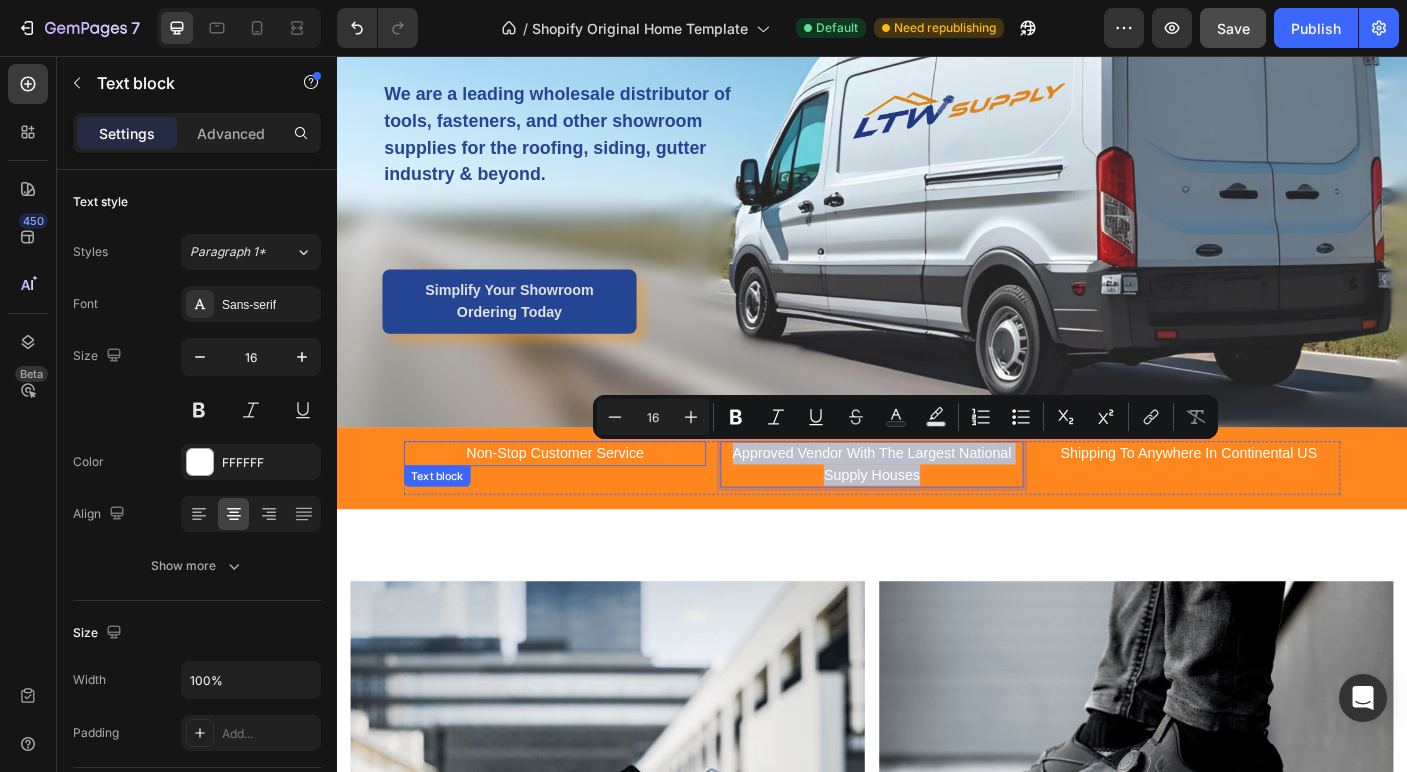 click on "Non-Stop Customer Service" at bounding box center (581, 502) 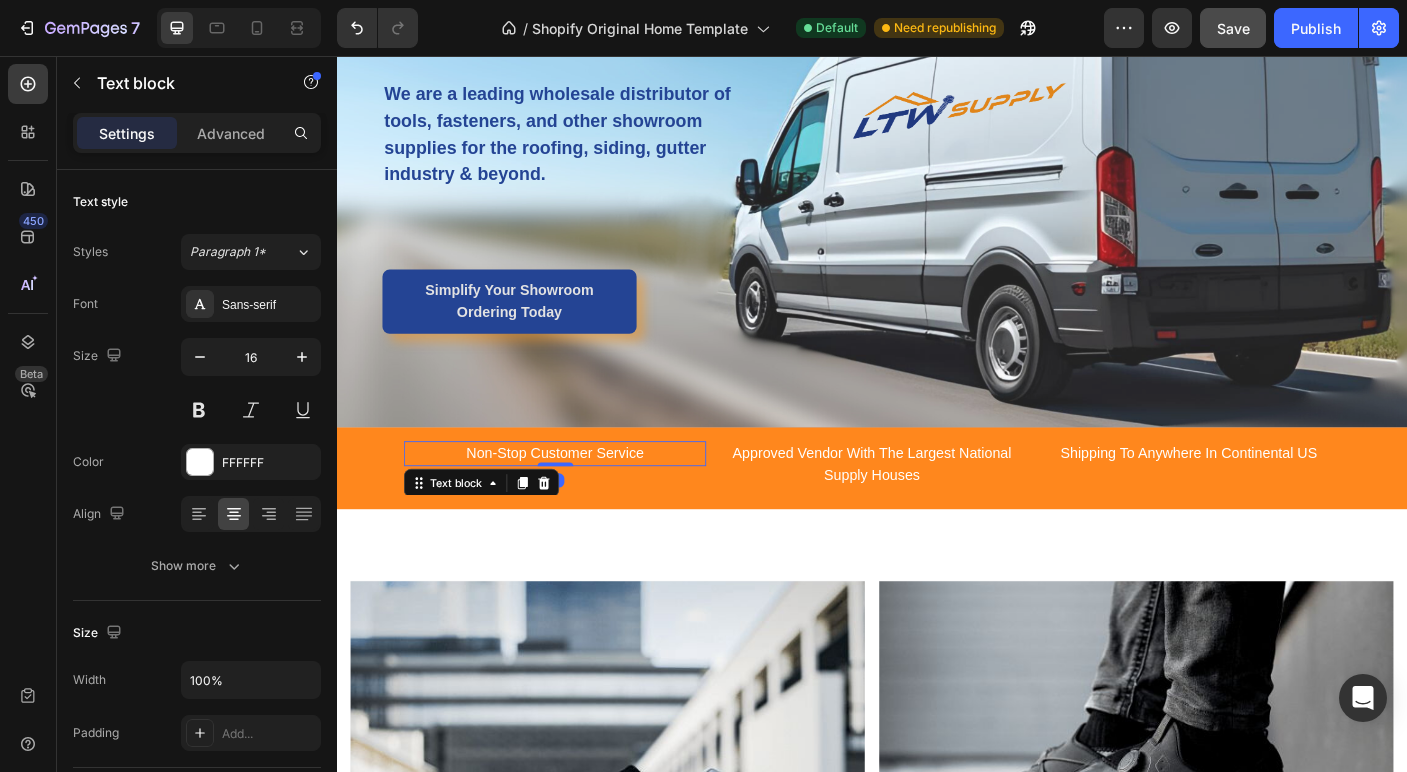click on "Non-Stop Customer Service" at bounding box center (581, 502) 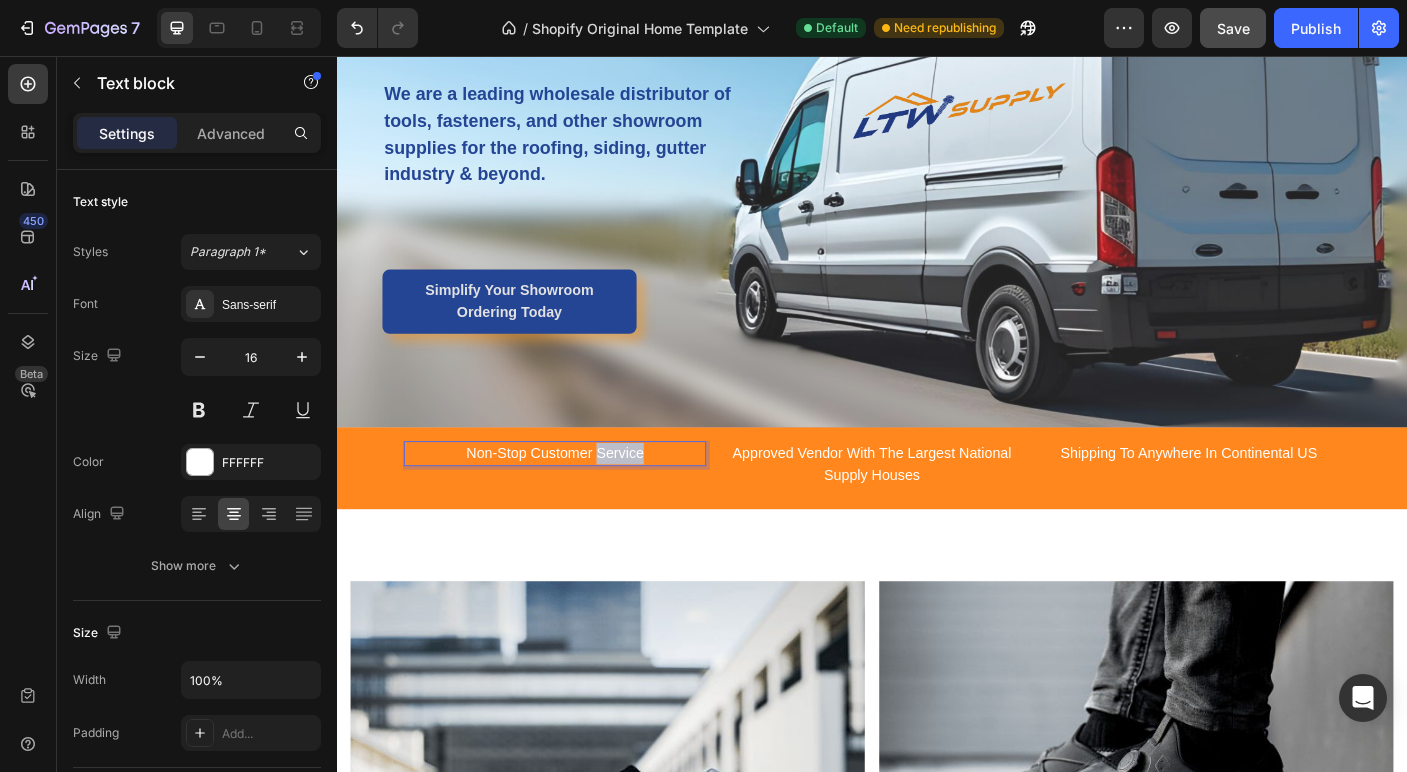 click on "Non-Stop Customer Service" at bounding box center (581, 502) 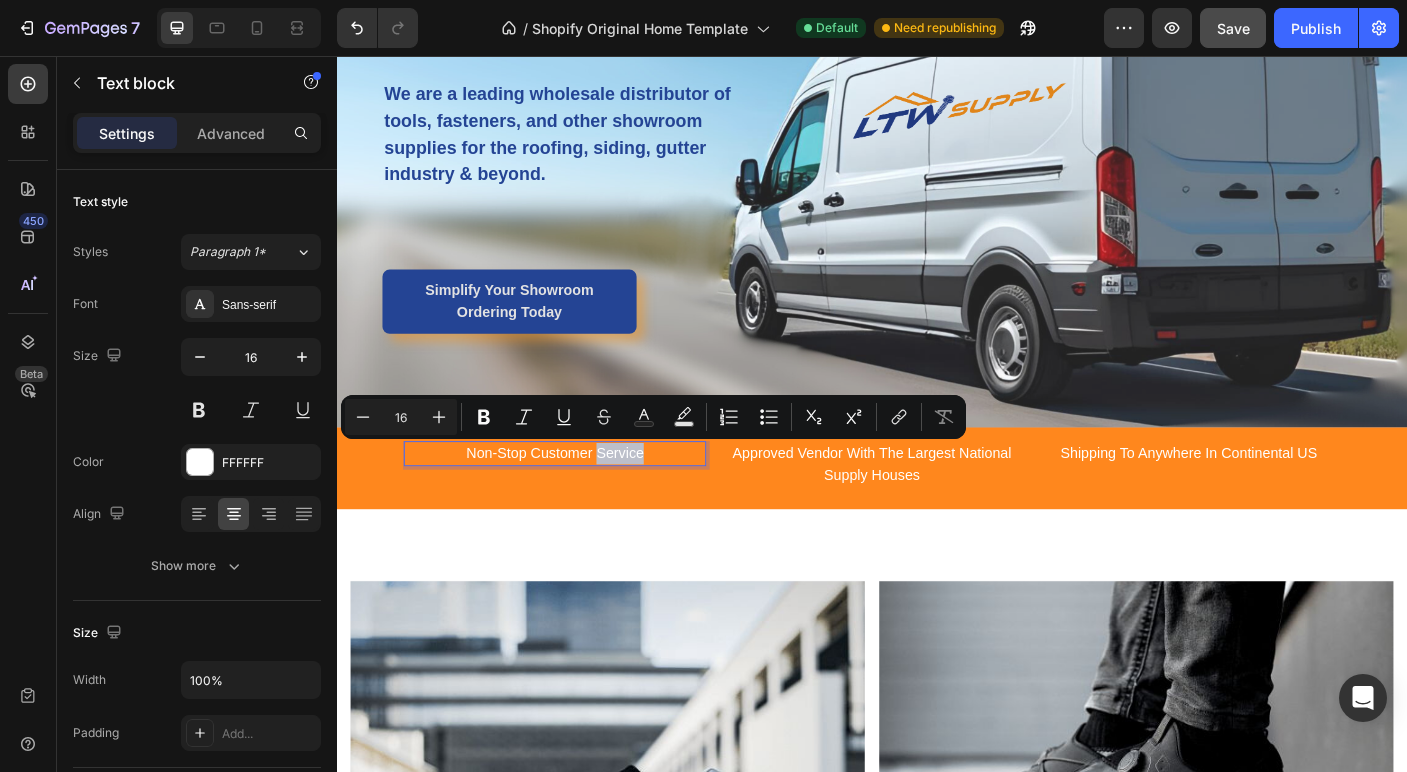 click on "Non-Stop Customer Service" at bounding box center [581, 502] 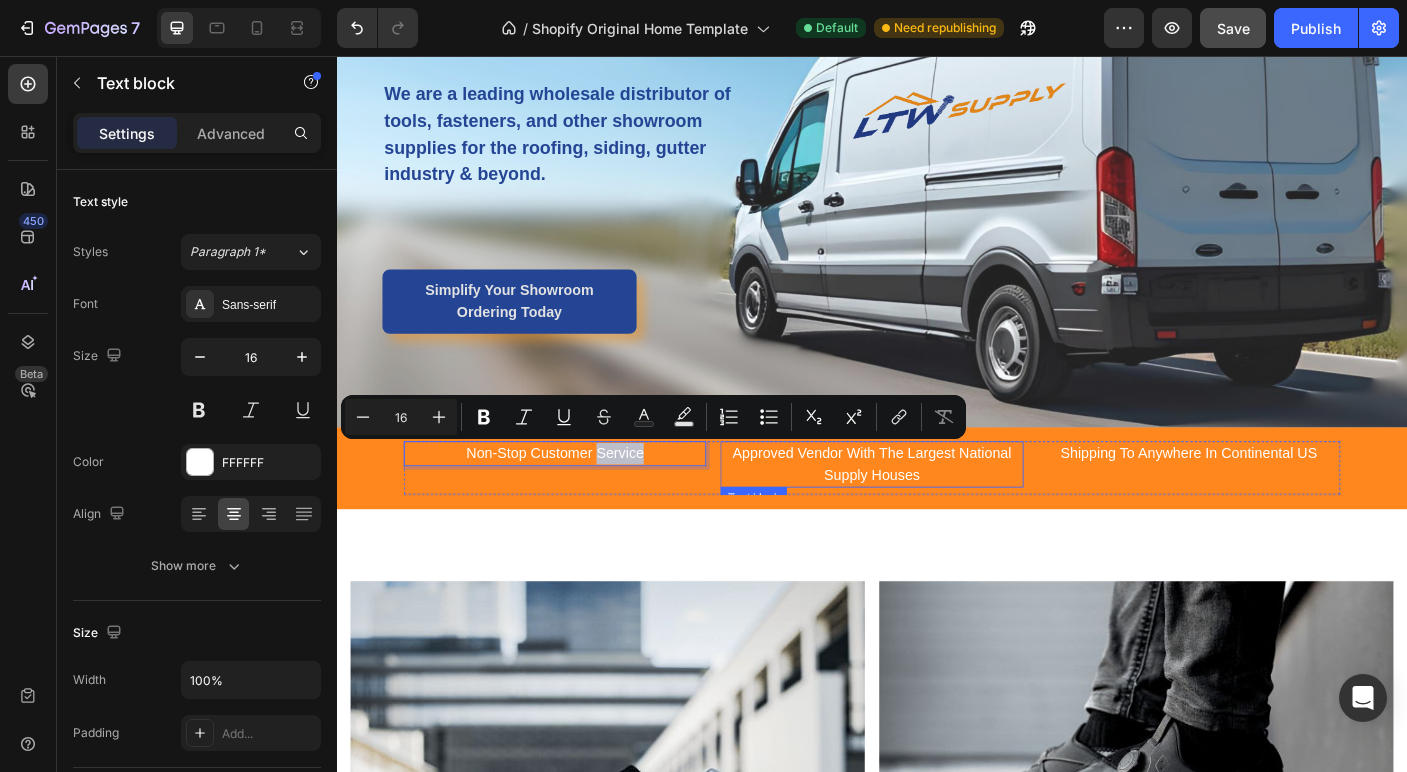 click on "Approved Vendor With The Largest National Supply Houses" at bounding box center (936, 514) 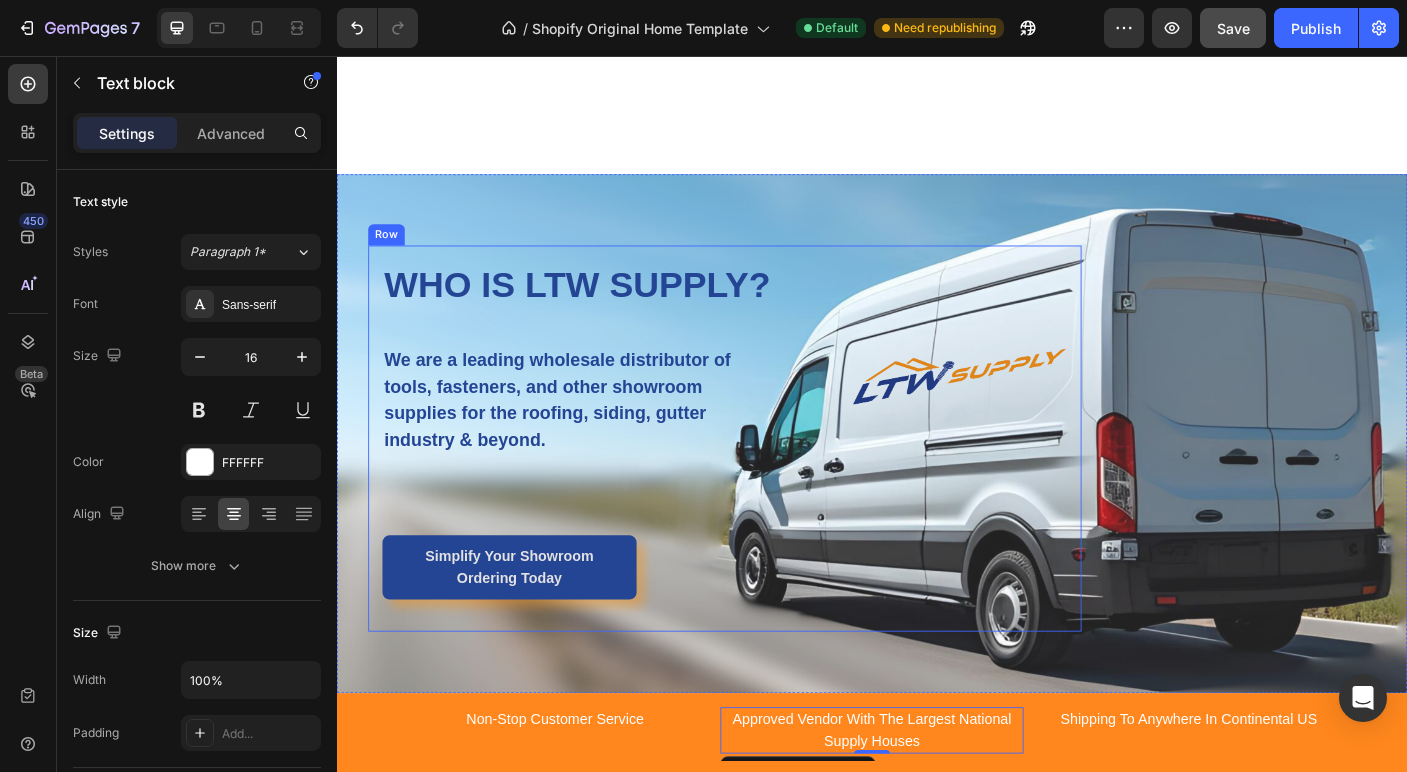 scroll, scrollTop: 2300, scrollLeft: 0, axis: vertical 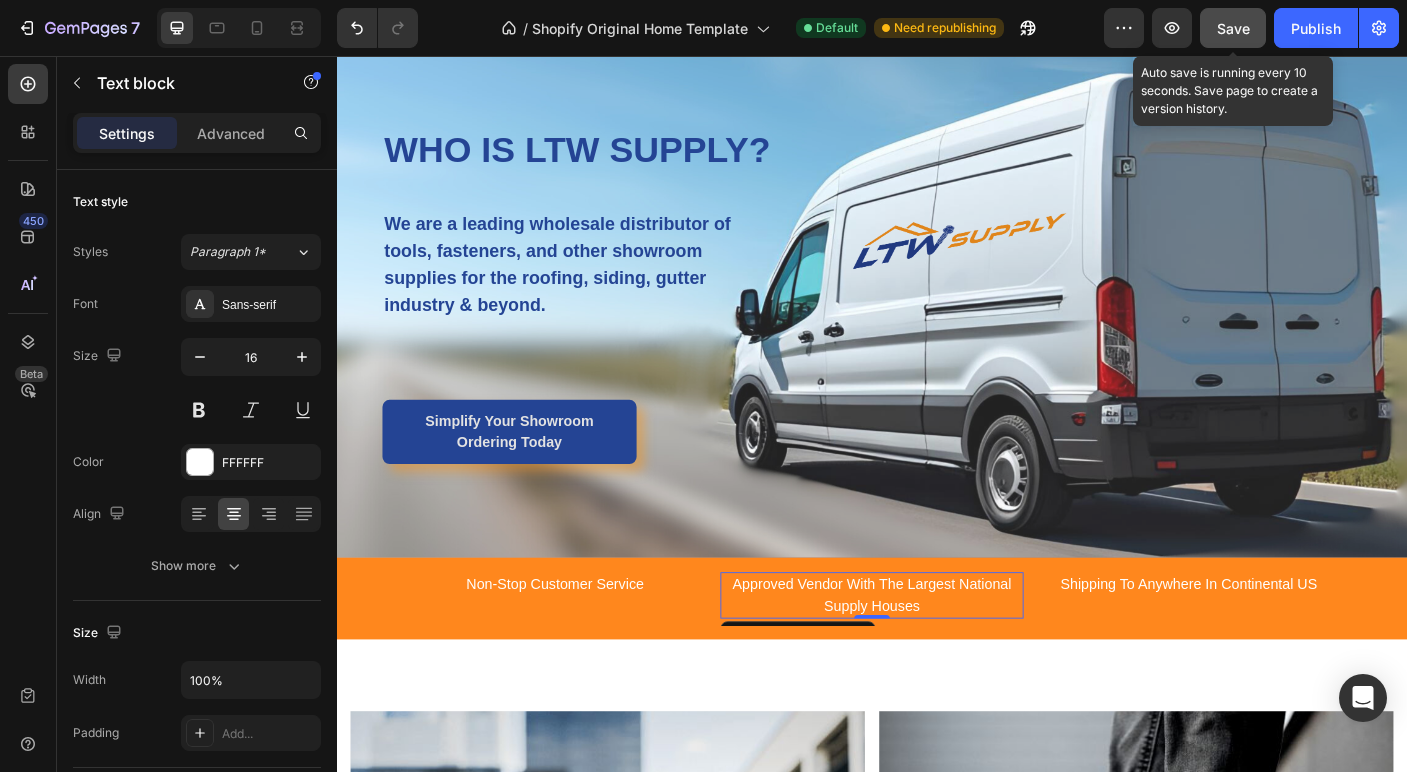 click on "Save" at bounding box center [1233, 28] 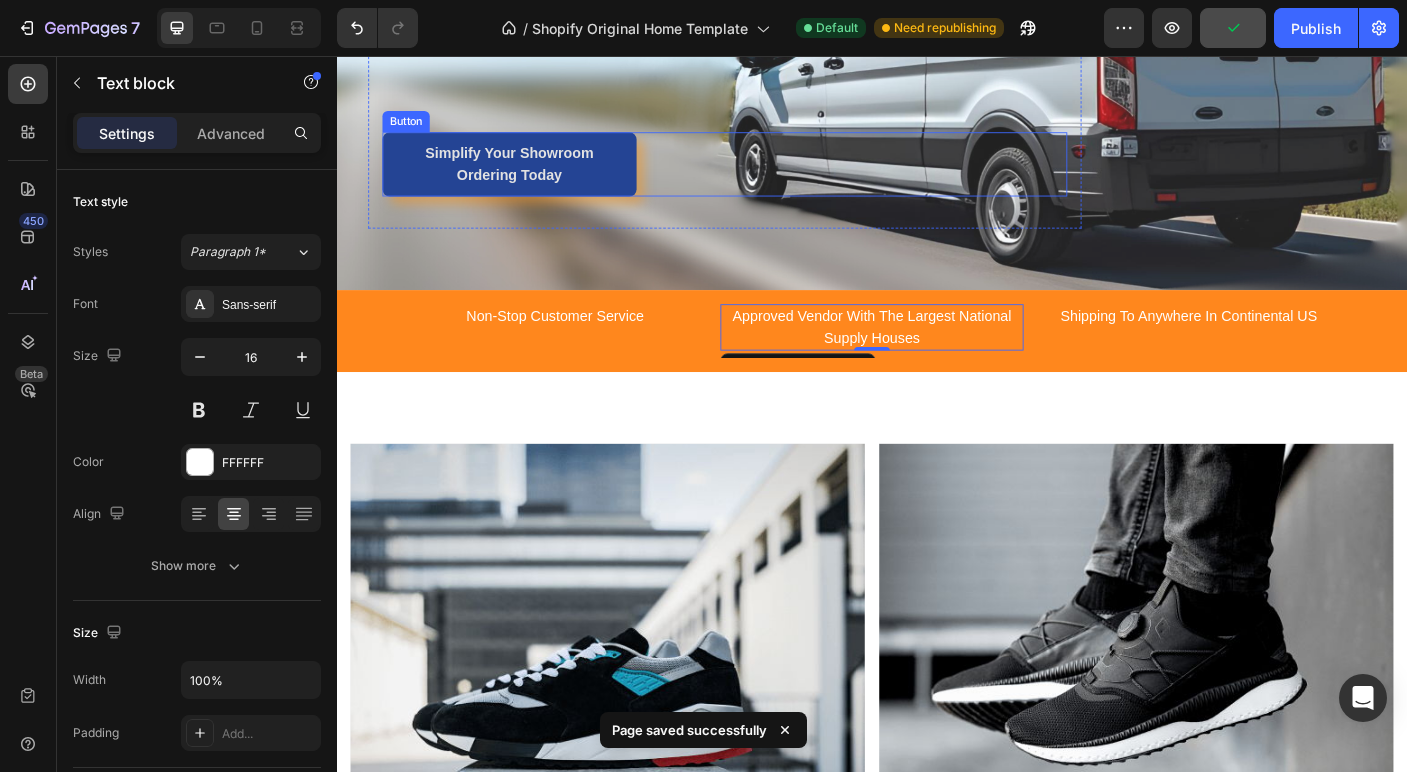 scroll, scrollTop: 2647, scrollLeft: 0, axis: vertical 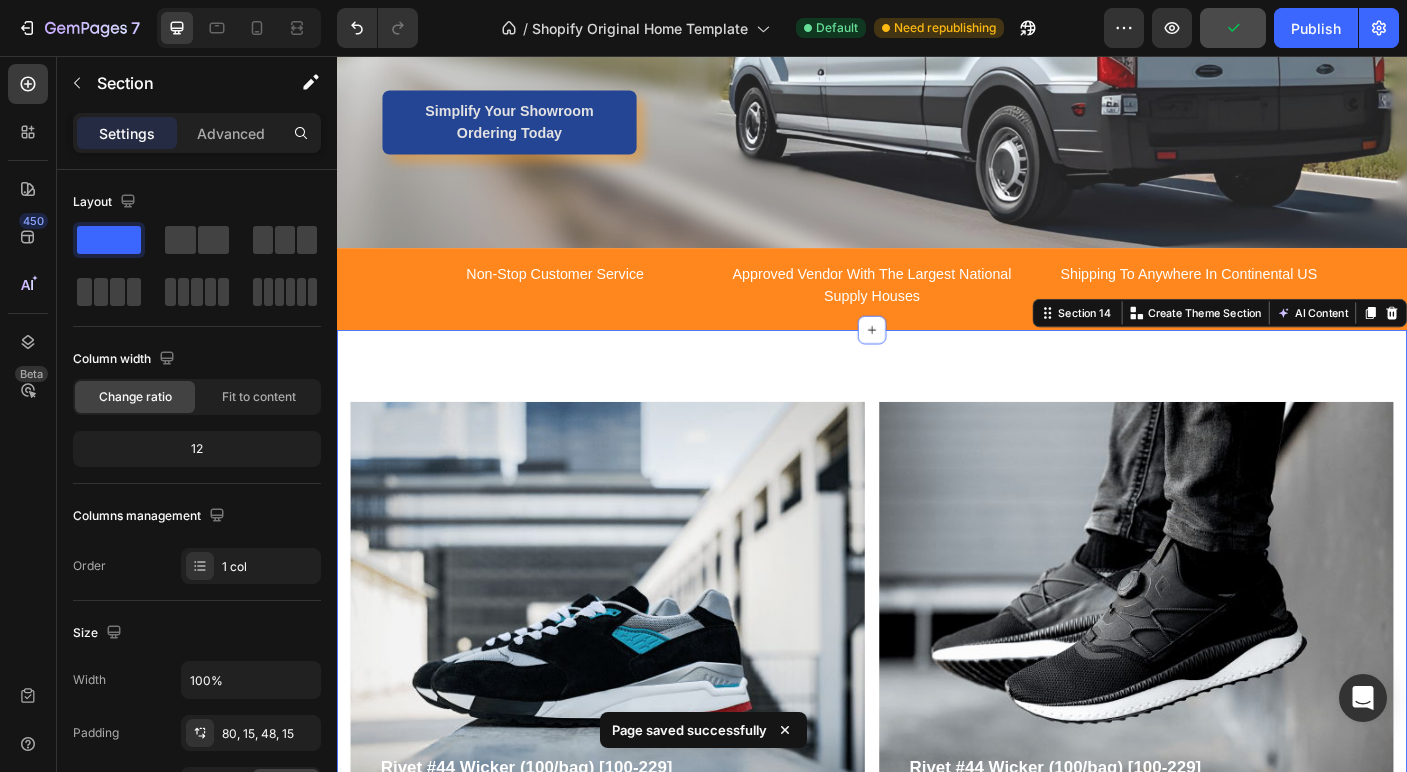 click on "Rivet #44 Wicker (100/bag)  [100-229] Product Title $3.90 Product Price Product Price No compare price Product Price Row BUY NOW Product Cart Button Product Hero Banner Rivet #44 Wicker (100/bag)  [100-229] Product Title $3.90 Product Price Product Price No compare price Product Price Row BUY NOW Product Cart Button Product Hero Banner Row Customers reviews Heading         Image                Icon                Icon                Icon                Icon
Icon Icon List Hoz Luis Nova Text block I had a blast and kept up! Great shoes love them. They are slimmer fitting and one part of the tongue is a little weird at first, it takes a day or two to break them in.  Text block Row Image                Icon                Icon                Icon                Icon
Icon Icon List Hoz Jennifer Deery Text block I am usually 10.5 but I had to exchange for 11. but it fits great and is very comfortable for me. In some other brands, the footbed is either too soft or too hard.  Row" at bounding box center (937, 937) 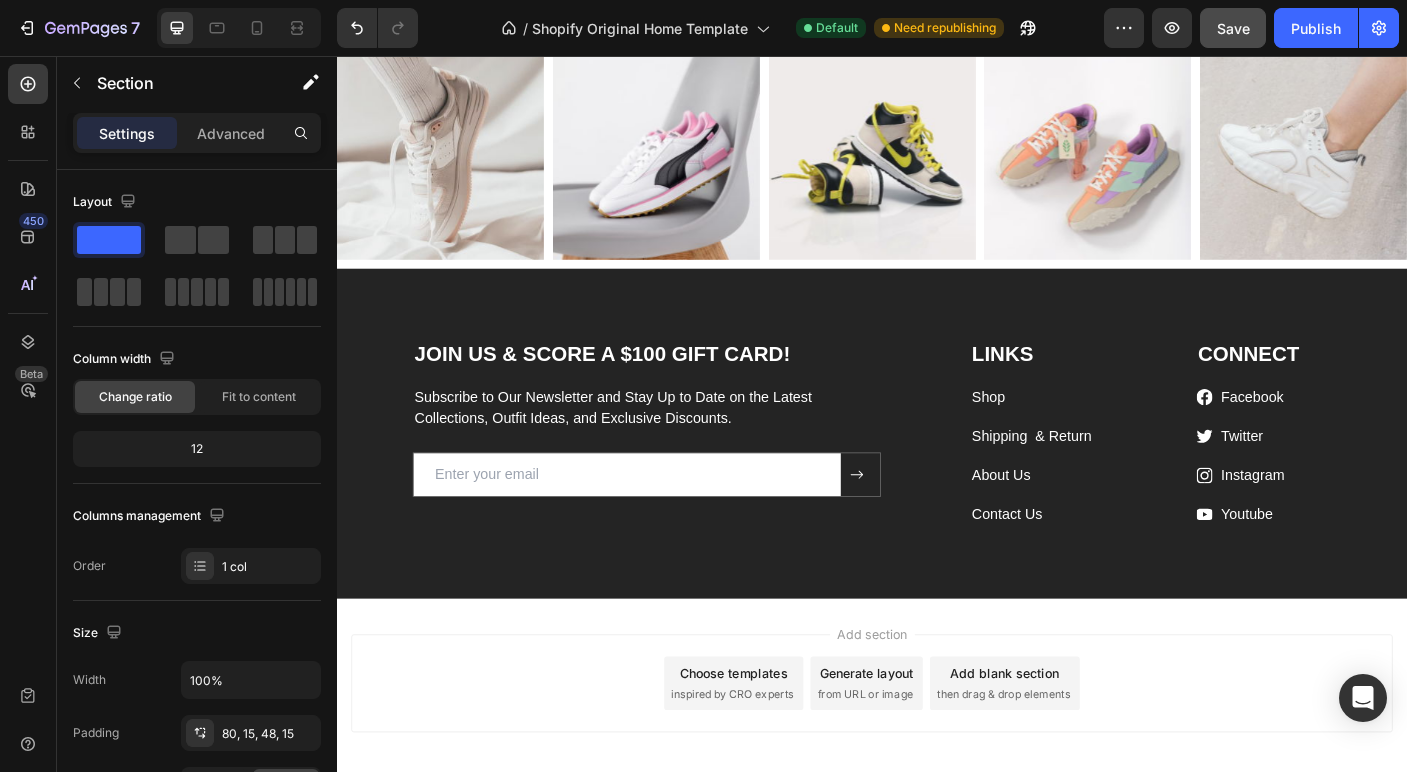 scroll, scrollTop: 4526, scrollLeft: 0, axis: vertical 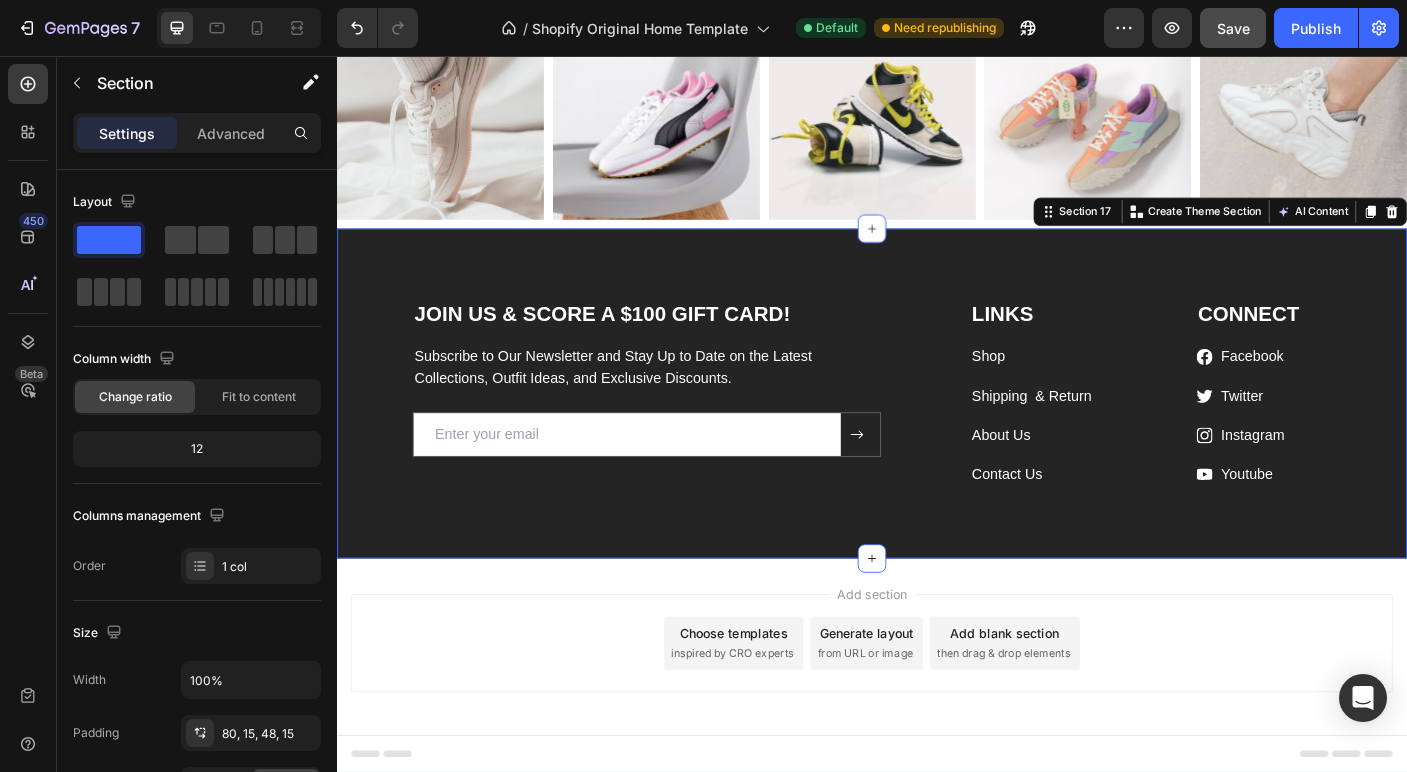 click on "JOIN US & SCORE A $100 GIFT CARD! Heading Subscribe to Our Newsletter and Stay Up to Date on the Latest Collections, Outfit Ideas, and Exclusive Discounts. Text block Email Field
Submit Button Row Newsletter Row LINKS Heading Shop Text block Shipping  & Return Text block About Us Text block Contact Us Text block CONNECT Heading
Icon Facebook Text block
Icon Twitter Text block
Icon Instagram Text block
Icon Youtube Text block Icon List Row Row Section 17   You can create reusable sections Create Theme Section AI Content Write with GemAI What would you like to describe here? Tone and Voice Persuasive Product Rivet #44 Wicker (100/bag)  [100-229] Show more Generate" at bounding box center (937, 434) 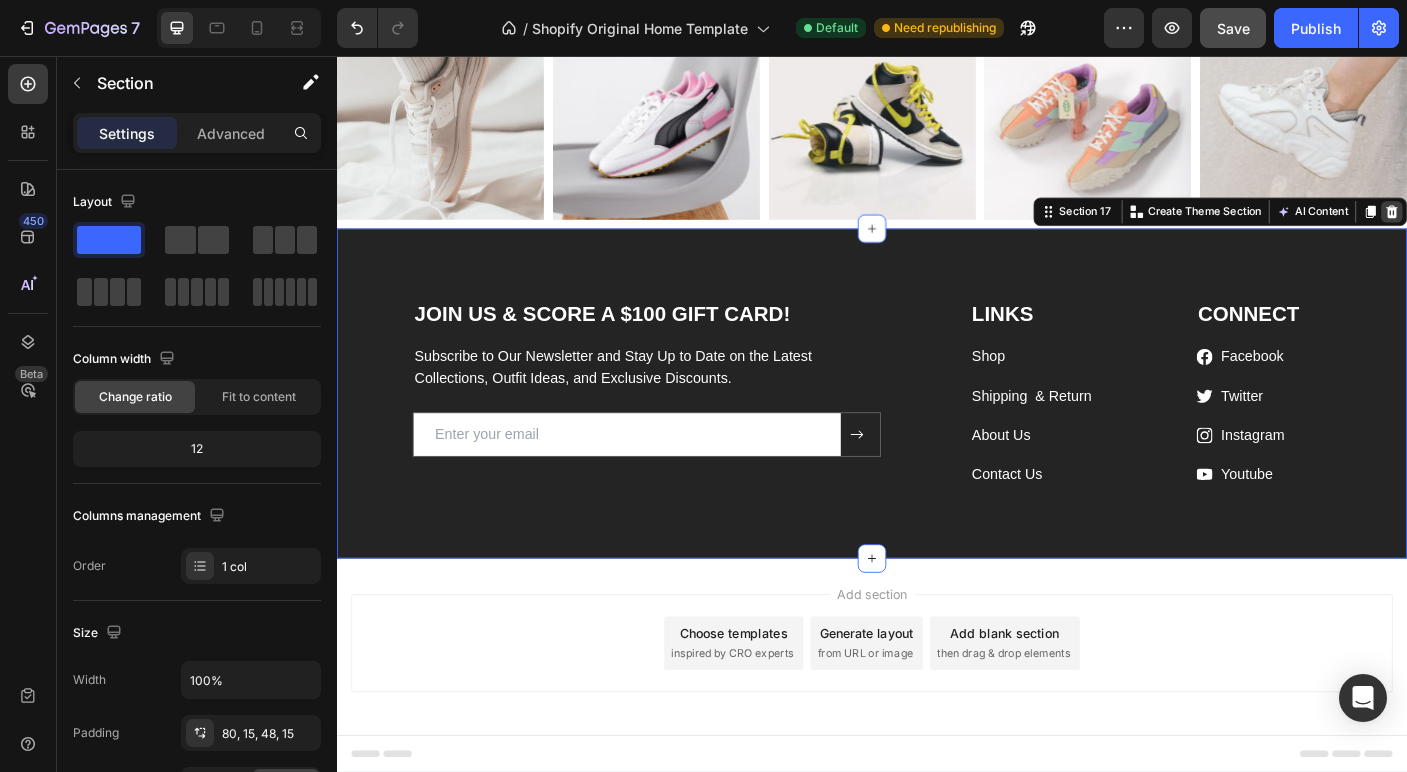 click 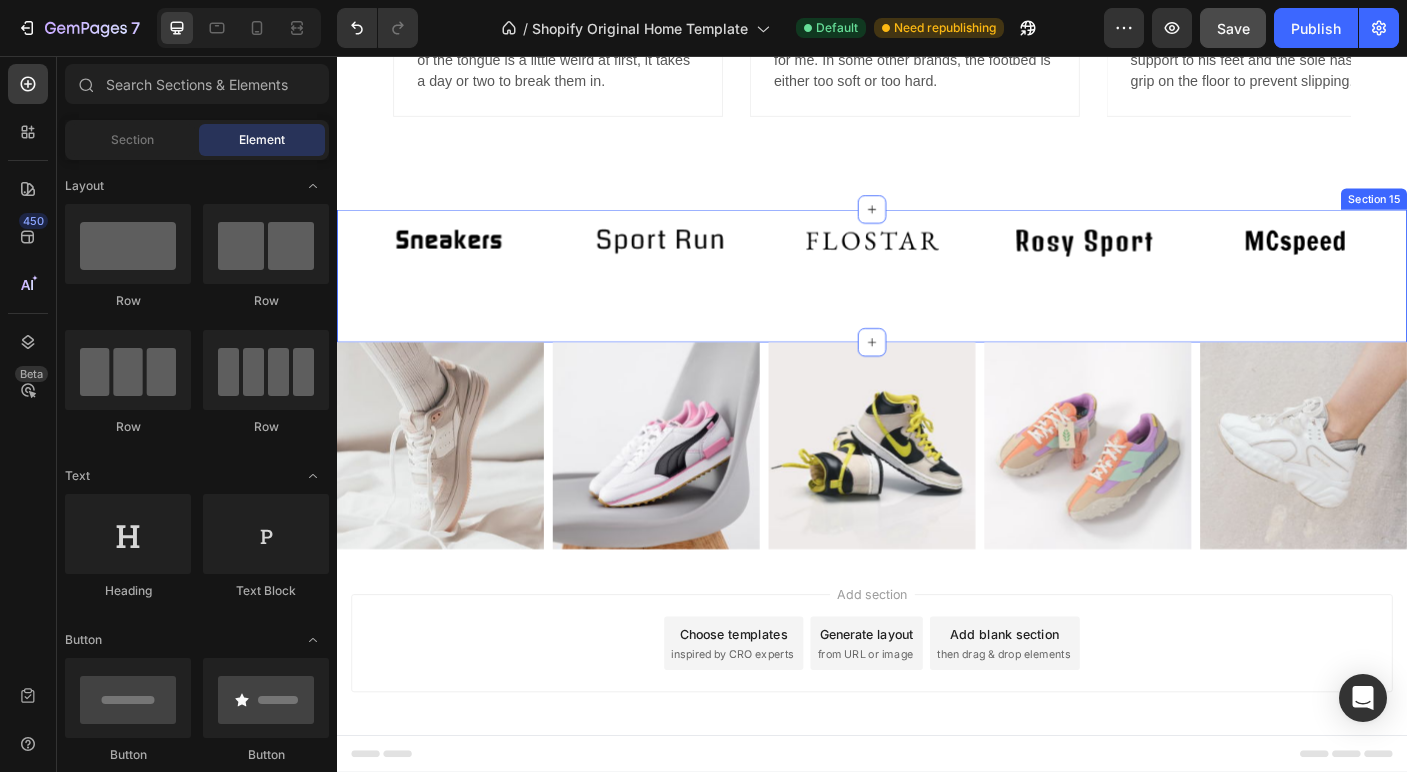 scroll, scrollTop: 4156, scrollLeft: 0, axis: vertical 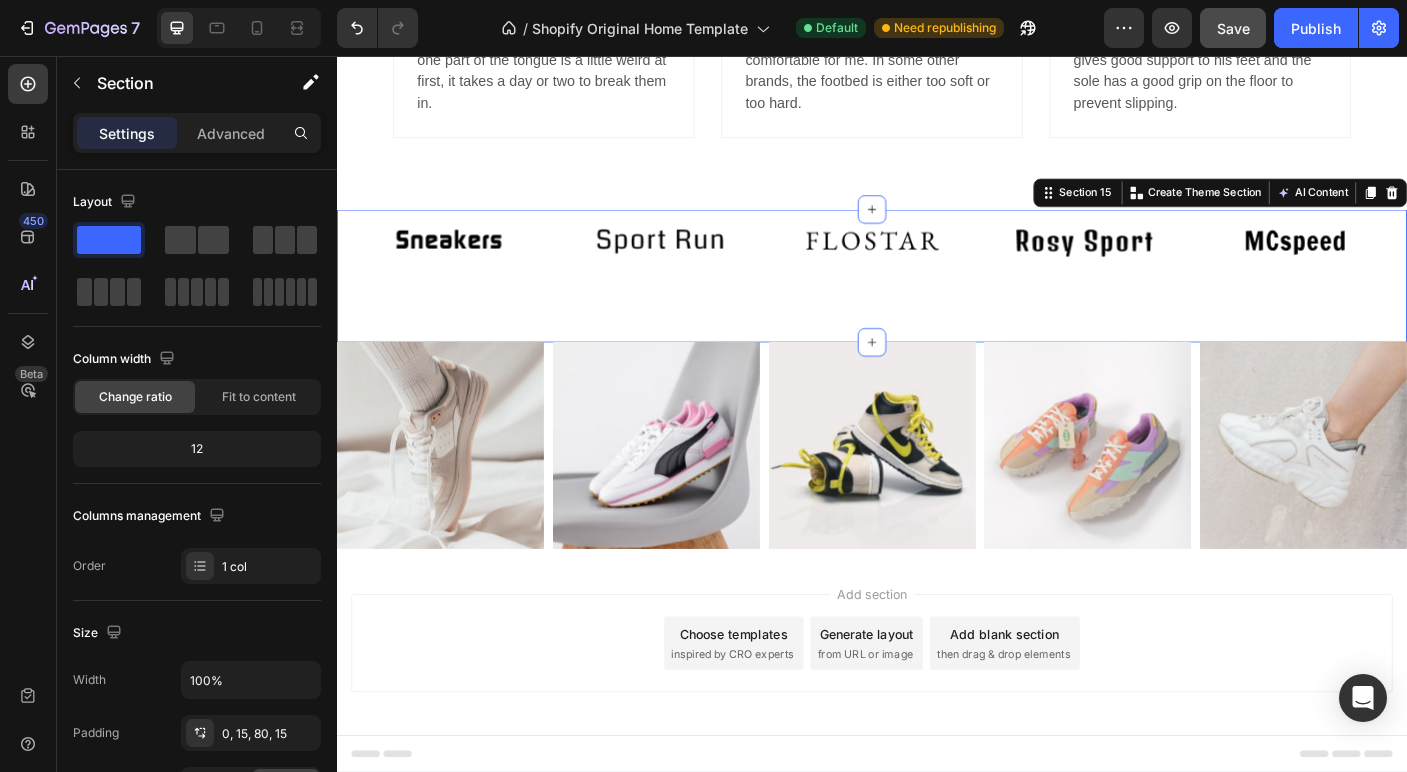 click on "Image Image Image Image Image Carousel Row Section 15   You can create reusable sections Create Theme Section AI Content Write with GemAI What would you like to describe here? Tone and Voice Persuasive Product Rivet #44 Wicker (100/bag)  [100-229] Show more Generate" at bounding box center [937, 302] 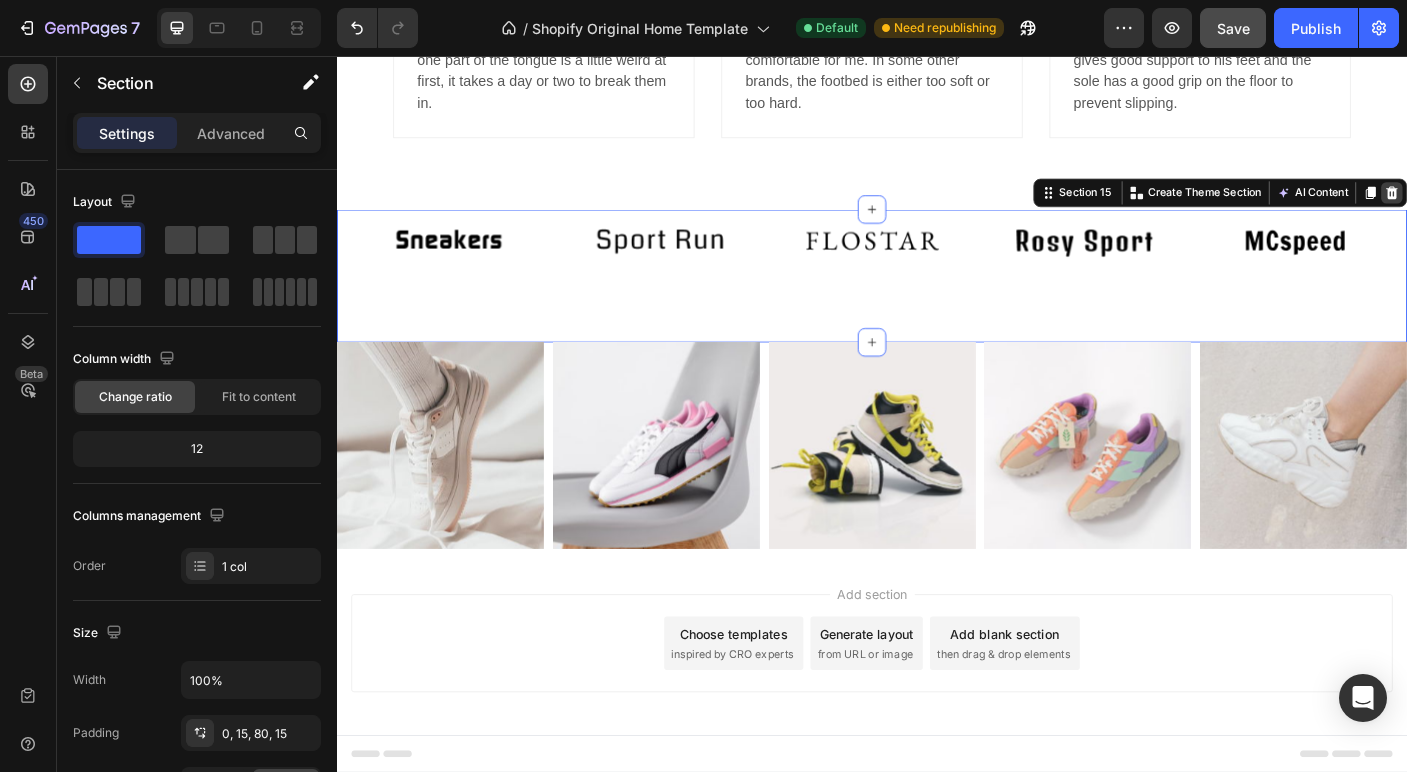 click at bounding box center [1520, 209] 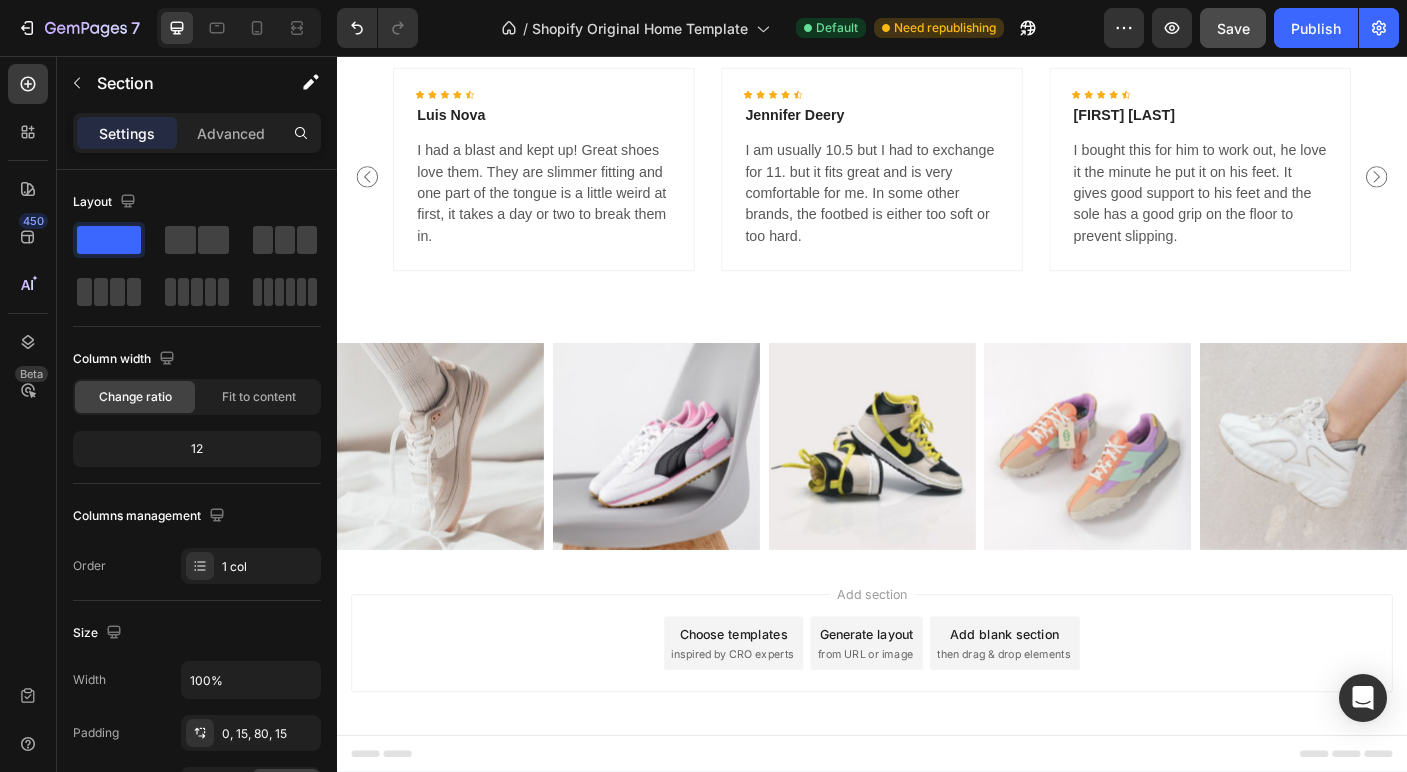 scroll, scrollTop: 4007, scrollLeft: 0, axis: vertical 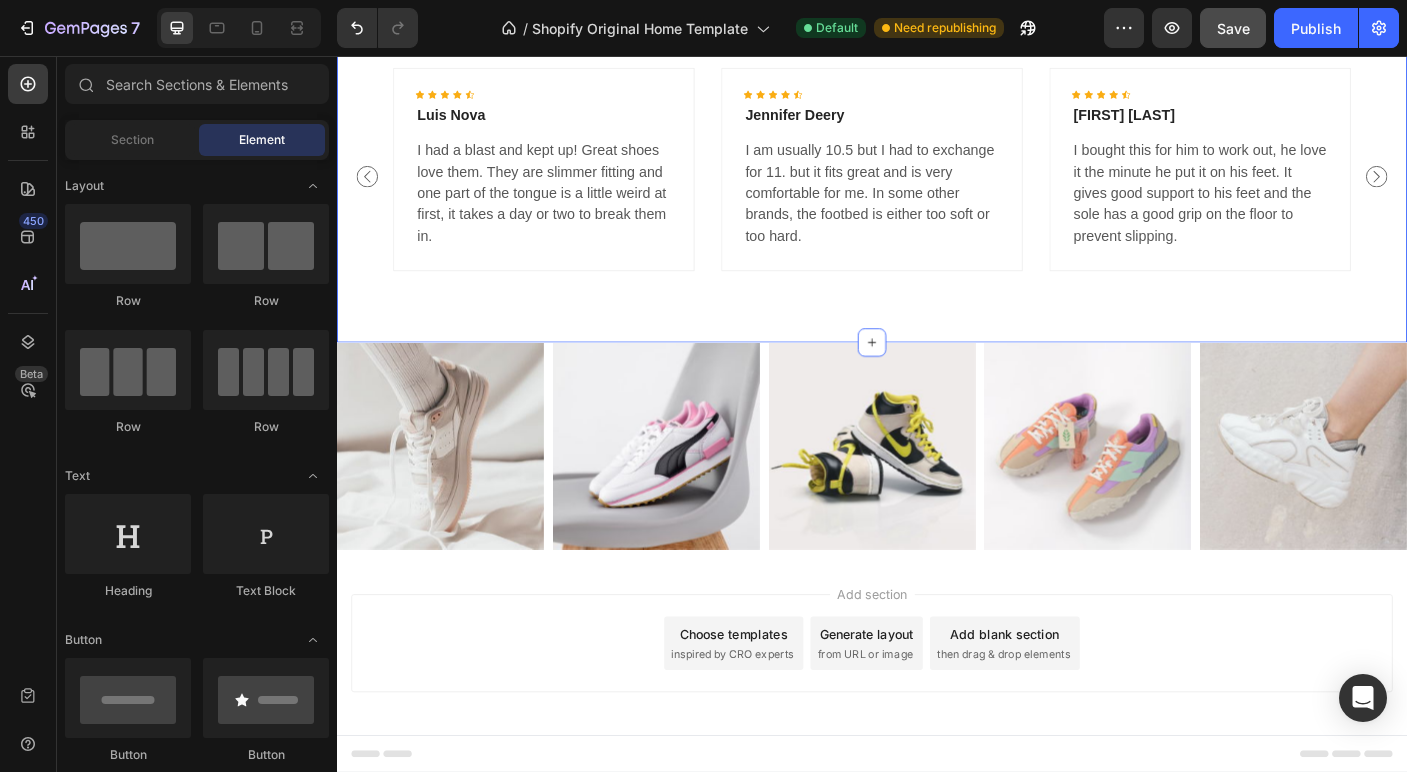 click on "Rivet #44 Wicker (100/bag)  [100-229] Product Title $3.90 Product Price Product Price No compare price Product Price Row BUY NOW Product Cart Button Product Hero Banner Rivet #44 Wicker (100/bag)  [100-229] Product Title $3.90 Product Price Product Price No compare price Product Price Row BUY NOW Product Cart Button Product Hero Banner Row Customers reviews Heading         Image                Icon                Icon                Icon                Icon
Icon Icon List Hoz Luis Nova Text block I had a blast and kept up! Great shoes love them. They are slimmer fitting and one part of the tongue is a little weird at first, it takes a day or two to break them in.  Text block Row Image                Icon                Icon                Icon                Icon
Icon Icon List Hoz Jennifer Deery Text block I am usually 10.5 but I had to exchange for 11. but it fits great and is very comfortable for me. In some other brands, the footbed is either too soft or too hard.  Row" at bounding box center (937, -198) 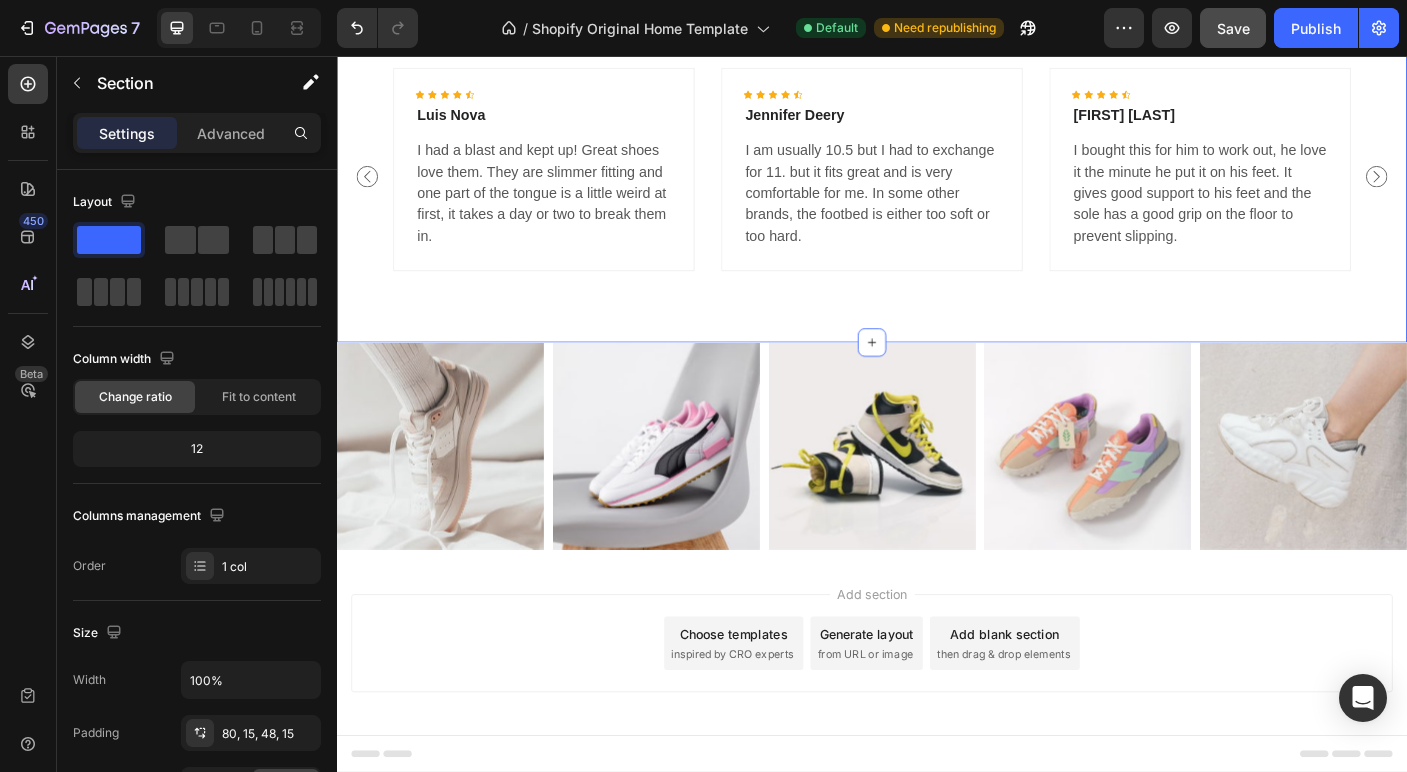 click on "Rivet #44 Wicker (100/bag)  [100-229] Product Title $3.90 Product Price Product Price No compare price Product Price Row BUY NOW Product Cart Button Product Hero Banner Rivet #44 Wicker (100/bag)  [100-229] Product Title $3.90 Product Price Product Price No compare price Product Price Row BUY NOW Product Cart Button Product Hero Banner Row Customers reviews Heading         Image                Icon                Icon                Icon                Icon
Icon Icon List Hoz Luis Nova Text block I had a blast and kept up! Great shoes love them. They are slimmer fitting and one part of the tongue is a little weird at first, it takes a day or two to break them in.  Text block Row Image                Icon                Icon                Icon                Icon
Icon Icon List Hoz Jennifer Deery Text block I am usually 10.5 but I had to exchange for 11. but it fits great and is very comfortable for me. In some other brands, the footbed is either too soft or too hard.  Row" at bounding box center [937, -198] 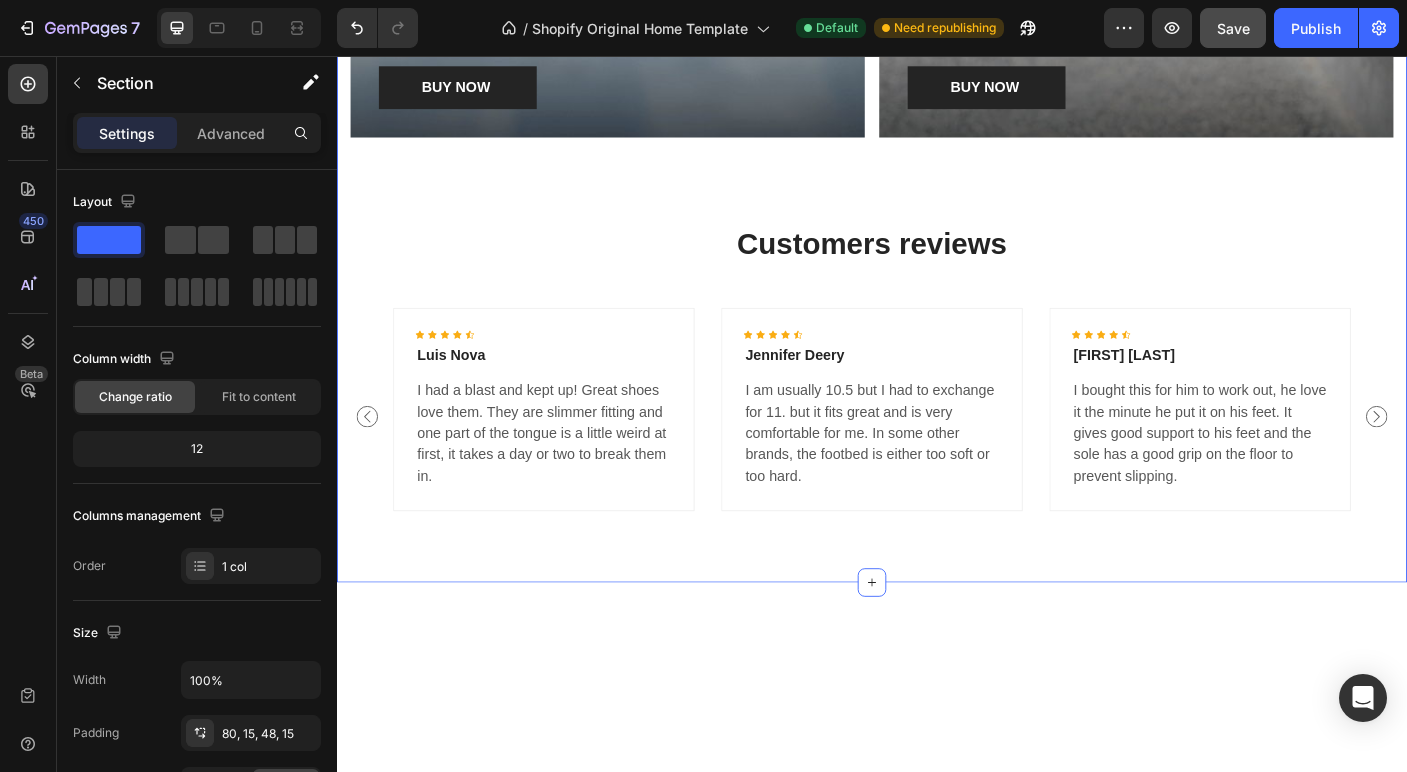 scroll, scrollTop: 3492, scrollLeft: 0, axis: vertical 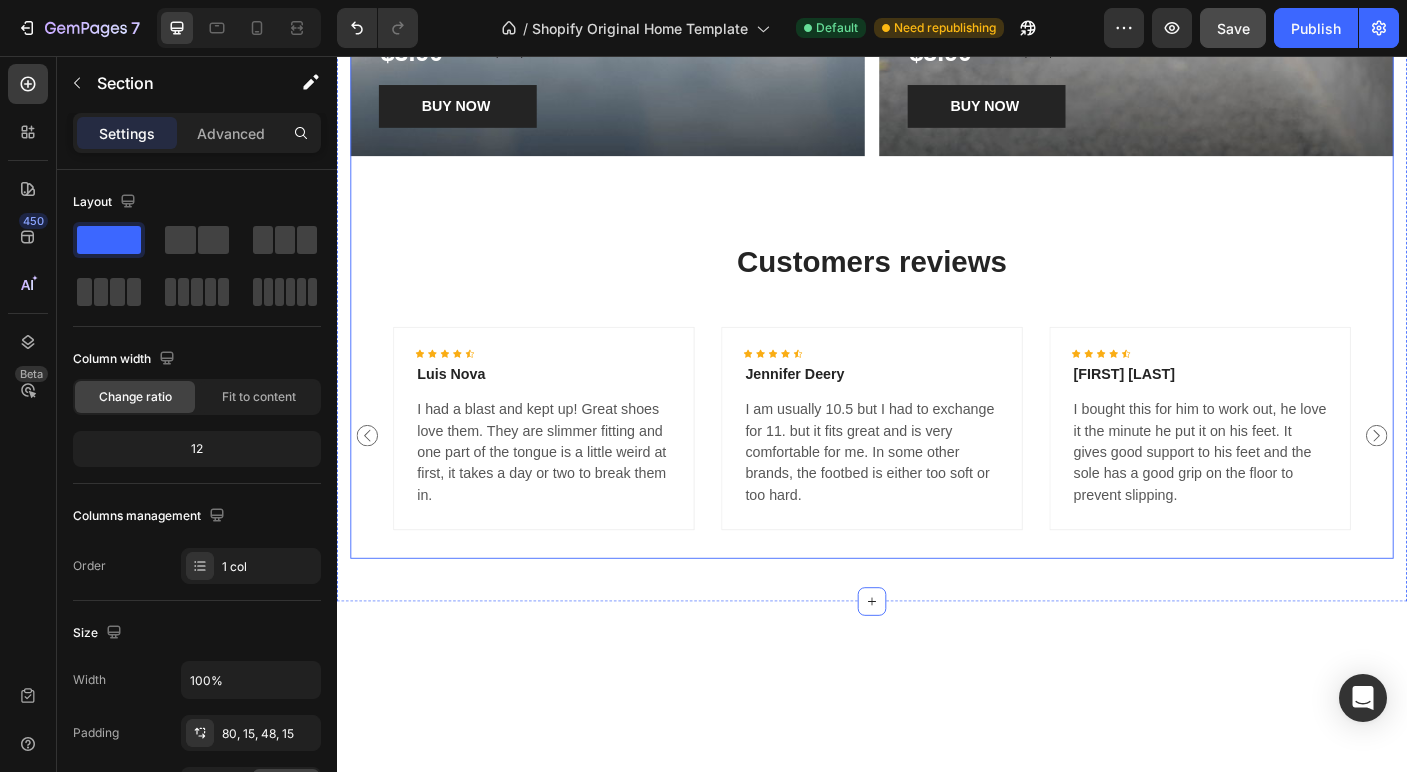click on "Rivet #44 Wicker (100/bag)  [100-229] Product Title $3.90 Product Price Product Price No compare price Product Price Row BUY NOW Product Cart Button Product Hero Banner Rivet #44 Wicker (100/bag)  [100-229] Product Title $3.90 Product Price Product Price No compare price Product Price Row BUY NOW Product Cart Button Product Hero Banner Row Customers reviews Heading         Image                Icon                Icon                Icon                Icon
Icon Icon List Hoz Luis Nova Text block I had a blast and kept up! Great shoes love them. They are slimmer fitting and one part of the tongue is a little weird at first, it takes a day or two to break them in.  Text block Row Image                Icon                Icon                Icon                Icon
Icon Icon List Hoz Jennifer Deery Text block I am usually 10.5 but I had to exchange for 11. but it fits great and is very comfortable for me. In some other brands, the footbed is either too soft or too hard.  Row" at bounding box center [937, 108] 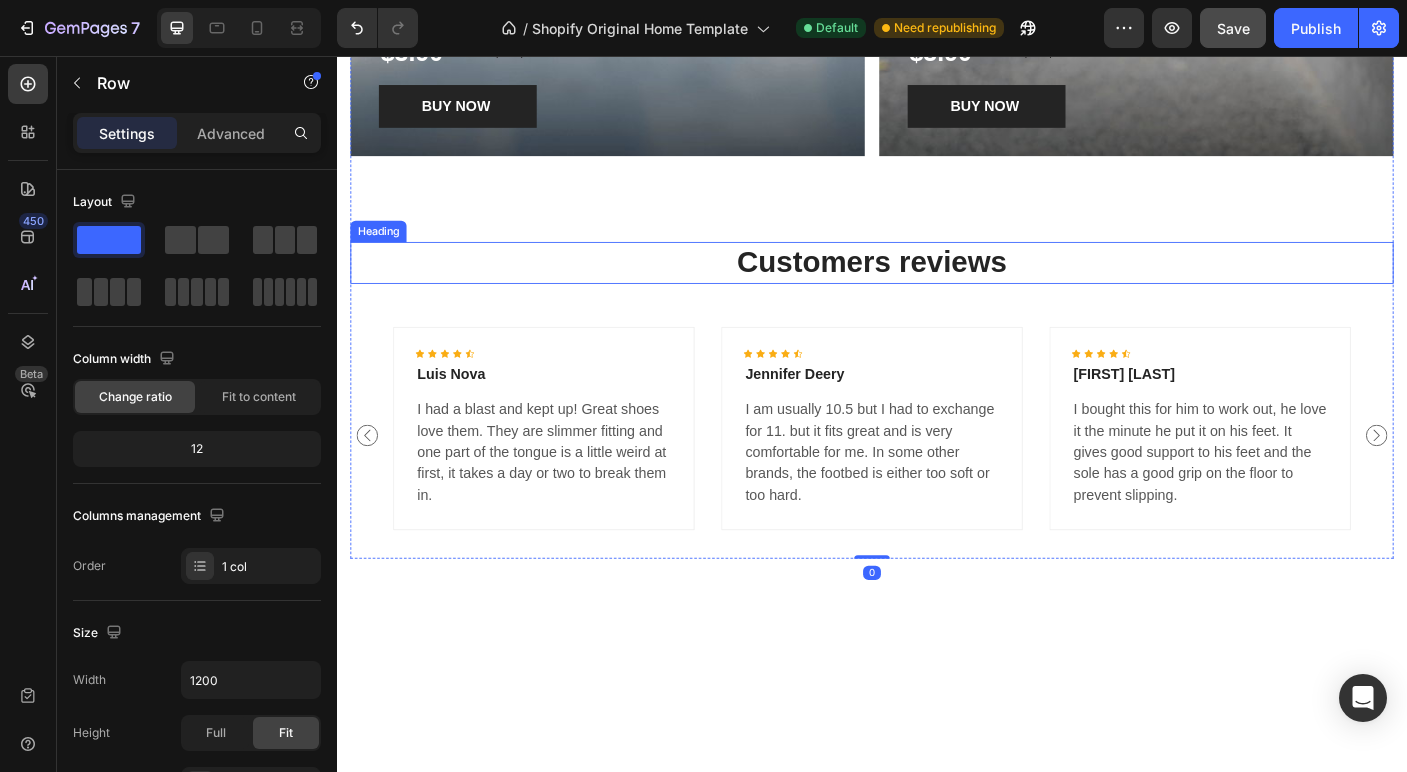 click on "Customers reviews" at bounding box center (937, 287) 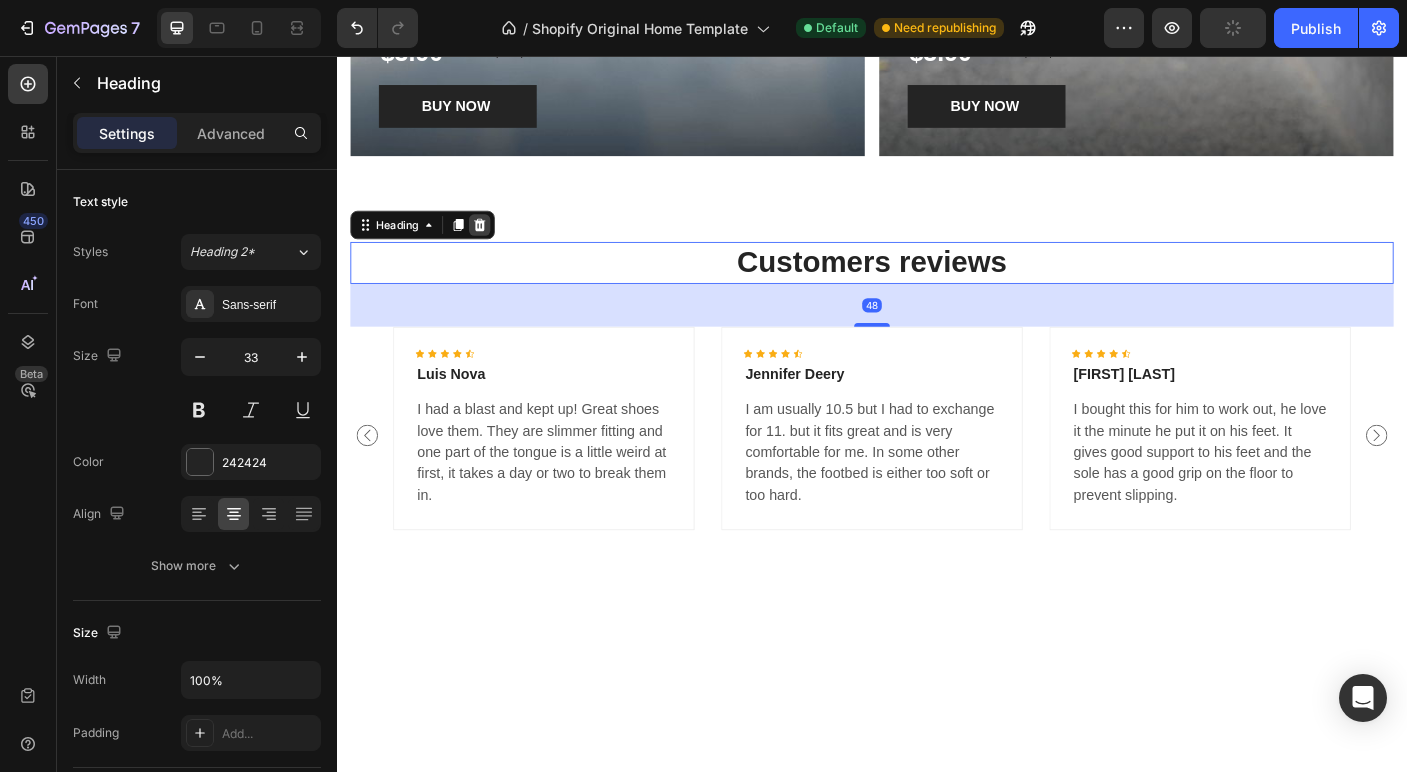 click 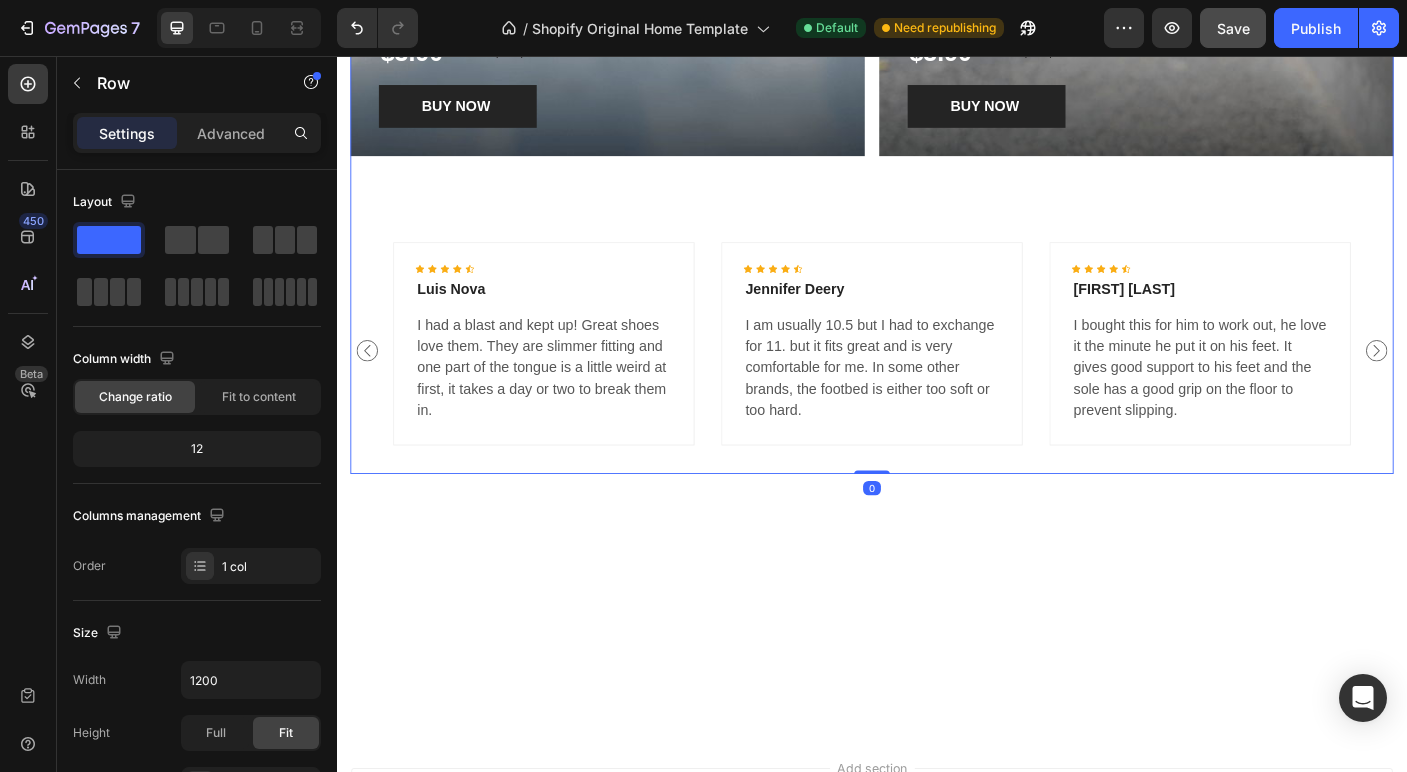 click on "Rivet #44 Wicker (100/bag)  [100-229] Product Title $3.90 Product Price Product Price No compare price Product Price Row BUY NOW Product Cart Button Product Hero Banner Rivet #44 Wicker (100/bag)  [100-229] Product Title $3.90 Product Price Product Price No compare price Product Price Row BUY NOW Product Cart Button Product Hero Banner Row         Image                Icon                Icon                Icon                Icon
Icon Icon List Hoz Luis Nova Text block I had a blast and kept up! Great shoes love them. They are slimmer fitting and one part of the tongue is a little weird at first, it takes a day or two to break them in.  Text block Row Image                Icon                Icon                Icon                Icon
Icon Icon List Hoz Jennifer Deery Text block I am usually 10.5 but I had to exchange for 11. but it fits great and is very comfortable for me. In some other brands, the footbed is either too soft or too hard.  Text block Row Image Icon Icon" at bounding box center [937, 61] 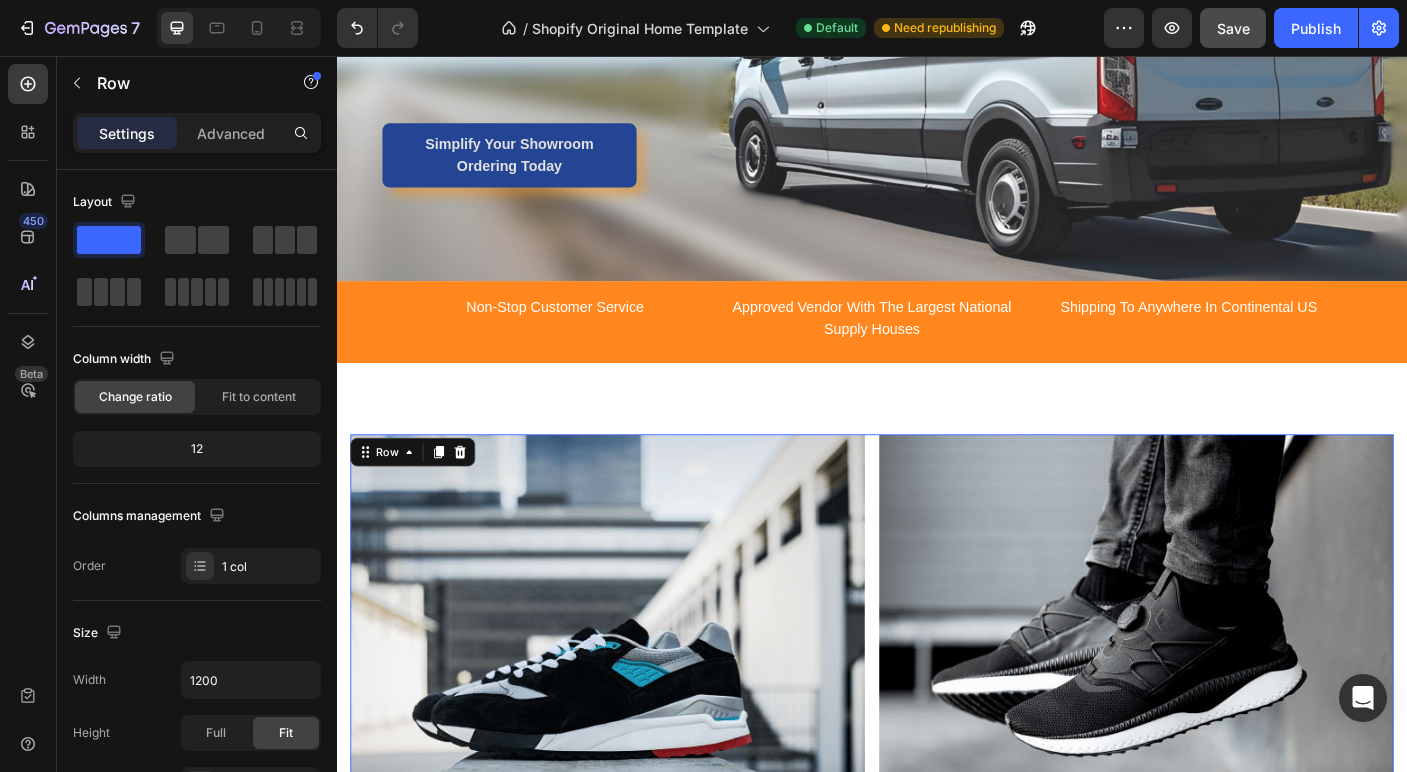 scroll, scrollTop: 2609, scrollLeft: 0, axis: vertical 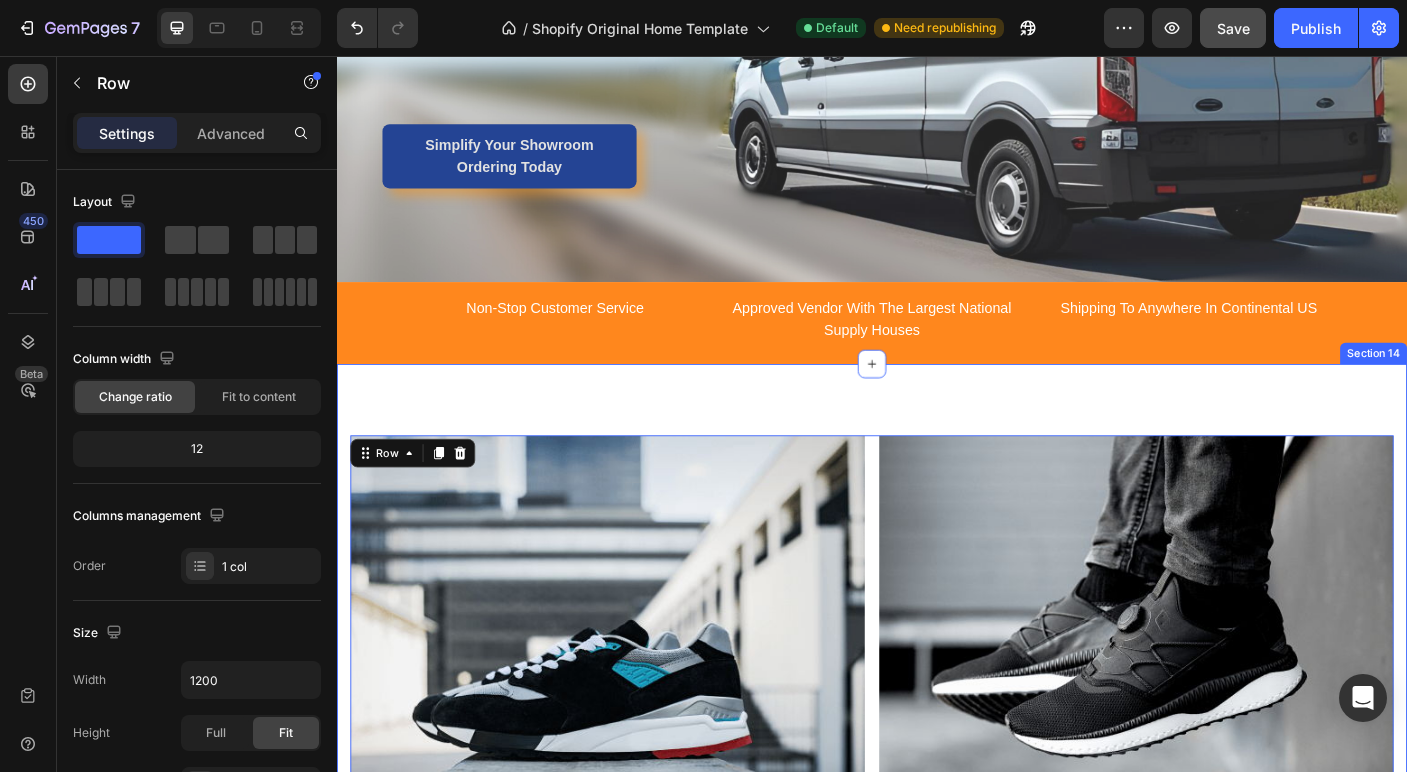 click on "Rivet #44 Wicker (100/bag)  [100-229] Product Title $3.90 Product Price Product Price No compare price Product Price Row BUY NOW Product Cart Button Product Hero Banner Rivet #44 Wicker (100/bag)  [100-229] Product Title $3.90 Product Price Product Price No compare price Product Price Row BUY NOW Product Cart Button Product Hero Banner Row         Image                Icon                Icon                Icon                Icon
Icon Icon List Hoz Luis Nova Text block I had a blast and kept up! Great shoes love them. They are slimmer fitting and one part of the tongue is a little weird at first, it takes a day or two to break them in.  Text block Row Image                Icon                Icon                Icon                Icon
Icon Icon List Hoz Jennifer Deery Text block I am usually 10.5 but I had to exchange for 11. but it fits great and is very comfortable for me. In some other brands, the footbed is either too soft or too hard.  Text block Row Image Icon Icon" at bounding box center (937, 928) 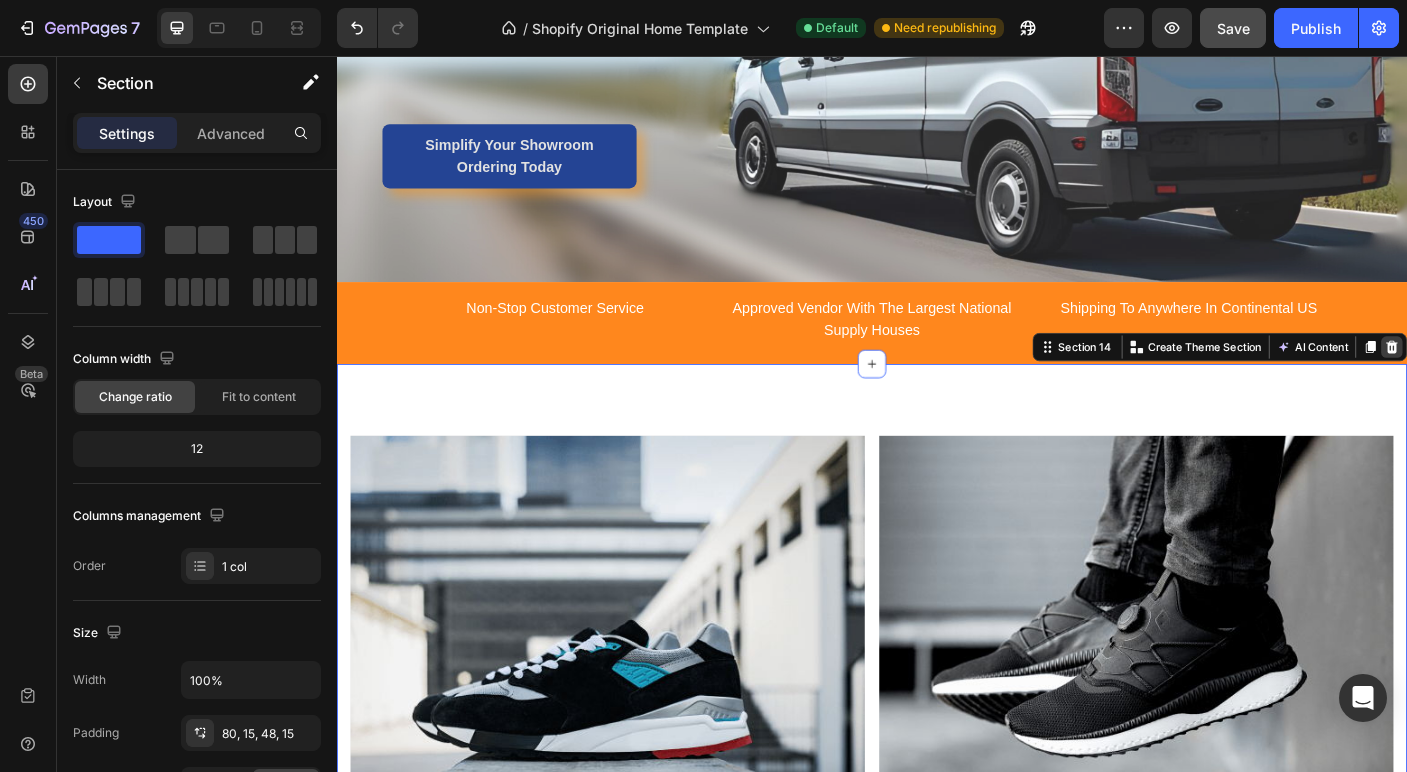 click 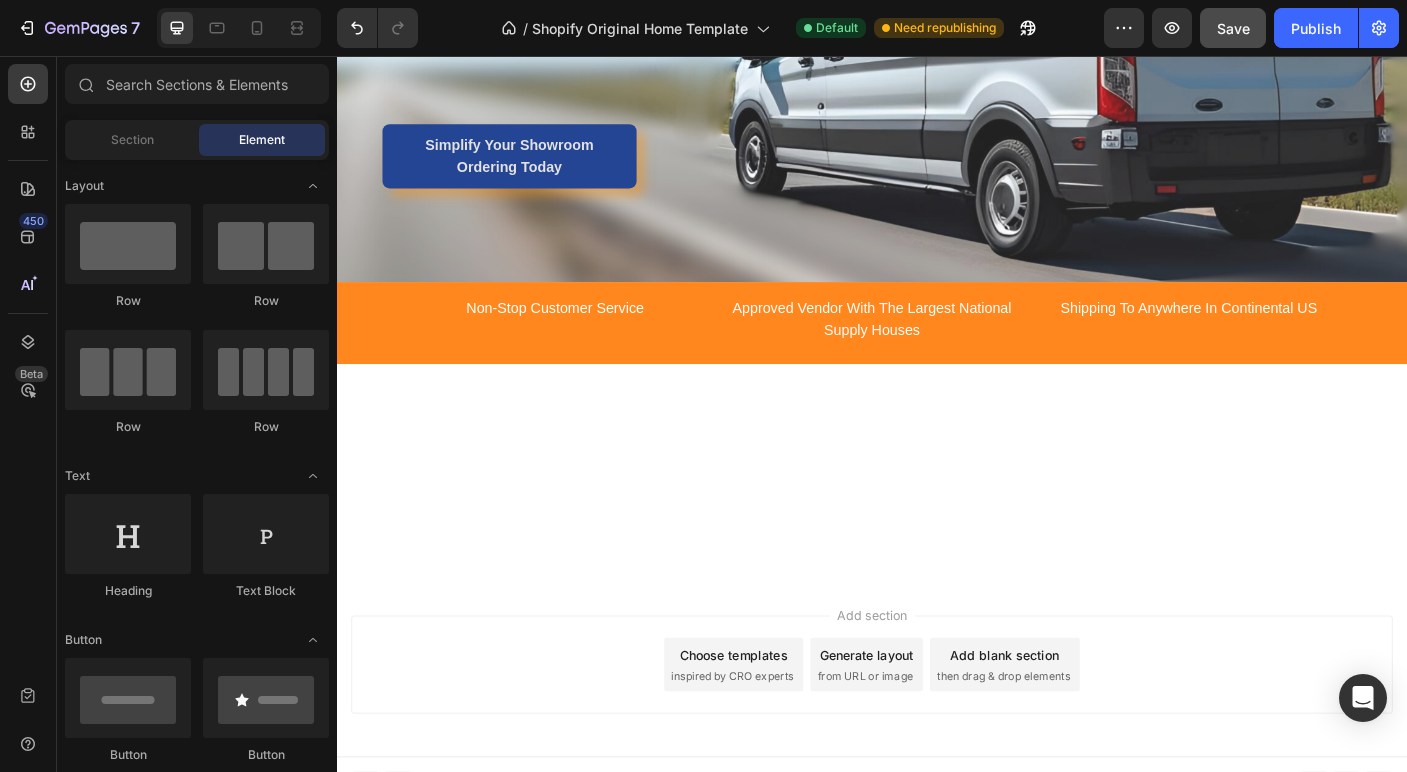 click on "Add section Choose templates inspired by CRO experts Generate layout from URL or image Add blank section then drag & drop elements" at bounding box center (937, 738) 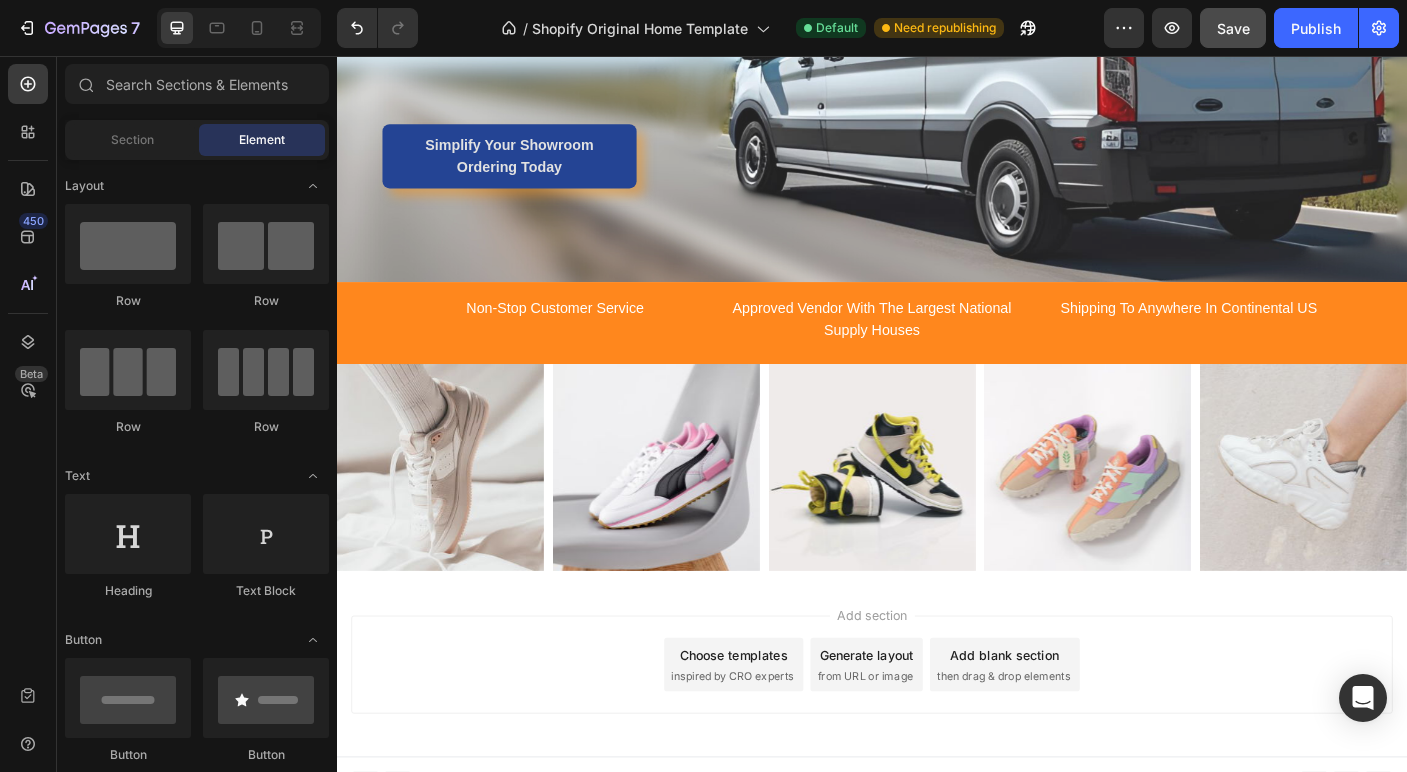scroll, scrollTop: 2633, scrollLeft: 0, axis: vertical 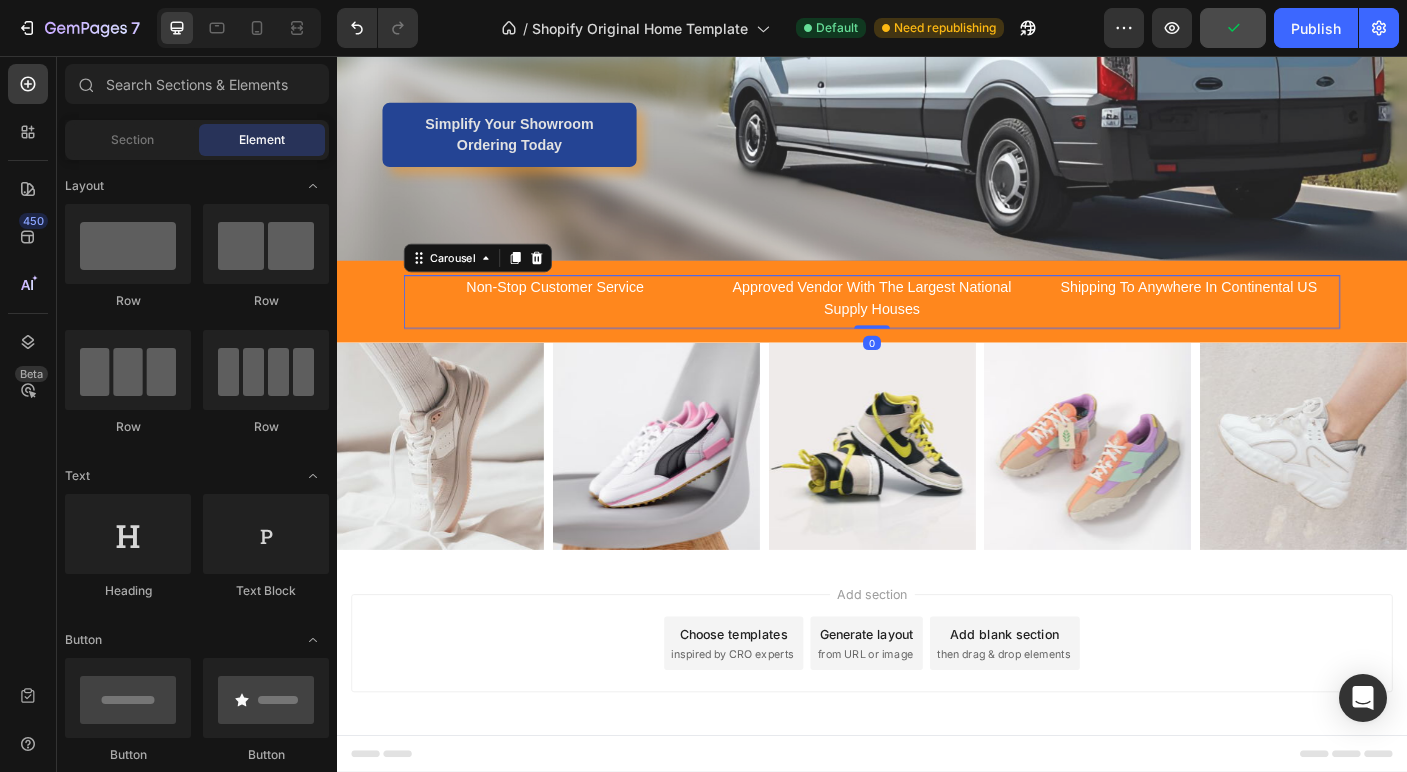 click on "Non-Stop Customer Service Text block" at bounding box center [581, 331] 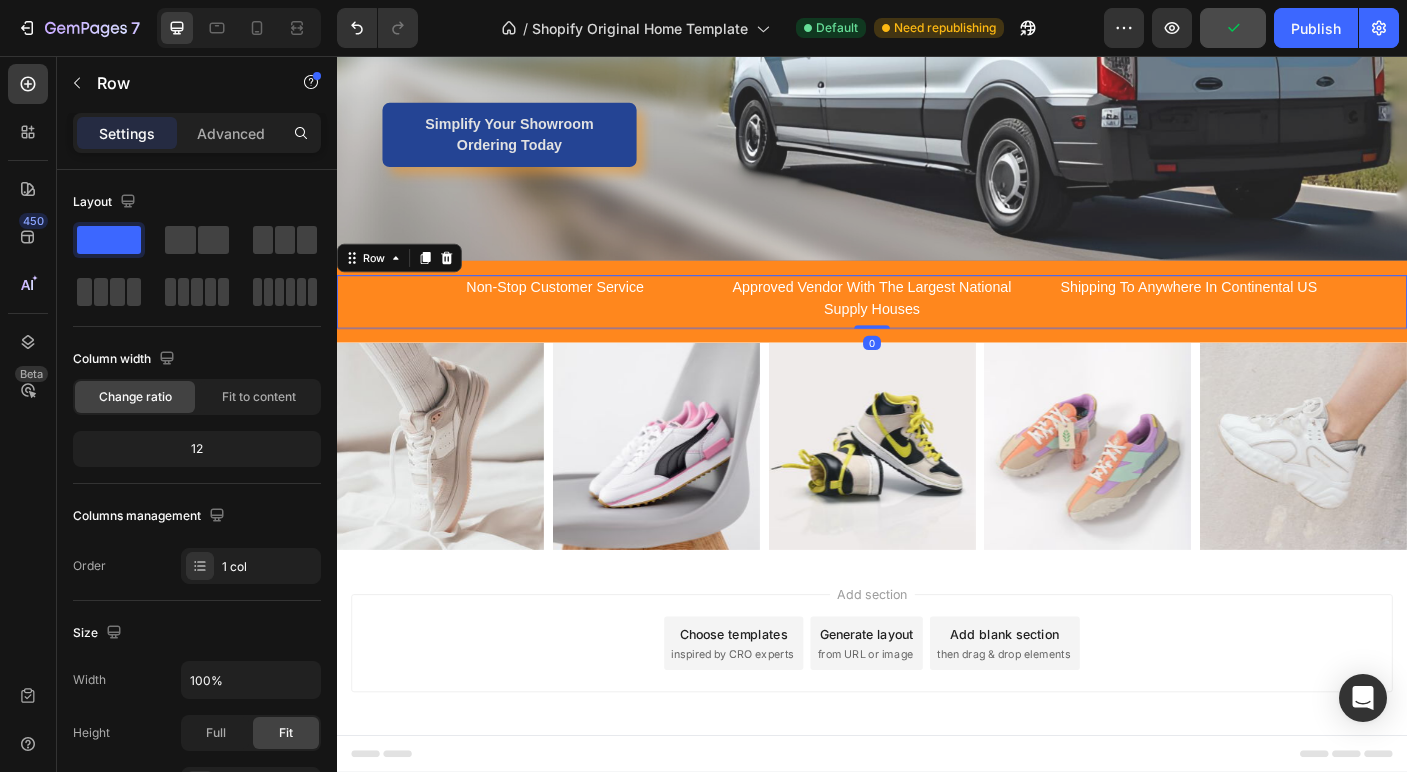 click on "Non-Stop Customer Service Text block Approved Vendor With The Largest National Supply Houses Text block Shipping To Anywhere In Continental US Text block
Drop element here Carousel Row   0" at bounding box center [937, 331] 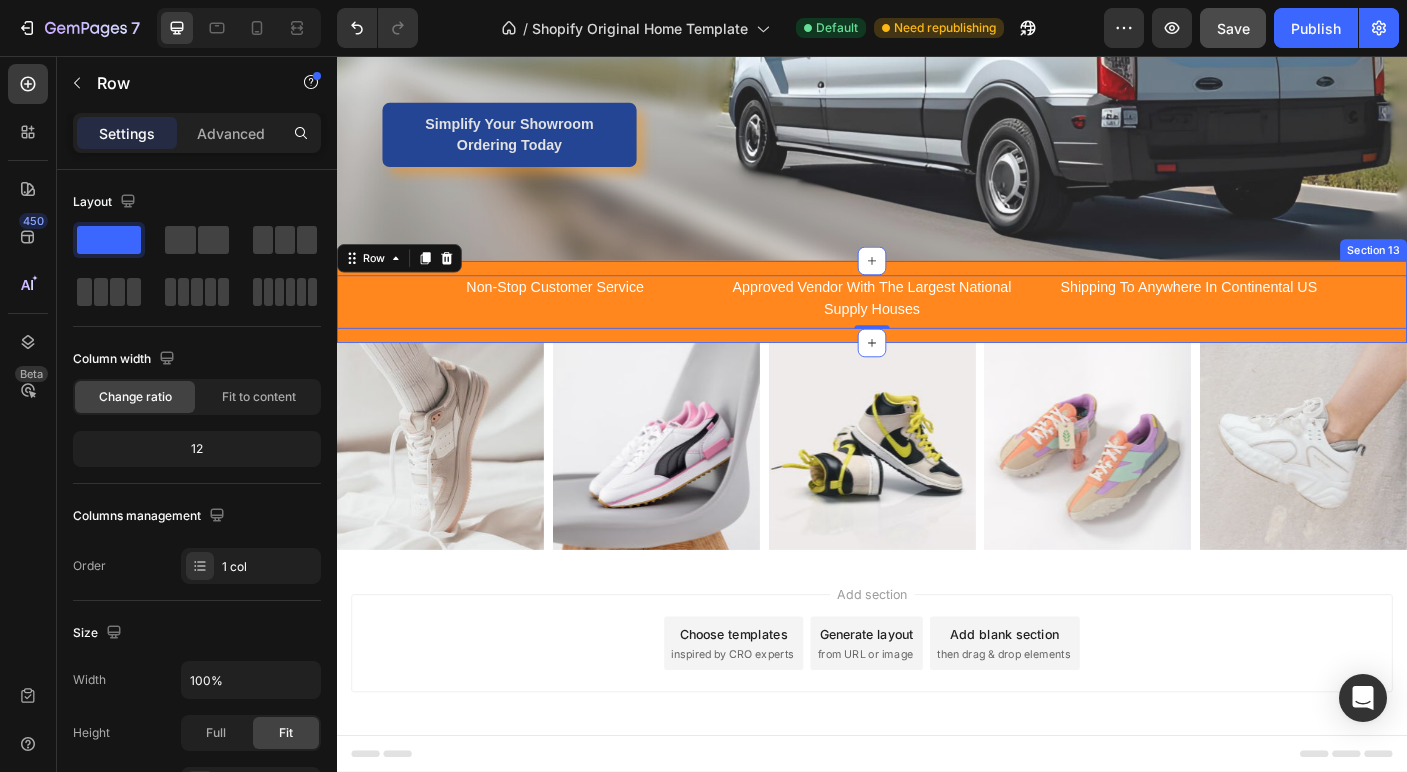 click on "Non-Stop Customer Service Text block Approved Vendor With The Largest National Supply Houses Text block Shipping To Anywhere In Continental US Text block
Drop element here Carousel Row   0 Section 13" at bounding box center (937, 331) 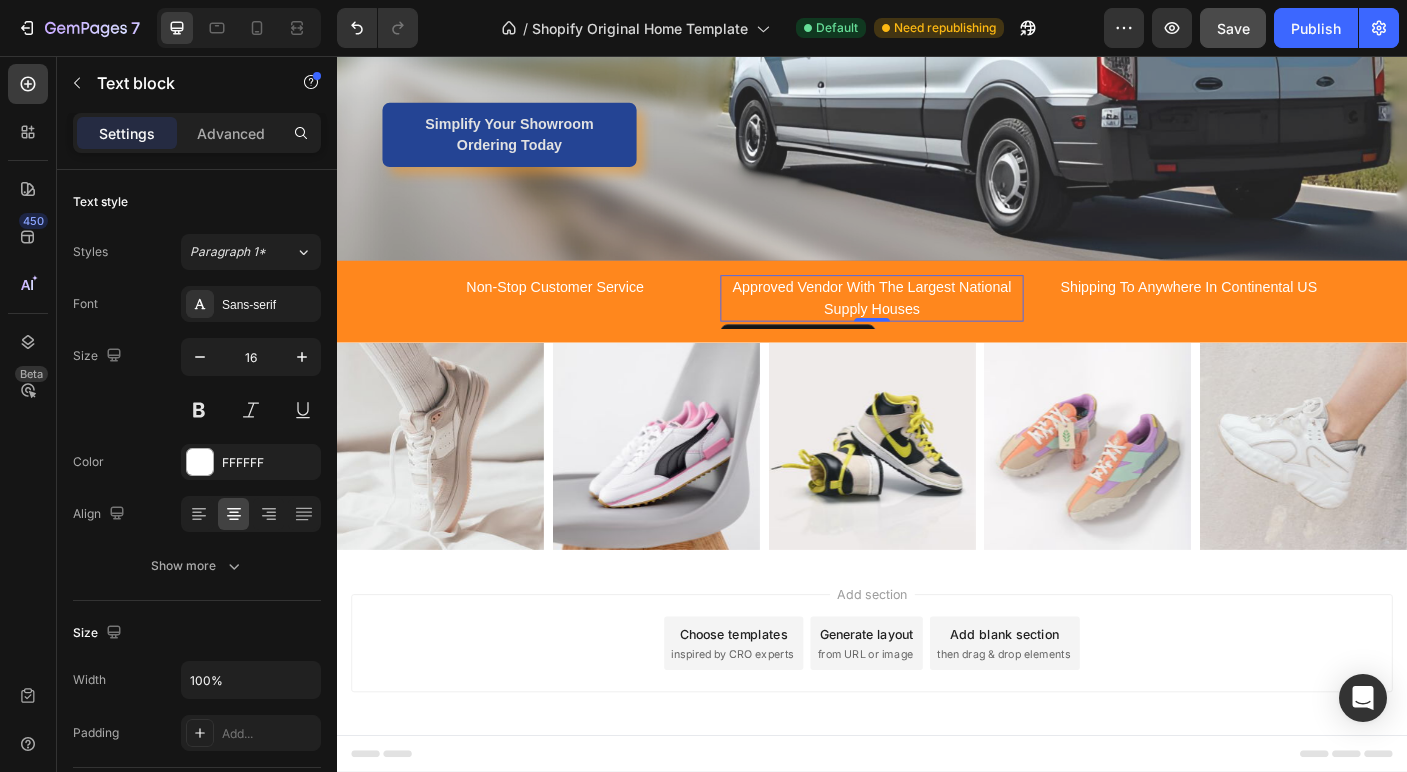 click on "Approved Vendor With The Largest National Supply Houses" at bounding box center [936, 327] 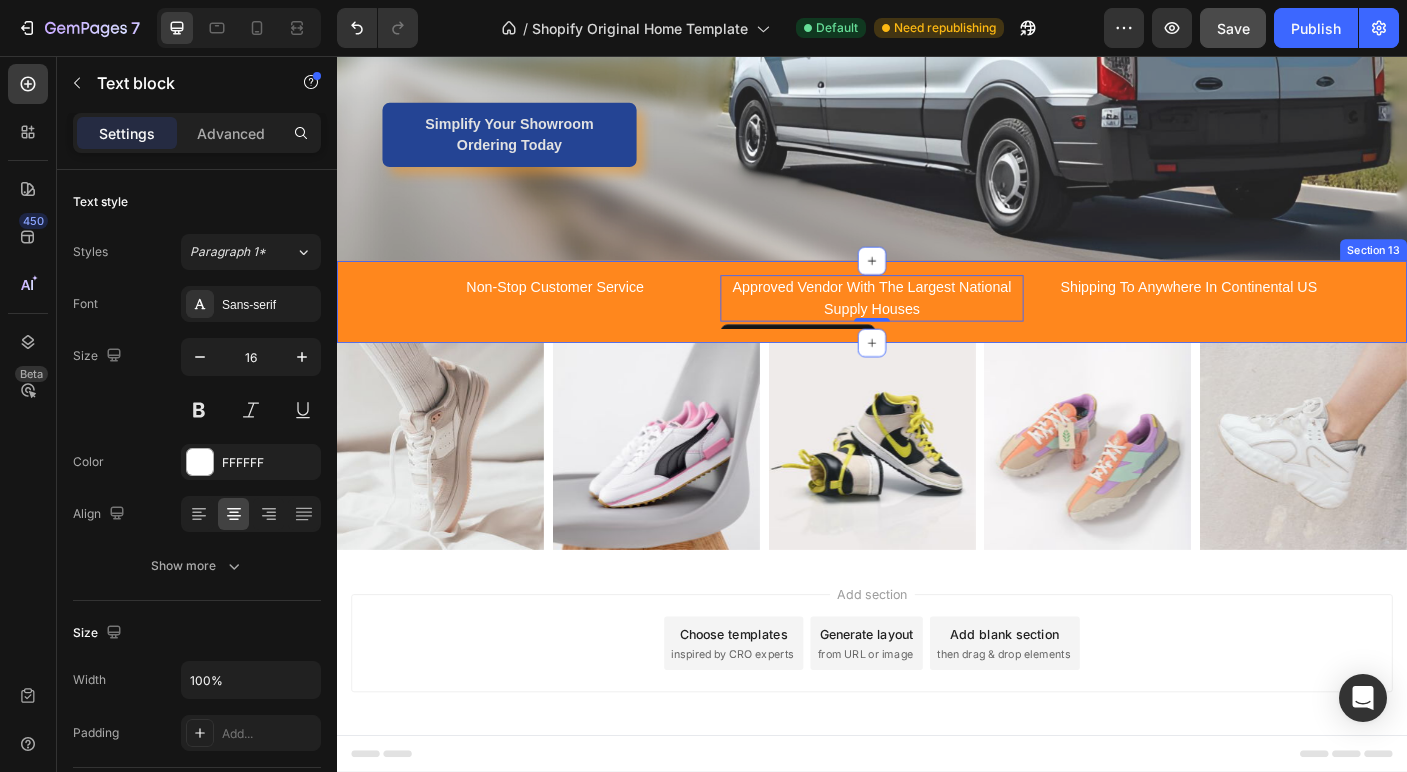 click on "Non-Stop Customer Service Text block Approved Vendor With The Largest National Supply Houses Text block   0 Shipping To Anywhere In Continental US Text block
Drop element here Carousel Row Section 13" at bounding box center (937, 331) 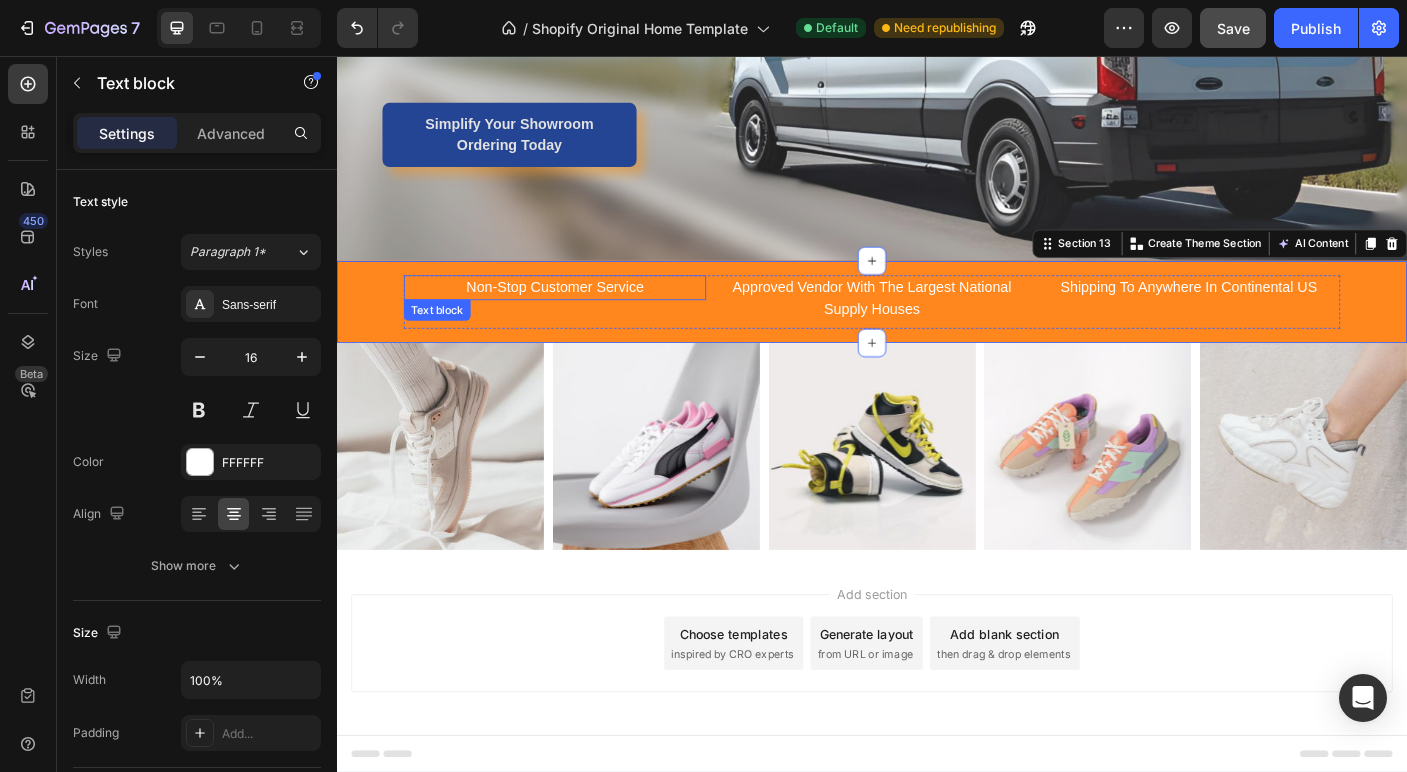 click on "Non-Stop Customer Service" at bounding box center (581, 315) 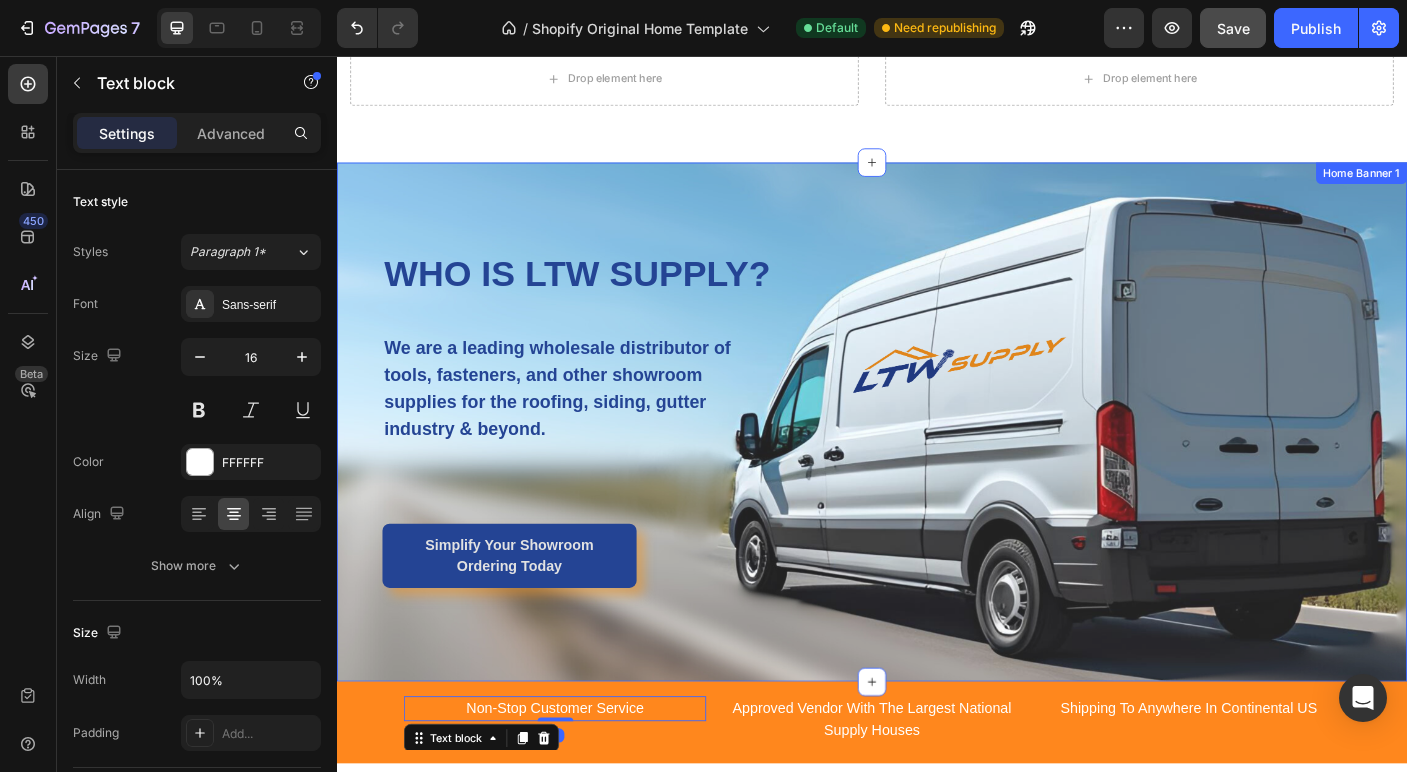 scroll, scrollTop: 2071, scrollLeft: 0, axis: vertical 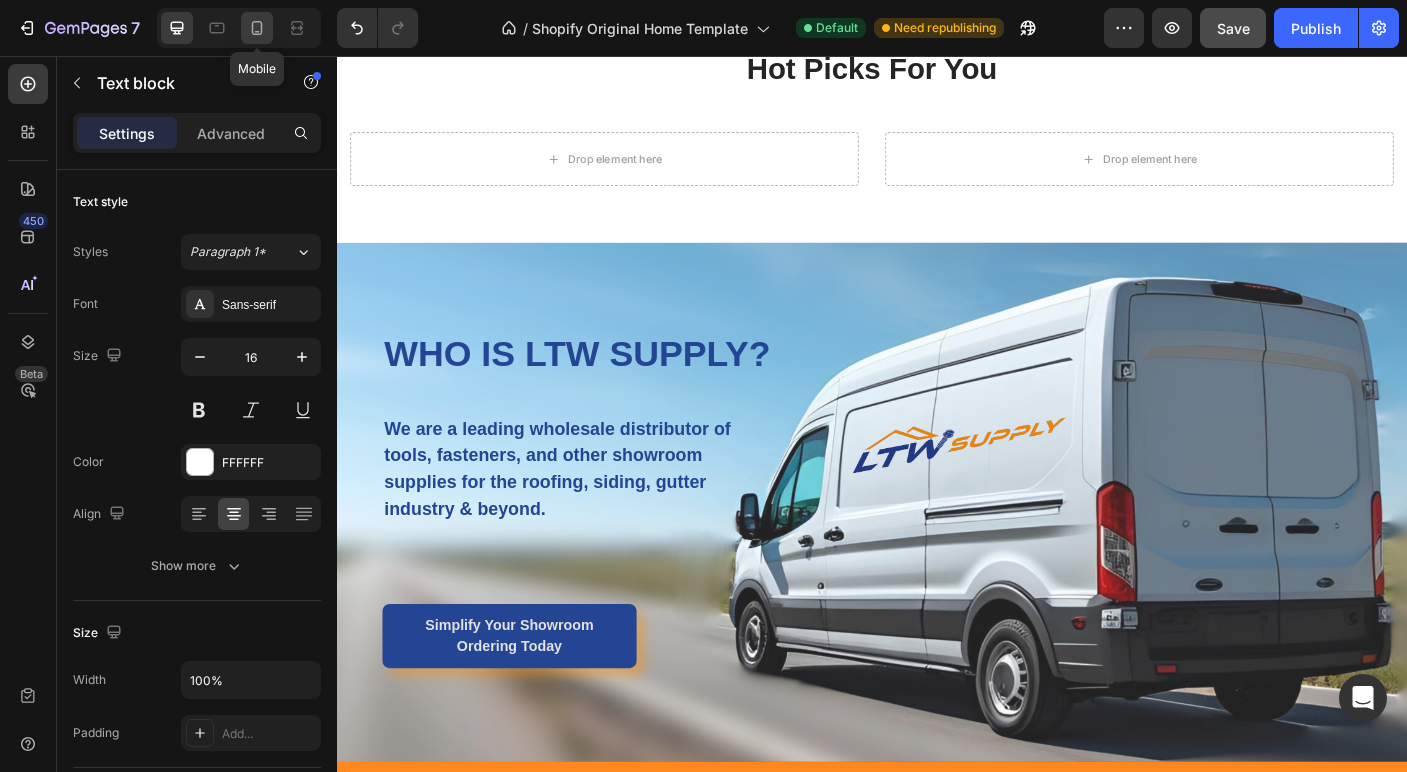 click 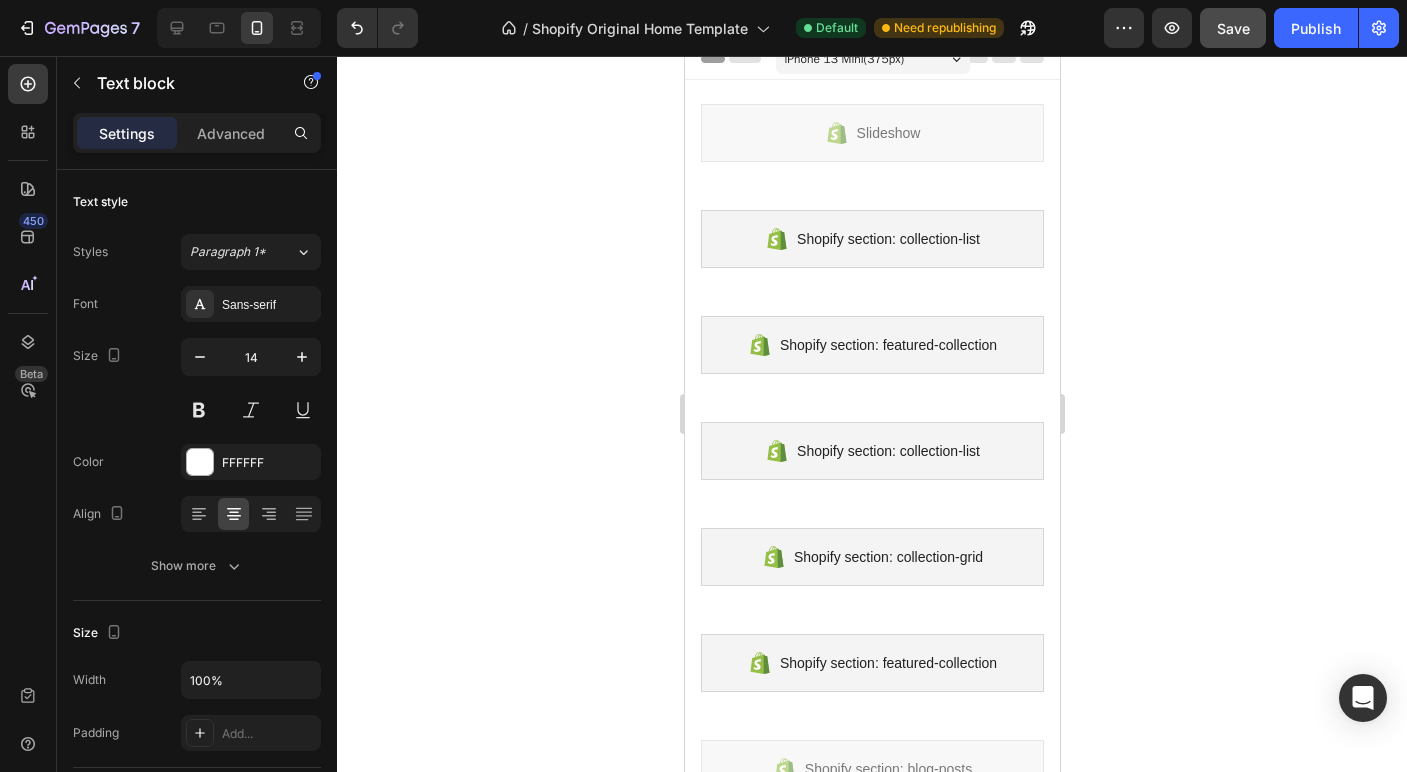 scroll, scrollTop: 0, scrollLeft: 0, axis: both 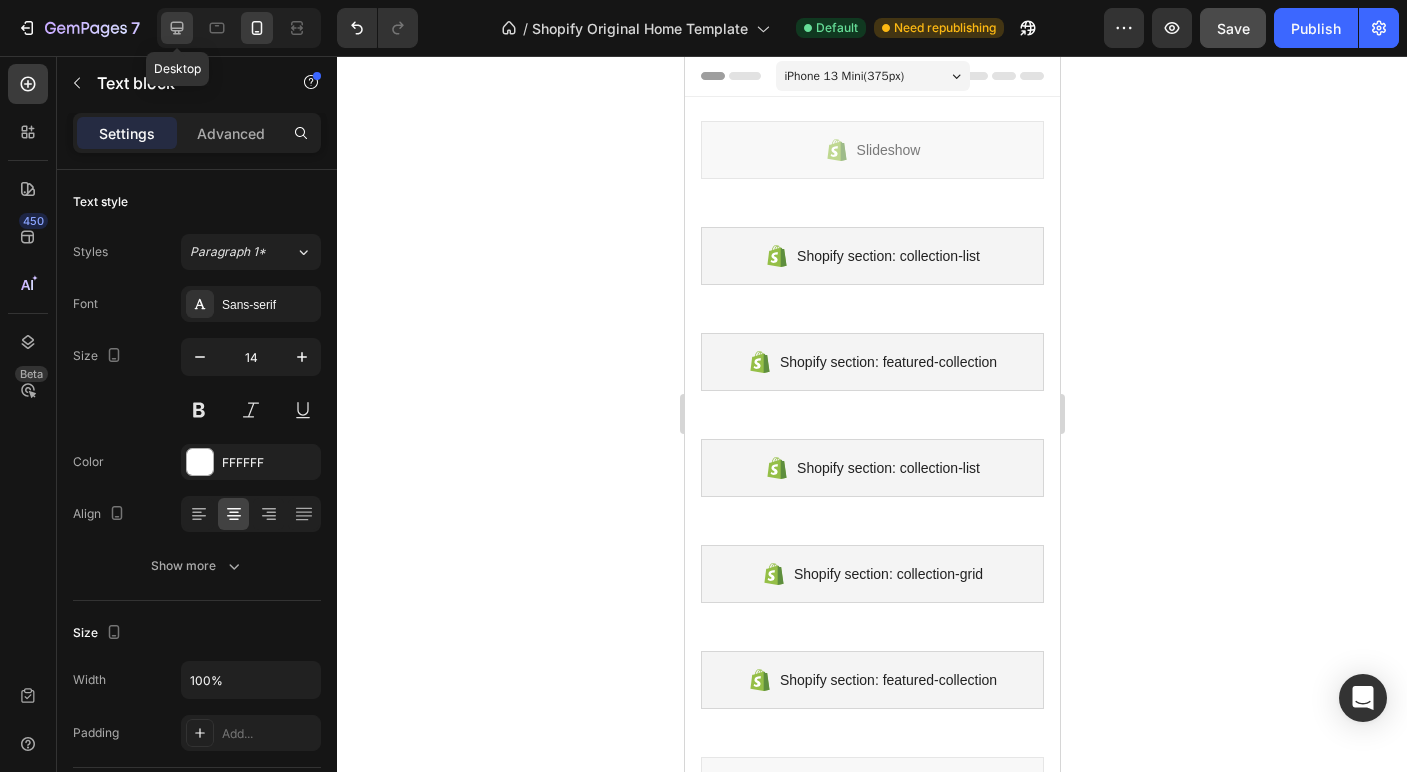 click 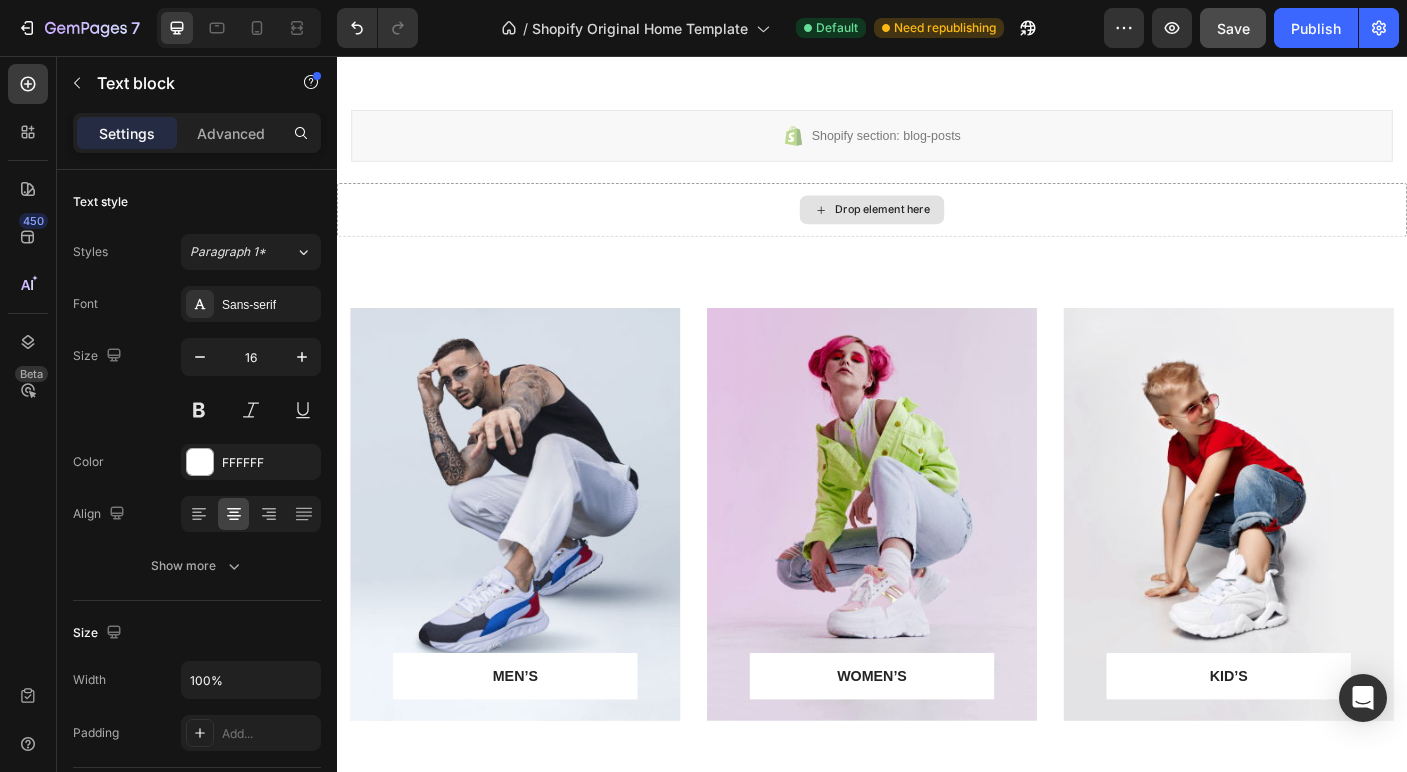 scroll, scrollTop: 711, scrollLeft: 0, axis: vertical 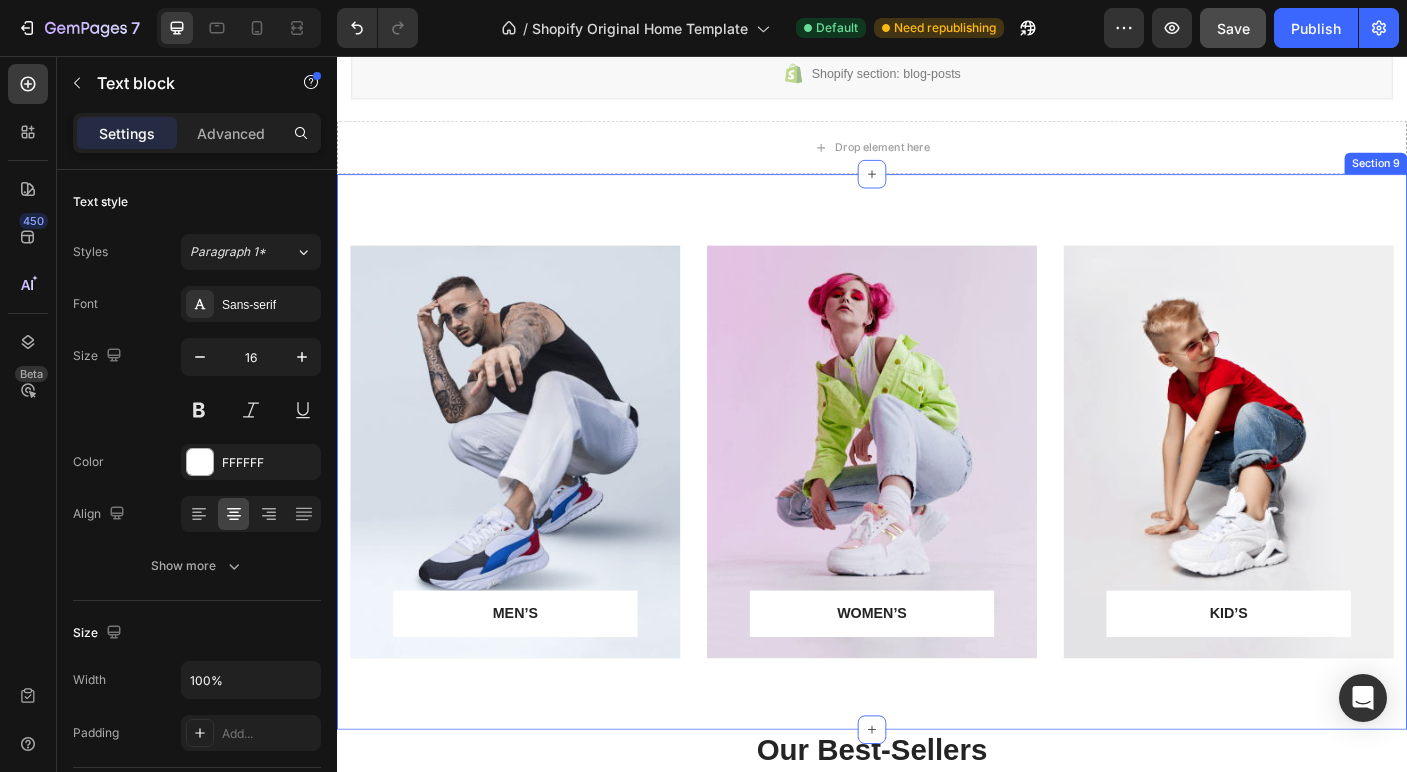 click on "MEN’S Text block Row Row Hero Banner WOMEN’S Text block Row Row Hero Banner KID’S Text block Row Row Hero Banner Row Section 9" at bounding box center [937, 499] 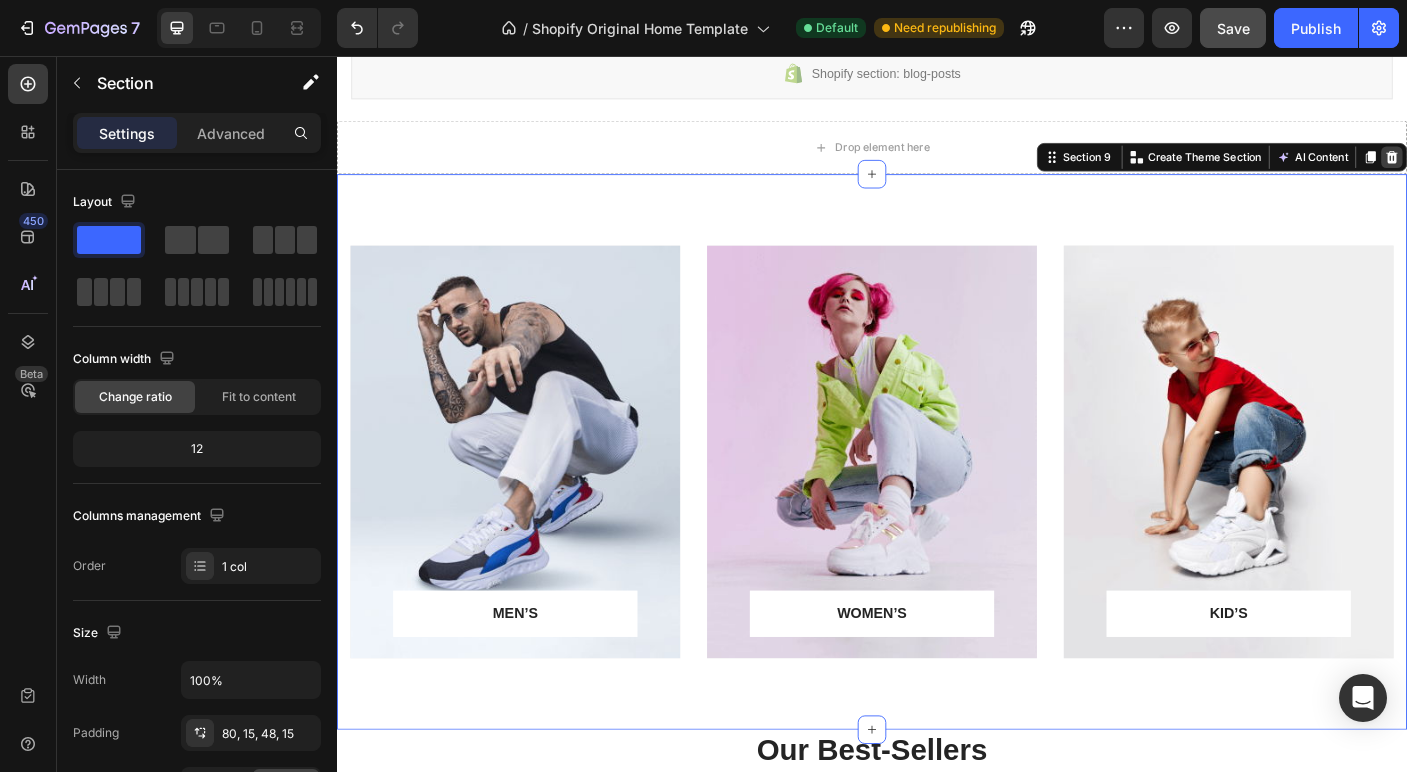 click at bounding box center (1520, 169) 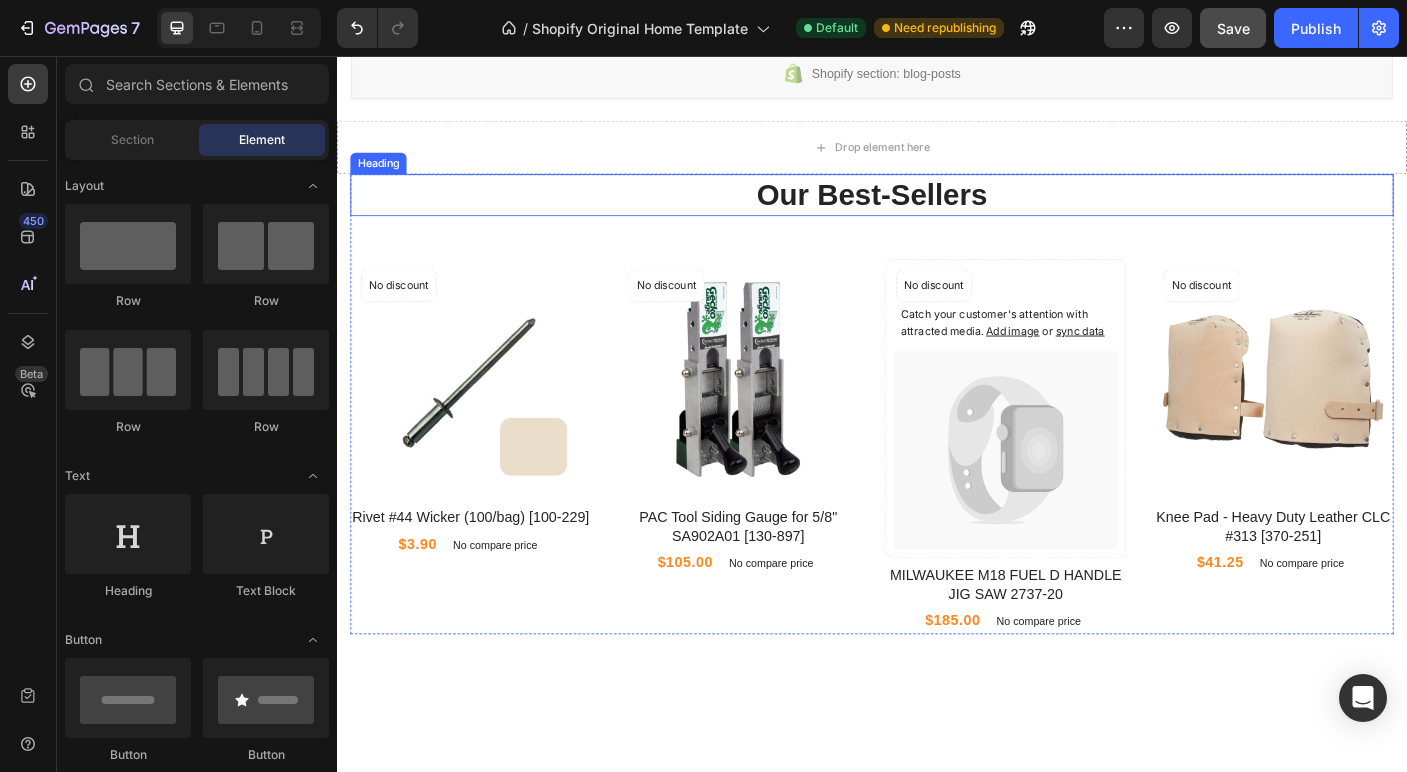 click on "Our Best-Sellers" at bounding box center [937, 211] 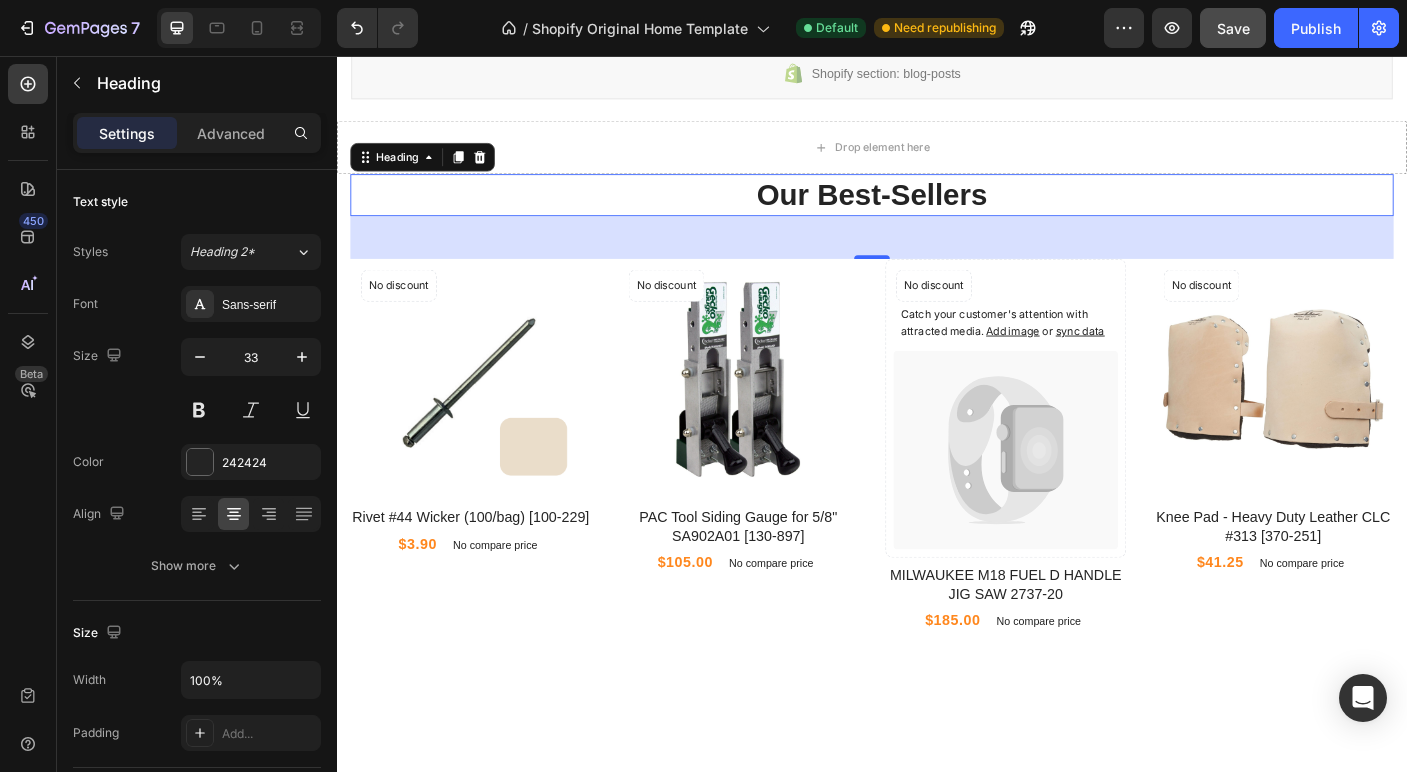click on "48" at bounding box center (937, 259) 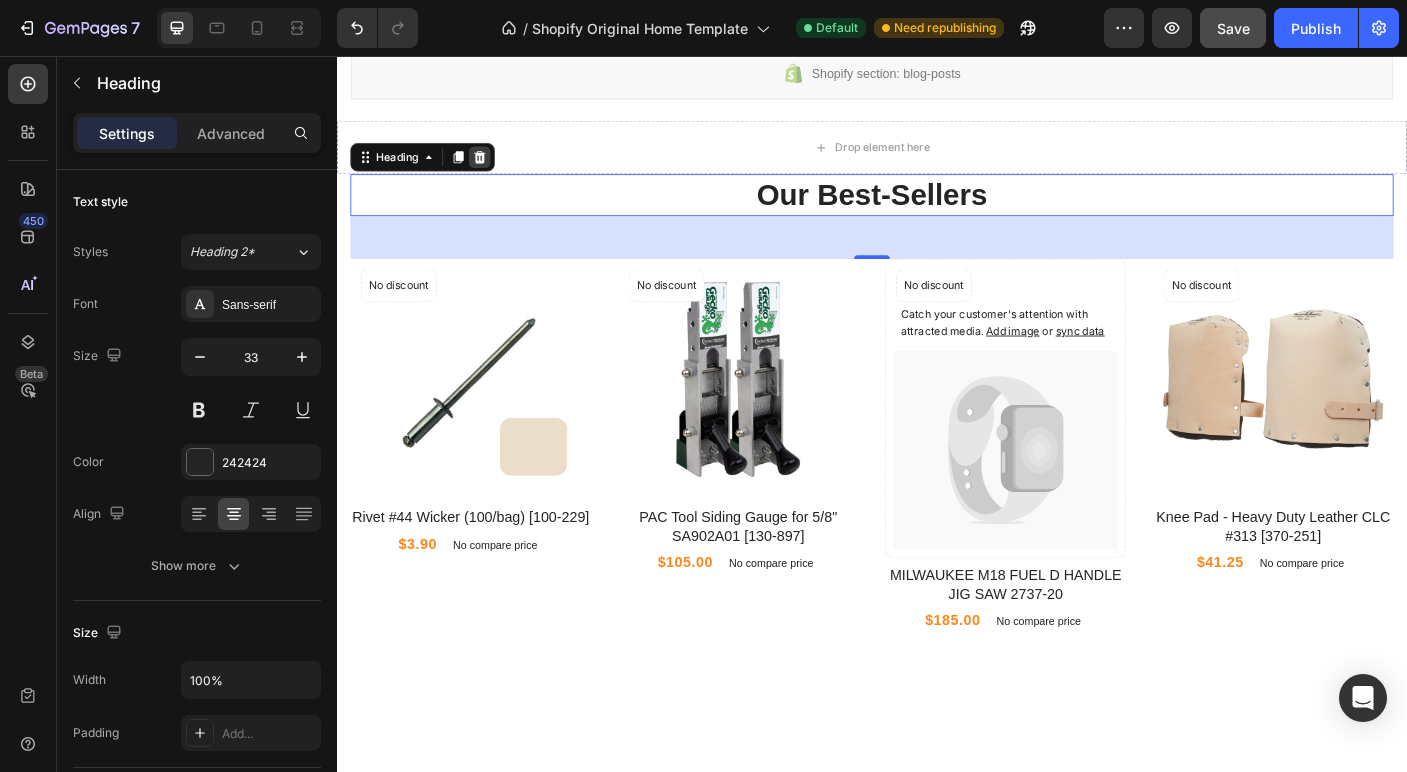 click 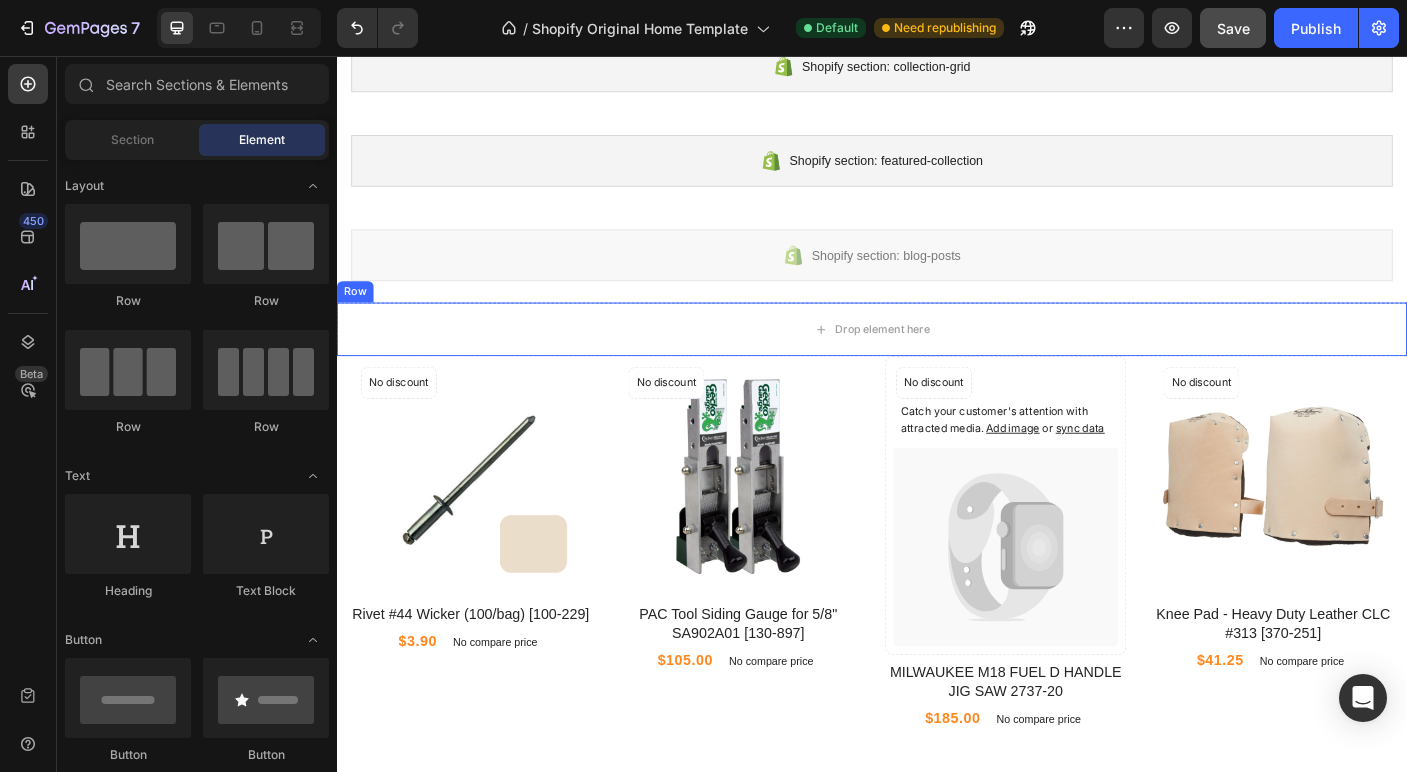 scroll, scrollTop: 546, scrollLeft: 0, axis: vertical 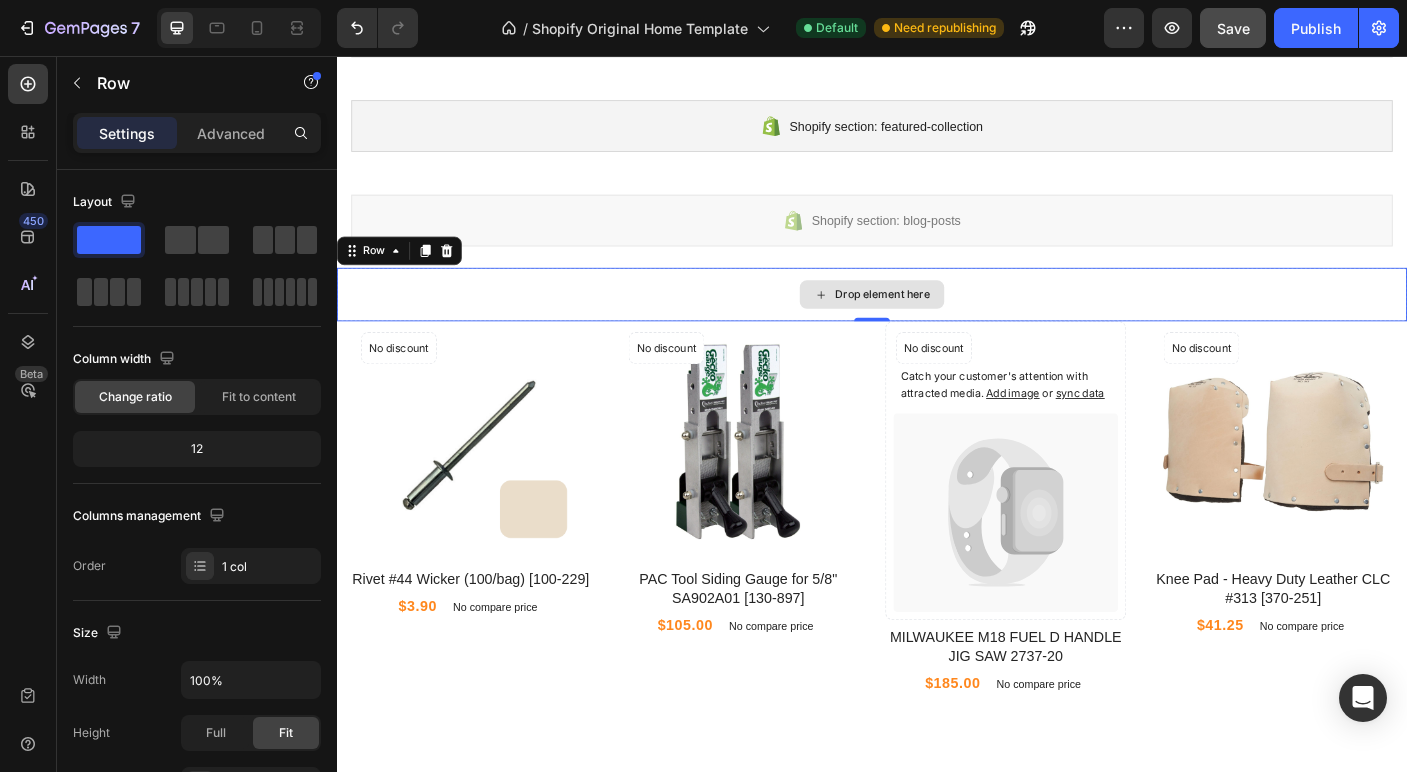 click on "Drop element here" at bounding box center [937, 323] 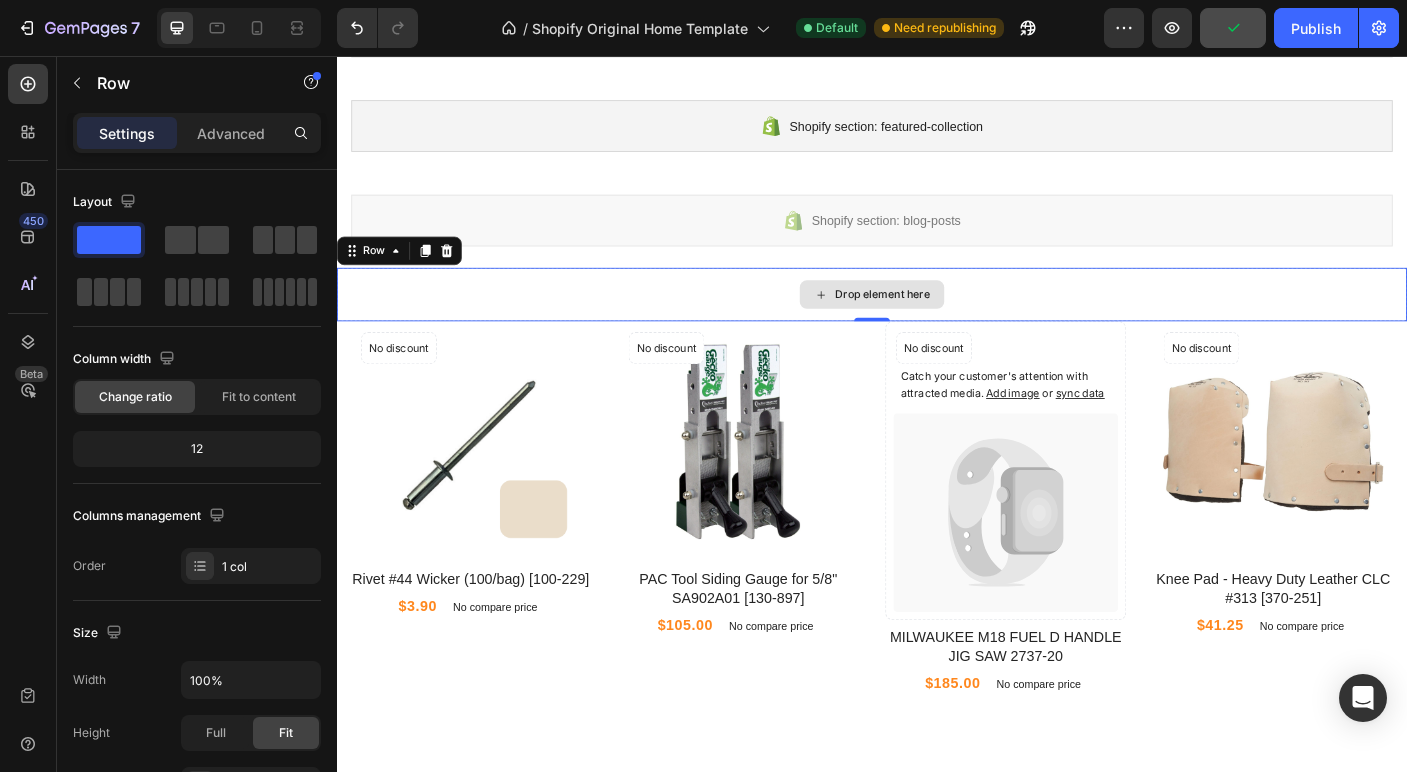 click on "Drop element here" at bounding box center [937, 323] 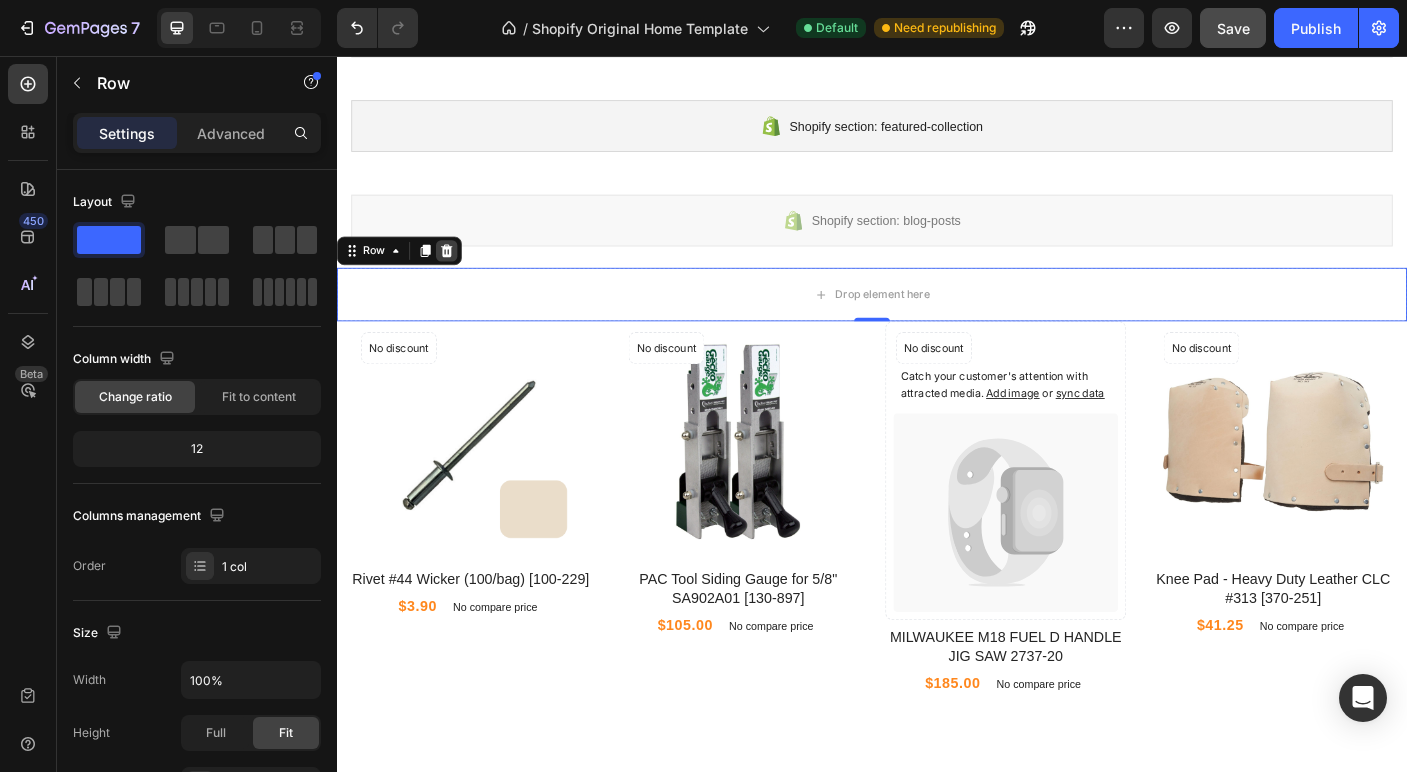 click 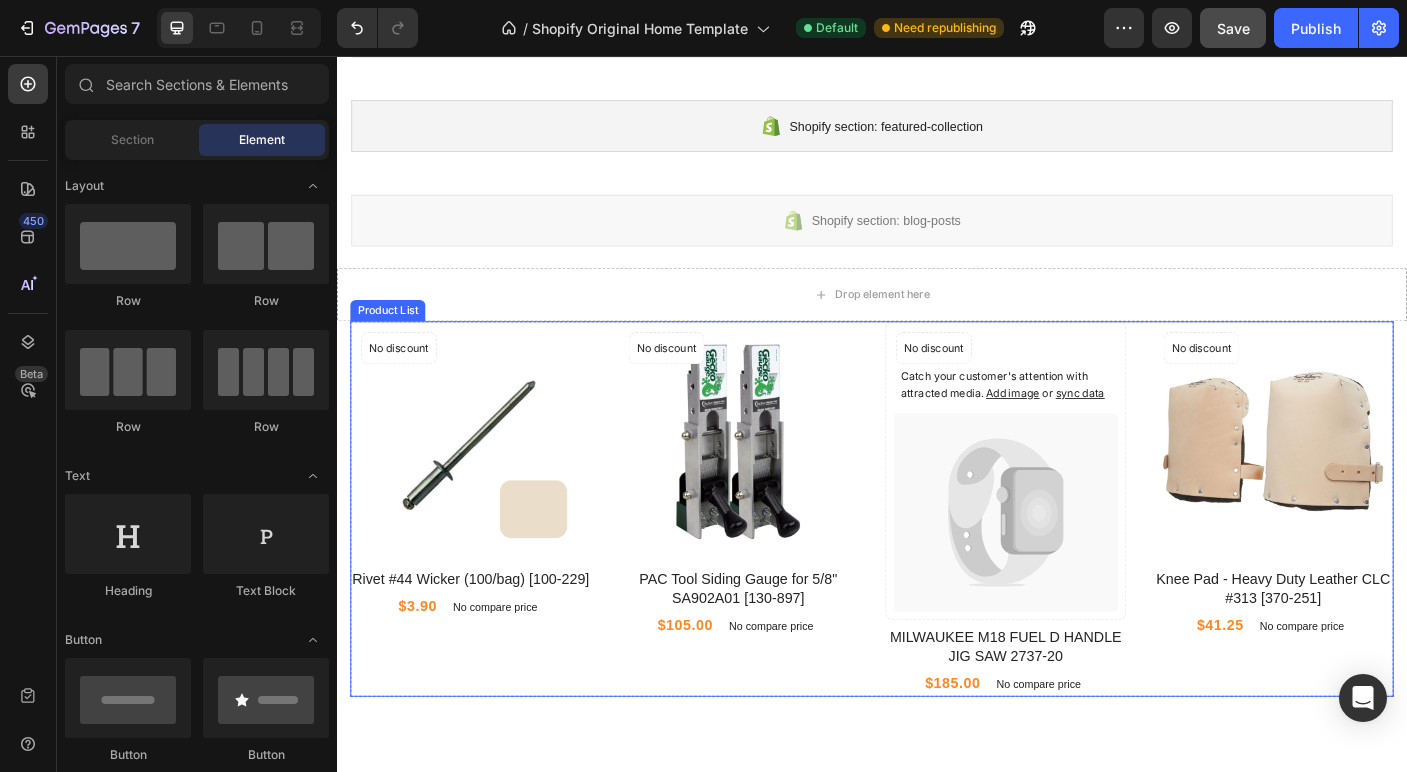 click on "Product Images No discount   Not be displayed when published Product Badge Row Rivet #44 Wicker (100/bag)  [100-229] Product Title $3.90 Product Price Product Price No compare price Product Price Row Product List Product Images No discount   Not be displayed when published Product Badge Row PAC Tool Siding Gauge for 5/8" SA902A01  [130-897] Product Title $105.00 Product Price Product Price No compare price Product Price Row Product List Catch your customer's attention with attracted media.       Add image   or   sync data
Product Images No discount   Not be displayed when published Product Badge Row MILWAUKEE M18 FUEL D HANDLE JIG SAW 2737-20 Product Title $185.00 Product Price Product Price No compare price Product Price Row Product List Product Images No discount   Product Badge" at bounding box center (937, 563) 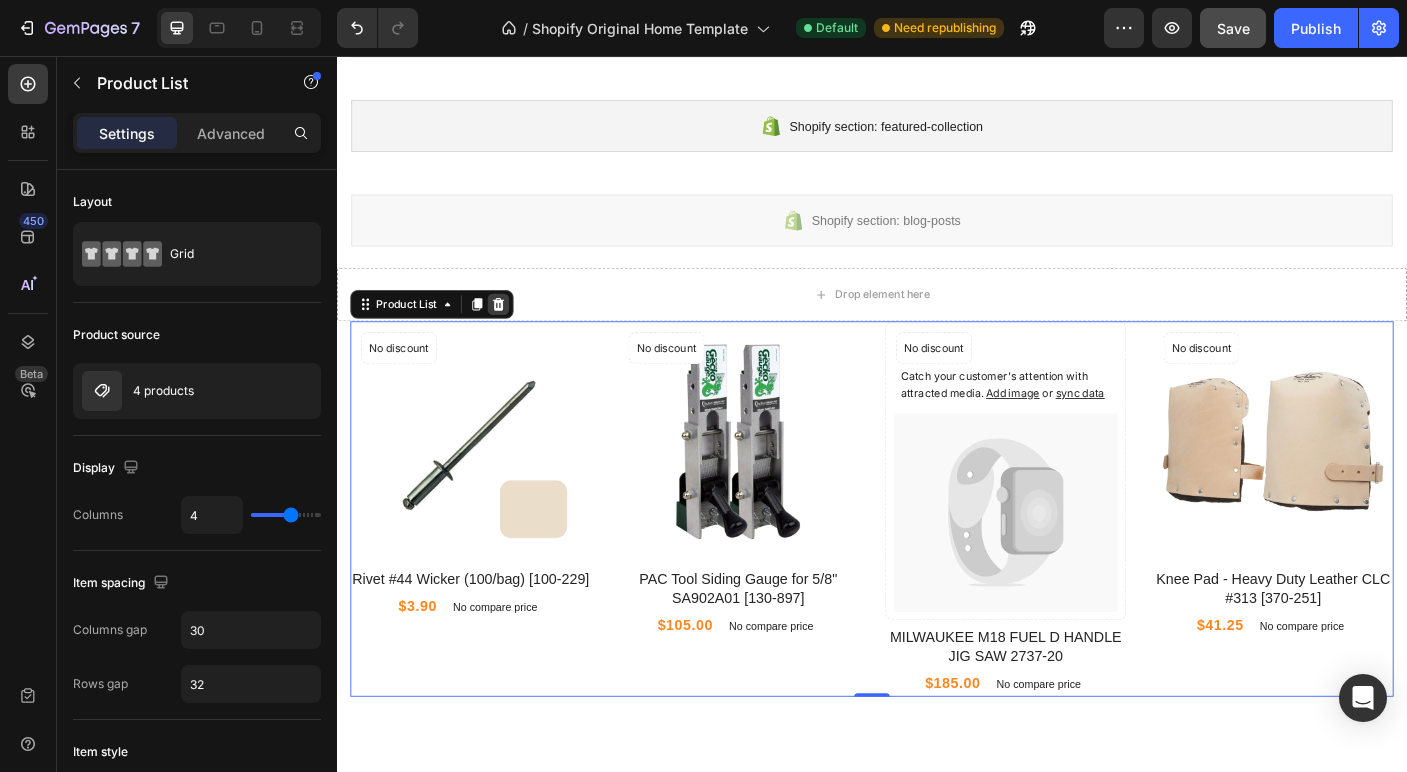 click 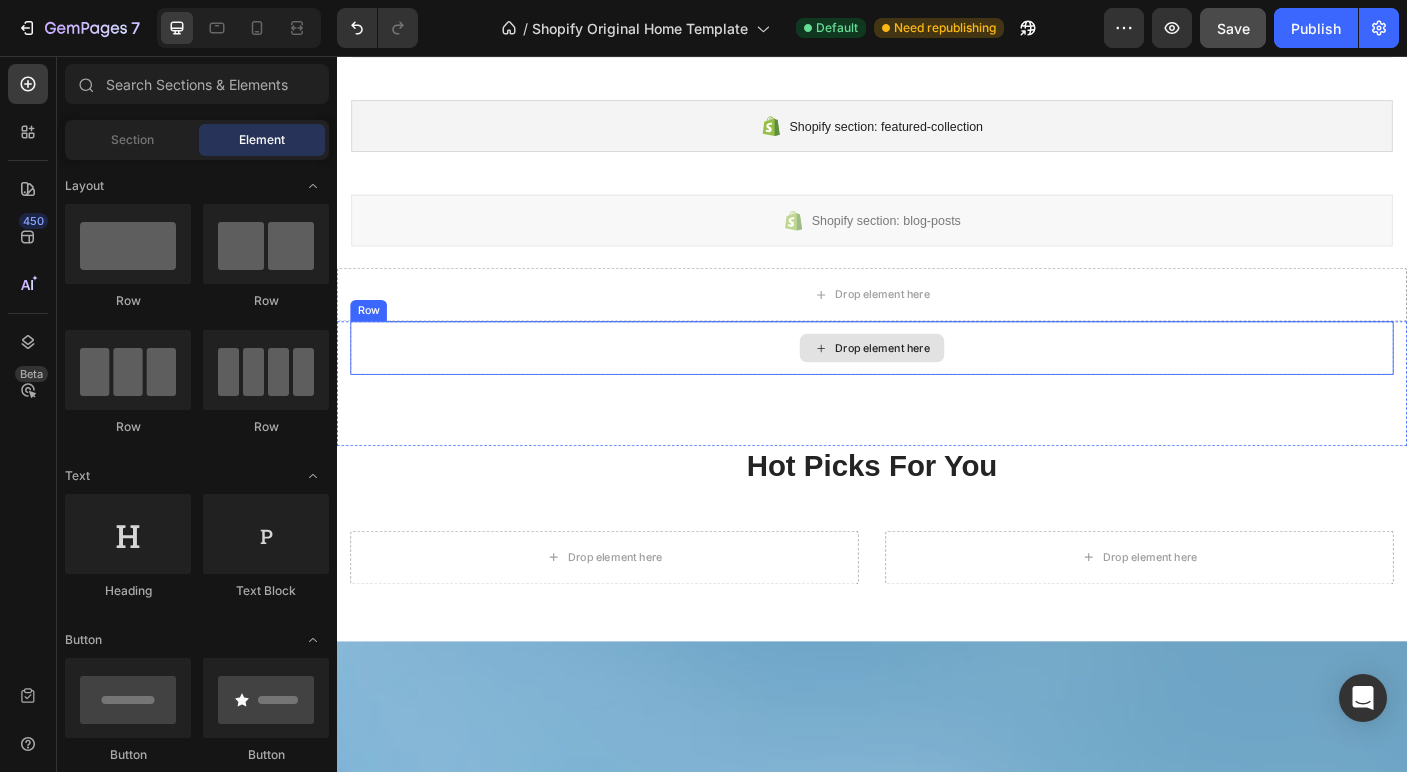 click on "Drop element here" at bounding box center (937, 383) 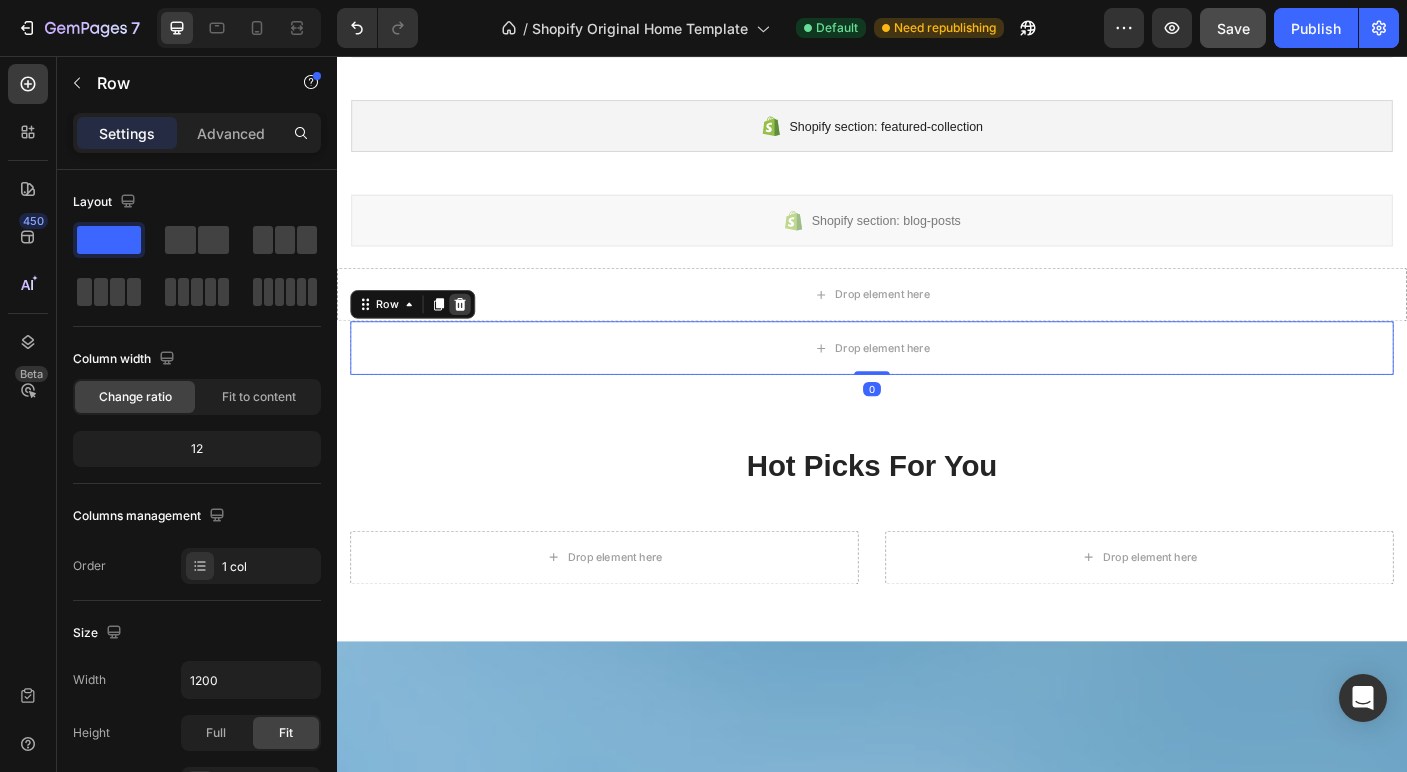 click 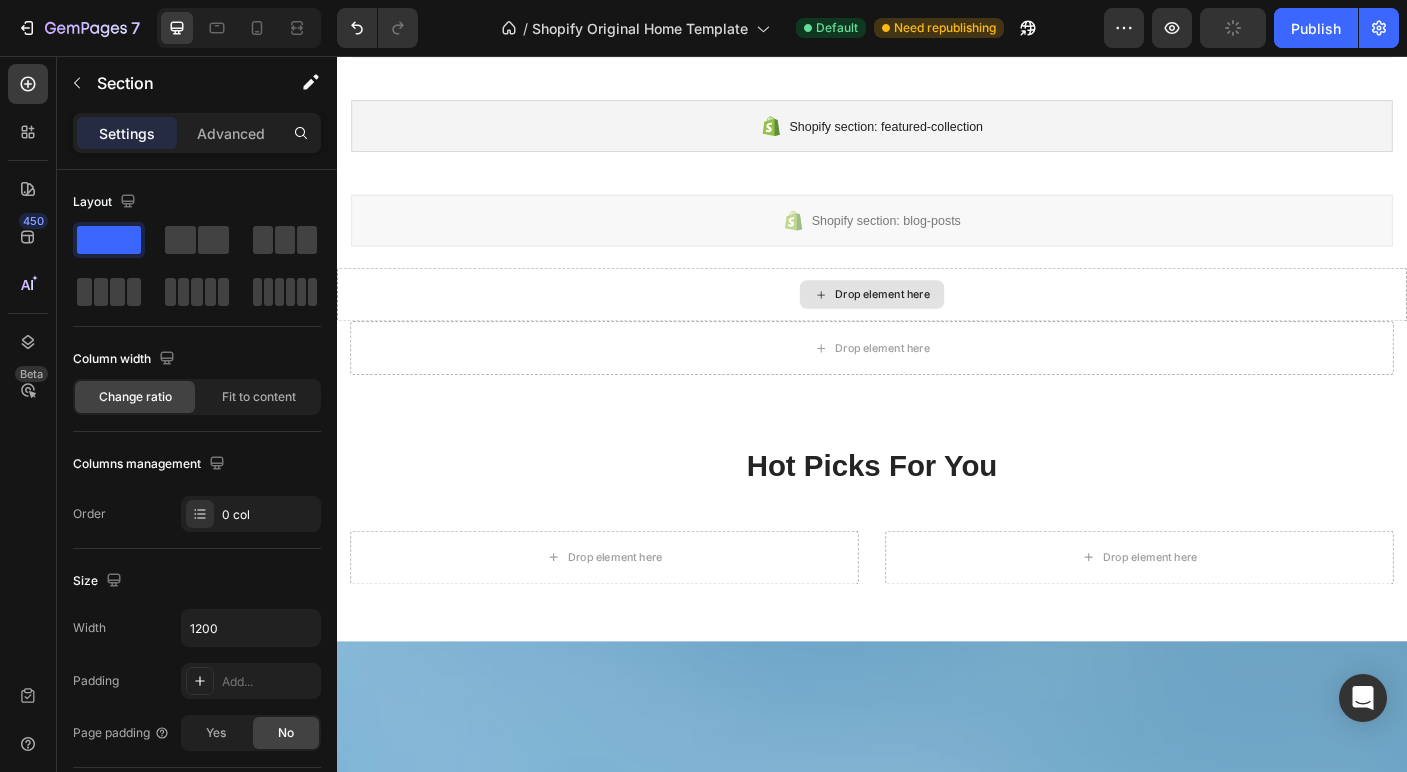 click on "Drop element here" at bounding box center (937, 323) 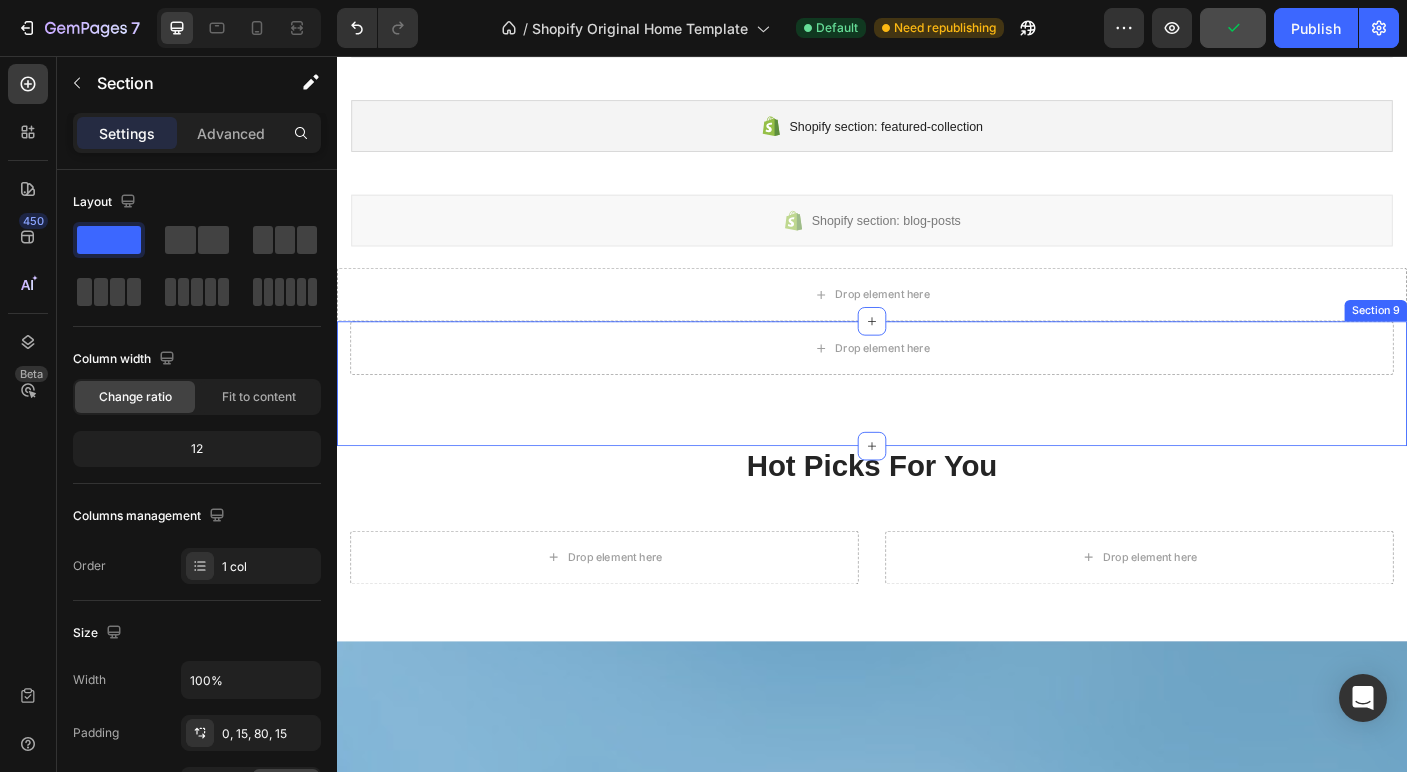 click on "Drop element here Section 9" at bounding box center [937, 423] 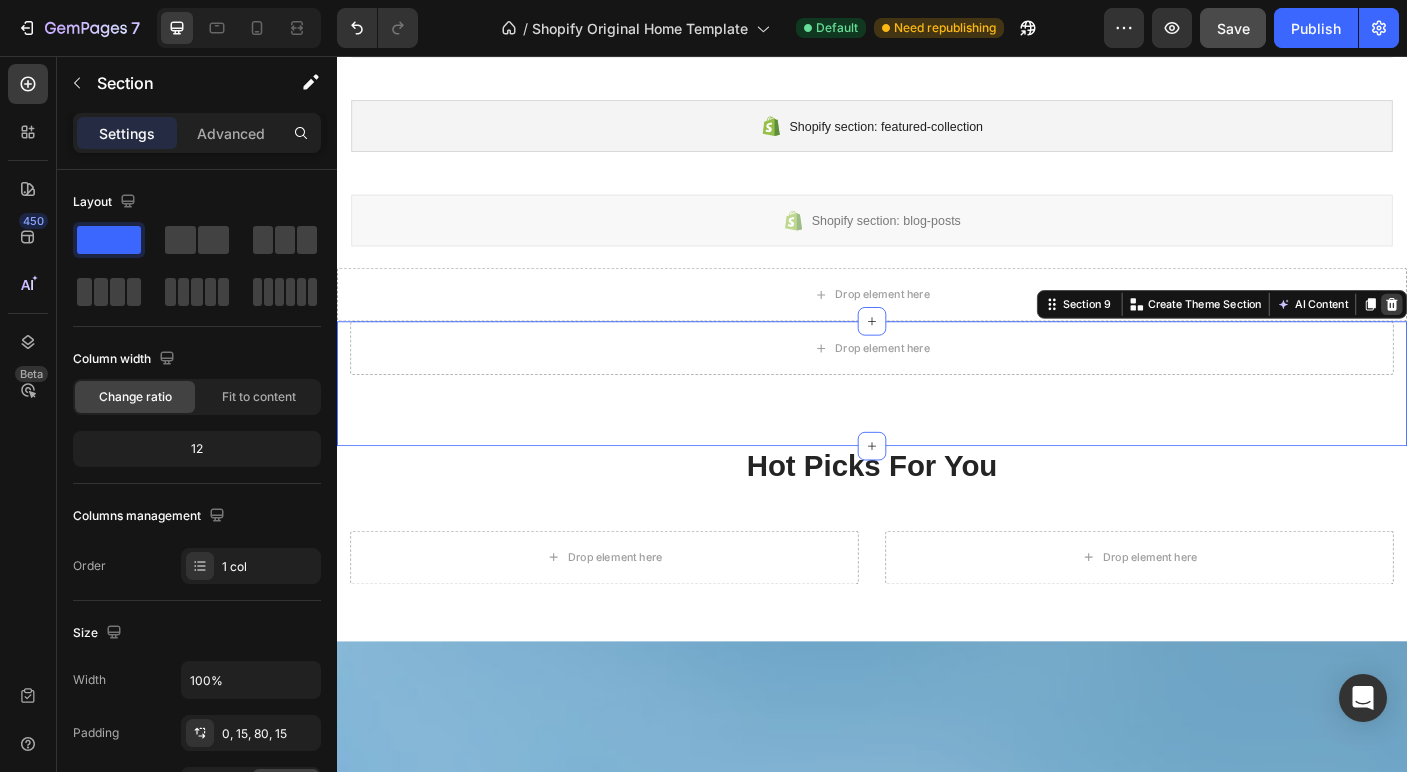 click 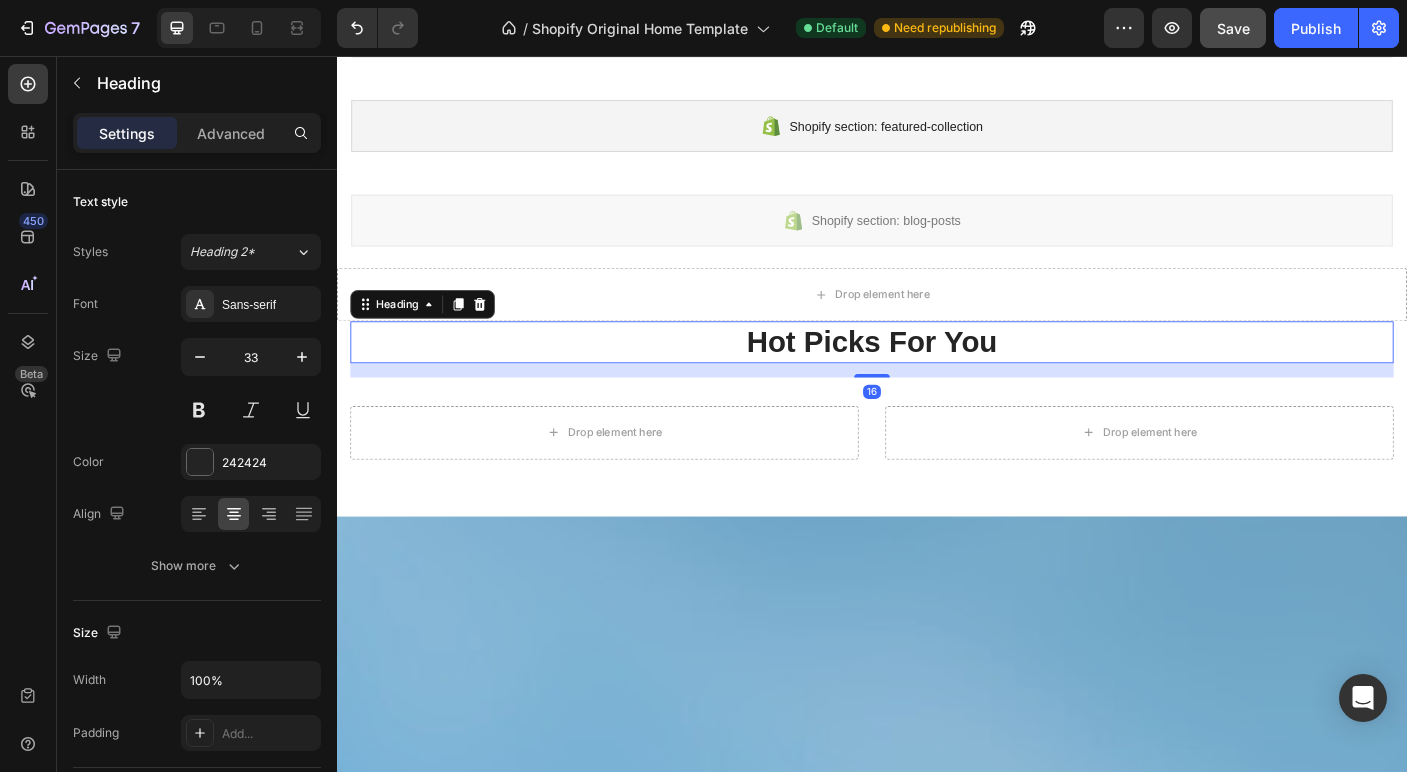 click on "Hot Picks For You" at bounding box center [937, 376] 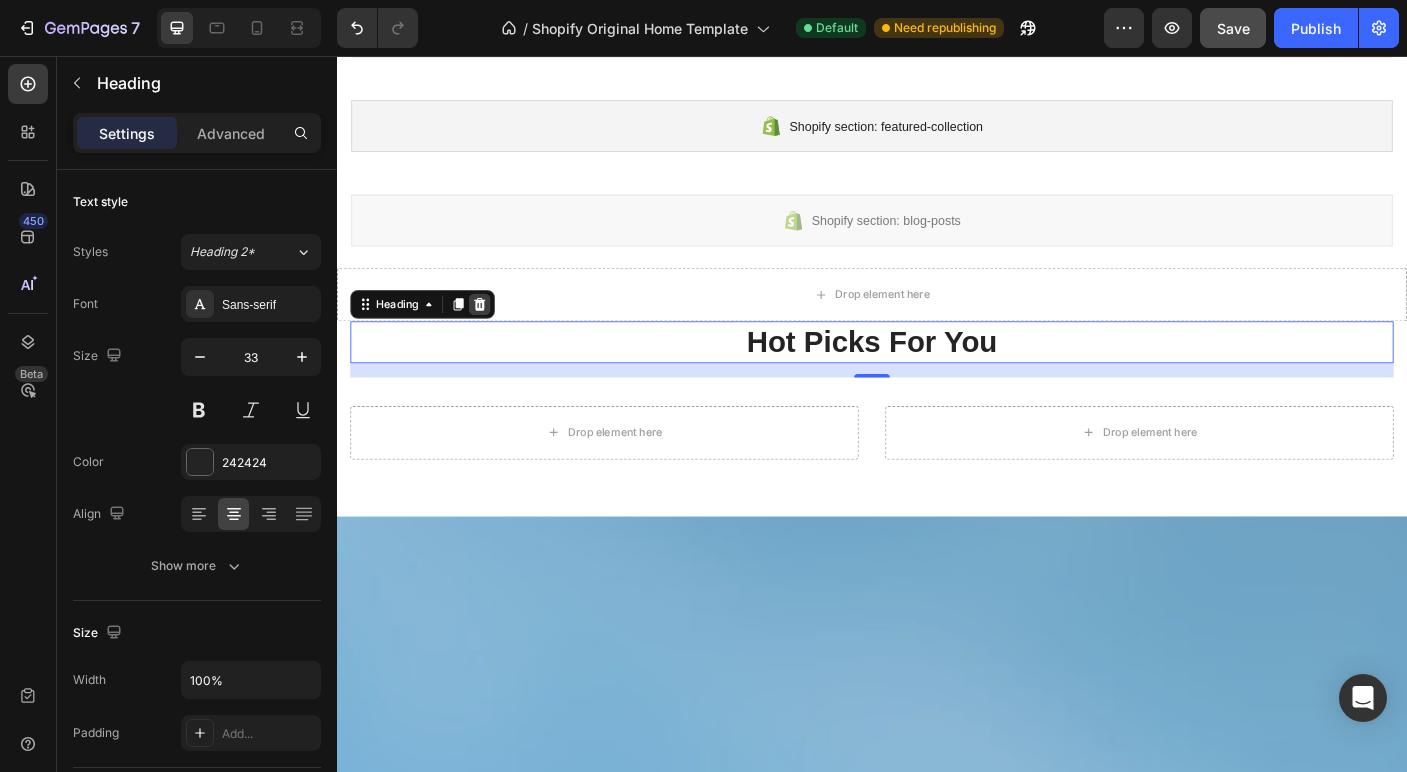 click 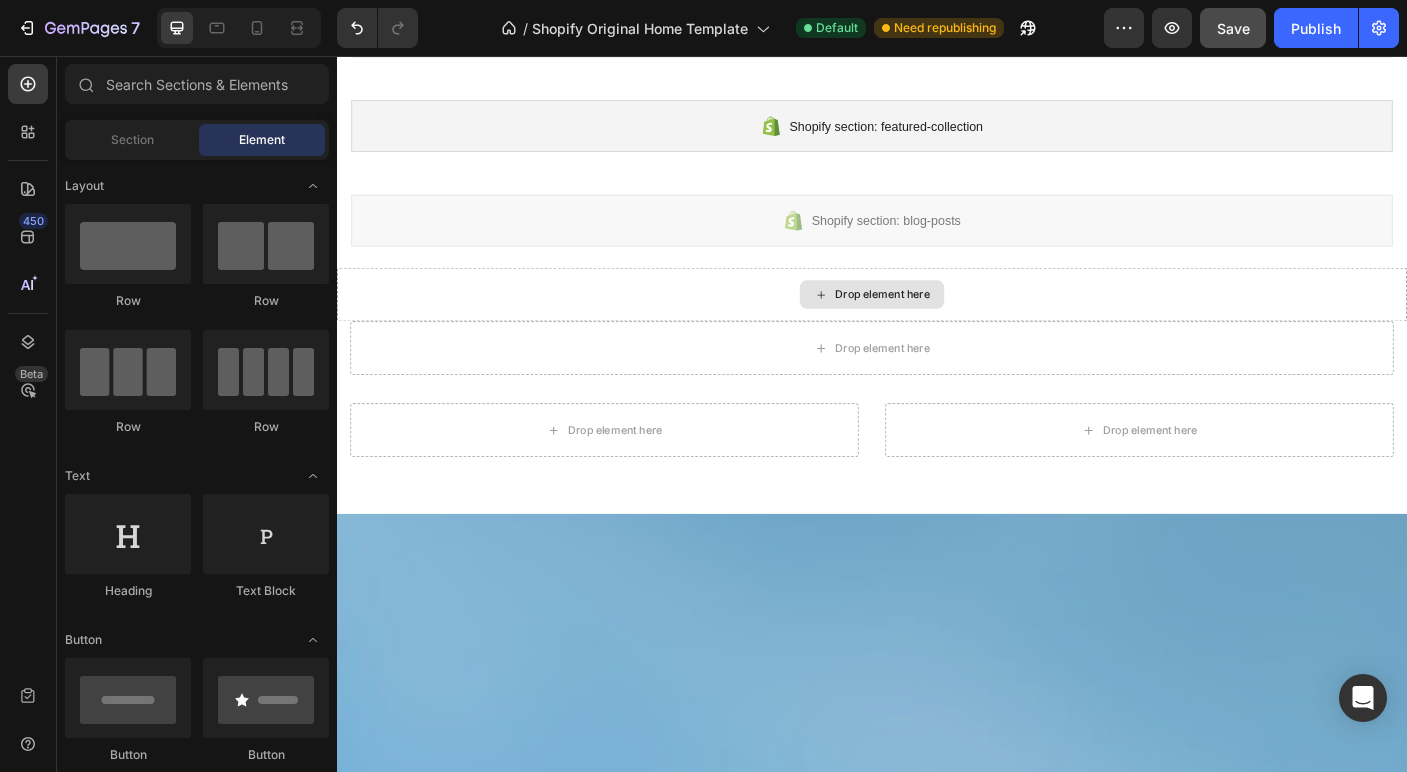 click on "Drop element here" at bounding box center [937, 323] 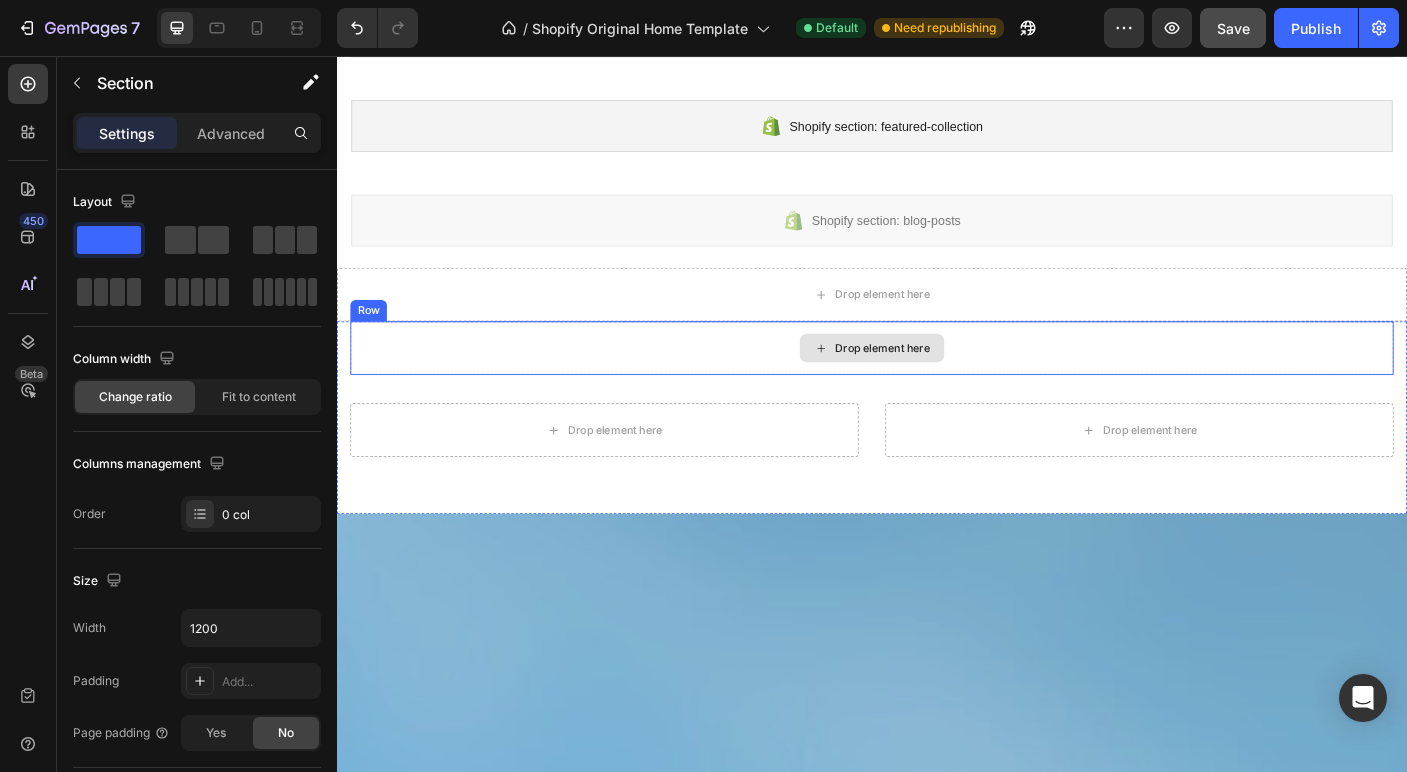 click on "Drop element here" at bounding box center [937, 383] 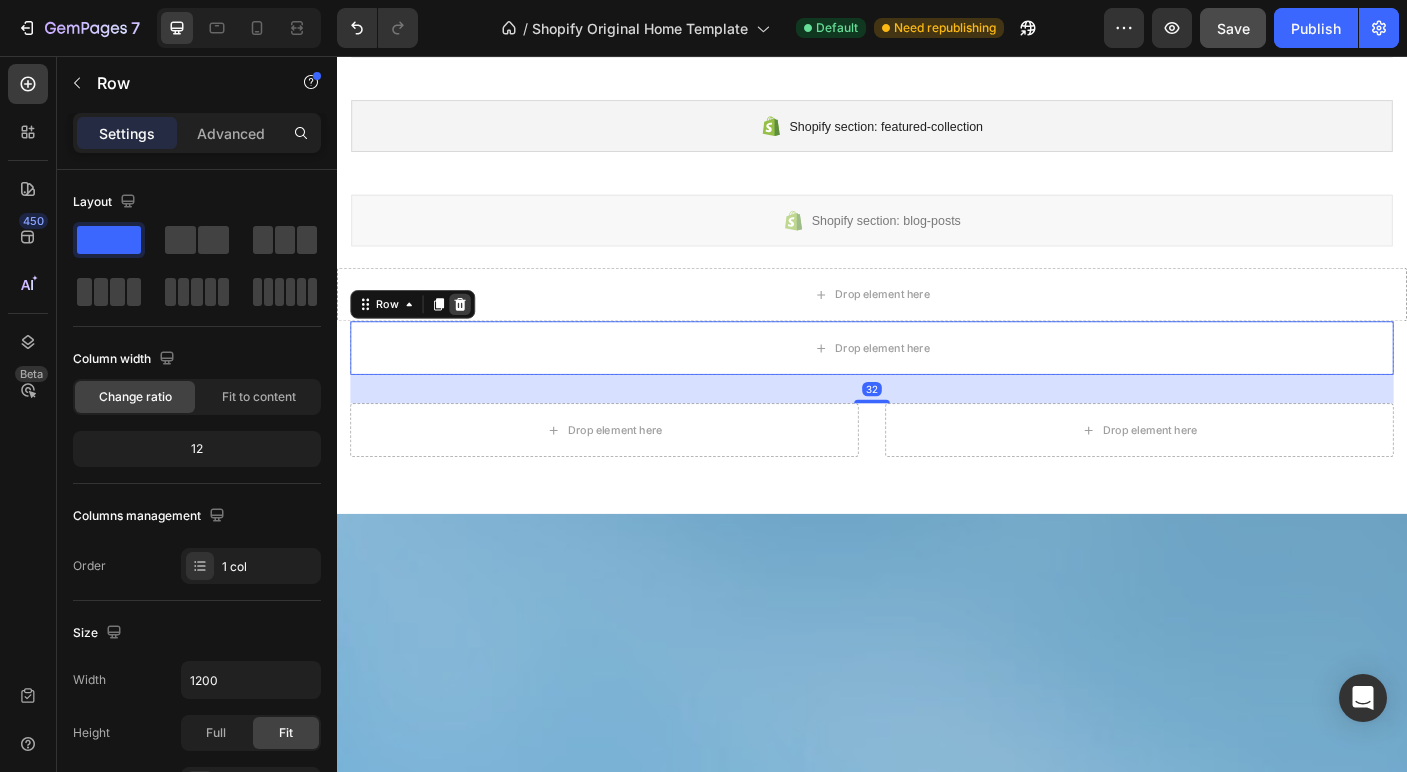 click 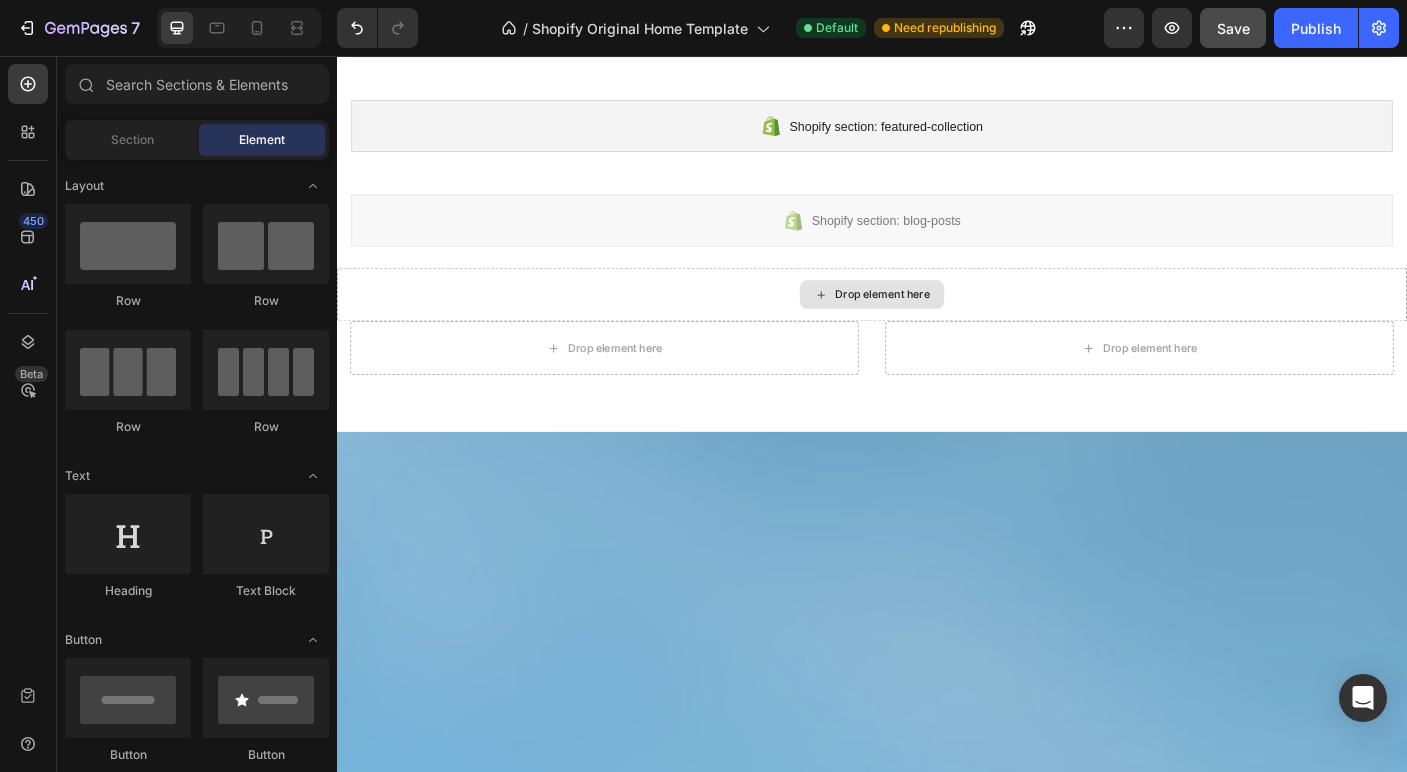 click on "Drop element here" at bounding box center [937, 323] 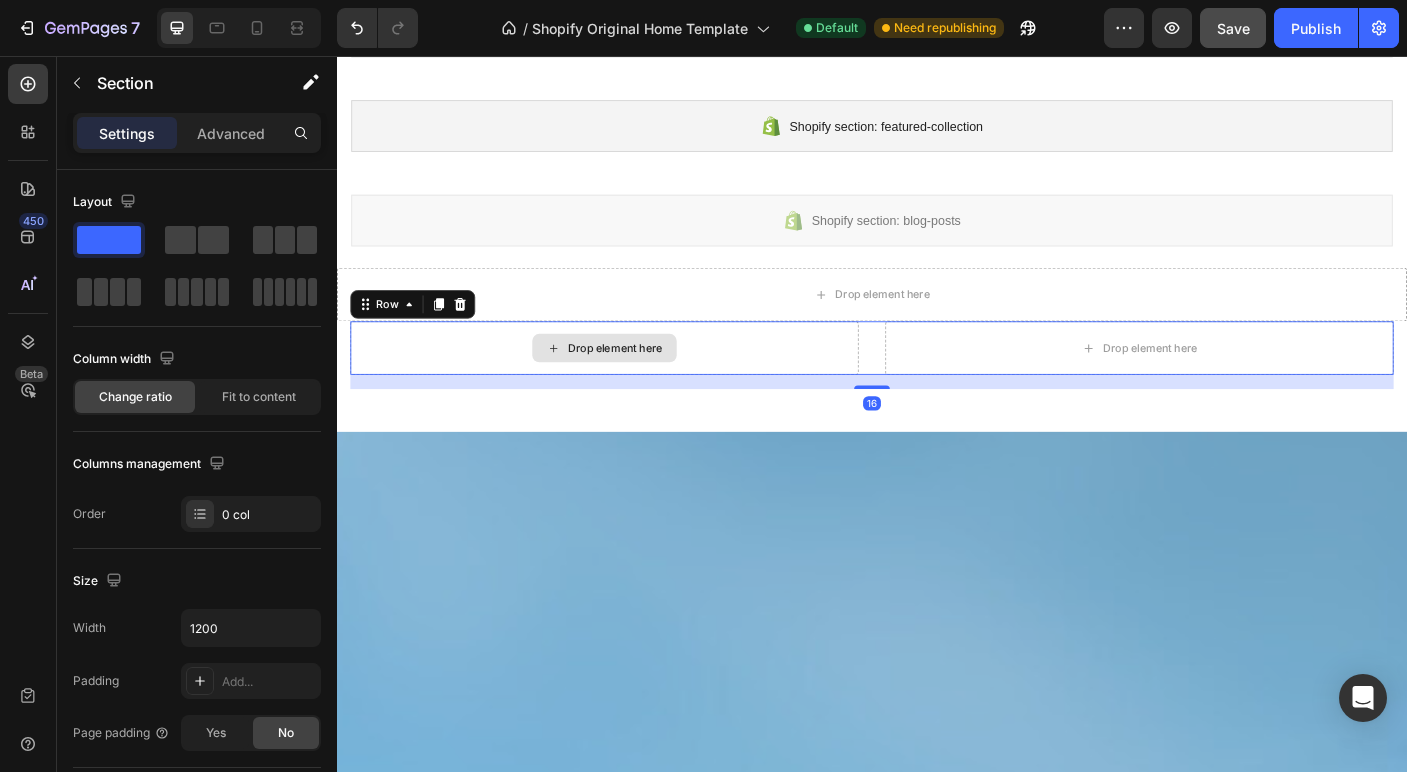 click on "Drop element here" at bounding box center (637, 383) 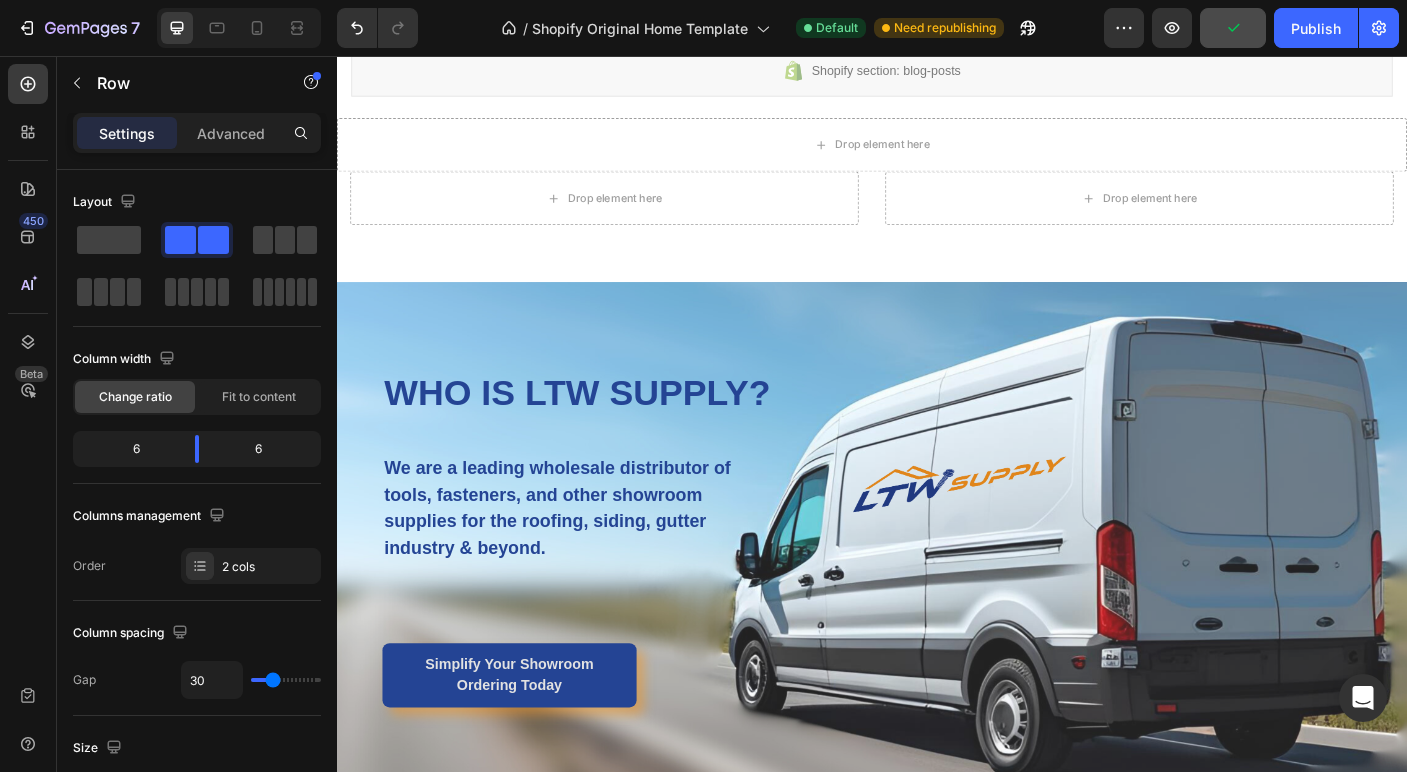 scroll, scrollTop: 668, scrollLeft: 0, axis: vertical 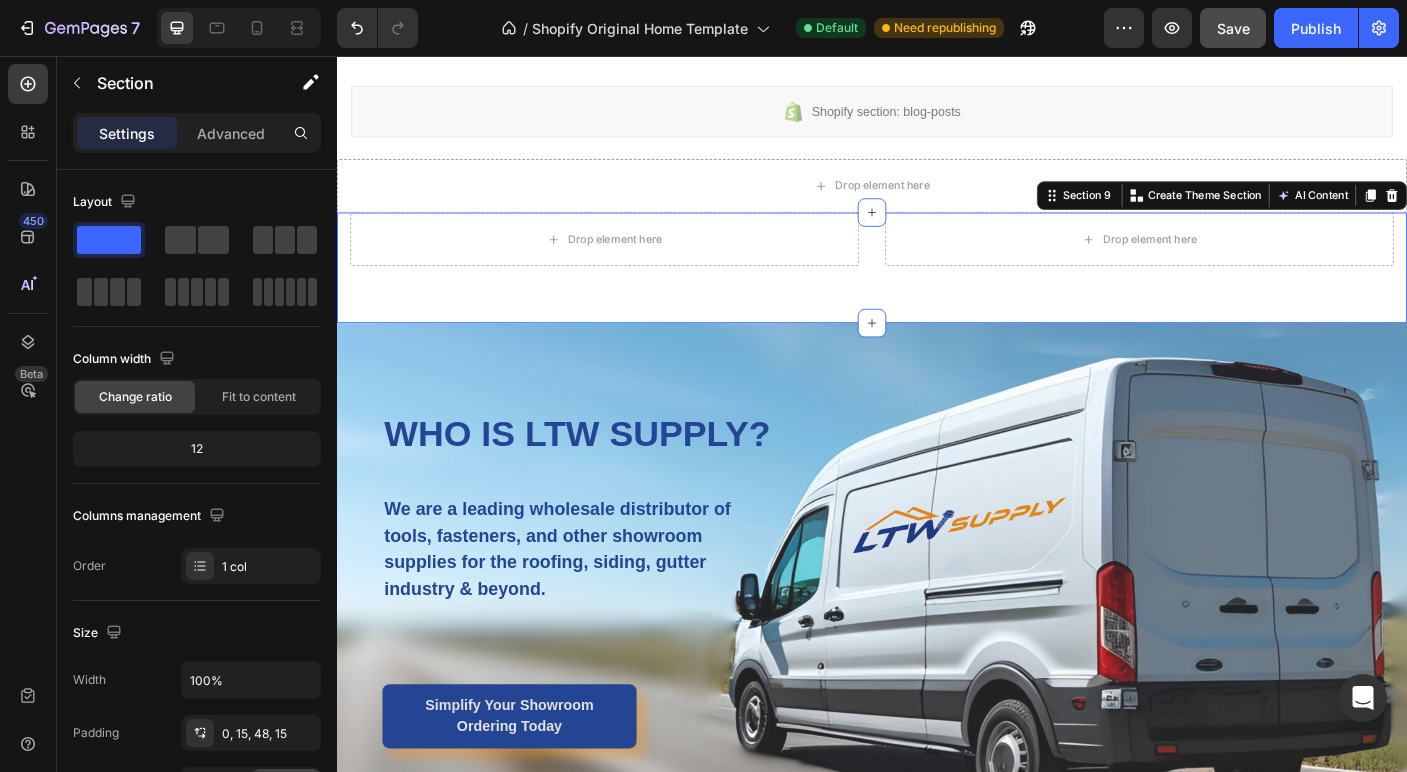 click on "Drop element here
Drop element here Row Section 9   You can create reusable sections Create Theme Section AI Content Write with GemAI What would you like to describe here? Tone and Voice Persuasive Product Rivet #44 Wicker (100/bag)  [100-229] Show more Generate" at bounding box center (937, 293) 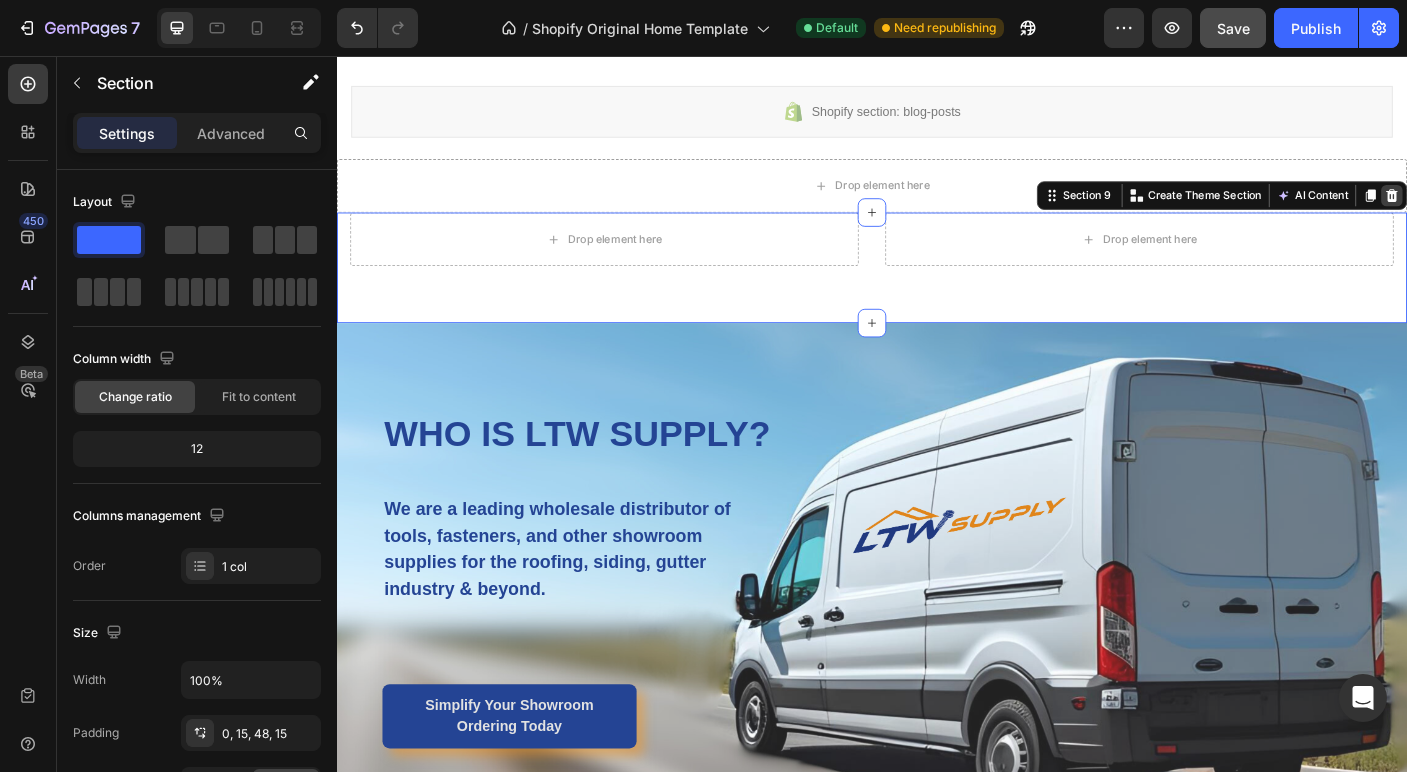 click 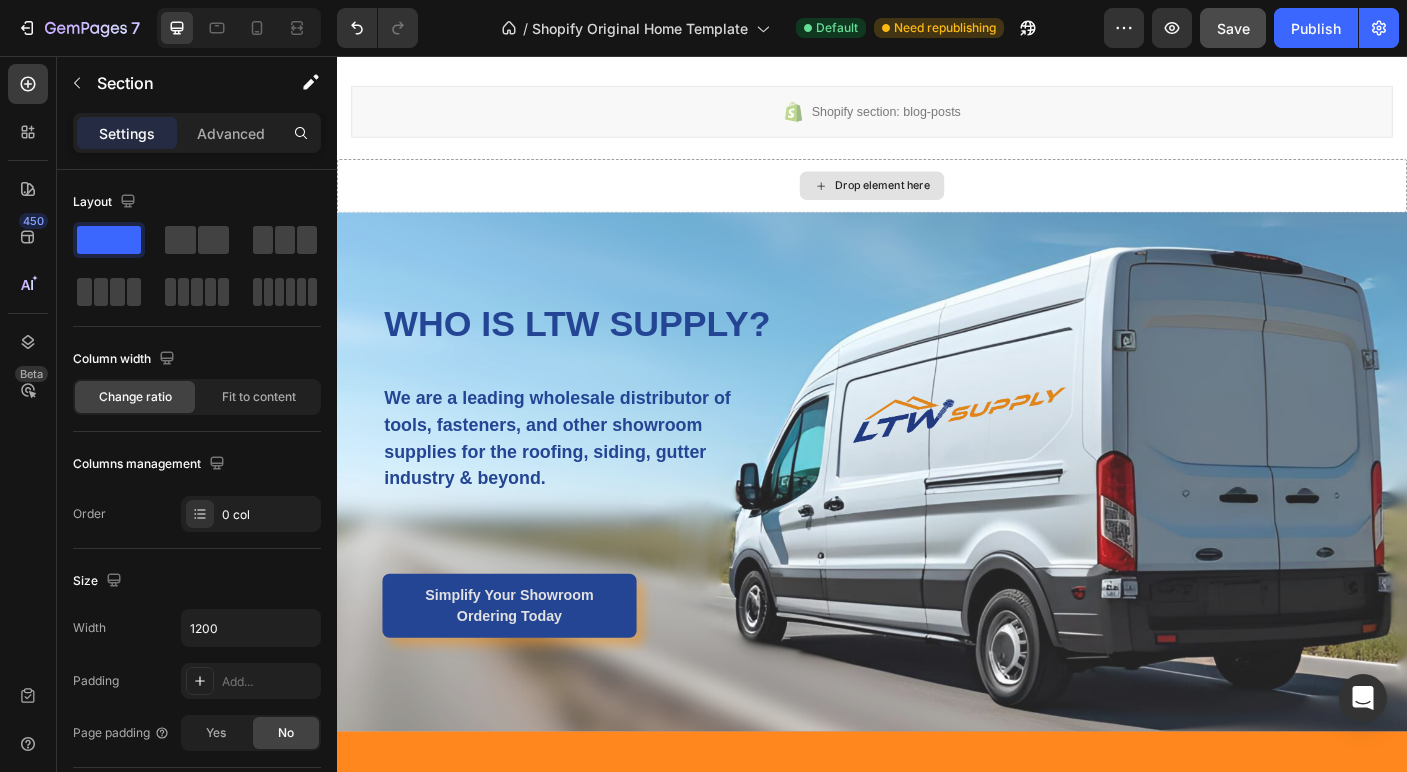 click on "Drop element here" at bounding box center (937, 201) 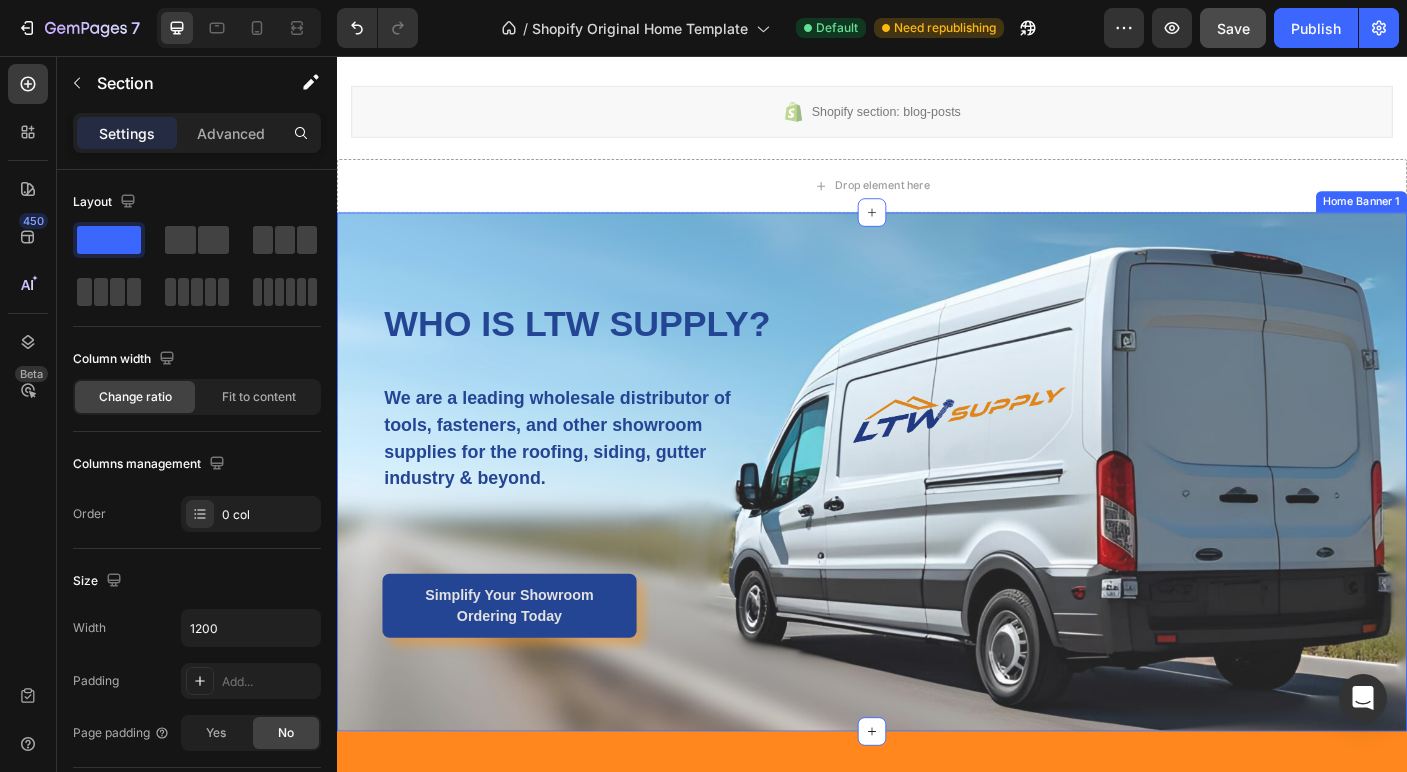 click on "WHO IS LTW SUPPLY? Heading We are a leading wholesale distributor of tools, fasteners, and other showroom supplies for the roofing, siding, gutter industry & beyond. Text block Simplify Your Showroom Ordering Today Button Row Home Banner 1" at bounding box center [937, 522] 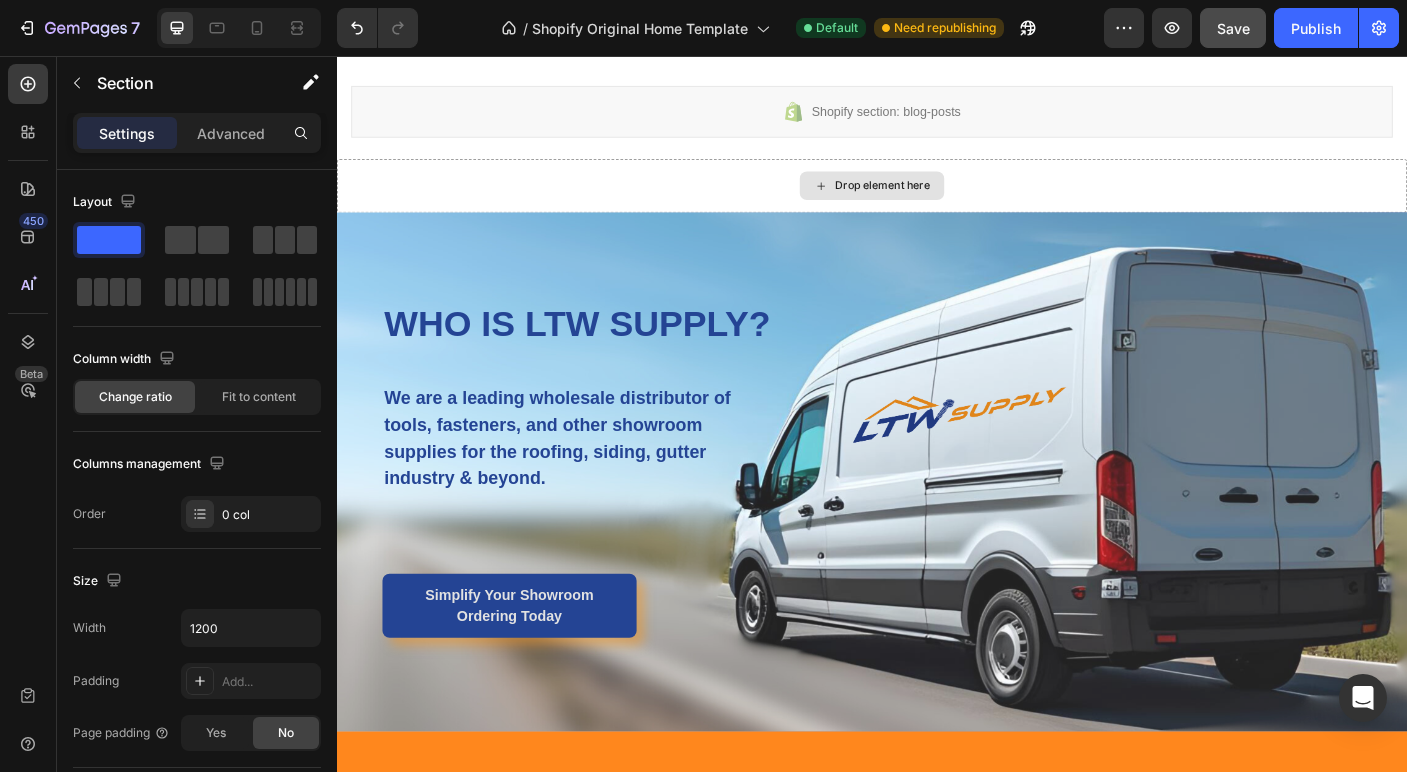 click on "Drop element here" at bounding box center [937, 201] 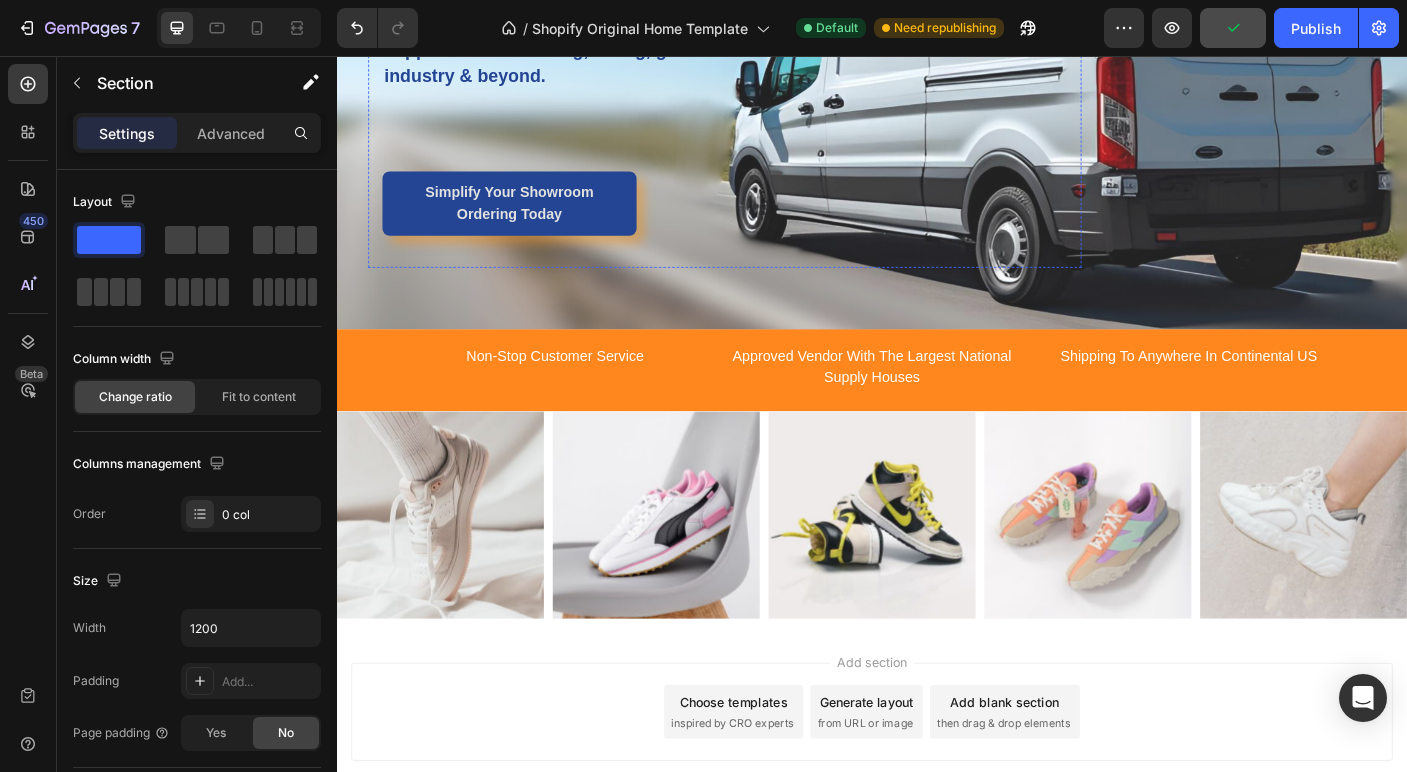 scroll, scrollTop: 1196, scrollLeft: 0, axis: vertical 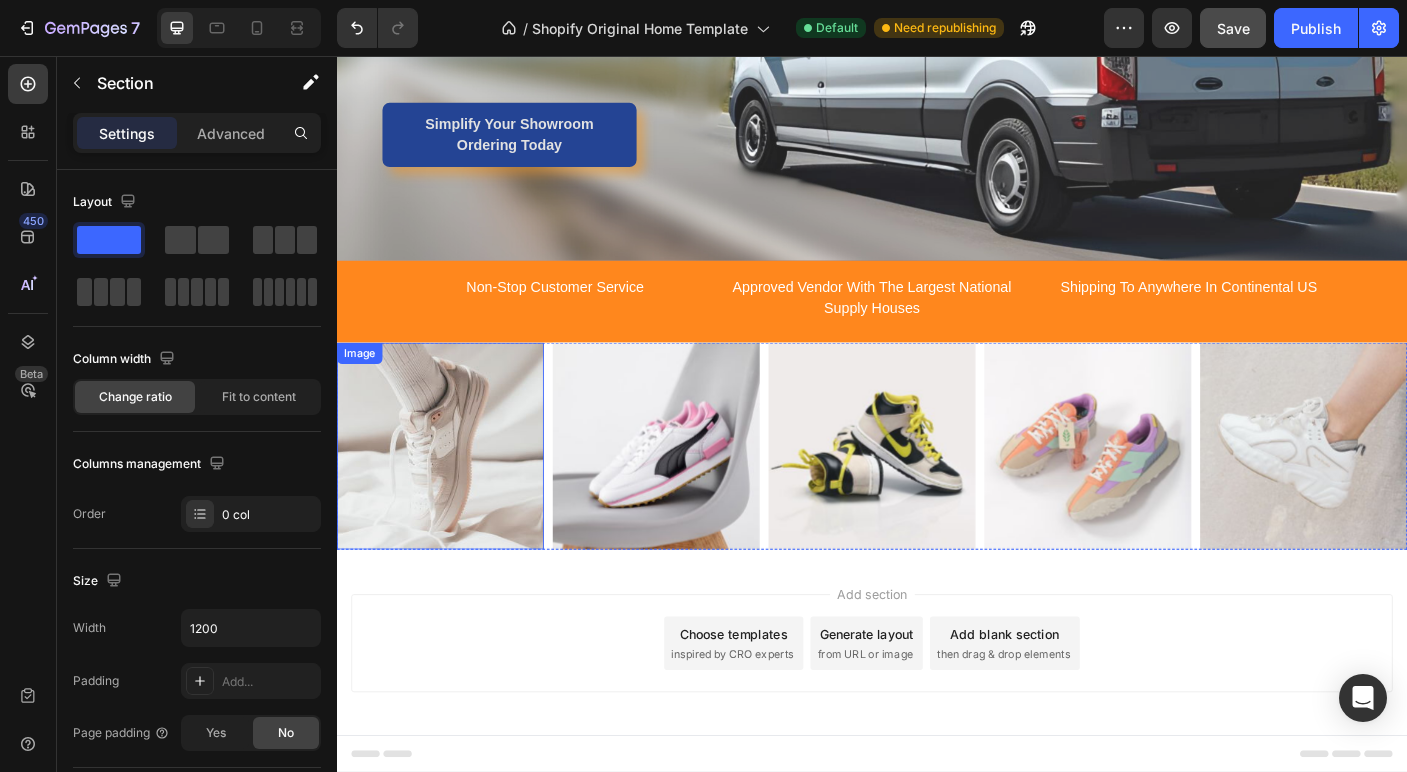 click at bounding box center (453, 493) 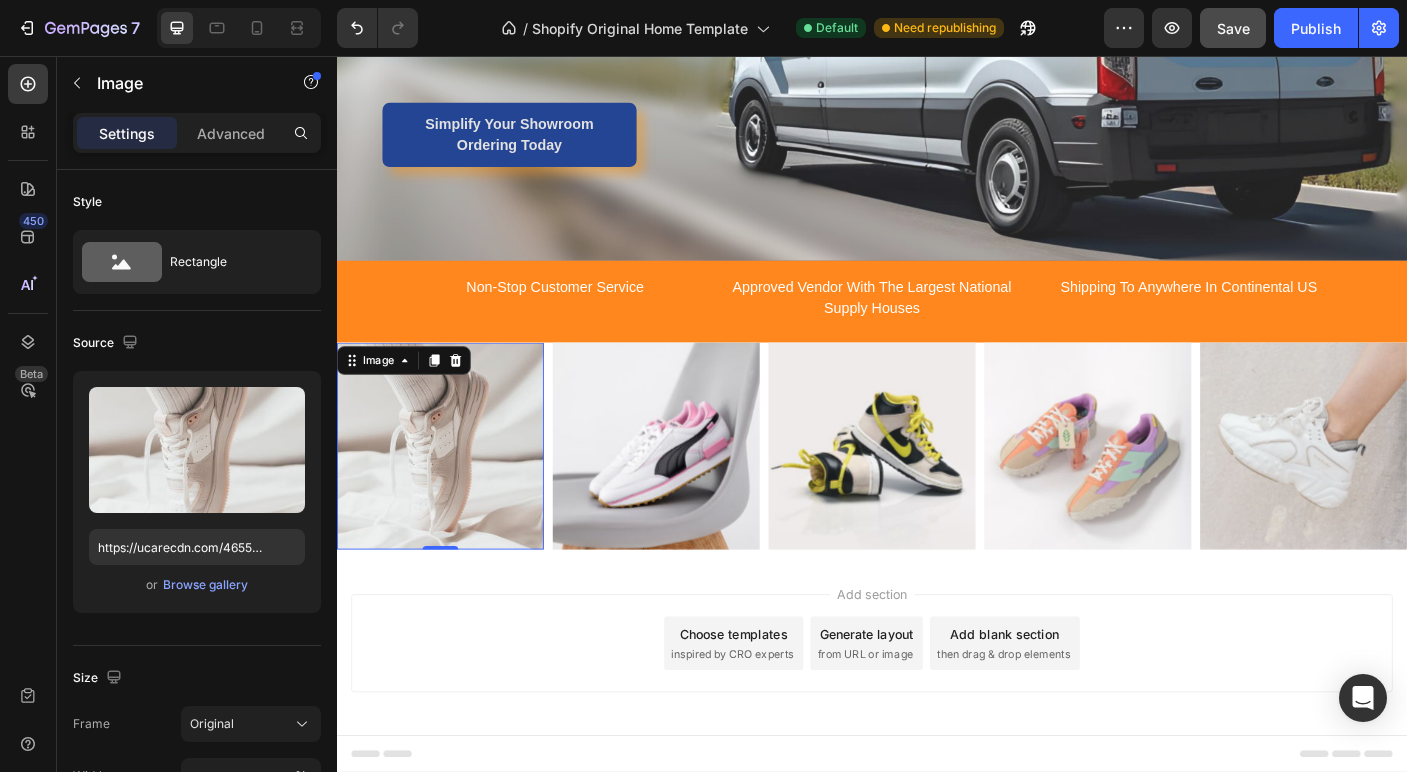 click on "Add section Choose templates inspired by CRO experts Generate layout from URL or image Add blank section then drag & drop elements" at bounding box center [937, 718] 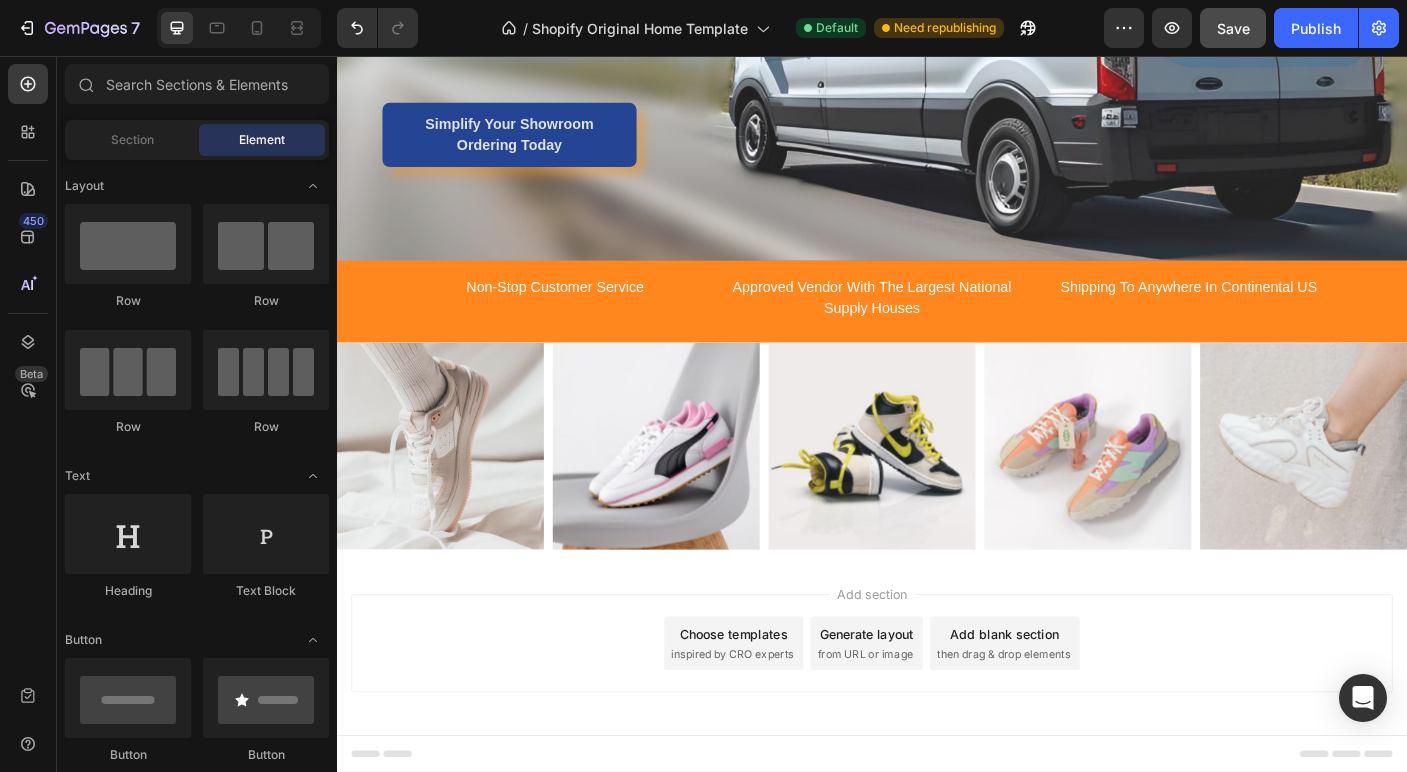 click on "Add section Choose templates inspired by CRO experts Generate layout from URL or image Add blank section then drag & drop elements" at bounding box center [937, 718] 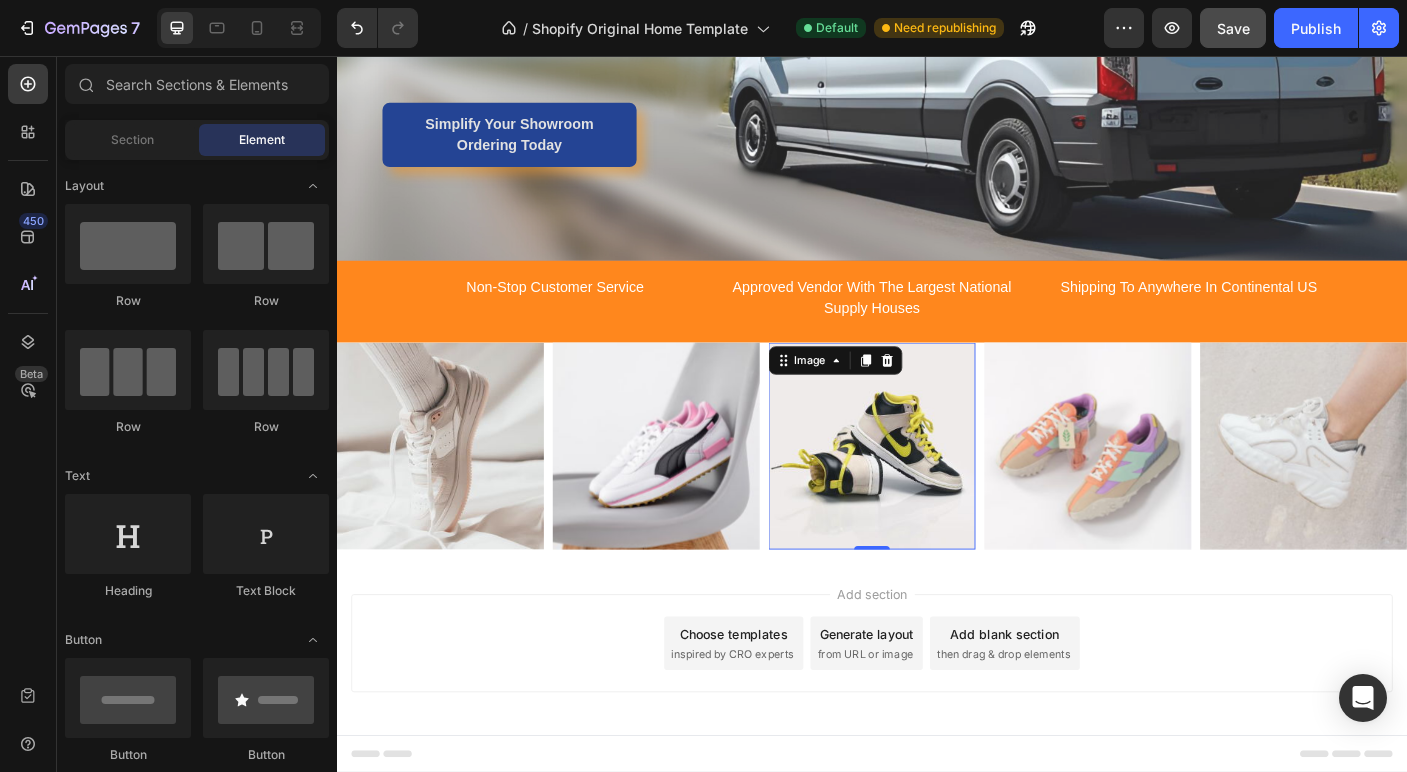 click on "Image   0" at bounding box center (937, 493) 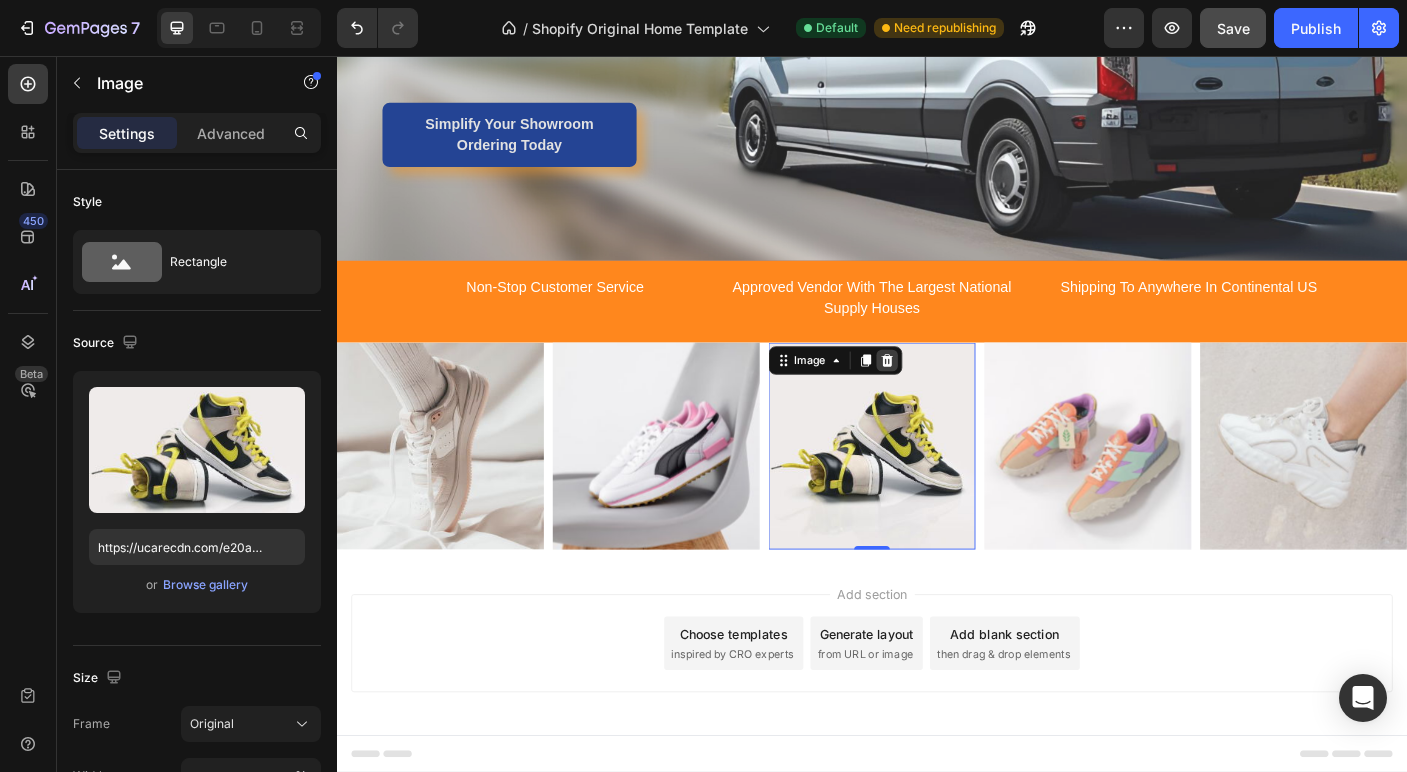 click 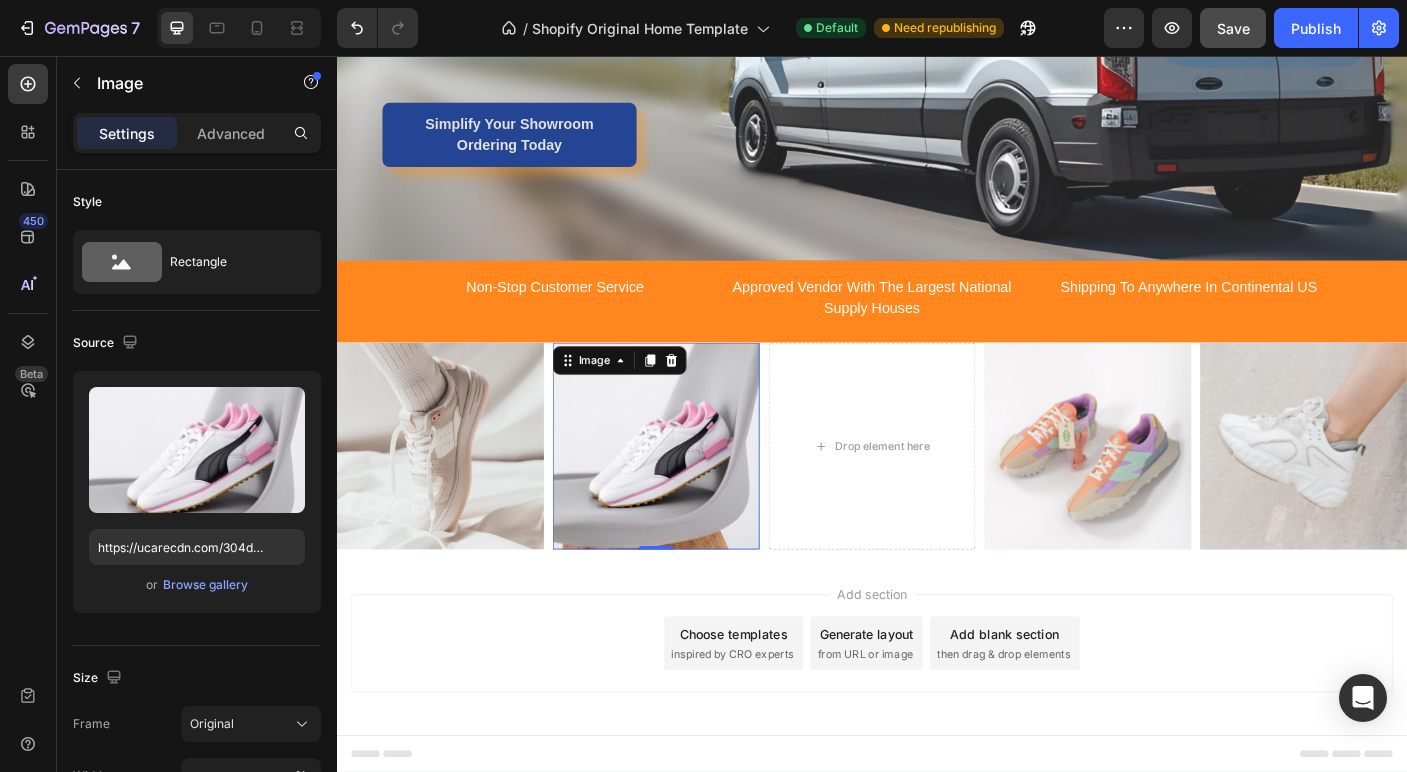 click at bounding box center [695, 493] 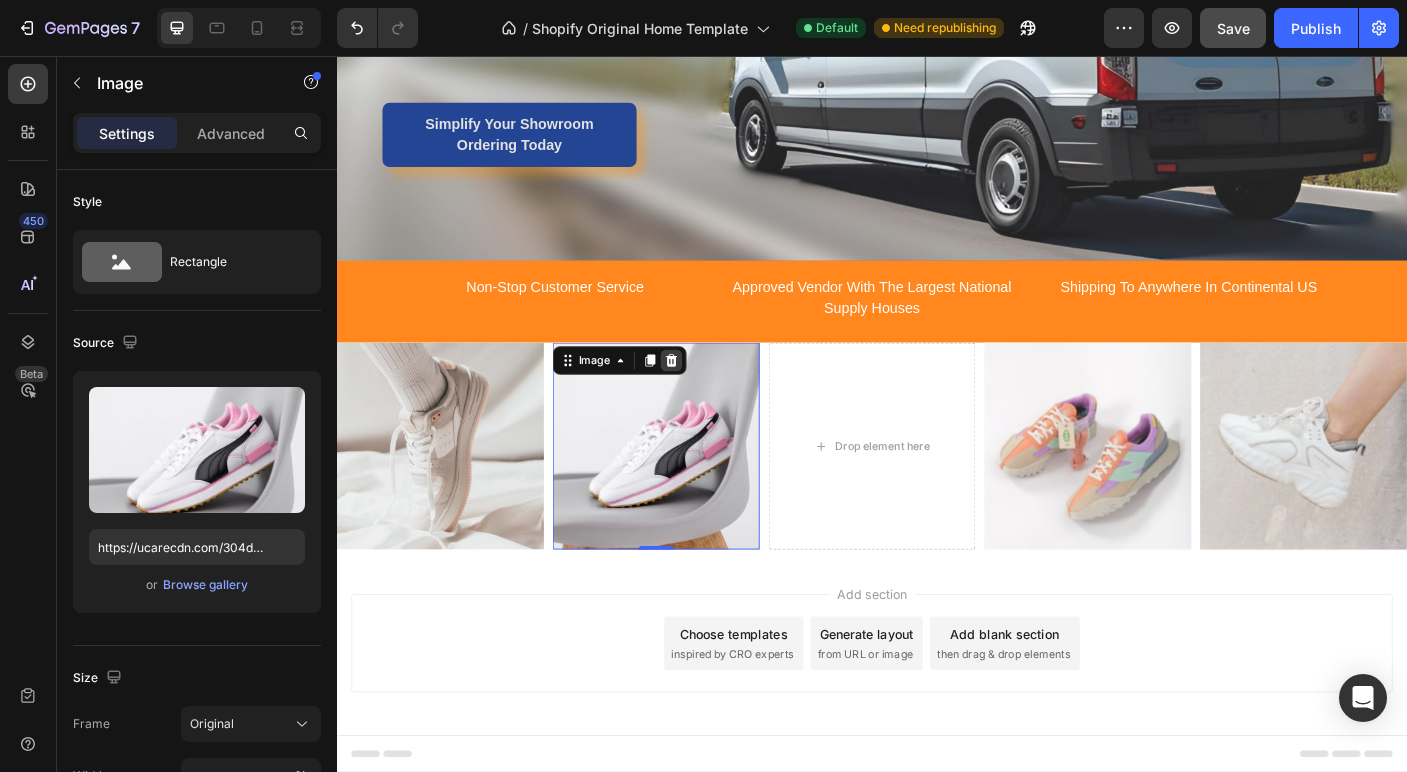 click 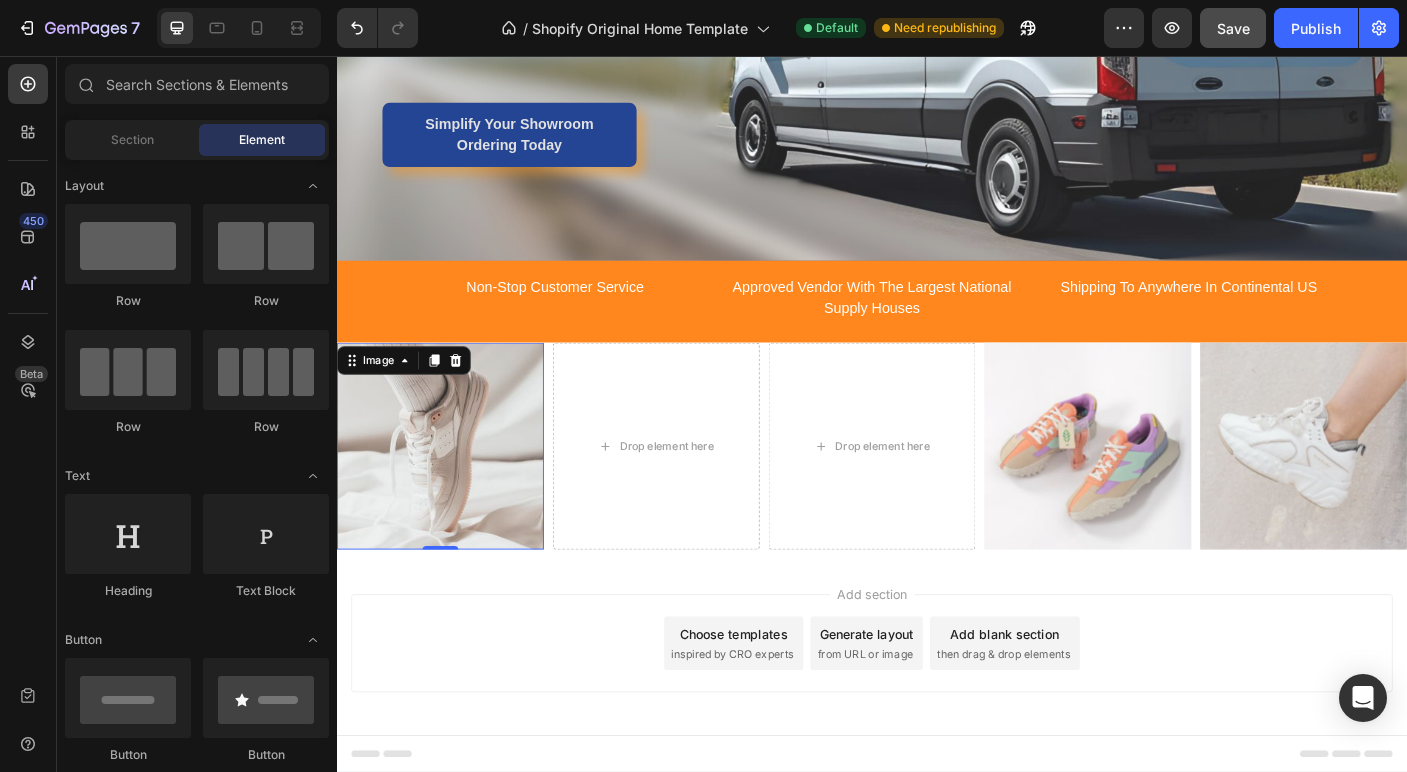 click on "Image   0" at bounding box center [453, 493] 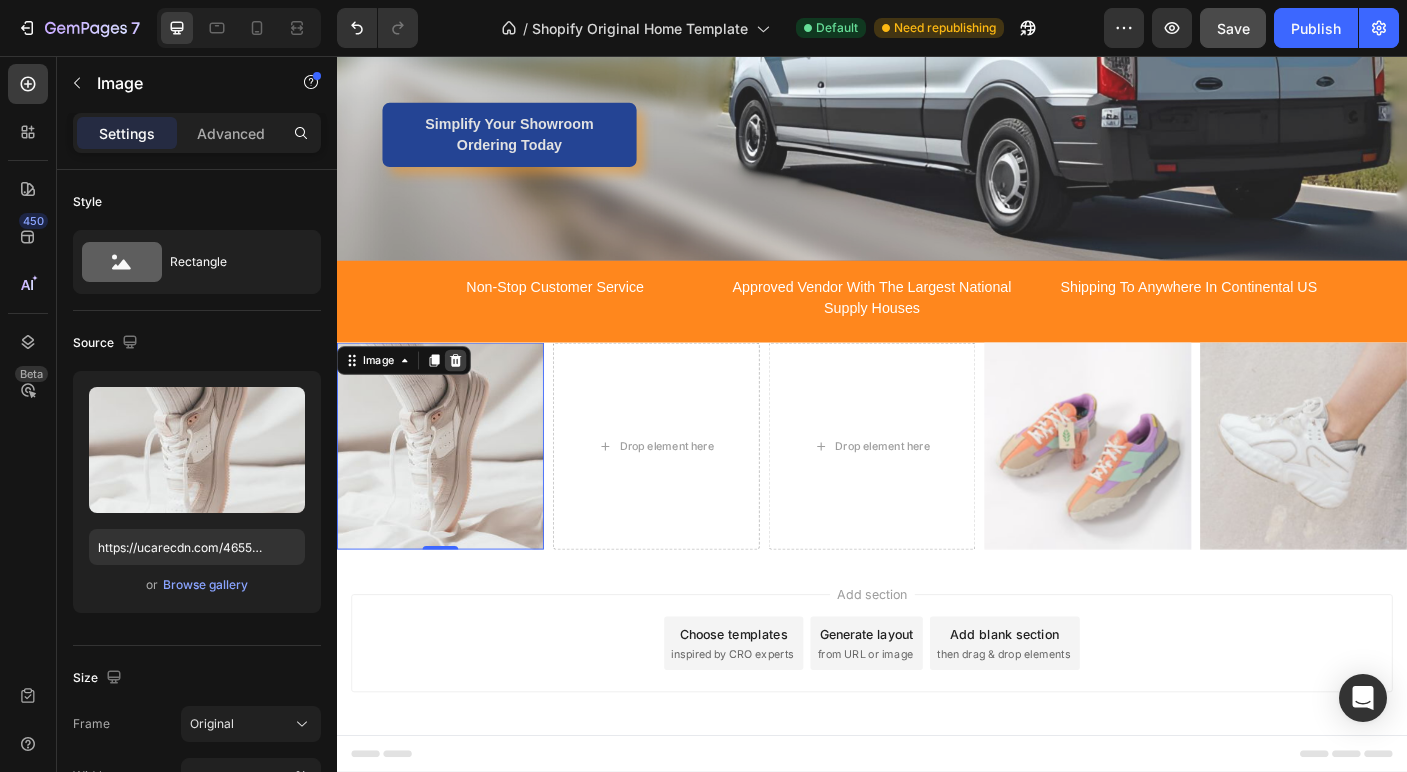 click at bounding box center (470, 397) 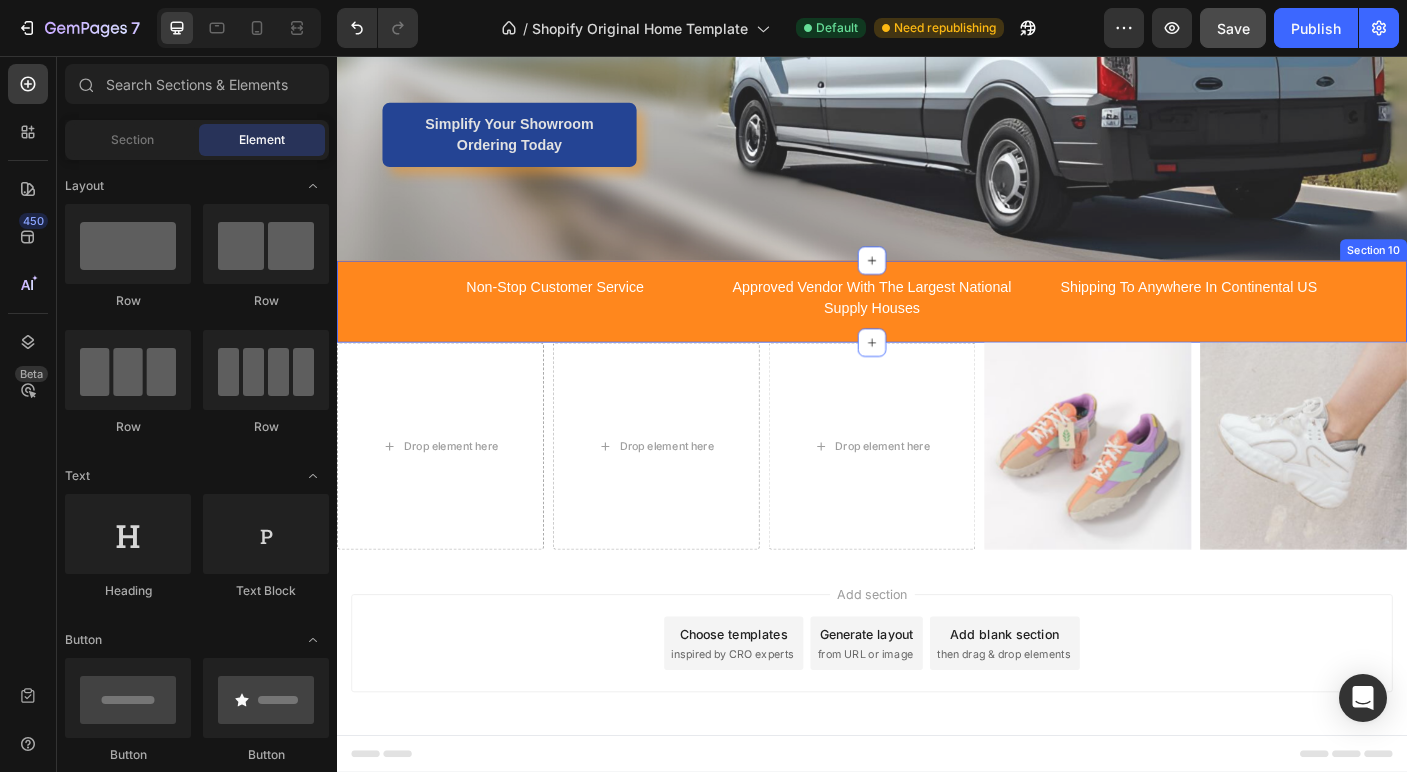 click on "Non-Stop Customer Service Text block Approved Vendor With The Largest National Supply Houses Text block Shipping To Anywhere In Continental US Text block
Drop element here Carousel Row Section 10" at bounding box center [937, 331] 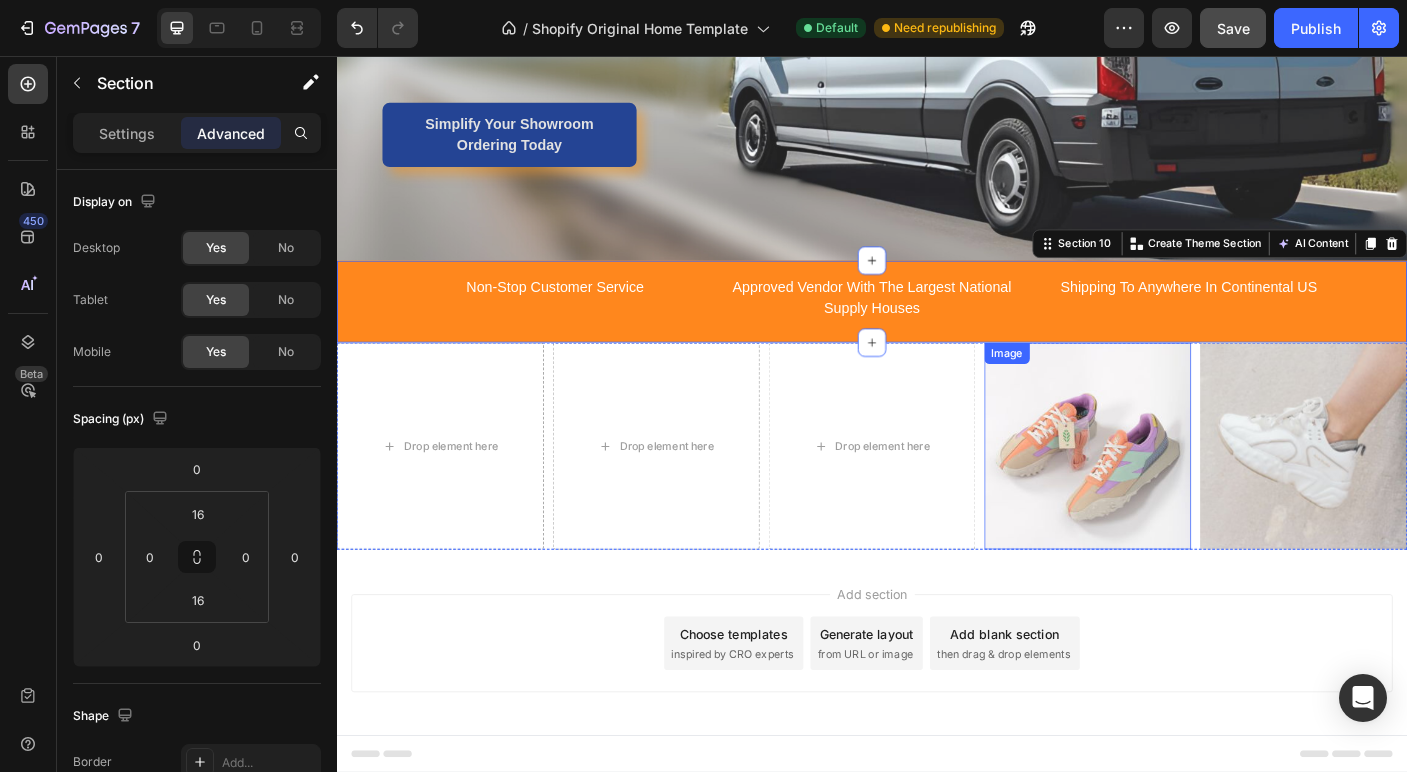 click at bounding box center [1179, 493] 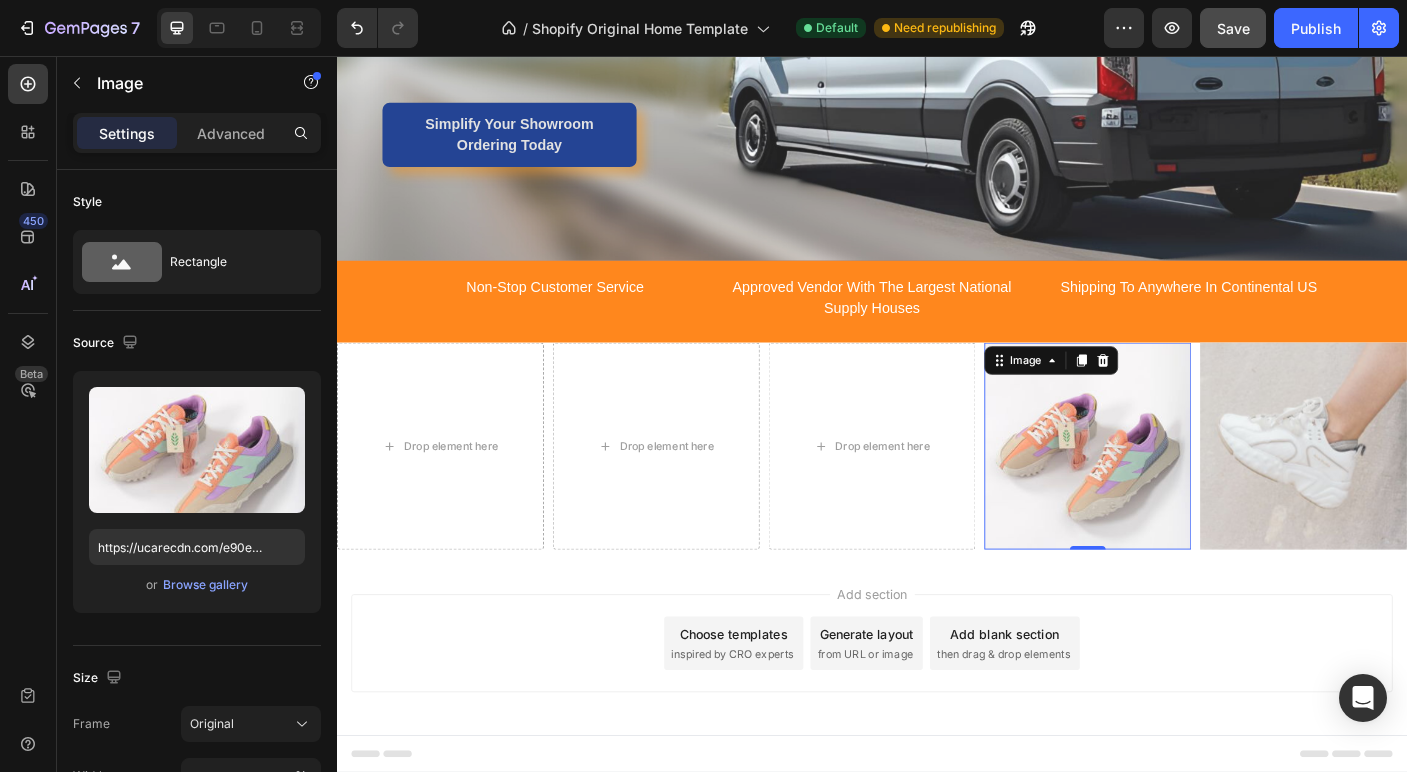click on "Image" at bounding box center (1138, 397) 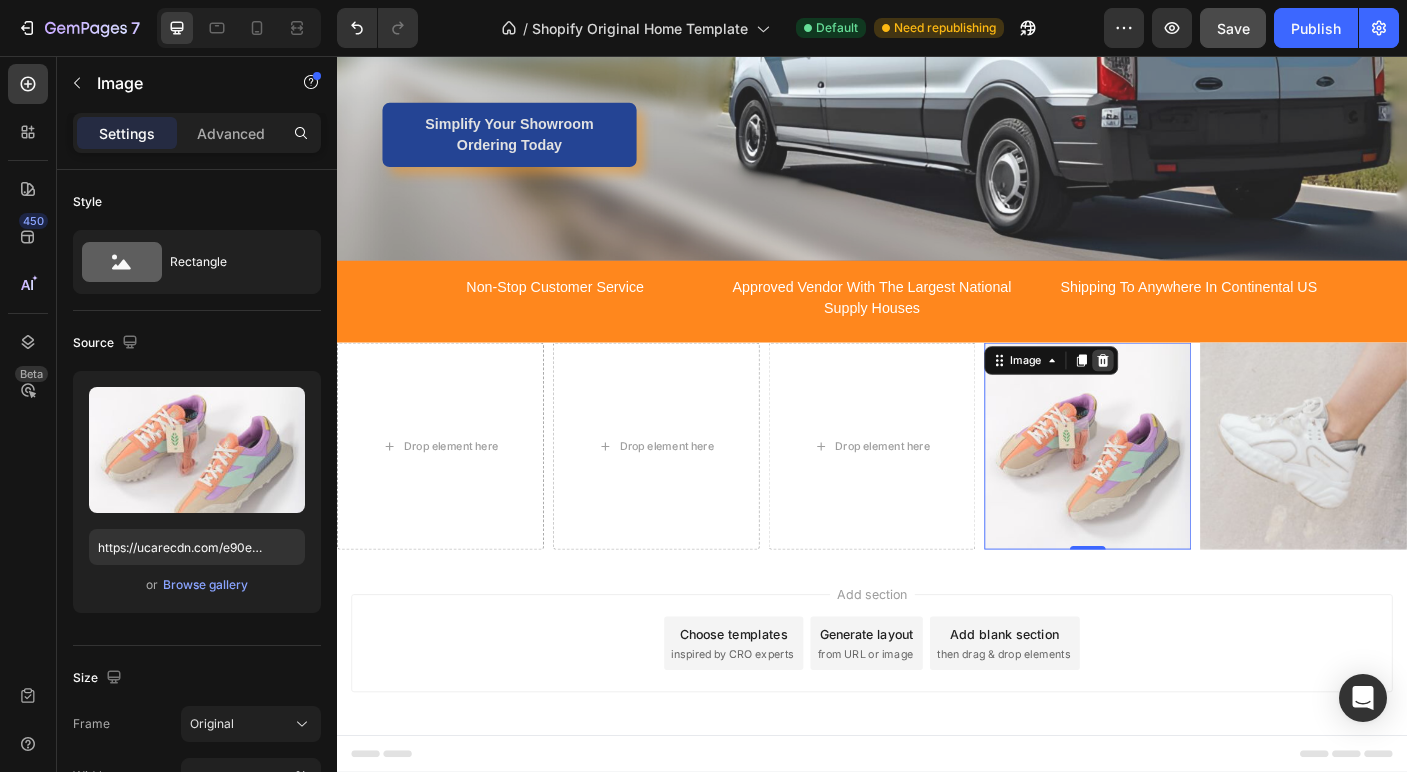 click at bounding box center [1196, 397] 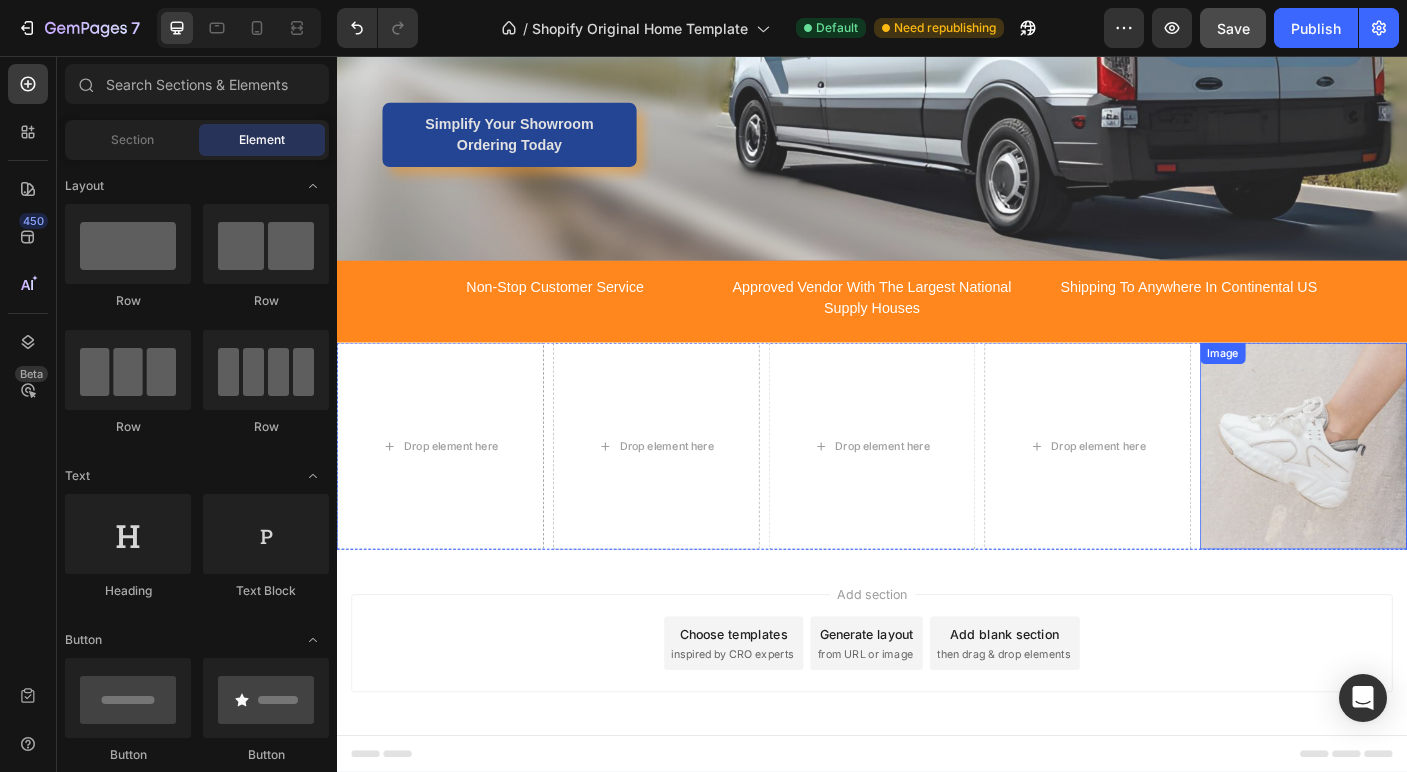 click on "Image" at bounding box center [1421, 493] 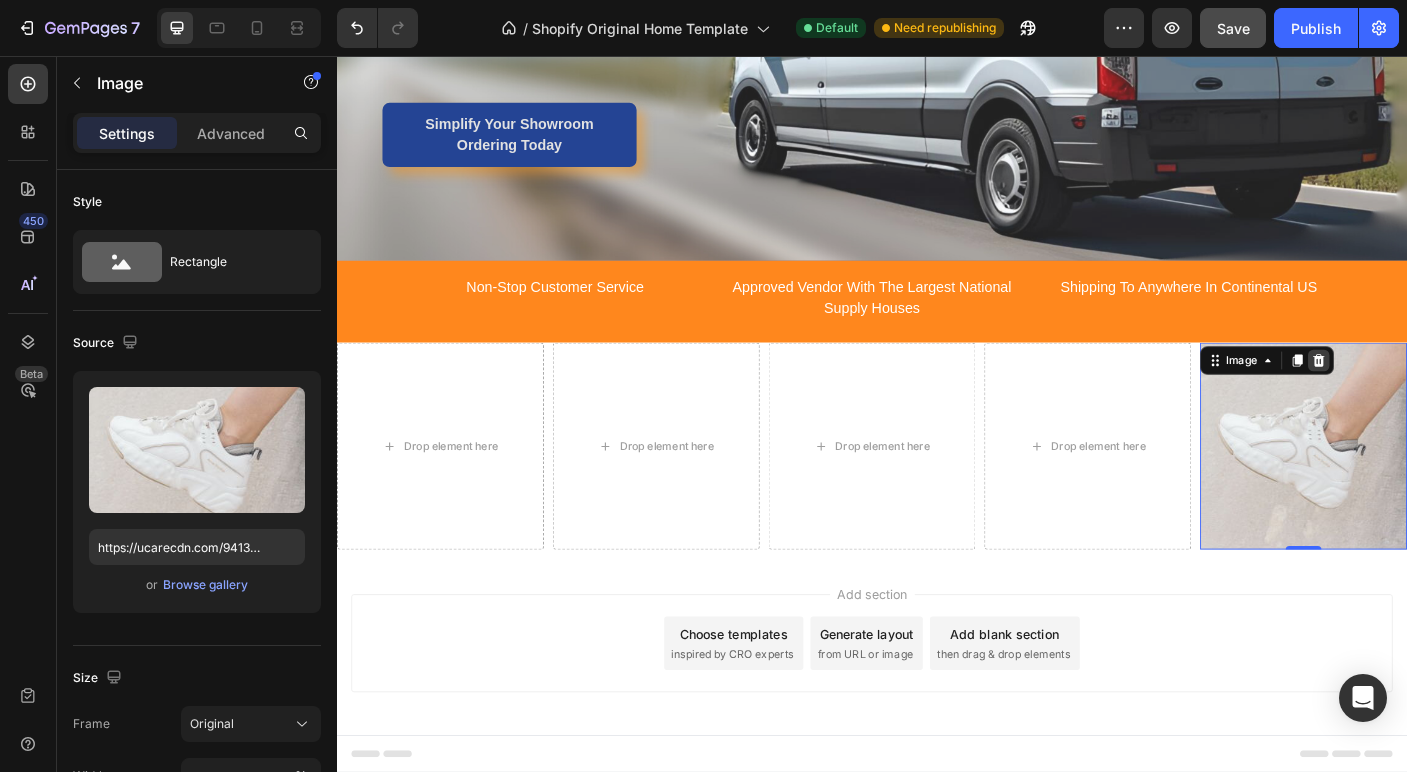 click 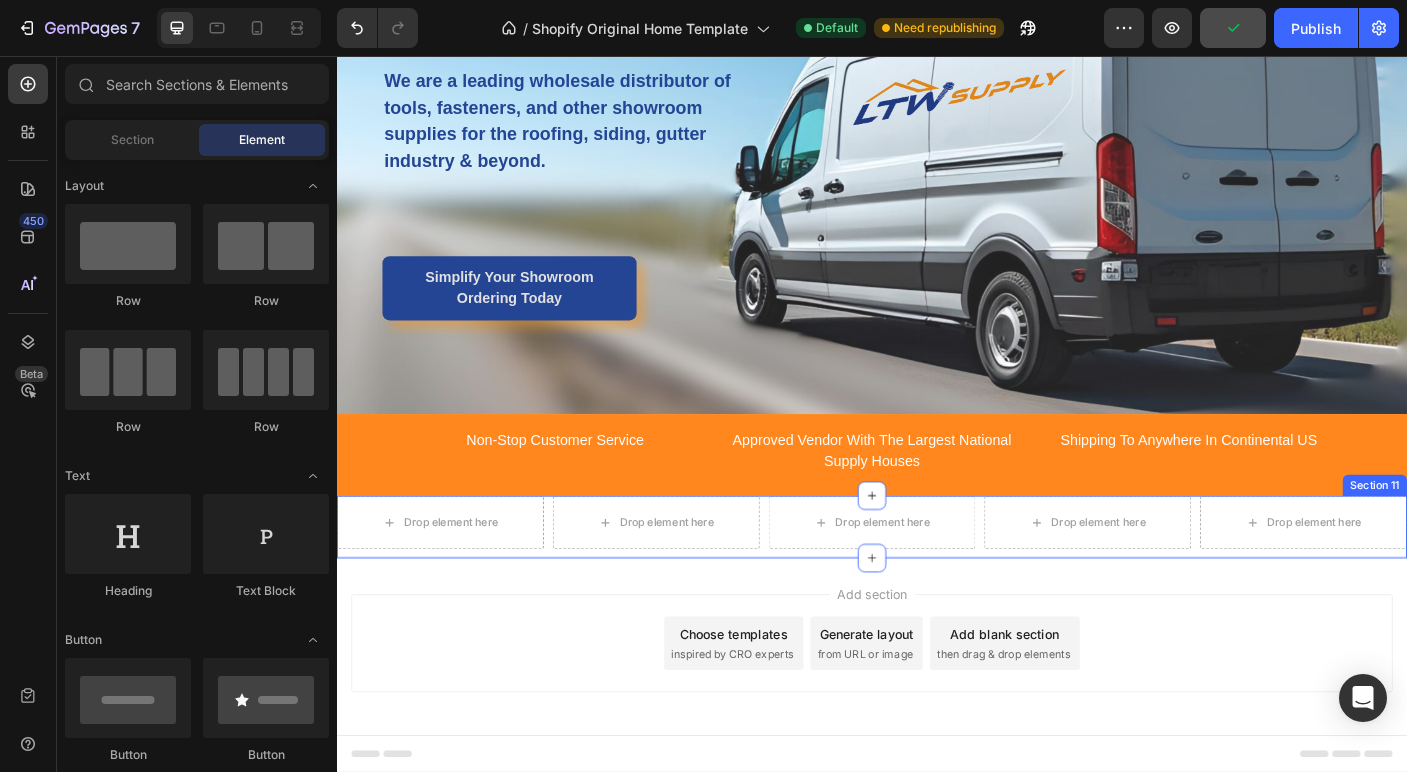 click on "Drop element here
Drop element here
Drop element here
Drop element here
Drop element here Carousel Section 11" at bounding box center [937, 584] 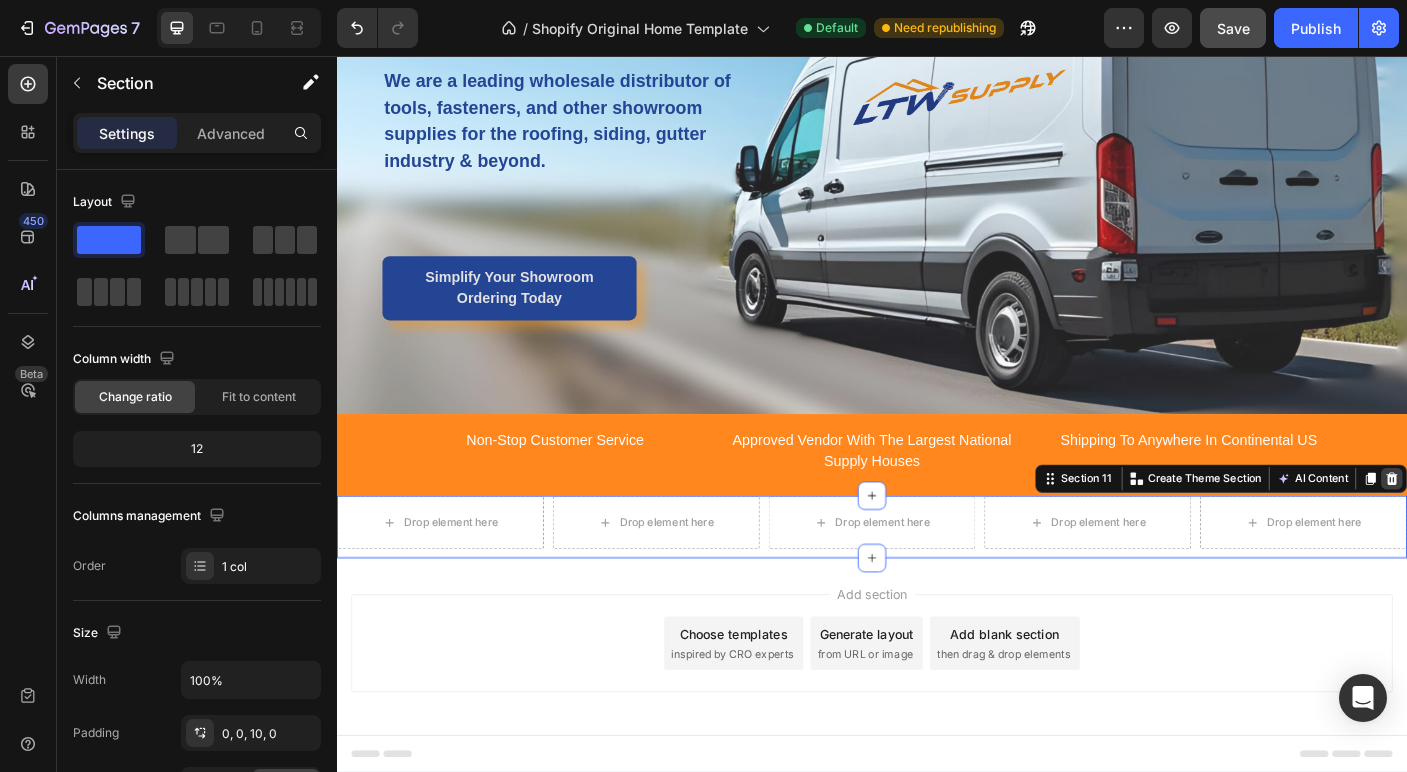 click 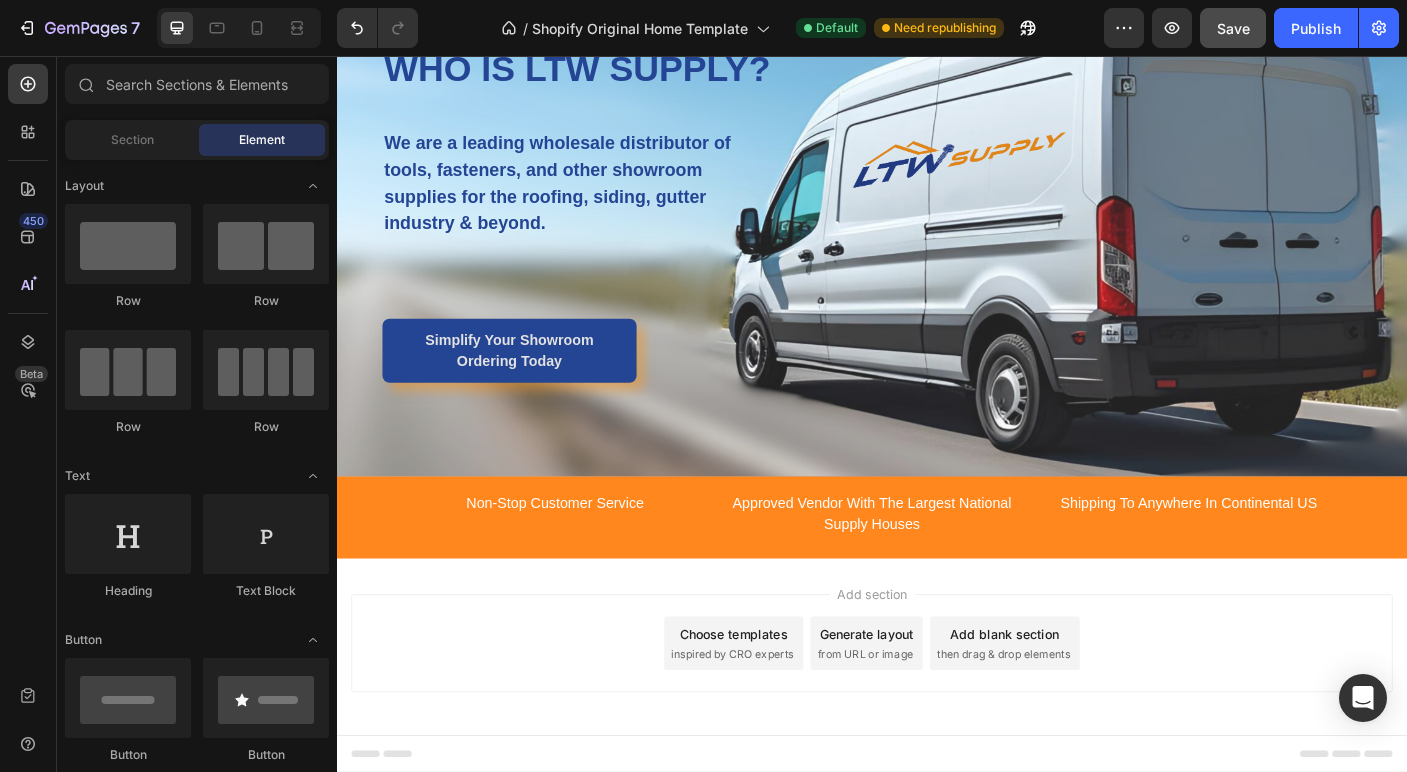 click on "Add section Choose templates inspired by CRO experts Generate layout from URL or image Add blank section then drag & drop elements" at bounding box center (937, 714) 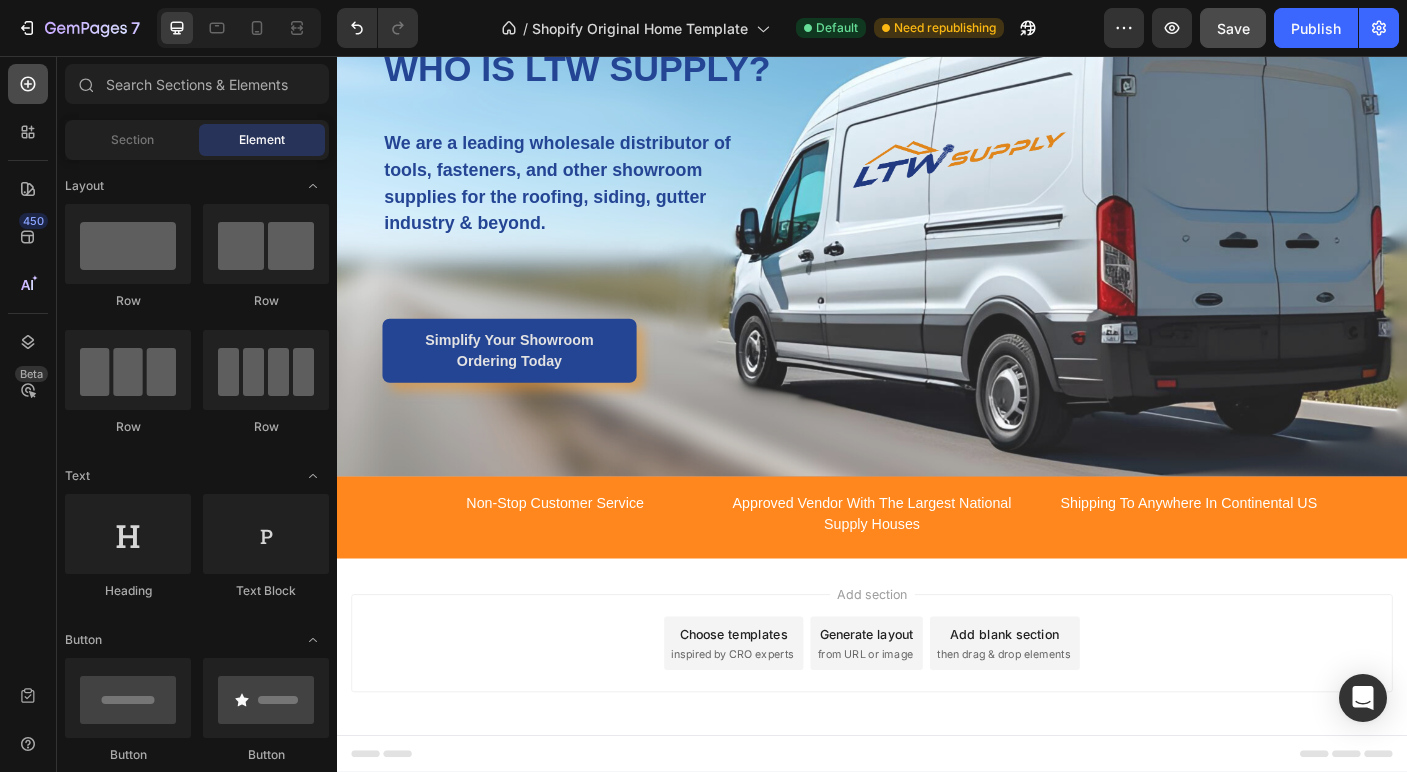 click 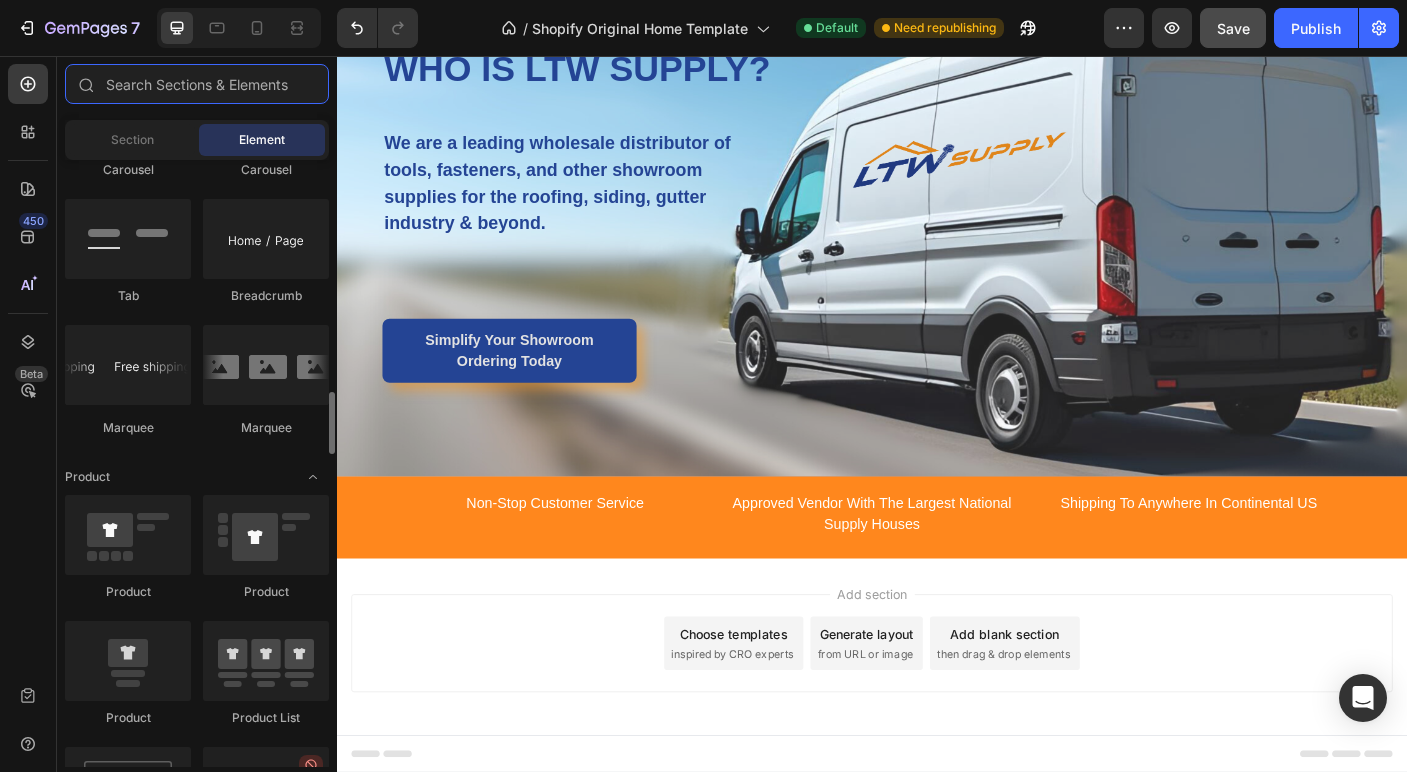 scroll, scrollTop: 2256, scrollLeft: 0, axis: vertical 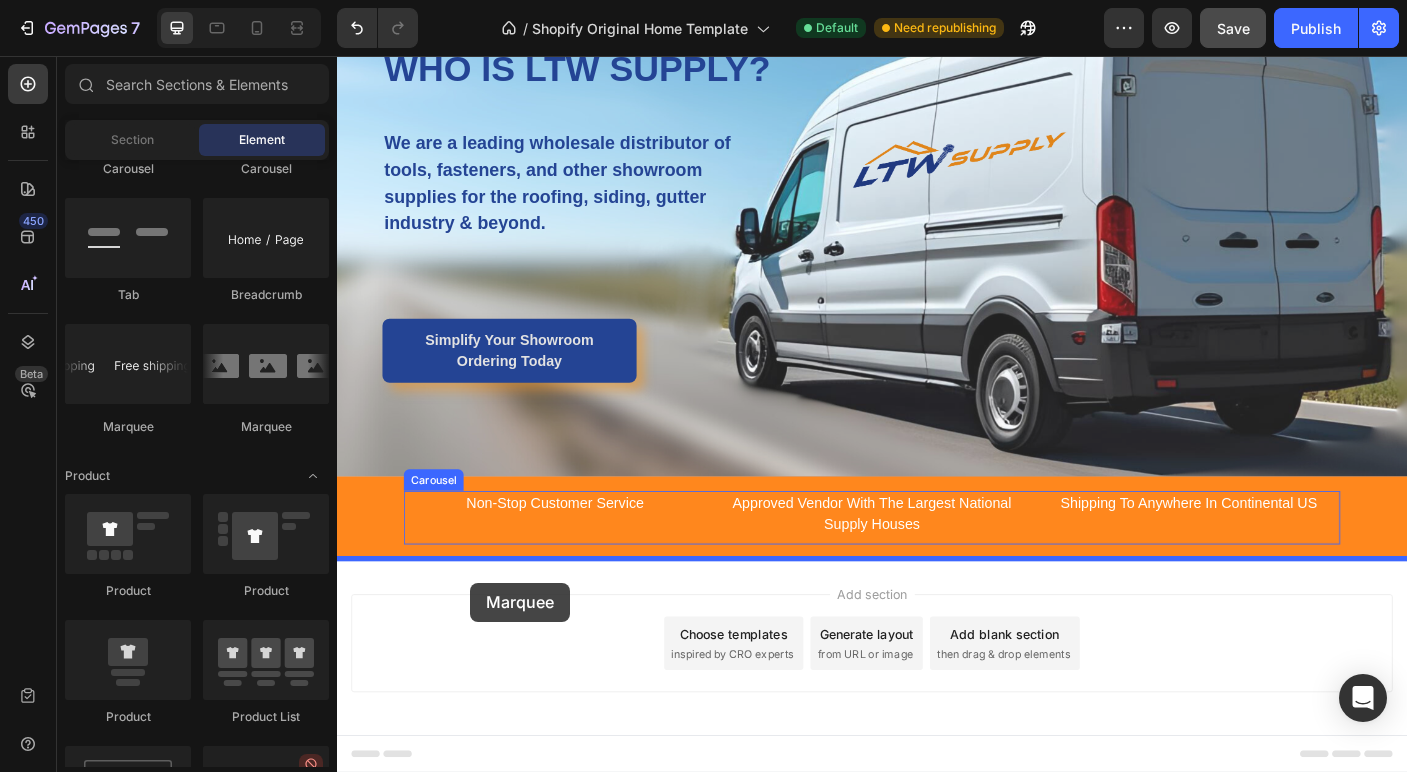 drag, startPoint x: 481, startPoint y: 444, endPoint x: 486, endPoint y: 647, distance: 203.06157 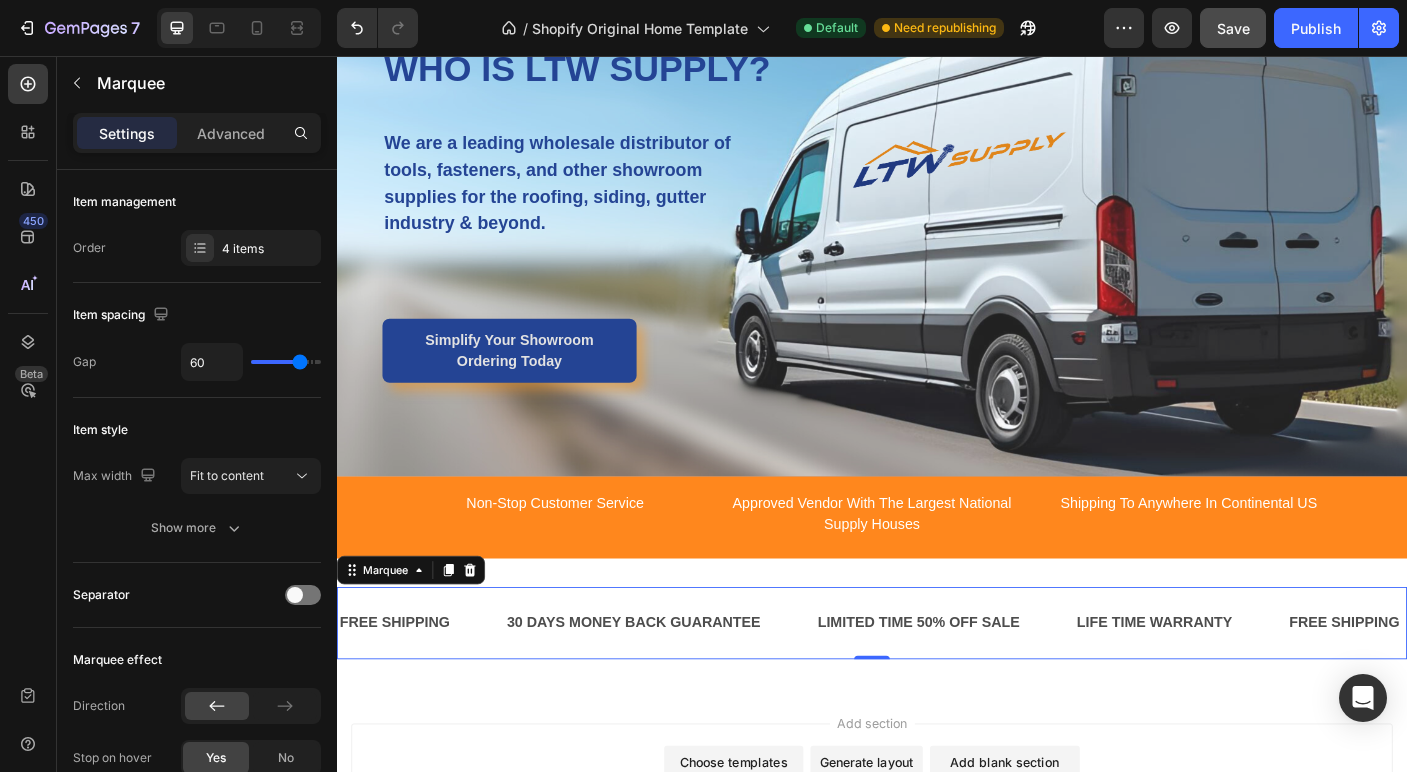 scroll, scrollTop: 1099, scrollLeft: 0, axis: vertical 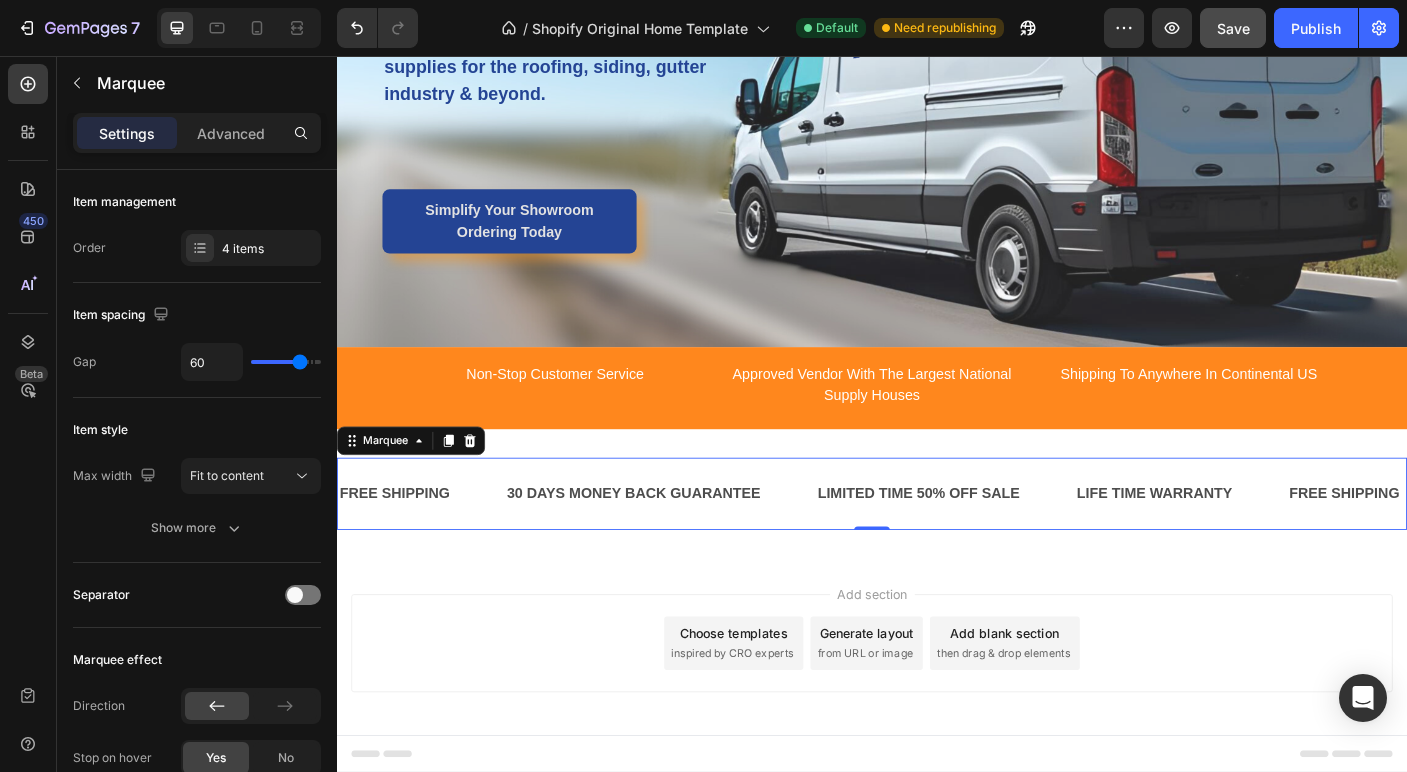 click on "30 DAYS MONEY BACK GUARANTEE" at bounding box center (670, 546) 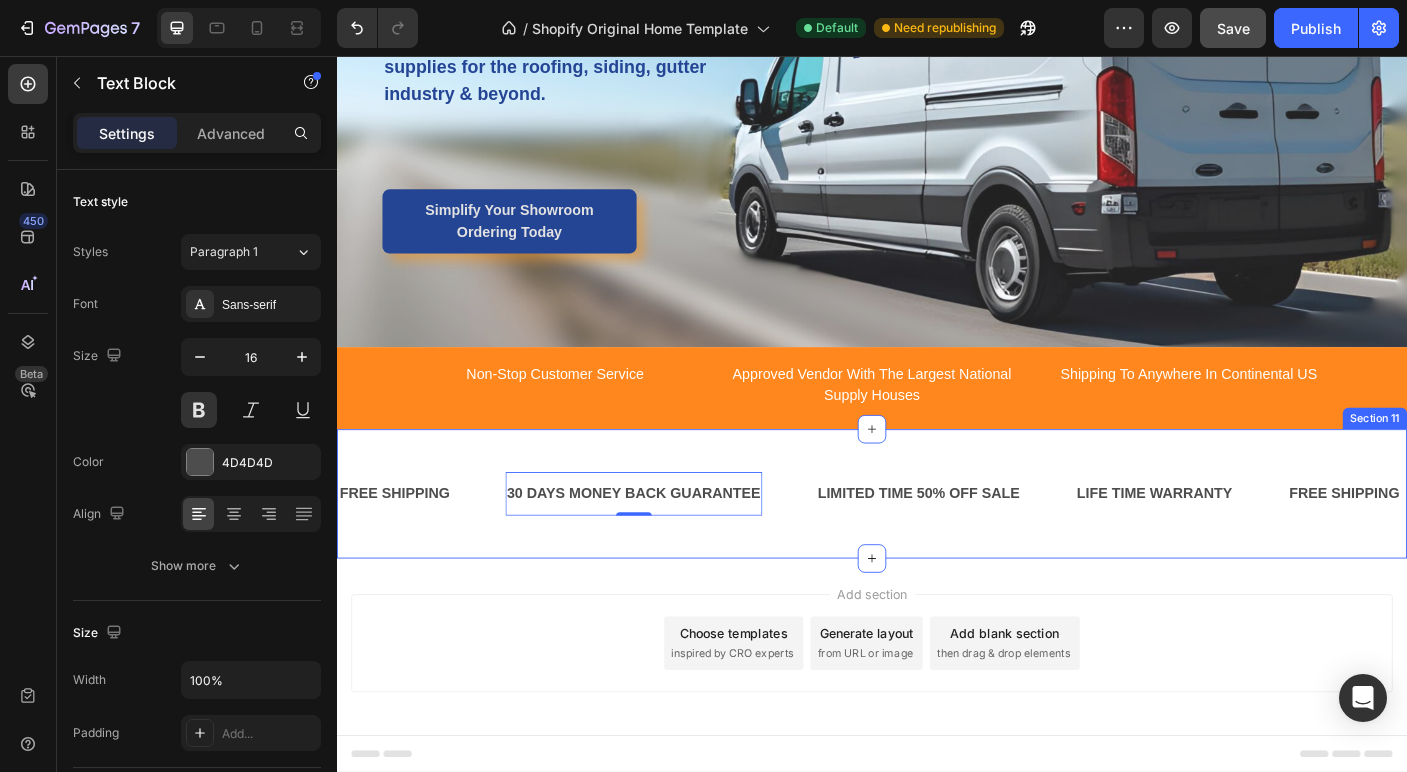 click on "Non-Stop Customer Service Text block Approved Vendor With The Largest National Supply Houses Text block Shipping To Anywhere In Continental US Text block
Drop element here Carousel Row Section 10" at bounding box center (937, 428) 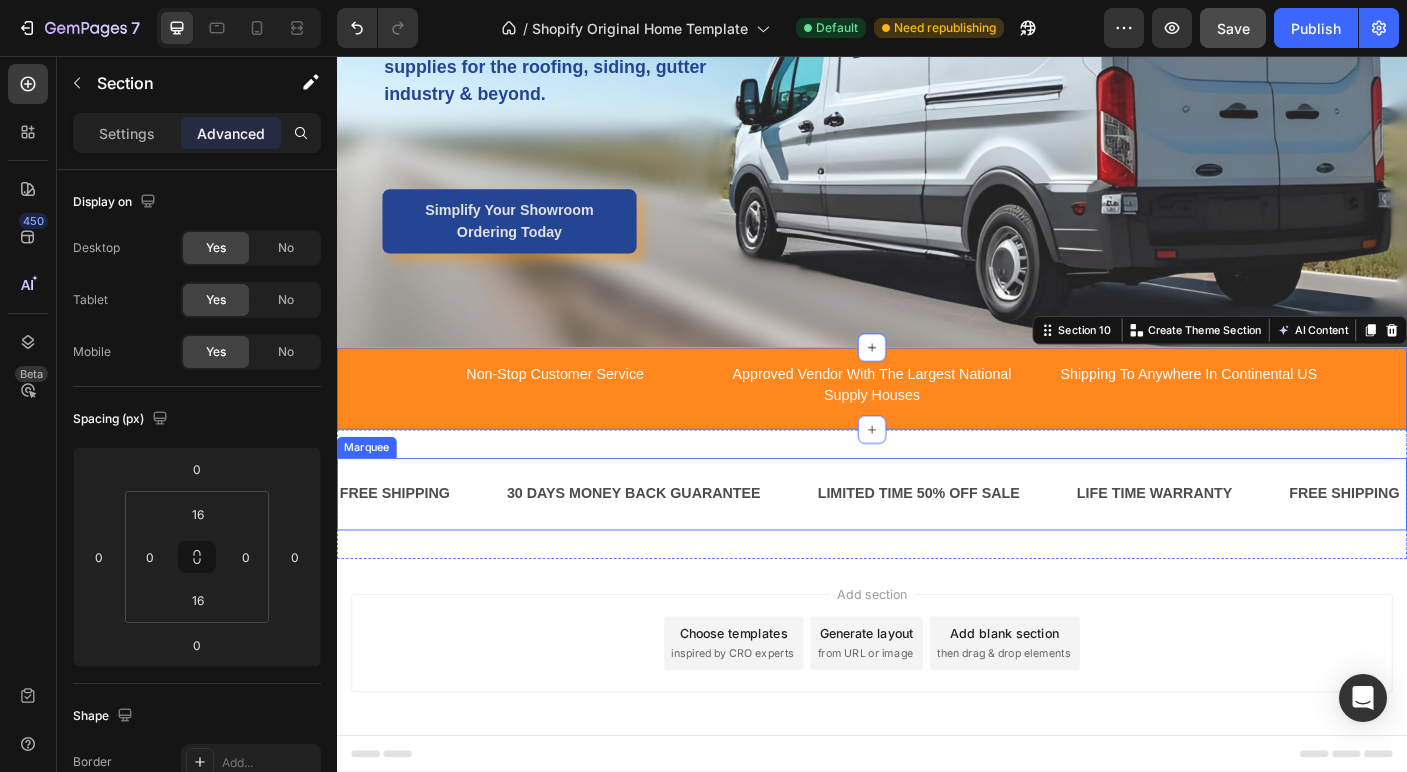 click on "30 DAYS MONEY BACK GUARANTEE Text Block" at bounding box center [670, 546] 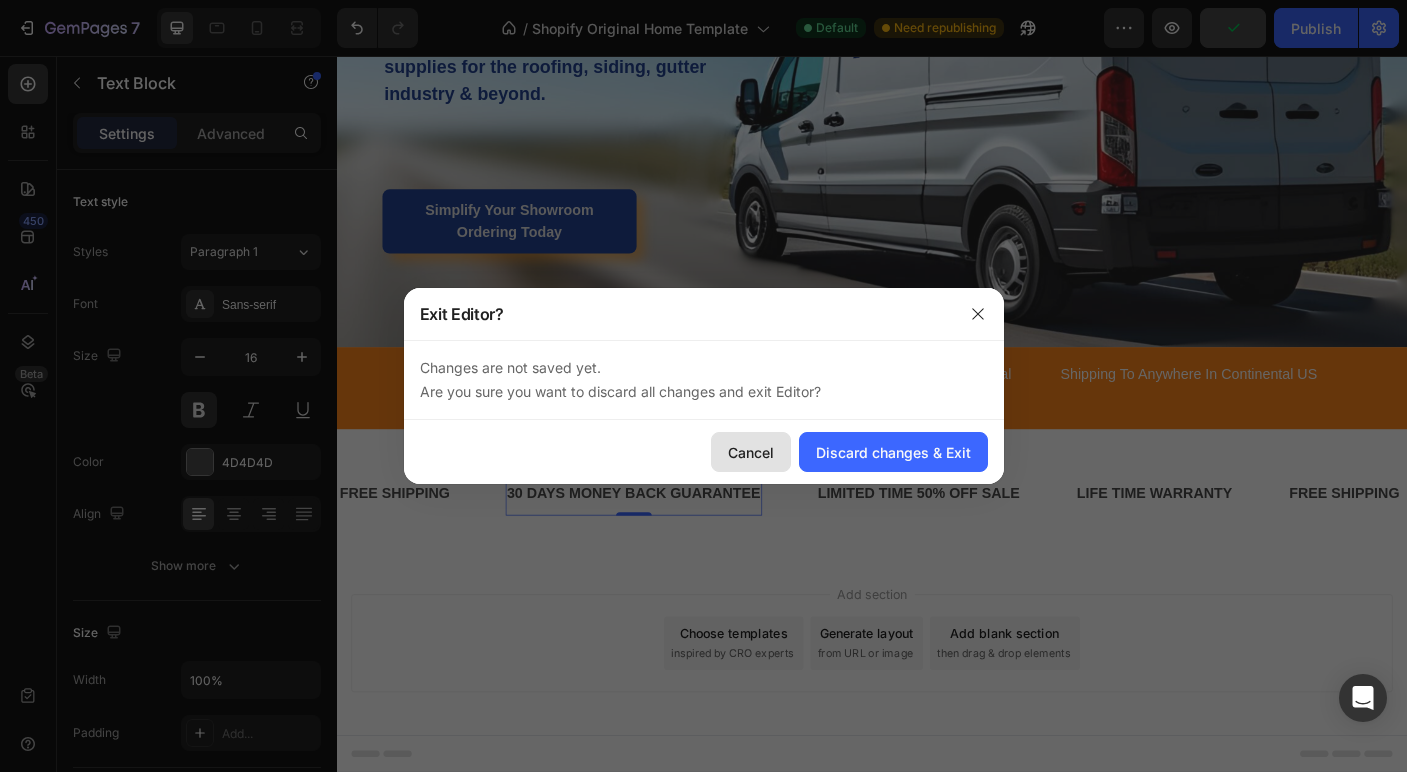 click on "Cancel" at bounding box center (751, 452) 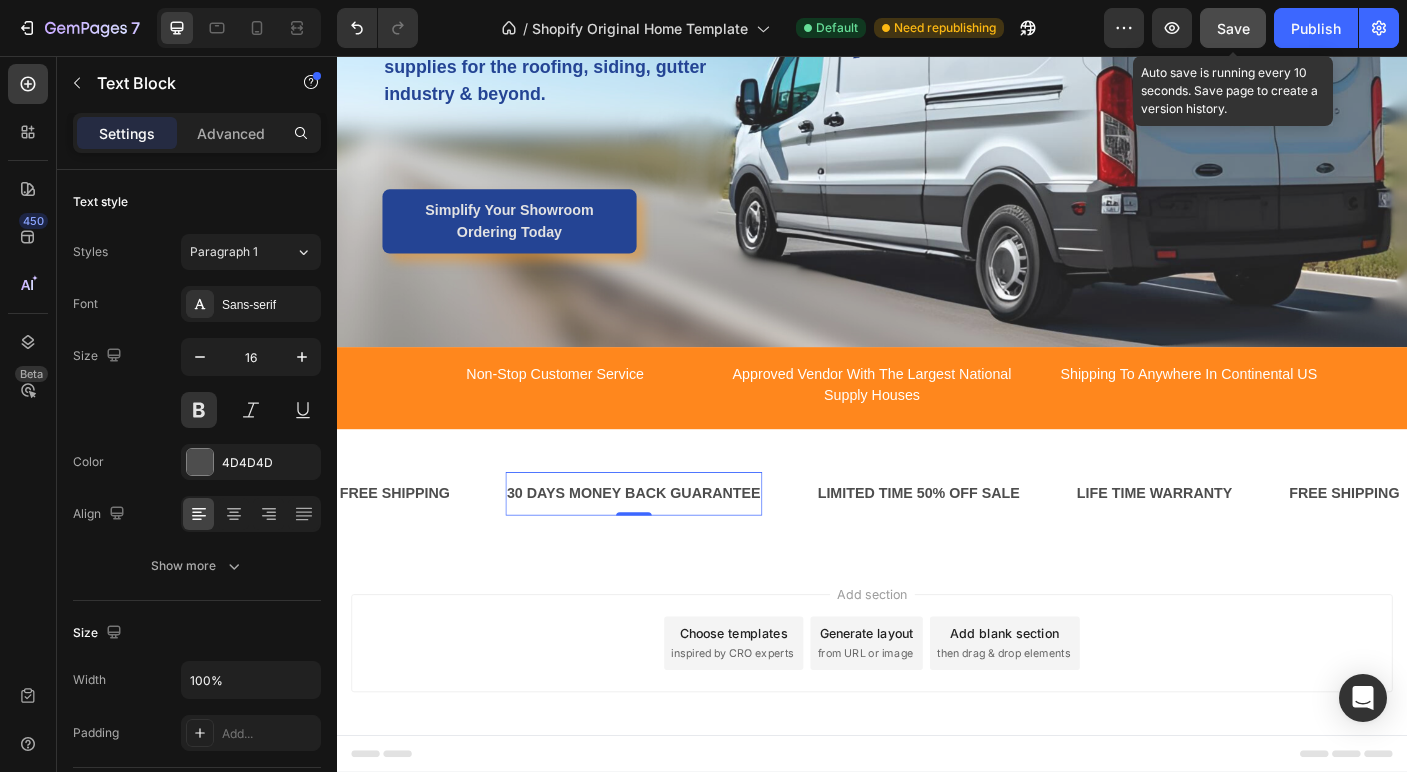 click on "Save" at bounding box center (1233, 28) 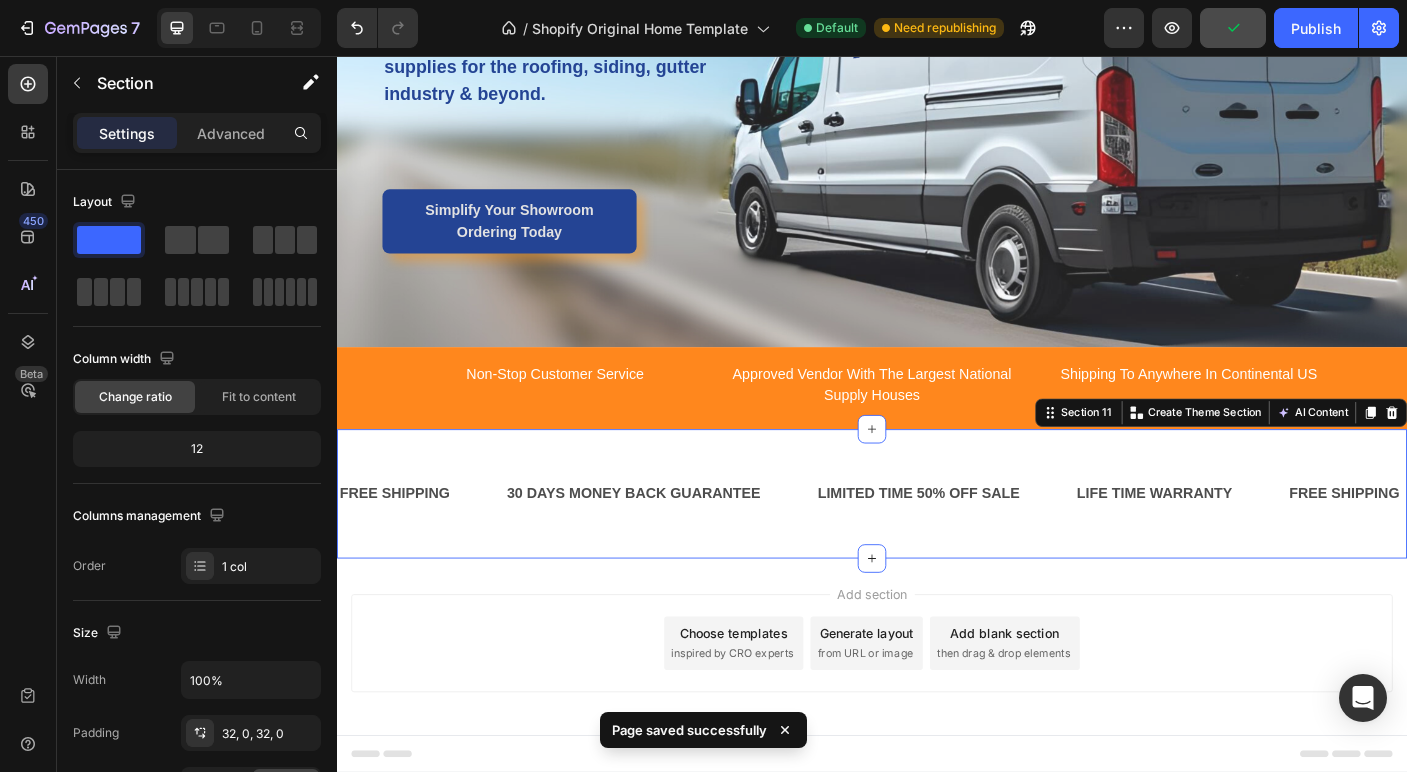 click on "FREE SHIPPING Text Block 30 DAYS MONEY BACK GUARANTEE Text Block LIMITED TIME 50% OFF SALE Text Block LIFE TIME WARRANTY Text Block FREE SHIPPING Text Block 30 DAYS MONEY BACK GUARANTEE Text Block LIMITED TIME 50% OFF SALE Text Block LIFE TIME WARRANTY Text Block FREE SHIPPING Text Block 30 DAYS MONEY BACK GUARANTEE Text Block LIMITED TIME 50% OFF SALE Text Block LIFE TIME WARRANTY Text Block FREE SHIPPING Text Block 30 DAYS MONEY BACK GUARANTEE Text Block LIMITED TIME 50% OFF SALE Text Block LIFE TIME WARRANTY Text Block FREE SHIPPING Text Block 30 DAYS MONEY BACK GUARANTEE Text Block LIMITED TIME 50% OFF SALE Text Block LIFE TIME WARRANTY Text Block FREE SHIPPING Text Block 30 DAYS MONEY BACK GUARANTEE Text Block LIMITED TIME 50% OFF SALE Text Block LIFE TIME WARRANTY Text Block Marquee Section 11   You can create reusable sections Create Theme Section AI Content Write with GemAI What would you like to describe here? Tone and Voice Persuasive Product Rivet #44 Wicker (100/bag)  [100-229] Show more Generate" at bounding box center (937, 546) 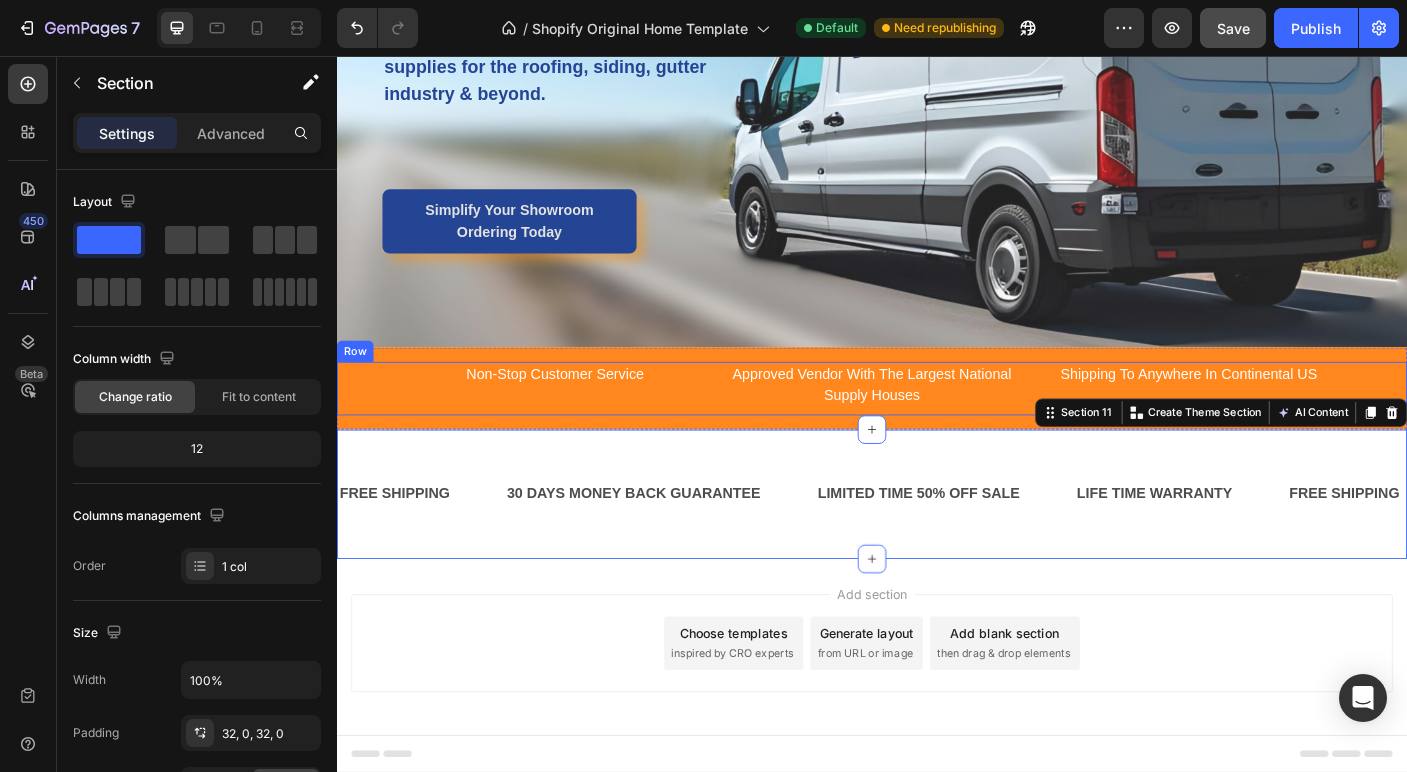 click on "Non-Stop Customer Service Text block Approved Vendor With The Largest National Supply Houses Text block Shipping To Anywhere In Continental US Text block
Drop element here Carousel Row" at bounding box center [937, 428] 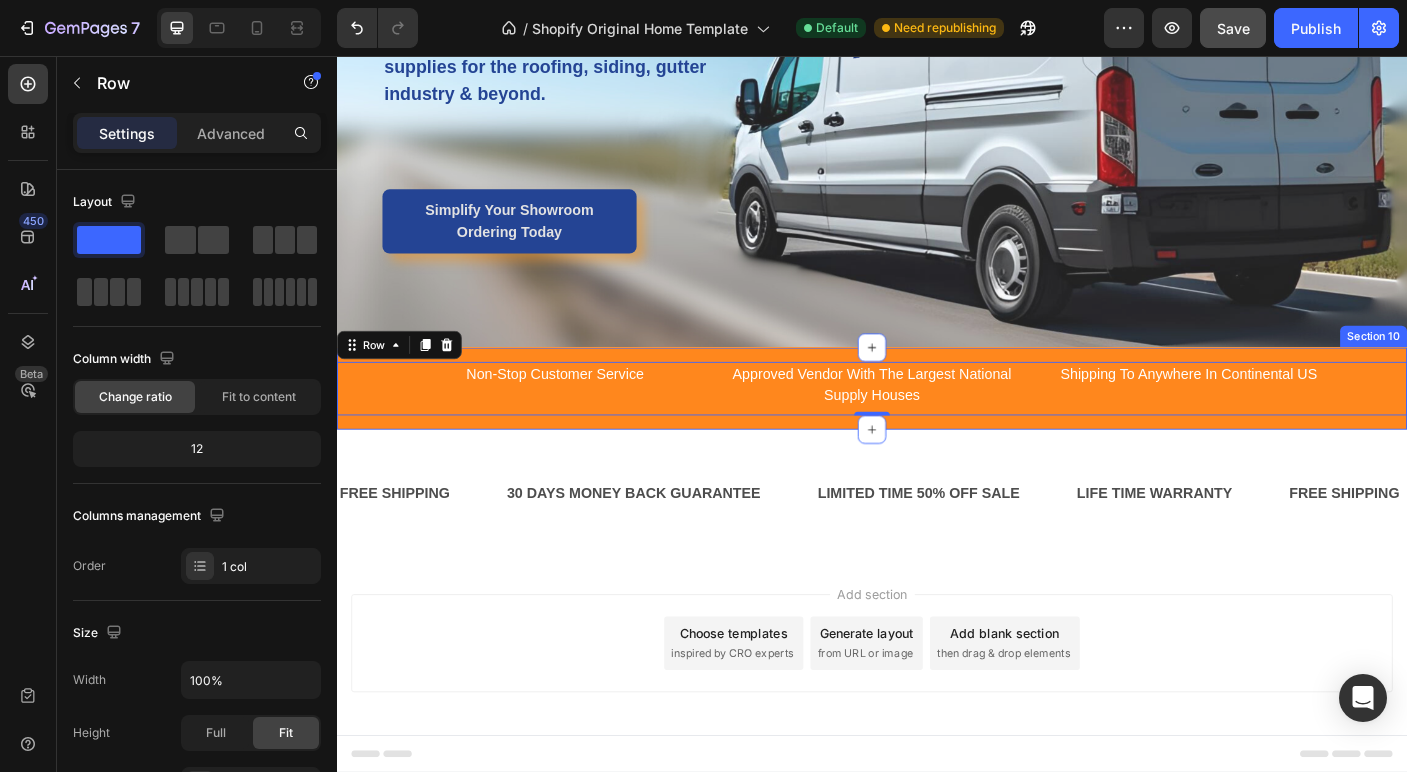 click on "Non-Stop Customer Service Text block Approved Vendor With The Largest National Supply Houses Text block Shipping To Anywhere In Continental US Text block
Drop element here Carousel Row   0 Section 10" at bounding box center (937, 428) 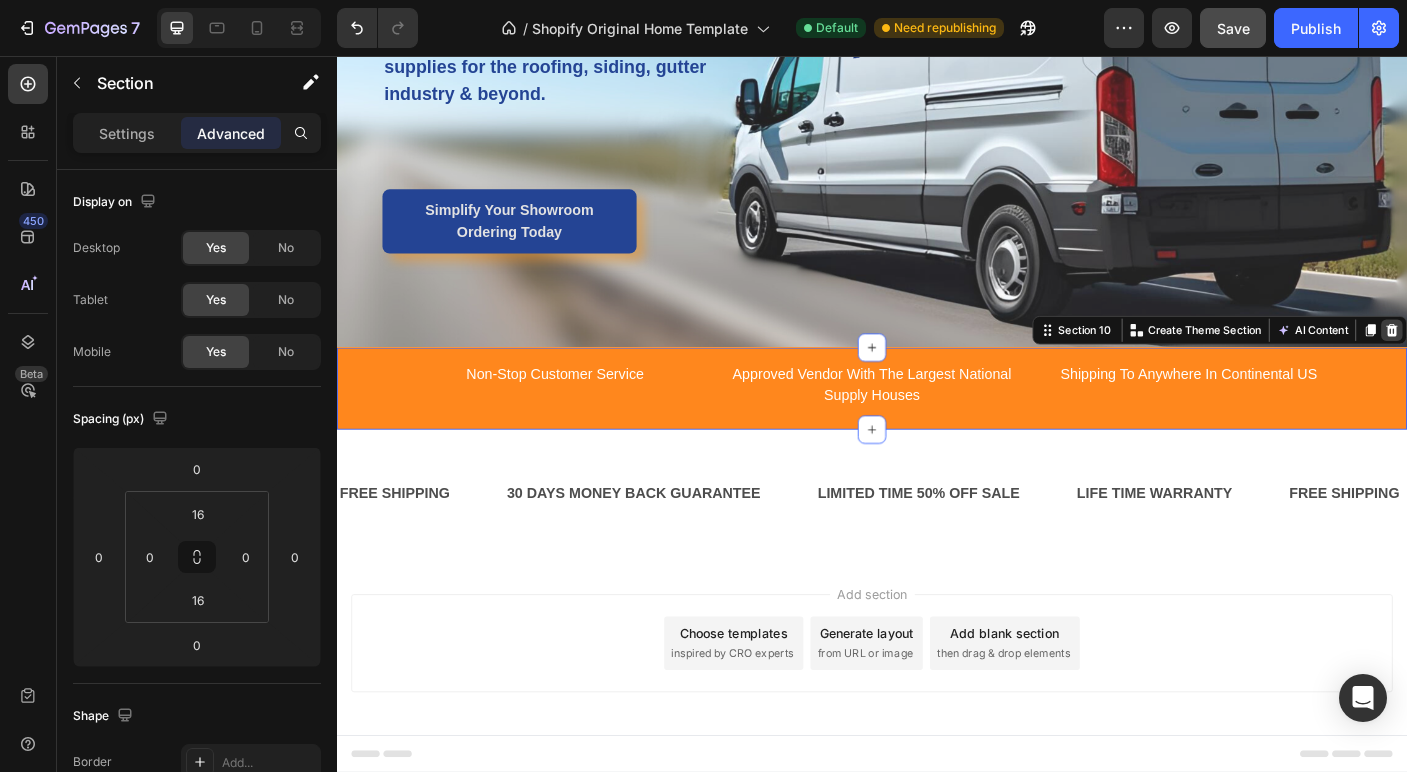 click 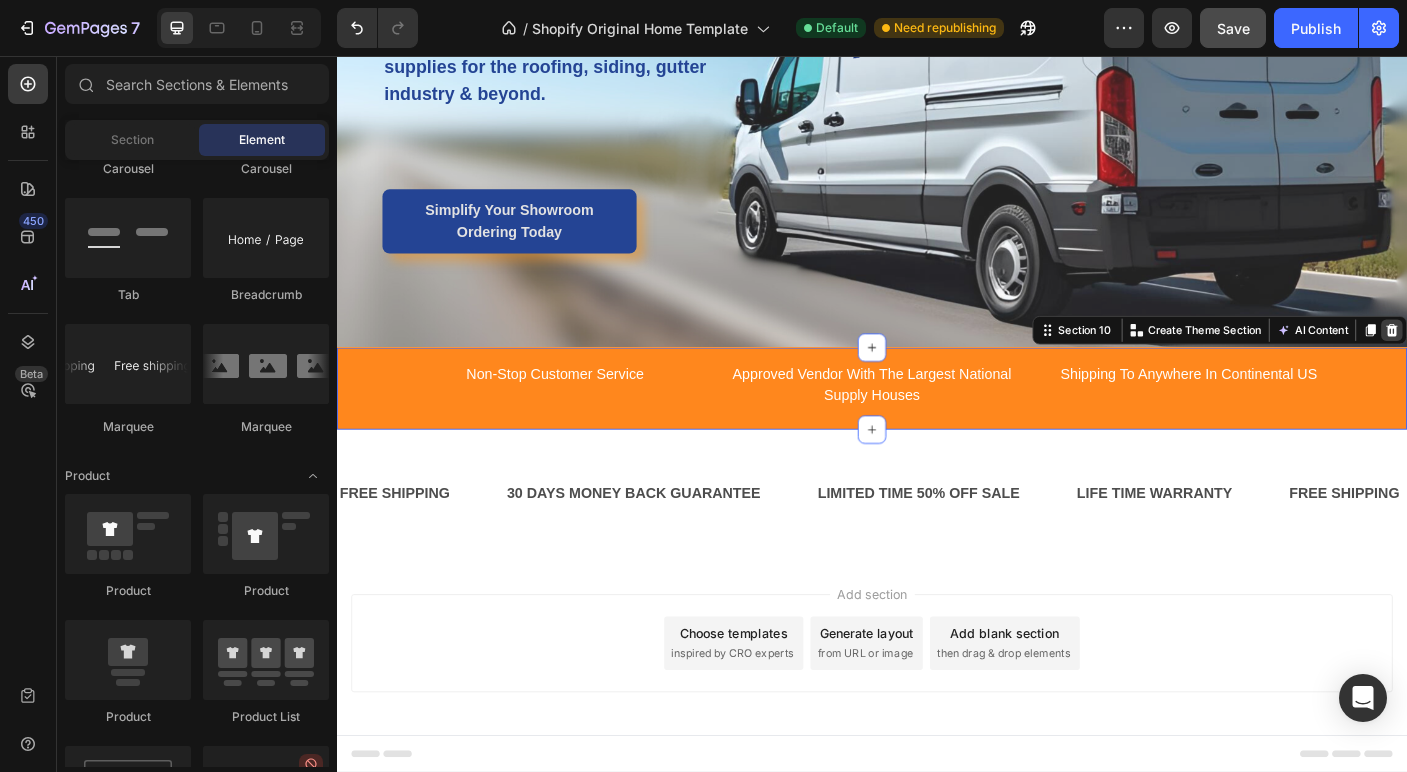 scroll, scrollTop: 1007, scrollLeft: 0, axis: vertical 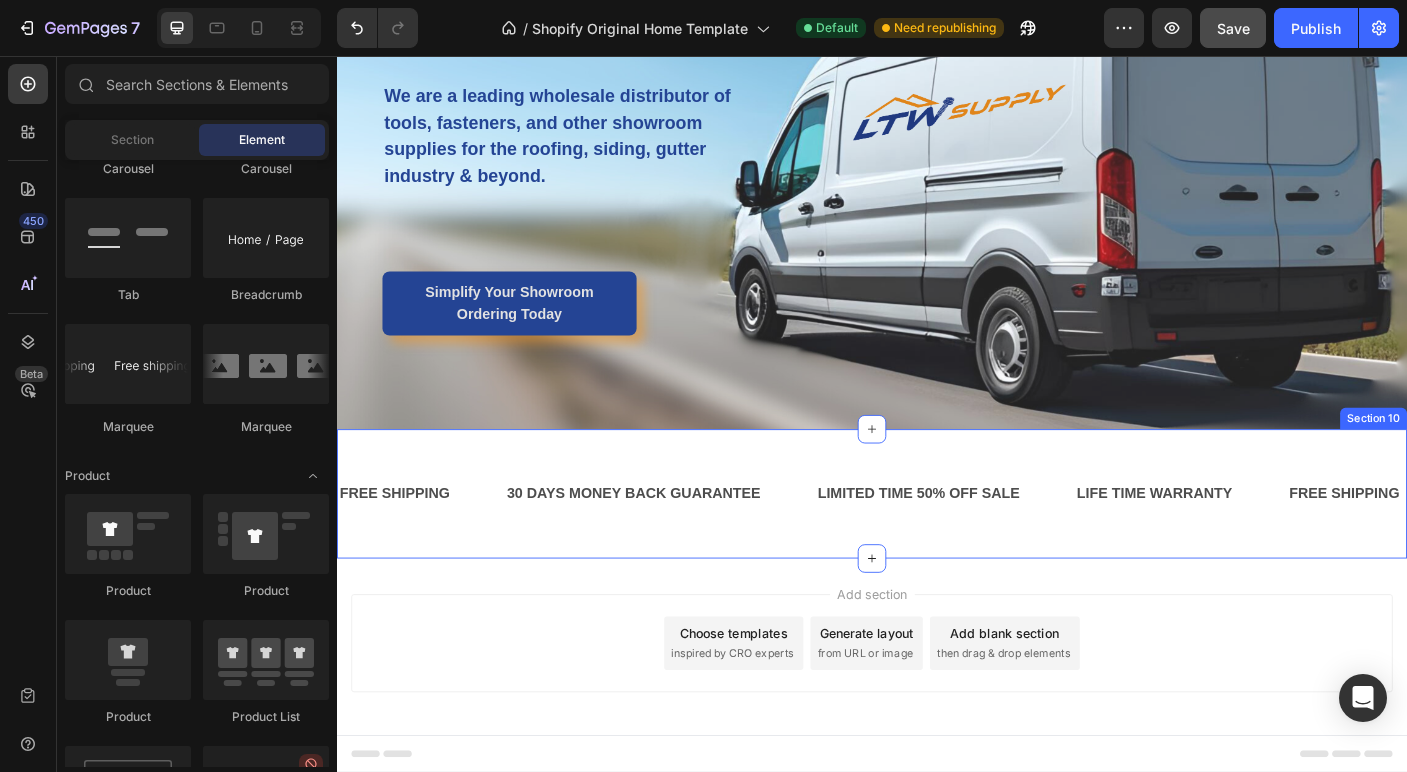click on "FREE SHIPPING Text Block 30 DAYS MONEY BACK GUARANTEE Text Block LIMITED TIME 50% OFF SALE Text Block LIFE TIME WARRANTY Text Block FREE SHIPPING Text Block 30 DAYS MONEY BACK GUARANTEE Text Block LIMITED TIME 50% OFF SALE Text Block LIFE TIME WARRANTY Text Block FREE SHIPPING Text Block 30 DAYS MONEY BACK GUARANTEE Text Block LIMITED TIME 50% OFF SALE Text Block LIFE TIME WARRANTY Text Block FREE SHIPPING Text Block 30 DAYS MONEY BACK GUARANTEE Text Block LIMITED TIME 50% OFF SALE Text Block LIFE TIME WARRANTY Text Block FREE SHIPPING Text Block 30 DAYS MONEY BACK GUARANTEE Text Block LIMITED TIME 50% OFF SALE Text Block LIFE TIME WARRANTY Text Block FREE SHIPPING Text Block 30 DAYS MONEY BACK GUARANTEE Text Block LIMITED TIME 50% OFF SALE Text Block LIFE TIME WARRANTY Text Block Marquee Section 10" at bounding box center (937, 546) 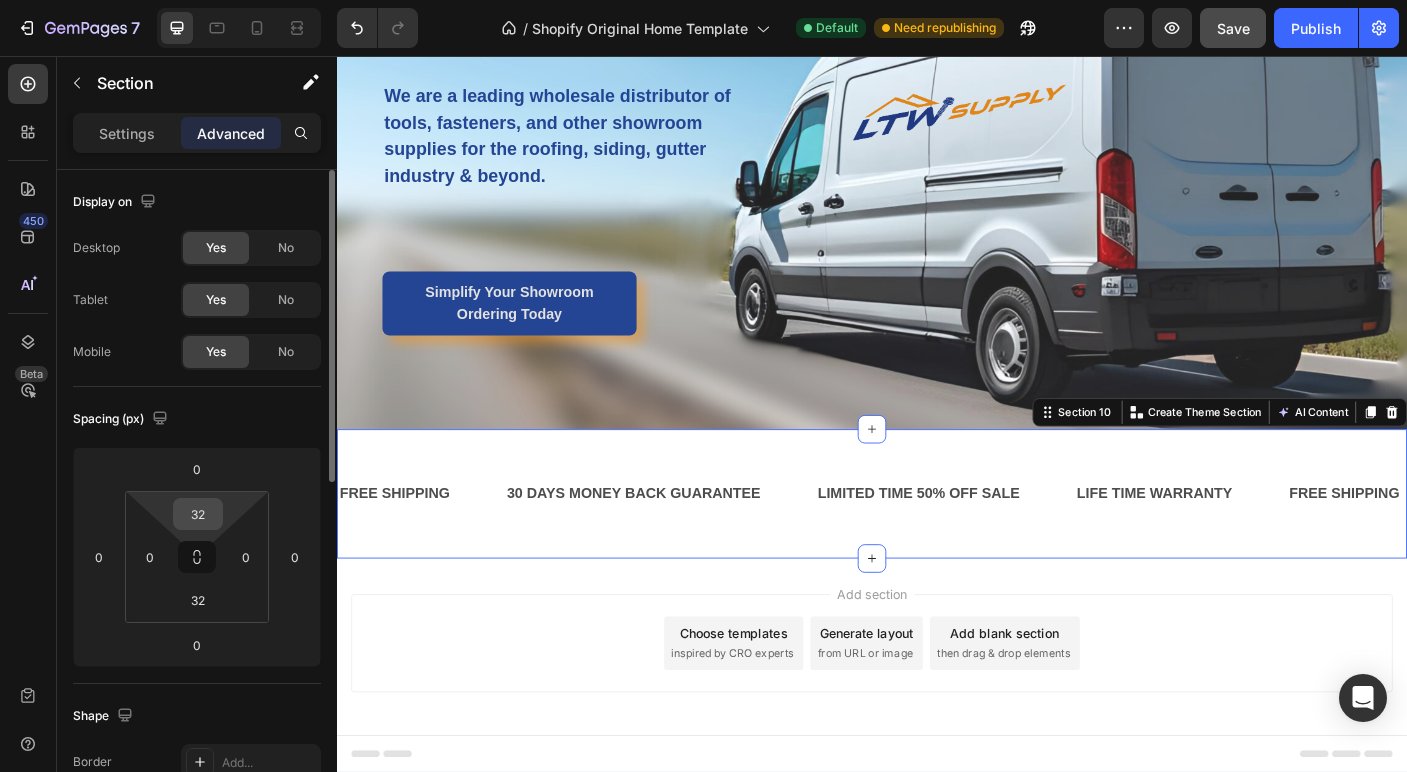 click on "32" at bounding box center (198, 514) 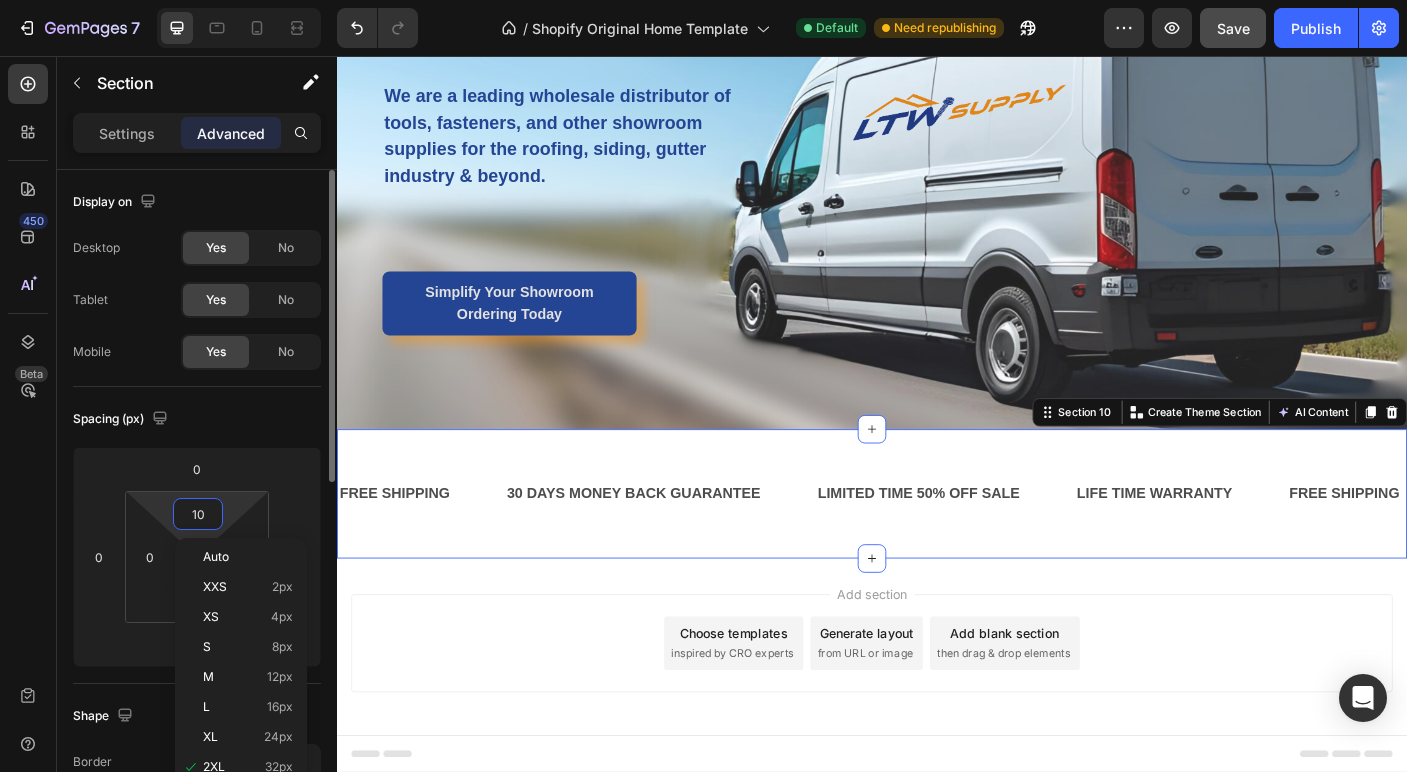 scroll, scrollTop: 985, scrollLeft: 0, axis: vertical 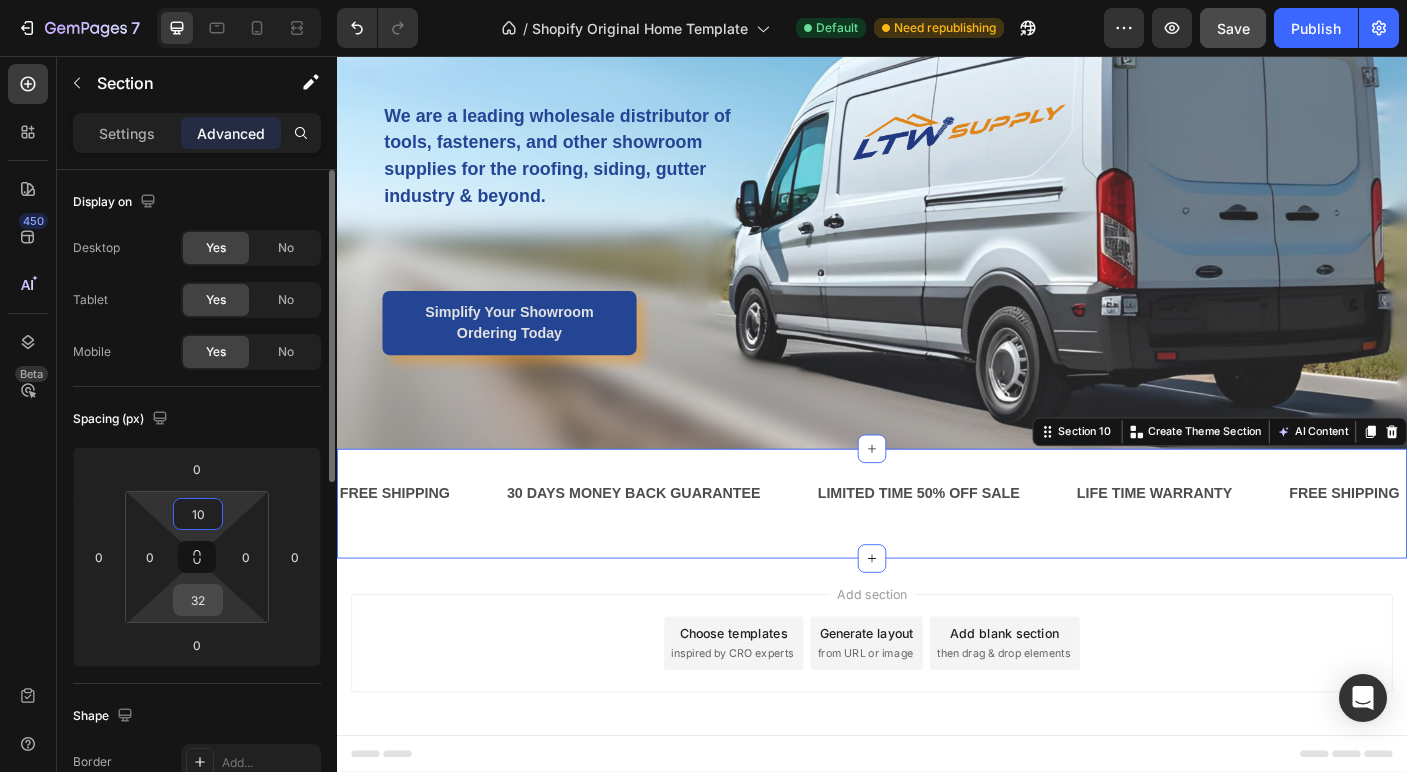 type on "10" 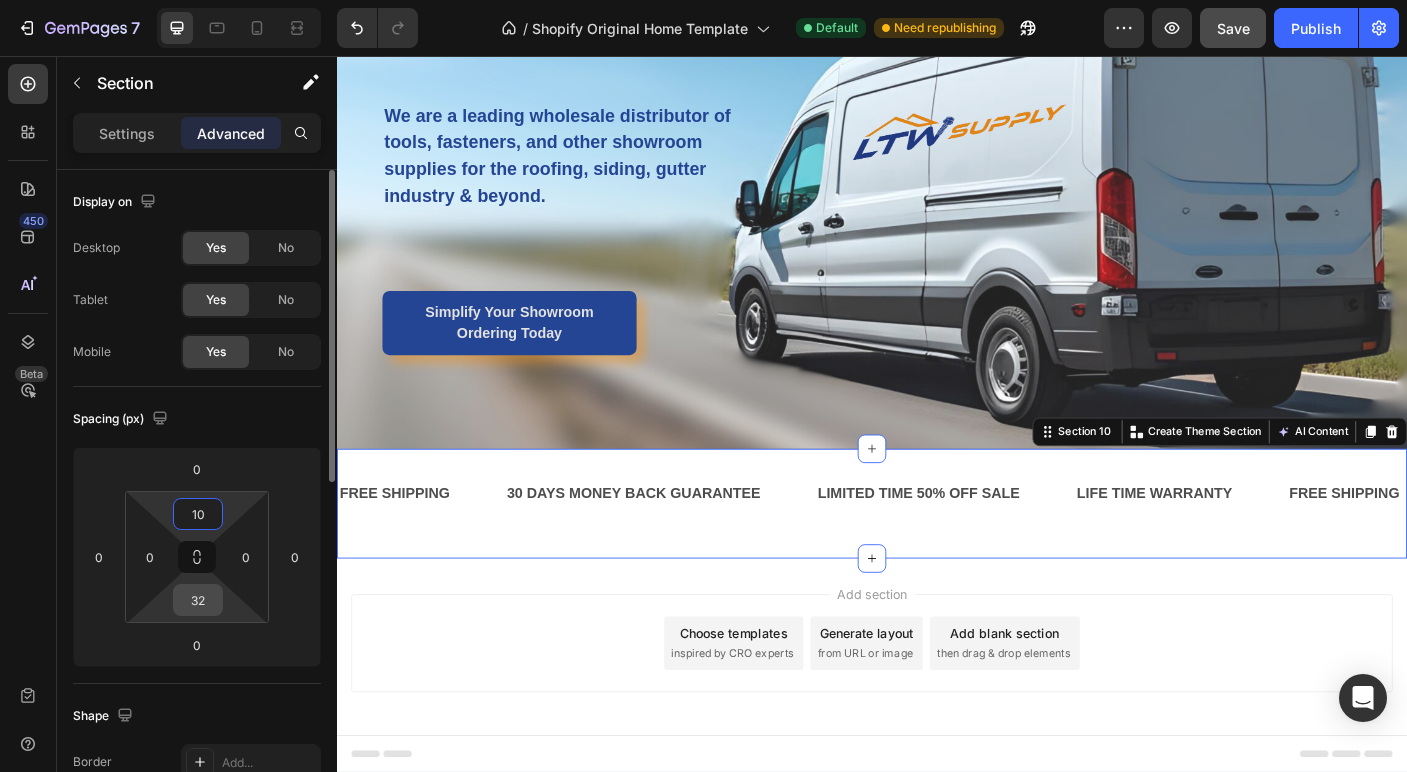 click on "32" at bounding box center (198, 600) 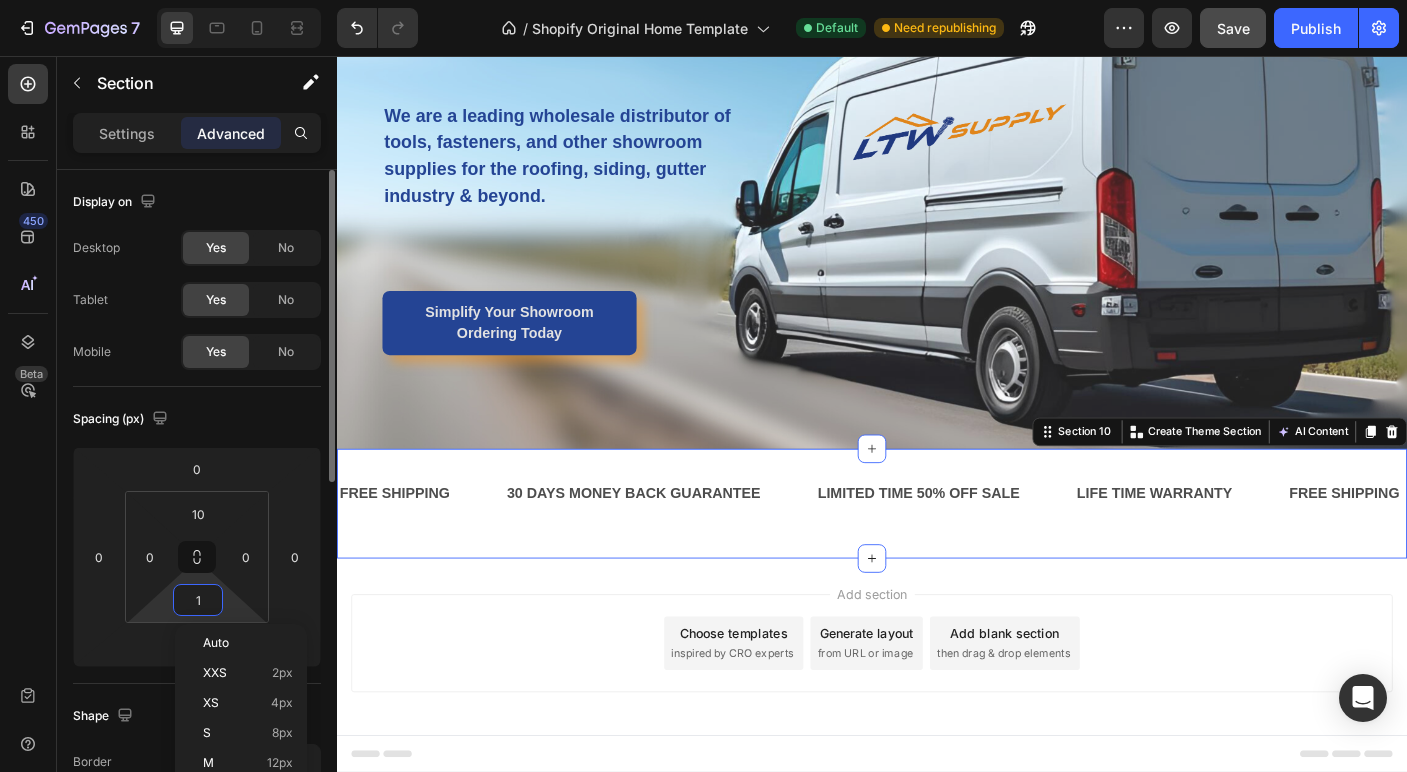 scroll, scrollTop: 963, scrollLeft: 0, axis: vertical 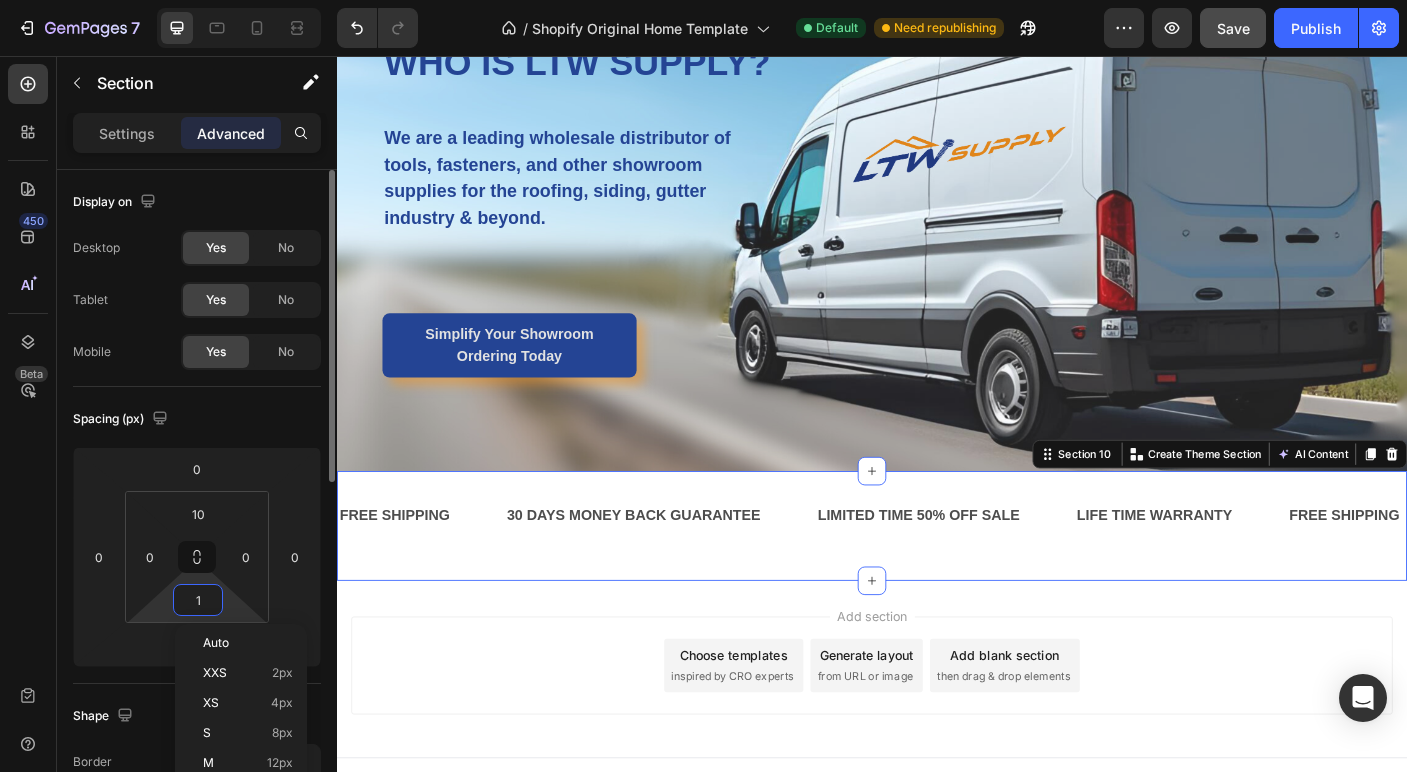 type on "10" 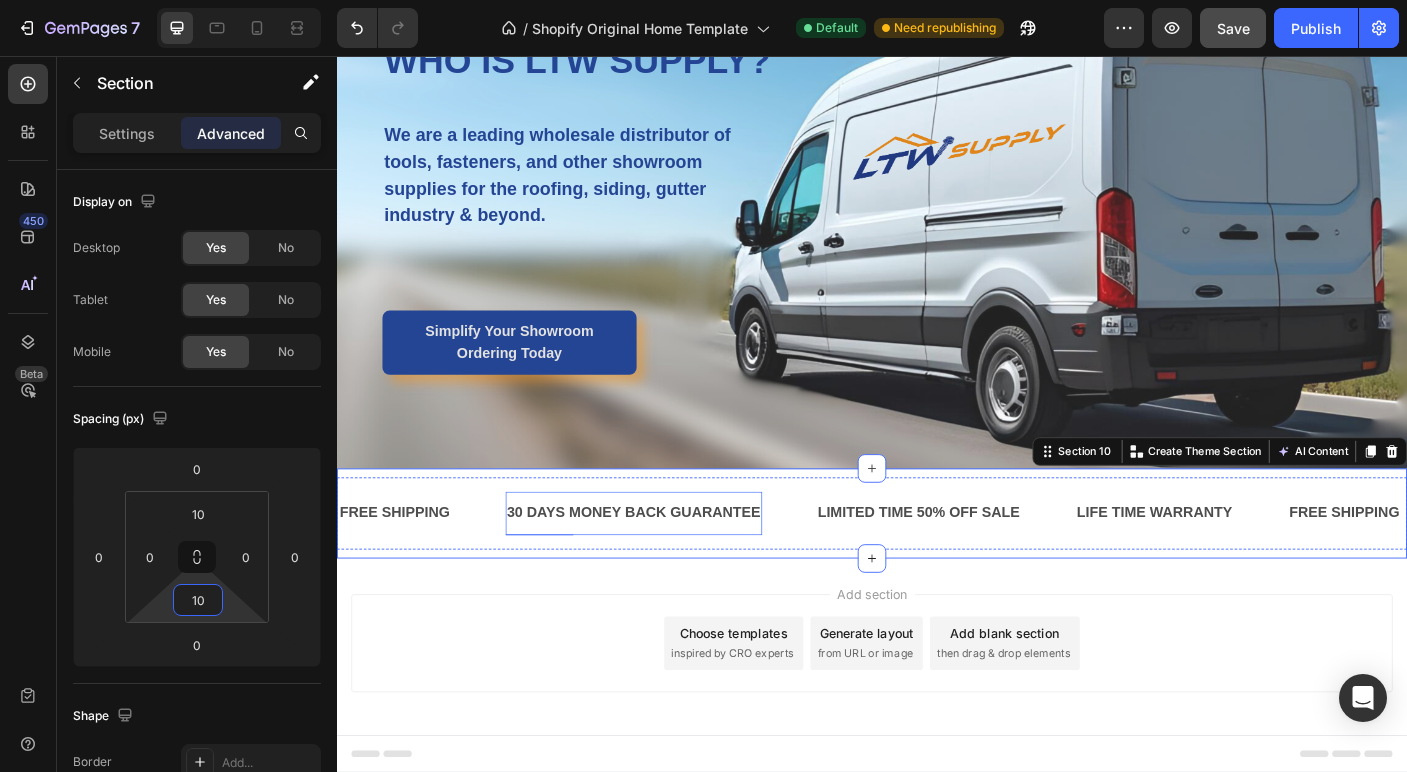 click on "30 DAYS MONEY BACK GUARANTEE" at bounding box center [670, 568] 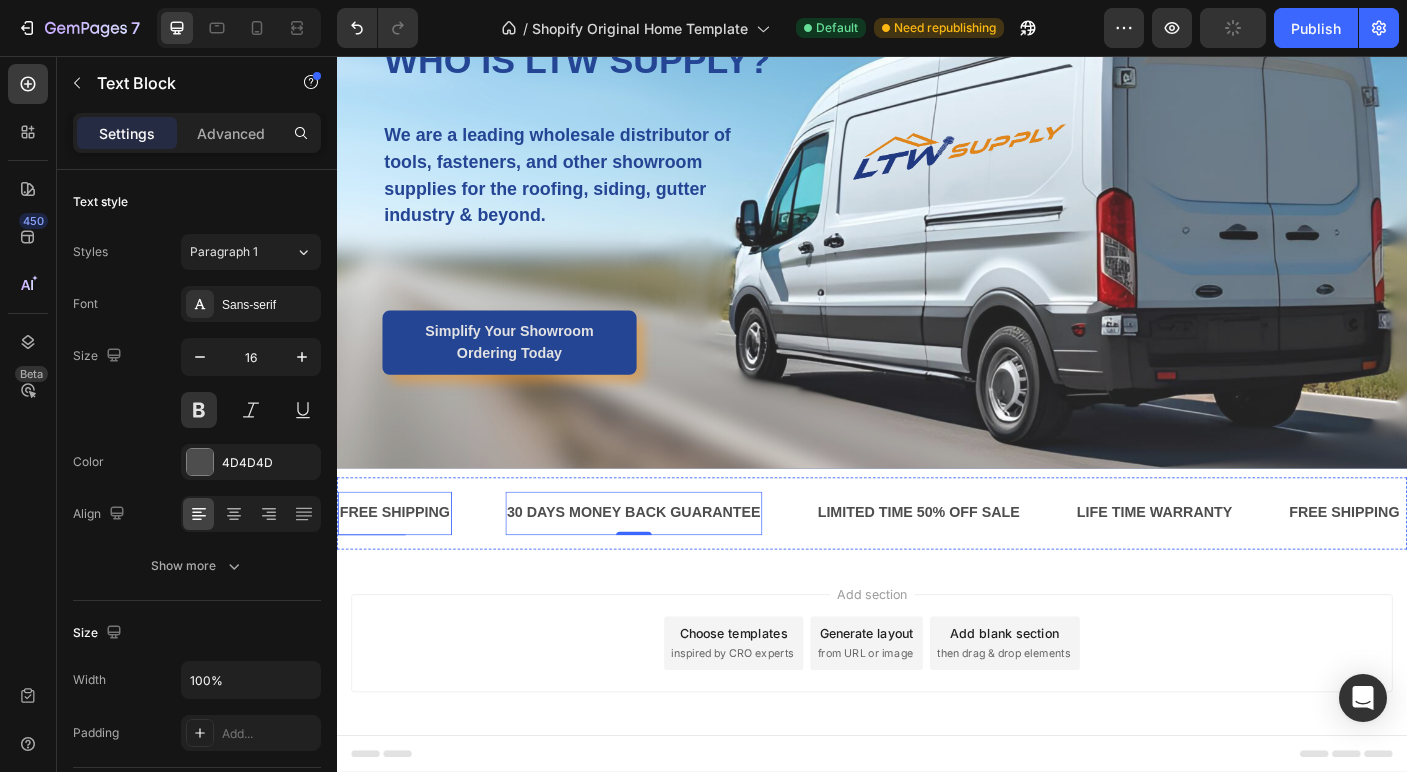 click on "FREE SHIPPING" at bounding box center (402, 568) 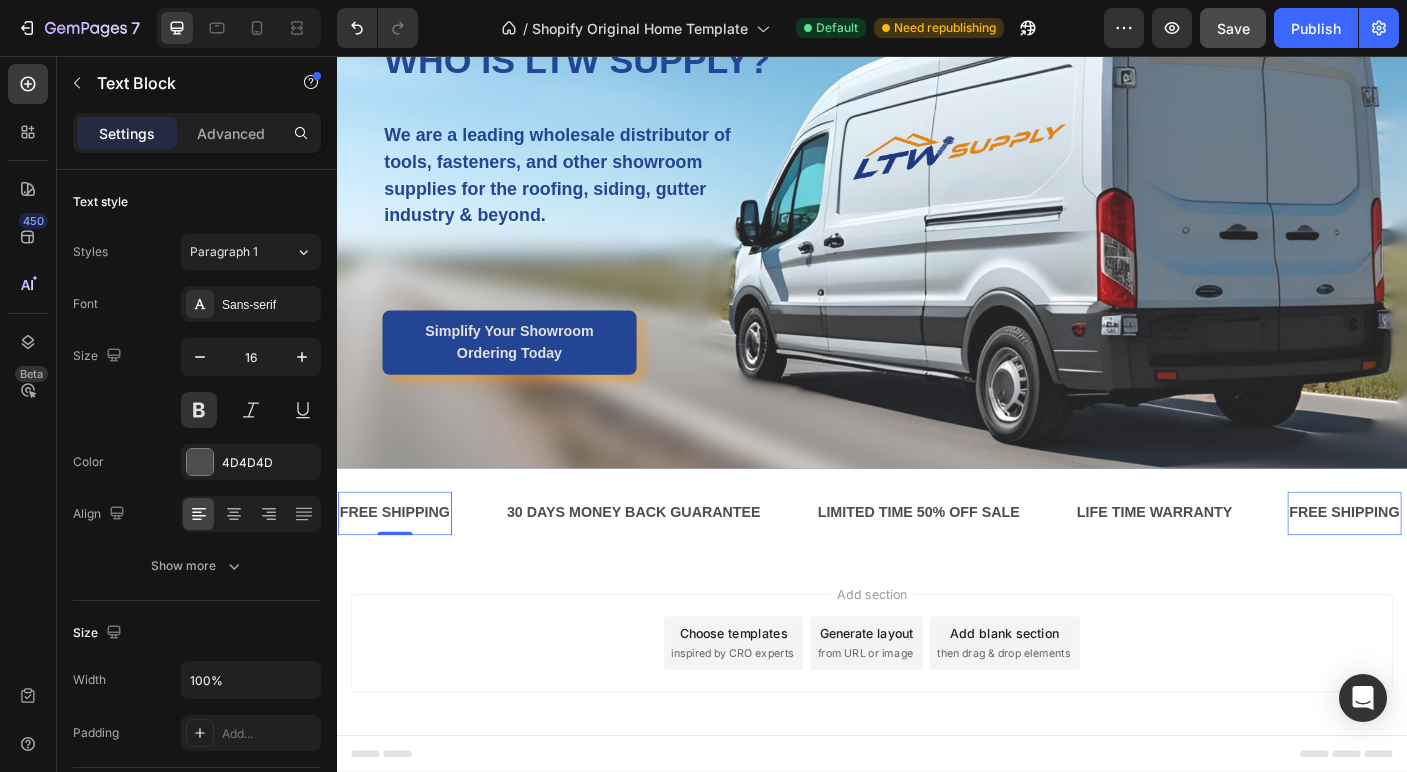 click on "FREE SHIPPING" at bounding box center [402, 568] 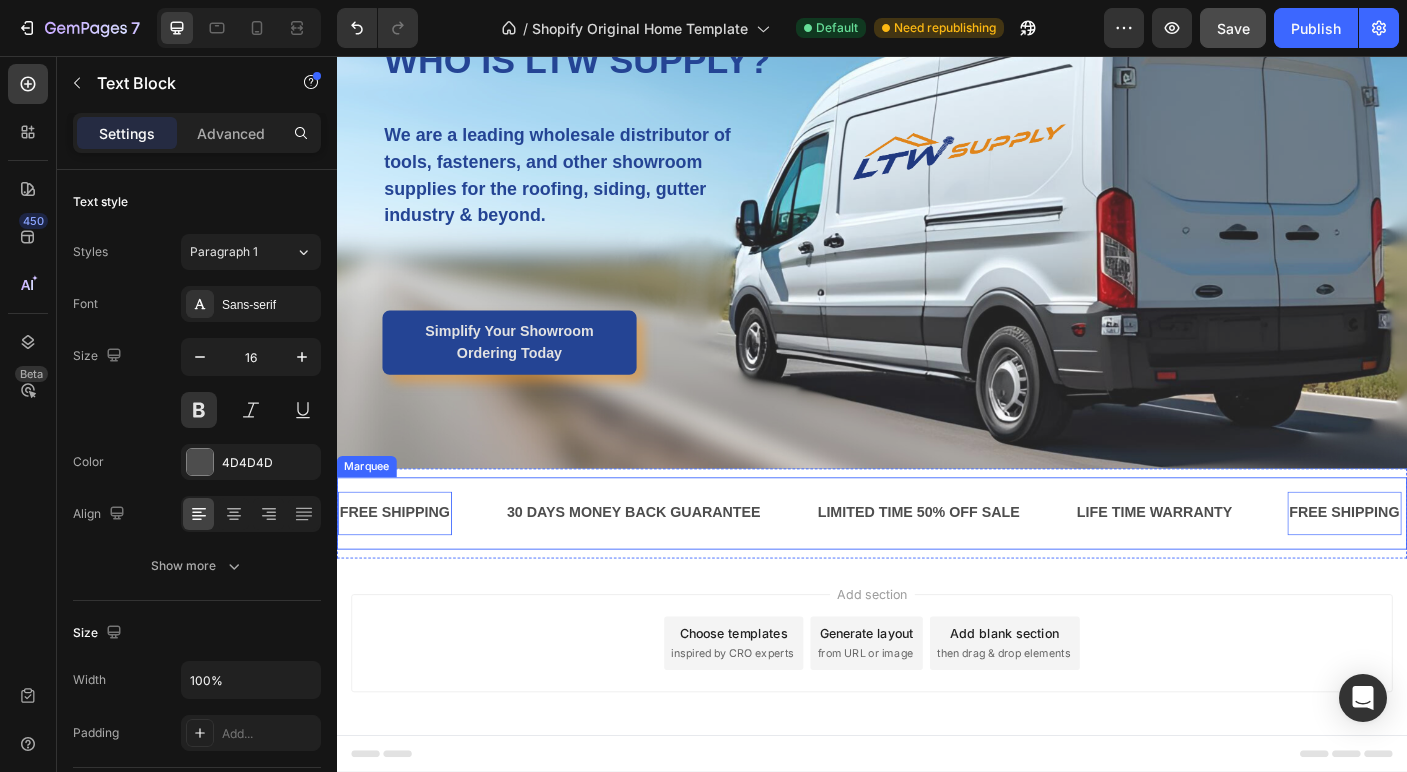 click on "FREE SHIPPING Text Block   0 30 DAYS MONEY BACK GUARANTEE Text Block LIMITED TIME 50% OFF SALE Text Block LIFE TIME WARRANTY Text Block FREE SHIPPING Text Block   0 30 DAYS MONEY BACK GUARANTEE Text Block LIMITED TIME 50% OFF SALE Text Block LIFE TIME WARRANTY Text Block FREE SHIPPING Text Block   0 30 DAYS MONEY BACK GUARANTEE Text Block LIMITED TIME 50% OFF SALE Text Block LIFE TIME WARRANTY Text Block FREE SHIPPING Text Block   0 30 DAYS MONEY BACK GUARANTEE Text Block LIMITED TIME 50% OFF SALE Text Block LIFE TIME WARRANTY Text Block FREE SHIPPING Text Block   0 30 DAYS MONEY BACK GUARANTEE Text Block LIMITED TIME 50% OFF SALE Text Block LIFE TIME WARRANTY Text Block FREE SHIPPING Text Block   0 30 DAYS MONEY BACK GUARANTEE Text Block LIMITED TIME 50% OFF SALE Text Block LIFE TIME WARRANTY Text Block Marquee Section 10" at bounding box center [937, 568] 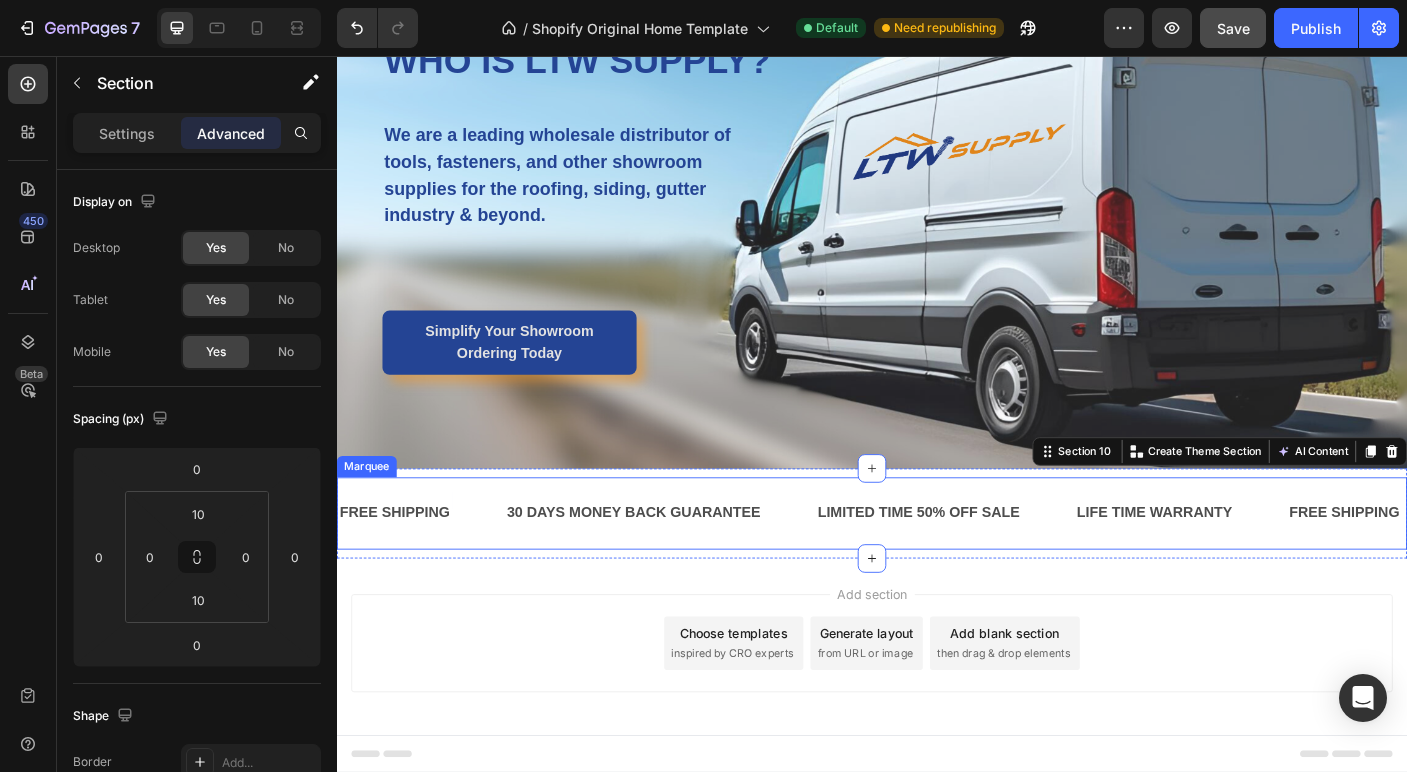 click on "FREE SHIPPING" at bounding box center [402, 568] 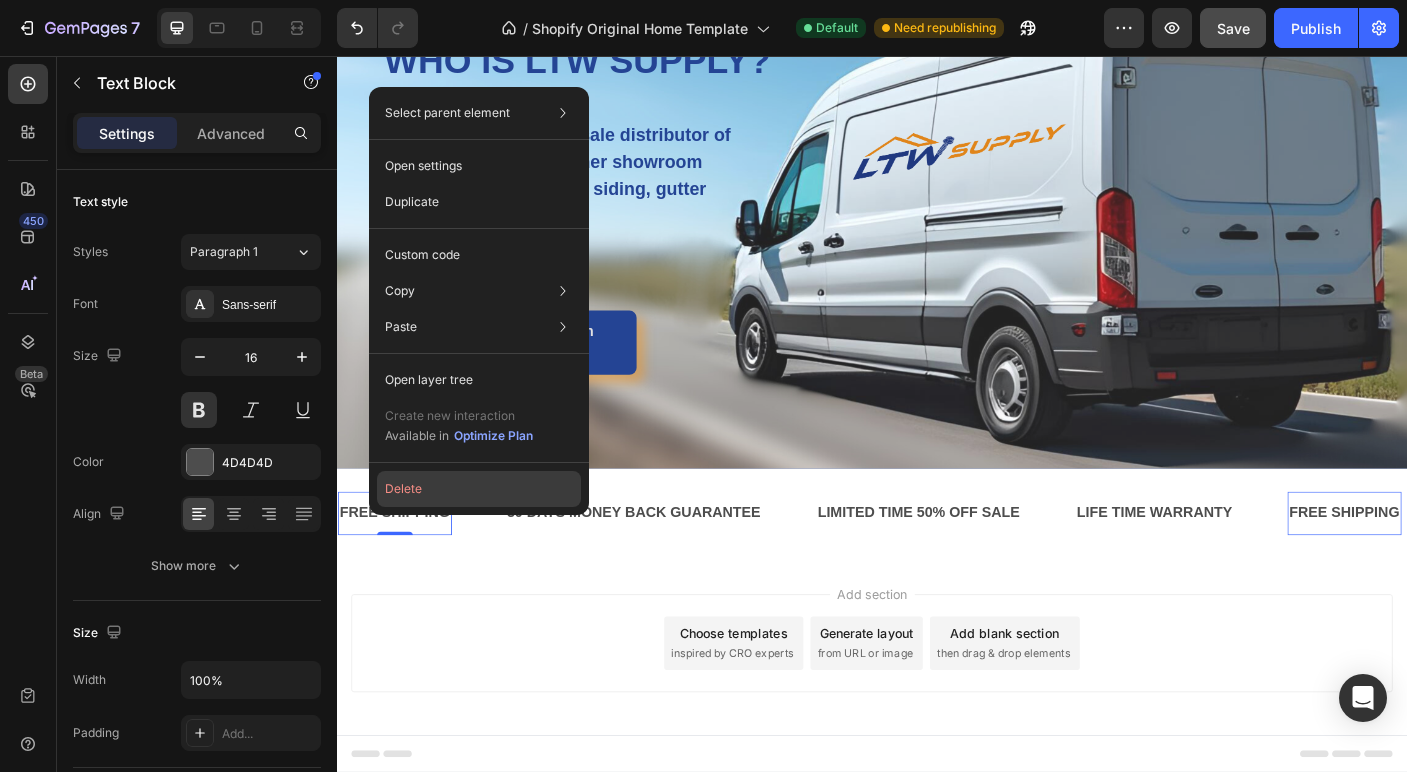 click on "Delete" 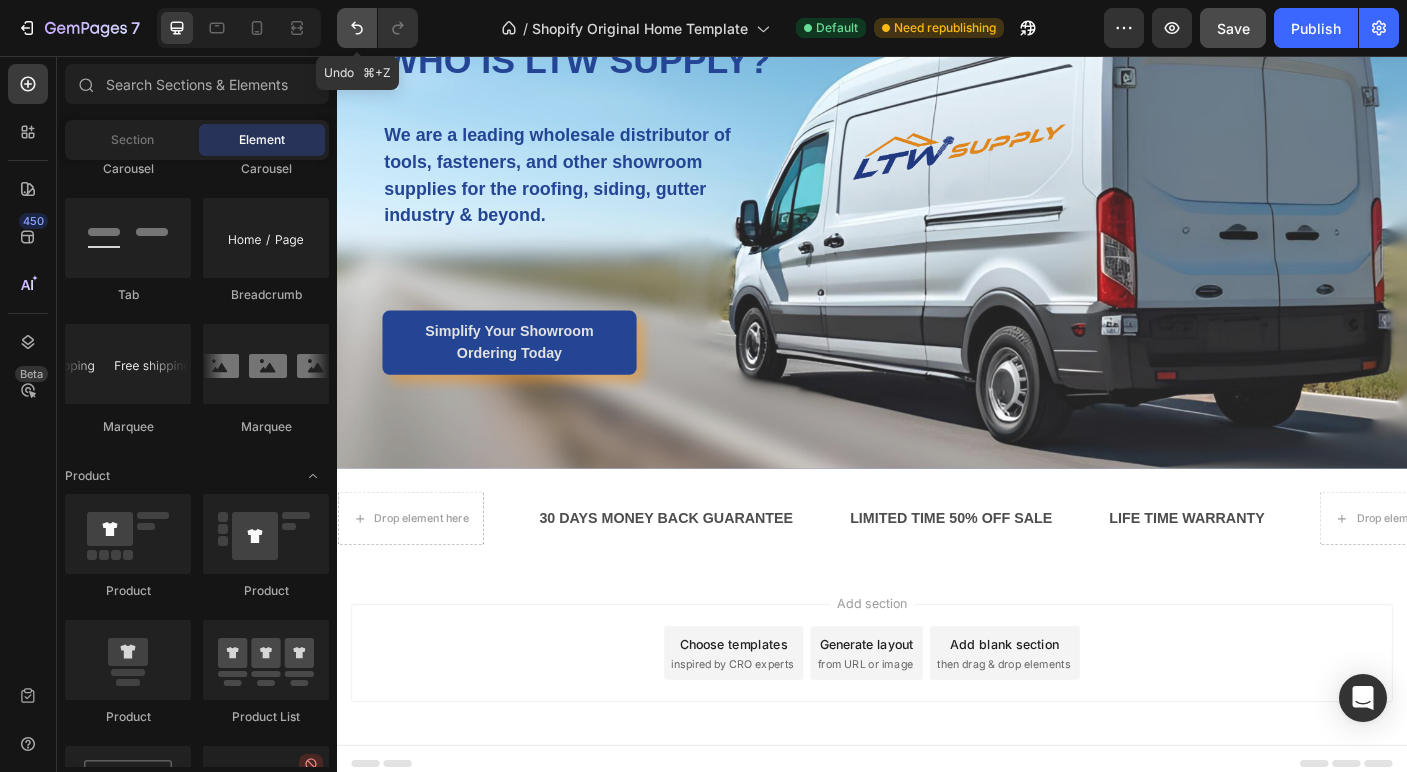 click 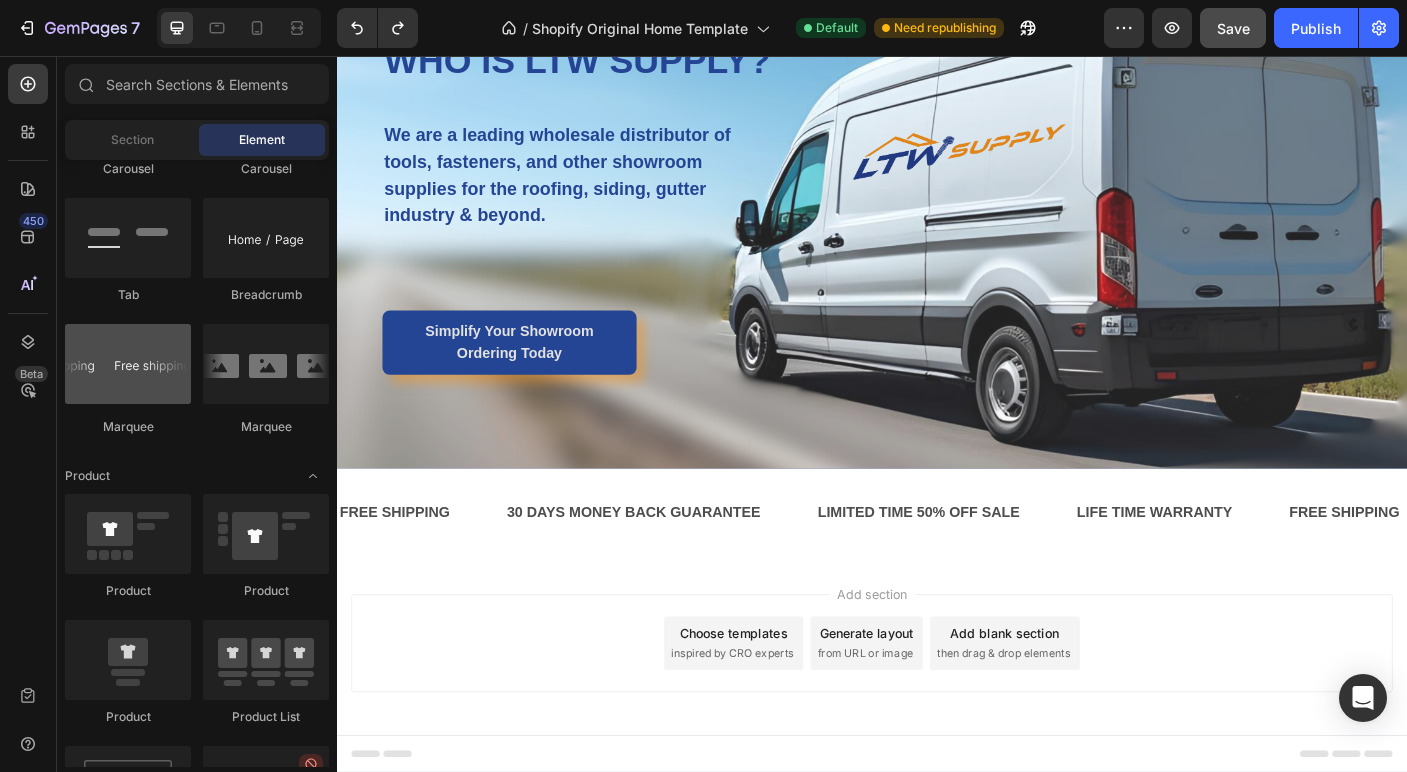 click at bounding box center (128, 364) 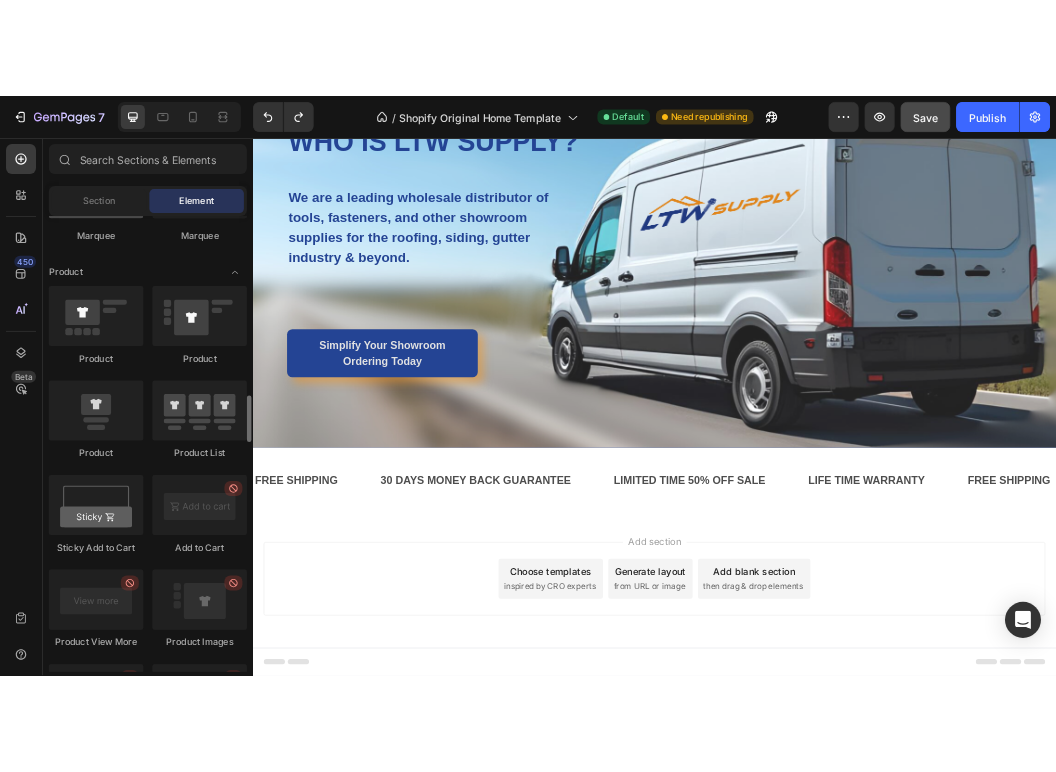 scroll, scrollTop: 2512, scrollLeft: 0, axis: vertical 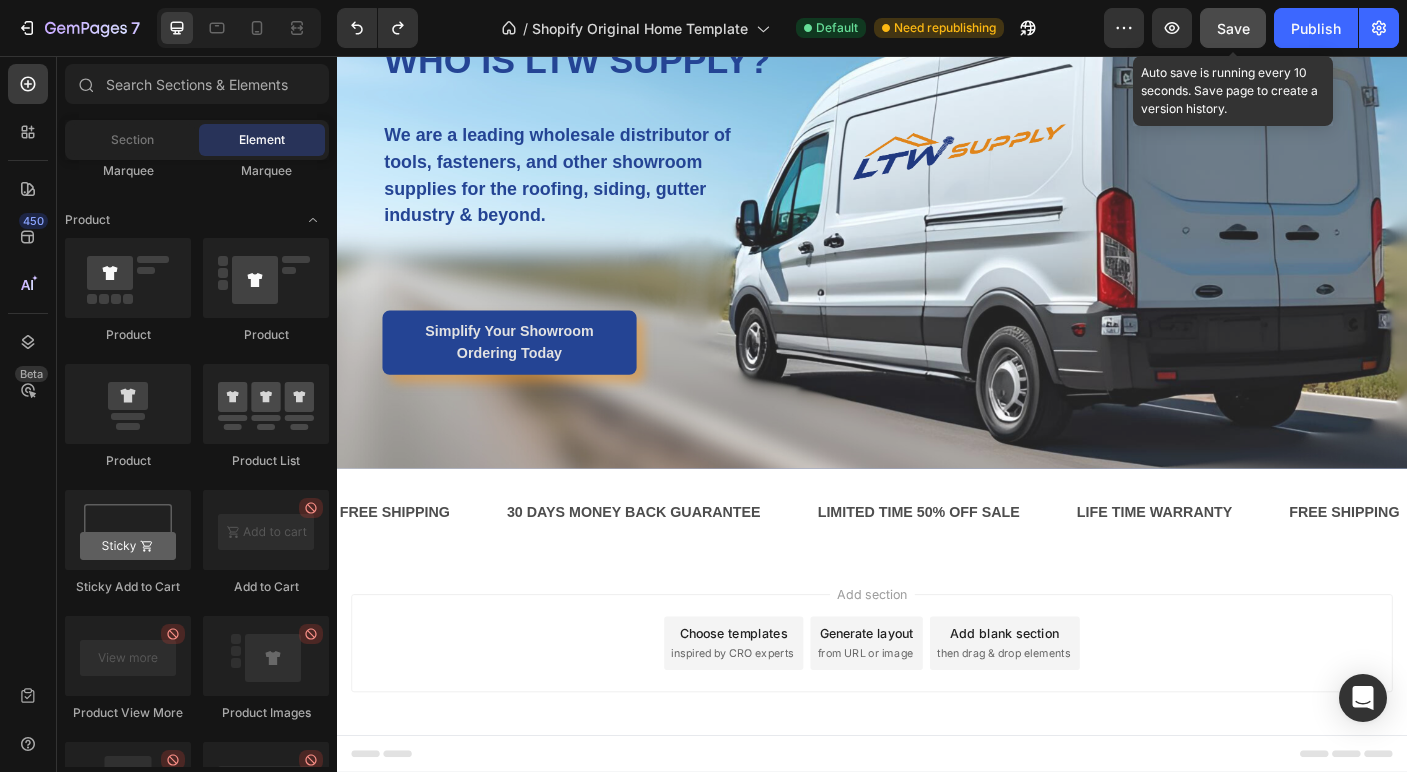 click on "Save" 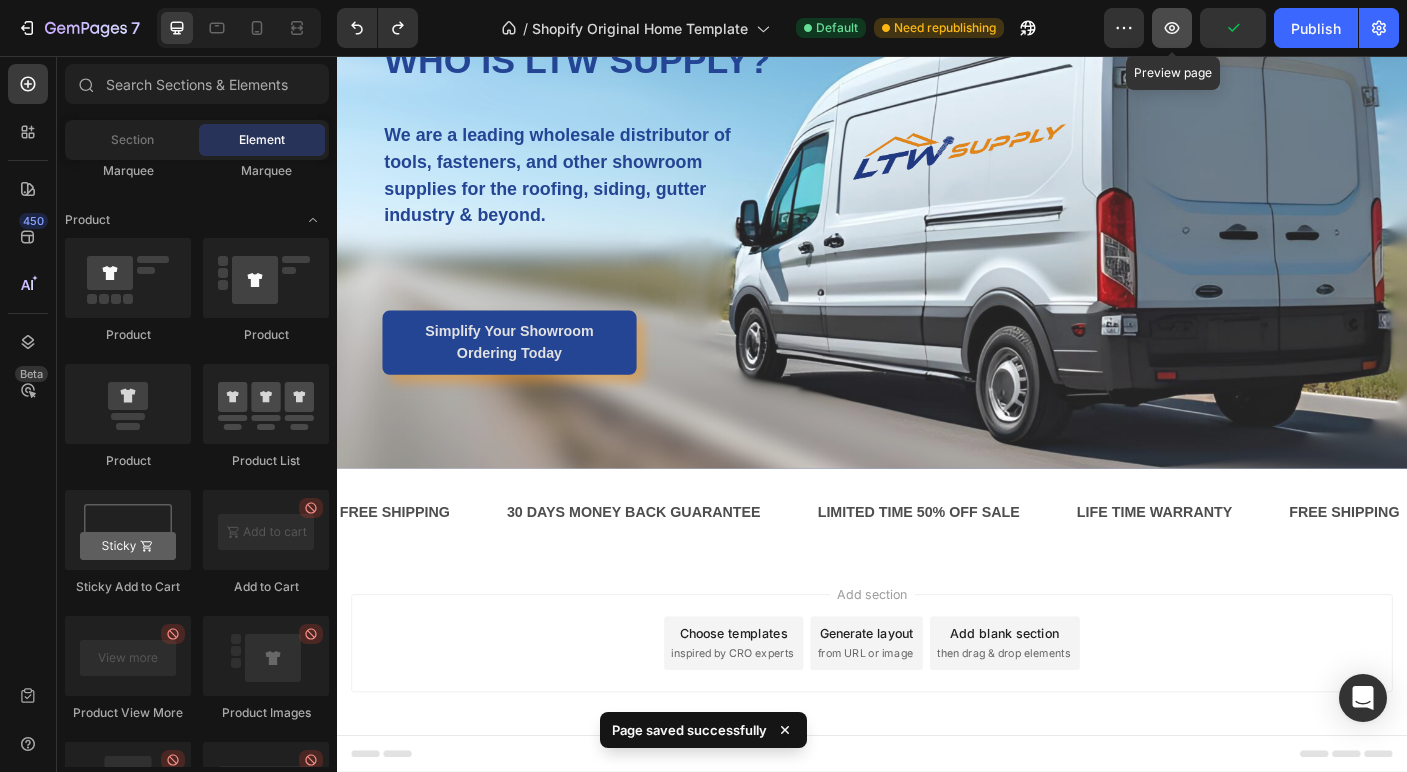 click 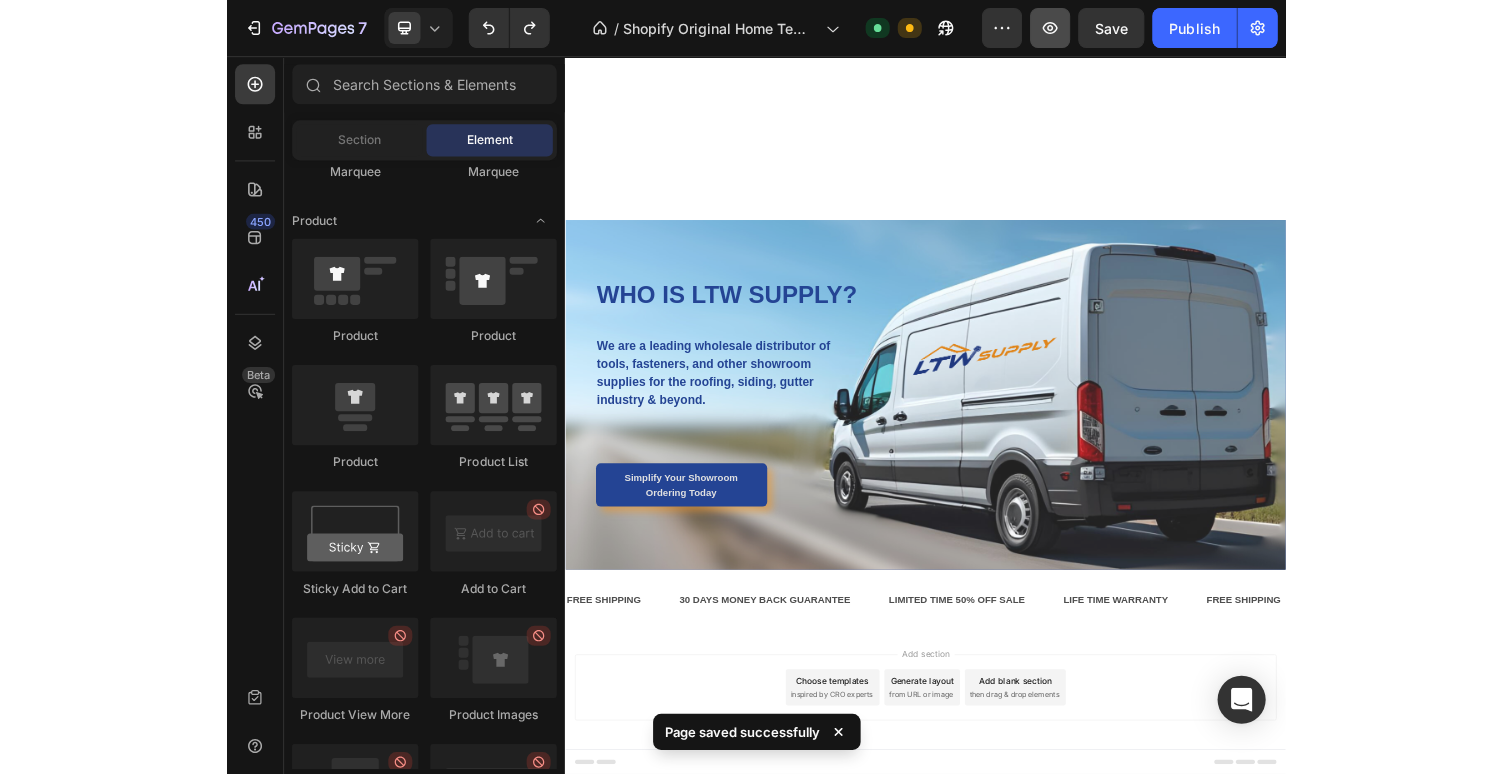 scroll, scrollTop: 571, scrollLeft: 0, axis: vertical 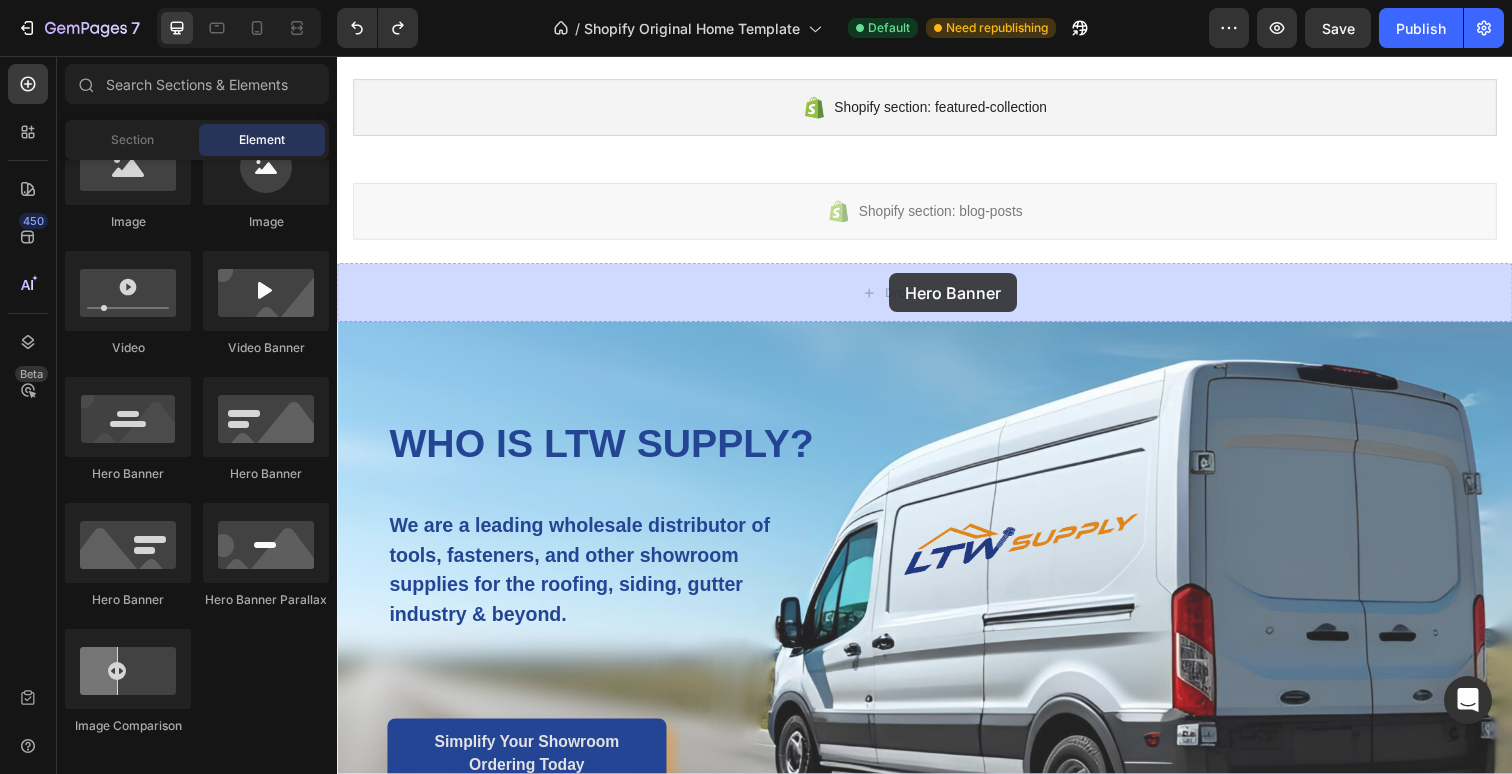 drag, startPoint x: 603, startPoint y: 474, endPoint x: 901, endPoint y: 278, distance: 356.67914 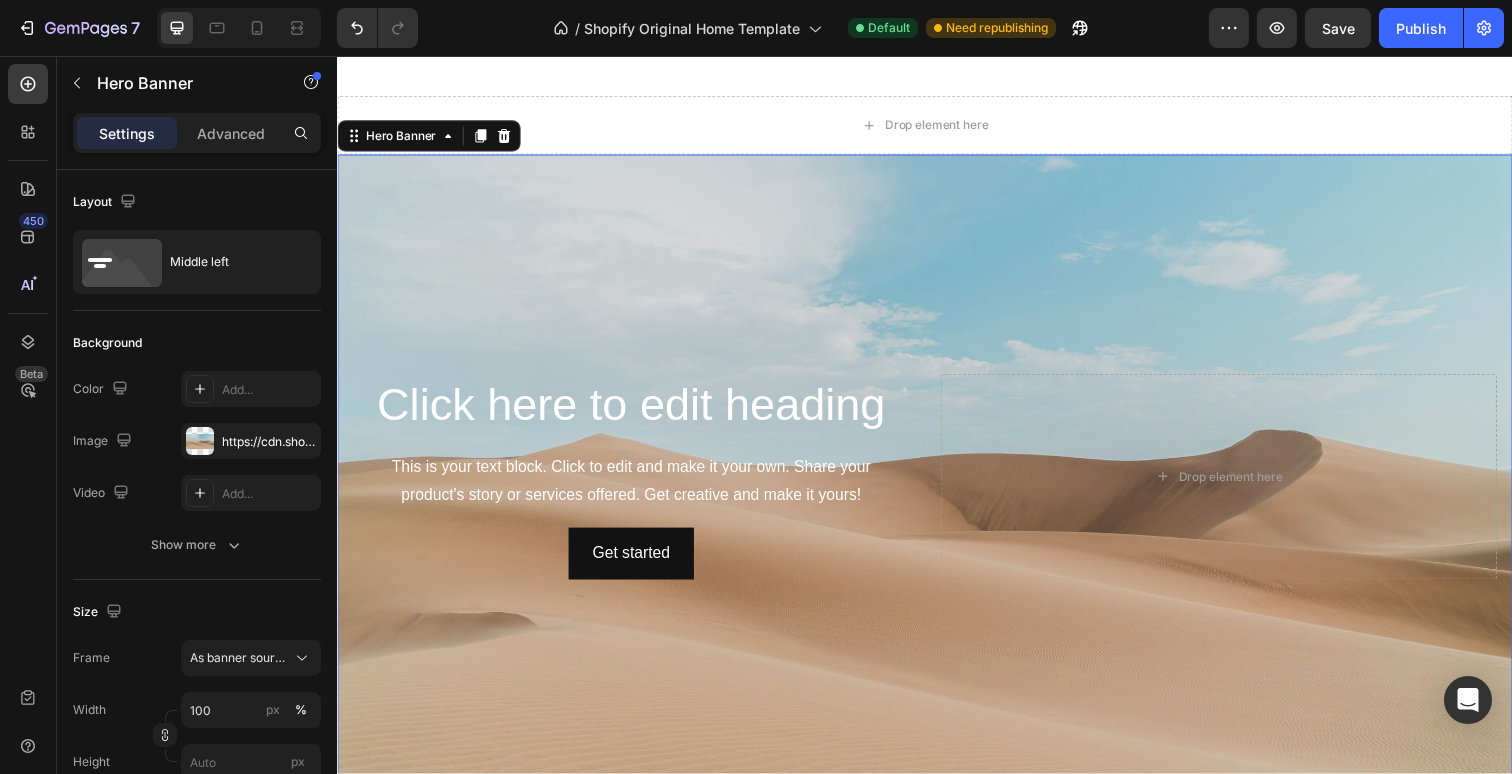 scroll, scrollTop: 737, scrollLeft: 0, axis: vertical 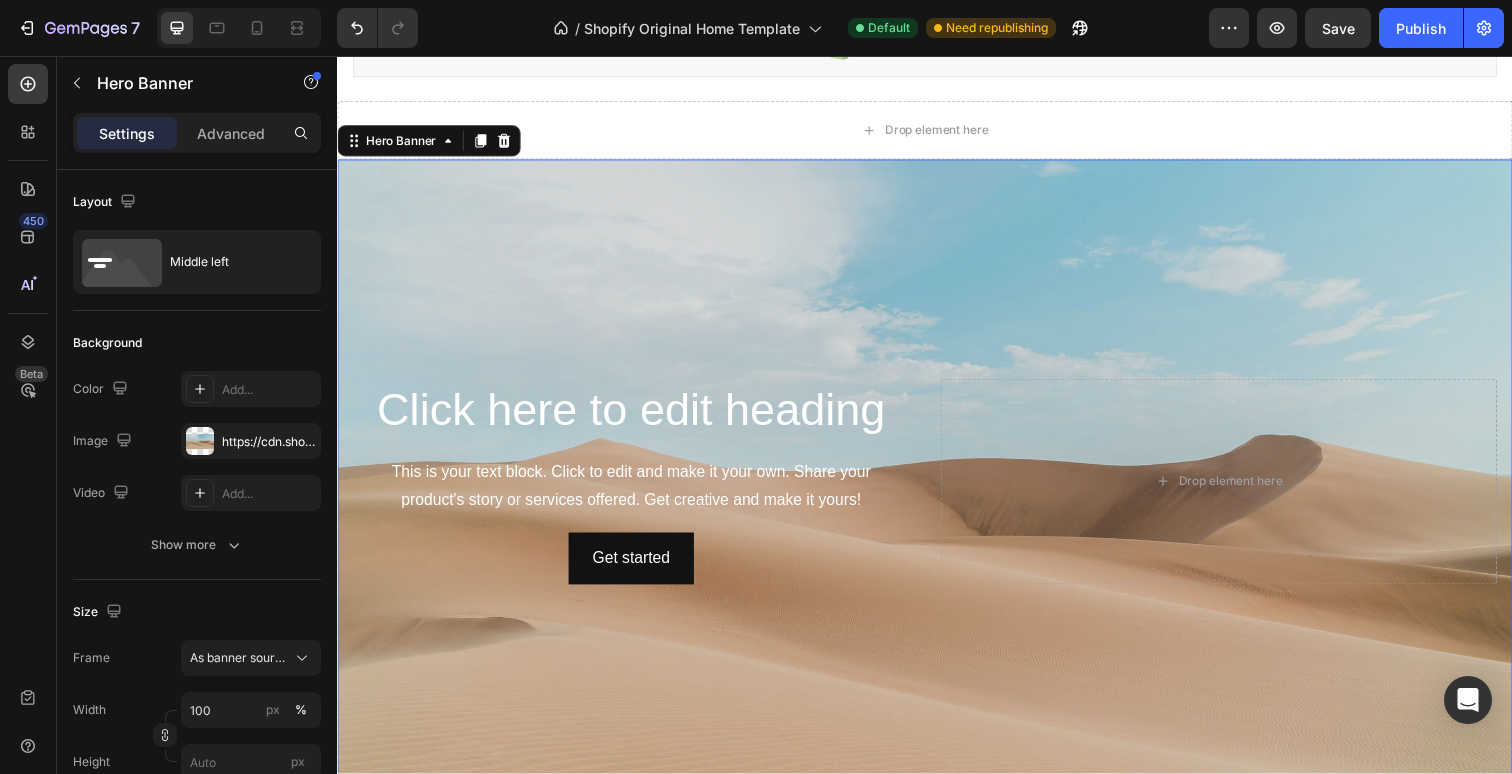 click at bounding box center (937, 490) 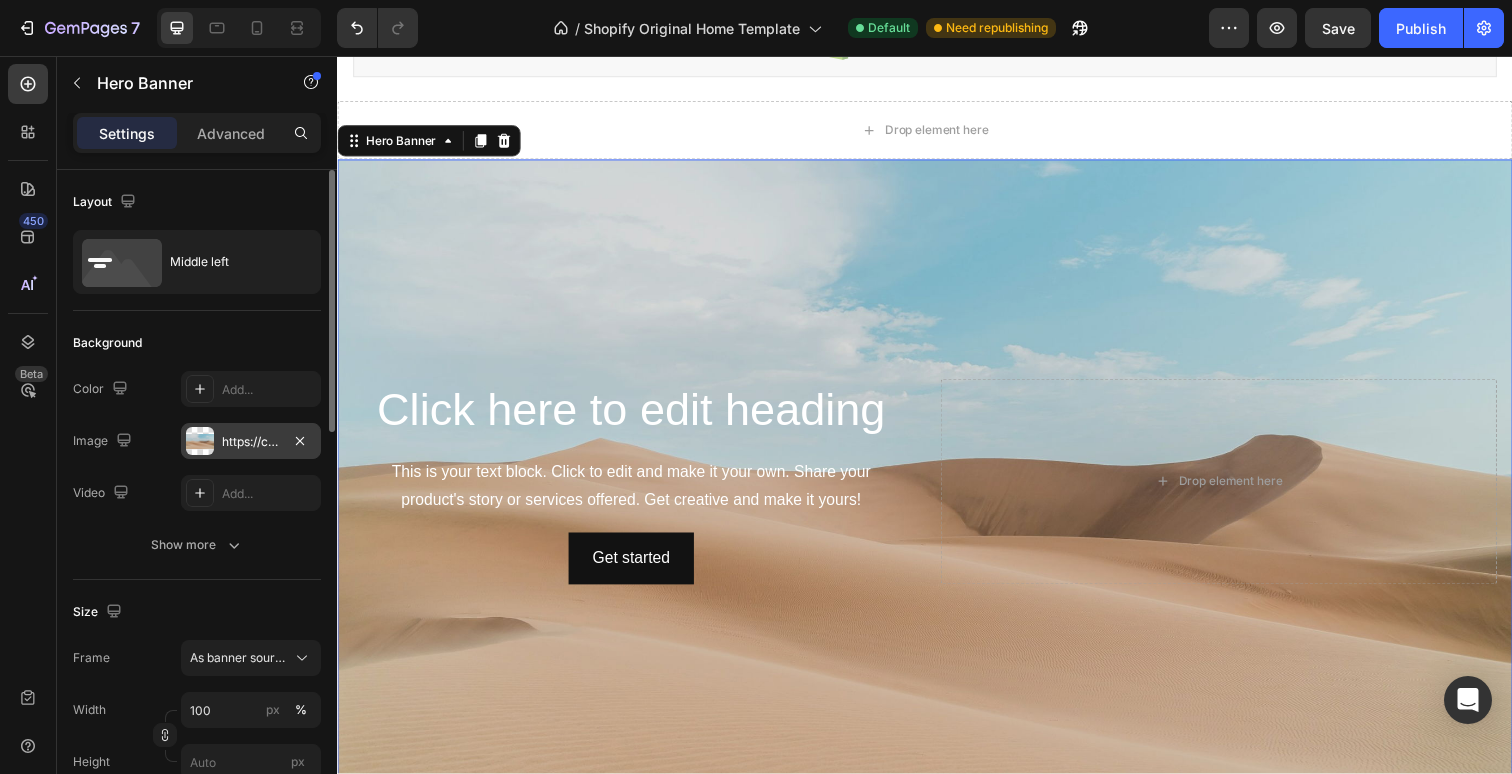 click on "https://cdn.shopify.com/s/files/1/2005/9307/files/background_settings.jpg" at bounding box center (251, 442) 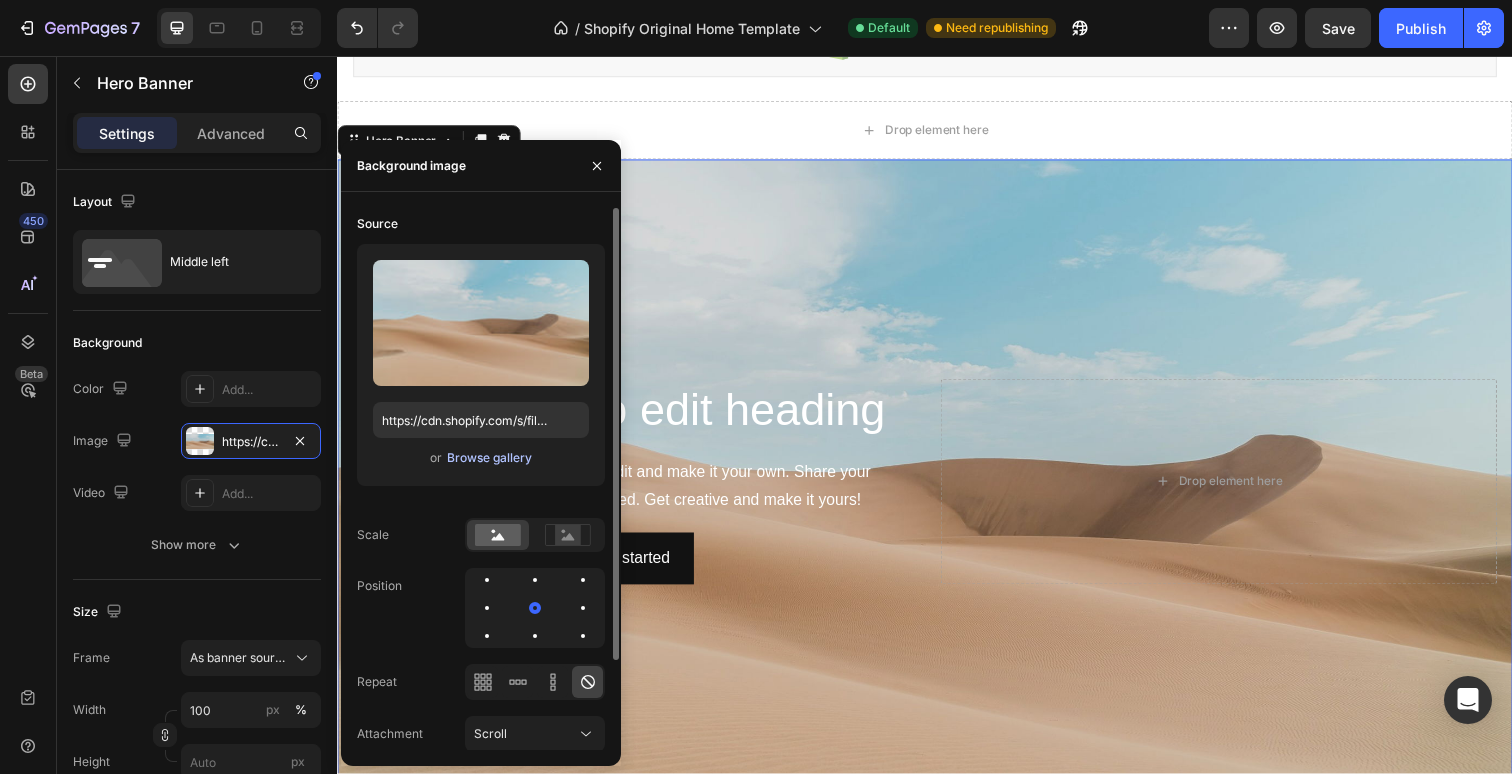 click on "Browse gallery" at bounding box center (489, 458) 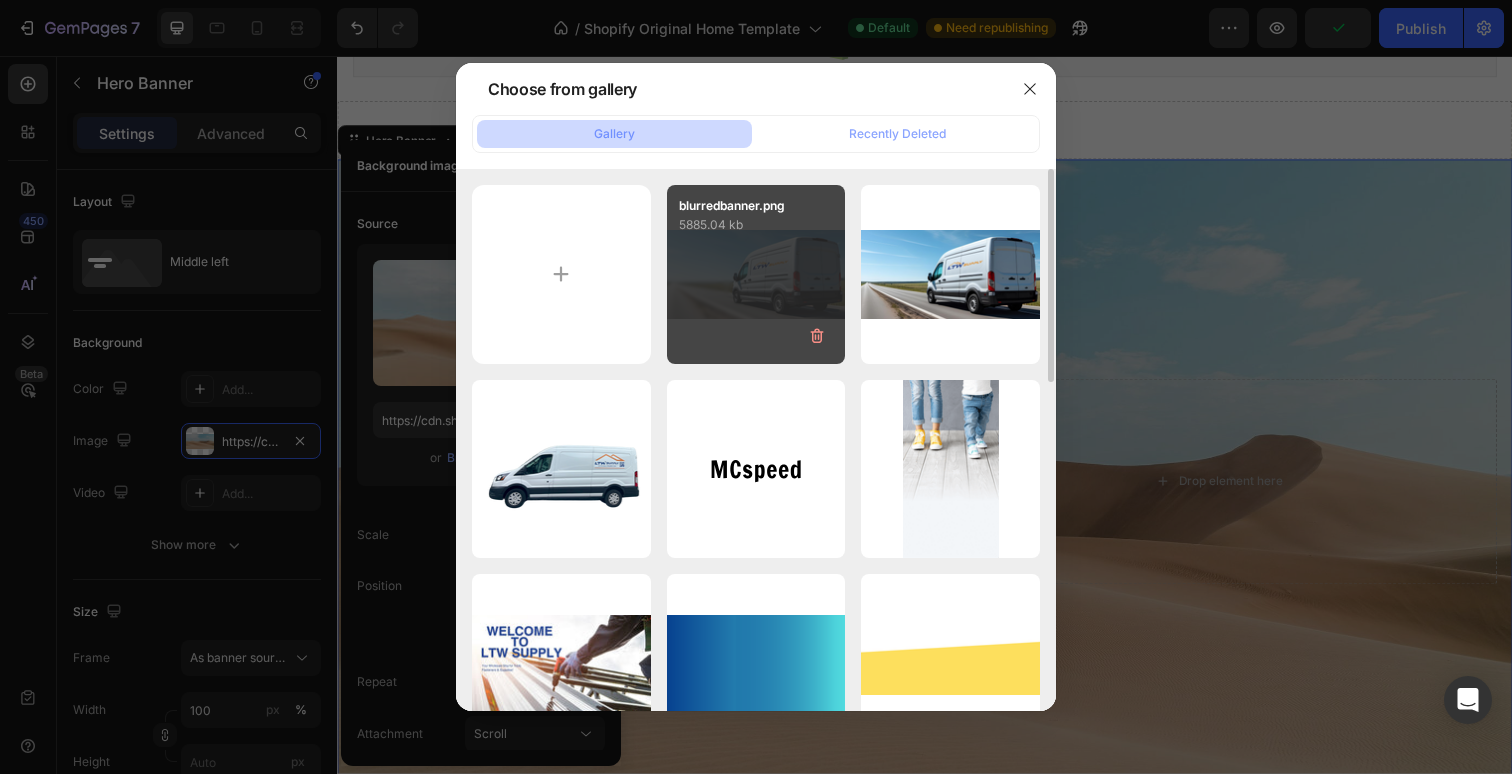 click on "blurredbanner.png 5885.04 kb" at bounding box center (756, 274) 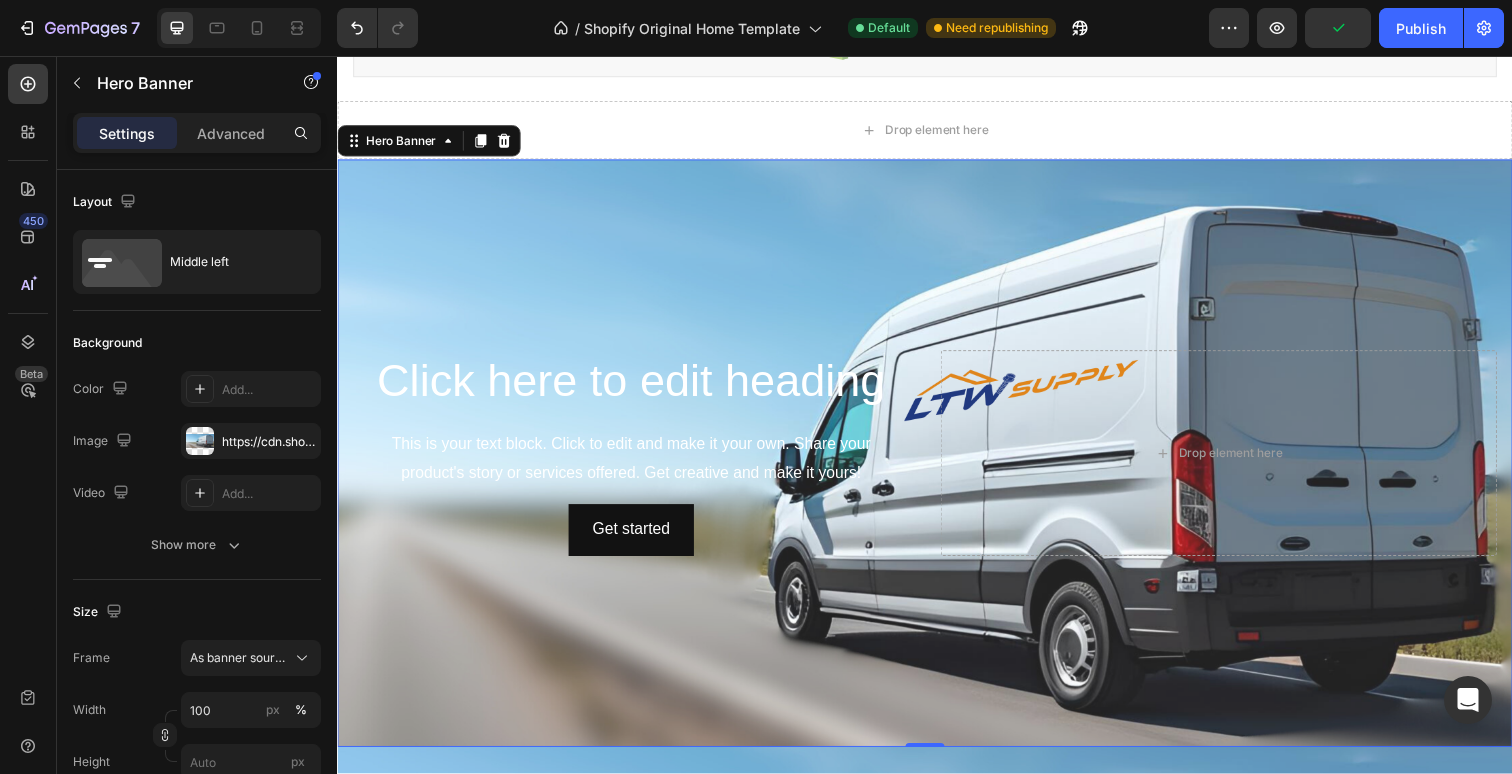 click at bounding box center (937, 462) 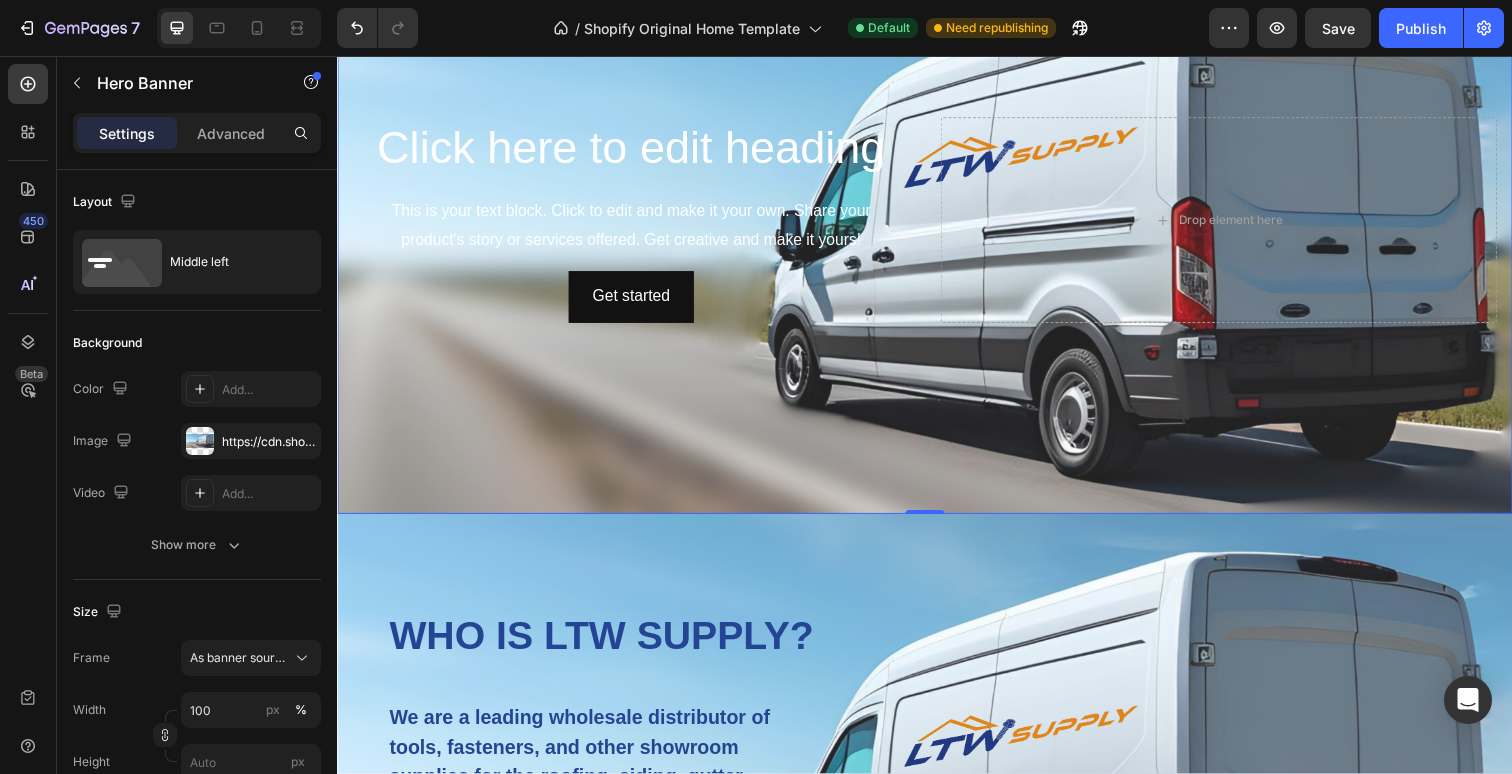 scroll, scrollTop: 924, scrollLeft: 0, axis: vertical 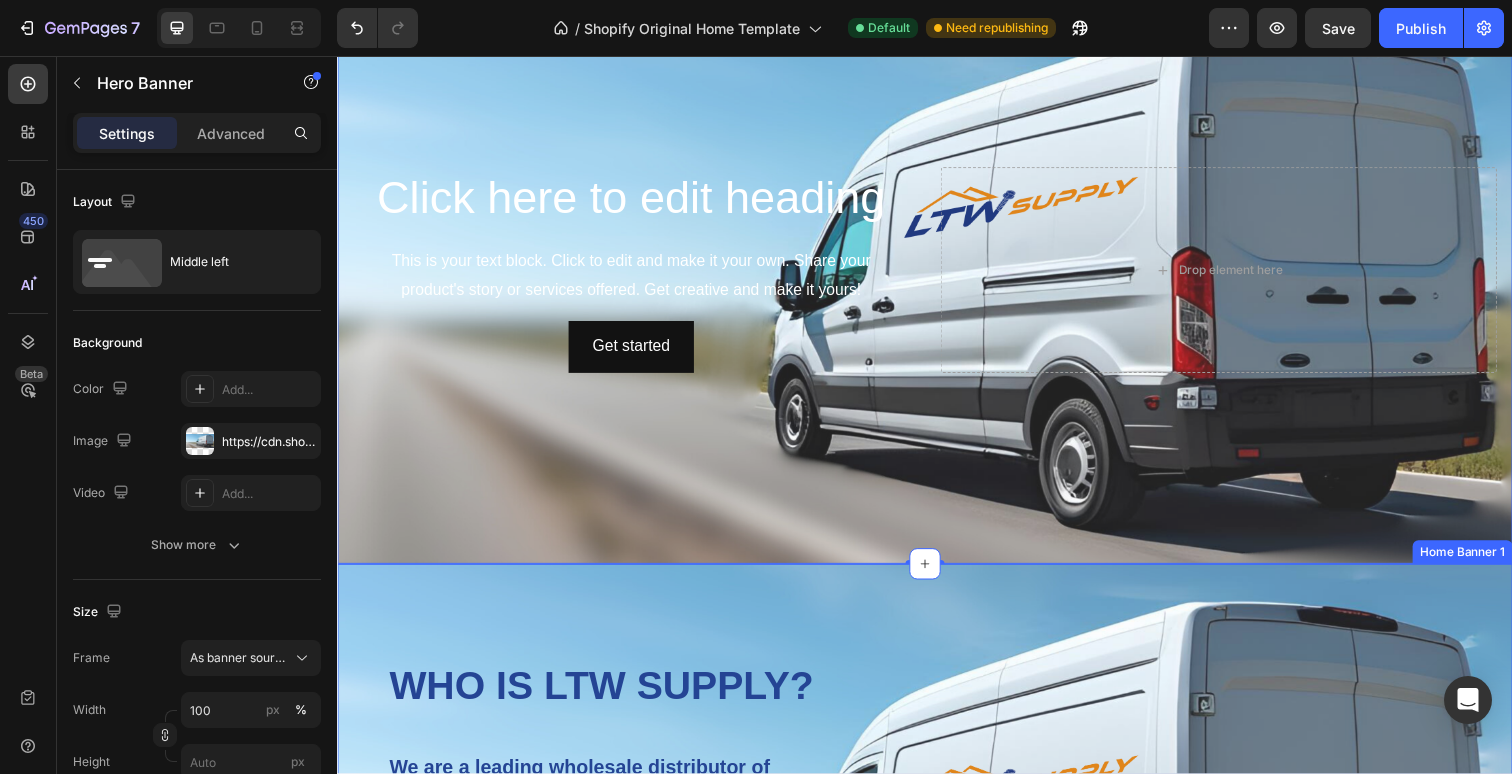 click on "WHO IS LTW SUPPLY?" at bounding box center [772, 699] 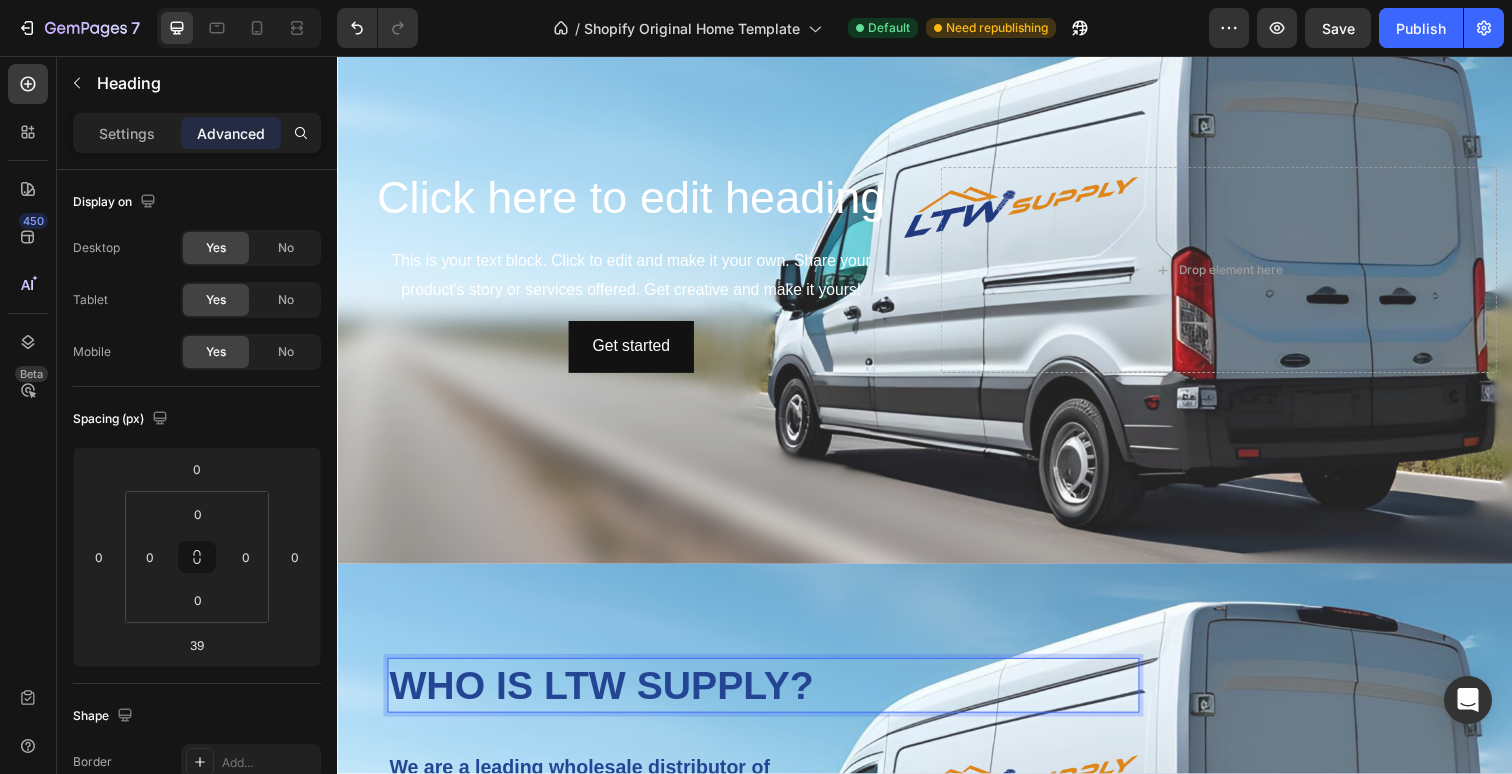 click on "WHO IS LTW SUPPLY?" at bounding box center [772, 699] 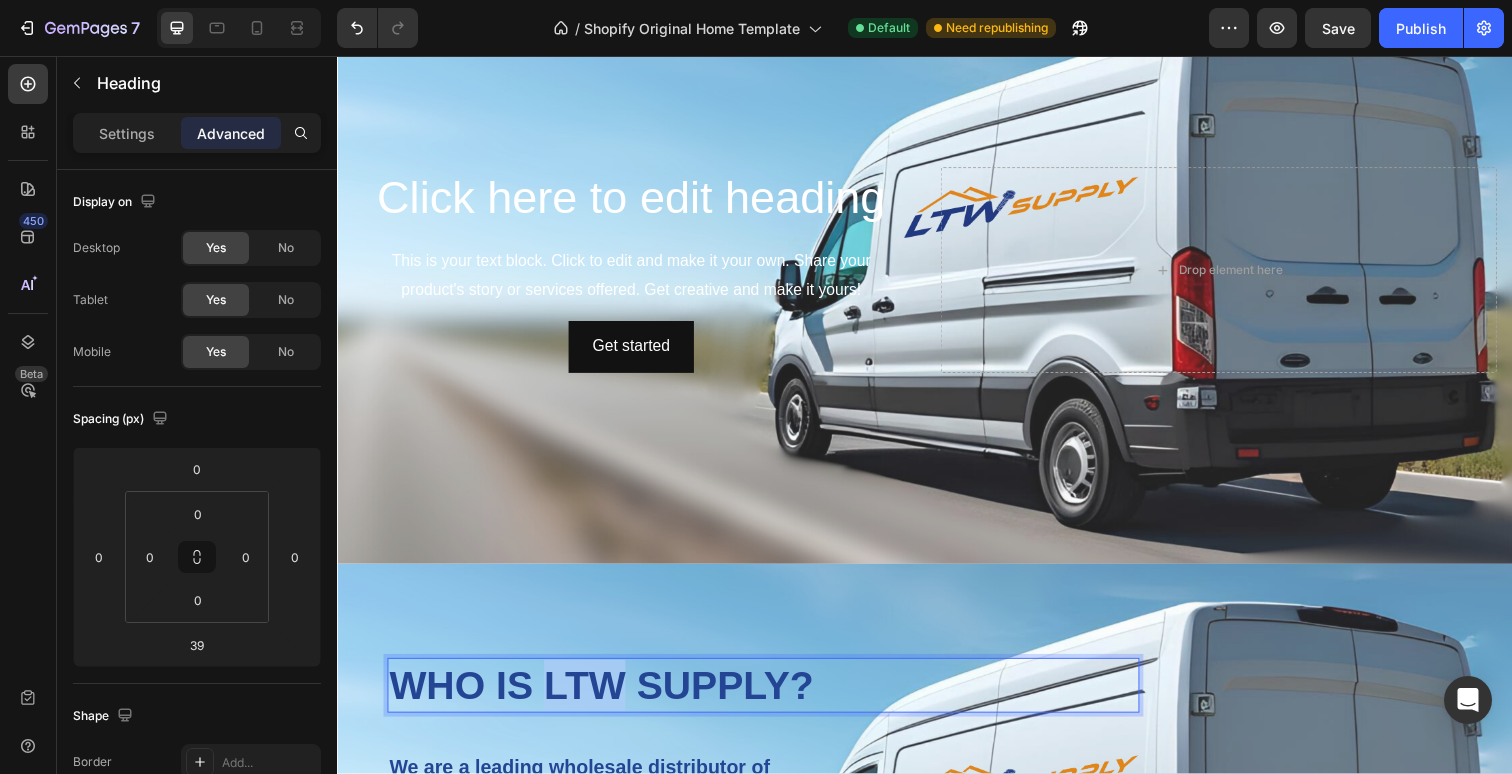 click on "WHO IS LTW SUPPLY?" at bounding box center [772, 699] 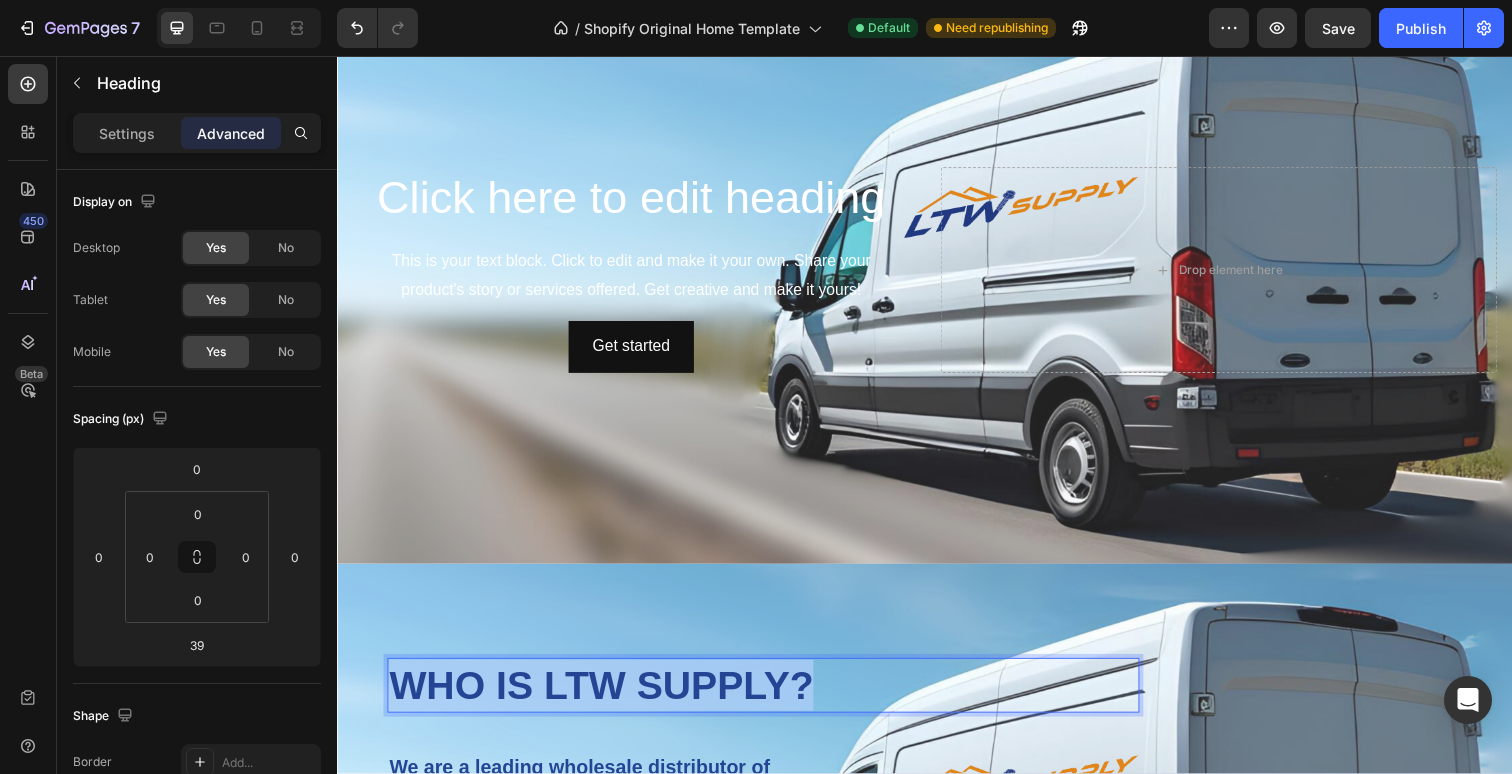 click on "WHO IS LTW SUPPLY?" at bounding box center (772, 699) 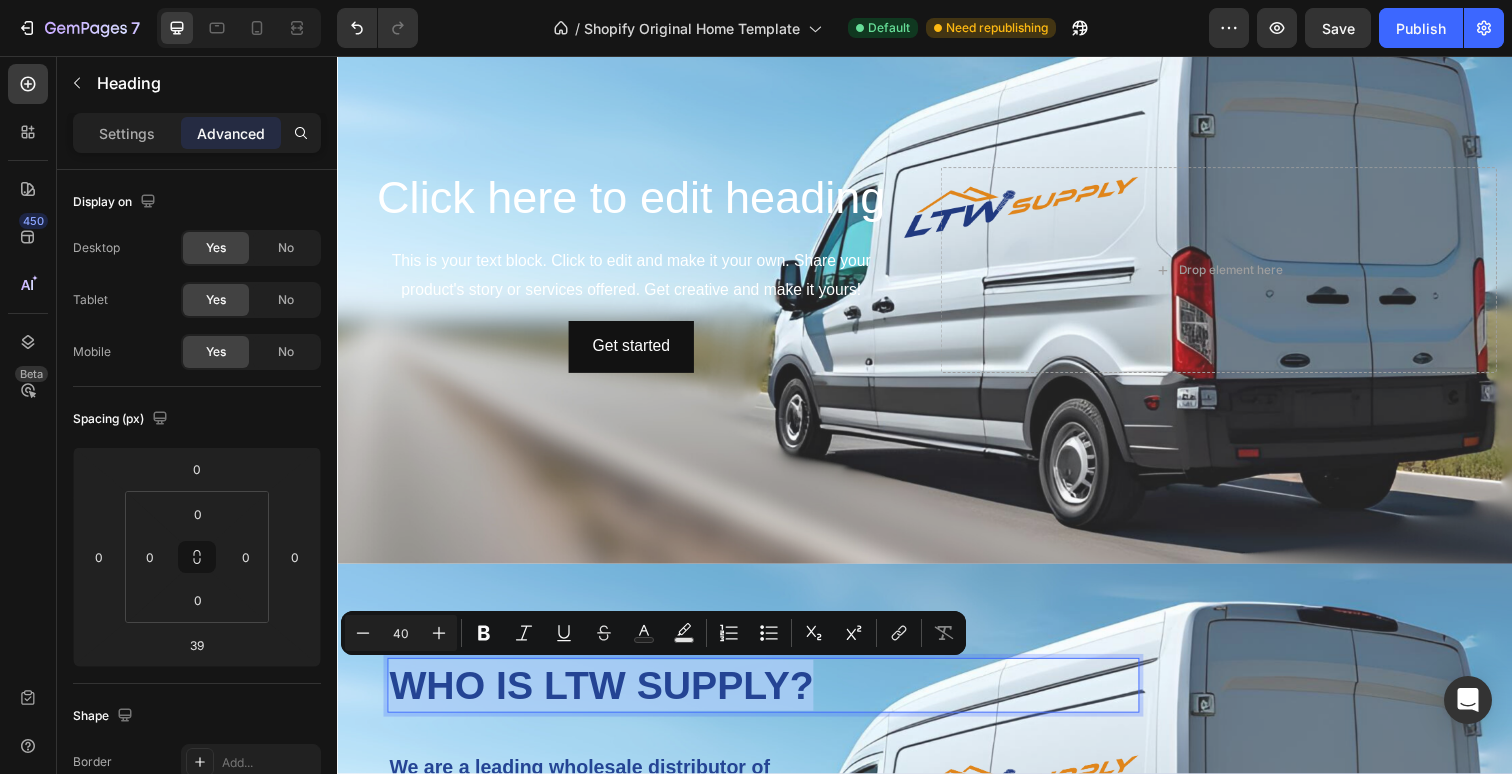 copy on "WHO IS LTW SUPPLY?" 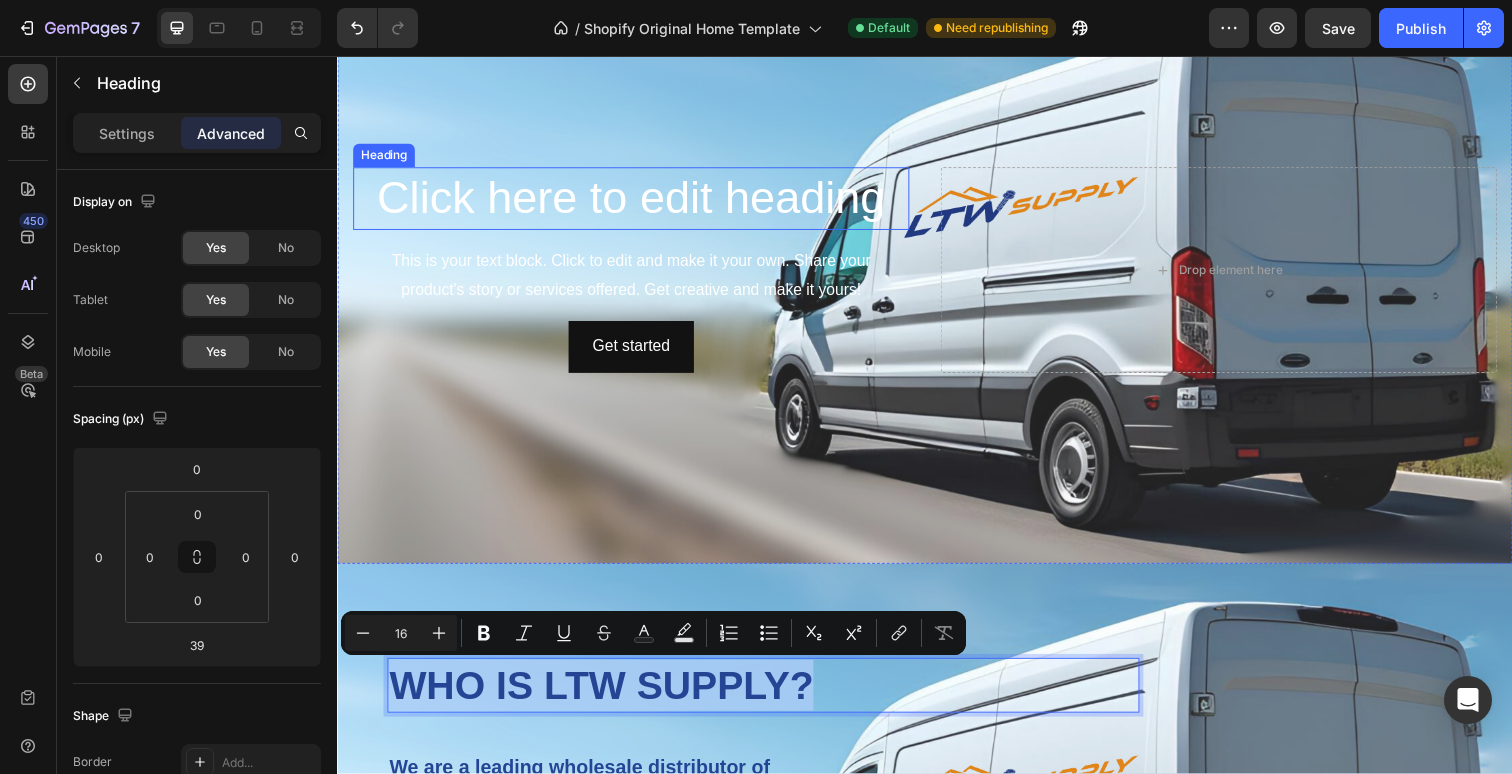 click on "Click here to edit heading" at bounding box center [637, 202] 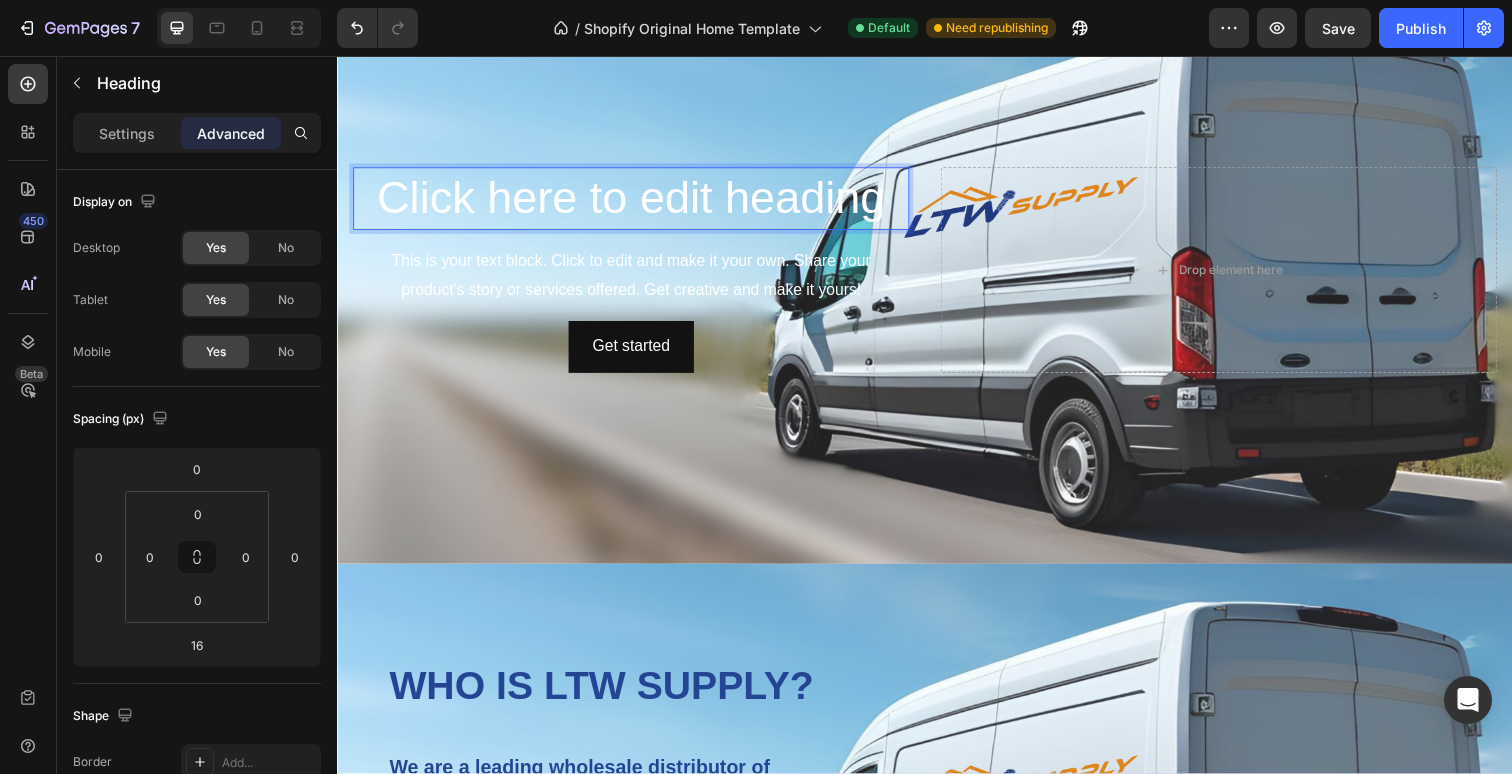click on "Click here to edit heading" at bounding box center (637, 202) 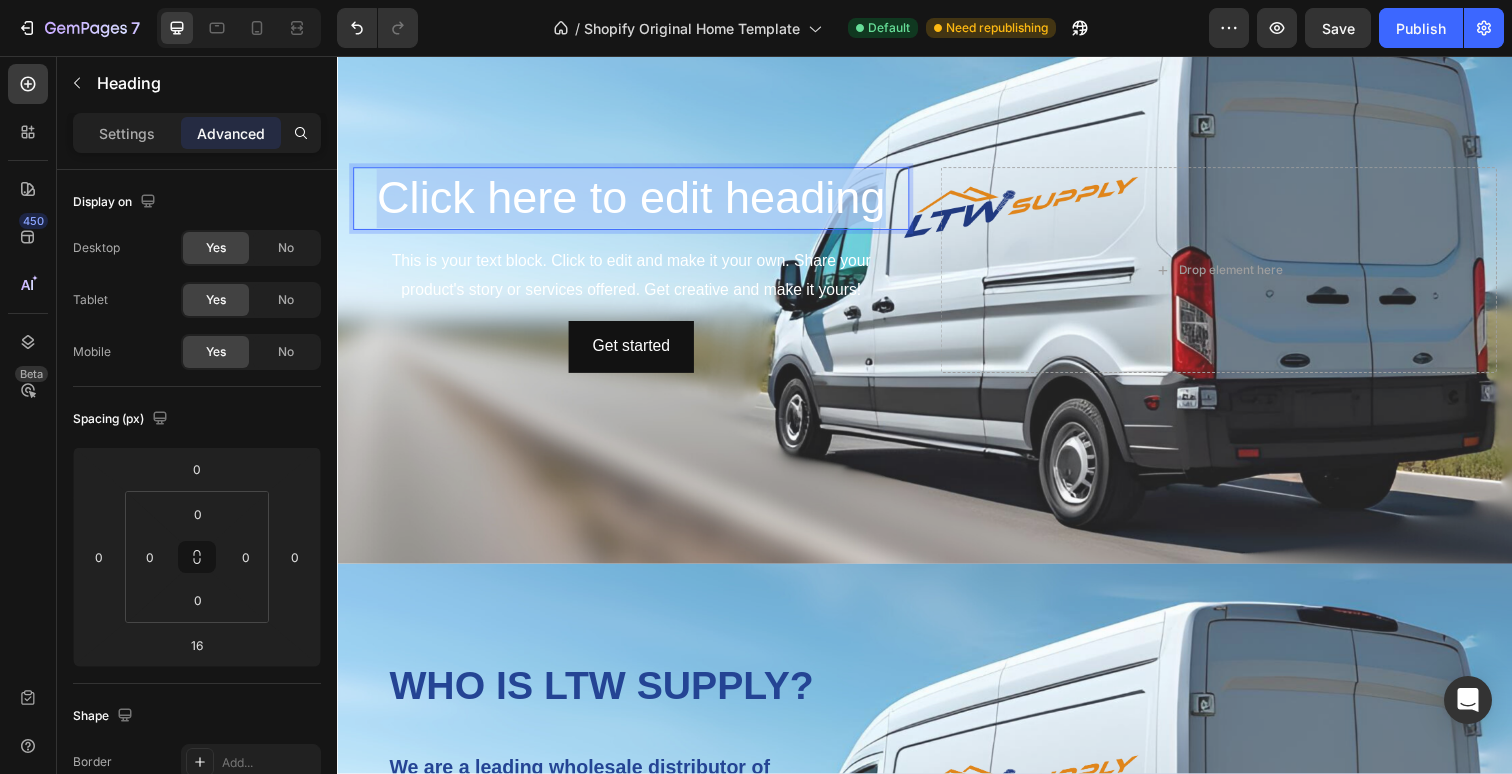 click on "Click here to edit heading" at bounding box center (637, 202) 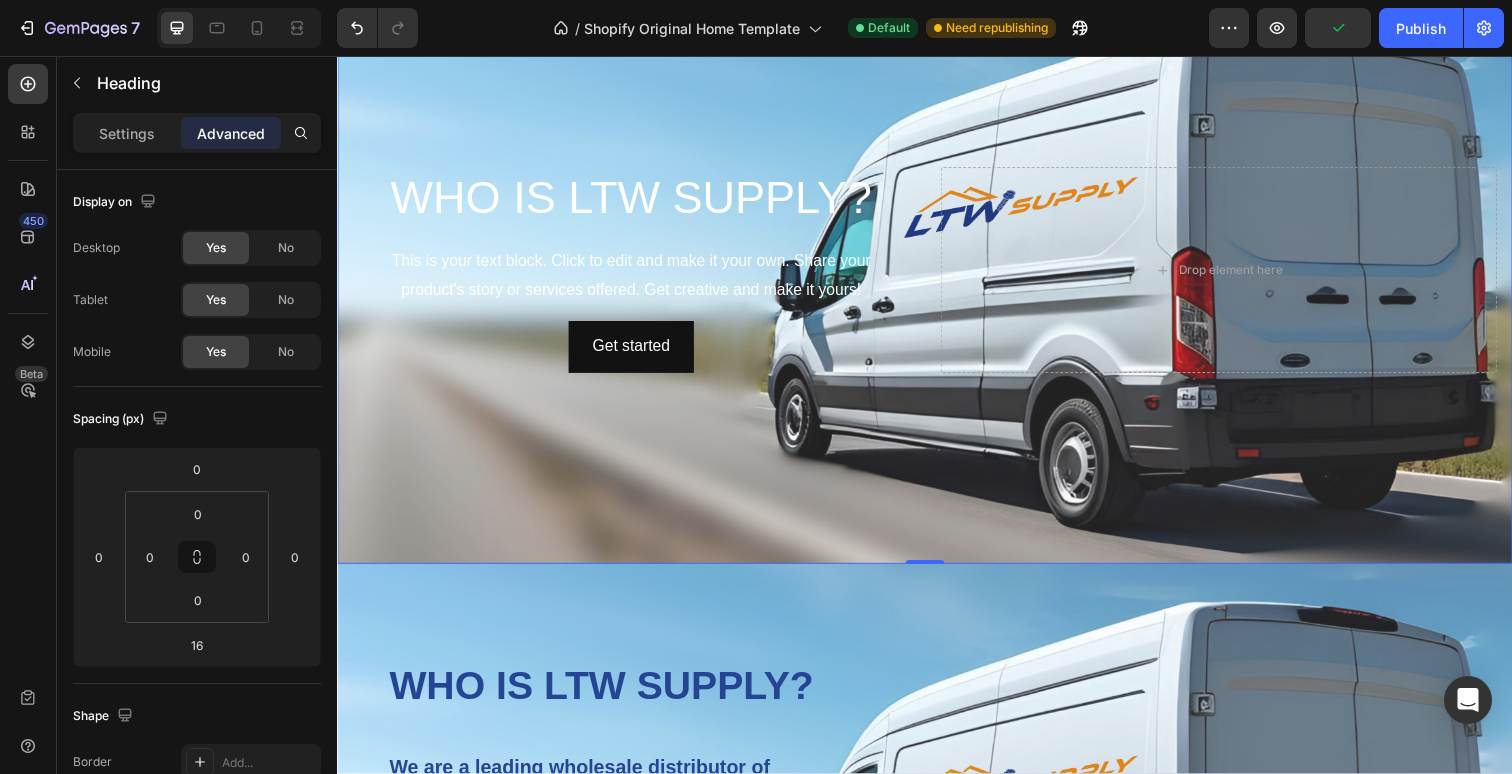 click at bounding box center [937, 275] 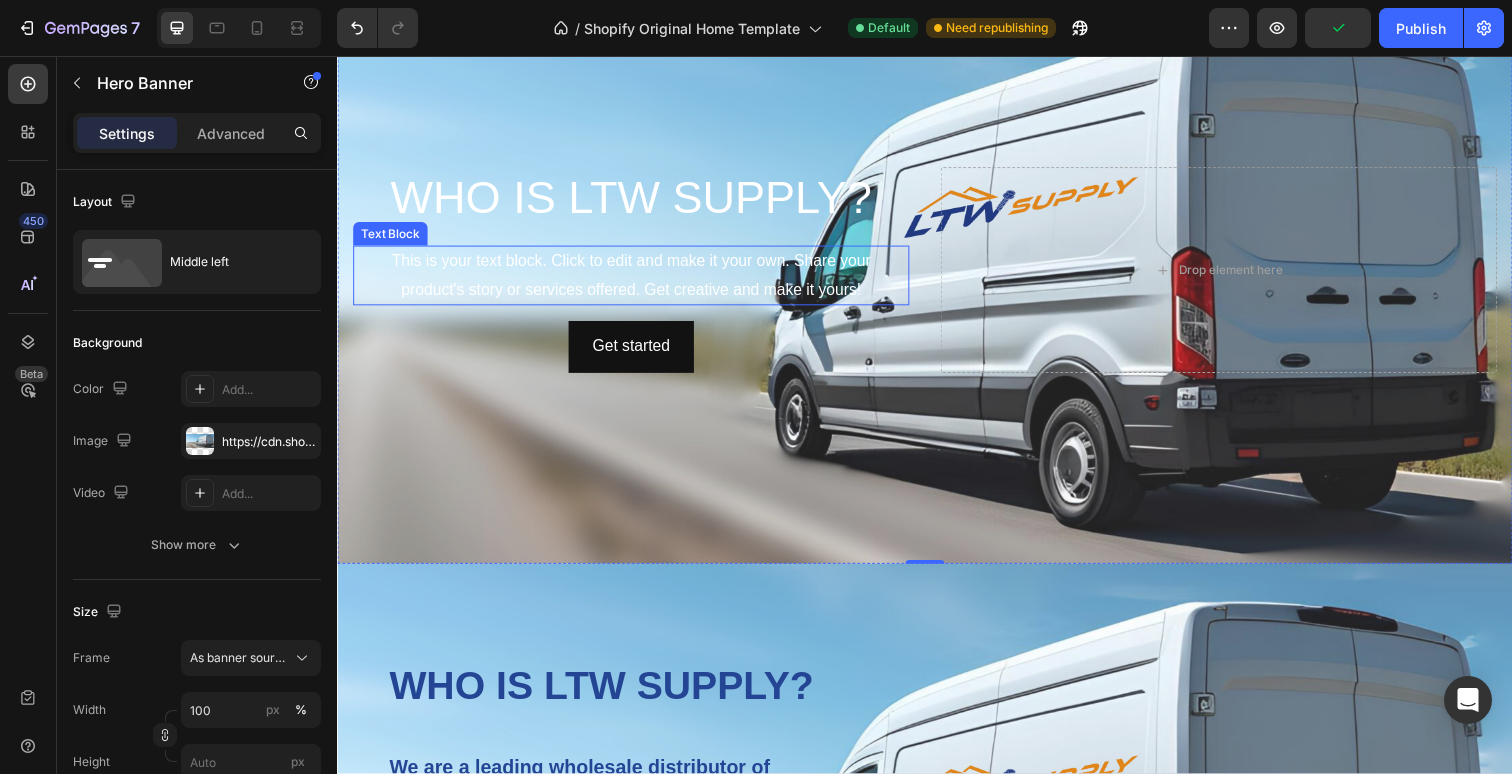 click on "This is your text block. Click to edit and make it your own. Share your                       product's story or services offered. Get creative and make it yours!" at bounding box center (637, 281) 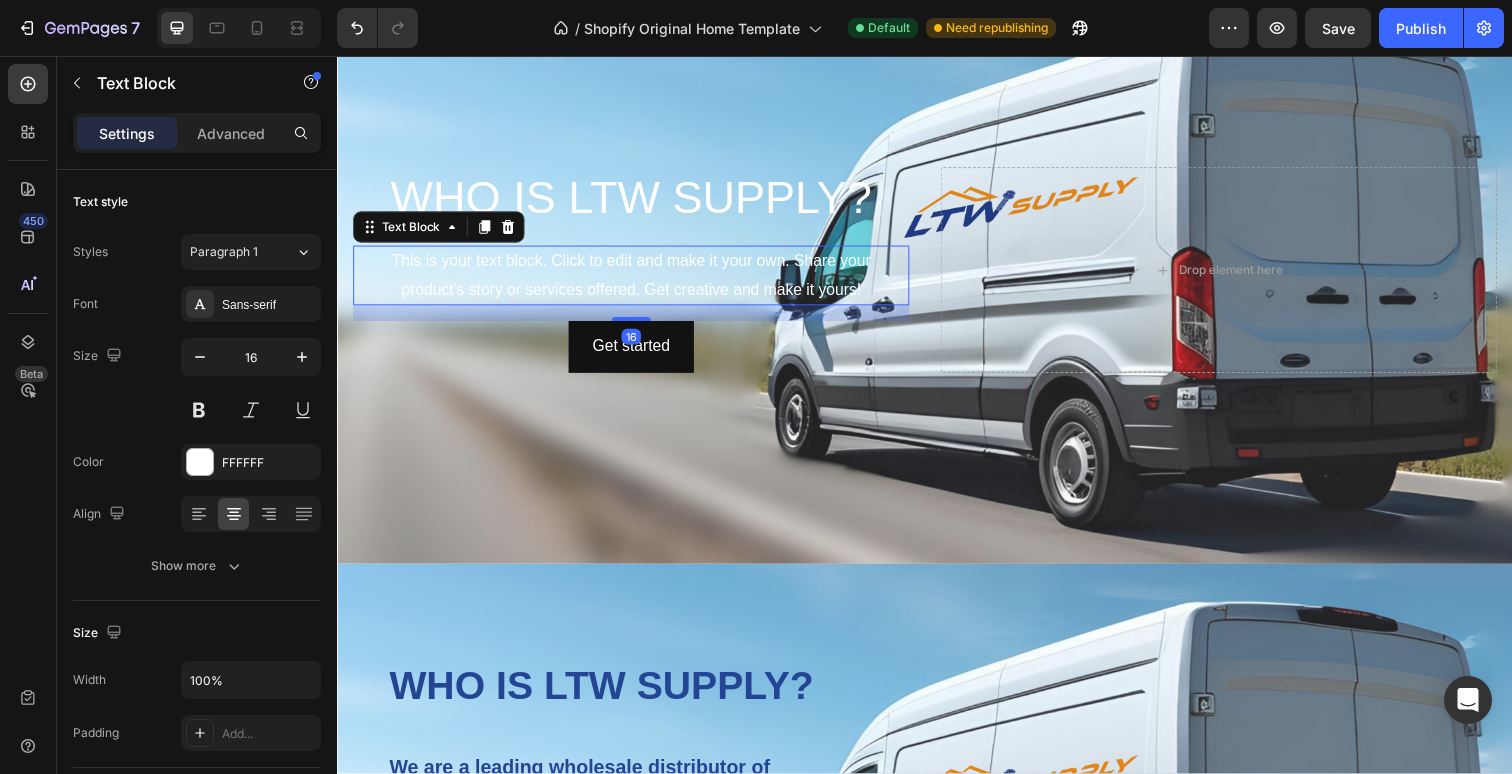 click on "WHO IS LTW SUPPLY?" at bounding box center (637, 202) 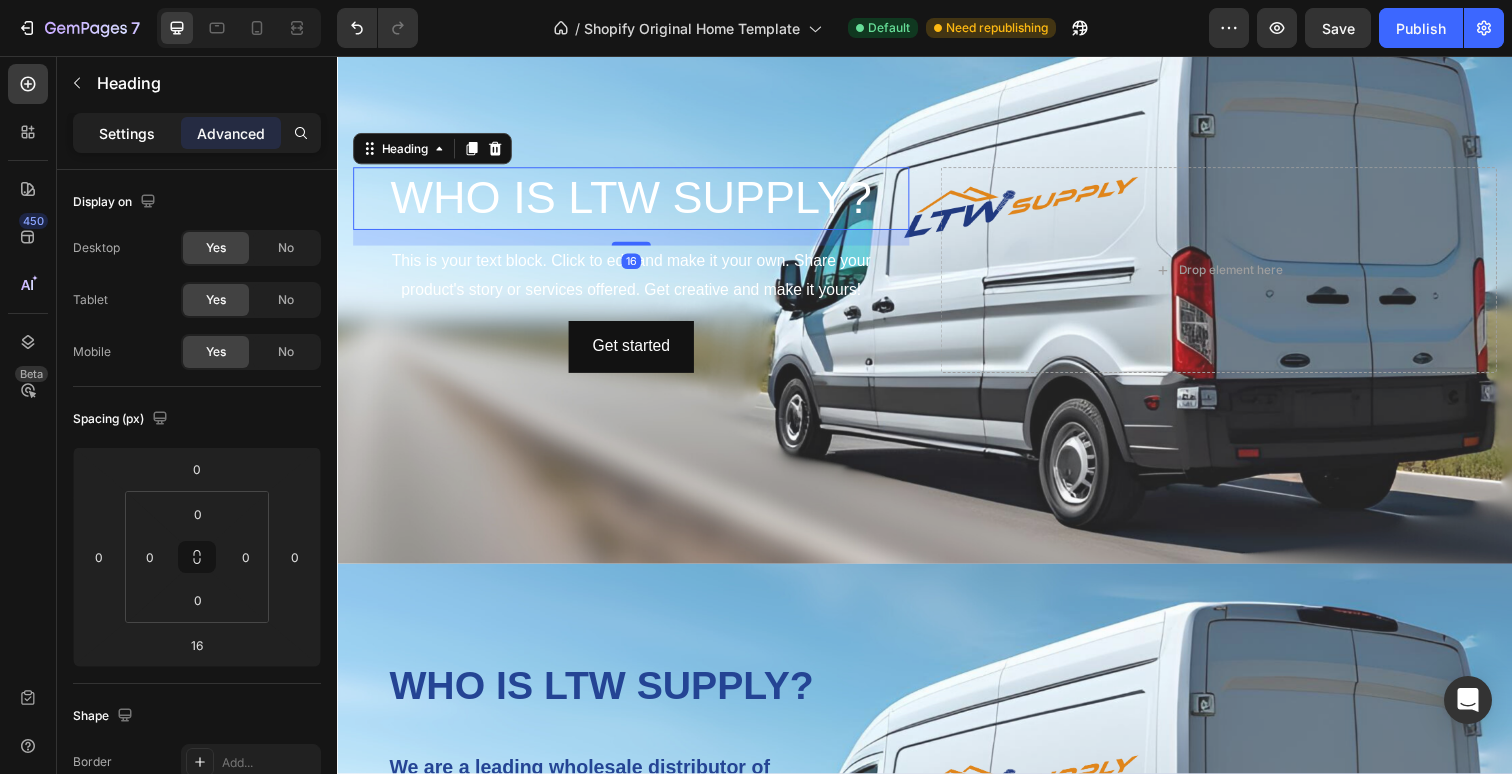 click on "Settings" 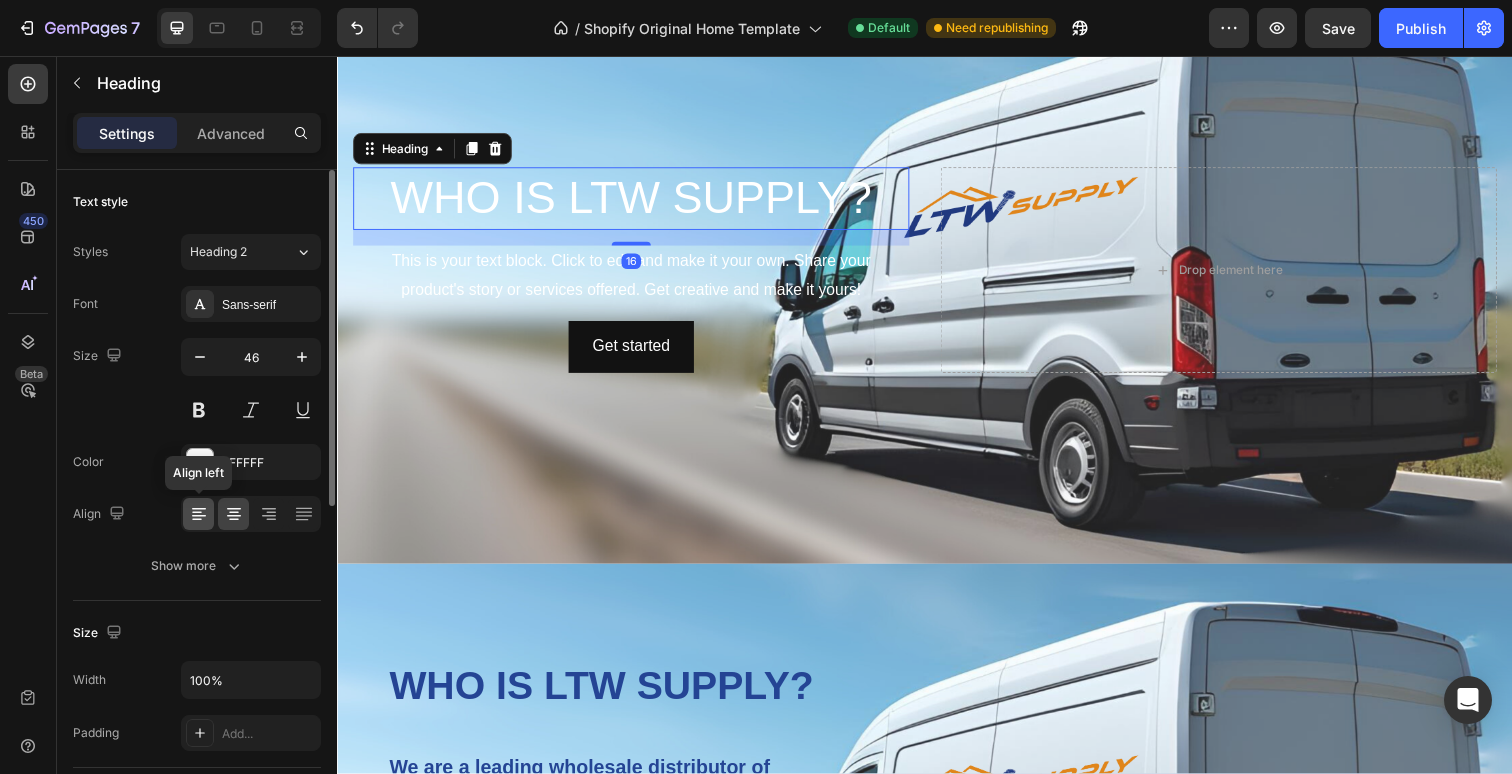 click 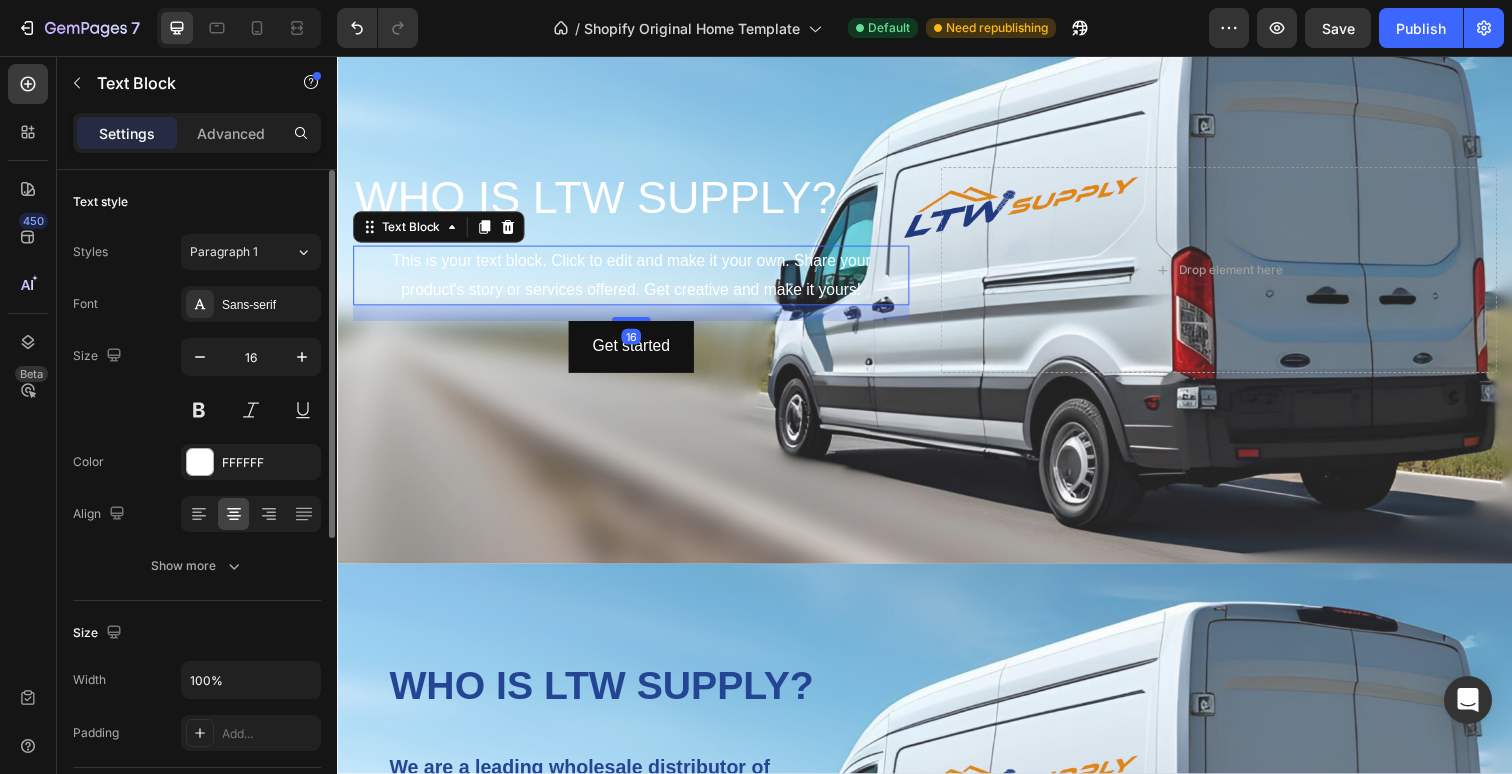 click on "This is your text block. Click to edit and make it your own. Share your                       product's story or services offered. Get creative and make it yours!" at bounding box center (637, 281) 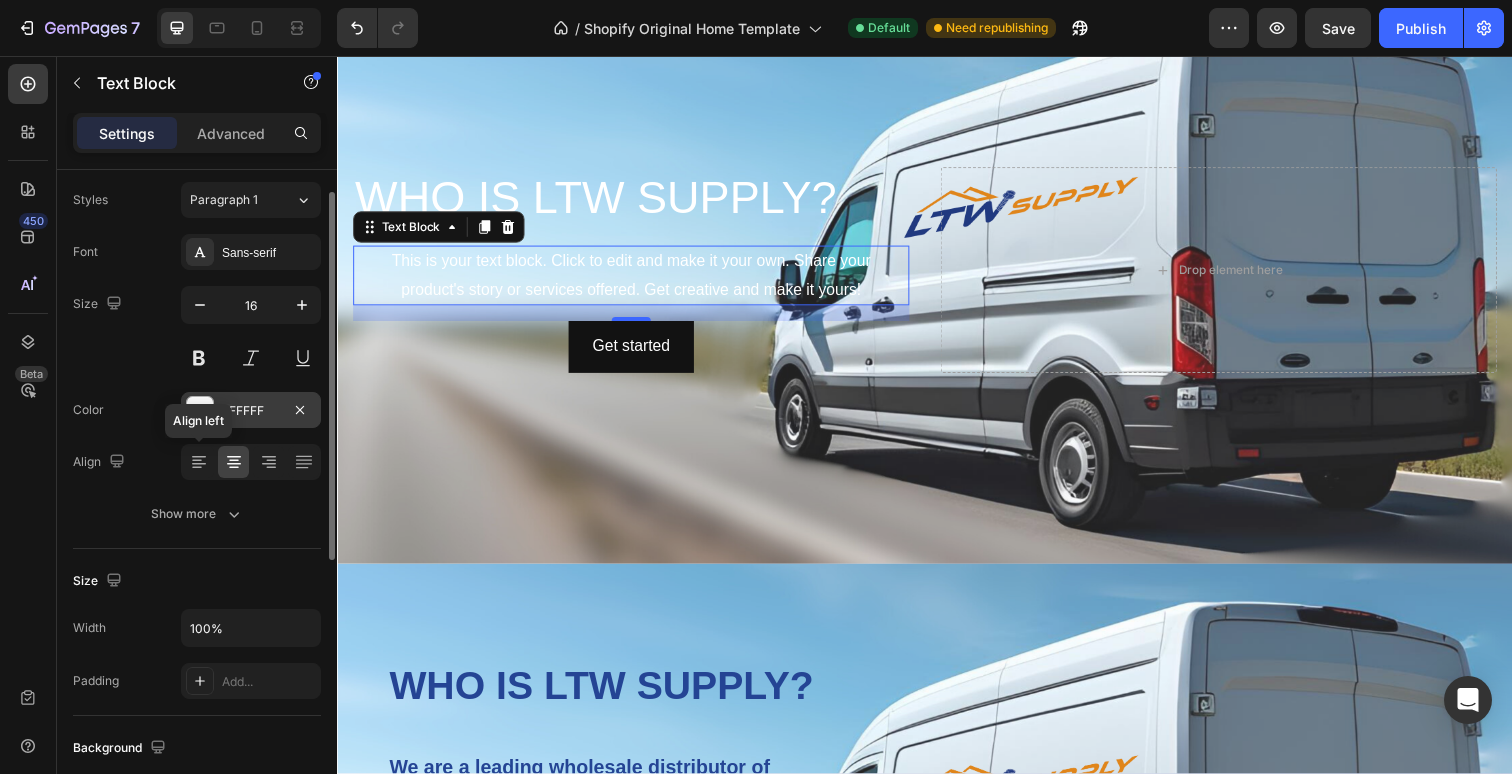 scroll, scrollTop: 64, scrollLeft: 0, axis: vertical 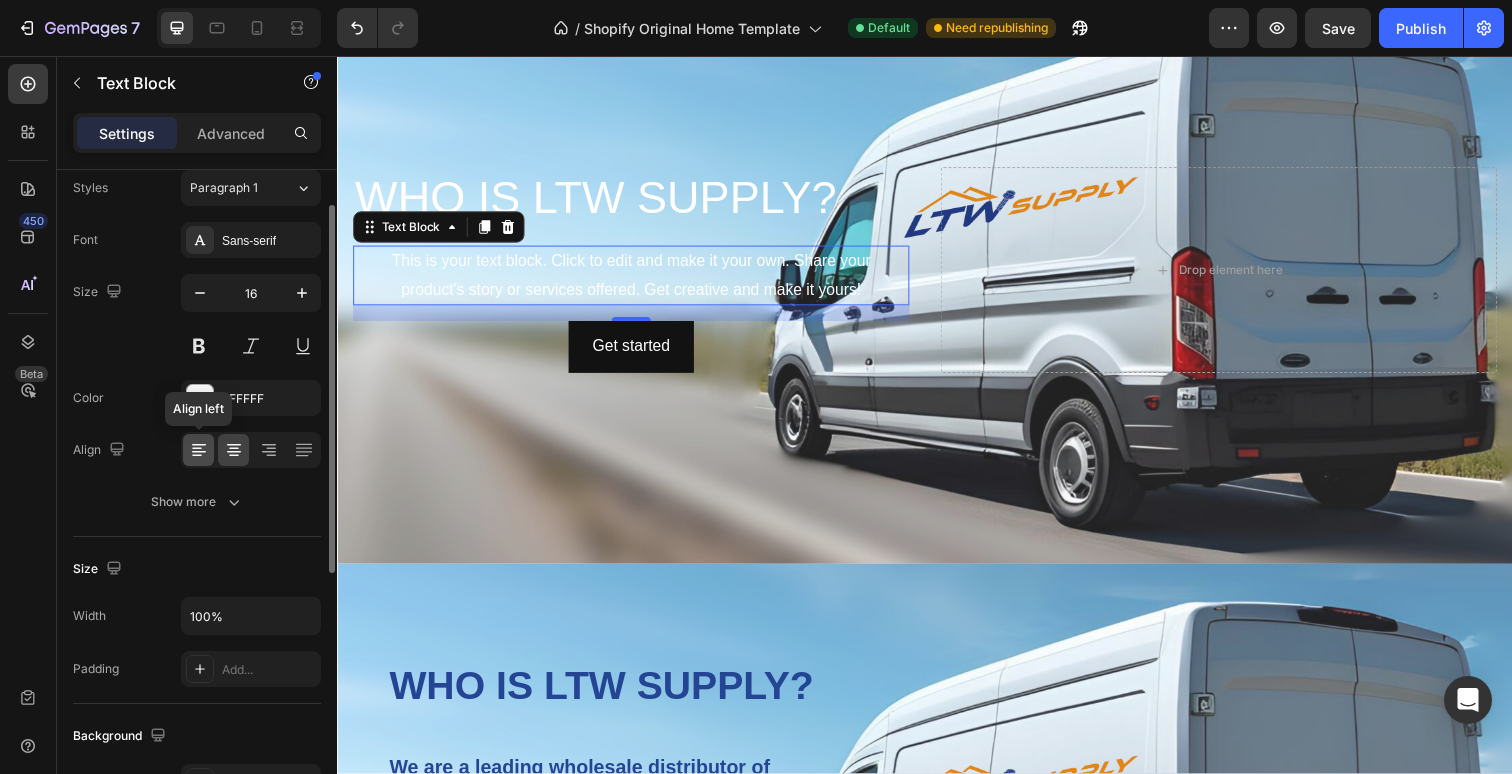 click 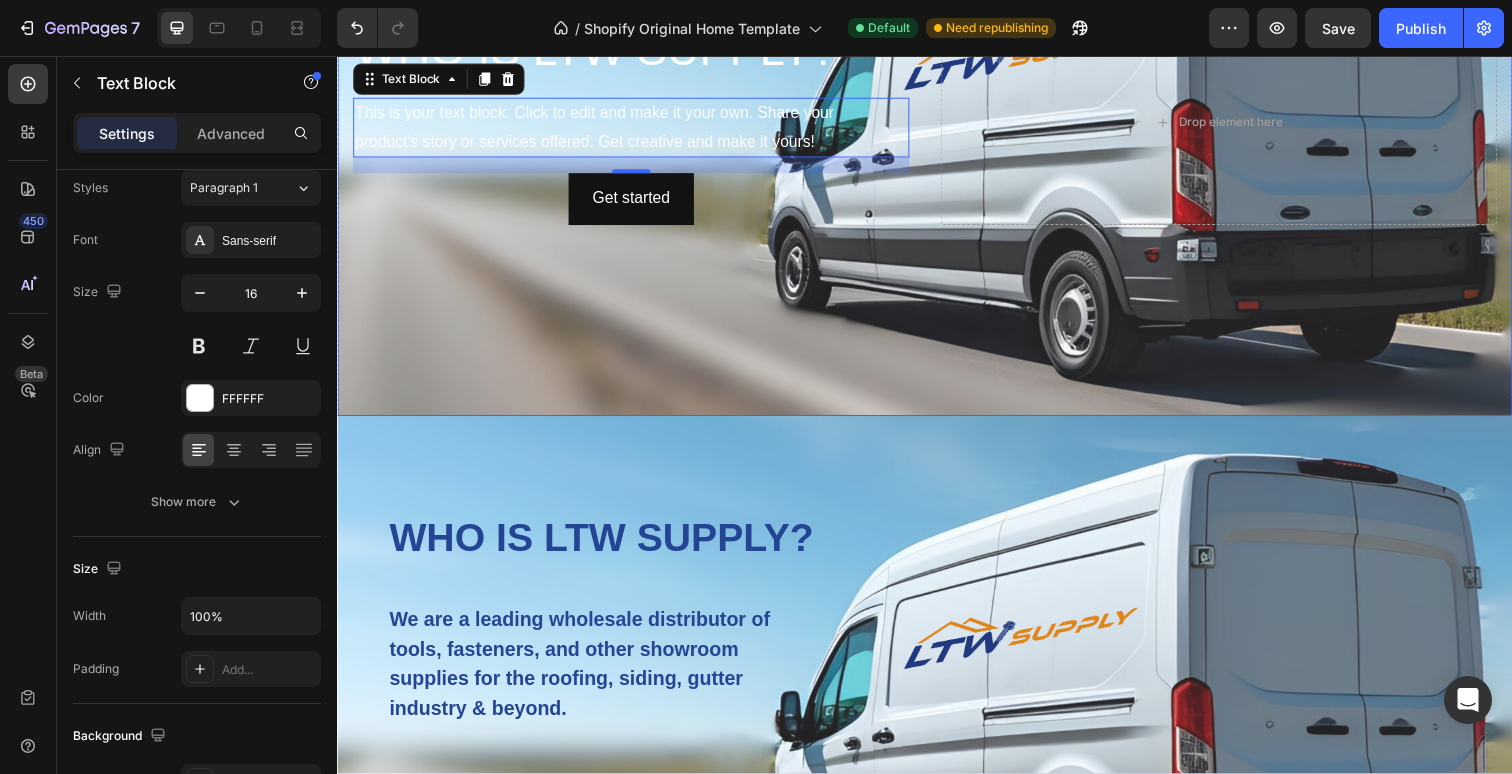 scroll, scrollTop: 1143, scrollLeft: 0, axis: vertical 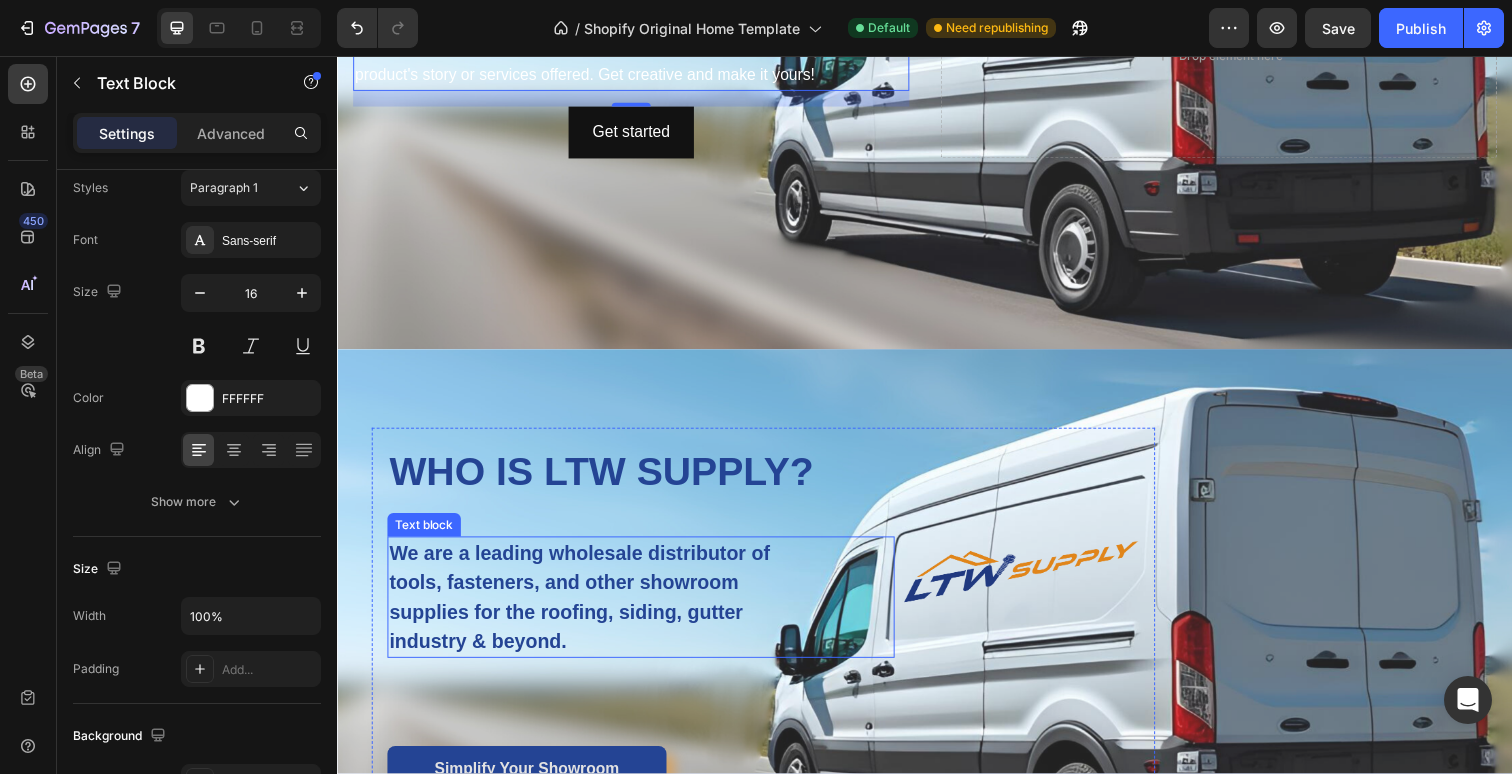click on "We are a leading wholesale distributor of tools, fasteners, and other showroom supplies for the roofing, siding, gutter industry & beyond." at bounding box center (591, 609) 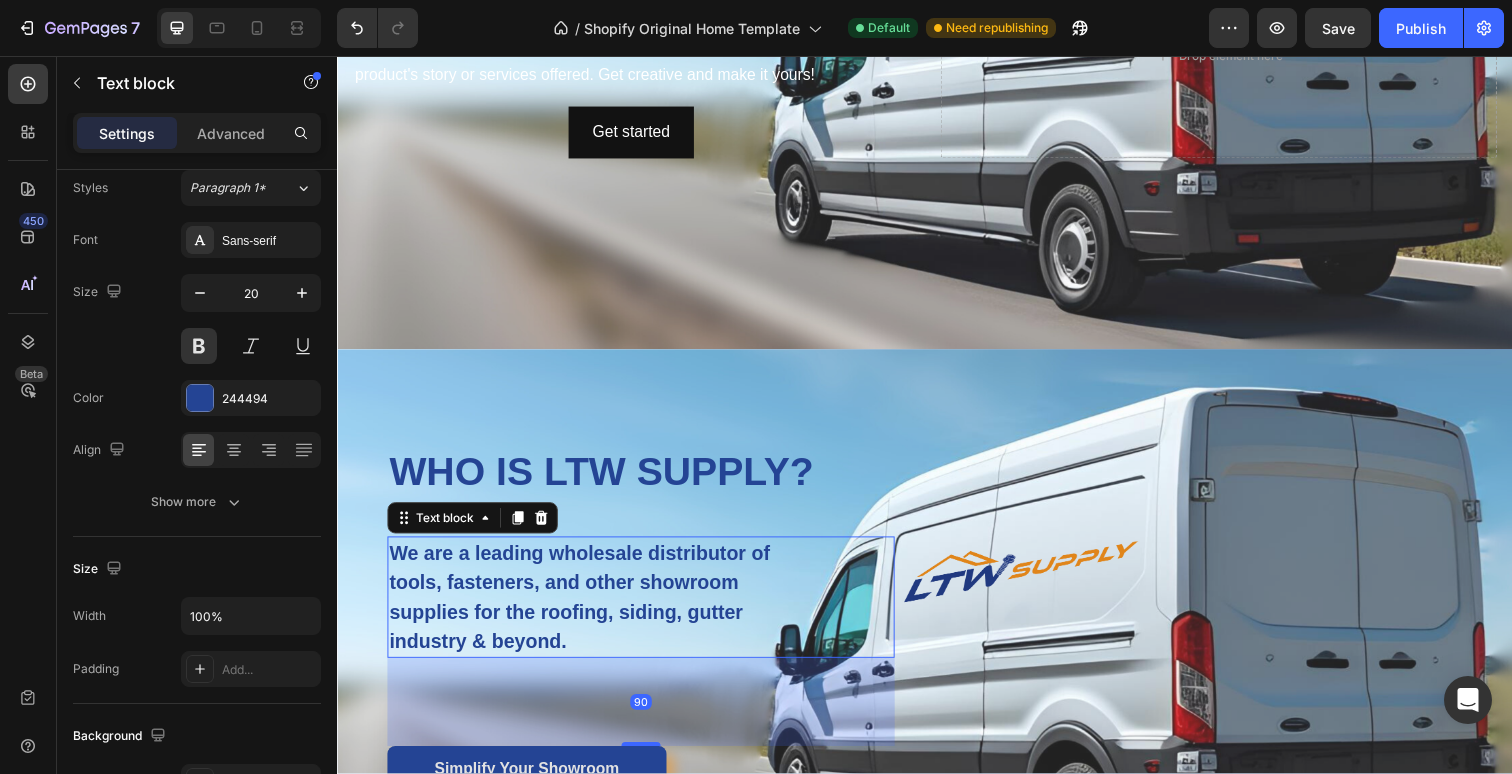 click on "We are a leading wholesale distributor of tools, fasteners, and other showroom supplies for the roofing, siding, gutter industry & beyond." at bounding box center (591, 609) 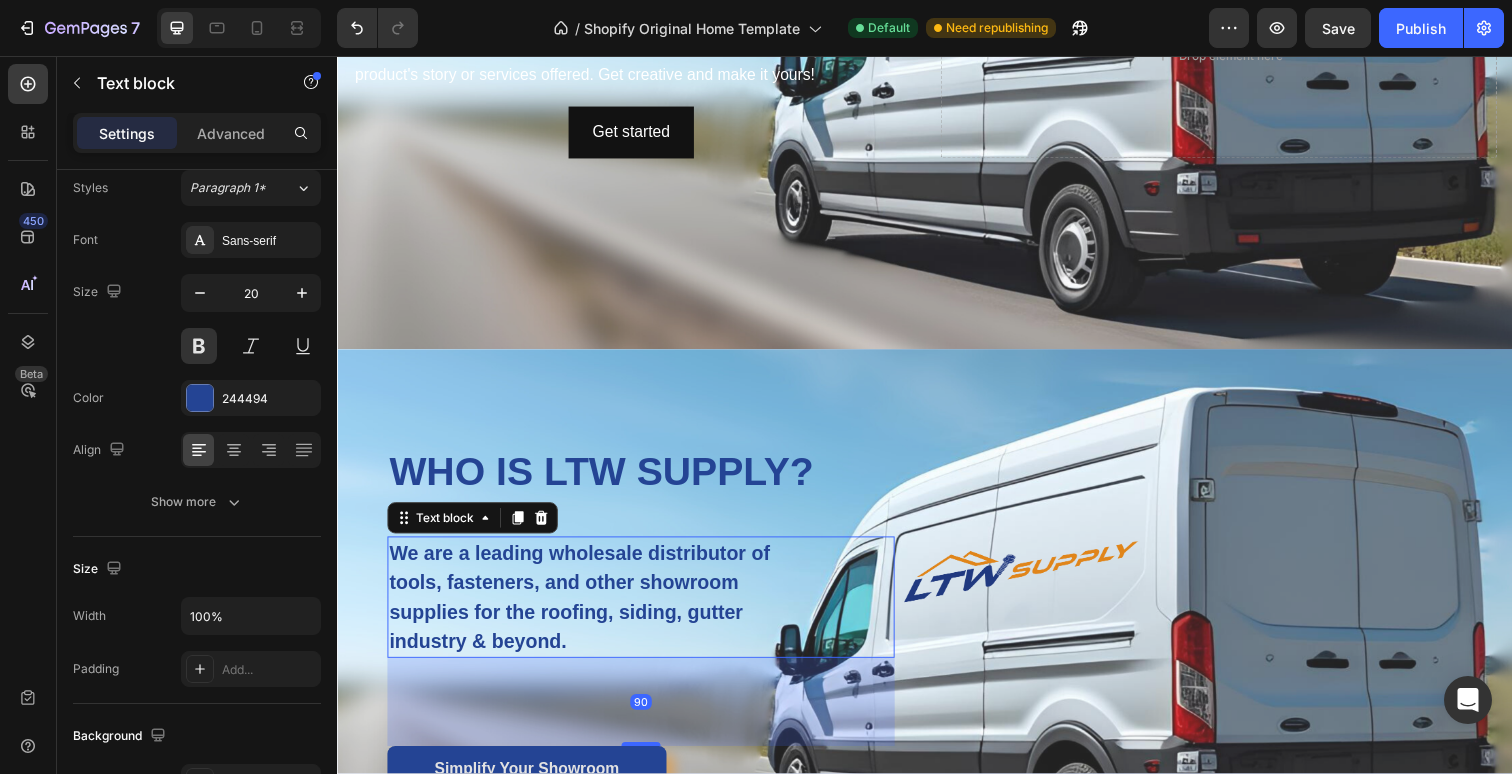 click on "We are a leading wholesale distributor of tools, fasteners, and other showroom supplies for the roofing, siding, gutter industry & beyond." at bounding box center (591, 609) 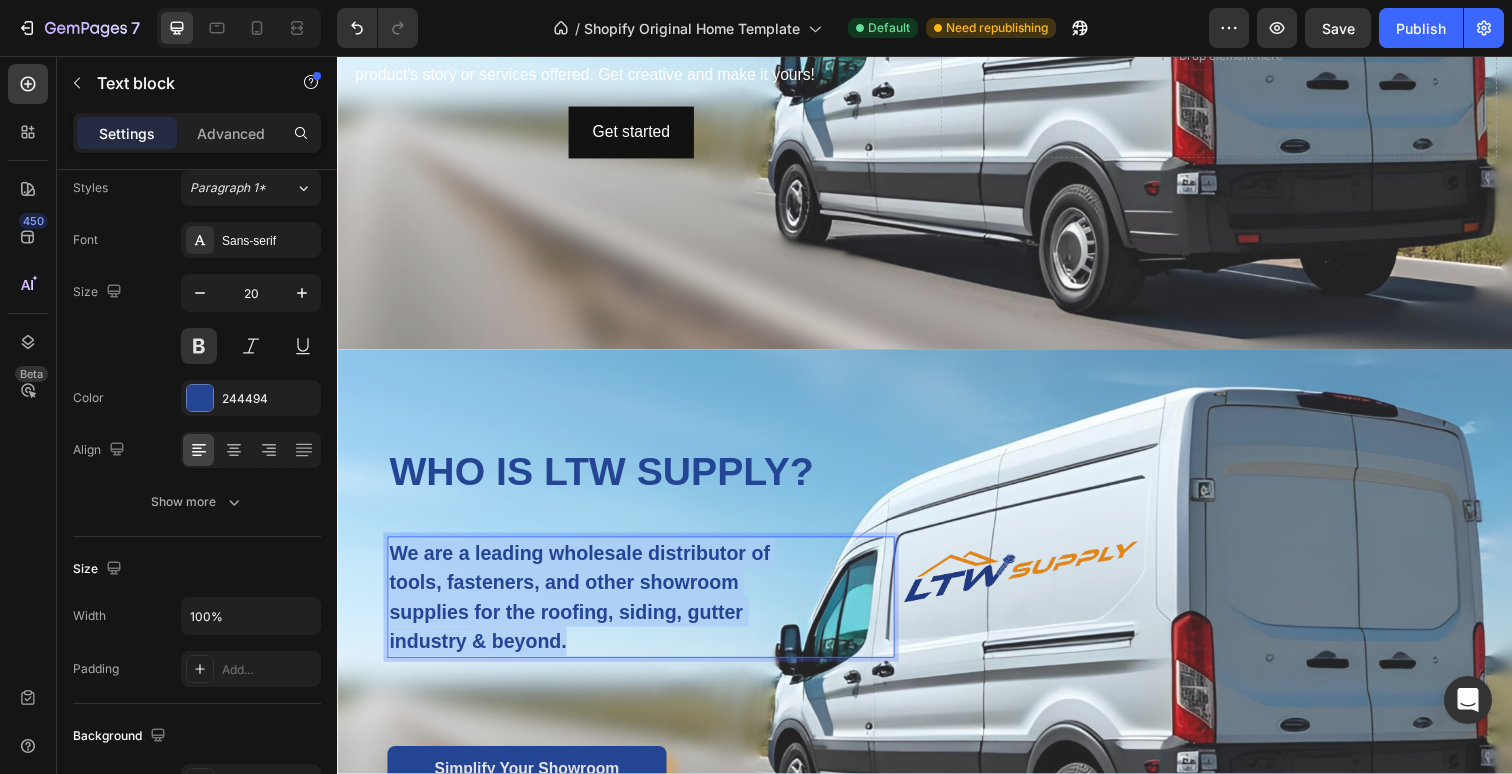 click on "We are a leading wholesale distributor of tools, fasteners, and other showroom supplies for the roofing, siding, gutter industry & beyond." at bounding box center (591, 609) 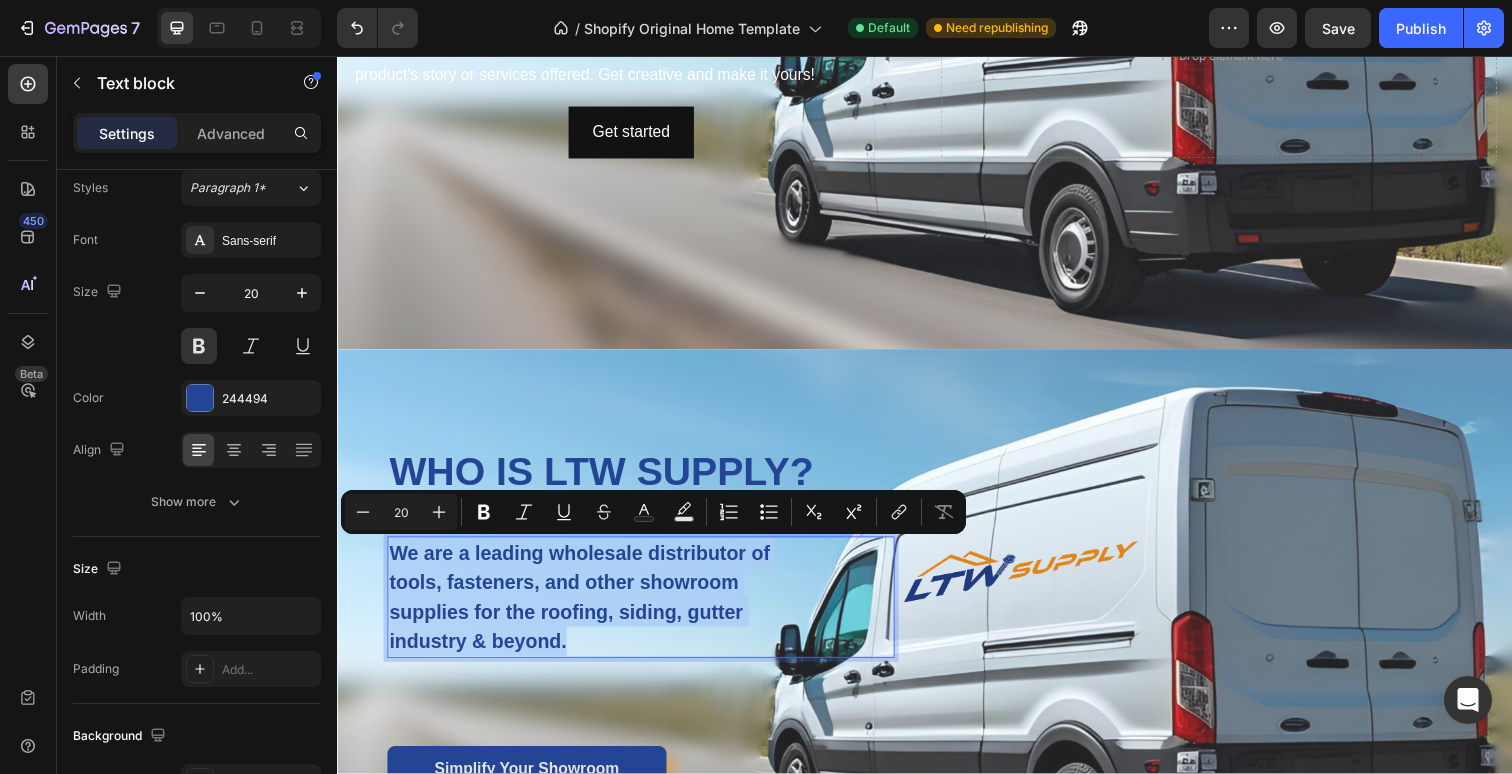 copy on "We are a leading wholesale distributor of tools, fasteners, and other showroom supplies for the roofing, siding, gutter industry & beyond." 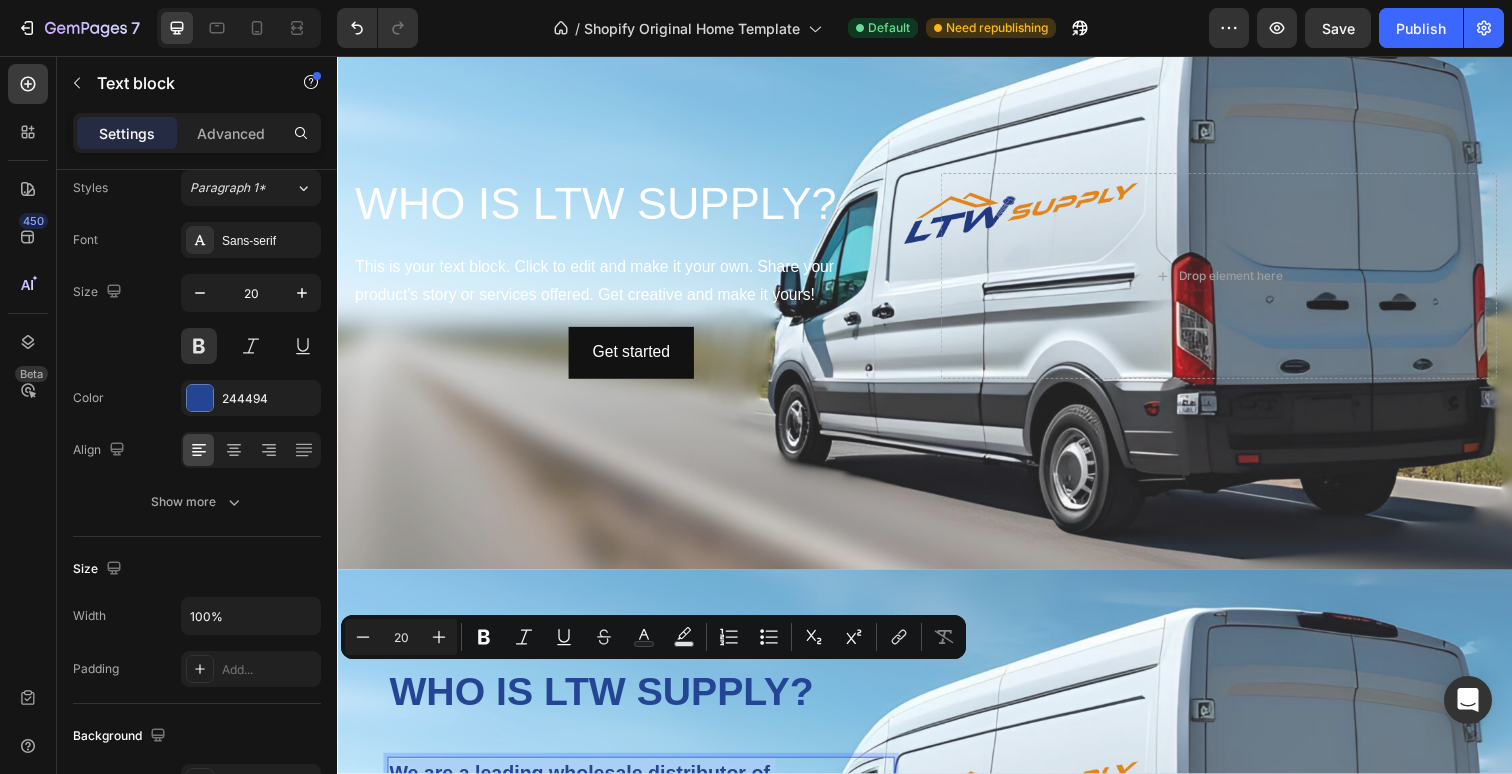 scroll, scrollTop: 808, scrollLeft: 0, axis: vertical 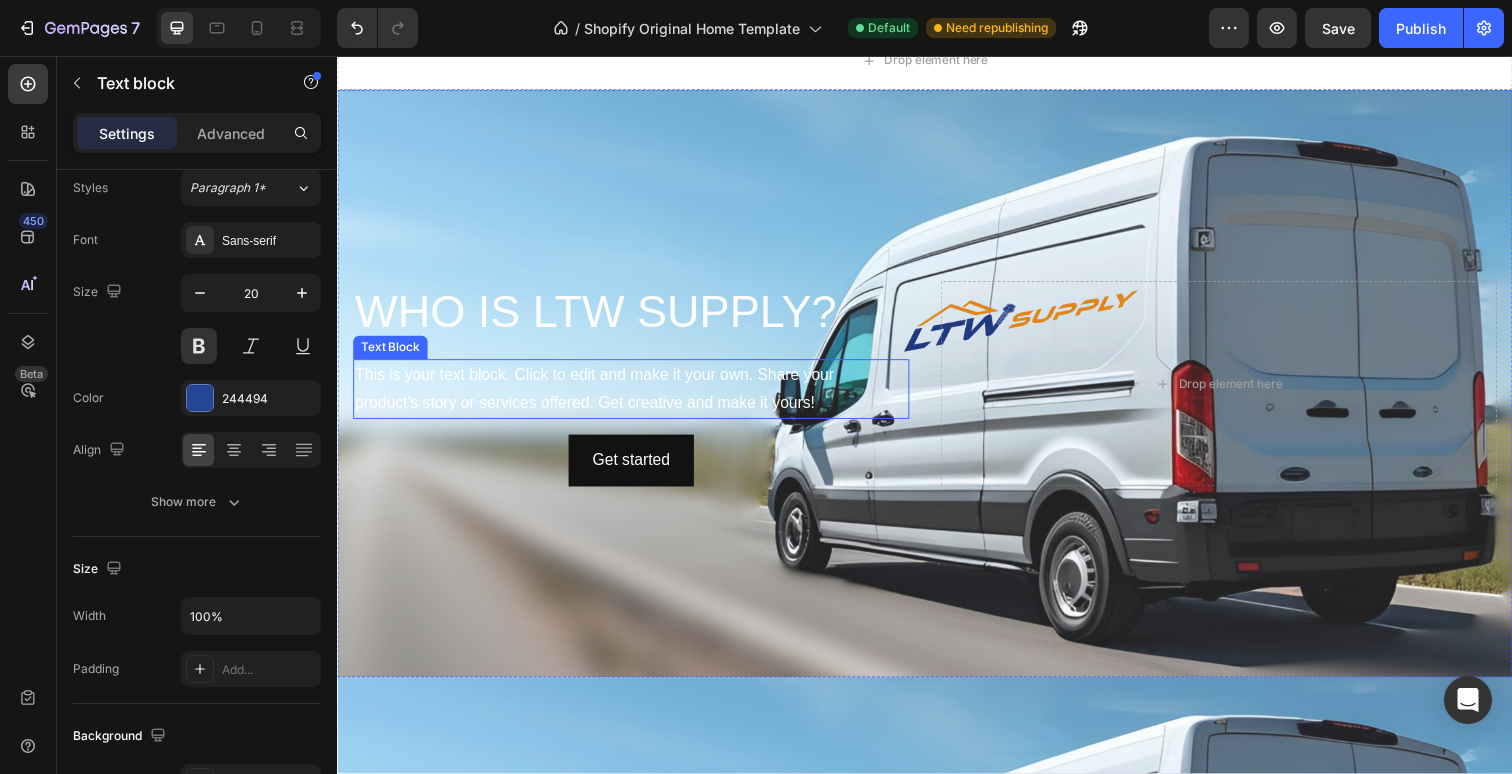 click on "This is your text block. Click to edit and make it your own. Share your                       product's story or services offered. Get creative and make it yours!" at bounding box center (637, 397) 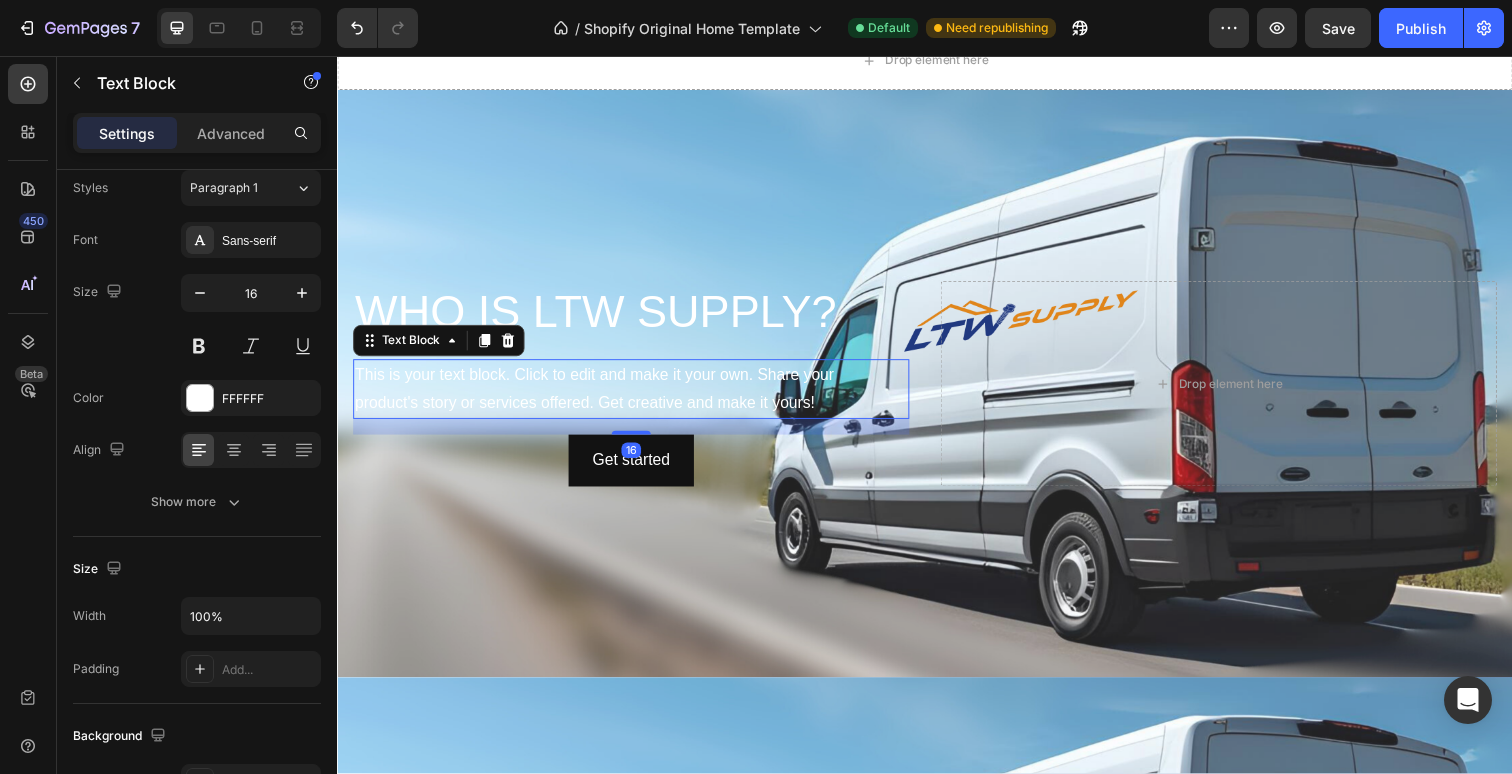 click on "This is your text block. Click to edit and make it your own. Share your                       product's story or services offered. Get creative and make it yours!" at bounding box center [637, 397] 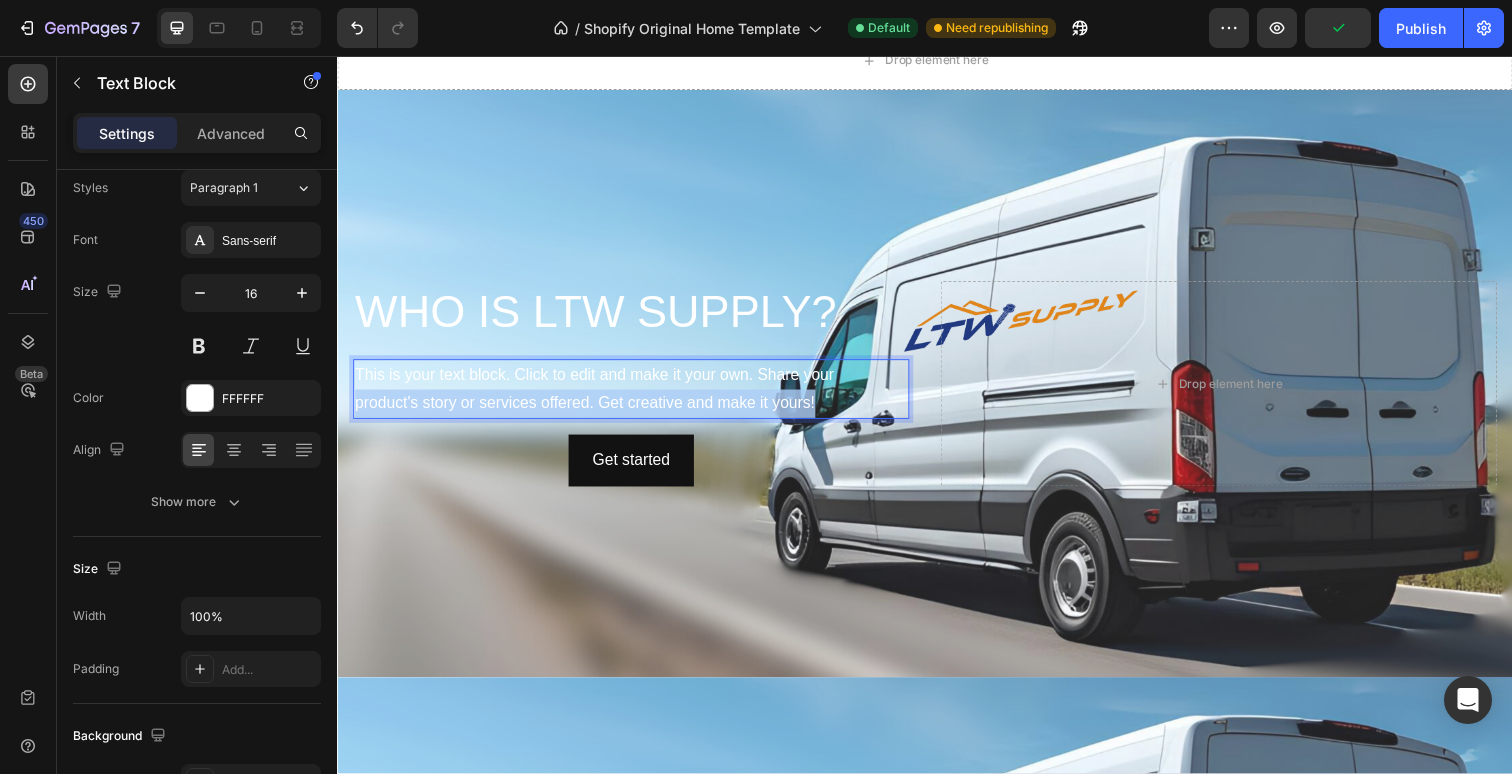click on "This is your text block. Click to edit and make it your own. Share your product's story or services offered. Get creative and make it yours!" at bounding box center [637, 397] 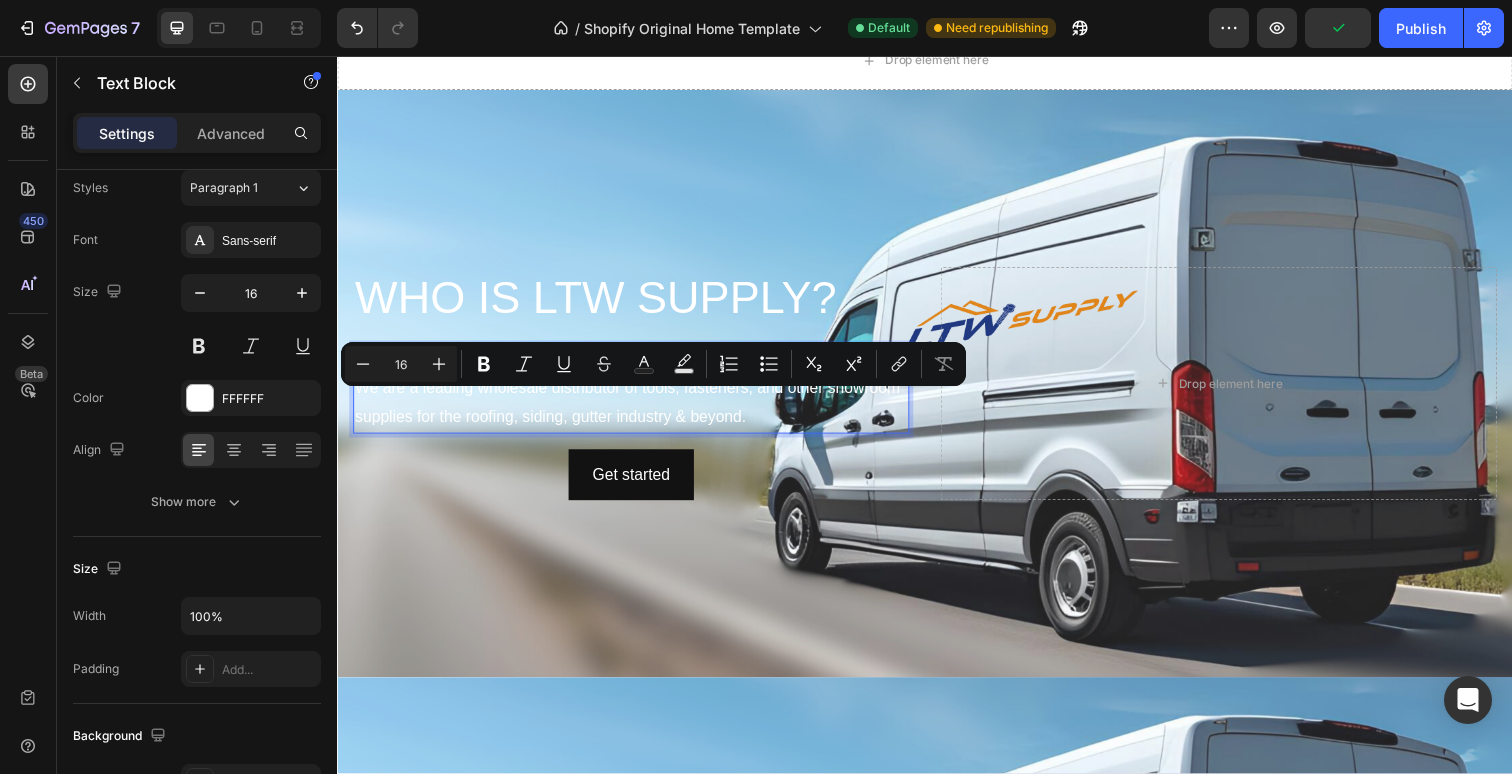 scroll, scrollTop: 794, scrollLeft: 0, axis: vertical 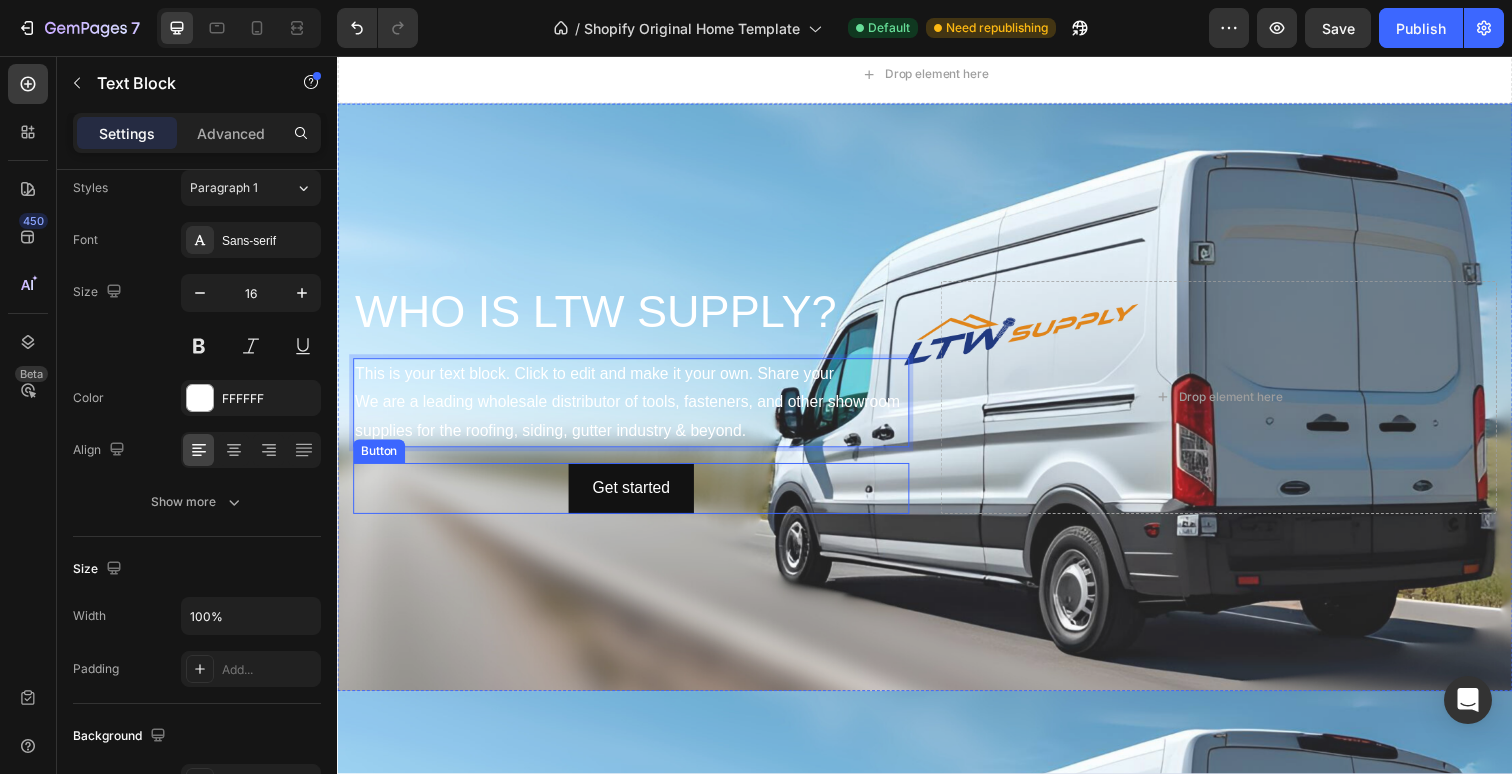 click on "Get started Button" at bounding box center [637, 498] 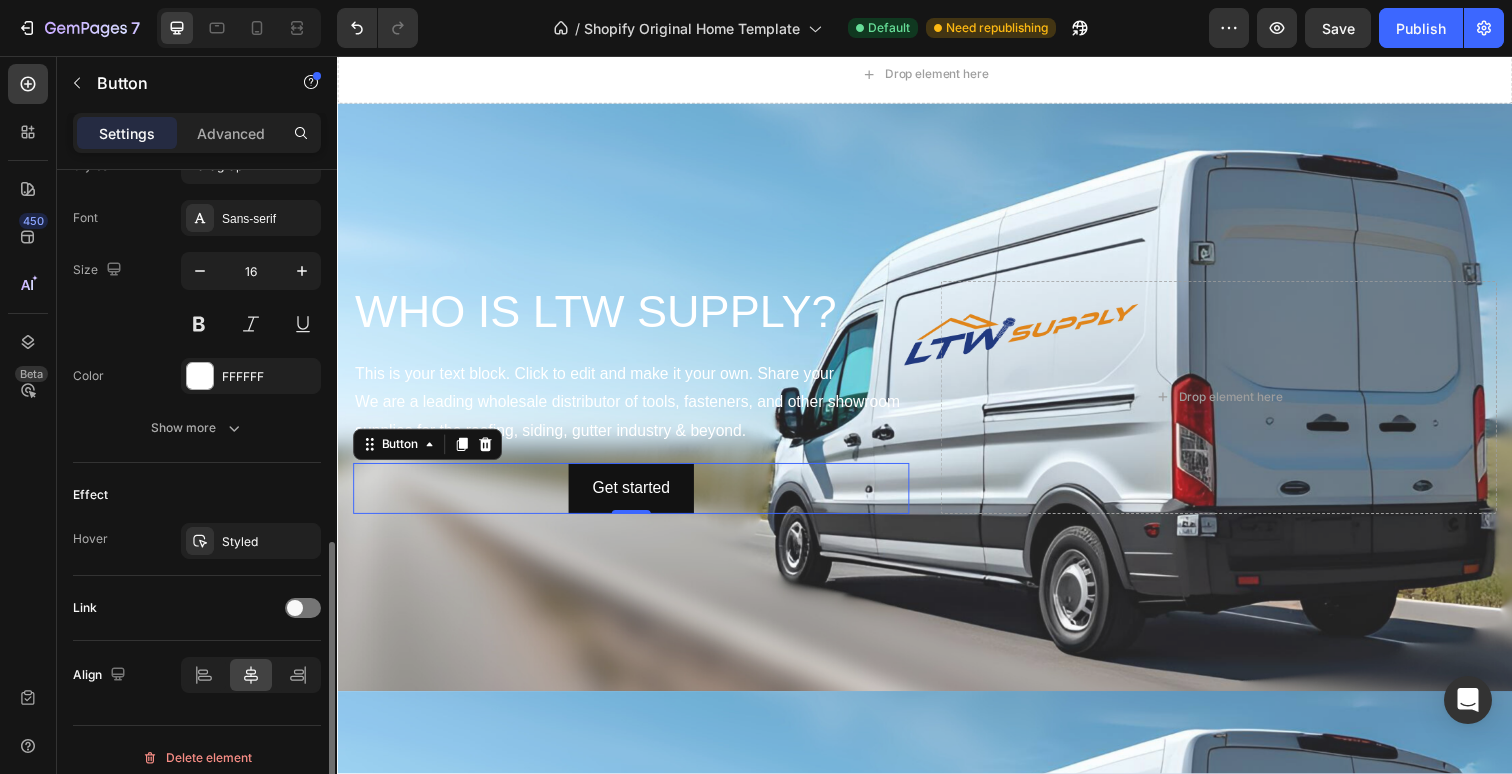 scroll, scrollTop: 773, scrollLeft: 0, axis: vertical 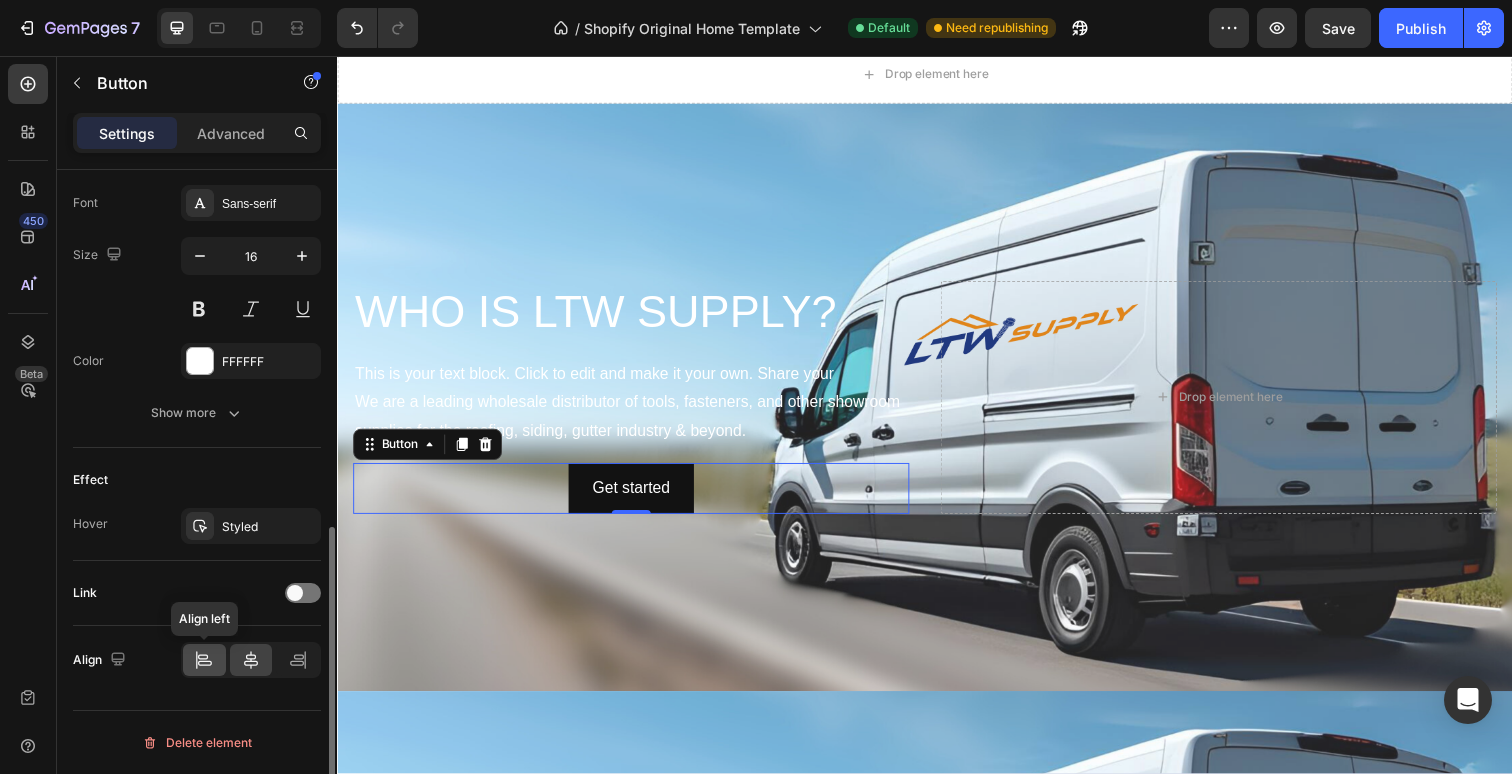 click 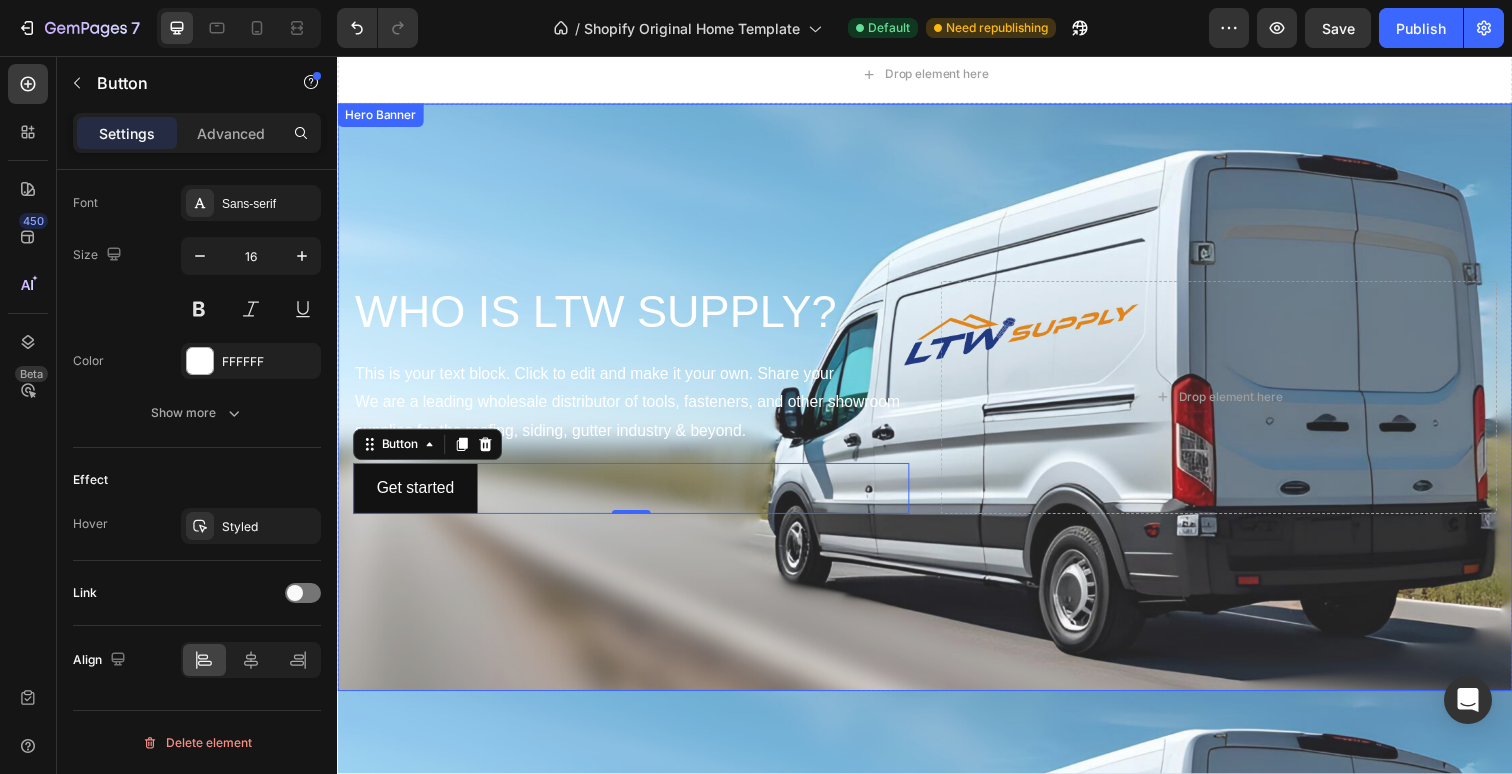 click at bounding box center [937, 405] 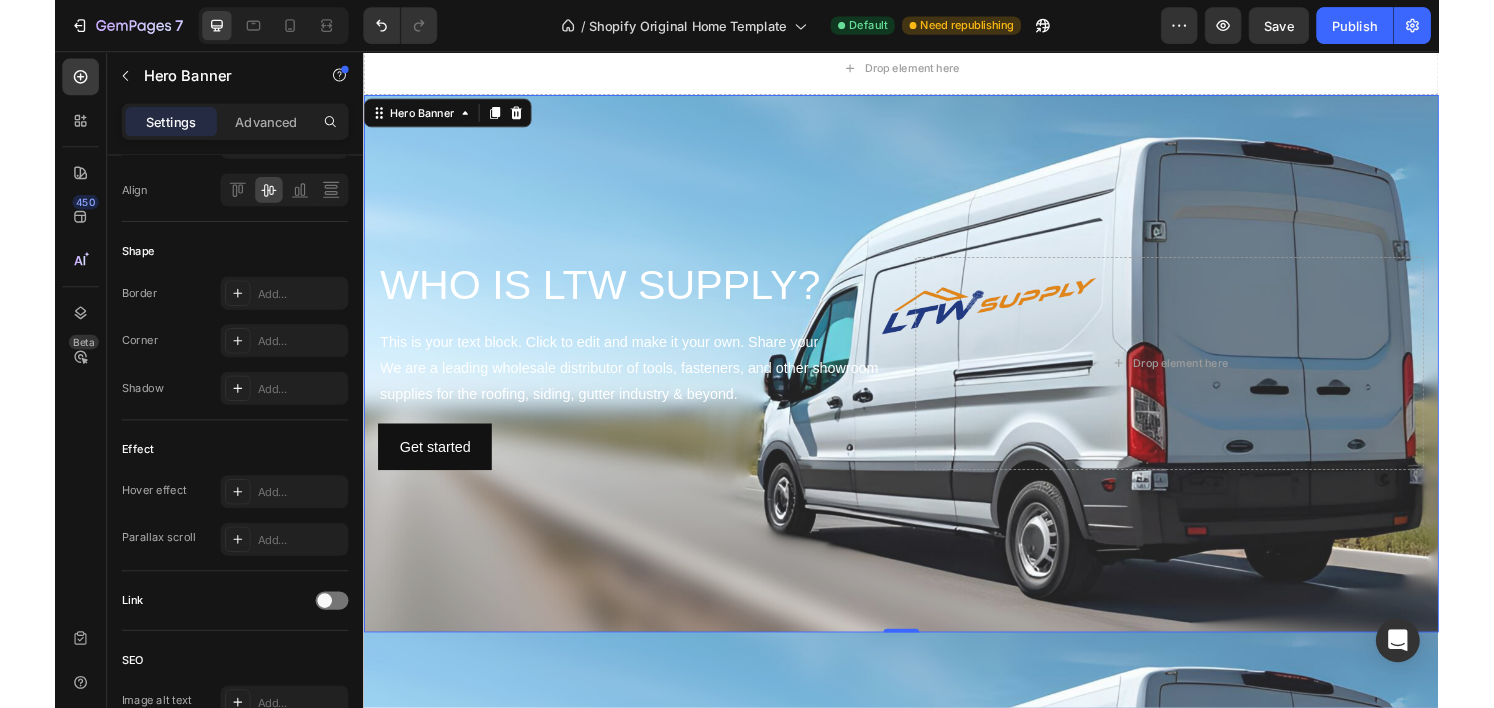 scroll, scrollTop: 0, scrollLeft: 0, axis: both 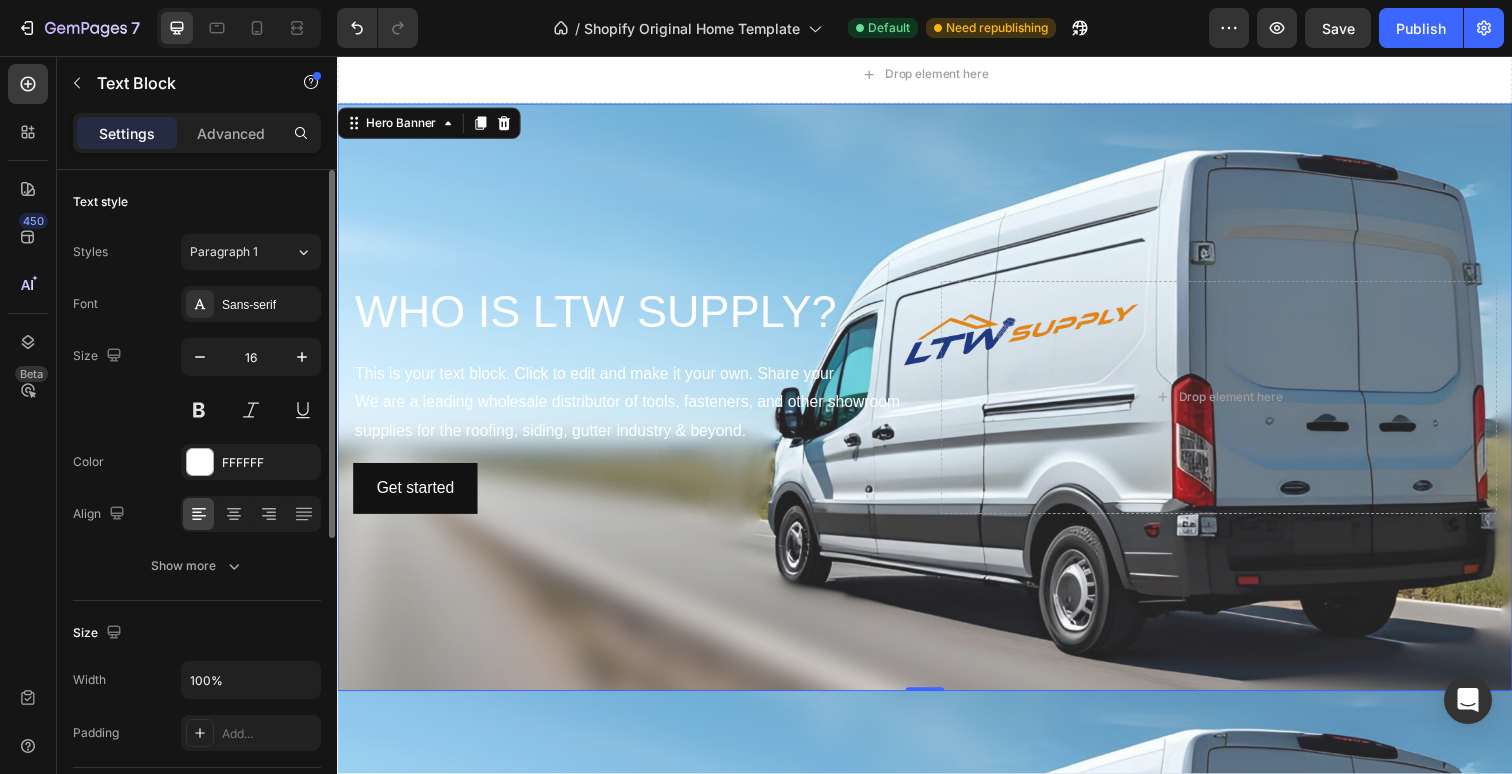 click on "This is your text block. Click to edit and make it your own. Share your We are a leading wholesale distributor of tools, fasteners, and other showroom supplies for the roofing, siding, gutter industry & beyond." at bounding box center (637, 410) 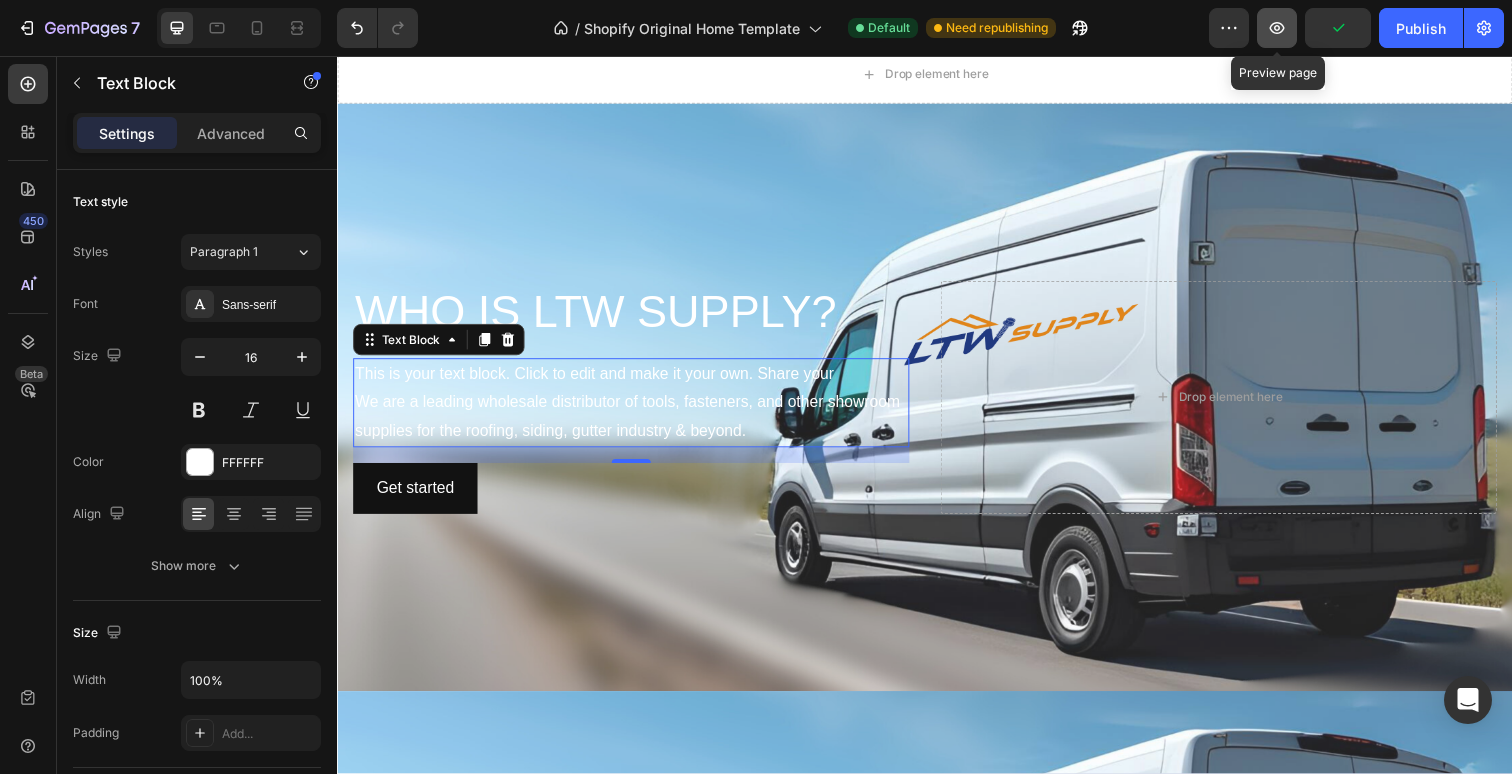 click 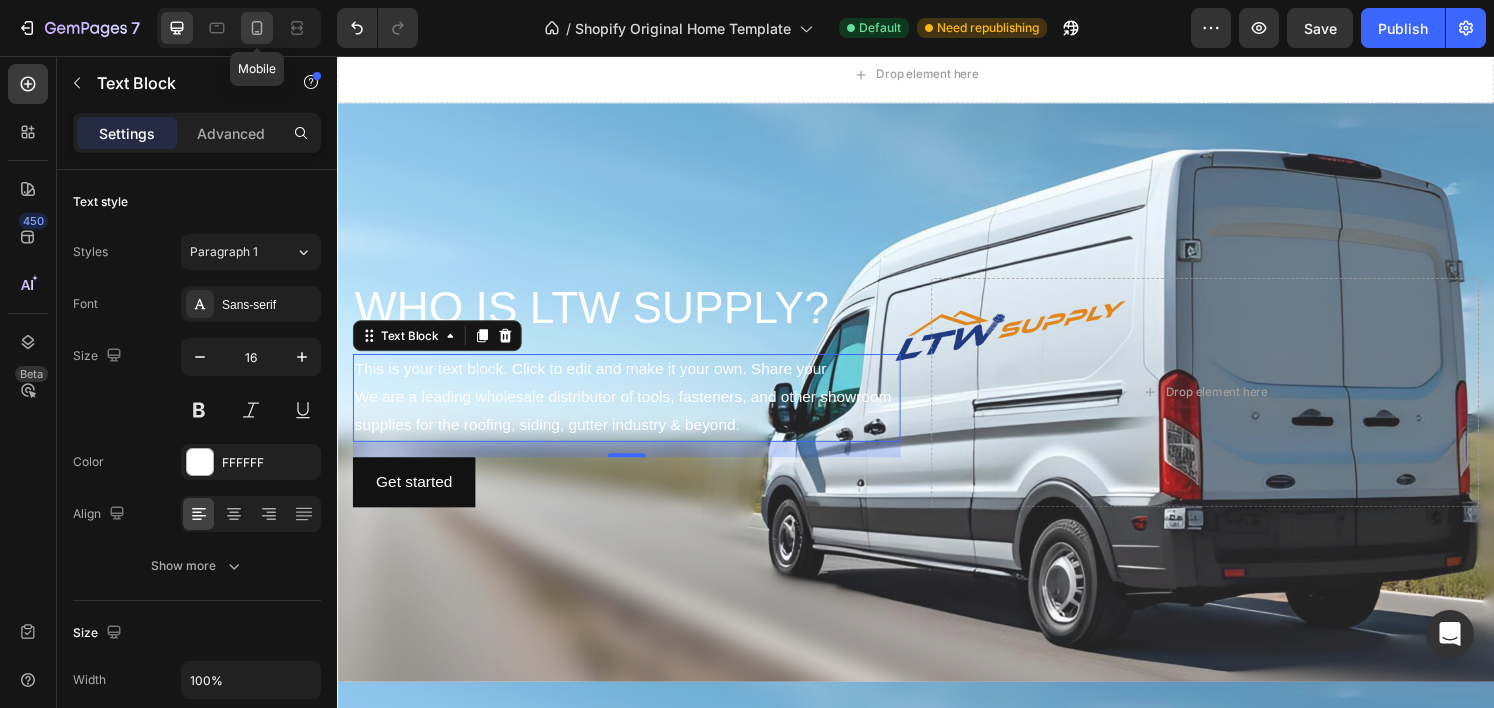 click 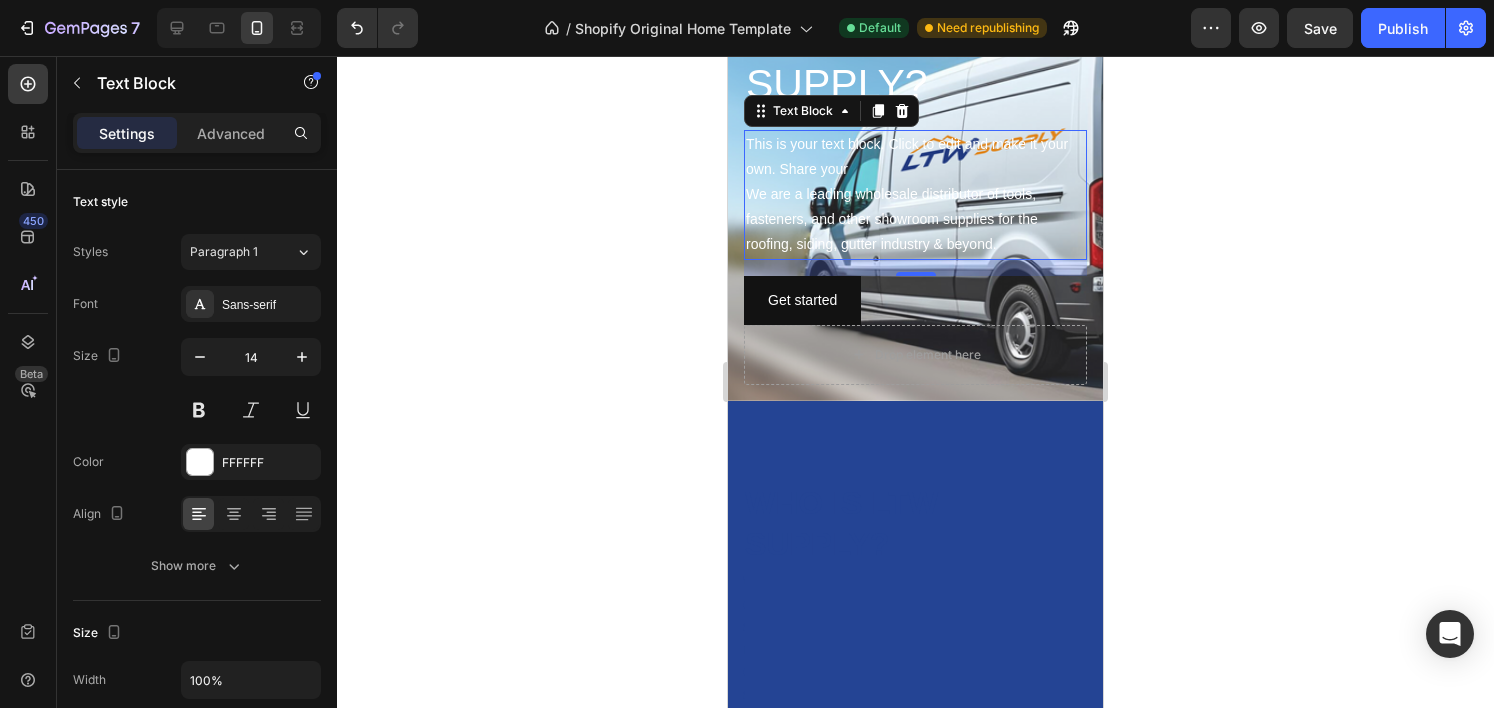scroll, scrollTop: 915, scrollLeft: 0, axis: vertical 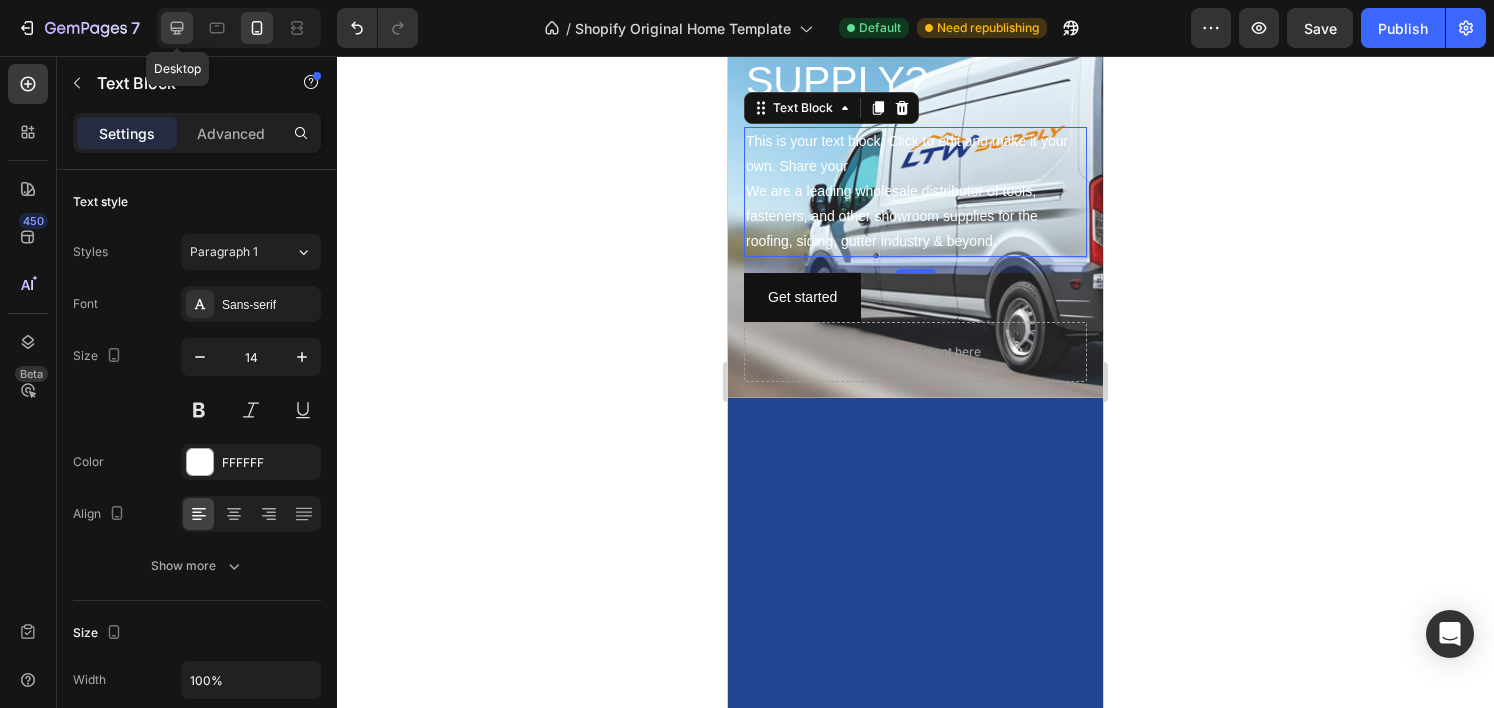 click 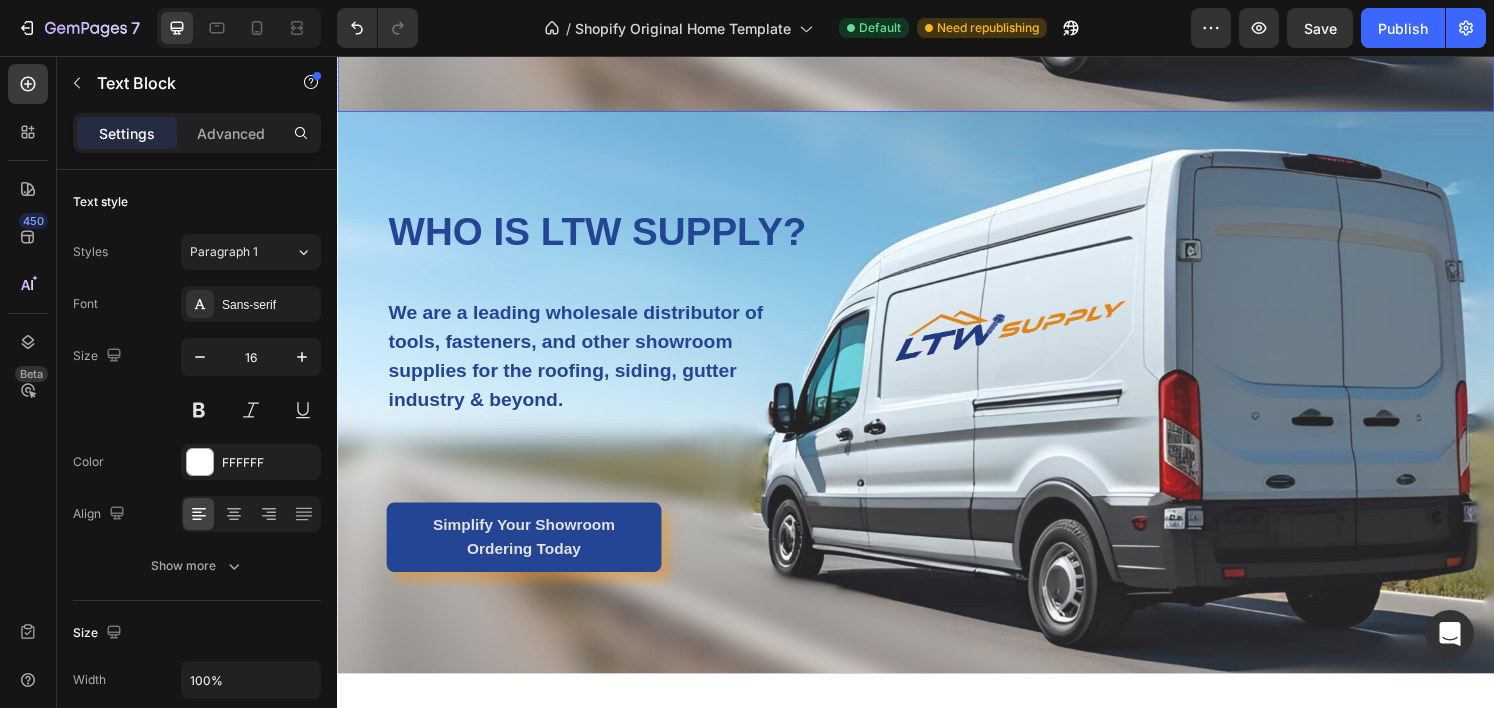 scroll, scrollTop: 1386, scrollLeft: 0, axis: vertical 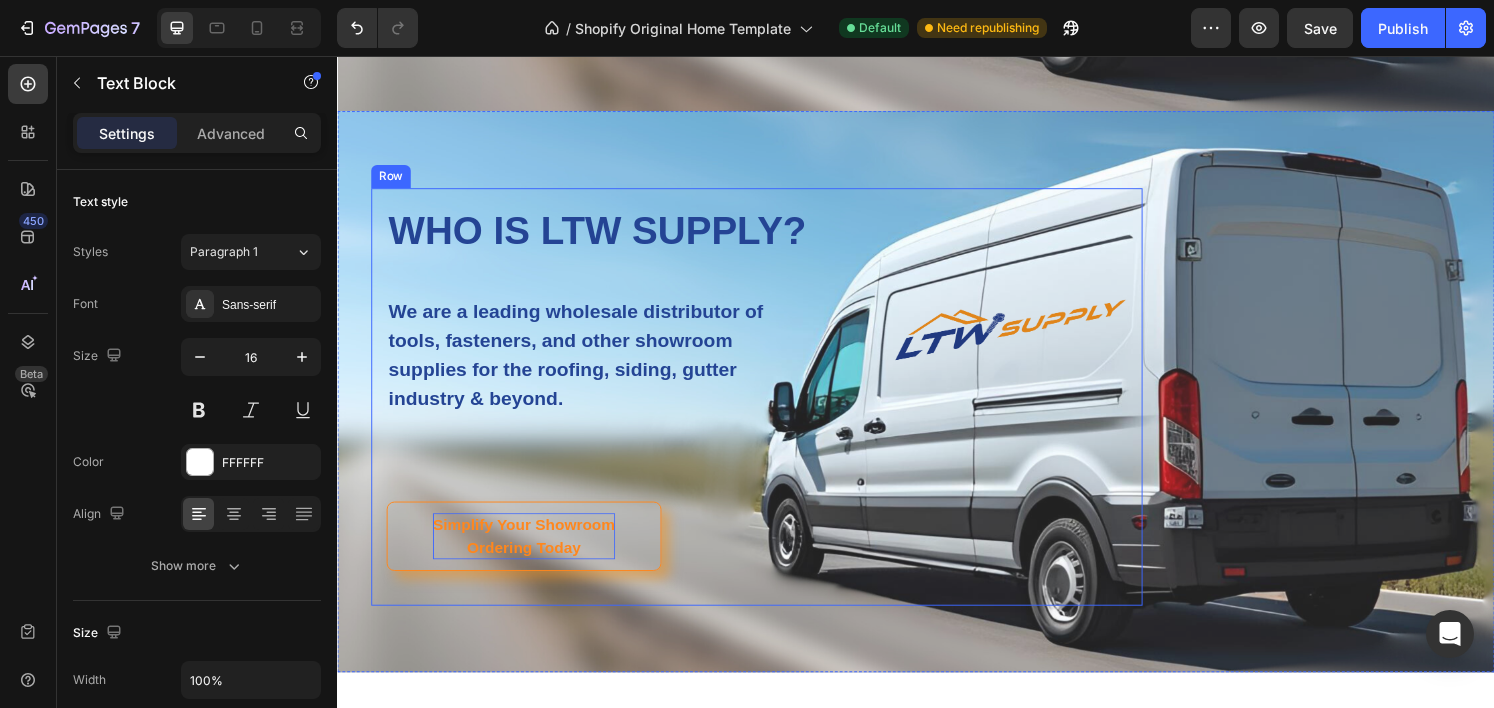 click on "Simplify Your Showroom Ordering Today" at bounding box center (530, 554) 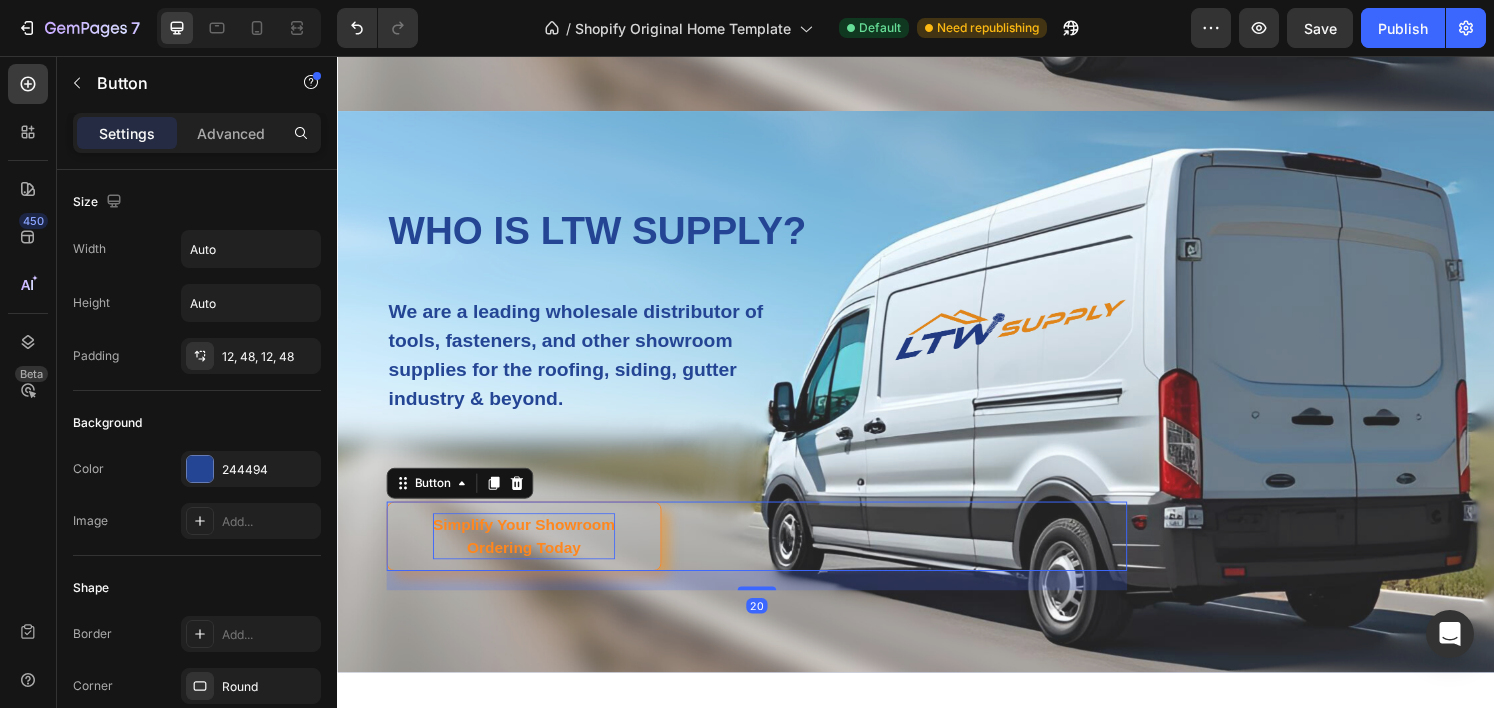 click on "Simplify Your Showroom Ordering Today" at bounding box center (530, 554) 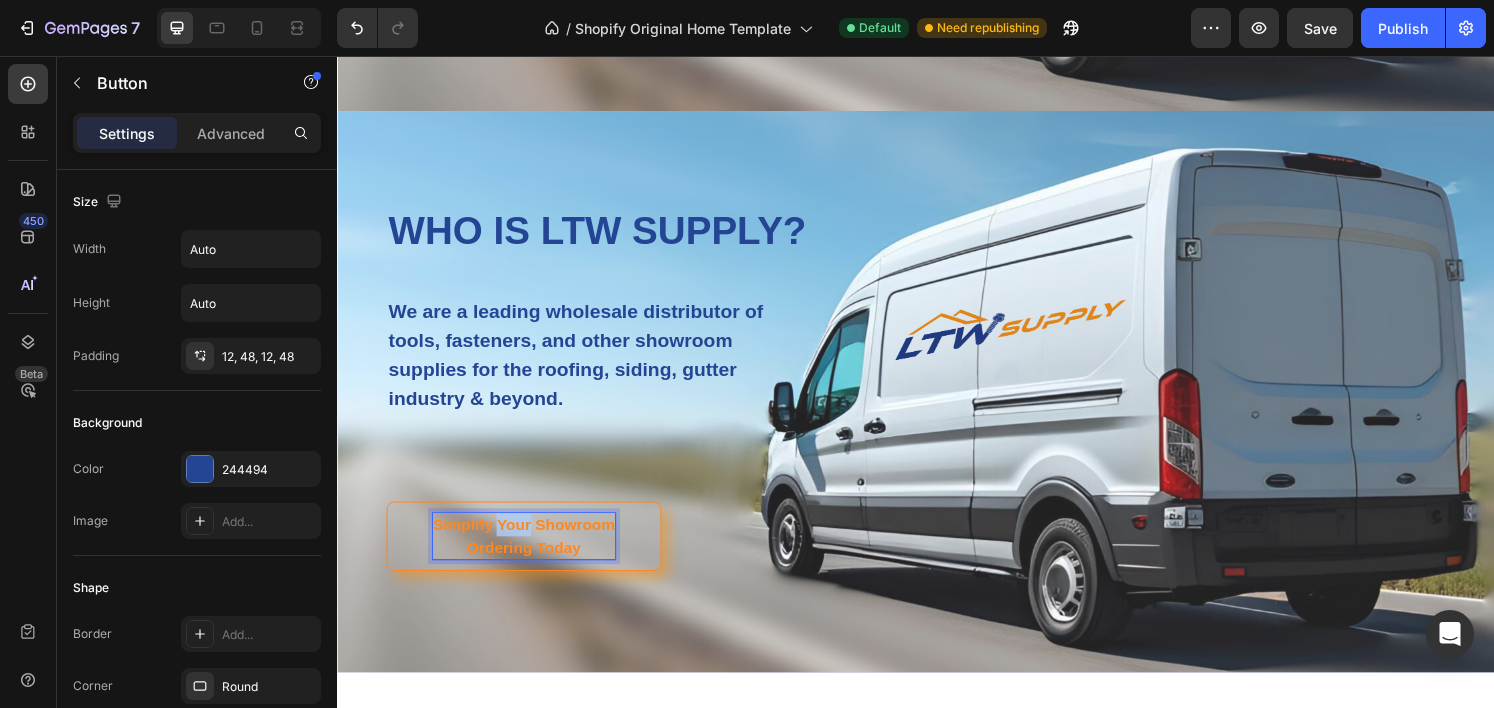 click on "Simplify Your Showroom Ordering Today" at bounding box center [530, 554] 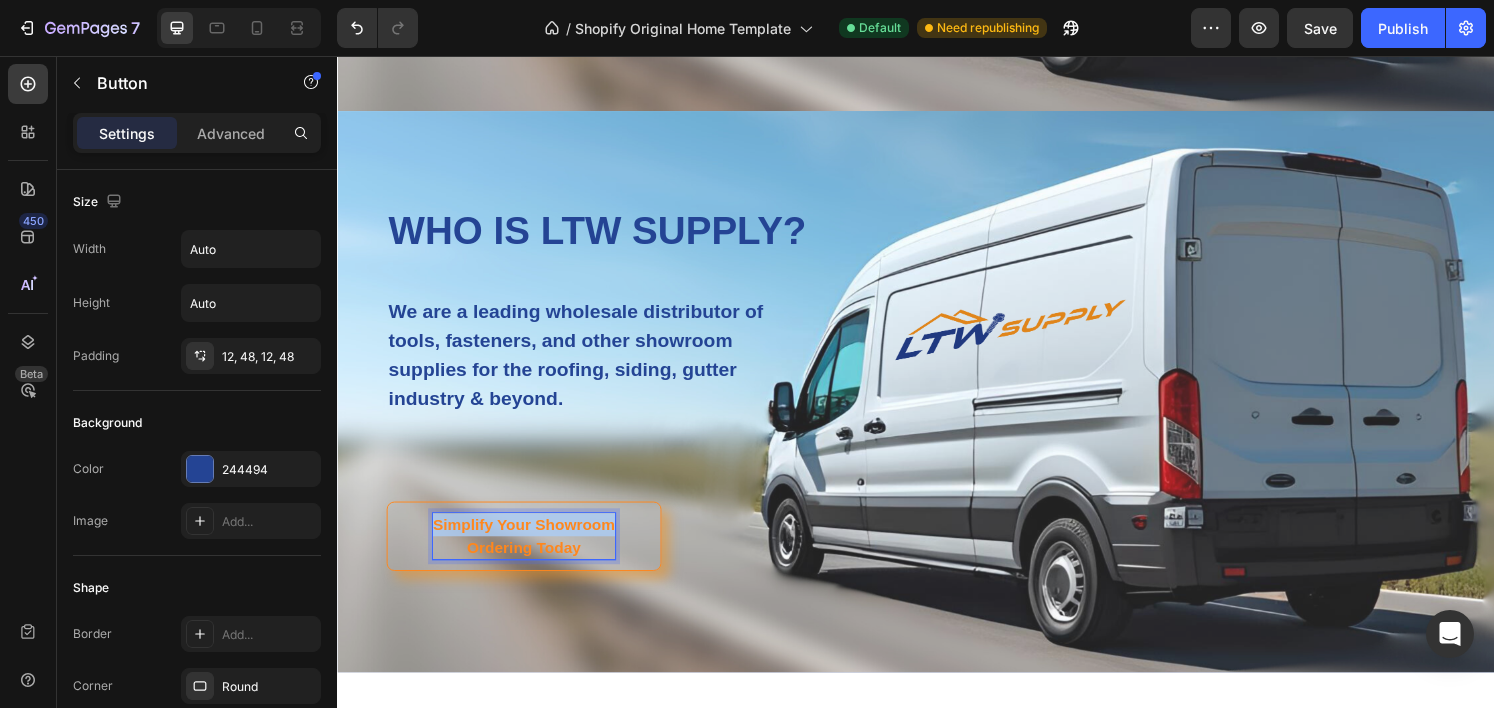 click on "Simplify Your Showroom Ordering Today" at bounding box center [530, 554] 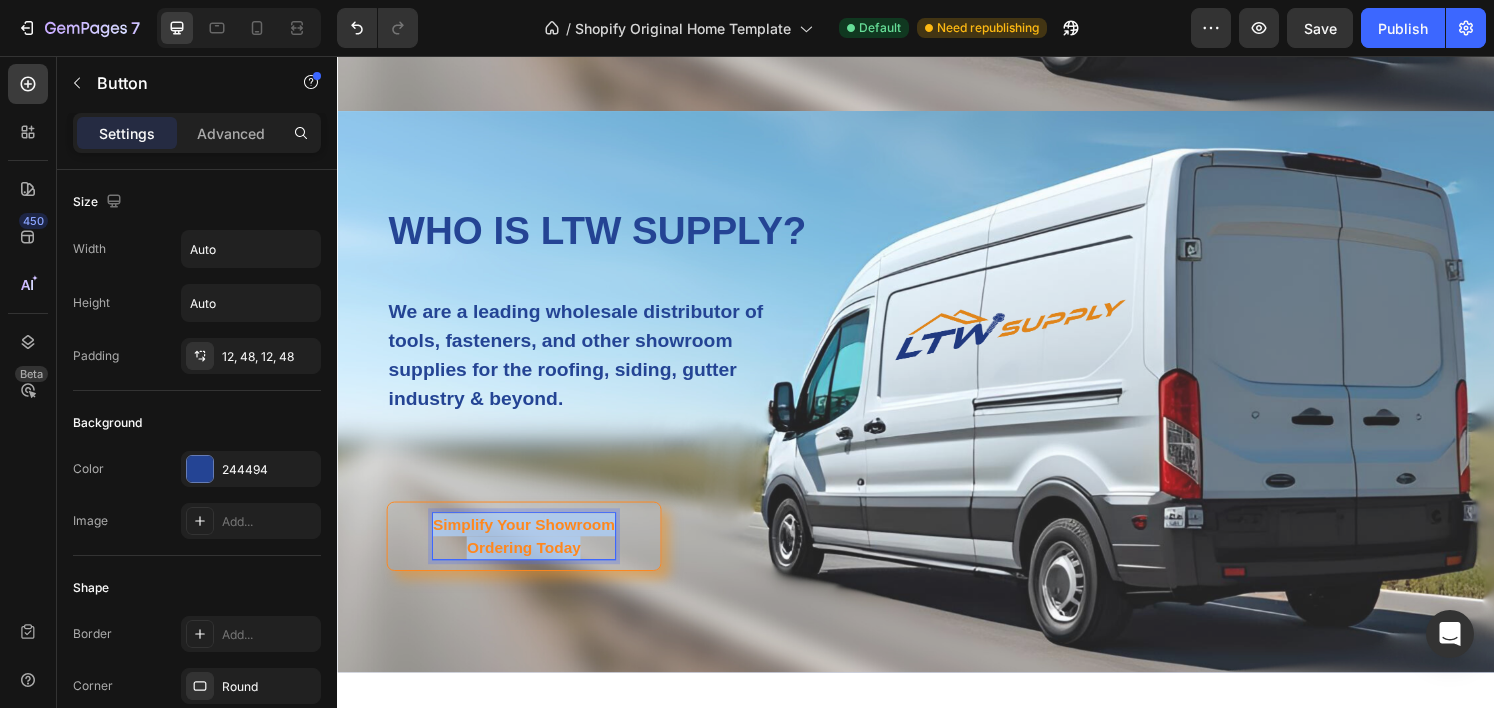 copy on "Simplify Your Showroom Ordering Today" 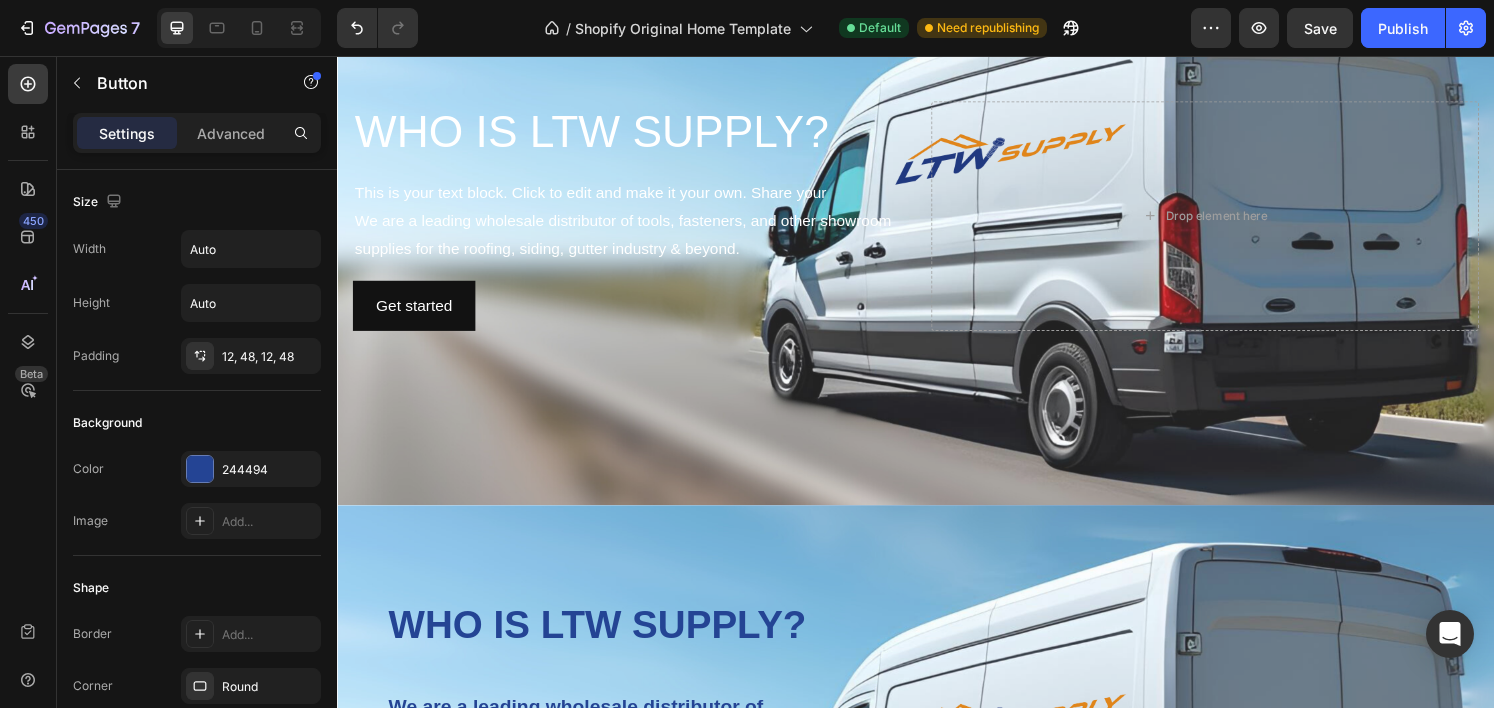 scroll, scrollTop: 925, scrollLeft: 0, axis: vertical 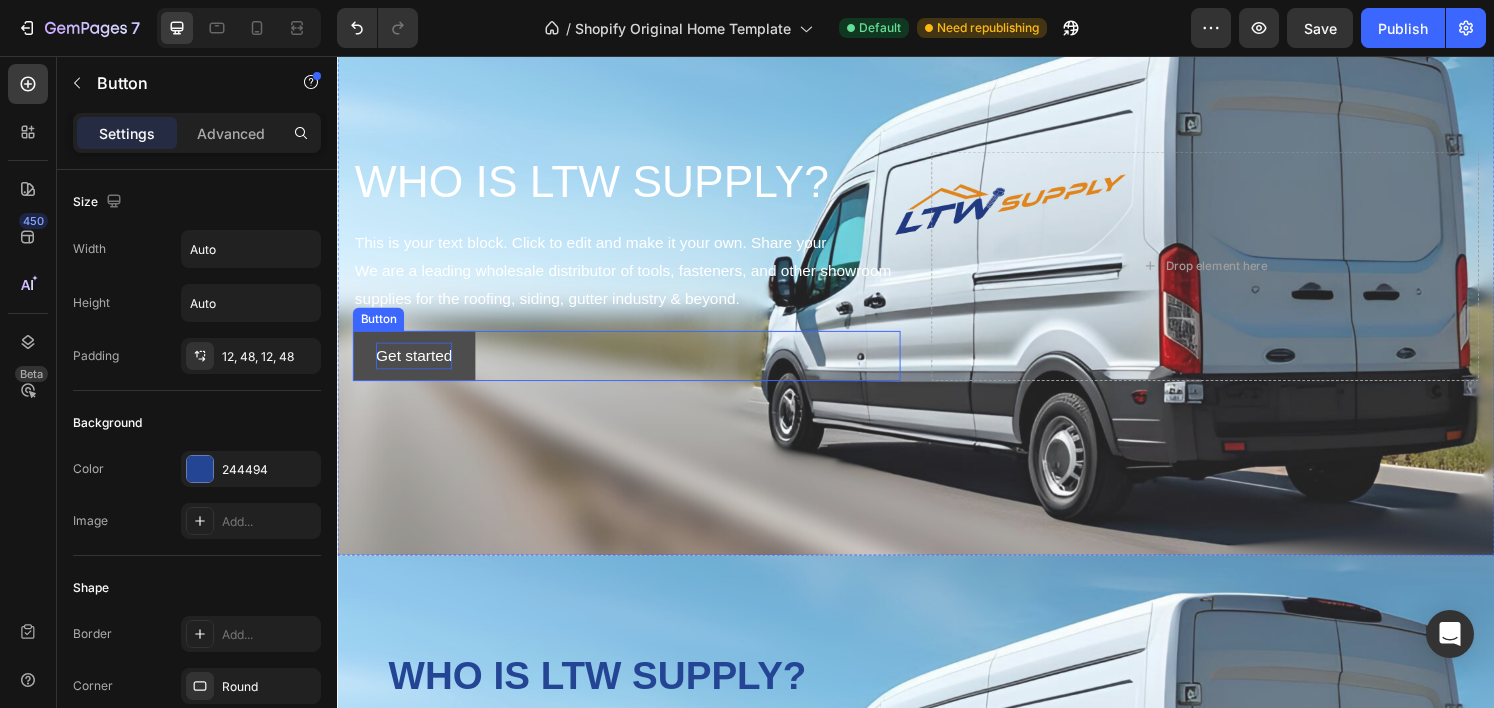 click on "Get started" at bounding box center [416, 367] 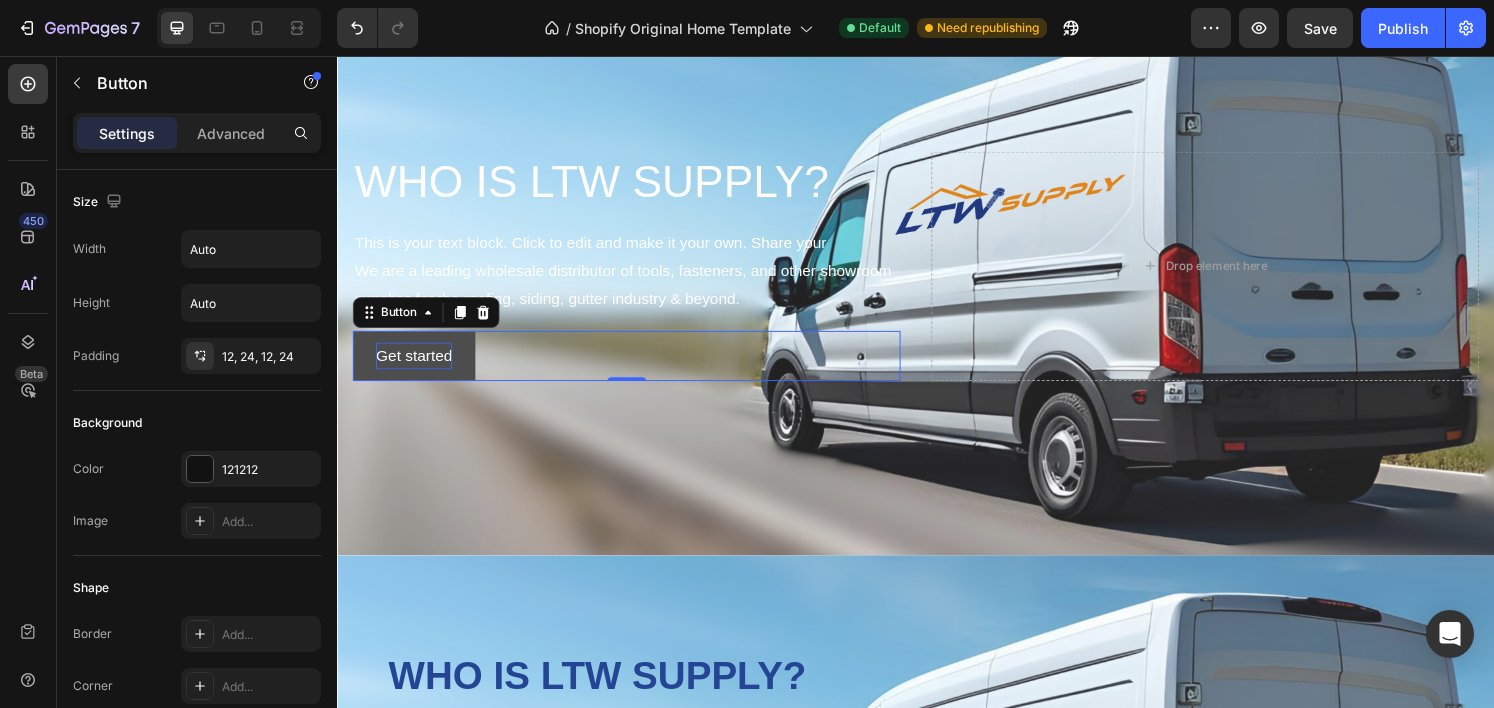 click on "Get started" at bounding box center [416, 367] 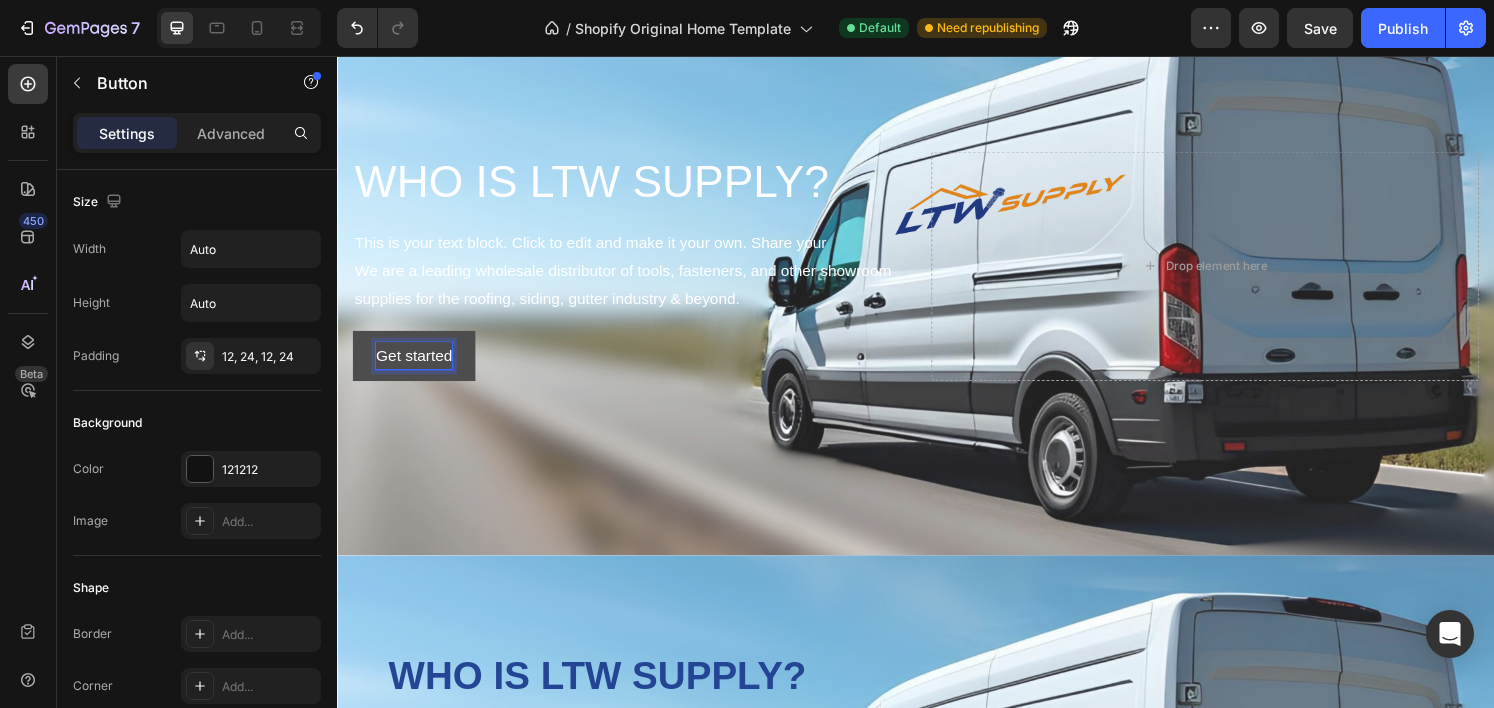 click on "Get started" at bounding box center [416, 367] 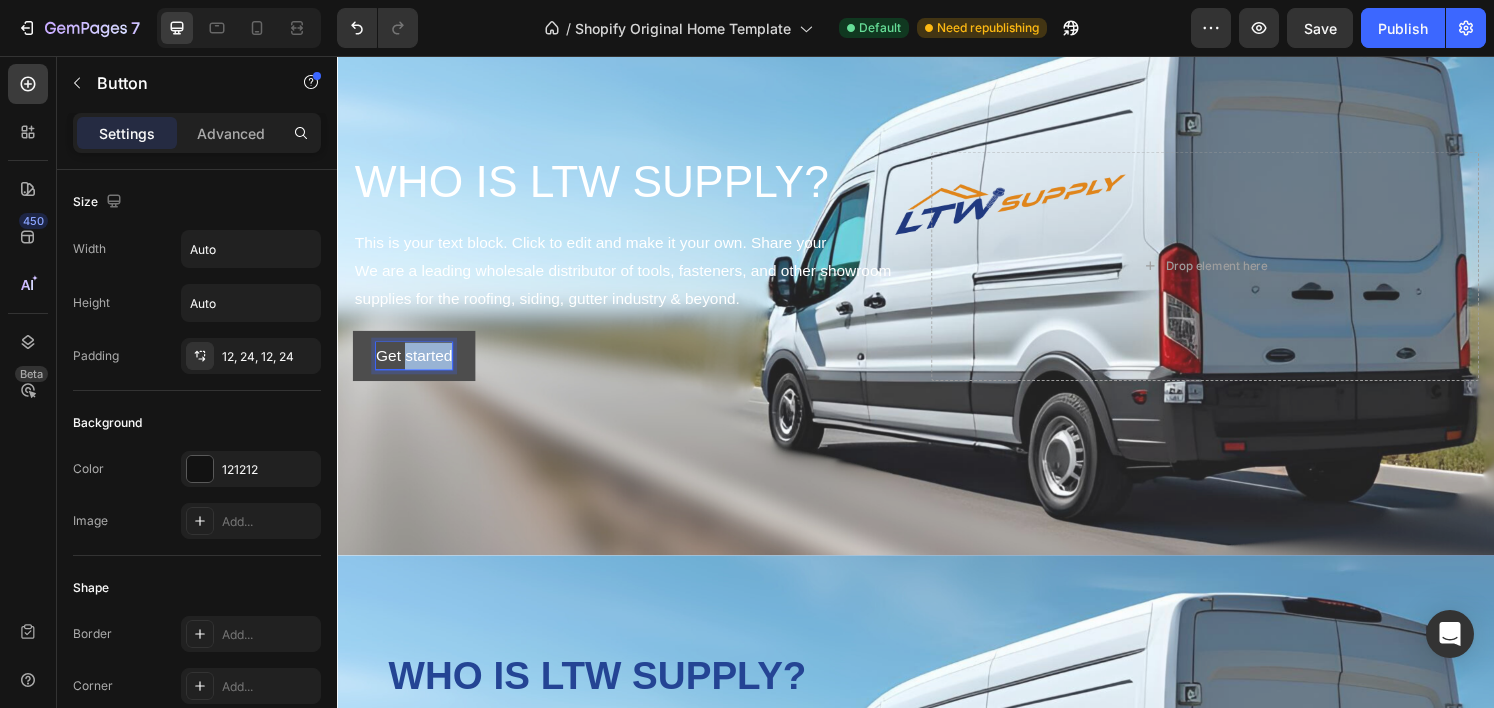 click on "Get started" at bounding box center [416, 367] 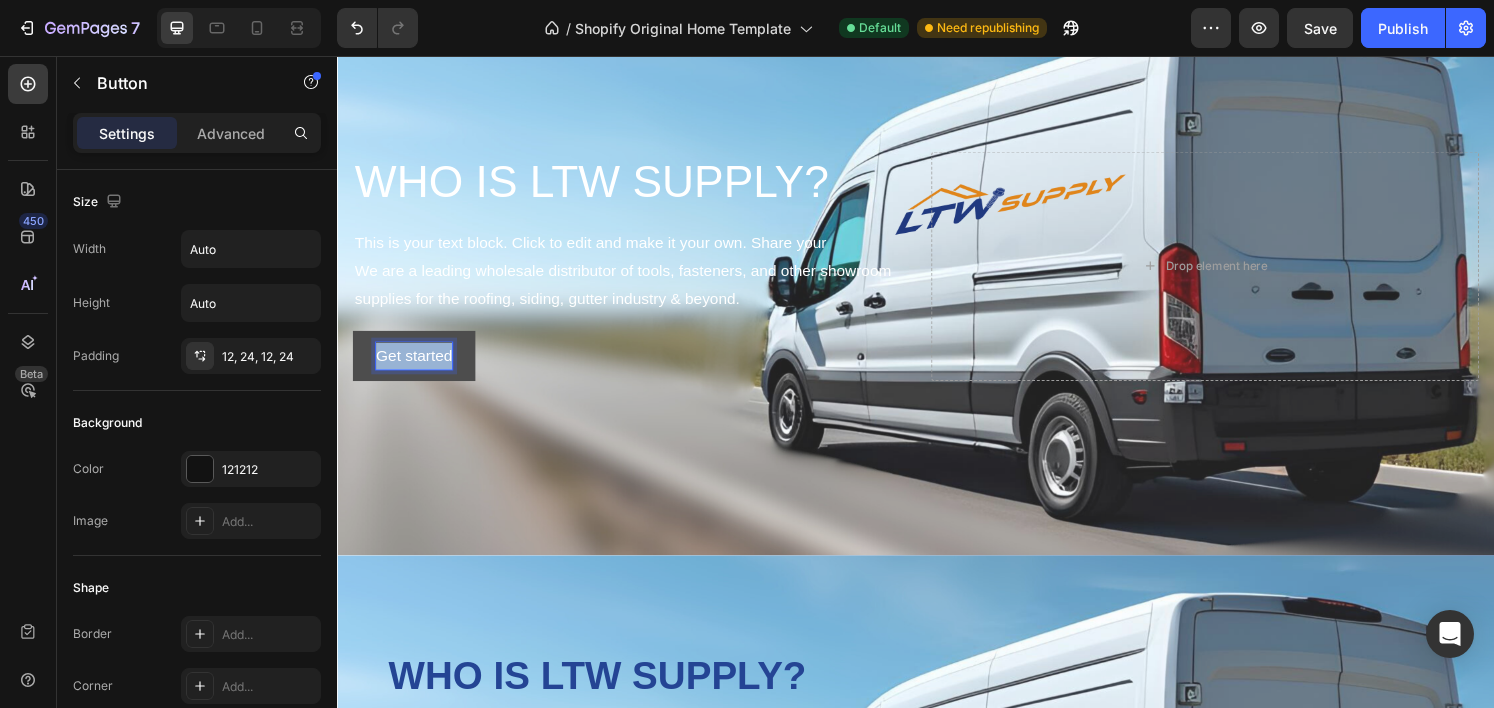 click on "Get started" at bounding box center [416, 367] 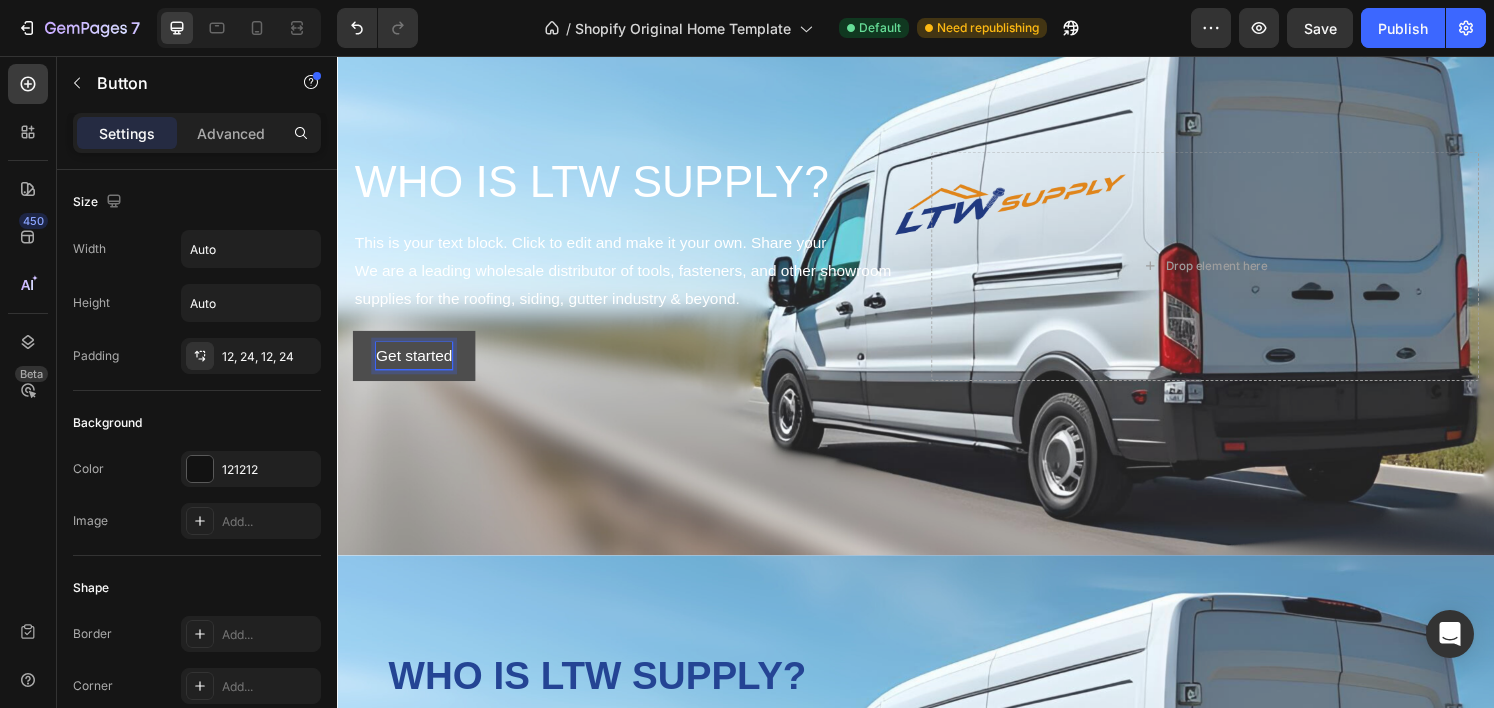 scroll, scrollTop: 911, scrollLeft: 0, axis: vertical 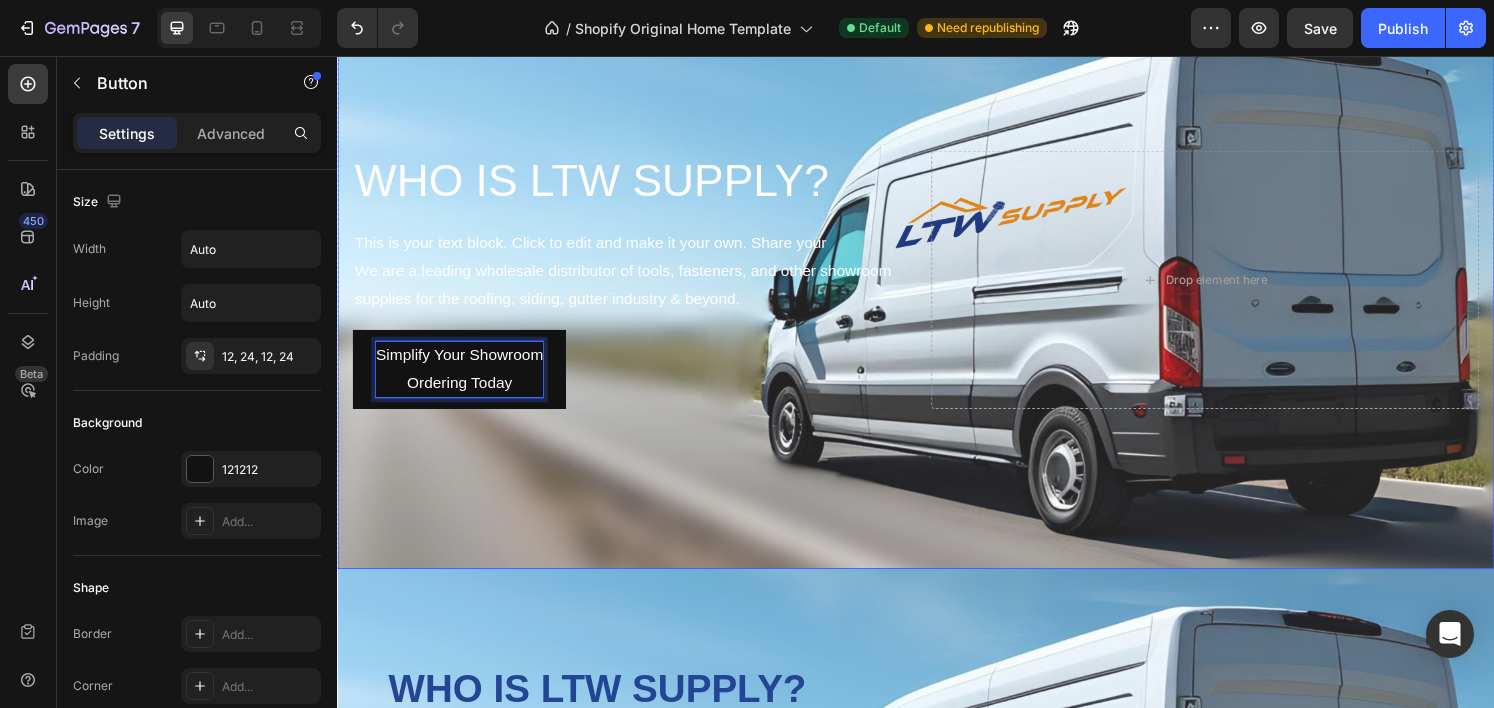 click at bounding box center [937, 288] 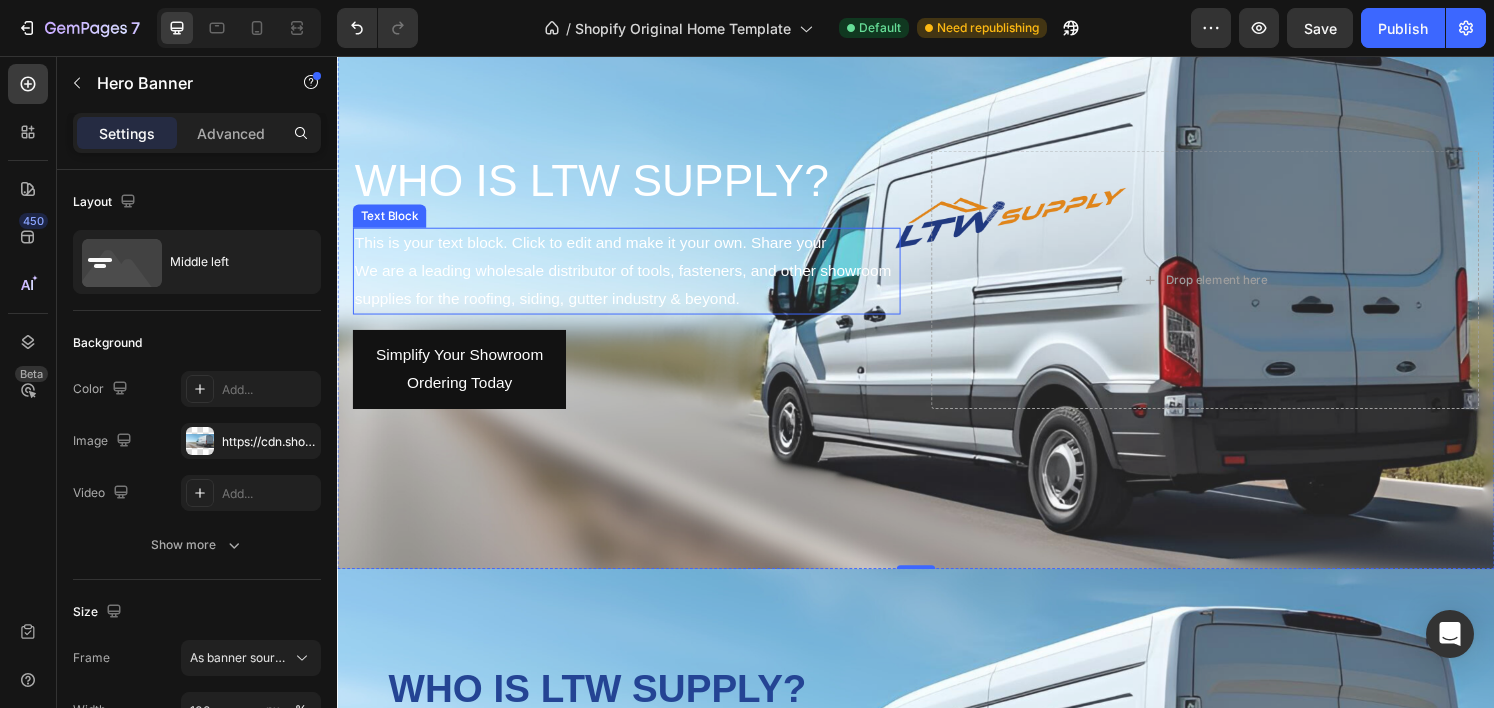 click on "This is your text block. Click to edit and make it your own. Share your We are a leading wholesale distributor of tools, fasteners, and other showroom supplies for the roofing, siding, gutter industry & beyond." at bounding box center (637, 279) 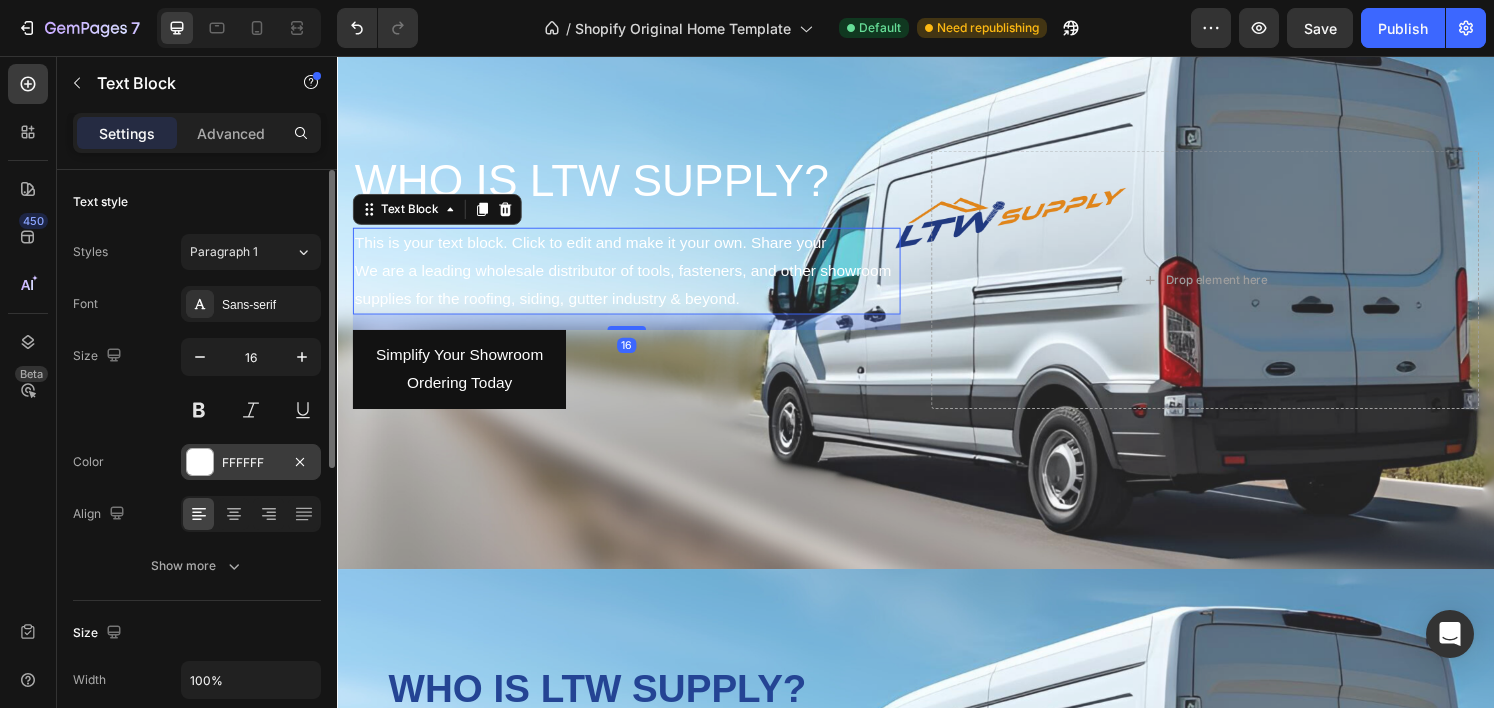 click at bounding box center [200, 462] 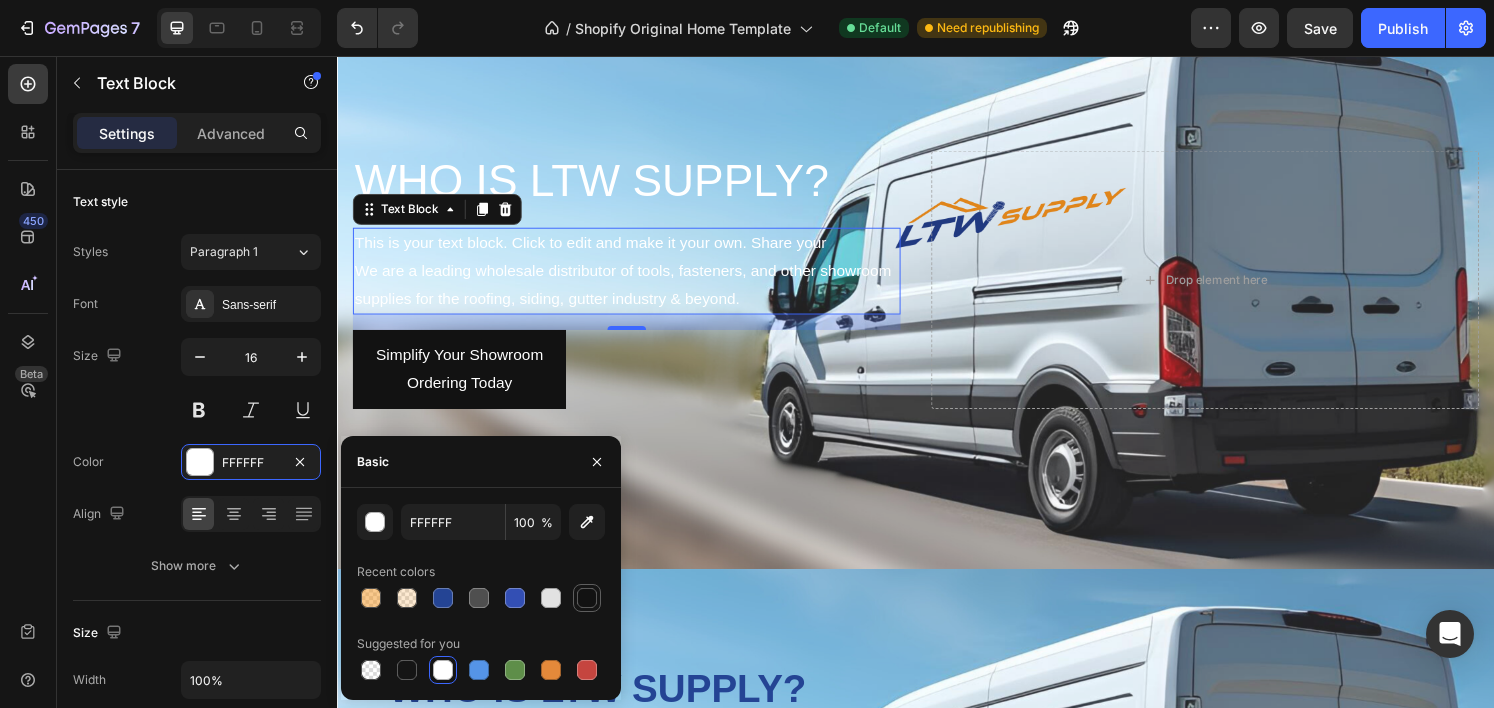 click at bounding box center (587, 598) 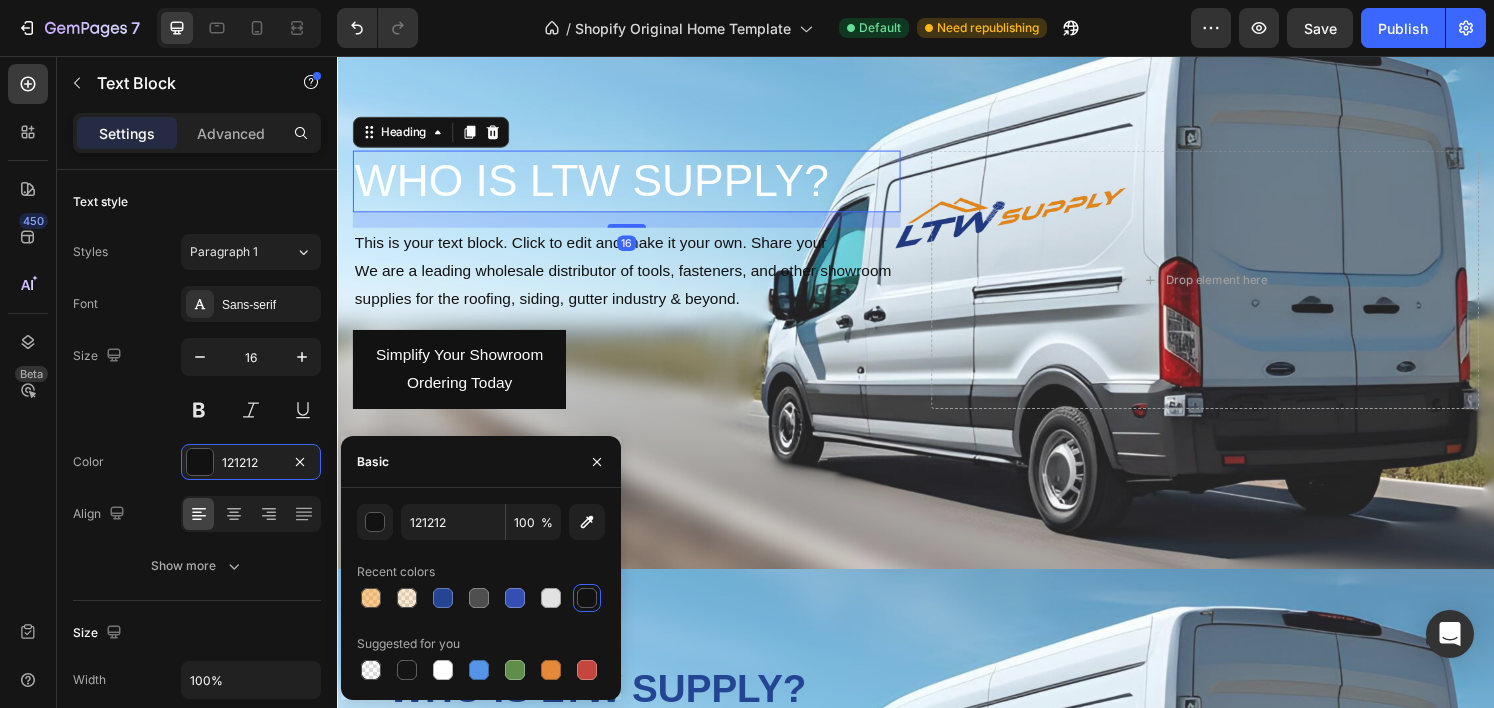 click on "WHO IS LTW SUPPLY?" at bounding box center (637, 186) 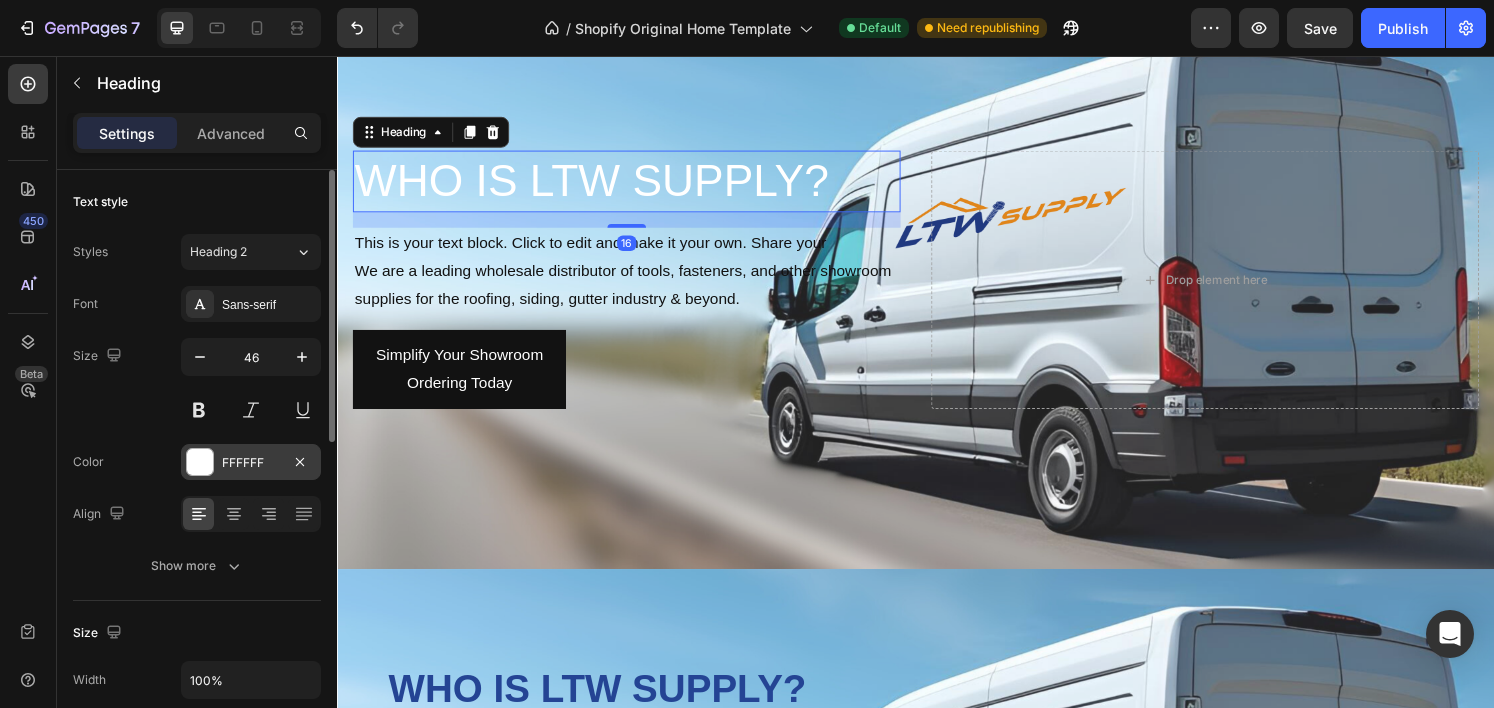 click at bounding box center [200, 462] 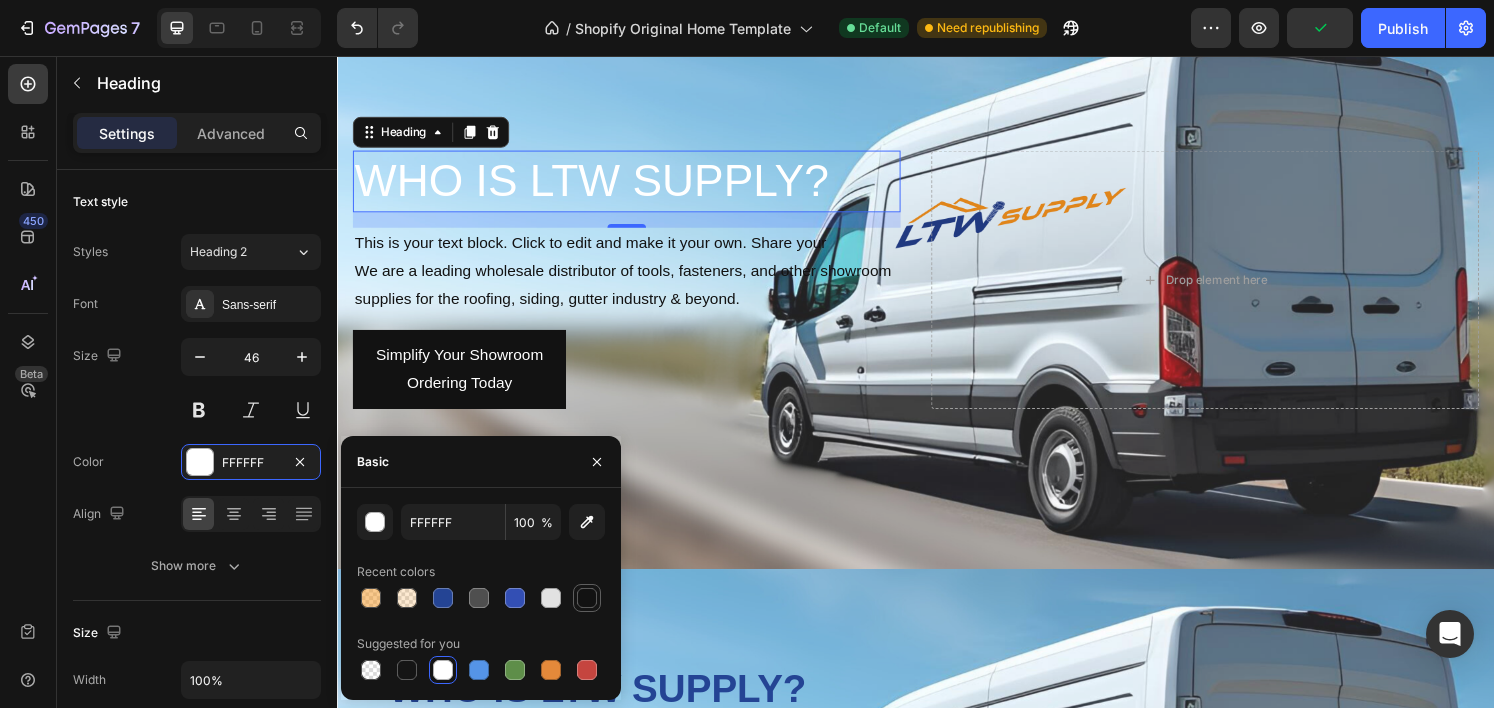 click at bounding box center [587, 598] 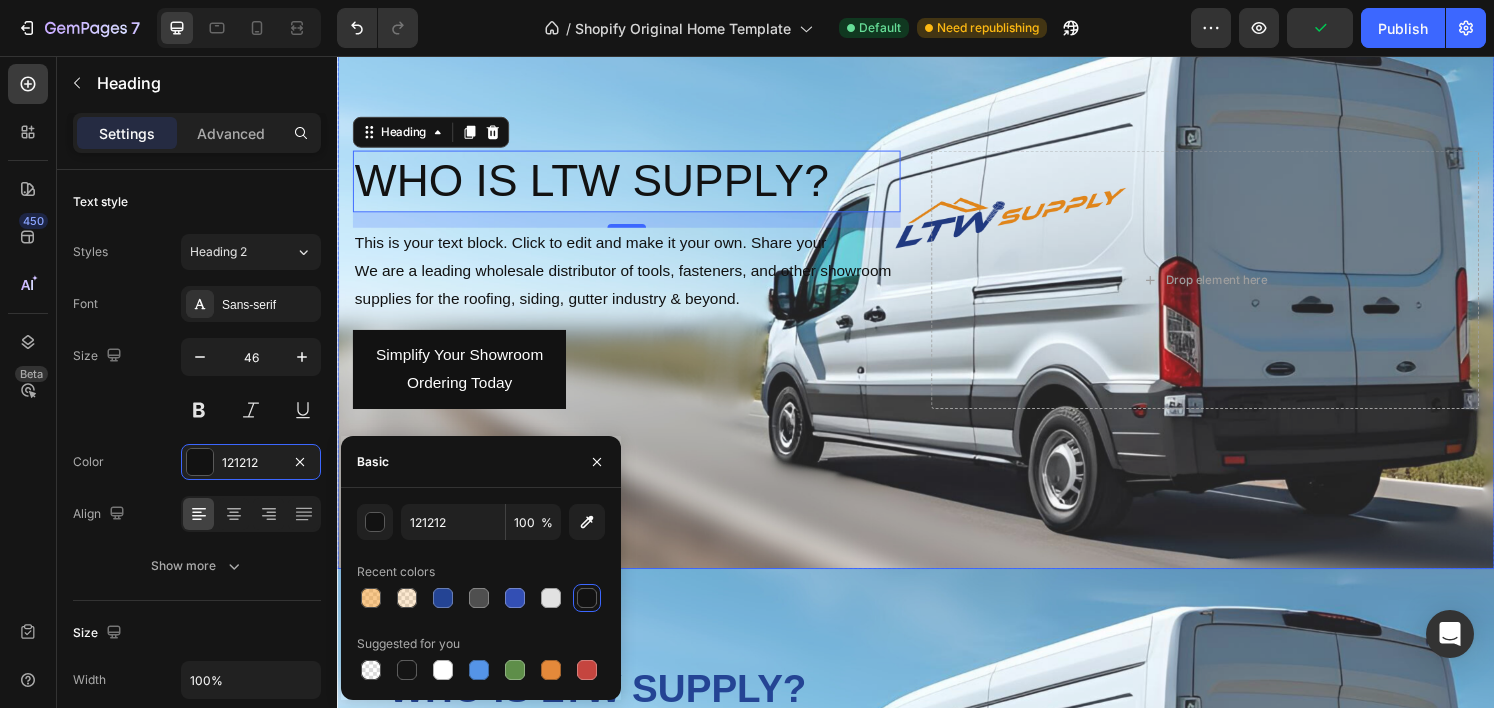 click at bounding box center [937, 288] 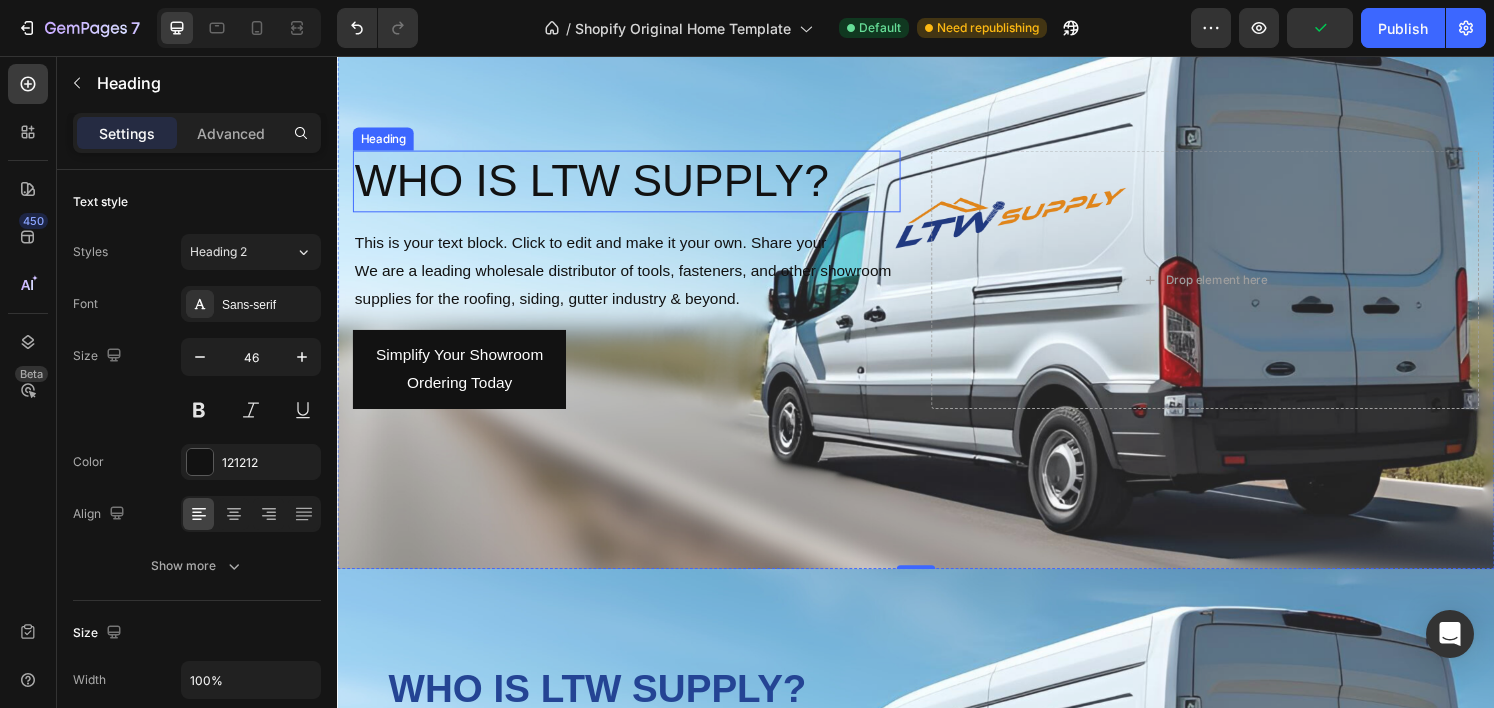 click on "WHO IS LTW SUPPLY?" at bounding box center (637, 186) 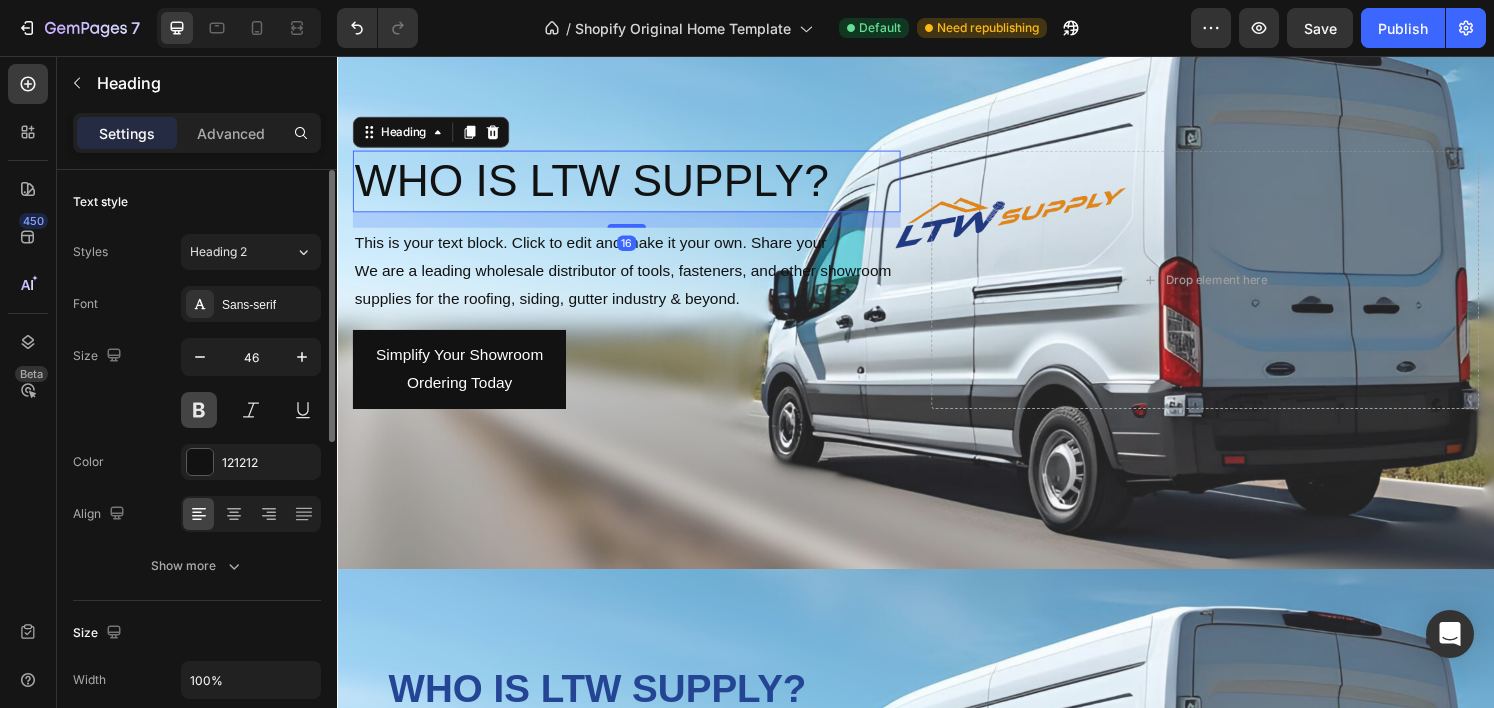 click at bounding box center [199, 410] 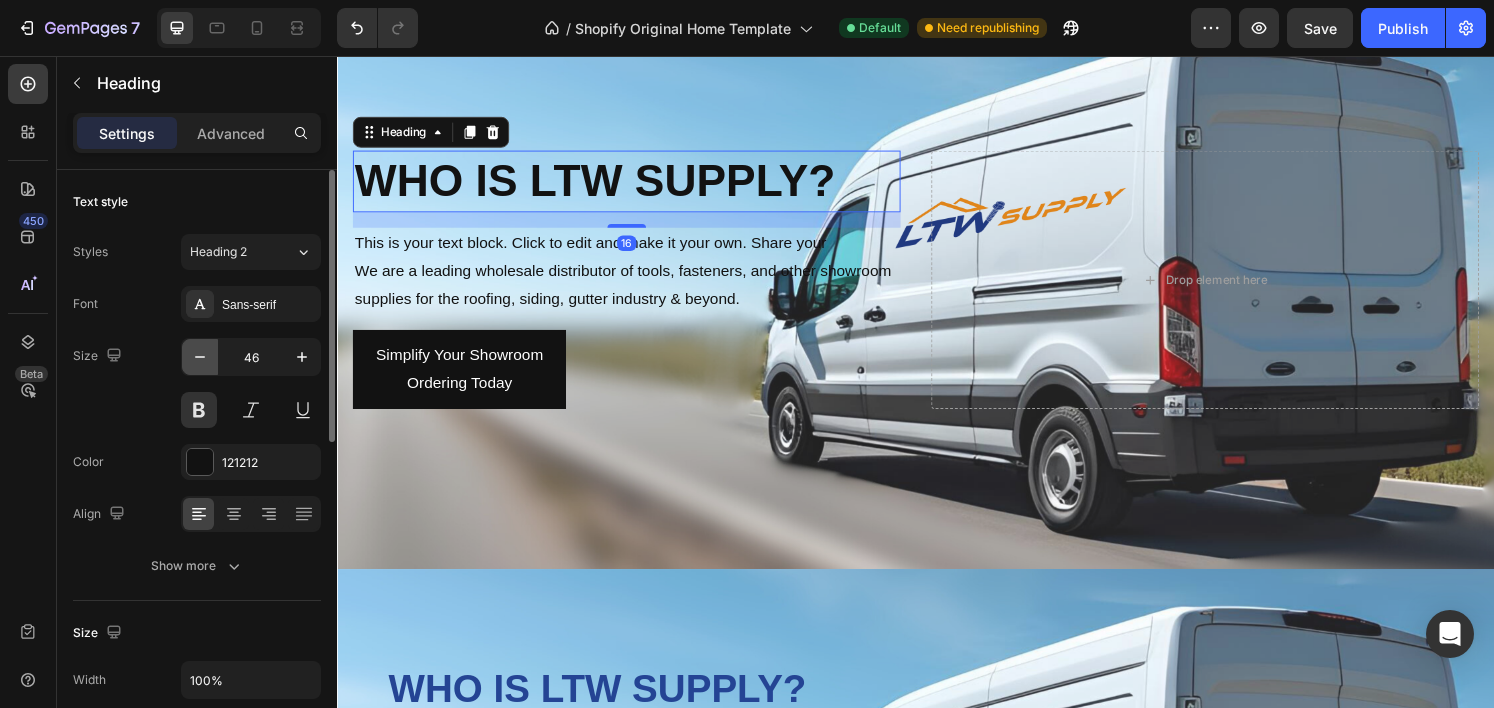 click 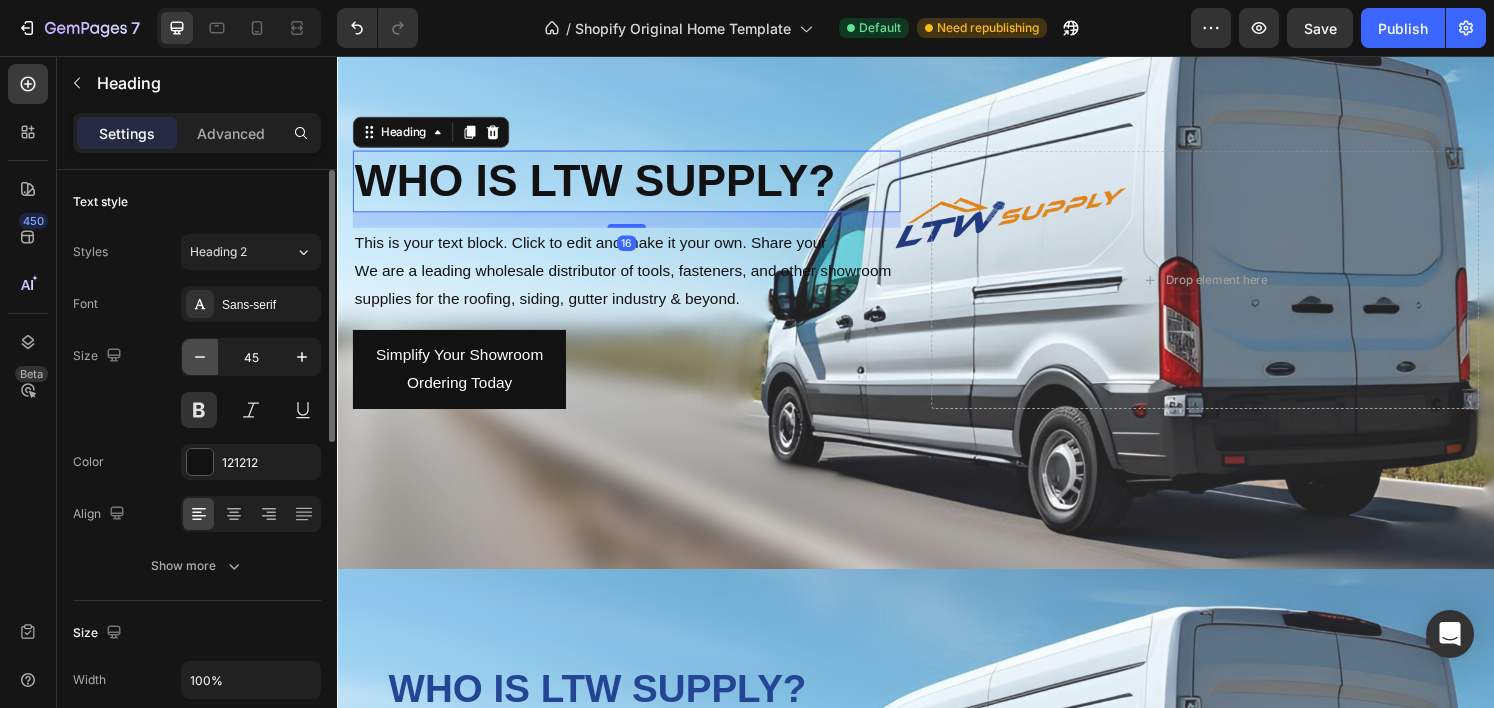 click 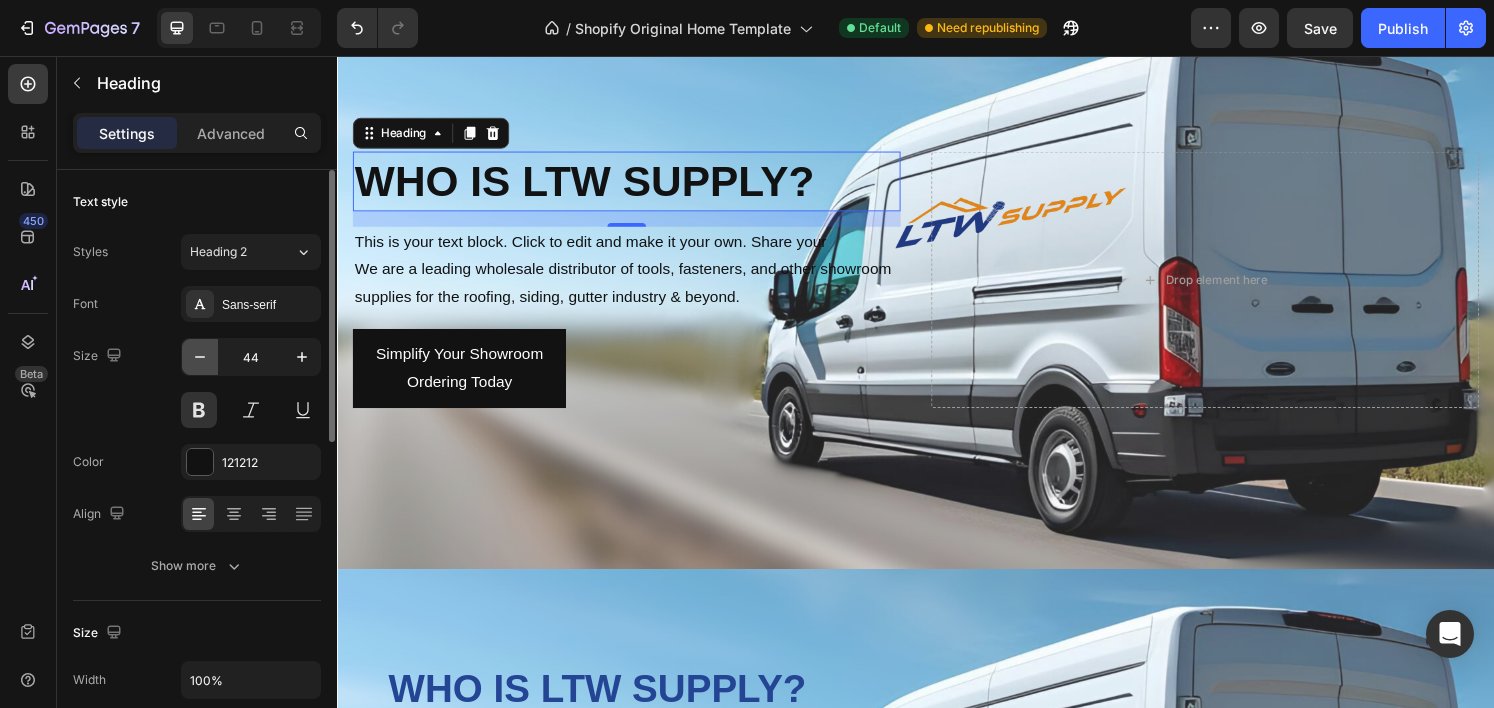 click 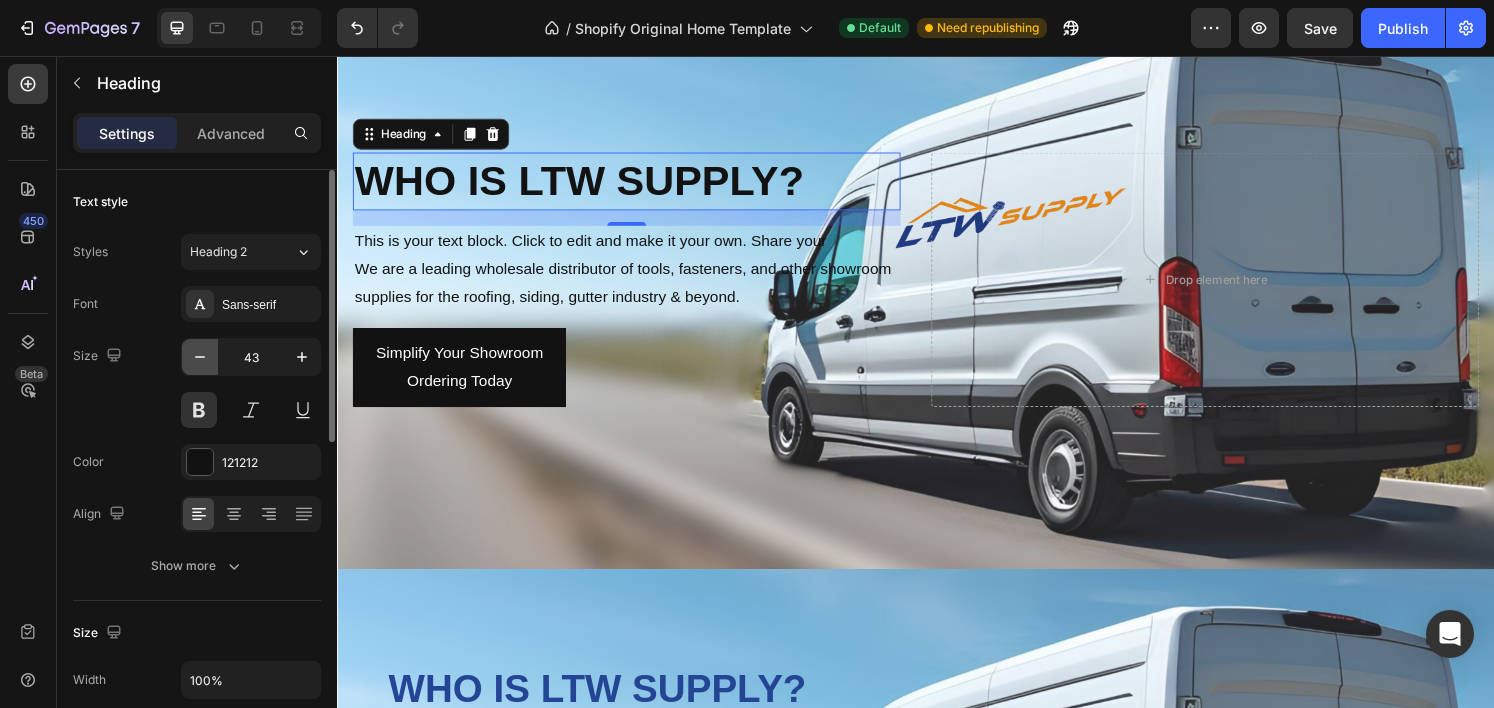 click 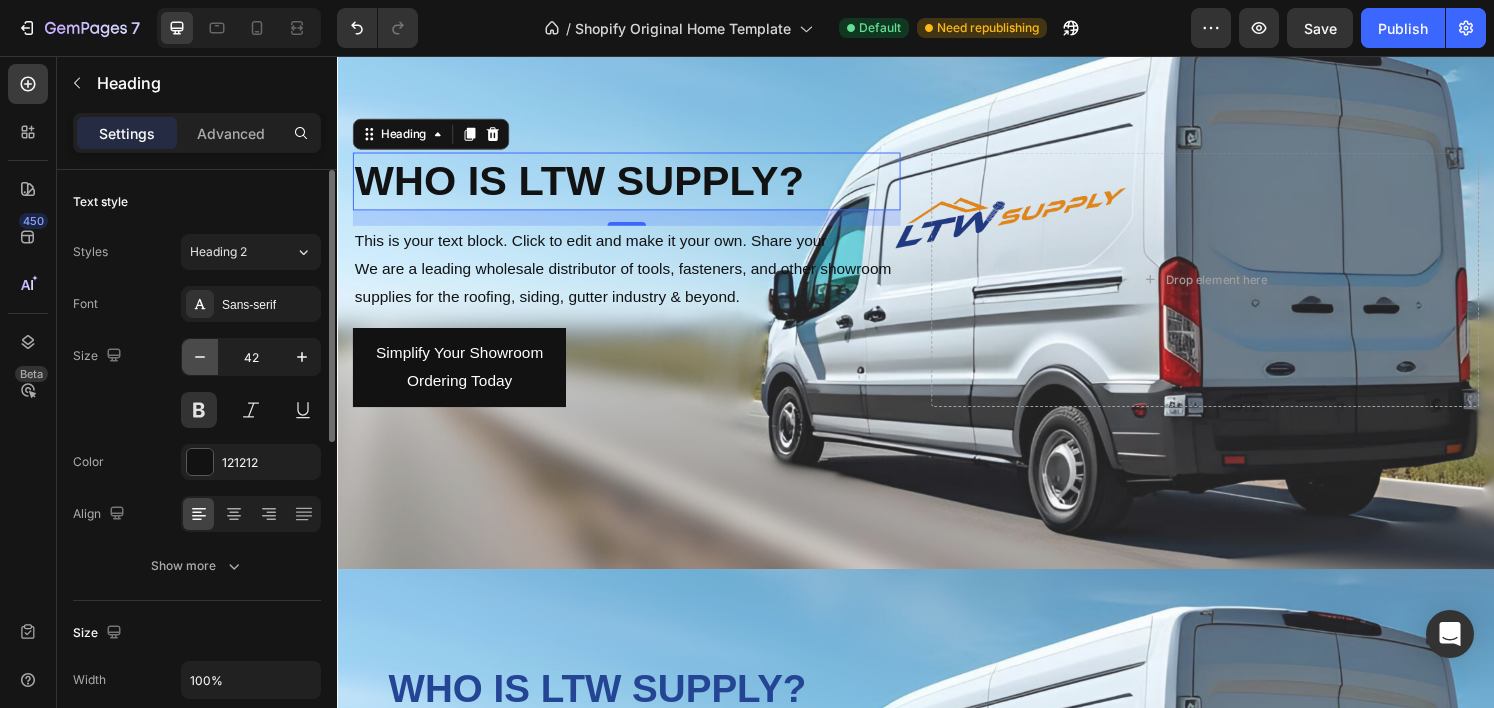 click 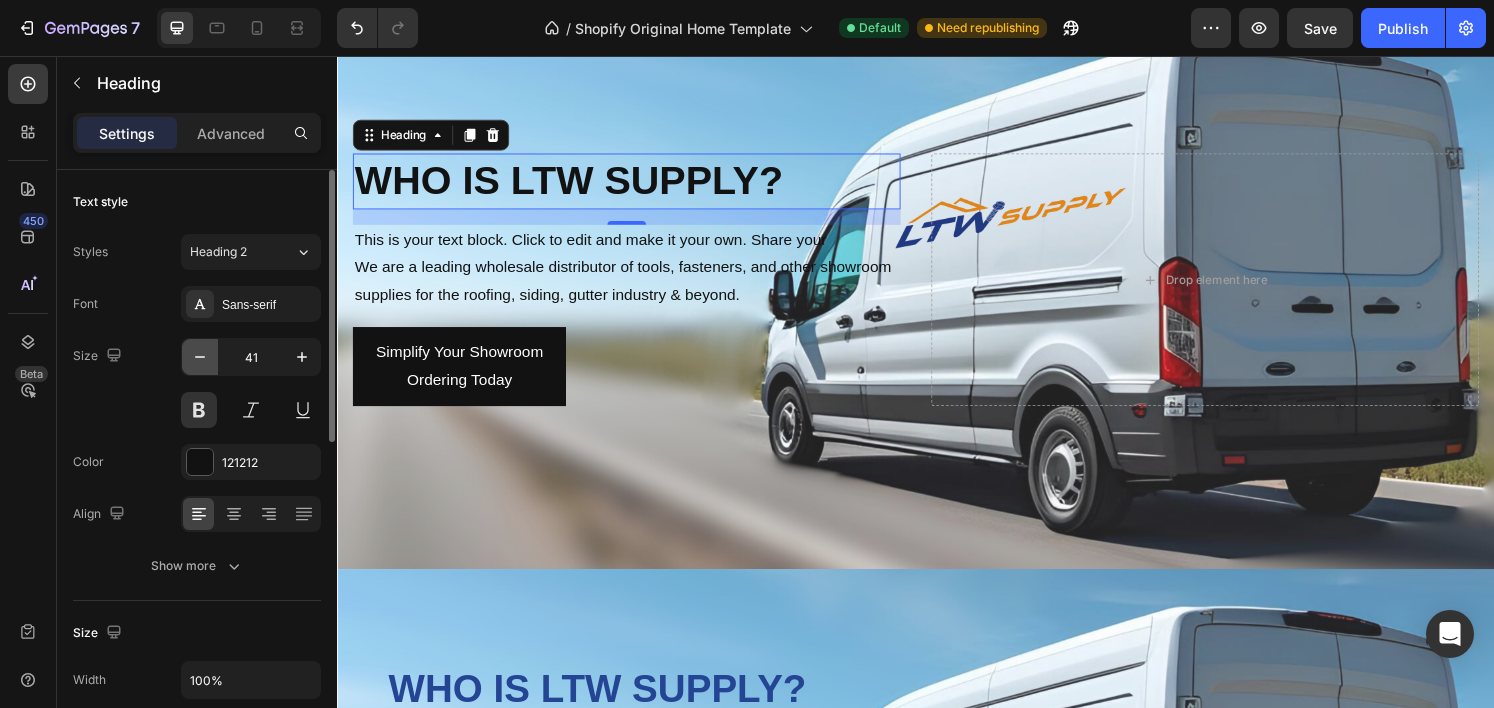 click 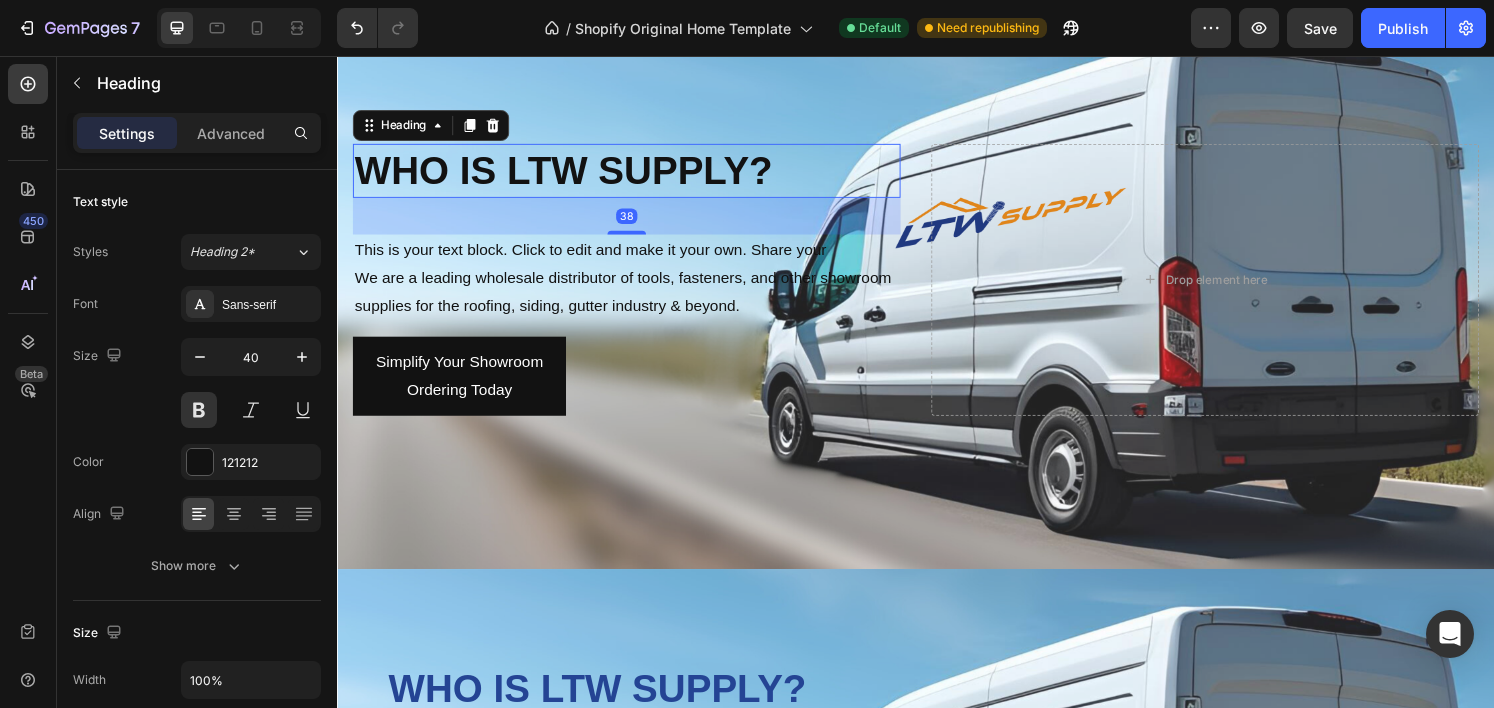 drag, startPoint x: 640, startPoint y: 228, endPoint x: 636, endPoint y: 250, distance: 22.36068 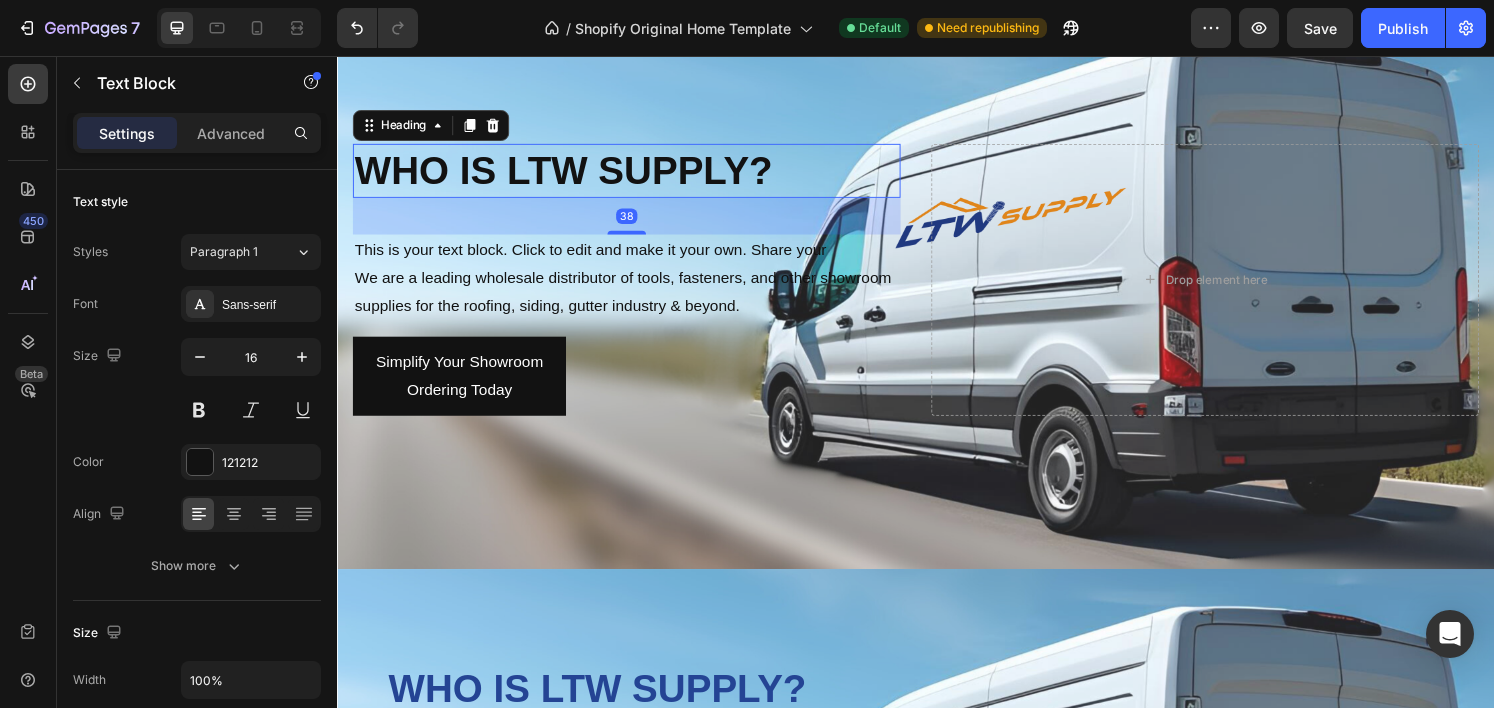 click on "This is your text block. Click to edit and make it your own. Share your We are a leading wholesale distributor of tools, fasteners, and other showroom supplies for the roofing, siding, gutter industry & beyond." at bounding box center [637, 286] 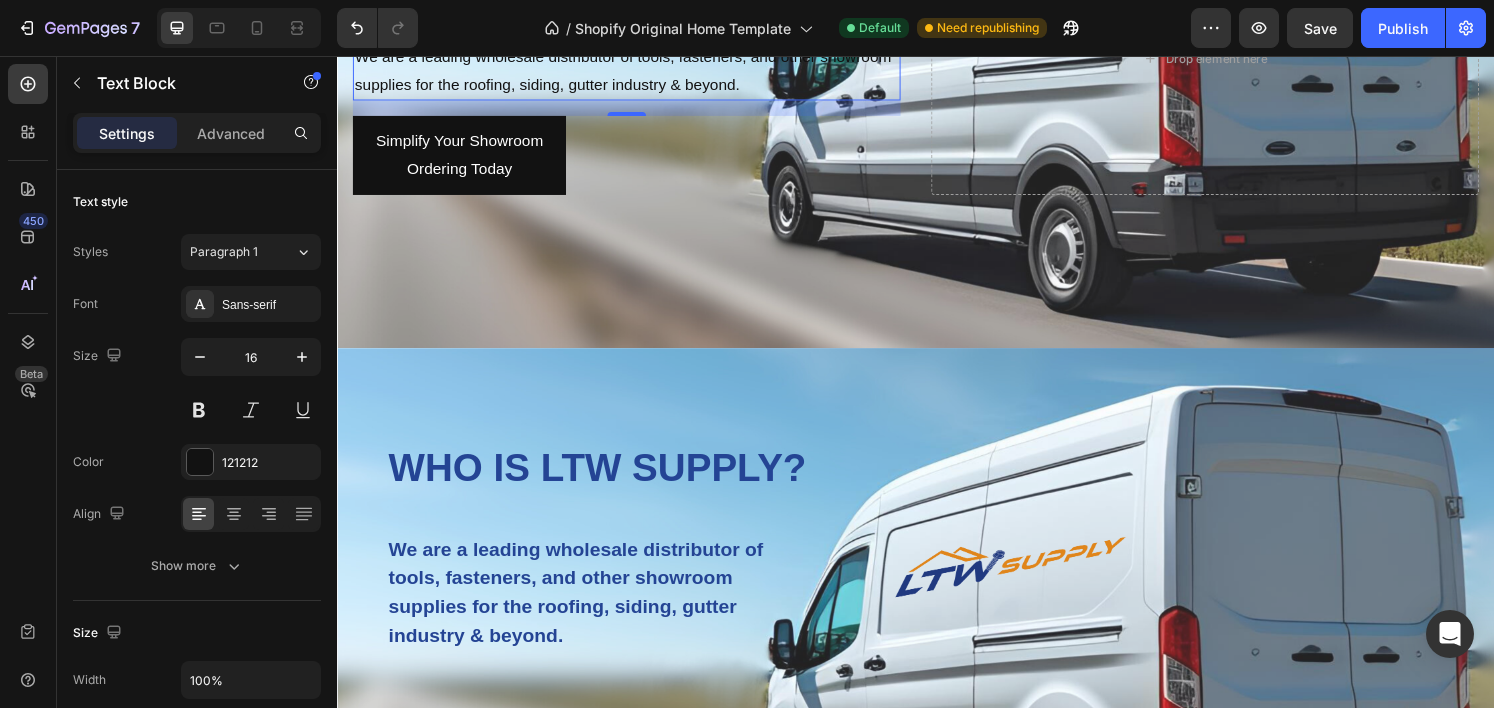 scroll, scrollTop: 1253, scrollLeft: 0, axis: vertical 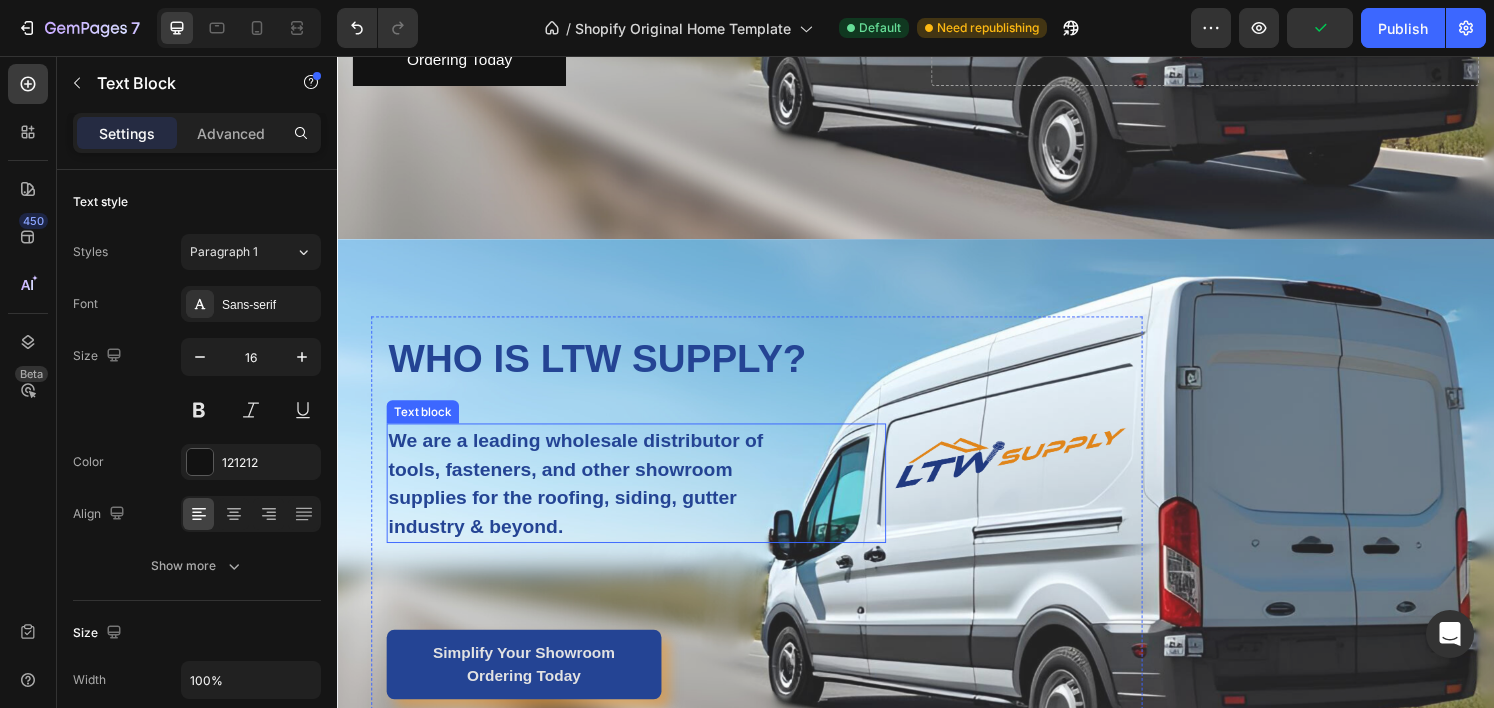 click on "We are a leading wholesale distributor of tools, fasteners, and other showroom supplies for the roofing, siding, gutter industry & beyond." at bounding box center (591, 499) 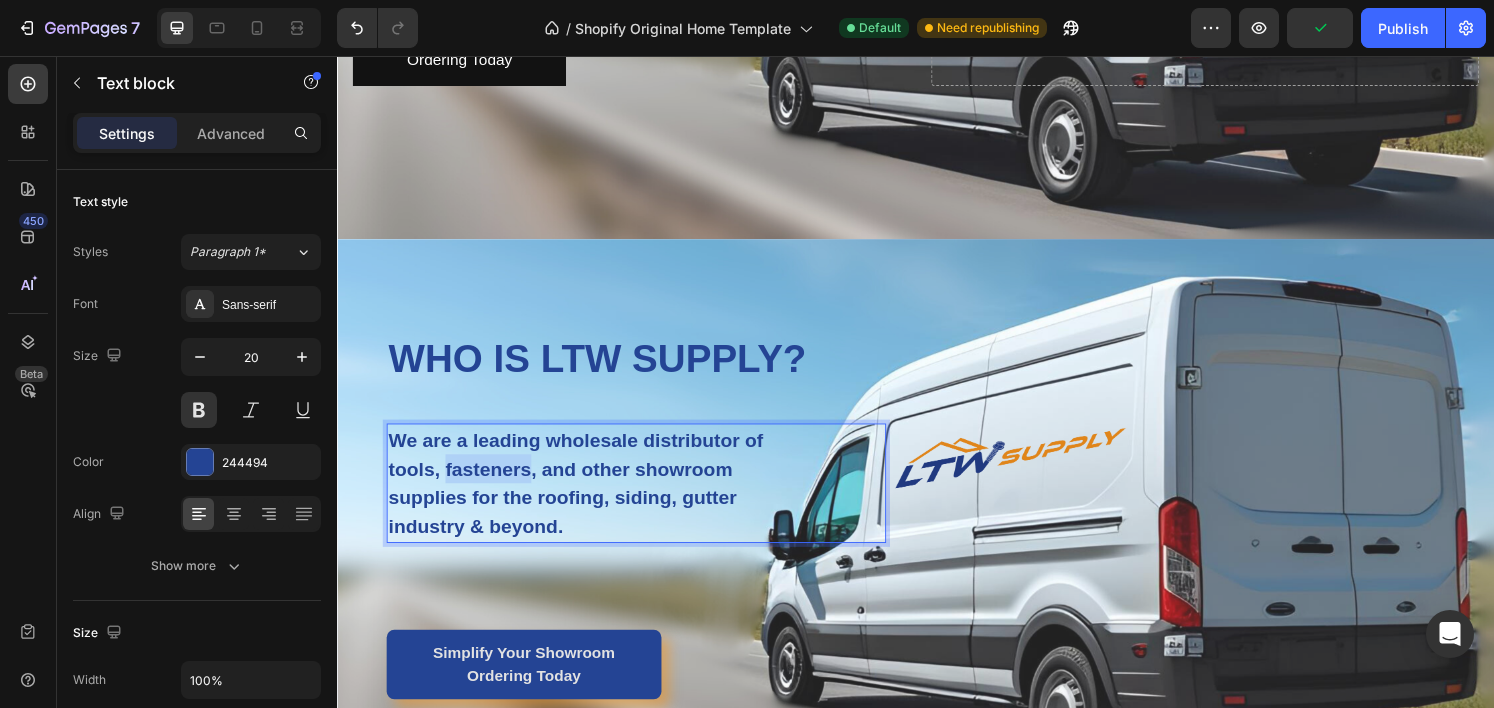 click on "We are a leading wholesale distributor of tools, fasteners, and other showroom supplies for the roofing, siding, gutter industry & beyond." at bounding box center [591, 499] 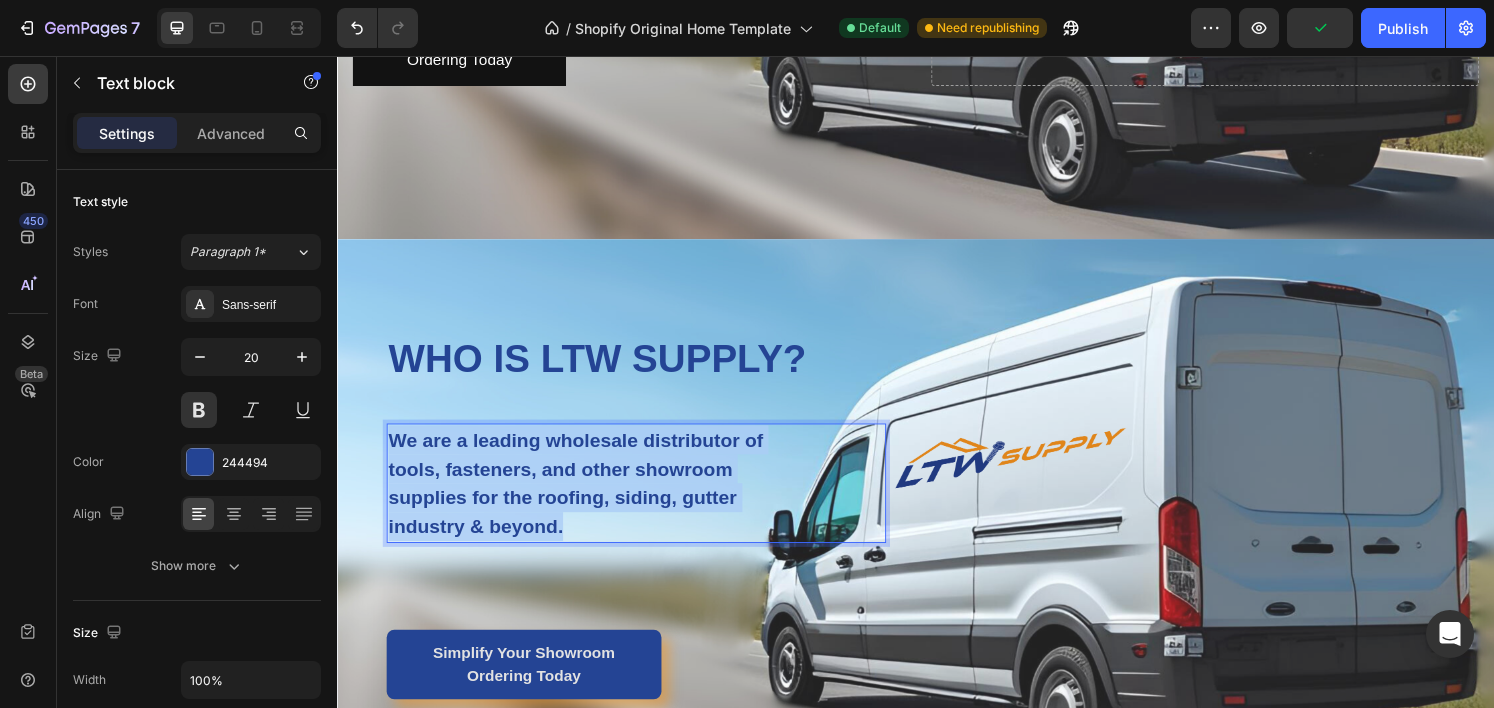 click on "We are a leading wholesale distributor of tools, fasteners, and other showroom supplies for the roofing, siding, gutter industry & beyond." at bounding box center [591, 499] 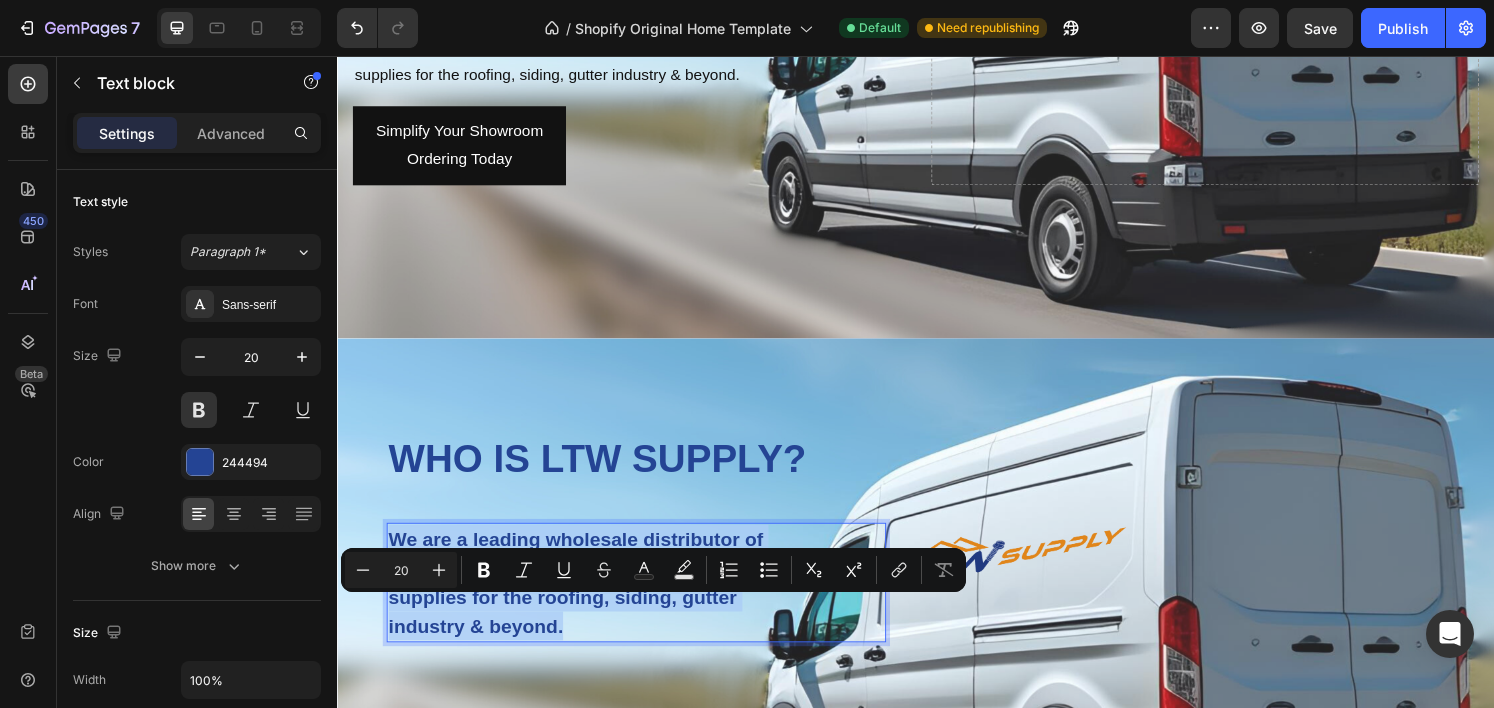scroll, scrollTop: 743, scrollLeft: 0, axis: vertical 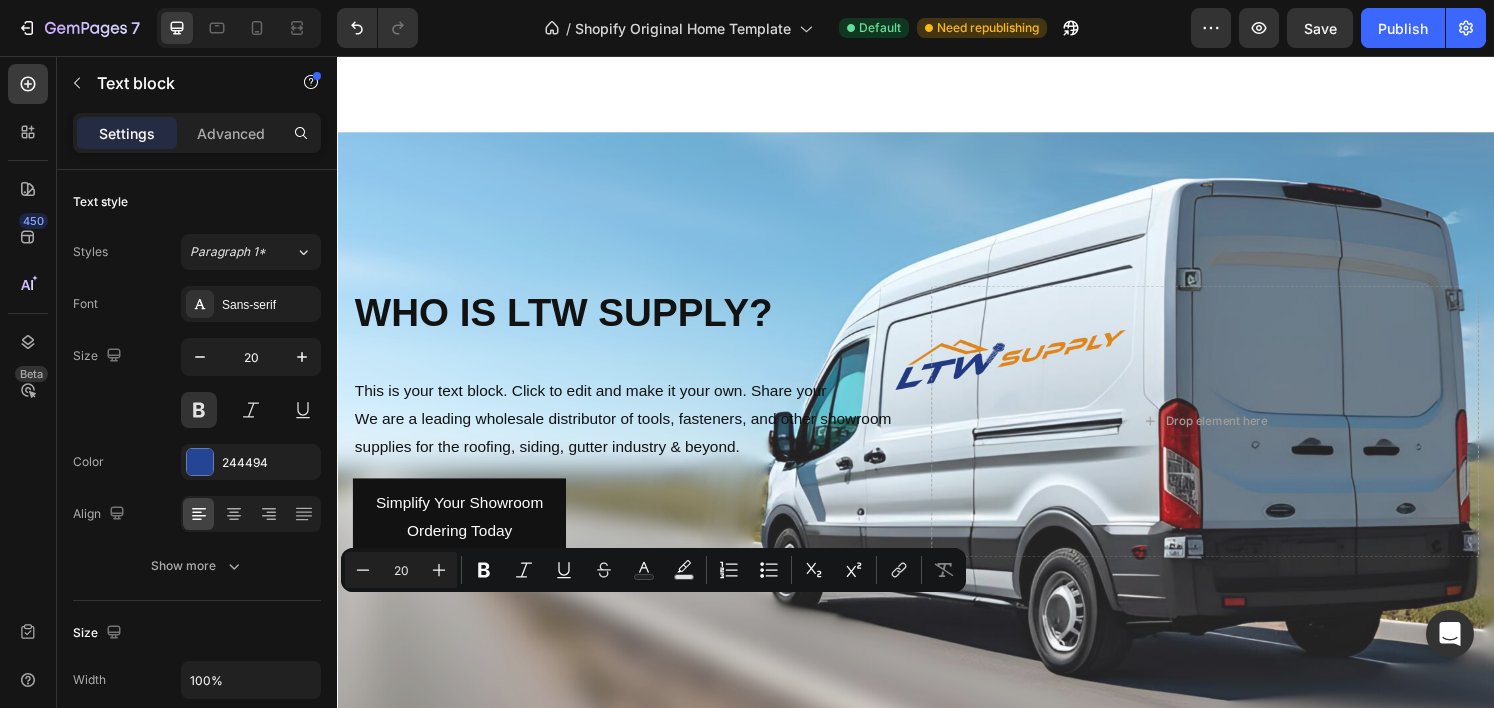 type on "16" 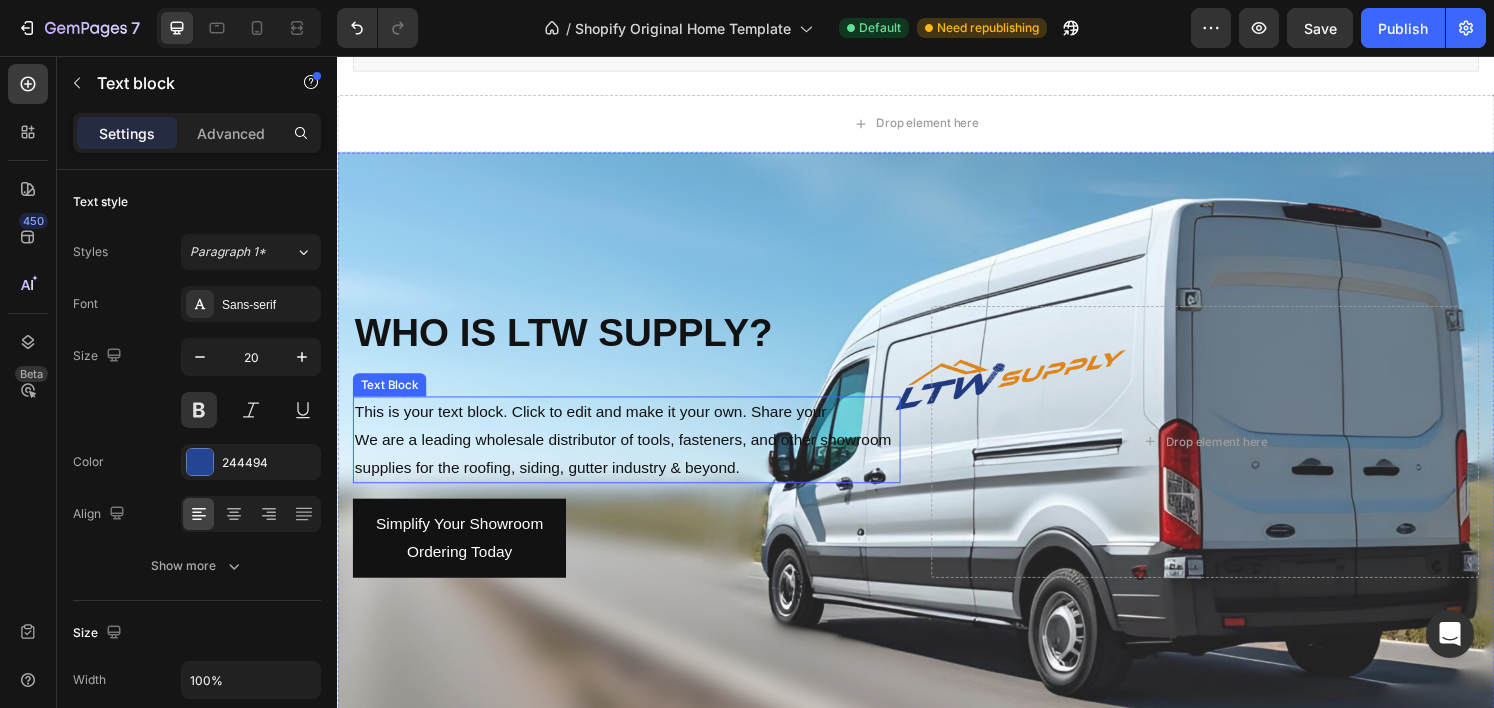 click on "This is your text block. Click to edit and make it your own. Share your We are a leading wholesale distributor of tools, fasteners, and other showroom supplies for the roofing, siding, gutter industry & beyond." at bounding box center [637, 454] 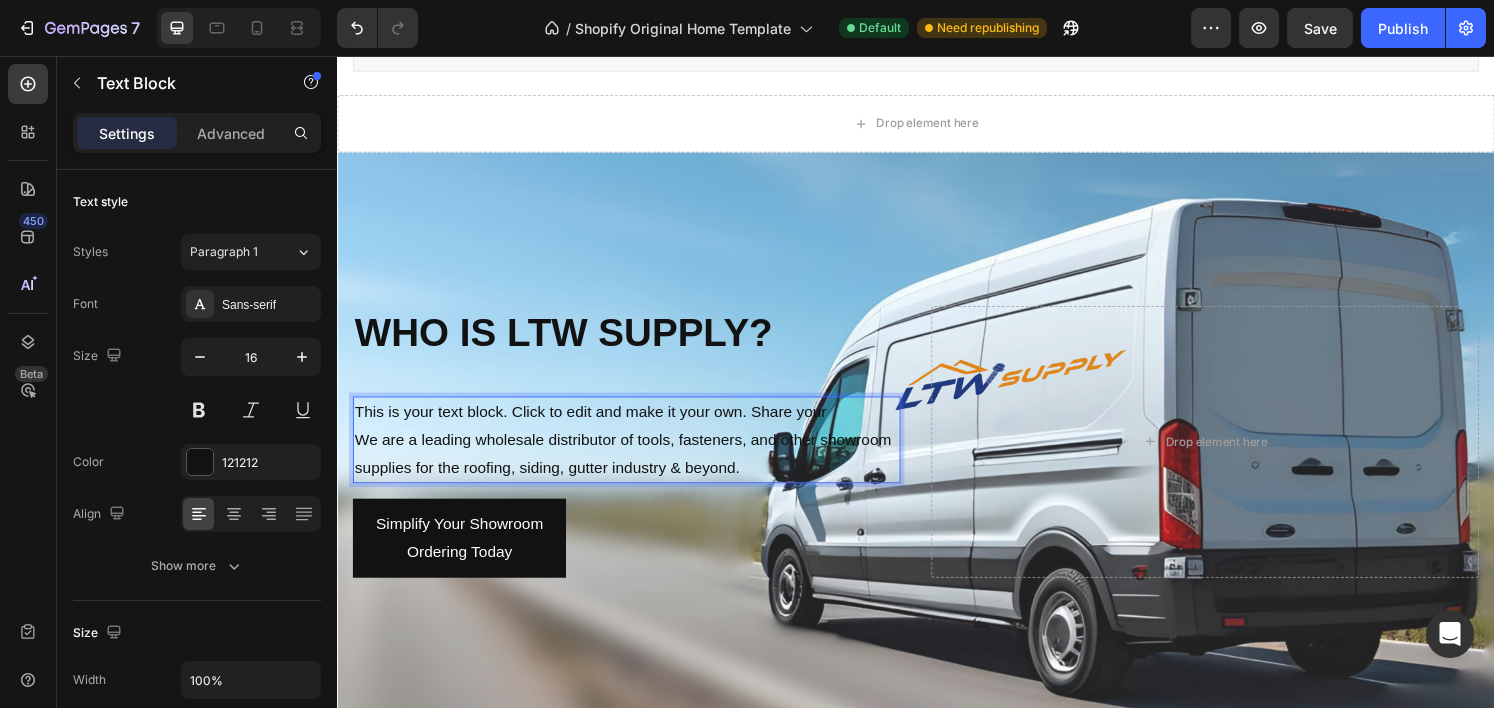 click on "This is your text block. Click to edit and make it your own. Share your We are a leading wholesale distributor of tools, fasteners, and other showroom supplies for the roofing, siding, gutter industry & beyond." at bounding box center (637, 454) 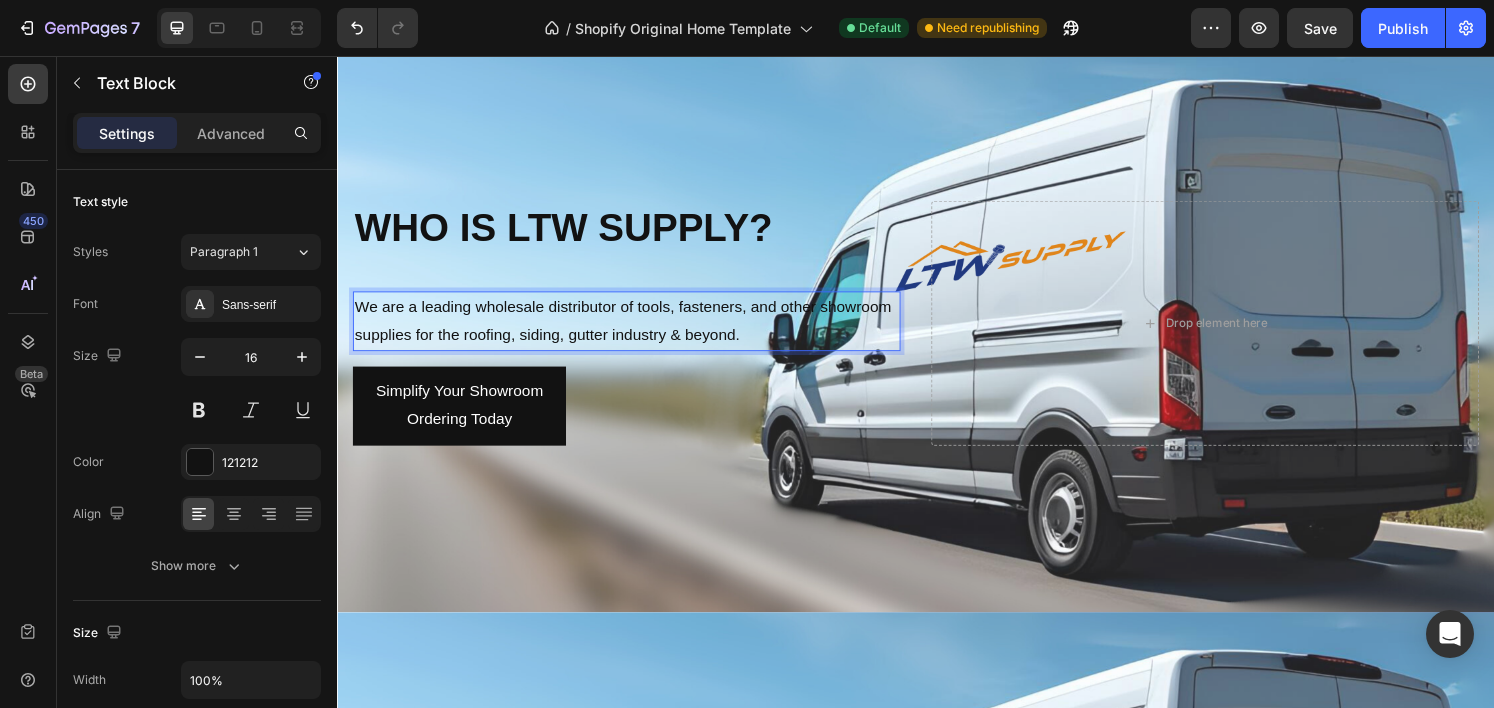scroll, scrollTop: 861, scrollLeft: 0, axis: vertical 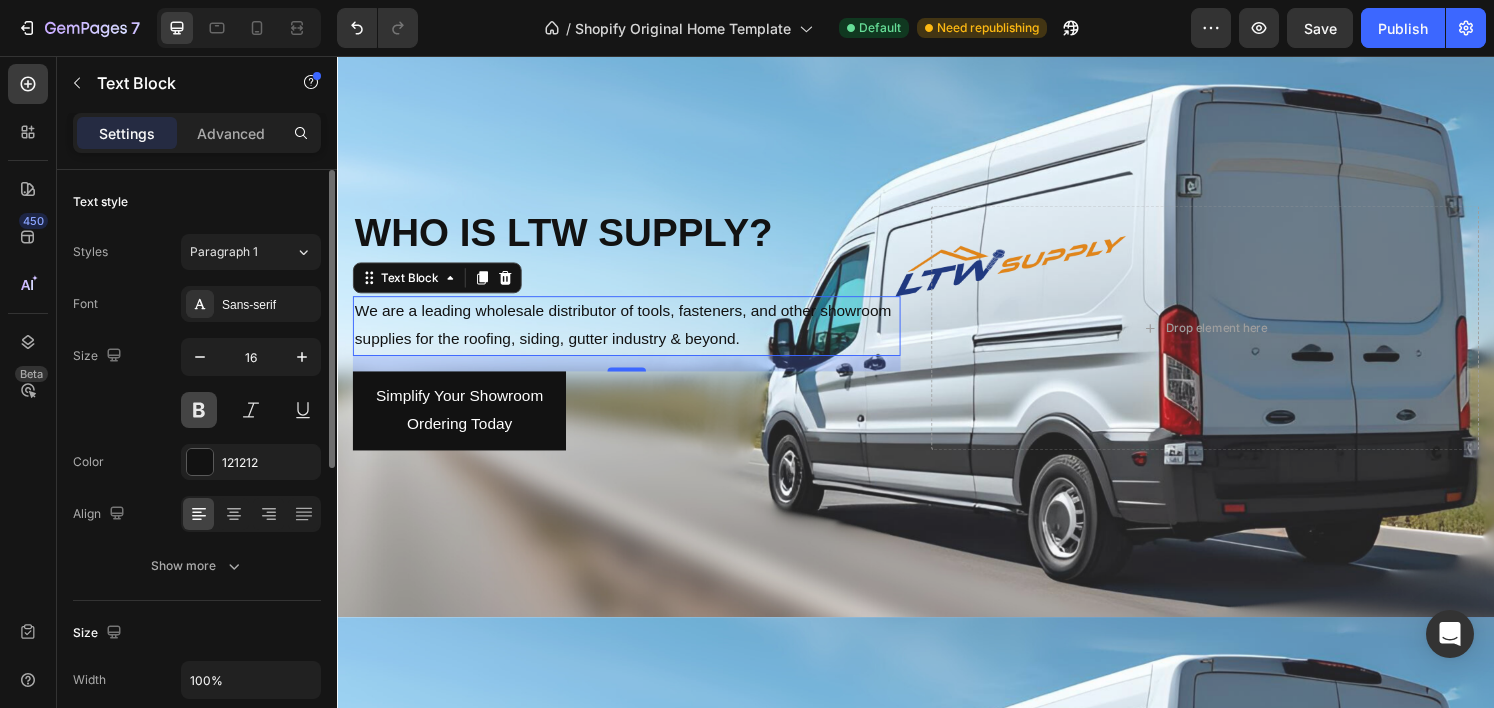 click at bounding box center [199, 410] 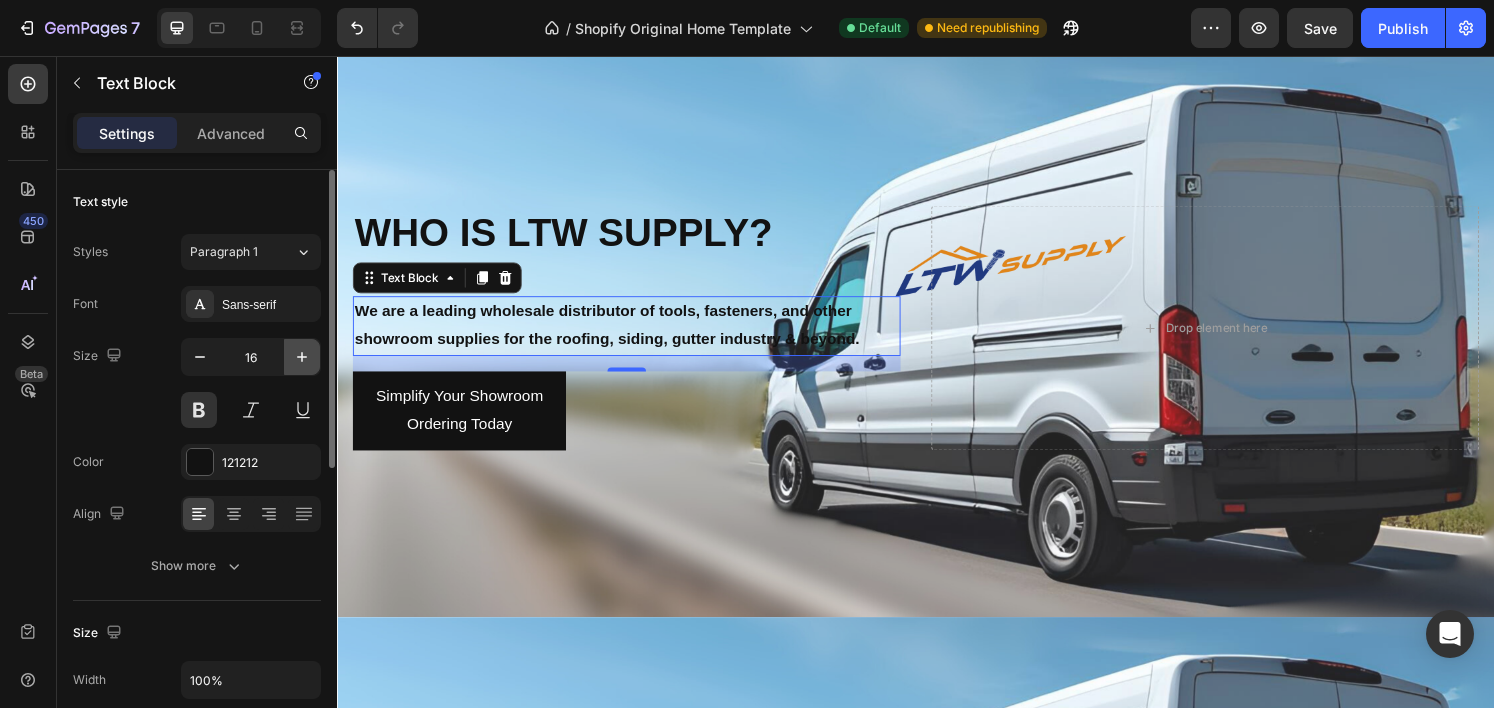 click 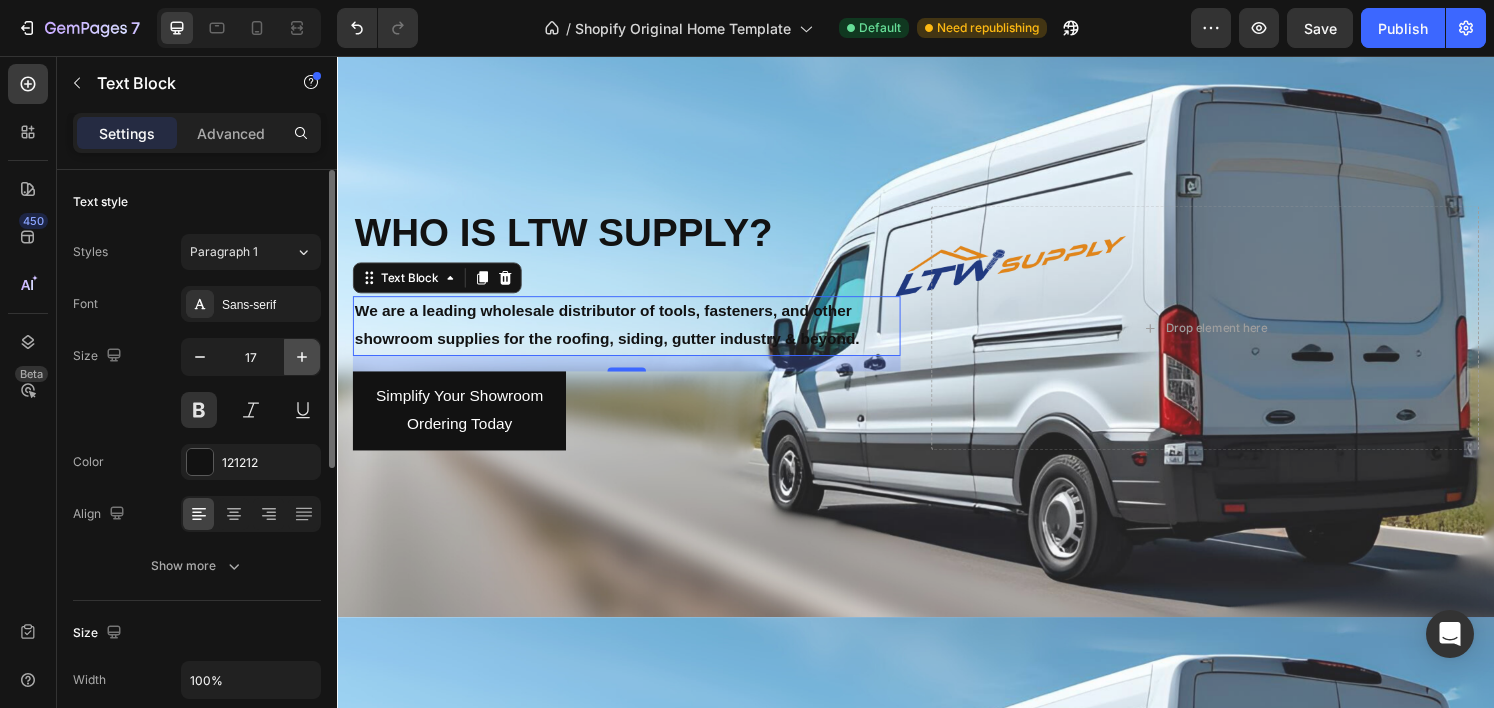 click 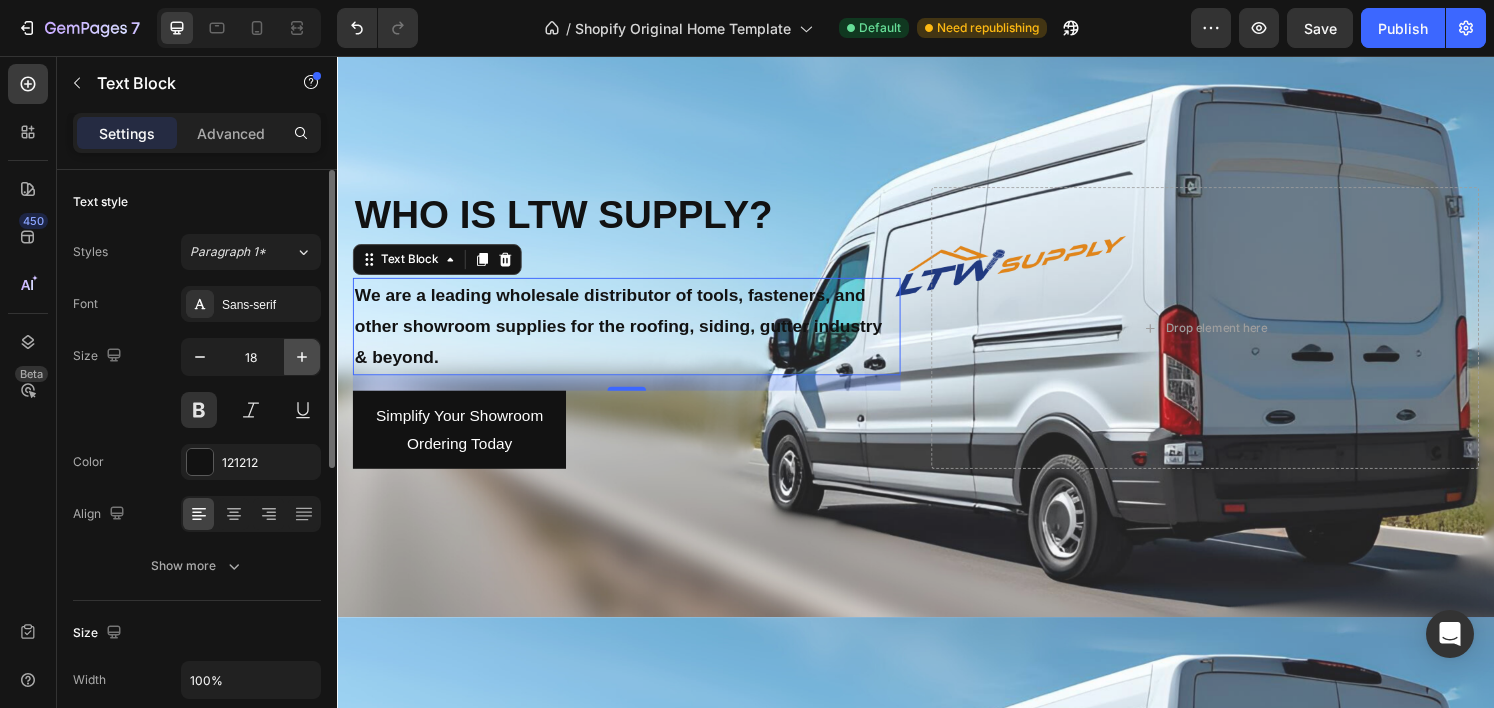 click 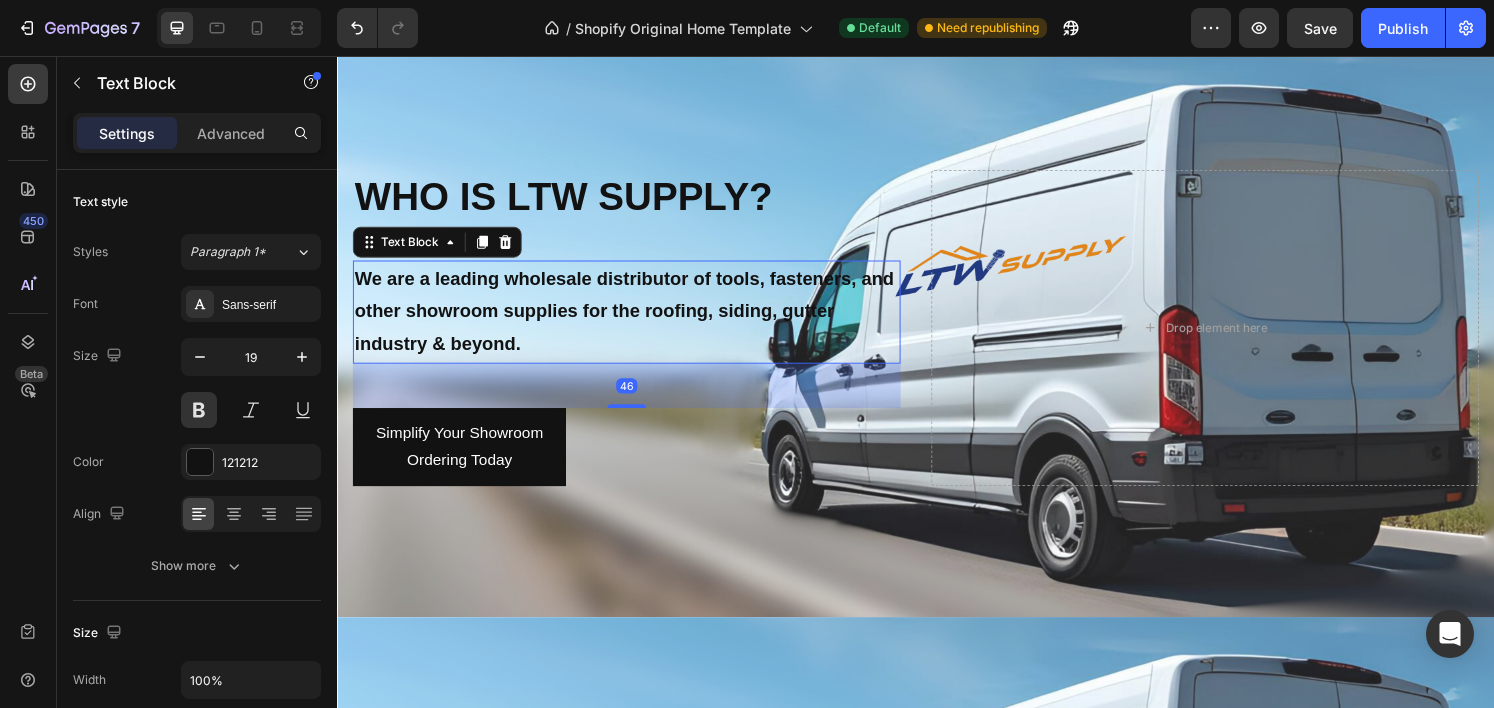 drag, startPoint x: 641, startPoint y: 405, endPoint x: 644, endPoint y: 435, distance: 30.149628 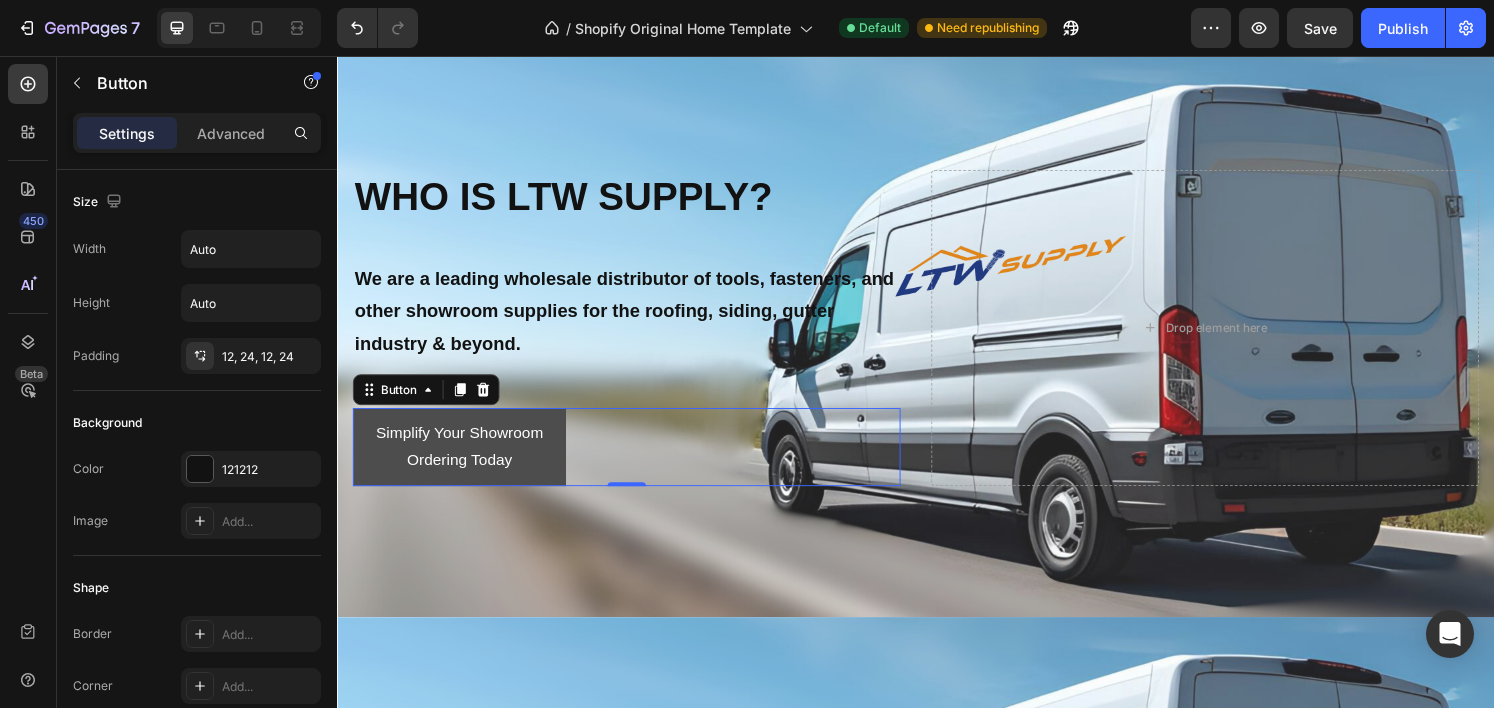 click on "Simplify Your Showroom Ordering Today" at bounding box center [463, 462] 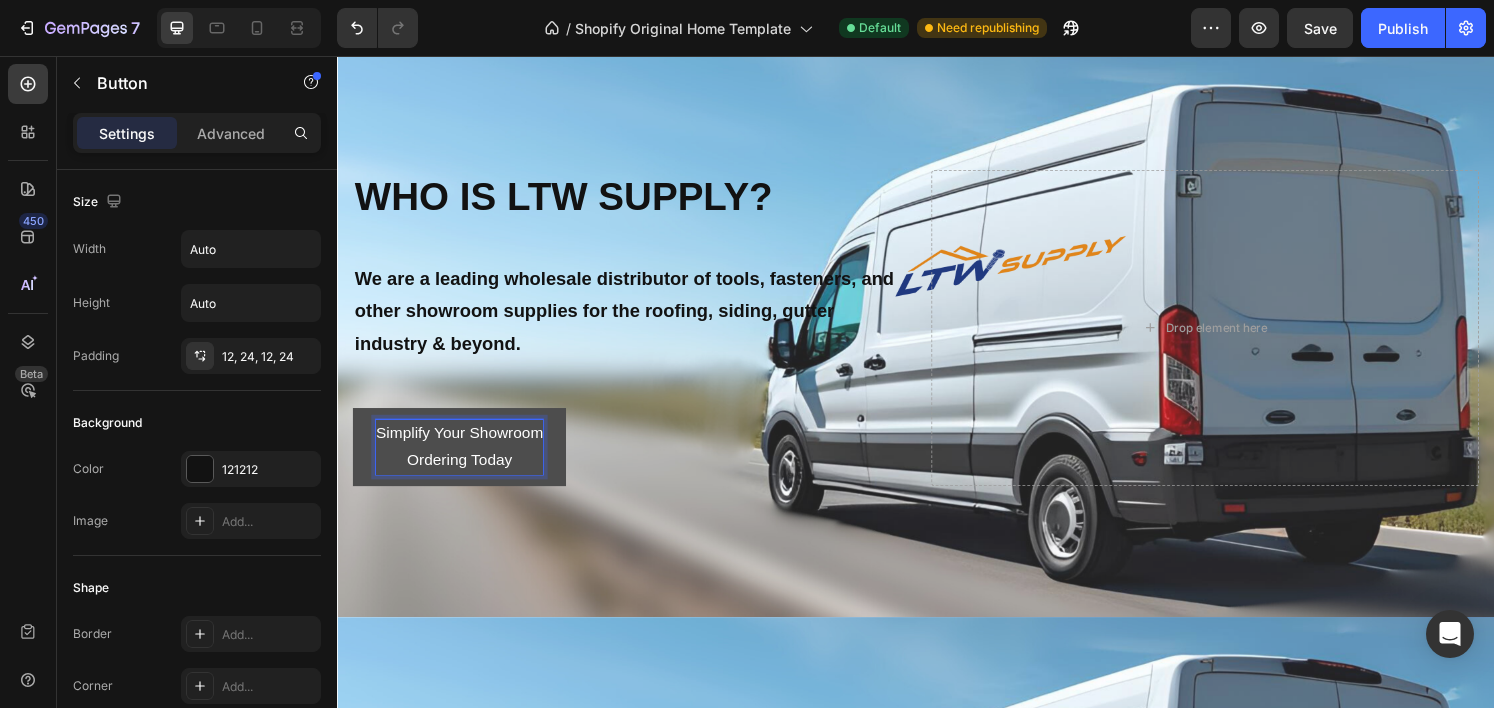 click on "Simplify Your Showroom Ordering Today" at bounding box center (463, 462) 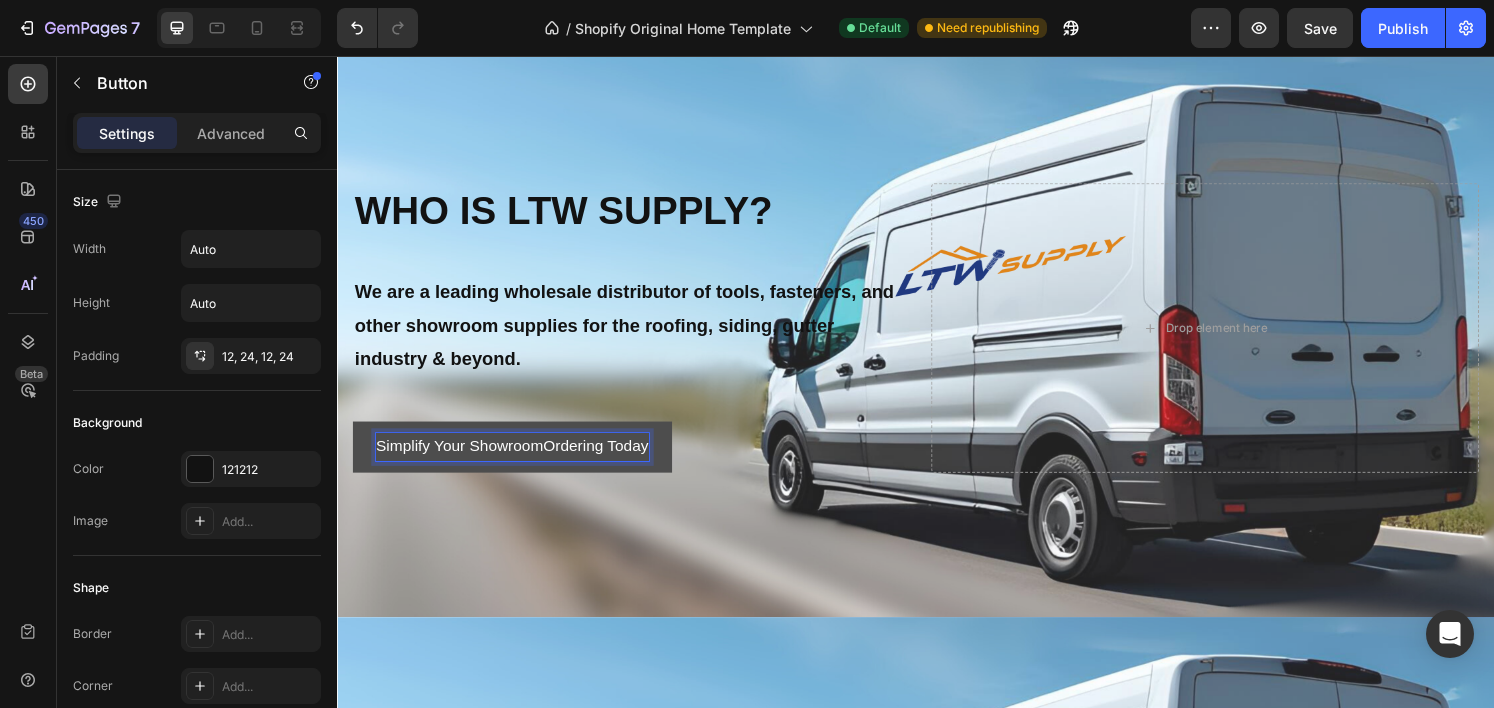 scroll, scrollTop: 875, scrollLeft: 0, axis: vertical 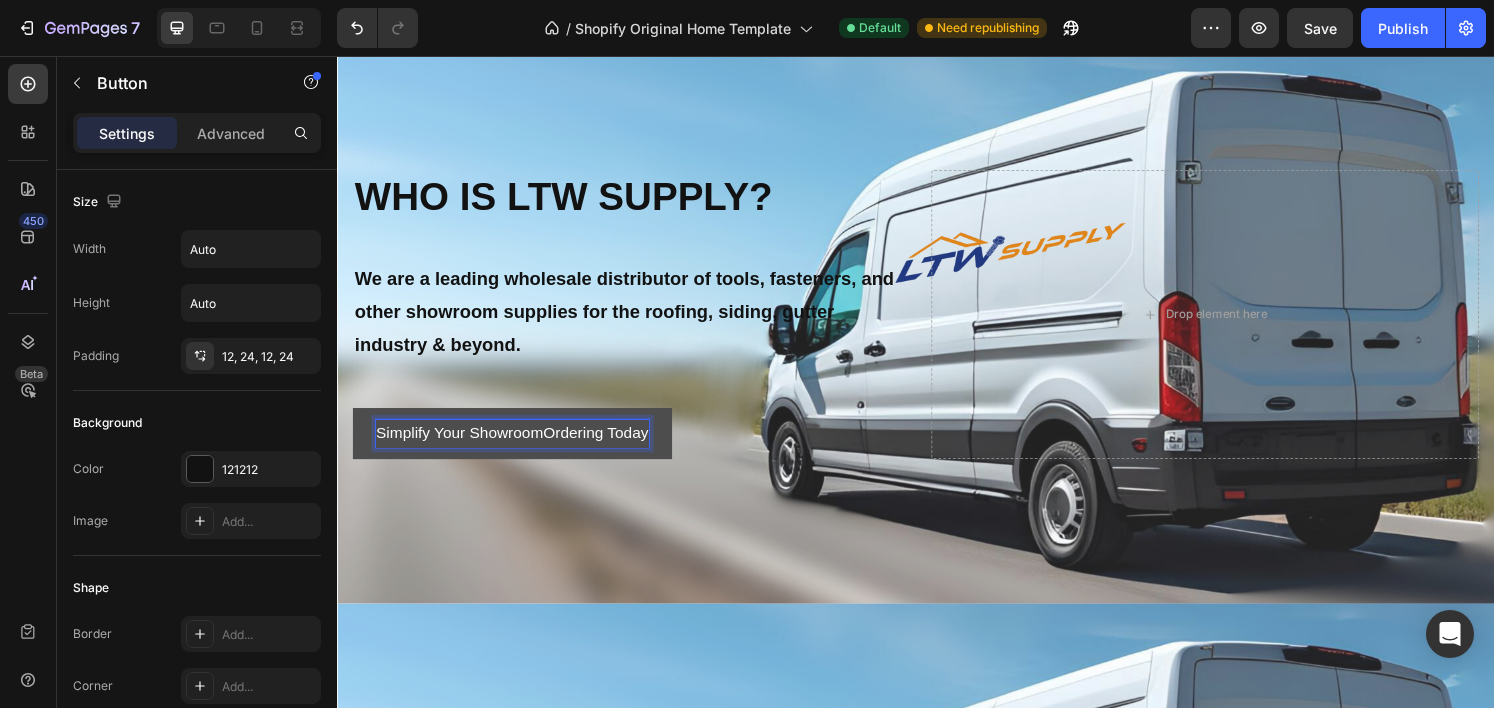 click on "Simplify Your ShowroomOrdering Today" at bounding box center [518, 447] 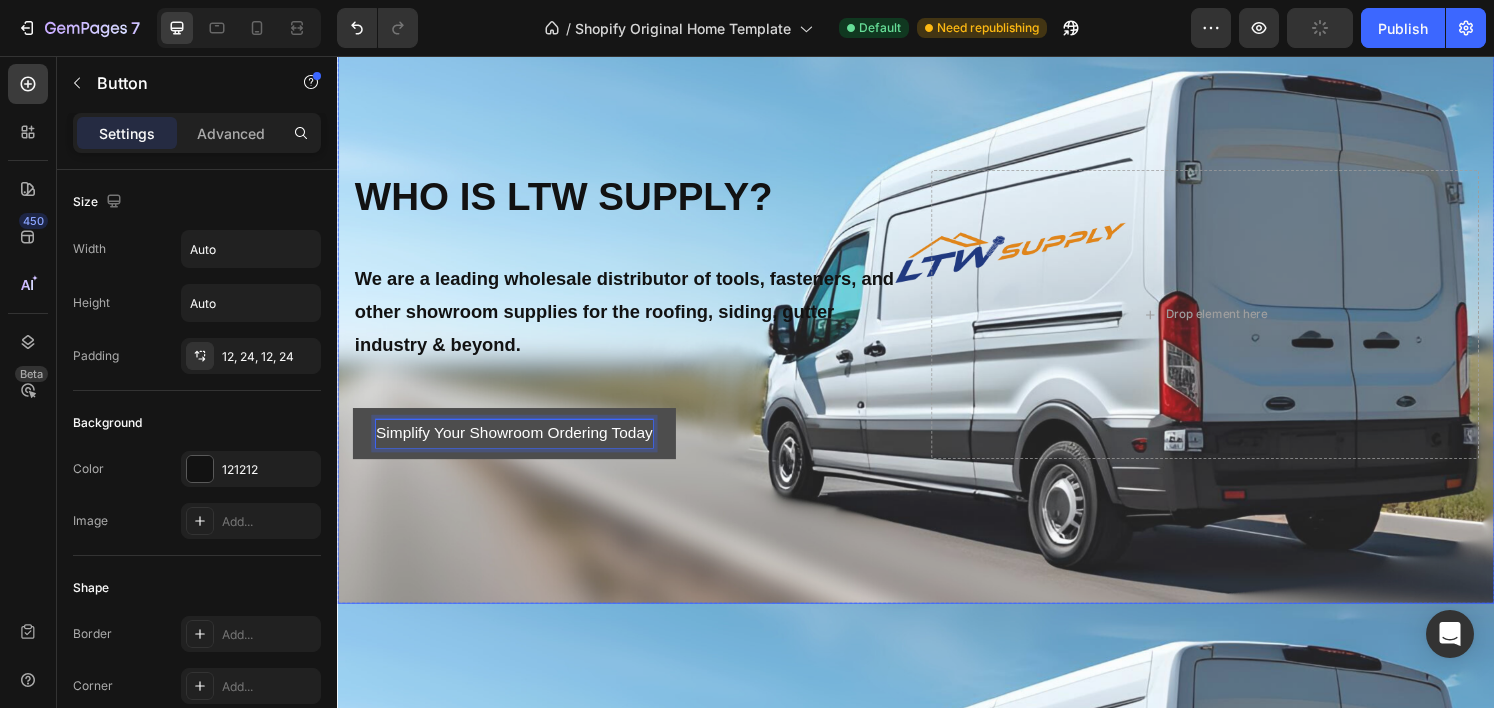 click at bounding box center [937, 324] 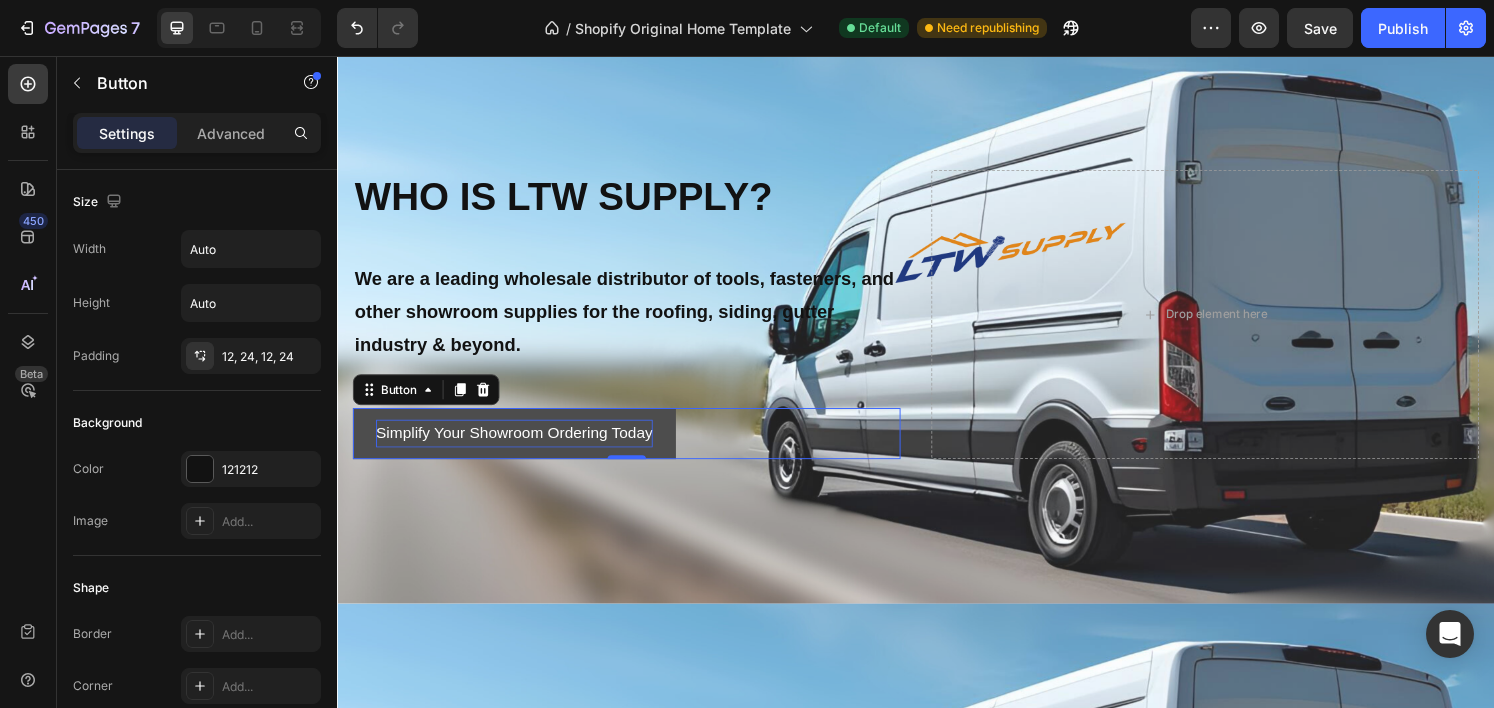 click on "Simplify Your Showroom Ordering Today" at bounding box center (520, 447) 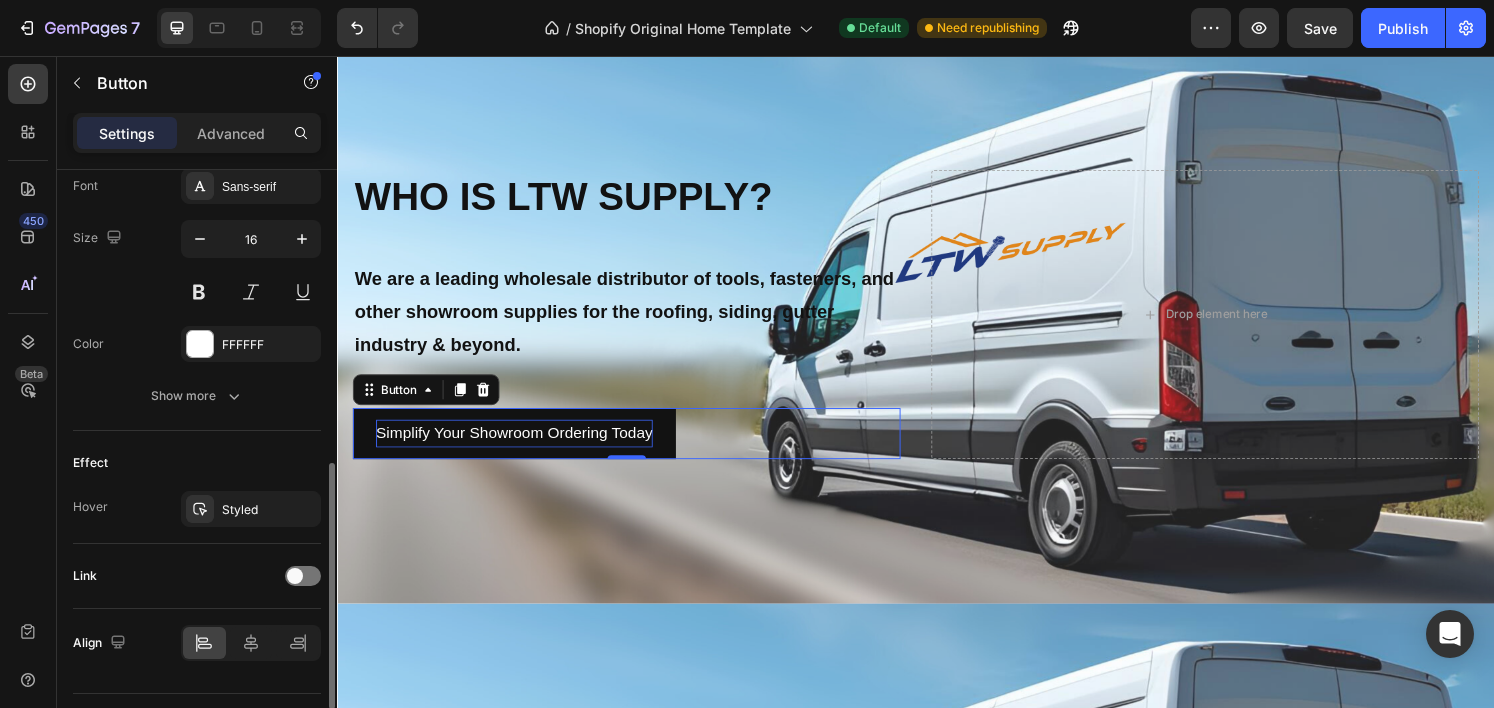 scroll, scrollTop: 839, scrollLeft: 0, axis: vertical 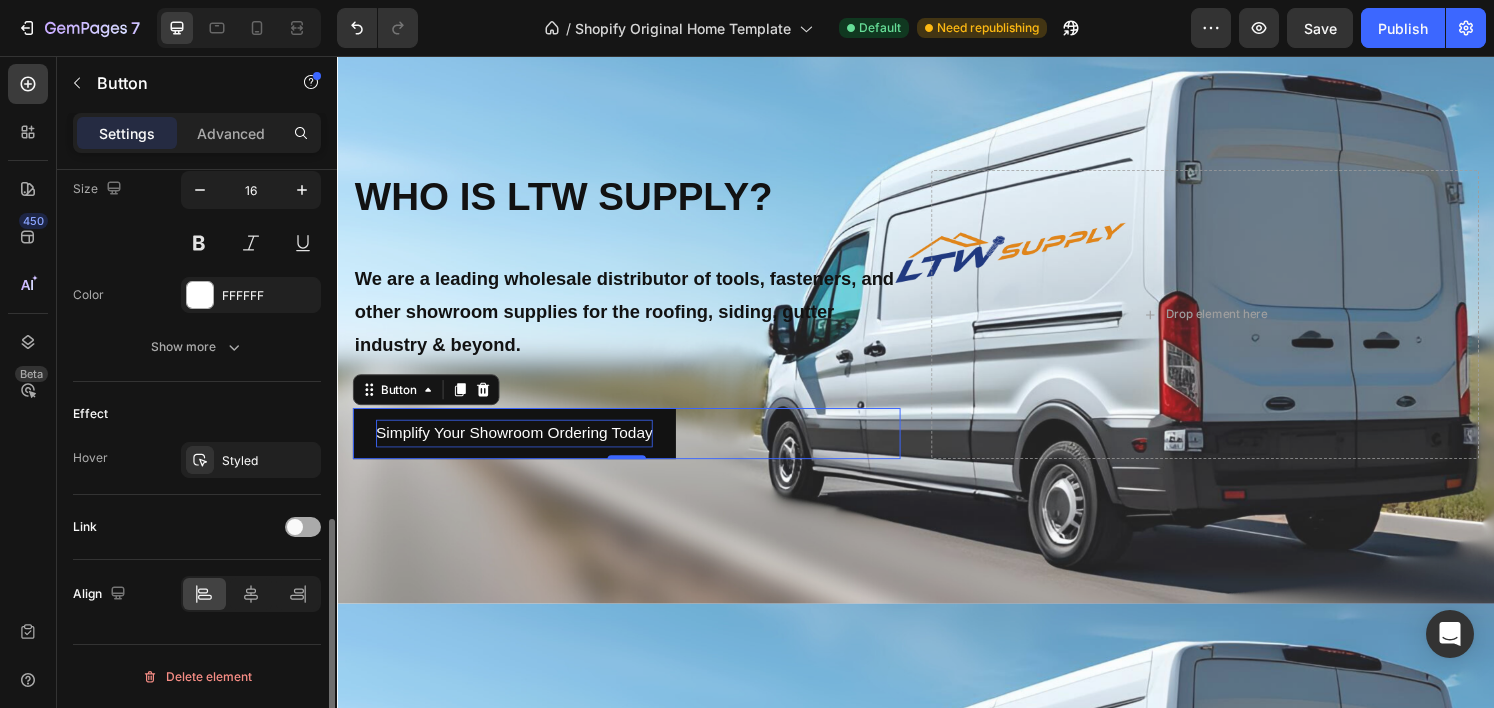 click at bounding box center [303, 527] 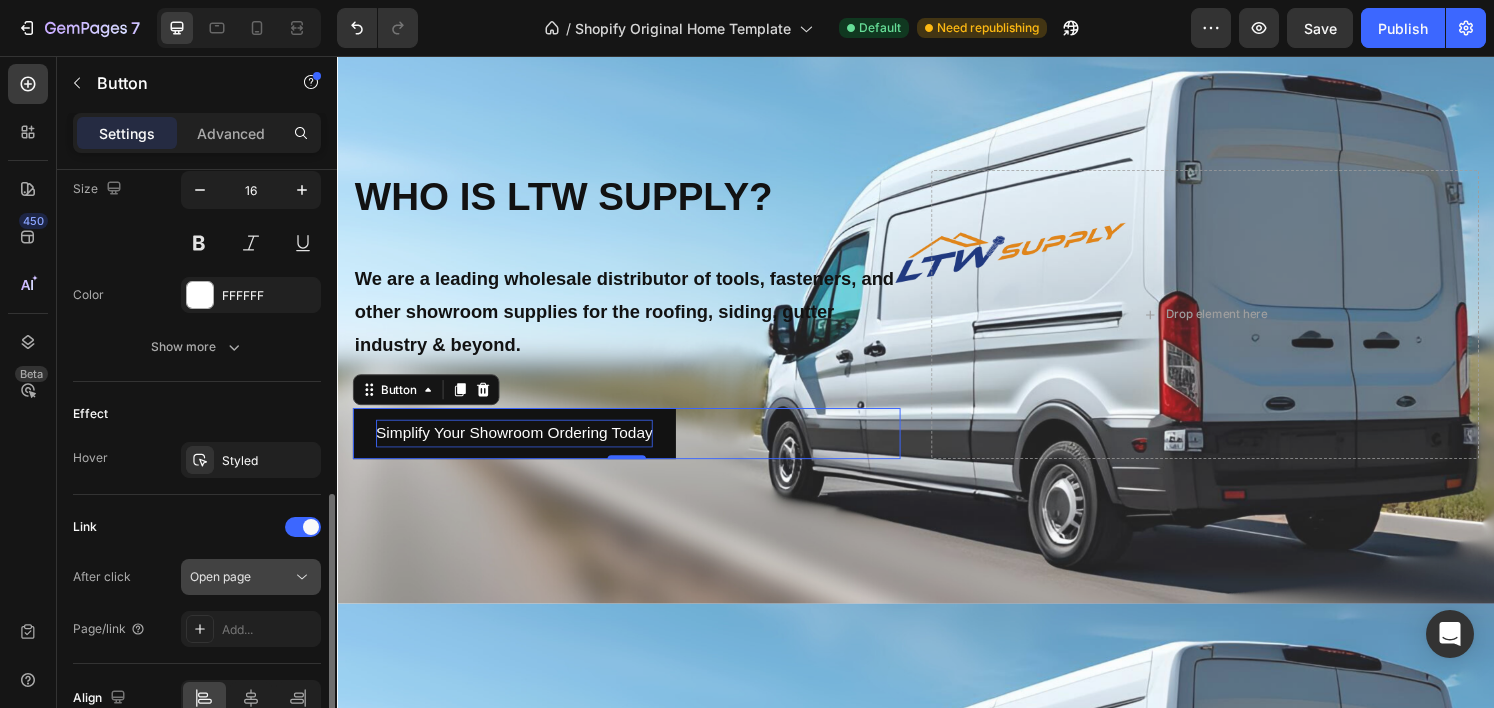 click on "Open page" at bounding box center (241, 577) 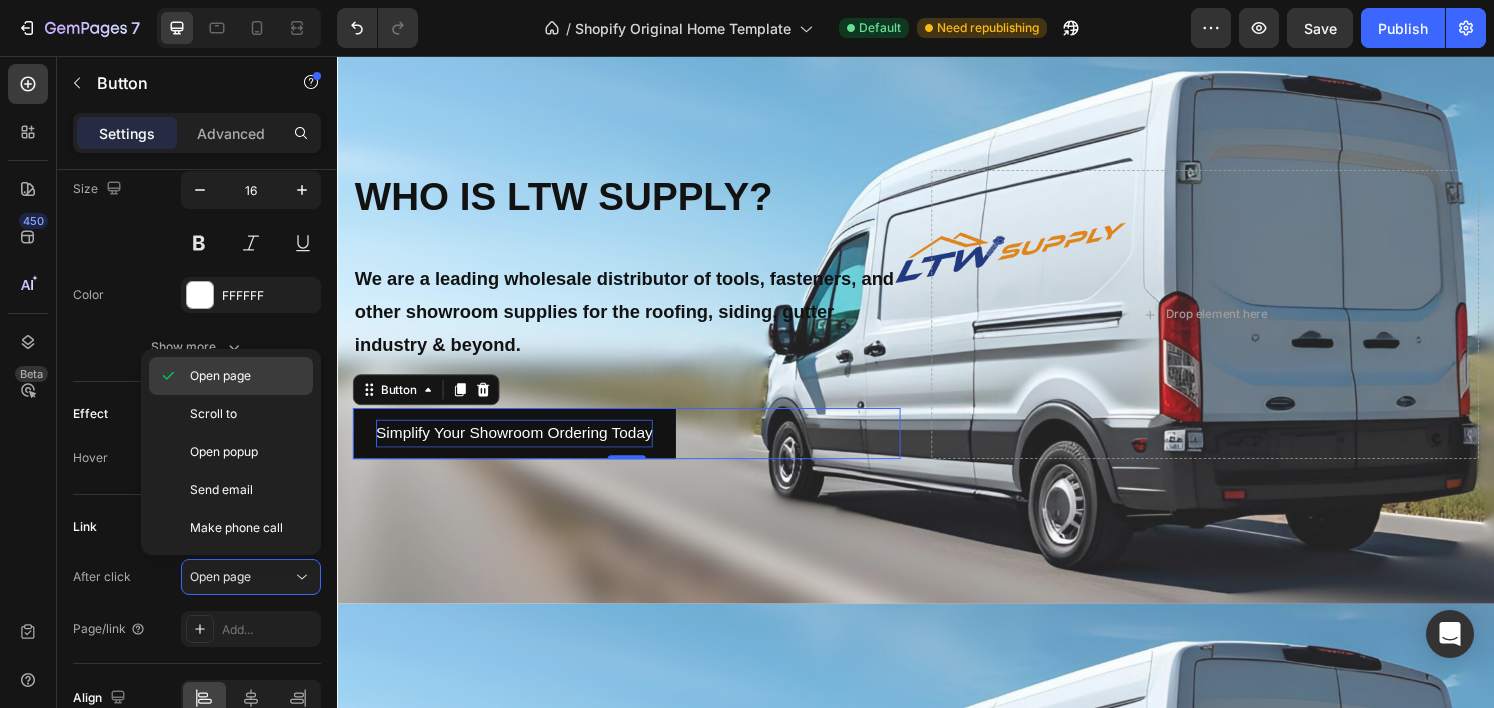 click on "Open page" at bounding box center [220, 376] 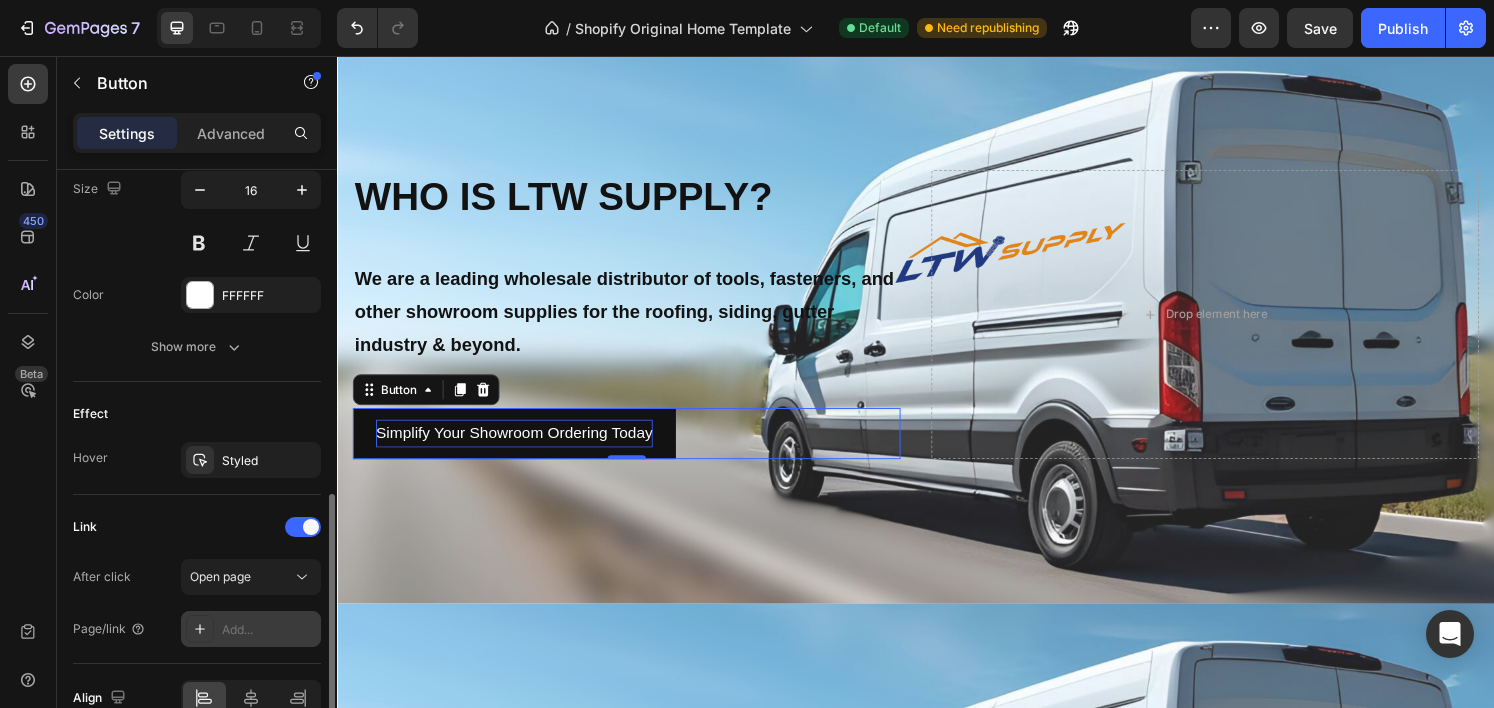 click on "Add..." at bounding box center (251, 629) 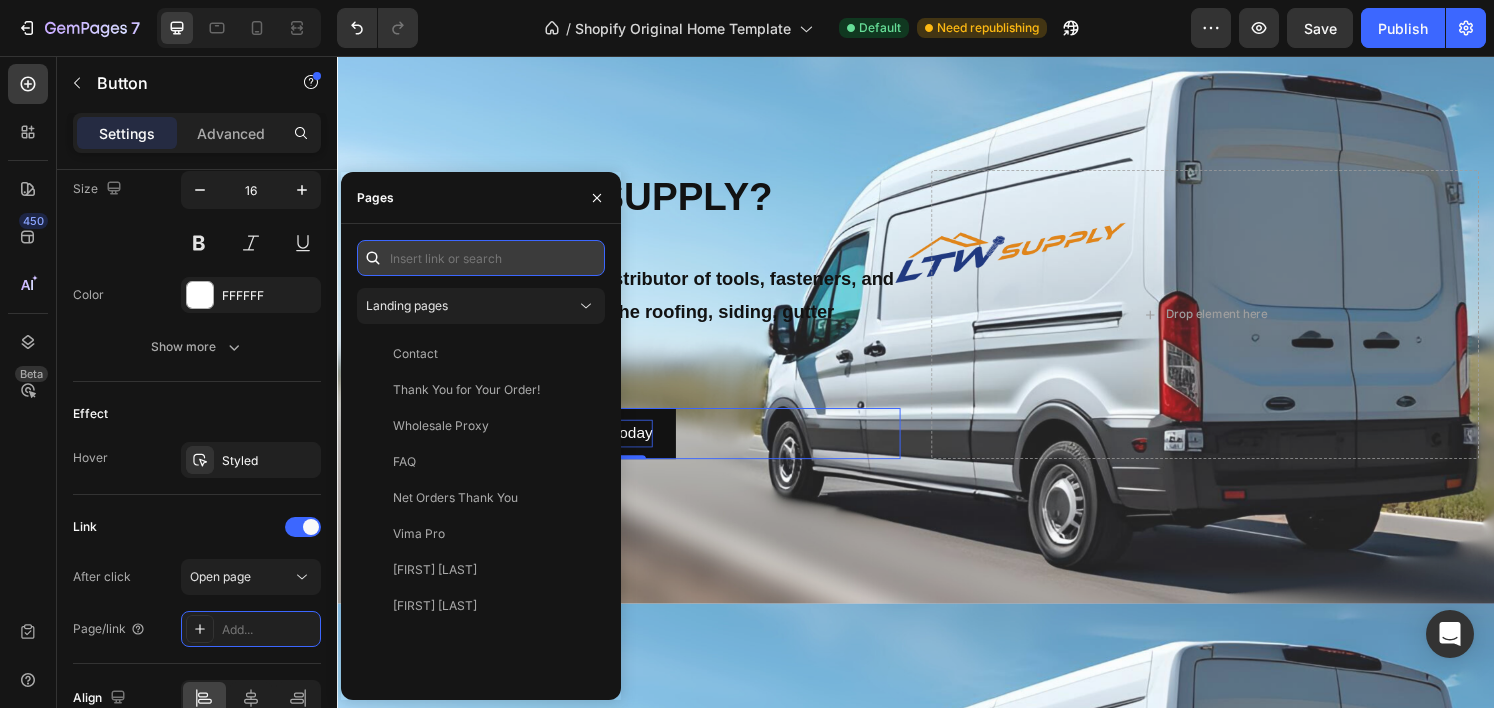 click at bounding box center (481, 258) 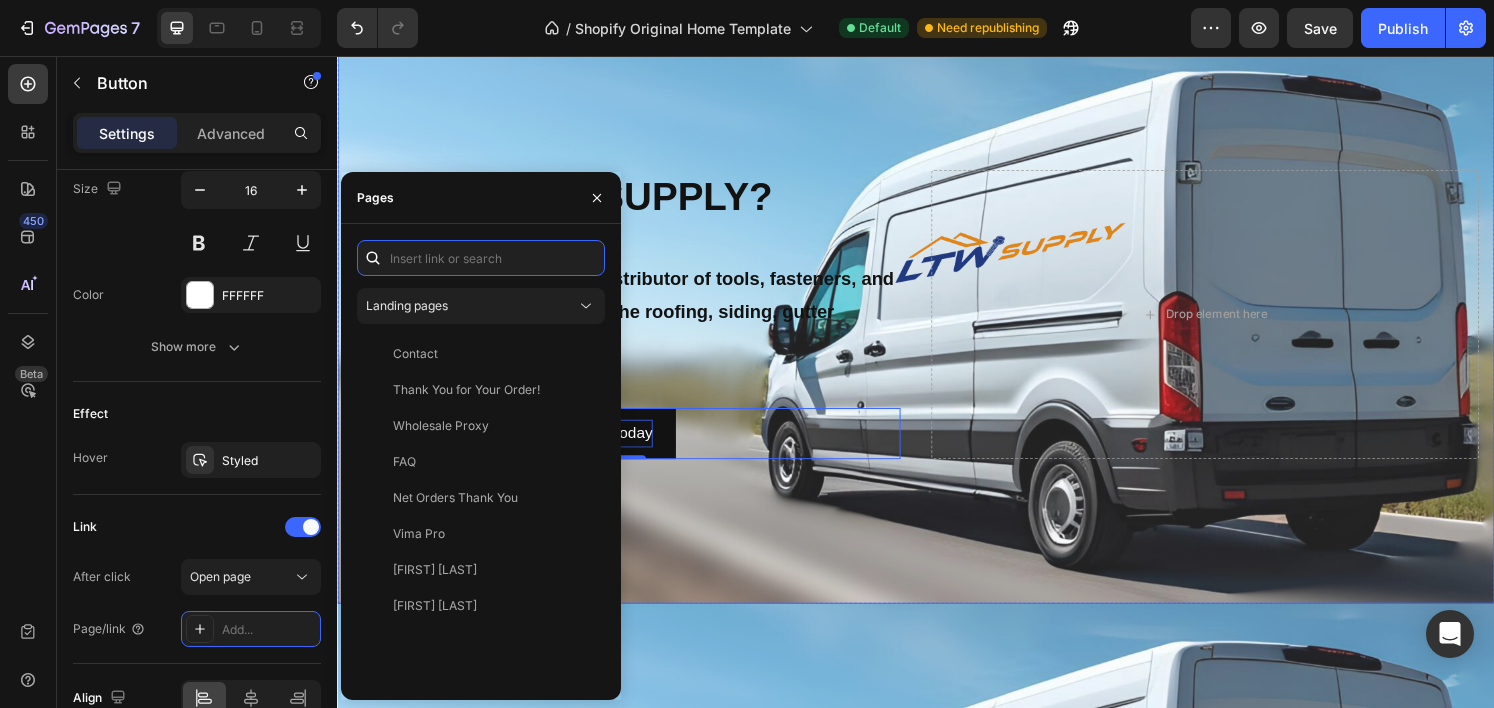 paste on "https://ltwsupply.com/collections/all-products" 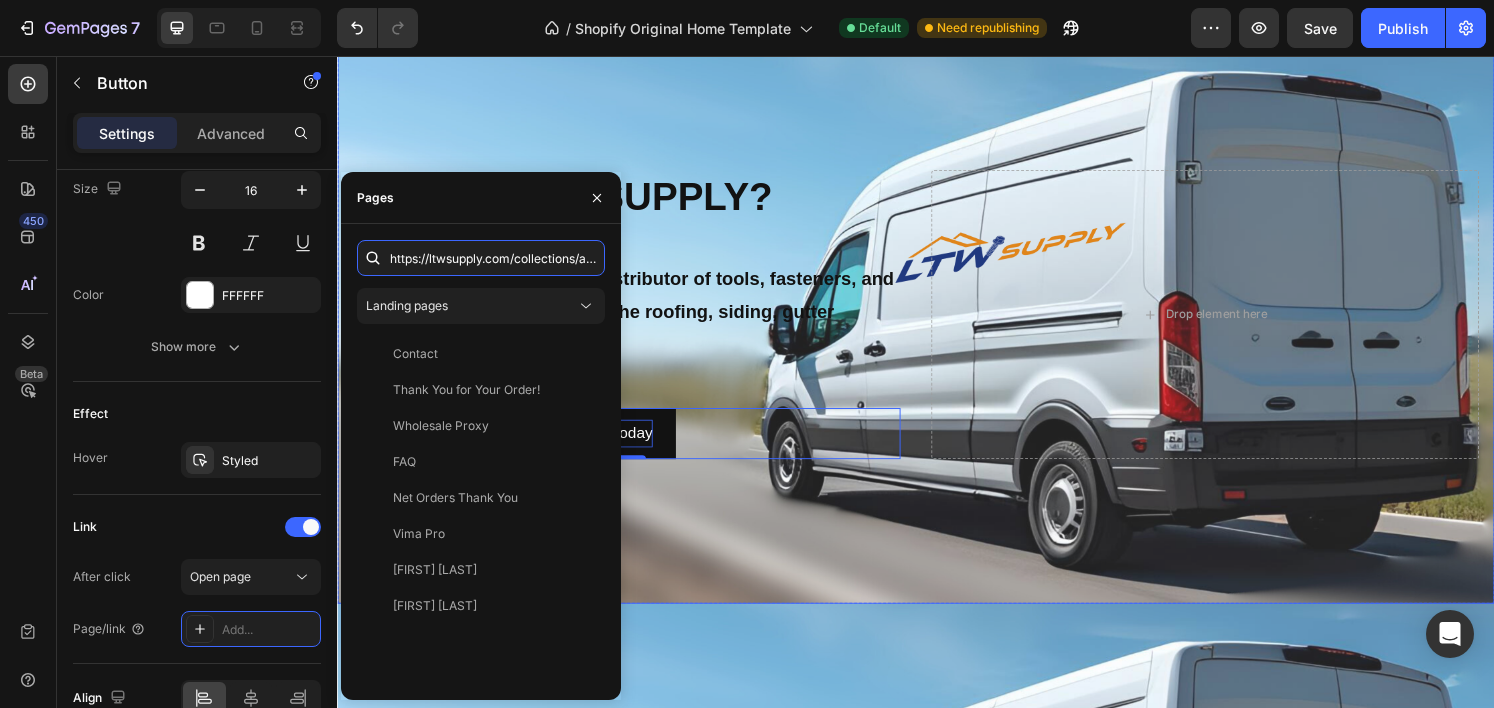 scroll, scrollTop: 0, scrollLeft: 87, axis: horizontal 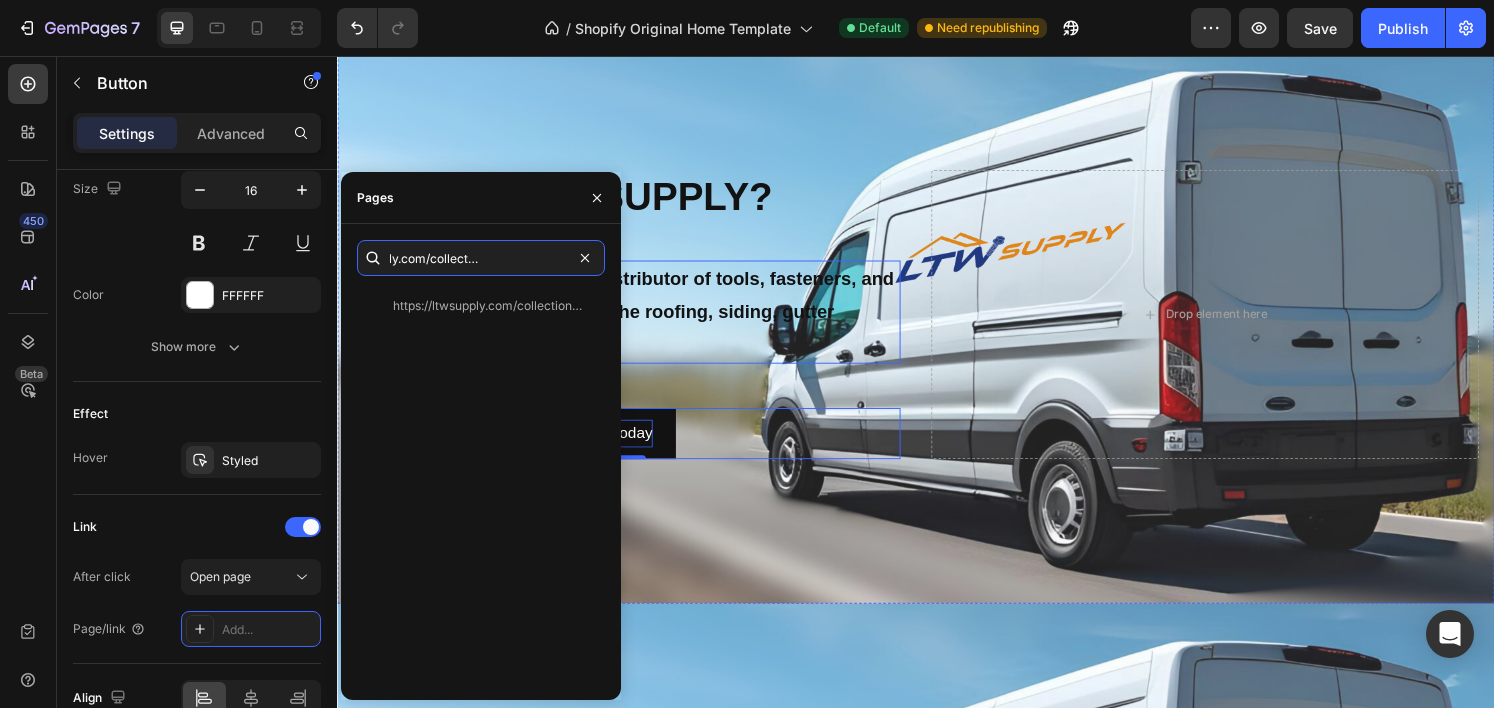 type 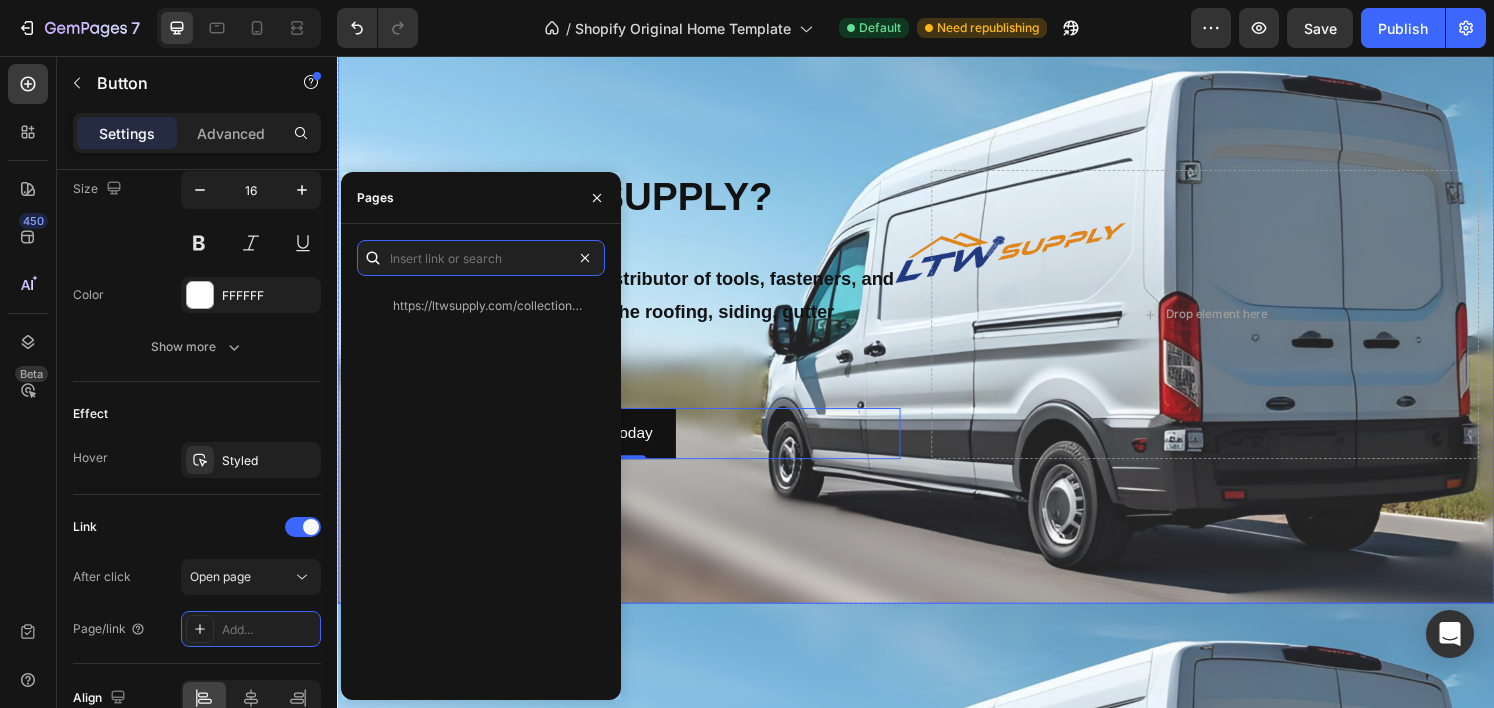 scroll, scrollTop: 0, scrollLeft: 0, axis: both 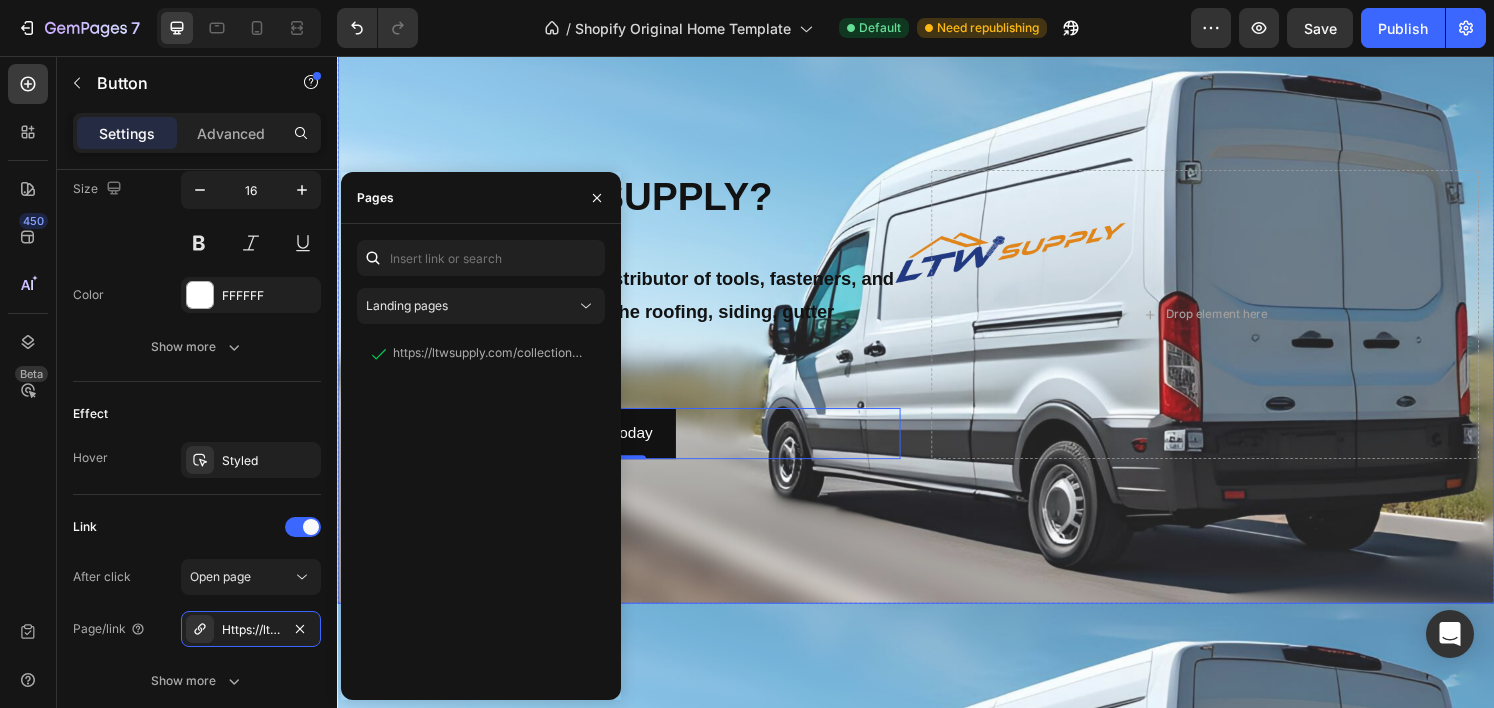 click at bounding box center [937, 324] 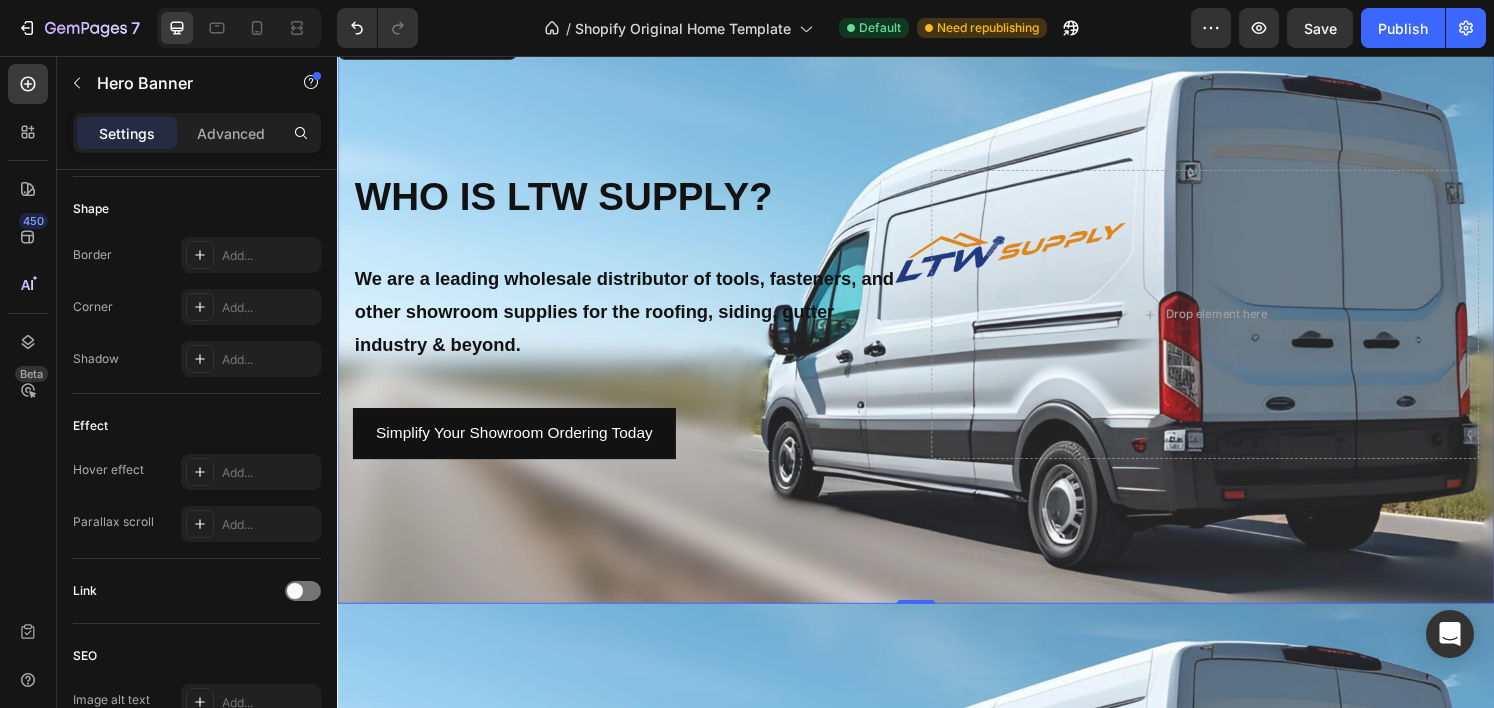 scroll, scrollTop: 0, scrollLeft: 0, axis: both 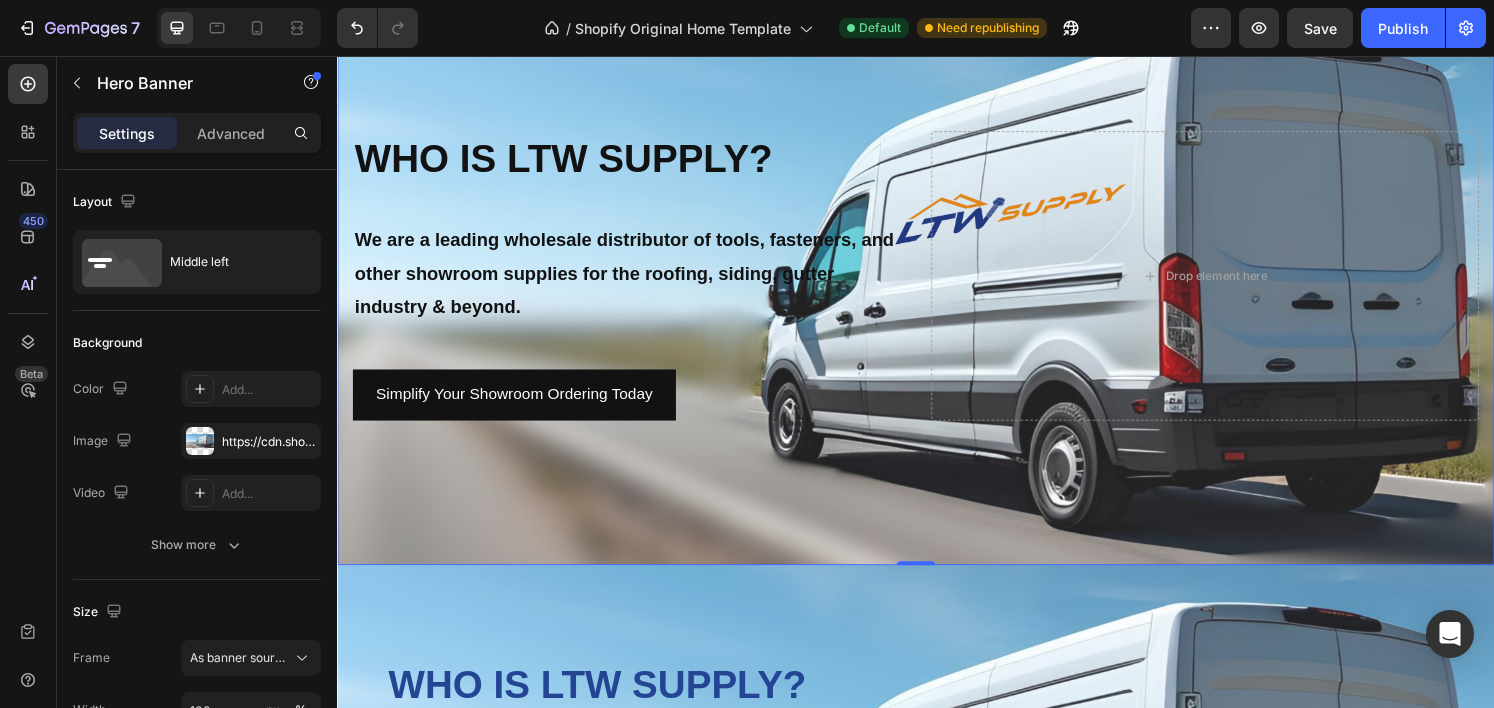 click on "We are a leading wholesale distributor of tools, fasteners, and other showroom supplies for the roofing, siding, gutter industry & beyond." at bounding box center (637, 281) 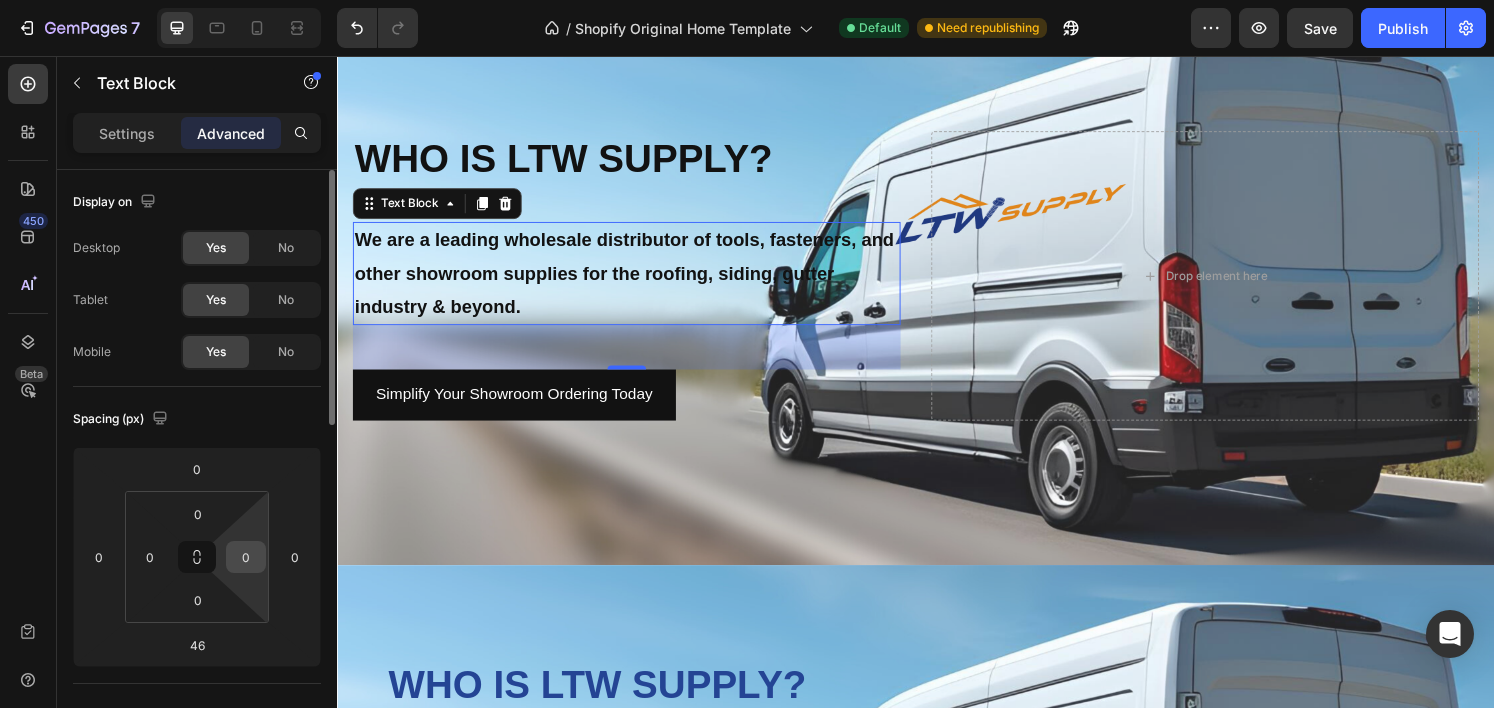 click on "0" at bounding box center [246, 557] 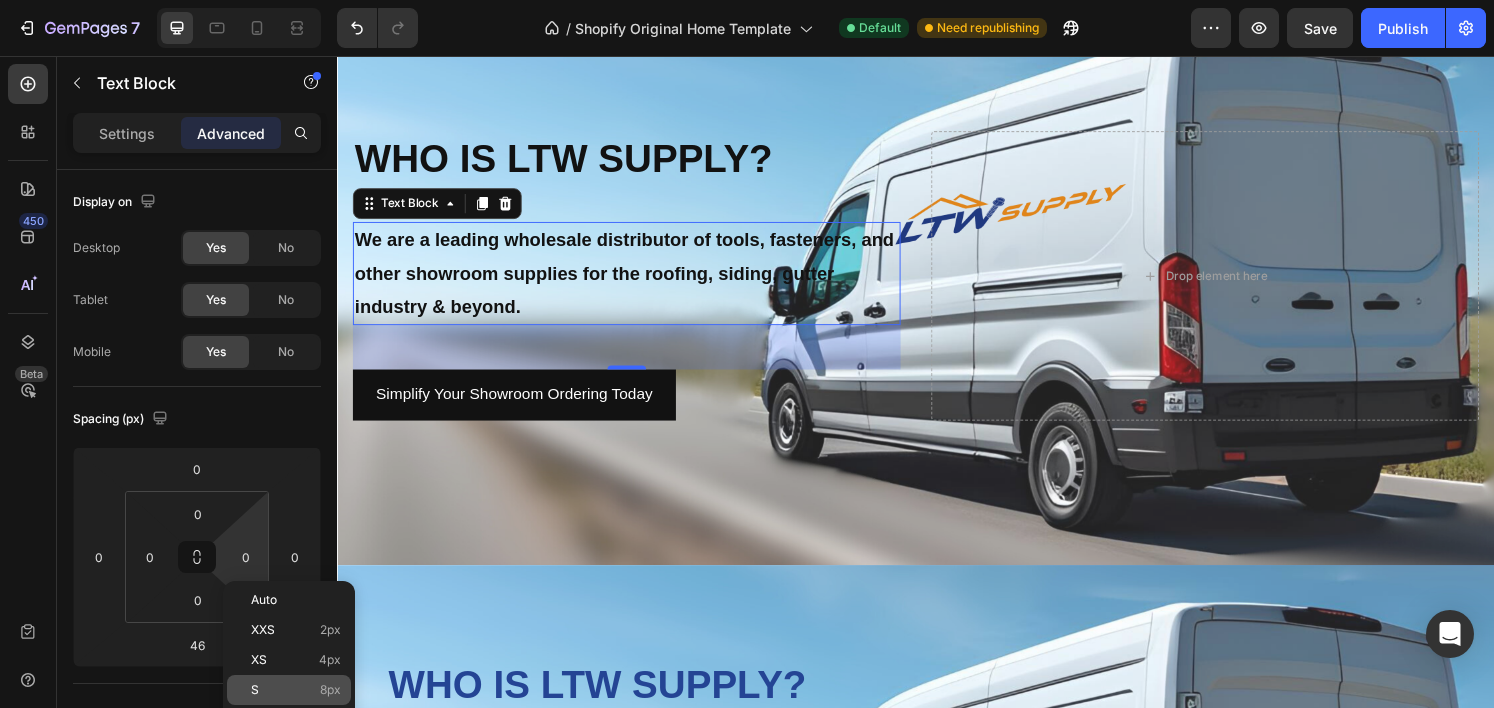 click on "8px" at bounding box center [330, 690] 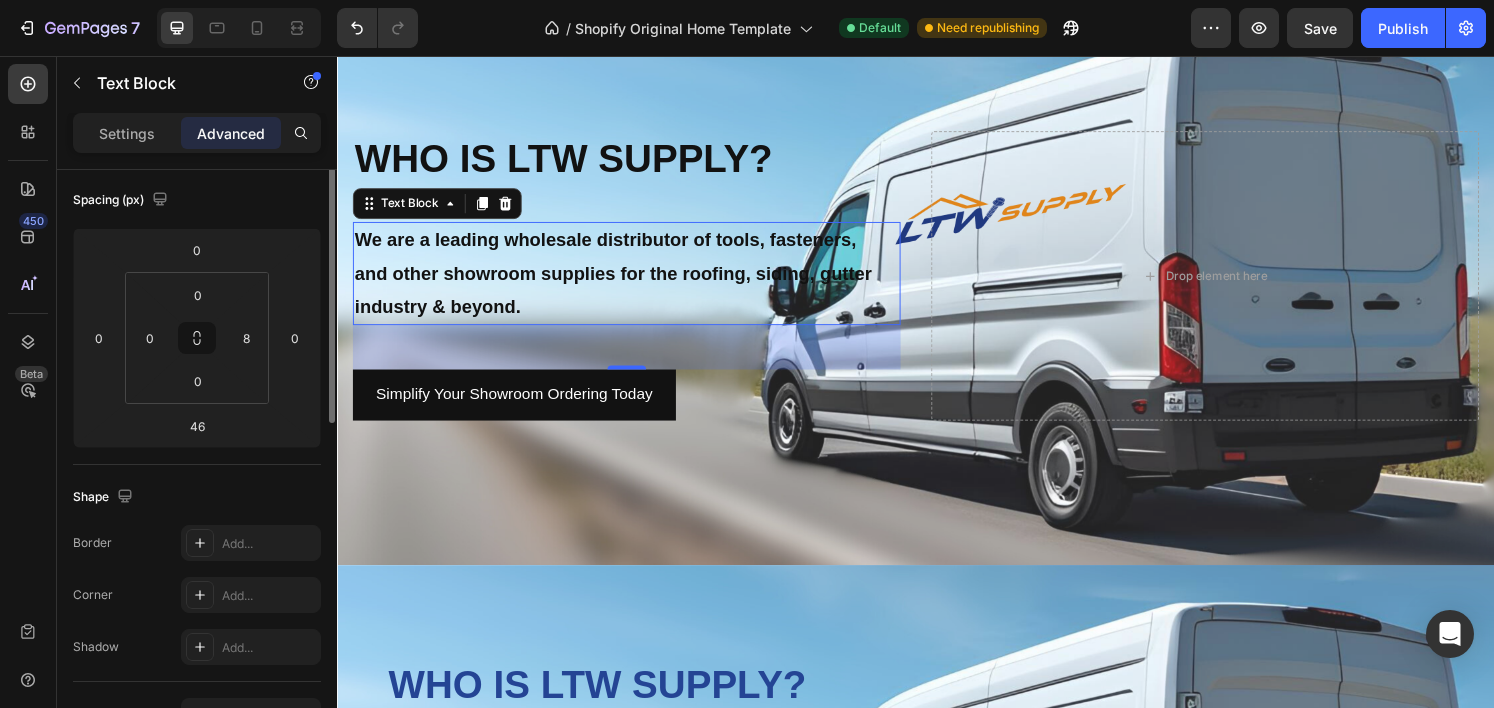 scroll, scrollTop: 239, scrollLeft: 0, axis: vertical 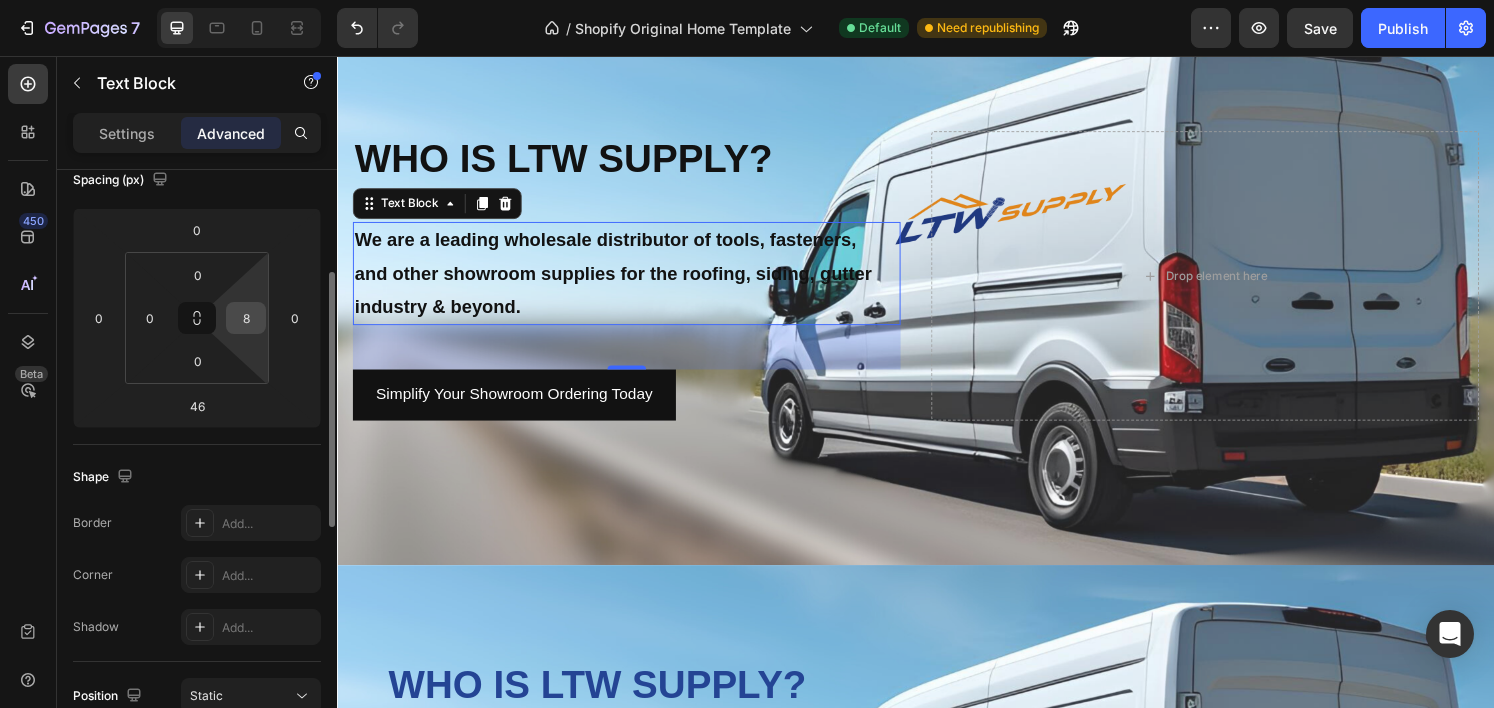 click on "8" at bounding box center [246, 318] 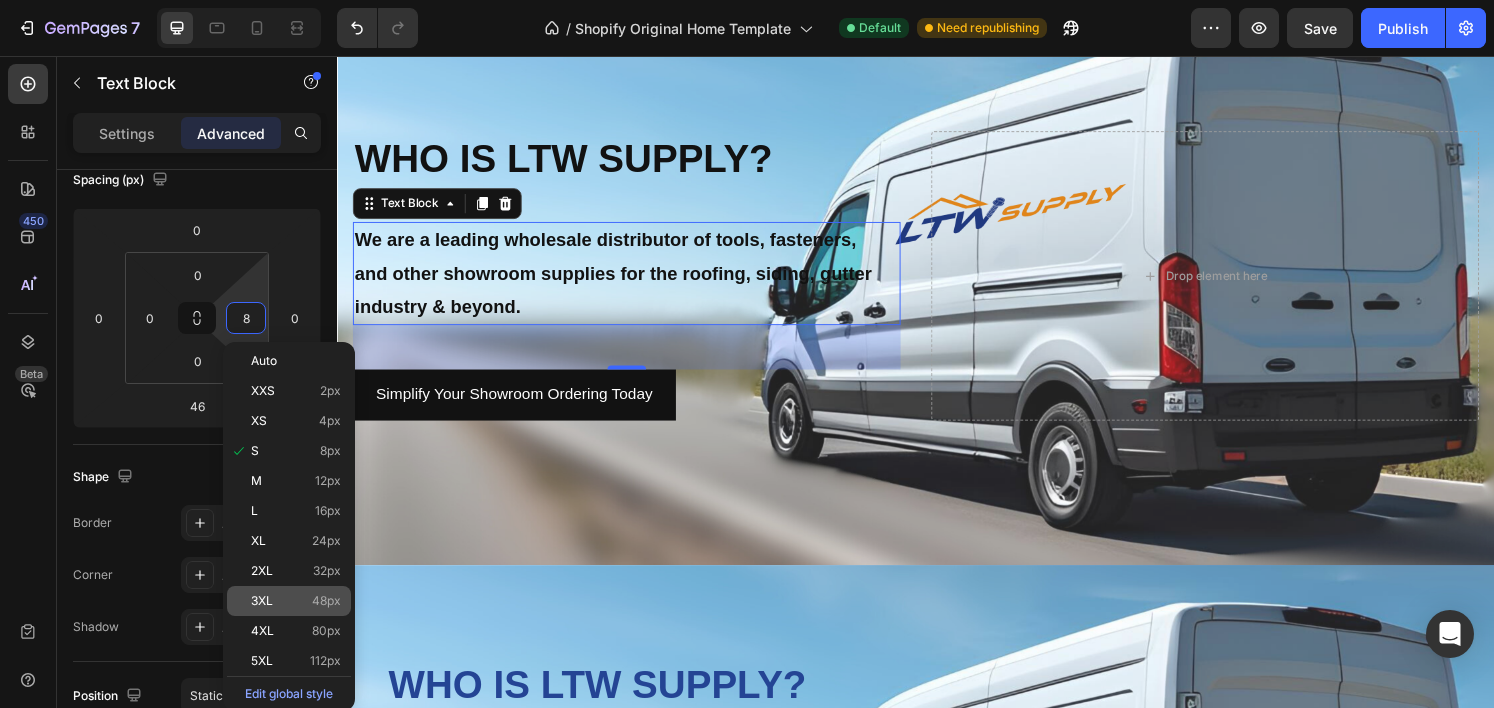 click on "3XL 48px" at bounding box center [296, 601] 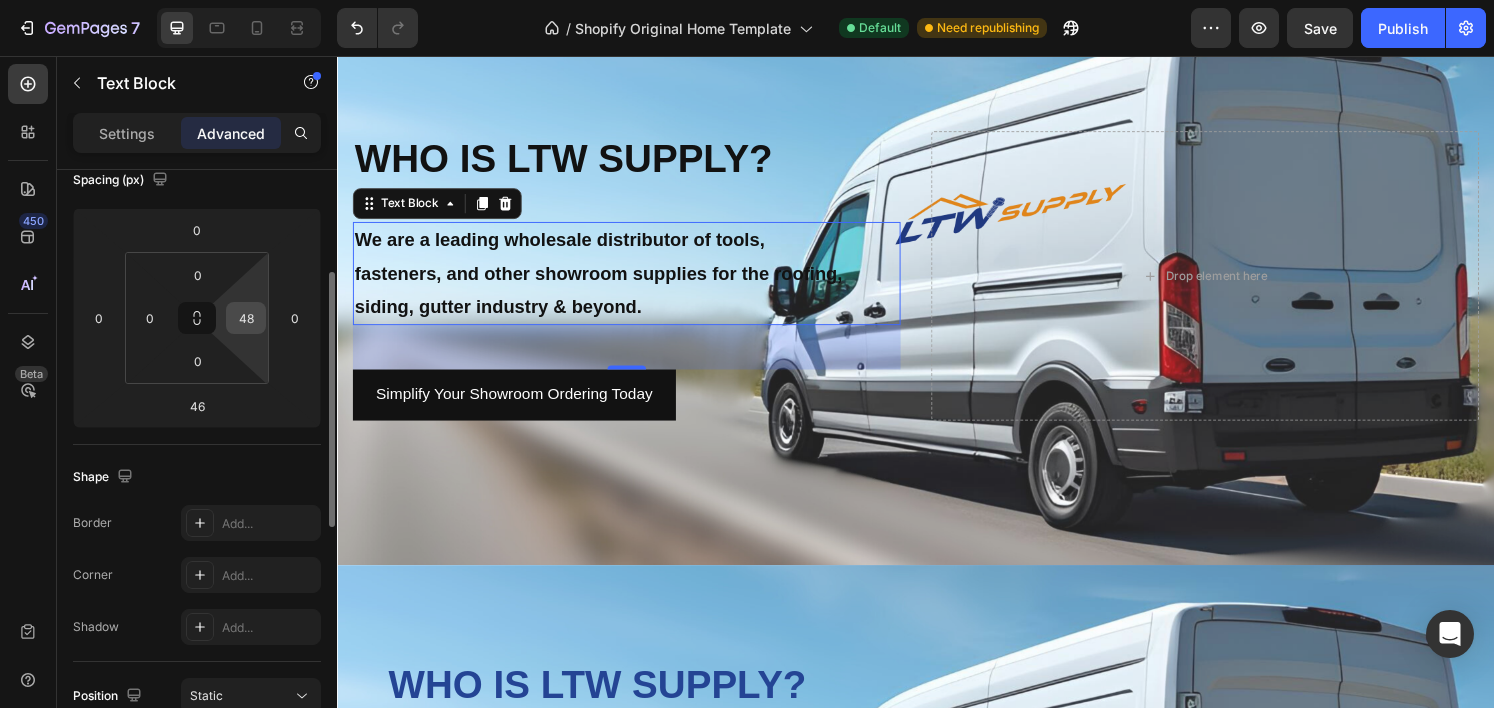 click on "48" at bounding box center (246, 318) 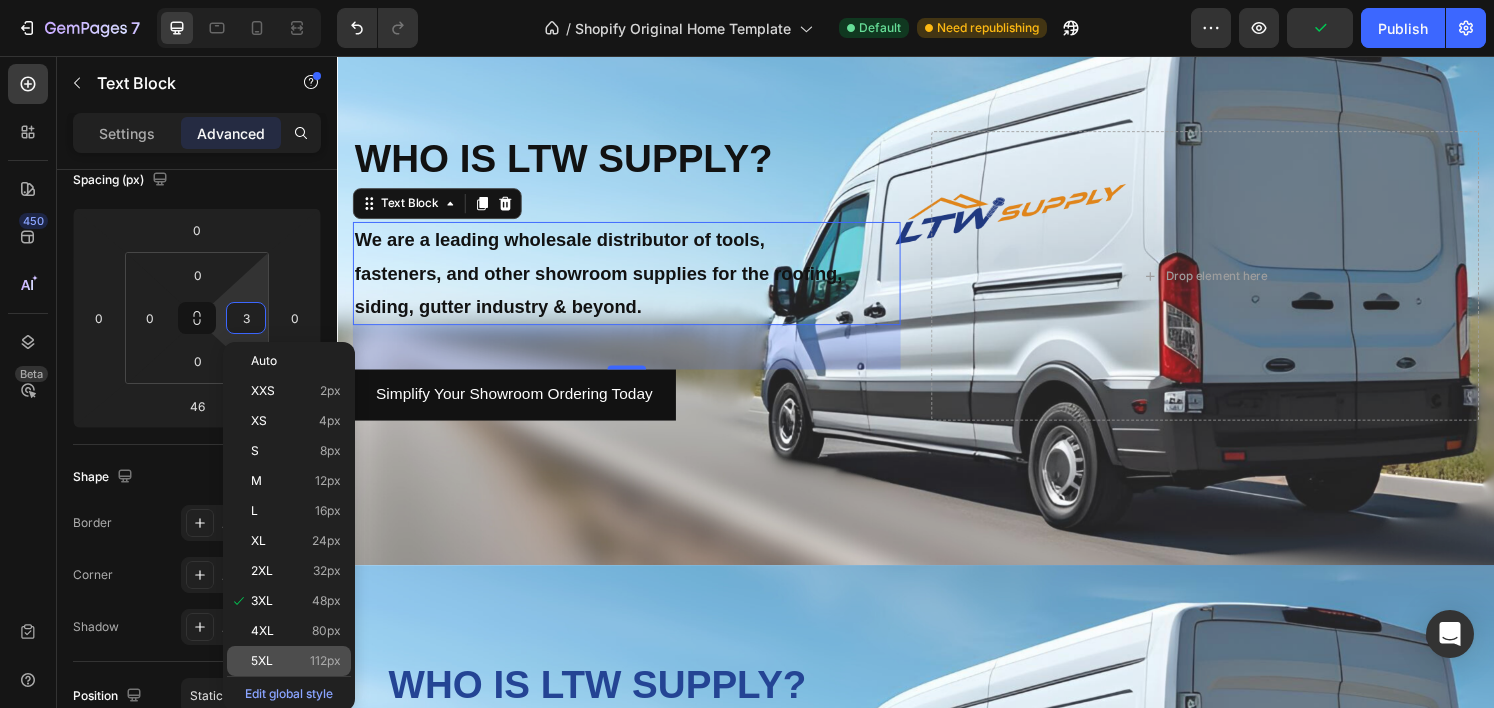 click on "5XL 112px" at bounding box center (296, 661) 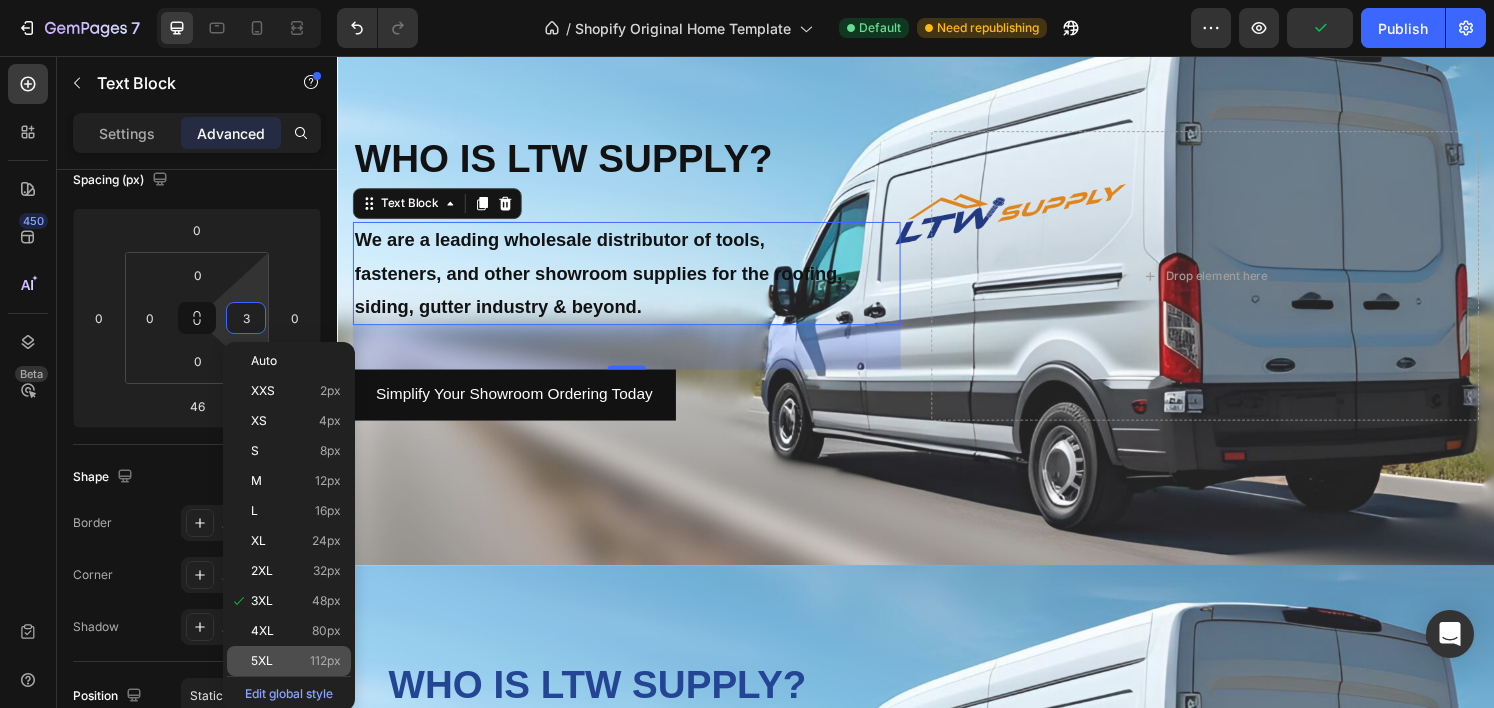 type on "112" 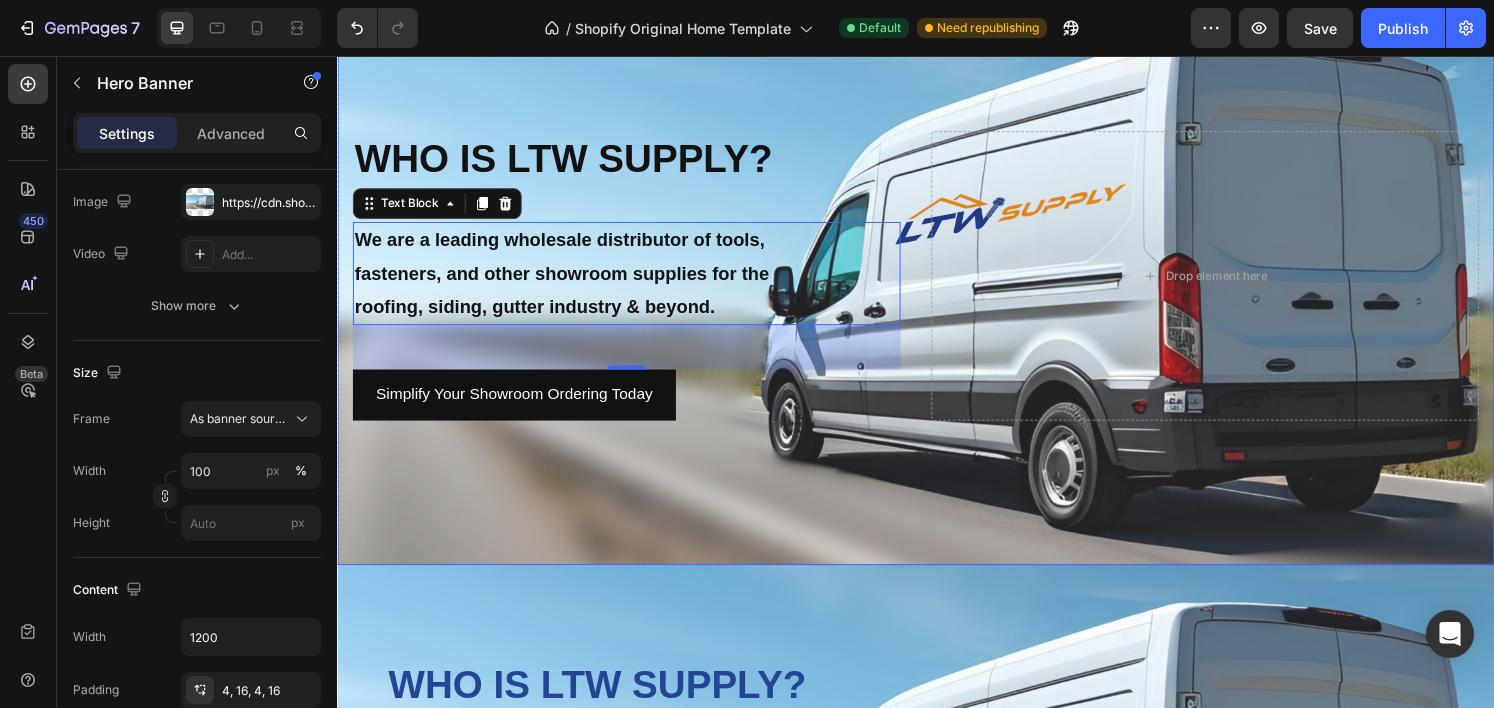 click at bounding box center [937, 284] 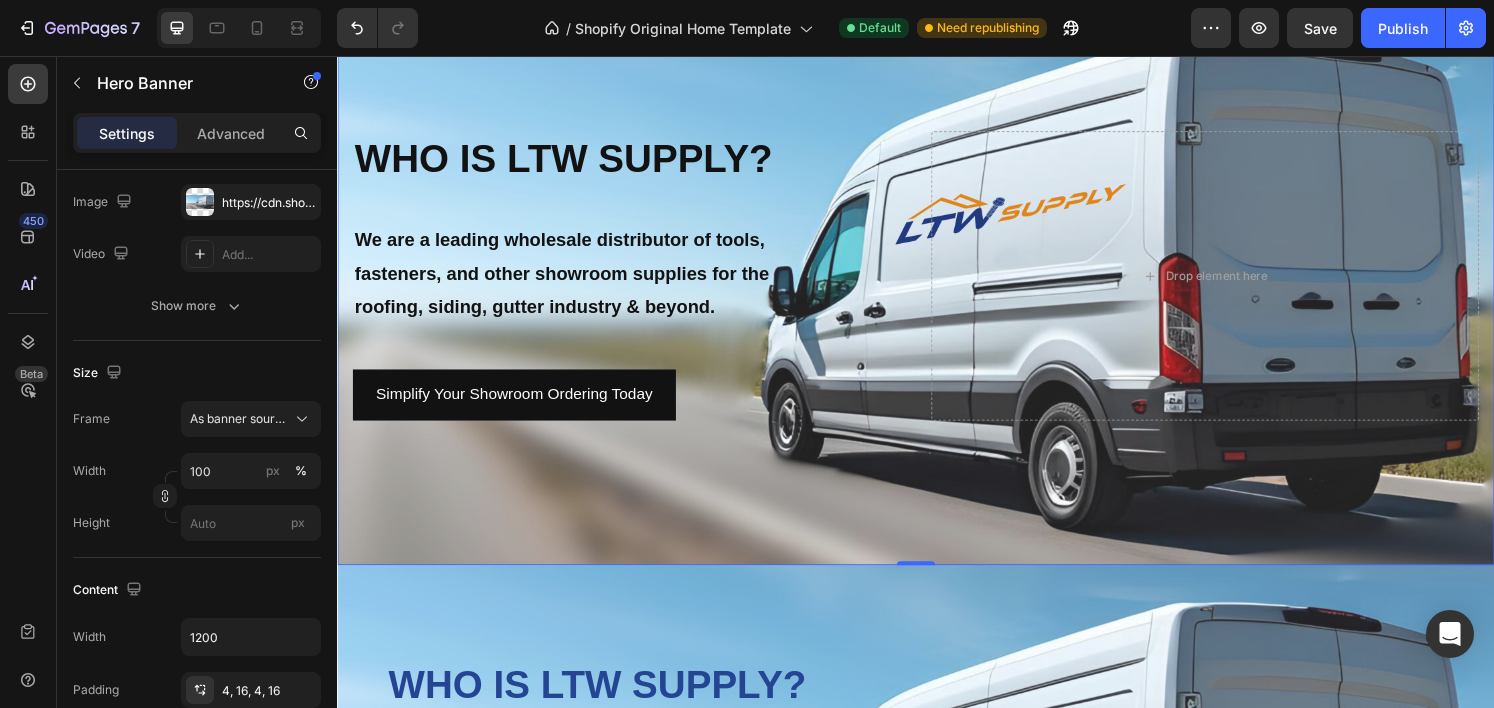 scroll, scrollTop: 0, scrollLeft: 0, axis: both 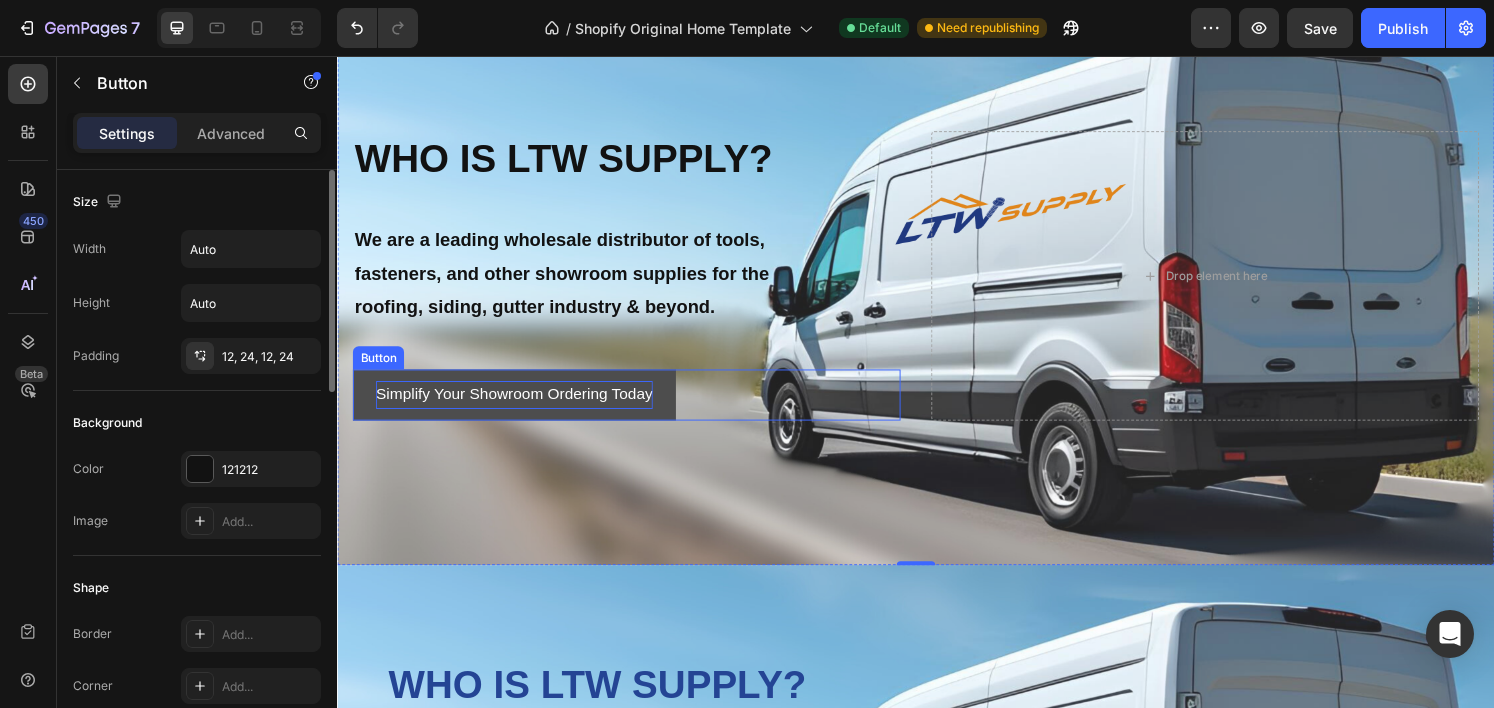 click on "Simplify Your Showroom Ordering Today" at bounding box center [520, 407] 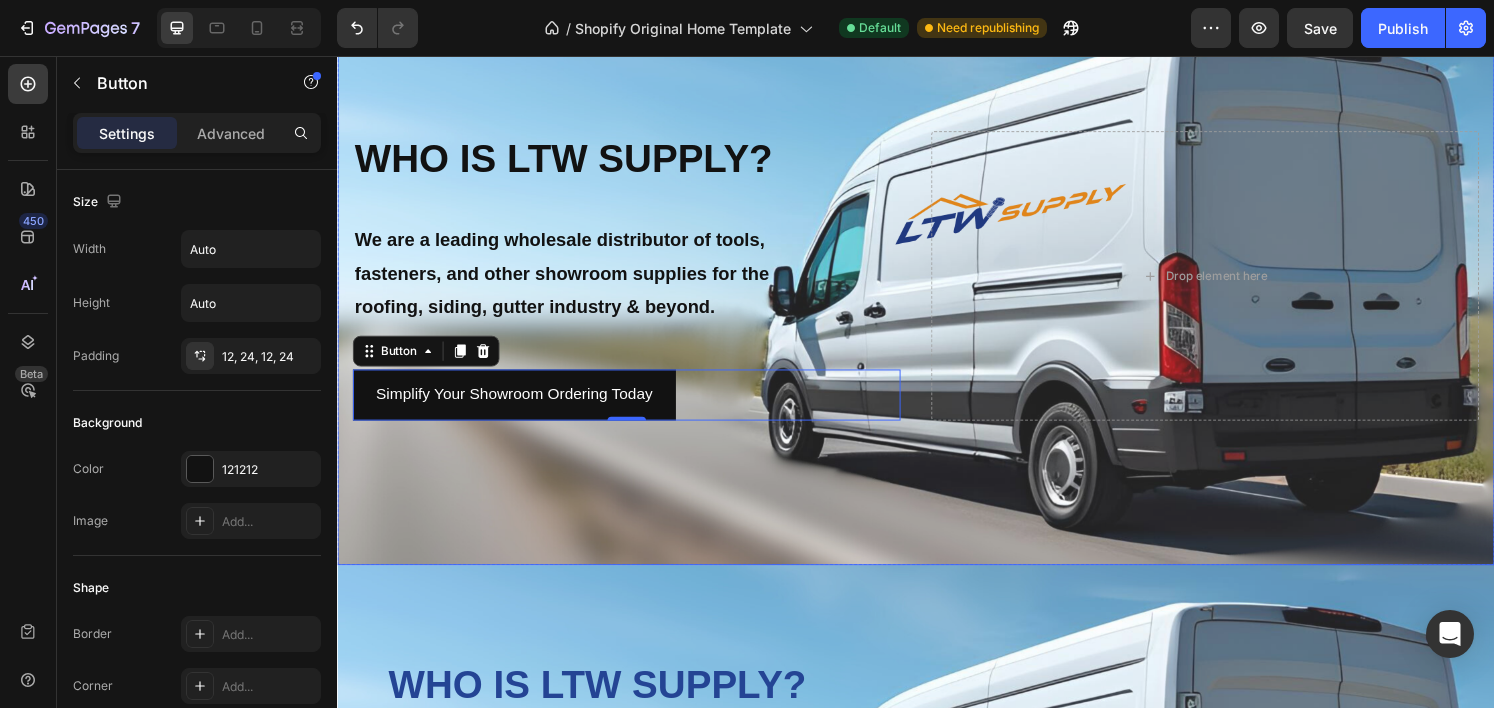 click at bounding box center (937, 284) 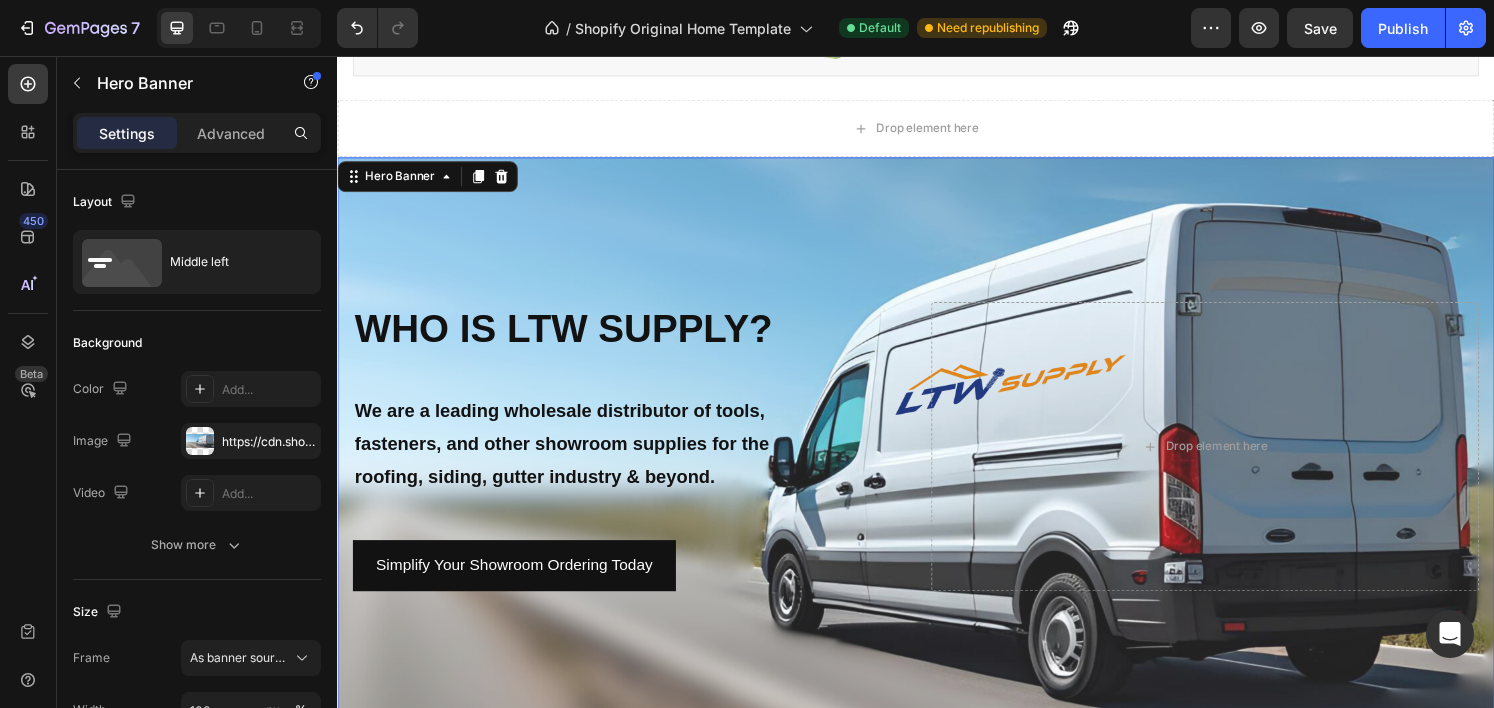 scroll, scrollTop: 674, scrollLeft: 0, axis: vertical 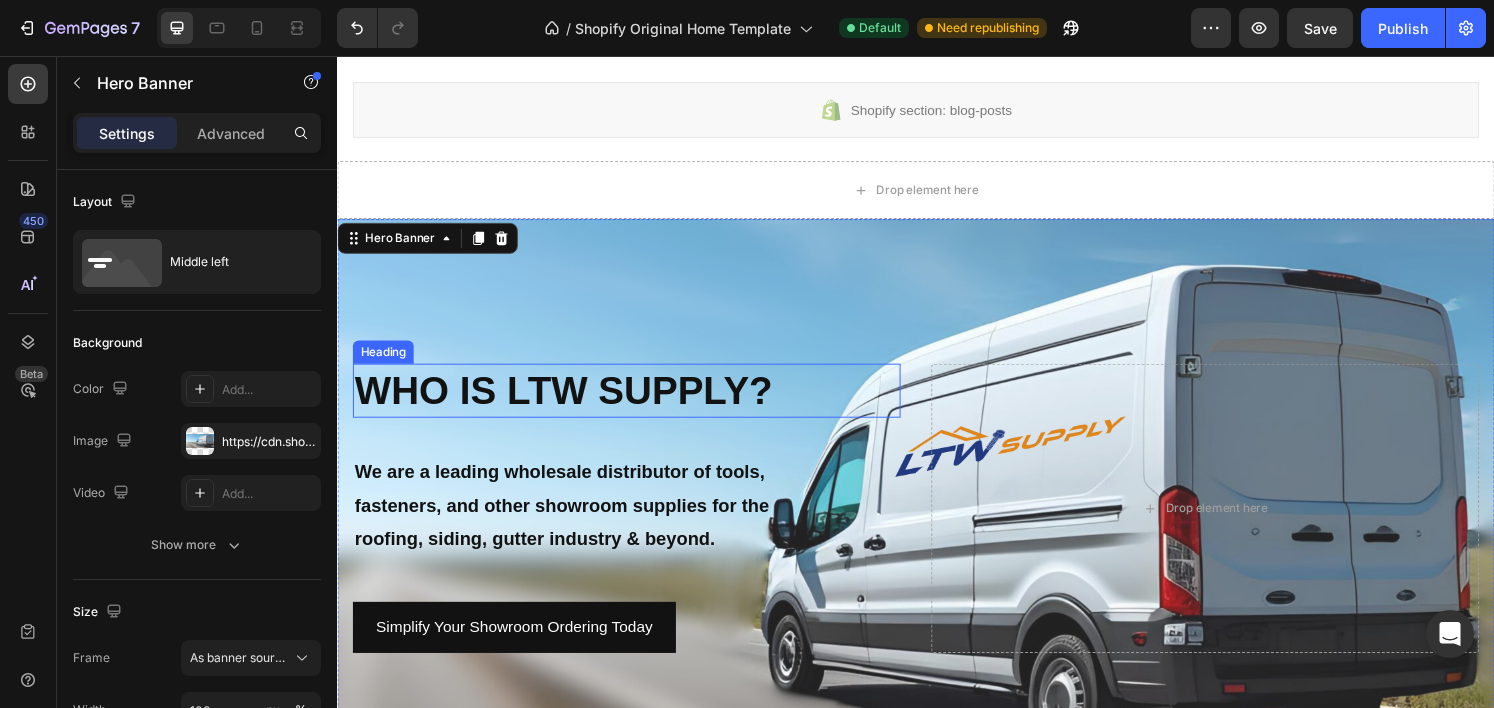 click on "WHO IS LTW SUPPLY?" at bounding box center (637, 403) 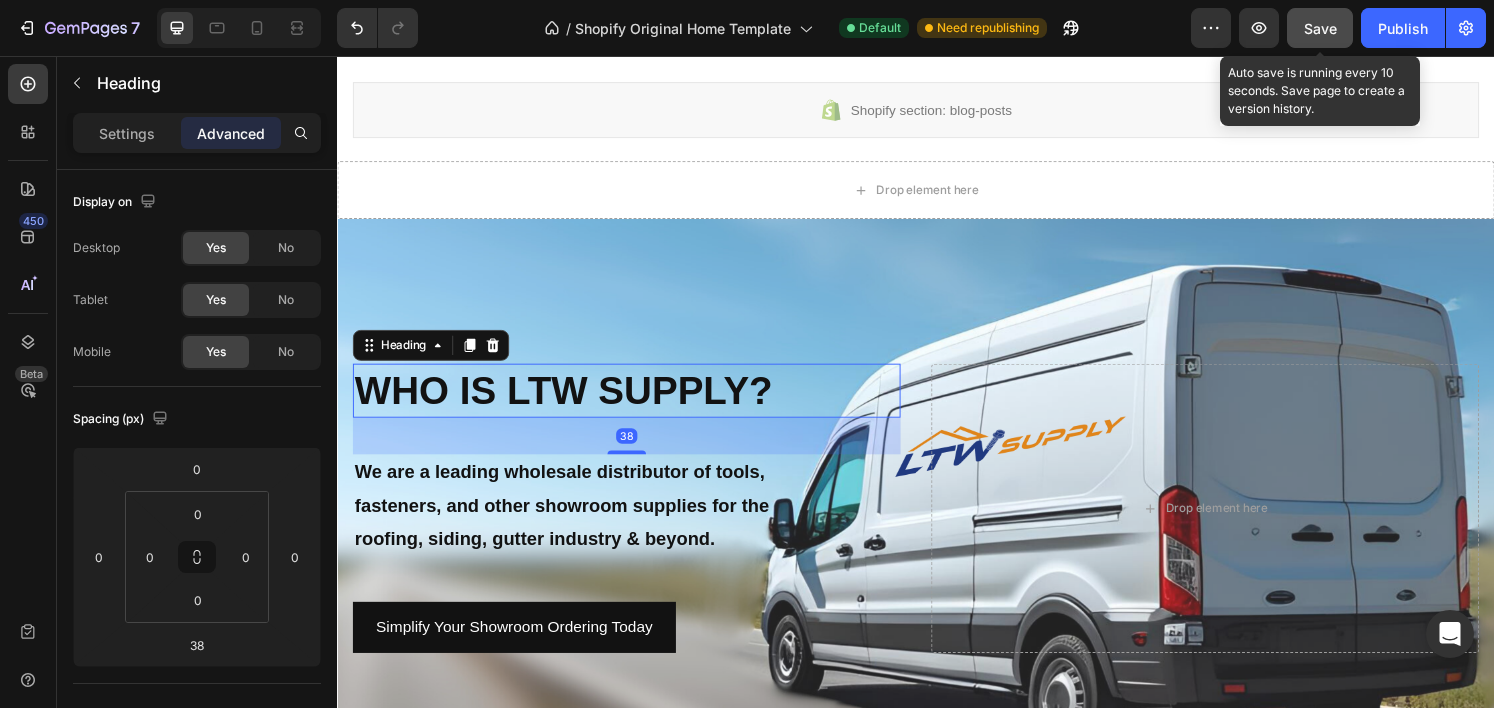 click on "Save" 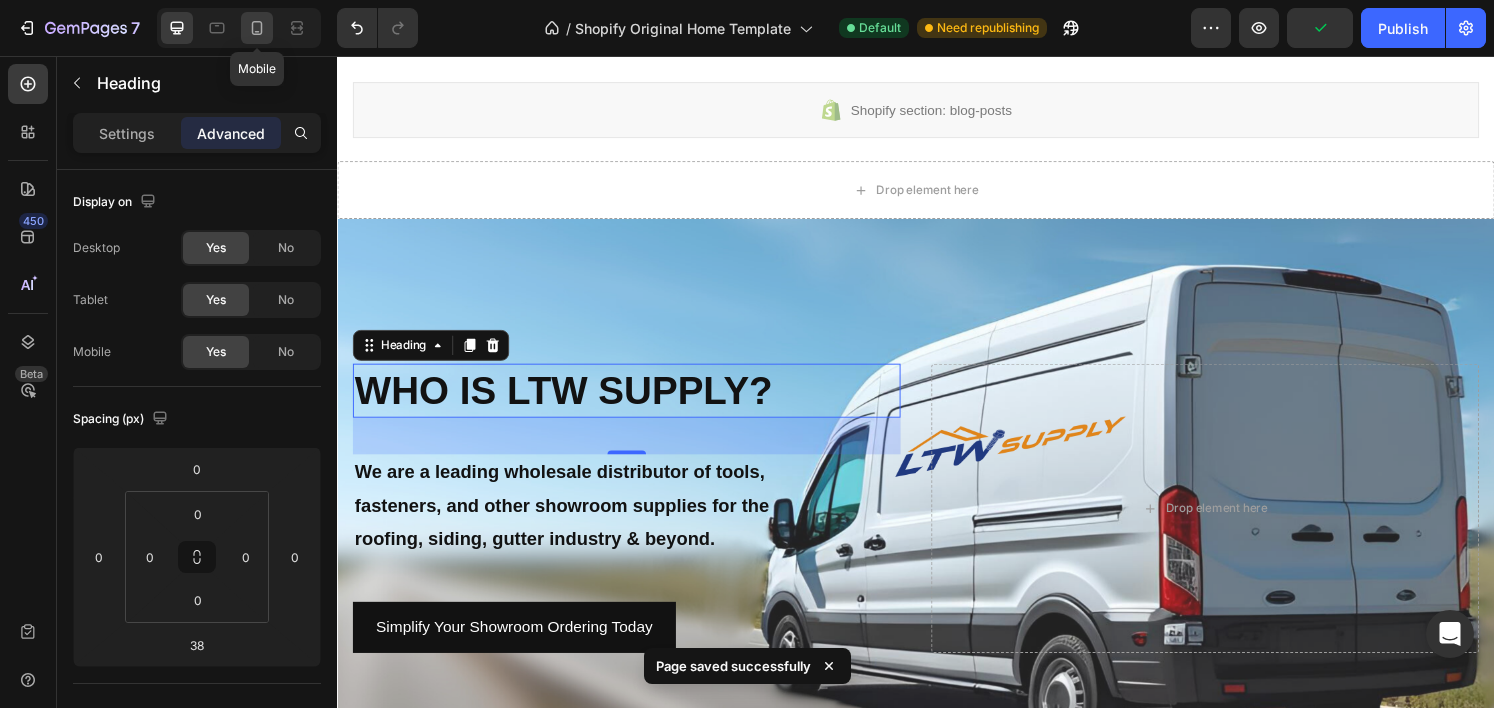 click 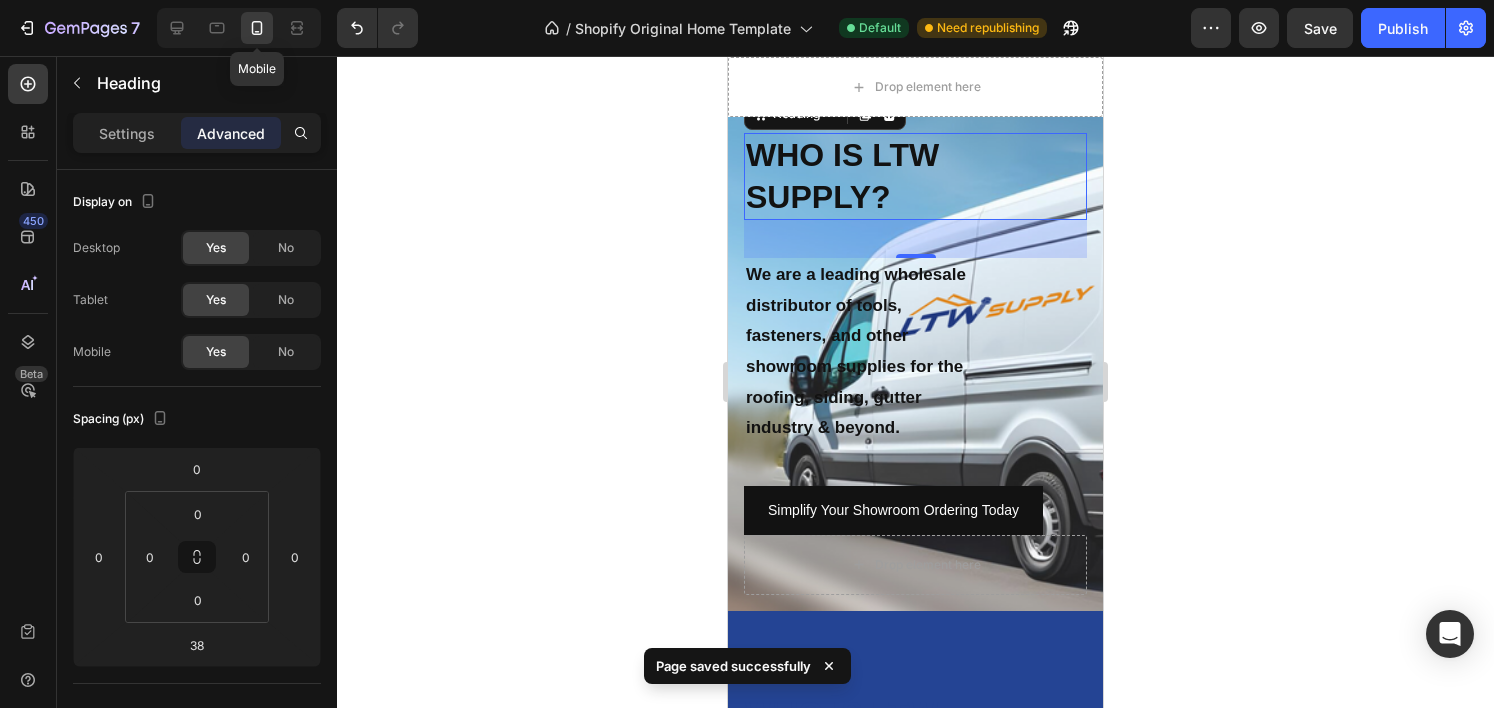 scroll, scrollTop: 789, scrollLeft: 0, axis: vertical 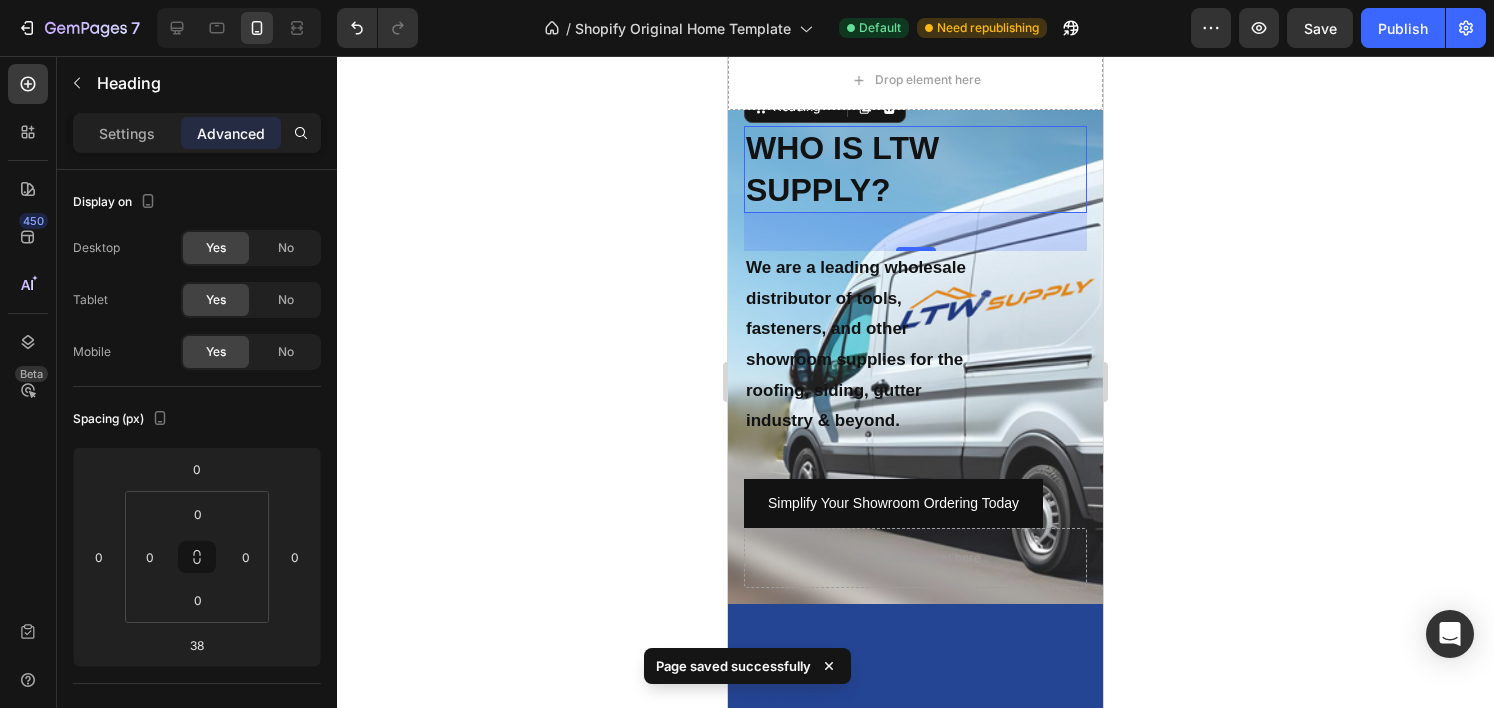click 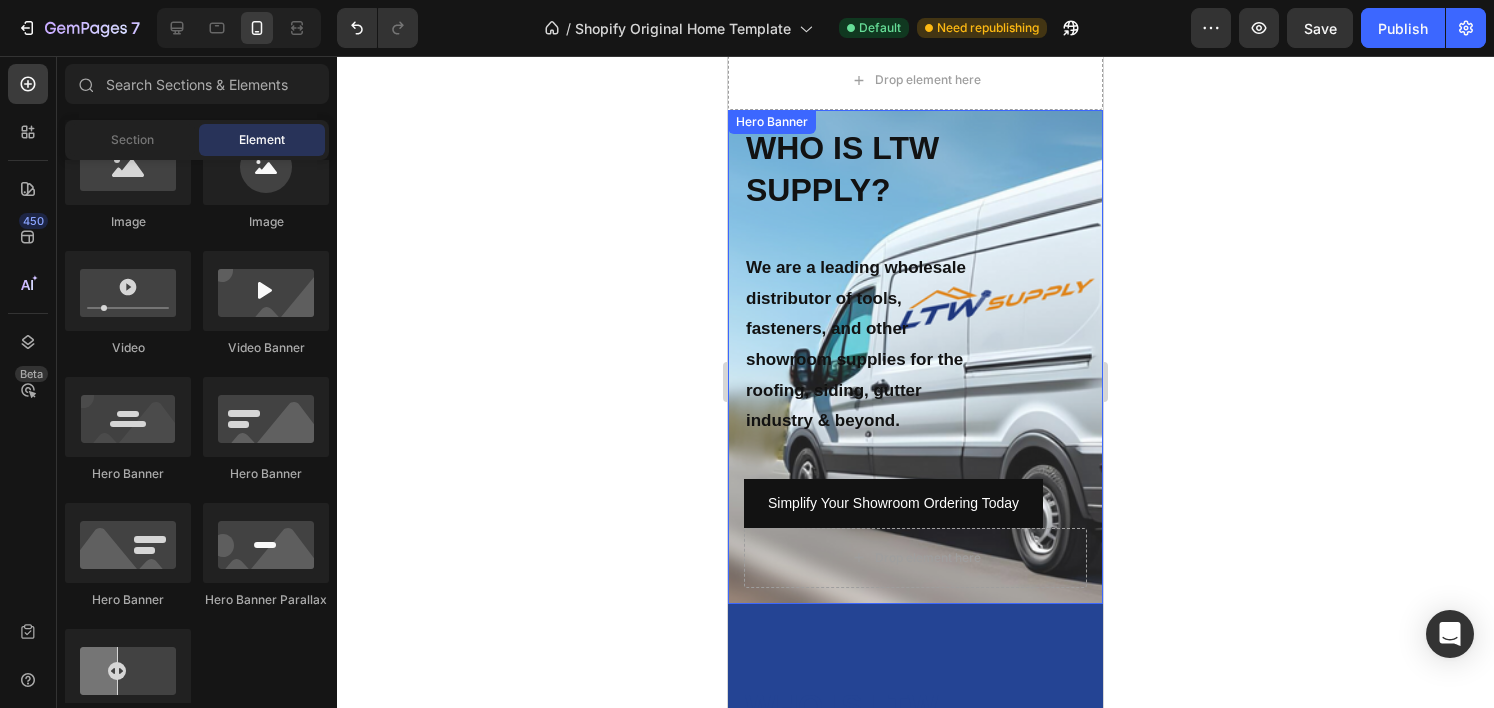 click on "WHO IS LTW SUPPLY? Heading We are a leading wholesale distributor of tools, fasteners, and other showroom supplies for the roofing, siding, gutter industry & beyond. Text Block Simplify Your Showroom Ordering Today Button
Drop element here" at bounding box center (915, 357) 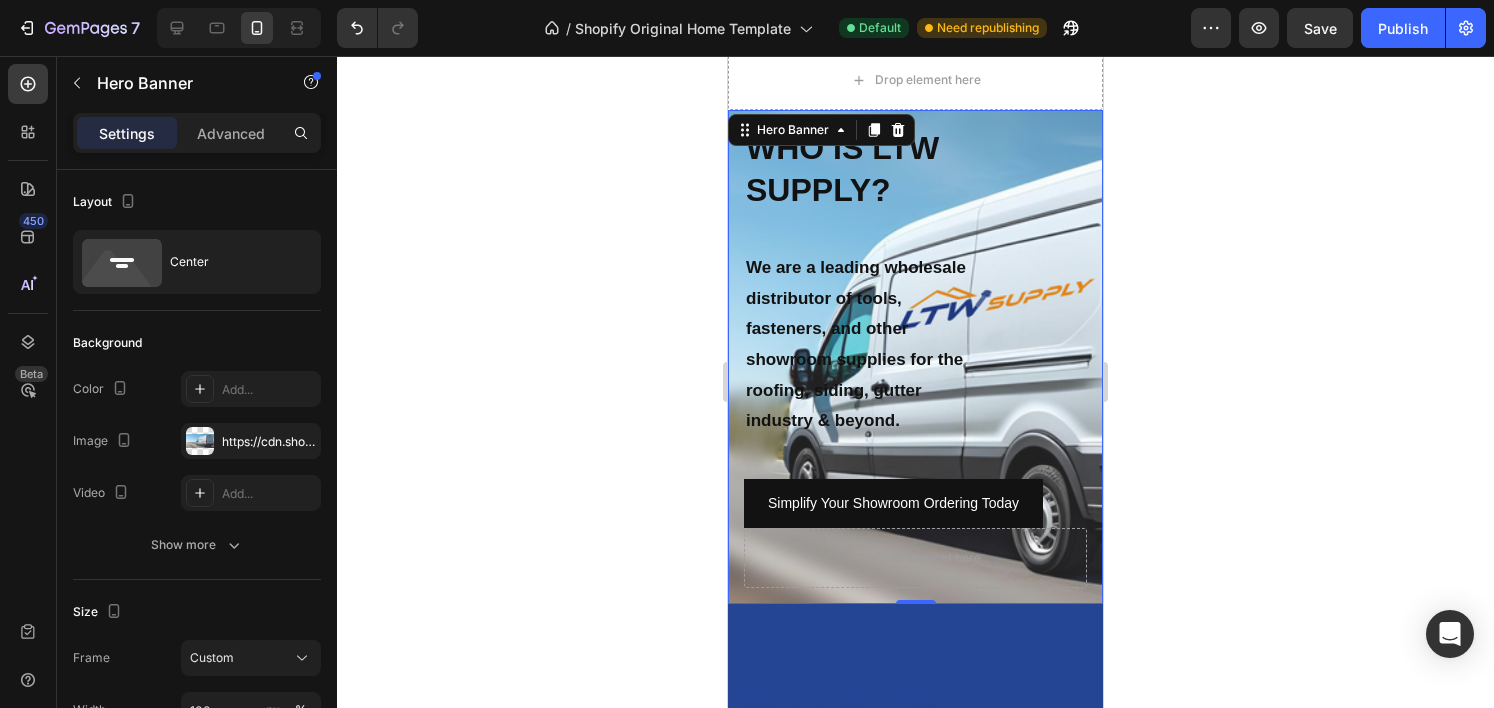 click 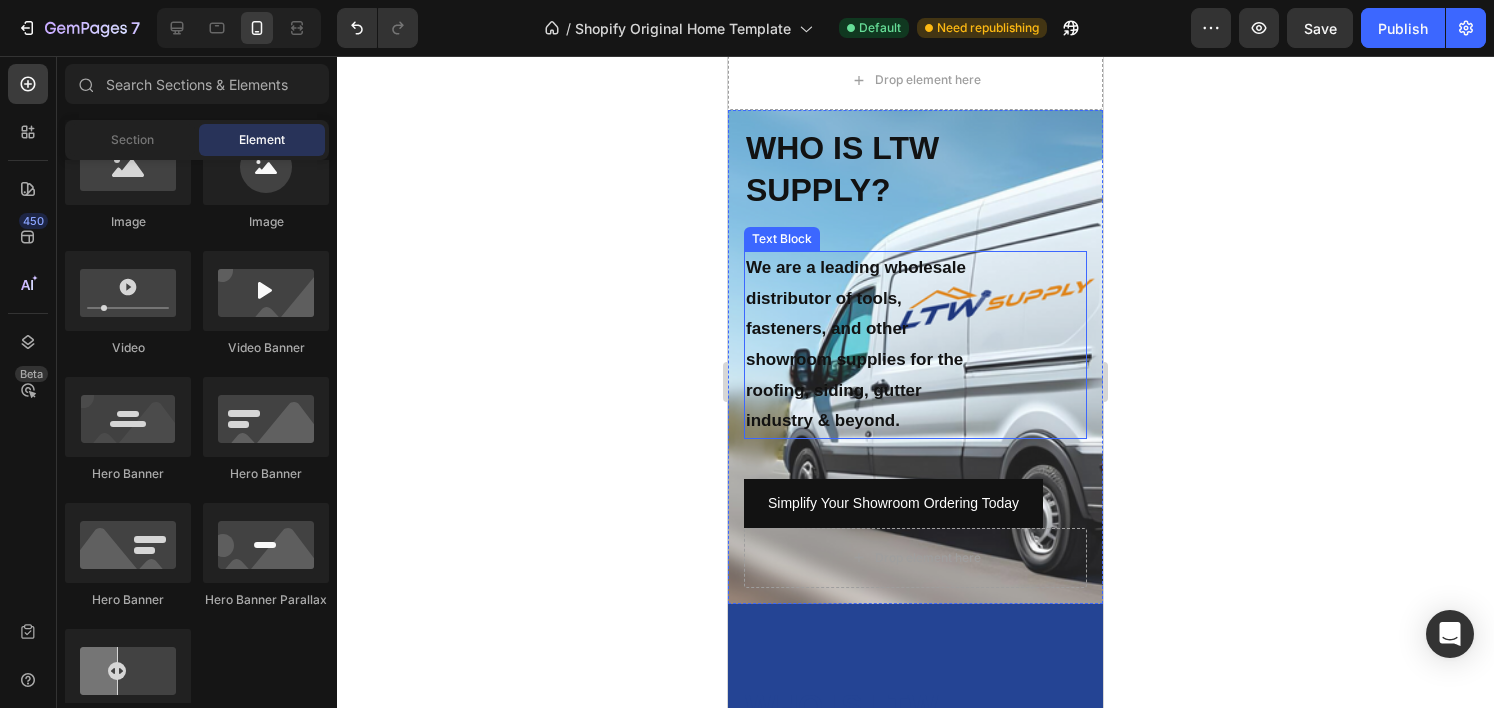 click on "We are a leading wholesale distributor of tools, fasteners, and other showroom supplies for the roofing, siding, gutter industry & beyond." at bounding box center [859, 345] 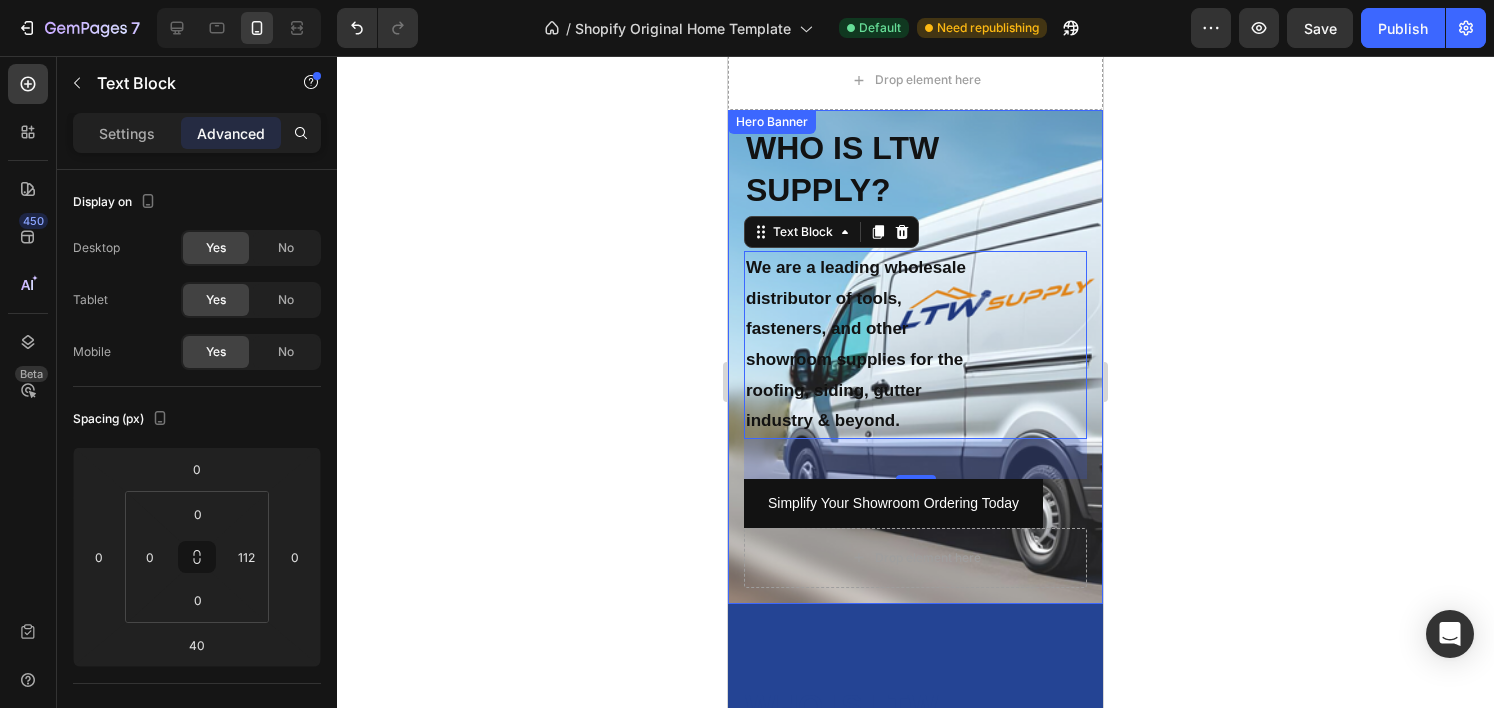 click on "WHO IS LTW SUPPLY?" at bounding box center [915, 169] 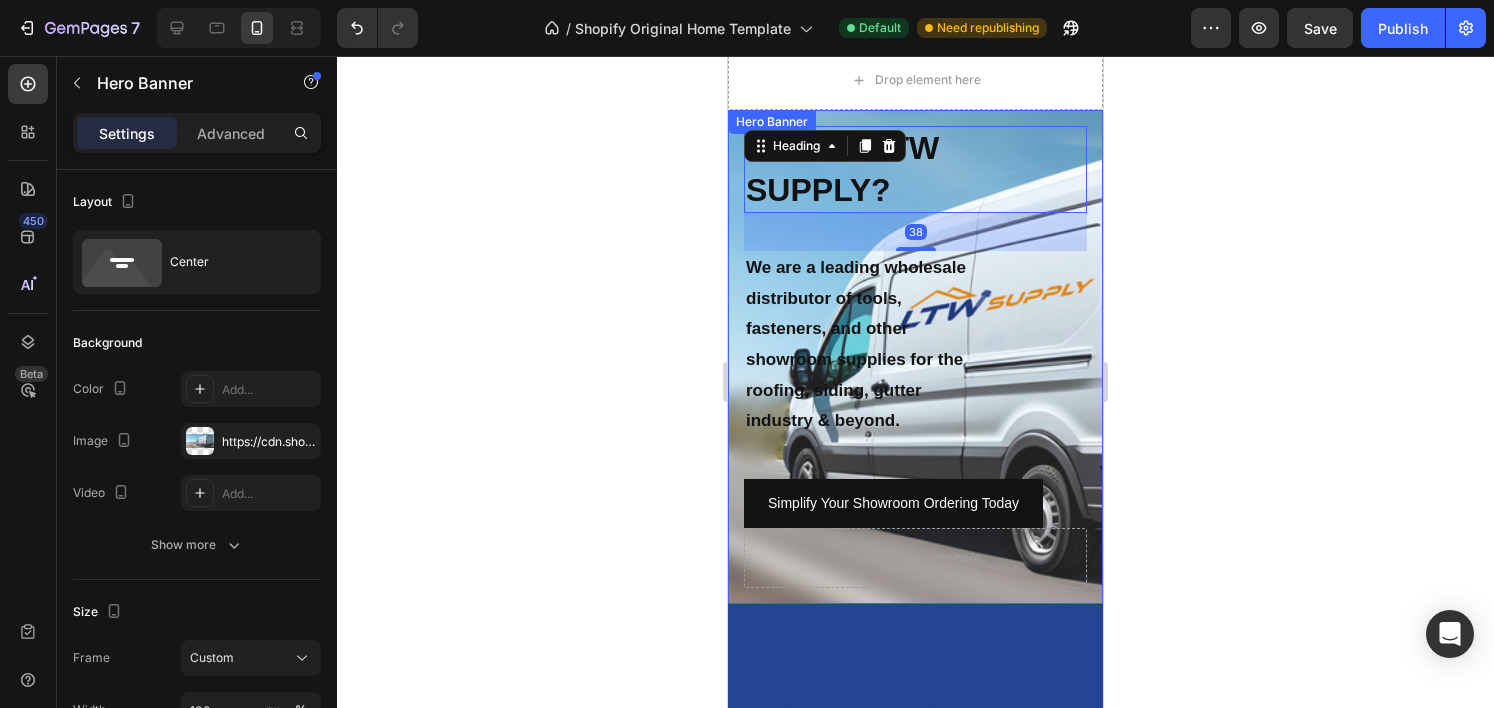 click on "WHO IS LTW SUPPLY? Heading   38 We are a leading wholesale distributor of tools, fasteners, and other showroom supplies for the roofing, siding, gutter industry & beyond. Text Block Simplify Your Showroom Ordering Today Button
Drop element here" at bounding box center (915, 357) 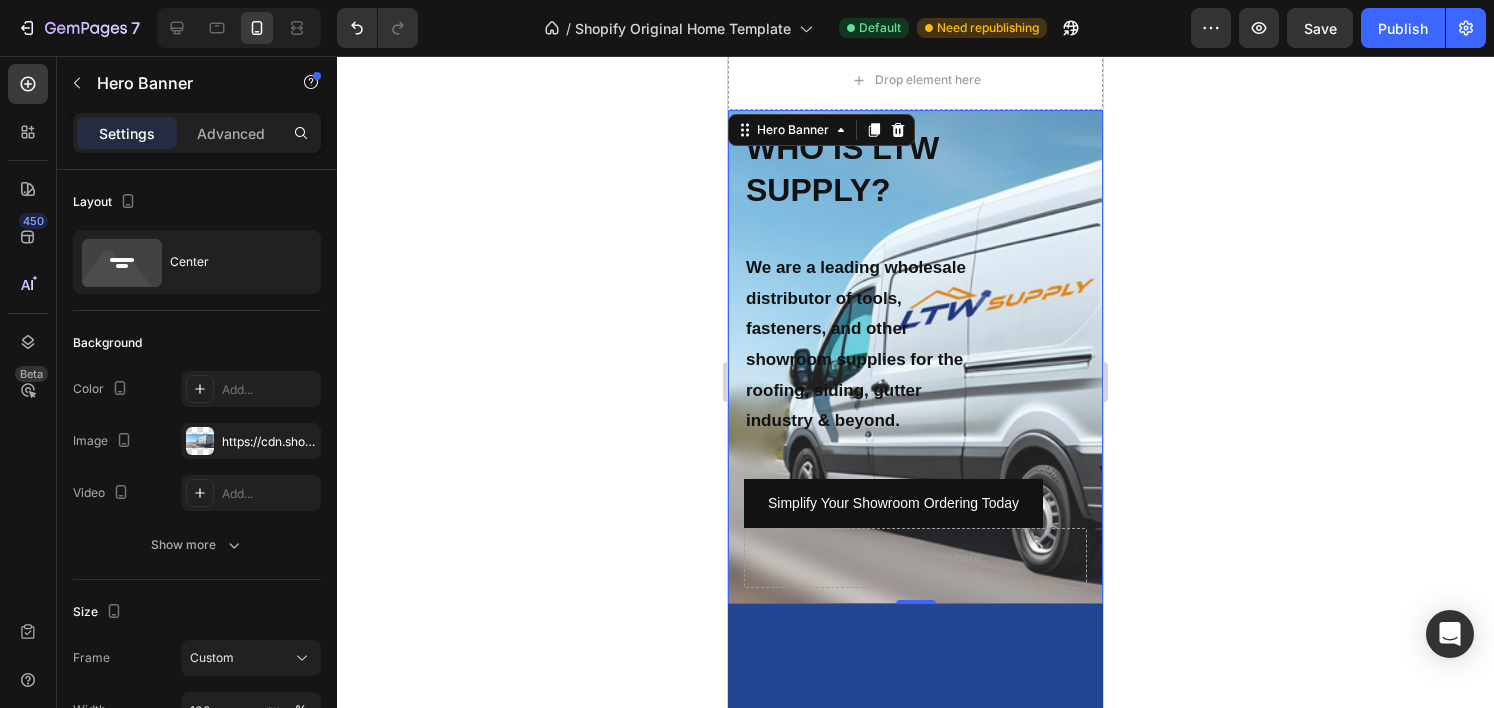 click on "WHO IS LTW SUPPLY? Heading We are a leading wholesale distributor of tools, fasteners, and other showroom supplies for the roofing, siding, gutter industry & beyond. Text Block Simplify Your Showroom Ordering Today Button
Drop element here" at bounding box center (915, 357) 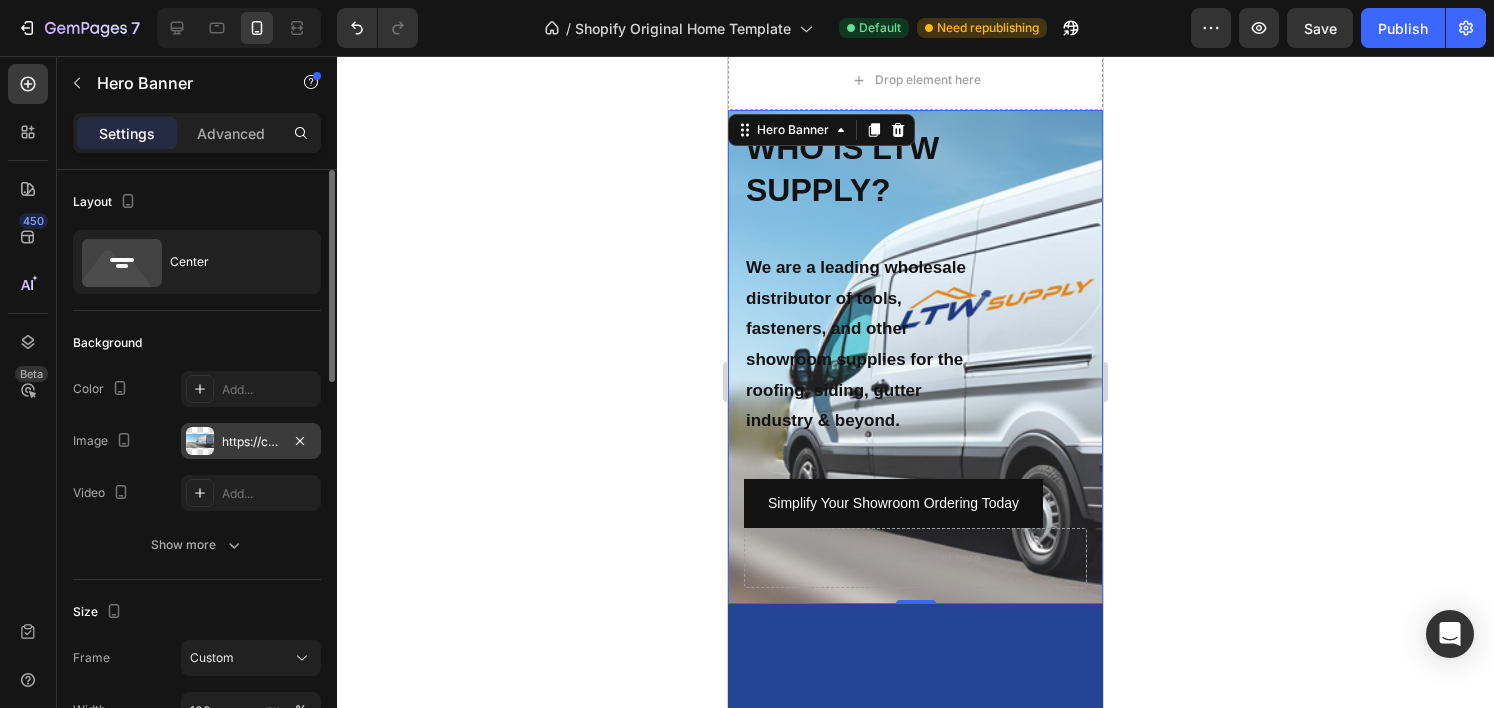 click on "https://cdn.shopify.com/s/files/1/0866/8541/7757/files/gempages_575308380566979146-19feb2f0-46e6-491a-b648-006fb79916cd.png" at bounding box center [251, 442] 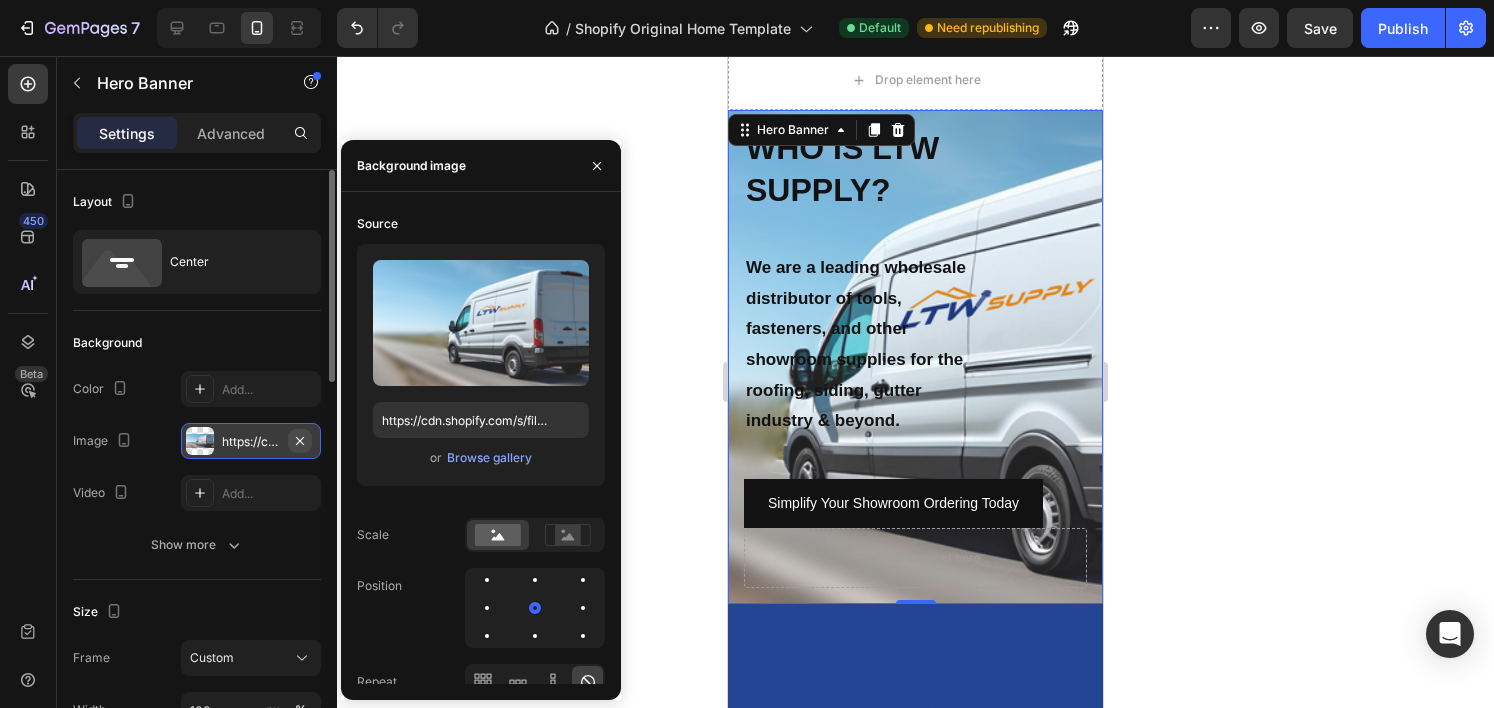 click 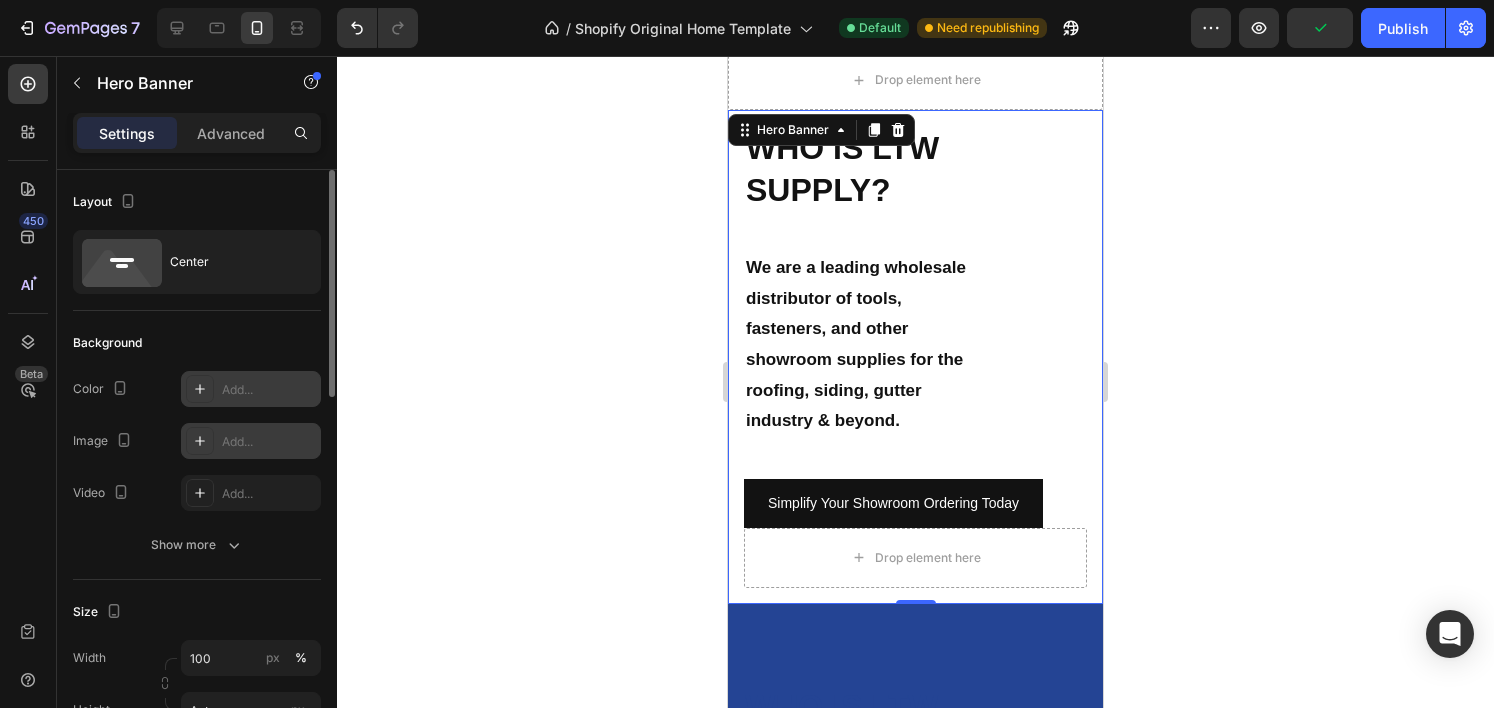 click on "Add..." at bounding box center (251, 389) 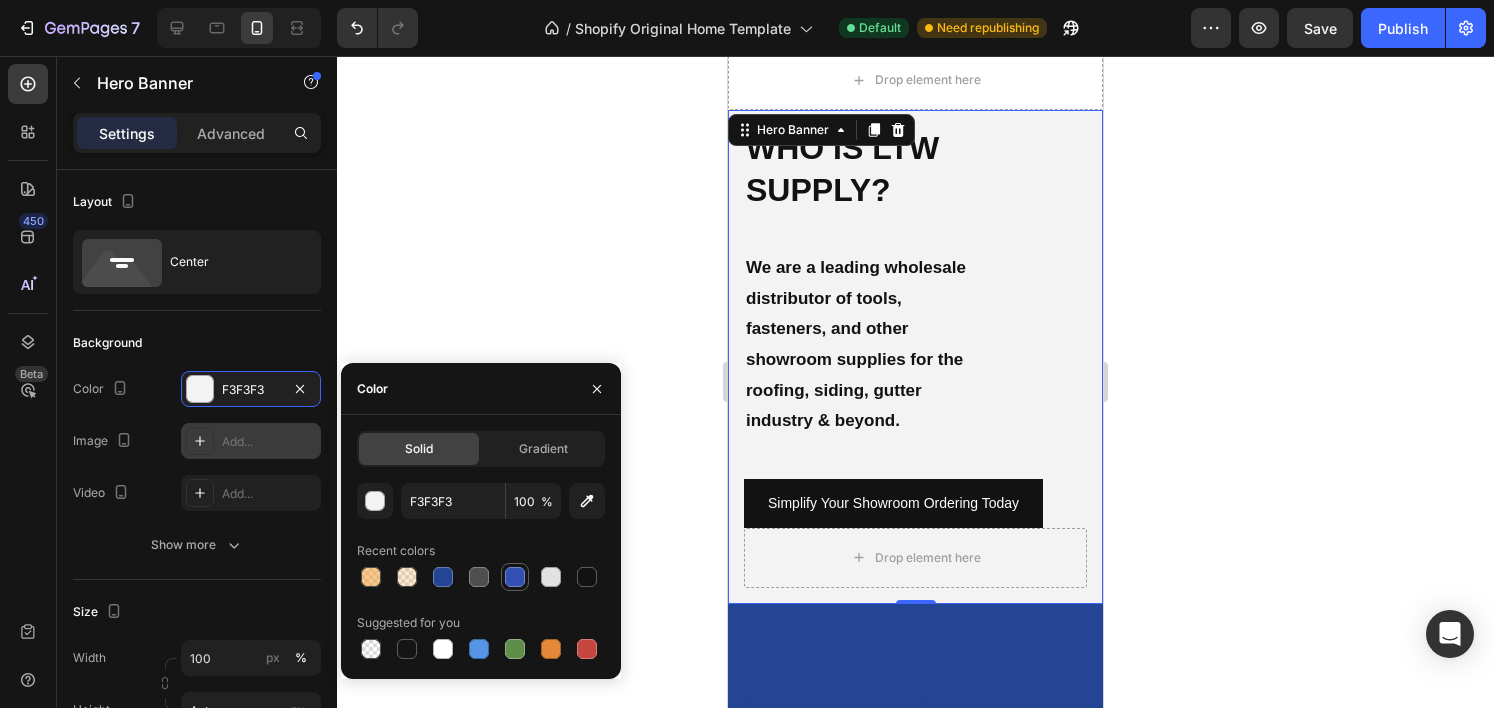 click at bounding box center (515, 577) 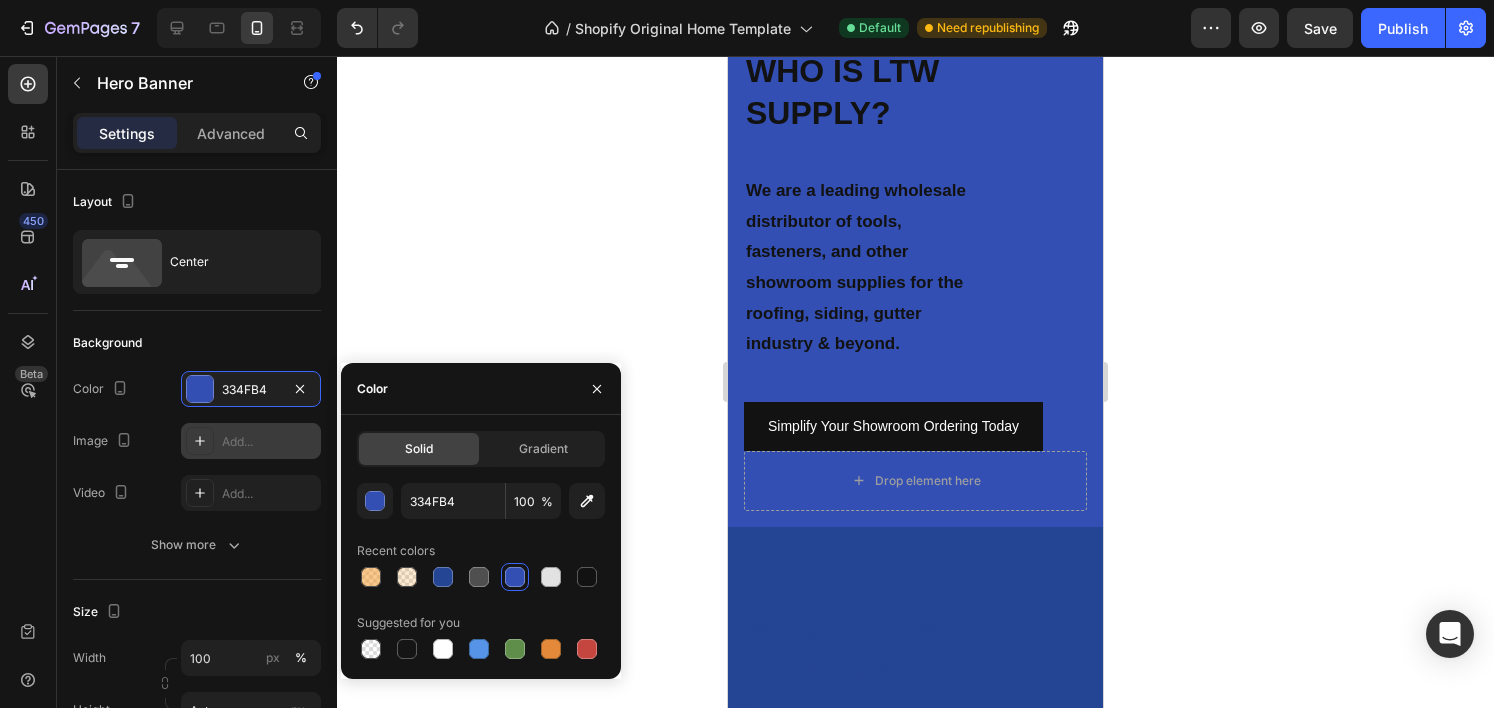 scroll, scrollTop: 877, scrollLeft: 0, axis: vertical 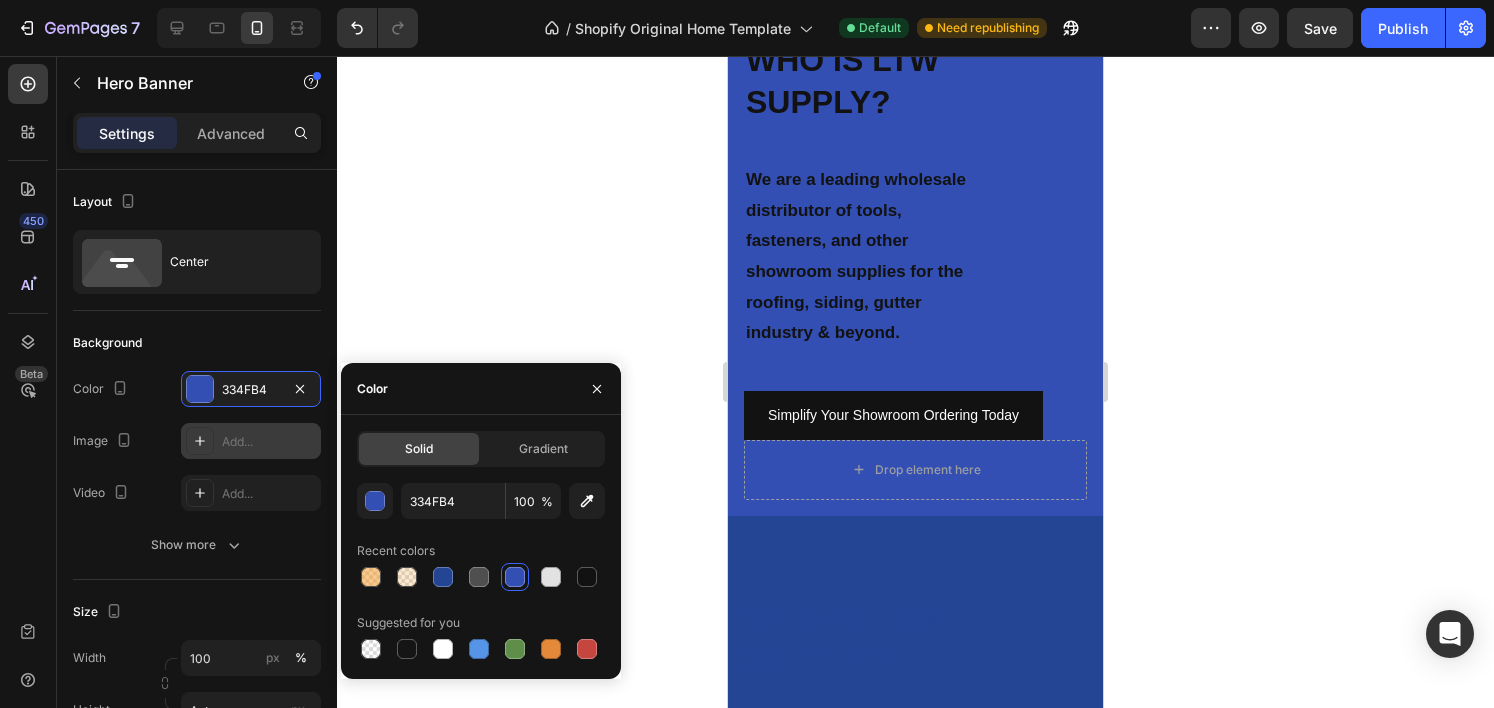 click 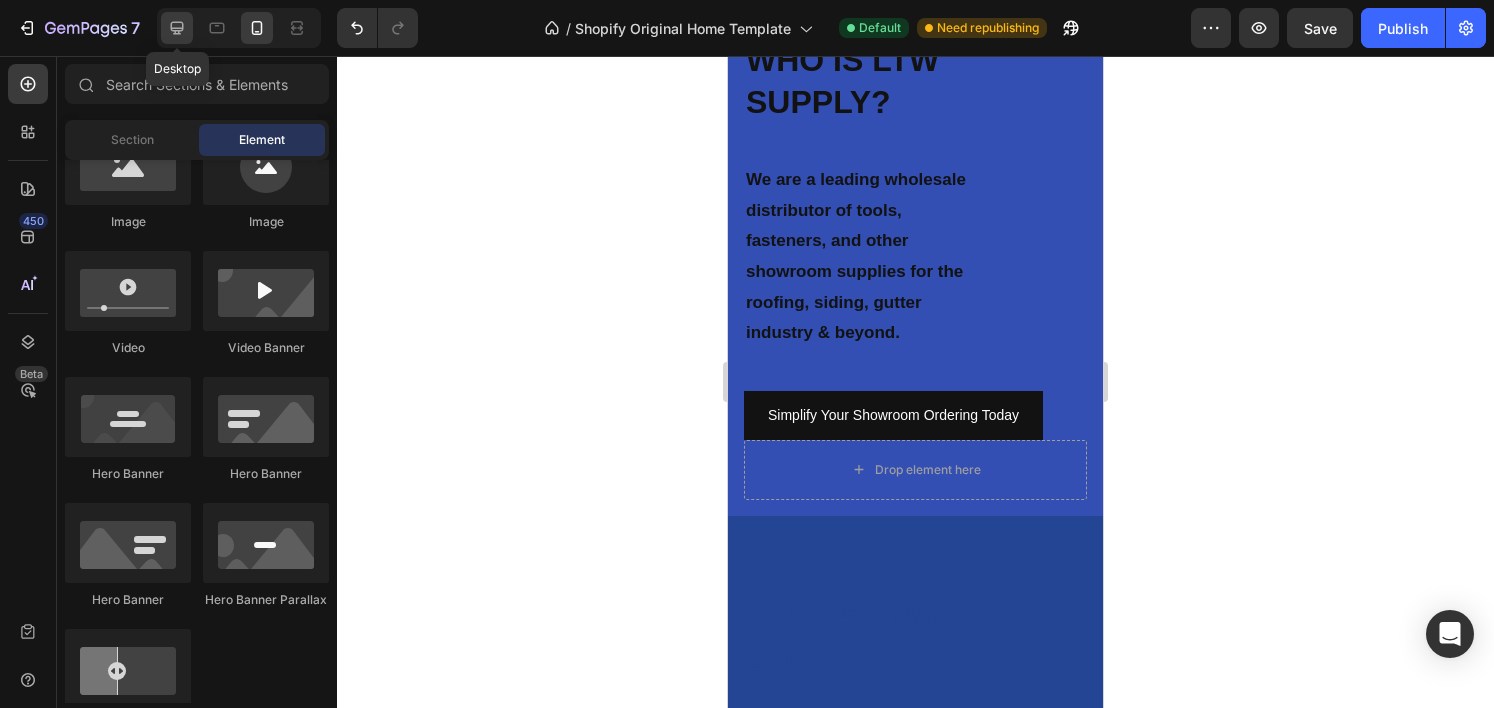 click 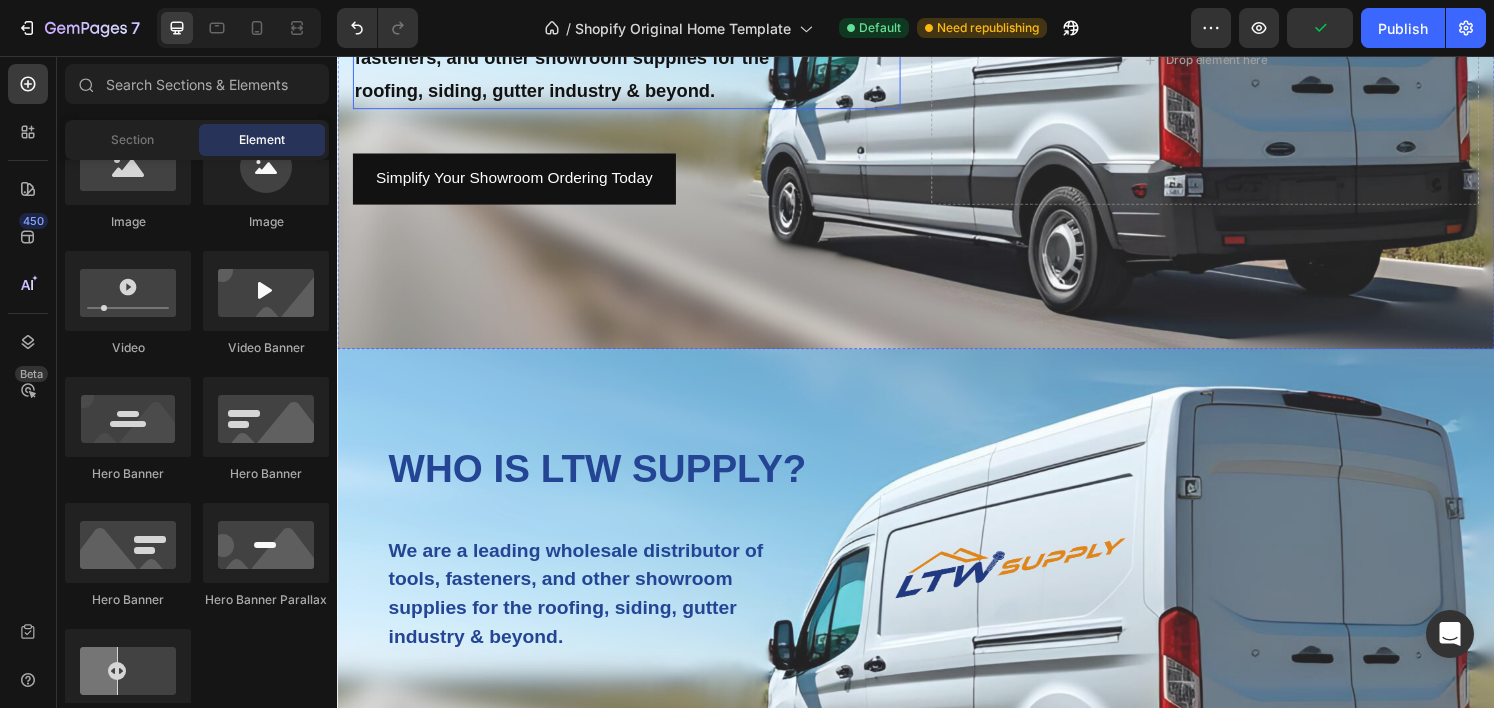 scroll, scrollTop: 1176, scrollLeft: 0, axis: vertical 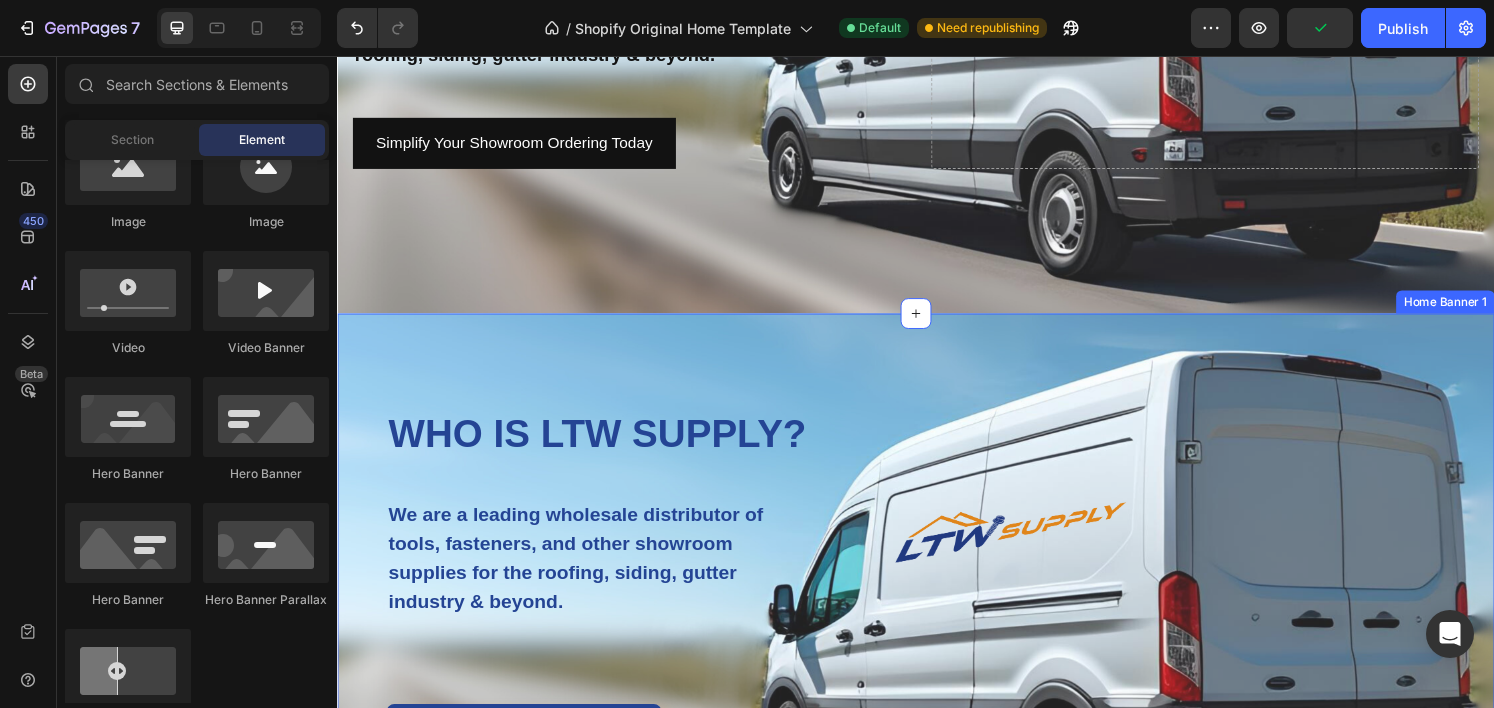 click on "WHO IS LTW SUPPLY? Heading We are a leading wholesale distributor of tools, fasteners, and other showroom supplies for the roofing, siding, gutter industry & beyond. Text block Simplify Your Showroom Ordering Today Button Row Home Banner 1" at bounding box center [937, 614] 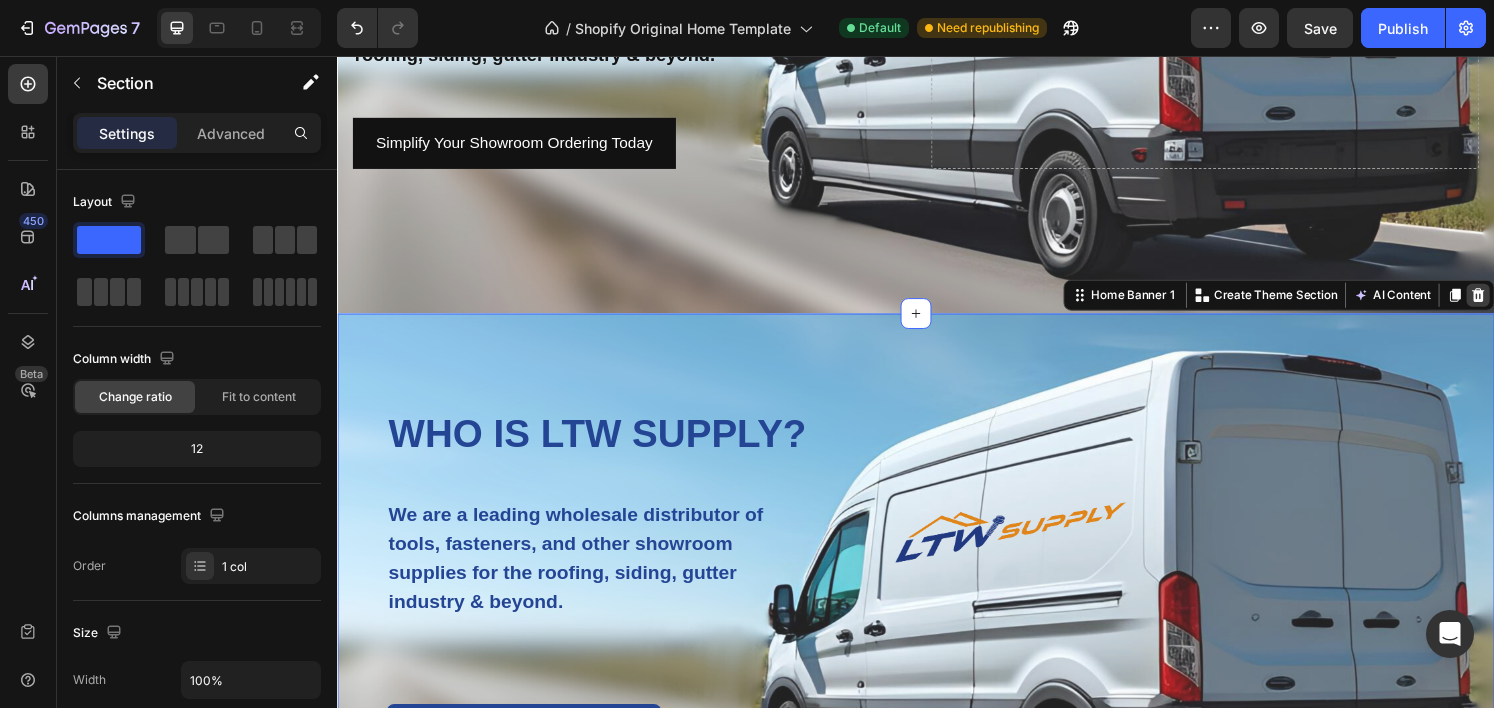 click 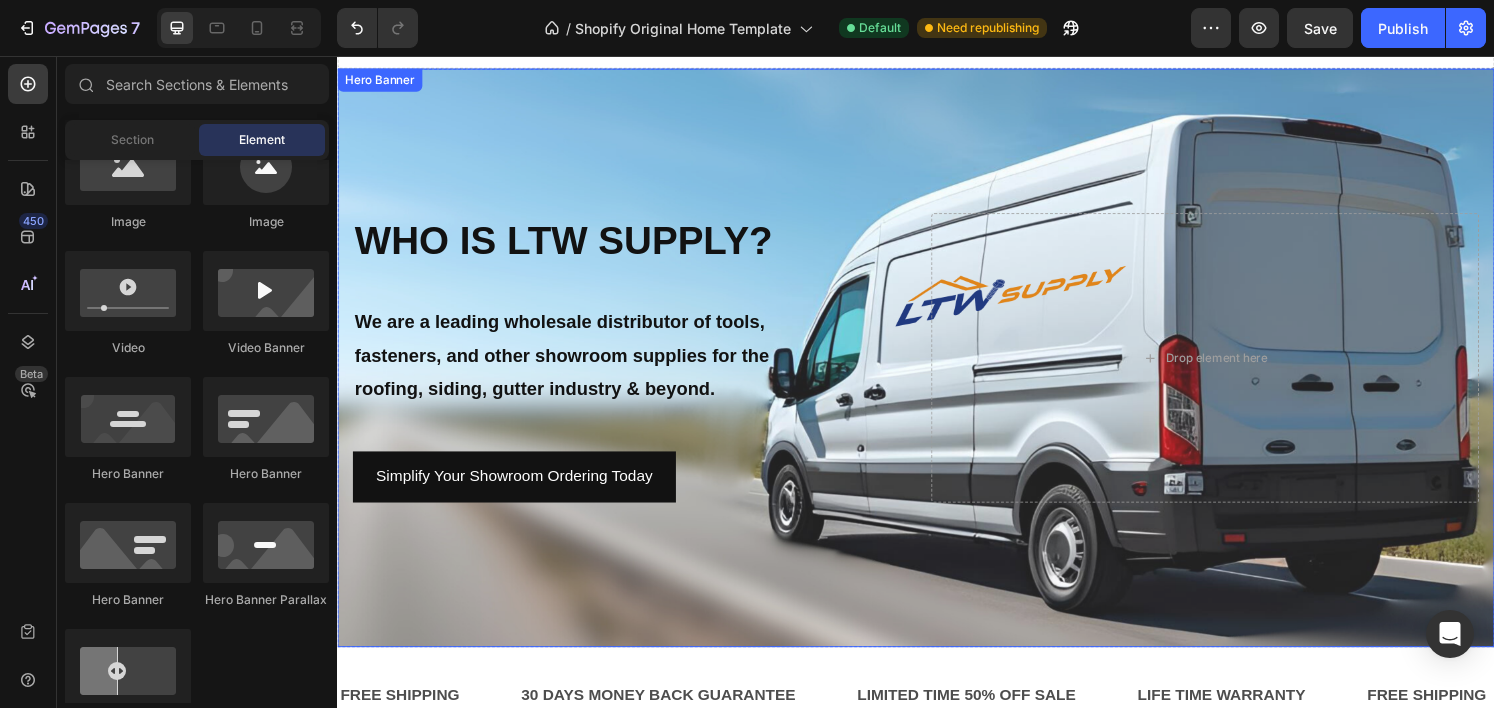 scroll, scrollTop: 838, scrollLeft: 0, axis: vertical 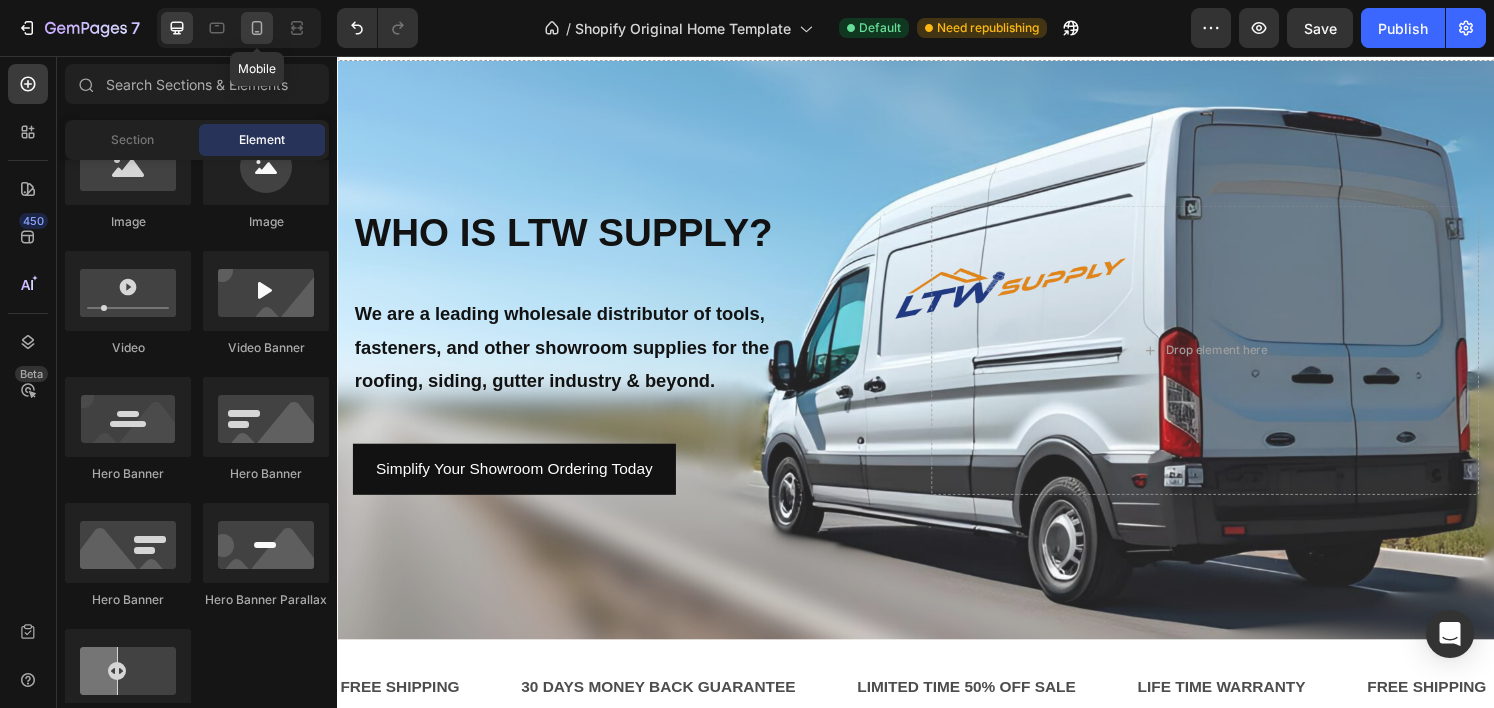 click 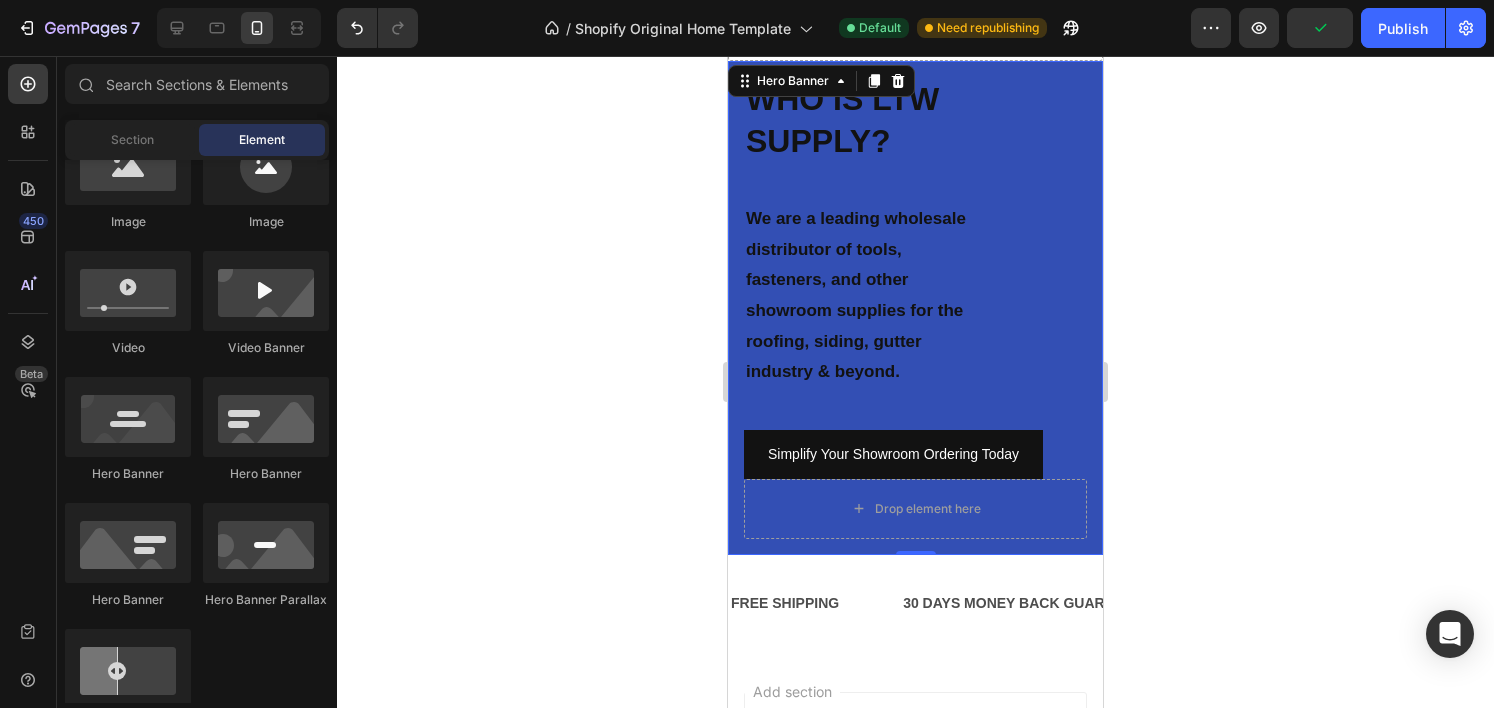 click on "WHO IS LTW SUPPLY? Heading We are a leading wholesale distributor of tools, fasteners, and other showroom supplies for the roofing, siding, gutter industry & beyond. Text Block Simplify Your Showroom Ordering Today Button" at bounding box center [915, 278] 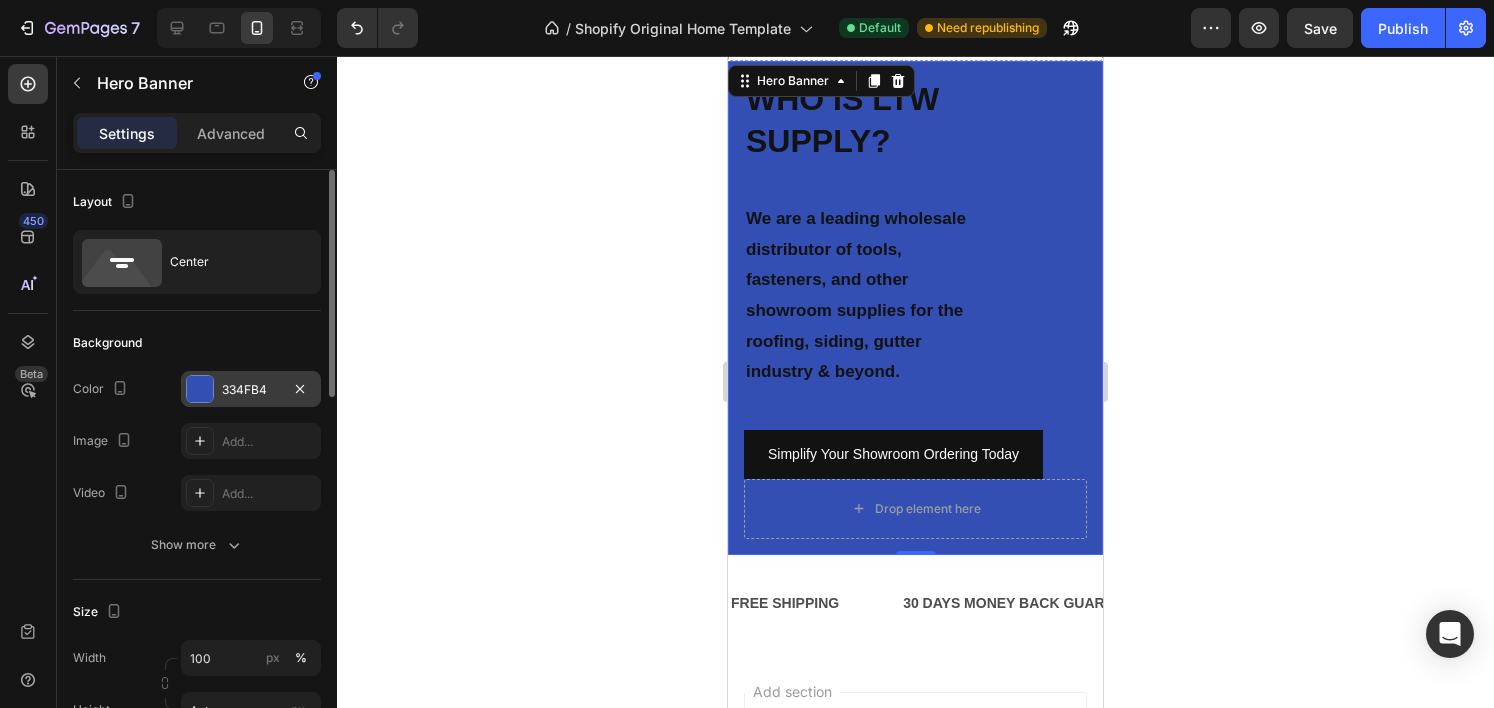 click at bounding box center (200, 389) 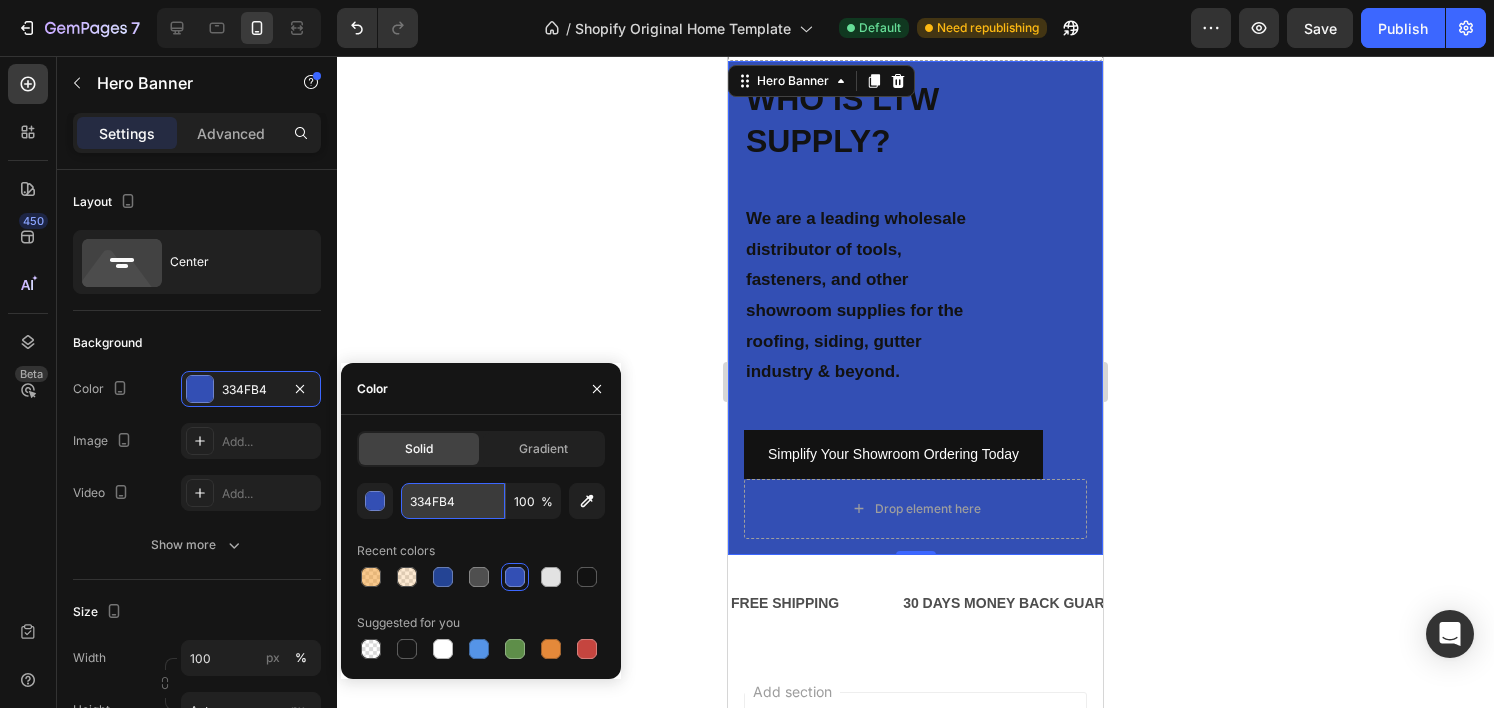 click on "334FB4" at bounding box center (453, 501) 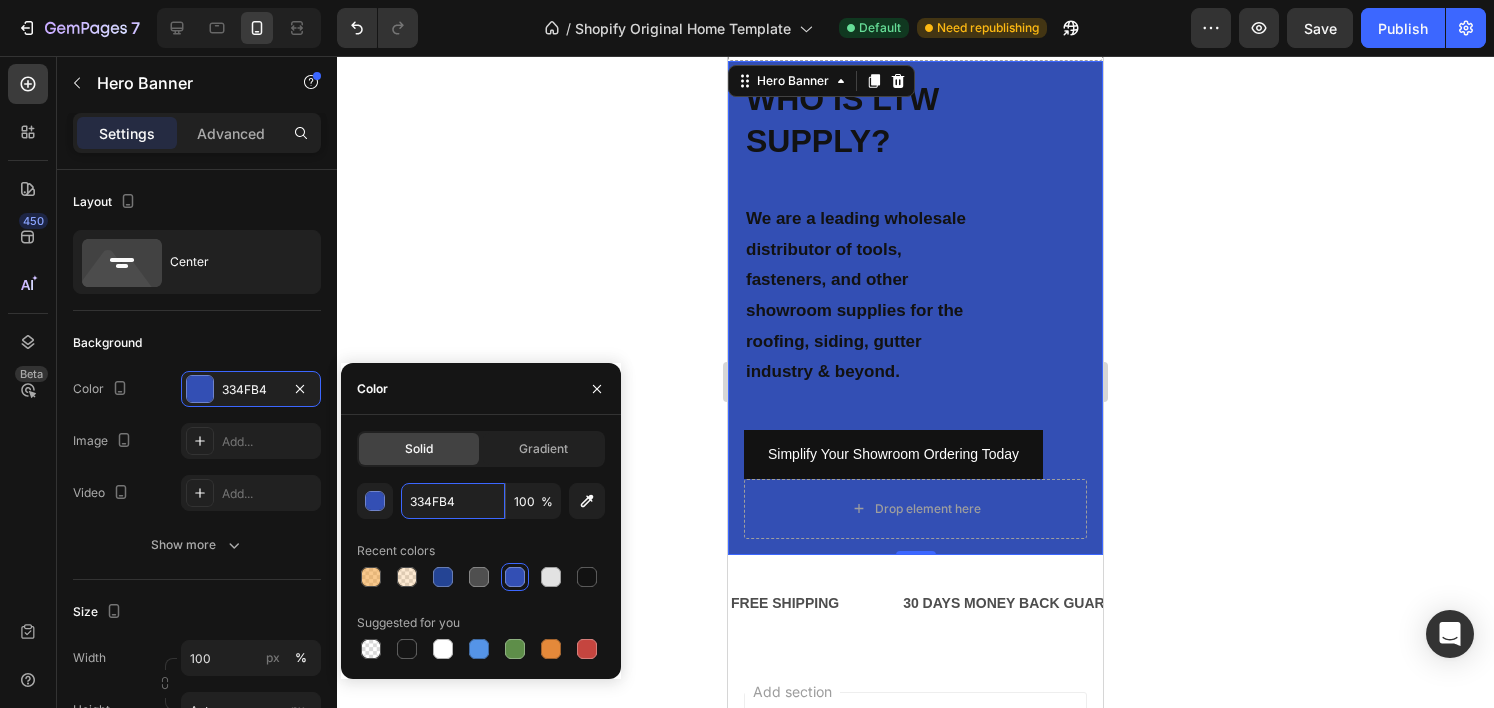 paste on "24449" 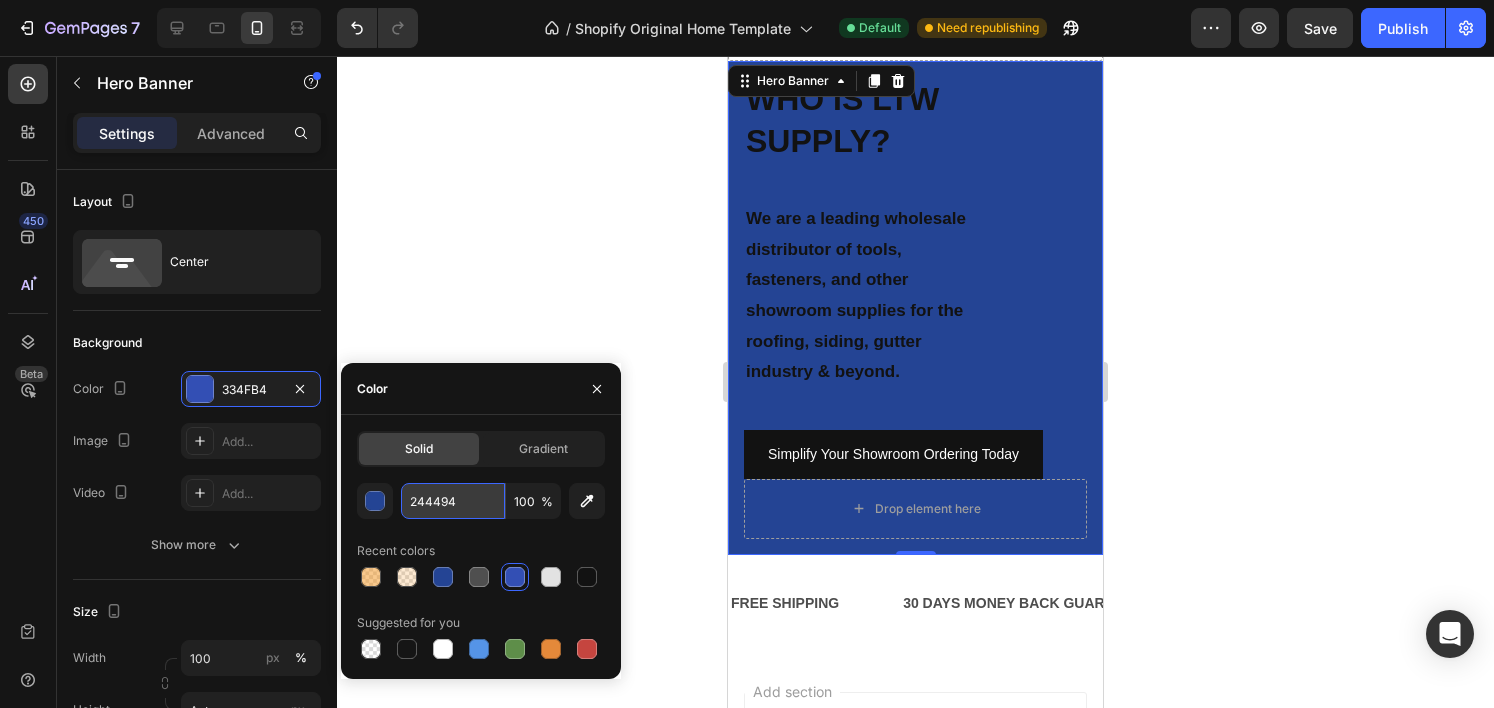 click on "244494" at bounding box center (453, 501) 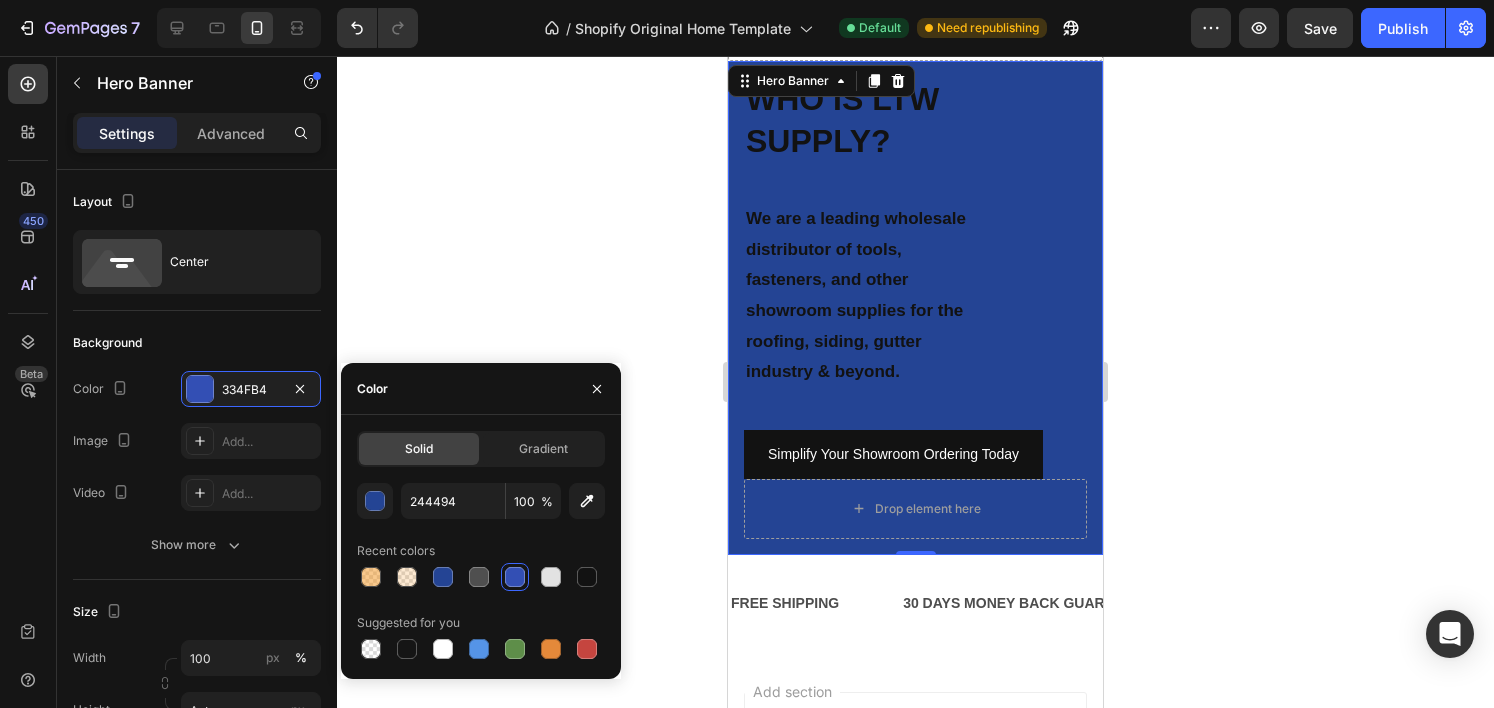 click 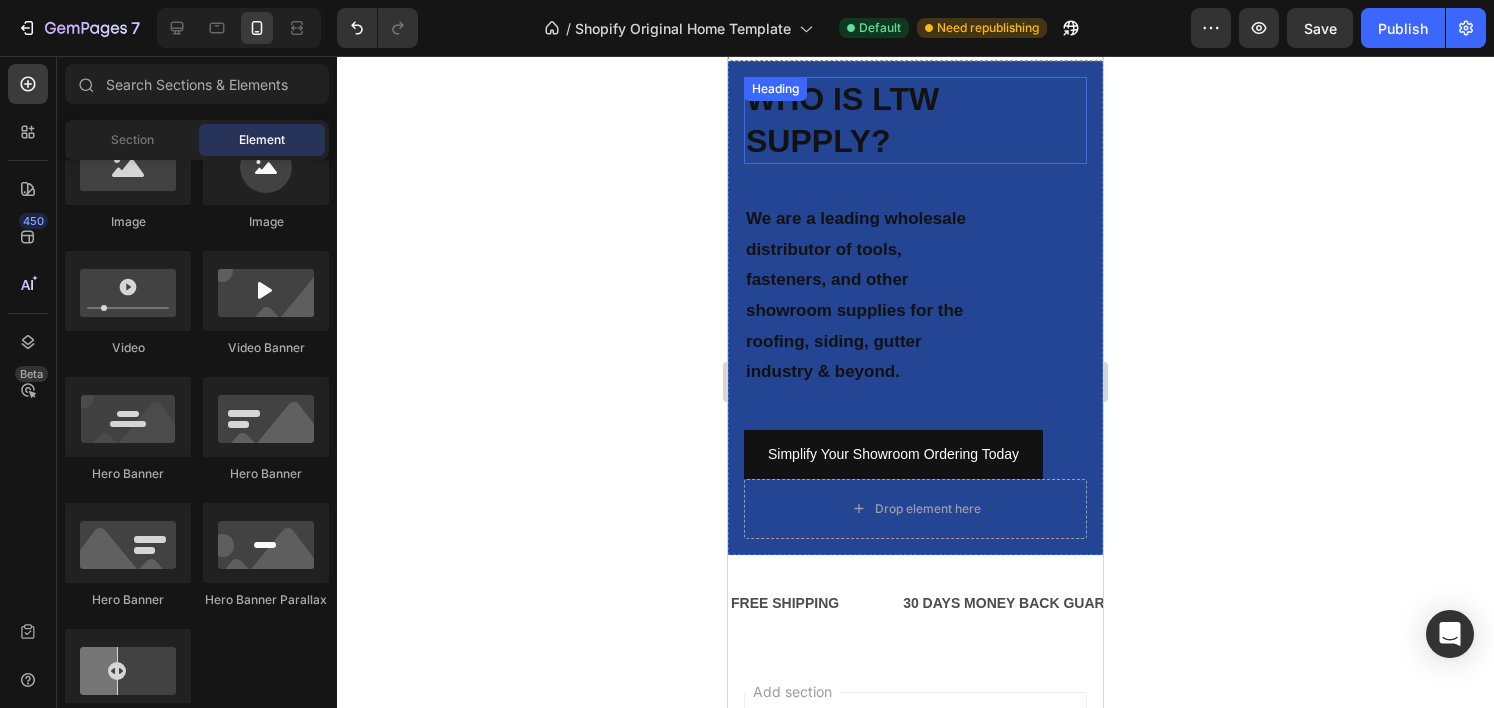 click on "WHO IS LTW SUPPLY? Heading" at bounding box center [915, 120] 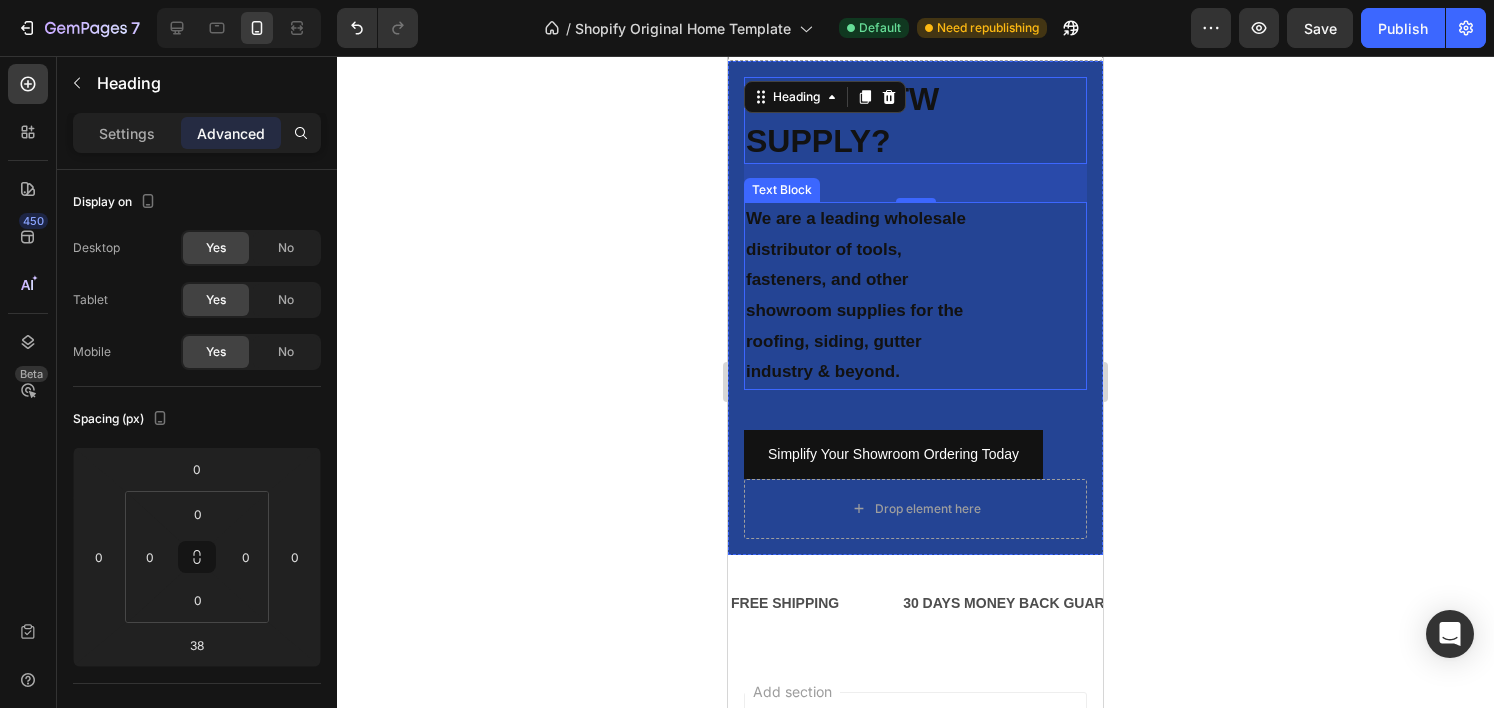 click on "We are a leading wholesale distributor of tools, fasteners, and other showroom supplies for the roofing, siding, gutter industry & beyond." at bounding box center [859, 296] 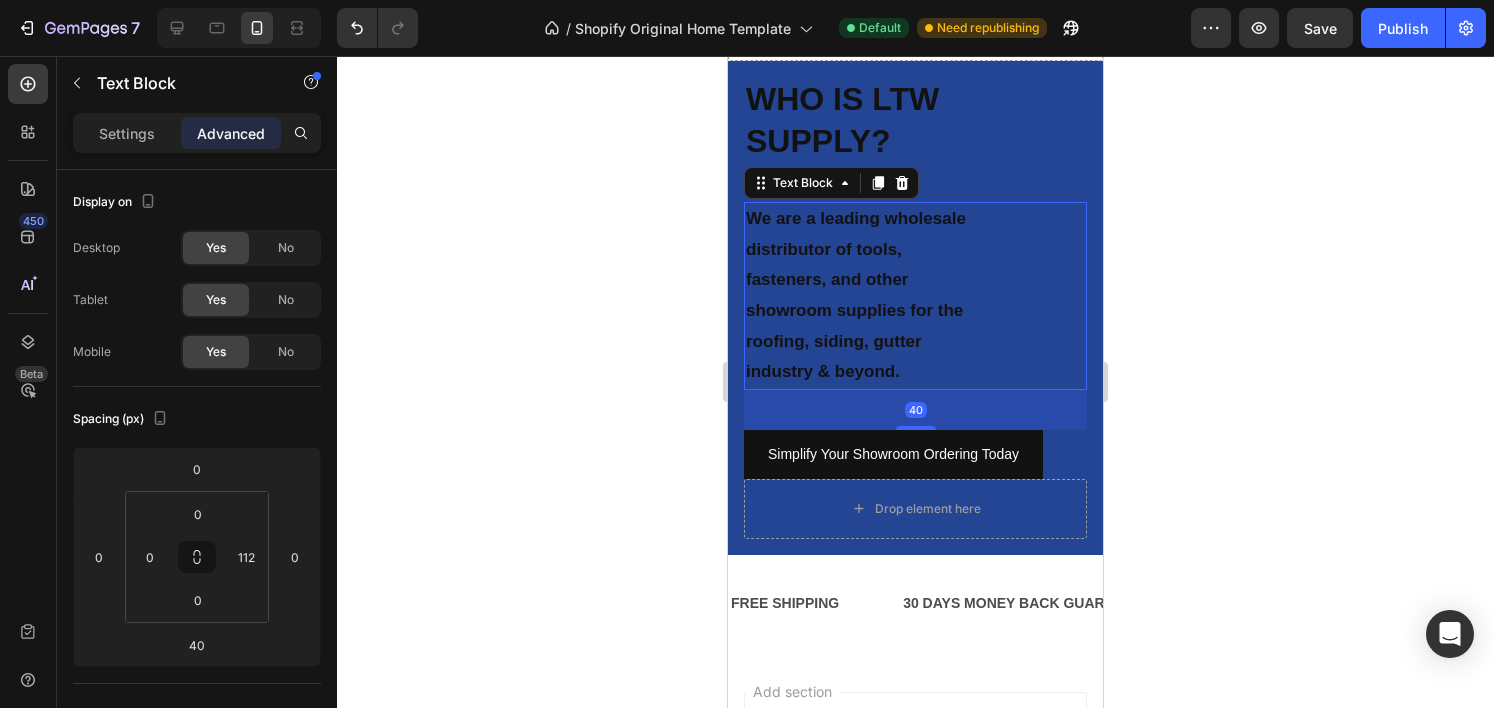 click on "We are a leading wholesale distributor of tools, fasteners, and other showroom supplies for the roofing, siding, gutter industry & beyond." at bounding box center [859, 296] 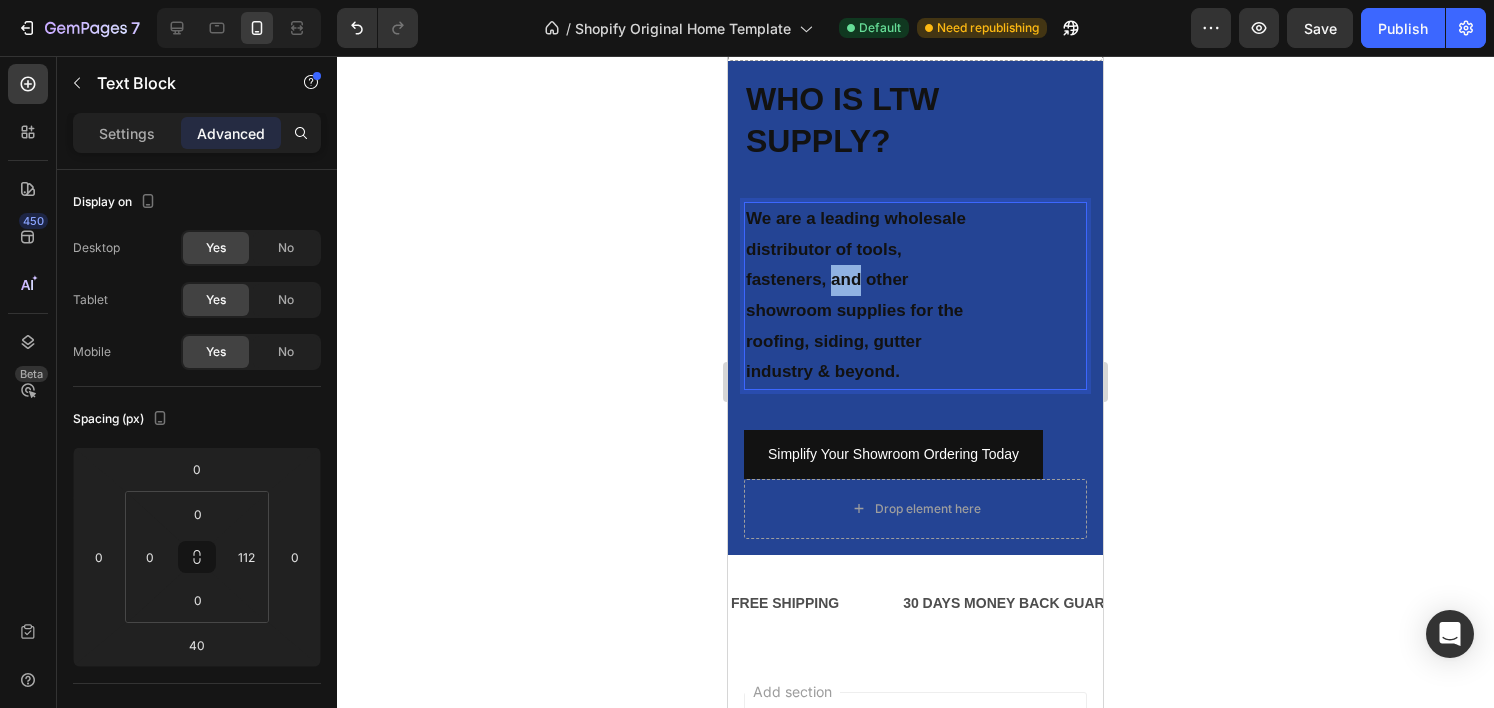 click on "We are a leading wholesale distributor of tools, fasteners, and other showroom supplies for the roofing, siding, gutter industry & beyond." at bounding box center (859, 296) 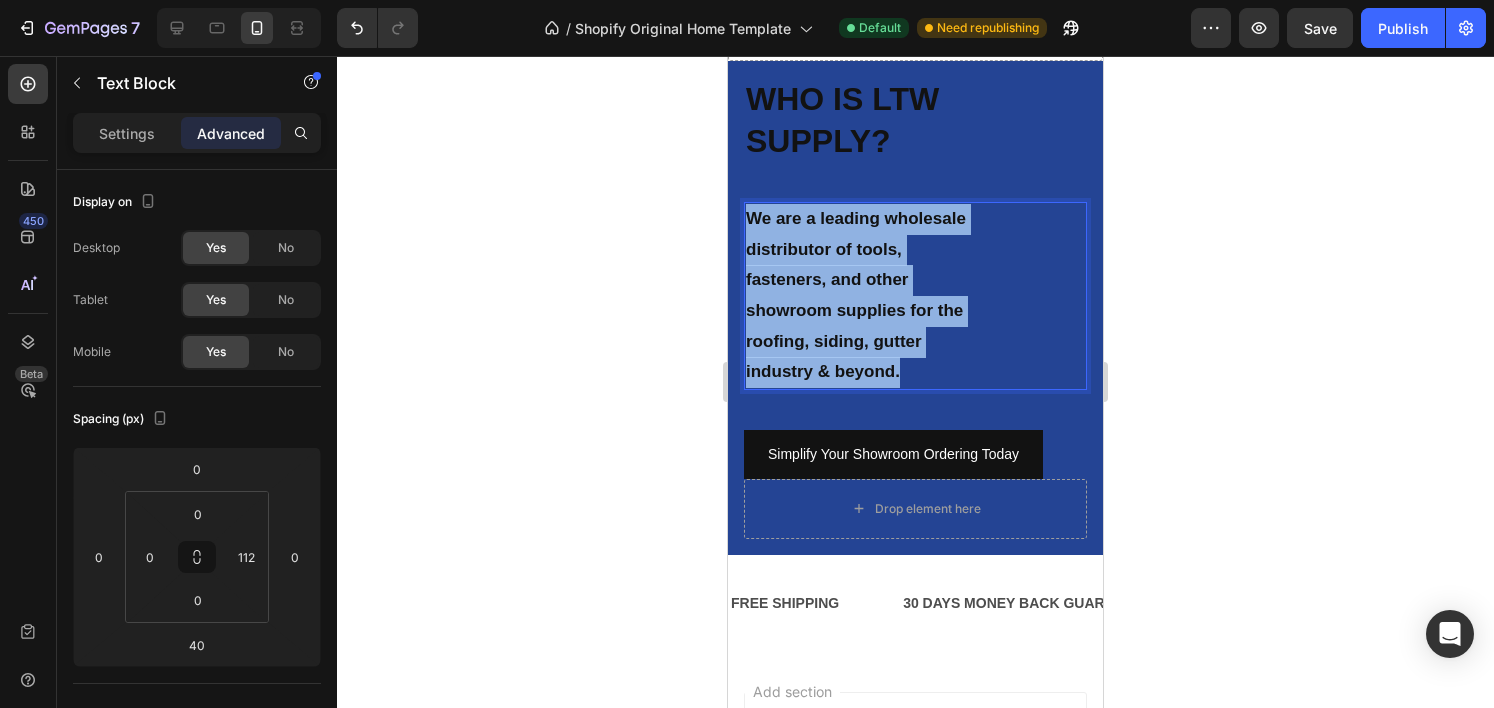 click on "We are a leading wholesale distributor of tools, fasteners, and other showroom supplies for the roofing, siding, gutter industry & beyond." at bounding box center [859, 296] 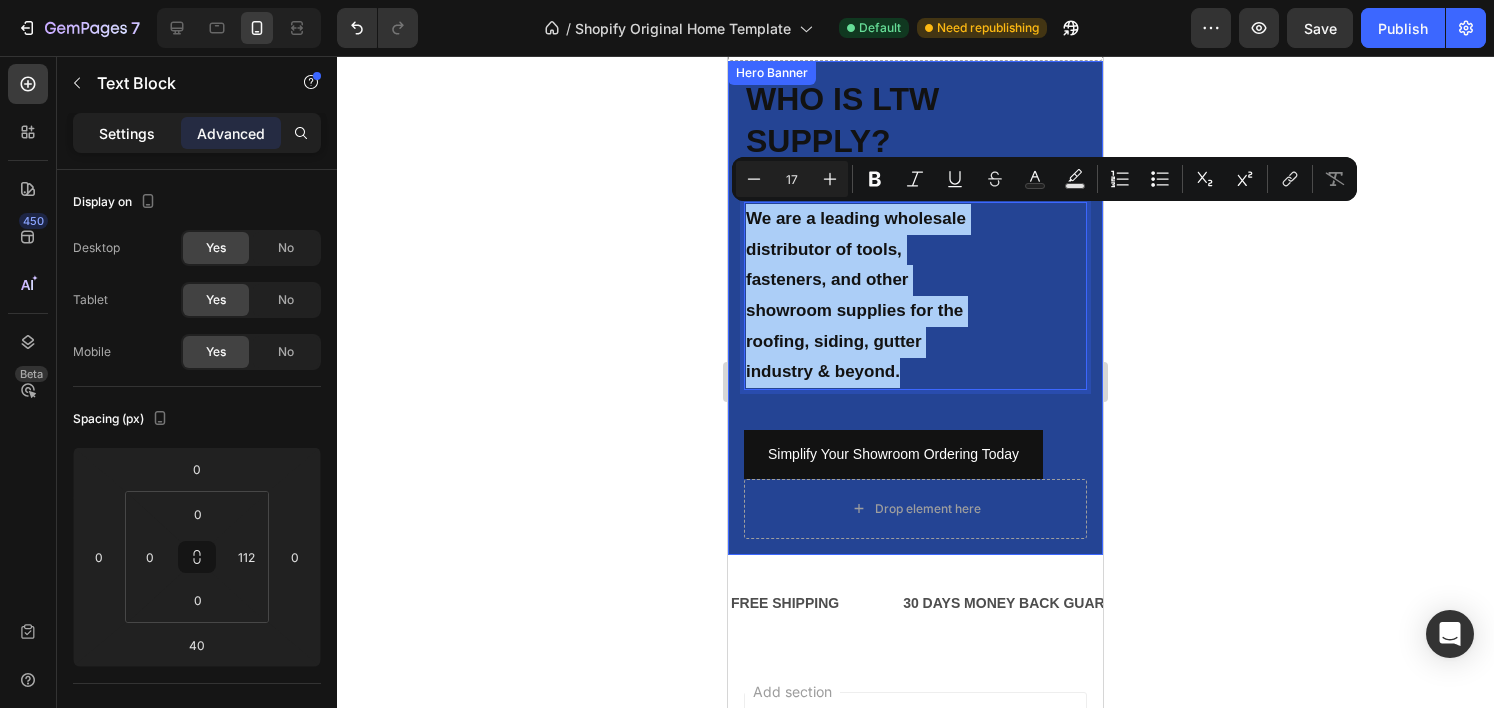 click on "Settings" at bounding box center [127, 133] 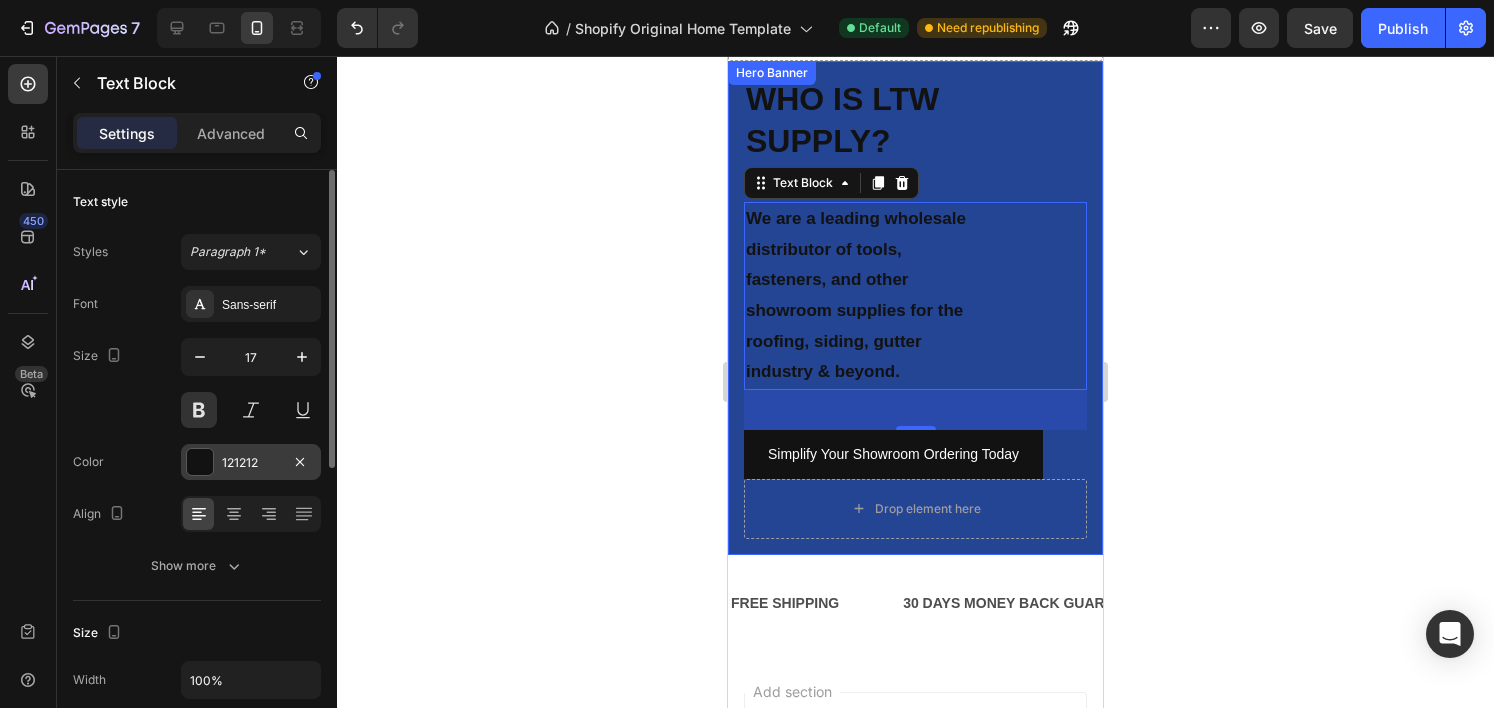 click at bounding box center [200, 462] 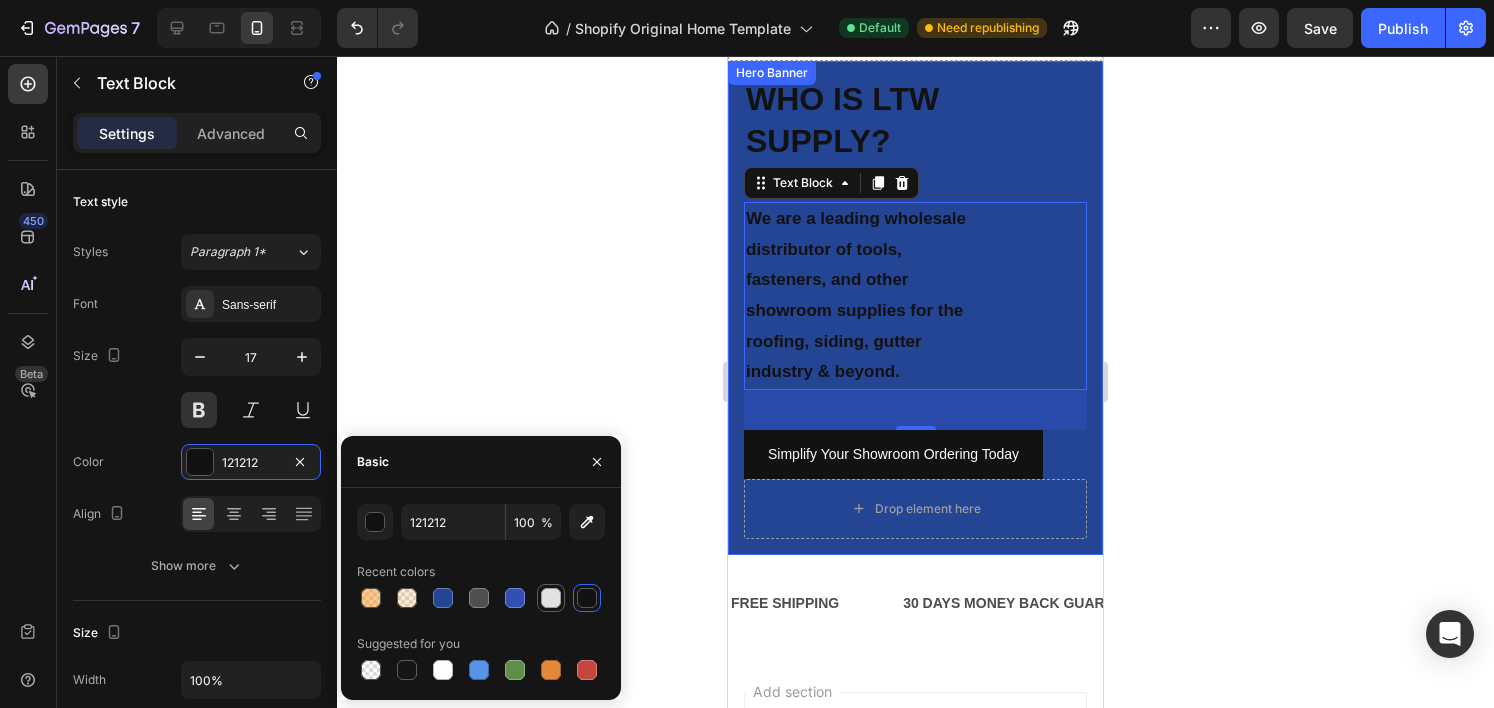 click at bounding box center (551, 598) 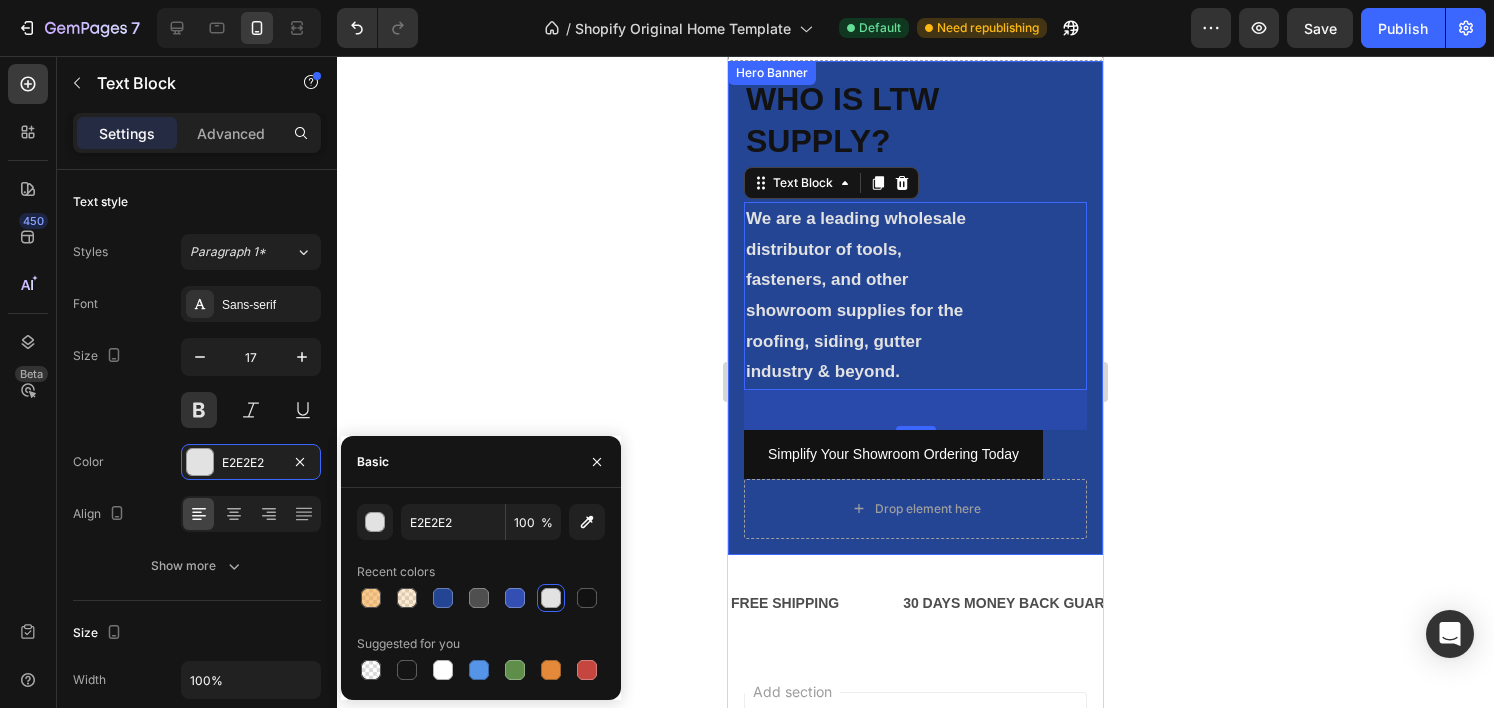click 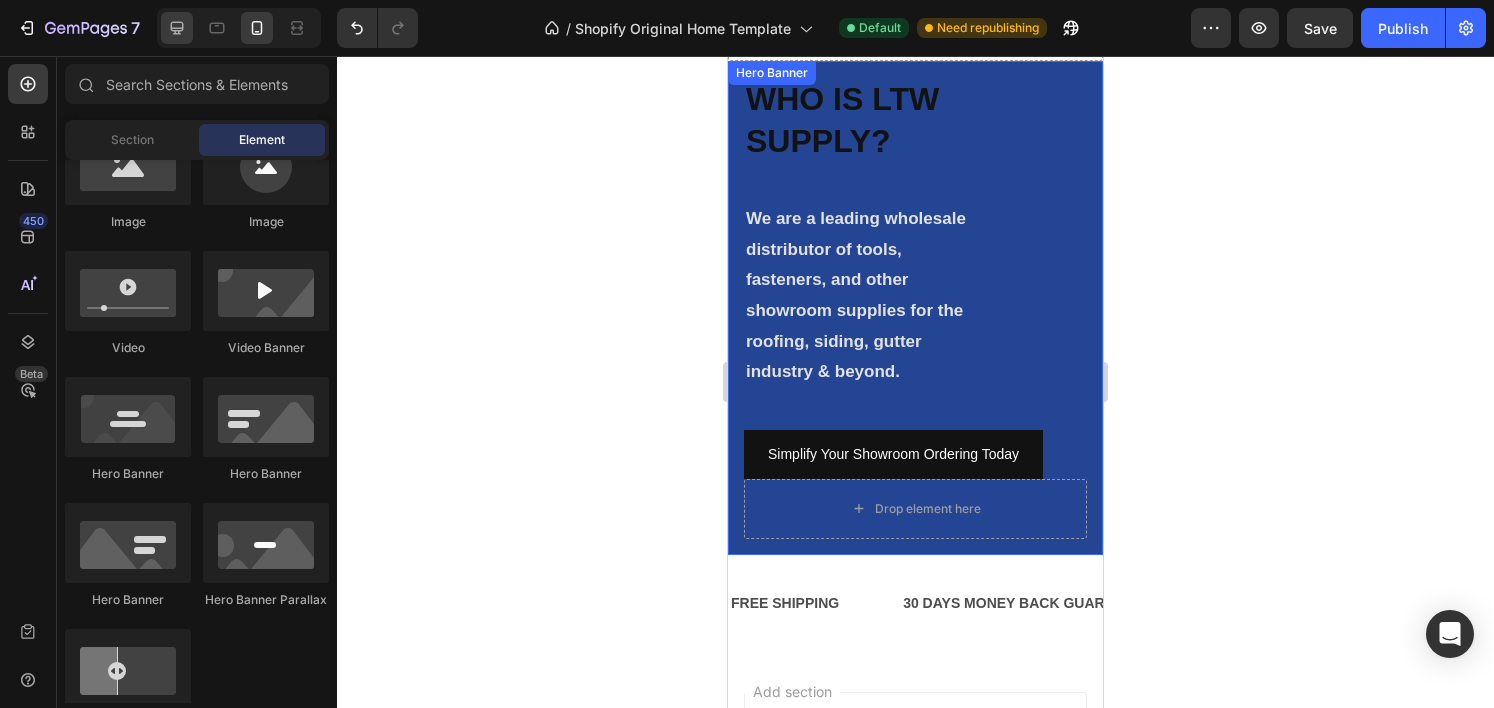 click 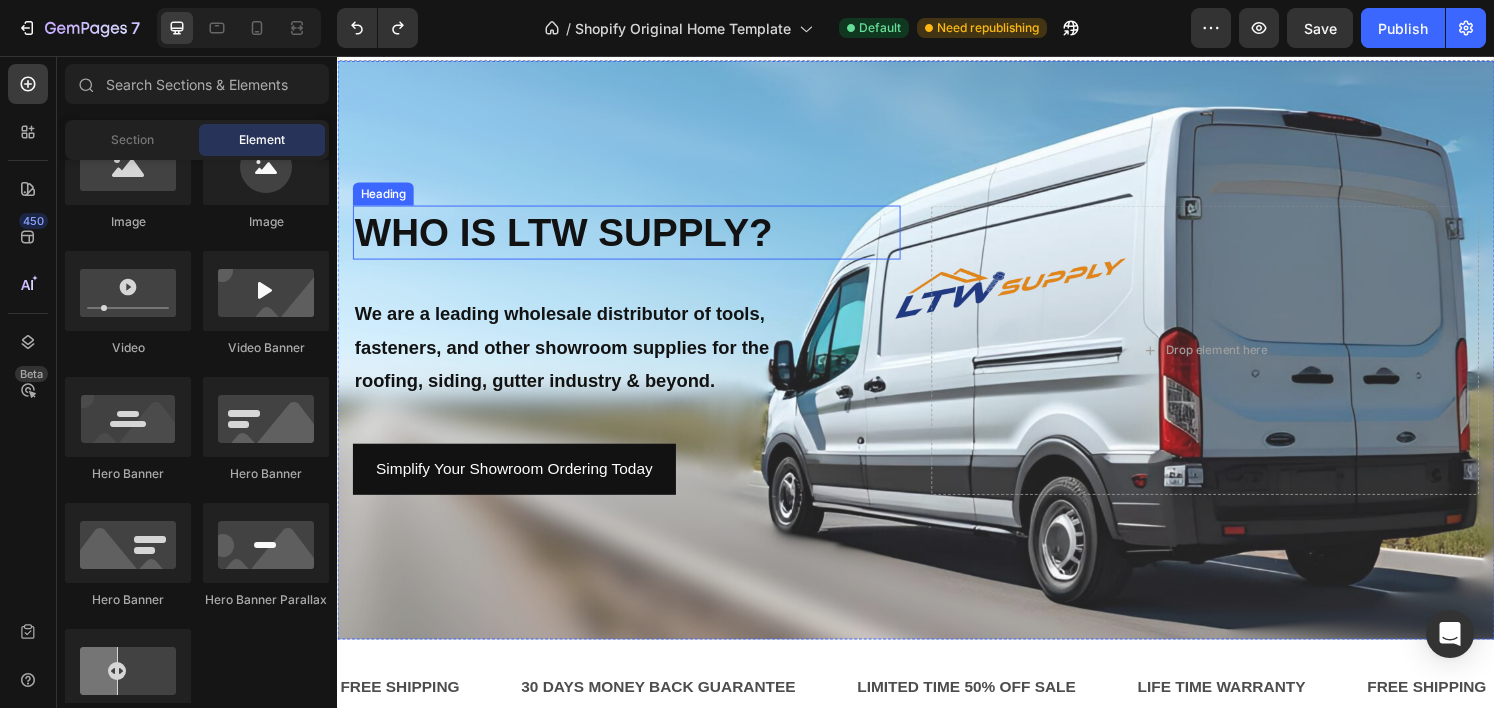 click on "WHO IS LTW SUPPLY?" at bounding box center [637, 239] 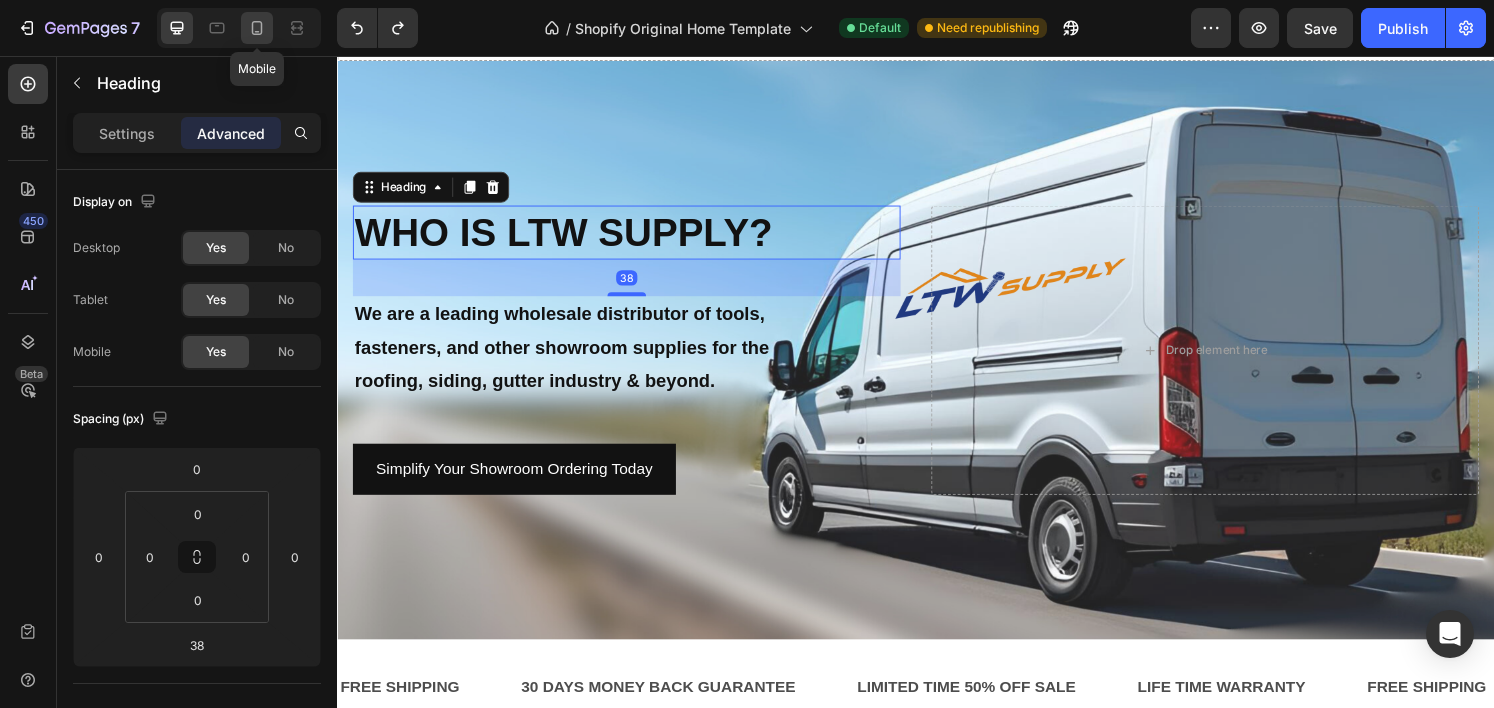 click 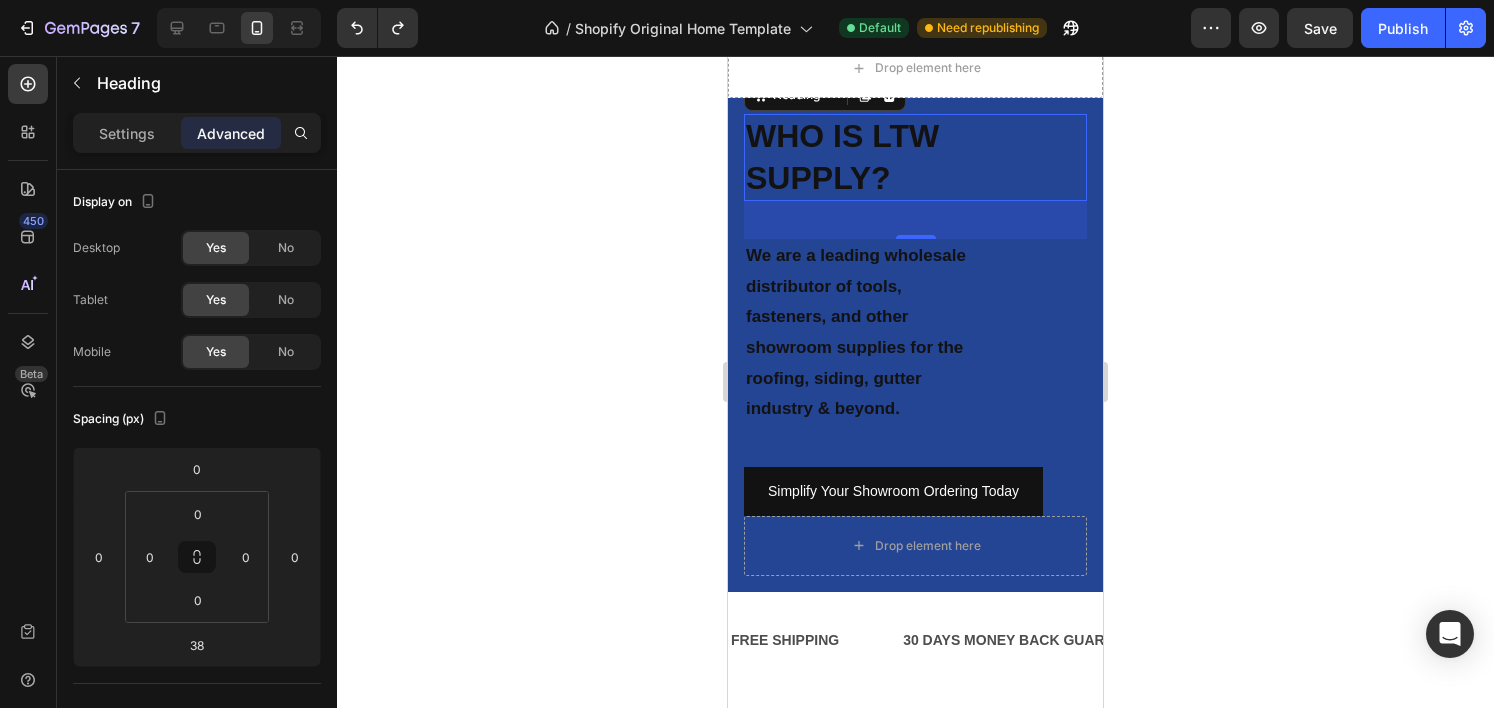 scroll, scrollTop: 789, scrollLeft: 0, axis: vertical 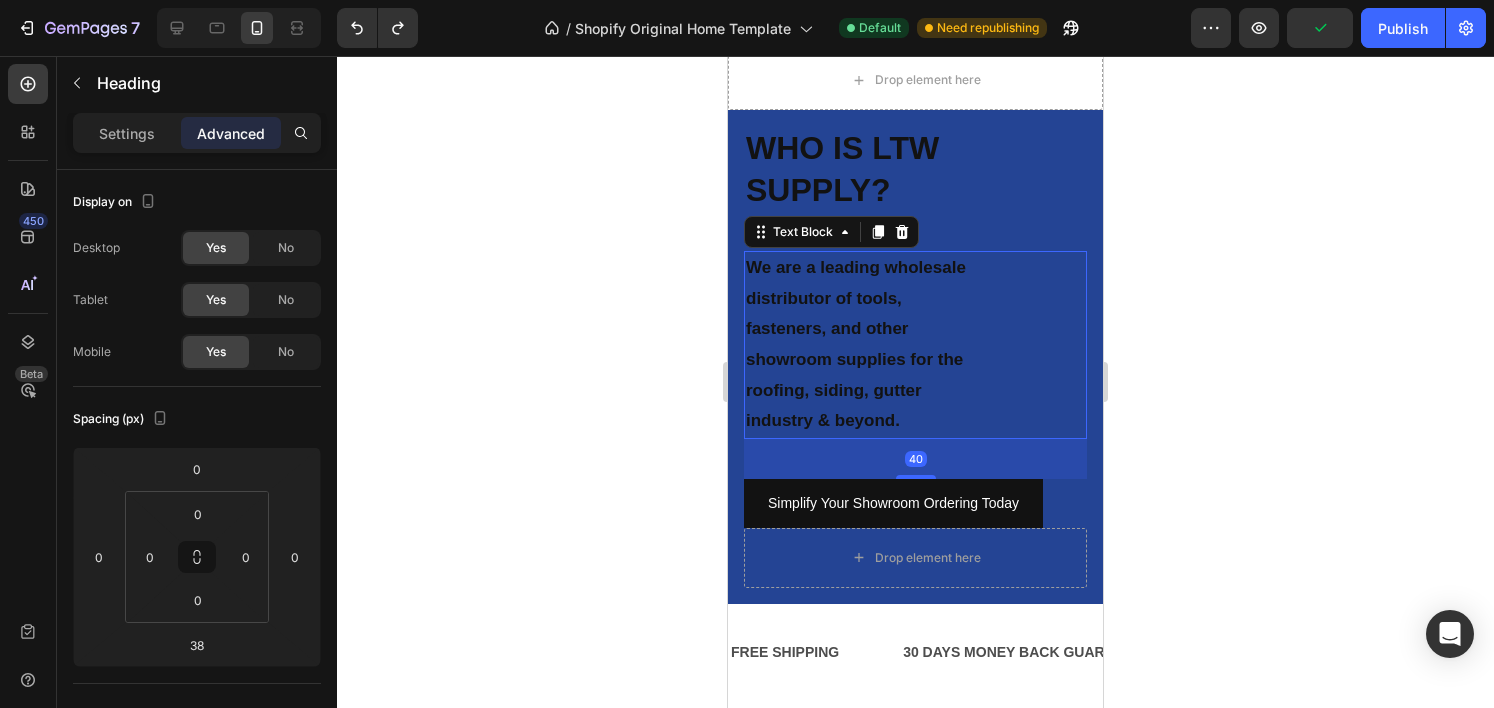 click on "We are a leading wholesale distributor of tools, fasteners, and other showroom supplies for the roofing, siding, gutter industry & beyond. Text Block   40" at bounding box center [915, 345] 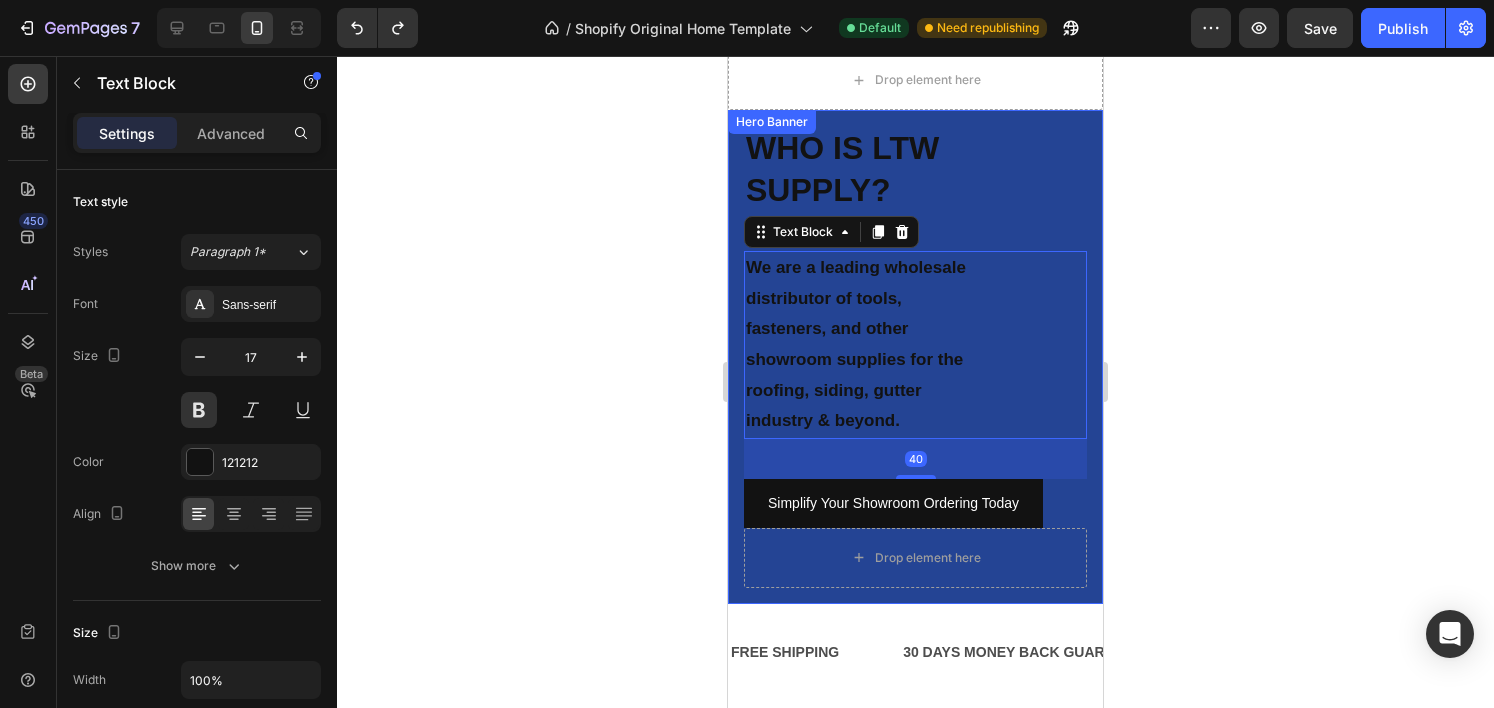 click on "WHO IS LTW SUPPLY?" at bounding box center [915, 169] 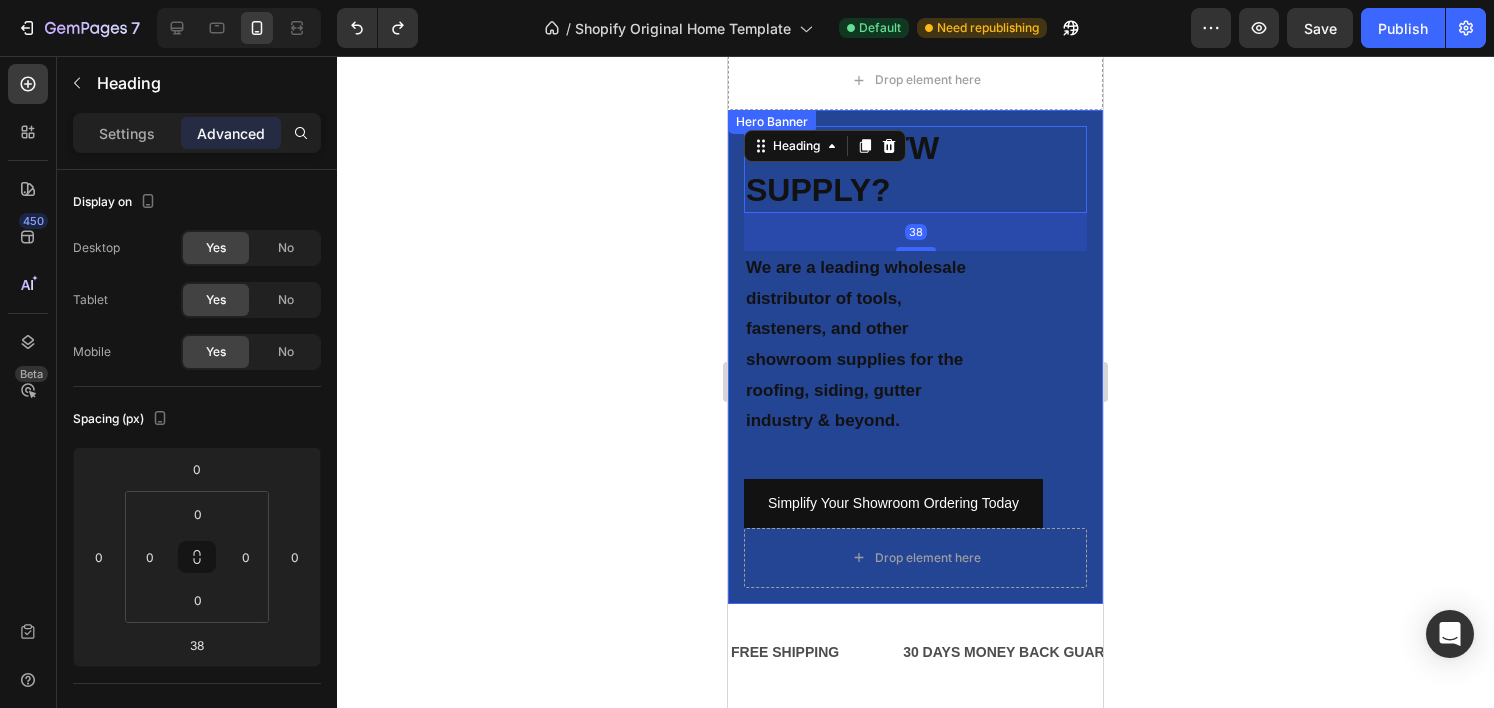 click on "WHO IS LTW SUPPLY? Heading   38 We are a leading wholesale distributor of tools, fasteners, and other showroom supplies for the roofing, siding, gutter industry & beyond. Text Block Simplify Your Showroom Ordering Today Button
Drop element here" at bounding box center (915, 357) 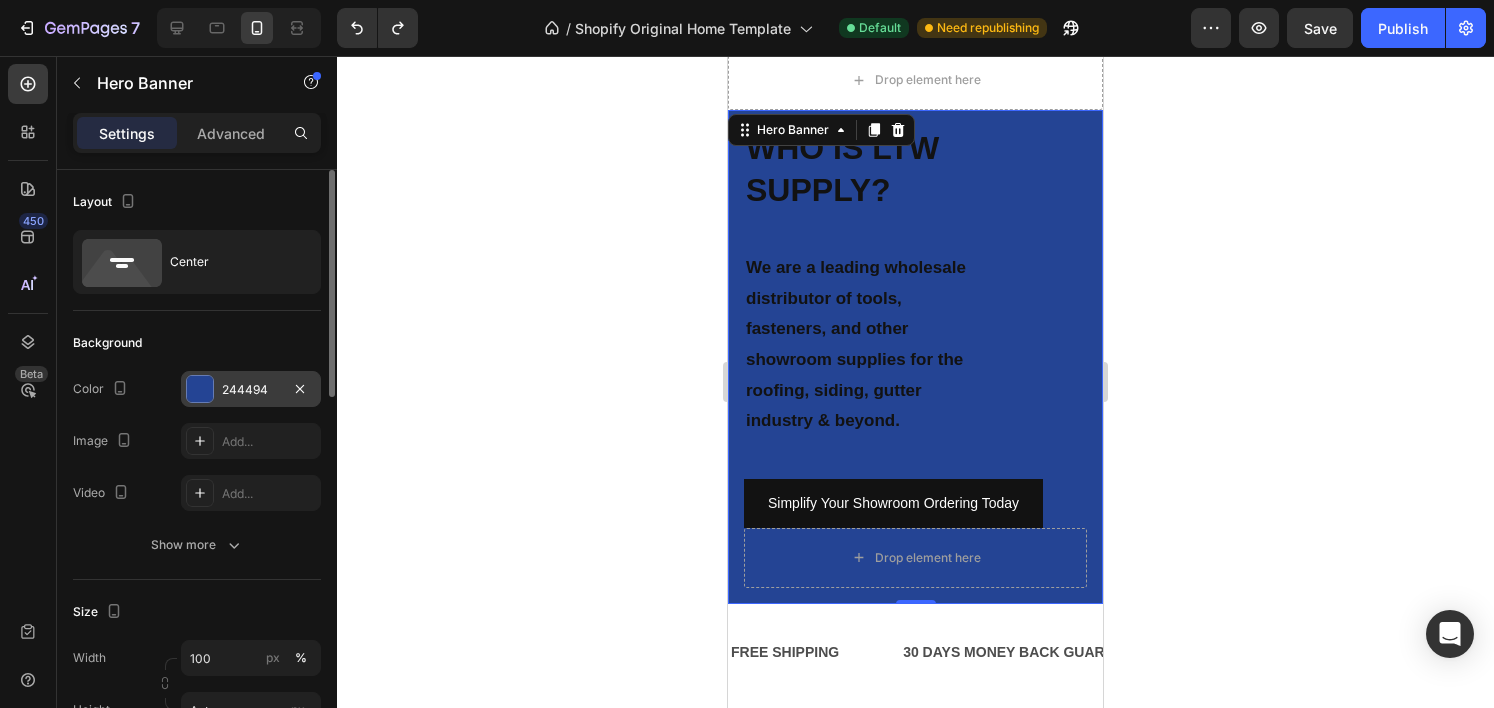 click at bounding box center (200, 389) 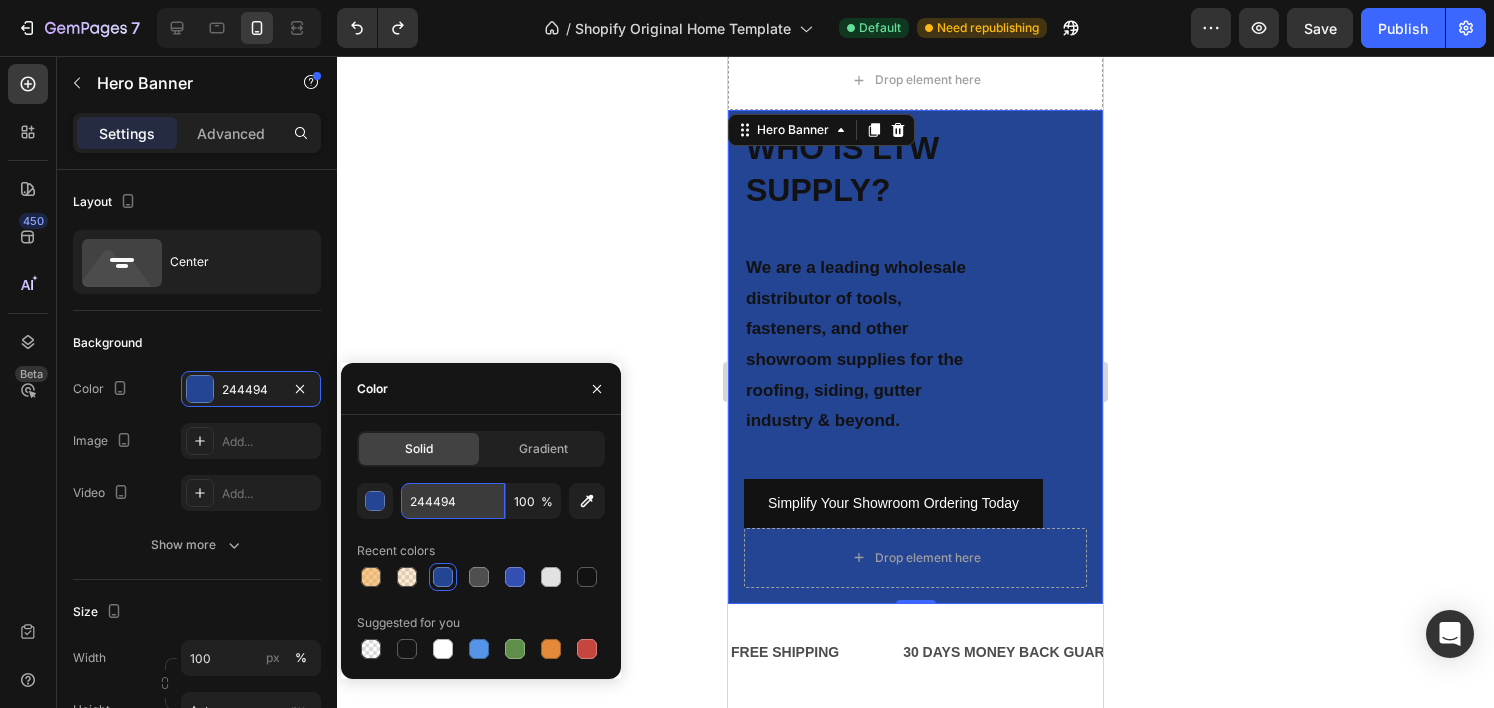 click on "244494" at bounding box center [453, 501] 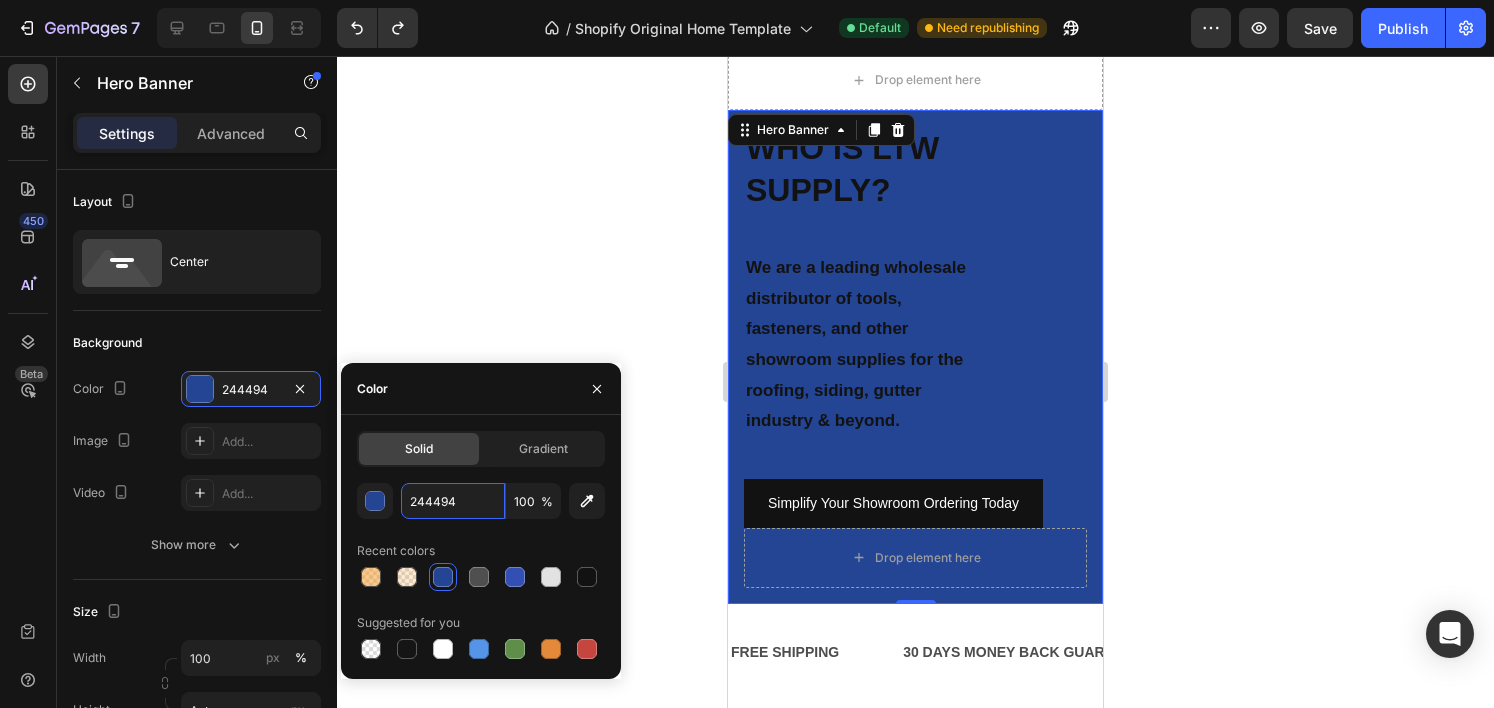 paste on "f4941c" 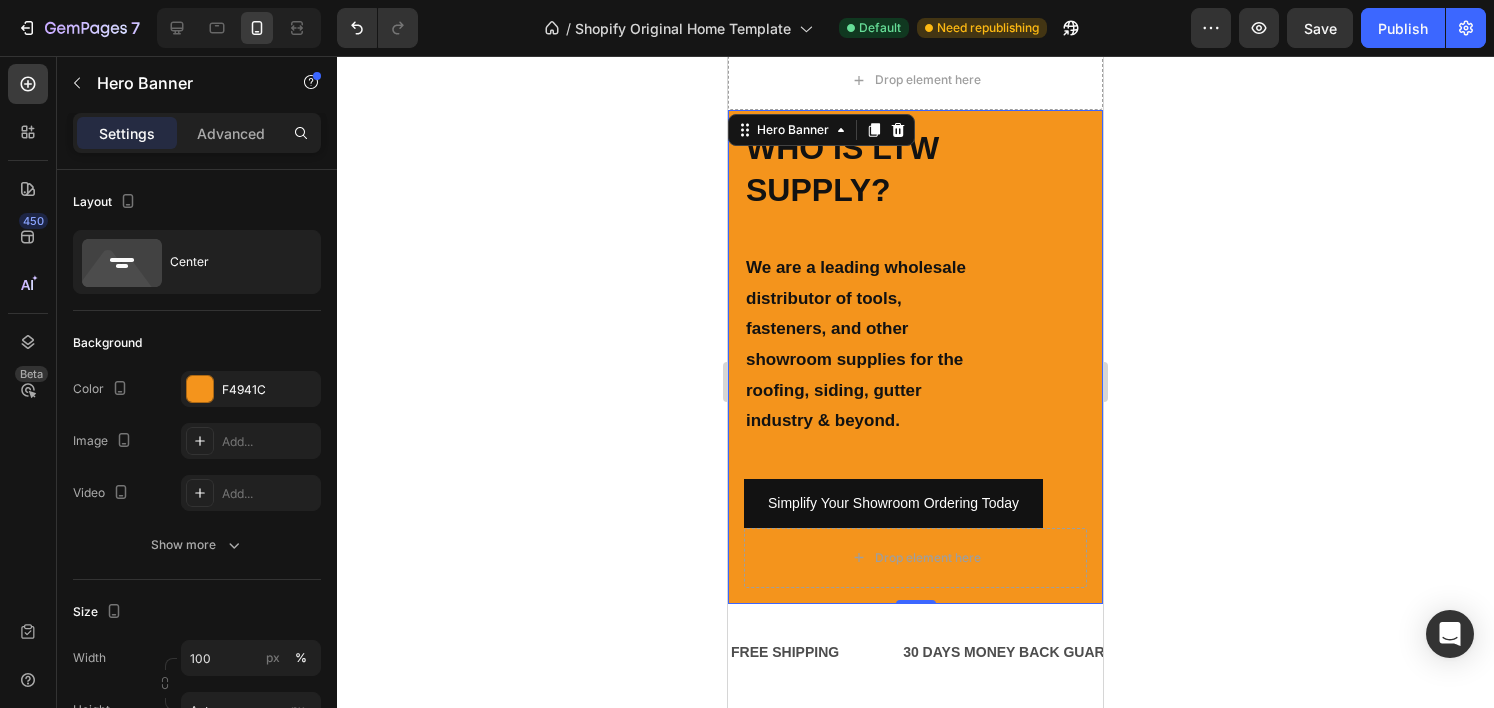 click 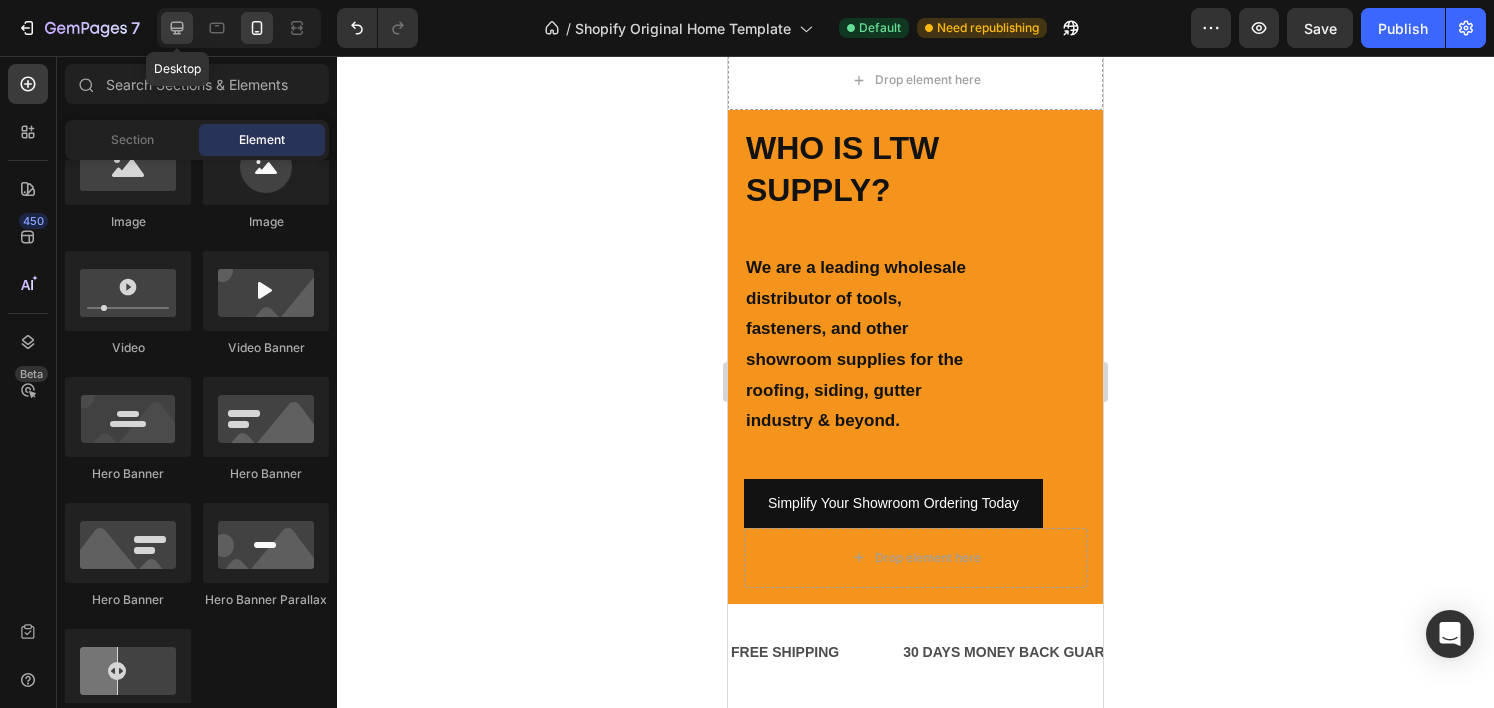 click 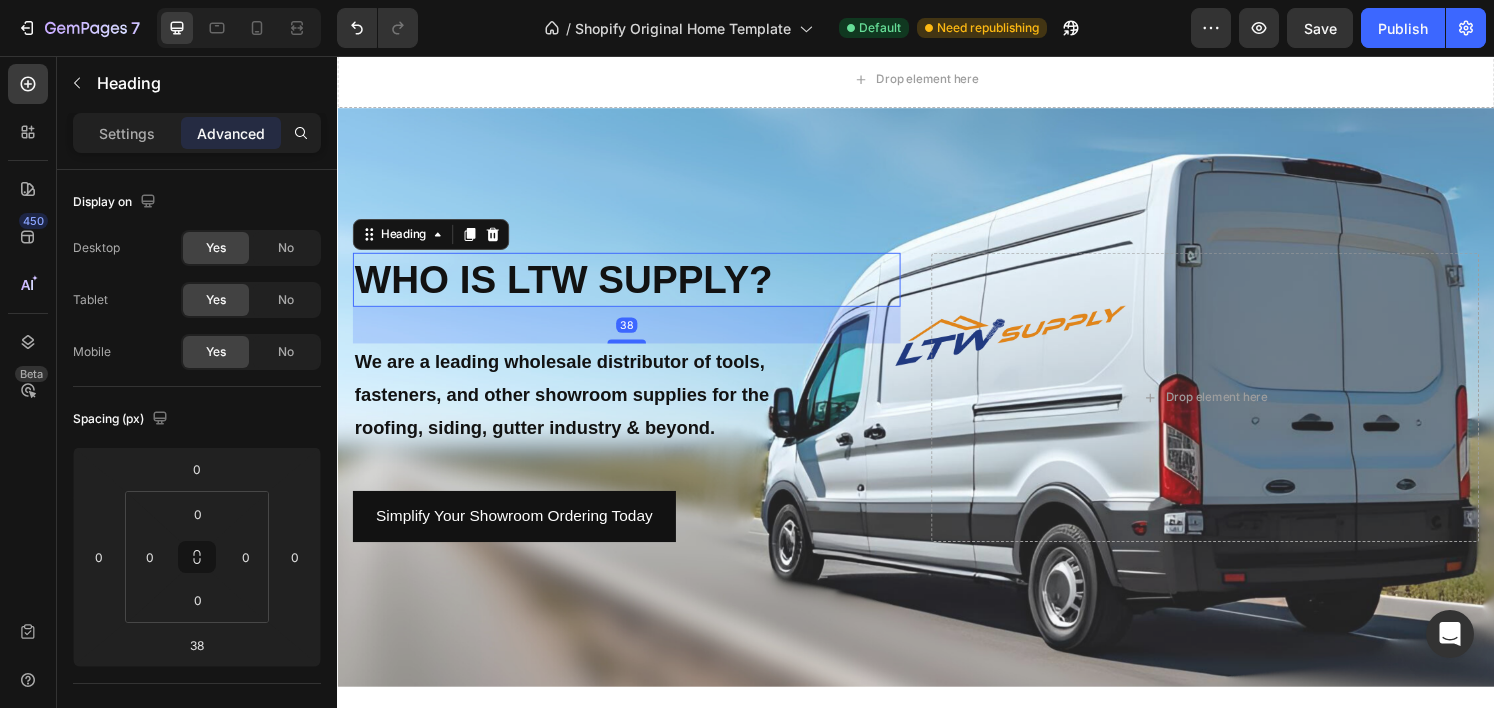 click on "WHO IS LTW SUPPLY?" at bounding box center (637, 288) 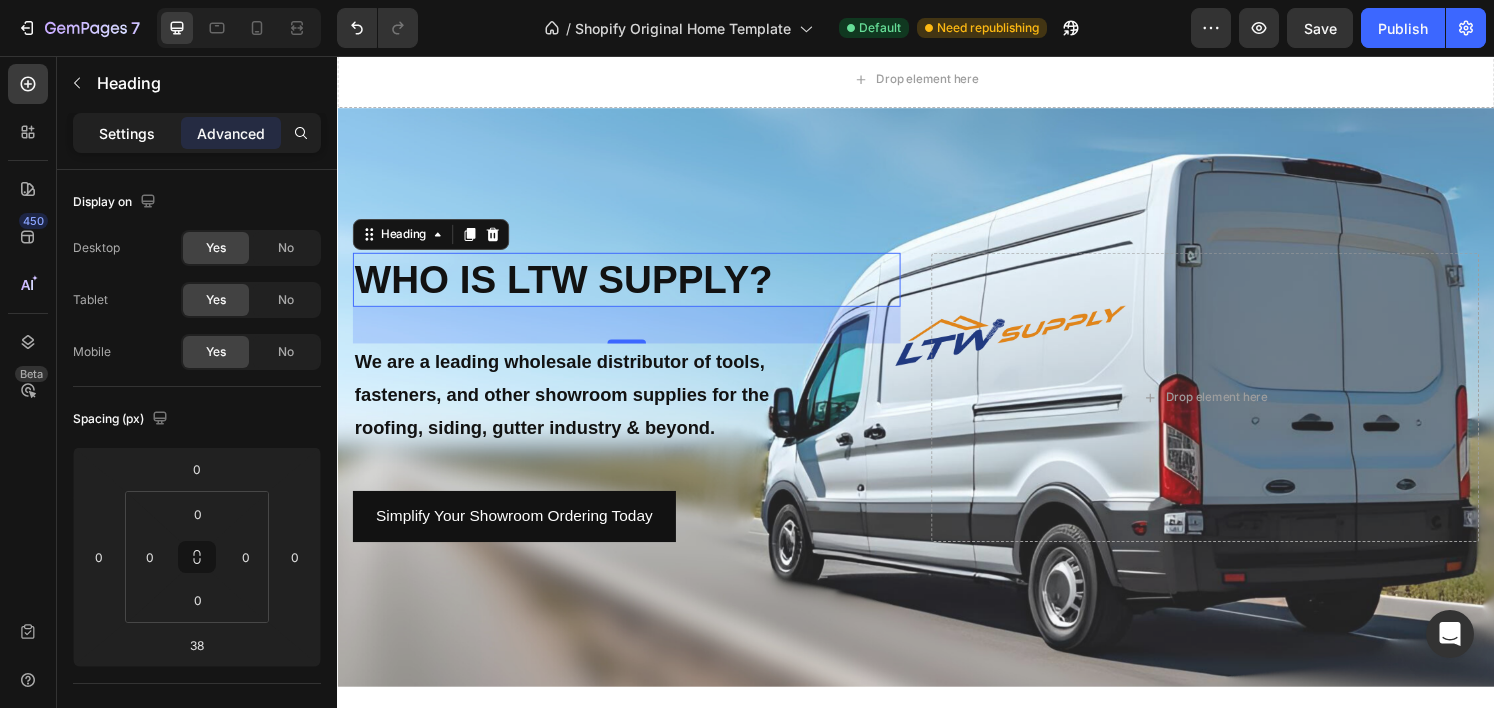 click on "Settings" at bounding box center [127, 133] 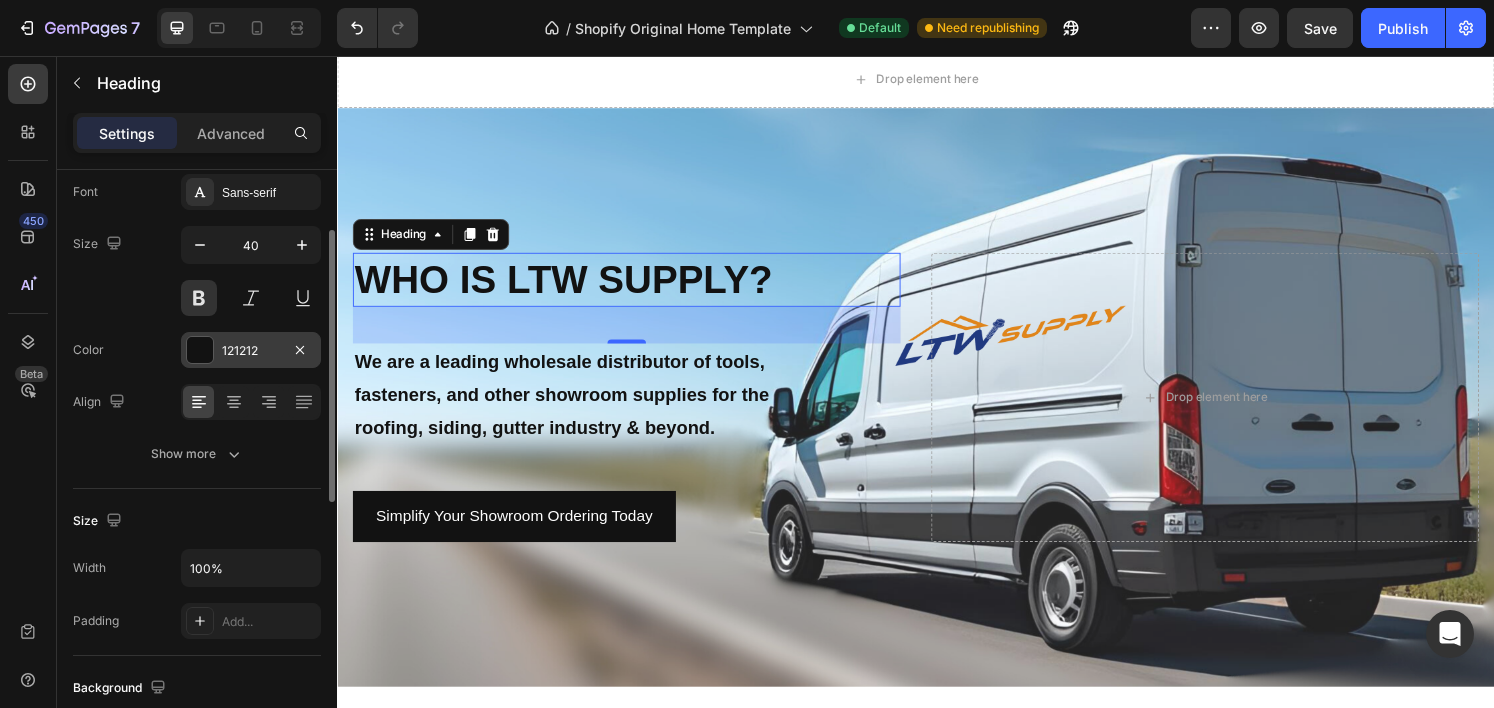 scroll, scrollTop: 133, scrollLeft: 0, axis: vertical 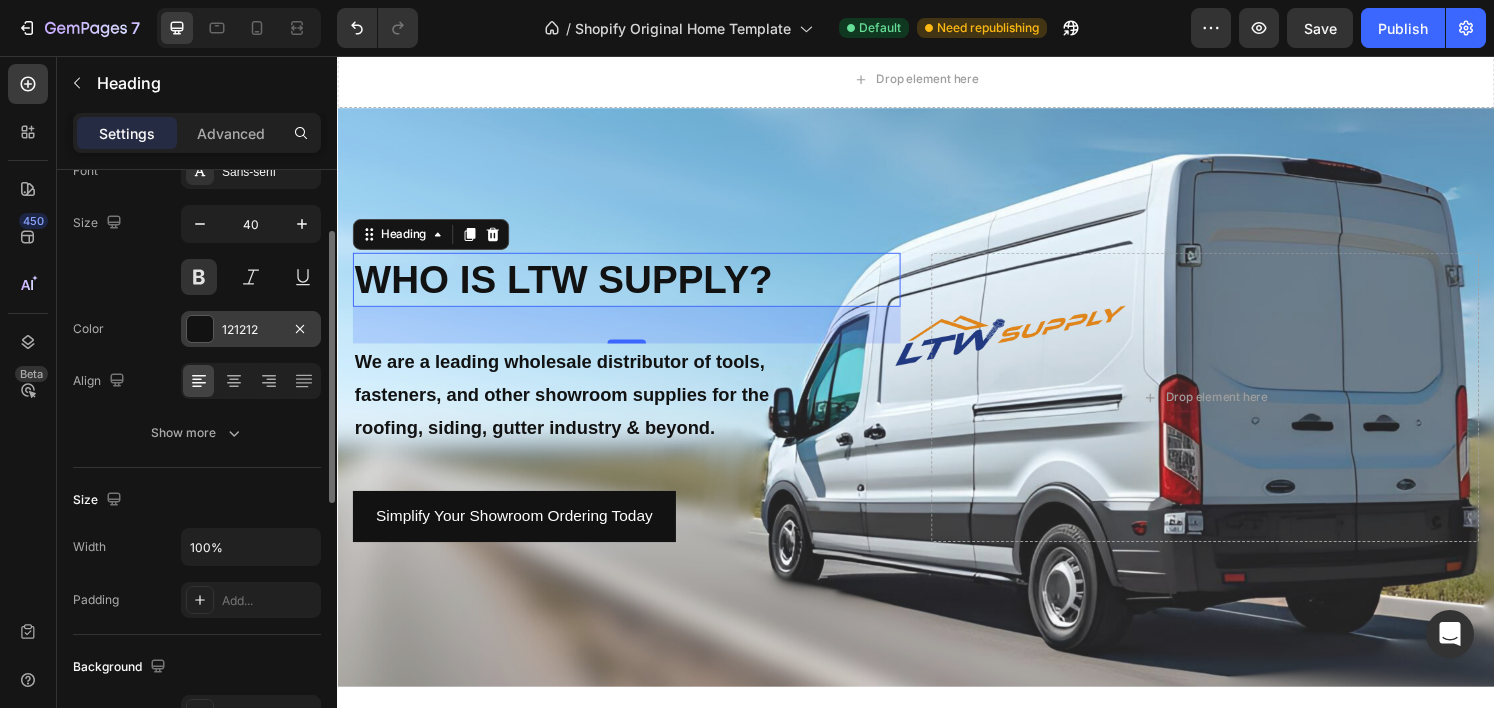 click on "121212" at bounding box center (251, 329) 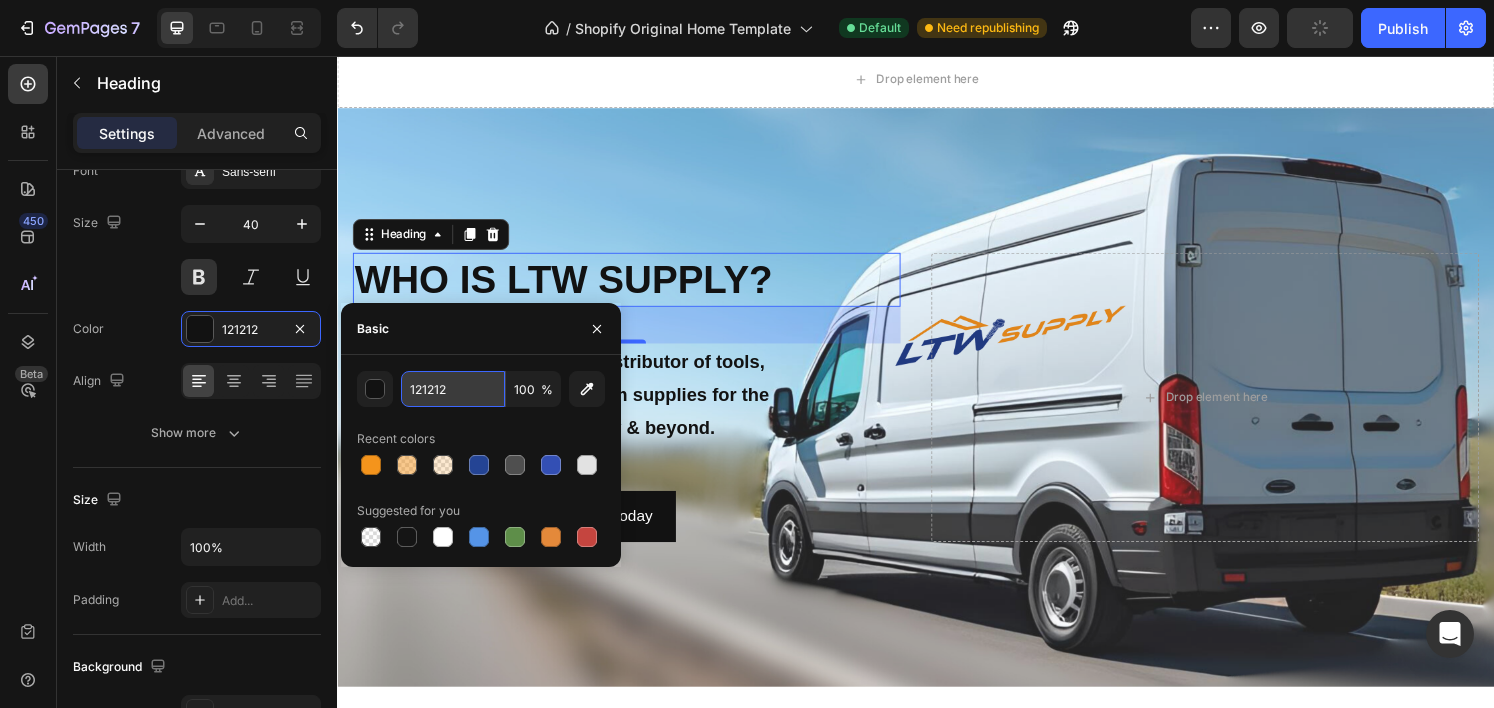 click on "121212" at bounding box center [453, 389] 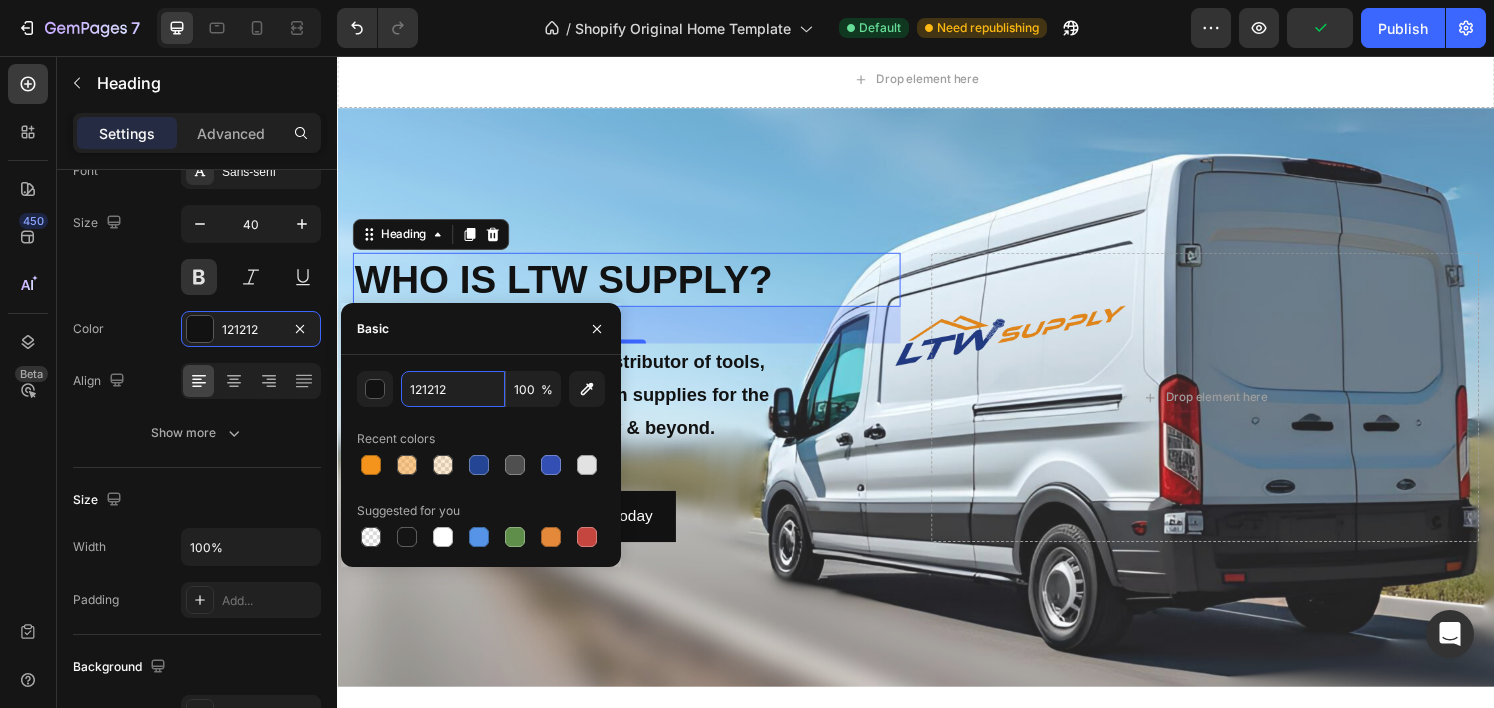paste on "244494" 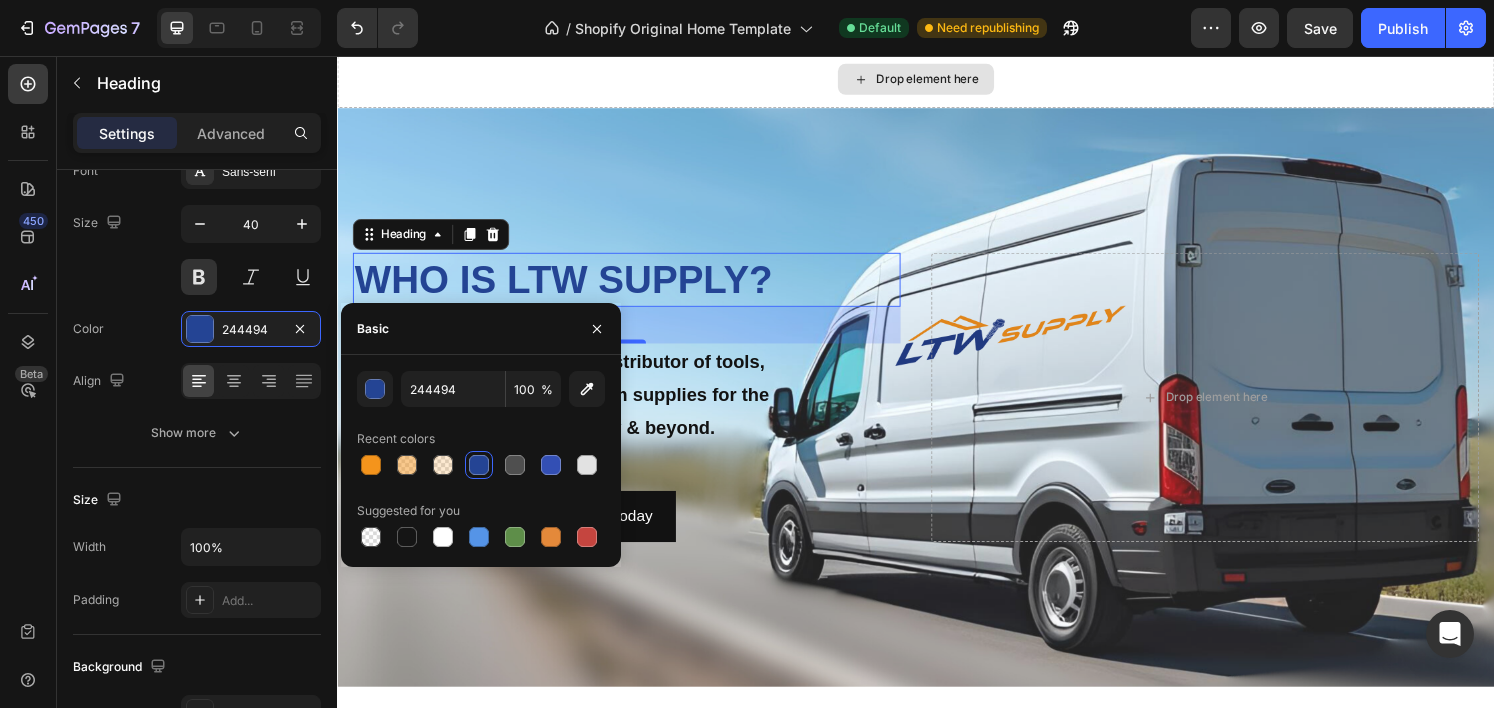 click on "Drop element here" at bounding box center (937, 80) 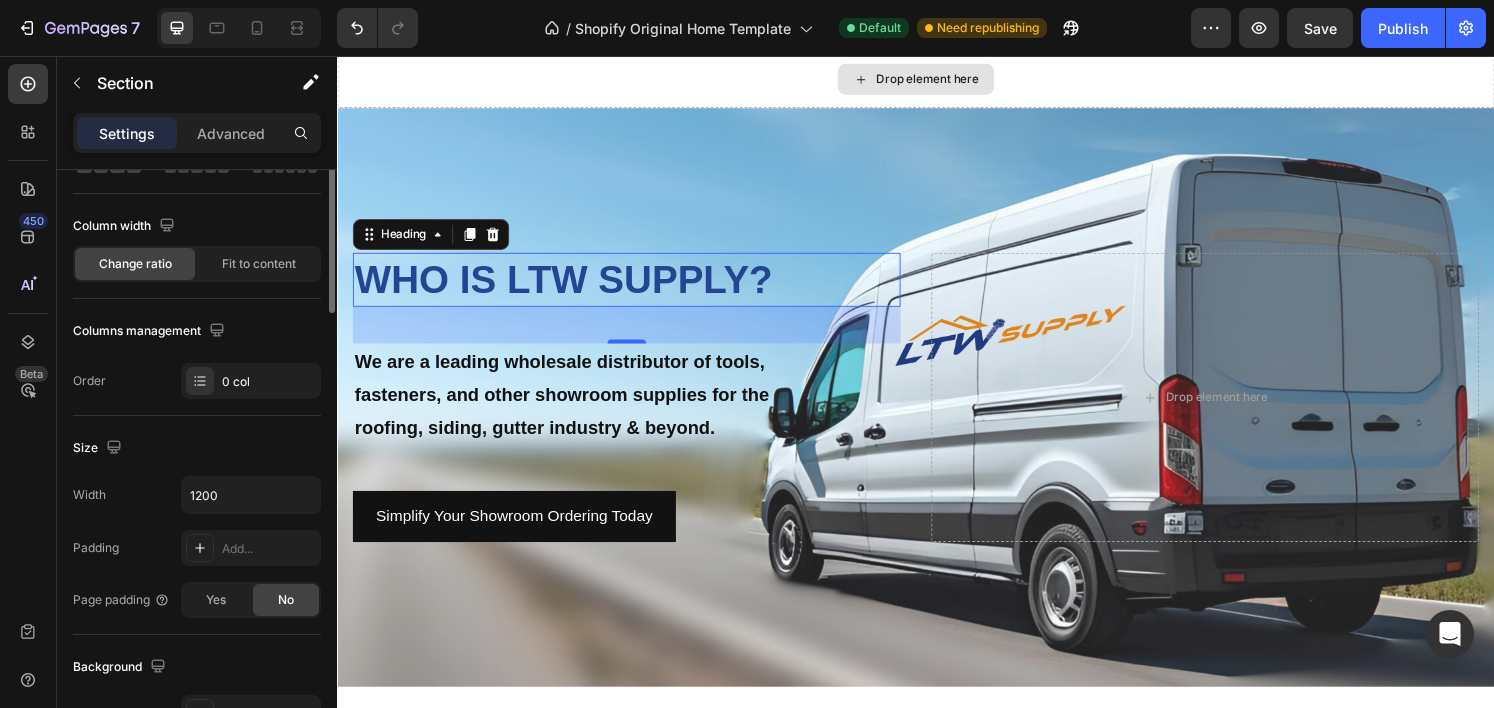 scroll, scrollTop: 0, scrollLeft: 0, axis: both 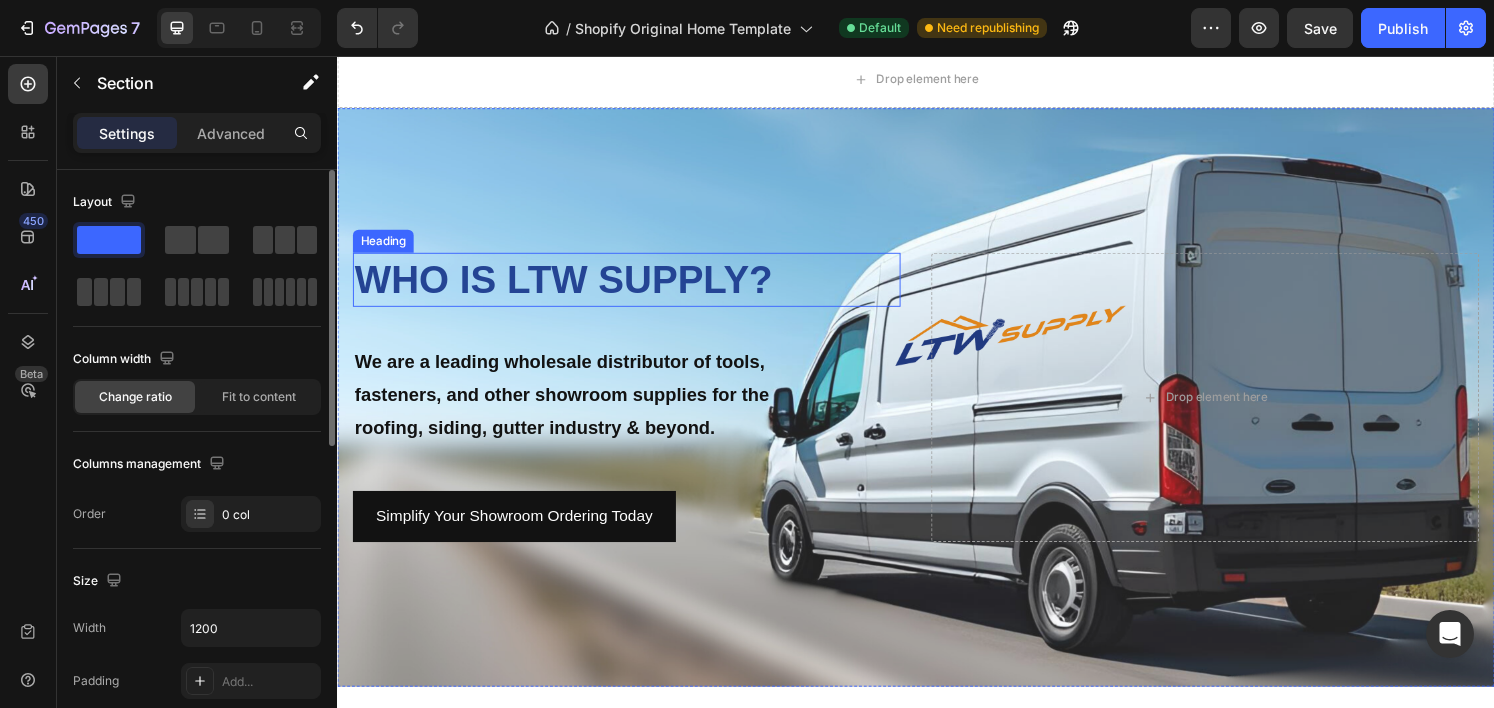 click on "We are a leading wholesale distributor of tools, fasteners, and other showroom supplies for the roofing, siding, gutter industry & beyond." at bounding box center [581, 407] 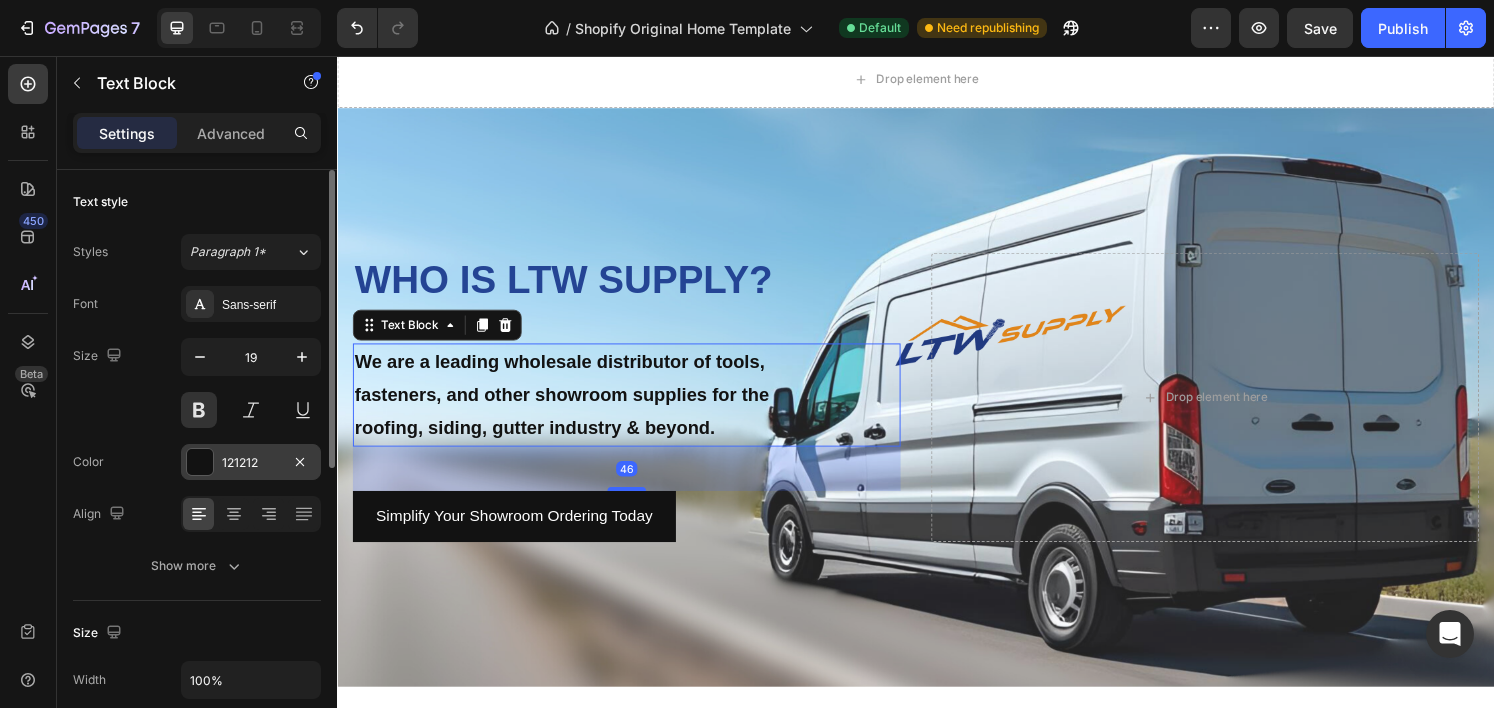click at bounding box center (200, 462) 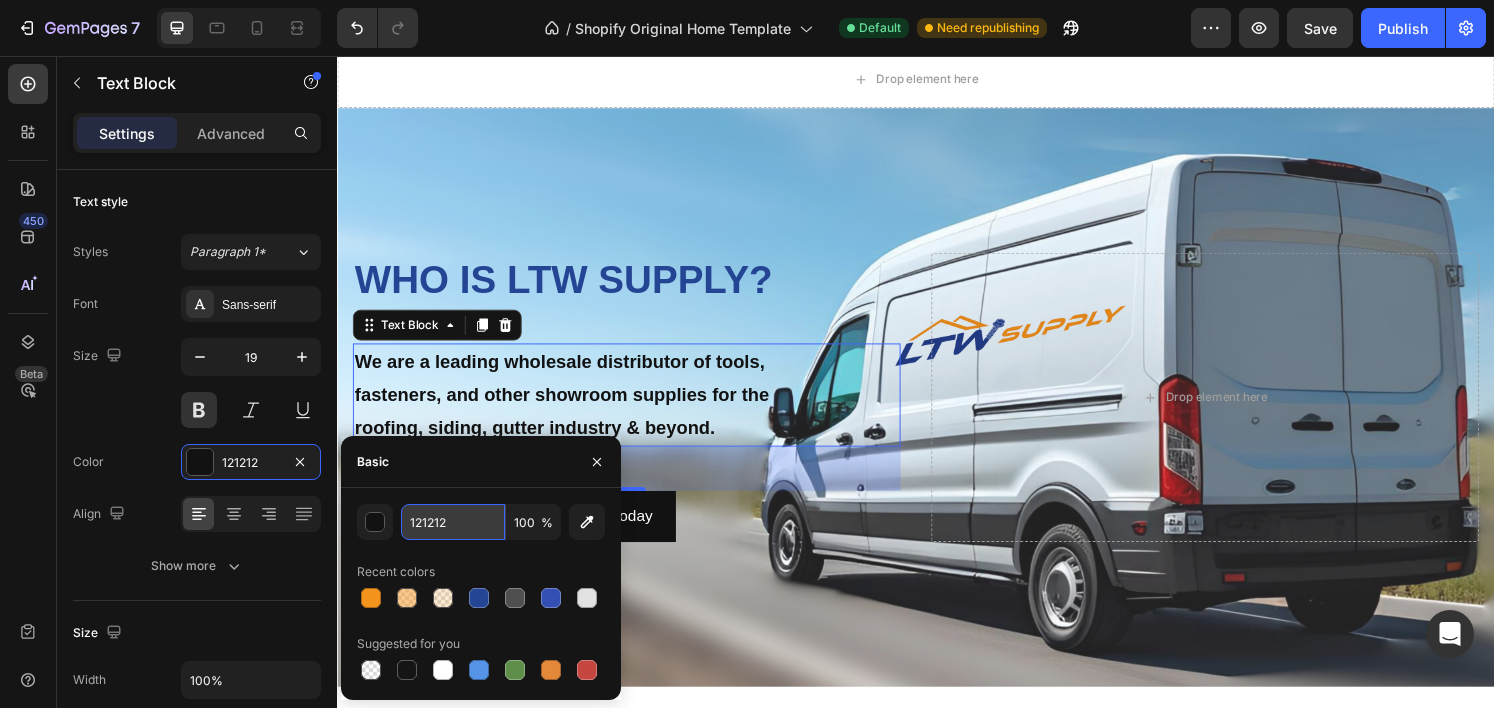 click on "121212" at bounding box center [453, 522] 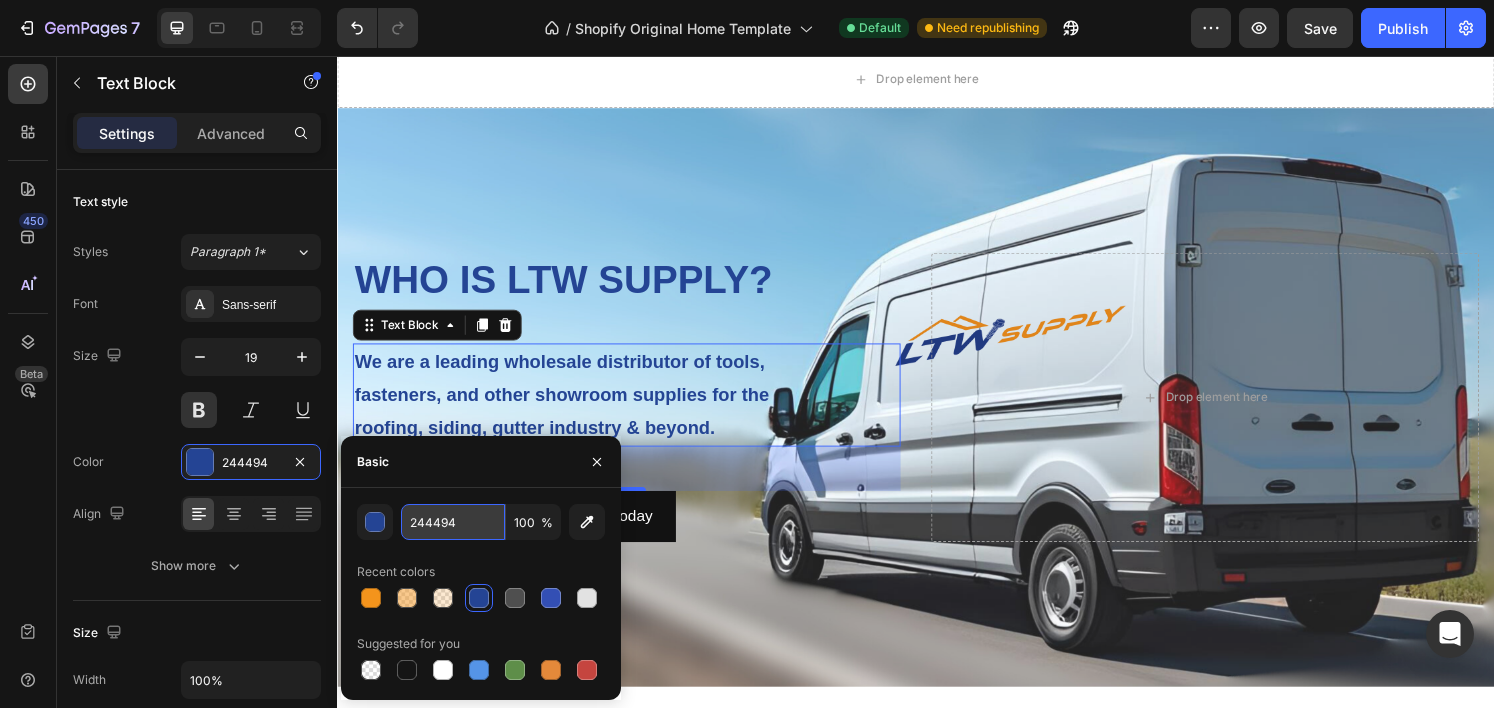 type on "244494" 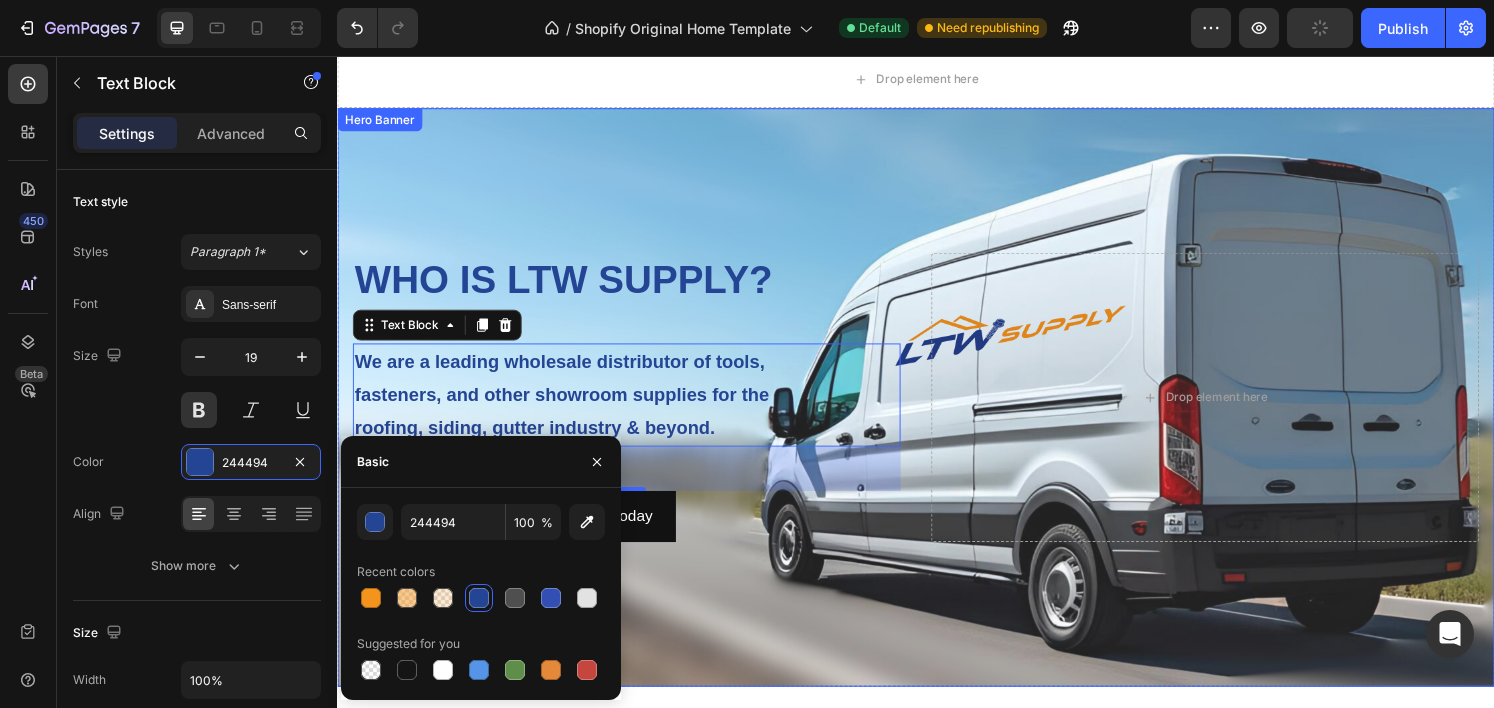 click at bounding box center [937, 410] 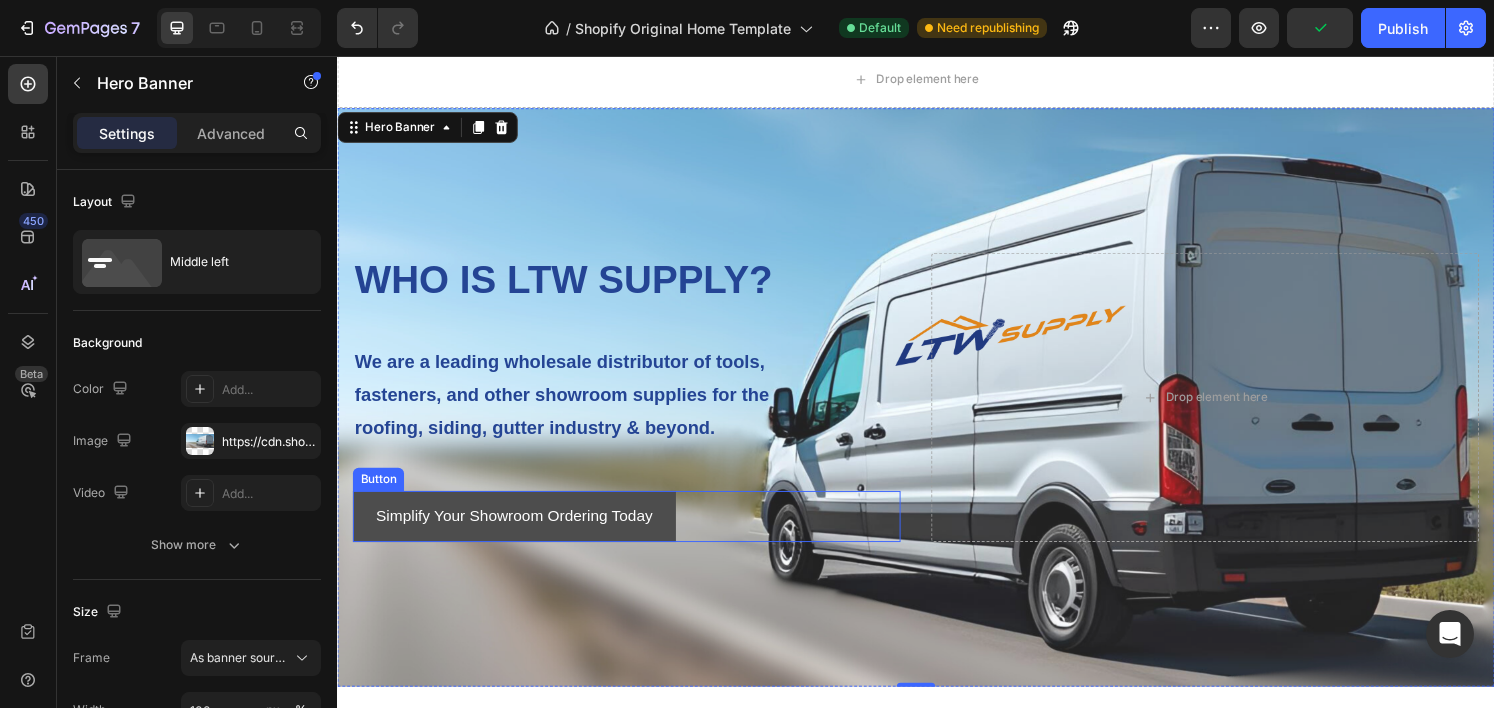 click on "Simplify Your Showroom Ordering Today" at bounding box center [520, 533] 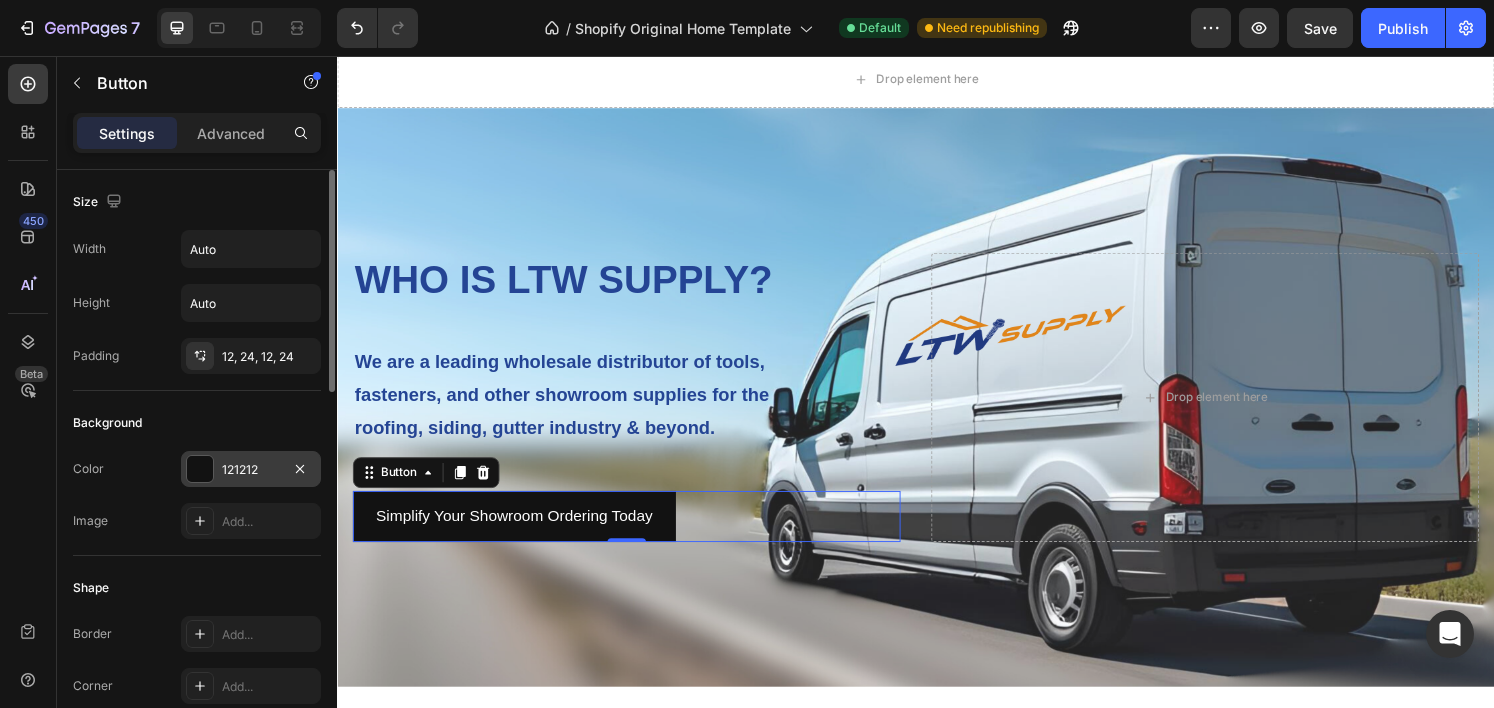 click at bounding box center [200, 469] 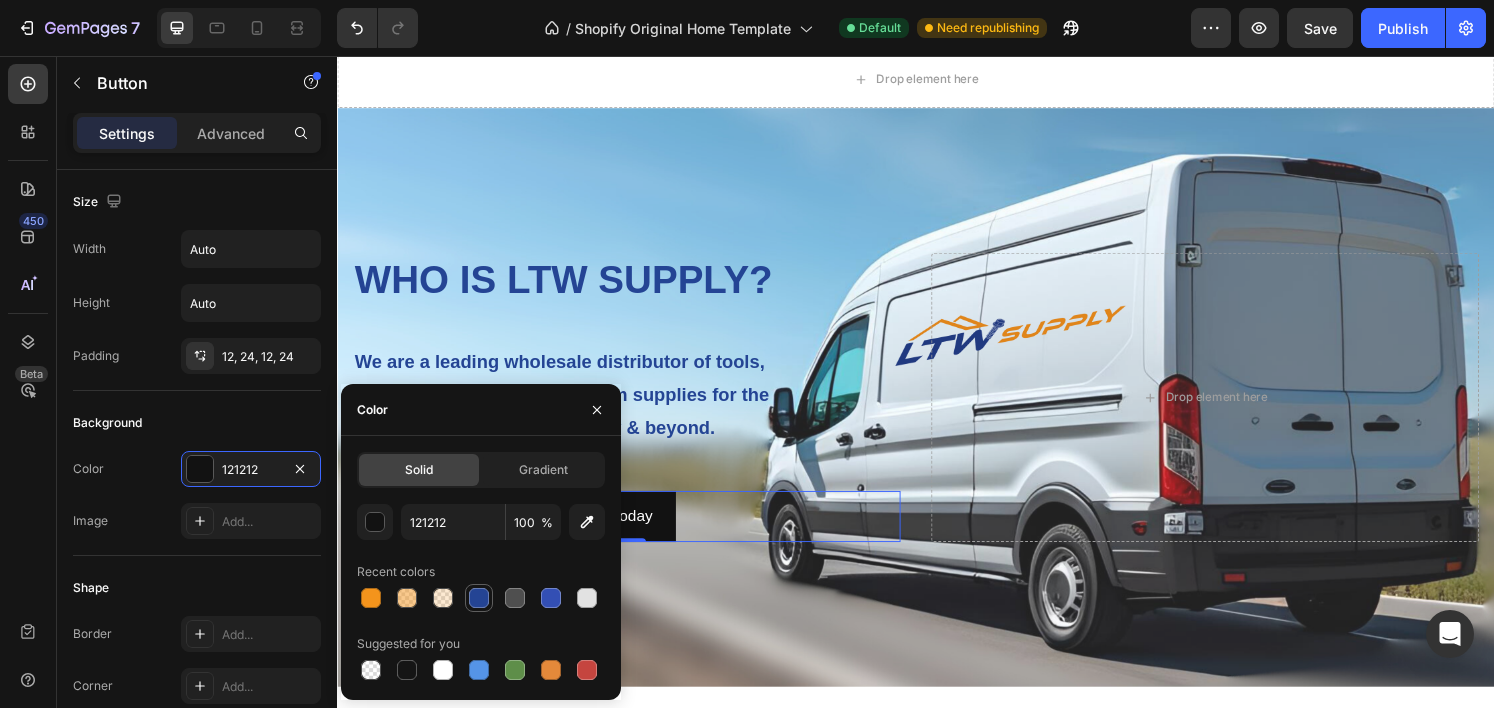 click at bounding box center [479, 598] 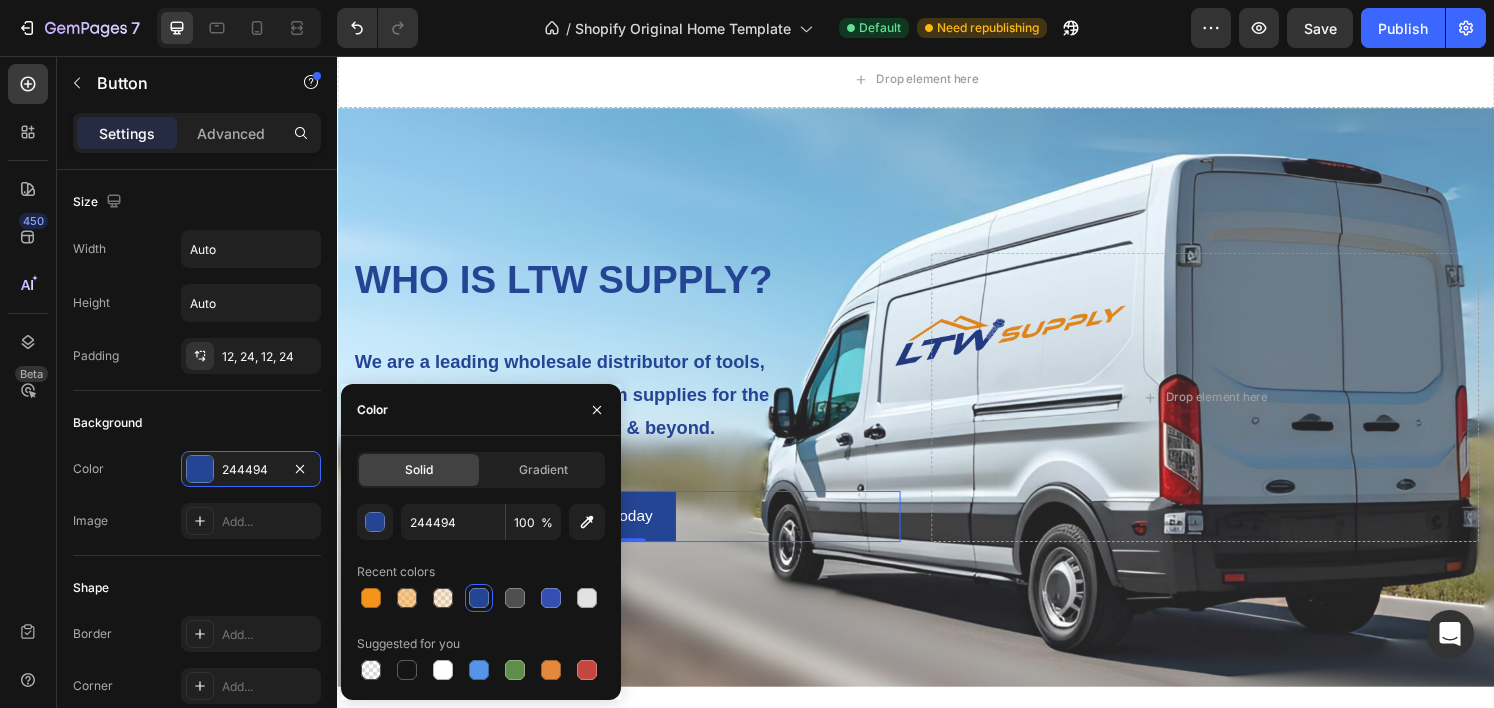 click at bounding box center [937, 410] 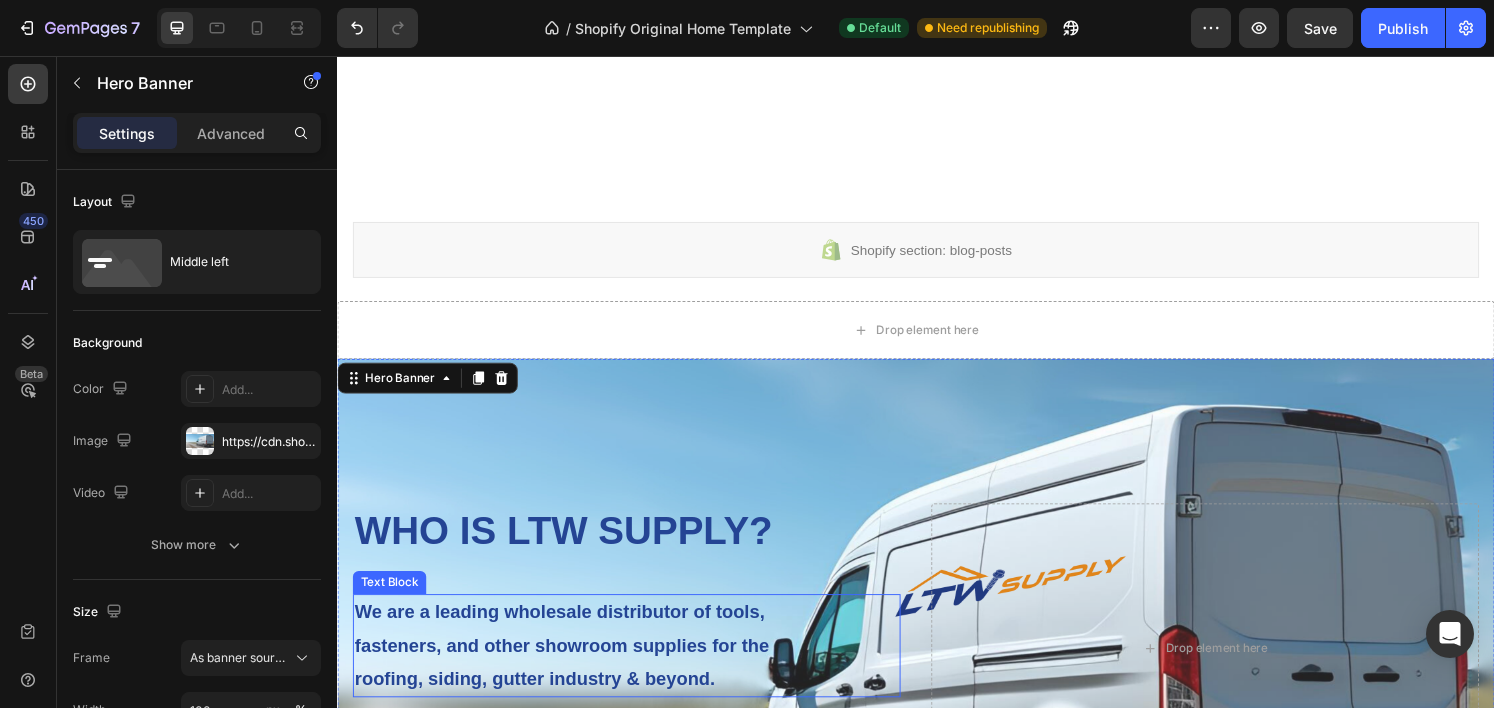scroll, scrollTop: 475, scrollLeft: 0, axis: vertical 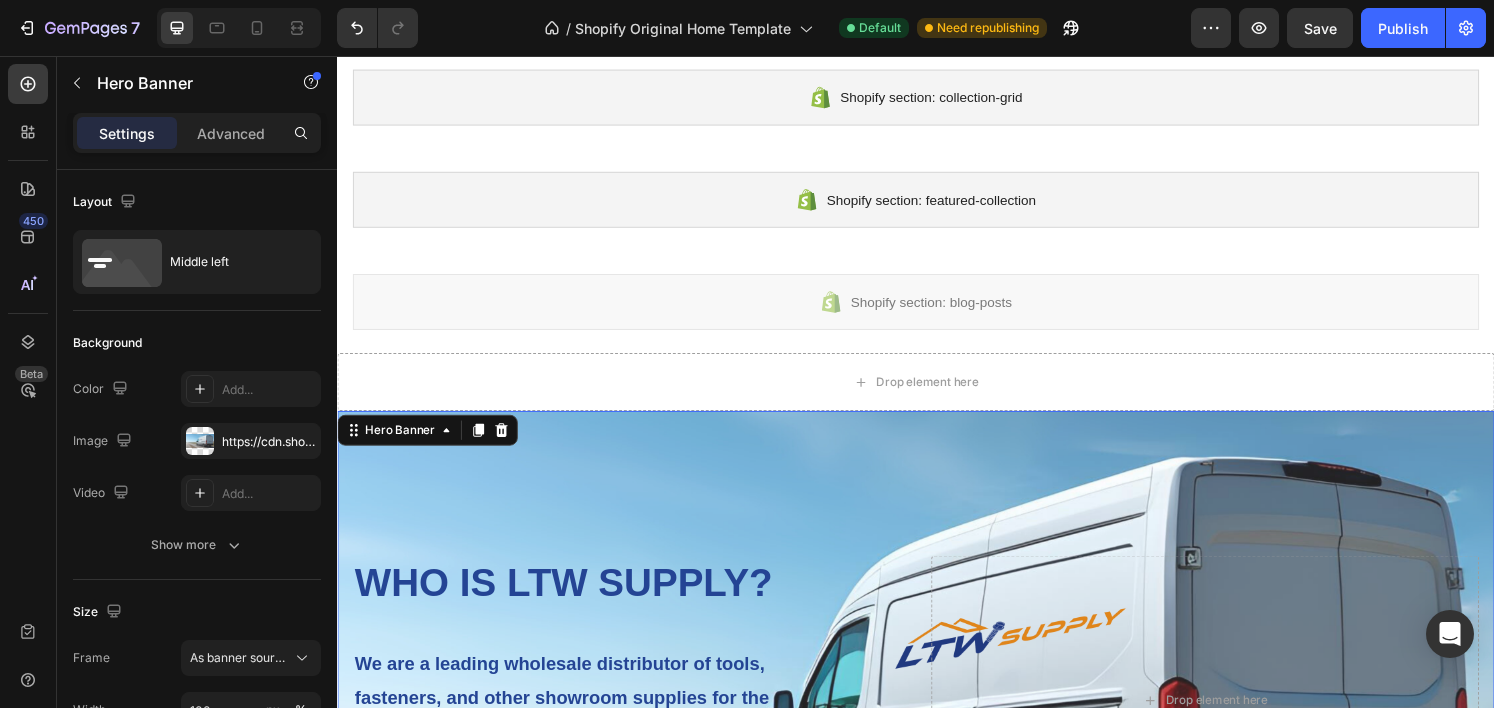 click at bounding box center [239, 28] 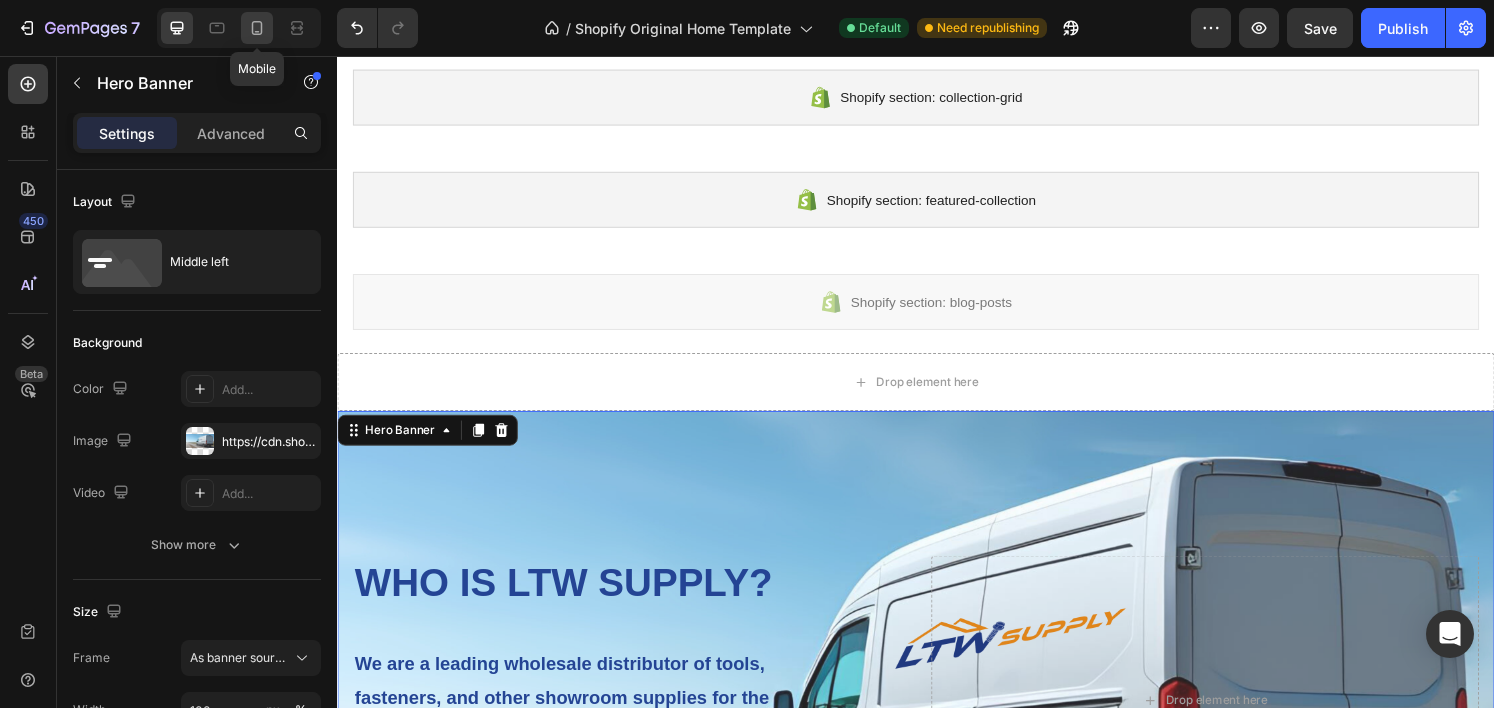click 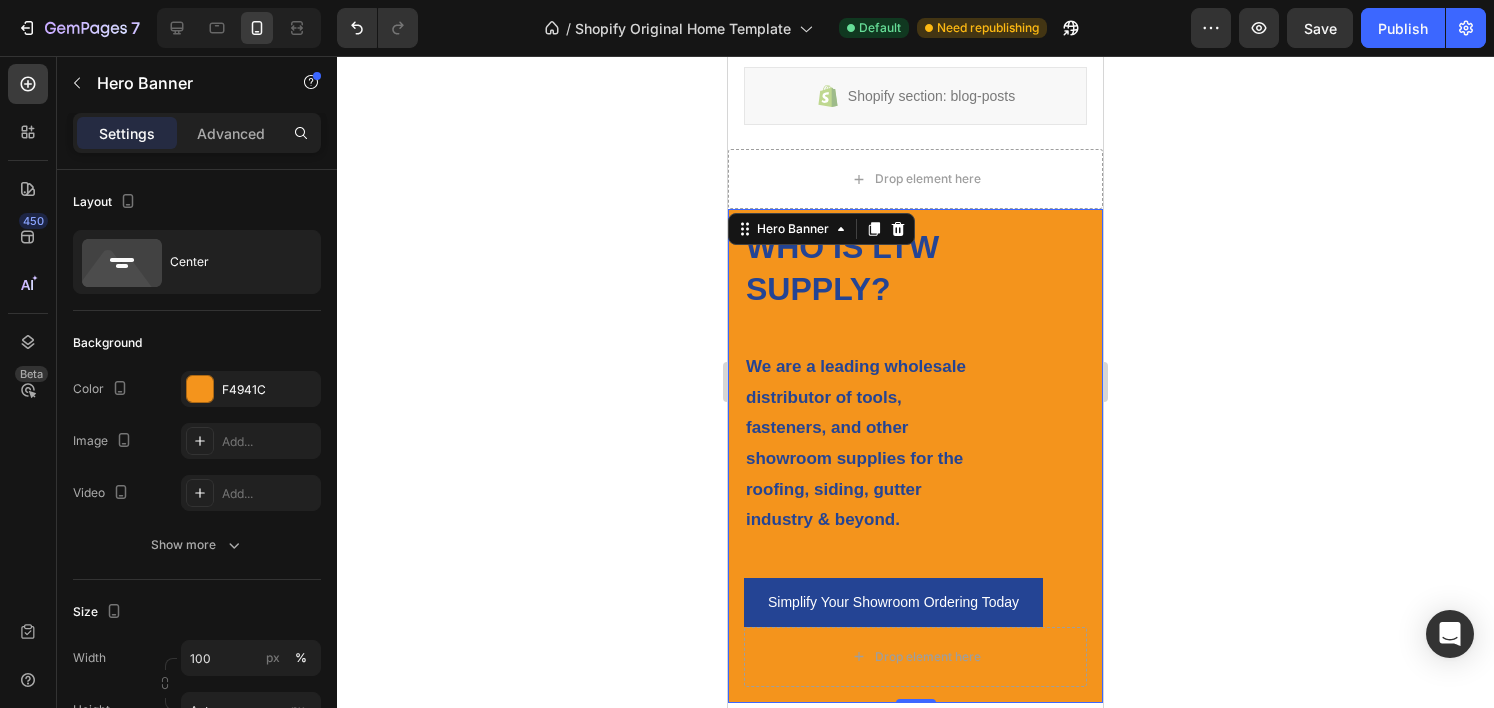 scroll, scrollTop: 773, scrollLeft: 0, axis: vertical 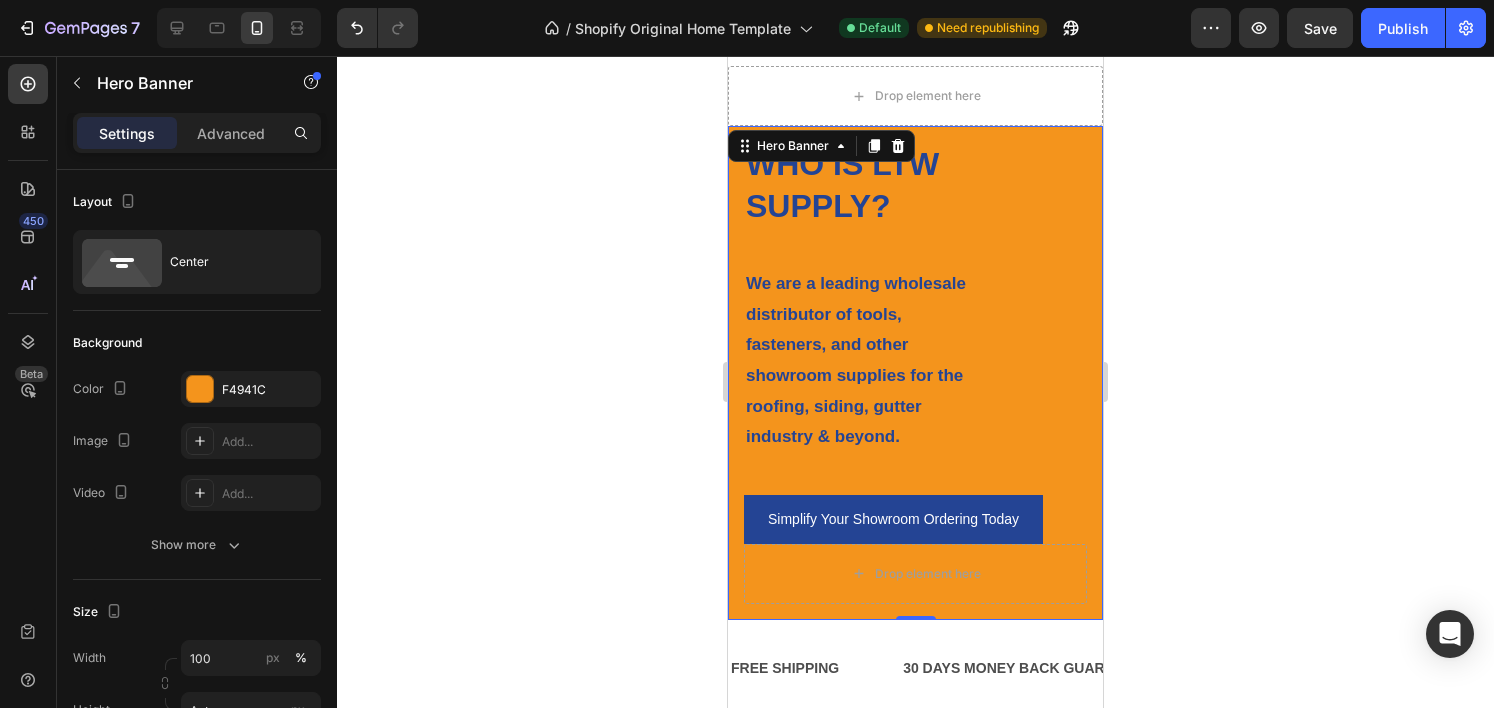 click 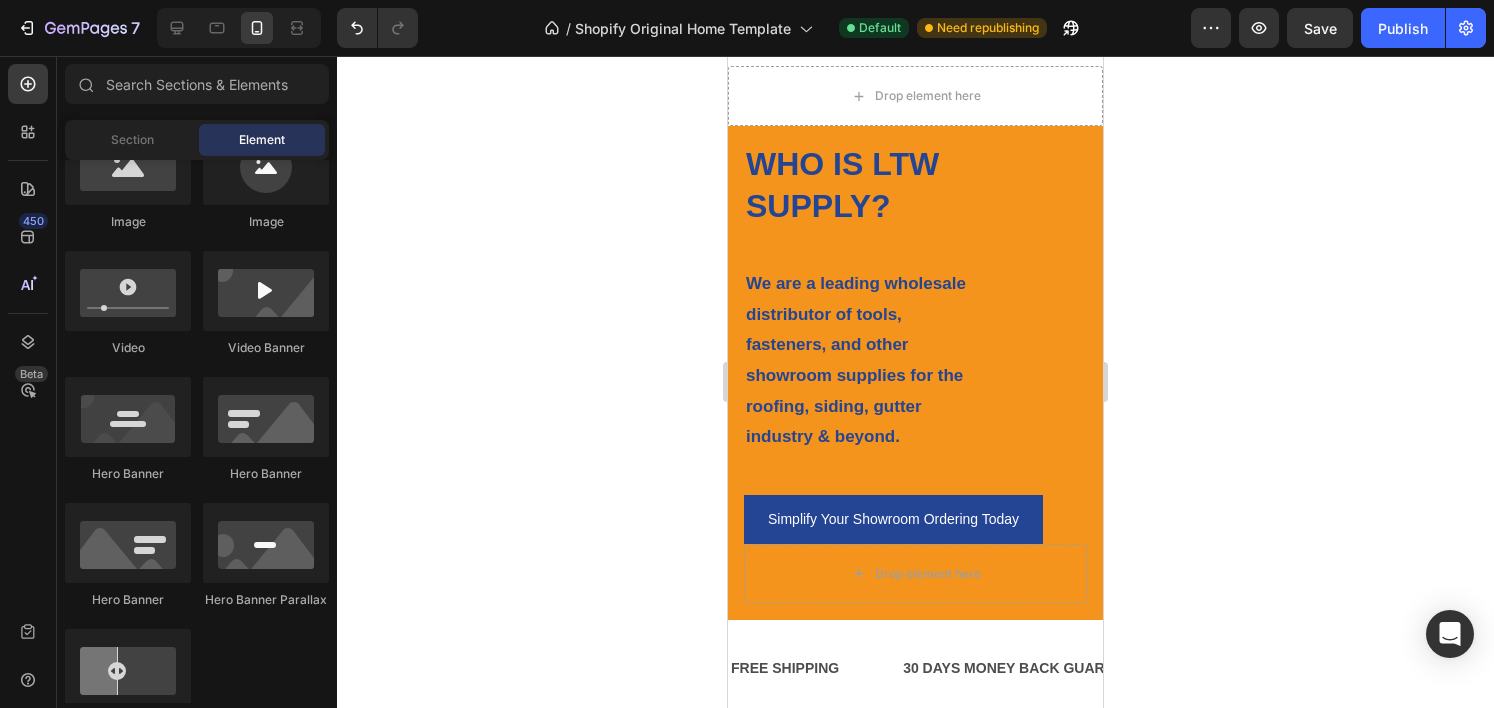 click 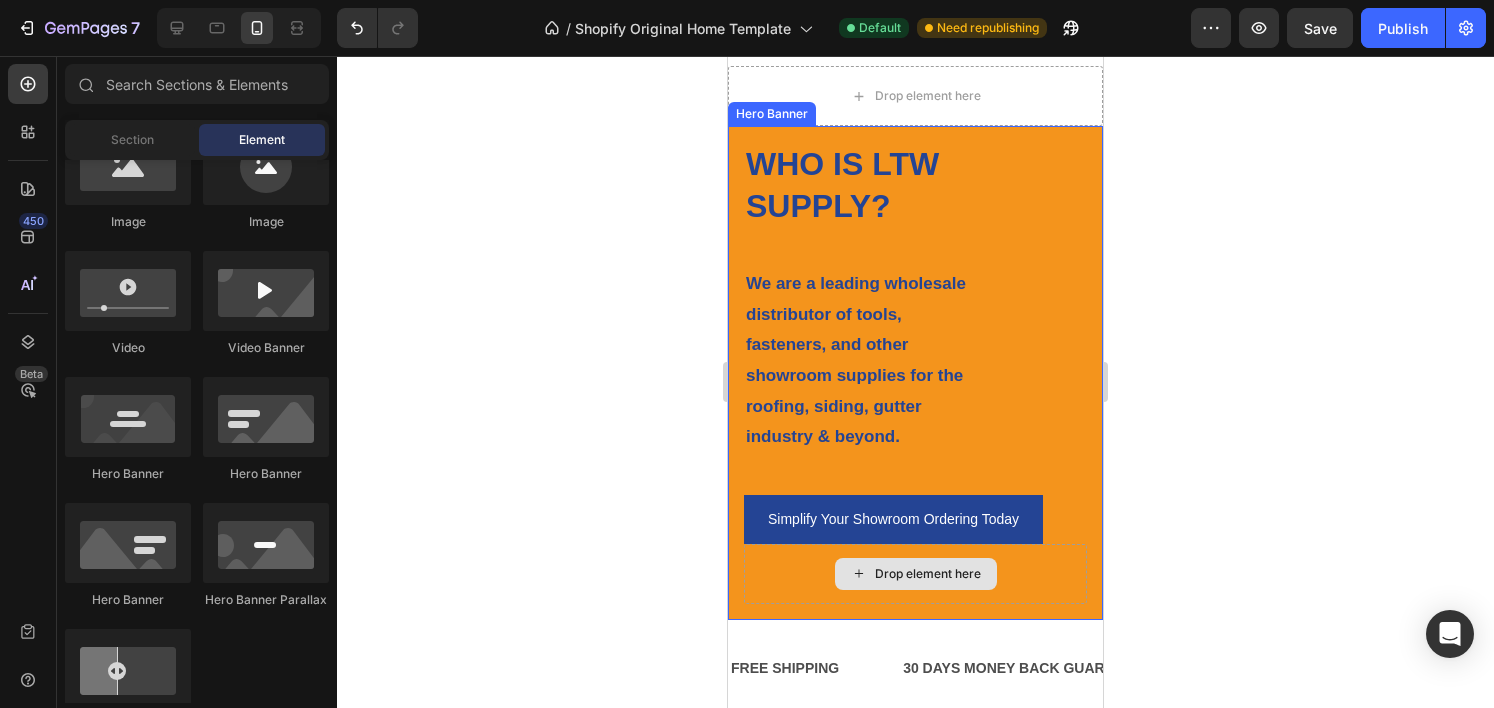 click on "Drop element here" at bounding box center [928, 574] 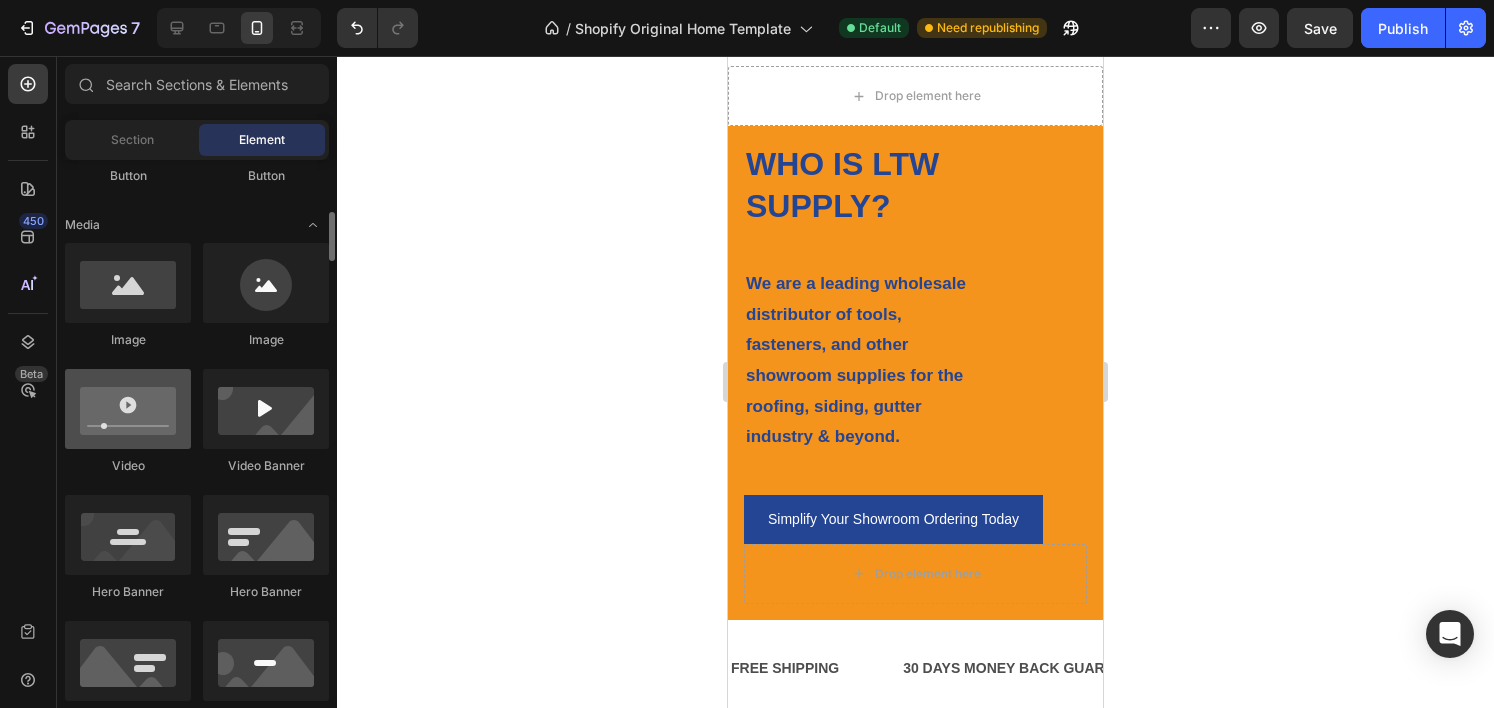 scroll, scrollTop: 578, scrollLeft: 0, axis: vertical 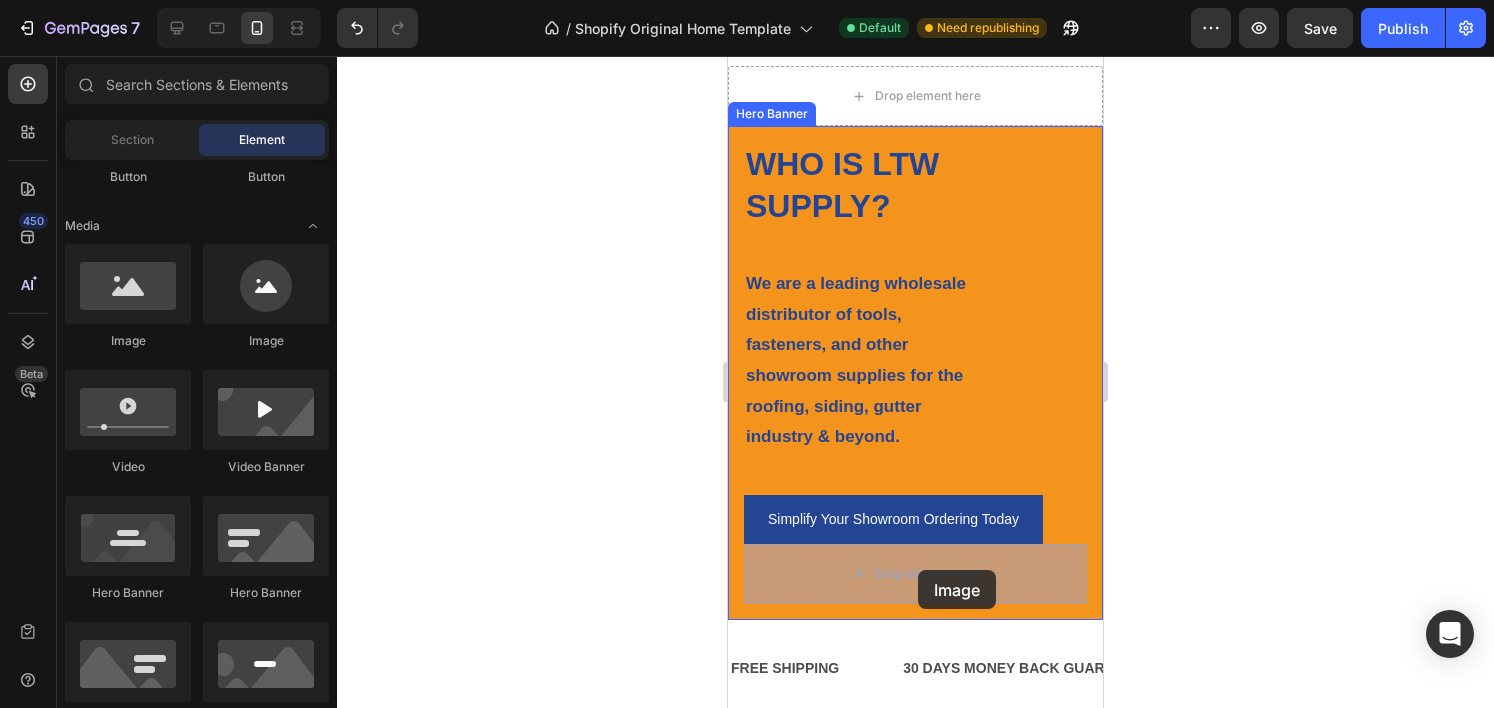 drag, startPoint x: 848, startPoint y: 347, endPoint x: 918, endPoint y: 570, distance: 233.72847 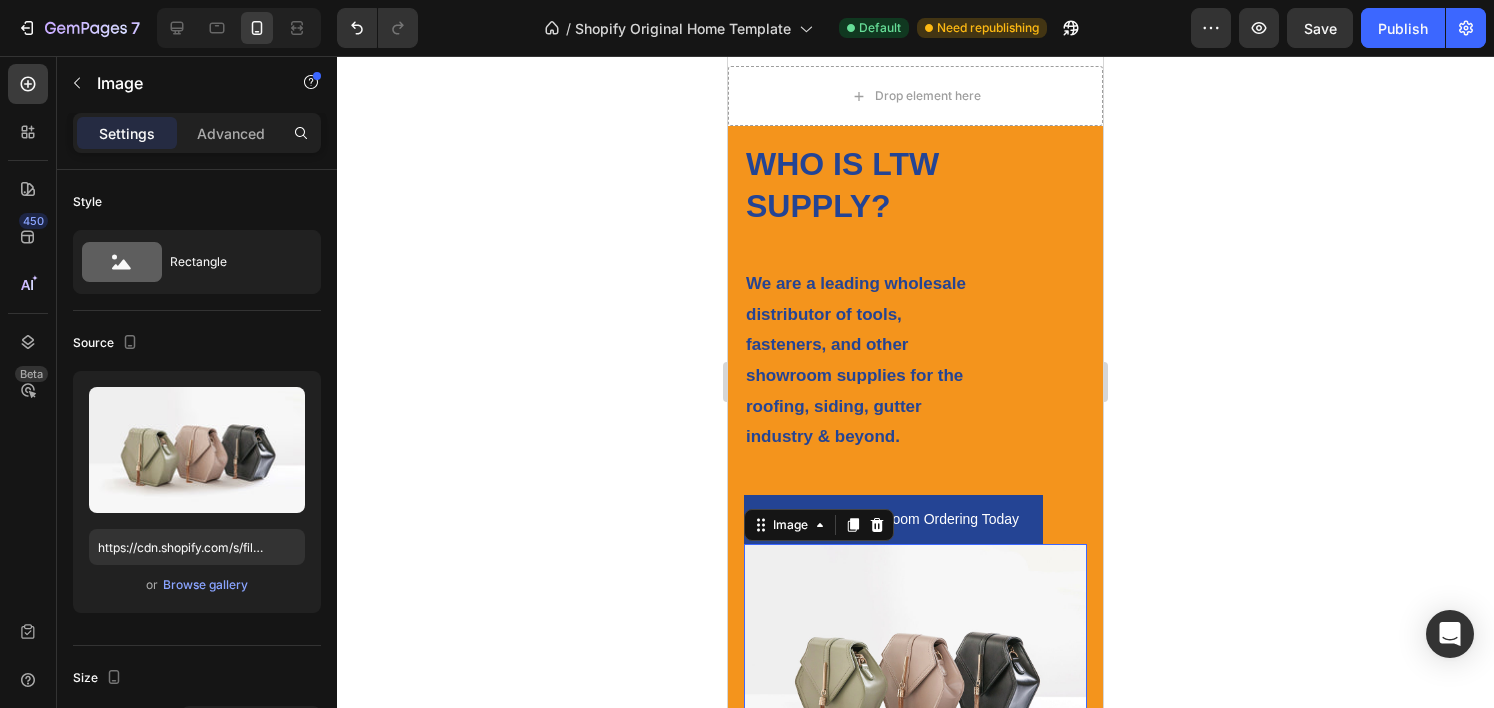 click at bounding box center (915, 672) 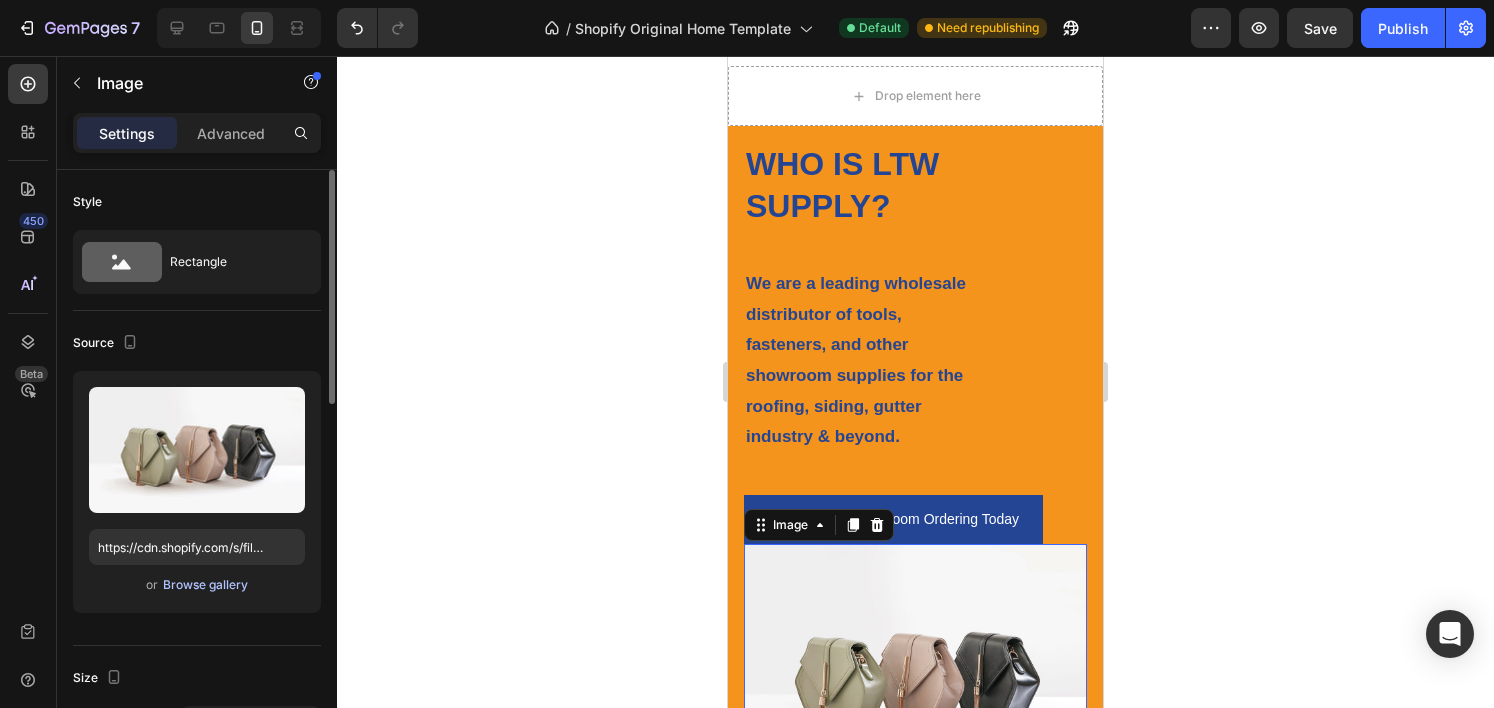 click on "Browse gallery" at bounding box center (205, 585) 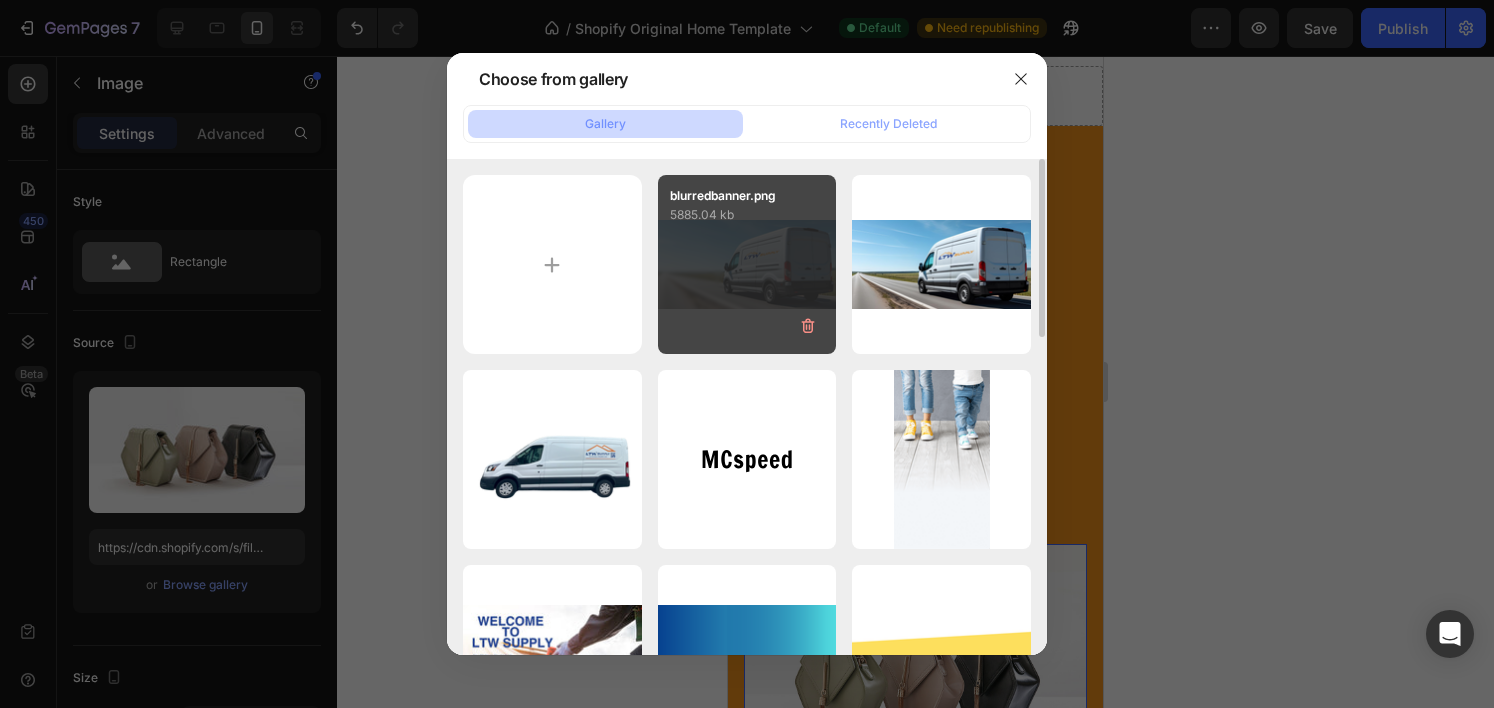 click on "blurredbanner.png 5885.04 kb" at bounding box center (747, 264) 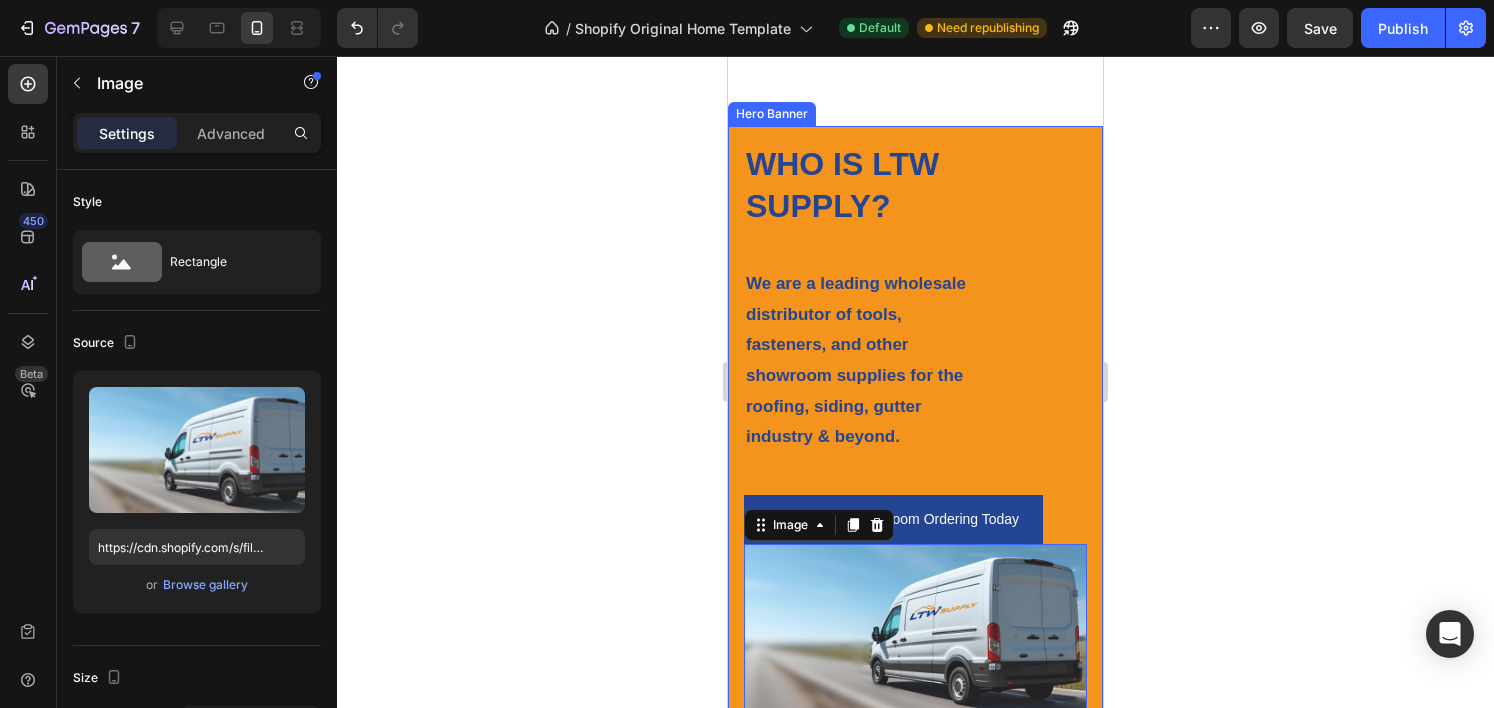scroll, scrollTop: 1090, scrollLeft: 0, axis: vertical 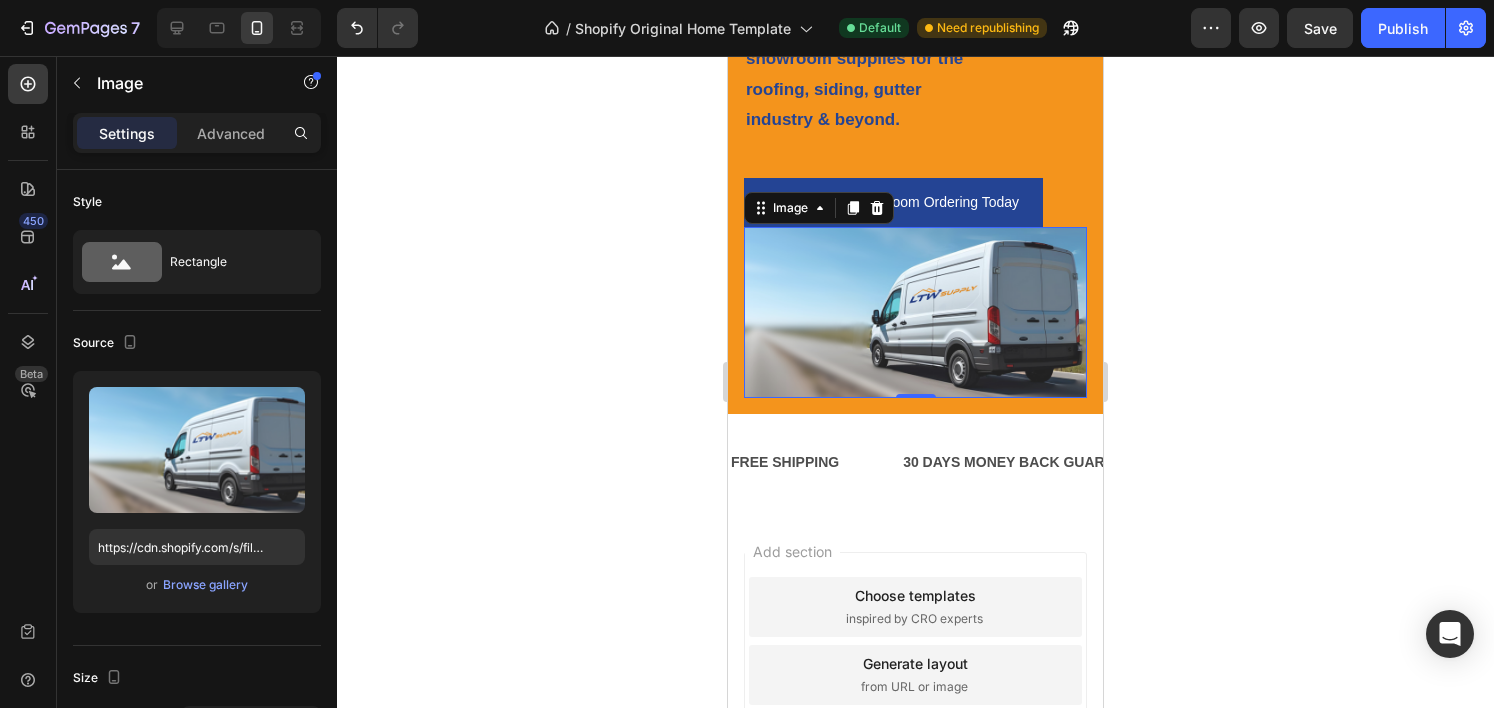 click 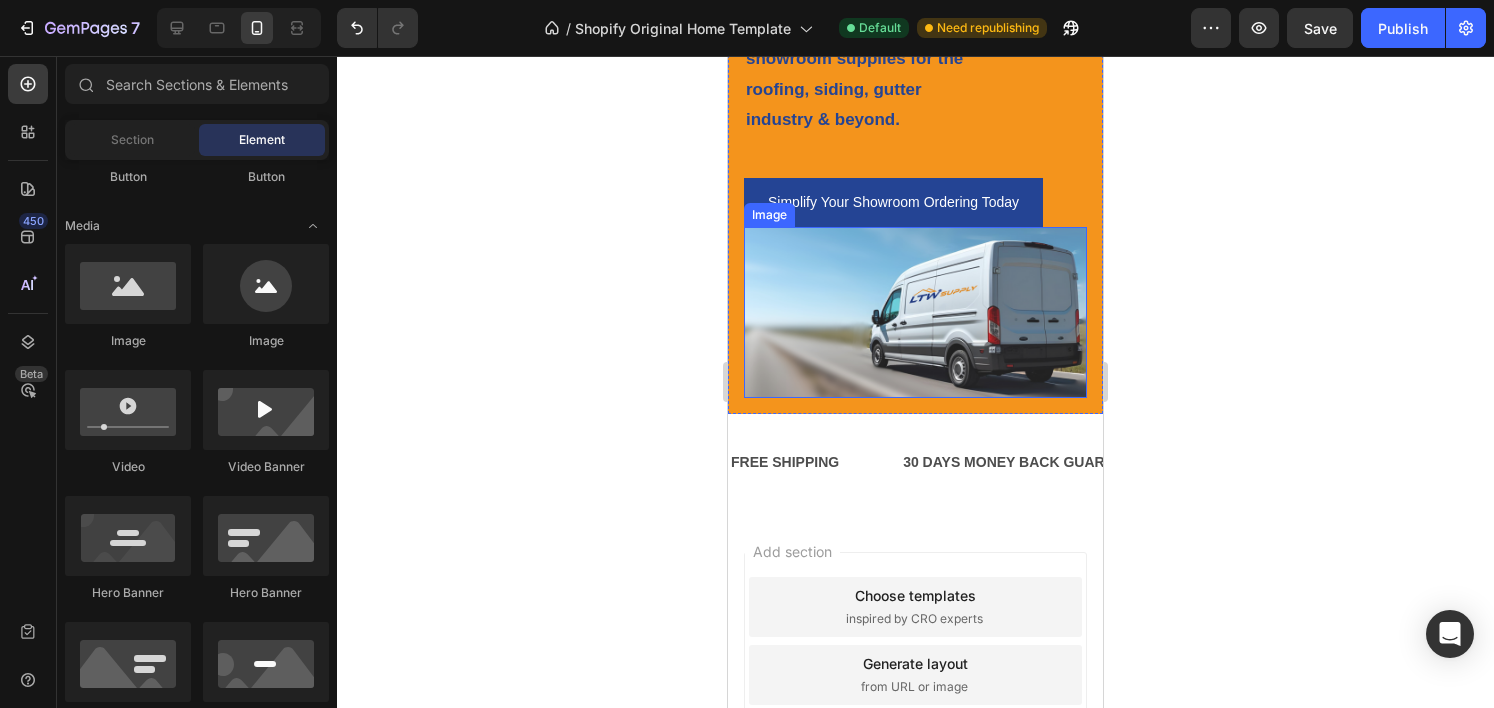 click at bounding box center [915, 313] 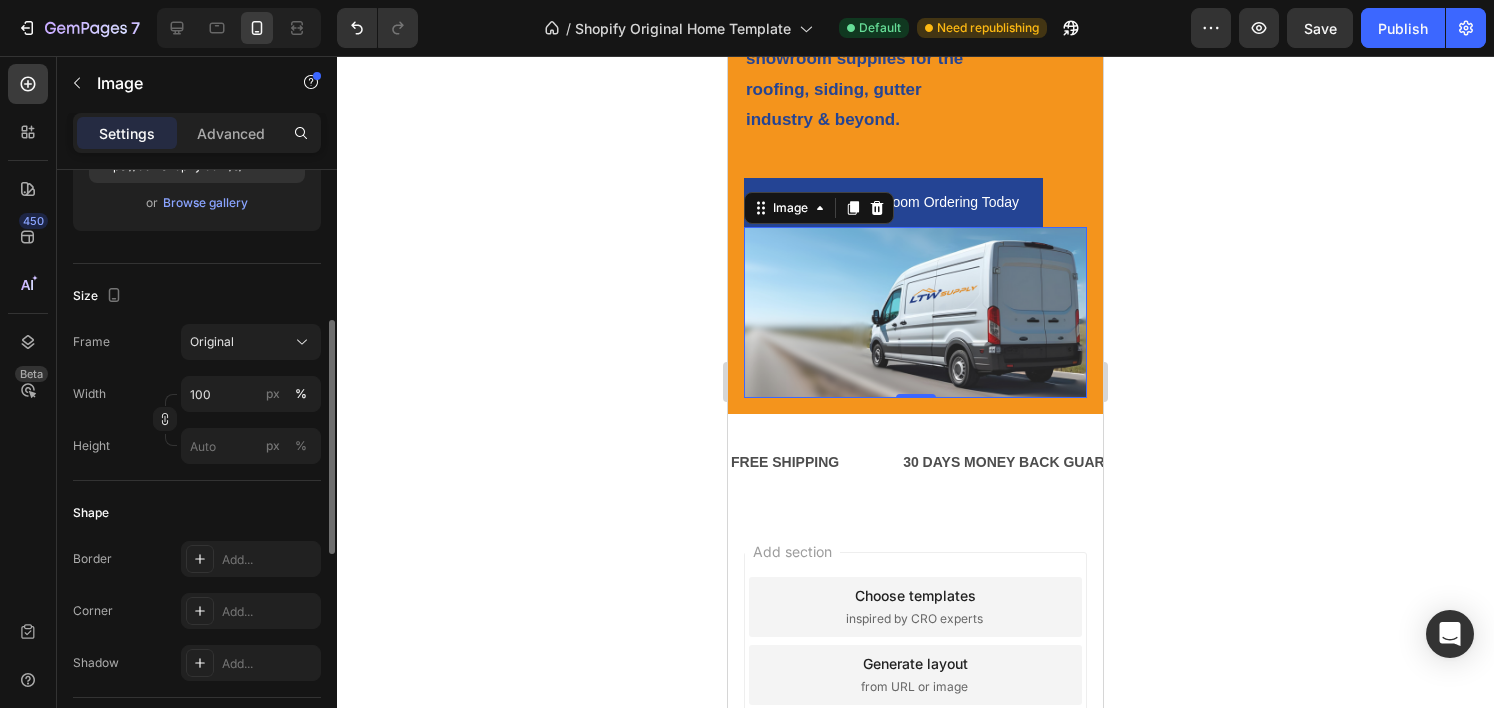 scroll, scrollTop: 386, scrollLeft: 0, axis: vertical 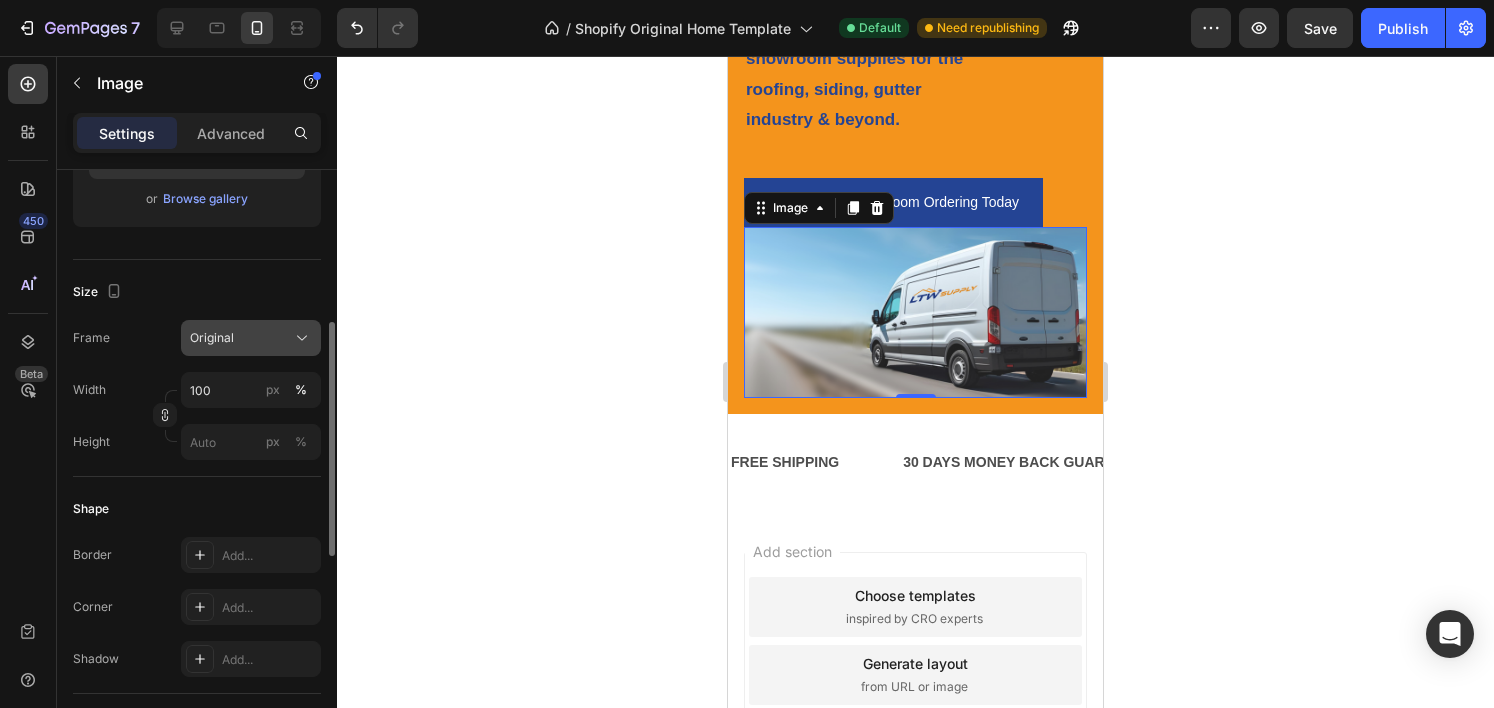 click on "Original" at bounding box center (251, 338) 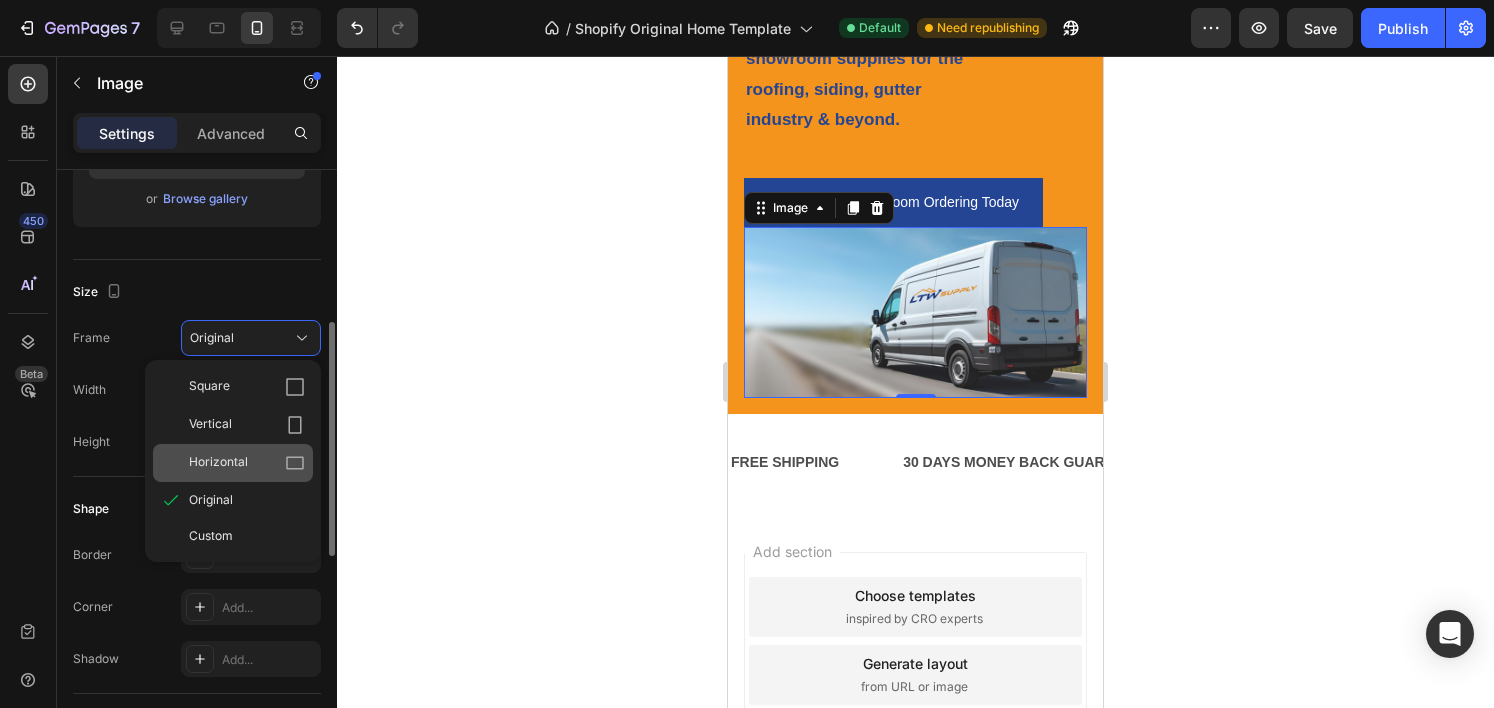 click on "Horizontal" at bounding box center (218, 463) 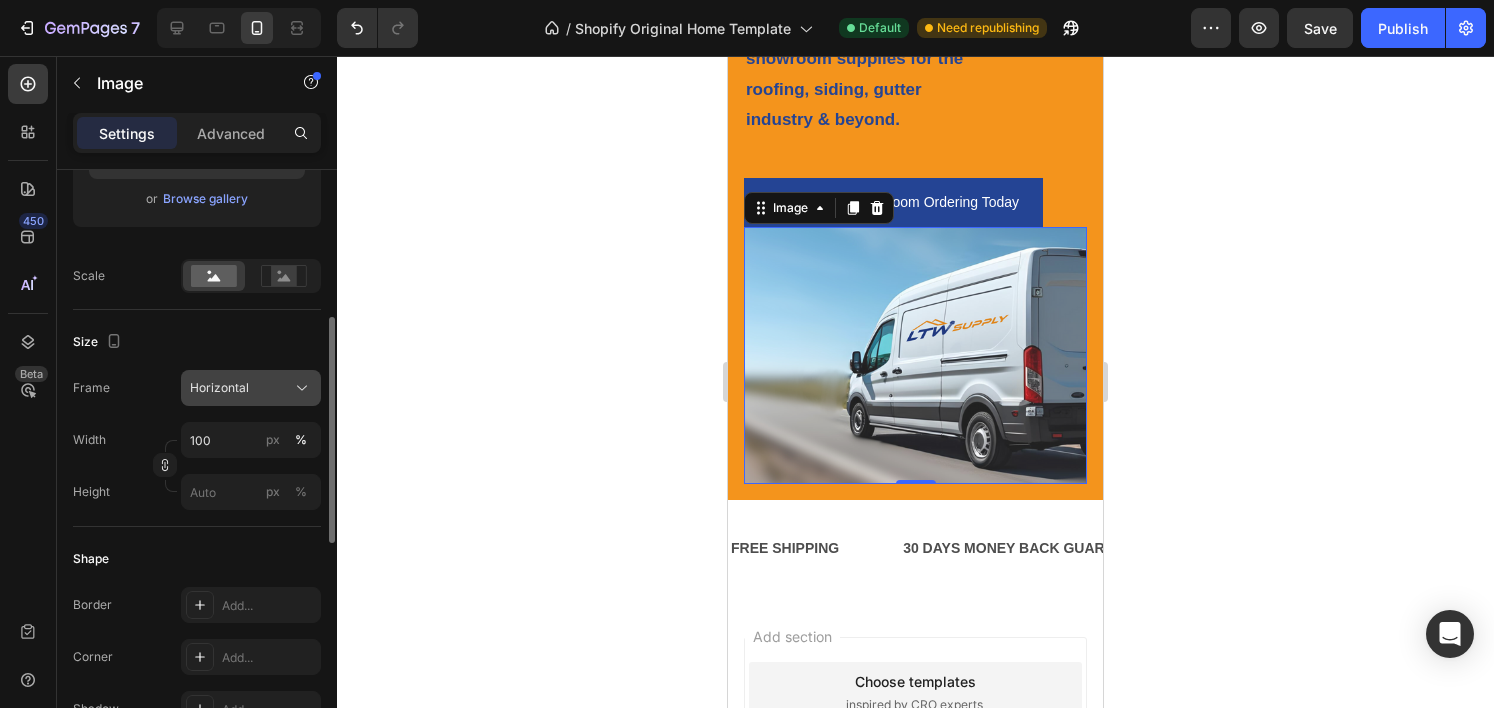 click on "Horizontal" 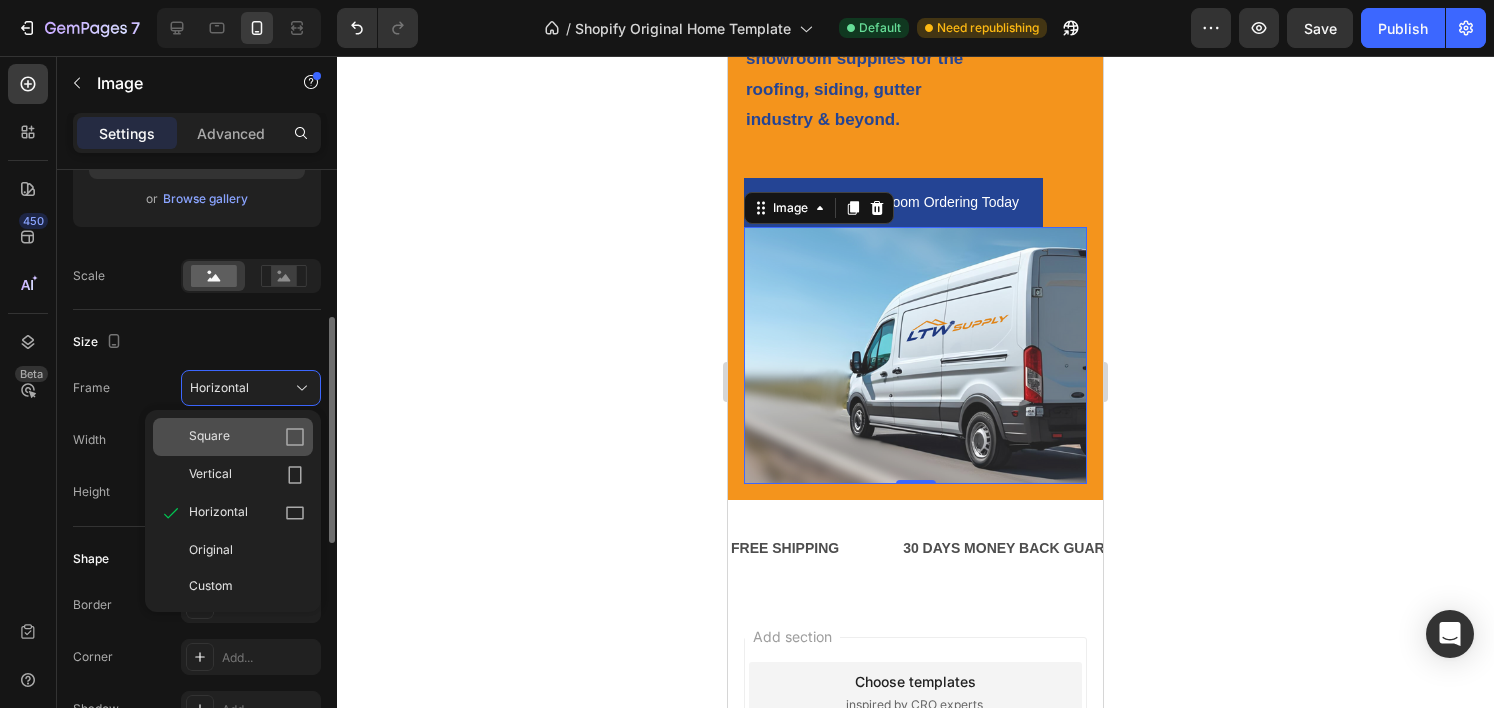 click on "Square" at bounding box center [247, 437] 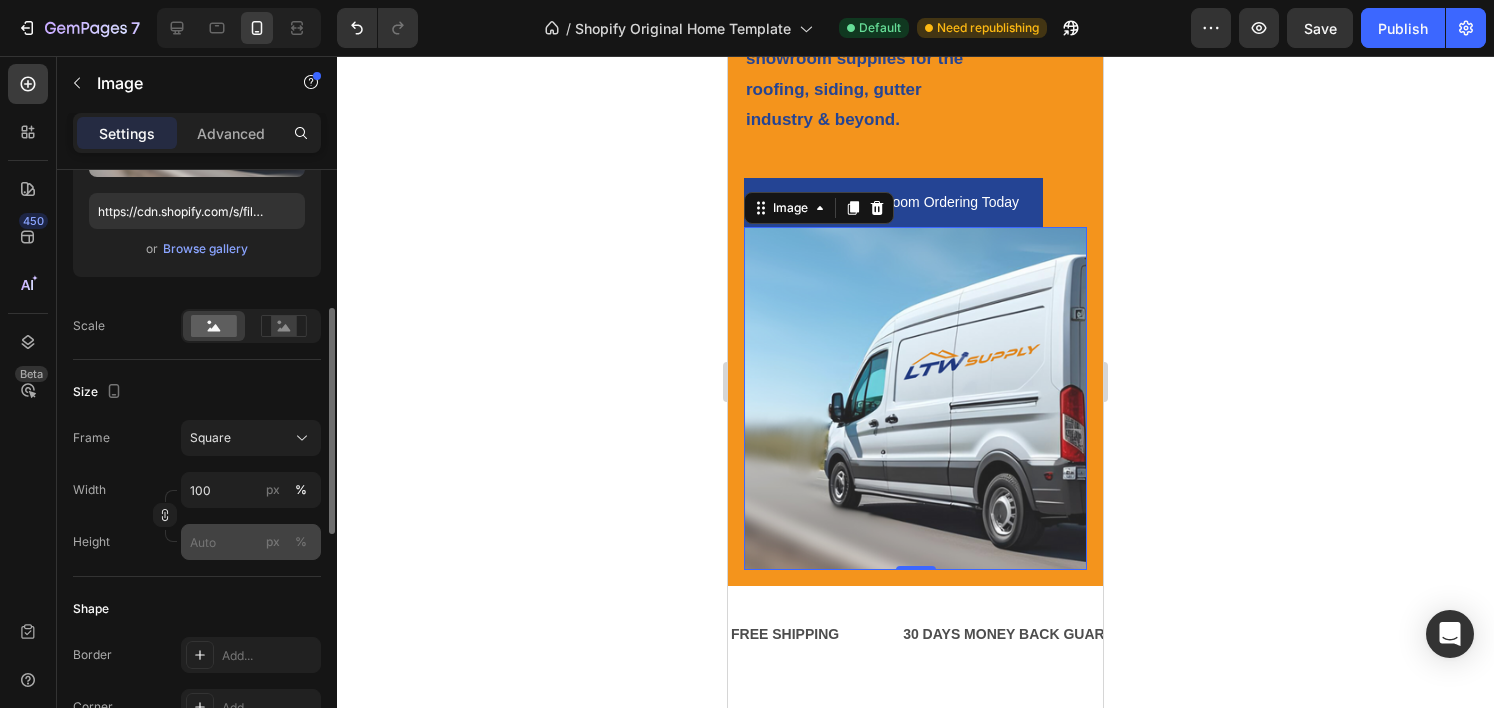 scroll, scrollTop: 295, scrollLeft: 0, axis: vertical 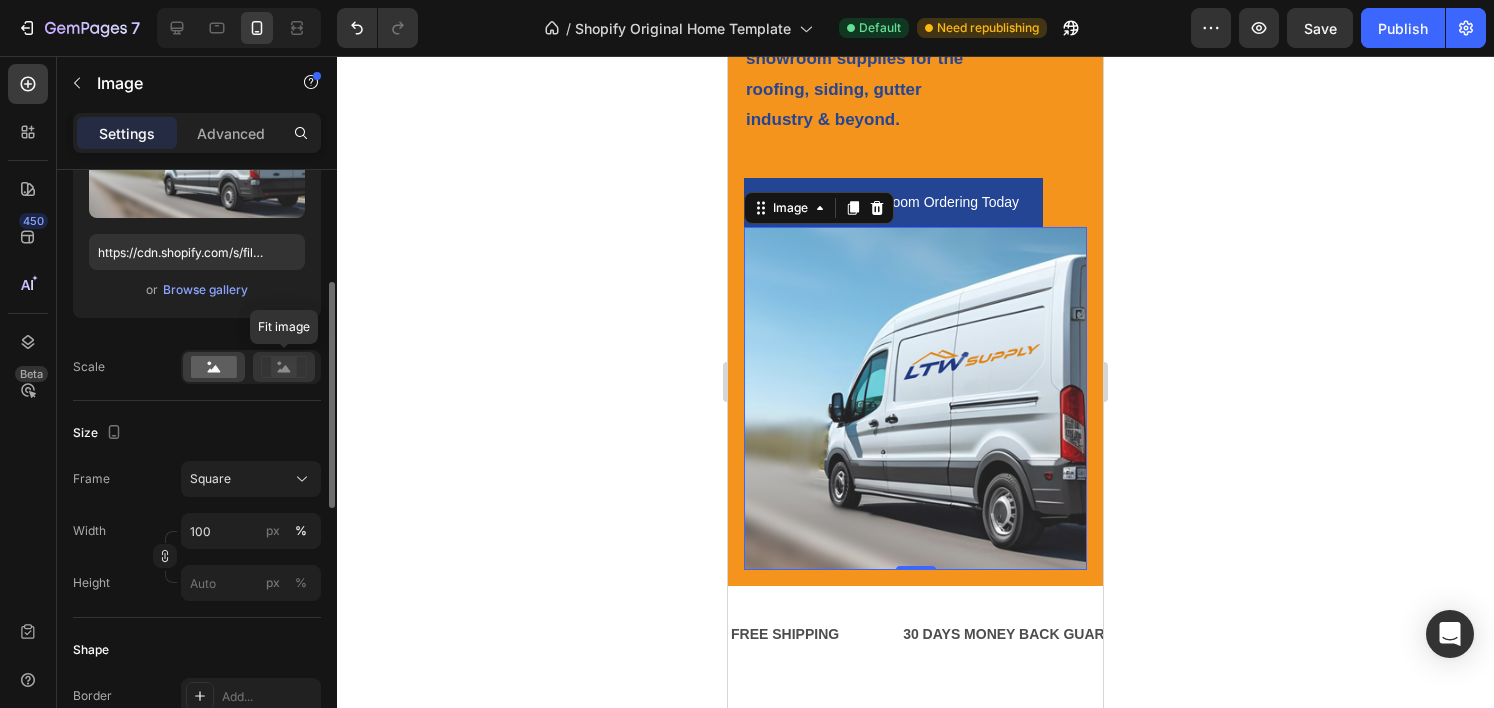 click 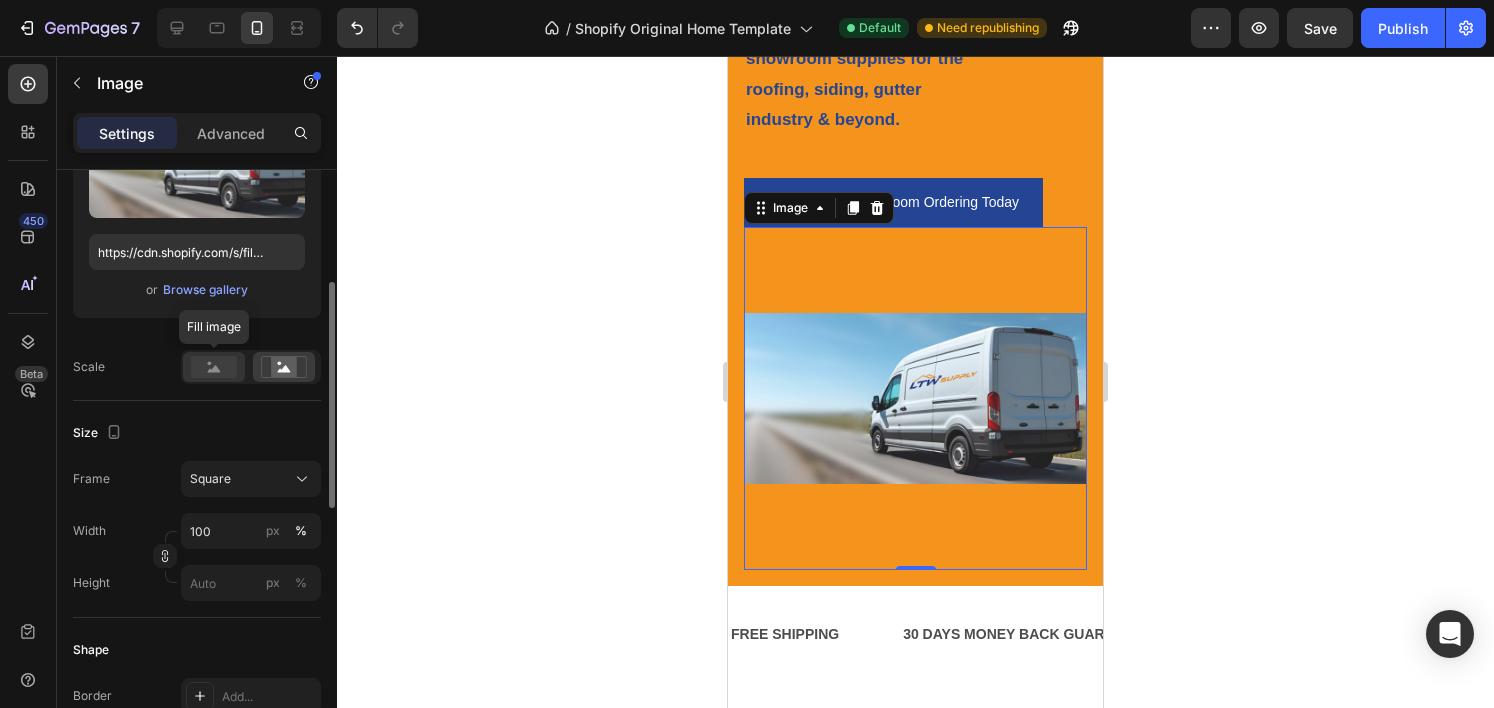 click 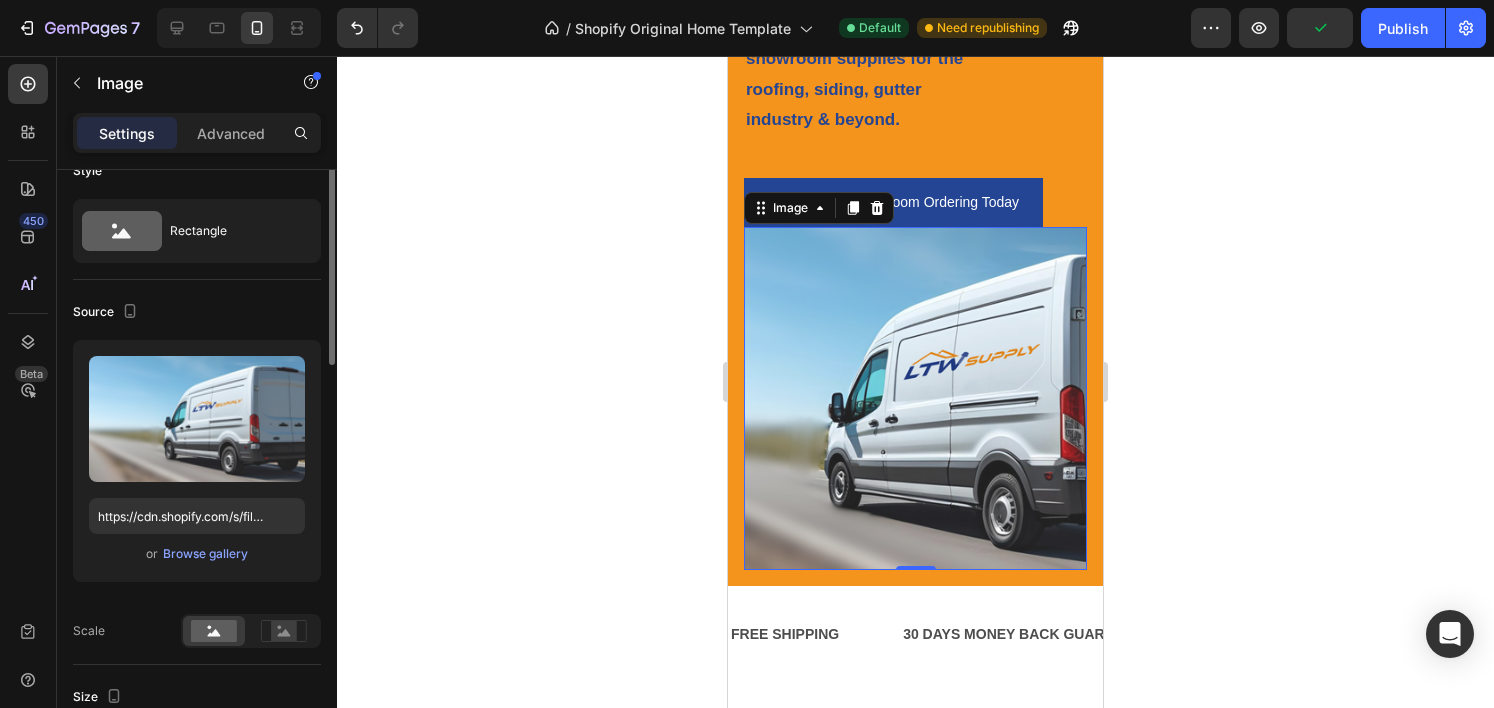 scroll, scrollTop: 0, scrollLeft: 0, axis: both 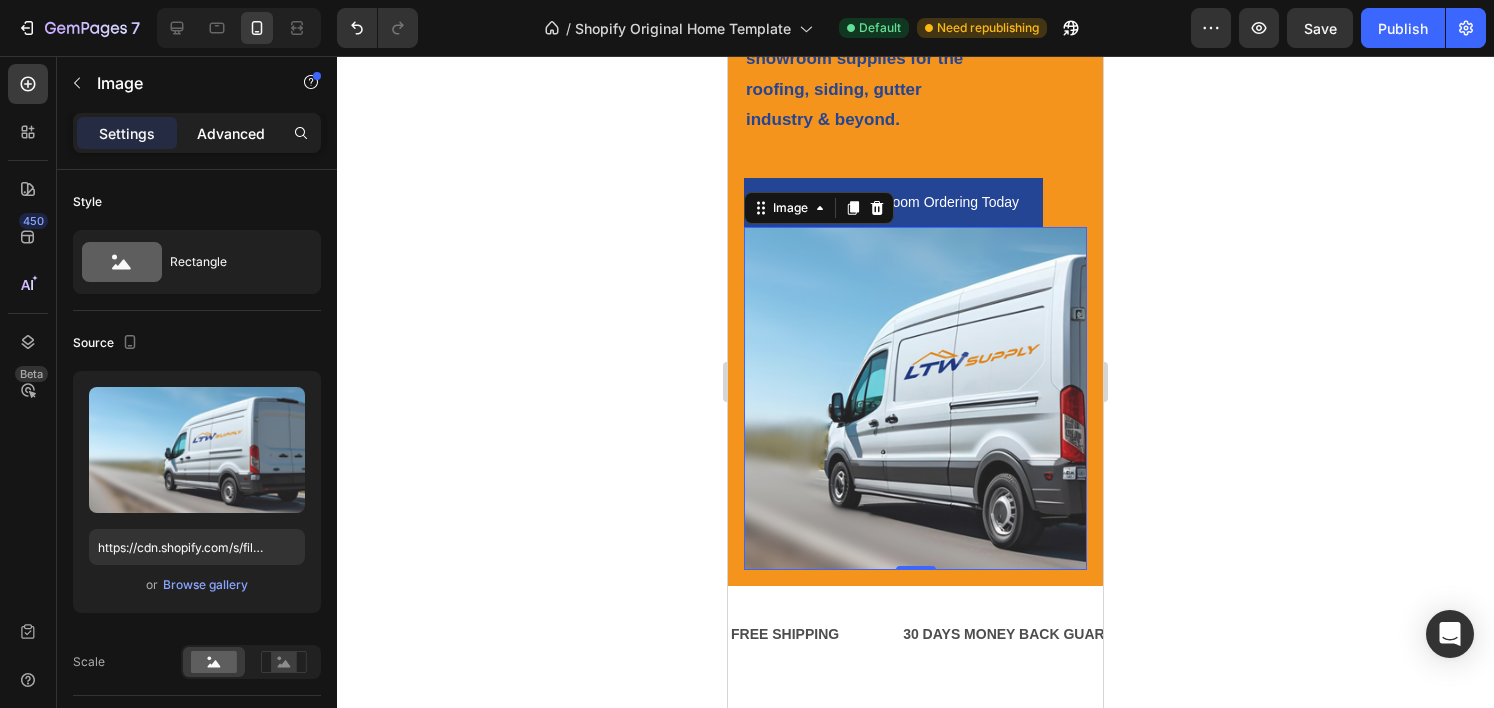 click on "Advanced" at bounding box center (231, 133) 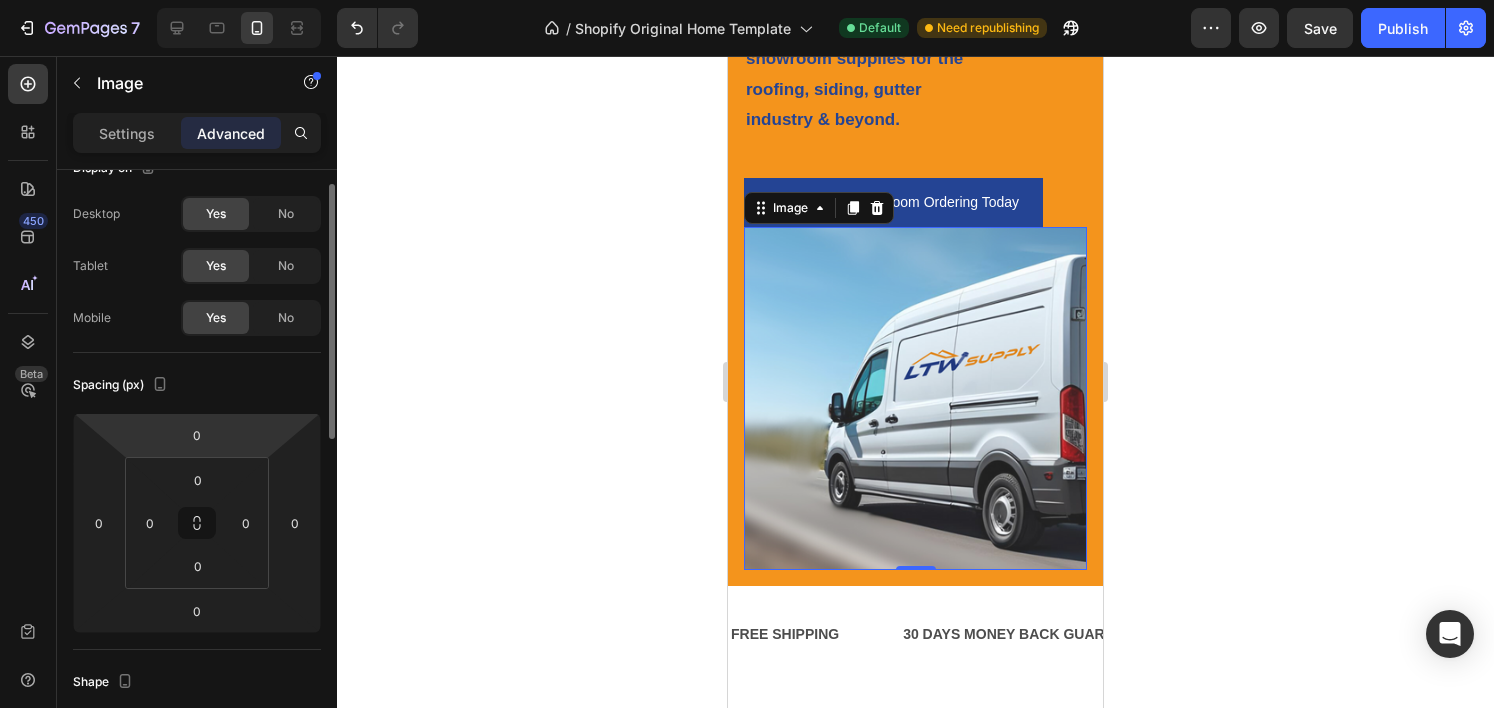 scroll, scrollTop: 0, scrollLeft: 0, axis: both 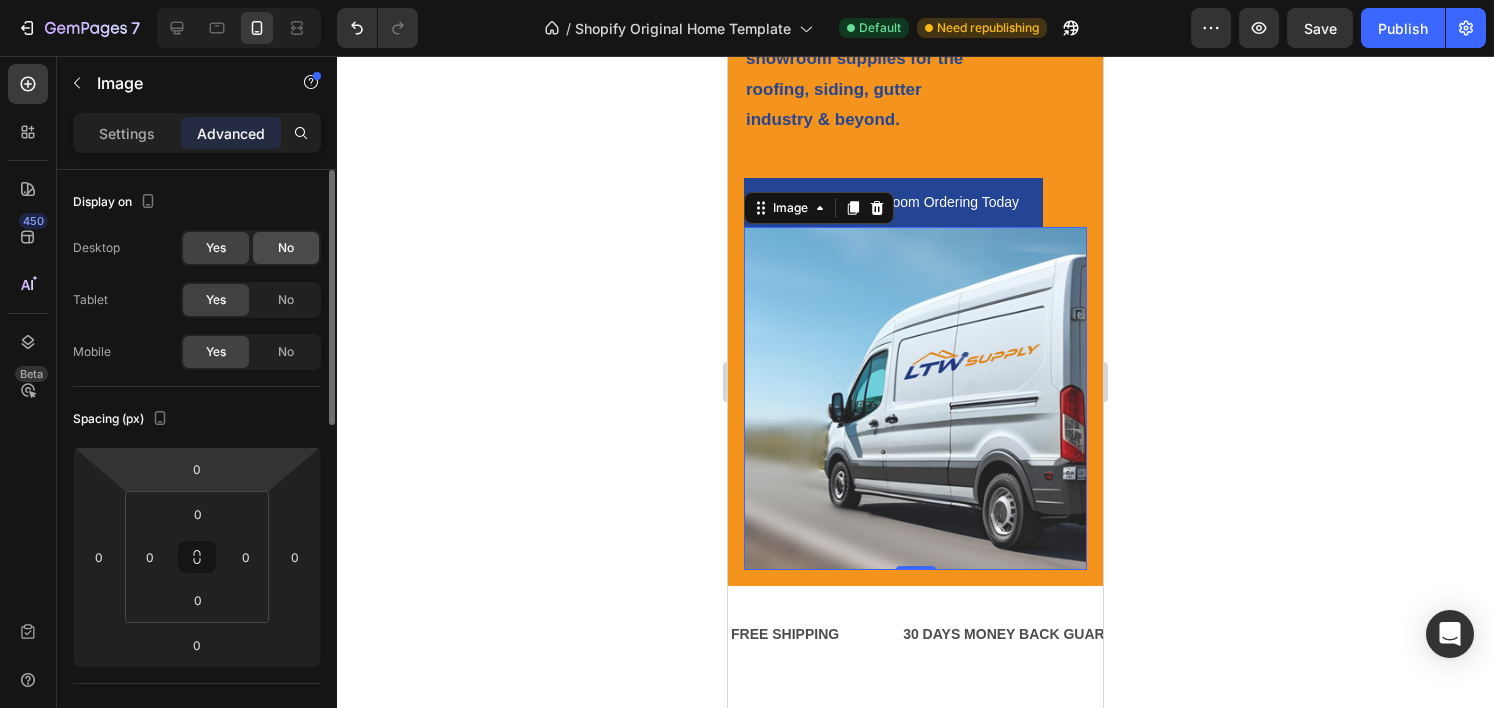click on "No" 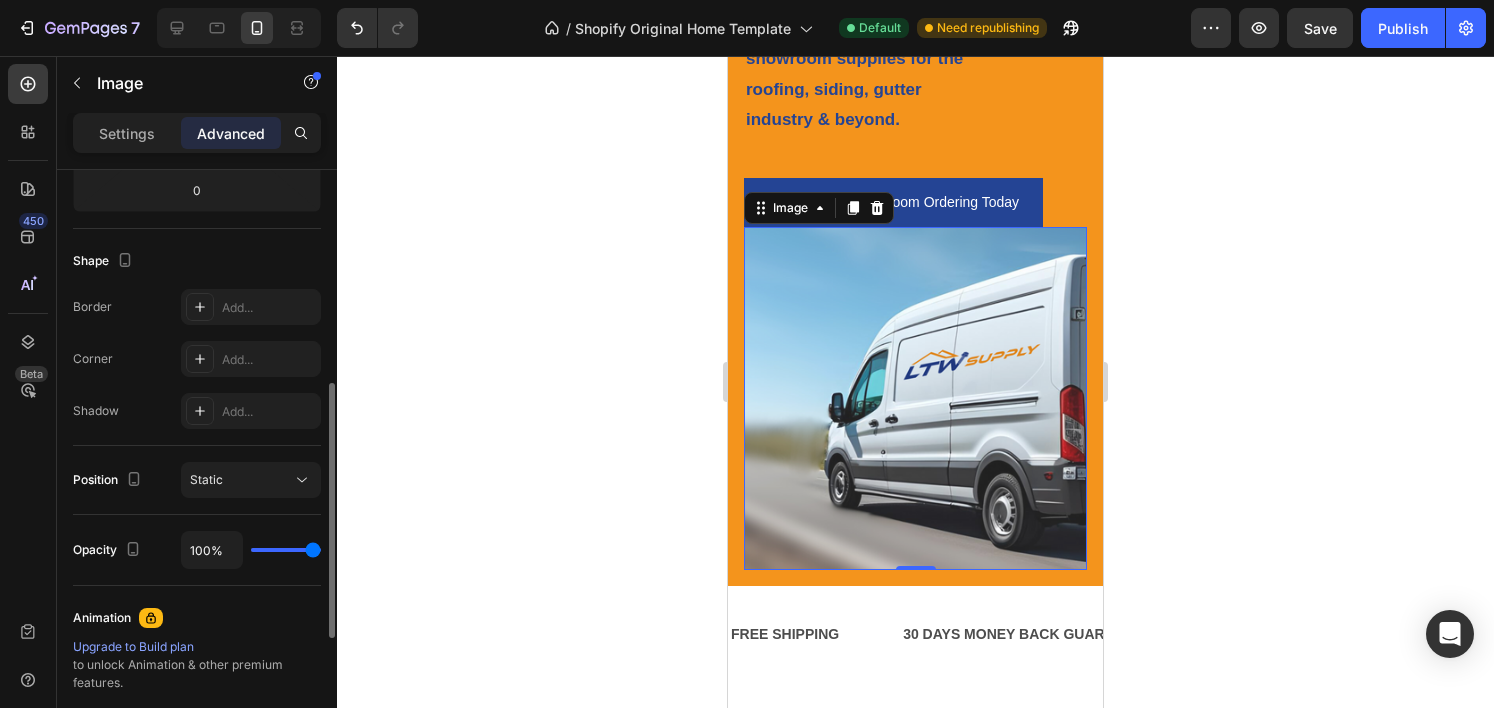 scroll, scrollTop: 468, scrollLeft: 0, axis: vertical 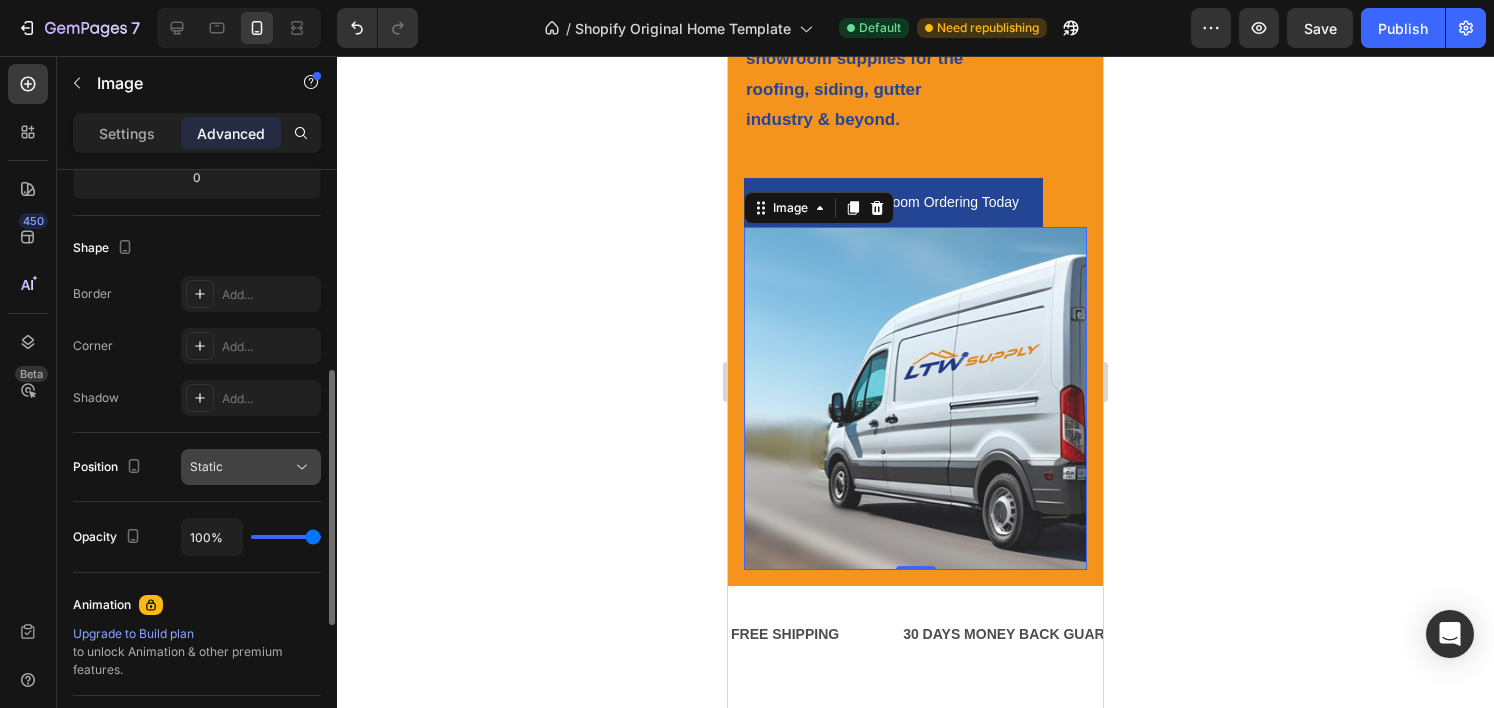 click on "Static" at bounding box center [241, 467] 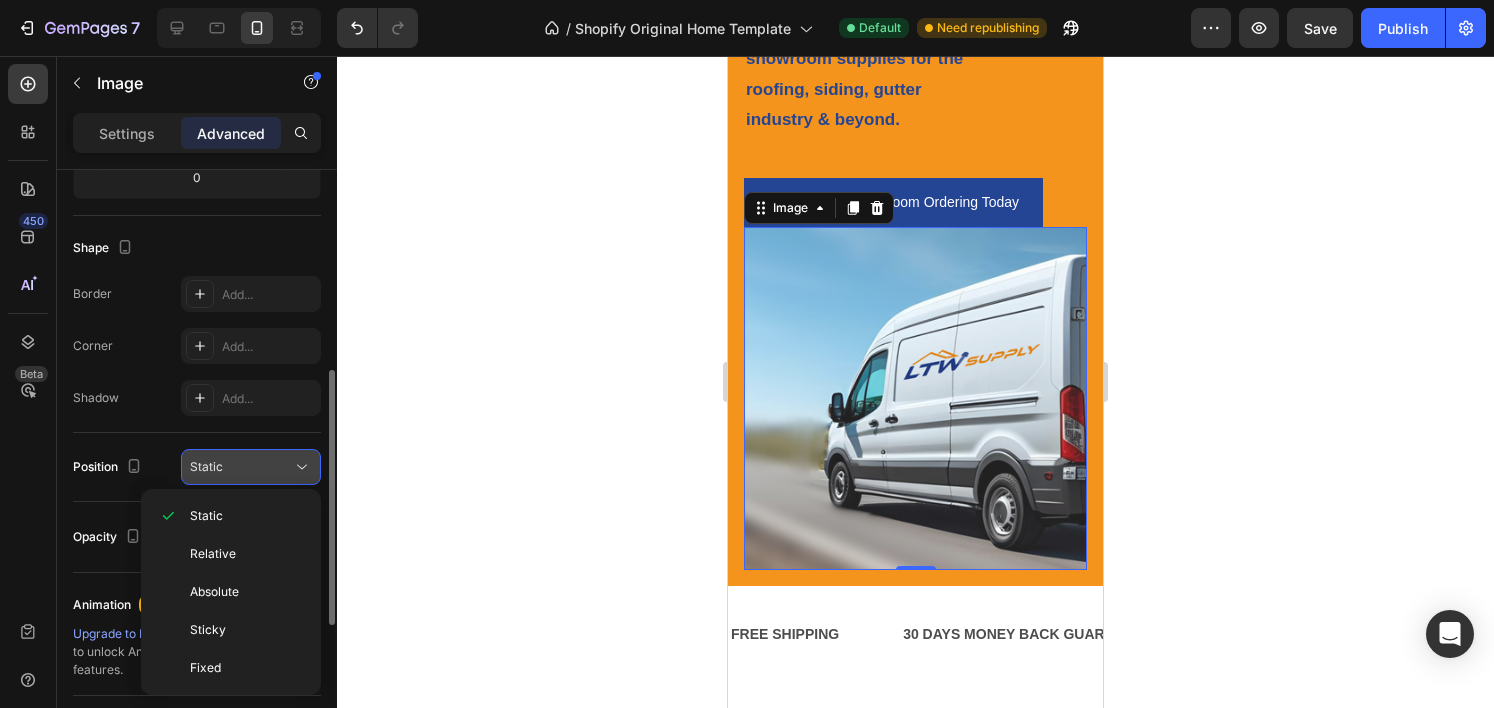 click on "Static" at bounding box center (241, 467) 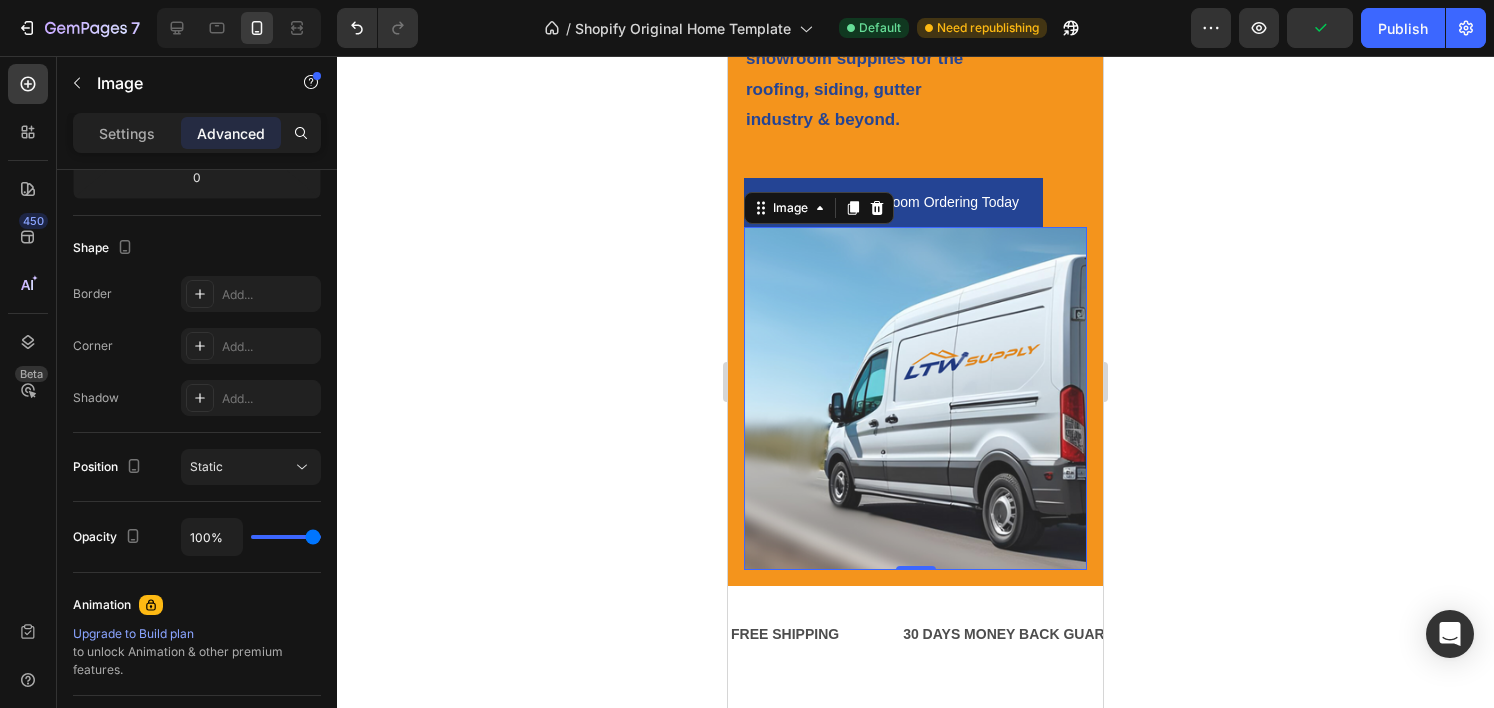 click at bounding box center [915, 398] 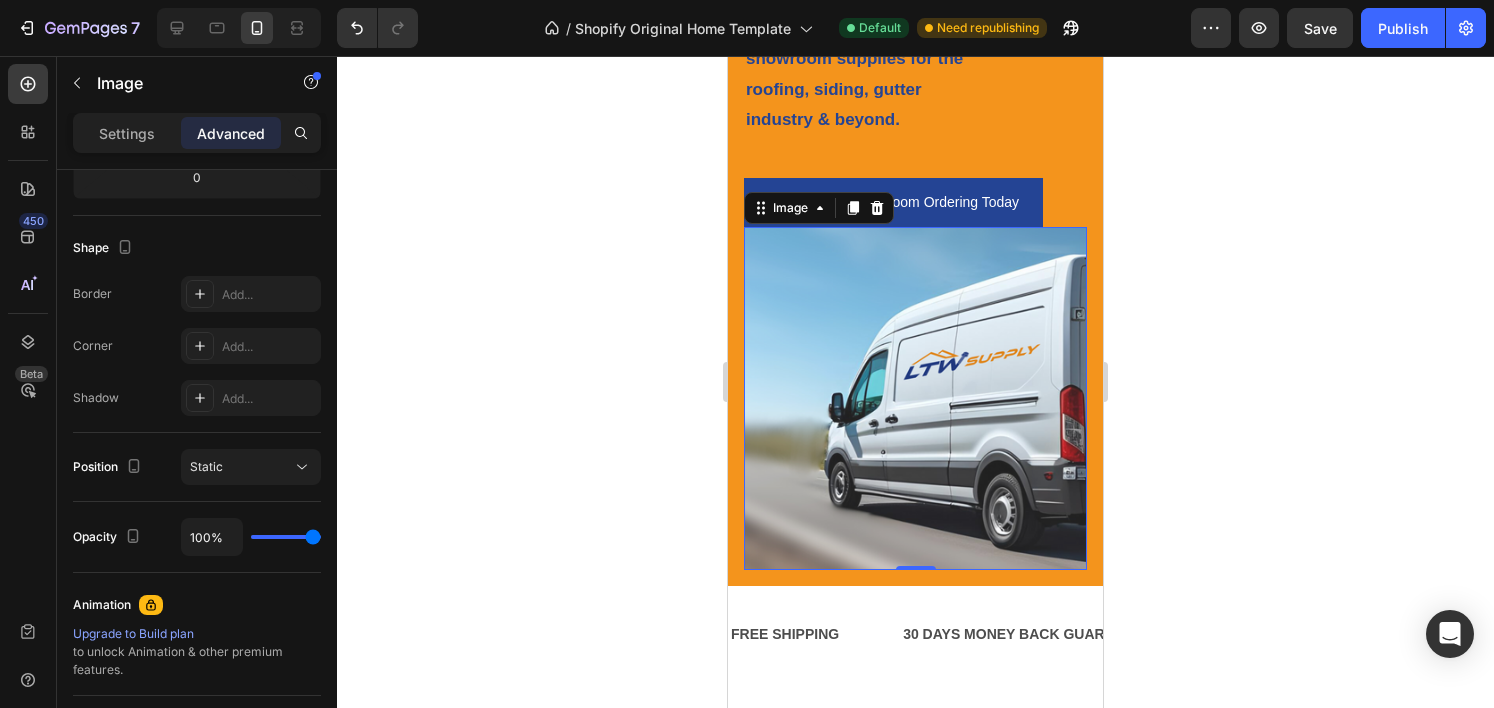 click 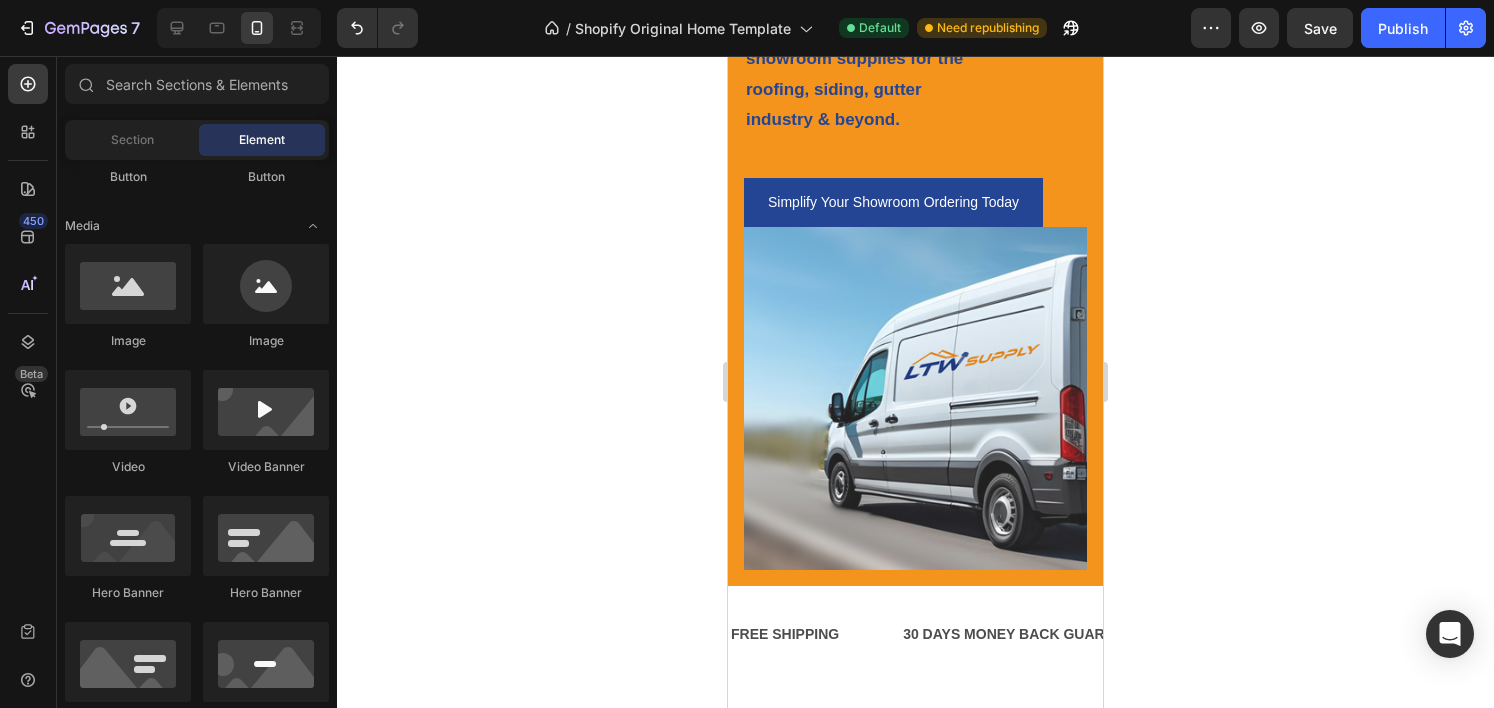 click 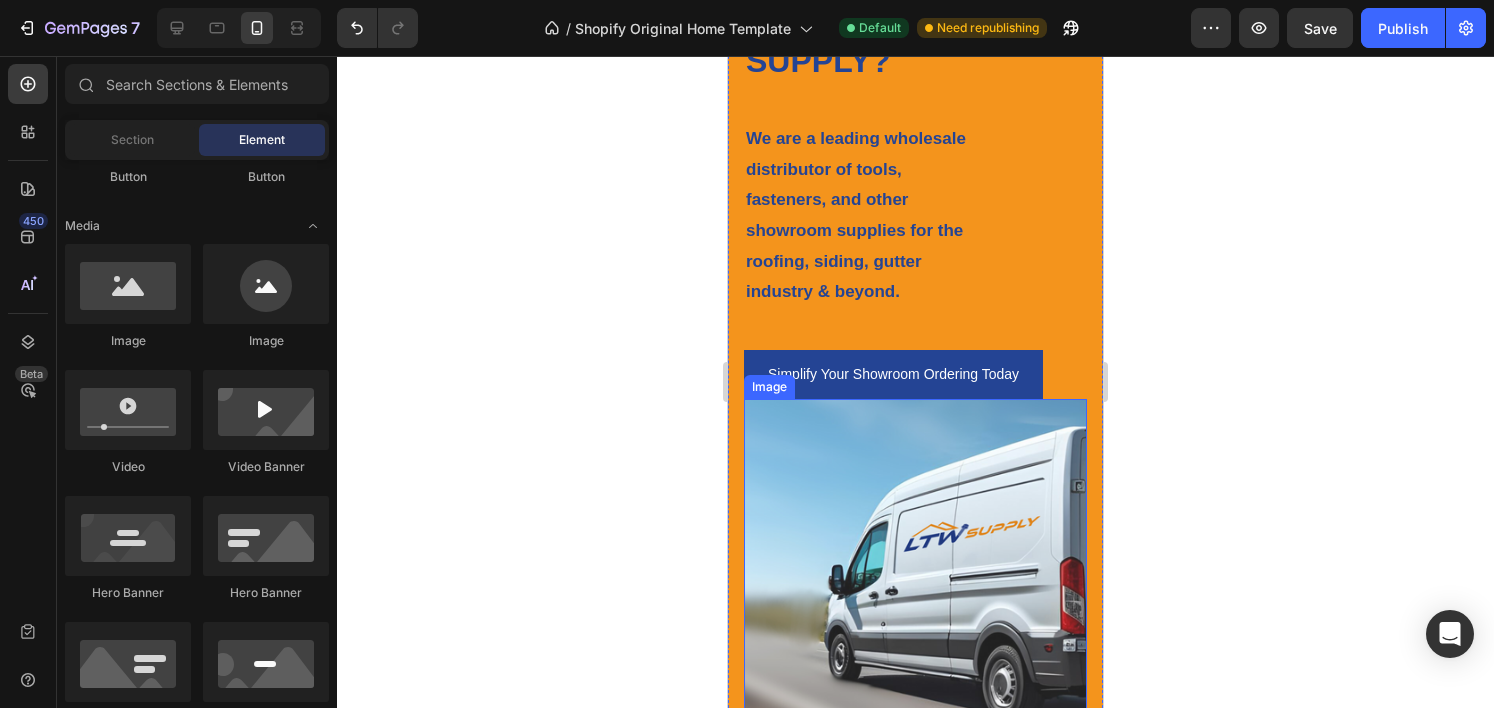 scroll, scrollTop: 1005, scrollLeft: 0, axis: vertical 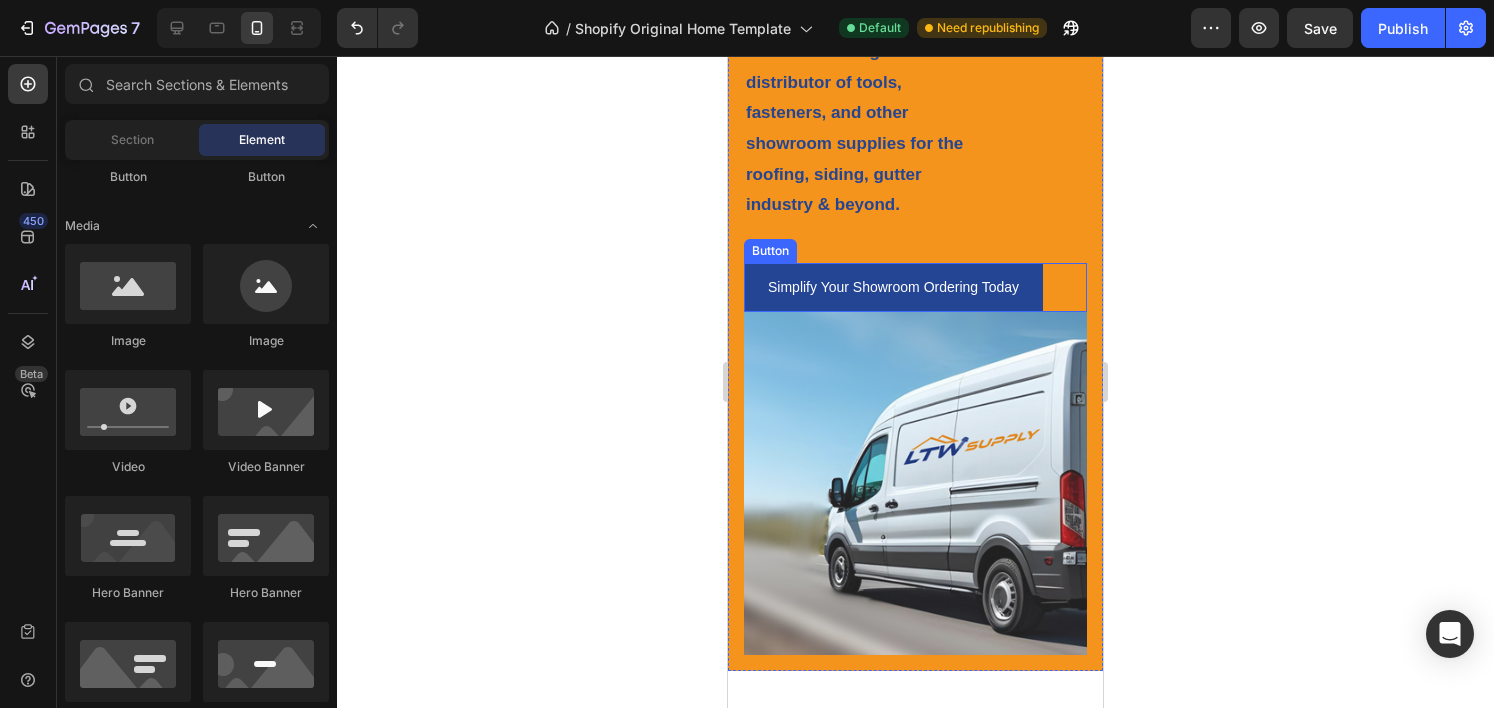 click on "Simplify Your Showroom Ordering Today Button" at bounding box center (915, 287) 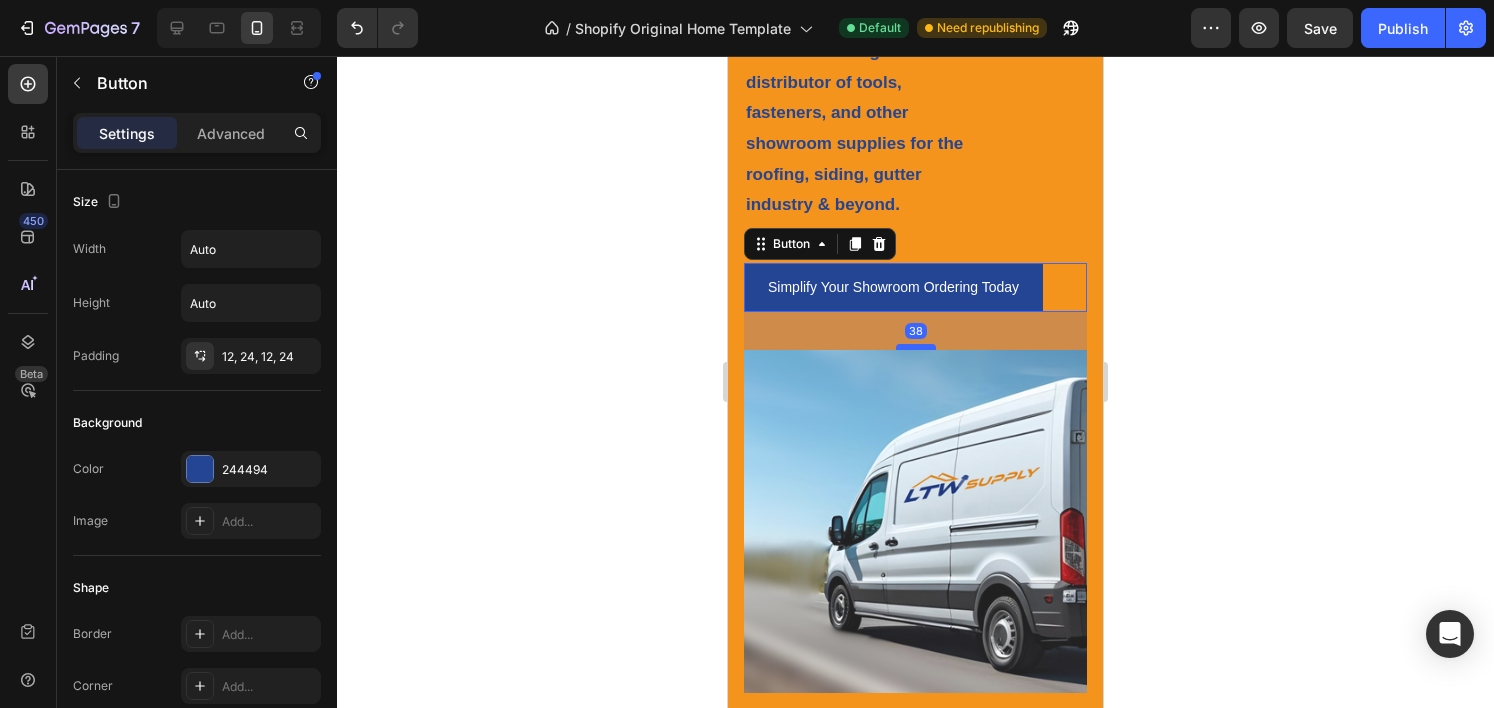 drag, startPoint x: 925, startPoint y: 310, endPoint x: 925, endPoint y: 348, distance: 38 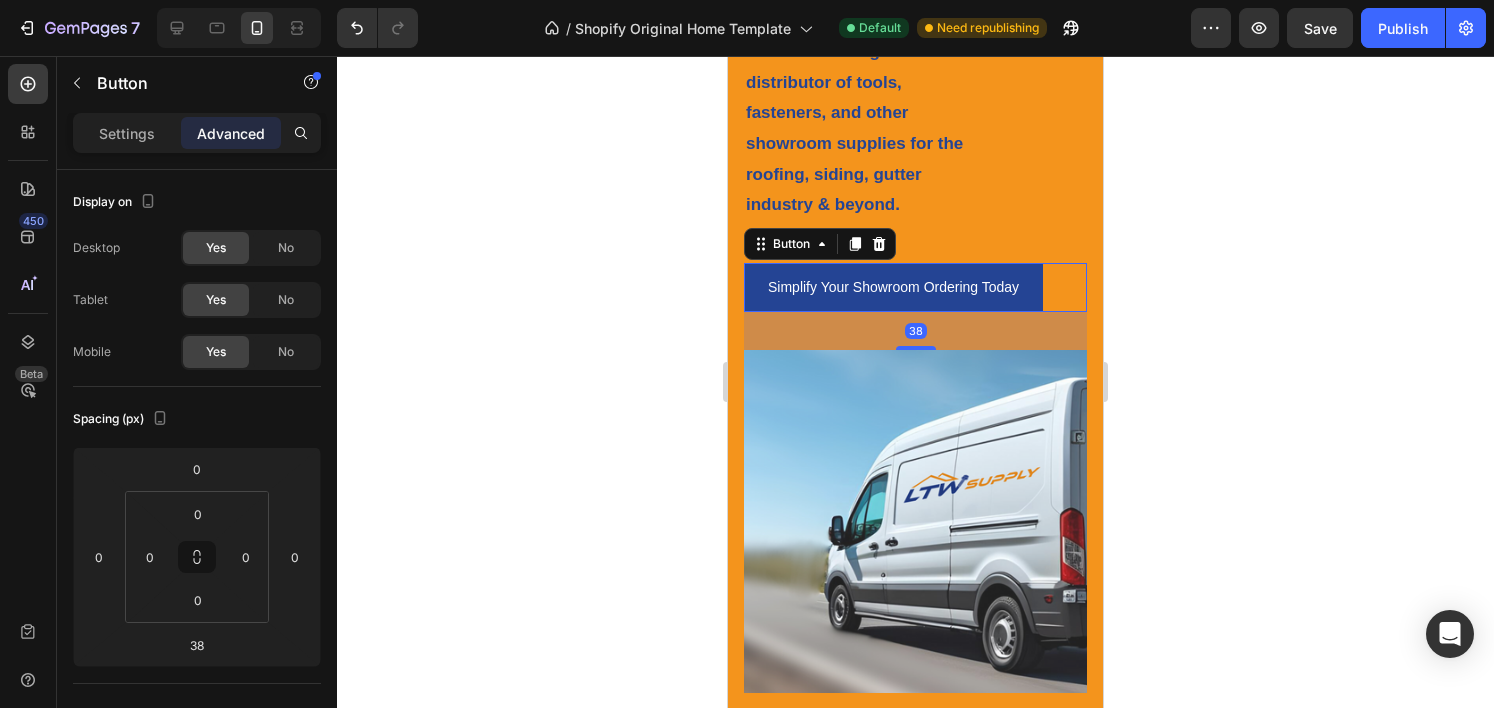click 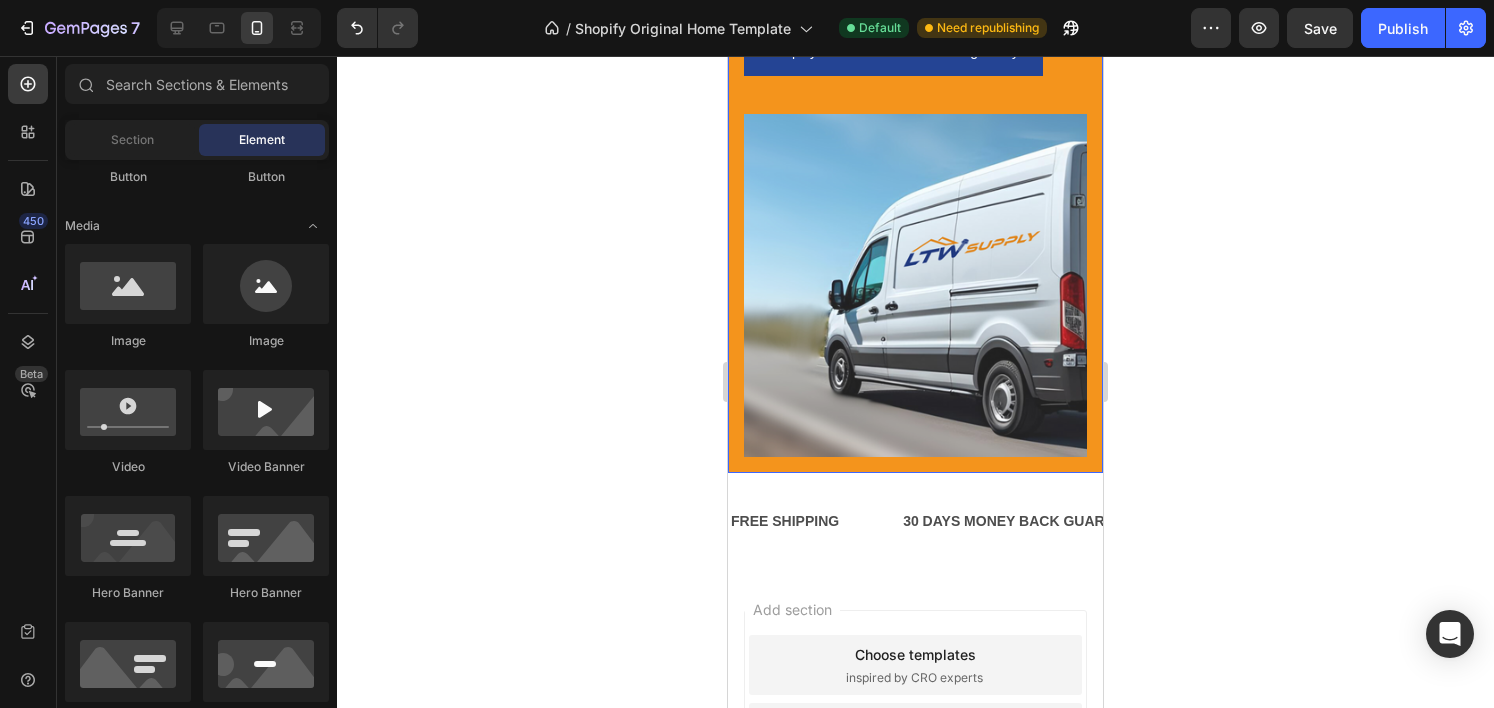 scroll, scrollTop: 1224, scrollLeft: 0, axis: vertical 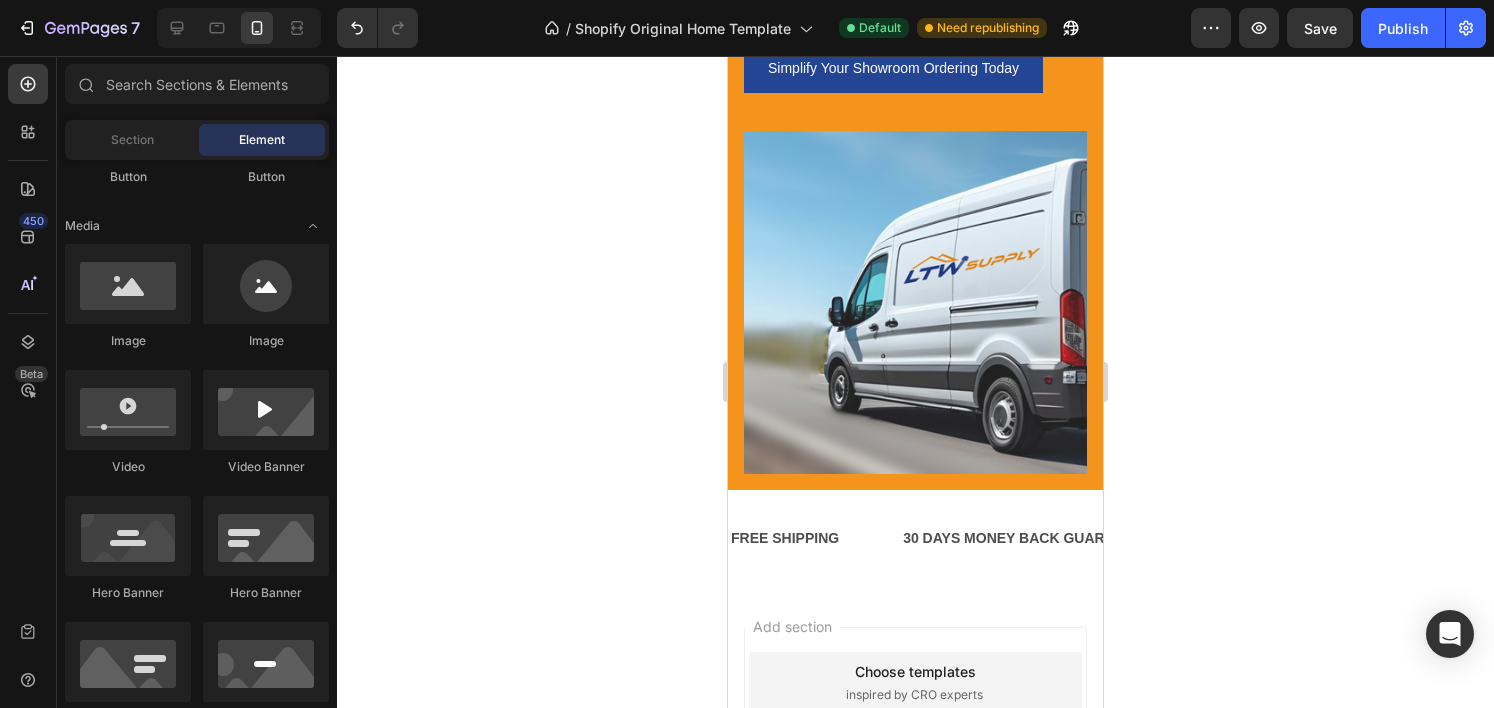 click 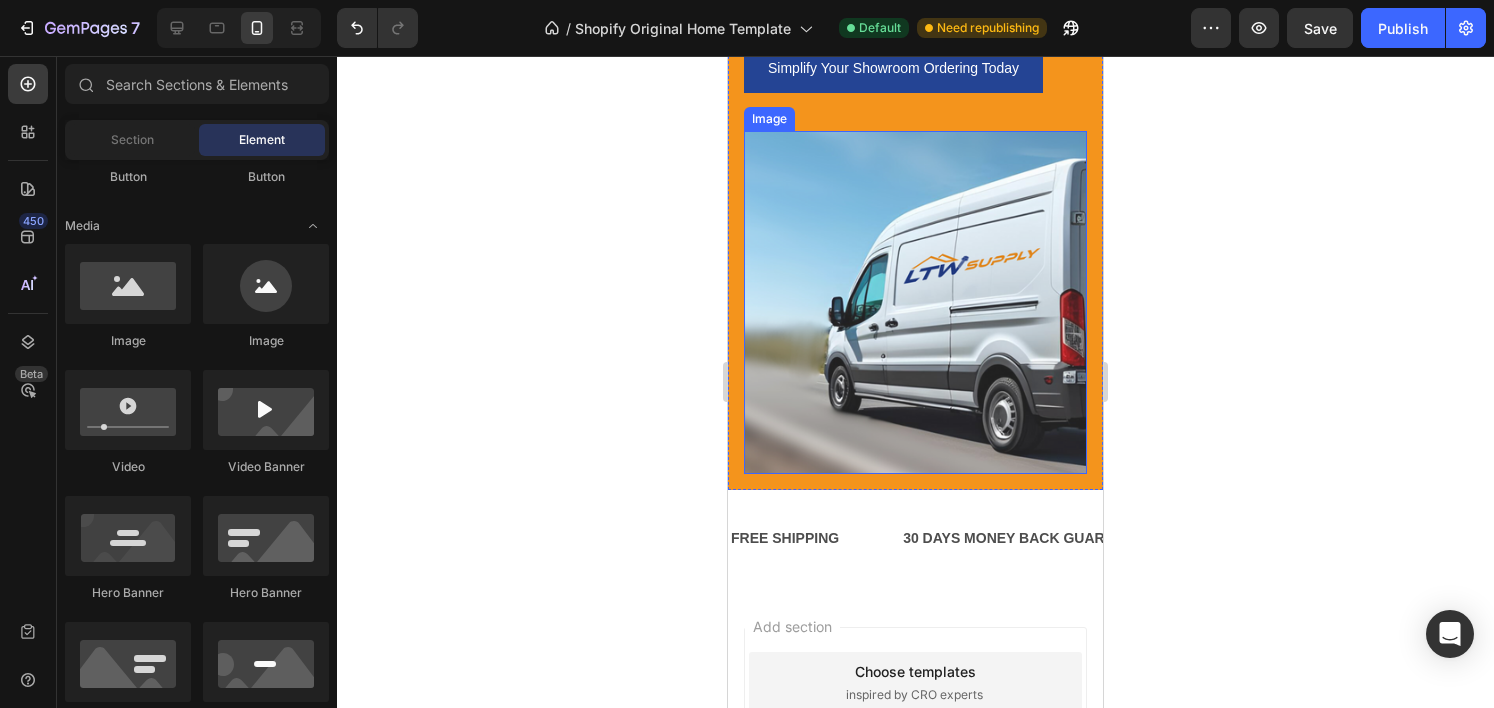 click at bounding box center (915, 302) 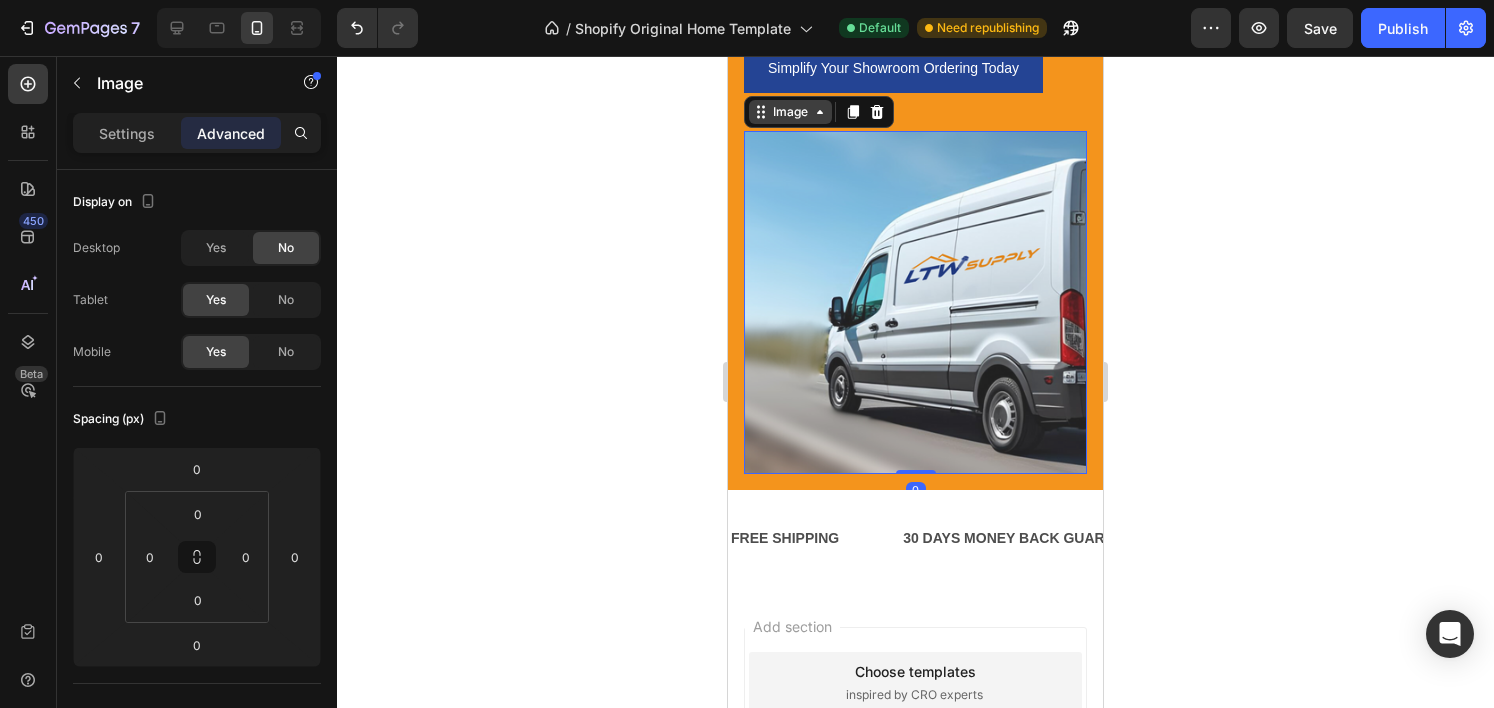 click 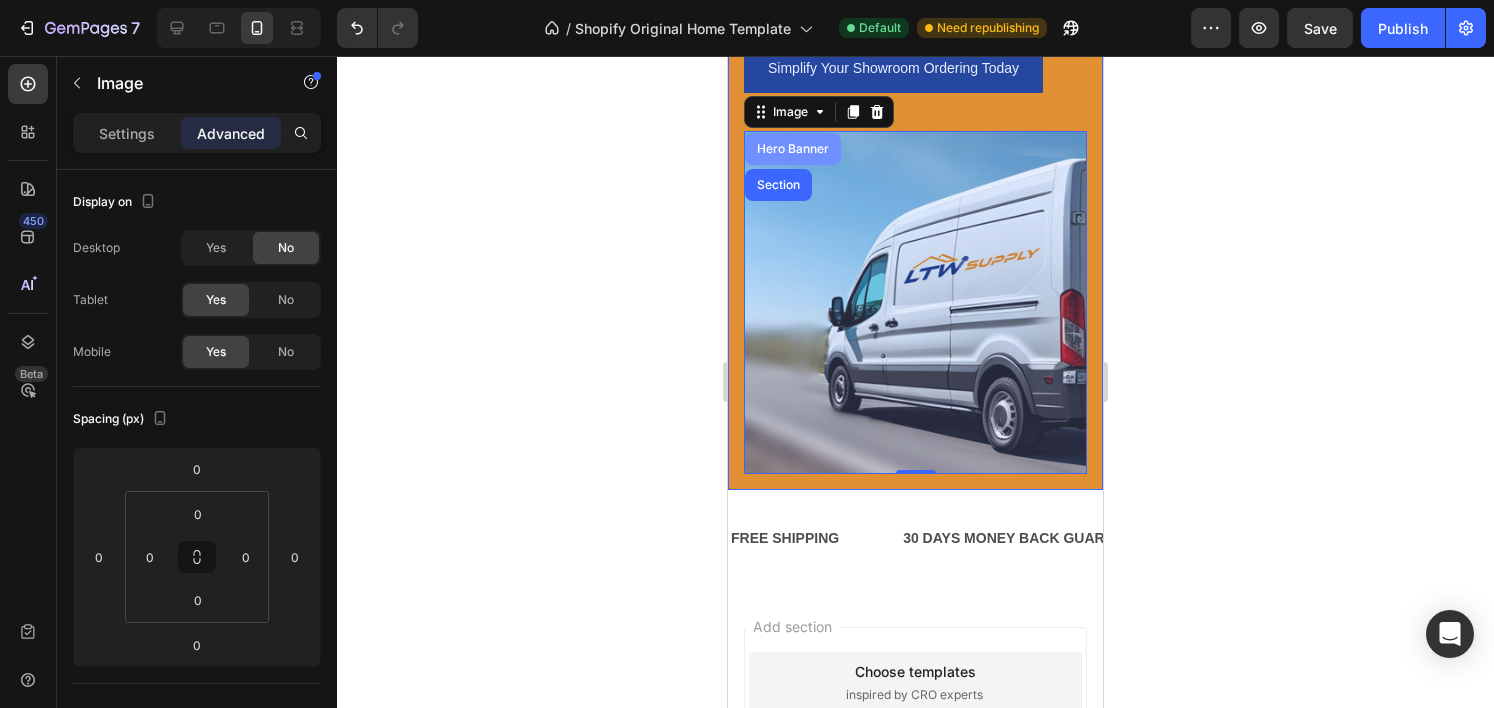 click on "Hero Banner" at bounding box center (793, 149) 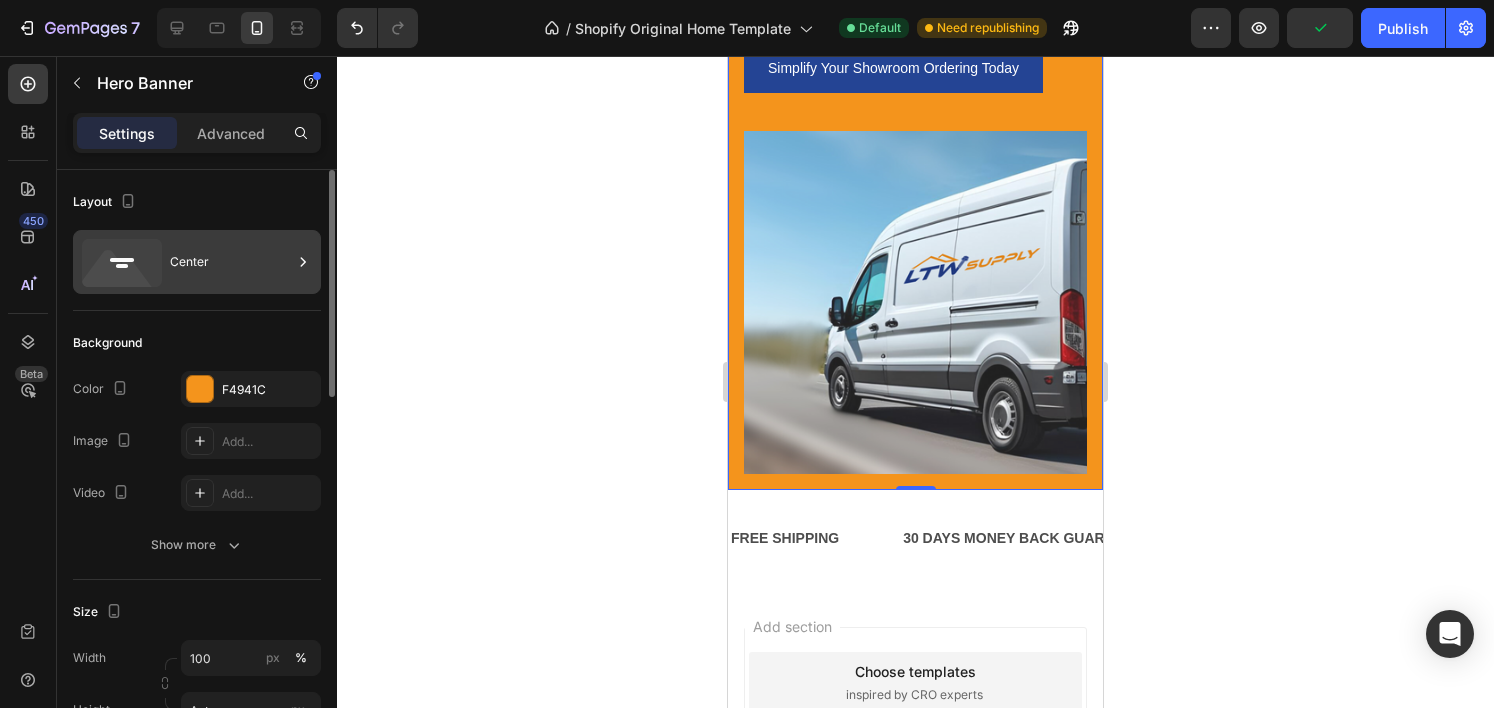 click on "Center" at bounding box center [231, 262] 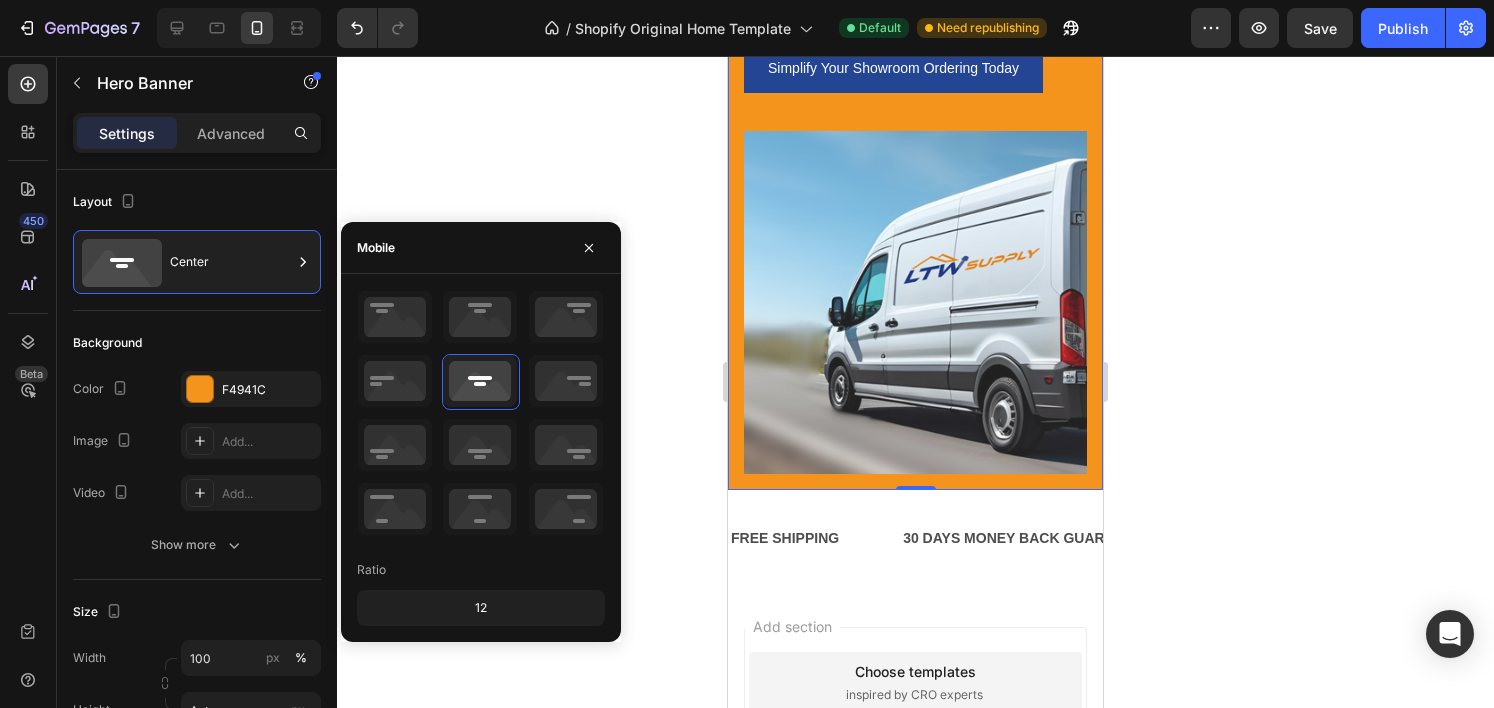 click 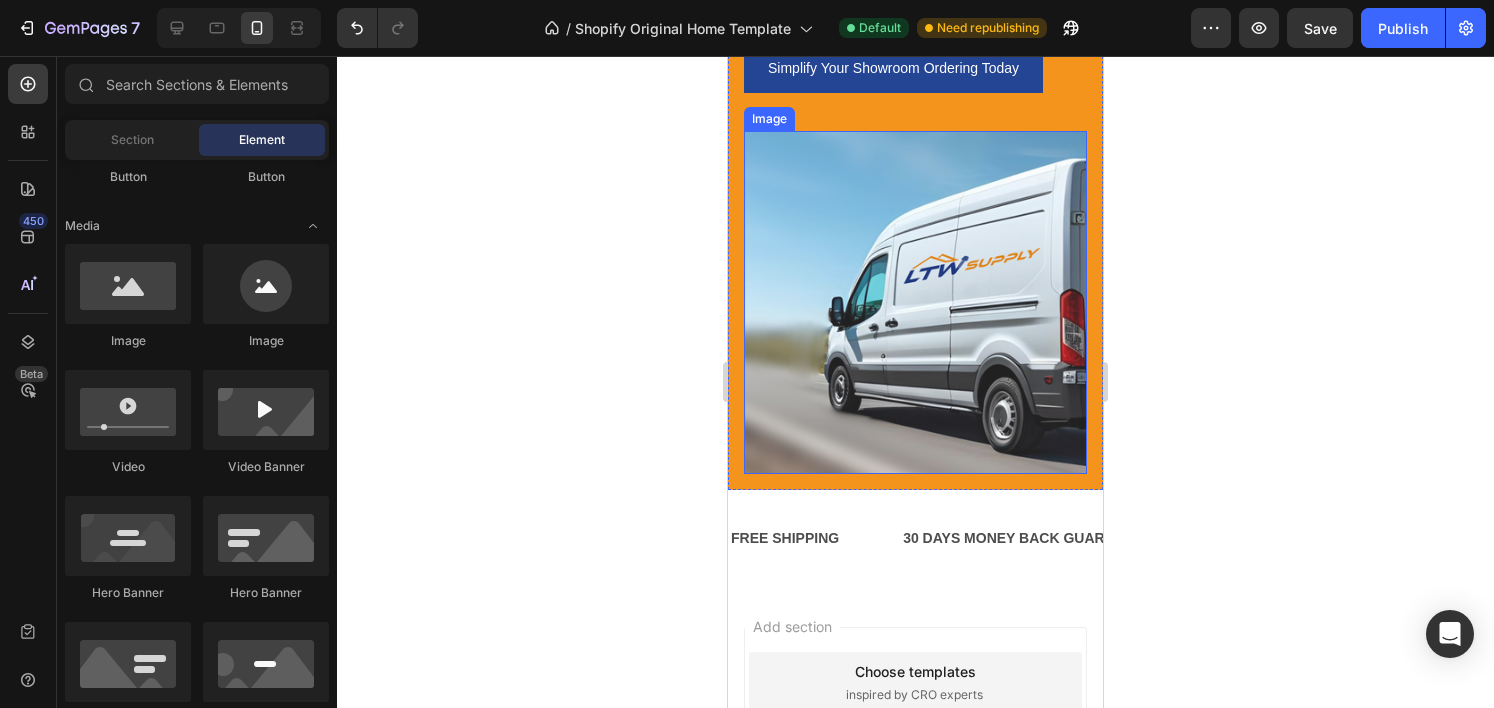 click at bounding box center (915, 302) 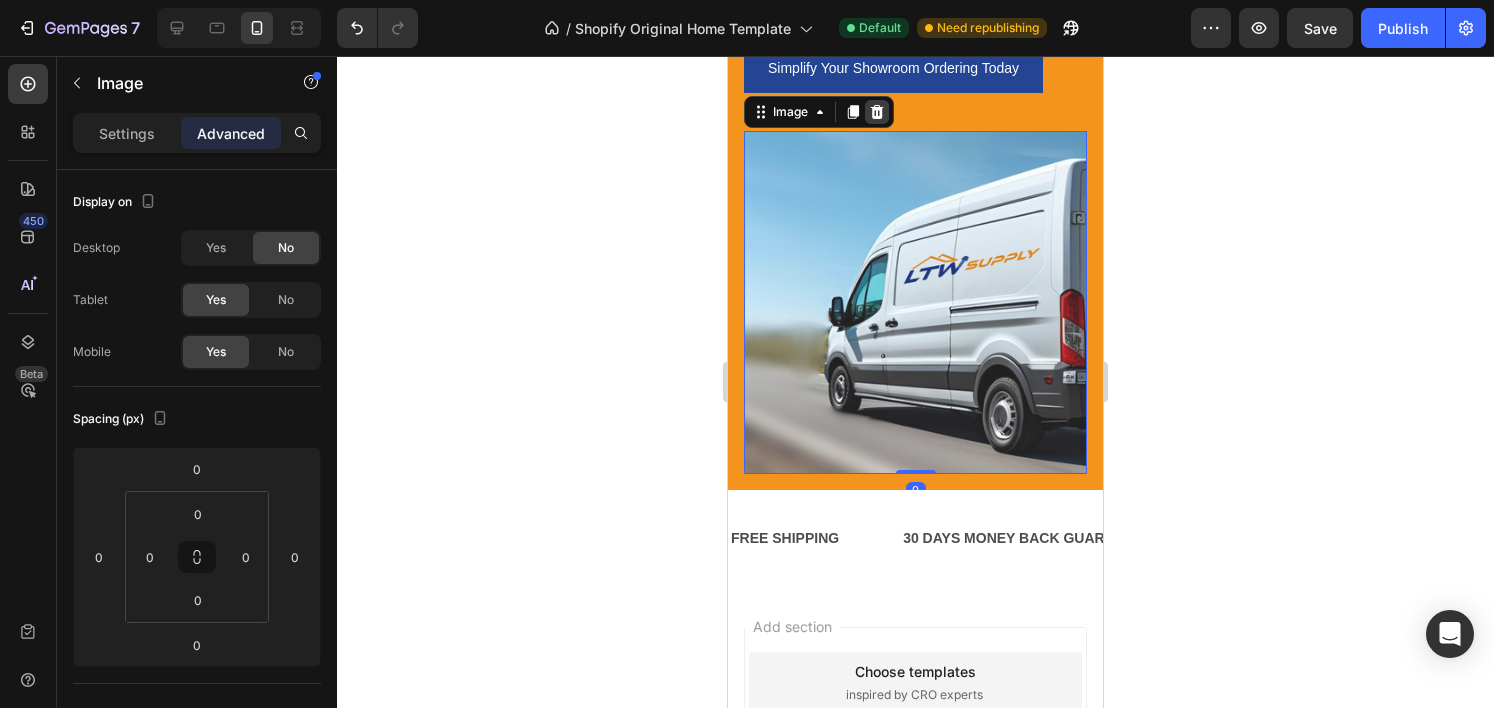 click 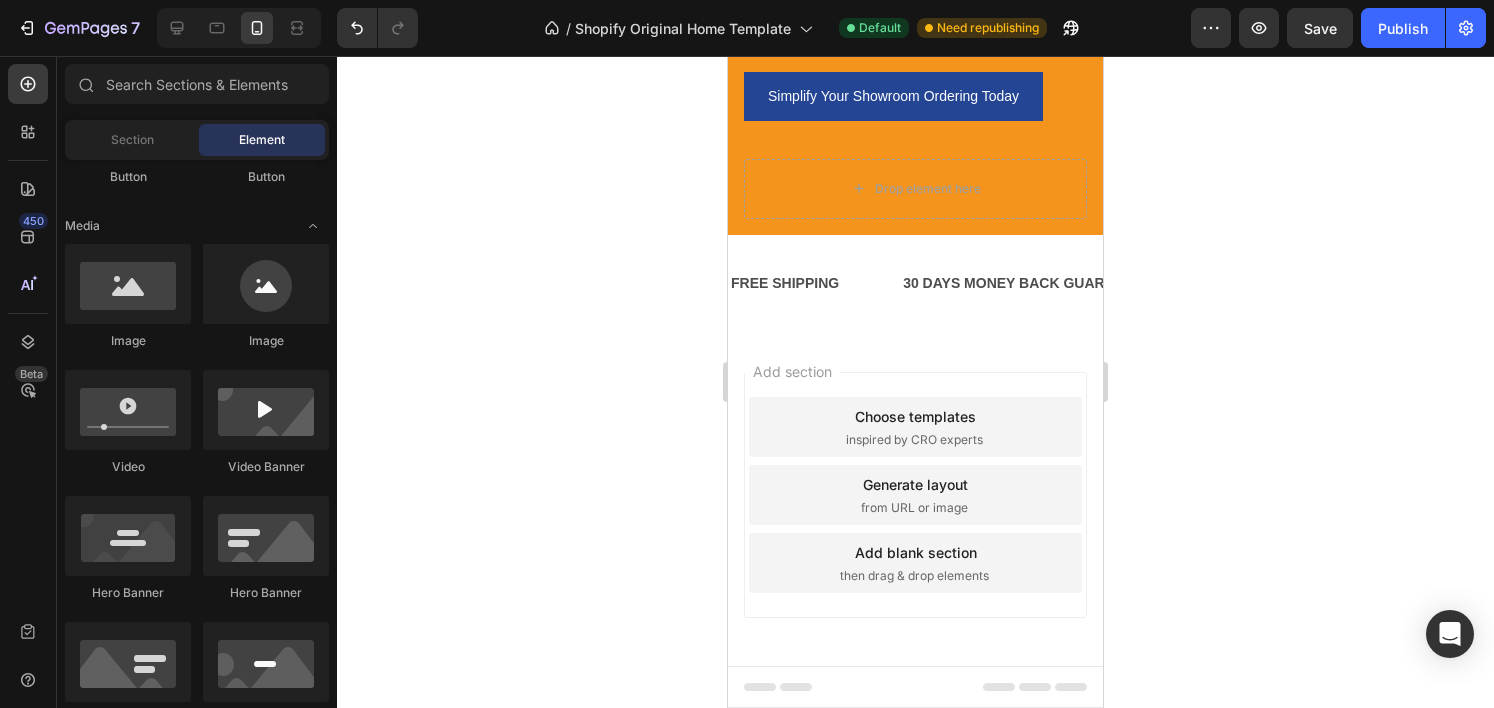 scroll, scrollTop: 1196, scrollLeft: 0, axis: vertical 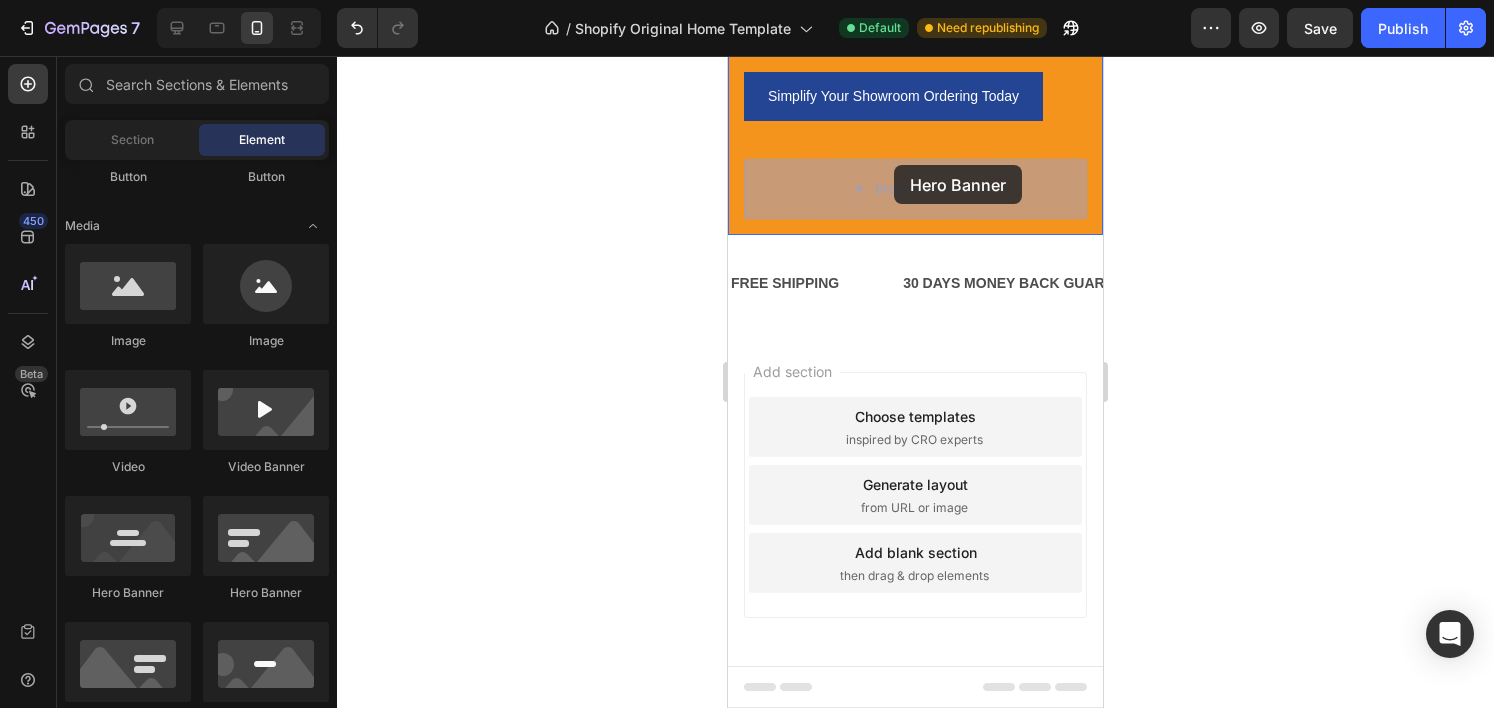 drag, startPoint x: 873, startPoint y: 593, endPoint x: 894, endPoint y: 165, distance: 428.51486 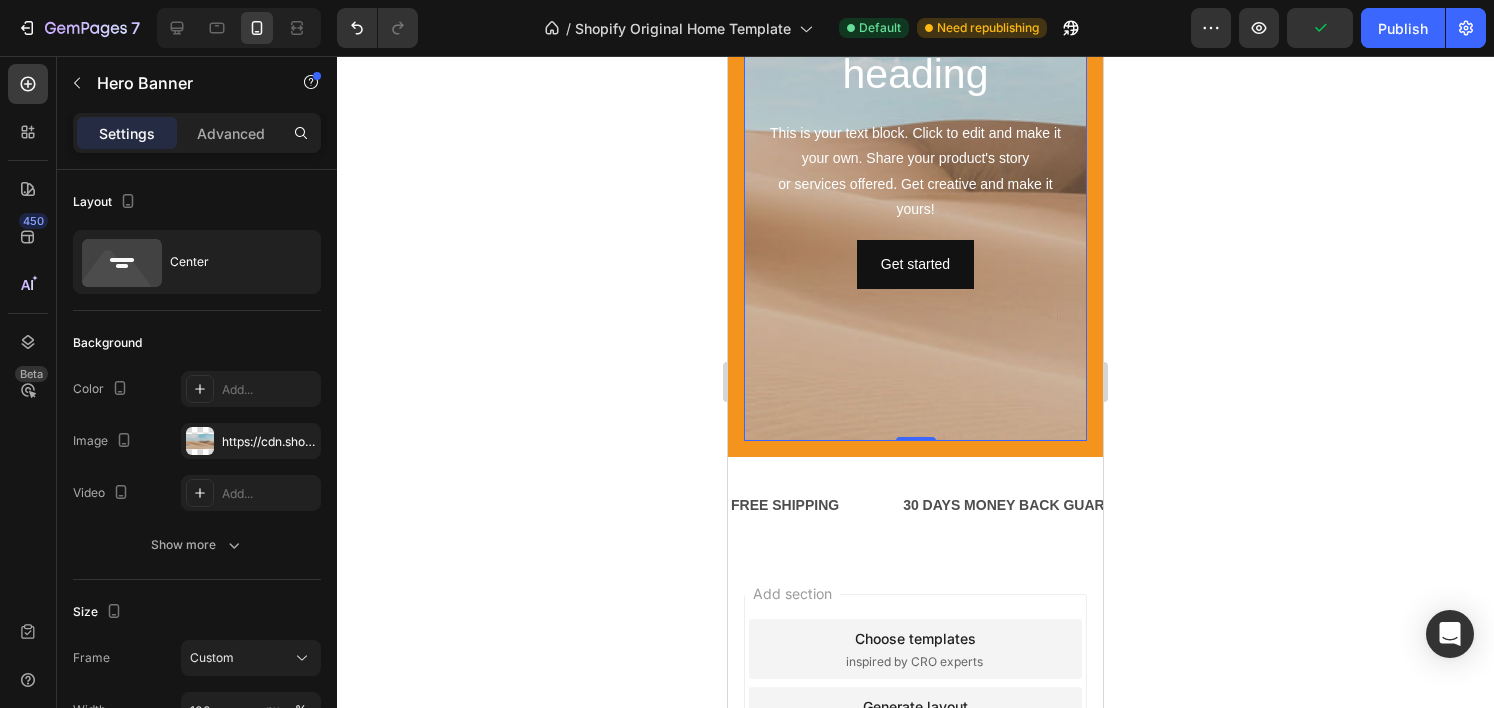 scroll, scrollTop: 1531, scrollLeft: 0, axis: vertical 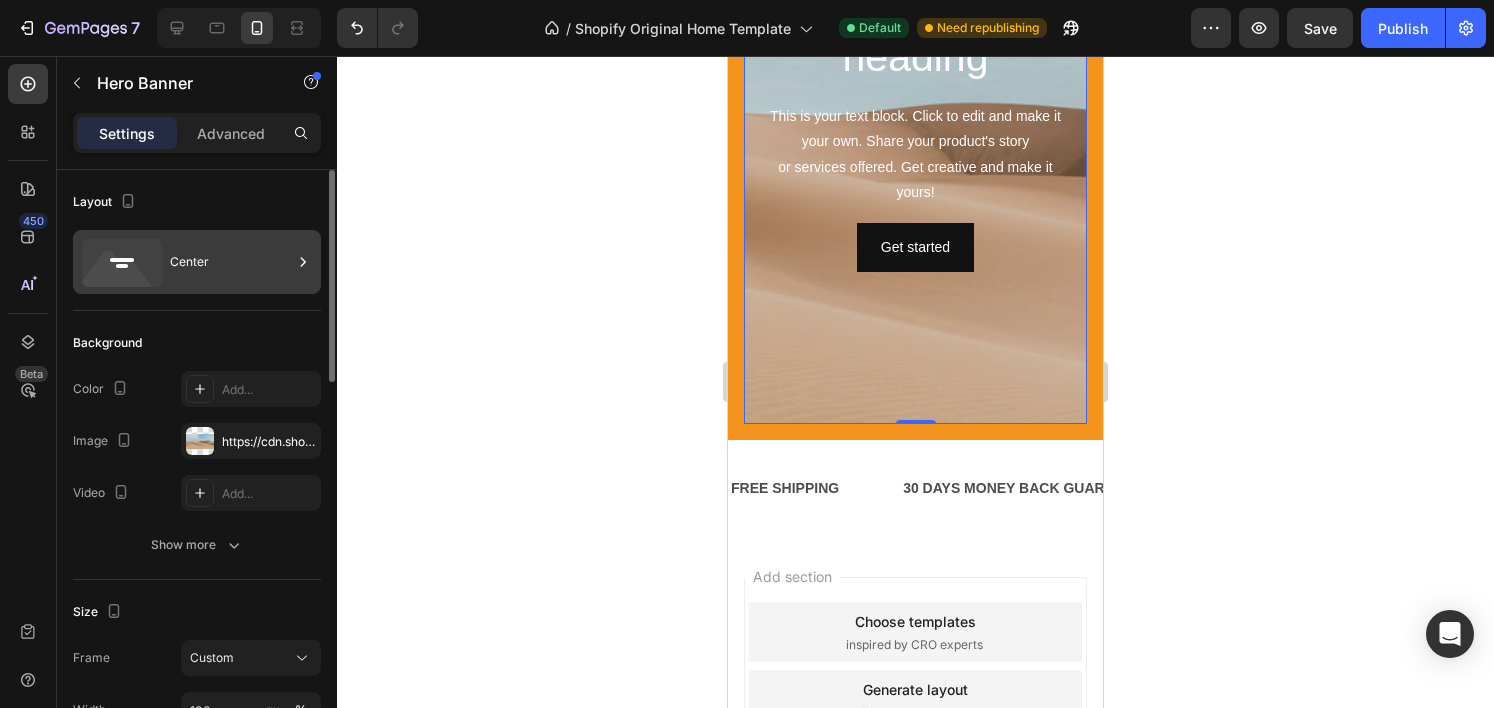 click 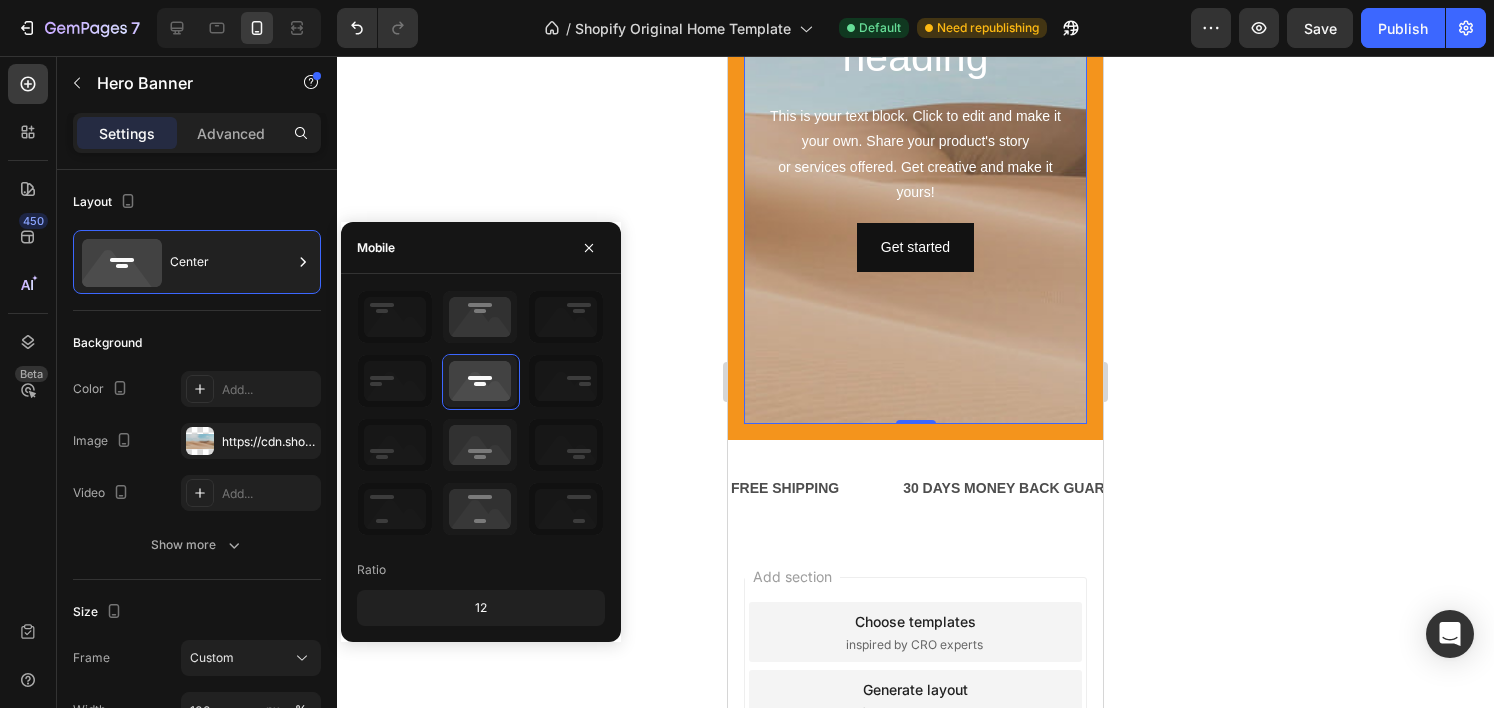 click at bounding box center (915, 124) 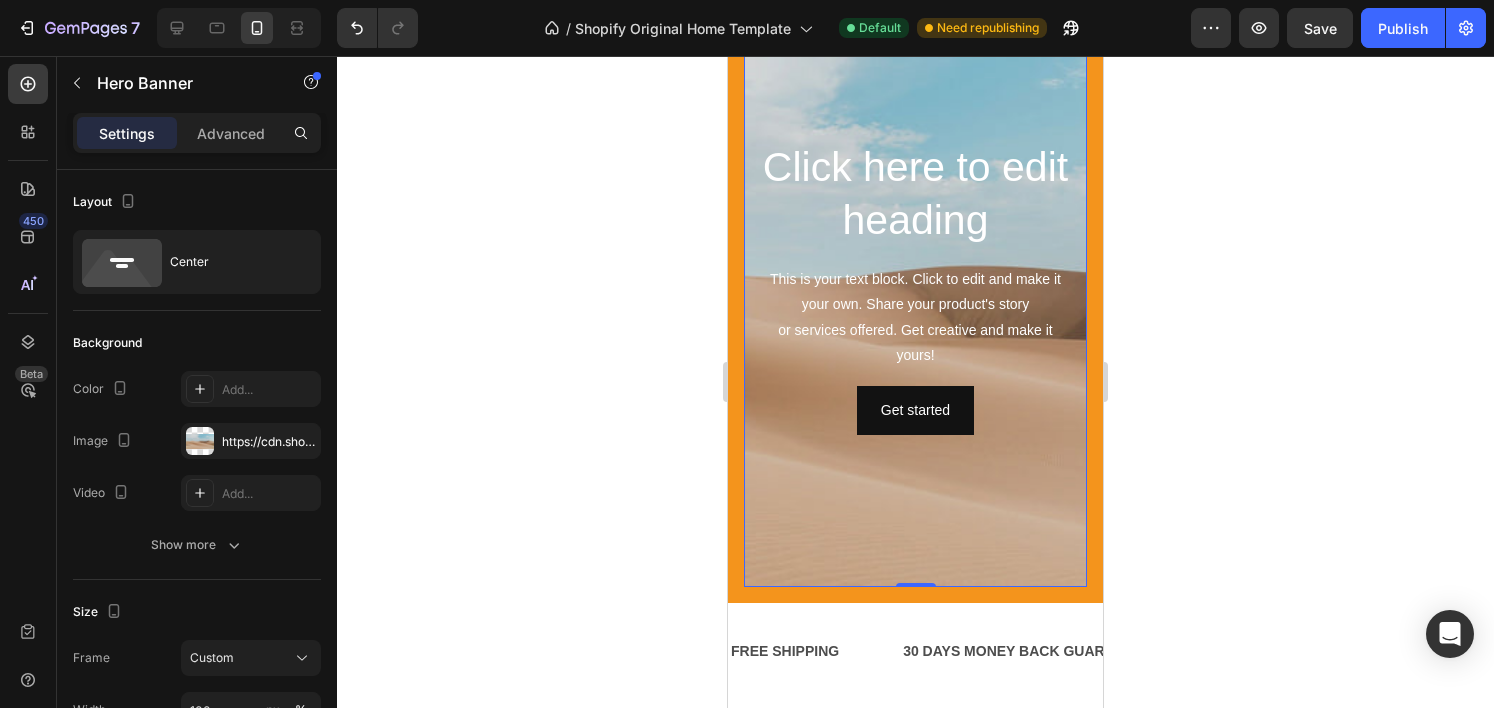 scroll, scrollTop: 1146, scrollLeft: 0, axis: vertical 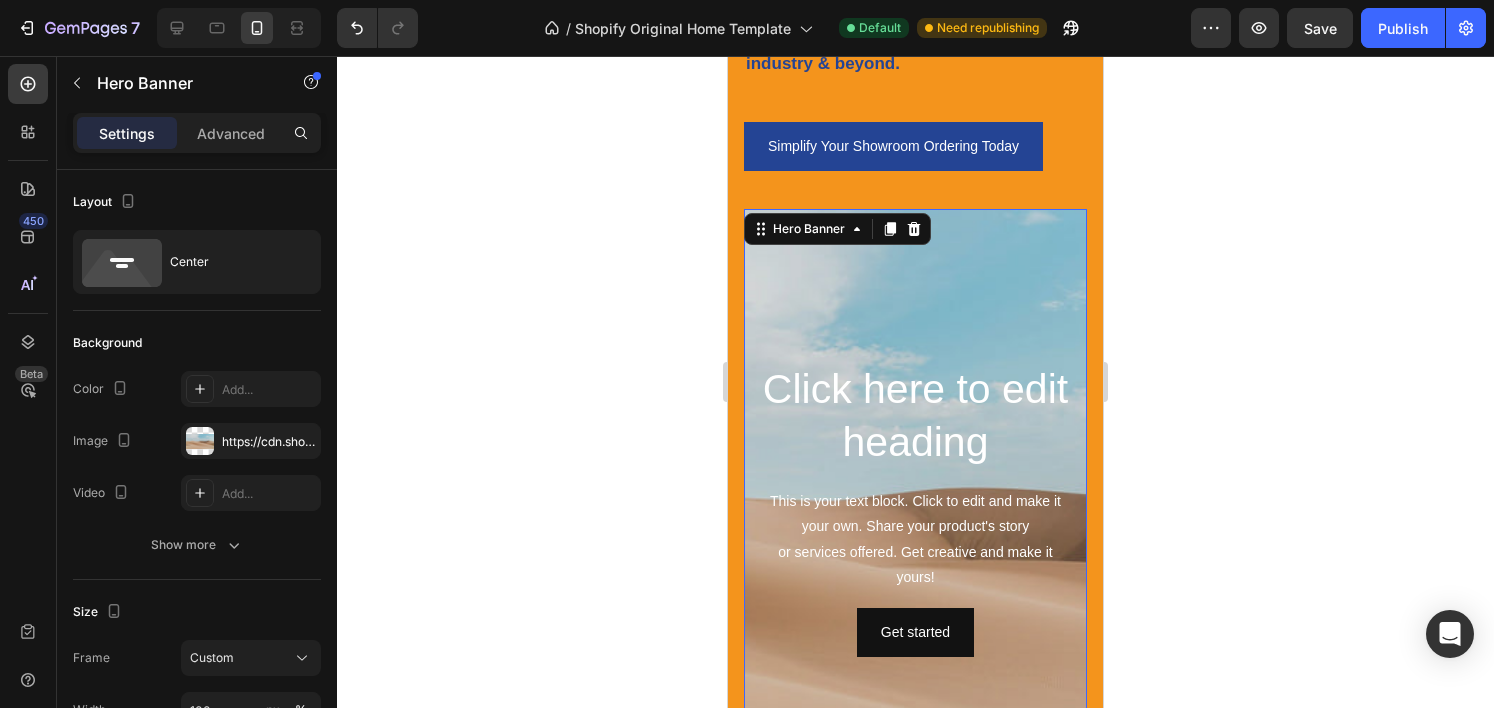 click at bounding box center (915, 509) 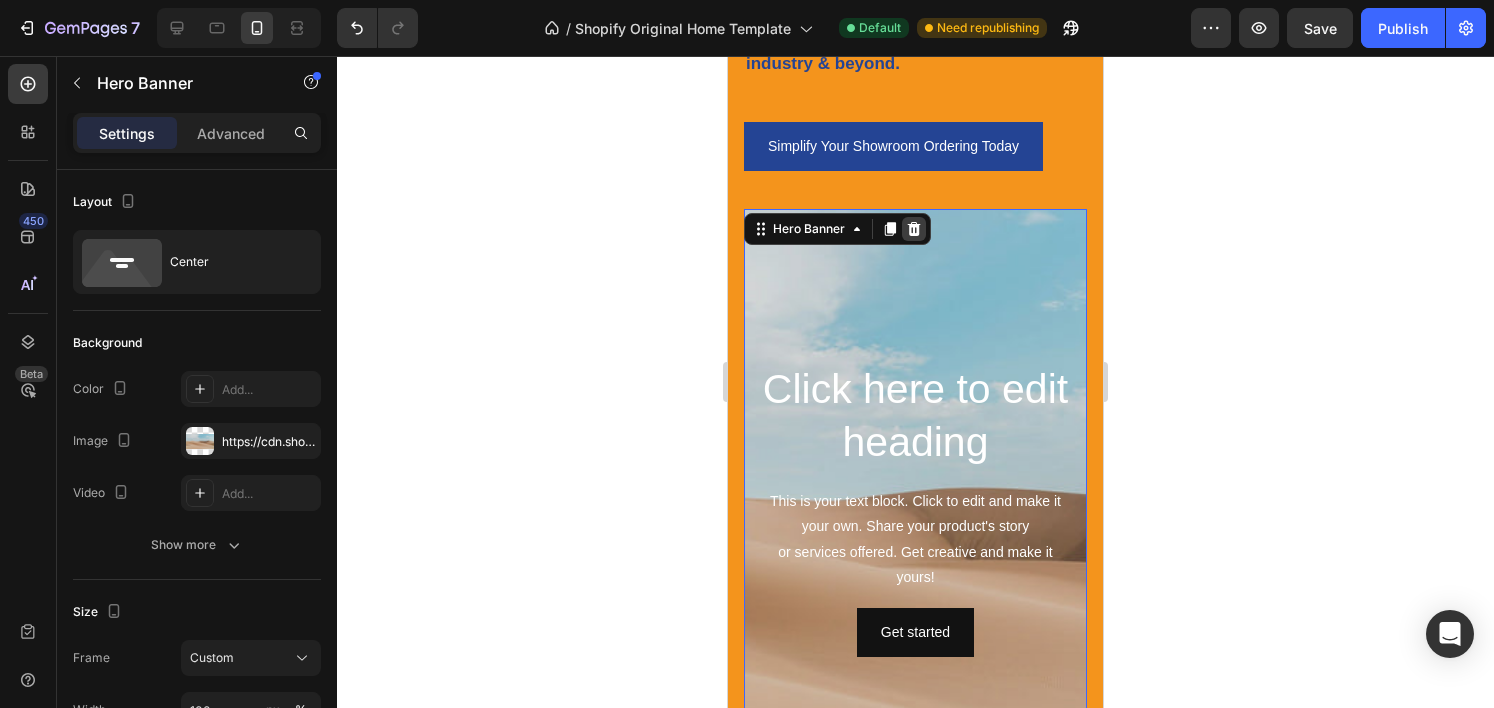 click at bounding box center (914, 229) 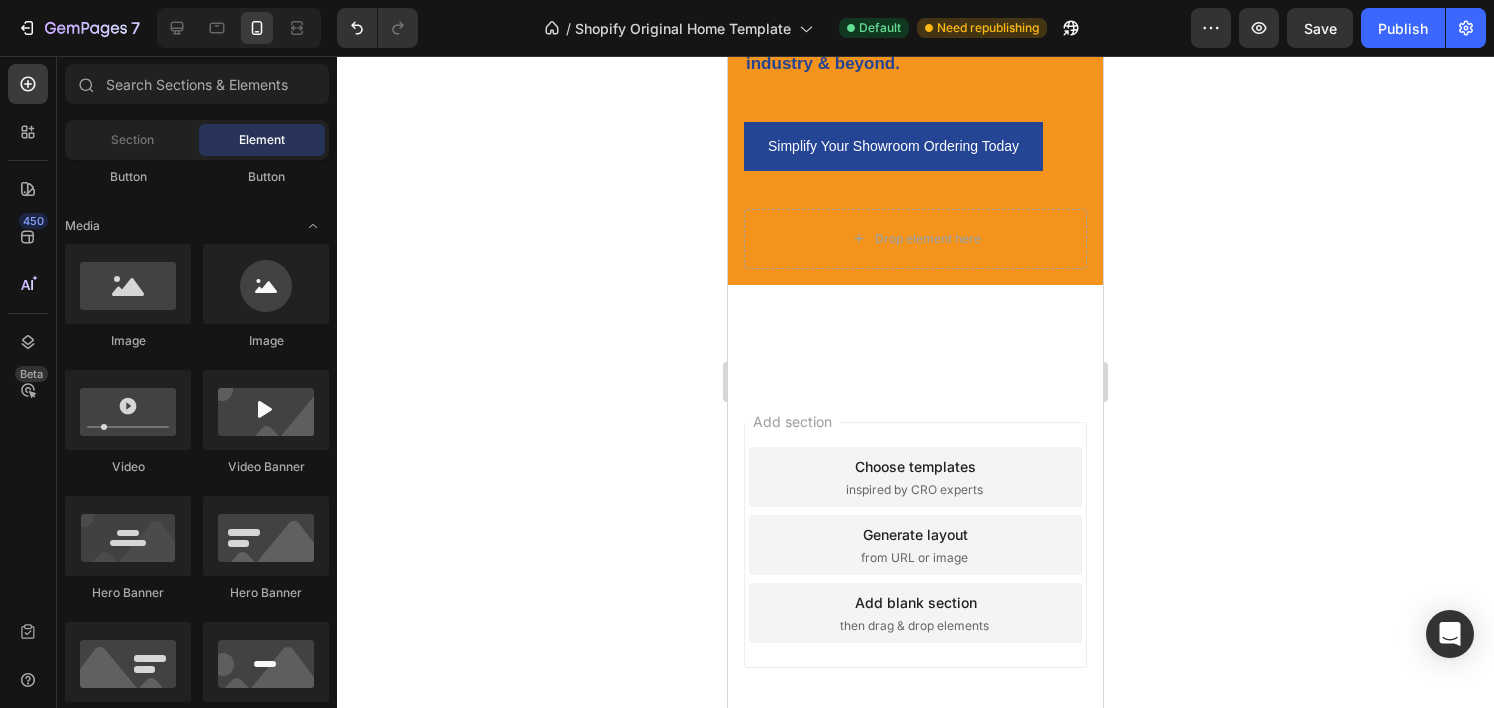 click 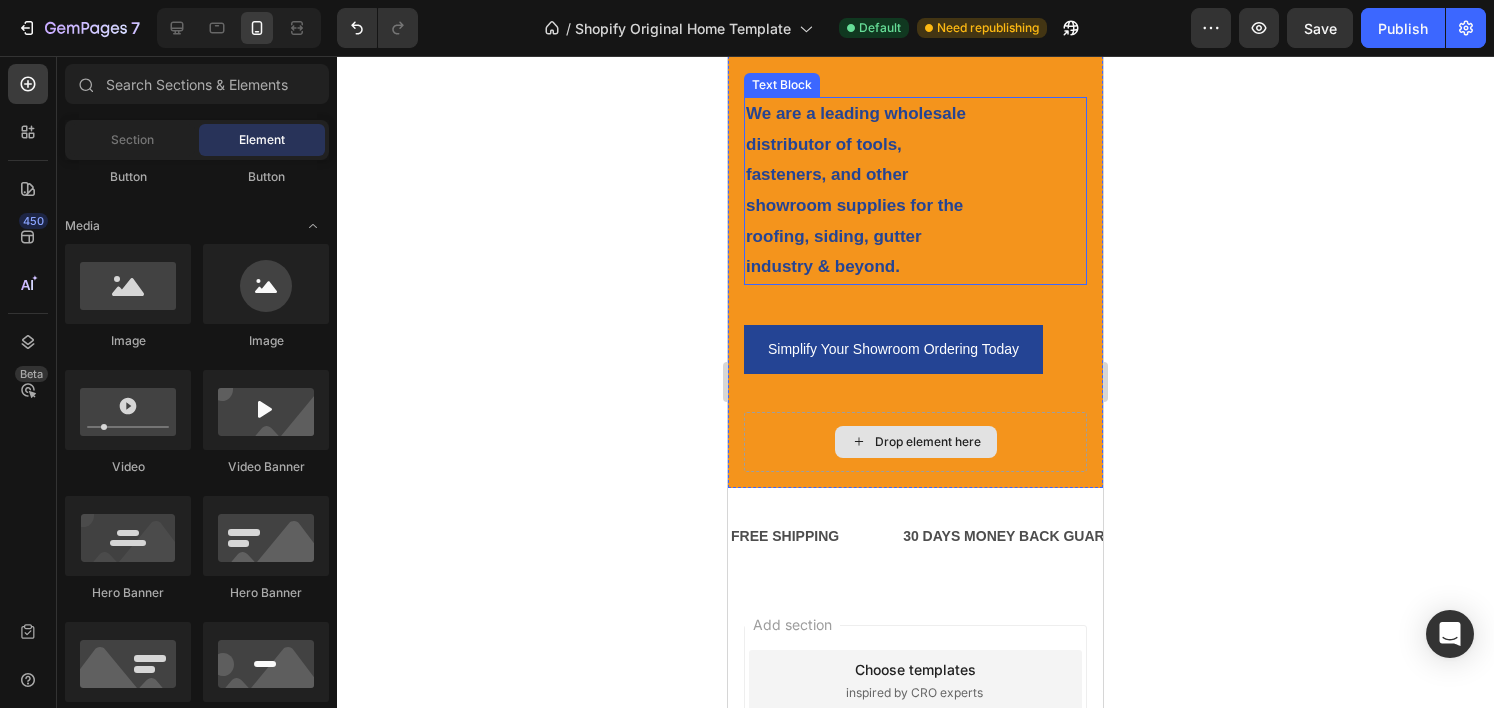 scroll, scrollTop: 945, scrollLeft: 0, axis: vertical 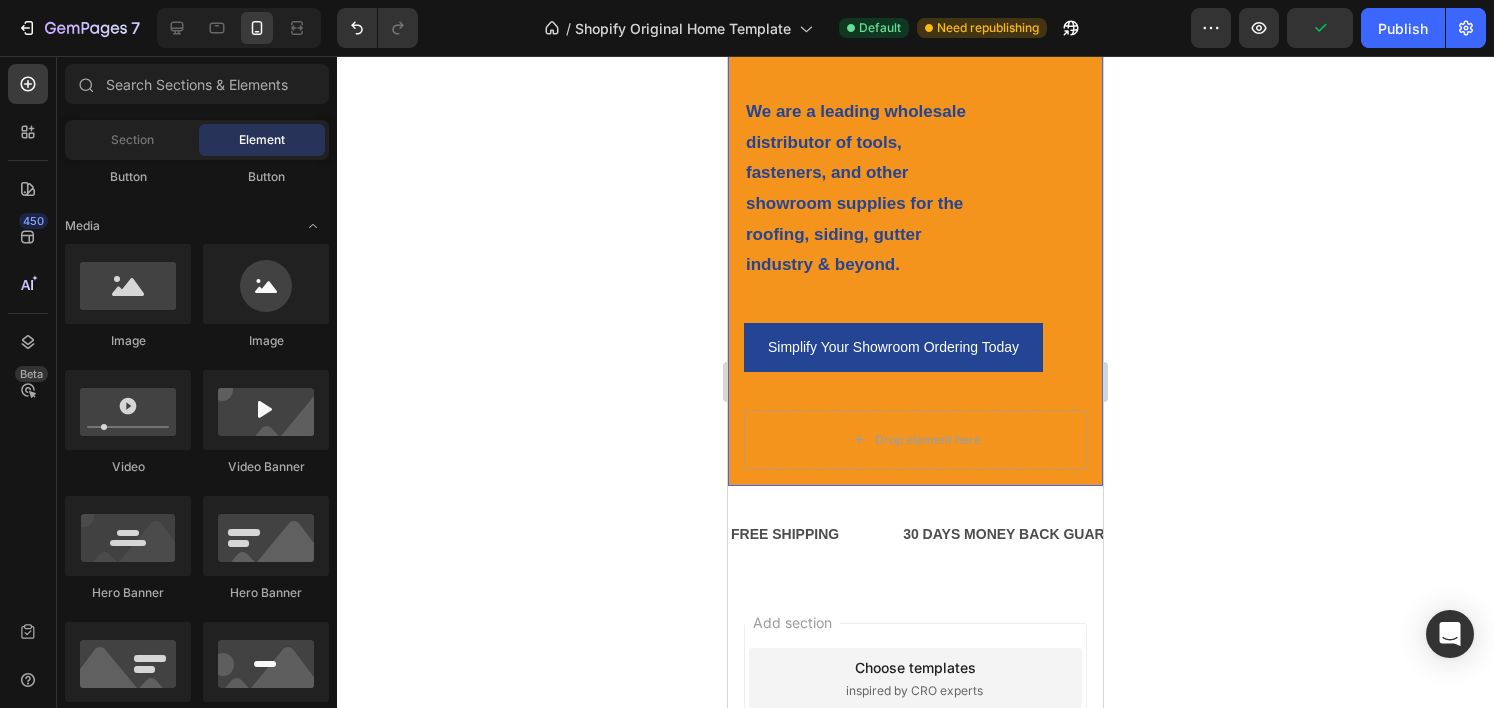 click on "Simplify Your Showroom Ordering Today Button" at bounding box center [915, 366] 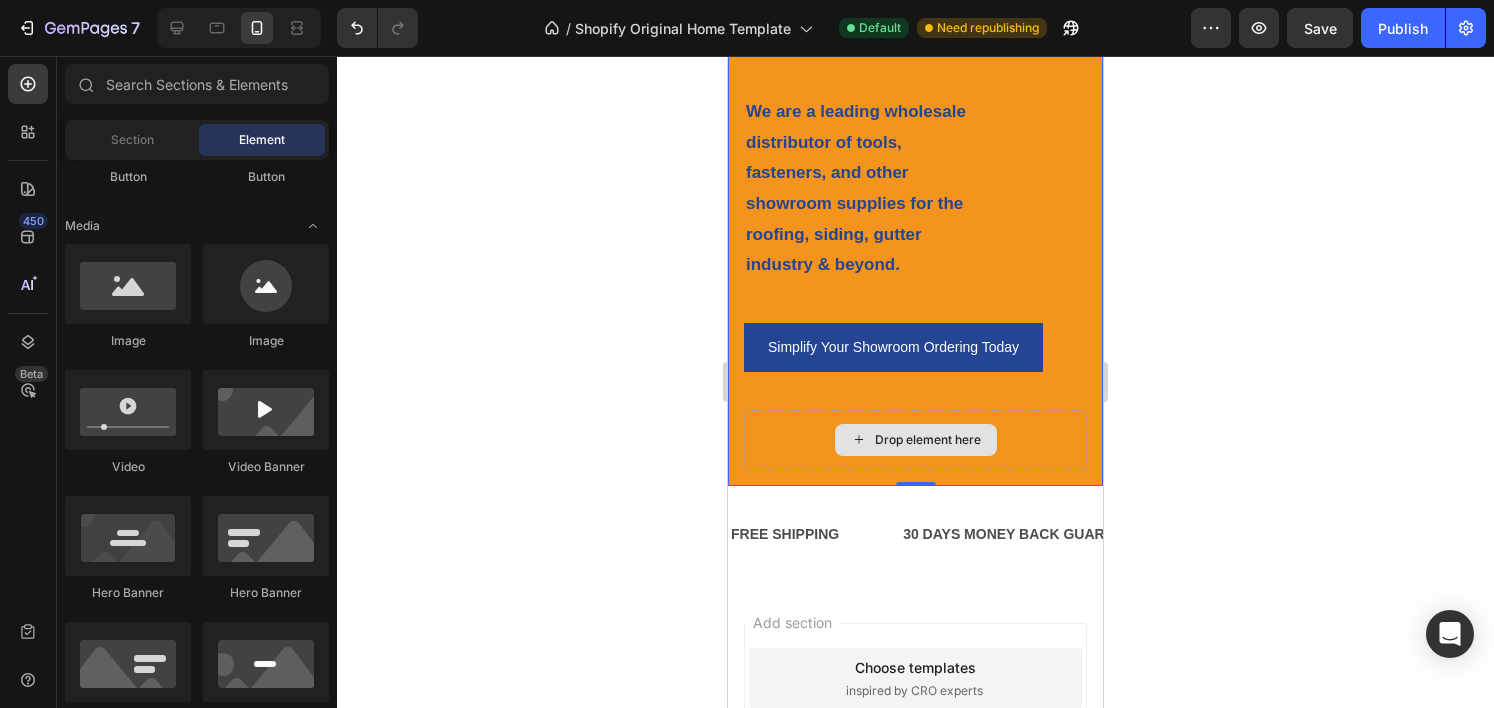 click on "Drop element here" at bounding box center [916, 440] 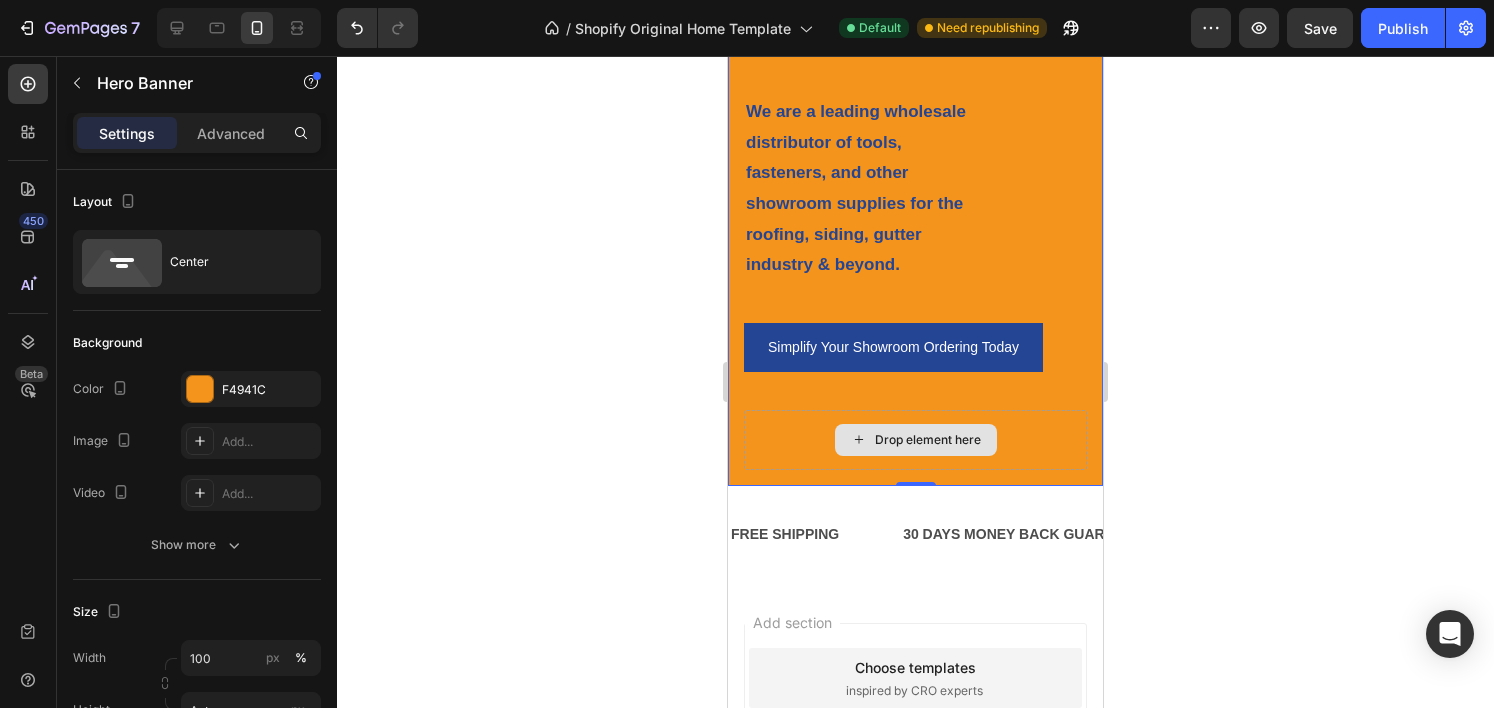click on "Drop element here" at bounding box center (915, 440) 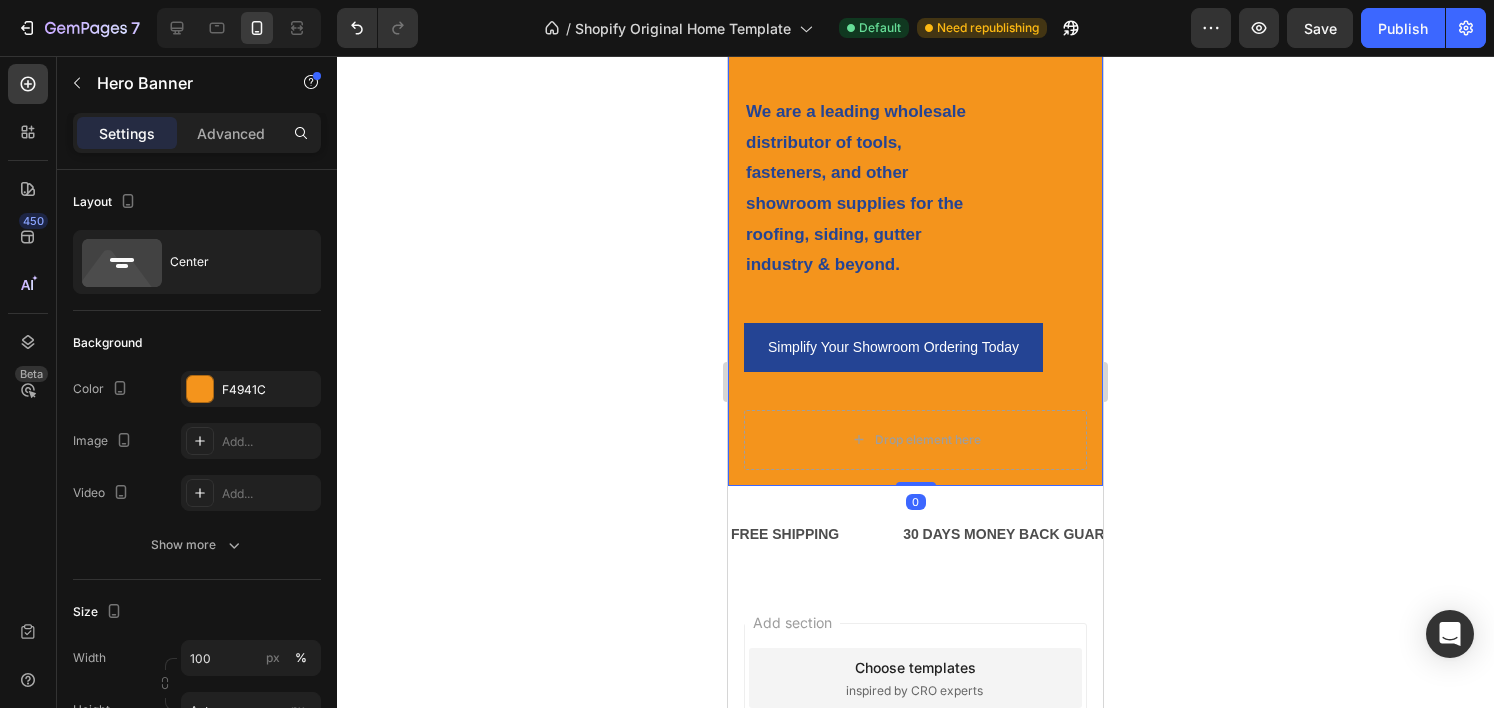 drag, startPoint x: 913, startPoint y: 484, endPoint x: 904, endPoint y: 302, distance: 182.2224 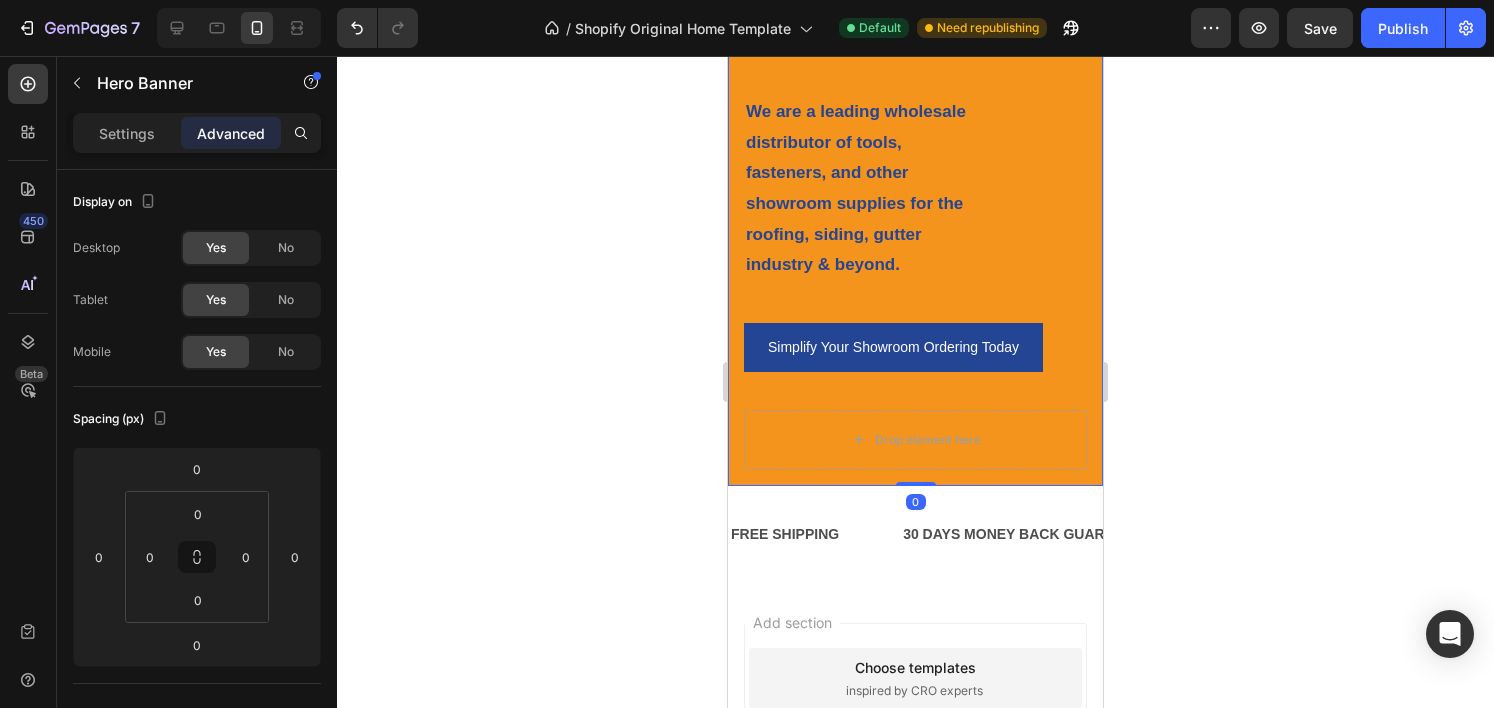 click on "Simplify Your Showroom Ordering Today Button" at bounding box center (915, 366) 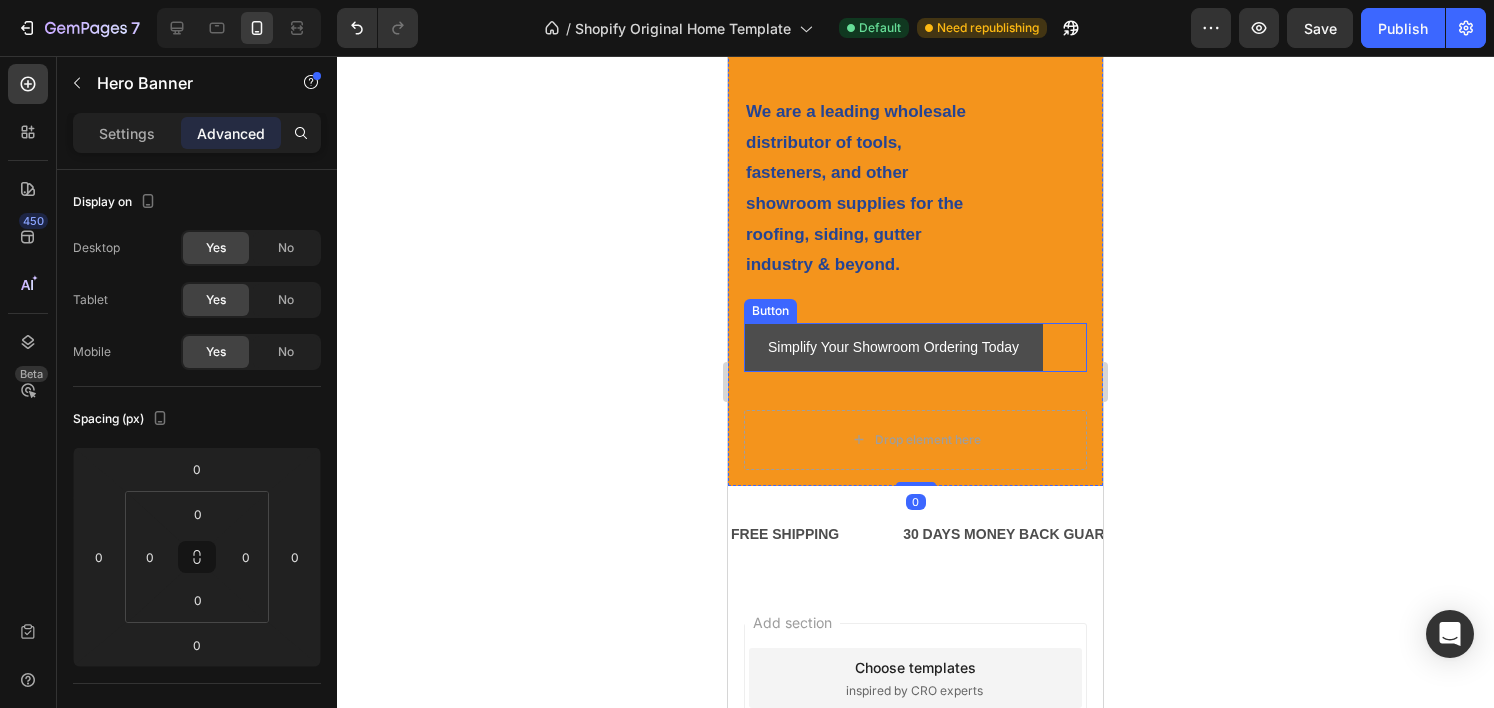 click on "Simplify Your Showroom Ordering Today" at bounding box center (893, 347) 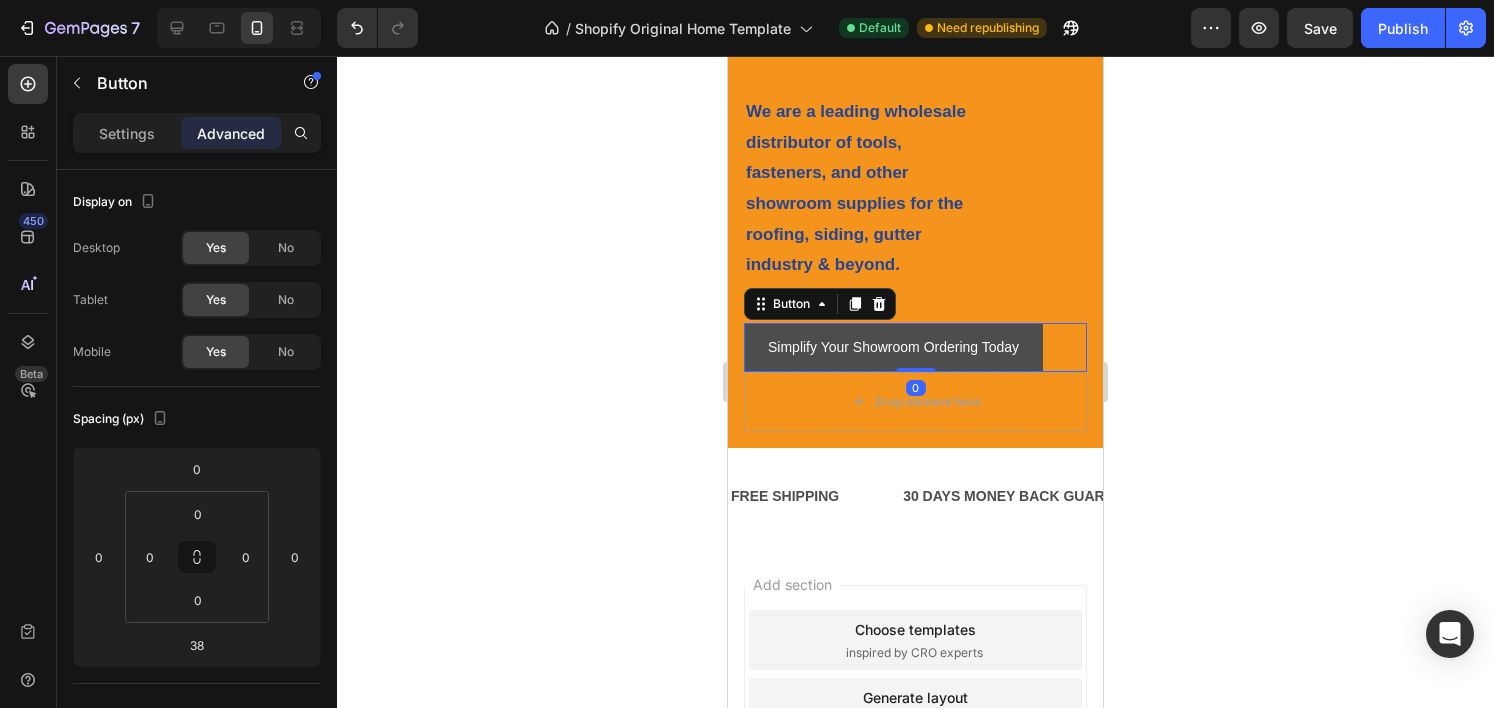 drag, startPoint x: 920, startPoint y: 405, endPoint x: 922, endPoint y: 334, distance: 71.02816 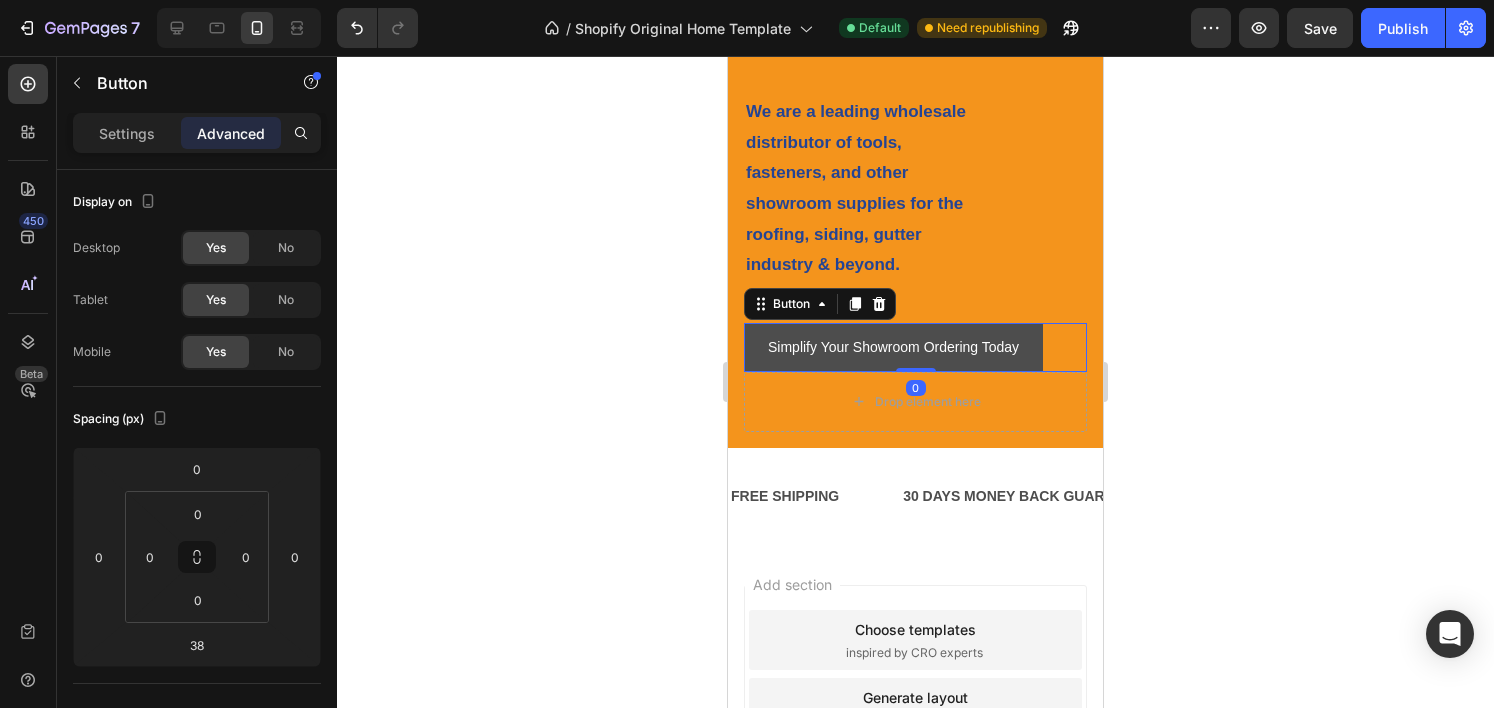 click on "Simplify Your Showroom Ordering Today Button   0" at bounding box center (915, 347) 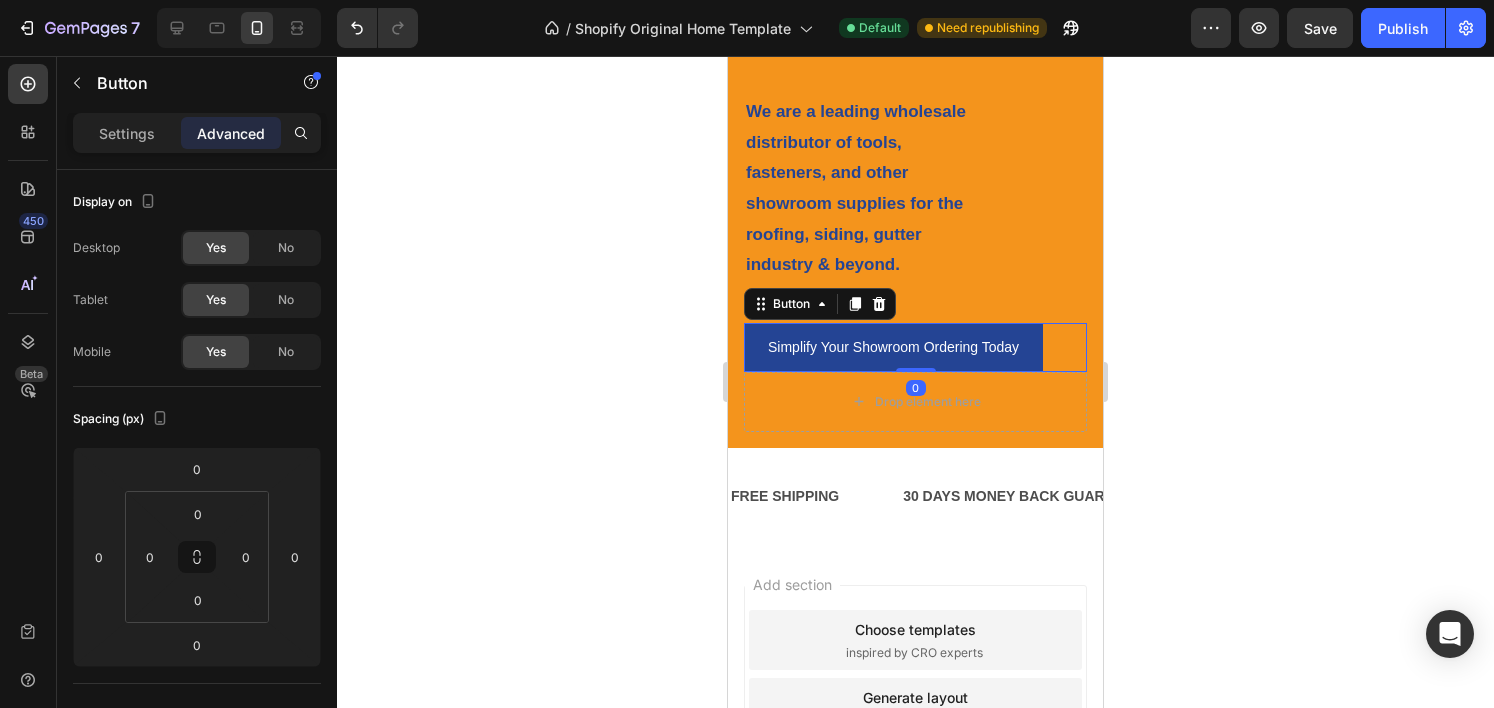 click 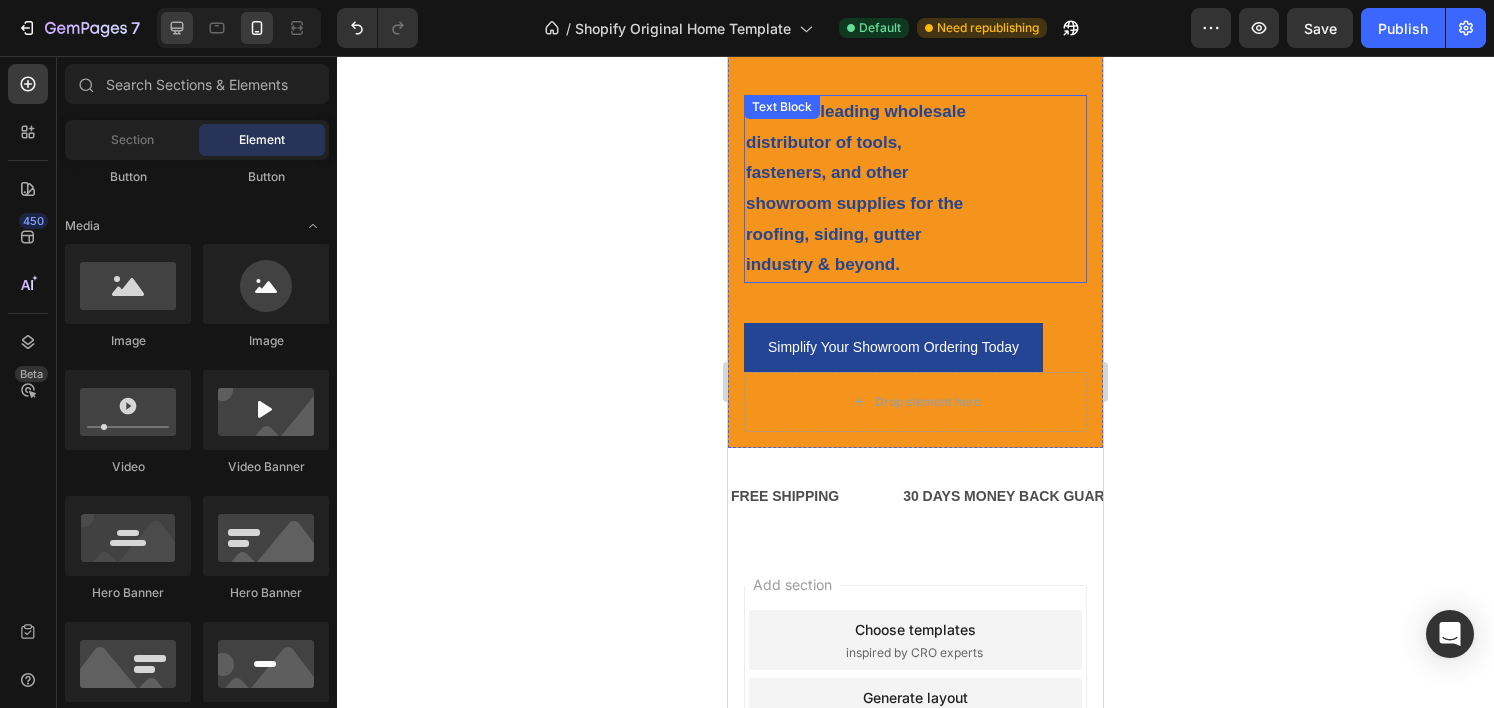 click 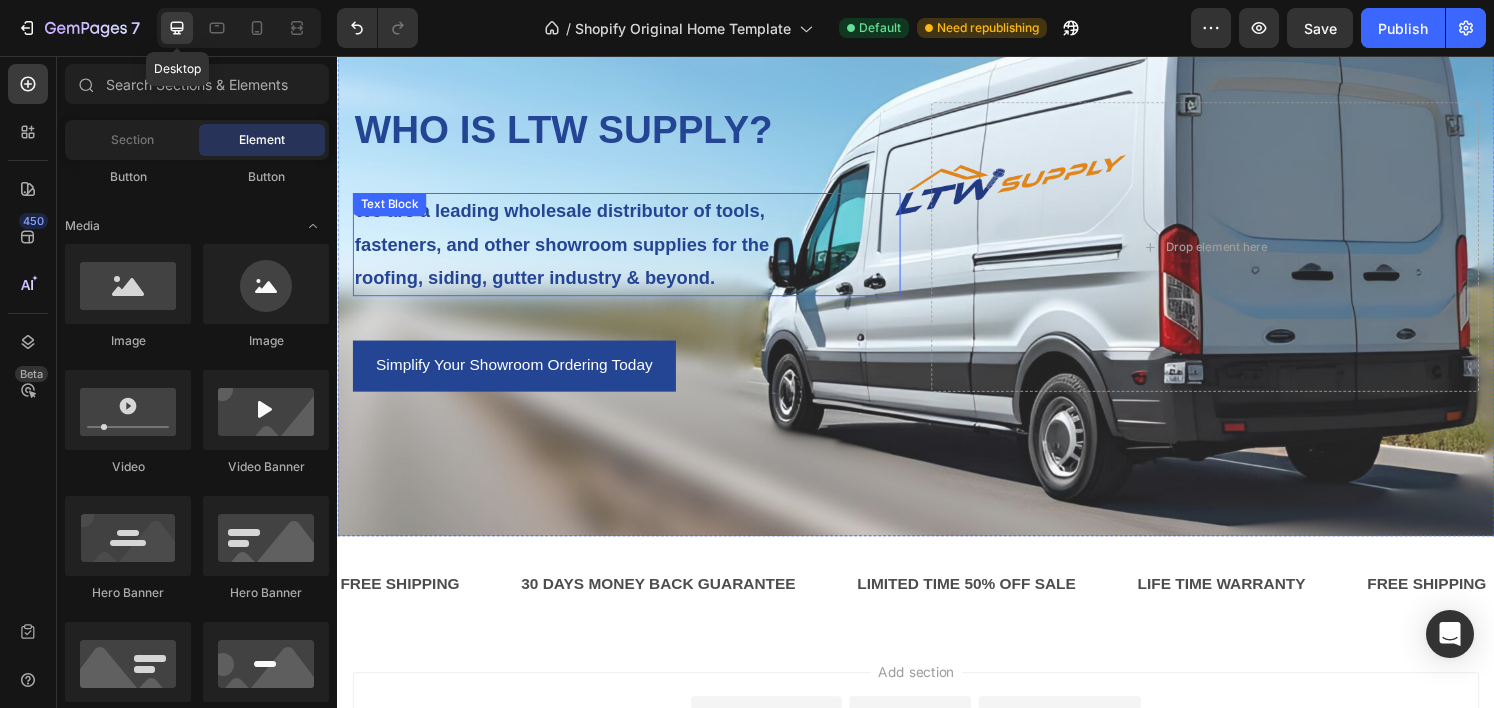 scroll, scrollTop: 909, scrollLeft: 0, axis: vertical 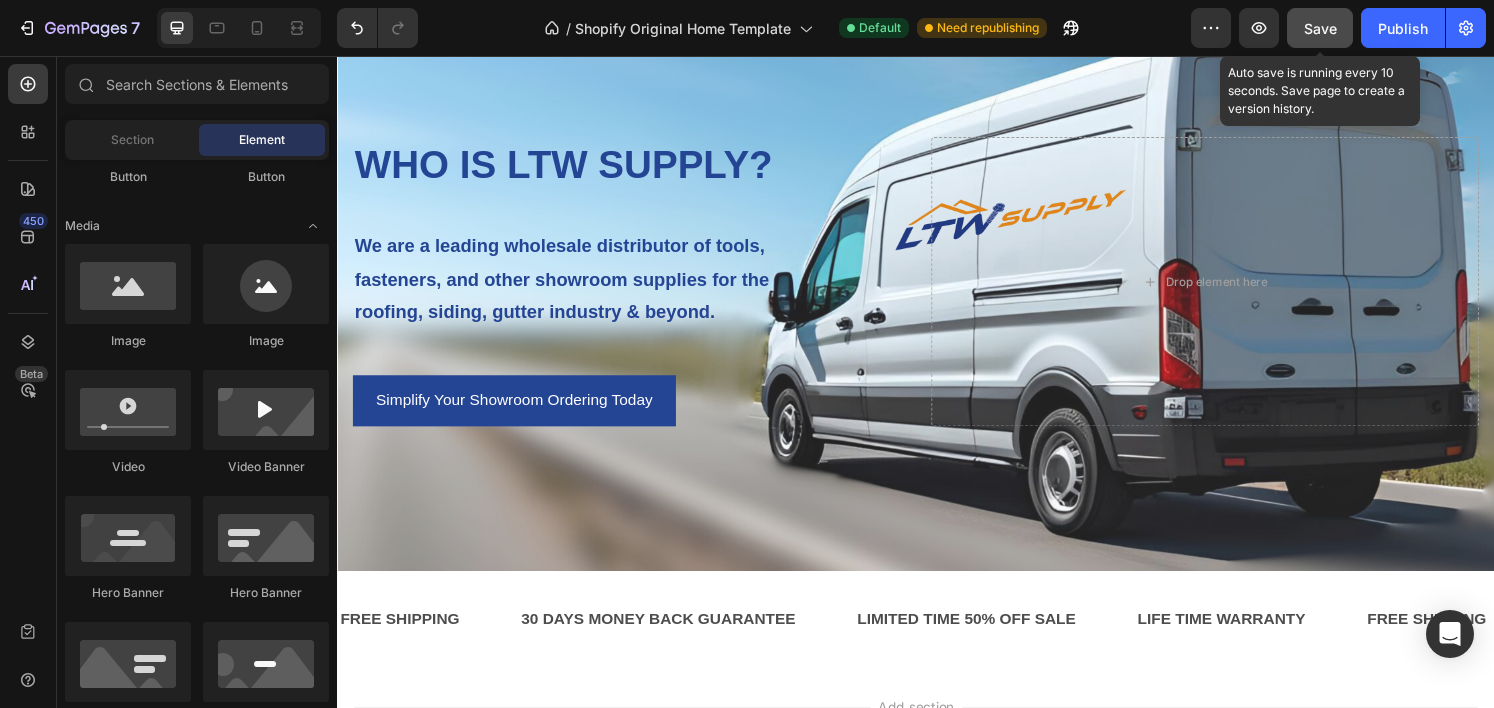 click on "Save" at bounding box center [1320, 28] 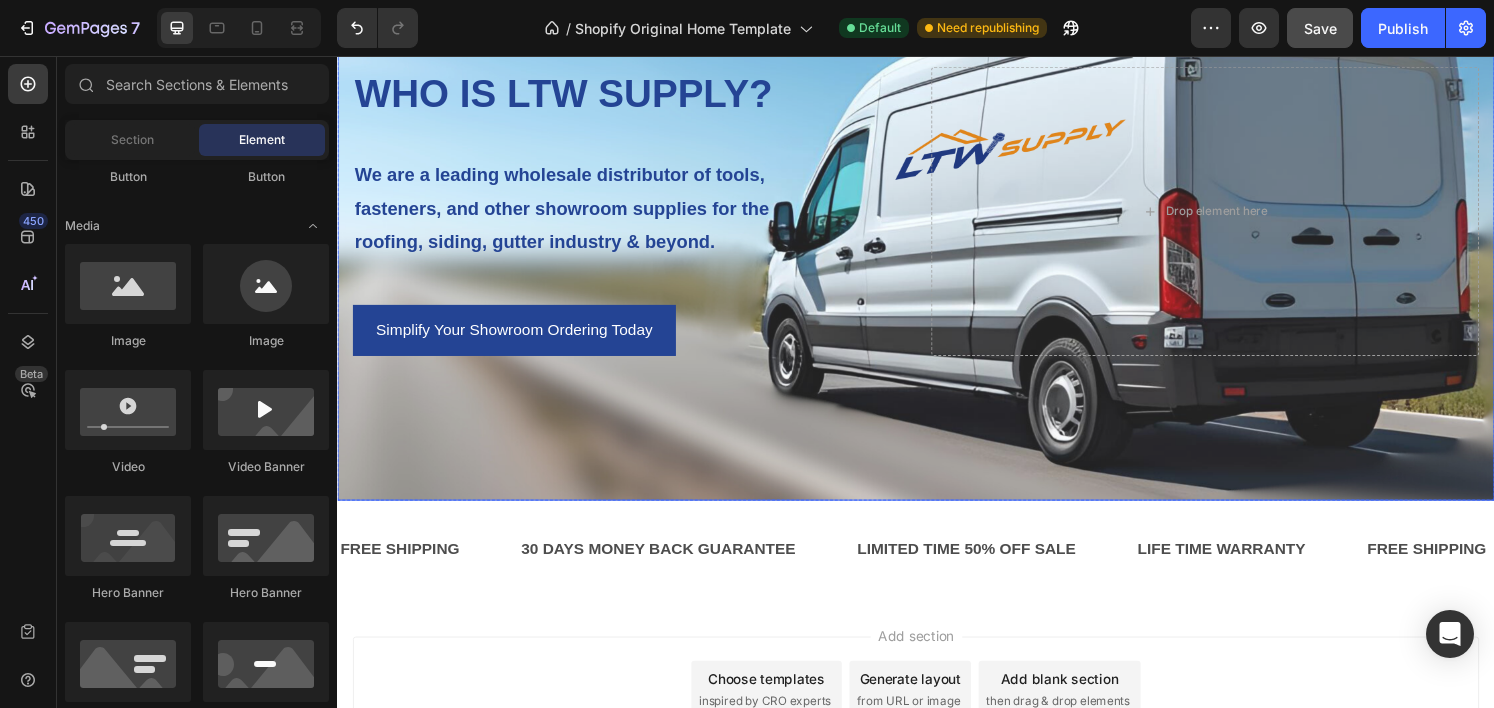 scroll, scrollTop: 985, scrollLeft: 0, axis: vertical 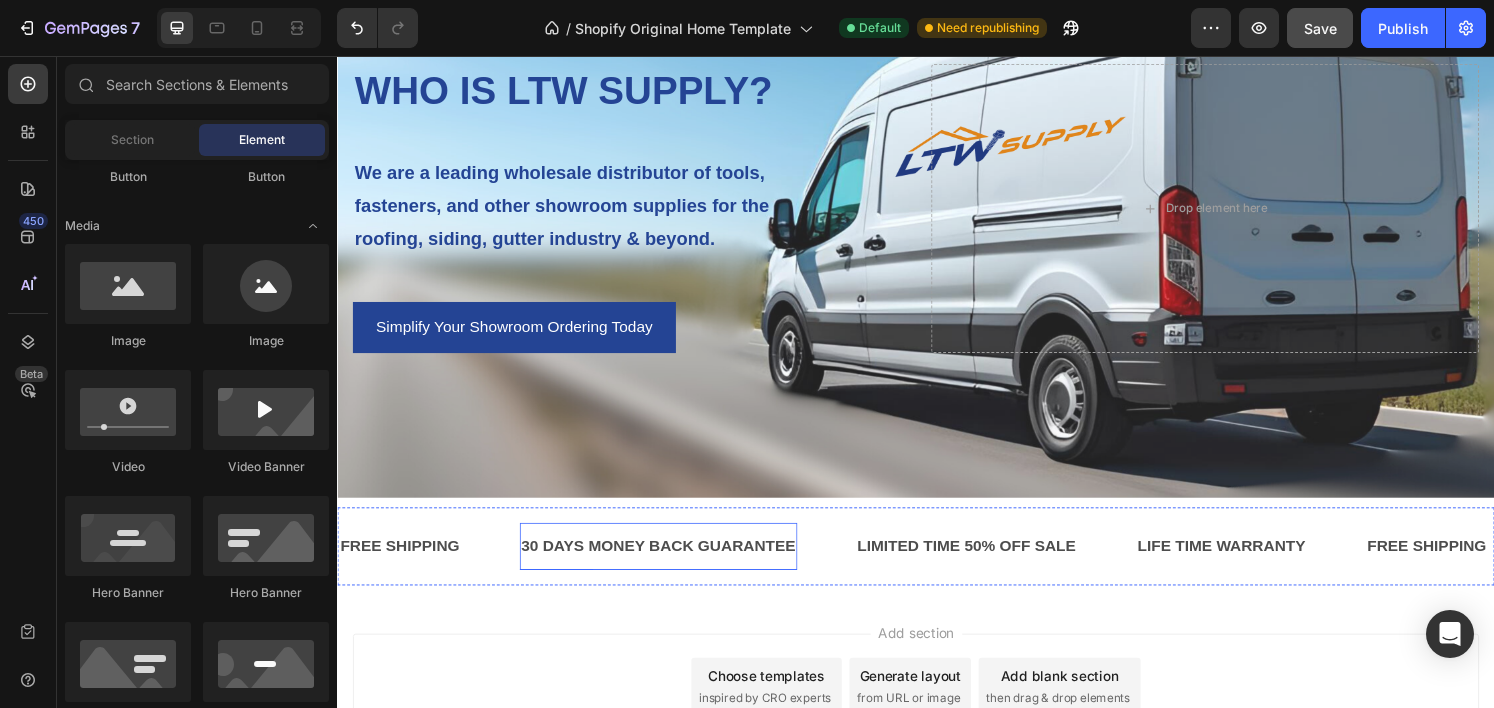 click on "30 DAYS MONEY BACK GUARANTEE" at bounding box center [670, 564] 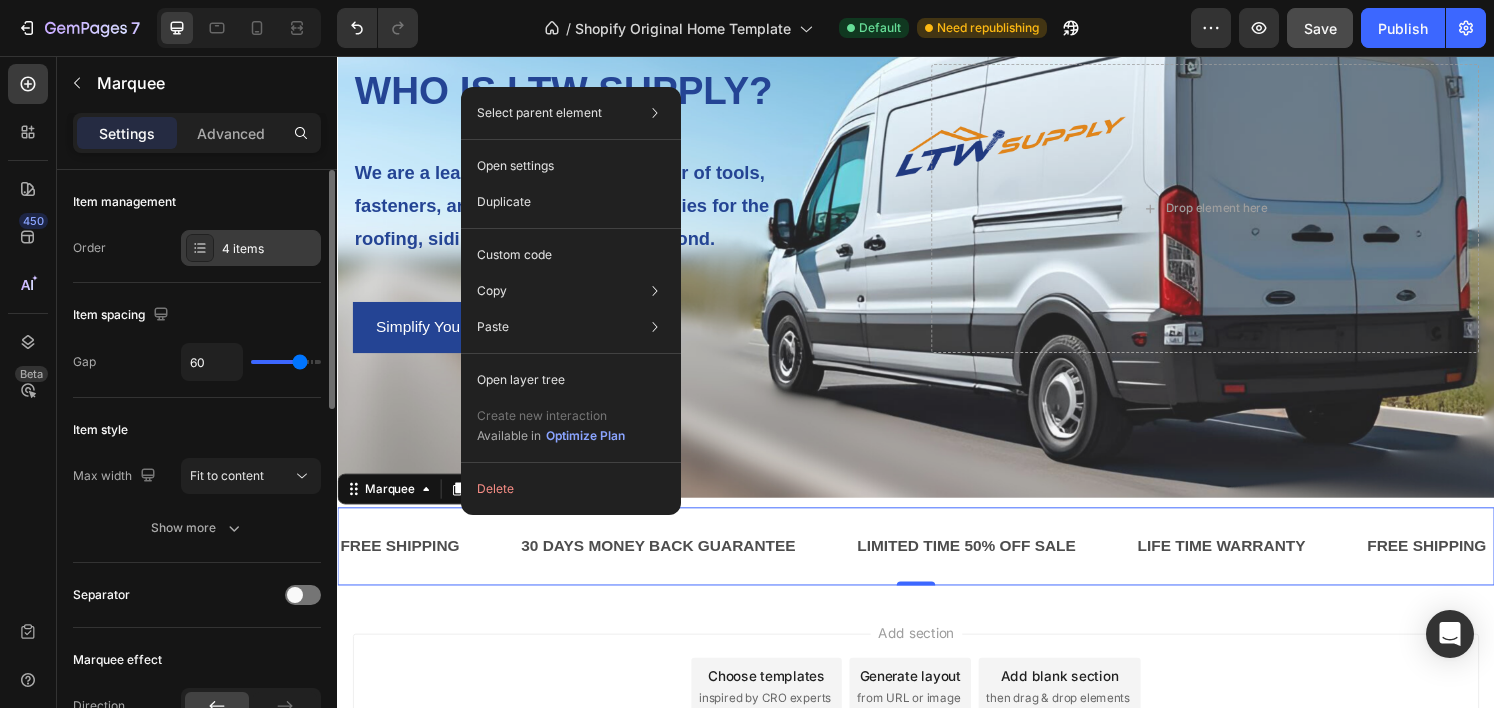 click at bounding box center [200, 248] 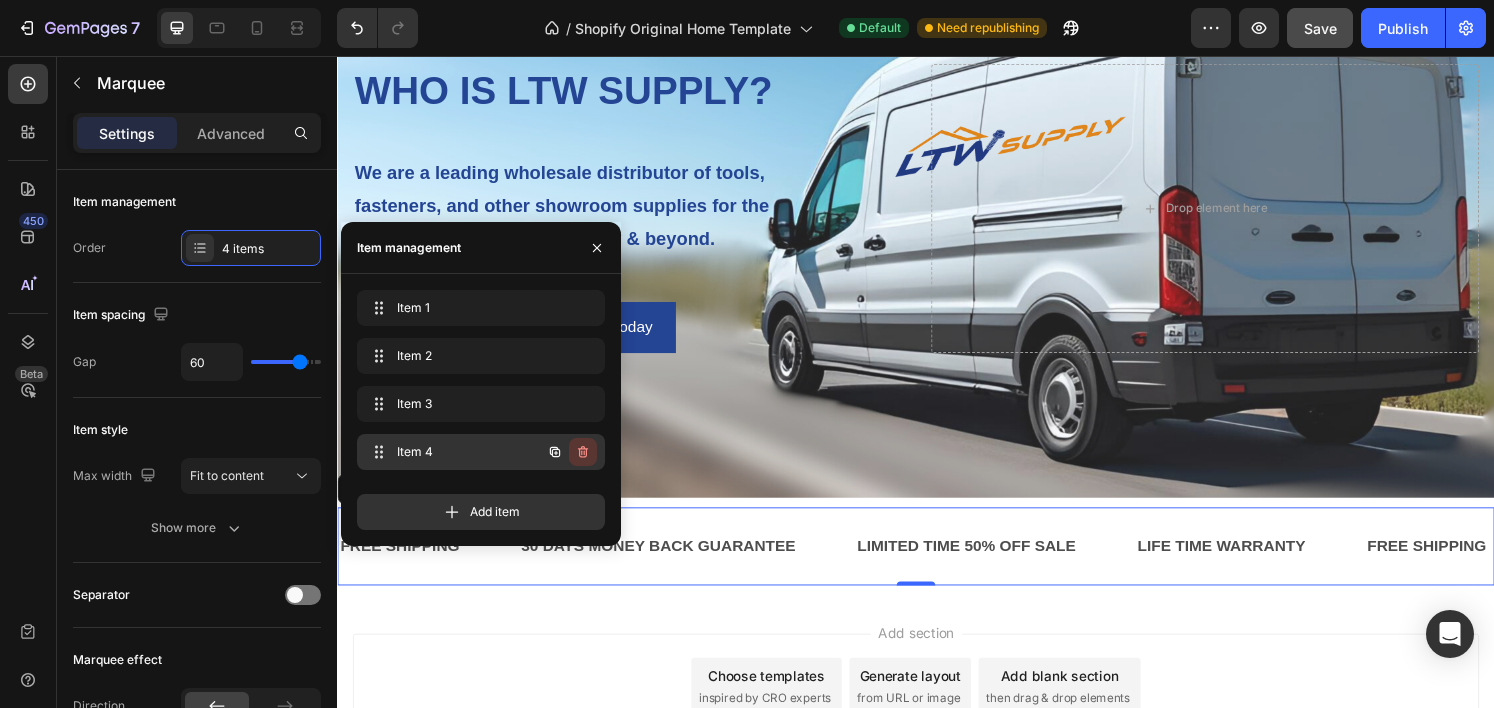 click 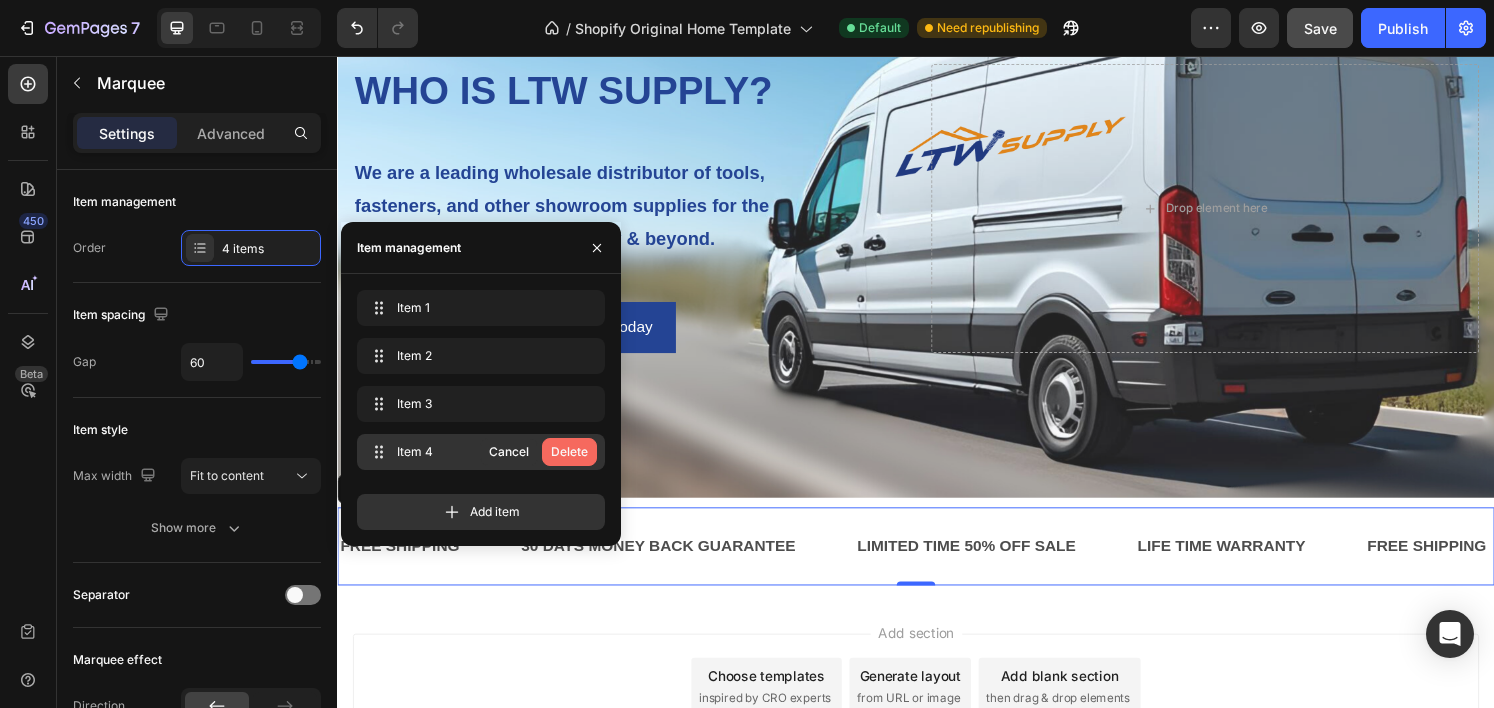 click on "Delete" at bounding box center (569, 452) 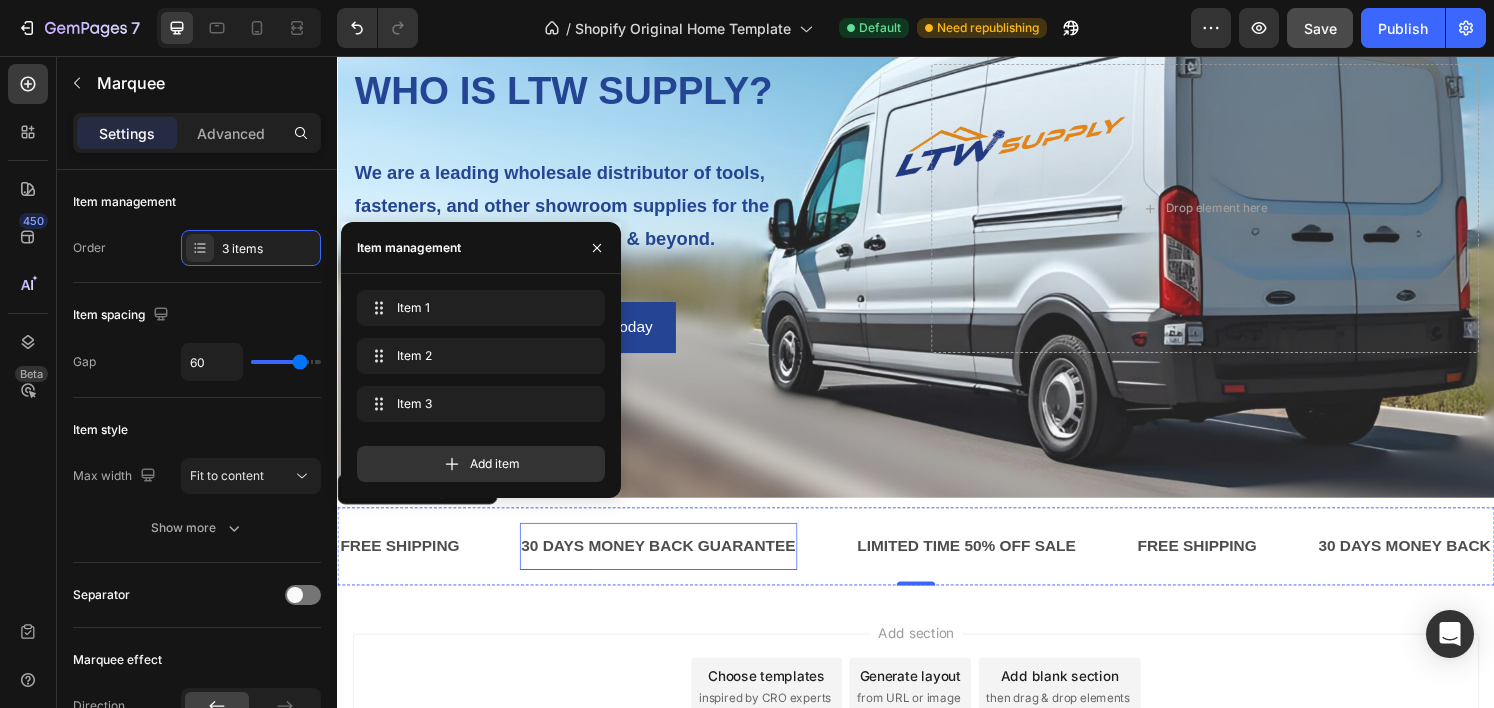 click on "30 DAYS MONEY BACK GUARANTEE" at bounding box center (670, 564) 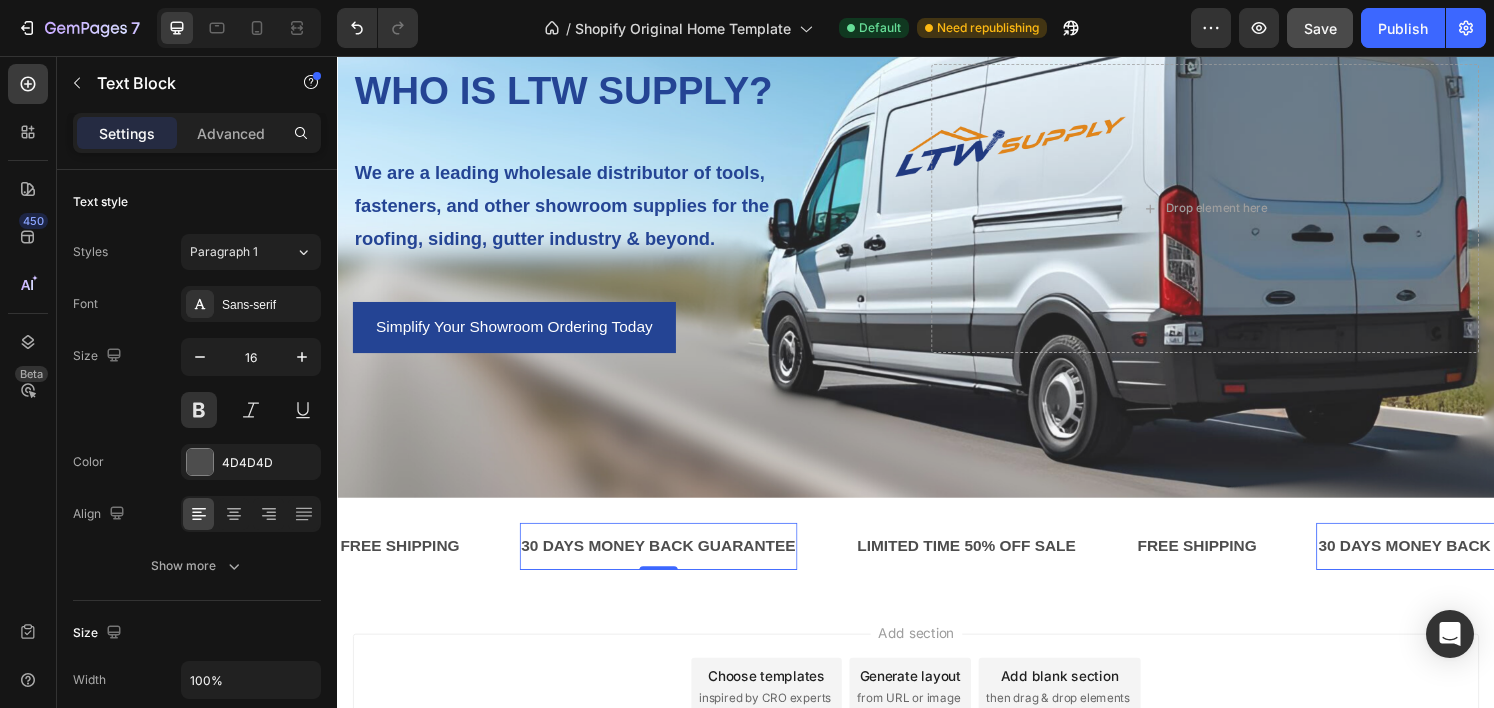 click on "30 DAYS MONEY BACK GUARANTEE" at bounding box center (670, 564) 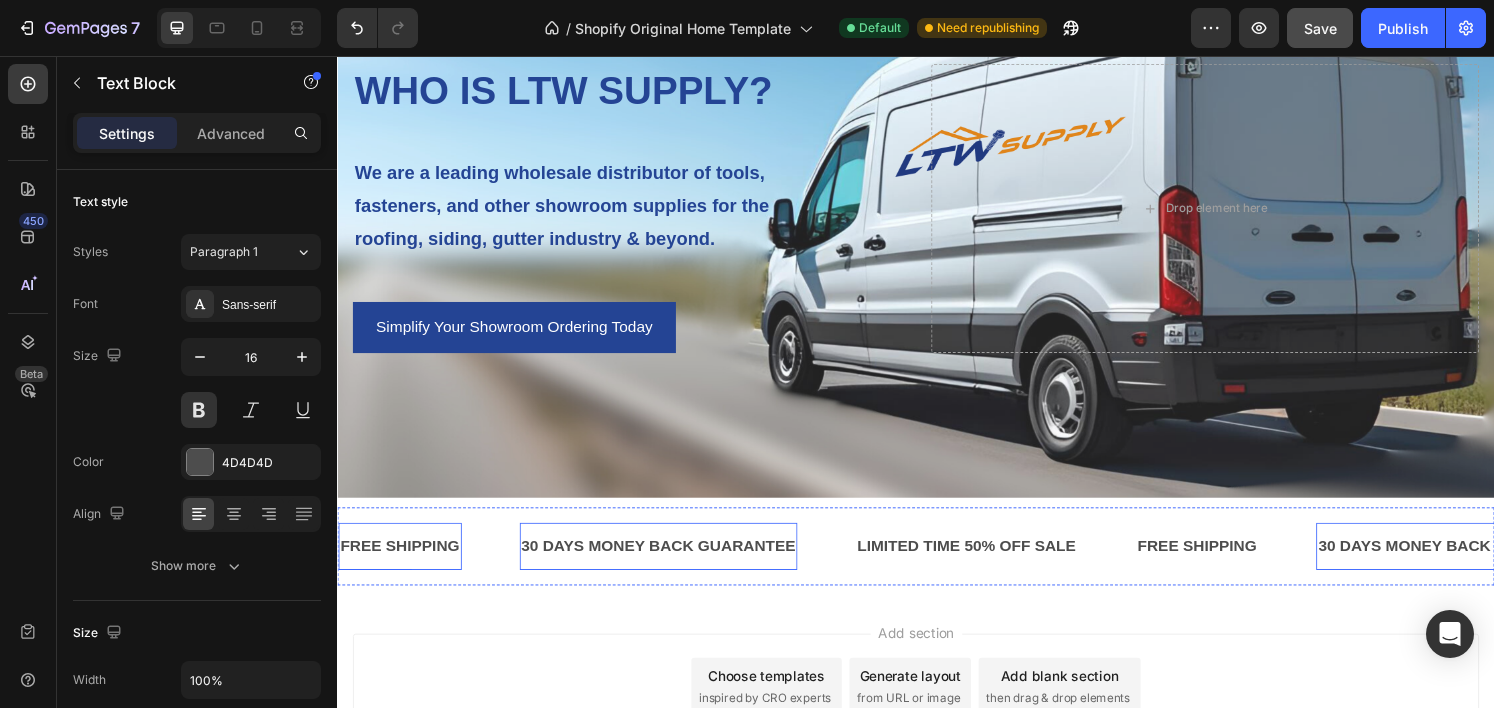 click on "FREE SHIPPING" at bounding box center (402, 564) 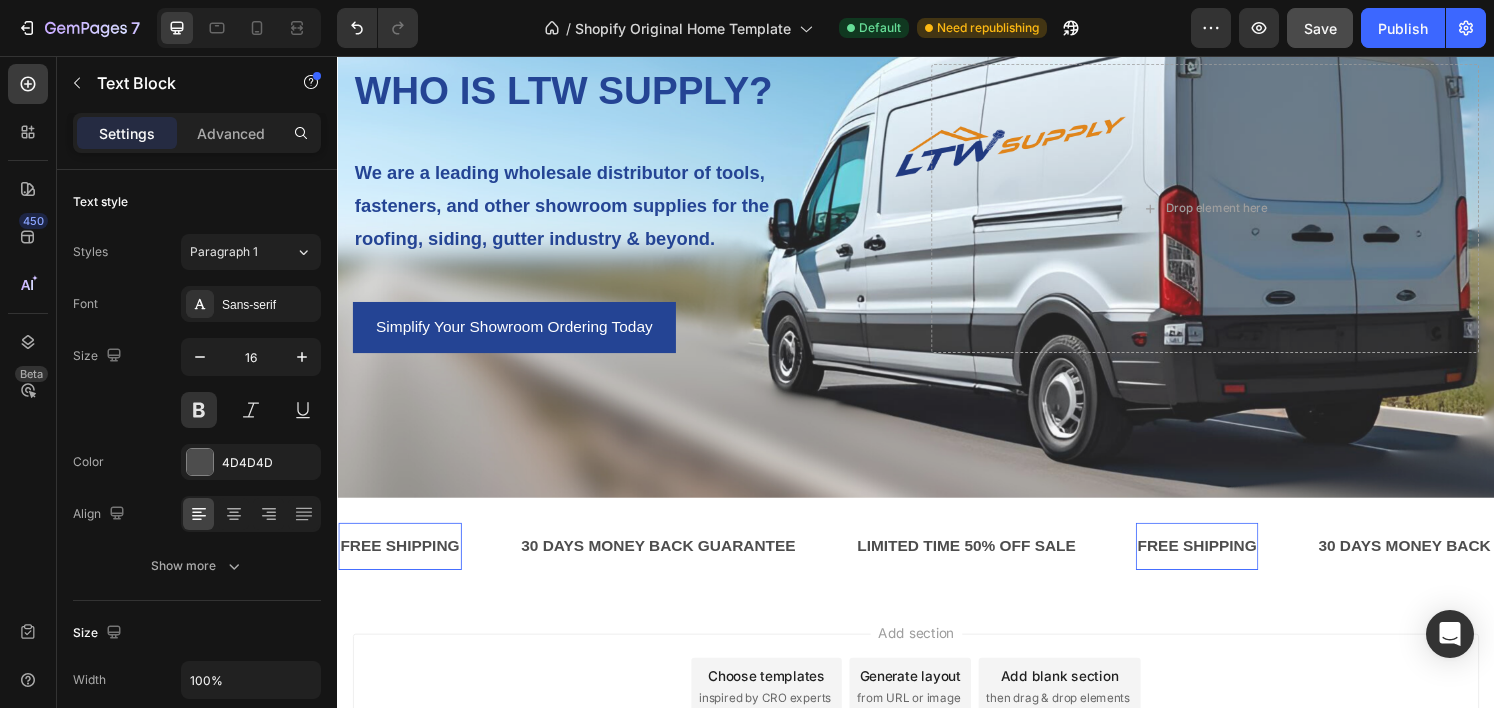 click on "FREE SHIPPING" at bounding box center [402, 564] 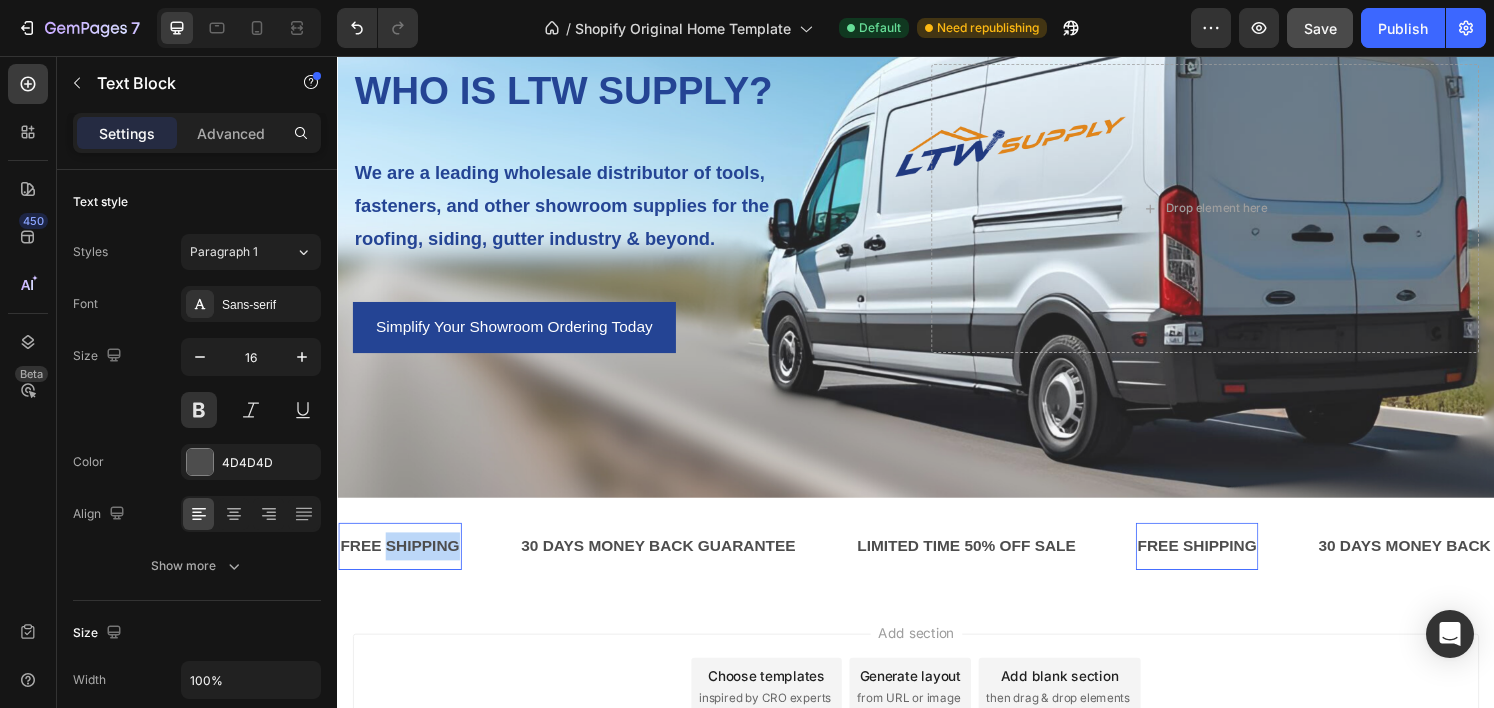 click on "FREE SHIPPING" at bounding box center (402, 564) 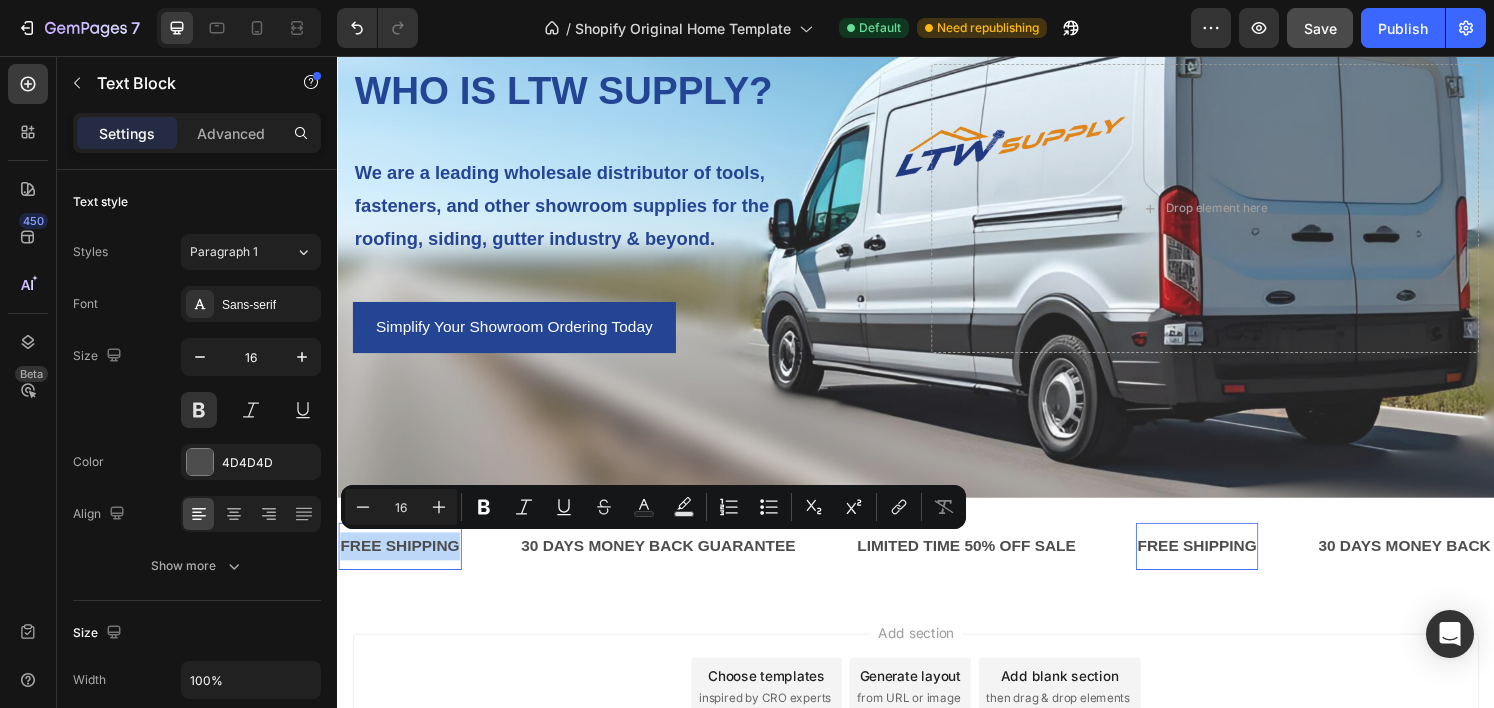 click on "FREE SHIPPING" at bounding box center (402, 564) 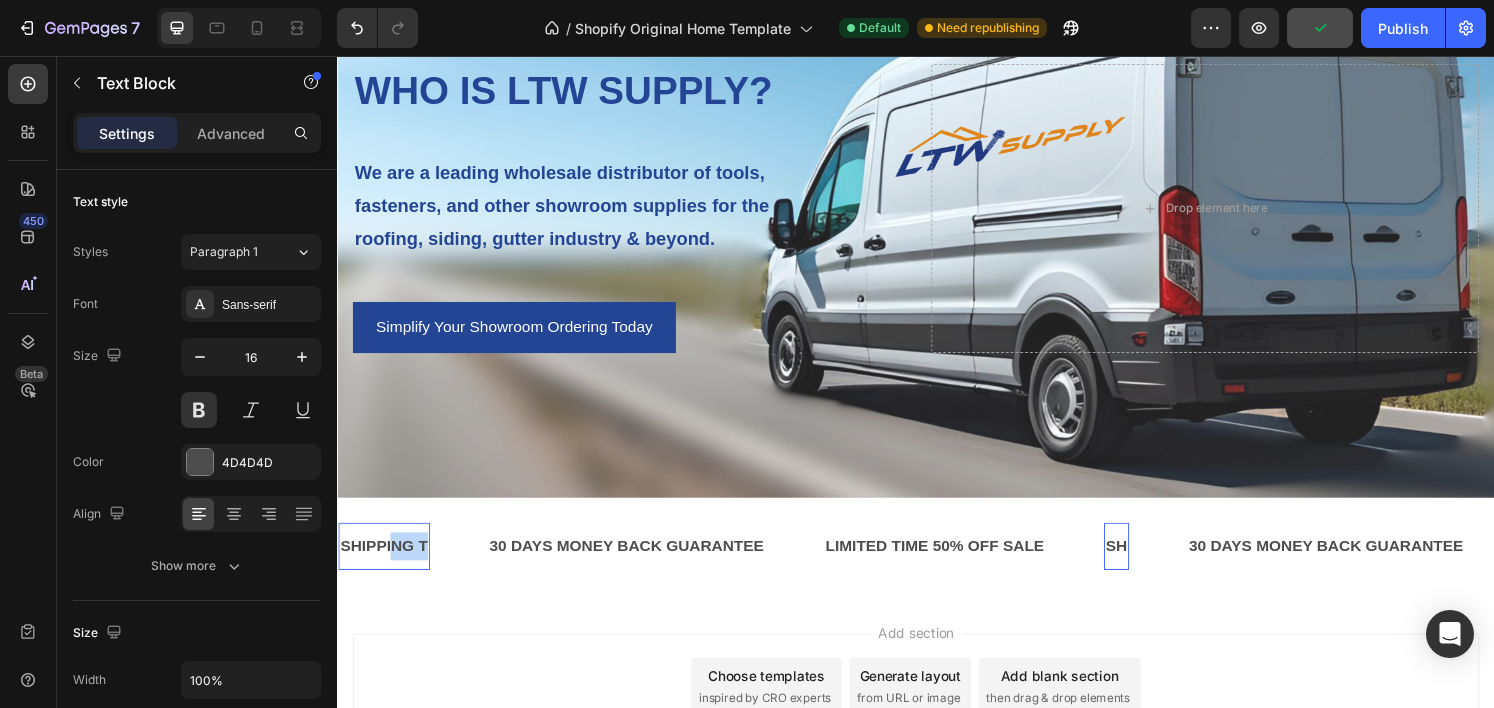 click on "SHIPPING T" at bounding box center [385, 564] 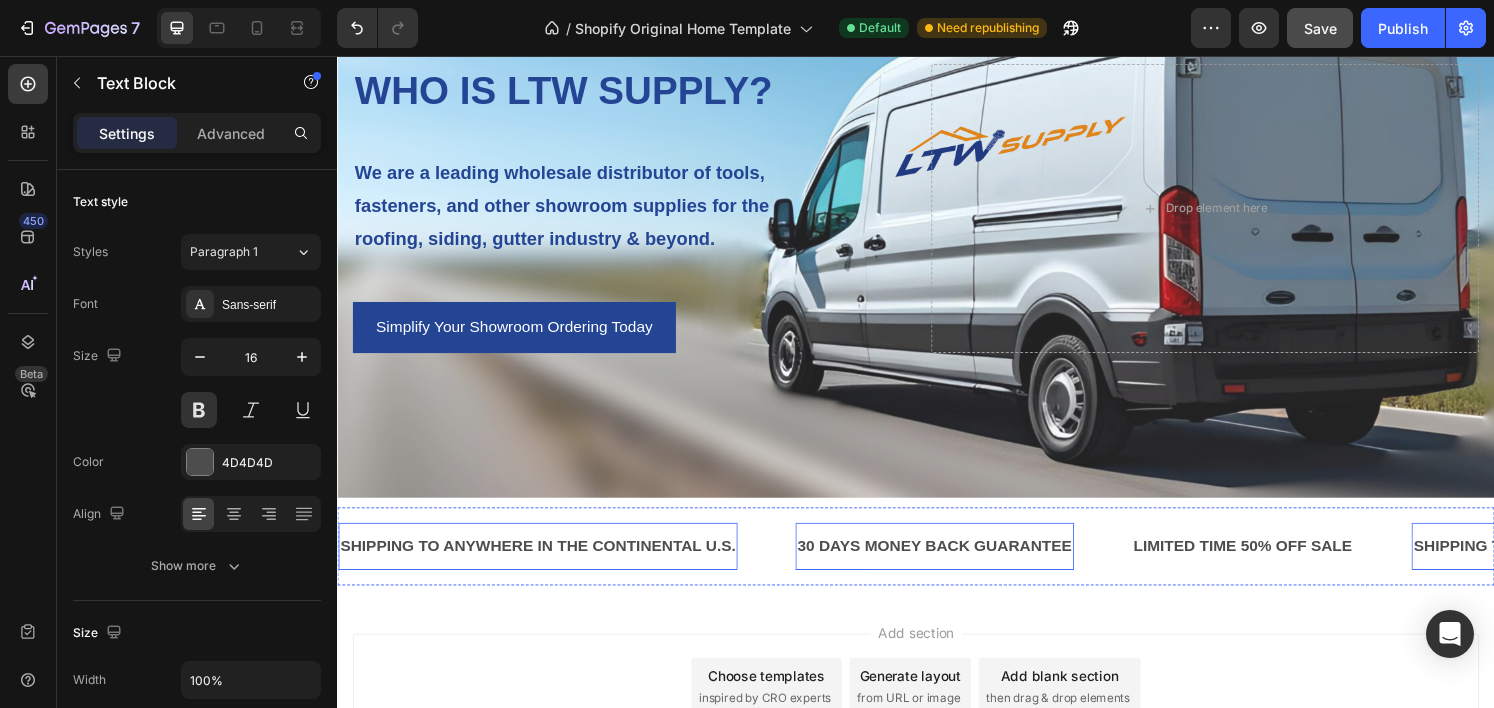 click on "30 DAYS MONEY BACK GUARANTEE" at bounding box center [956, 564] 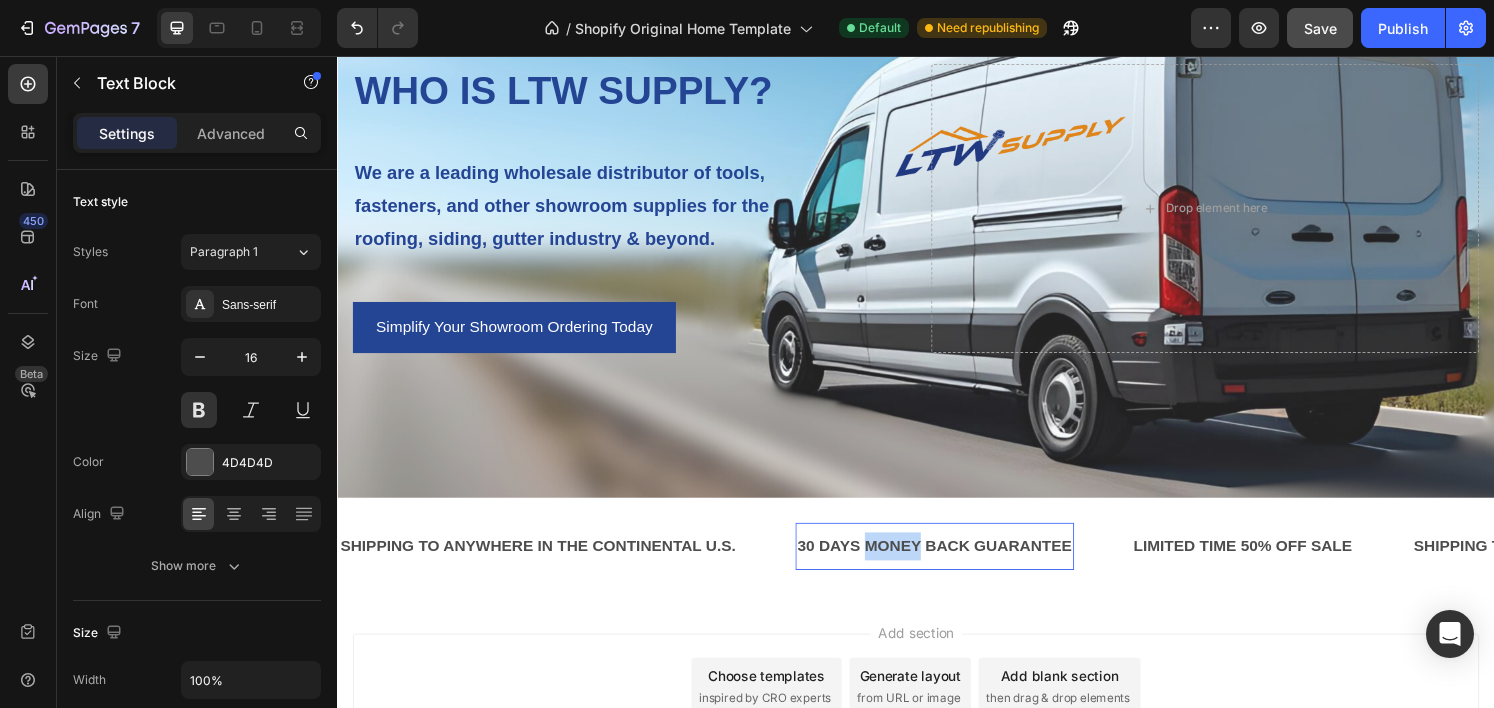 click on "30 DAYS MONEY BACK GUARANTEE" at bounding box center [956, 564] 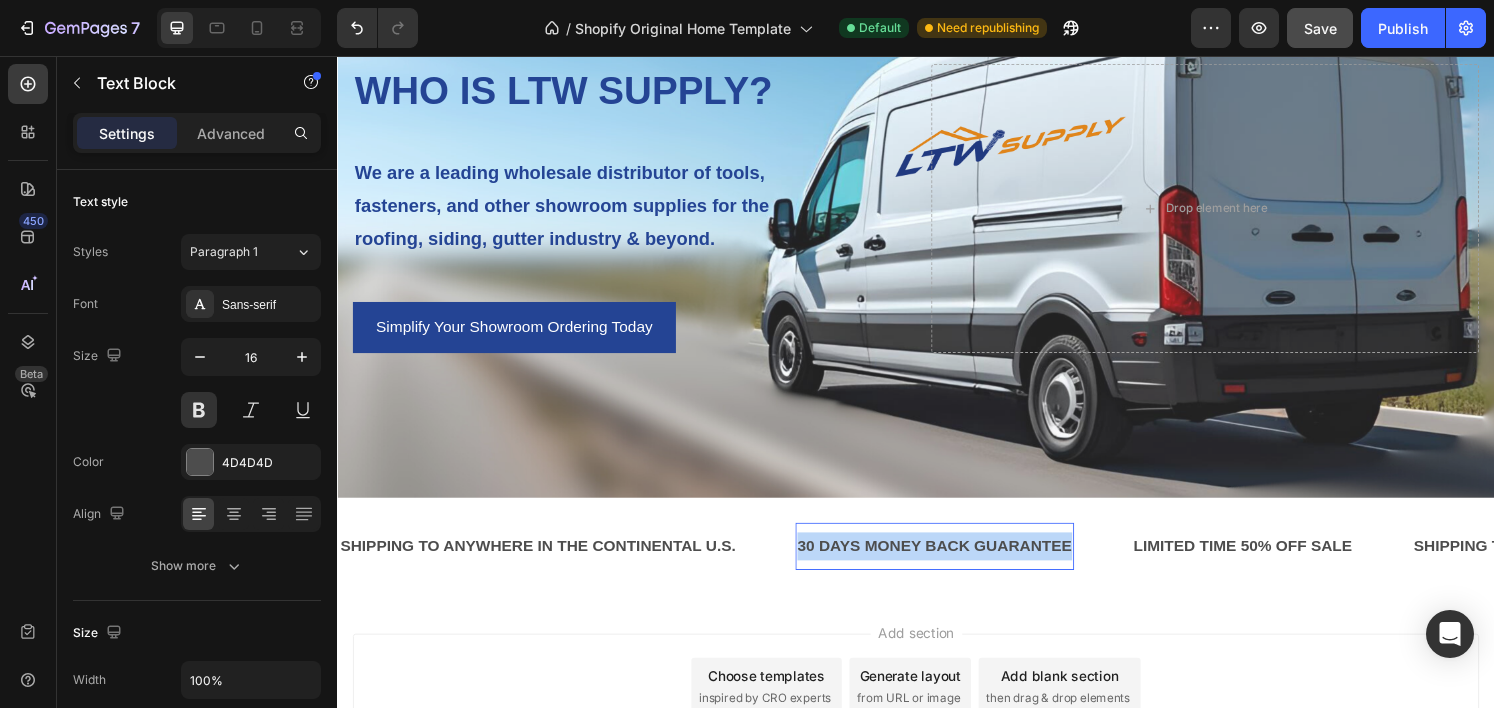 click on "30 DAYS MONEY BACK GUARANTEE" at bounding box center (956, 564) 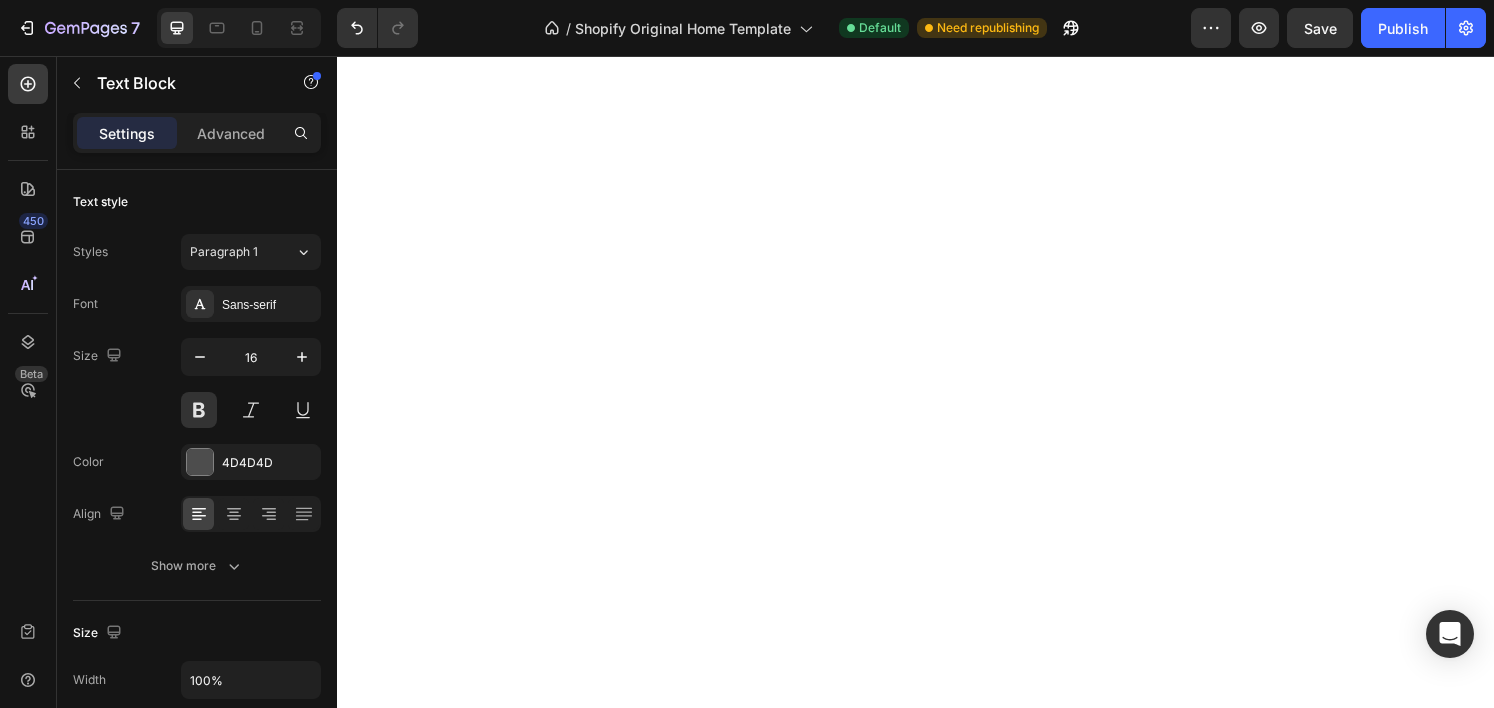 scroll, scrollTop: 0, scrollLeft: 0, axis: both 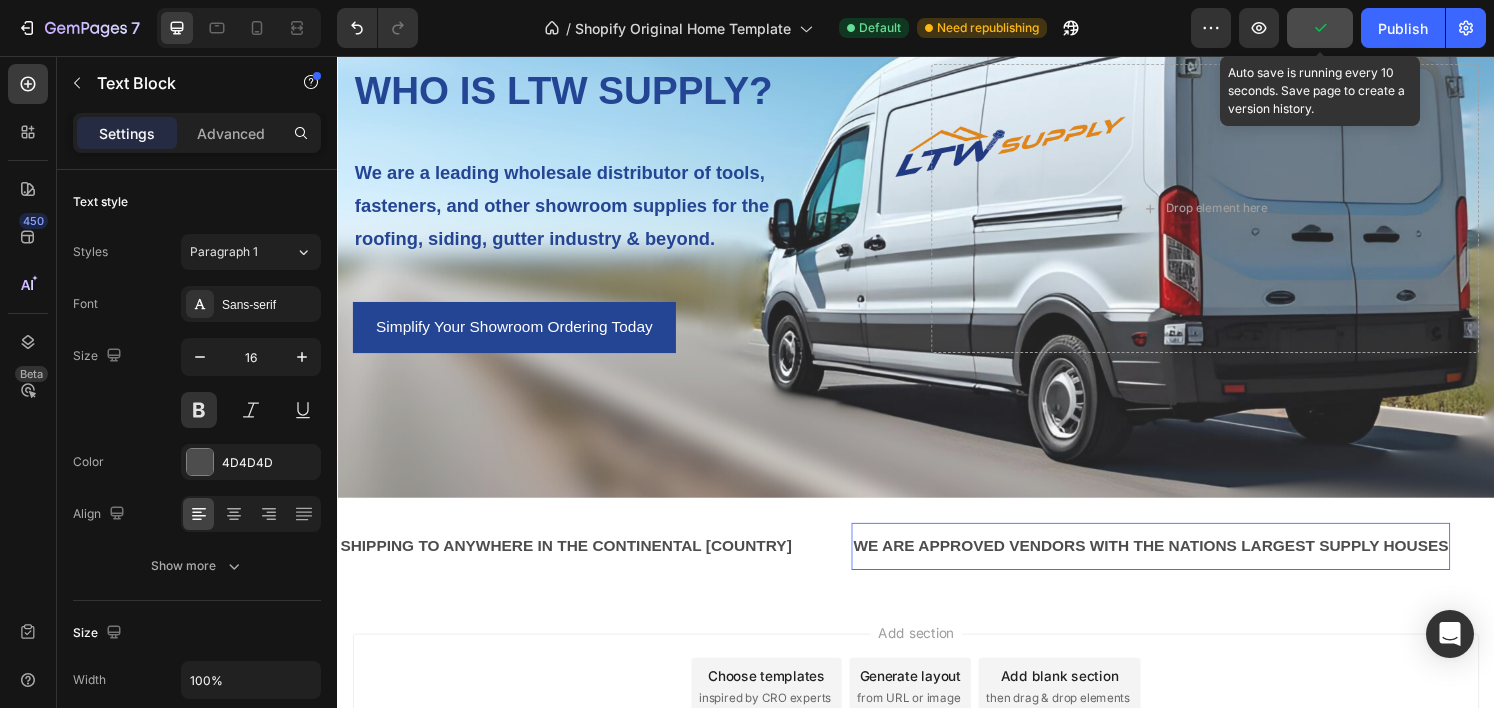 click 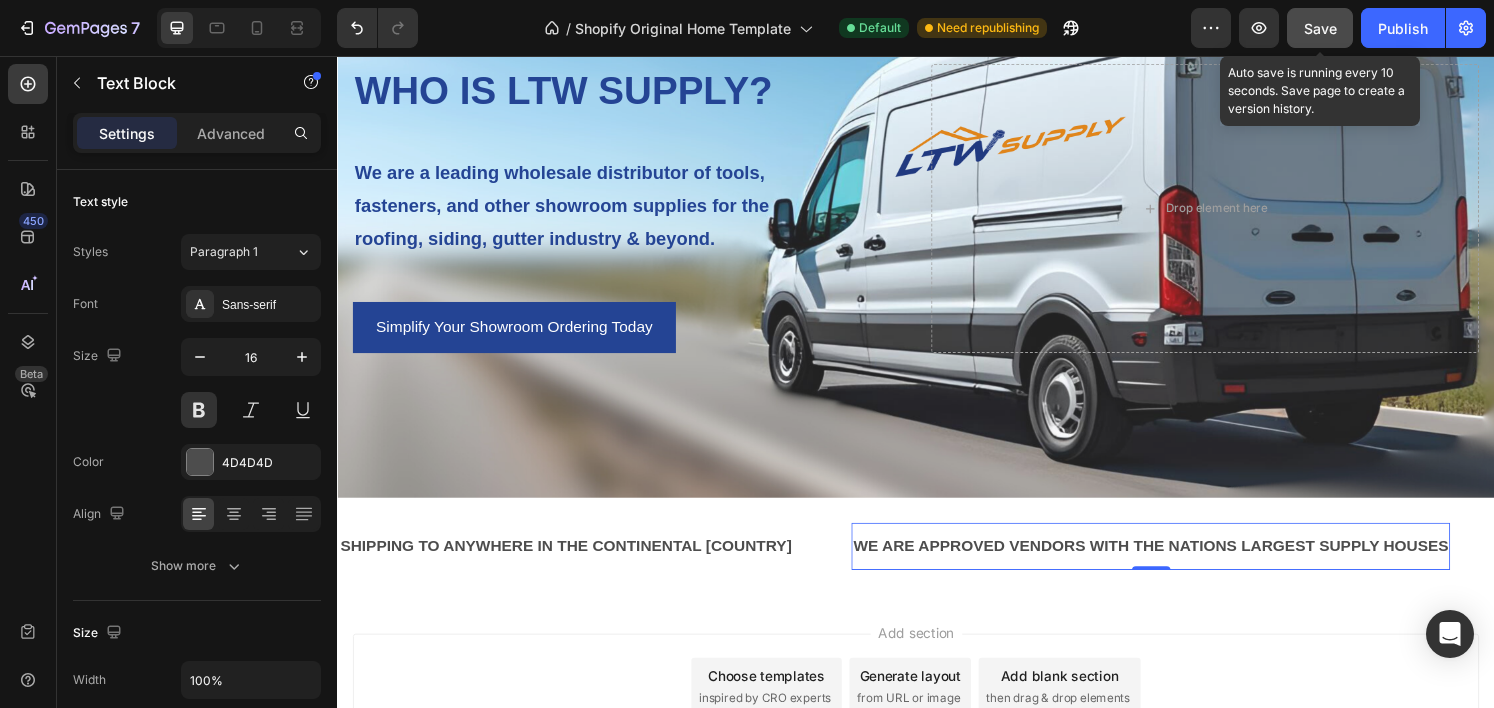 click on "Save" 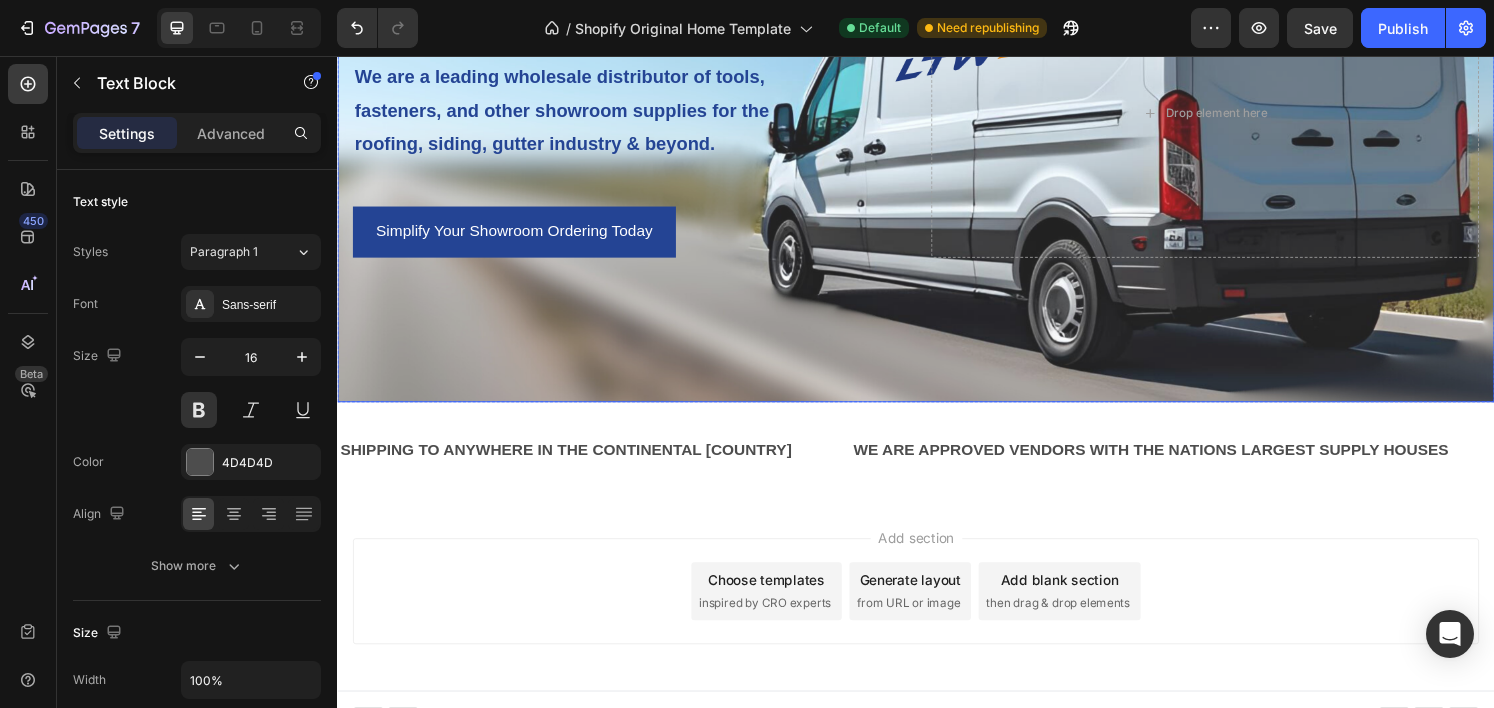 scroll, scrollTop: 1108, scrollLeft: 0, axis: vertical 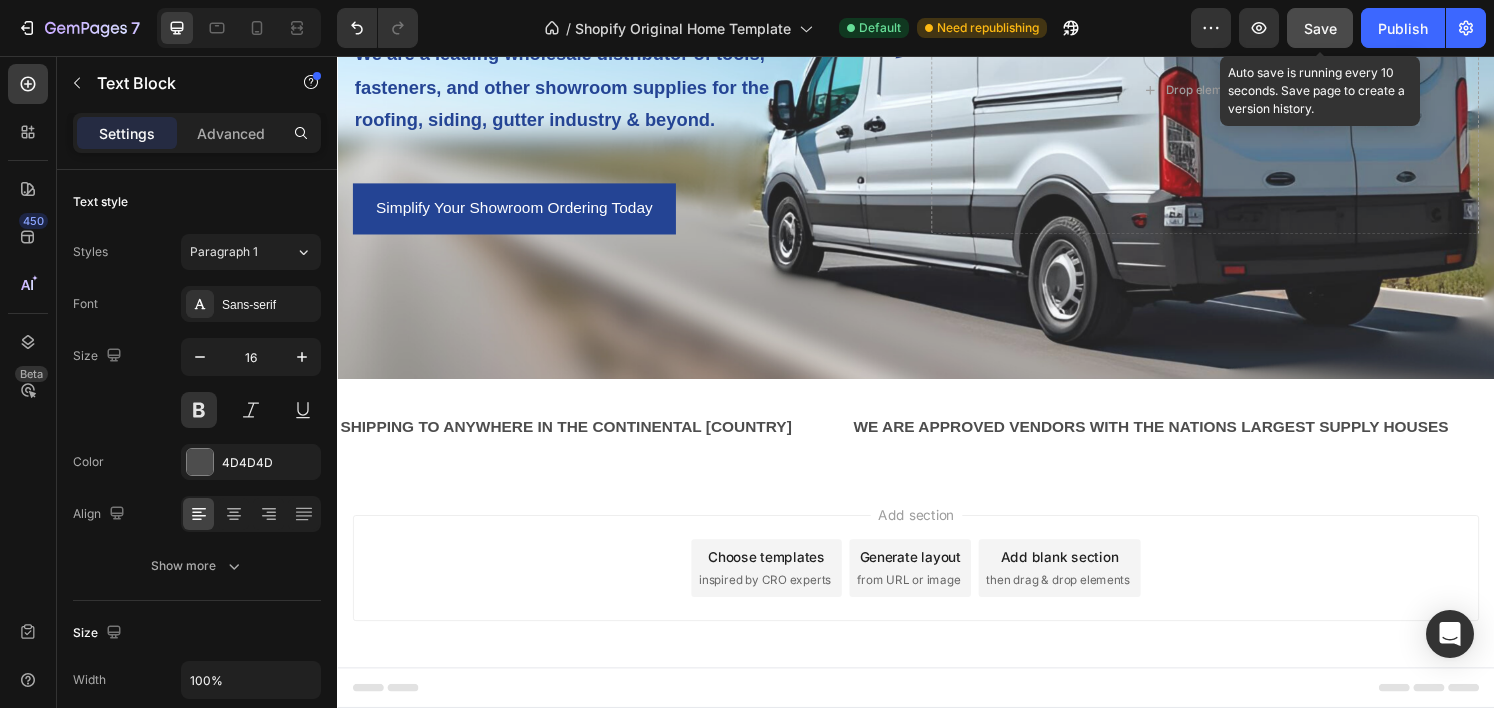 click on "Save" 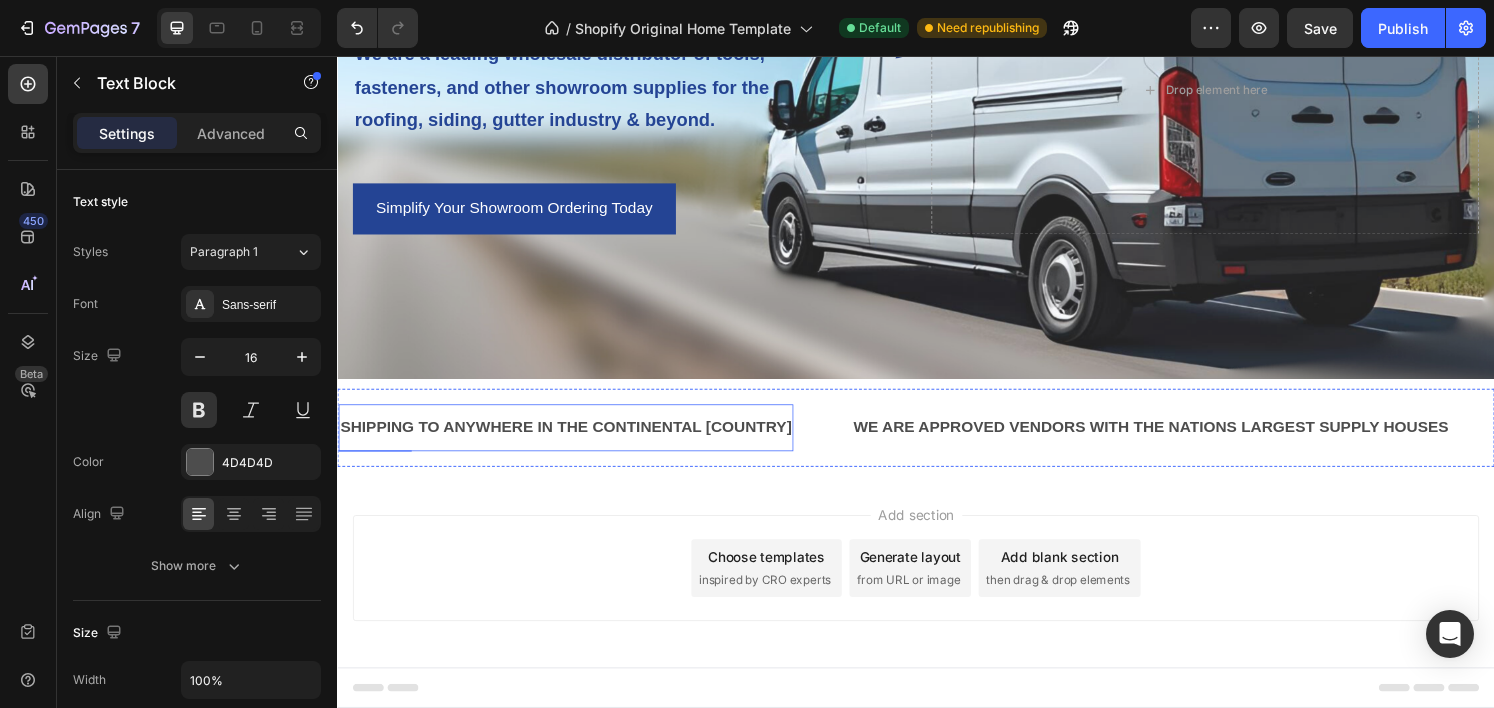 click on "SHIPPING TO ANYWHERE IN THE CONTINENTAL U.S." at bounding box center [574, 441] 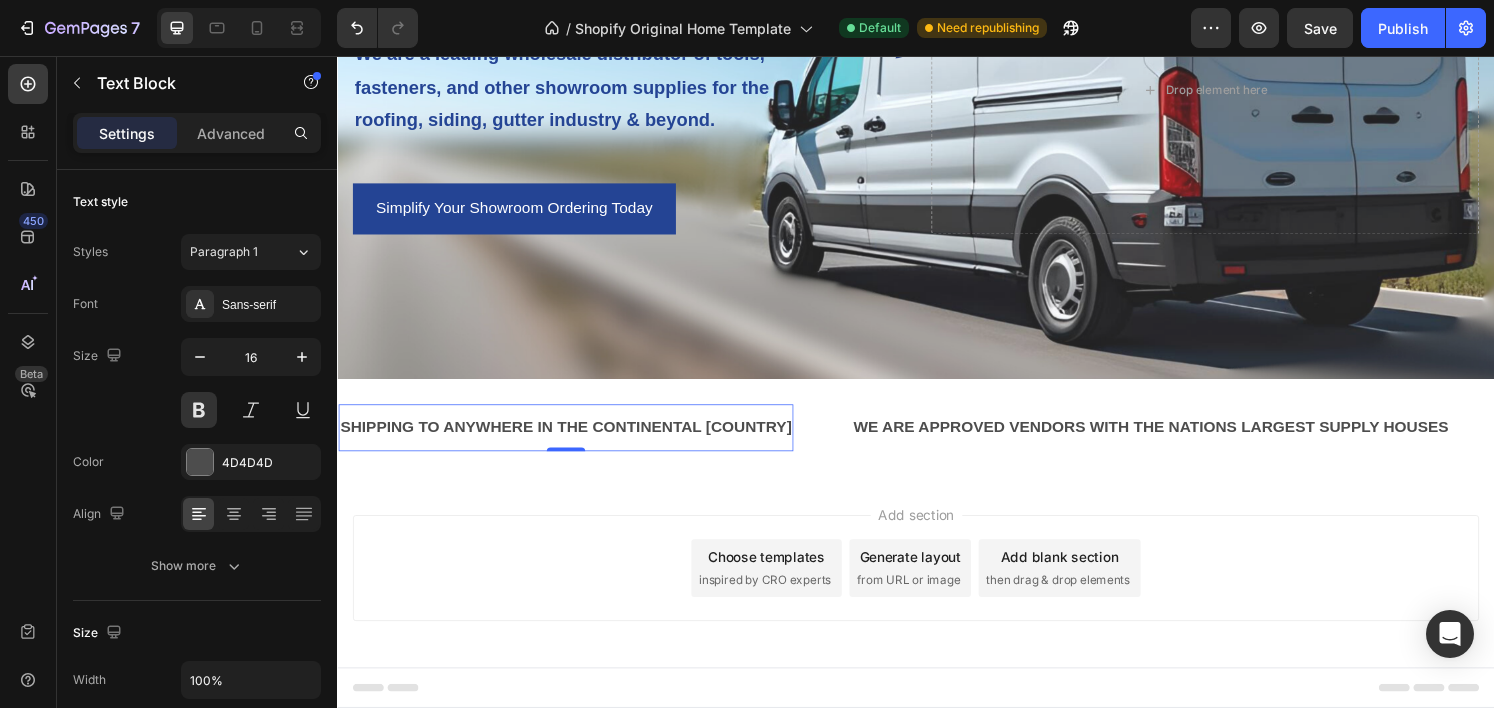 click on "SHIPPING TO ANYWHERE IN THE CONTINENTAL U.S." at bounding box center (574, 441) 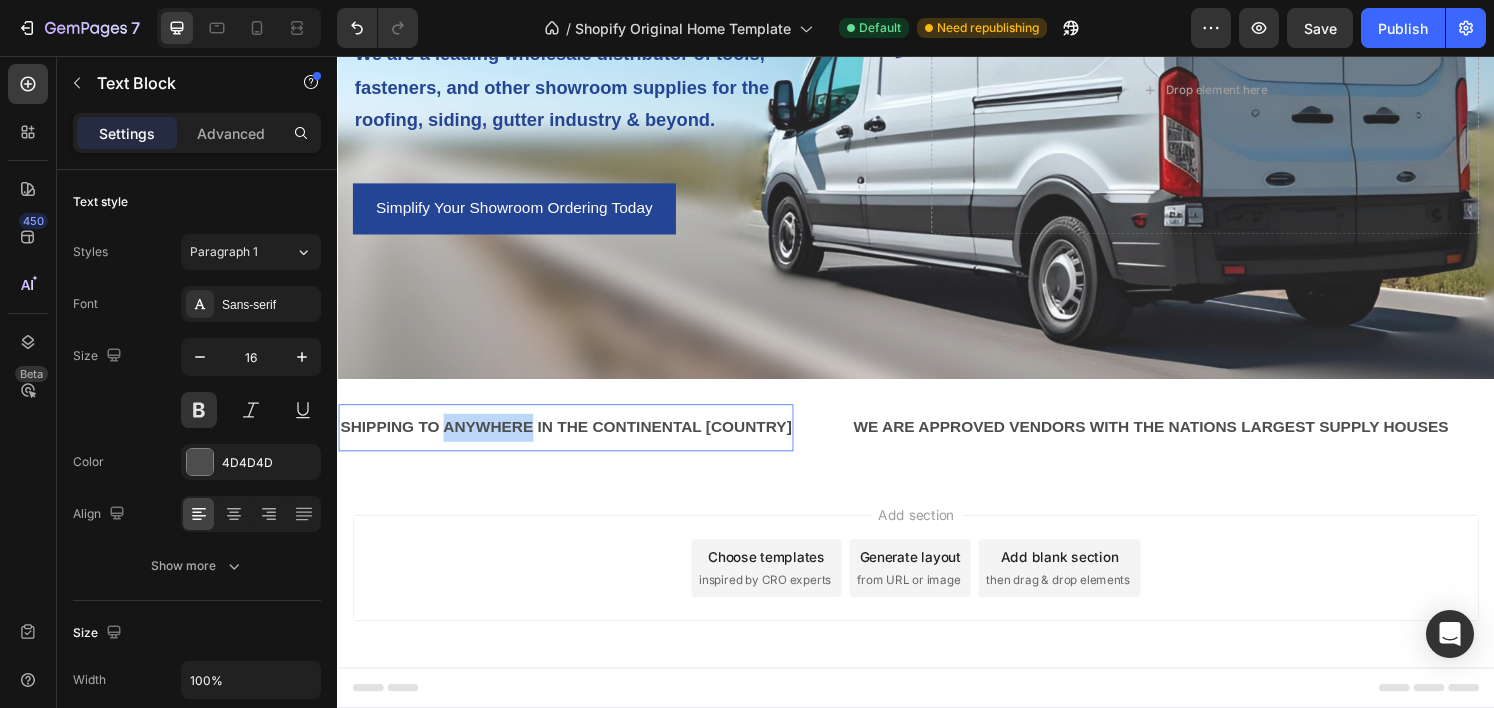 click on "SHIPPING TO ANYWHERE IN THE CONTINENTAL U.S." at bounding box center [574, 441] 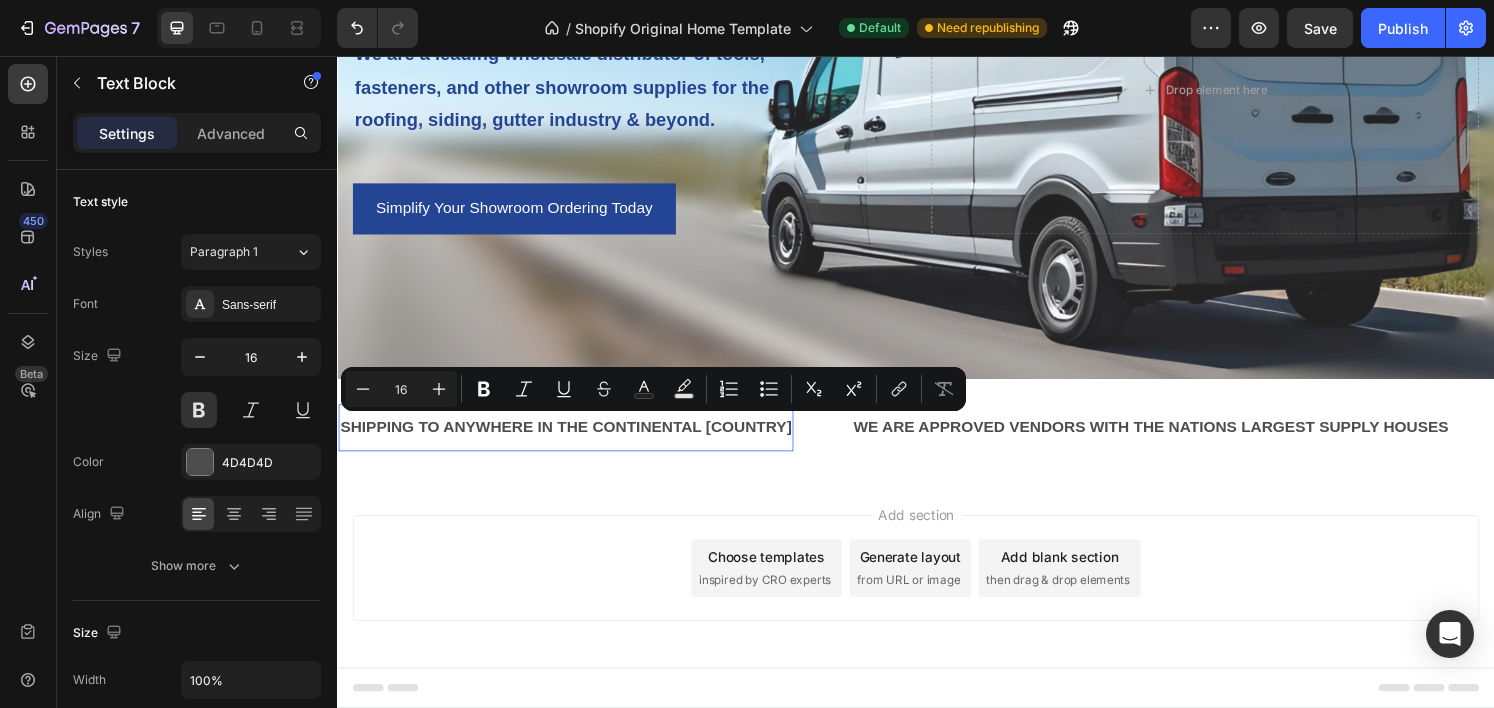 click on "SHIPPING TO ANYWHERE IN THE CONTINENTAL U.S." at bounding box center (574, 441) 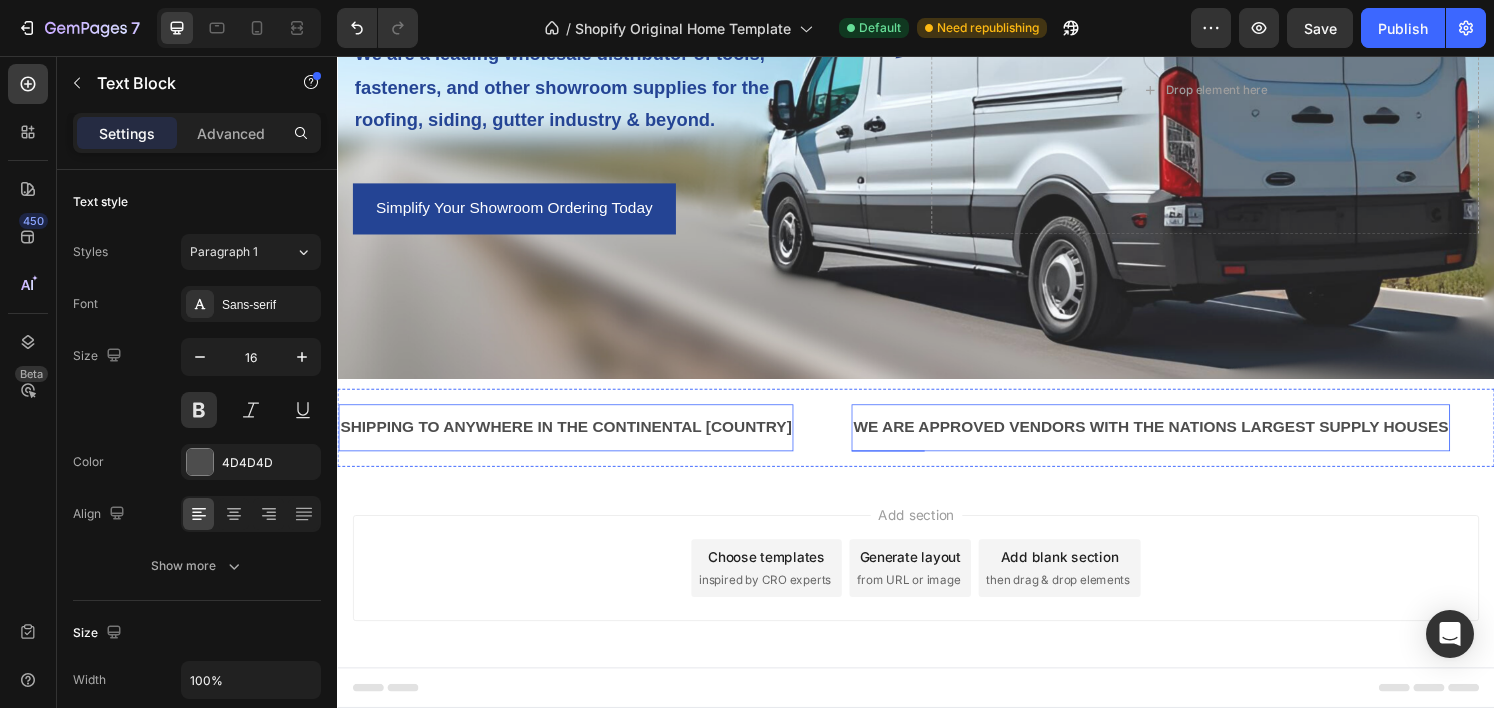 click on "WE ARE APPROVED VENDORS WITH THE NATIONS LARGEST SUPPLY HOUSES" at bounding box center [1180, 441] 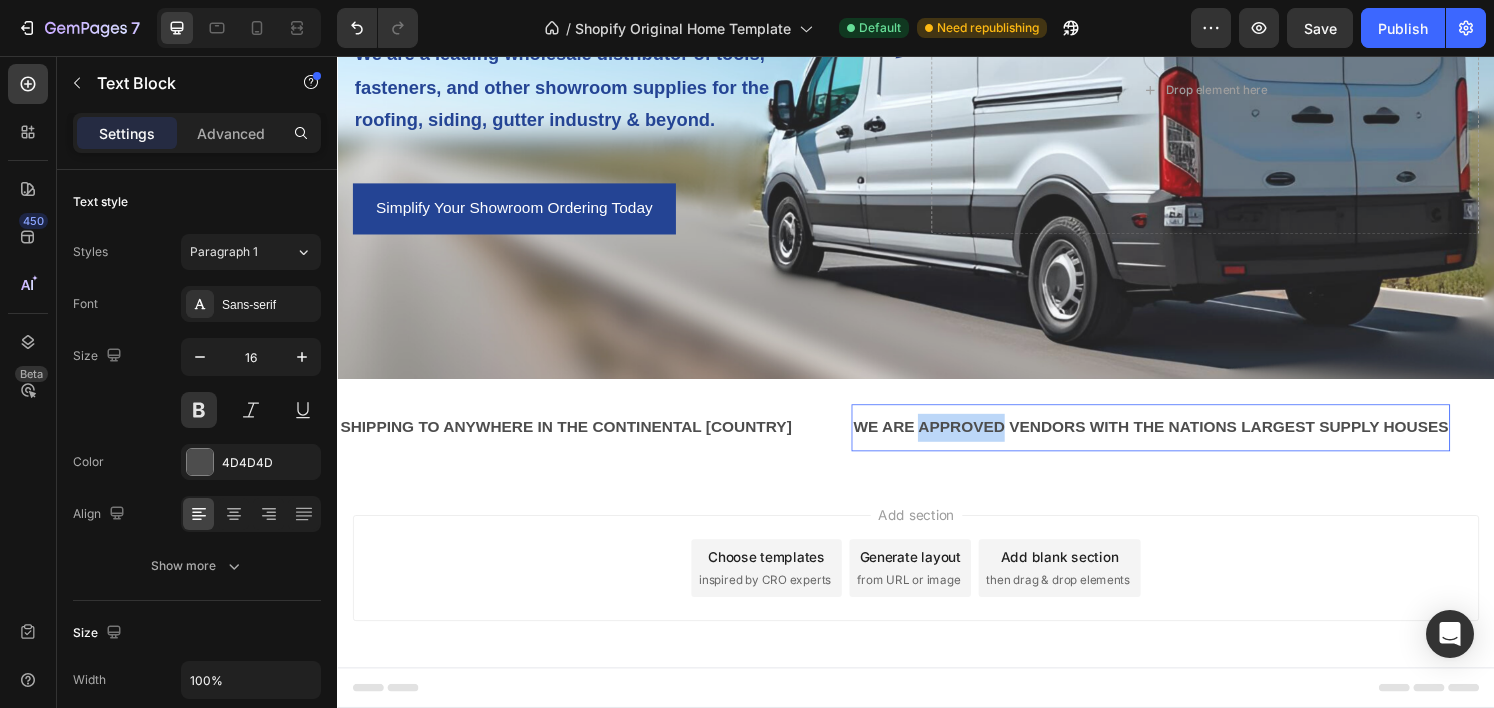 click on "WE ARE APPROVED VENDORS WITH THE NATIONS LARGEST SUPPLY HOUSES" at bounding box center [1180, 441] 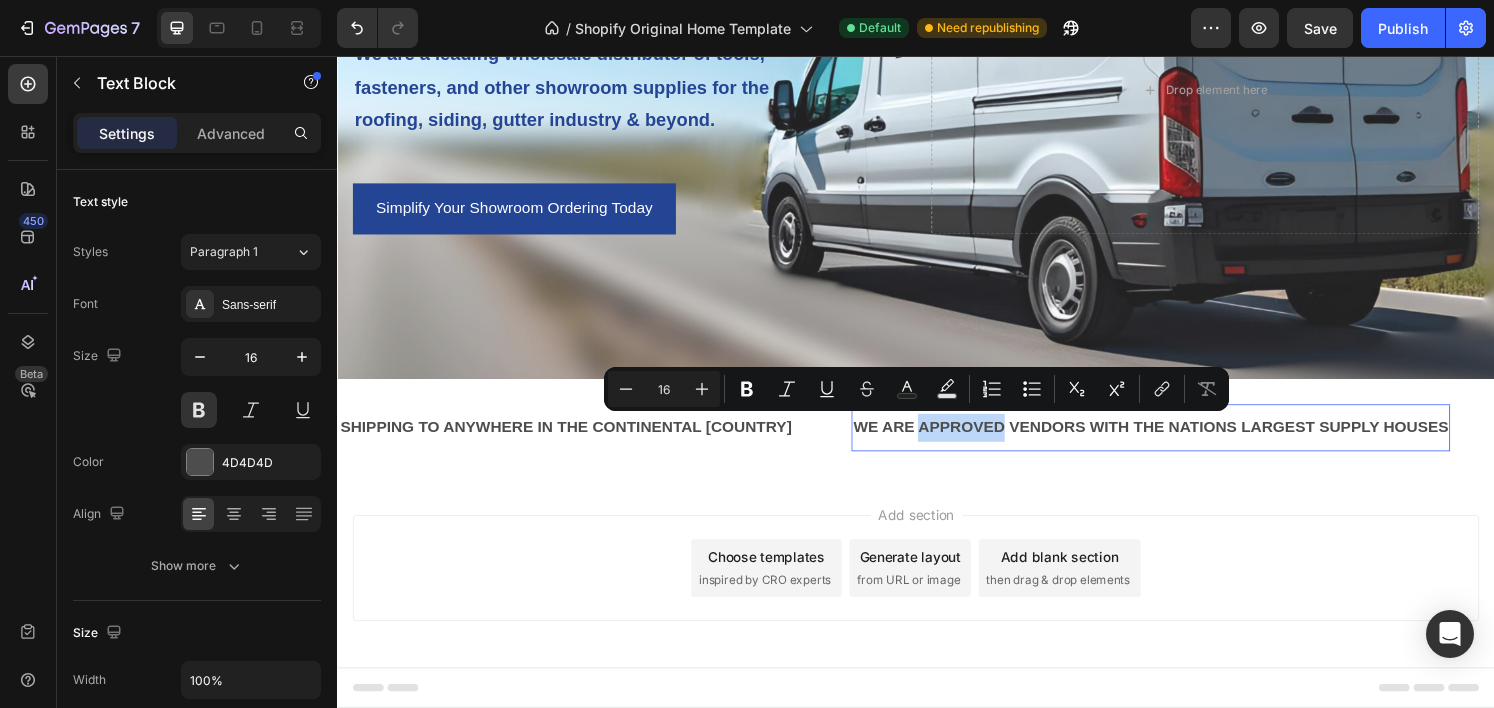 click on "WE ARE APPROVED VENDORS WITH THE NATIONS LARGEST SUPPLY HOUSES" at bounding box center (1180, 441) 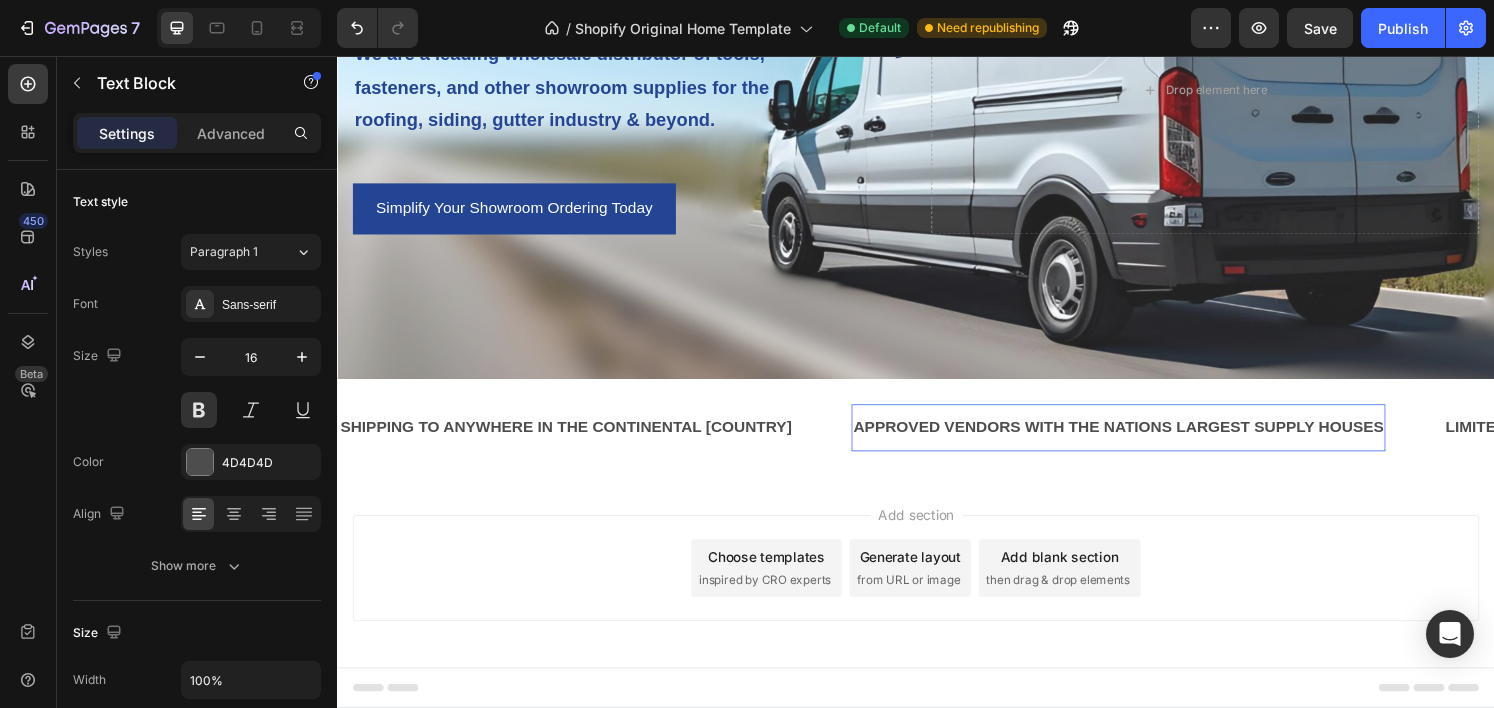 click on "APPROVED VENDORS WITH THE NATIONS LARGEST SUPPLY HOUSES" at bounding box center (1147, 441) 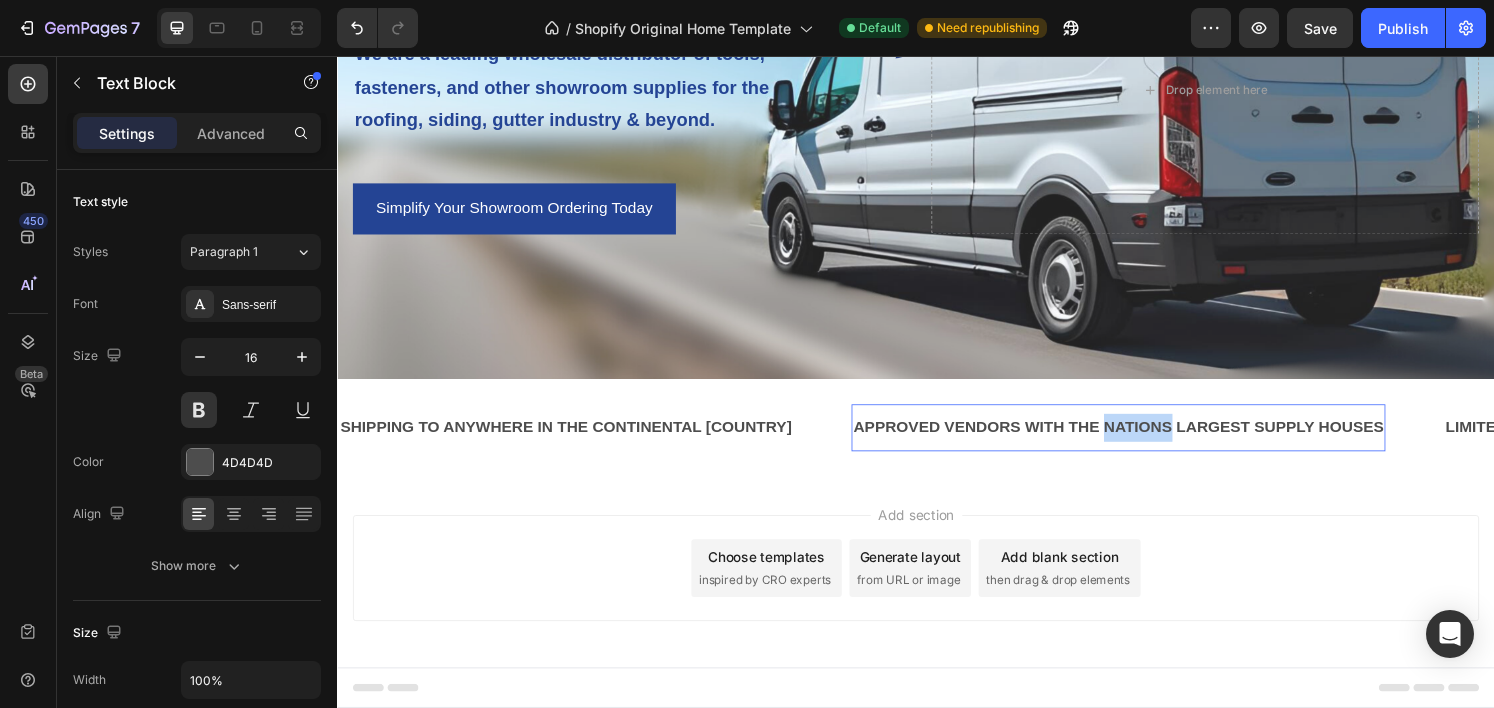 click on "APPROVED VENDORS WITH THE NATIONS LARGEST SUPPLY HOUSES" at bounding box center (1147, 441) 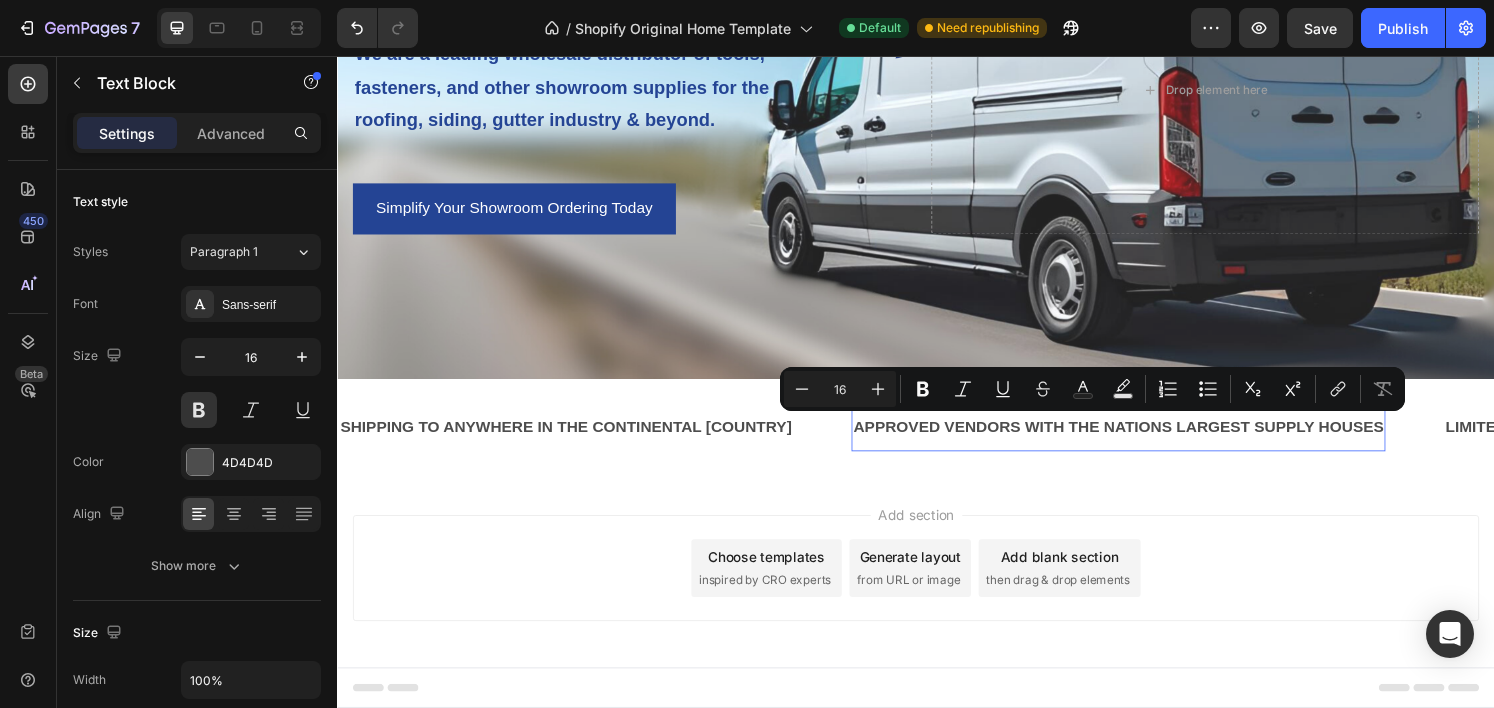 click on "APPROVED VENDORS WITH THE NATIONS LARGEST SUPPLY HOUSES" at bounding box center (1147, 441) 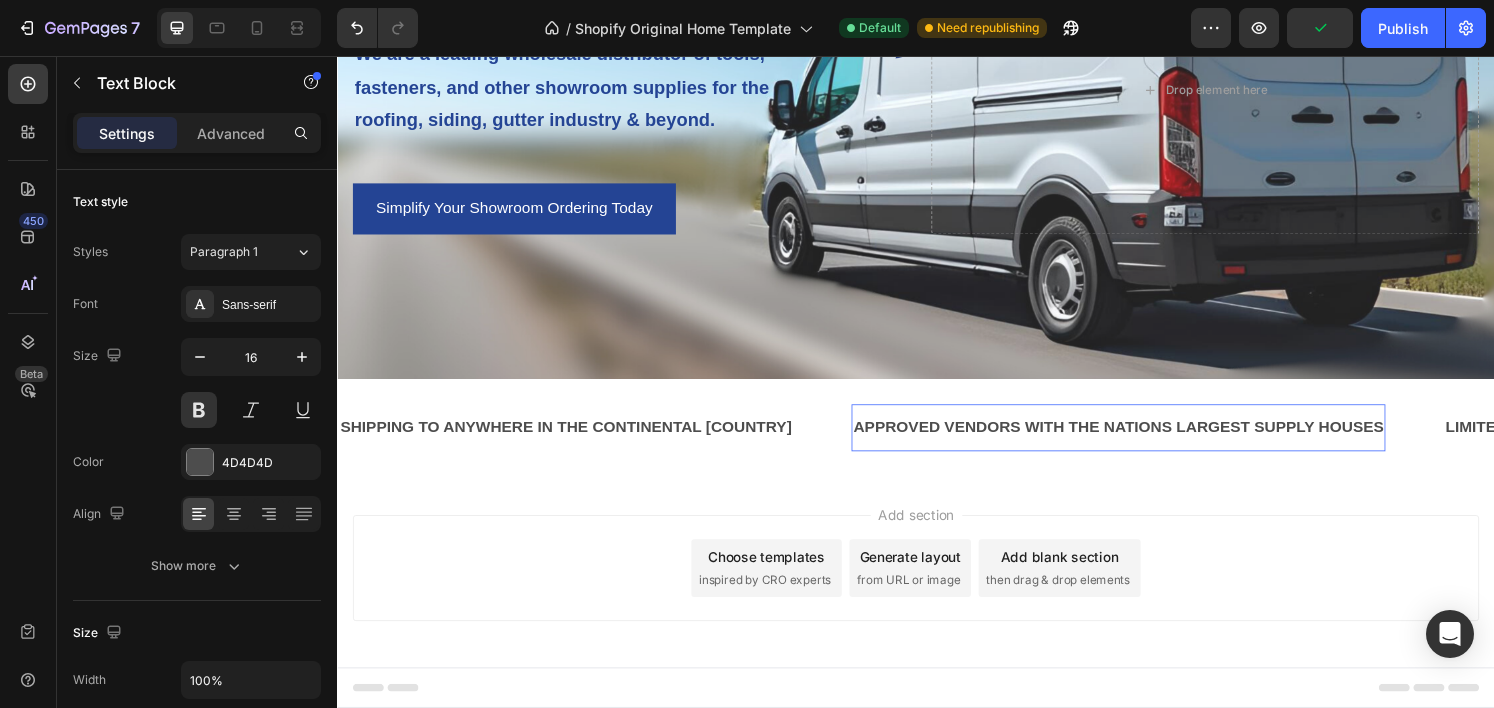 click on "APPROVED VENDORS WITH THE NATIONS LARGEST SUPPLY HOUSES" at bounding box center [1147, 441] 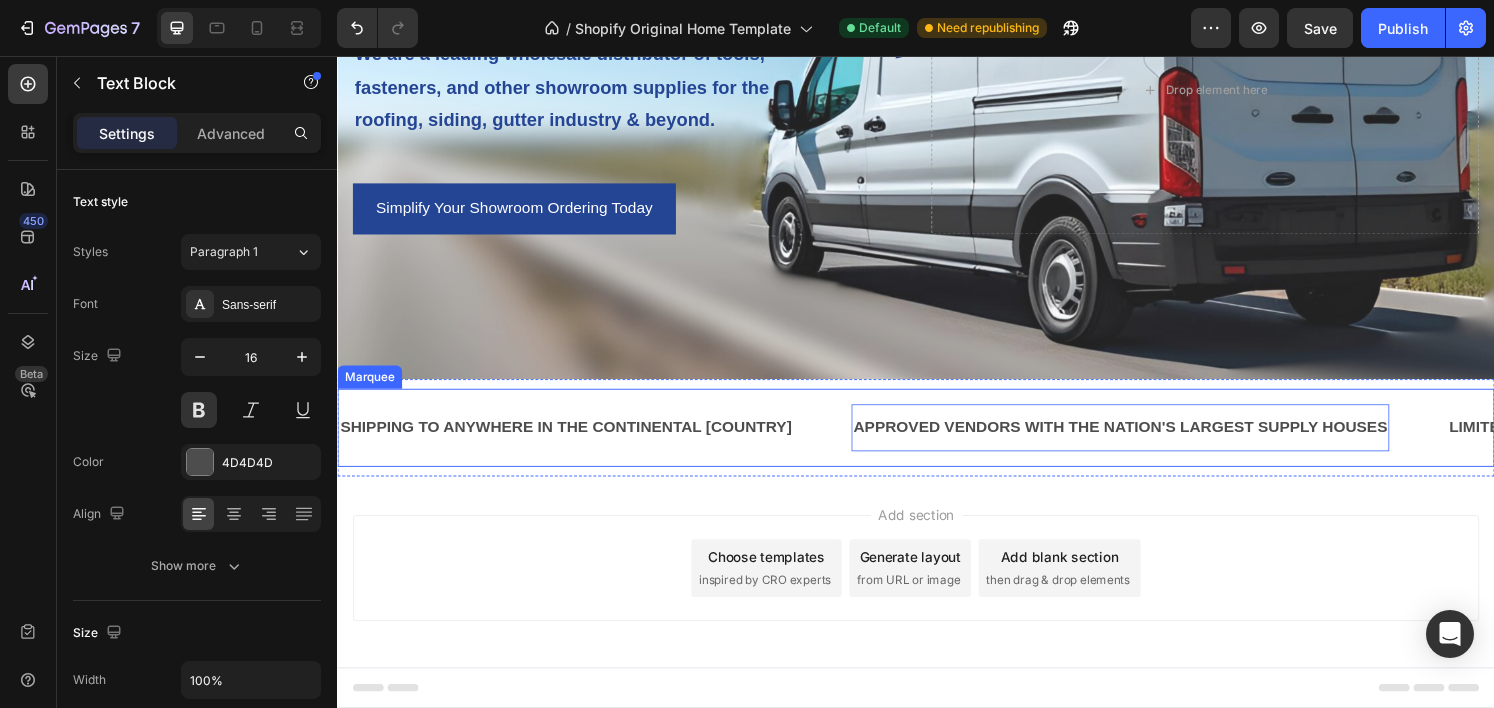 click on "APPROVED VENDORS WITH THE NATION'S LARGEST SUPPLY HOUSES Text Block   0" at bounding box center [1179, 441] 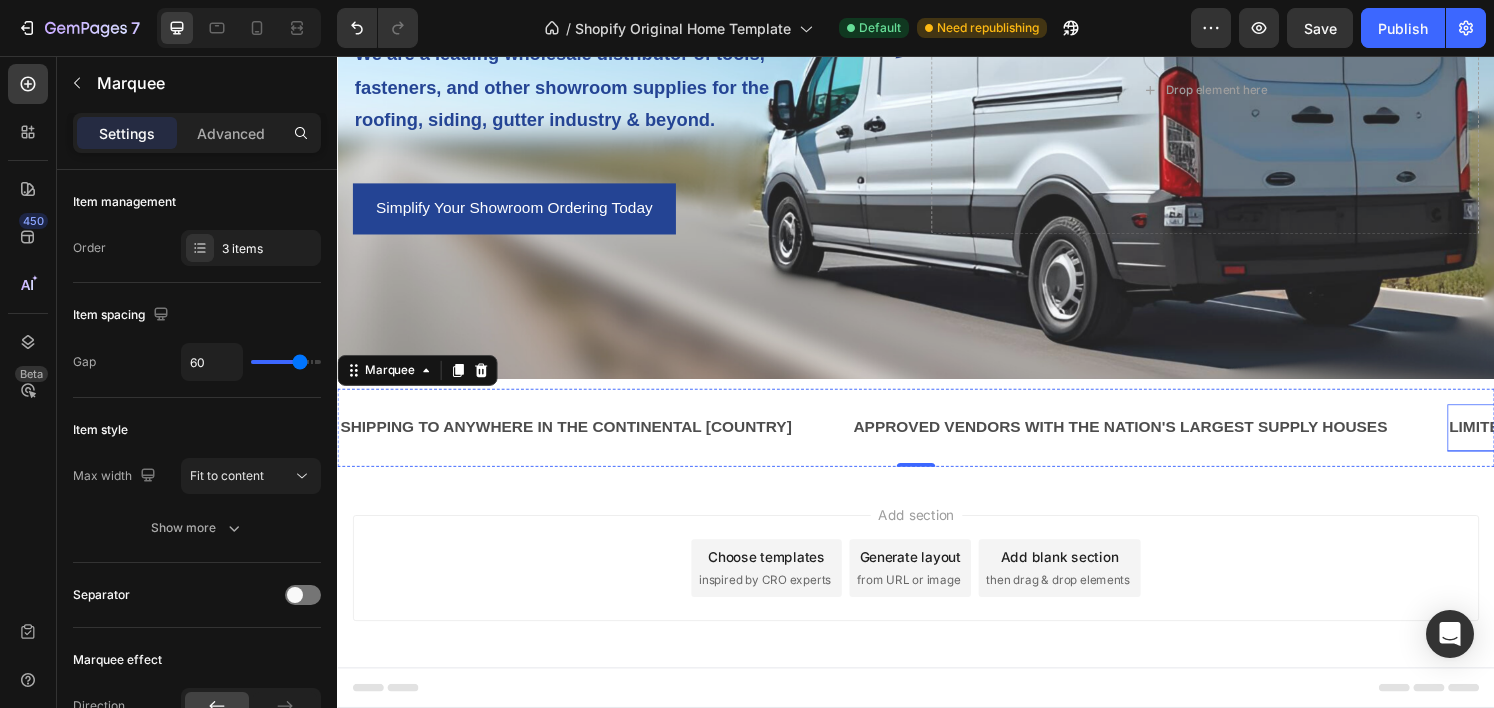 click on "LIMITED TIME 50% OFF SALE" at bounding box center (1603, 441) 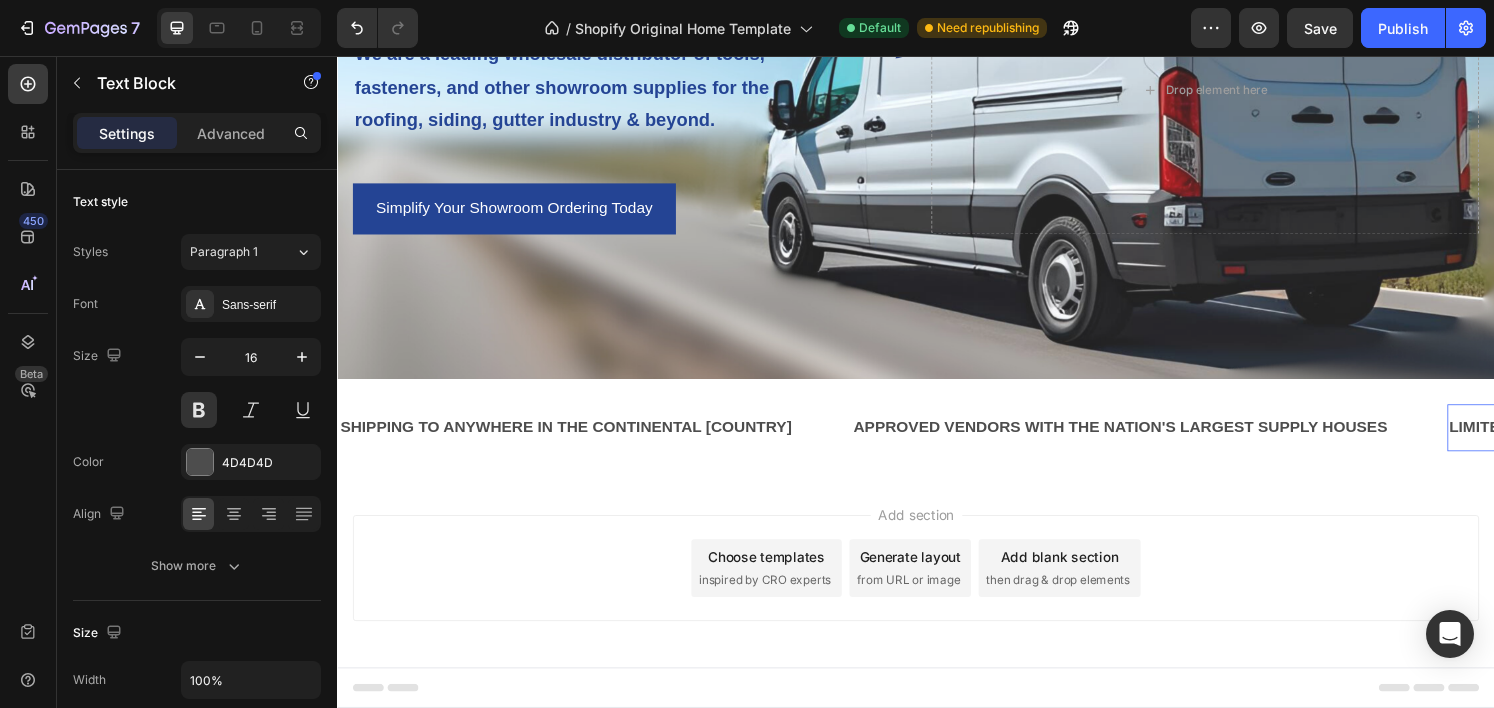 click on "LIMITED TIME 50% OFF SALE" at bounding box center [1603, 441] 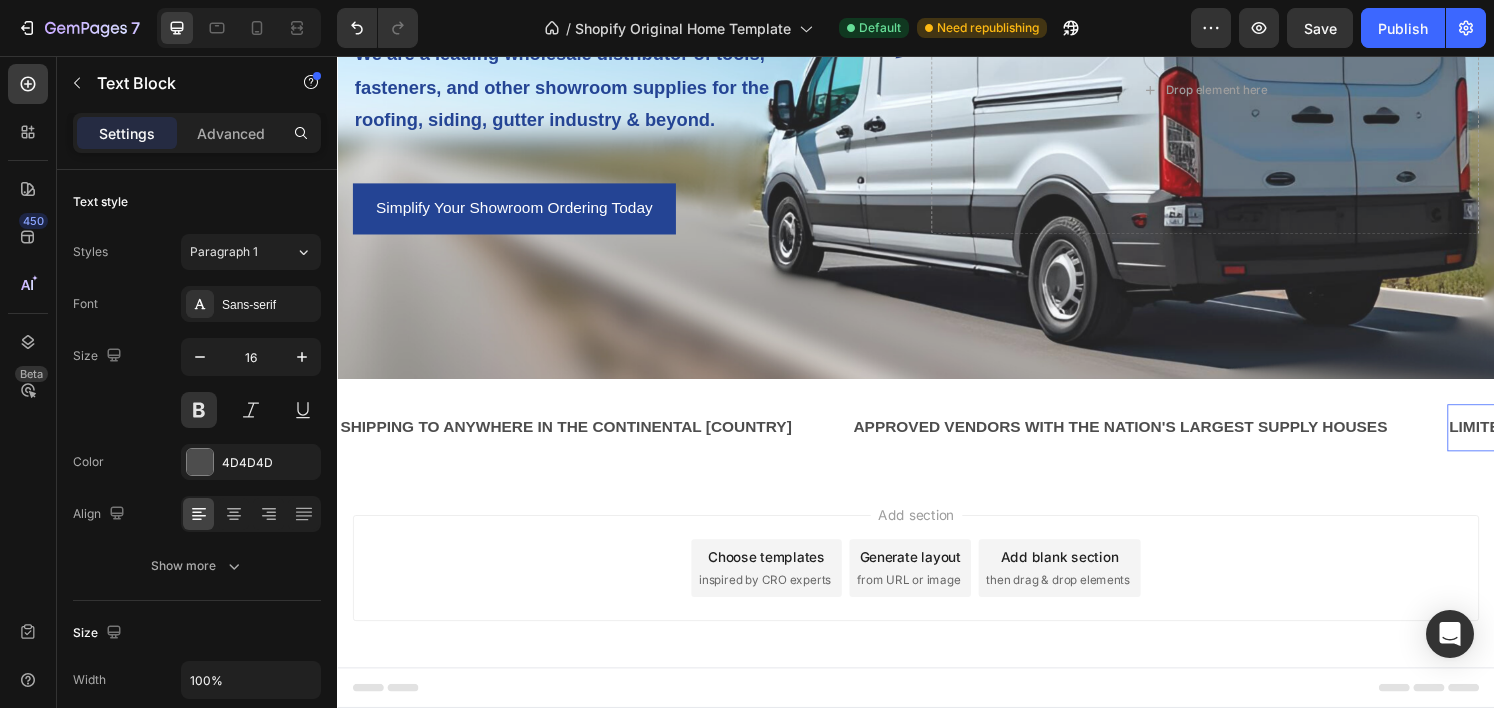 click on "LIMITED TIME 50% OFF SALE" at bounding box center [1603, 441] 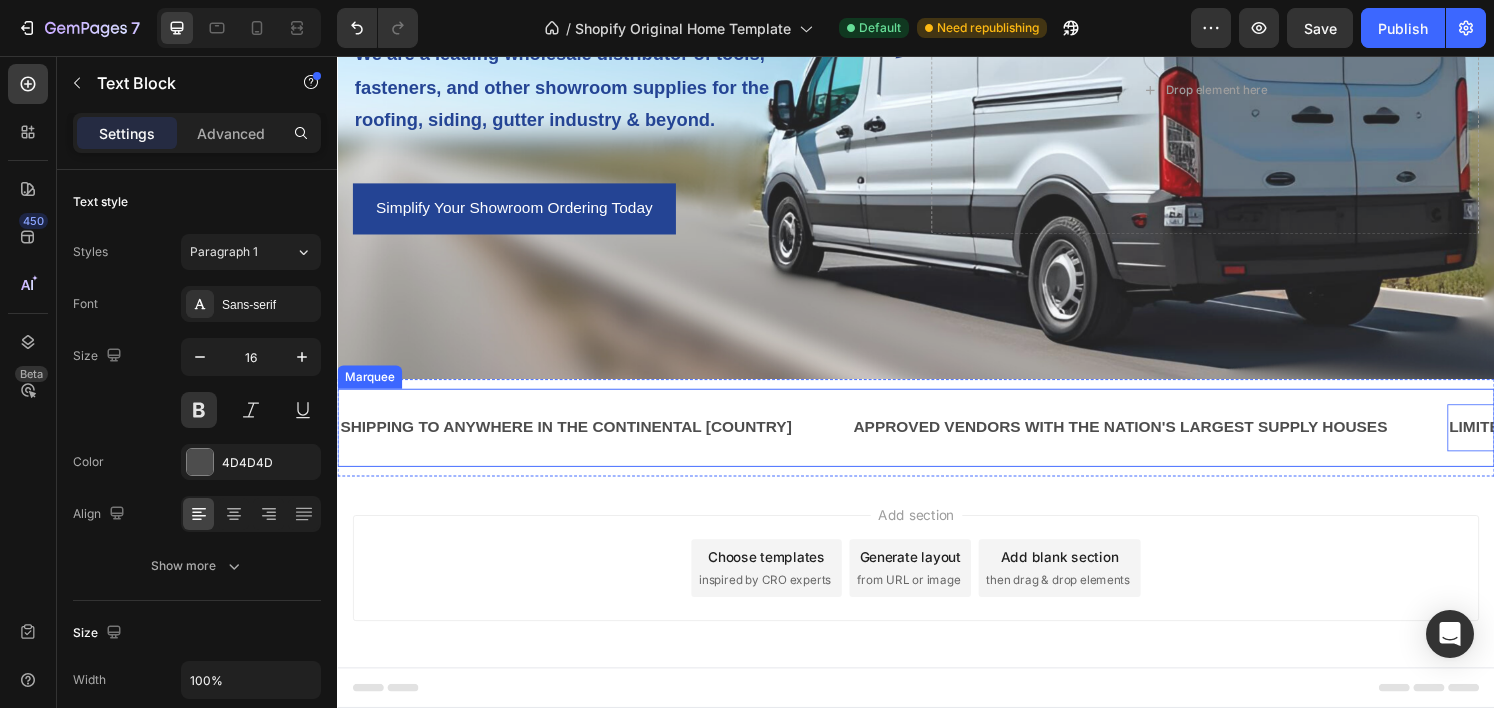 click on "SHIPPING TO ANYWHERE IN THE CONTINENTAL U.S. Text Block APPROVED VENDORS WITH THE NATION'S LARGEST SUPPLY HOUSES Text Block LIMITED TIME 50% OFF SALE Text Block   0 SHIPPING TO ANYWHERE IN THE CONTINENTAL U.S. Text Block APPROVED VENDORS WITH THE NATION'S LARGEST SUPPLY HOUSES Text Block LIMITED TIME 50% OFF SALE Text Block   0 Marquee" at bounding box center [937, 441] 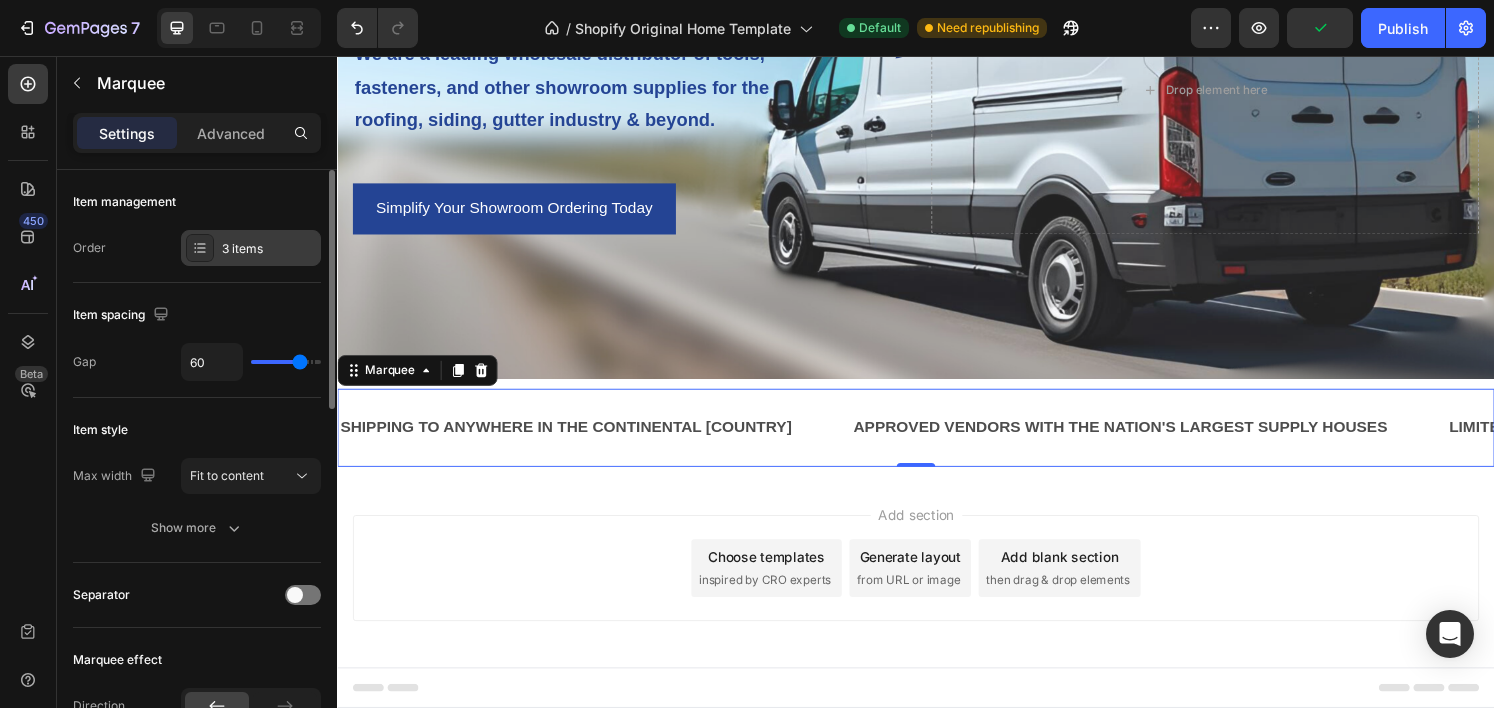 click on "3 items" at bounding box center (269, 249) 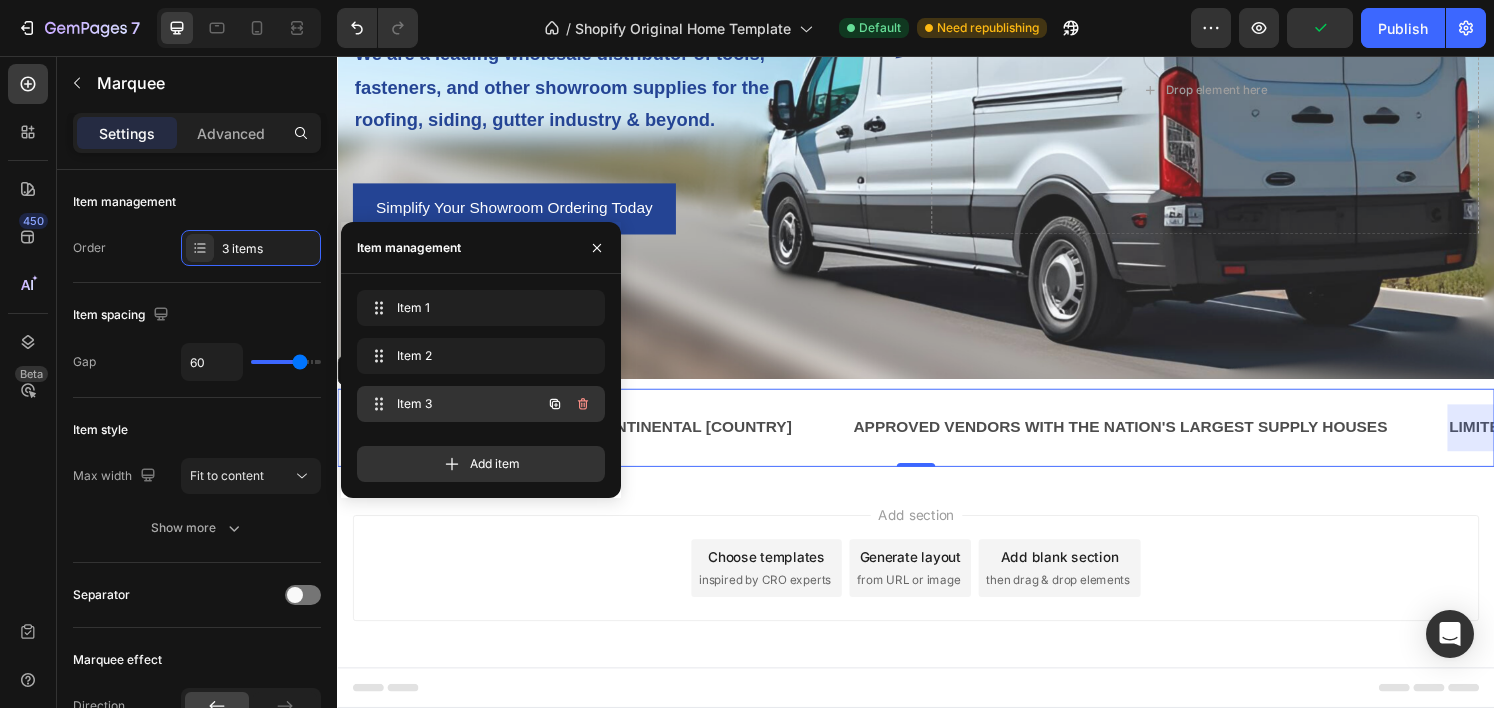 click on "Item 3" at bounding box center (453, 404) 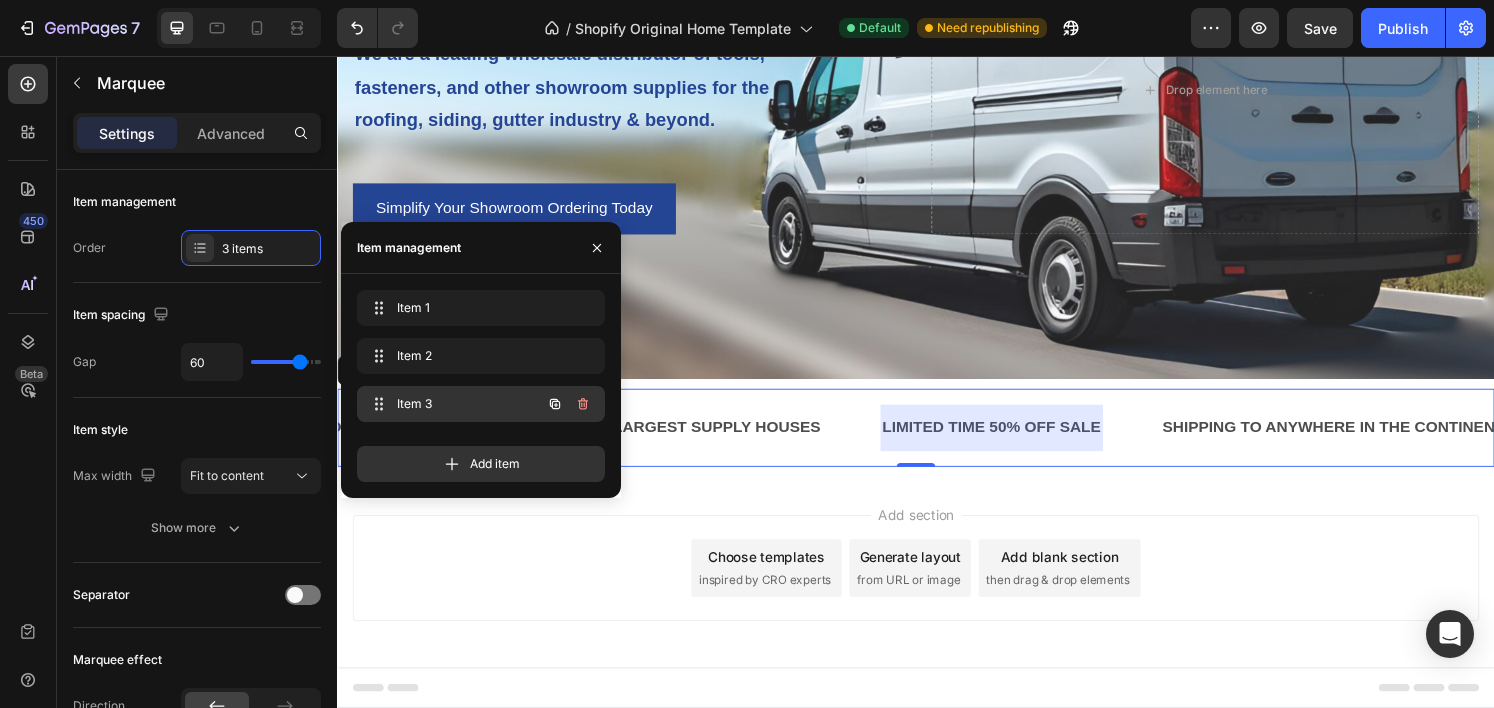 scroll, scrollTop: 0, scrollLeft: 608, axis: horizontal 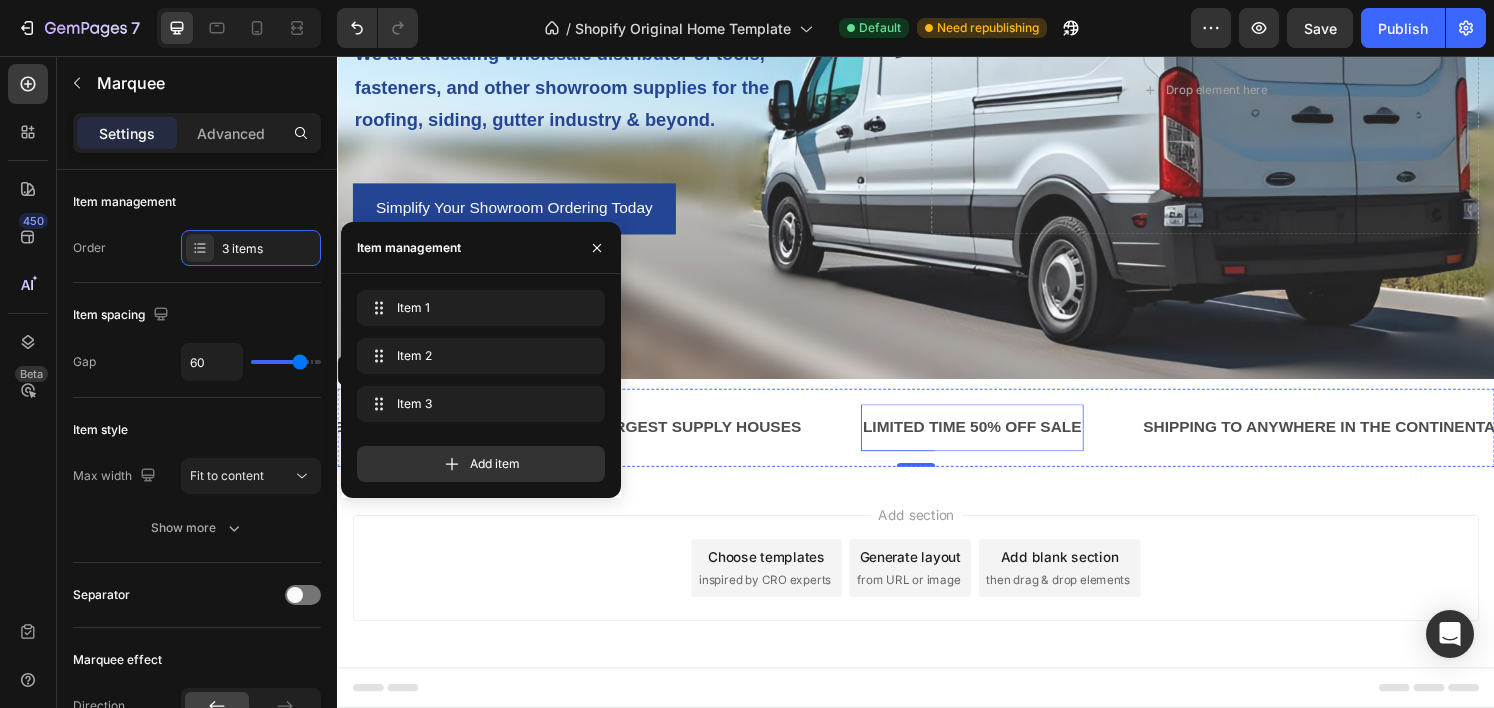 click on "LIMITED TIME 50% OFF SALE" at bounding box center (995, 441) 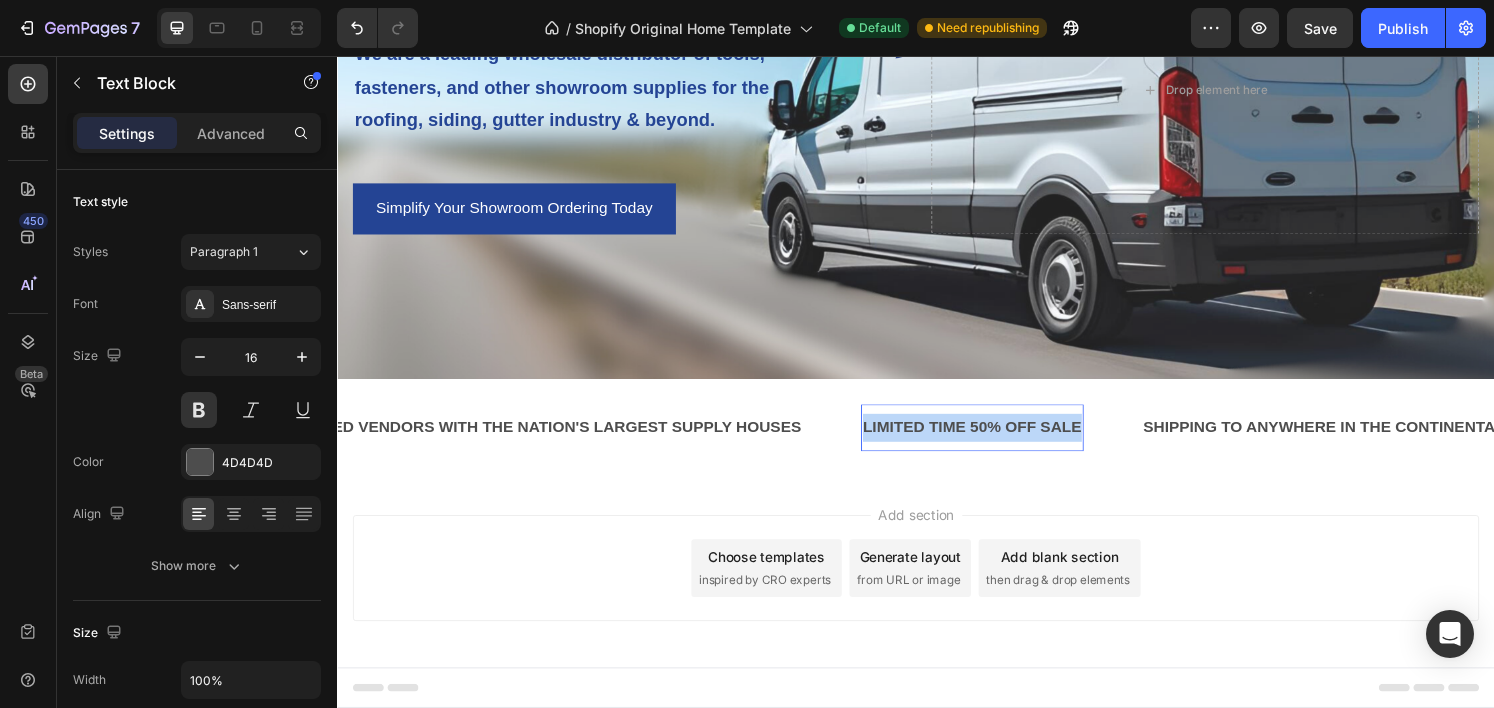 click on "LIMITED TIME 50% OFF SALE" at bounding box center [995, 441] 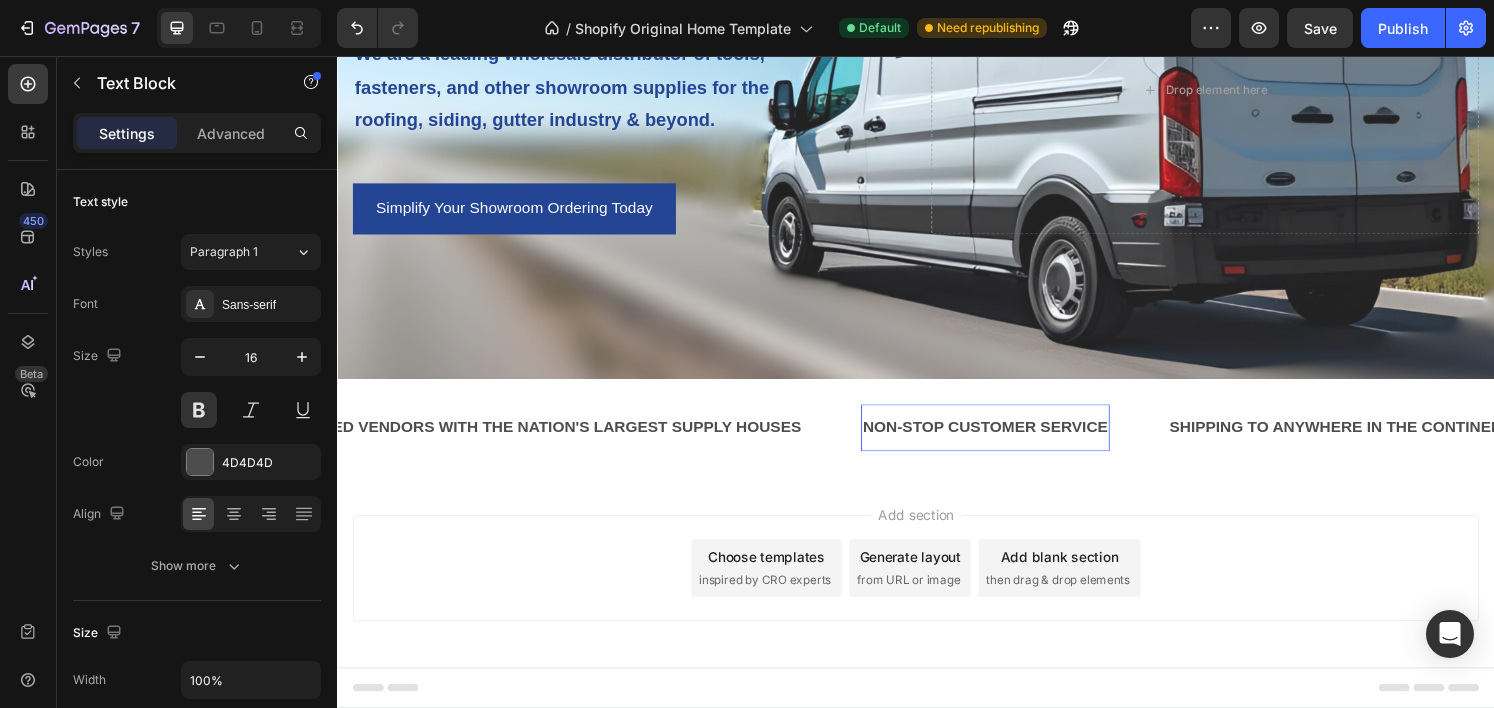 click on "NON-STOP CUSTOMER SERVICE" at bounding box center (1009, 441) 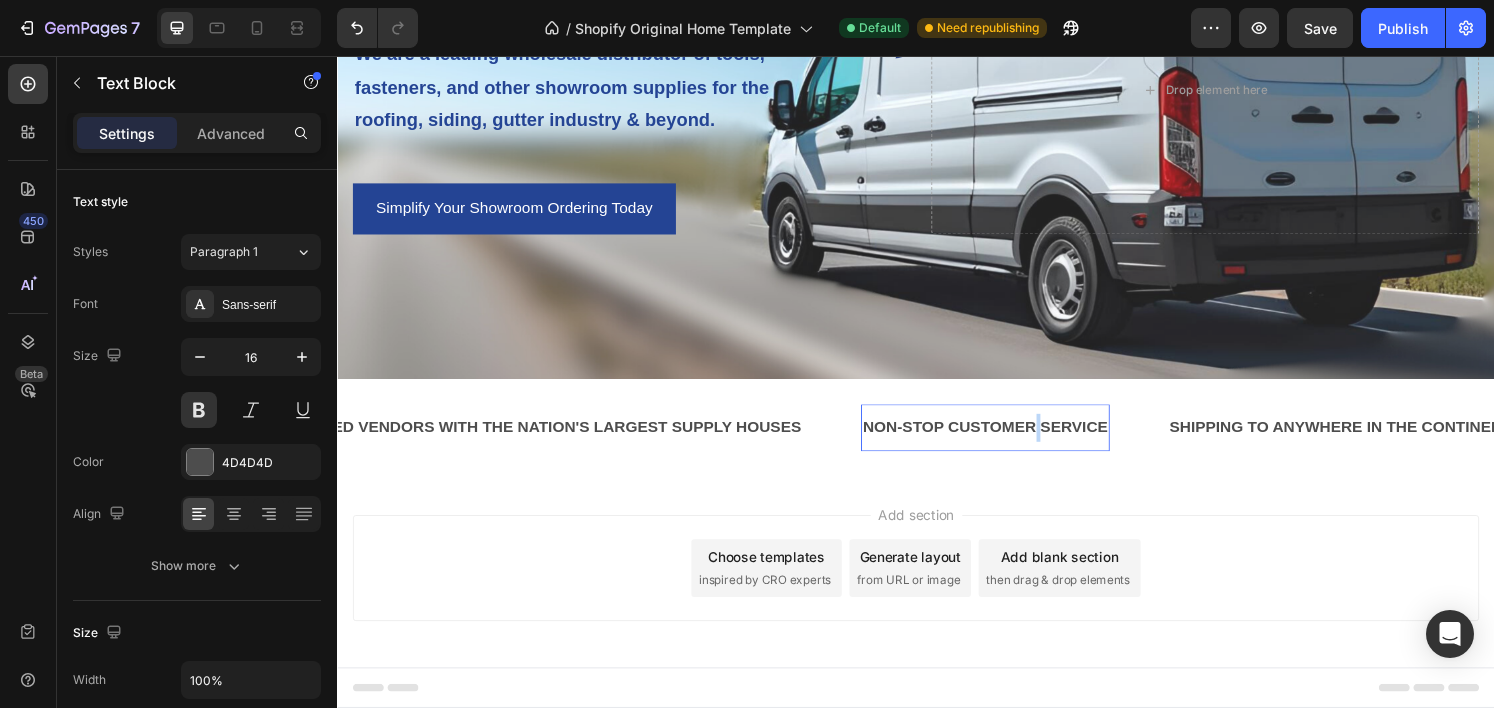 click on "NON-STOP CUSTOMER SERVICE" at bounding box center [1009, 441] 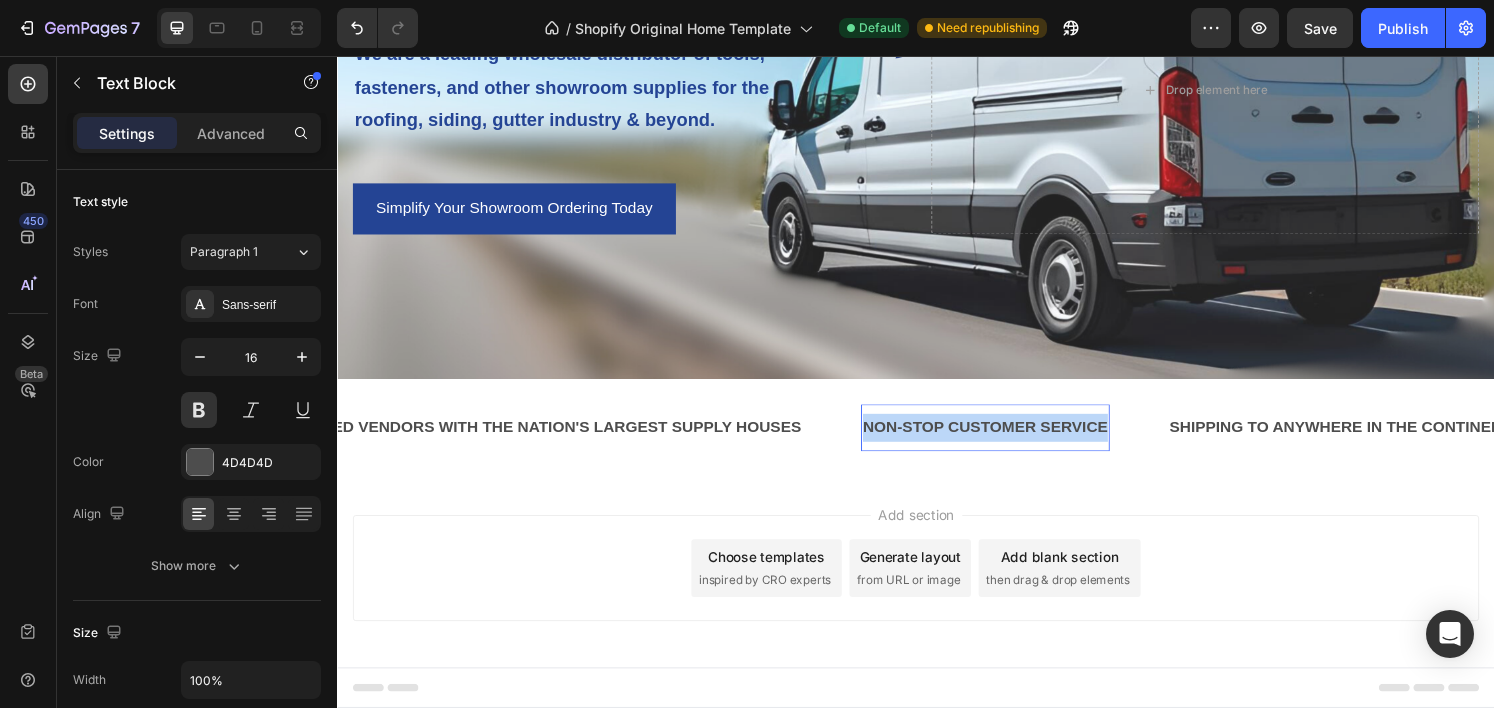click on "NON-STOP CUSTOMER SERVICE" at bounding box center [1009, 441] 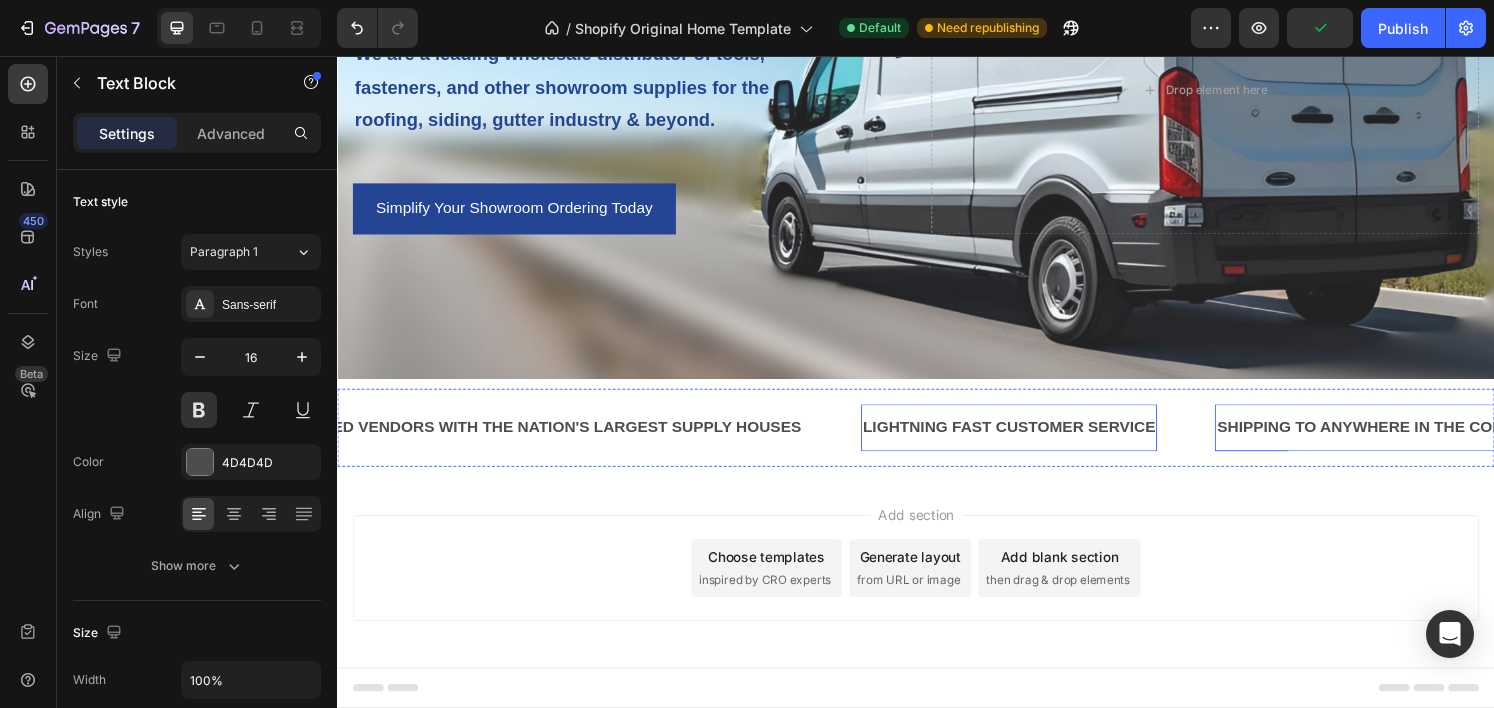 click on "SHIPPING TO ANYWHERE IN THE CONTINENTAL U.S." at bounding box center (1483, 441) 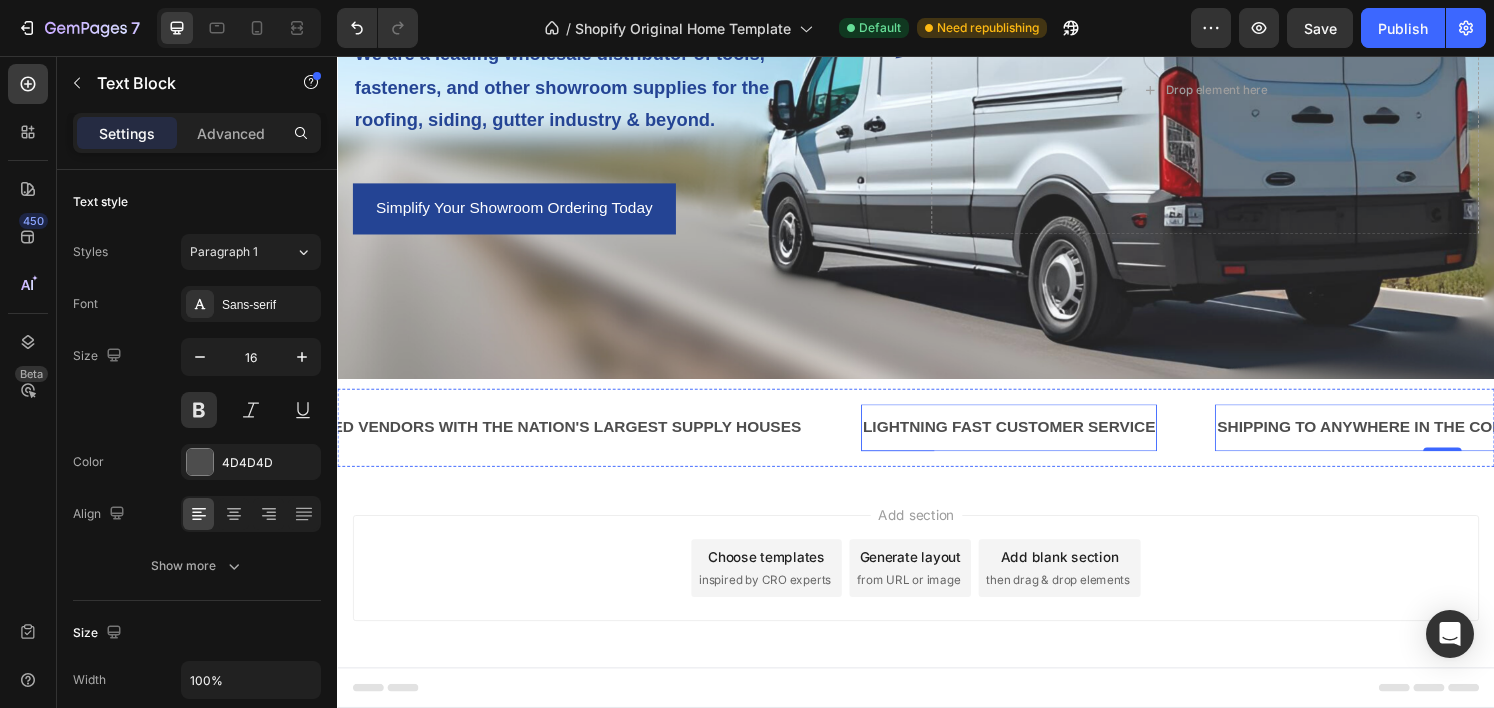 click on "LIGHTNING FAST CUSTOMER SERVICE Text Block" at bounding box center [1033, 441] 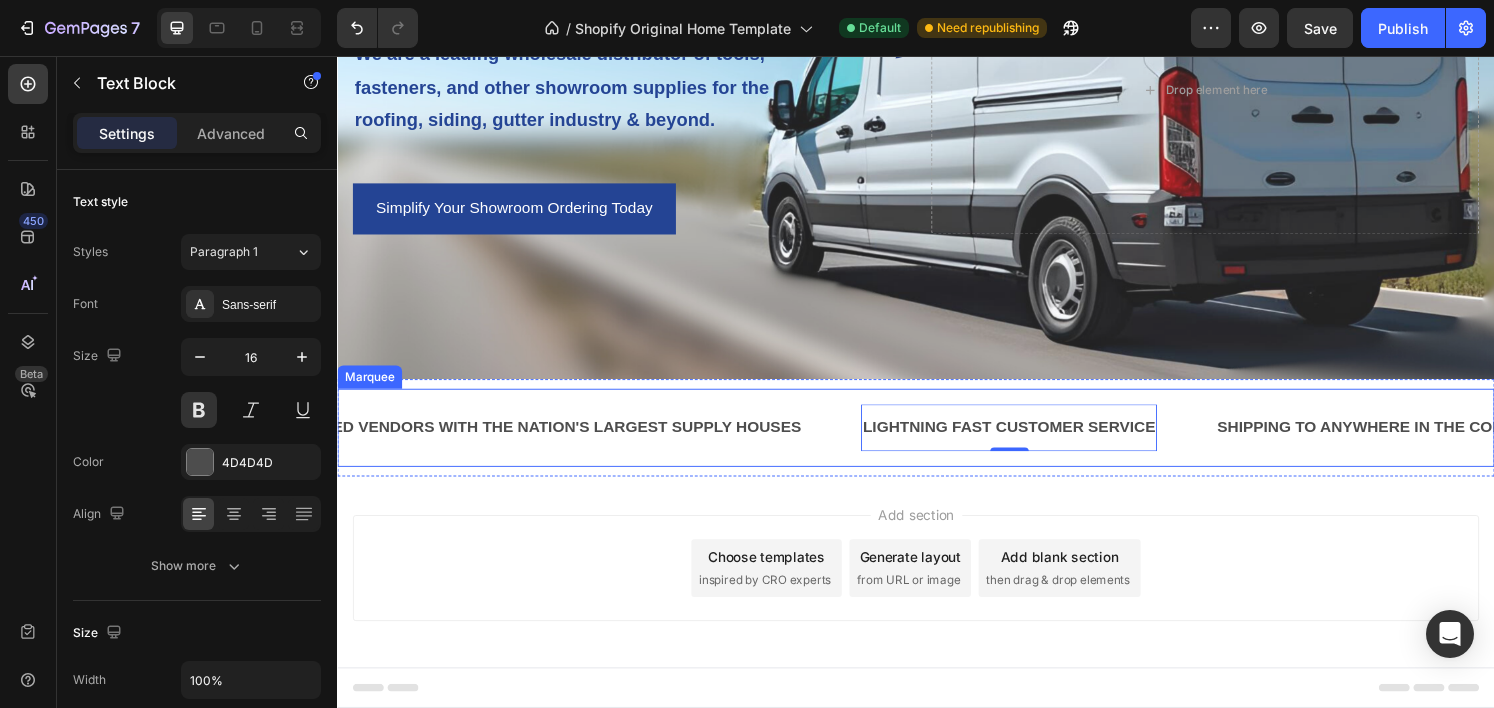 click on "SHIPPING TO ANYWHERE IN THE CONTINENTAL U.S. Text Block APPROVED VENDORS WITH THE NATION'S LARGEST SUPPLY HOUSES Text Block LIGHTNING FAST CUSTOMER SERVICE Text Block   0 SHIPPING TO ANYWHERE IN THE CONTINENTAL U.S. Text Block APPROVED VENDORS WITH THE NATION'S LARGEST SUPPLY HOUSES Text Block LIGHTNING FAST CUSTOMER SERVICE Text Block   0 Marquee" at bounding box center [937, 441] 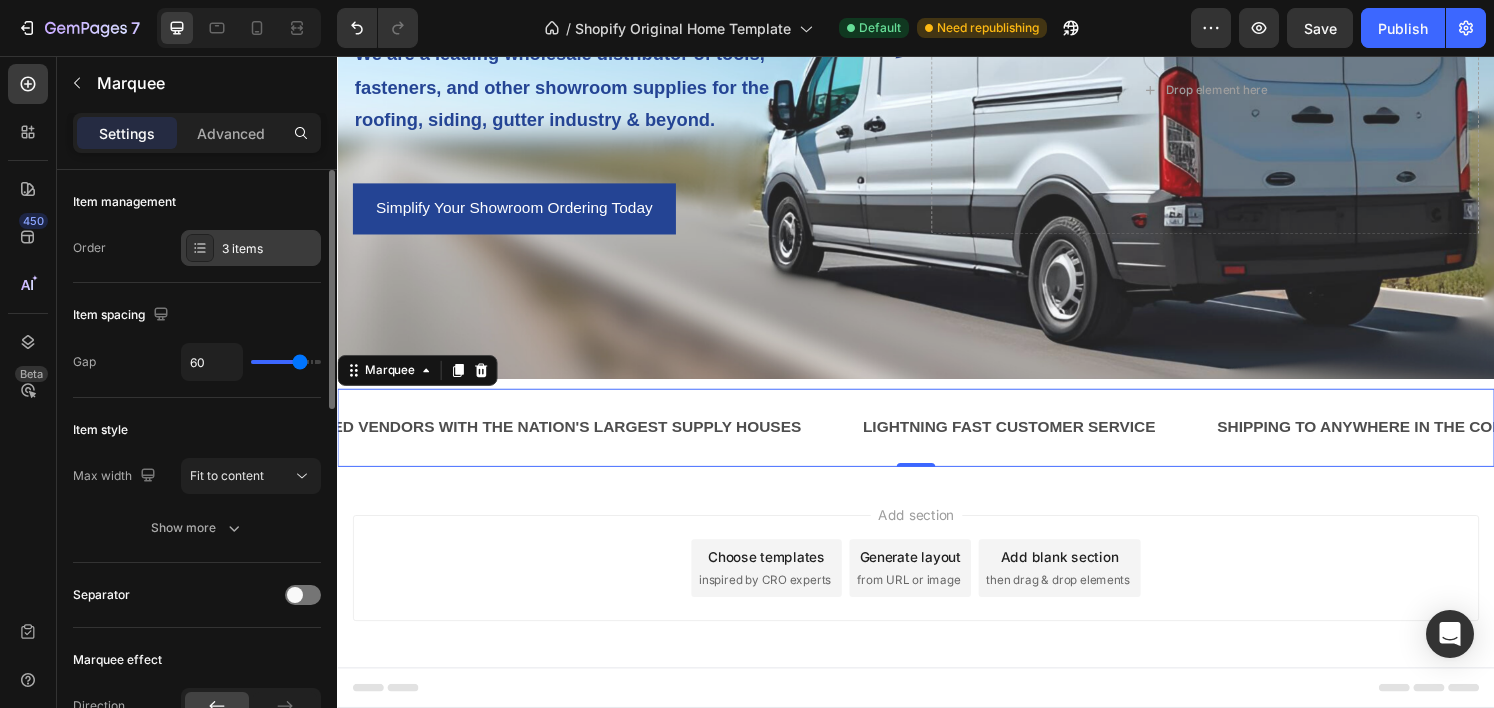 click on "3 items" at bounding box center (269, 249) 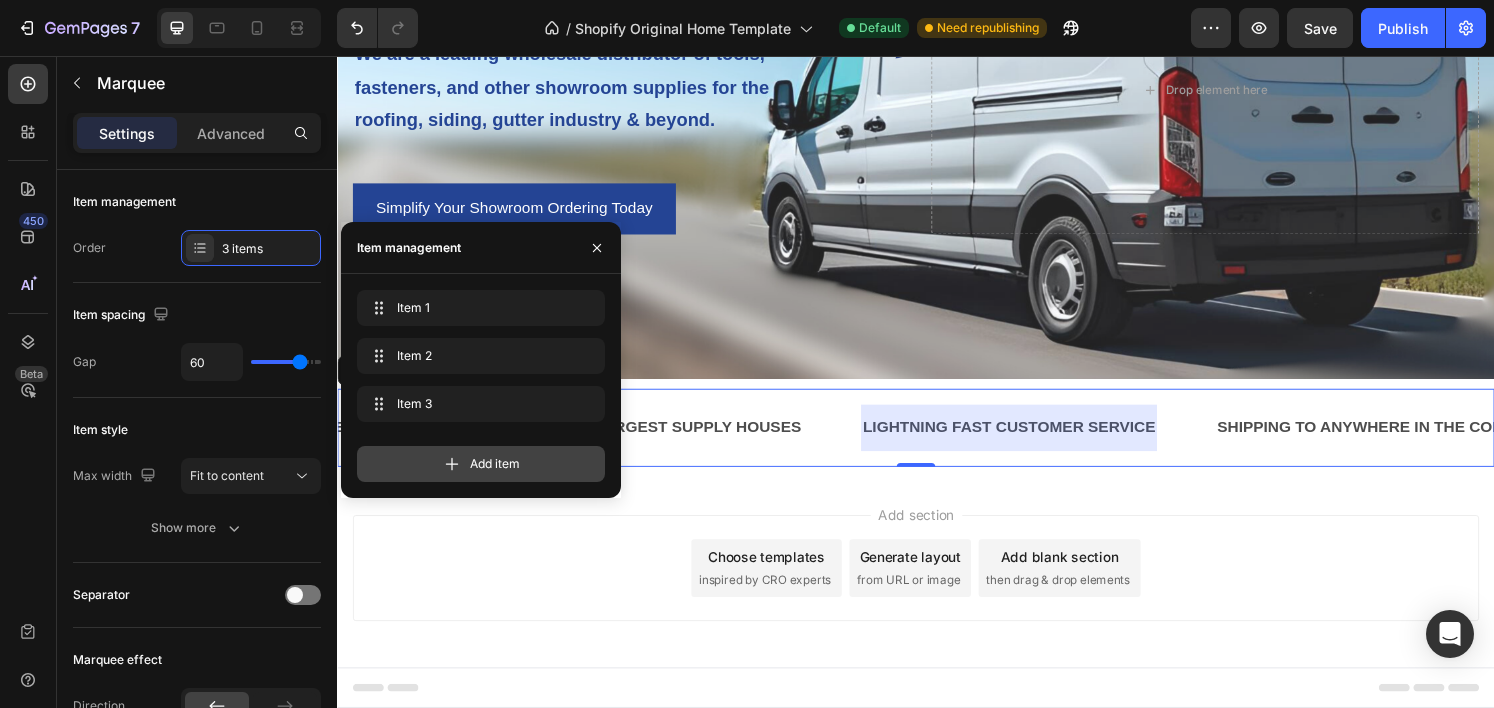 click on "Add item" at bounding box center [495, 464] 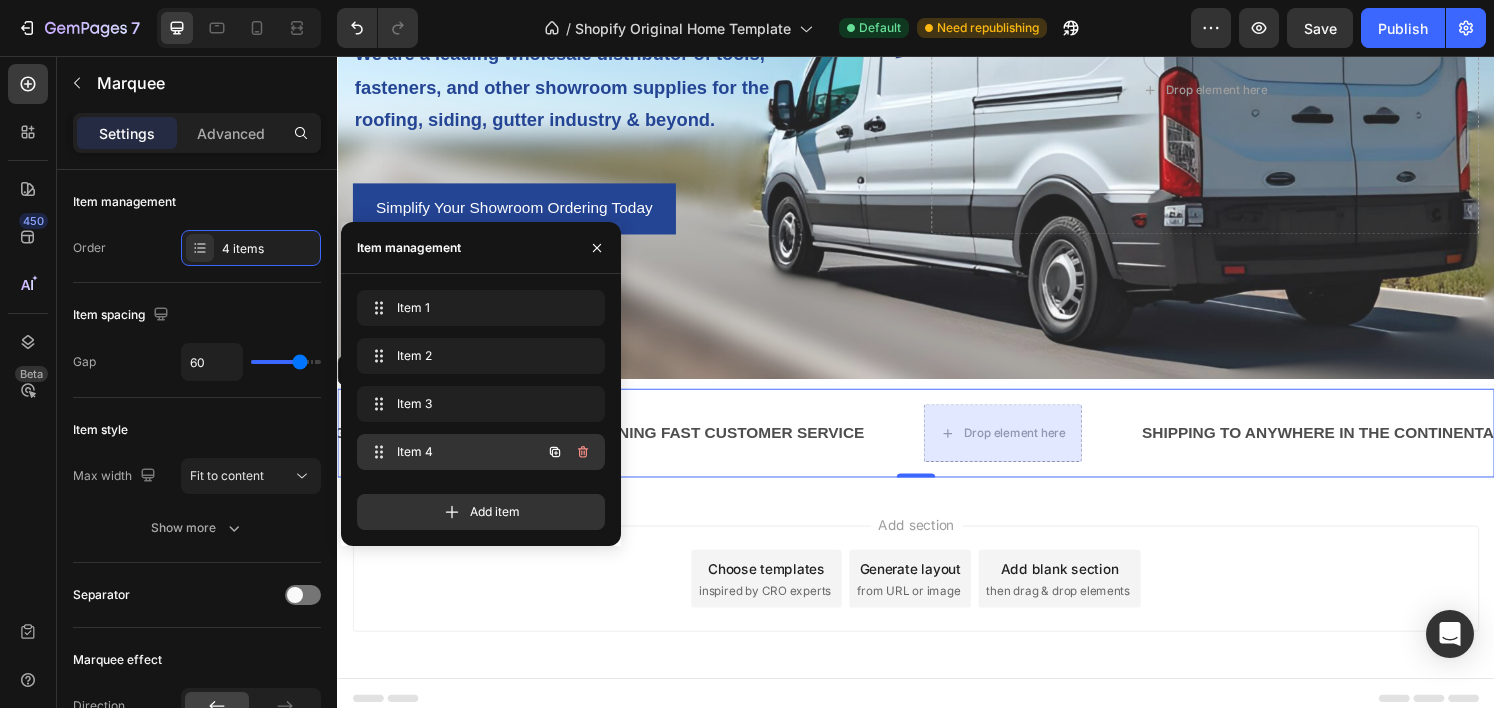 scroll, scrollTop: 0, scrollLeft: 942, axis: horizontal 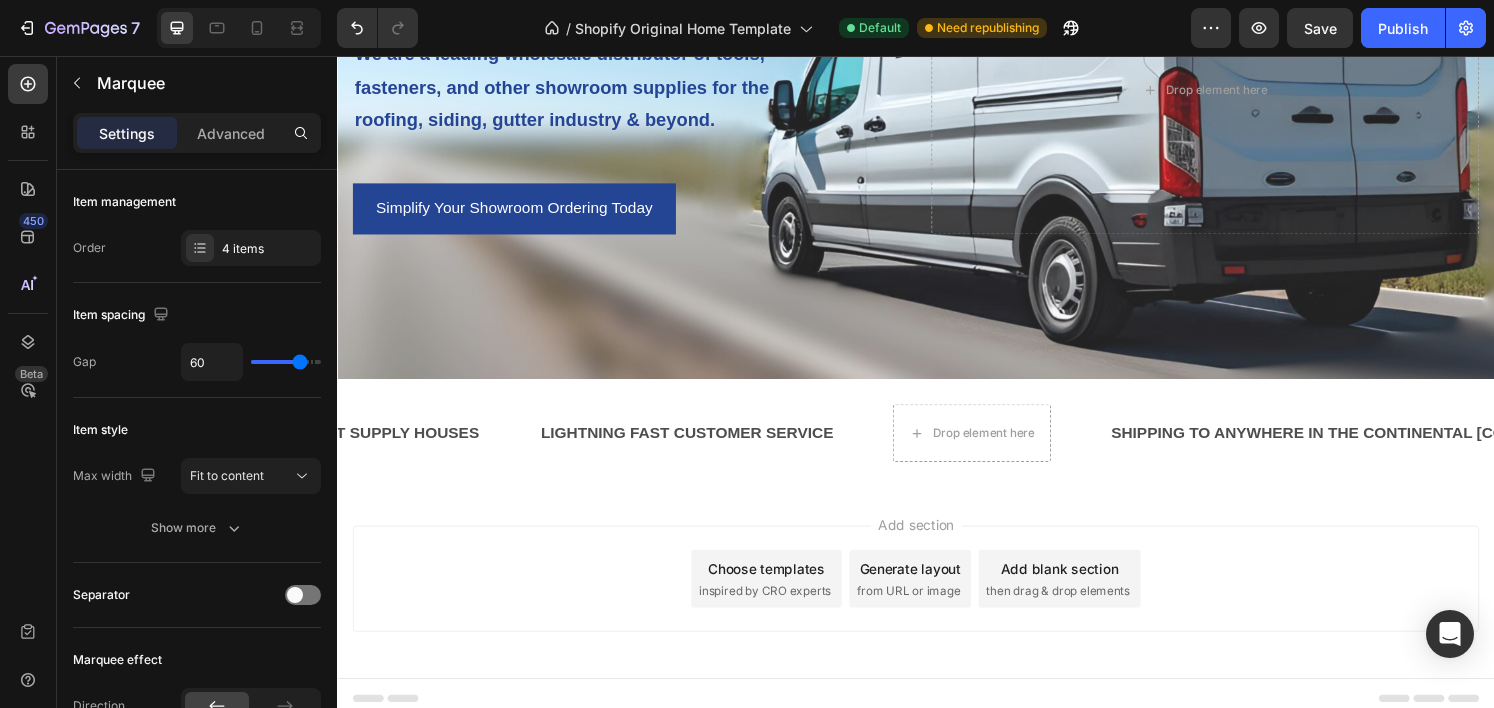 click on "Drop element here" at bounding box center (1007, 447) 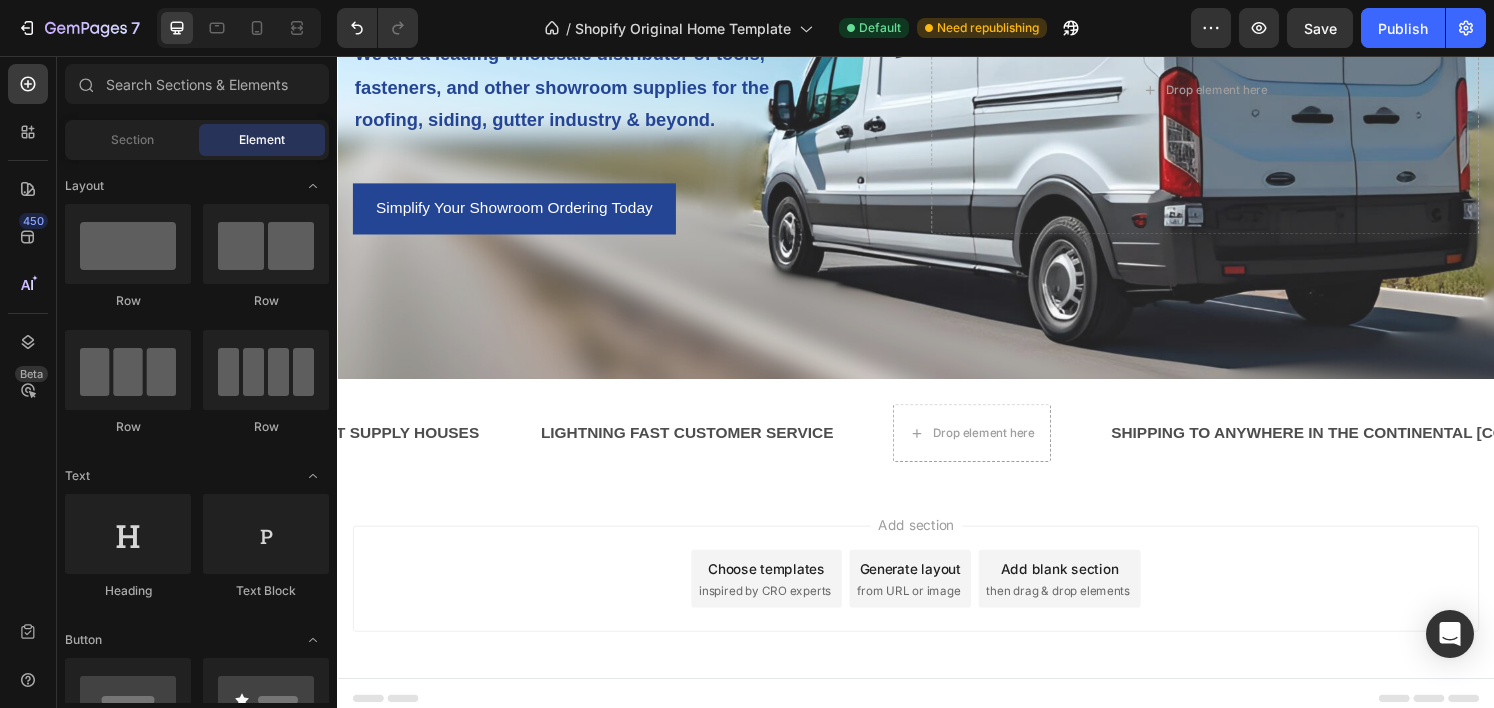 click on "Drop element here" at bounding box center [1007, 447] 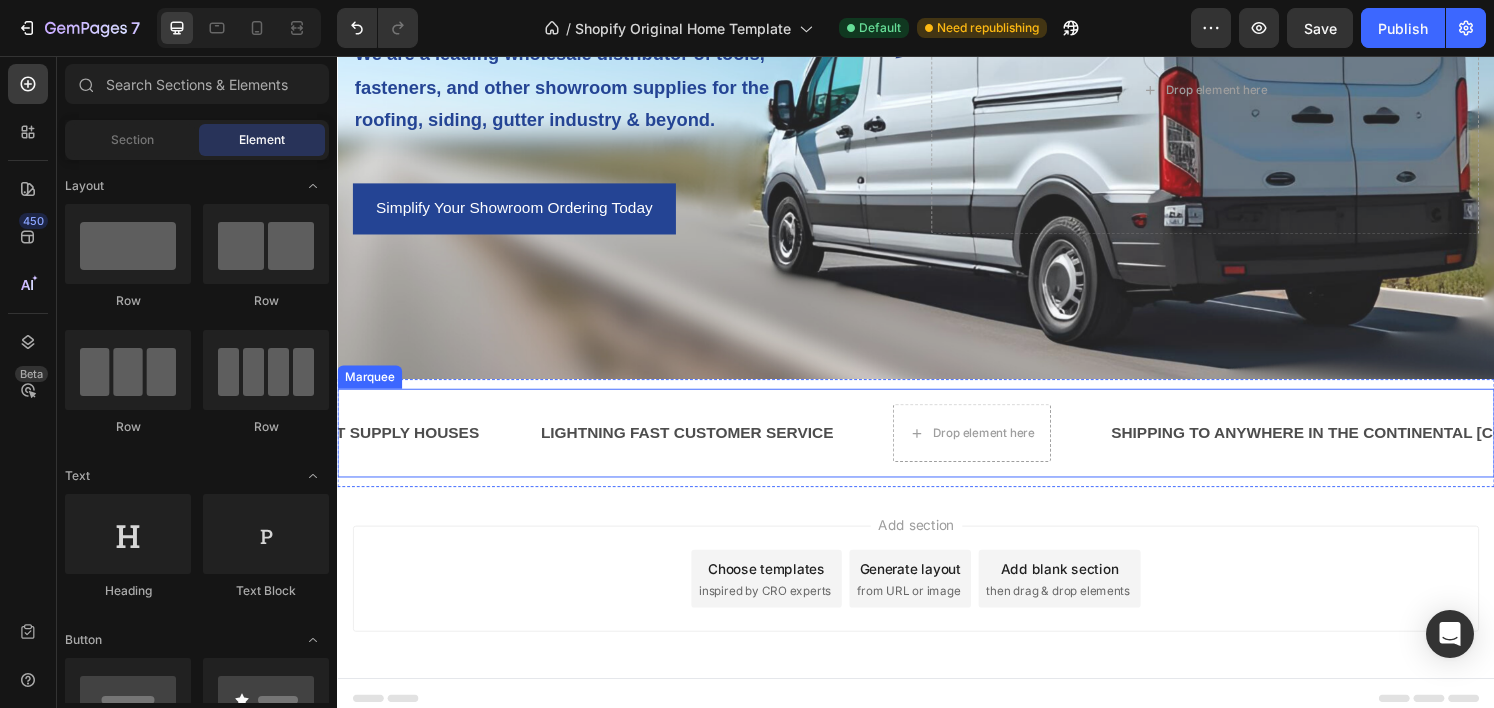 click on "Drop element here" at bounding box center [1007, 447] 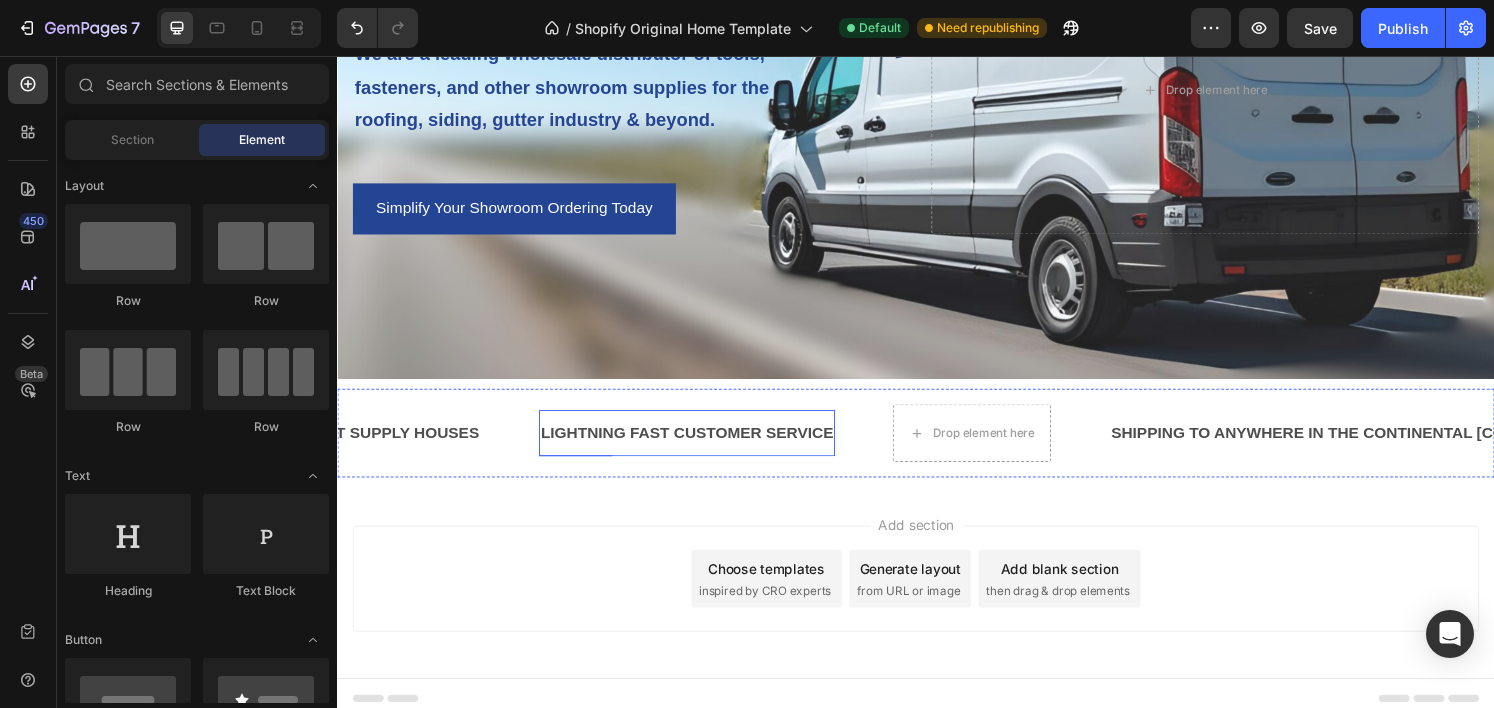 click on "LIGHTNING FAST CUSTOMER SERVICE" at bounding box center [699, 447] 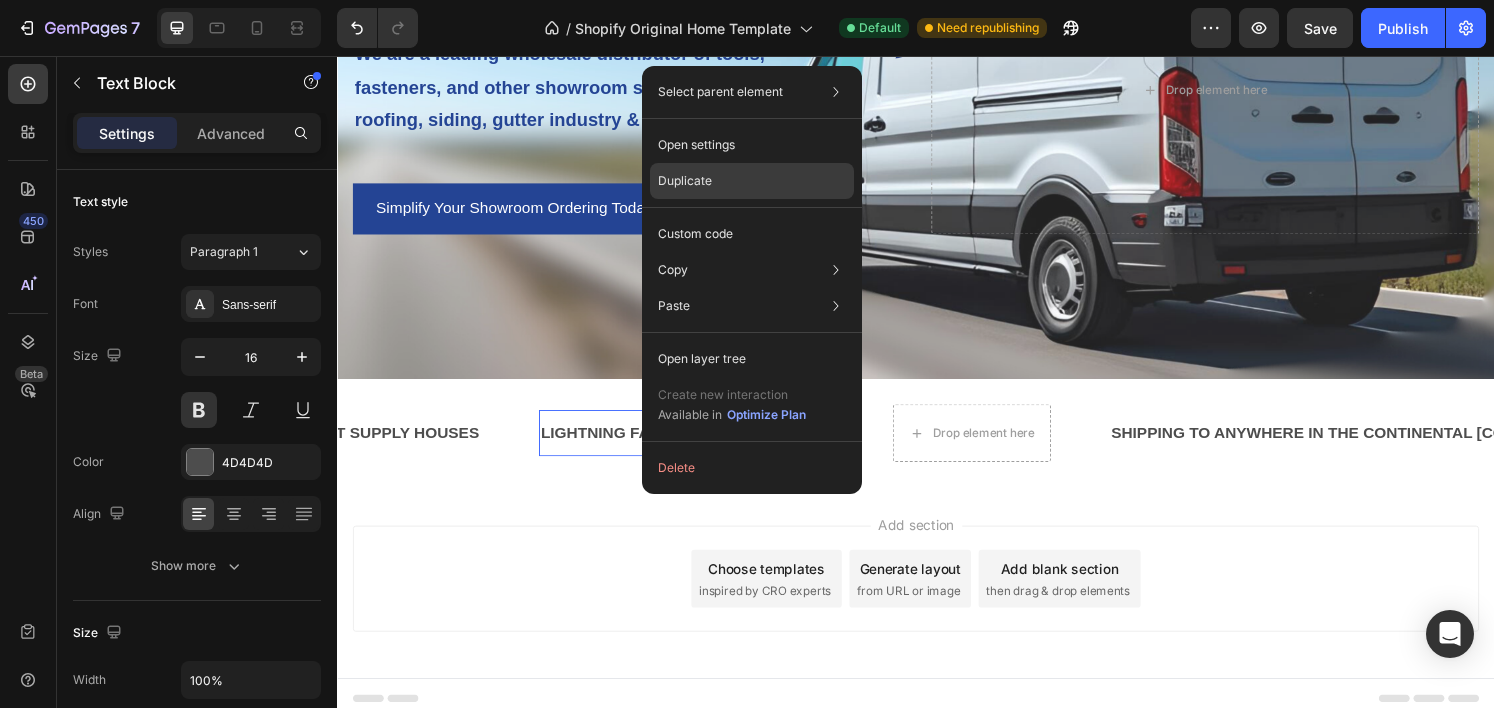 click on "Duplicate" 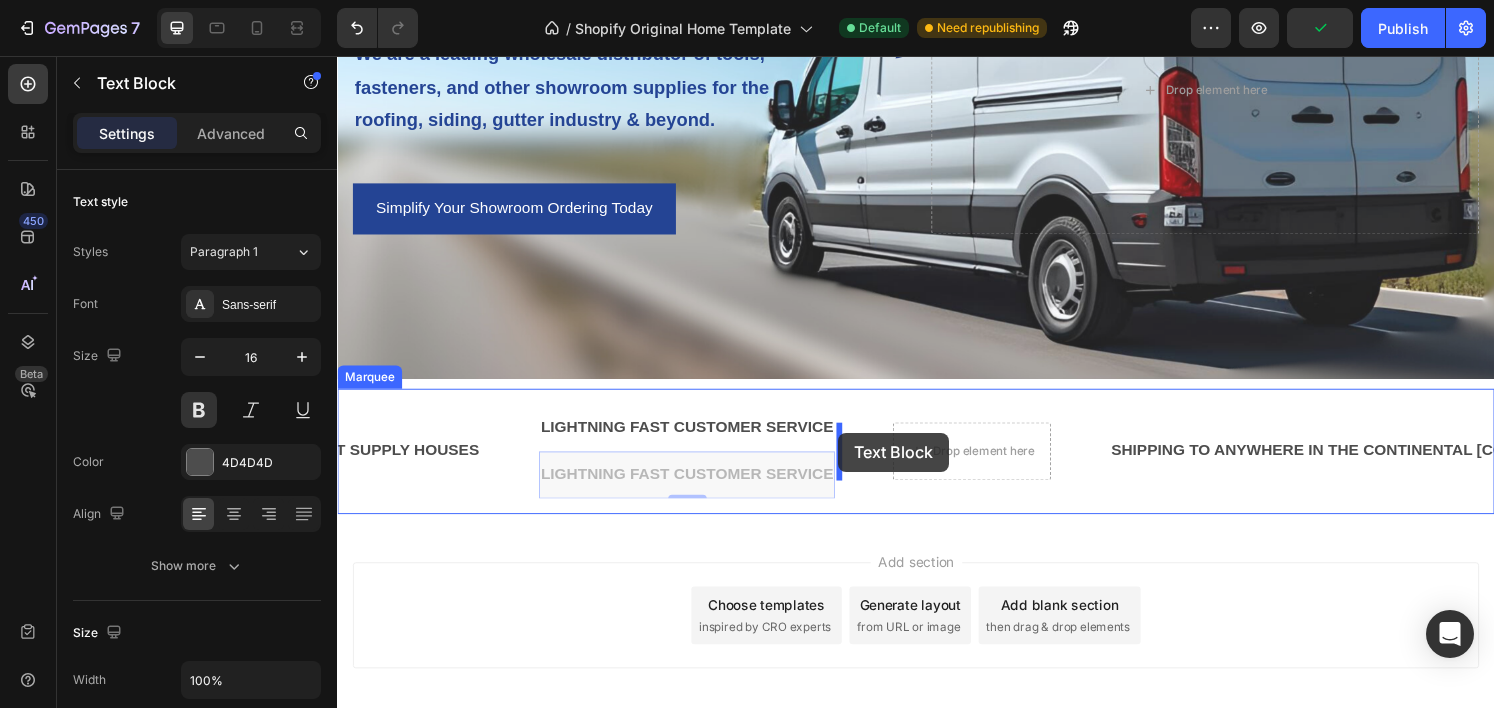 drag, startPoint x: 609, startPoint y: 485, endPoint x: 857, endPoint y: 447, distance: 250.8944 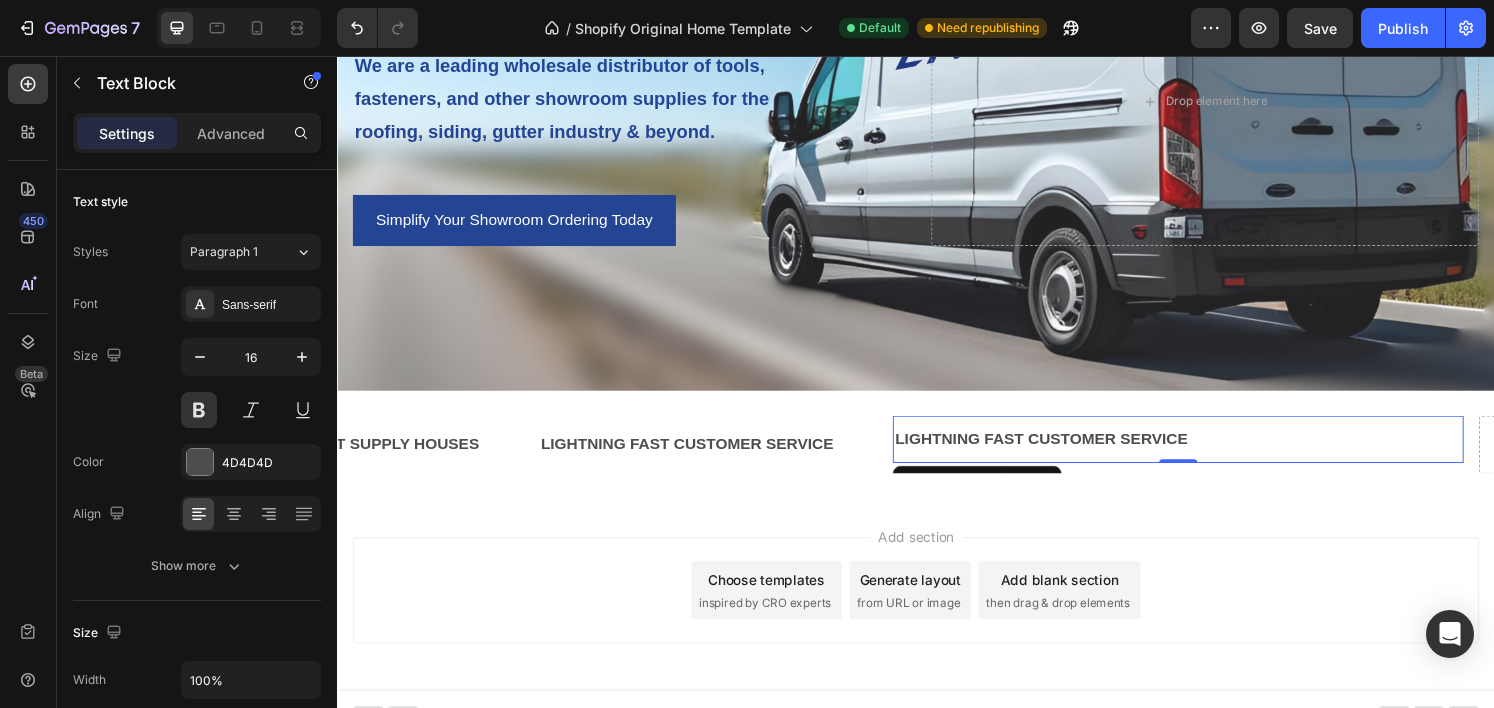 scroll, scrollTop: 1081, scrollLeft: 0, axis: vertical 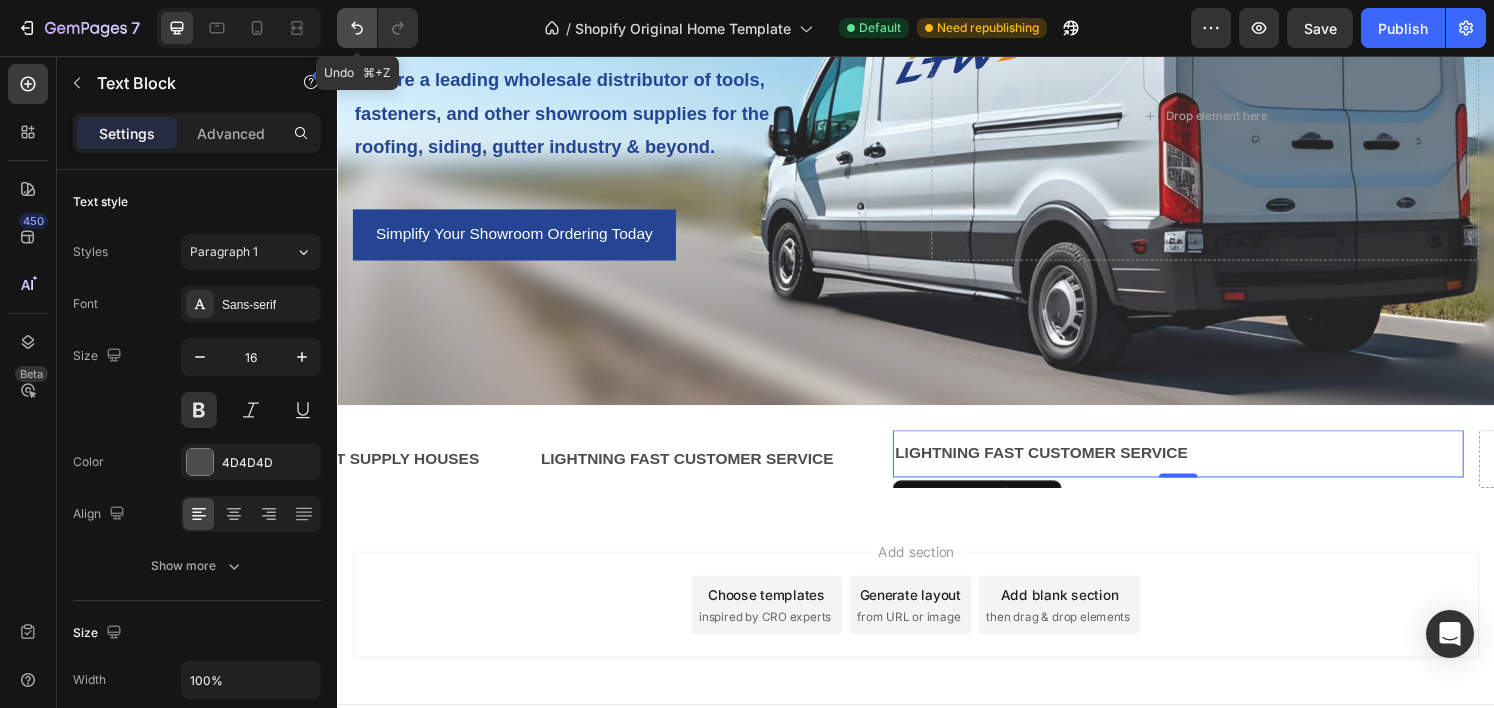 click 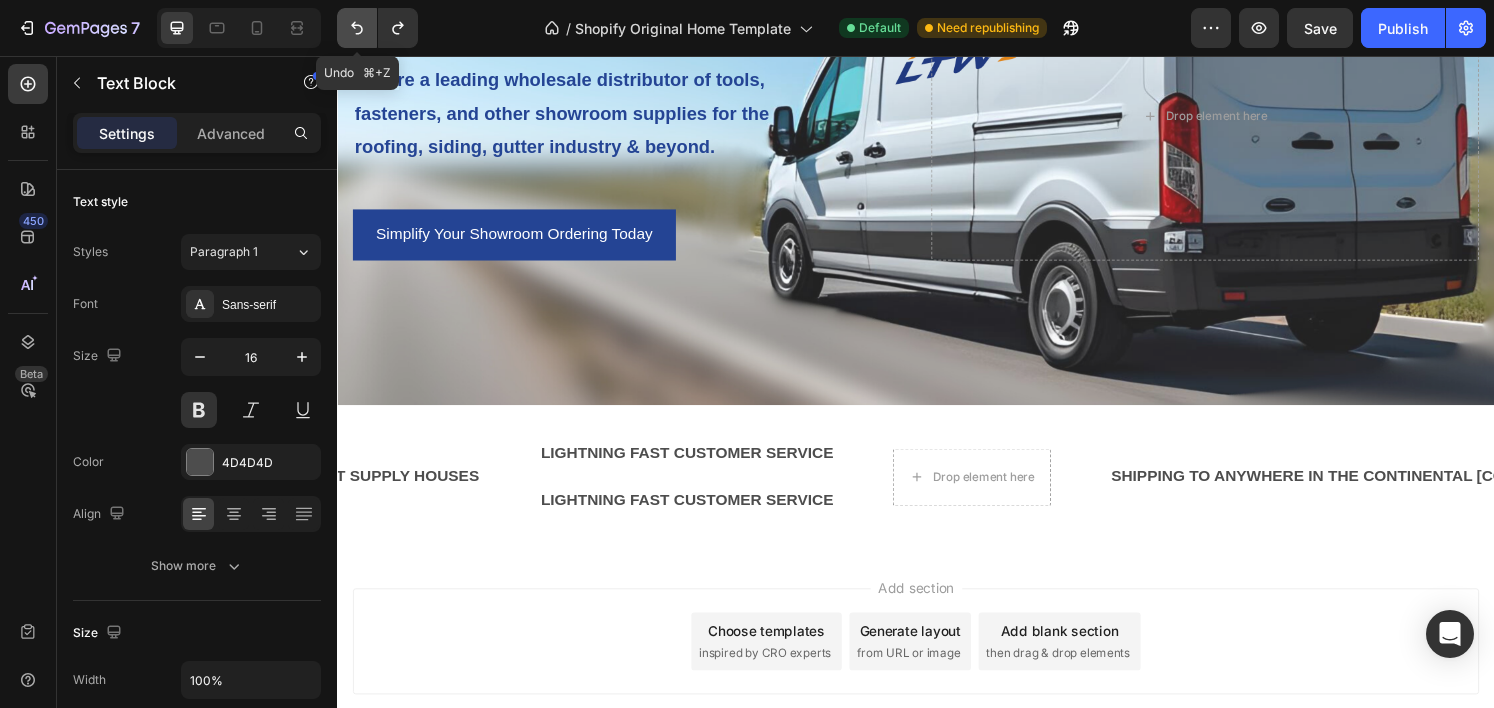 click 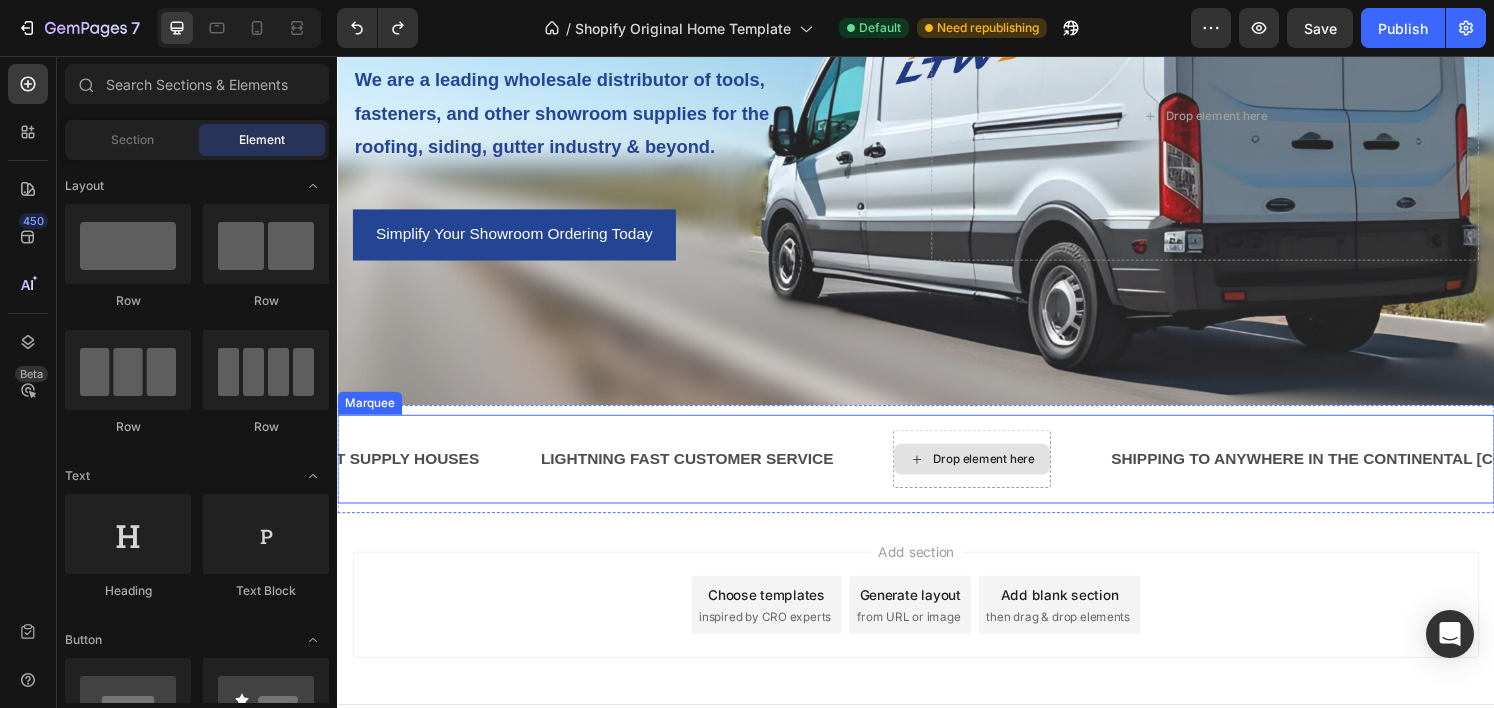 click on "Drop element here" at bounding box center (995, 474) 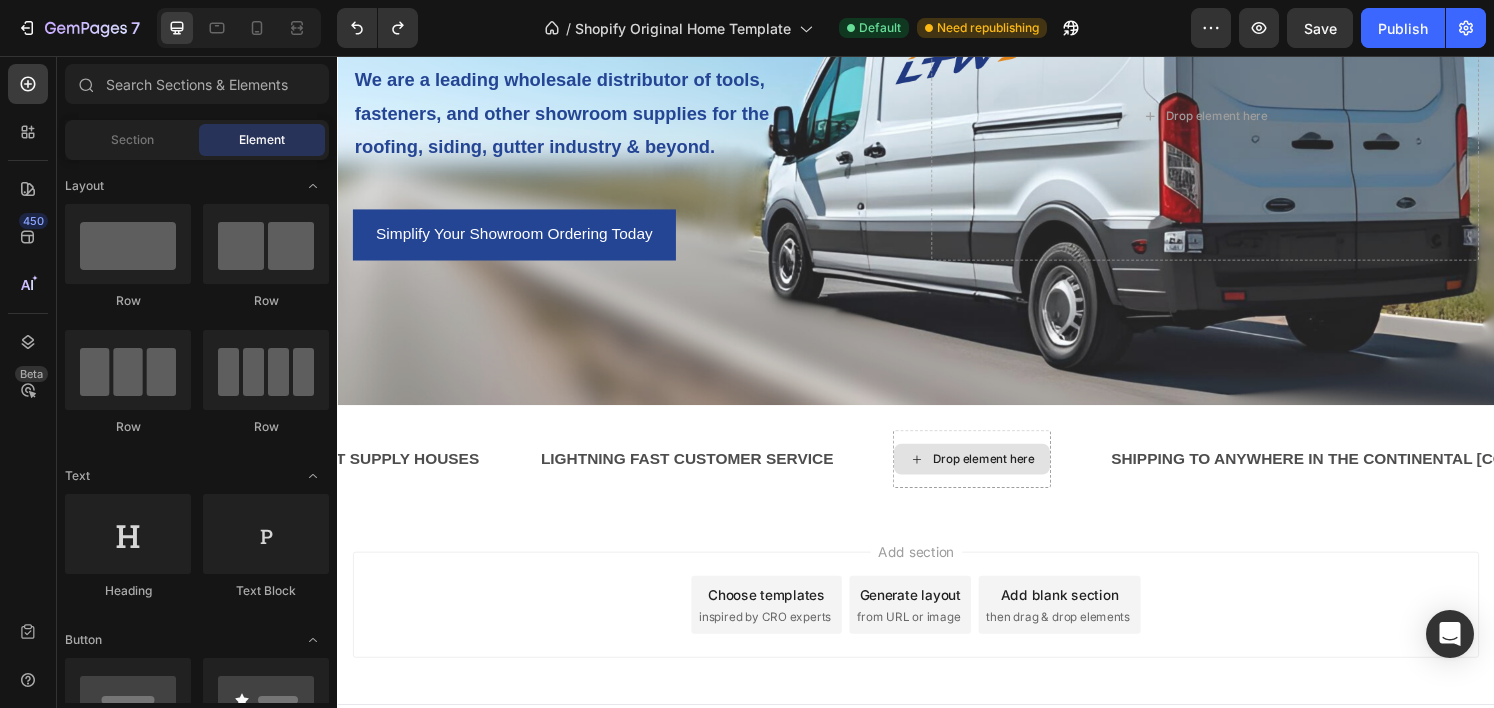 click on "Drop element here" at bounding box center (1007, 474) 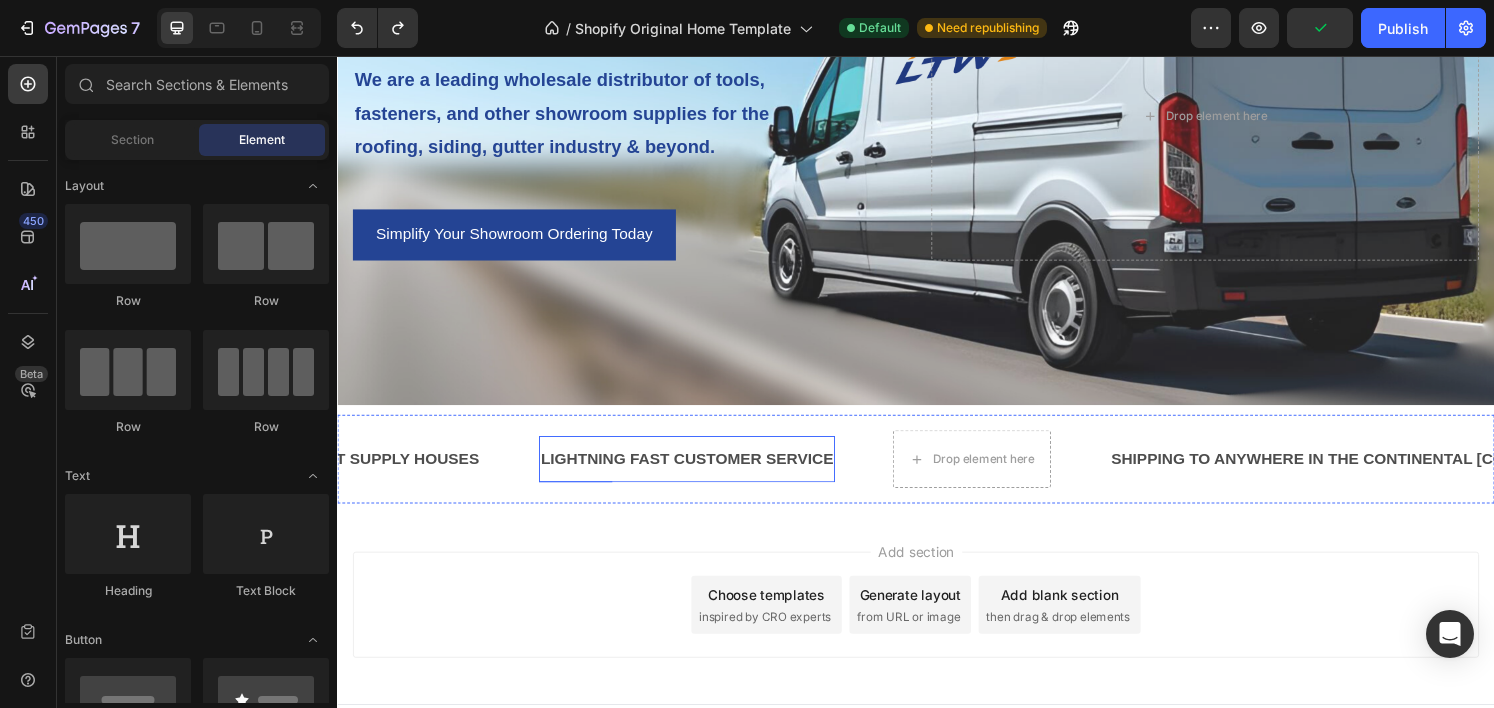 click on "LIGHTNING FAST CUSTOMER SERVICE Text Block" at bounding box center [699, 474] 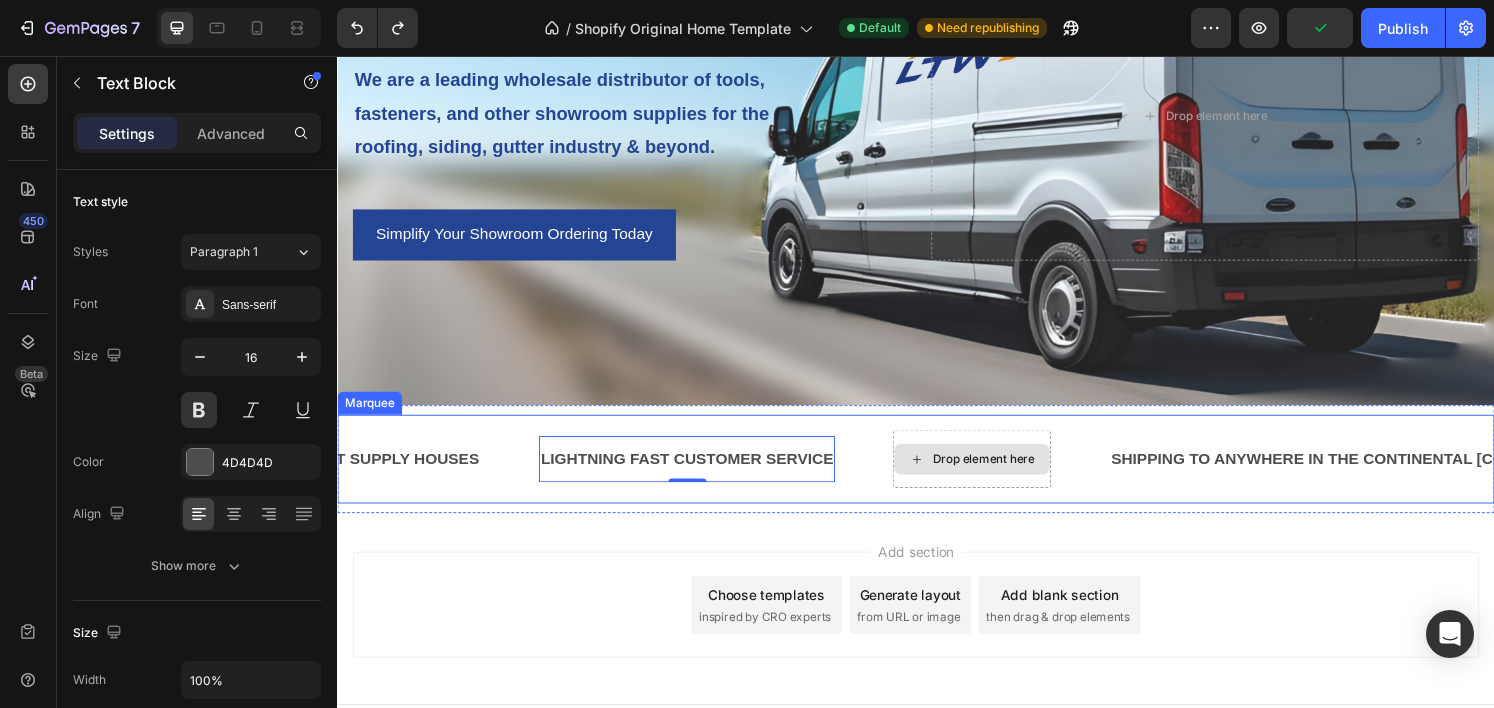 click on "Drop element here" at bounding box center (1007, 474) 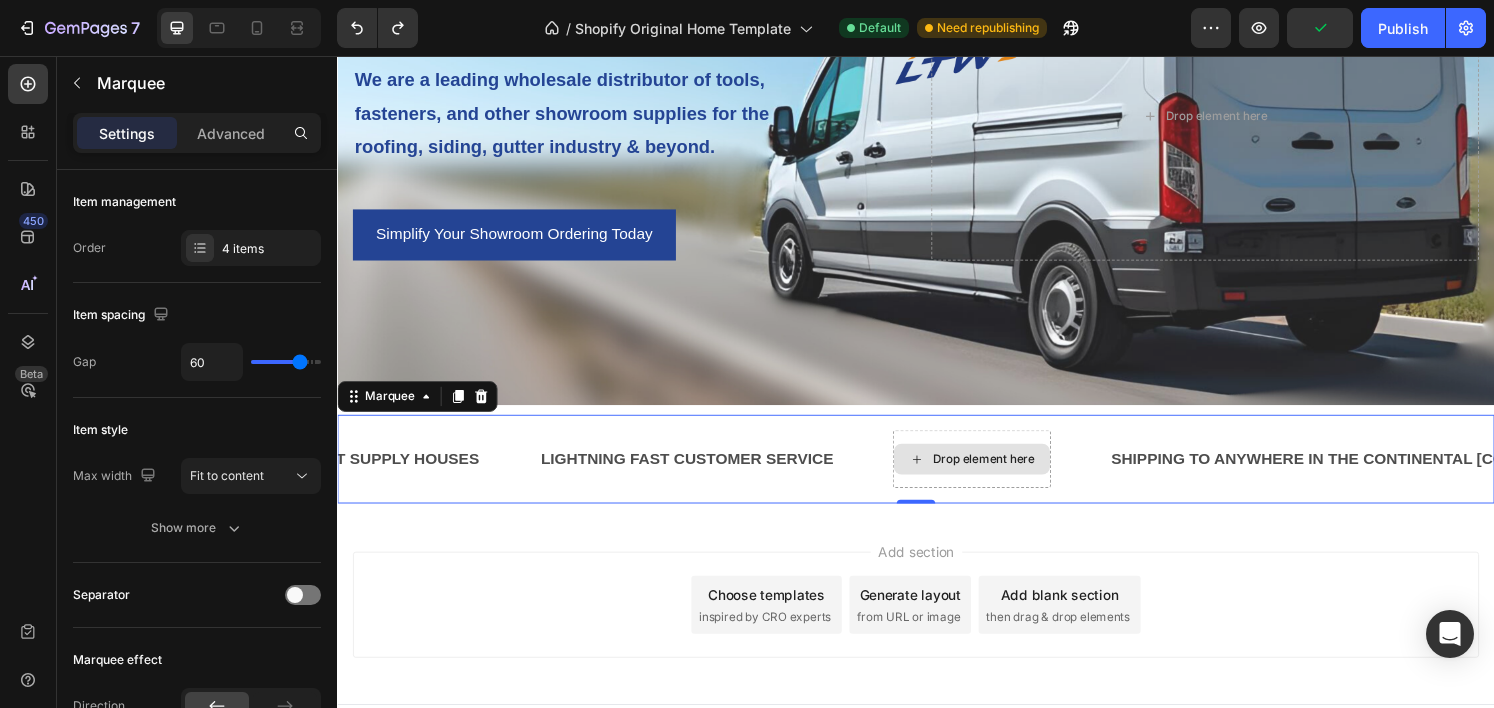 click on "Drop element here" at bounding box center (995, 474) 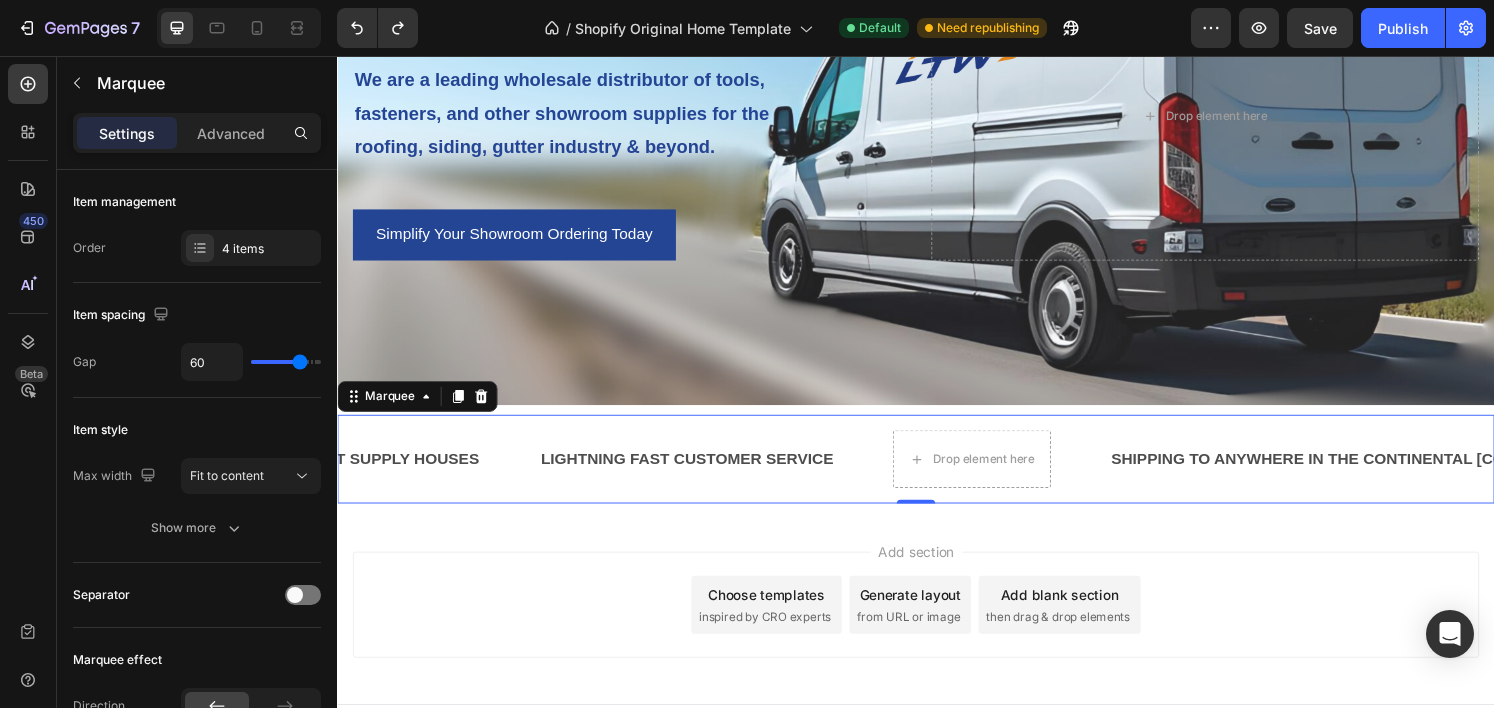 click on "SHIPPING TO ANYWHERE IN THE CONTINENTAL U.S. Text Block APPROVED VENDORS WITH THE NATION'S LARGEST SUPPLY HOUSES Text Block LIGHTNING FAST CUSTOMER SERVICE Text Block
Drop element here SHIPPING TO ANYWHERE IN THE CONTINENTAL U.S. Text Block APPROVED VENDORS WITH THE NATION'S LARGEST SUPPLY HOUSES Text Block LIGHTNING FAST CUSTOMER SERVICE Text Block
Drop element here Marquee   0" at bounding box center (937, 474) 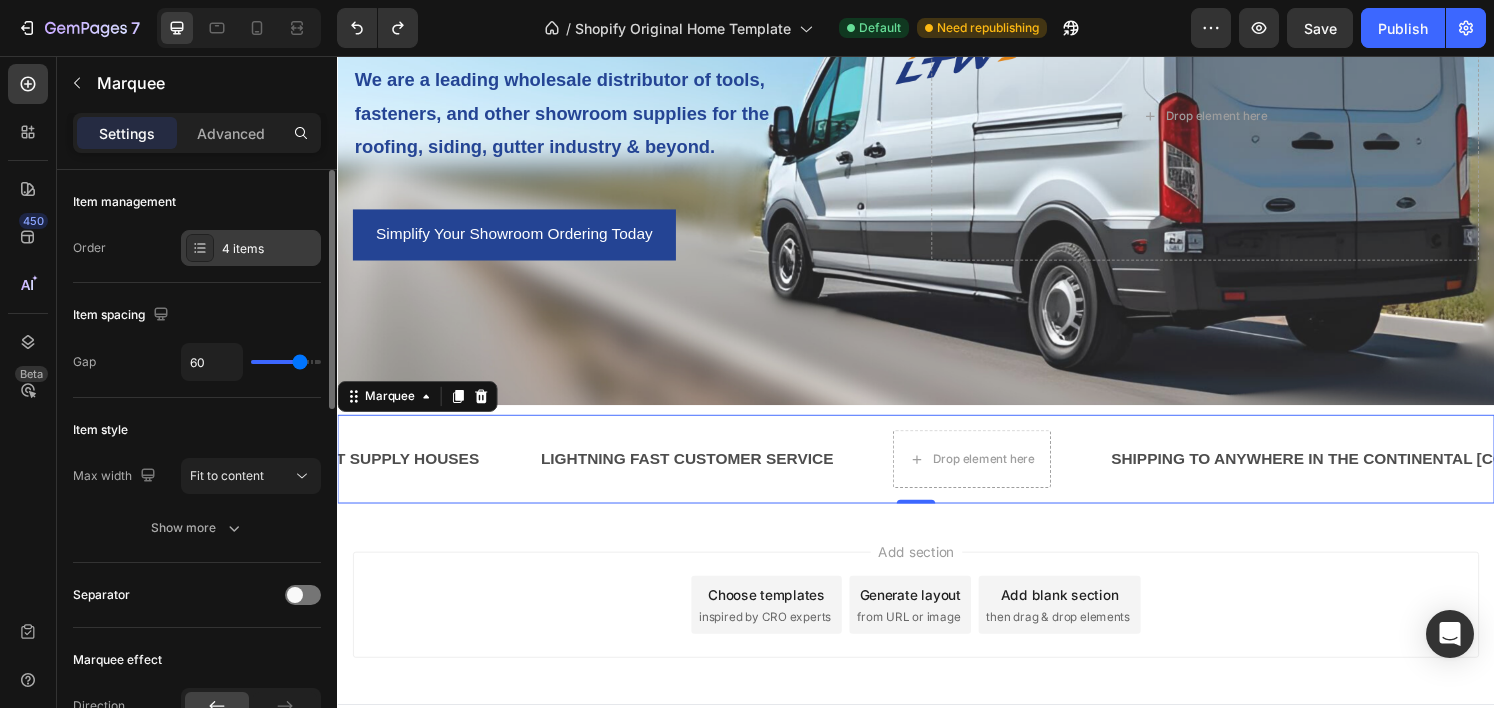 click on "4 items" at bounding box center (251, 248) 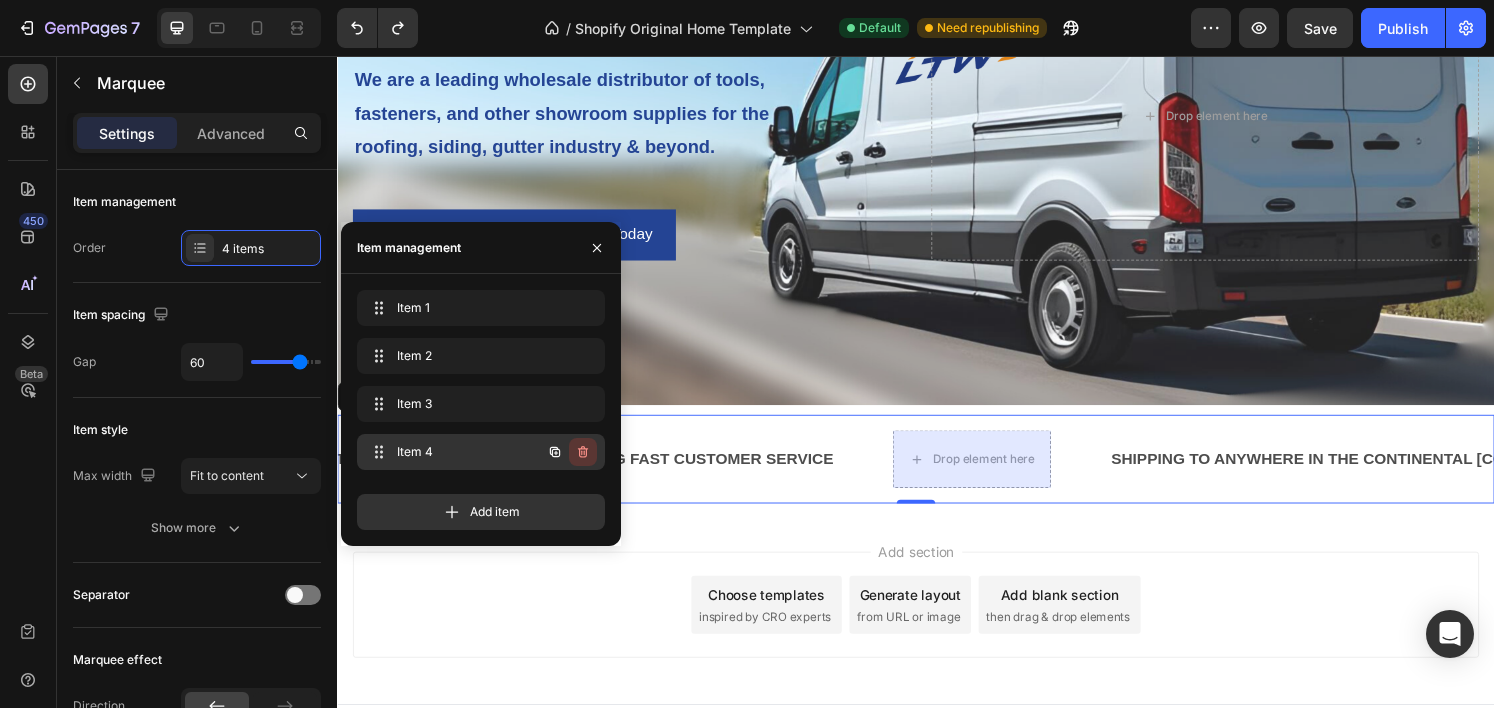 click 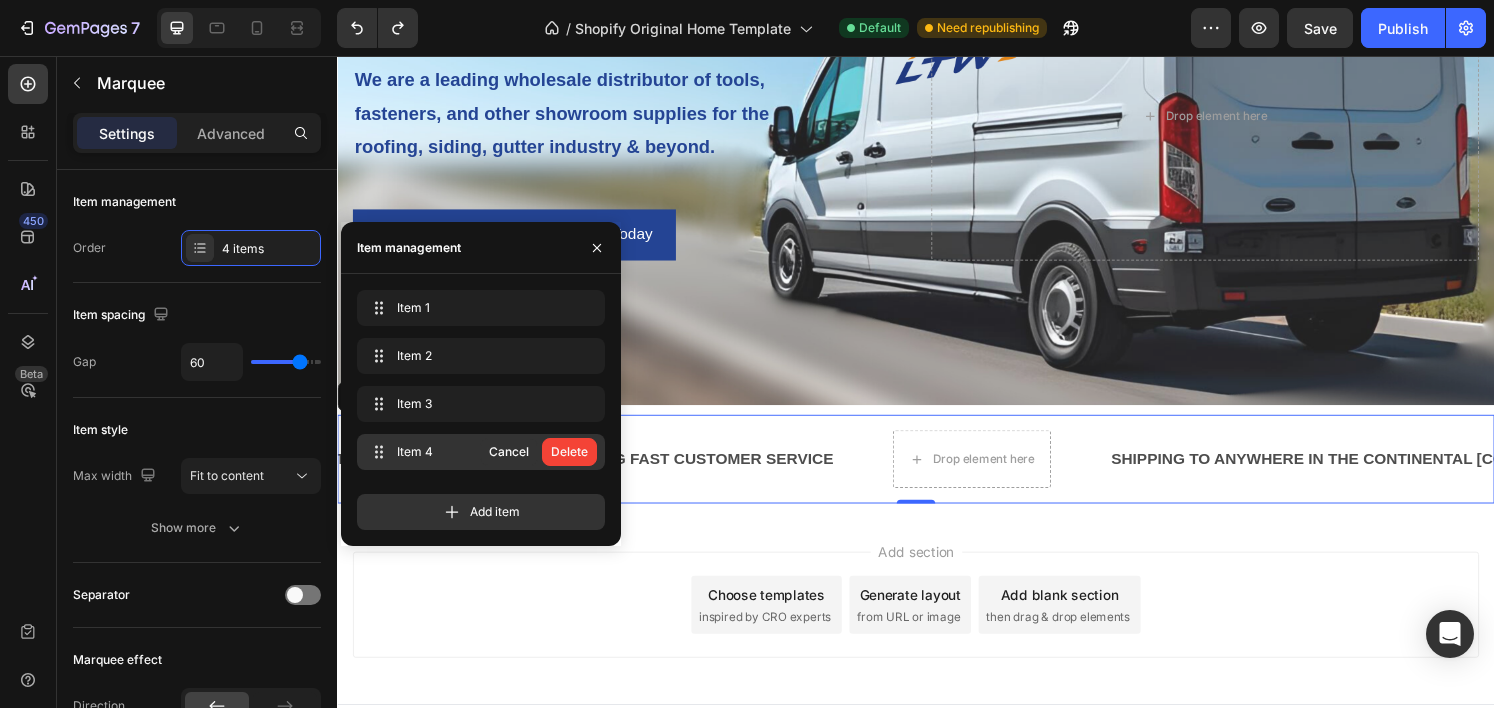 click on "Delete" at bounding box center [569, 452] 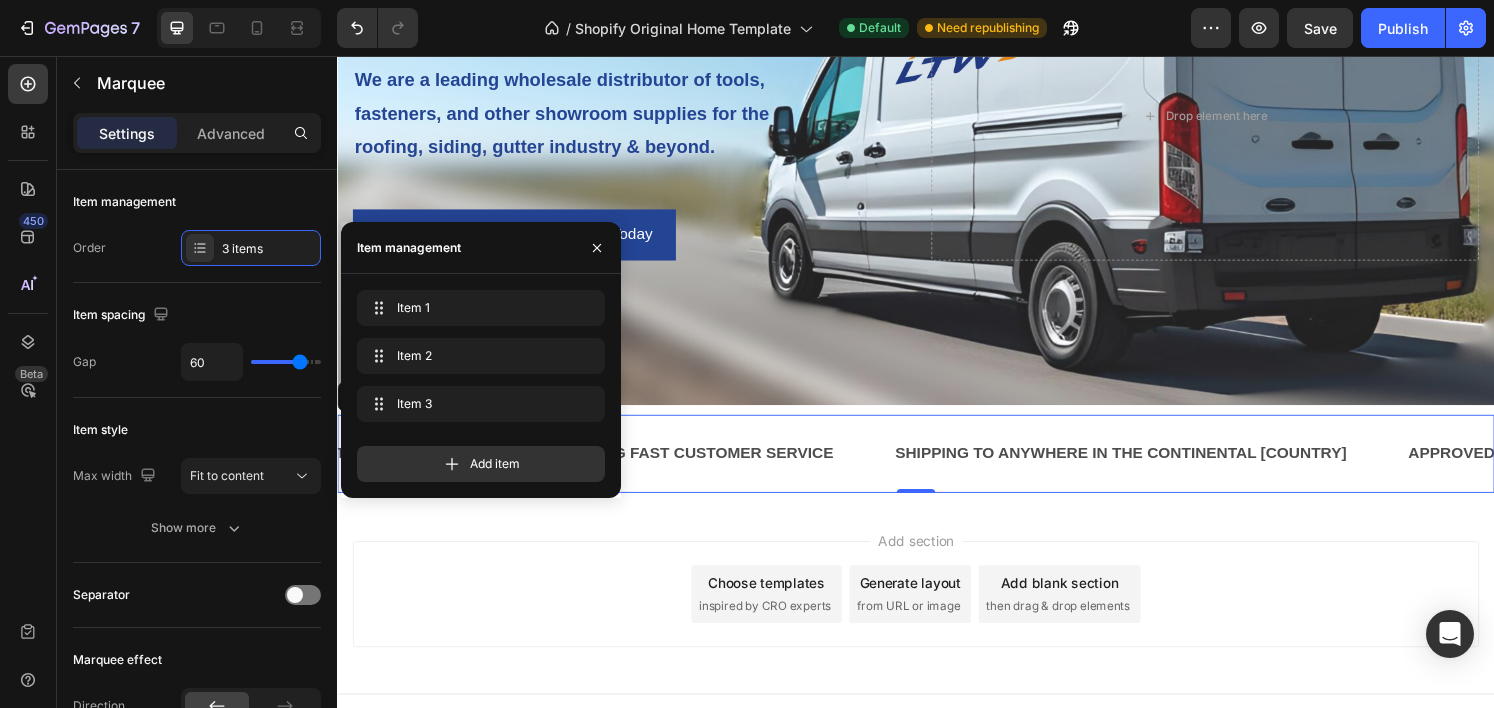 click on "Add section Choose templates inspired by CRO experts Generate layout from URL or image Add blank section then drag & drop elements" at bounding box center [937, 618] 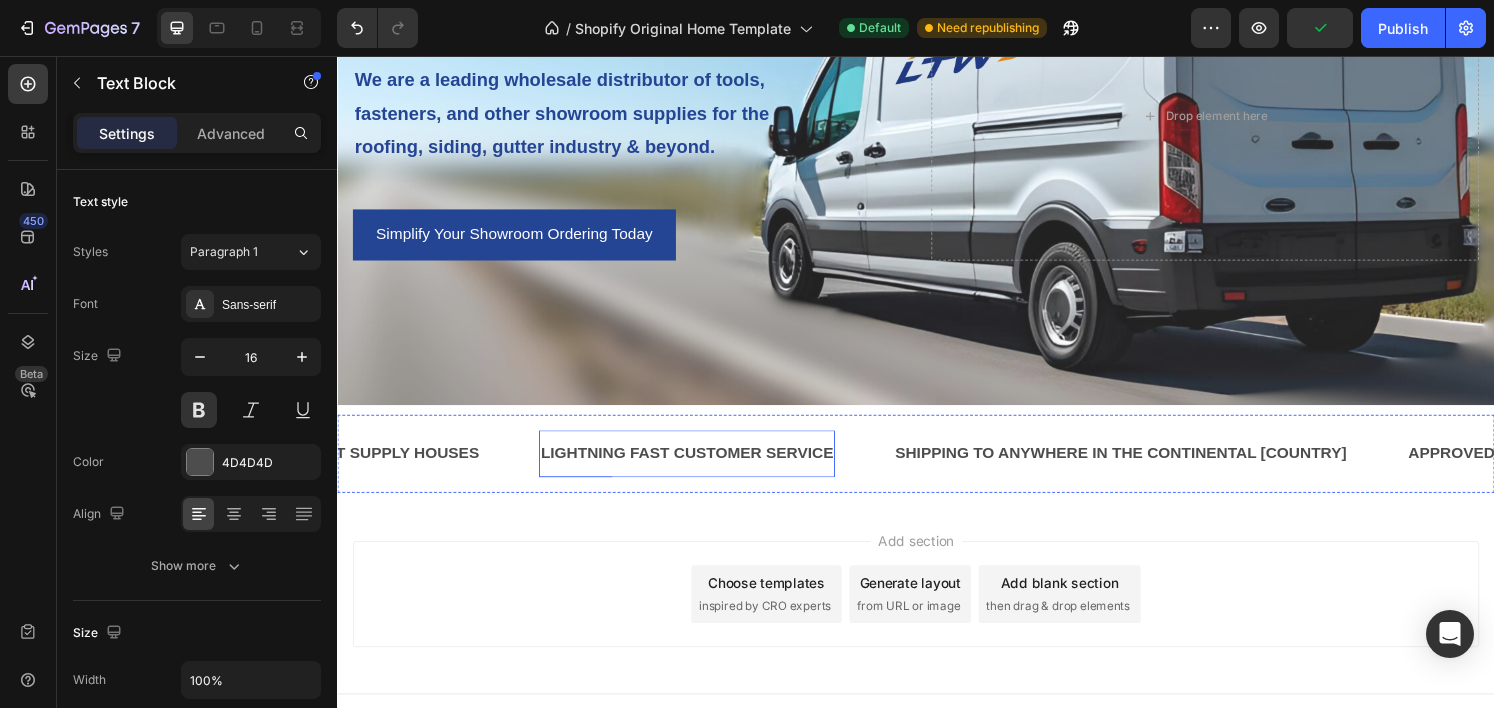 click on "LIGHTNING FAST CUSTOMER SERVICE" at bounding box center (699, 468) 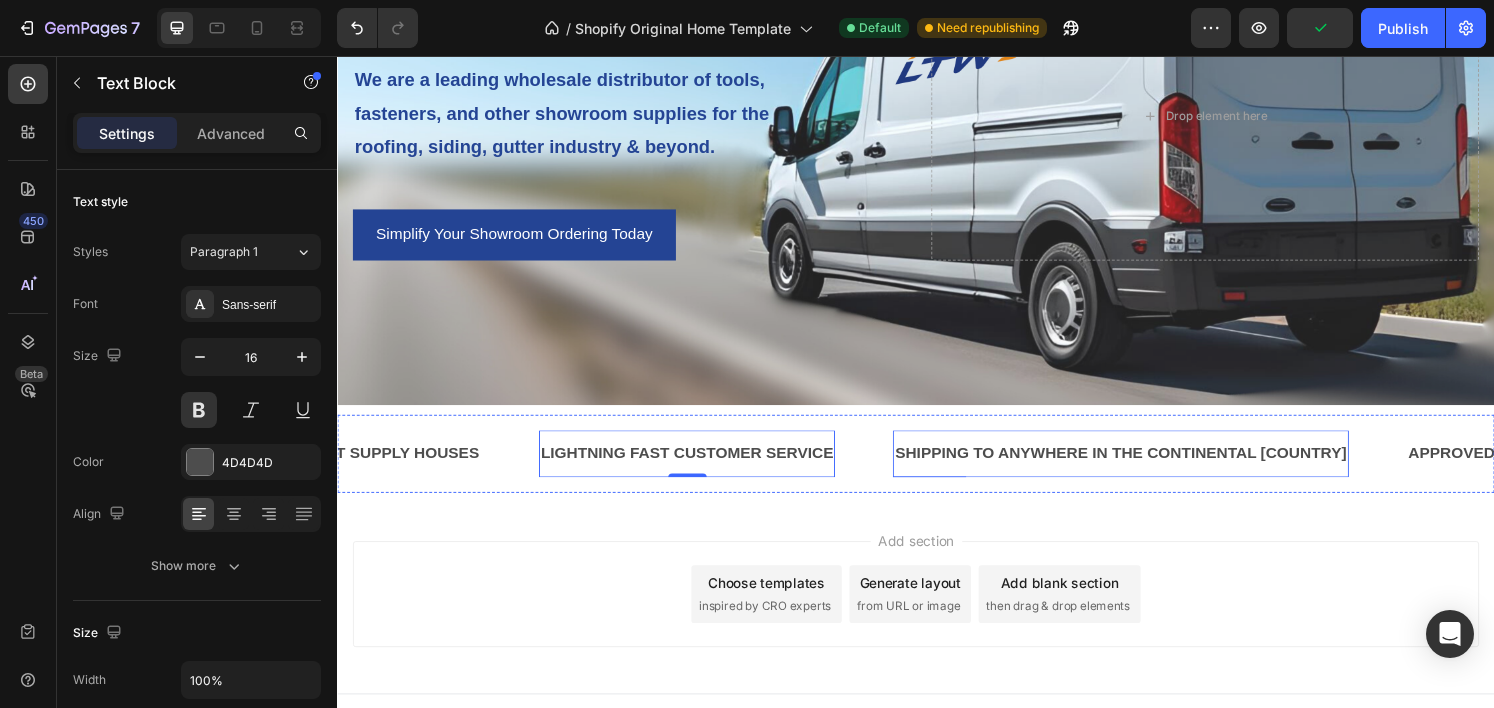 click on "SHIPPING TO ANYWHERE IN THE CONTINENTAL U.S." at bounding box center (1149, 468) 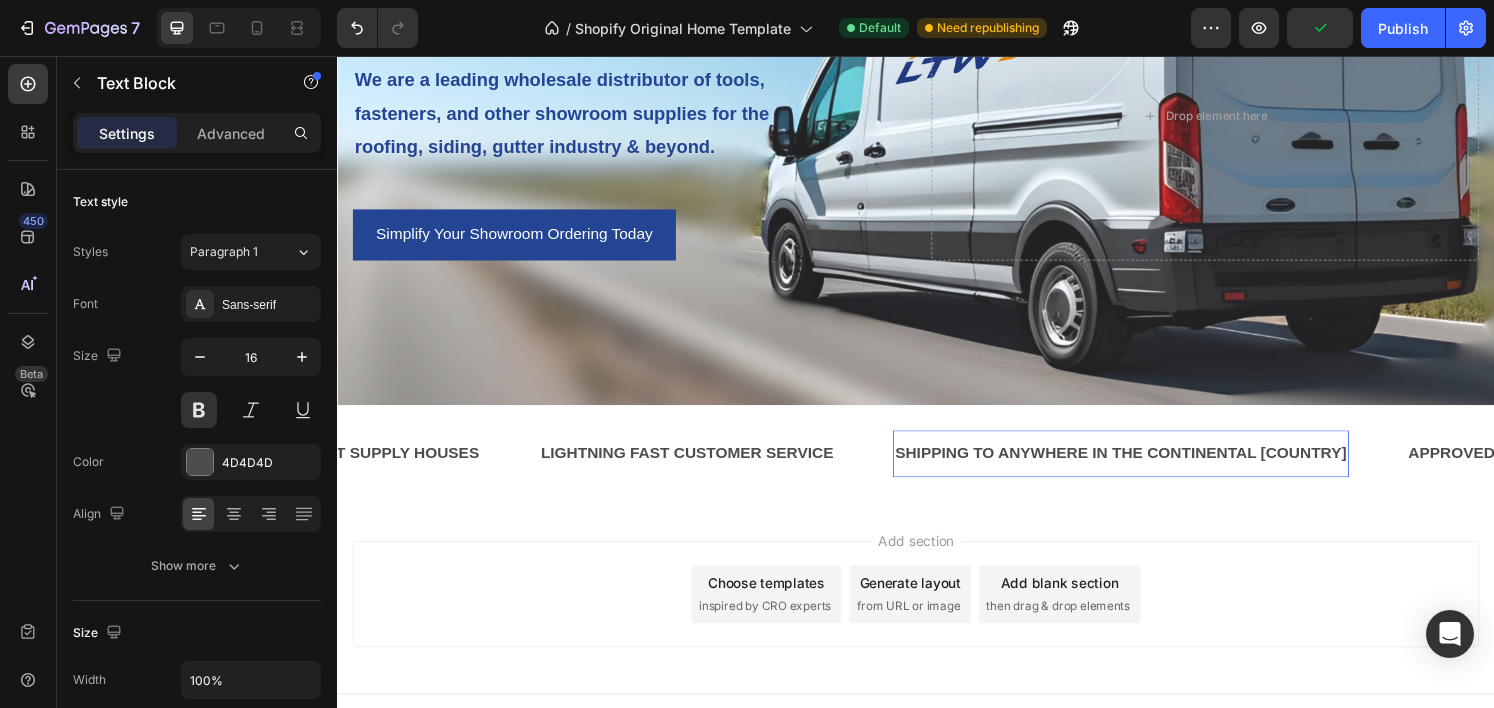 click on "SHIPPING TO ANYWHERE IN THE CONTINENTAL U.S." at bounding box center [1149, 468] 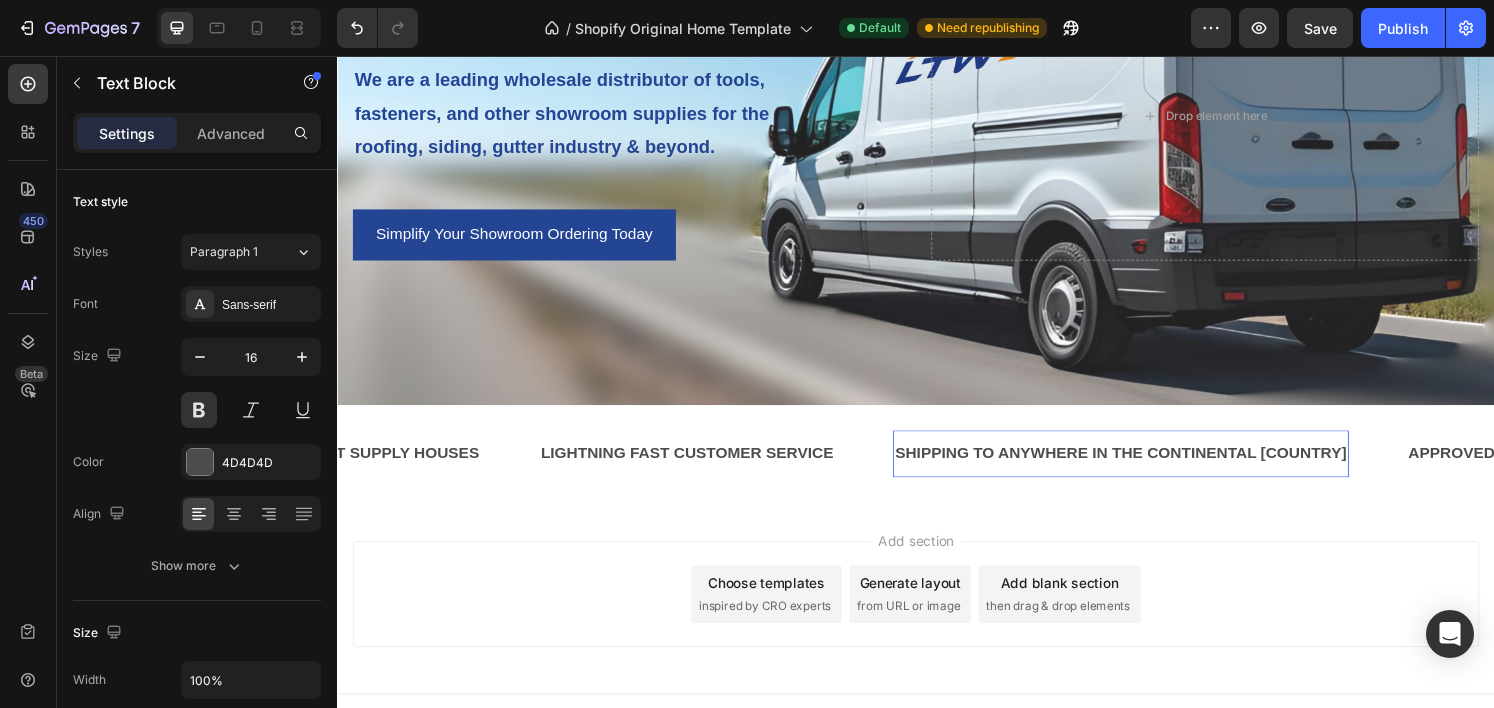 click on "SHIPPING TO ANYWHERE IN THE CONTINENTAL U.S." at bounding box center [1149, 468] 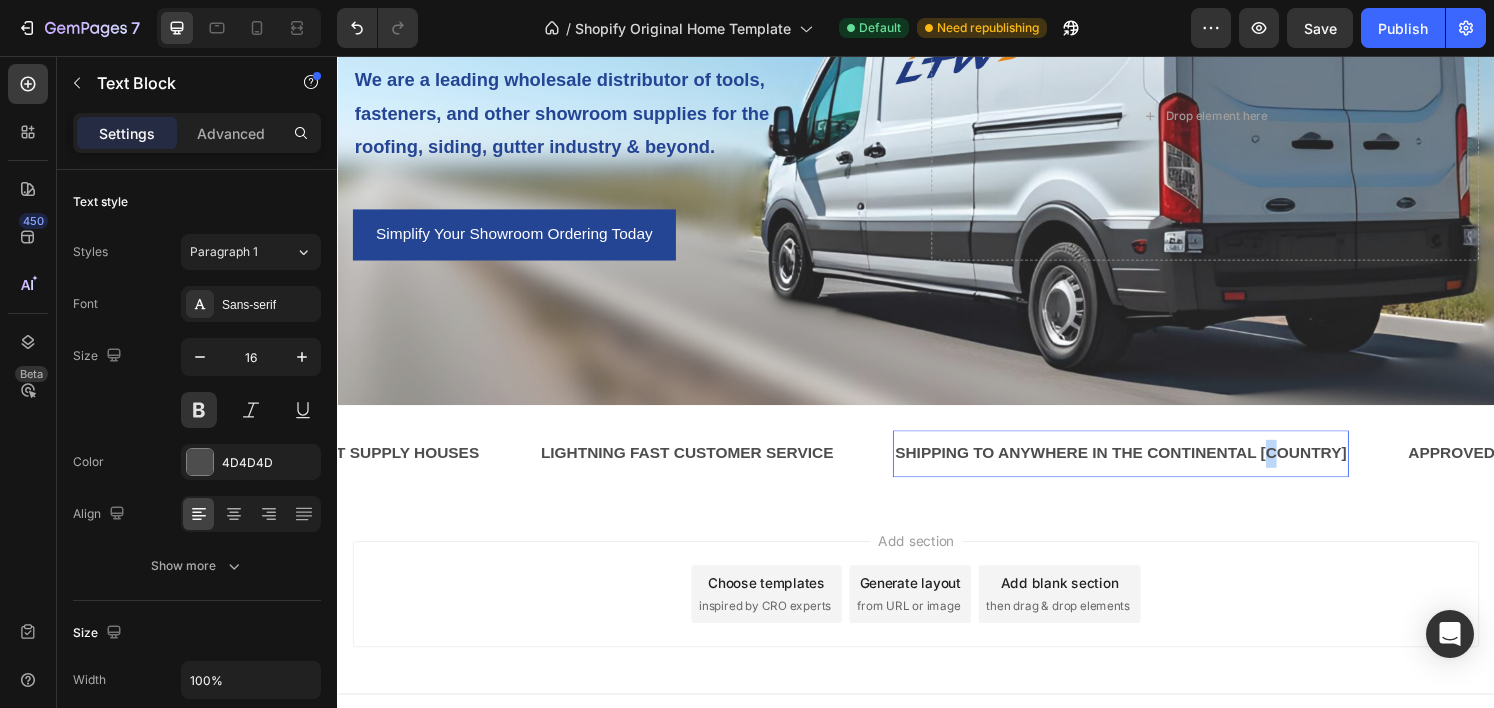 click on "SHIPPING TO ANYWHERE IN THE CONTINENTAL U.S." at bounding box center [1149, 468] 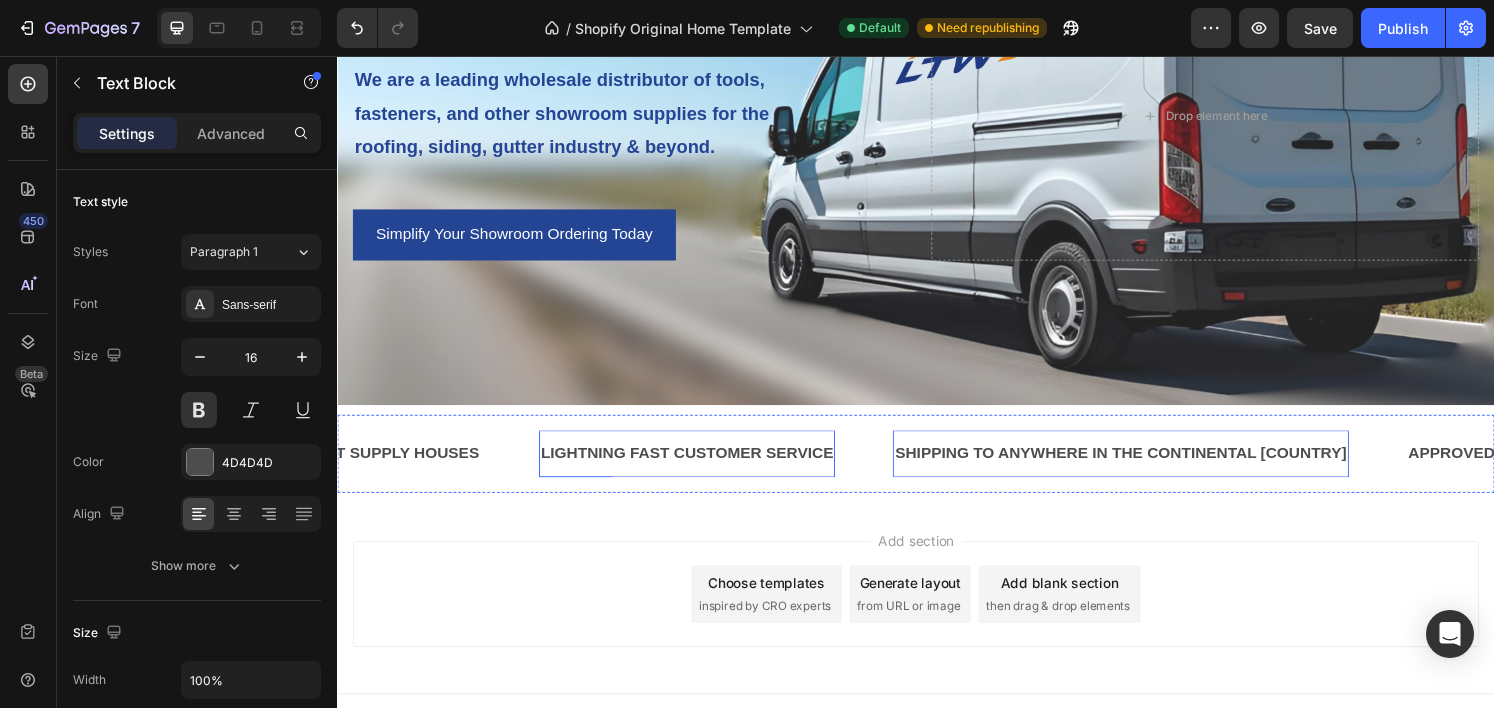 click on "LIGHTNING FAST CUSTOMER SERVICE" at bounding box center [699, 468] 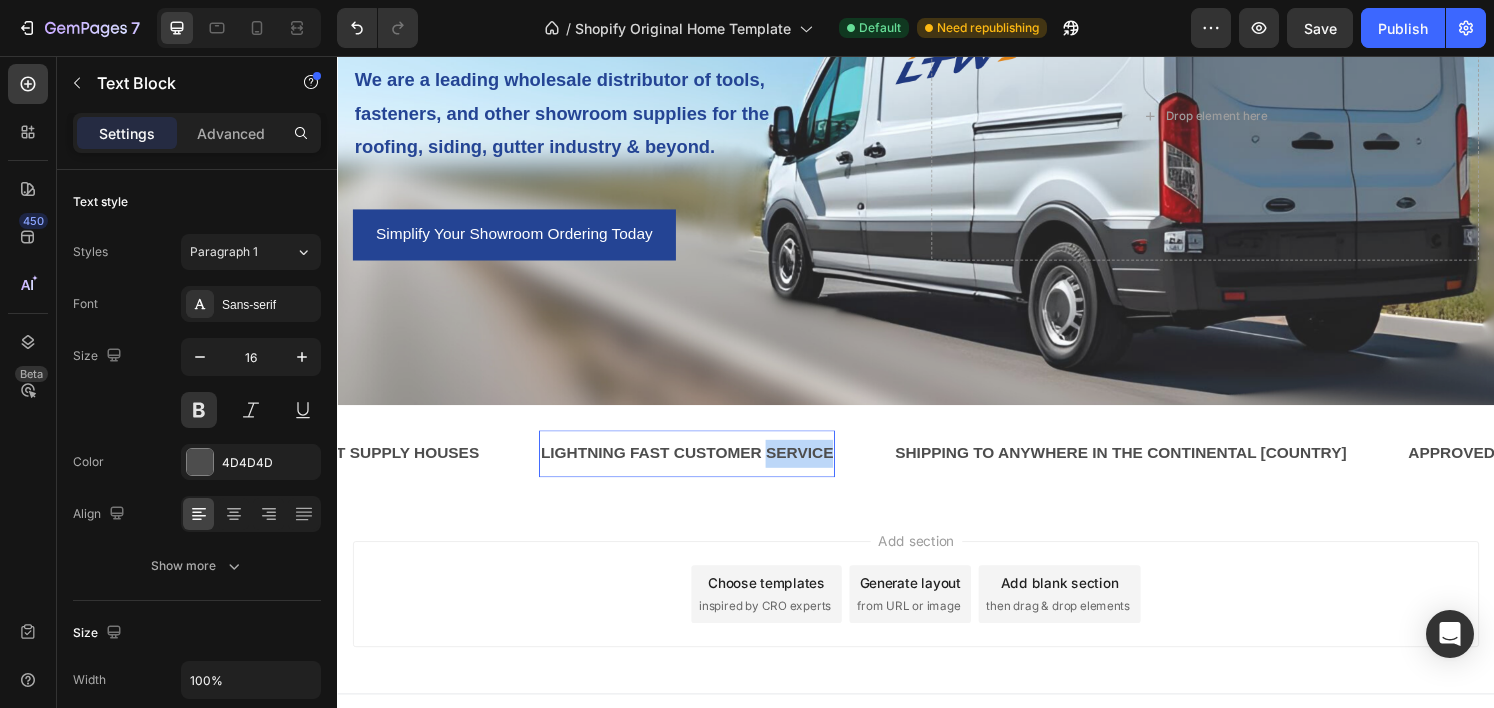 click on "LIGHTNING FAST CUSTOMER SERVICE" at bounding box center (699, 468) 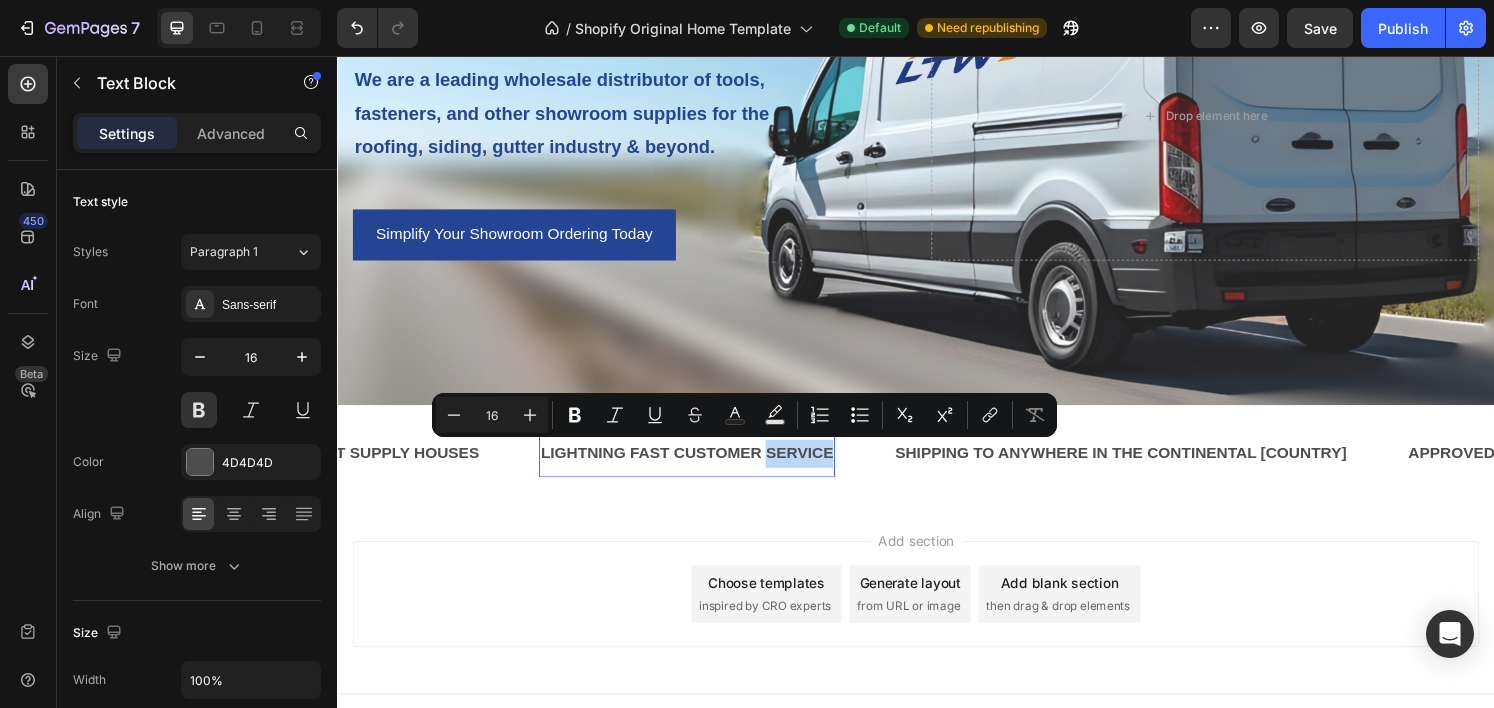 click on "LIGHTNING FAST CUSTOMER SERVICE" at bounding box center [699, 468] 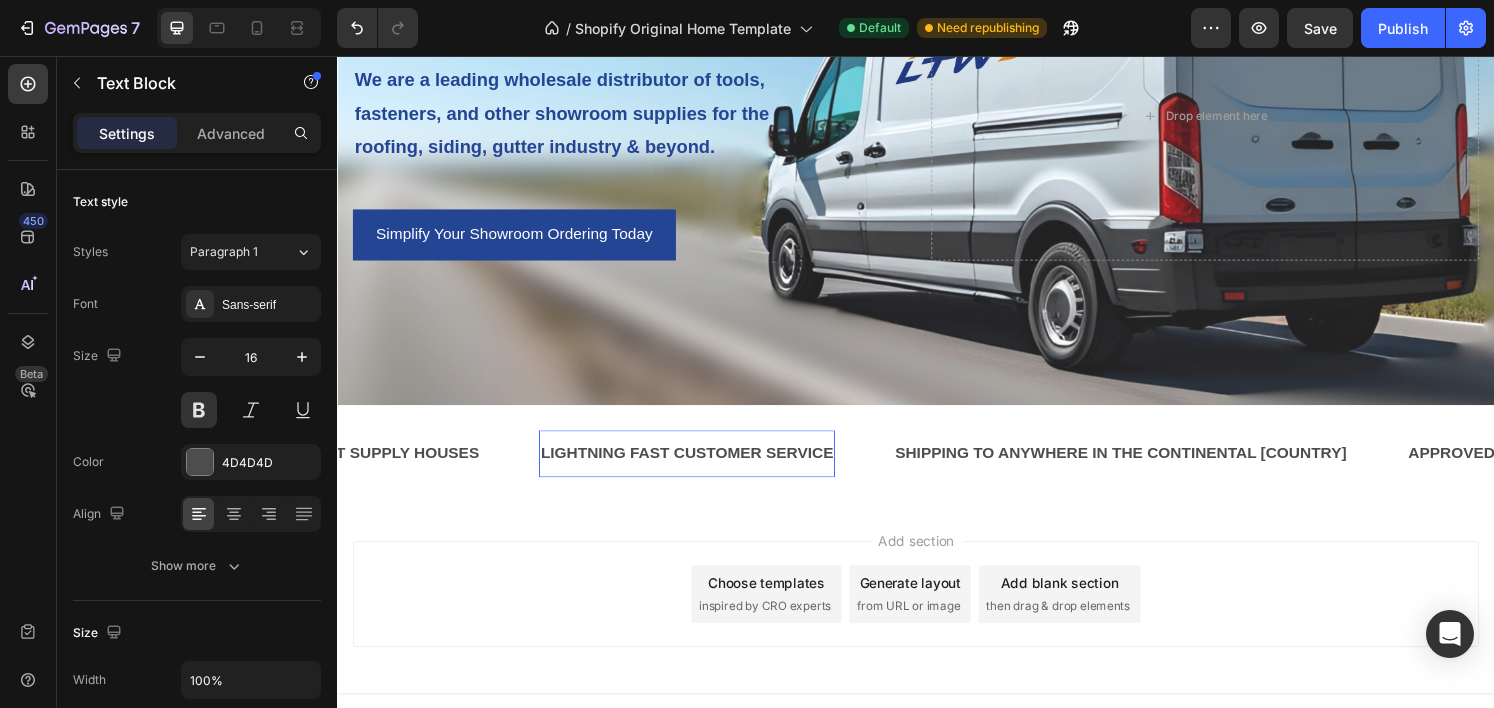 click on "LIGHTNING FAST CUSTOMER SERVICE" at bounding box center [699, 468] 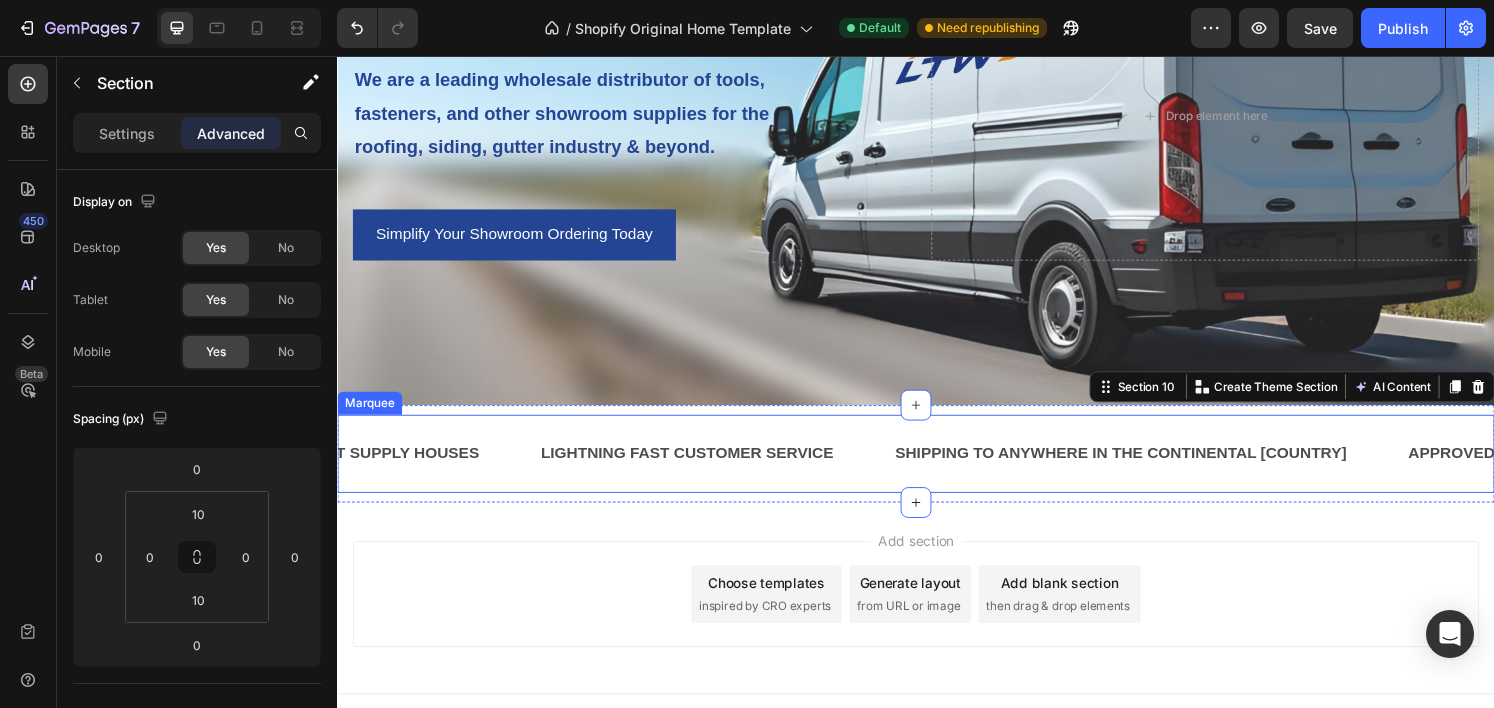 click on "SHIPPING TO ANYWHERE IN THE CONTINENTAL US Text Block APPROVED VENDORS WITH THE NATION'S LARGEST SUPPLY HOUSES Text Block LIGHTNING FAST CUSTOMER SERVICE Text Block SHIPPING TO ANYWHERE IN THE CONTINENTAL US Text Block APPROVED VENDORS WITH THE NATION'S LARGEST SUPPLY HOUSES Text Block LIGHTNING FAST CUSTOMER SERVICE Text Block Marquee" at bounding box center [937, 468] 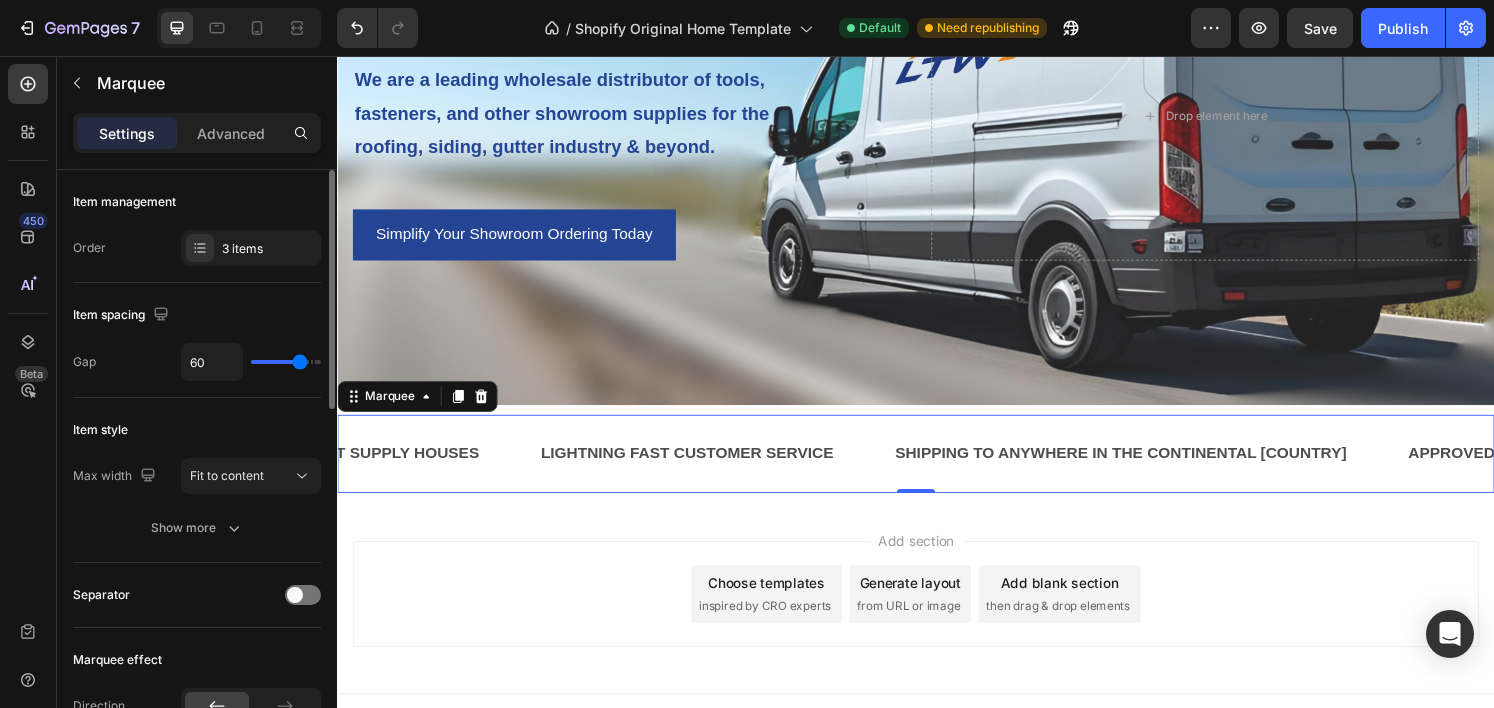 type on "47" 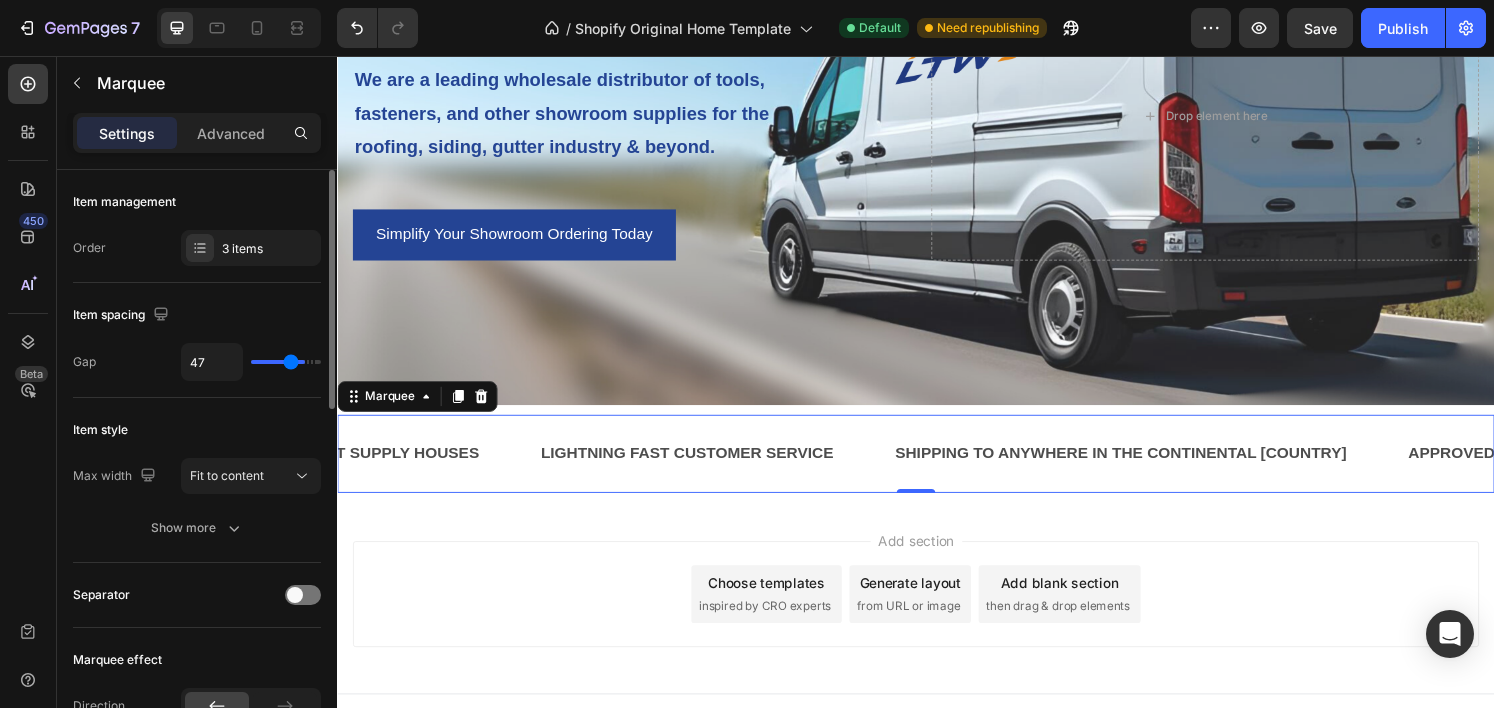 type on "21" 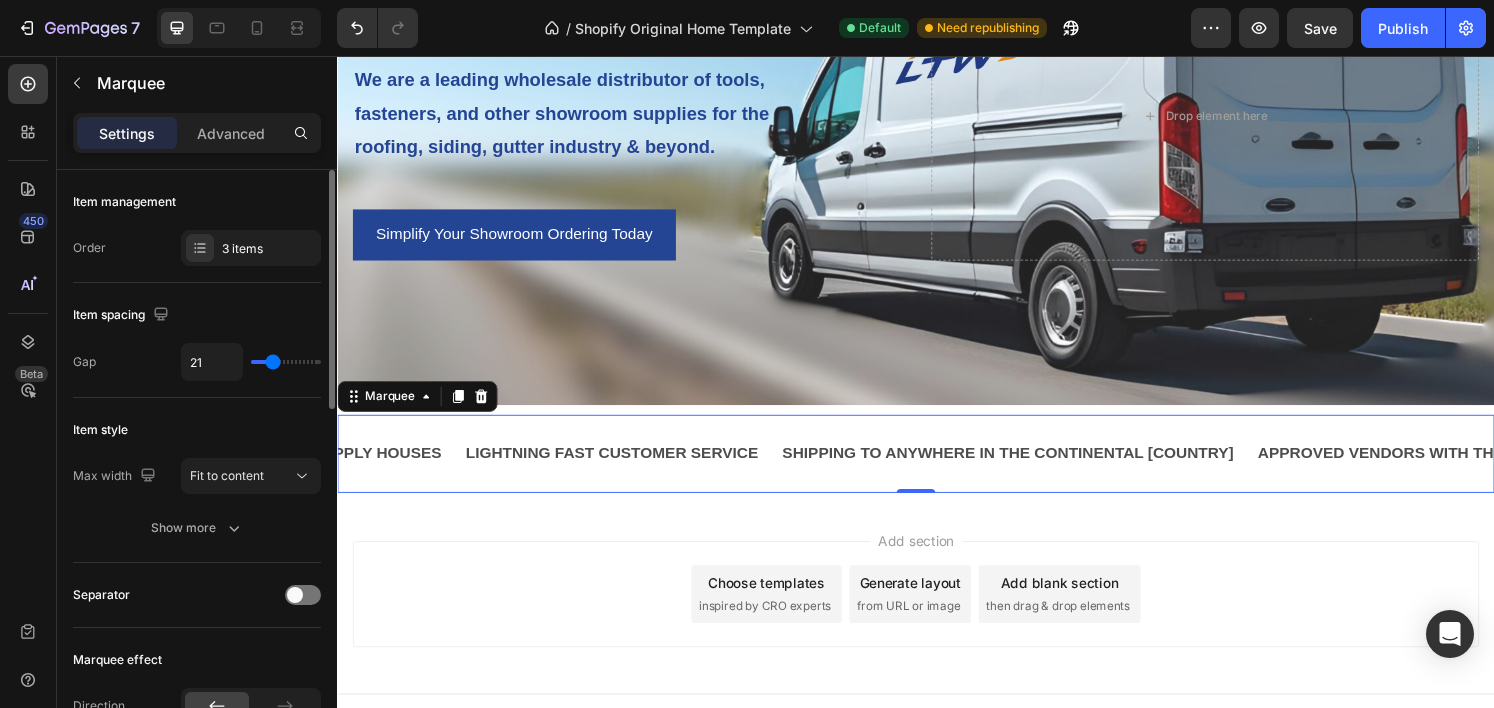 drag, startPoint x: 299, startPoint y: 364, endPoint x: 271, endPoint y: 363, distance: 28.01785 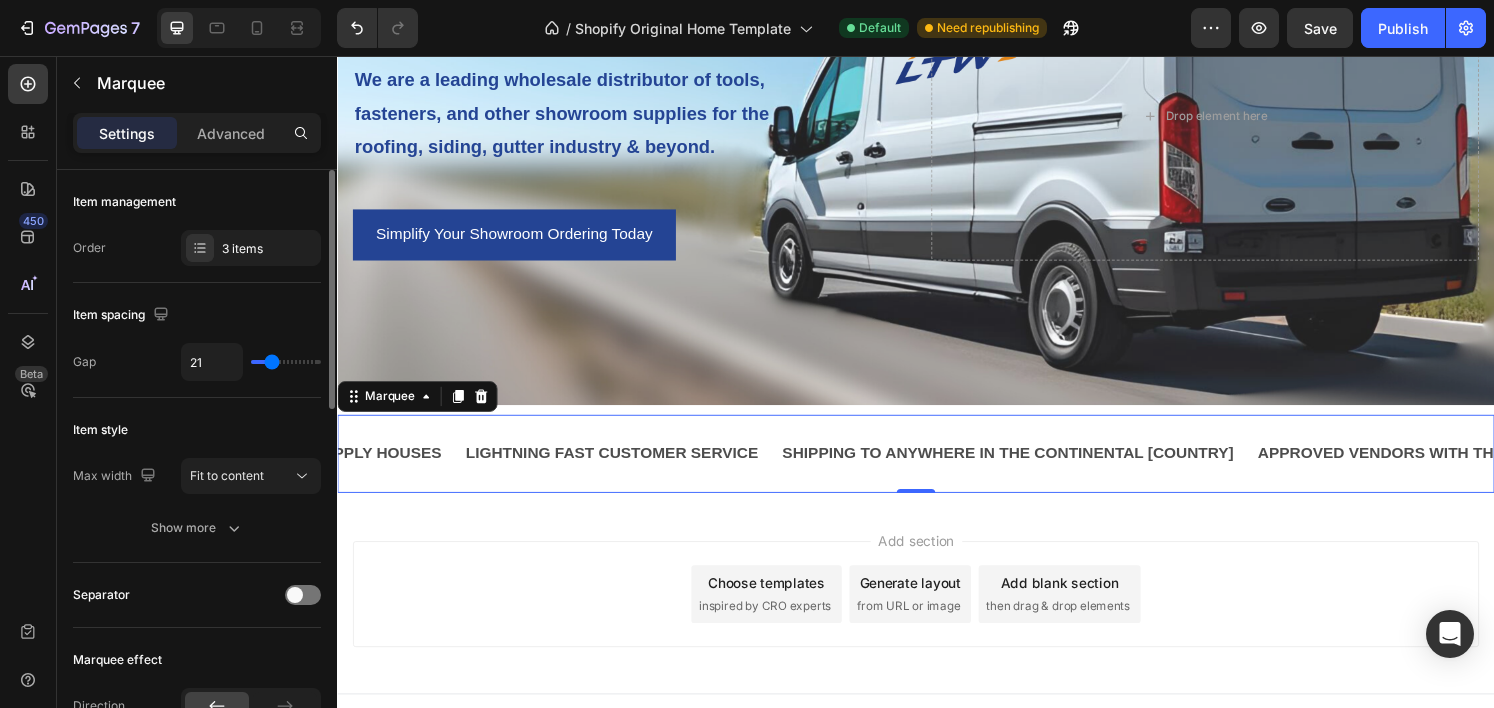 click at bounding box center [286, 362] 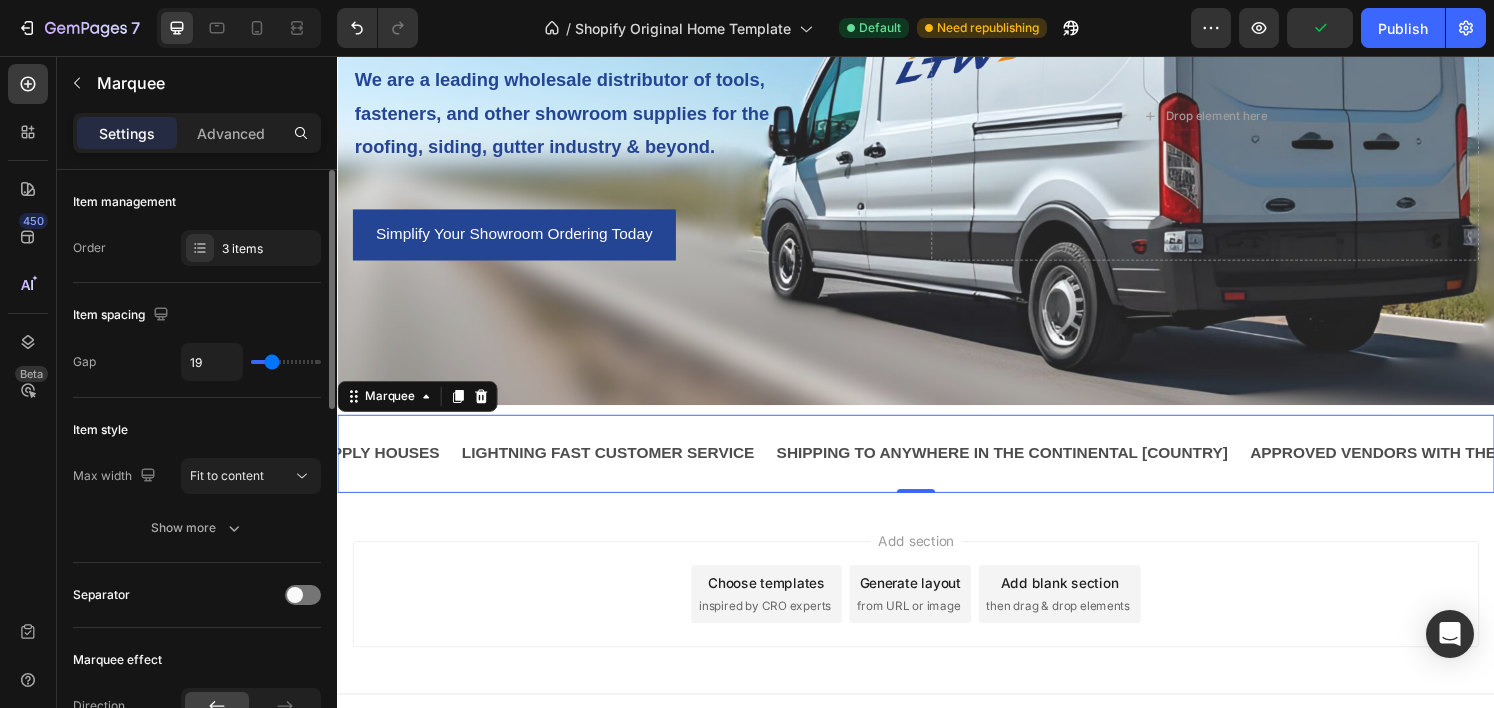 type on "44" 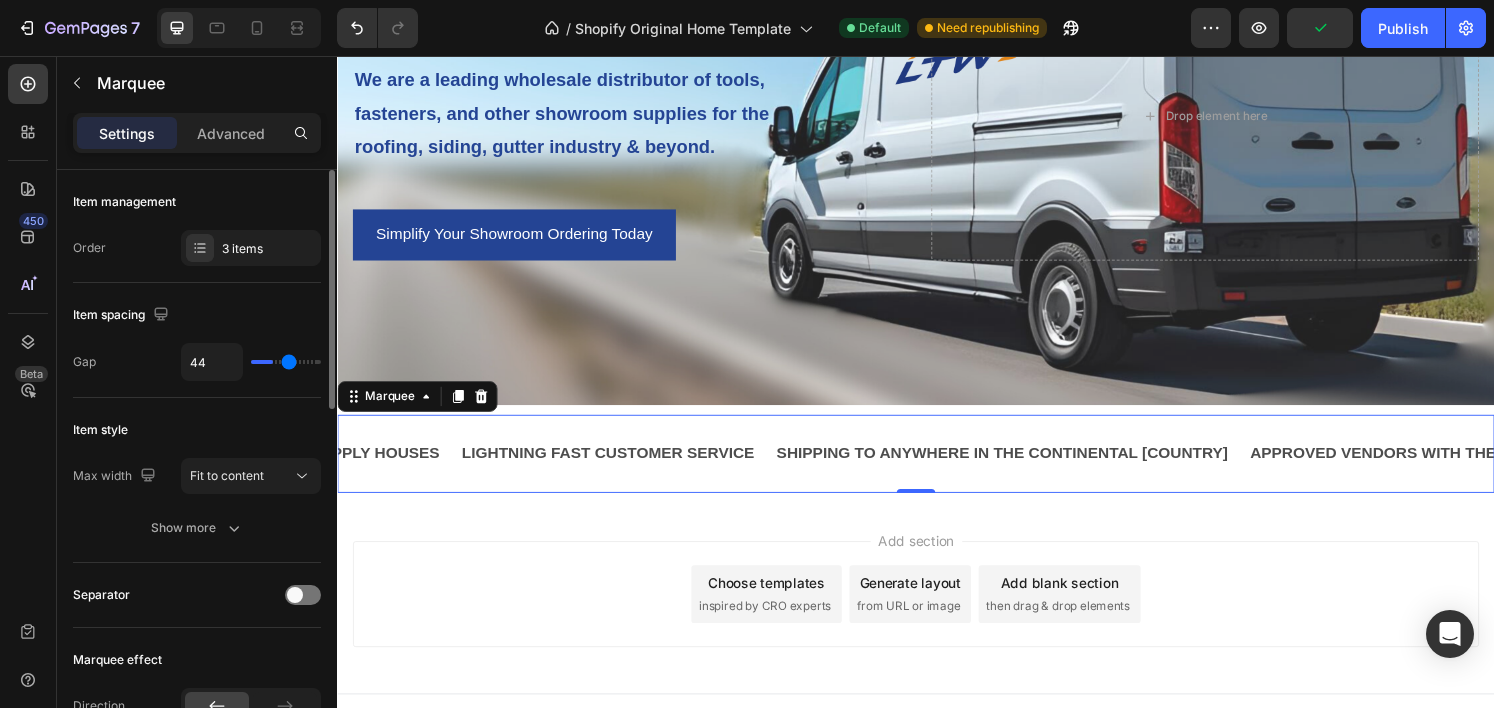 drag, startPoint x: 271, startPoint y: 363, endPoint x: 293, endPoint y: 363, distance: 22 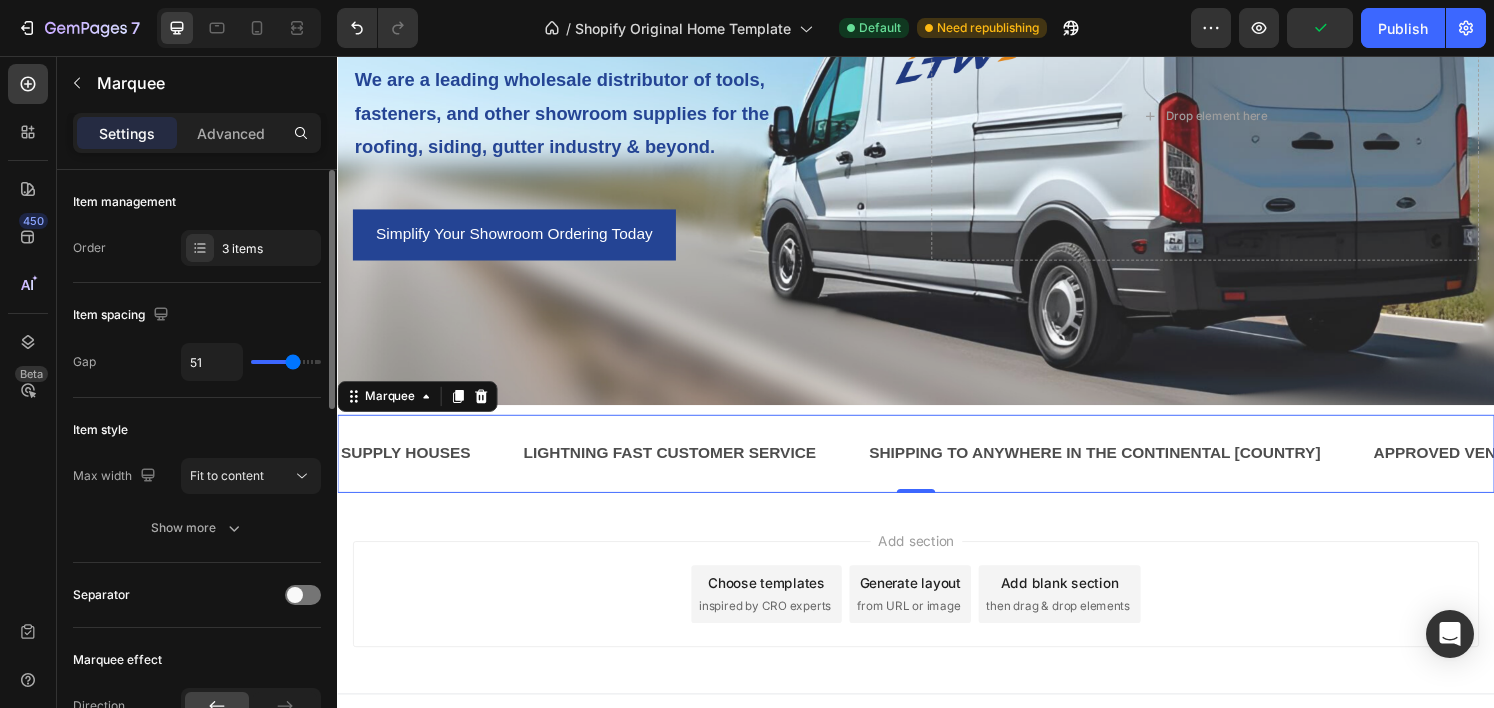 type on "54" 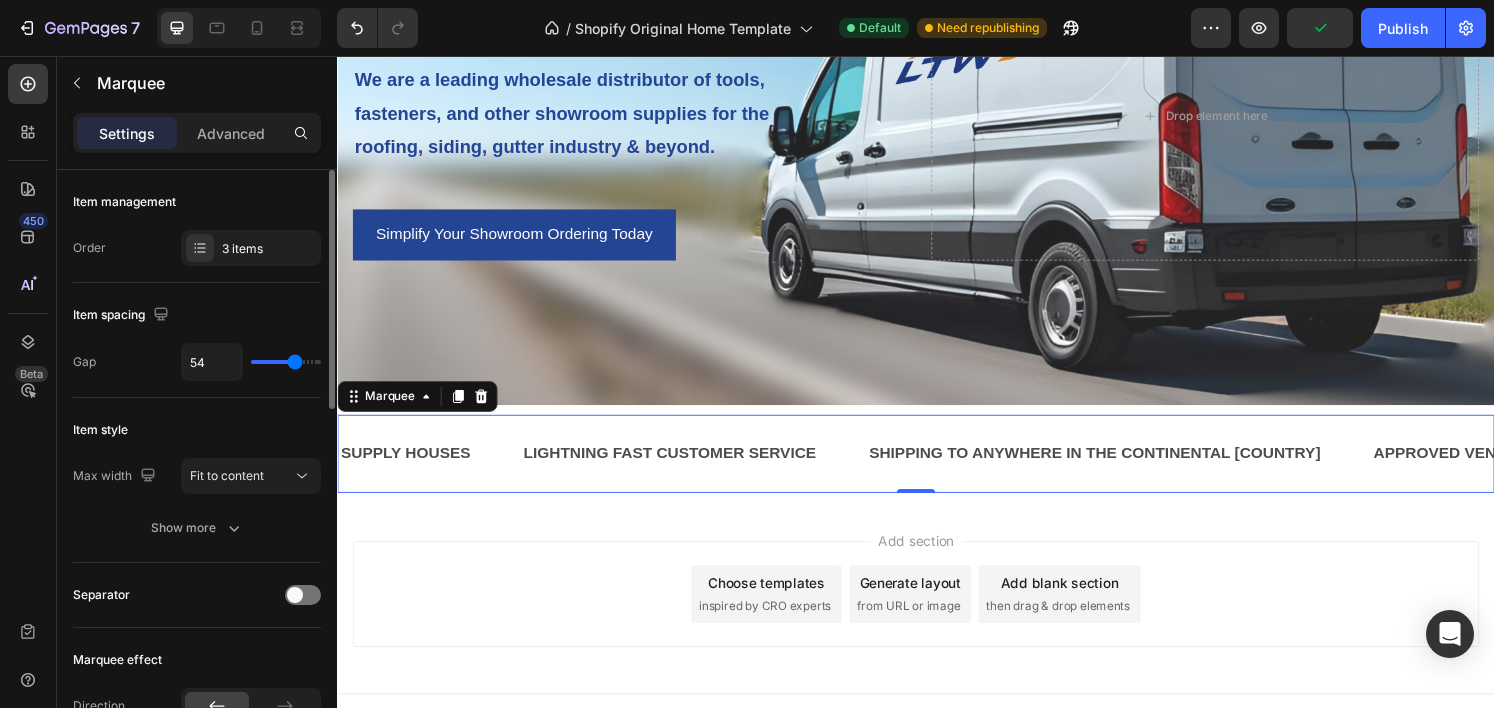 type on "59" 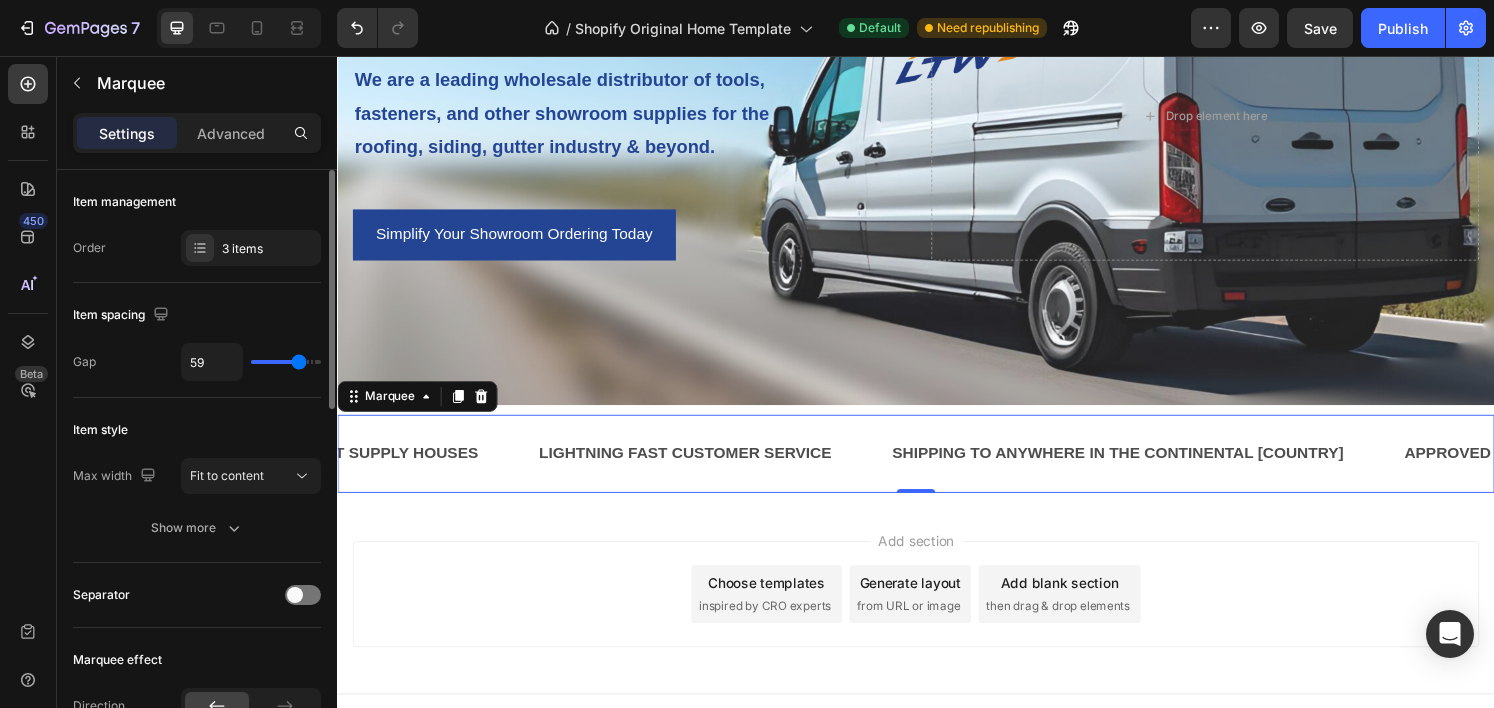 type on "62" 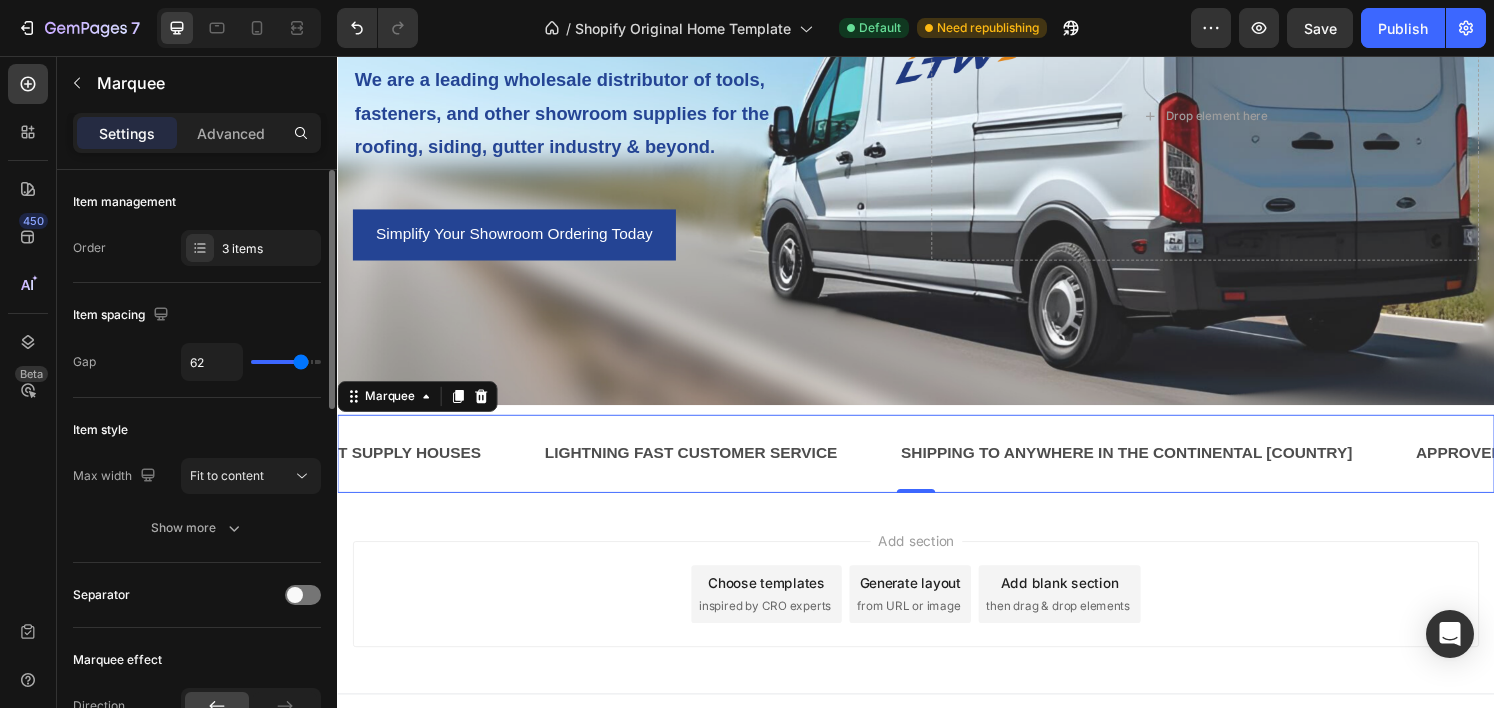 type on "63" 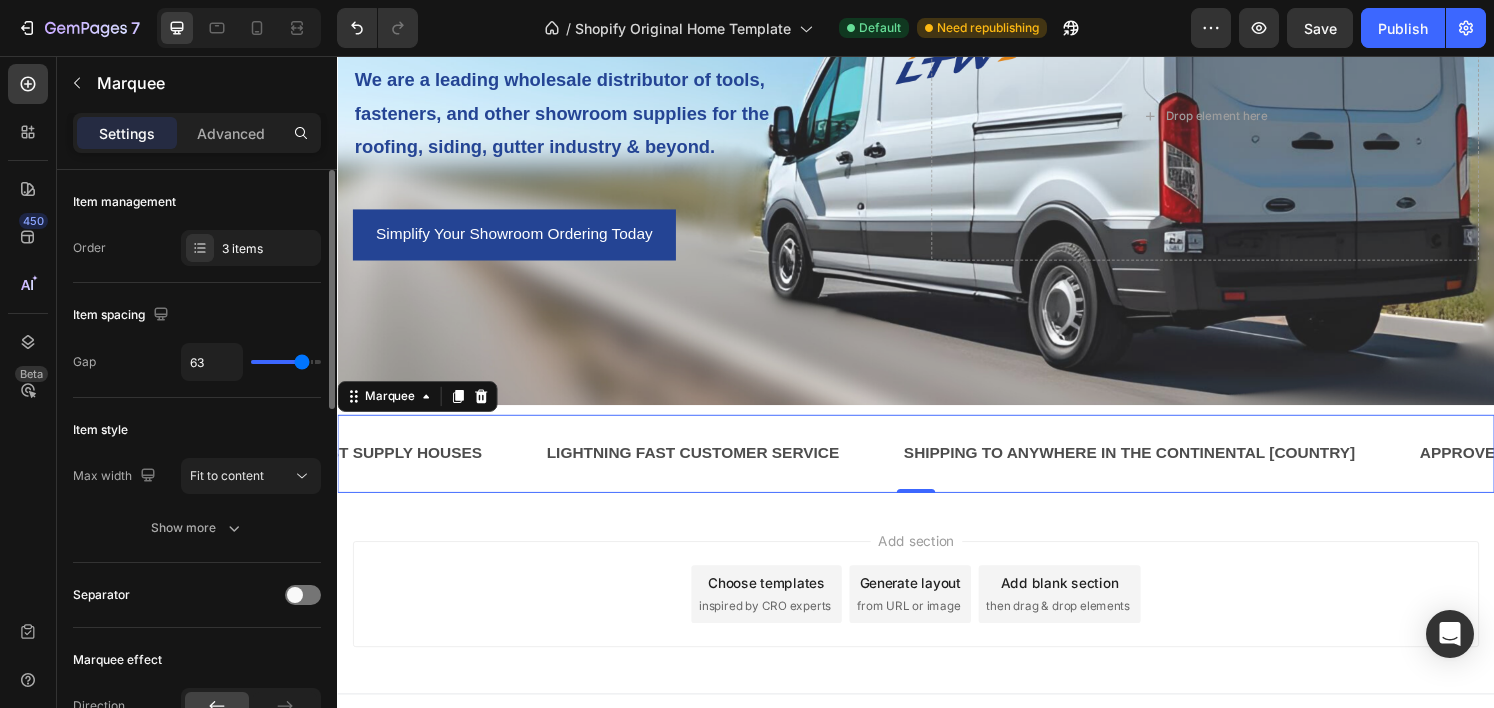 type on "59" 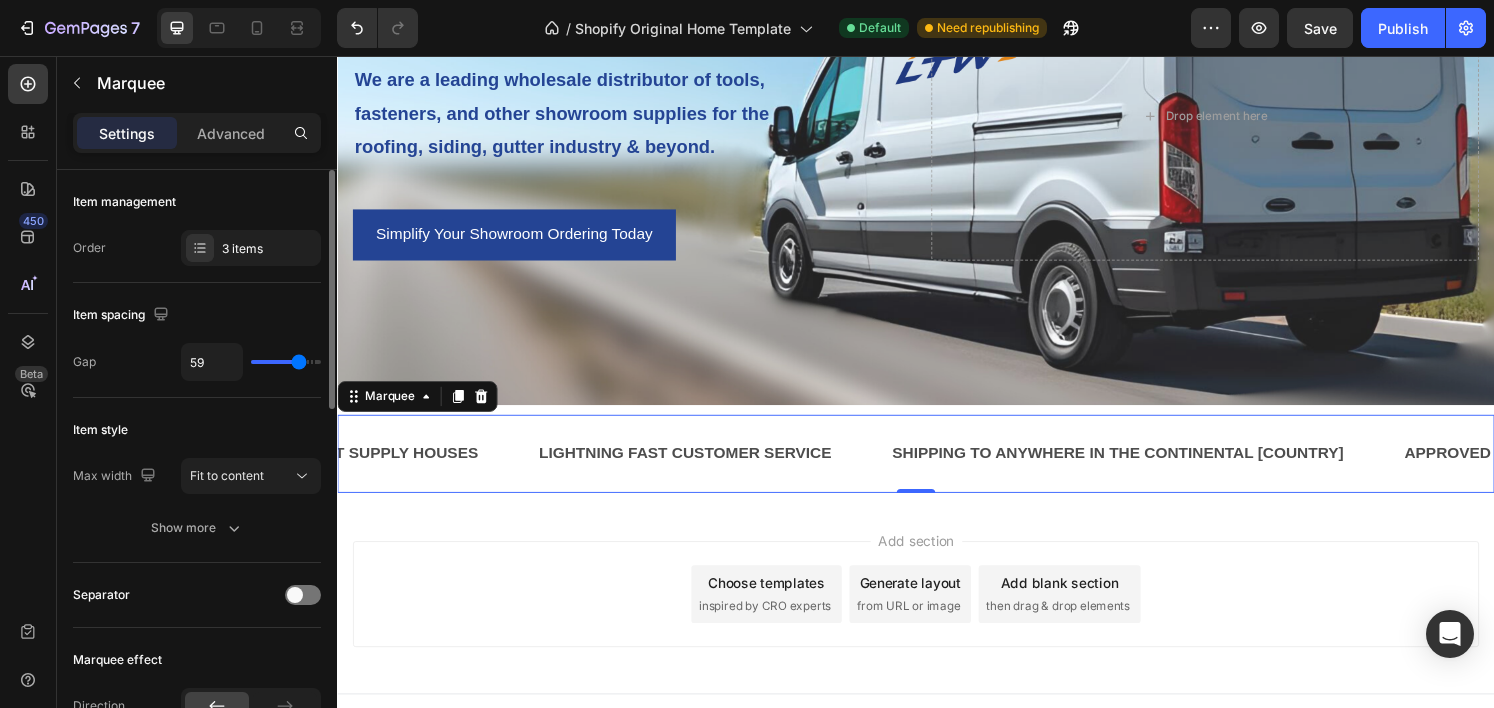 type on "58" 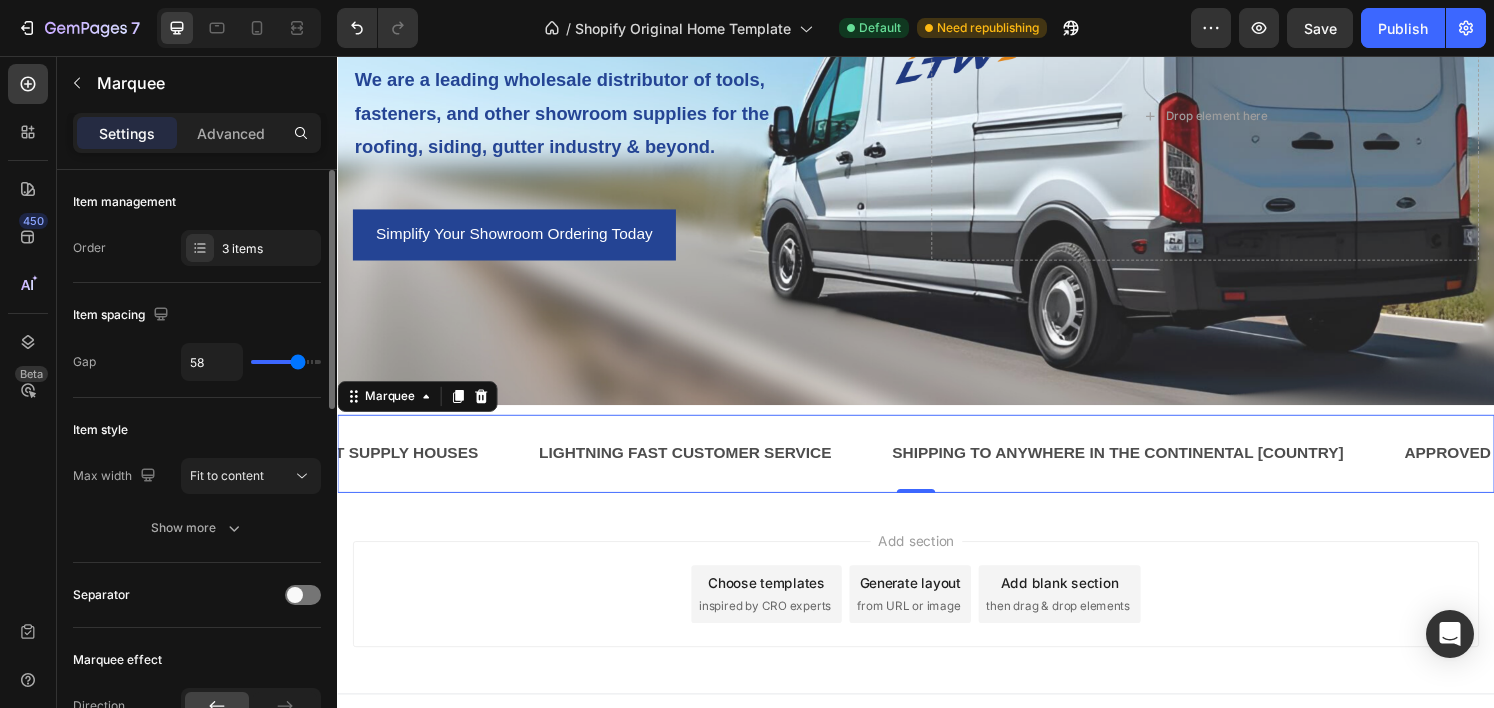 type on "57" 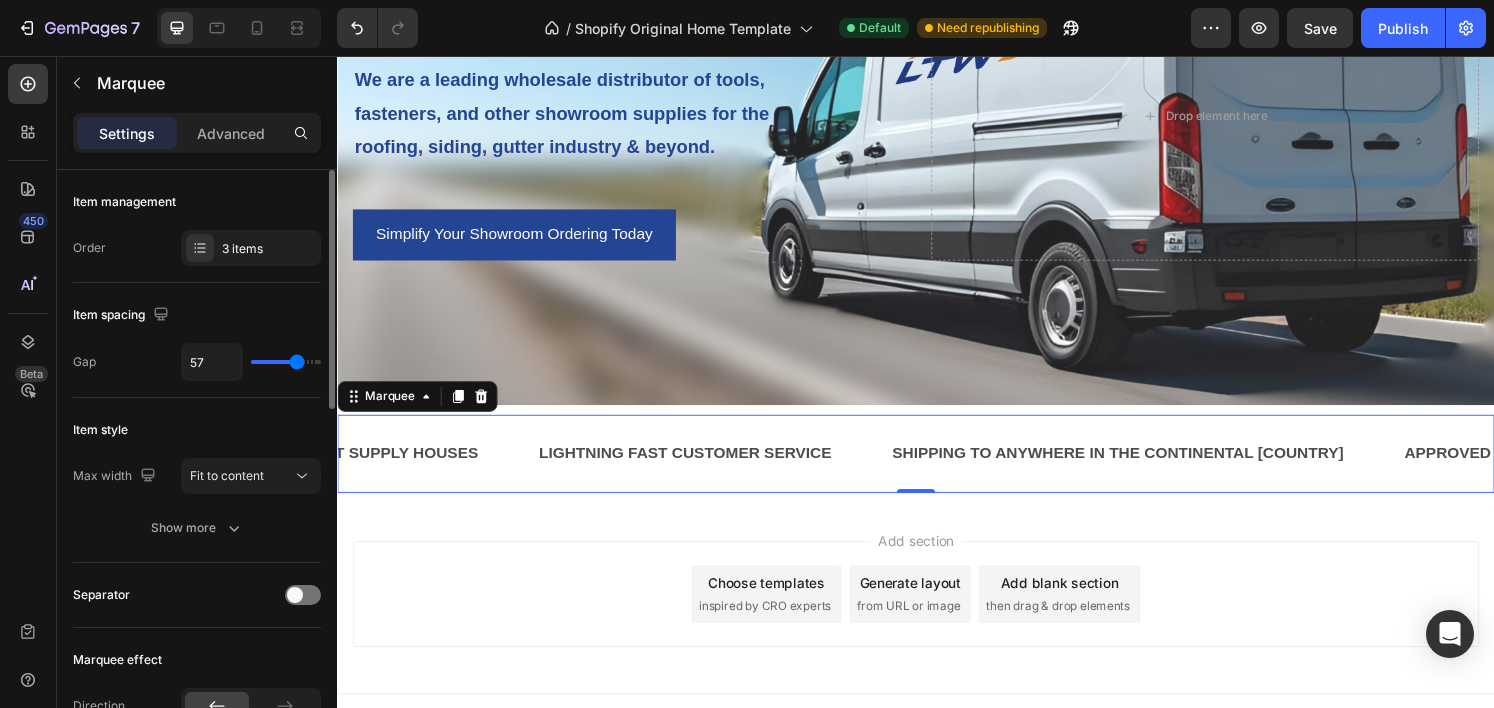 type on "56" 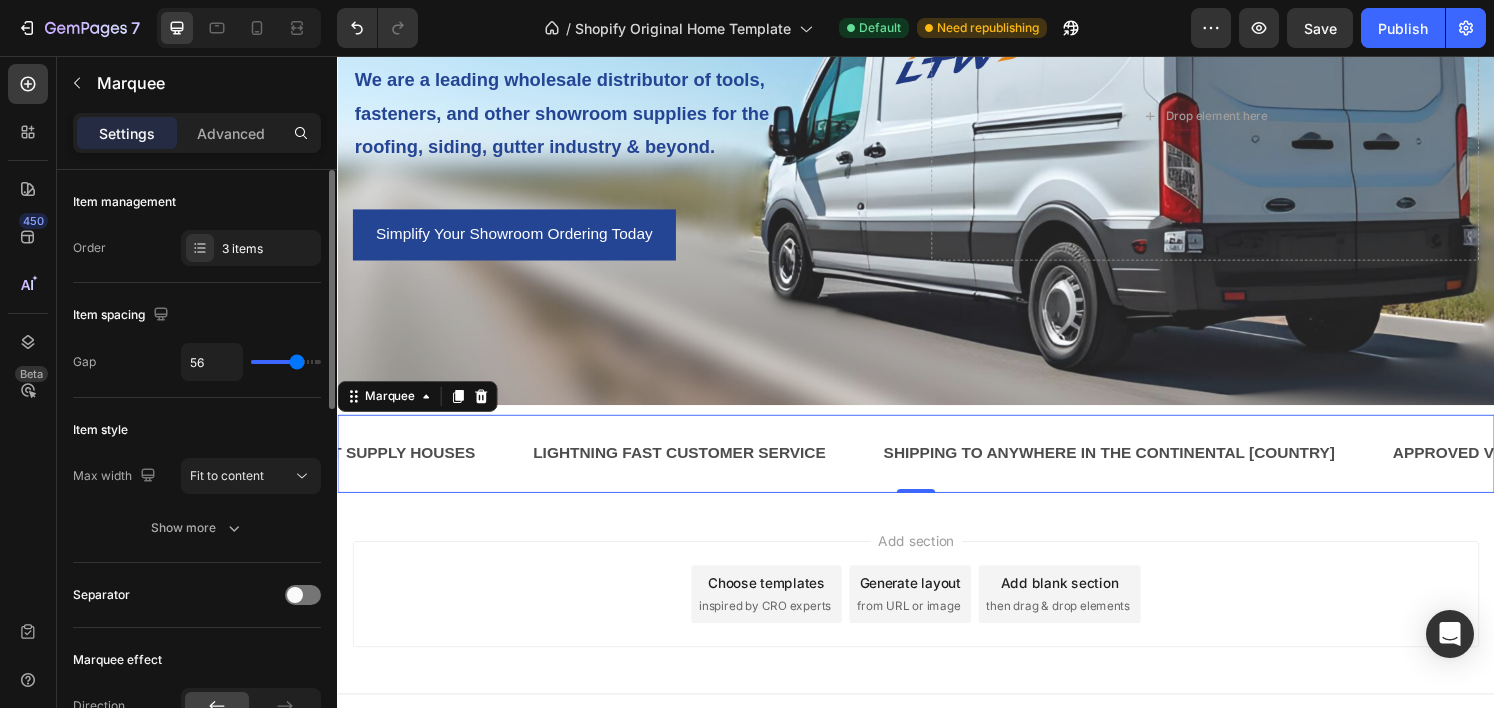 type on "60" 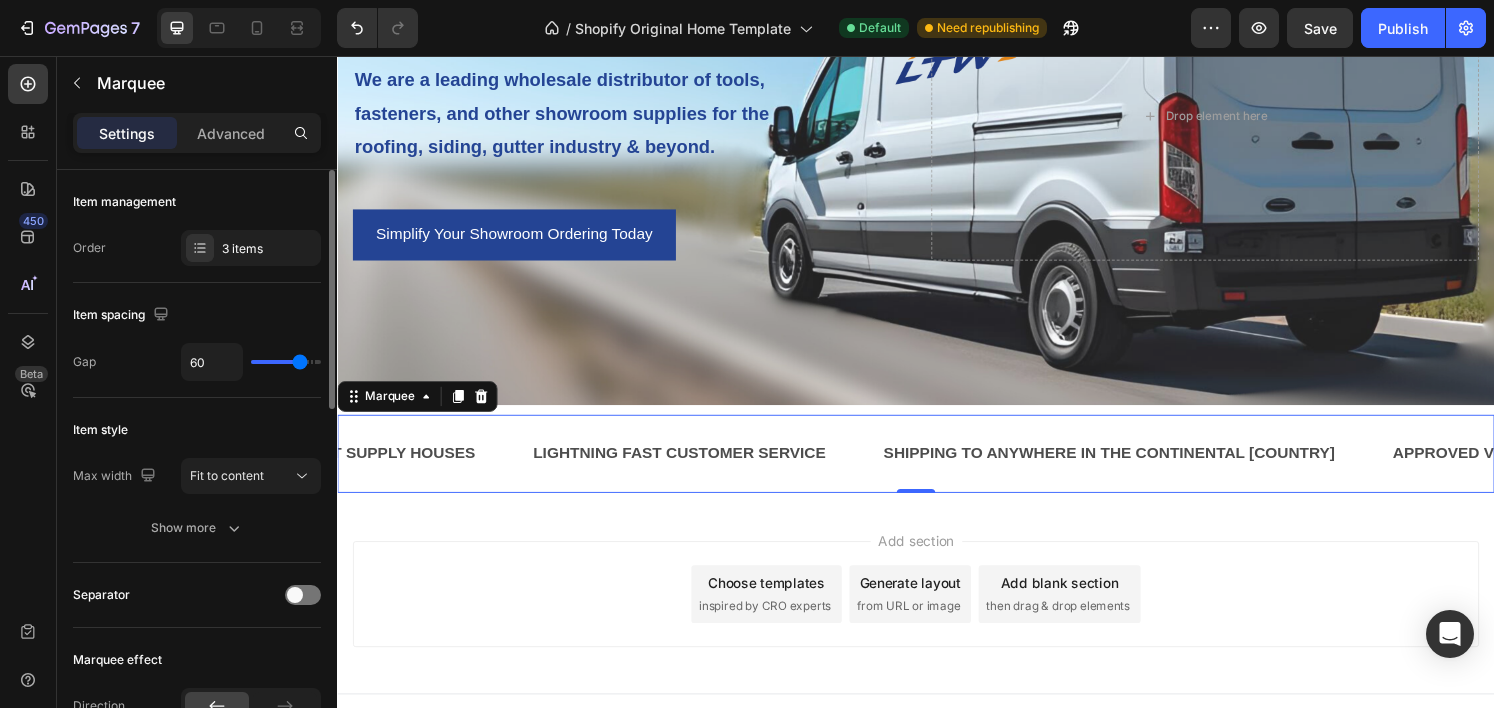 type on "61" 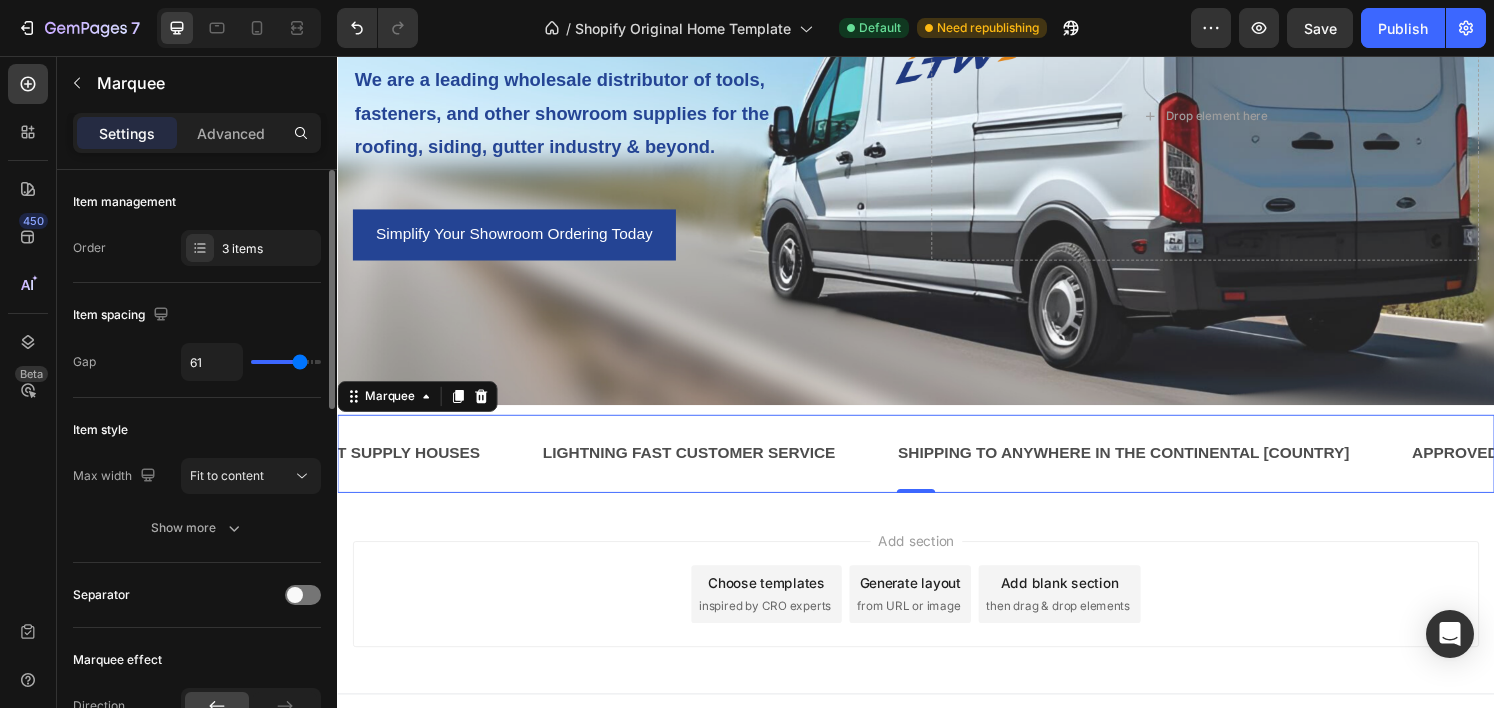 type on "60" 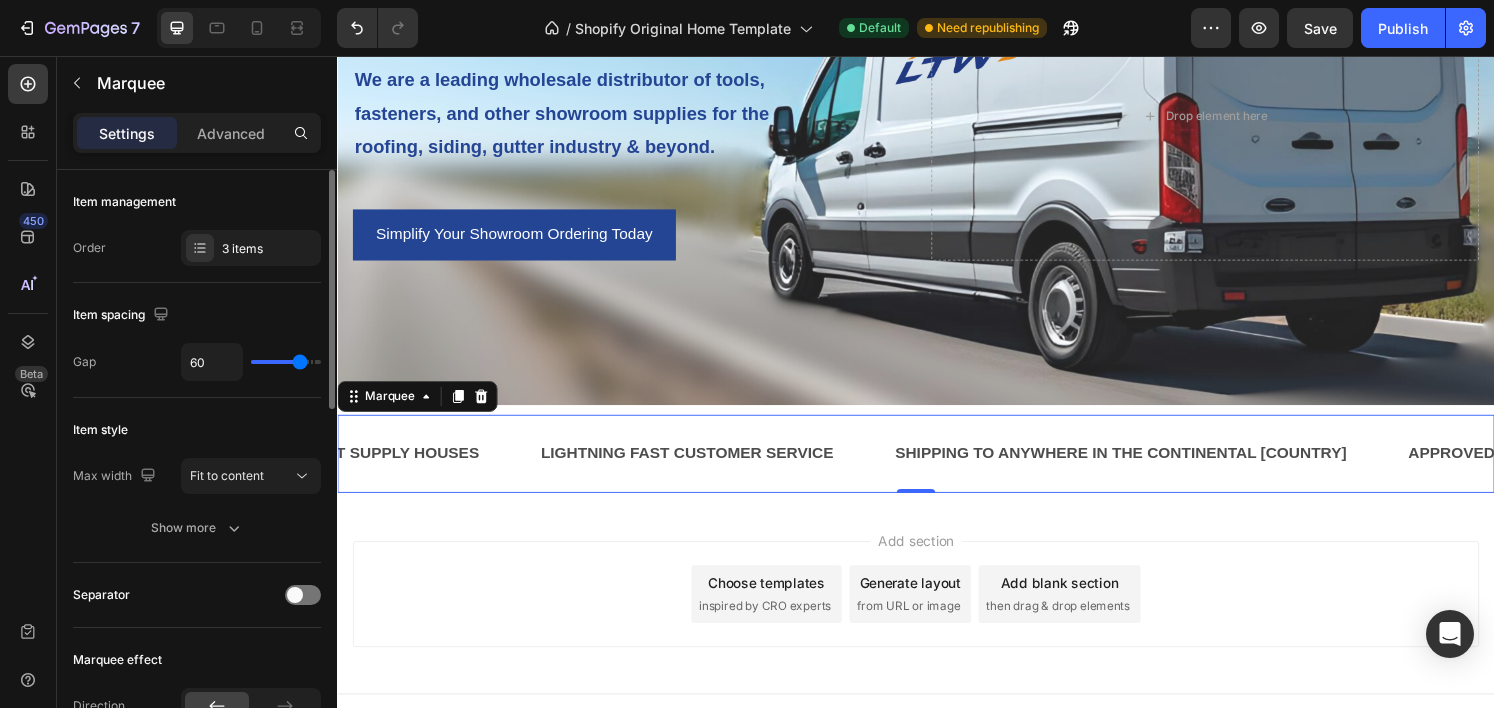 type on "59" 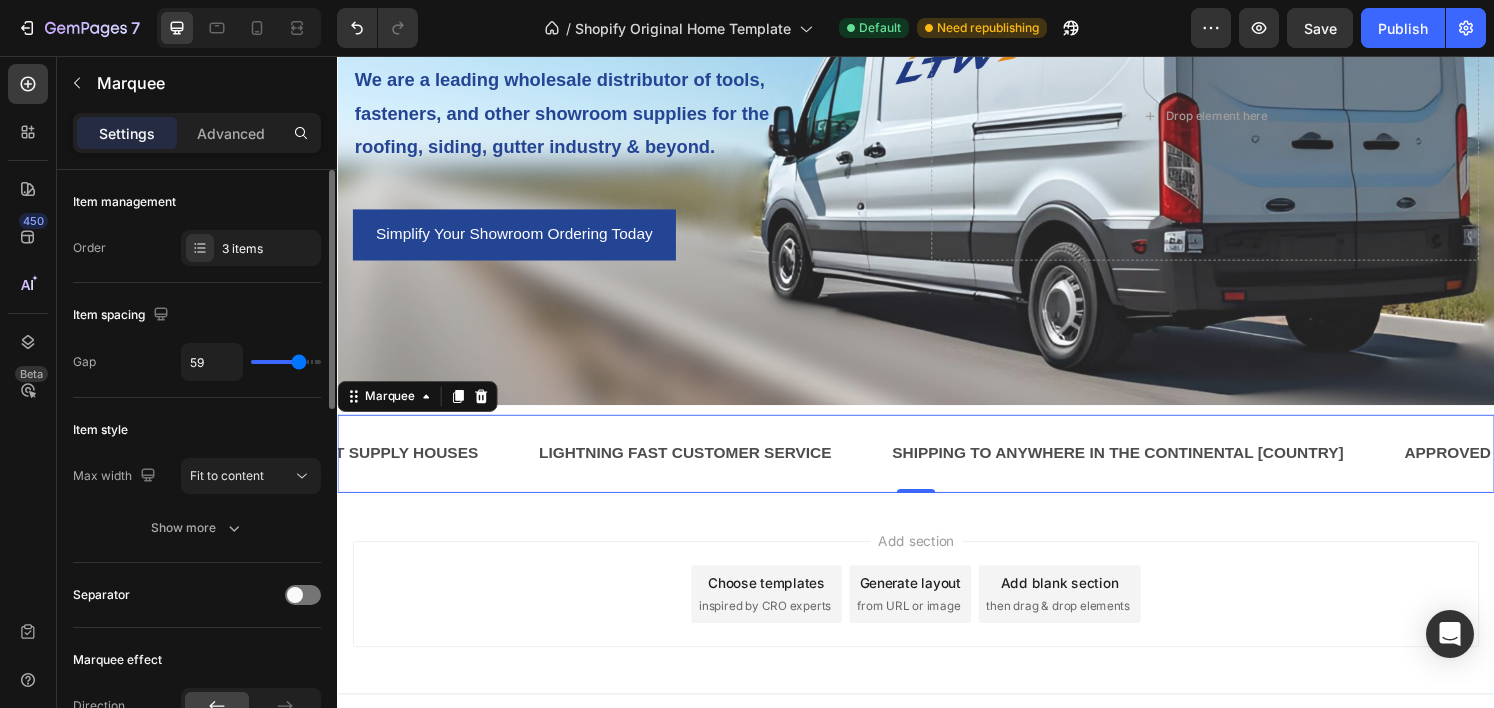 type on "59" 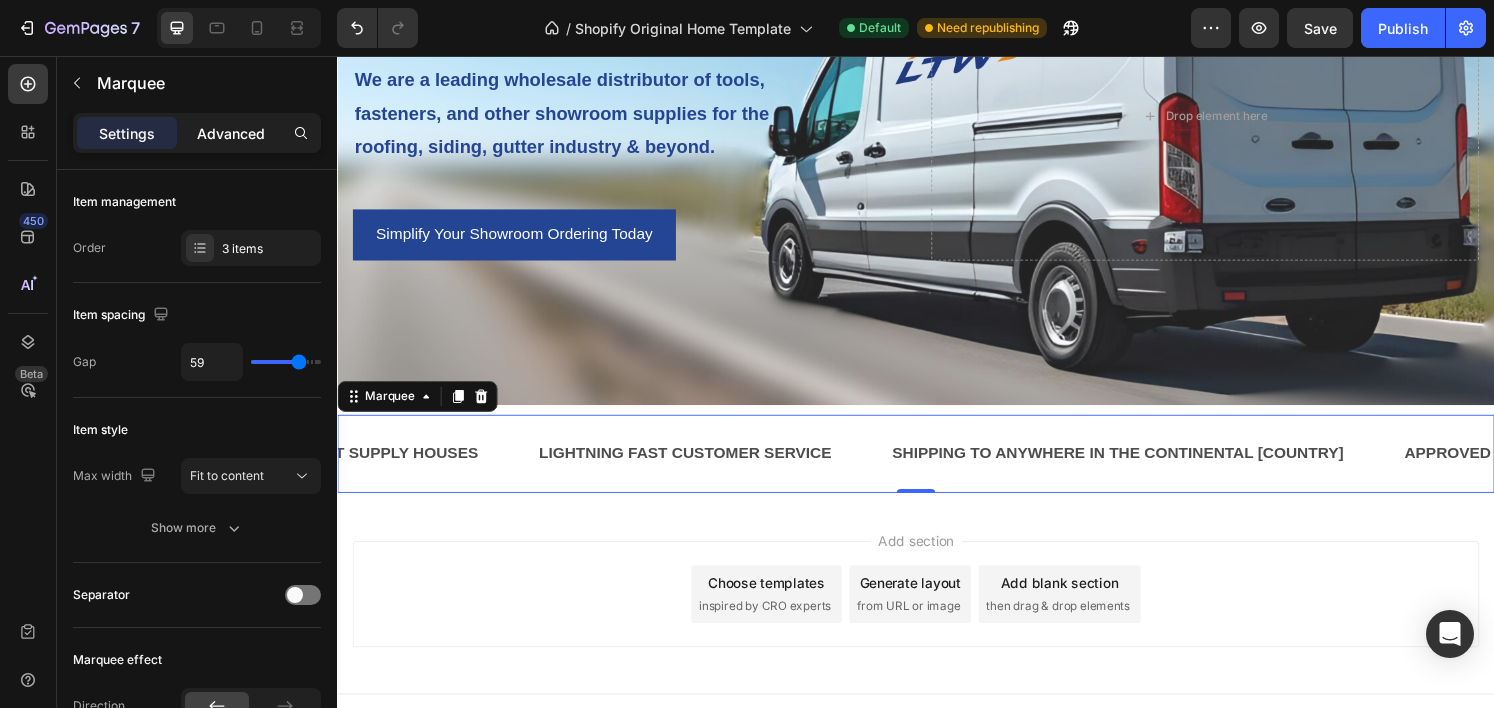 click on "Advanced" at bounding box center [231, 133] 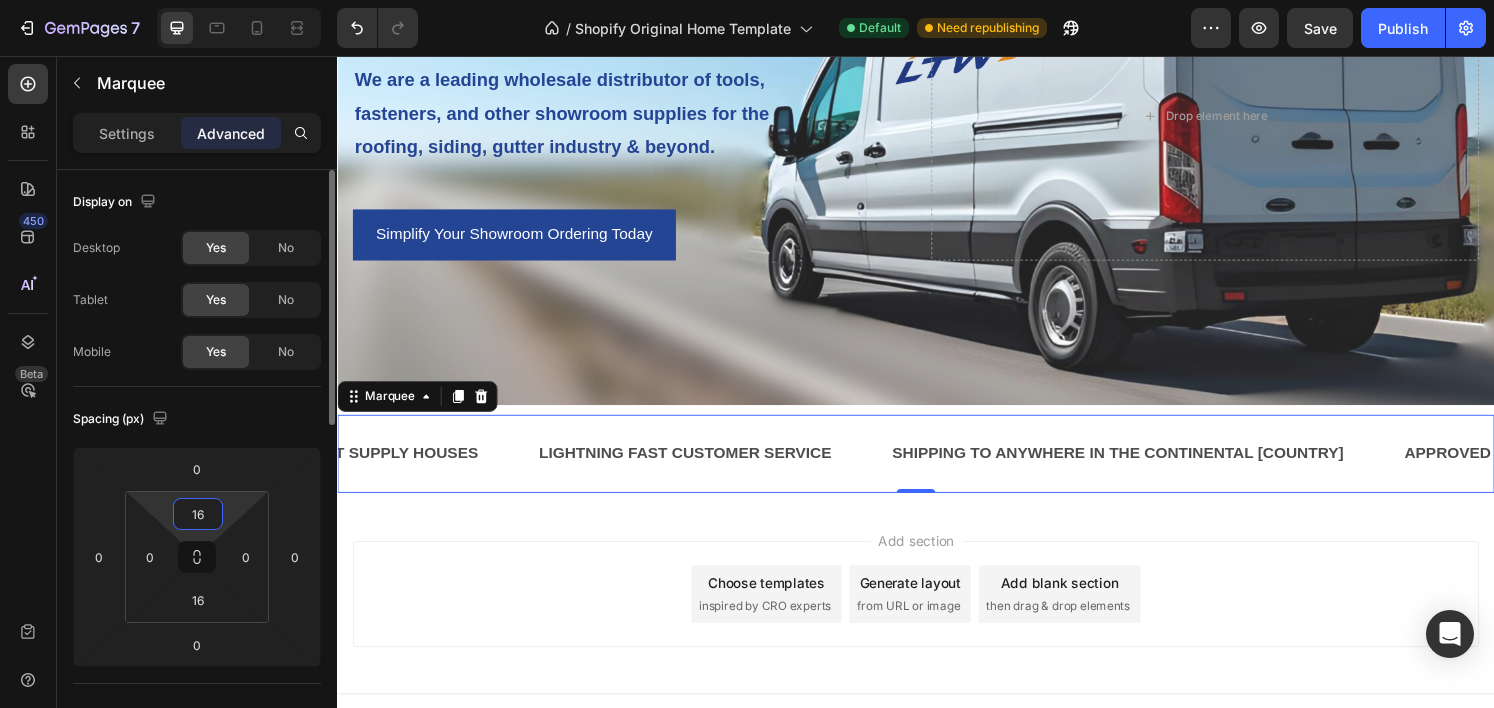 click on "16" at bounding box center [198, 514] 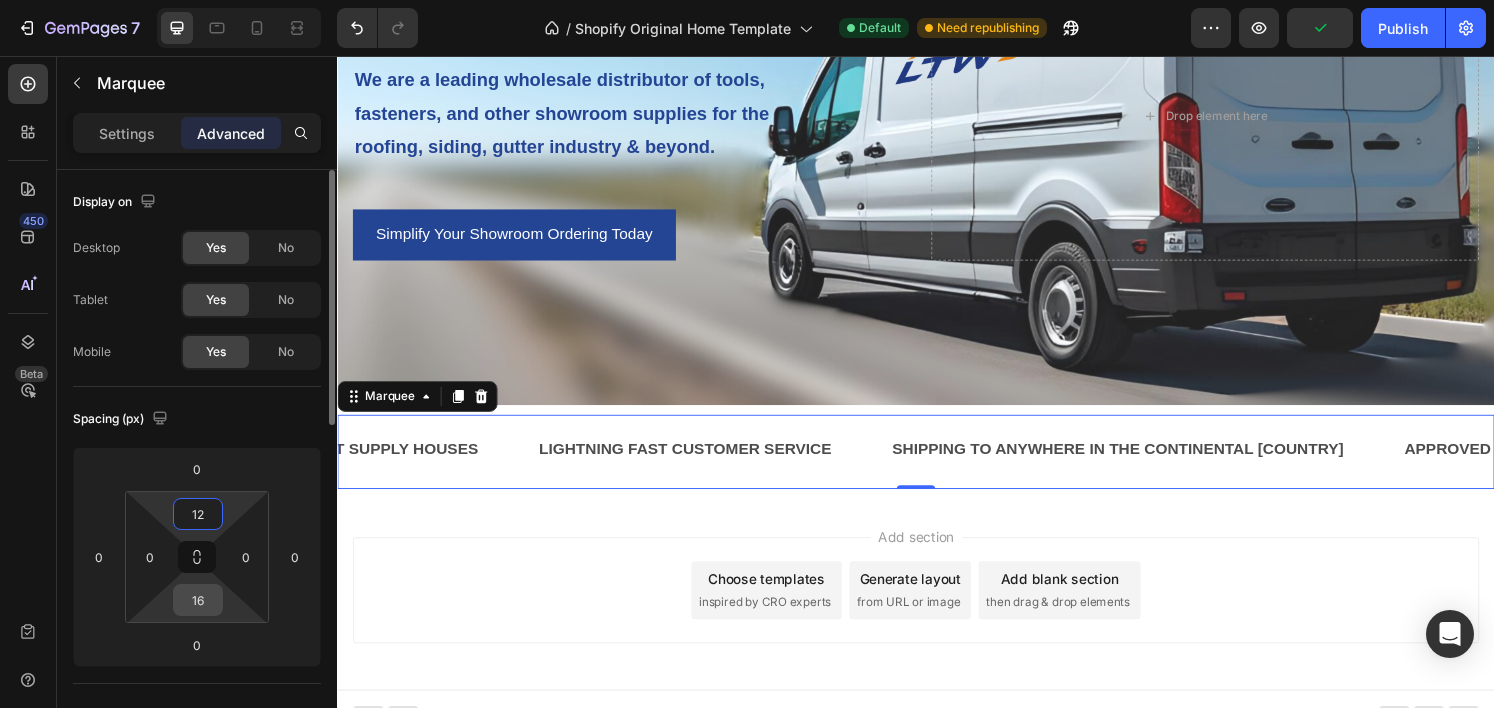 type on "12" 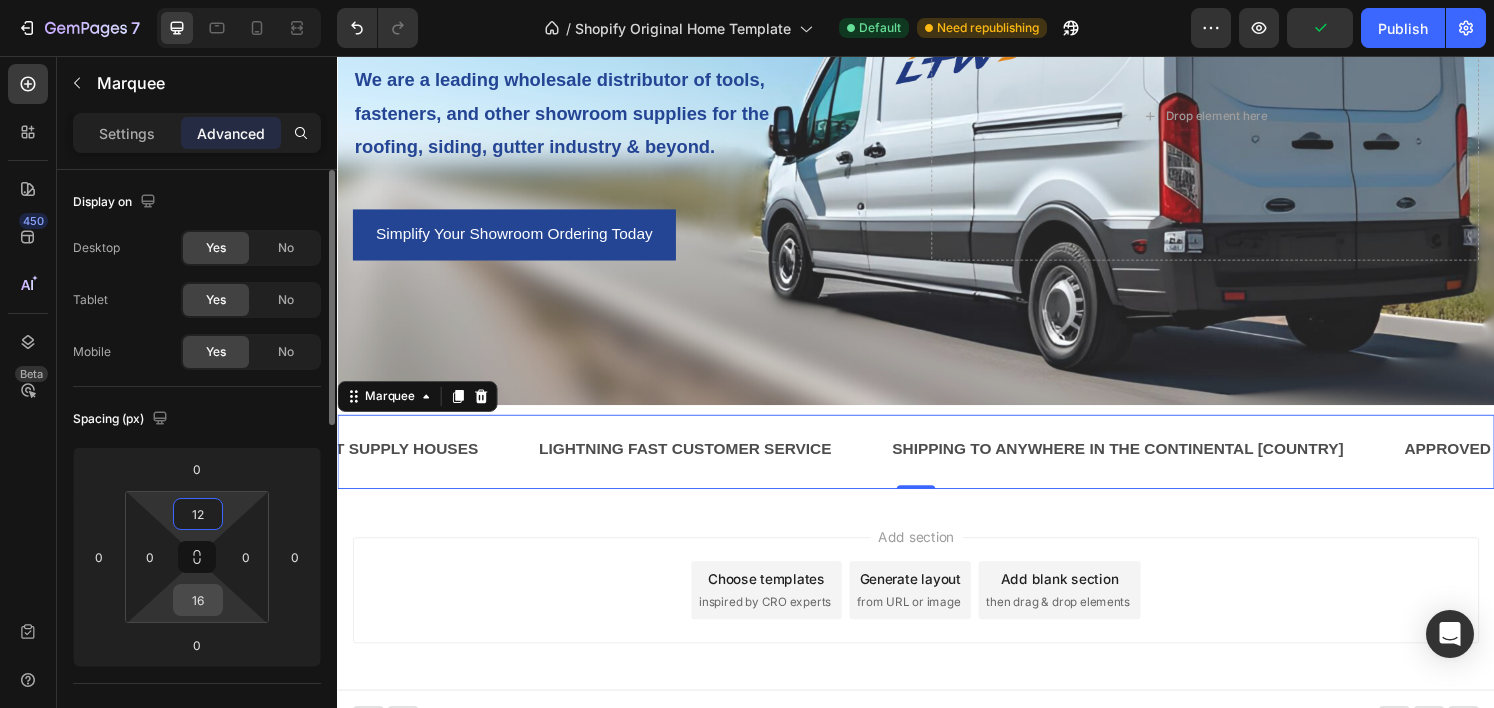 click on "16" at bounding box center (198, 600) 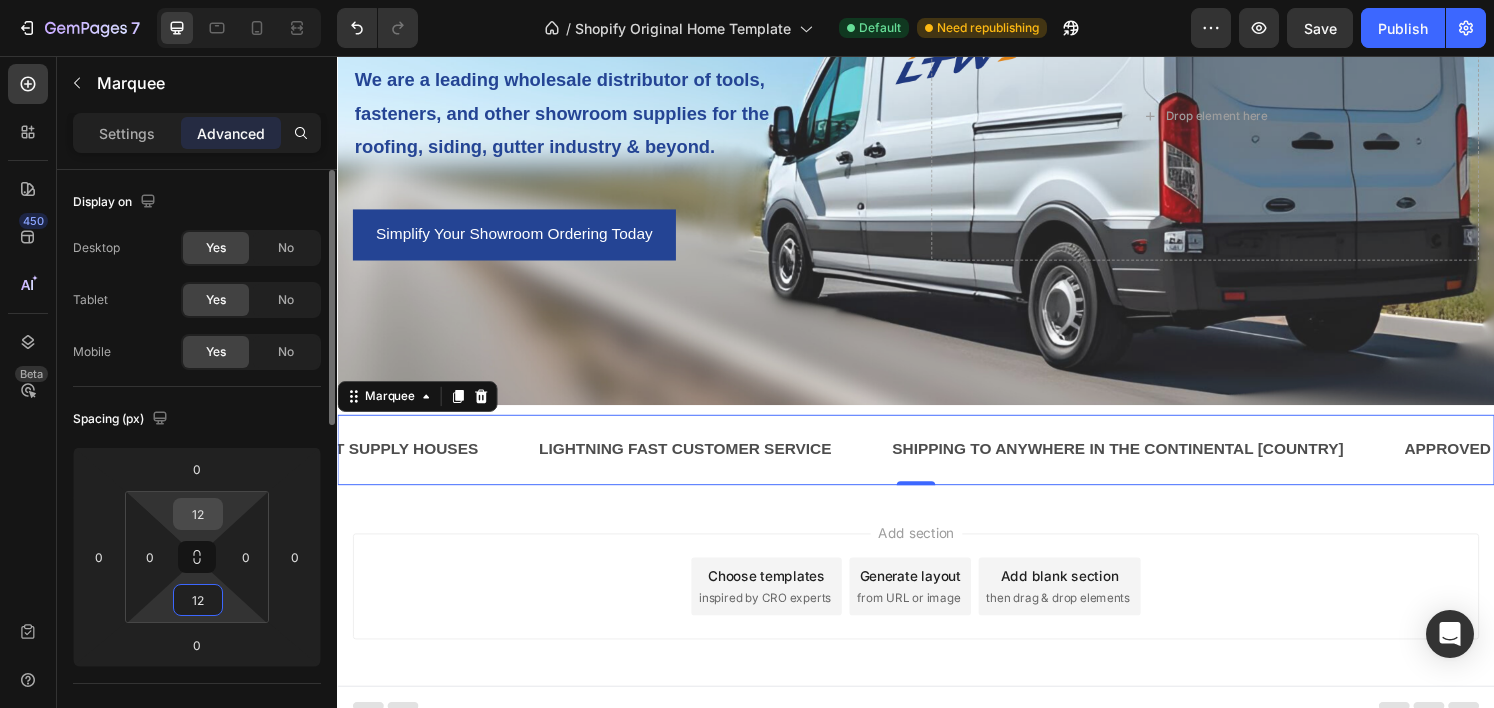 type on "12" 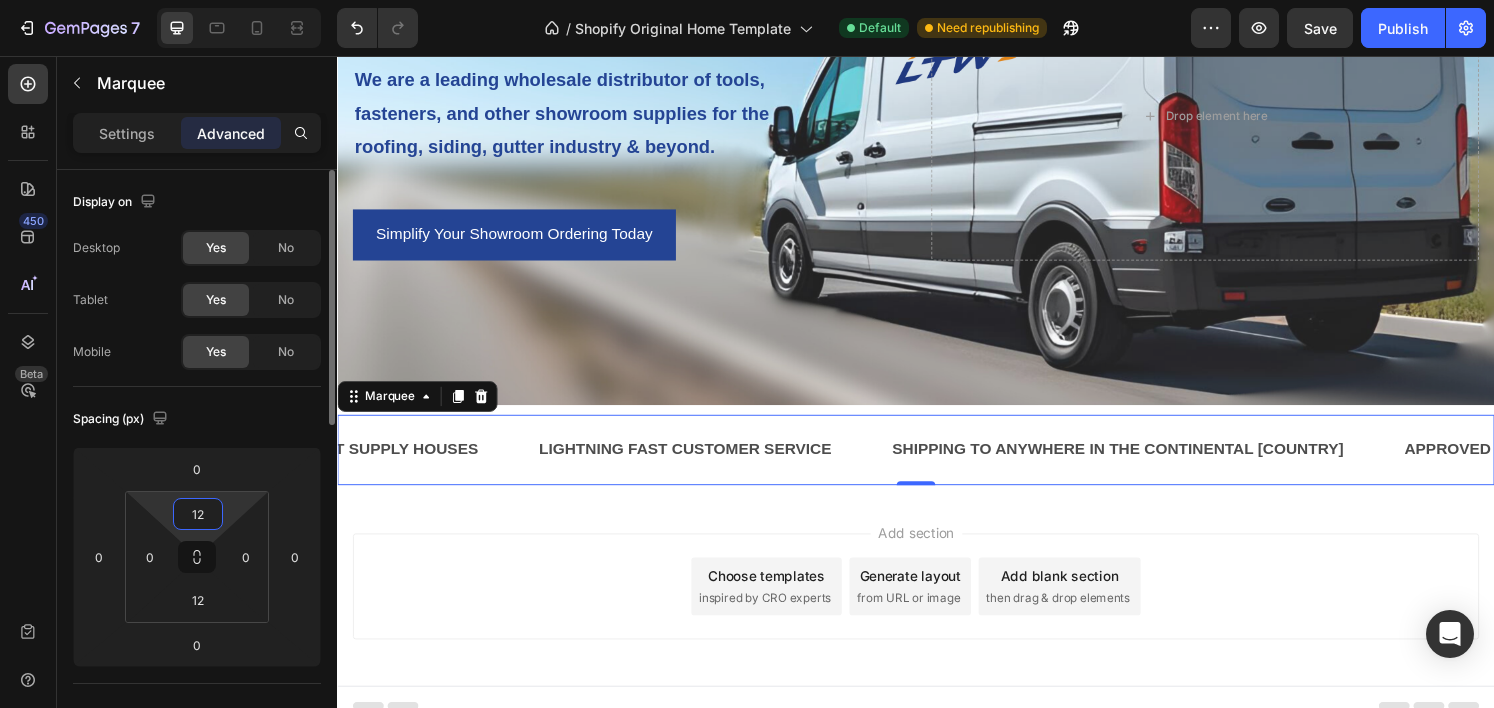 click on "12" at bounding box center (198, 514) 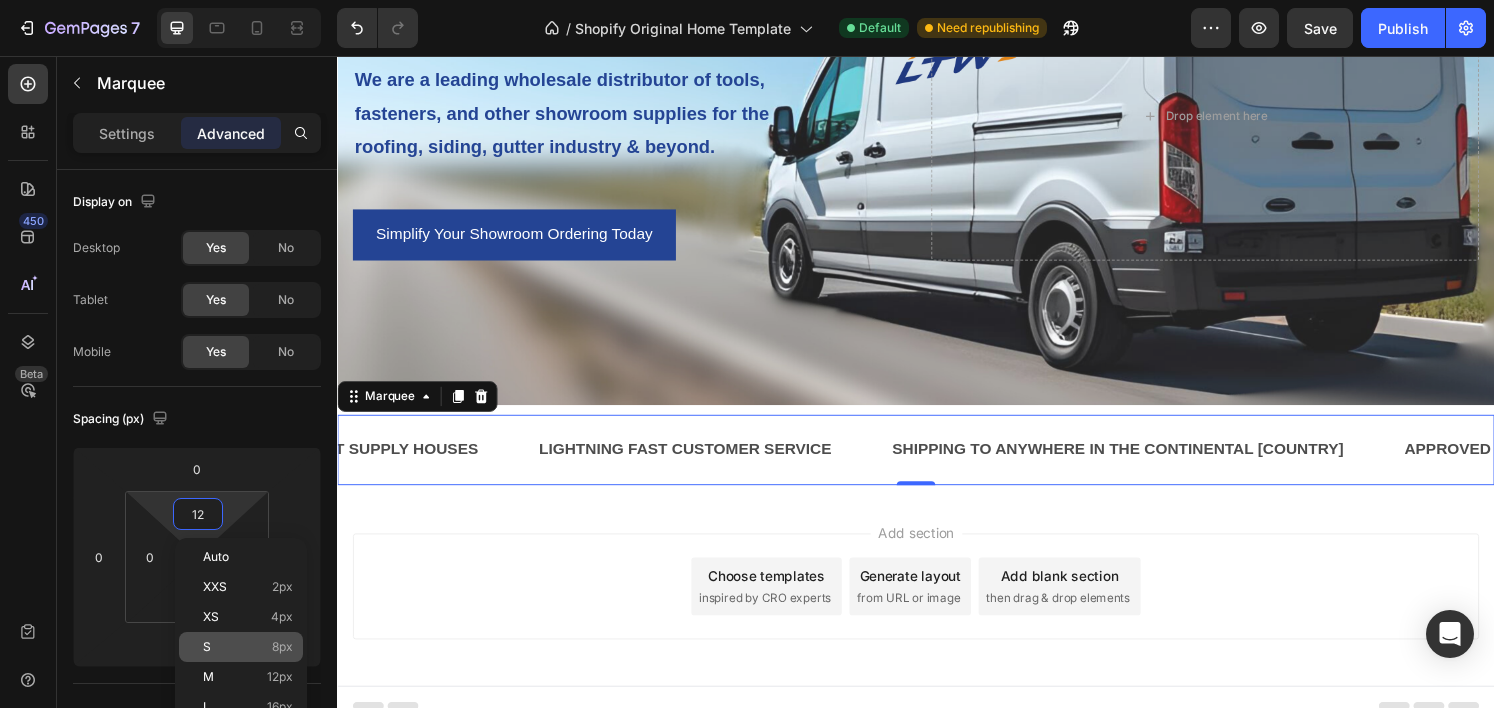 click on "S 8px" 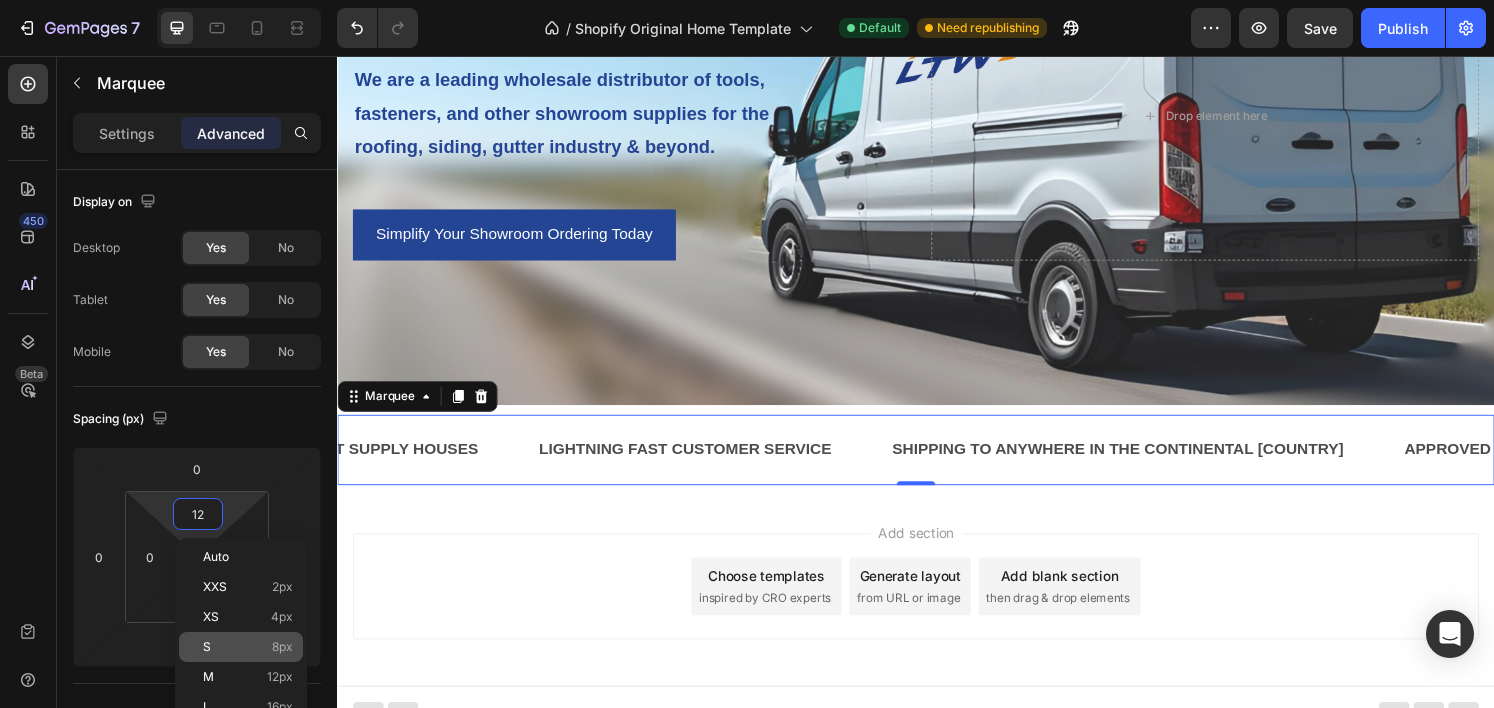 type on "8" 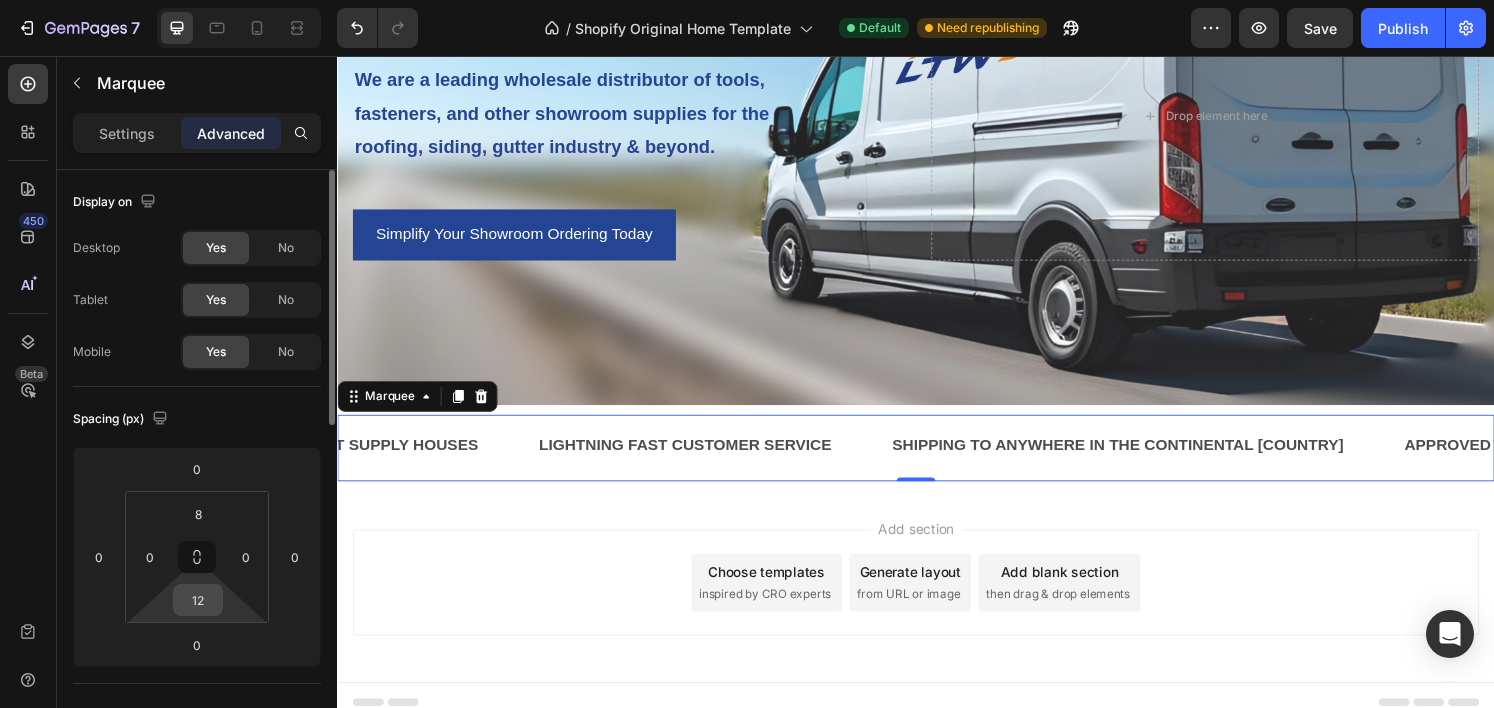 click on "12" at bounding box center (198, 600) 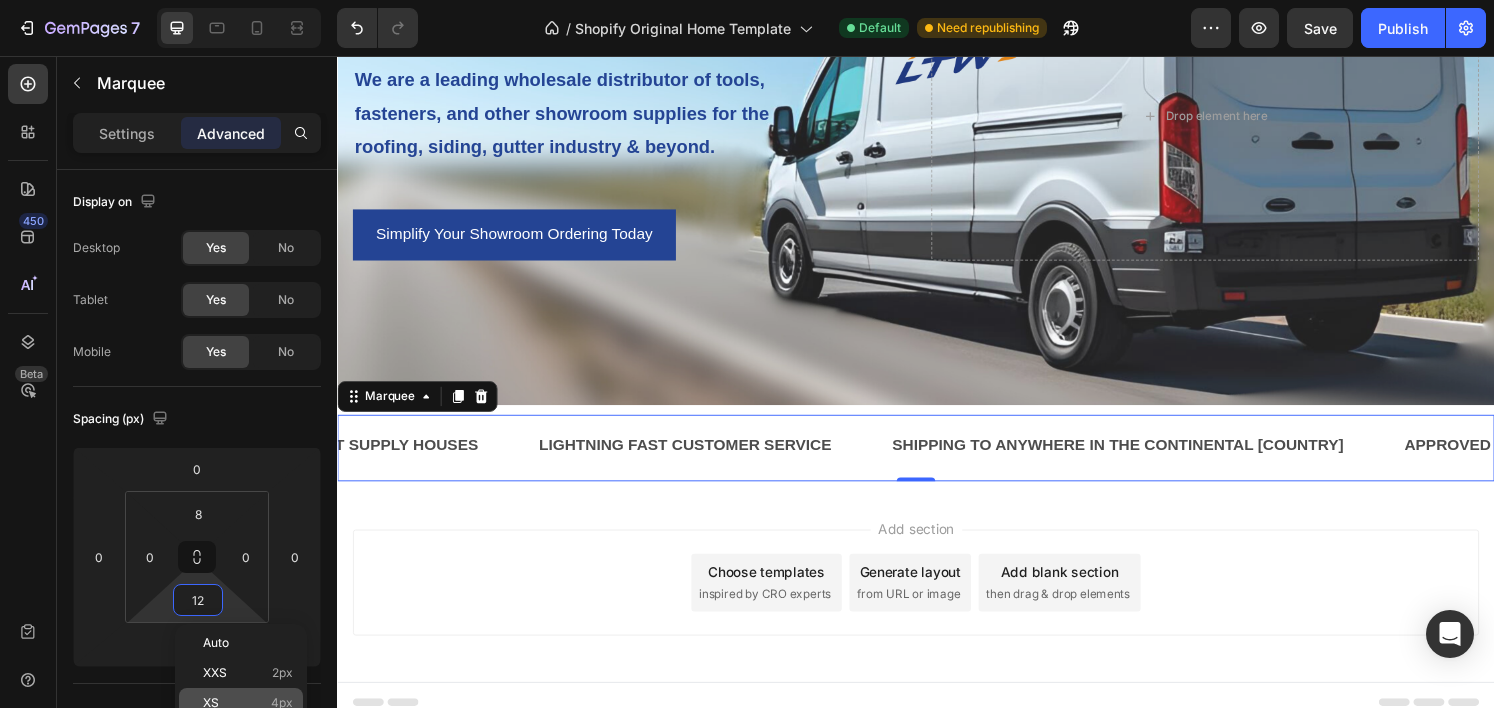 click on "XS 4px" 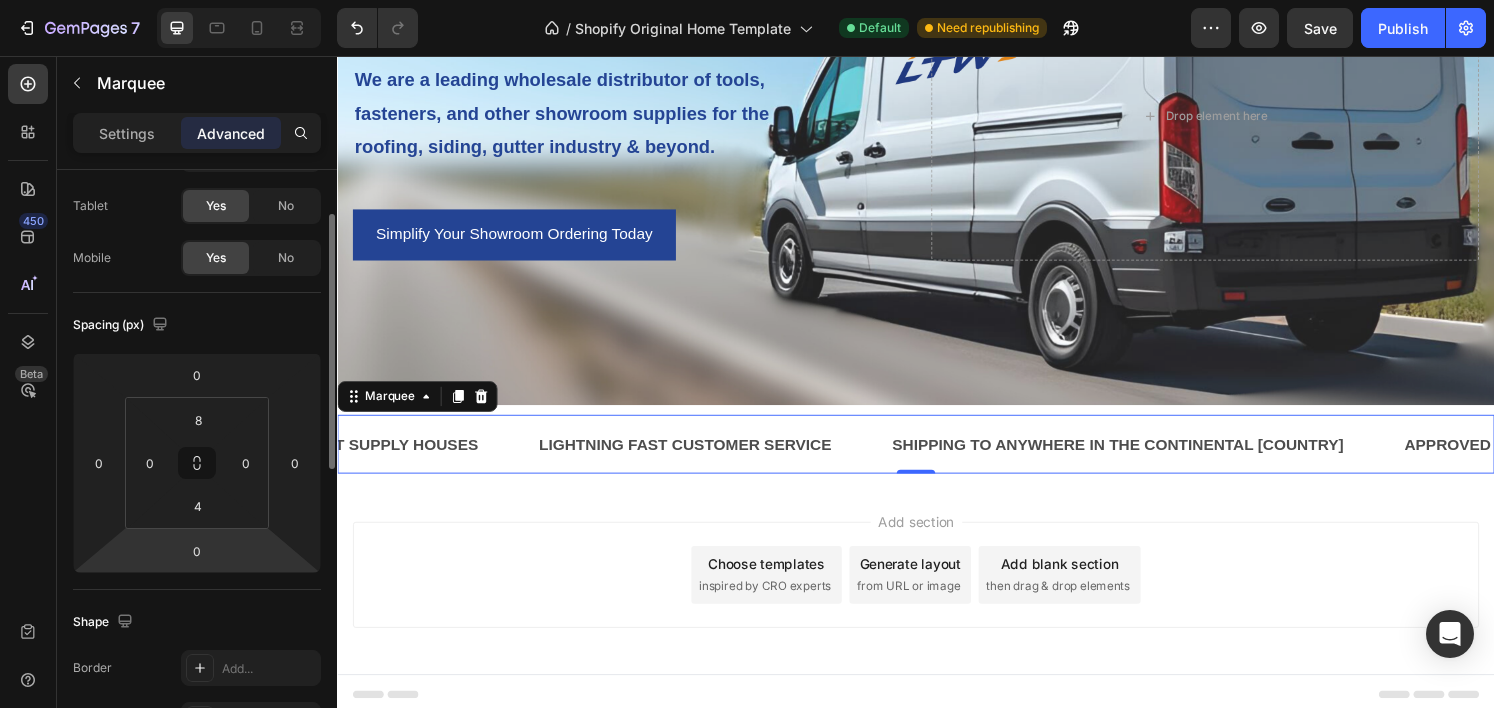 scroll, scrollTop: 100, scrollLeft: 0, axis: vertical 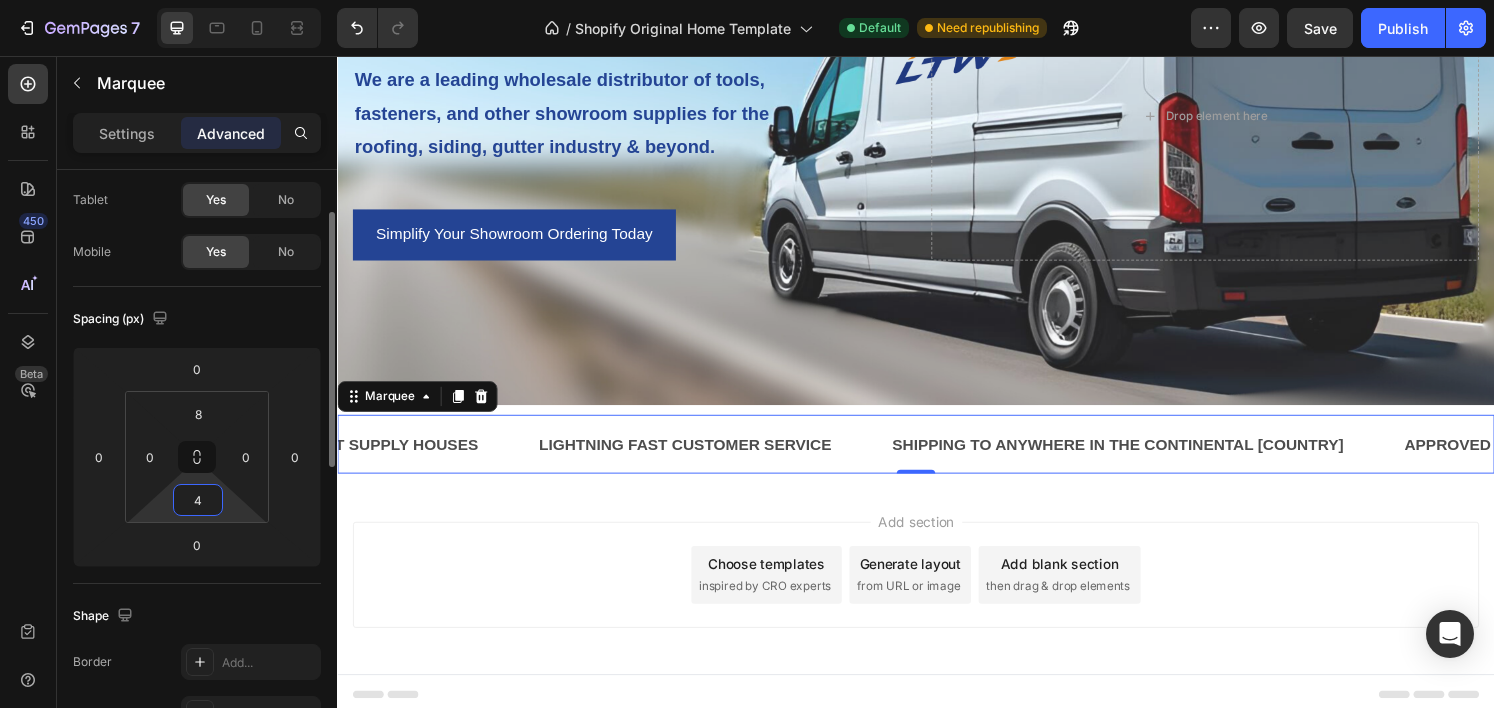 click on "4" at bounding box center (198, 500) 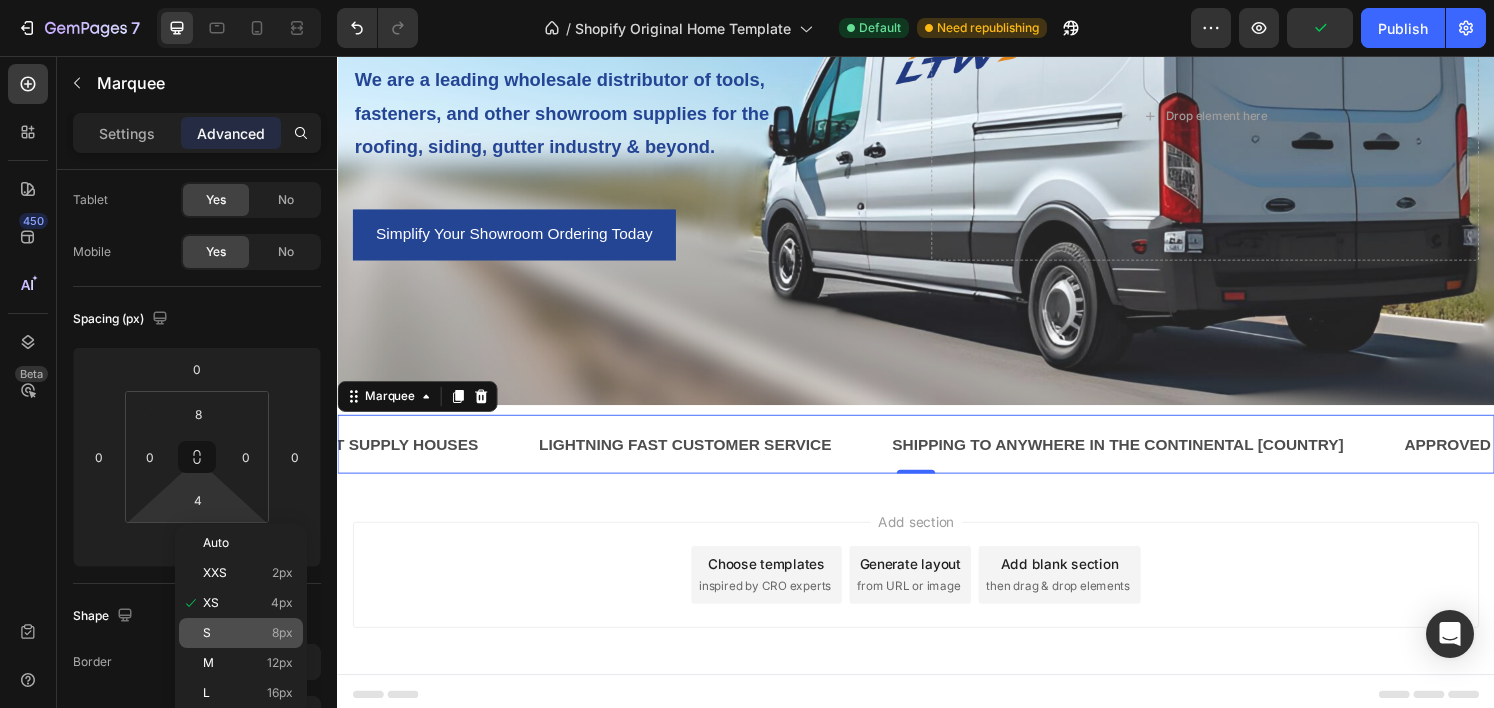 click on "S 8px" at bounding box center [248, 633] 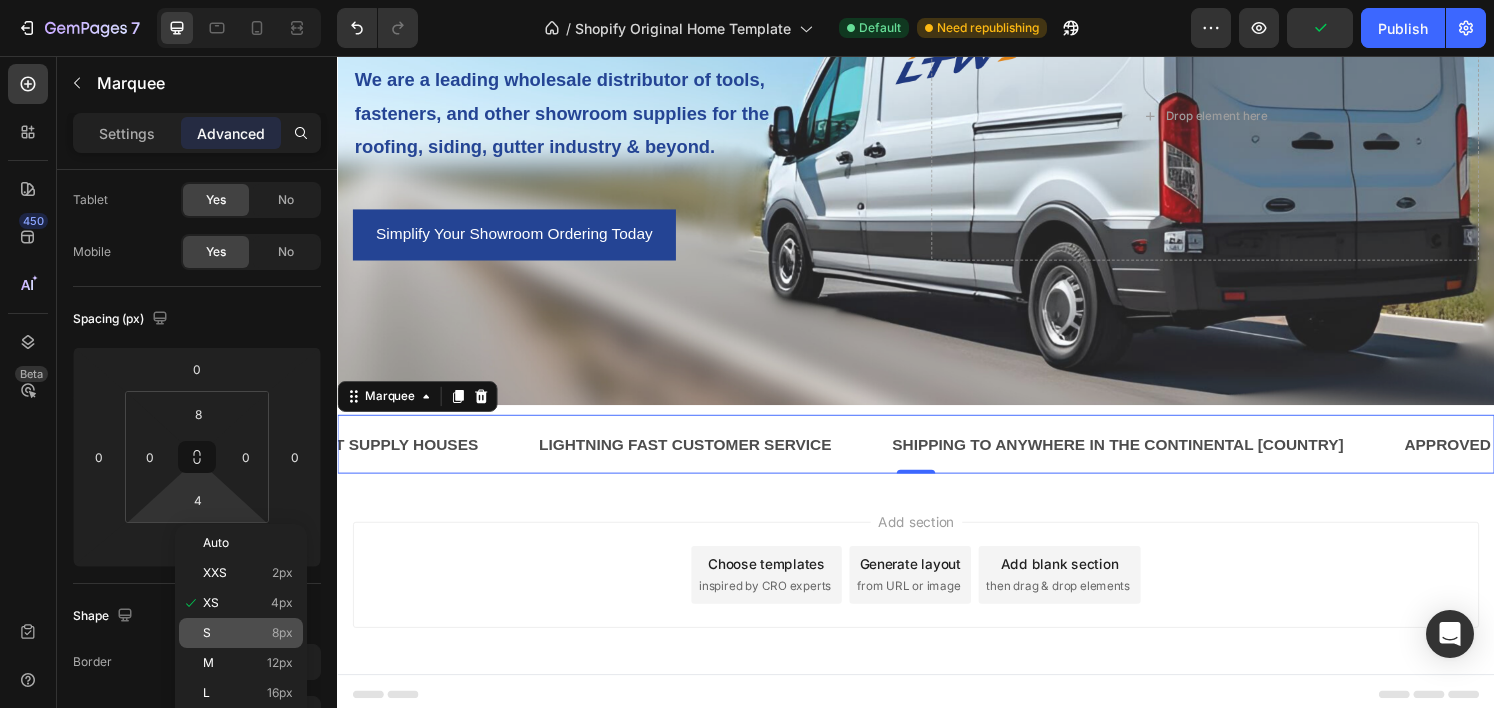 type on "8" 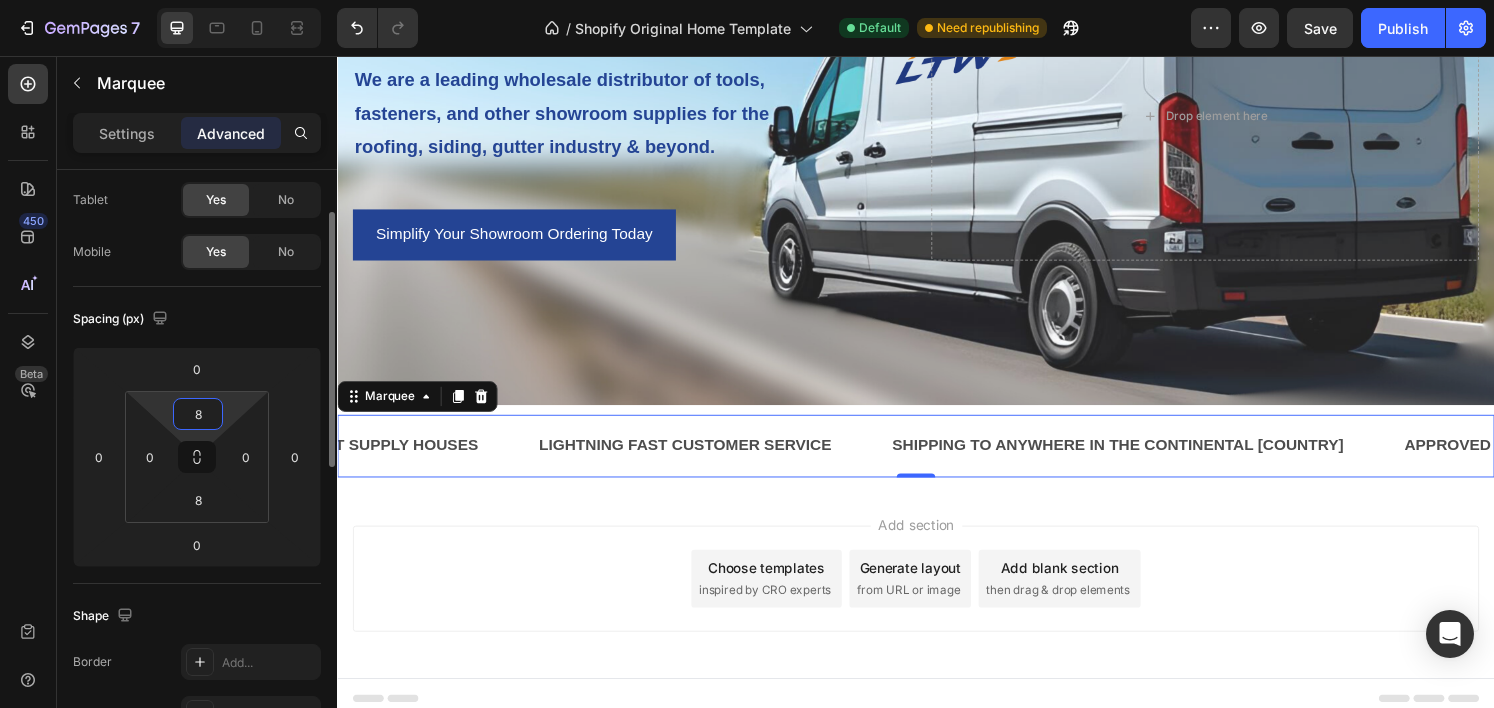 click on "8" at bounding box center (198, 414) 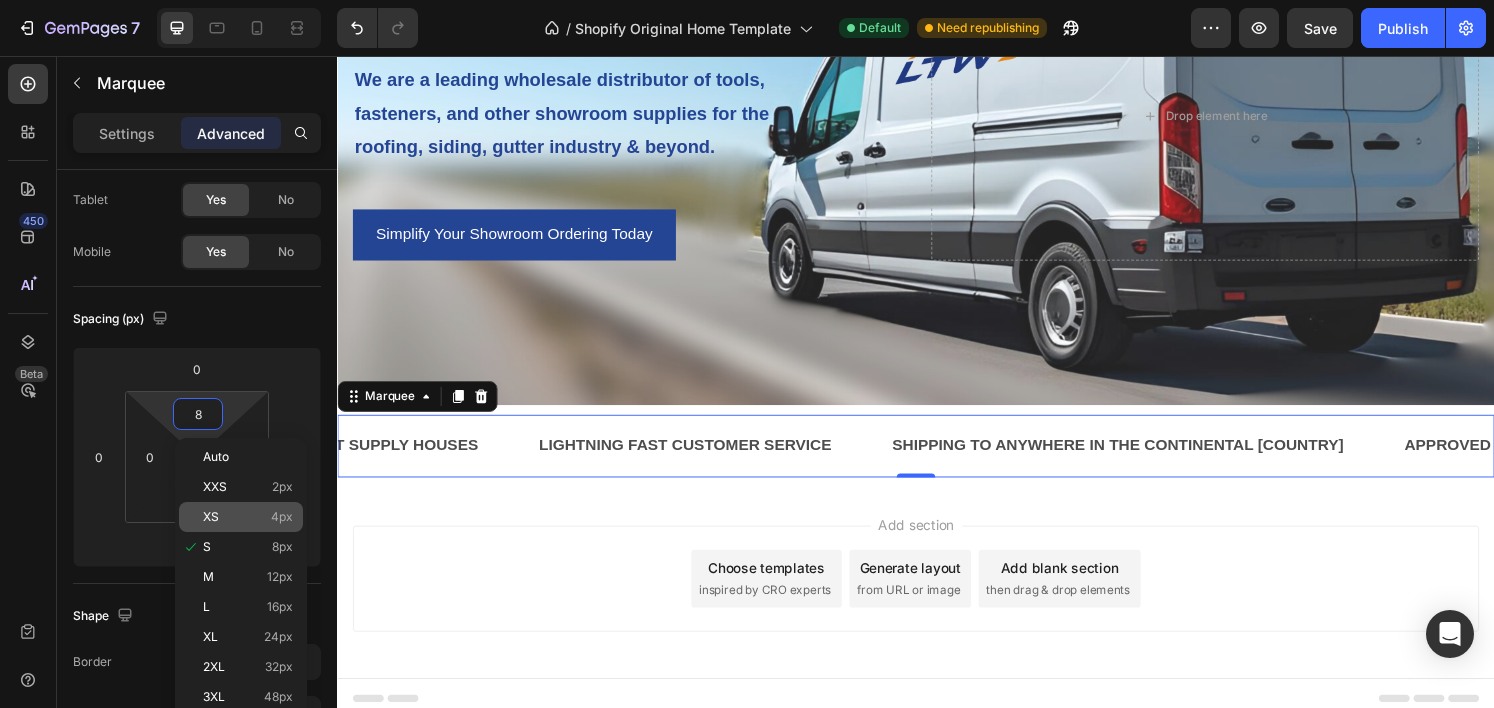 click on "XS 4px" 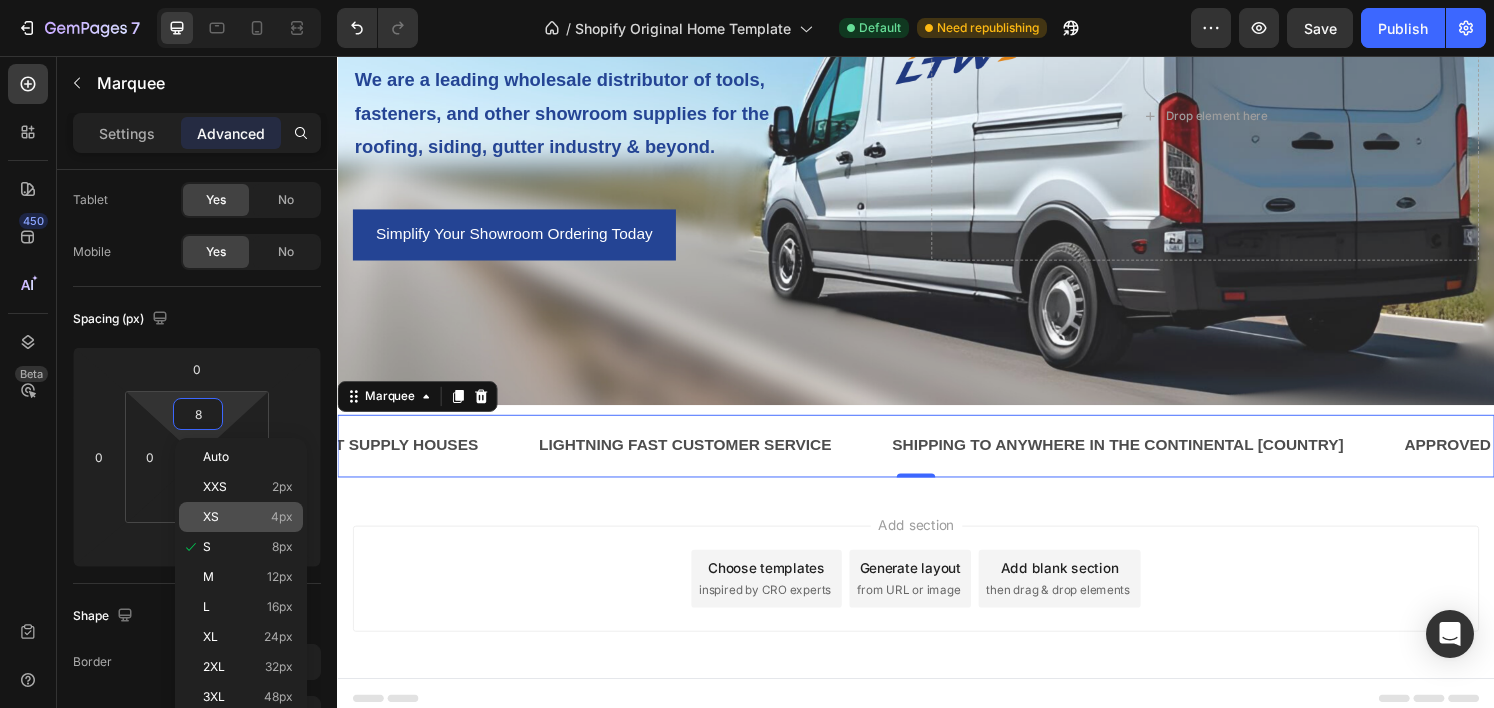 type on "4" 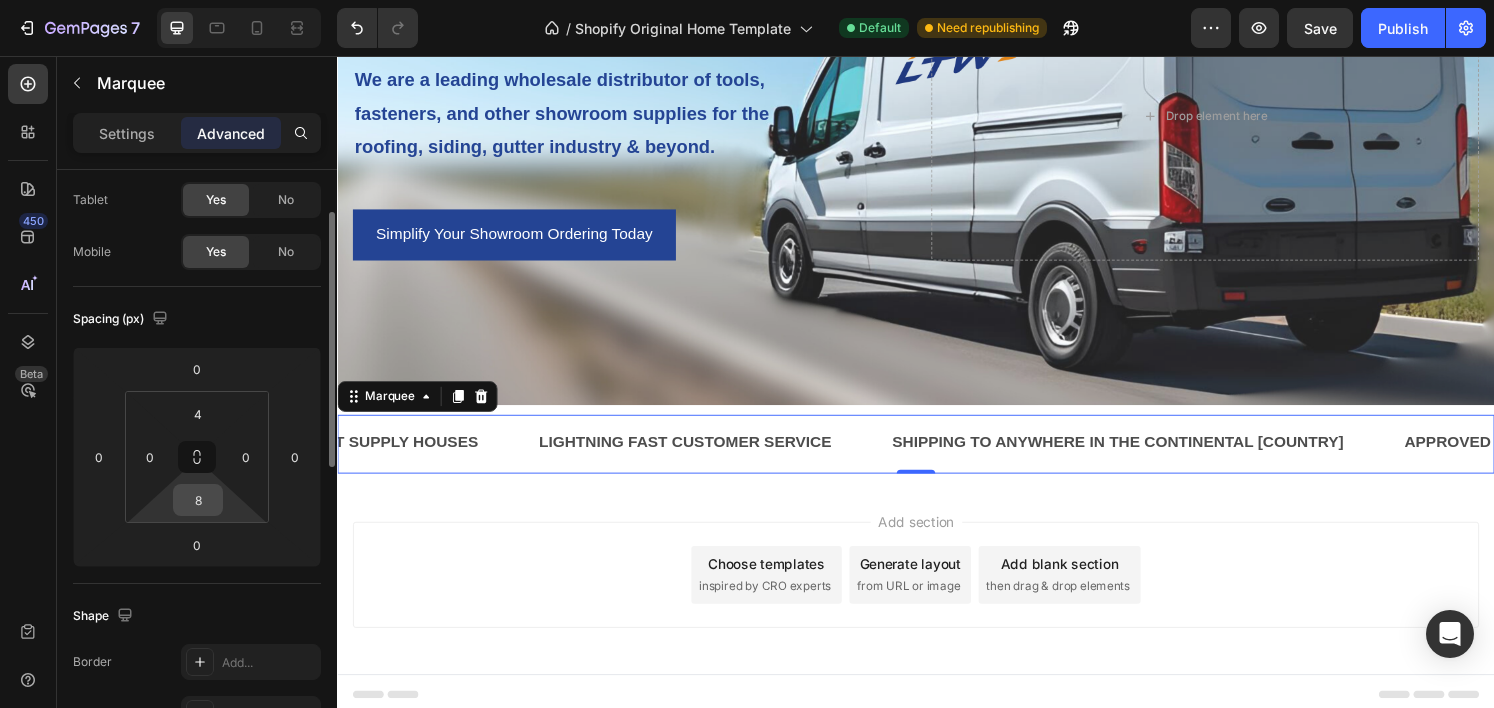 click on "8" at bounding box center [198, 500] 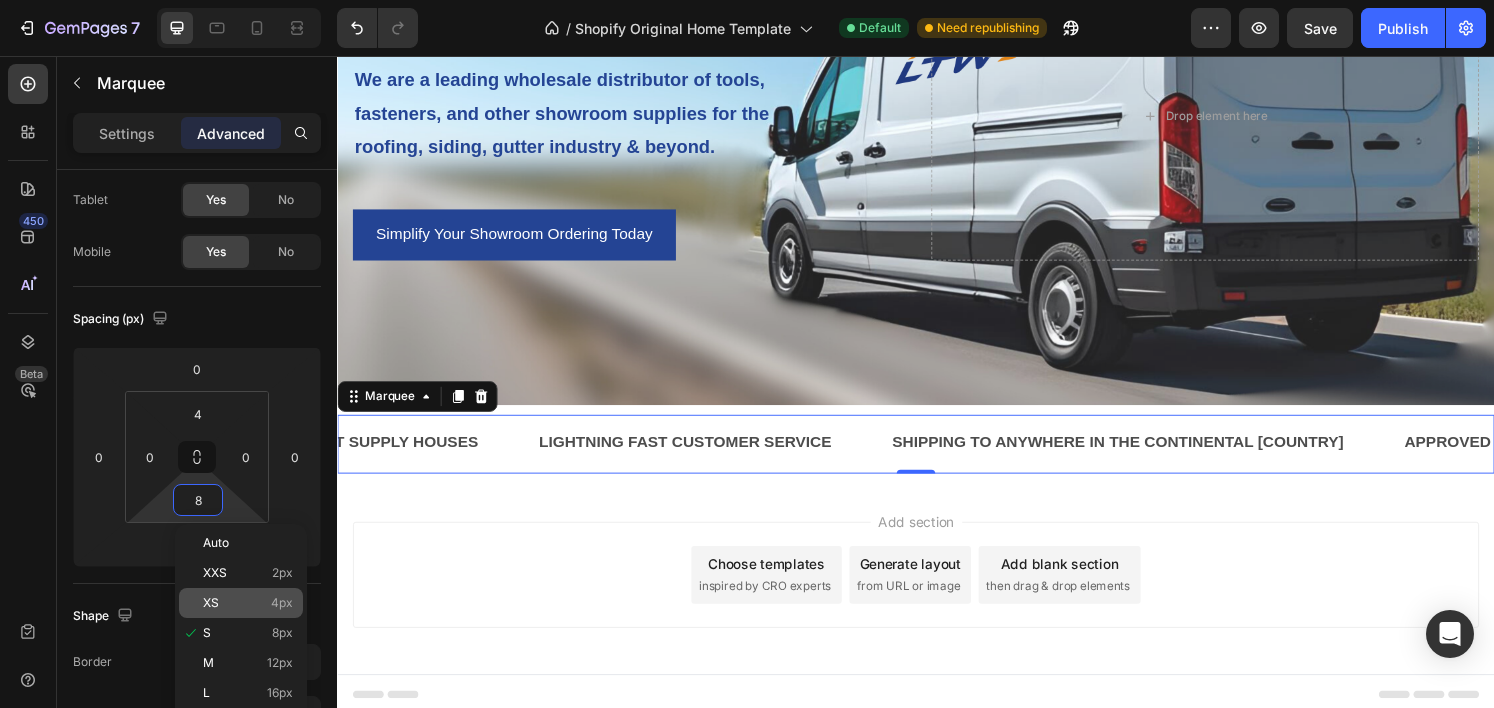 click on "XS 4px" 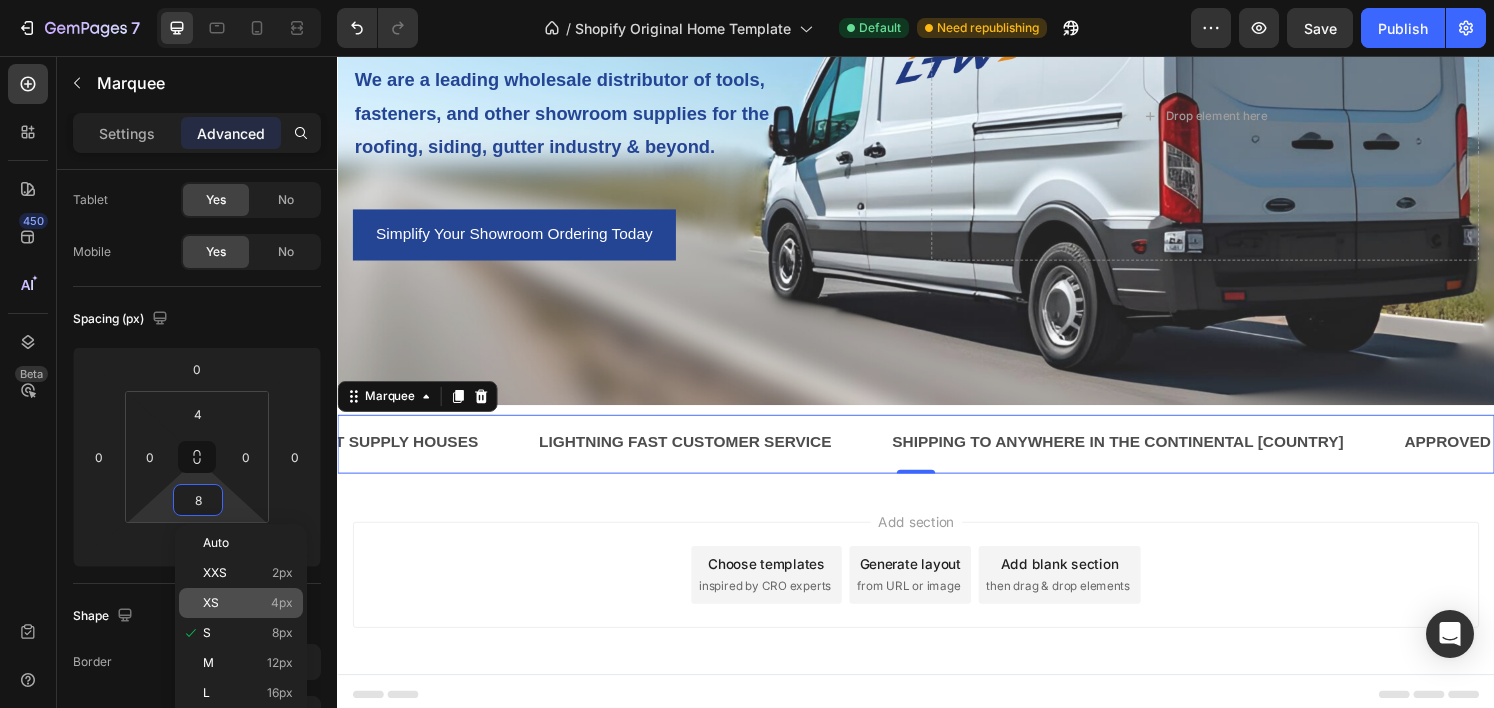 type on "4" 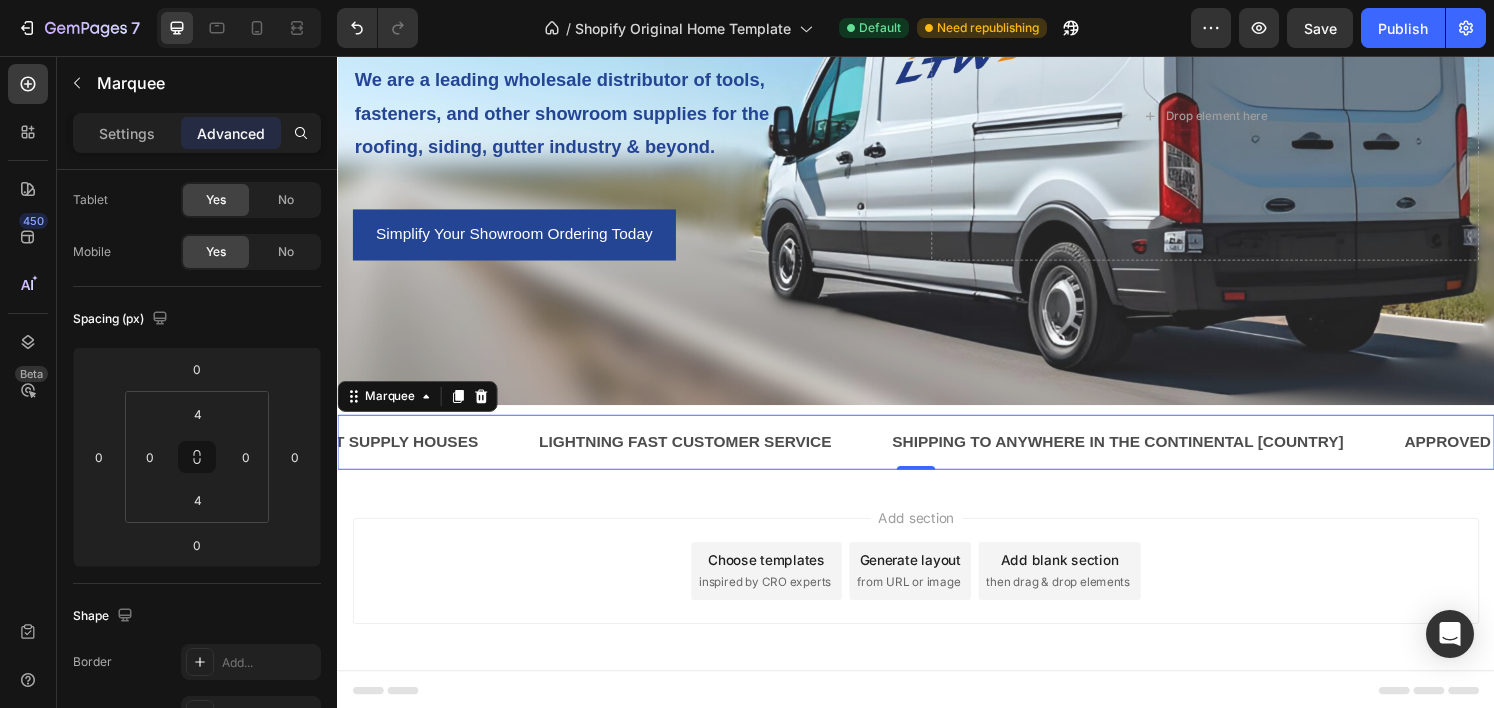 click on "Add section Choose templates inspired by CRO experts Generate layout from URL or image Add blank section then drag & drop elements" at bounding box center (937, 590) 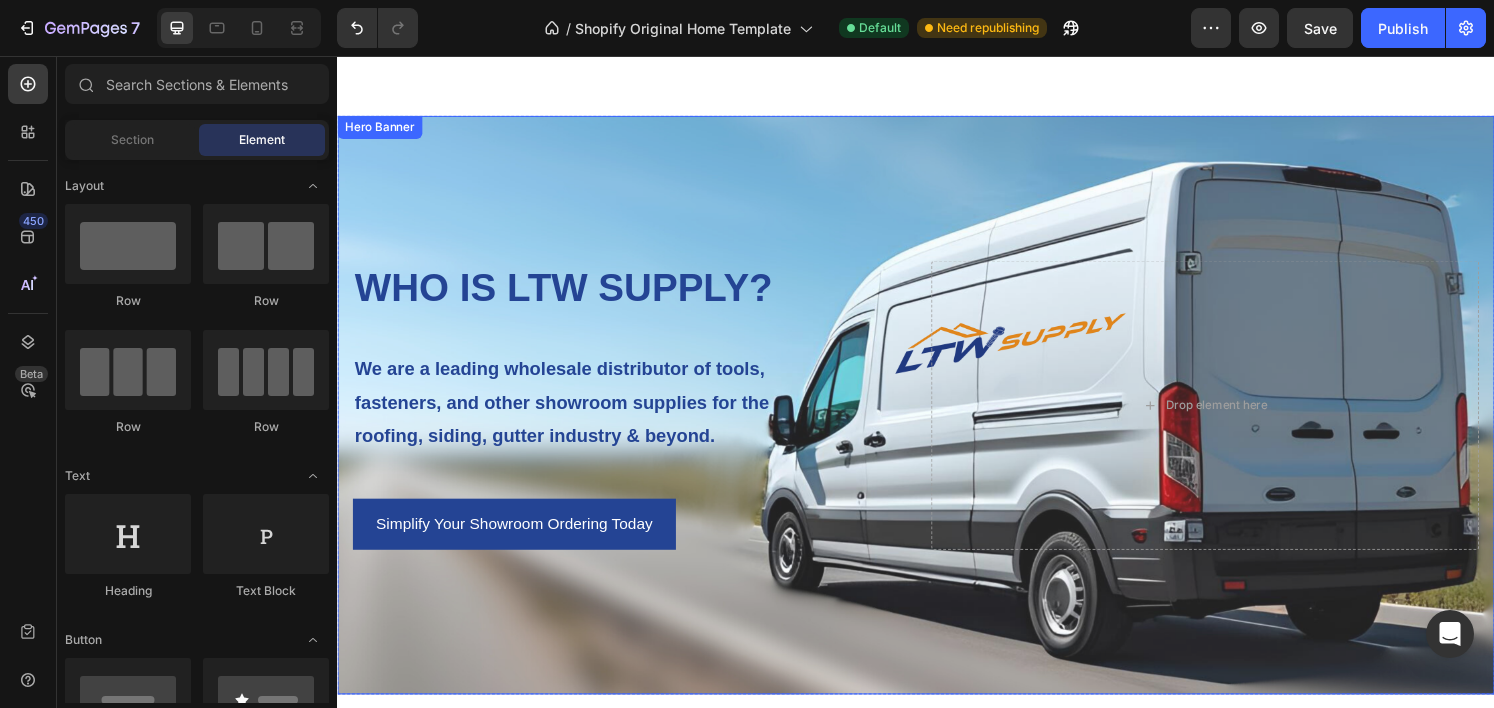 scroll, scrollTop: 1084, scrollLeft: 0, axis: vertical 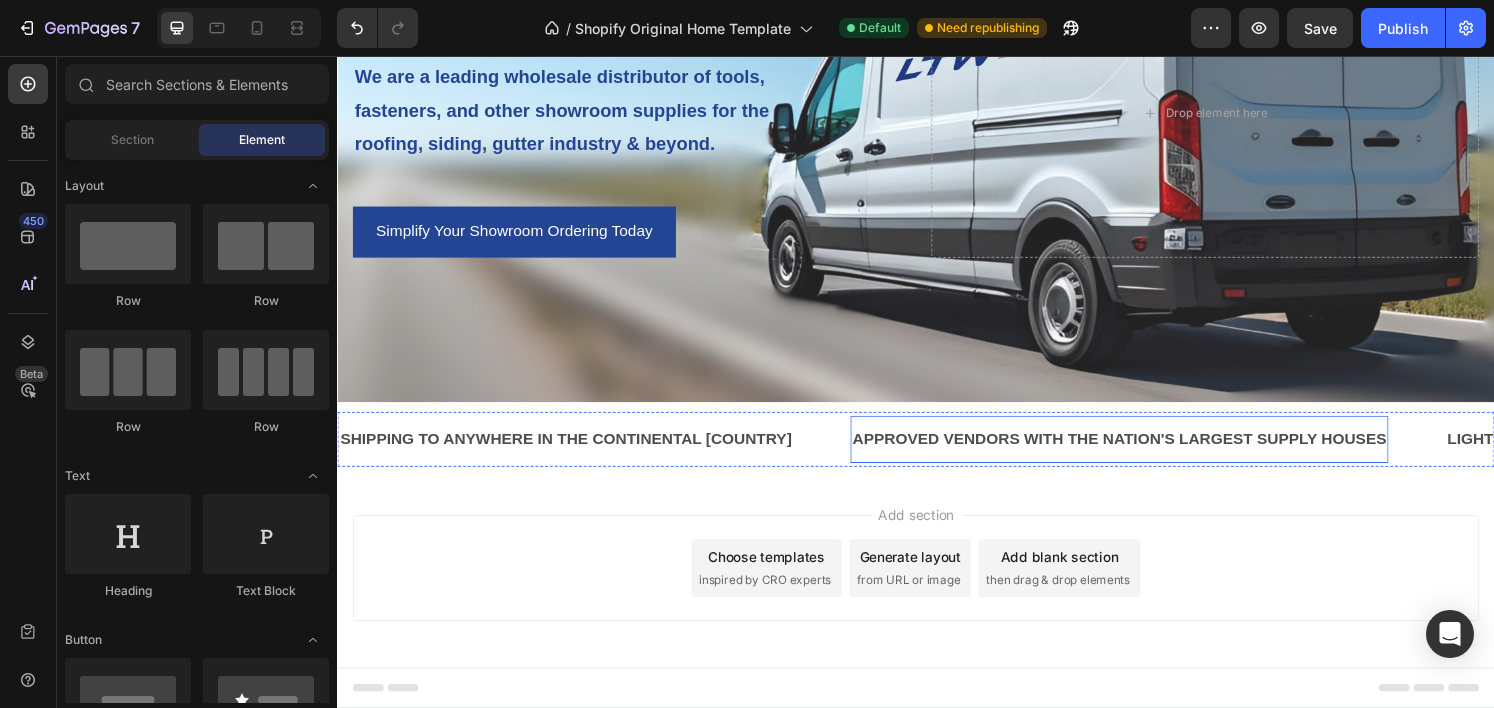 click on "APPROVED VENDORS WITH THE NATION'S LARGEST SUPPLY HOUSES" at bounding box center [1148, 453] 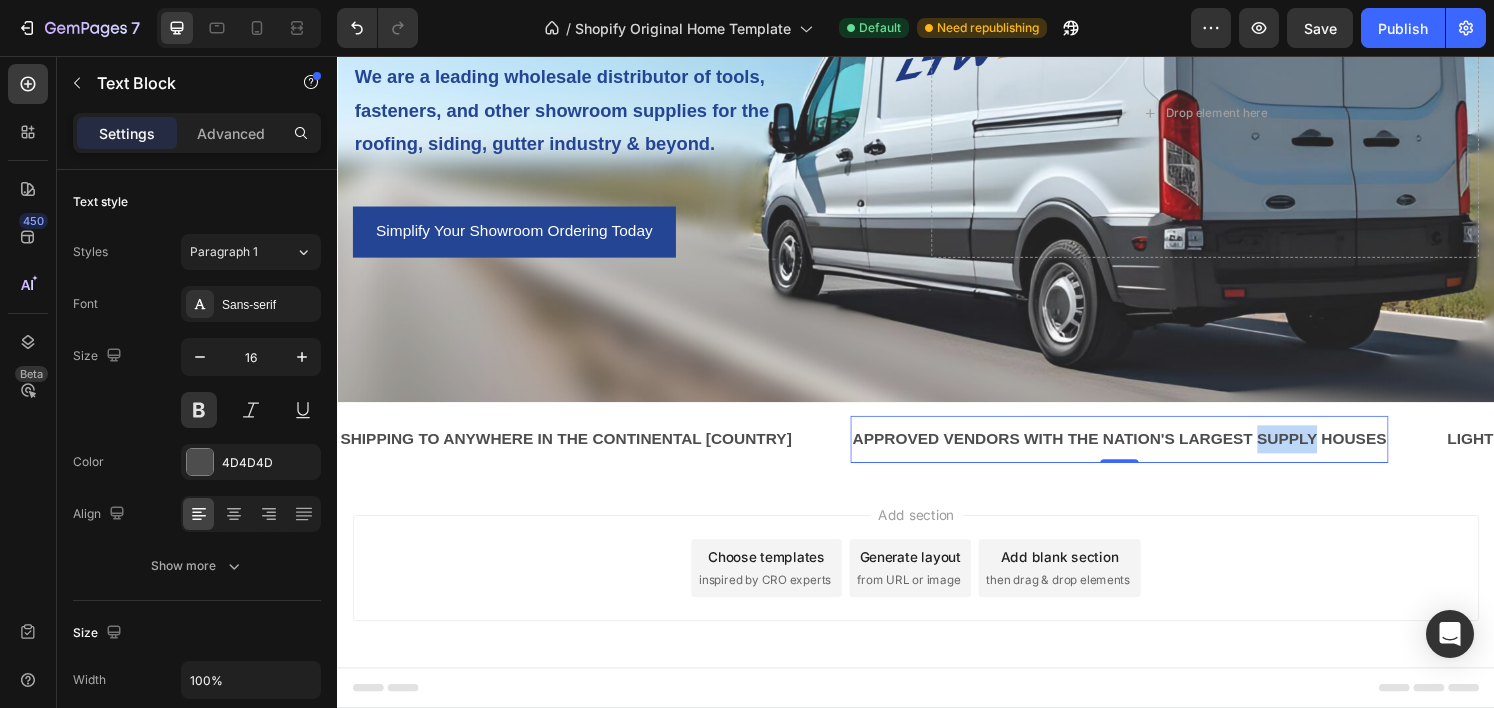 click on "APPROVED VENDORS WITH THE NATION'S LARGEST SUPPLY HOUSES" at bounding box center [1148, 453] 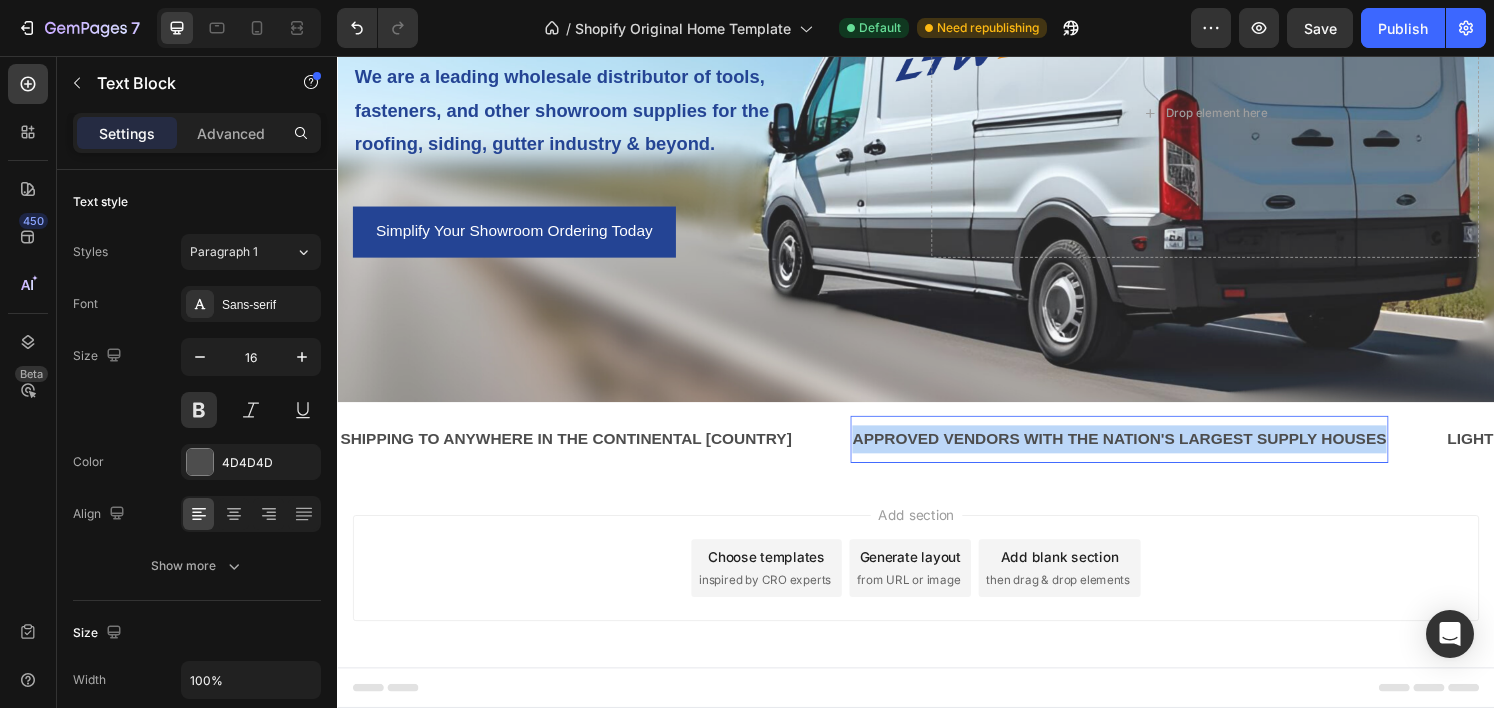 click on "APPROVED VENDORS WITH THE NATION'S LARGEST SUPPLY HOUSES" at bounding box center (1148, 453) 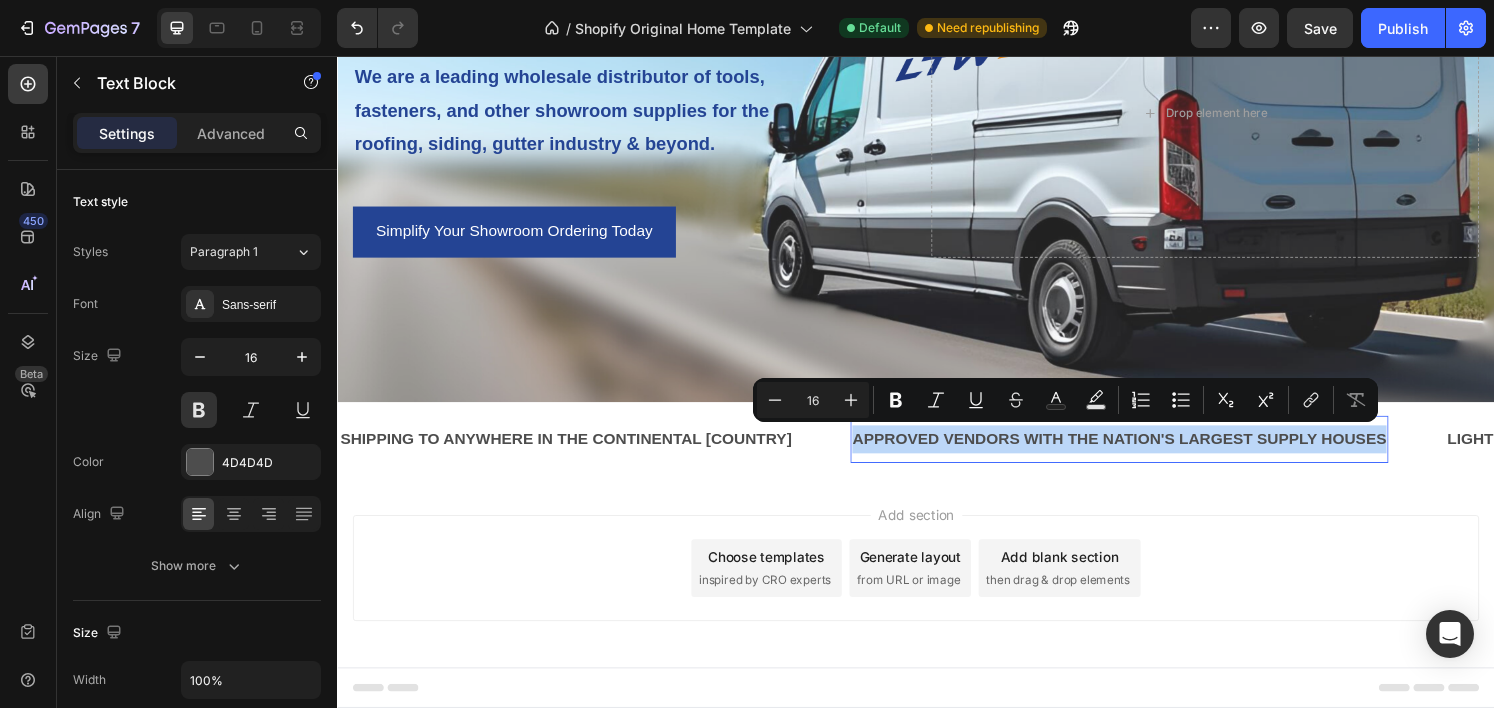 copy on "APPROVED VENDORS WITH THE NATION'S LARGEST SUPPLY HOUSES" 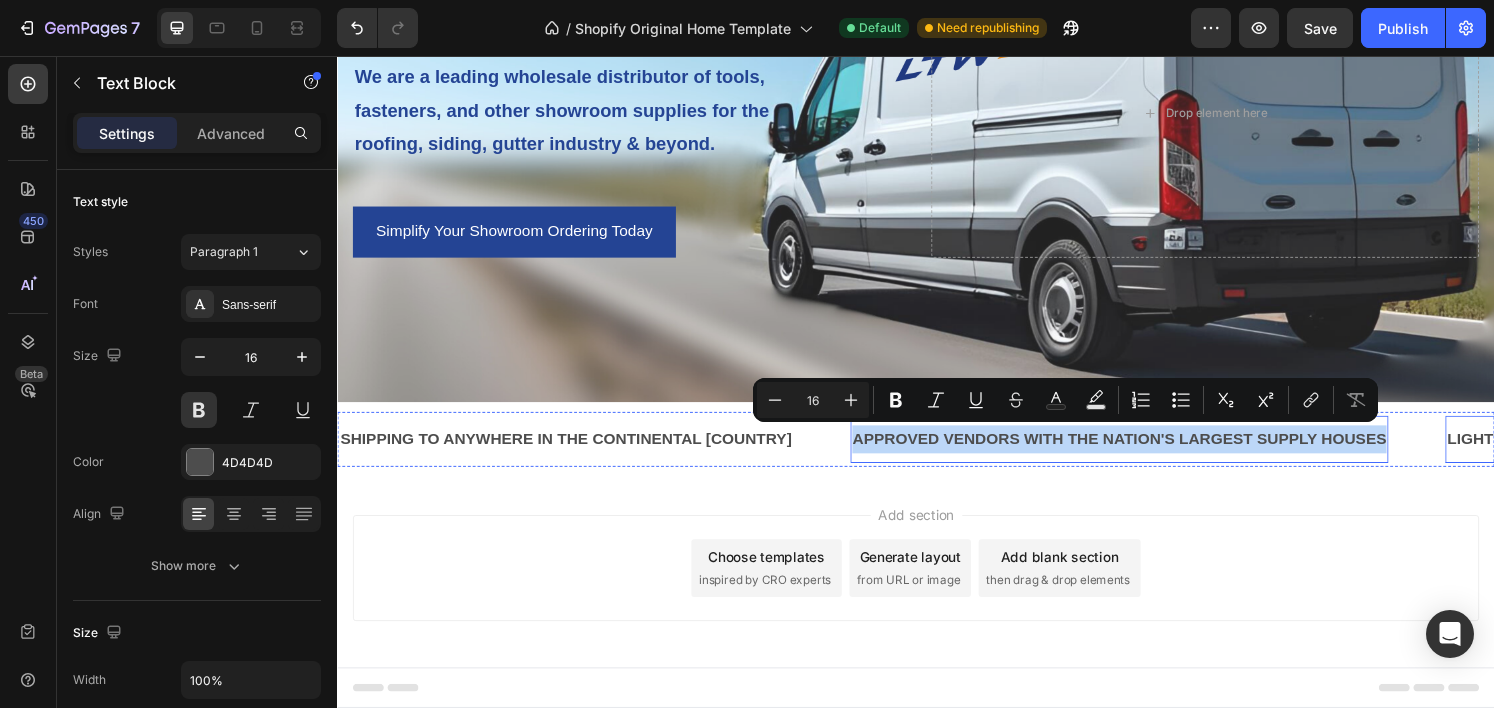 click on "LIGHTNING FAST CUSTOMER SERVICE" at bounding box center [1639, 453] 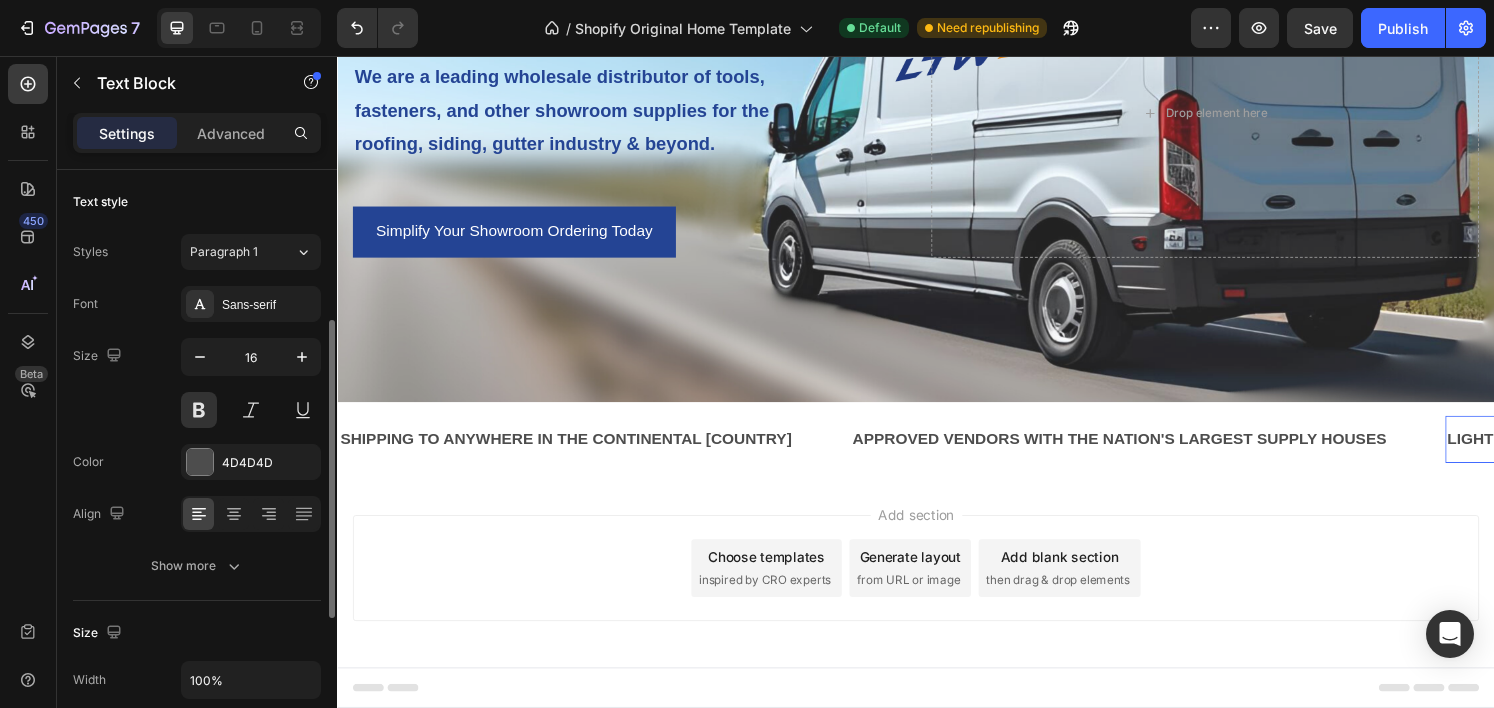 scroll, scrollTop: 100, scrollLeft: 0, axis: vertical 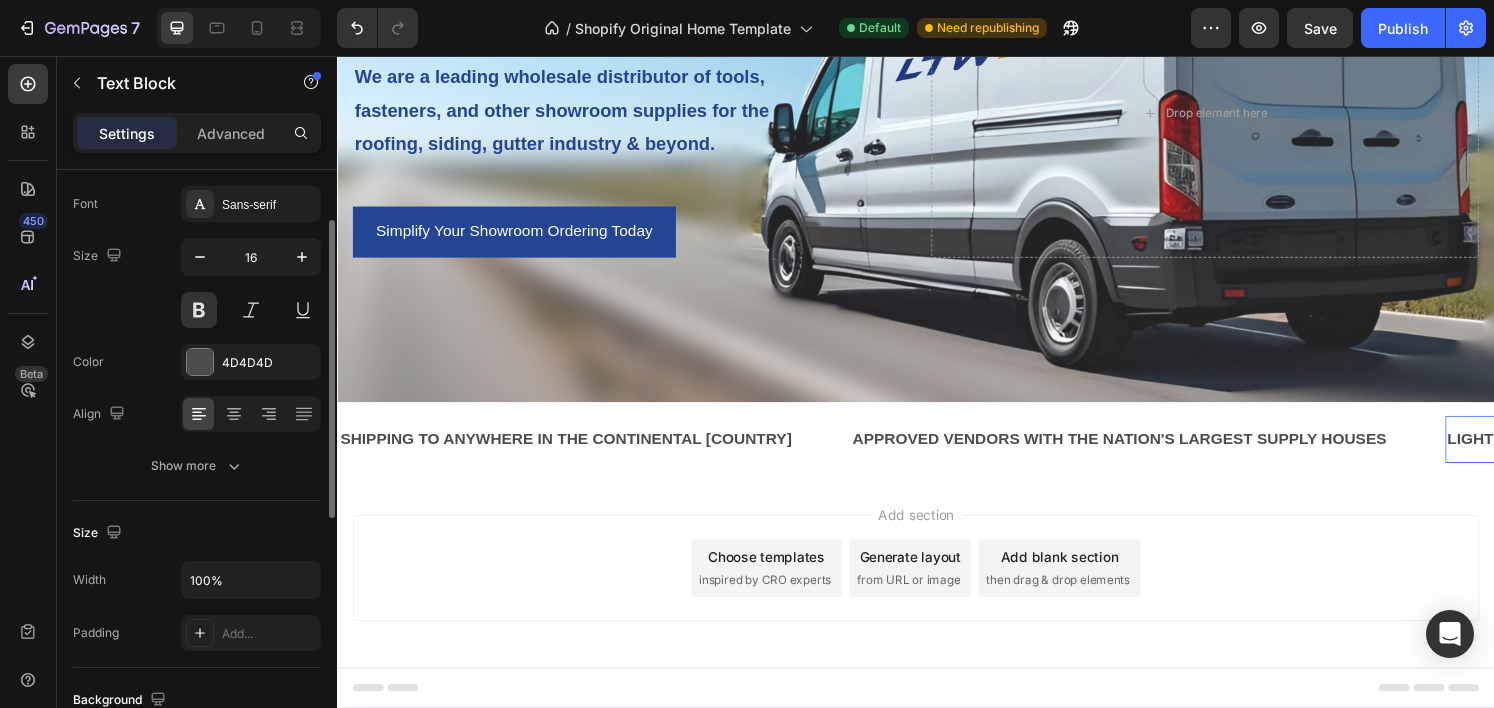 click on "LIGHTNING FAST CUSTOMER SERVICE" at bounding box center (1639, 453) 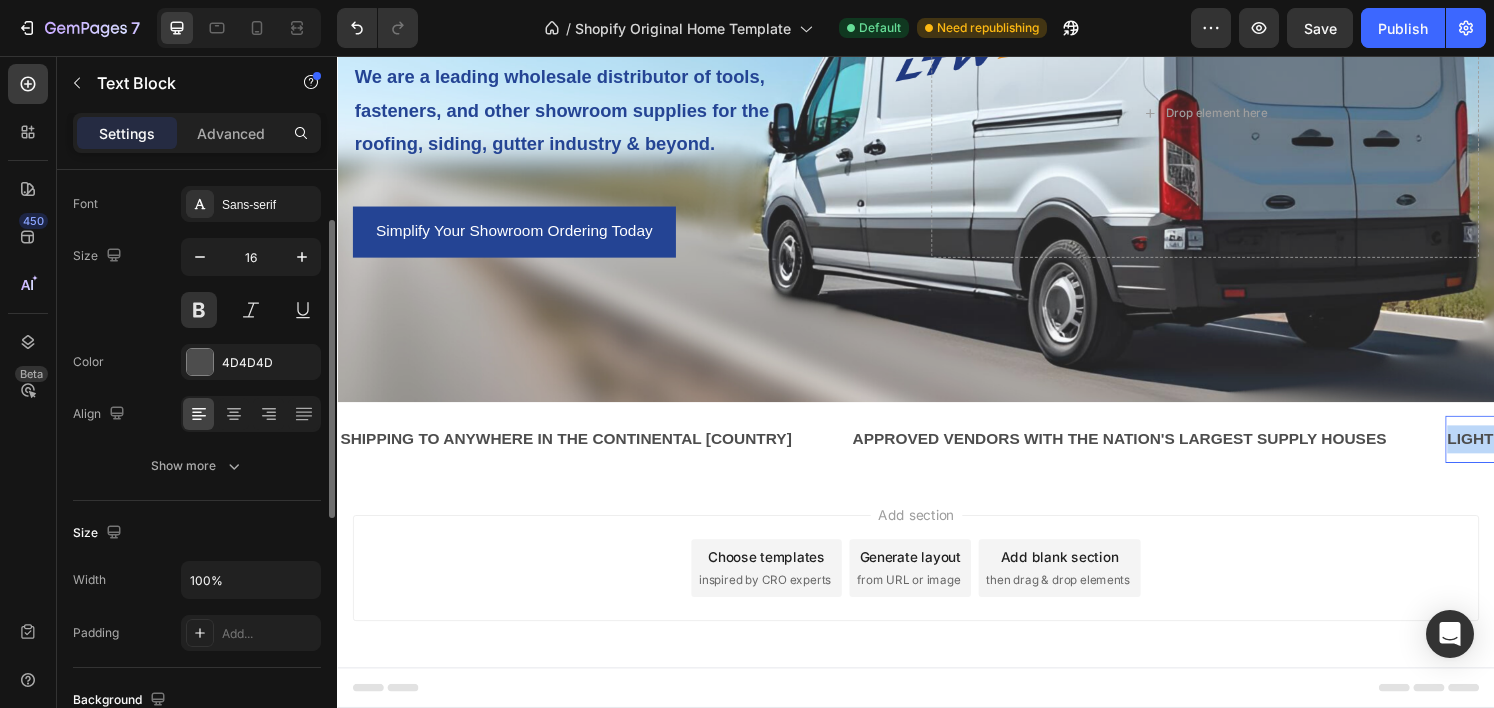 click on "LIGHTNING FAST CUSTOMER SERVICE" at bounding box center [1639, 453] 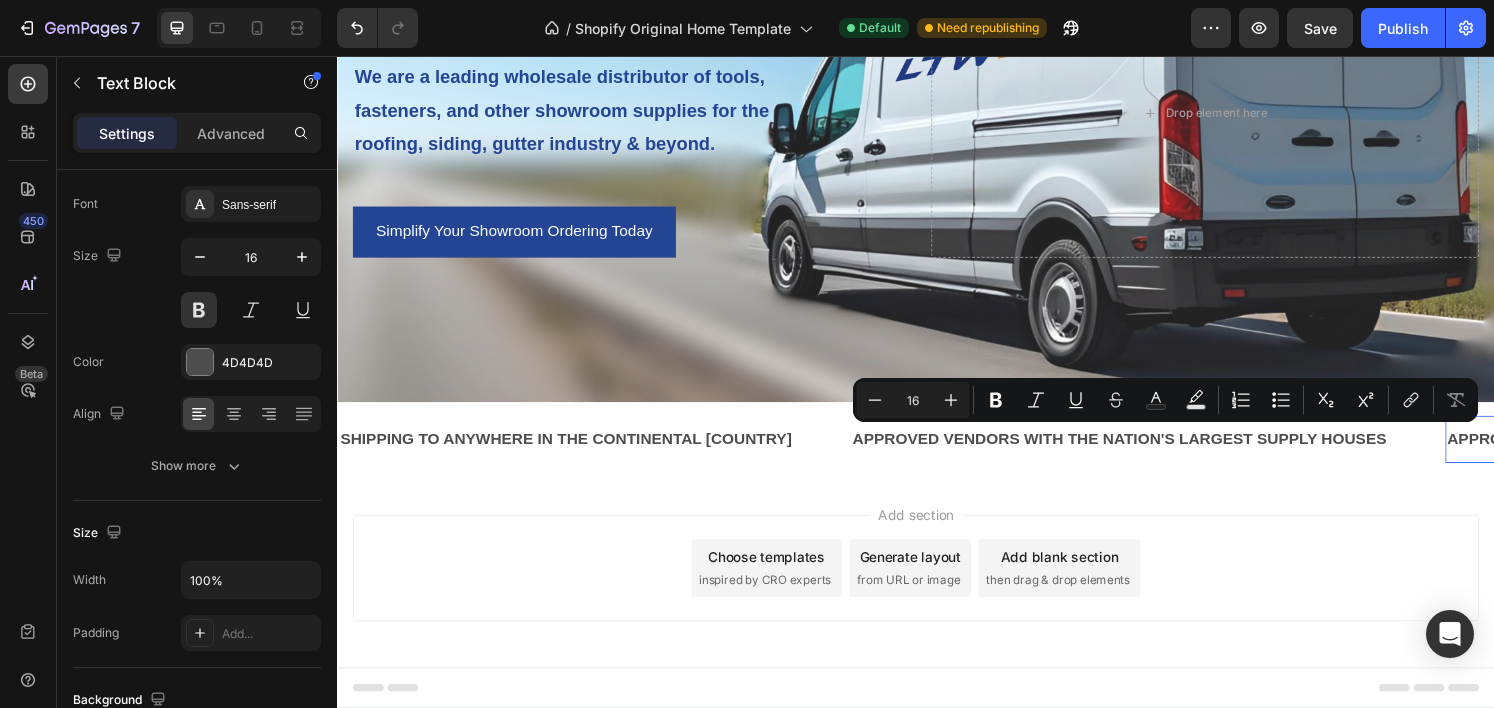scroll, scrollTop: 0, scrollLeft: 458, axis: horizontal 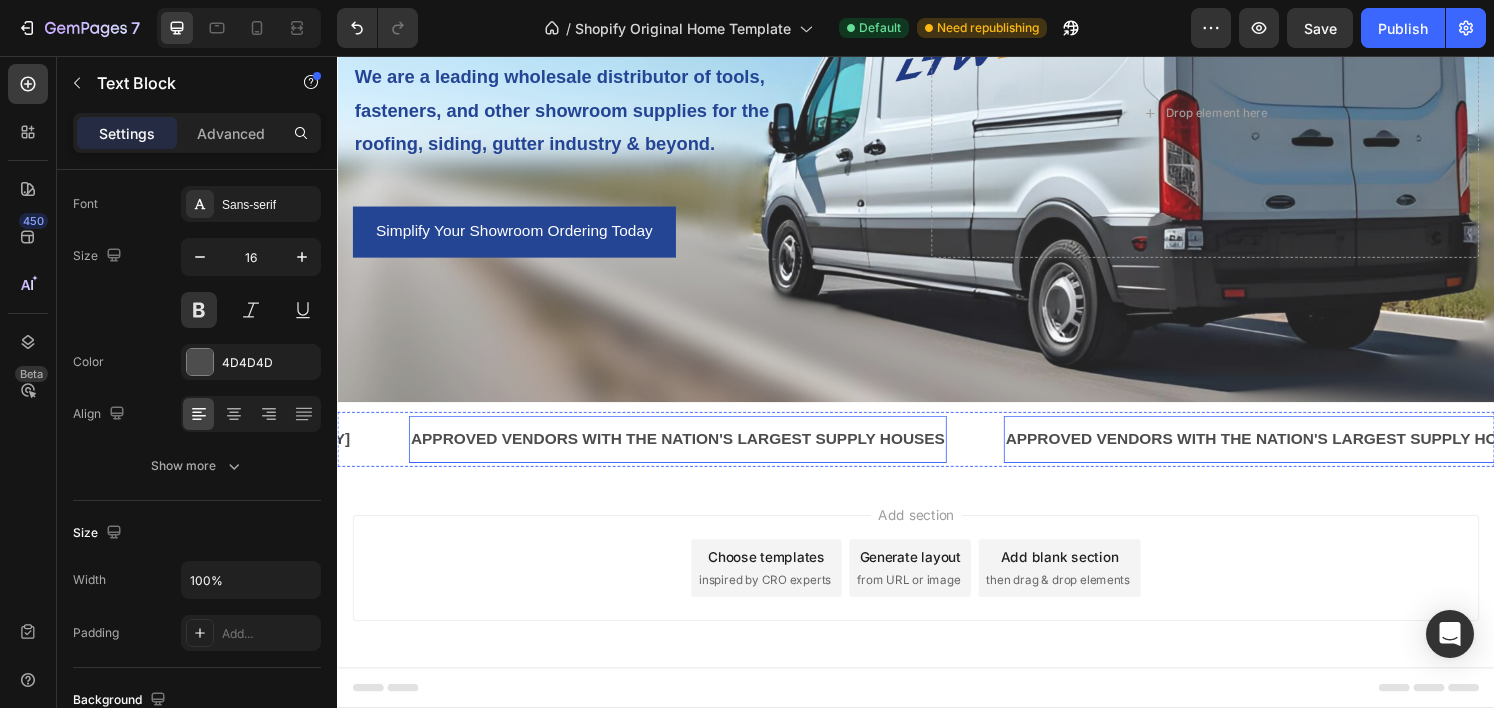 click on "APPROVED VENDORS WITH THE NATION'S LARGEST SUPPLY HOUSES" at bounding box center (690, 453) 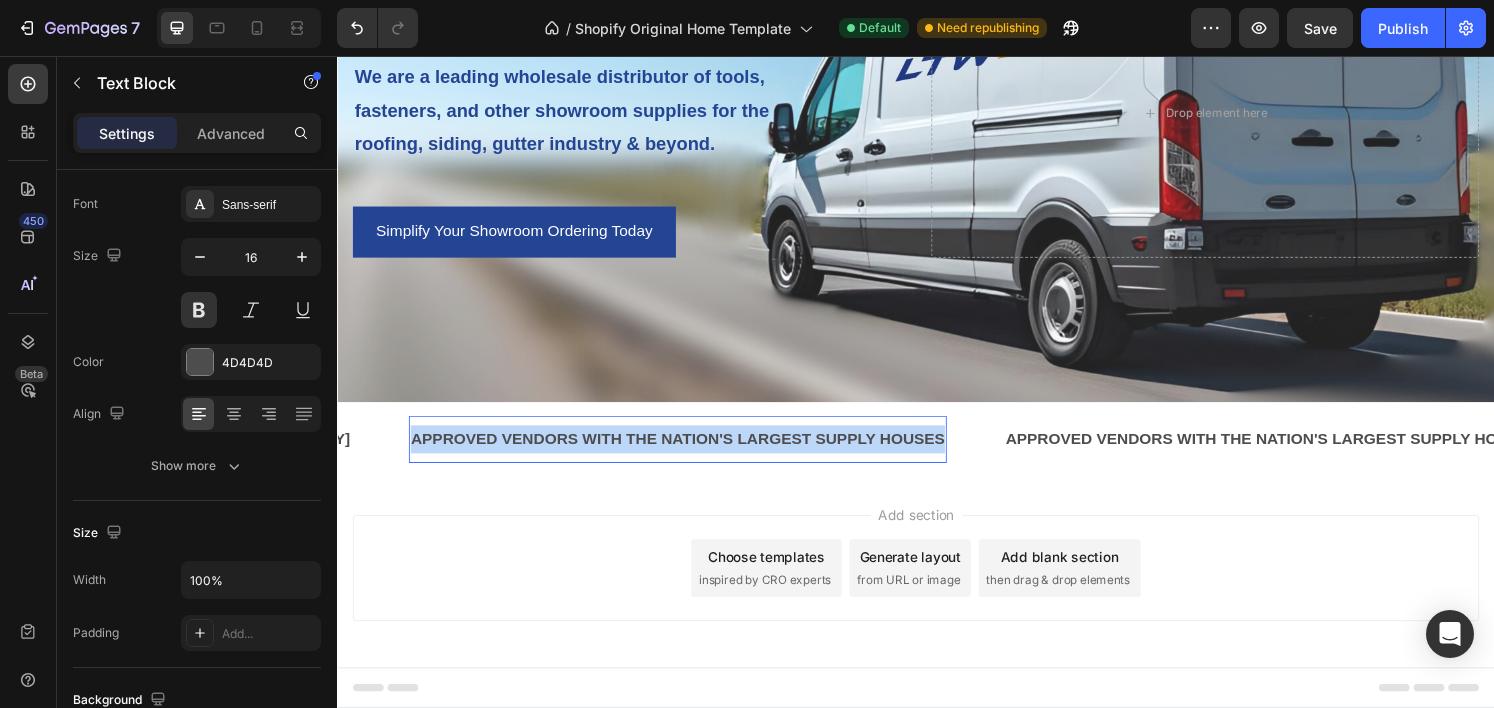 click on "APPROVED VENDORS WITH THE NATION'S LARGEST SUPPLY HOUSES" at bounding box center [690, 453] 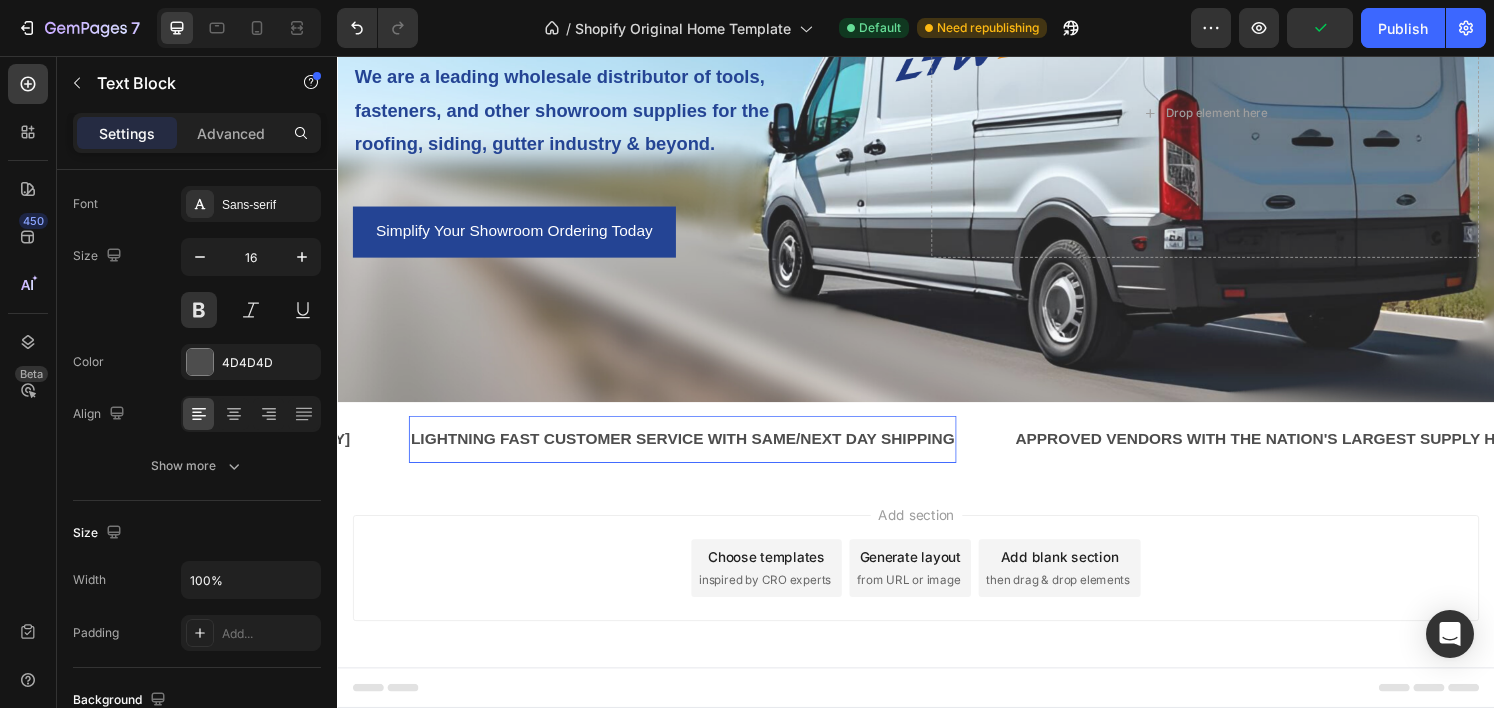 click on "Add section Choose templates inspired by CRO experts Generate layout from URL or image Add blank section then drag & drop elements" at bounding box center (937, 587) 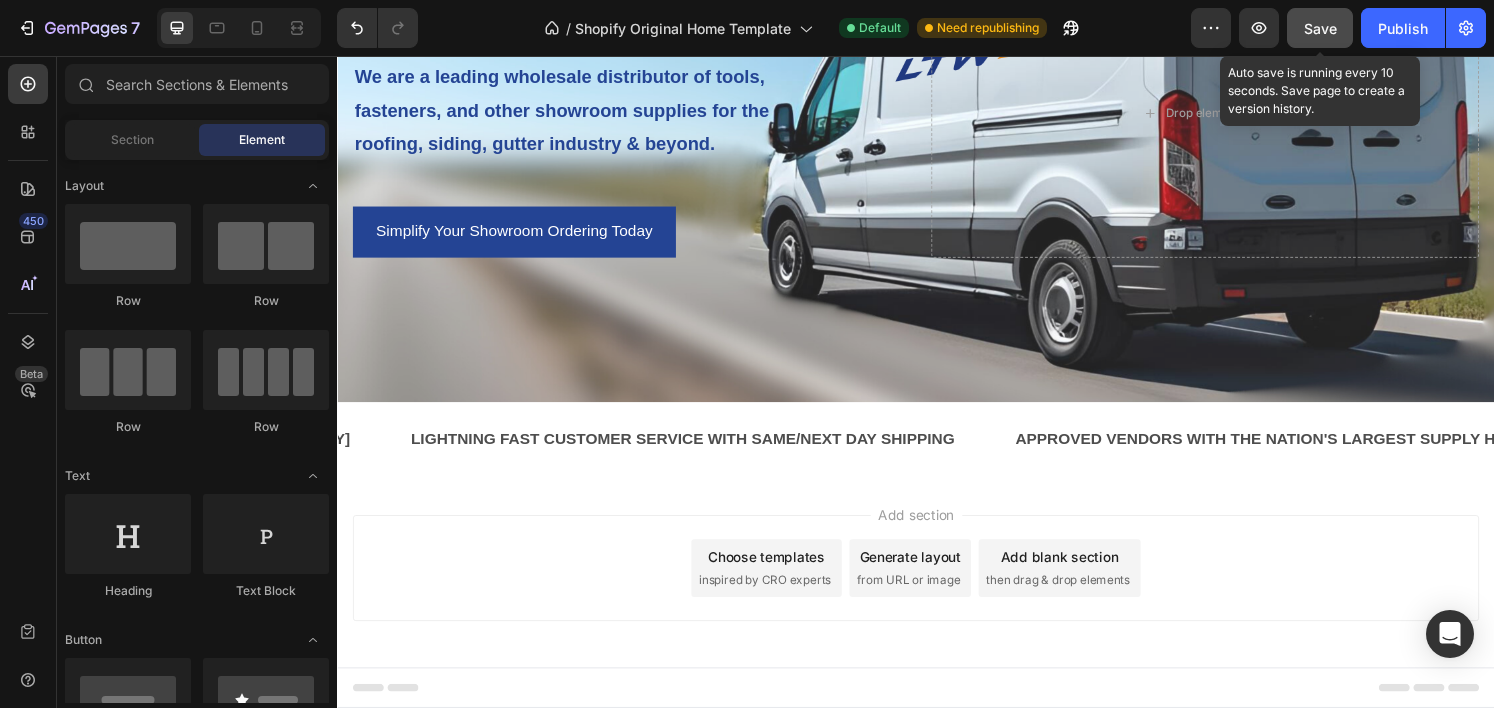 click on "Save" at bounding box center [1320, 28] 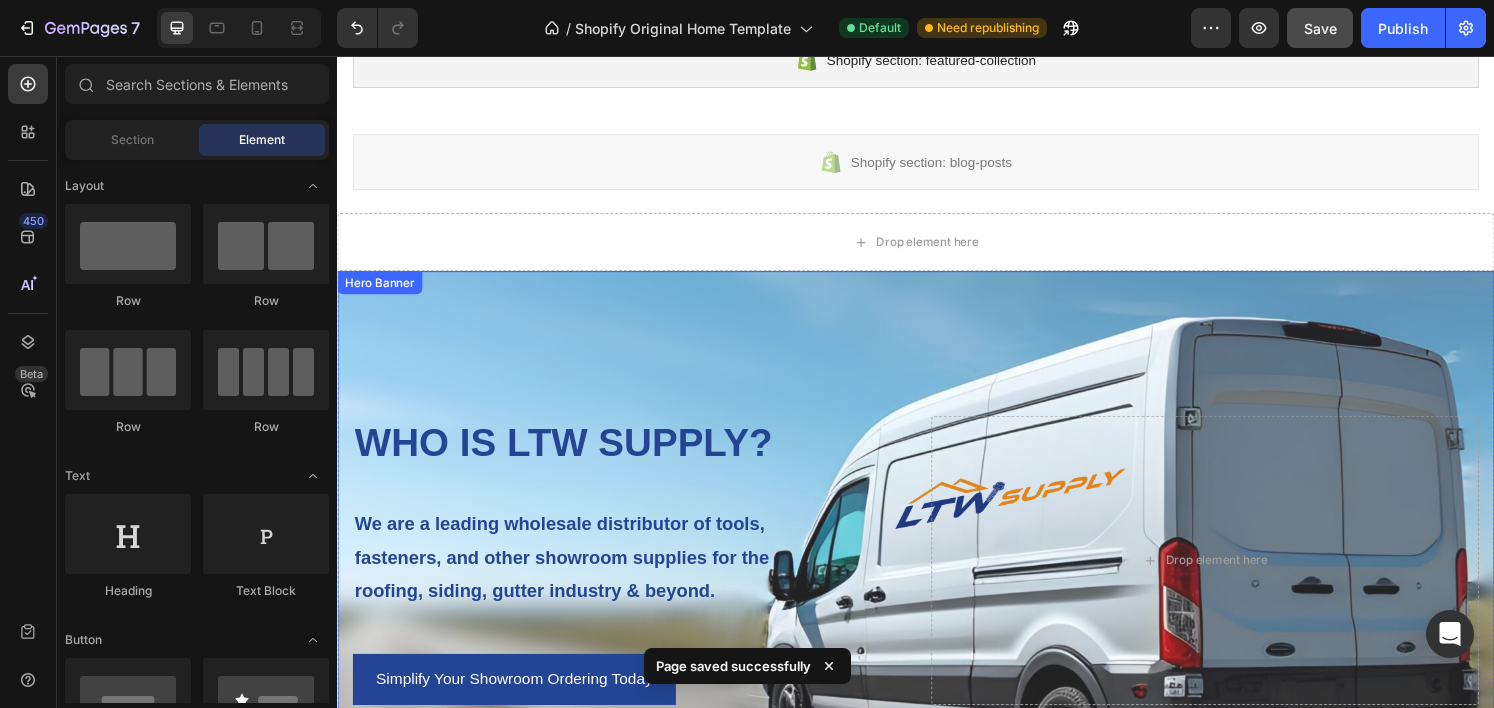 scroll, scrollTop: 589, scrollLeft: 0, axis: vertical 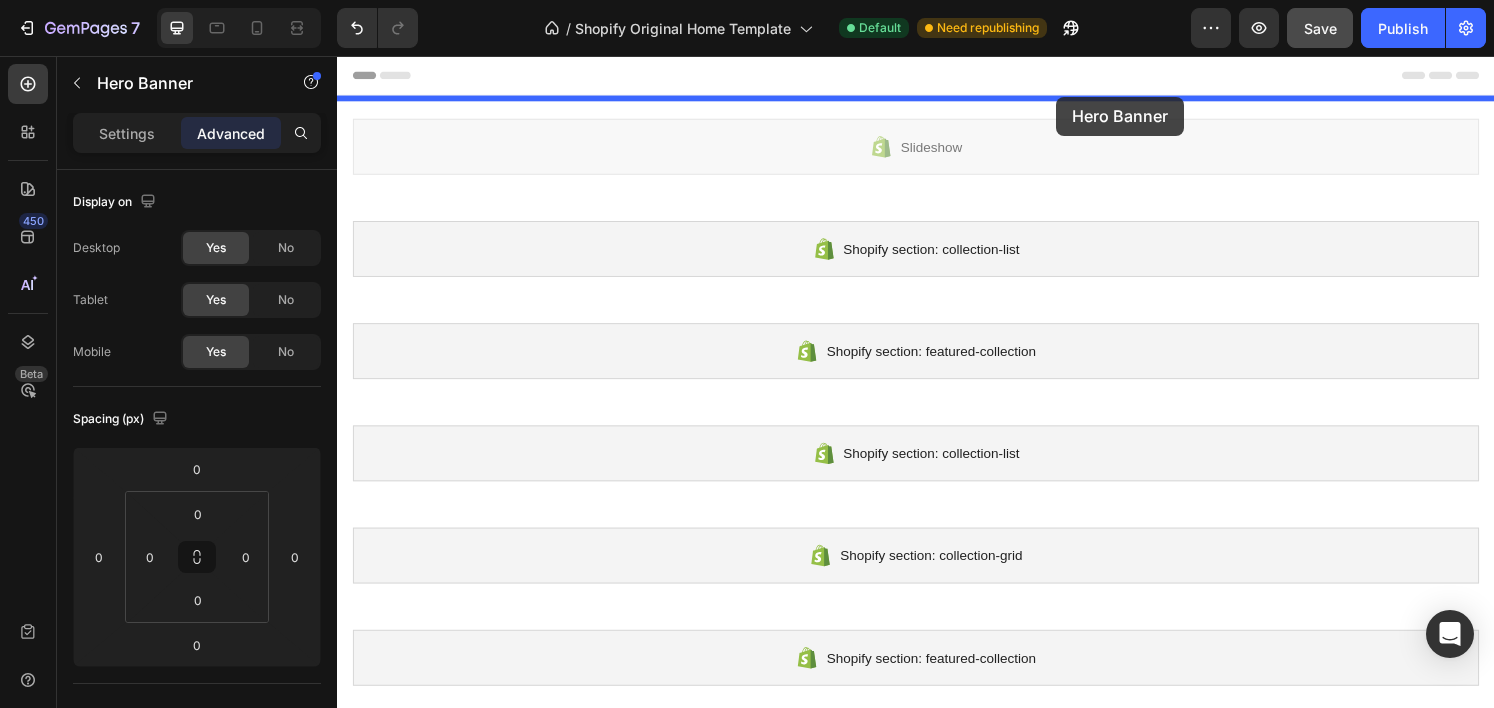 drag, startPoint x: 539, startPoint y: 328, endPoint x: 1083, endPoint y: 98, distance: 590.6234 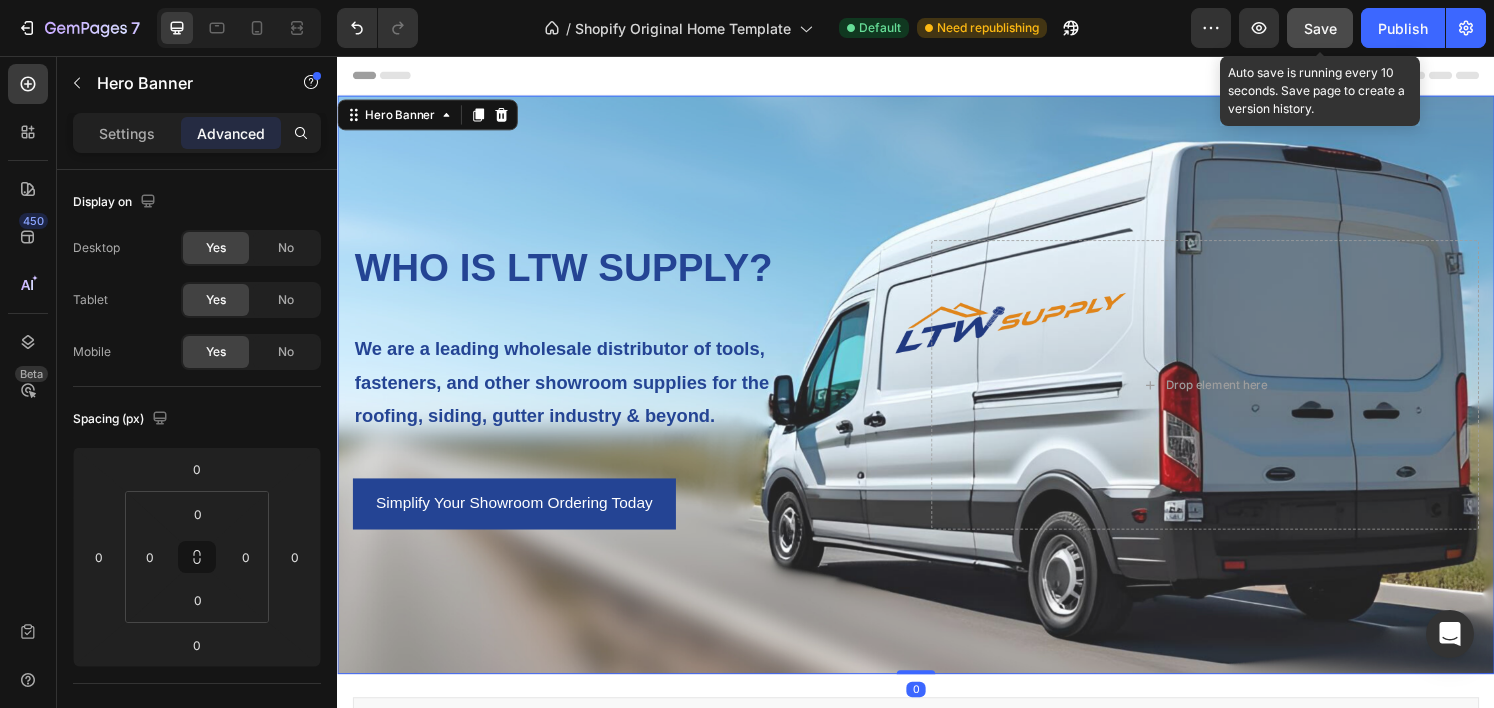 click on "Save" at bounding box center (1320, 28) 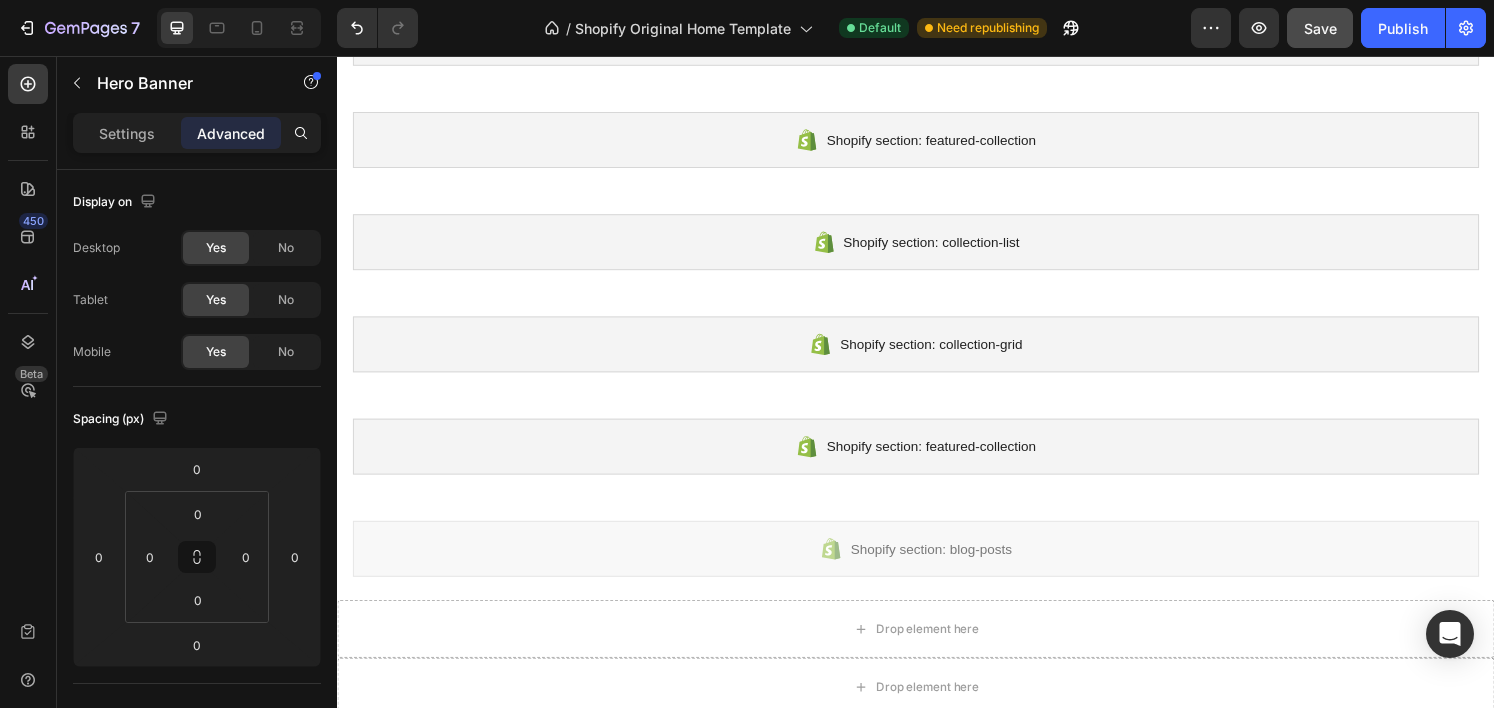 scroll, scrollTop: 1144, scrollLeft: 0, axis: vertical 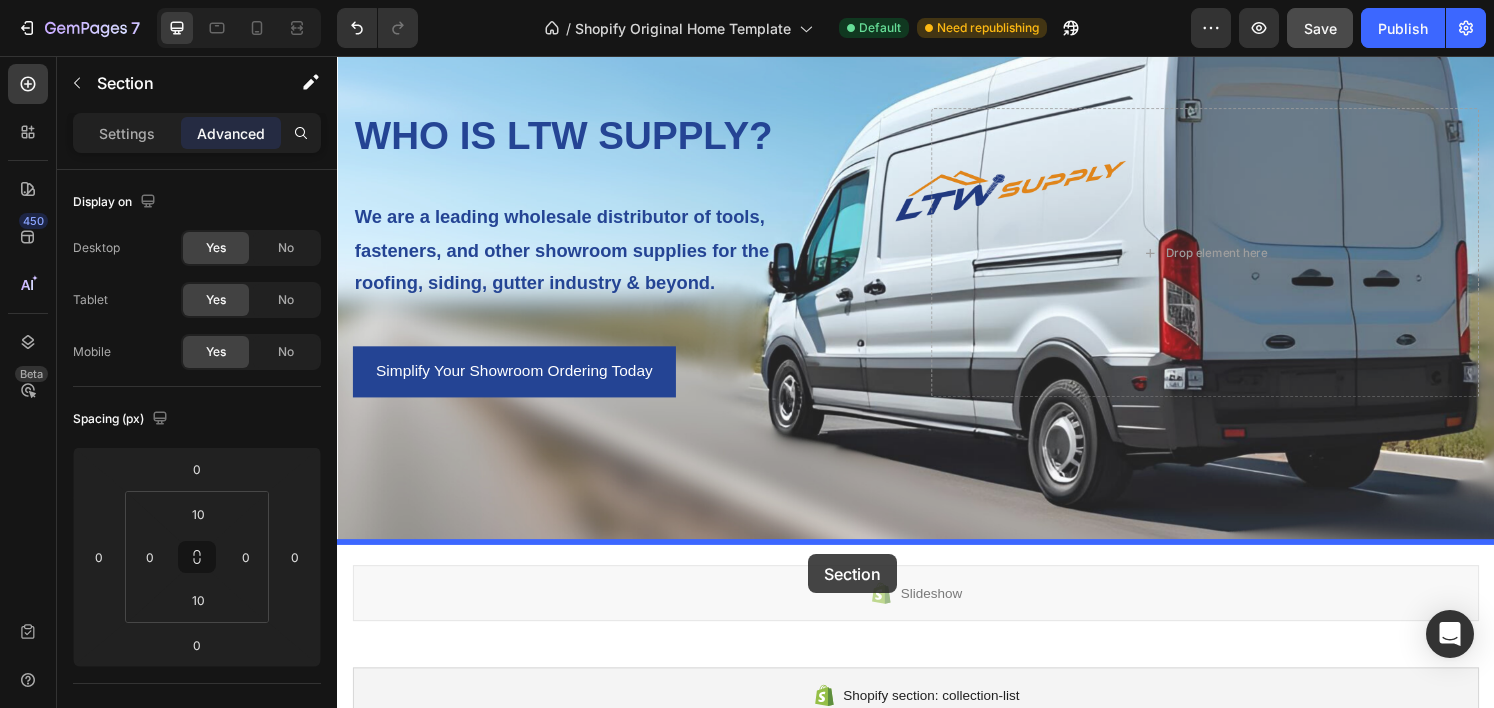 drag, startPoint x: 778, startPoint y: 420, endPoint x: 825, endPoint y: 573, distance: 160.05624 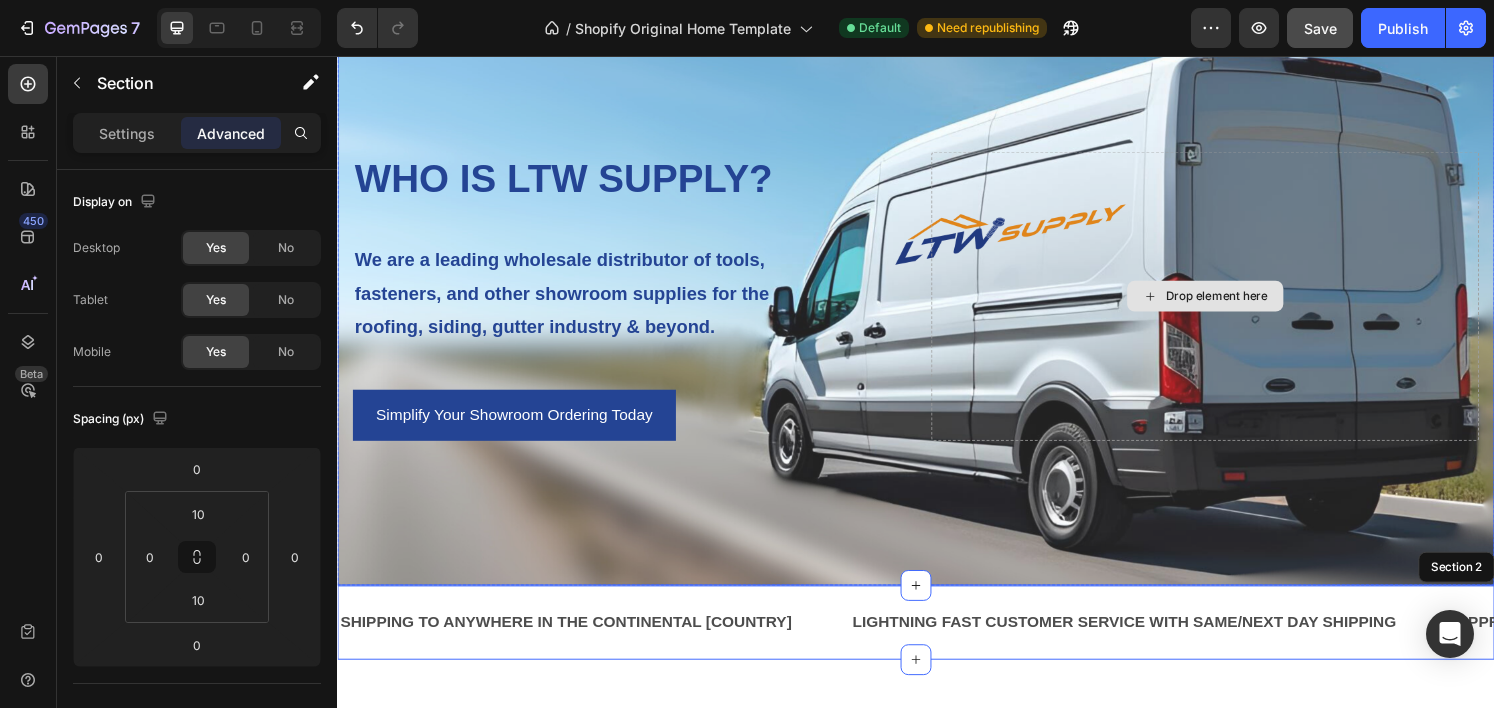 scroll, scrollTop: 0, scrollLeft: 0, axis: both 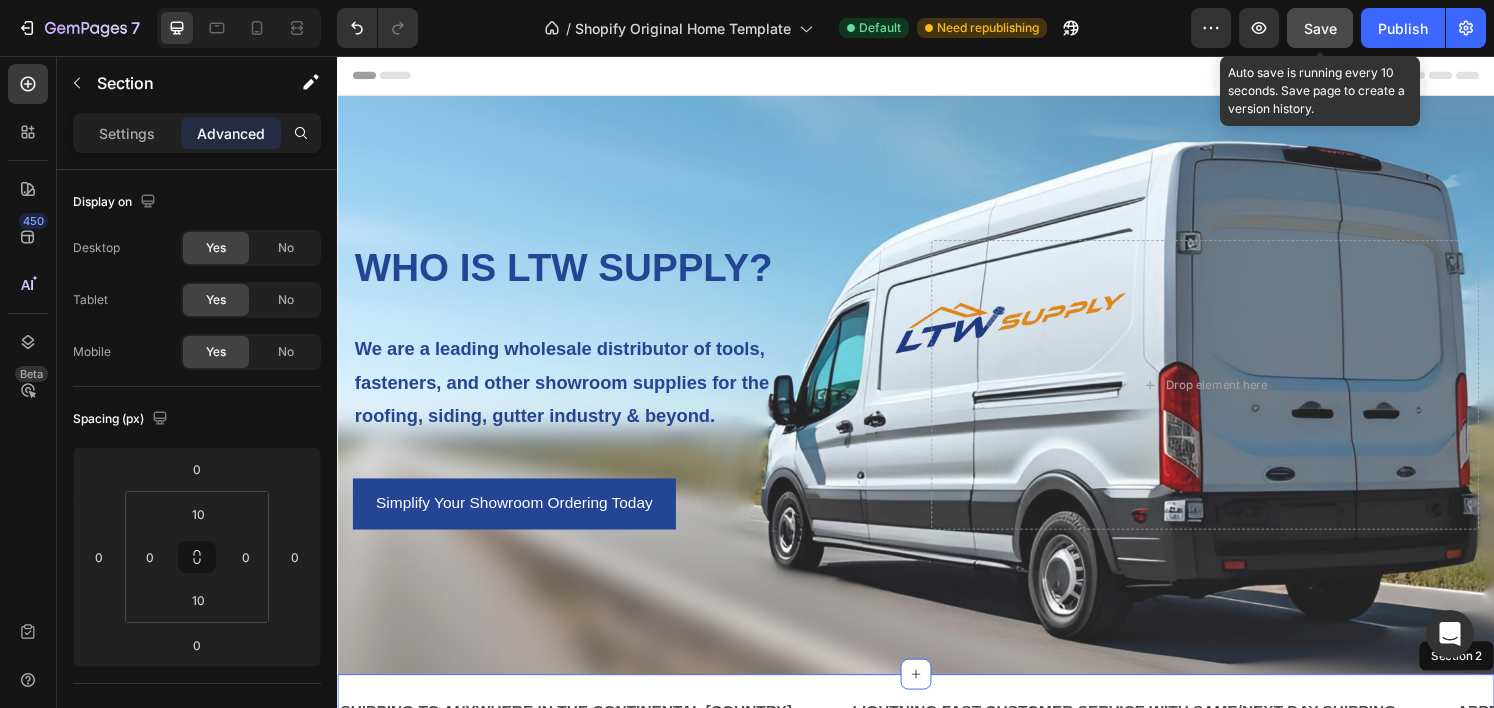 click on "Save" at bounding box center [1320, 28] 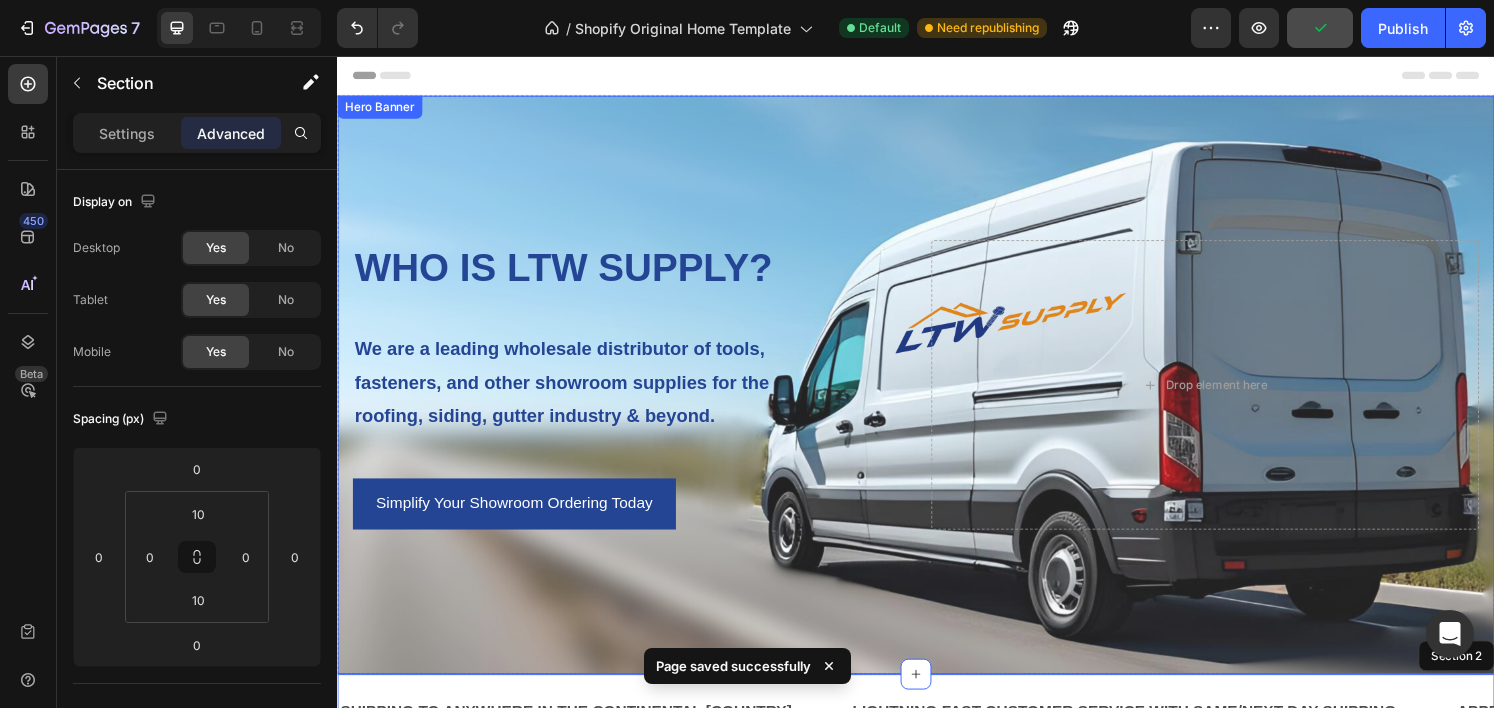 click at bounding box center [937, 397] 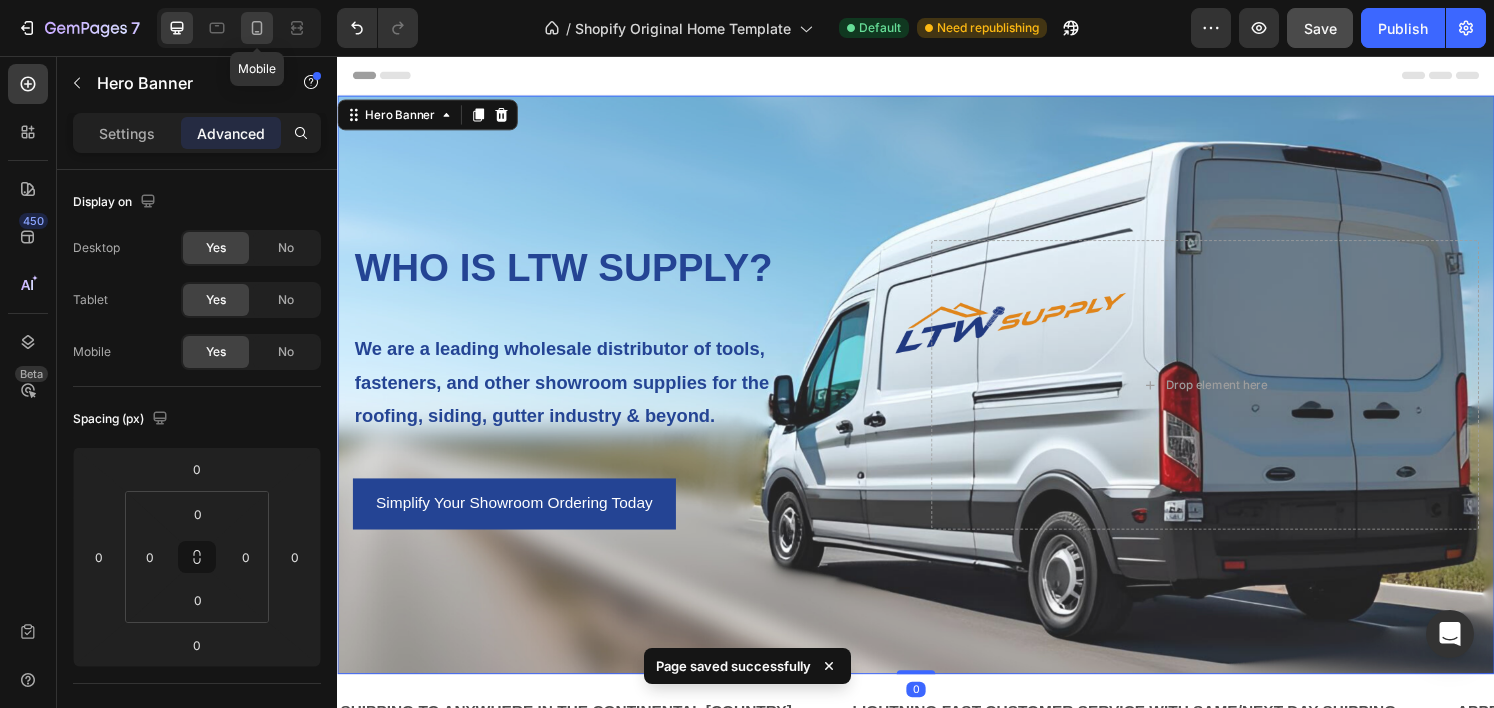 click 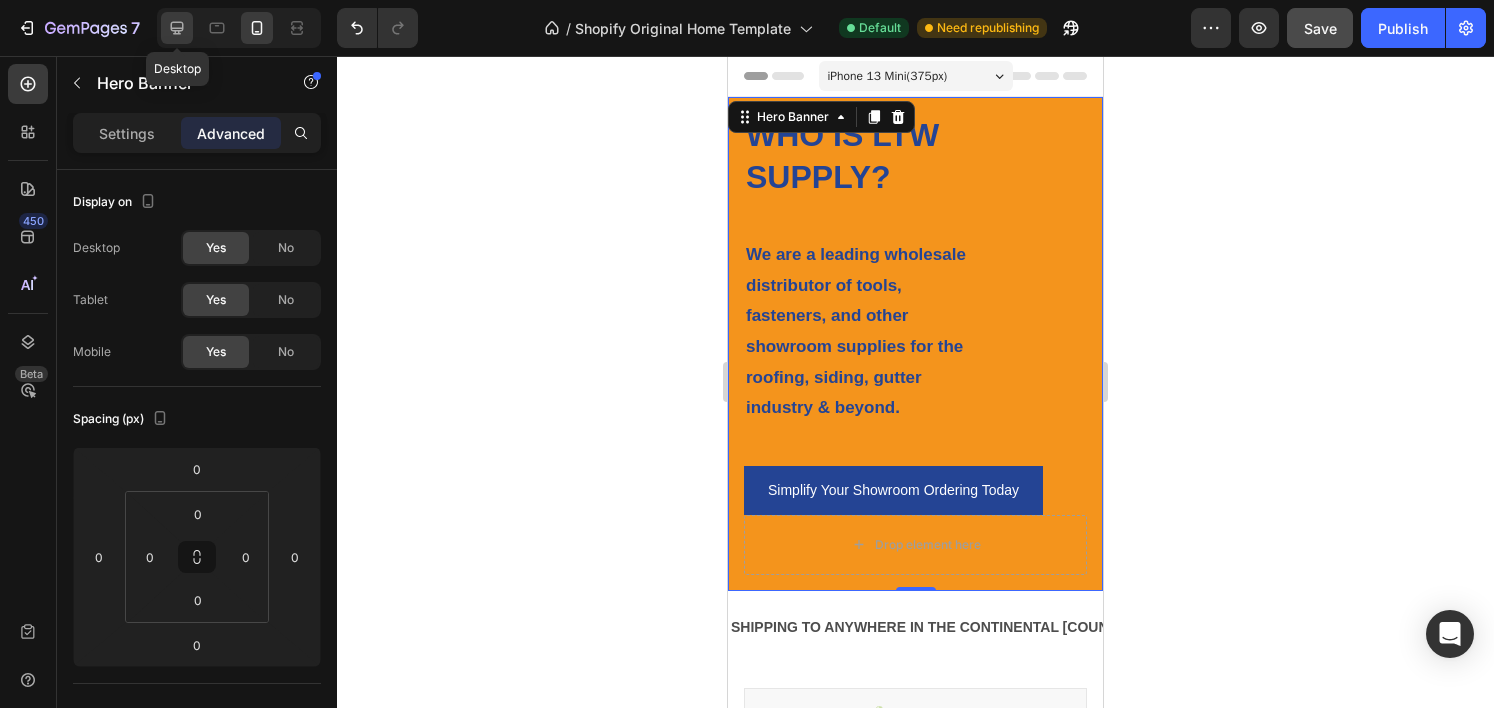 click 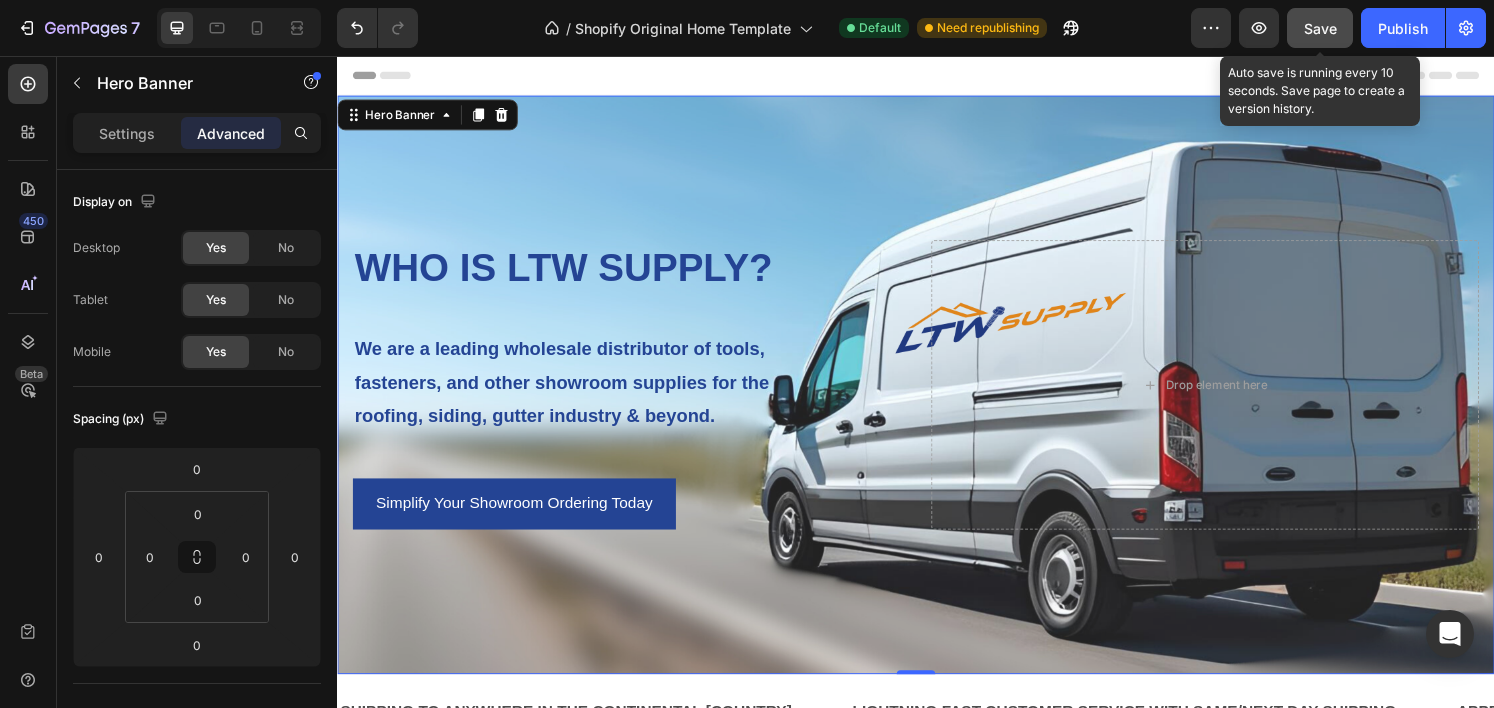 click on "Save" at bounding box center [1320, 28] 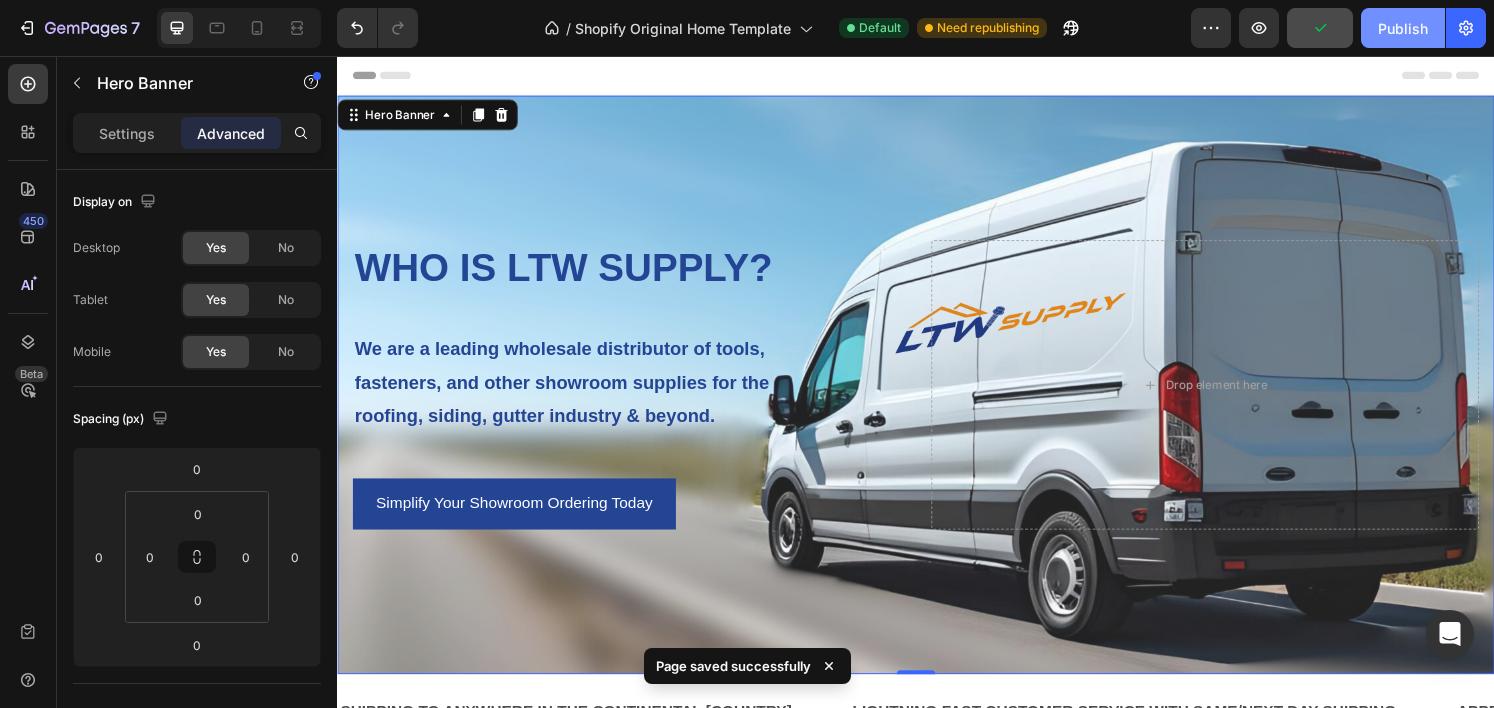 click on "Publish" at bounding box center (1403, 28) 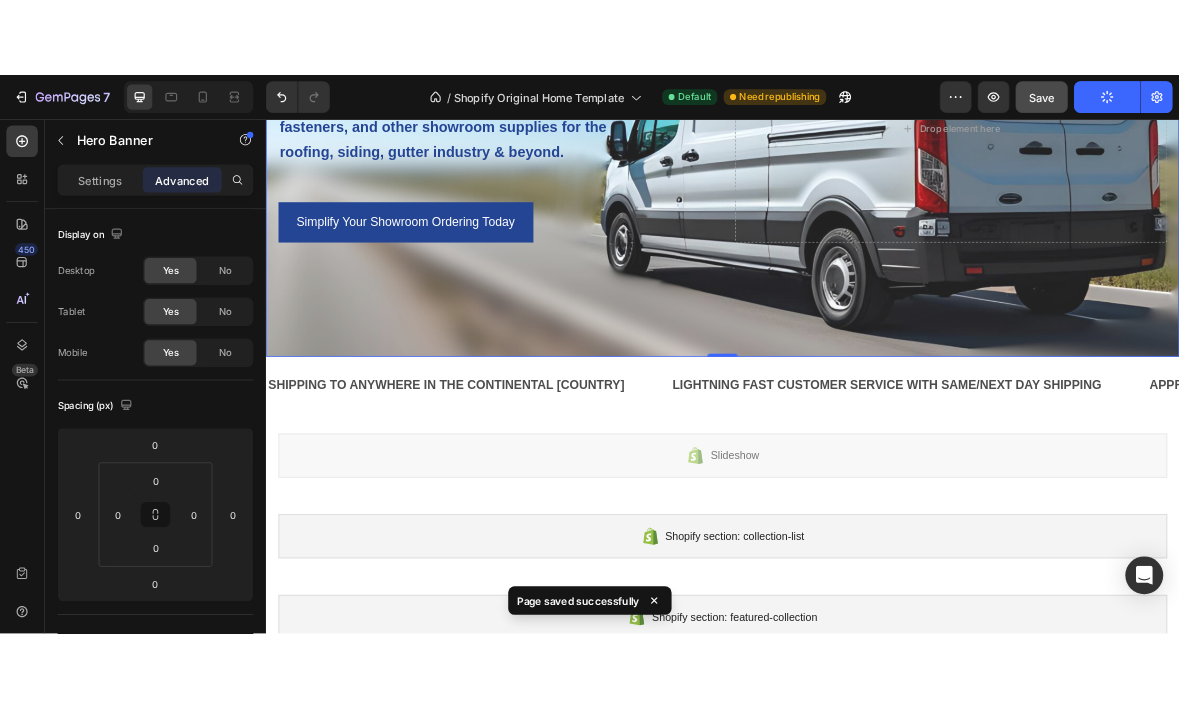 scroll, scrollTop: 330, scrollLeft: 0, axis: vertical 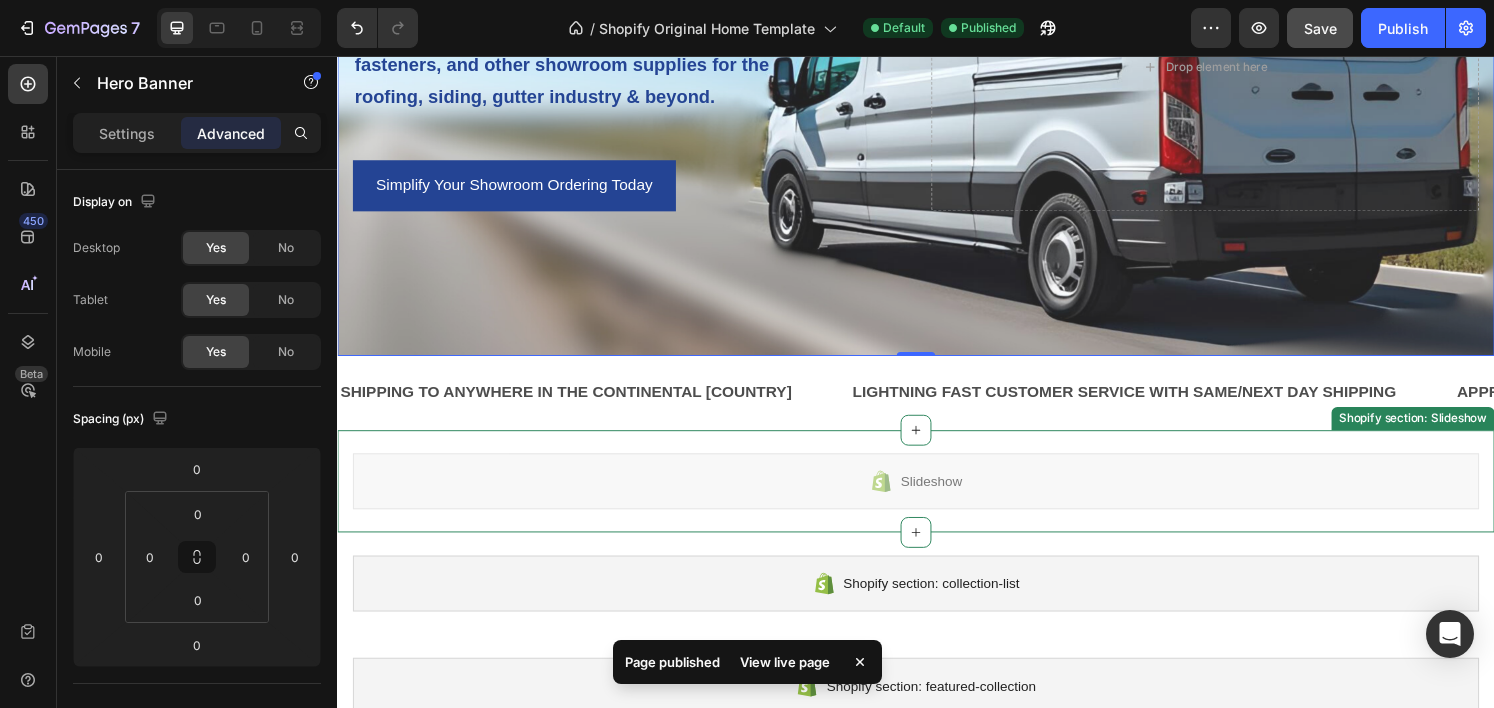 click on "Slideshow" at bounding box center (937, 497) 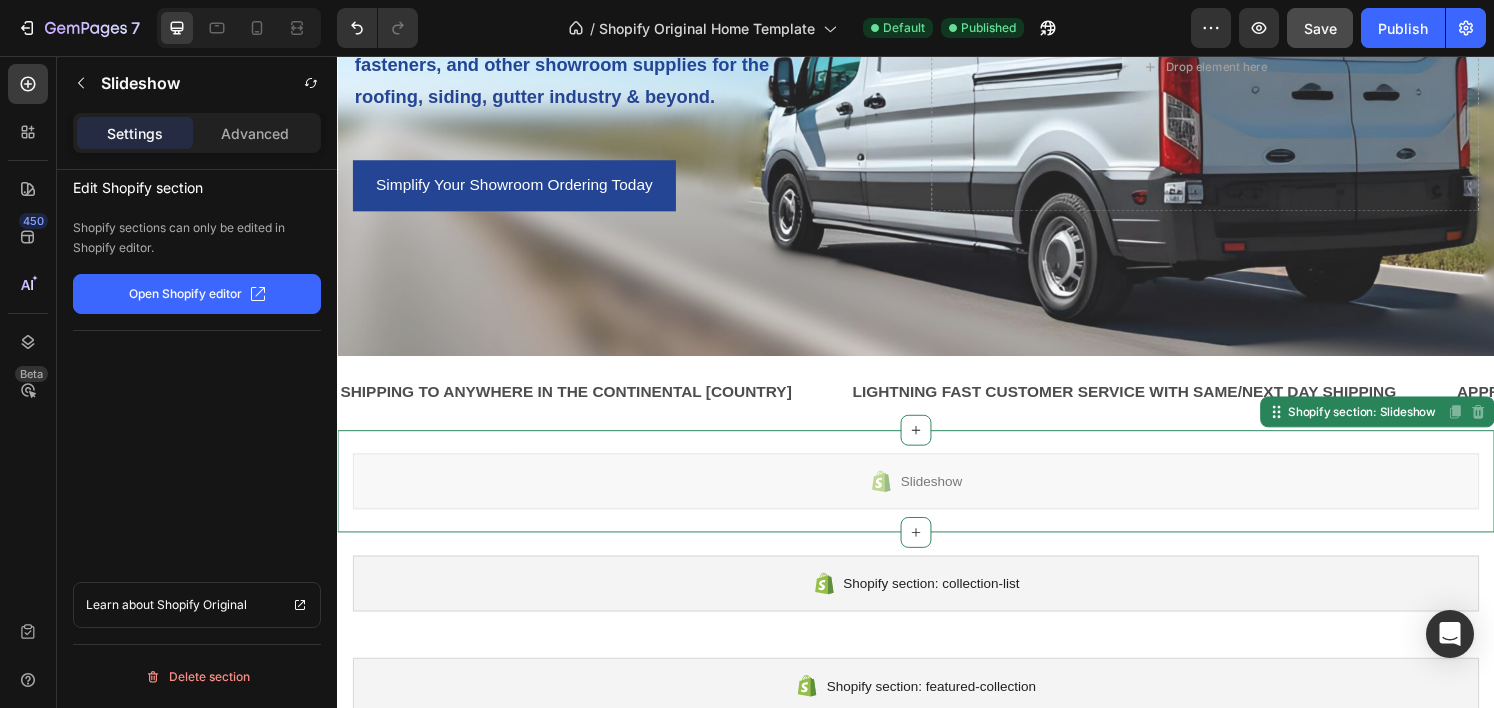 click on "Open Shopify editor" 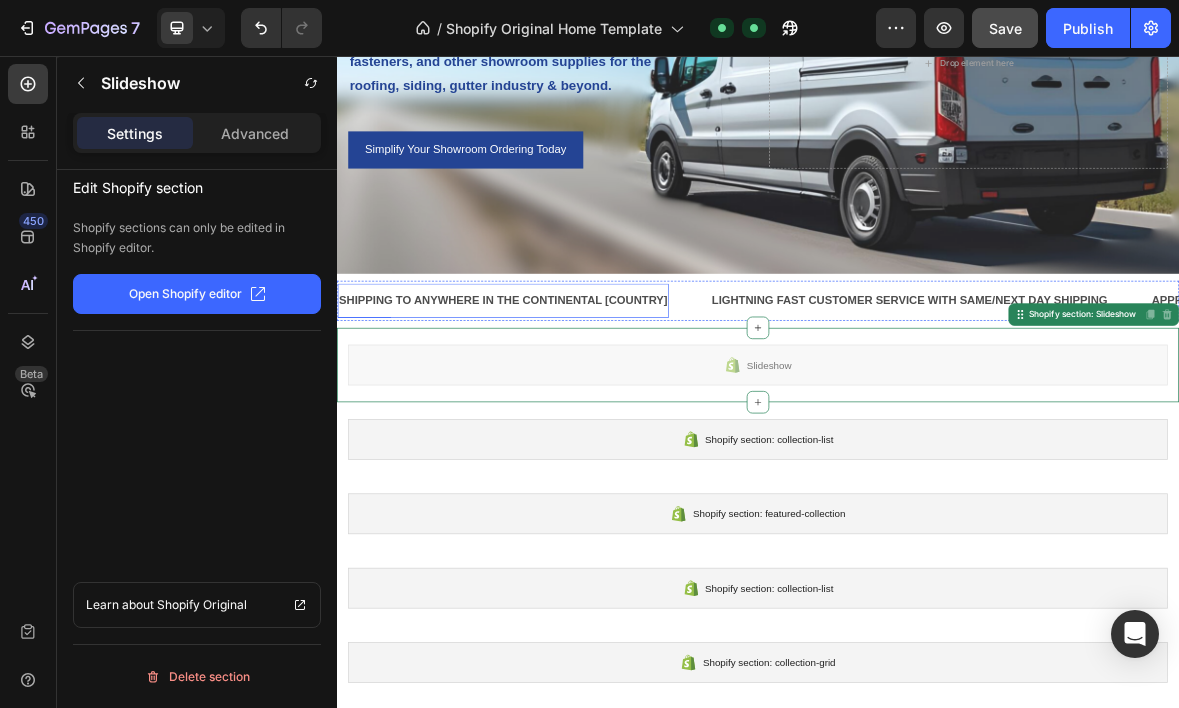 click on "SHIPPING TO ANYWHERE IN THE CONTINENTAL US" at bounding box center (574, 405) 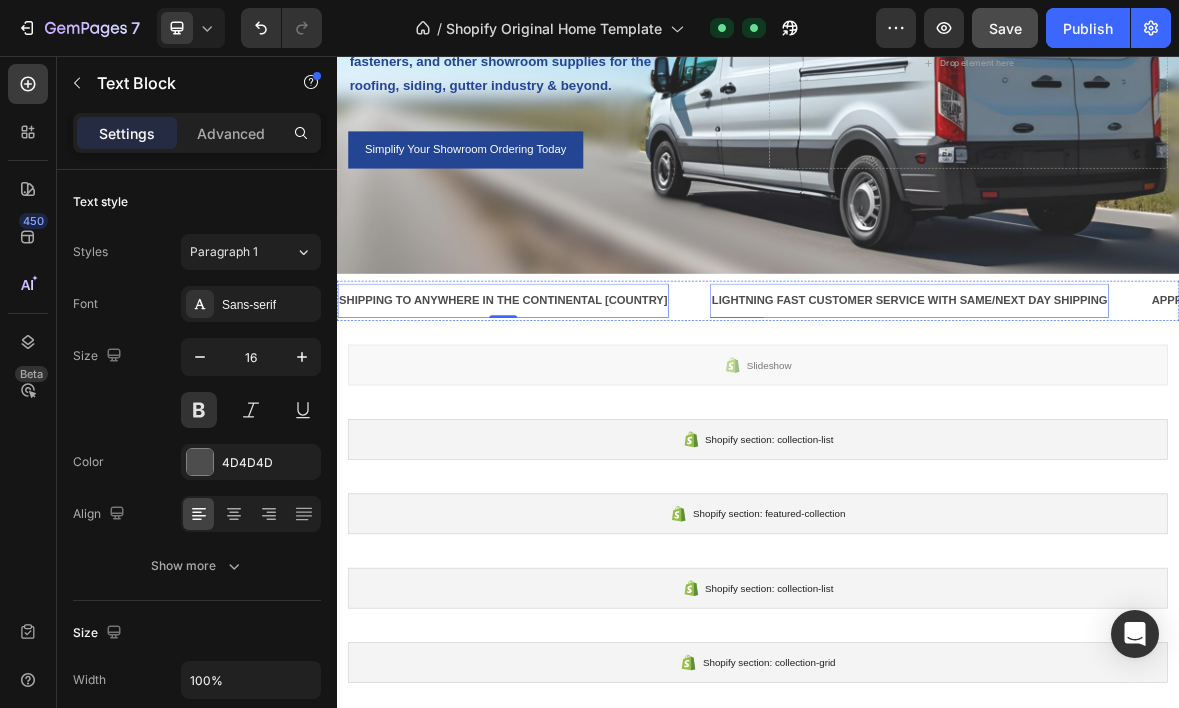 click on "LIGHTNING FAST CUSTOMER SERVICE WITH SAME/NEXT DAY SHIPPING" at bounding box center [1153, 405] 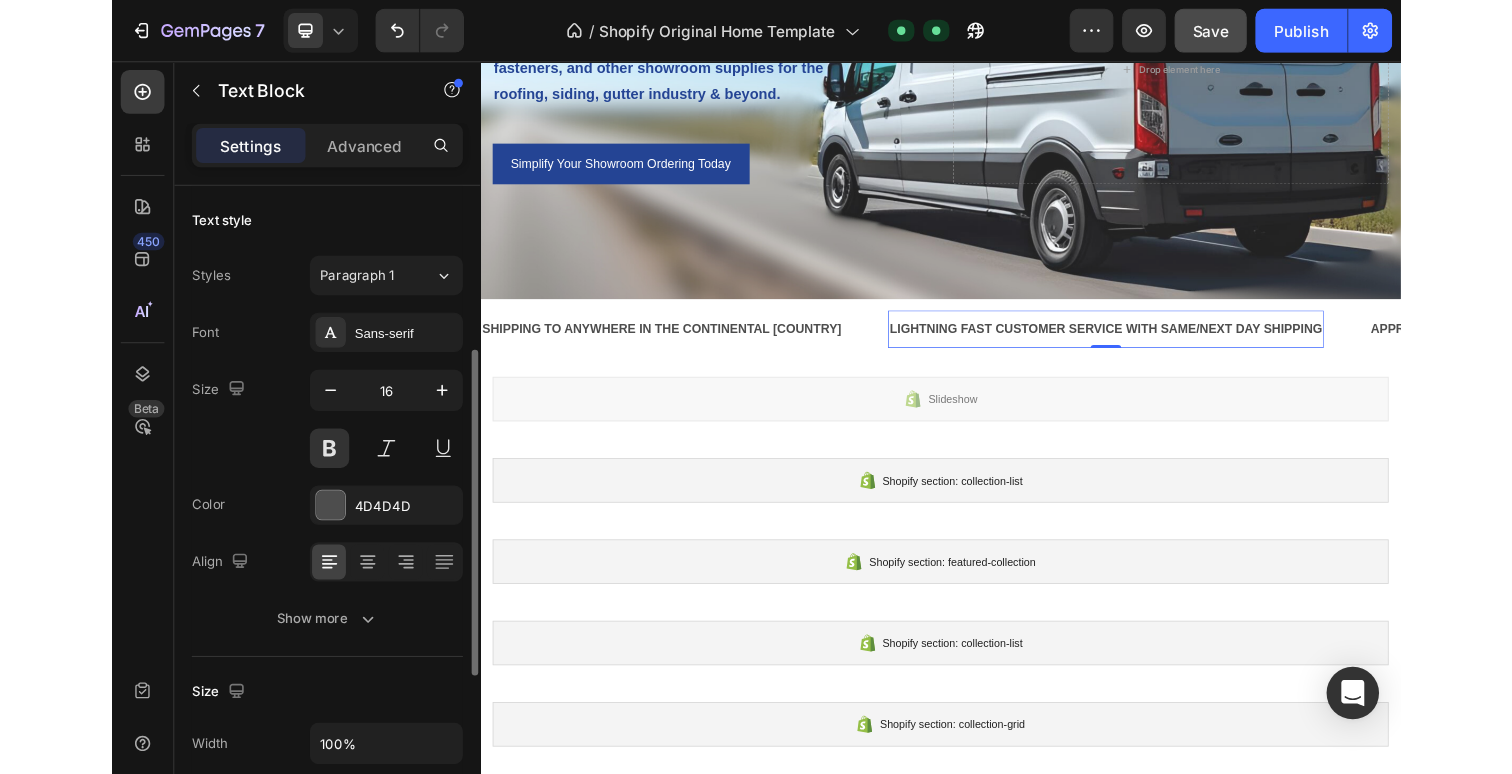 scroll, scrollTop: 100, scrollLeft: 0, axis: vertical 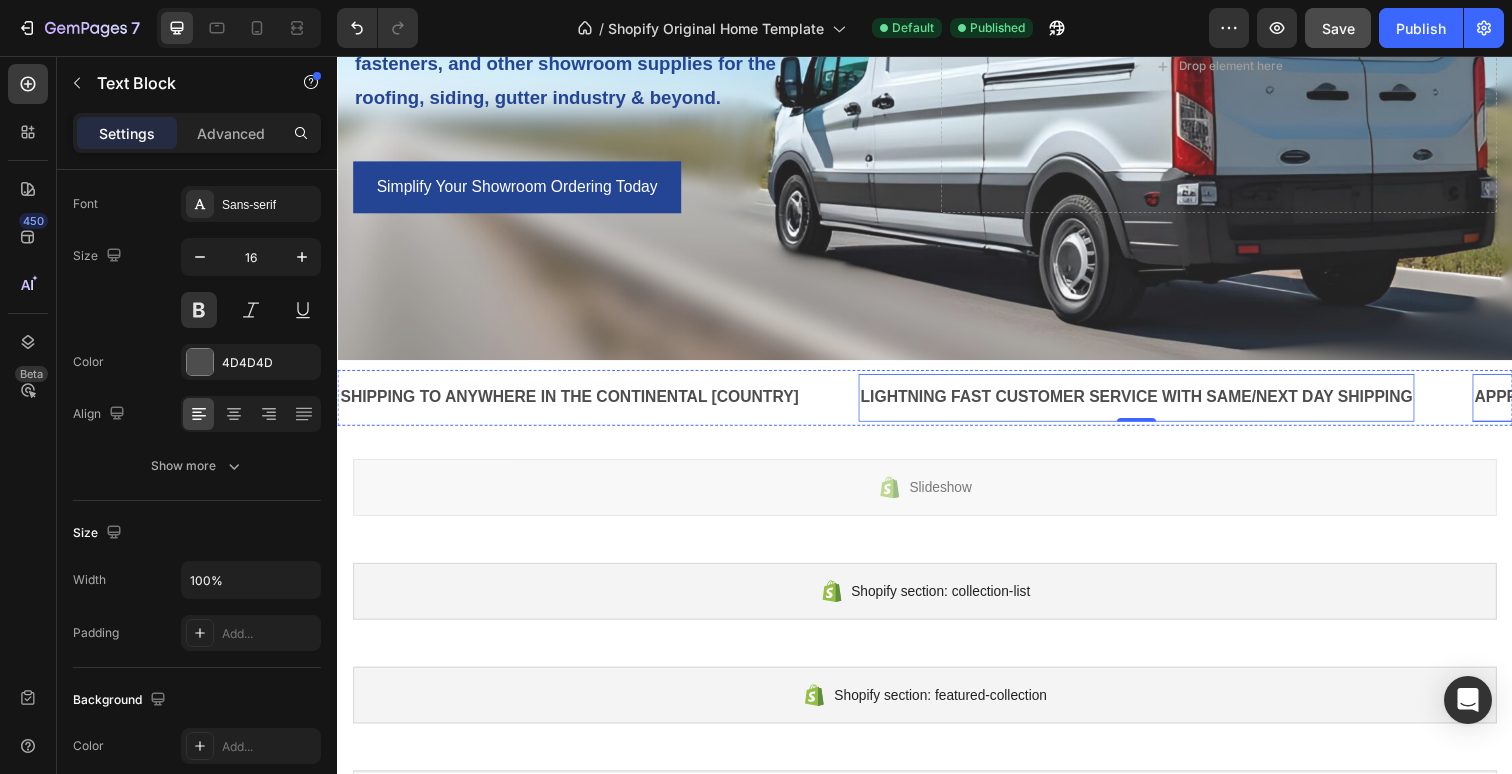 click on "APPROVED VENDORS WITH THE NATION'S LARGEST SUPPLY HOUSES" at bounding box center (1775, 405) 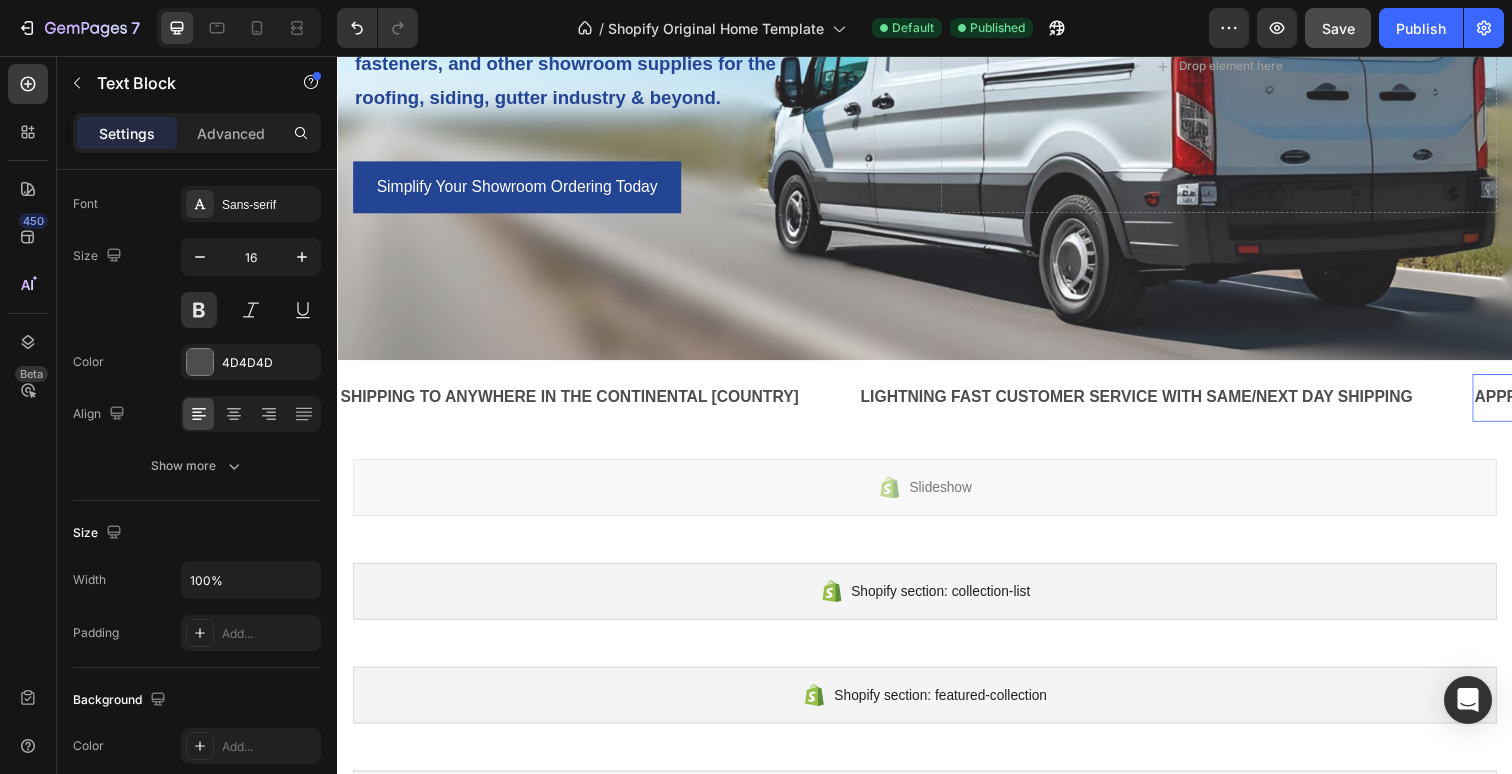 click on "APPROVED VENDORS WITH THE NATION'S LARGEST SUPPLY HOUSES" at bounding box center [1775, 405] 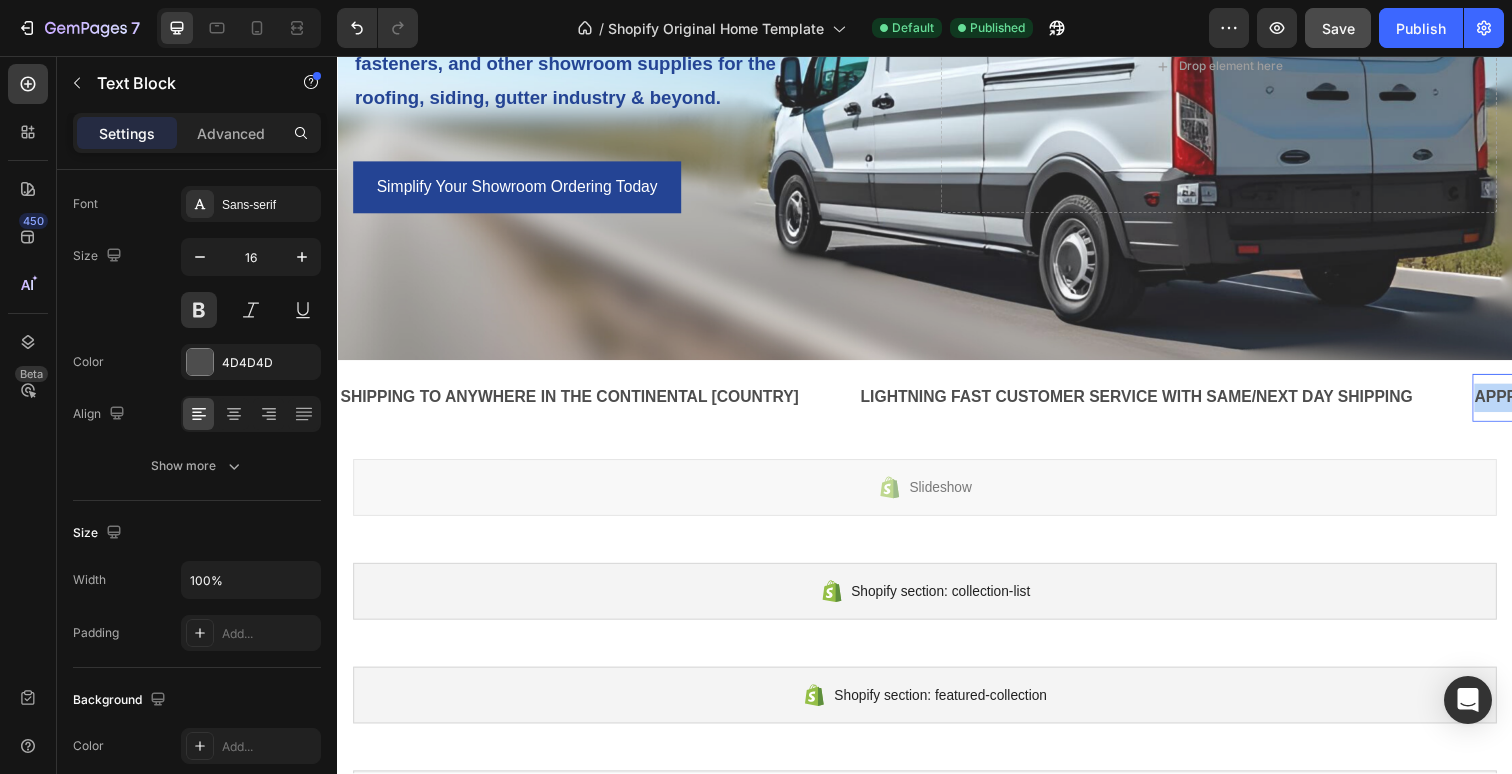 click on "APPROVED VENDORS WITH THE NATION'S LARGEST SUPPLY HOUSES" at bounding box center [1775, 405] 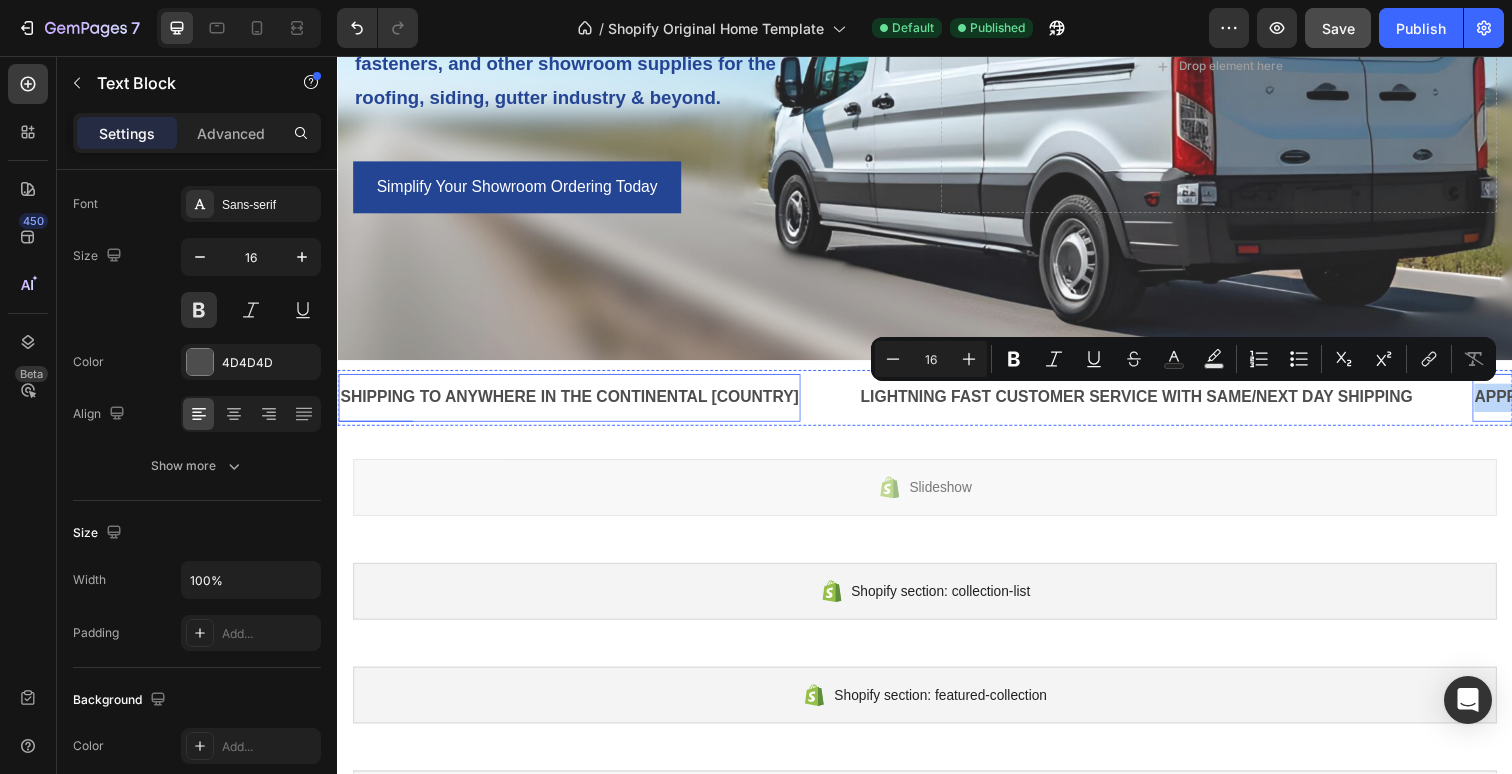click on "SHIPPING TO ANYWHERE IN THE CONTINENTAL US Text Block" at bounding box center [574, 405] 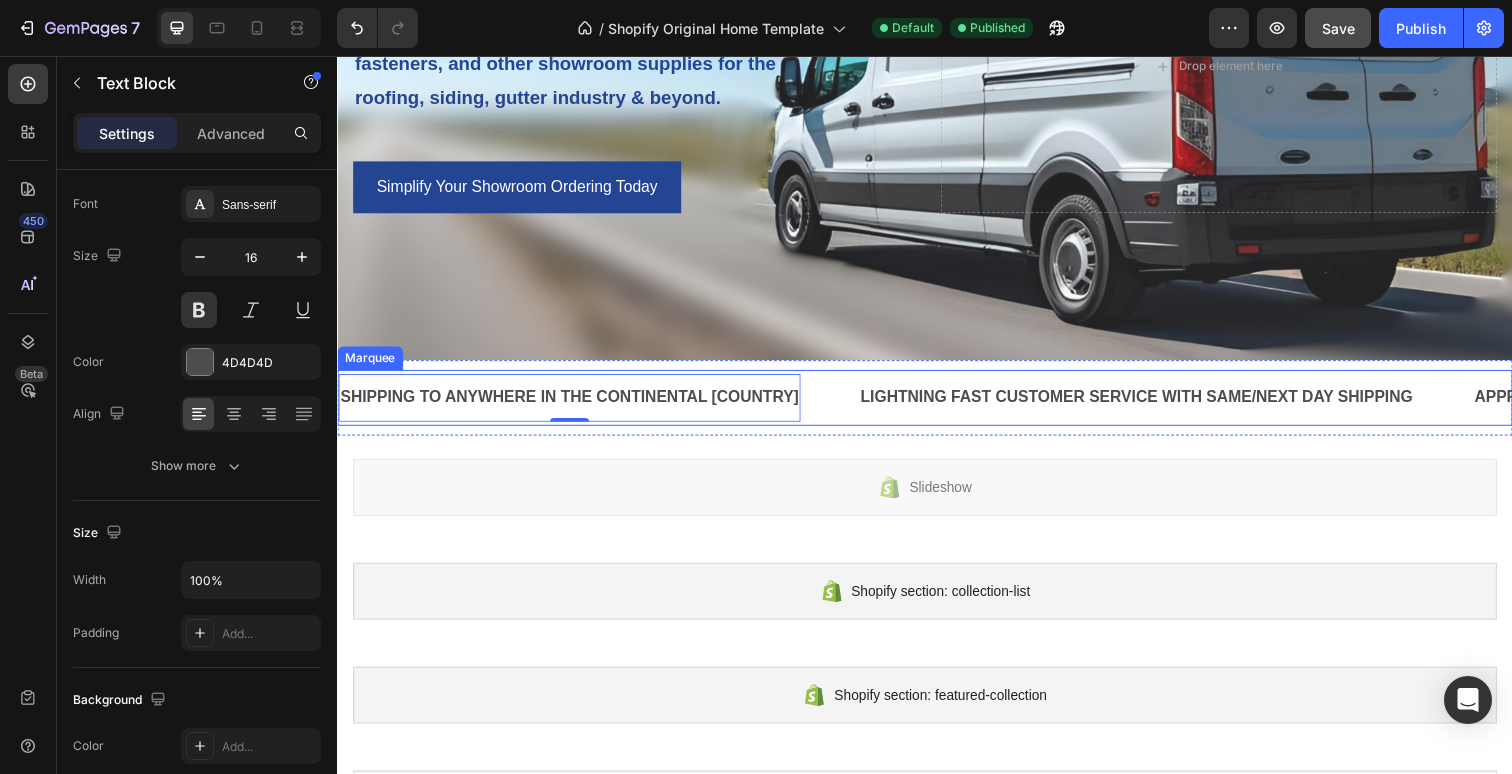 click on "SHIPPING TO ANYWHERE IN THE CONTINENTAL US Text Block   0 LIGHTNING FAST CUSTOMER SERVICE WITH SAME/NEXT DAY SHIPPING Text Block APPROVED VENDORS WITH THE NATION'S LARGEST SUPPLY HOUSES Text Block SHIPPING TO ANYWHERE IN THE CONTINENTAL US Text Block   0 LIGHTNING FAST CUSTOMER SERVICE WITH SAME/NEXT DAY SHIPPING Text Block APPROVED VENDORS WITH THE NATION'S LARGEST SUPPLY HOUSES Text Block Marquee Section 2" at bounding box center (937, 405) 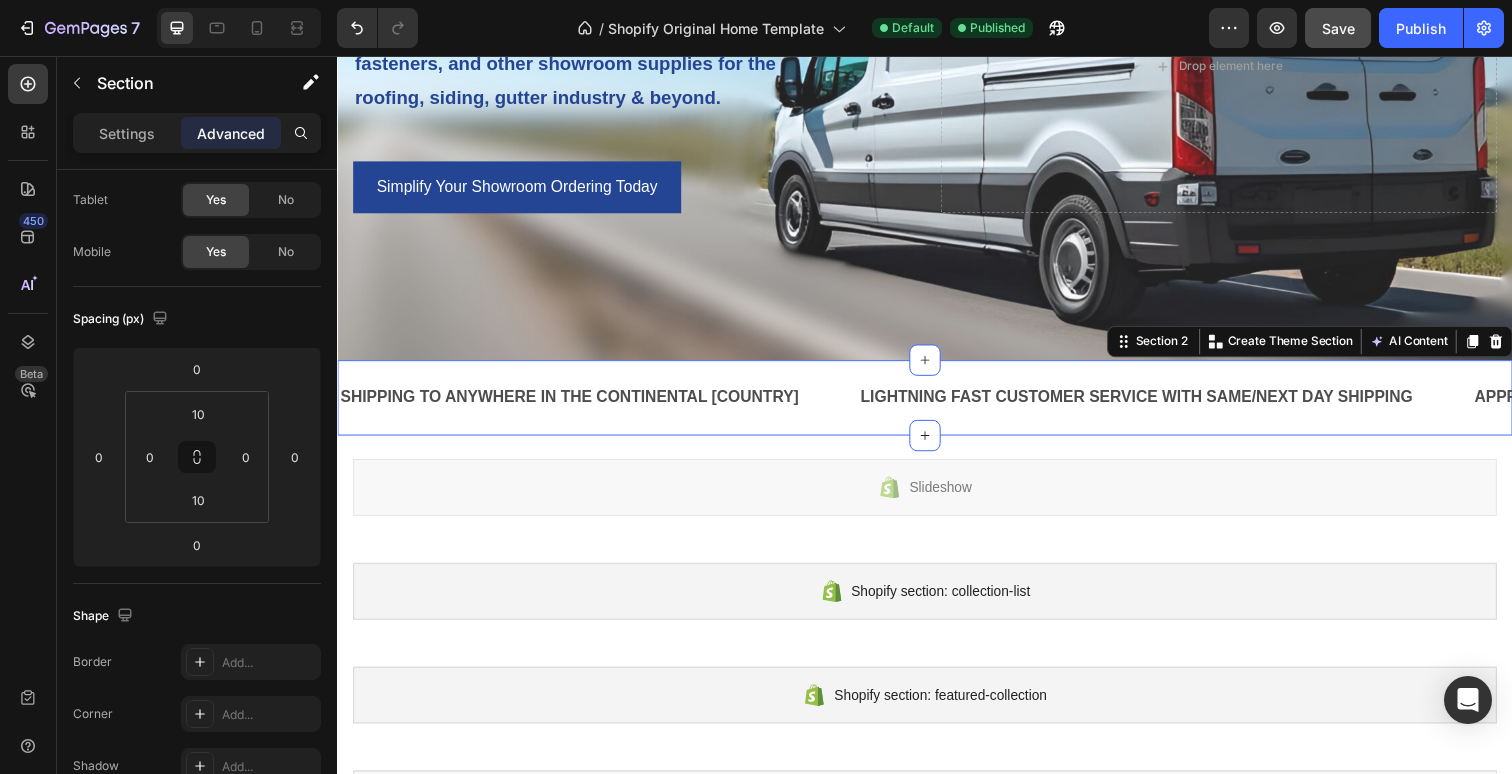 scroll, scrollTop: 0, scrollLeft: 0, axis: both 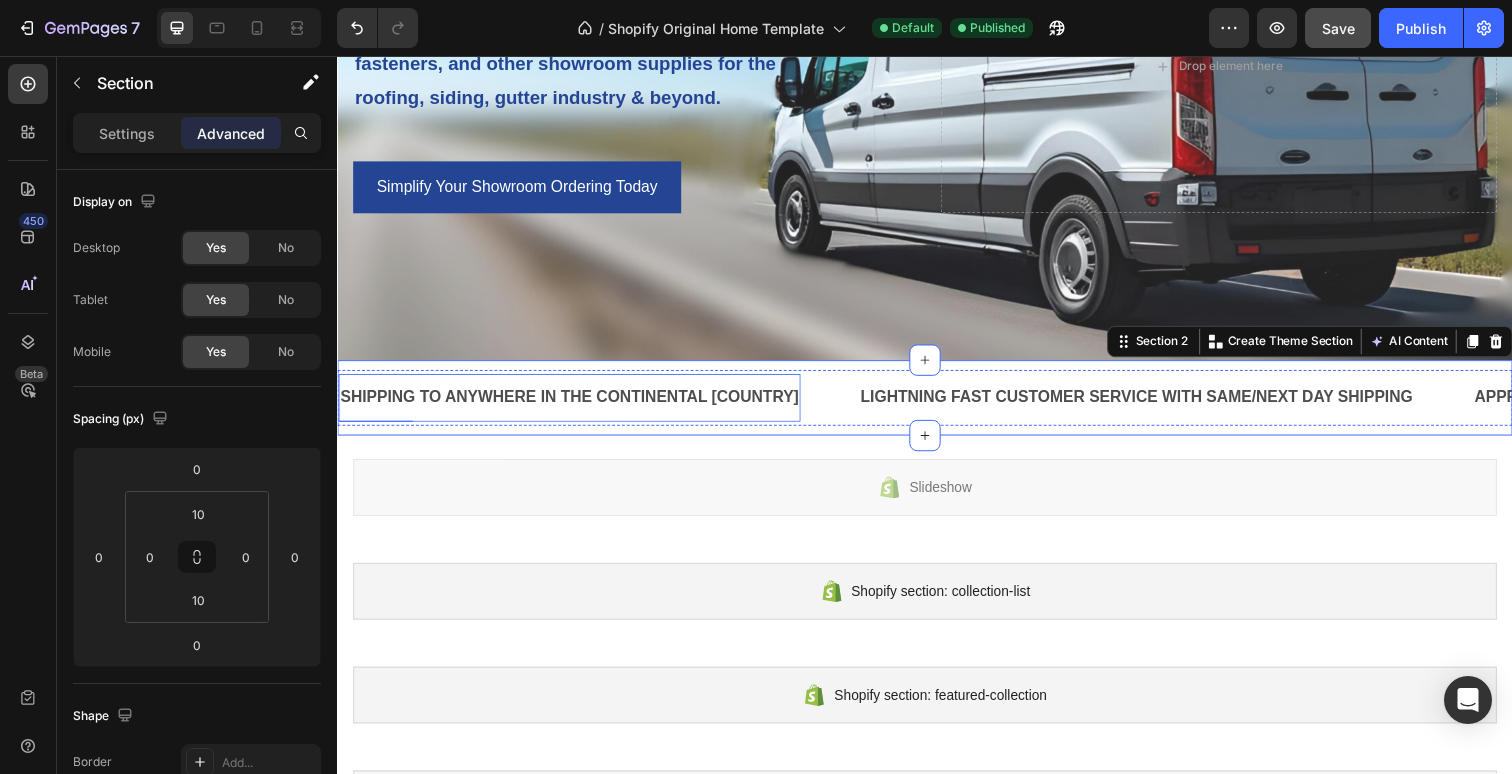 click on "SHIPPING TO ANYWHERE IN THE CONTINENTAL US Text Block" at bounding box center (574, 405) 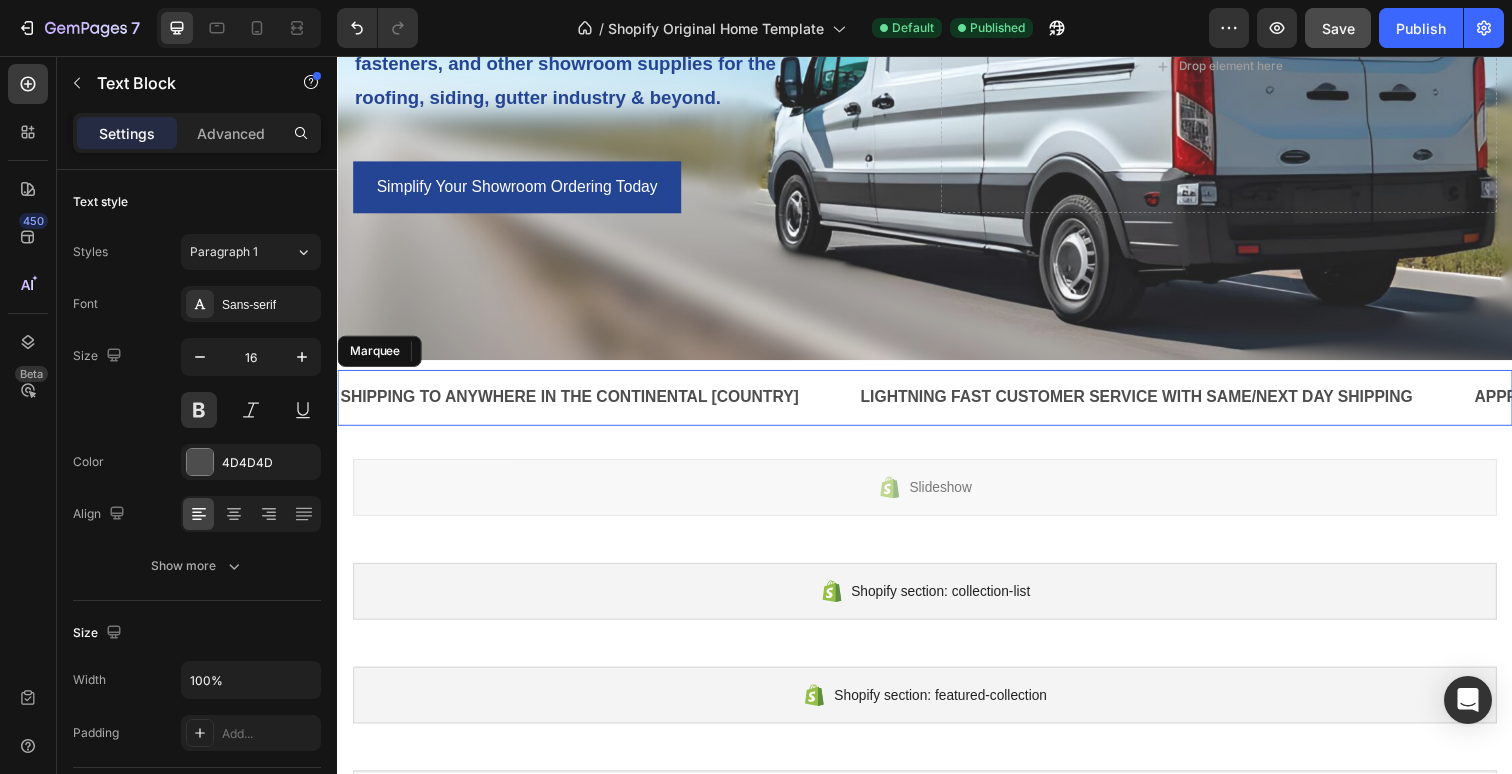 click on "SHIPPING TO ANYWHERE IN THE CONTINENTAL US Text Block   0" at bounding box center [603, 405] 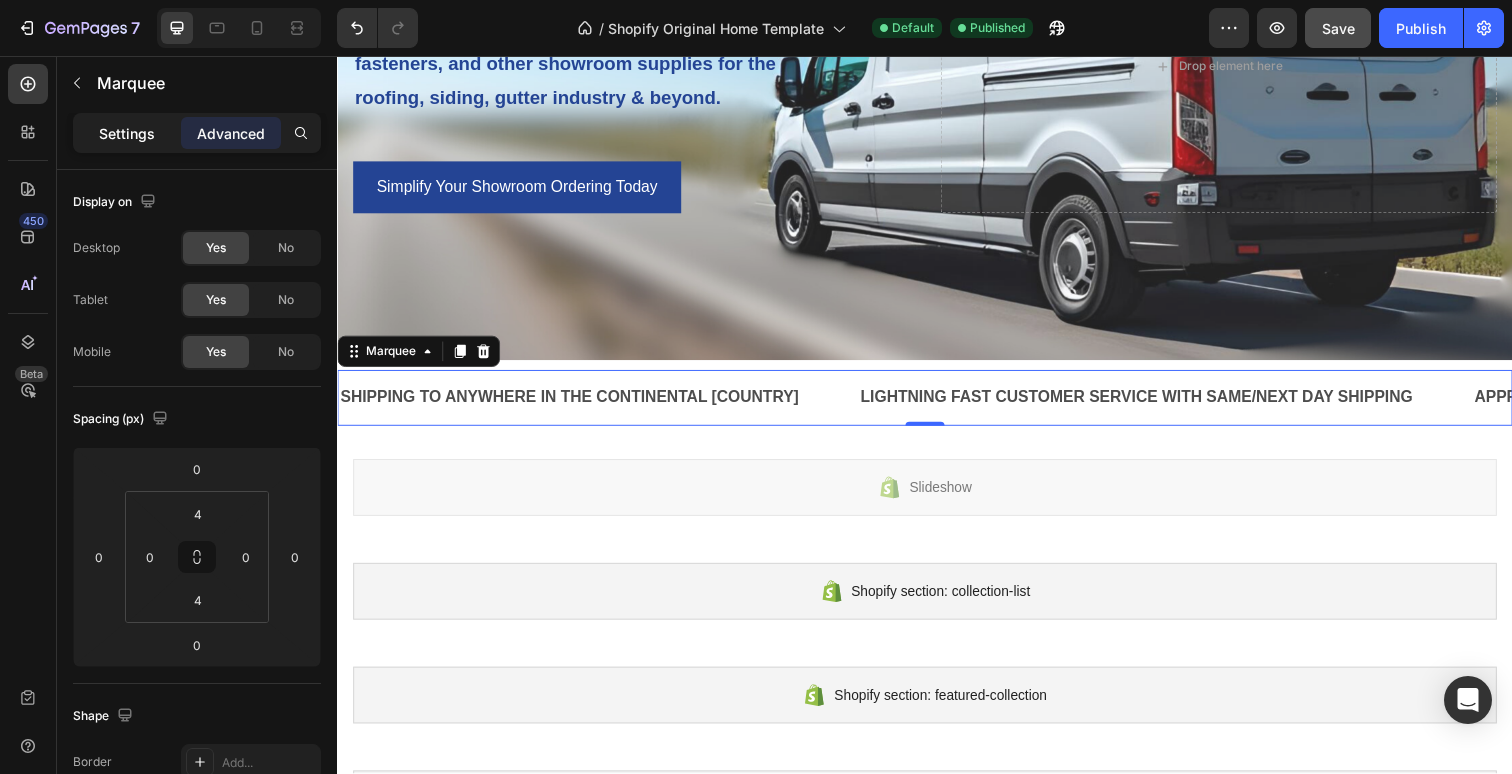 click on "Settings" at bounding box center [127, 133] 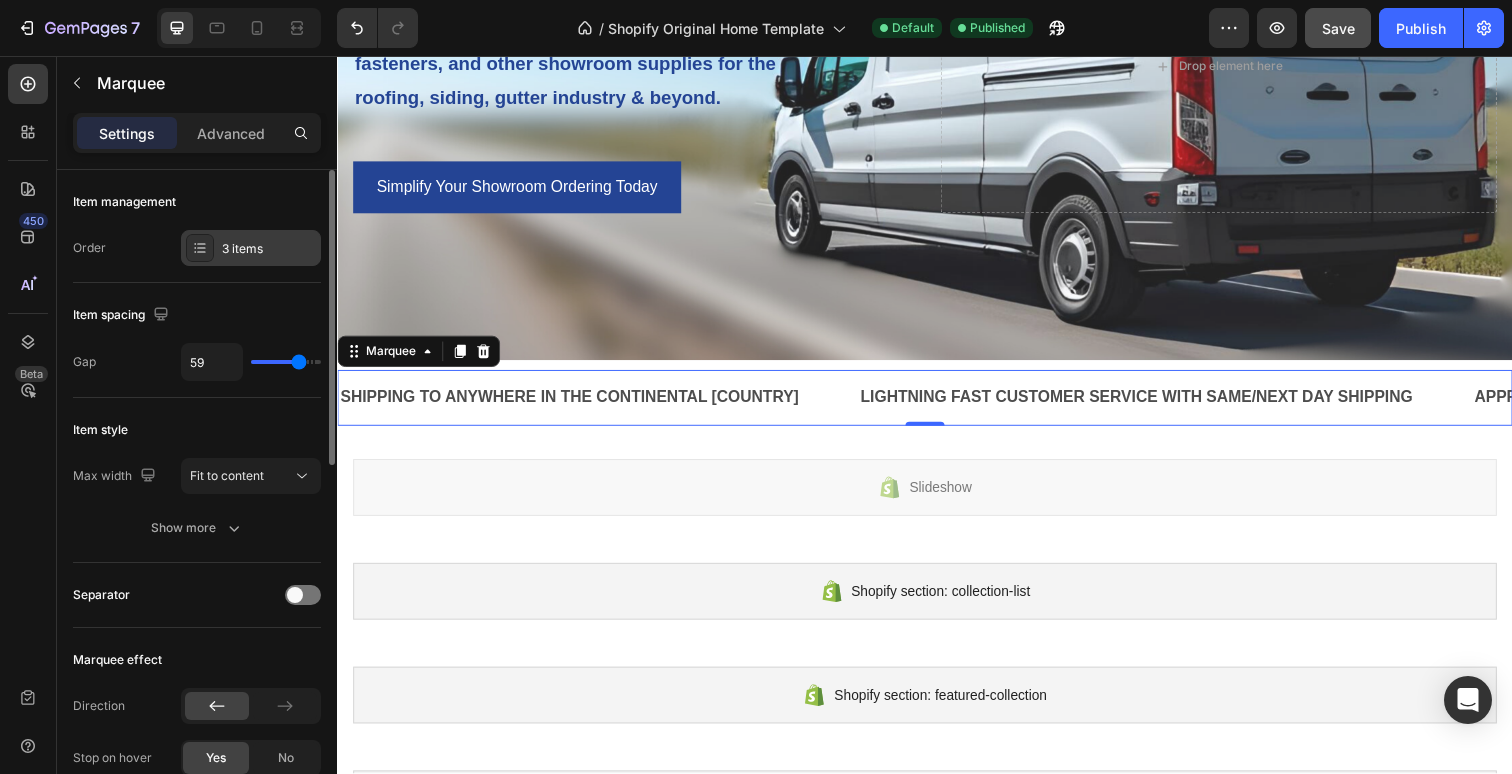 click on "3 items" at bounding box center [269, 249] 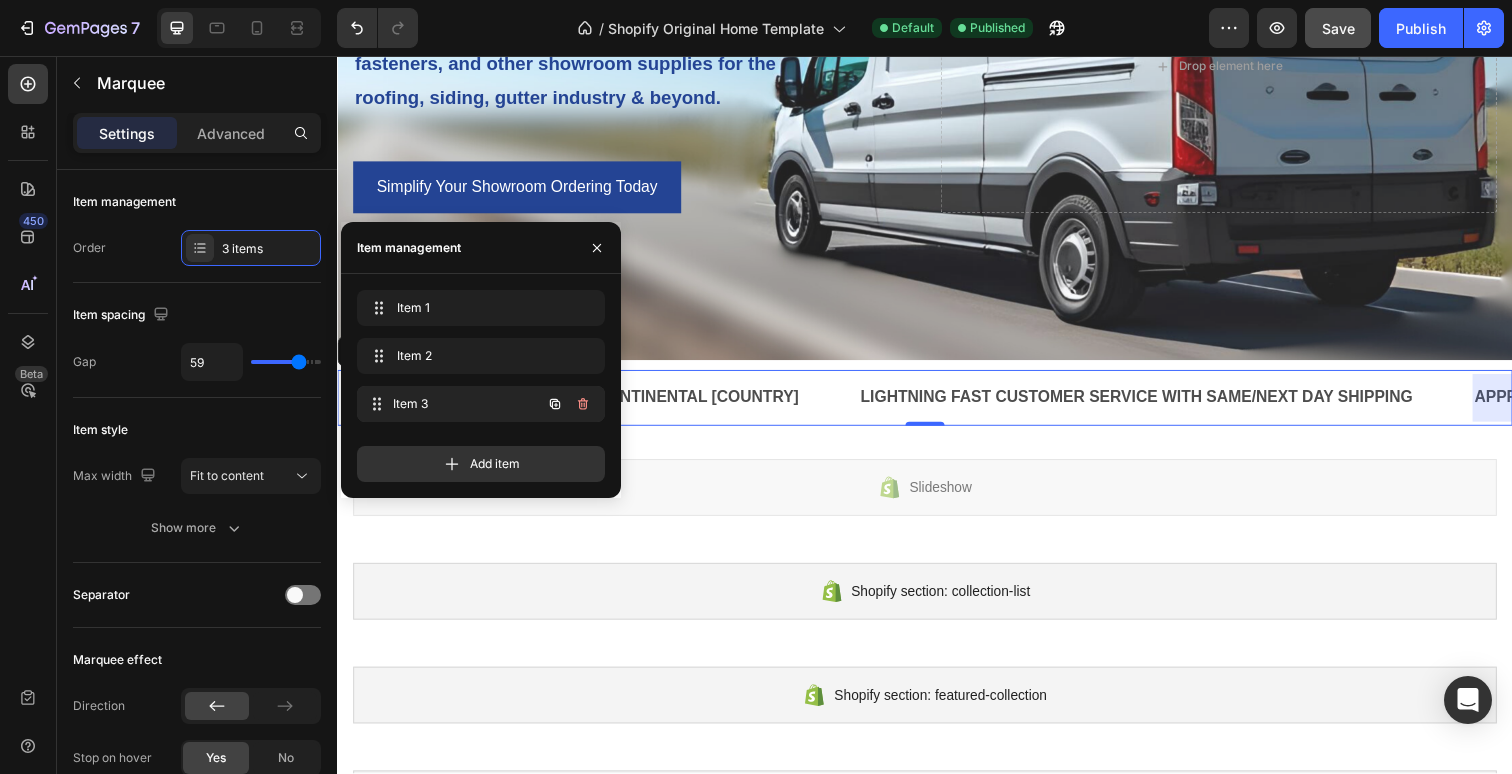 click on "Item 3" at bounding box center [467, 404] 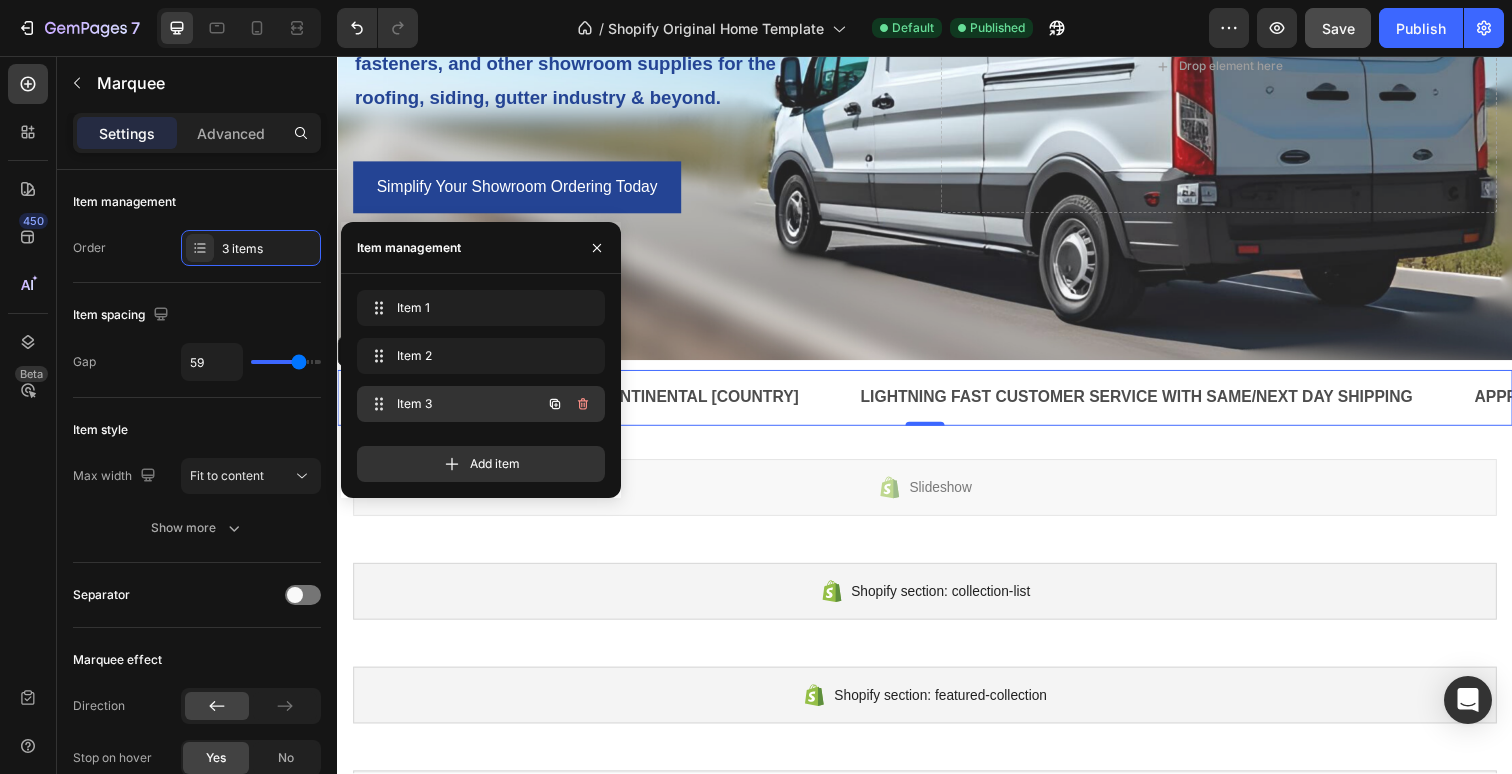 click on "Item 3 Item 3" at bounding box center (453, 404) 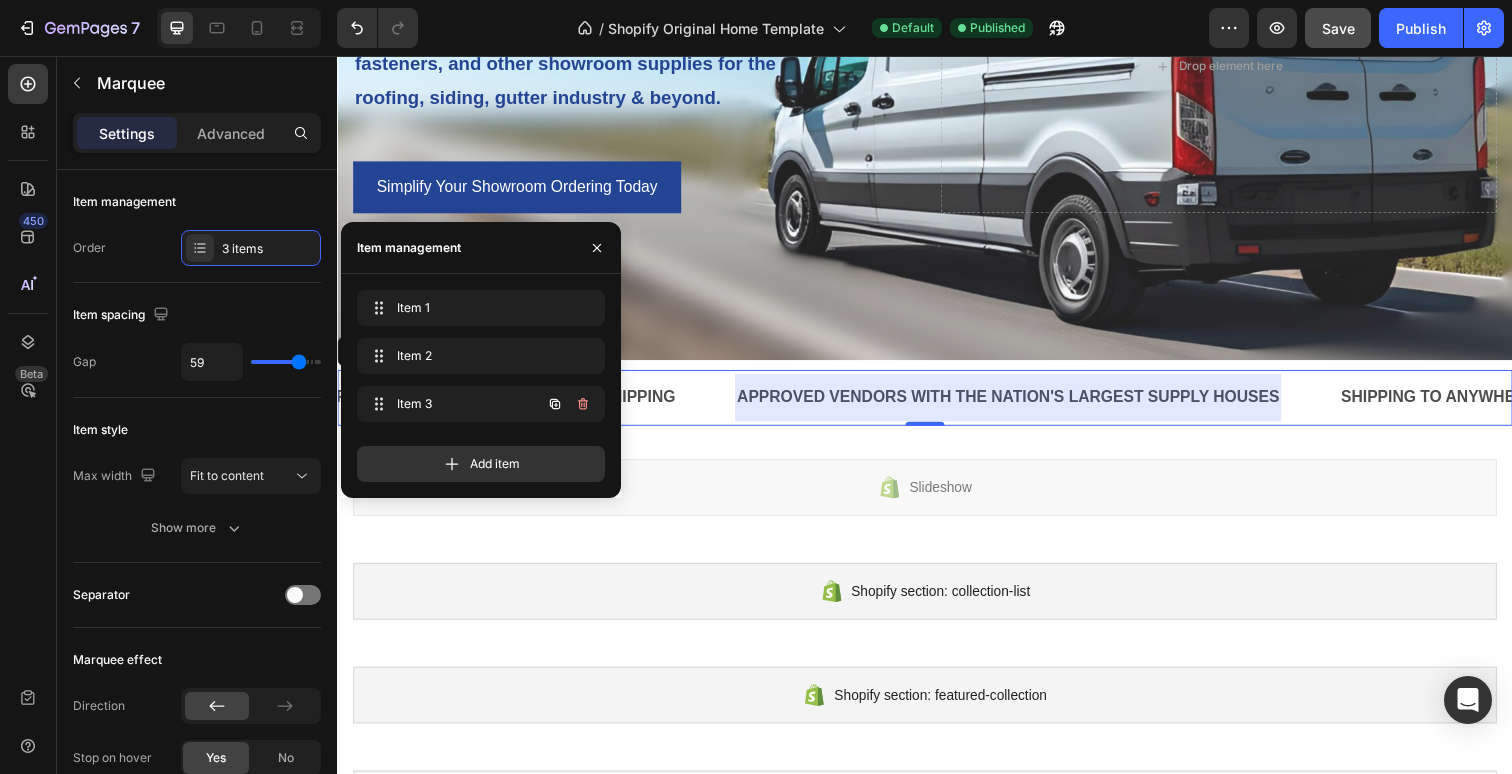 scroll, scrollTop: 0, scrollLeft: 771, axis: horizontal 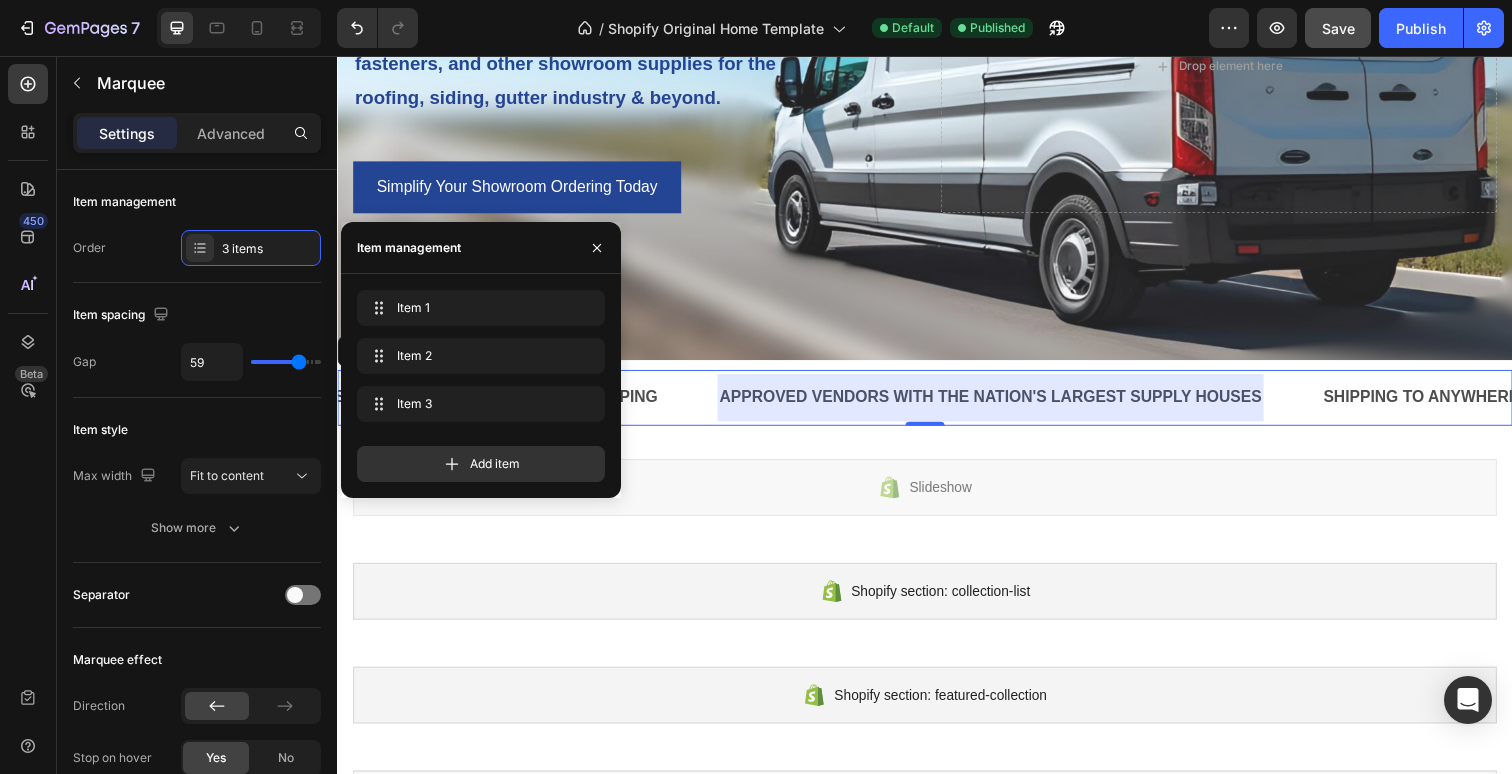 click on "APPROVED VENDORS WITH THE NATION'S LARGEST SUPPLY HOUSES" at bounding box center [1004, 405] 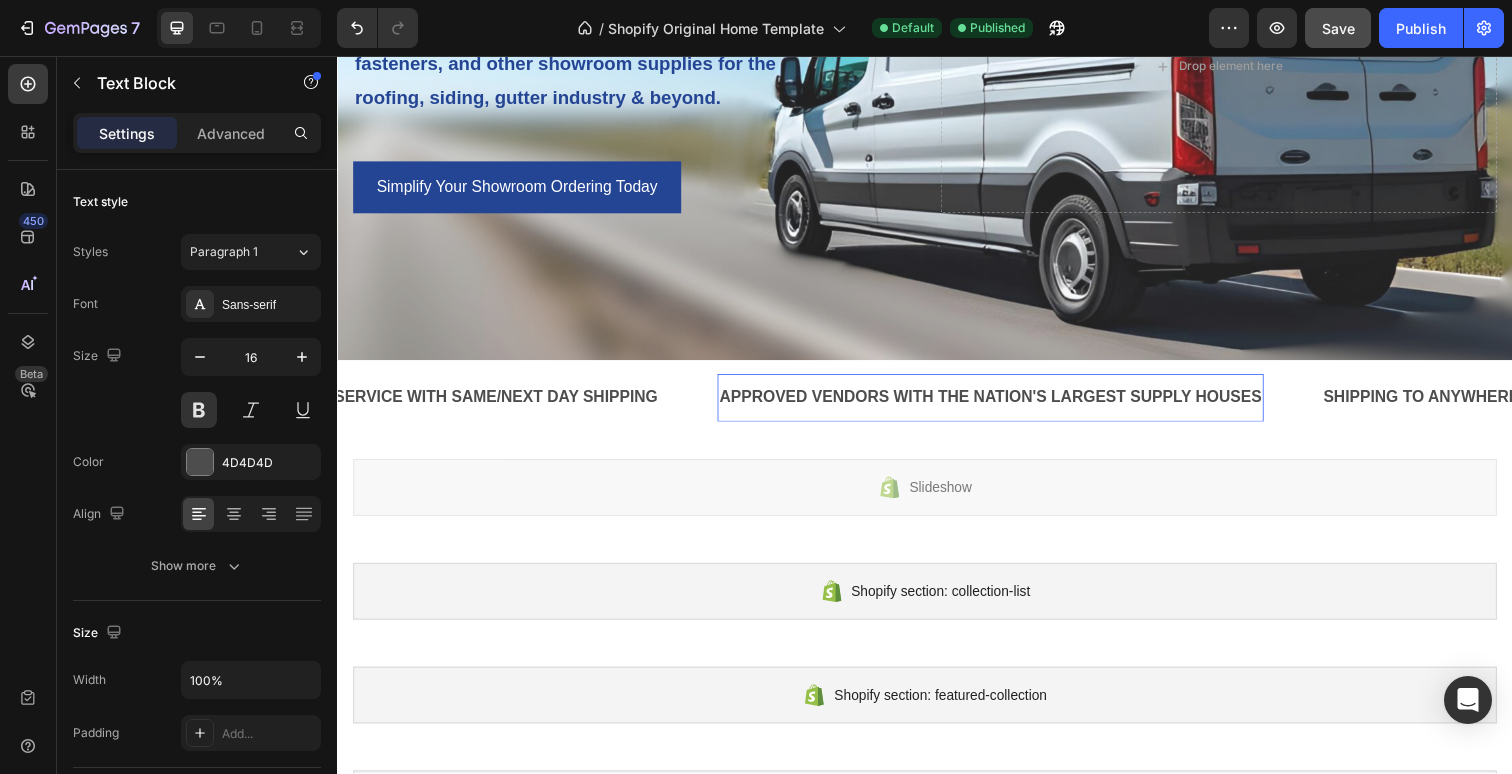 click on "APPROVED VENDORS WITH THE NATION'S LARGEST SUPPLY HOUSES" at bounding box center [1004, 405] 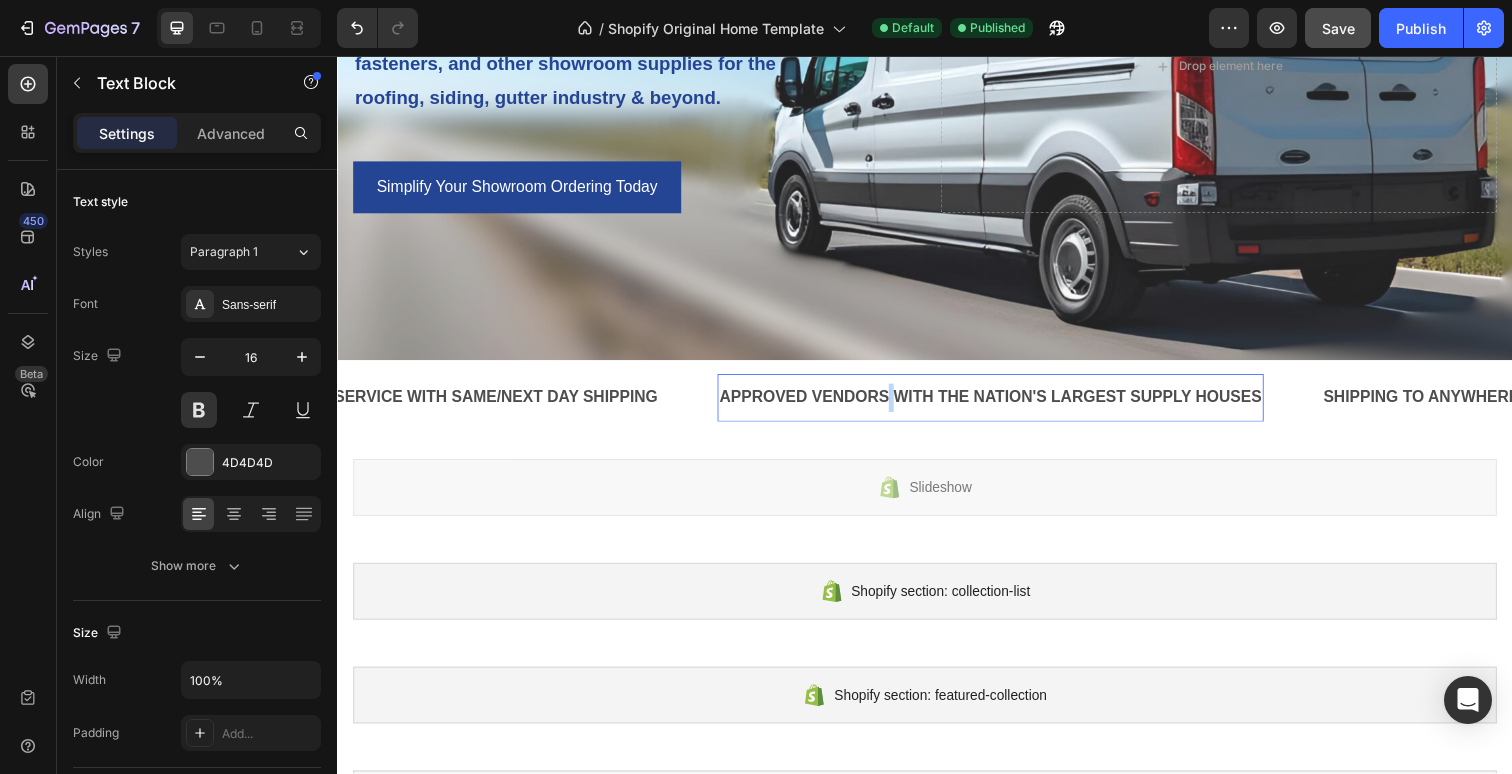 click on "APPROVED VENDORS WITH THE NATION'S LARGEST SUPPLY HOUSES" at bounding box center [1004, 405] 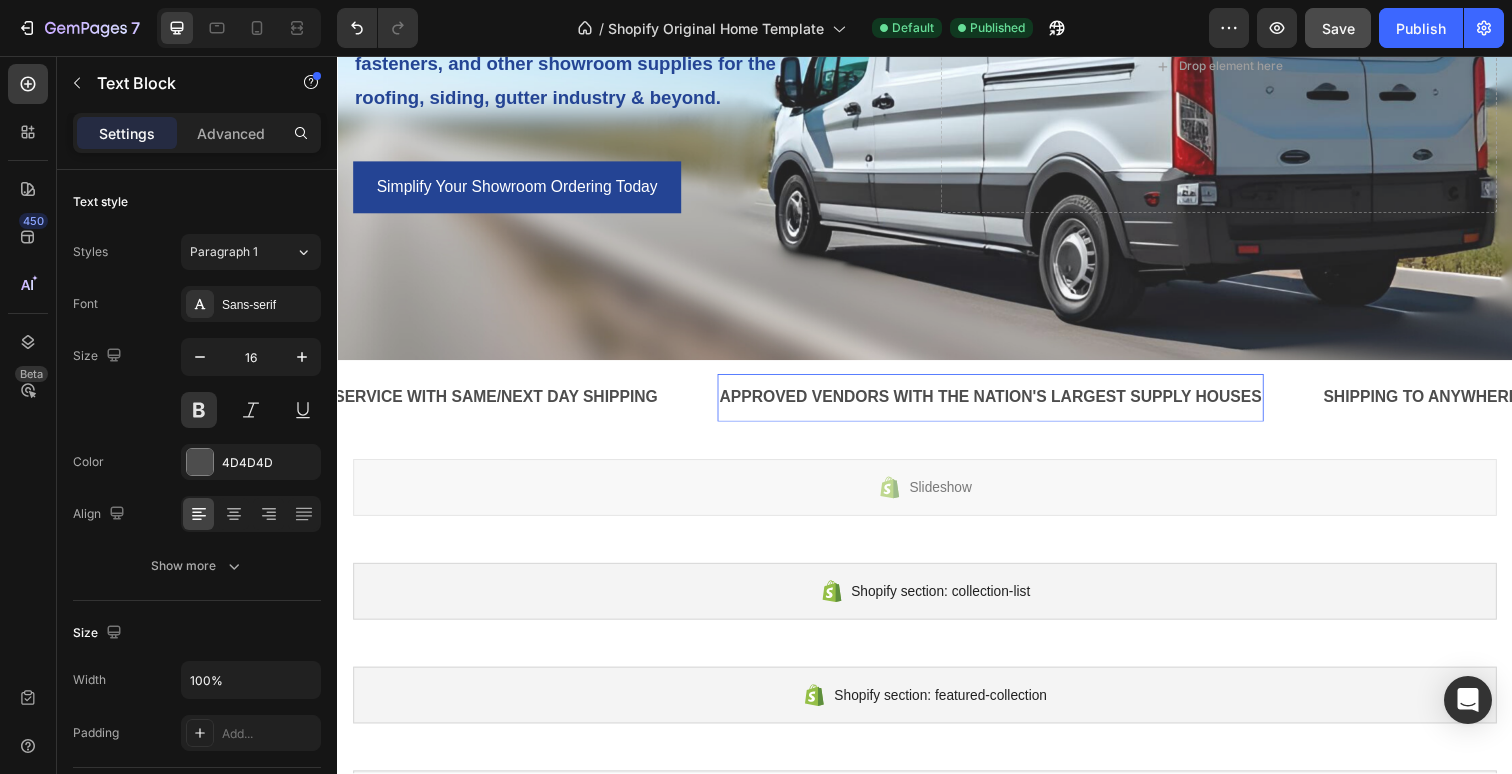 click on "APPROVED VENDORS WITH THE NATION'S LARGEST SUPPLY HOUSES" at bounding box center (1004, 405) 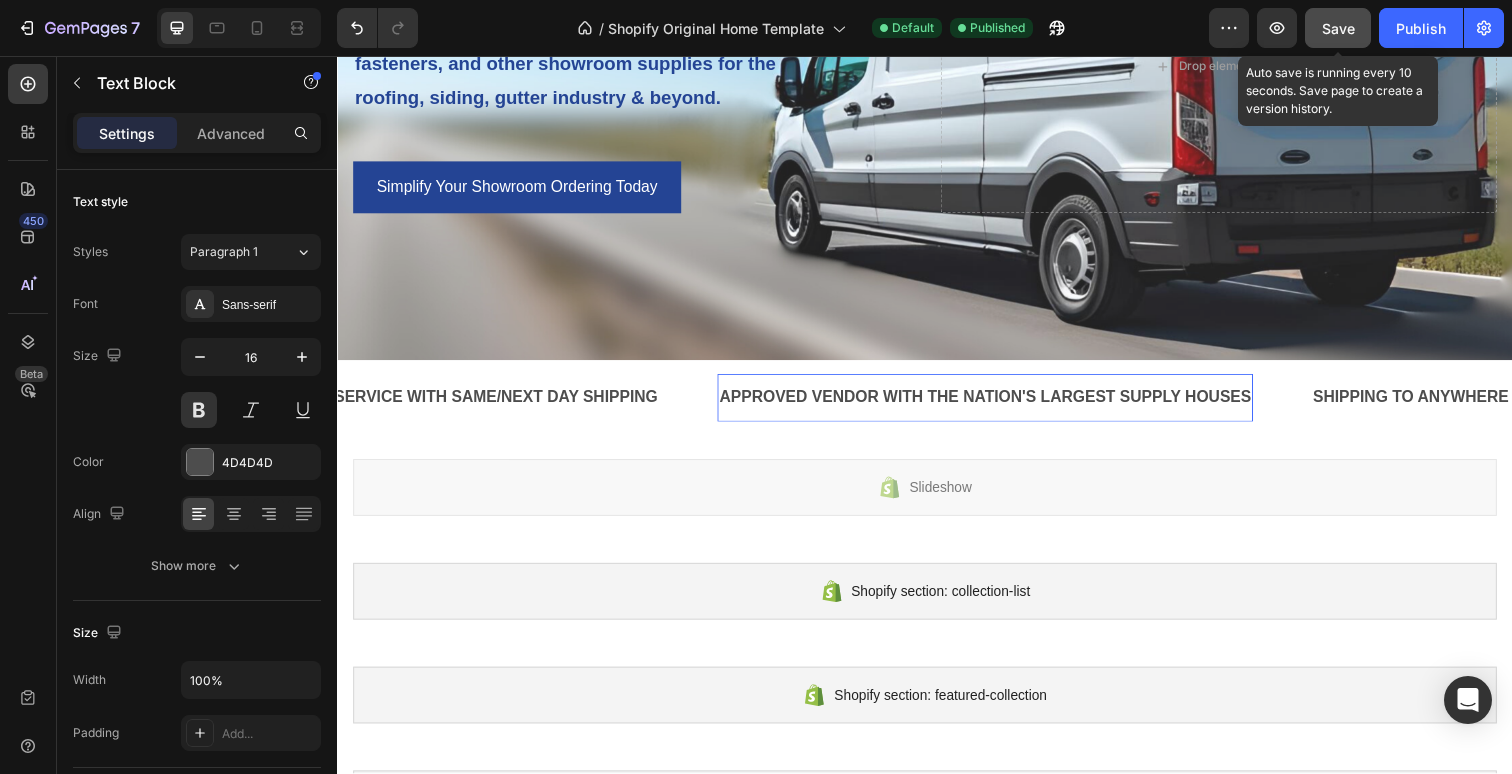click on "Save" at bounding box center [1338, 28] 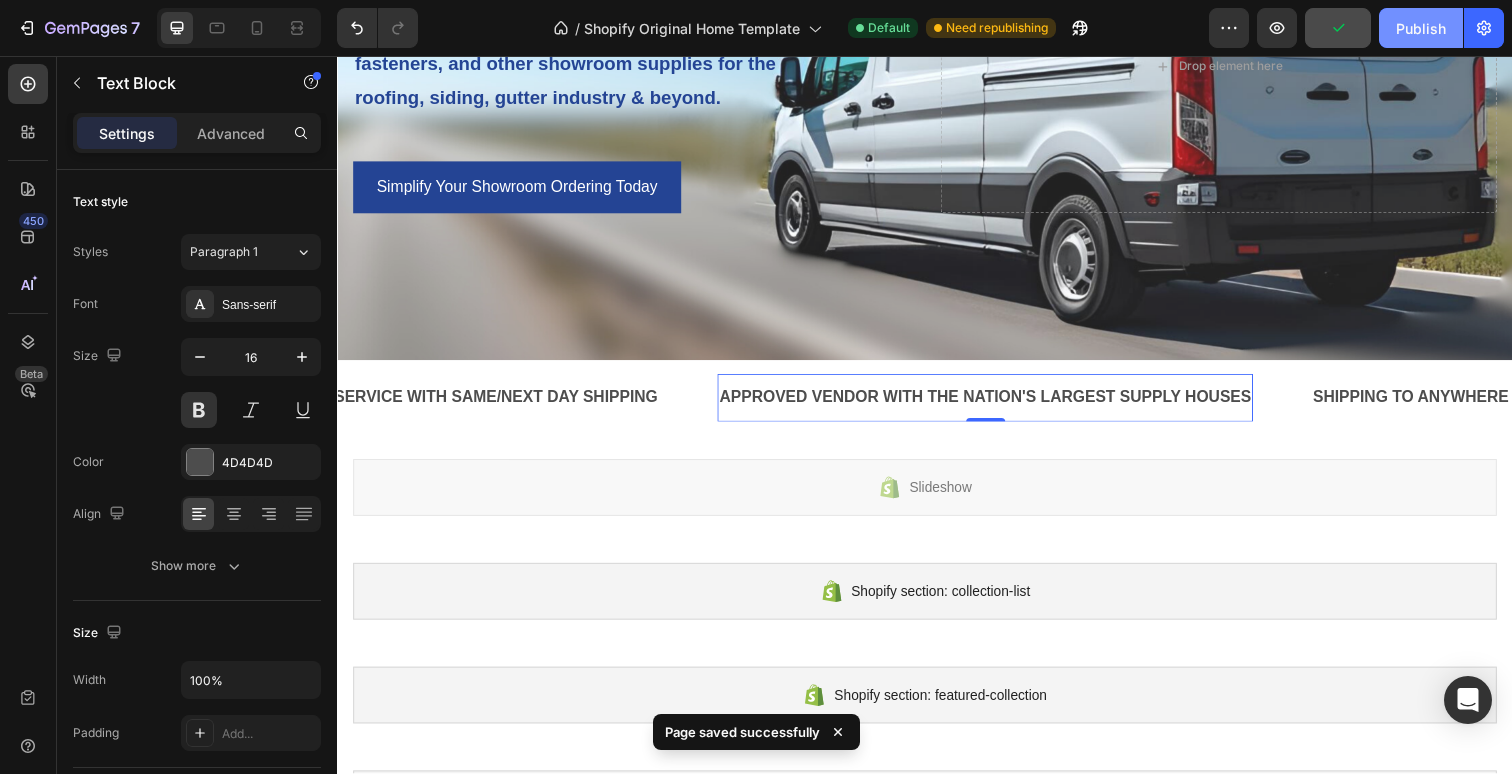 click on "Publish" at bounding box center (1421, 28) 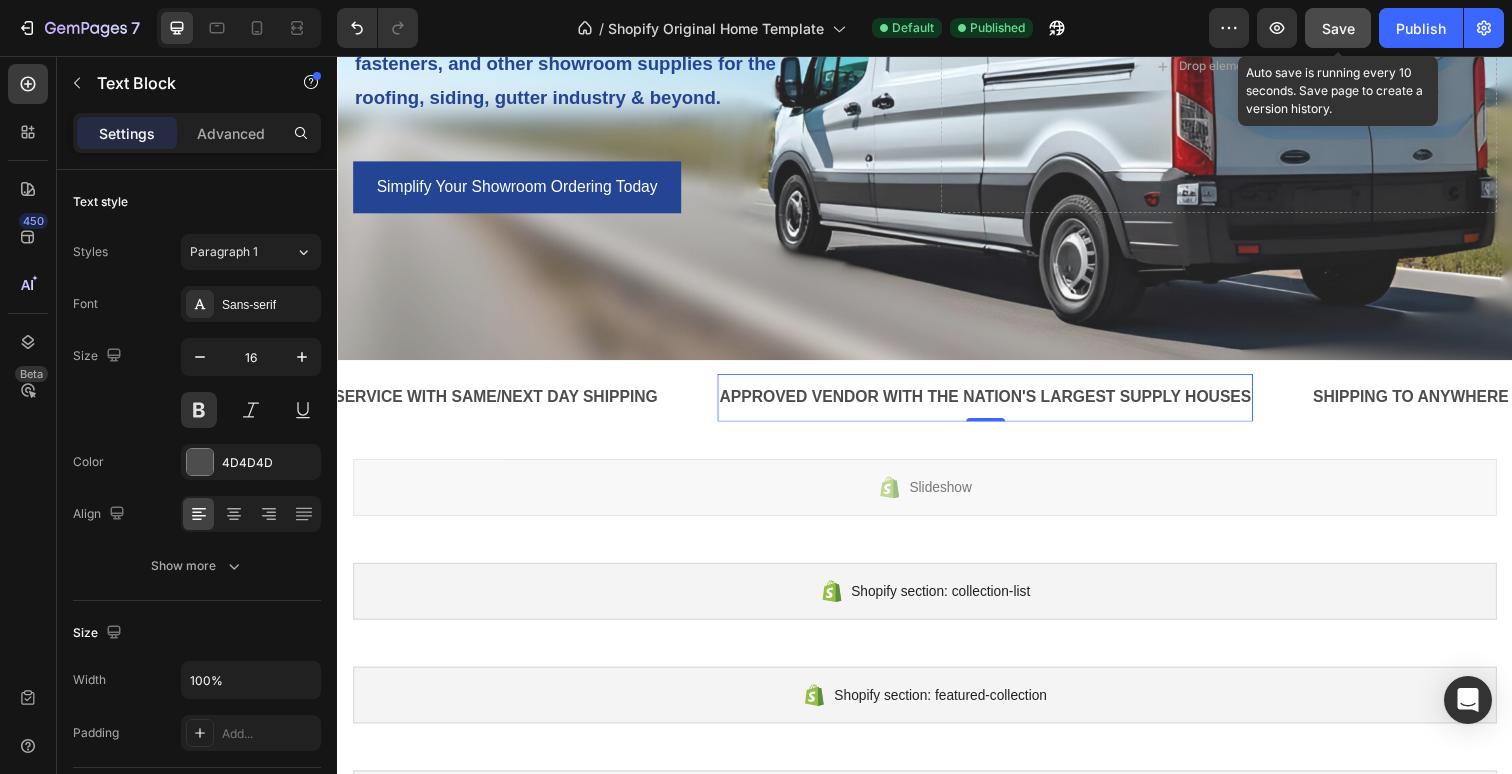 click on "Save" 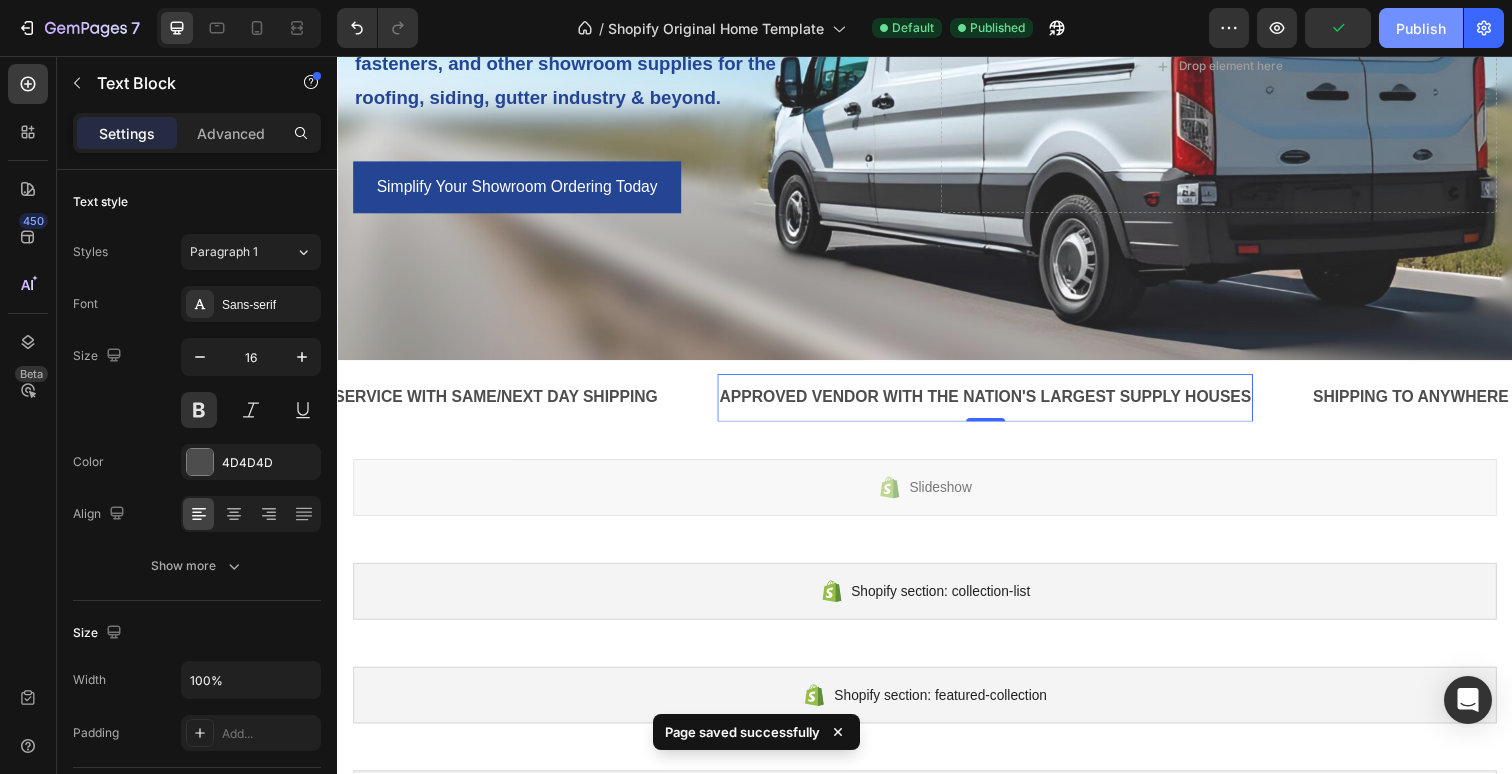 click on "Publish" 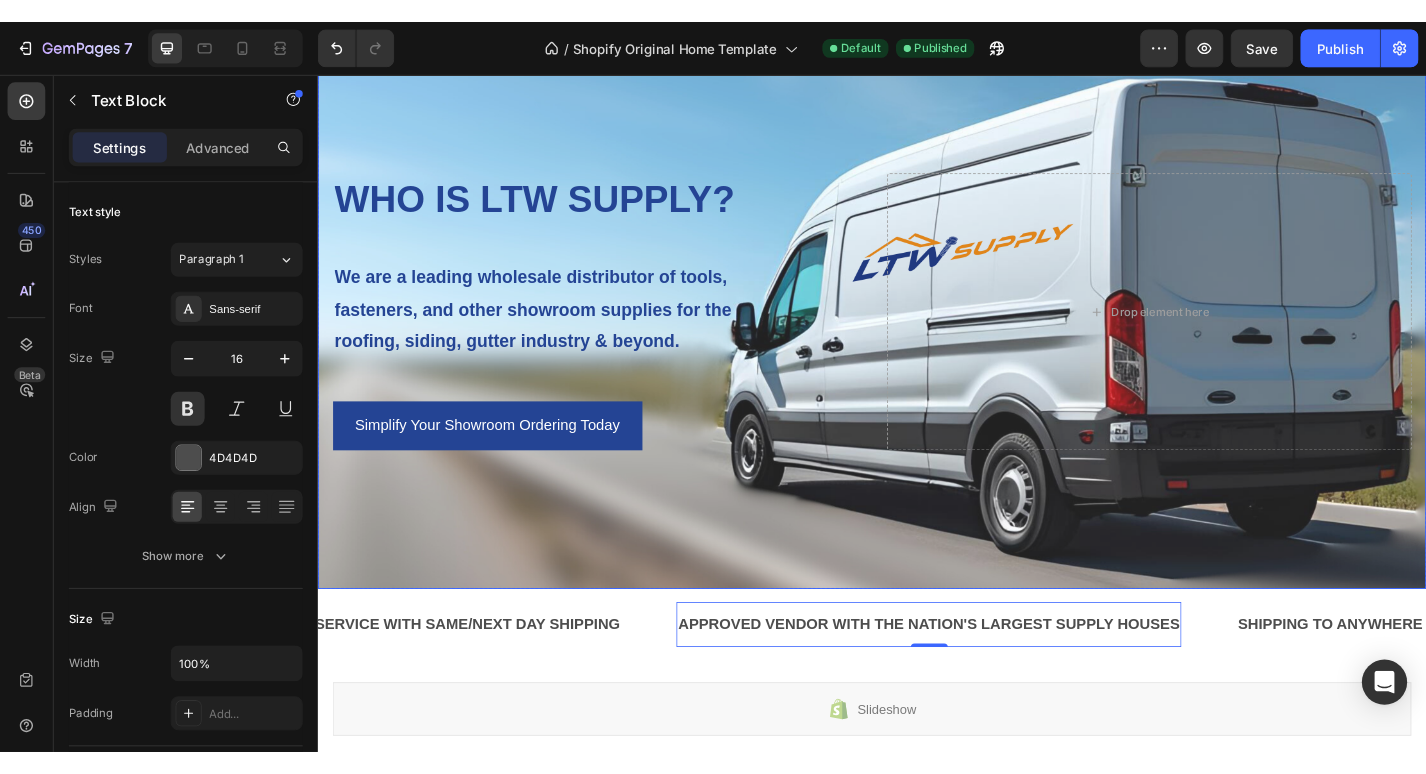 scroll, scrollTop: 32, scrollLeft: 0, axis: vertical 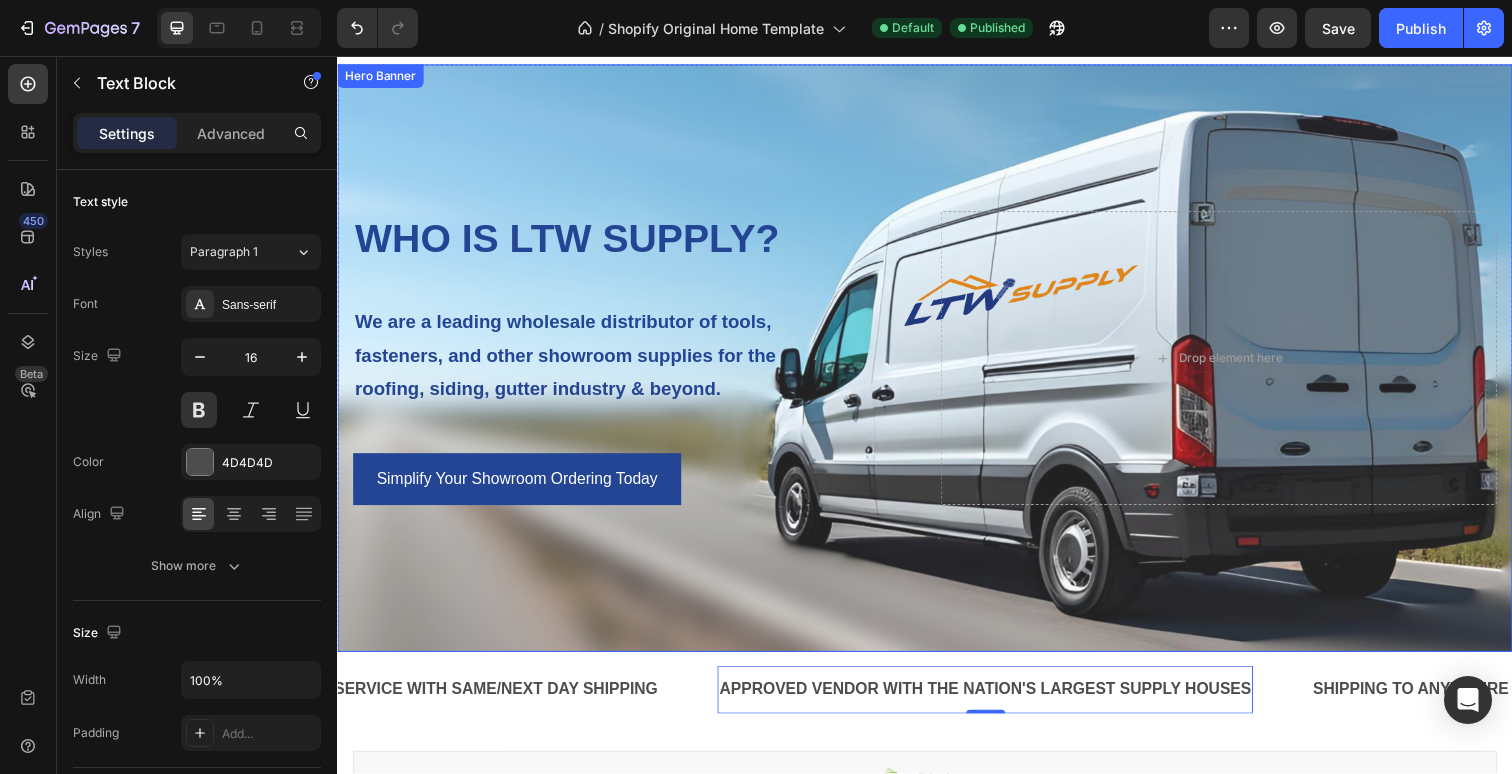 click on "We are a leading wholesale distributor of tools, fasteners, and other showroom supplies for the roofing, siding, gutter industry & beyond." at bounding box center (581, 362) 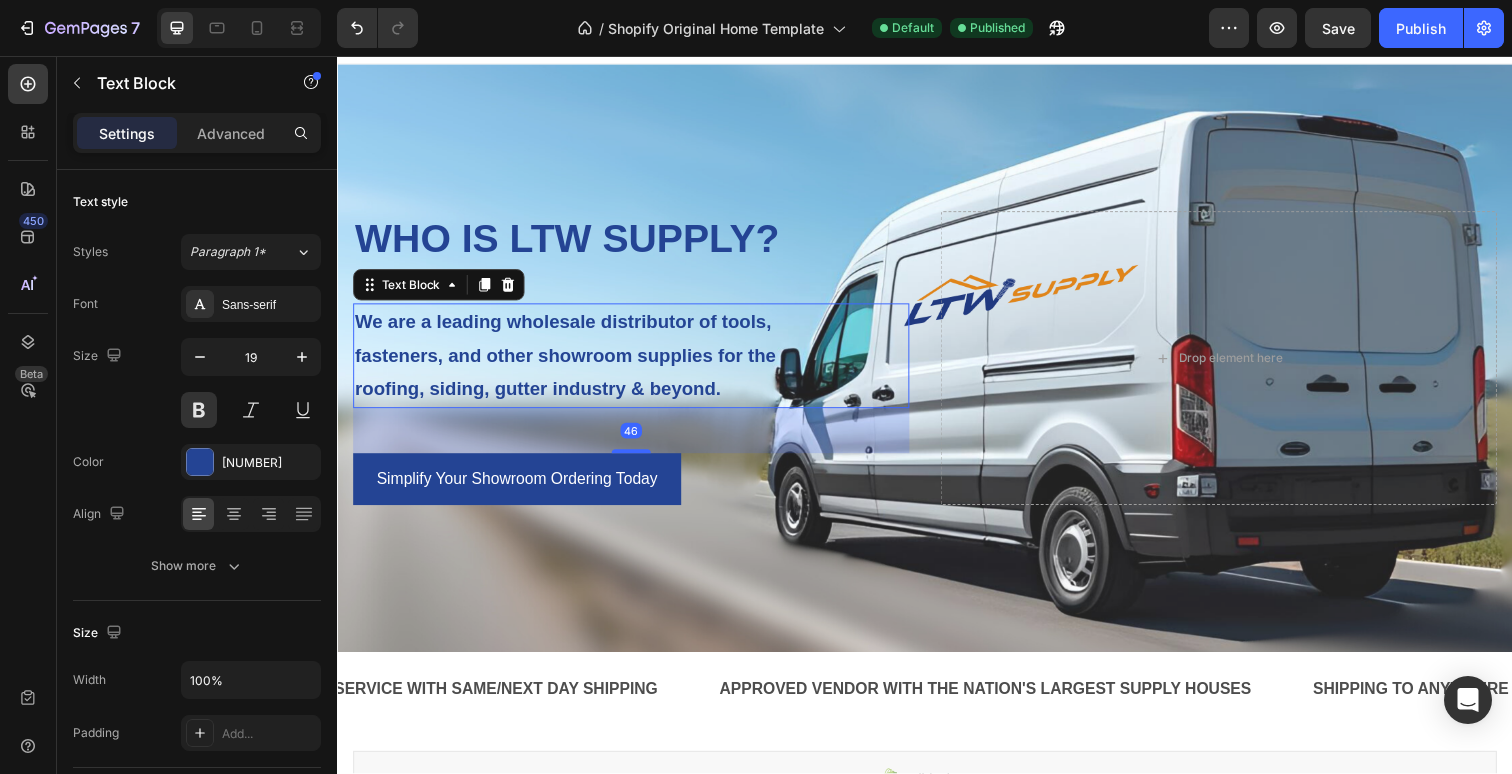 click on "We are a leading wholesale distributor of tools, fasteners, and other showroom supplies for the roofing, siding, gutter industry & beyond." at bounding box center (581, 362) 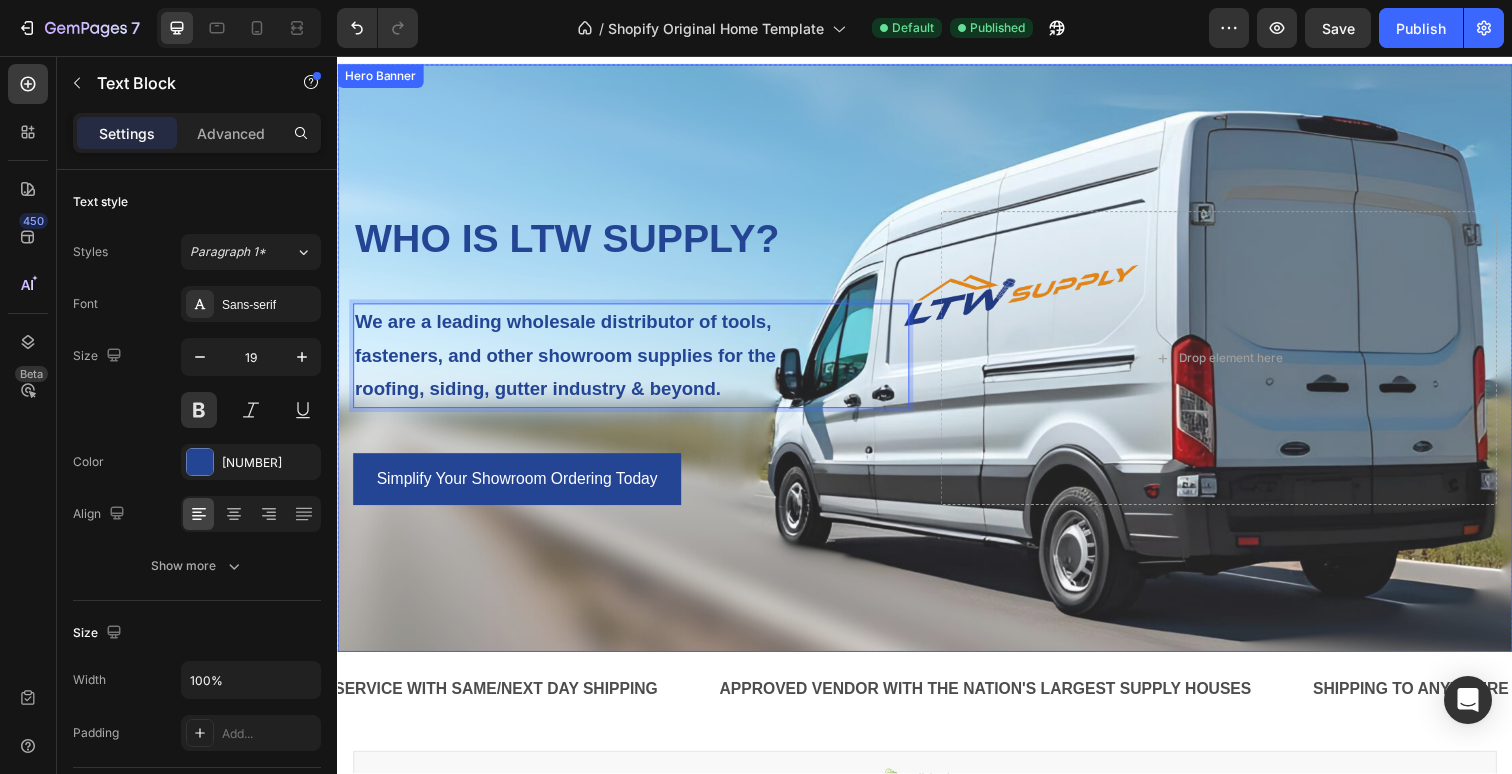 click at bounding box center [937, 365] 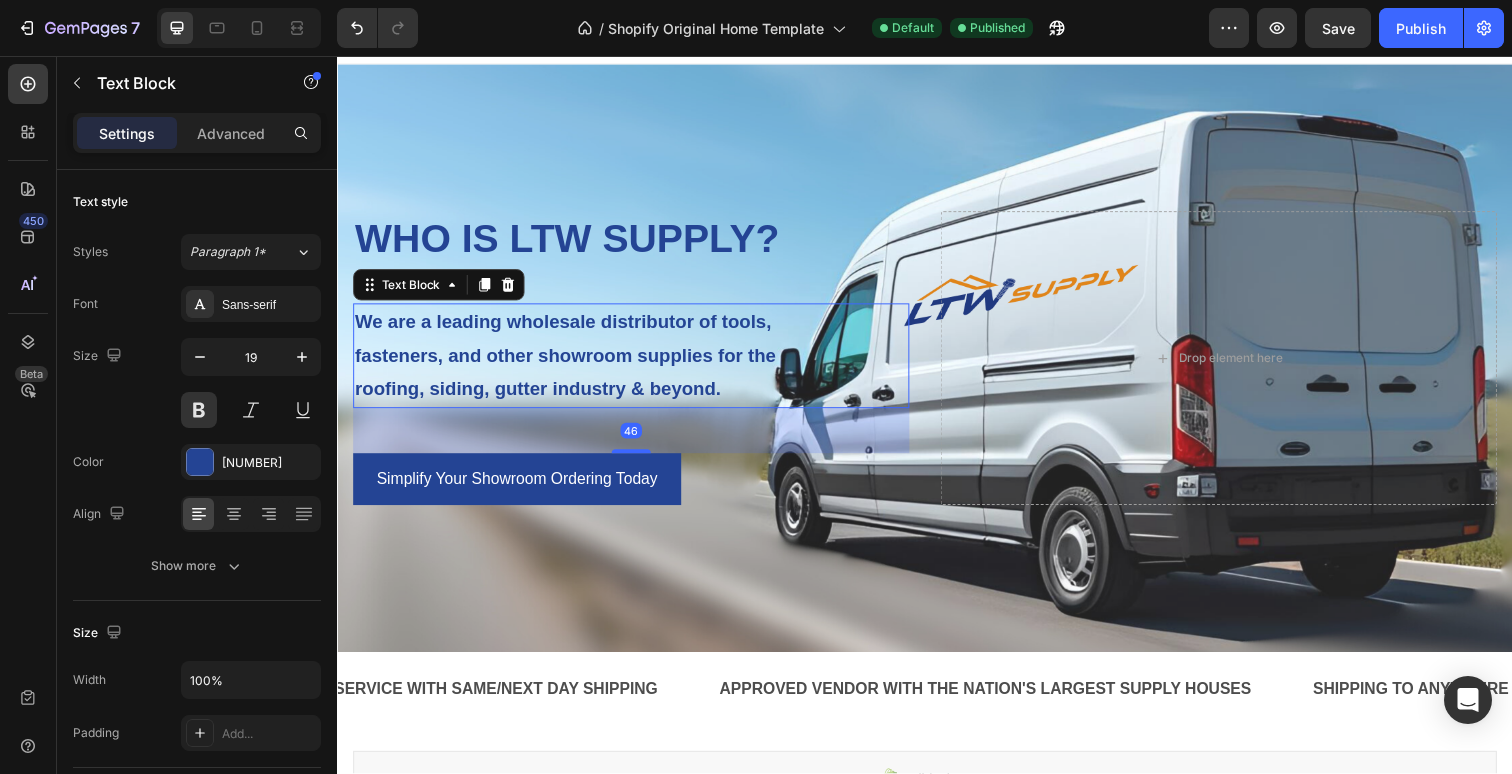 click on "We are a leading wholesale distributor of tools, fasteners, and other showroom supplies for the roofing, siding, gutter industry & beyond. Text Block   46" at bounding box center (637, 362) 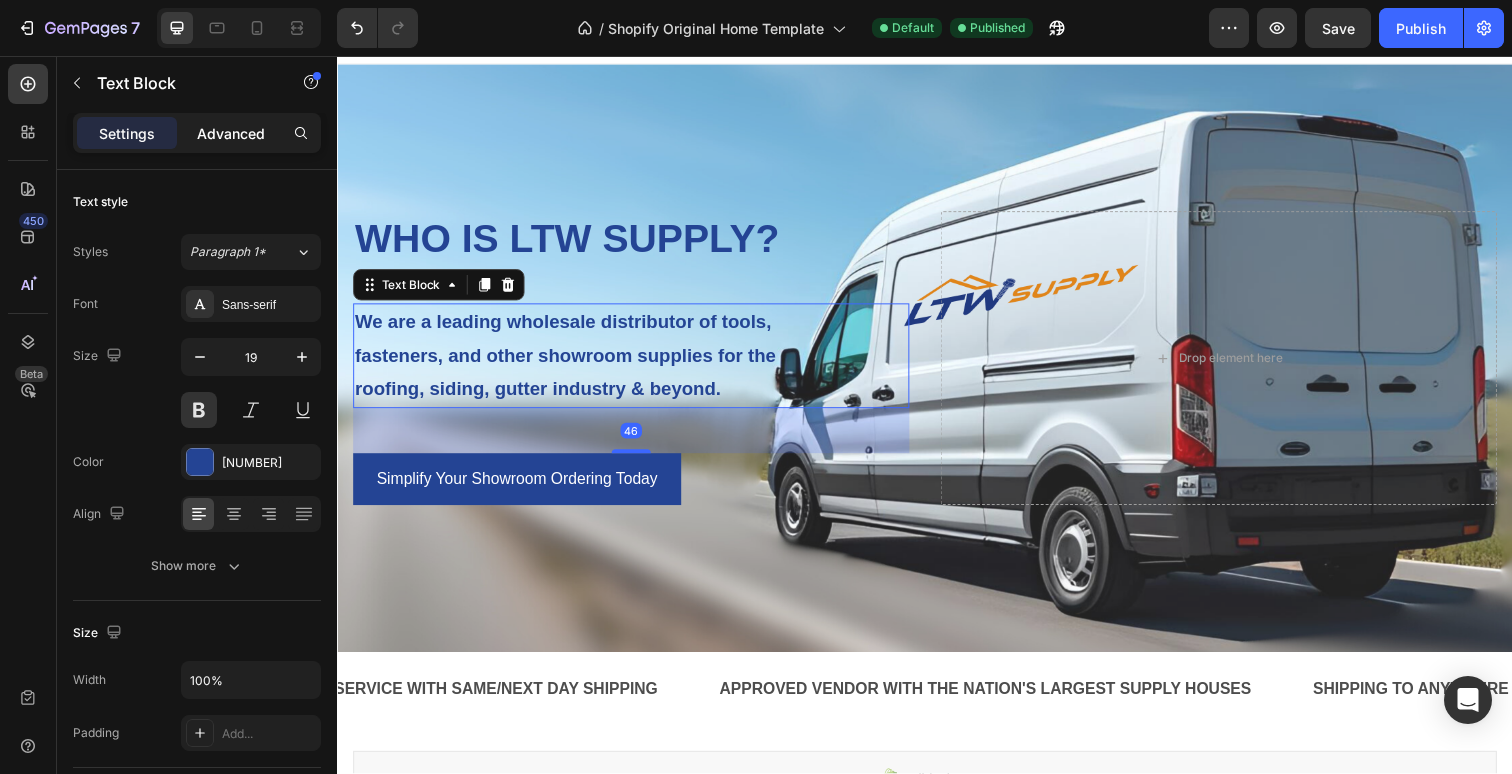 click on "Advanced" at bounding box center (231, 133) 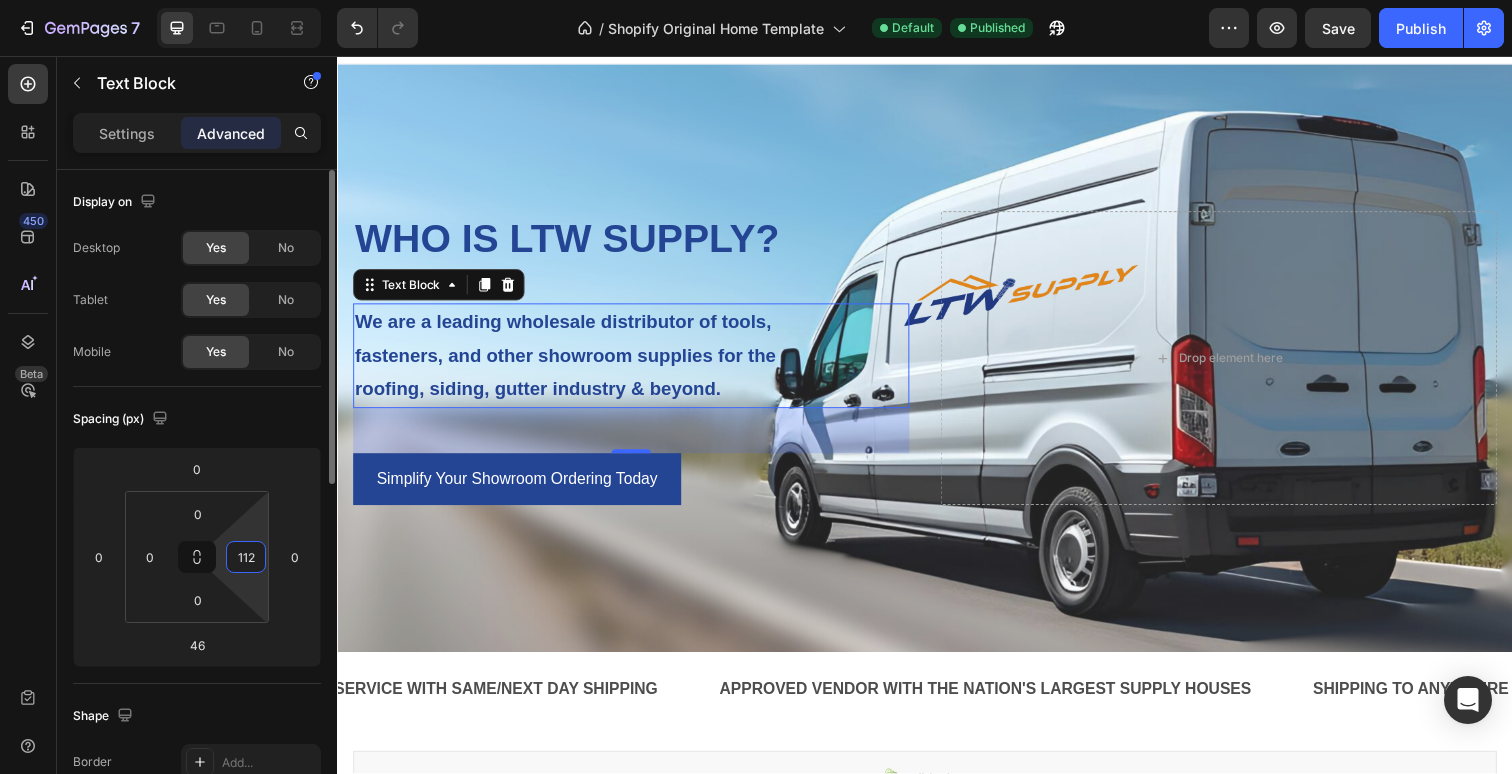 click on "112" at bounding box center [246, 557] 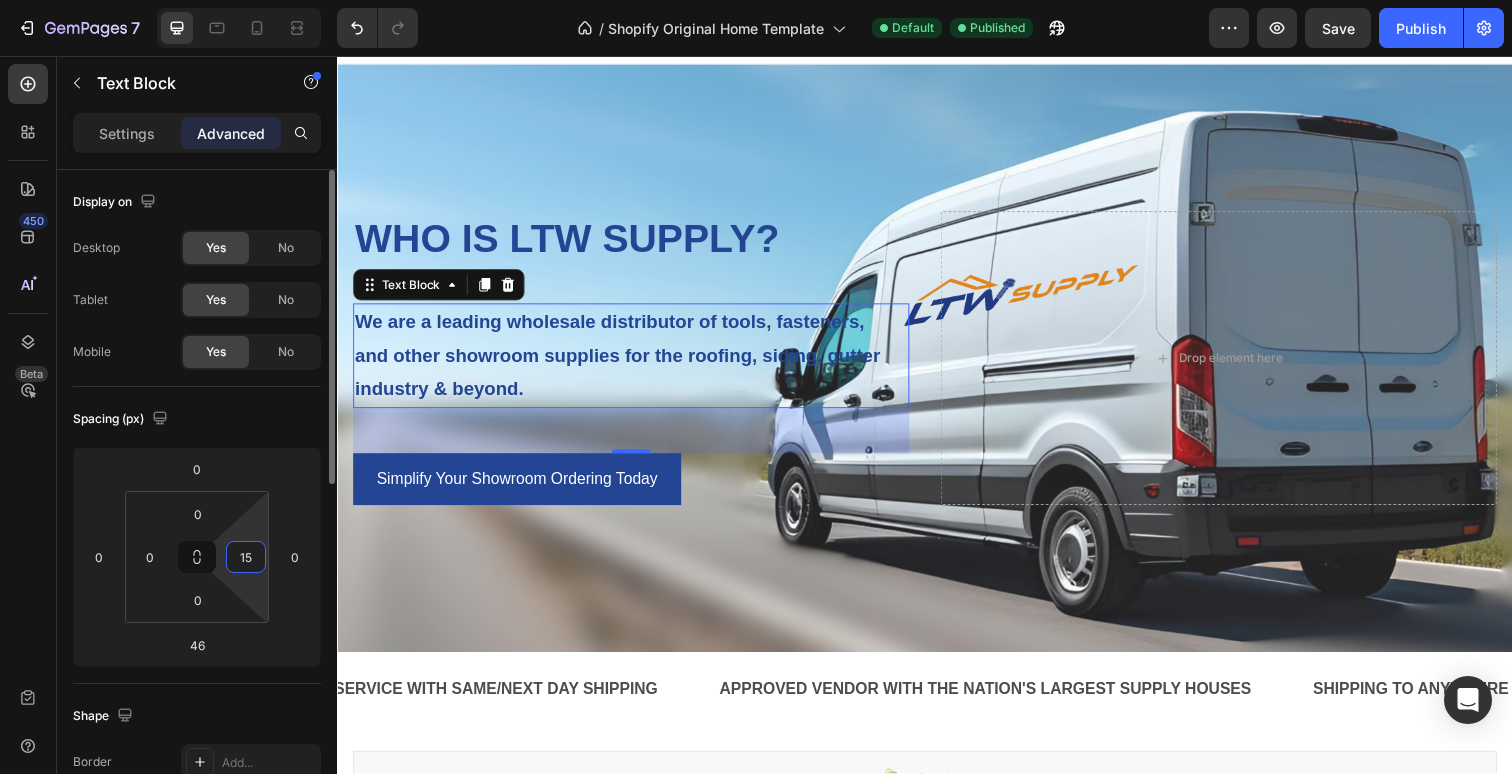 type on "150" 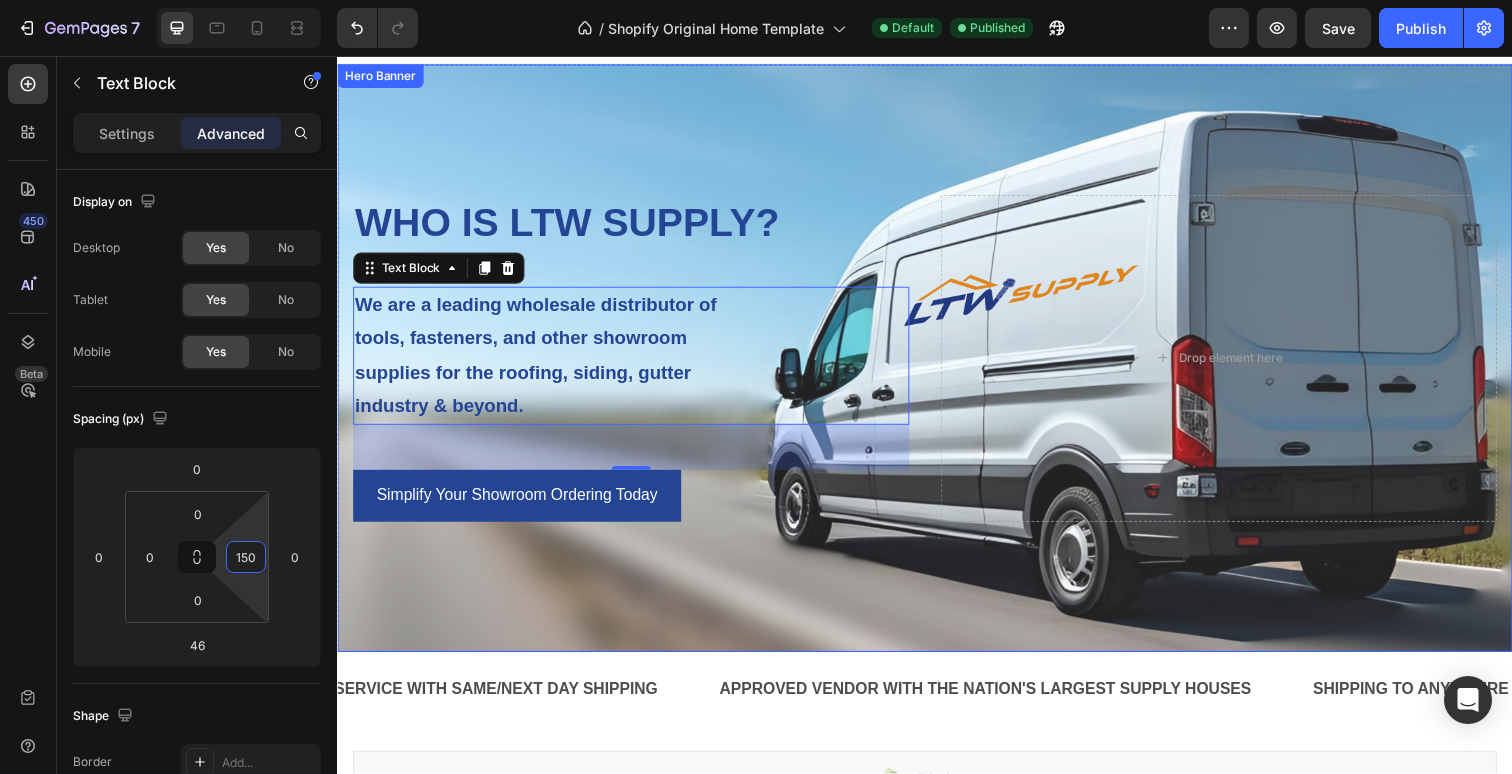 click at bounding box center (937, 365) 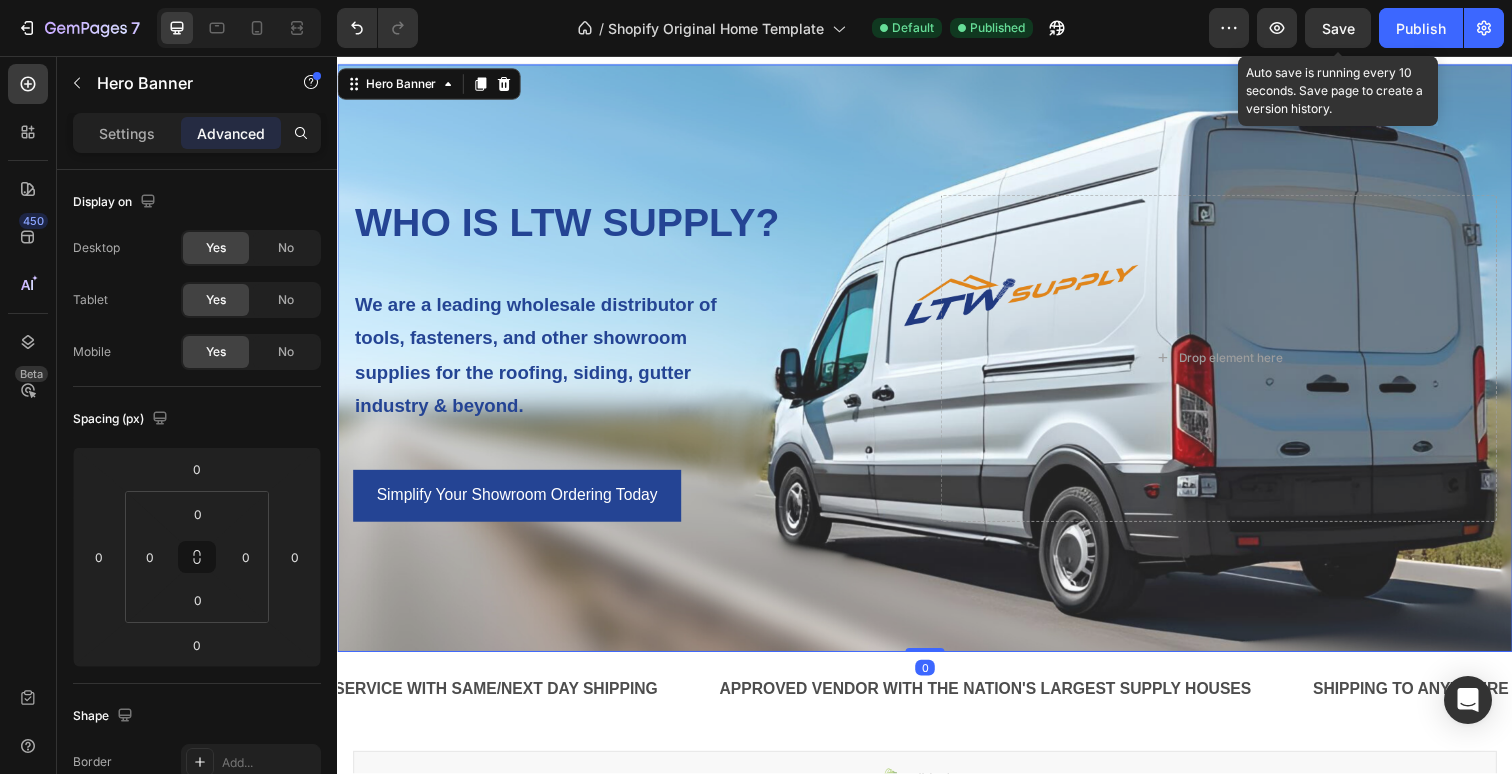 click on "Save" at bounding box center [1338, 28] 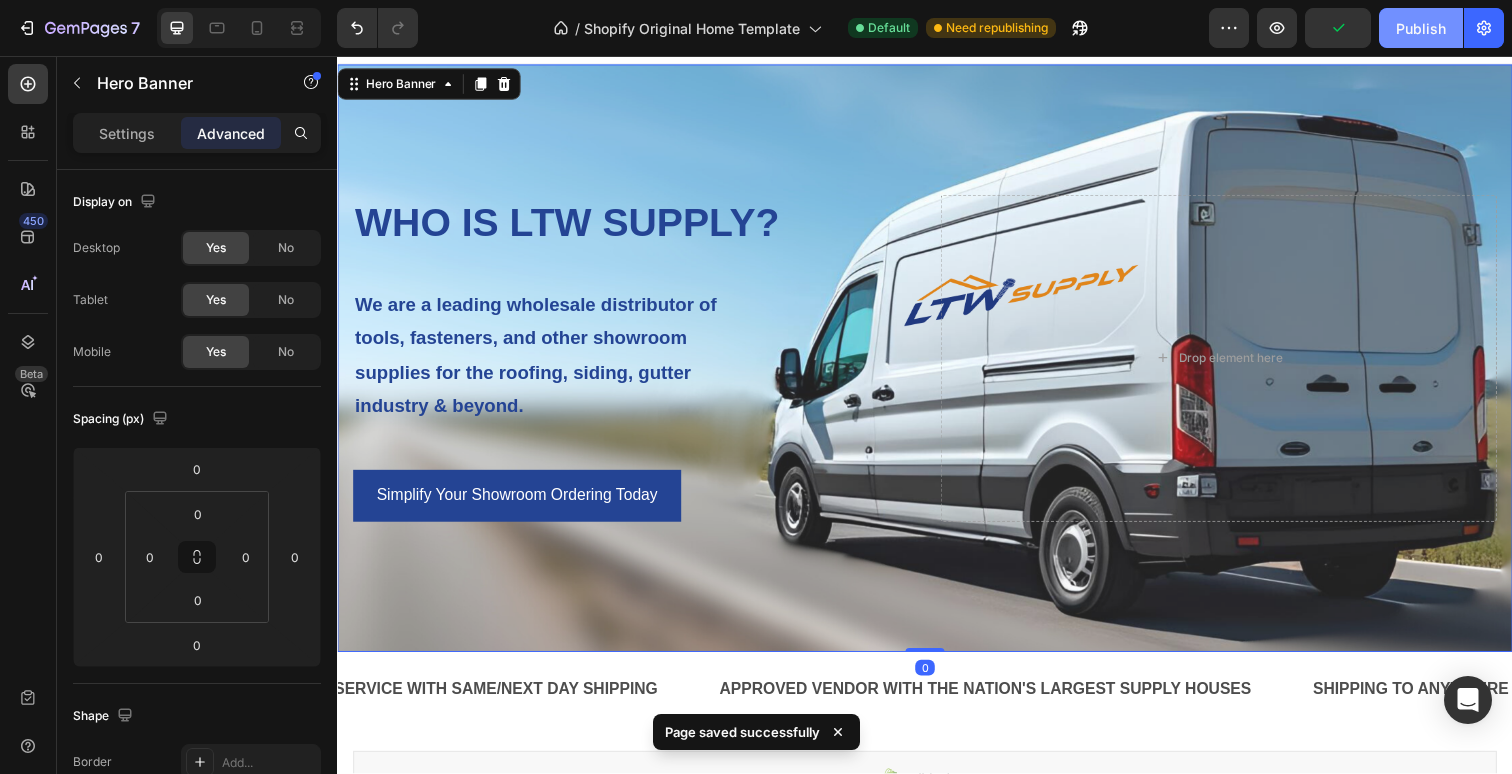 click on "Publish" at bounding box center [1421, 28] 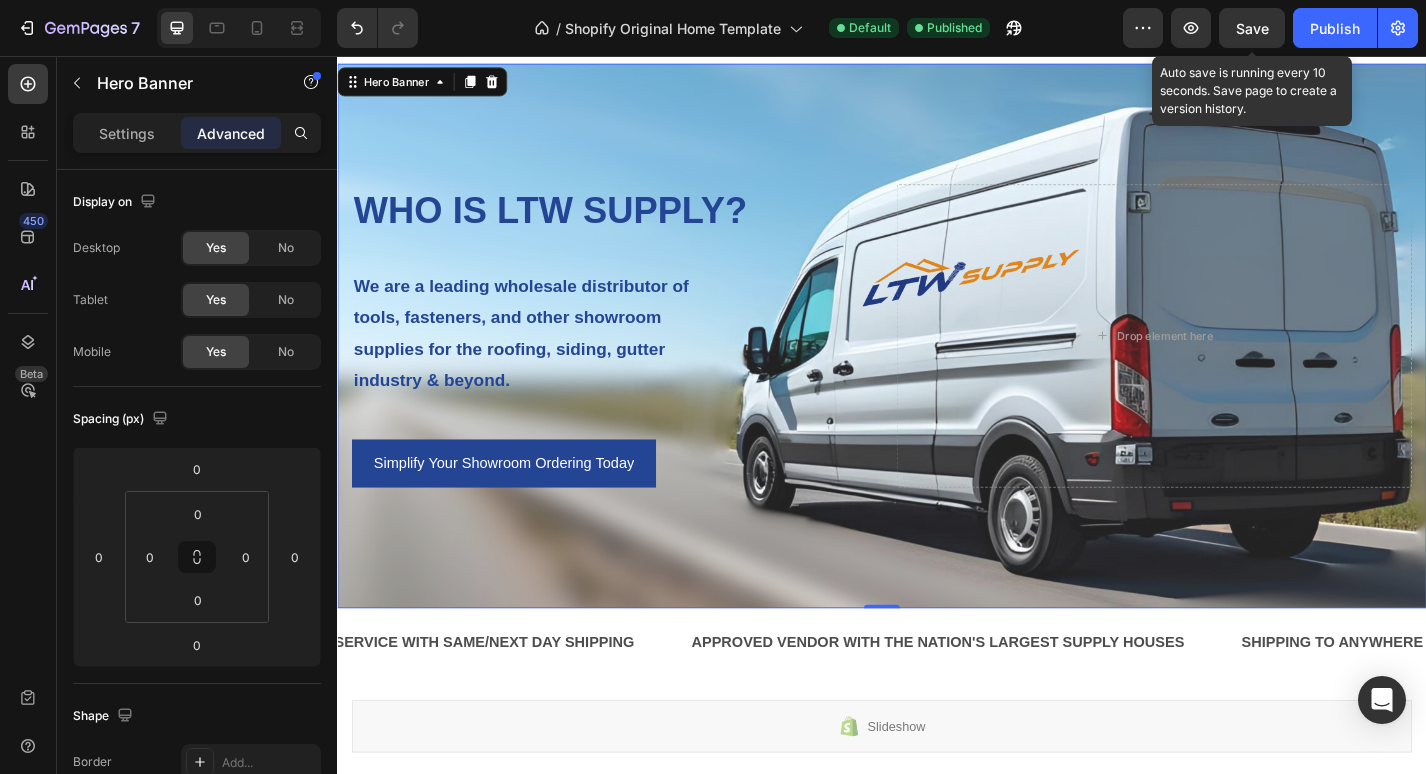 click on "Save" 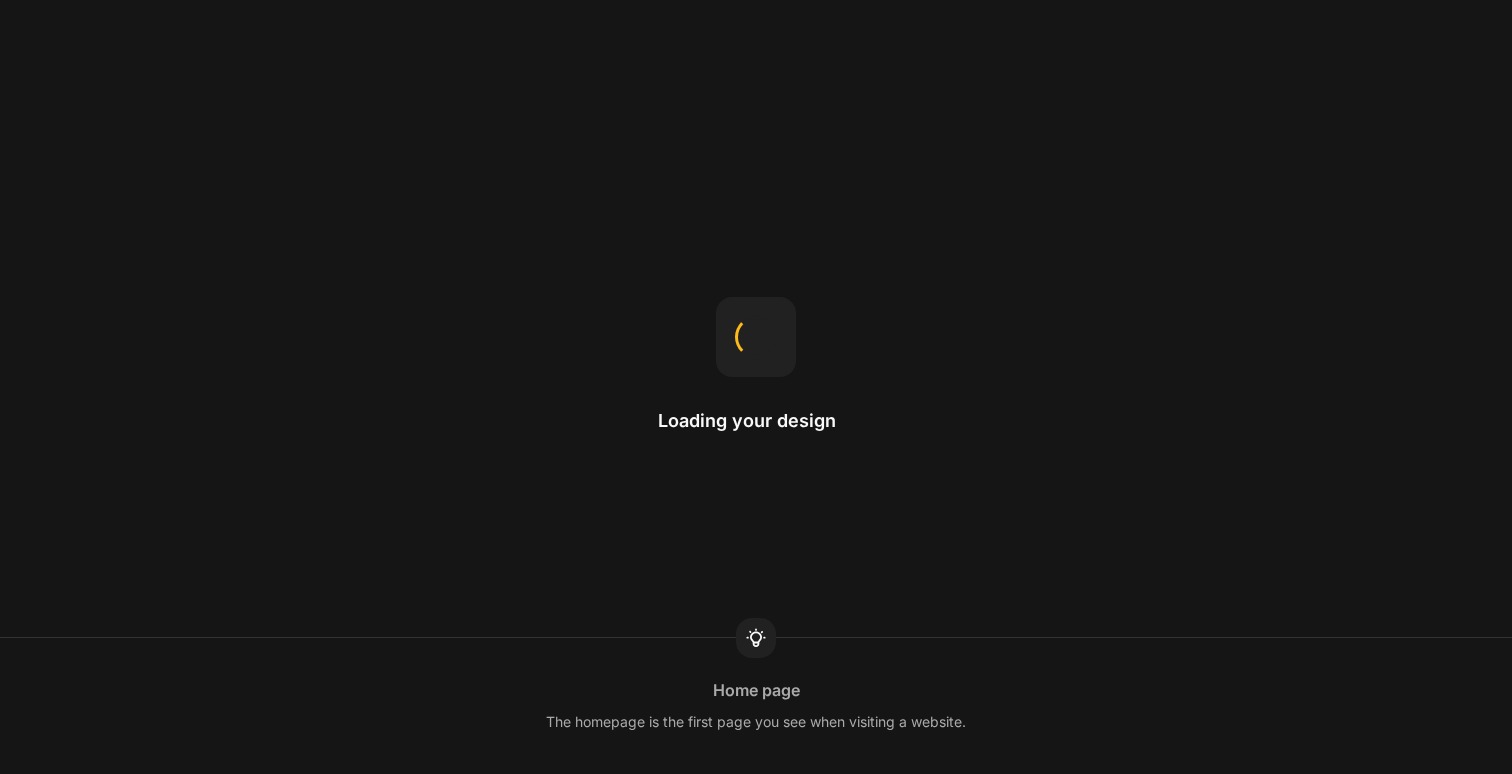 scroll, scrollTop: 0, scrollLeft: 0, axis: both 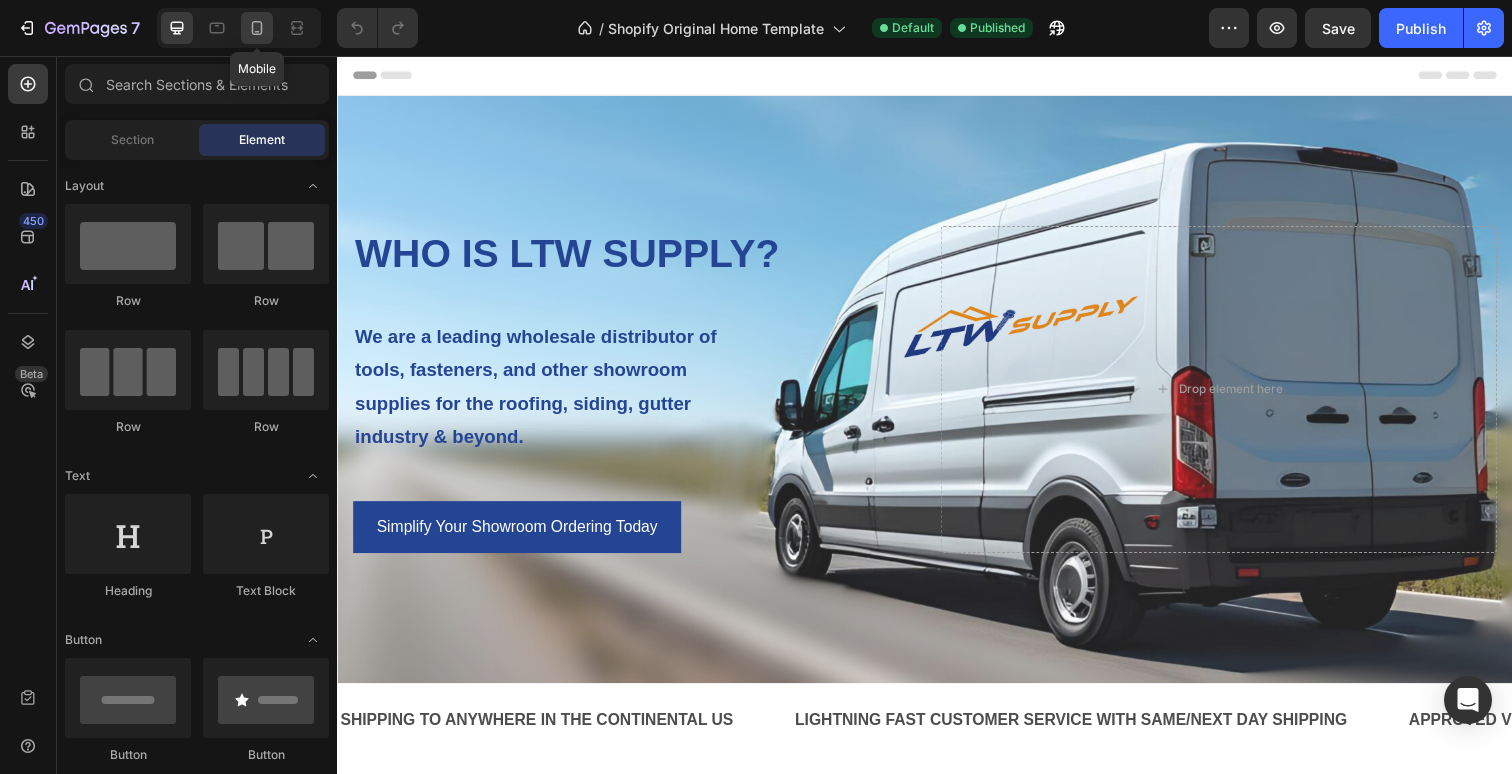 click 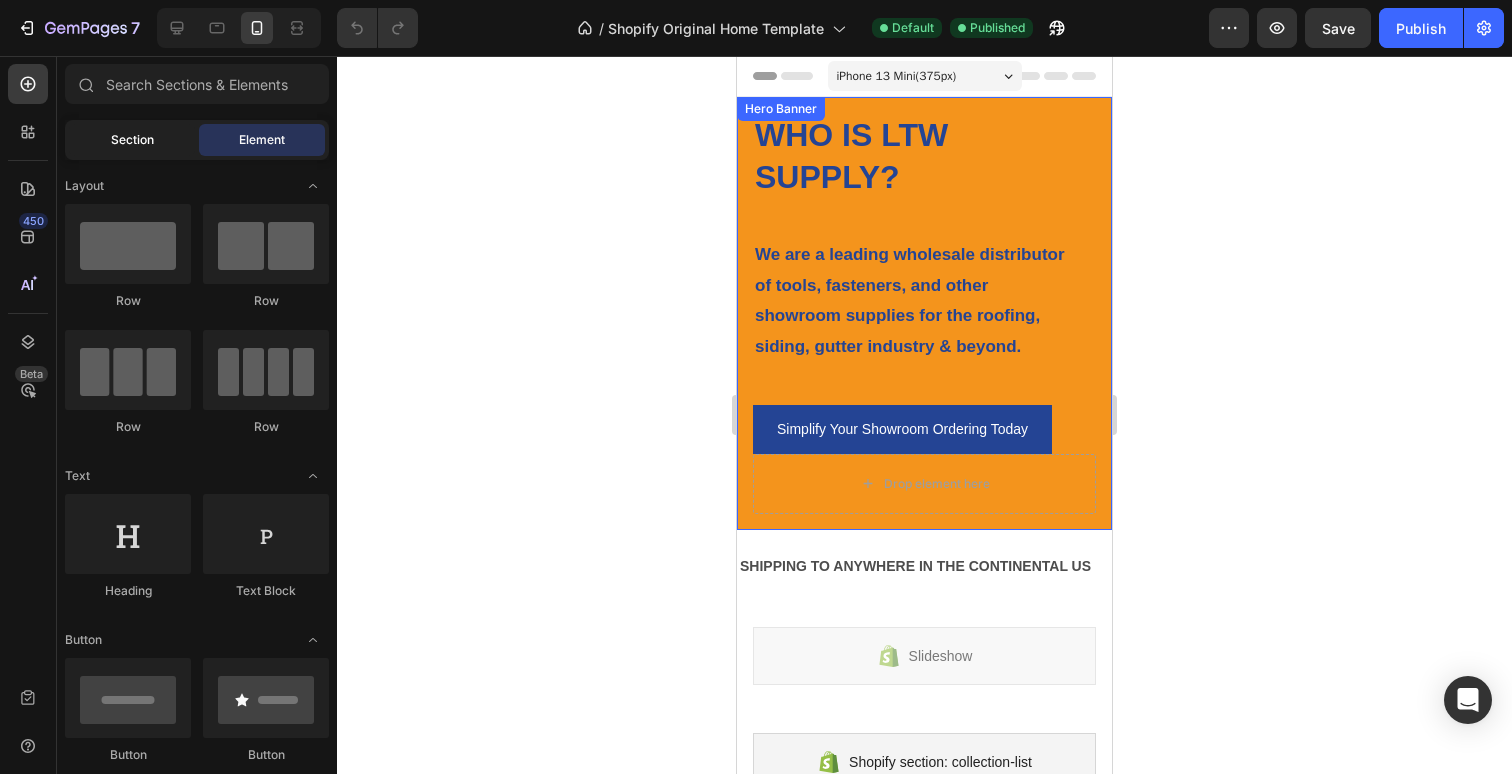 click on "Section" at bounding box center (132, 140) 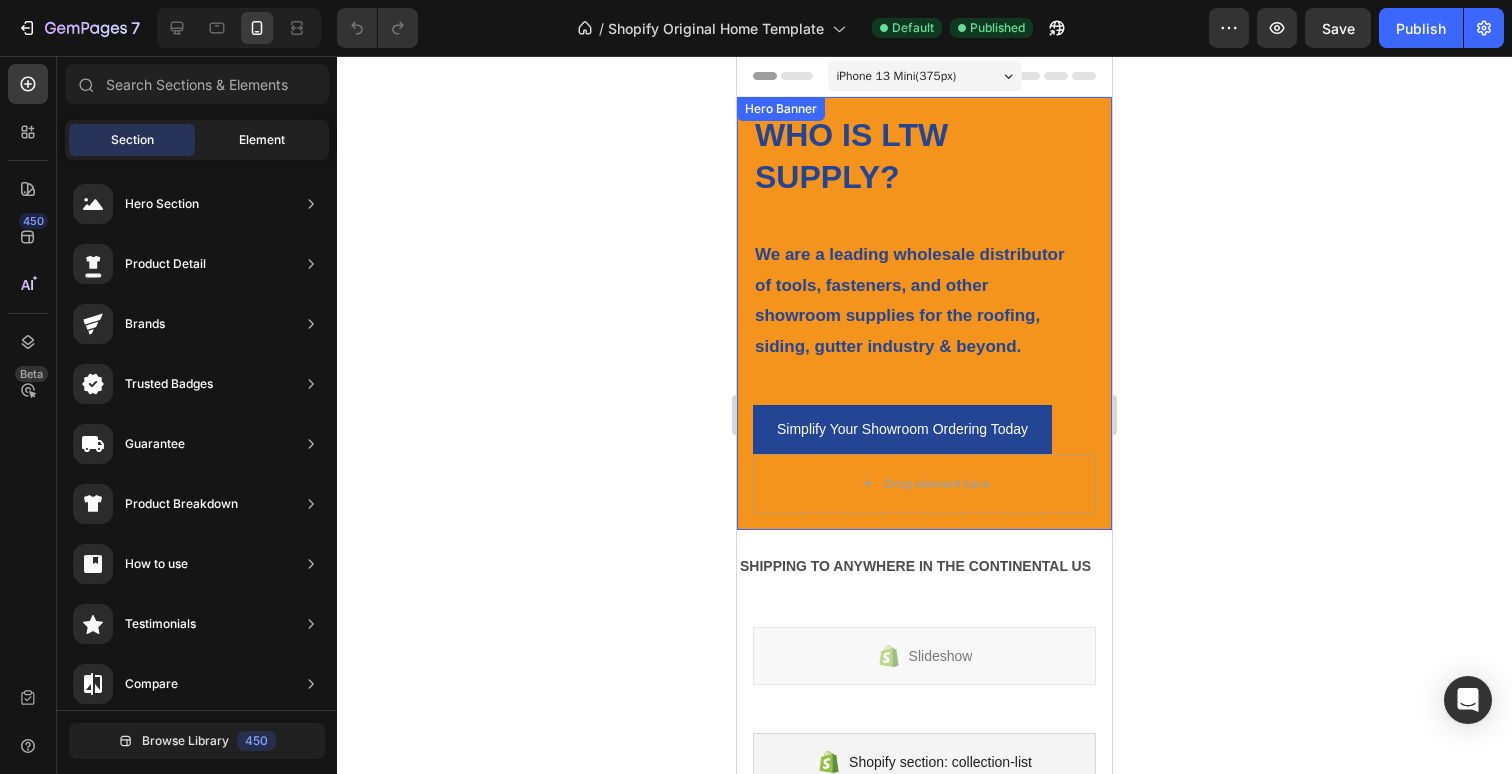 click on "Element" 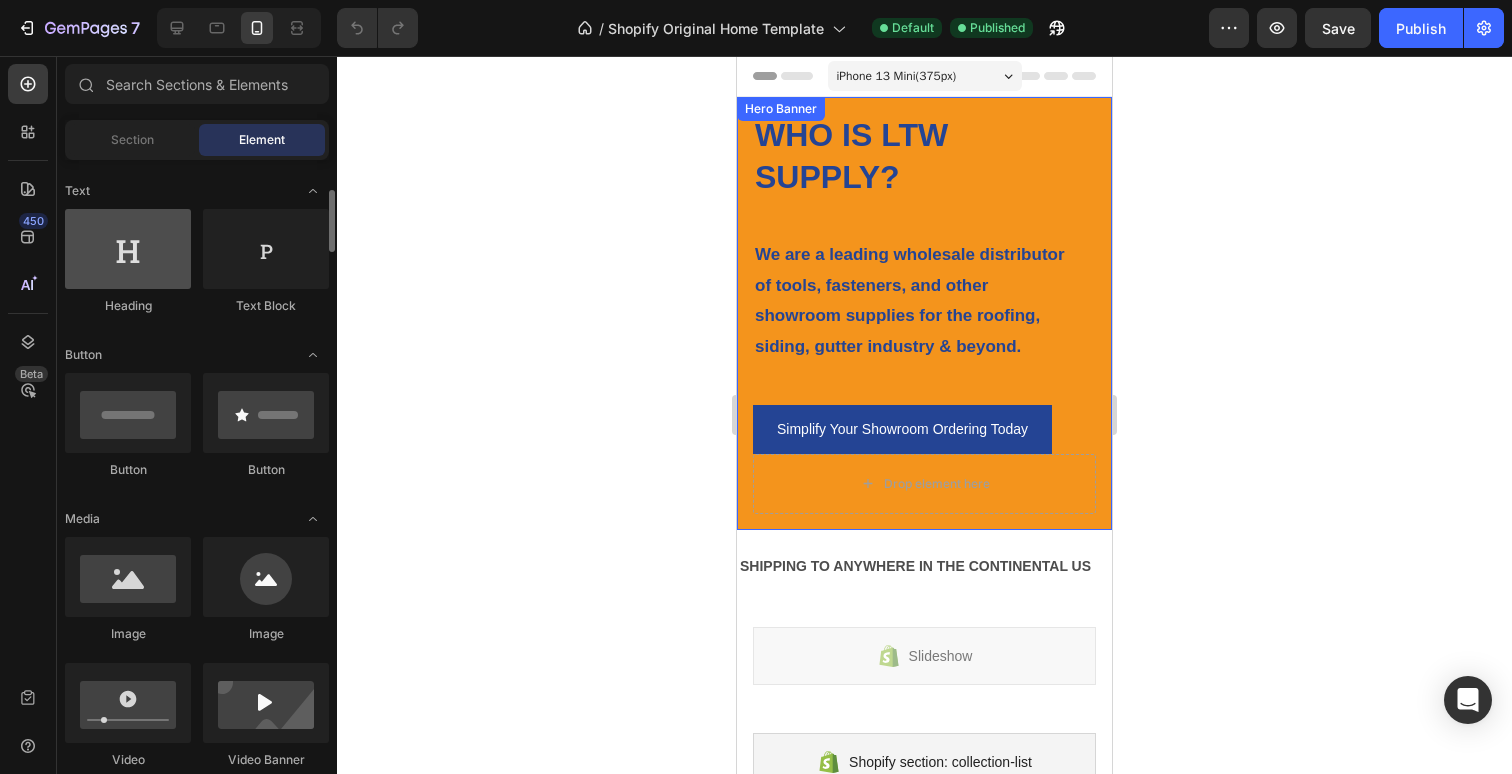scroll, scrollTop: 286, scrollLeft: 0, axis: vertical 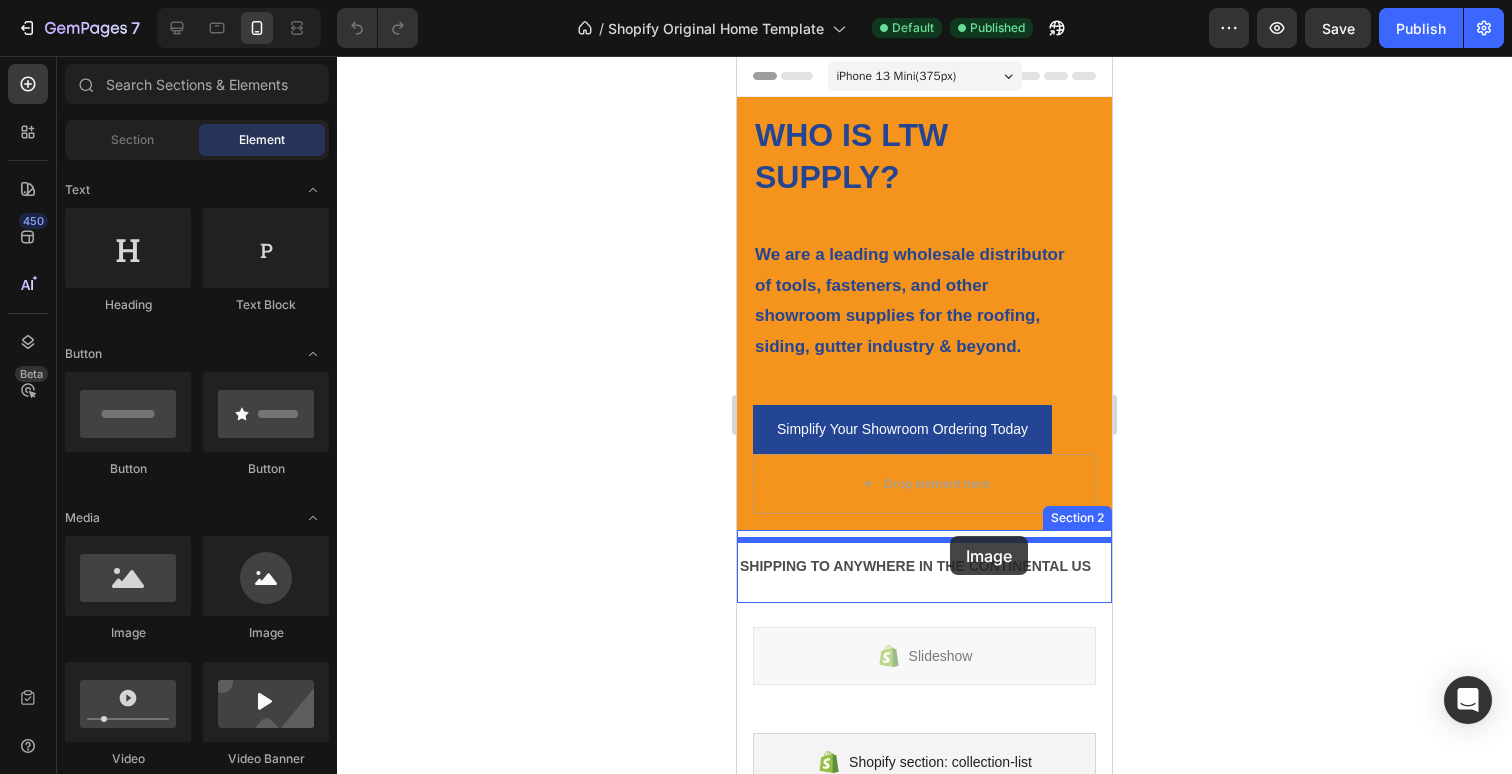 drag, startPoint x: 871, startPoint y: 628, endPoint x: 950, endPoint y: 536, distance: 121.264175 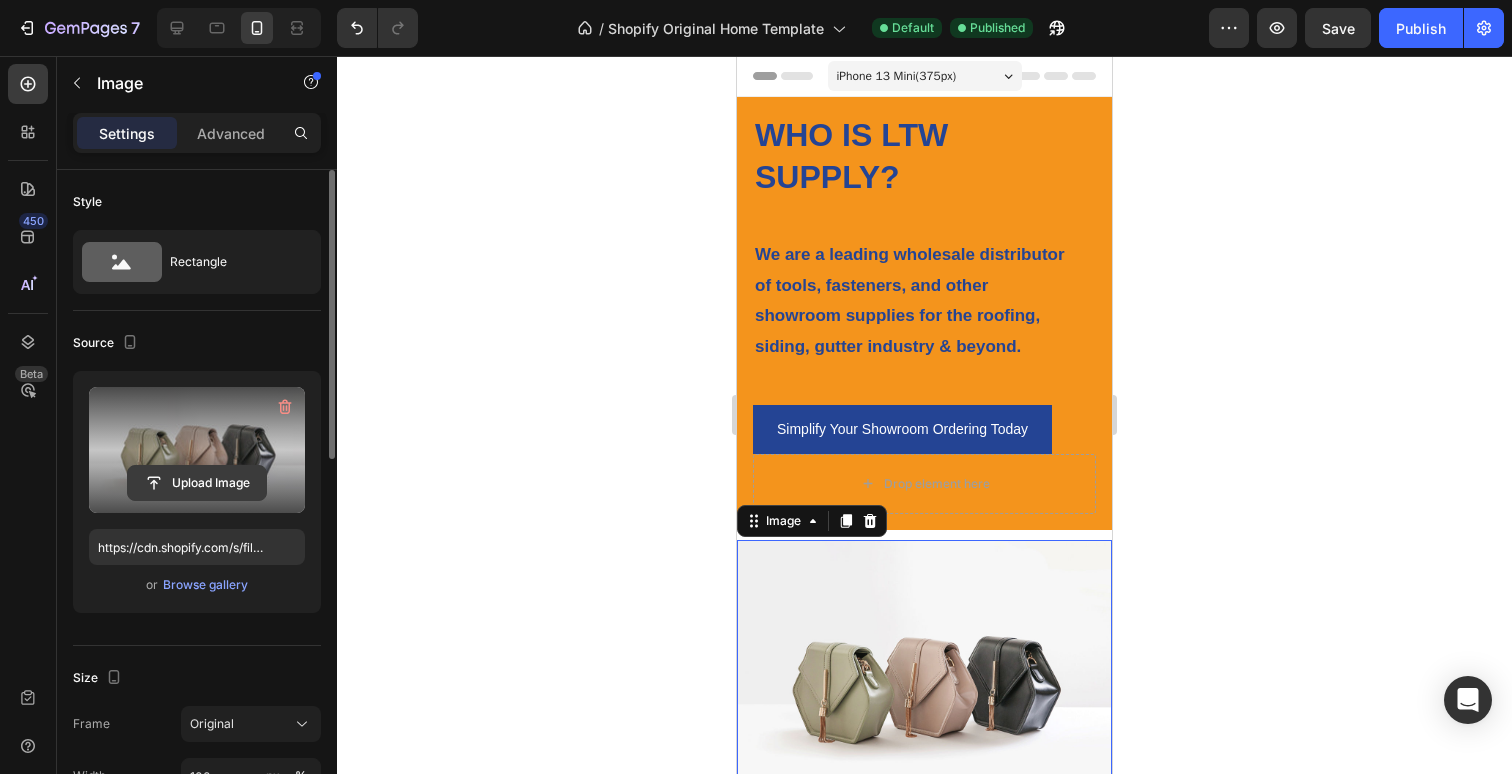click 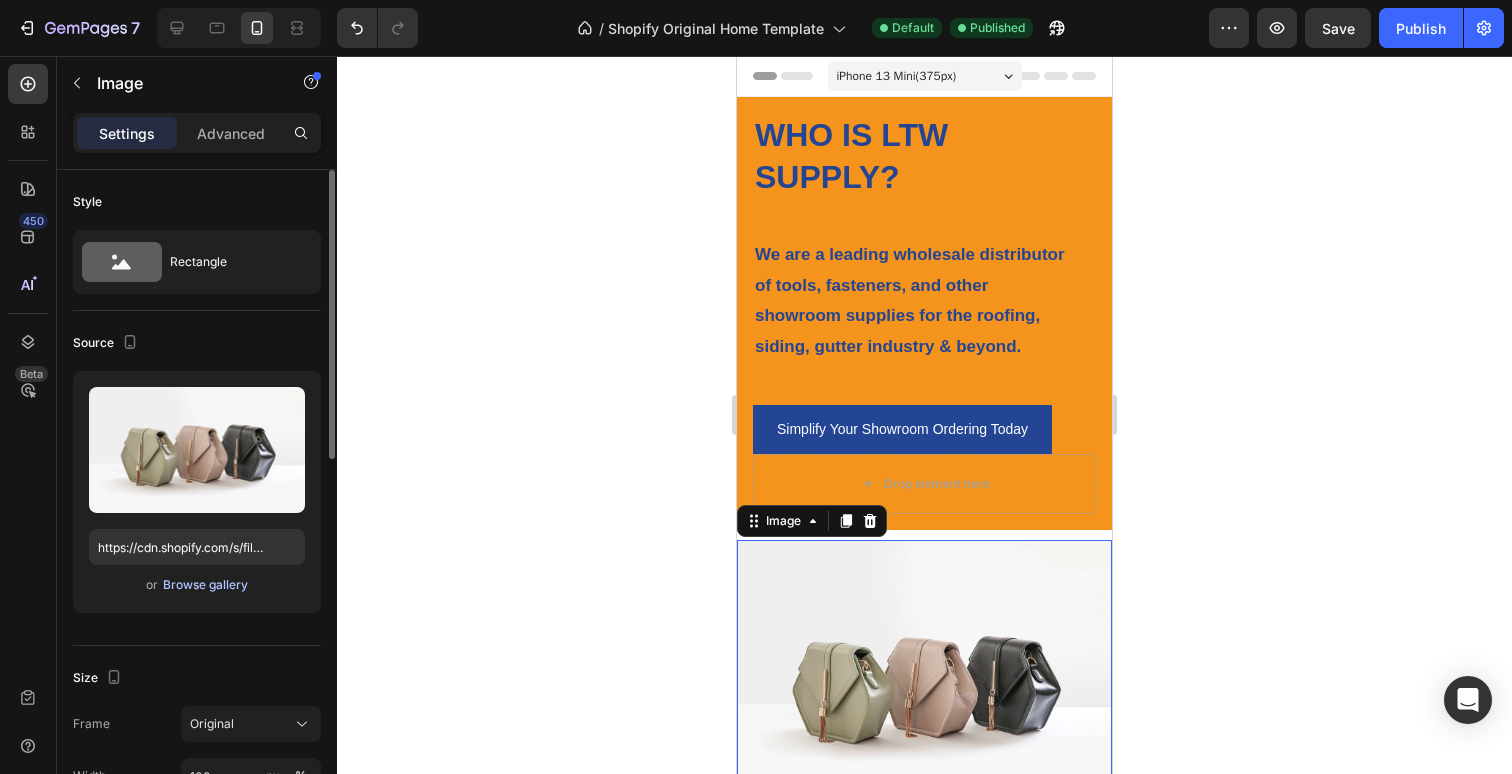 click on "Browse gallery" at bounding box center [205, 585] 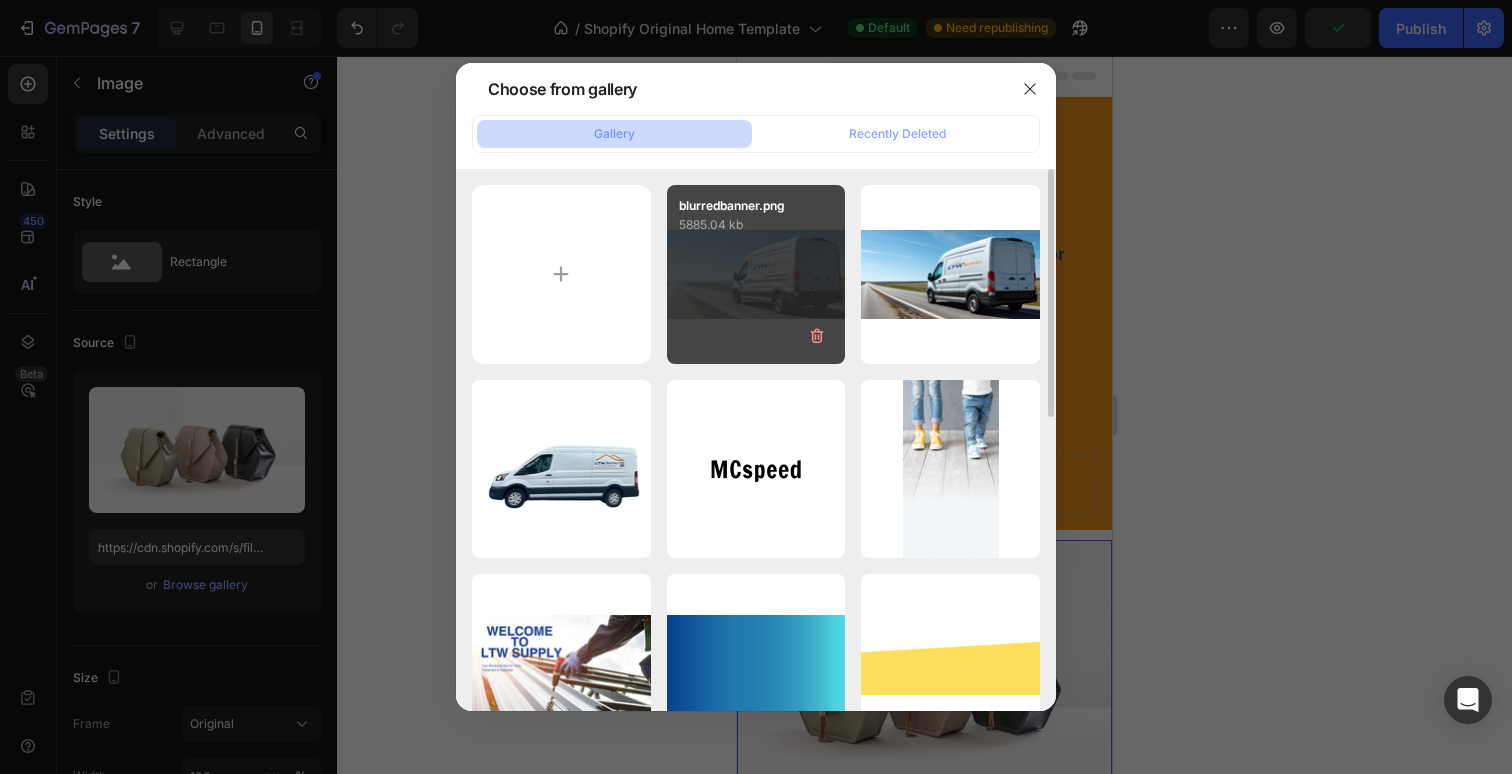 click on "blurredbanner.png 5885.04 kb" at bounding box center (756, 274) 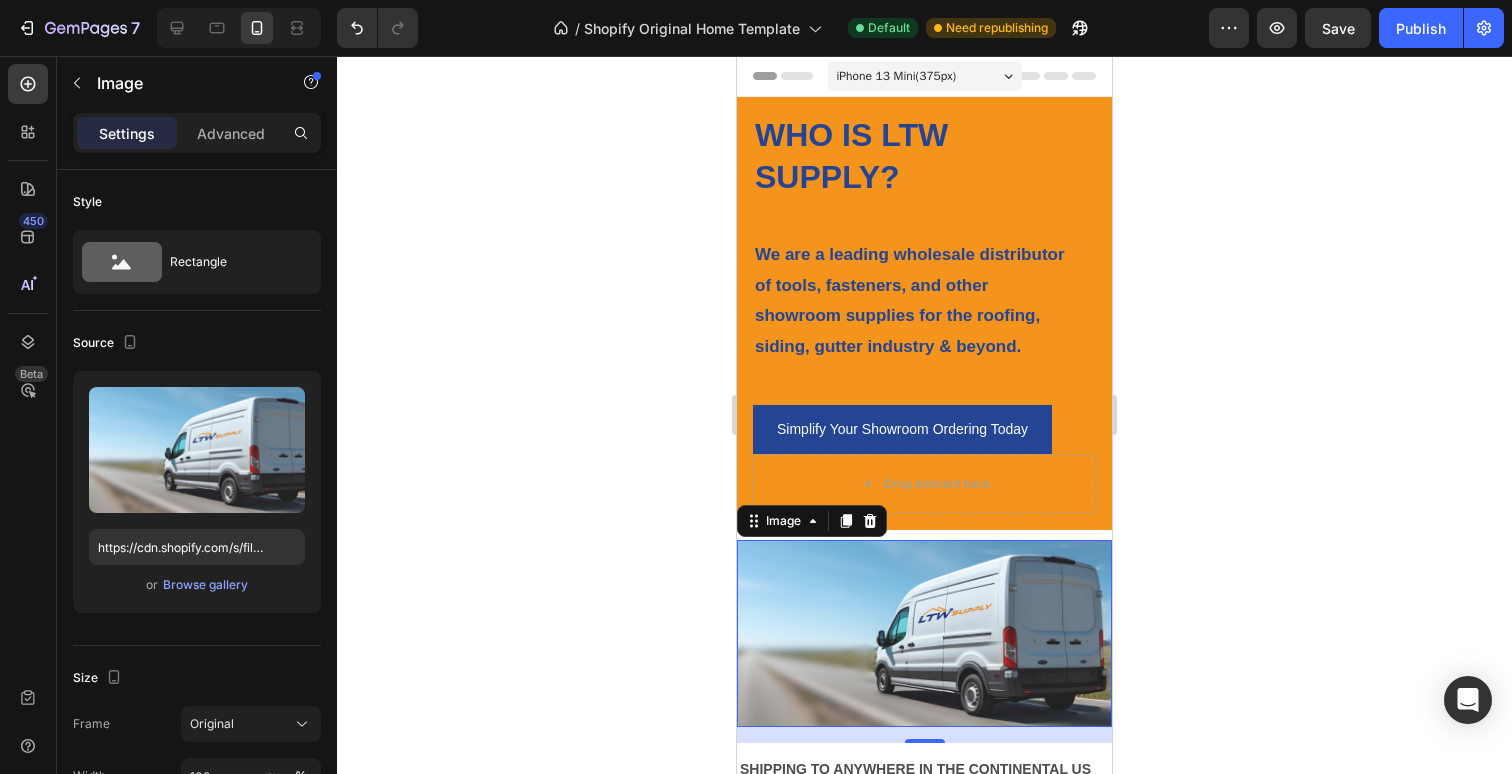 click 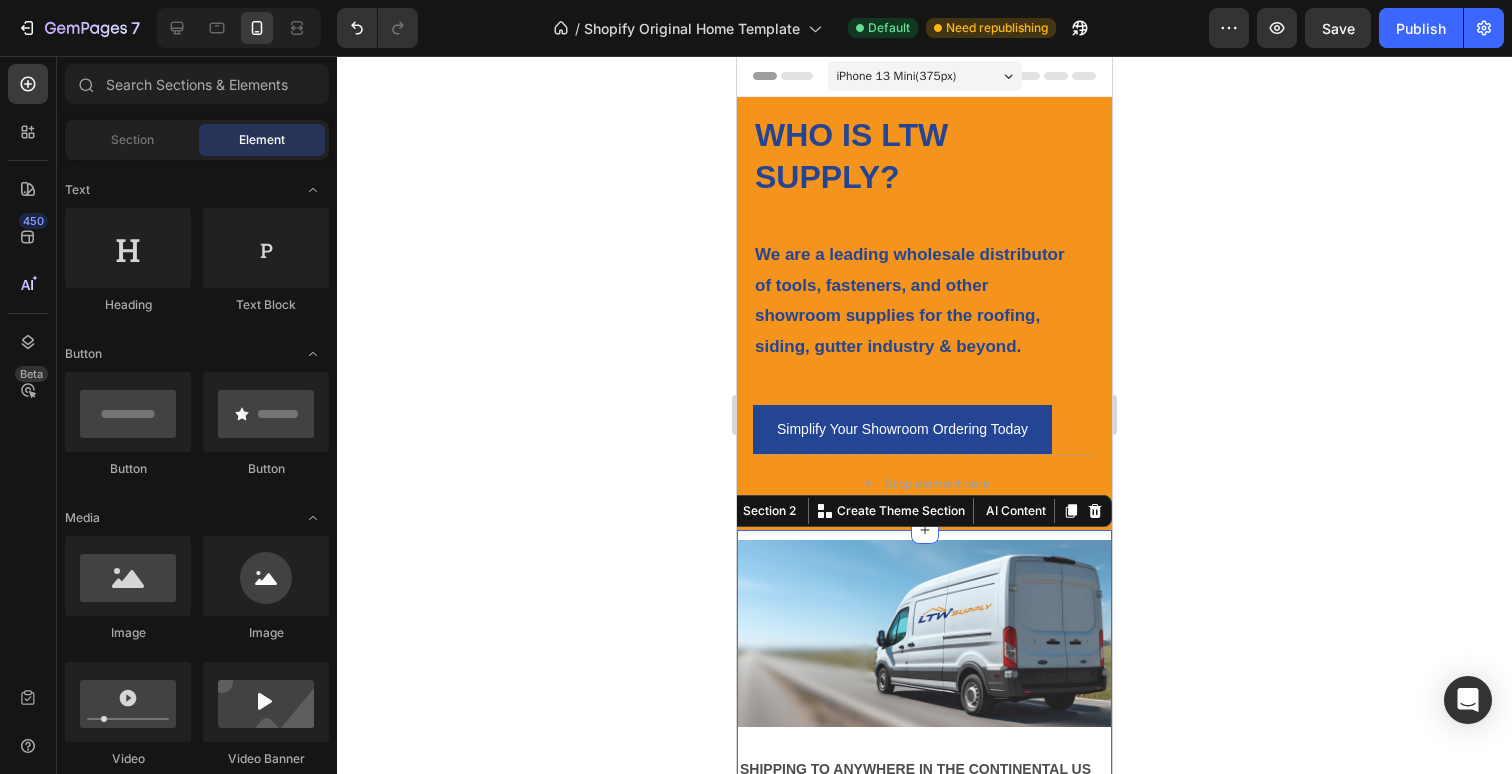 click on "Image SHIPPING TO ANYWHERE IN THE CONTINENTAL US Text Block LIGHTNING FAST CUSTOMER SERVICE WITH SAME/NEXT DAY SHIPPING Text Block APPROVED VENDOR WITH THE NATION'S LARGEST SUPPLY HOUSES Text Block SHIPPING TO ANYWHERE IN THE CONTINENTAL US Text Block LIGHTNING FAST CUSTOMER SERVICE WITH SAME/NEXT DAY SHIPPING Text Block APPROVED VENDOR WITH THE NATION'S LARGEST SUPPLY HOUSES Text Block Marquee Section 2   You can create reusable sections Create Theme Section AI Content Write with GemAI What would you like to describe here? Tone and Voice Persuasive Product Getting products... Show more Generate" at bounding box center [924, 668] 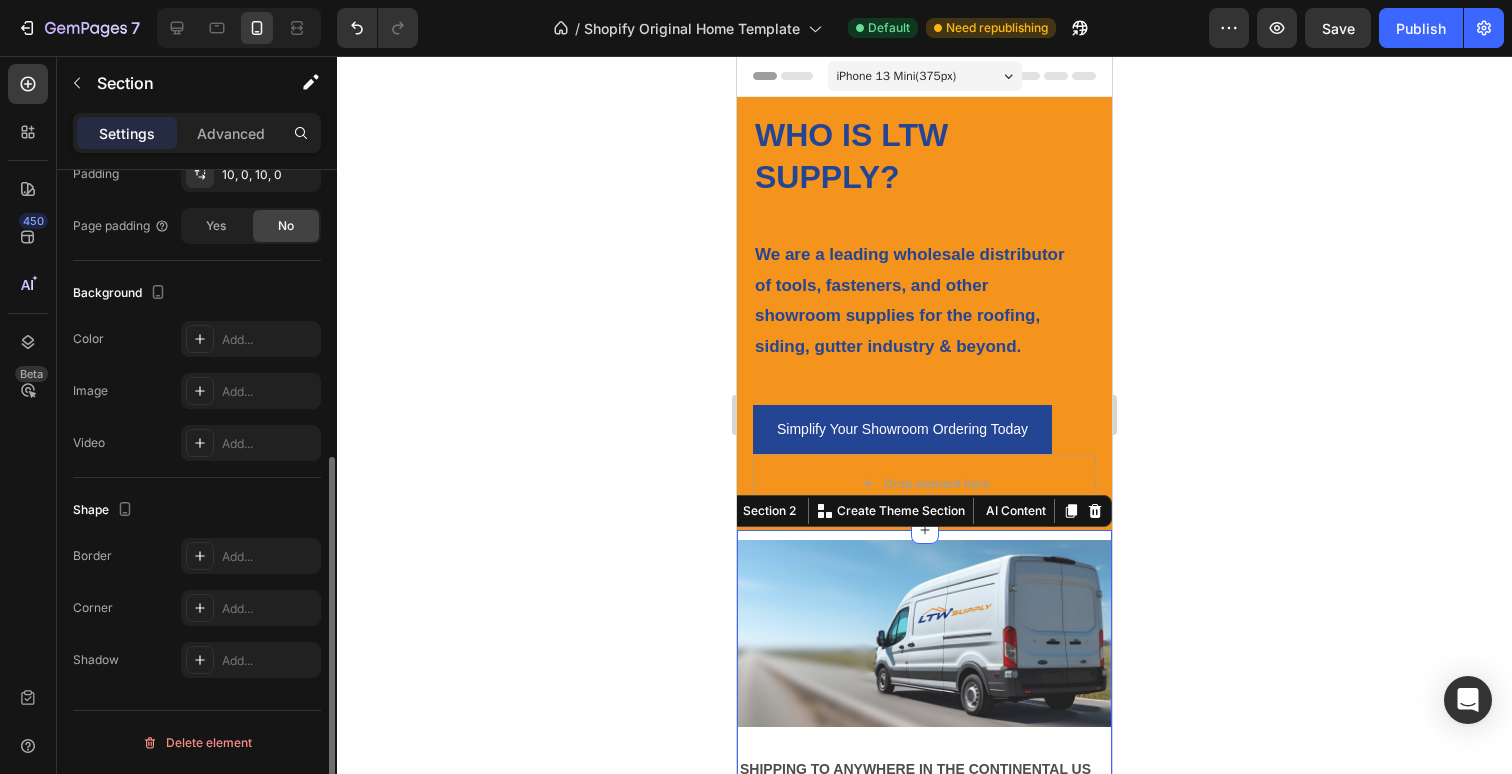 scroll, scrollTop: 0, scrollLeft: 0, axis: both 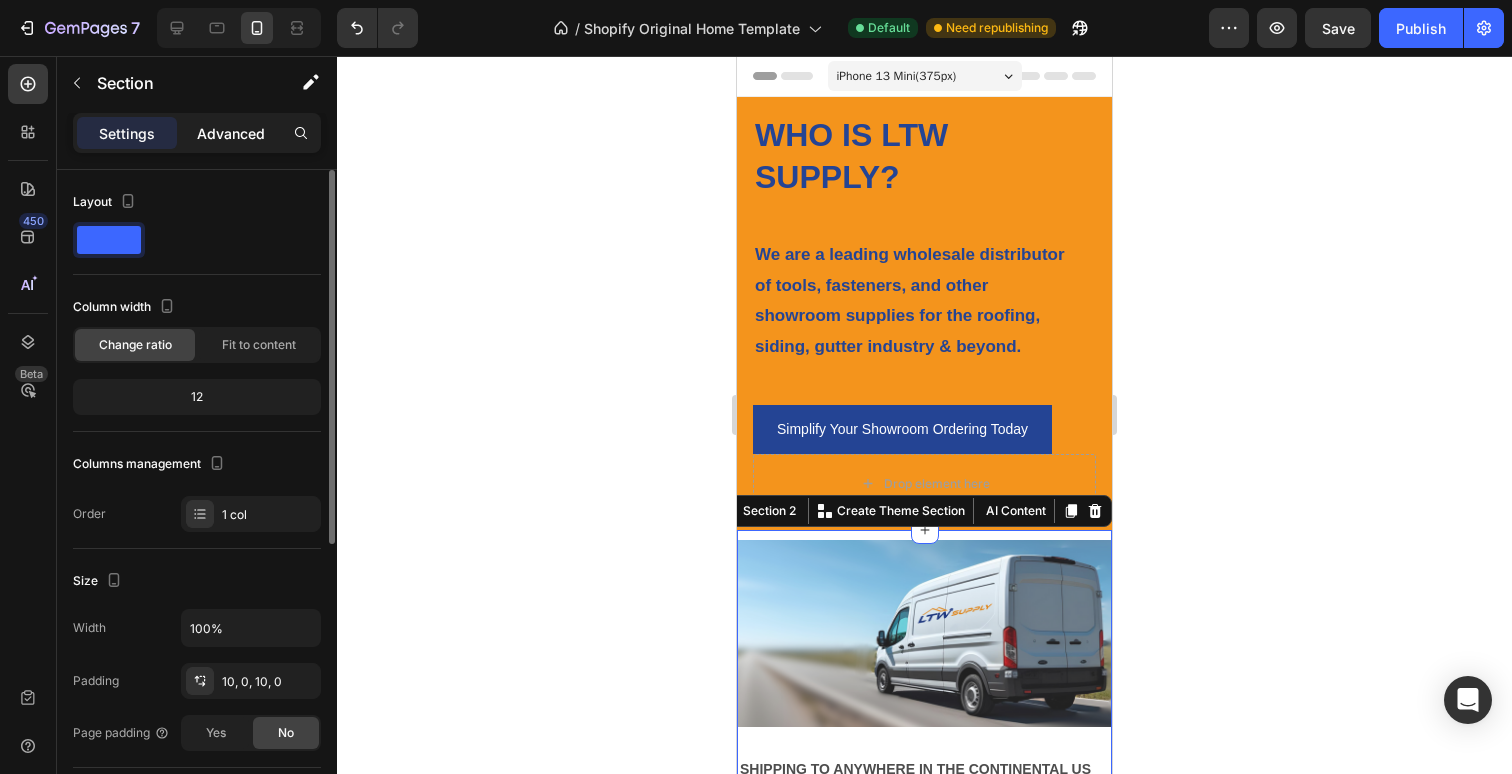 click on "Advanced" at bounding box center [231, 133] 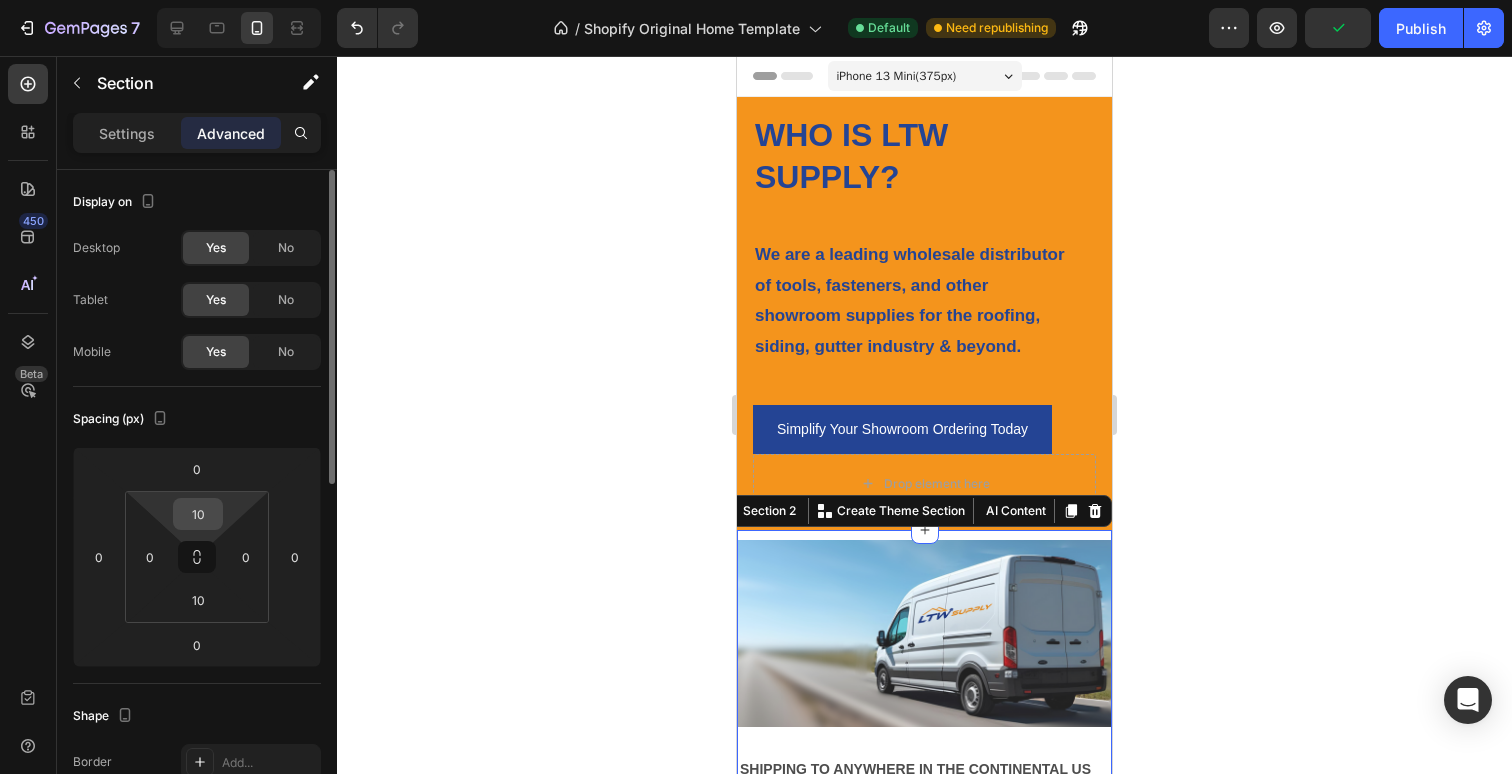 click on "10" at bounding box center [198, 514] 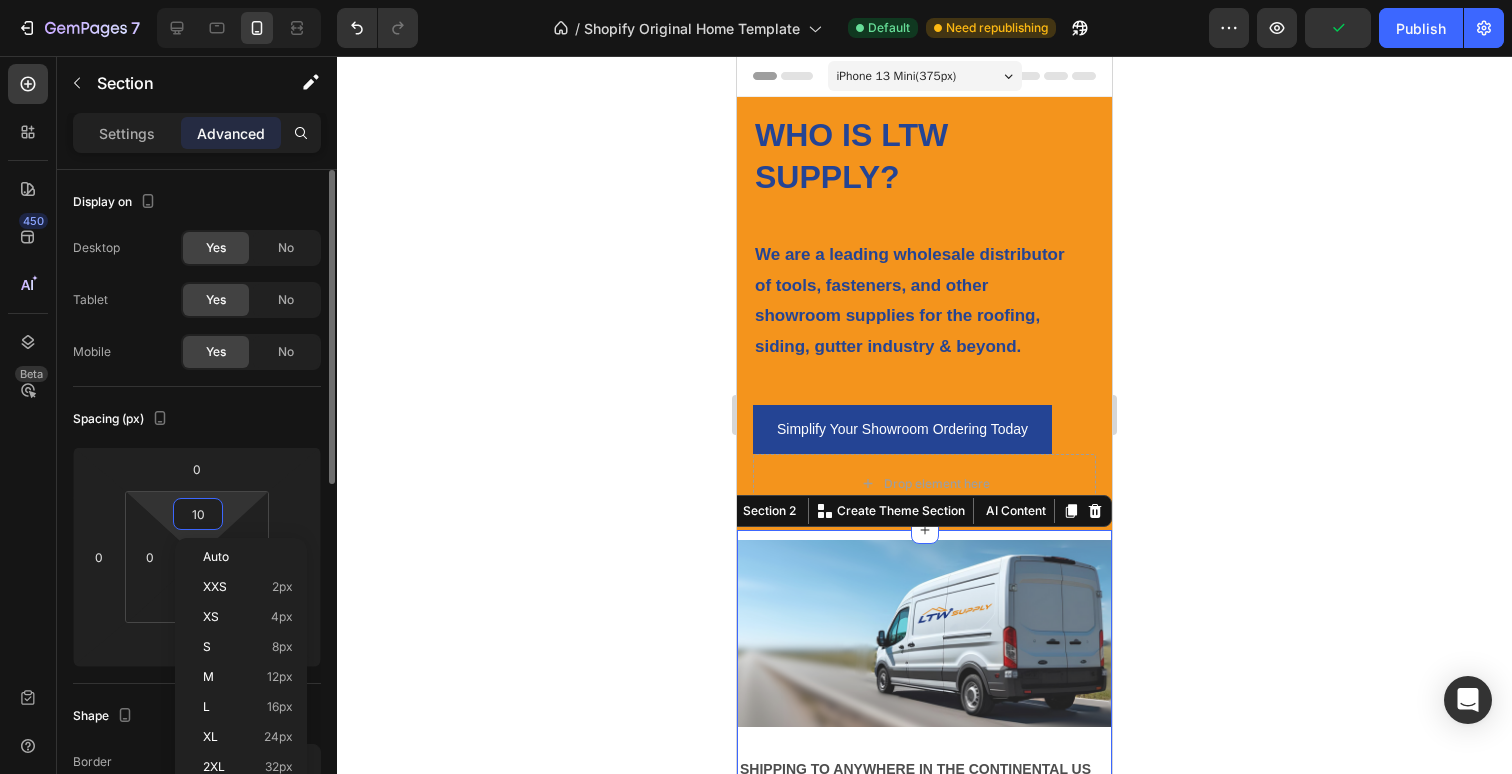 click on "10" at bounding box center (198, 514) 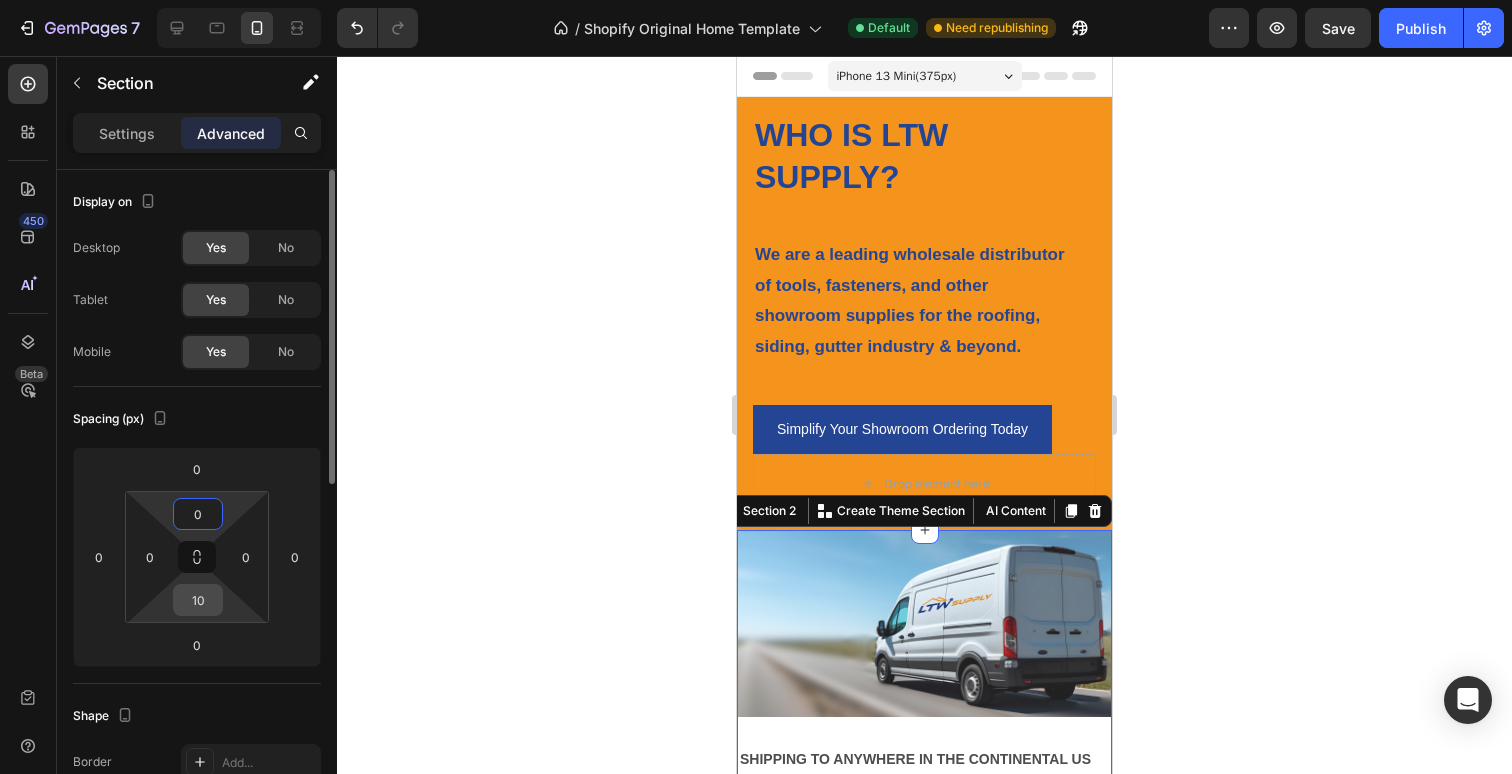 type on "0" 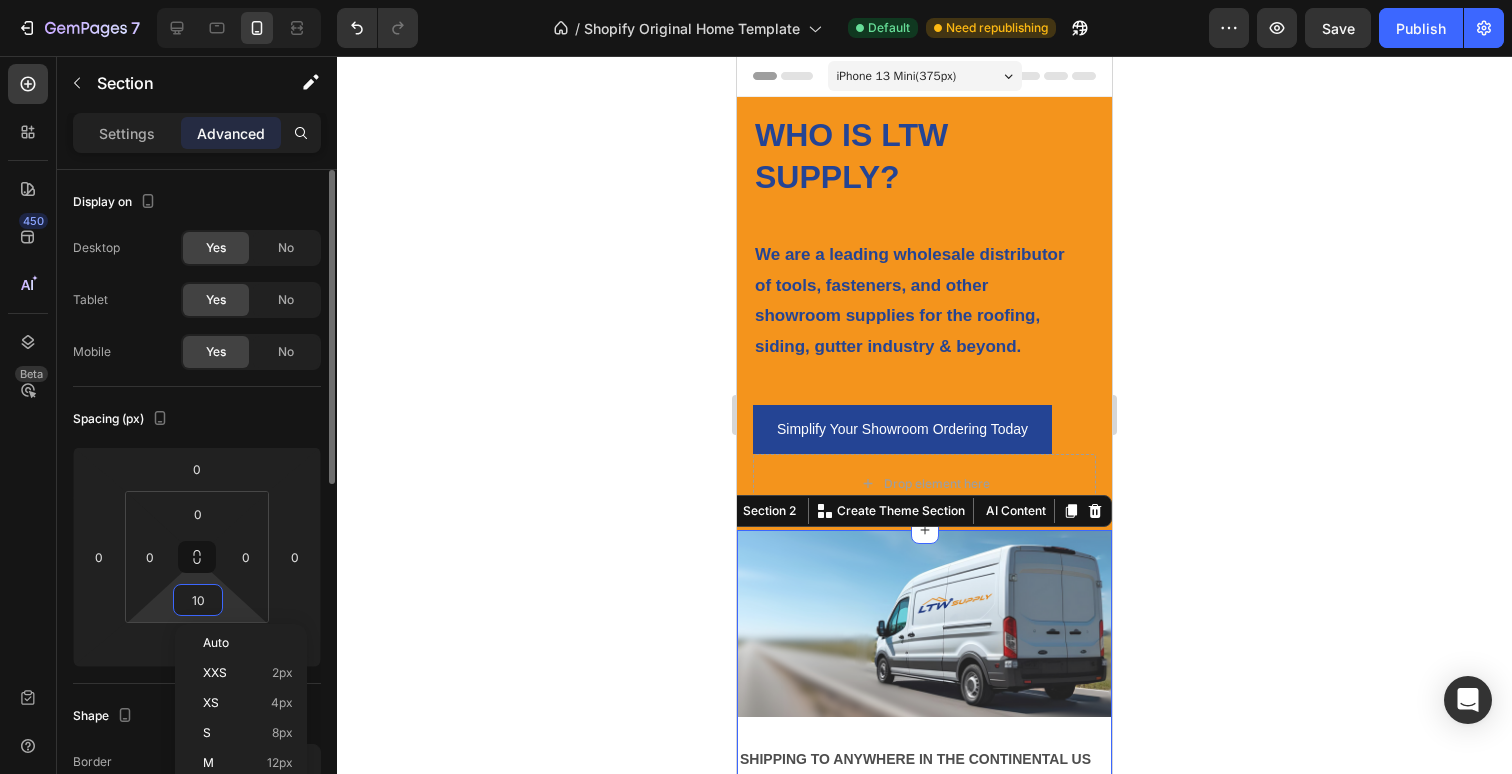 click on "10" at bounding box center [198, 600] 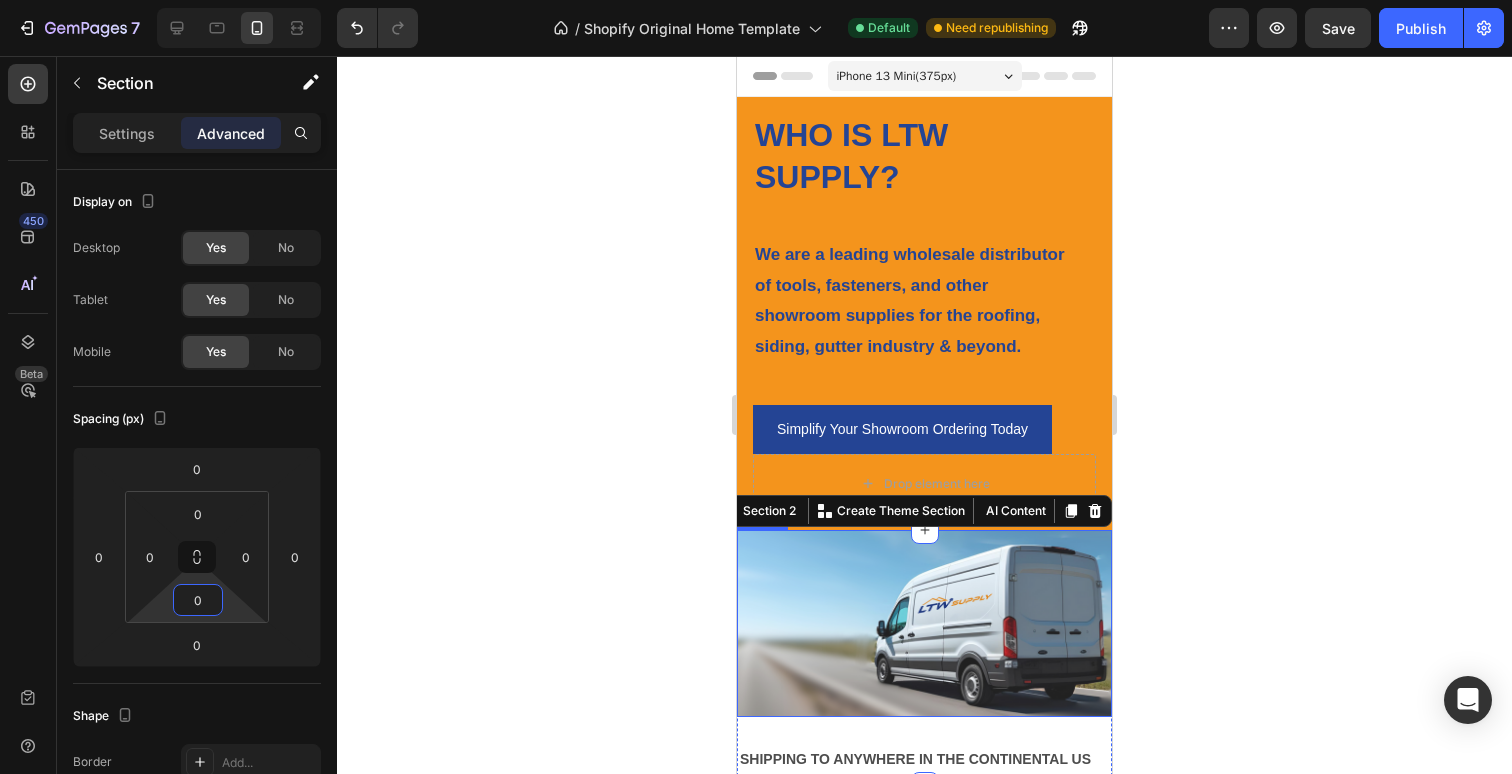 type on "0" 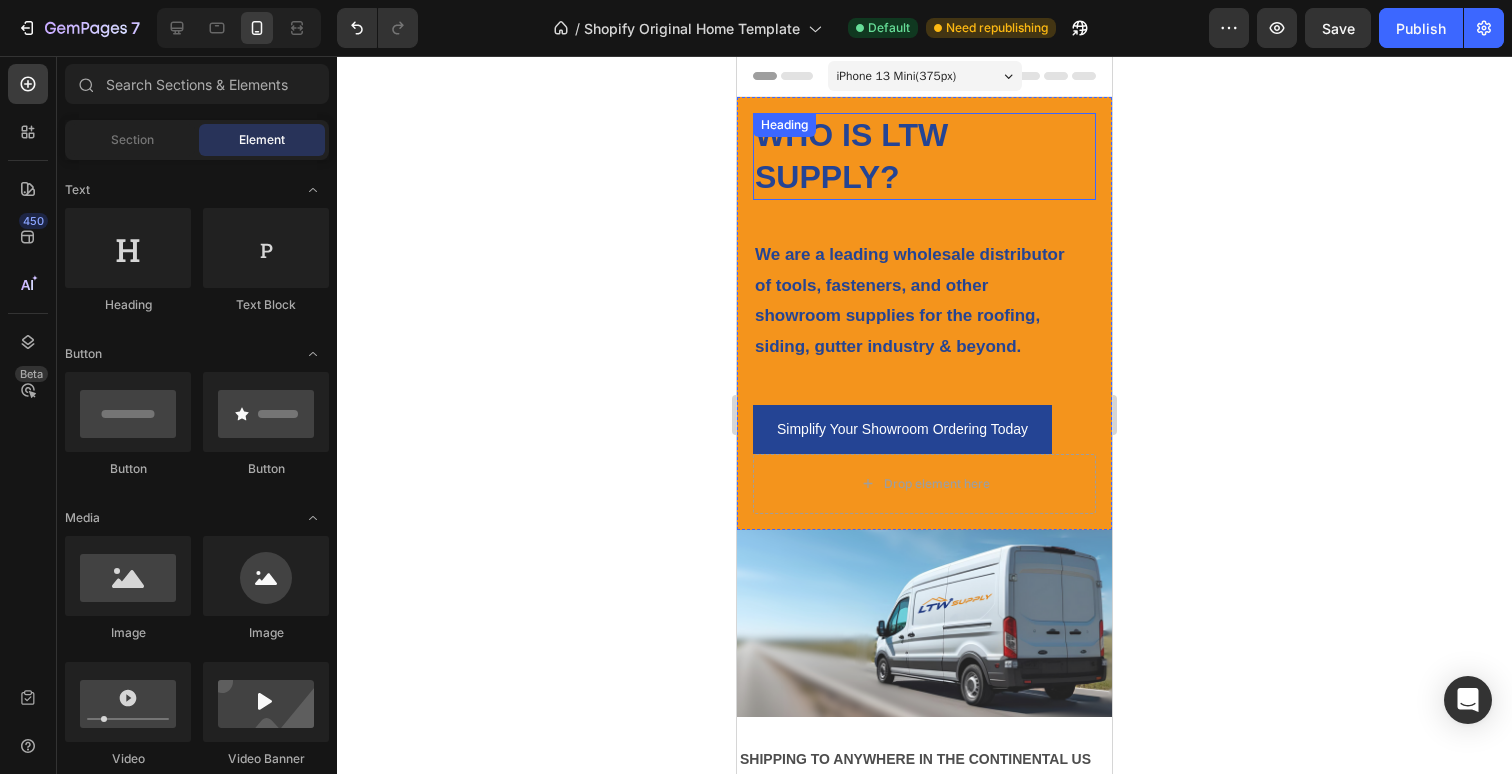 click on "WHO IS LTW SUPPLY?" at bounding box center (924, 156) 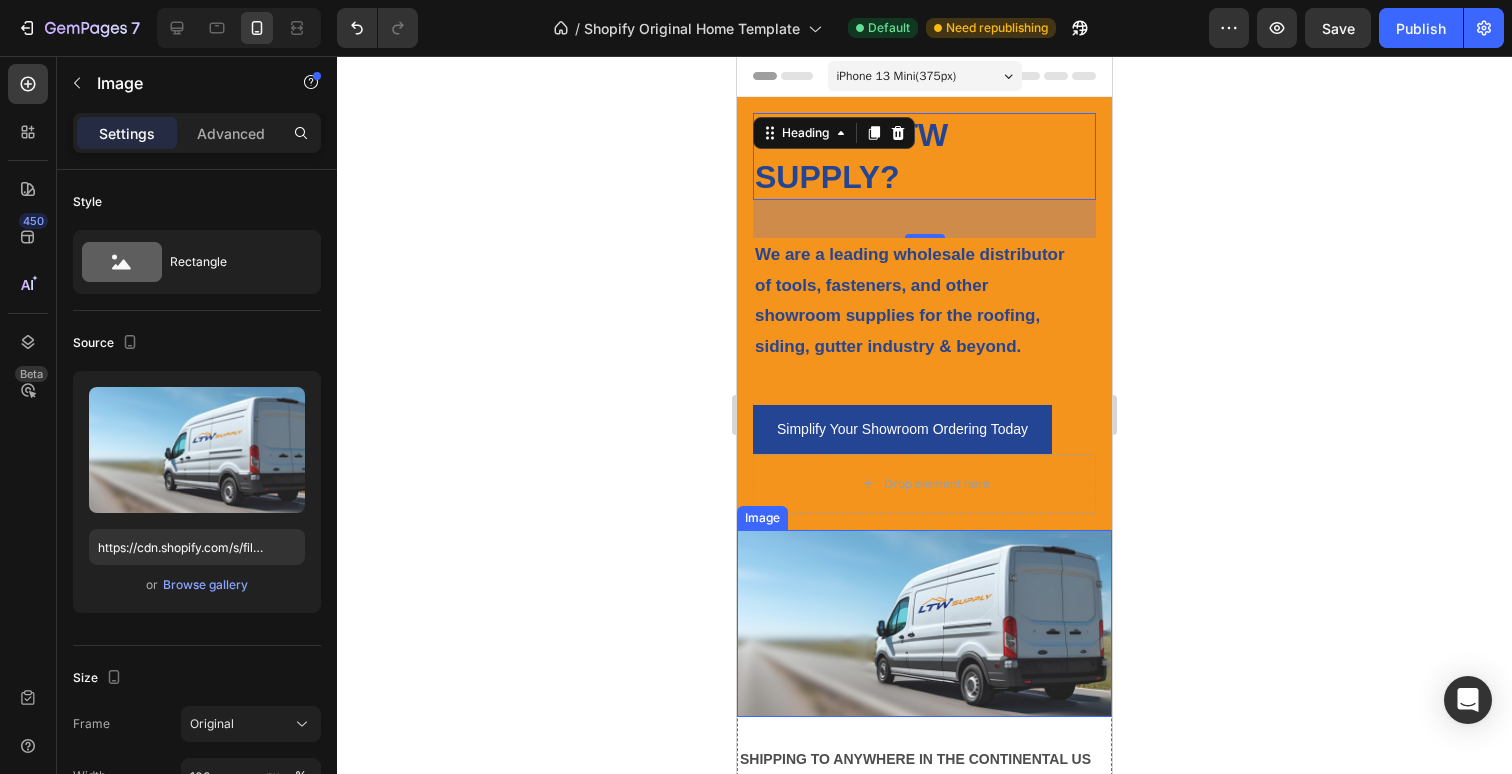 click at bounding box center (924, 624) 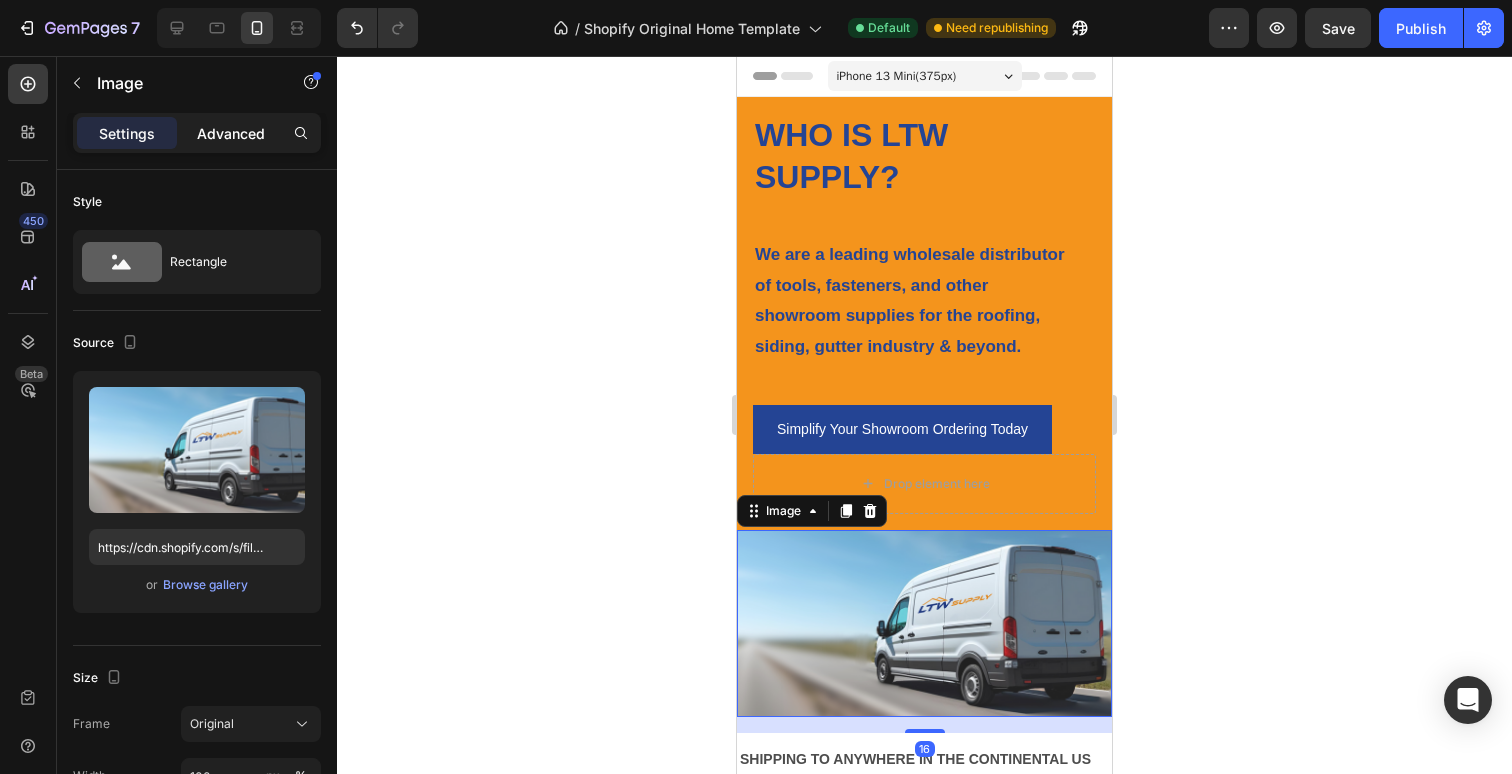 click on "Advanced" 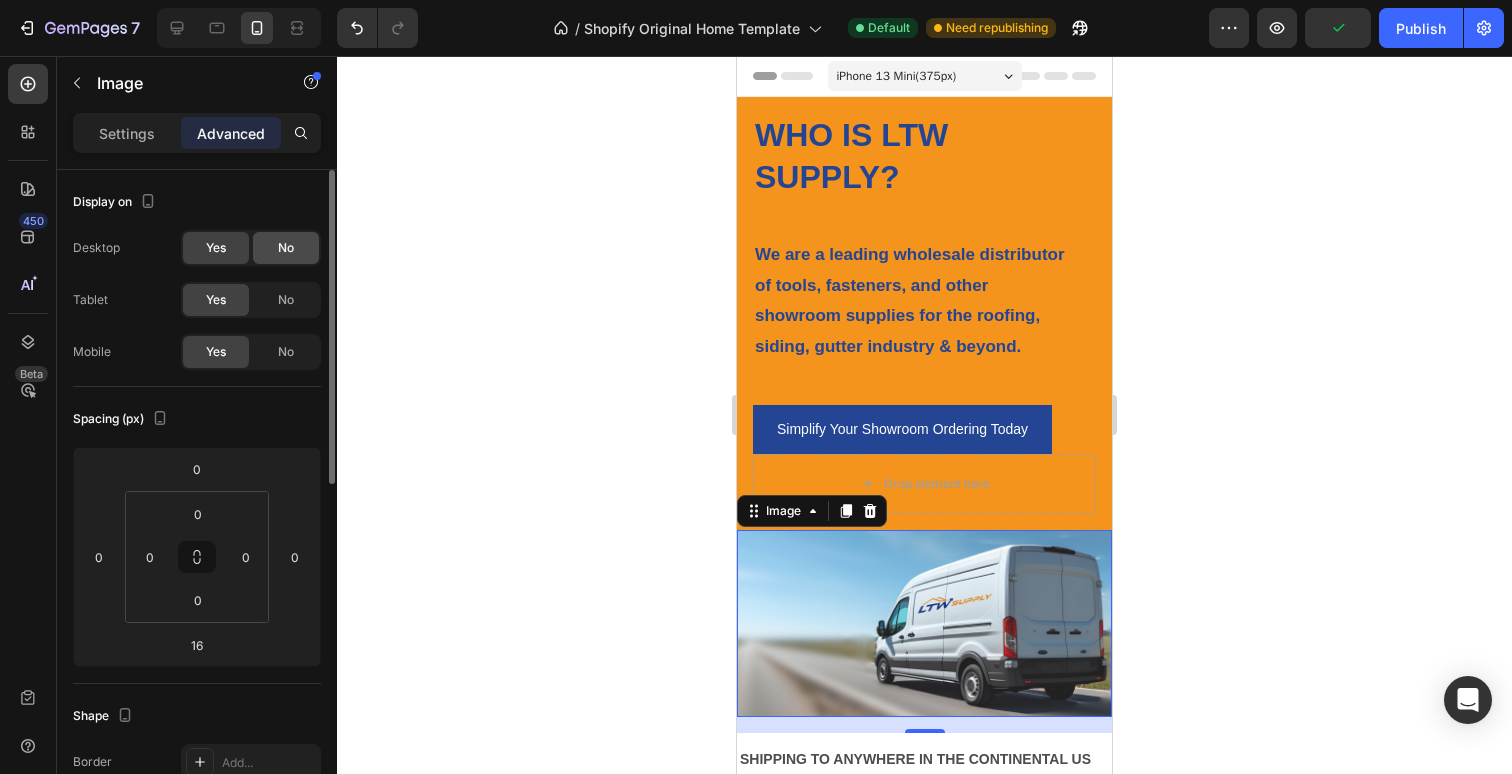 click on "No" 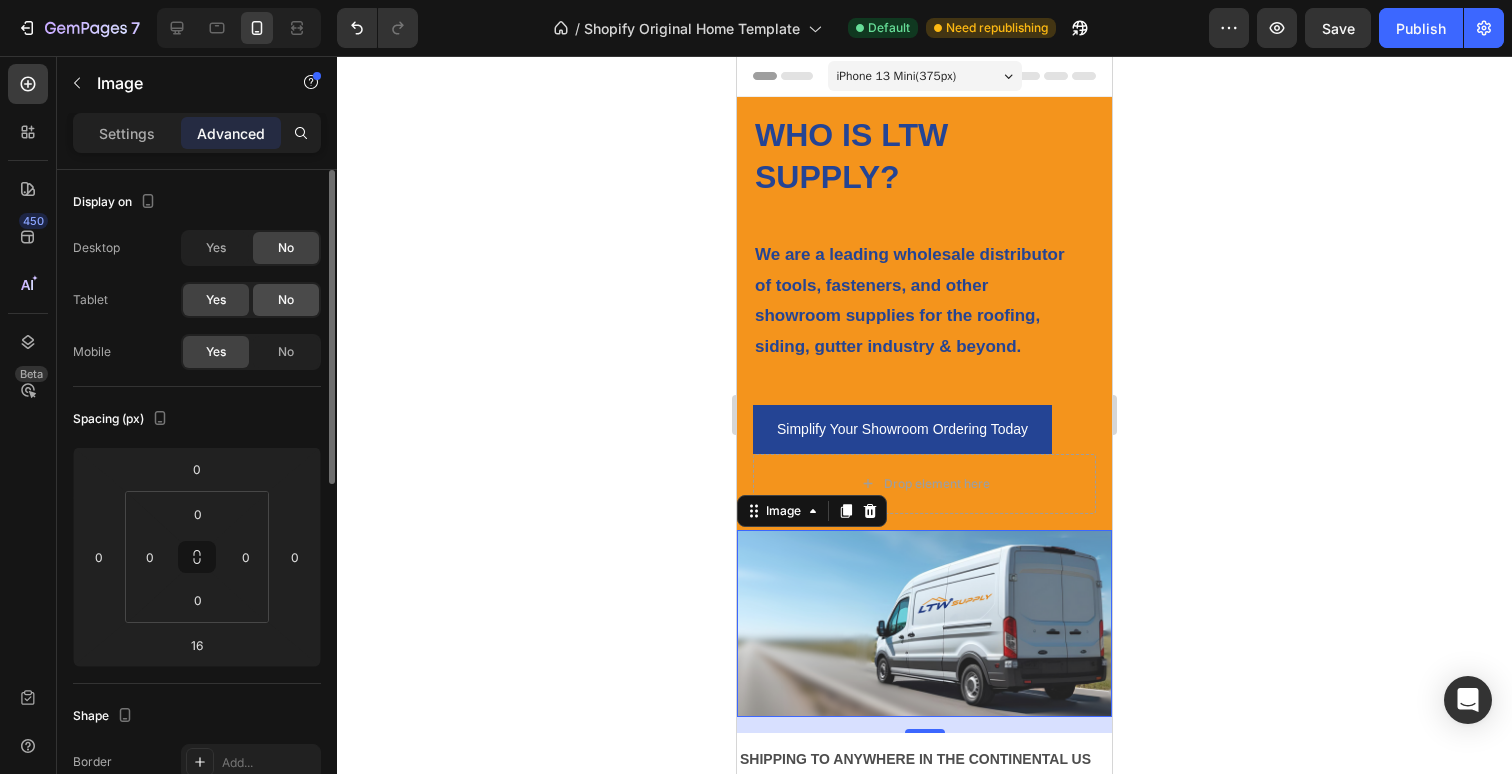 click on "No" 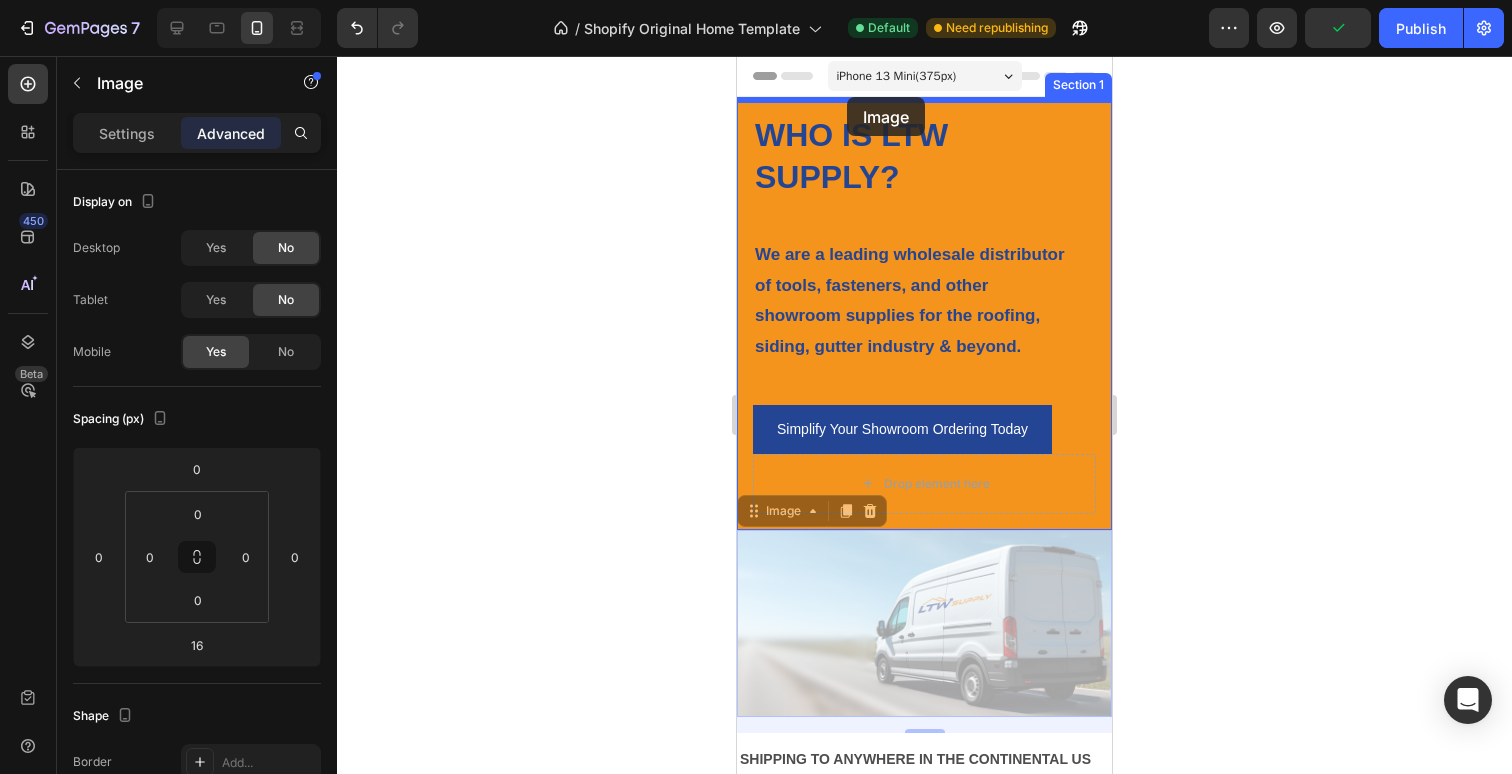 drag, startPoint x: 791, startPoint y: 551, endPoint x: 847, endPoint y: 97, distance: 457.4407 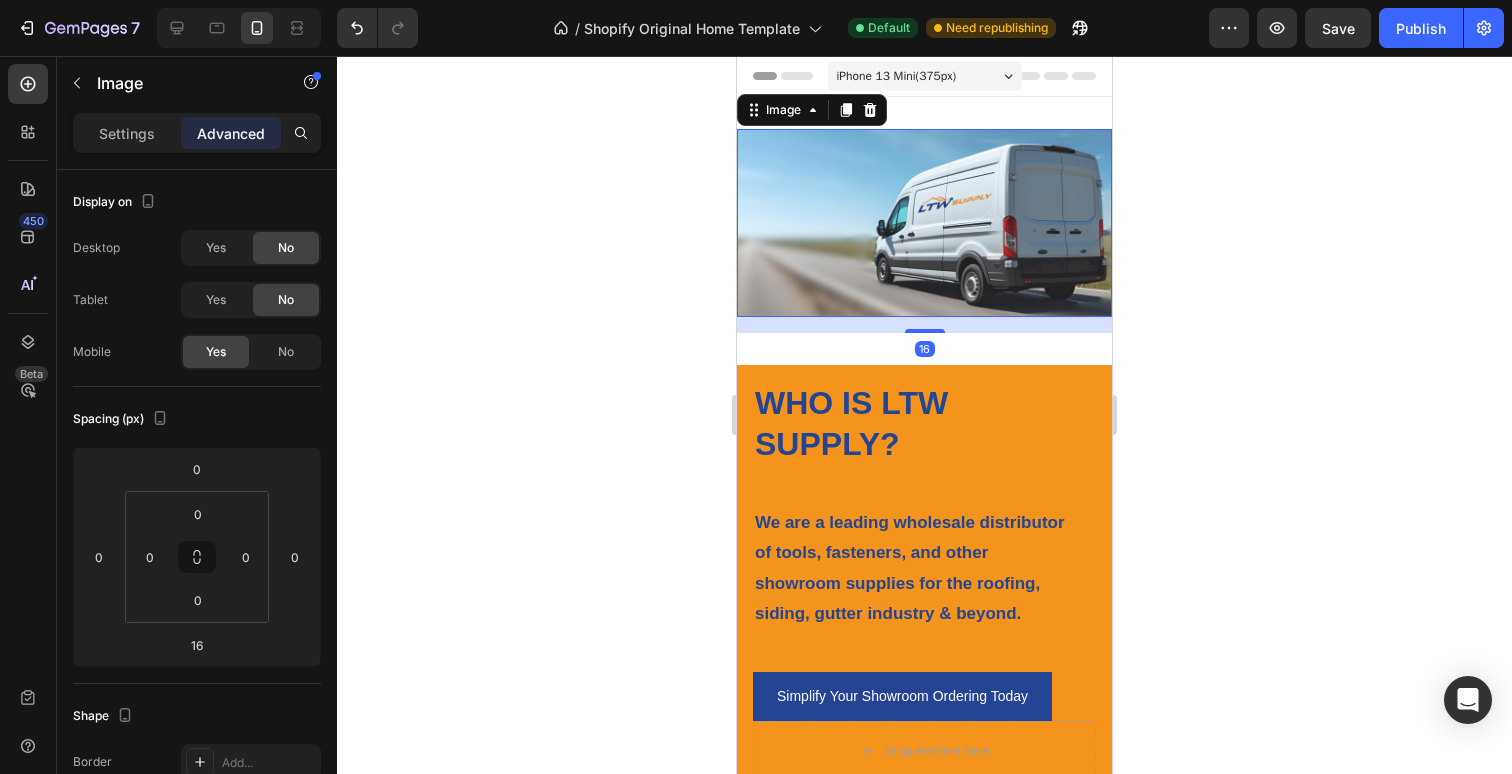 click 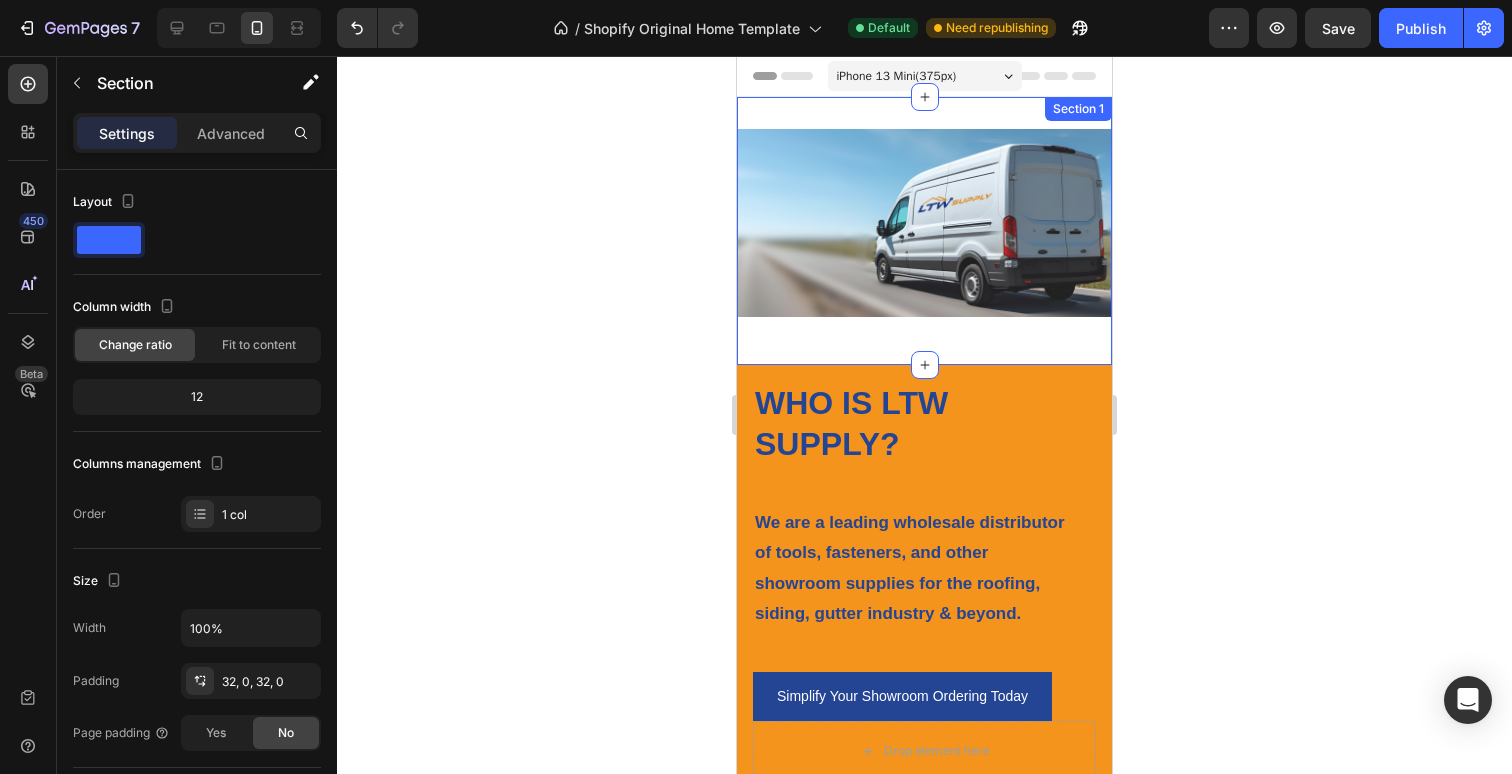 click on "Image Section 1" at bounding box center [924, 231] 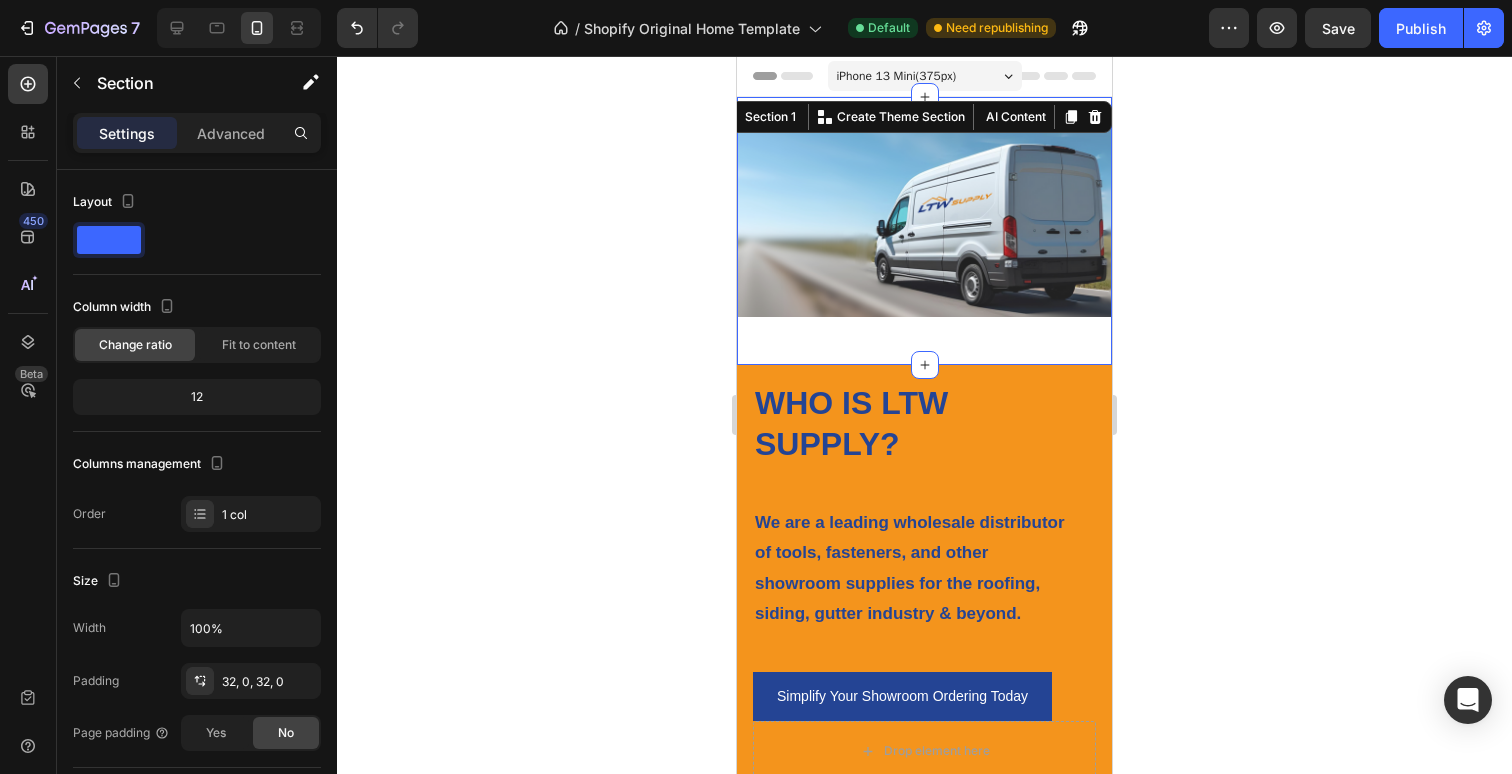 click 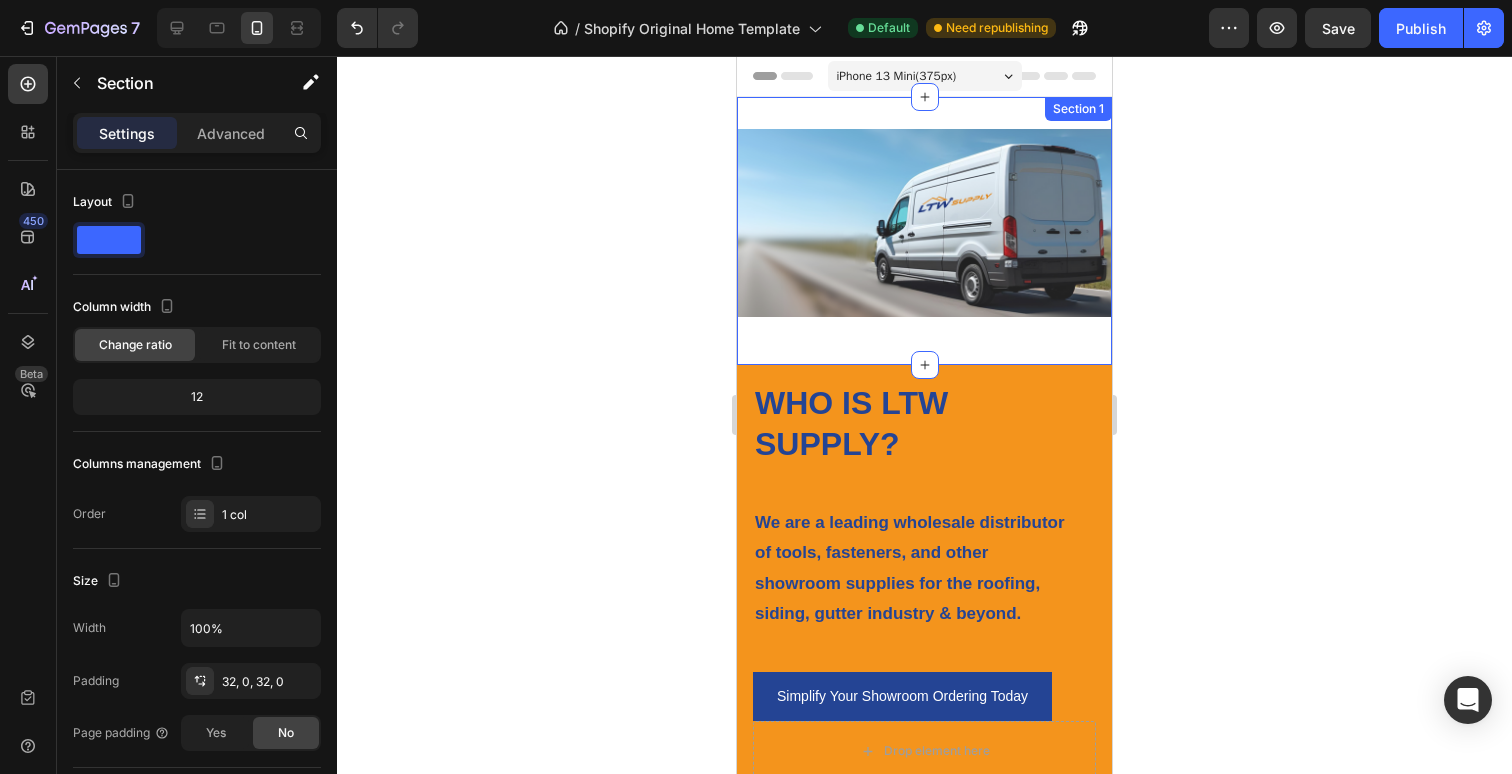click on "Image Section 1" at bounding box center [924, 231] 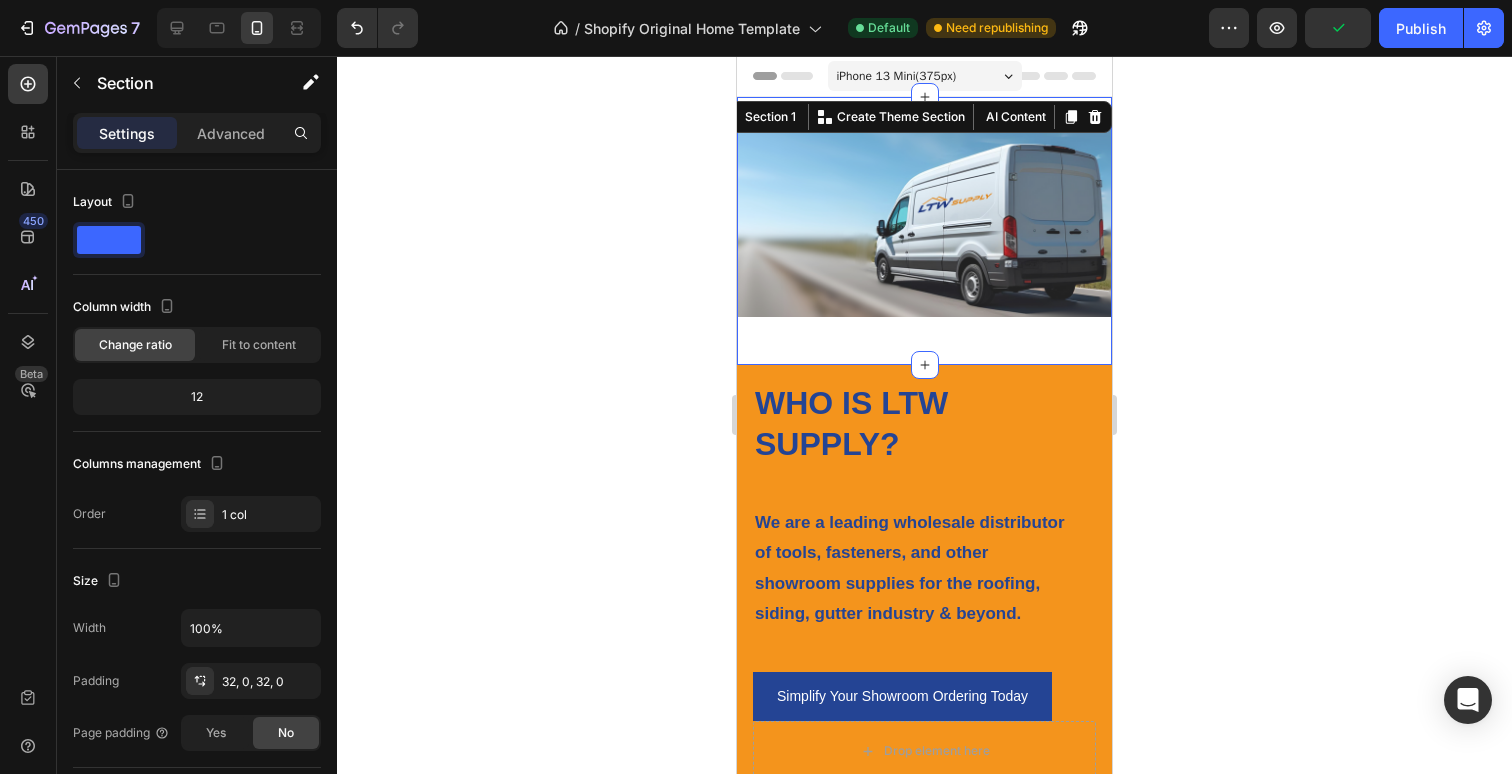 click 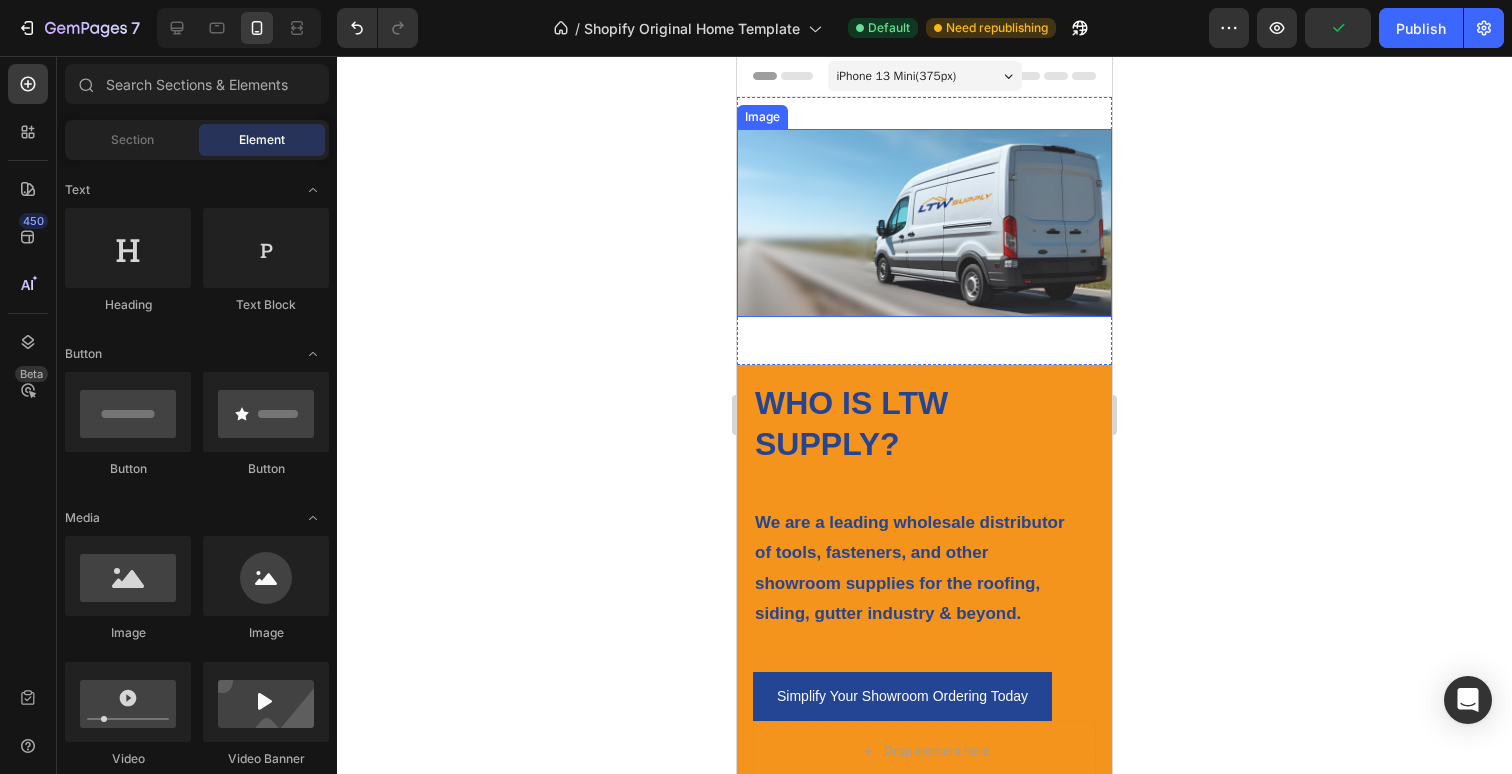click at bounding box center (924, 223) 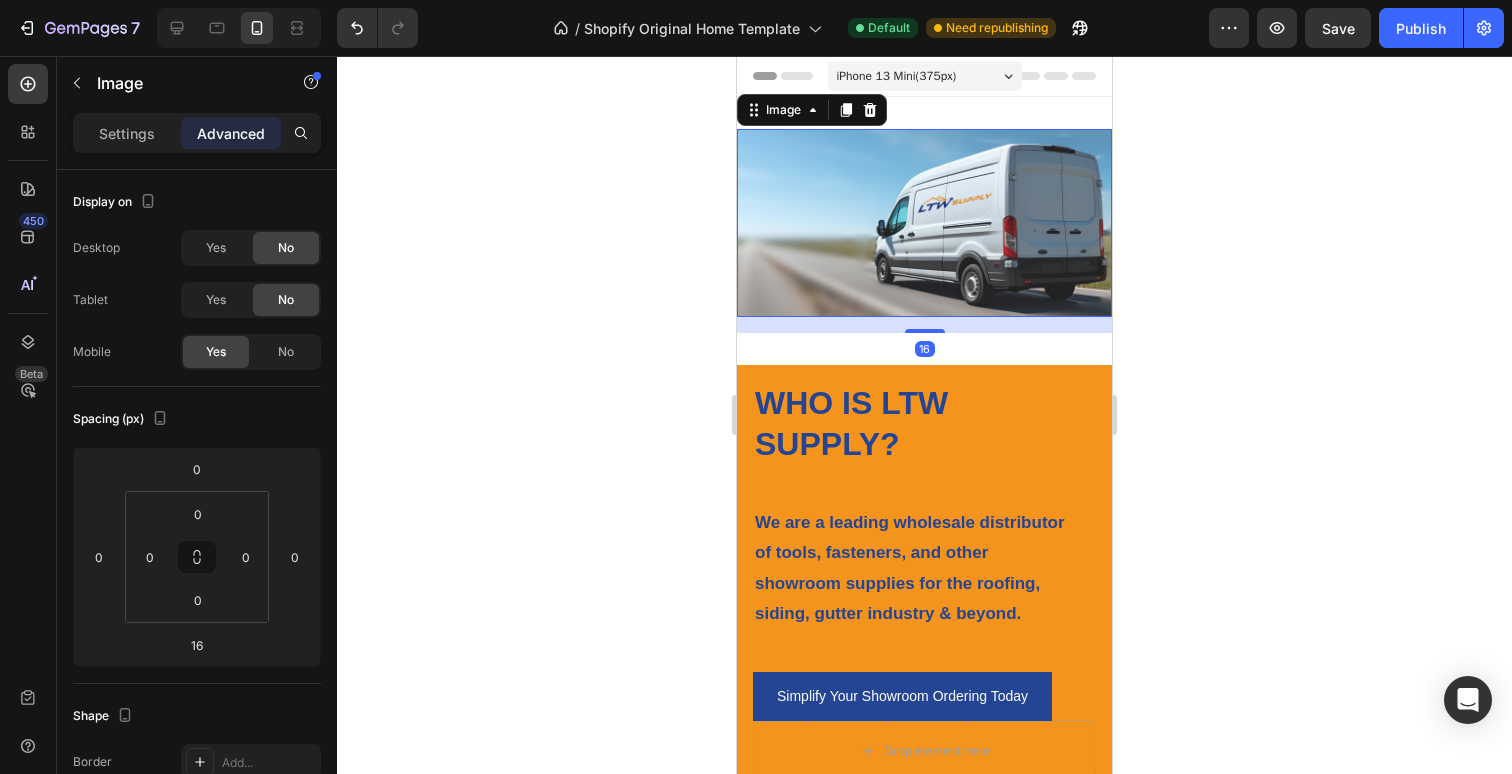click on "16" at bounding box center [924, 325] 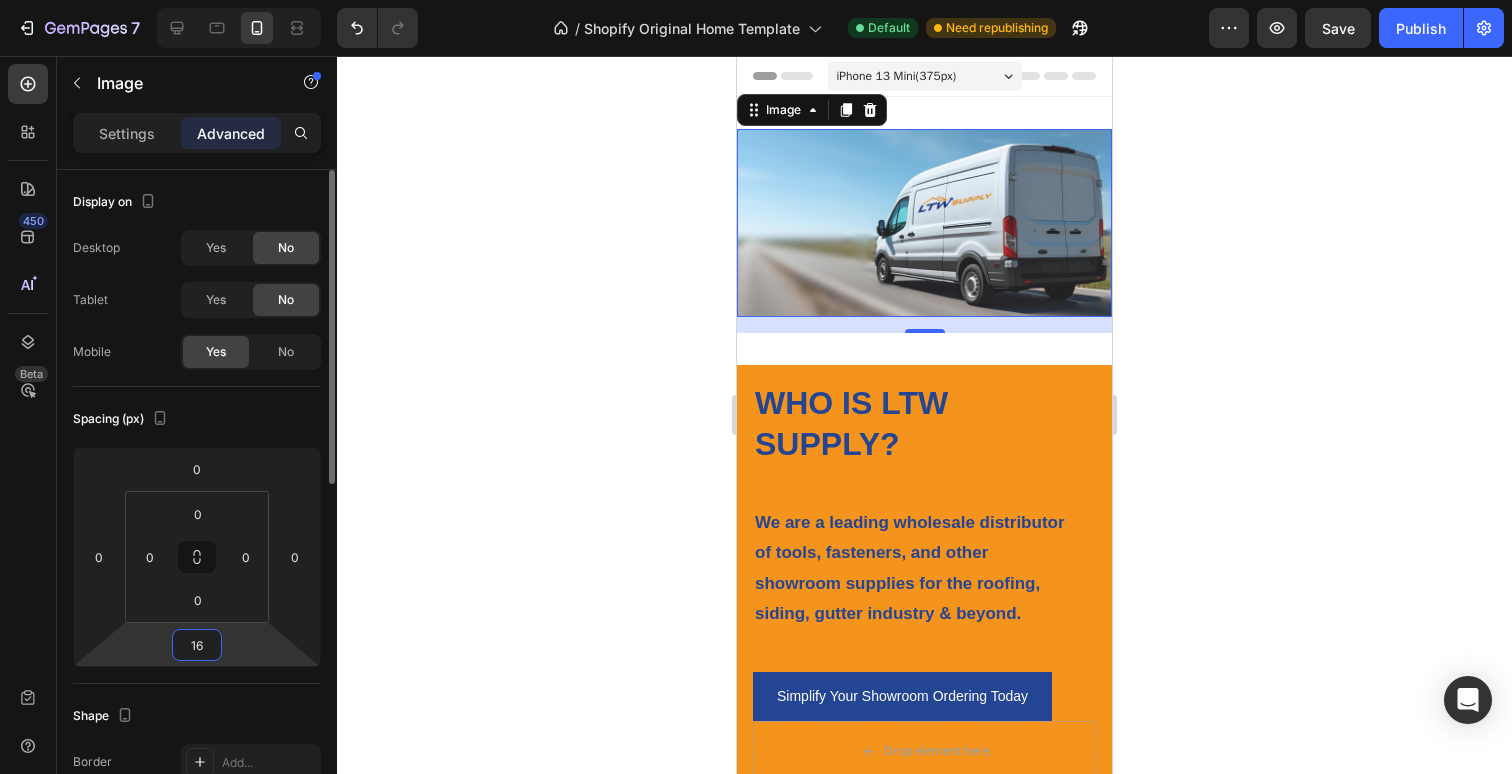 click on "7   /  Shopify Original Home Template Default Need republishing Preview  Save   Publish  450 Beta Sections(18) Elements(83) Section Element Hero Section Product Detail Brands Trusted Badges Guarantee Product Breakdown How to use Testimonials Compare Bundle FAQs Social Proof Brand Story Product List Collection Blog List Contact Sticky Add to Cart Custom Footer Browse Library 450 Layout
Row
Row
Row
Row Text
Heading
Text Block Button
Button
Button Media
Image
Image
Video" at bounding box center (756, 0) 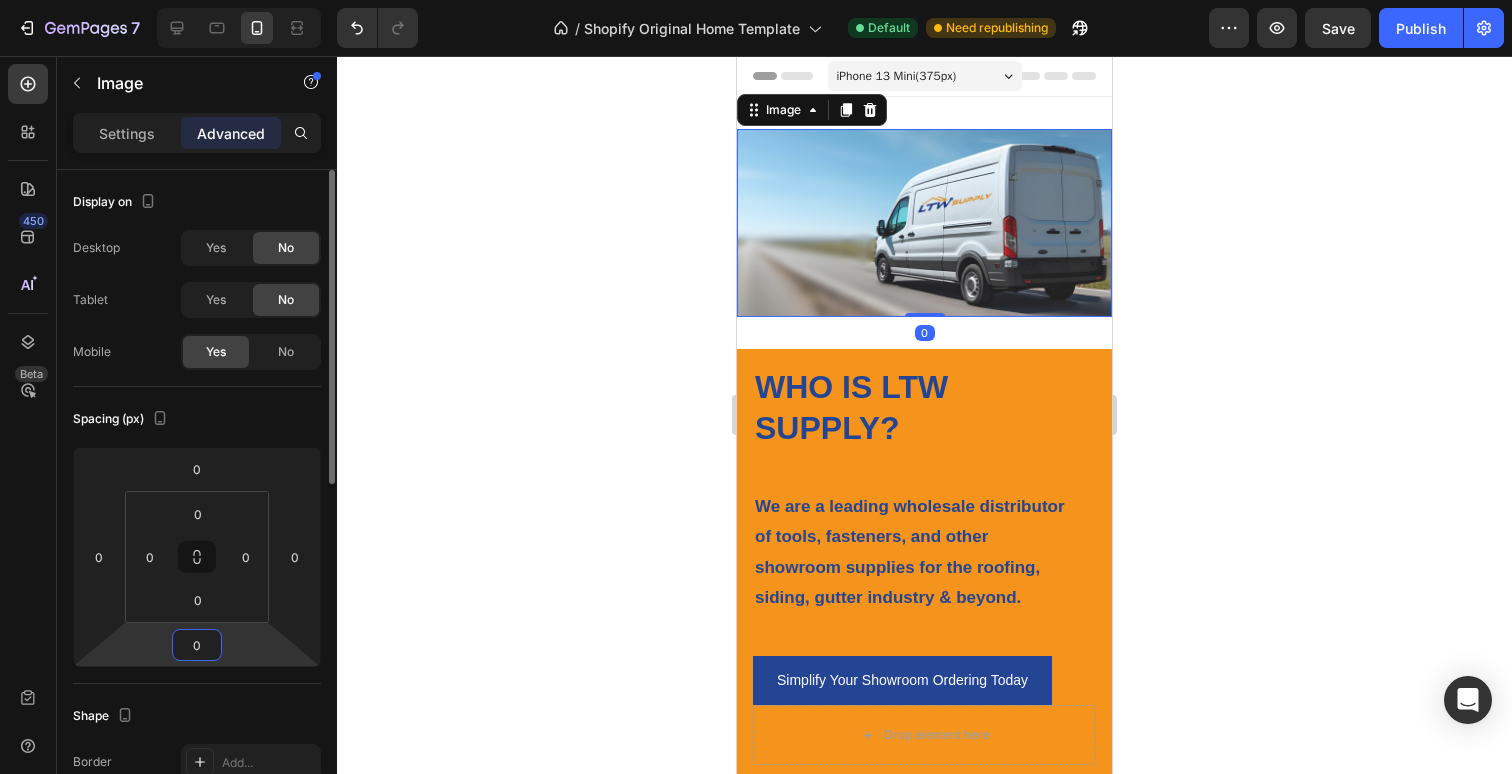 type on "0" 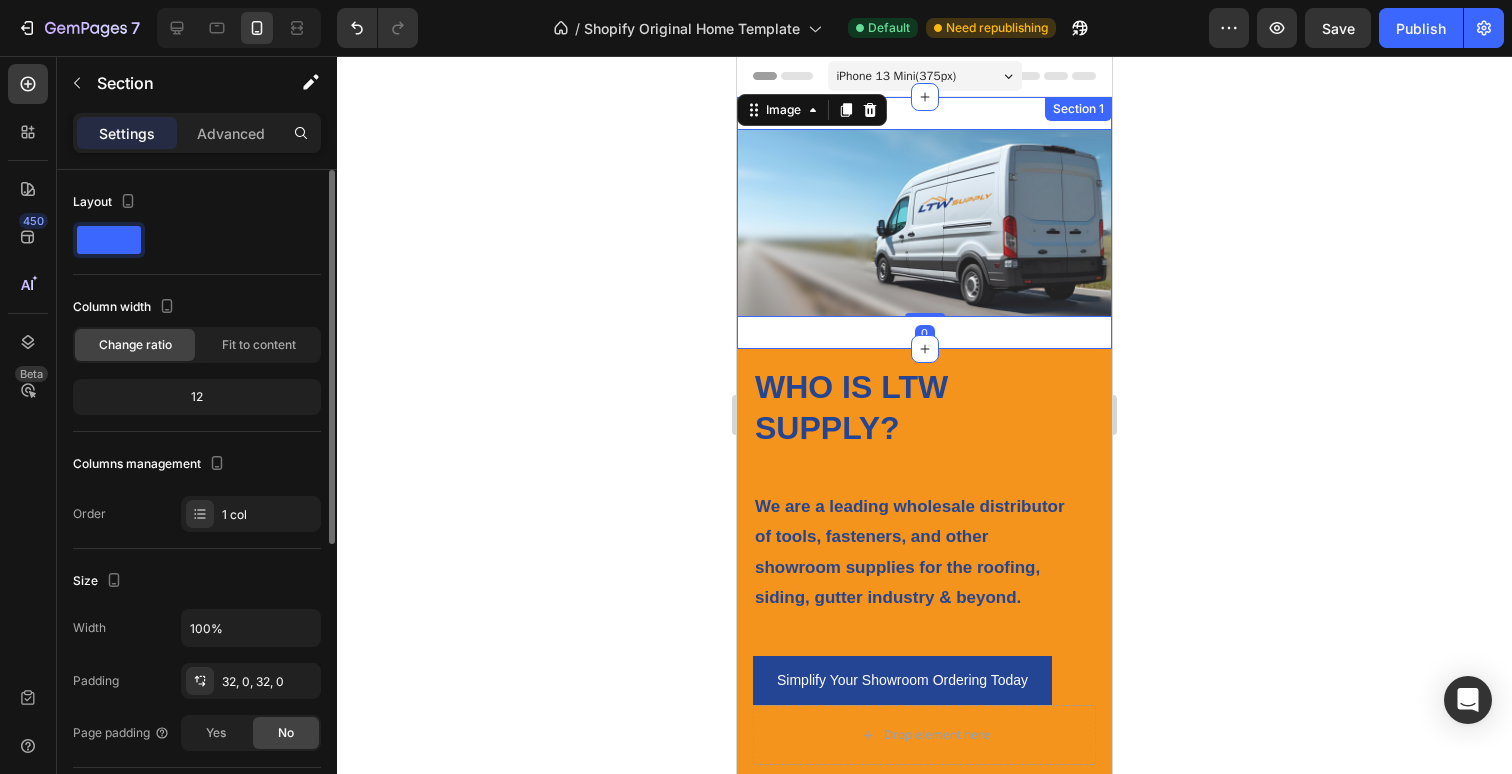 click on "Image   0 Section 1" at bounding box center [924, 223] 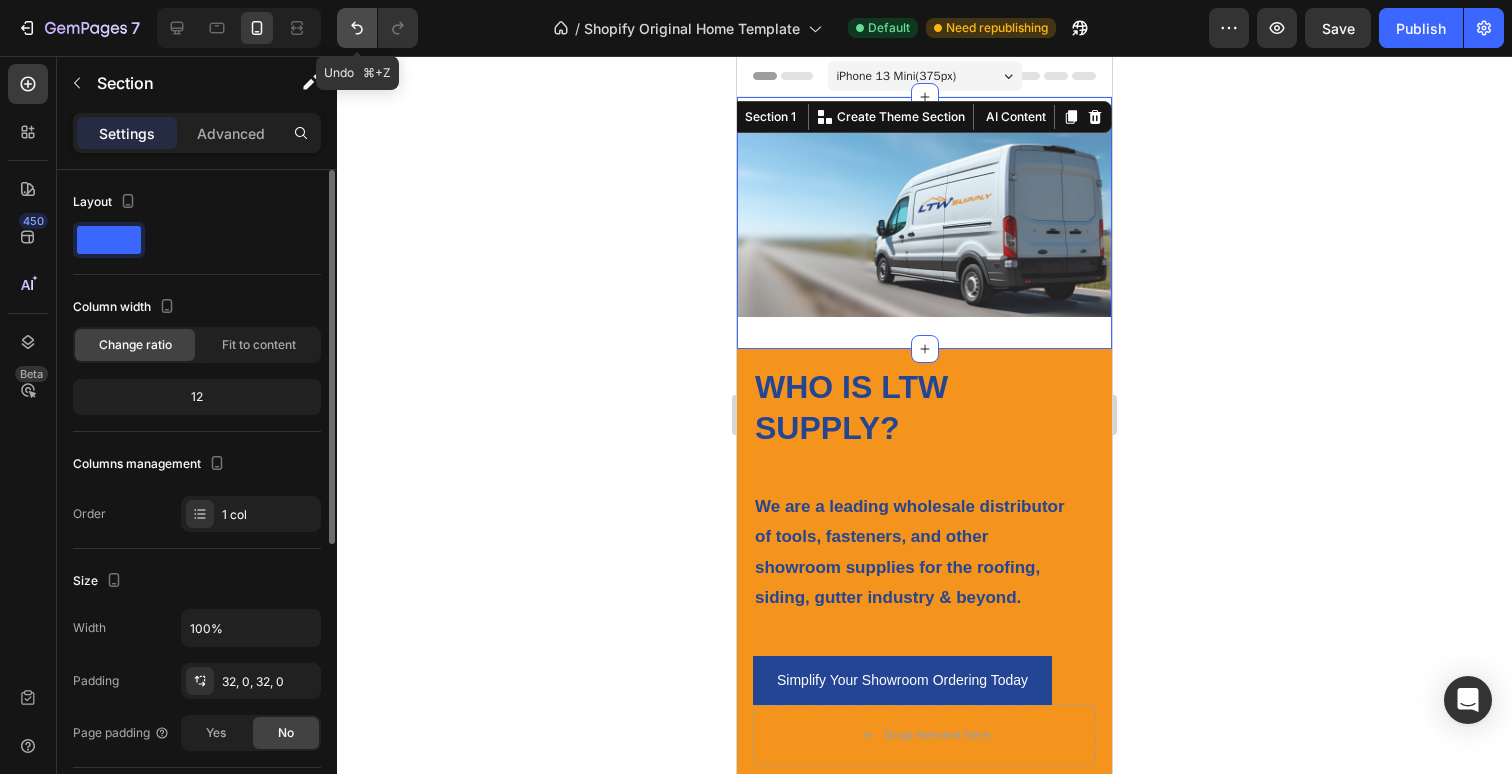 click 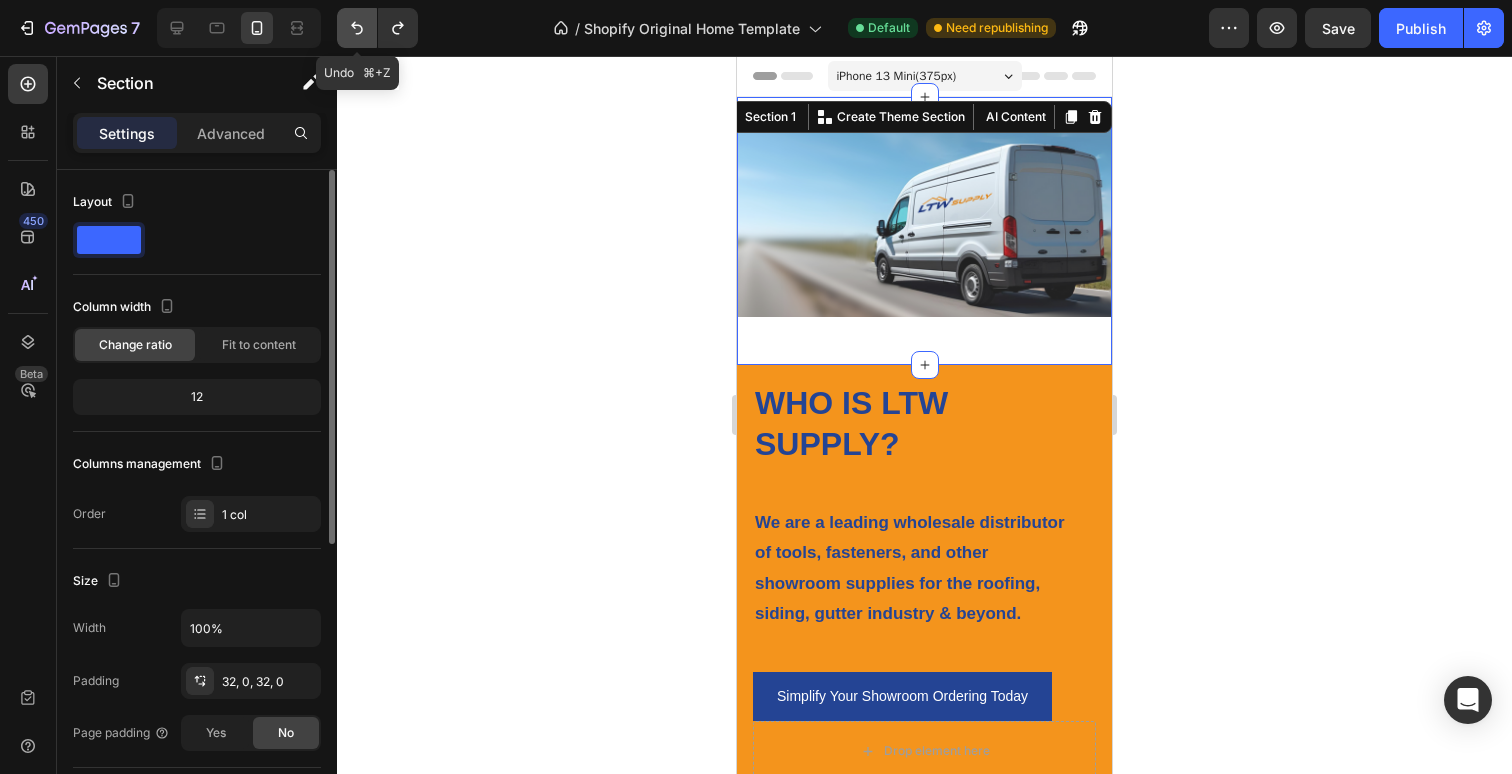 click 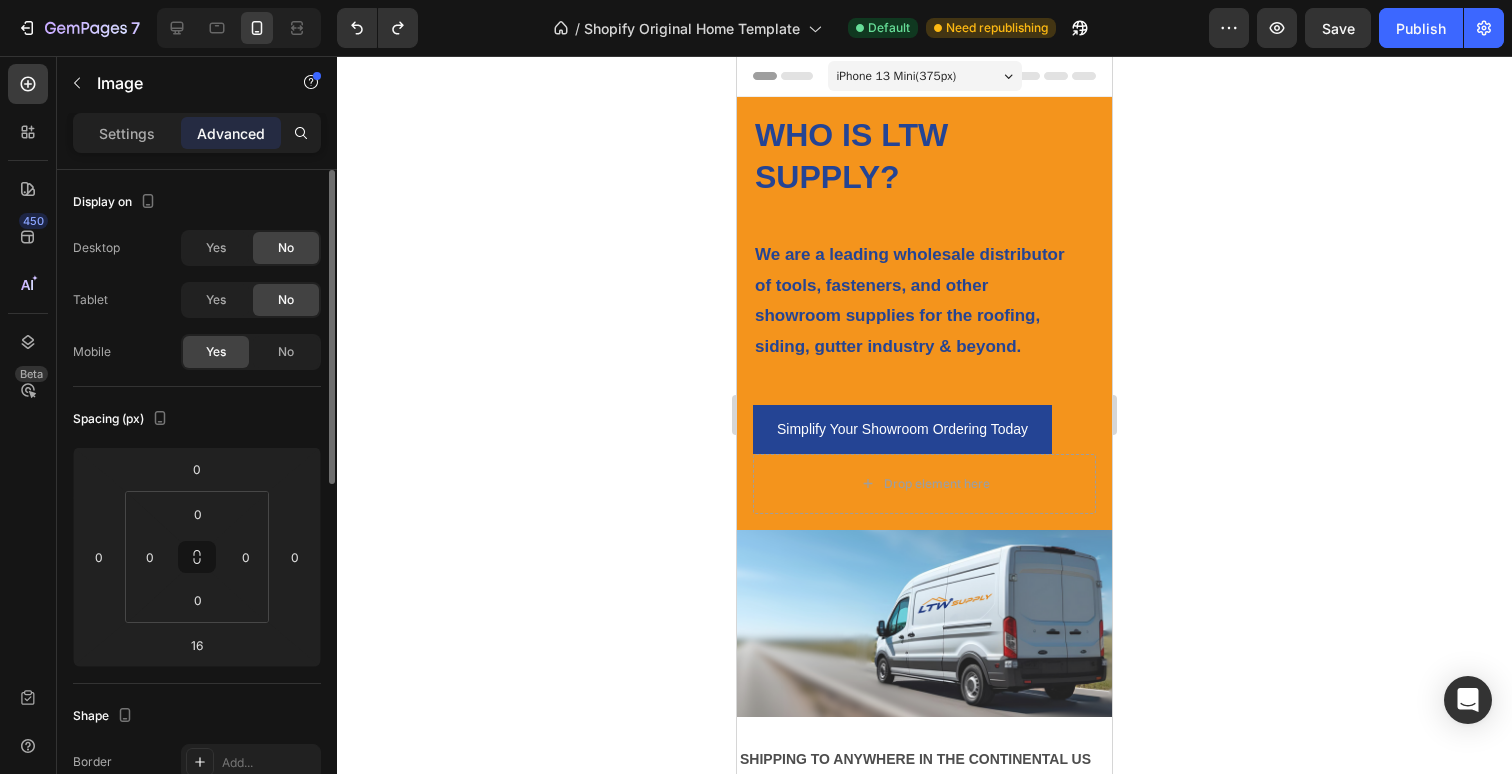 click 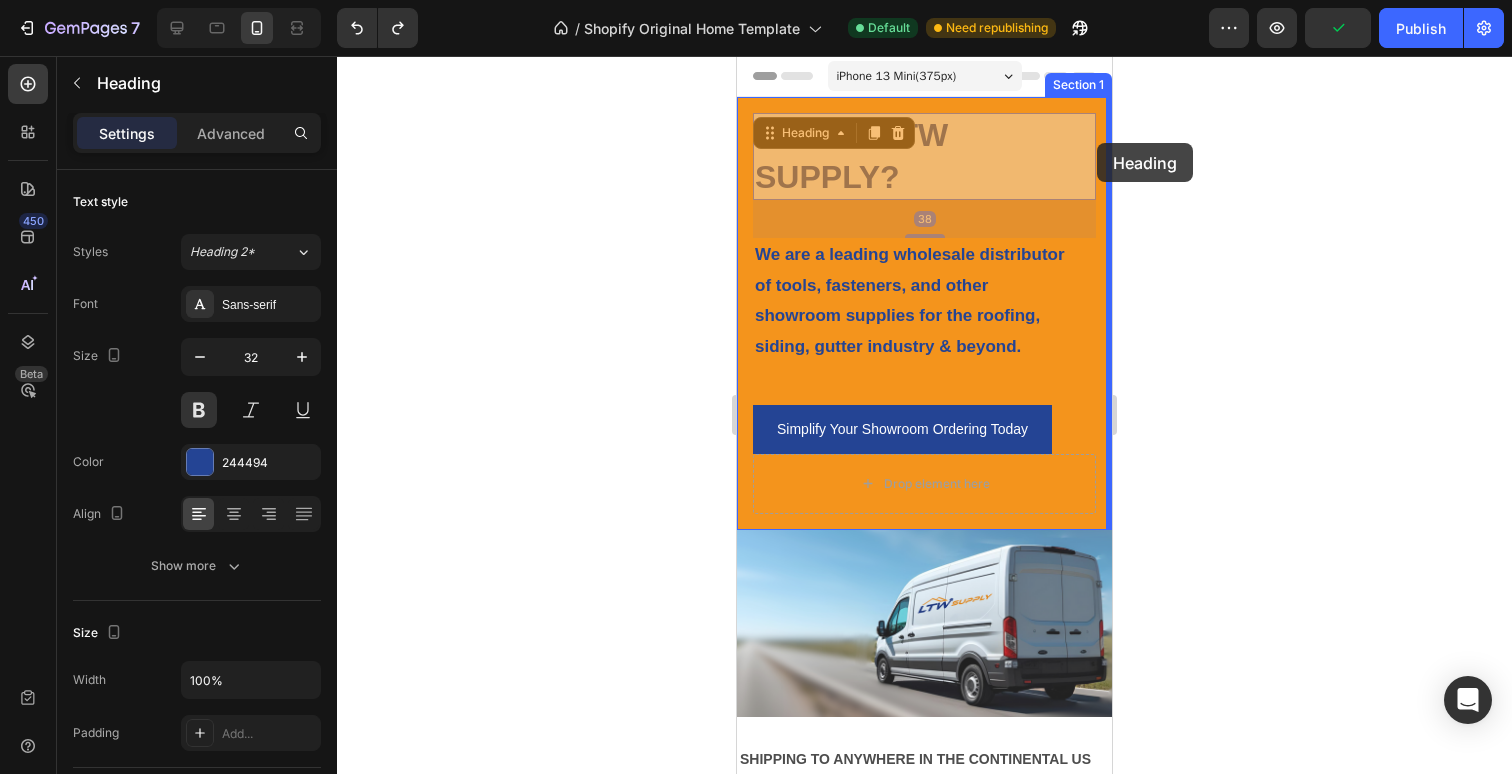 drag, startPoint x: 1074, startPoint y: 143, endPoint x: 1097, endPoint y: 143, distance: 23 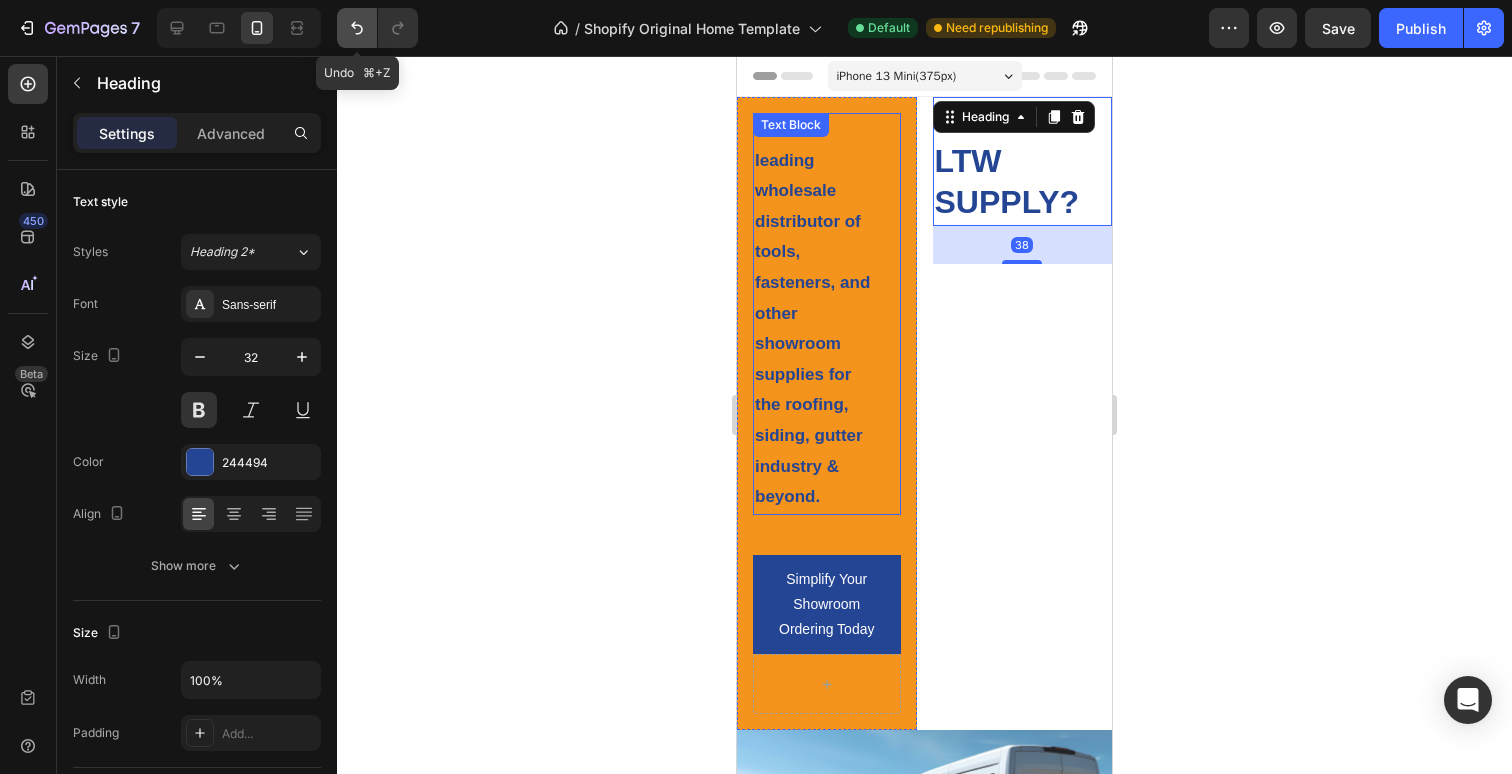 click 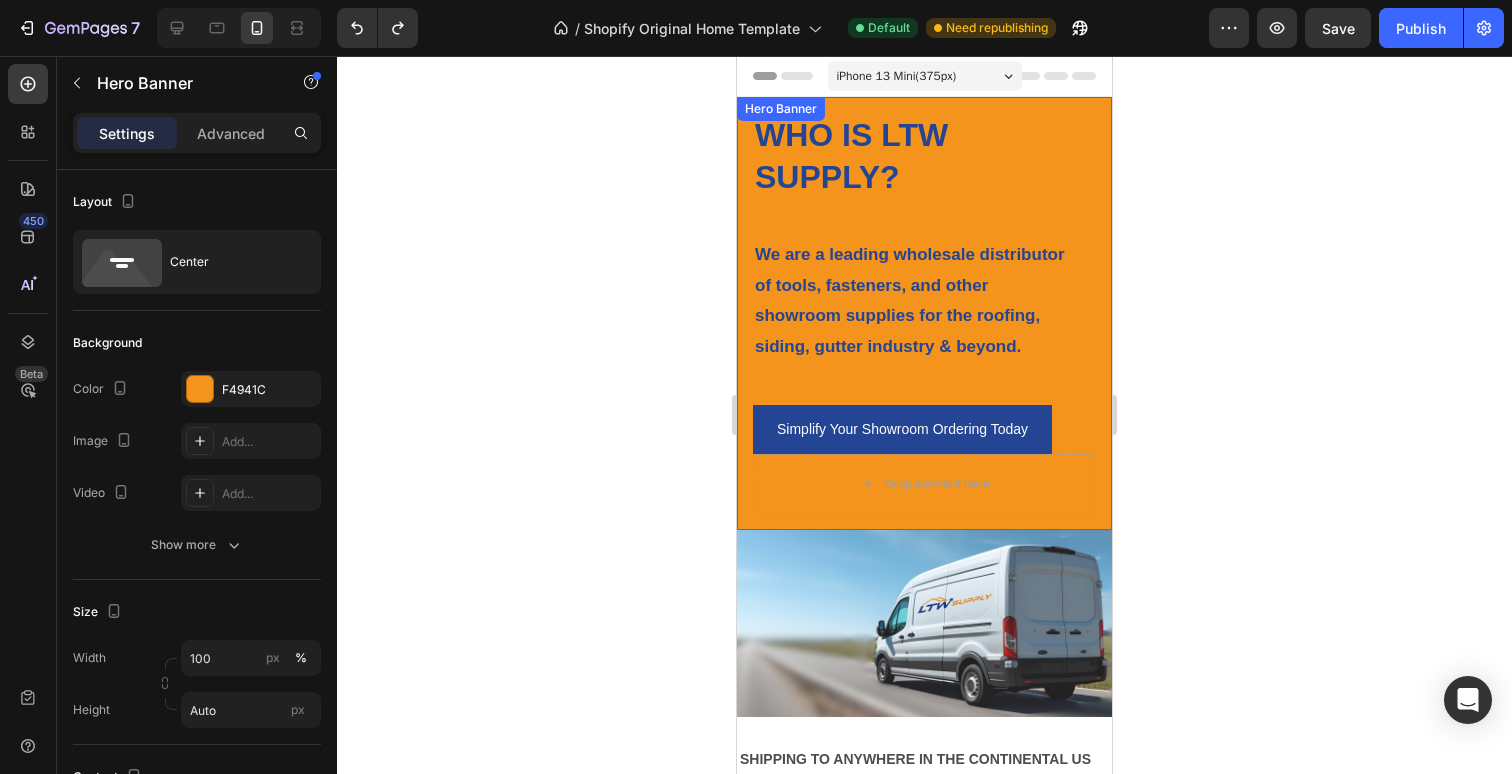 click on "WHO IS LTW SUPPLY? Heading We are a leading wholesale distributor of tools, fasteners, and other showroom supplies for the roofing, siding, gutter industry & beyond. Text Block Simplify Your Showroom Ordering Today Button
Drop element here" at bounding box center (924, 313) 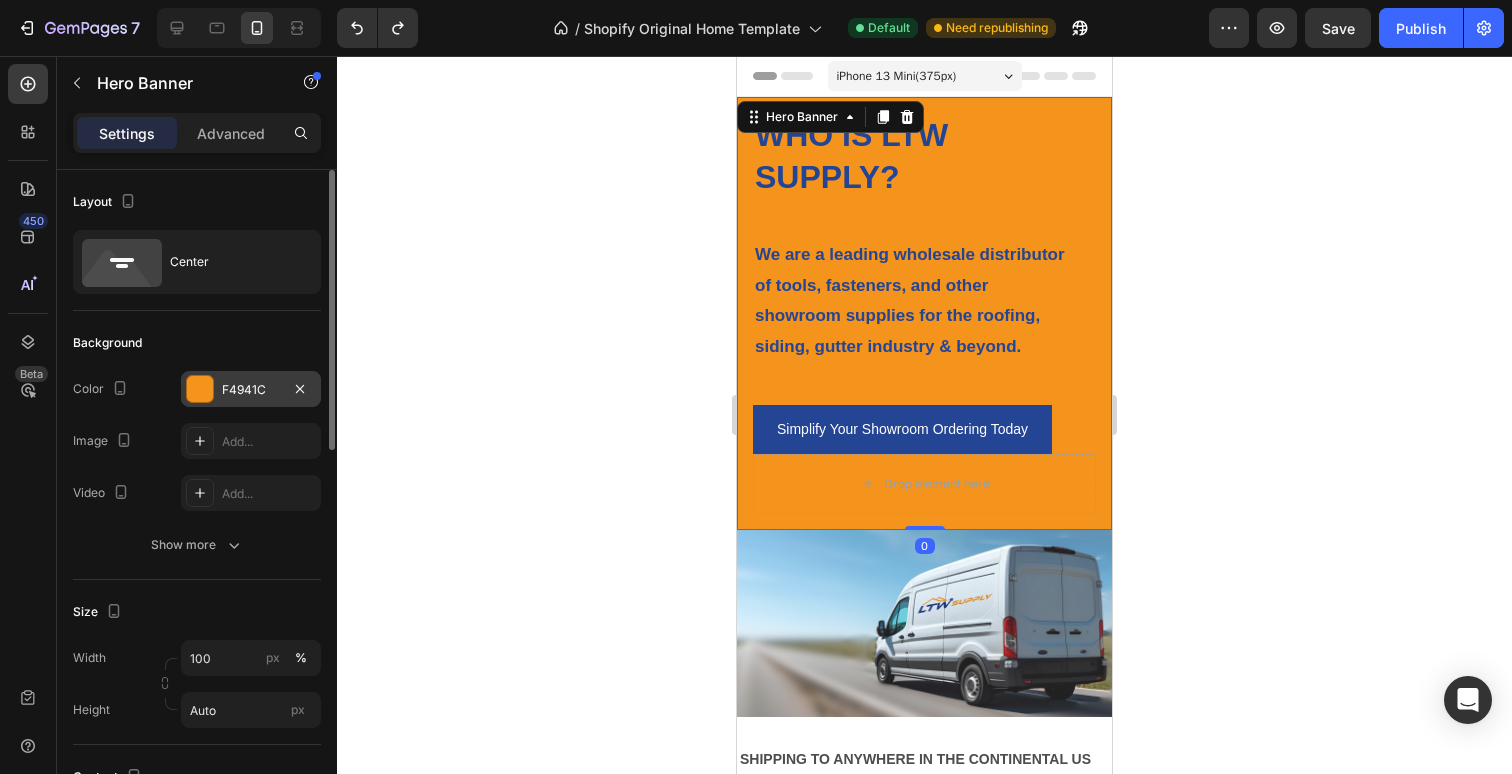 click at bounding box center (200, 389) 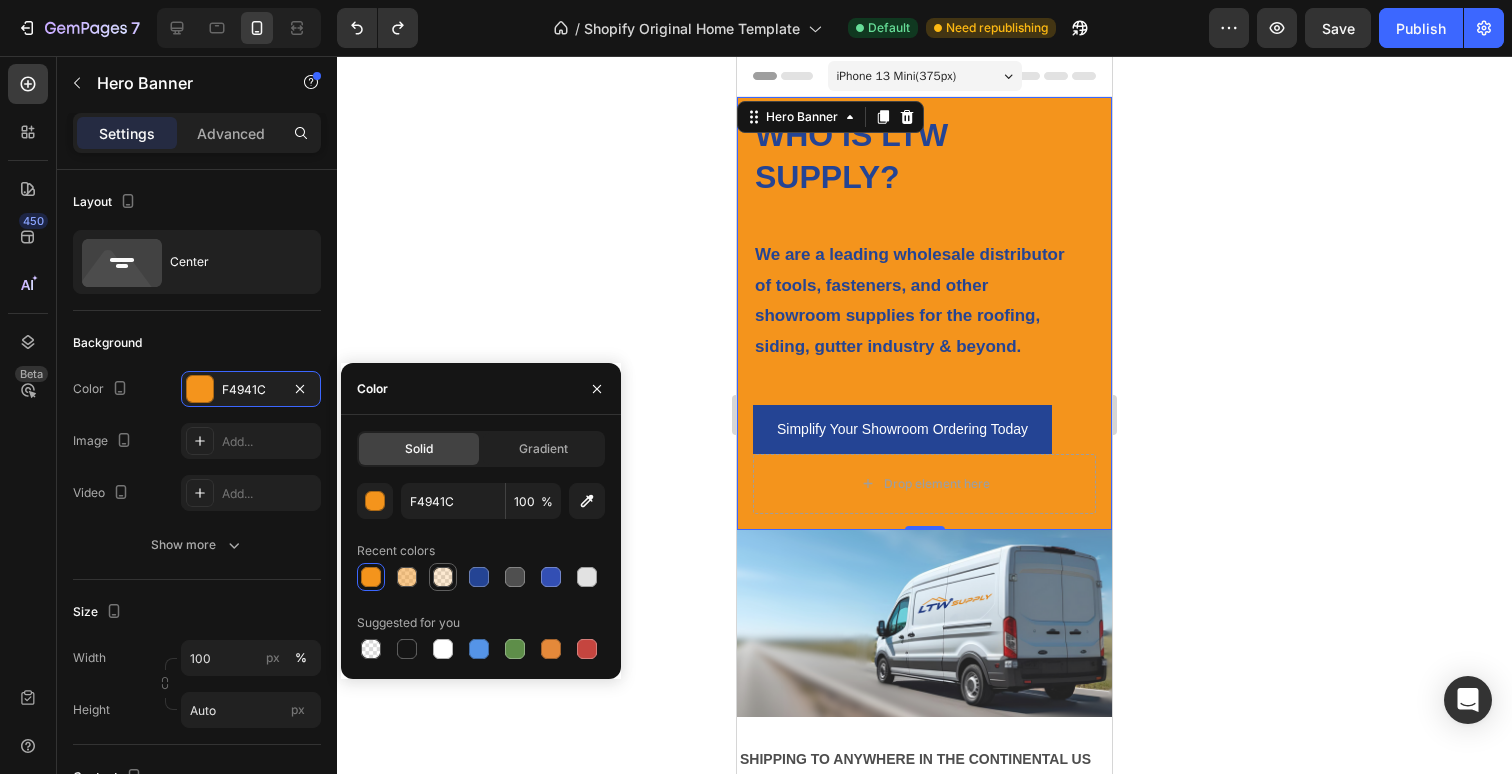 click at bounding box center (443, 577) 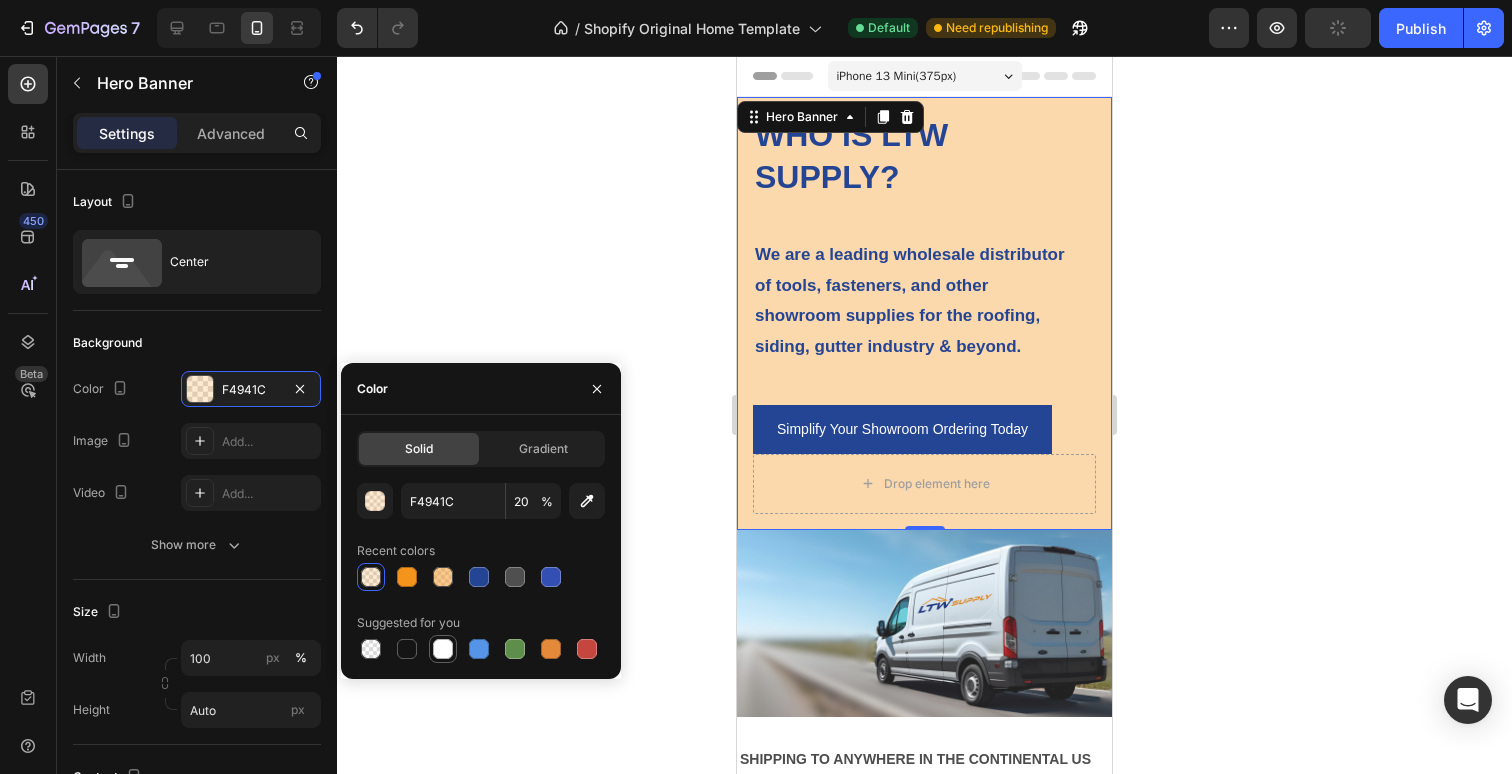 click at bounding box center [443, 649] 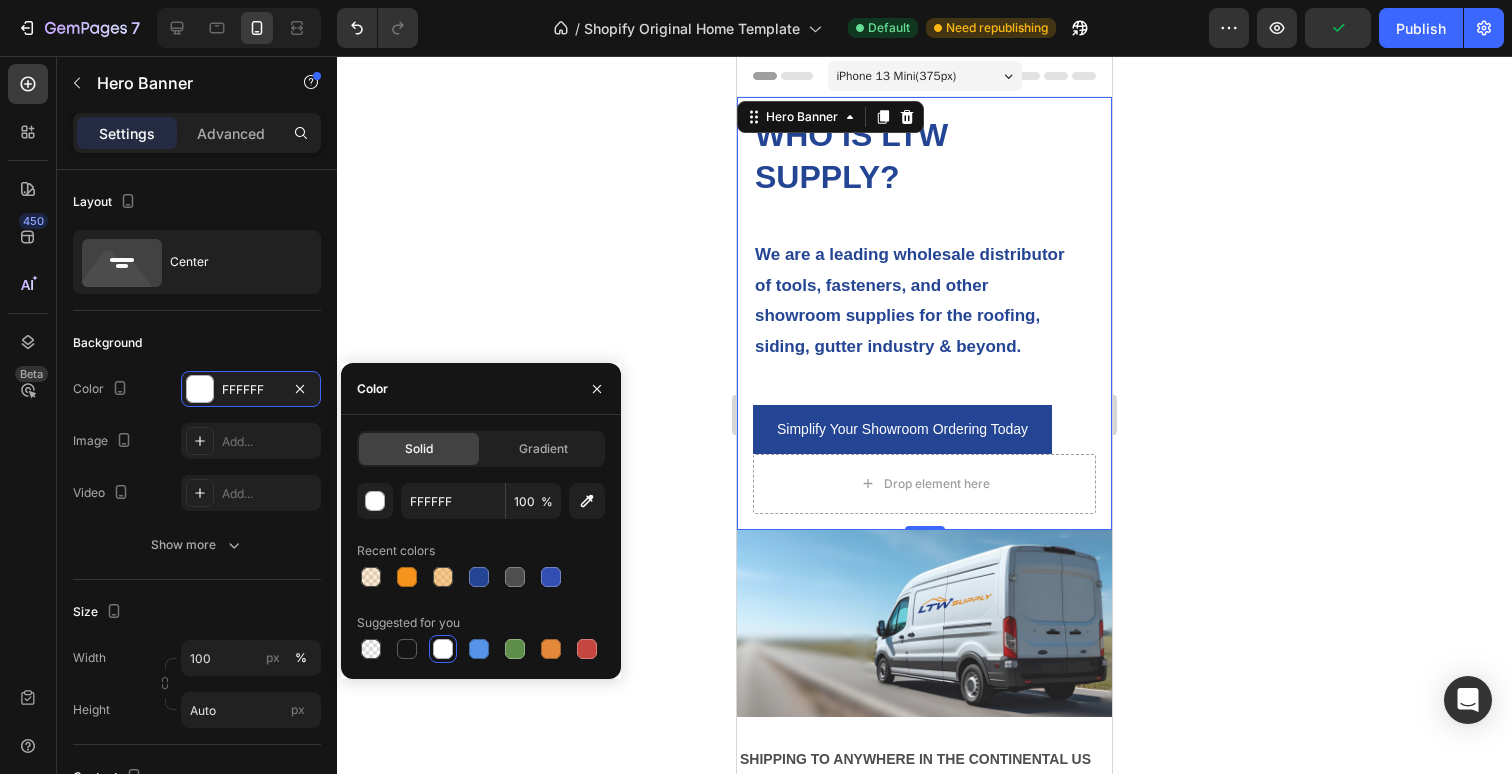 click 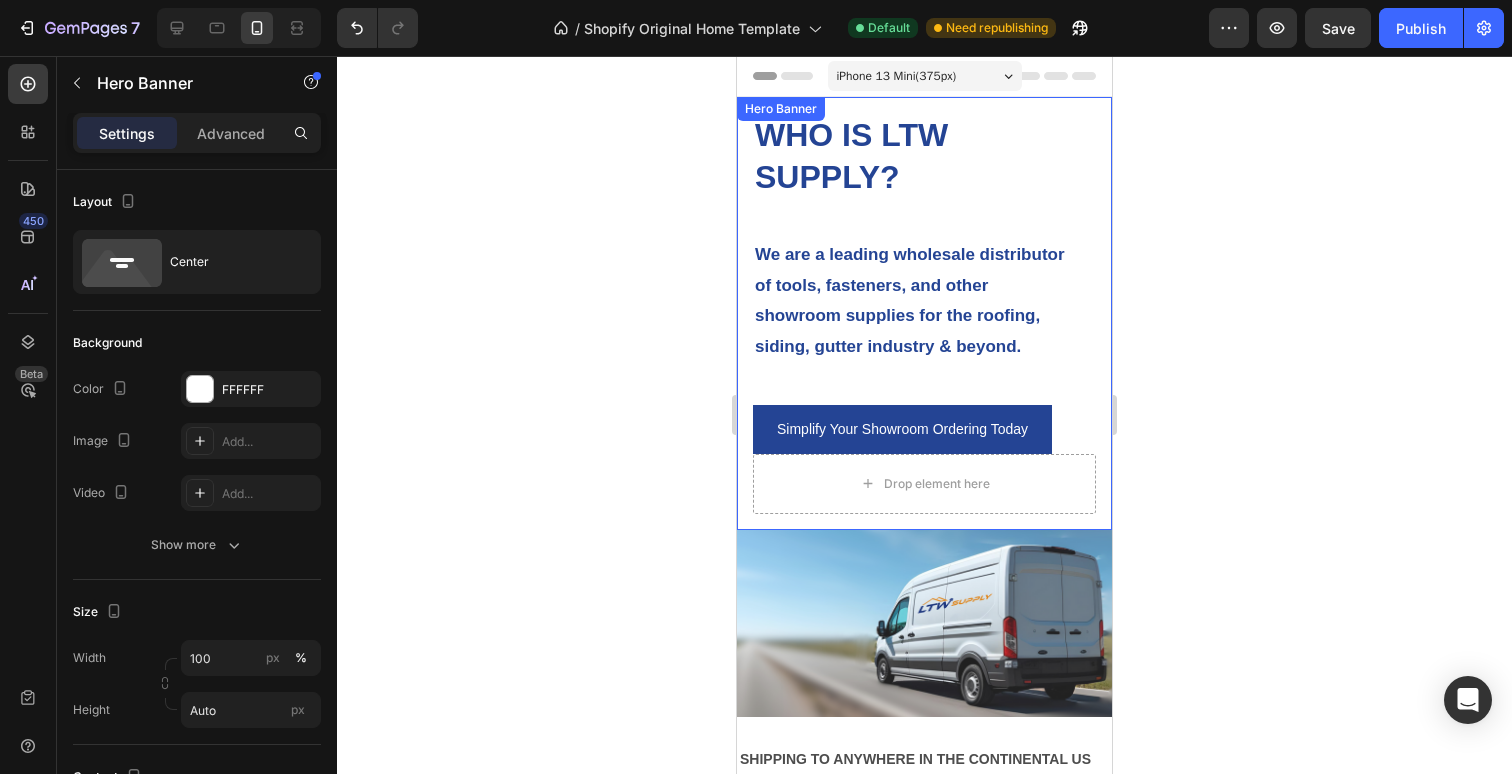 click on "WHO IS LTW SUPPLY? Heading We are a leading wholesale distributor of tools, fasteners, and other showroom supplies for the roofing, siding, gutter industry & beyond. Text Block Simplify Your Showroom Ordering Today Button" at bounding box center [924, 283] 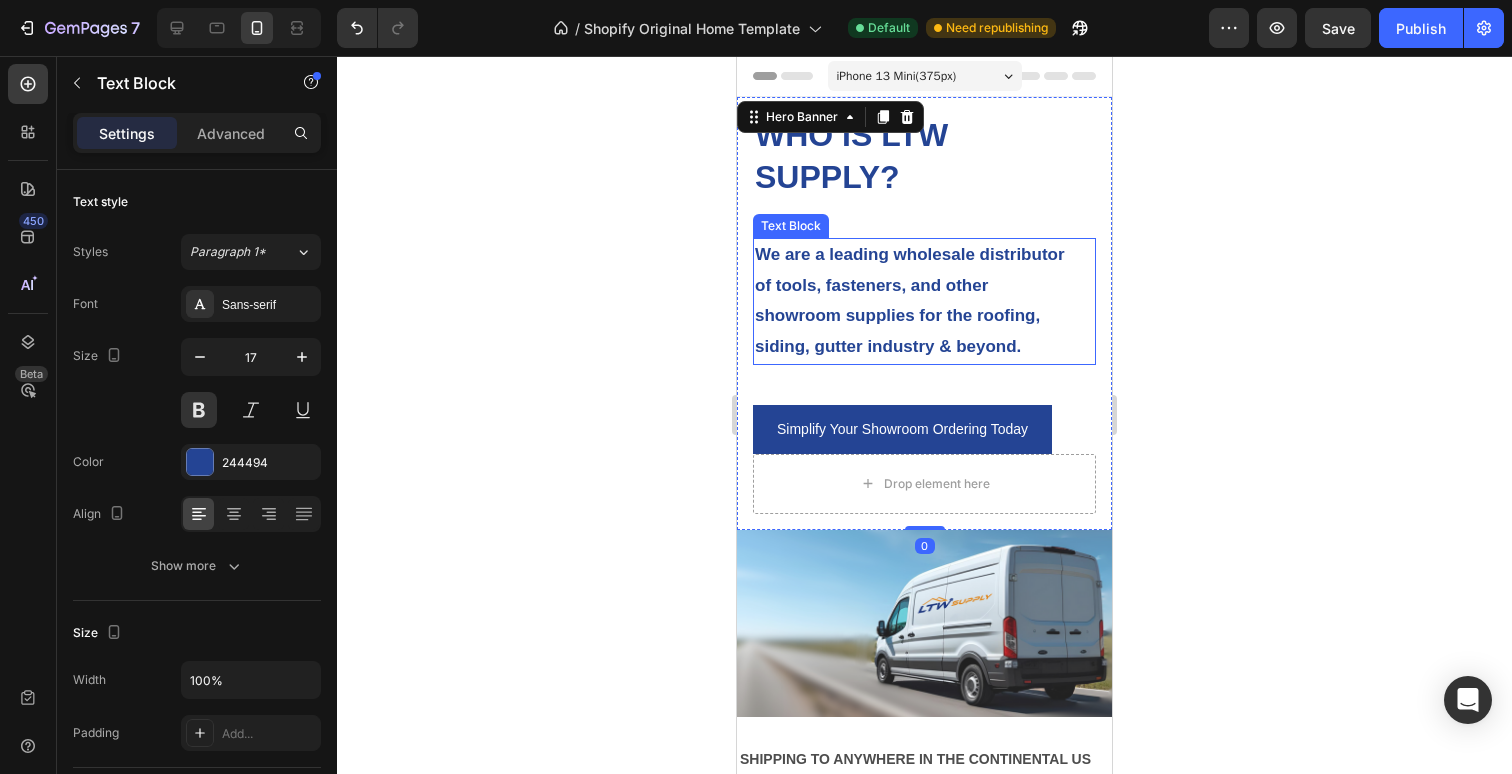 click on "We are a leading wholesale distributor of tools, fasteners, and other showroom supplies for the roofing, siding, gutter industry & beyond." at bounding box center [912, 301] 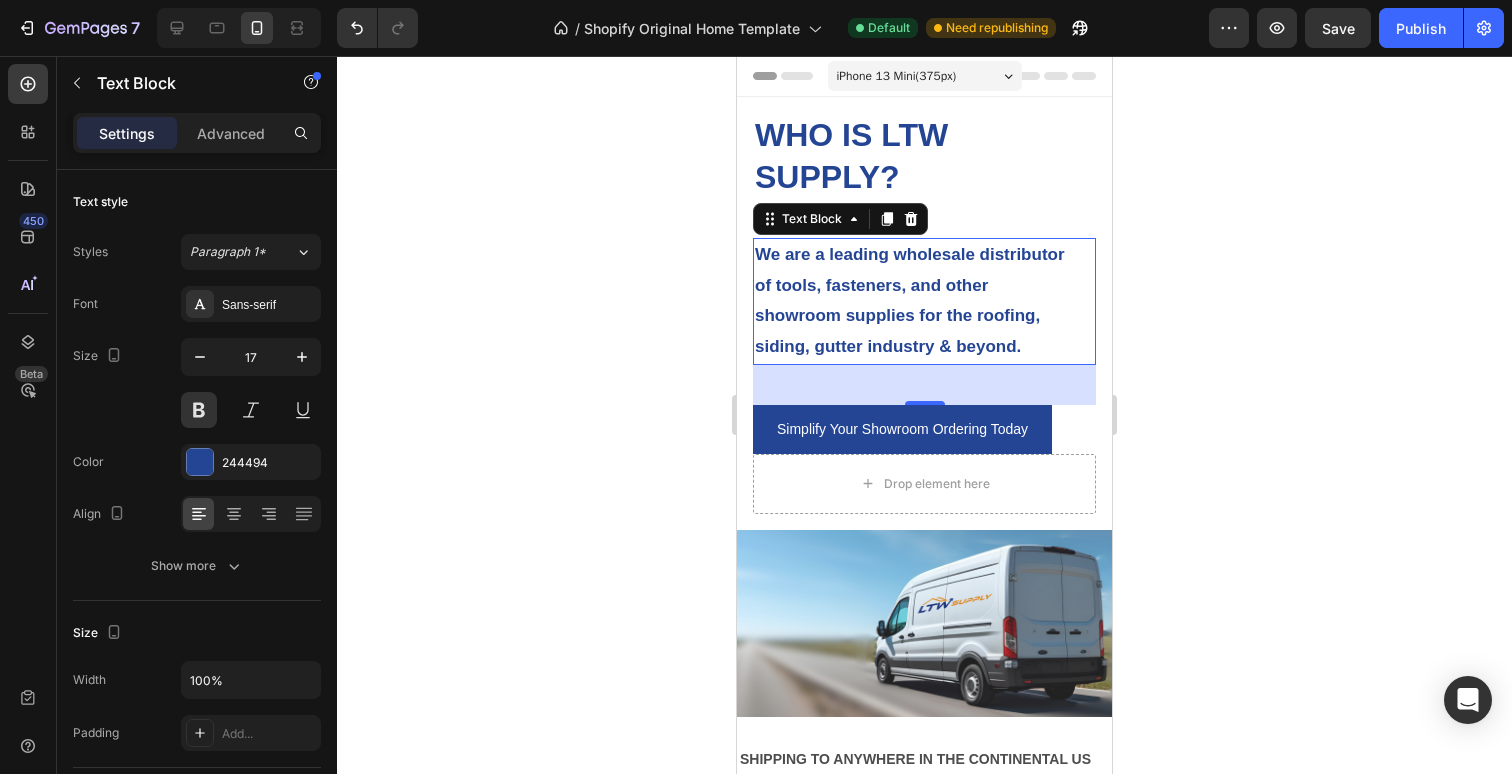 click 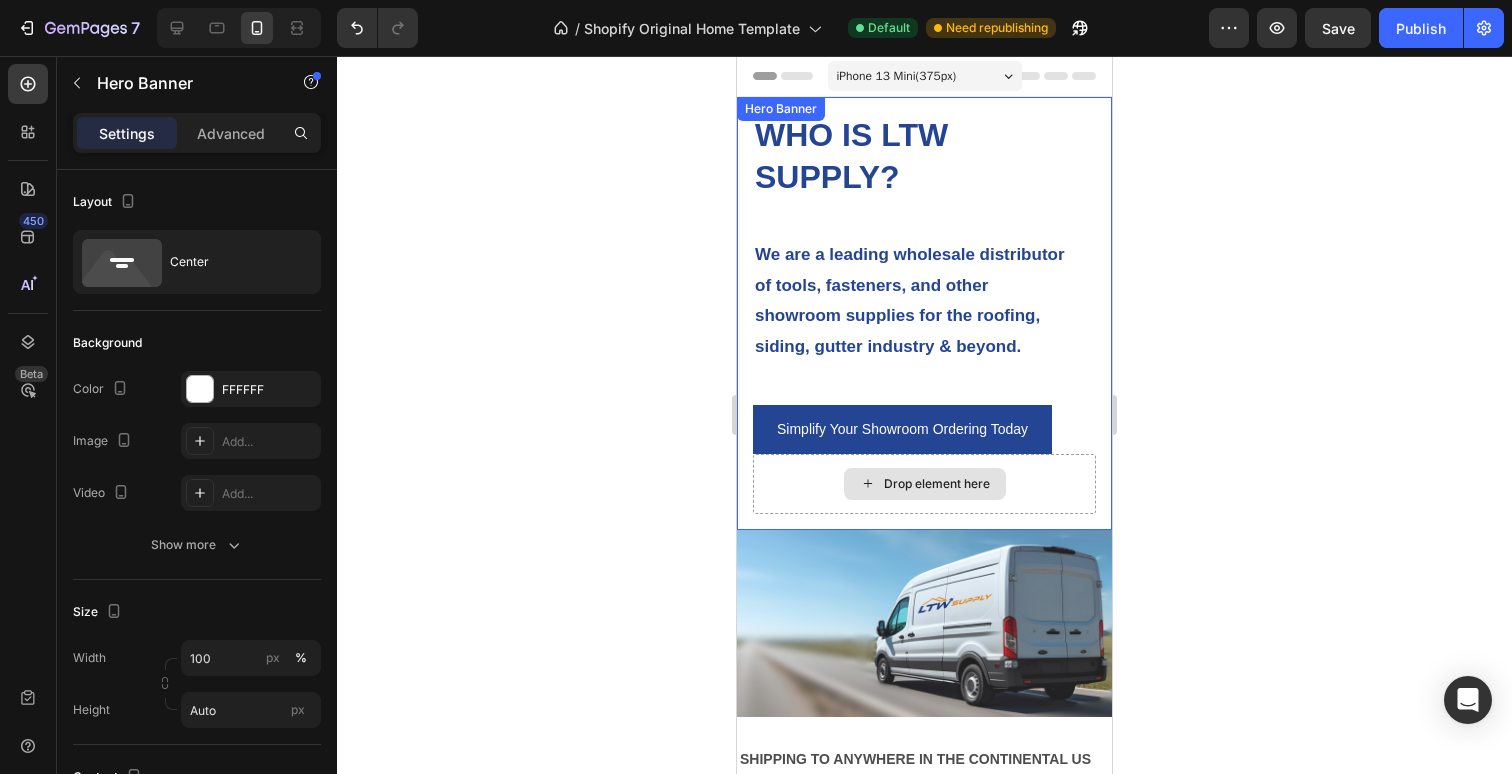 click on "Drop element here" at bounding box center [924, 484] 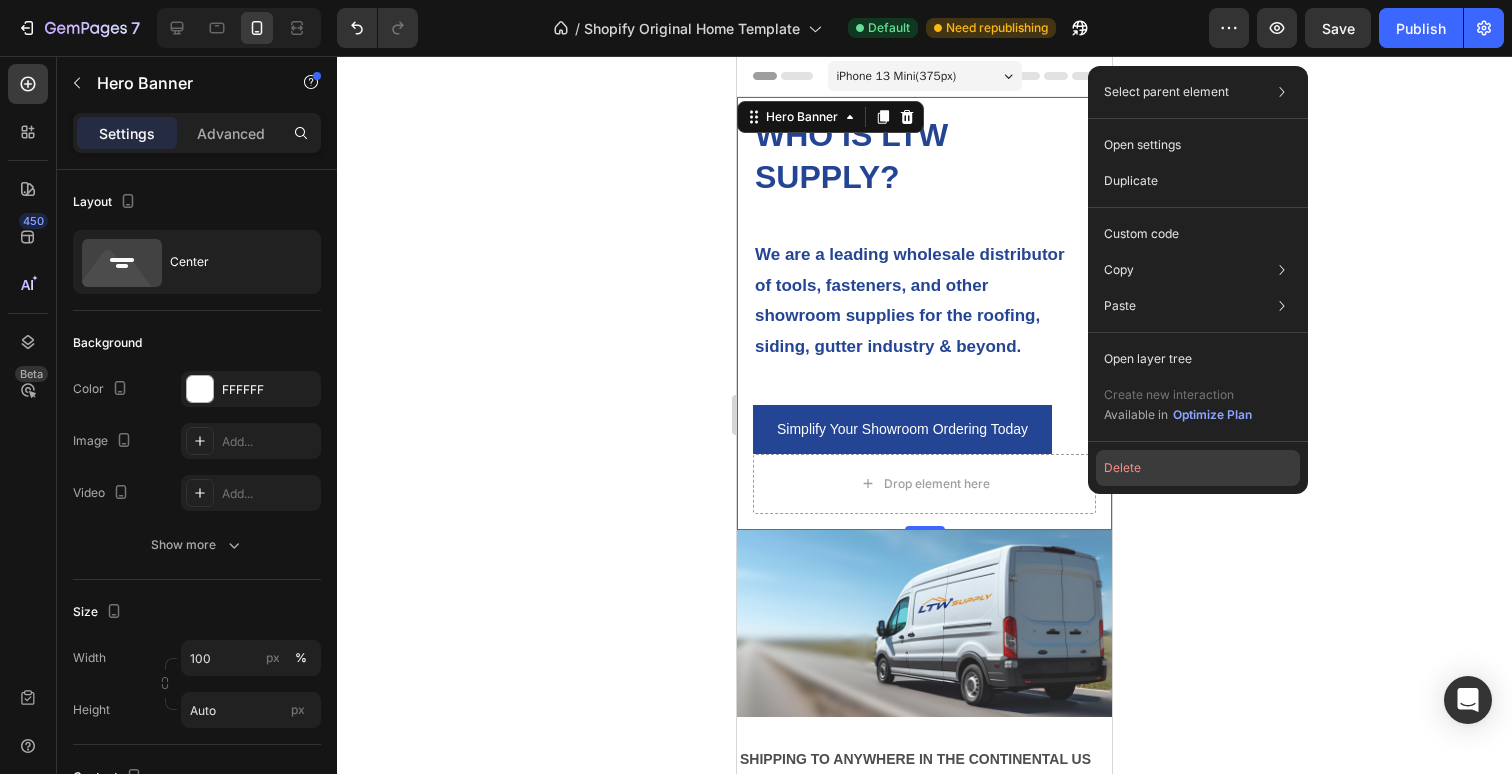 click on "Delete" 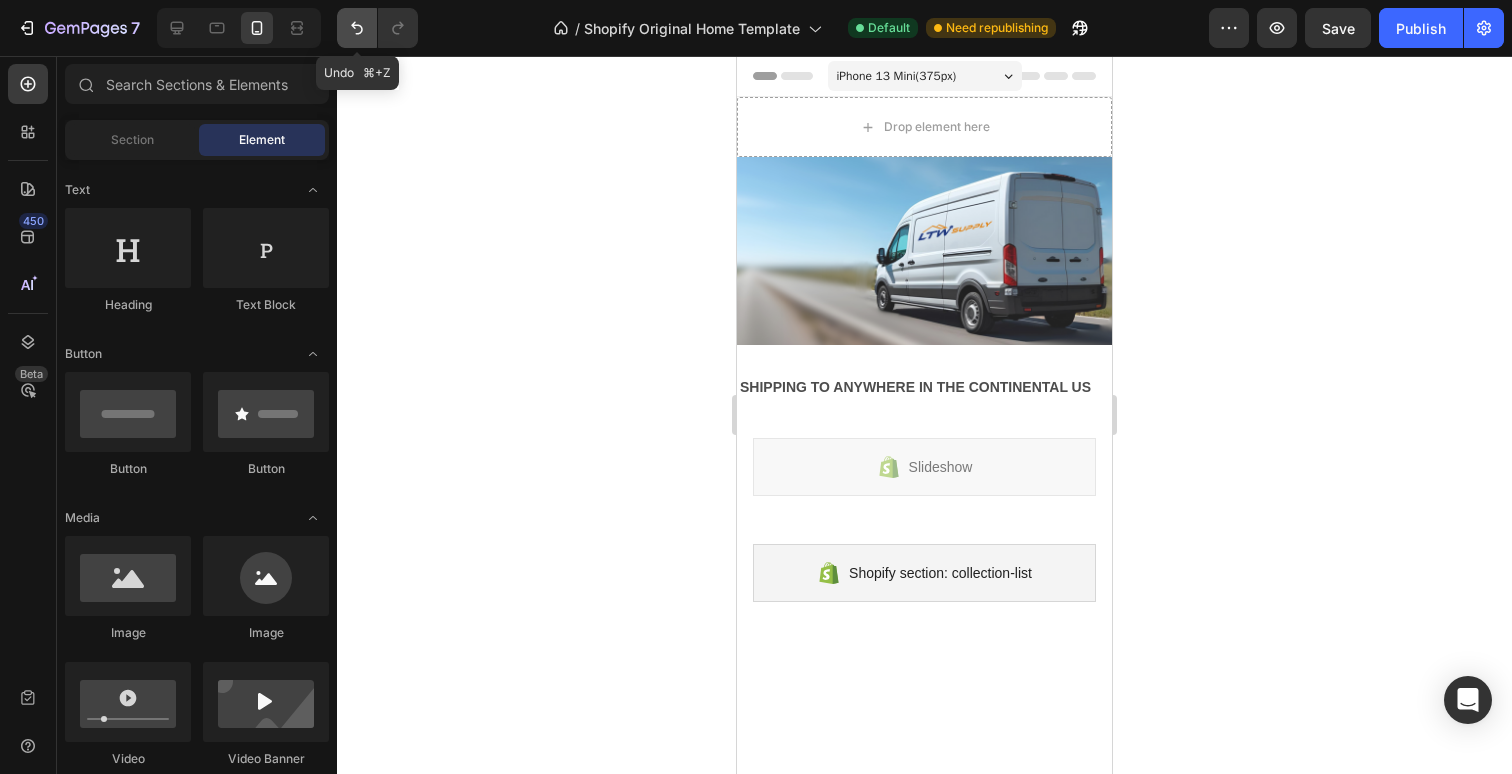 click 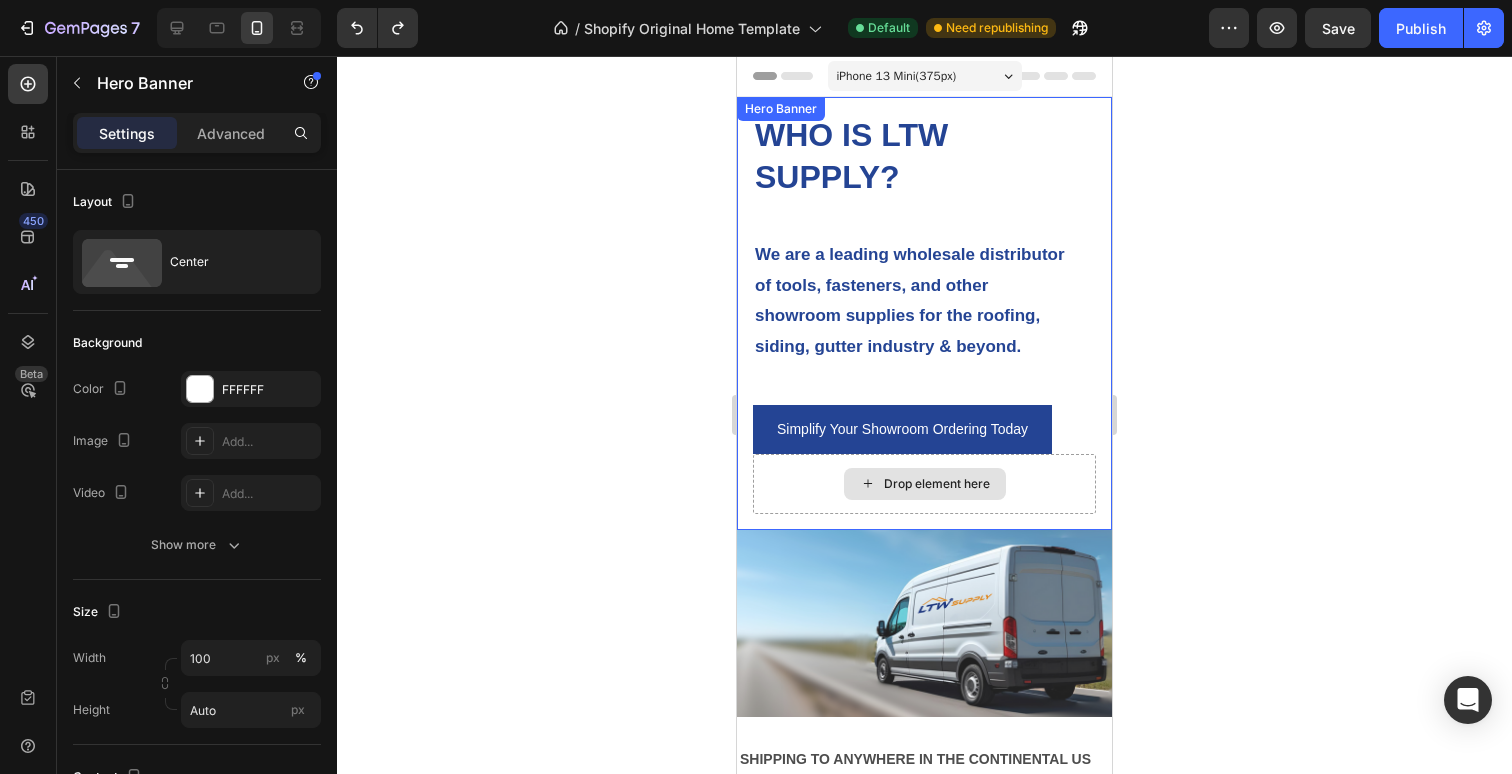 click on "Drop element here" at bounding box center (924, 484) 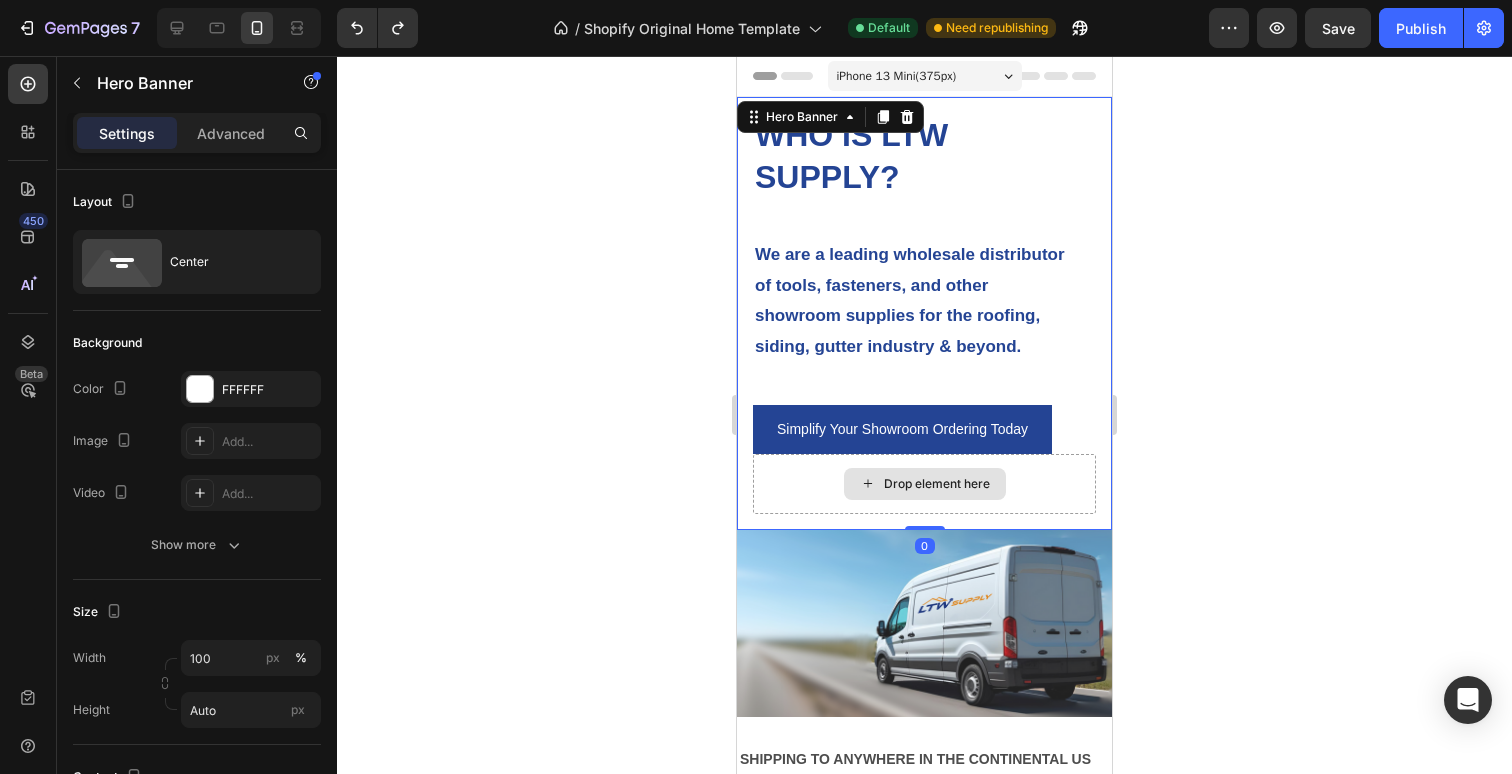 click on "Drop element here" at bounding box center (924, 484) 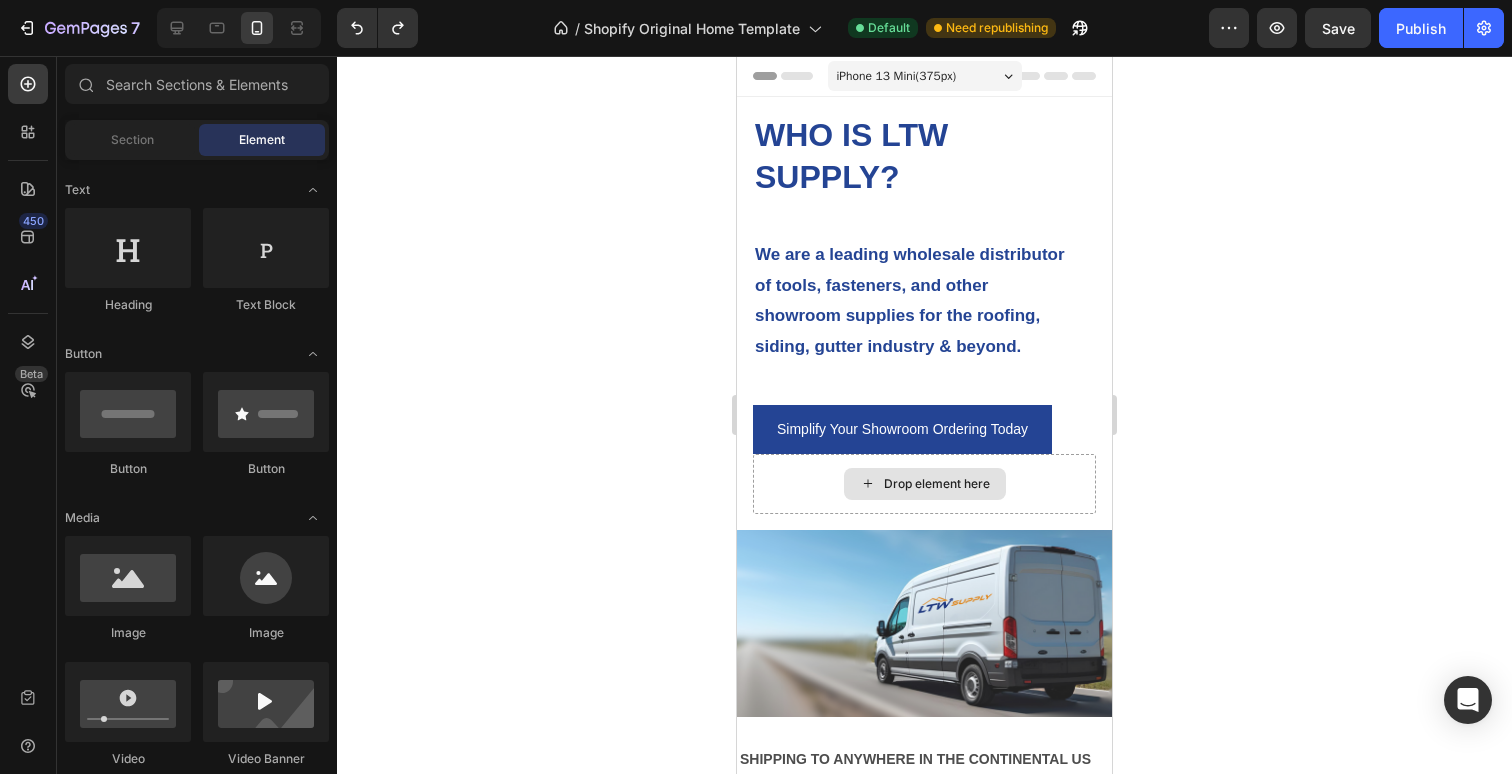 click on "Drop element here" at bounding box center [937, 484] 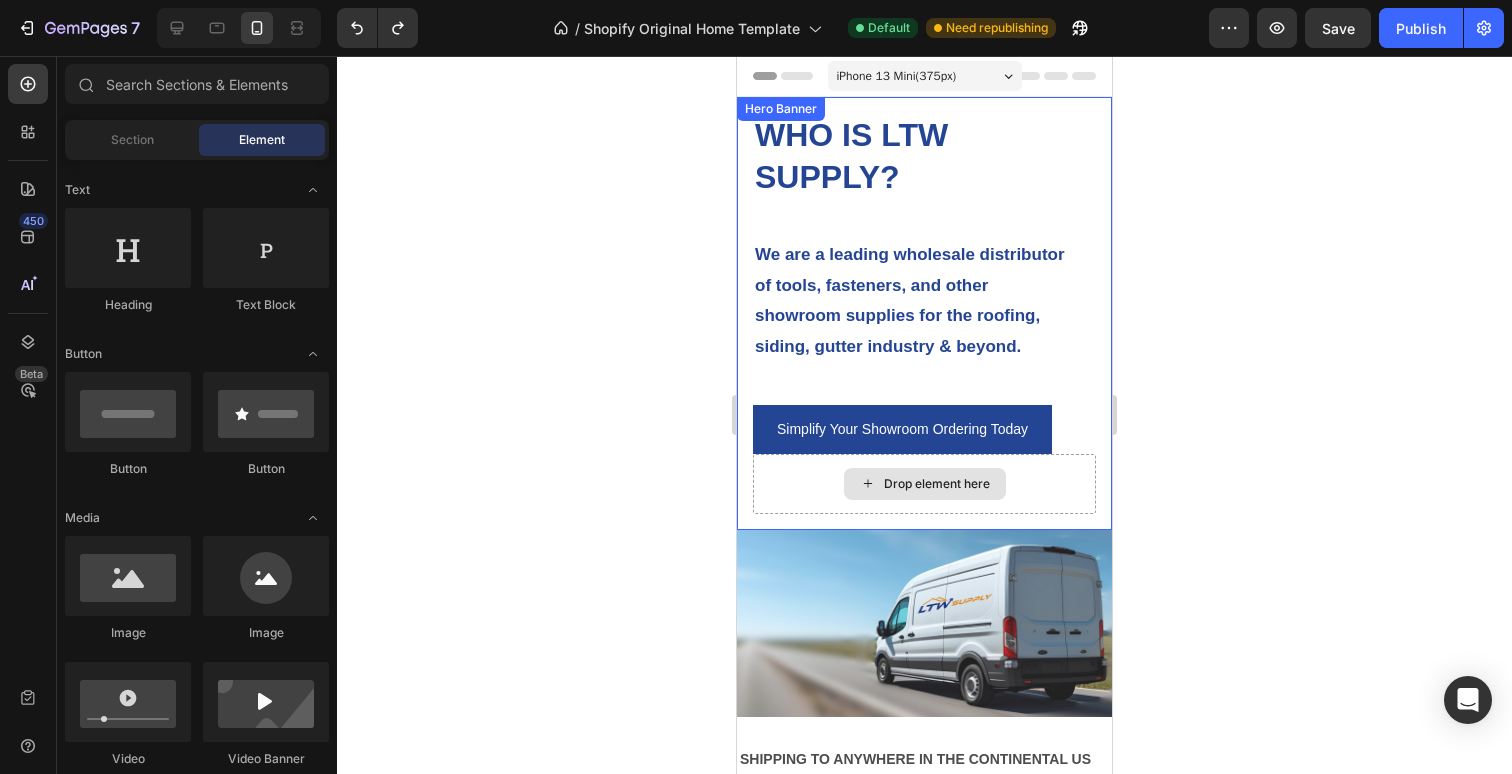 click on "Drop element here" at bounding box center (925, 484) 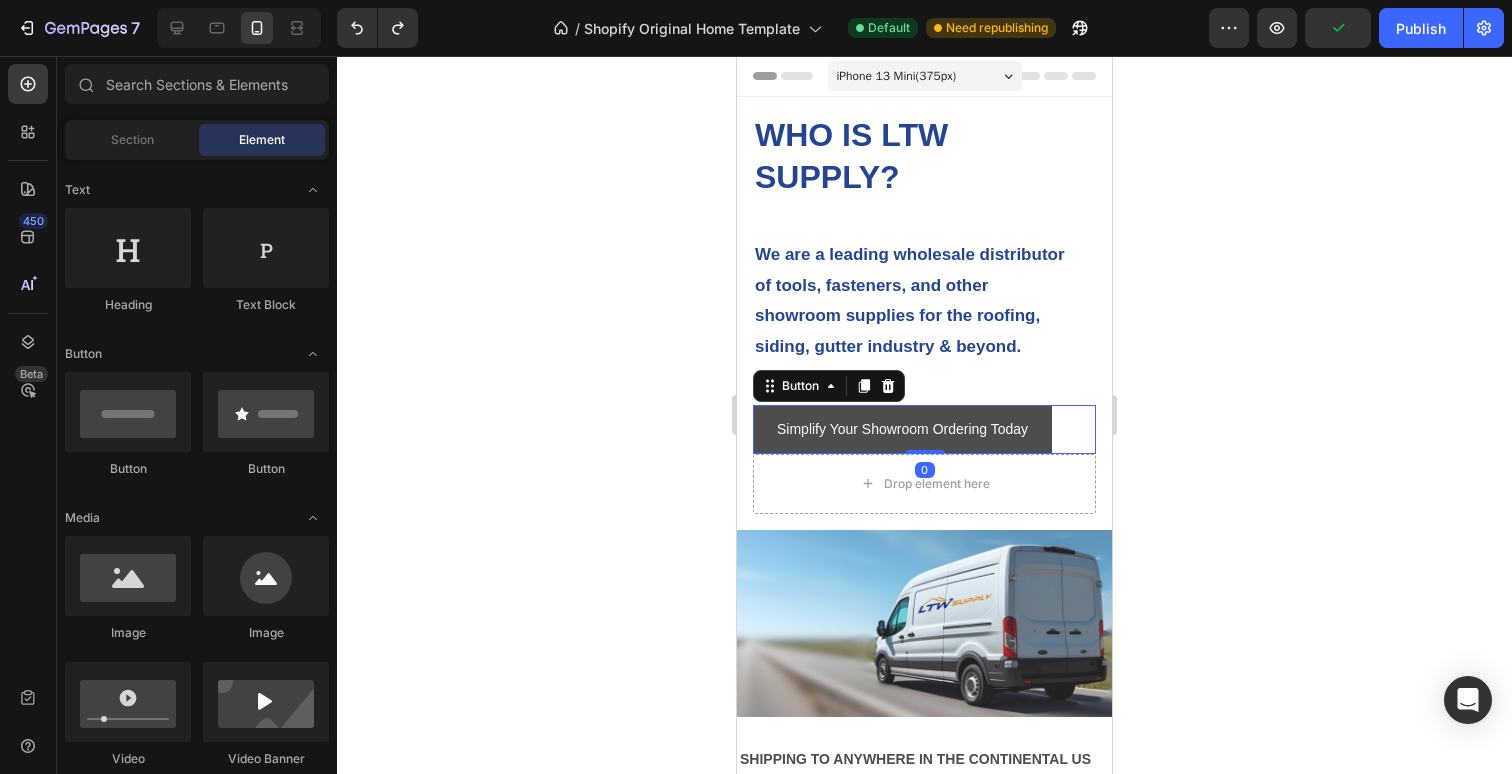 click on "Simplify Your Showroom Ordering Today" at bounding box center (902, 429) 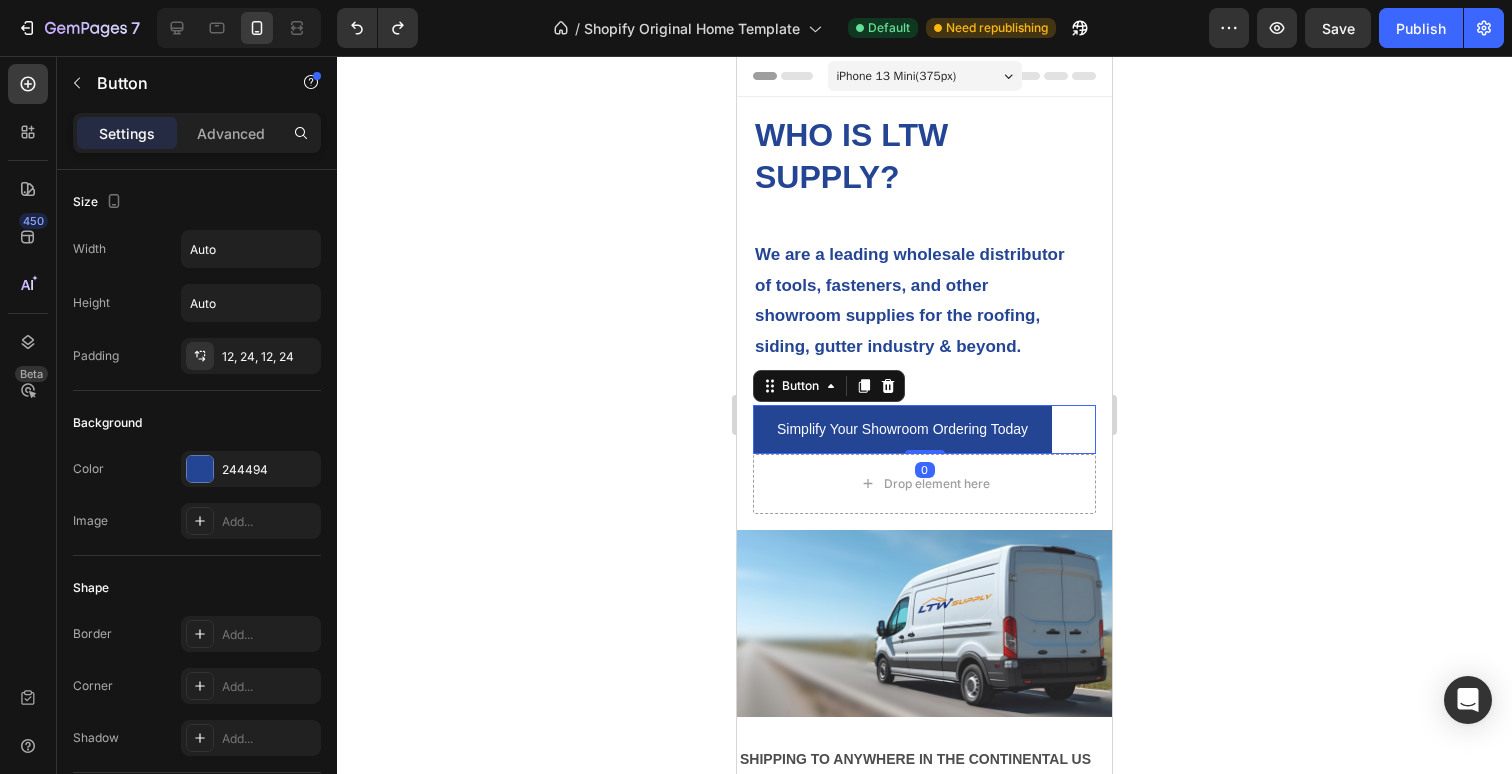 drag, startPoint x: 932, startPoint y: 450, endPoint x: 933, endPoint y: 305, distance: 145.00345 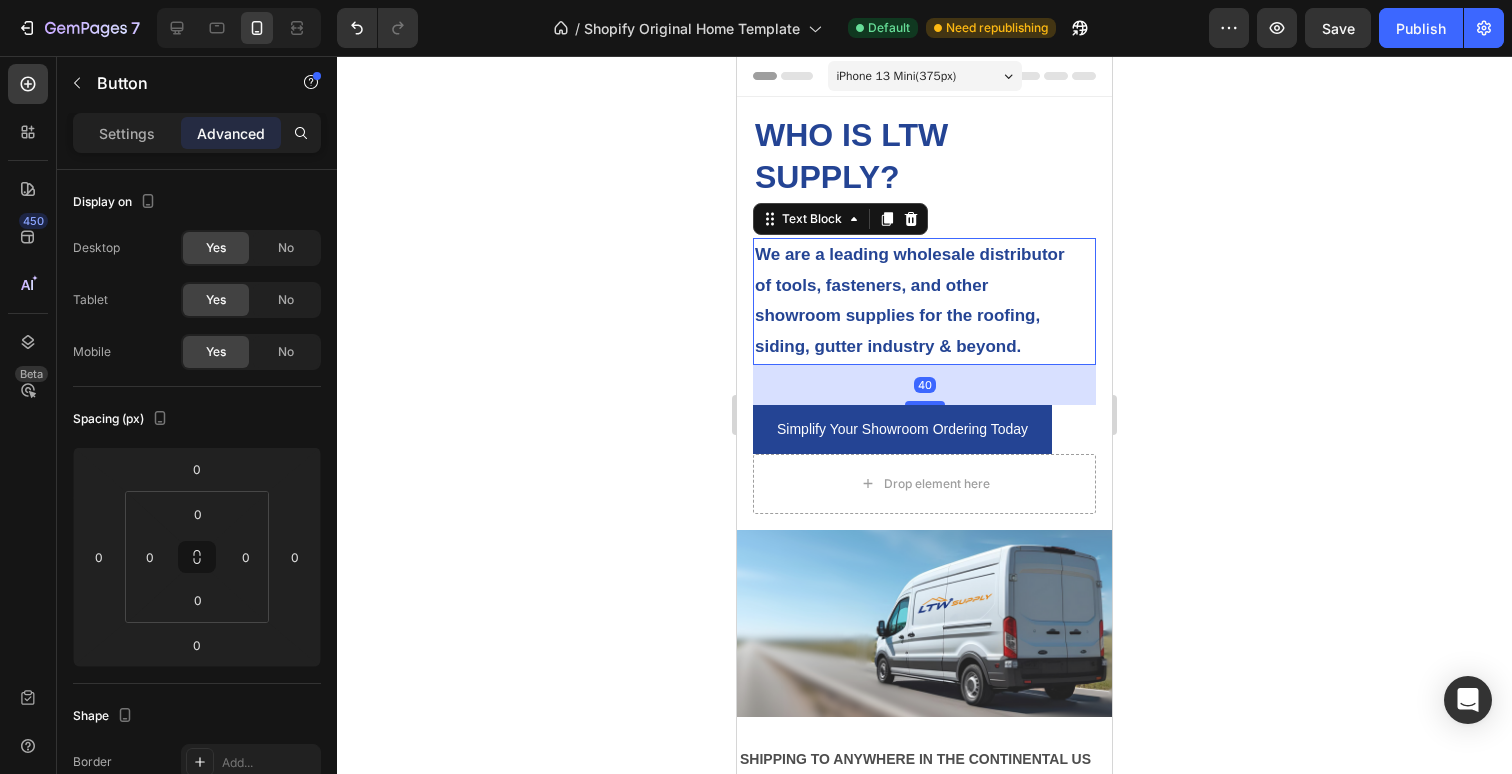 click on "We are a leading wholesale distributor of tools, fasteners, and other showroom supplies for the roofing, siding, gutter industry & beyond." at bounding box center (912, 301) 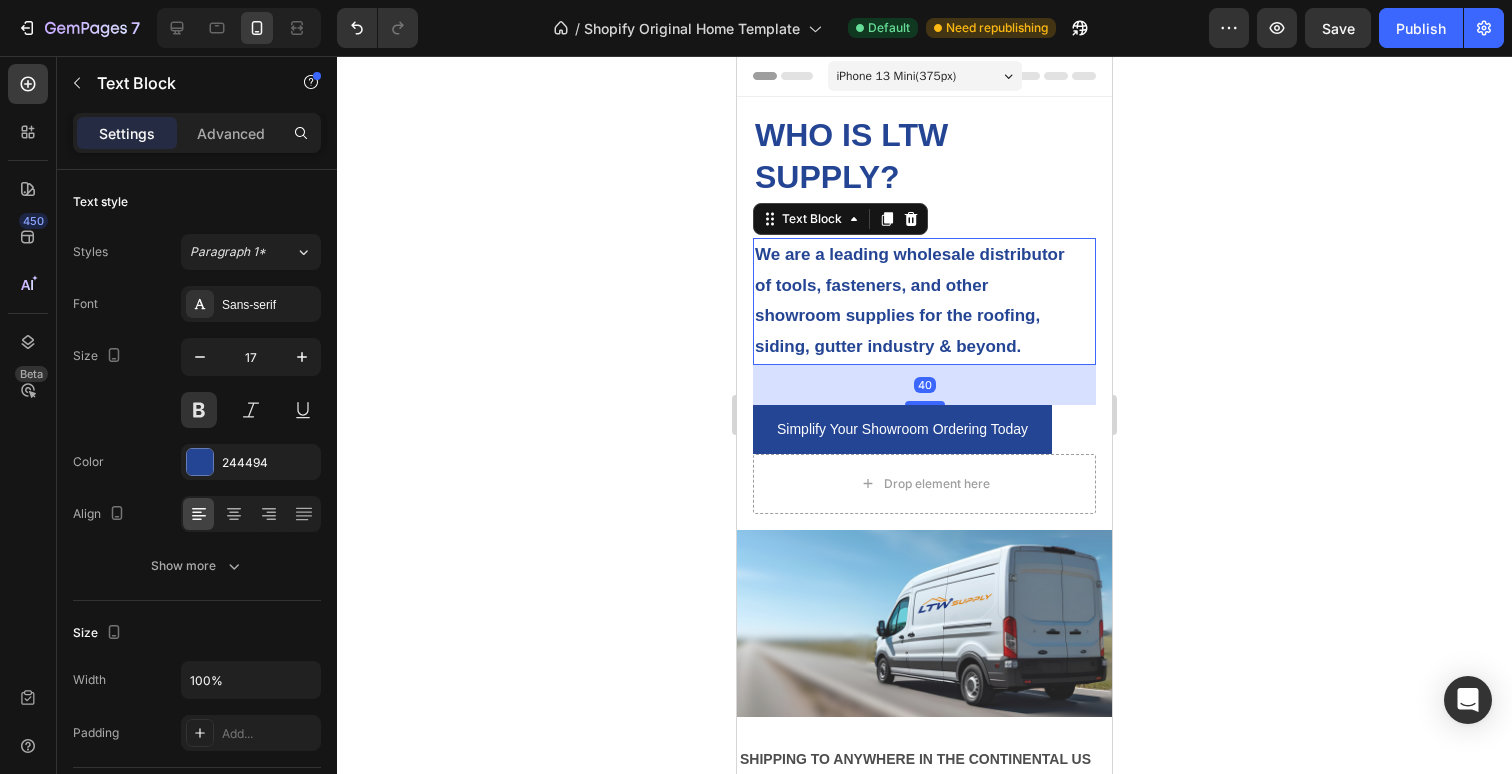 click 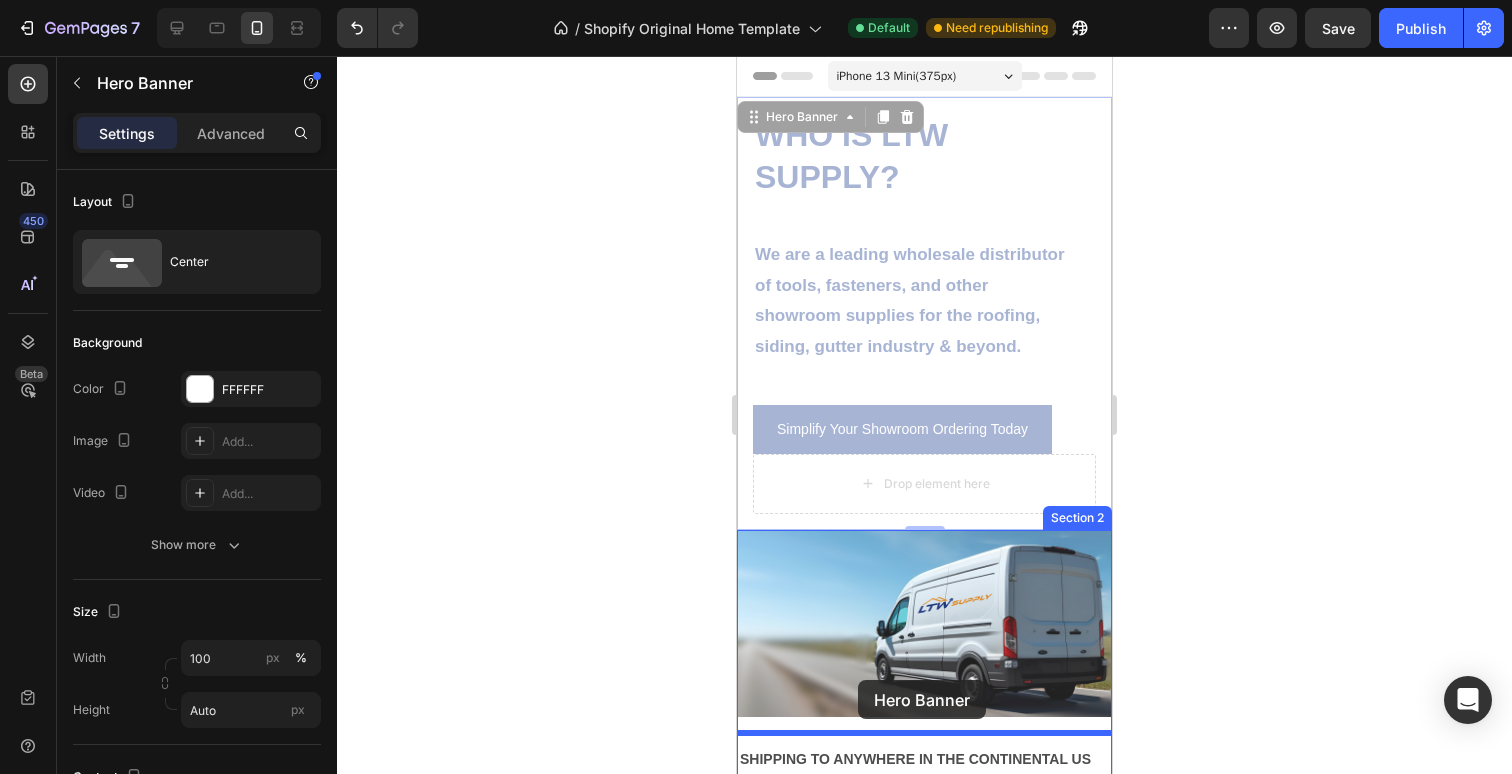 drag, startPoint x: 739, startPoint y: 276, endPoint x: 858, endPoint y: 680, distance: 421.1615 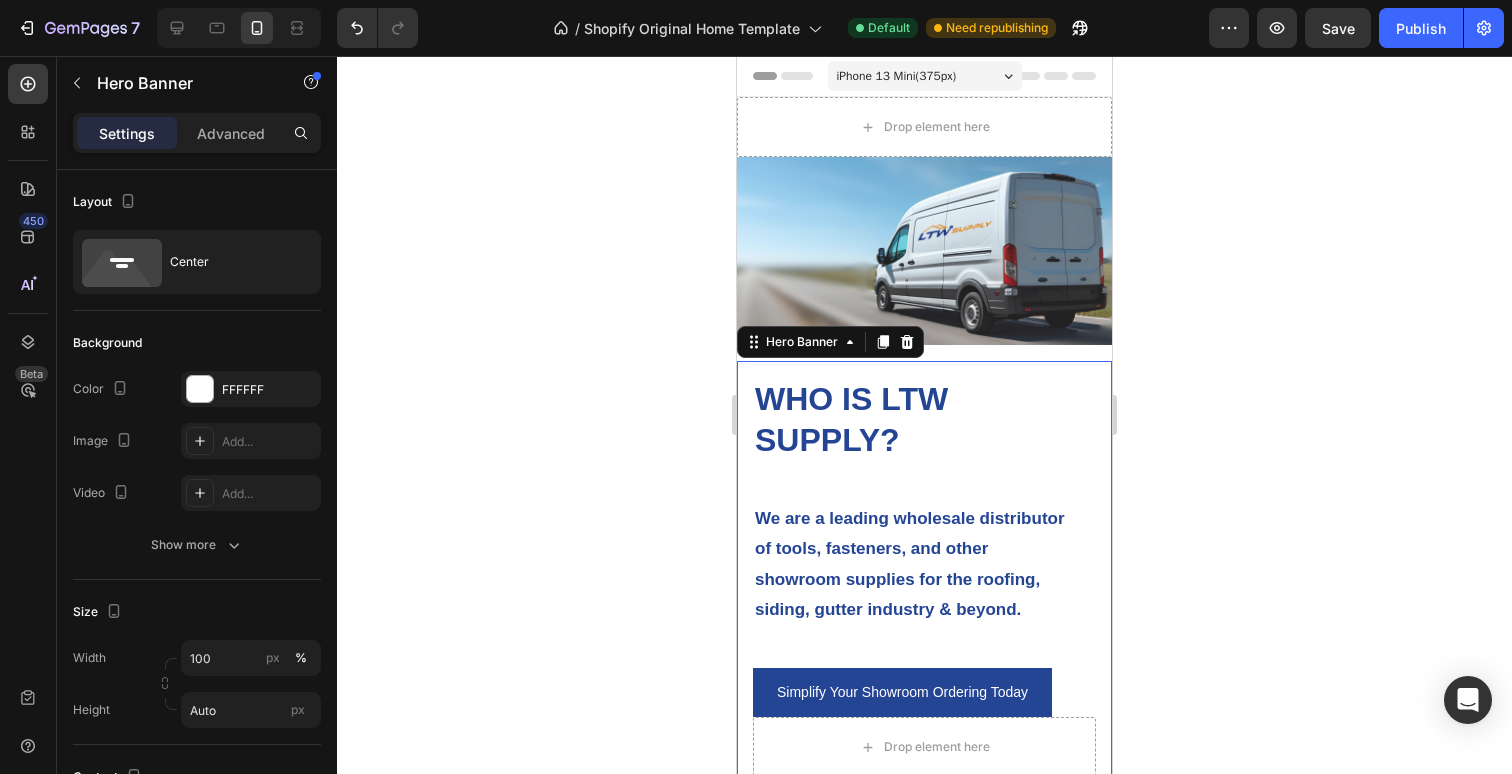 click 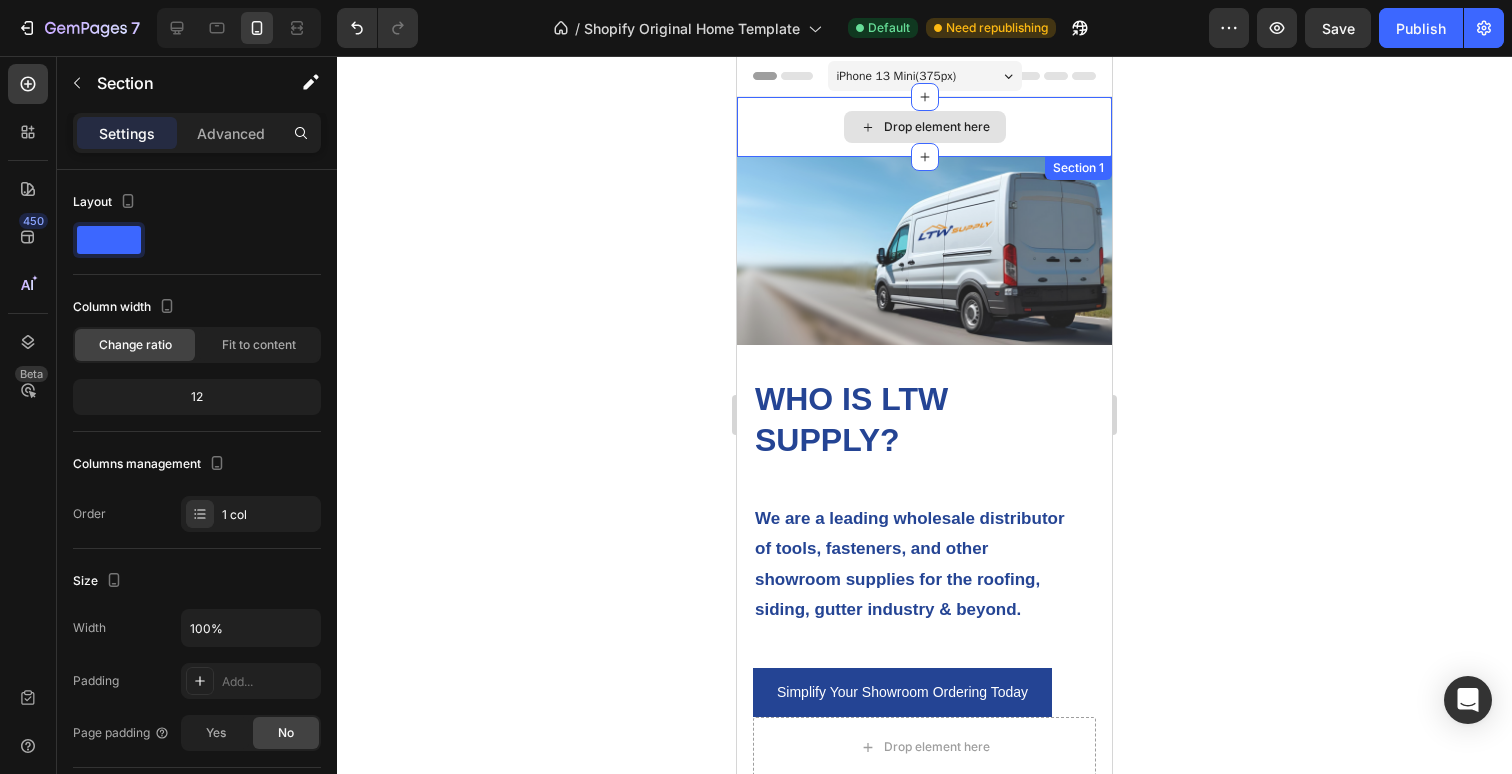 click on "Drop element here" at bounding box center [924, 127] 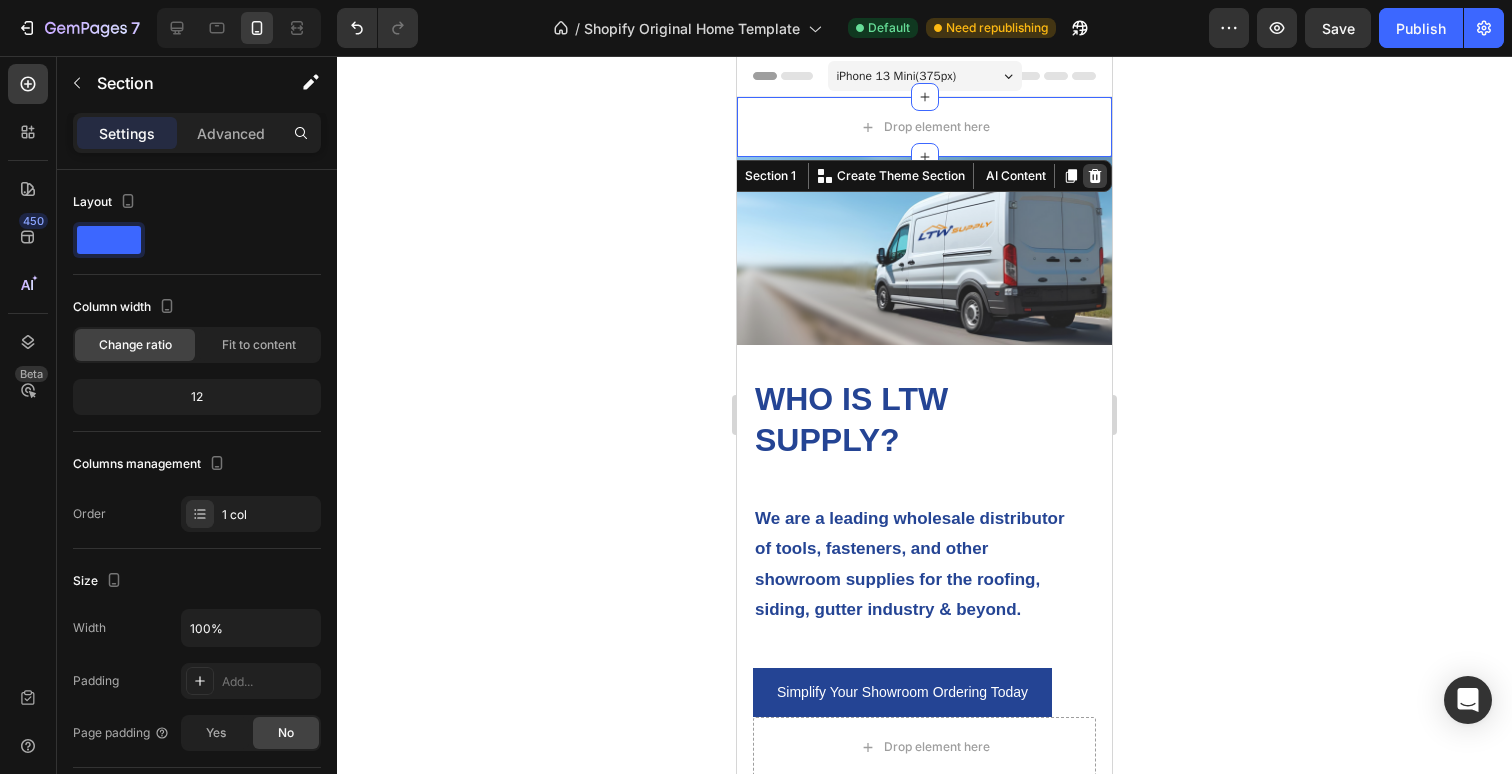 click 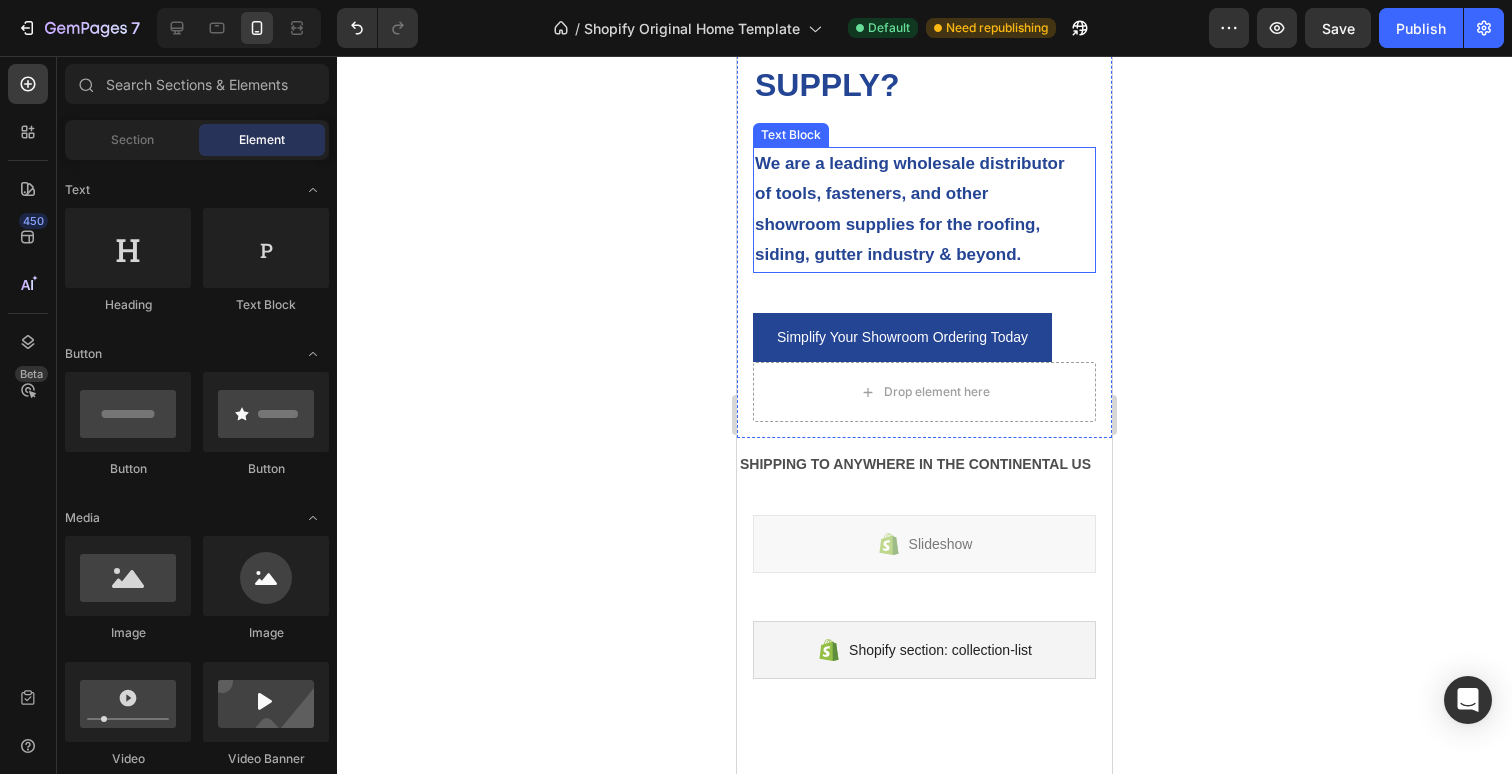 scroll, scrollTop: 0, scrollLeft: 0, axis: both 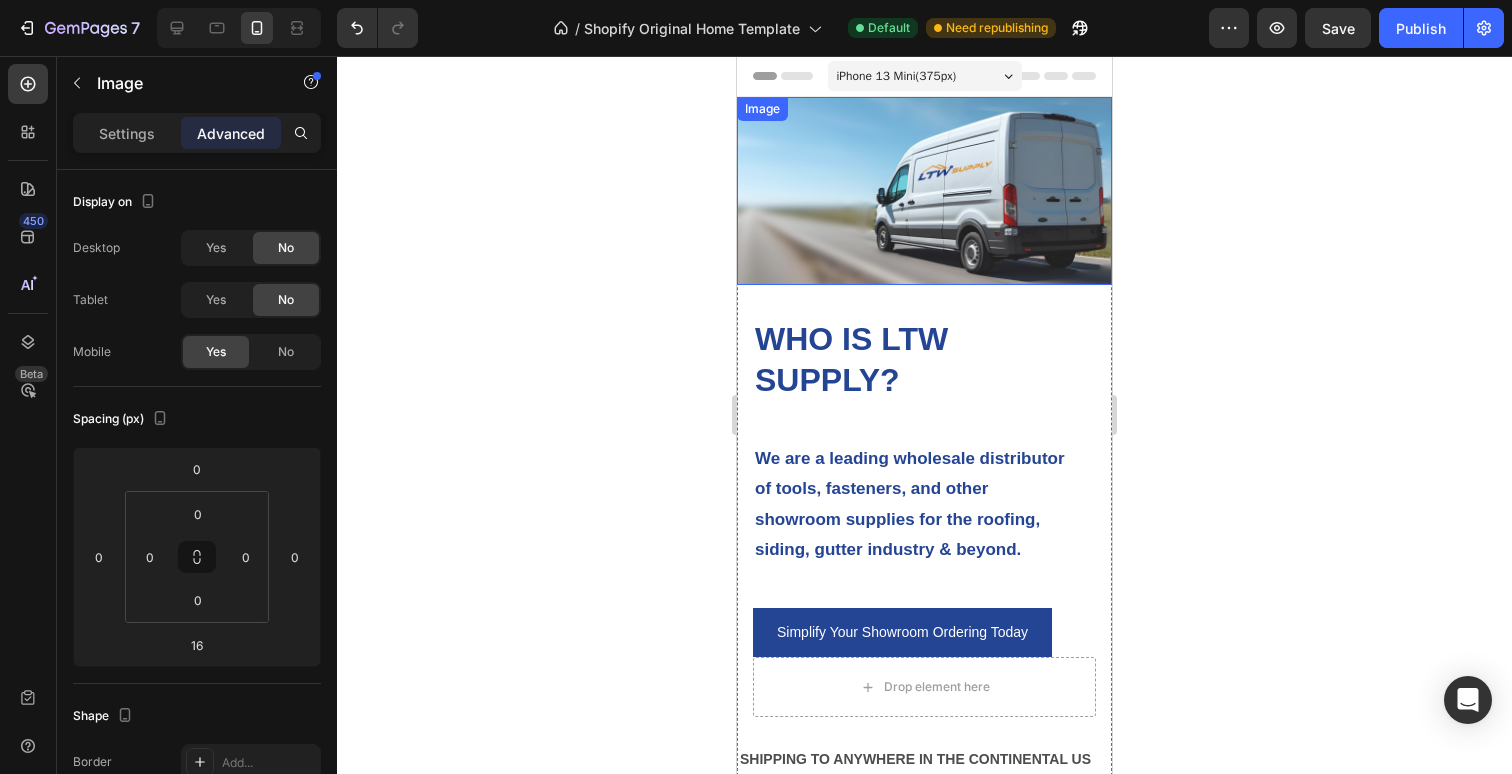 click at bounding box center [924, 191] 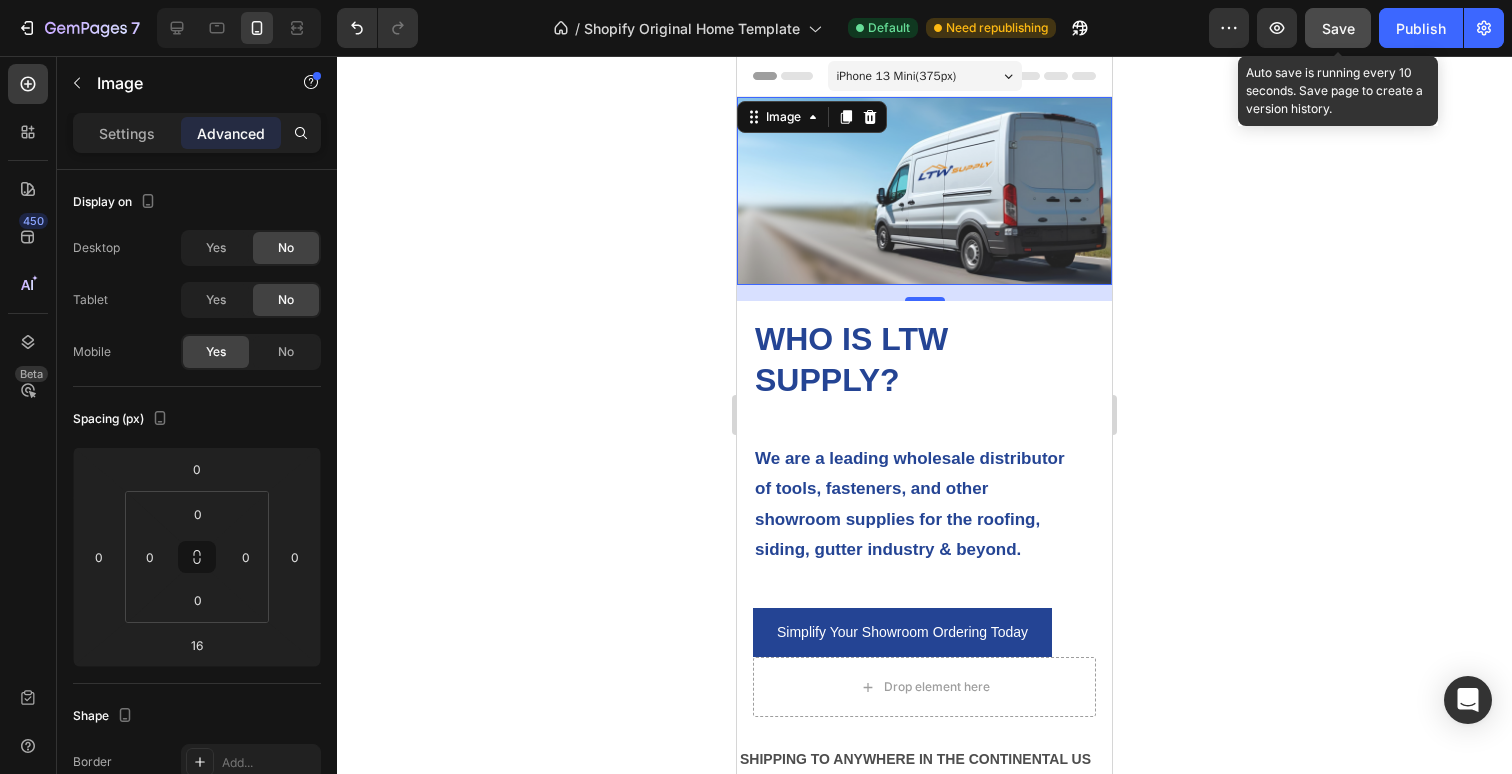 click on "Save" 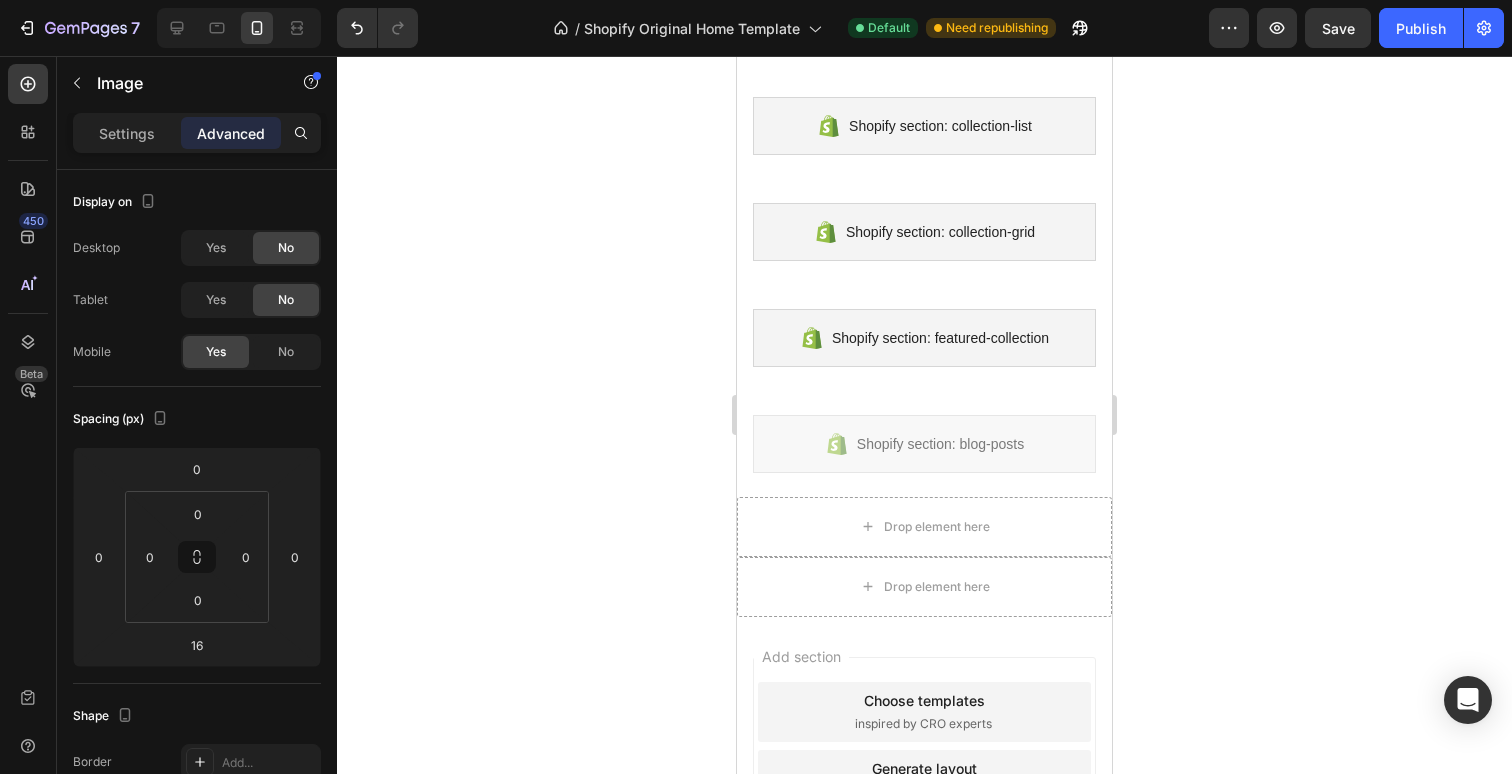 scroll, scrollTop: 0, scrollLeft: 0, axis: both 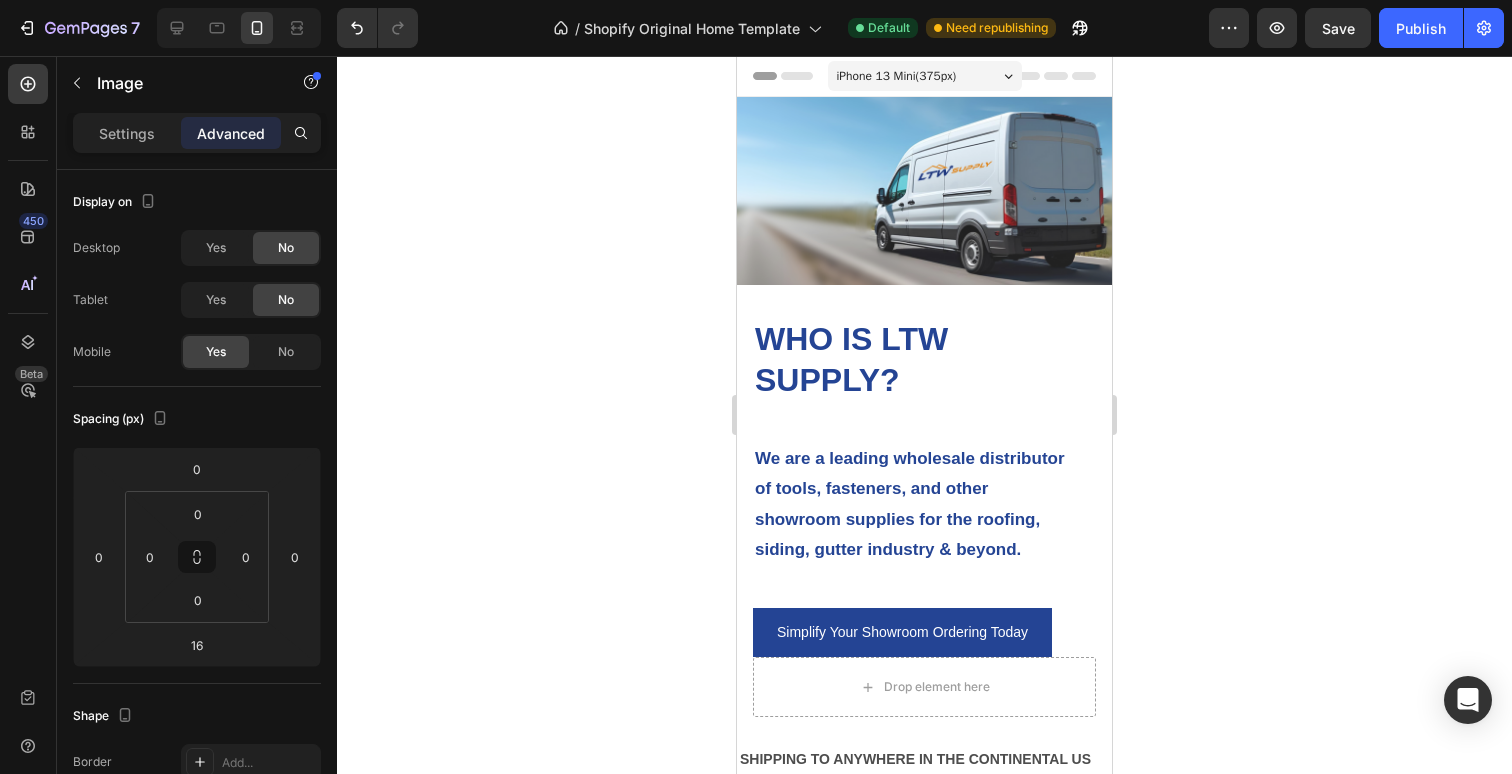 click 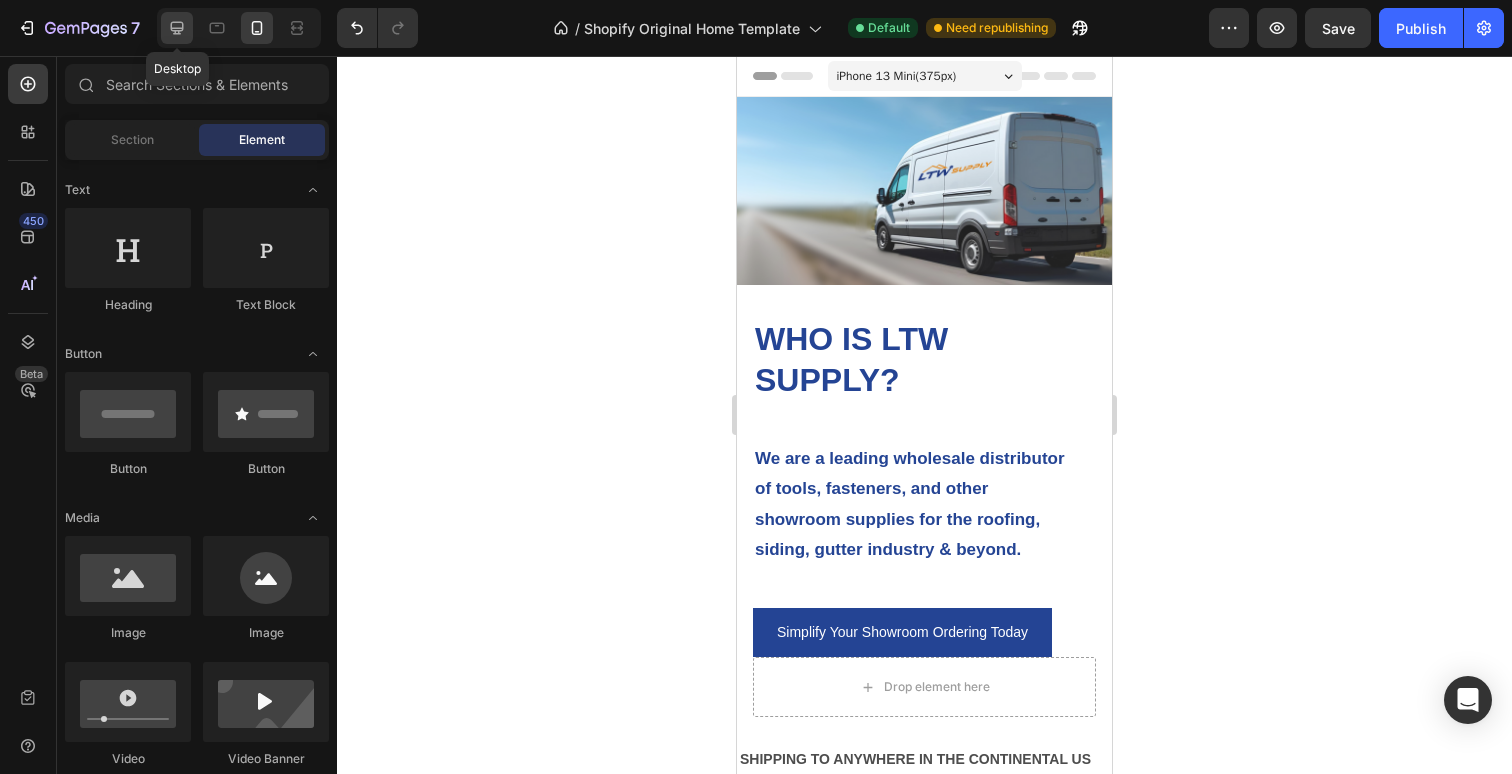 click 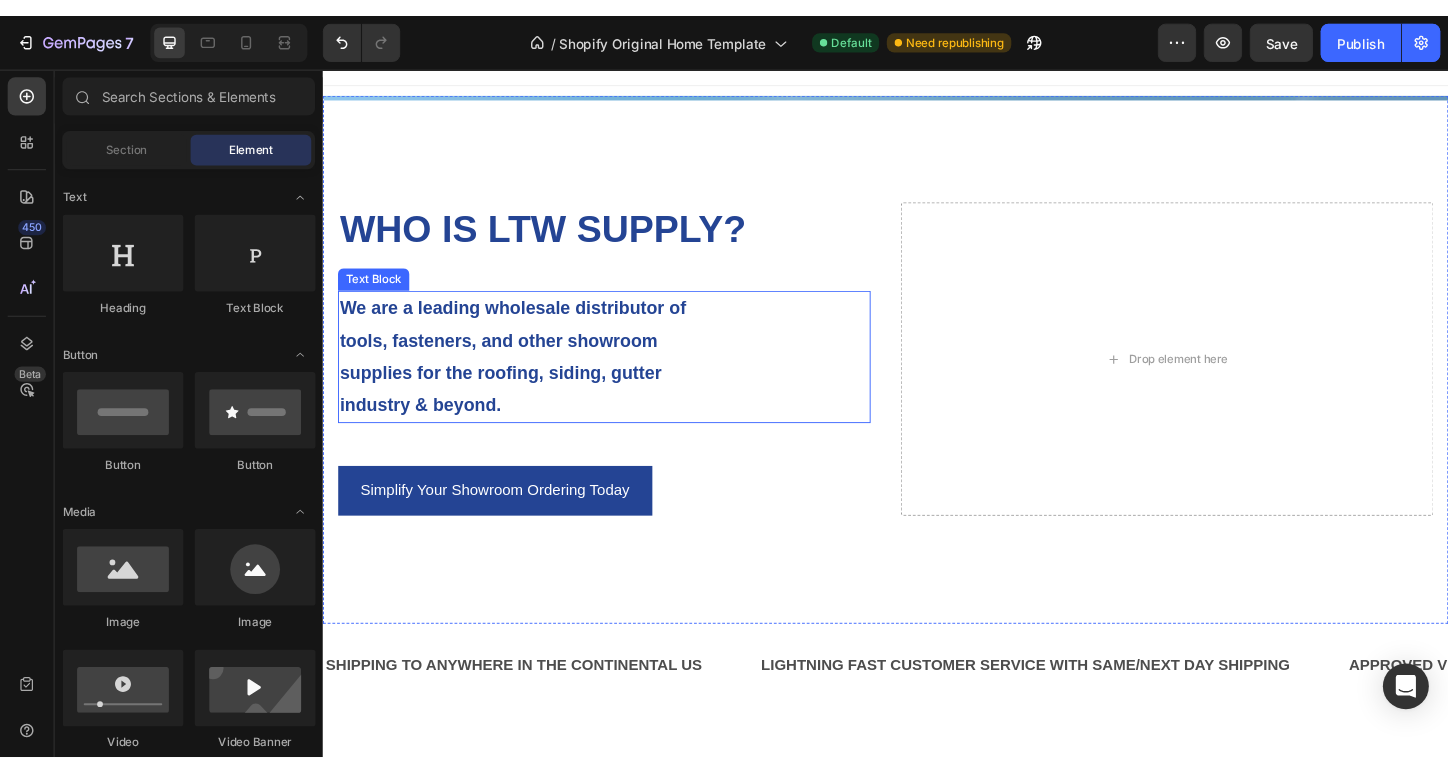 scroll, scrollTop: 0, scrollLeft: 0, axis: both 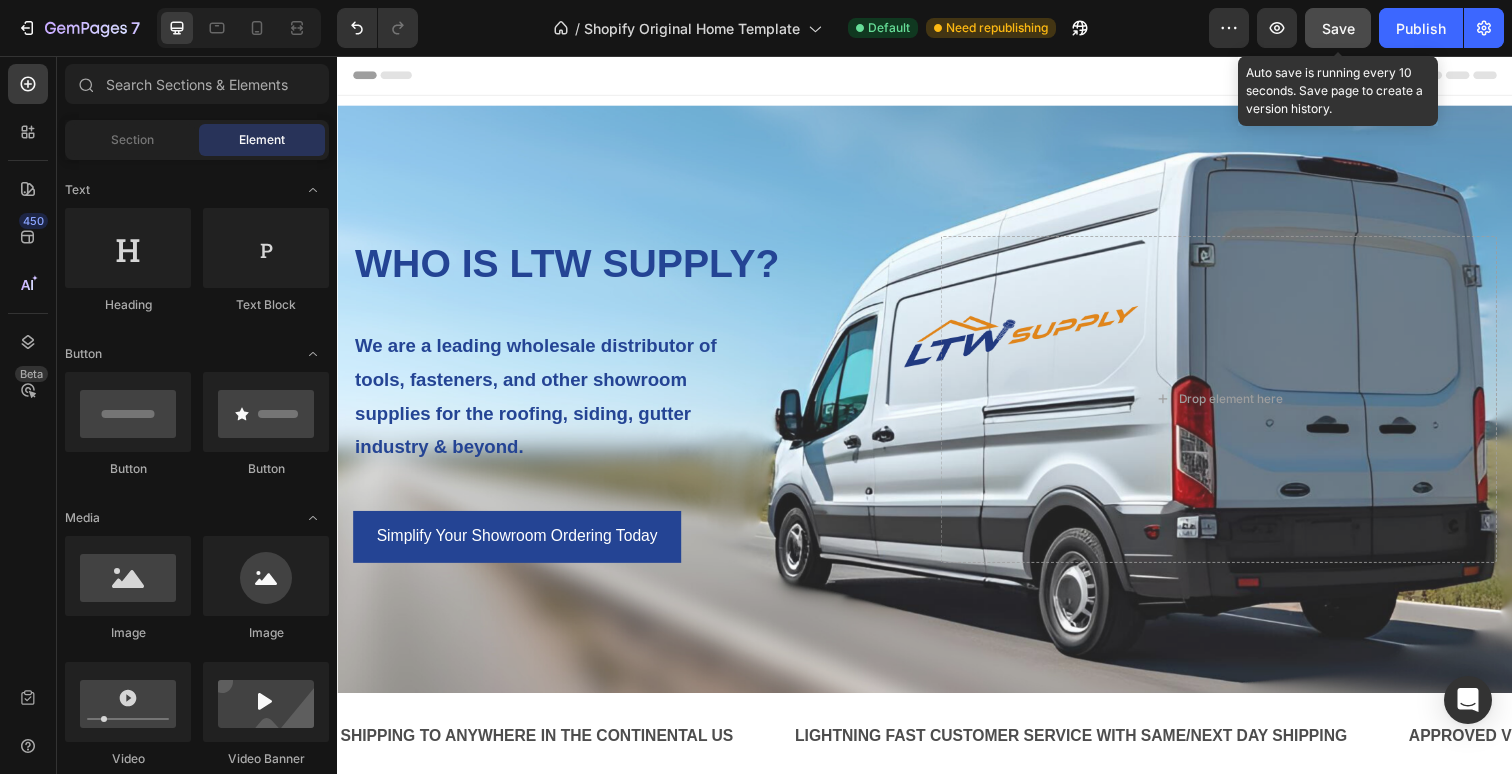 click on "Save" at bounding box center [1338, 28] 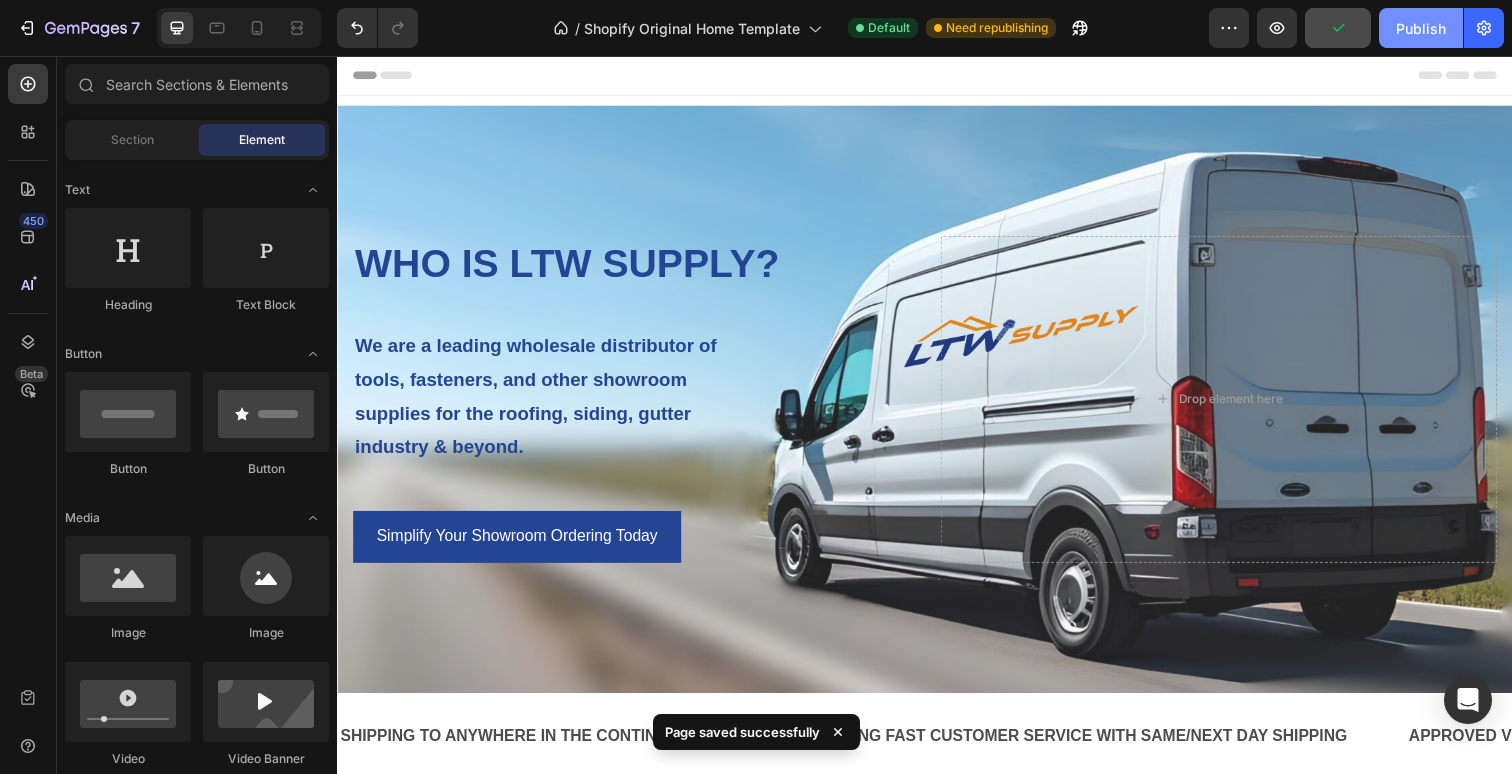click on "Publish" at bounding box center [1421, 28] 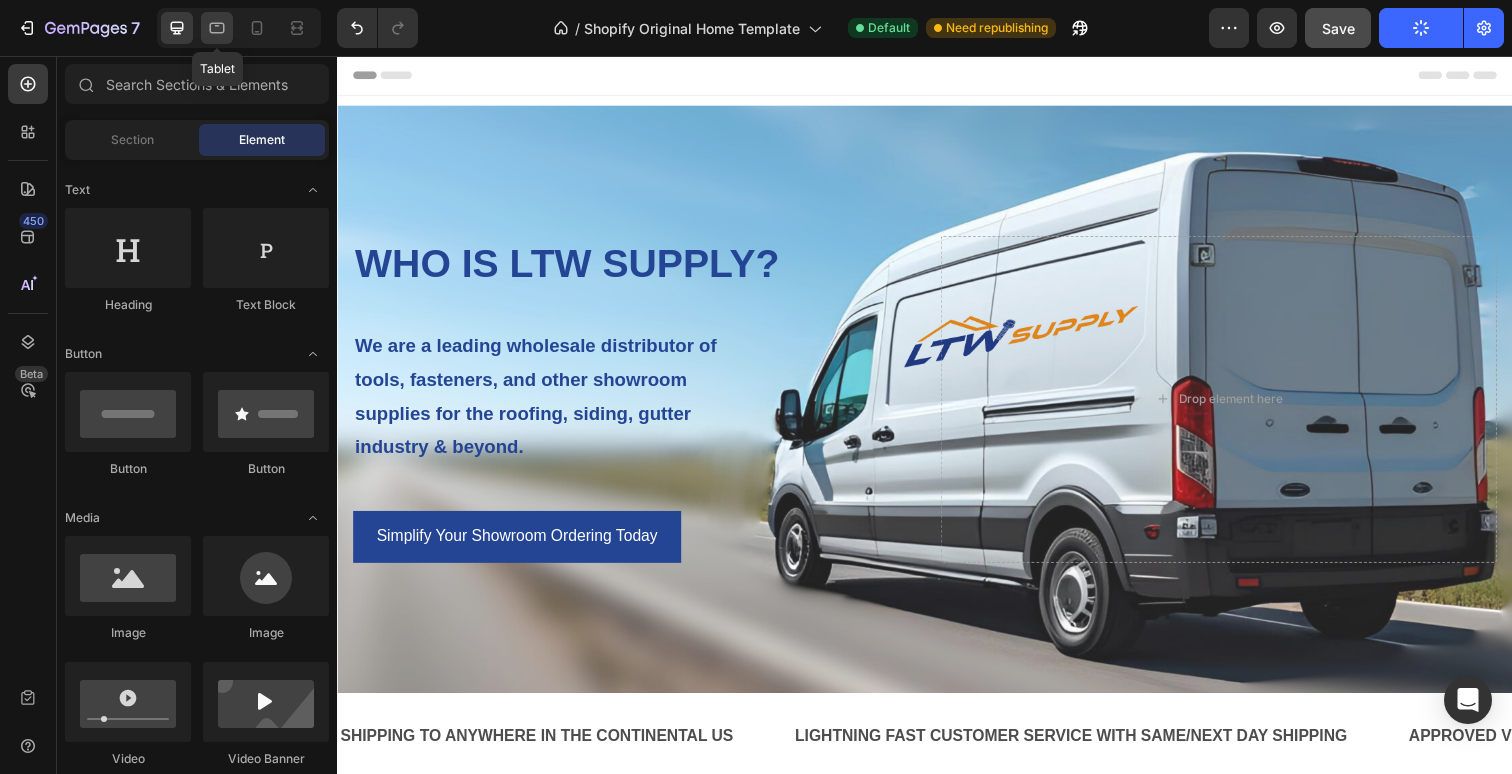 click 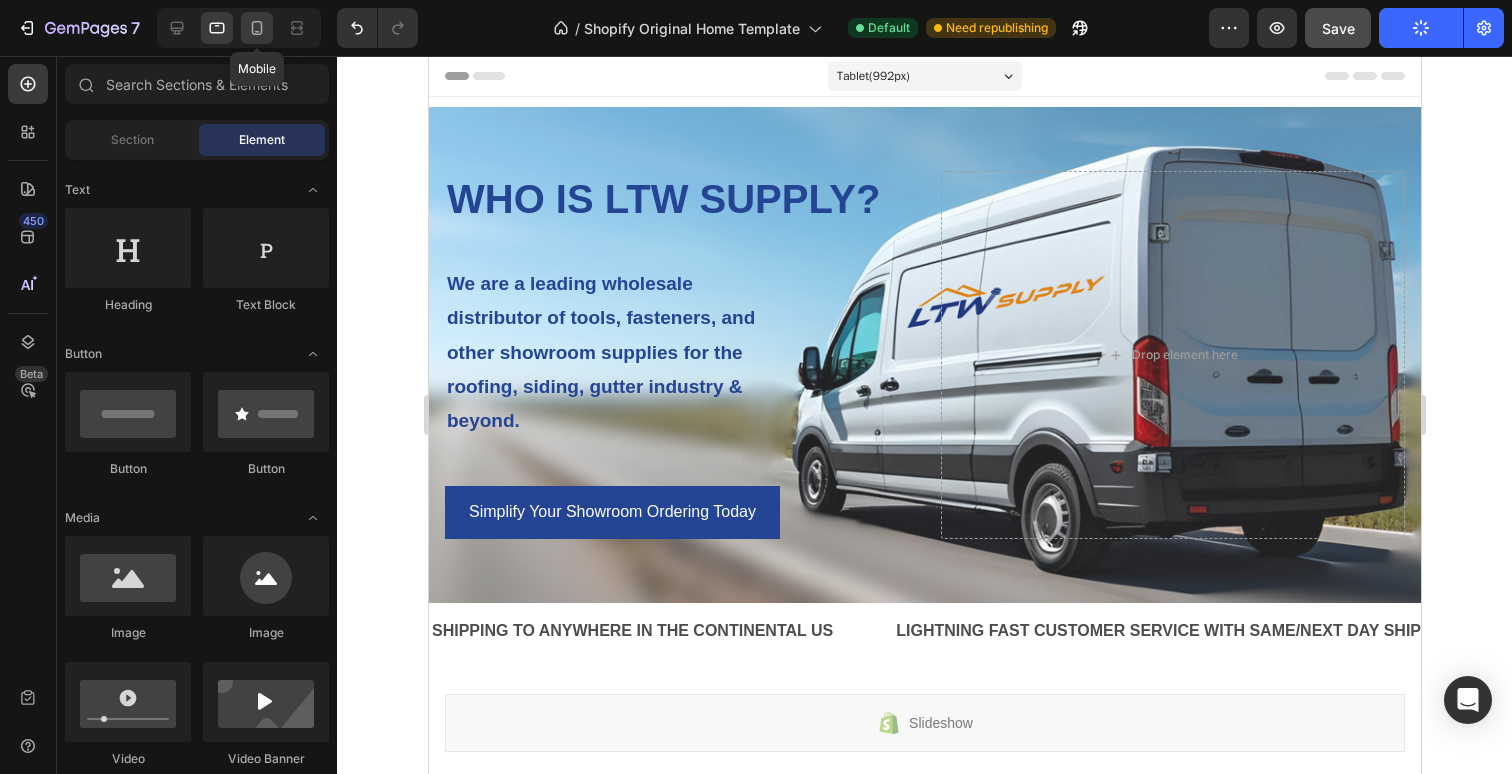 click 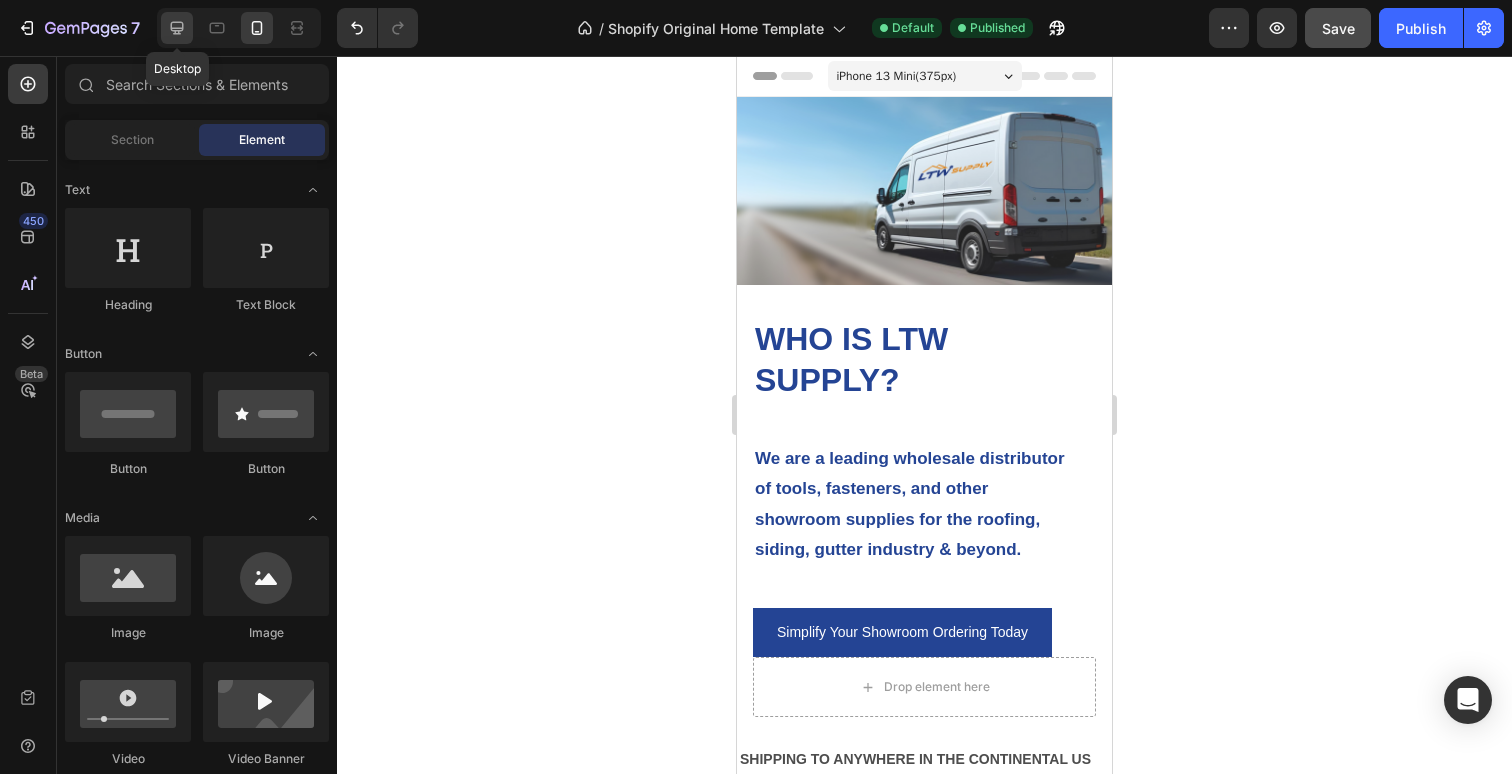 click 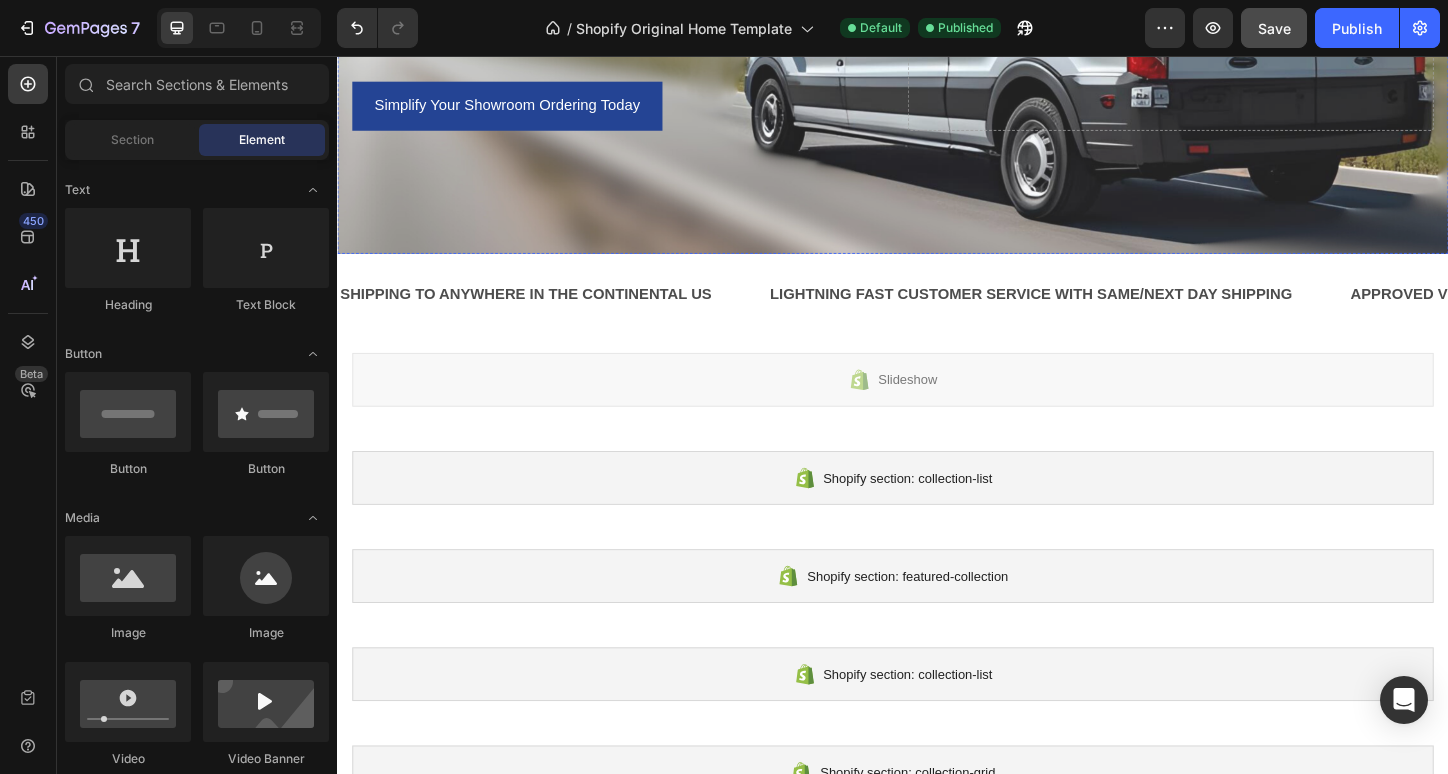 scroll, scrollTop: 447, scrollLeft: 0, axis: vertical 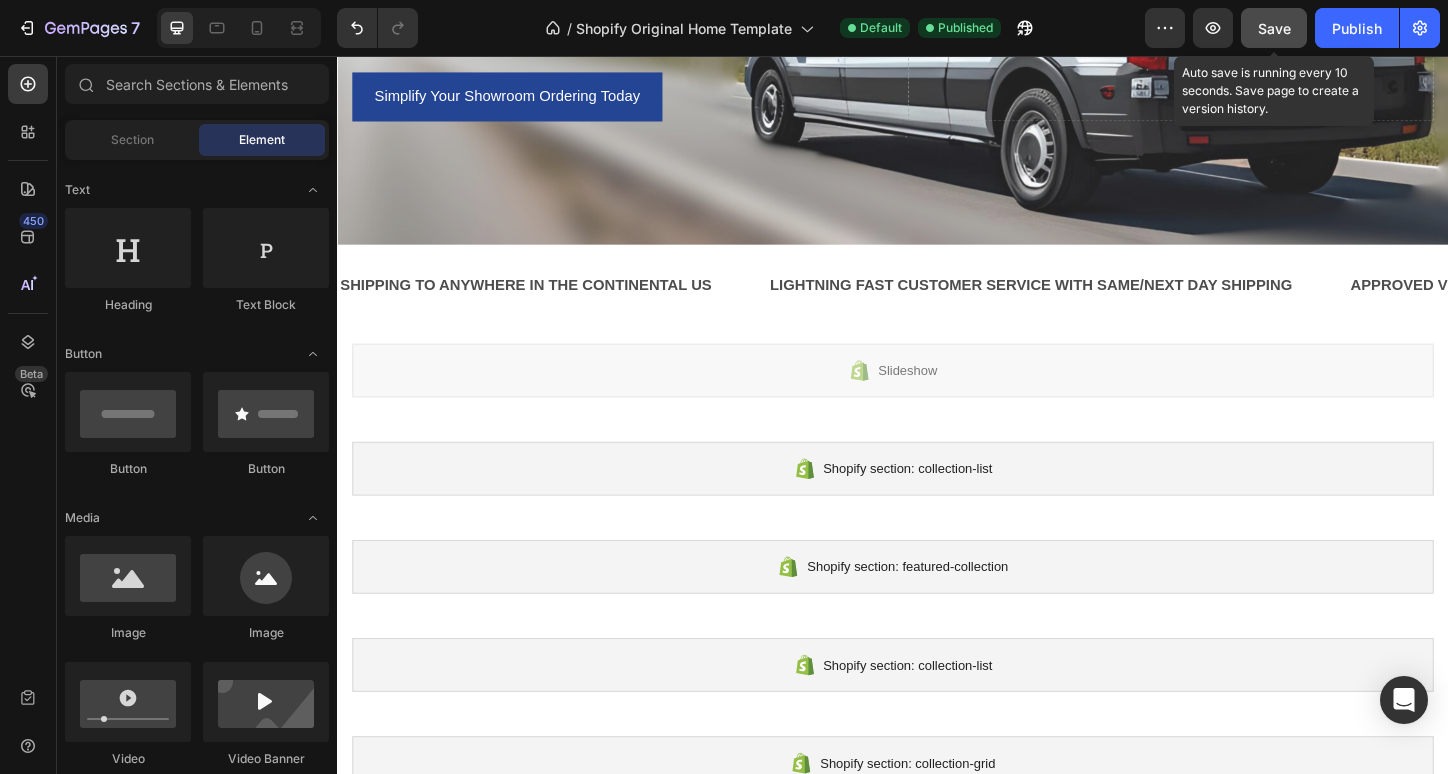 click on "Save" at bounding box center [1274, 28] 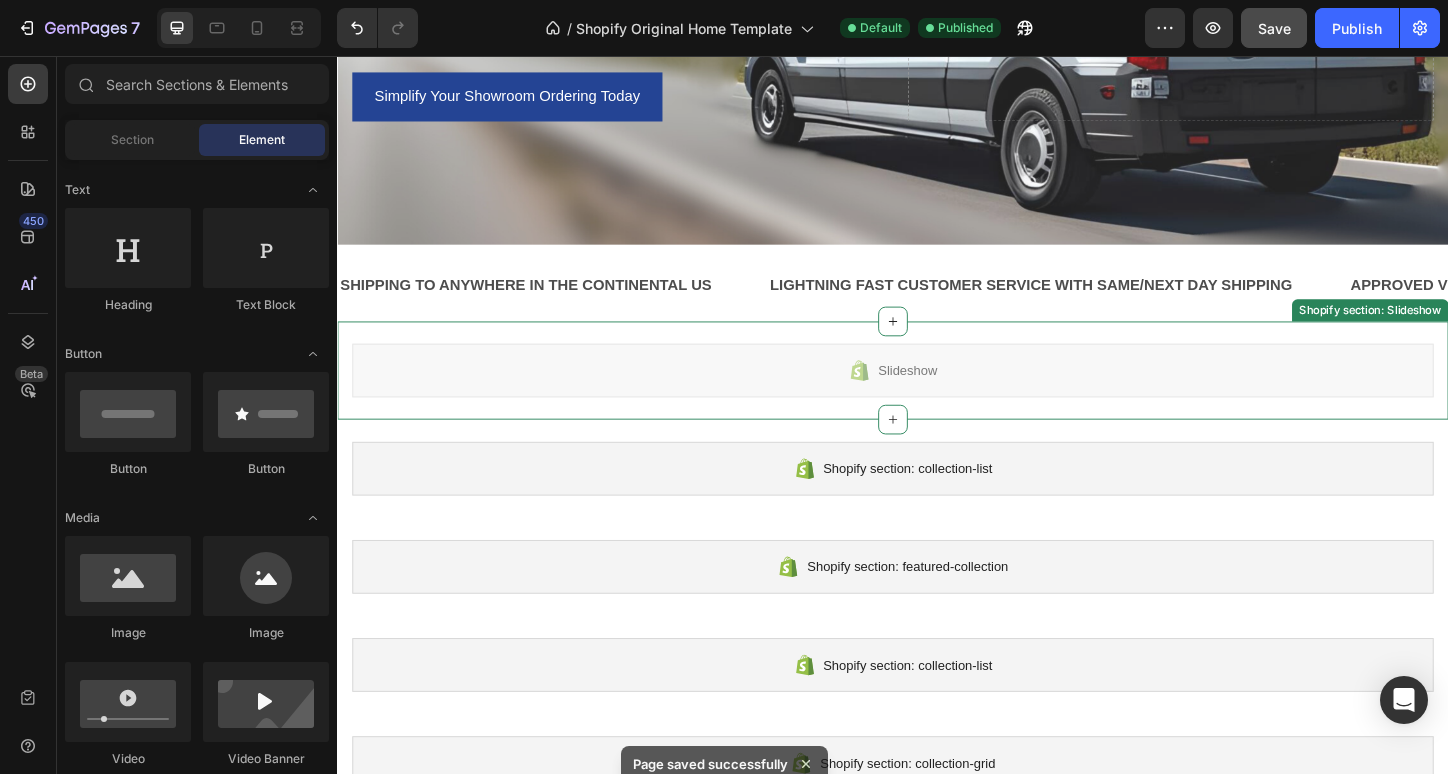 click on "Slideshow" at bounding box center [937, 396] 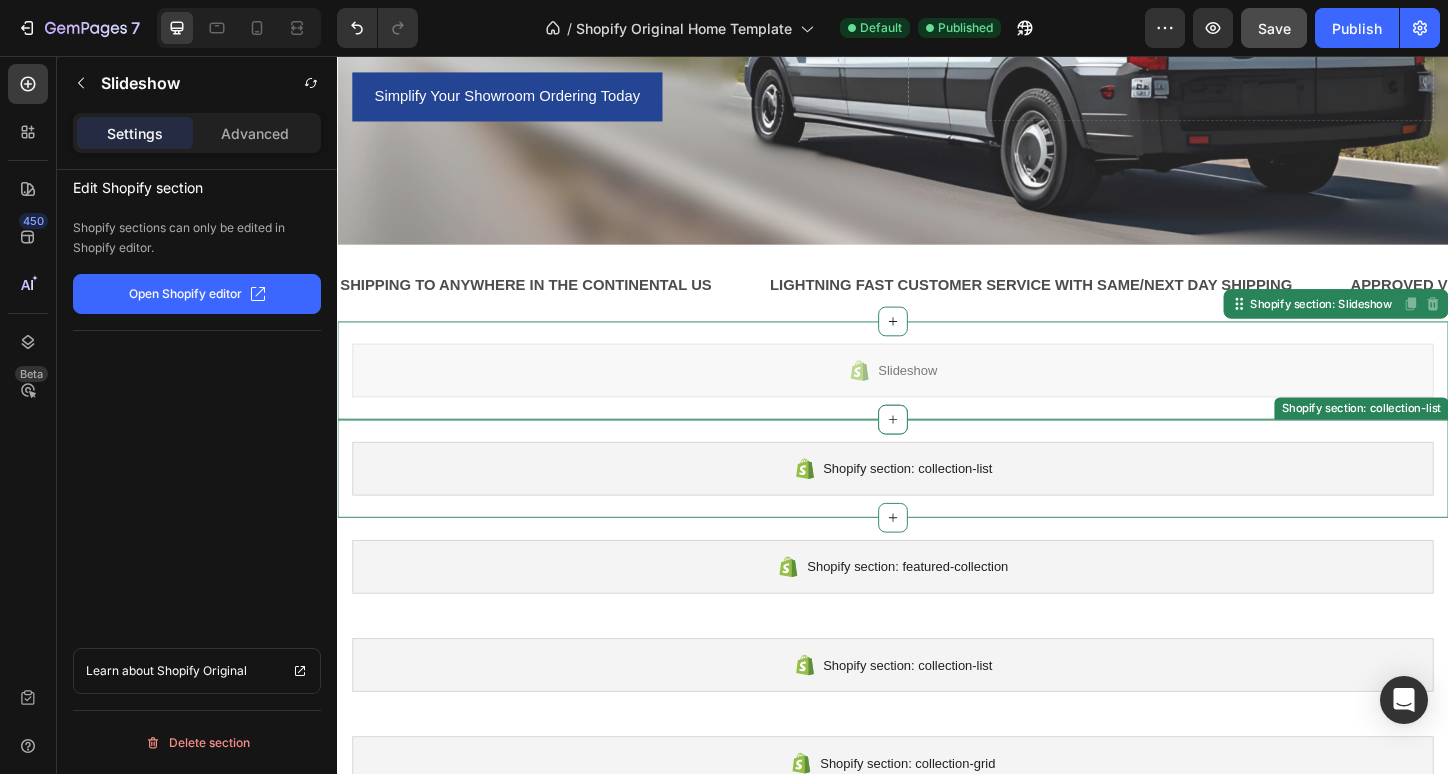 click on "Shopify section: collection-list" at bounding box center [937, 502] 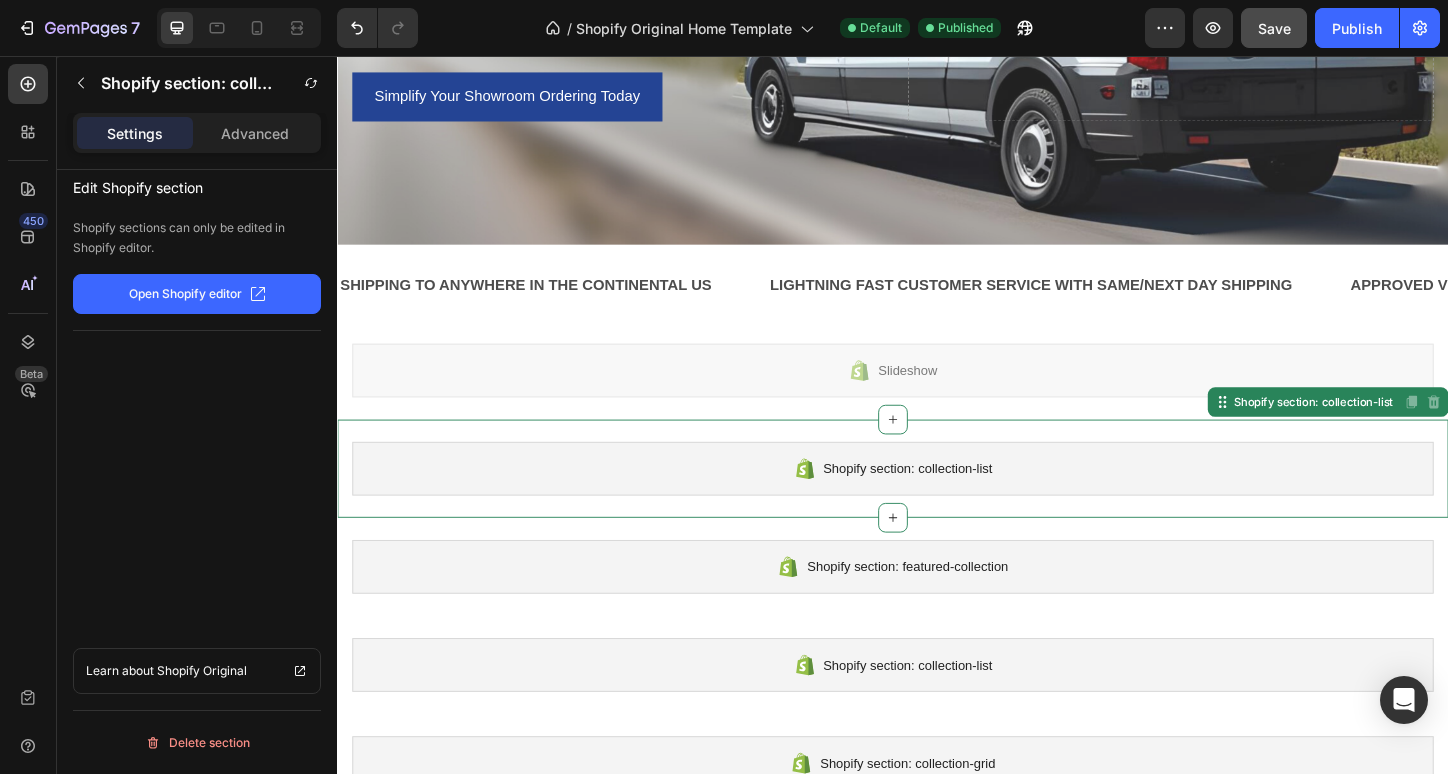 click on "Shopify section: collection-list Shopify section: collection-list   Disabled. Please edit in Shopify Editor Disabled. Please edit in Shopify Editor" at bounding box center [937, 502] 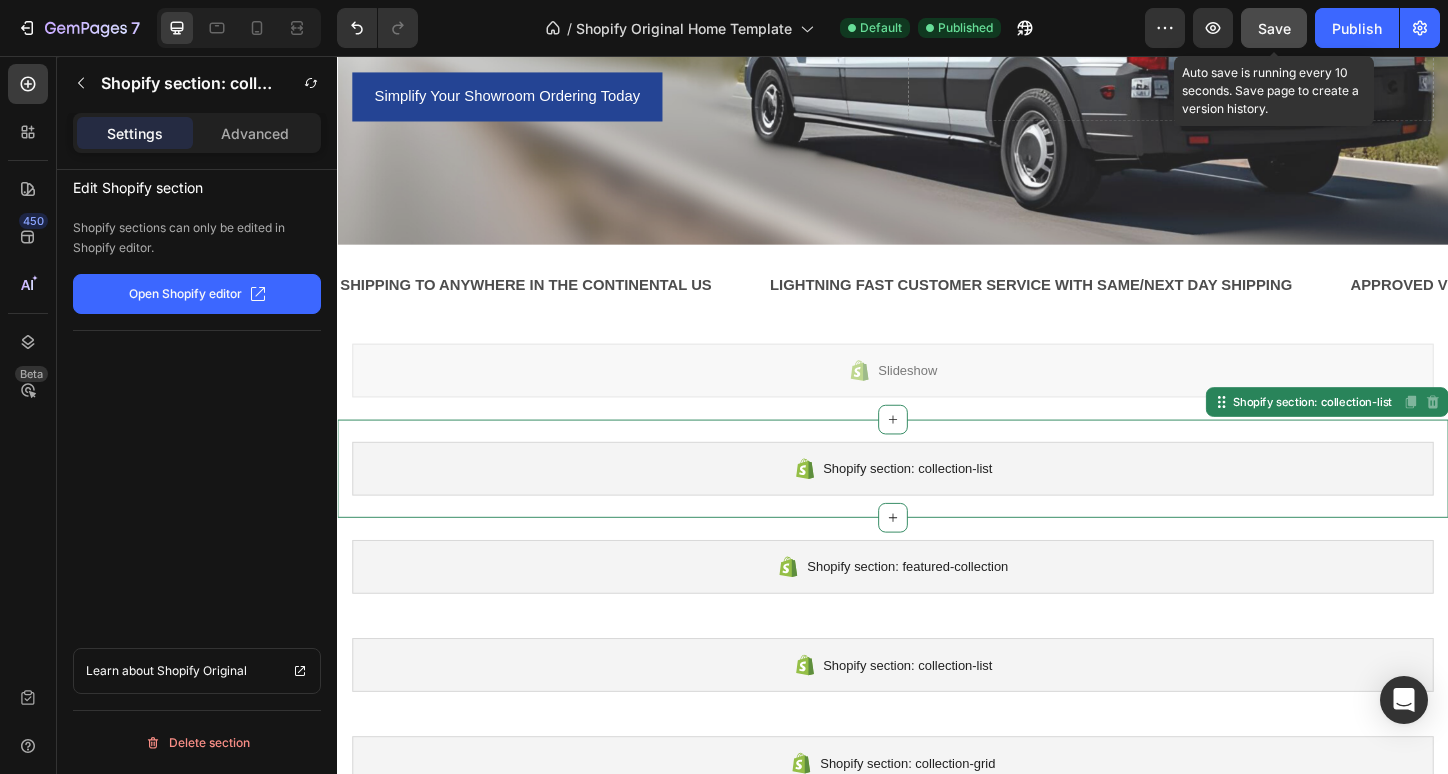 click on "Save" at bounding box center (1274, 28) 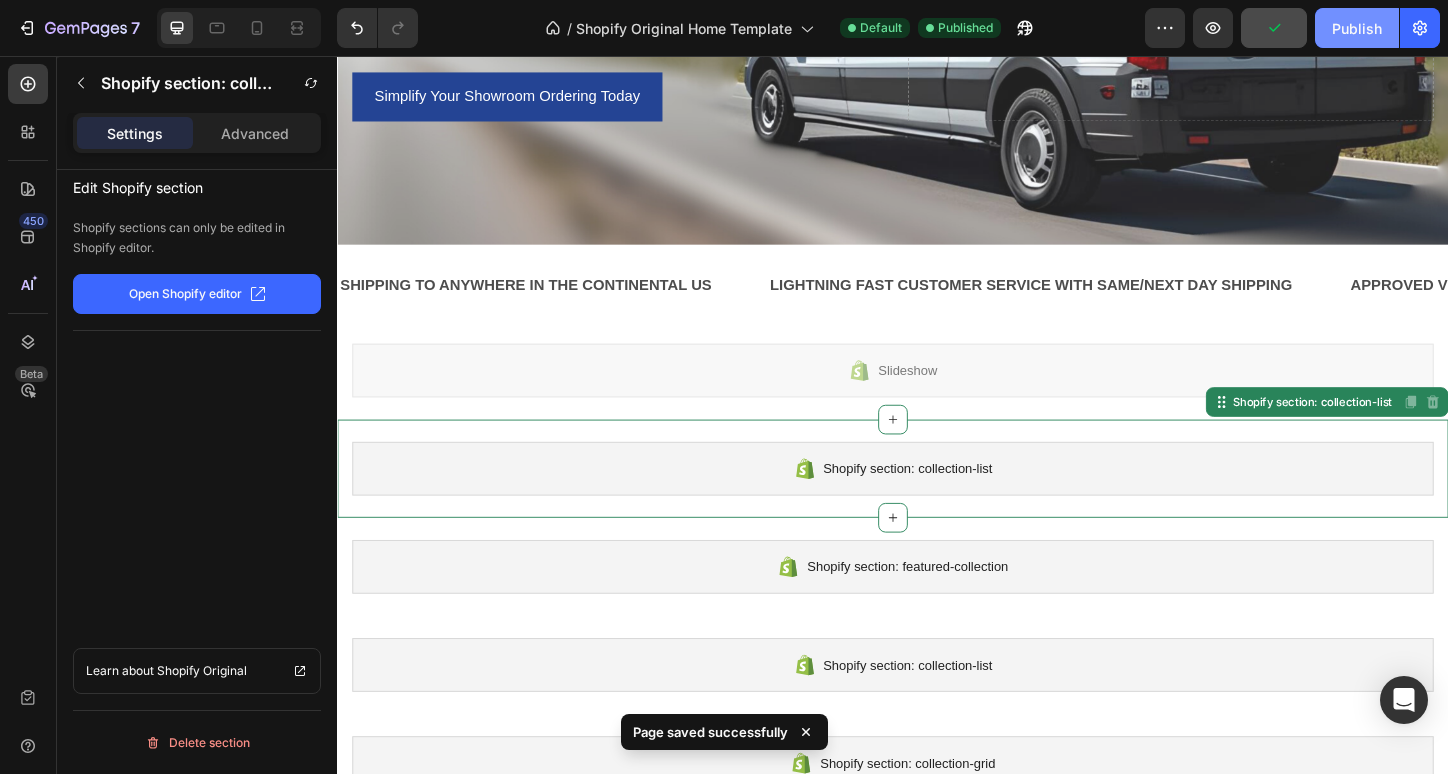 click on "Publish" 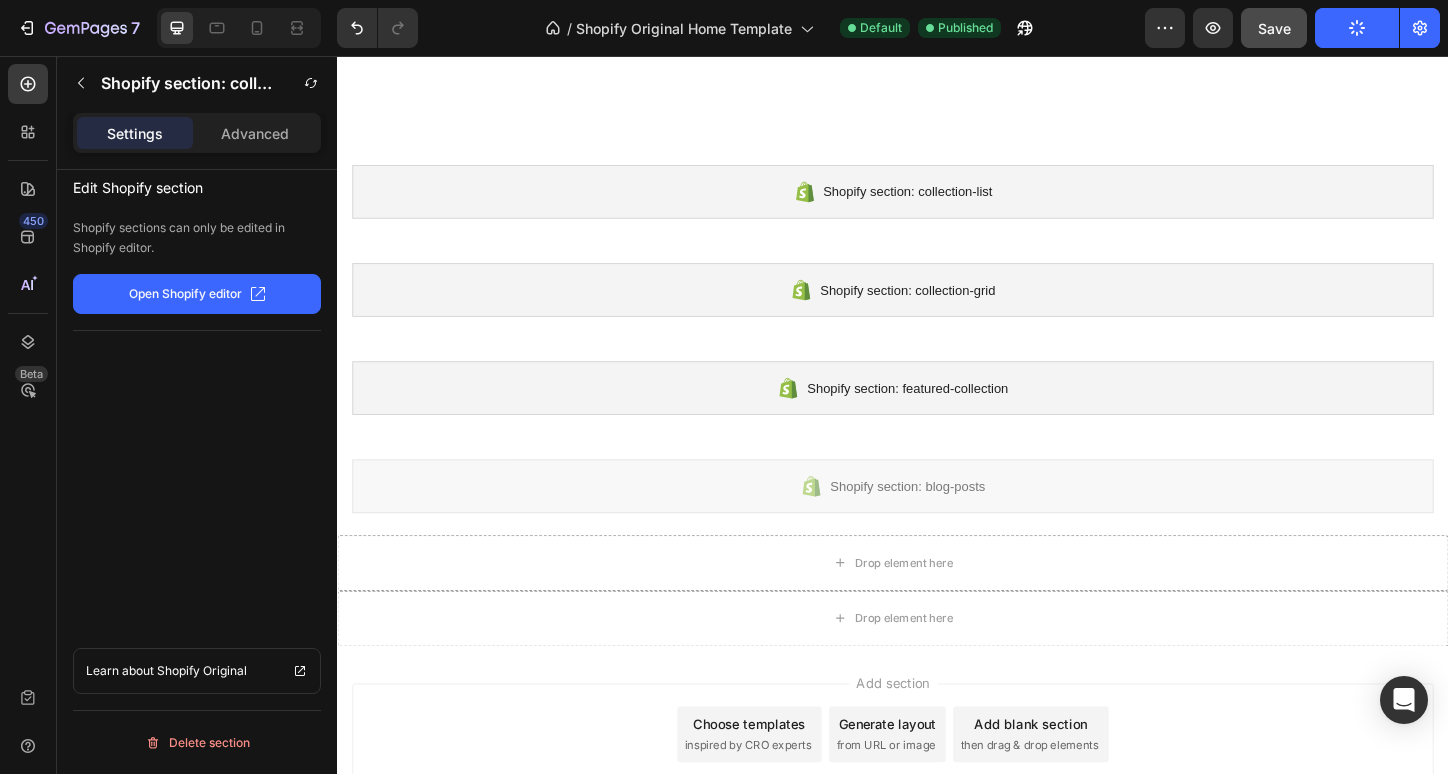 scroll, scrollTop: 1060, scrollLeft: 0, axis: vertical 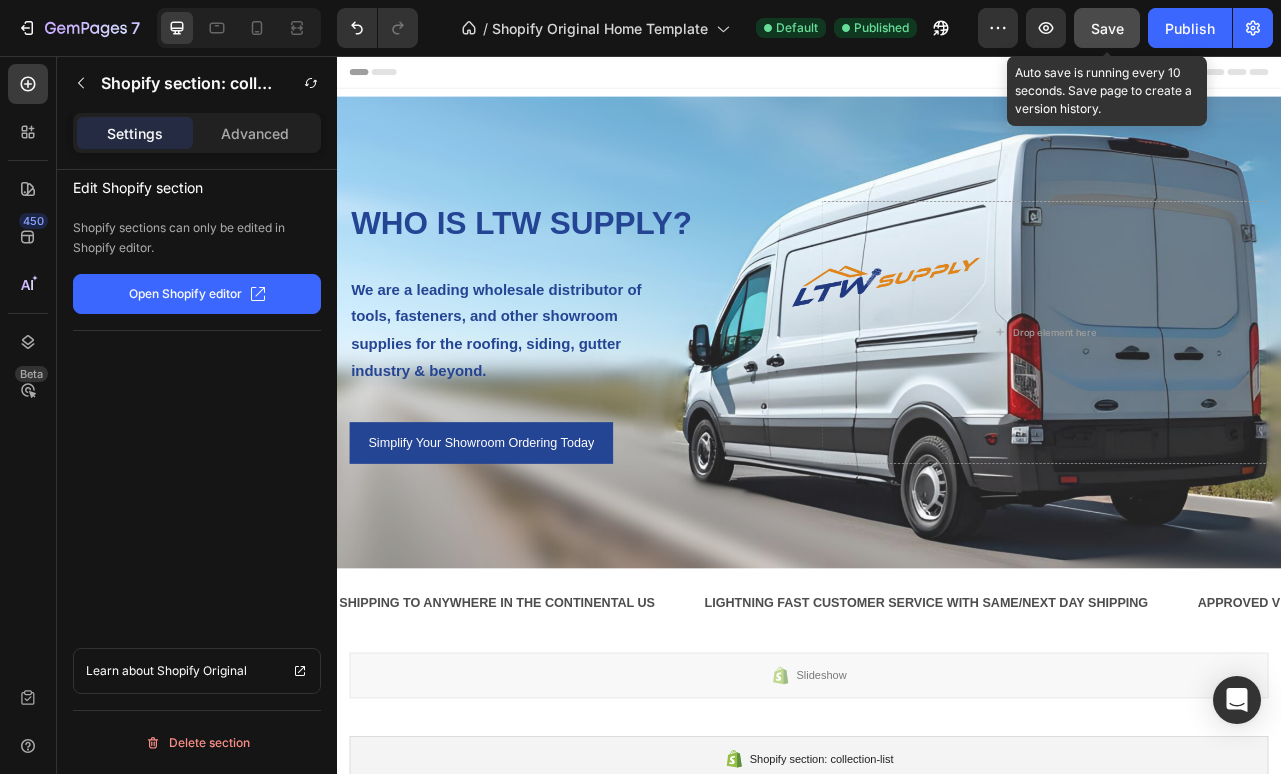 click on "Save" 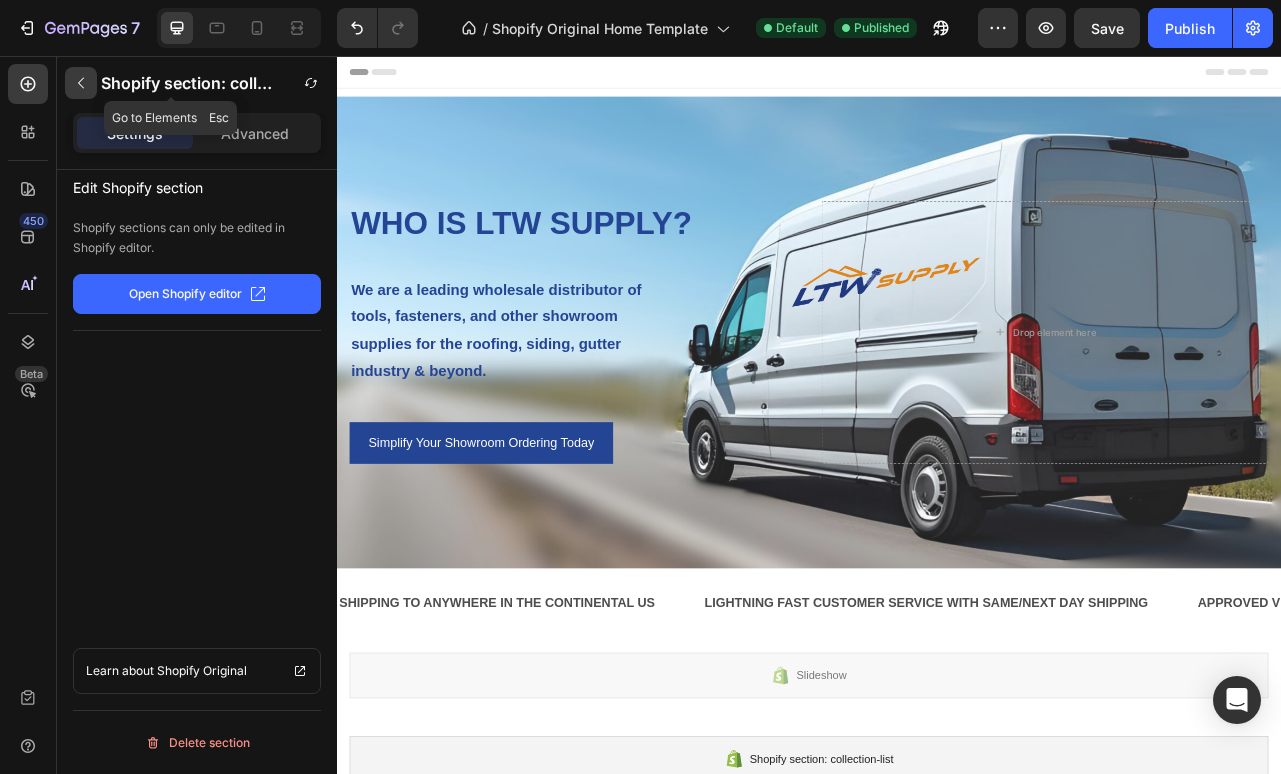 click 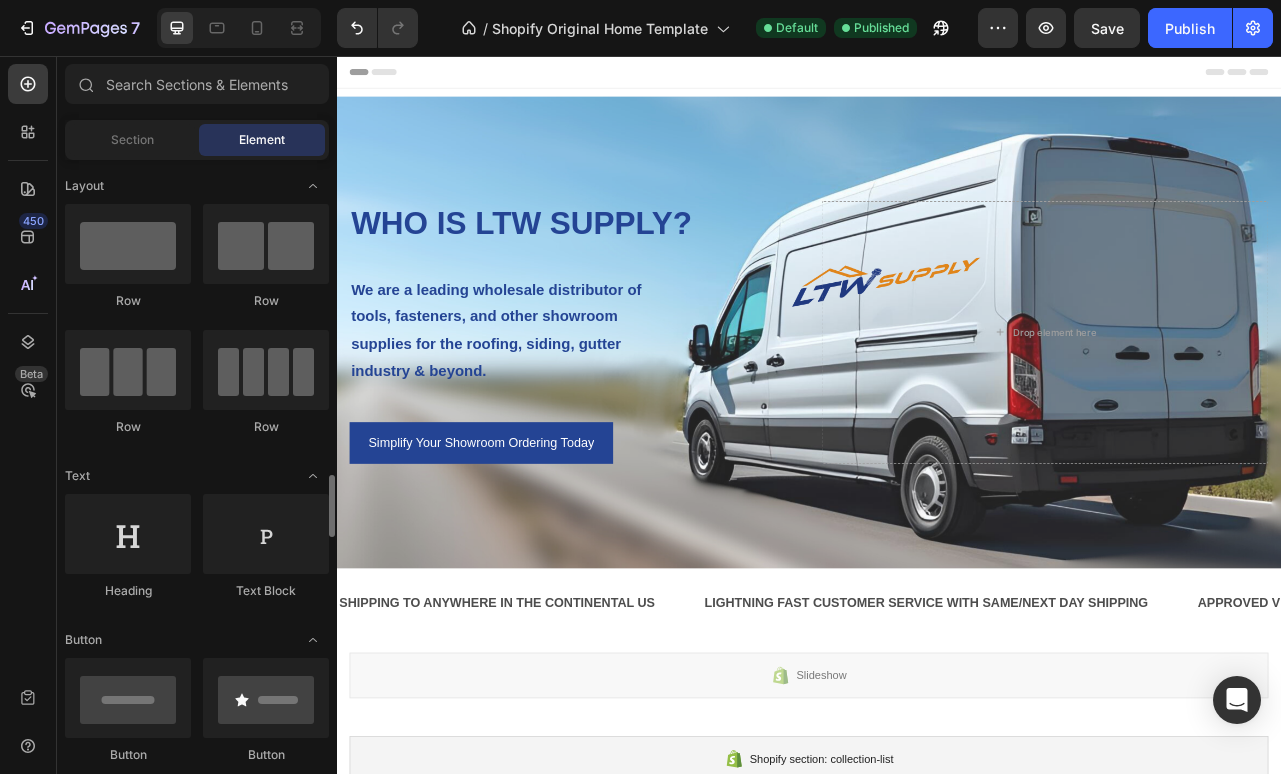 scroll, scrollTop: 286, scrollLeft: 0, axis: vertical 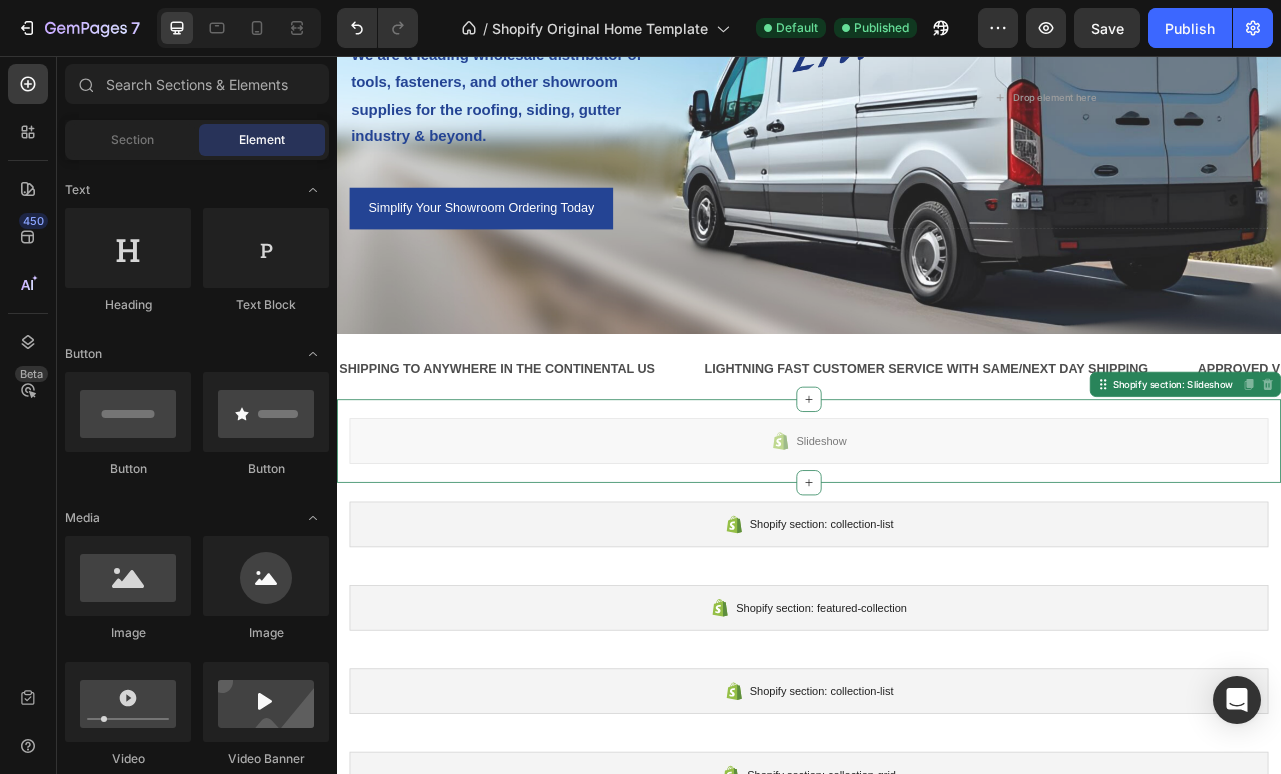 click on "Slideshow" at bounding box center (937, 545) 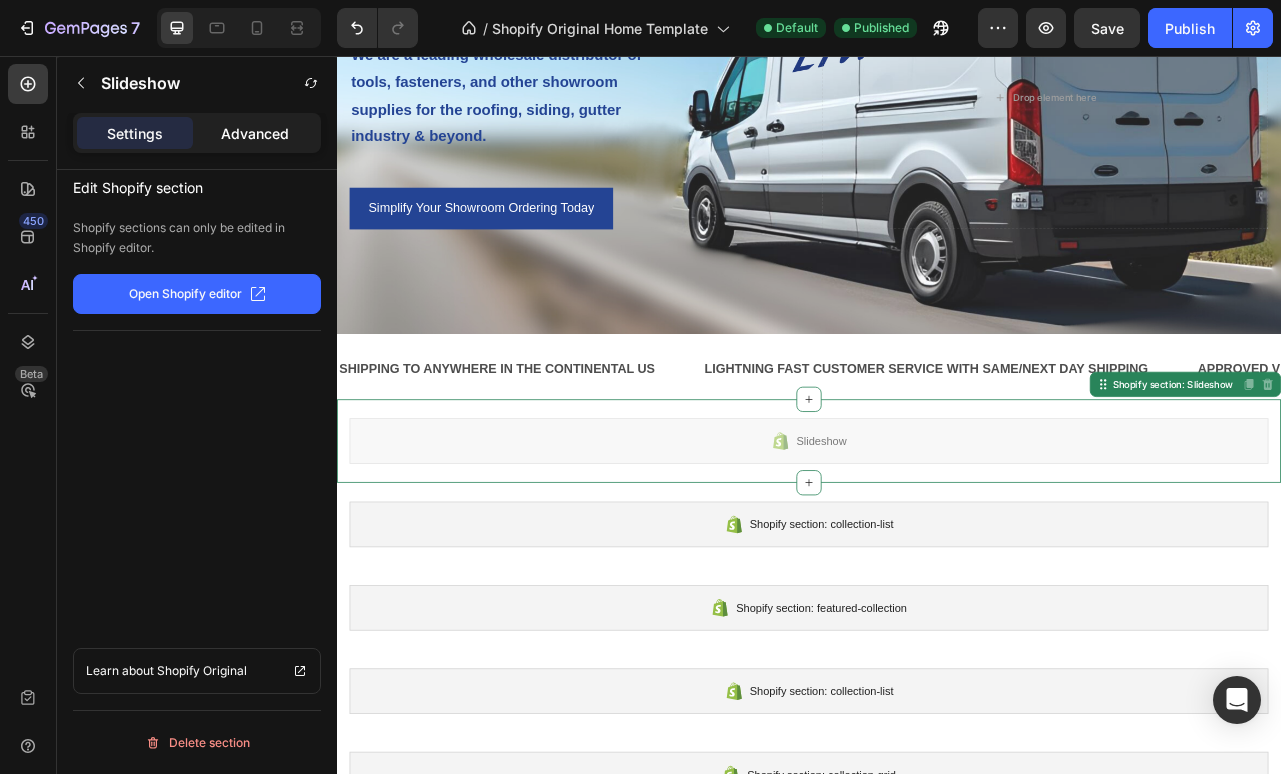 click on "Advanced" at bounding box center (255, 133) 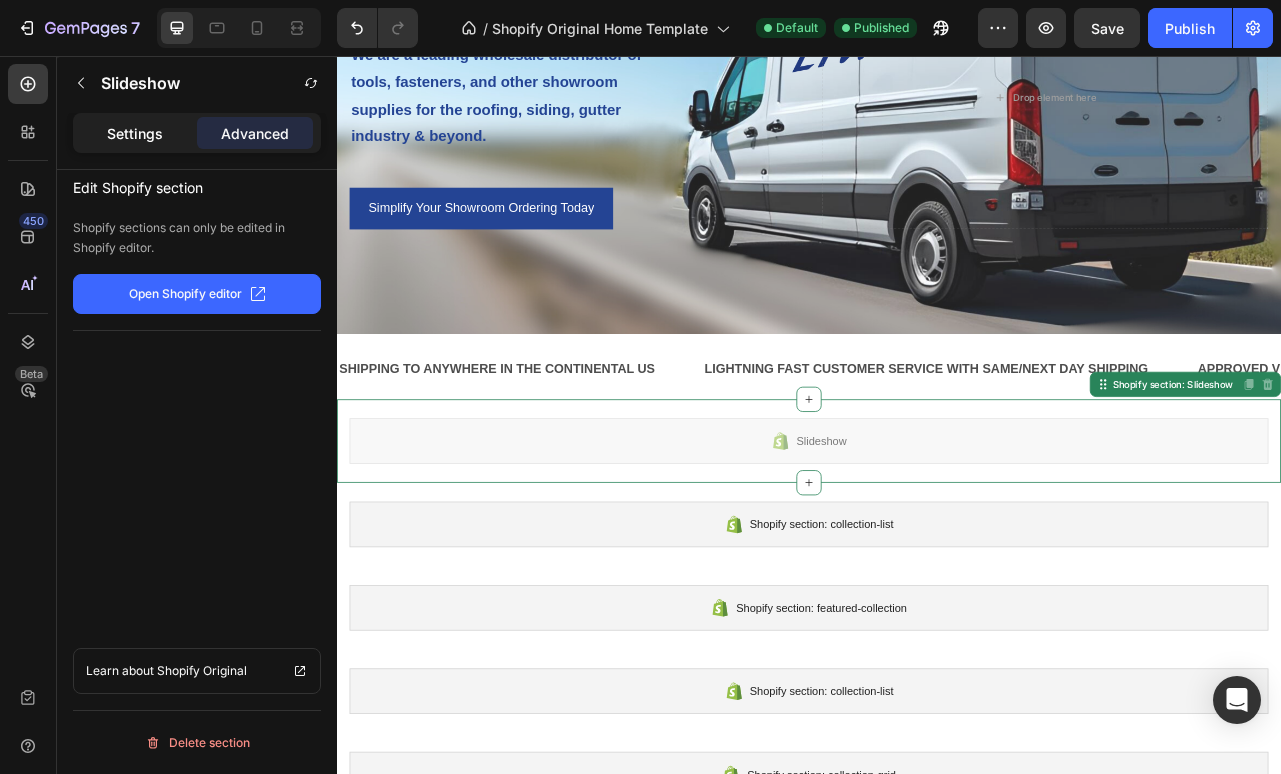 click on "Settings" 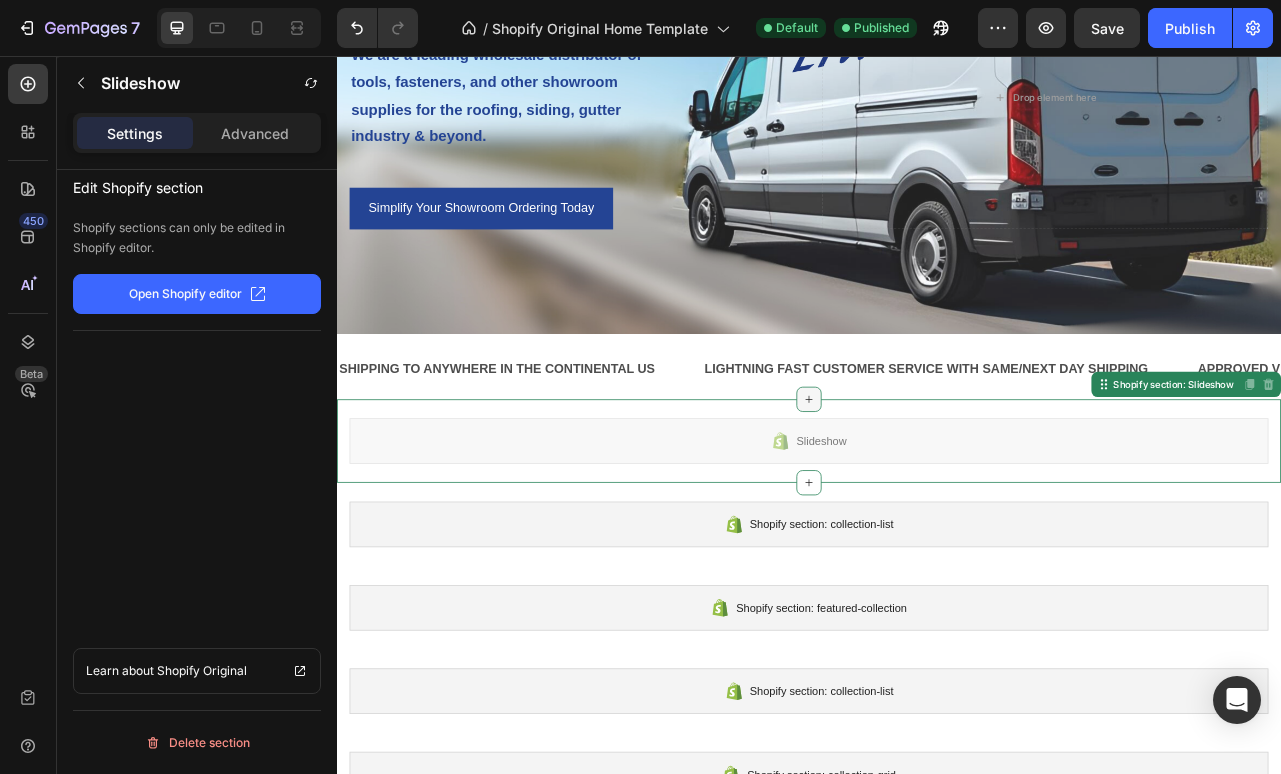 click 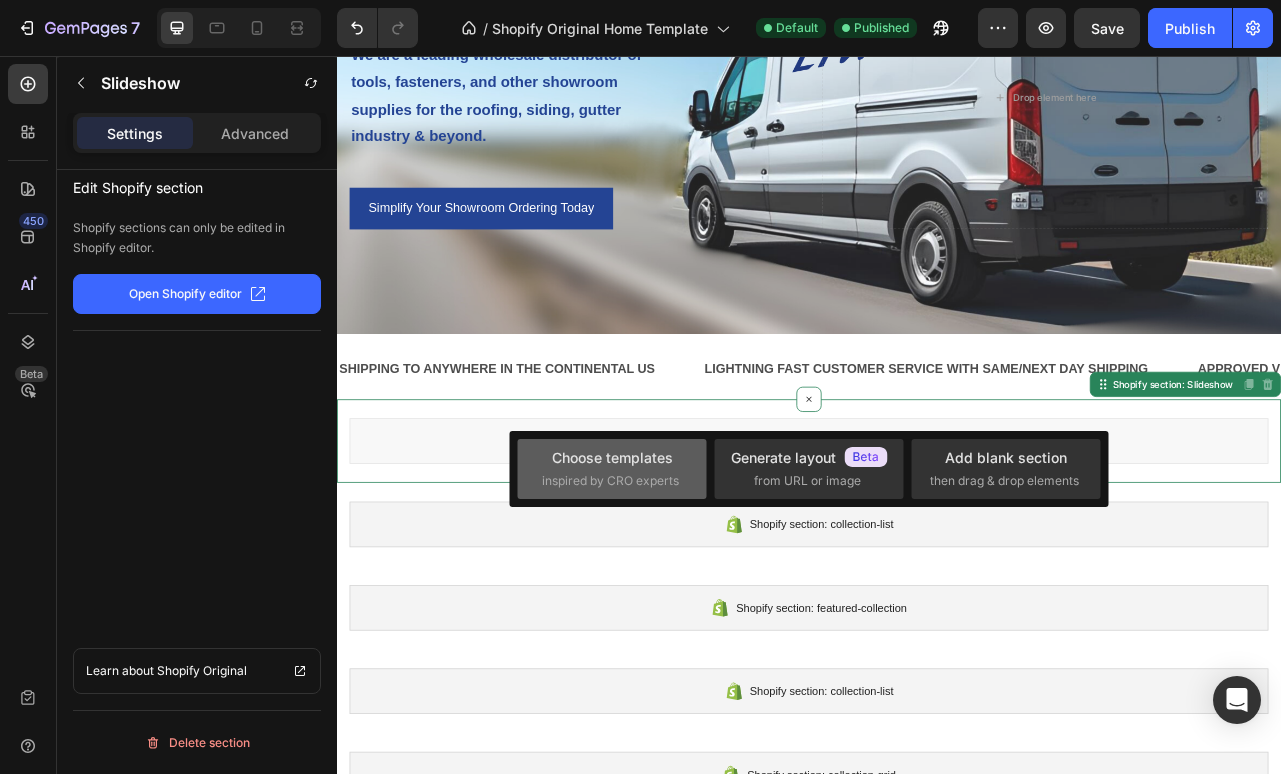 click on "Choose templates" at bounding box center [612, 457] 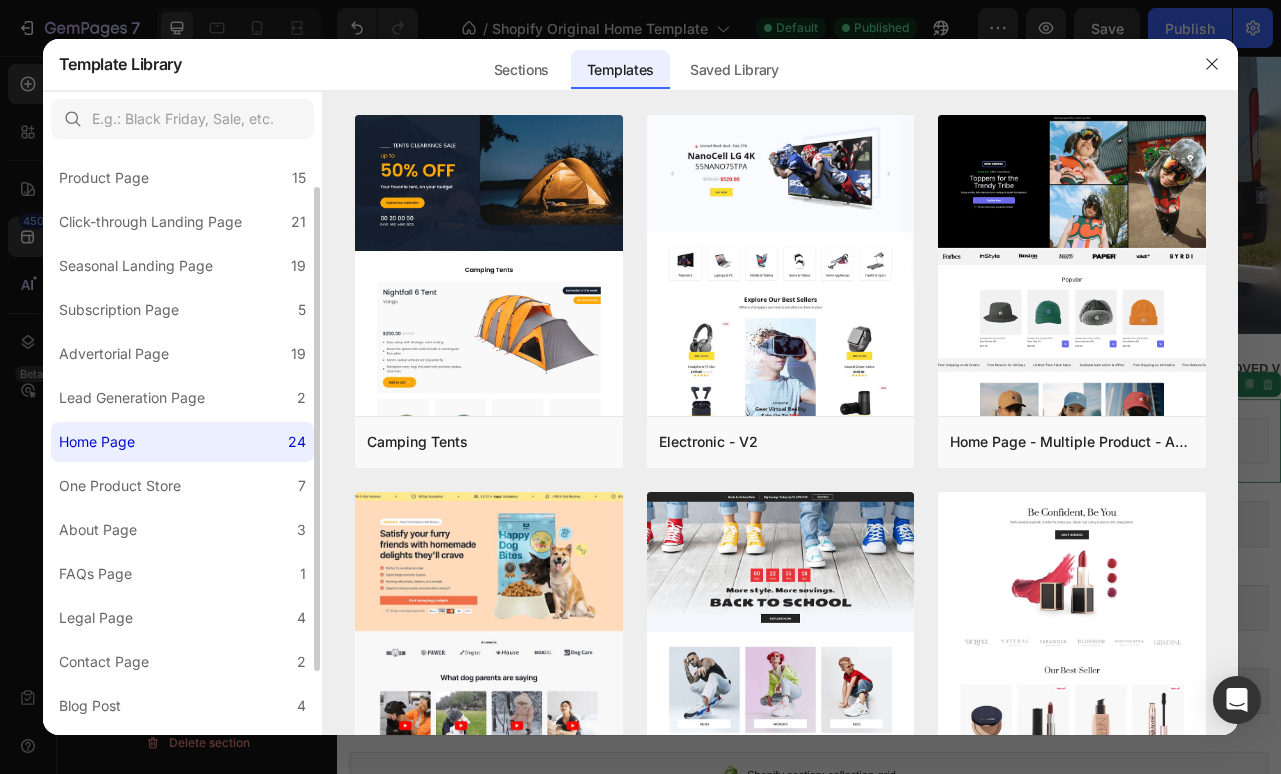 scroll, scrollTop: 0, scrollLeft: 0, axis: both 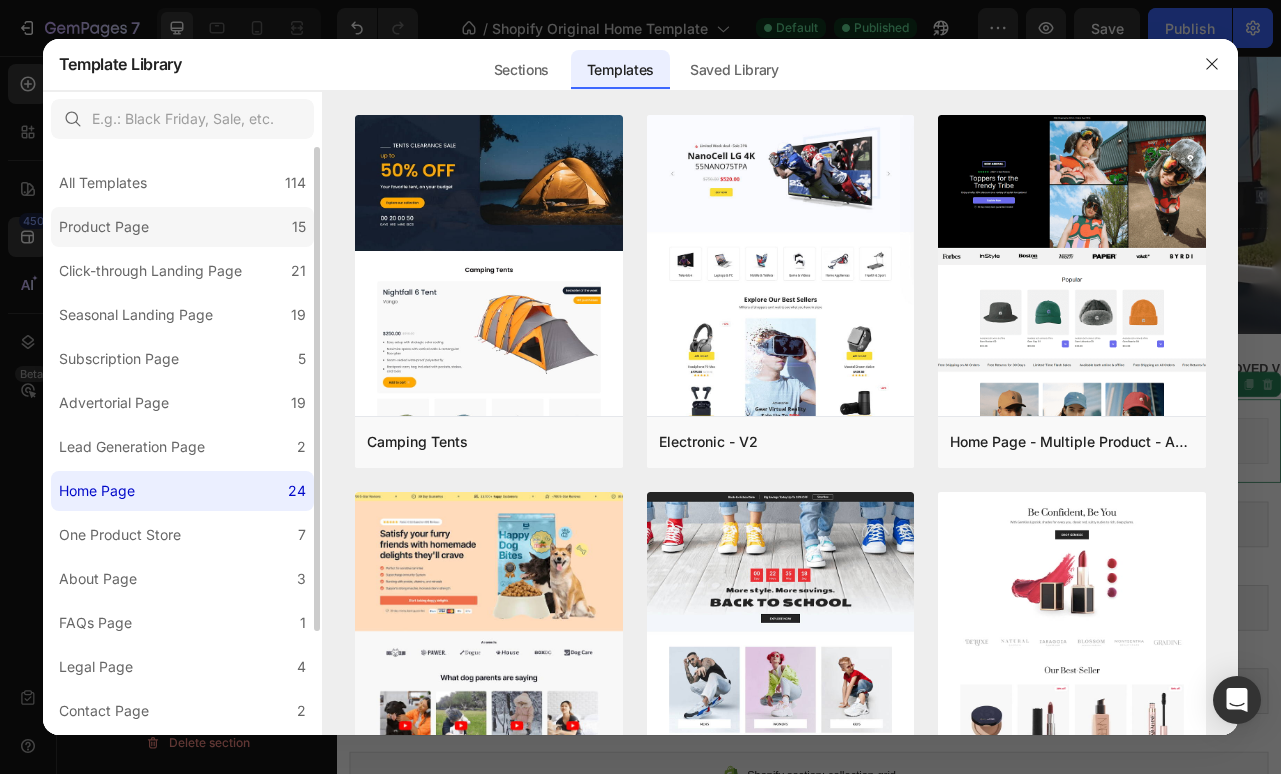click on "Product Page 15" 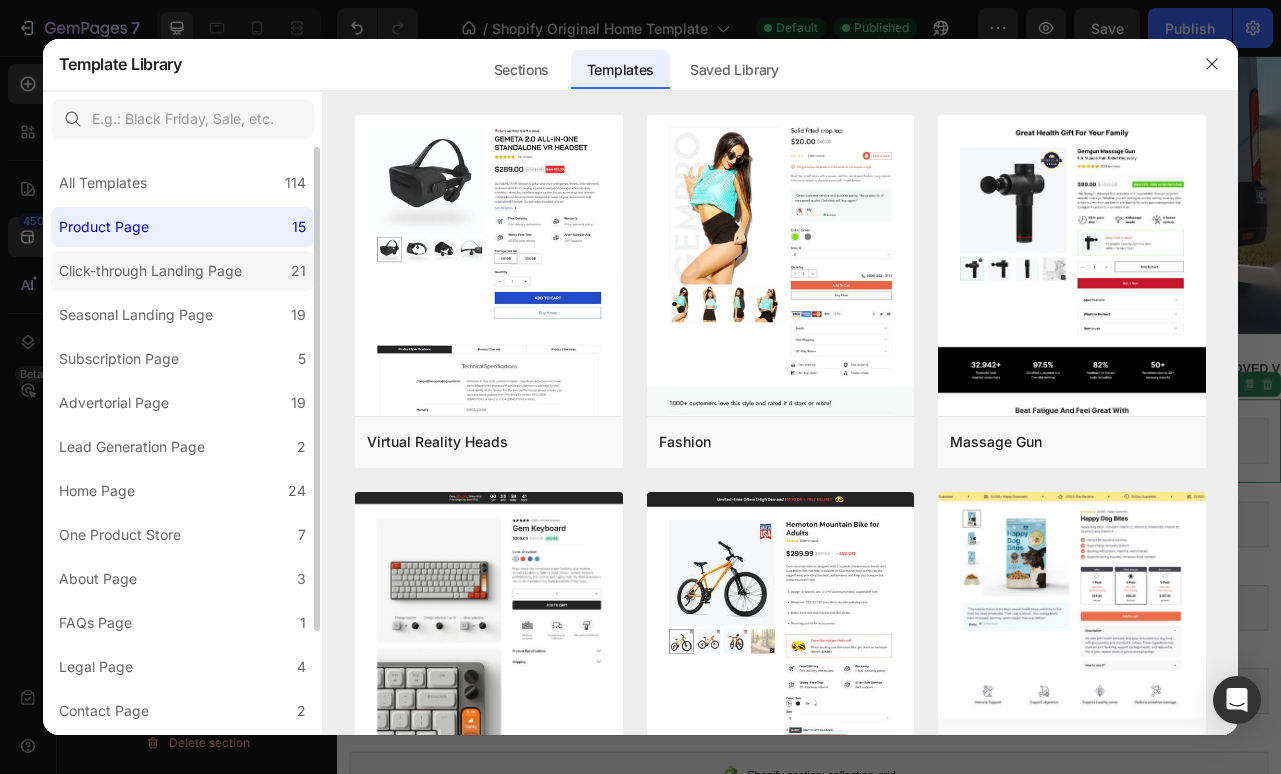 click on "Click-through Landing Page 21" 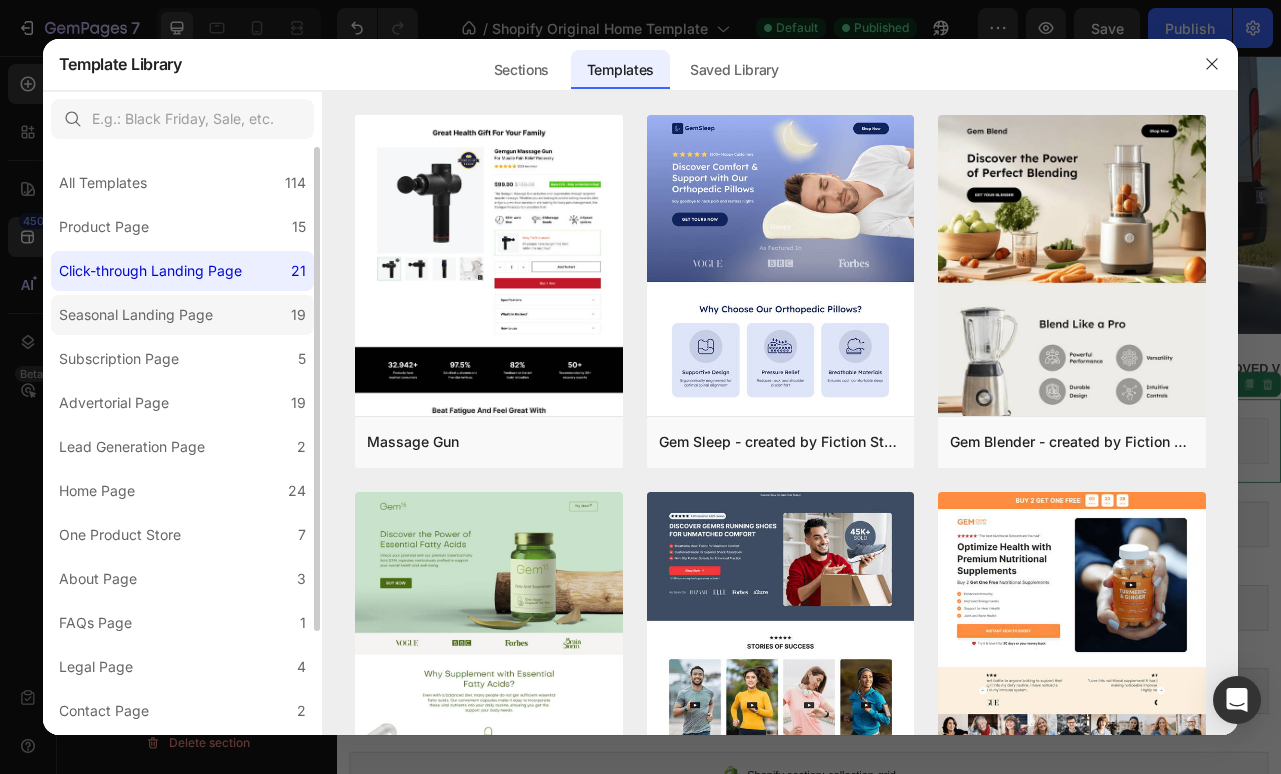 click on "Seasonal Landing Page" at bounding box center (136, 315) 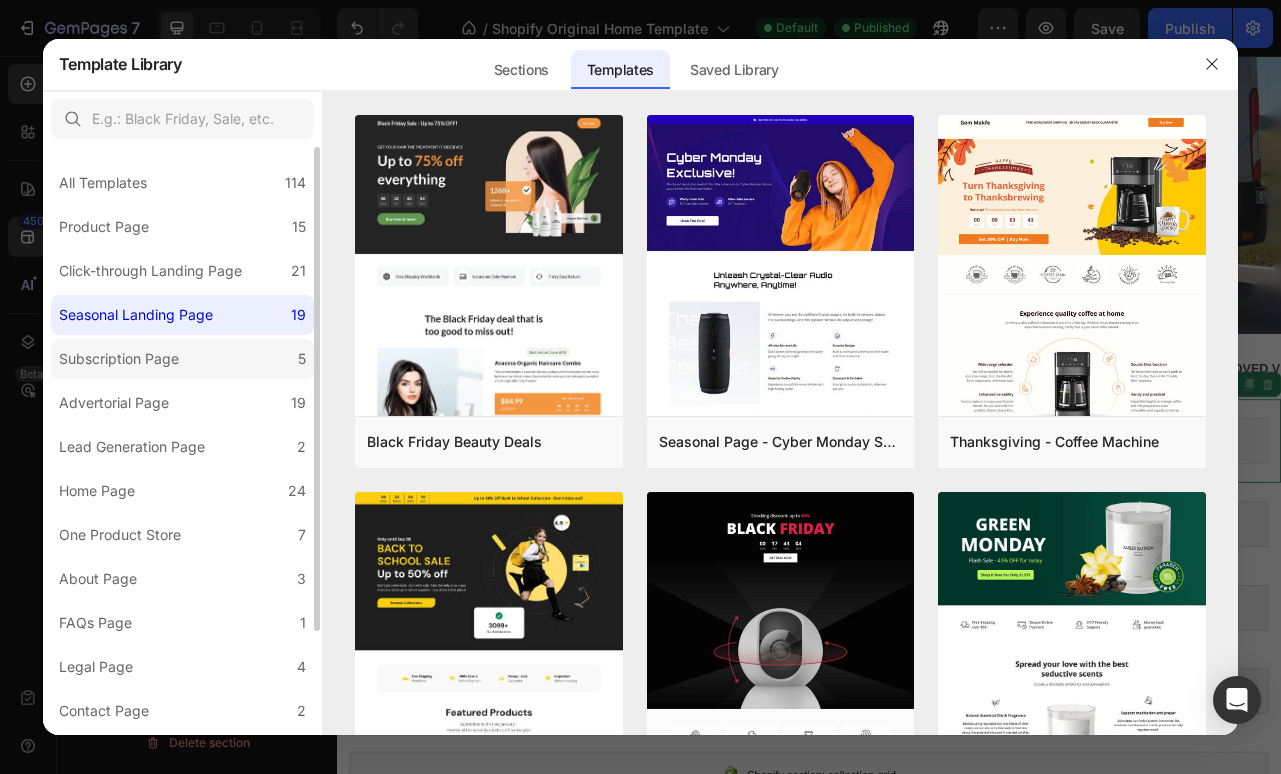 click on "Subscription Page 5" 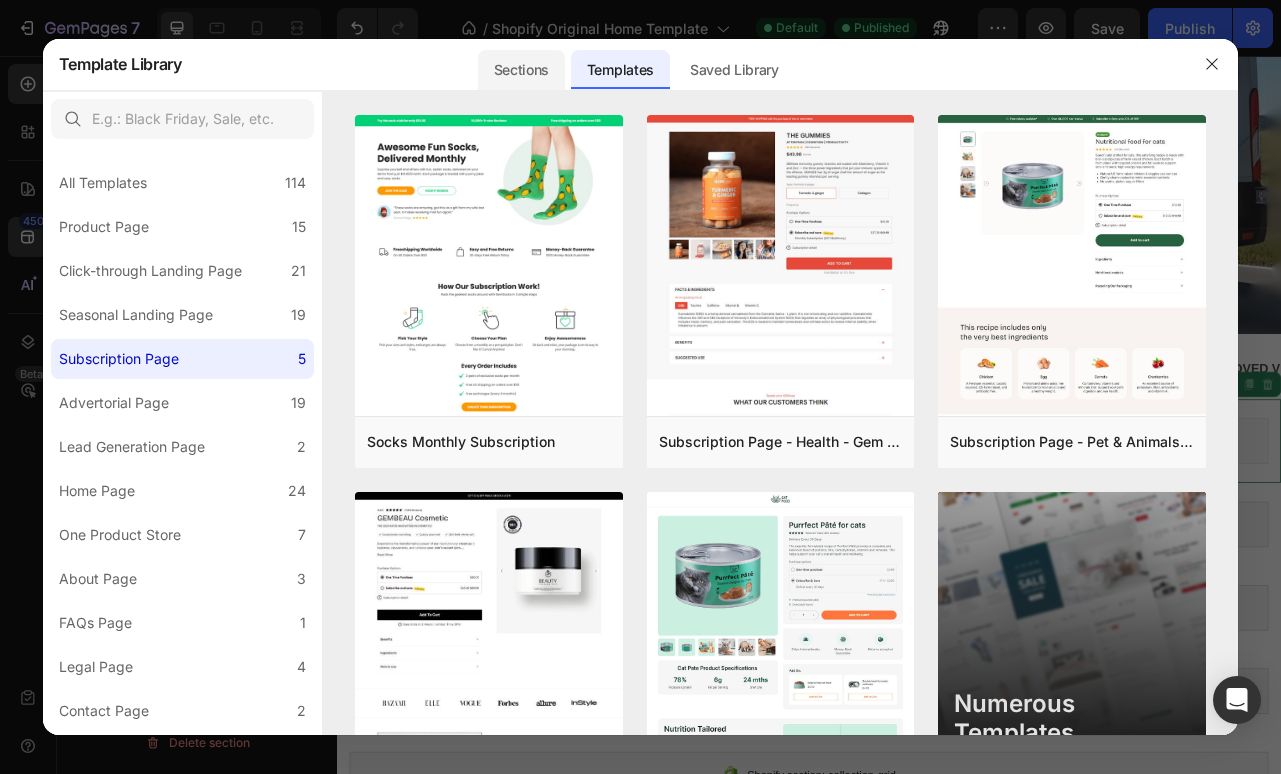 click on "Sections" 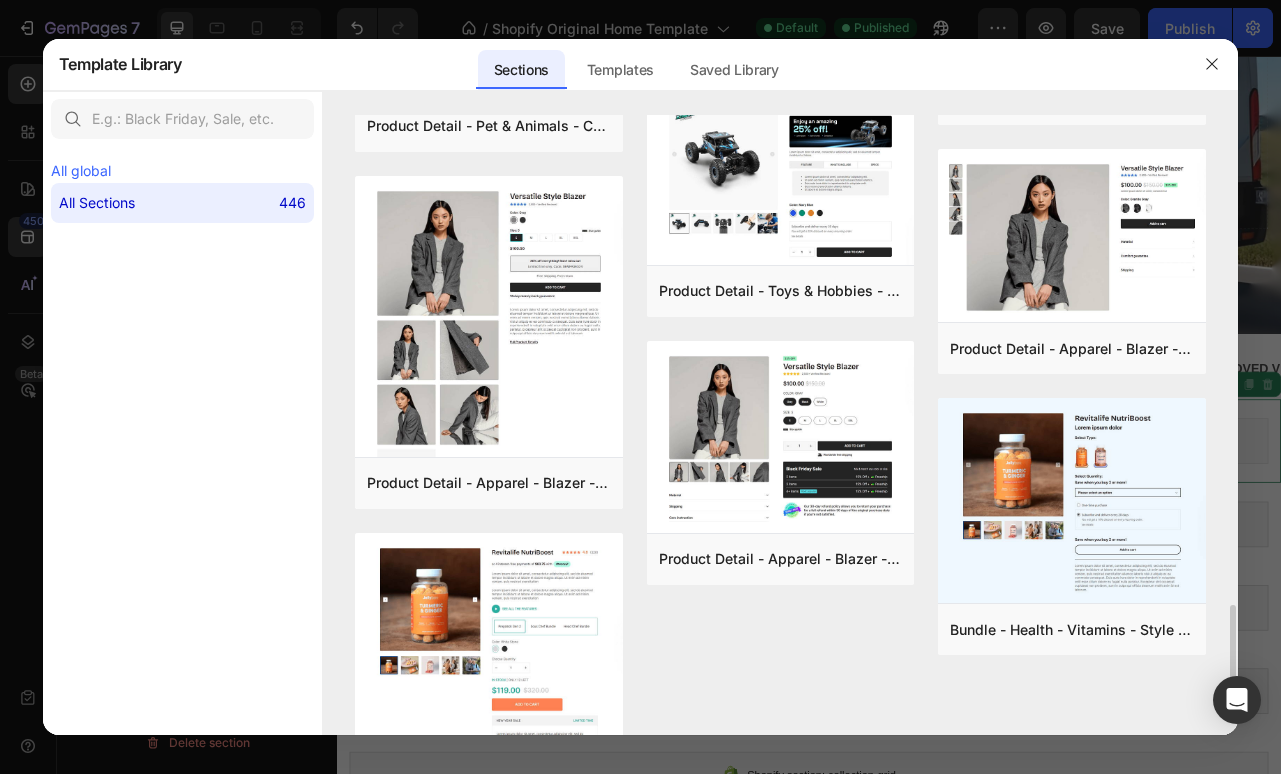 scroll, scrollTop: 2694, scrollLeft: 0, axis: vertical 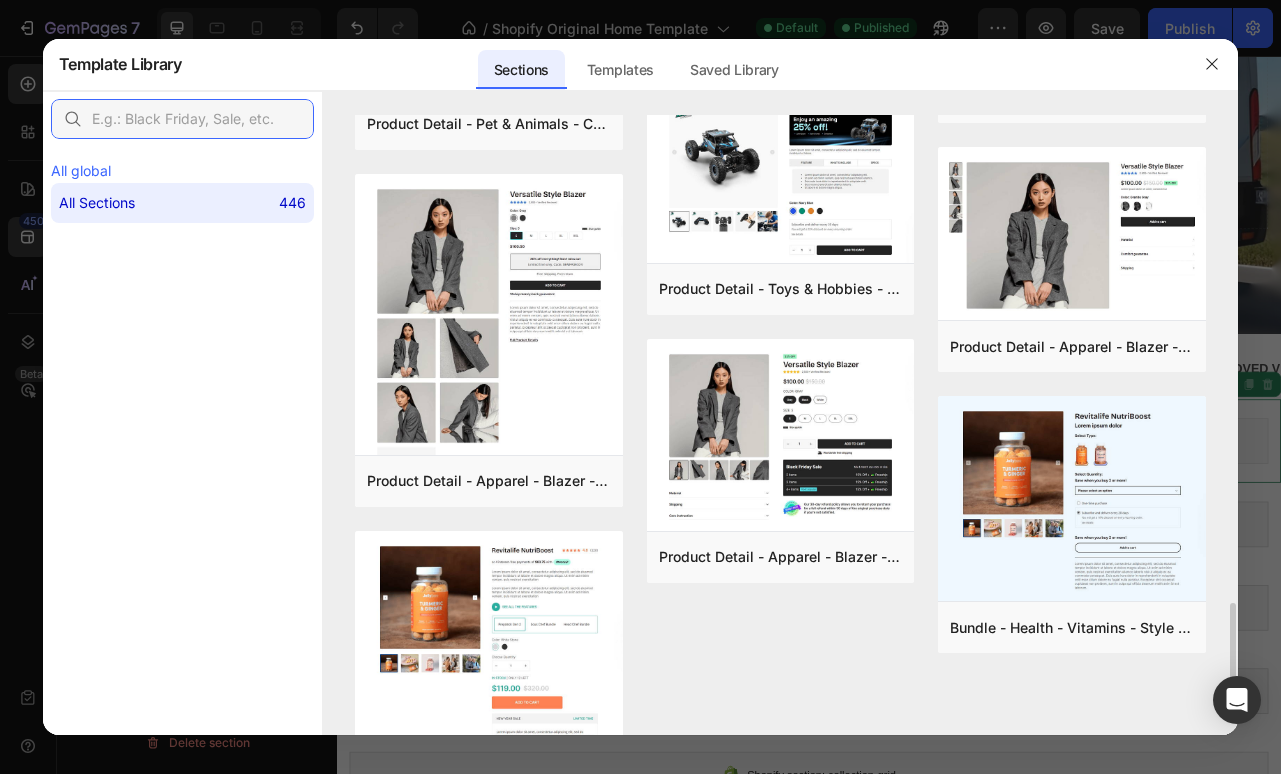 click at bounding box center [182, 119] 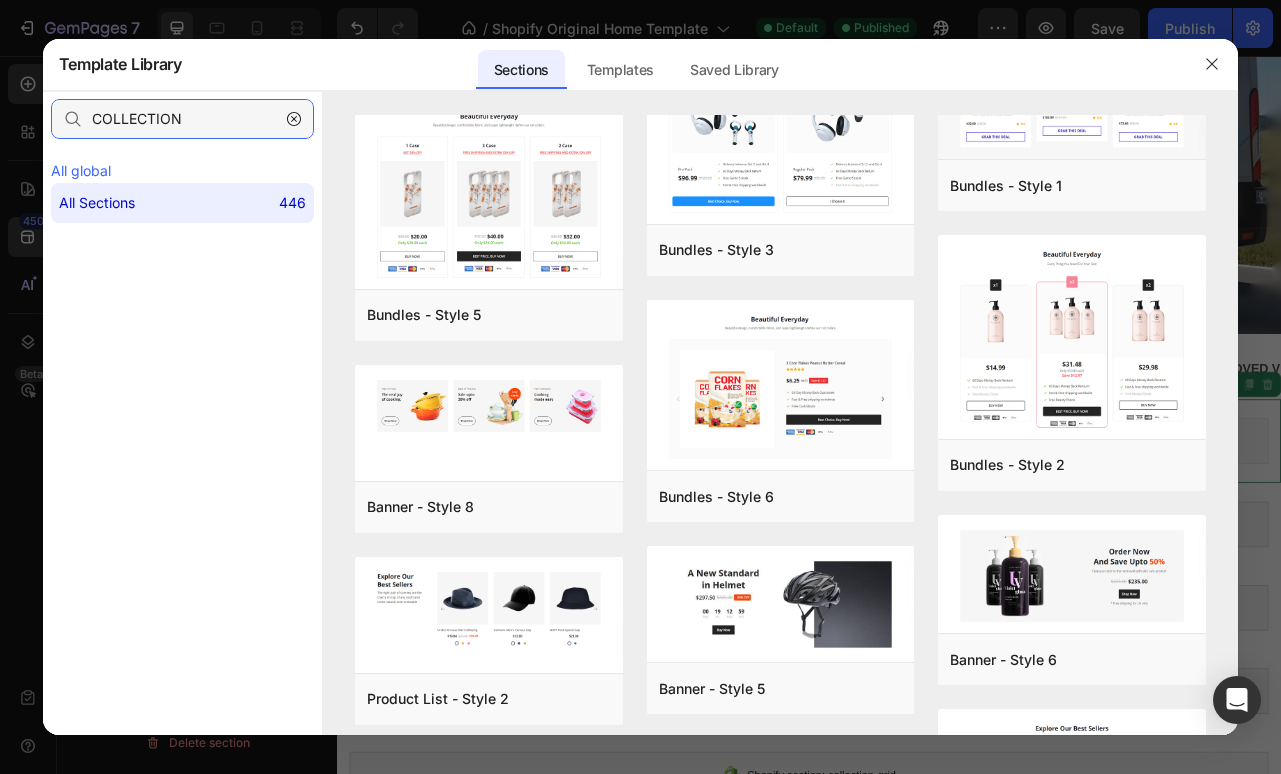 scroll, scrollTop: 0, scrollLeft: 0, axis: both 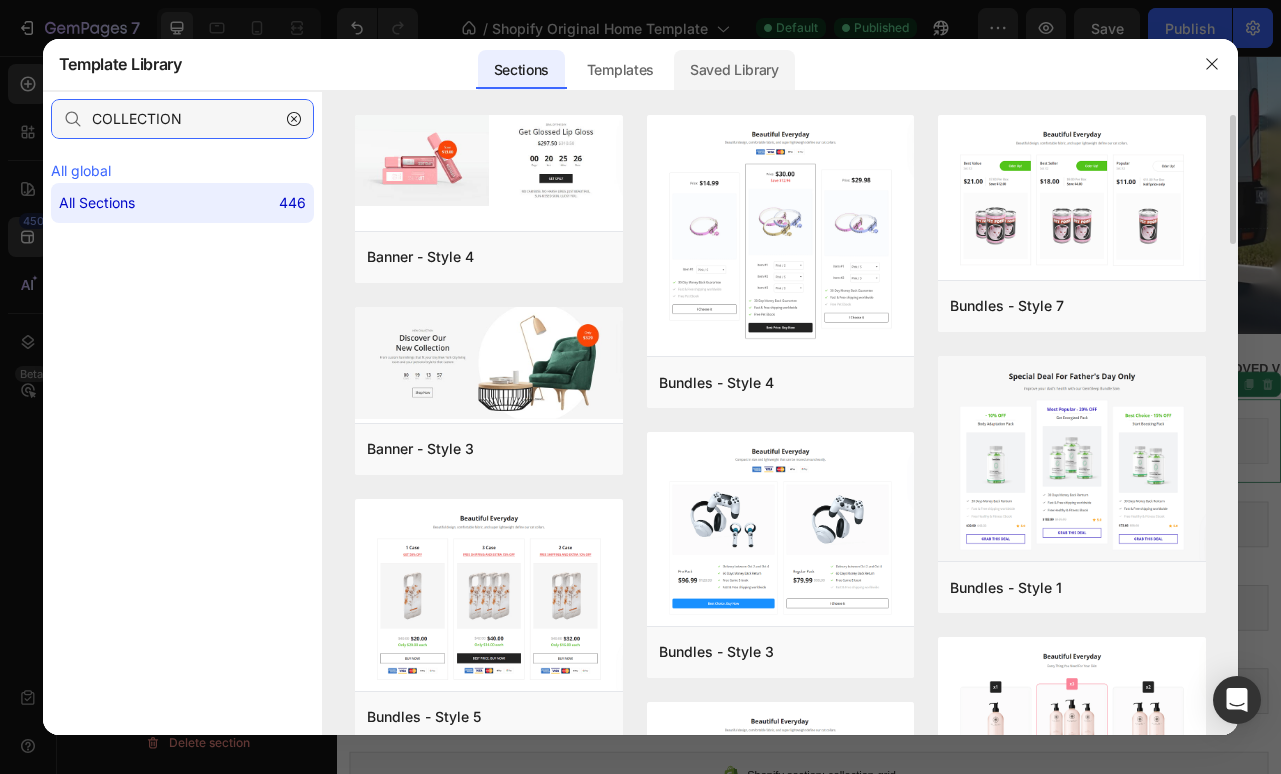 type on "COLLECTION" 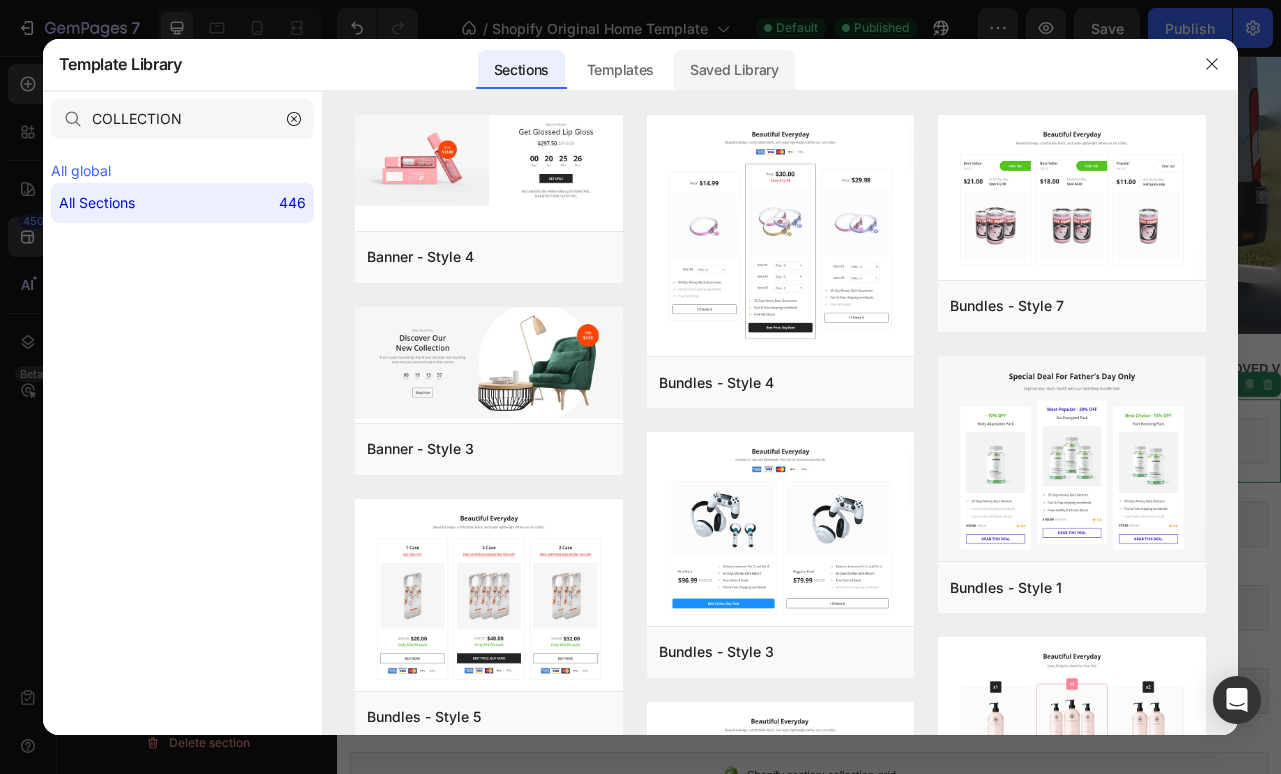 click on "Saved Library" 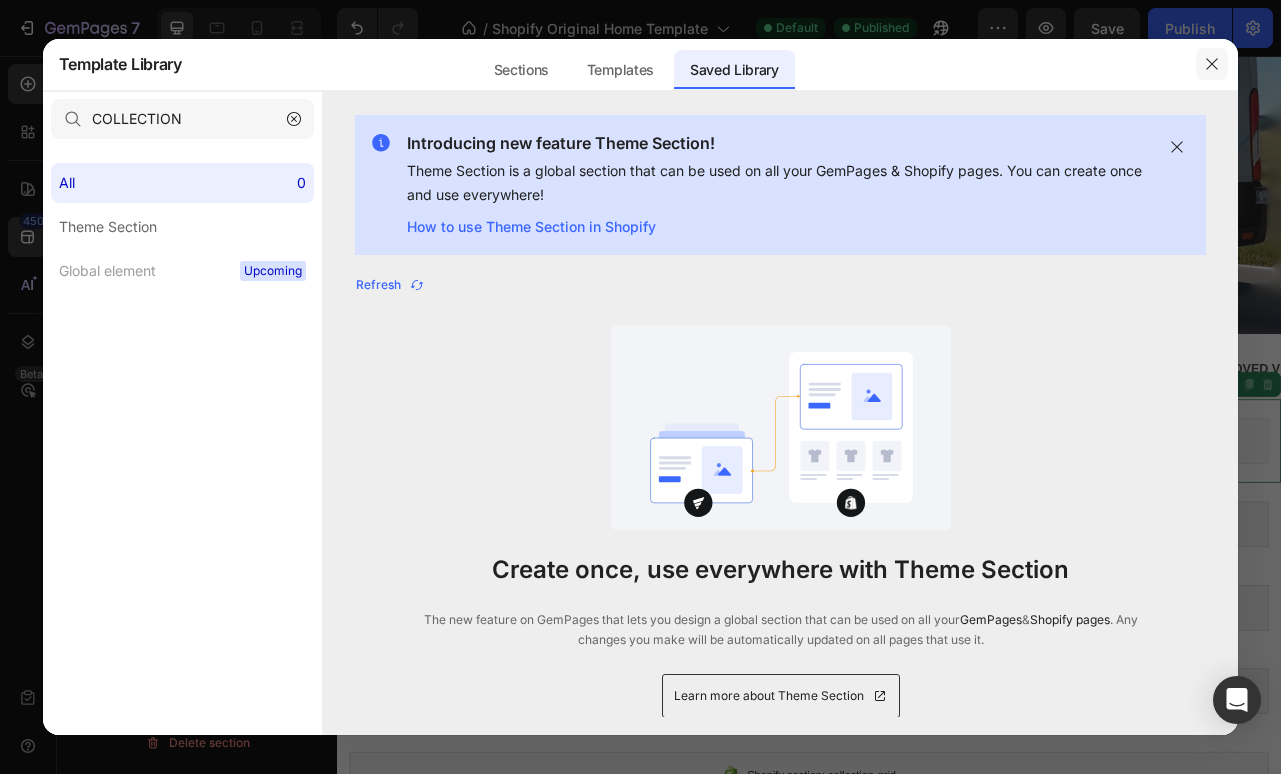 click 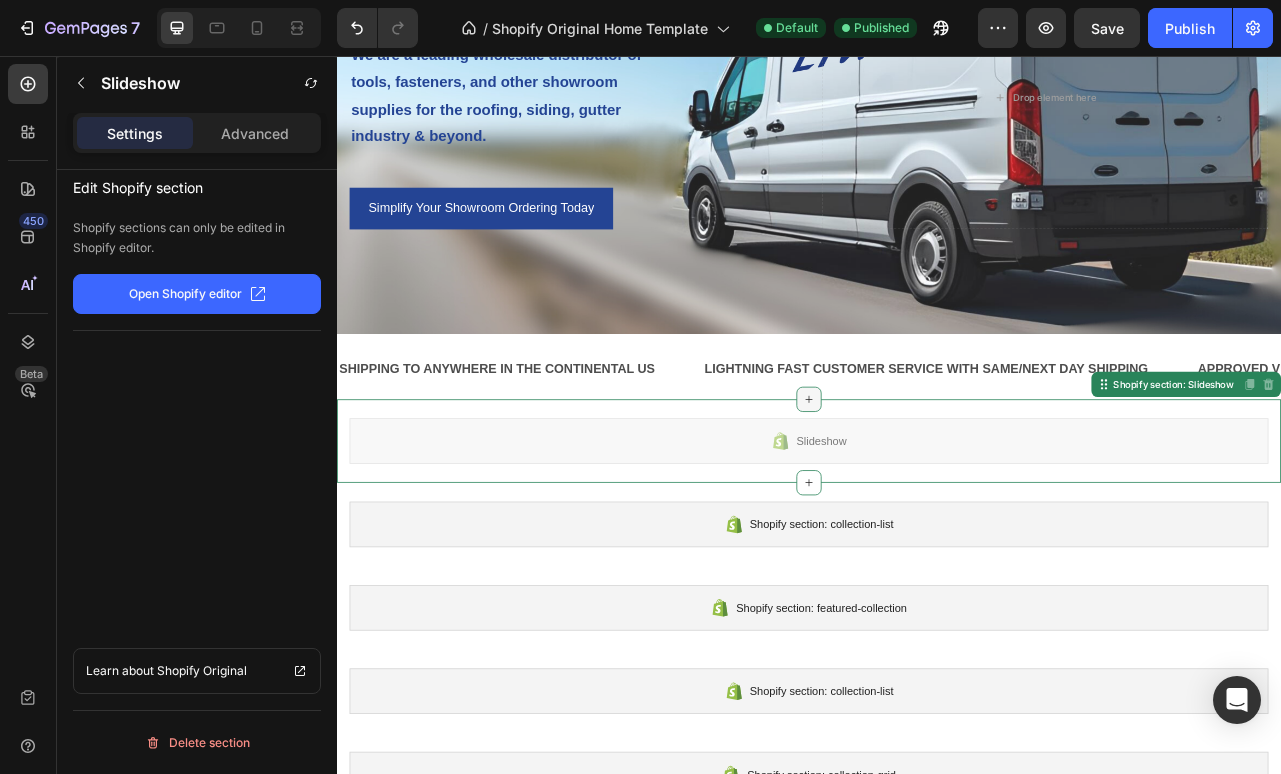 click 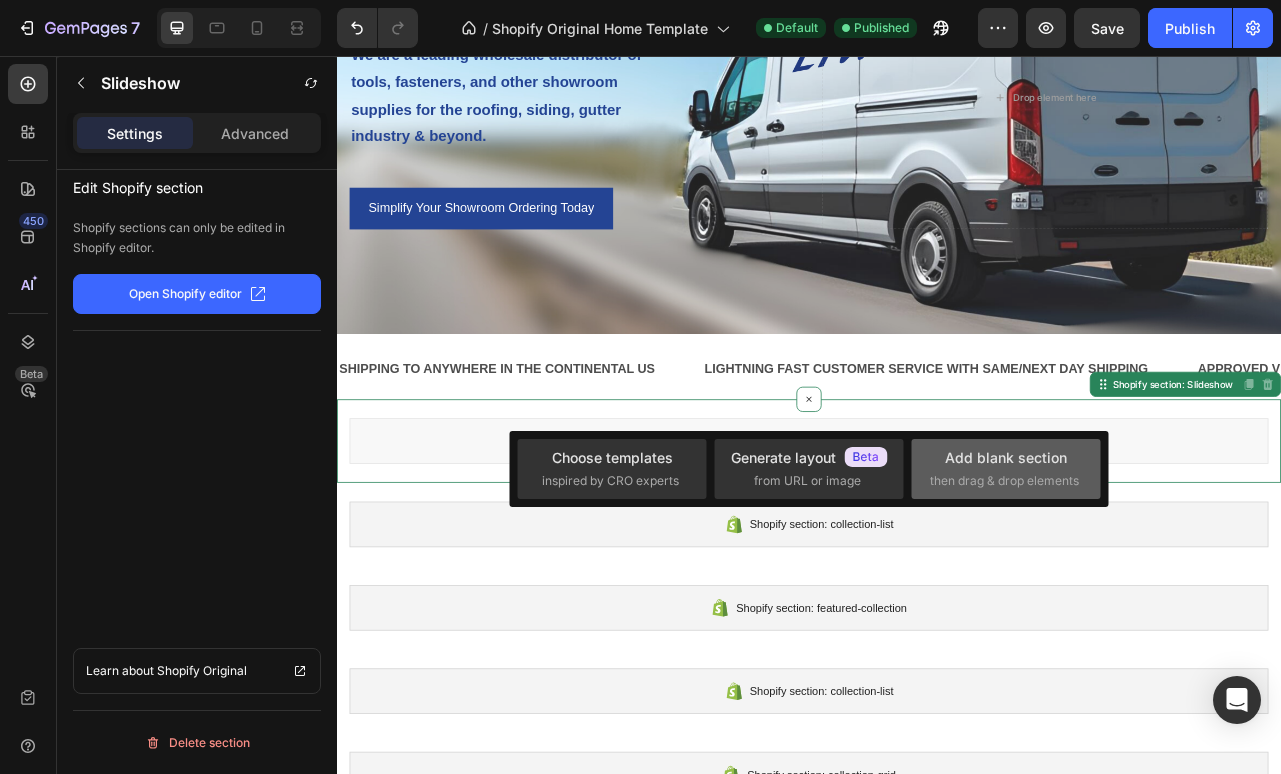 click on "then drag & drop elements" at bounding box center (1004, 481) 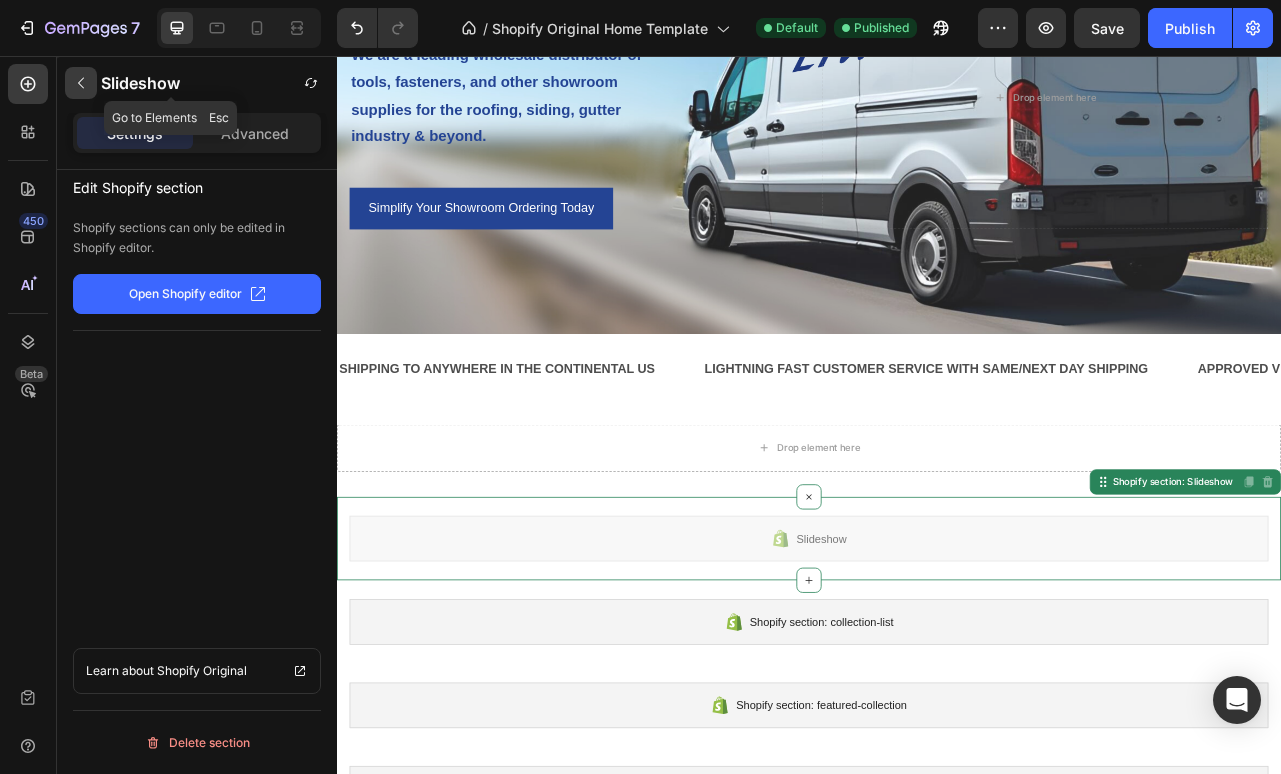 click 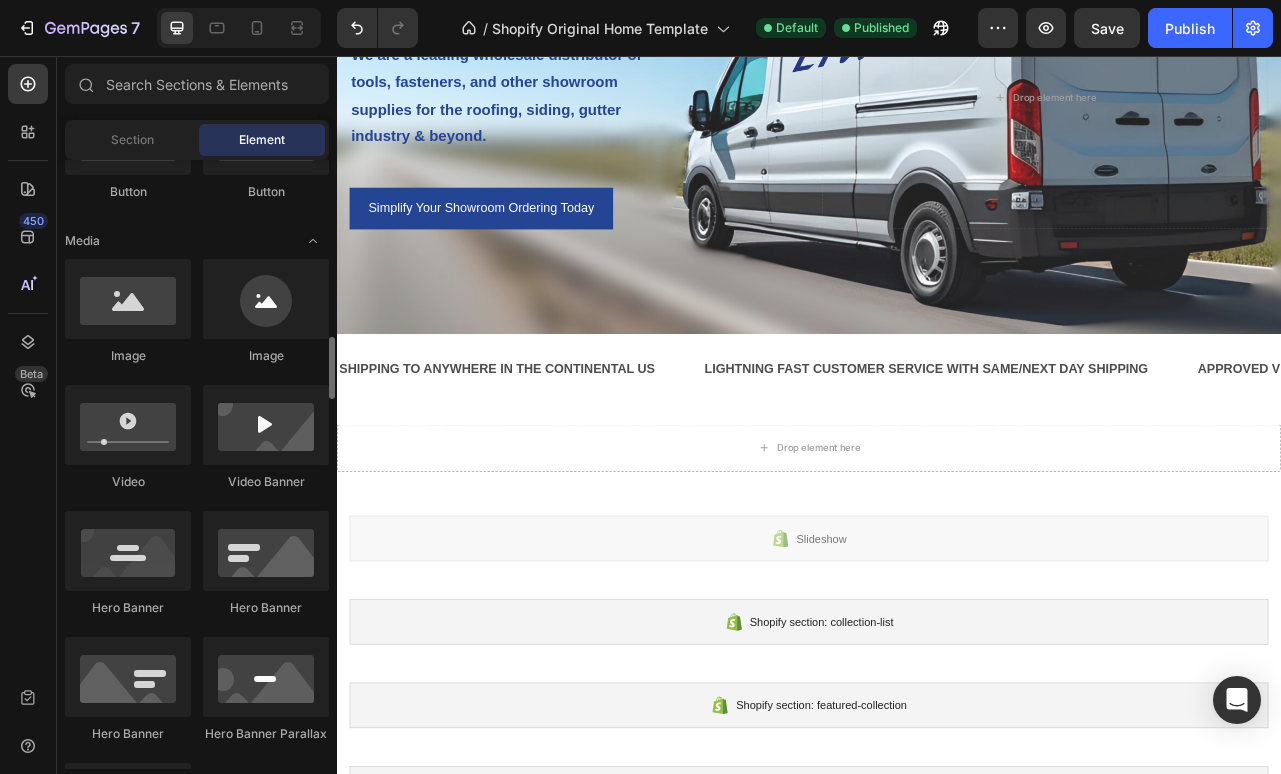 scroll, scrollTop: 746, scrollLeft: 0, axis: vertical 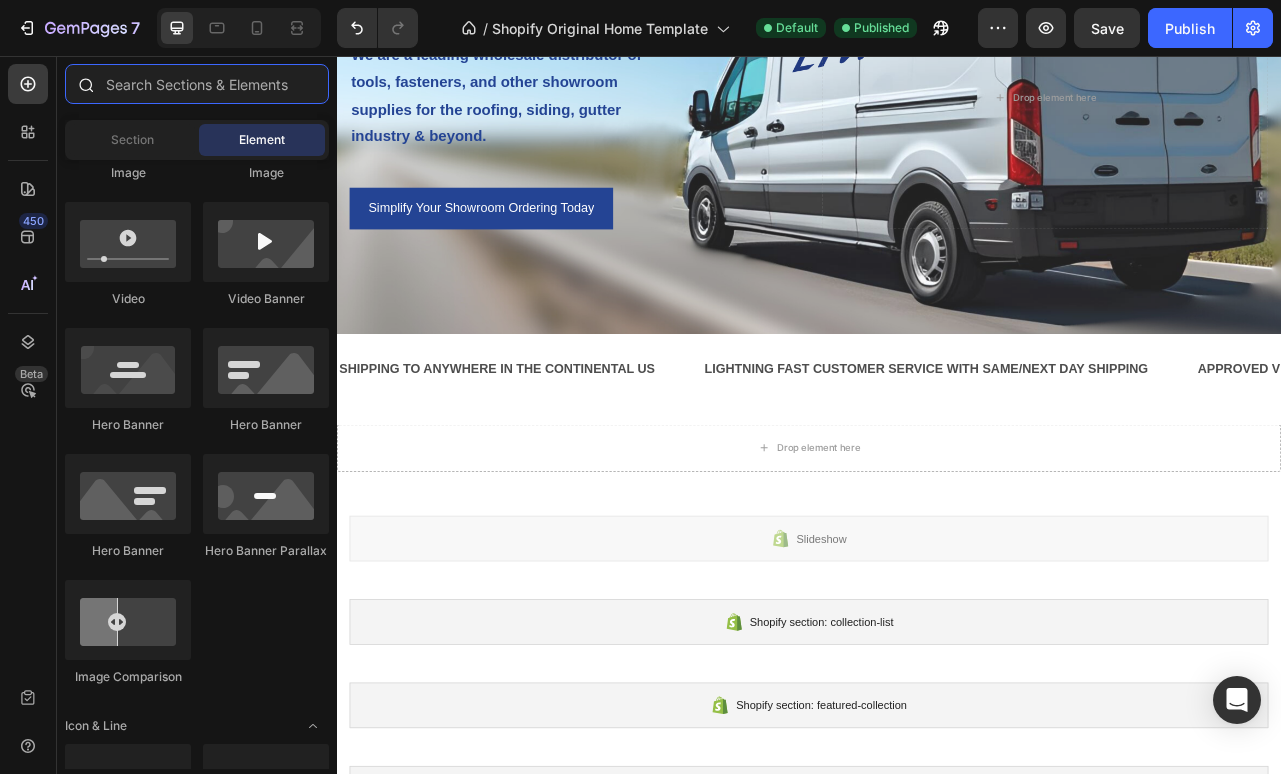click at bounding box center [197, 84] 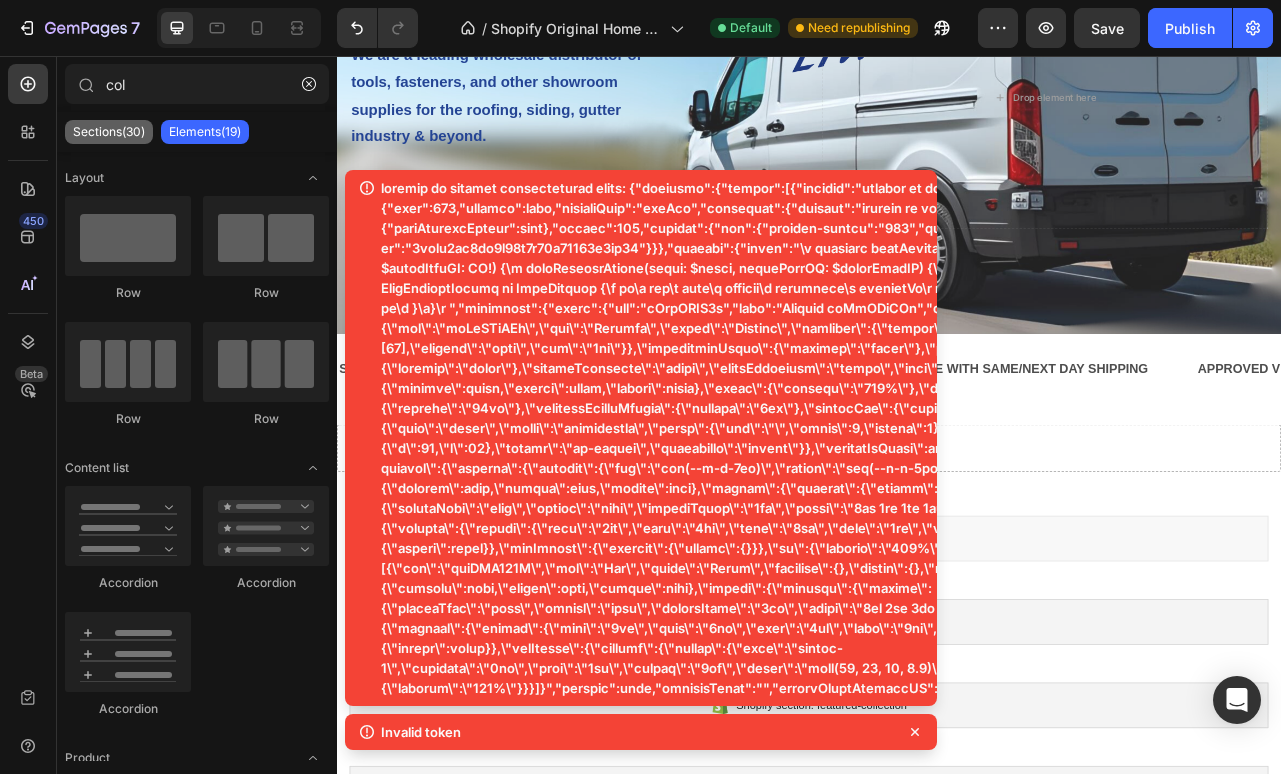 click on "Sections(30)" at bounding box center [109, 132] 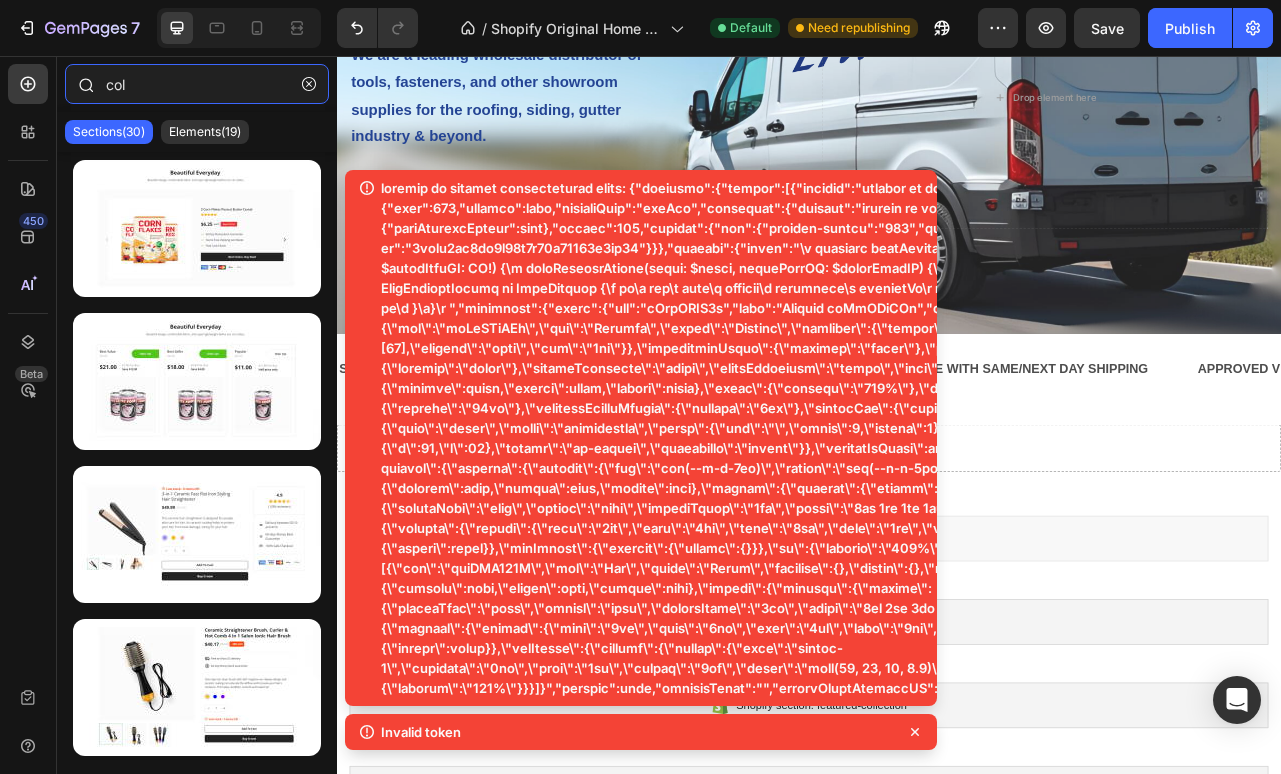 click on "col" at bounding box center [197, 84] 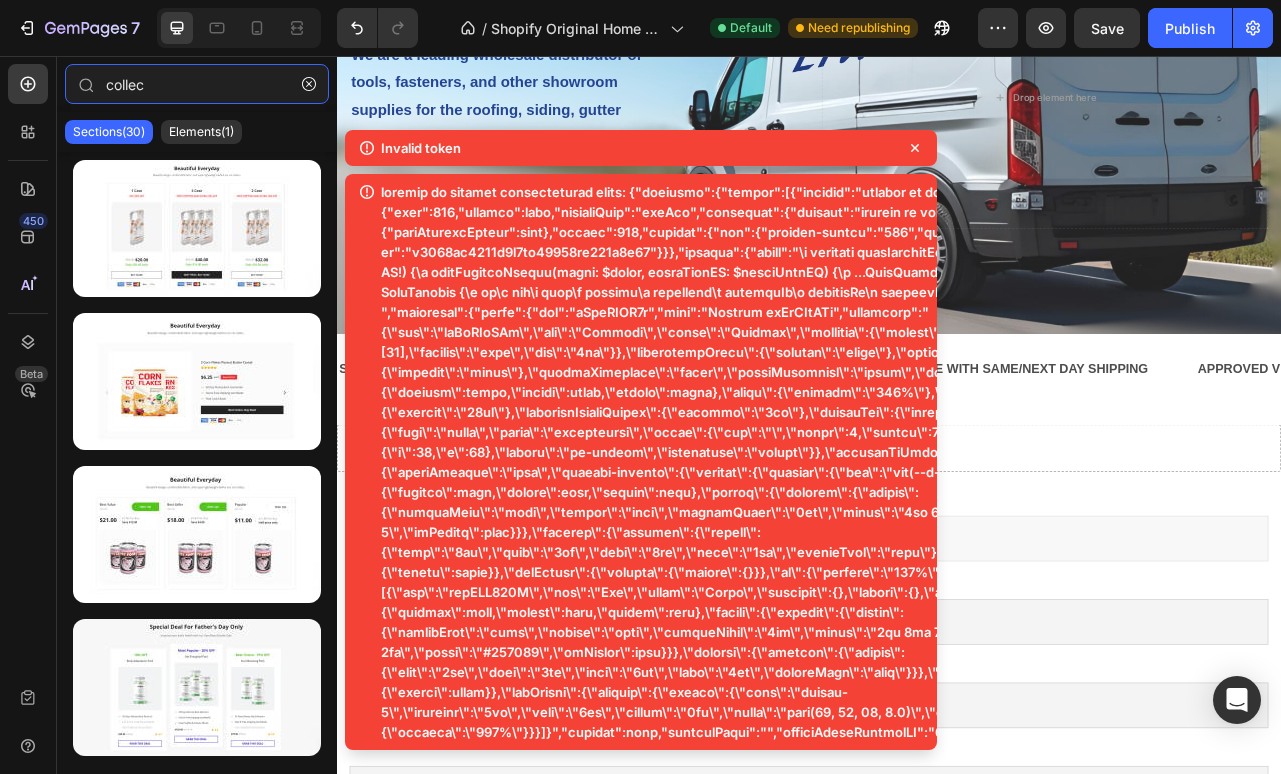 type on "collec" 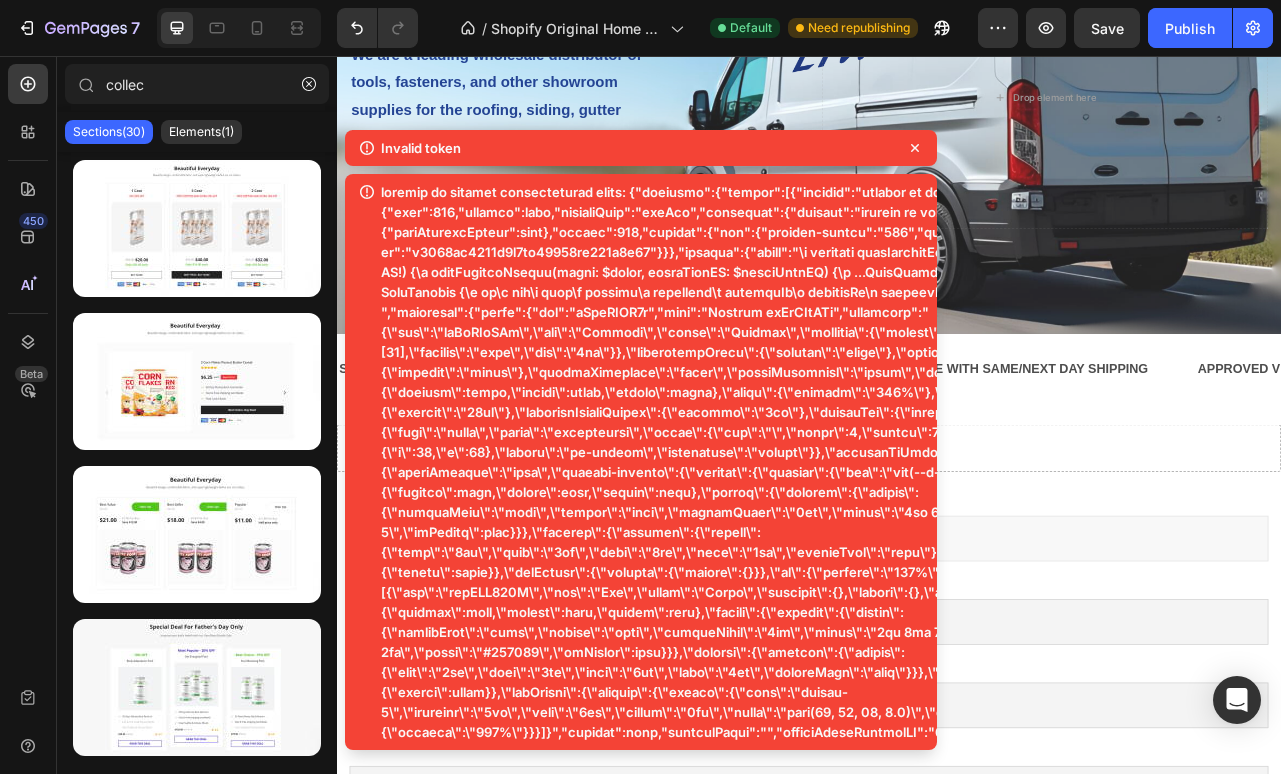 click 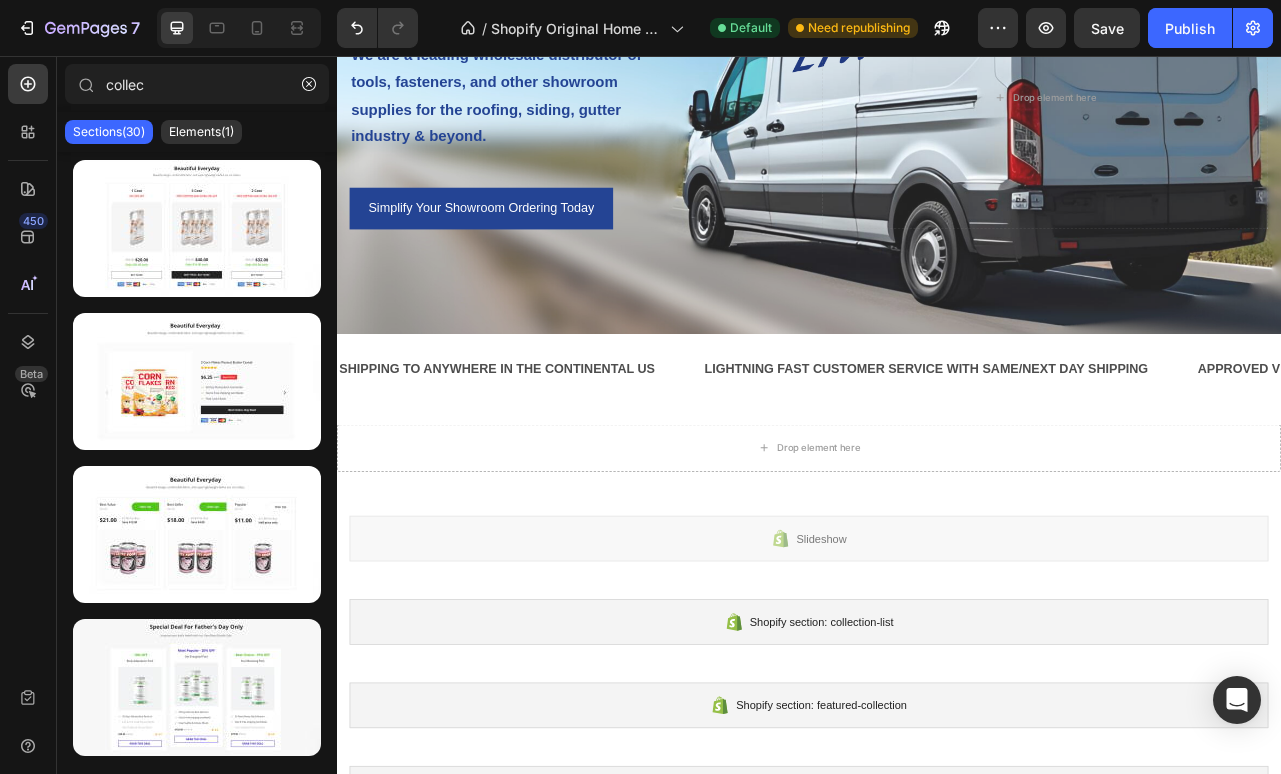click on "Sections(30) Elements(1)" 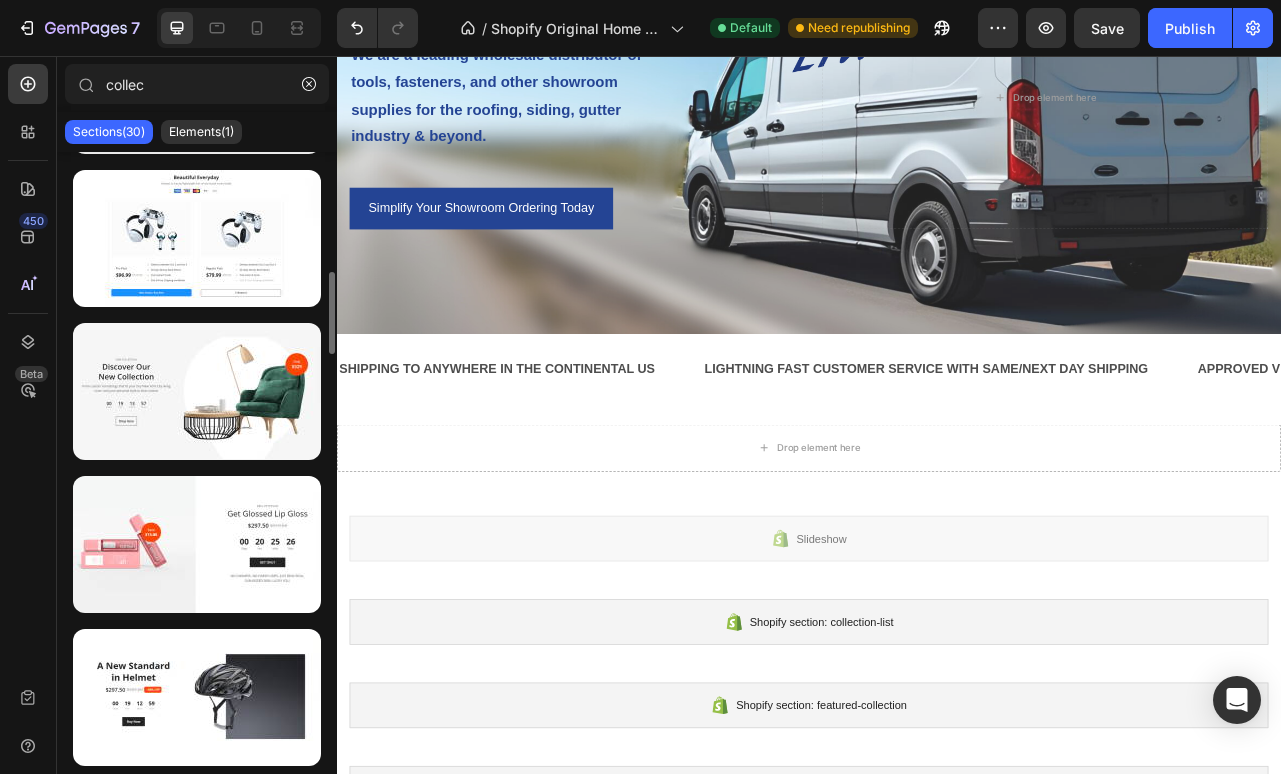 scroll, scrollTop: 907, scrollLeft: 0, axis: vertical 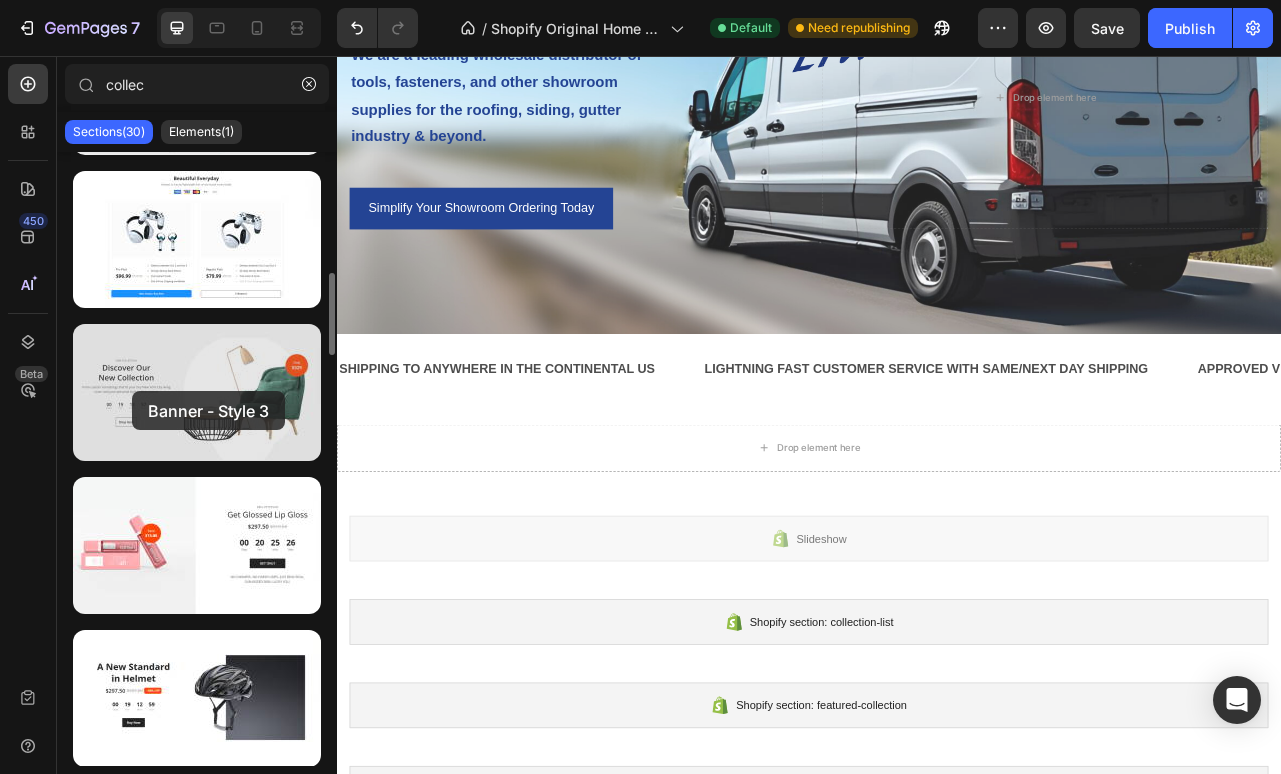 drag, startPoint x: 214, startPoint y: 379, endPoint x: 130, endPoint y: 389, distance: 84.59315 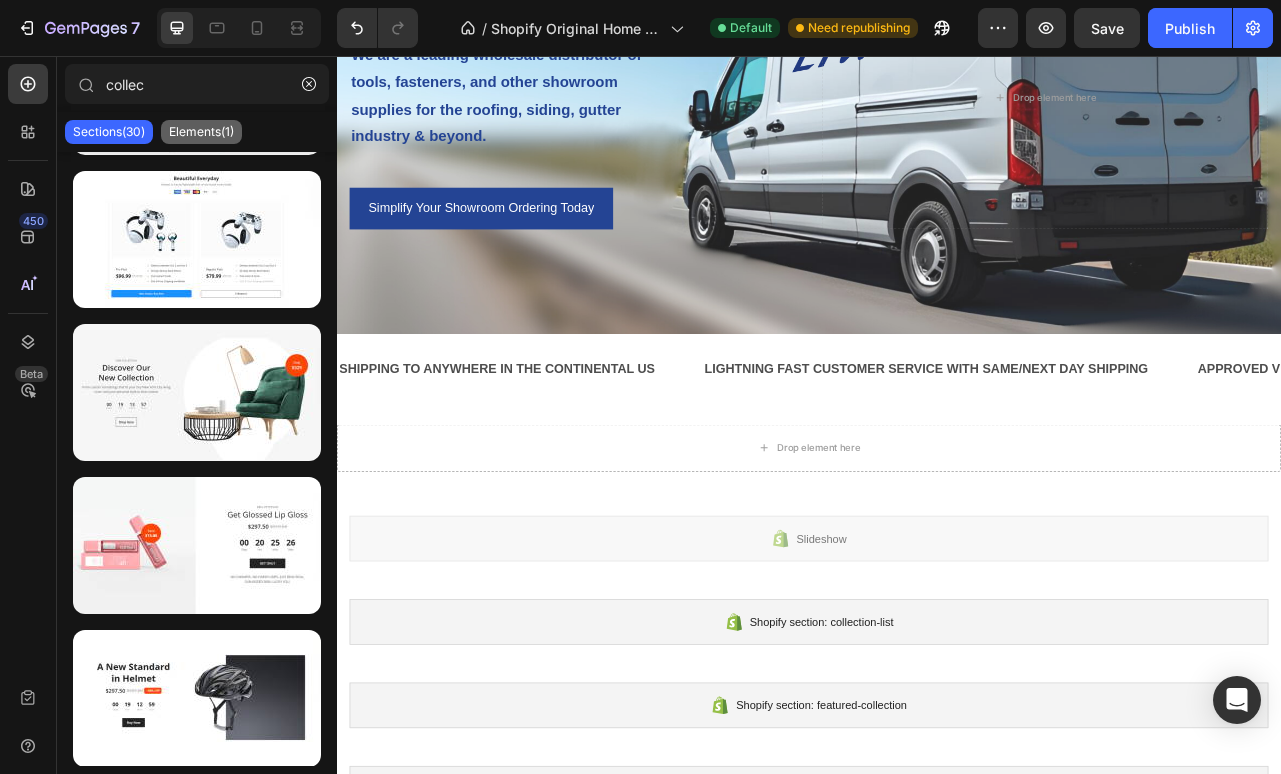 click on "Elements(1)" at bounding box center (201, 132) 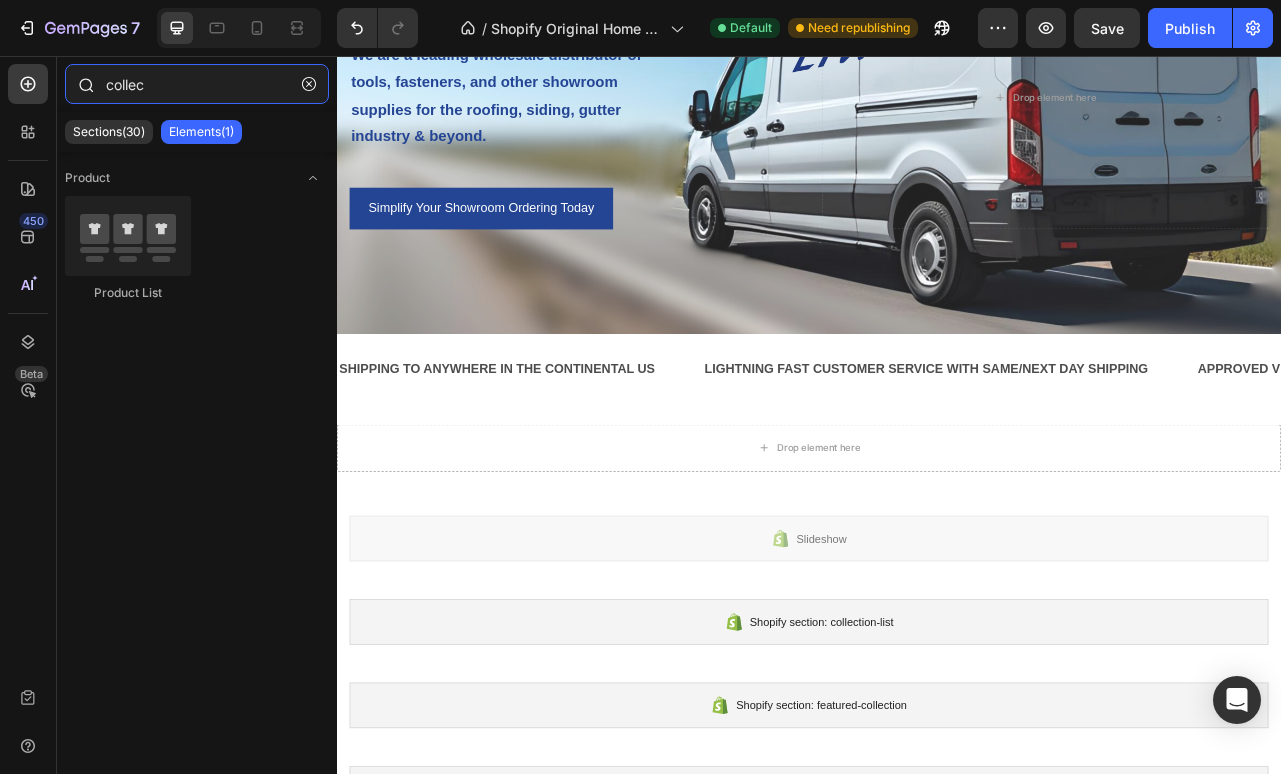 click on "collec" at bounding box center (197, 84) 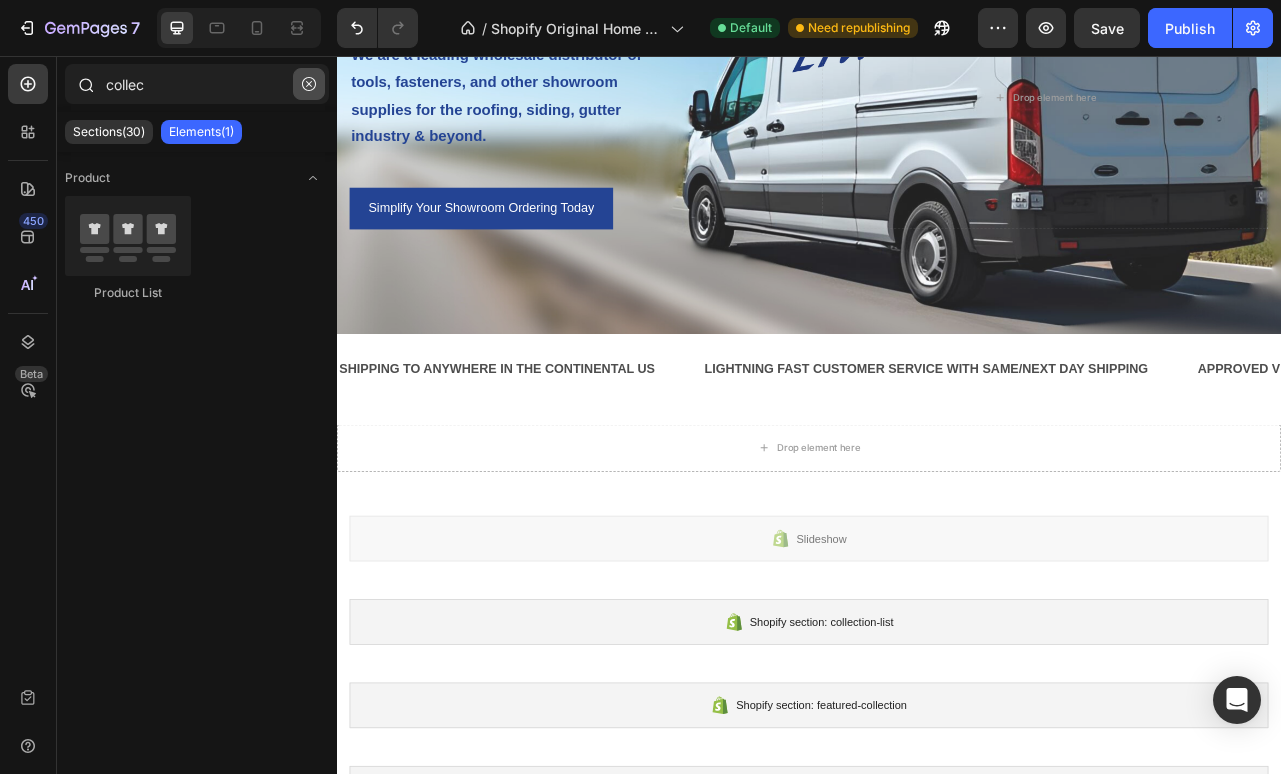 click 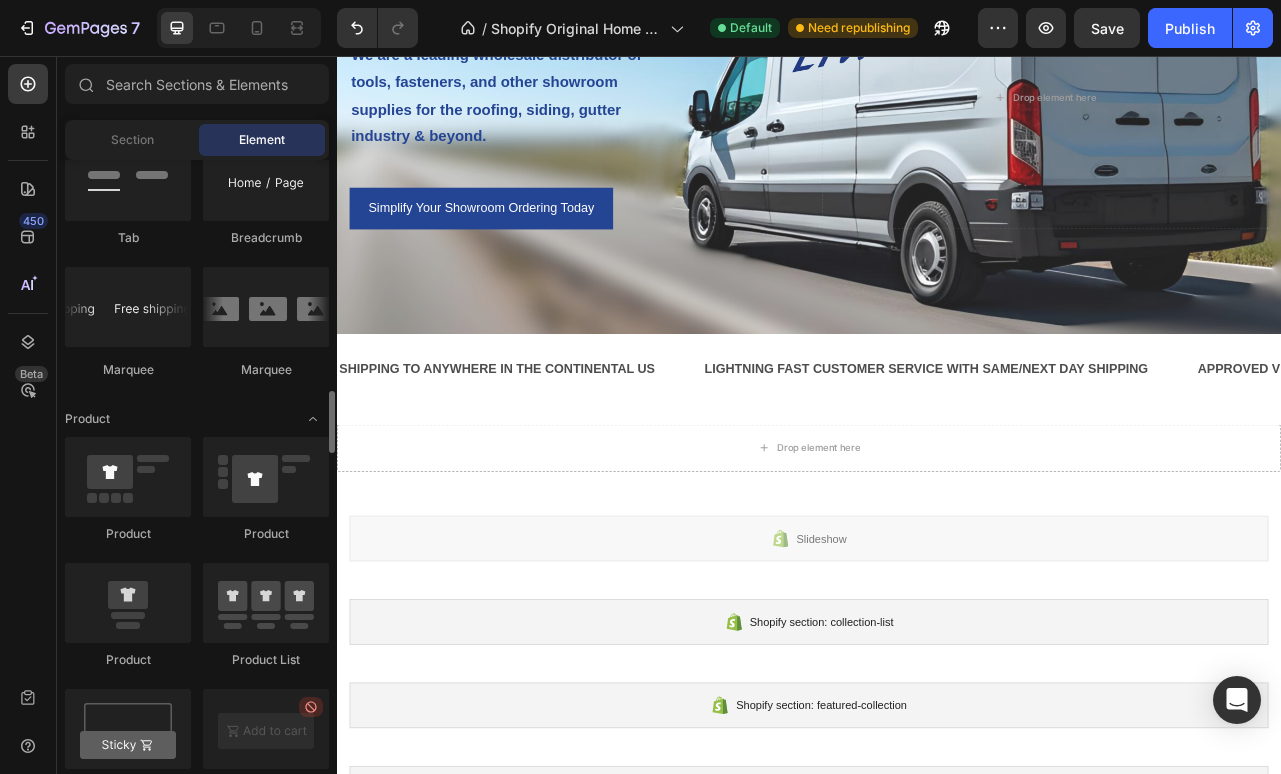 scroll, scrollTop: 2271, scrollLeft: 0, axis: vertical 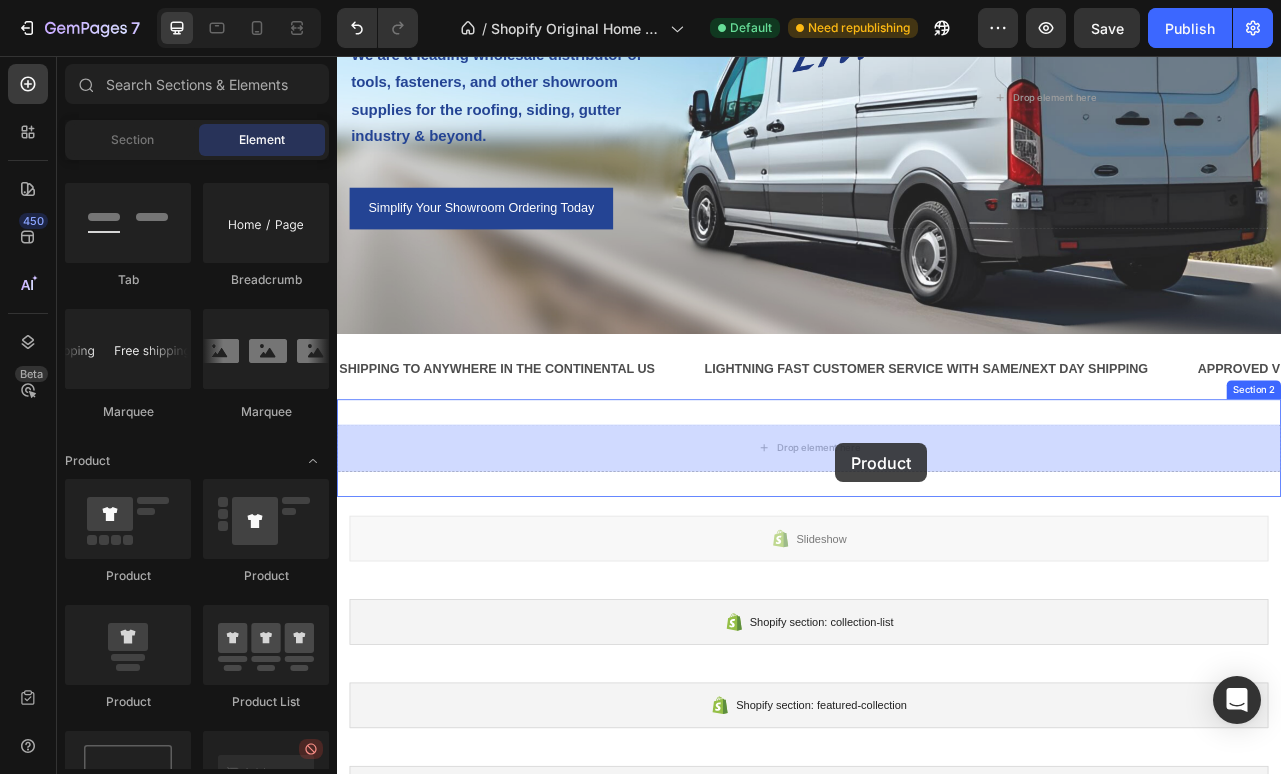 drag, startPoint x: 600, startPoint y: 585, endPoint x: 970, endPoint y: 548, distance: 371.8454 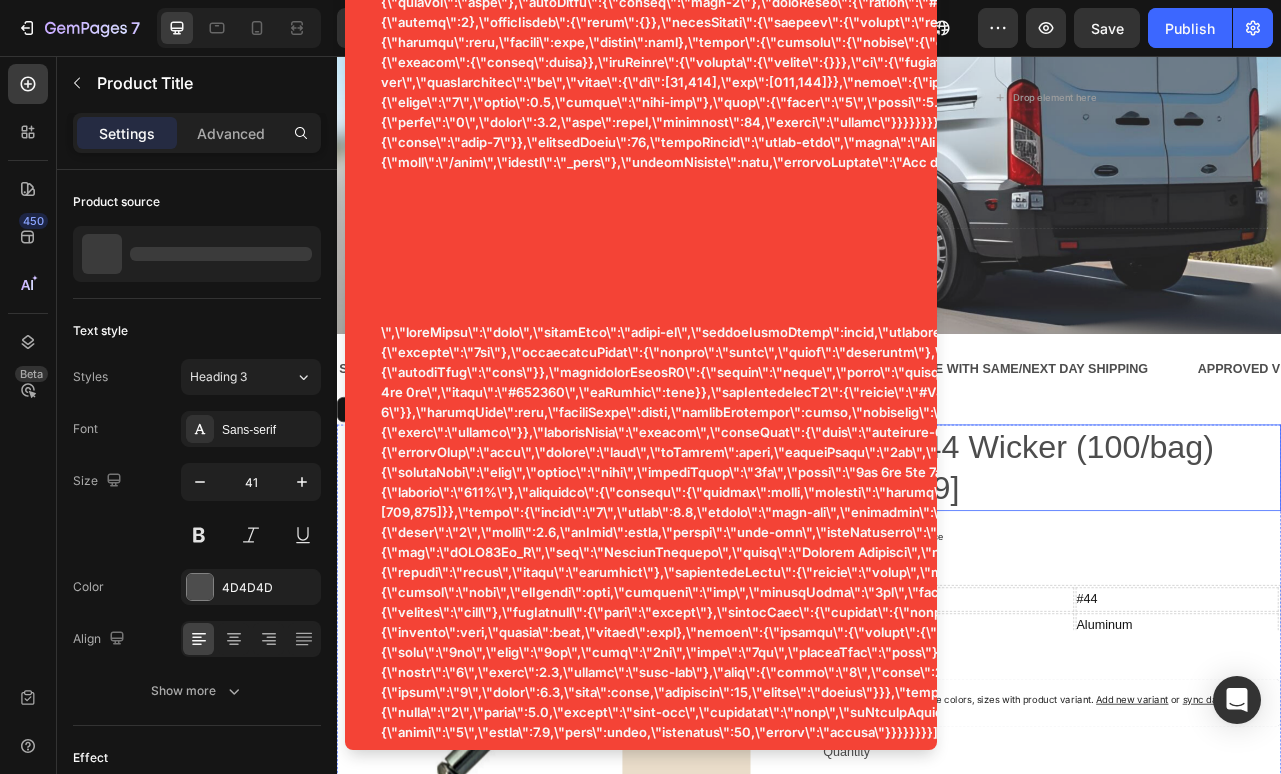 click on "Rivet #44 Wicker (100/bag)  [100-229]" at bounding box center (1245, 579) 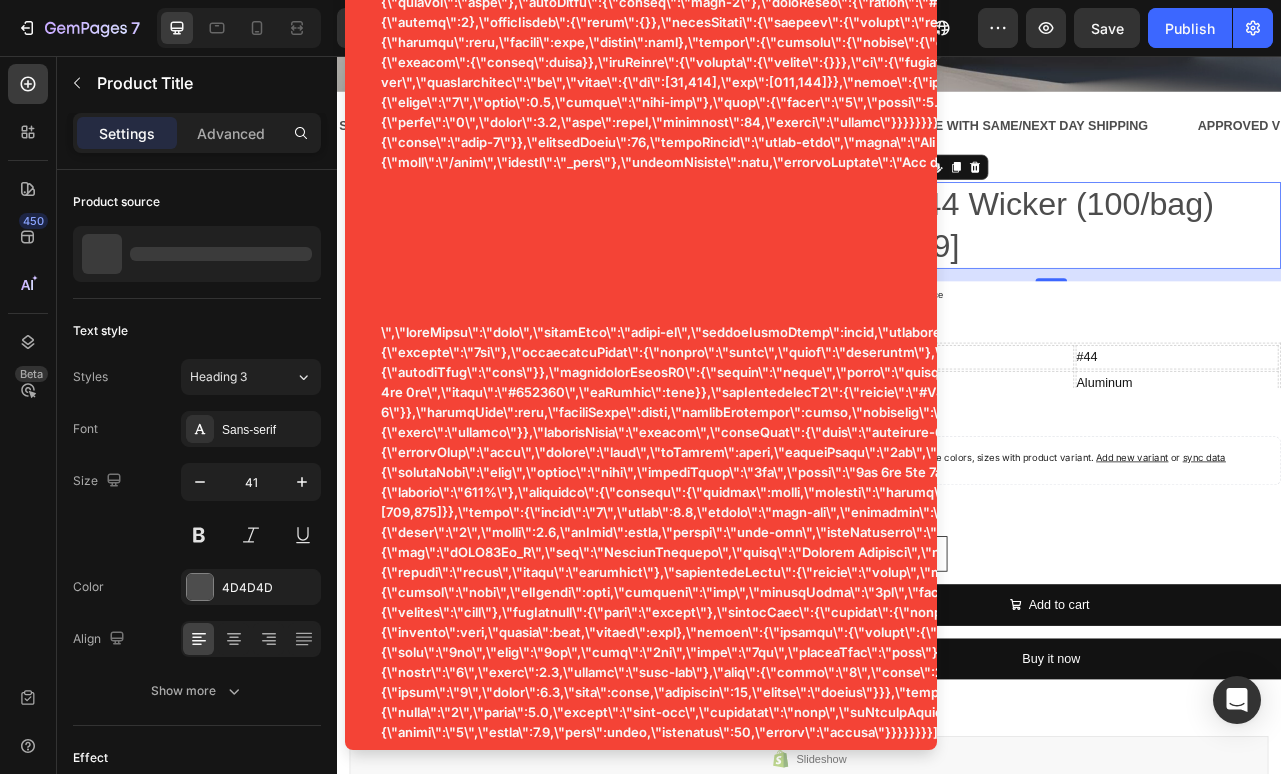 scroll, scrollTop: 623, scrollLeft: 0, axis: vertical 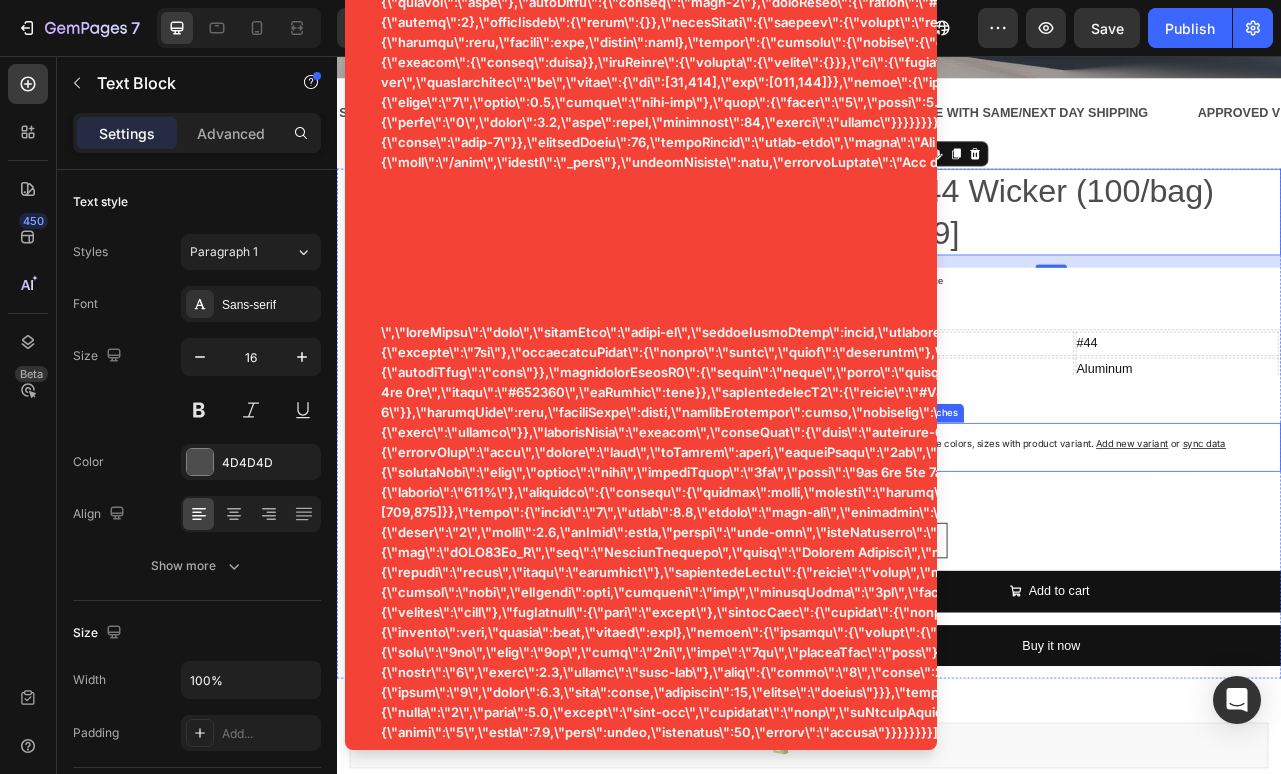 click on "Quantity" at bounding box center (1245, 616) 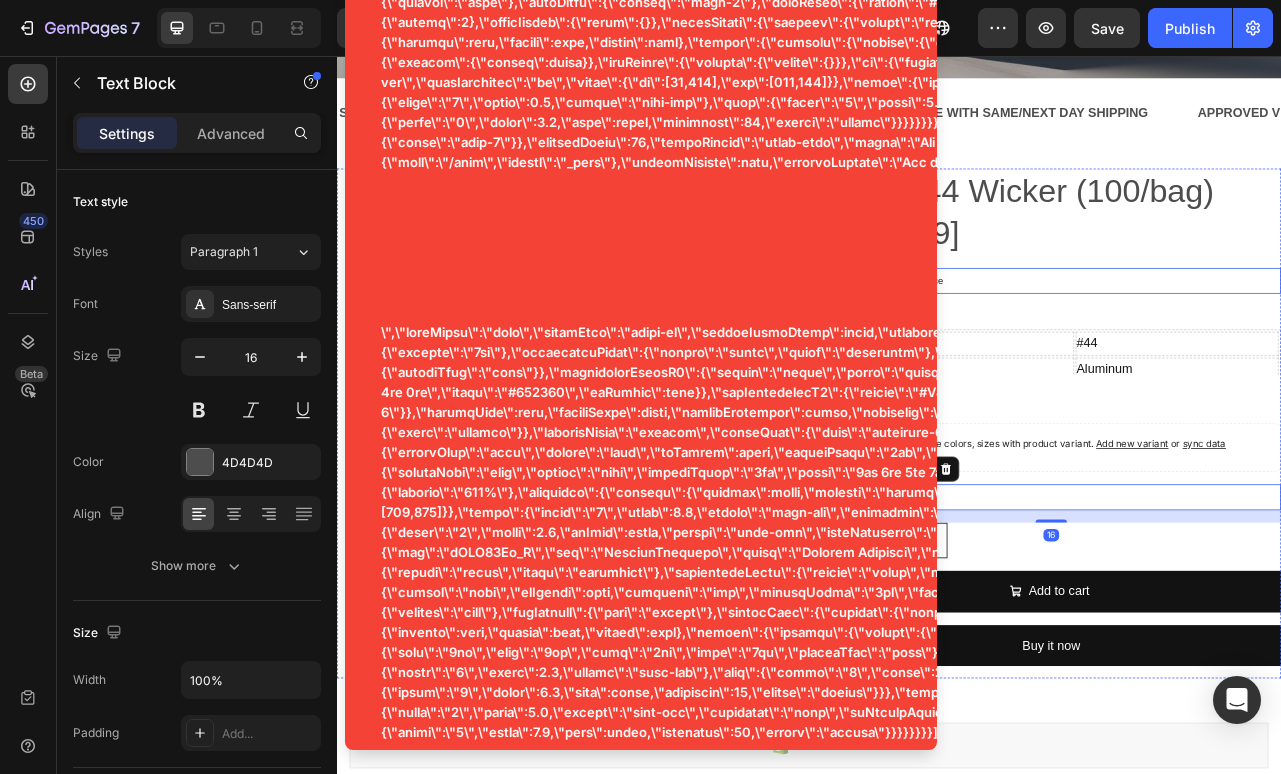 click on "$3.90 Product Price Product Price No compare price Product Price Row" at bounding box center [1245, 341] 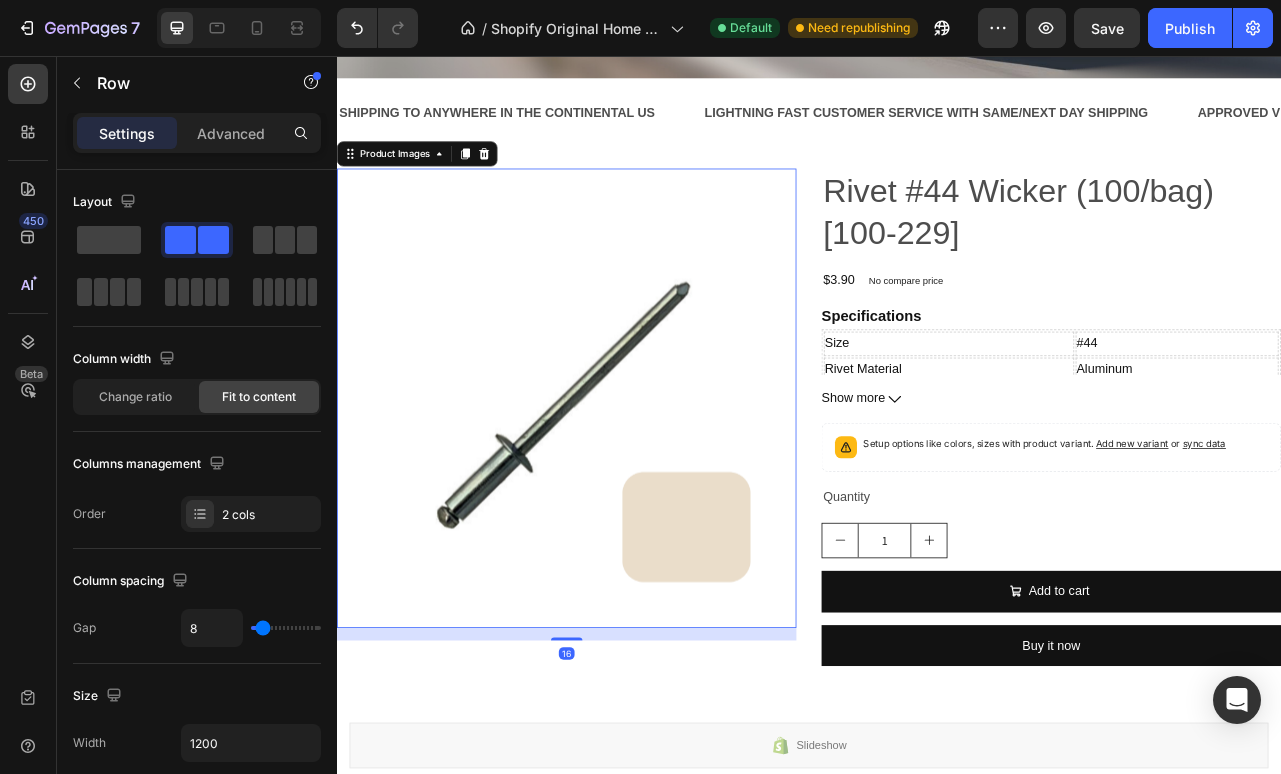 click at bounding box center [629, 491] 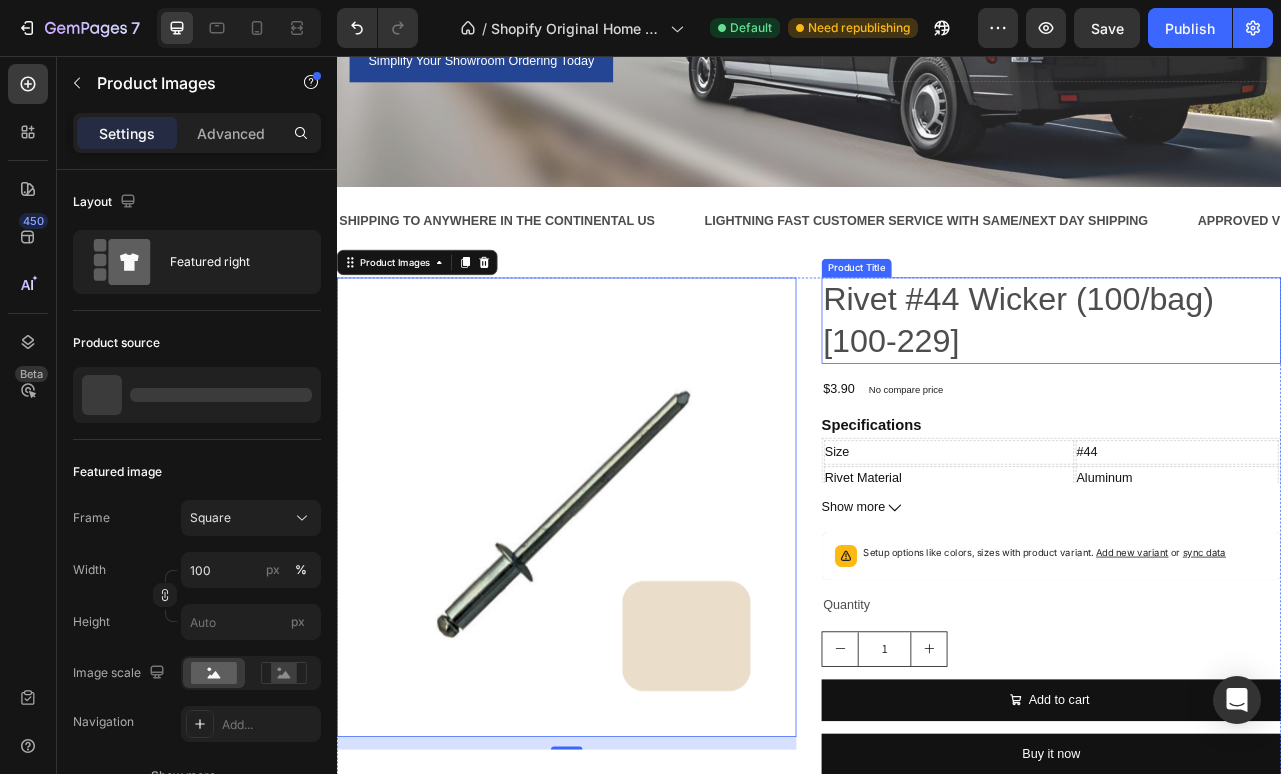 scroll, scrollTop: 497, scrollLeft: 0, axis: vertical 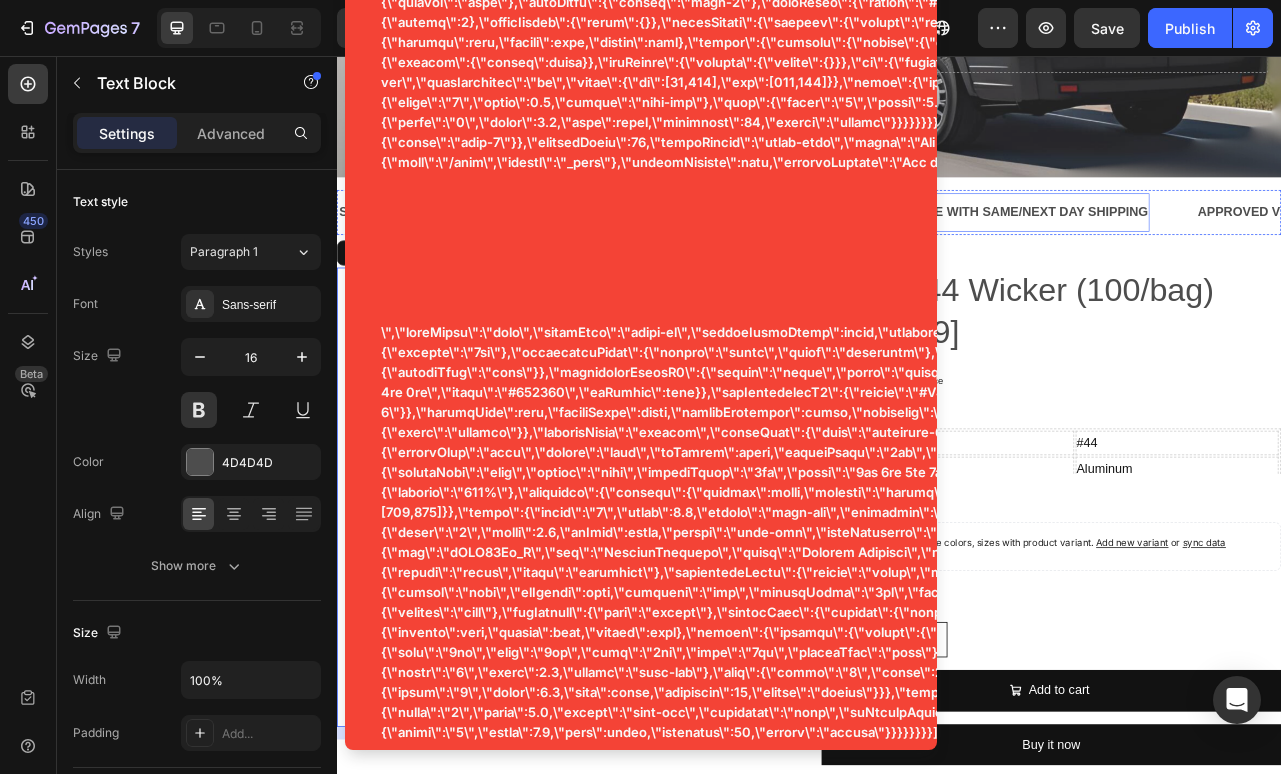 click on "LIGHTNING FAST CUSTOMER SERVICE WITH SAME/NEXT DAY SHIPPING" at bounding box center [1086, 254] 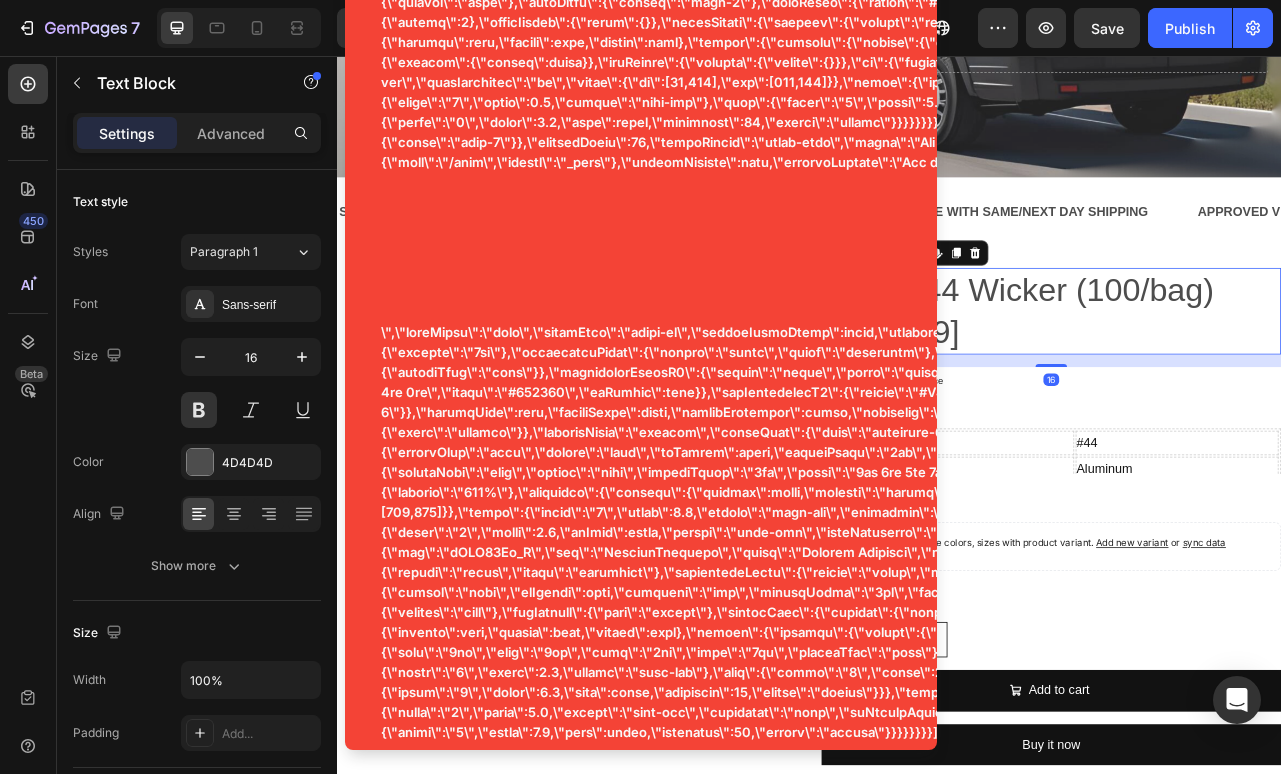 click on "Rivet #44 Wicker (100/bag)  [100-229]" at bounding box center [1245, 380] 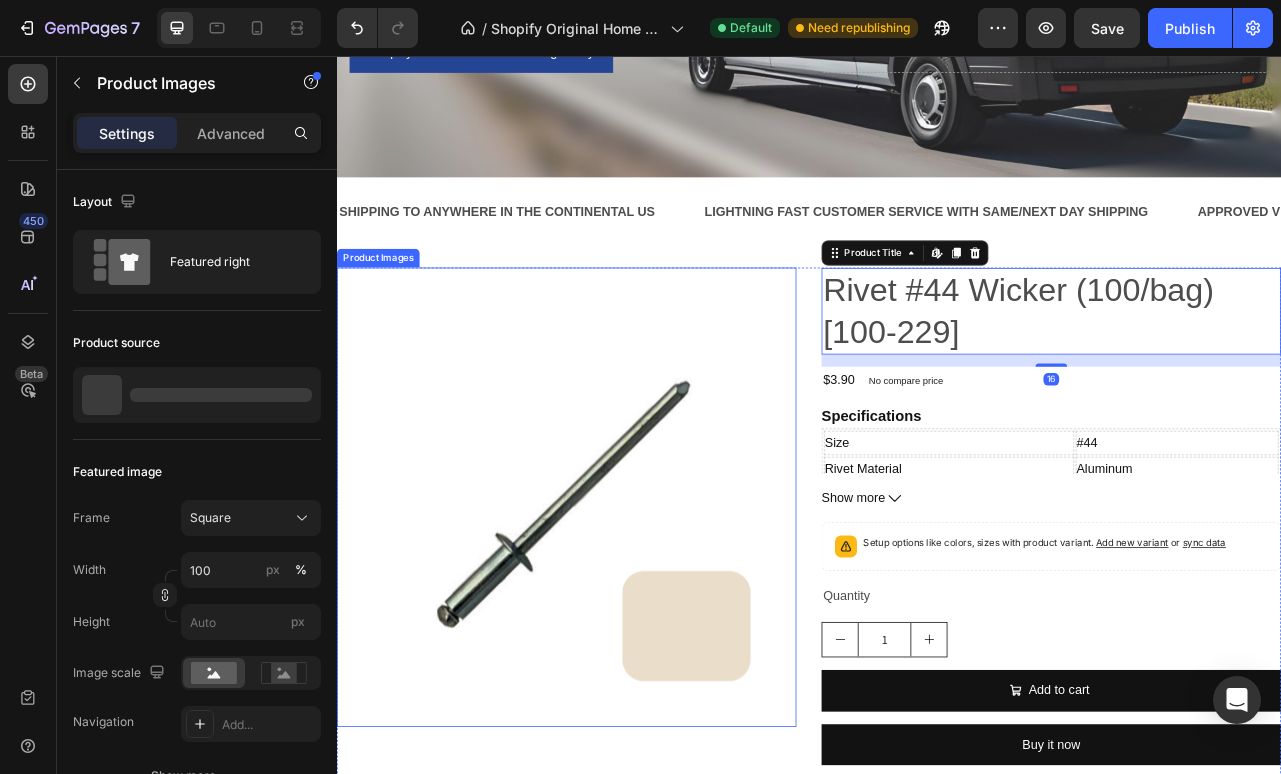 click at bounding box center (629, 617) 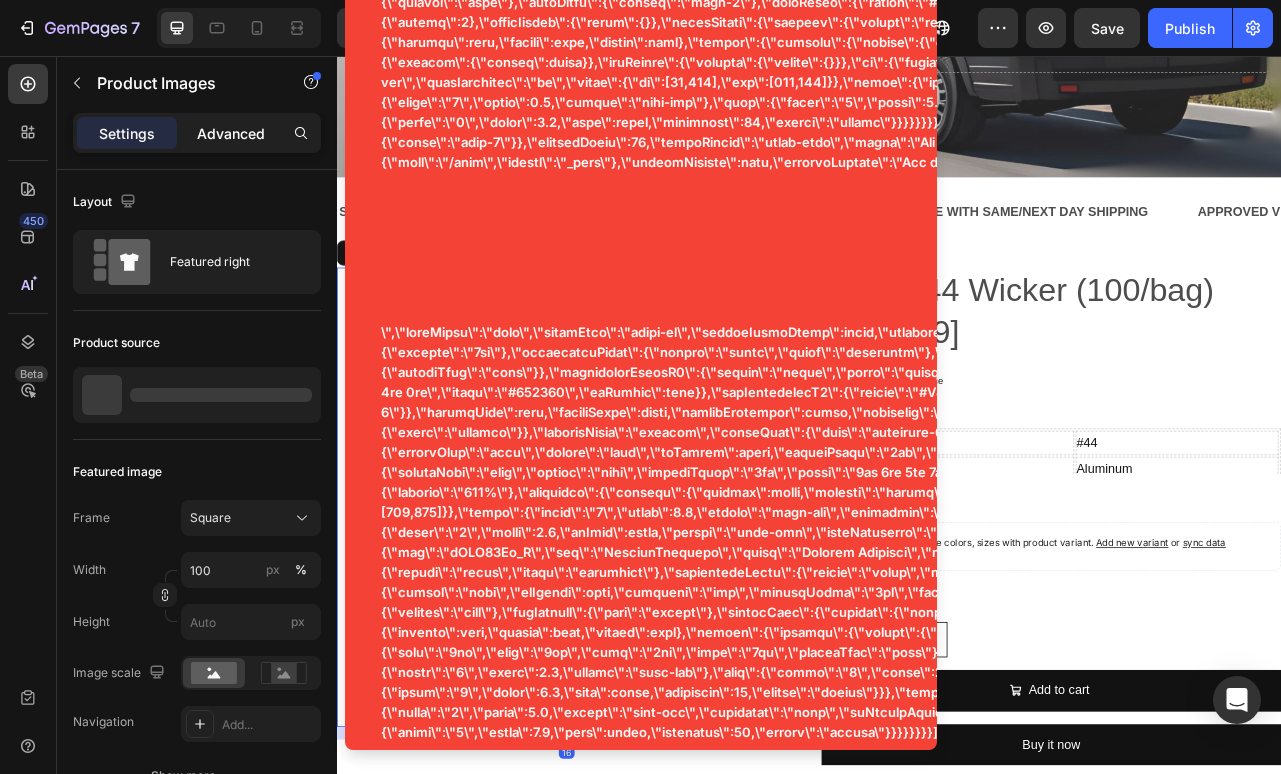 click on "Advanced" at bounding box center [231, 133] 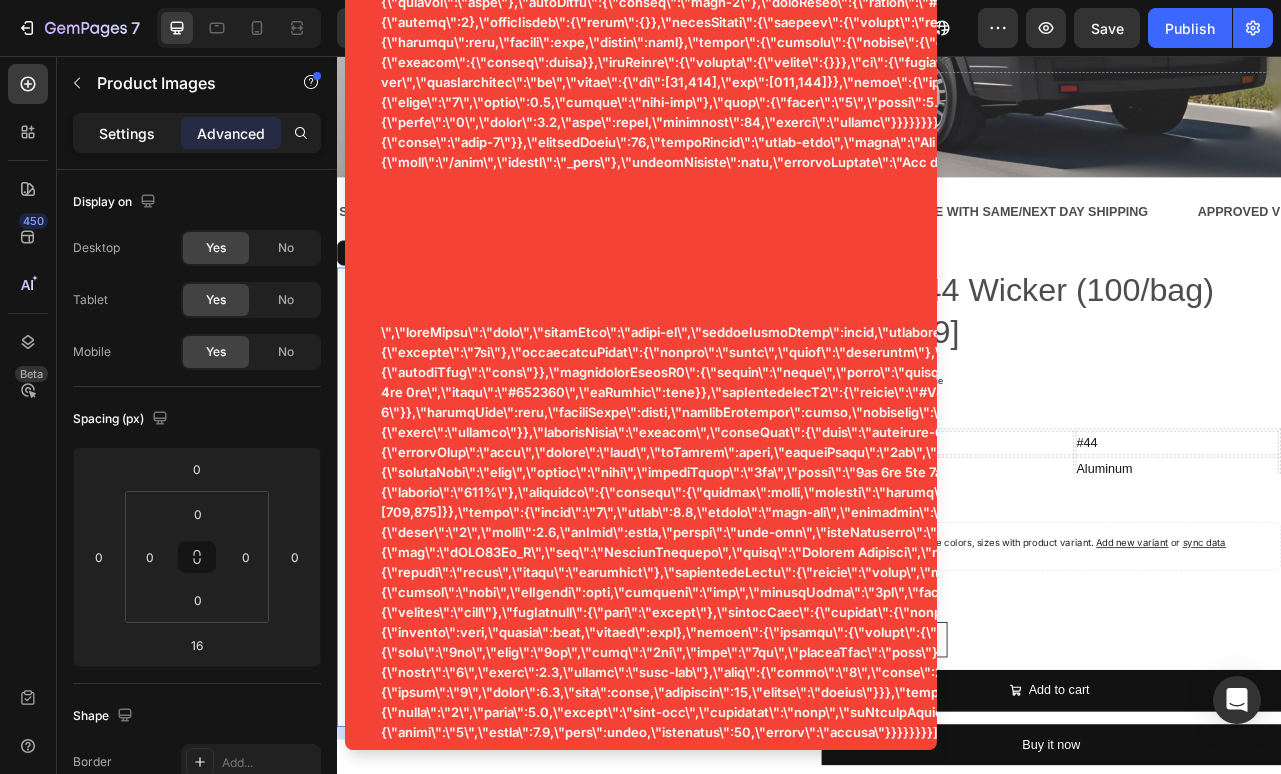 click on "Settings" at bounding box center [127, 133] 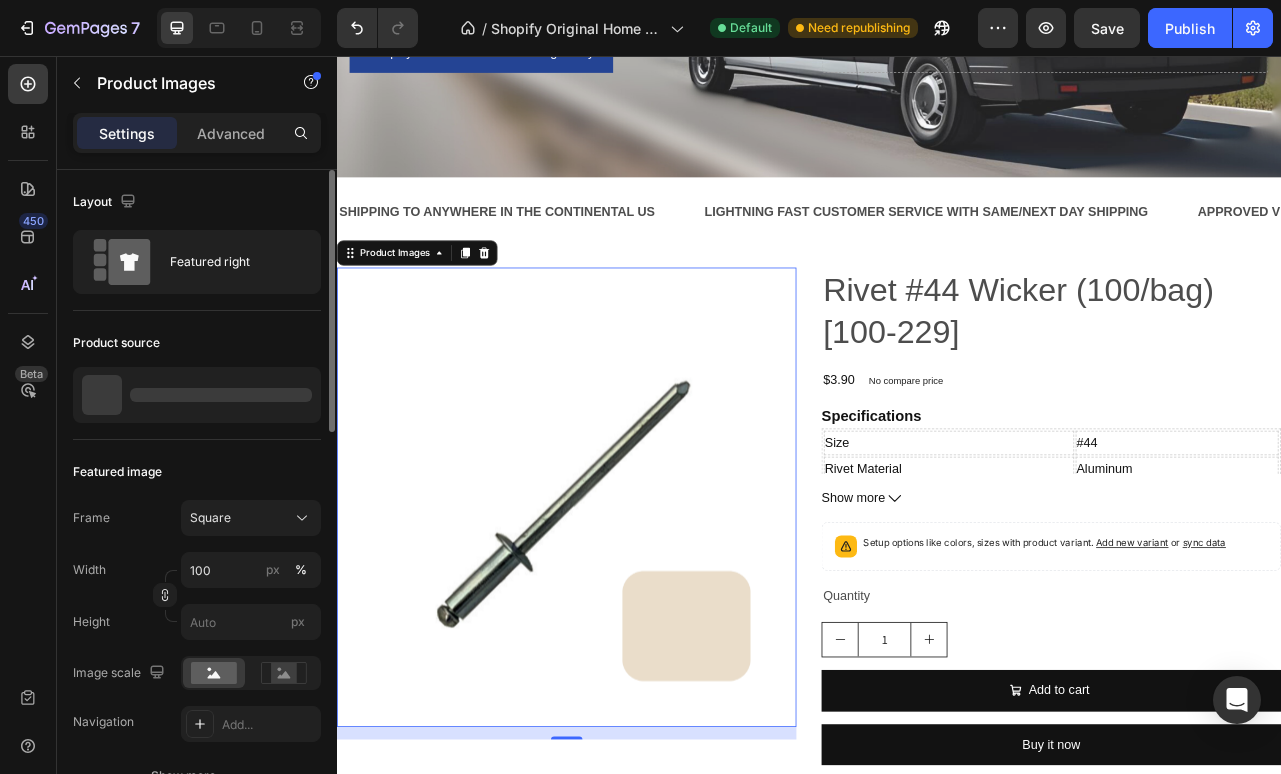 click at bounding box center (221, 395) 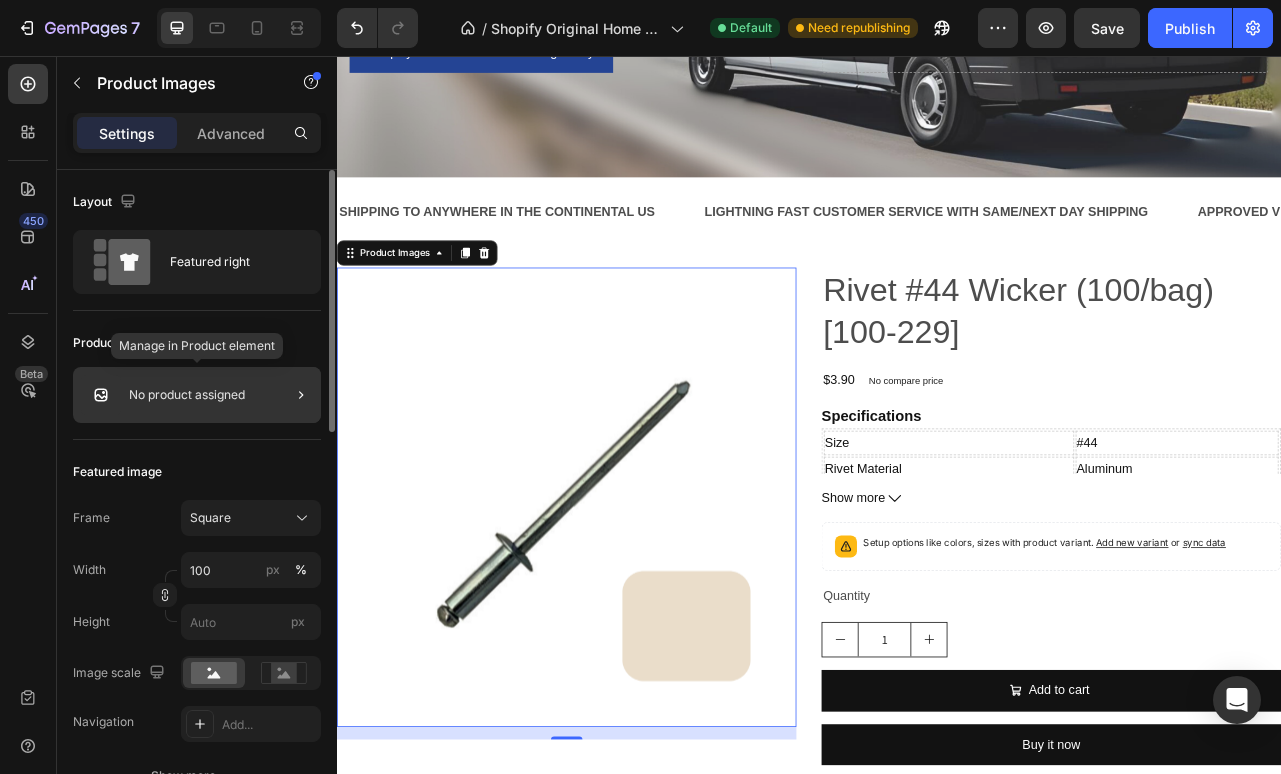 click on "No product assigned" 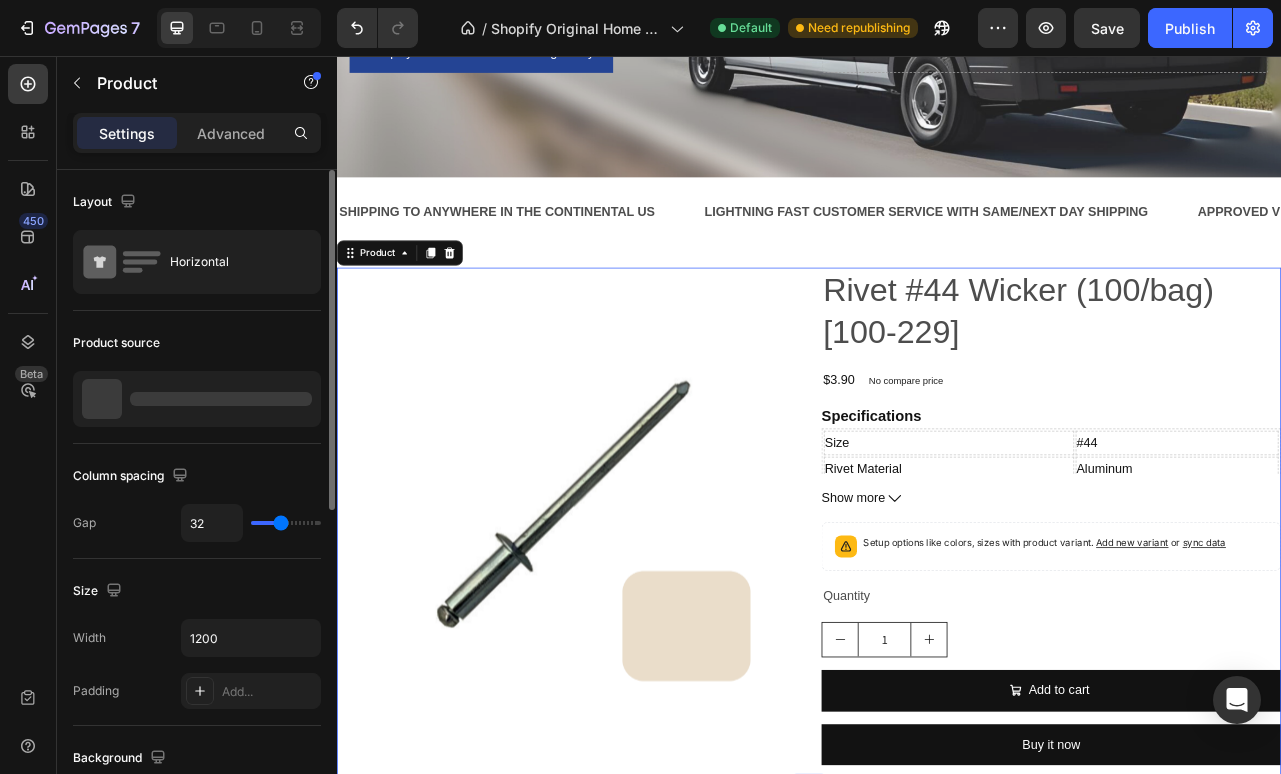 click at bounding box center (102, 399) 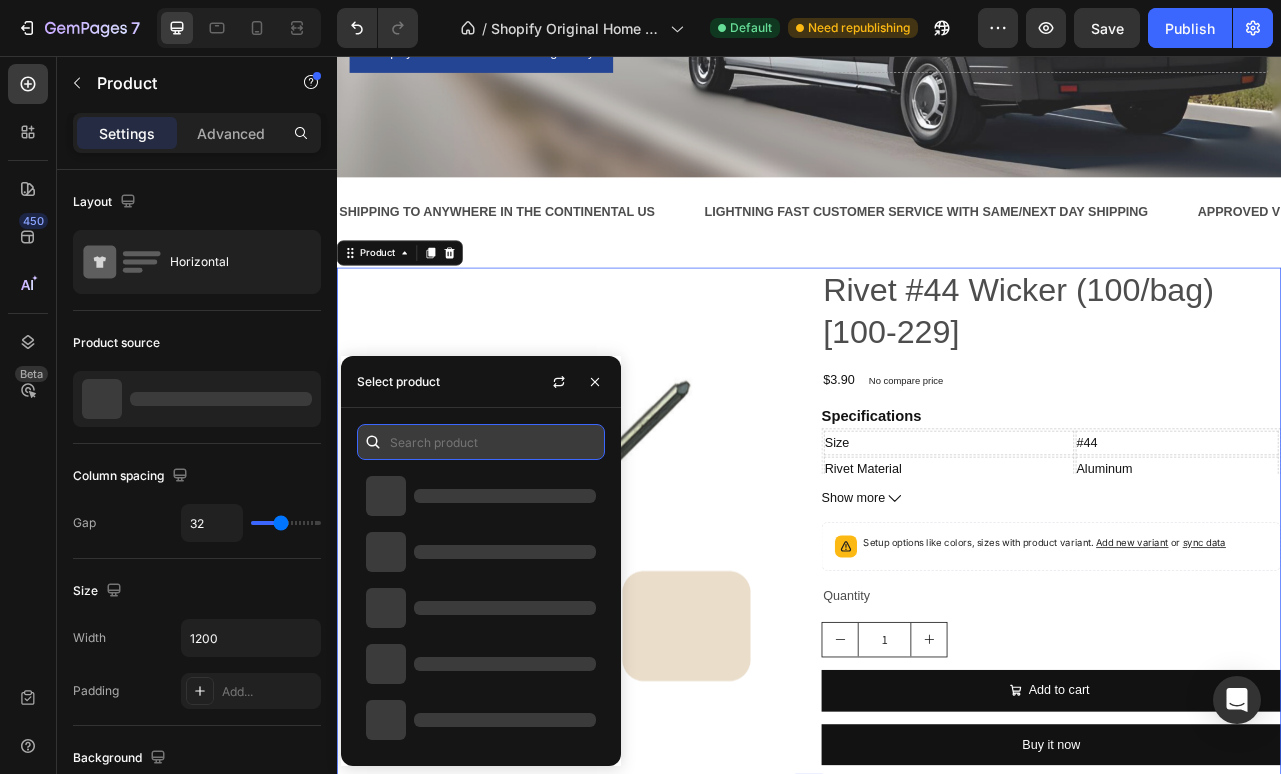 click at bounding box center [481, 442] 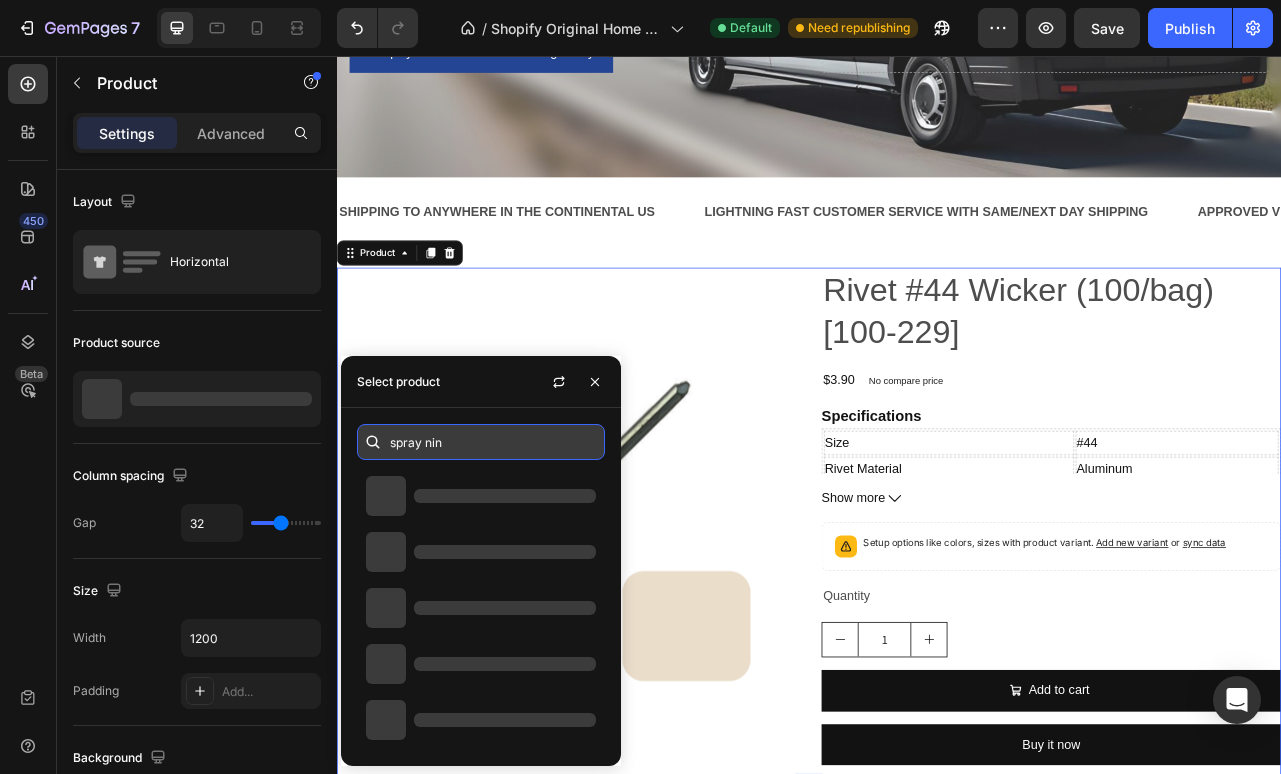type on "spray nine" 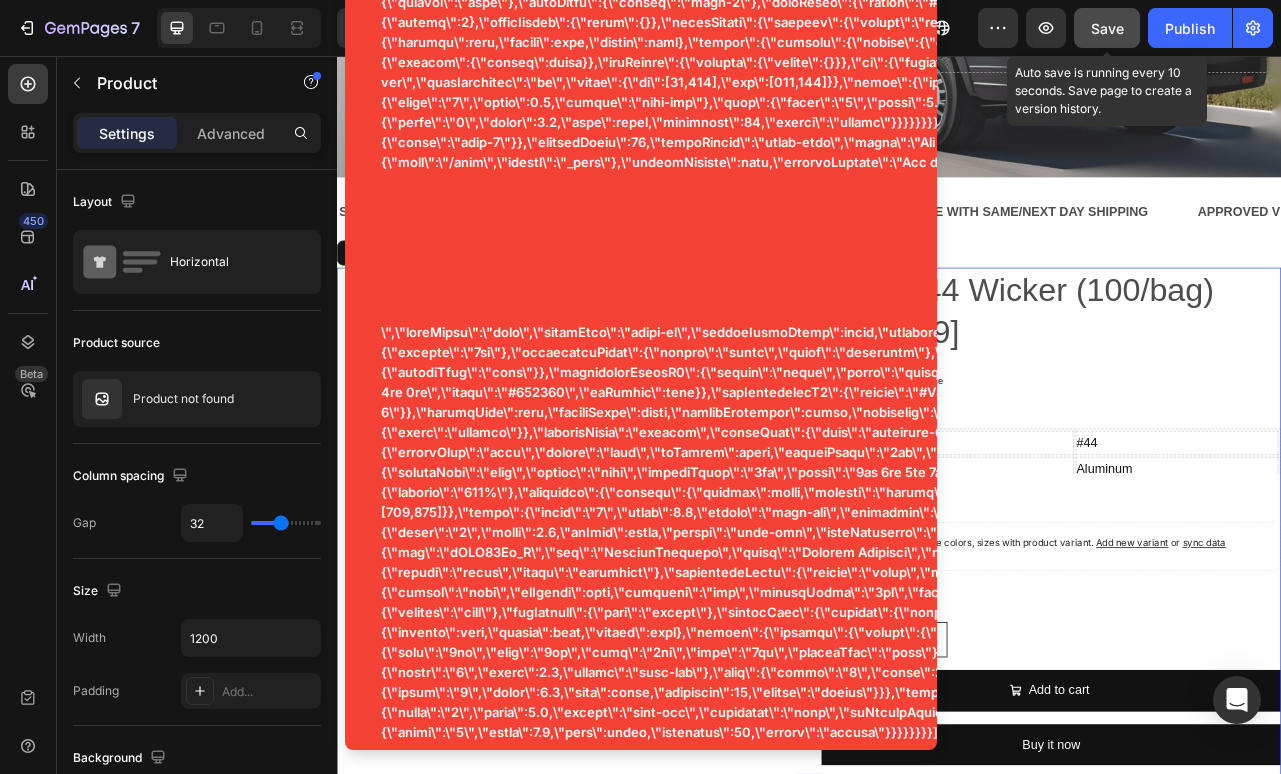 click on "Save" 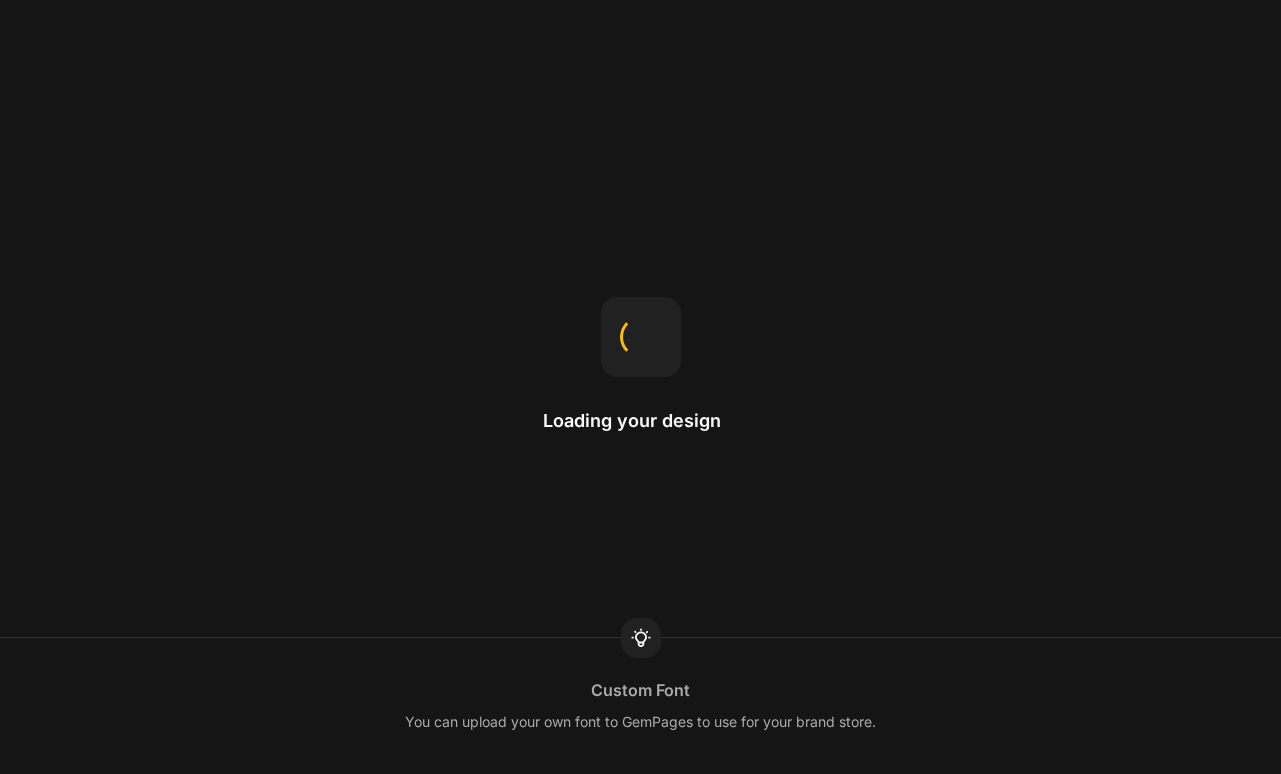 scroll, scrollTop: 0, scrollLeft: 0, axis: both 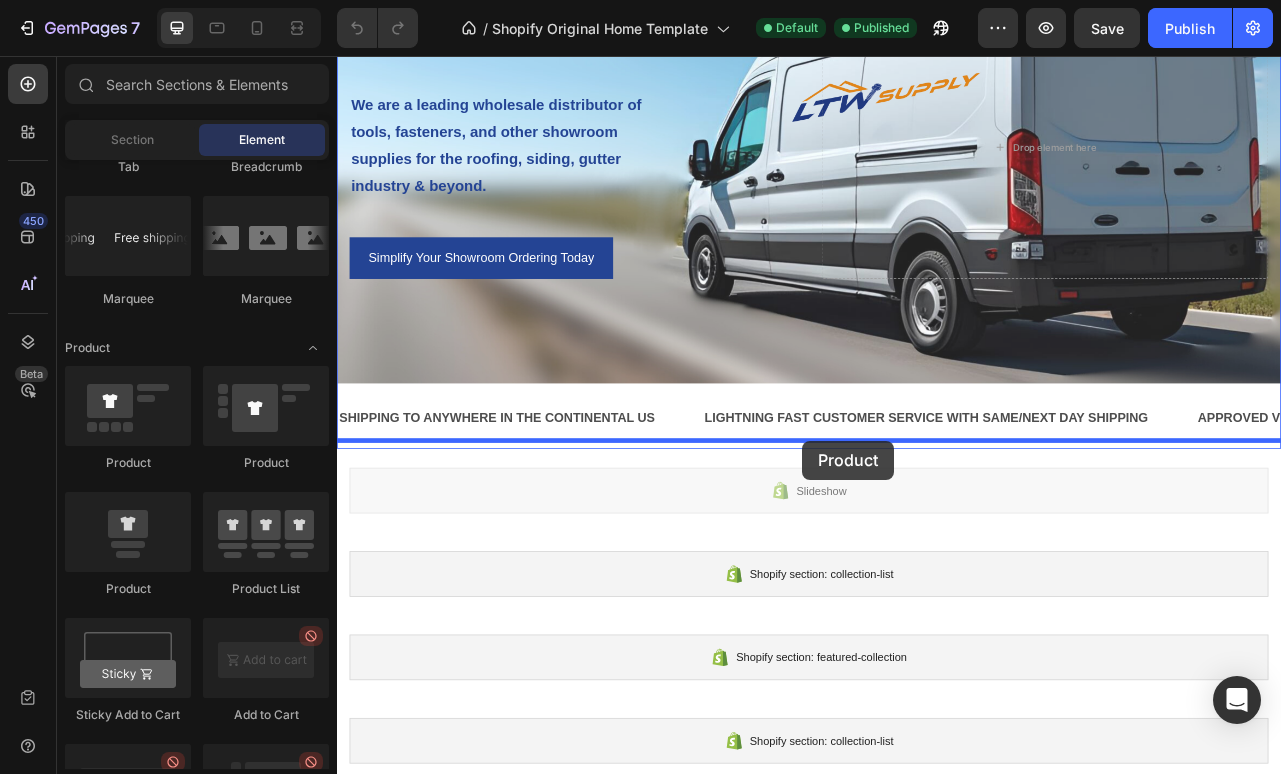 drag, startPoint x: 469, startPoint y: 456, endPoint x: 928, endPoint y: 545, distance: 467.54892 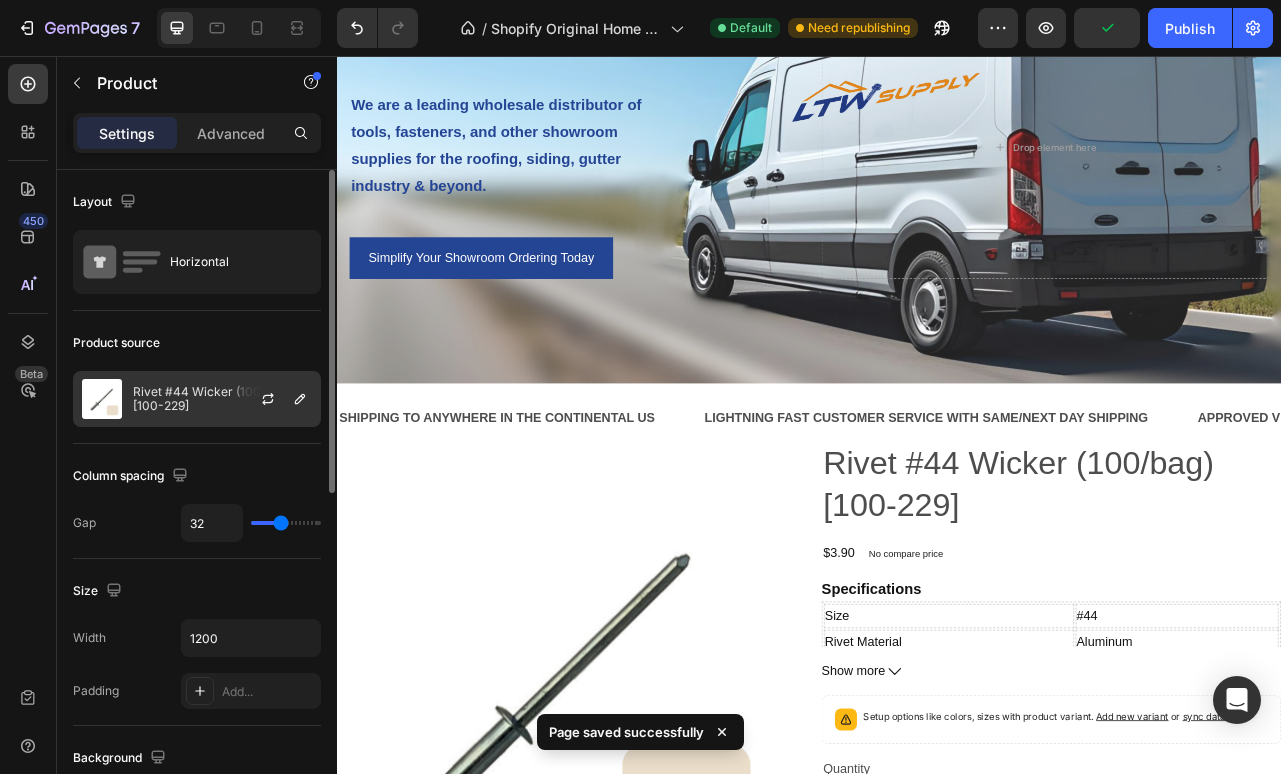 click on "Rivet #44 Wicker (100/bag)  [100-229]" at bounding box center (222, 399) 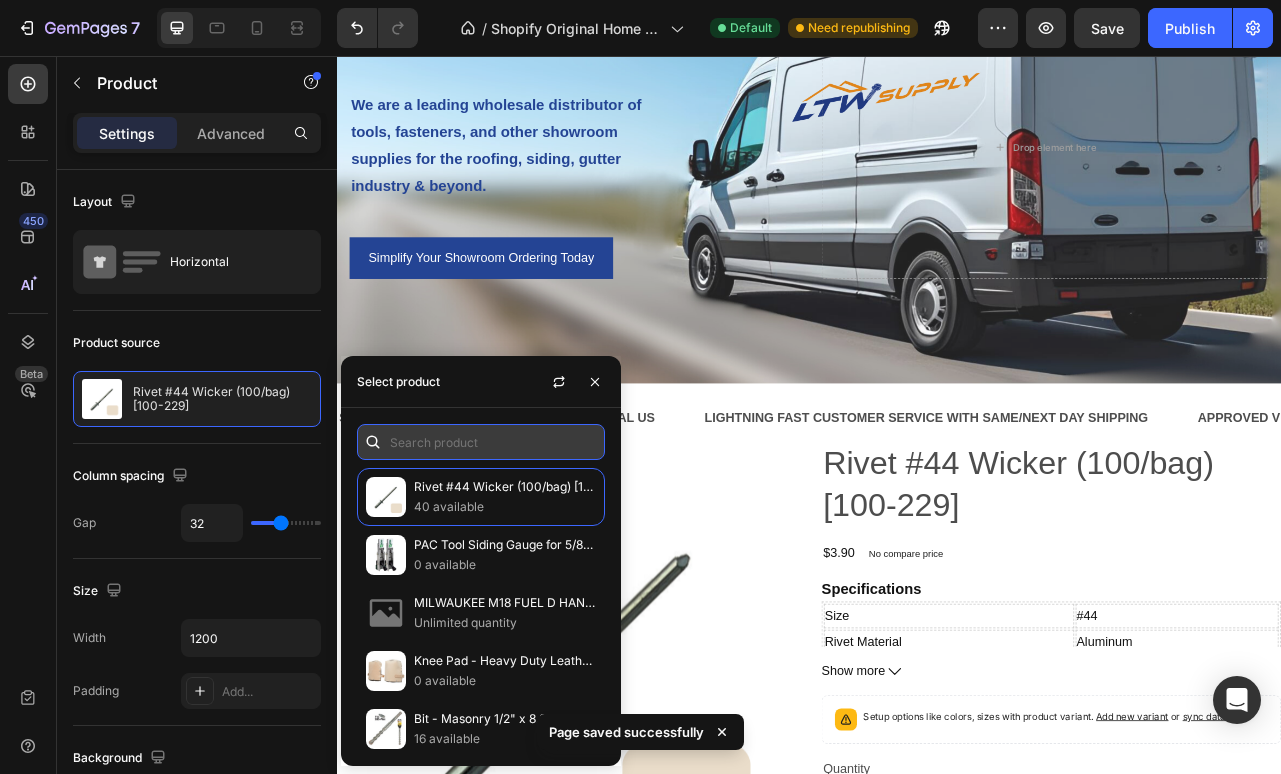click at bounding box center (481, 442) 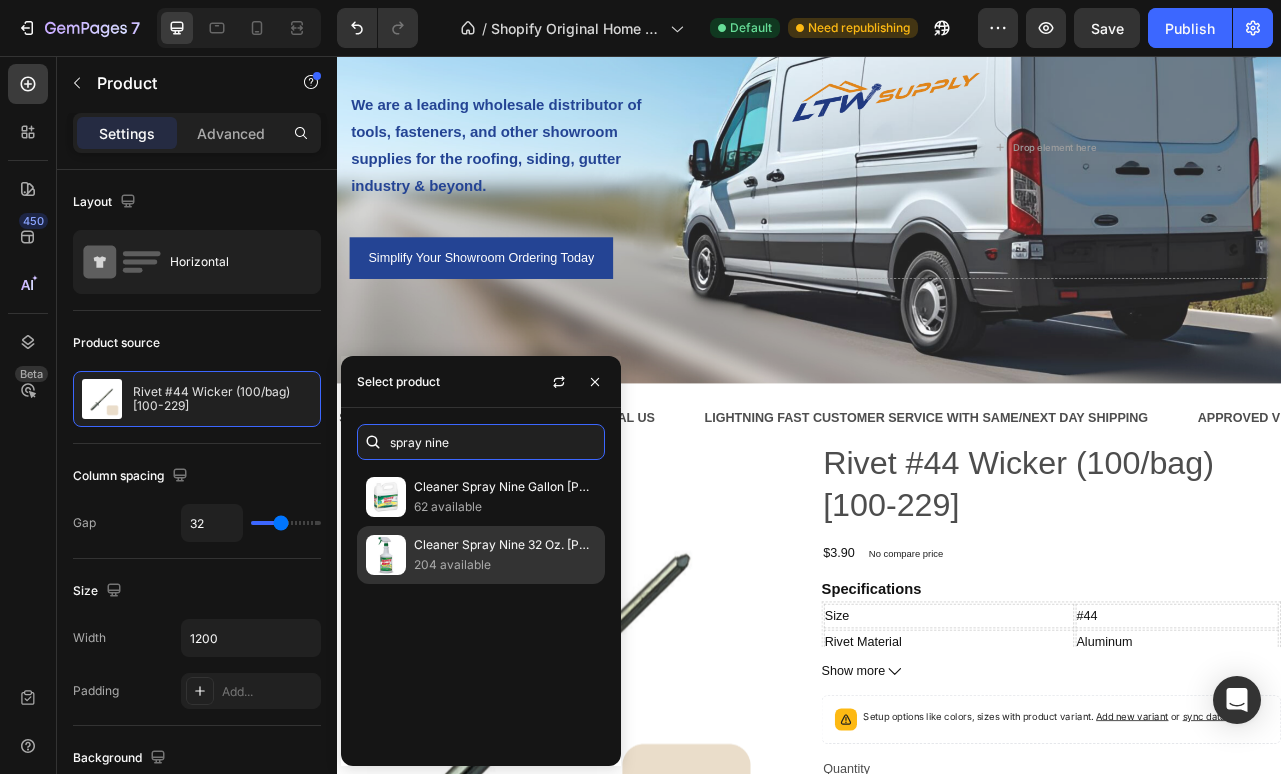 type on "spray nine" 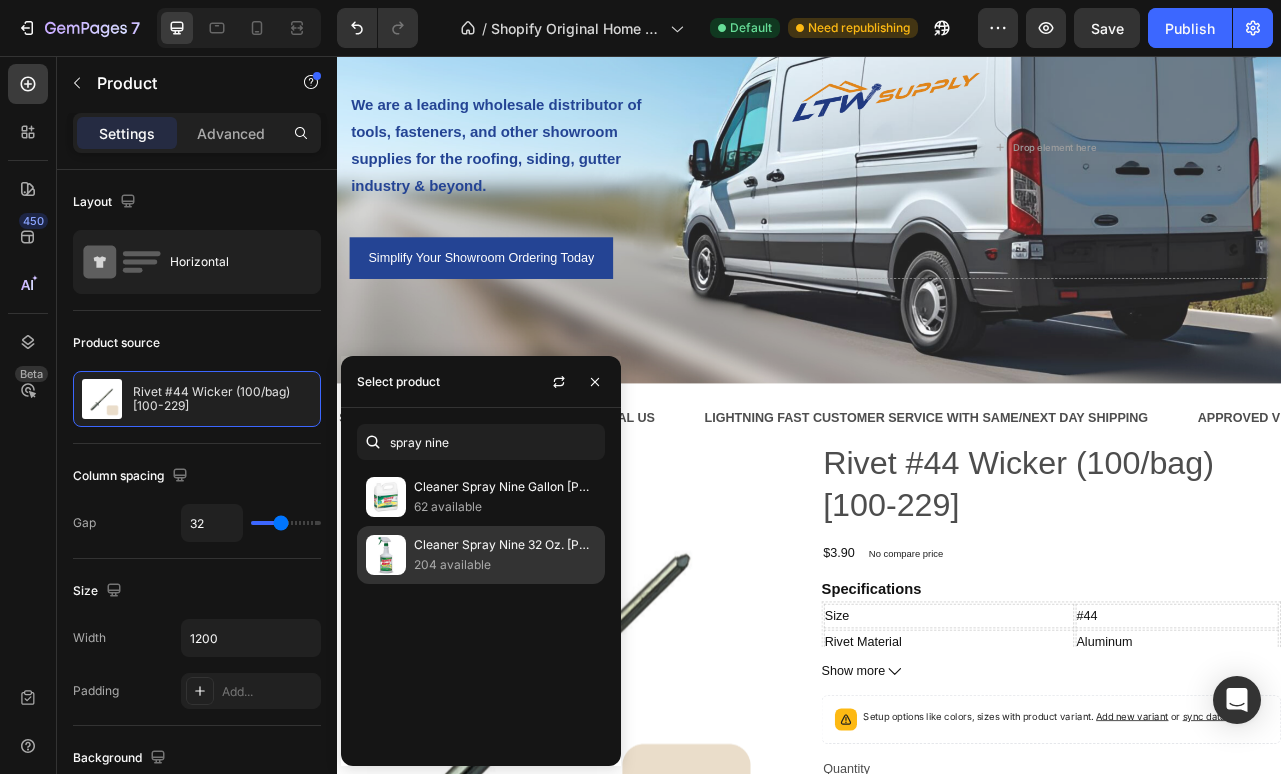click on "Cleaner Spray Nine 32 Oz.  [PHONE]" at bounding box center (505, 545) 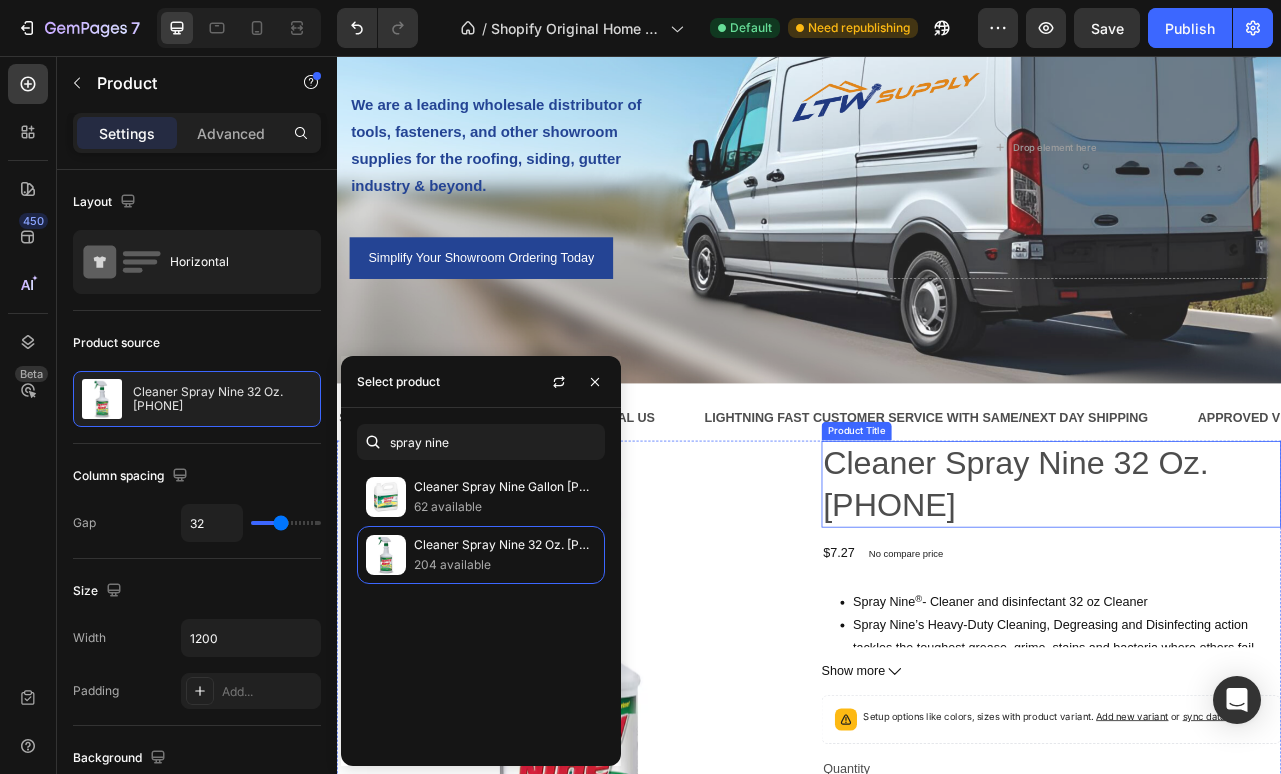 click on "Cleaner Spray Nine 32 Oz.  [PHONE]" at bounding box center [1245, 600] 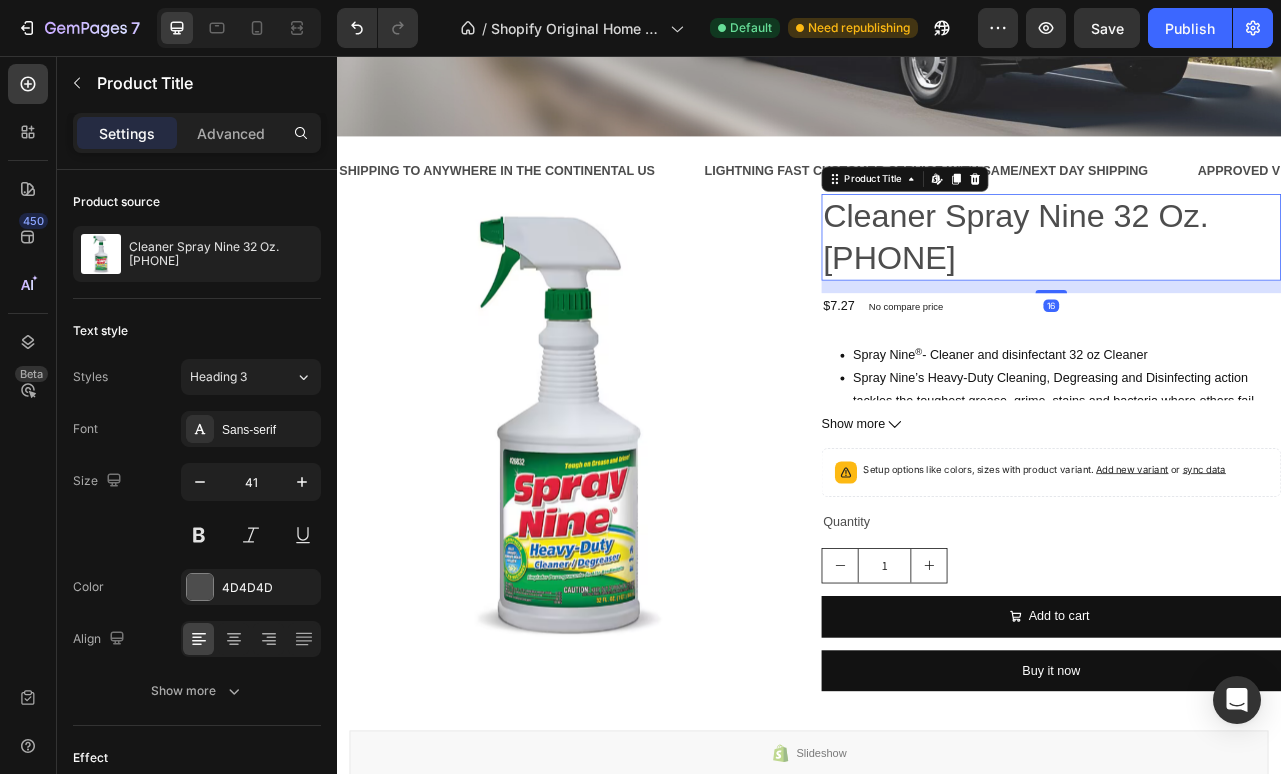 scroll, scrollTop: 550, scrollLeft: 0, axis: vertical 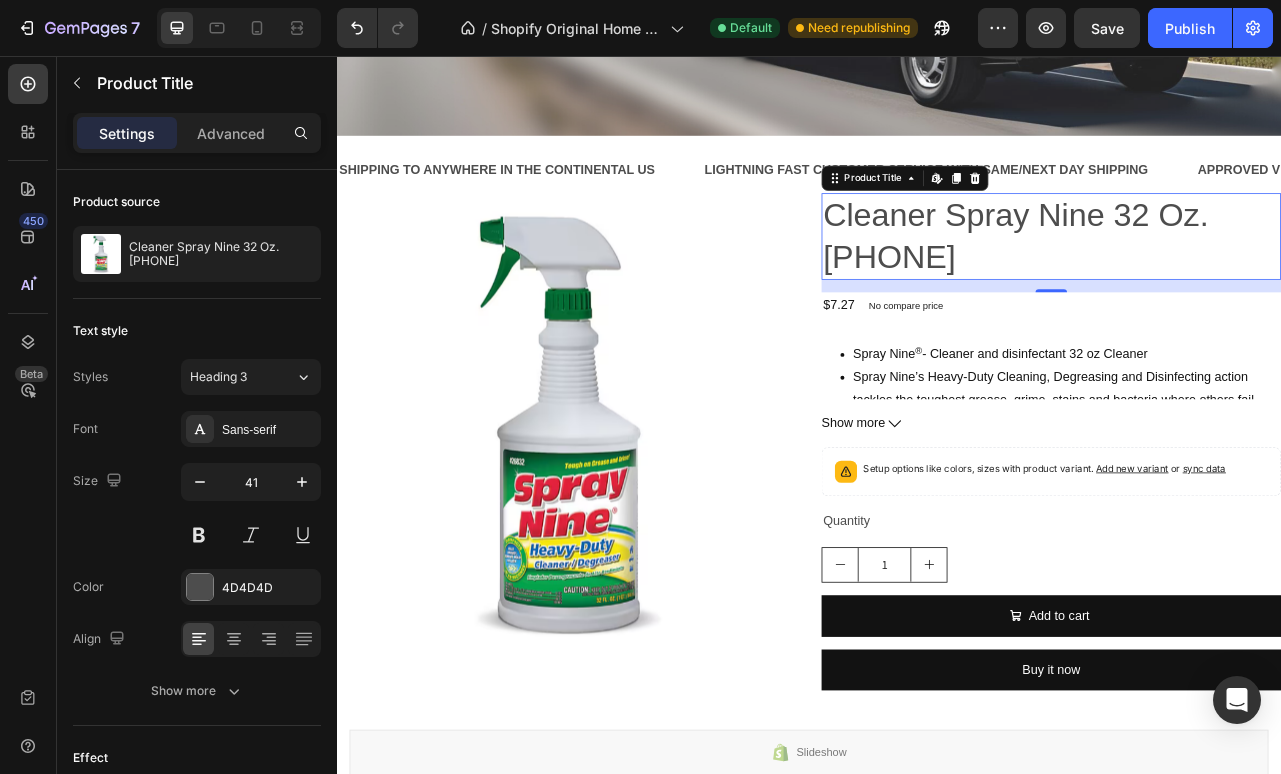 click on "Cleaner Spray Nine 32 Oz.  [PHONE]" at bounding box center [1245, 285] 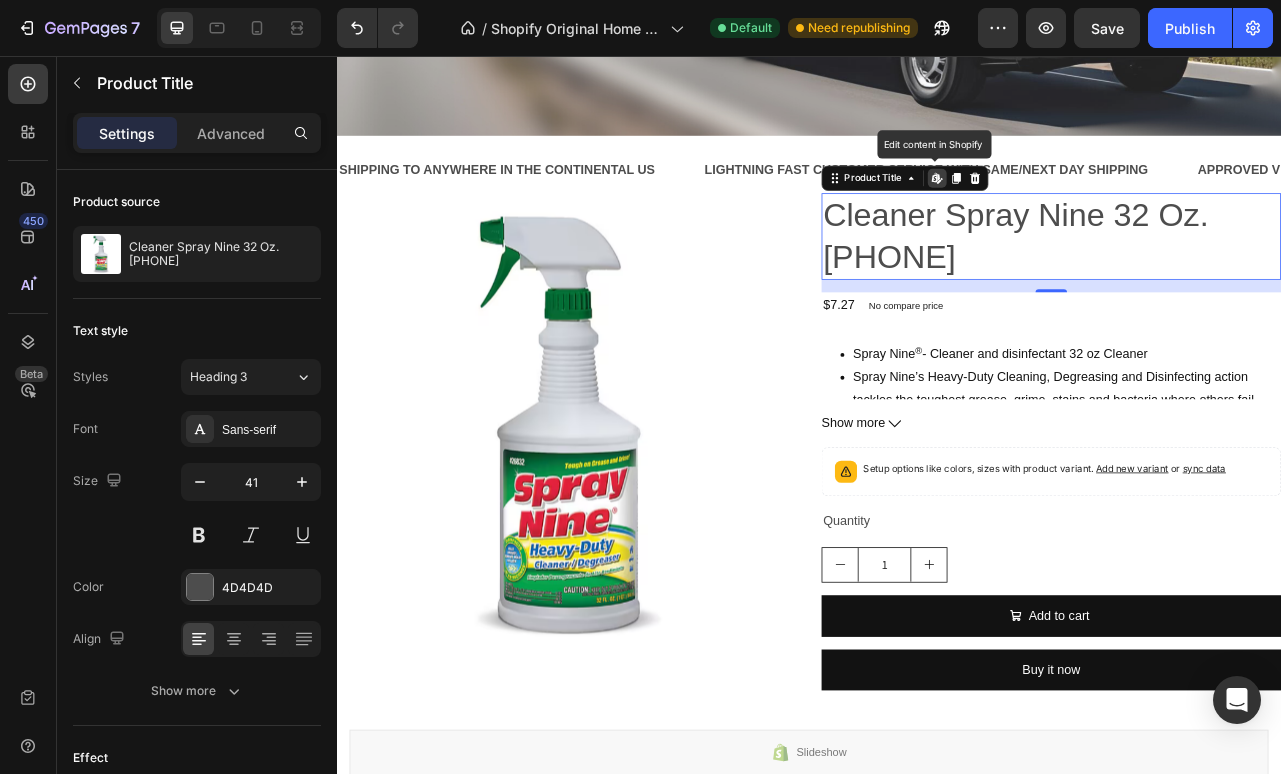 click on "Cleaner Spray Nine 32 Oz.  [PHONE]" at bounding box center [1245, 285] 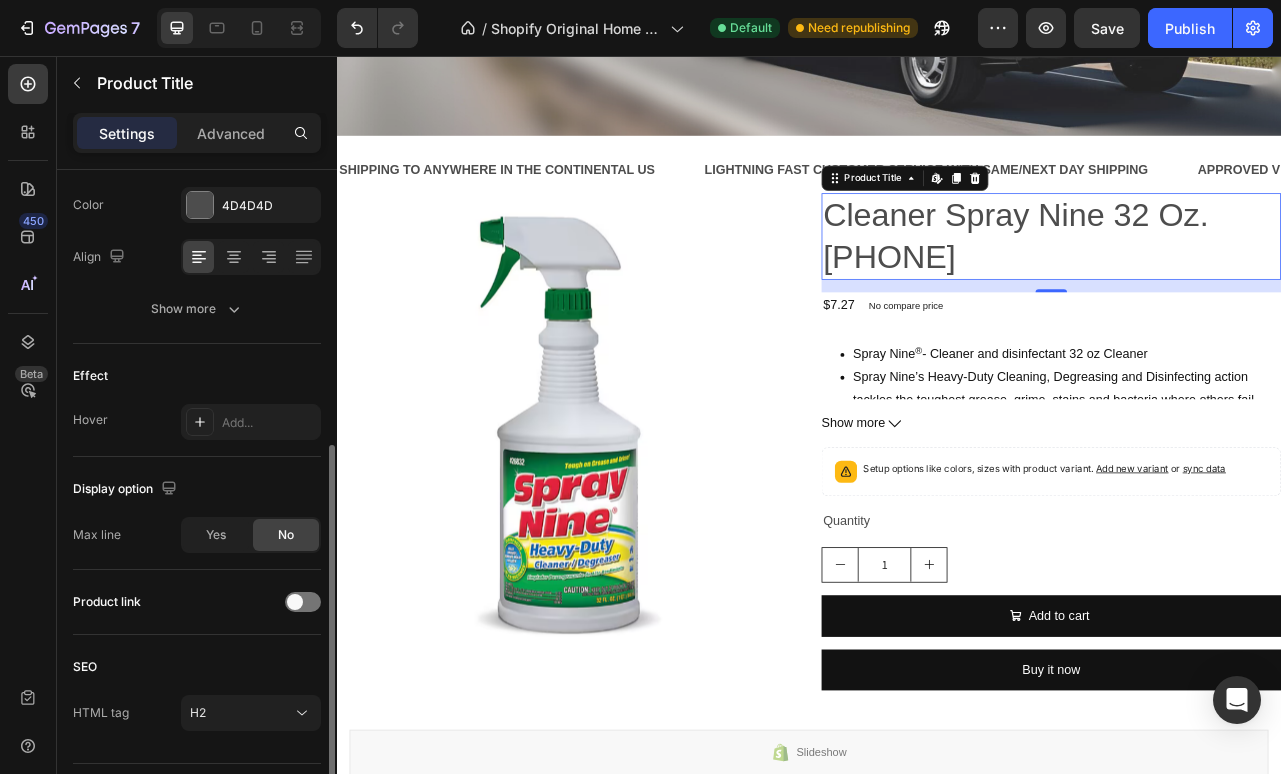 scroll, scrollTop: 435, scrollLeft: 0, axis: vertical 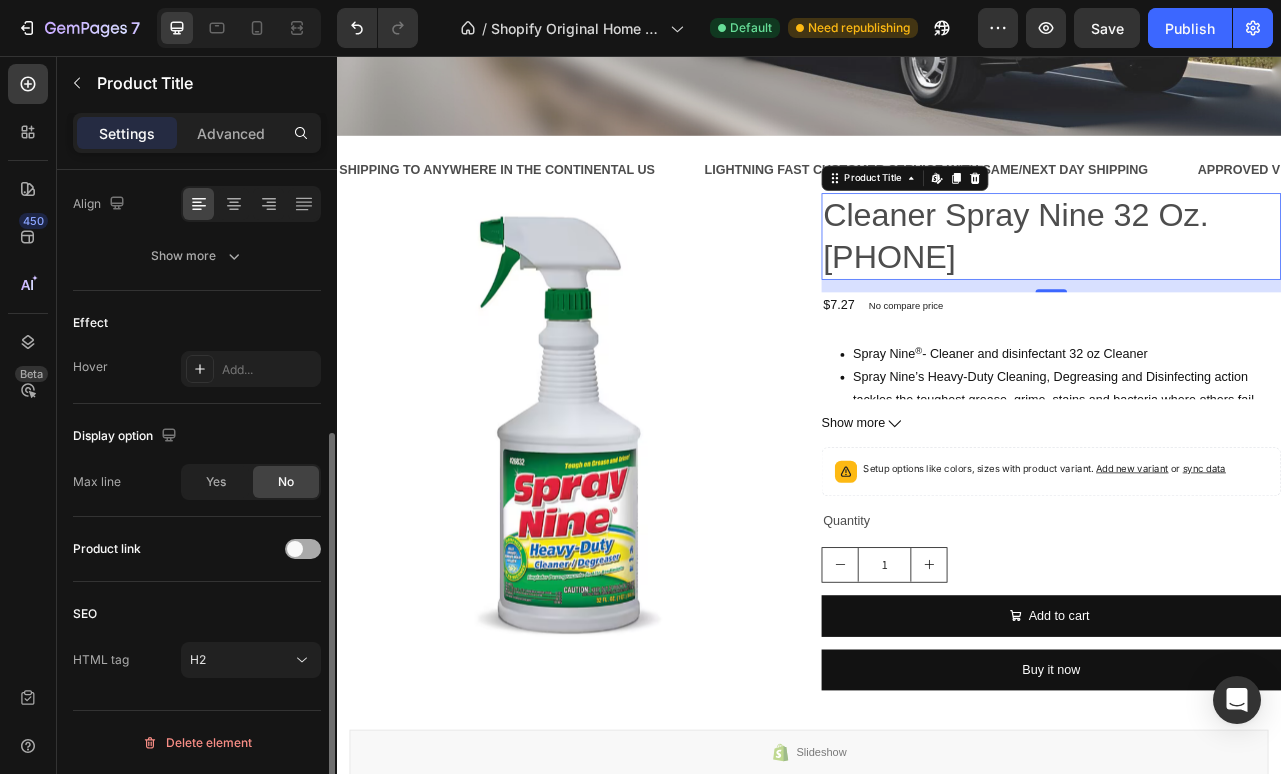 click at bounding box center [303, 549] 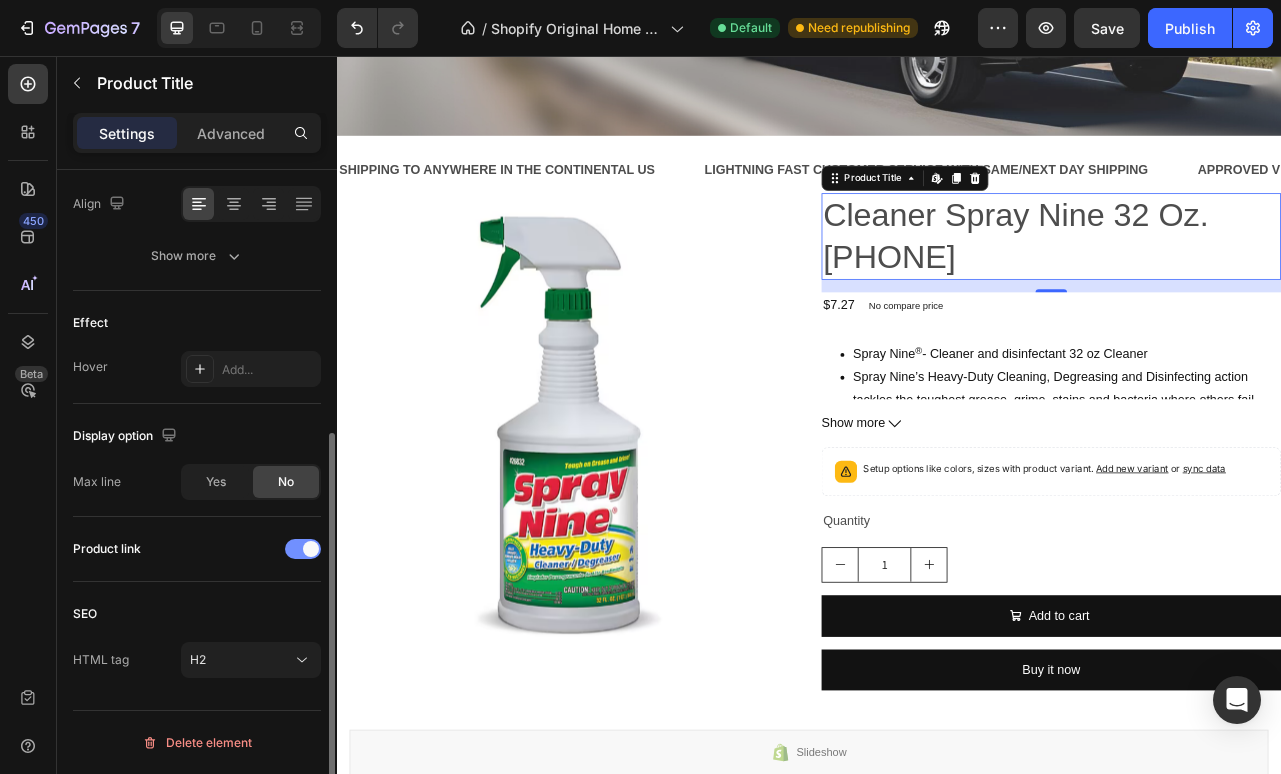 click at bounding box center [311, 549] 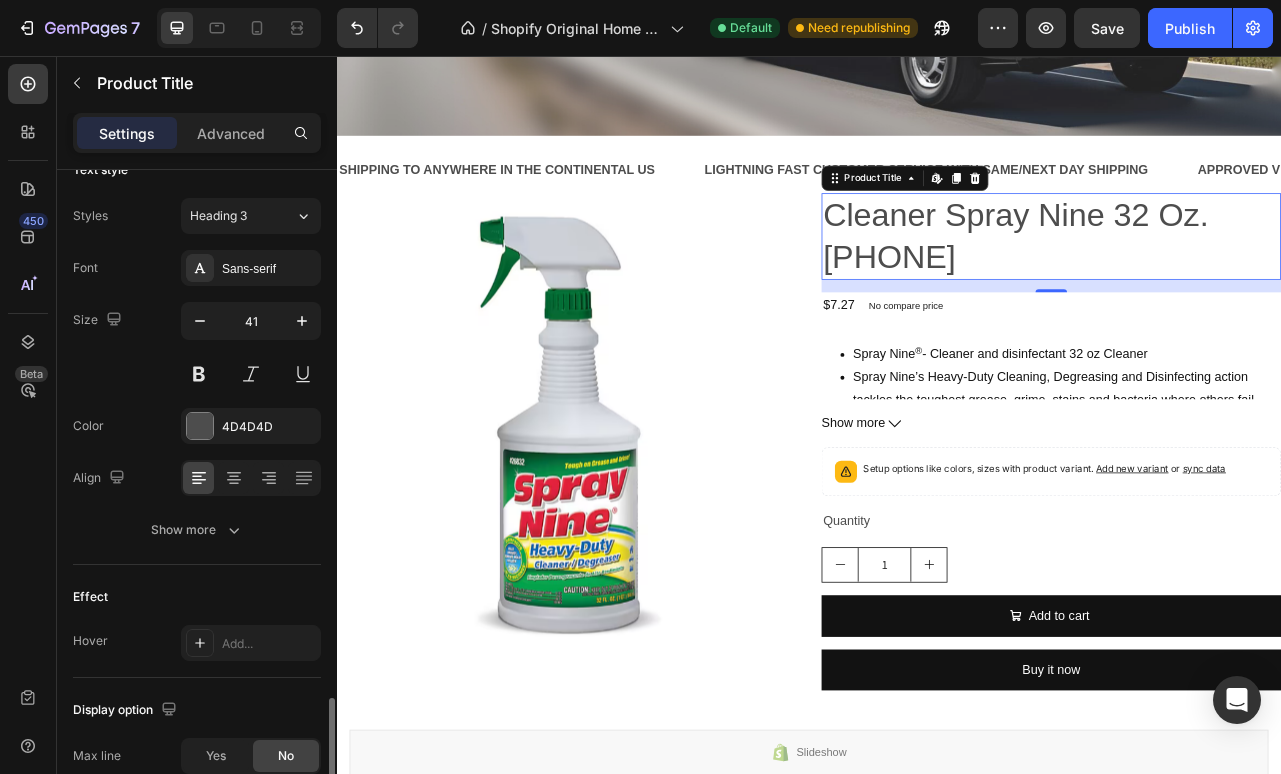 scroll, scrollTop: 0, scrollLeft: 0, axis: both 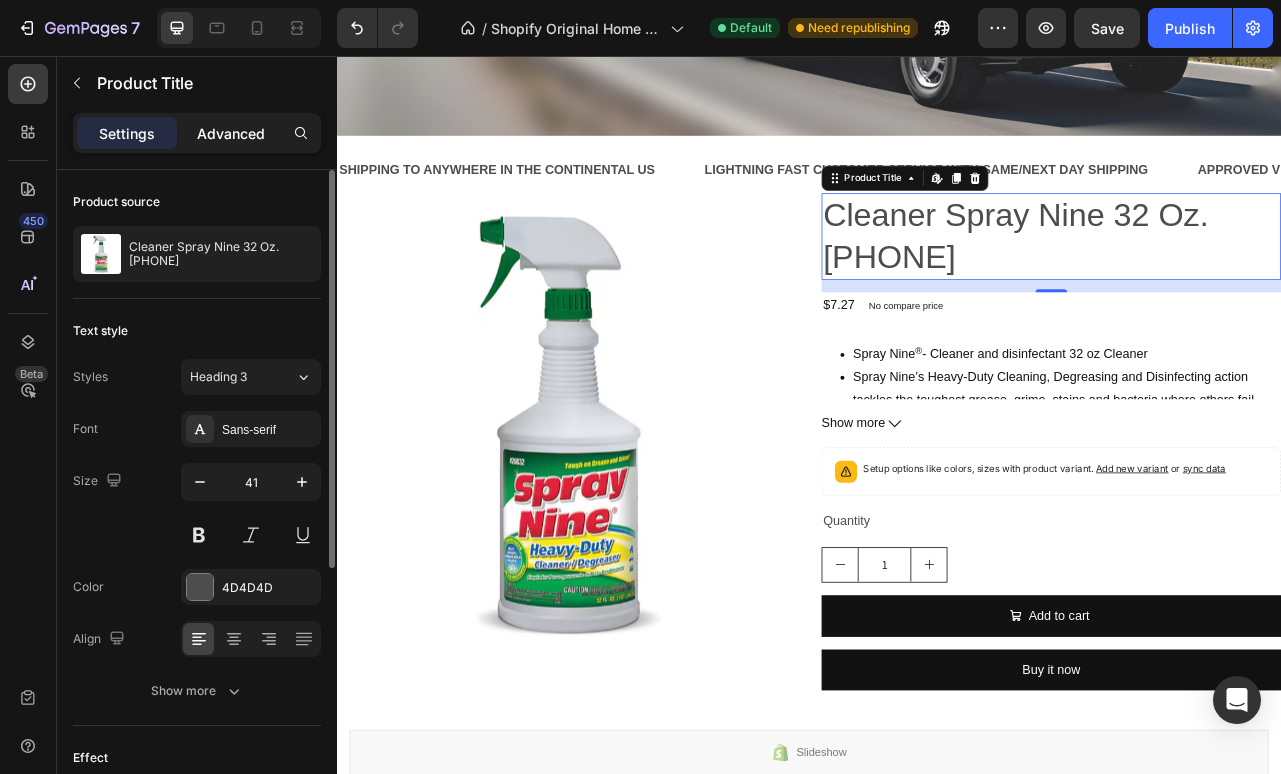 click on "Advanced" at bounding box center [231, 133] 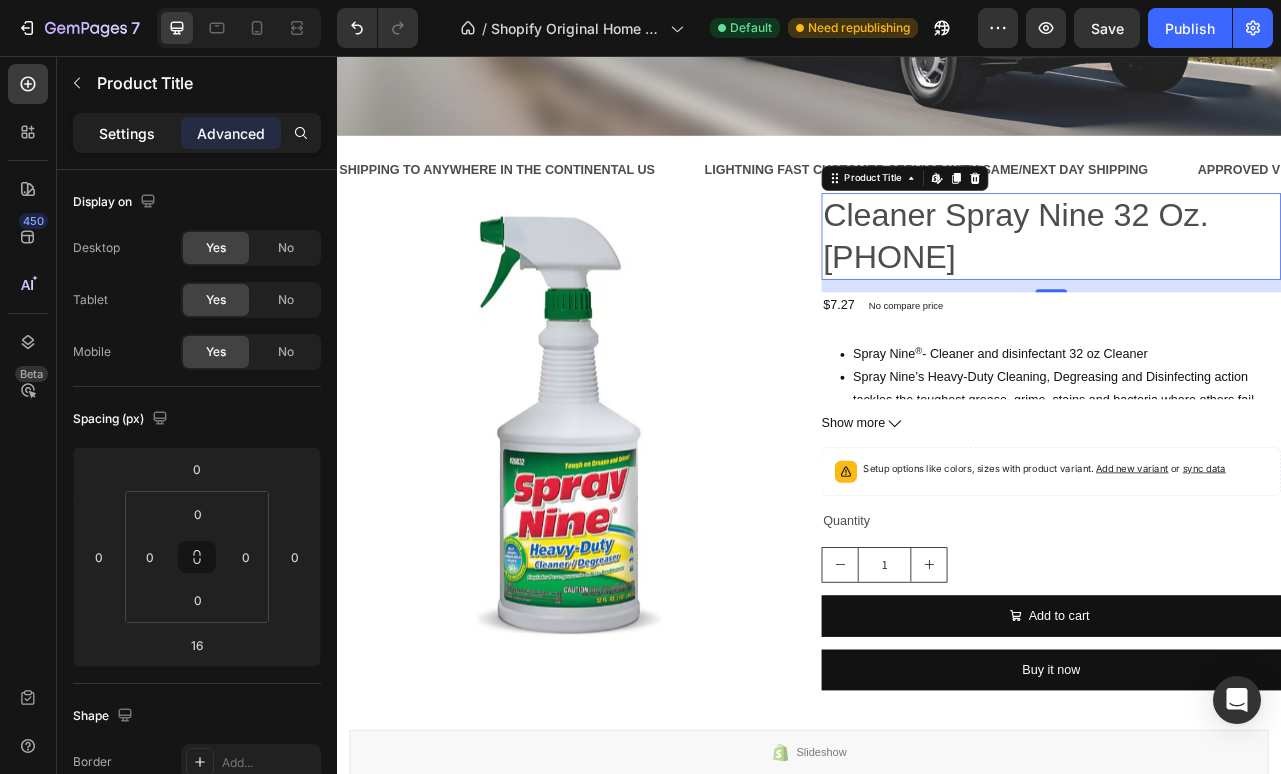 click on "Settings" at bounding box center (127, 133) 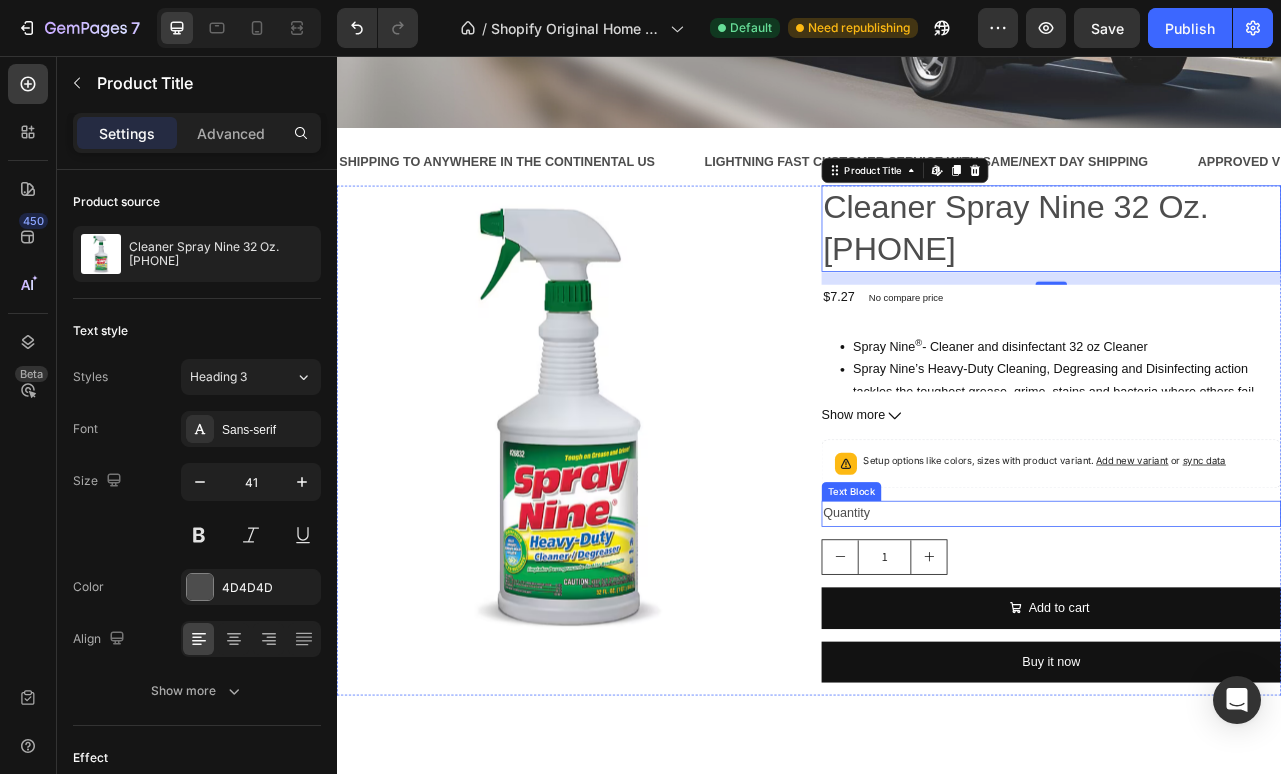scroll, scrollTop: 597, scrollLeft: 0, axis: vertical 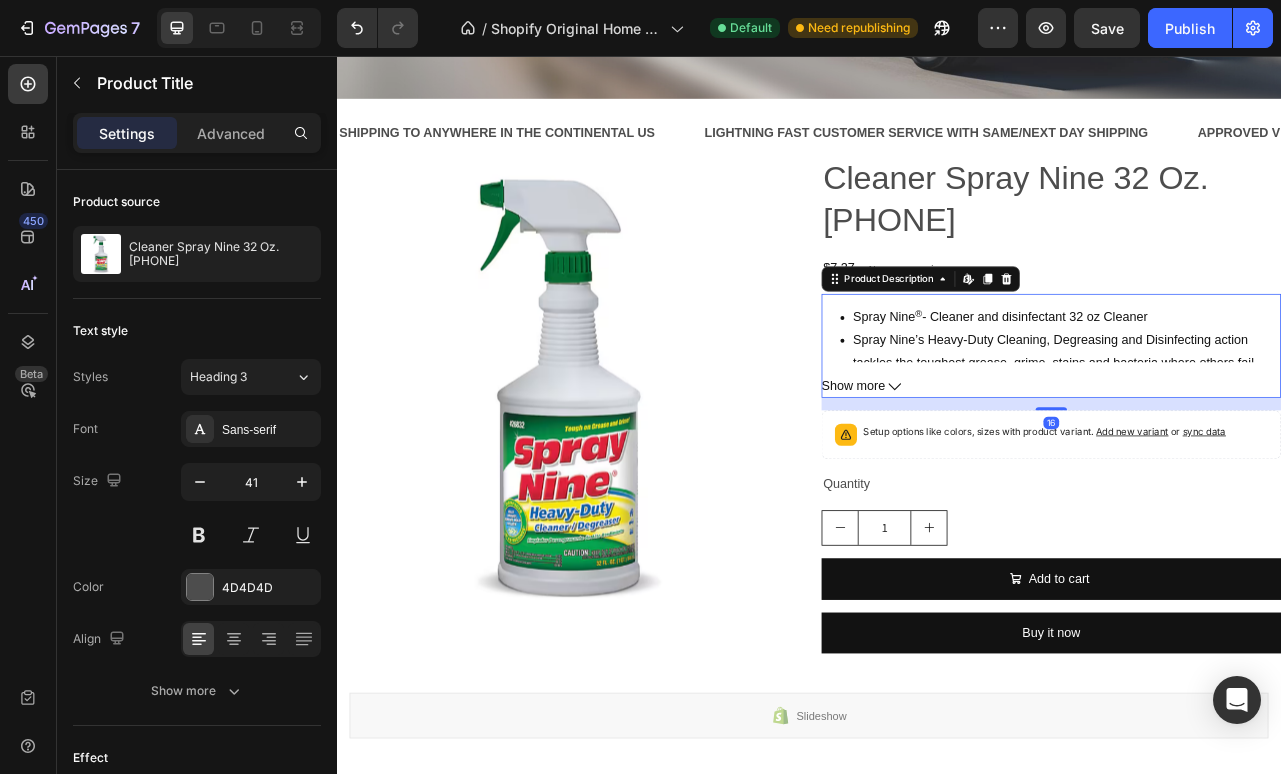 click on "Spray Nine’s Heavy-Duty Cleaning, Degreasing and Disinfecting action tackles the toughest grease, grime, stains and bacteria where others fail." at bounding box center [1265, 432] 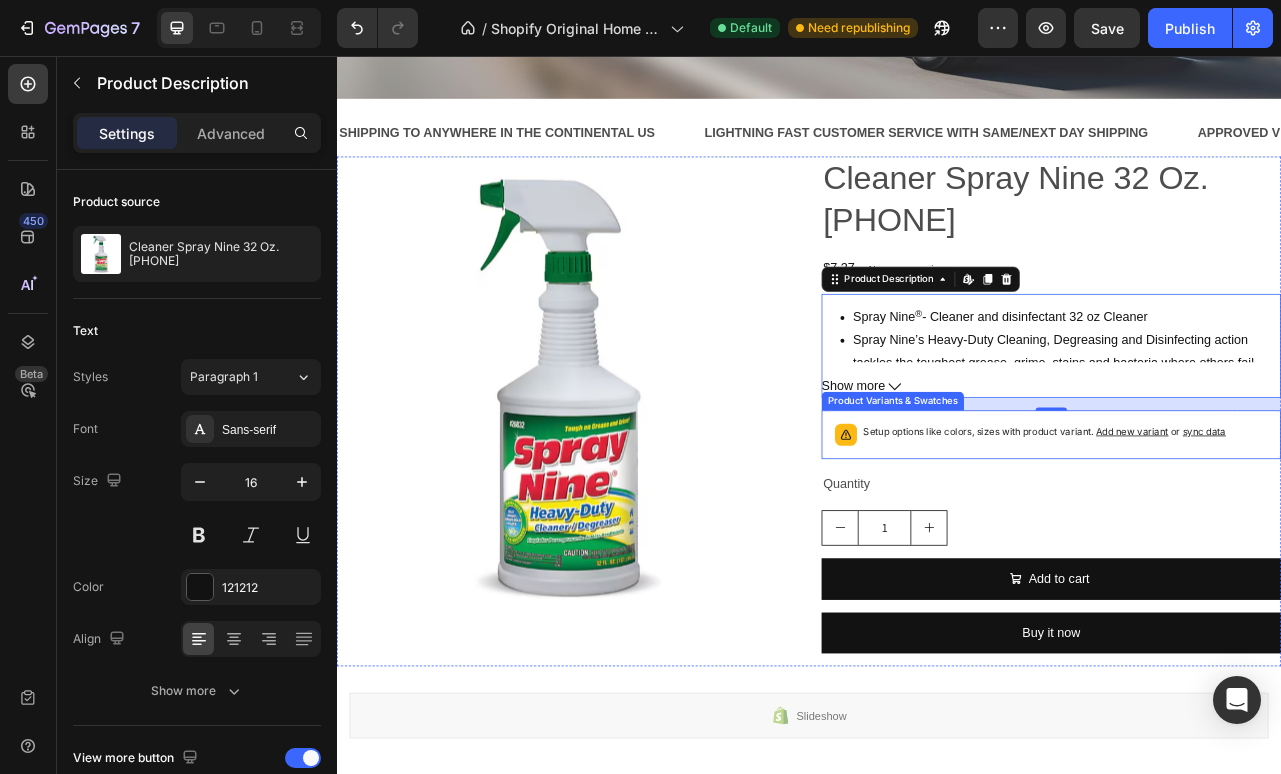 drag, startPoint x: 1243, startPoint y: 500, endPoint x: 1250, endPoint y: 571, distance: 71.34424 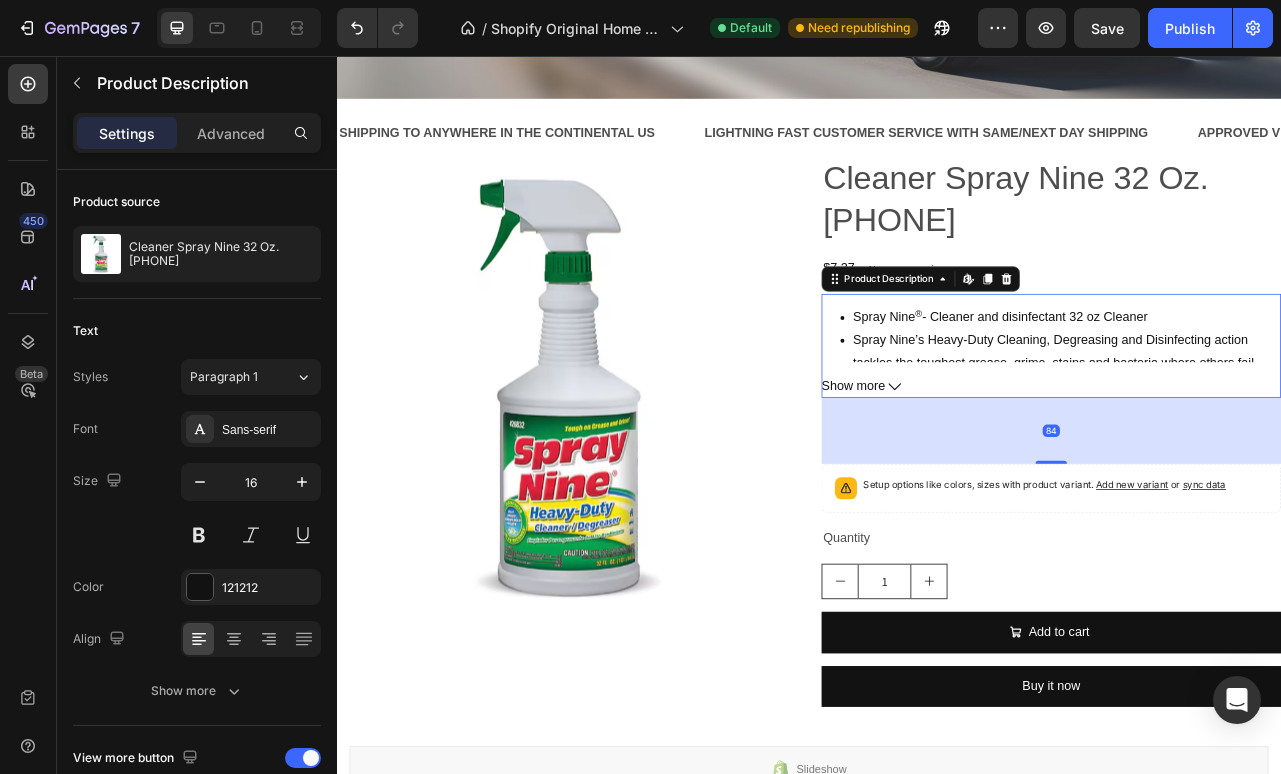 drag, startPoint x: 1248, startPoint y: 505, endPoint x: 1245, endPoint y: 661, distance: 156.02884 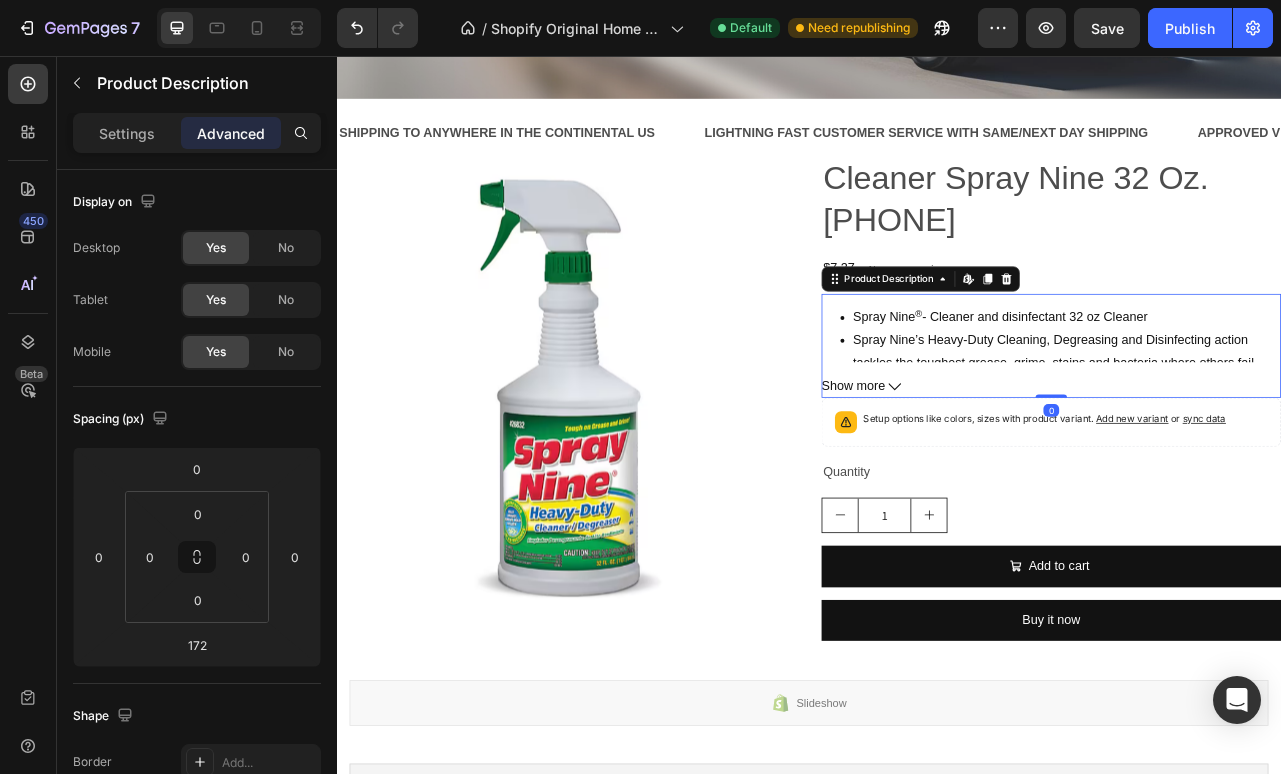 drag, startPoint x: 1245, startPoint y: 661, endPoint x: 1231, endPoint y: 431, distance: 230.42569 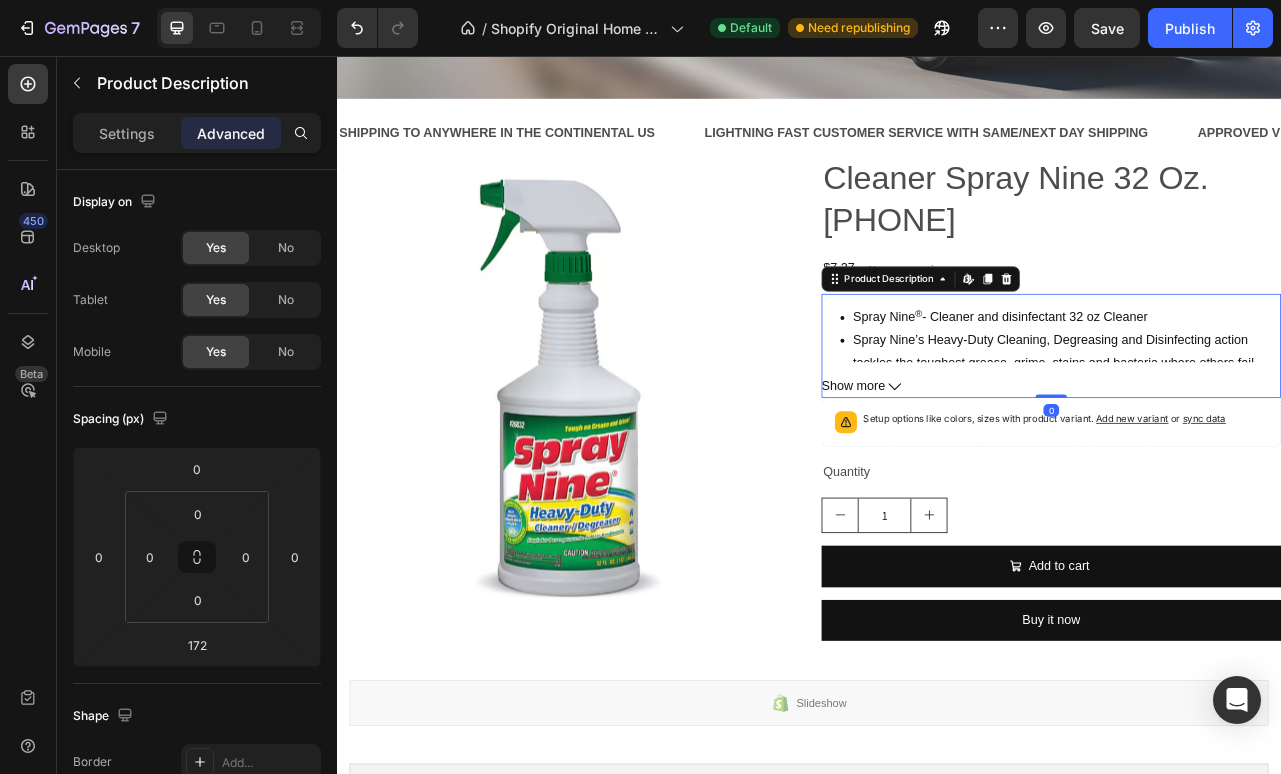 click on "Spray Nine ®  - Cleaner and disinfectant 32 oz Cleaner
Spray Nine’s Heavy-Duty Cleaning, Degreasing and Disinfecting action tackles the toughest grease, grime, stains and bacteria where others fail.
Spray Nine’s “Triple Threat” formula delivers professional strength performance and has been trusted by Manufactures, Auto Technicians and DIY’ers for over 60 years. Spray Nine does this all without the use of bleach or corrosive chemicals.
Suitable for all vehicles including EV
Show more
Product Description   Edit content in Shopify 0" at bounding box center (1245, 424) 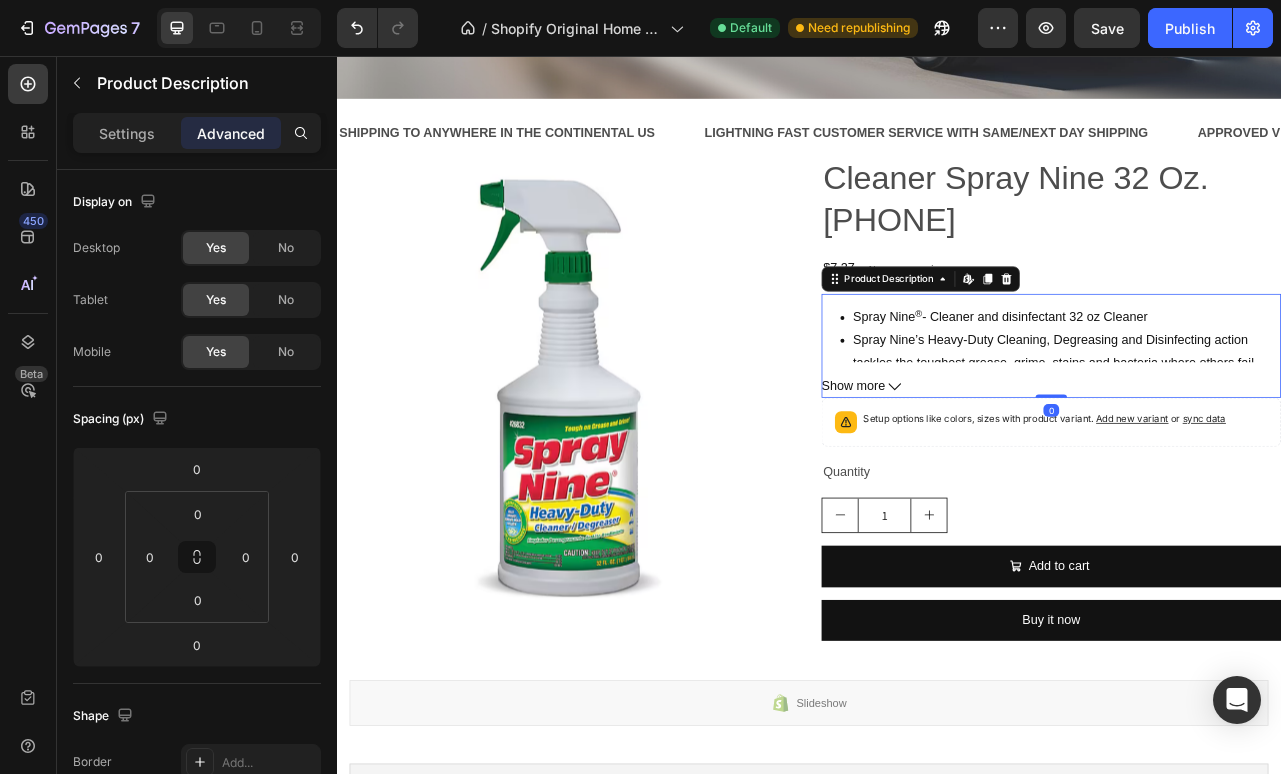 click on "Show more" at bounding box center [993, 475] 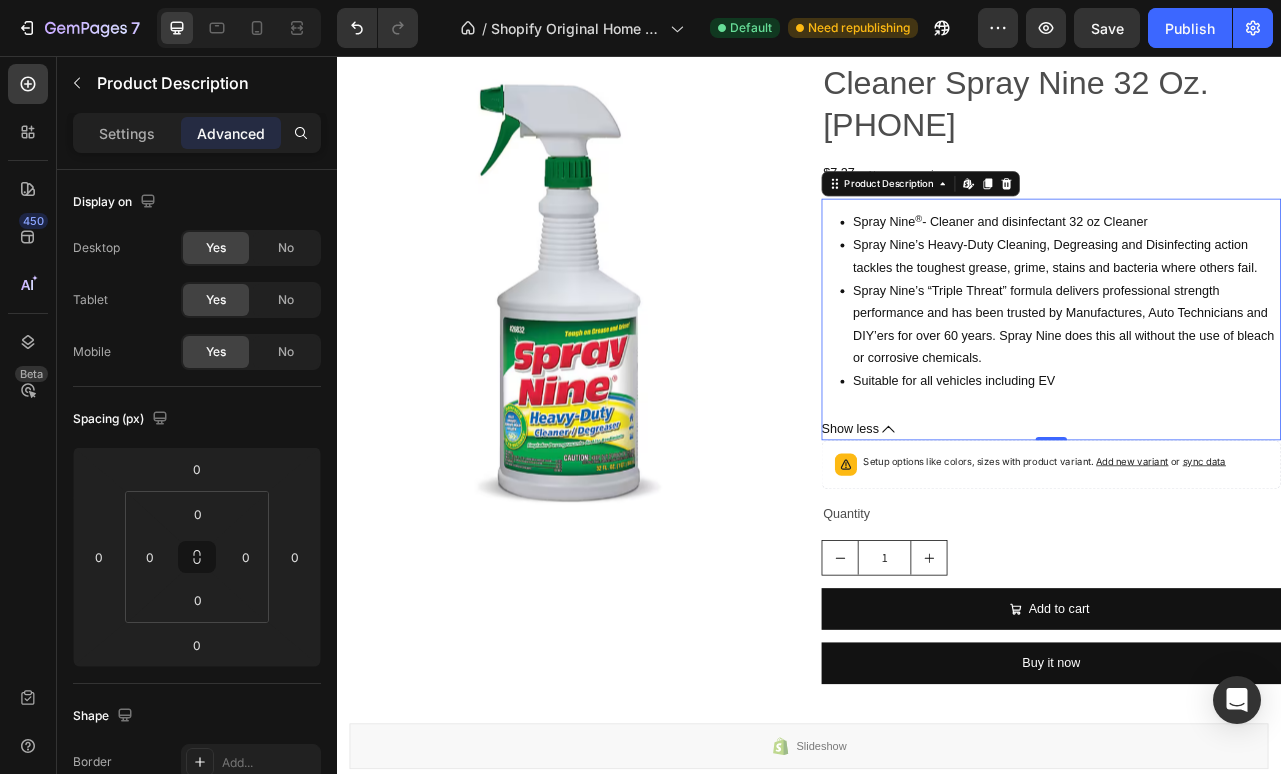 scroll, scrollTop: 770, scrollLeft: 0, axis: vertical 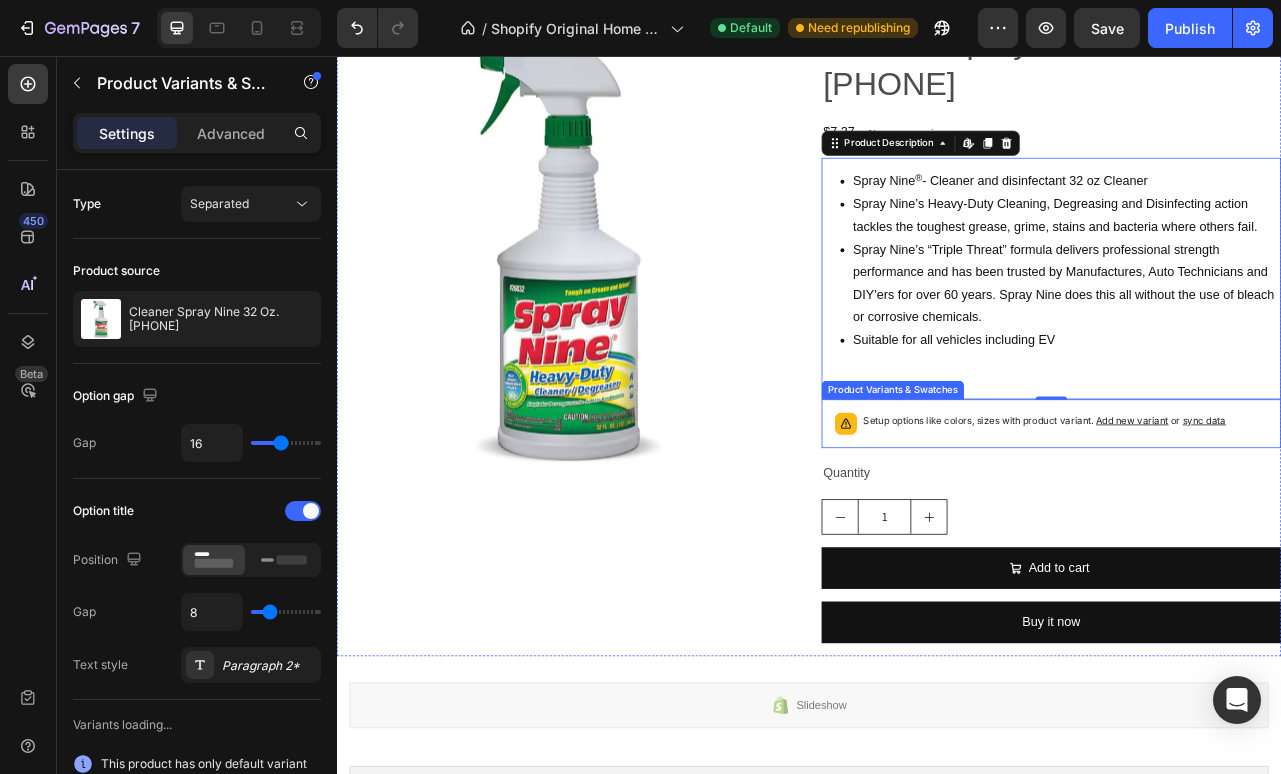 click on "Setup options like colors, sizes with product variant.       Add new variant   or   sync data" at bounding box center [1236, 519] 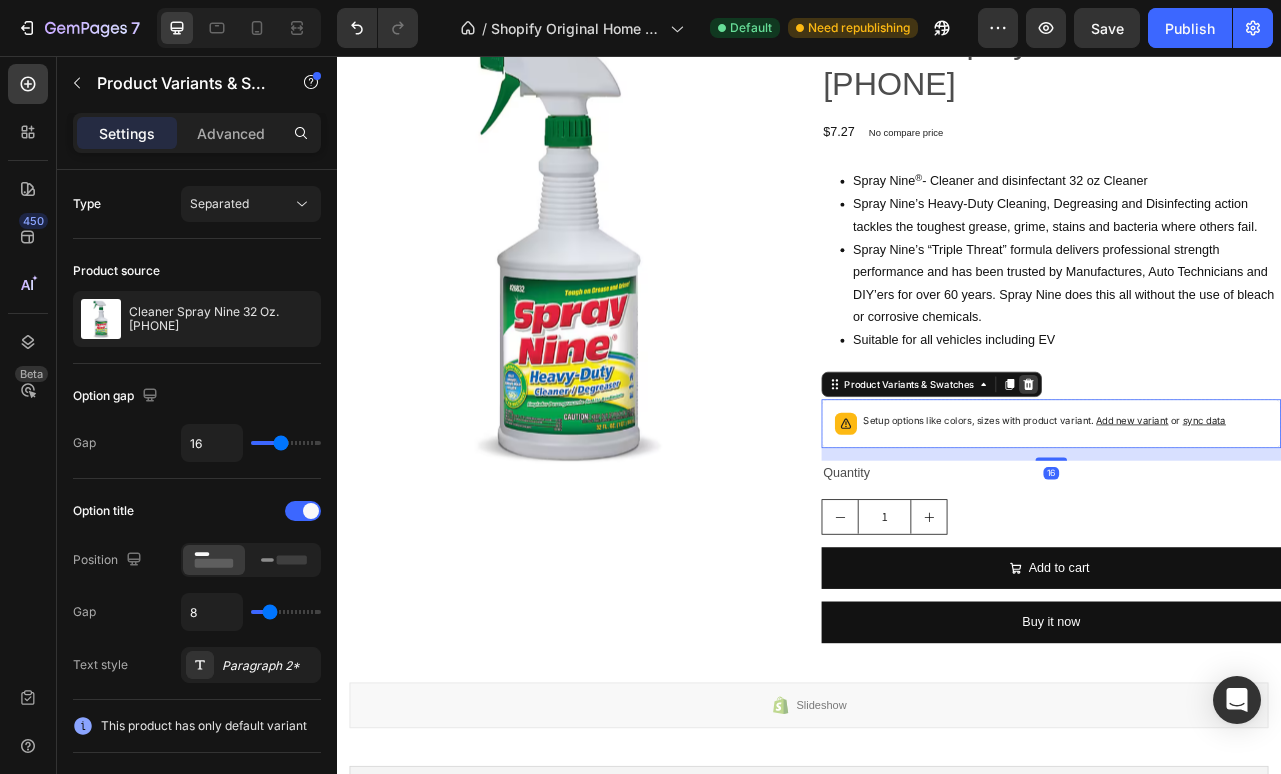 click 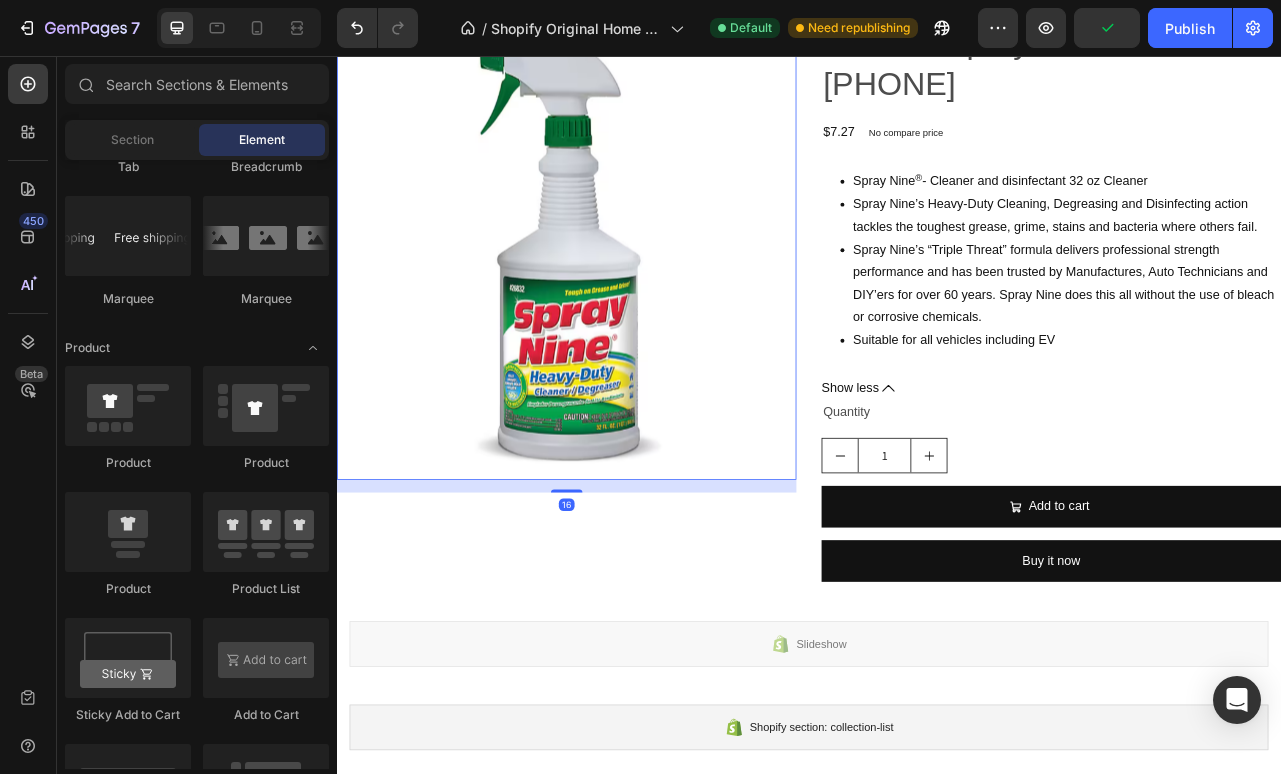 click at bounding box center (629, 302) 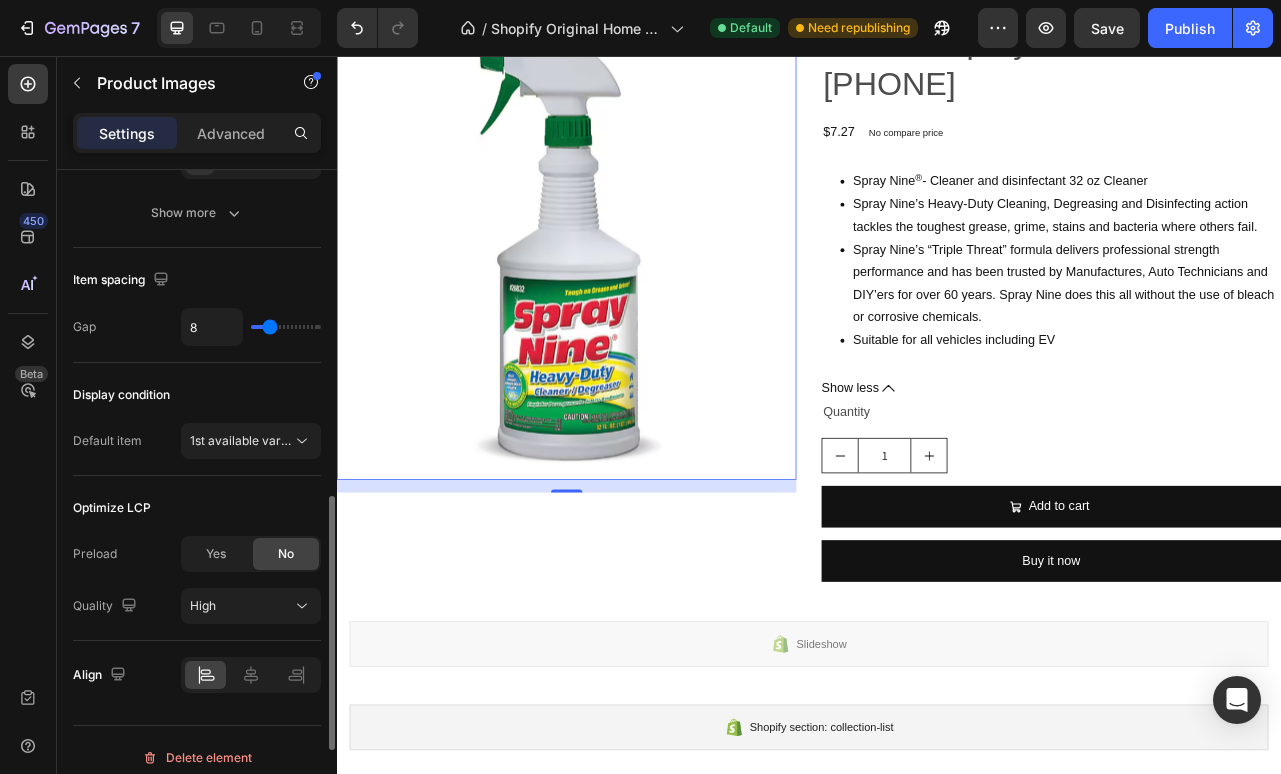 scroll, scrollTop: 1055, scrollLeft: 0, axis: vertical 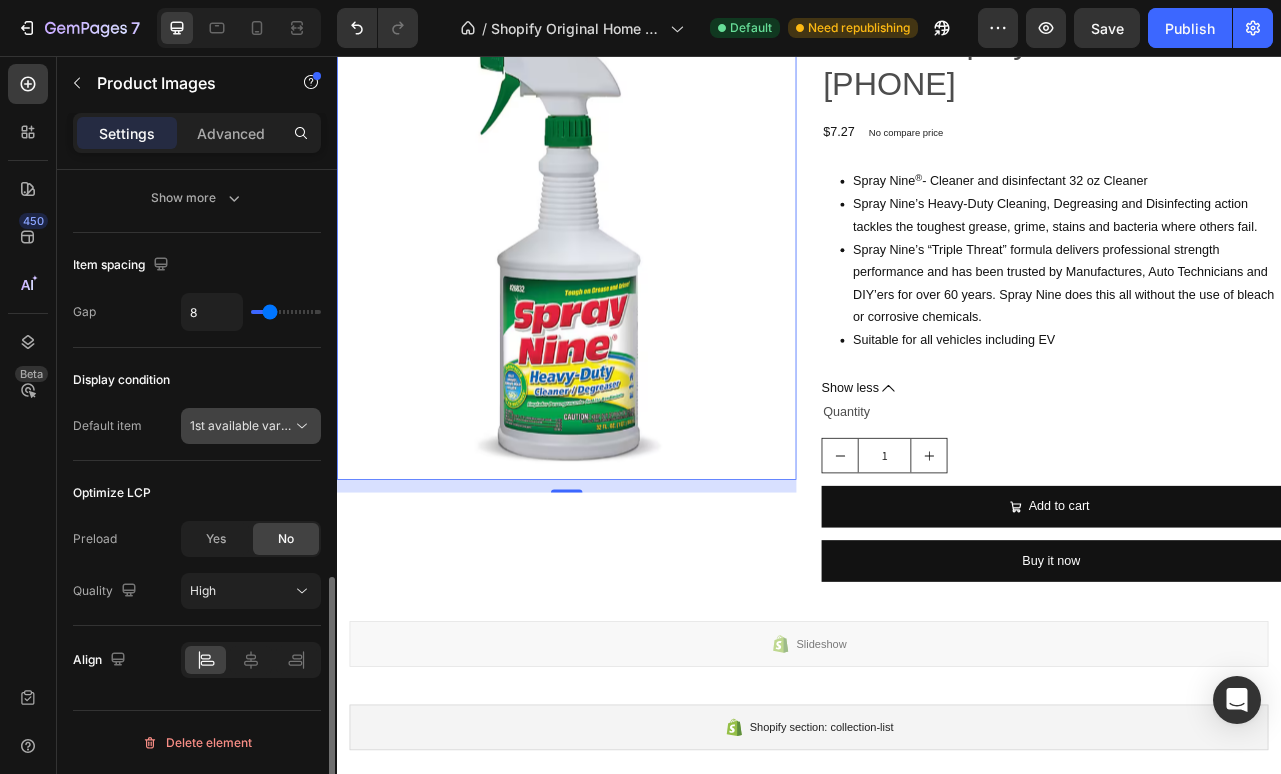 click on "1st available variant" at bounding box center (246, 425) 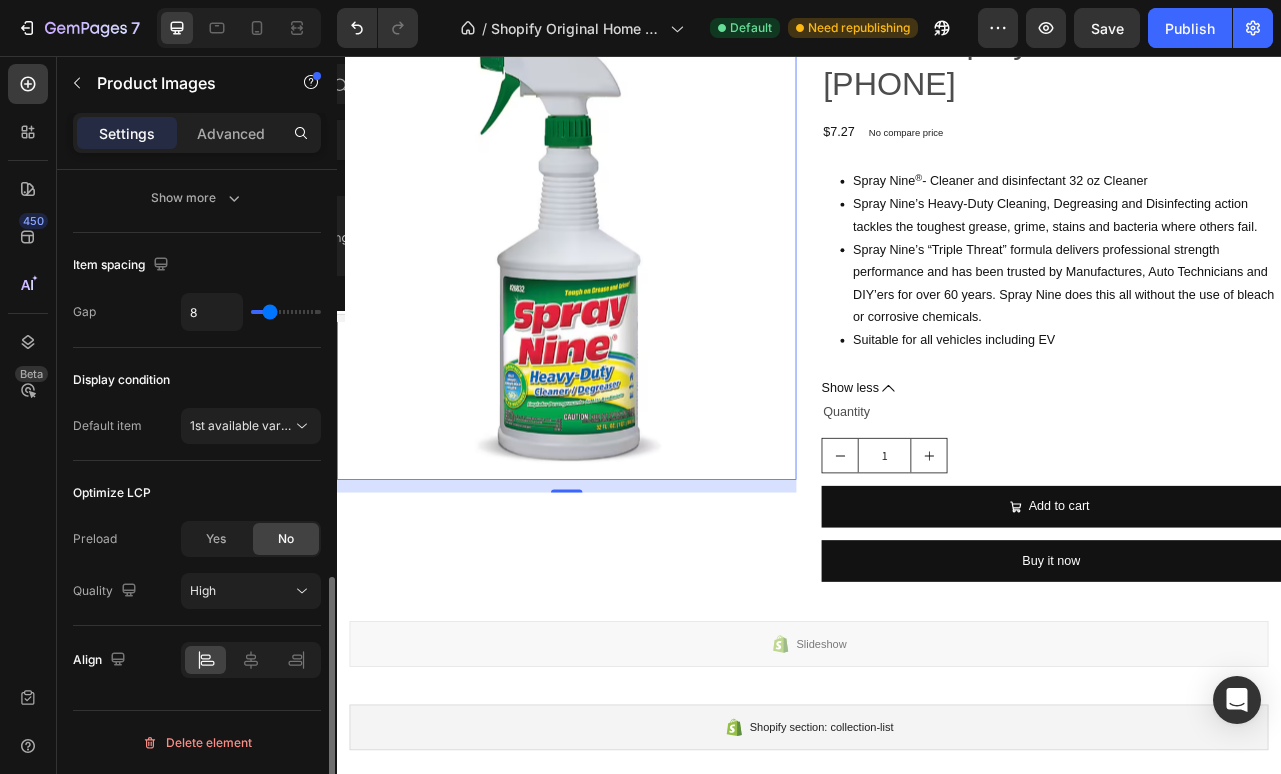 click on "Display condition" at bounding box center [121, 380] 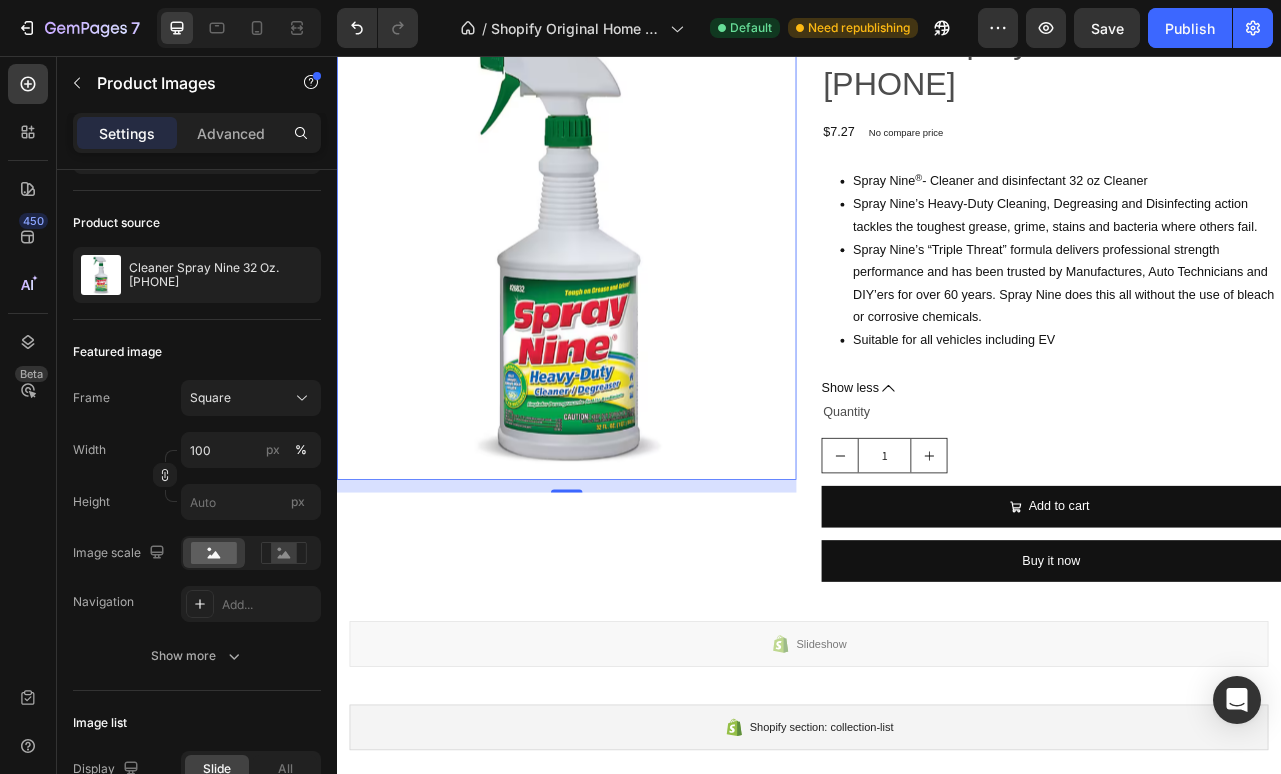 scroll, scrollTop: 0, scrollLeft: 0, axis: both 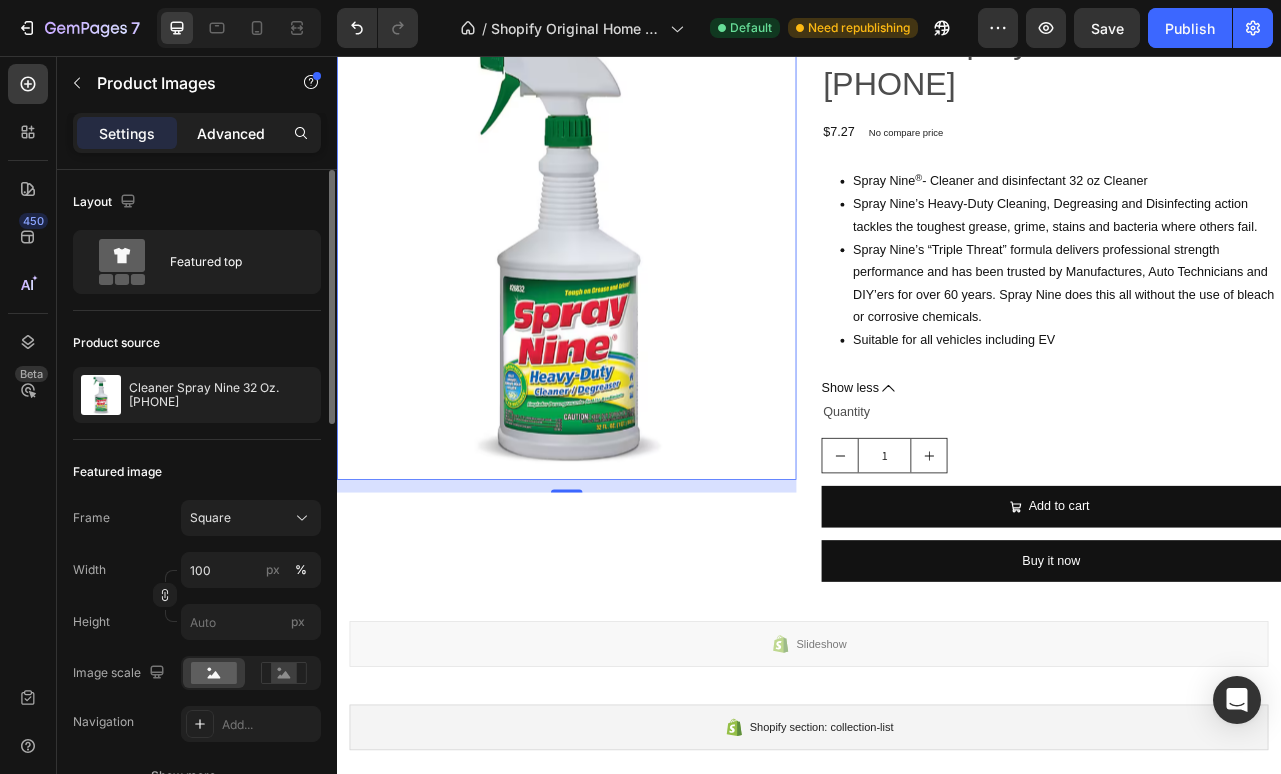 click on "Advanced" at bounding box center (231, 133) 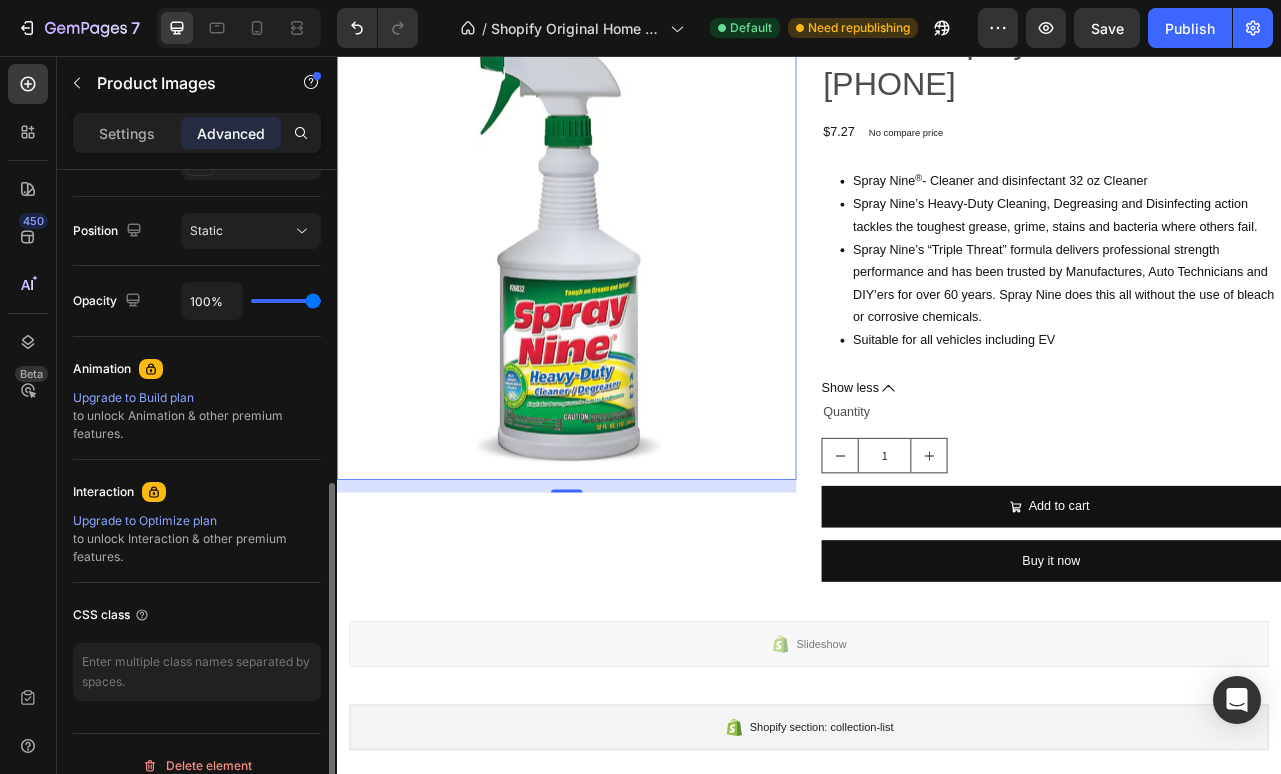scroll, scrollTop: 727, scrollLeft: 0, axis: vertical 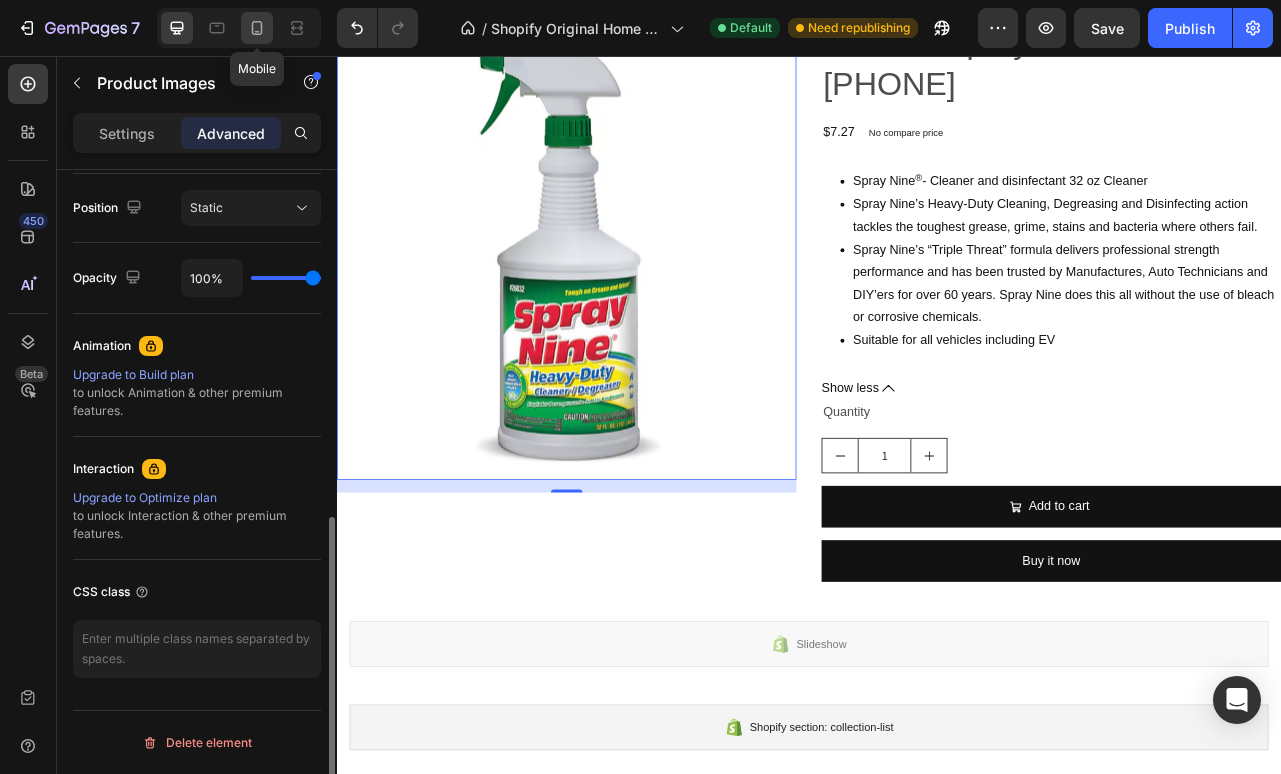 click 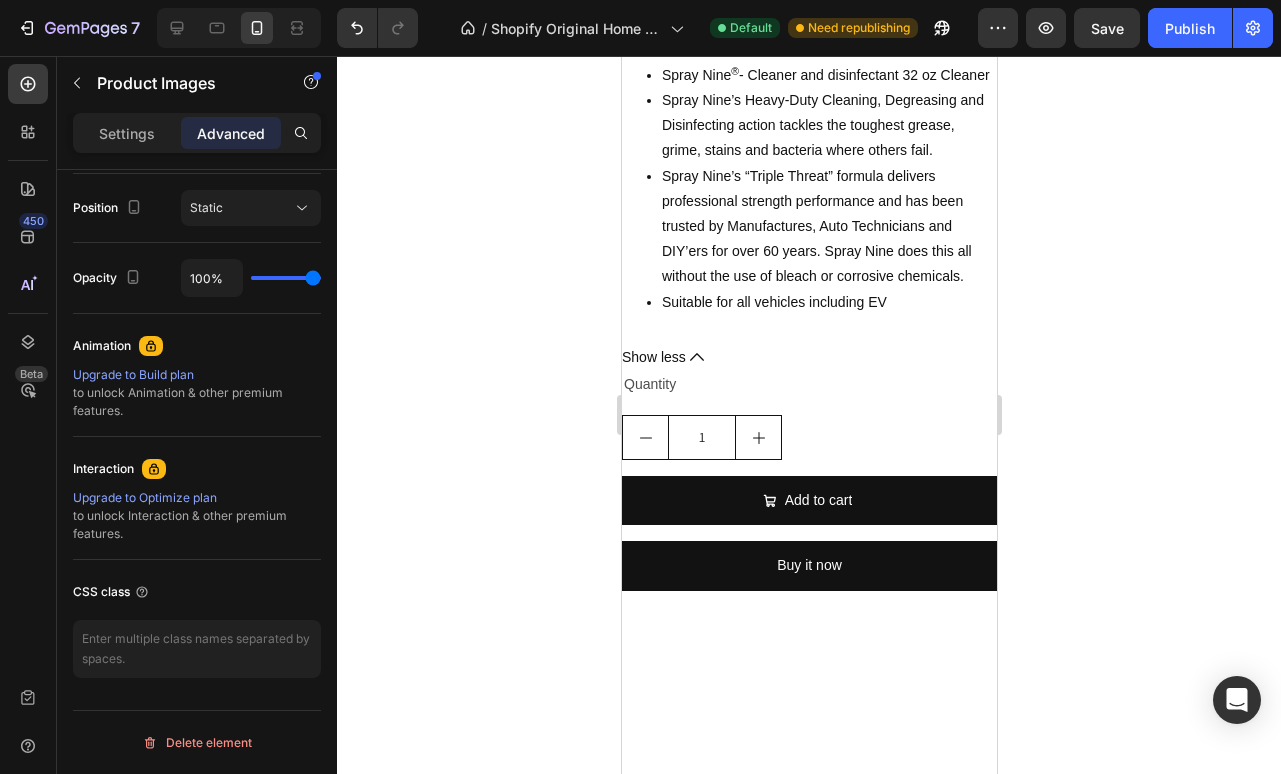 scroll, scrollTop: 1124, scrollLeft: 0, axis: vertical 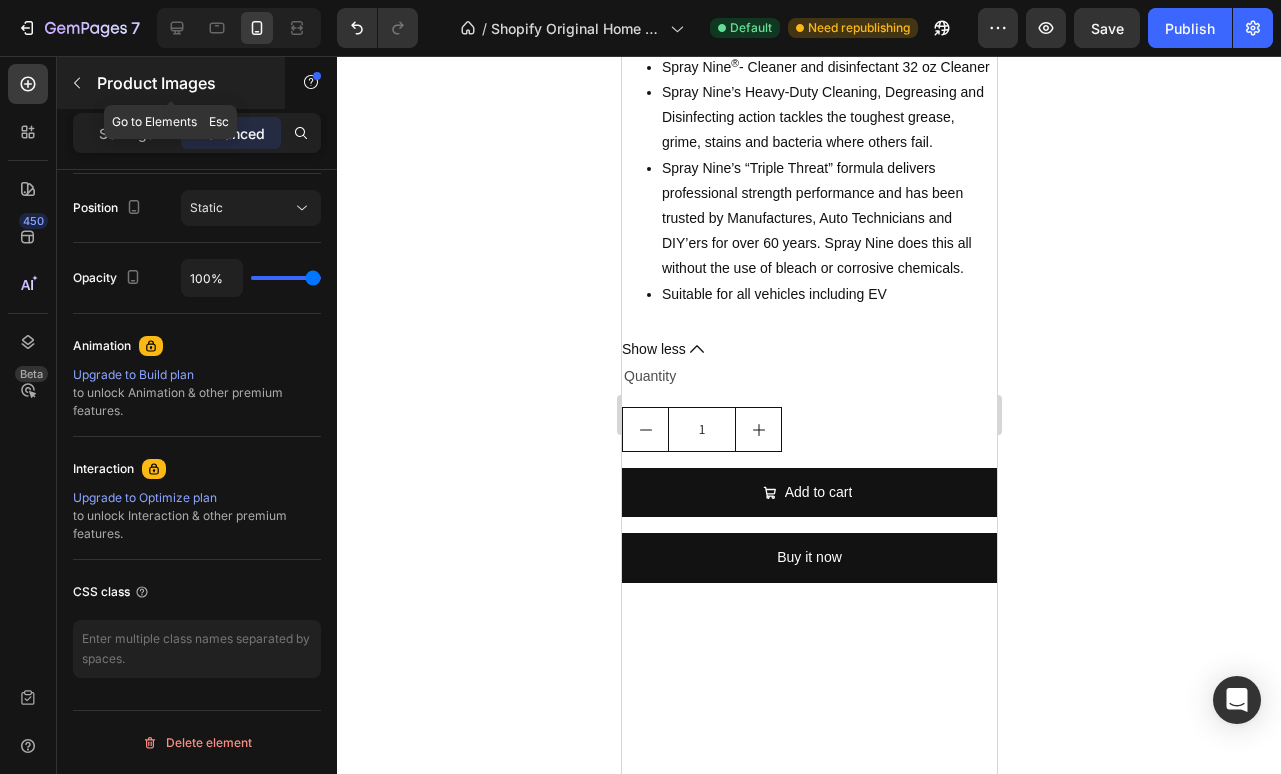 click 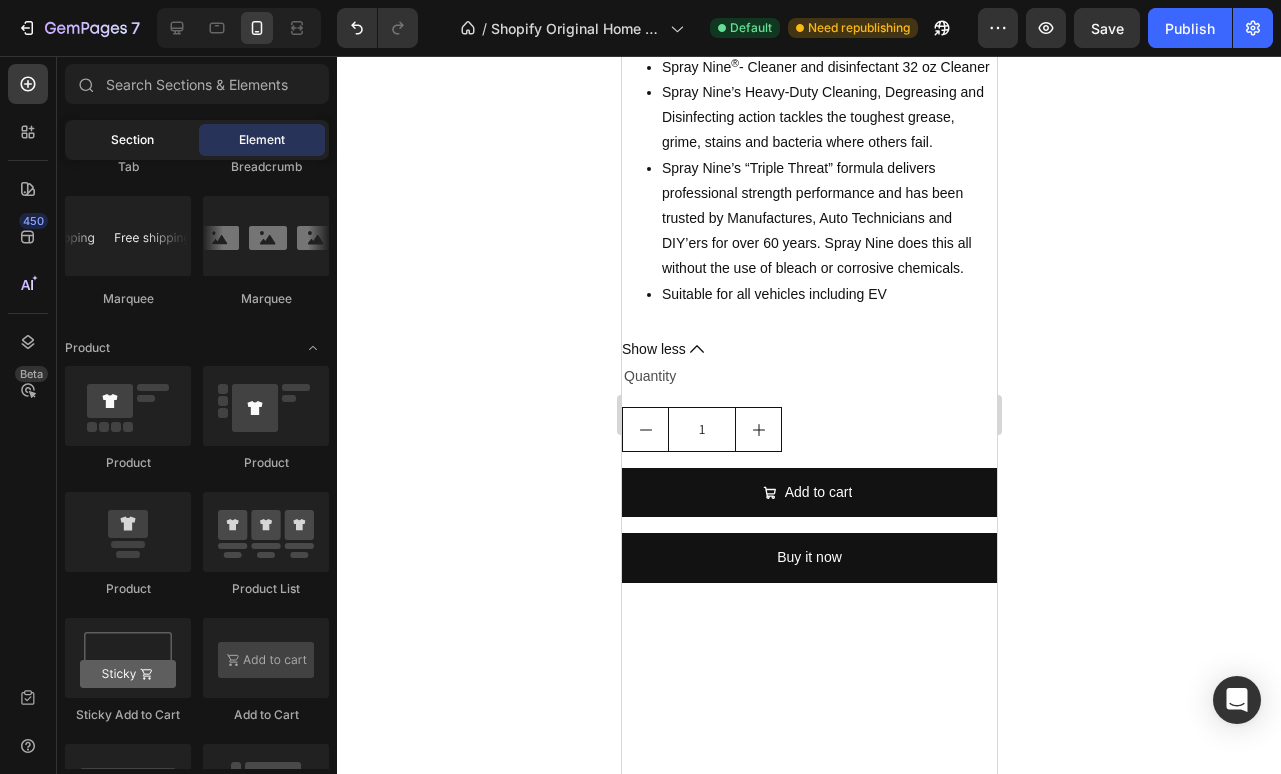 click on "Section" at bounding box center [132, 140] 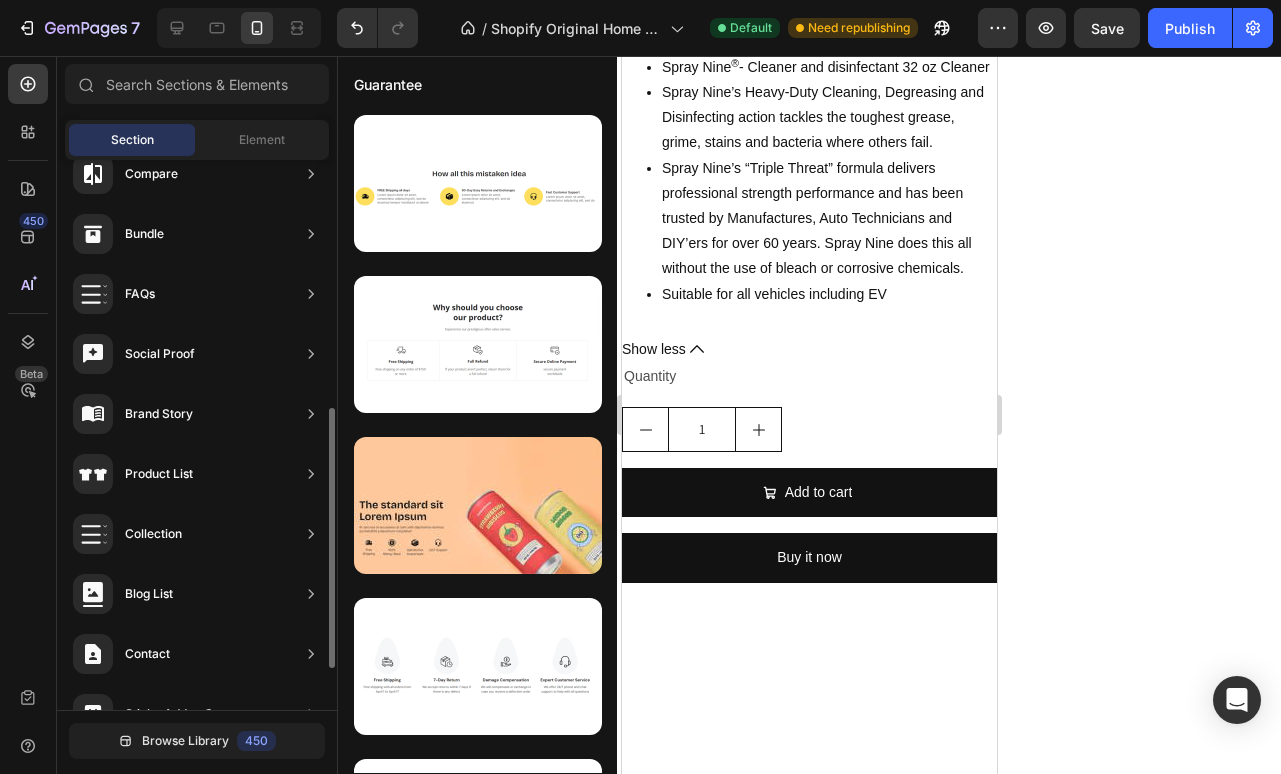 scroll, scrollTop: 528, scrollLeft: 0, axis: vertical 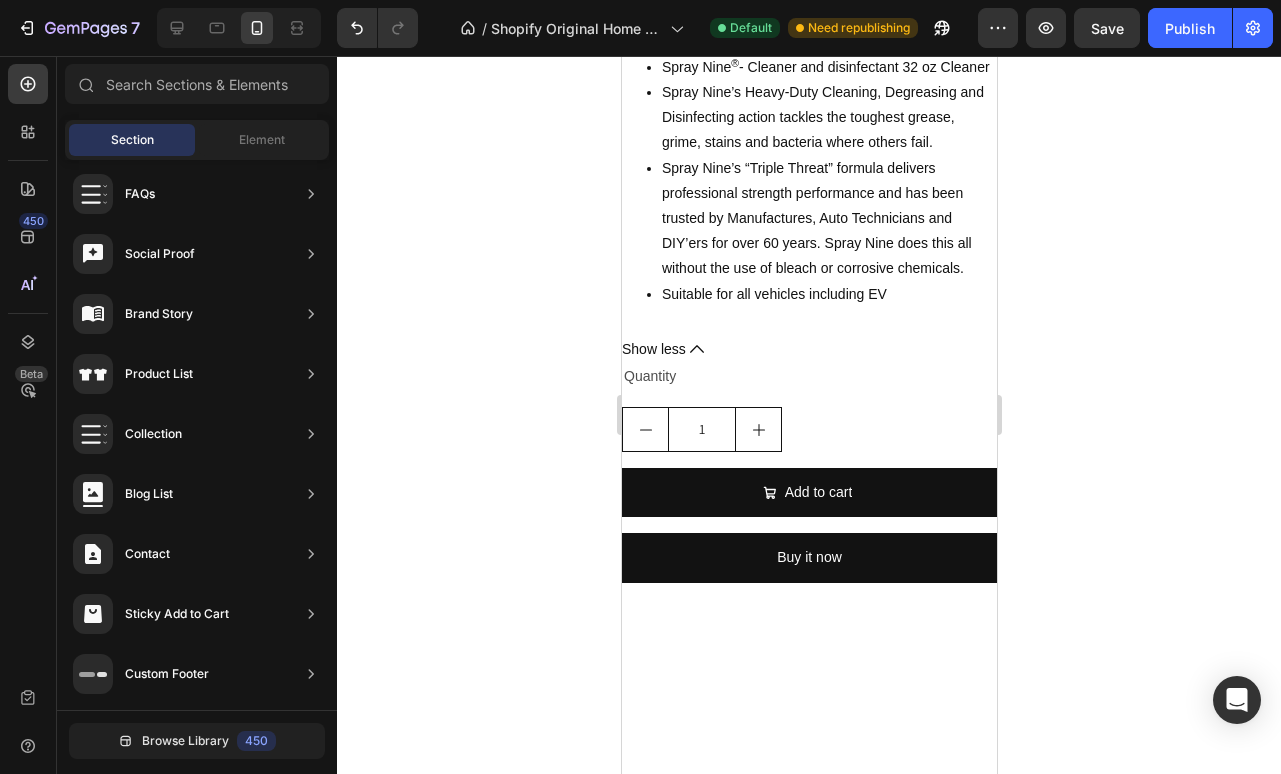 click 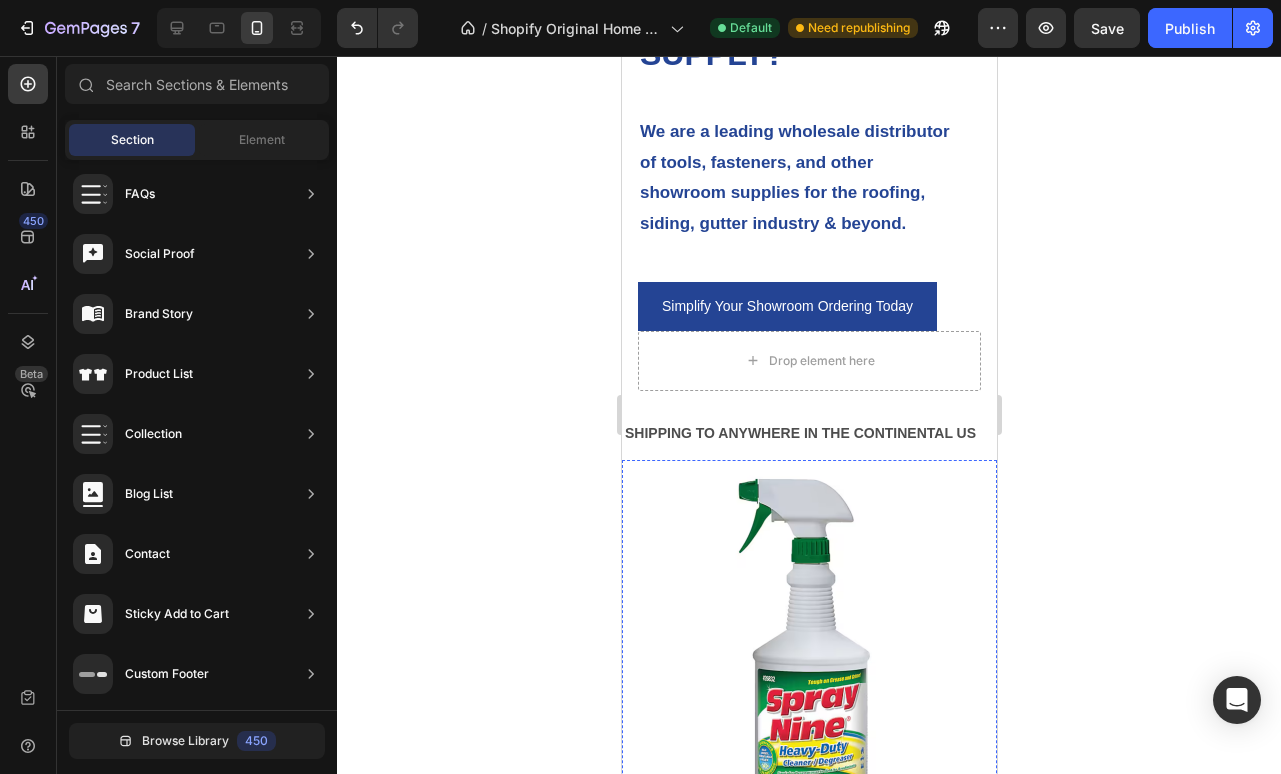 scroll, scrollTop: 137, scrollLeft: 0, axis: vertical 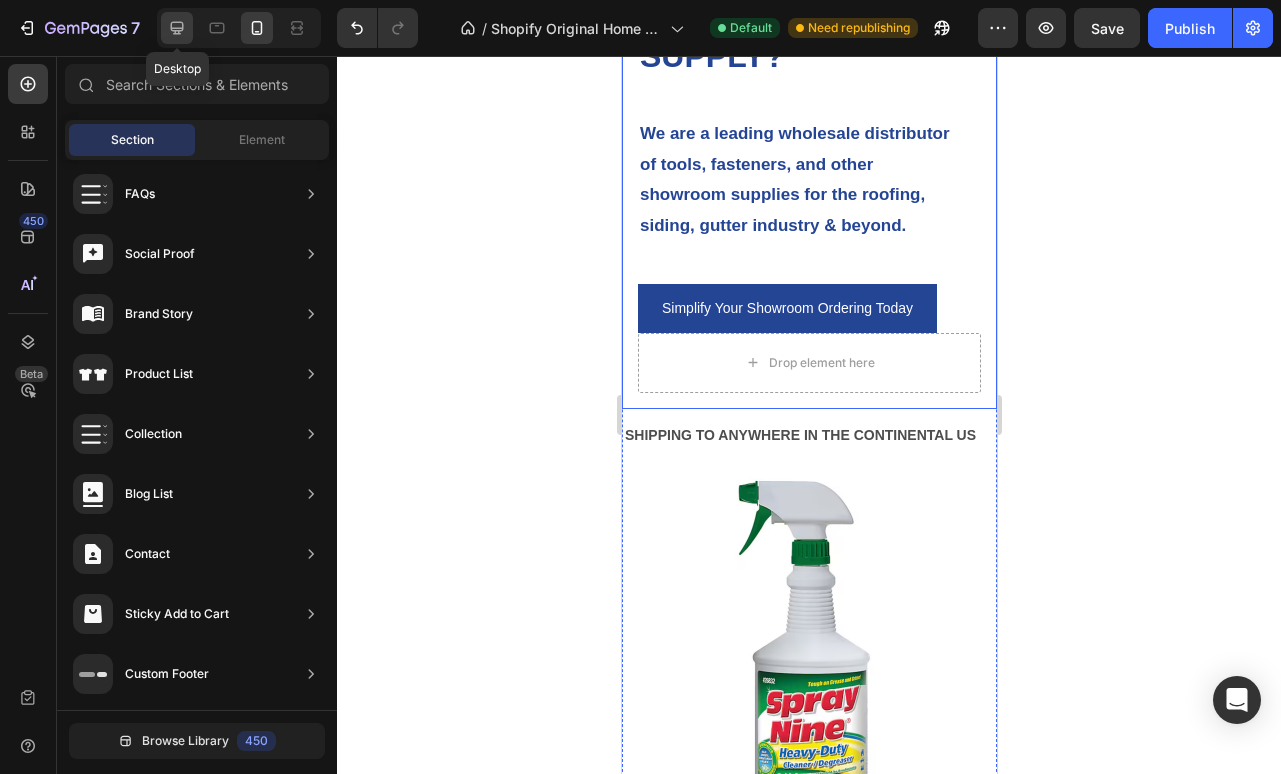 click 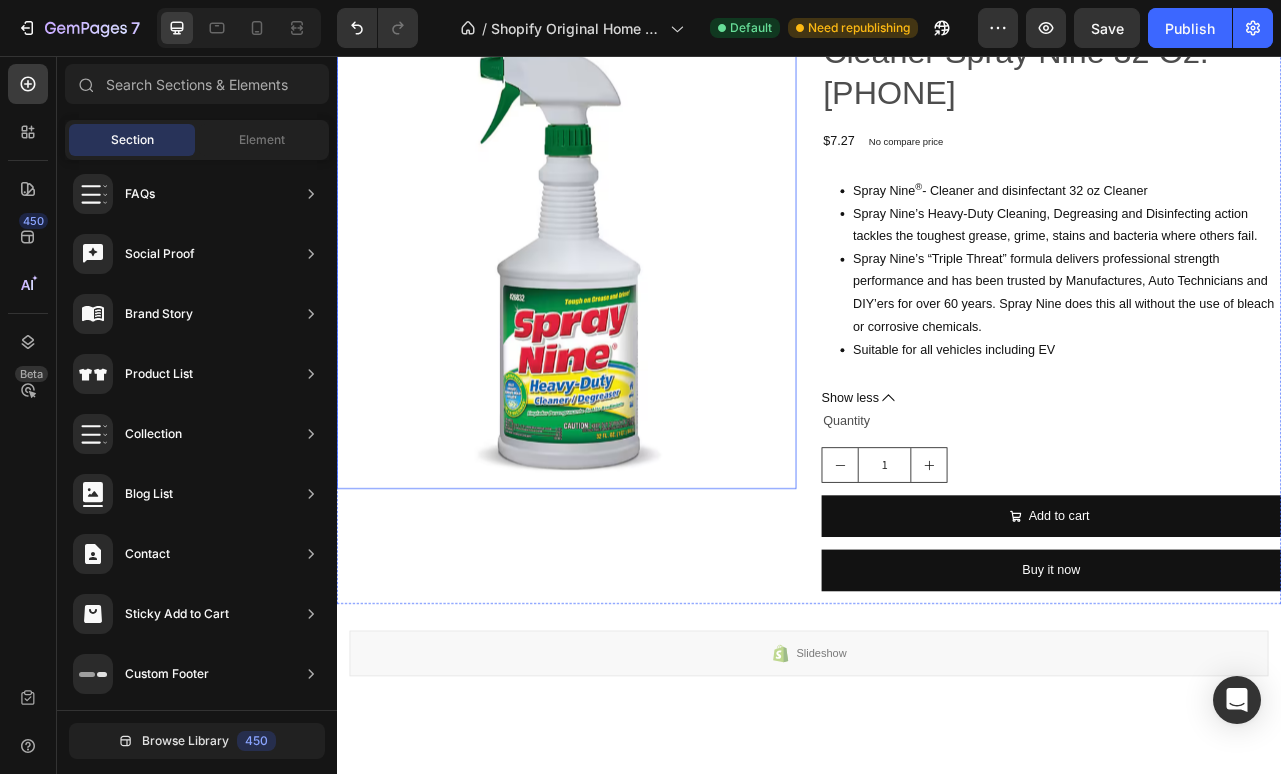 scroll, scrollTop: 843, scrollLeft: 0, axis: vertical 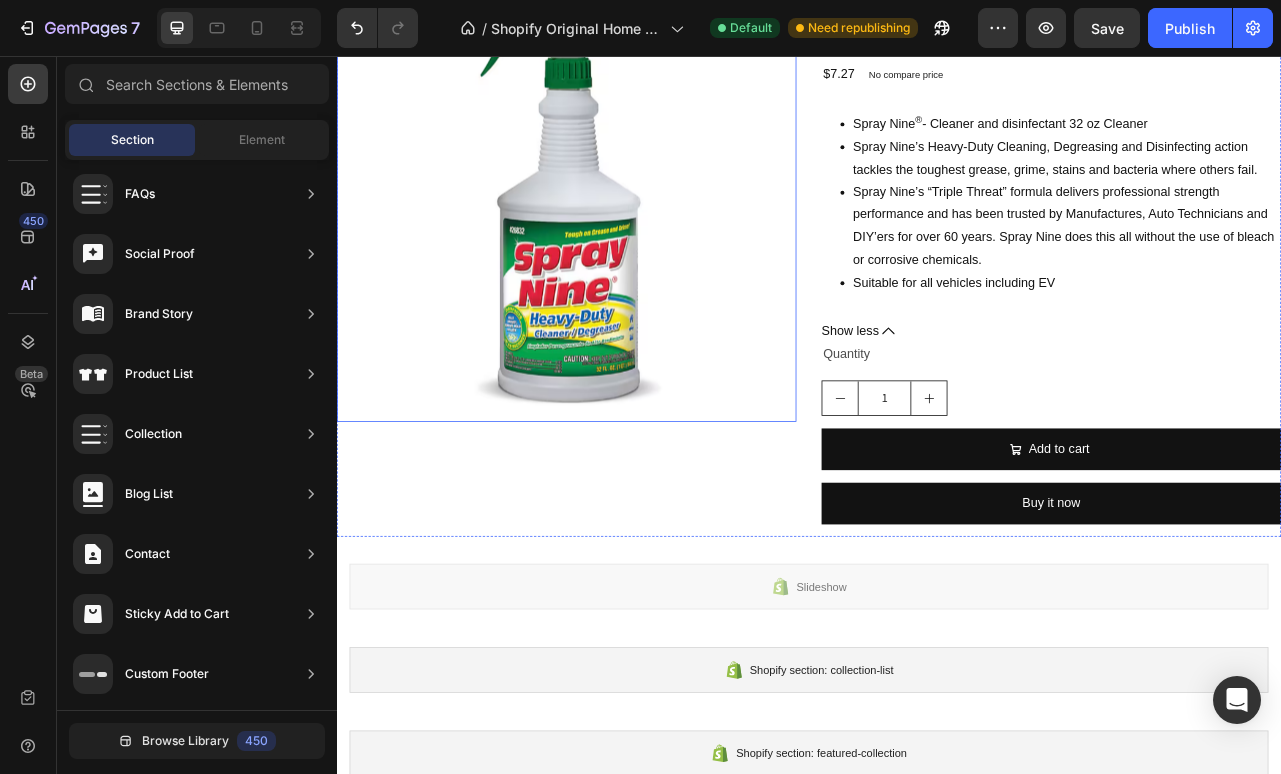 click at bounding box center (629, 229) 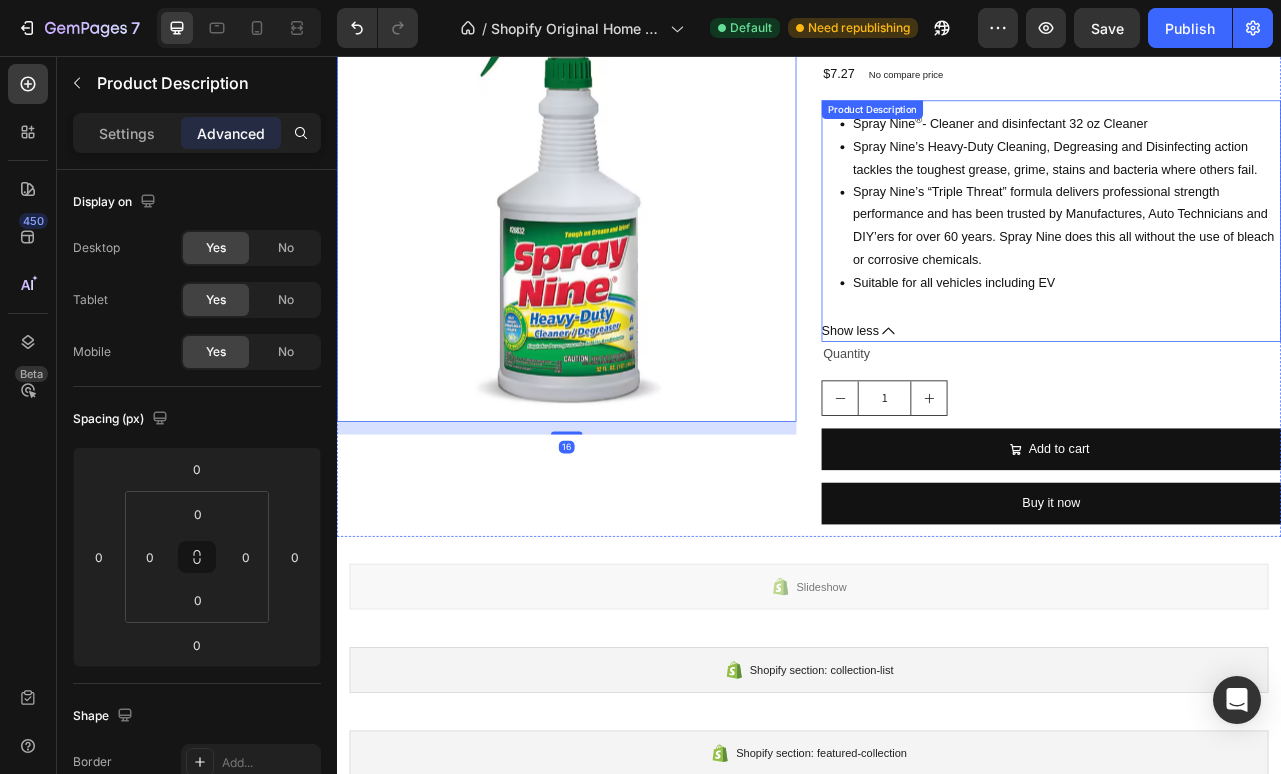 click on "Spray Nine’s “Triple Threat” formula delivers professional strength performance and has been trusted by Manufactures, Auto Technicians and DIY’ers for over 60 years. Spray Nine does this all without the use of bleach or corrosive chemicals." at bounding box center [1265, 272] 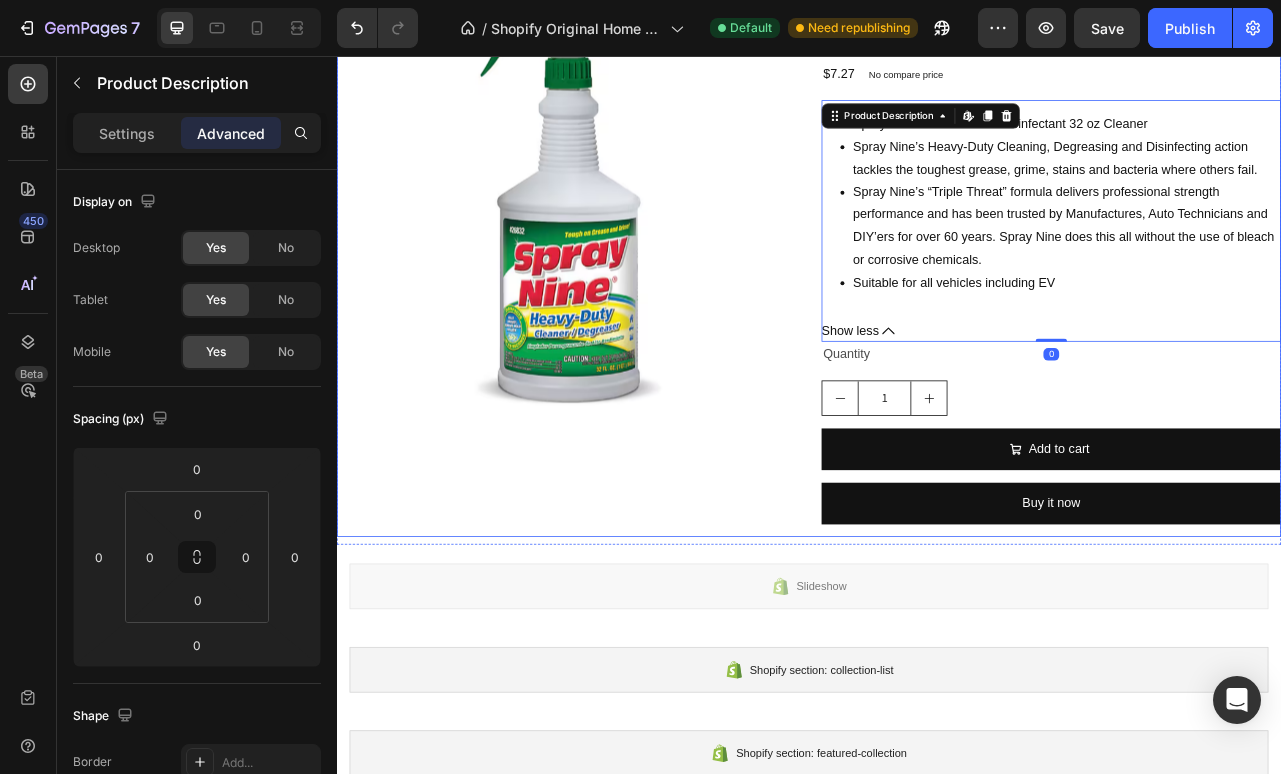 click on "Product Images" at bounding box center (629, 302) 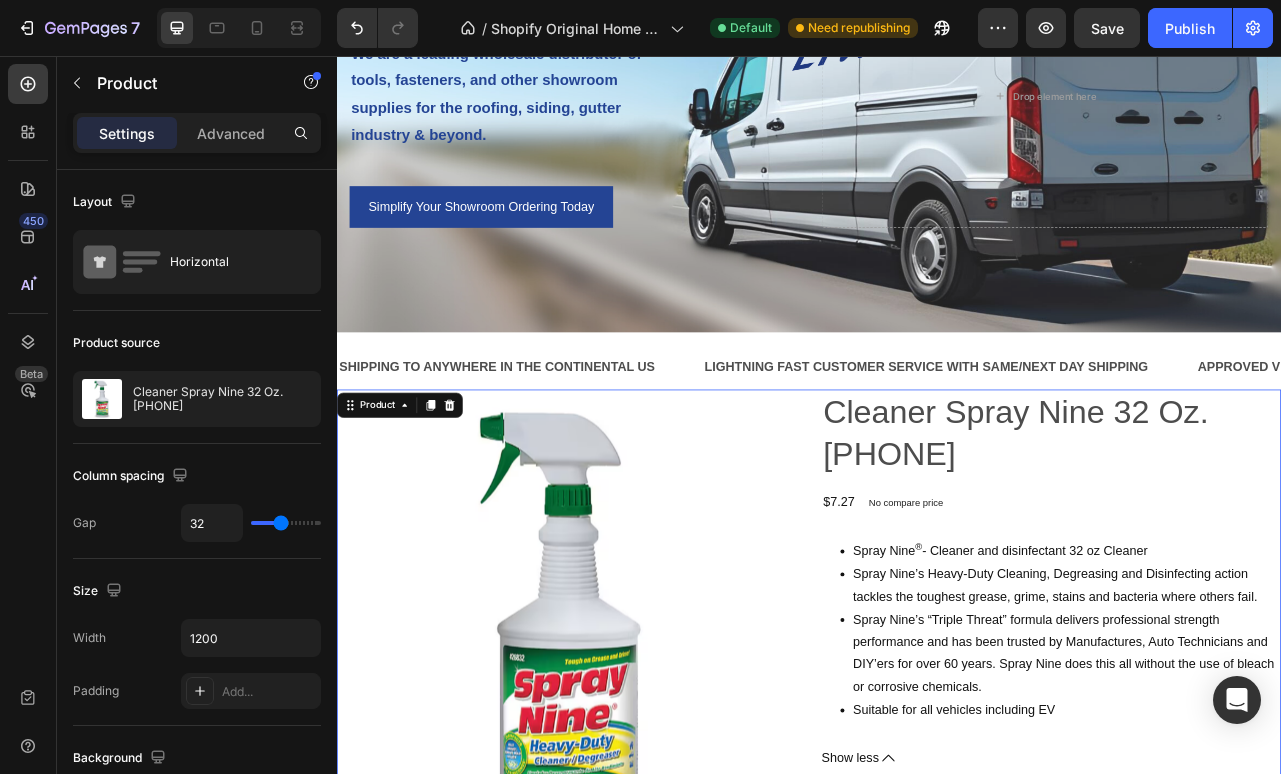 scroll, scrollTop: 285, scrollLeft: 0, axis: vertical 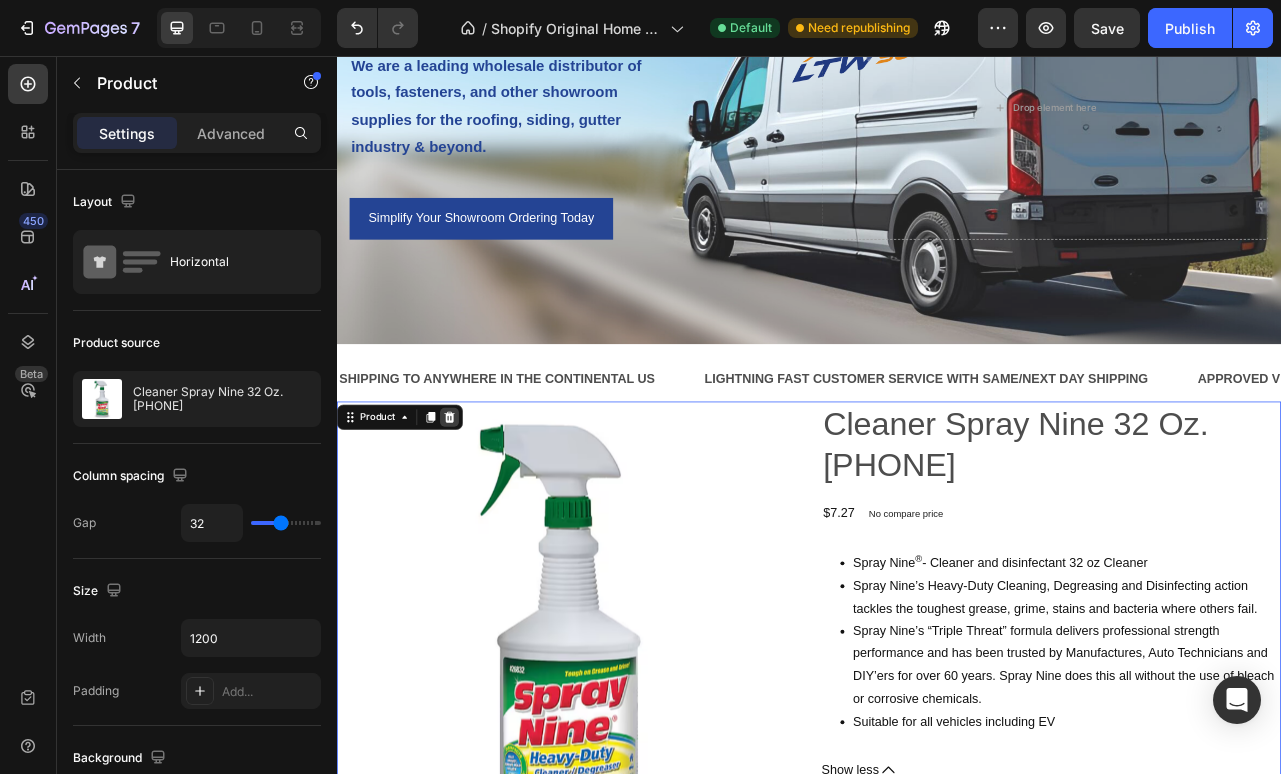 click 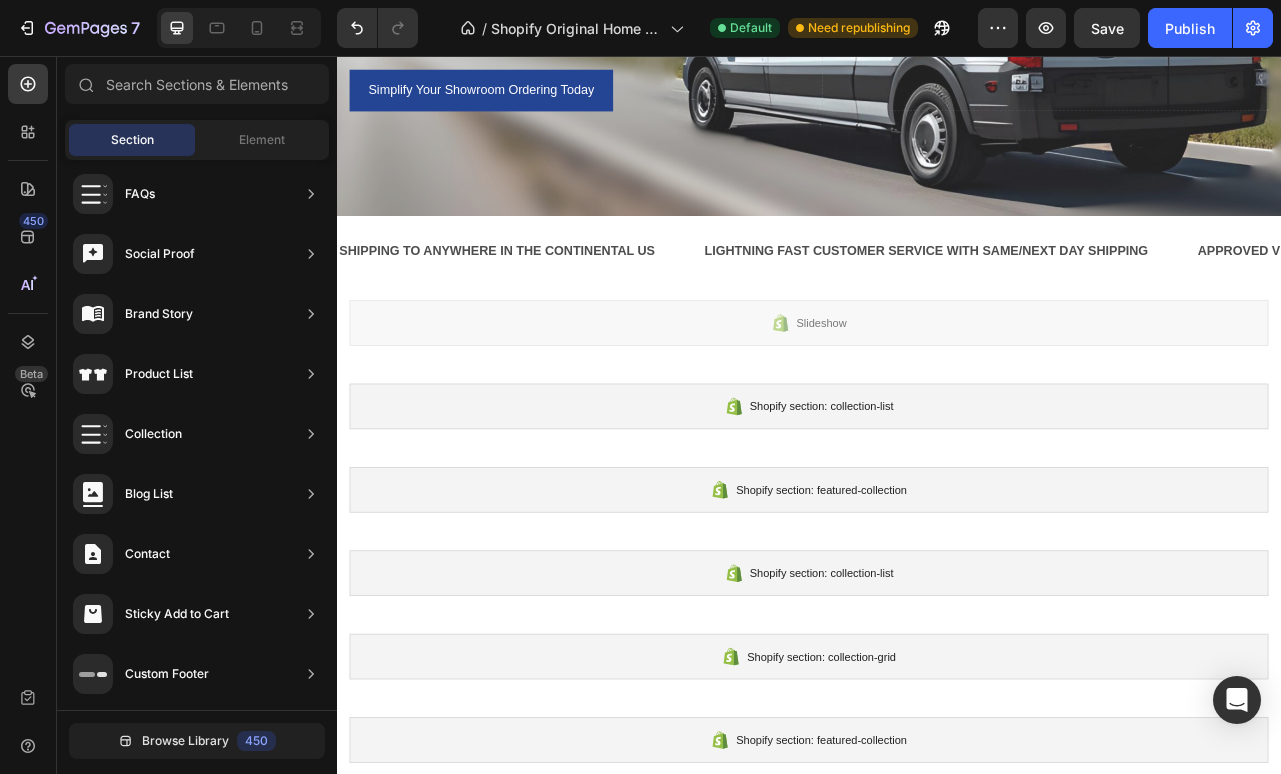 scroll, scrollTop: 361, scrollLeft: 0, axis: vertical 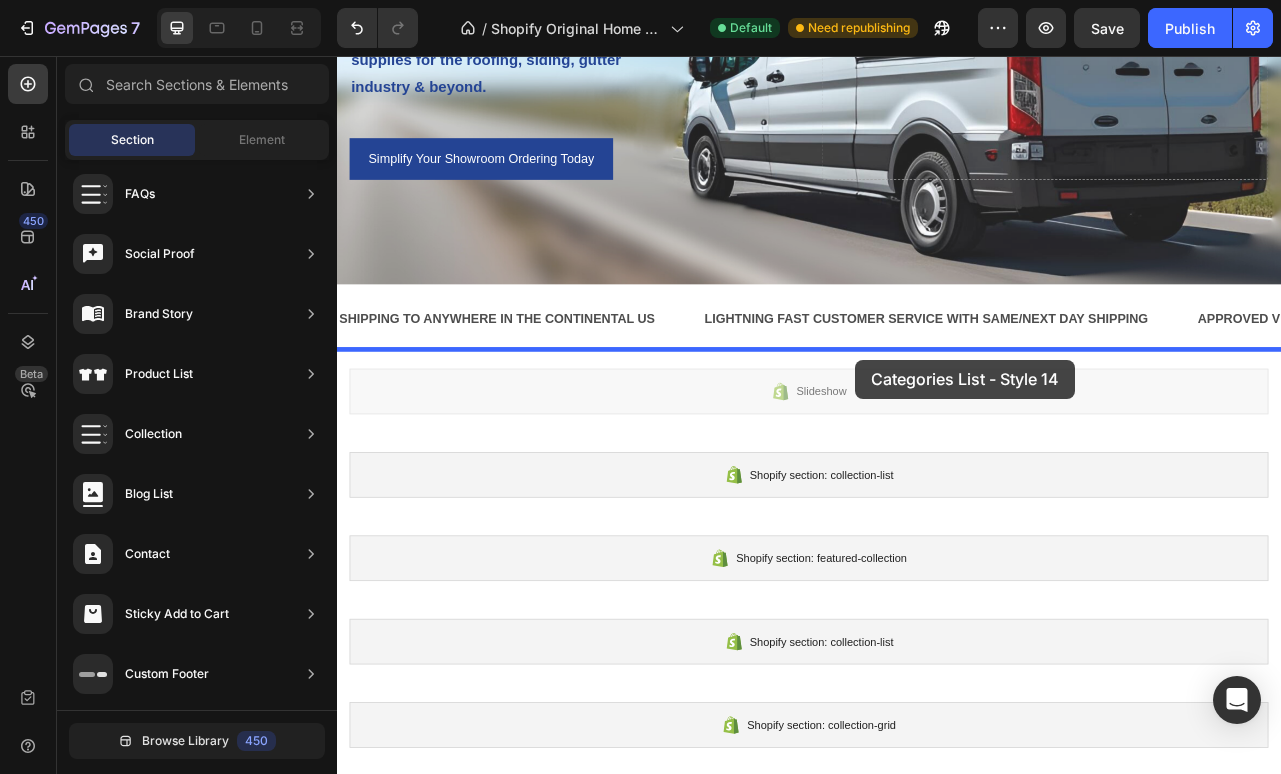 drag, startPoint x: 798, startPoint y: 708, endPoint x: 995, endPoint y: 442, distance: 331.00604 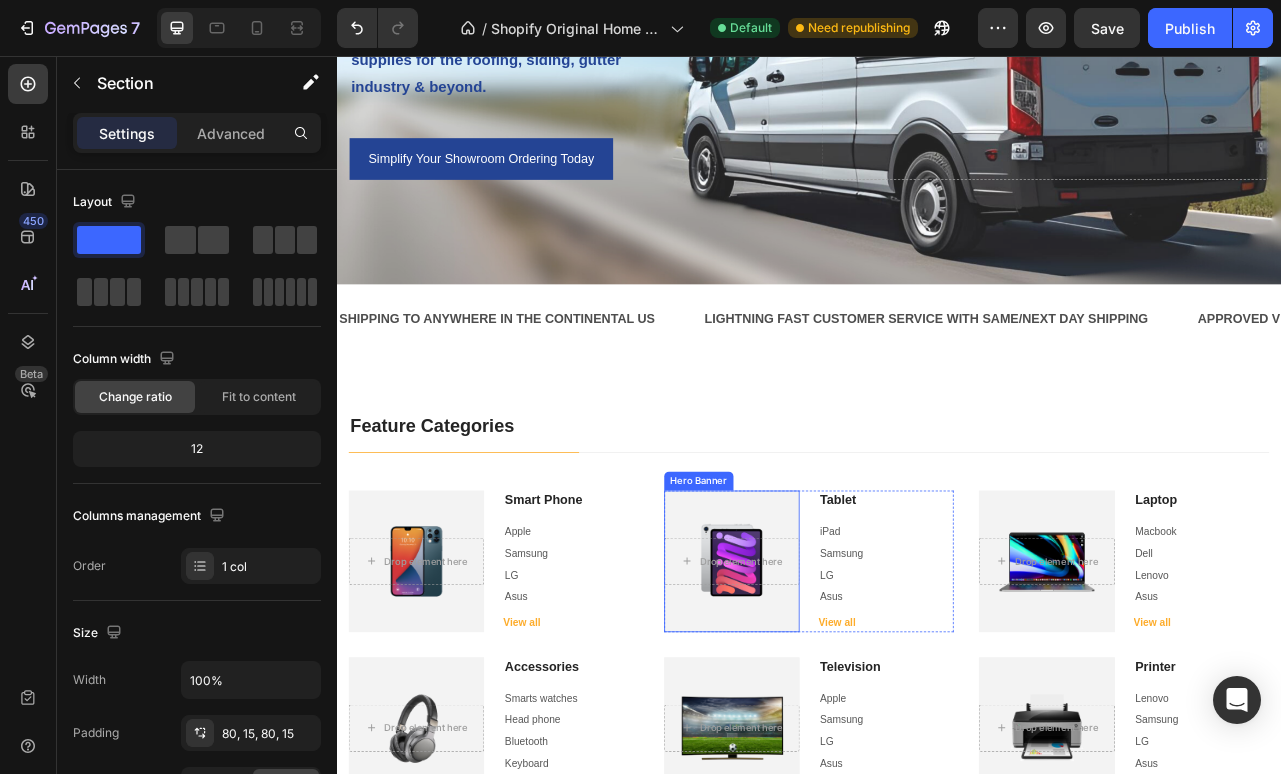click on "Hero Banner" at bounding box center (797, 596) 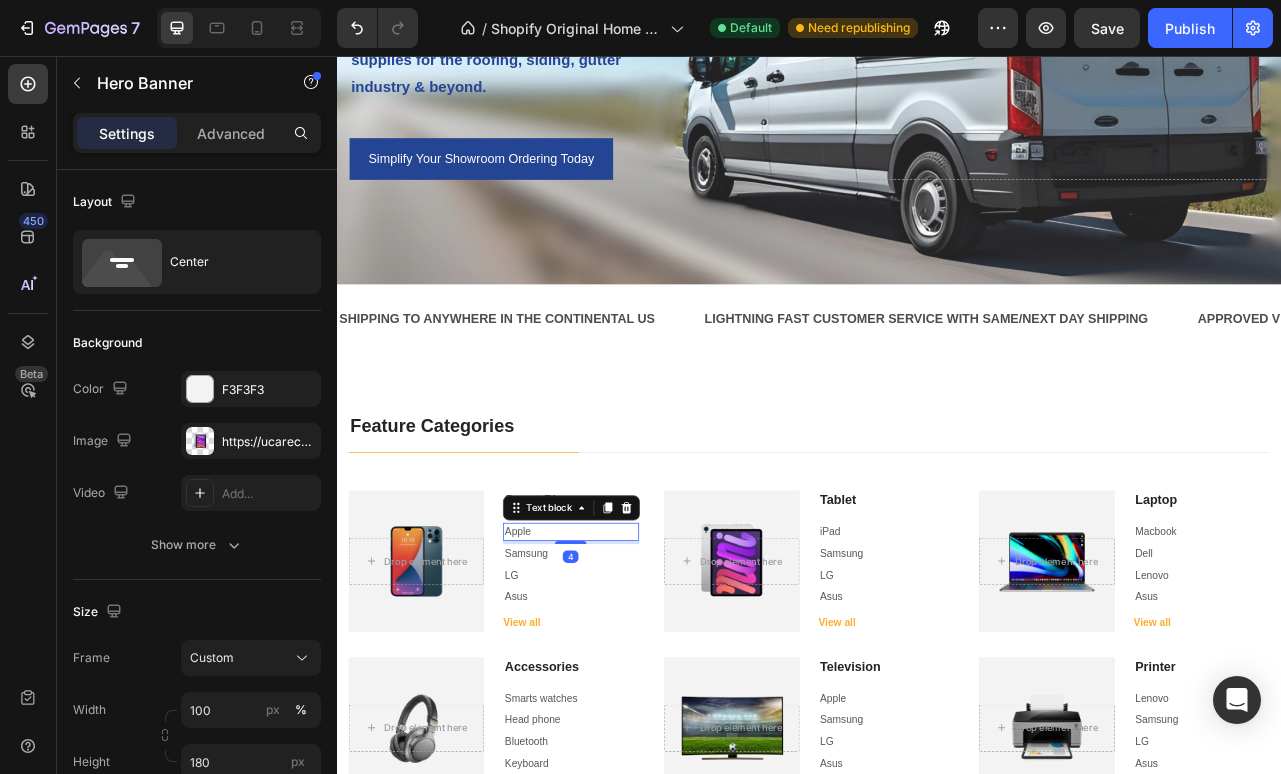 click on "Apple" at bounding box center [634, 661] 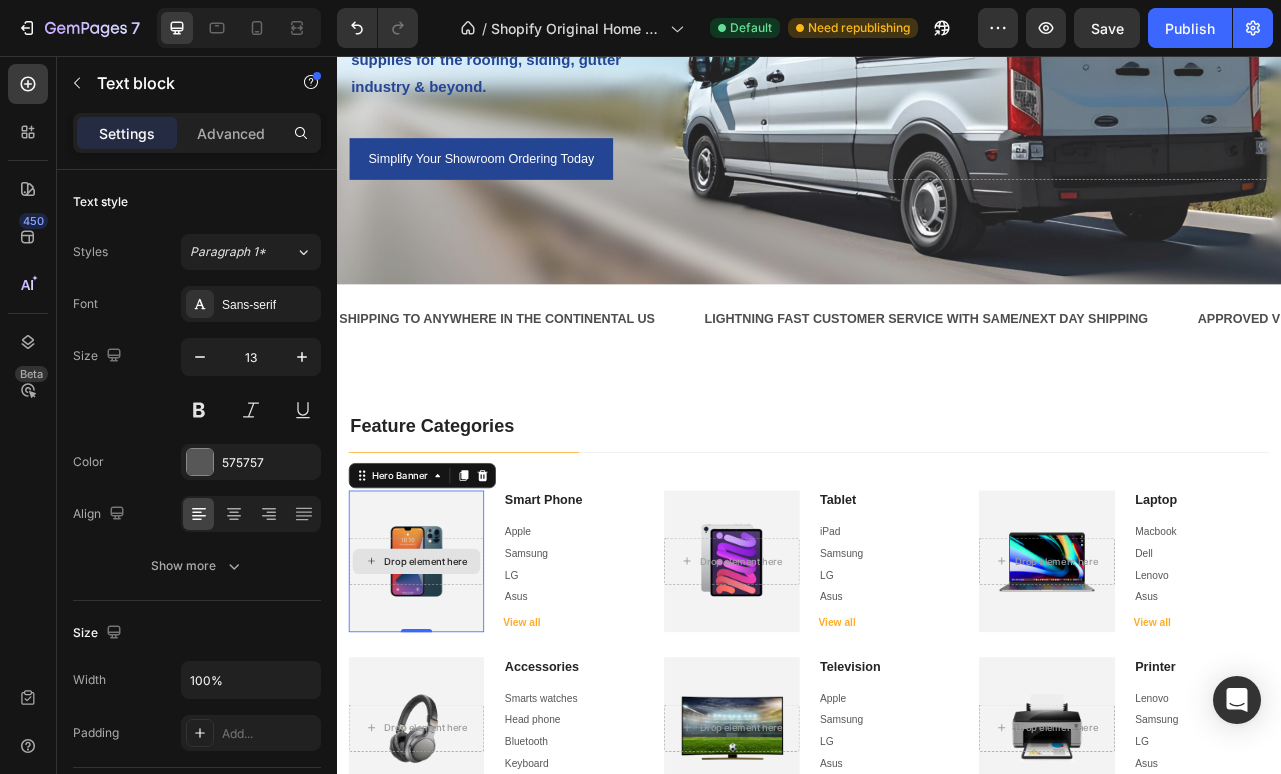 click on "Drop element here" at bounding box center (438, 698) 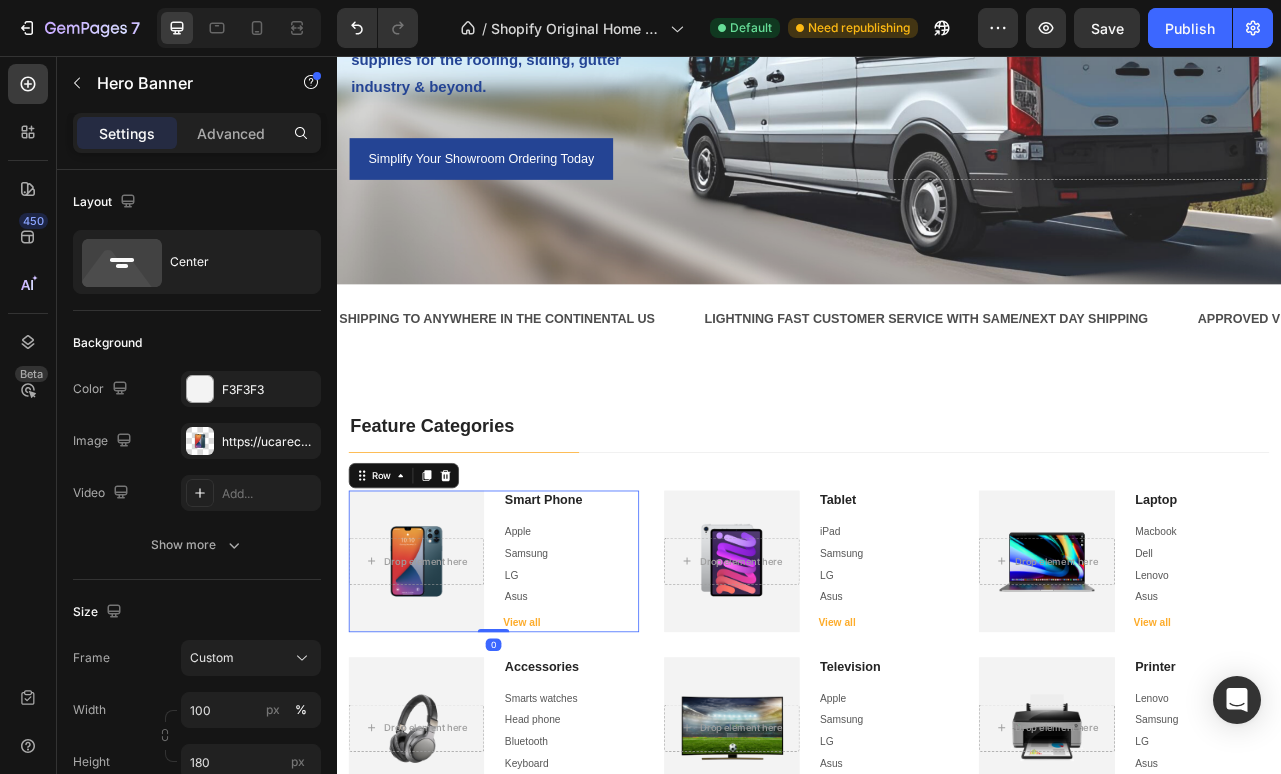 click on "Smart Phone Heading Apple Text block Samsung Text block LG Text block Asus Text block View all Button" at bounding box center (634, 698) 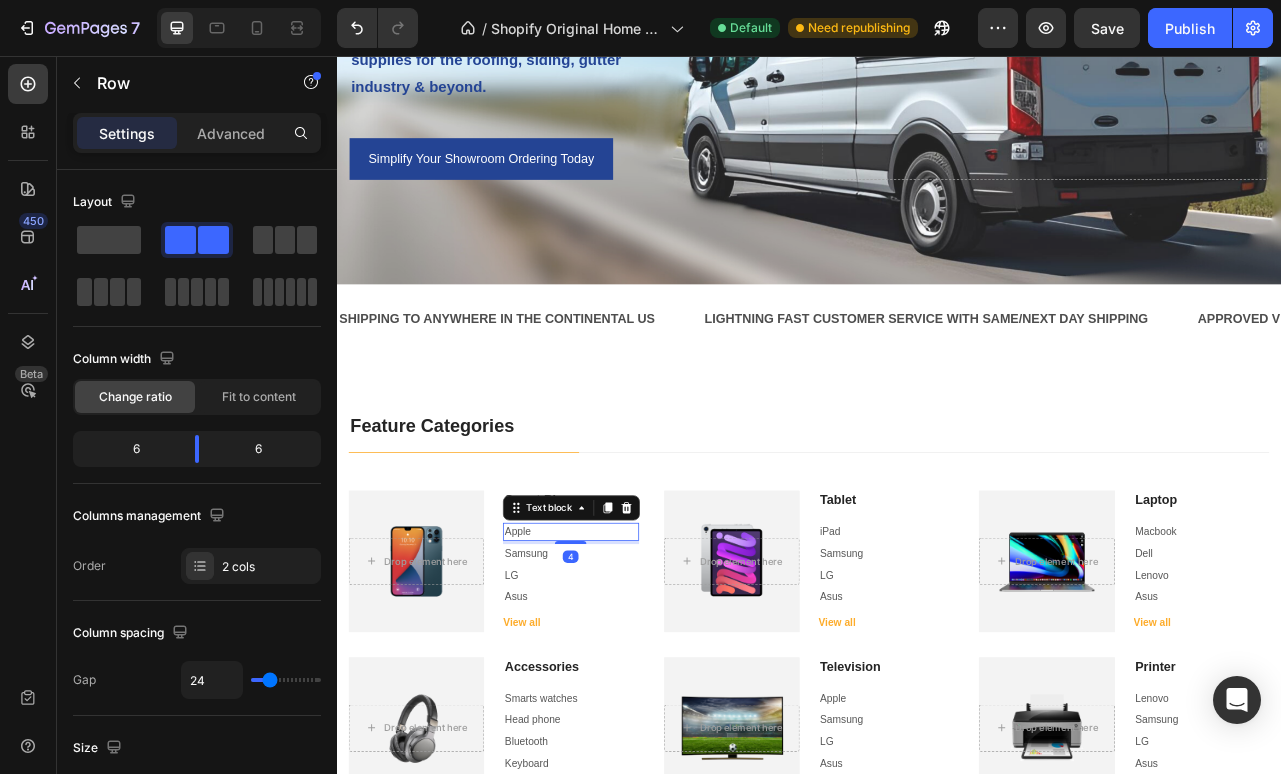 click on "Apple" at bounding box center [634, 661] 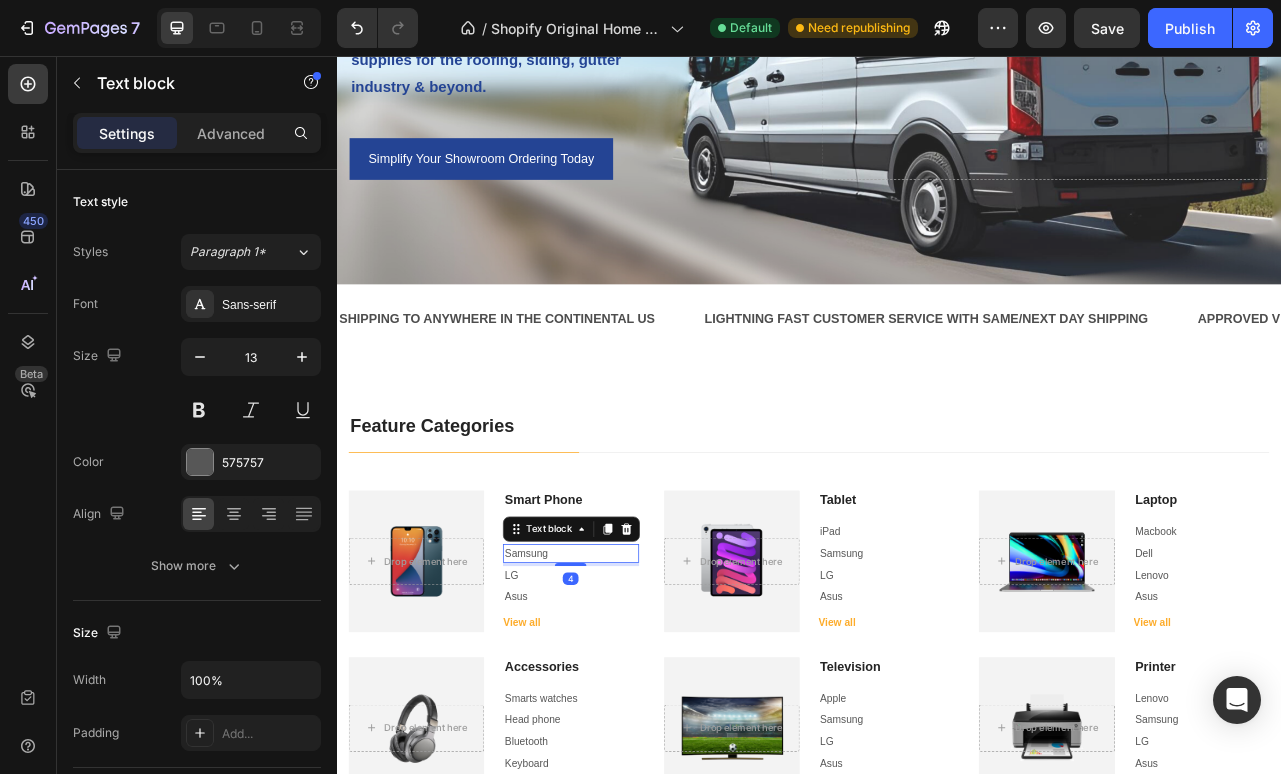 scroll, scrollTop: 524, scrollLeft: 0, axis: vertical 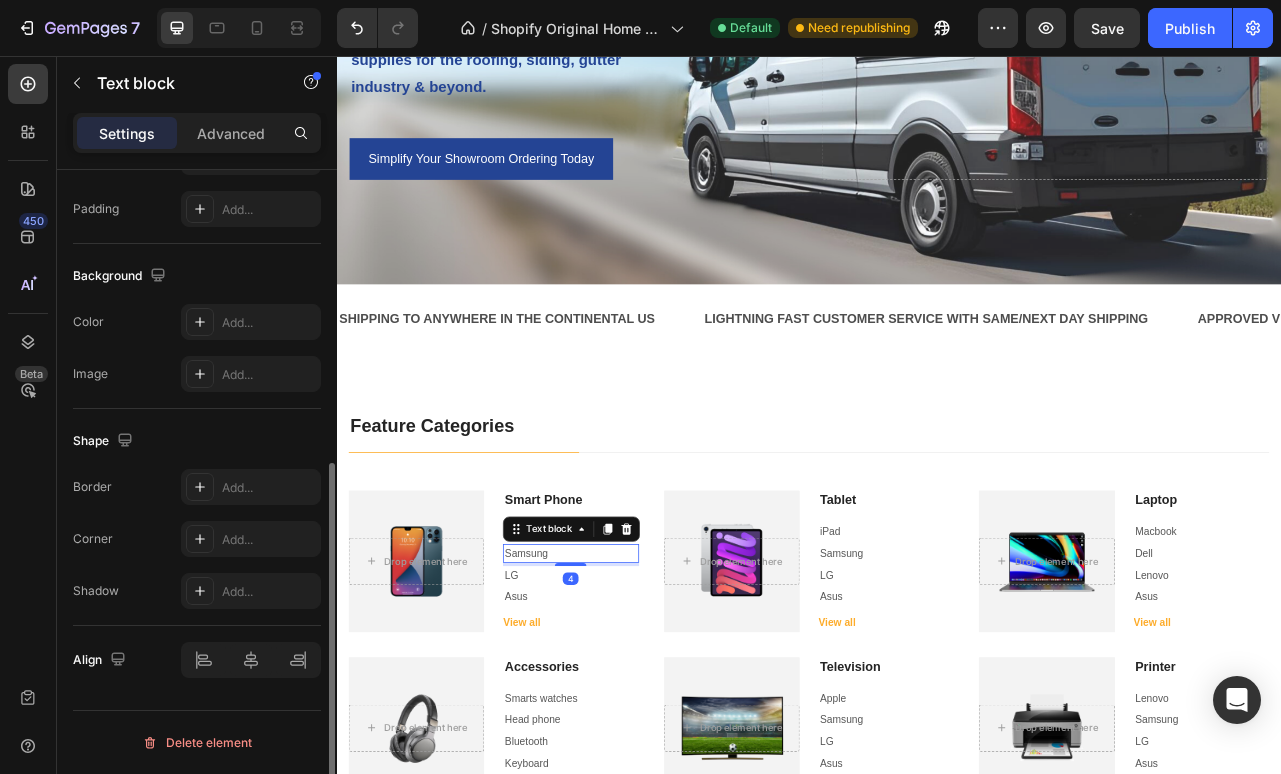click on "Samsung" at bounding box center [634, 688] 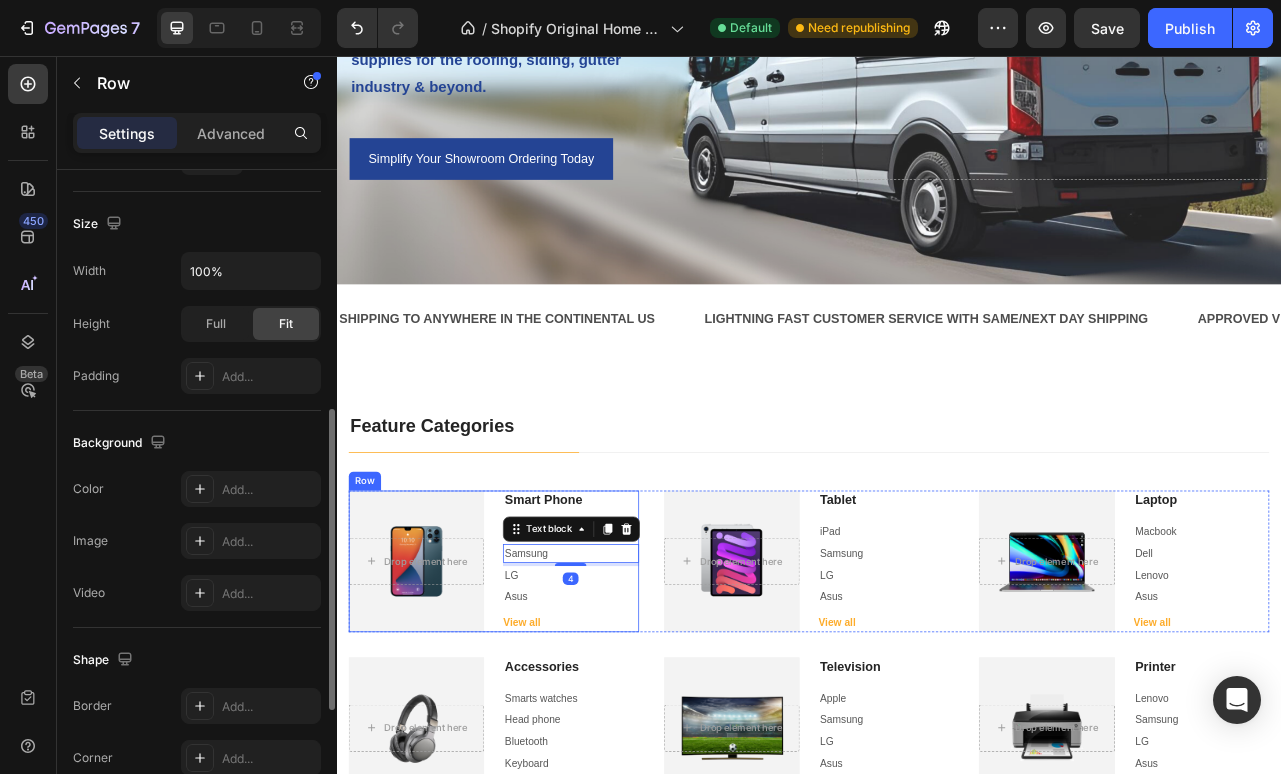 click on "Smart Phone Heading Apple Text block Samsung Text block   4 LG Text block Asus Text block View all Button" at bounding box center [634, 698] 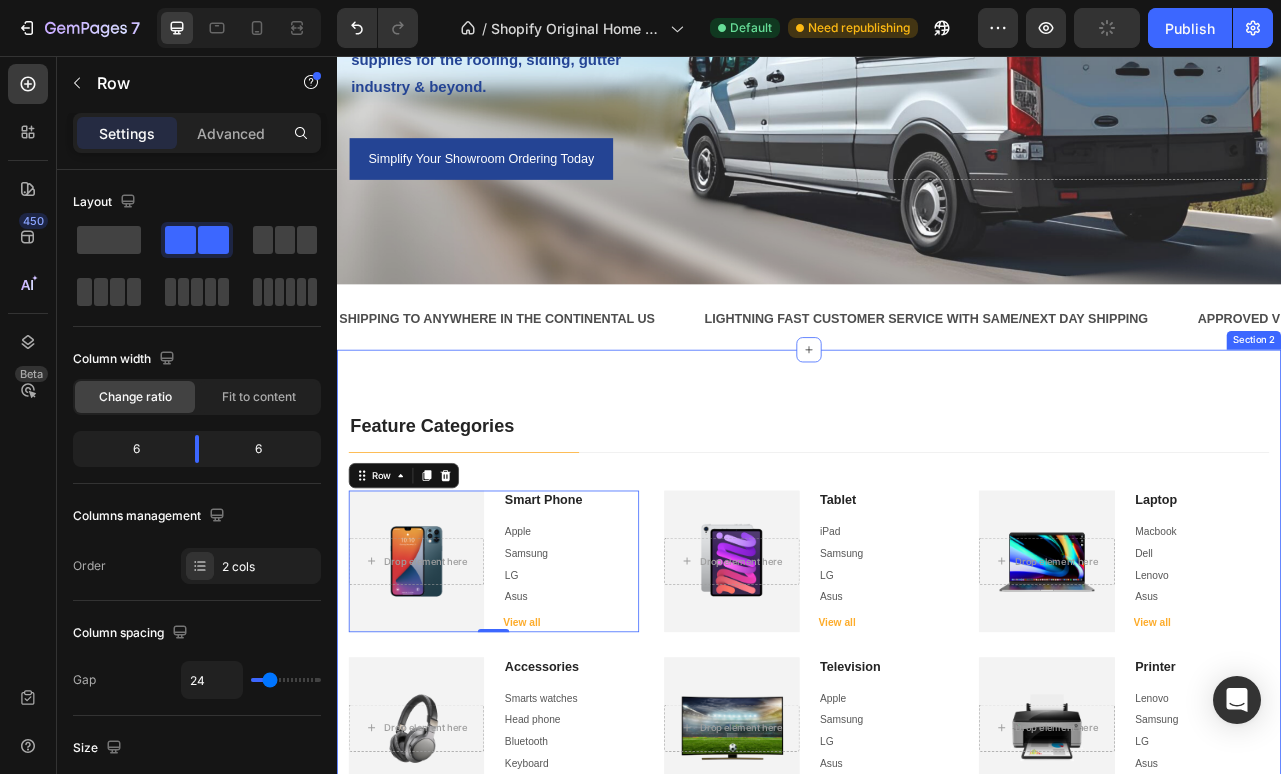 click on "Feature Categories Heading                Title Line                Title Line Row Row
Drop element here Hero Banner Smart Phone Heading Apple Text block Samsung Text block LG Text block Asus Text block View all Button Row   0
Drop element here Hero Banner Tablet Heading iPad Text block Samsung Text block LG Text block Asus Text block View all Button Row
Drop element here Hero Banner Laptop Heading Macbook Text block Dell Text block Lenovo Text block Asus Text block View all Button Row Row
Drop element here Hero Banner Accessories Heading Smarts watches Text block Head phone Text block Bluetooth Text block Keyboard Text block View all Button Row
Drop element here Hero Banner Television Heading Apple Text block Samsung Text block LG Text block Asus Text block View all Button Row
Drop element here Hero Banner Printer Heading Lenovo Text block Samsung Text block LG Text block Asus Text block View all Row" at bounding box center (937, 754) 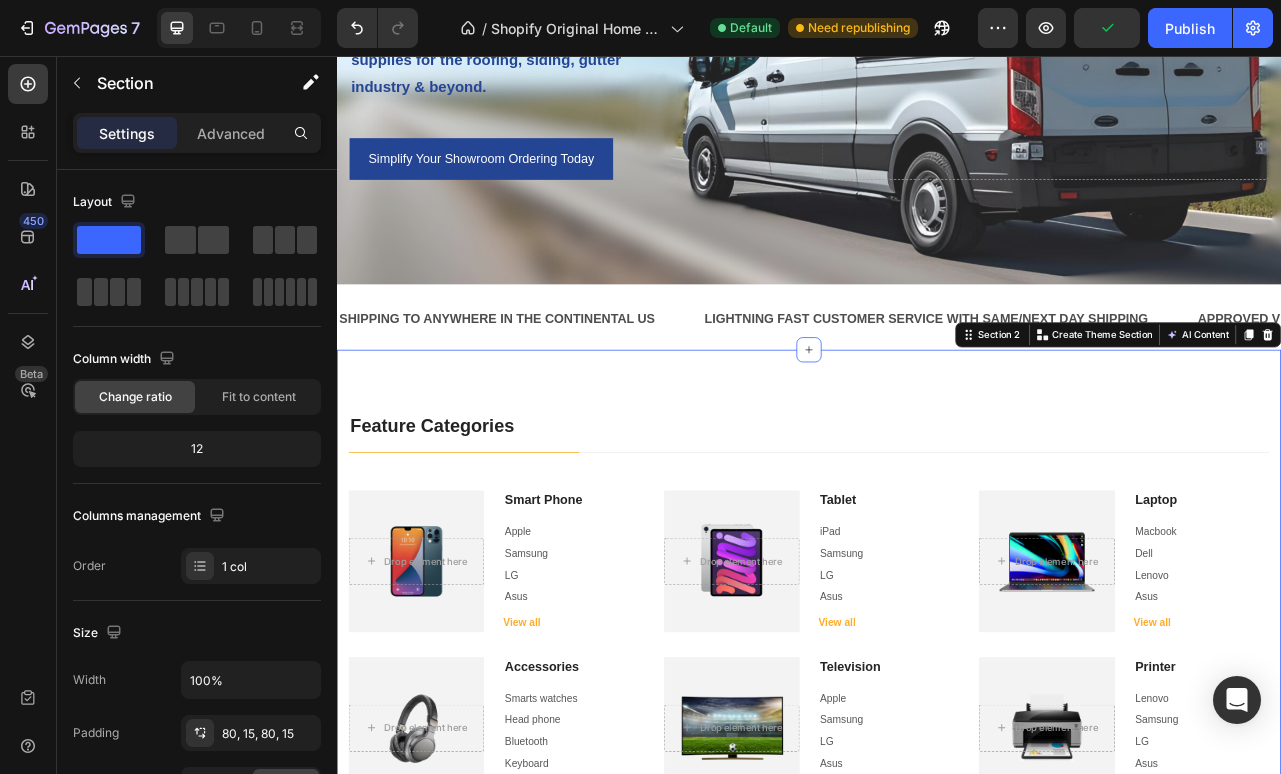 click on "Feature Categories Heading                Title Line                Title Line Row Row
Drop element here Hero Banner Smart Phone Heading Apple Text block Samsung Text block LG Text block Asus Text block View all Button Row
Drop element here Hero Banner Tablet Heading iPad Text block Samsung Text block LG Text block Asus Text block View all Button Row
Drop element here Hero Banner Laptop Heading Macbook Text block Dell Text block Lenovo Text block Asus Text block View all Button Row Row
Drop element here Hero Banner Accessories Heading Smarts watches Text block Head phone Text block Bluetooth Text block Keyboard Text block View all Button Row
Drop element here Hero Banner Television Heading Apple Text block Samsung Text block LG Text block Asus Text block View all Button Row
Drop element here Hero Banner Printer Heading Lenovo Text block Samsung Text block LG Text block Asus Text block View all Button" at bounding box center (937, 754) 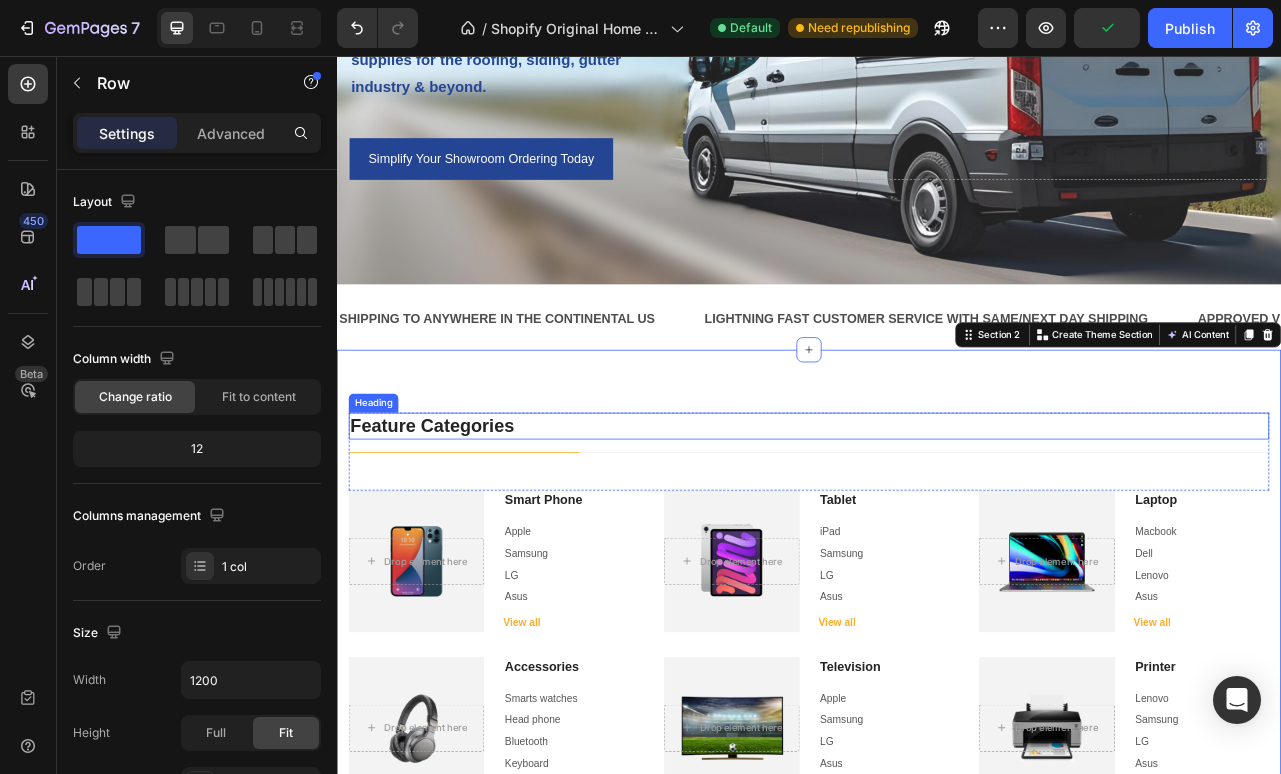 click on "Feature Categories Heading                Title Line                Title Line Row" at bounding box center [937, 558] 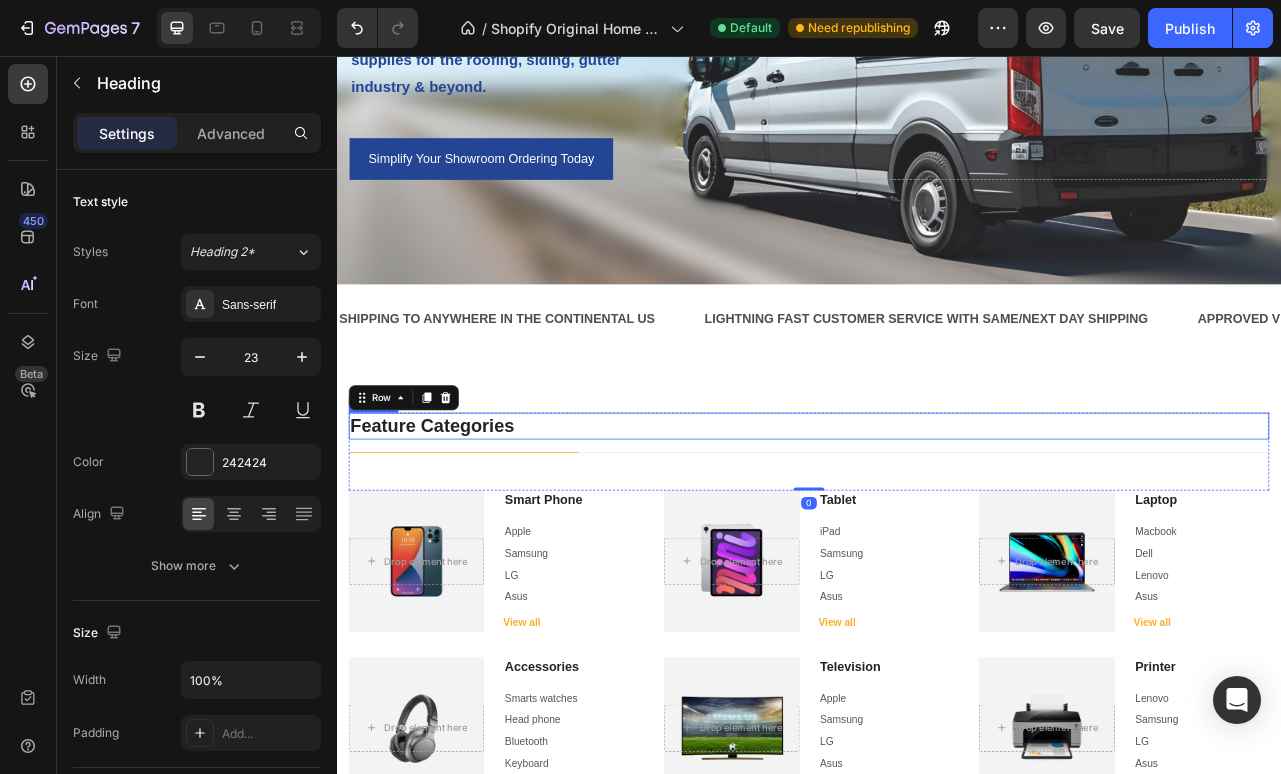 click on "Feature Categories" at bounding box center [937, 526] 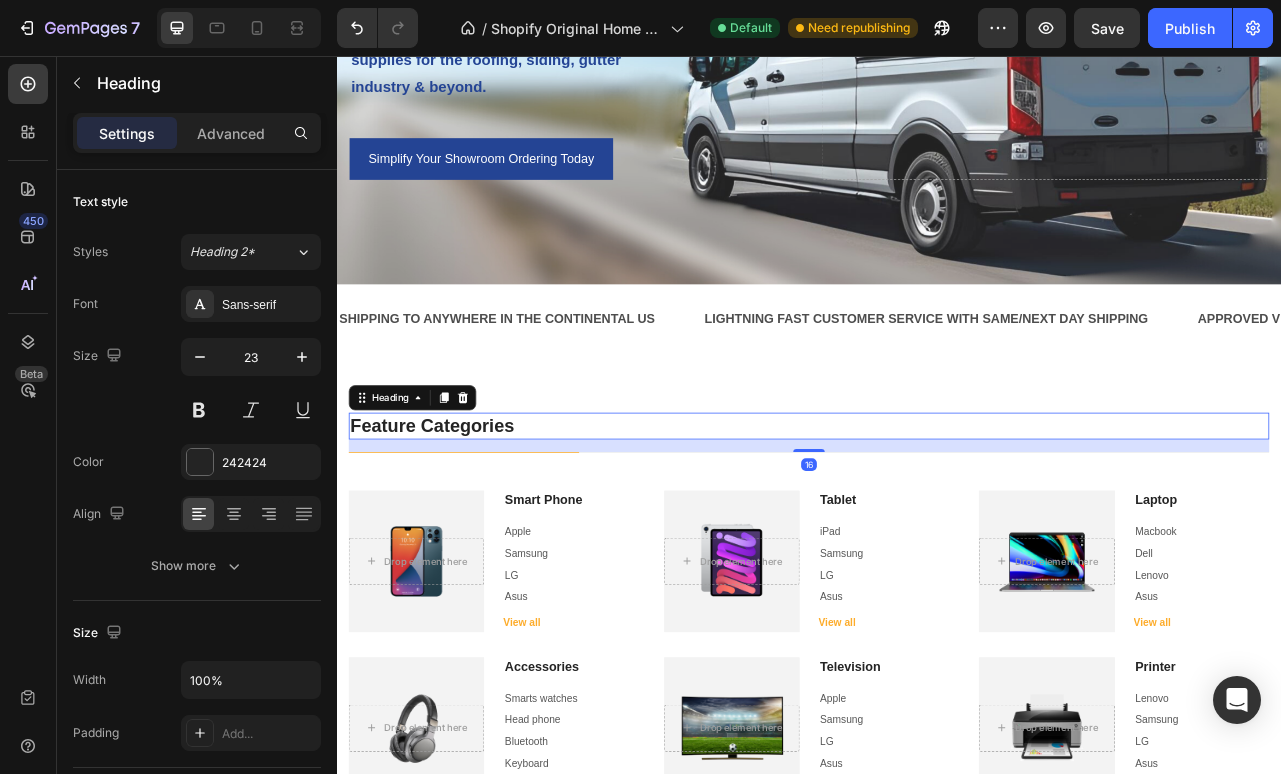 click on "Feature Categories Heading   16                Title Line                Title Line Row Row
Drop element here Hero Banner Smart Phone Heading Apple Text block Samsung Text block LG Text block Asus Text block View all Button Row
Drop element here Hero Banner Tablet Heading iPad Text block Samsung Text block LG Text block Asus Text block View all Button Row
Drop element here Hero Banner Laptop Heading Macbook Text block Dell Text block Lenovo Text block Asus Text block View all Button Row Row
Drop element here Hero Banner Accessories Heading Smarts watches Text block Head phone Text block Bluetooth Text block Keyboard Text block View all Button Row
Drop element here Hero Banner Television Heading Apple Text block Samsung Text block LG Text block Asus Text block View all Button Row
Drop element here Hero Banner Printer Heading Lenovo Text block Samsung Text block LG Text block Asus Text block View all Row" at bounding box center [937, 754] 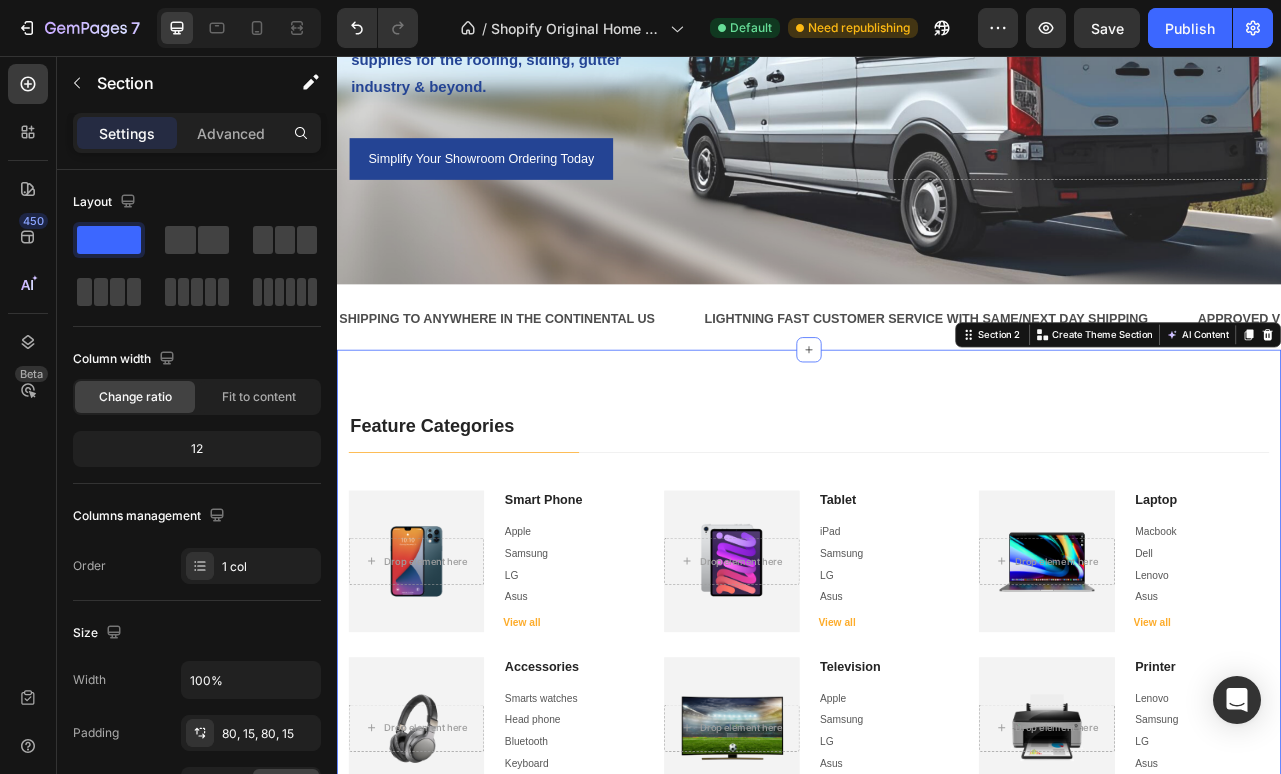 click on "Feature Categories" at bounding box center (937, 526) 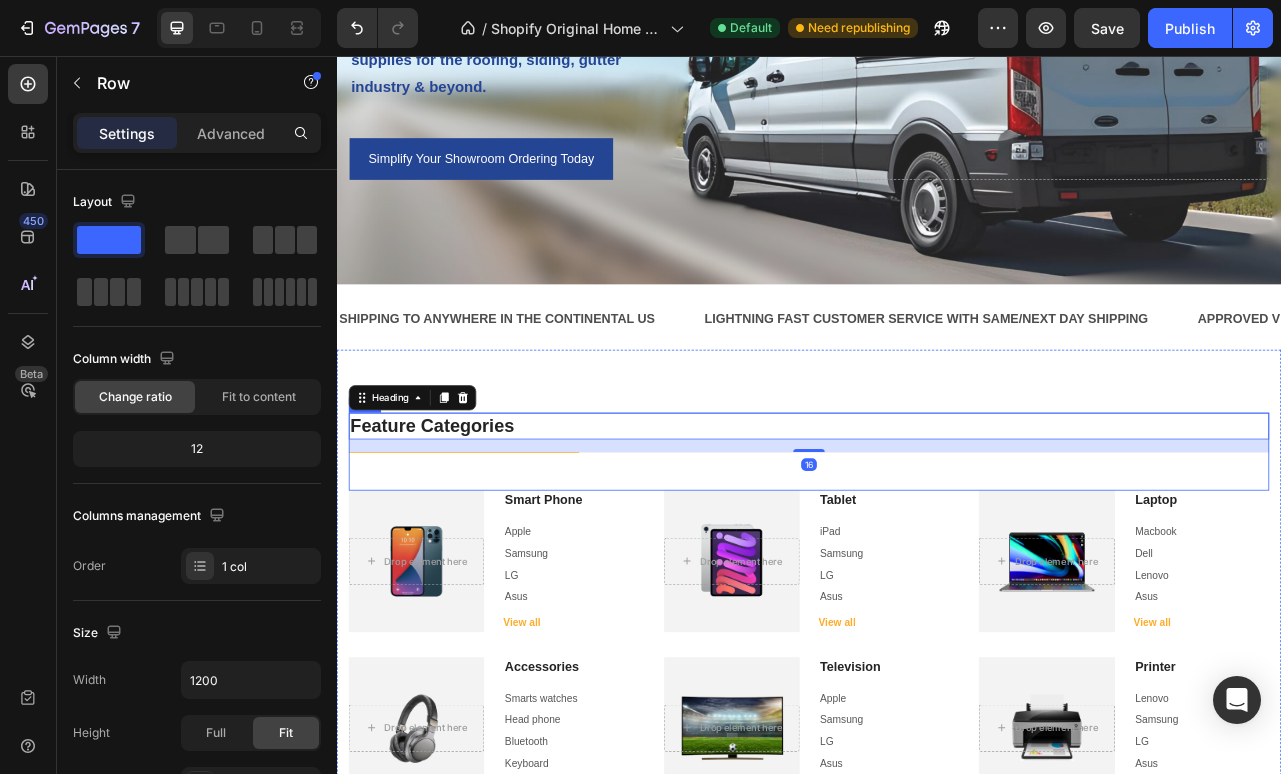 click on "Feature Categories Heading   16                Title Line                Title Line Row" at bounding box center (937, 558) 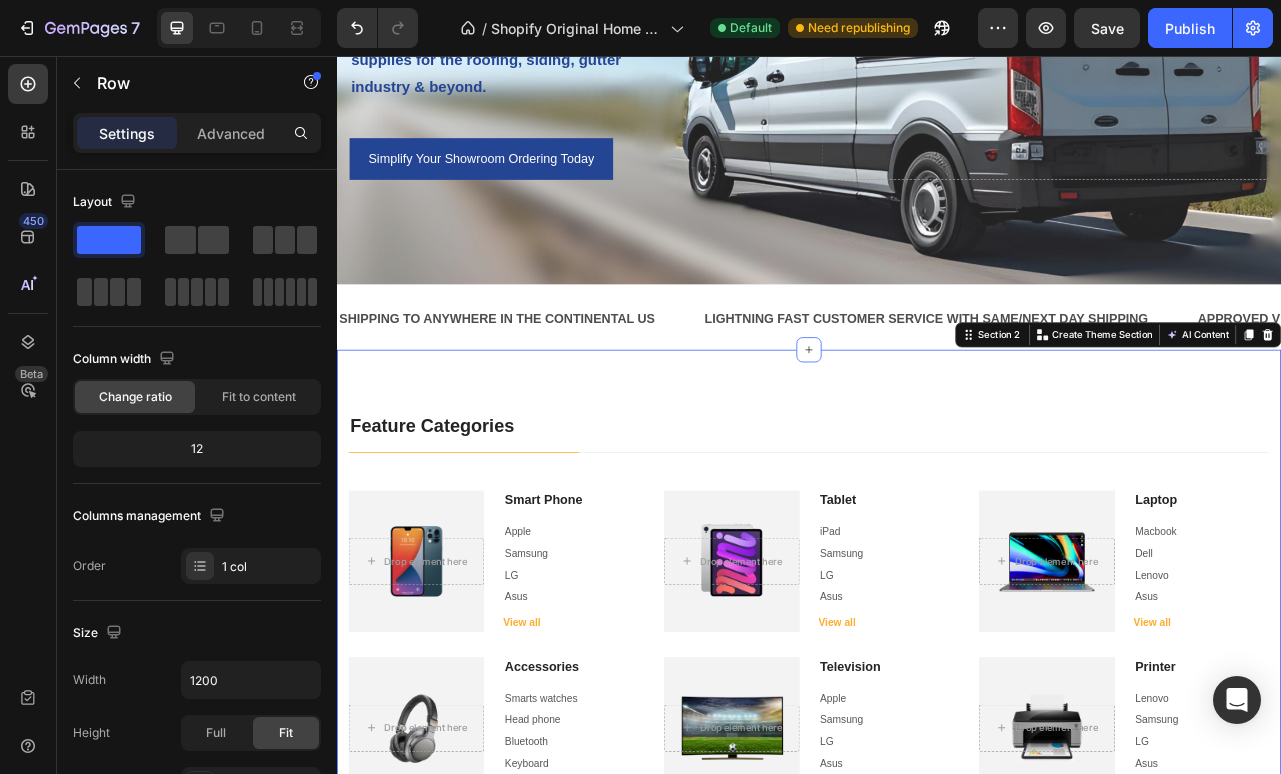 click on "Feature Categories Heading                Title Line                Title Line Row Row
Drop element here Hero Banner Smart Phone Heading Apple Text block Samsung Text block LG Text block Asus Text block View all Button Row
Drop element here Hero Banner Tablet Heading iPad Text block Samsung Text block LG Text block Asus Text block View all Button Row
Drop element here Hero Banner Laptop Heading Macbook Text block Dell Text block Lenovo Text block Asus Text block View all Button Row Row
Drop element here Hero Banner Accessories Heading Smarts watches Text block Head phone Text block Bluetooth Text block Keyboard Text block View all Button Row
Drop element here Hero Banner Television Heading Apple Text block Samsung Text block LG Text block Asus Text block View all Button Row
Drop element here Hero Banner Printer Heading Lenovo Text block Samsung Text block LG Text block Asus Text block View all Button" at bounding box center (937, 754) 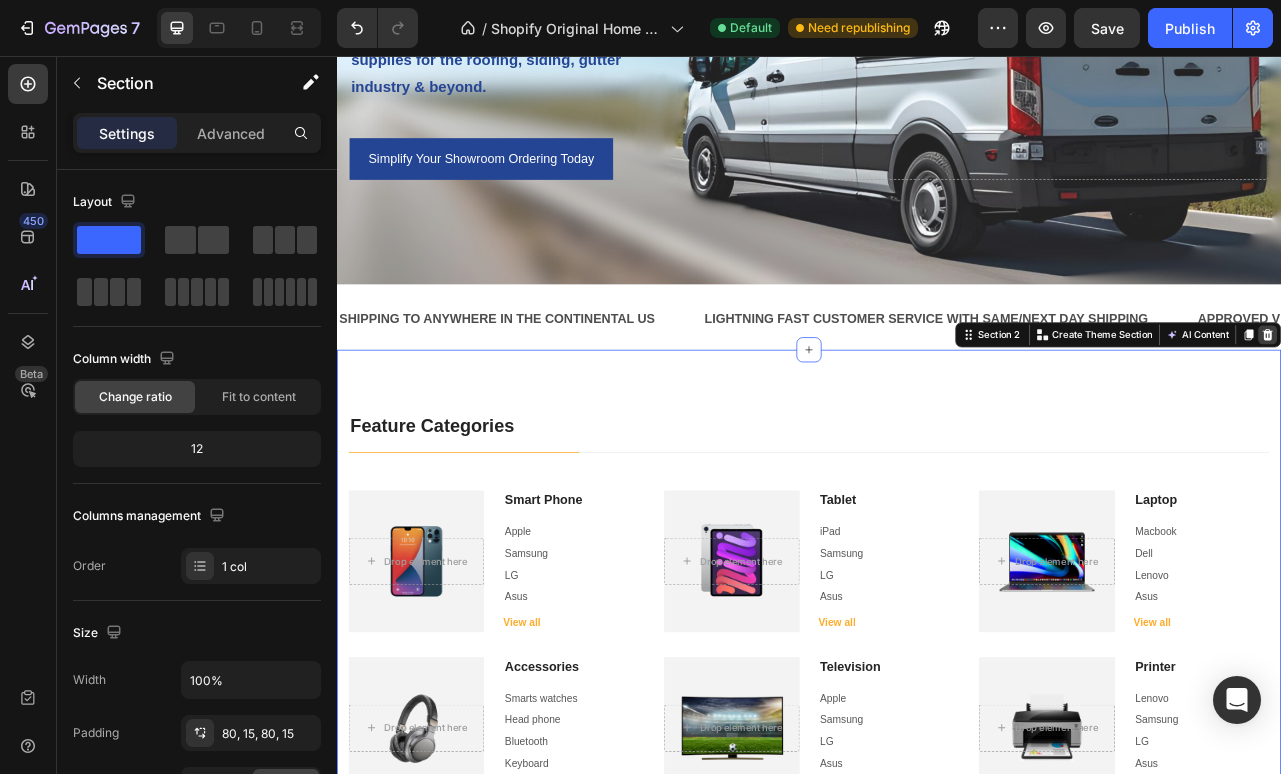 click 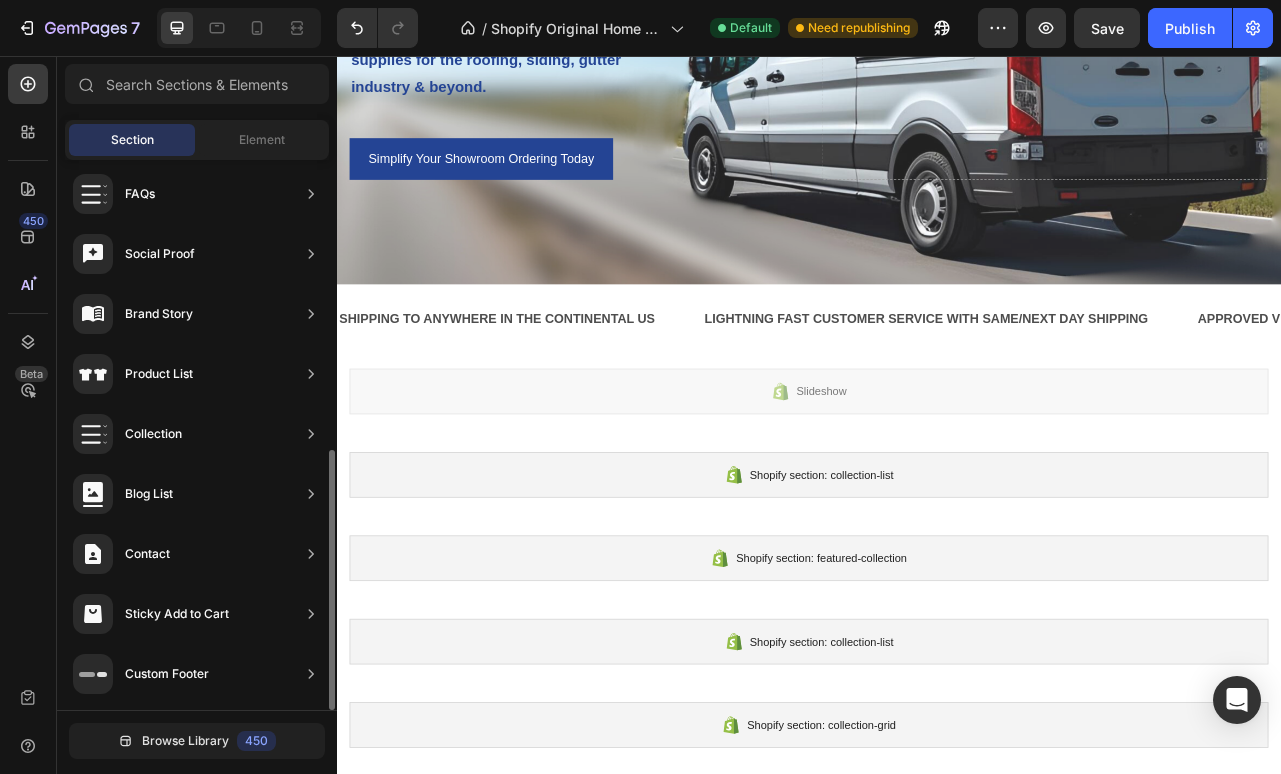 scroll, scrollTop: 129, scrollLeft: 0, axis: vertical 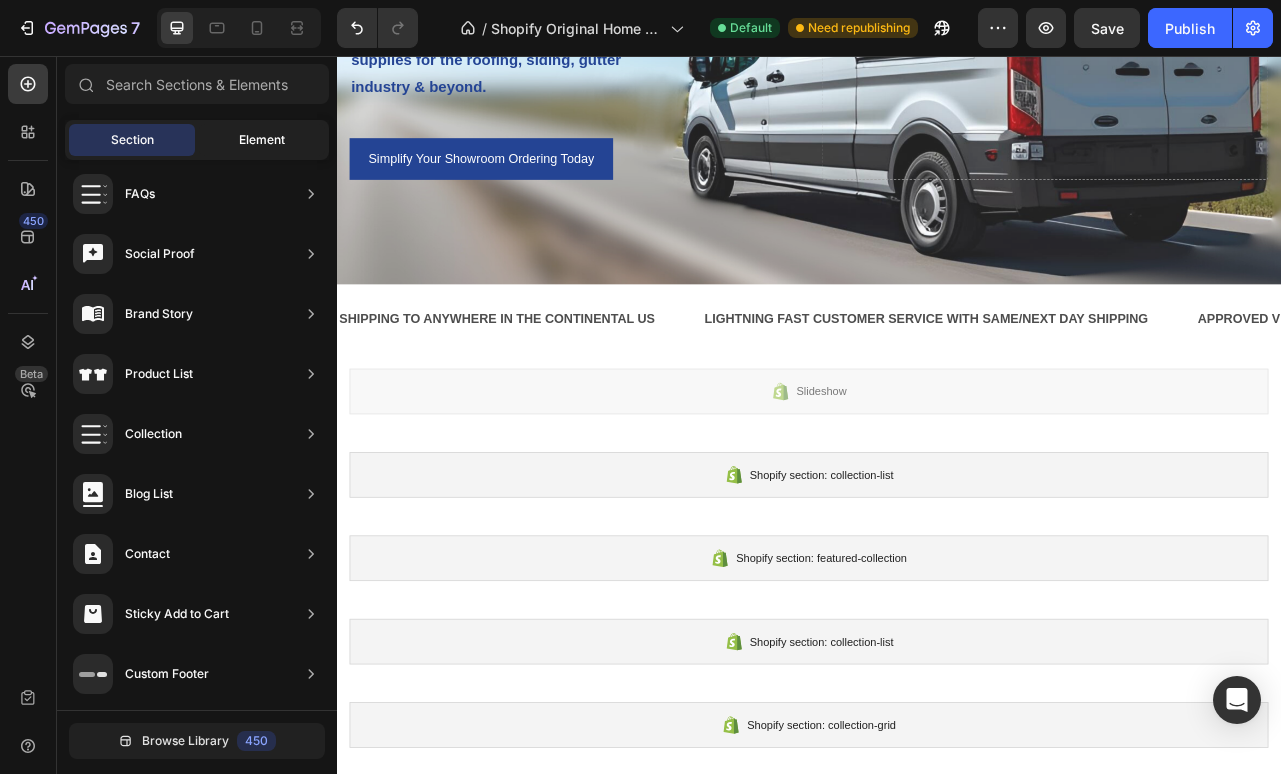 click on "Element" 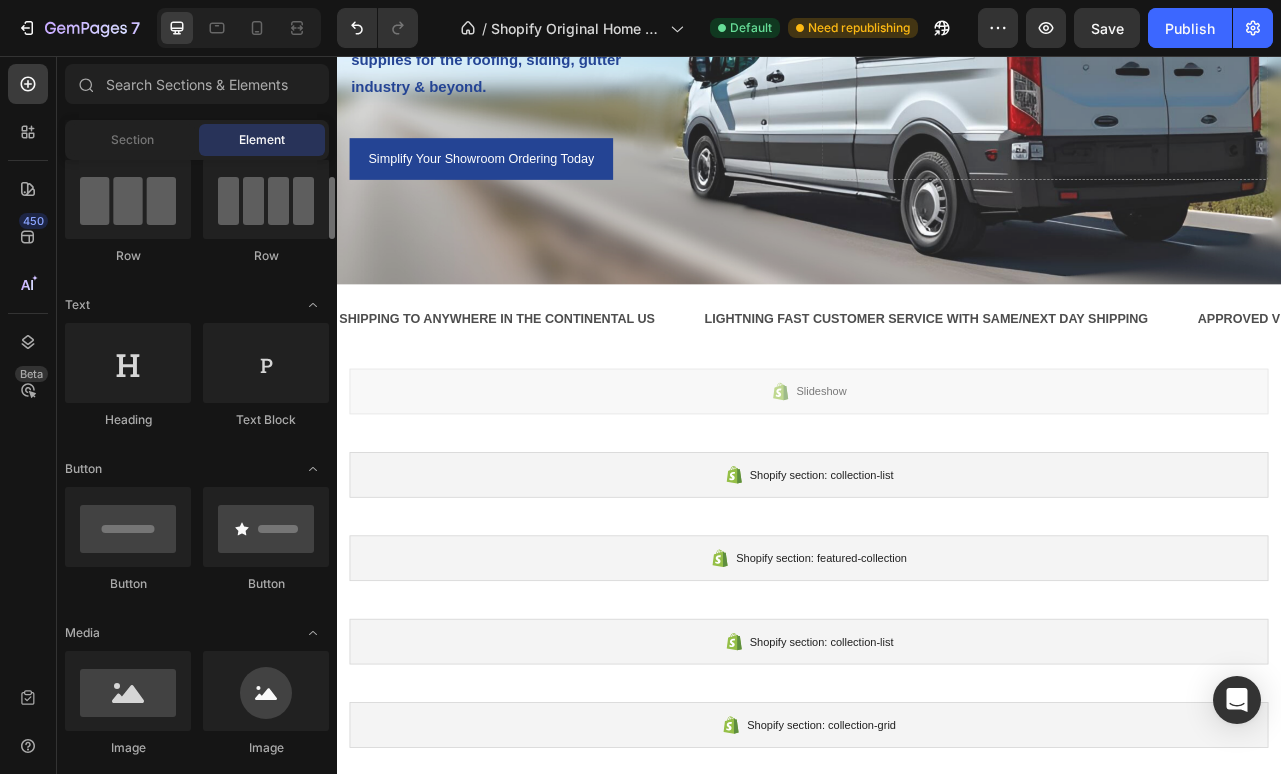scroll, scrollTop: 0, scrollLeft: 0, axis: both 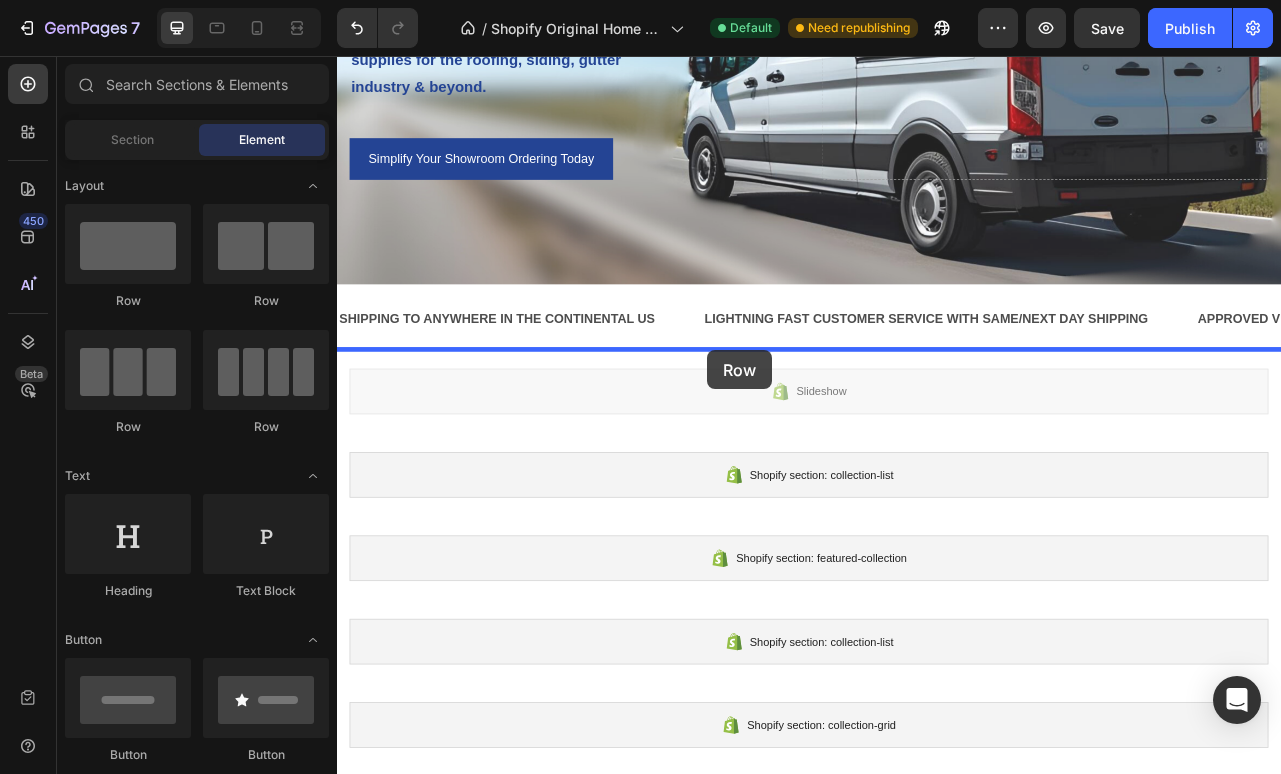 drag, startPoint x: 598, startPoint y: 313, endPoint x: 808, endPoint y: 430, distance: 240.39343 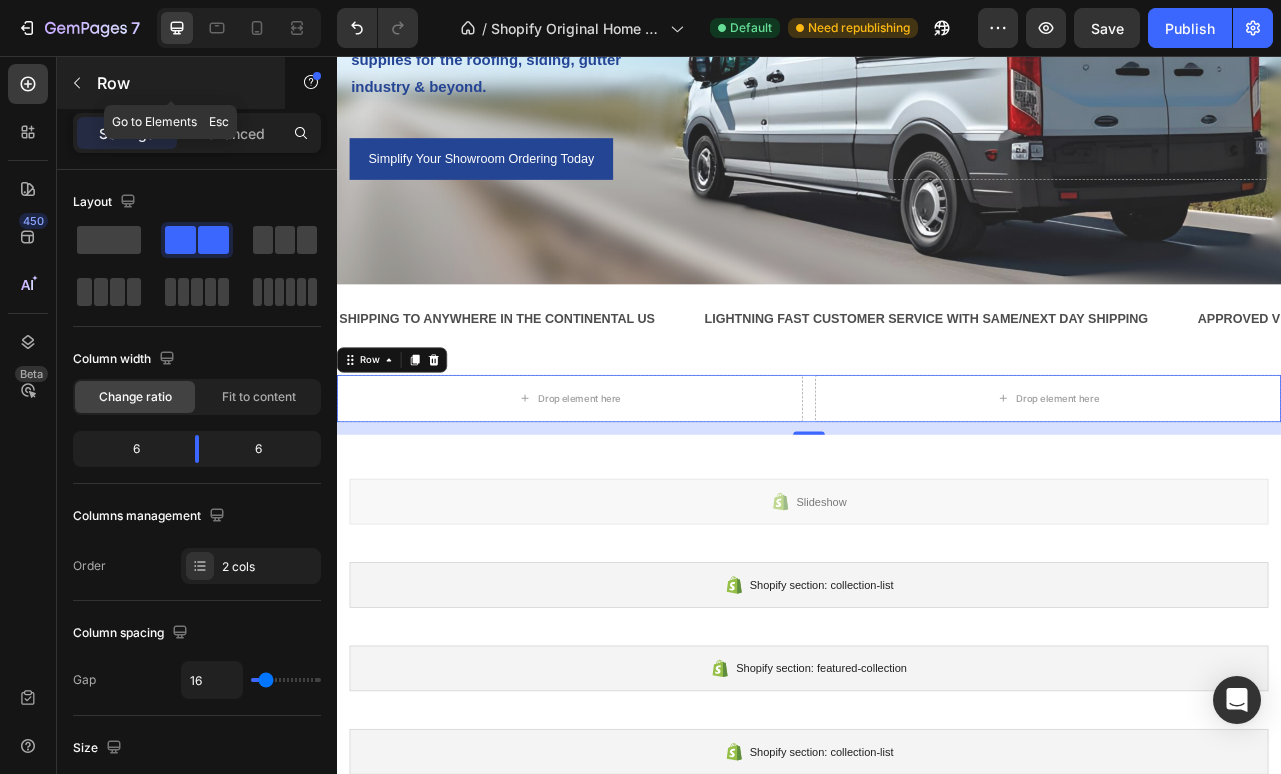 click 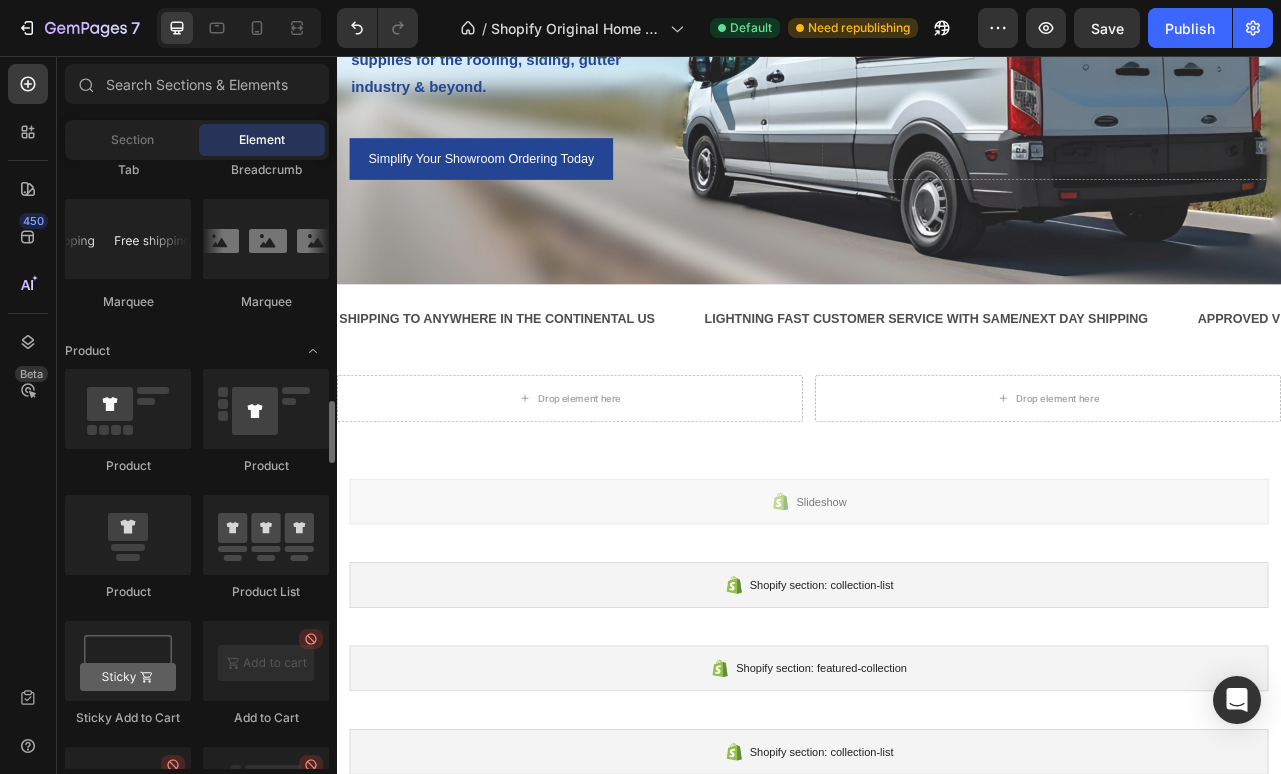 scroll, scrollTop: 2391, scrollLeft: 0, axis: vertical 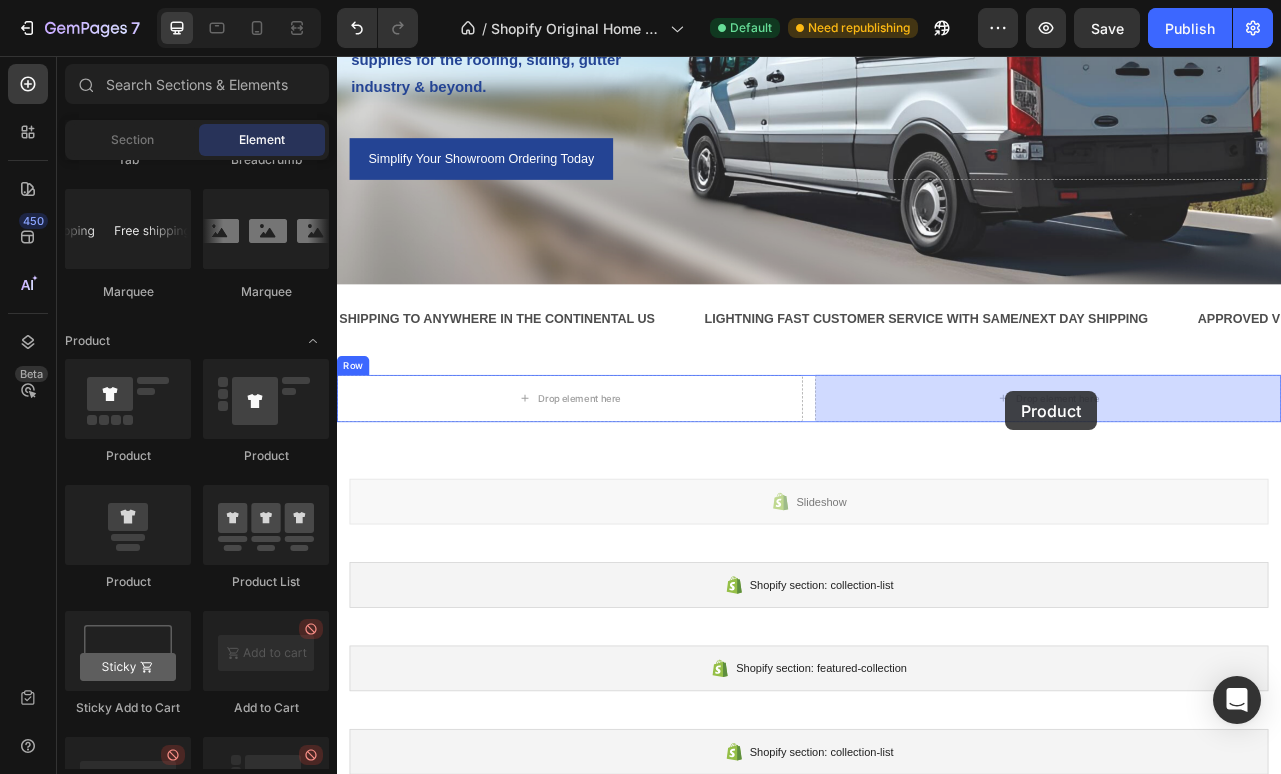 drag, startPoint x: 473, startPoint y: 584, endPoint x: 1186, endPoint y: 483, distance: 720.11804 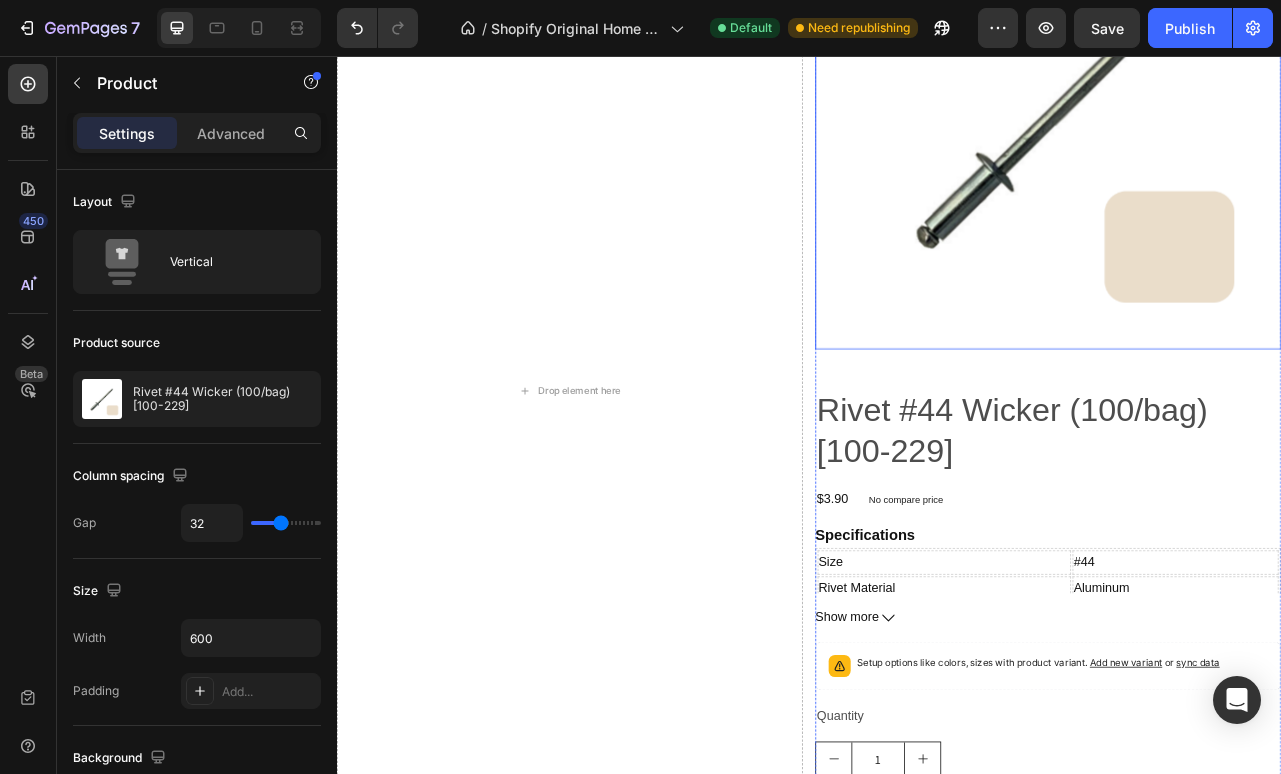 scroll, scrollTop: 1025, scrollLeft: 0, axis: vertical 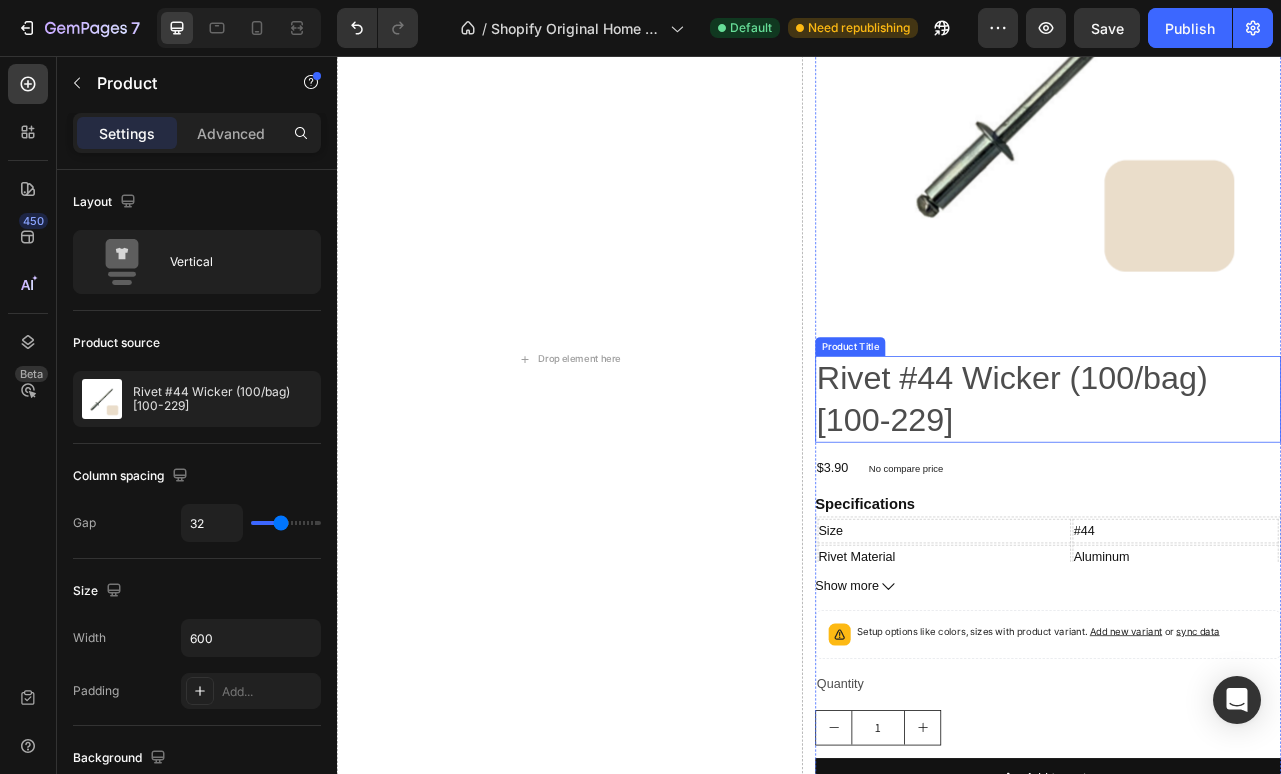 click on "Rivet #44 Wicker (100/bag)  [100-229]" at bounding box center (1241, 492) 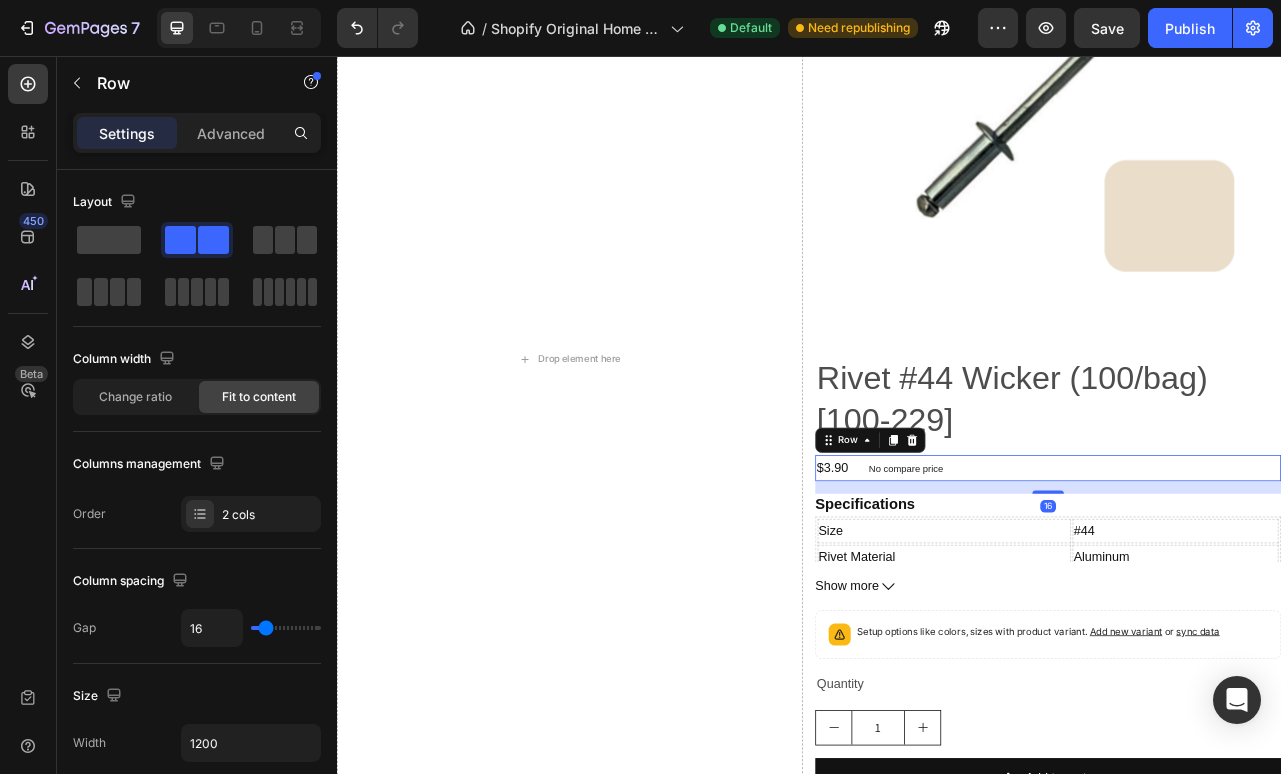 click on "$3.90 Product Price Product Price No compare price Product Price Row   16" at bounding box center [1241, 579] 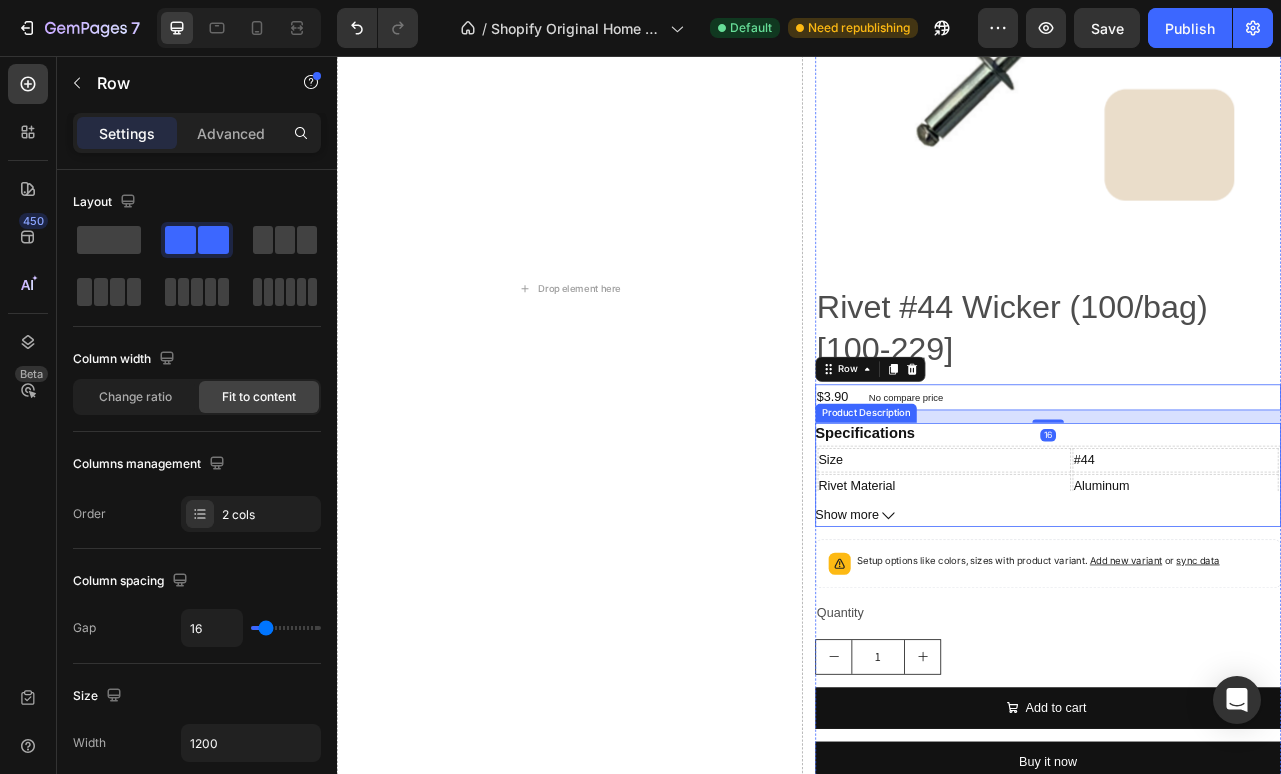 scroll, scrollTop: 1144, scrollLeft: 0, axis: vertical 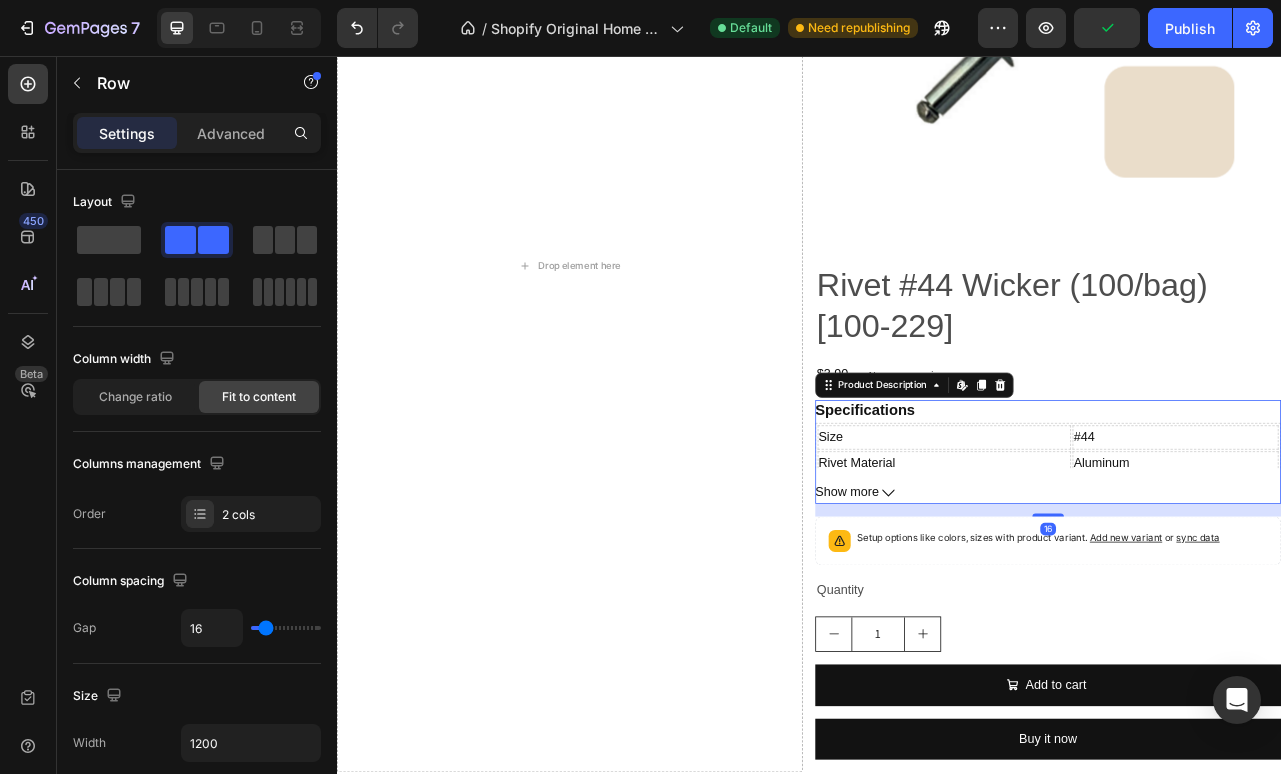 click on "Specifications
Size
#44
Rivet Material
Aluminum
Mandrel Material
Aluminum
Paint Color
Wicker
Grip Range
.188"-.250"
Rivet Diameter
1/8"
Rivet Length
.400"
Head Diameter
0.25"
Head Height(max)
0.04"
Drill Size
#30 Drill
Hole Diameter
129"-.133"
Point Type
Diamond Point" at bounding box center (1241, 536) 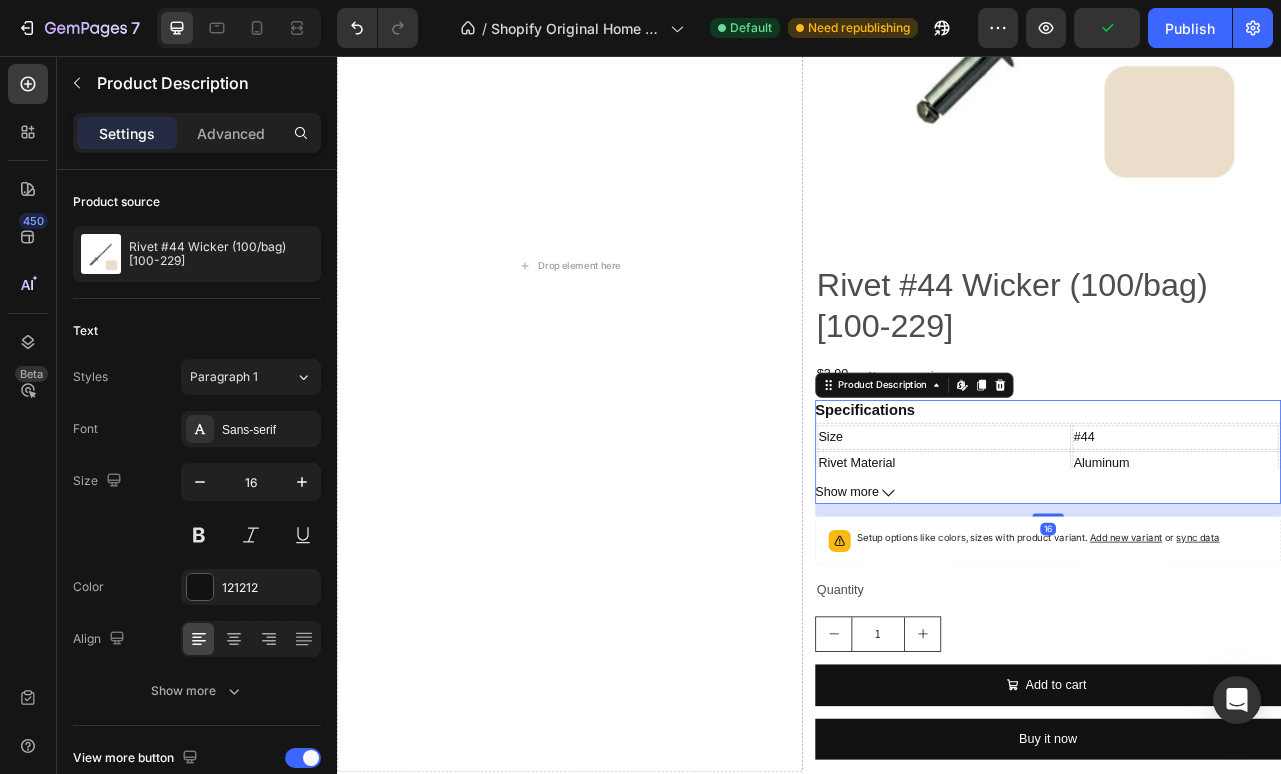 click on "Size" at bounding box center [1109, 540] 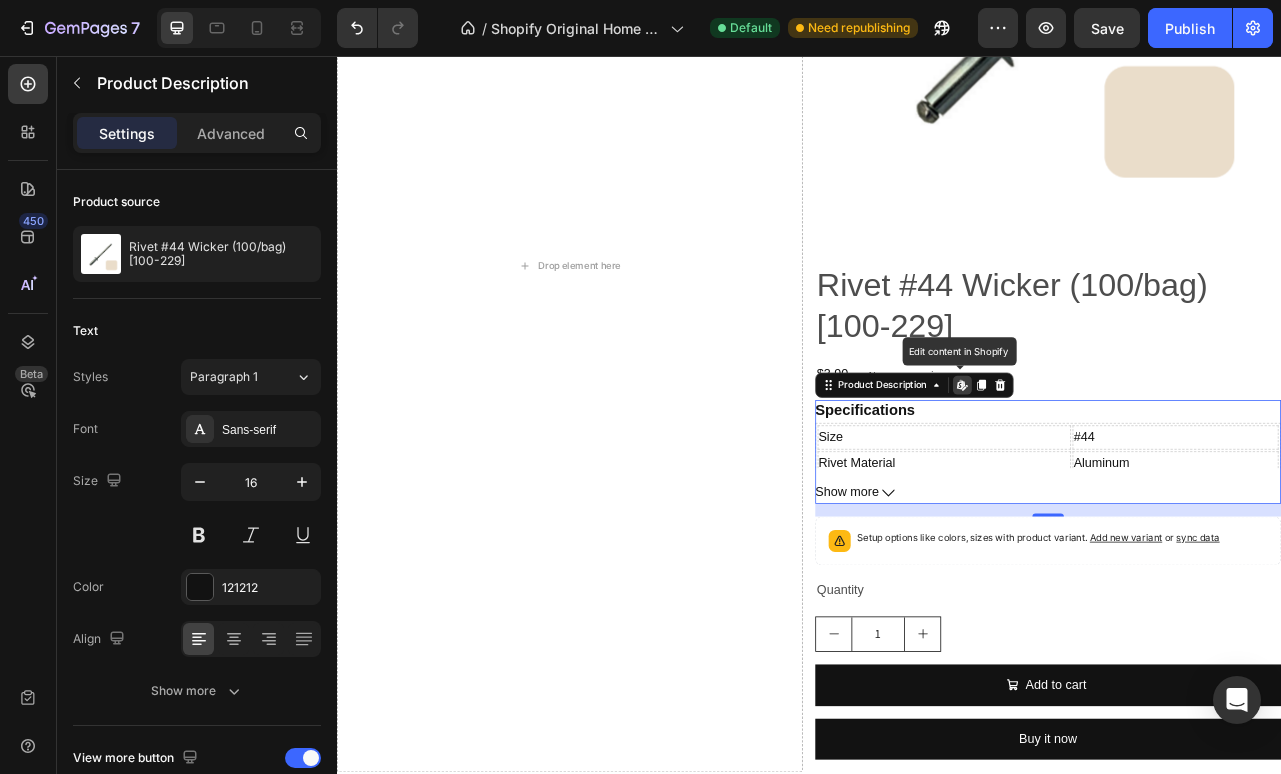 click on "#44" at bounding box center (1403, 540) 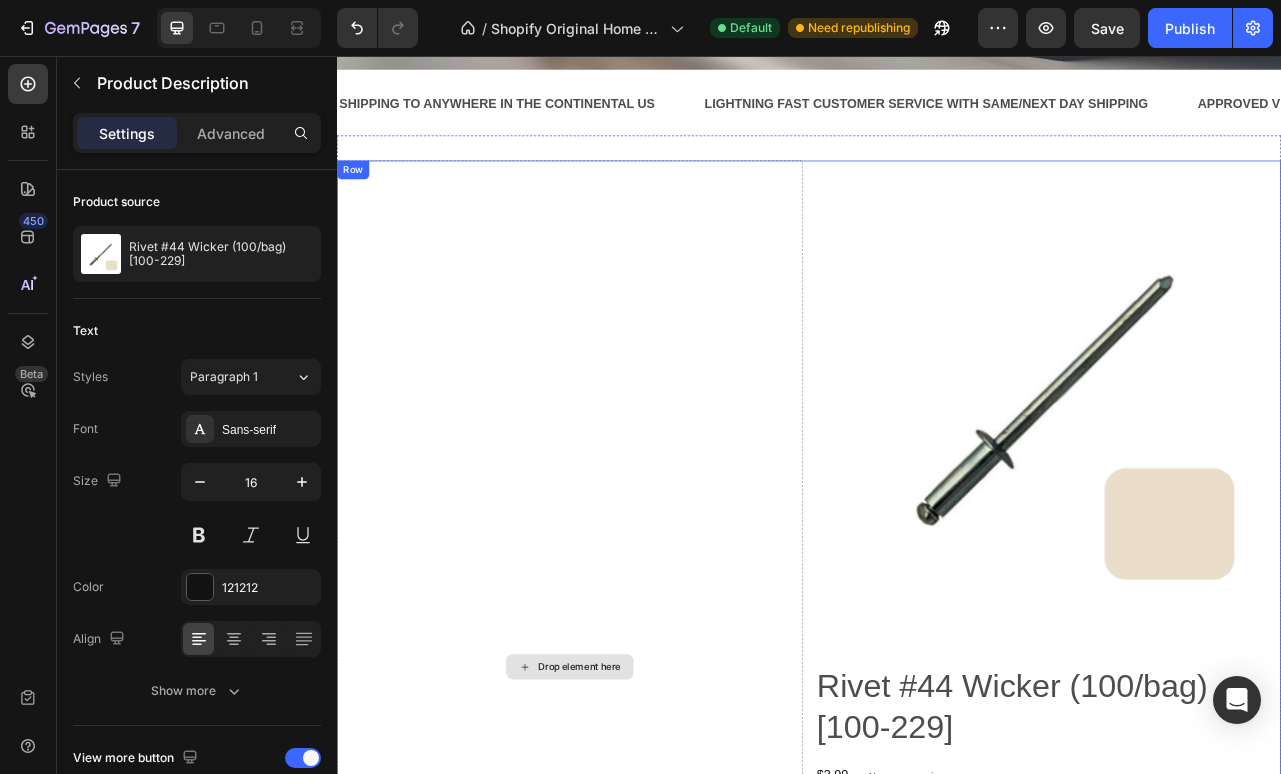 scroll, scrollTop: 430, scrollLeft: 0, axis: vertical 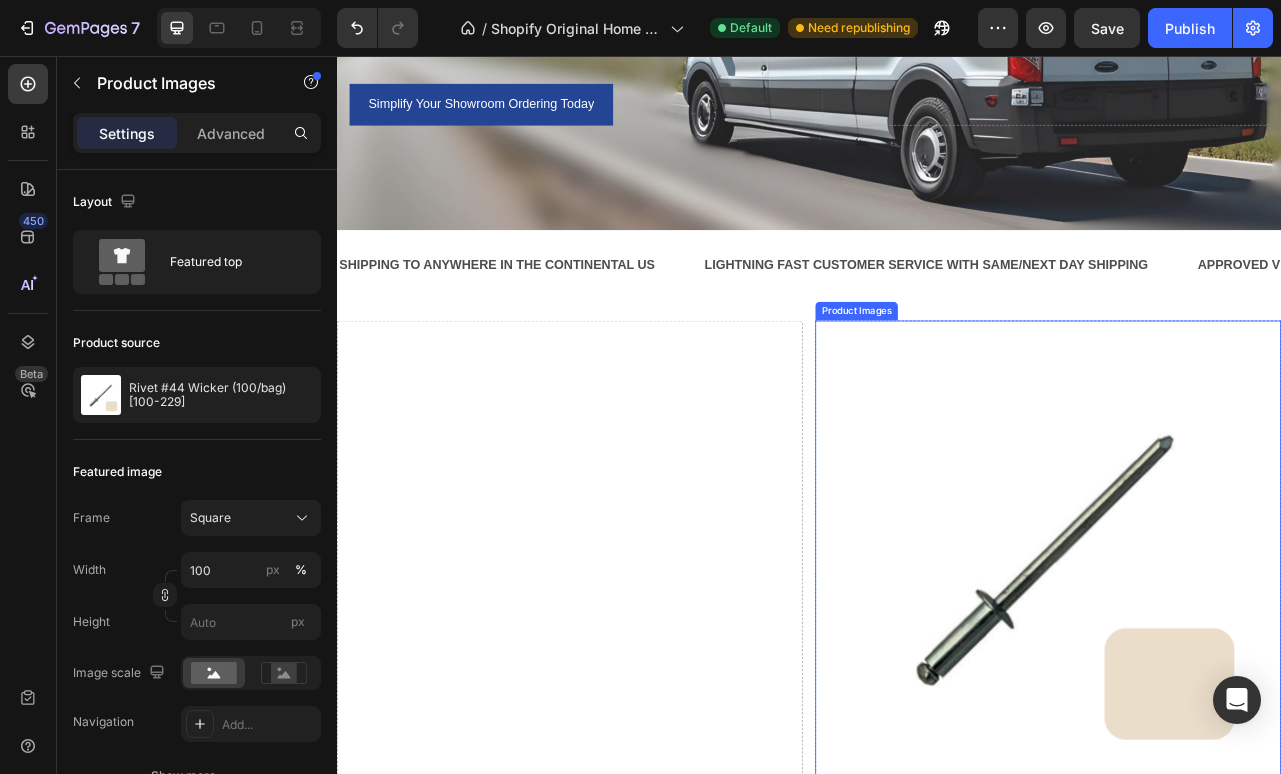 click at bounding box center (1241, 688) 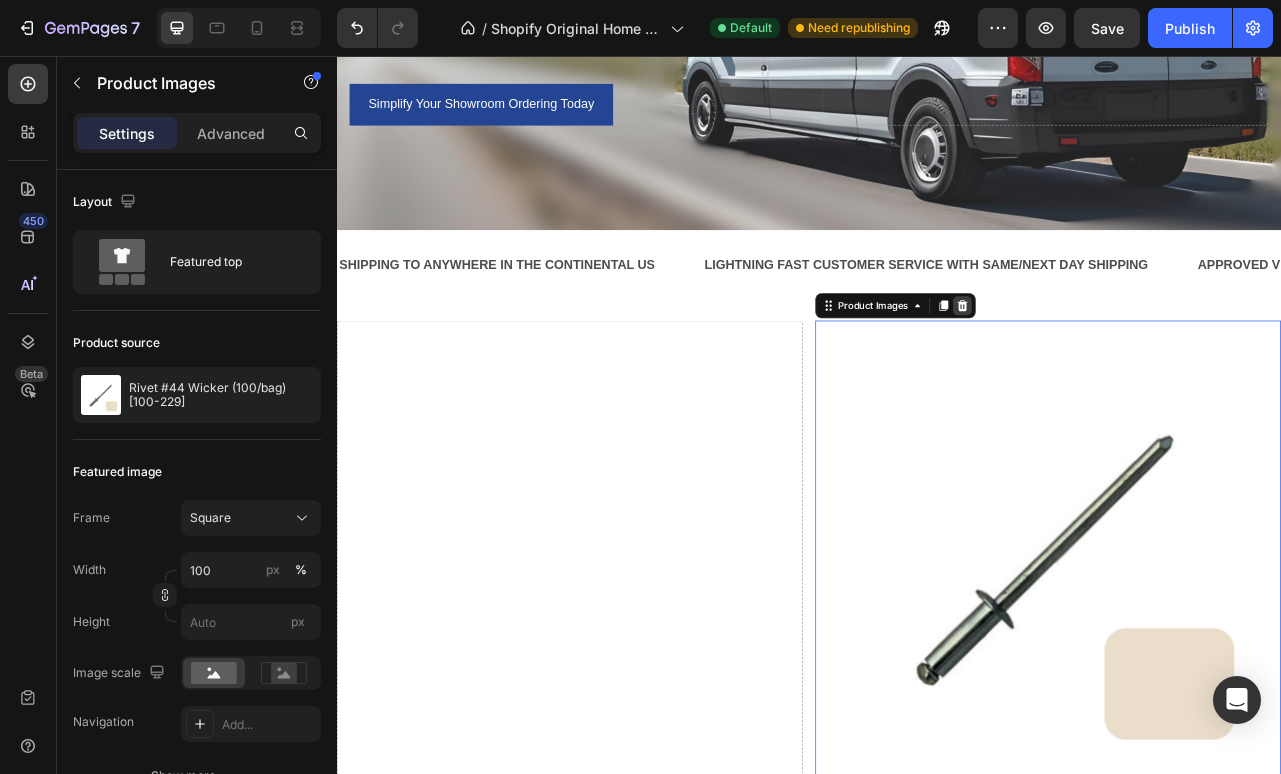 click 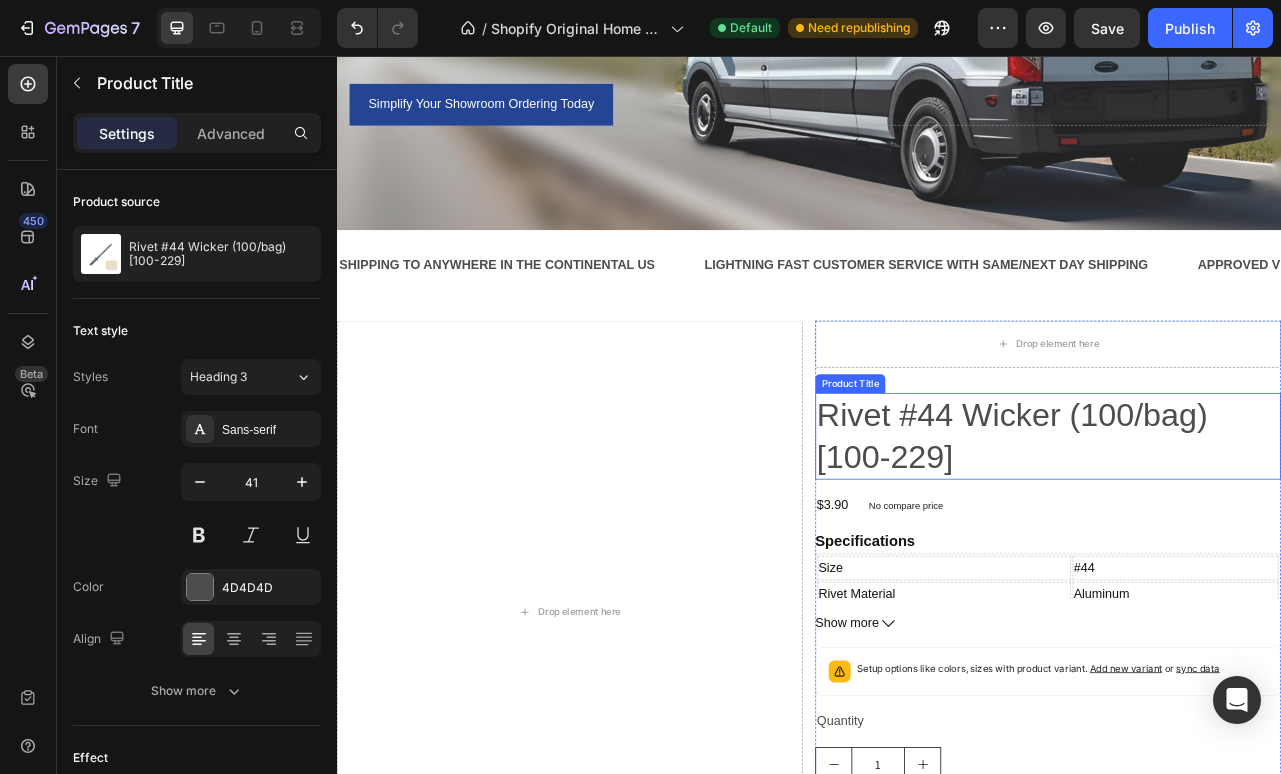 click on "Rivet #44 Wicker (100/bag)  [100-229]" at bounding box center [1241, 539] 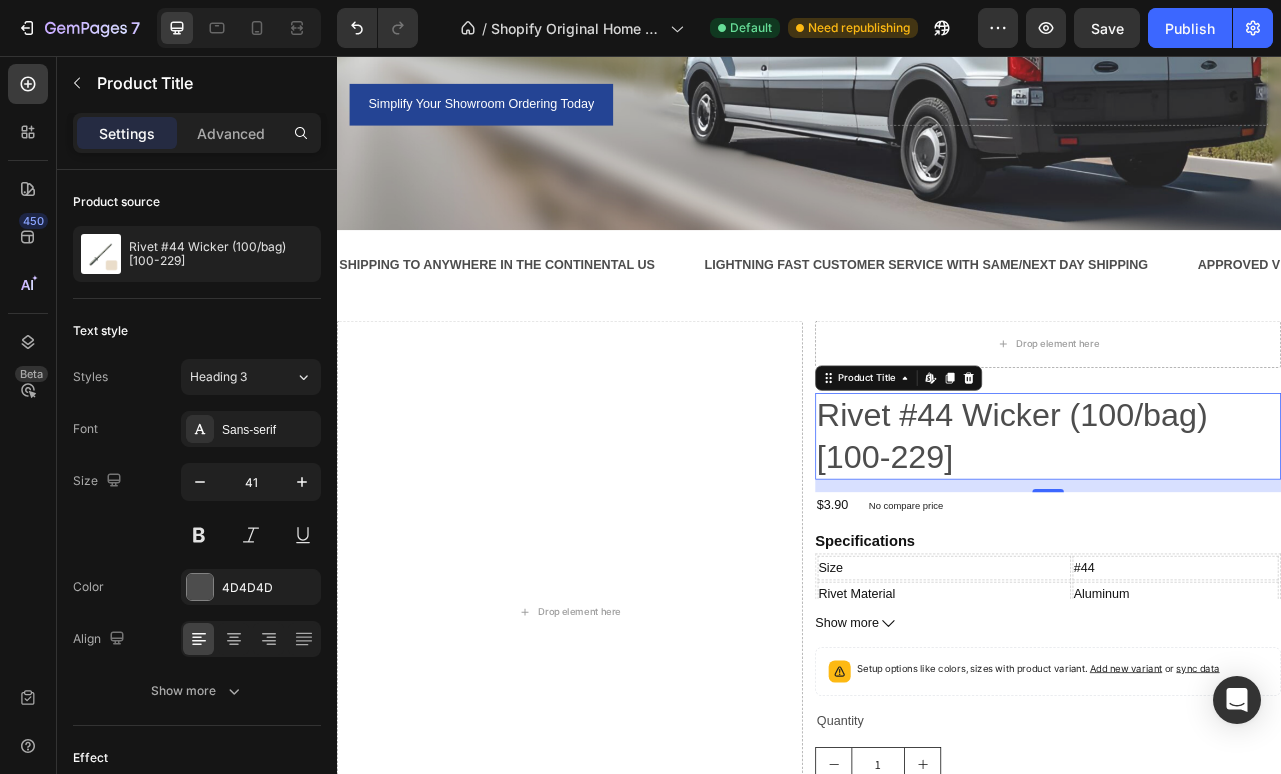 click on "Product Title   Edit content in Shopify" at bounding box center [1051, 465] 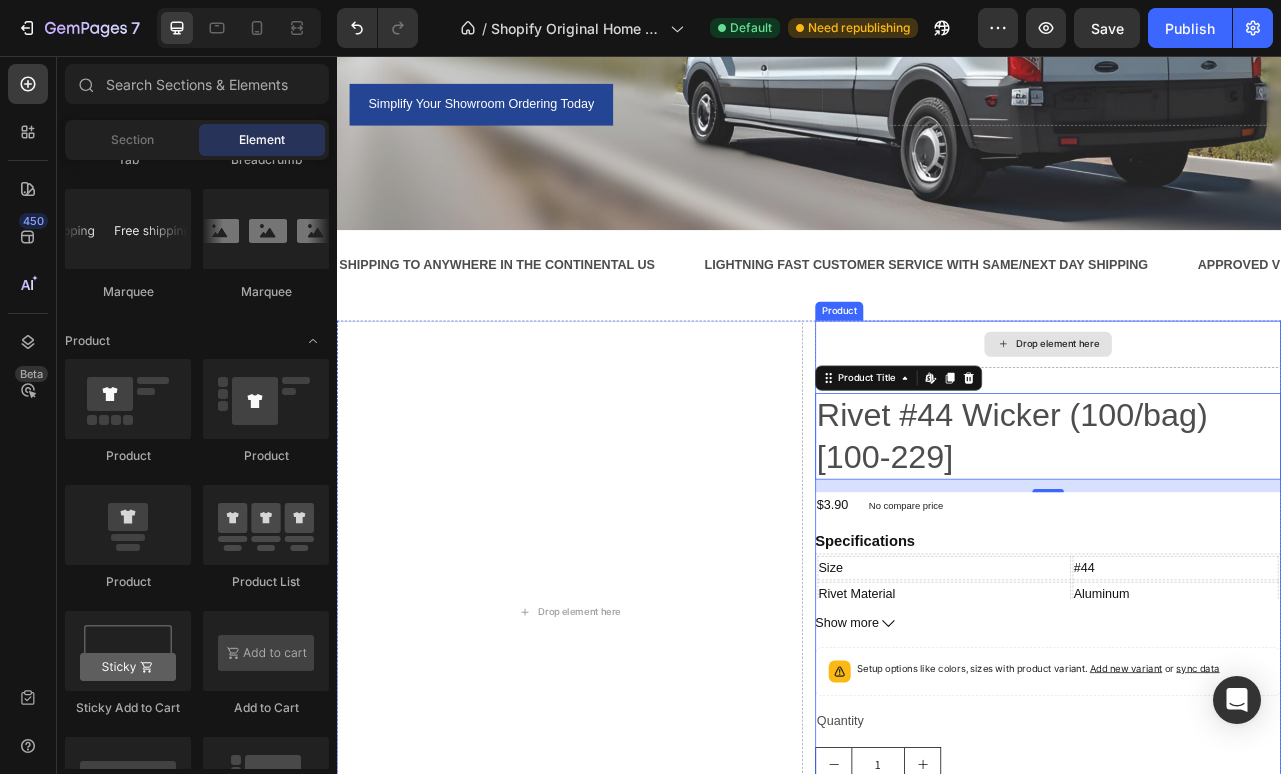 click on "Drop element here" at bounding box center (1253, 422) 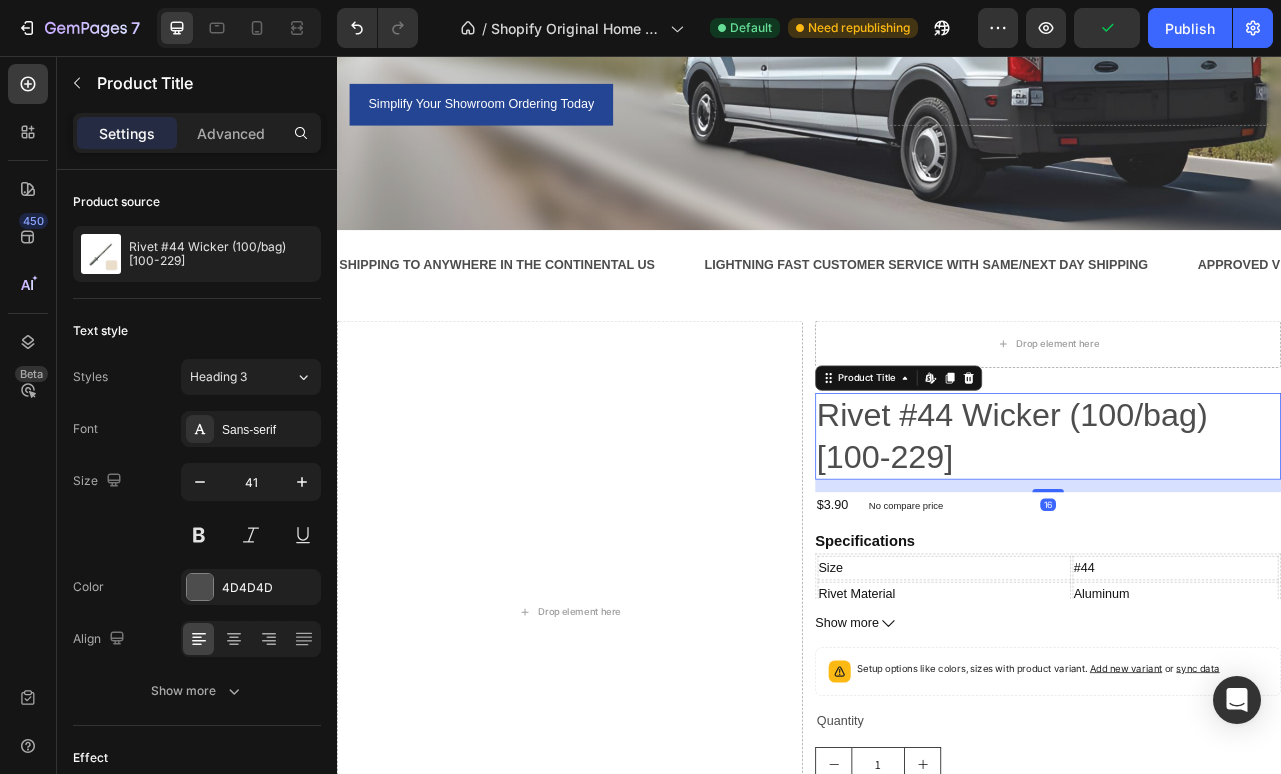 click on "Rivet #44 Wicker (100/bag)  [100-229]" at bounding box center [1241, 539] 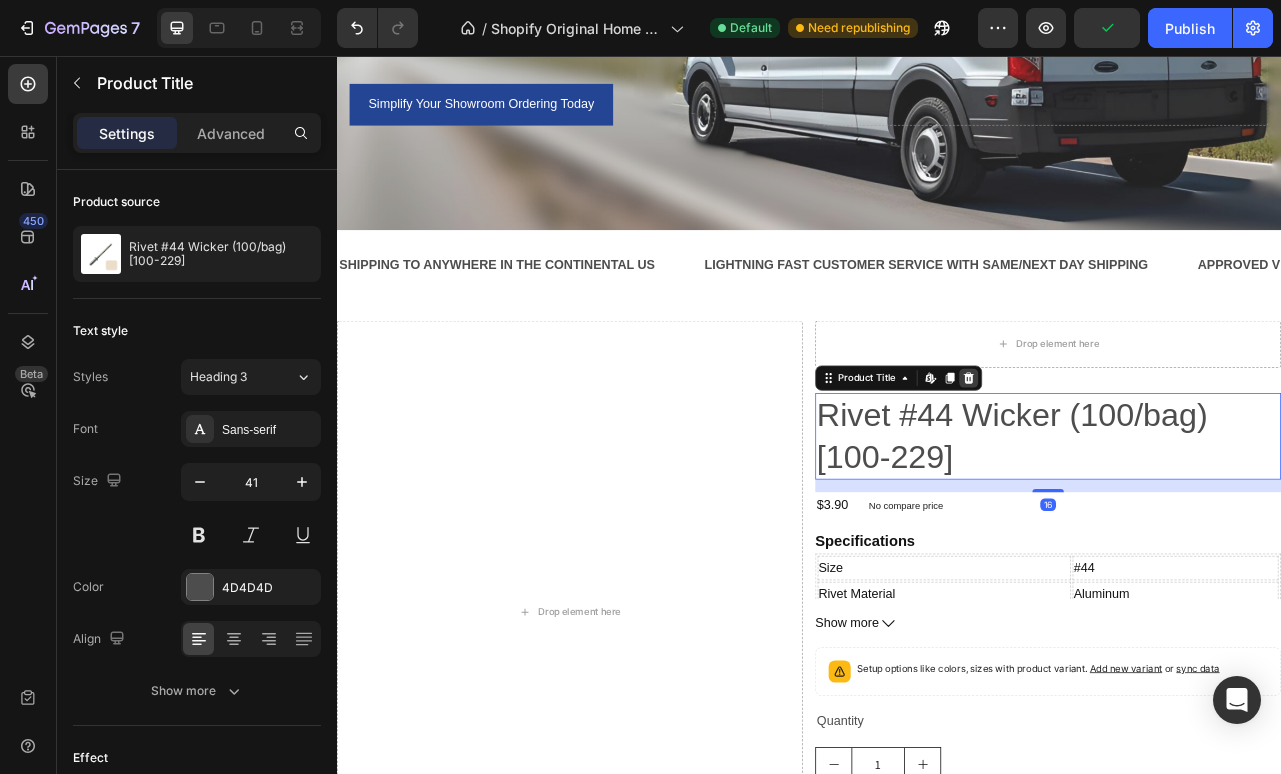 click at bounding box center [1140, 465] 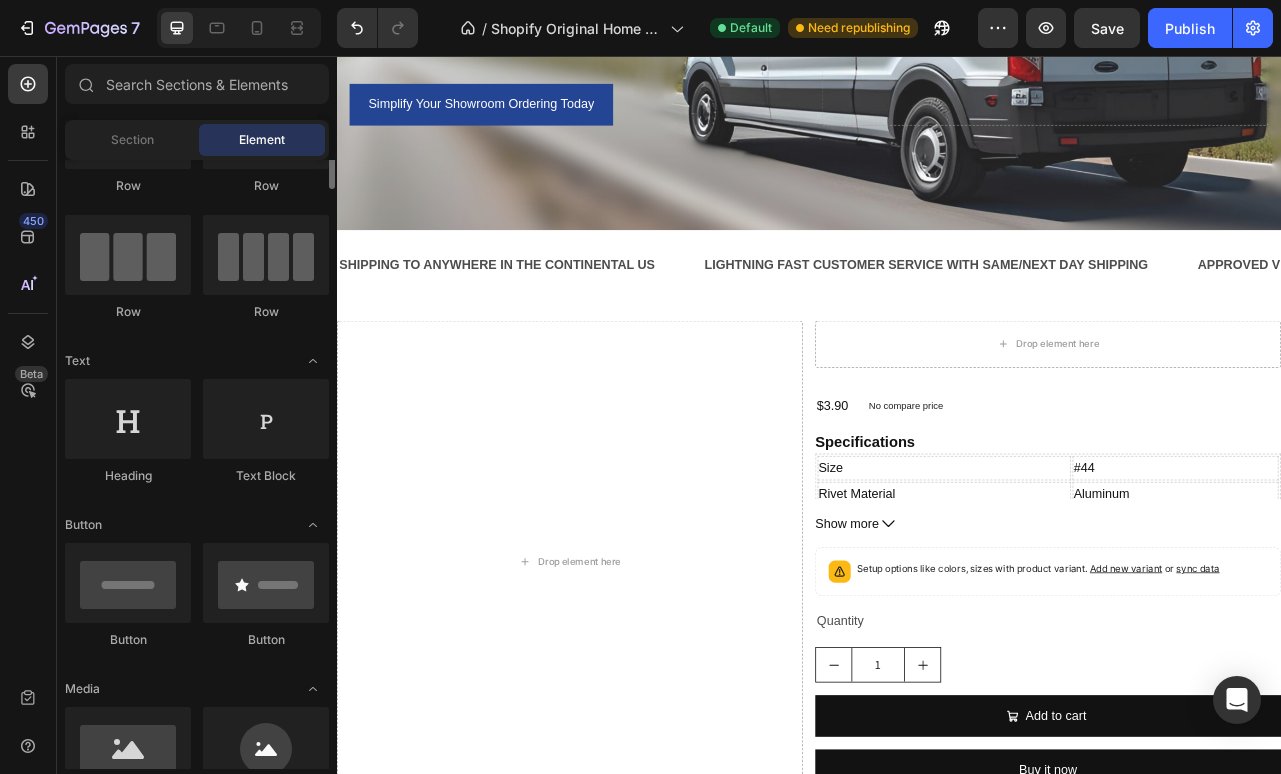 scroll, scrollTop: 172, scrollLeft: 0, axis: vertical 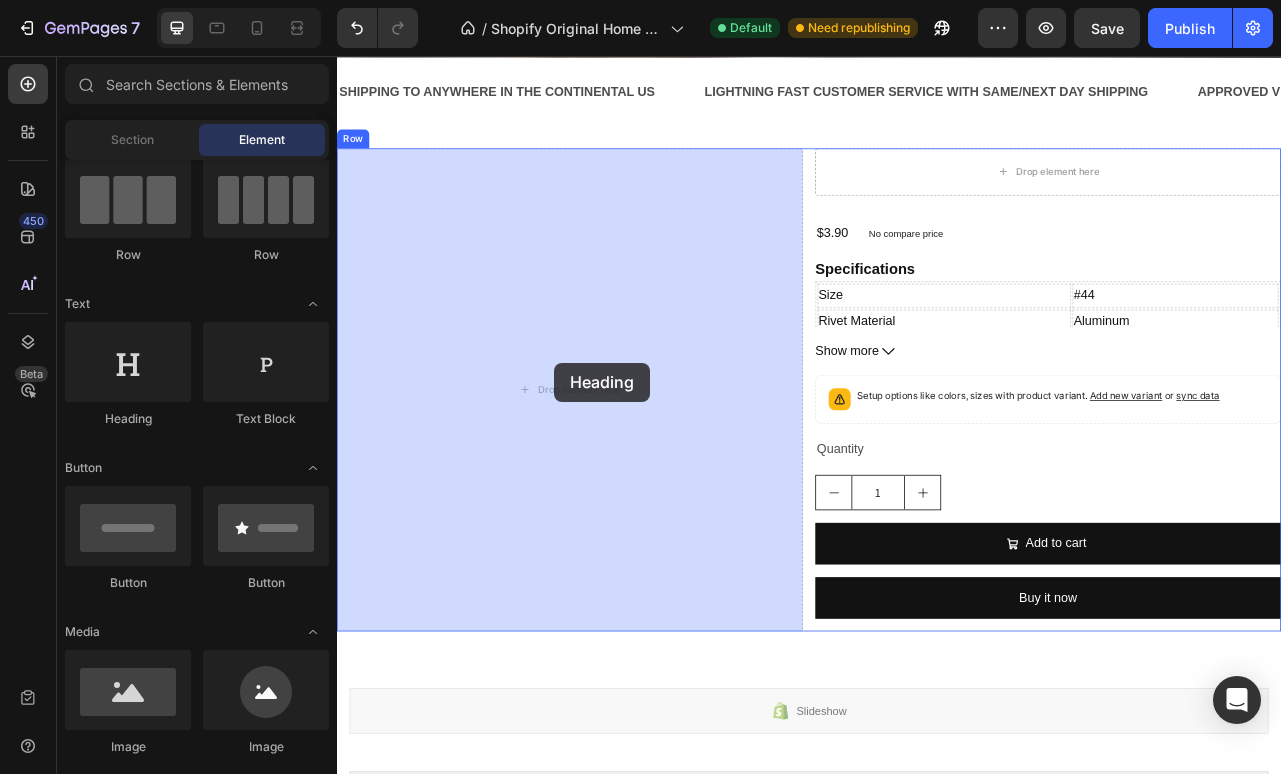 drag, startPoint x: 464, startPoint y: 435, endPoint x: 613, endPoint y: 448, distance: 149.56604 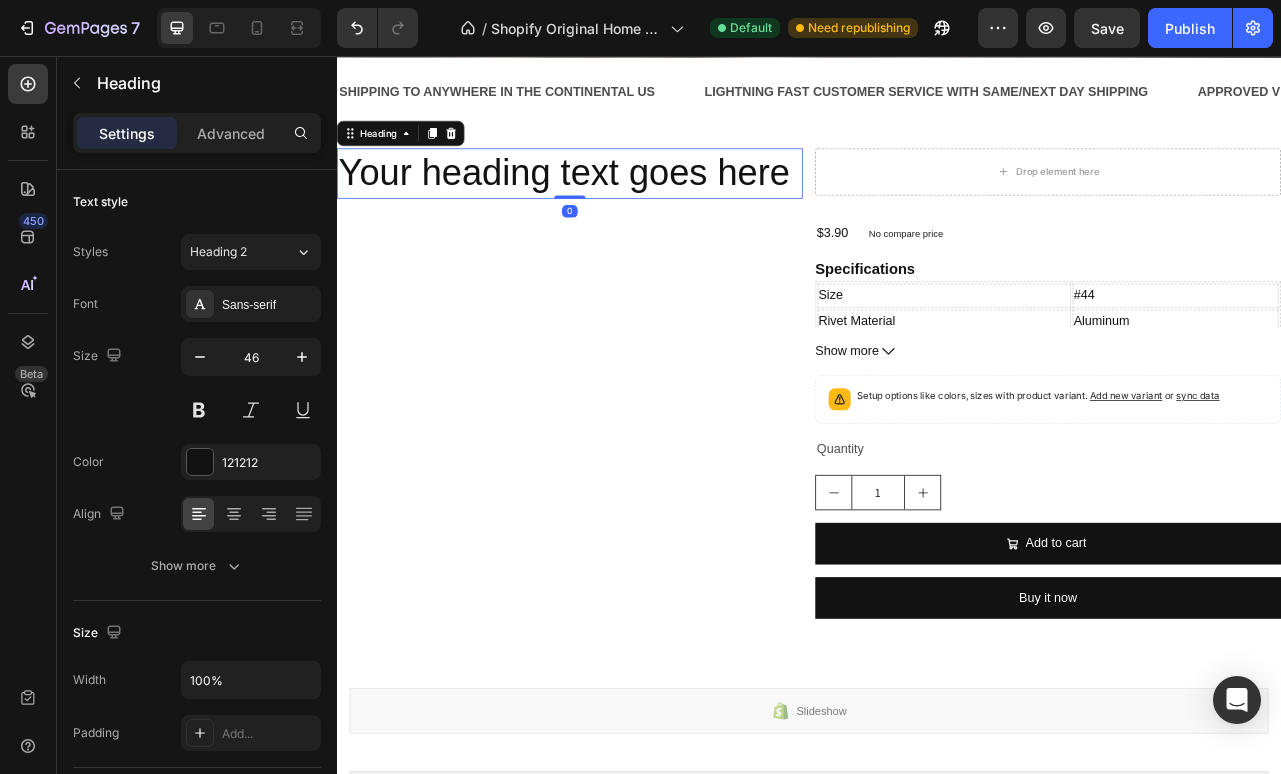 click on "Your heading text goes here" at bounding box center (633, 205) 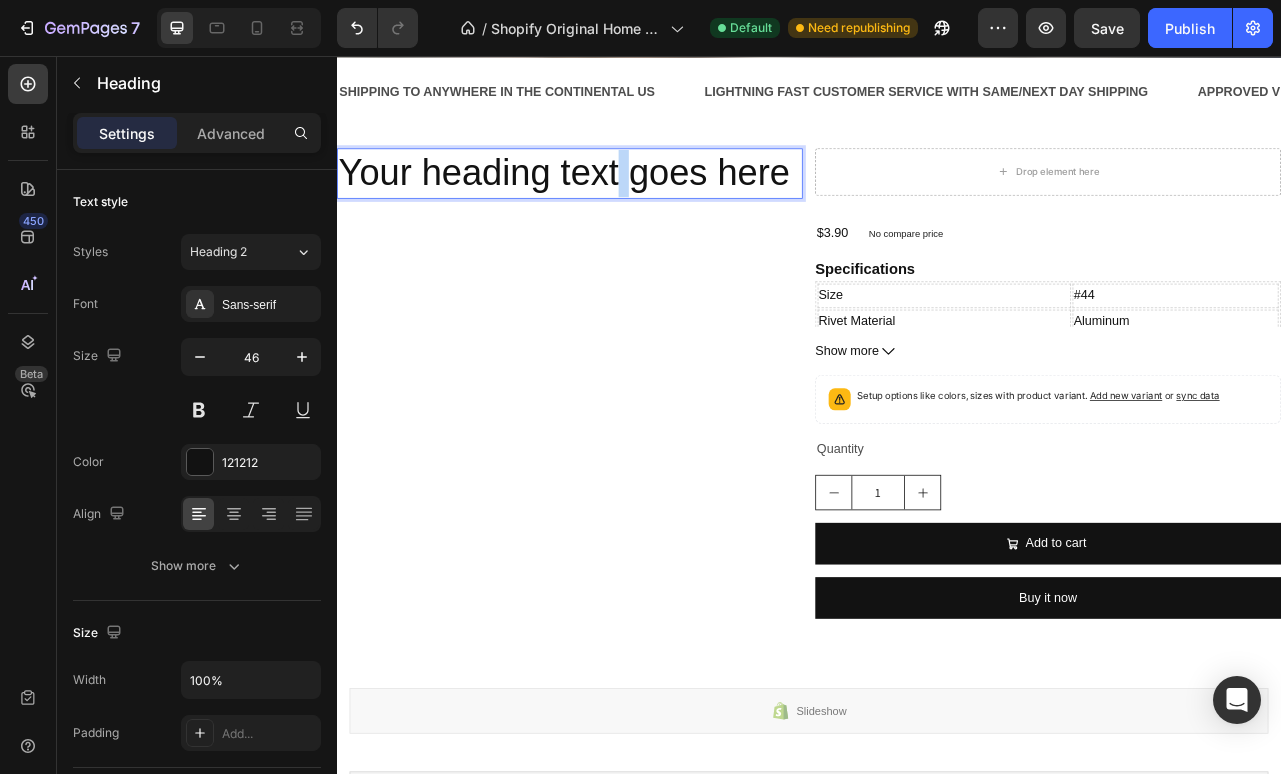 click on "Your heading text goes here" at bounding box center [633, 205] 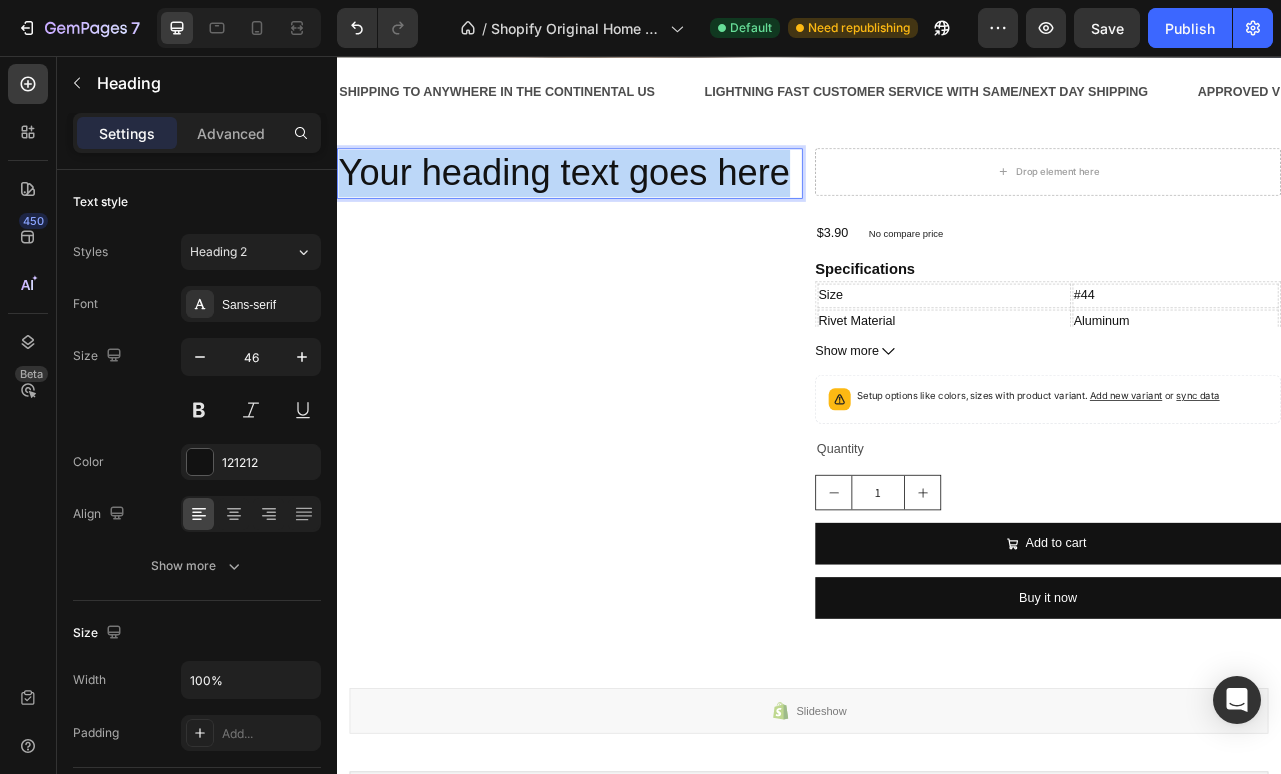 click on "Your heading text goes here" at bounding box center [633, 205] 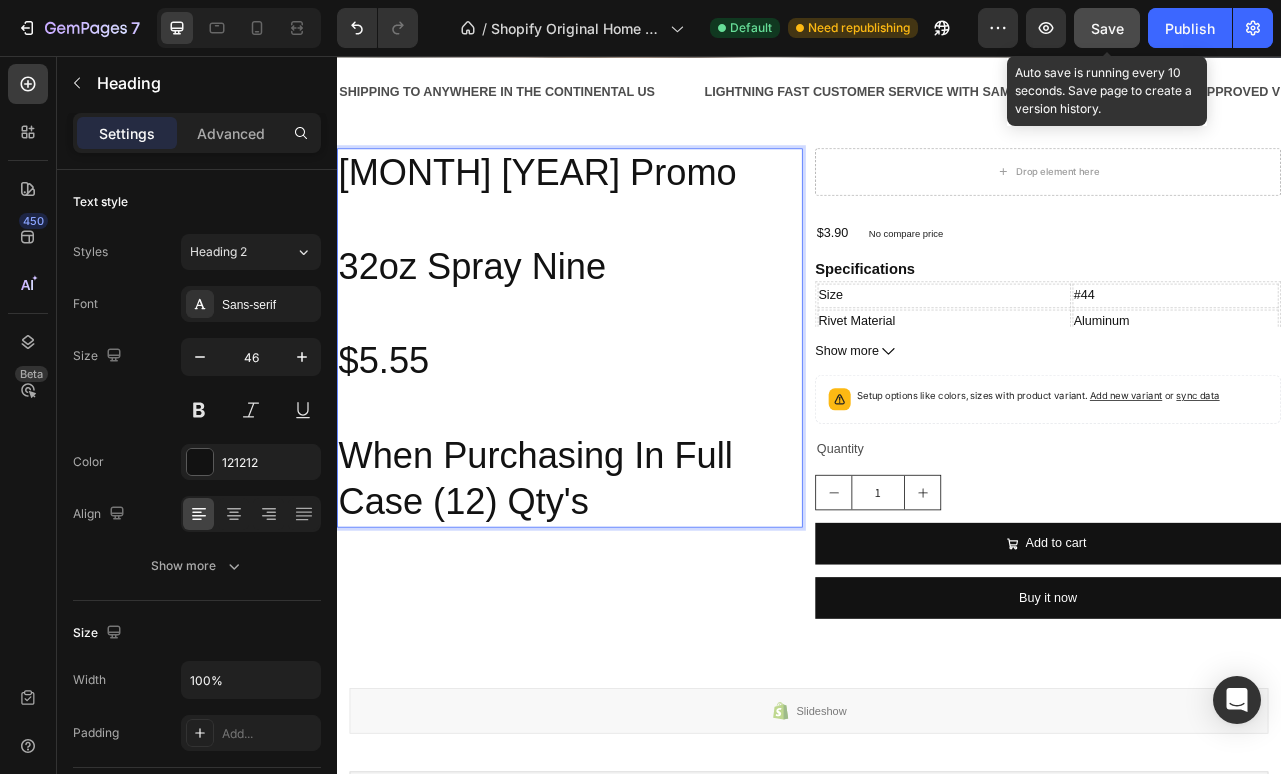 click on "Save" at bounding box center [1107, 28] 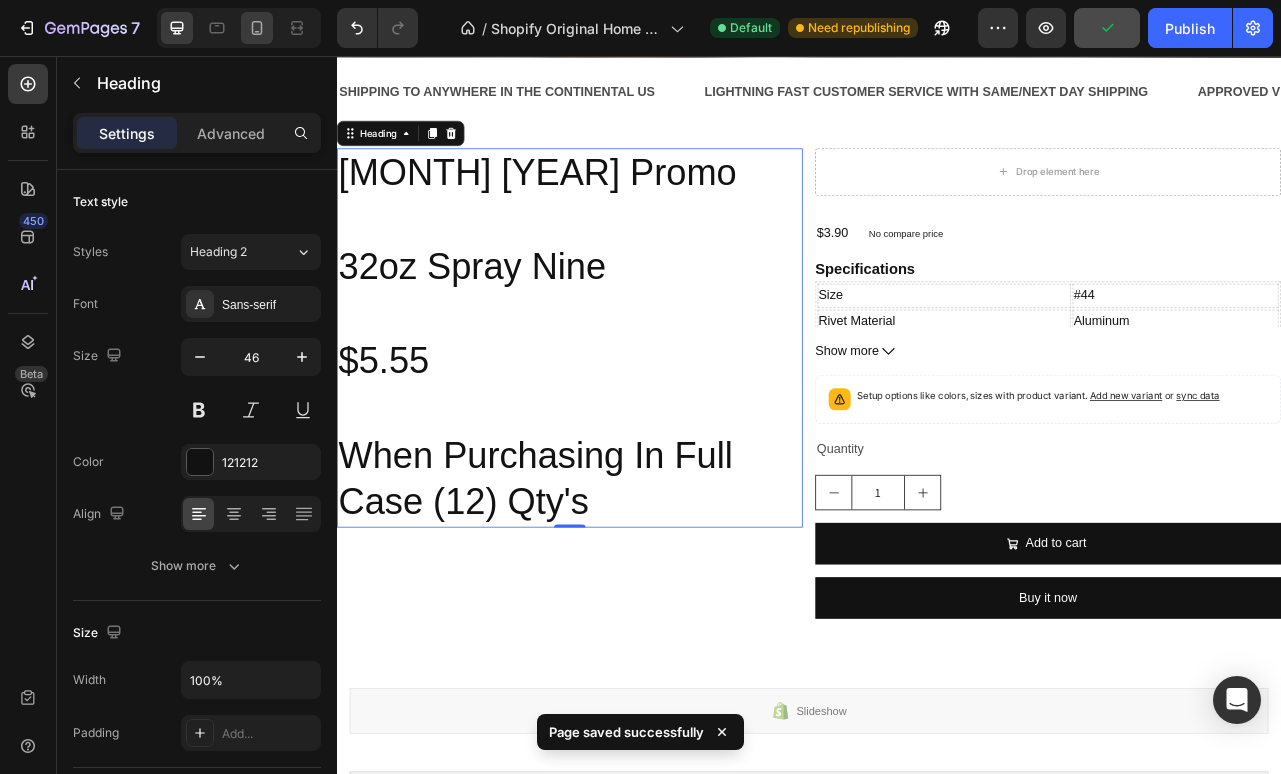 click 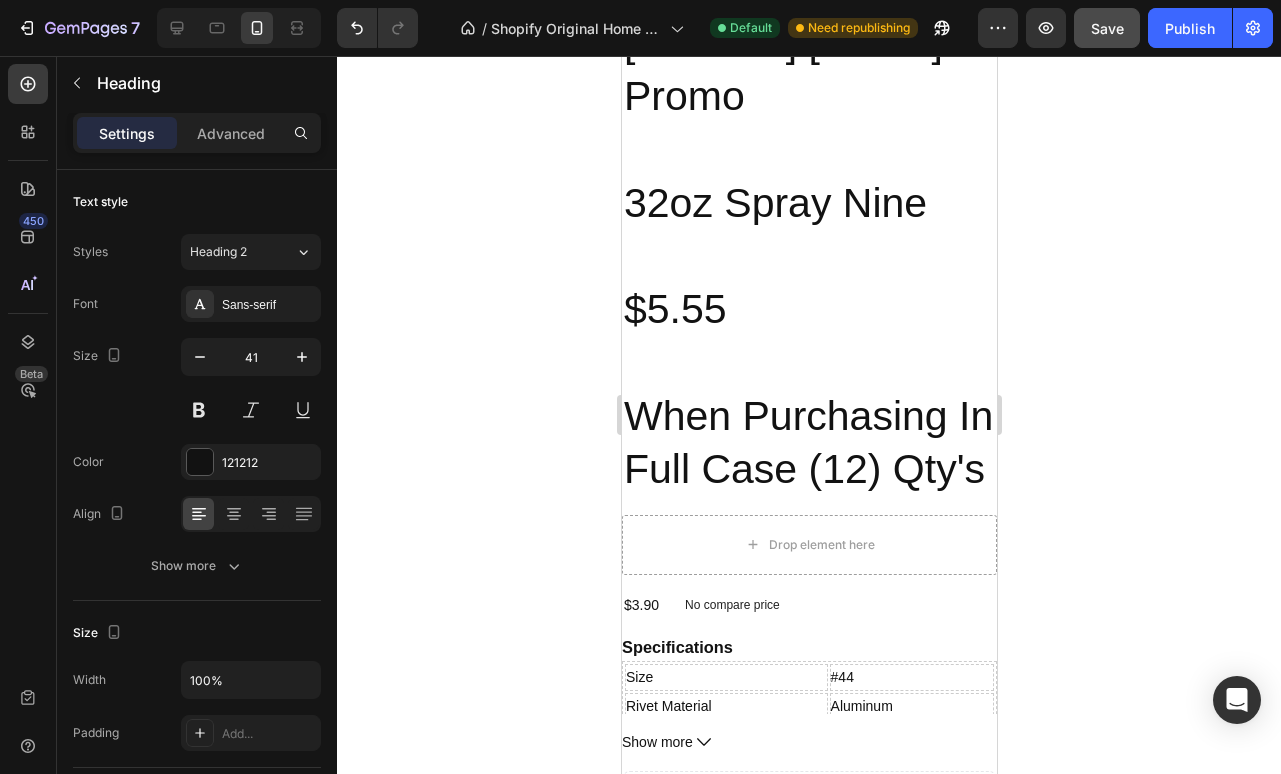 scroll, scrollTop: 615, scrollLeft: 0, axis: vertical 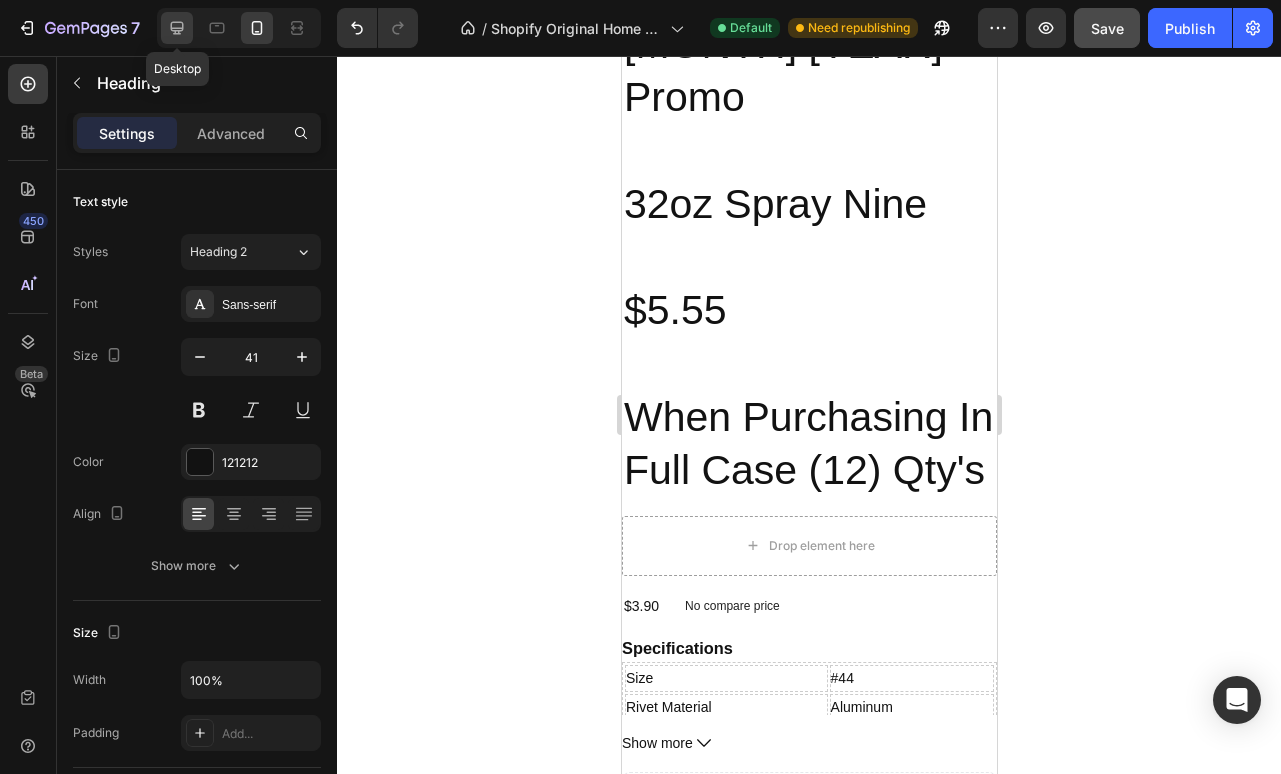 click 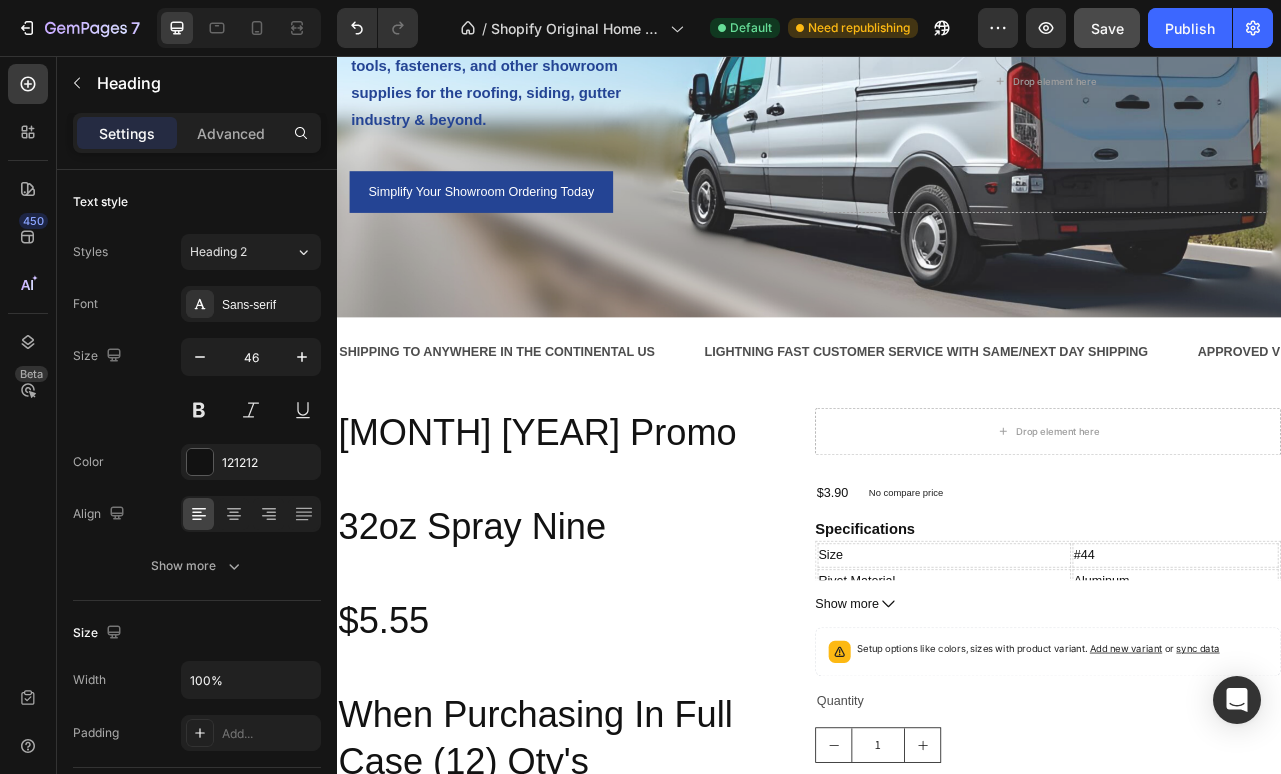 scroll, scrollTop: 439, scrollLeft: 0, axis: vertical 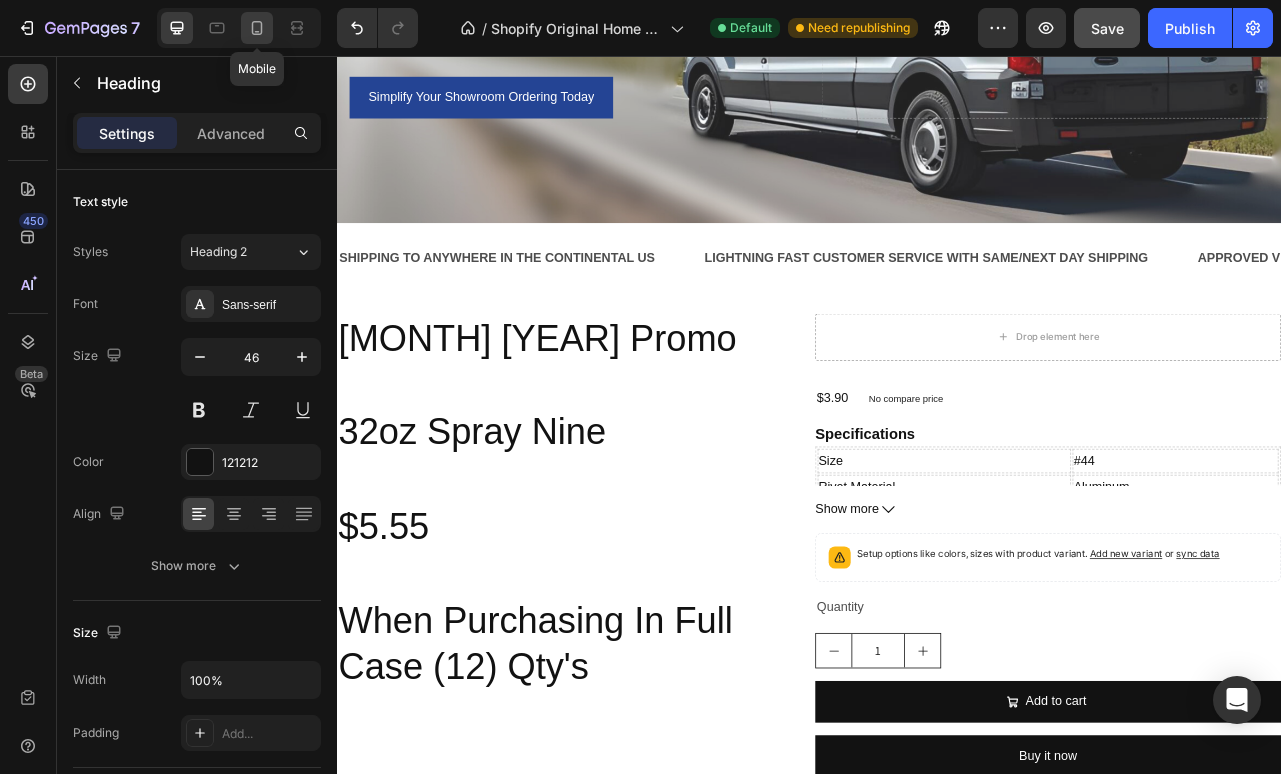 click 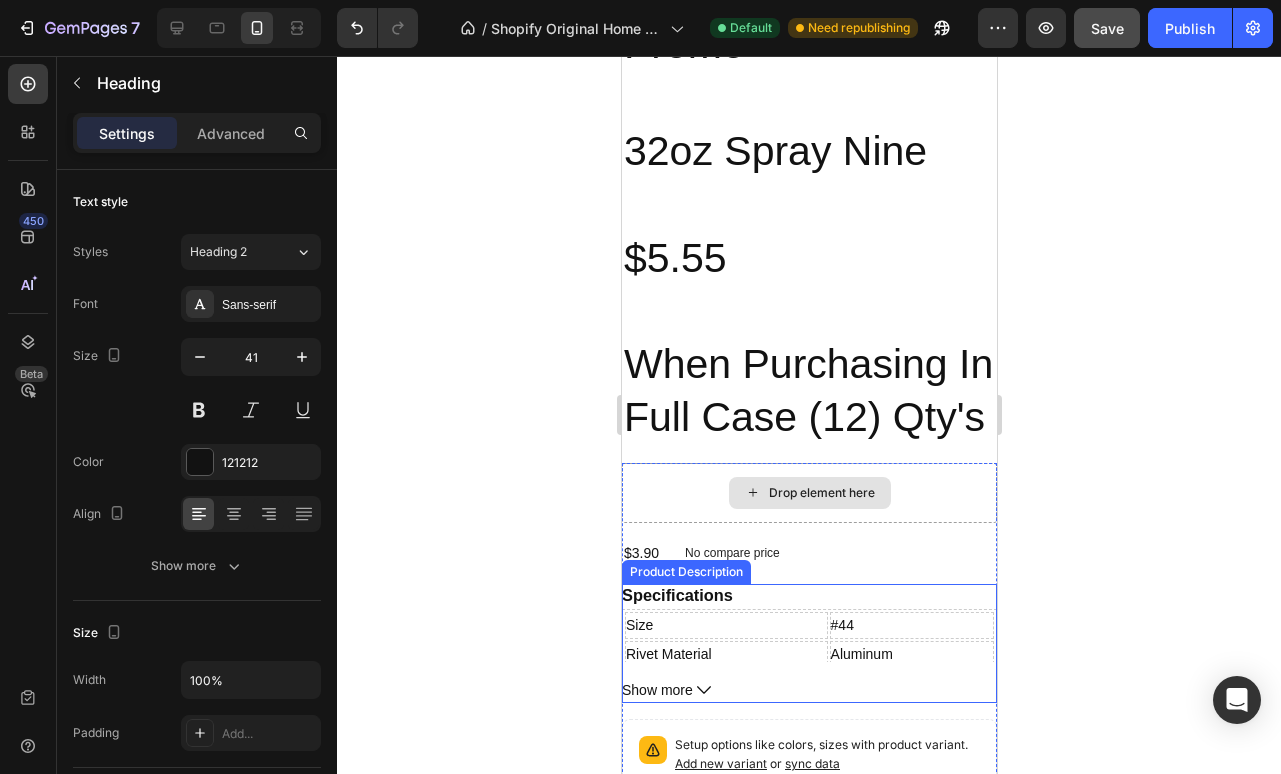 scroll, scrollTop: 654, scrollLeft: 0, axis: vertical 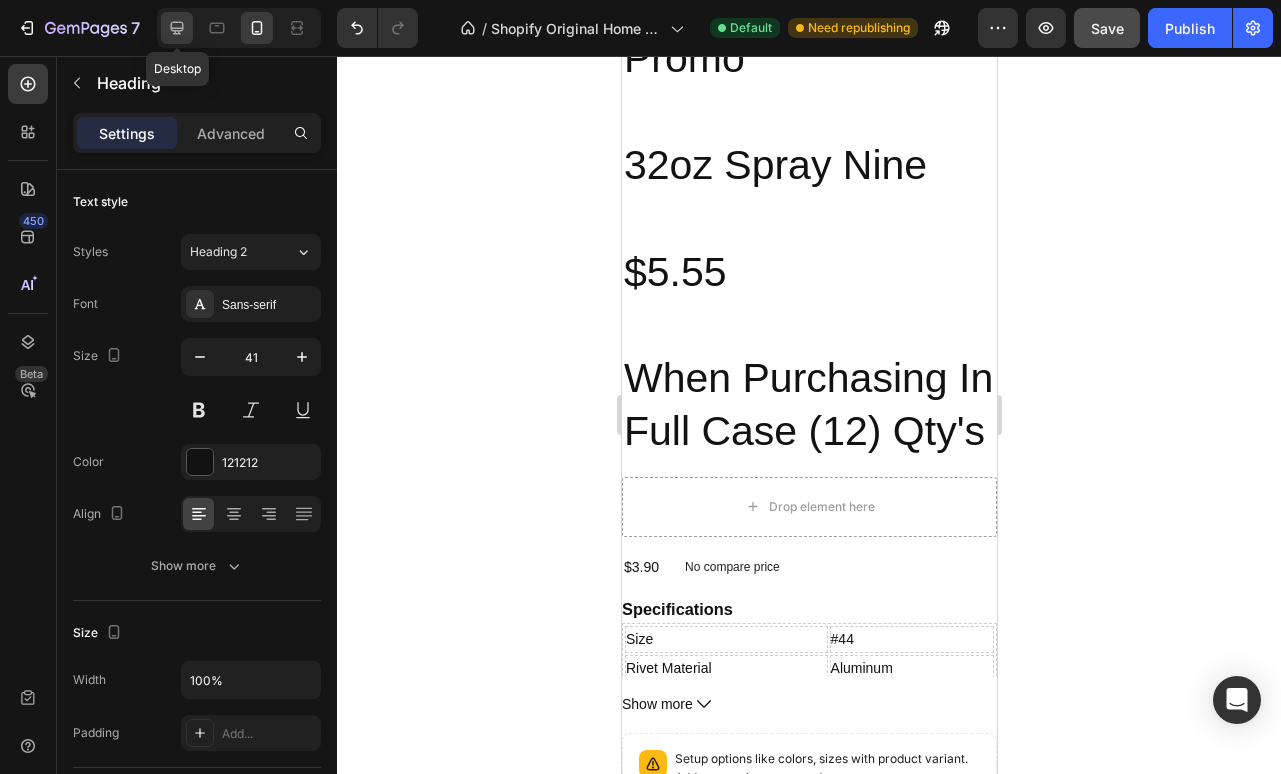 click 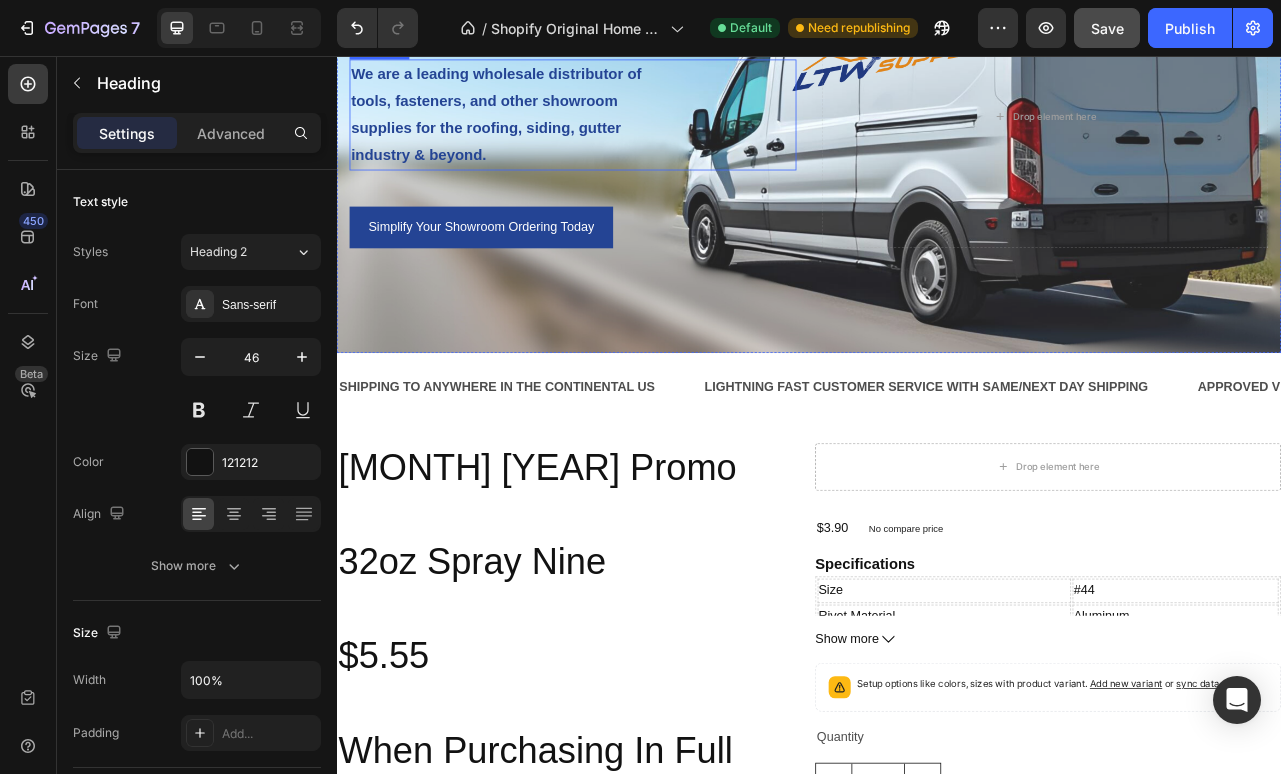 scroll, scrollTop: 286, scrollLeft: 0, axis: vertical 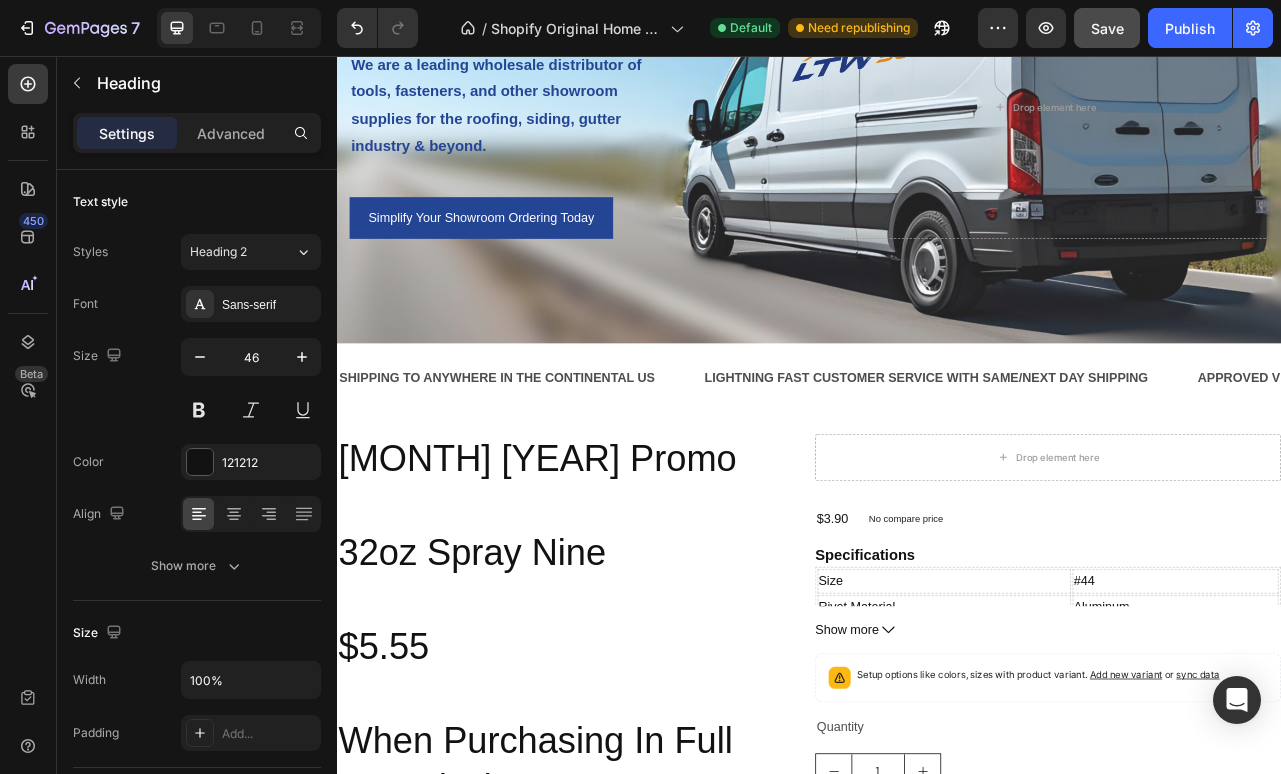 click on "[MONTH] [YEAR] Promo 32oz Spray Nine $5.55 When Purchasing In Full Case (12) Qty's" at bounding box center (633, 777) 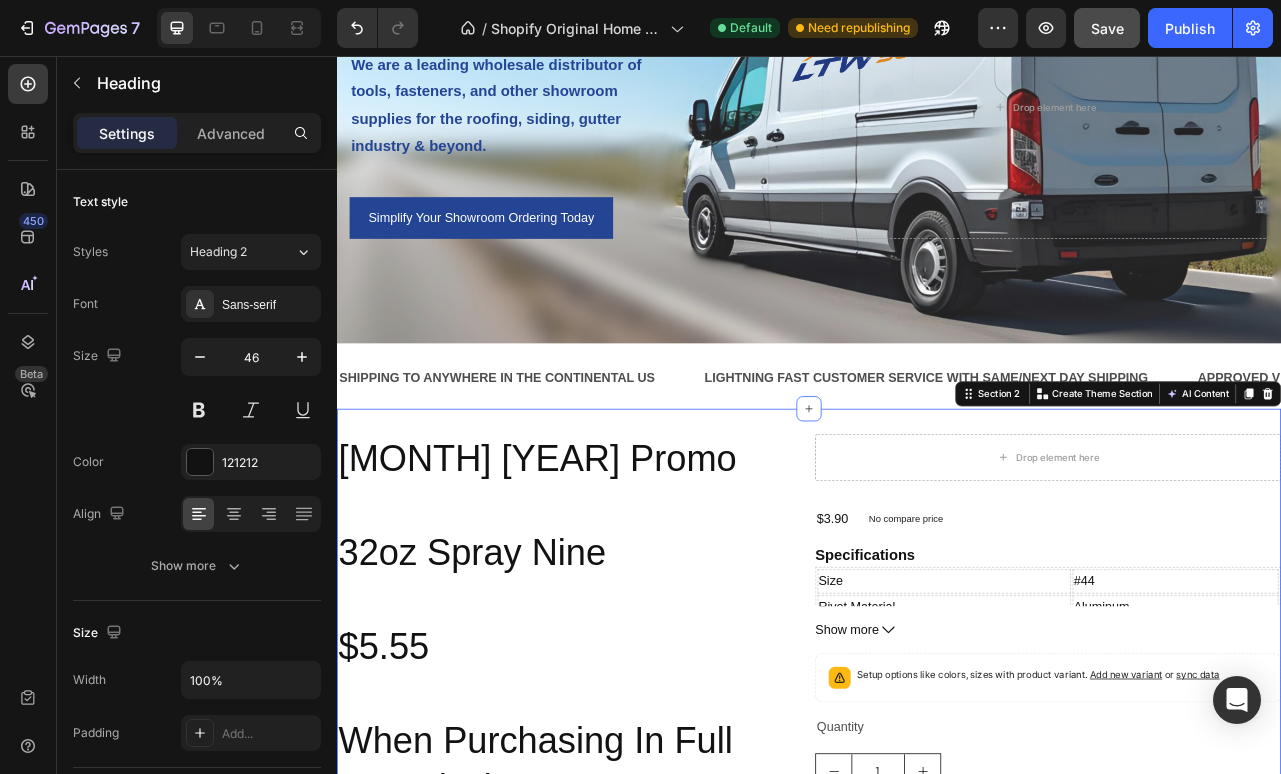click on "[MONTH] [YEAR] Promo 32oz Spray Nine $5.55 When Purchasing In Full Case (12) Qty's Heading
Drop element here $3.90 Product Price Product Price No compare price Product Price Row Specifications
Size
#44
Rivet Material
Aluminum
Mandrel Material
Aluminum
Paint Color
Wicker
Grip Range
.188"-.250"
Rivet Diameter
1/8"
Rivet Length
.400"
Head Diameter
0.25"
Head Height(max)
0.04"
Drill Size
#30 Drill
Hole Diameter
129"-.133"
Point Type
Diamond Point
Show more
Product Description Setup options like colors, sizes with product variant.       Add new variant   or   sync data Product Variants & Swatches Quantity Text Block
1
Product Quantity
Add to cart Add to Cart Buy it now Dynamic Checkout Product Row Section 2   You can create reusable sections Create Theme Section AI Content Write with GemAI What would you like to describe here? Tone and Voice" at bounding box center [937, 846] 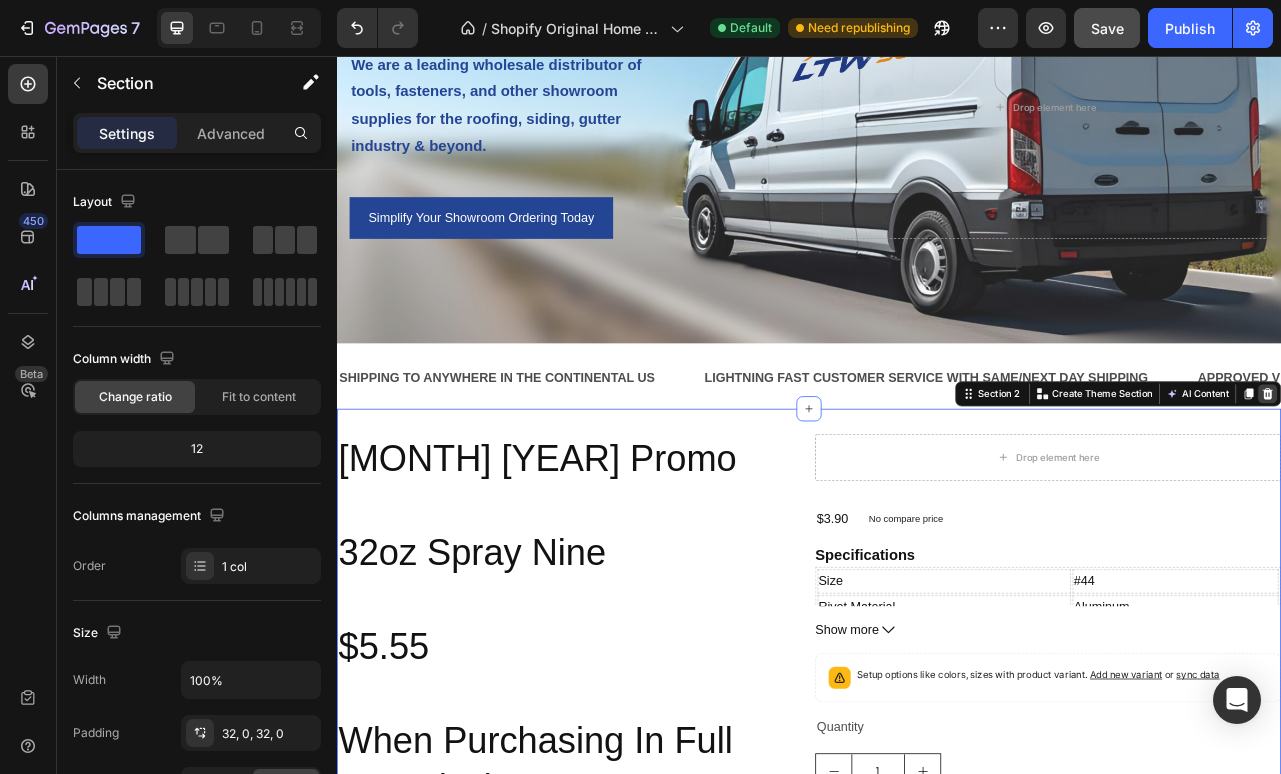 click 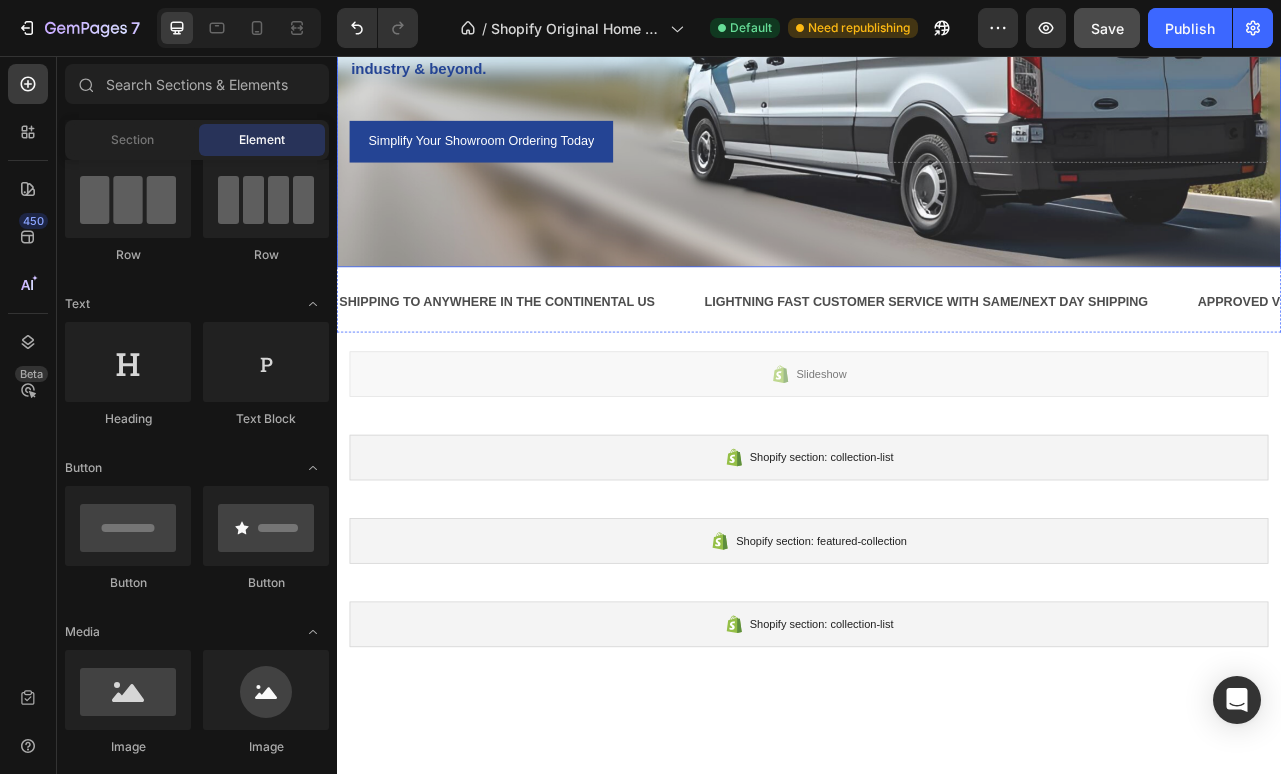 scroll, scrollTop: 406, scrollLeft: 0, axis: vertical 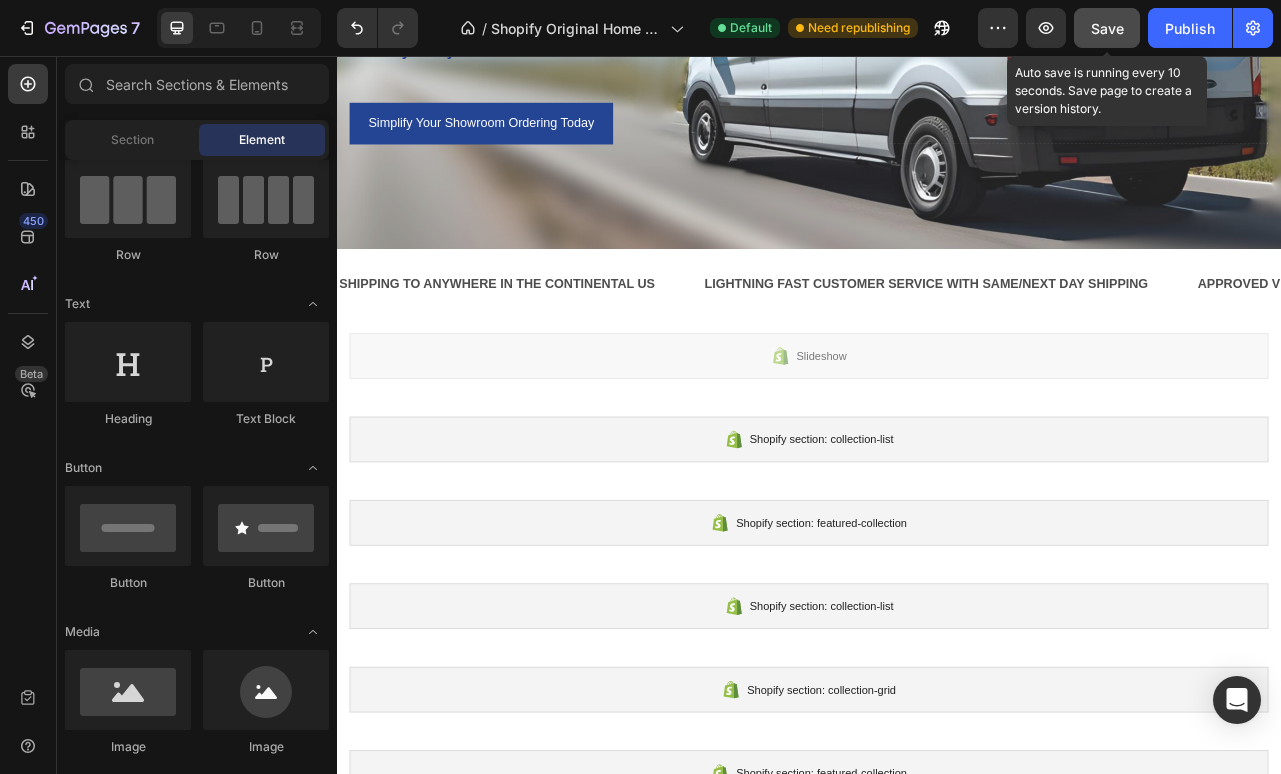 click on "Save" at bounding box center (1107, 28) 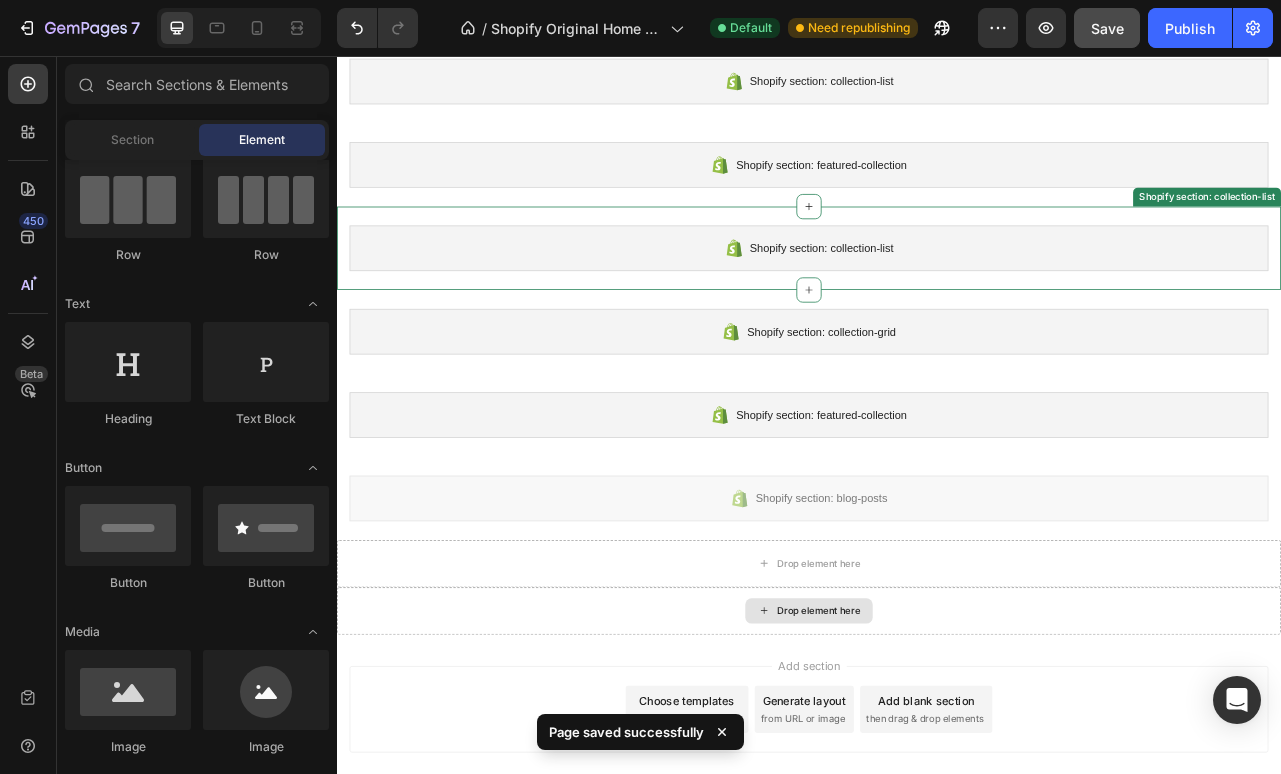 scroll, scrollTop: 923, scrollLeft: 0, axis: vertical 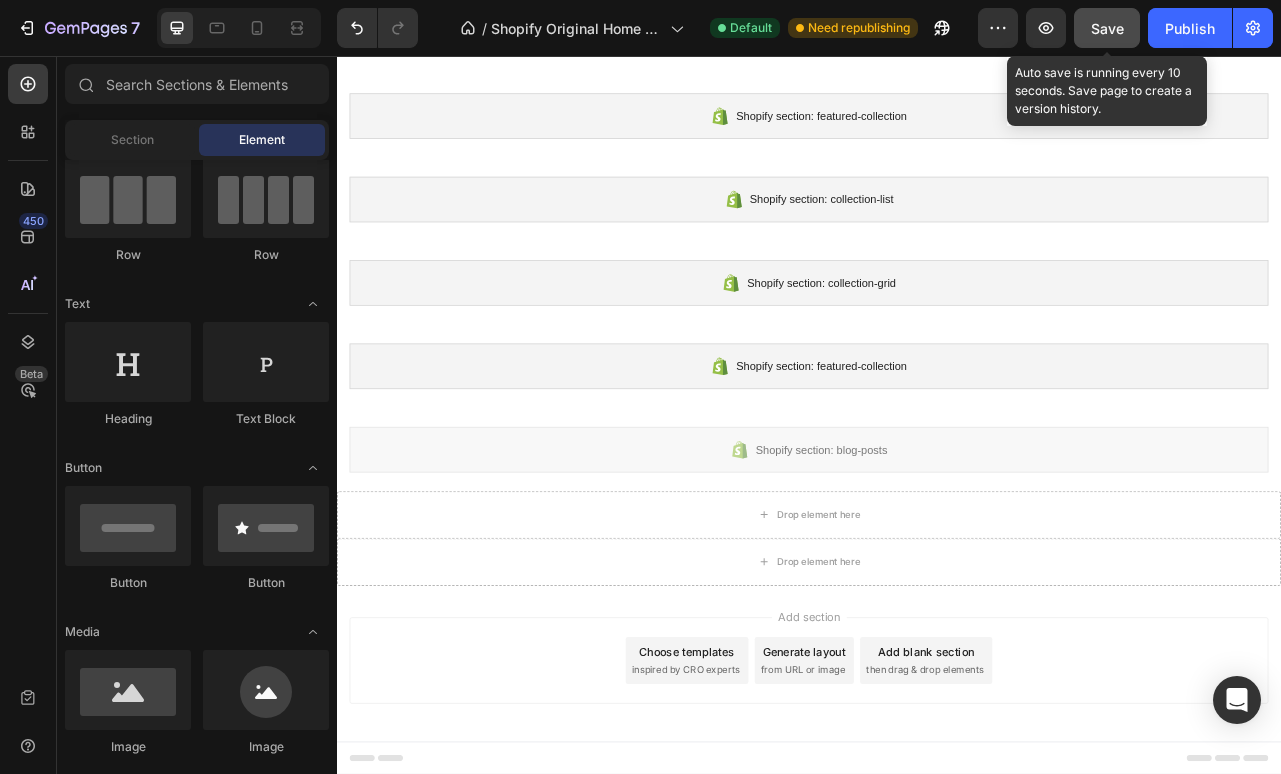 click on "Save" at bounding box center [1107, 28] 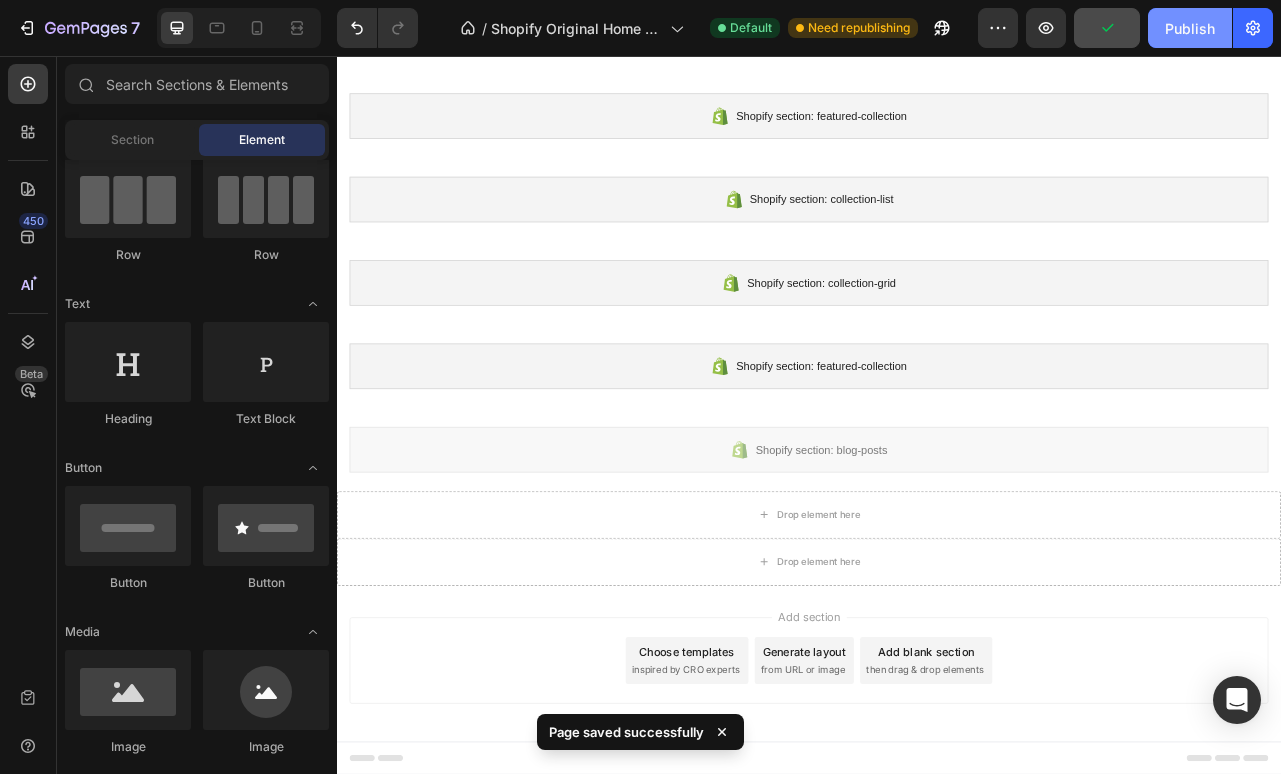click on "Publish" at bounding box center (1190, 28) 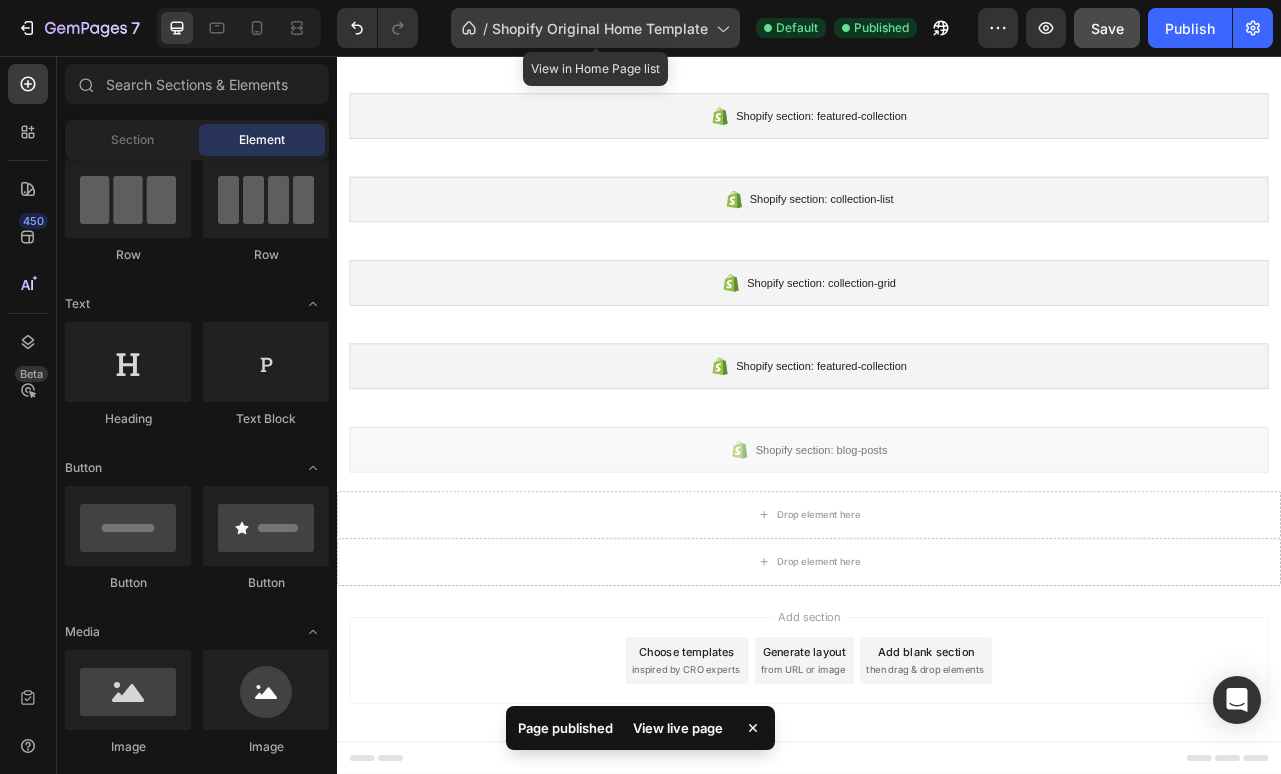 click on "Shopify Original Home Template" at bounding box center (600, 28) 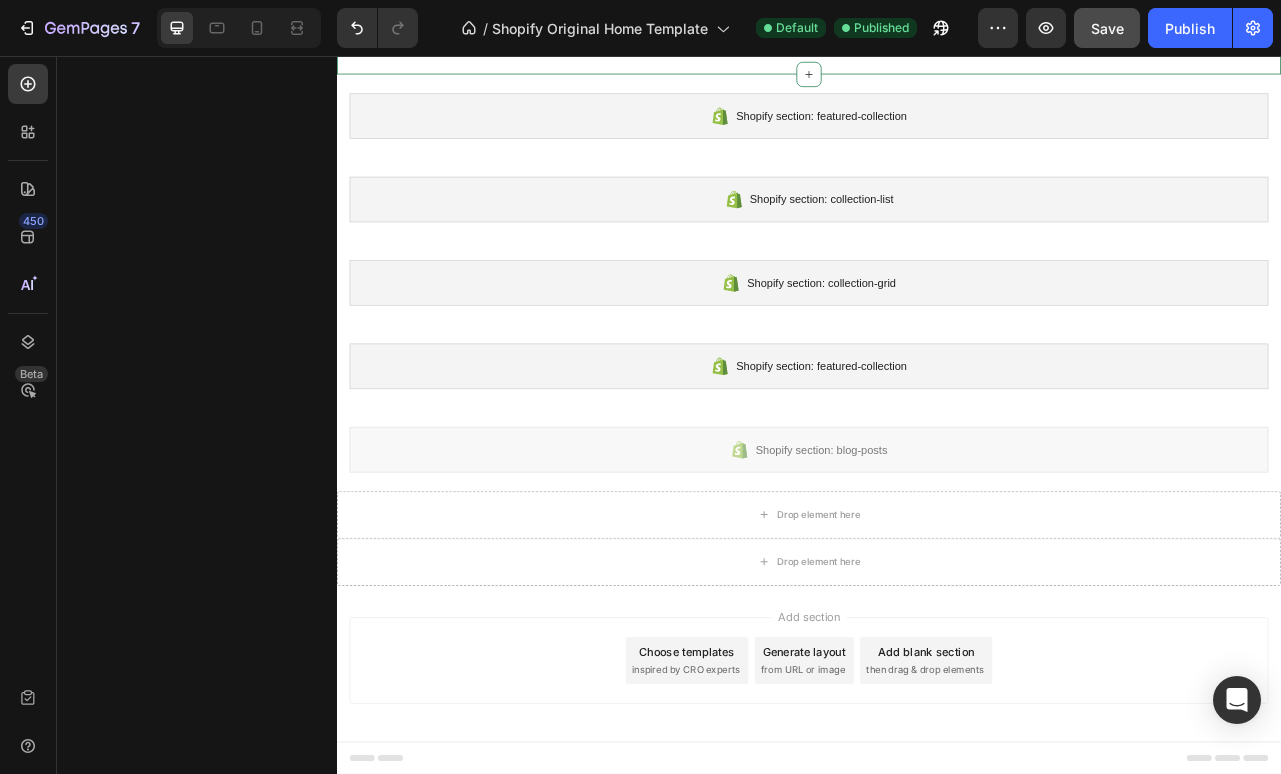 click on "Shopify section: collection-list Shopify section: collection-list" at bounding box center (937, 26) 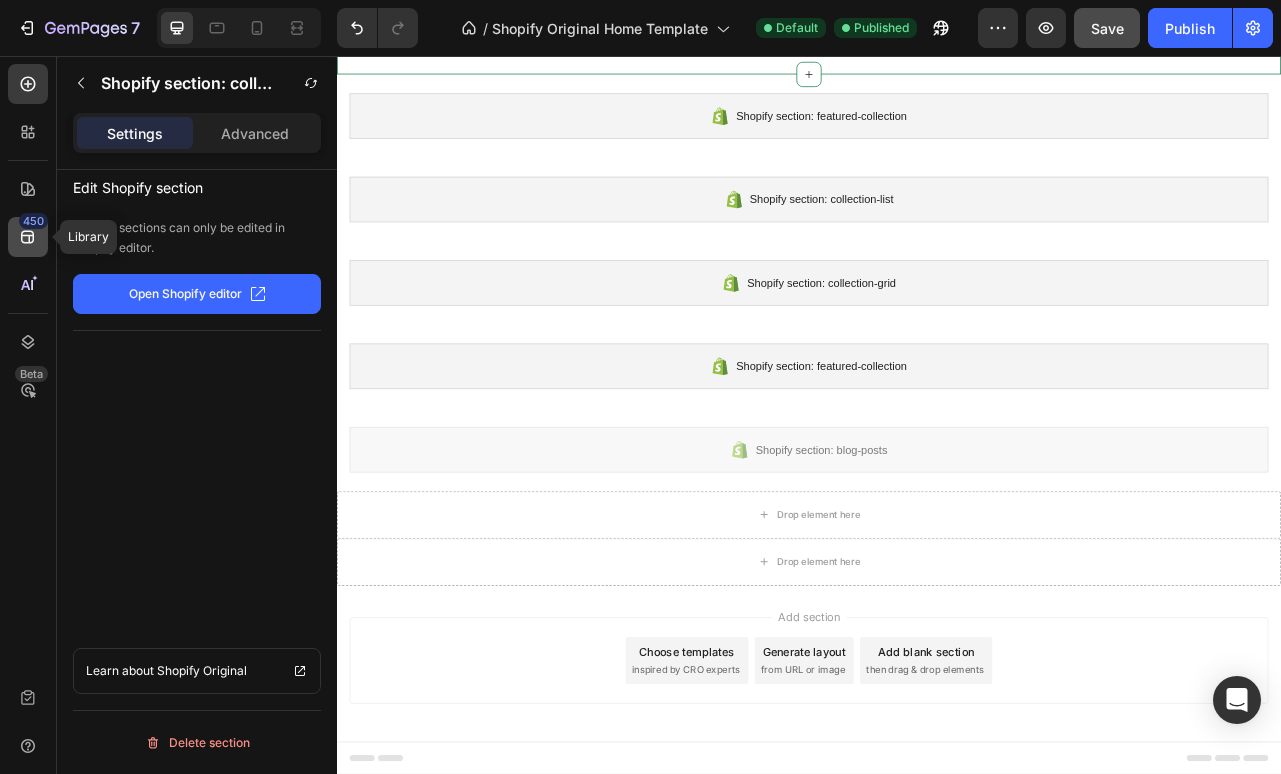 click 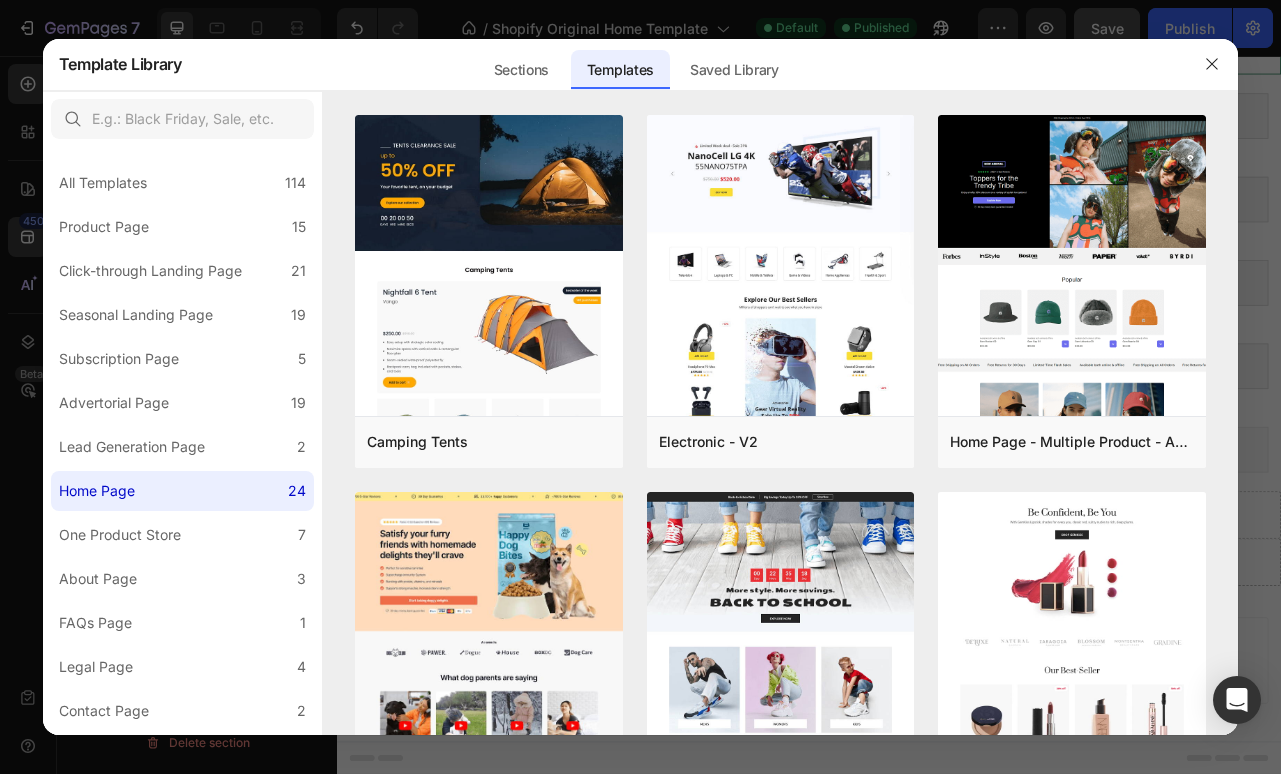 click at bounding box center (640, 387) 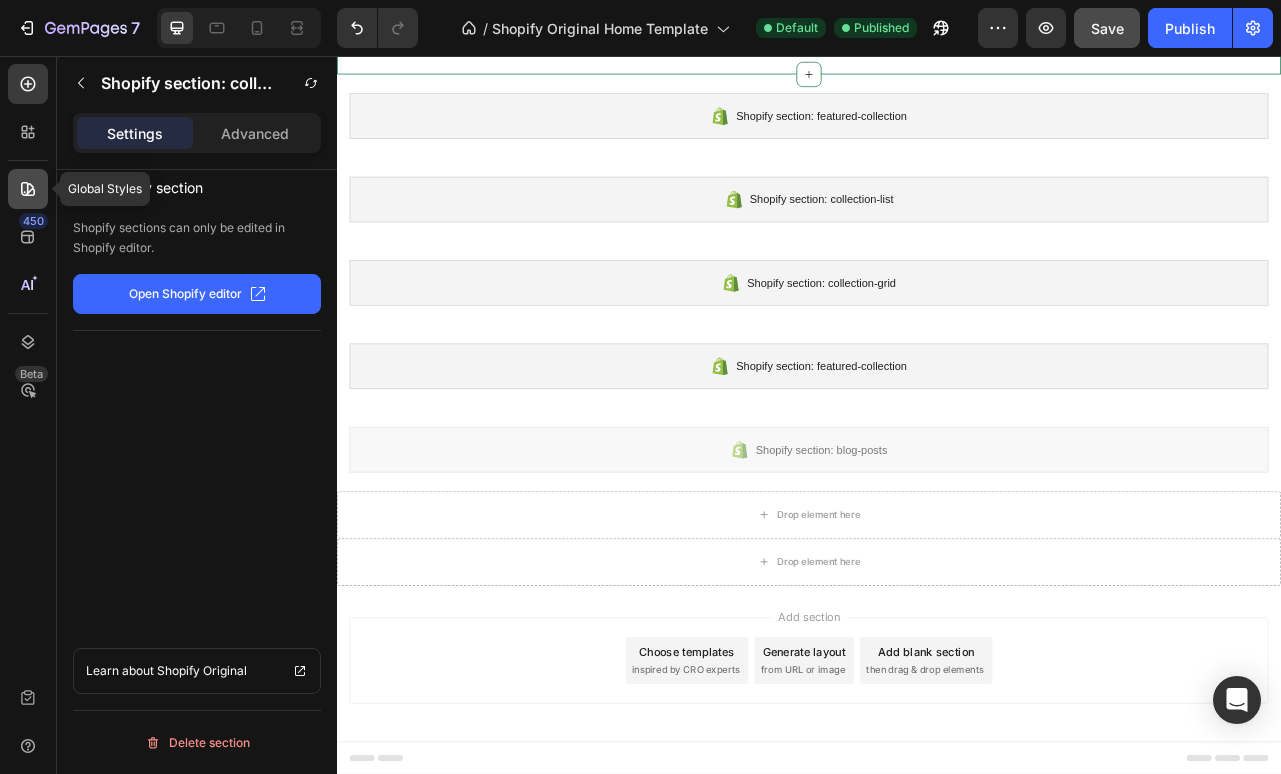 click 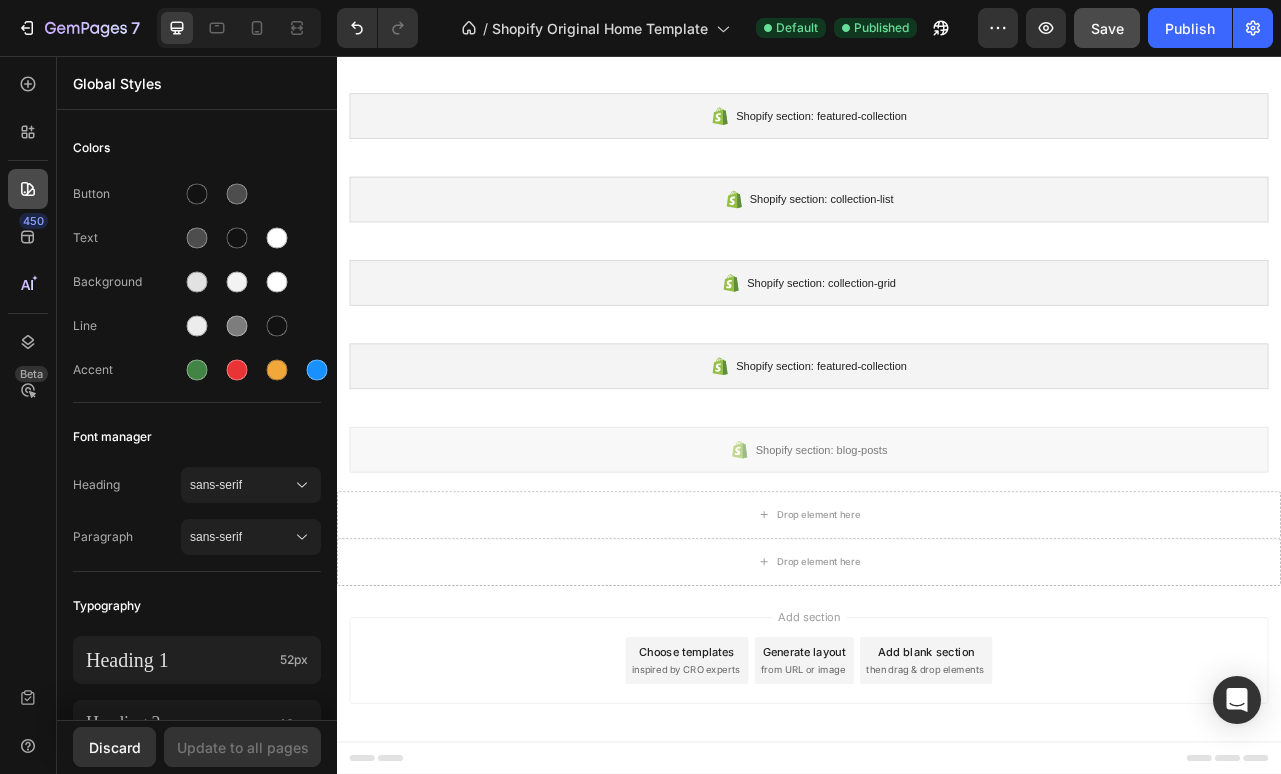 click 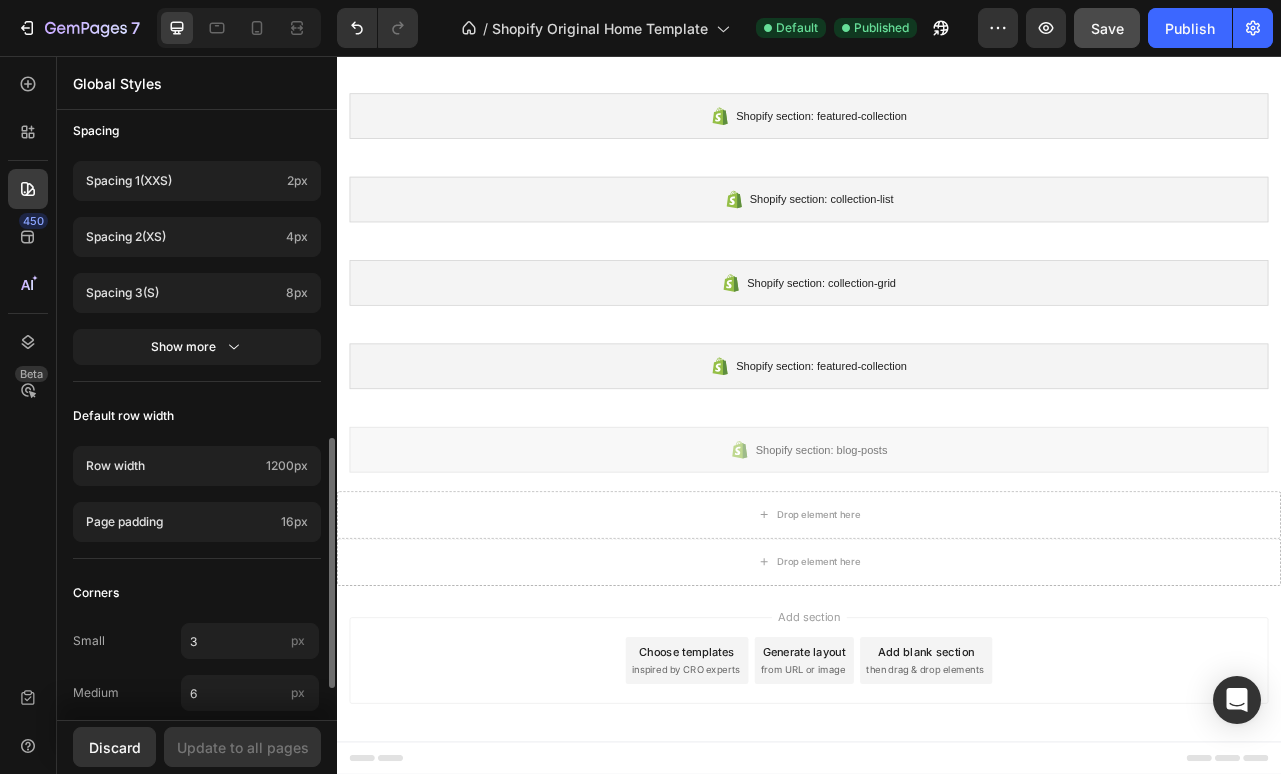 scroll, scrollTop: 859, scrollLeft: 0, axis: vertical 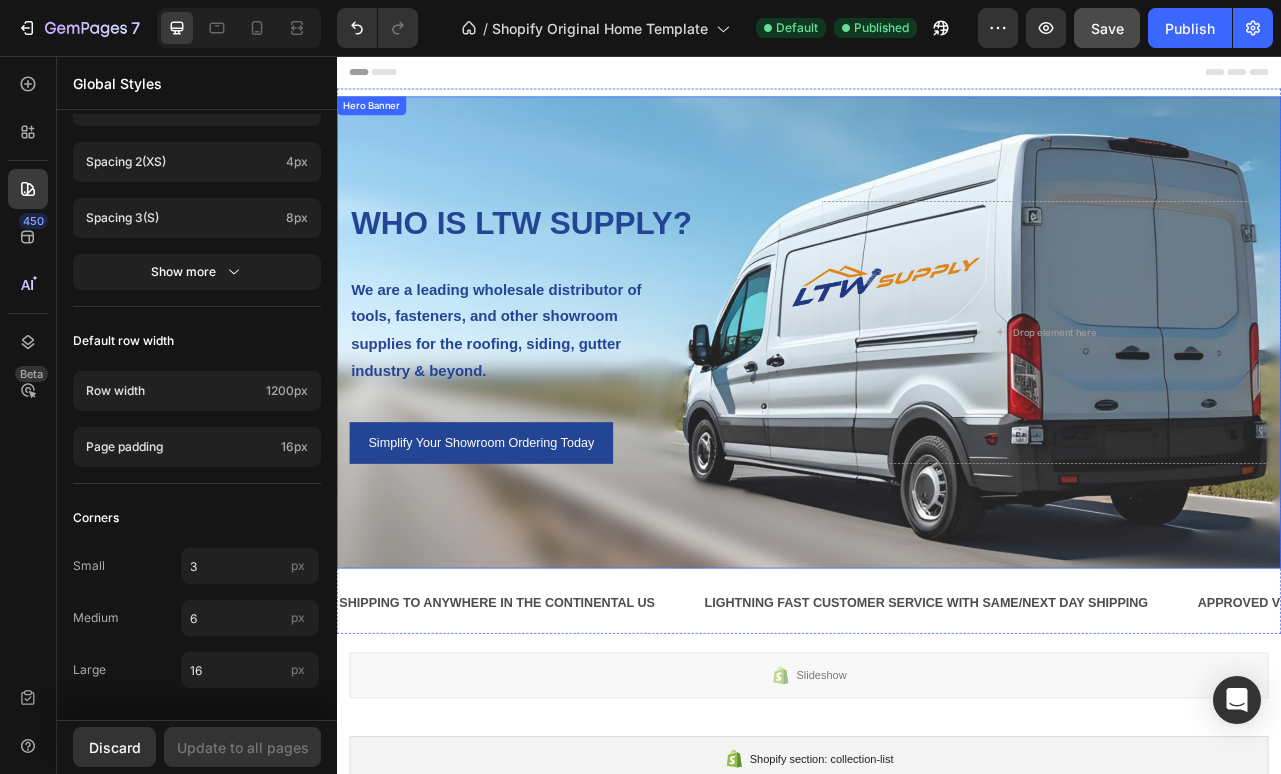 click at bounding box center (937, 407) 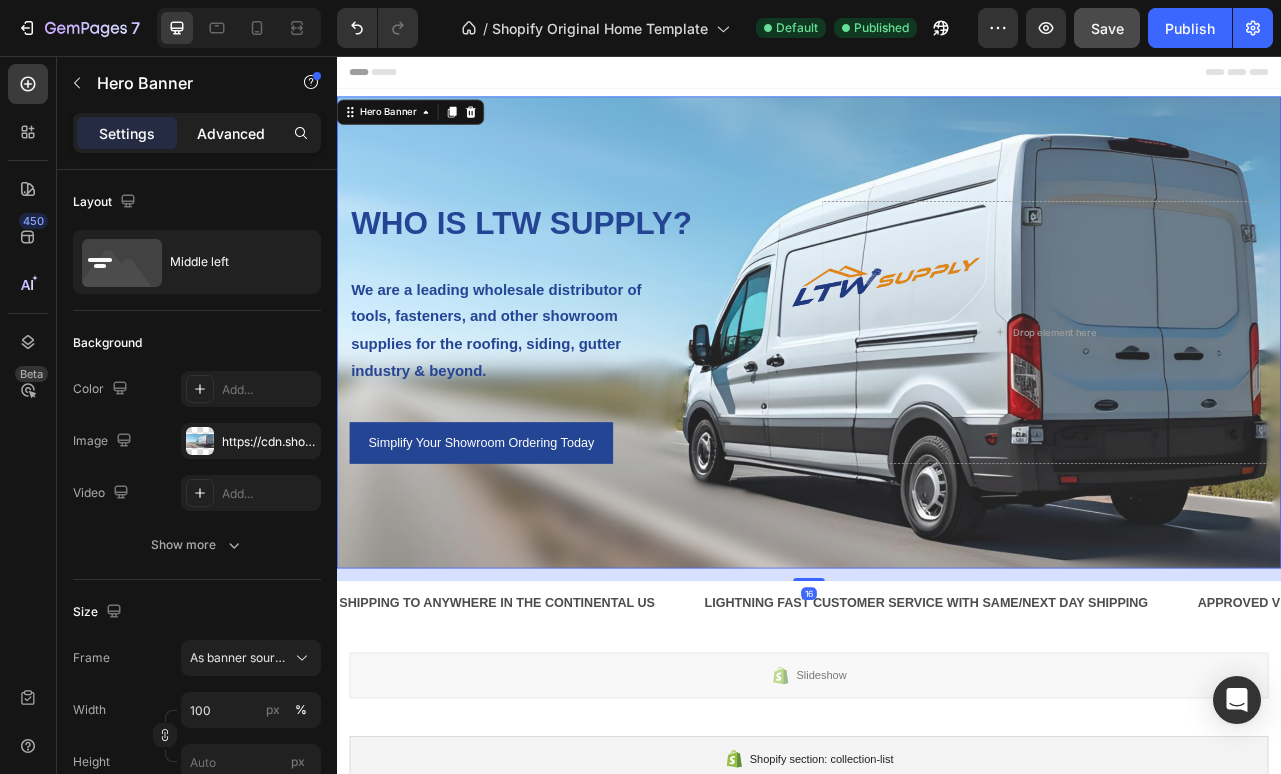 click on "Advanced" at bounding box center [231, 133] 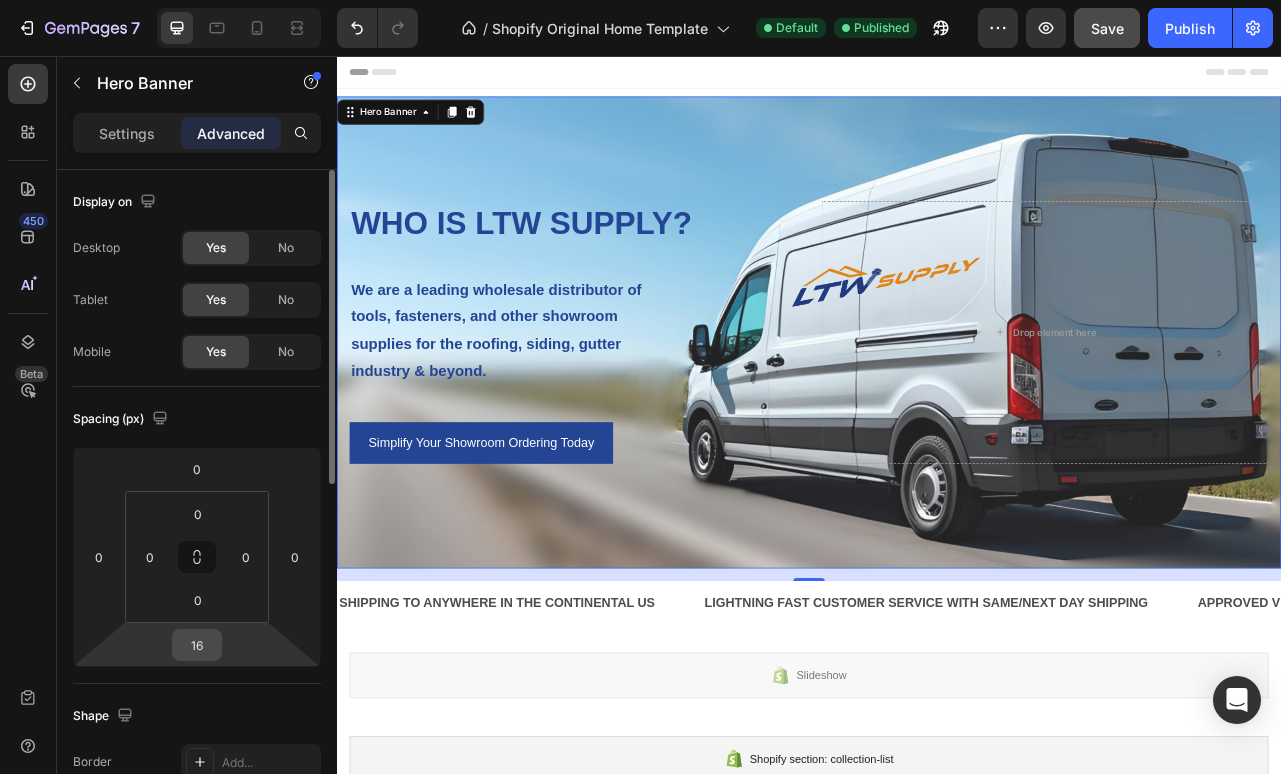 click on "16" at bounding box center (197, 645) 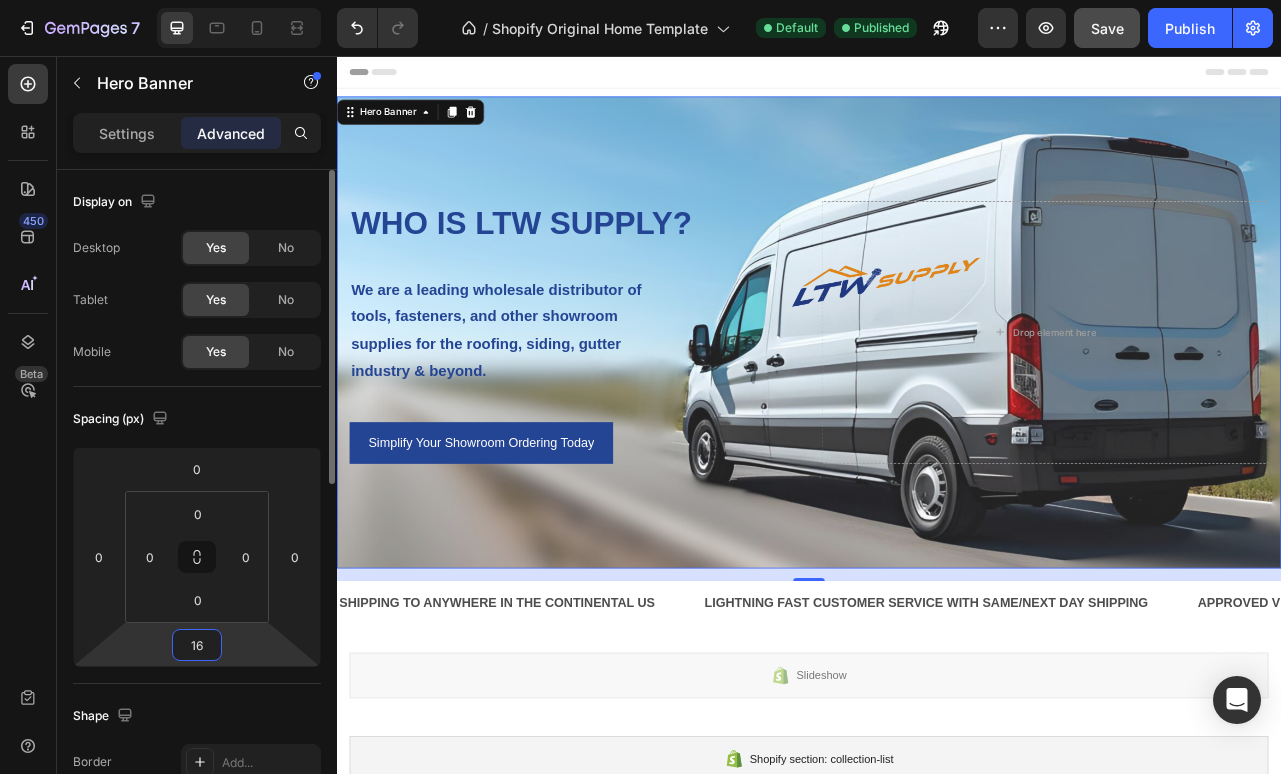 click on "16" at bounding box center [197, 645] 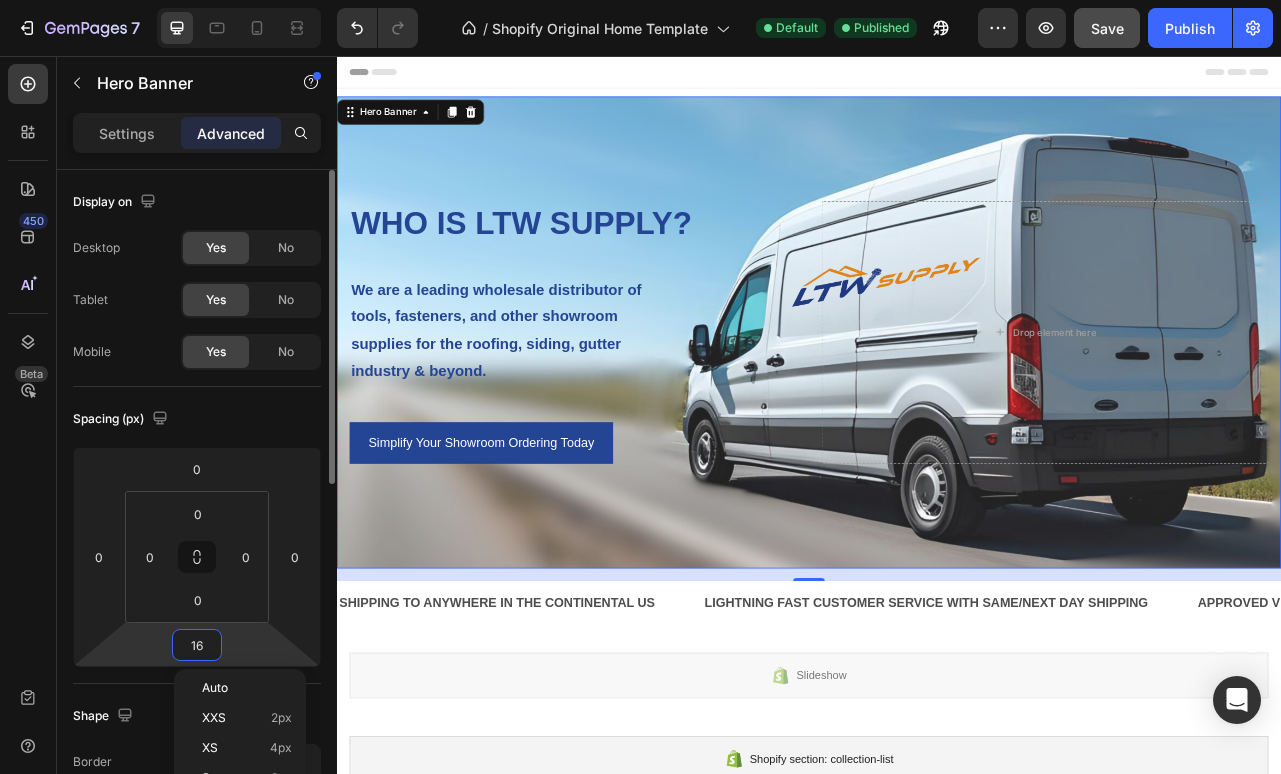 type on "0" 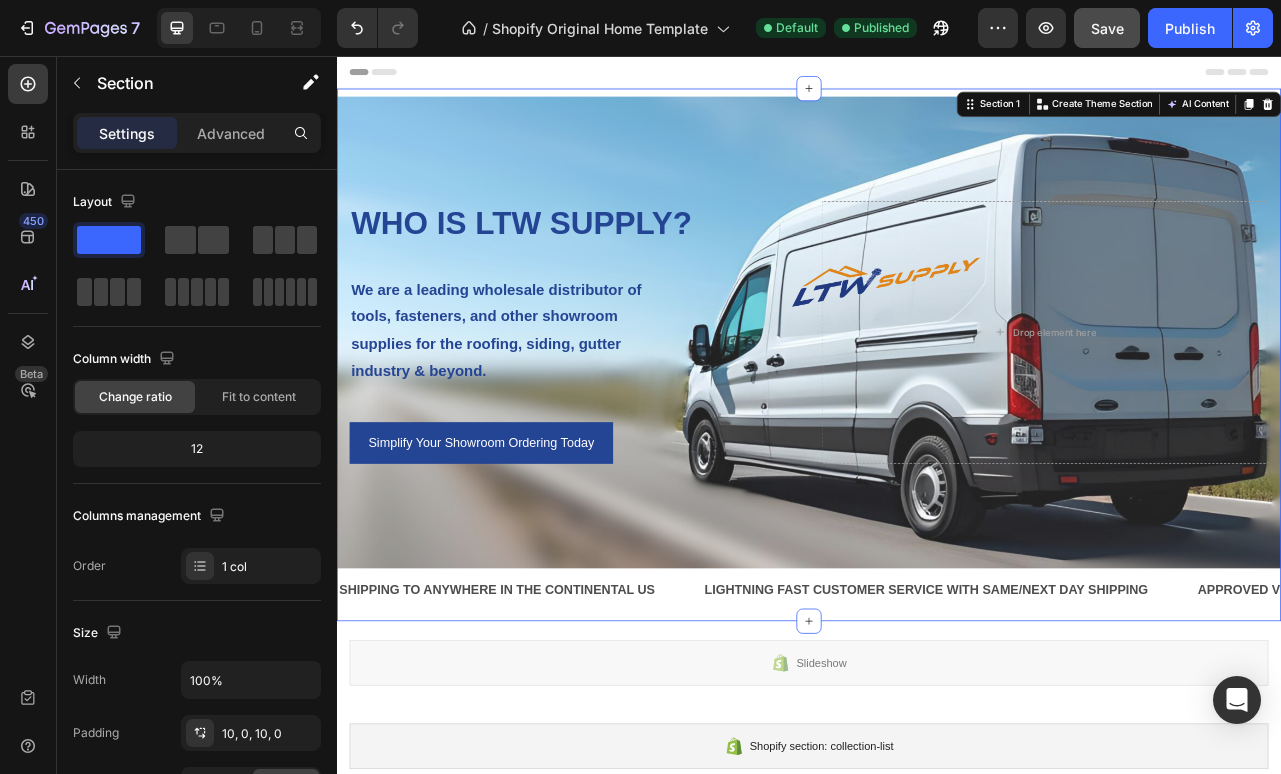 click on "Image WHO IS LTW SUPPLY? Heading We are a leading wholesale distributor of tools, fasteners, and other showroom supplies for the roofing, siding, gutter industry & beyond. Text Block Simplify Your Showroom Ordering Today Button
Drop element here Hero Banner SHIPPING TO ANYWHERE IN THE CONTINENTAL US Text Block LIGHTNING FAST CUSTOMER SERVICE WITH SAME/NEXT DAY SHIPPING Text Block APPROVED VENDOR WITH THE NATION'S LARGEST SUPPLY HOUSES Text Block SHIPPING TO ANYWHERE IN THE CONTINENTAL US Text Block LIGHTNING FAST CUSTOMER SERVICE WITH SAME/NEXT DAY SHIPPING Text Block APPROVED VENDOR WITH THE NATION'S LARGEST SUPPLY HOUSES Text Block Marquee Section 1   You can create reusable sections Create Theme Section AI Content Write with GemAI What would you like to describe here? Tone and Voice Persuasive Product Rivet #44 Wicker (100/bag) [PHONE] Show more Generate" at bounding box center (937, 435) 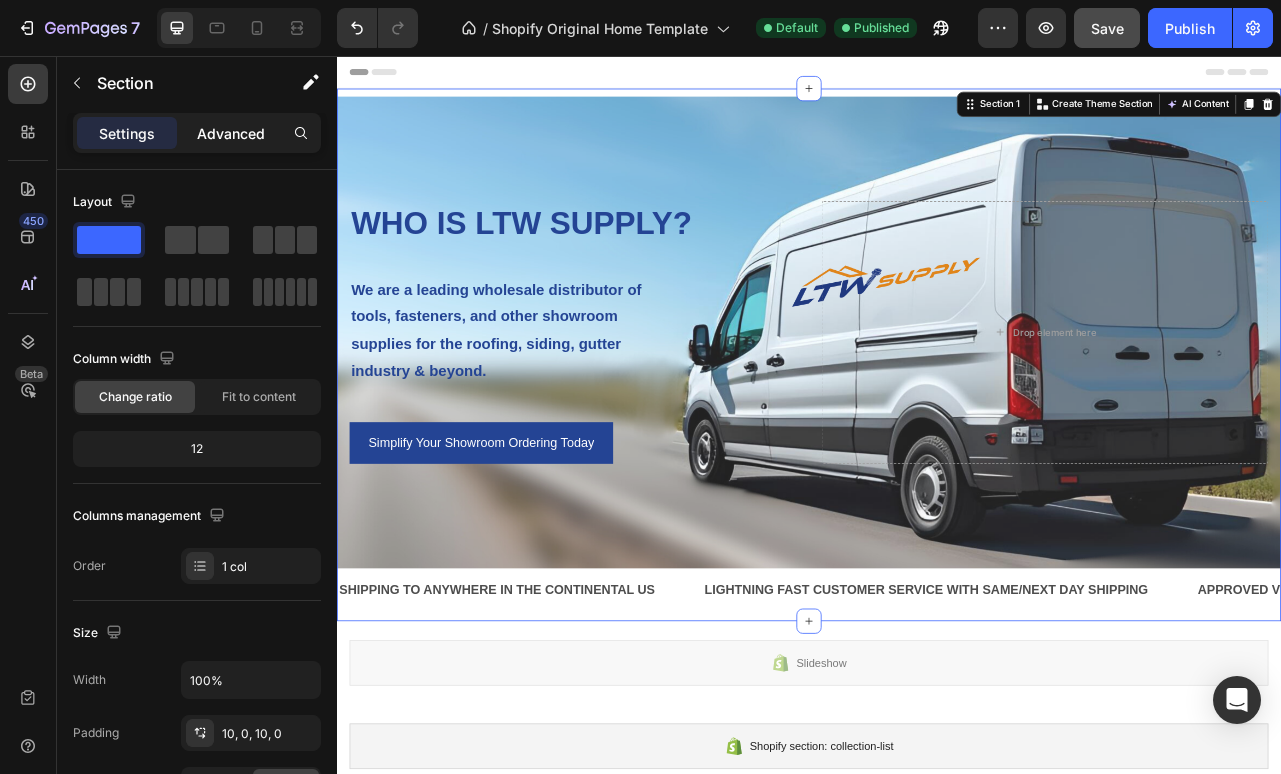 click on "Advanced" at bounding box center (231, 133) 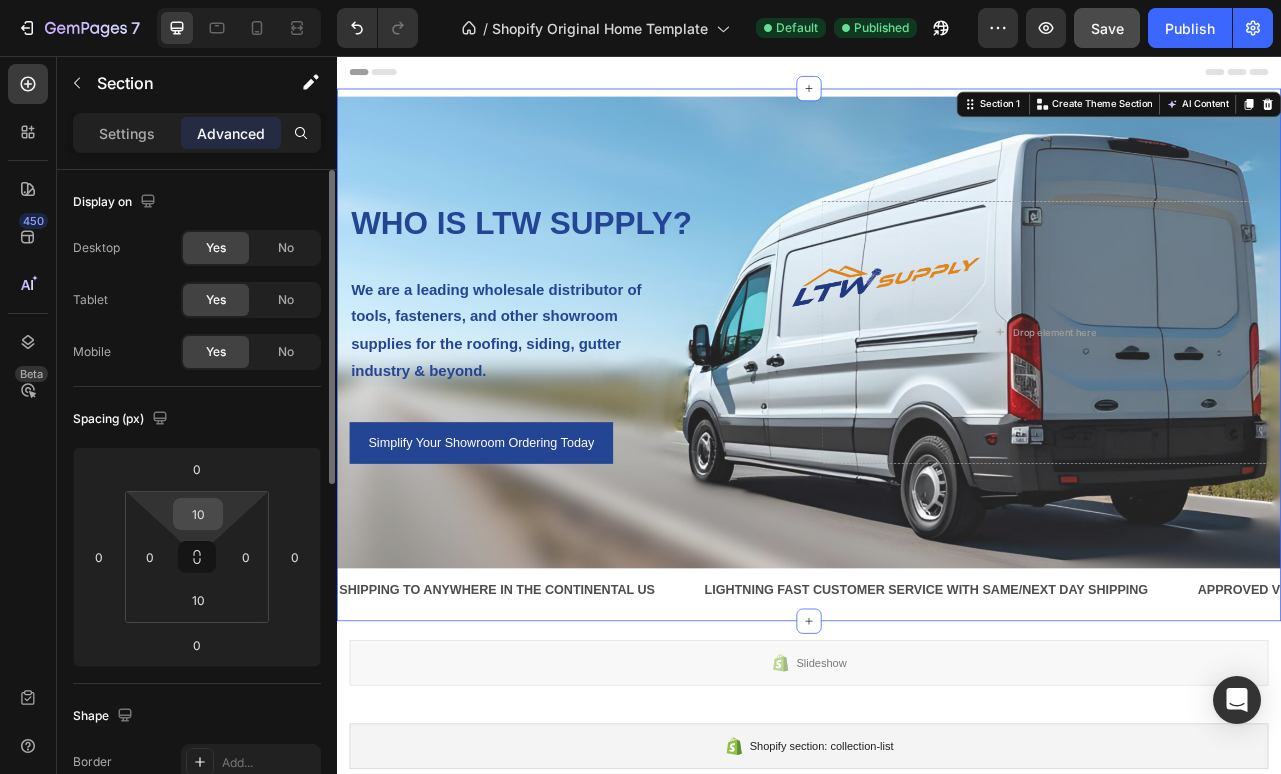 click on "10" at bounding box center [198, 514] 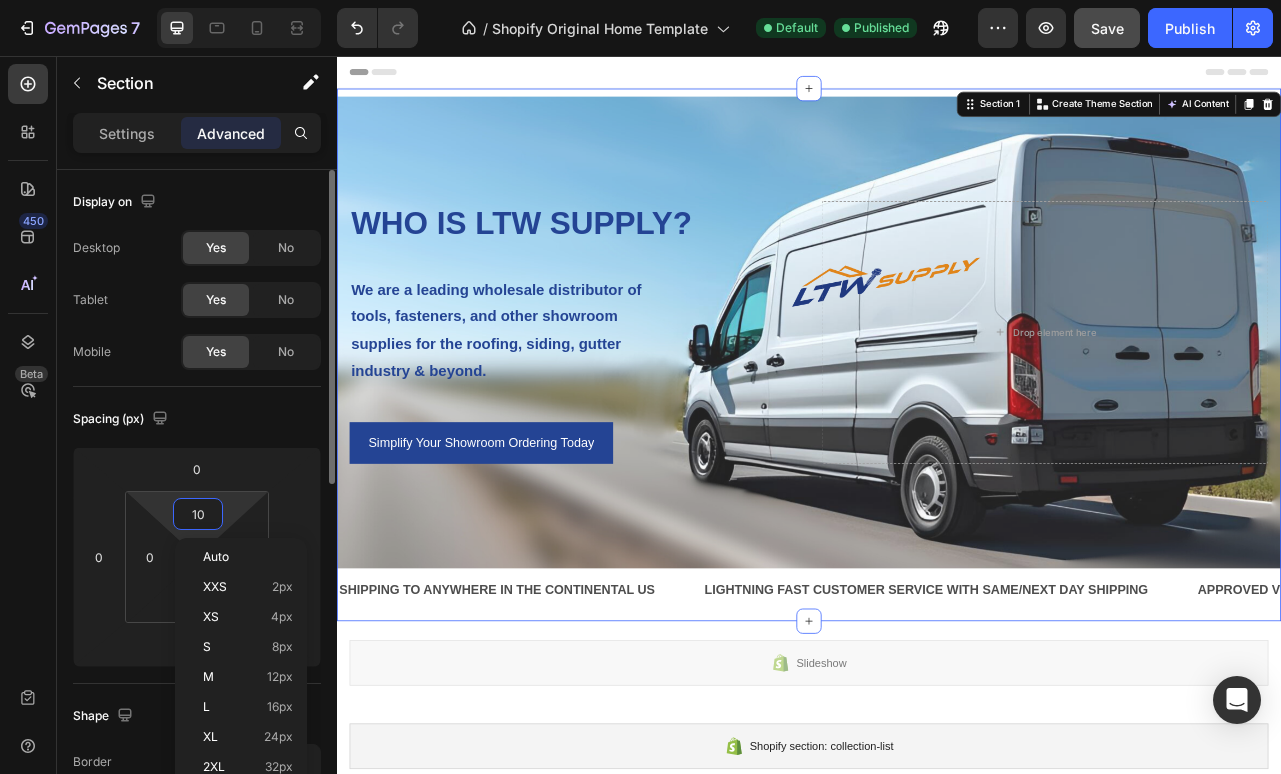 click on "10" at bounding box center (198, 514) 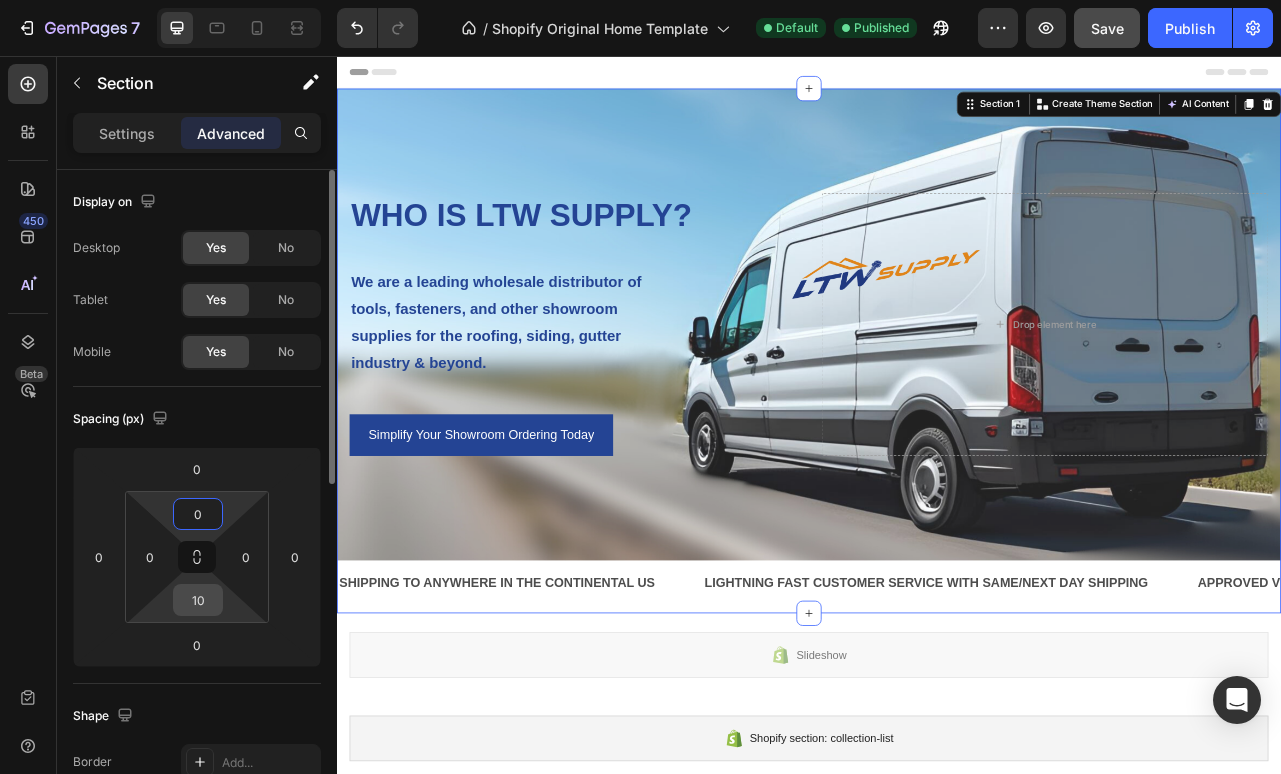type on "0" 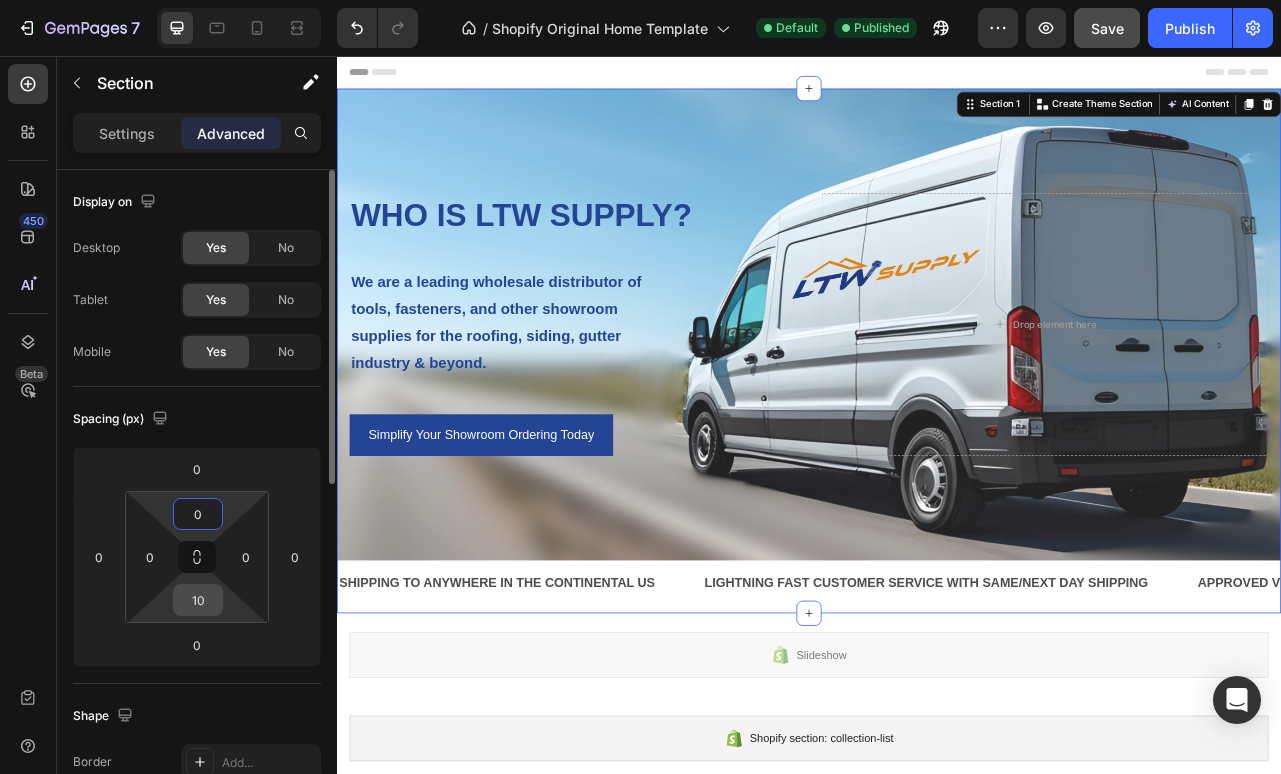 click on "10" at bounding box center (198, 600) 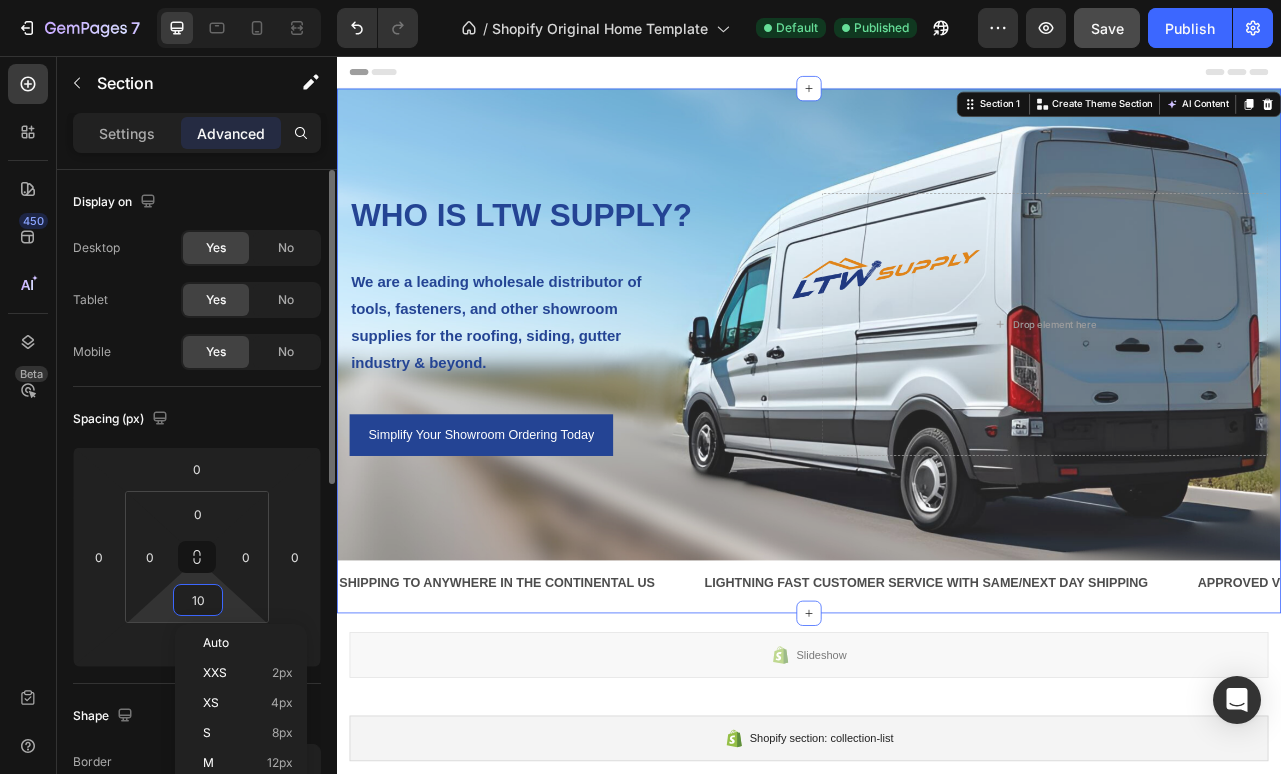 click on "10" at bounding box center (198, 600) 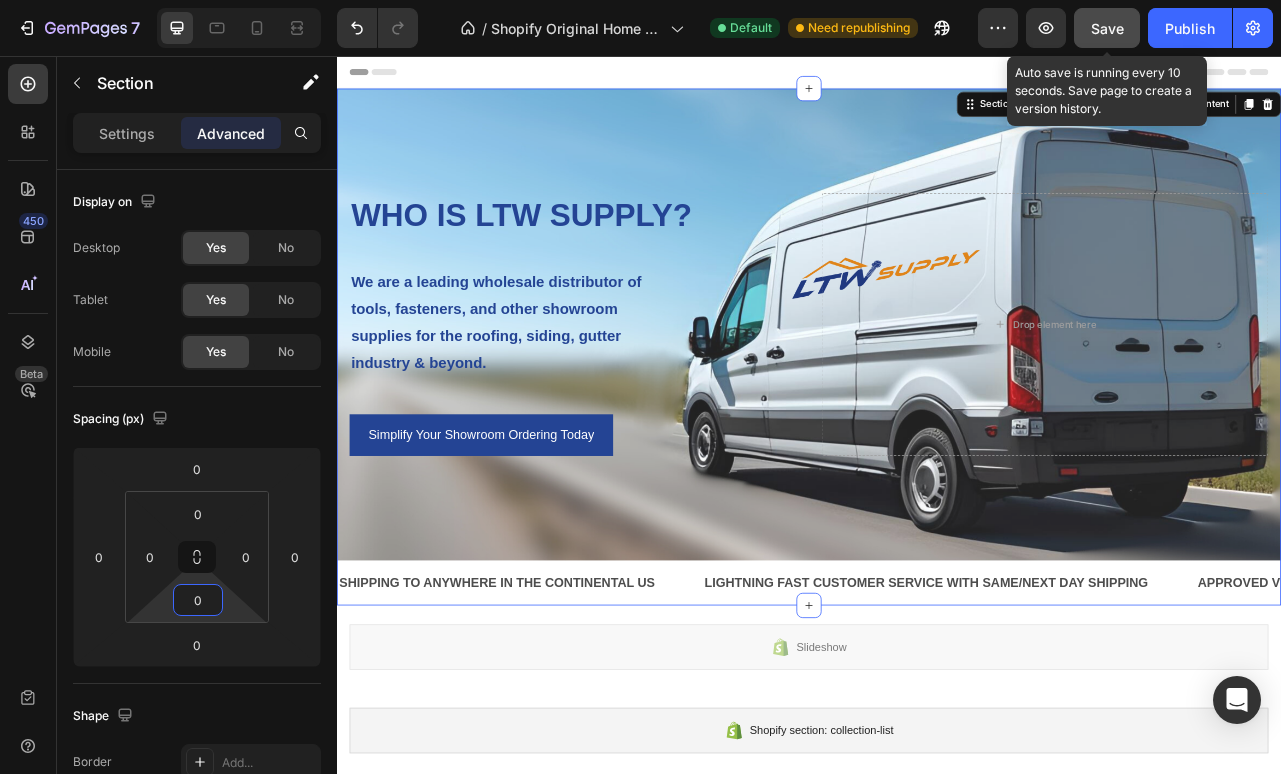 type on "0" 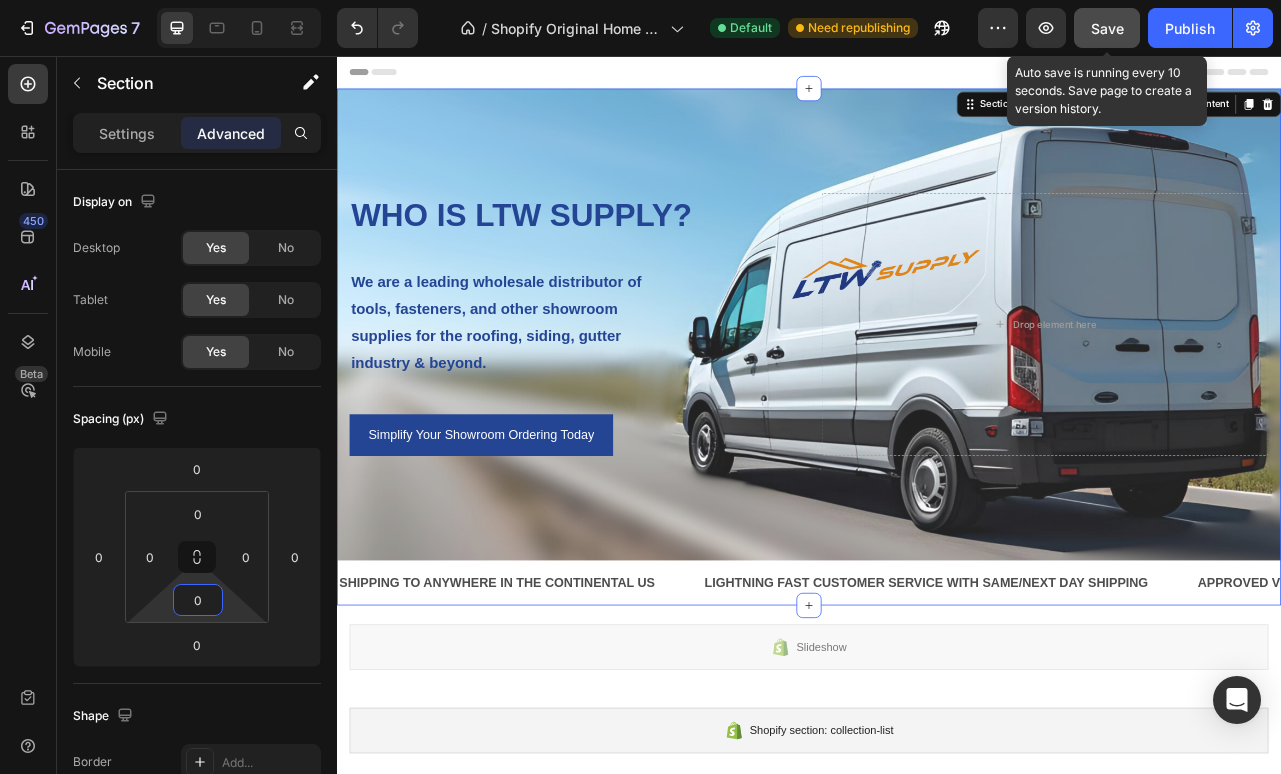 click on "Save" at bounding box center [1107, 28] 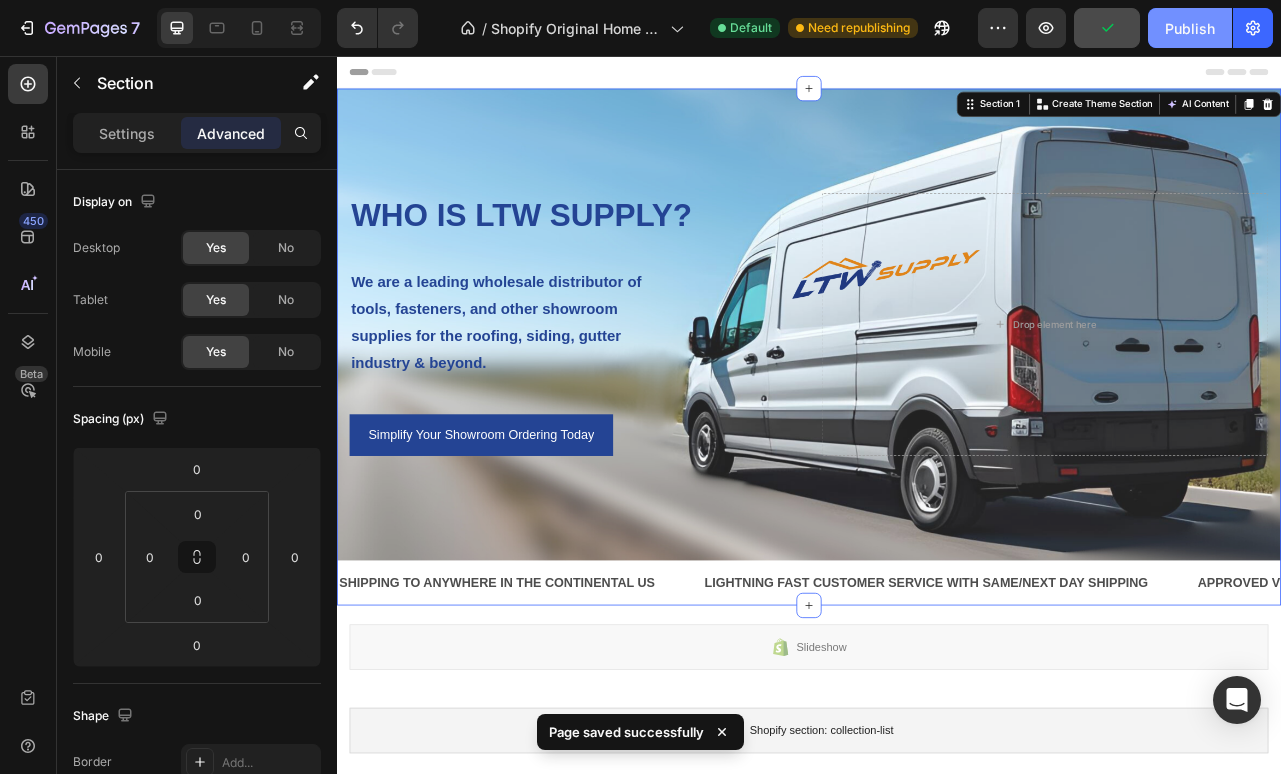 click on "Publish" at bounding box center (1190, 28) 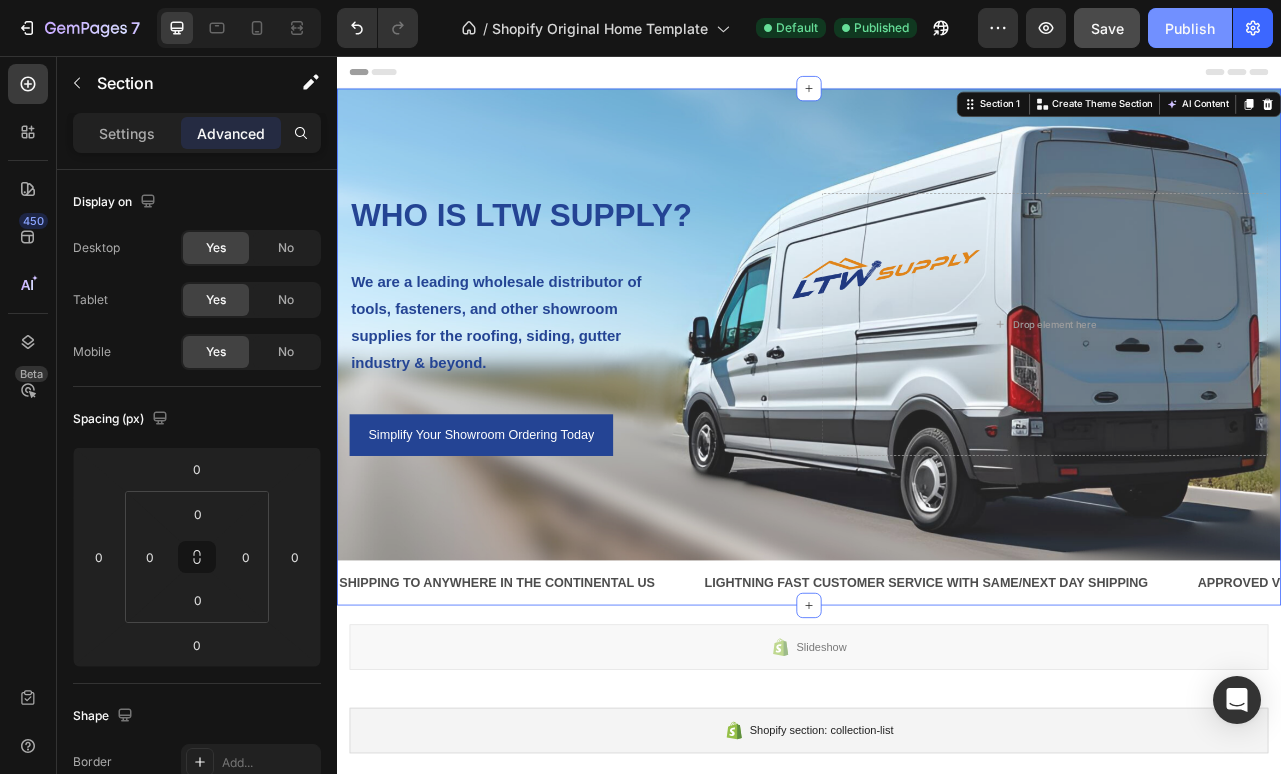 click on "Publish" at bounding box center [1190, 28] 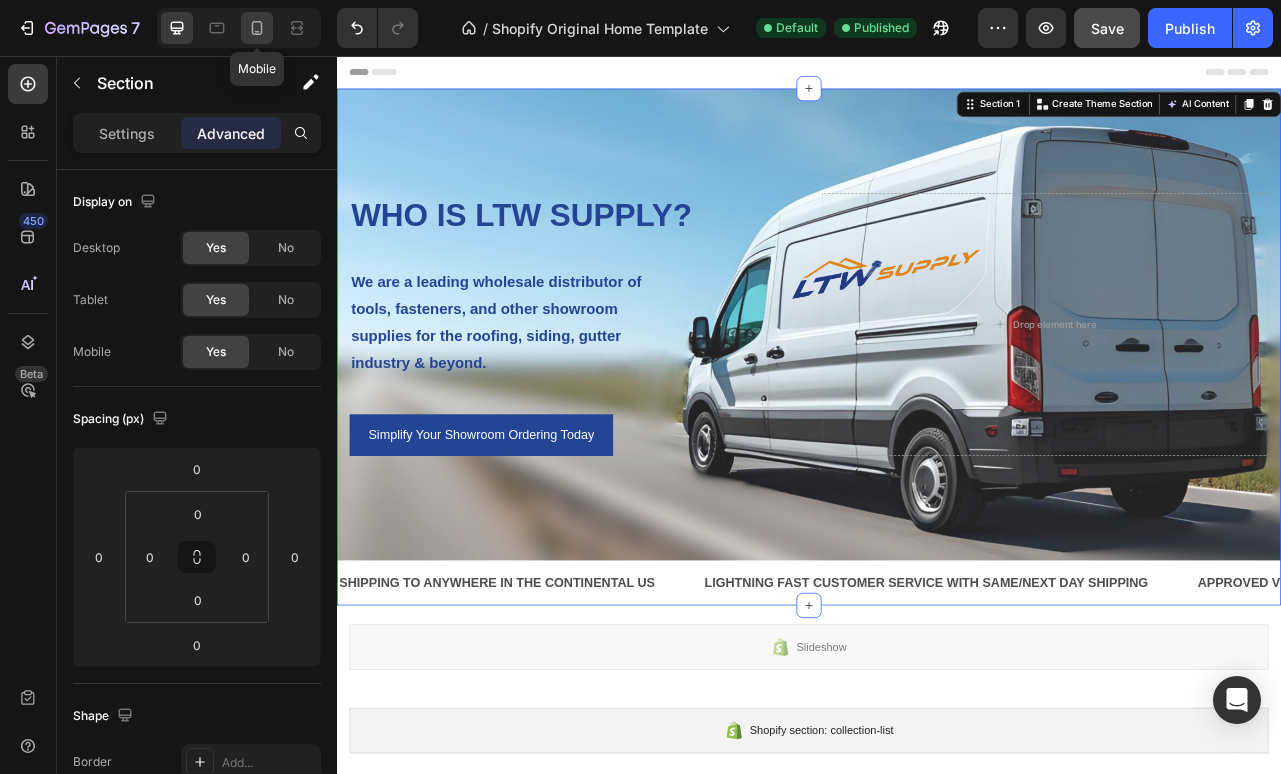 click 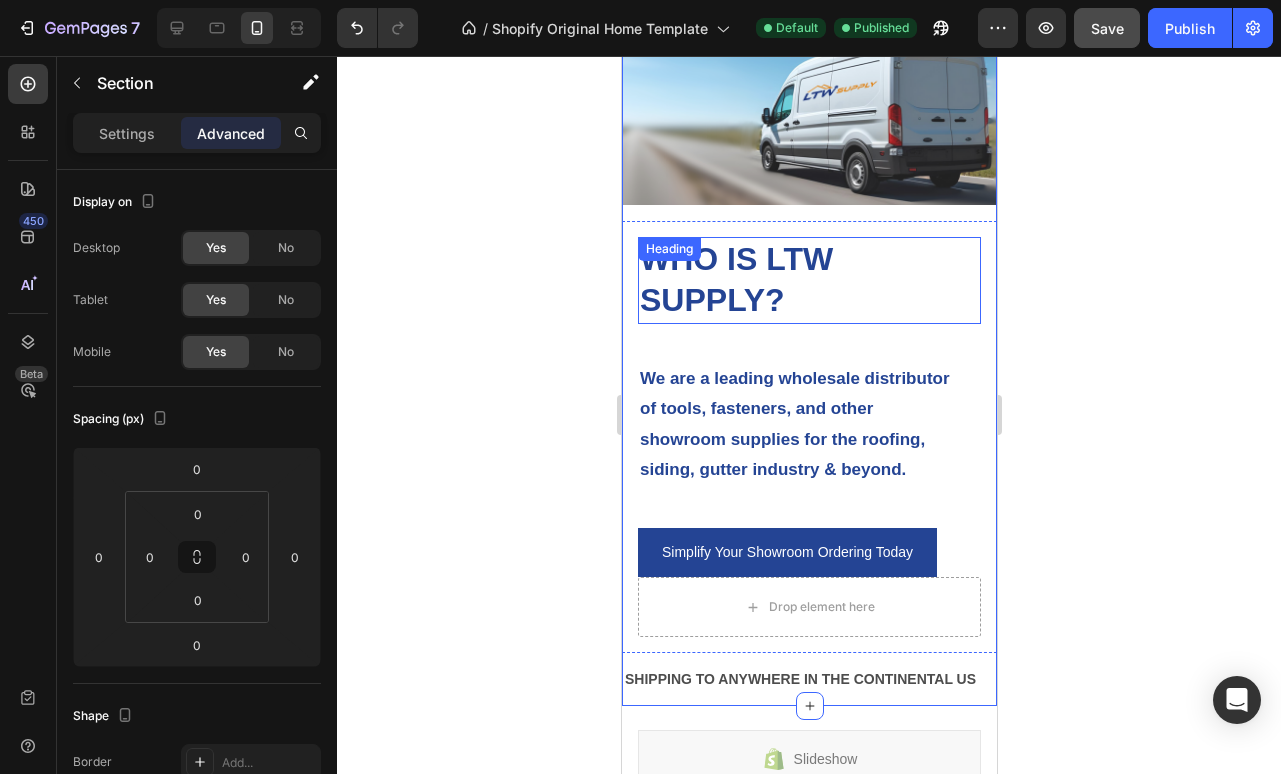 scroll, scrollTop: 0, scrollLeft: 0, axis: both 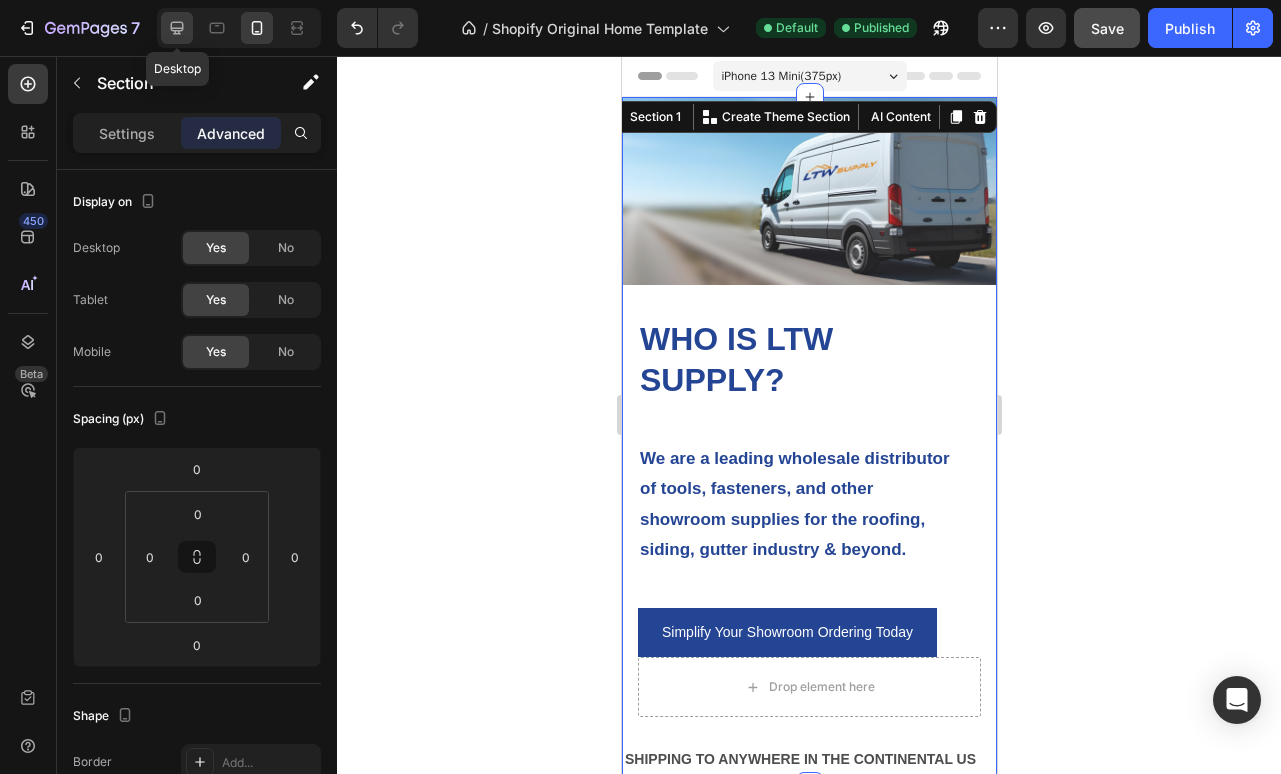 click 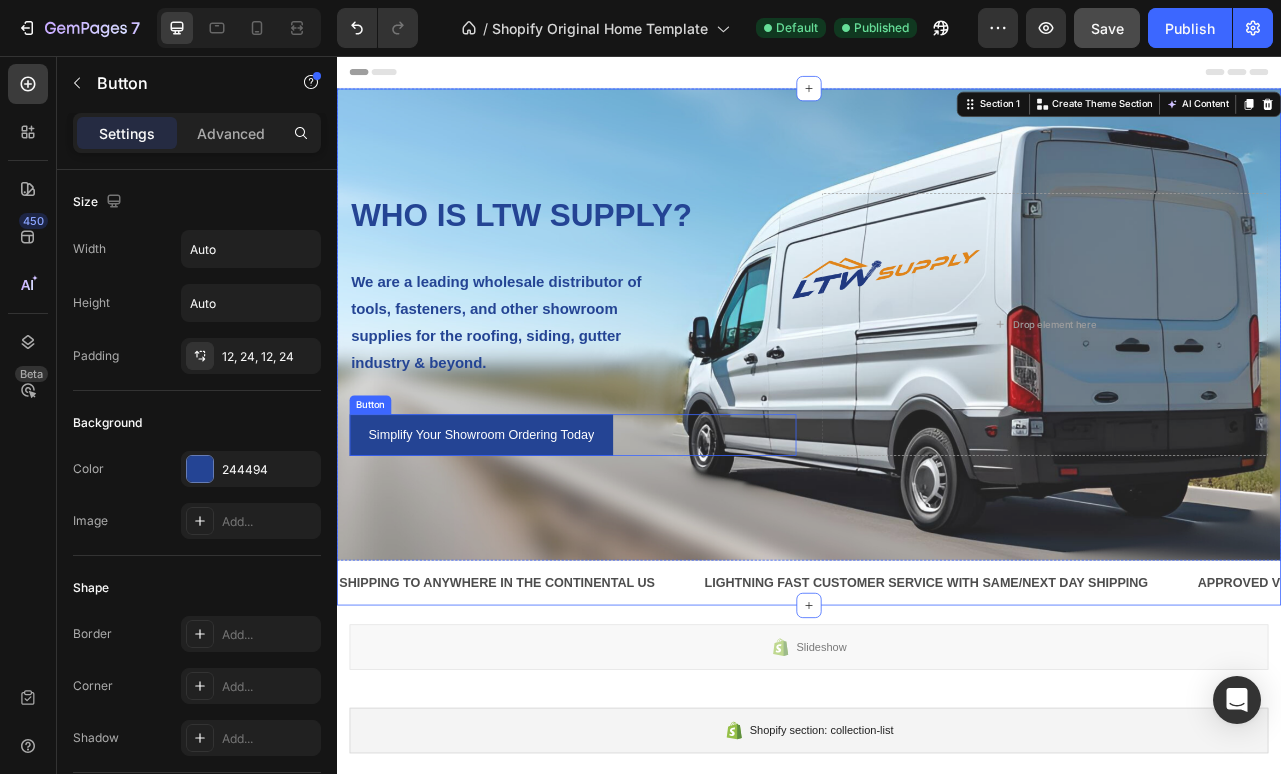 click on "Simplify Your Showroom Ordering Today Button" at bounding box center (637, 537) 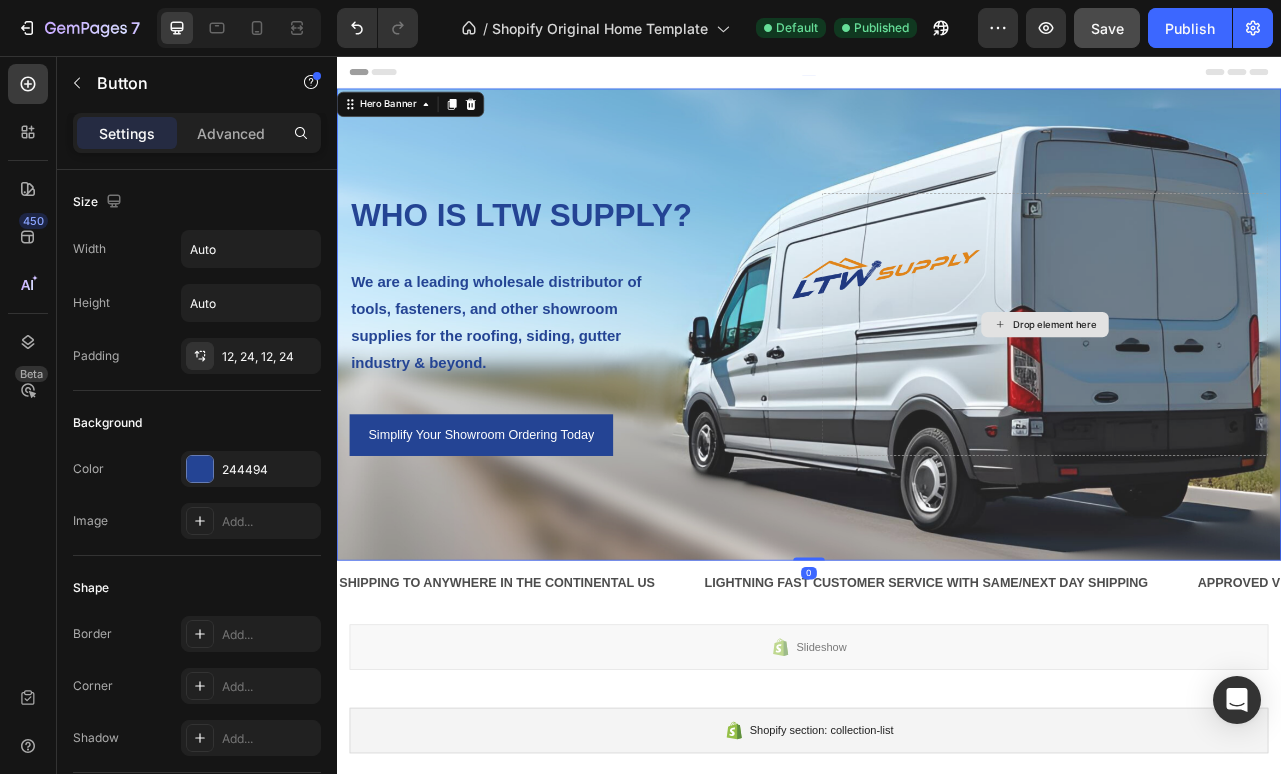 click on "Drop element here" at bounding box center (1237, 397) 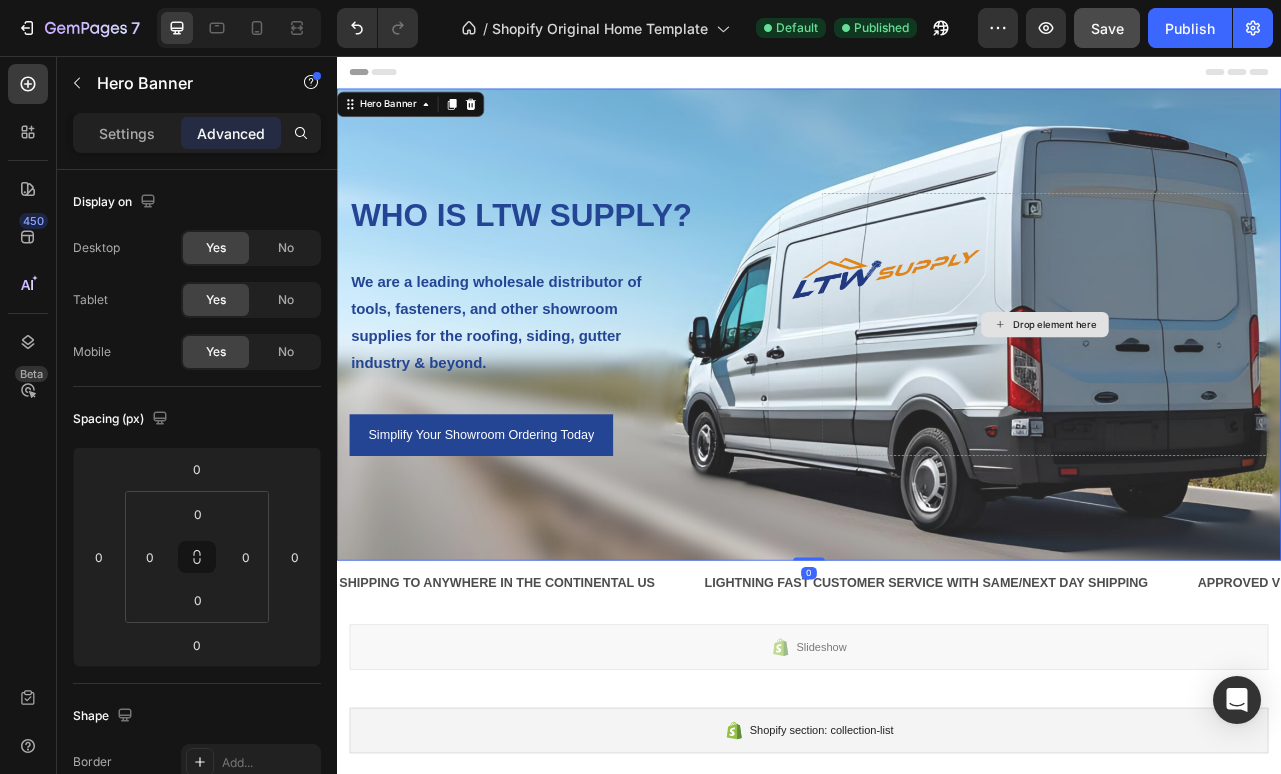 click on "Drop element here" at bounding box center [1237, 397] 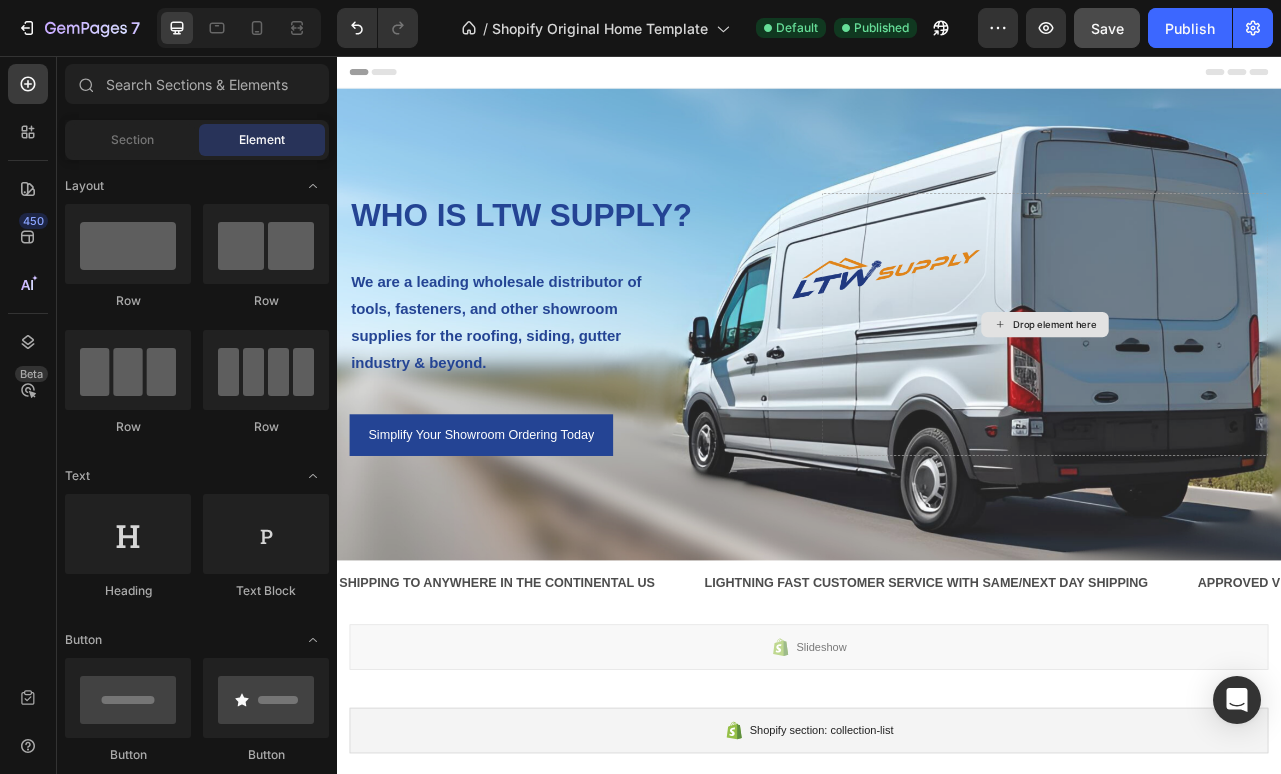 click on "Drop element here" at bounding box center (1249, 397) 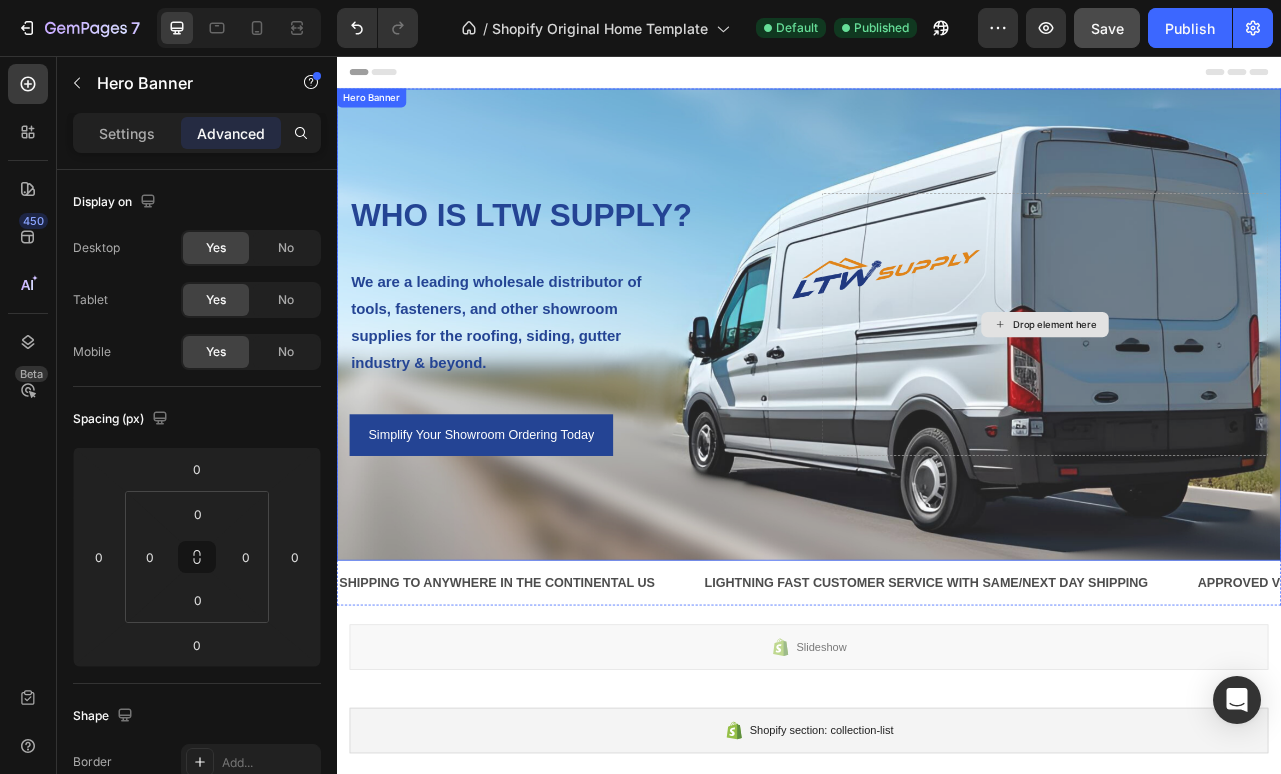 click on "Drop element here" at bounding box center [1237, 397] 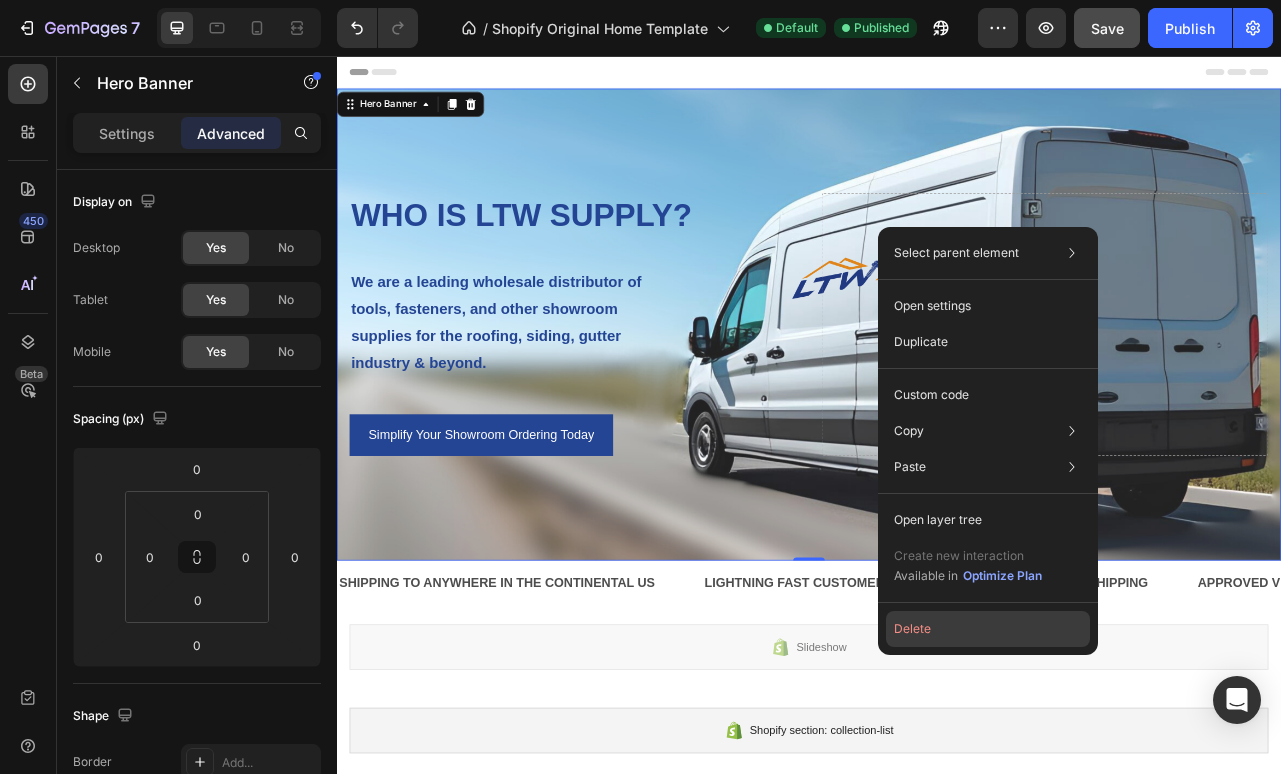 click on "Delete" 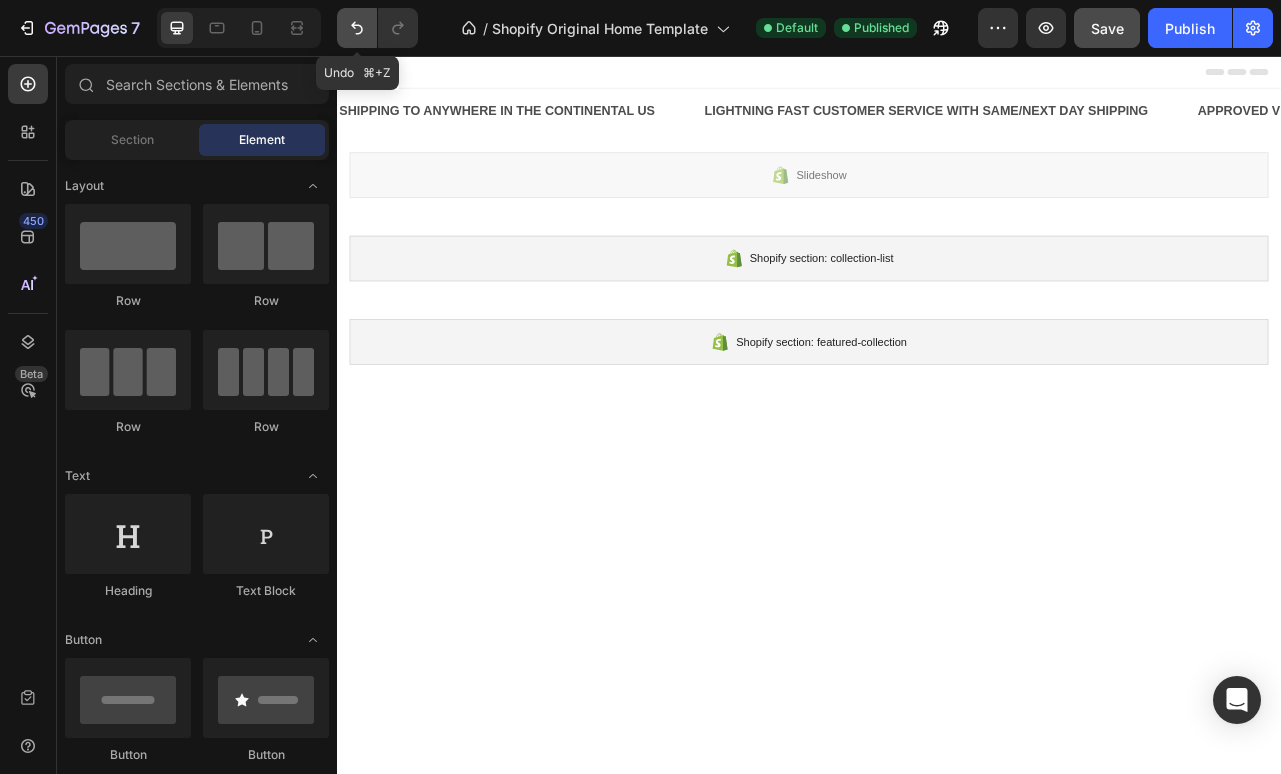 click 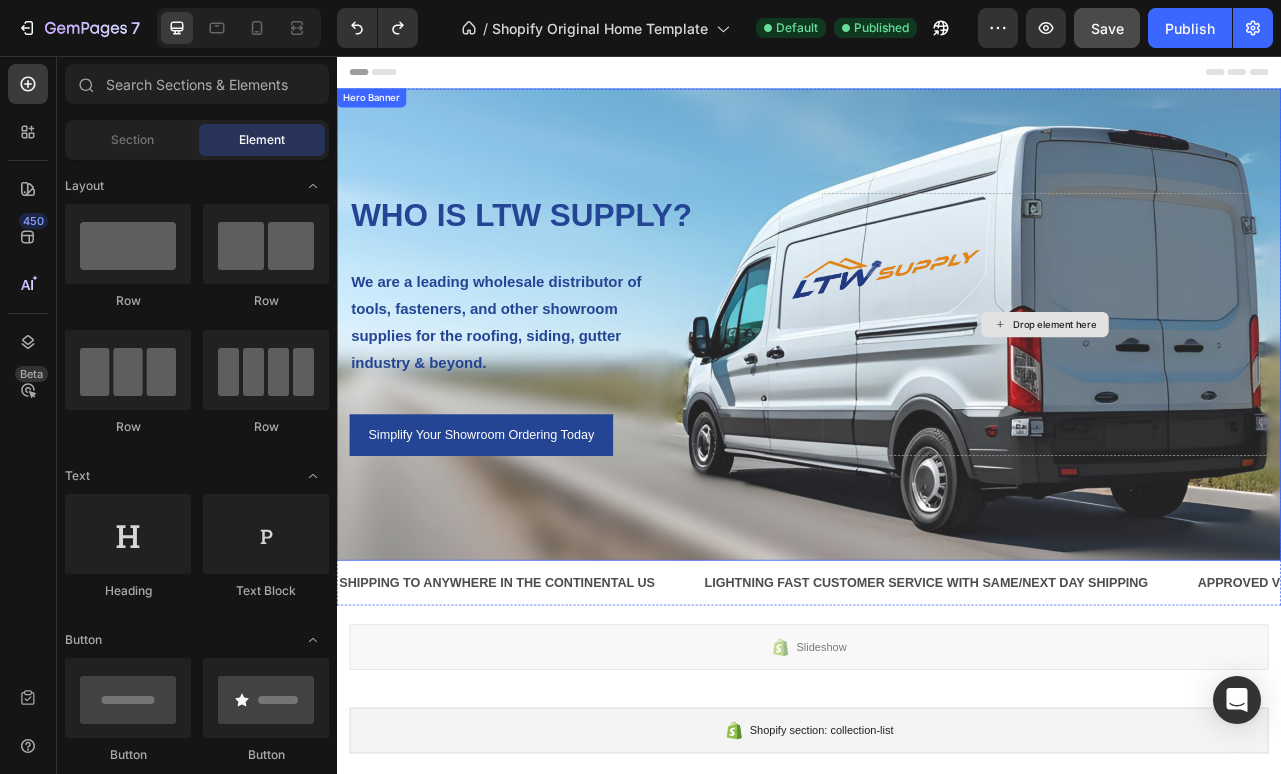 click on "Drop element here" at bounding box center (1237, 397) 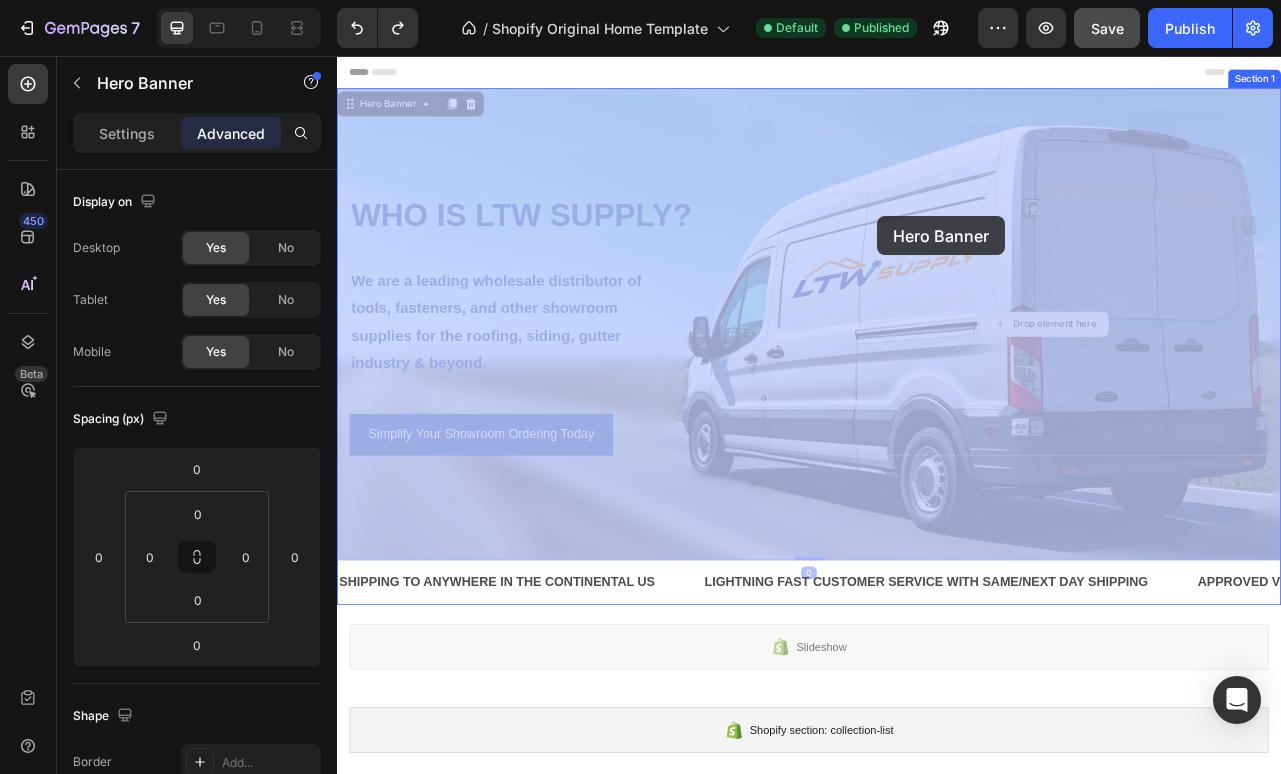 drag, startPoint x: 979, startPoint y: 252, endPoint x: 1024, endPoint y: 260, distance: 45.705578 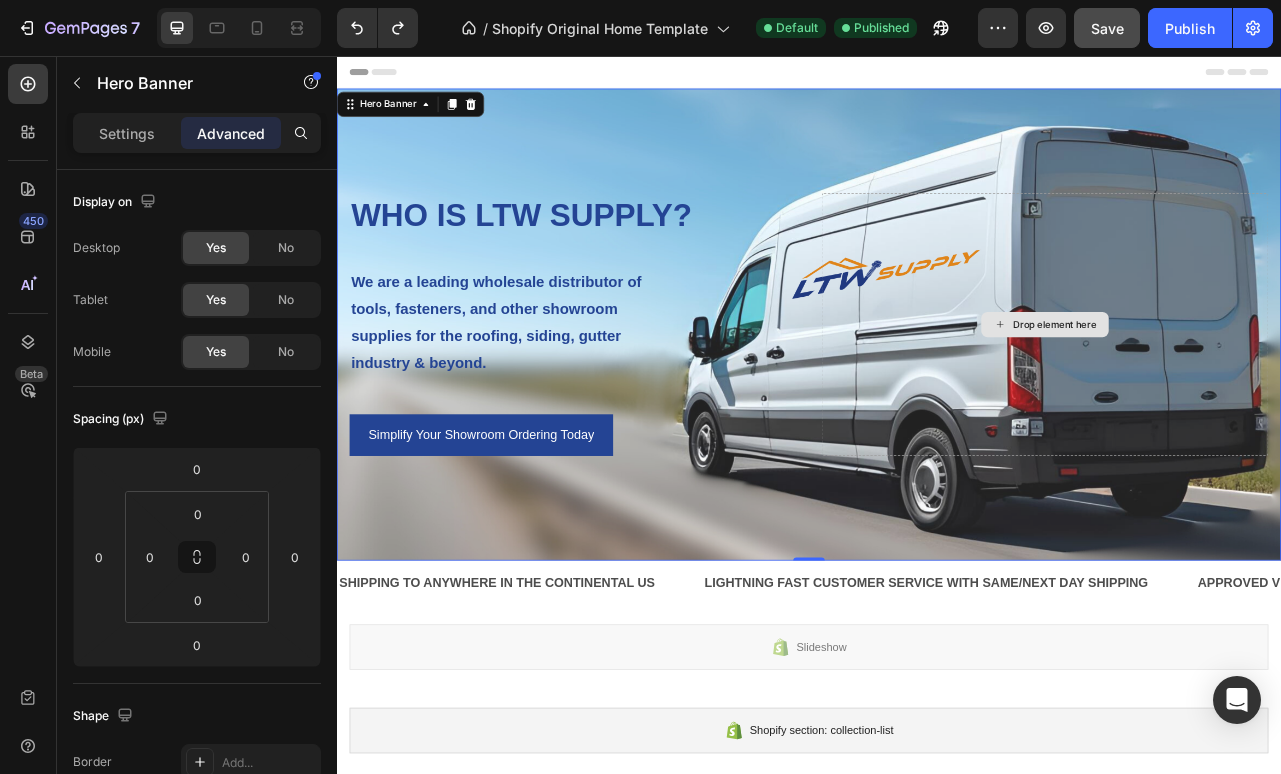click on "Drop element here" at bounding box center [1237, 397] 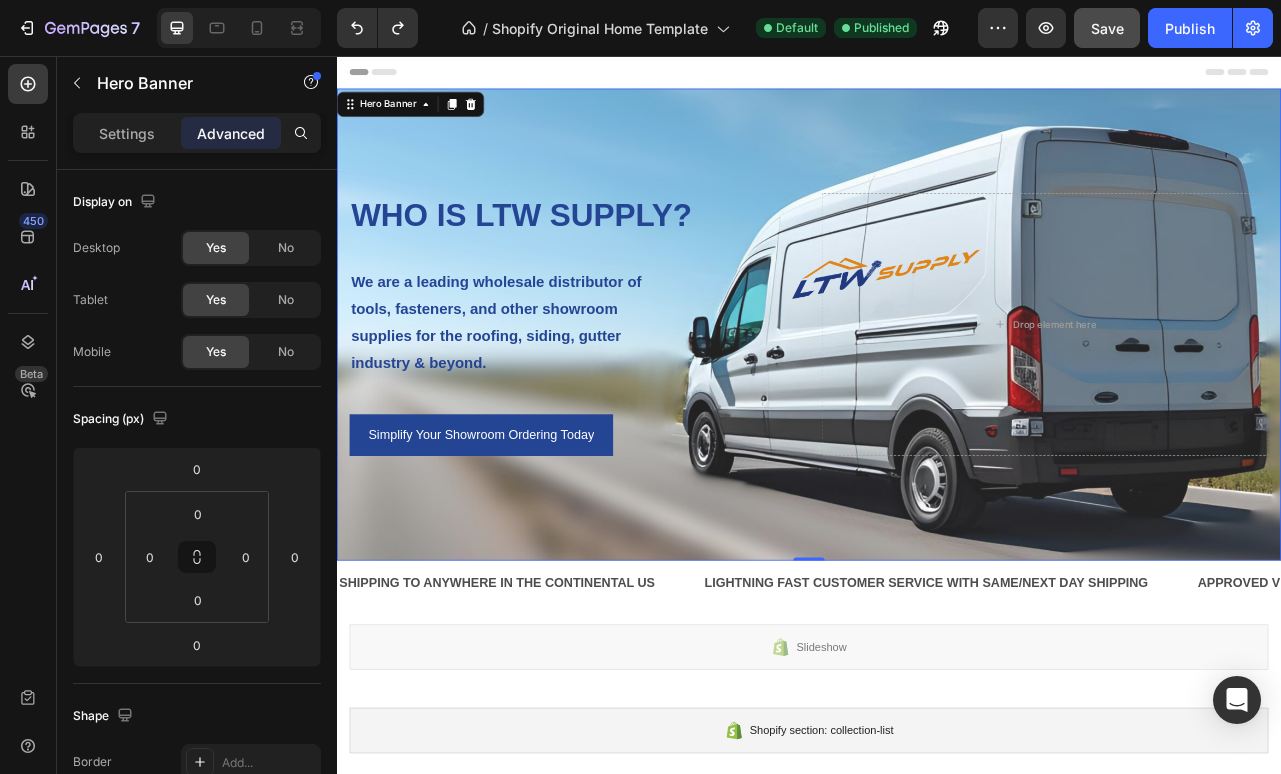 click at bounding box center (937, 397) 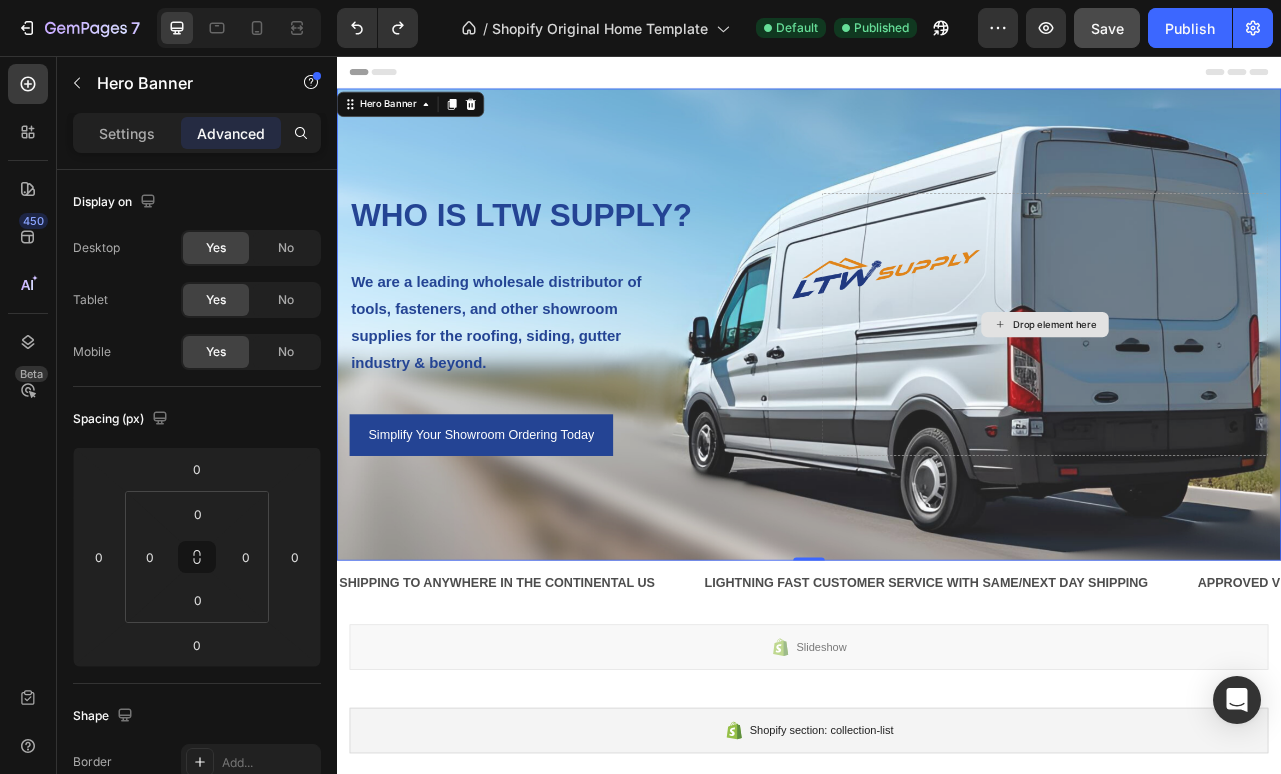 click on "Drop element here" at bounding box center (1237, 397) 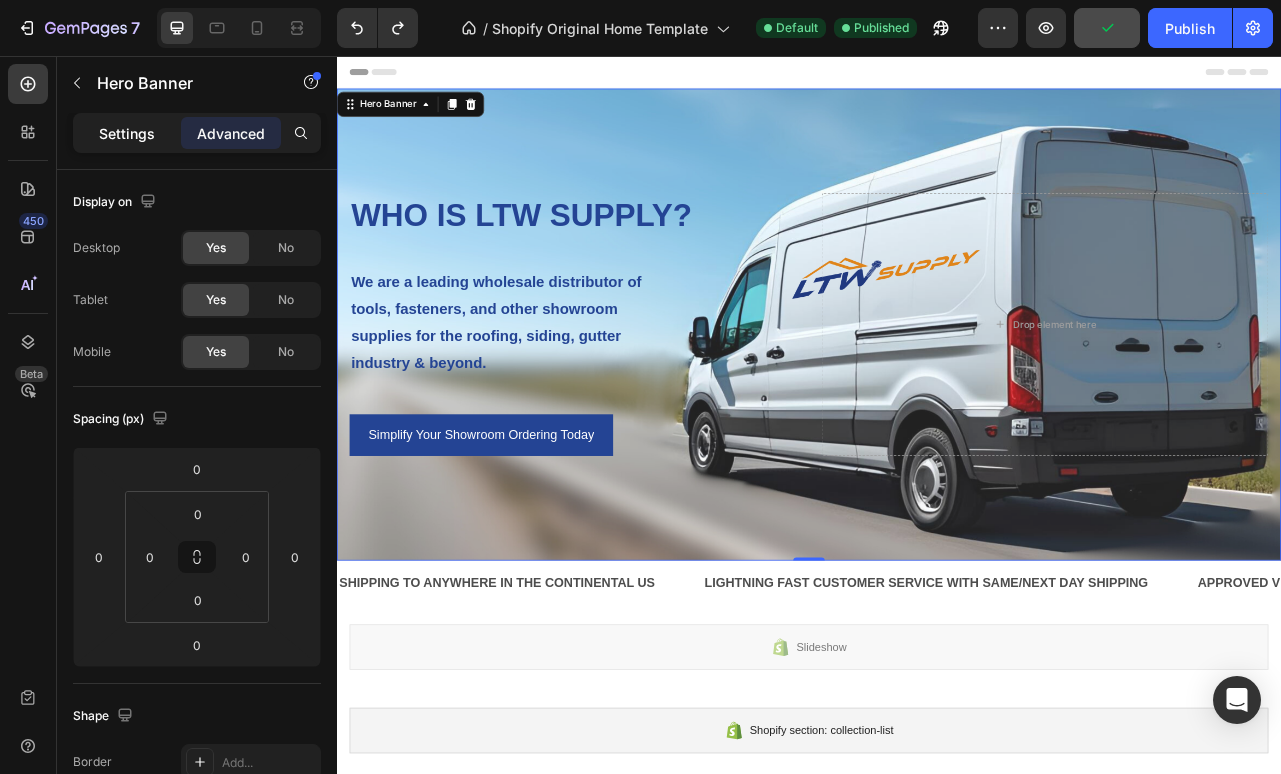 click on "Settings" 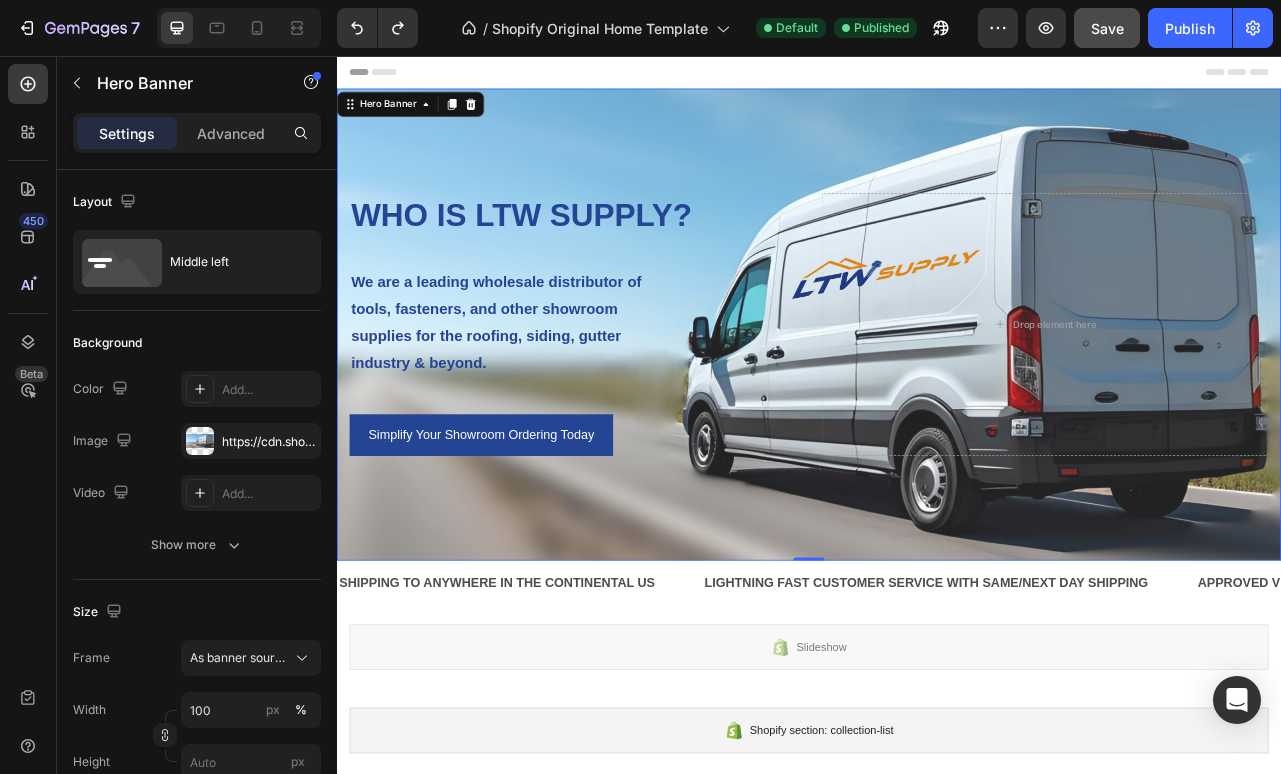click at bounding box center [937, 397] 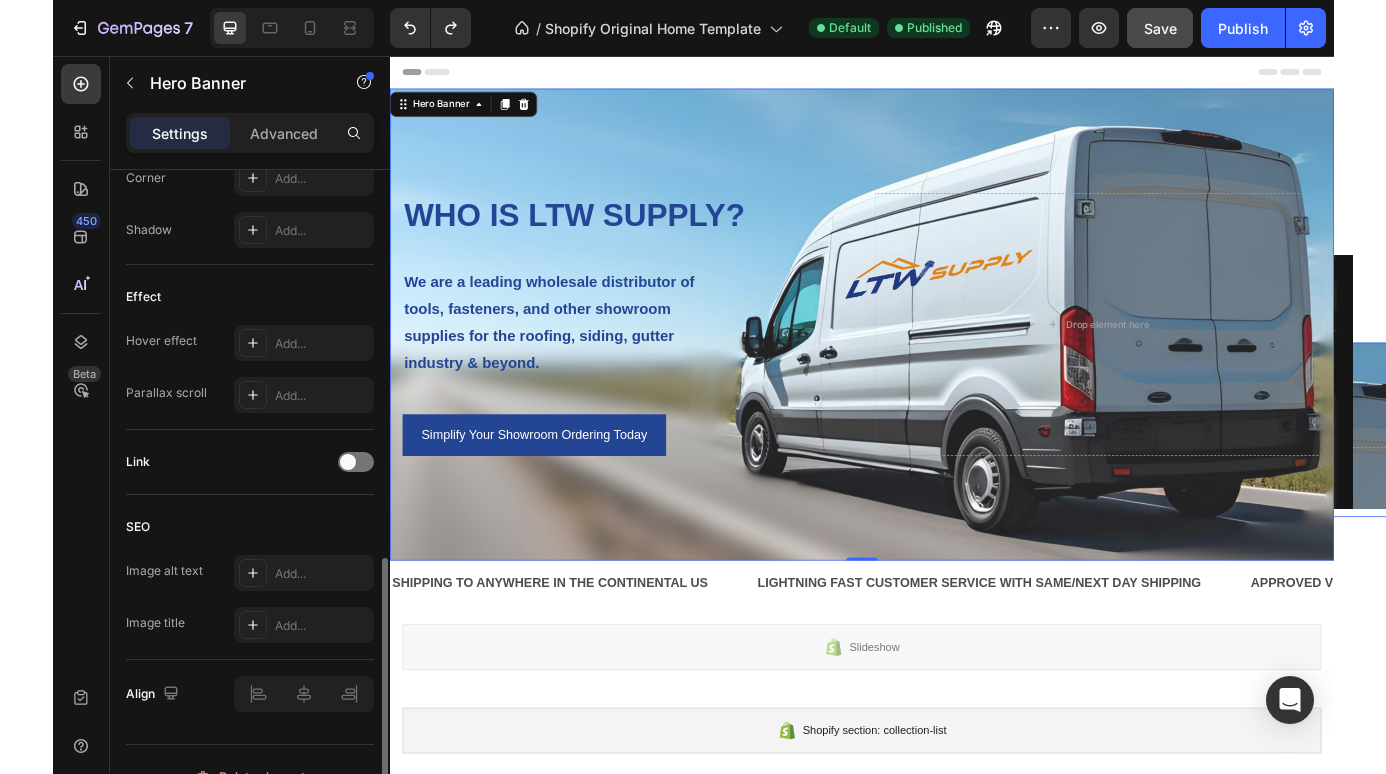 scroll, scrollTop: 970, scrollLeft: 0, axis: vertical 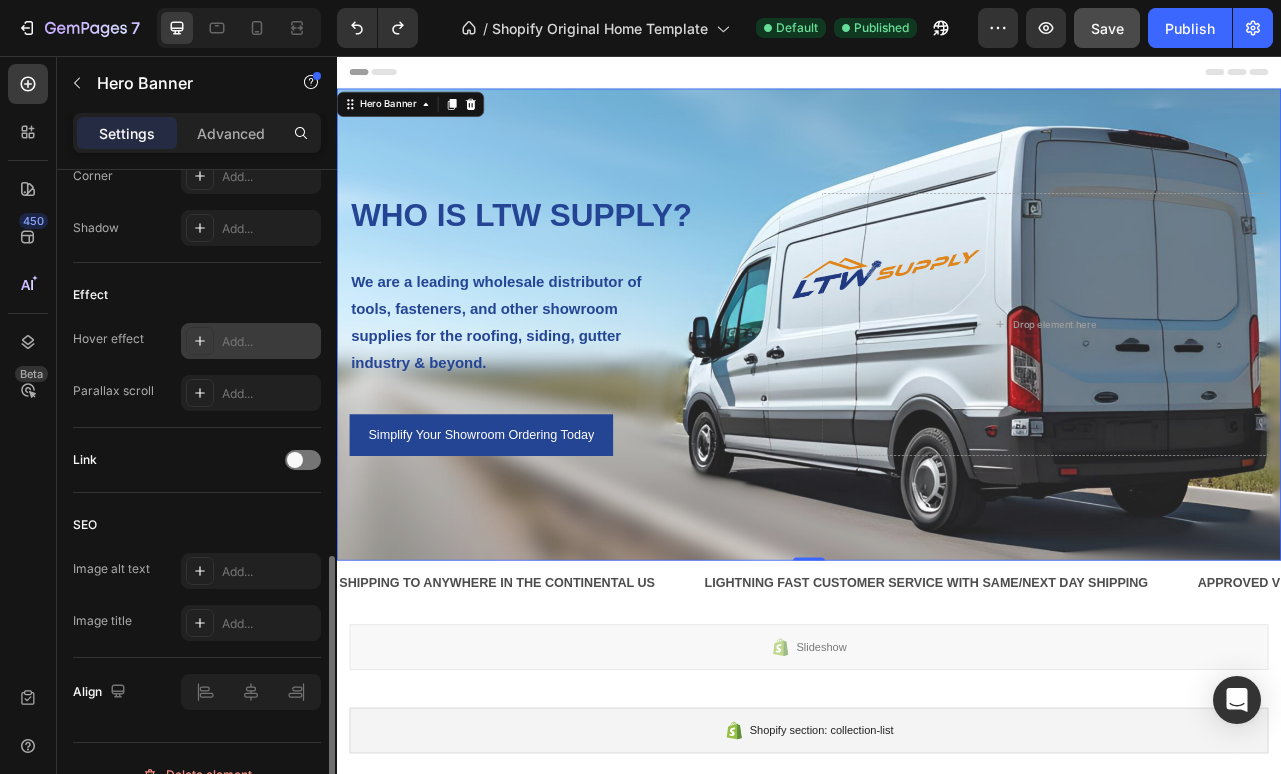 click on "Add..." at bounding box center [251, 341] 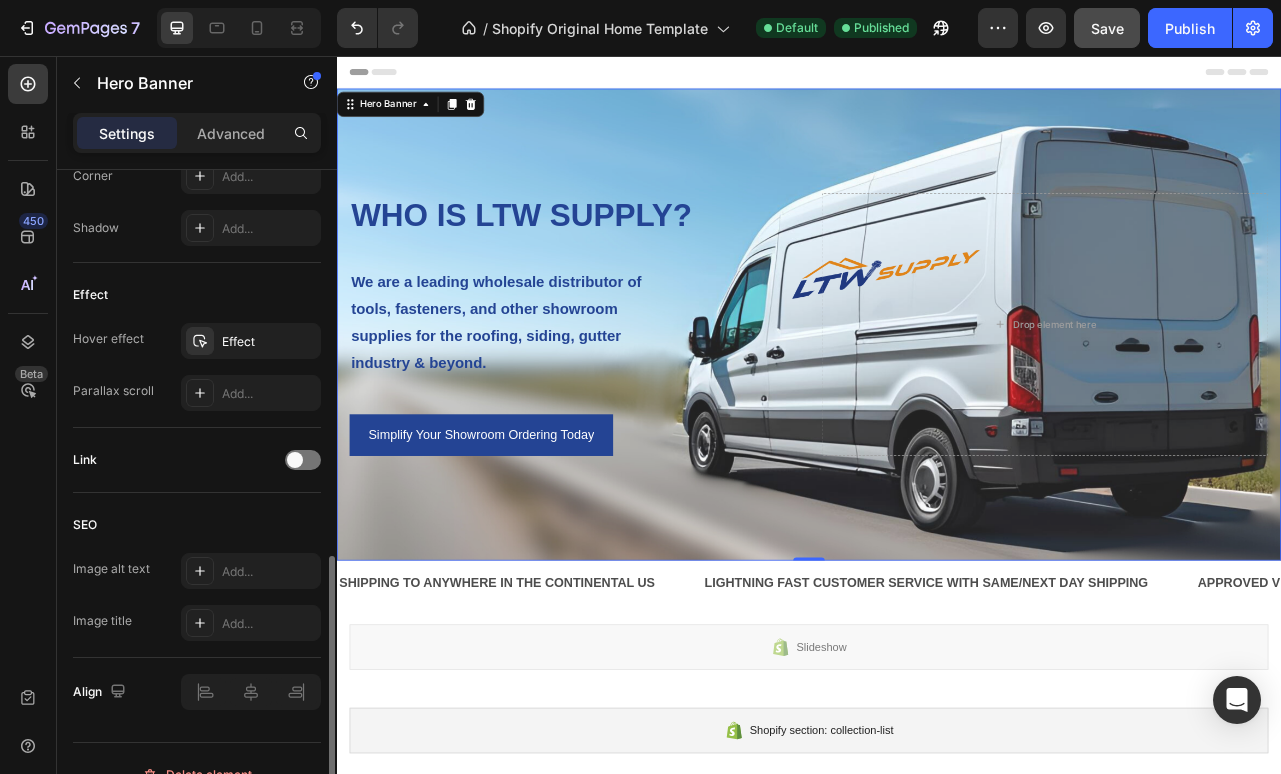 click on "Effect Hover effect Effect Parallax scroll Add..." 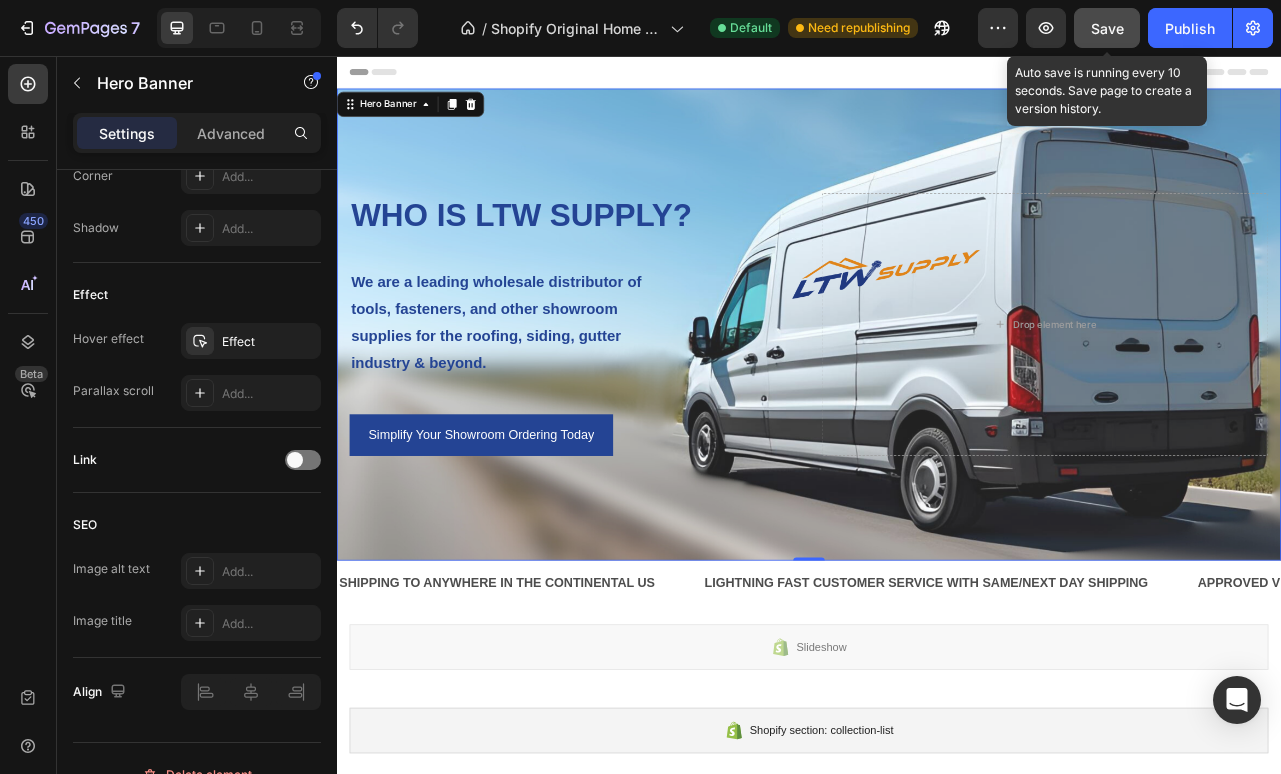 click on "Save" at bounding box center [1107, 28] 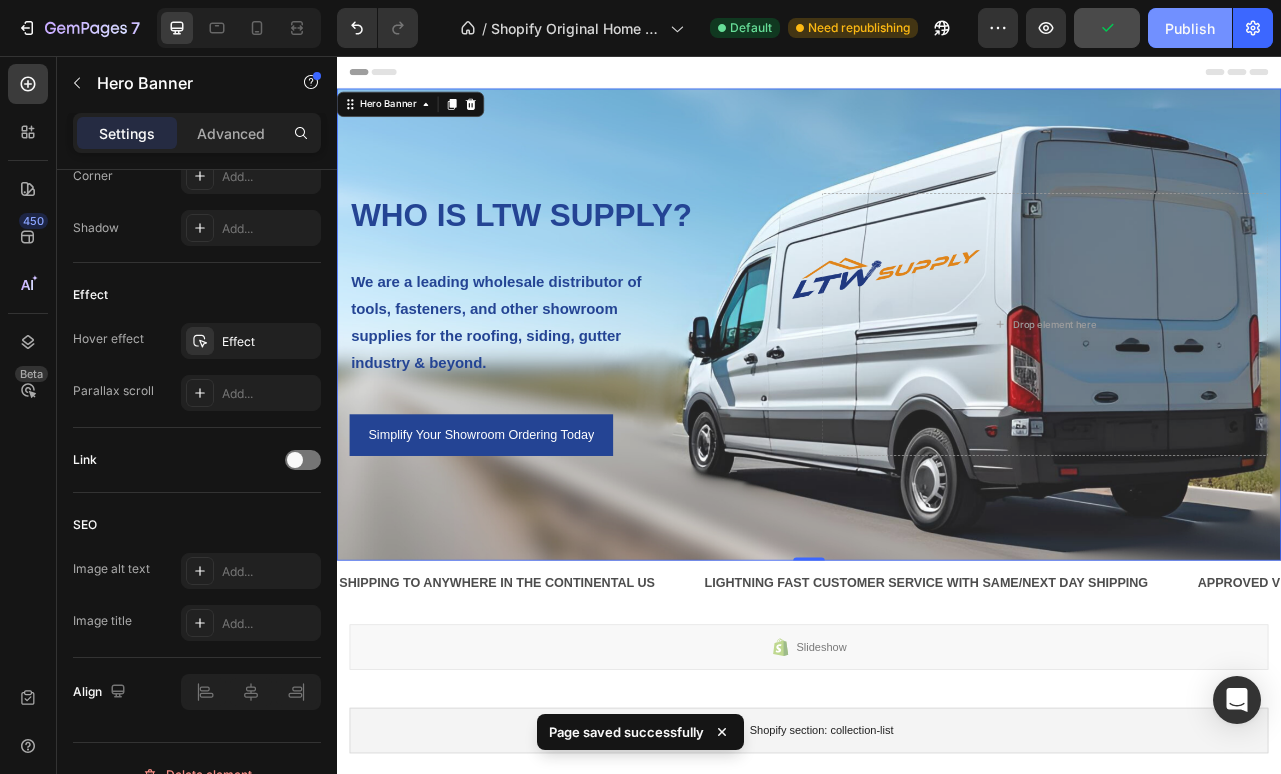 click on "Publish" at bounding box center [1190, 28] 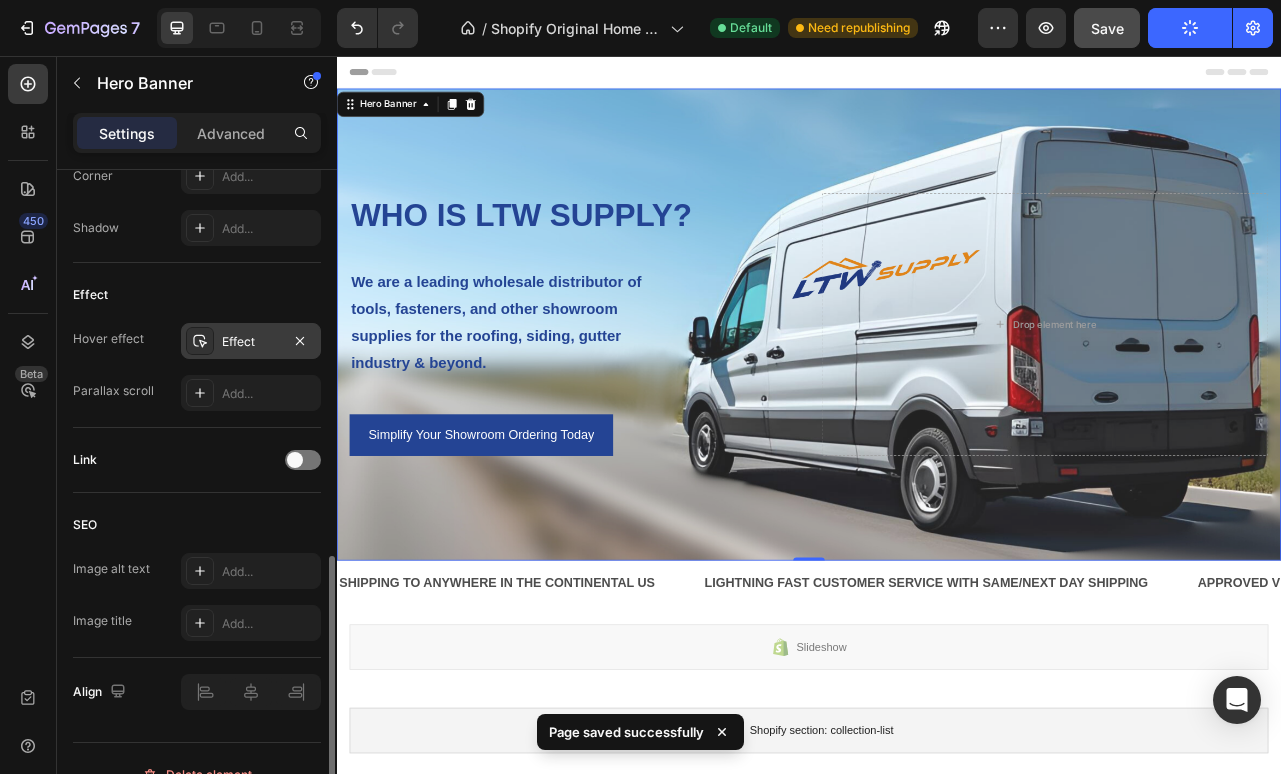 click on "Effect" at bounding box center (251, 342) 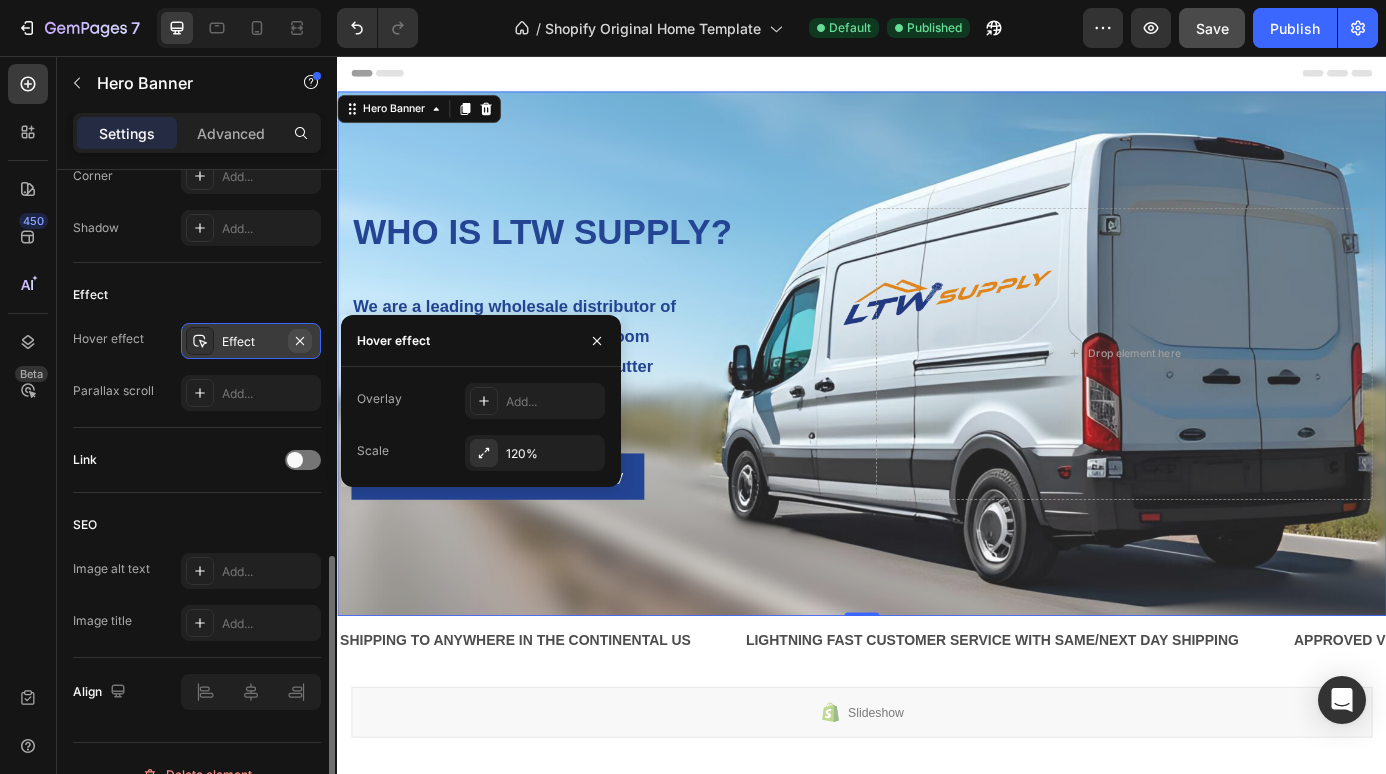 click 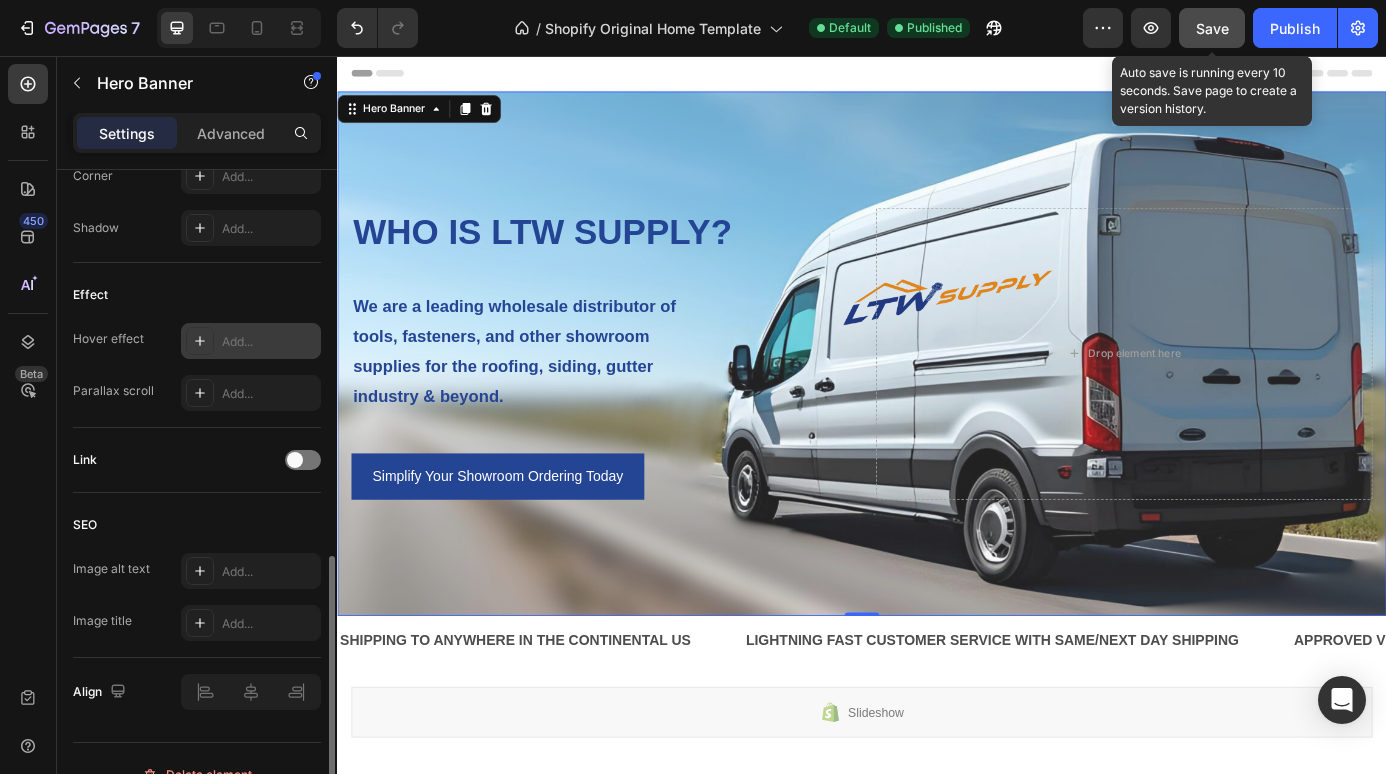 click on "Save" at bounding box center [1212, 28] 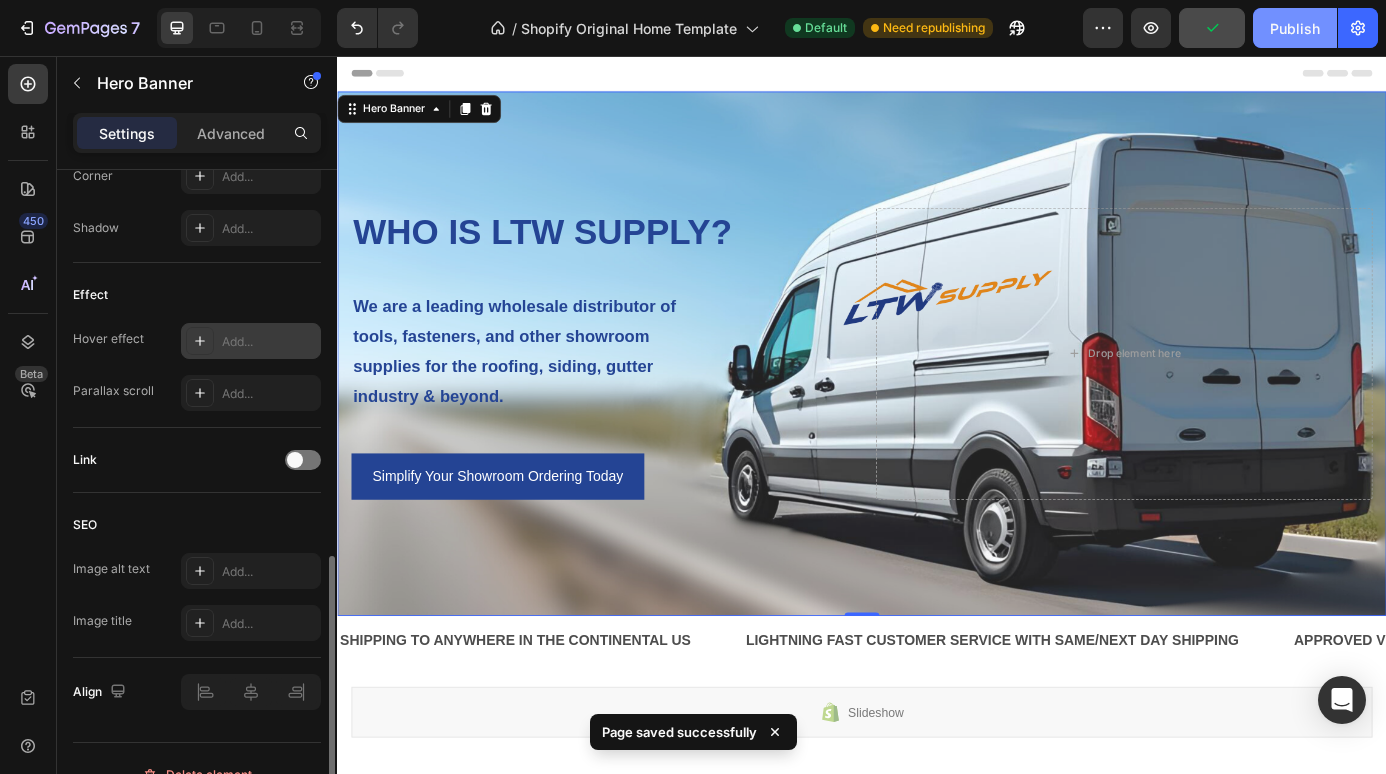 click on "Publish" 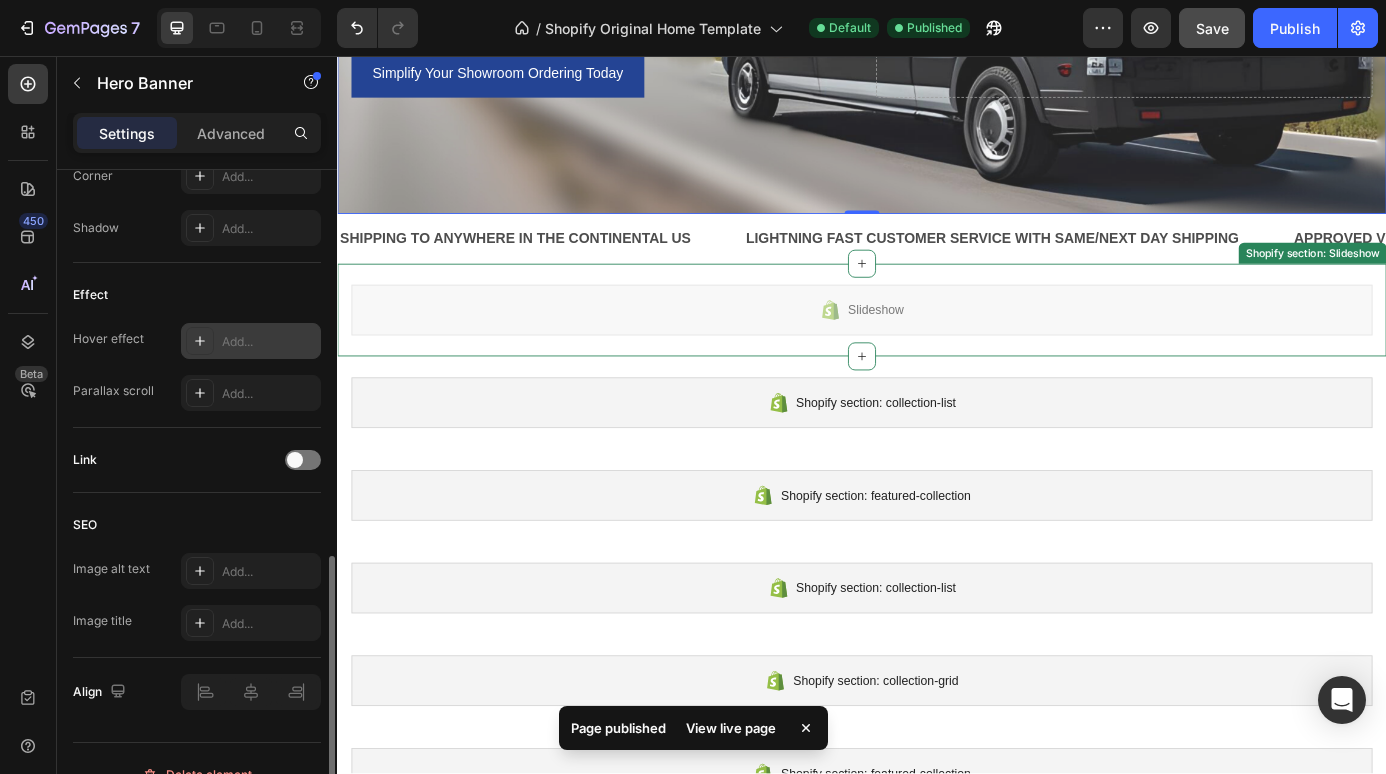 scroll, scrollTop: 474, scrollLeft: 0, axis: vertical 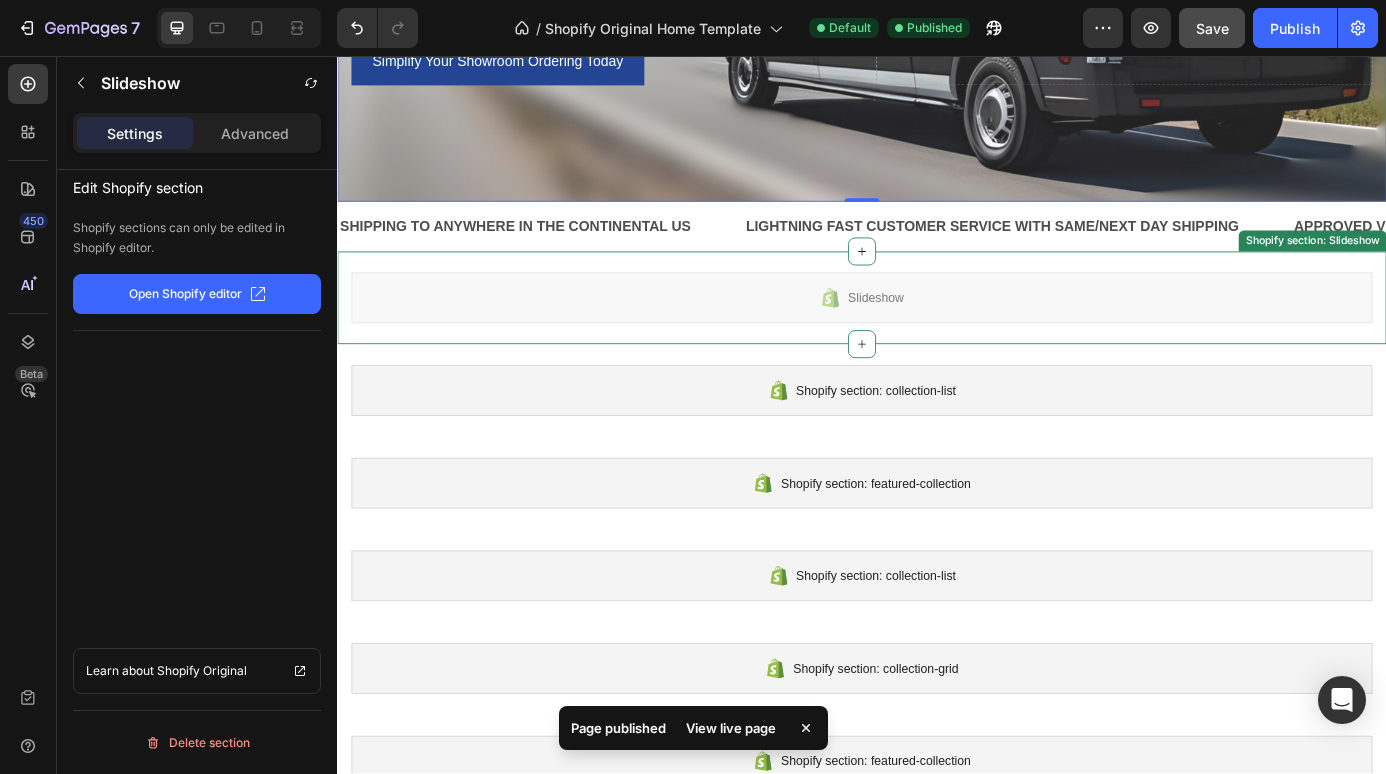 click on "Slideshow" at bounding box center (937, 333) 